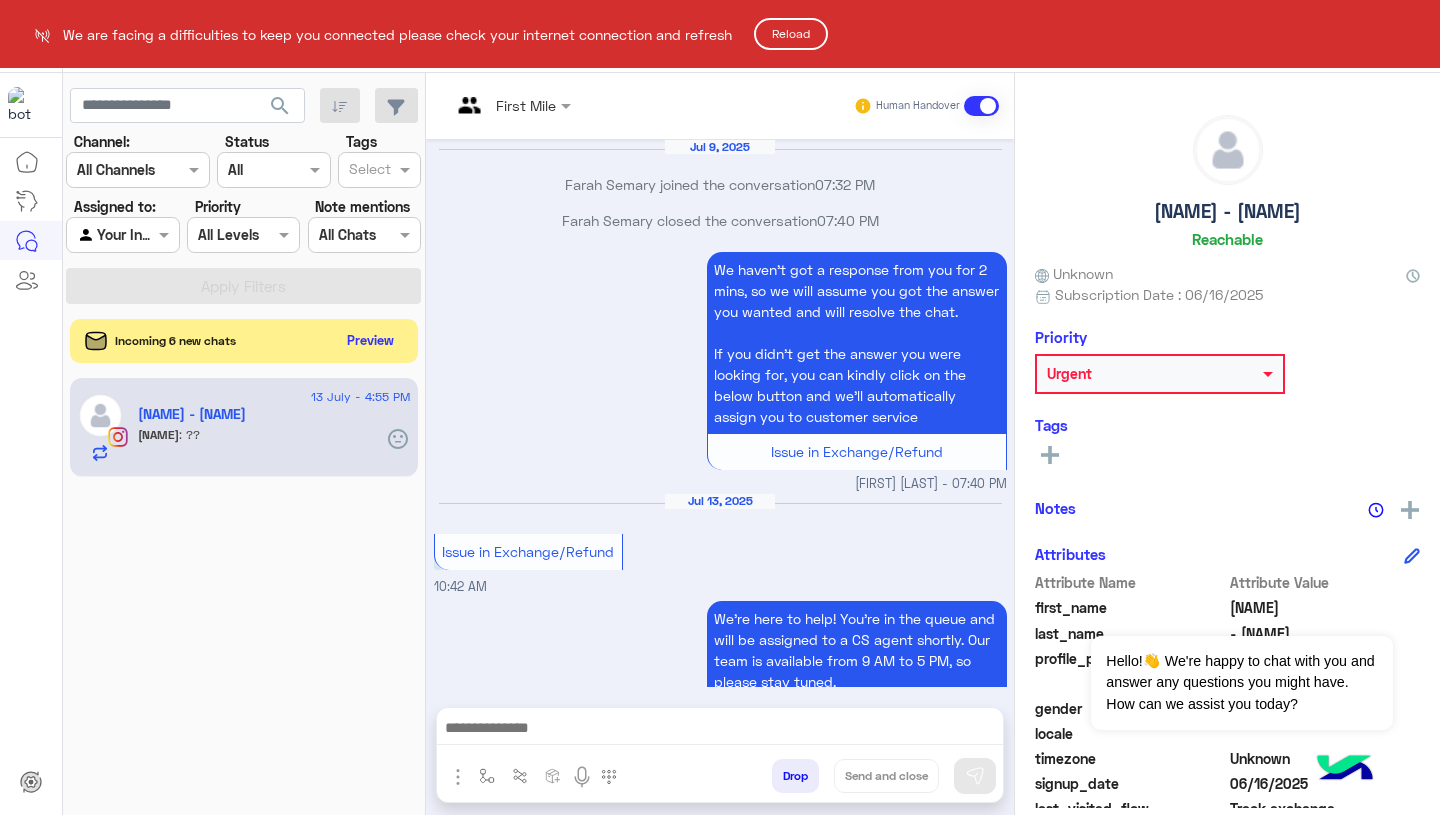 scroll, scrollTop: 0, scrollLeft: 0, axis: both 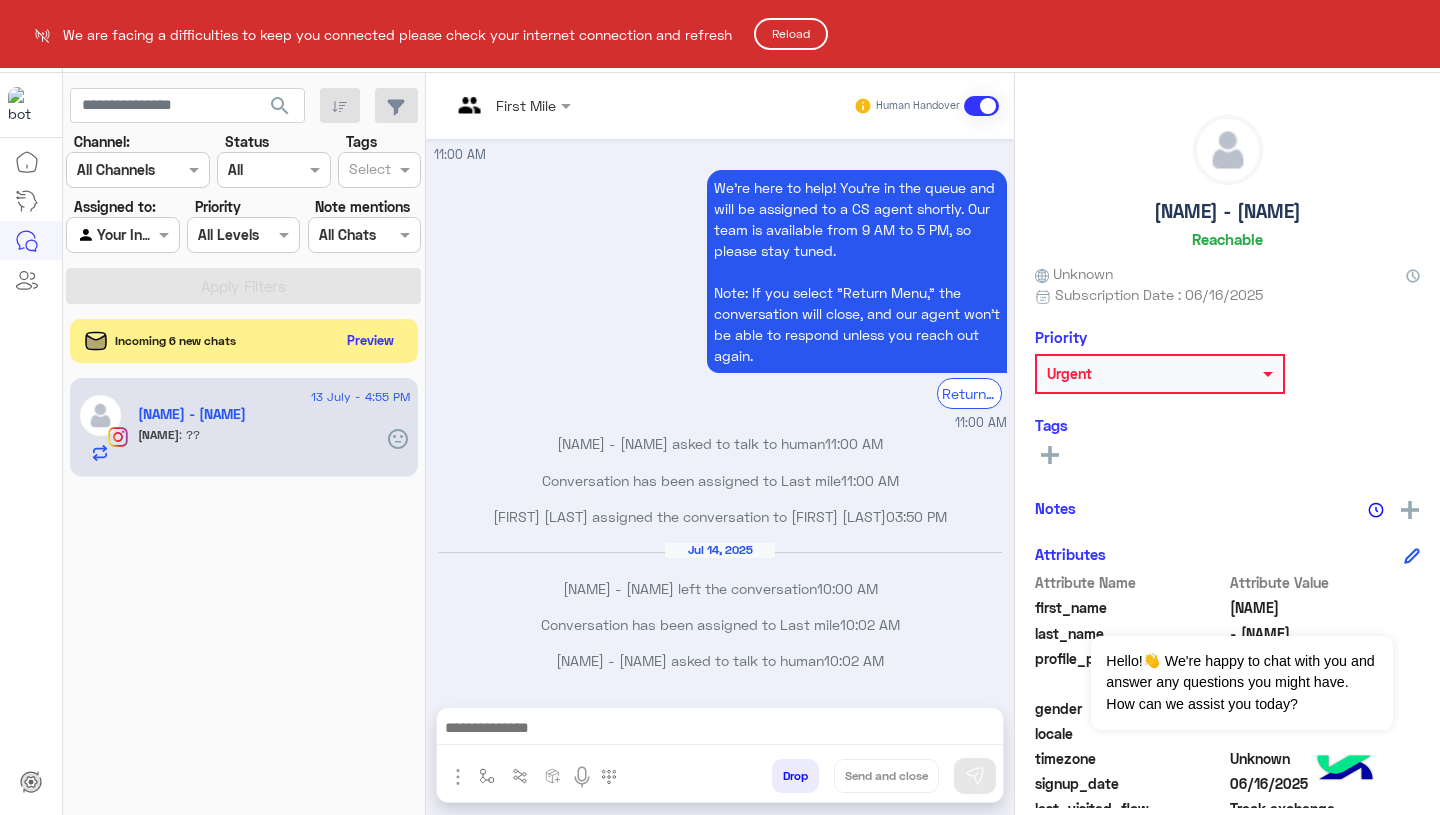 click on "Reload" 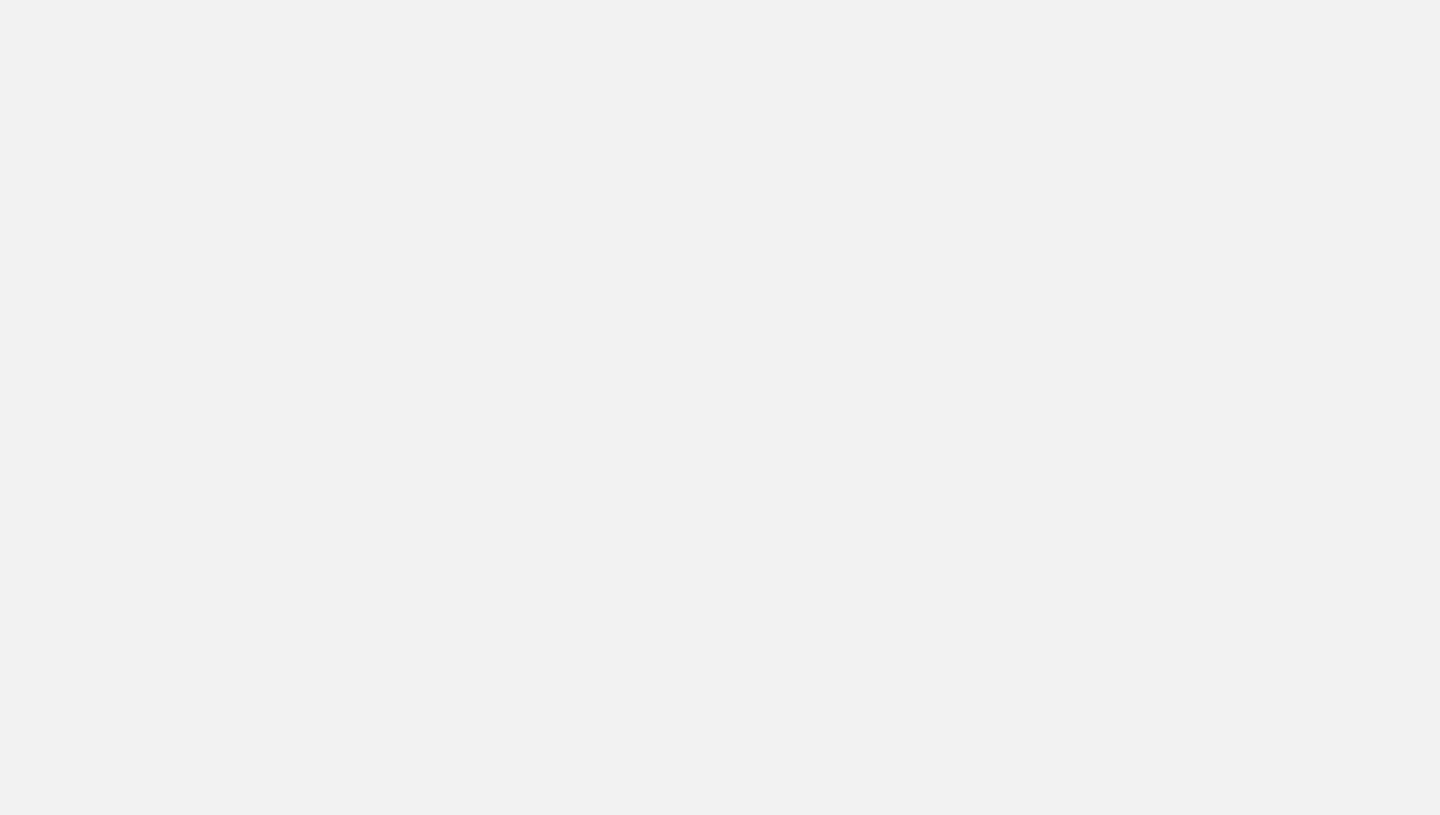 scroll, scrollTop: 0, scrollLeft: 0, axis: both 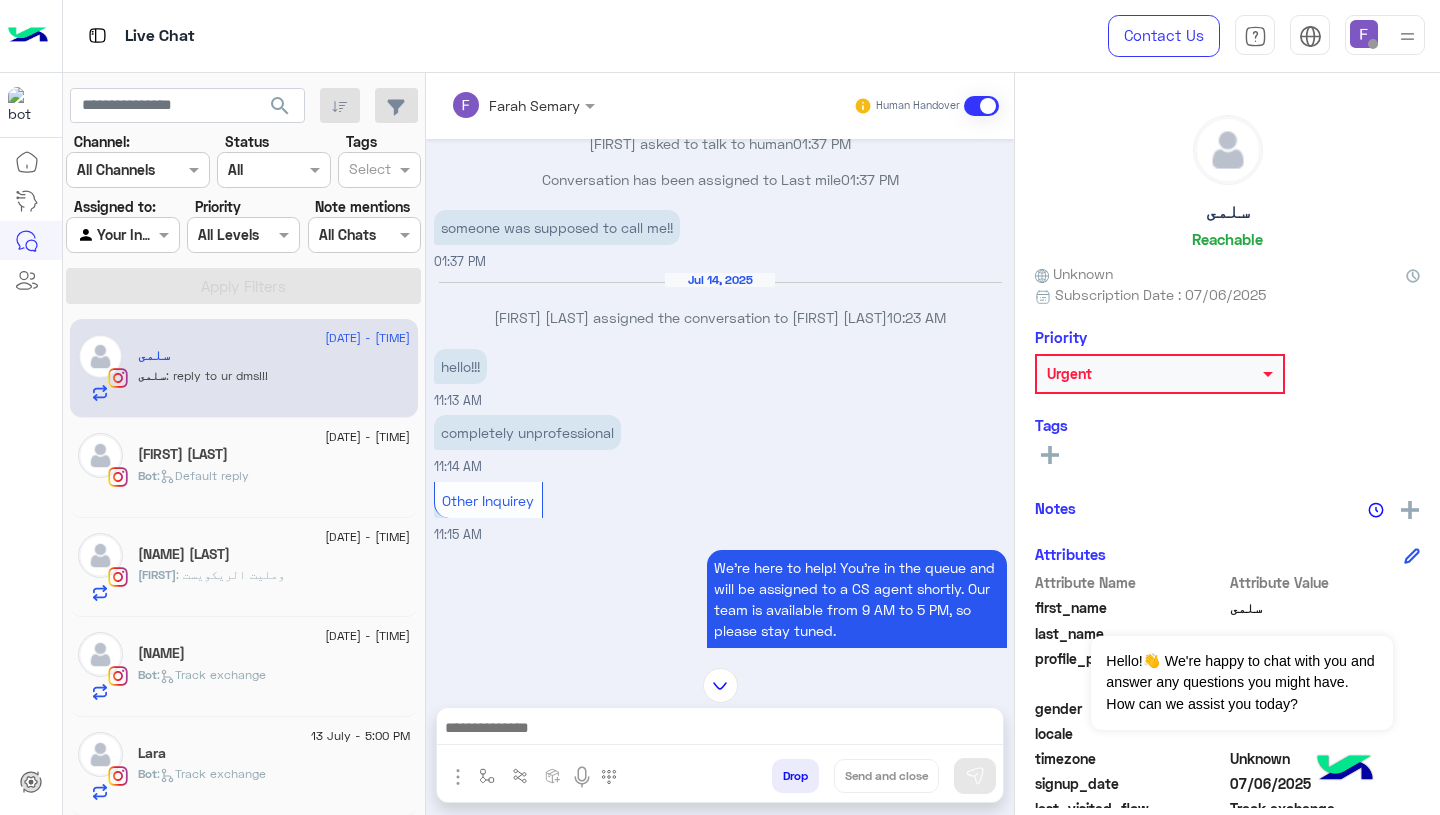click at bounding box center [1364, 34] 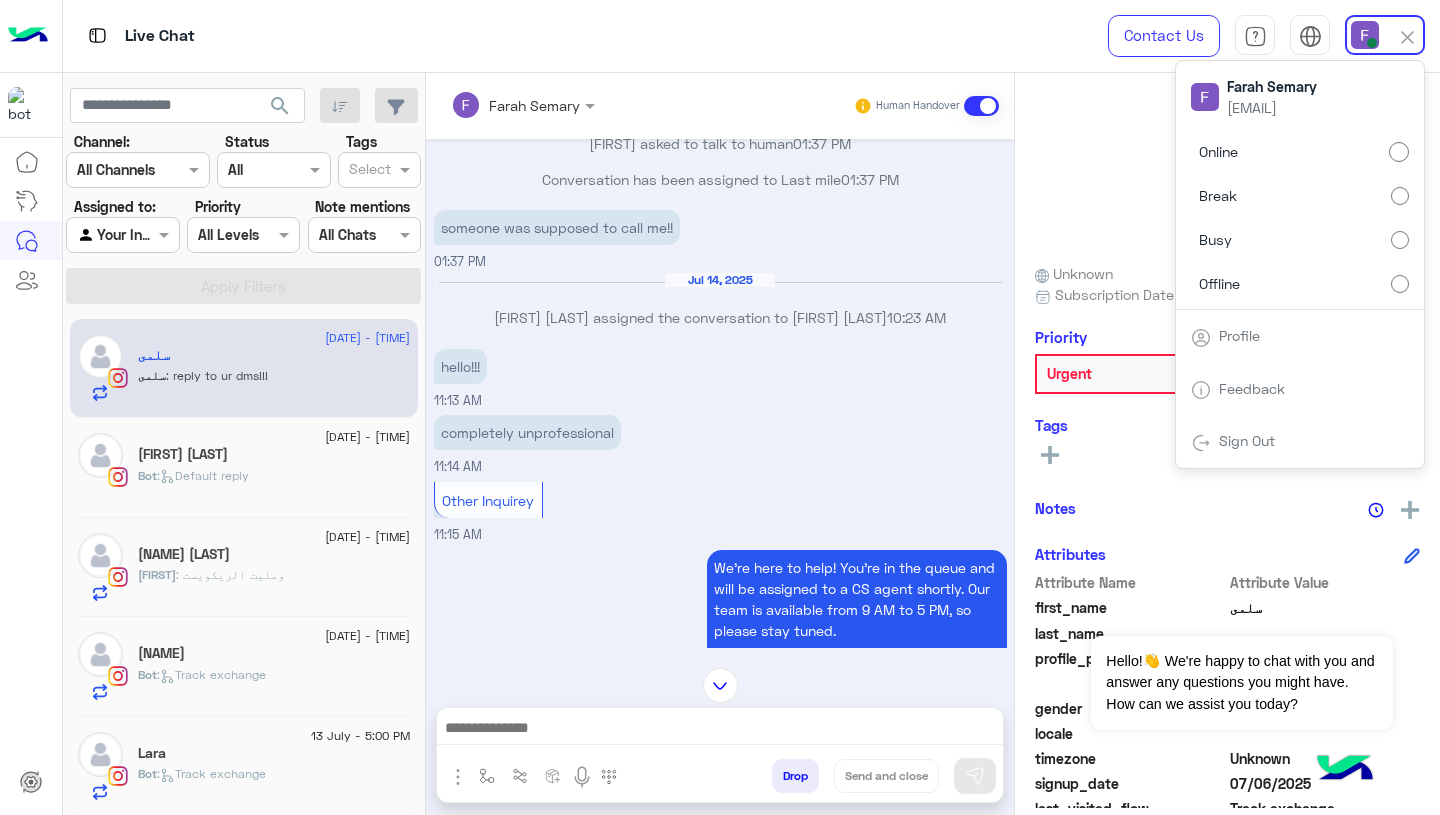 click on "completely unprofessional   11:14 AM" at bounding box center (720, 443) 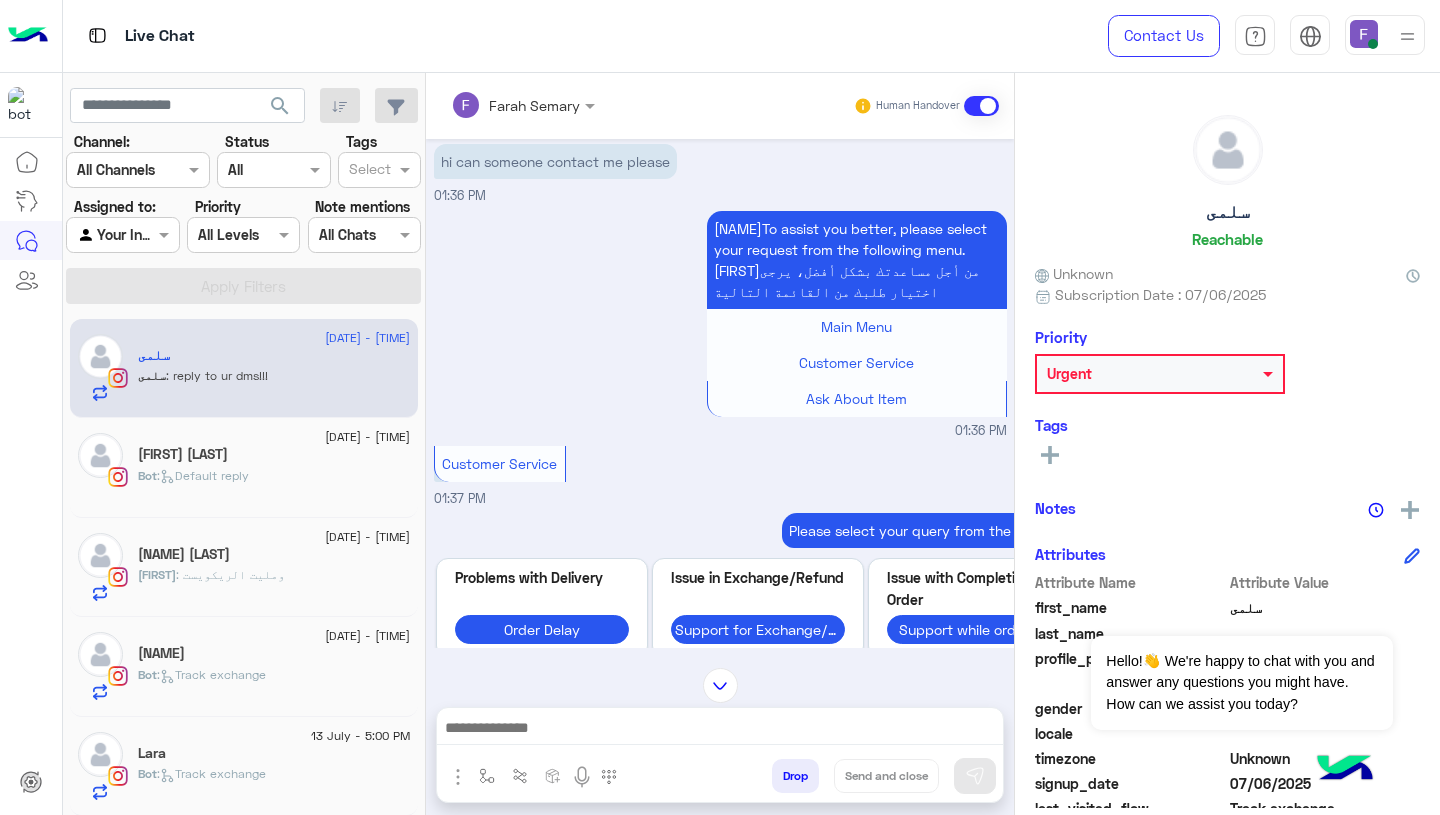 scroll, scrollTop: 2197, scrollLeft: 0, axis: vertical 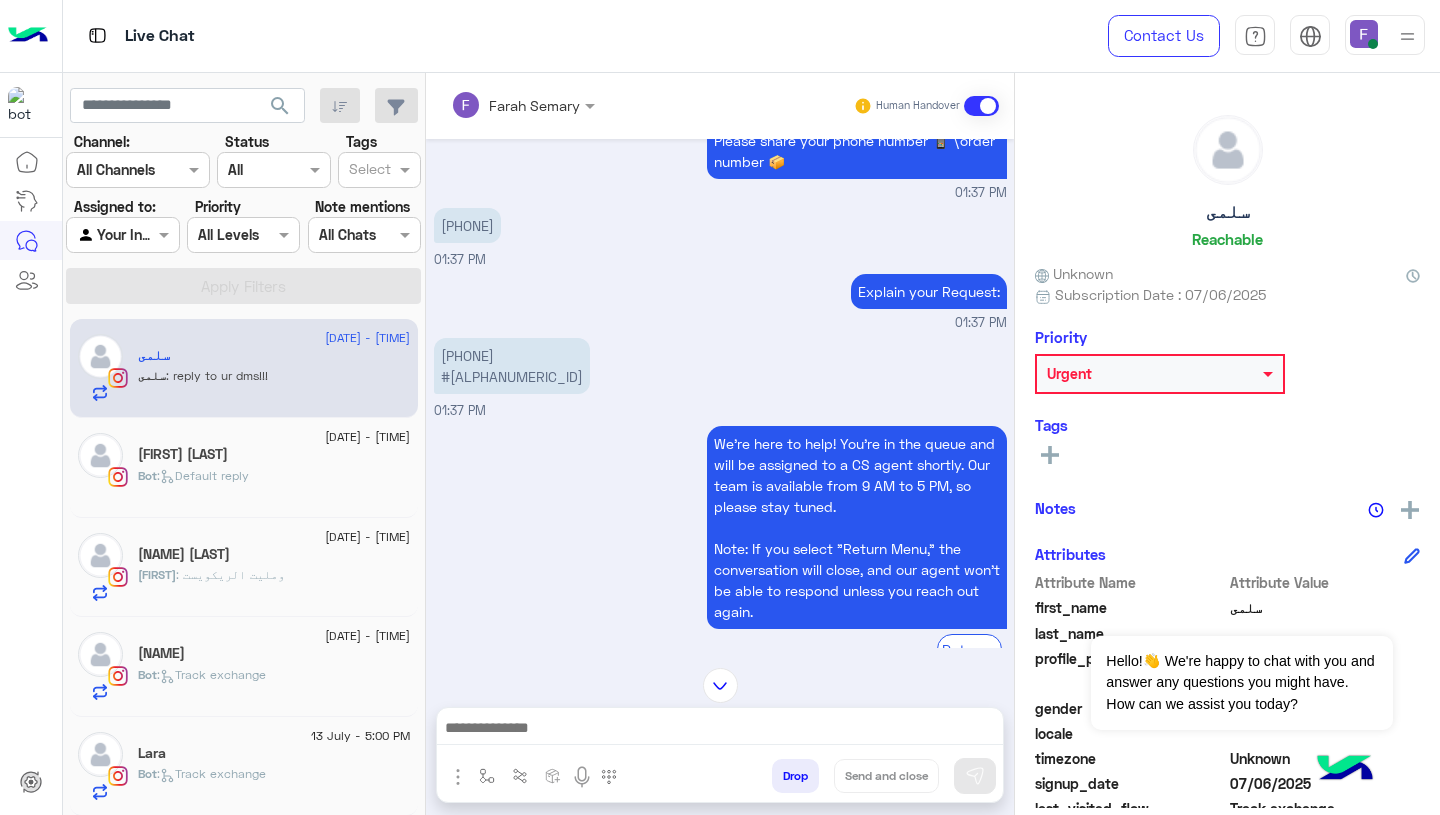 click on "01142086057 #8VZLLLG0J" at bounding box center [512, 366] 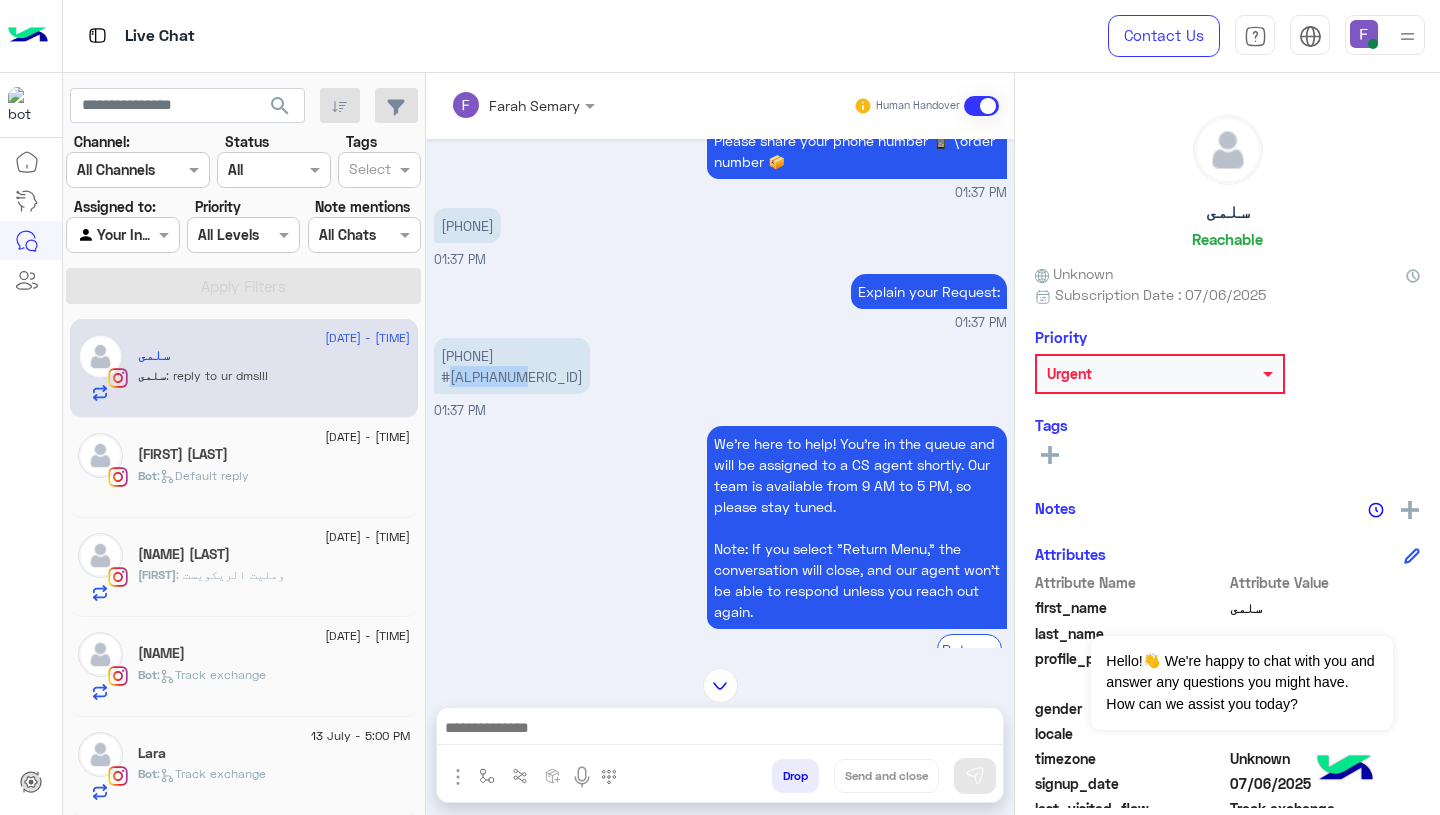 click on "01142086057 #8VZLLLG0J" at bounding box center (512, 366) 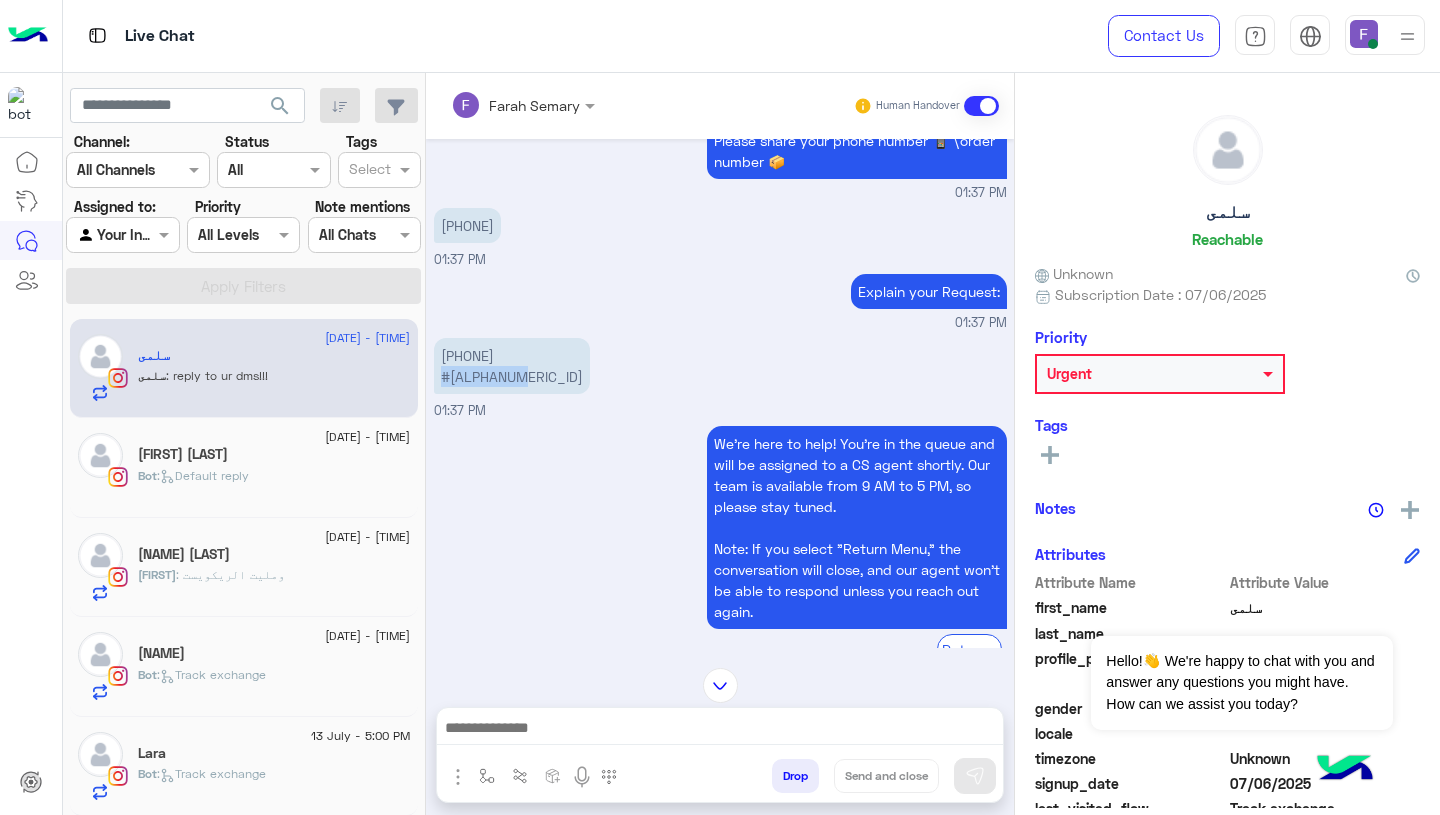 click on "01142086057 #8VZLLLG0J" at bounding box center (512, 366) 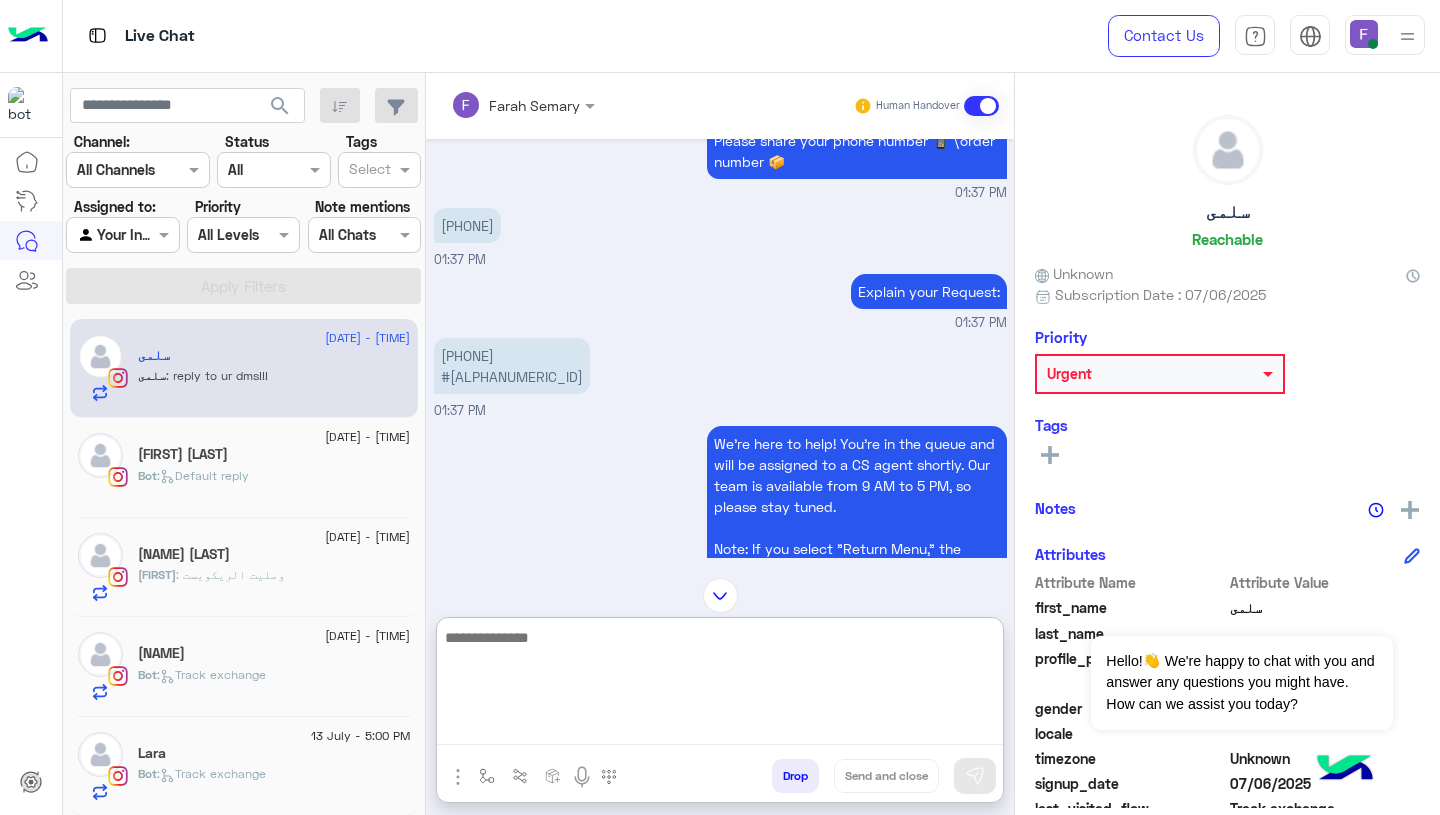 click at bounding box center [720, 685] 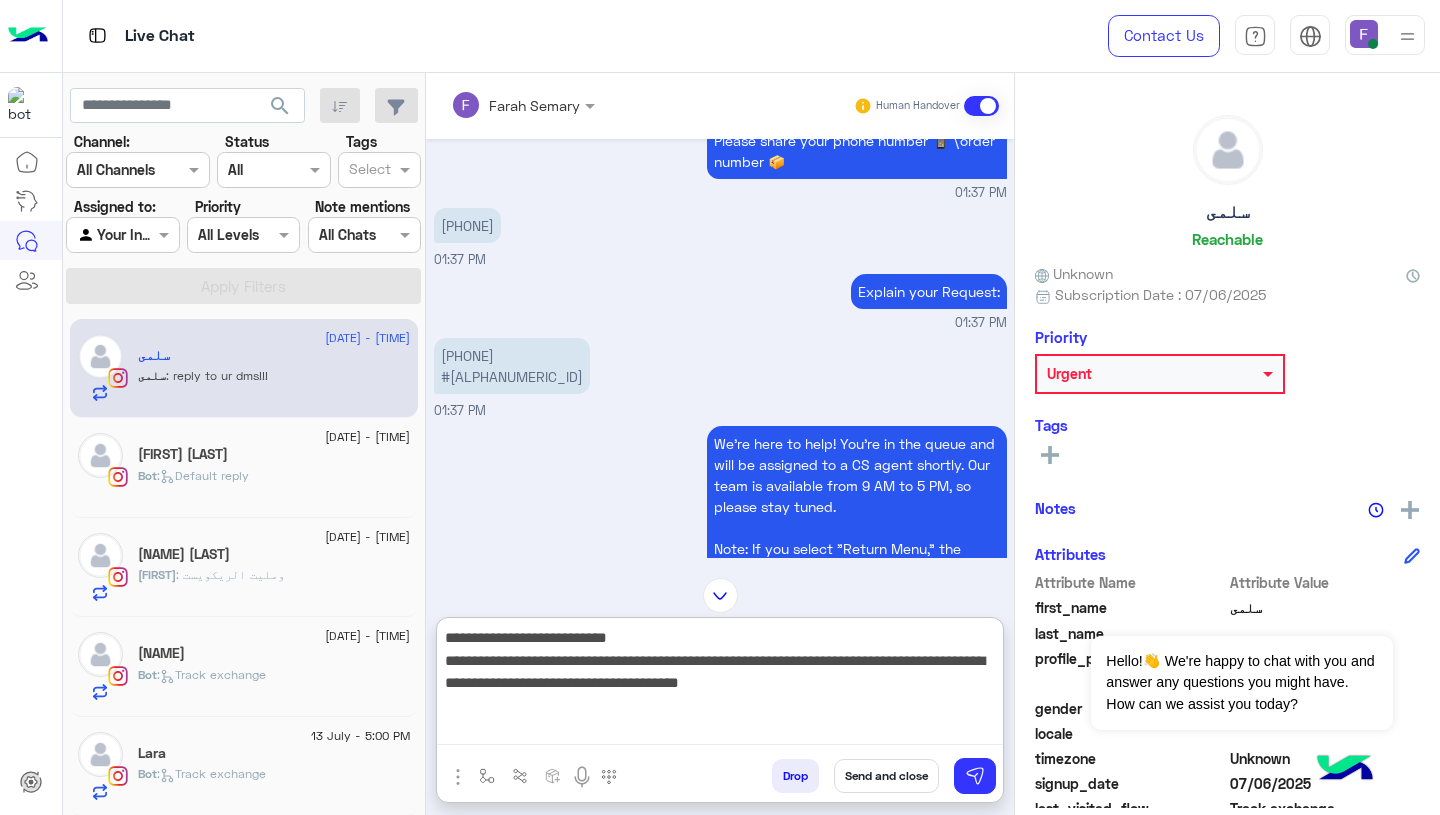 click on "**********" at bounding box center (720, 685) 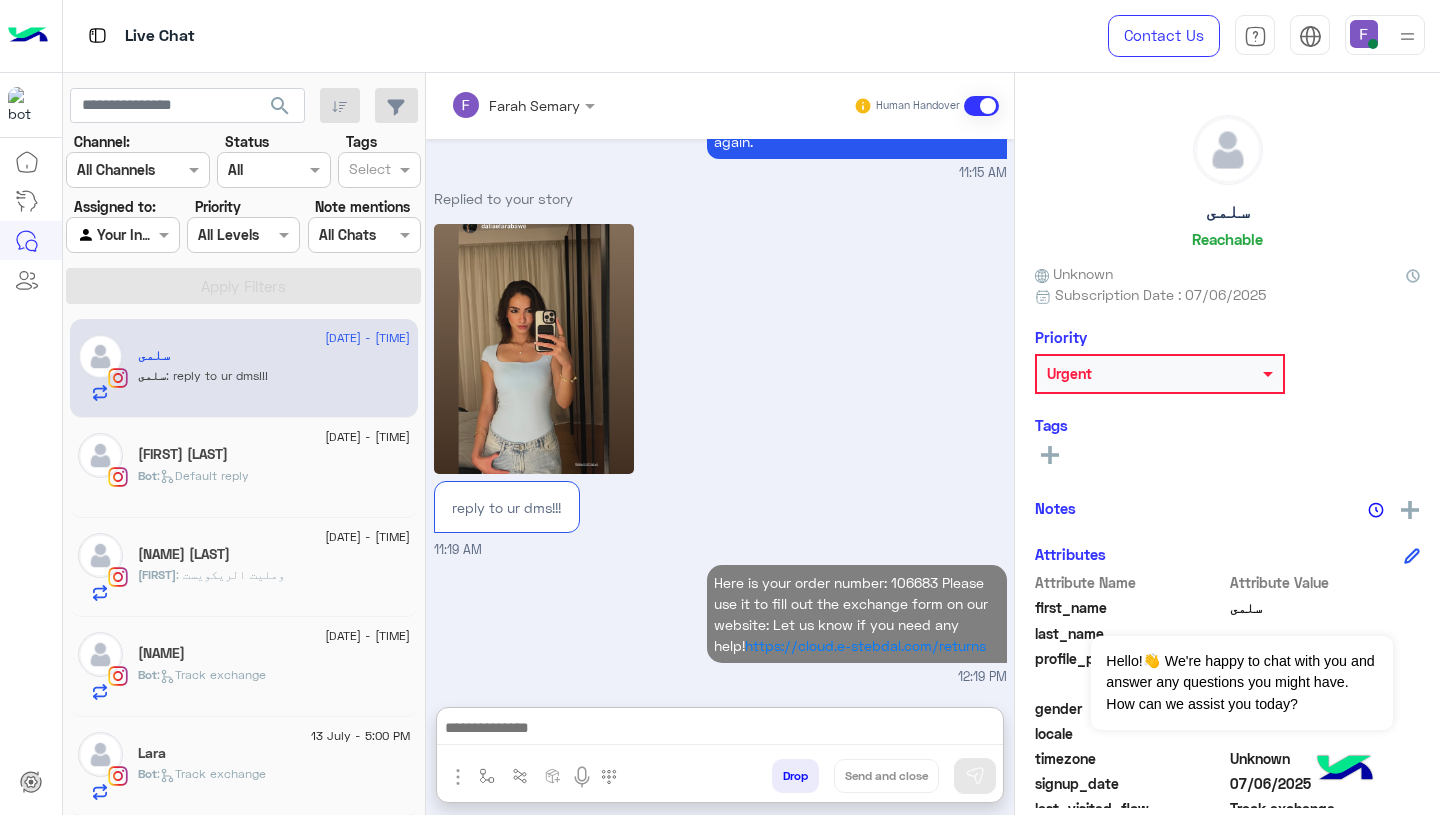 click on "Here is your order number: 106683
Please use it to fill out the exchange form on our website: Let us know if you need any help!   https://cloud.e-stebdal.com/returns   12:19 PM" at bounding box center (720, 623) 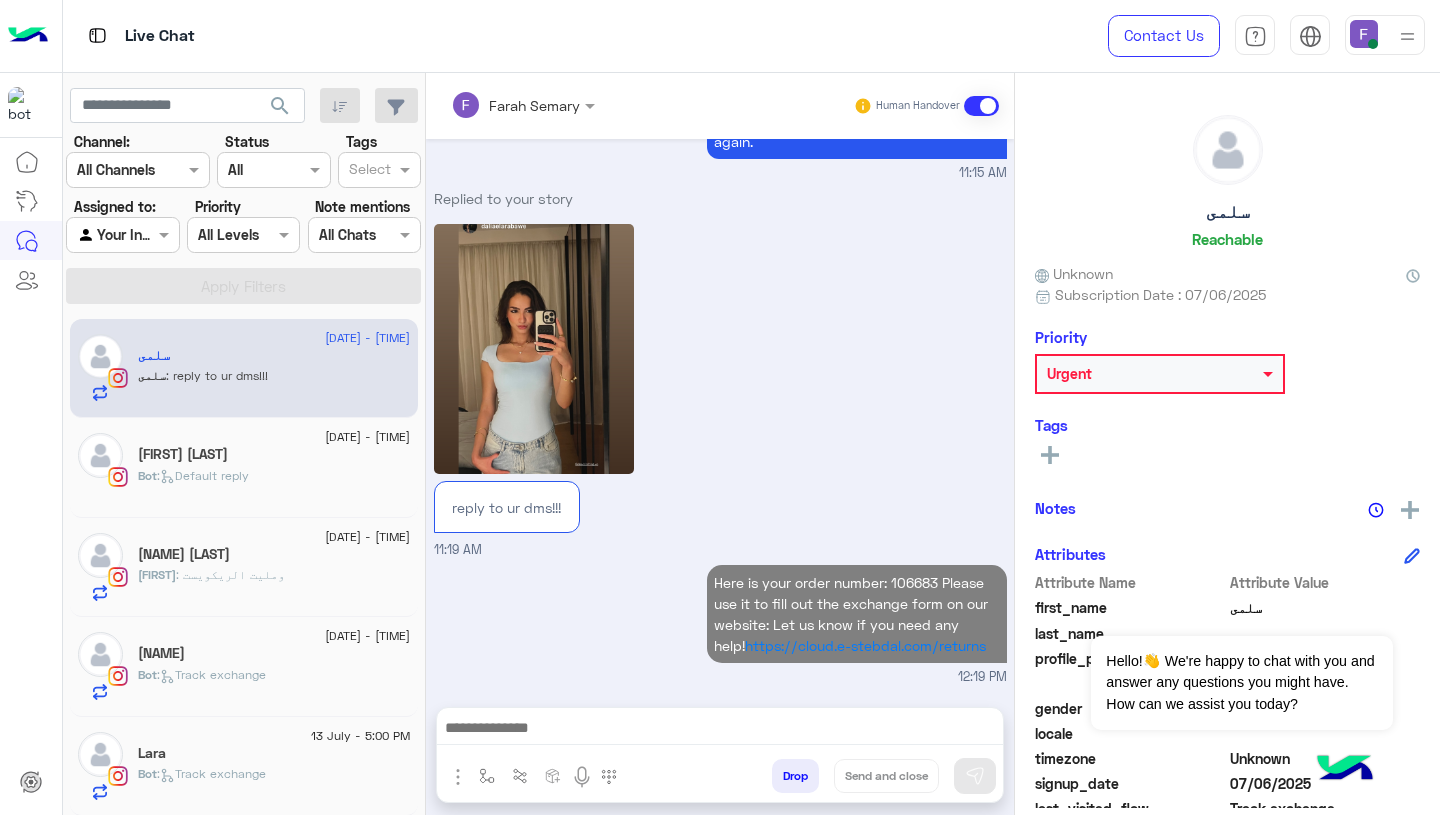 scroll, scrollTop: 4037, scrollLeft: 0, axis: vertical 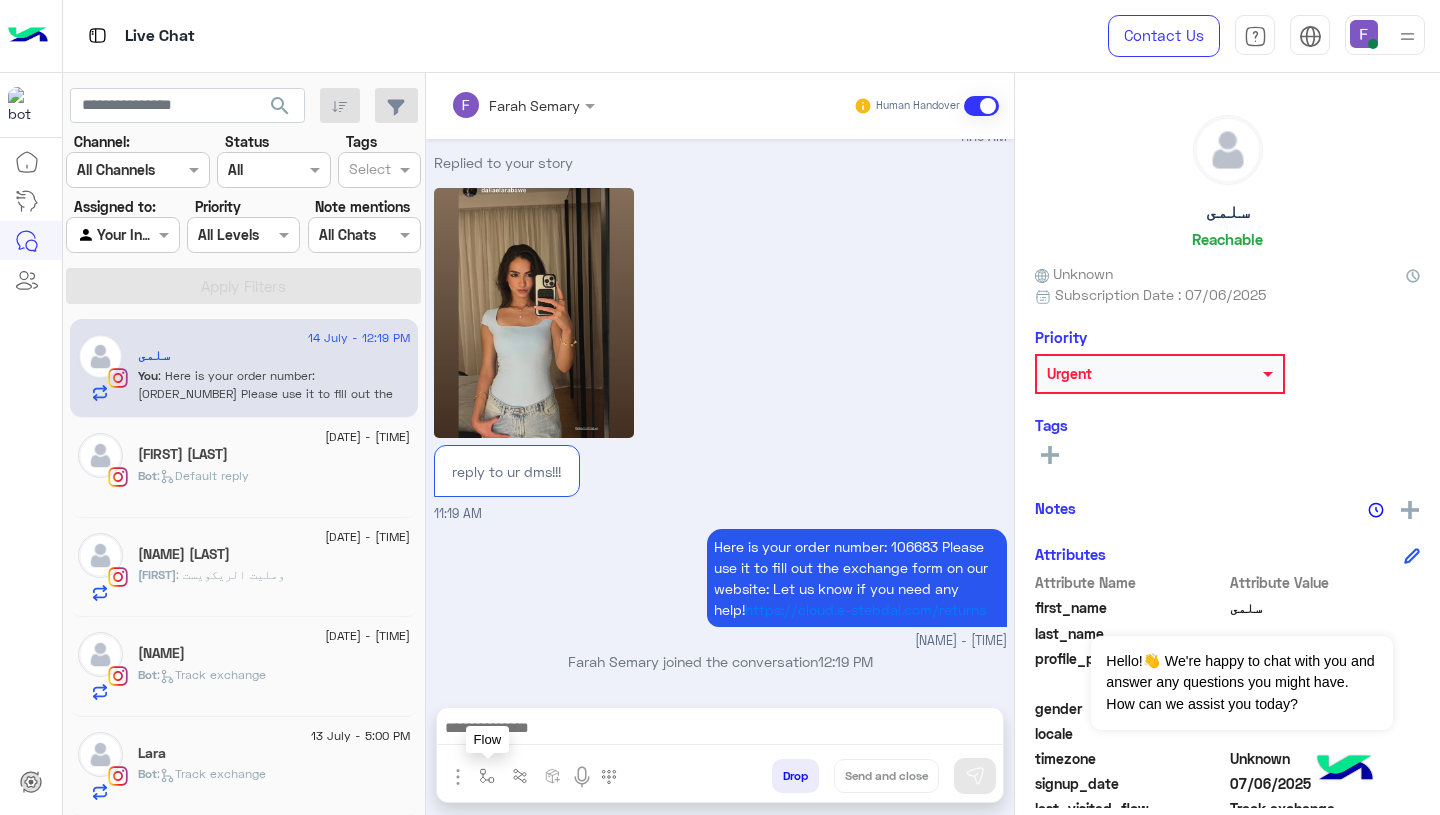 click at bounding box center [487, 775] 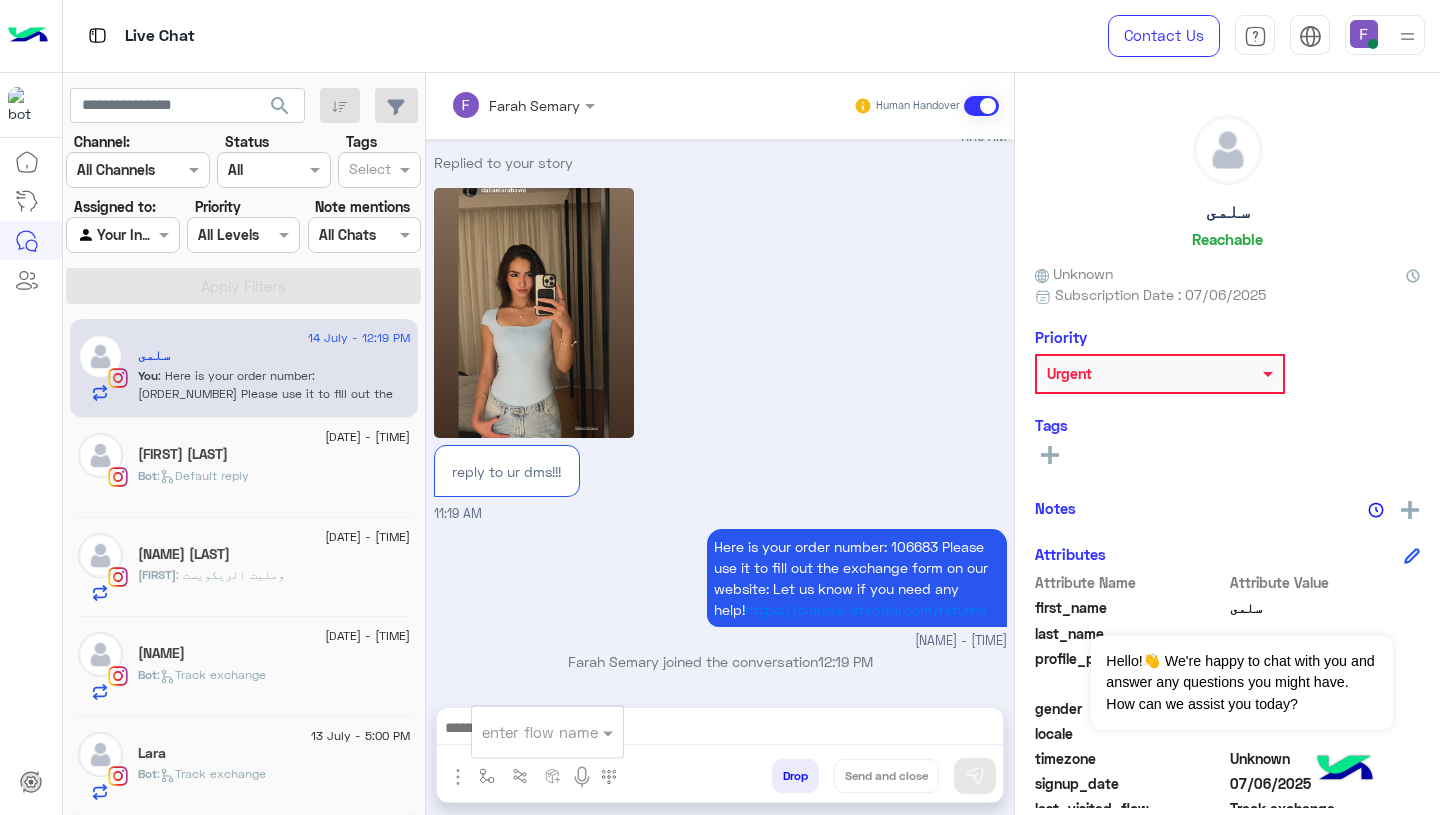 click at bounding box center (523, 732) 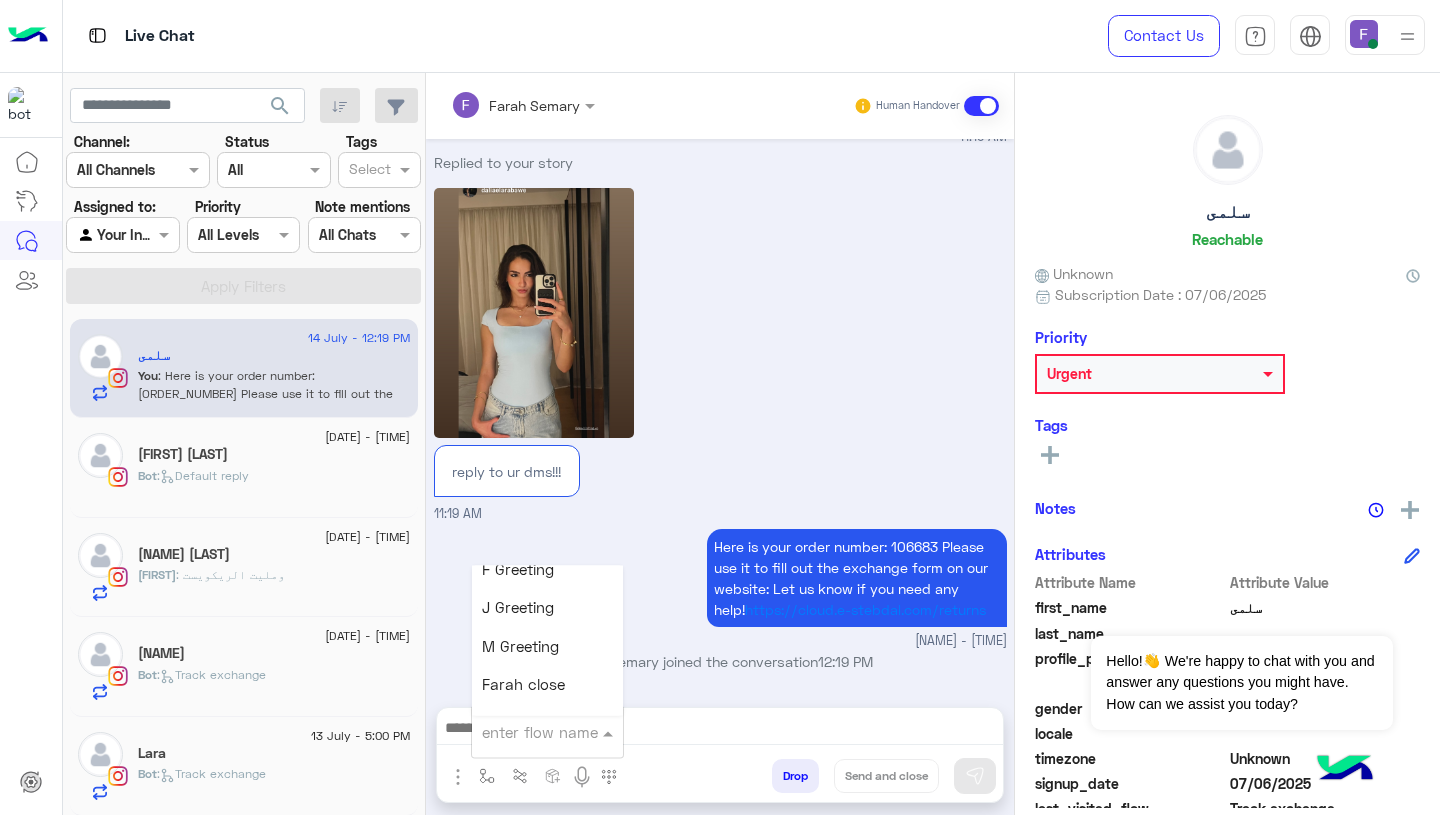 scroll, scrollTop: 2324, scrollLeft: 0, axis: vertical 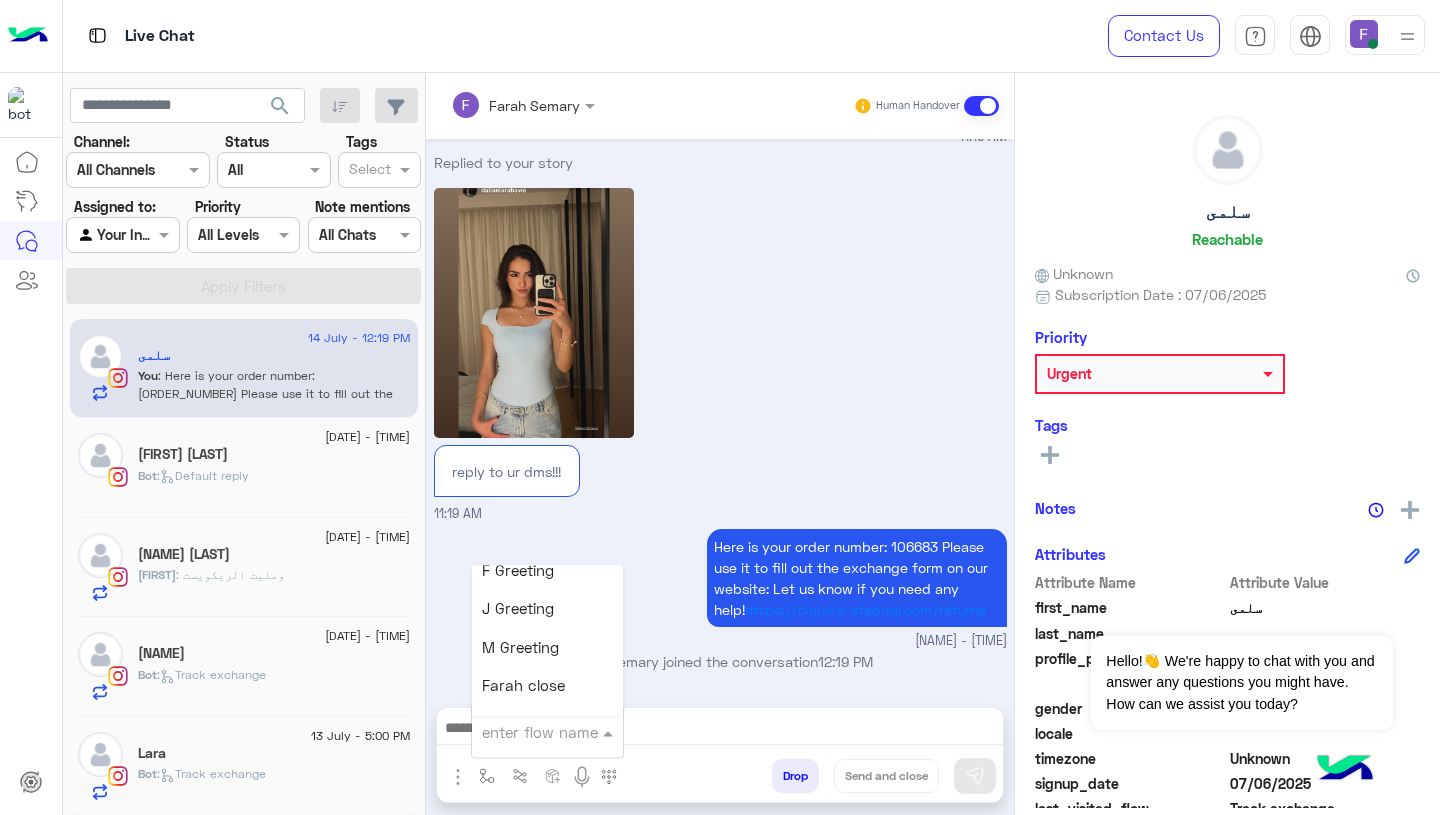 click on "Farah close" at bounding box center [523, 686] 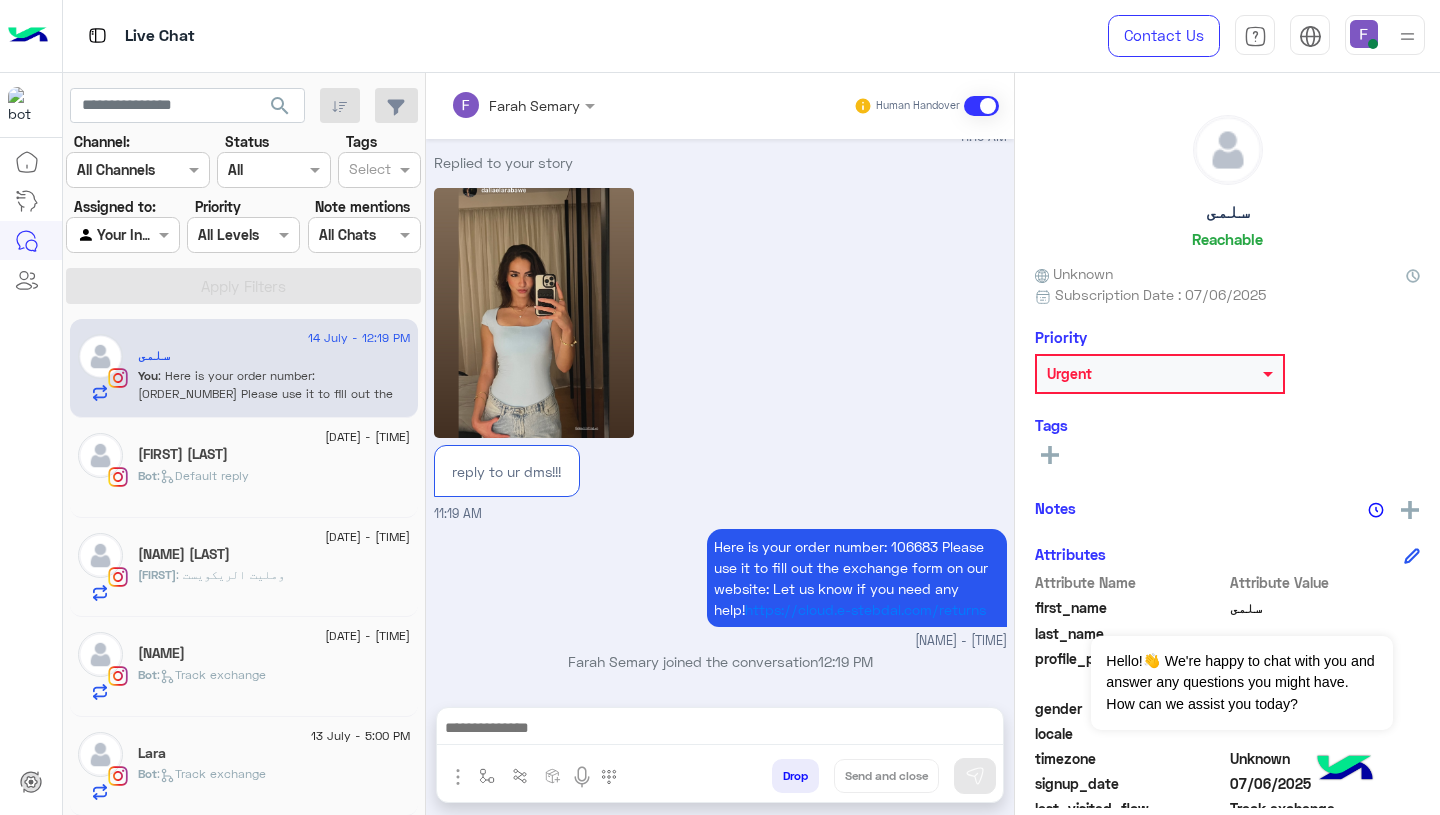 type on "**********" 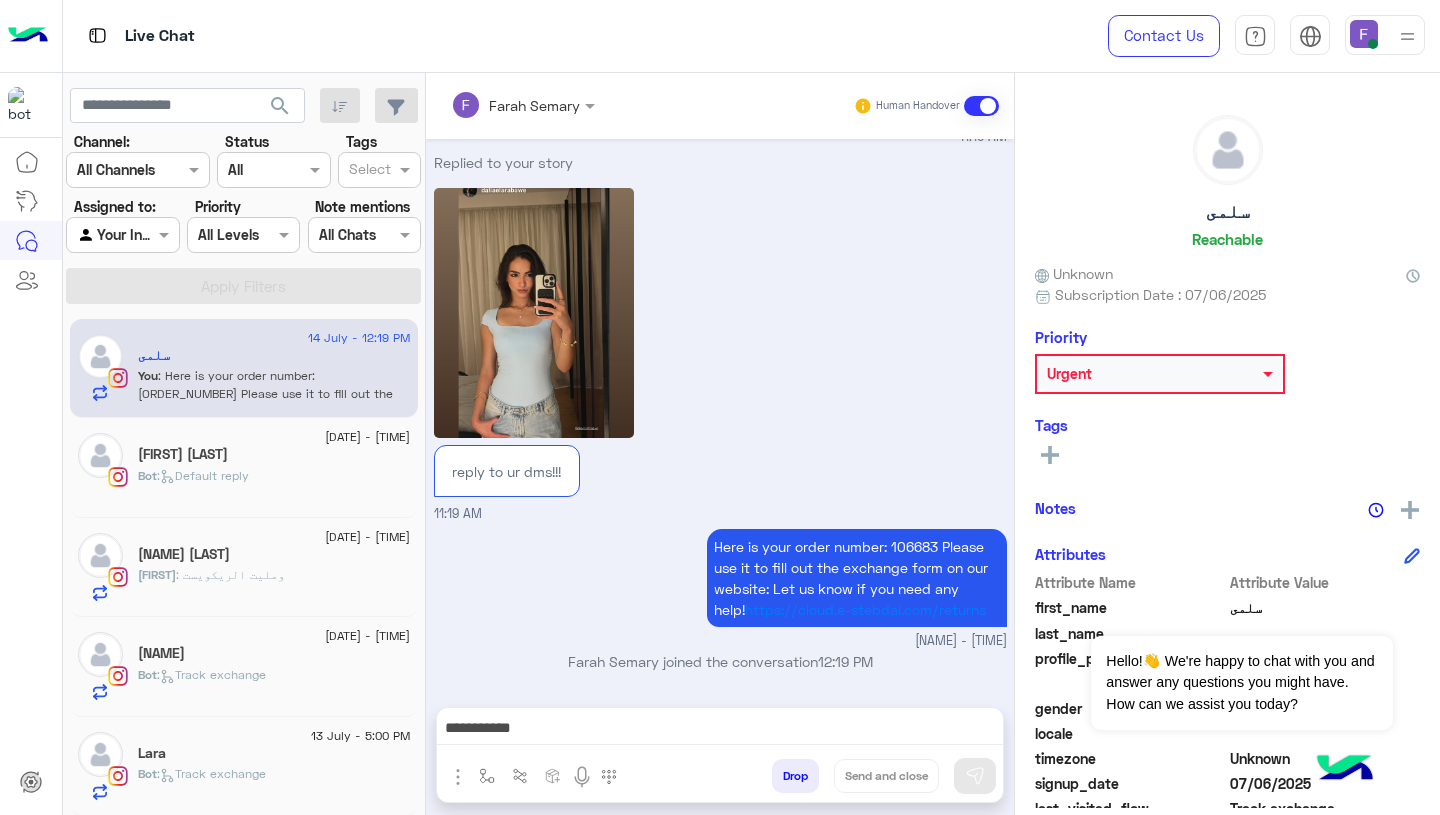 scroll, scrollTop: 4040, scrollLeft: 0, axis: vertical 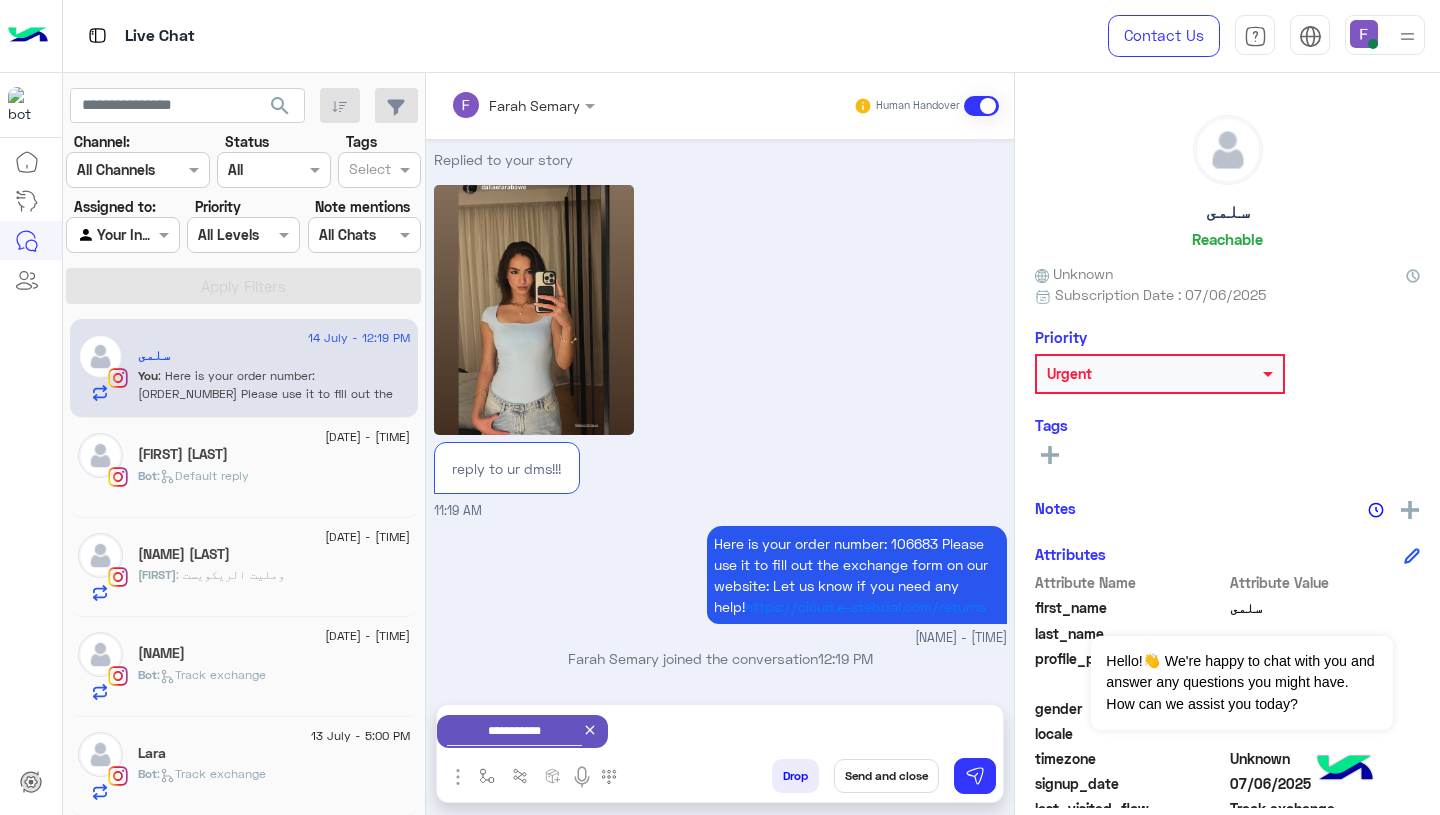 click on "Urgent" 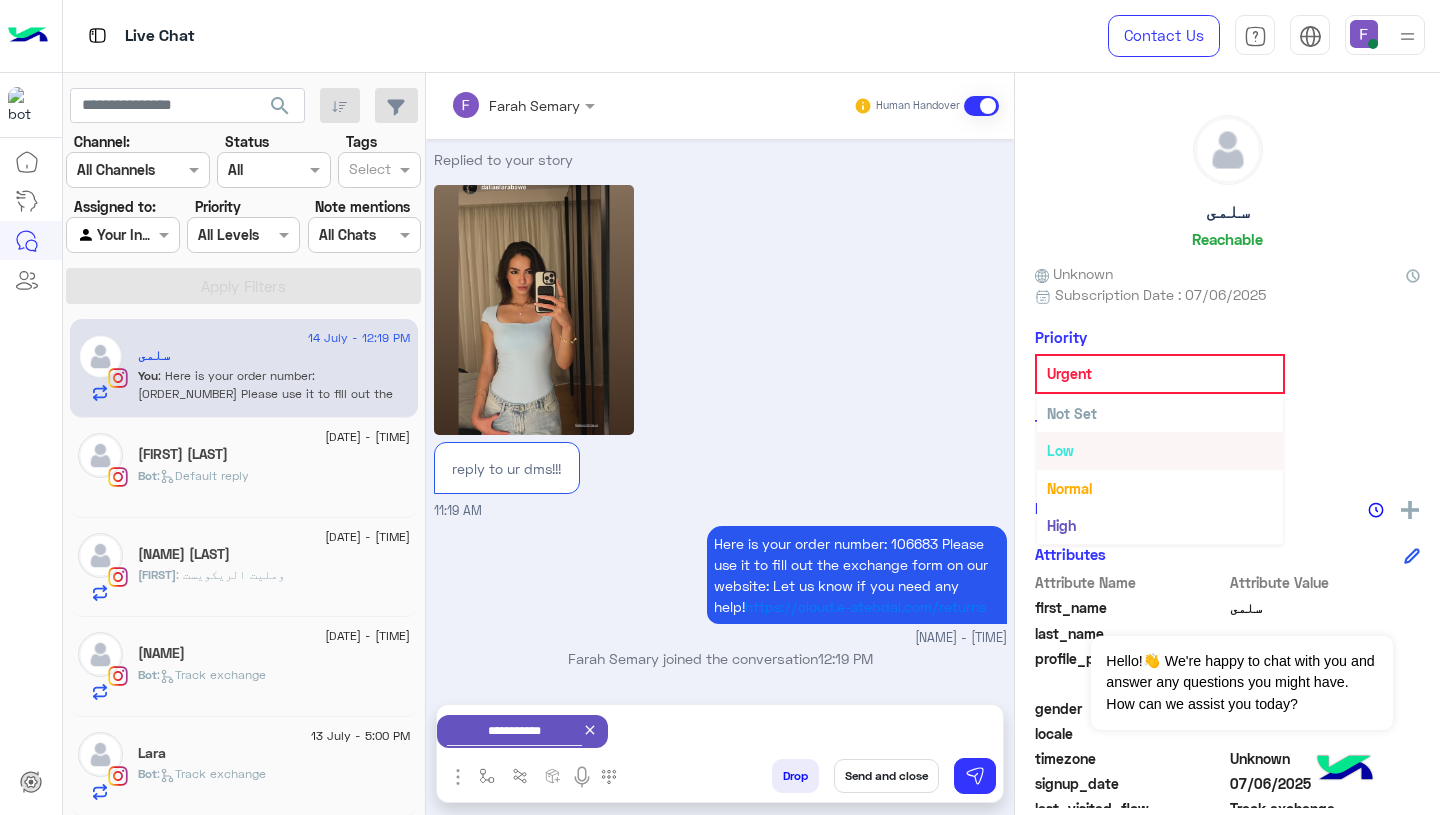 scroll, scrollTop: 37, scrollLeft: 0, axis: vertical 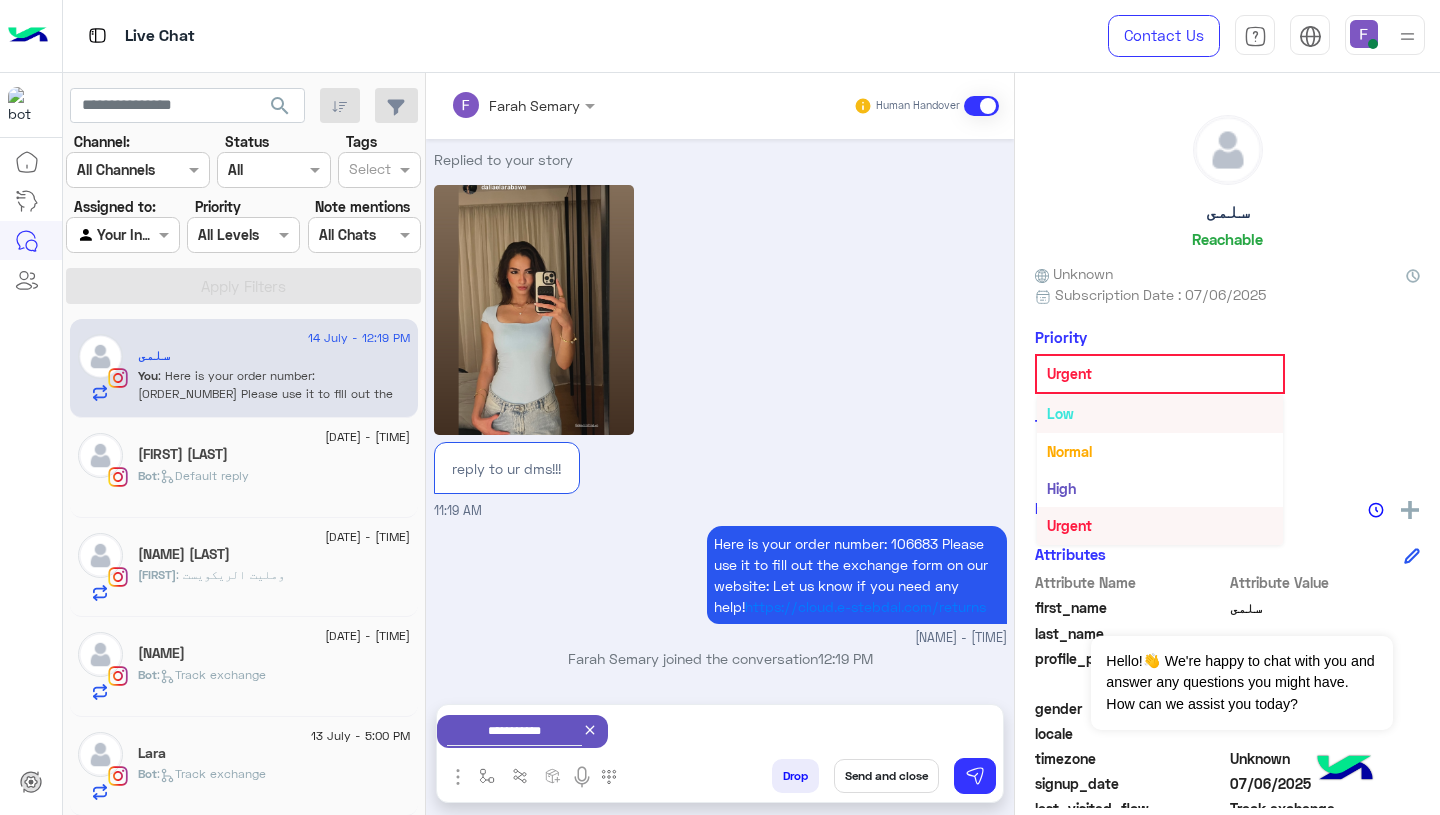 click on "Low" at bounding box center [1160, 413] 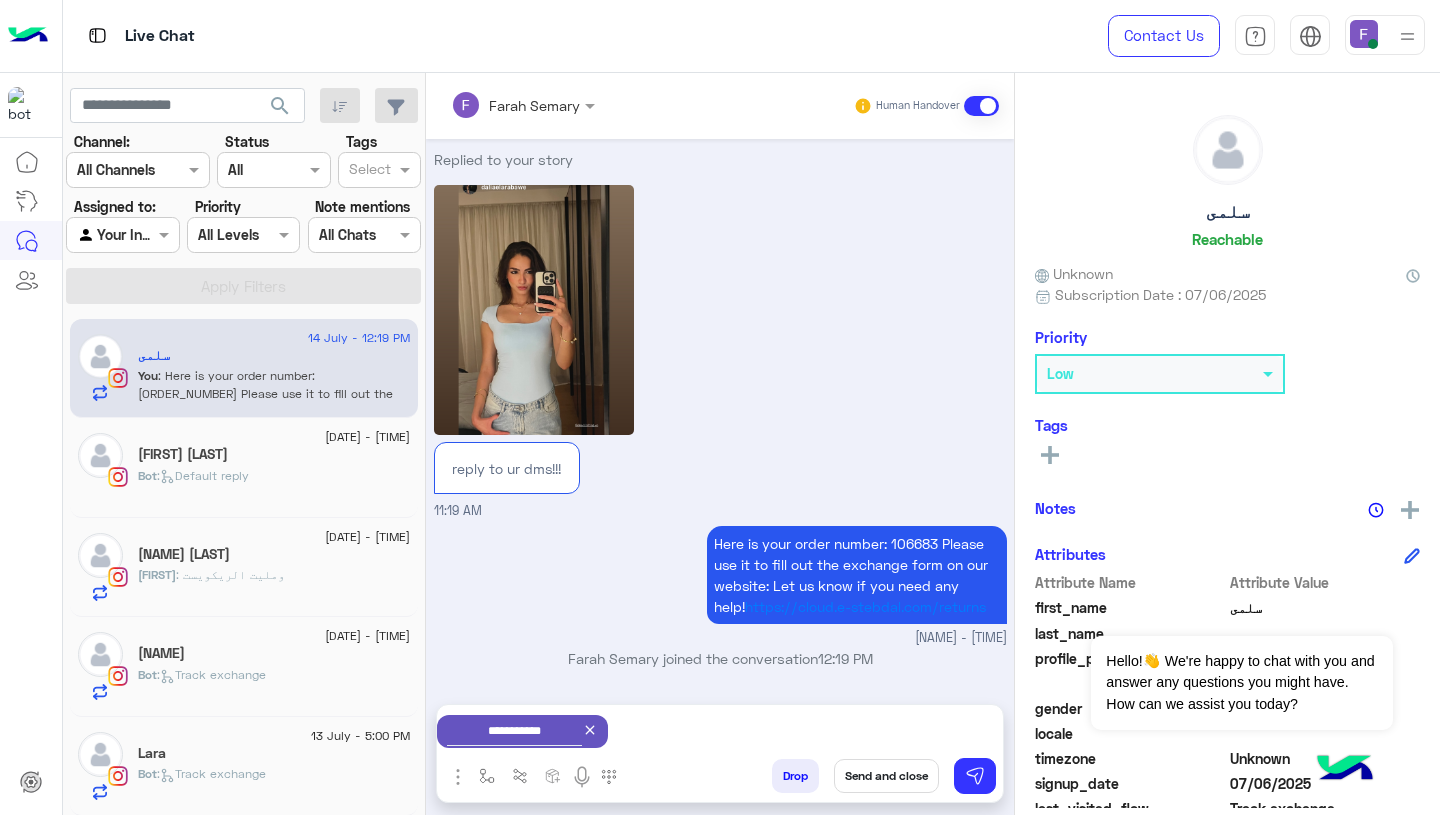 click on "Low" 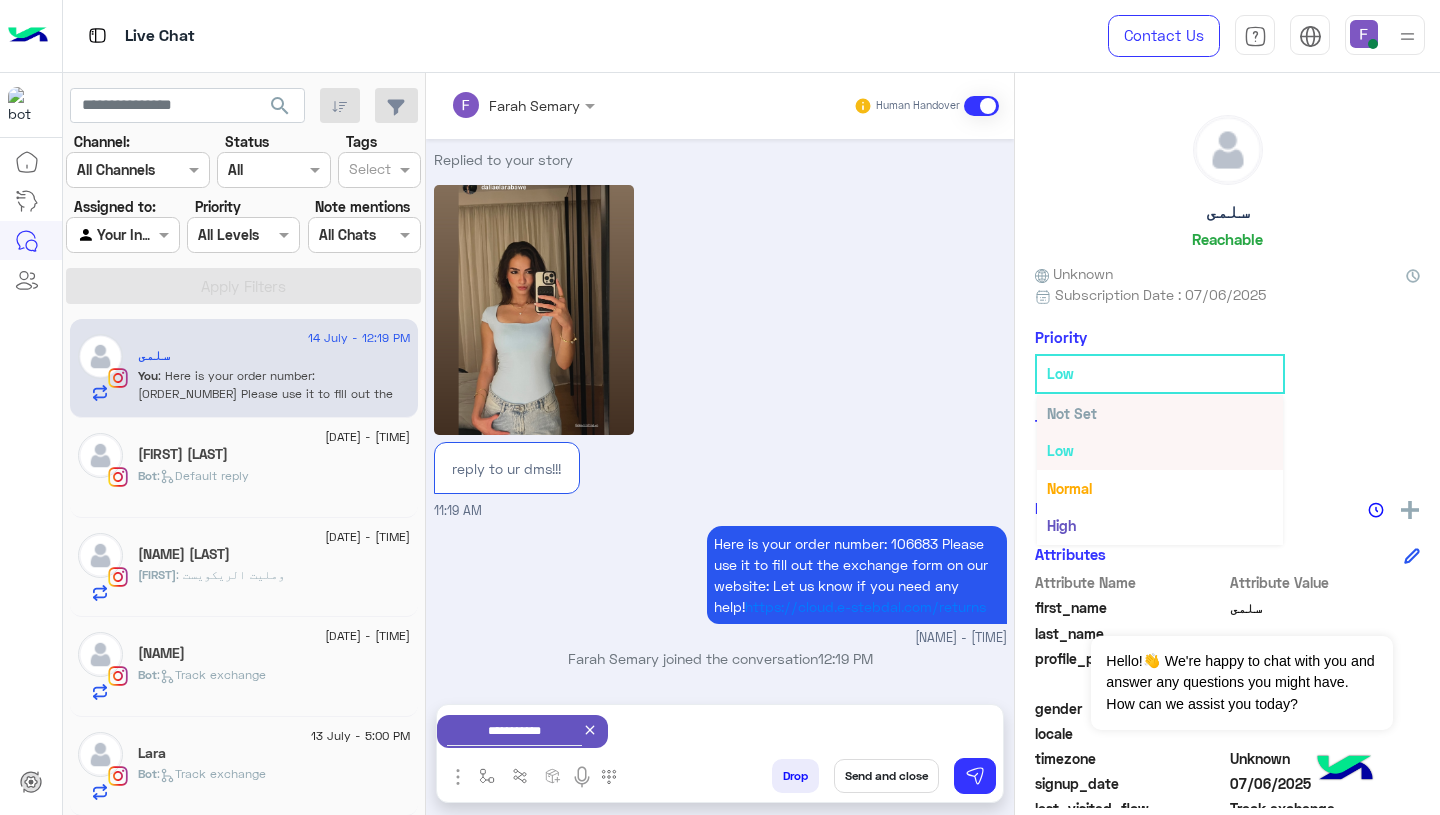 click on "Not Set" at bounding box center (1160, 413) 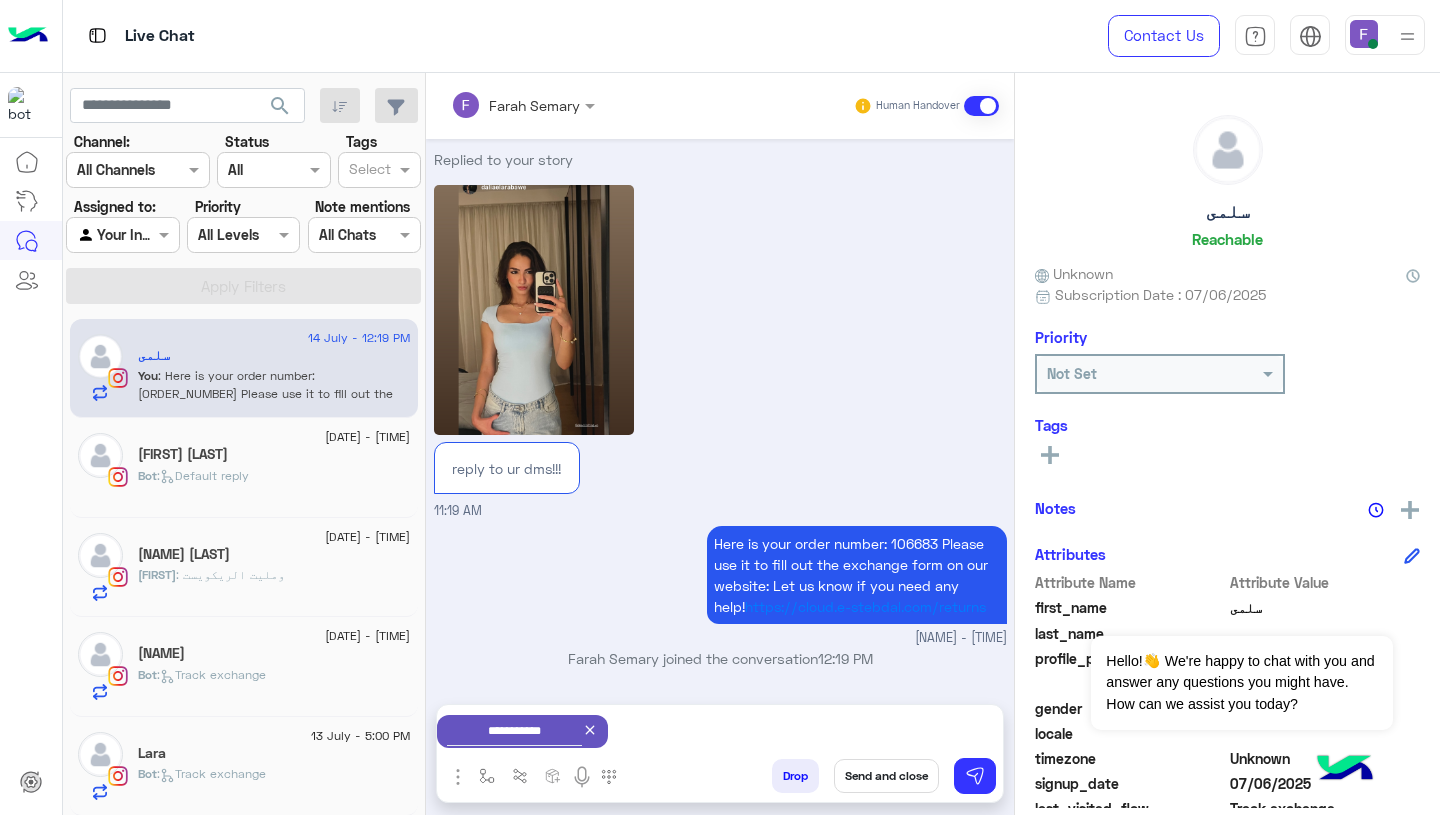 click on "Send and close" at bounding box center (886, 776) 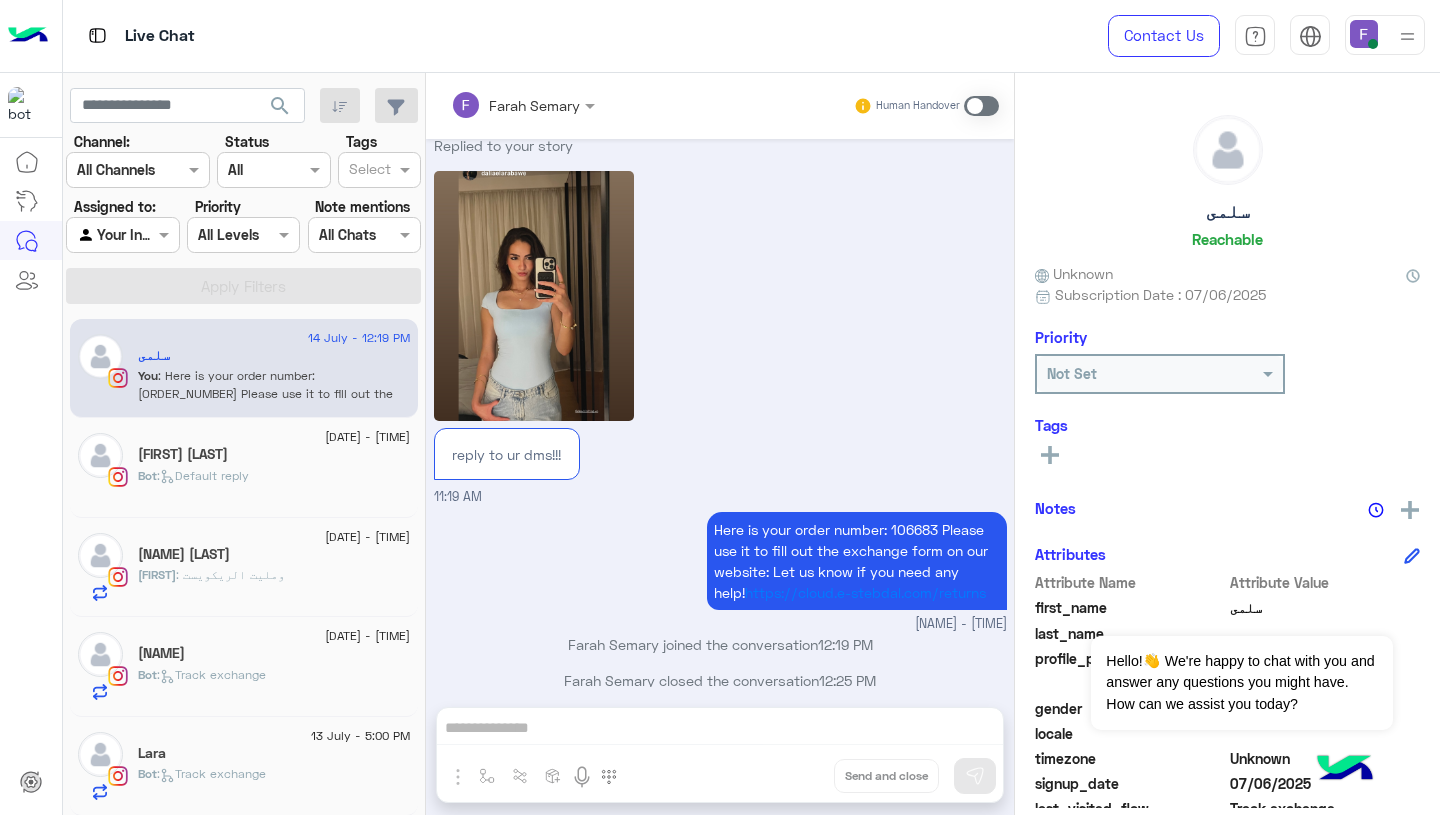 scroll, scrollTop: 4073, scrollLeft: 0, axis: vertical 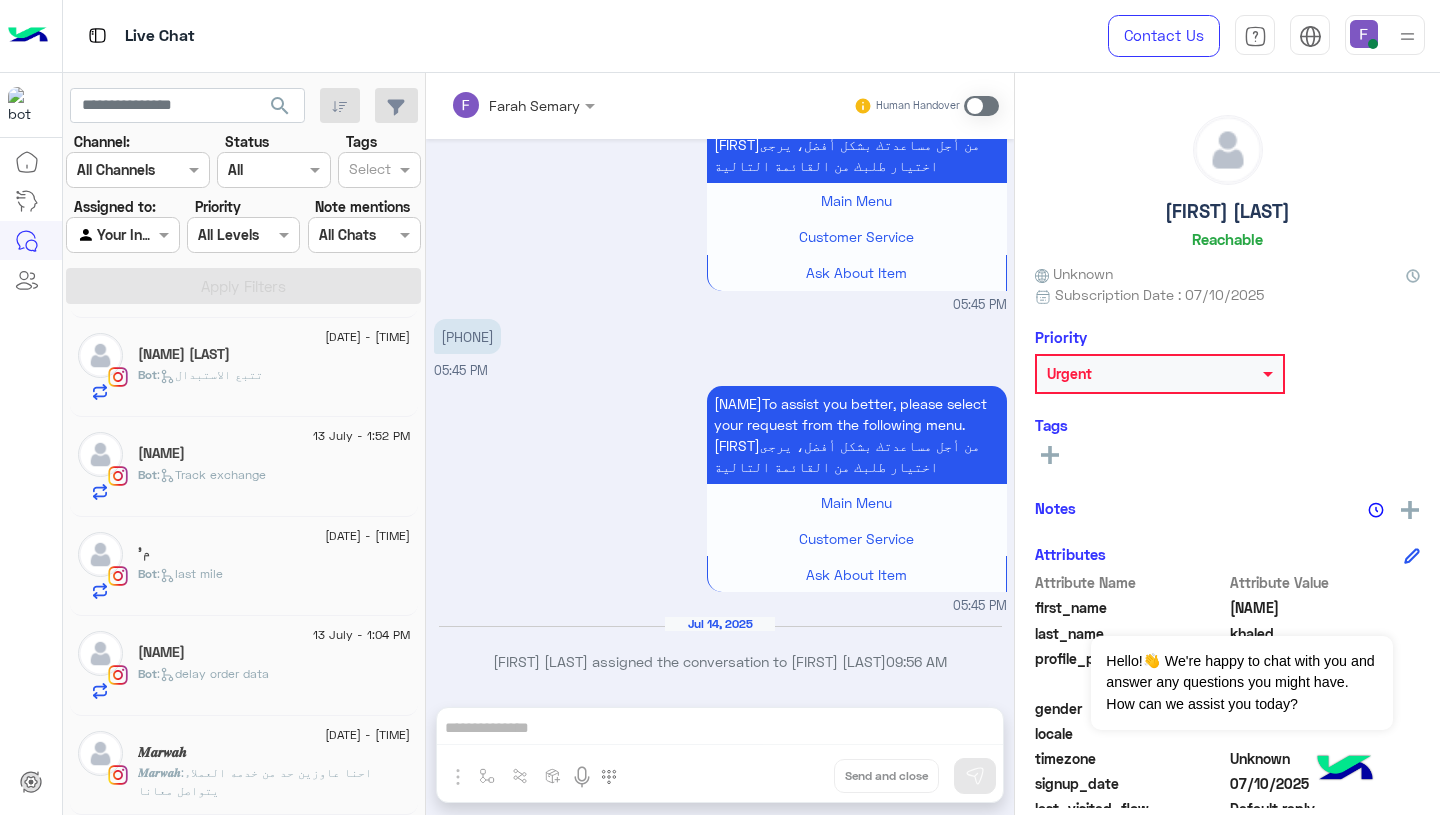 click on ": احنا عاوزين حد من خدمه العملاء يتواصل معانا" 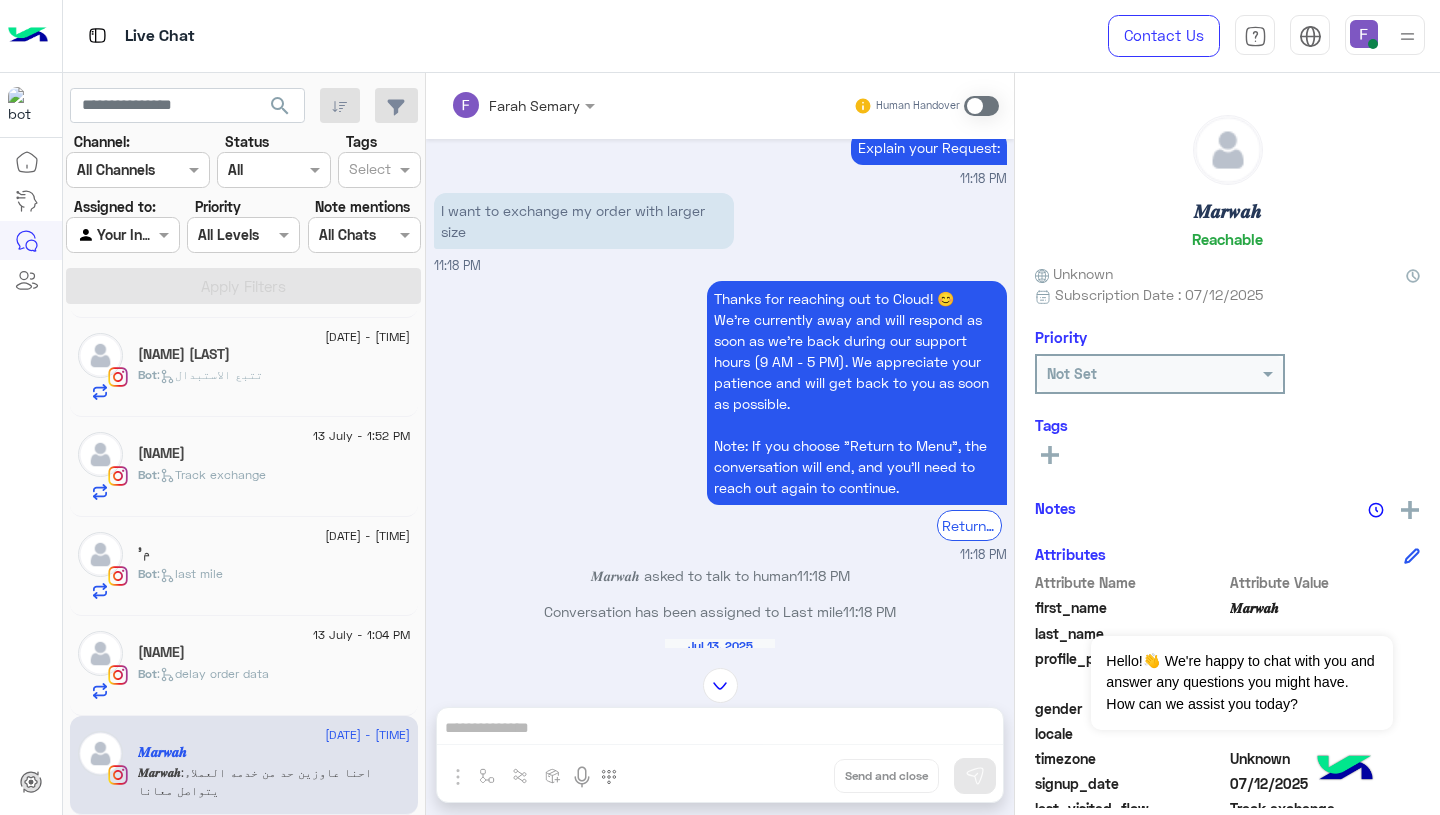 scroll, scrollTop: 1230, scrollLeft: 0, axis: vertical 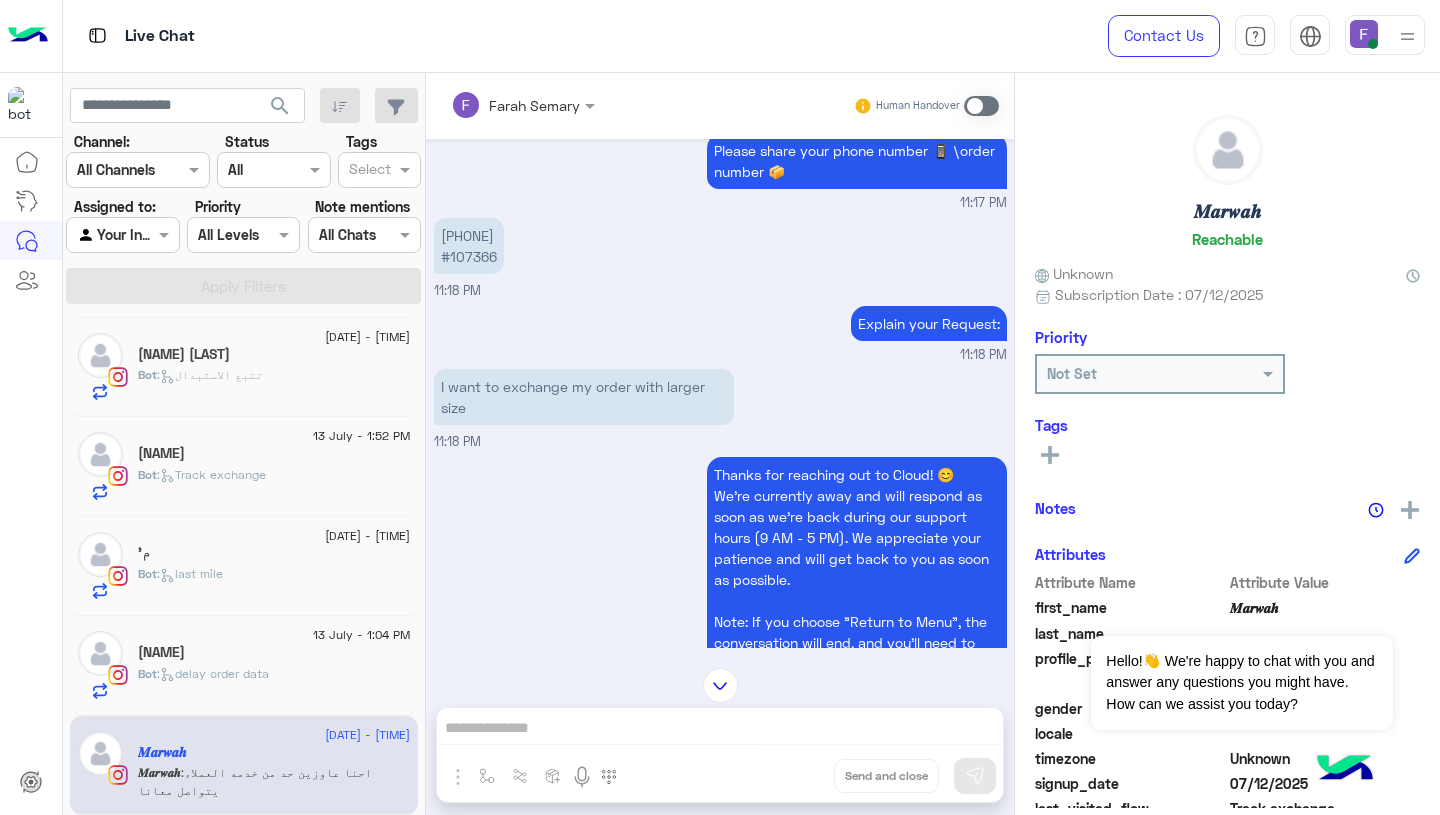 click on "01009125135 #107366" at bounding box center [469, 246] 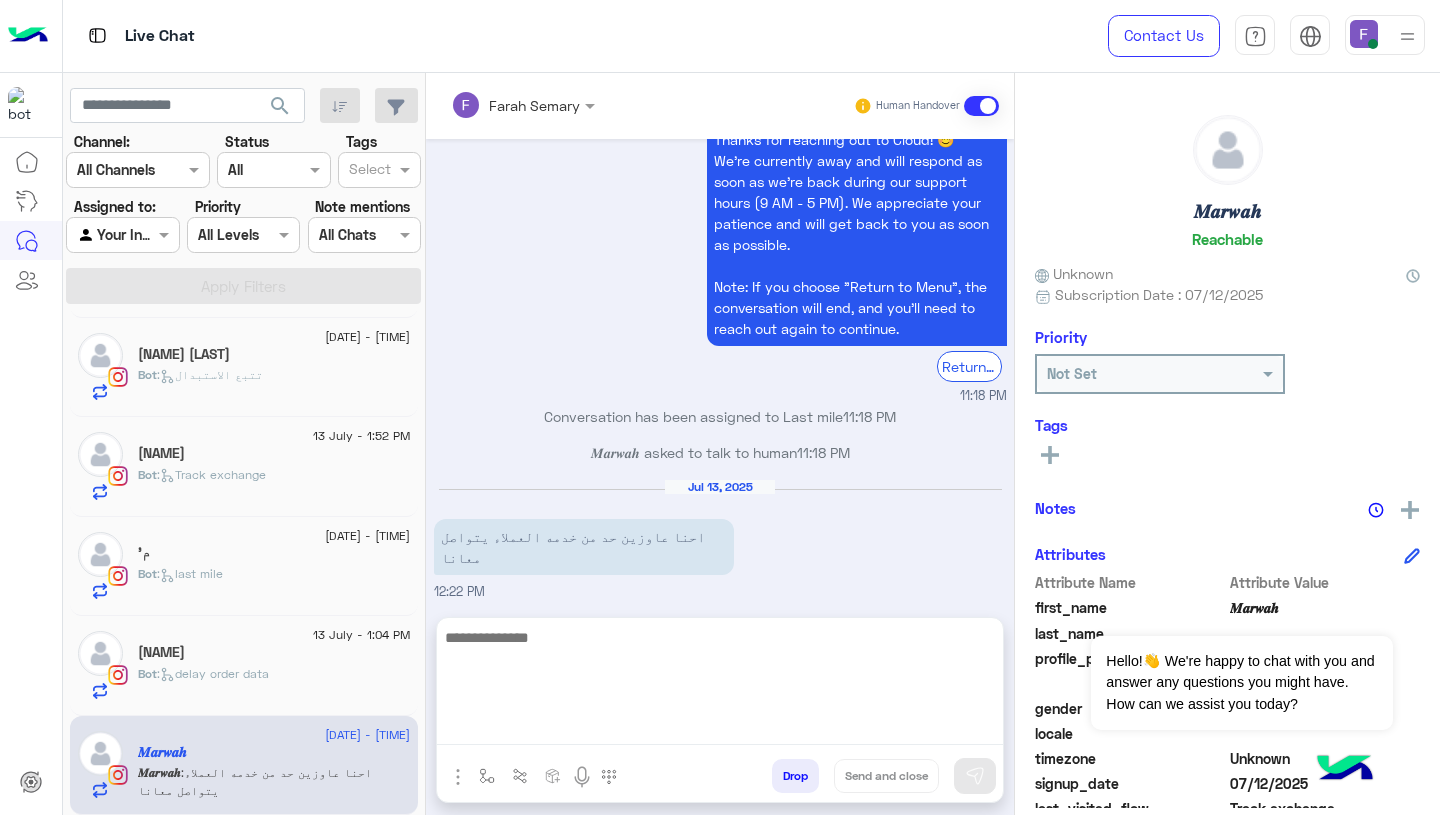 click at bounding box center [720, 685] 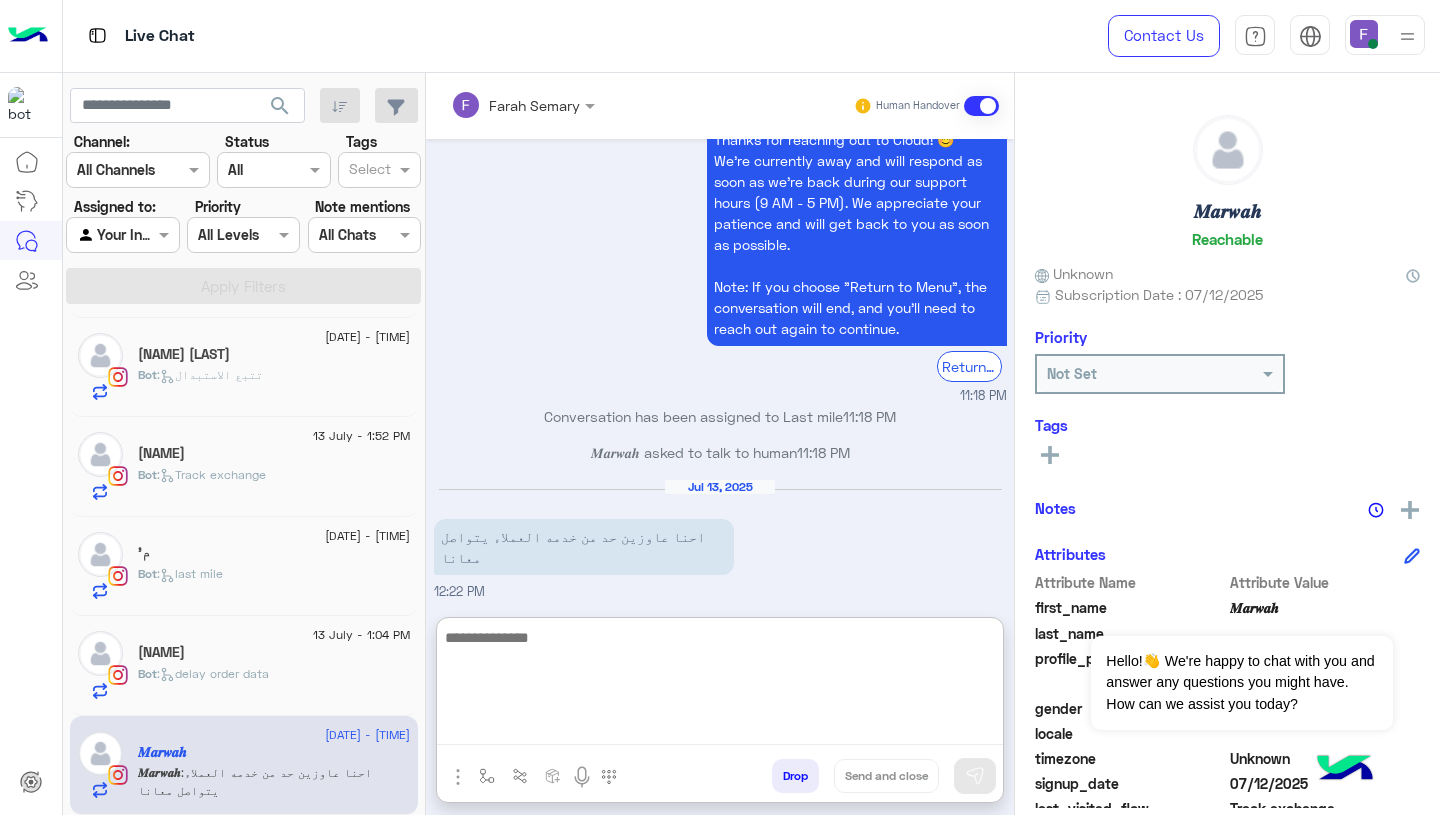 paste on "**********" 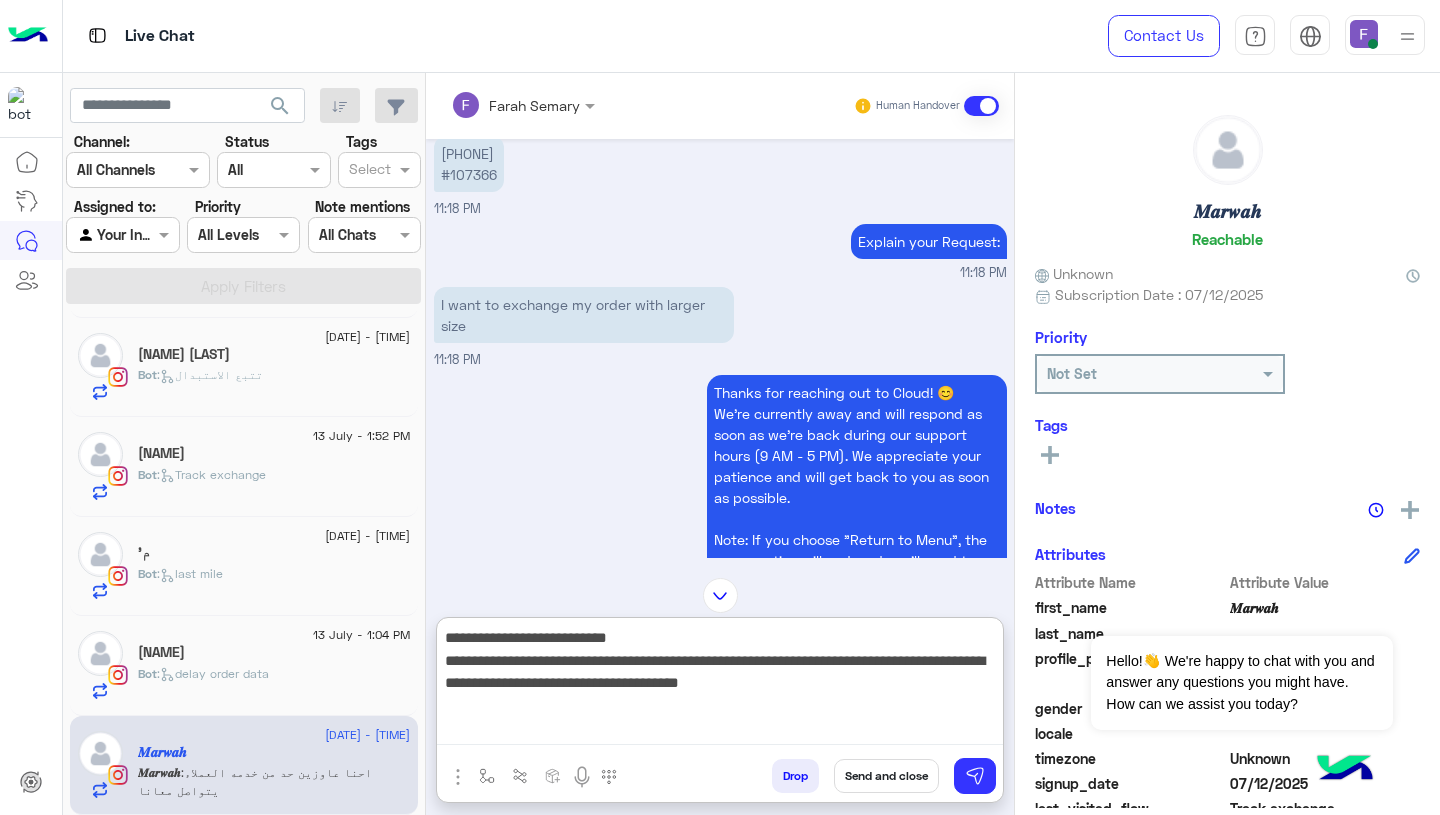 scroll, scrollTop: 1290, scrollLeft: 0, axis: vertical 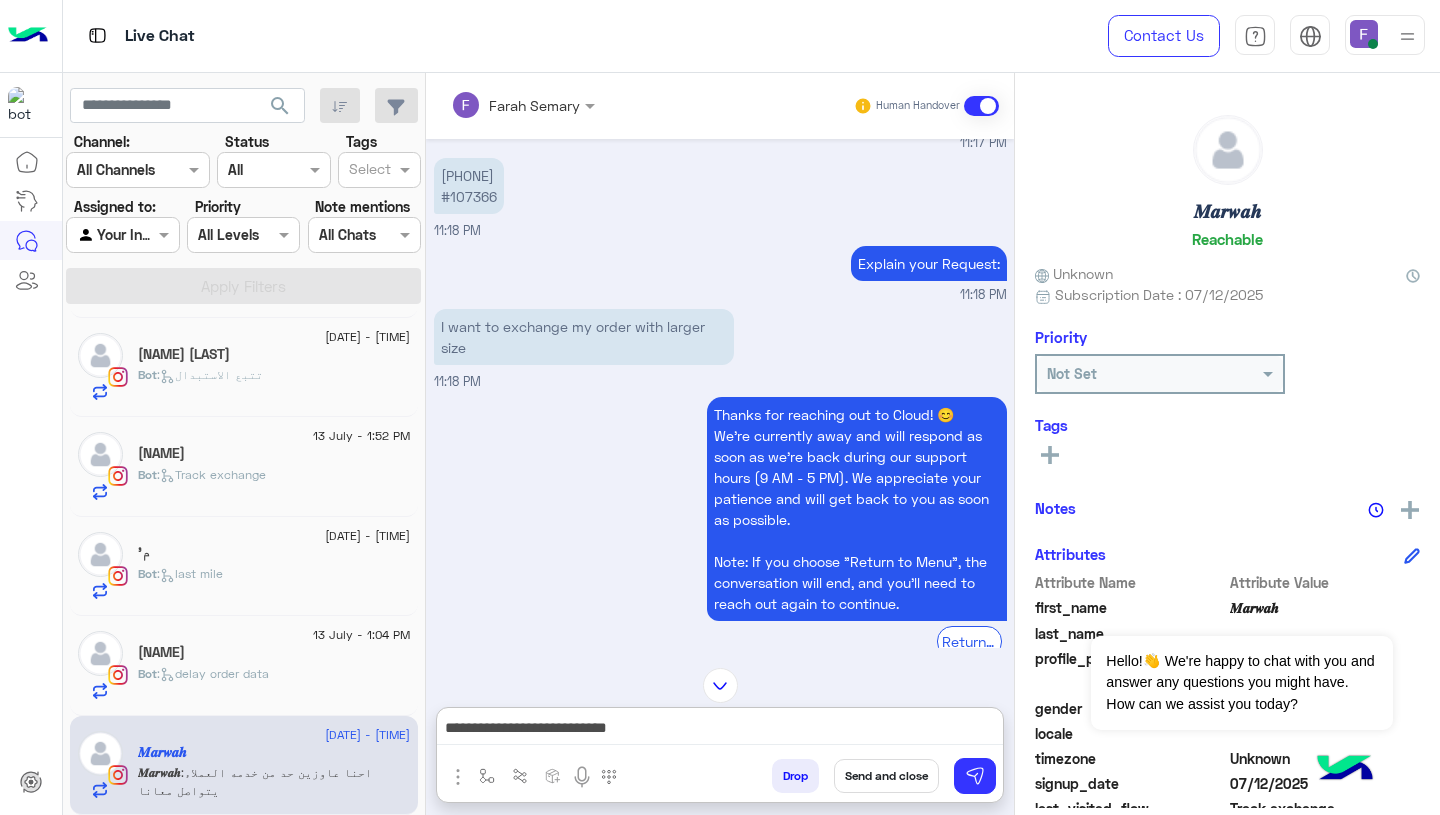 click on "01009125135 #107366" at bounding box center (469, 186) 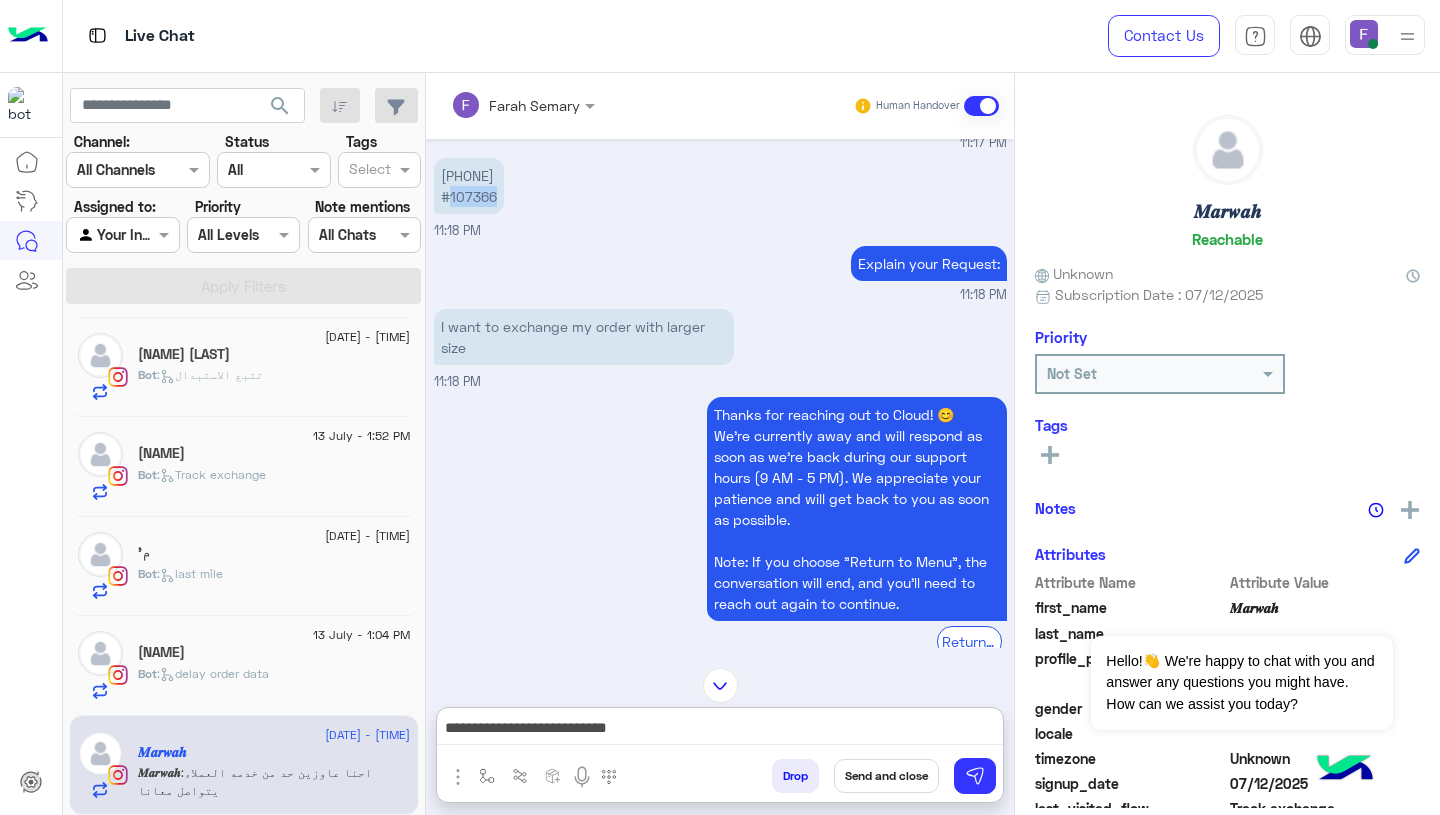 click on "01009125135 #107366" at bounding box center (469, 186) 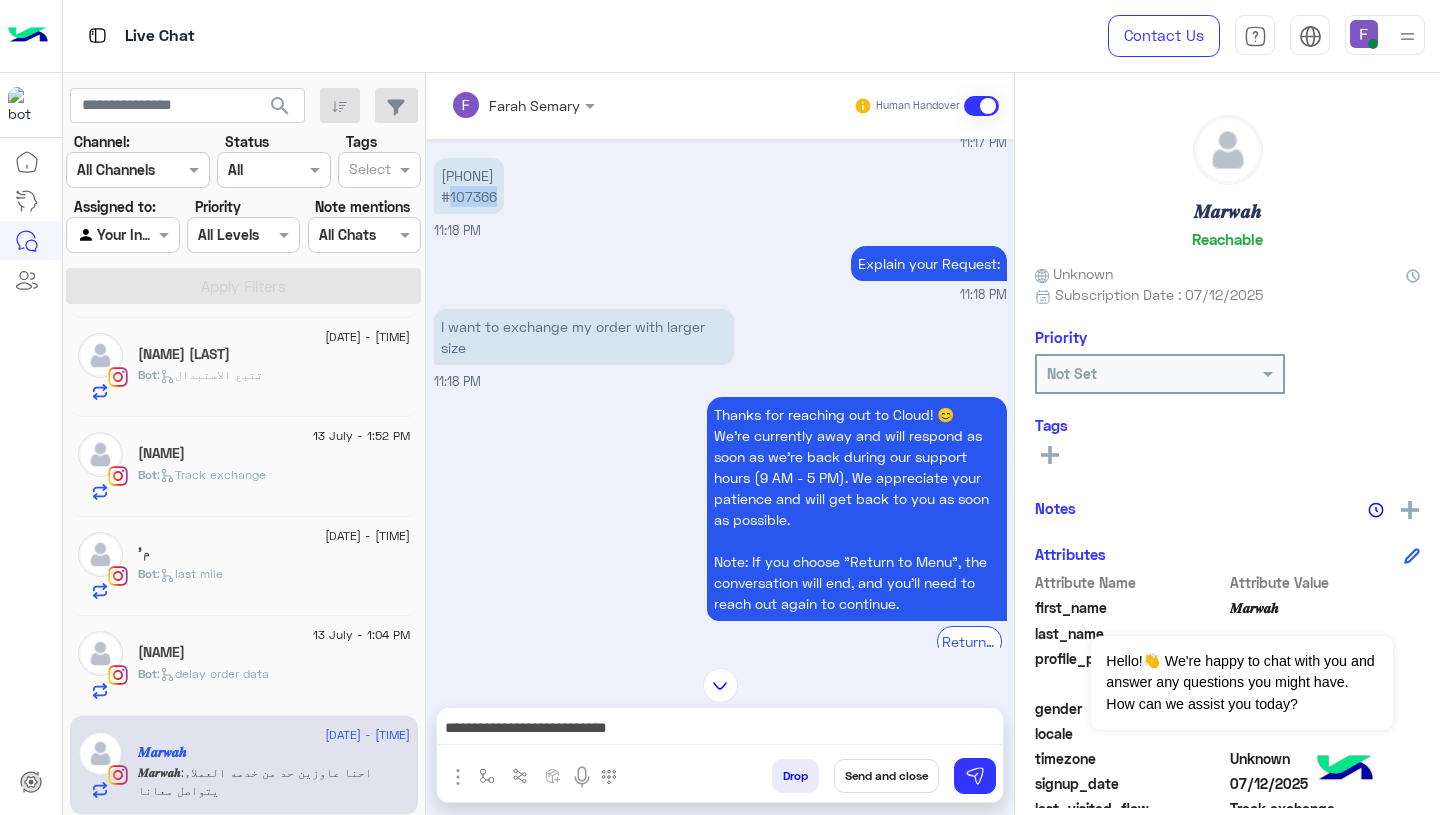 copy on "107366" 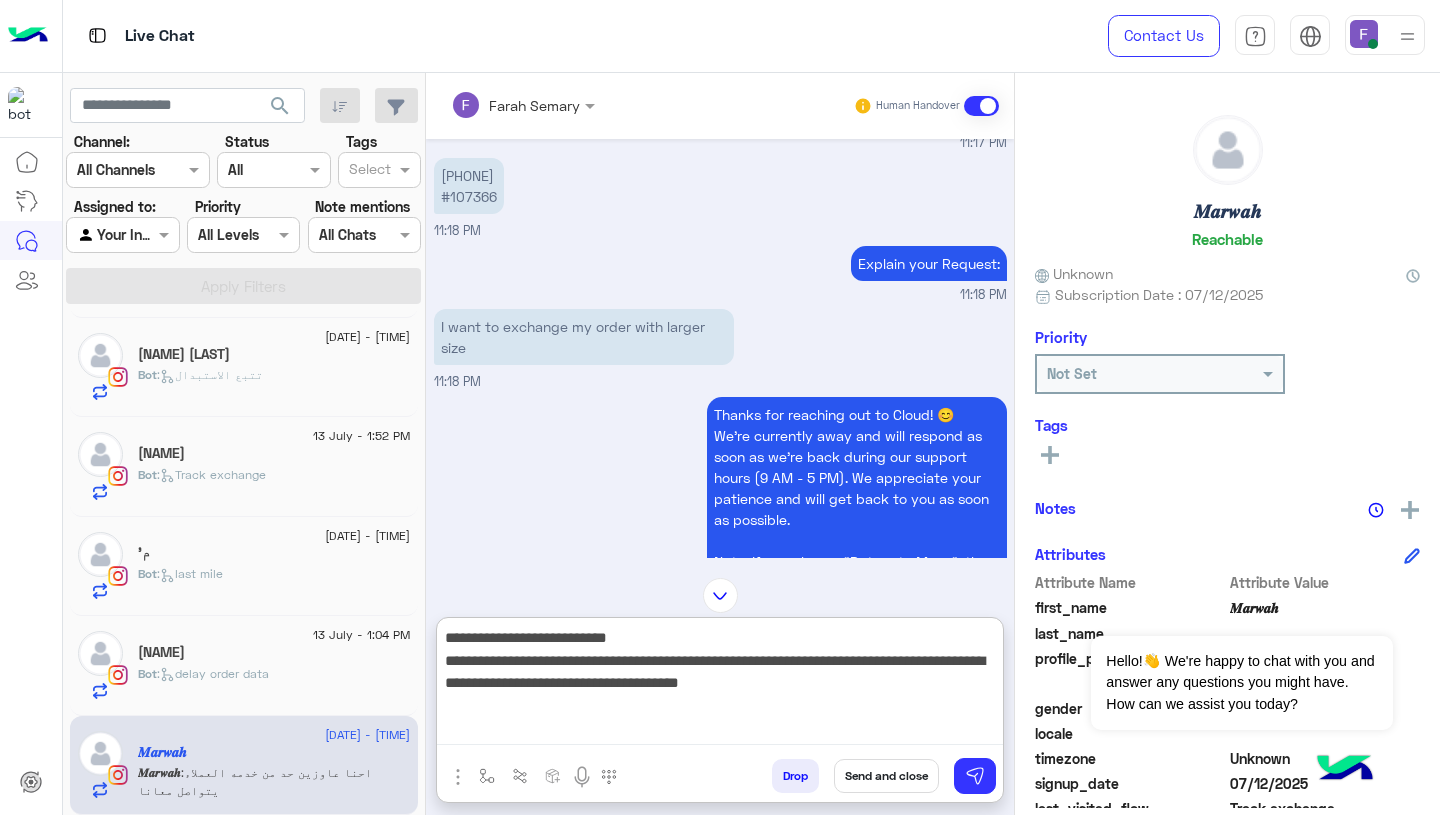 click on "**********" at bounding box center [720, 685] 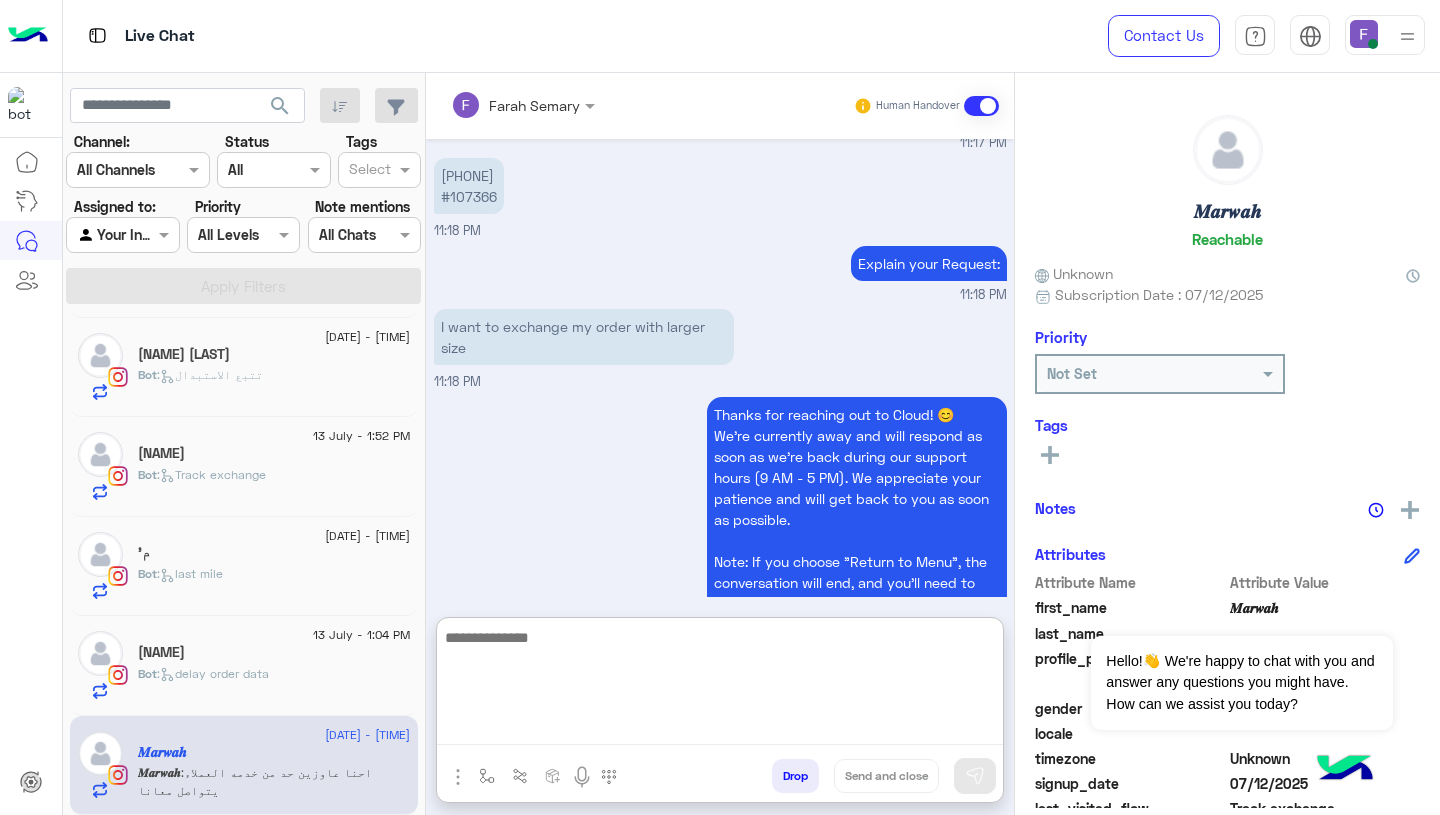 scroll, scrollTop: 1782, scrollLeft: 0, axis: vertical 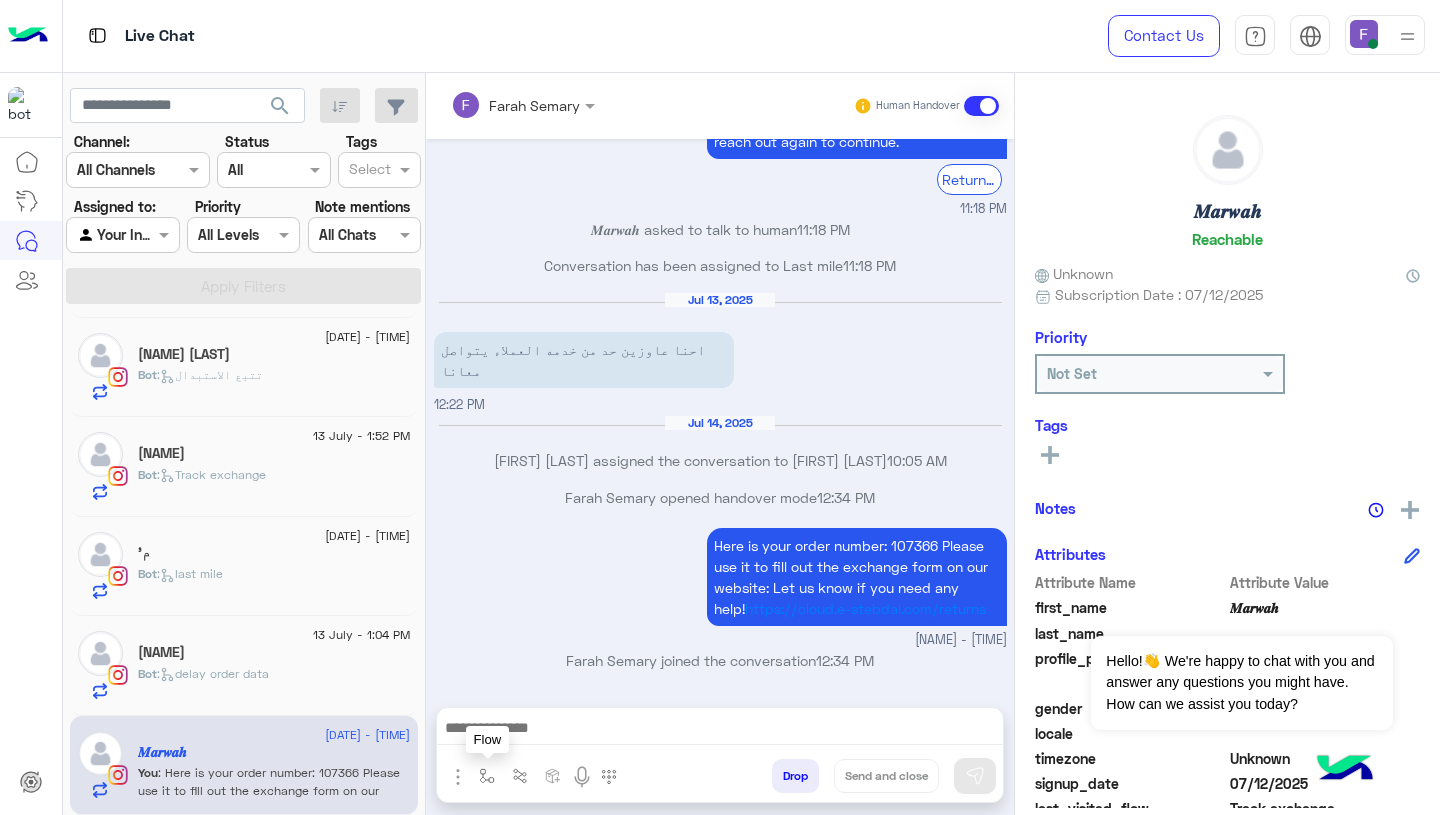click at bounding box center (487, 776) 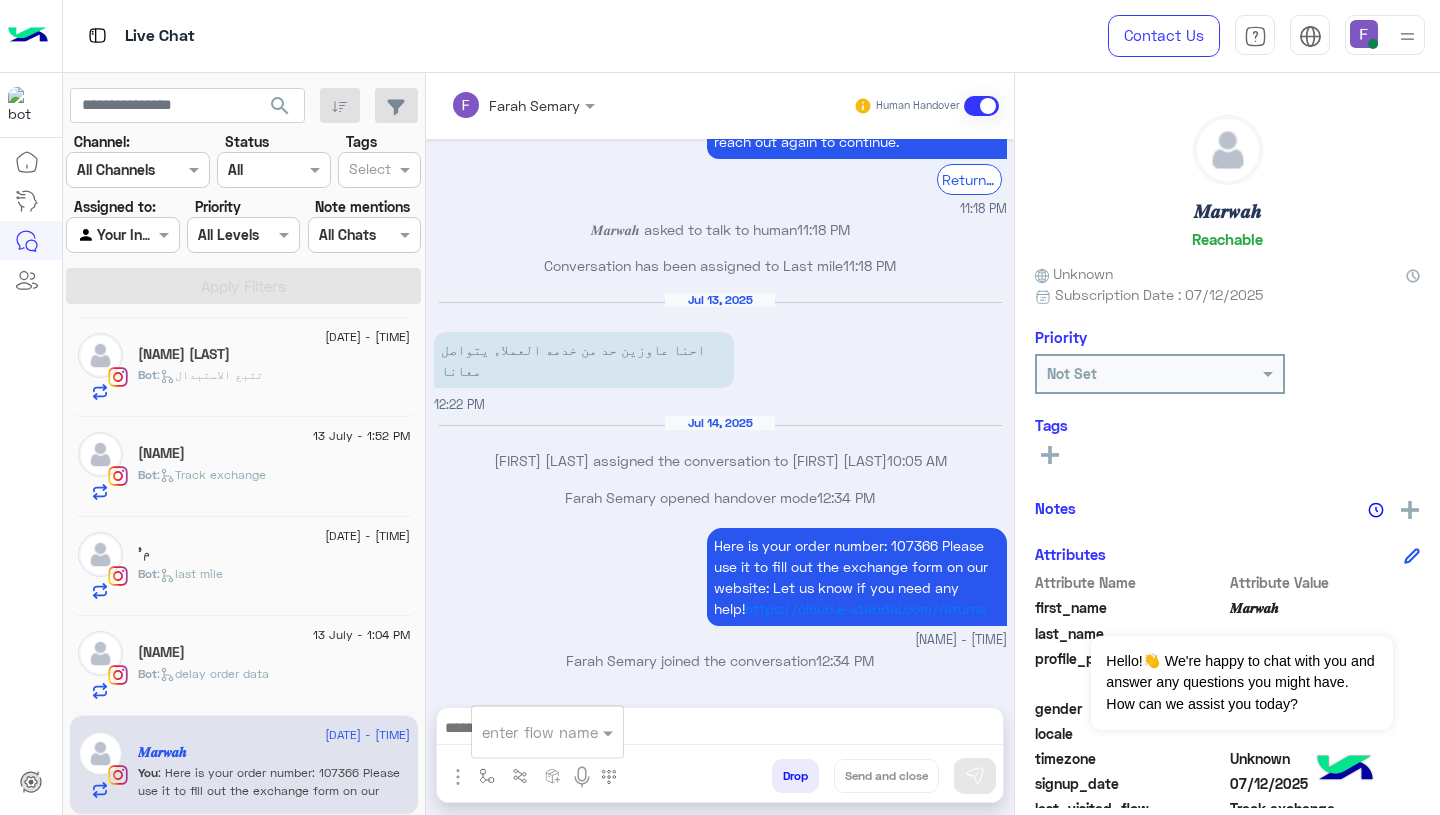 scroll, scrollTop: 1729, scrollLeft: 0, axis: vertical 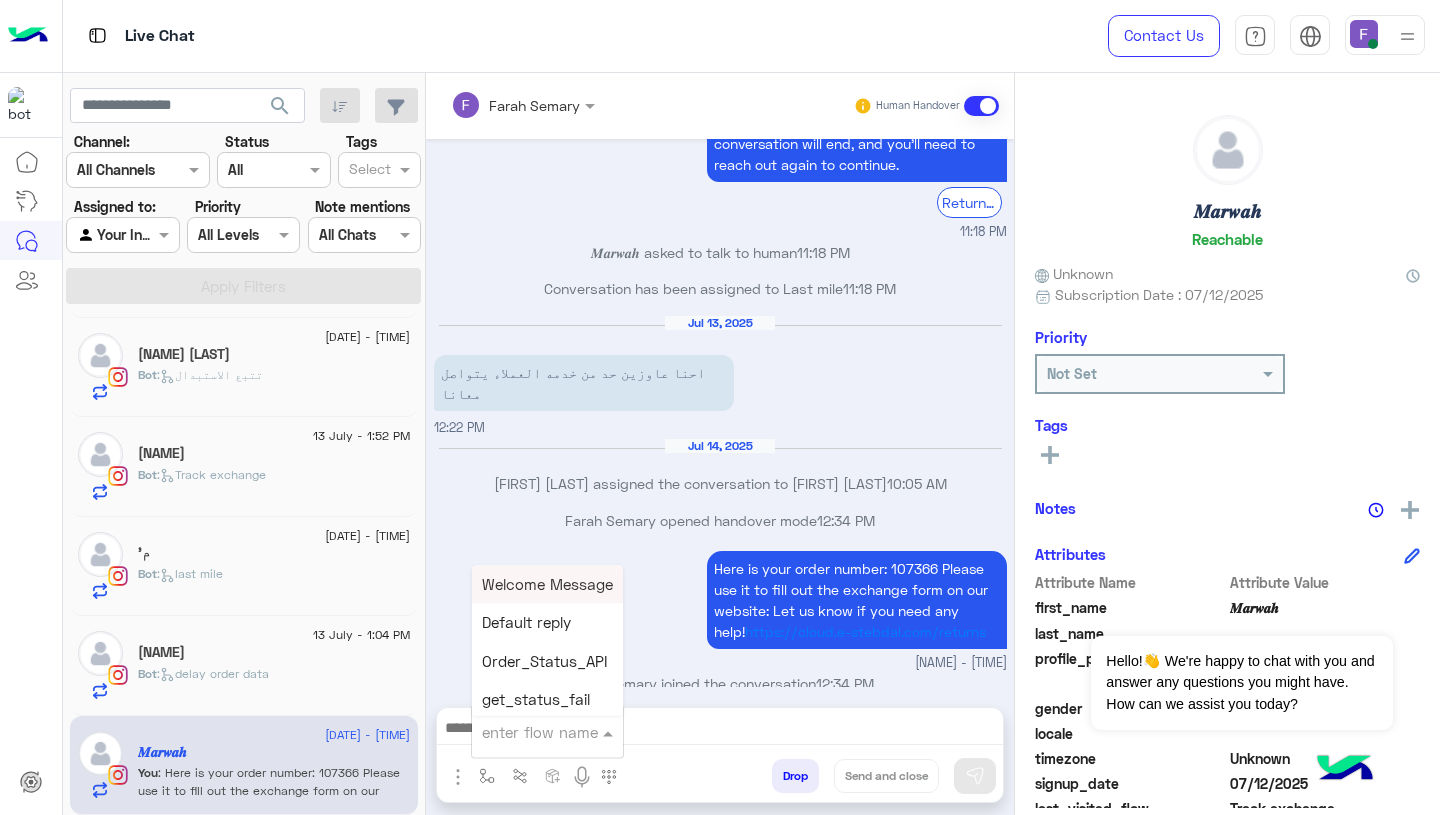 click at bounding box center (523, 732) 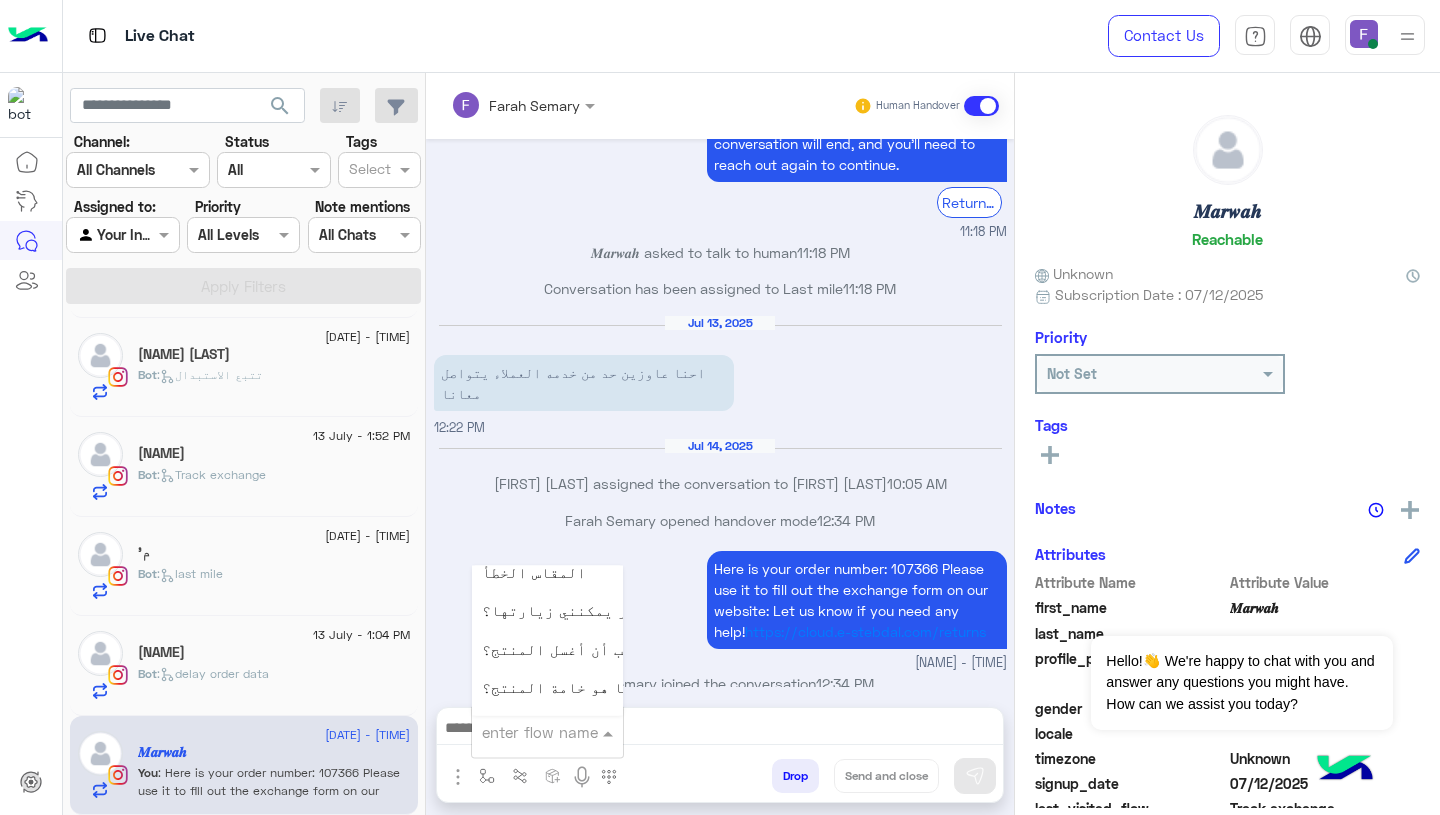 scroll, scrollTop: 2660, scrollLeft: 0, axis: vertical 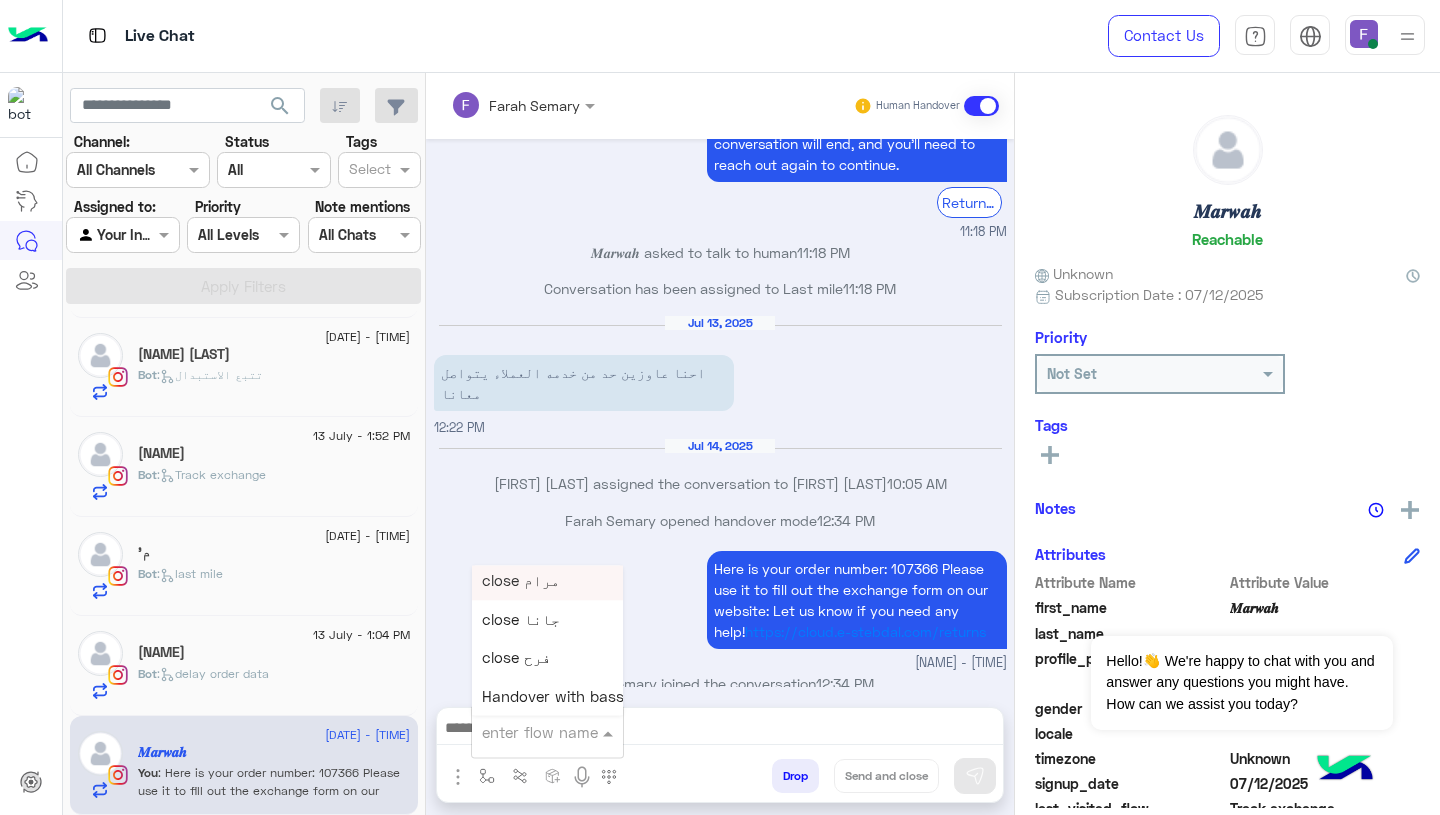 click on "Farah Semary opened handover mode   12:34 PM" at bounding box center (720, 520) 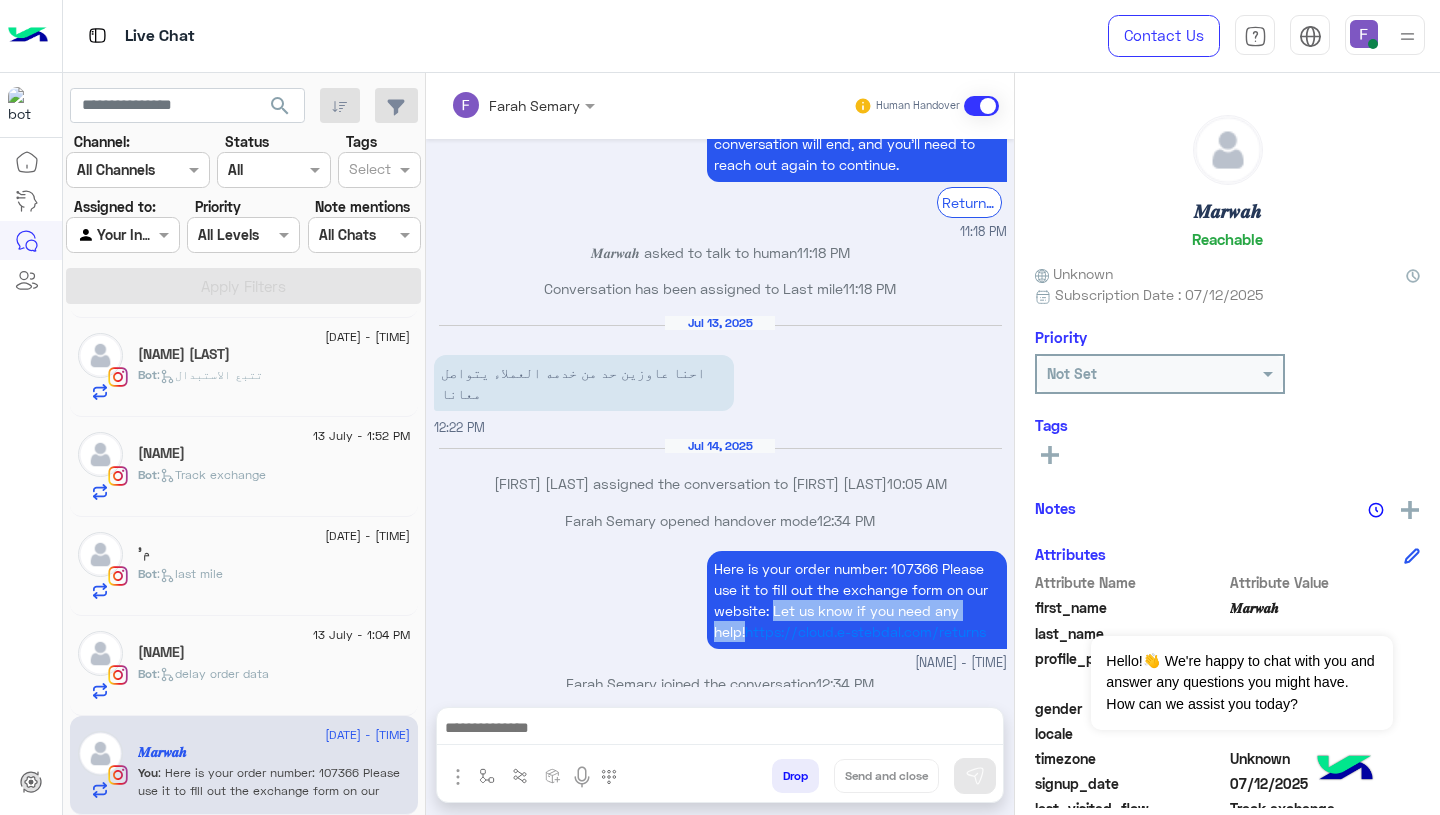 drag, startPoint x: 765, startPoint y: 587, endPoint x: 991, endPoint y: 588, distance: 226.00221 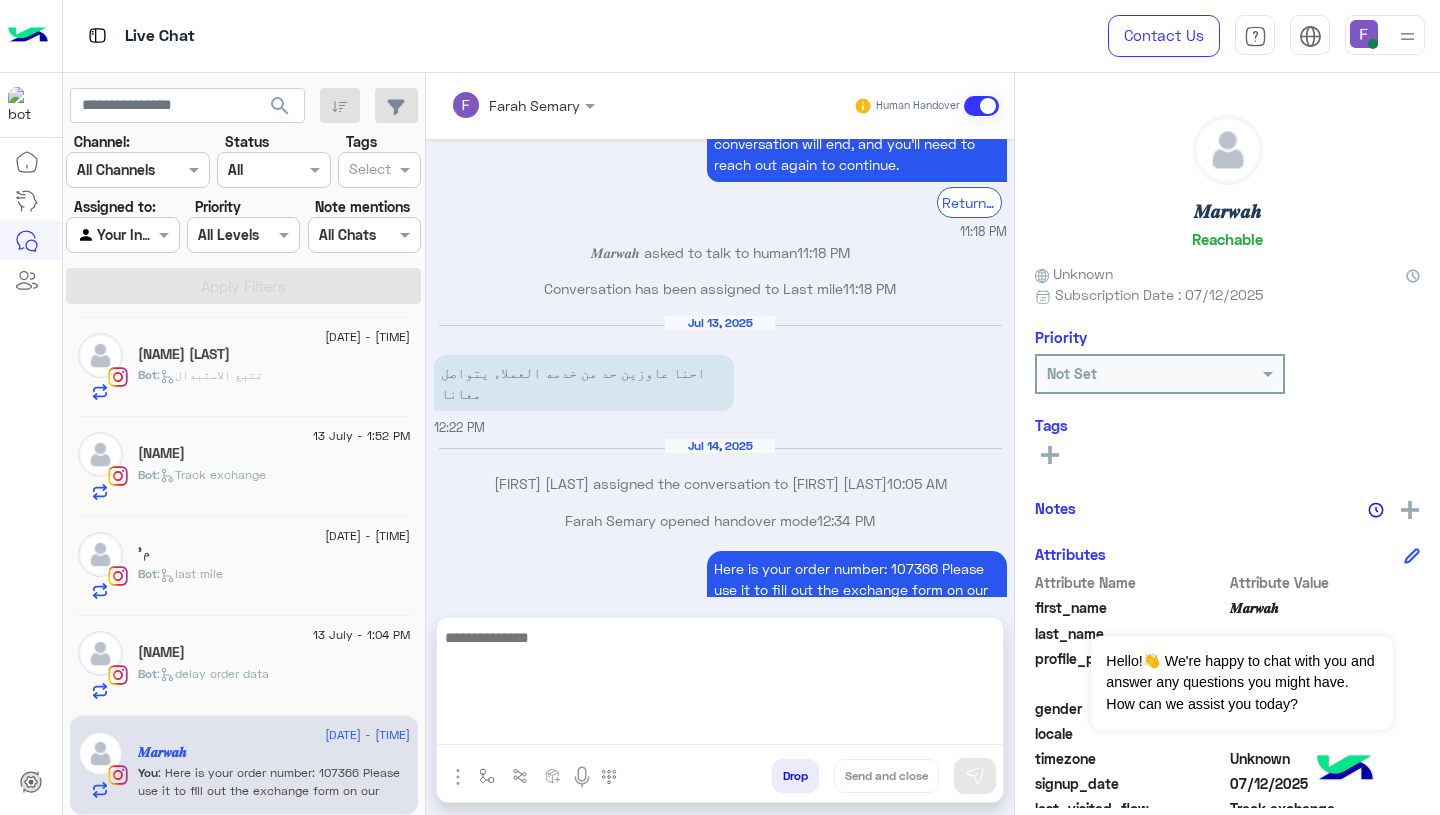 click at bounding box center (720, 685) 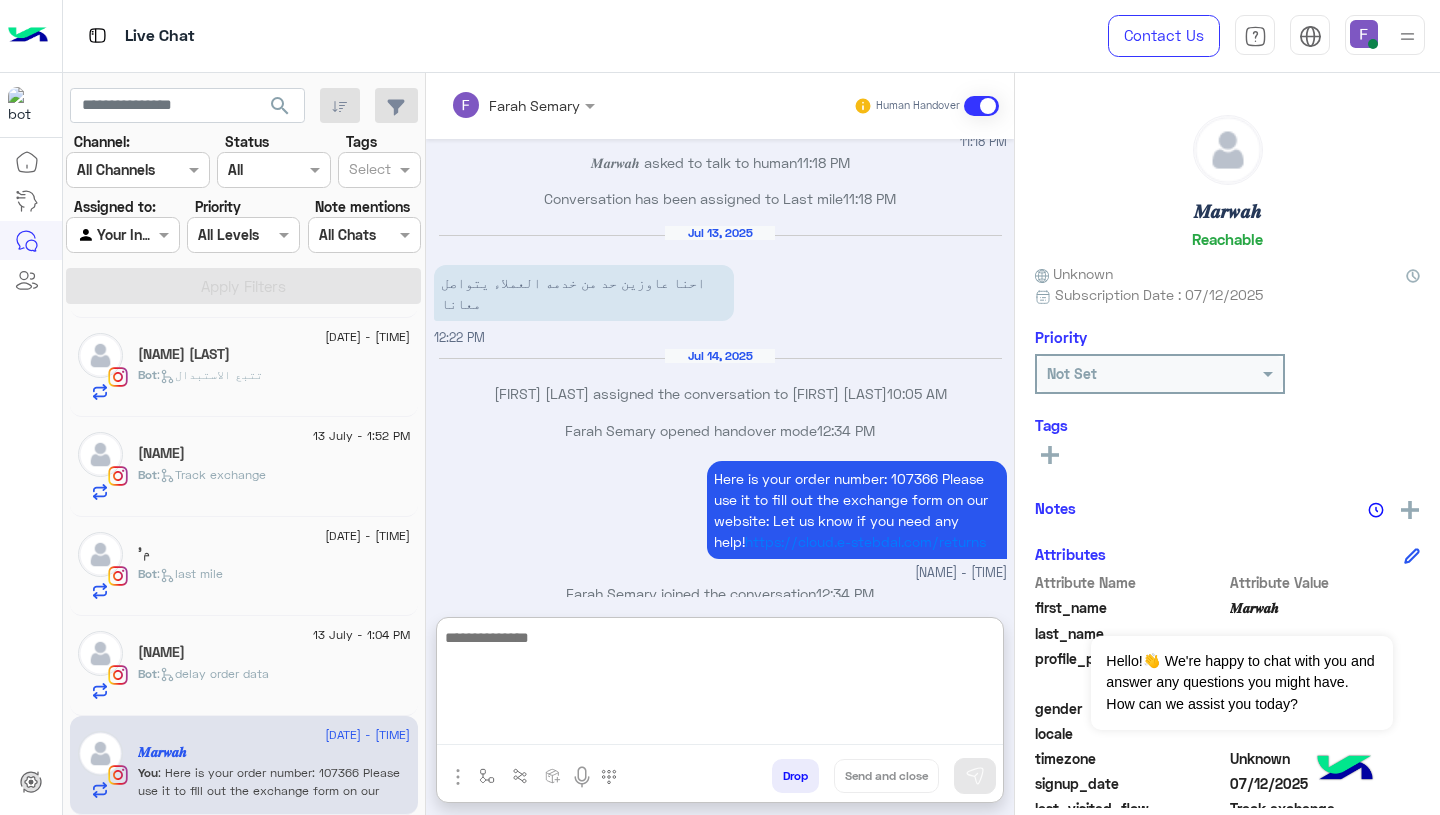 paste on "**********" 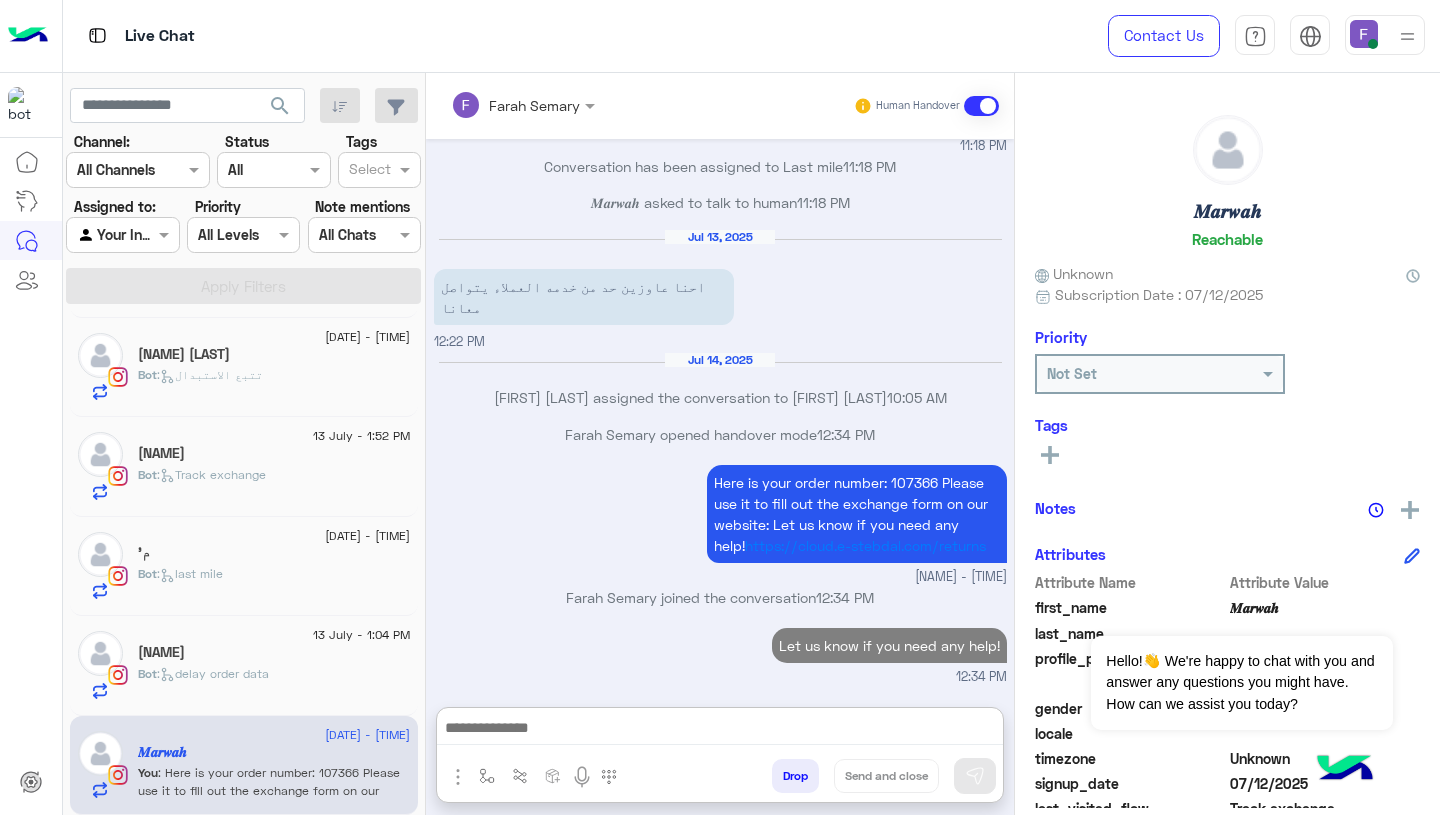 click on "Farah Semary joined the conversation   12:34 PM" at bounding box center [720, 597] 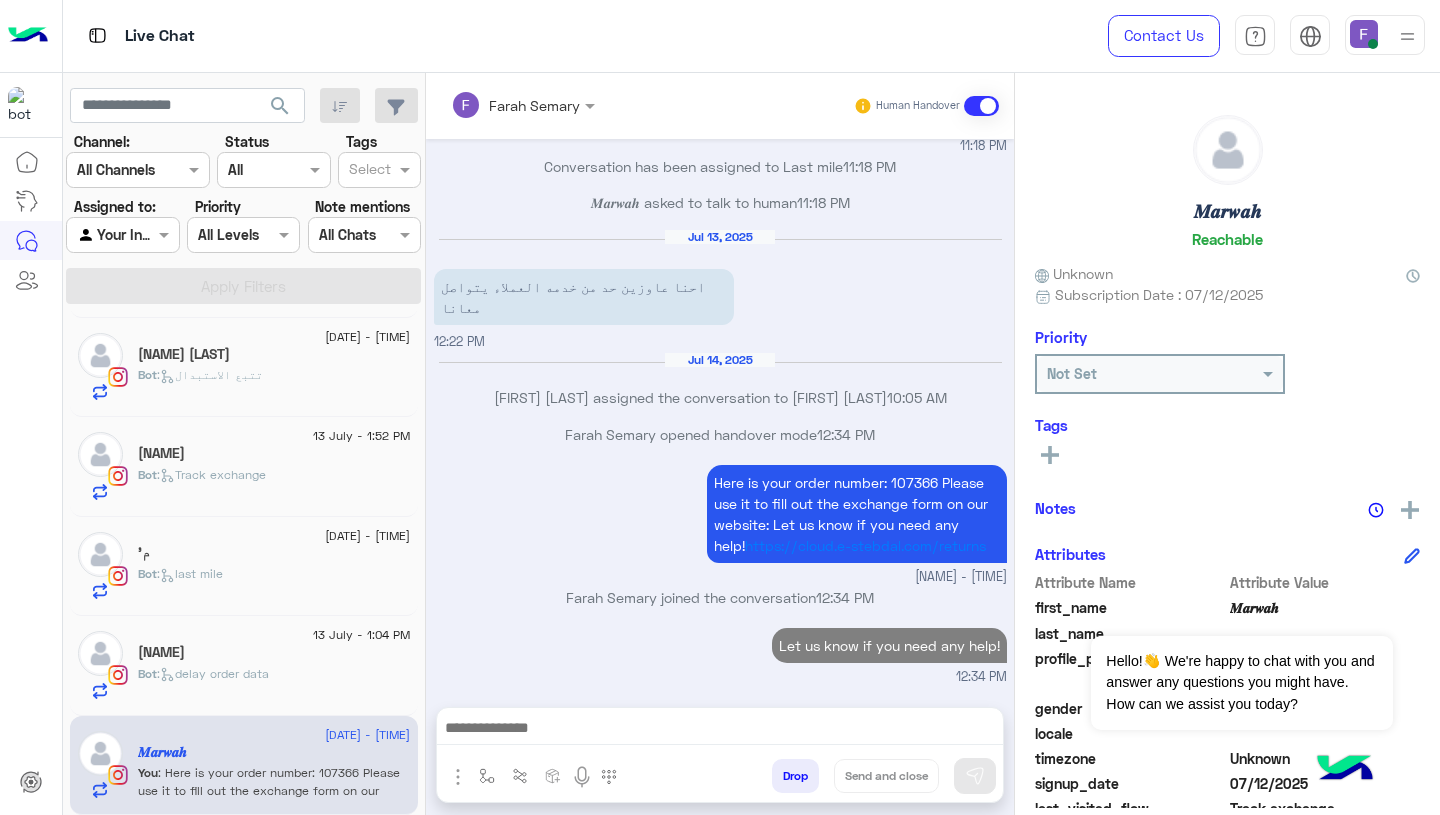 scroll, scrollTop: 1792, scrollLeft: 0, axis: vertical 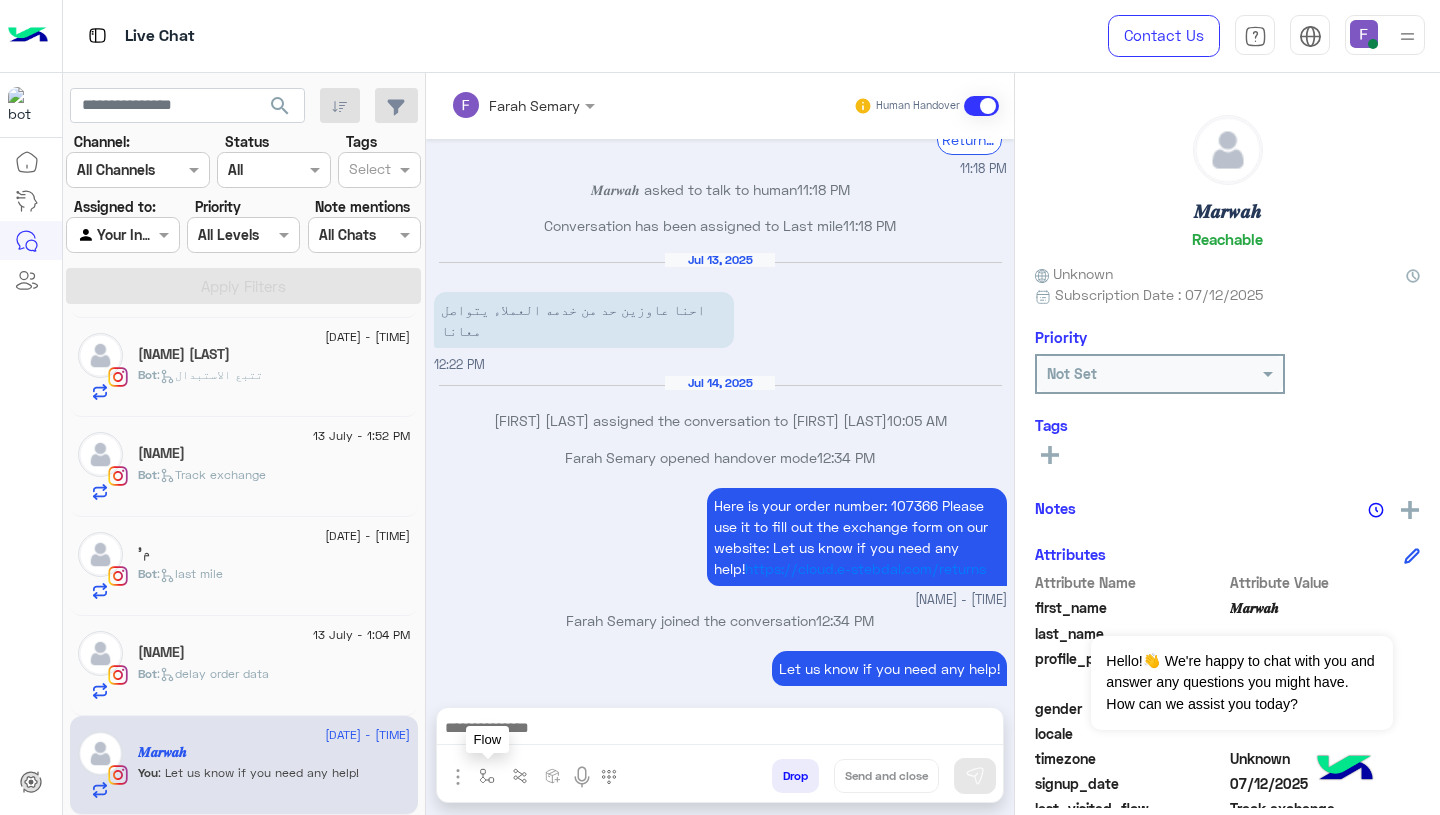 click at bounding box center [487, 776] 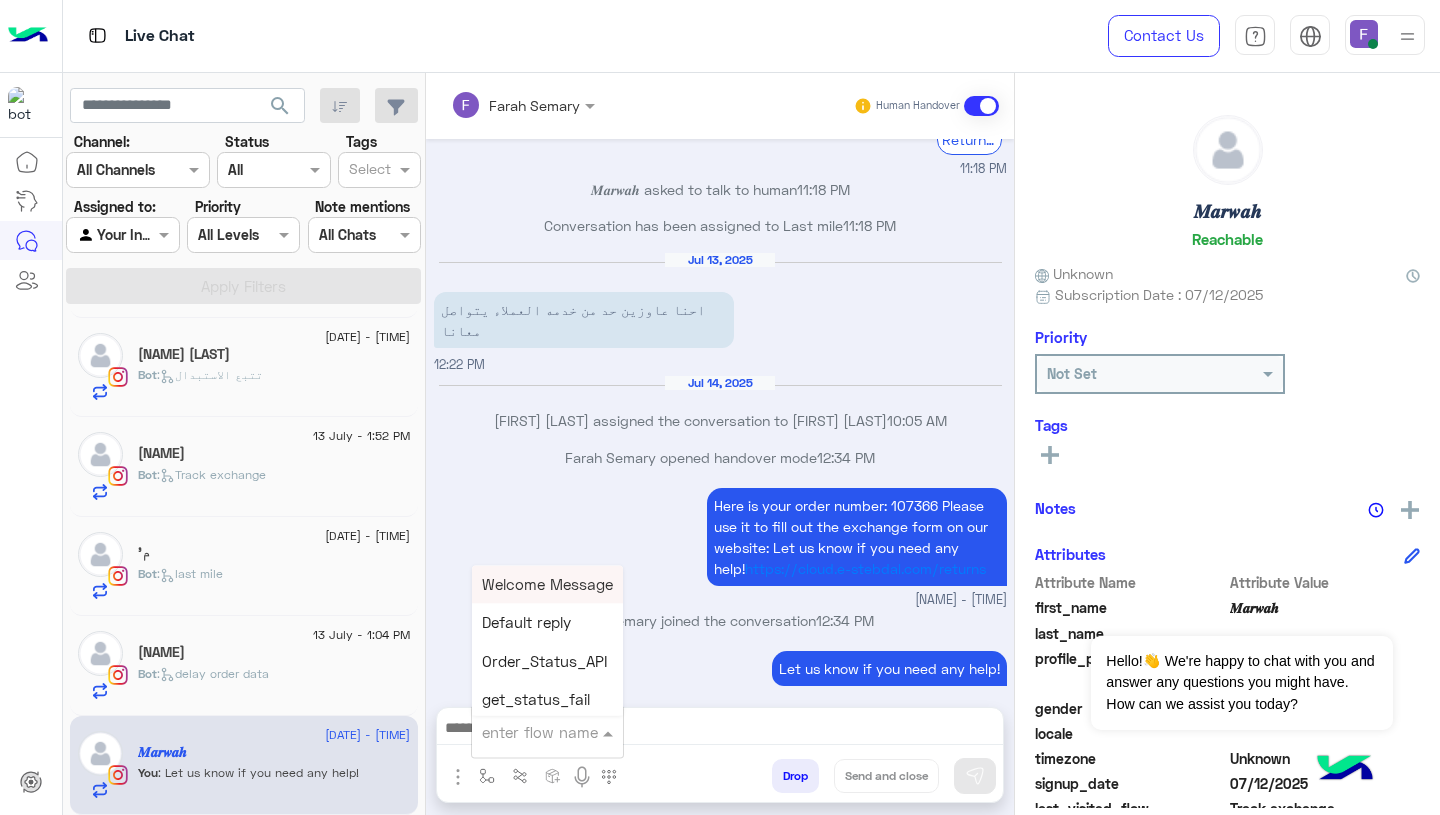 click at bounding box center (523, 732) 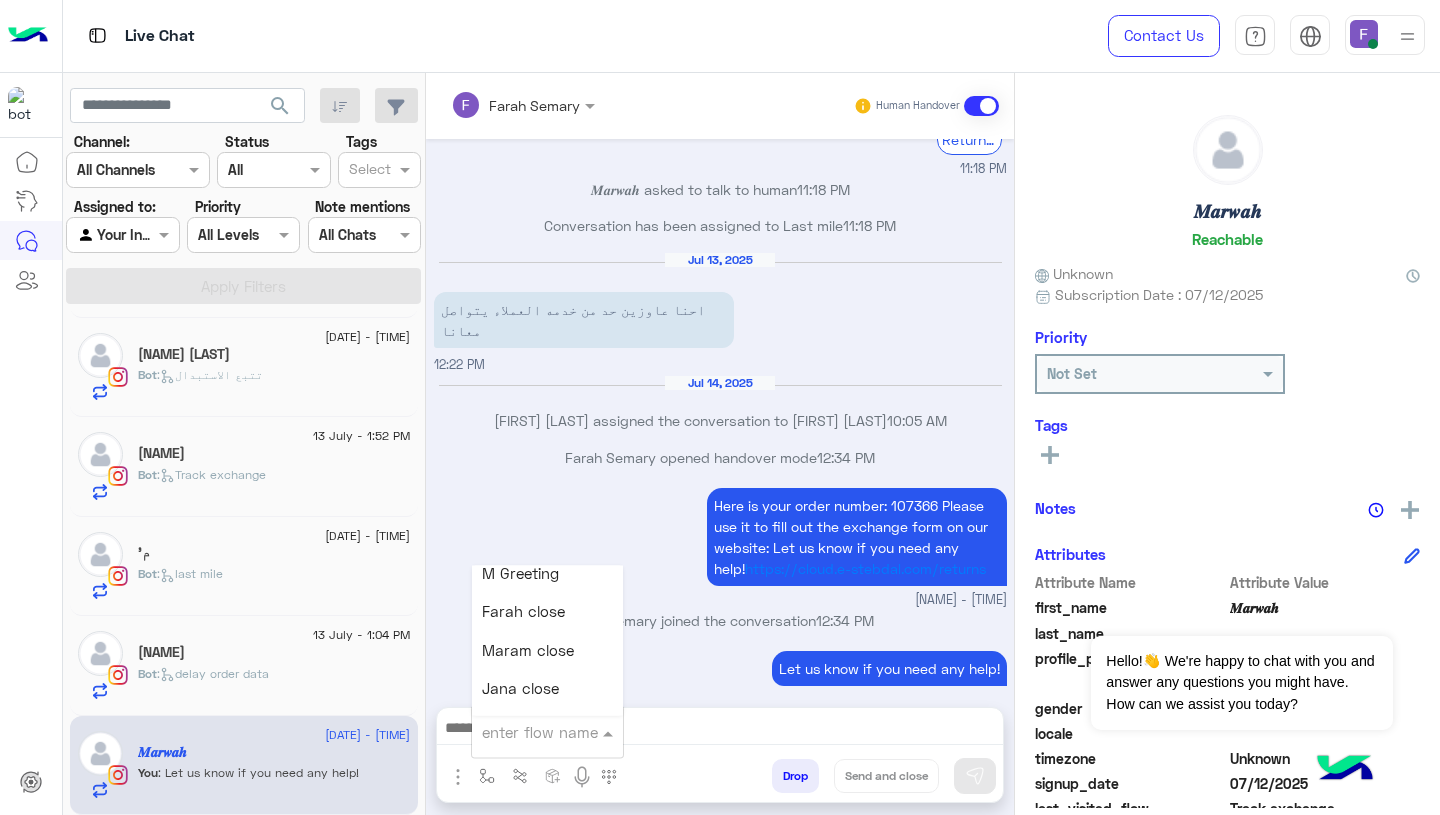 scroll, scrollTop: 2393, scrollLeft: 0, axis: vertical 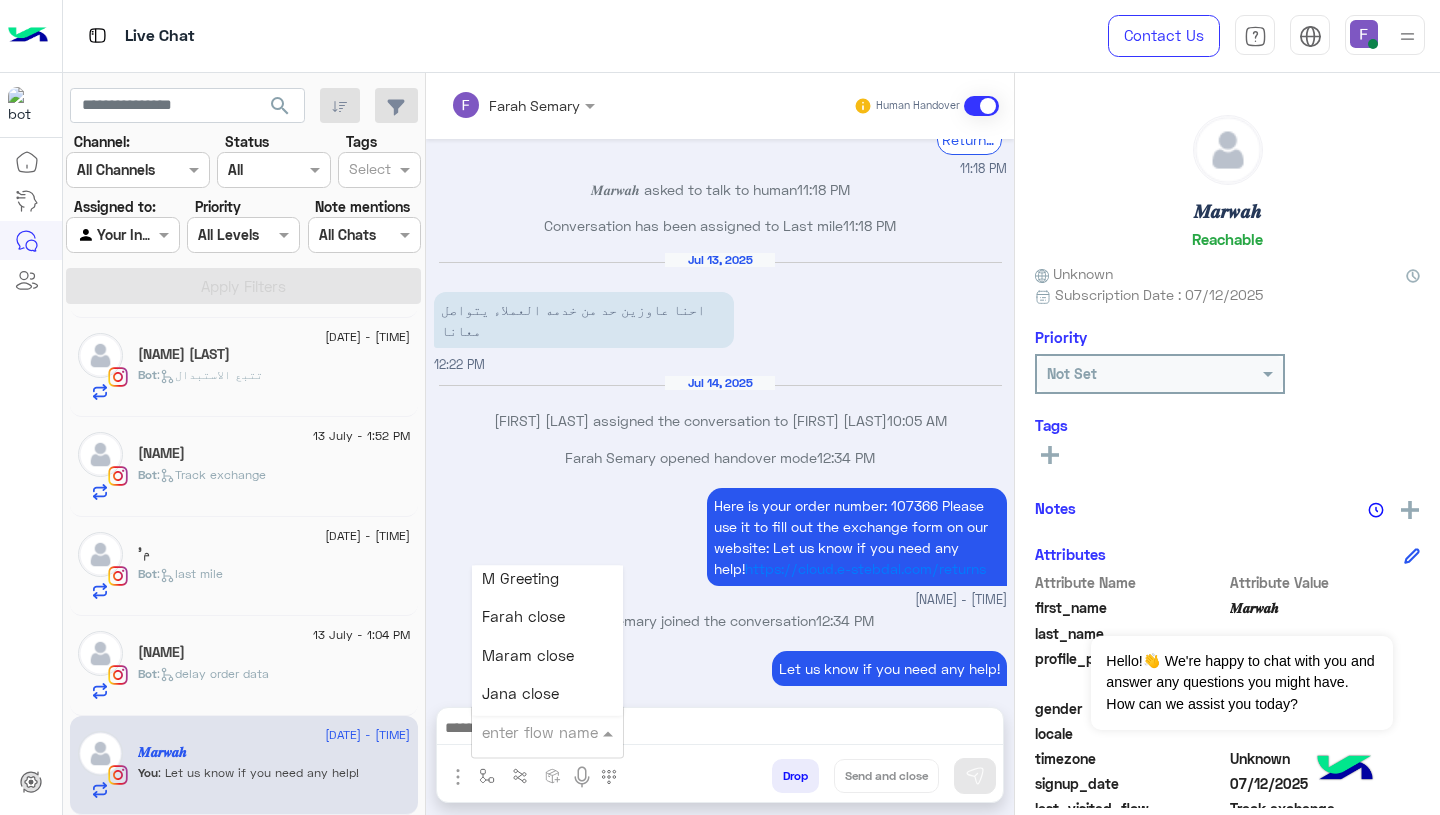 click on "Farah close" at bounding box center [547, 617] 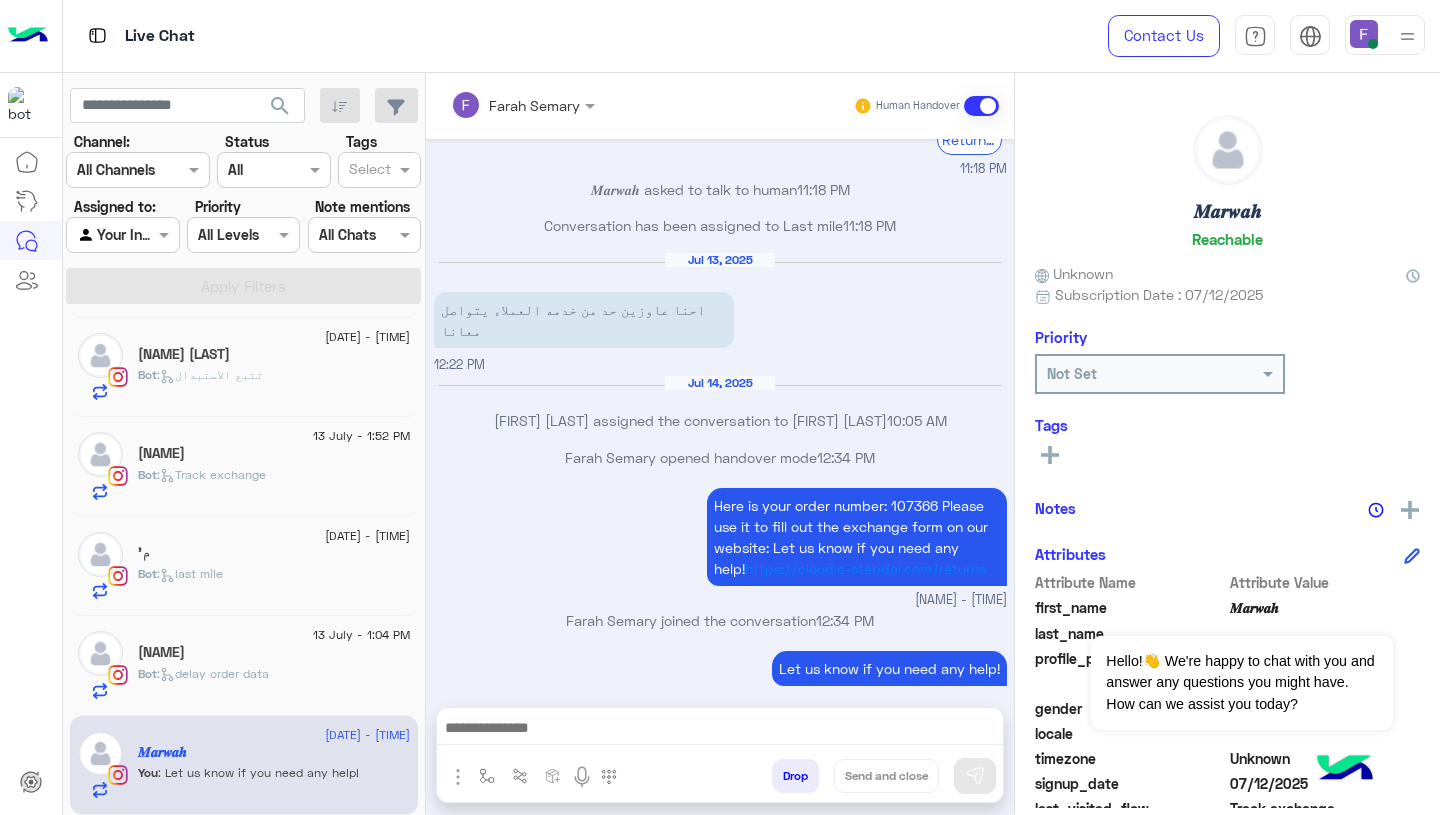type on "**********" 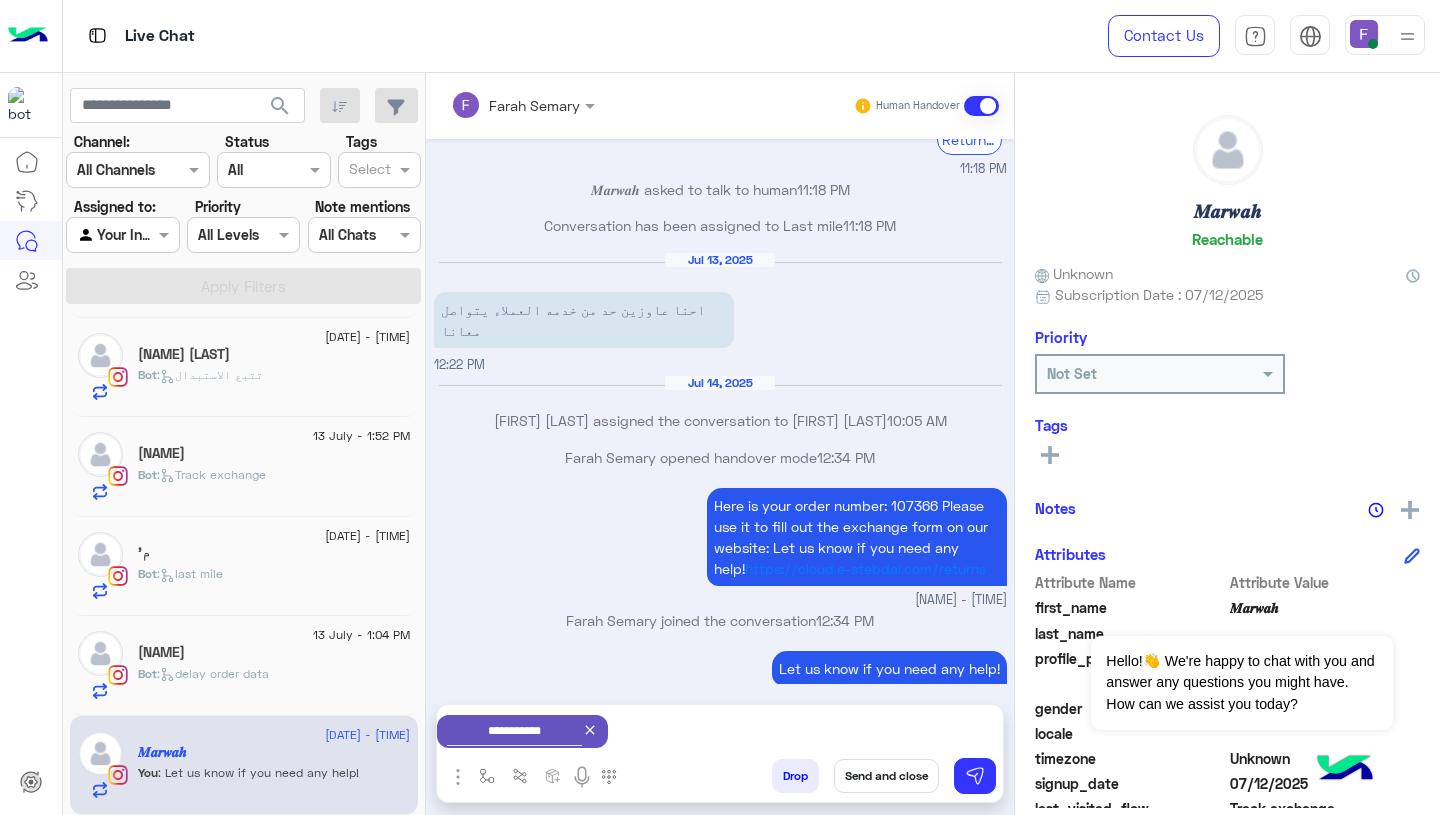 click on "Send and close" at bounding box center (886, 776) 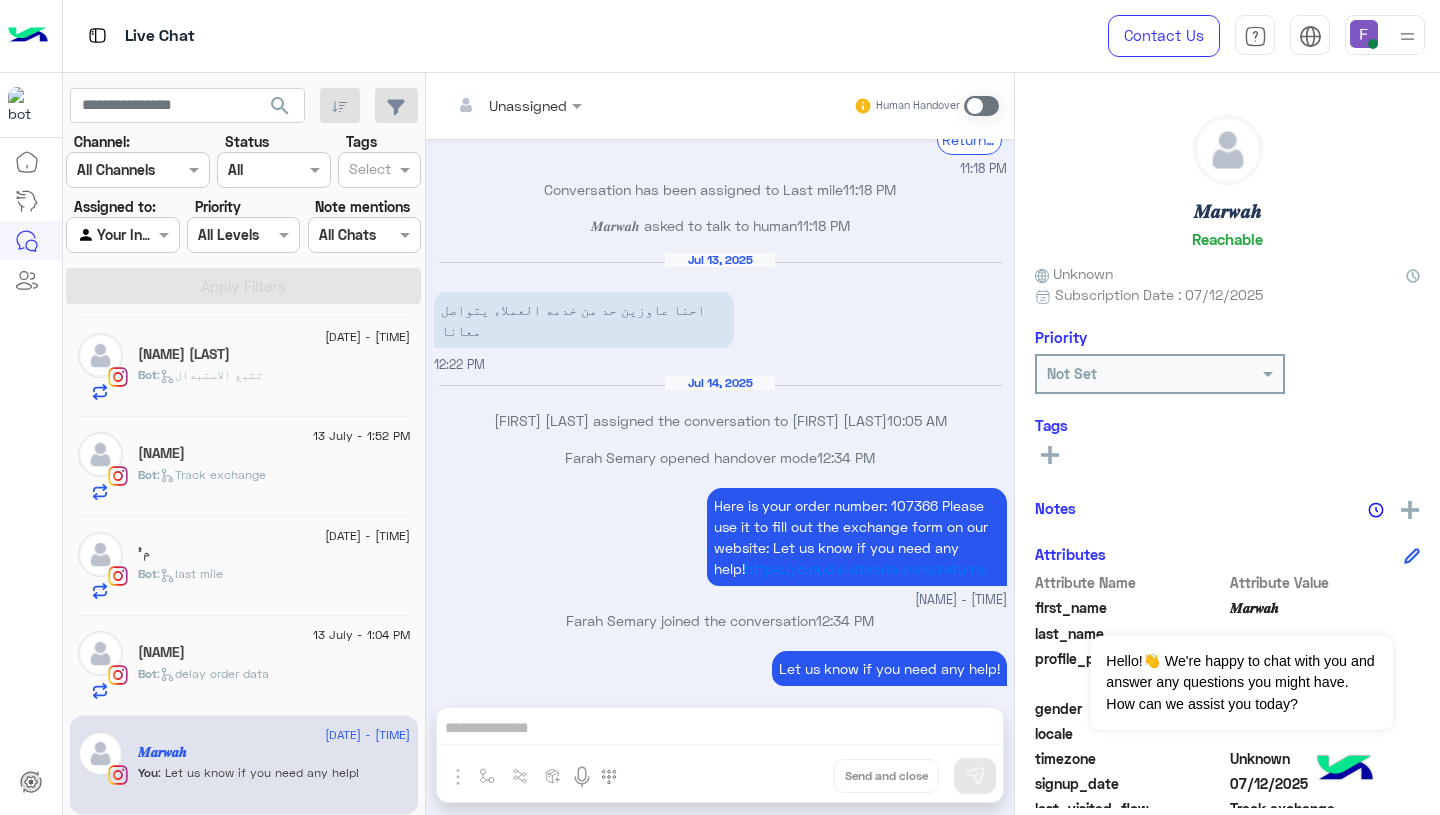 scroll, scrollTop: 1829, scrollLeft: 0, axis: vertical 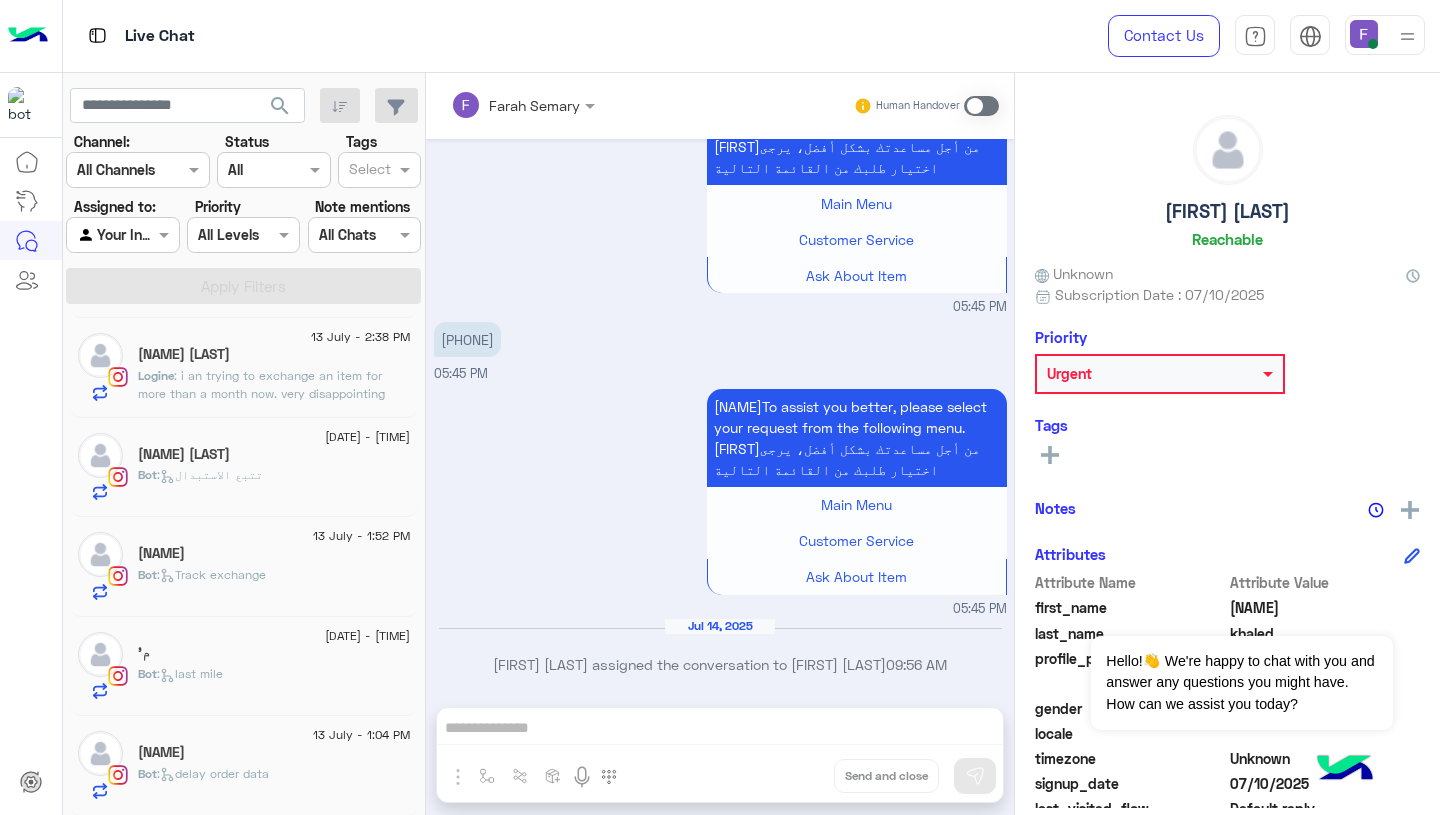 click on "01033880076   05:45 PM" at bounding box center (720, 350) 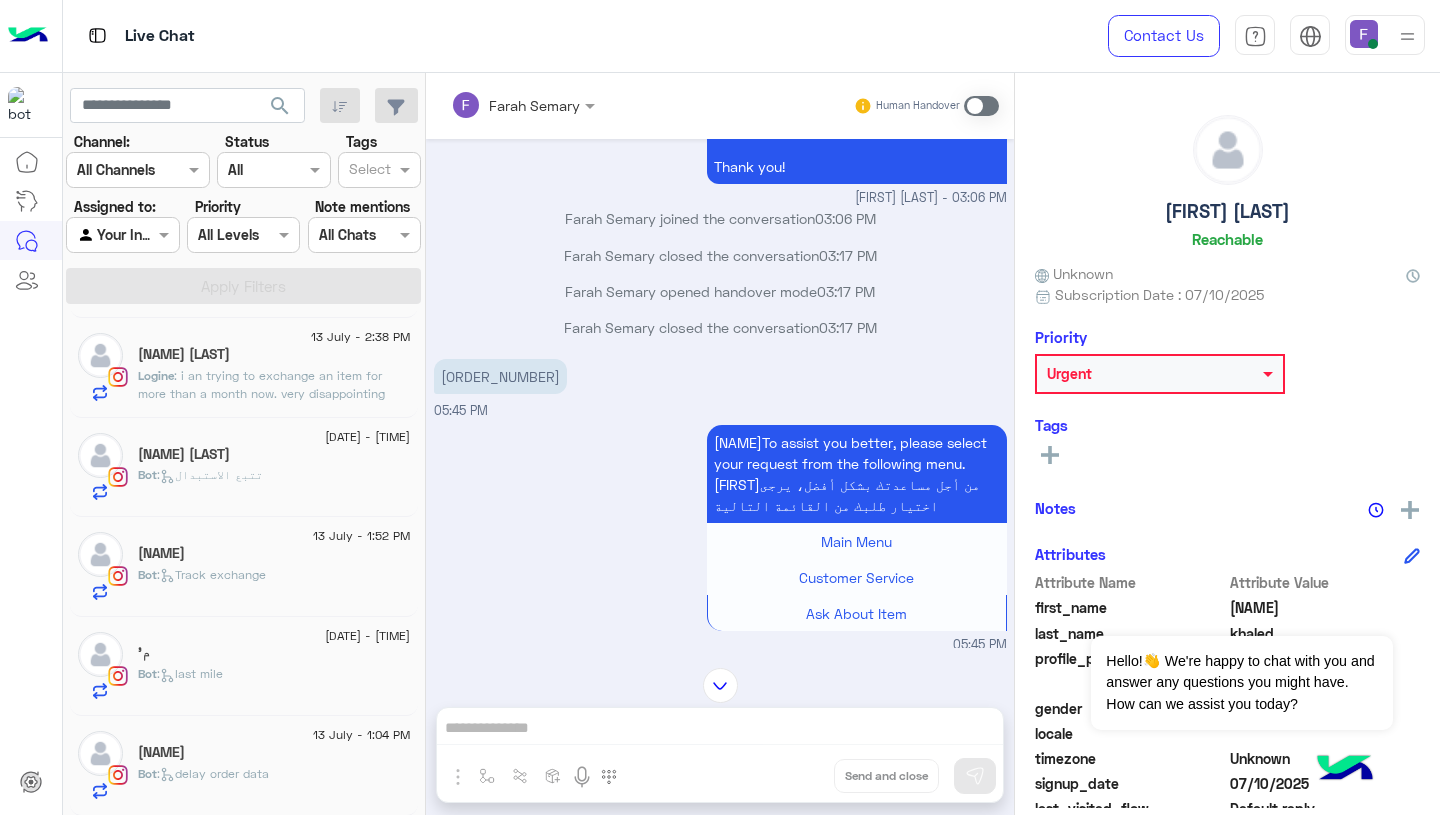 scroll, scrollTop: 3597, scrollLeft: 0, axis: vertical 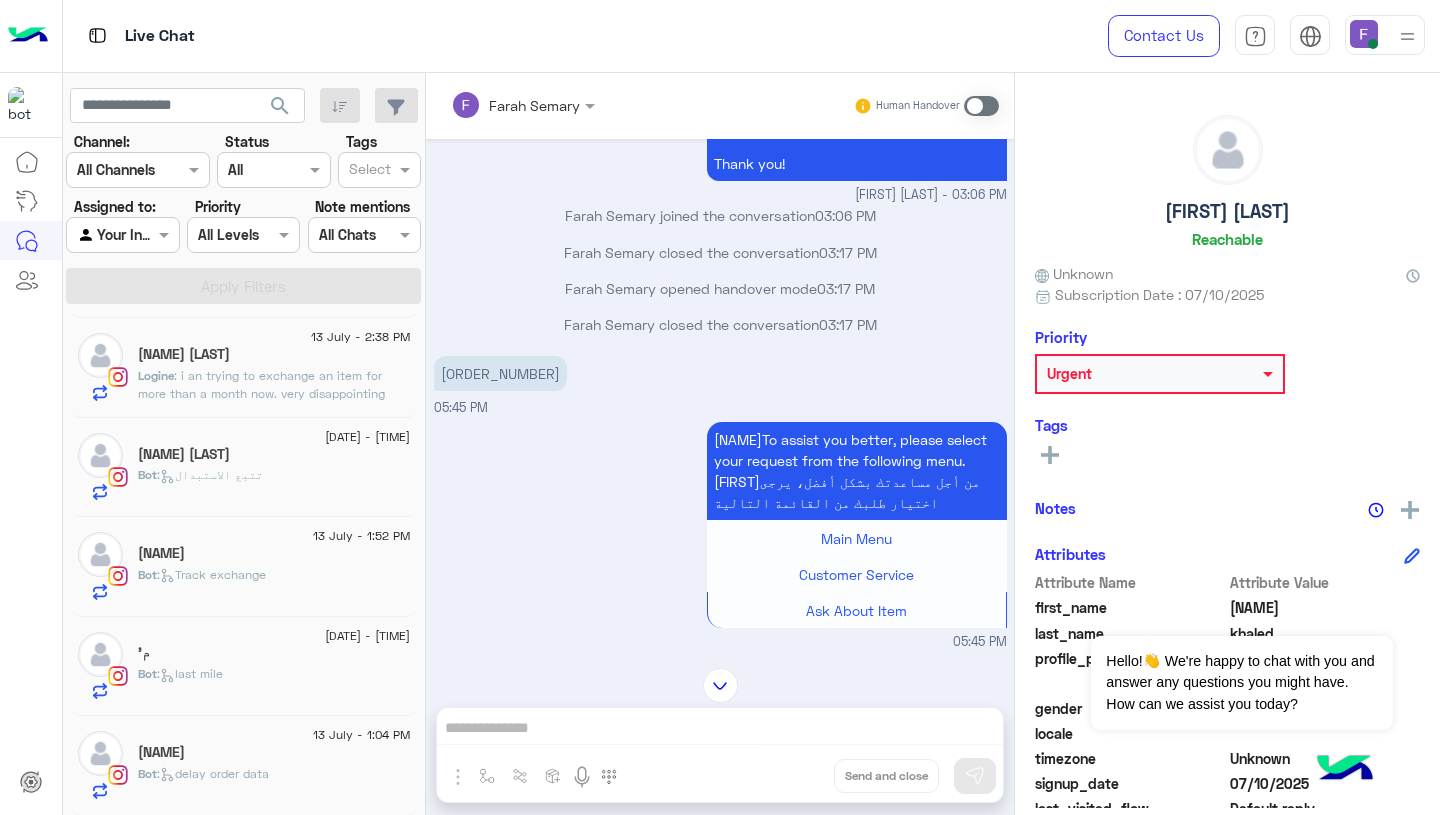 click on "109464" at bounding box center (500, 373) 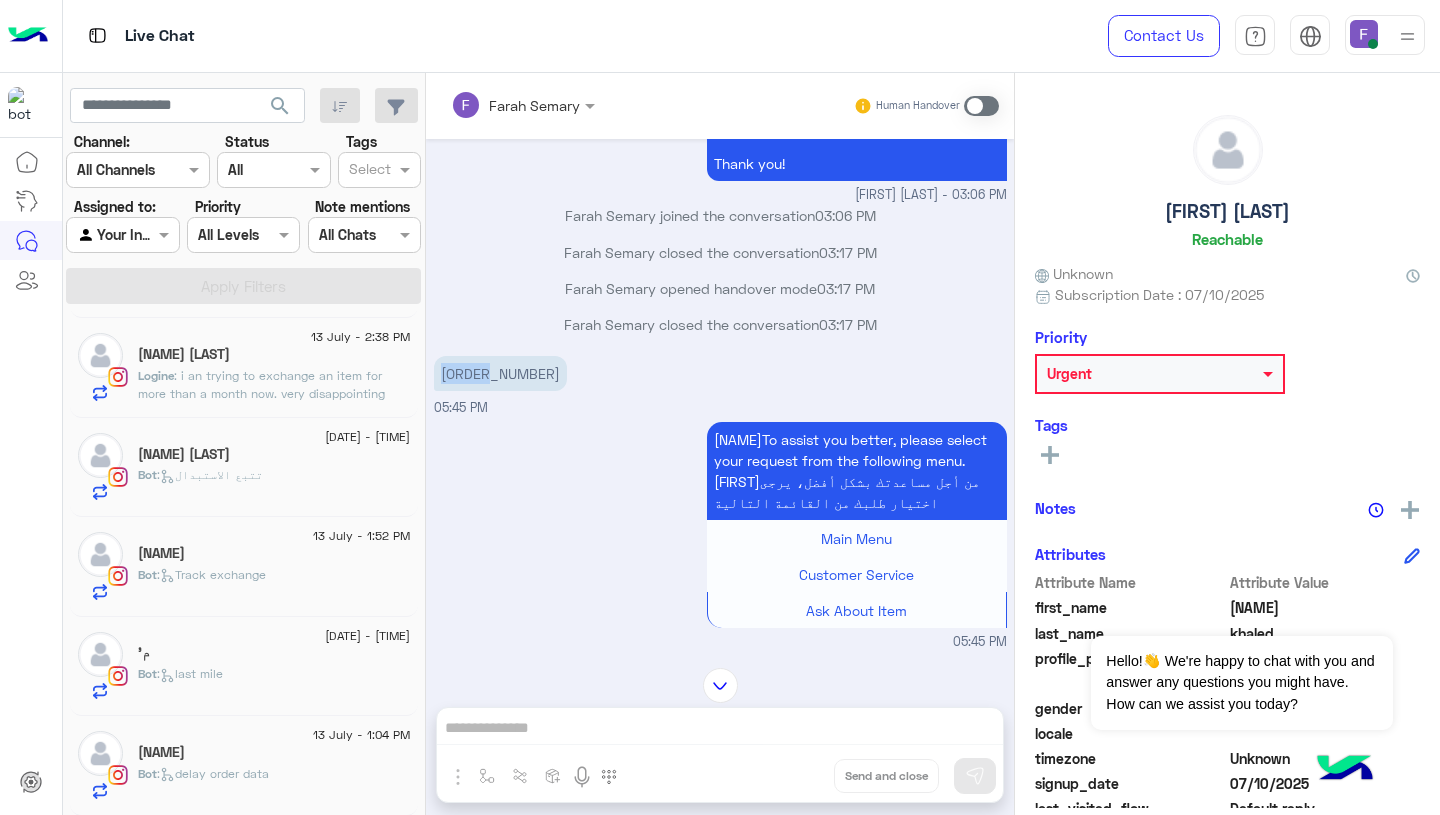 click on "109464" at bounding box center (500, 373) 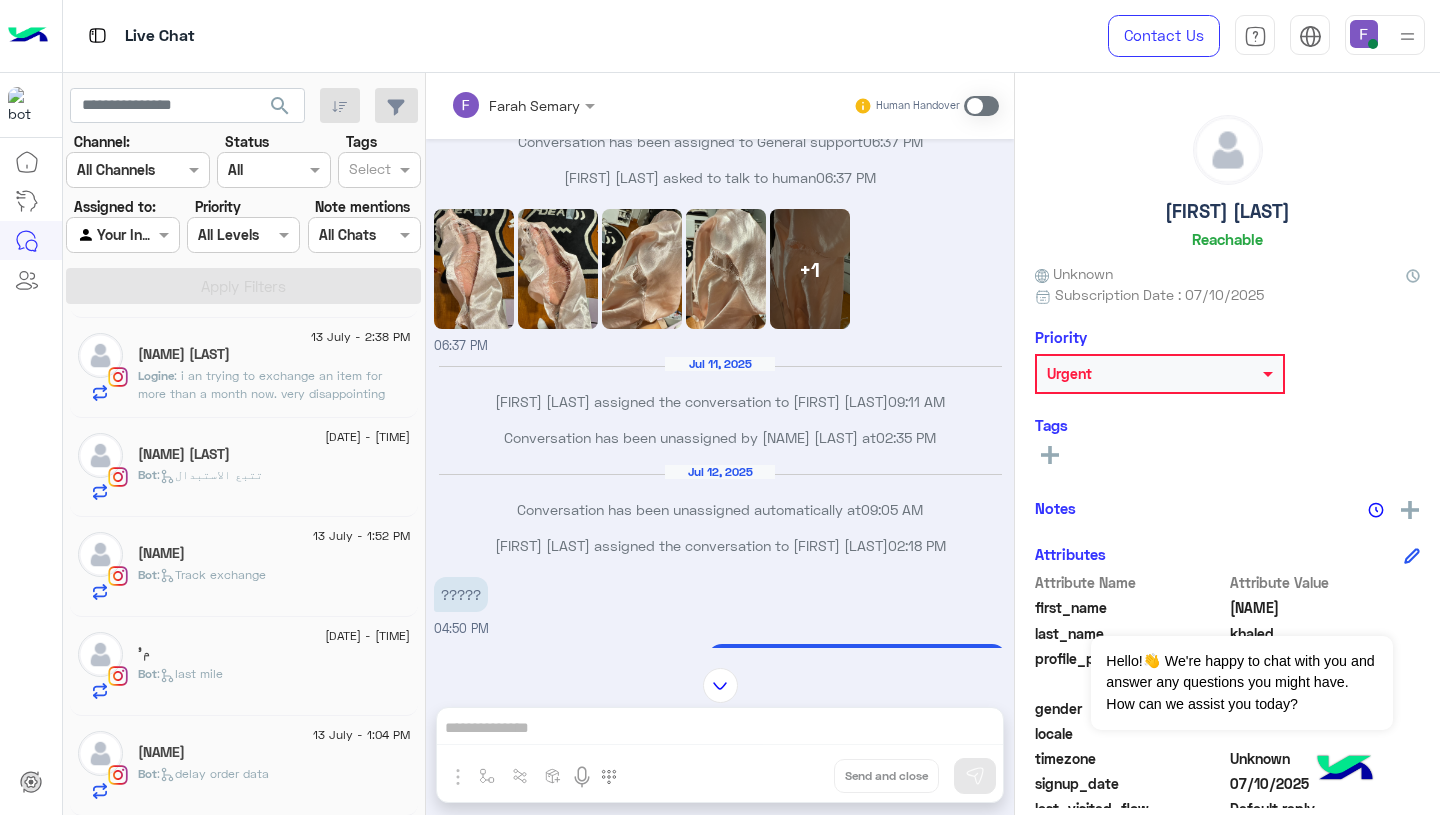 scroll, scrollTop: 1682, scrollLeft: 0, axis: vertical 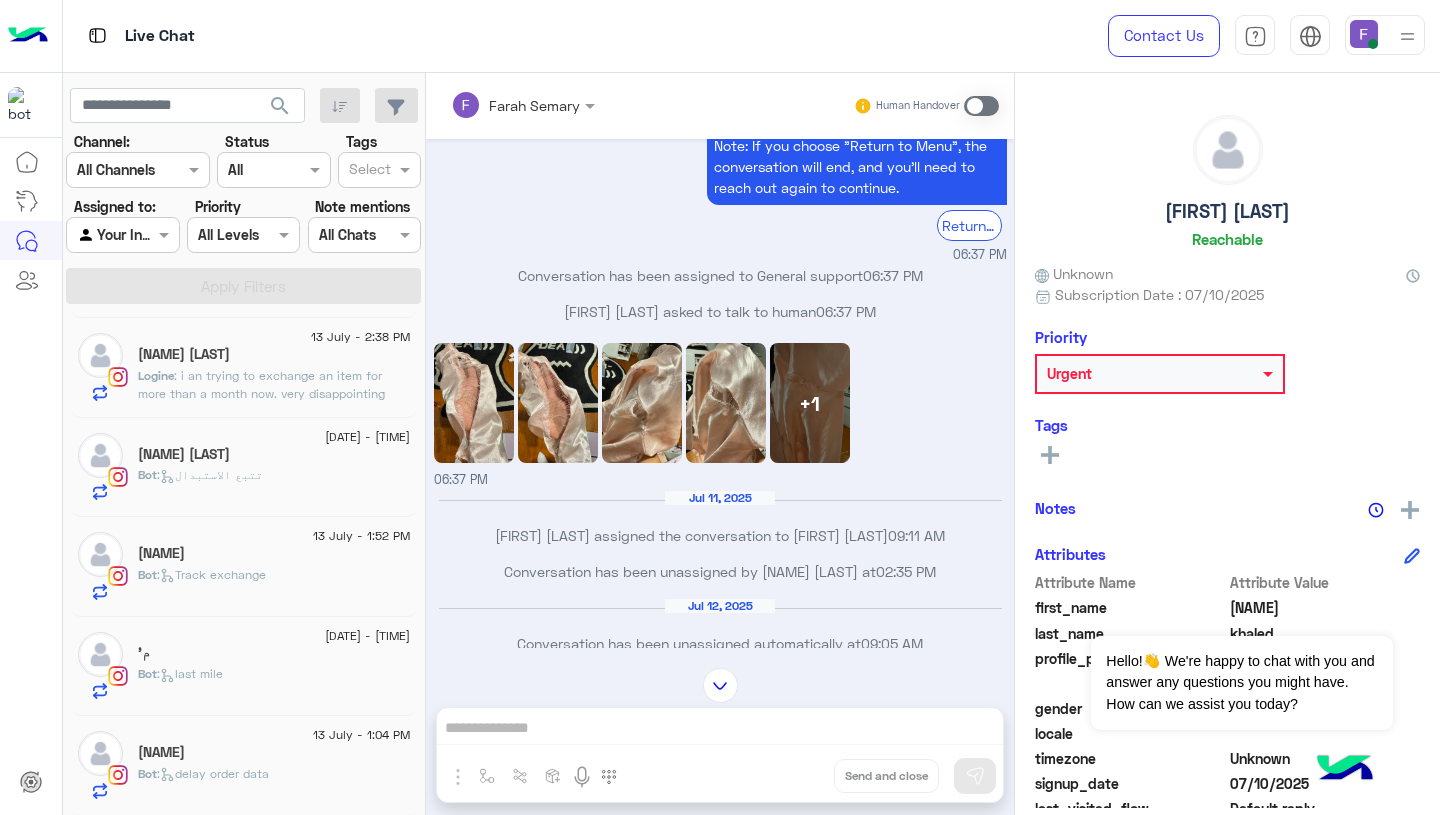 click 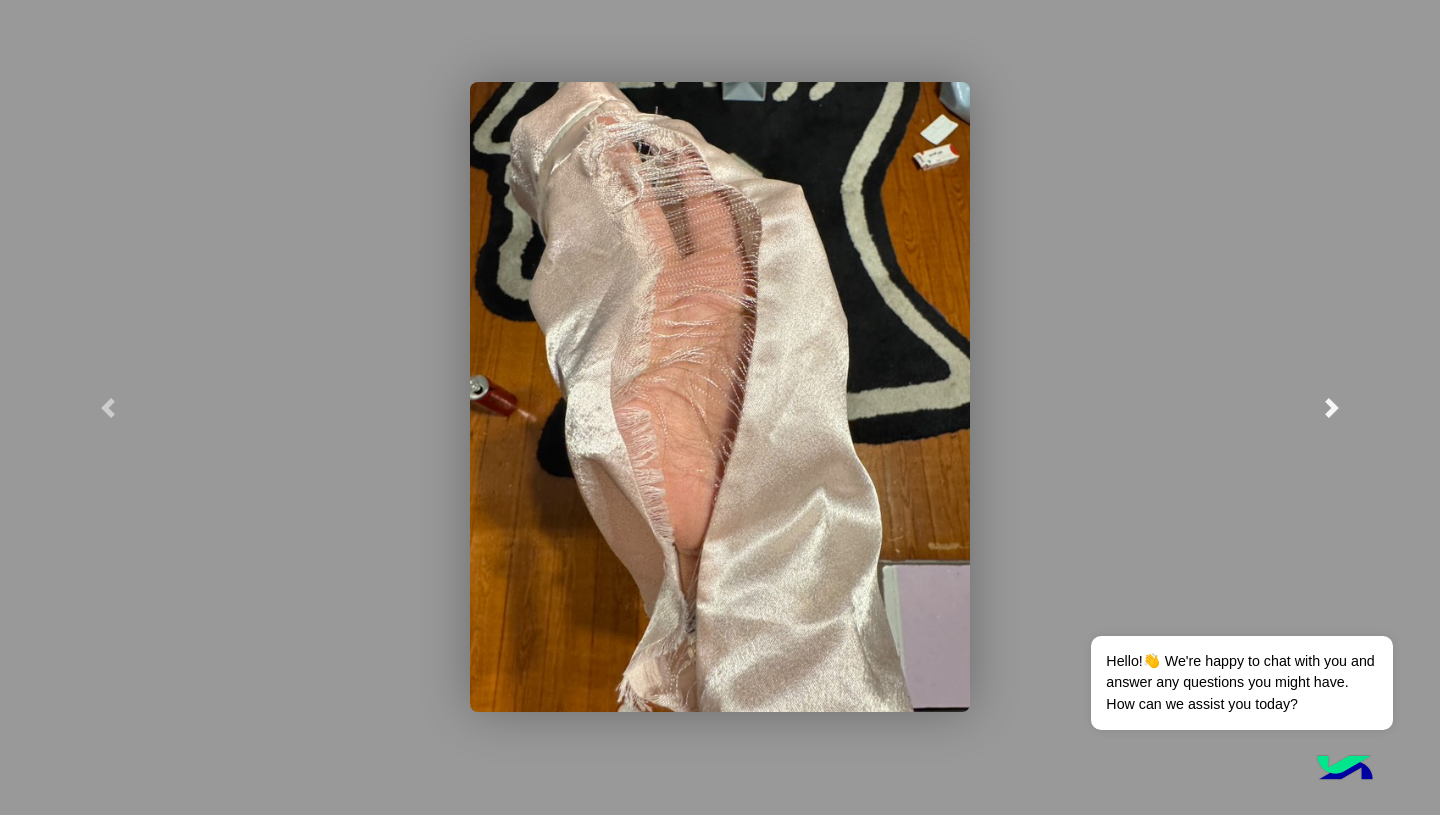 click at bounding box center (1332, 408) 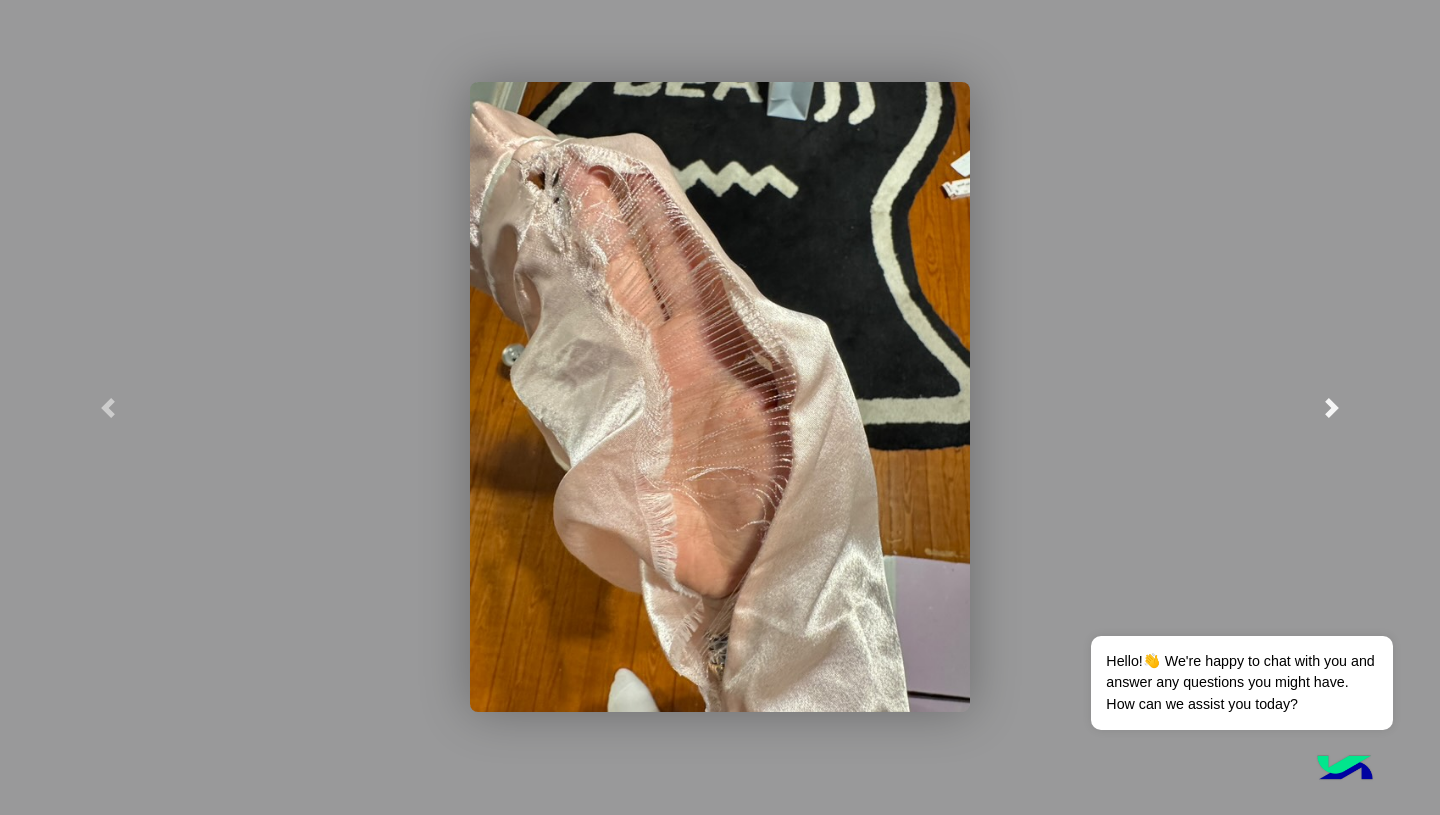 click at bounding box center [1332, 408] 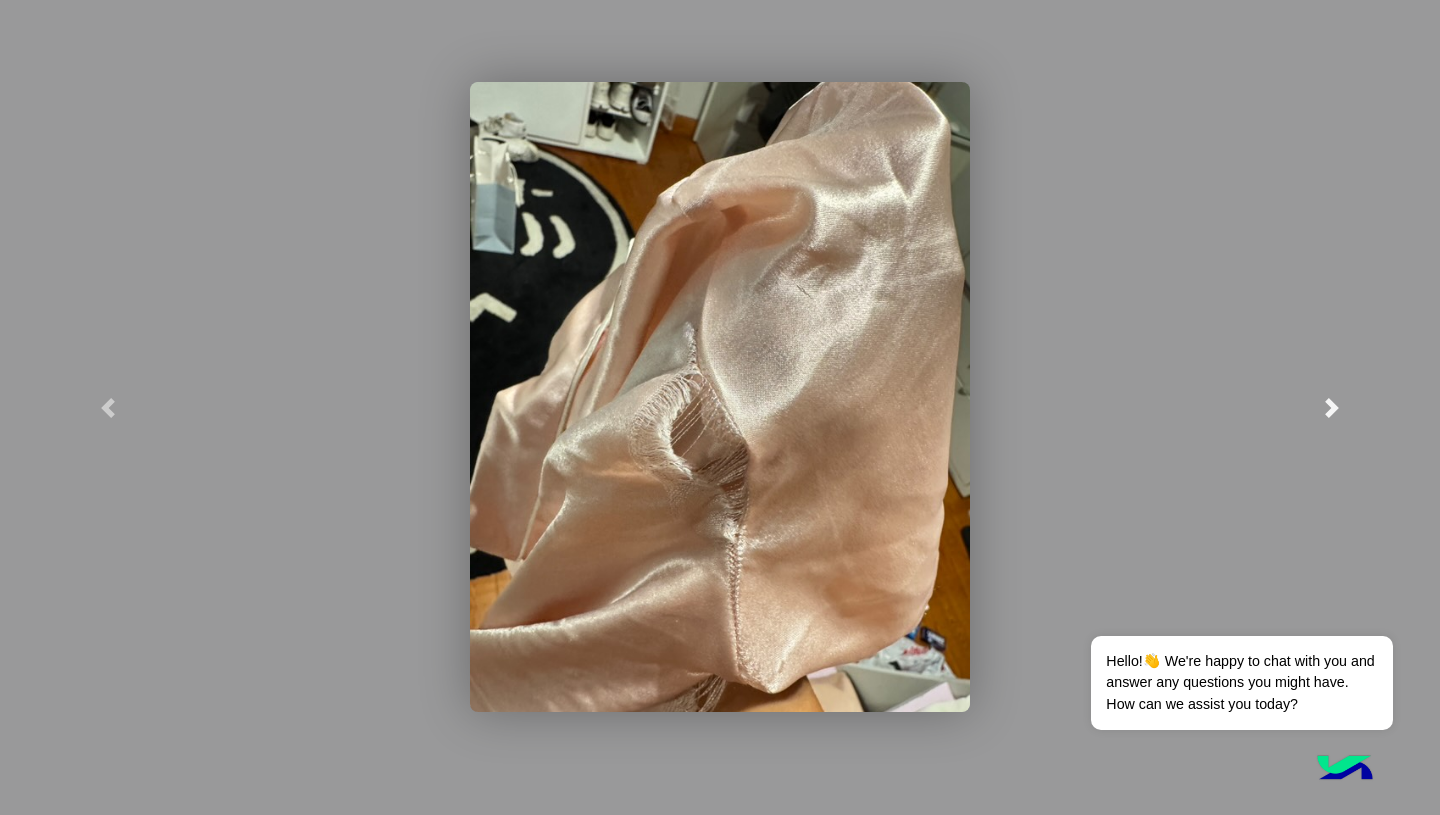 click at bounding box center (1332, 408) 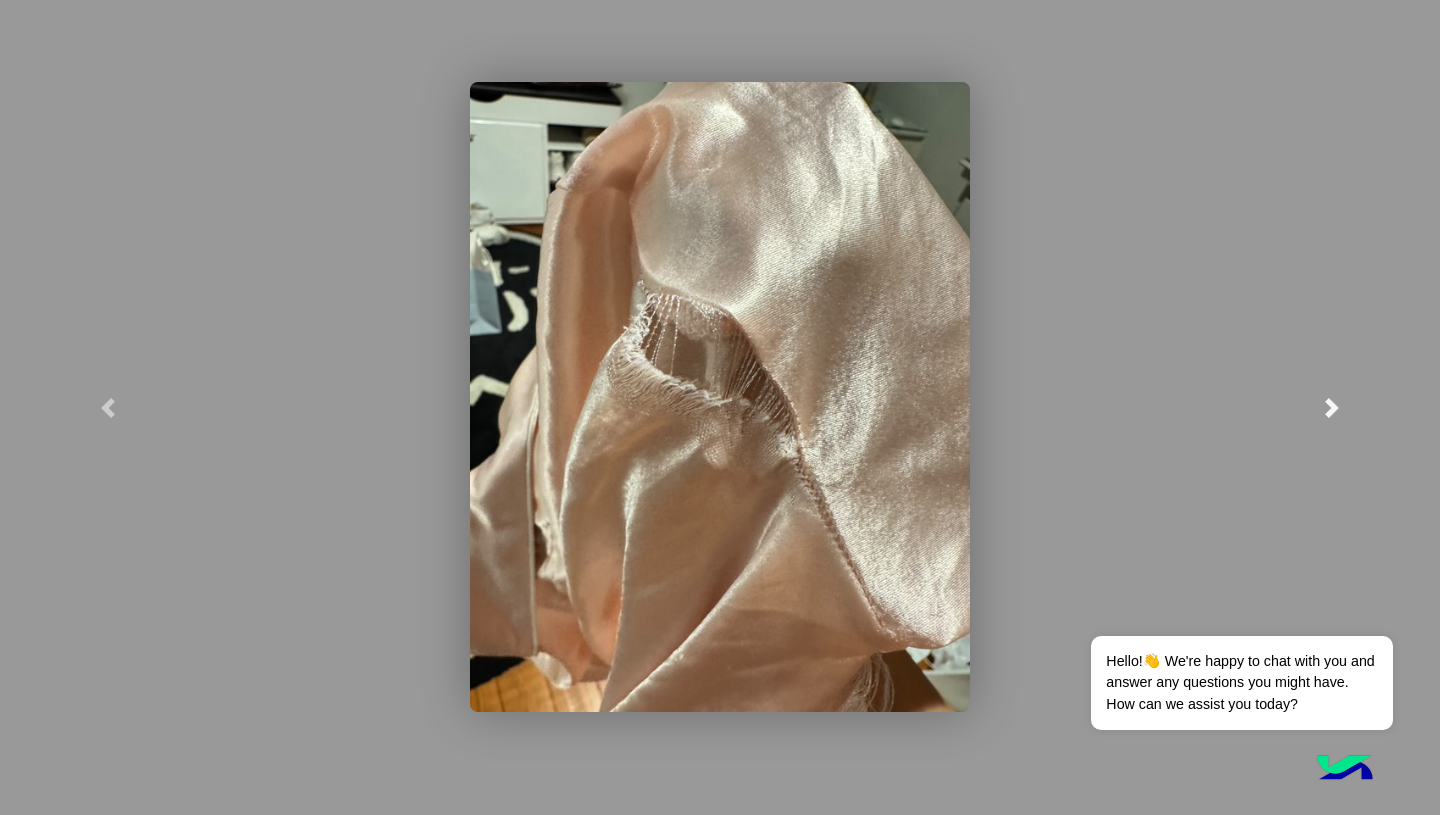 click at bounding box center (1332, 408) 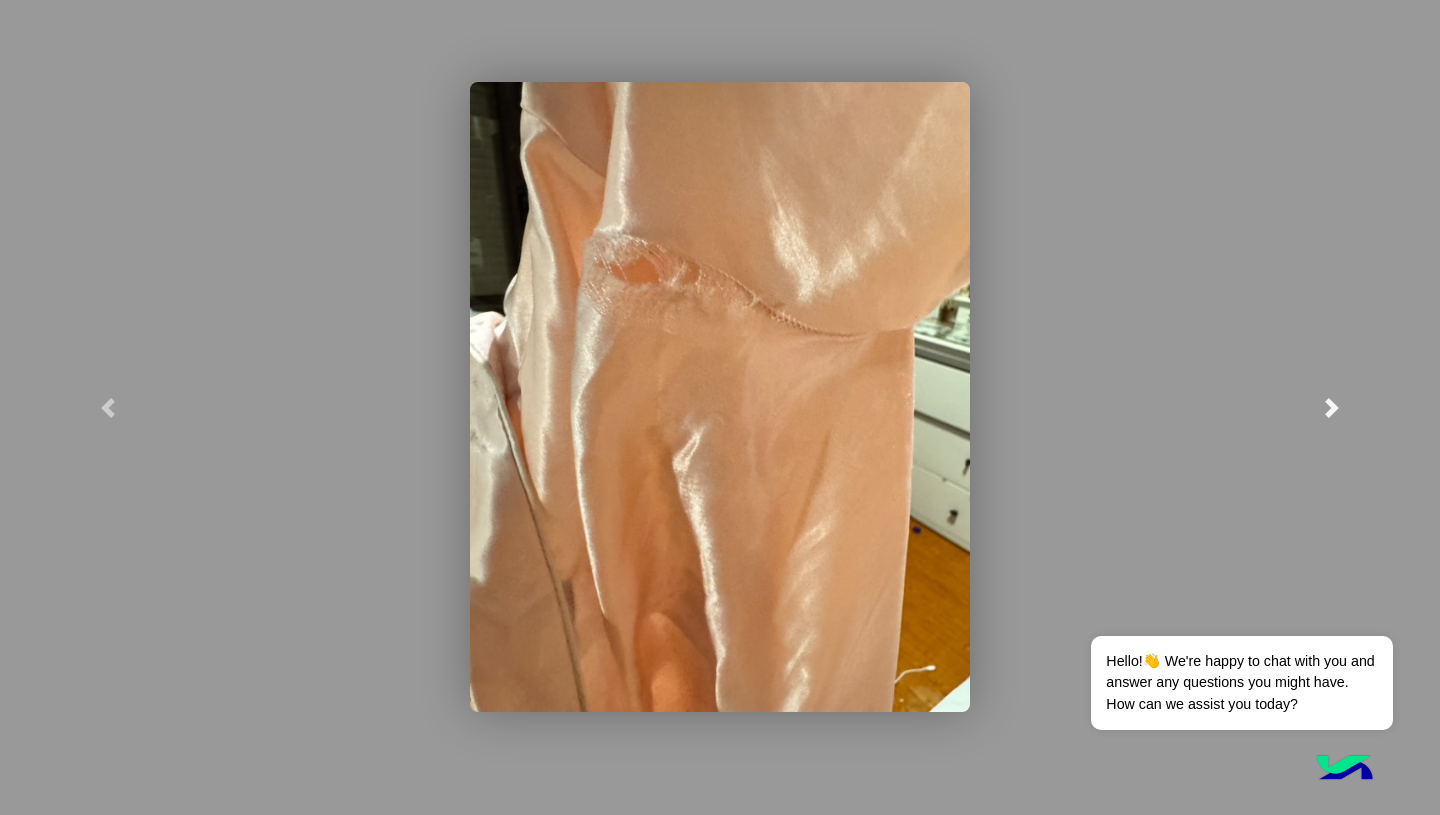 click at bounding box center (1332, 408) 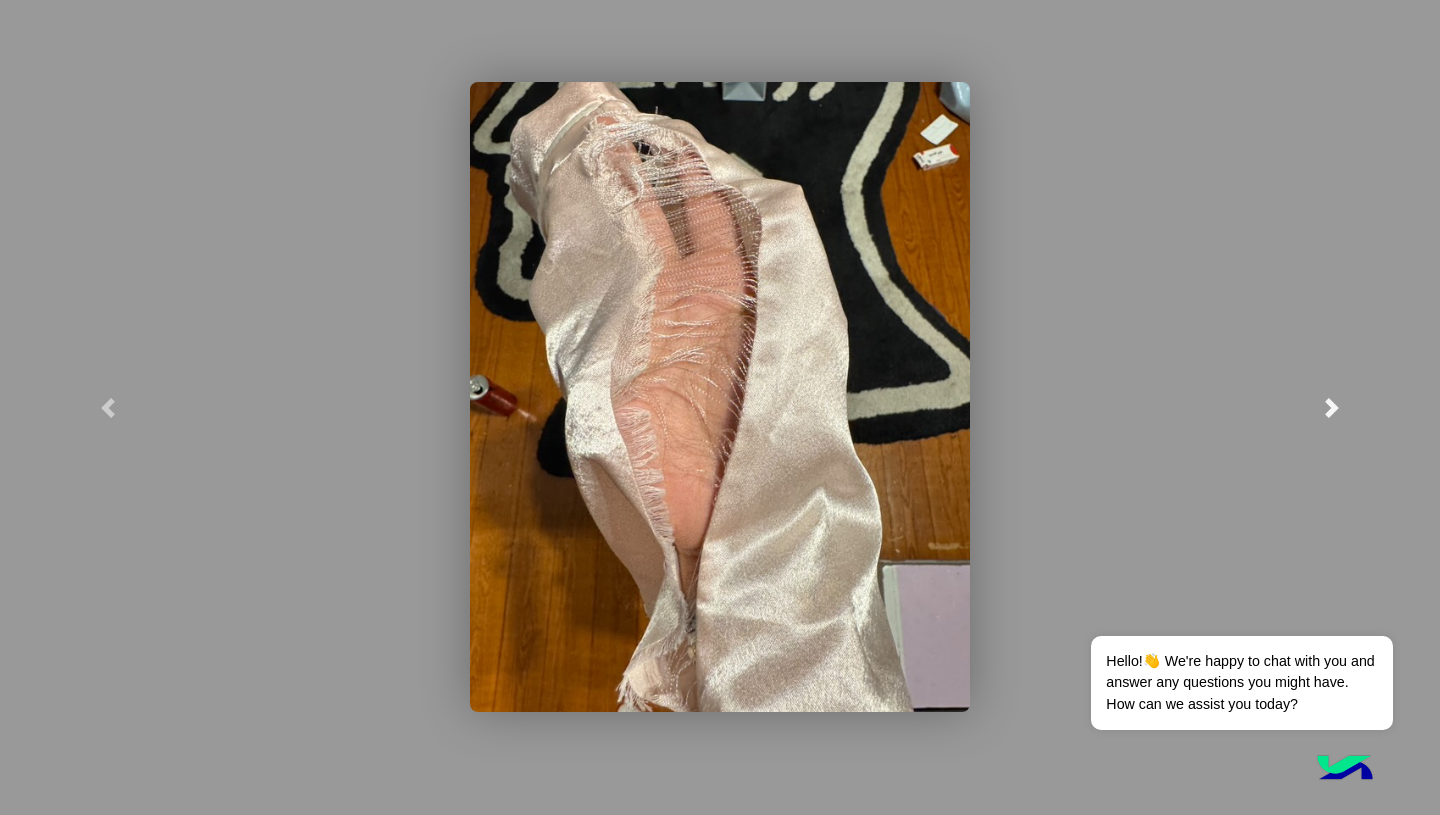 click at bounding box center (1332, 408) 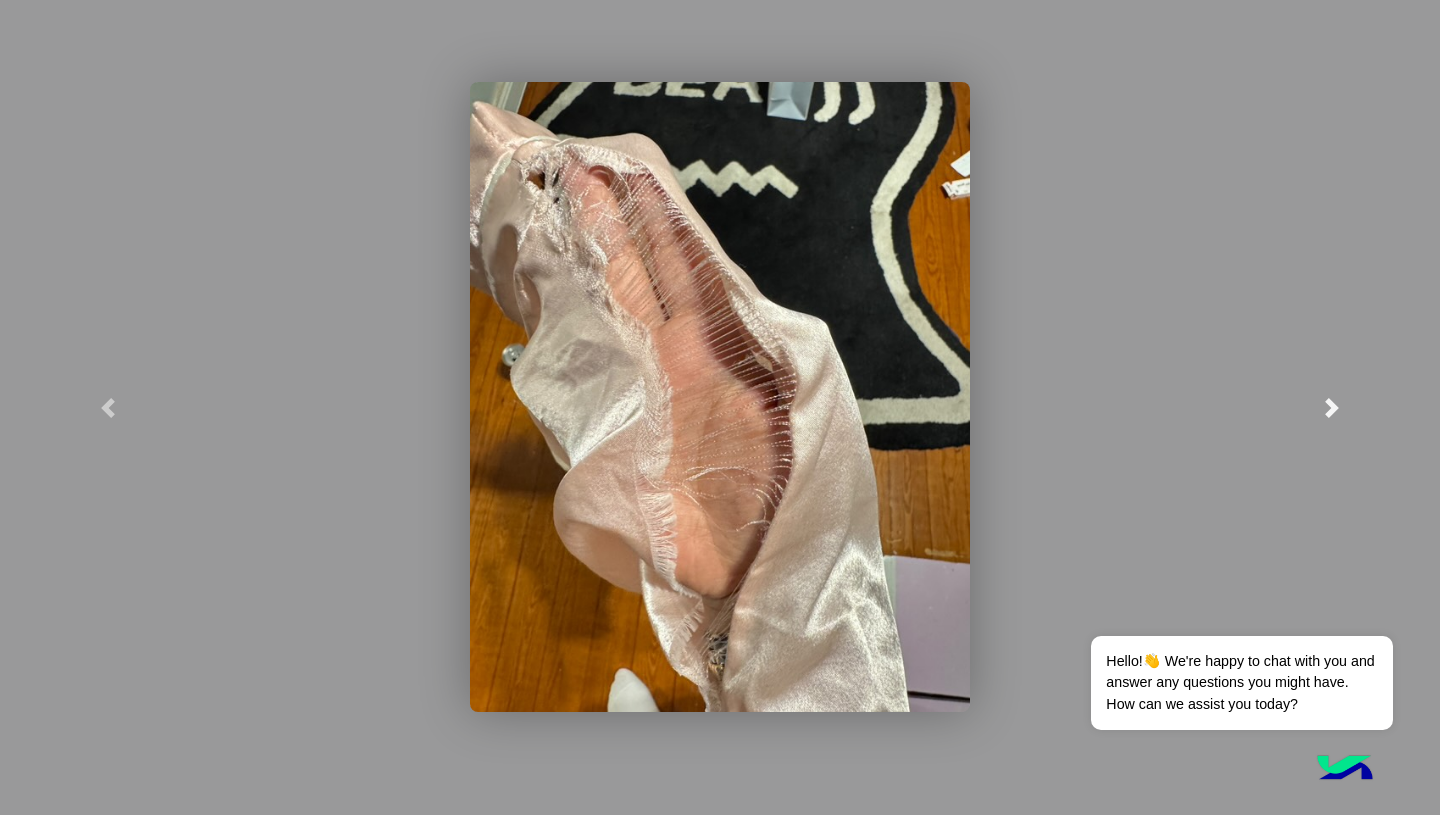 click at bounding box center [1332, 408] 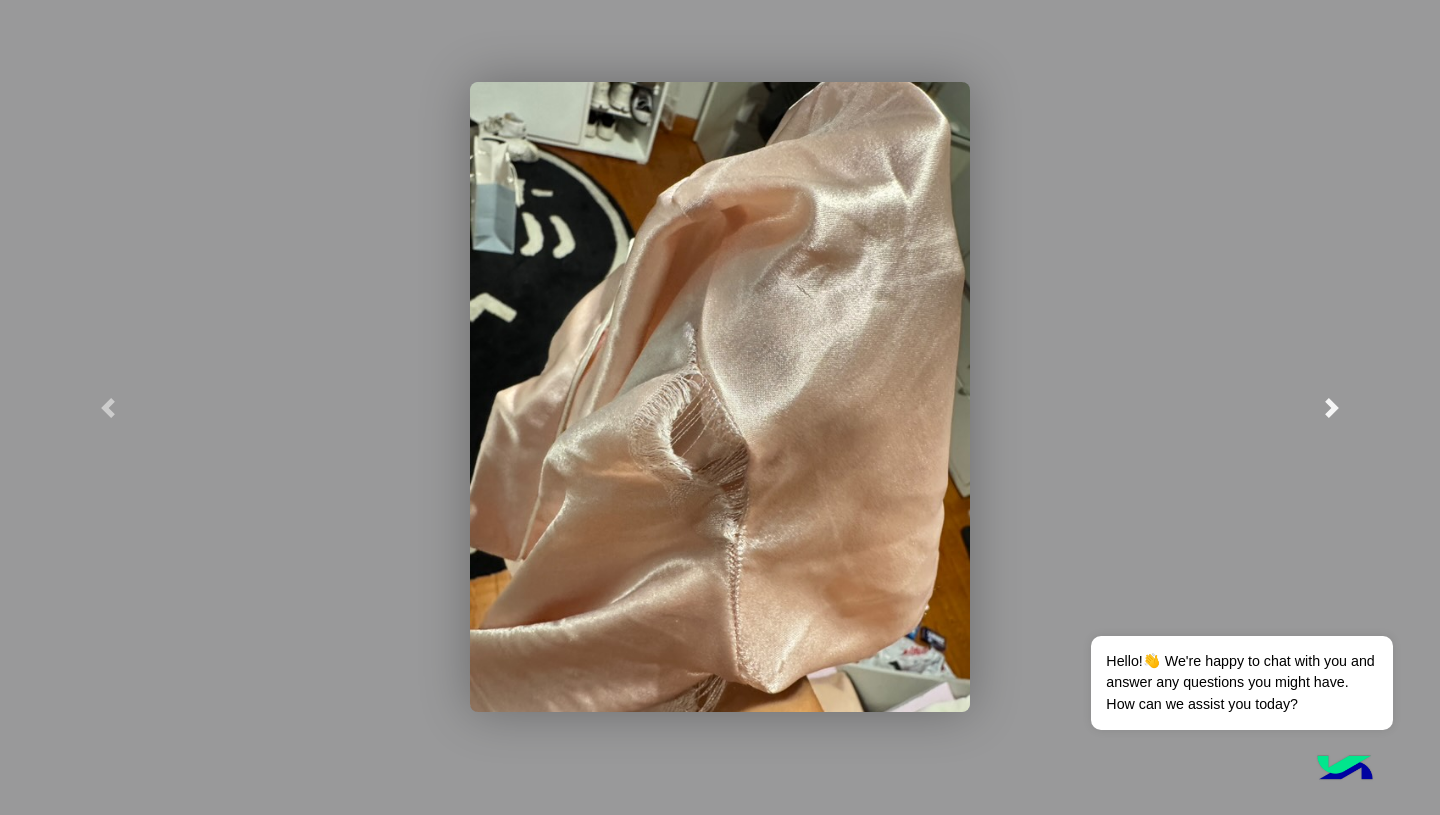 click at bounding box center (1332, 408) 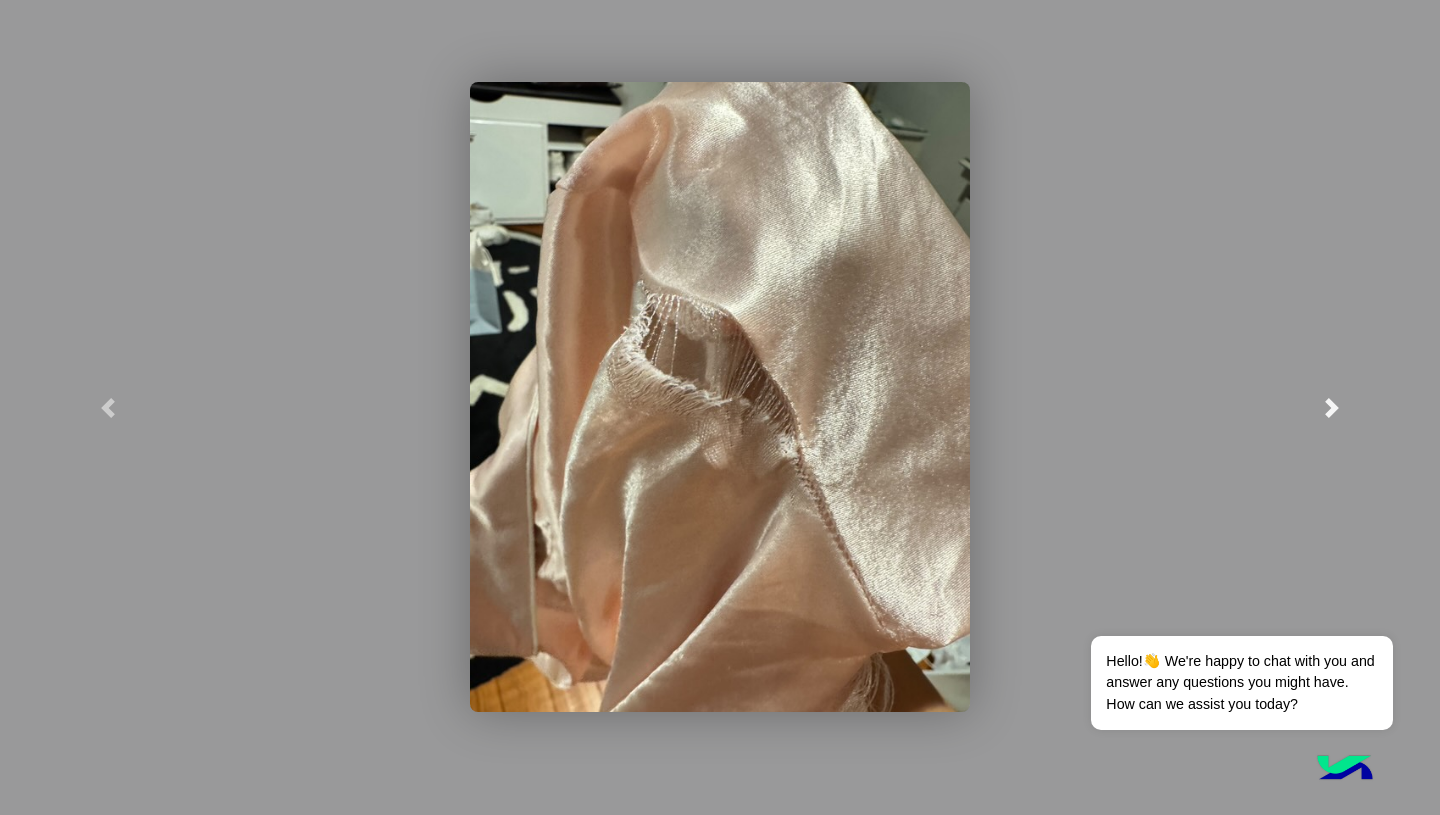 click at bounding box center (1332, 408) 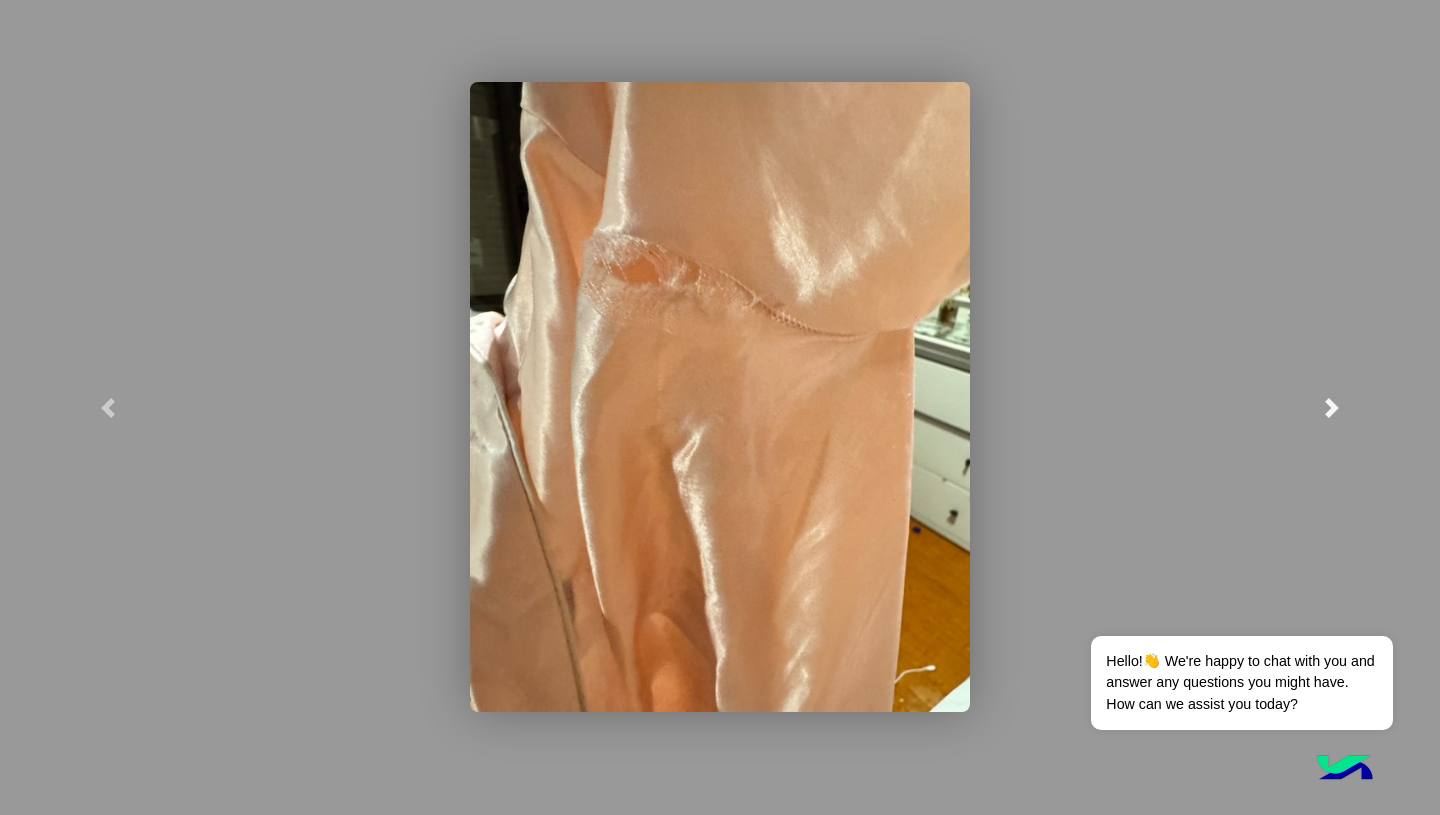 click at bounding box center [1332, 407] 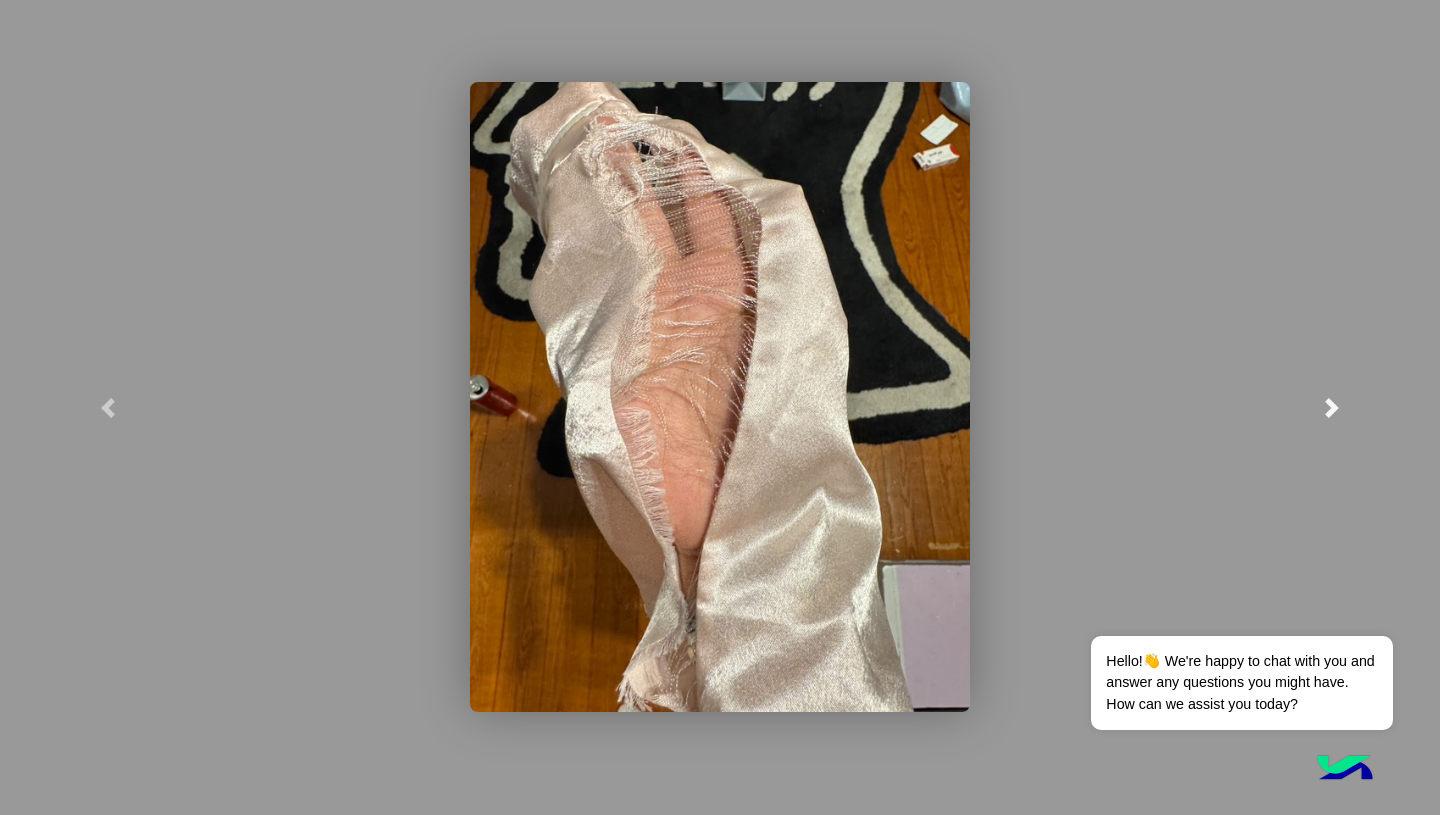 click at bounding box center (1332, 408) 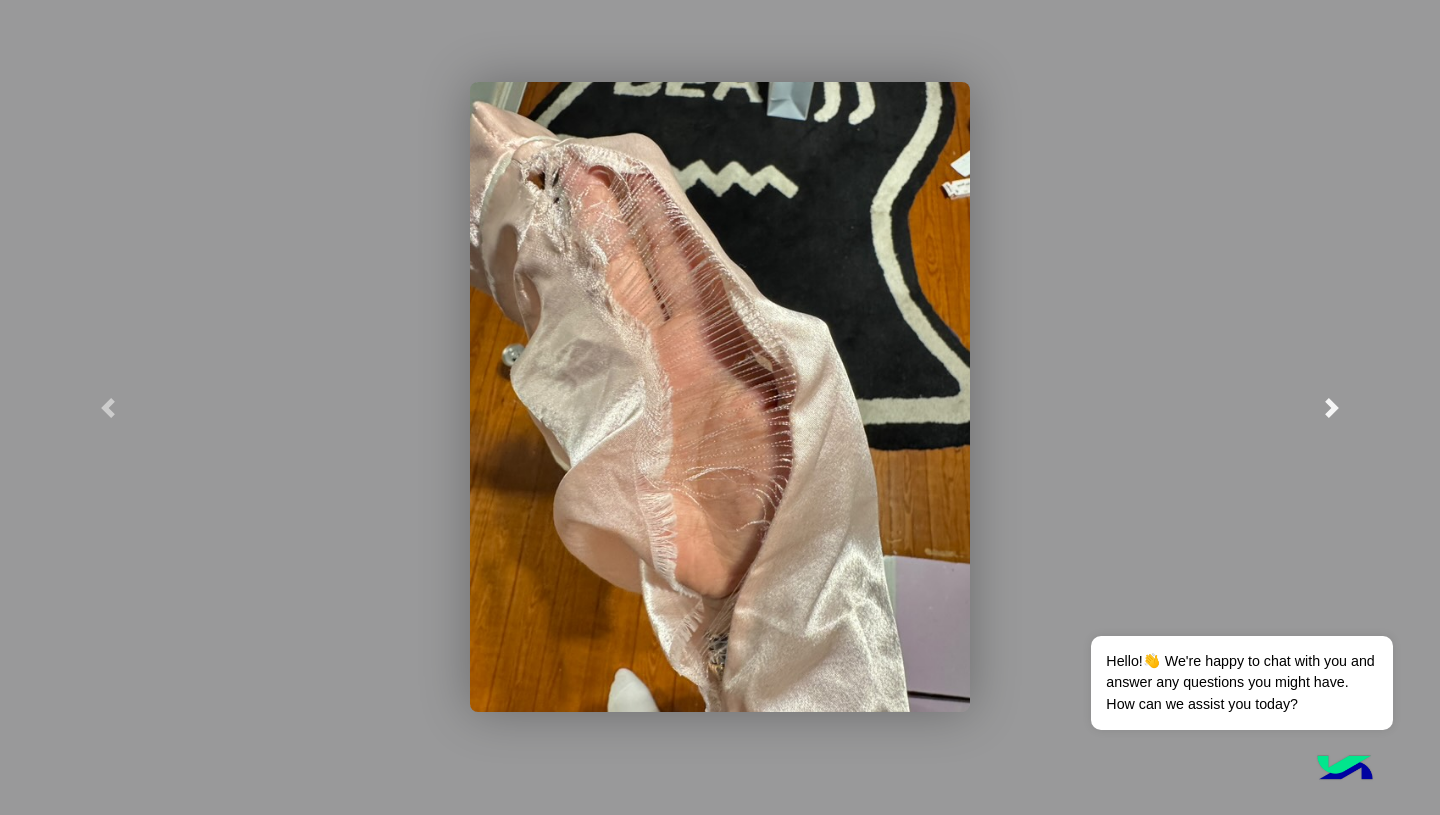 click at bounding box center (1332, 408) 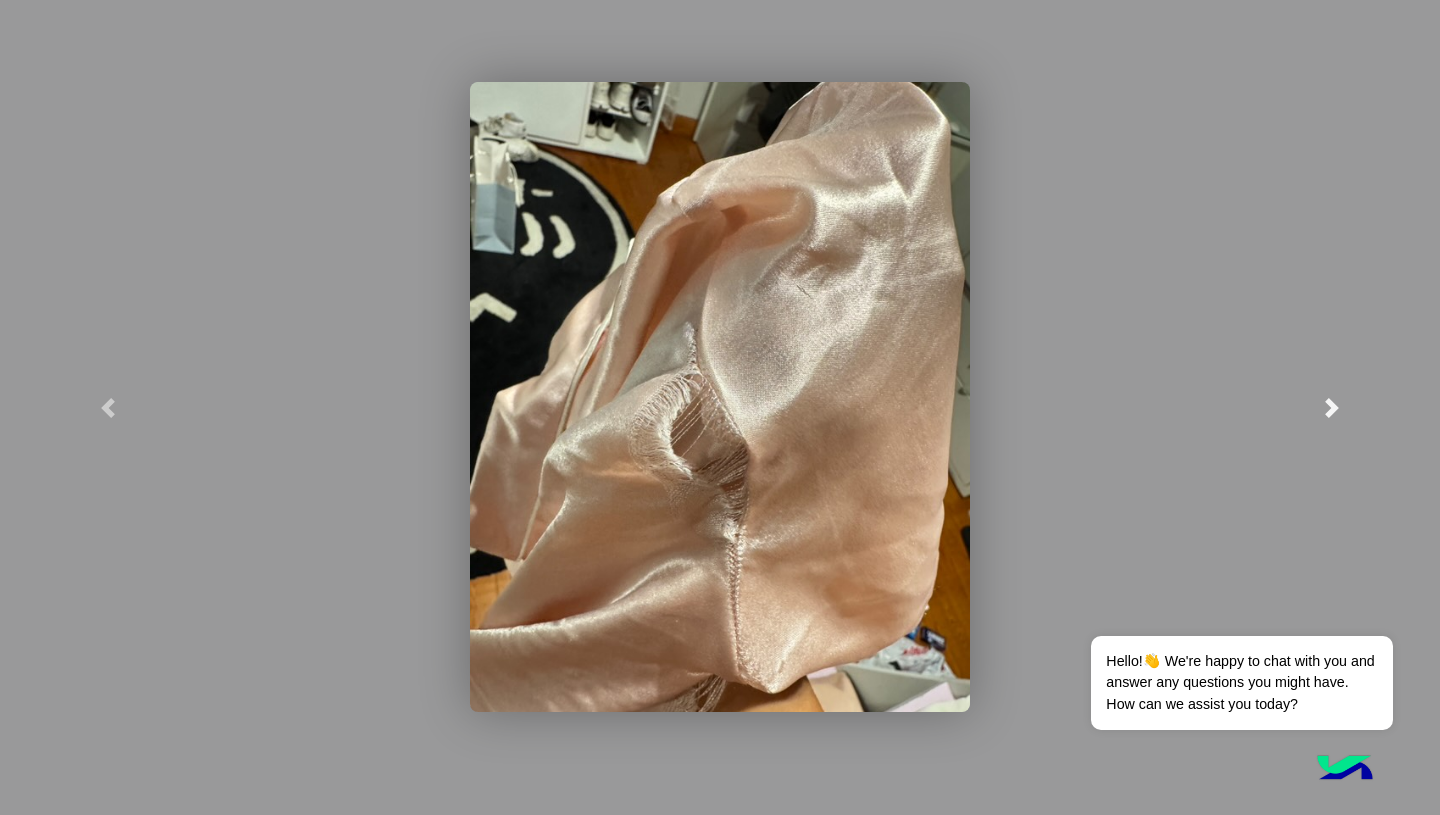 click at bounding box center [1332, 408] 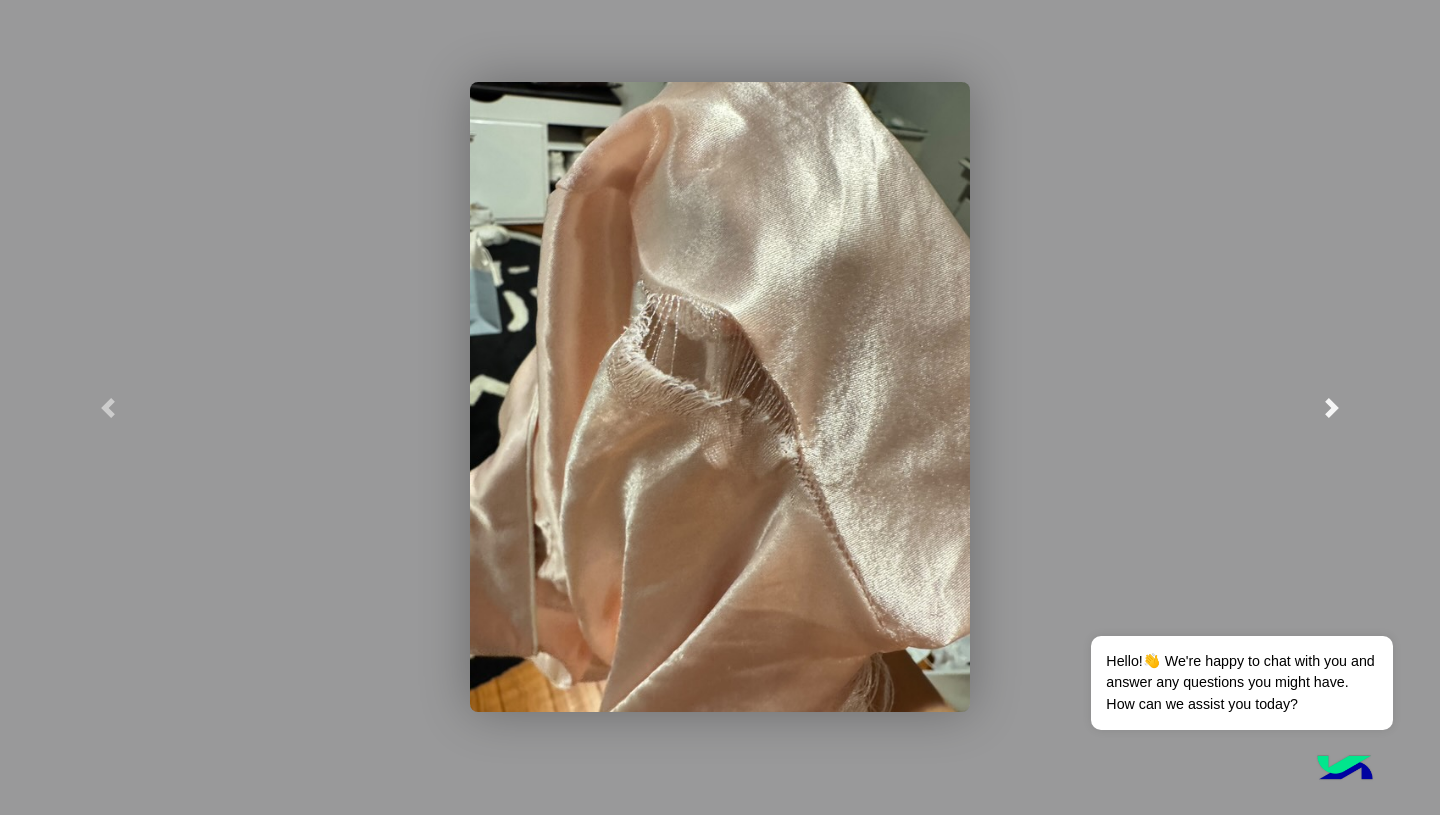 click at bounding box center [1332, 408] 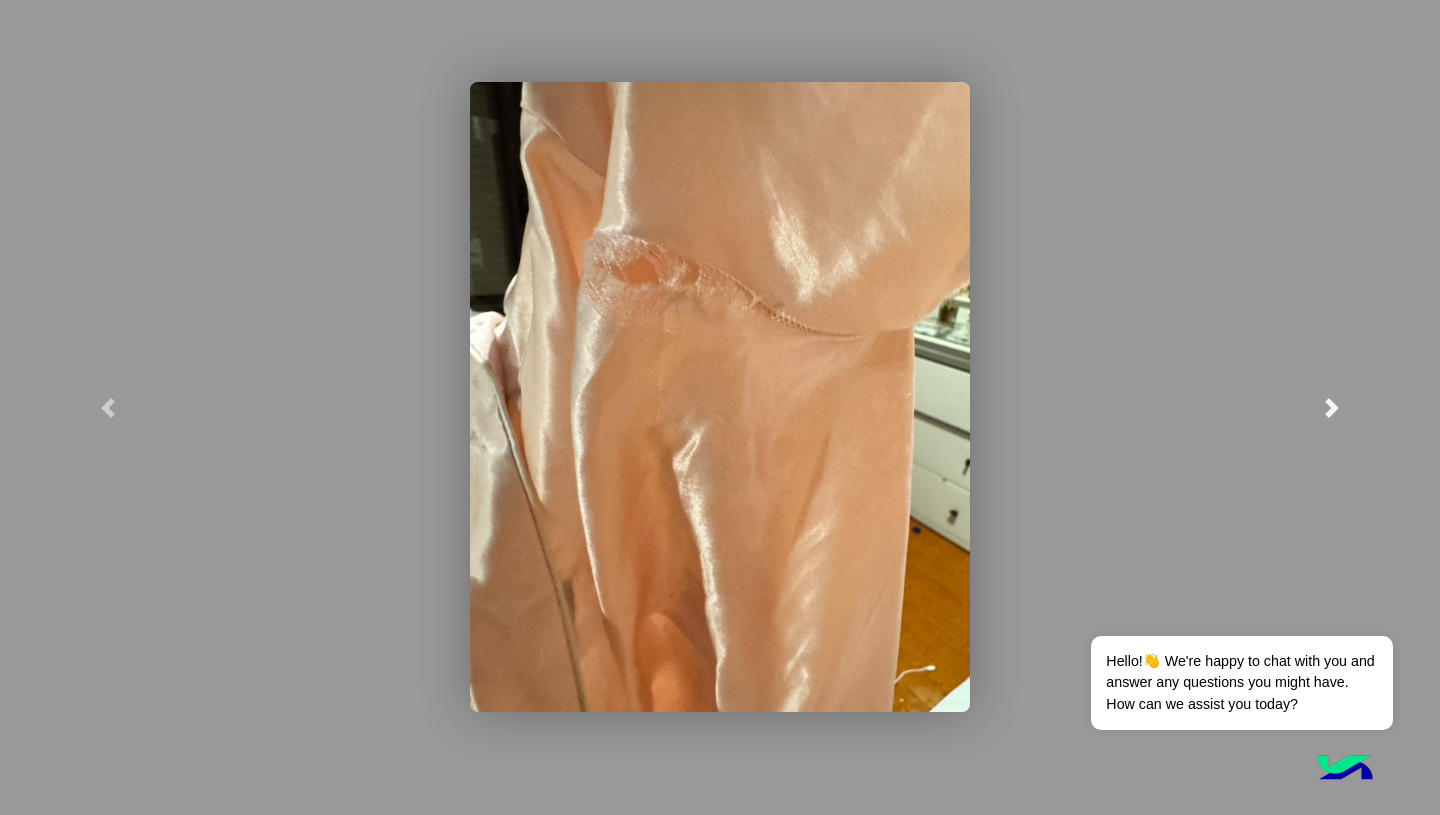 click at bounding box center [1332, 408] 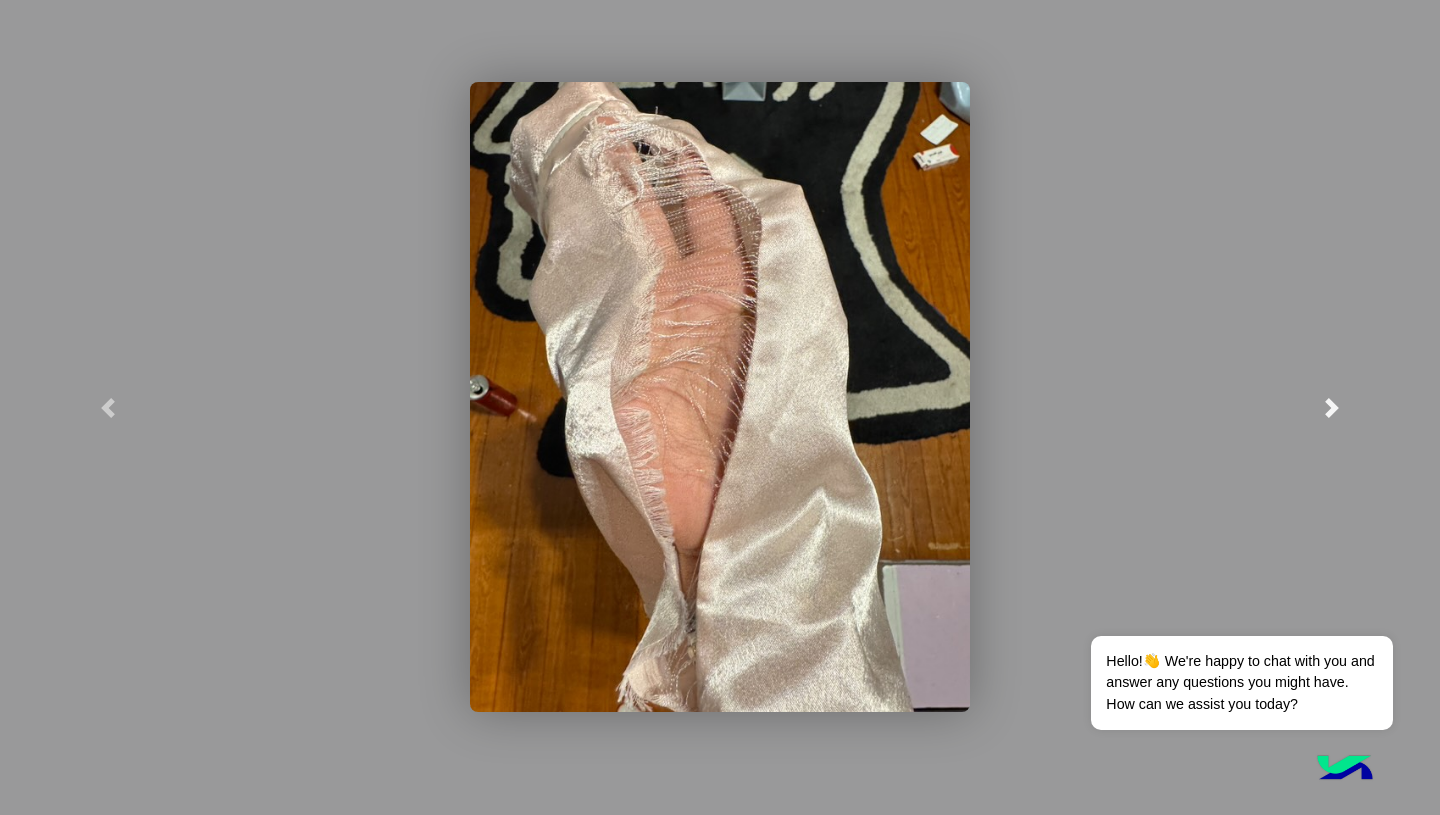 click at bounding box center [1332, 407] 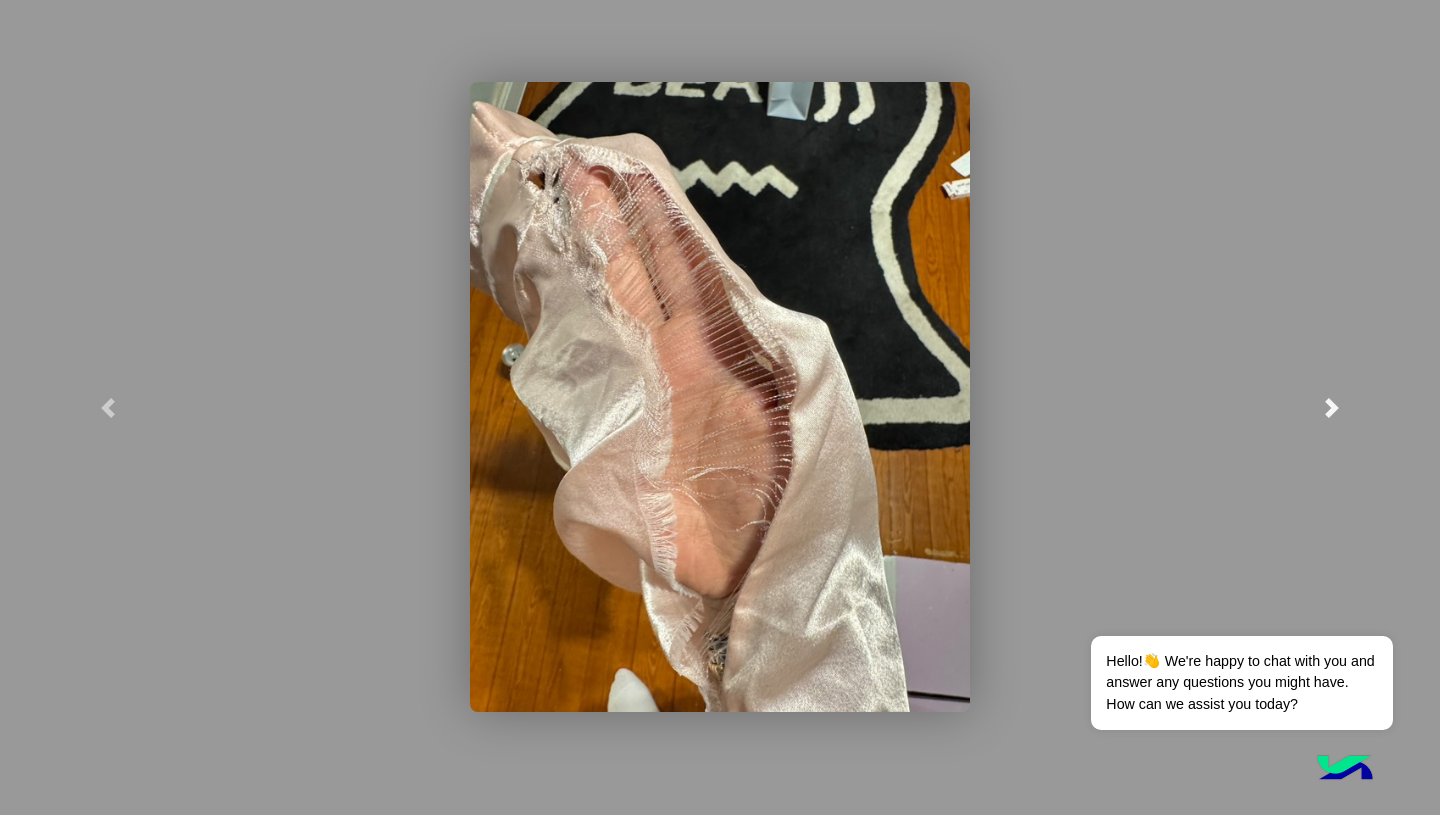 click at bounding box center [1332, 407] 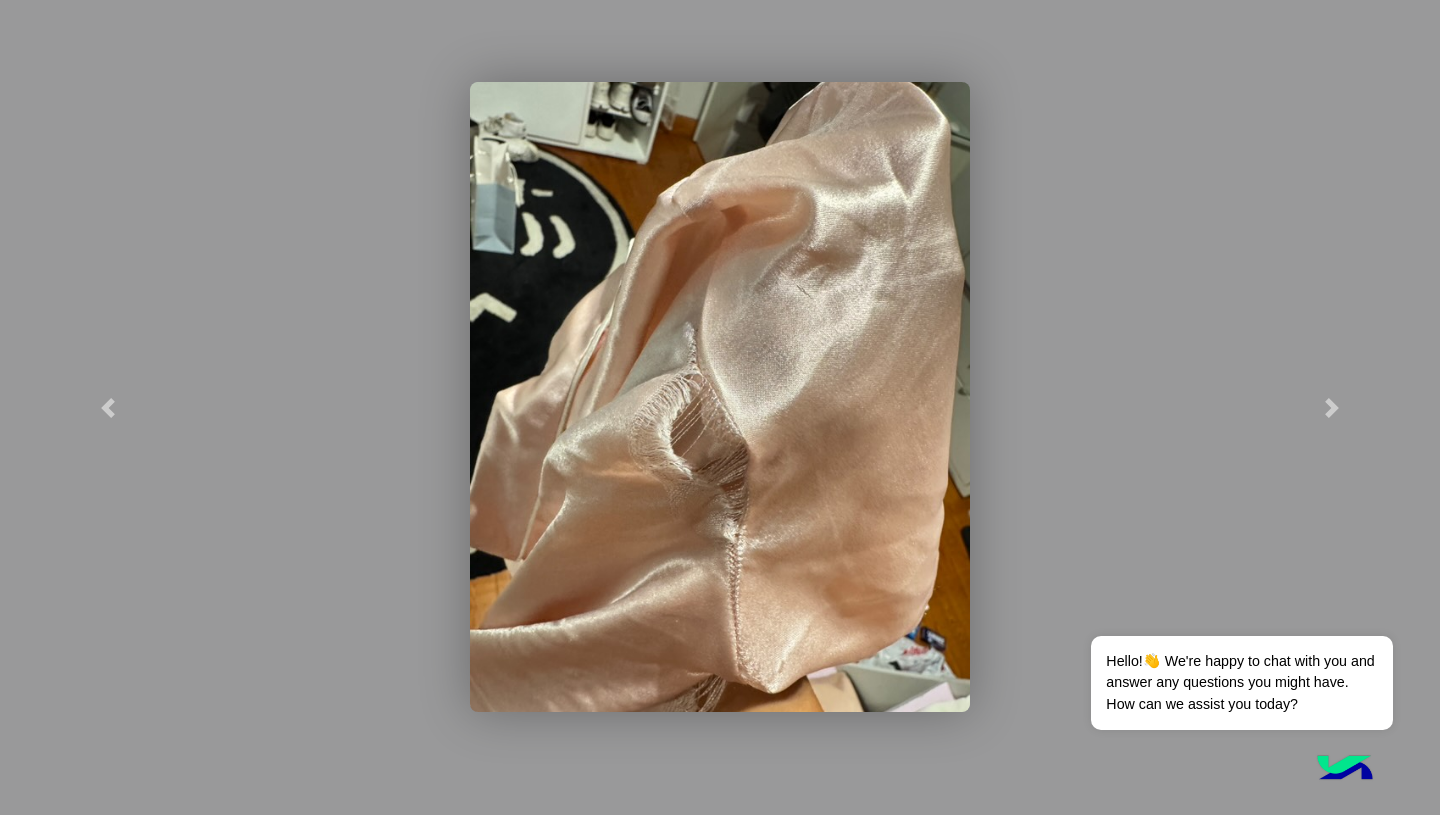 click 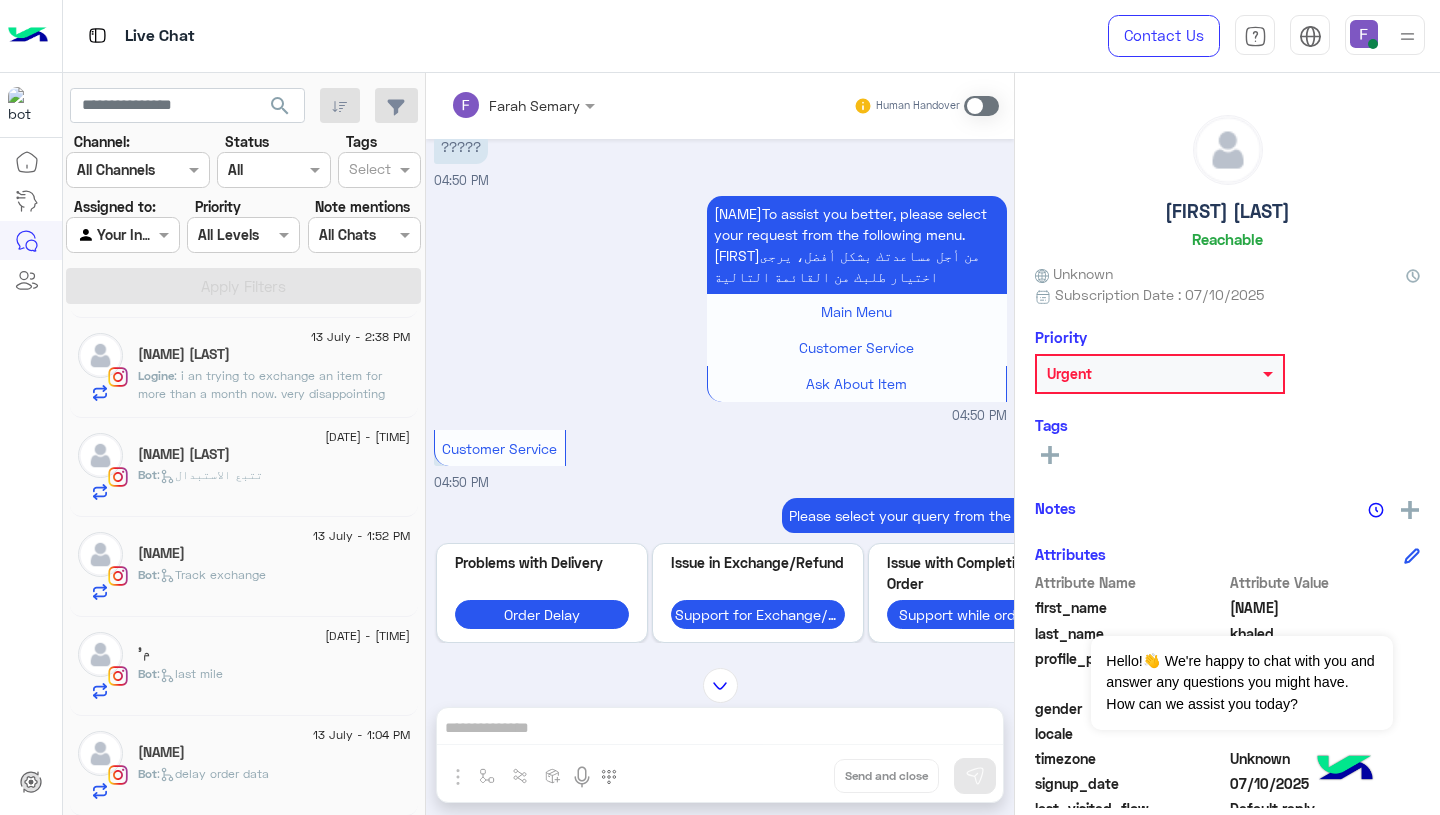 scroll, scrollTop: 1779, scrollLeft: 0, axis: vertical 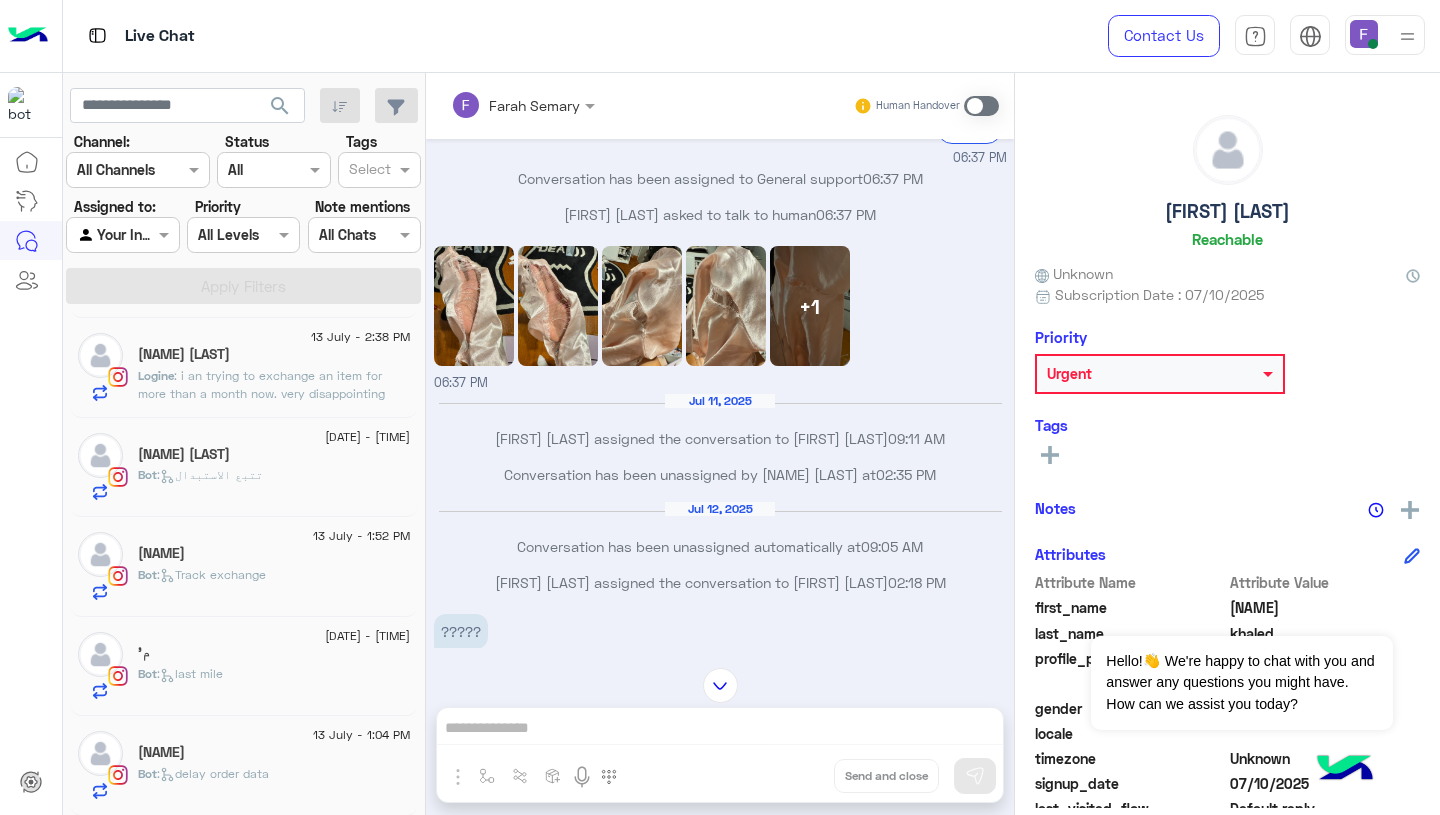 click 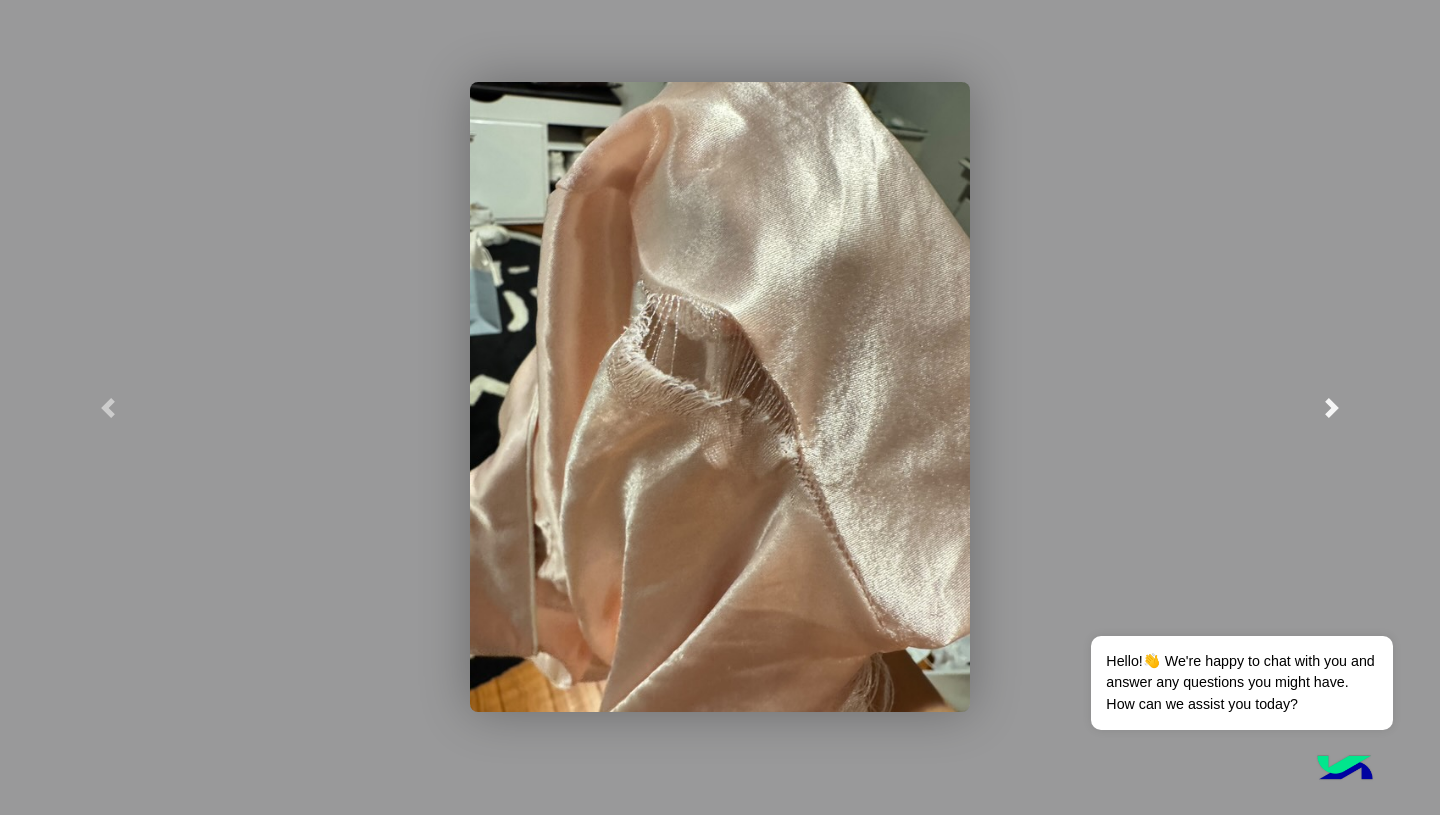 click at bounding box center (1332, 408) 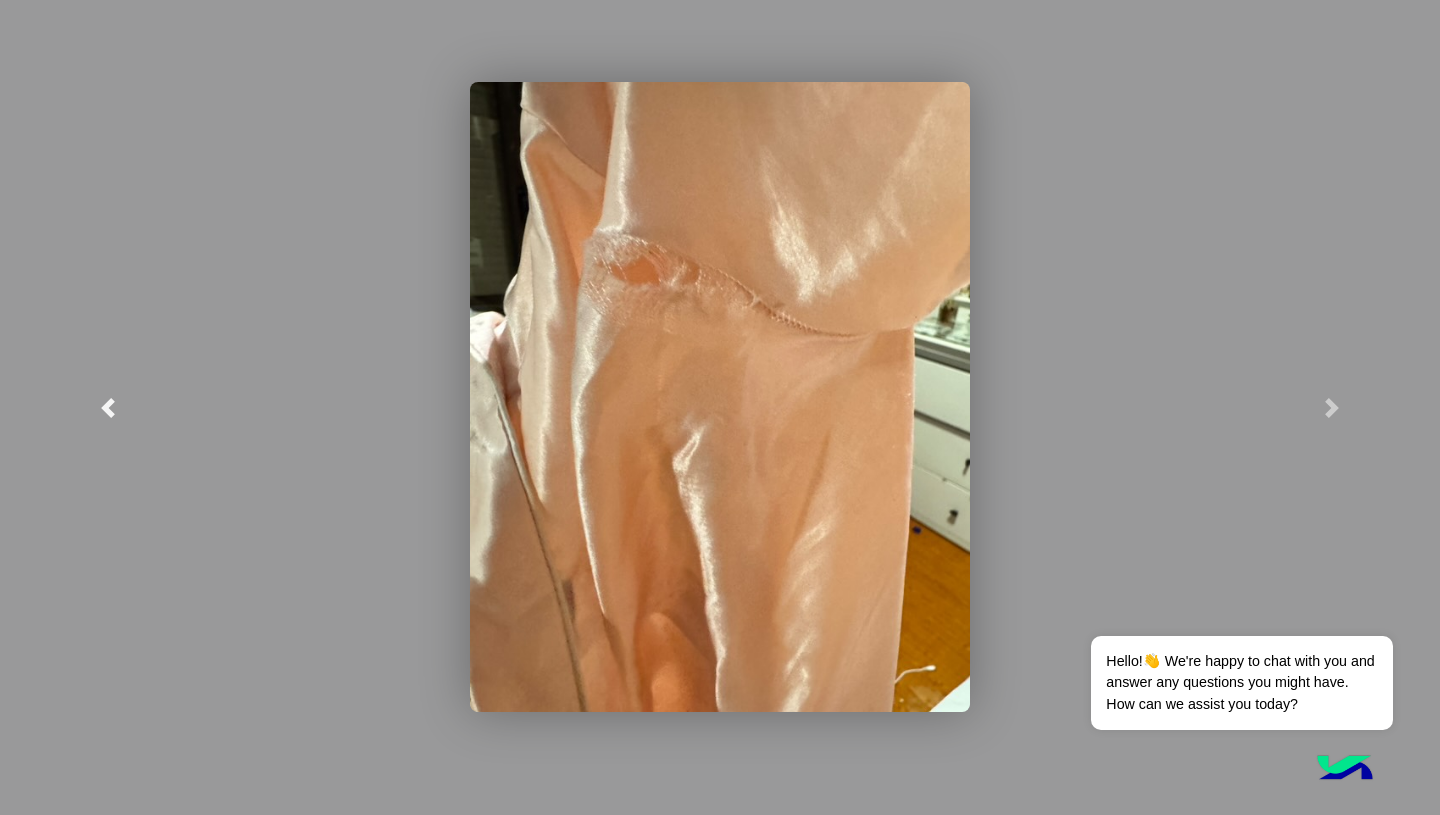 click at bounding box center [108, 408] 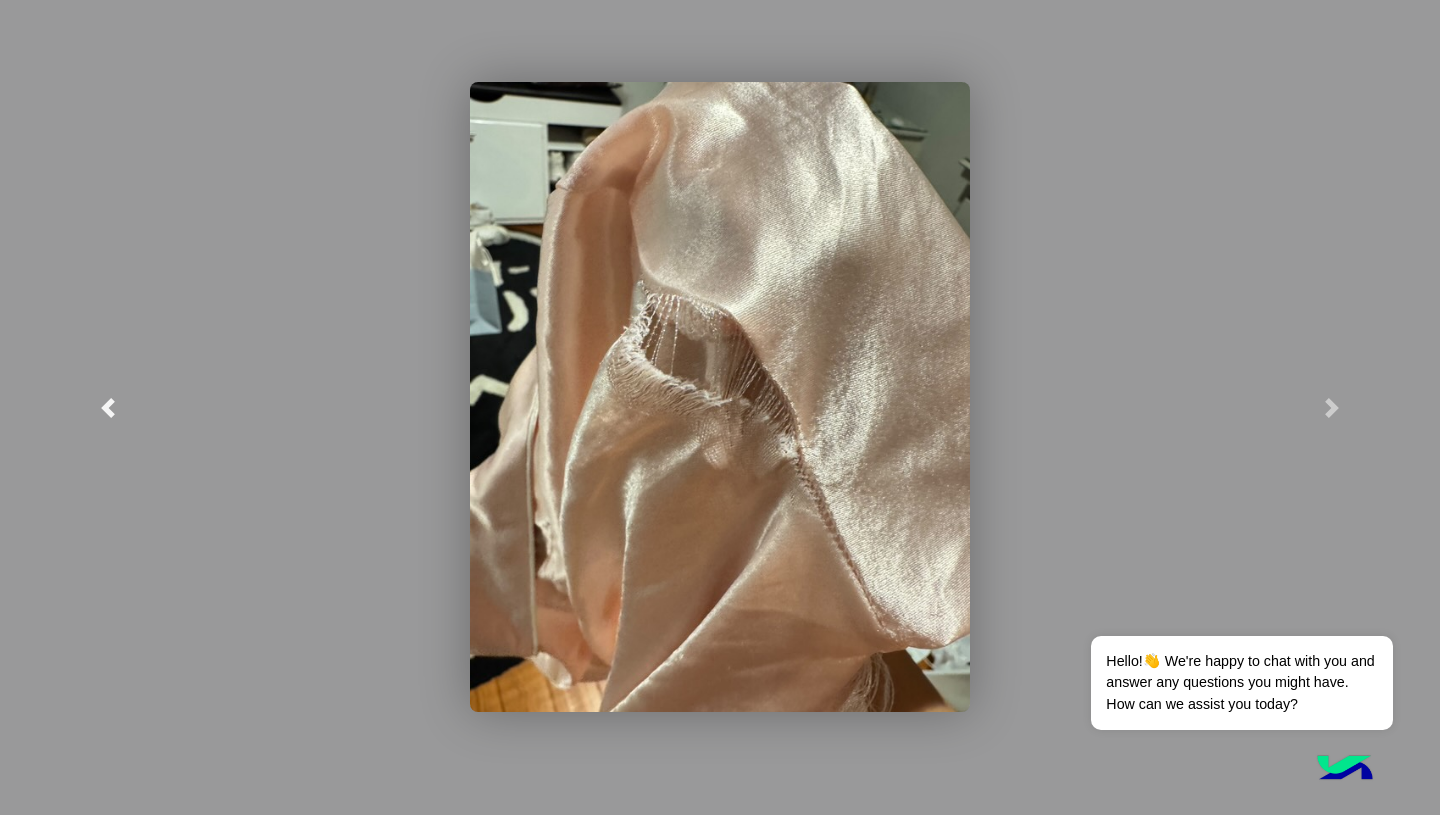 click at bounding box center (108, 408) 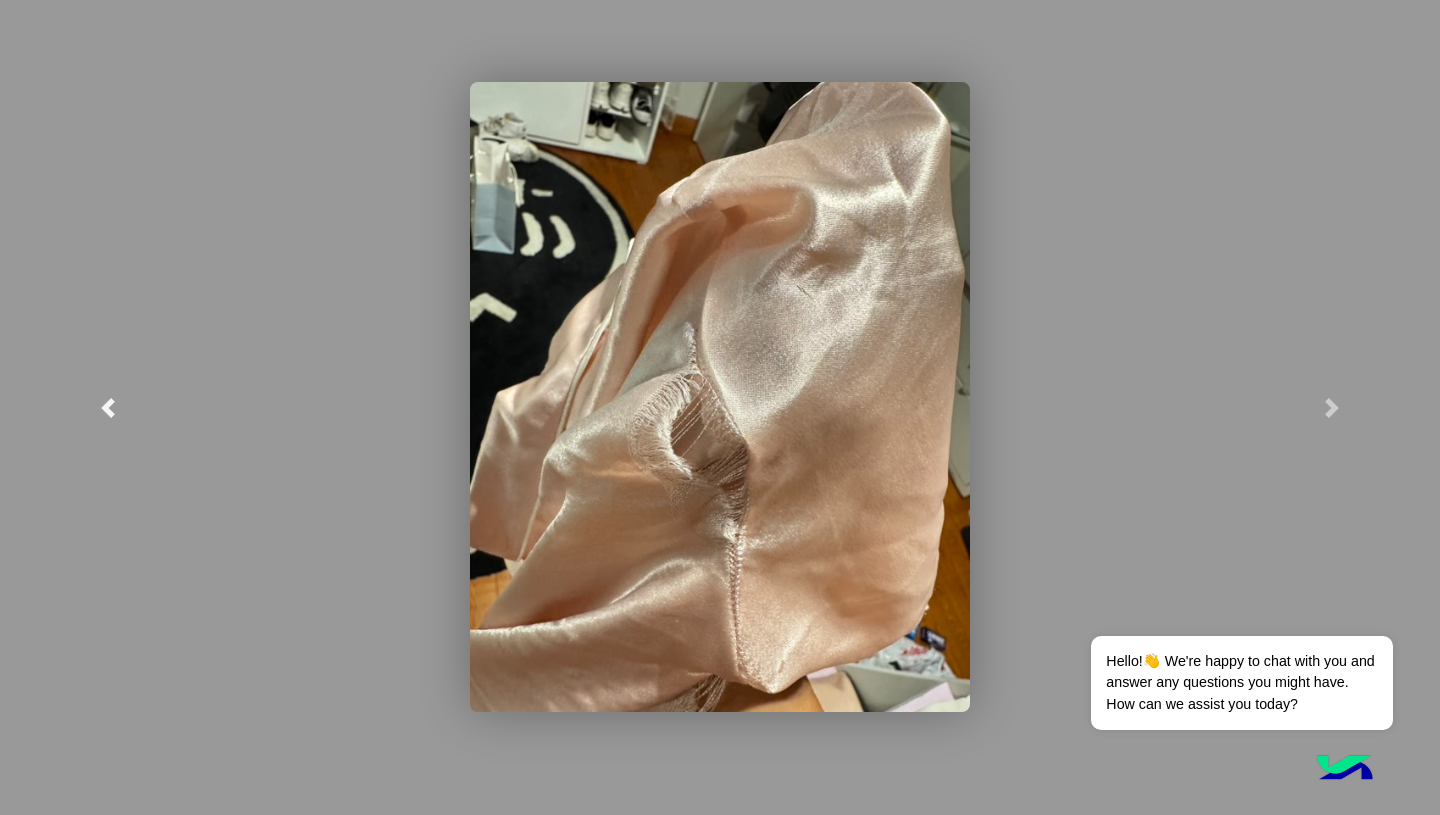 click at bounding box center [108, 408] 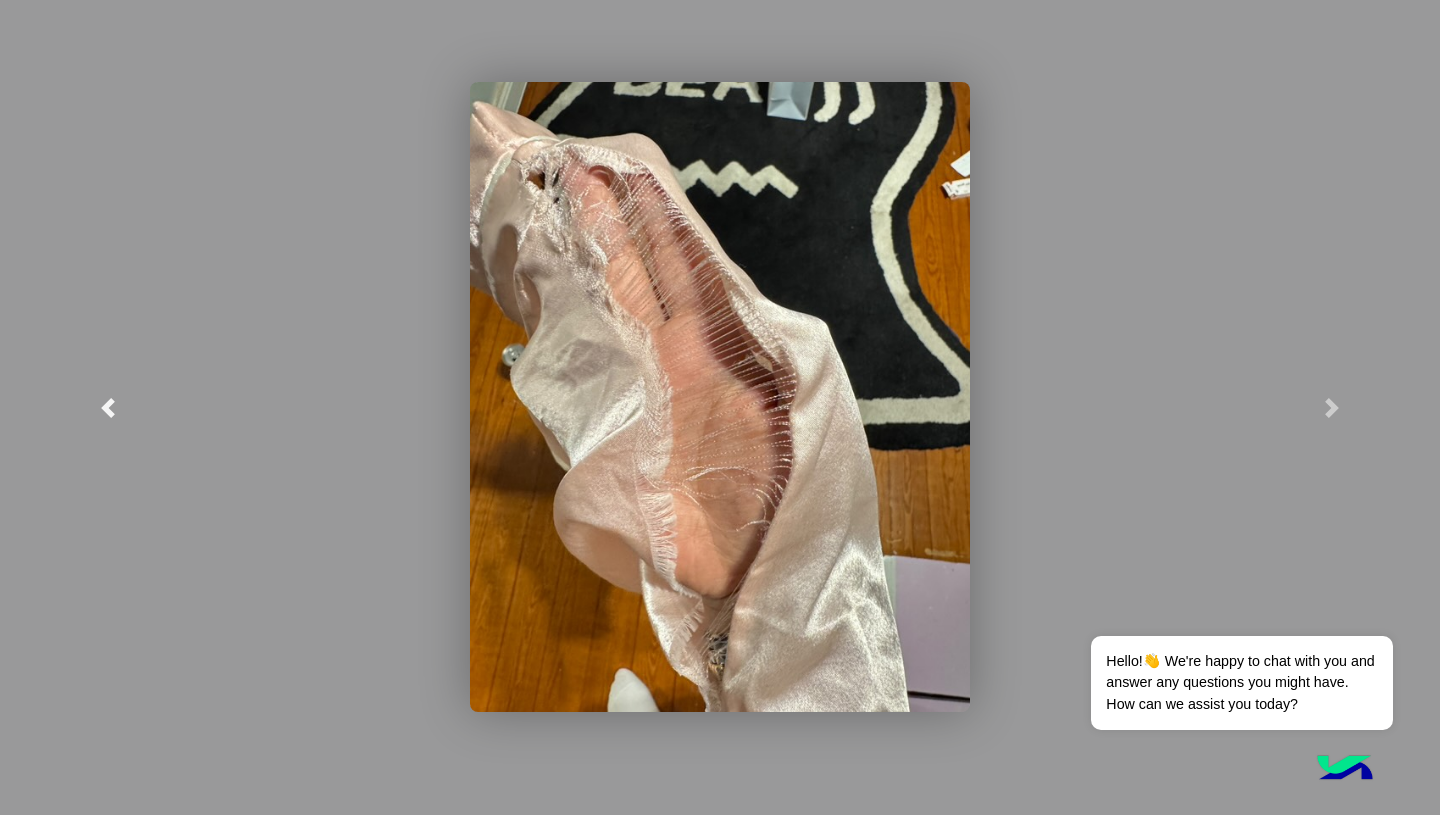 click at bounding box center [108, 408] 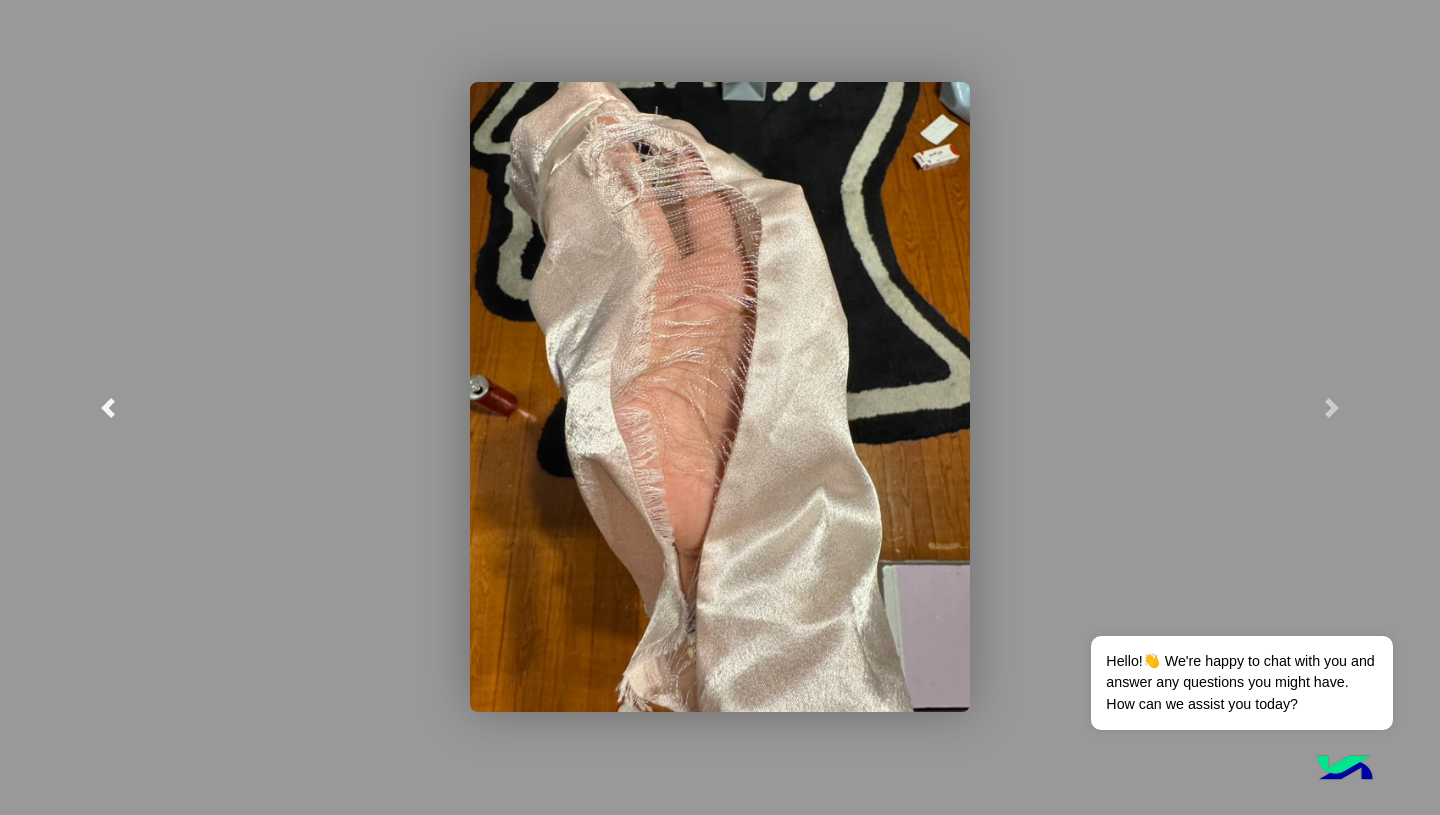 click at bounding box center [108, 408] 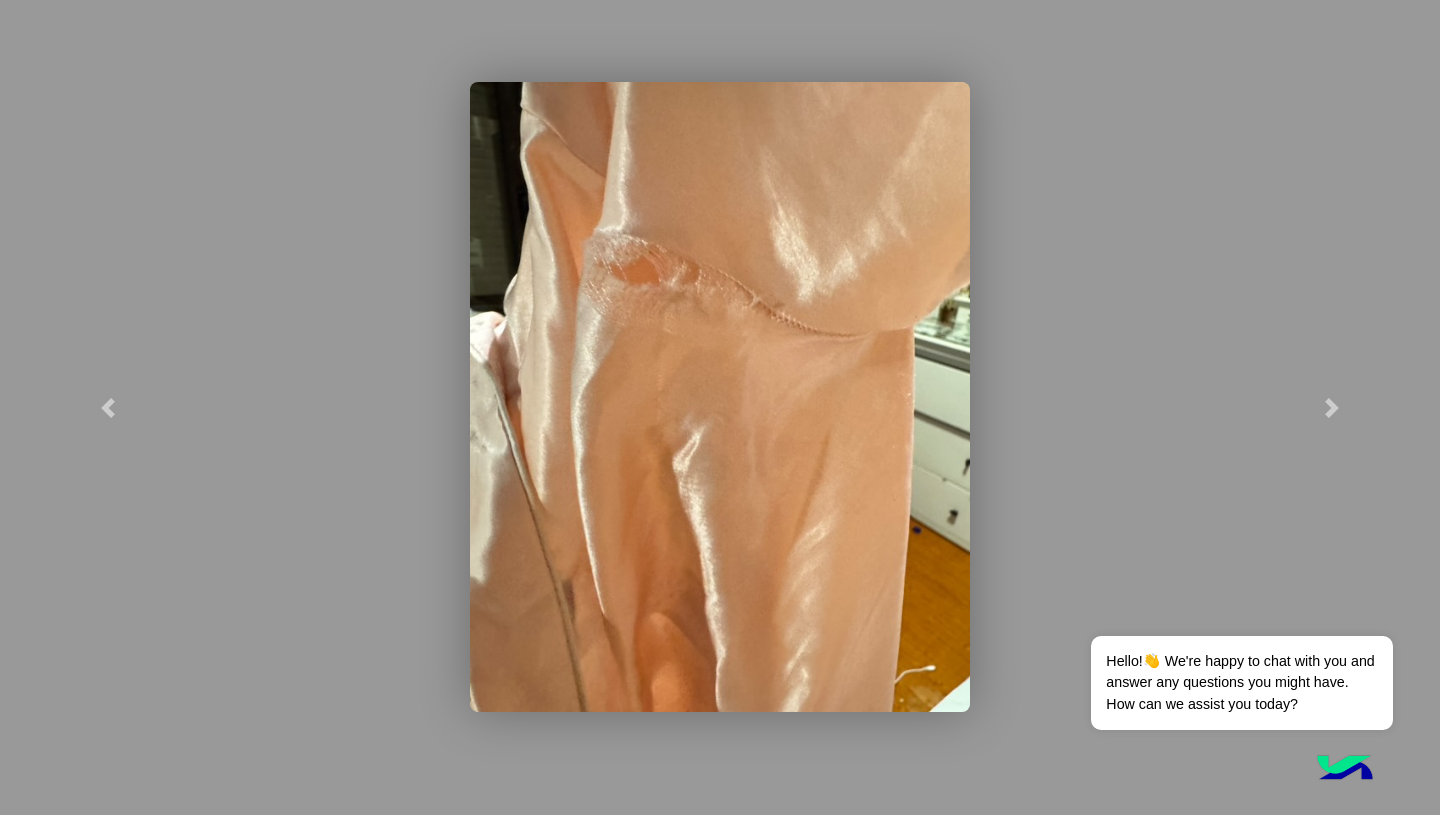 click 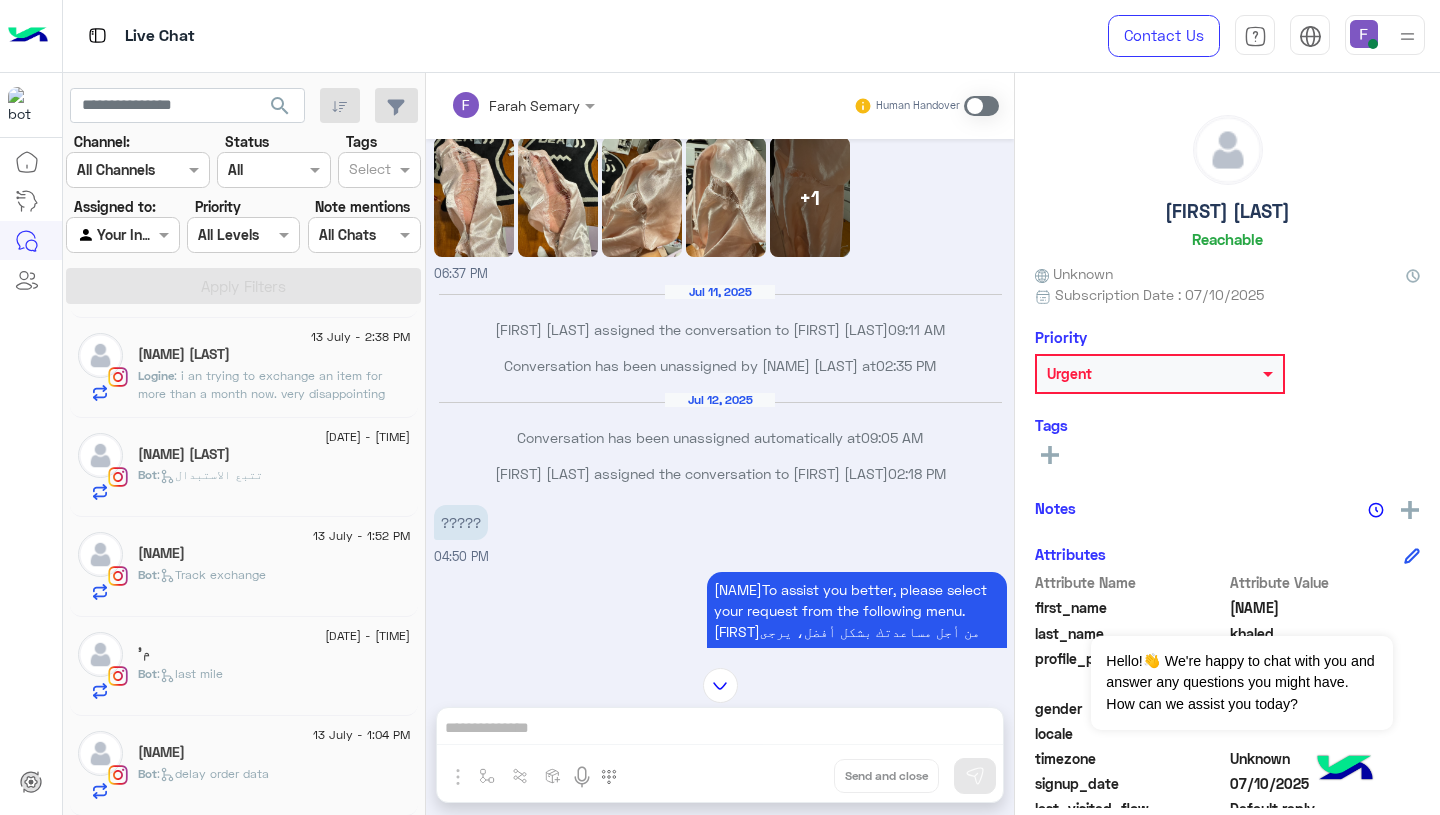 scroll, scrollTop: 1691, scrollLeft: 0, axis: vertical 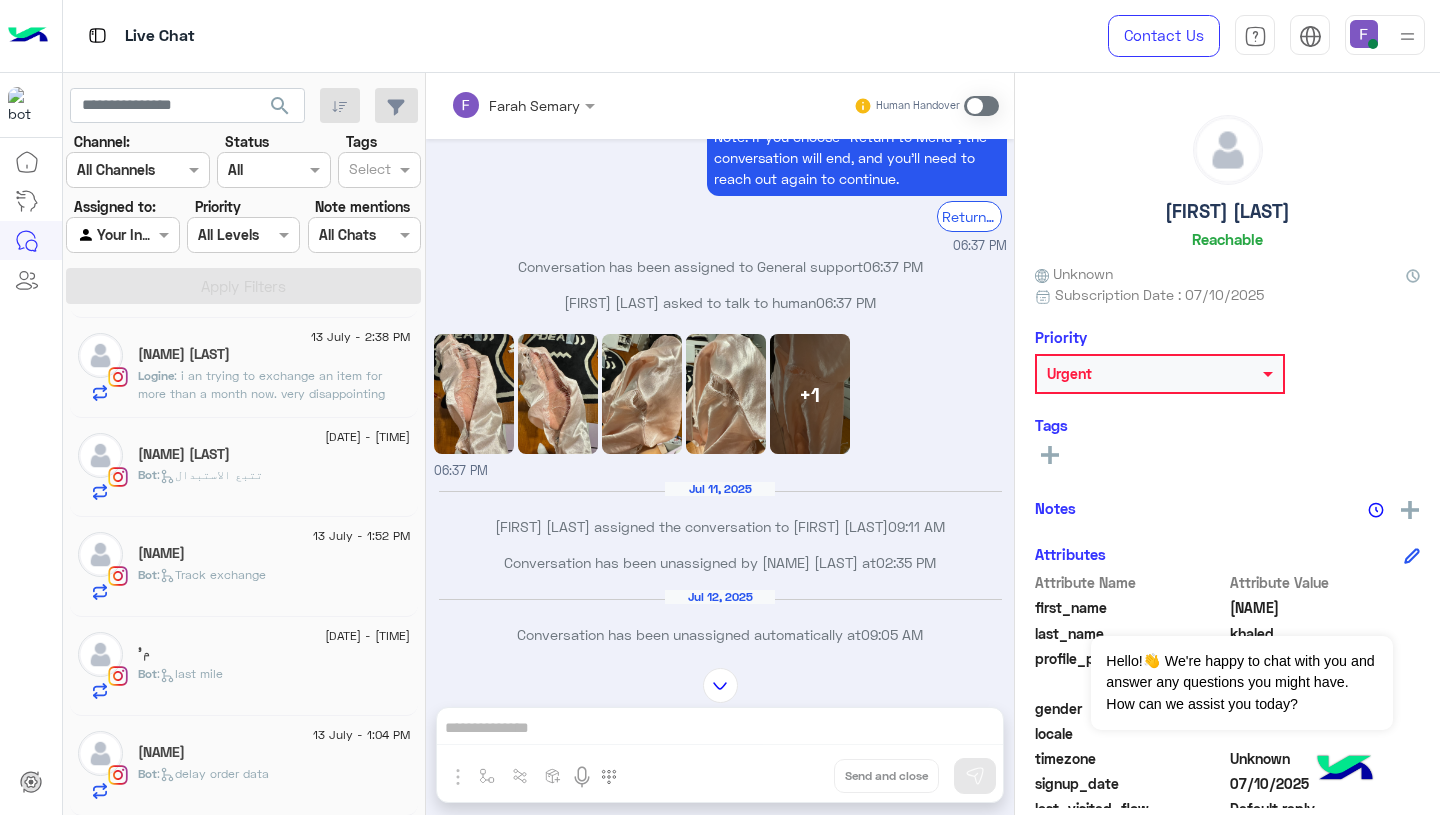 click 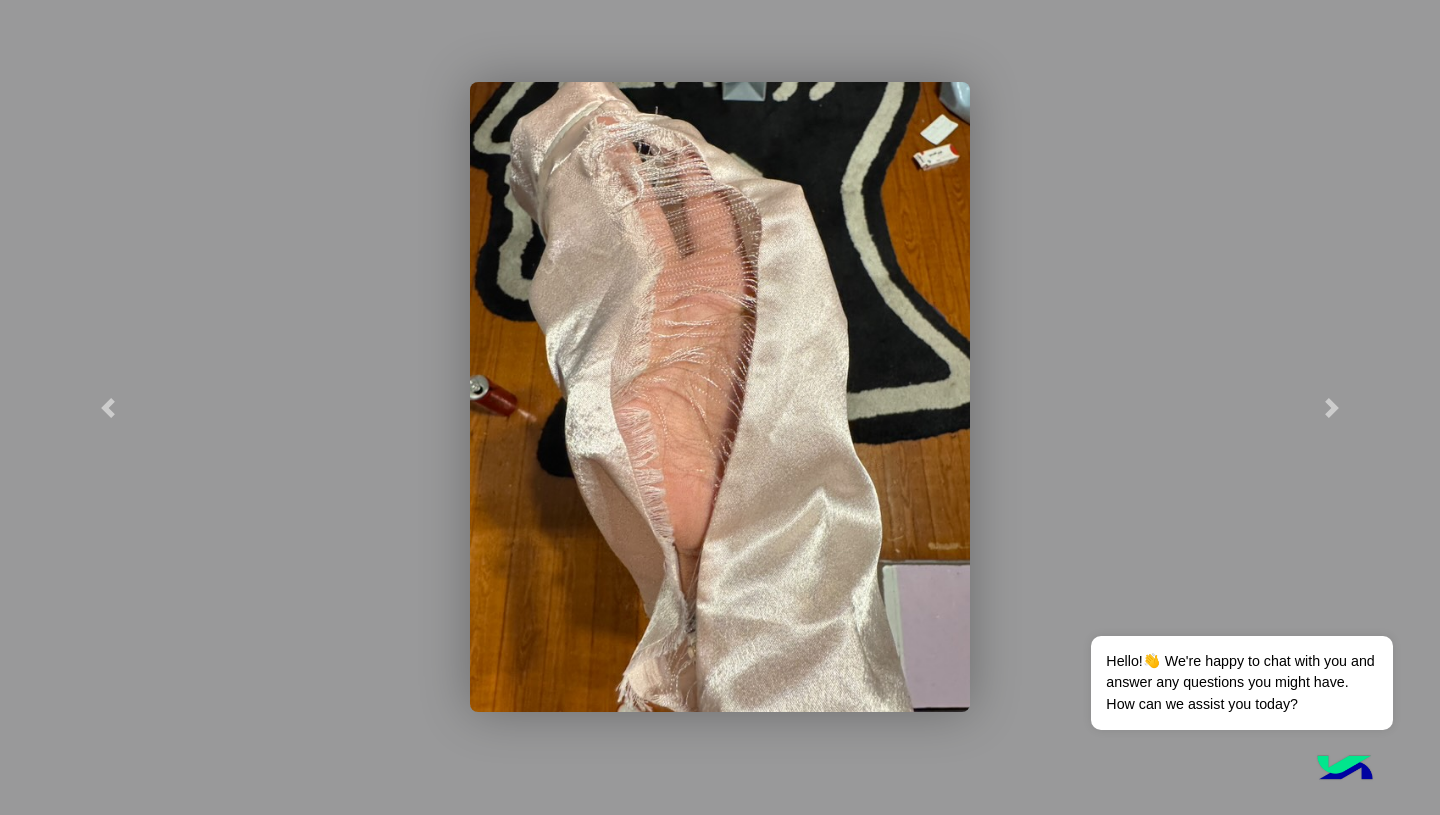 click 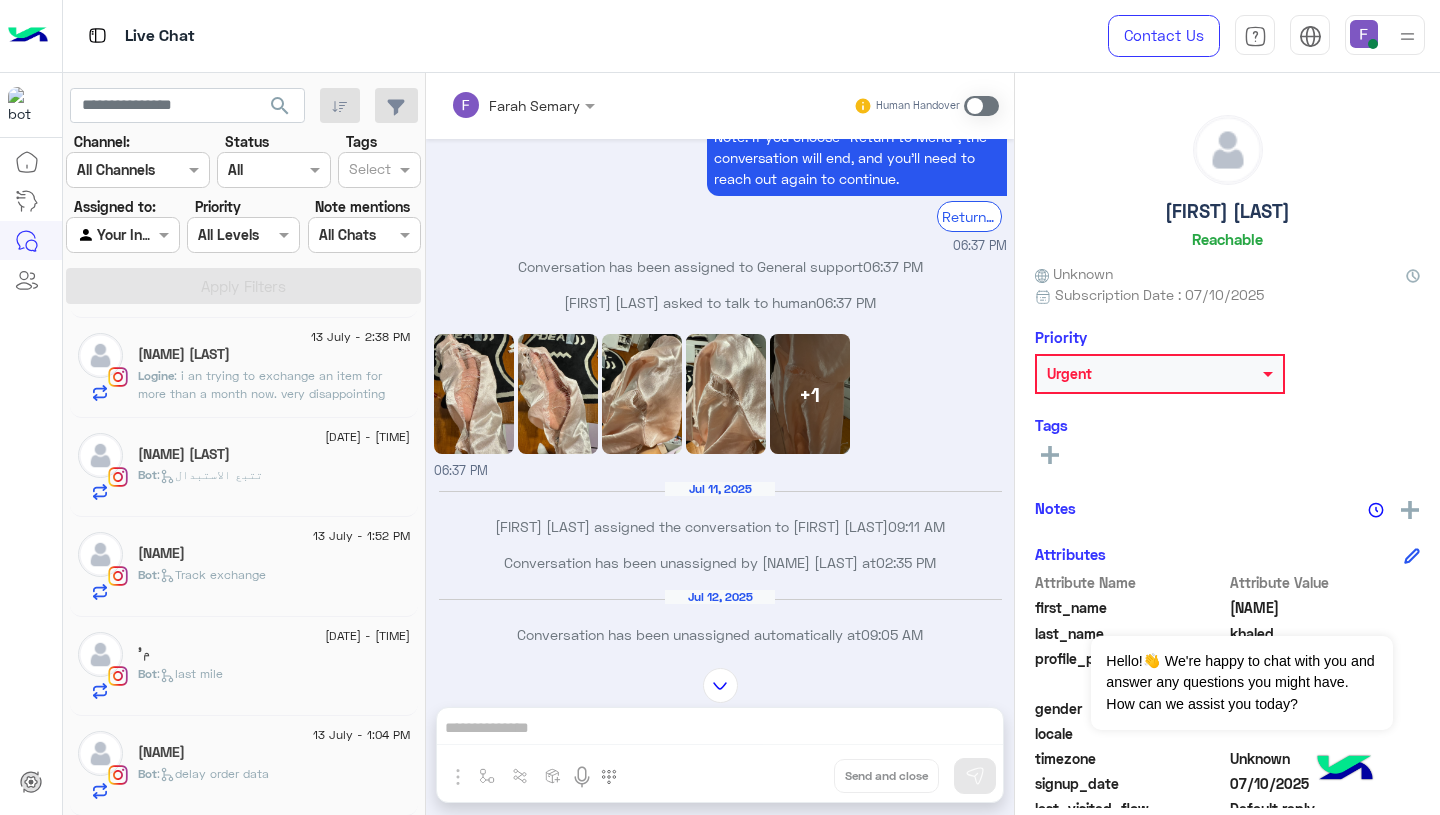 click 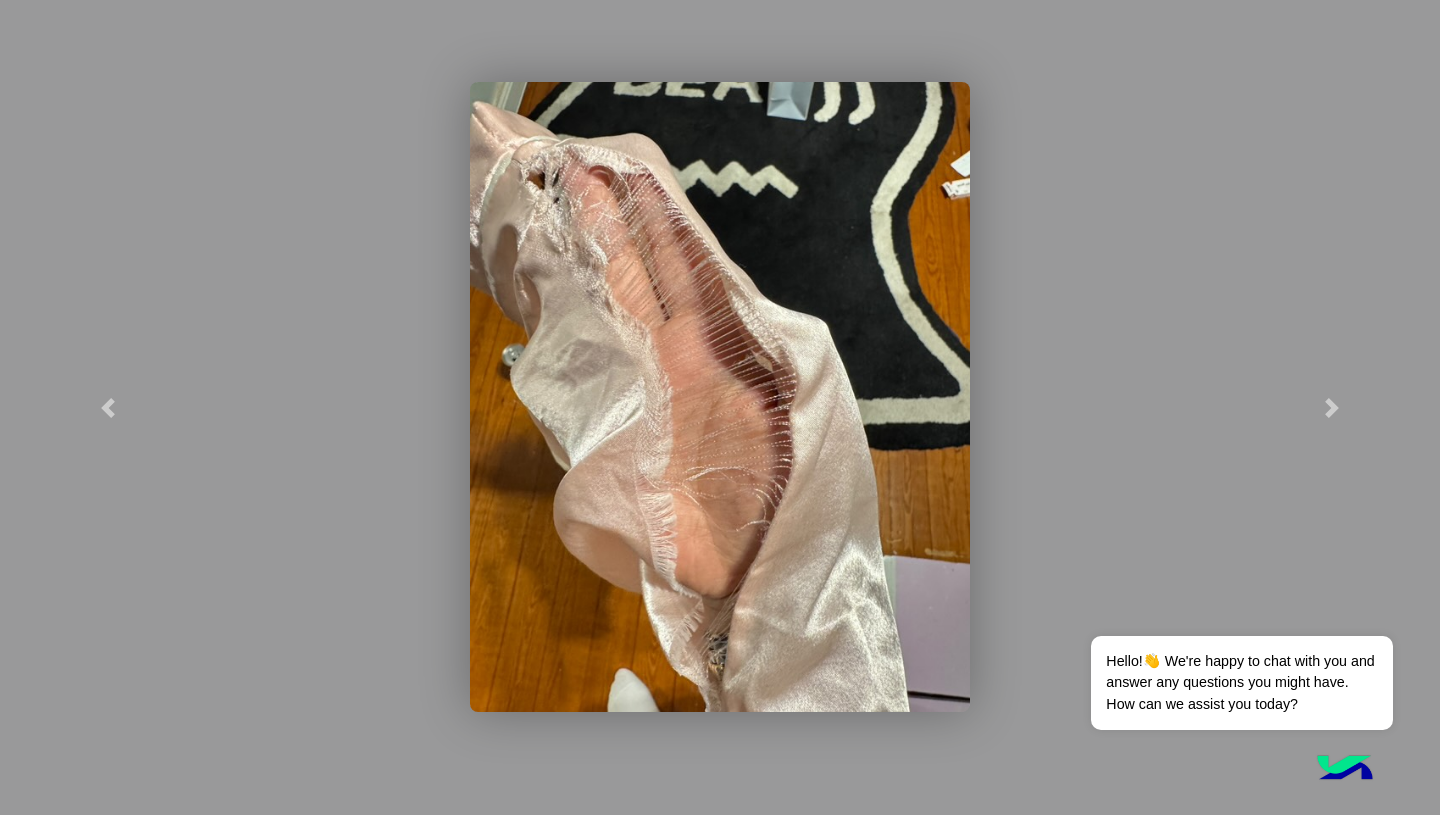 click 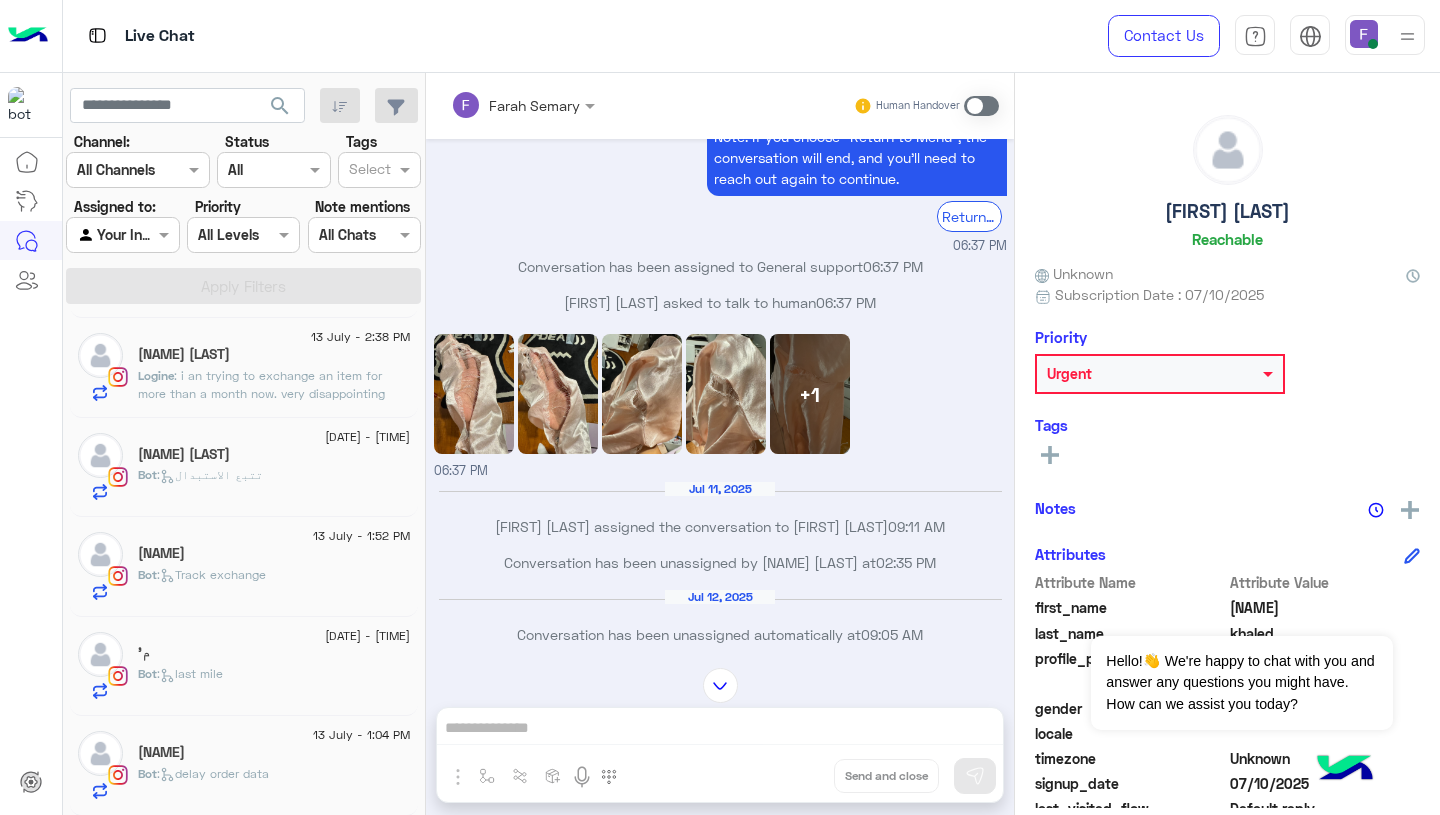 click 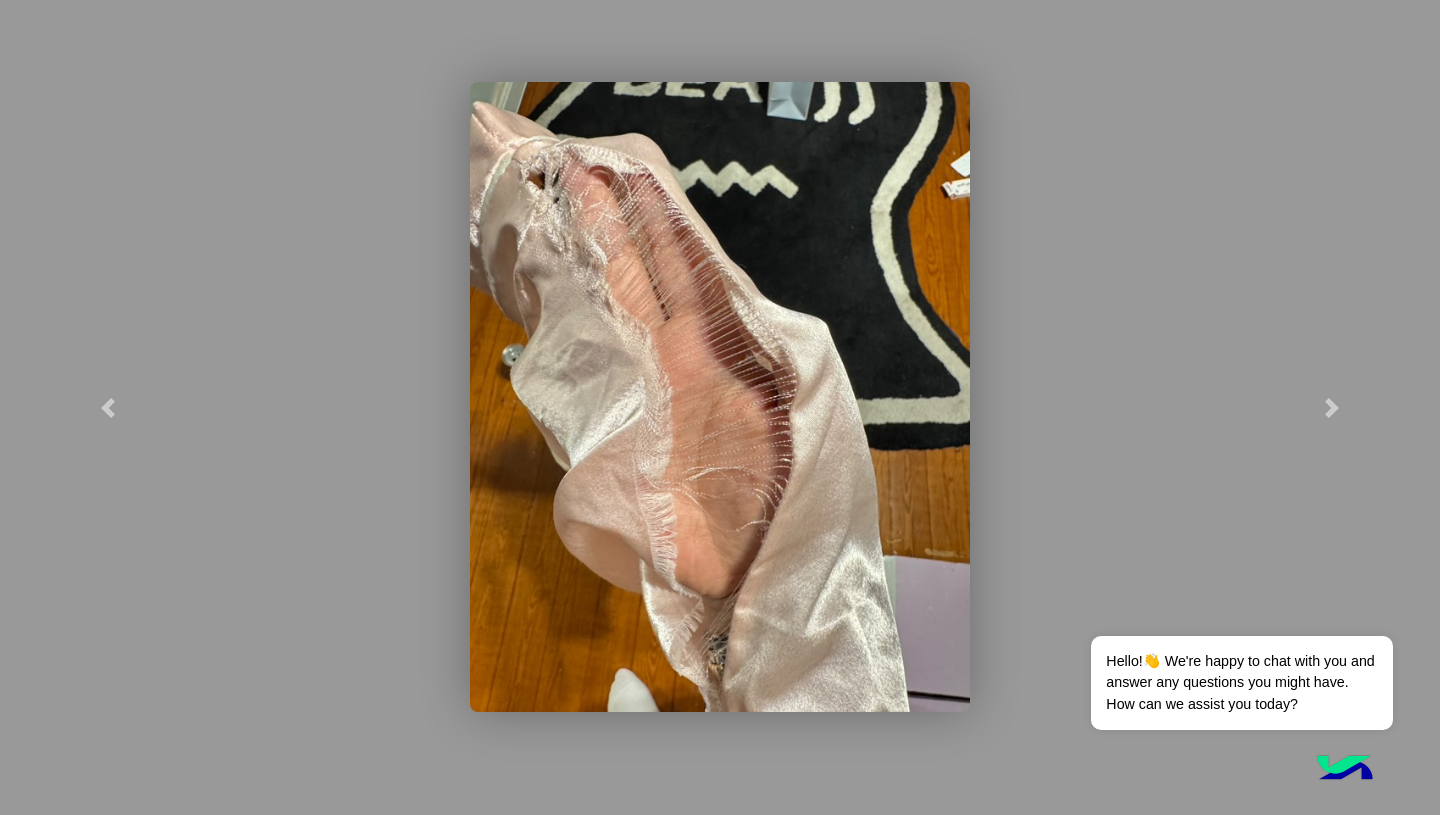 click 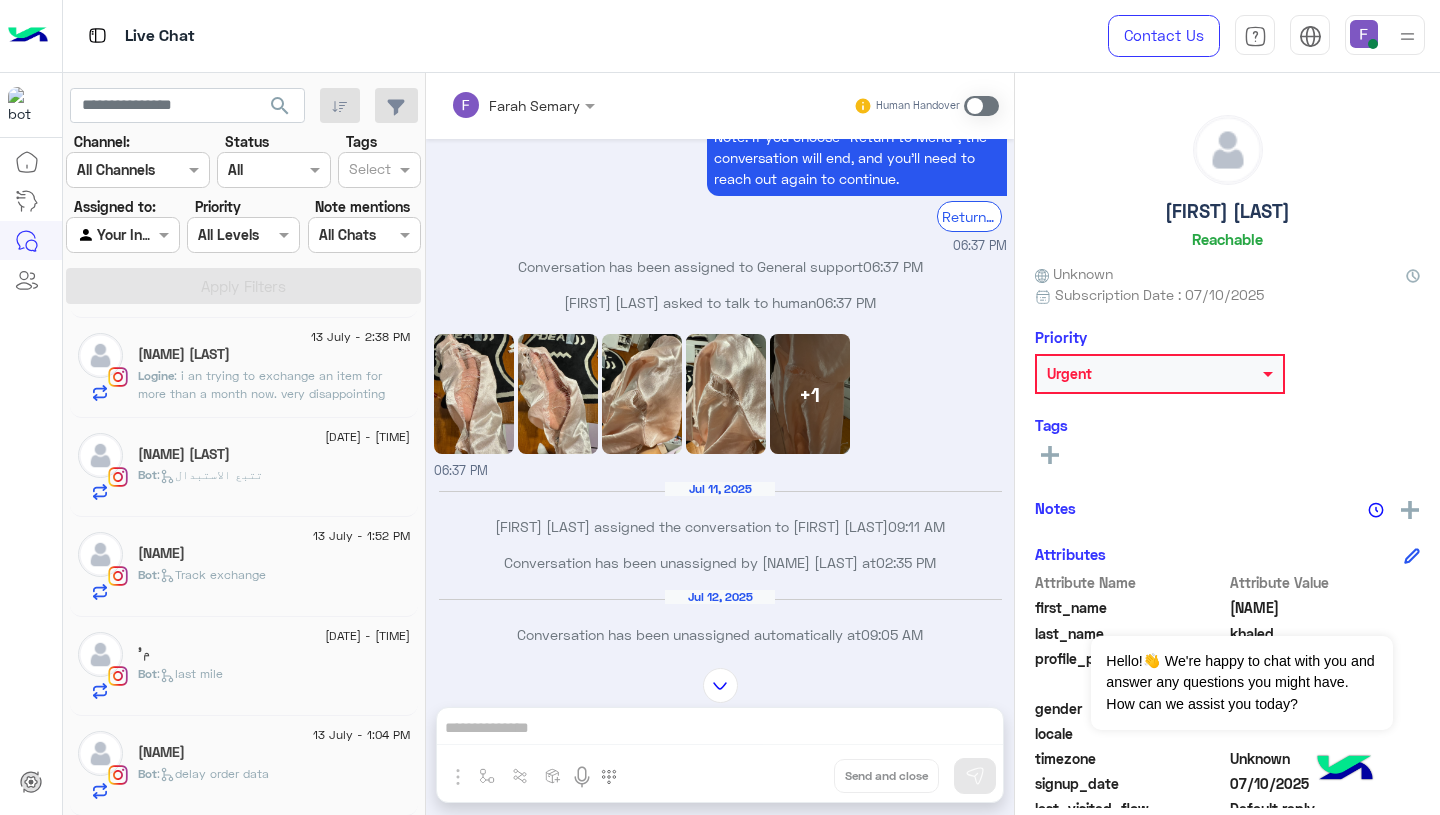 click 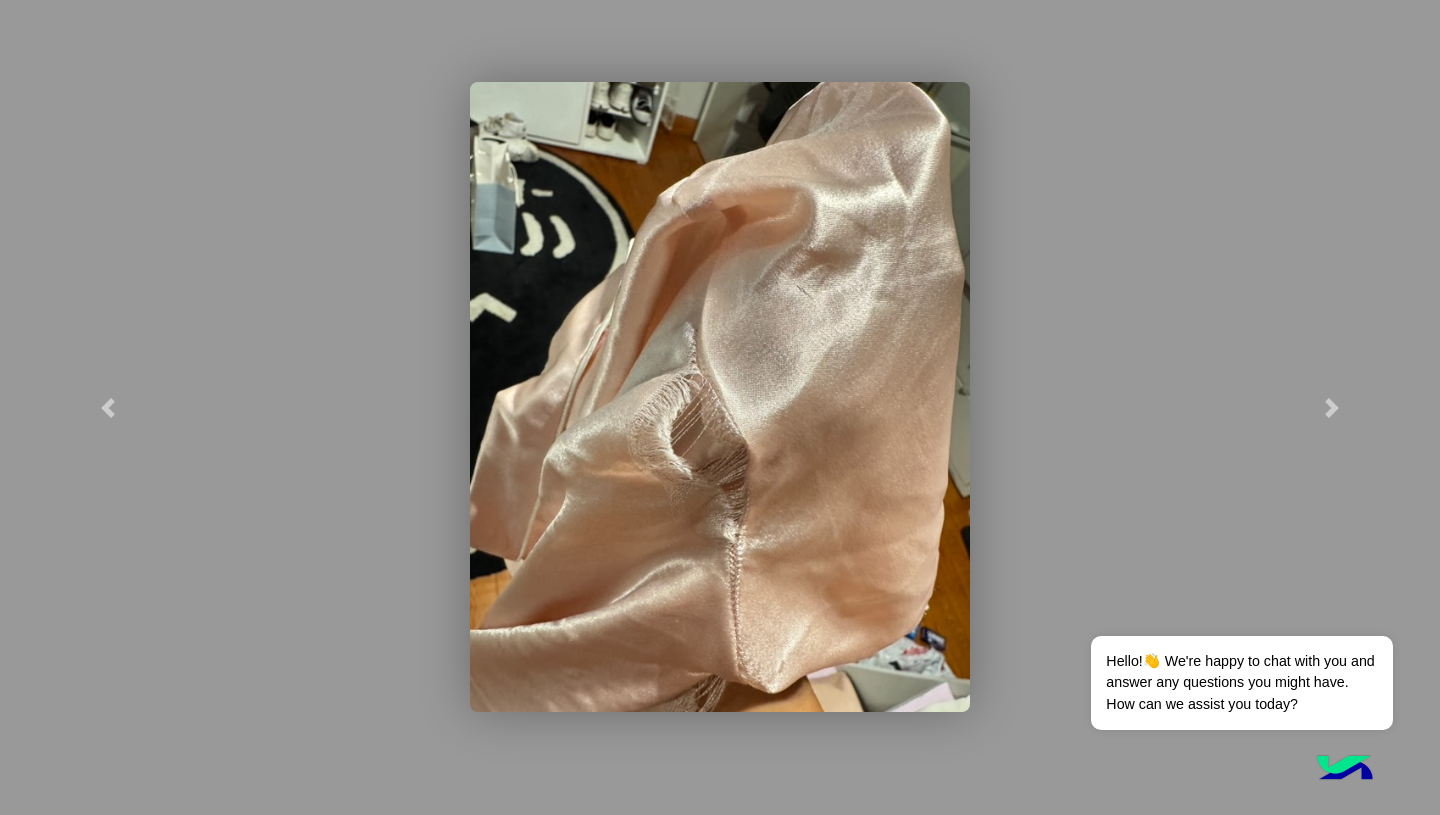 click 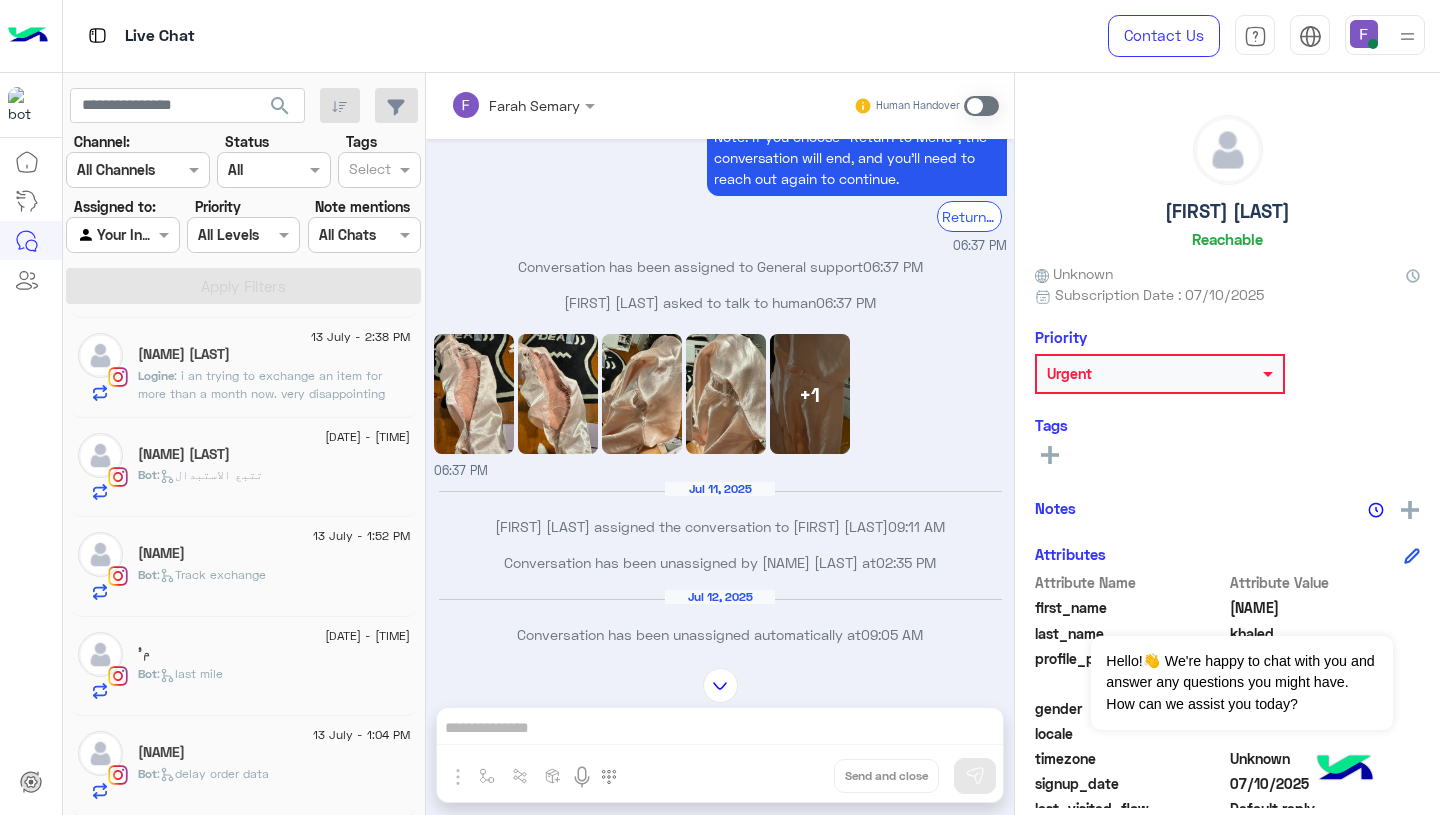 click 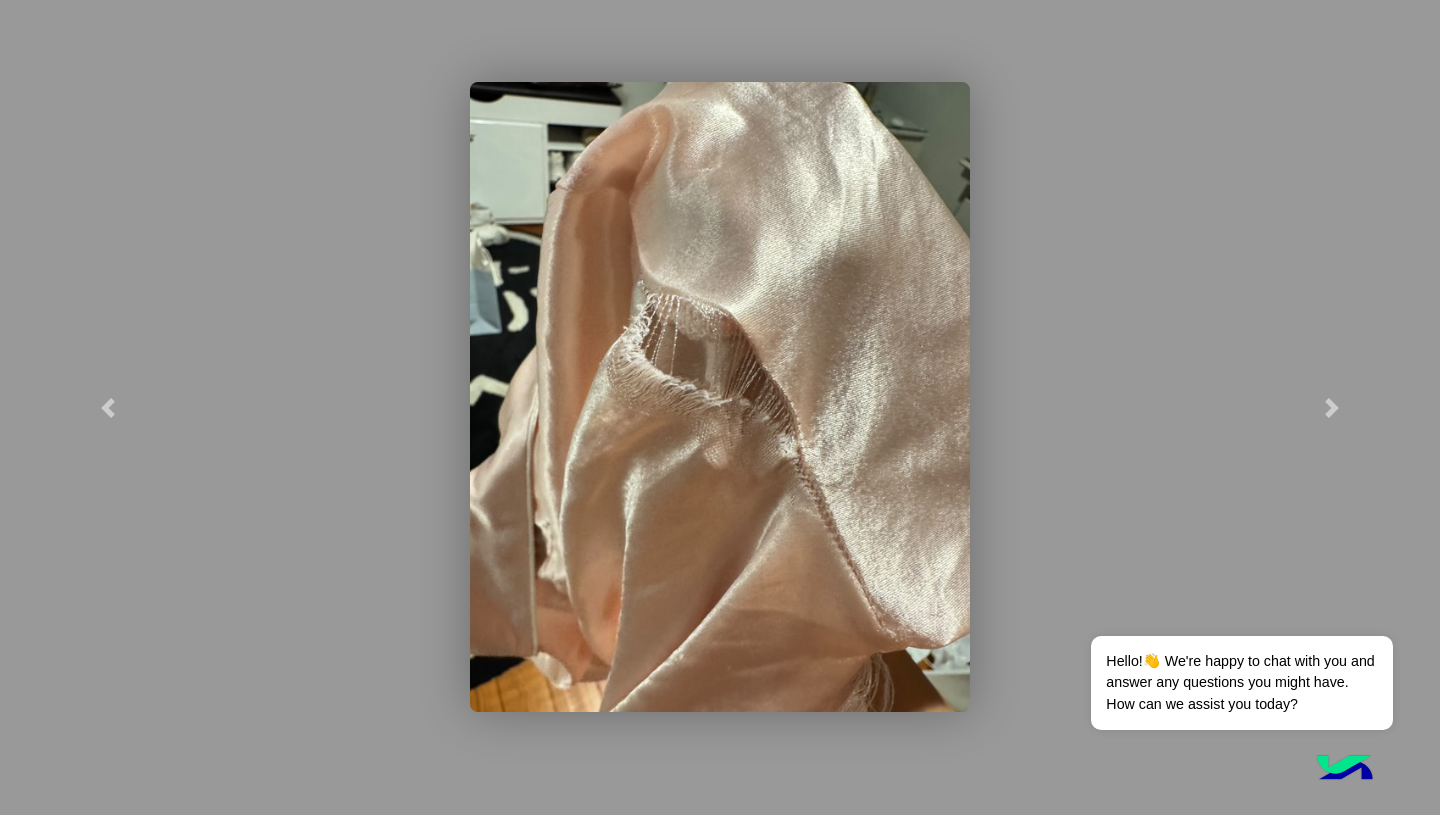 click 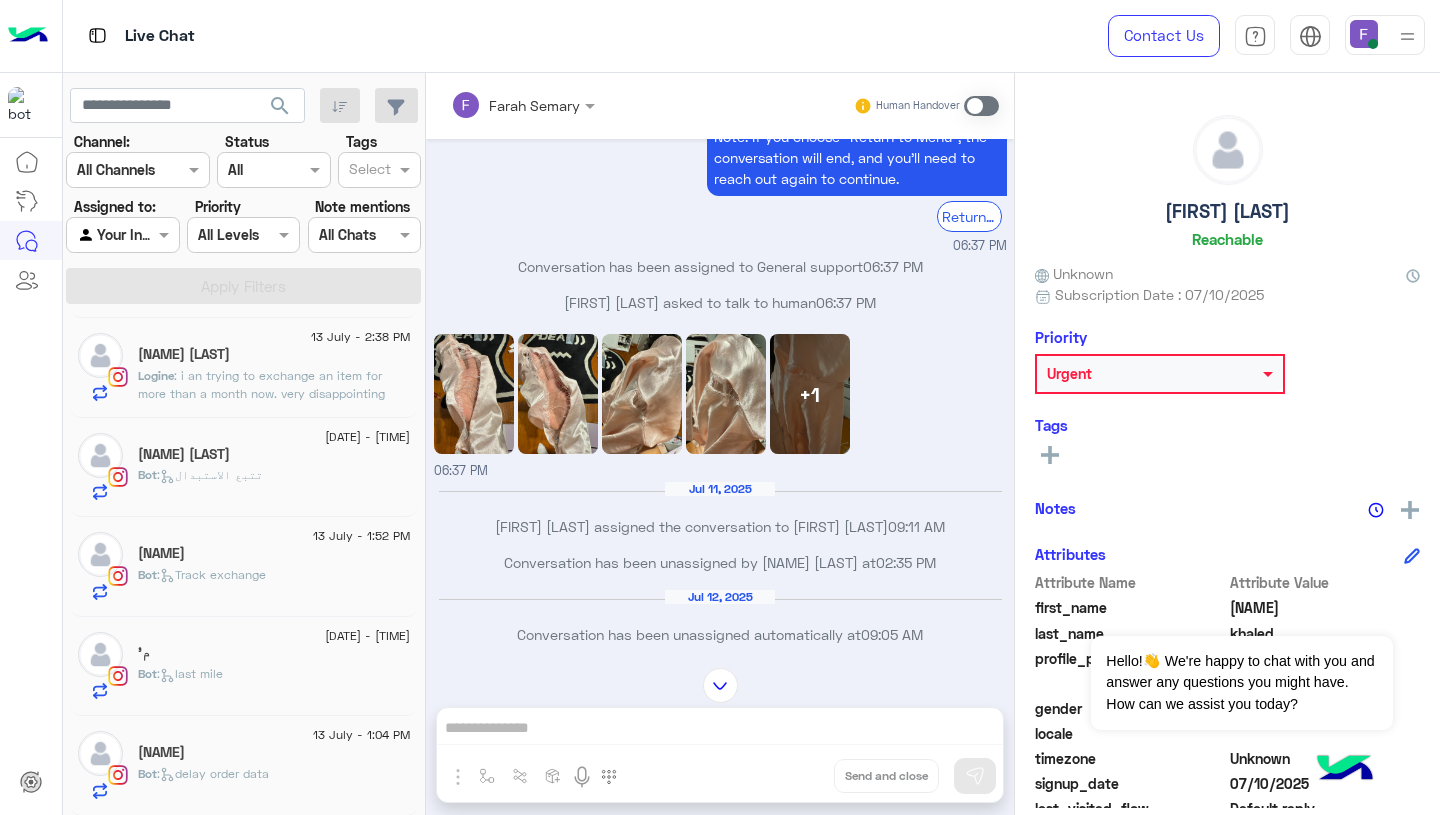 click 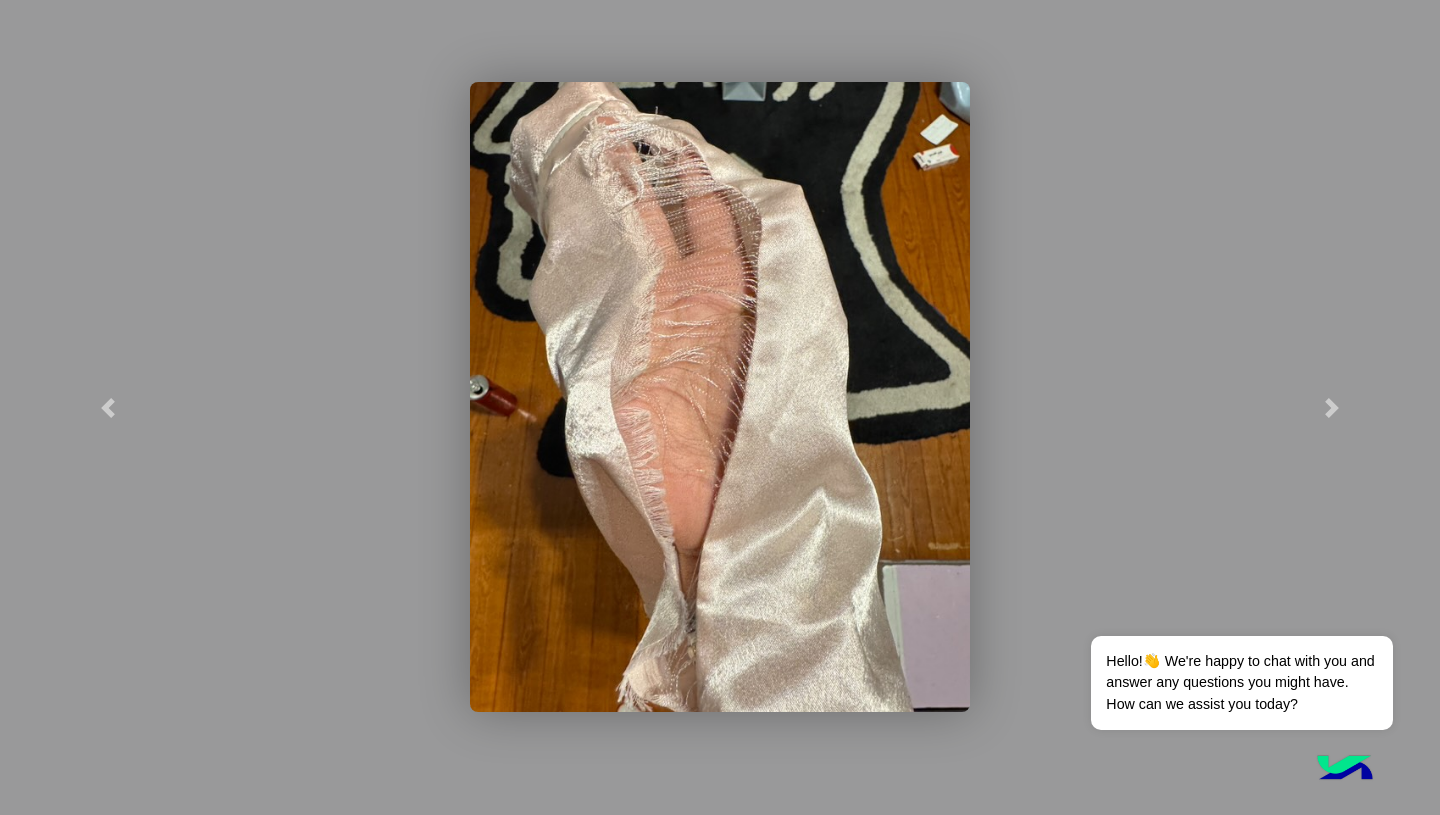 click 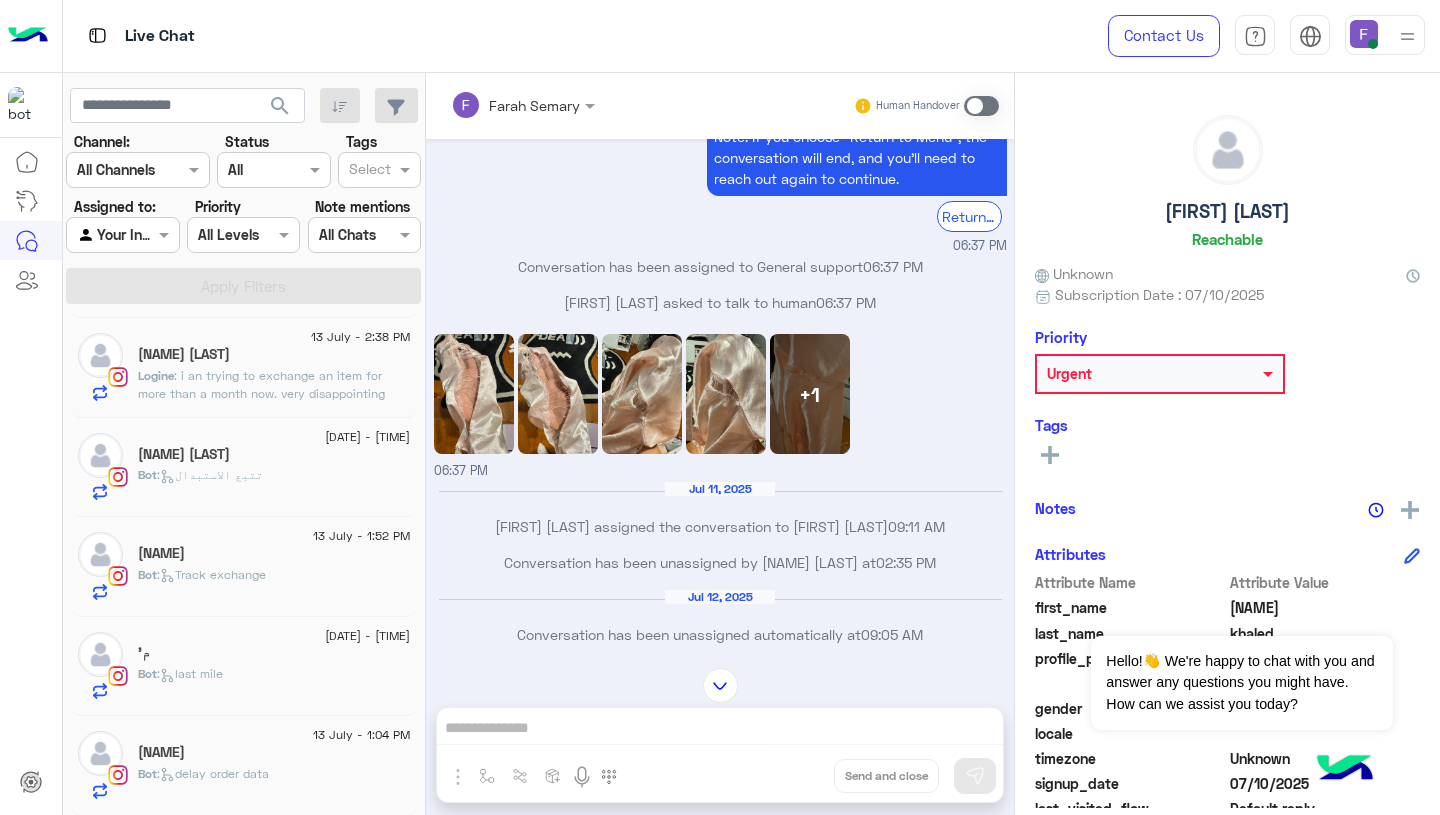 click 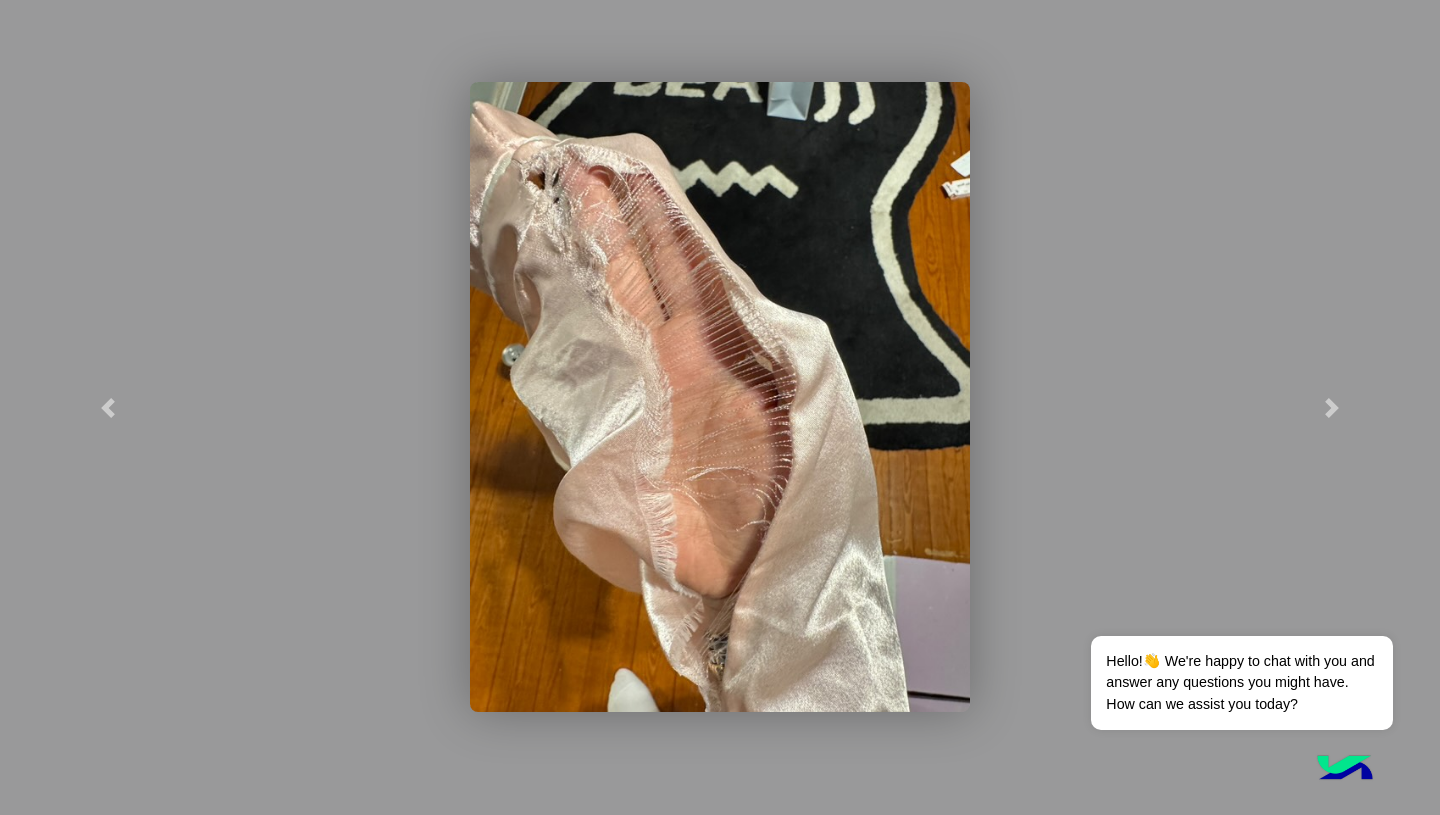 click 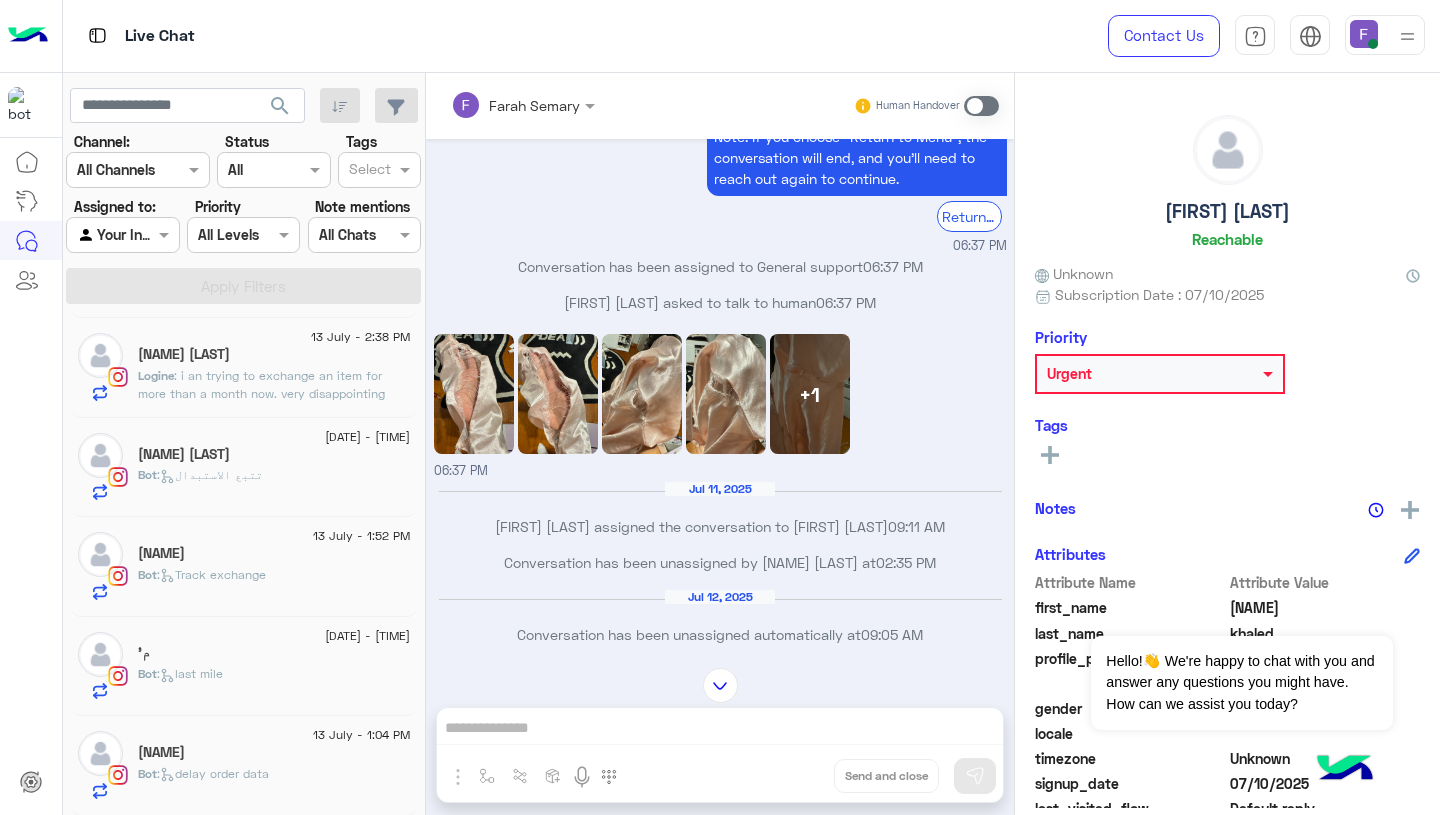 click 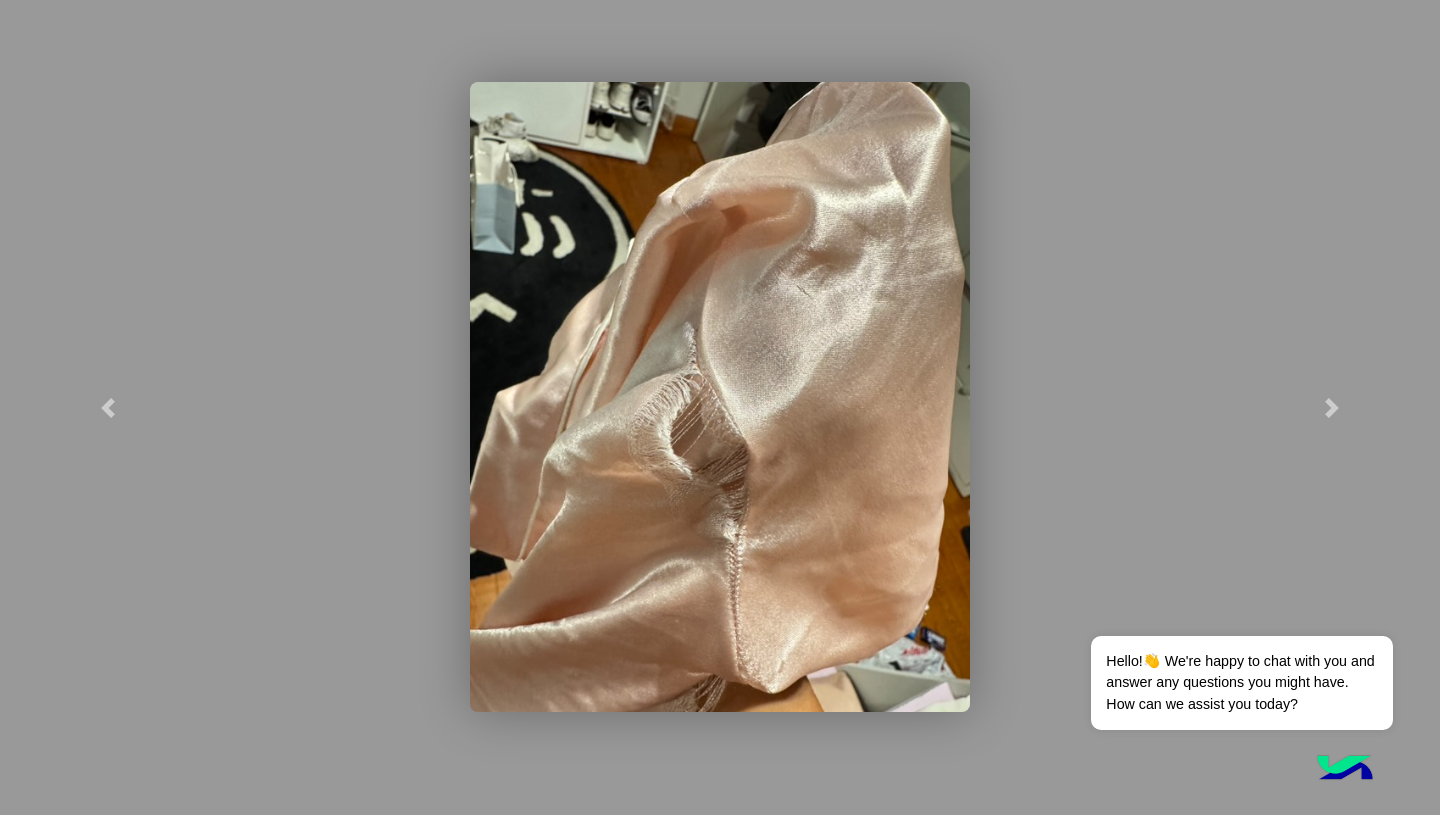 click 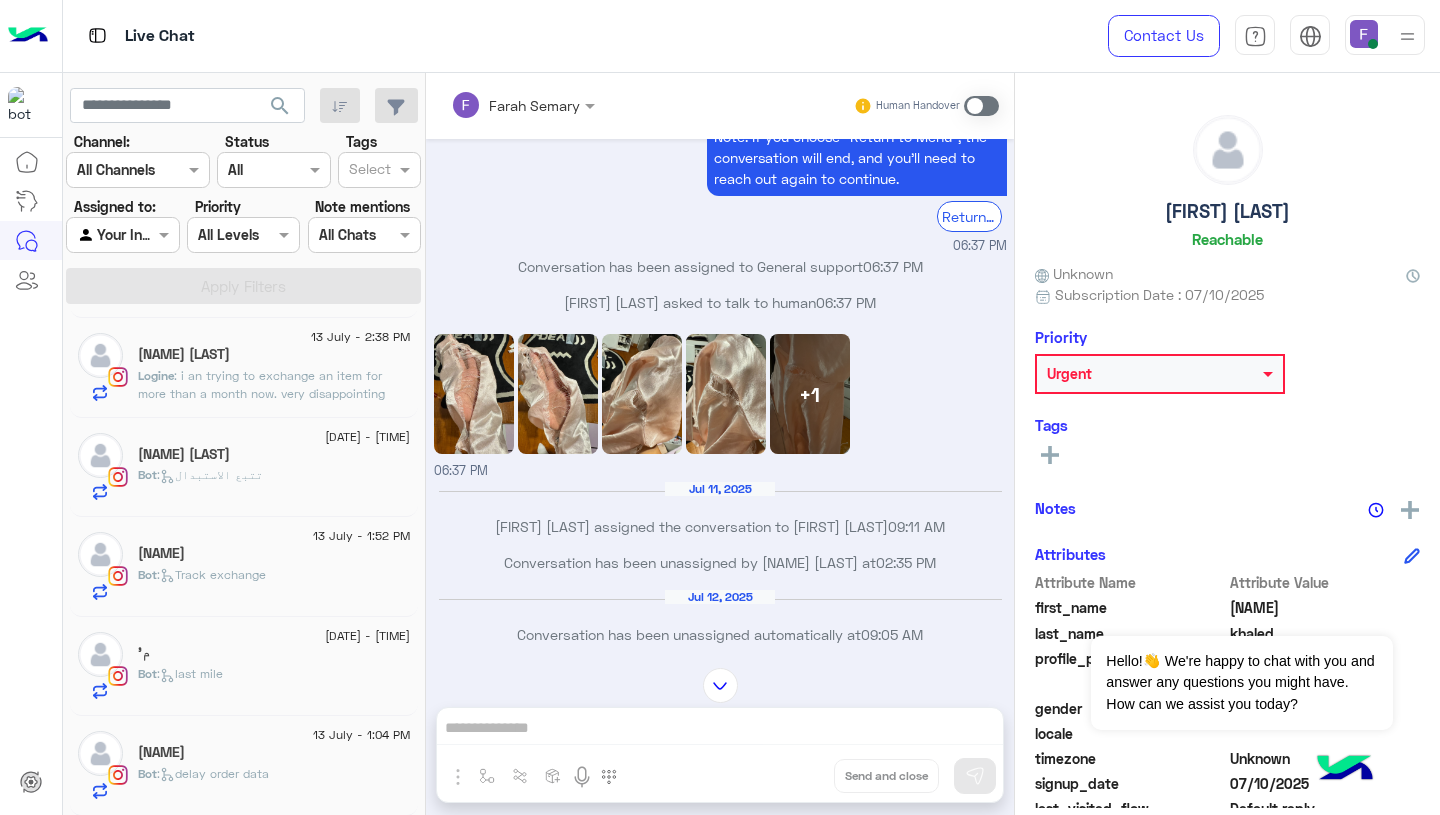 click 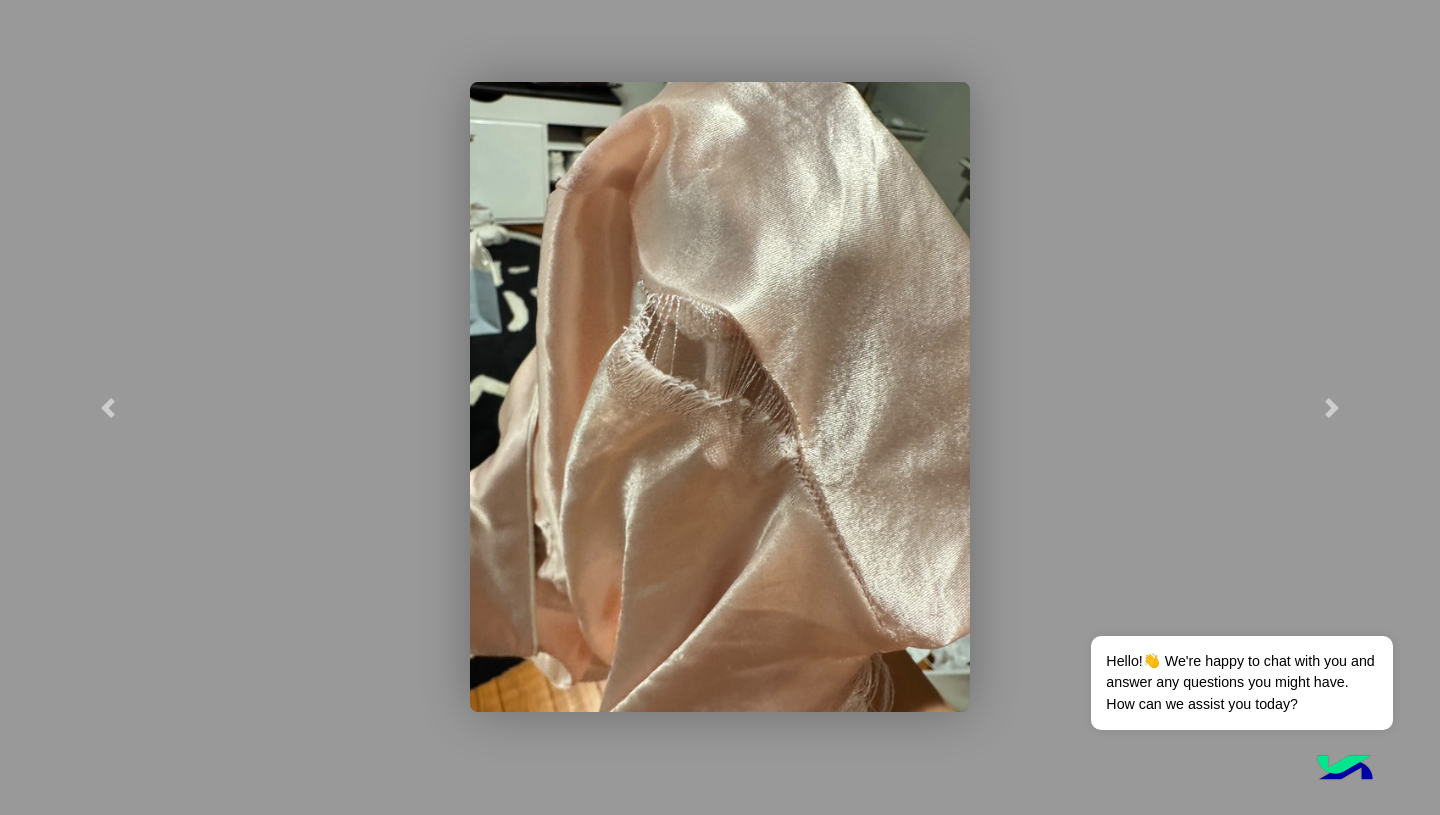 click 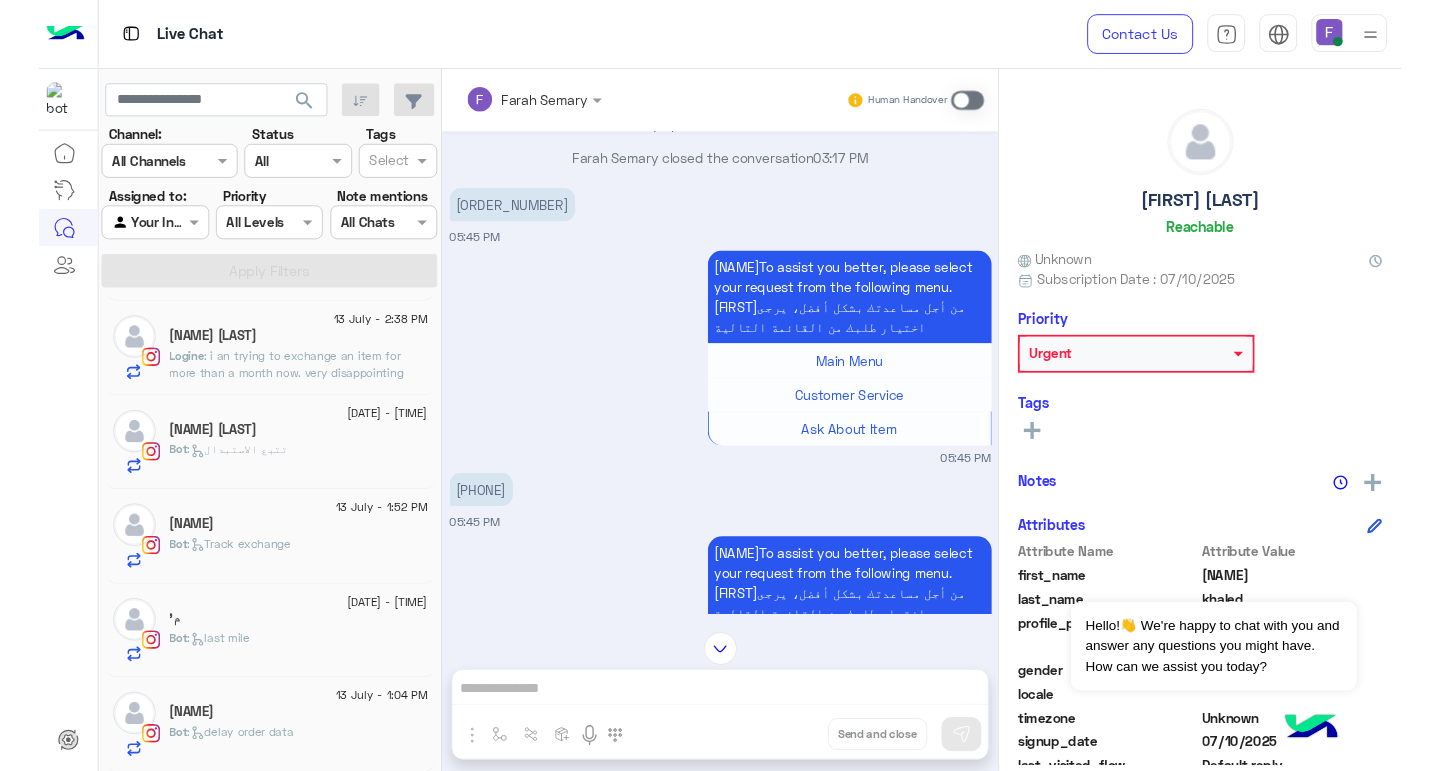 scroll, scrollTop: 3932, scrollLeft: 0, axis: vertical 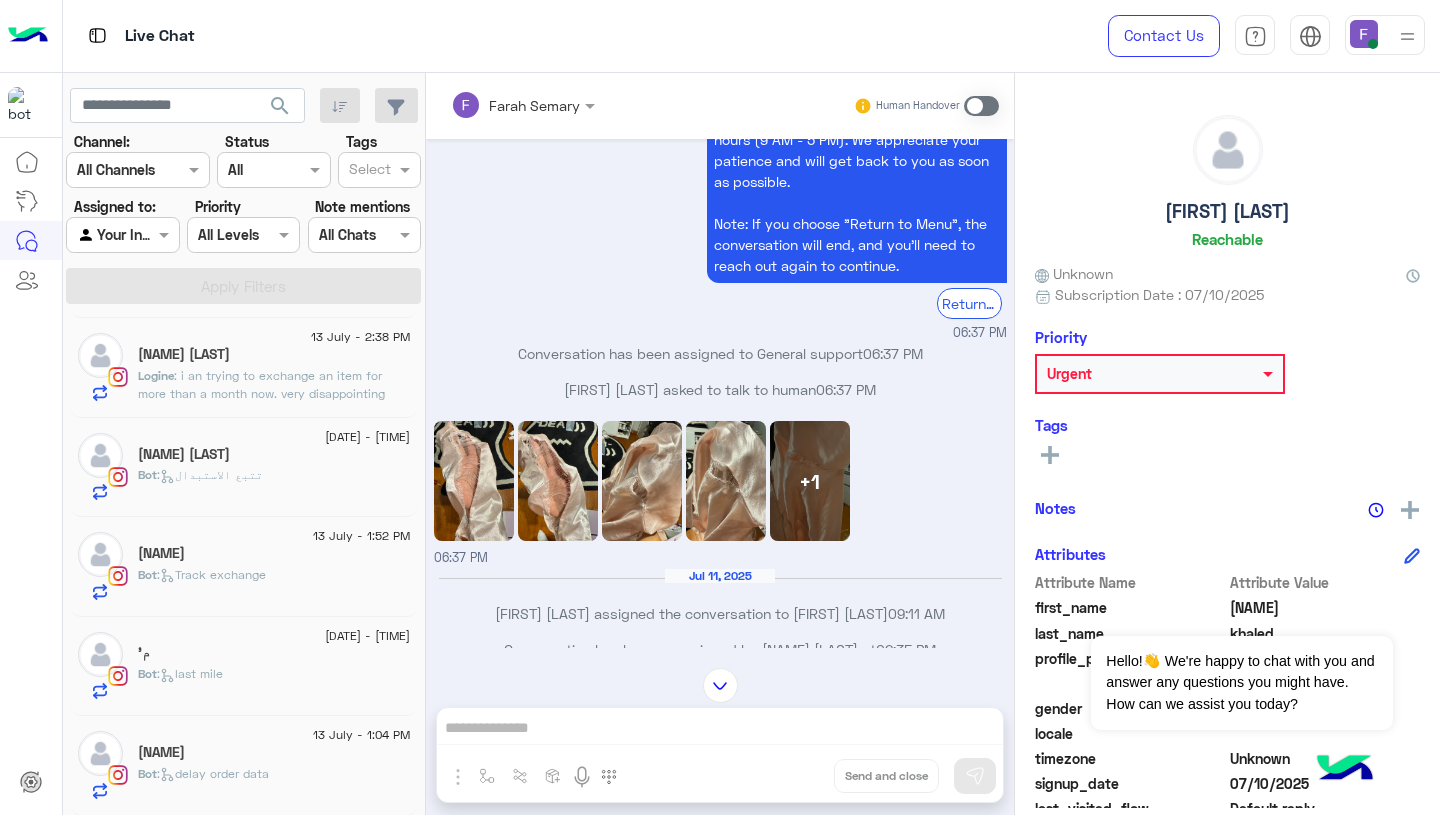 click on "Urgent" 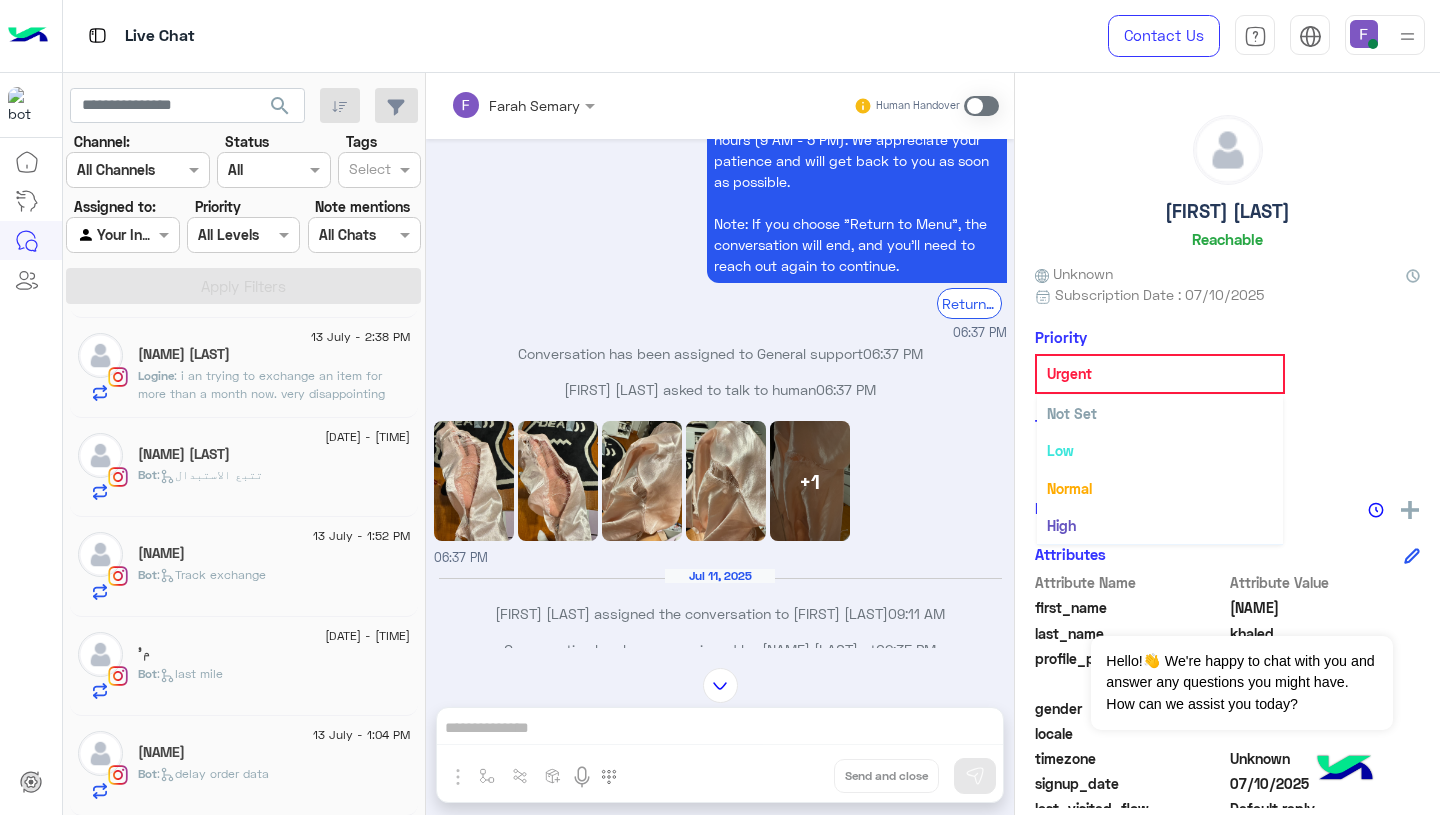 scroll, scrollTop: 37, scrollLeft: 0, axis: vertical 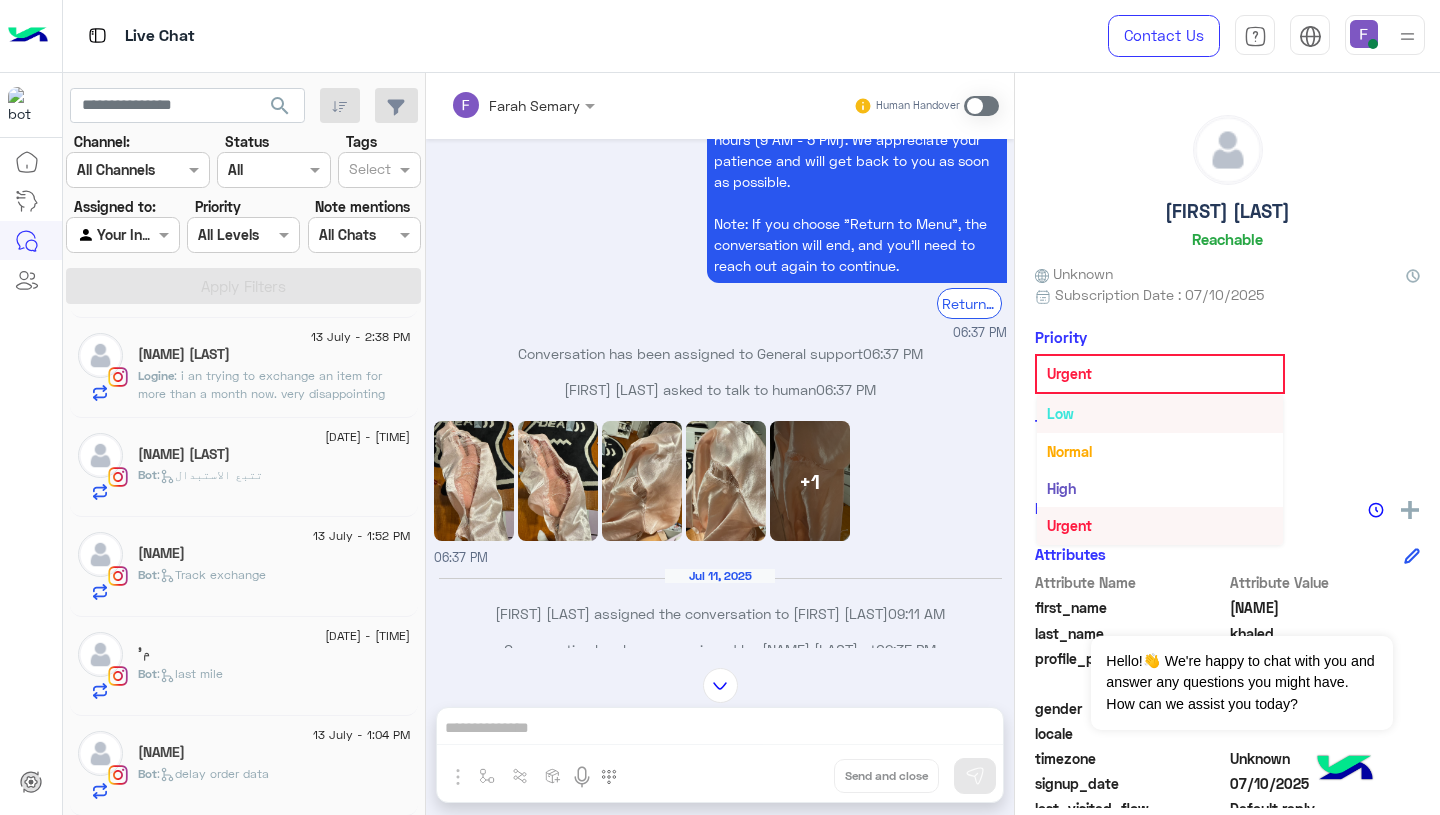 click on "Low" at bounding box center [1160, 413] 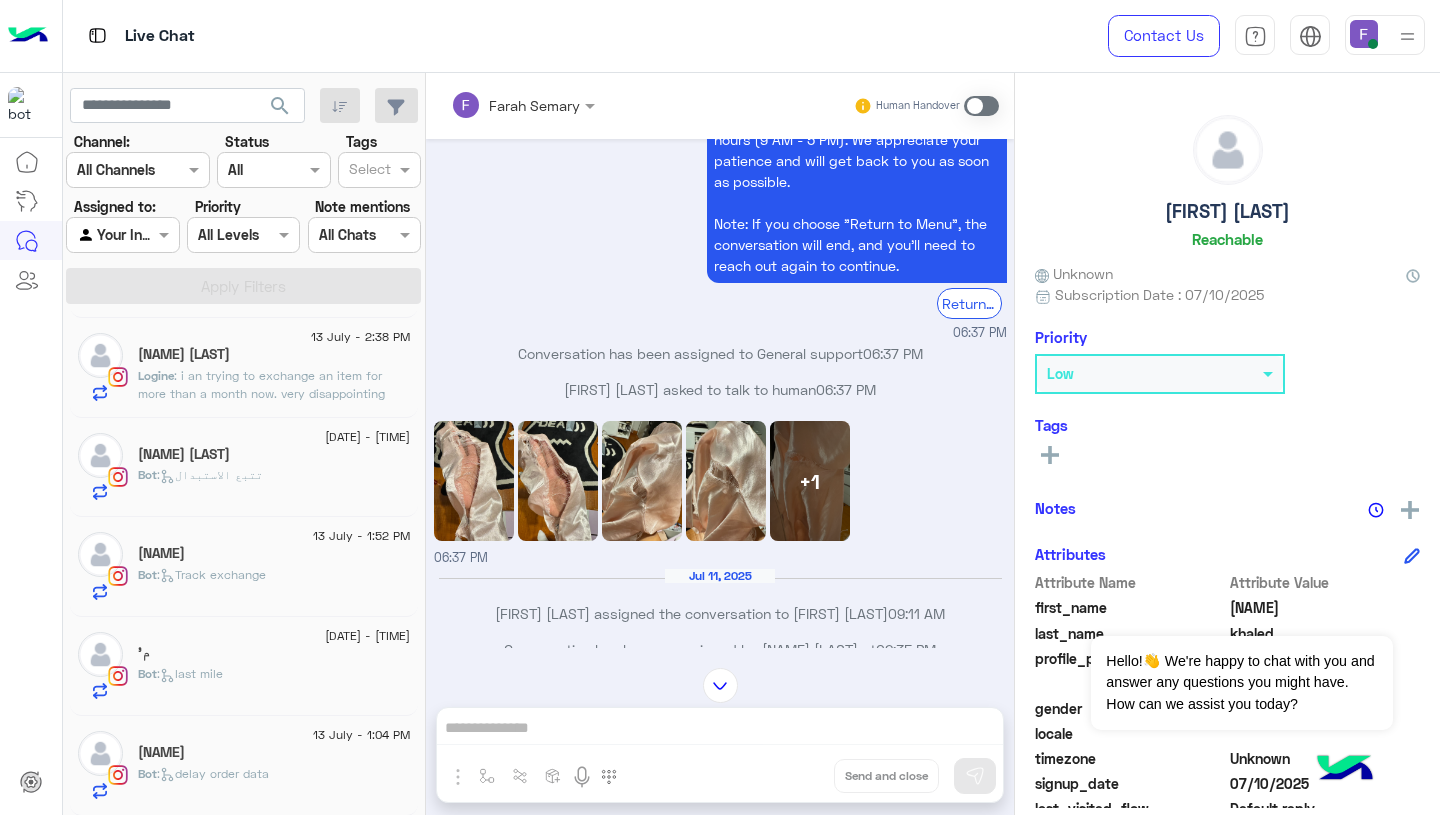 click on "Low" 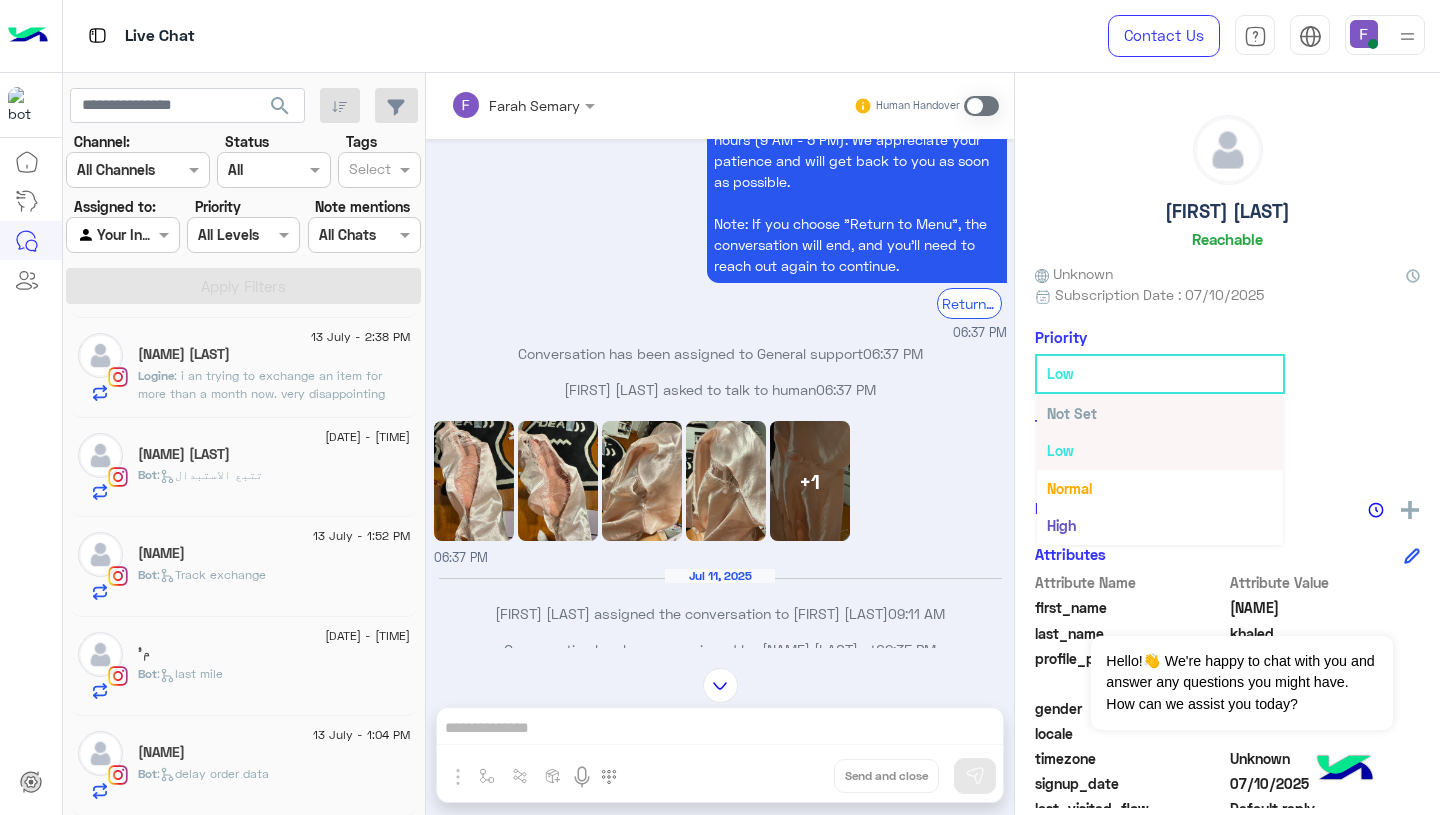 click on "Not Set" at bounding box center (1160, 413) 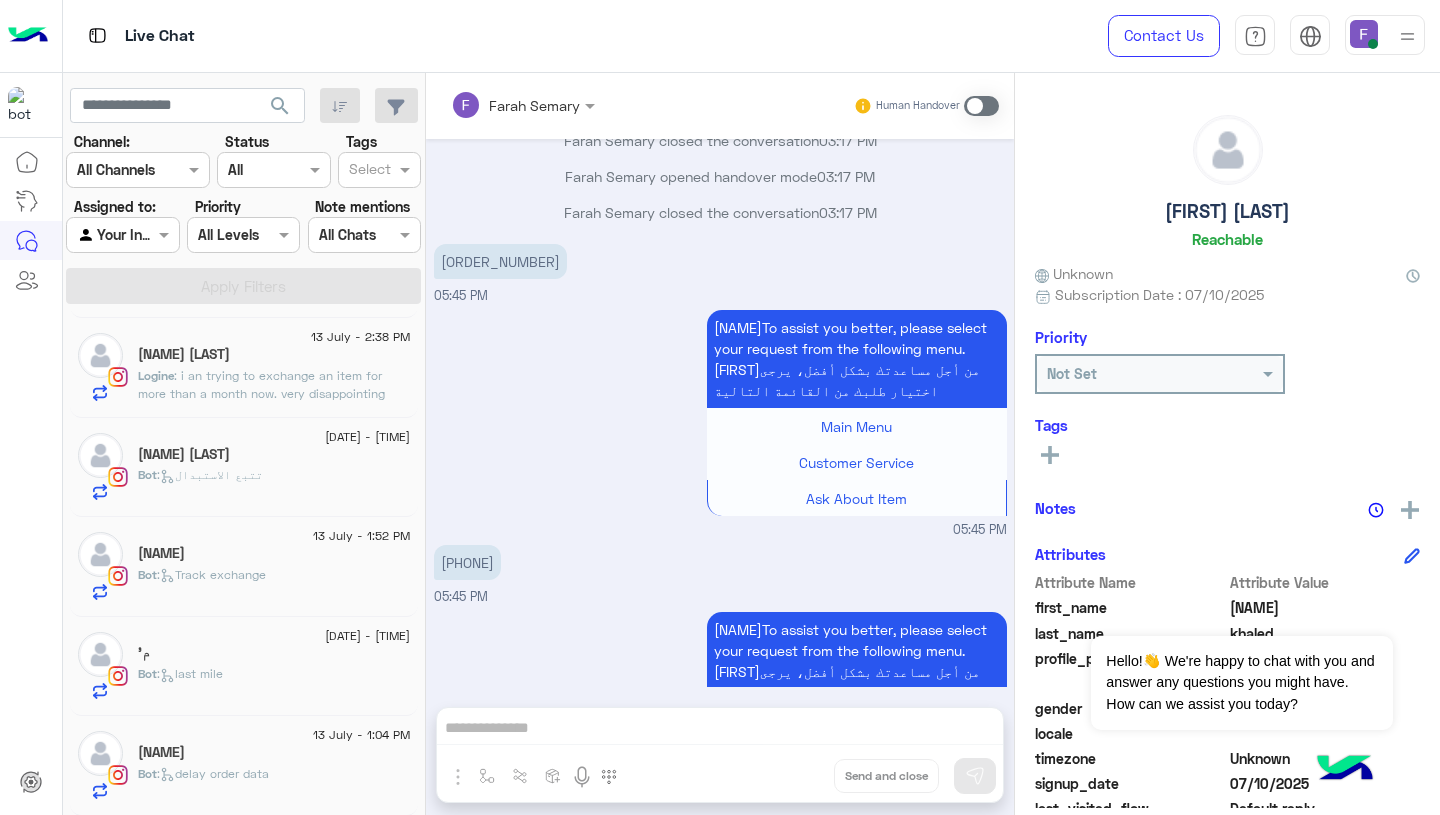 scroll, scrollTop: 3932, scrollLeft: 0, axis: vertical 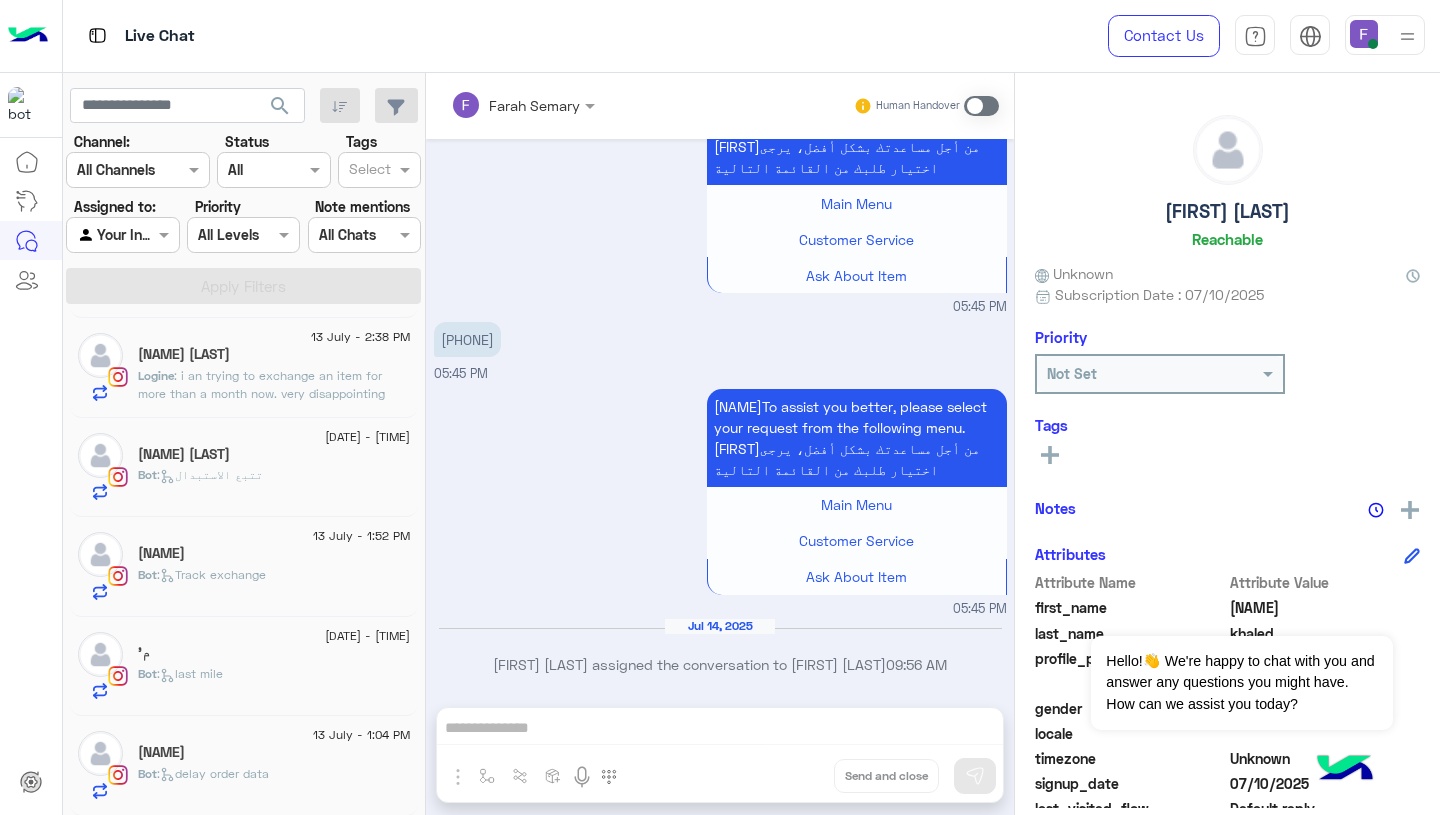 click at bounding box center (981, 106) 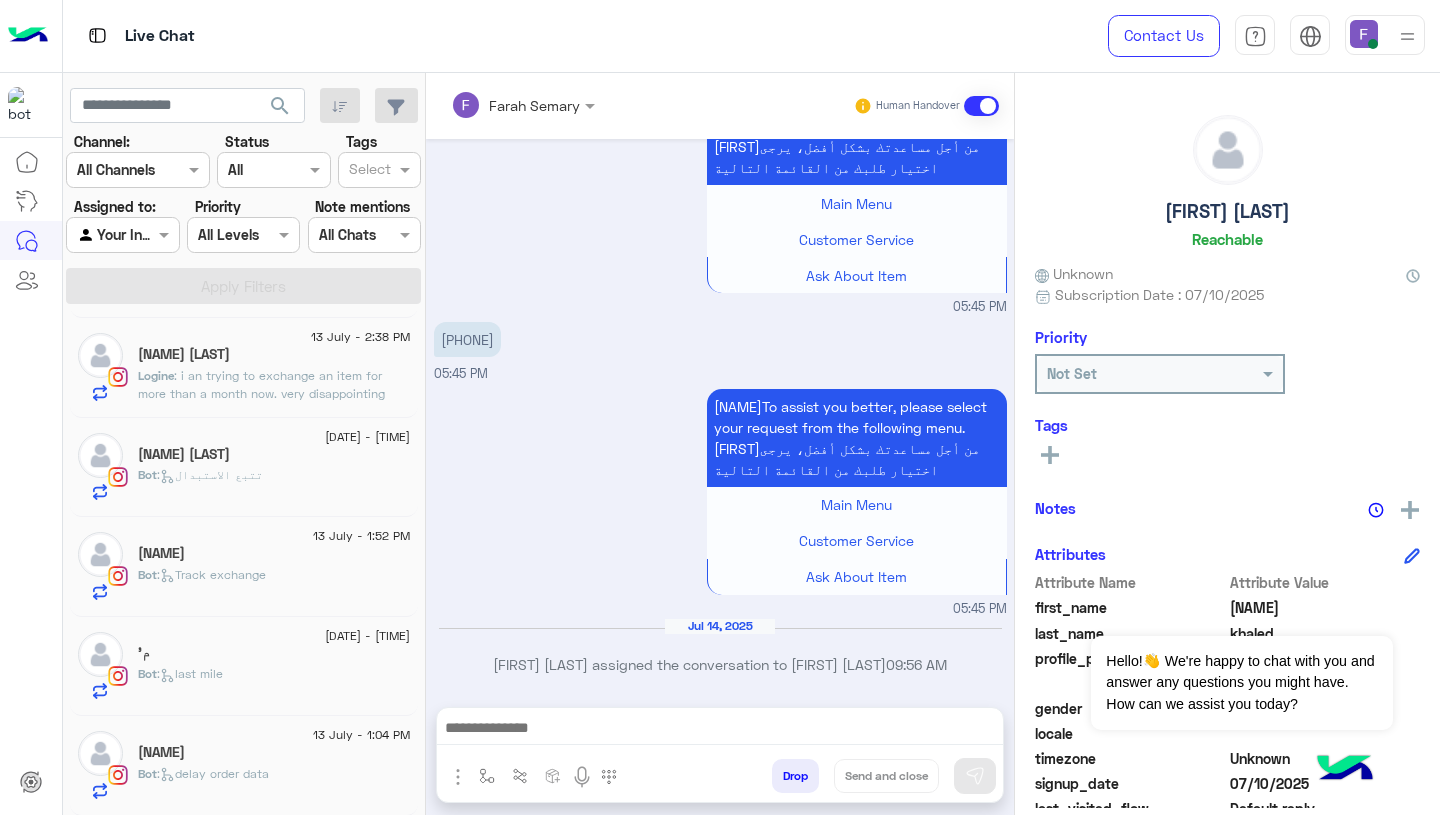 scroll, scrollTop: 3968, scrollLeft: 0, axis: vertical 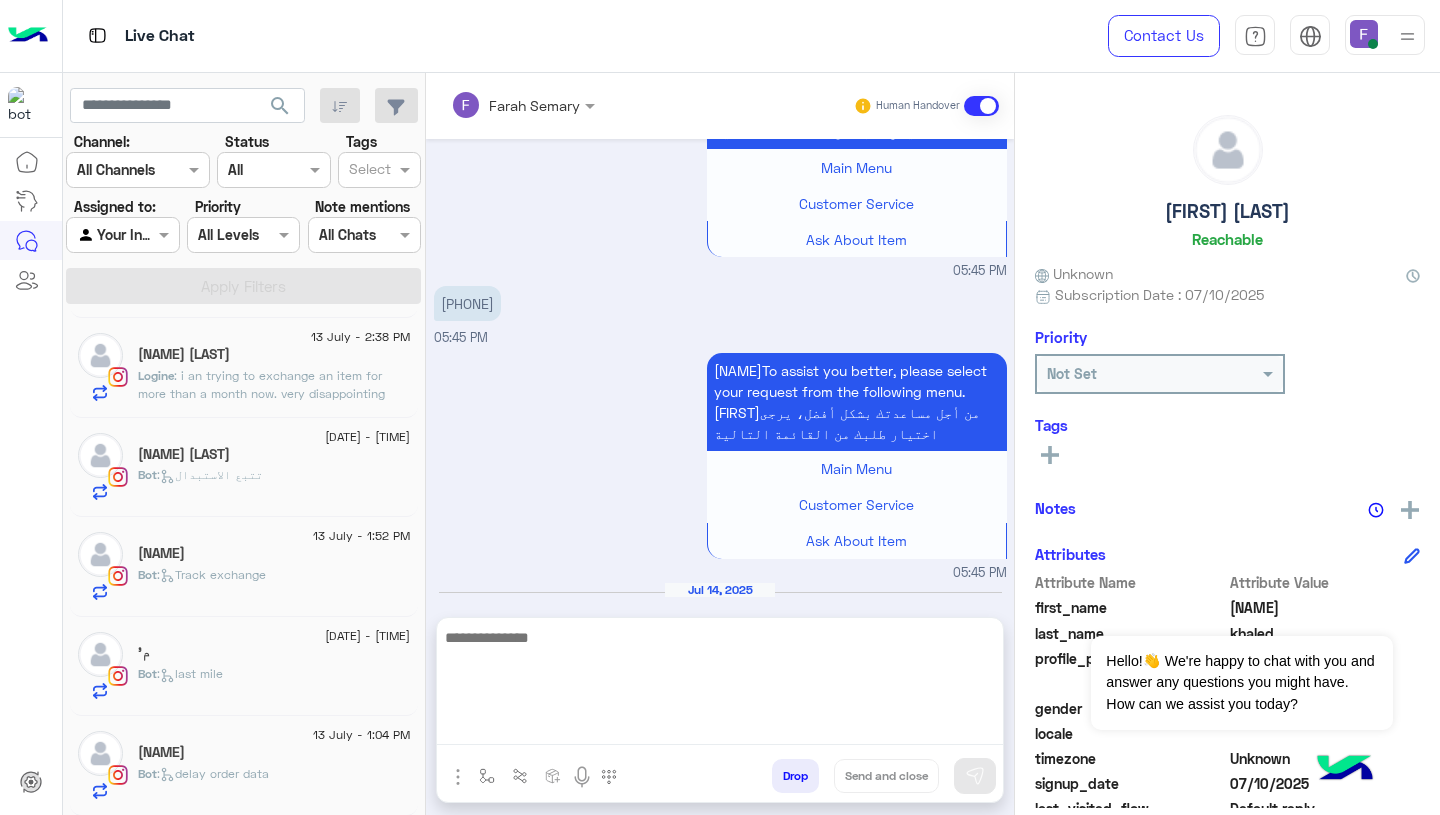 click at bounding box center [720, 685] 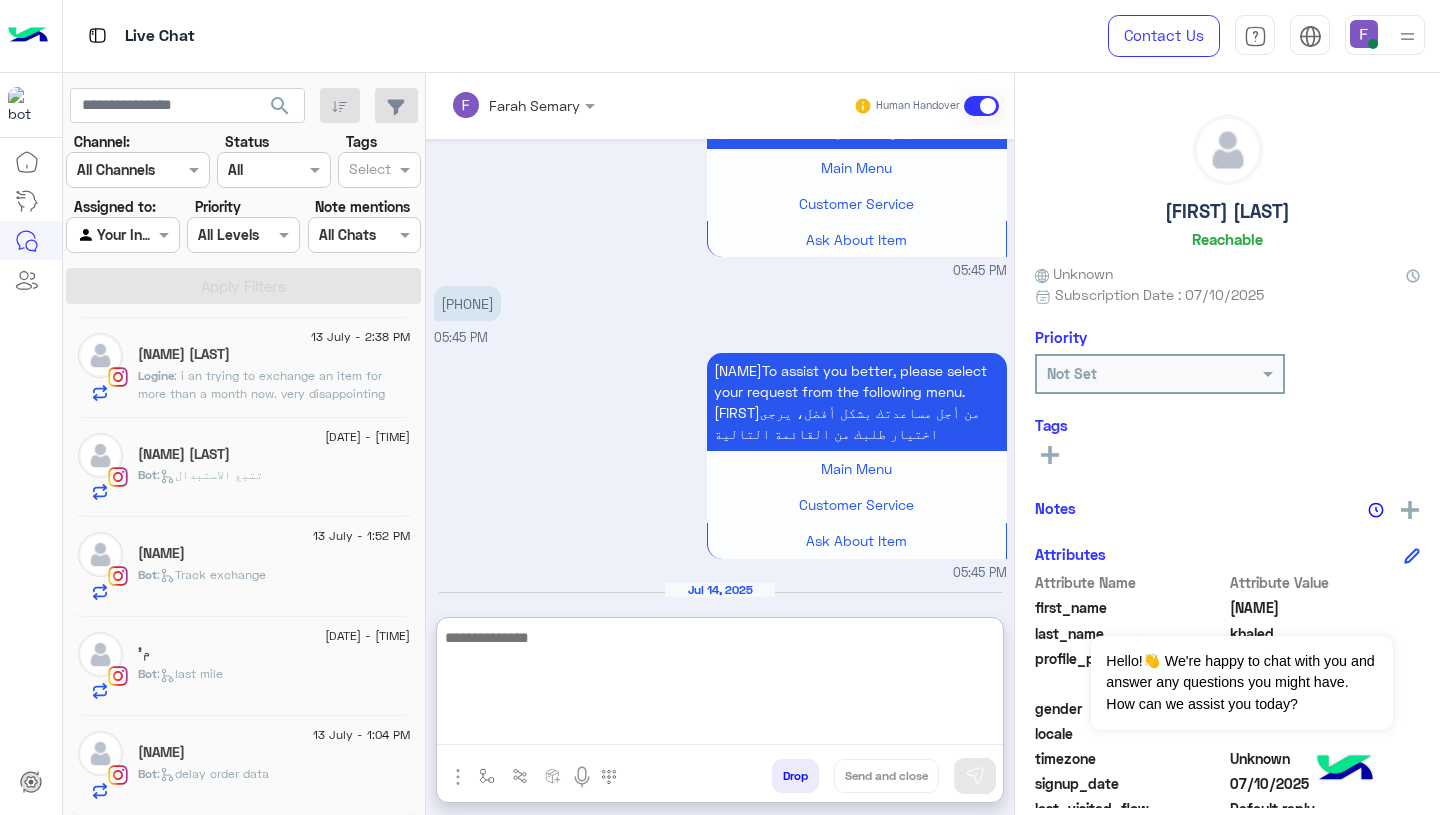 paste on "**********" 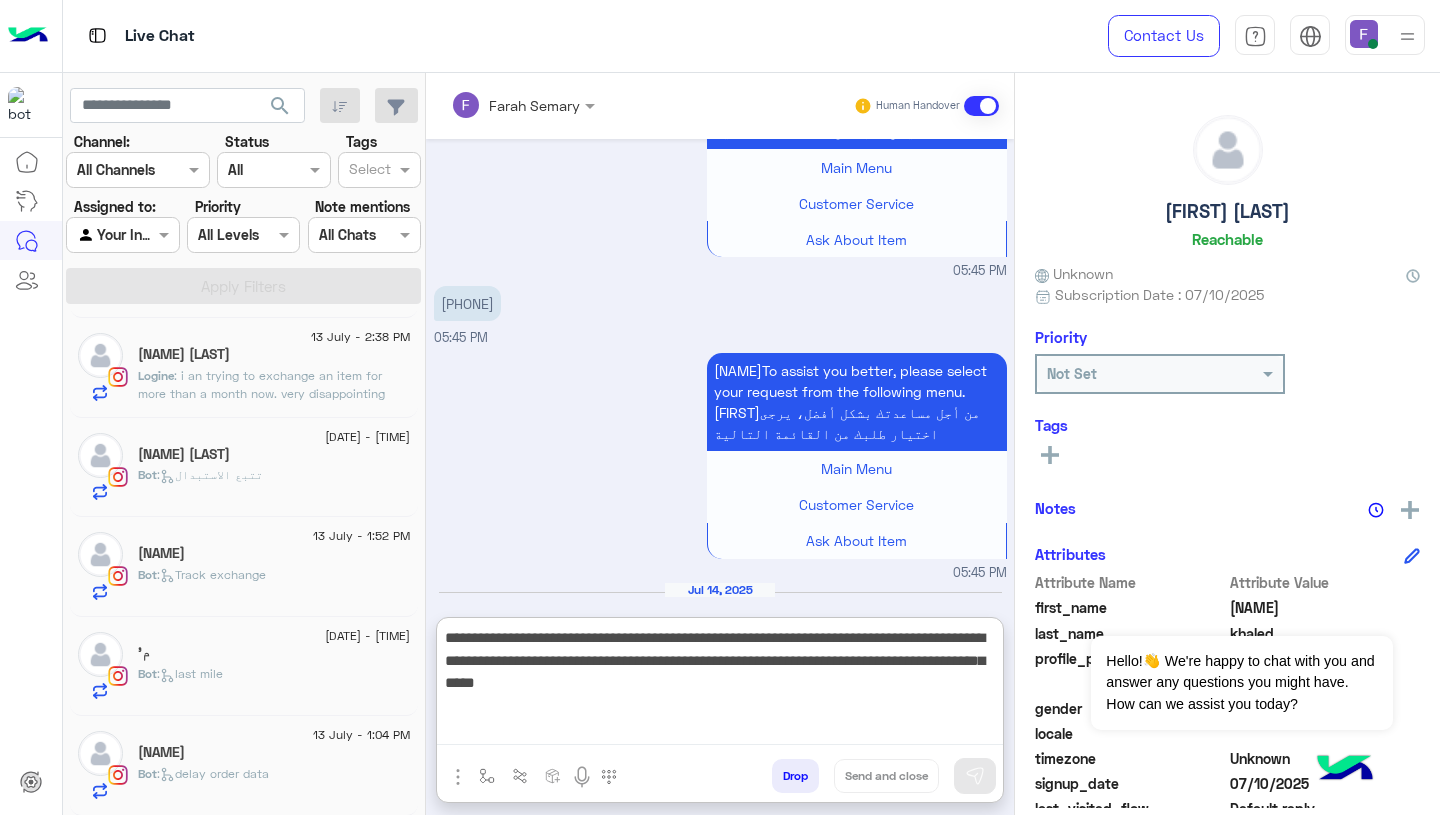 scroll, scrollTop: 83, scrollLeft: 0, axis: vertical 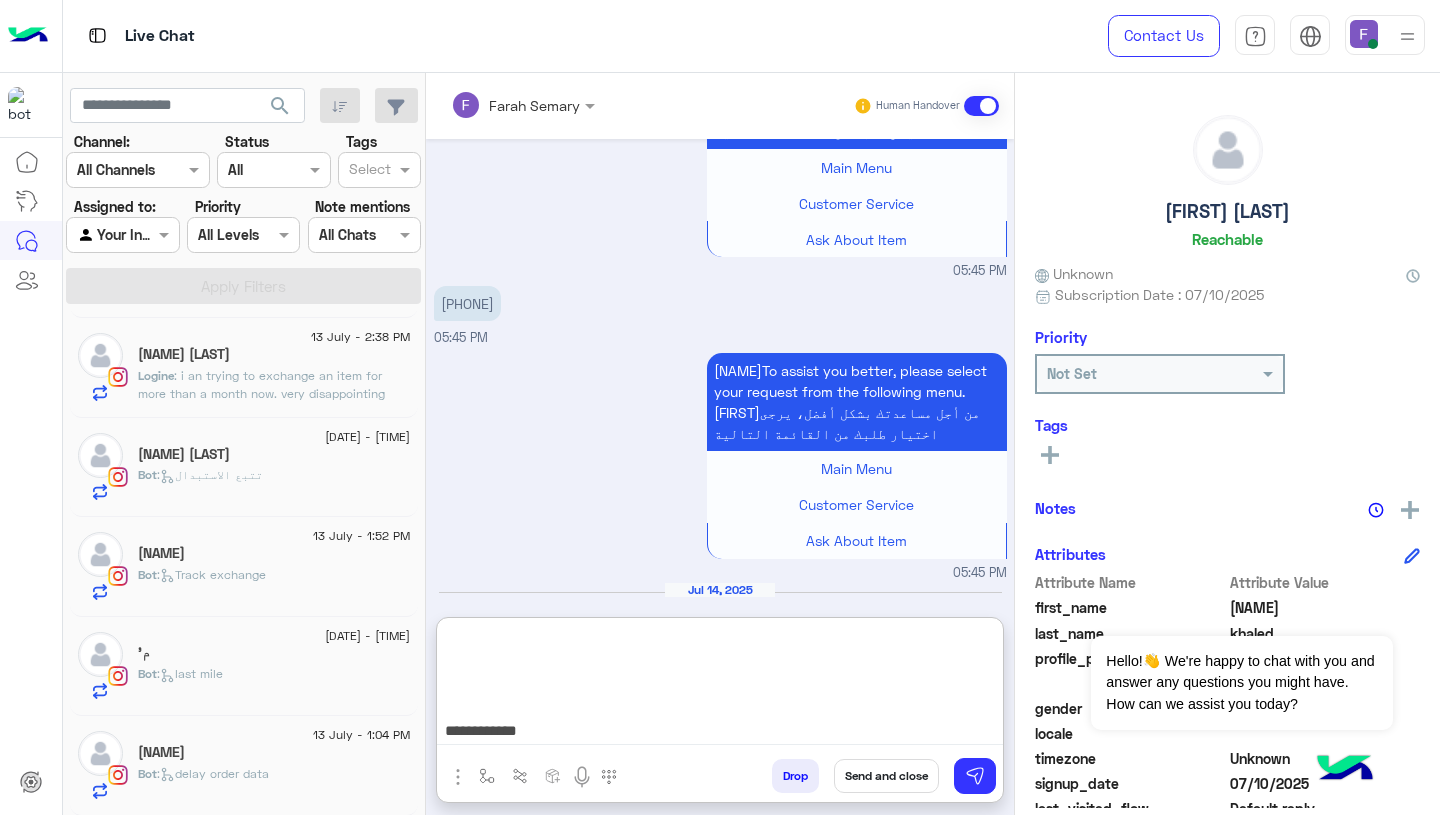 click on "**********" at bounding box center [720, 685] 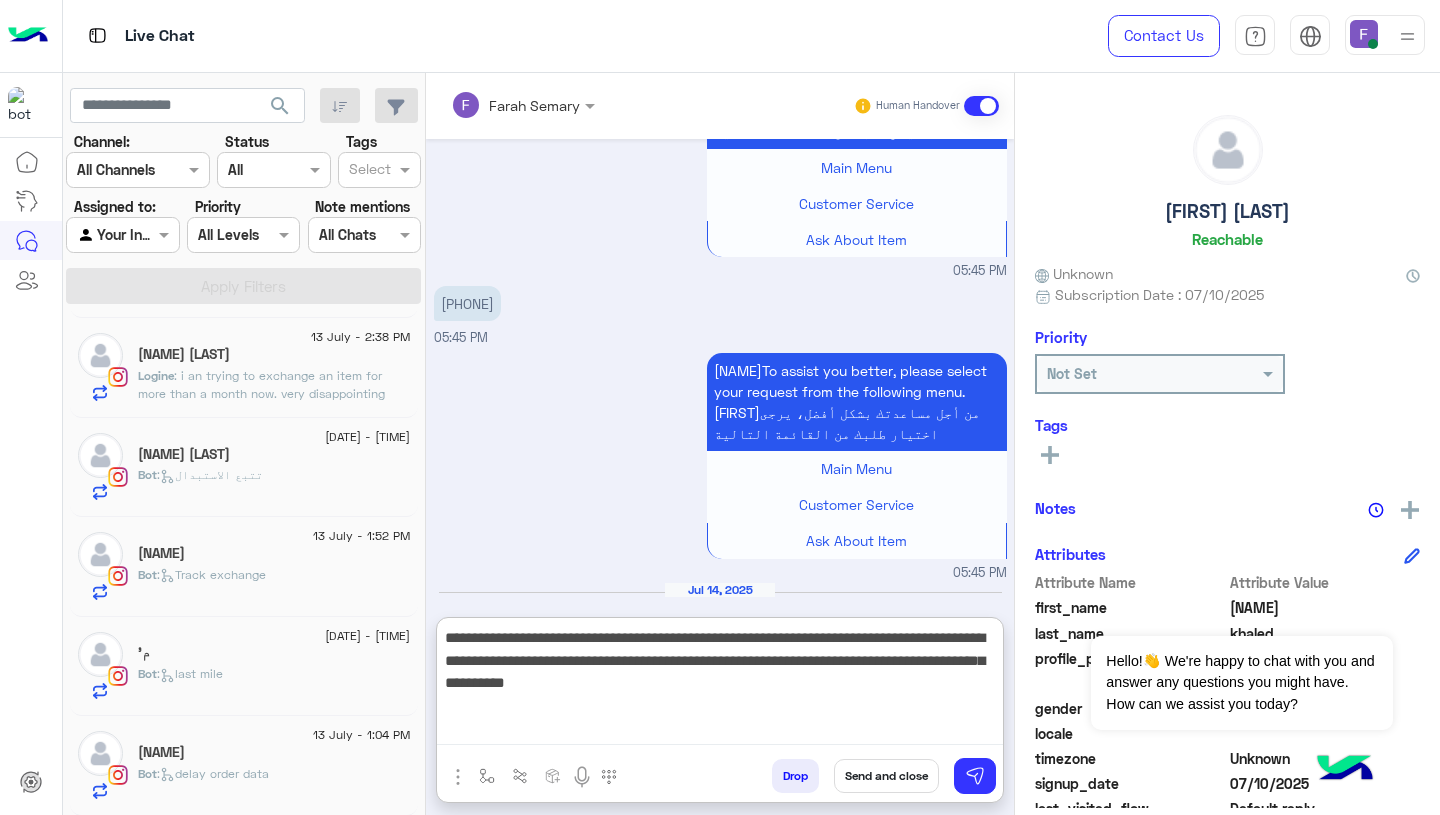 scroll, scrollTop: 0, scrollLeft: 0, axis: both 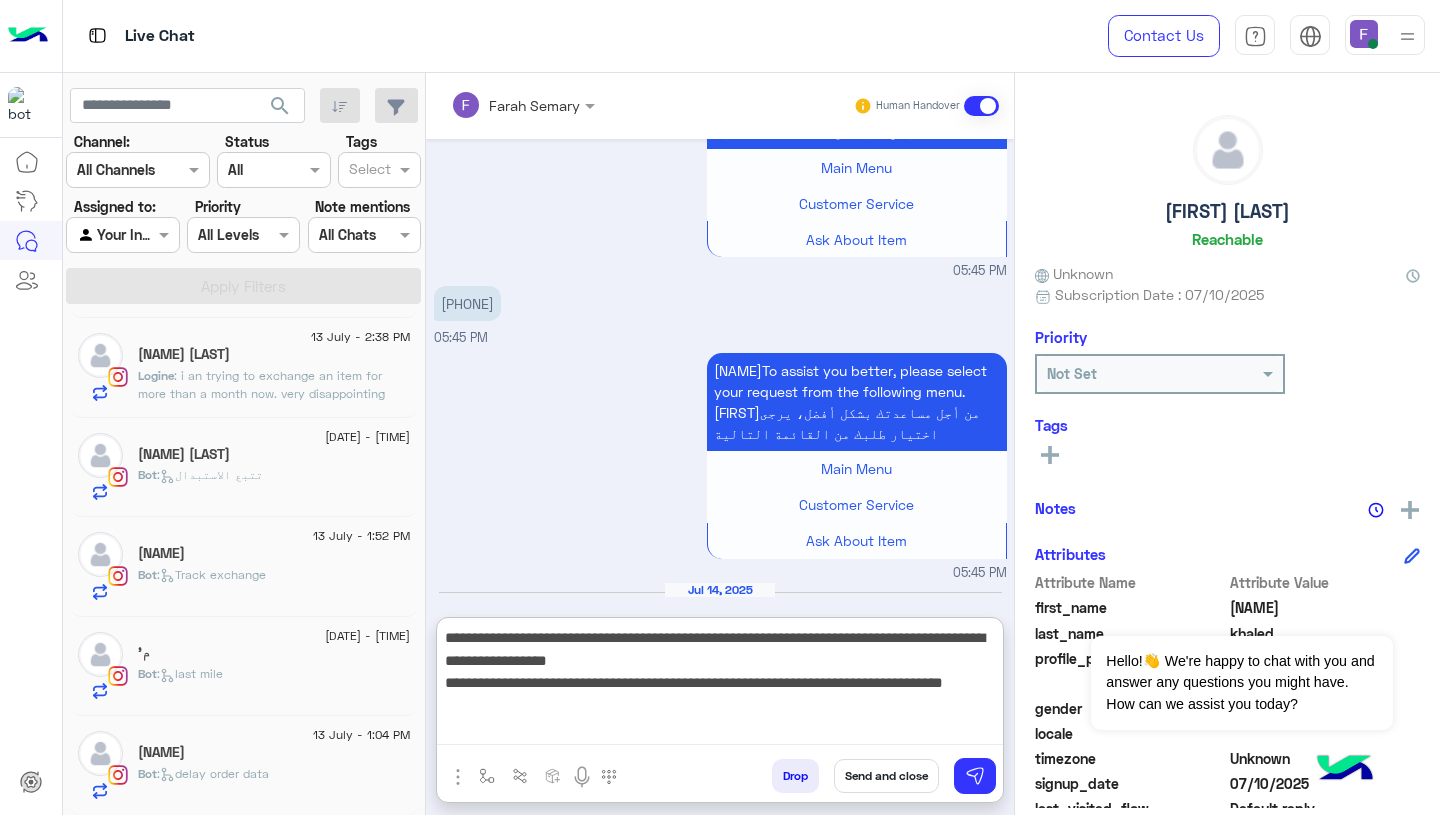 type on "**********" 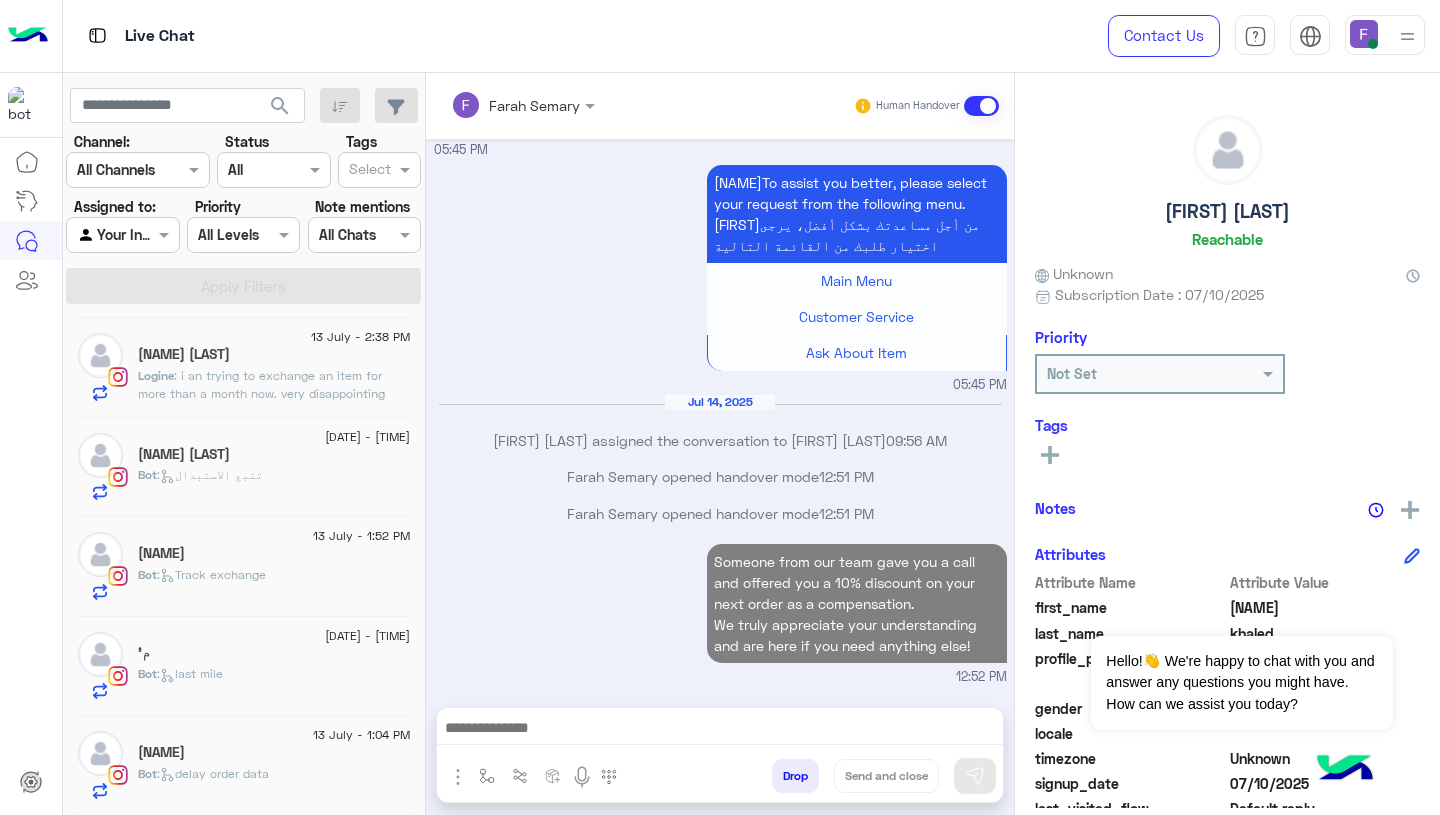 scroll, scrollTop: 4189, scrollLeft: 0, axis: vertical 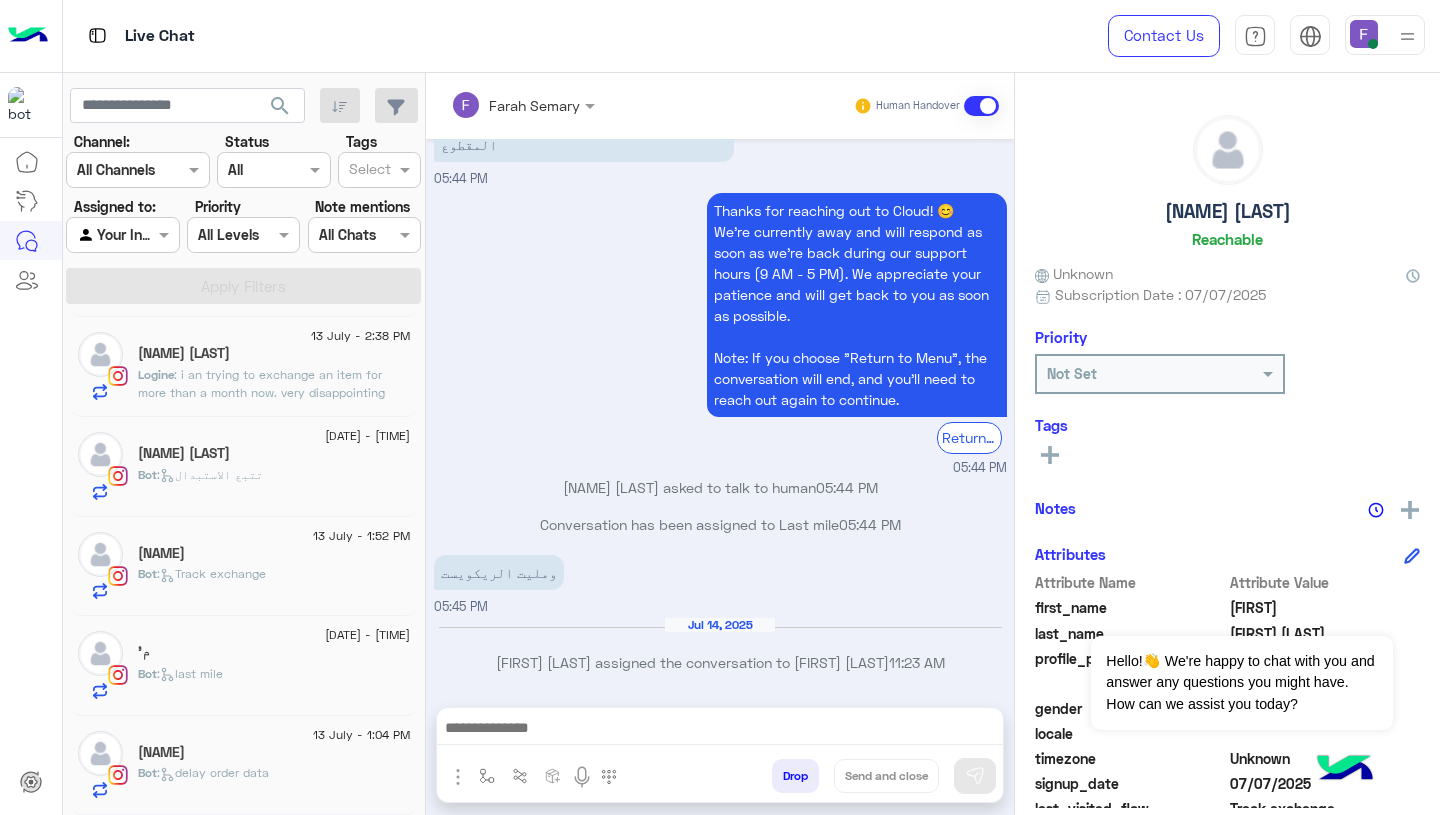 click on "13 July - 1:04 PM  Heba Mohmed  Bot :   delay order data" 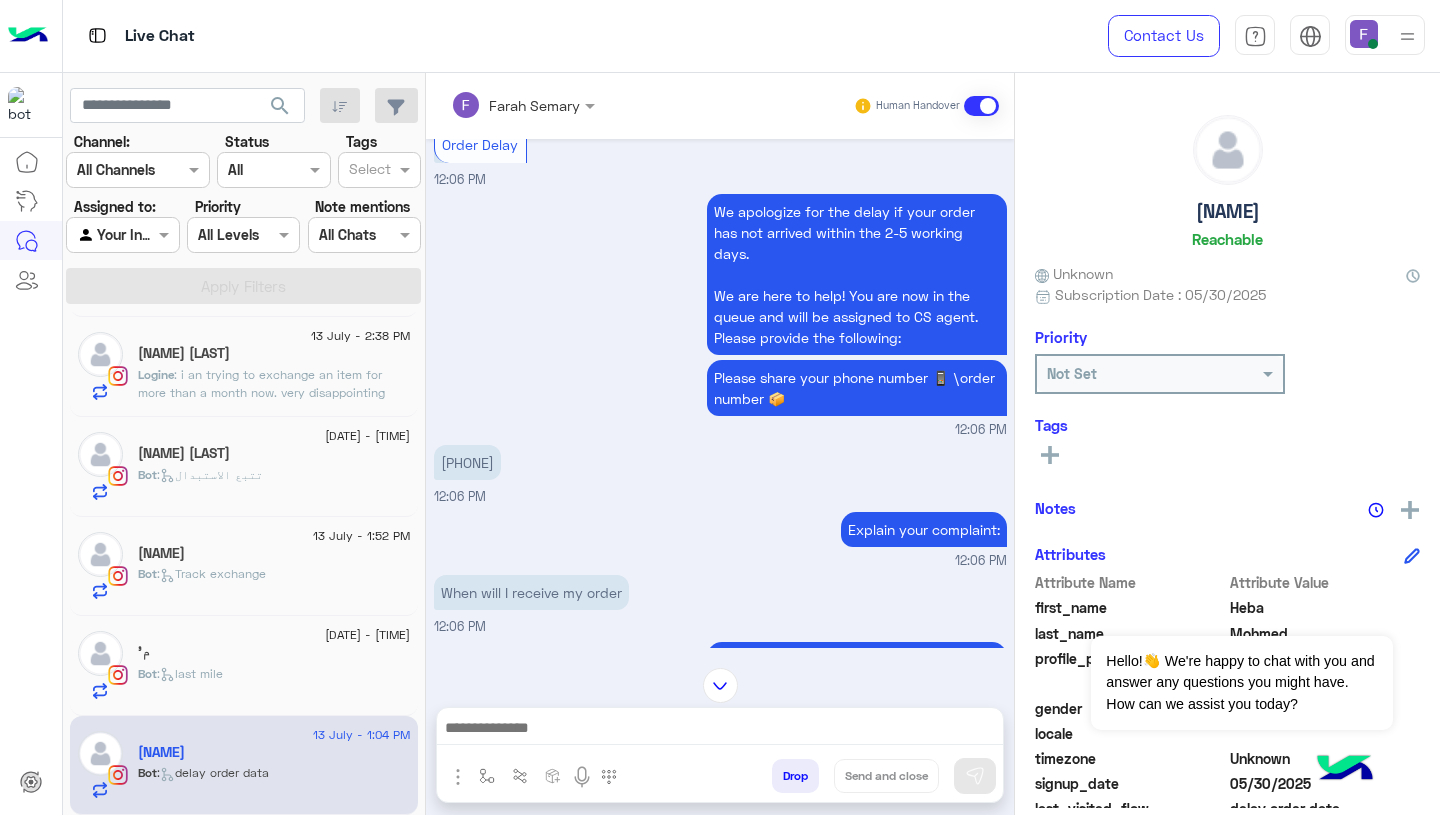scroll, scrollTop: 1145, scrollLeft: 0, axis: vertical 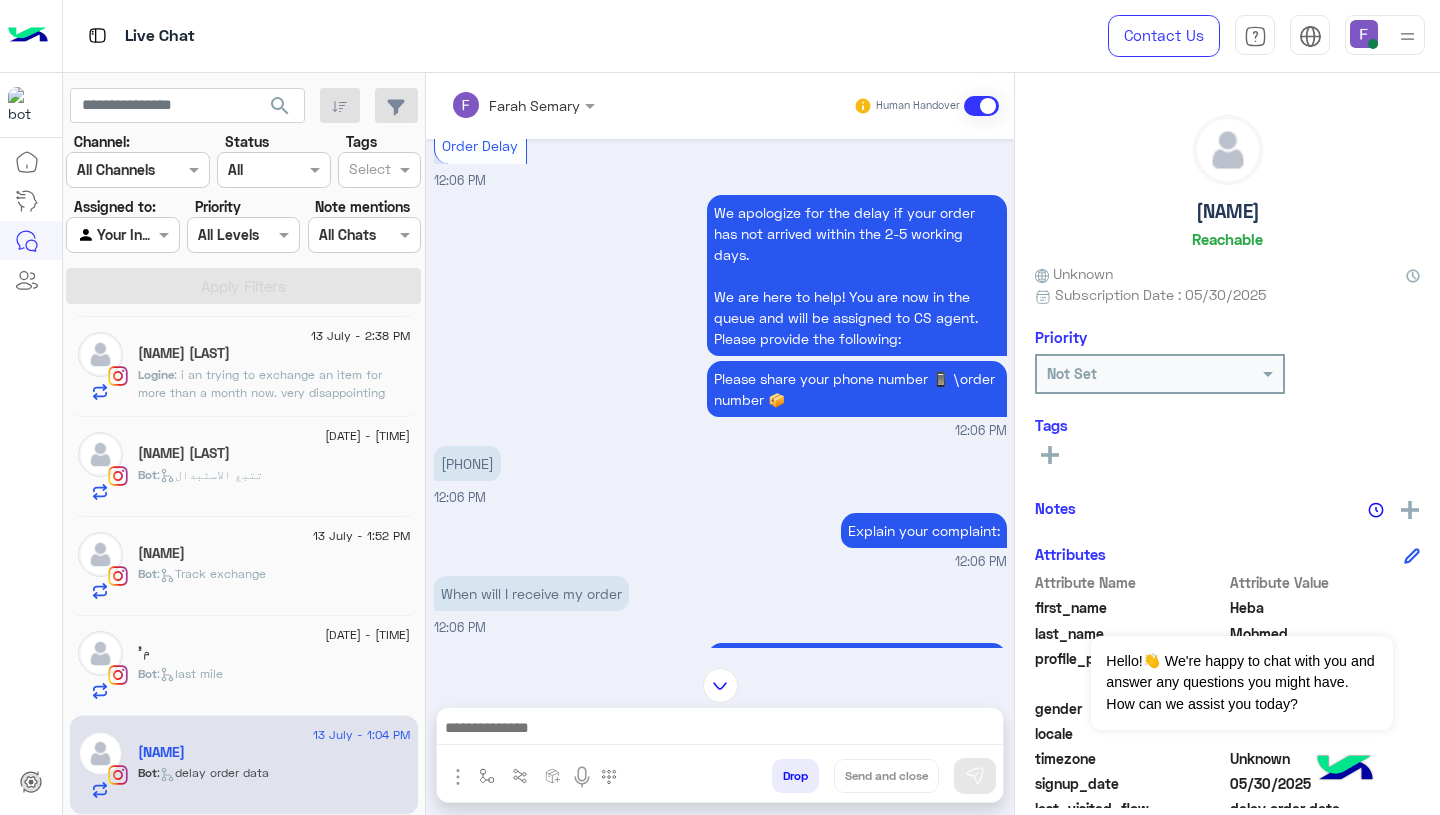 click on "01121590512" at bounding box center (467, 463) 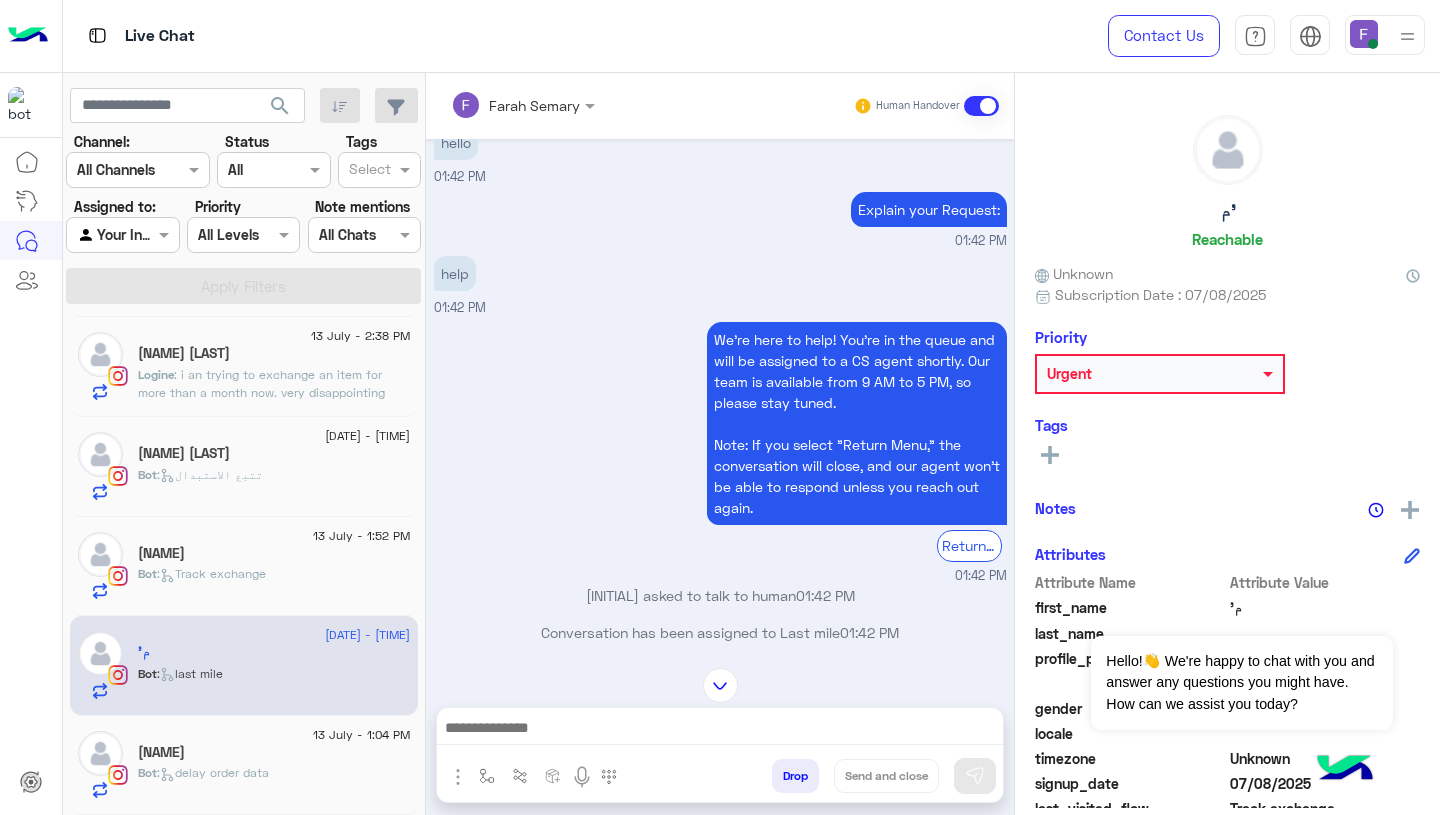 scroll, scrollTop: 3974, scrollLeft: 0, axis: vertical 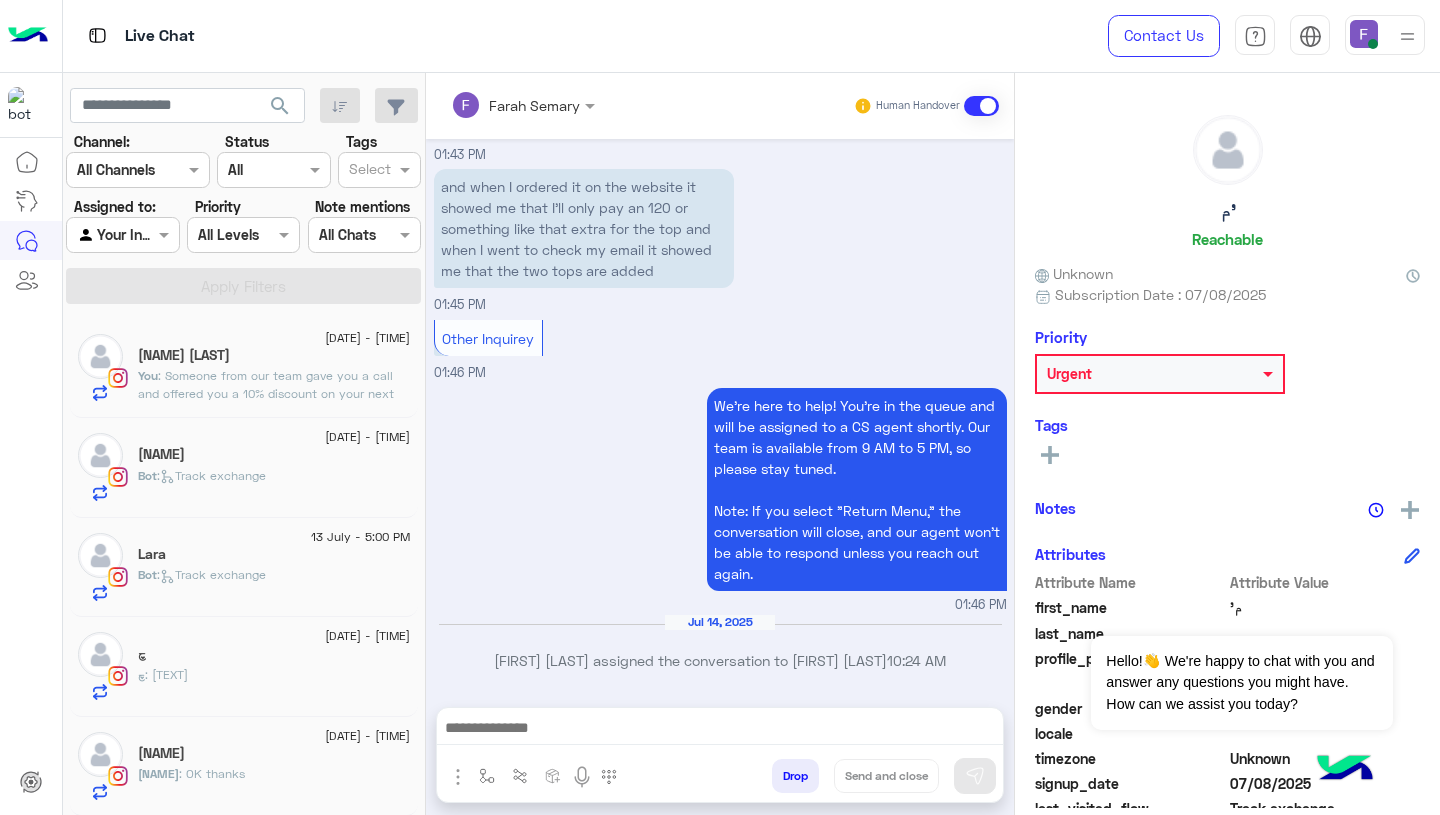 click on ": Someone from our team gave you a call and offered you a 10% discount on your next order as a compensation.
We truly appreciate your understanding and are here if you need anything else!" 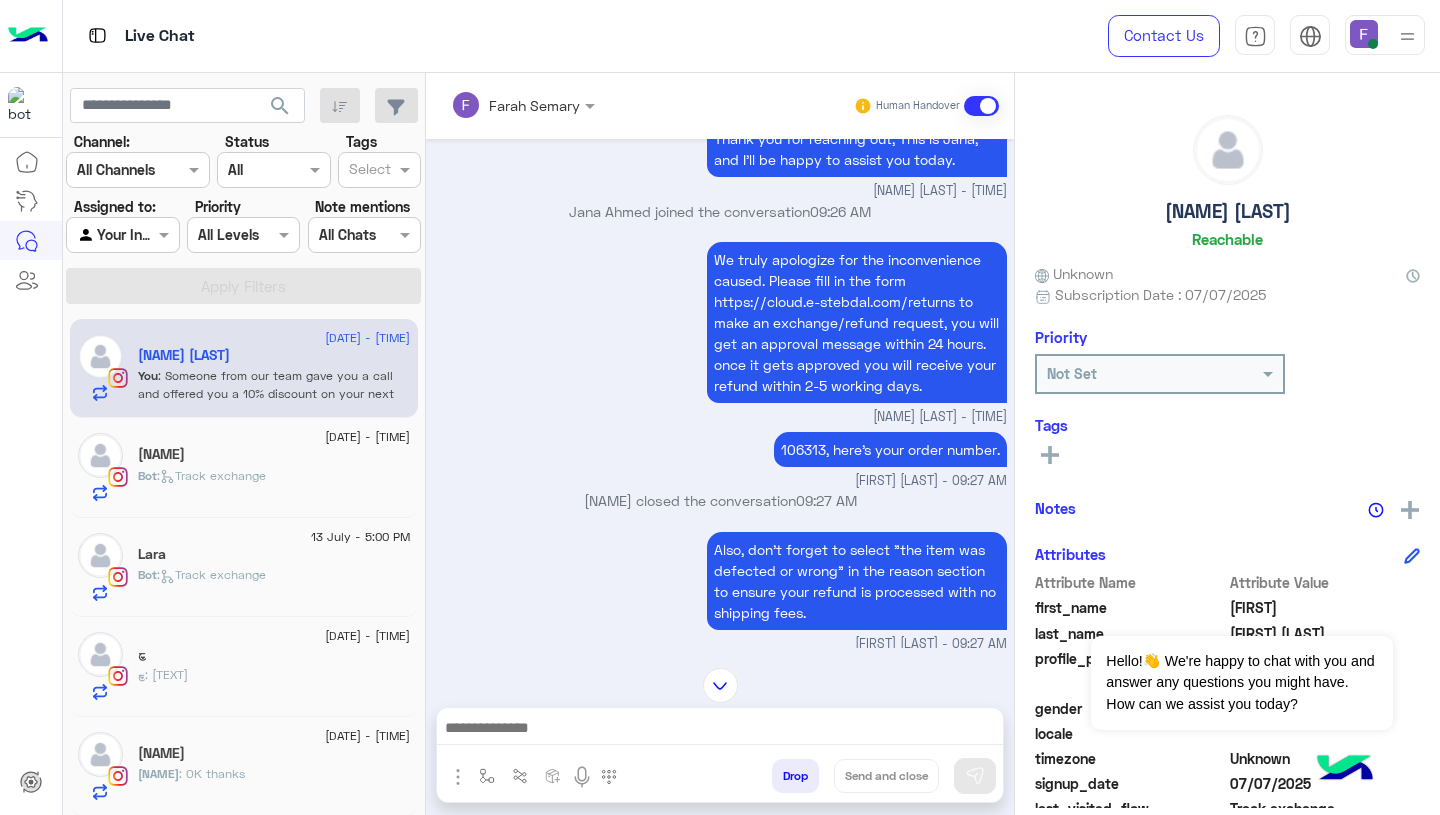scroll, scrollTop: 58, scrollLeft: 0, axis: vertical 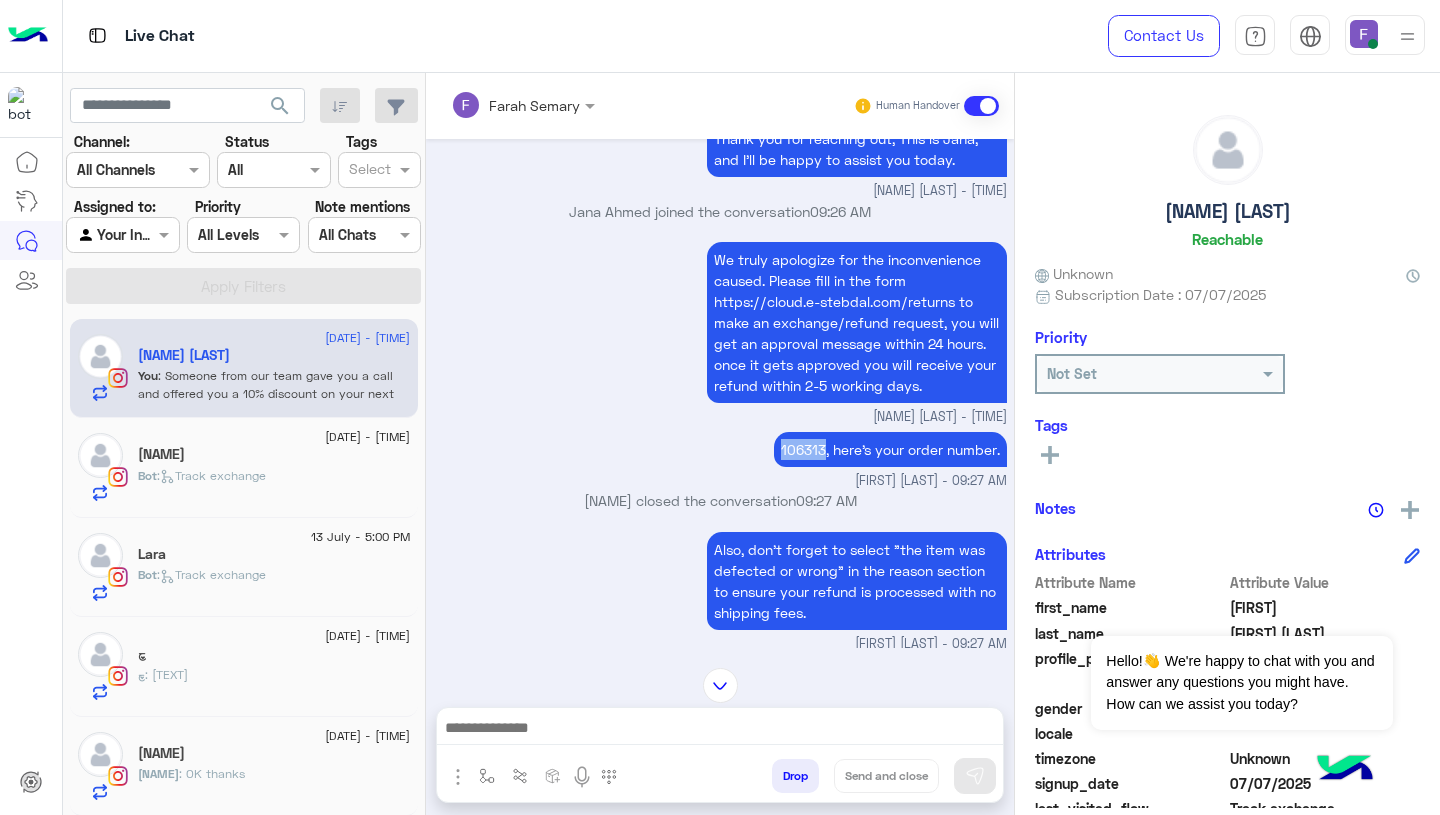 click on "106313, here's your order number." at bounding box center [890, 449] 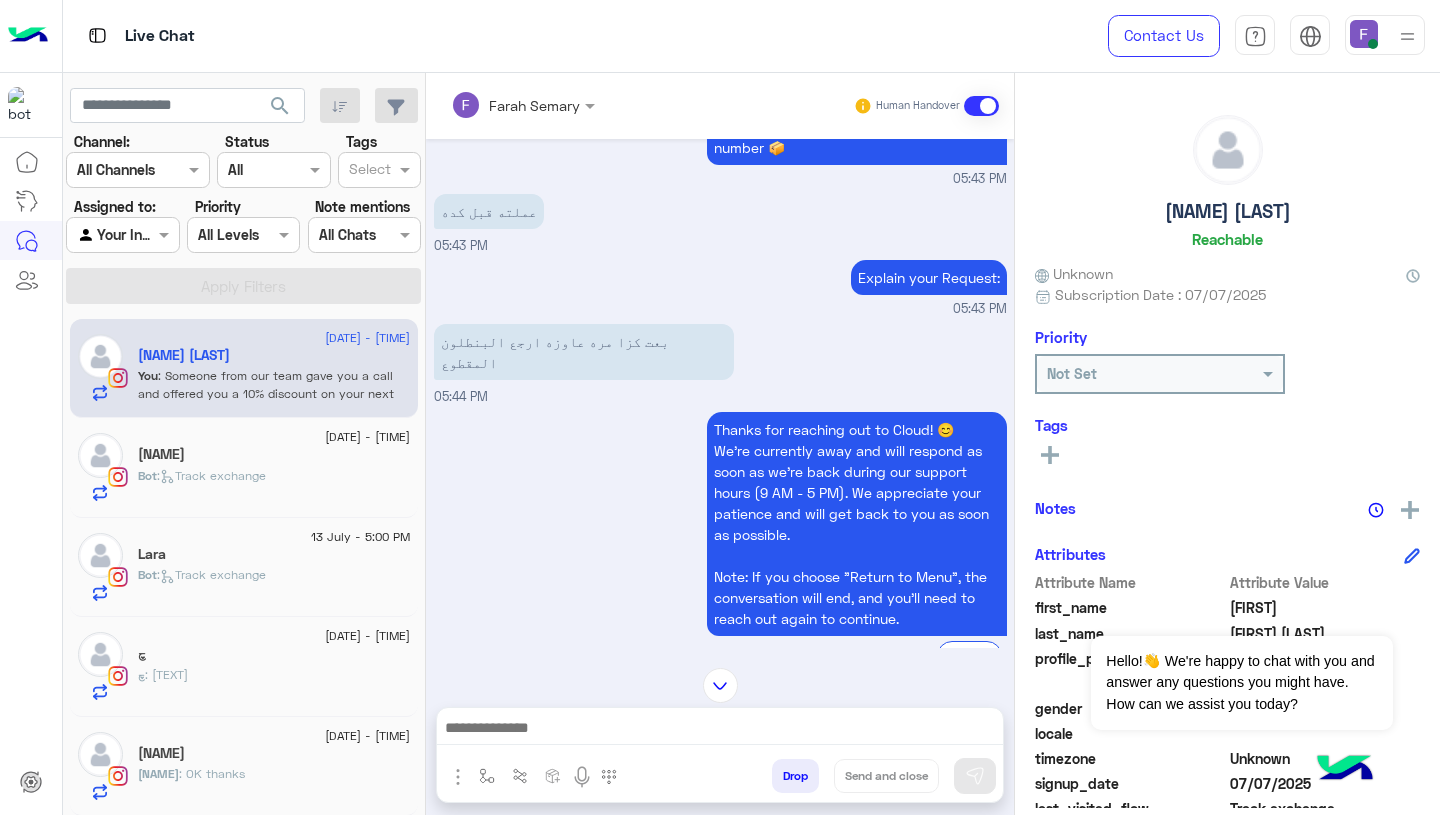 scroll, scrollTop: 3439, scrollLeft: 0, axis: vertical 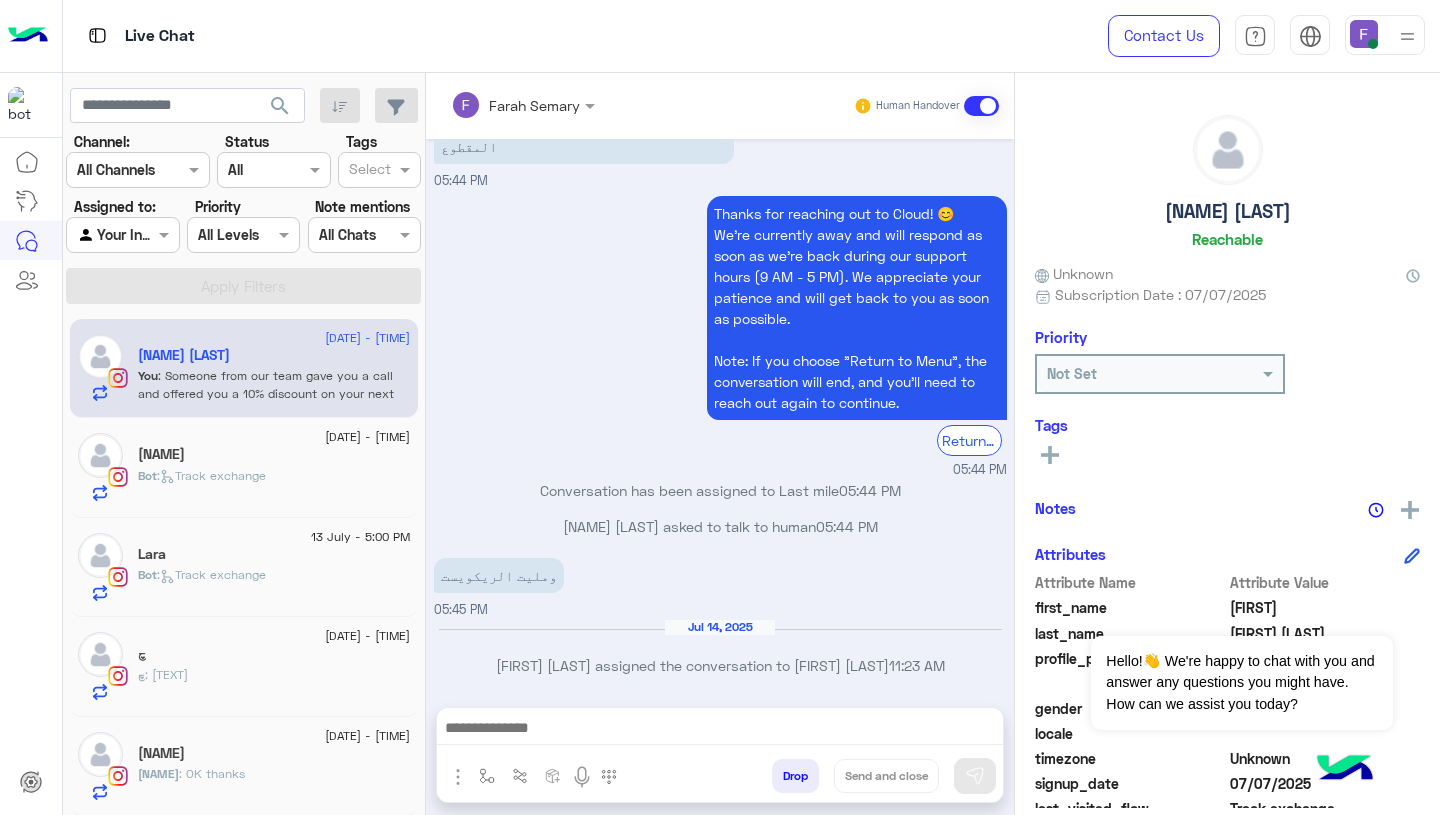 click on "𝔍𝔬𝔪𝔞𝔫𝔞" 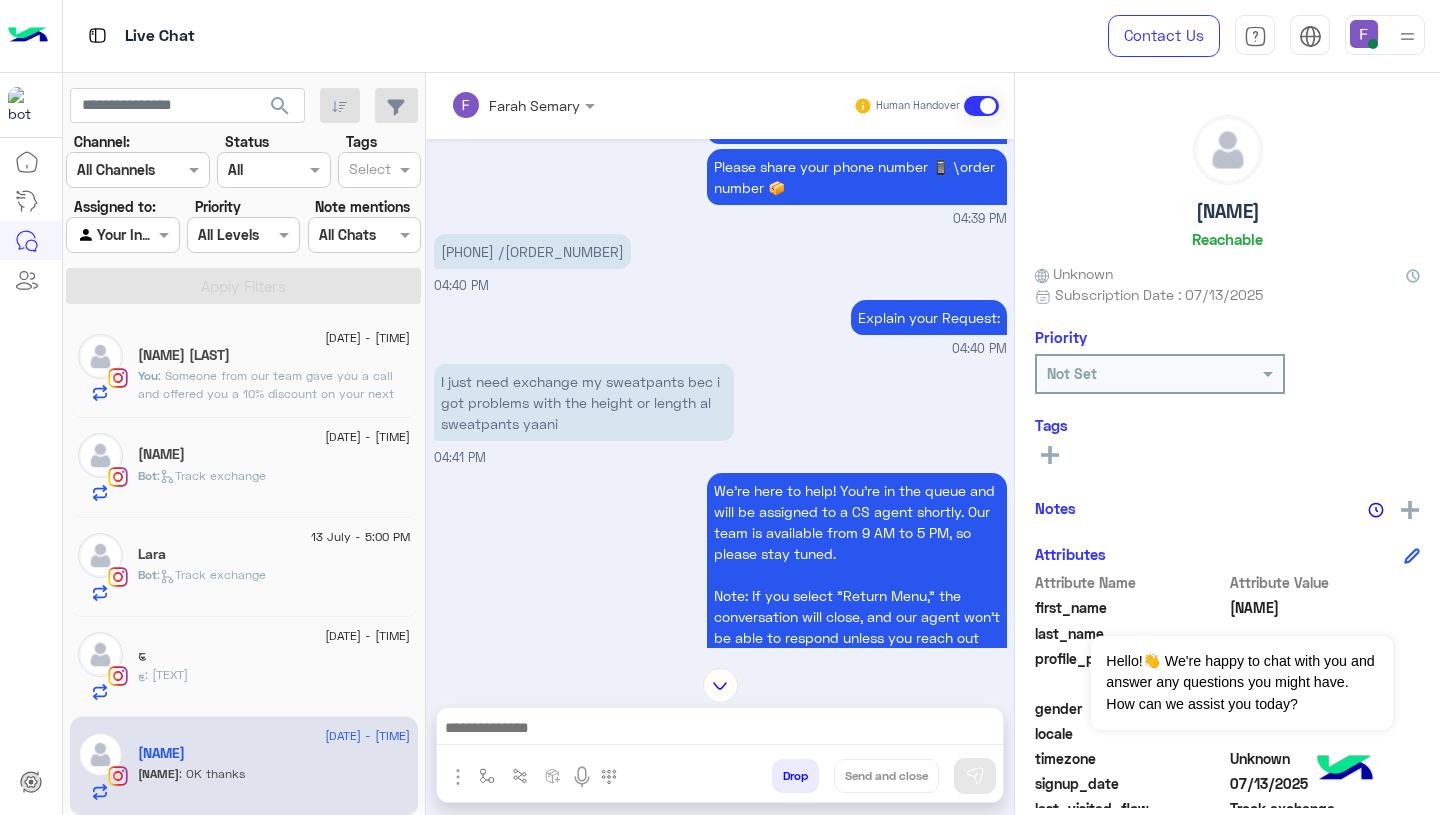 scroll, scrollTop: 993, scrollLeft: 0, axis: vertical 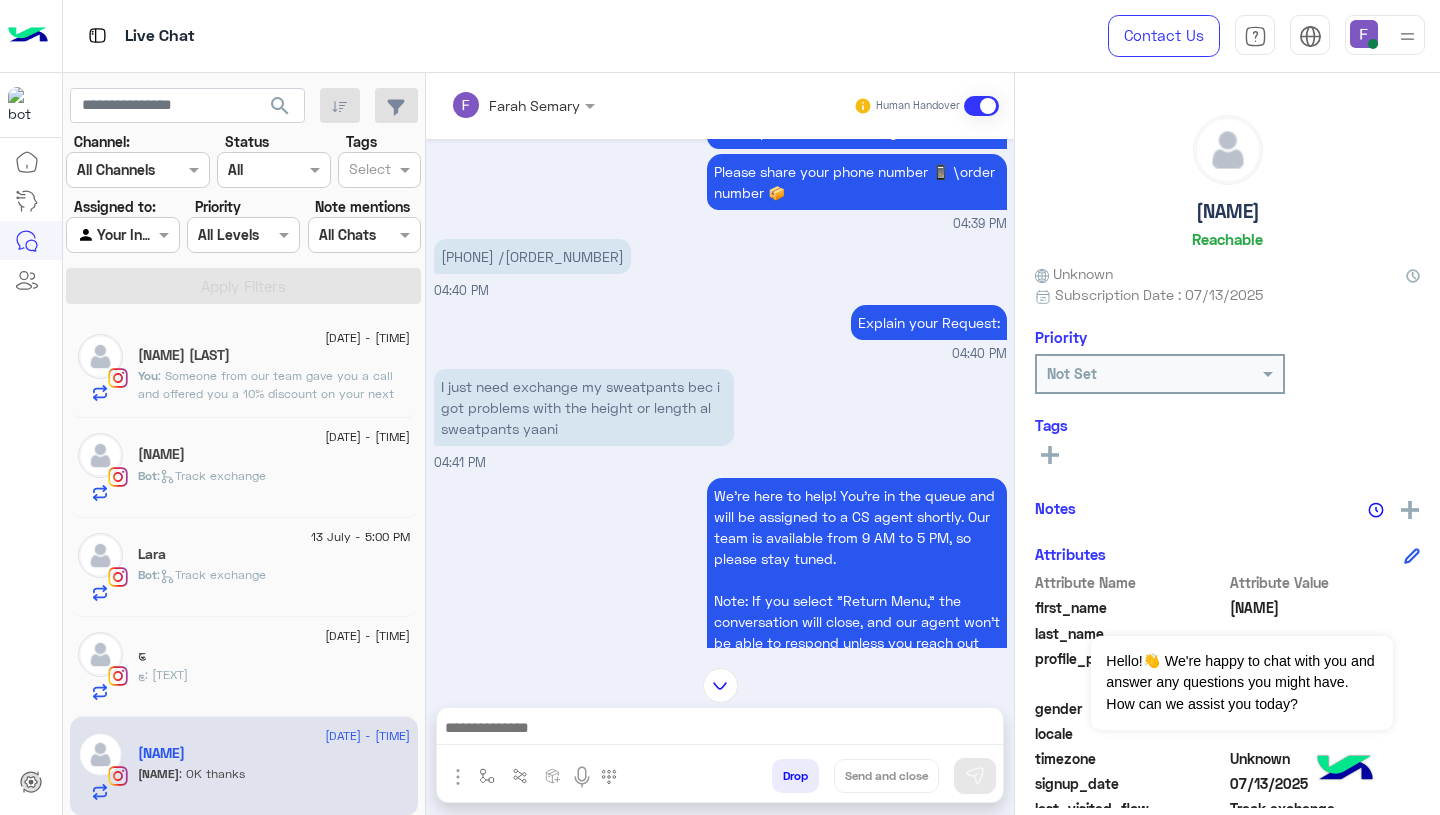 click at bounding box center (720, 730) 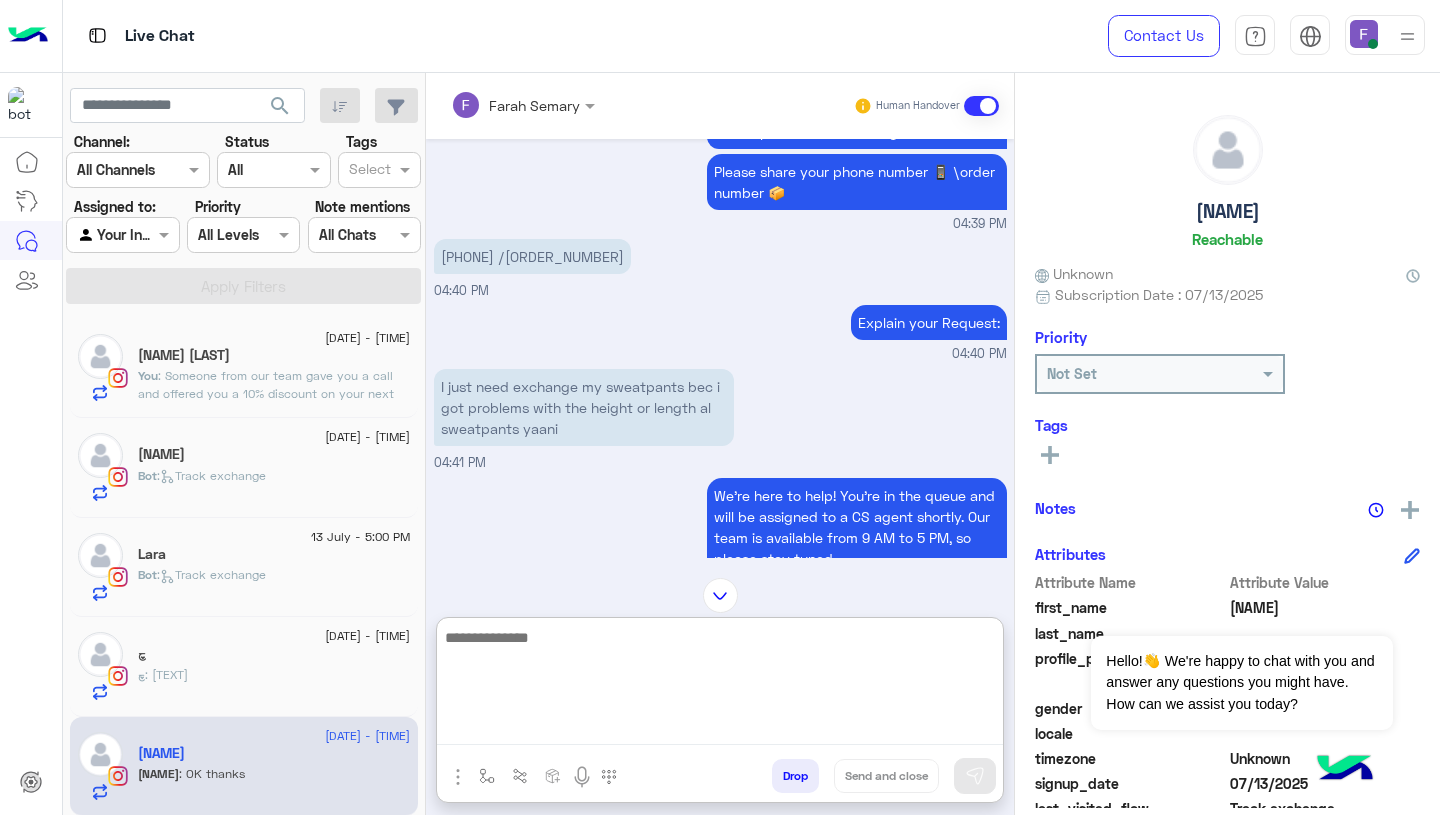 paste on "**********" 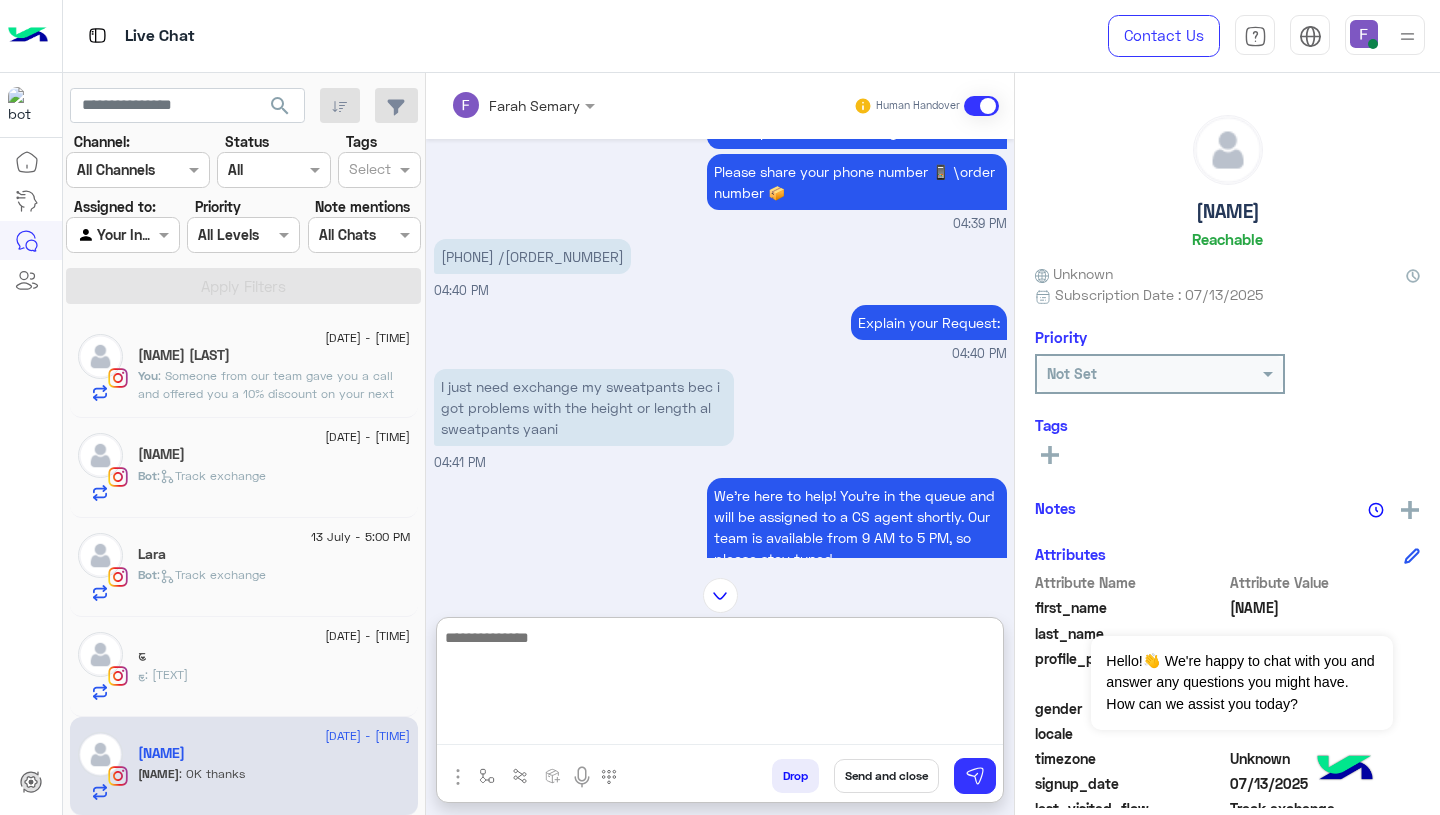 scroll, scrollTop: 0, scrollLeft: 0, axis: both 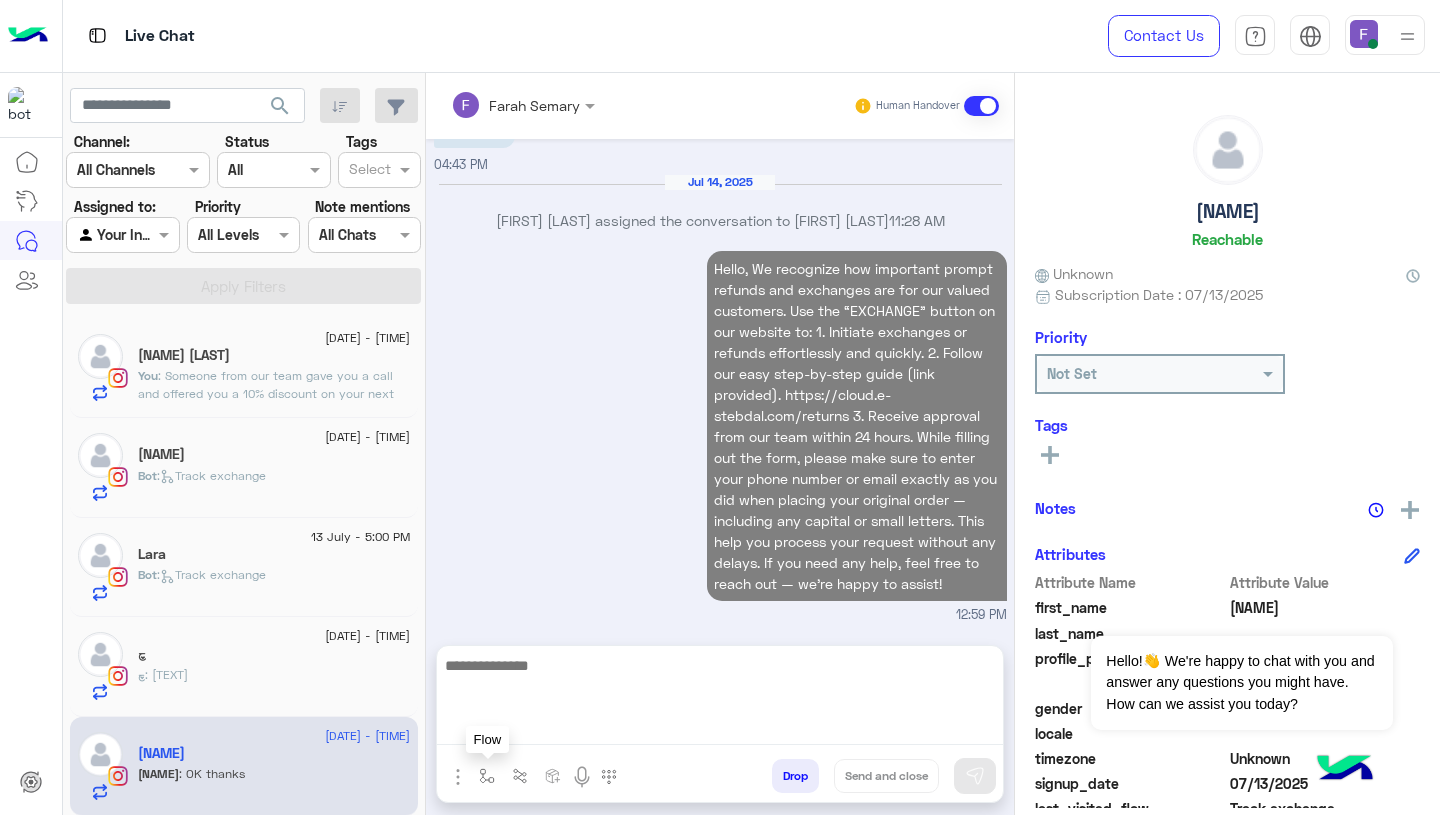 click at bounding box center [487, 776] 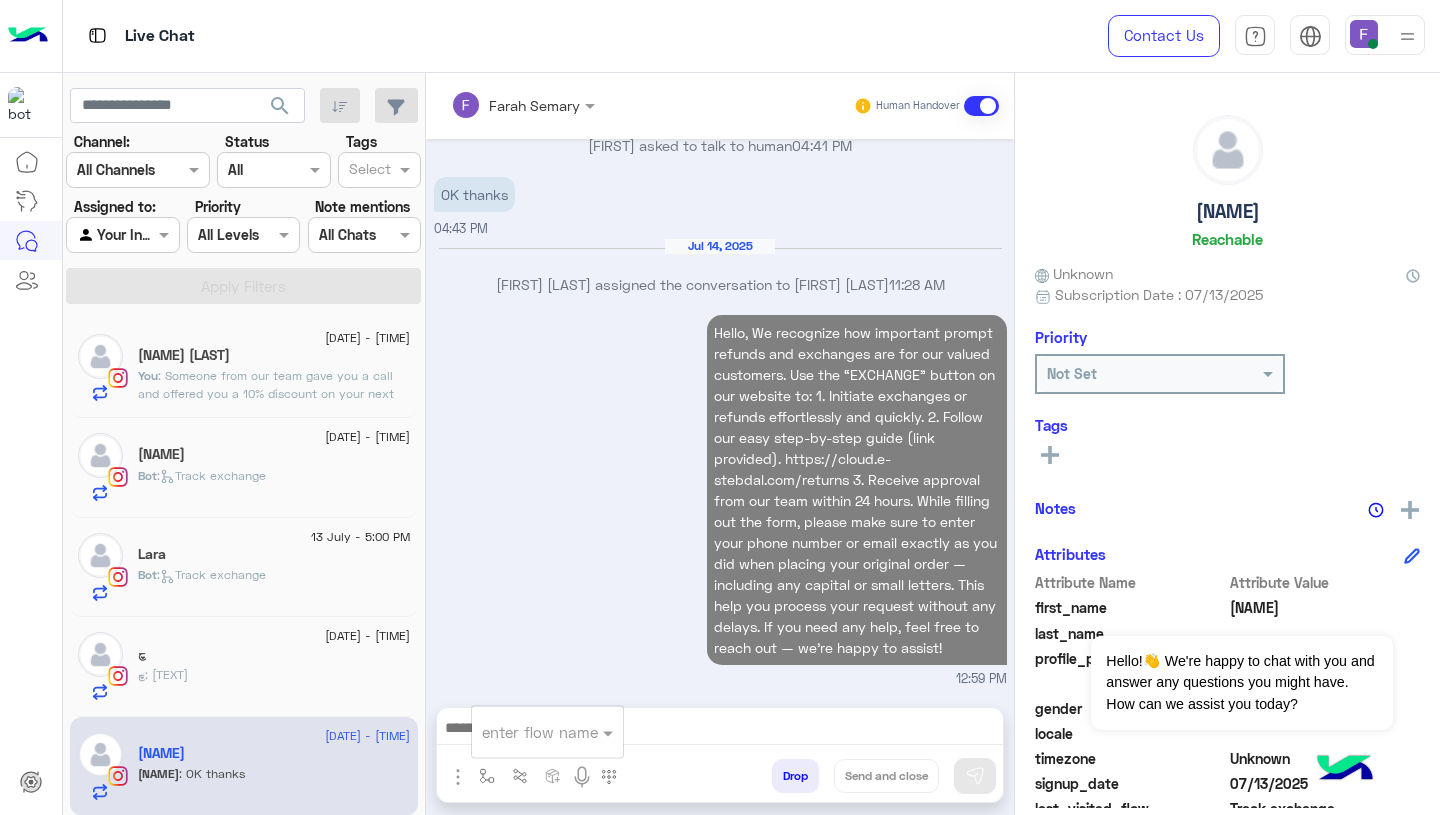 click at bounding box center [523, 732] 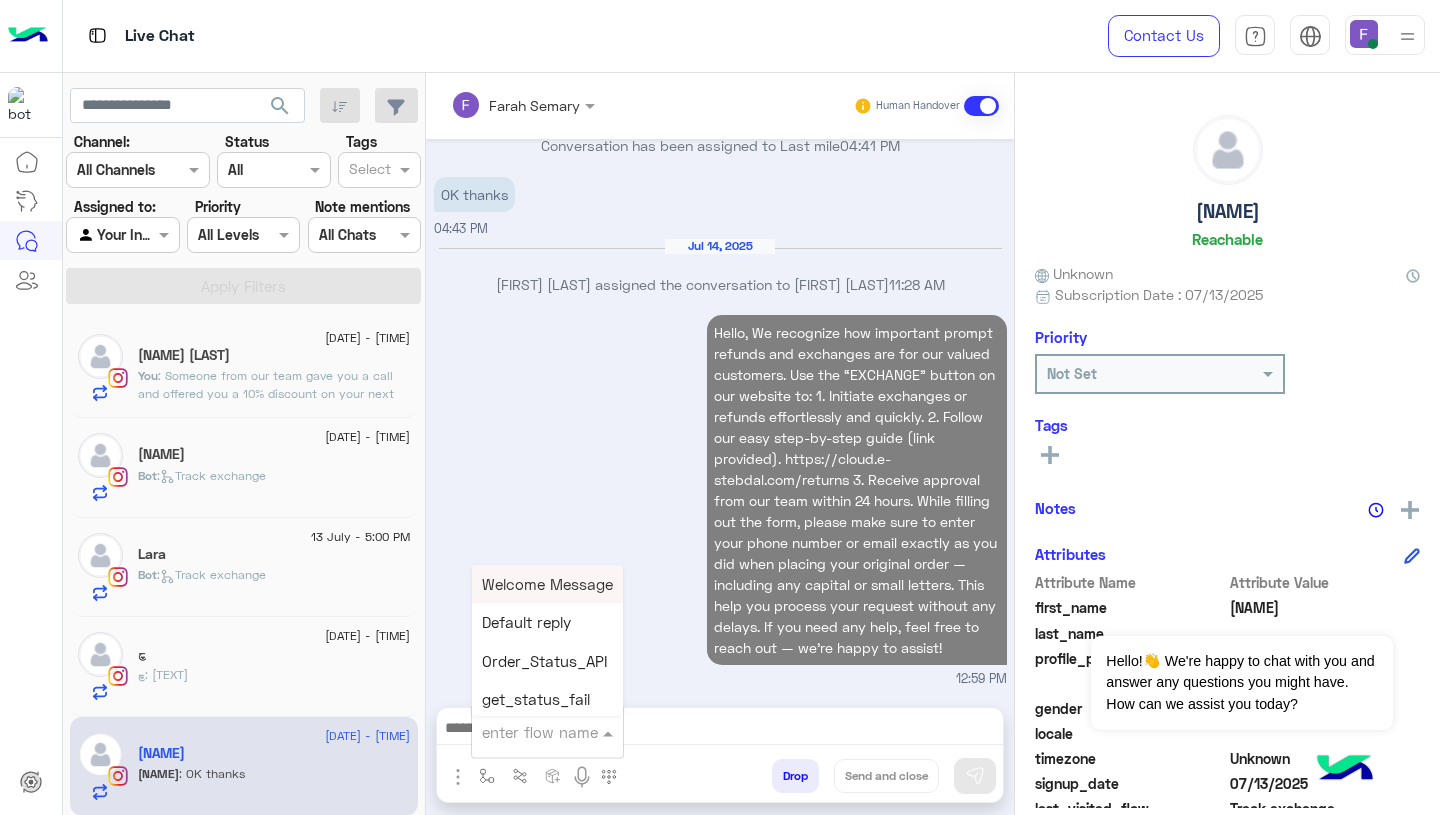 scroll, scrollTop: 1672, scrollLeft: 0, axis: vertical 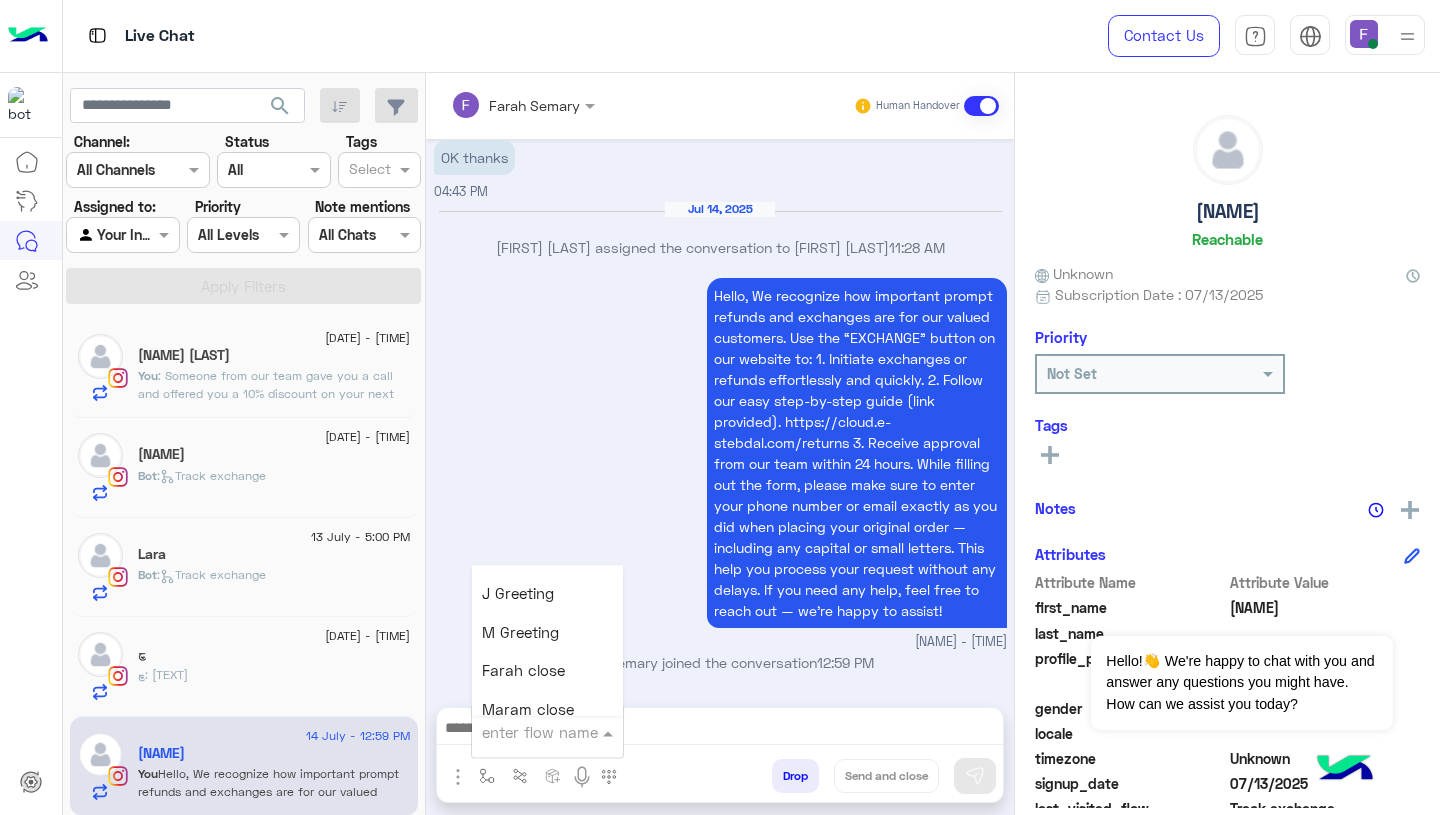 click on "Farah close" at bounding box center [523, 671] 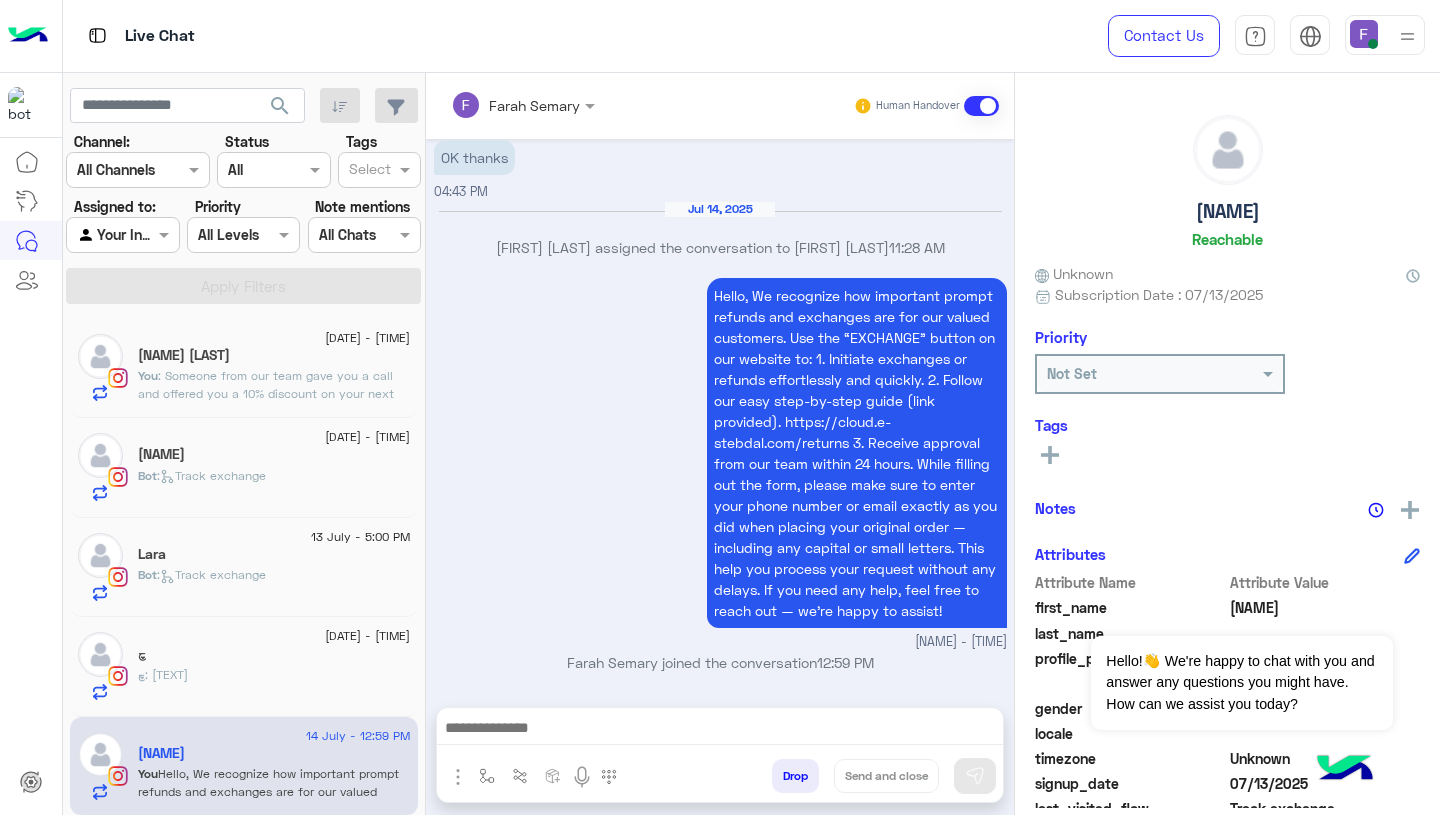type on "**********" 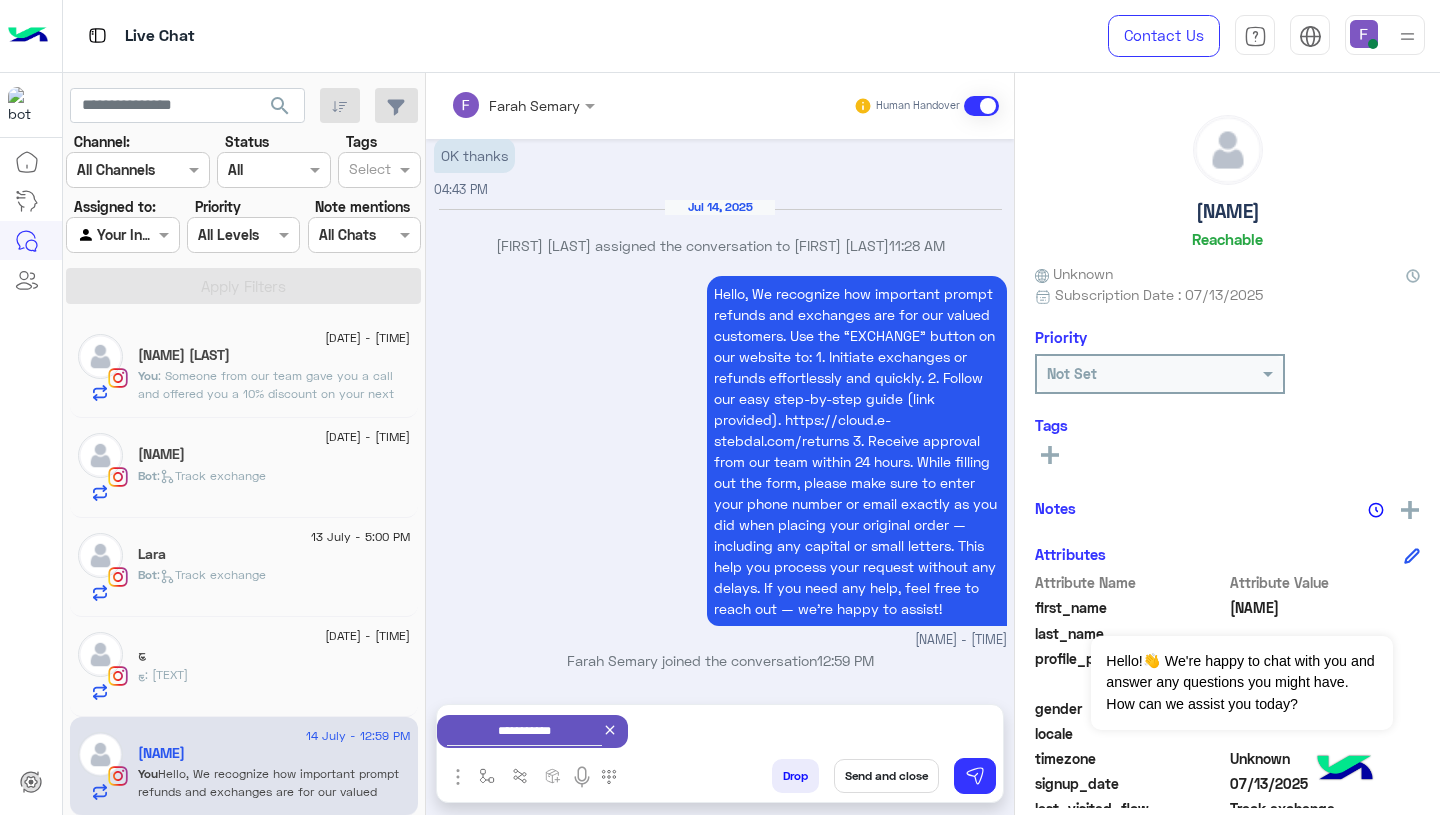click on "Send and close" at bounding box center (886, 776) 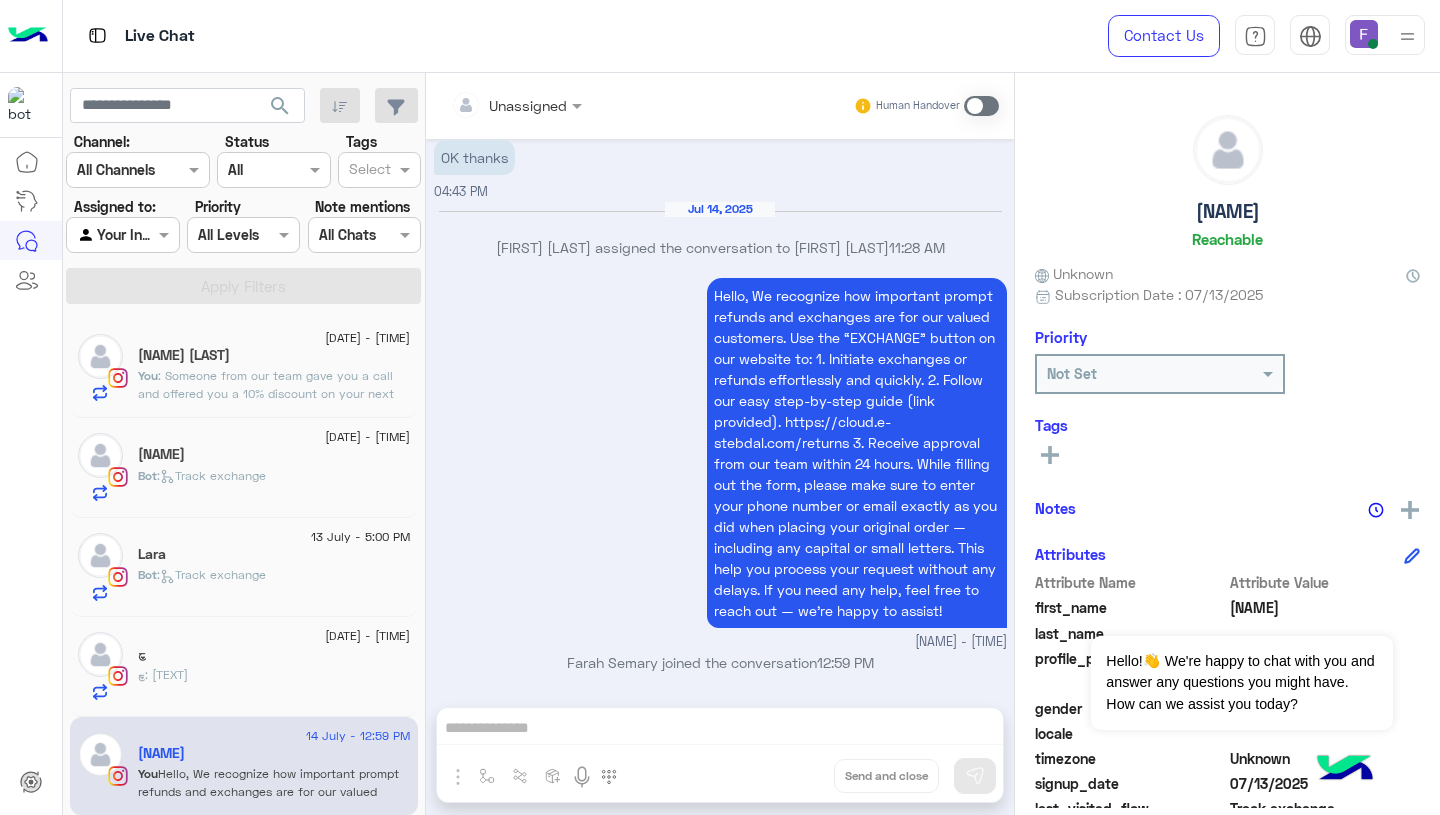 scroll, scrollTop: 1708, scrollLeft: 0, axis: vertical 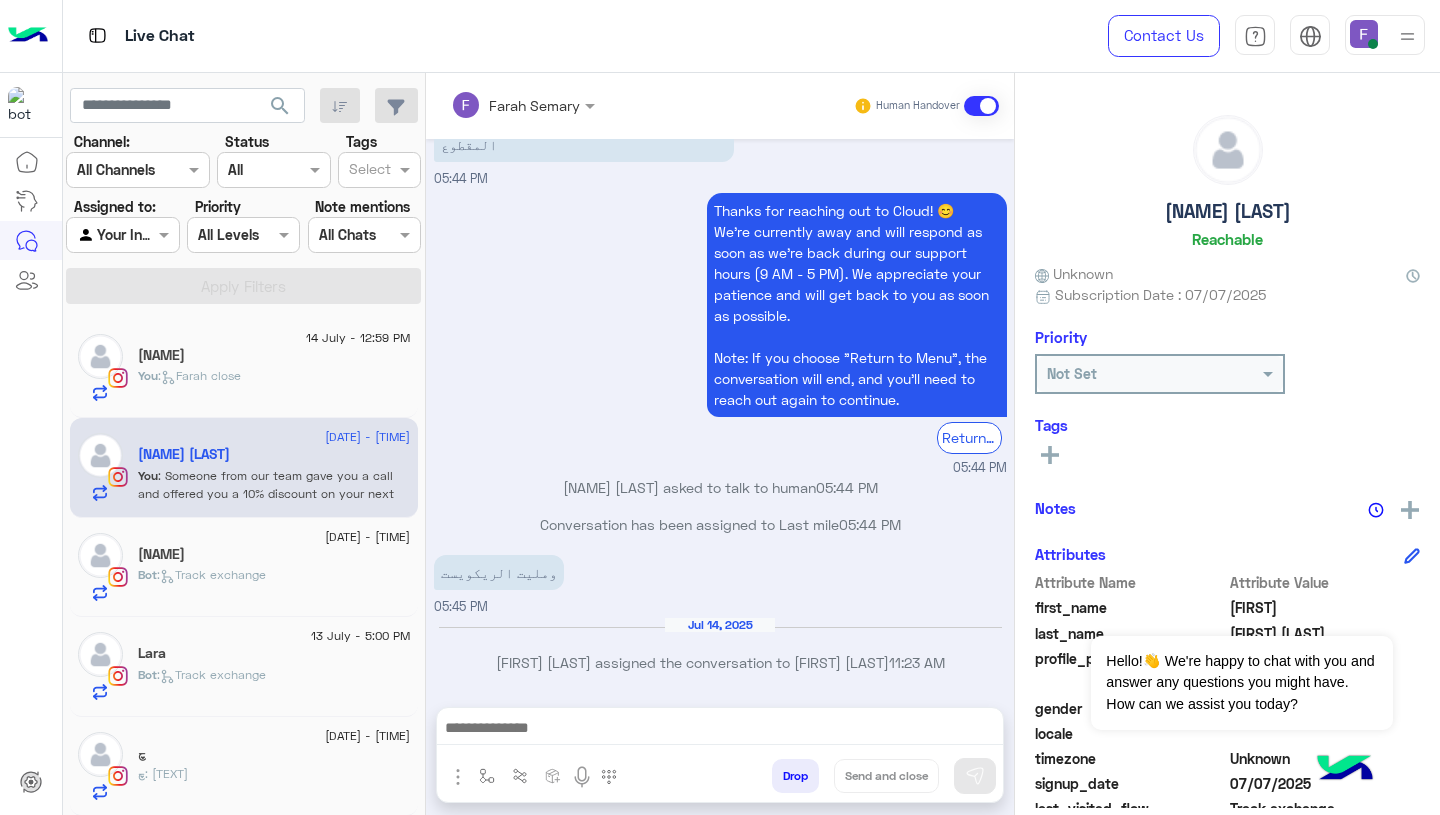 click on "You  :   Farah close" 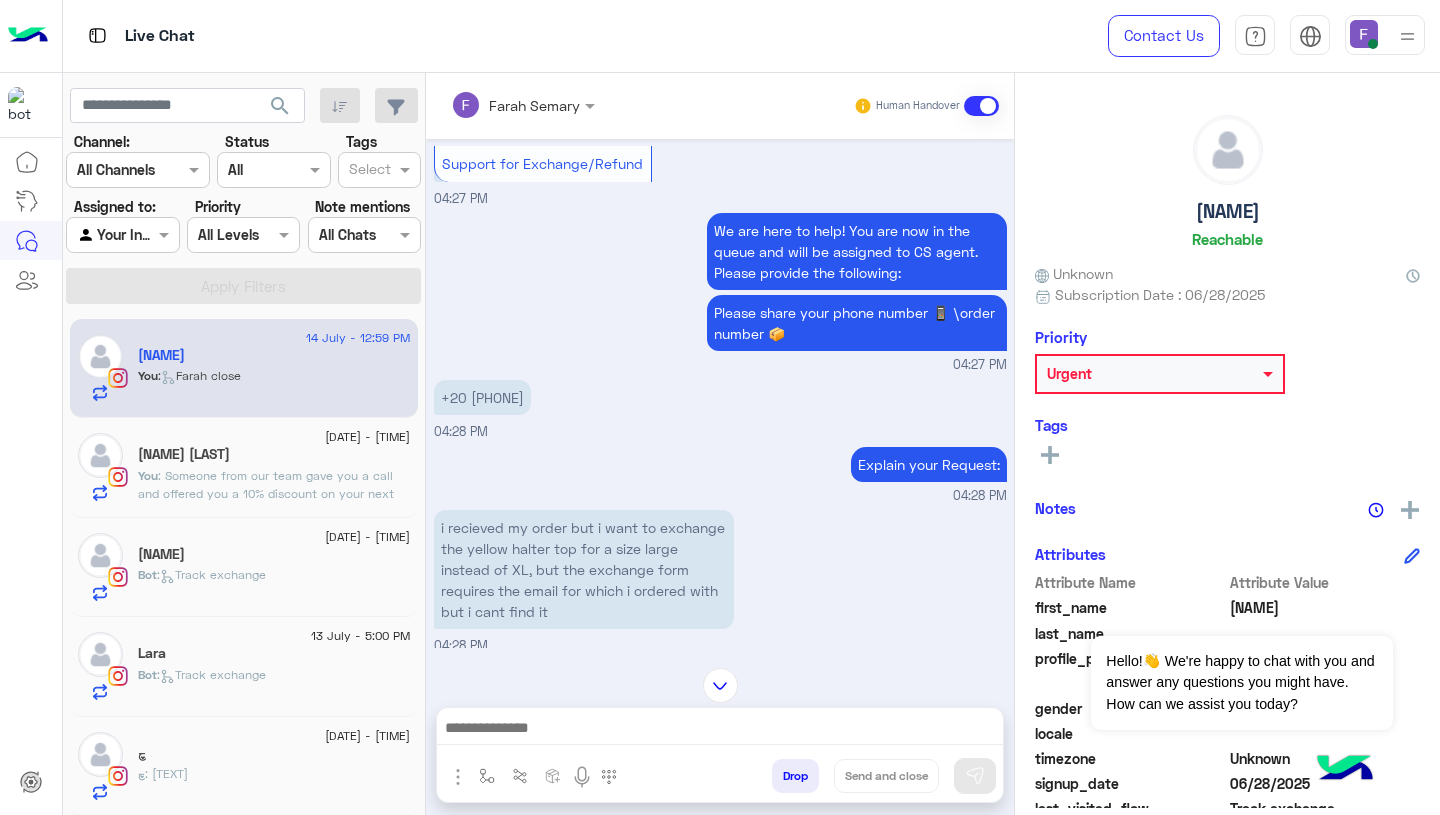 scroll, scrollTop: 1241, scrollLeft: 0, axis: vertical 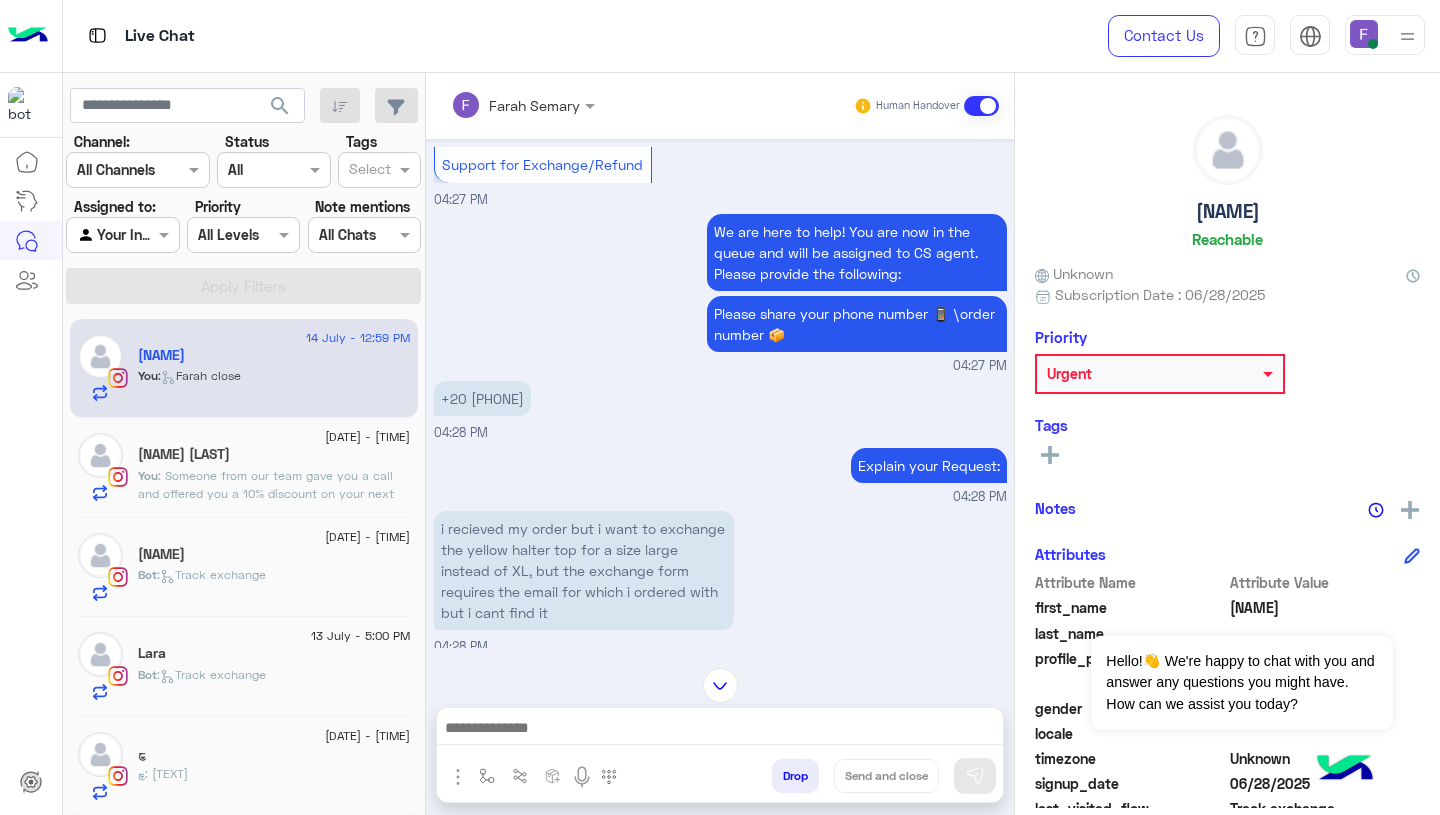 click on "+20 122 2286228" at bounding box center [482, 398] 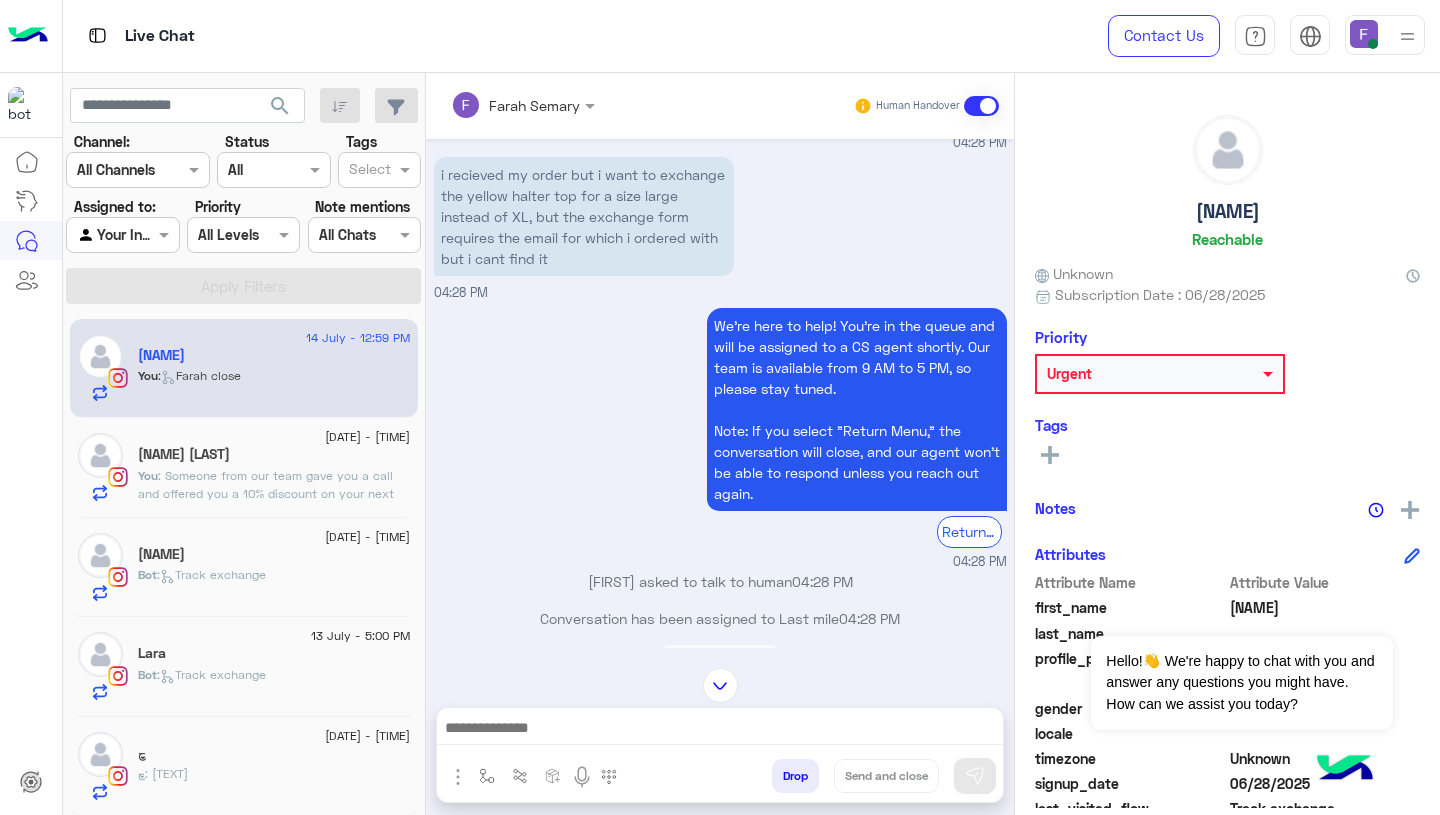 scroll, scrollTop: 6658, scrollLeft: 0, axis: vertical 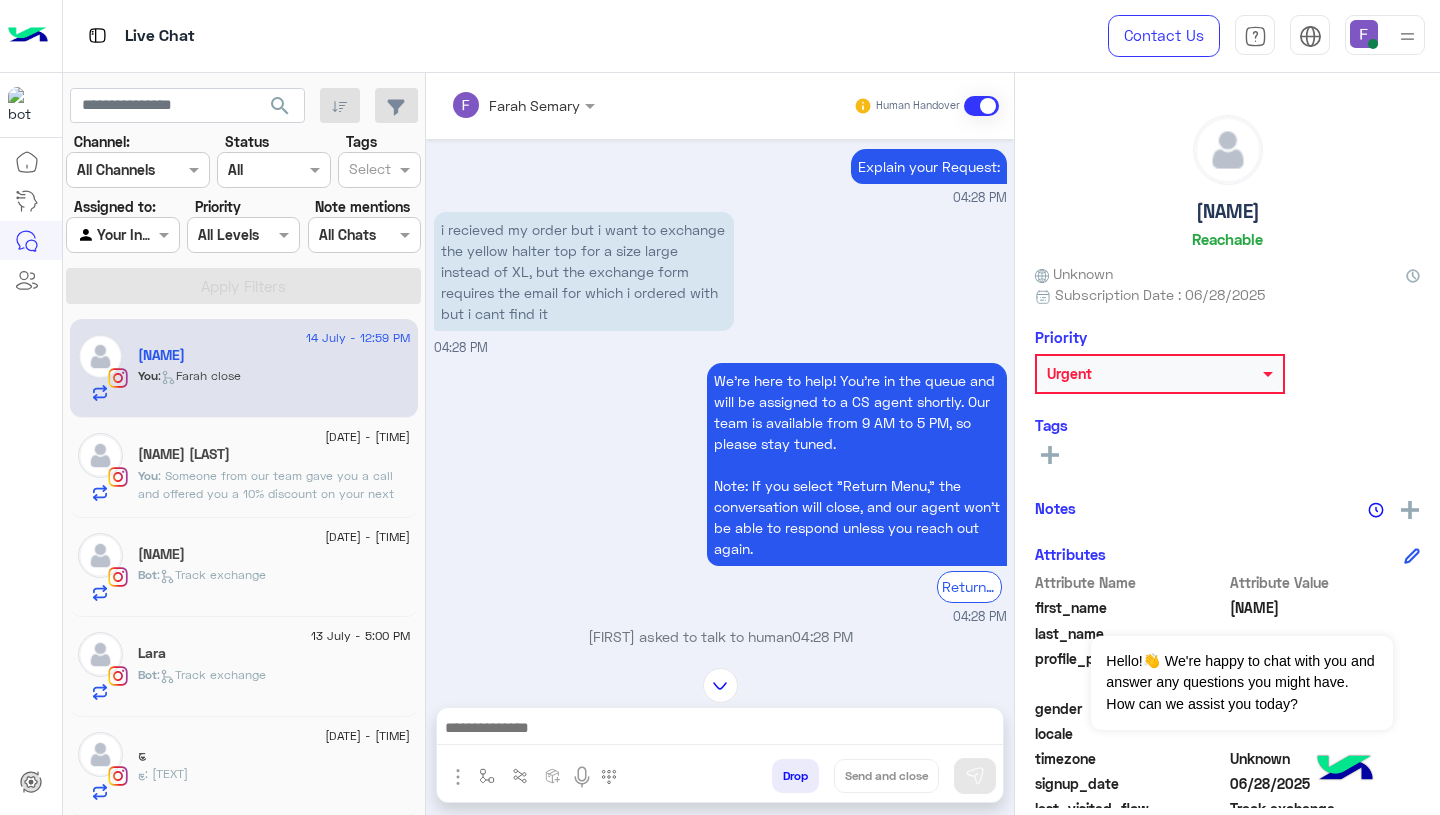 click on "We're here to help! You’re in the queue and will be assigned to a CS agent shortly. Our team is available from 9 AM to 5 PM, so please stay tuned. Note: If you select "Return Menu," the conversation will close, and our agent won’t be able to respond unless you reach out again.  Return to main menu     04:28 PM" at bounding box center [720, 492] 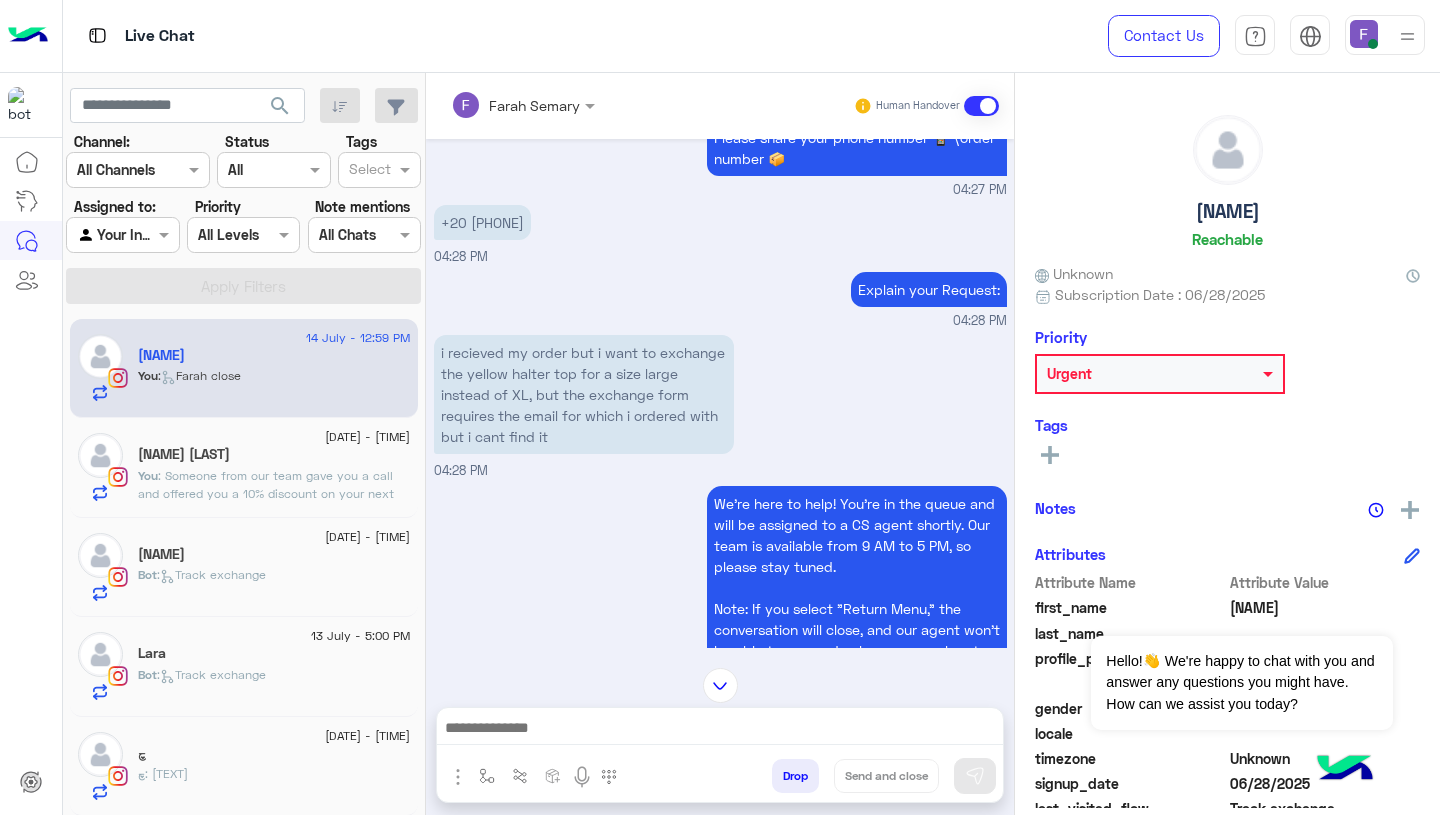 scroll, scrollTop: 6844, scrollLeft: 0, axis: vertical 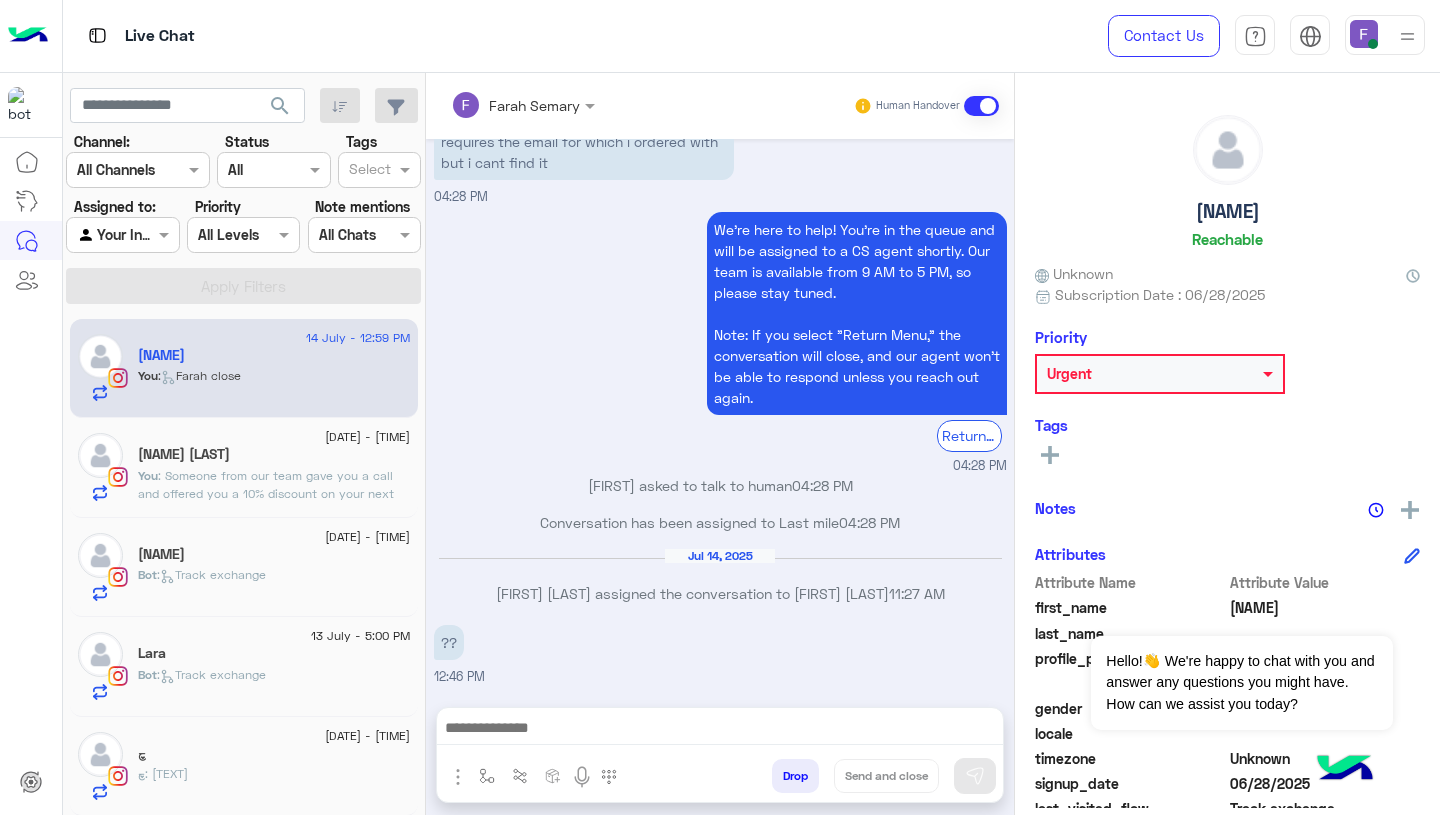 click at bounding box center (720, 730) 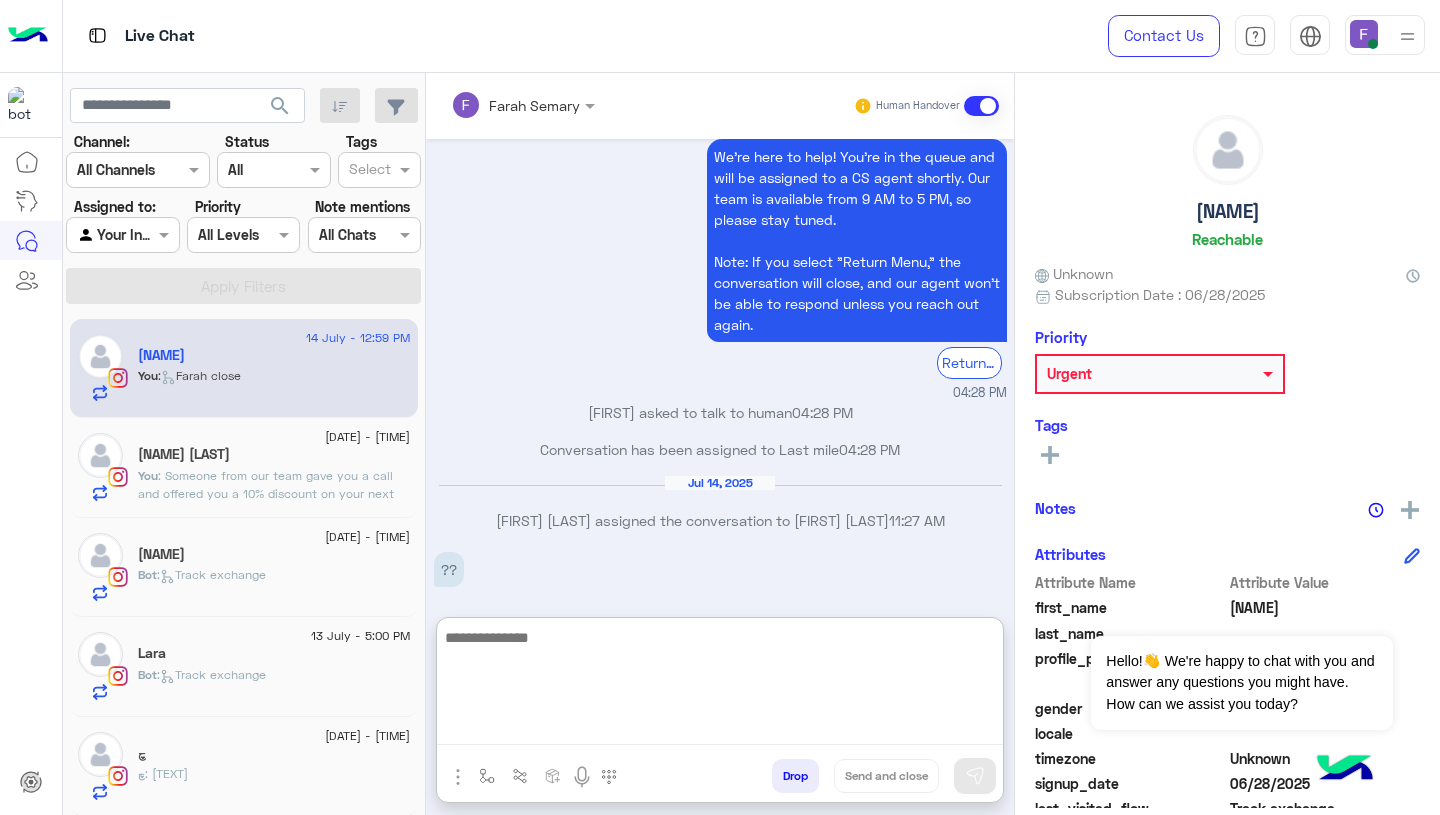 paste on "**********" 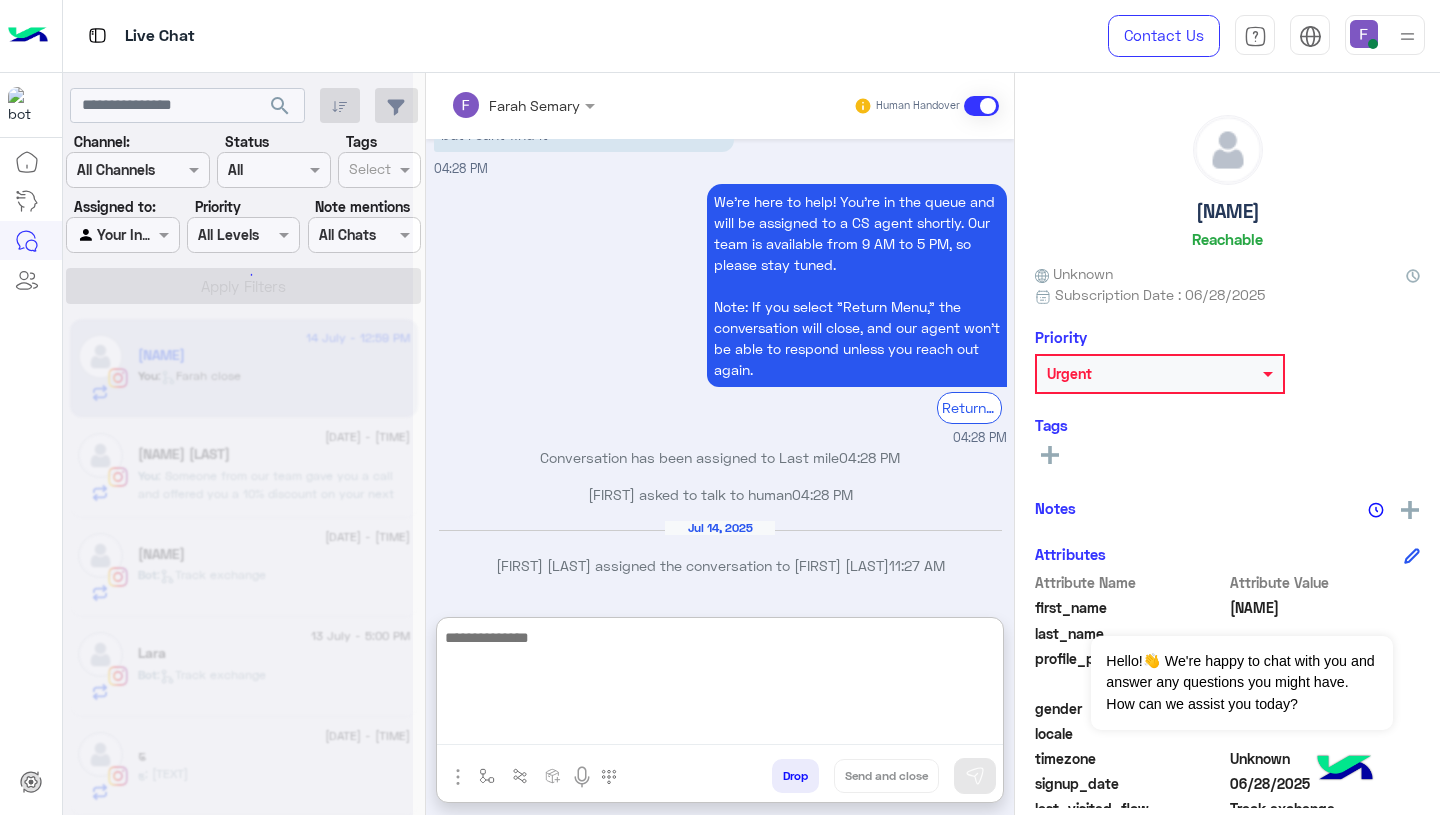 scroll, scrollTop: 7042, scrollLeft: 0, axis: vertical 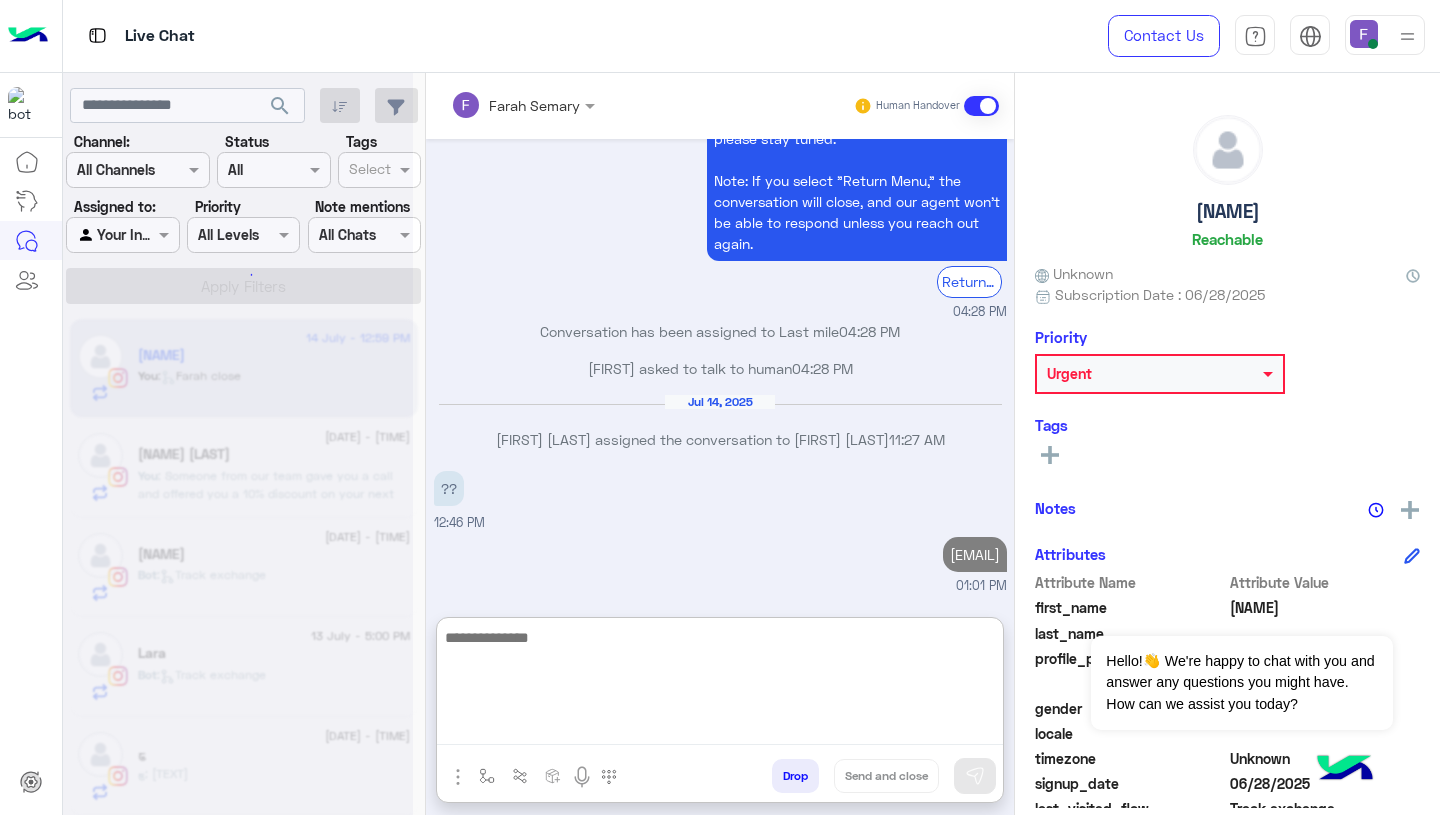 click on "01:01 PM" at bounding box center [720, 586] 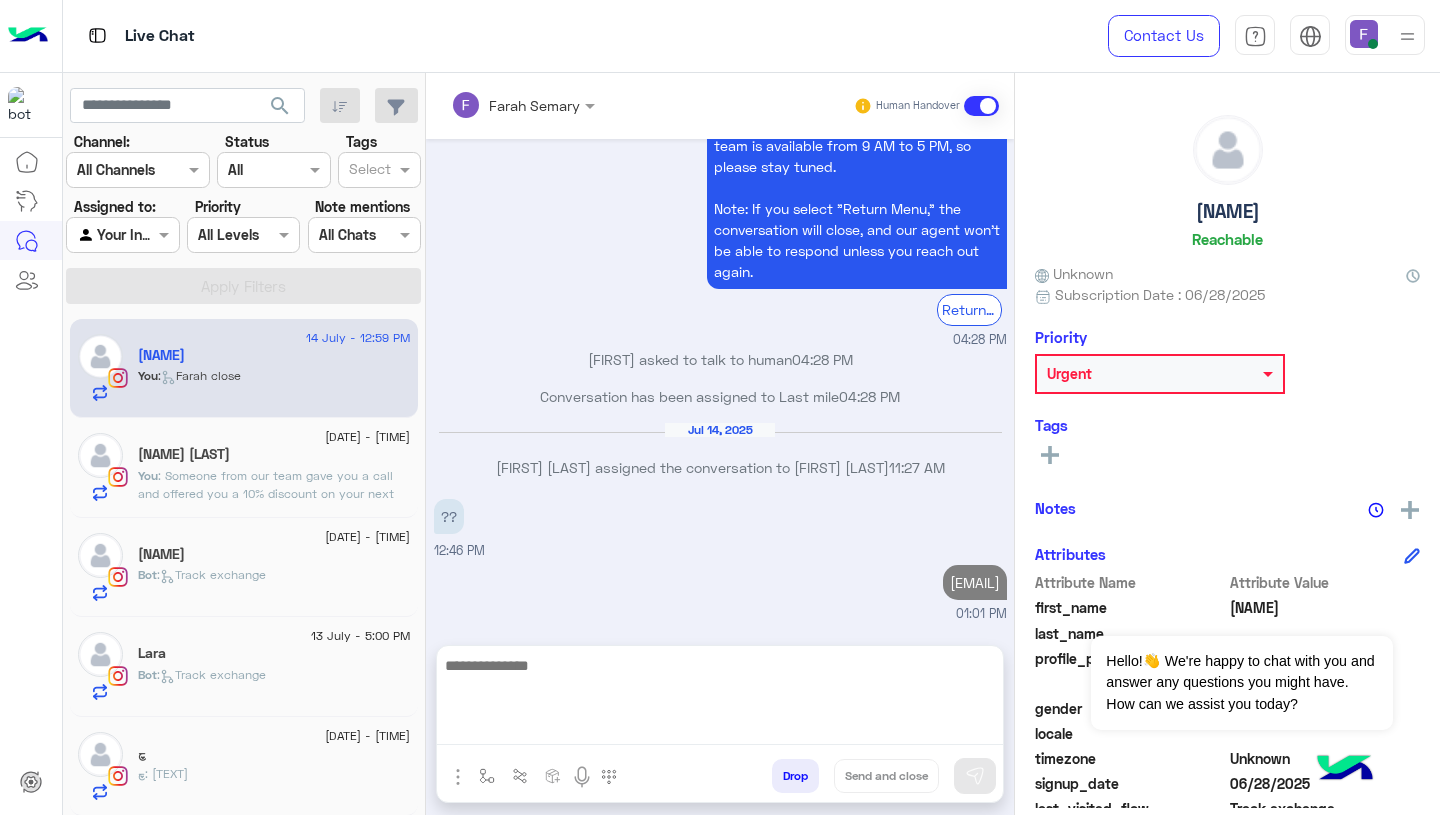 scroll, scrollTop: 6944, scrollLeft: 0, axis: vertical 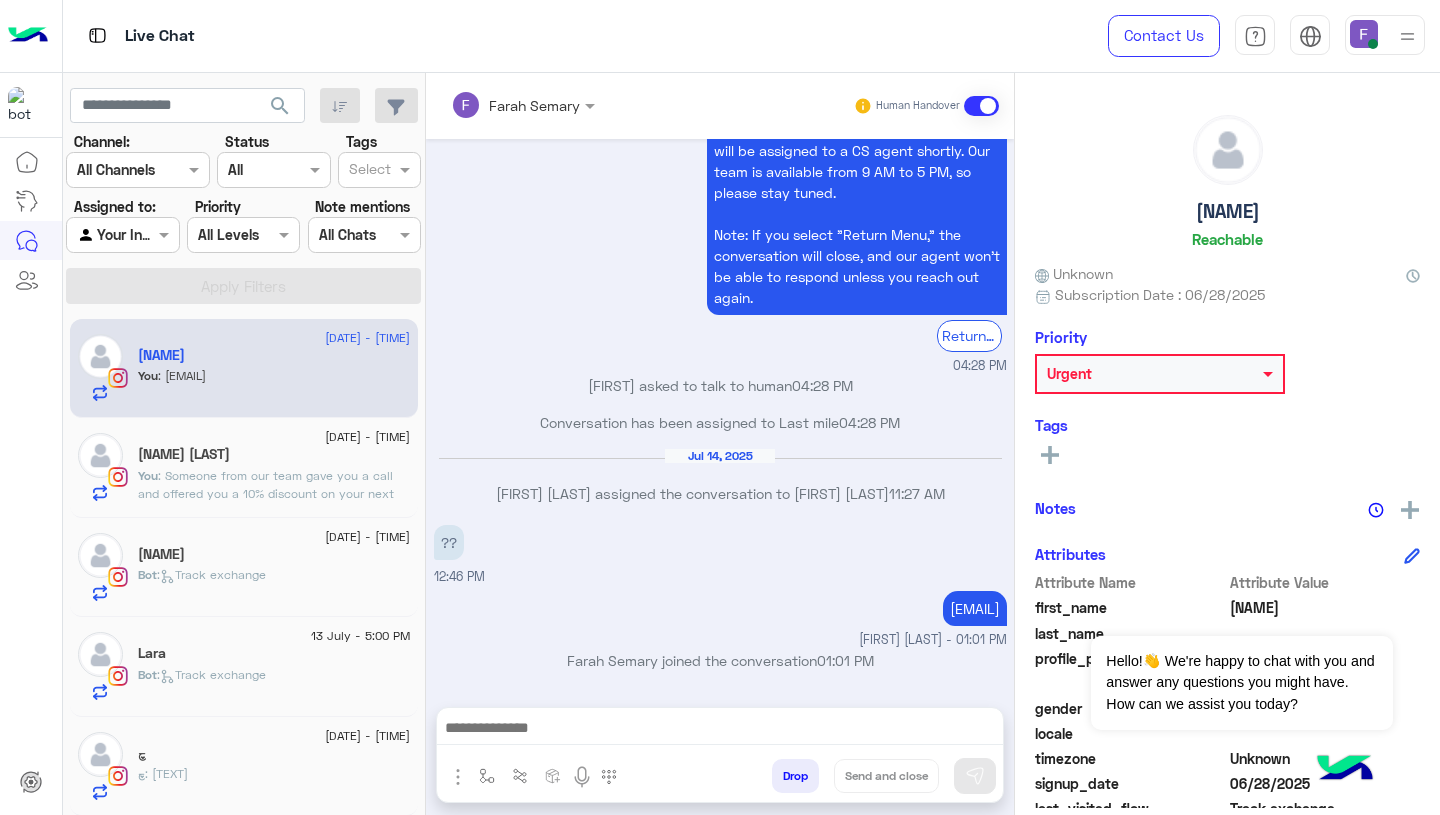 click at bounding box center (720, 730) 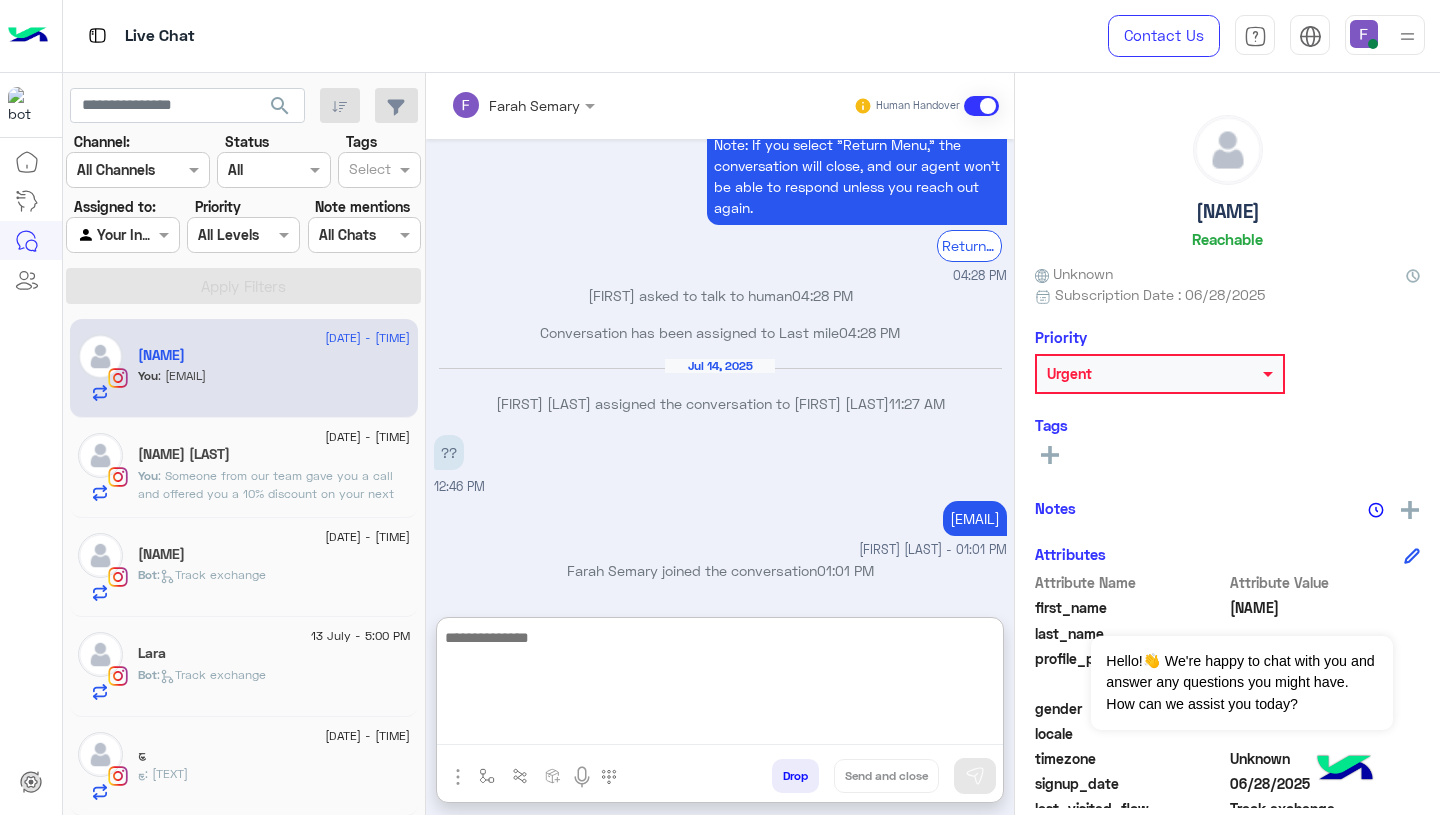 scroll, scrollTop: 7034, scrollLeft: 0, axis: vertical 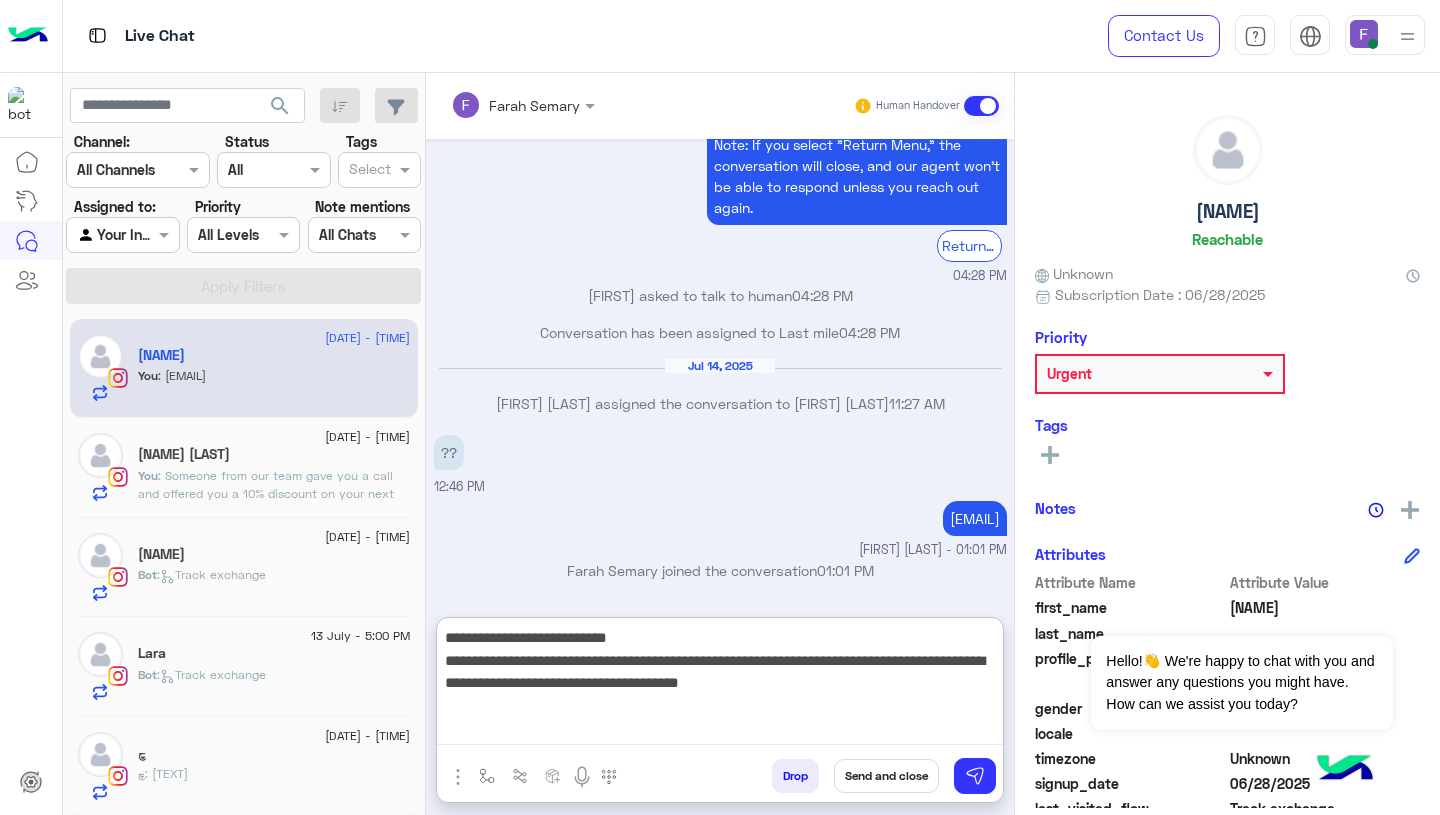 click on "**********" at bounding box center [720, 685] 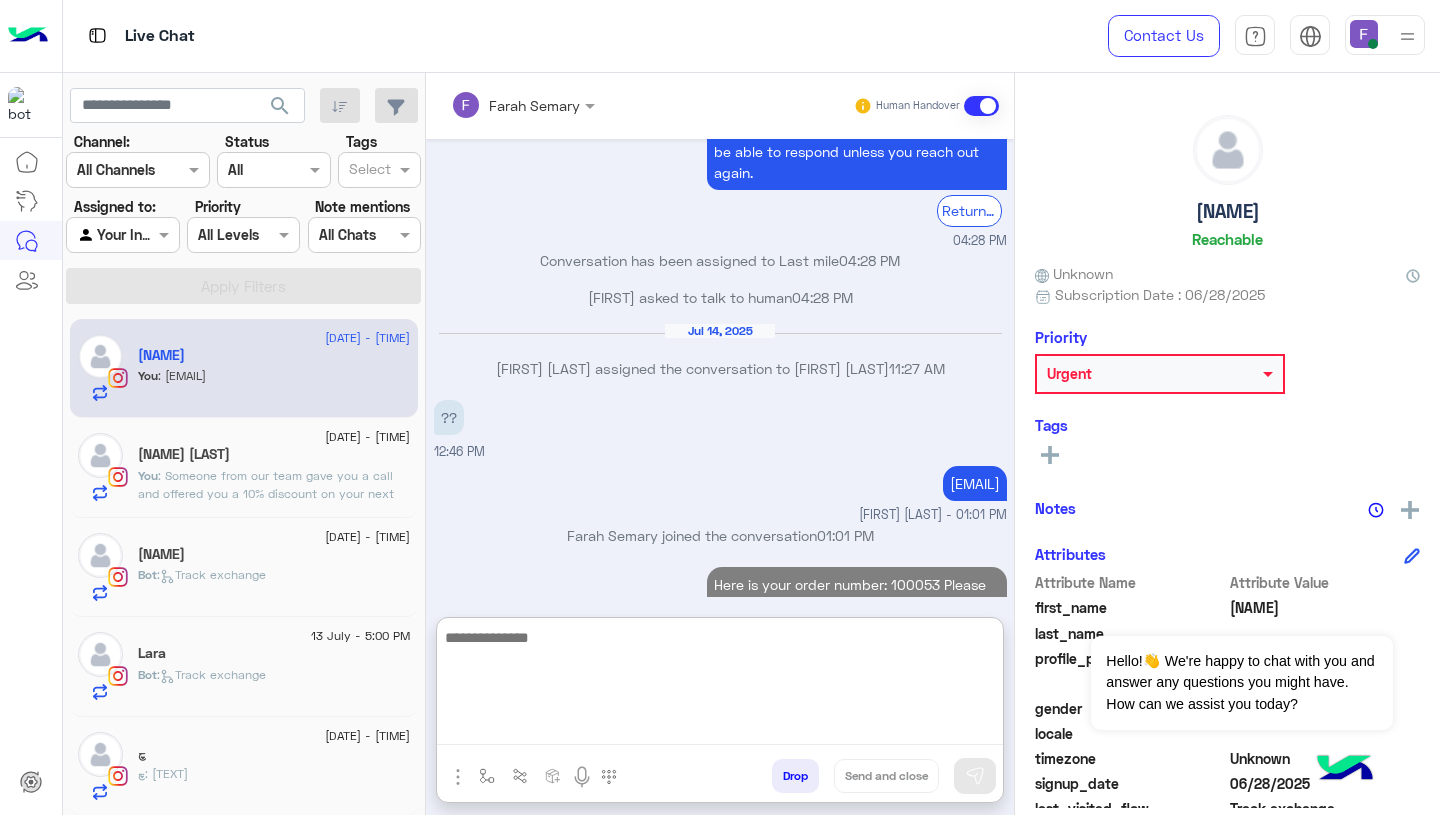 scroll, scrollTop: 7160, scrollLeft: 0, axis: vertical 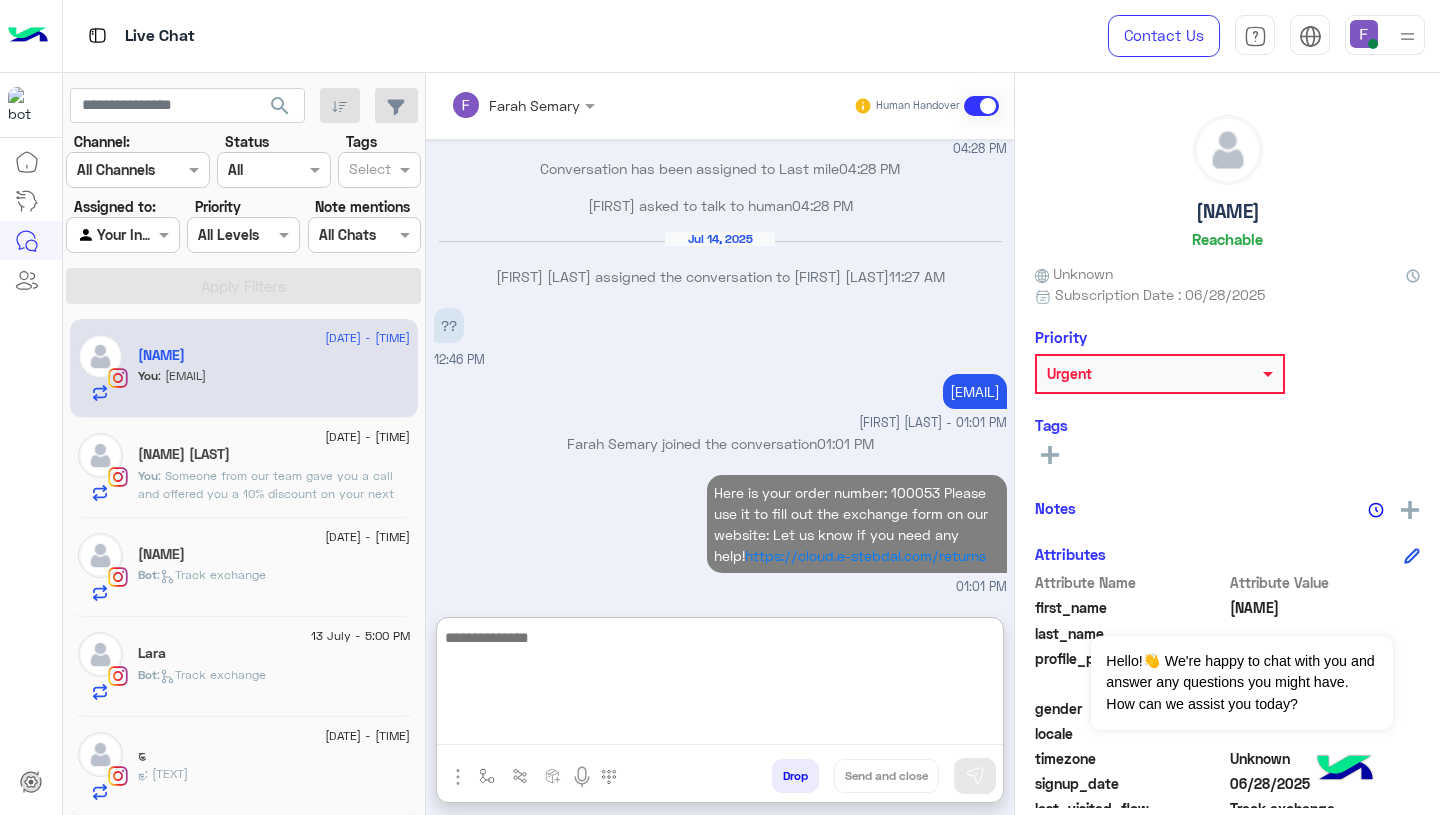 click 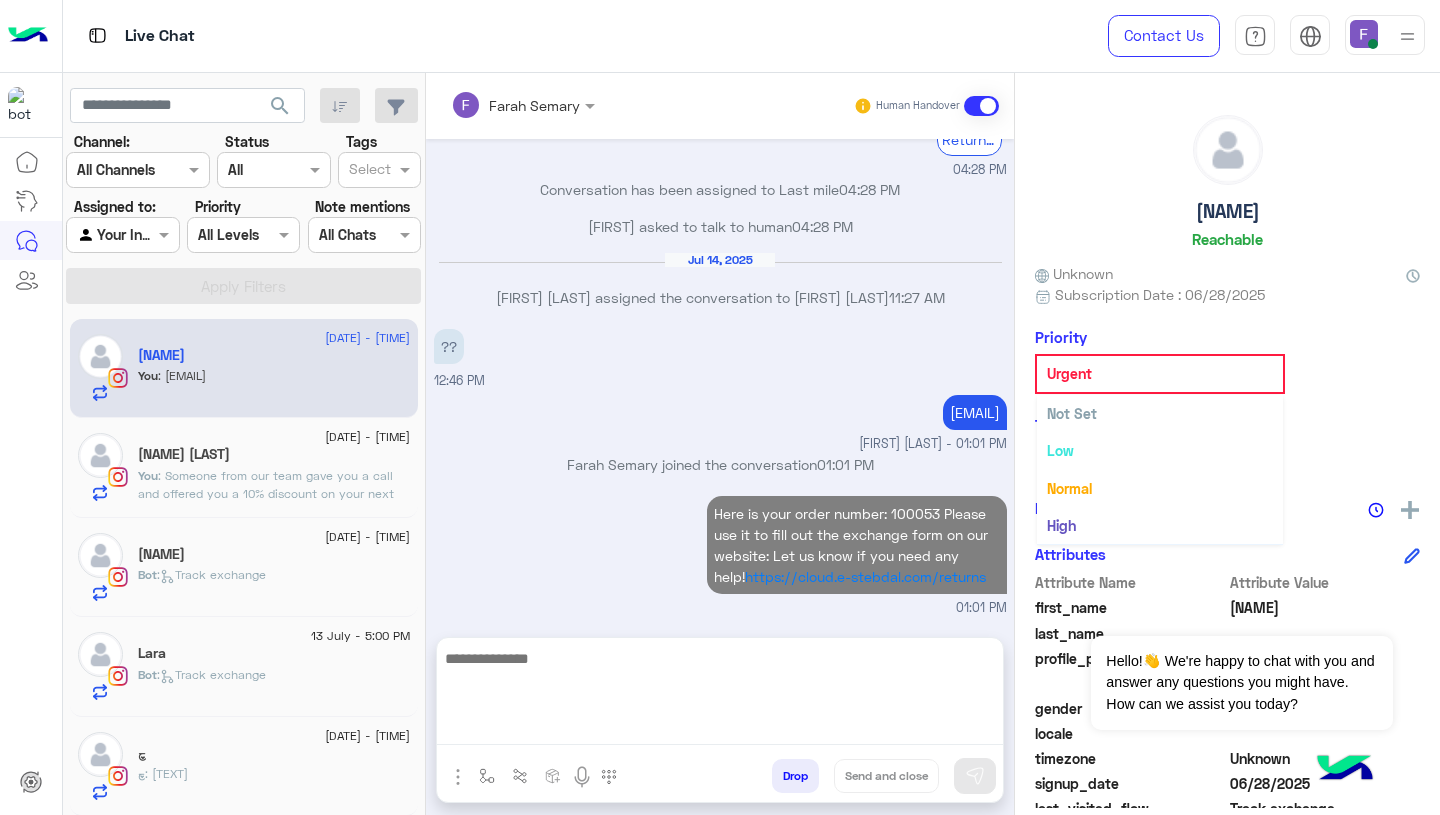 scroll, scrollTop: 7070, scrollLeft: 0, axis: vertical 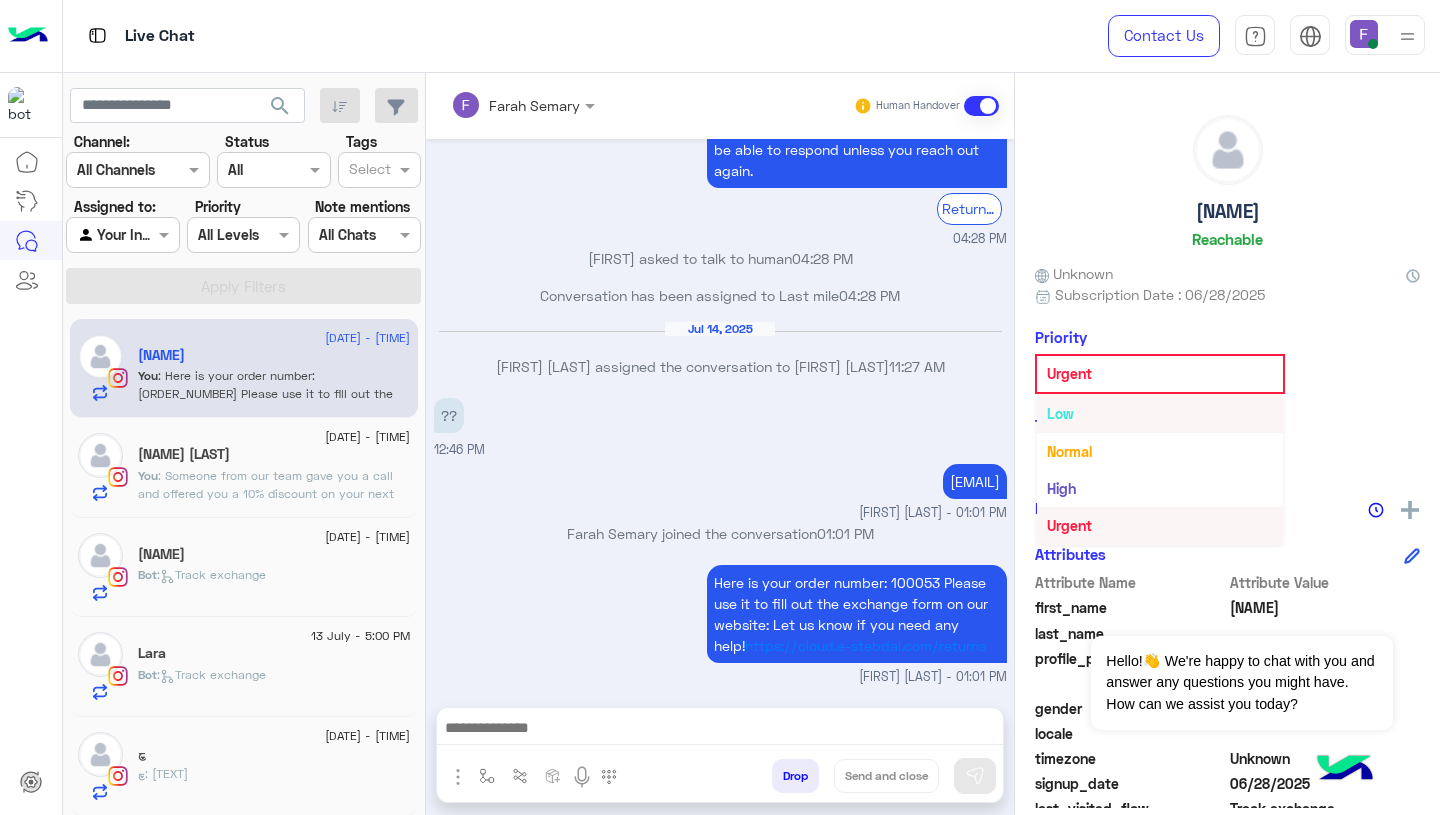 click on "Low" at bounding box center (1160, 413) 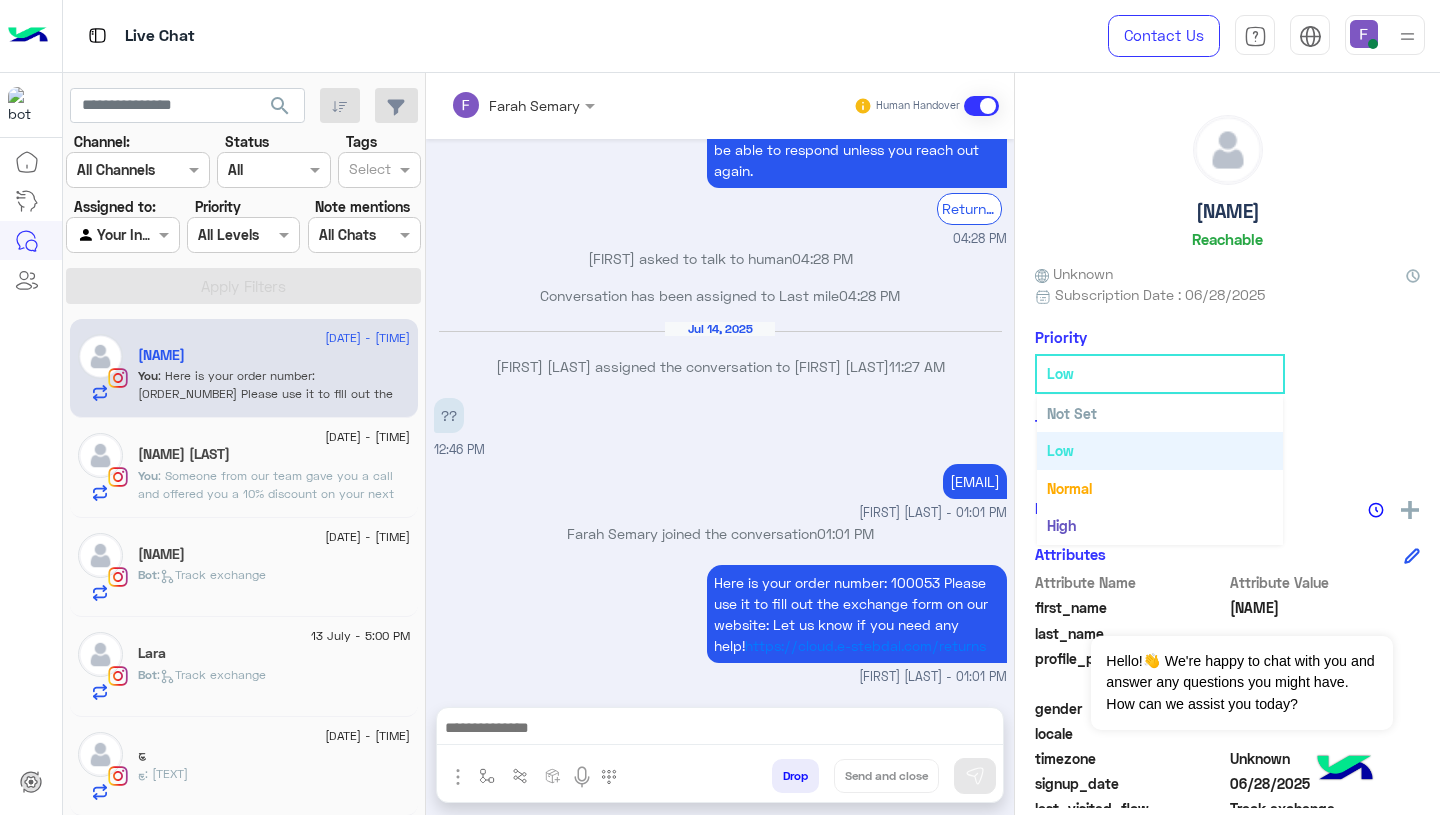 click on "Low" 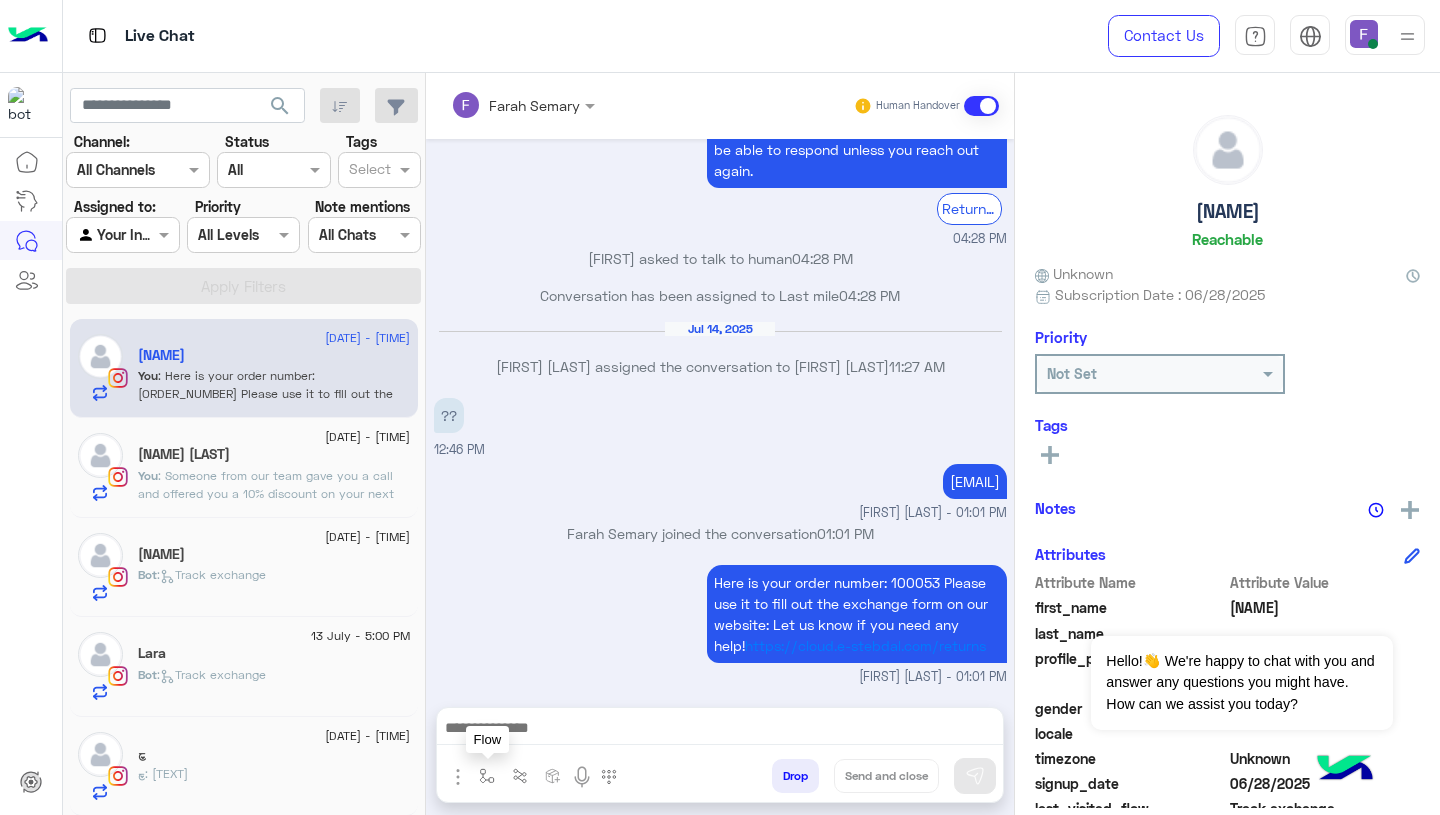 click at bounding box center (487, 775) 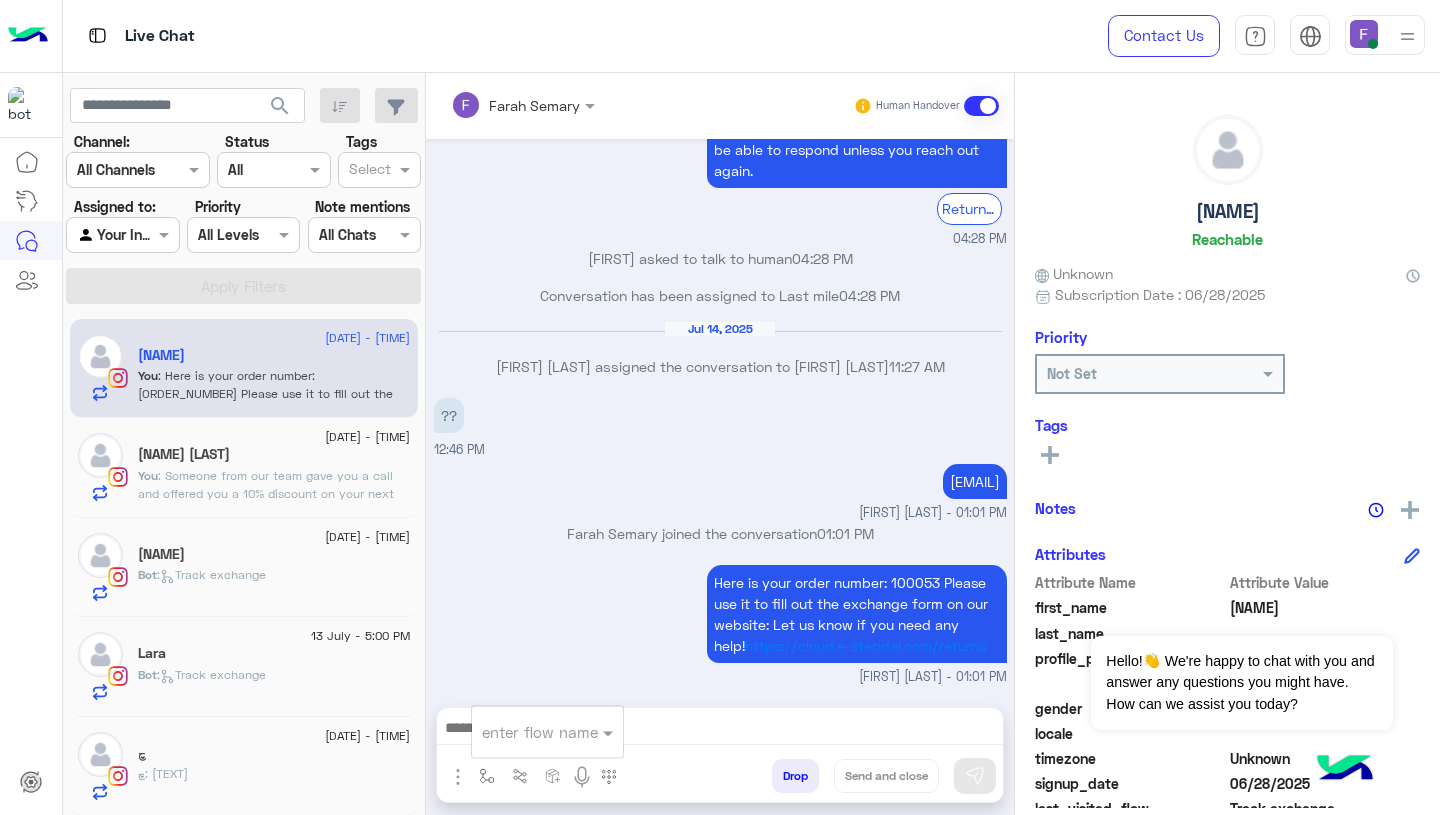 click at bounding box center (523, 732) 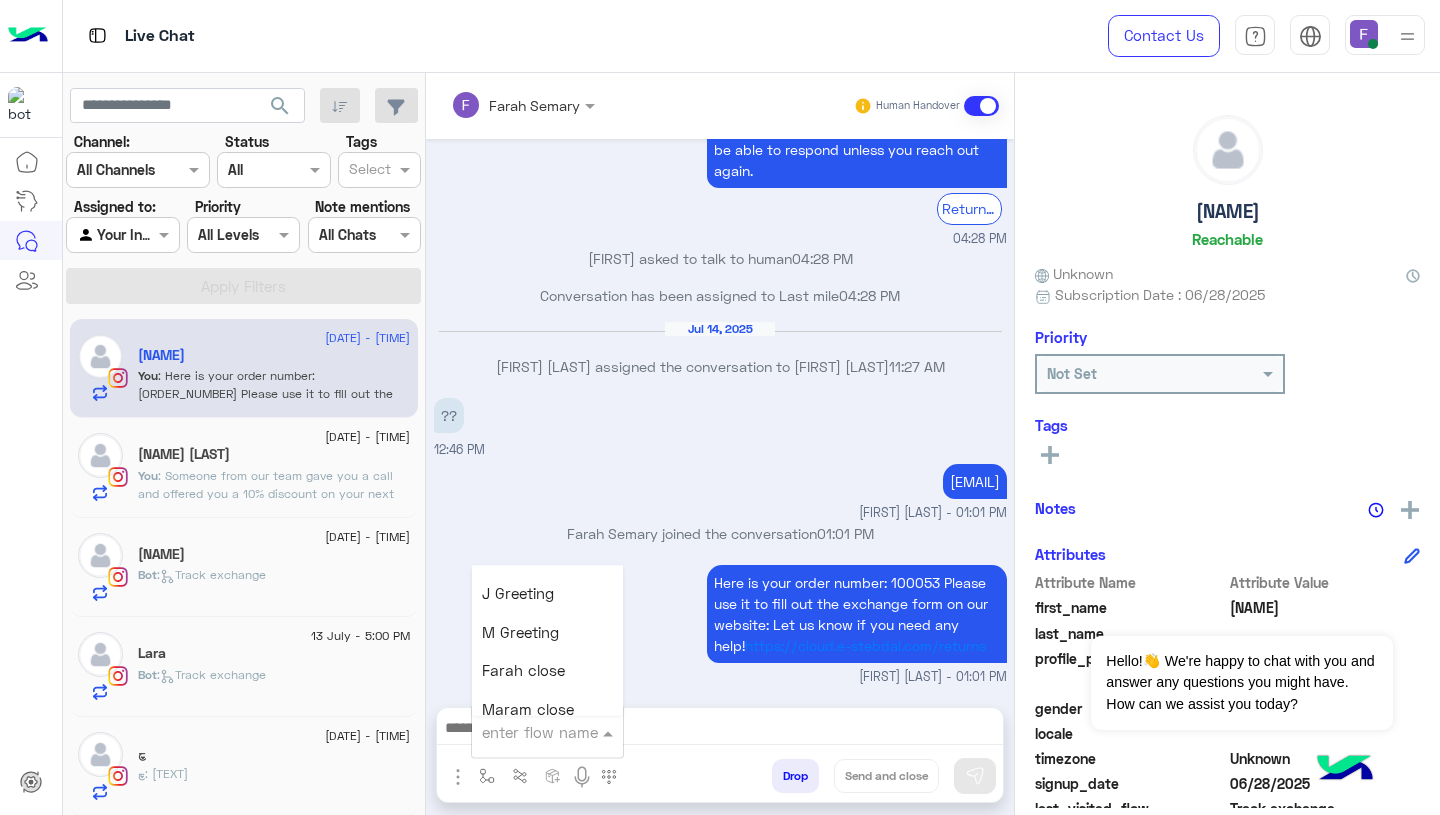 scroll, scrollTop: 2336, scrollLeft: 0, axis: vertical 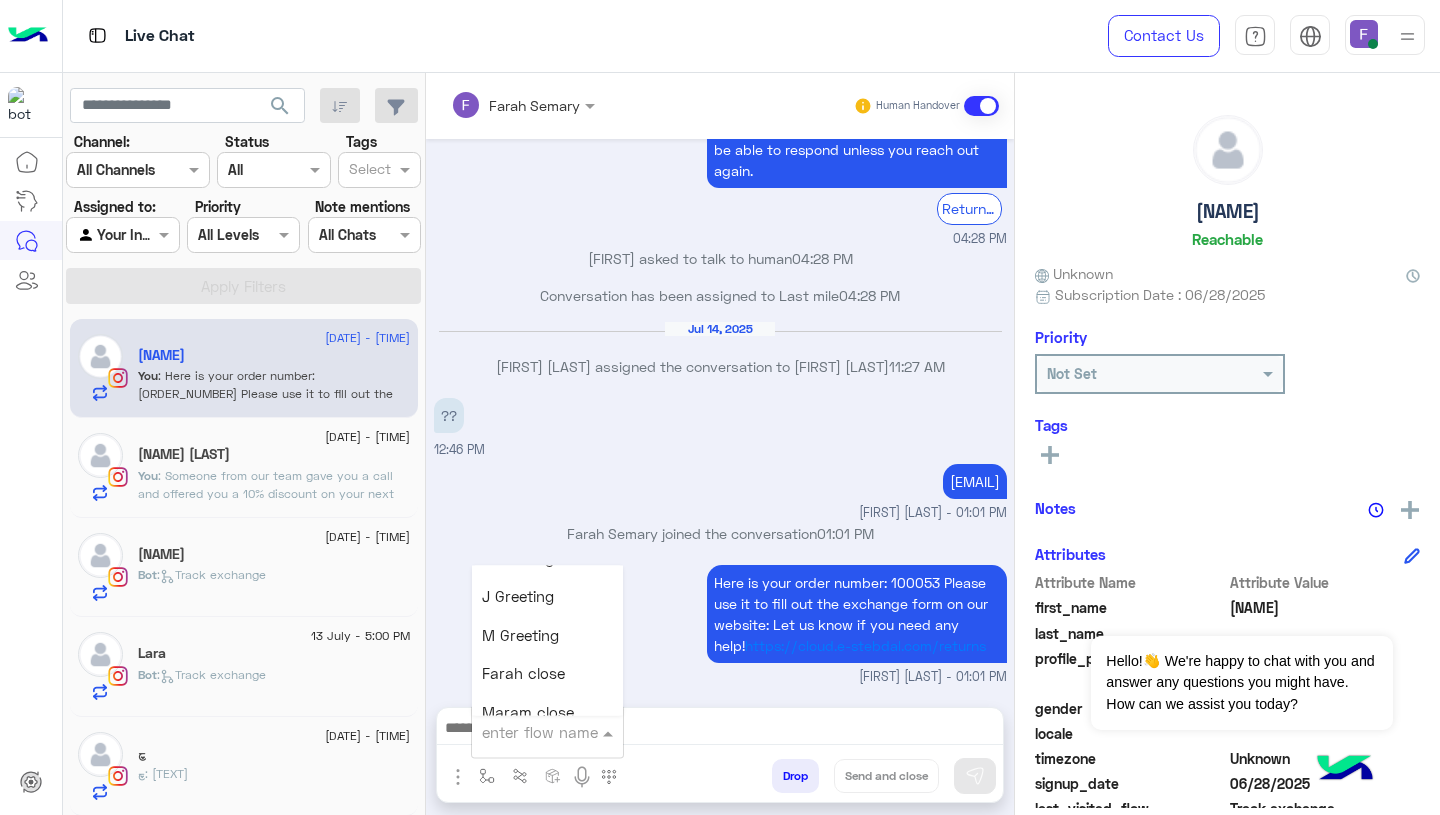 click on "Farah close" at bounding box center [523, 674] 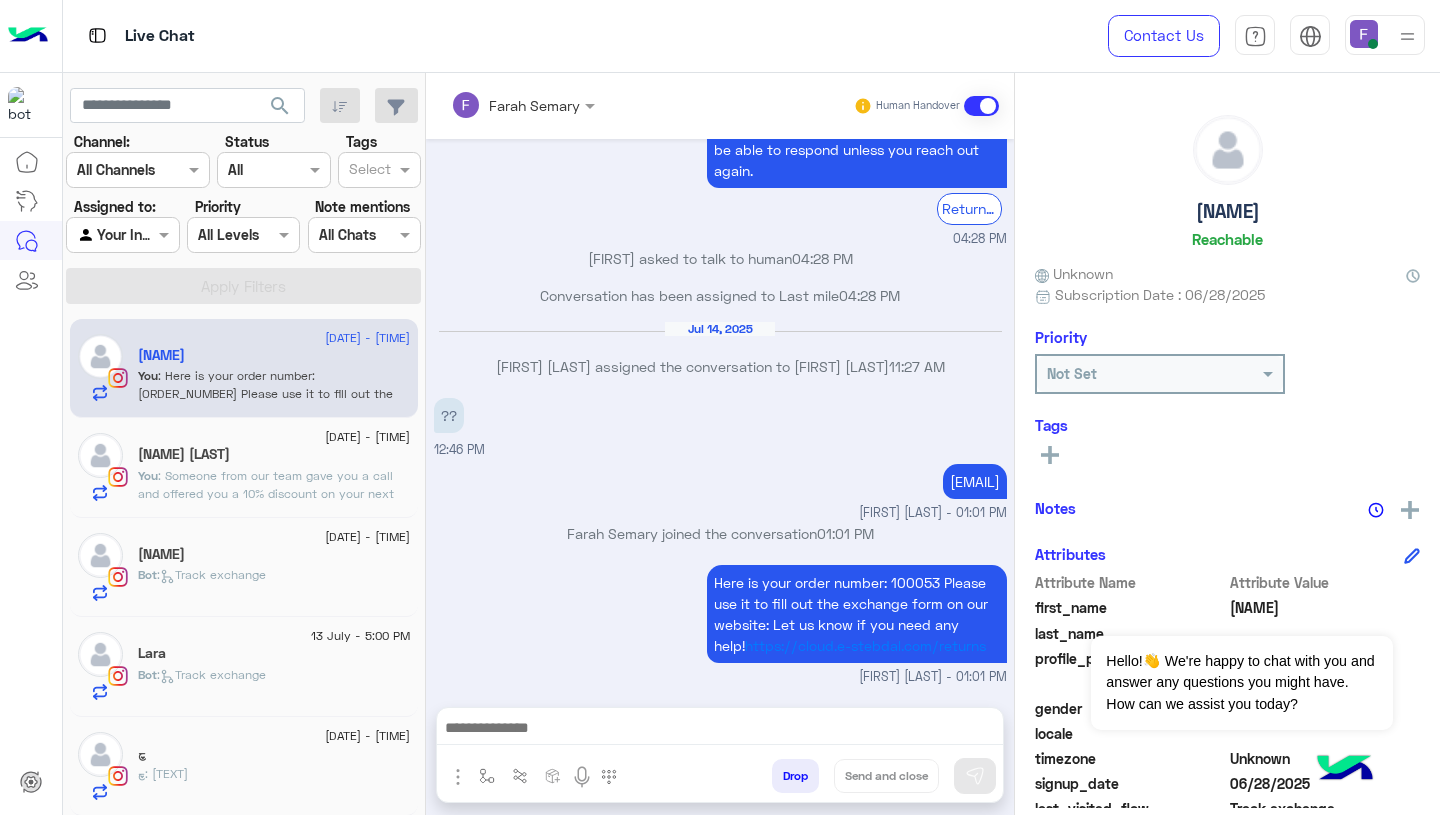 type on "**********" 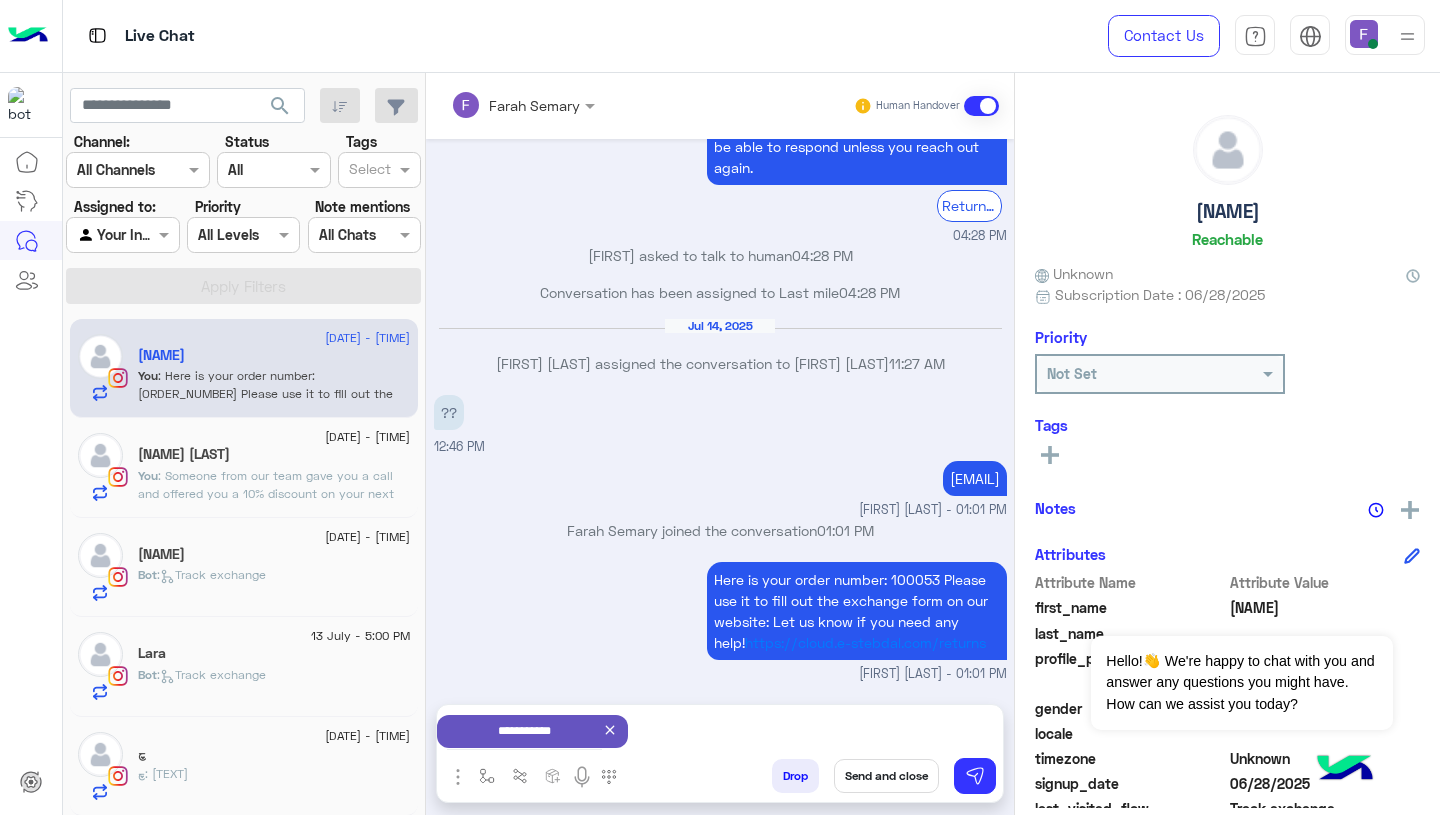 click on "Send and close" at bounding box center [886, 776] 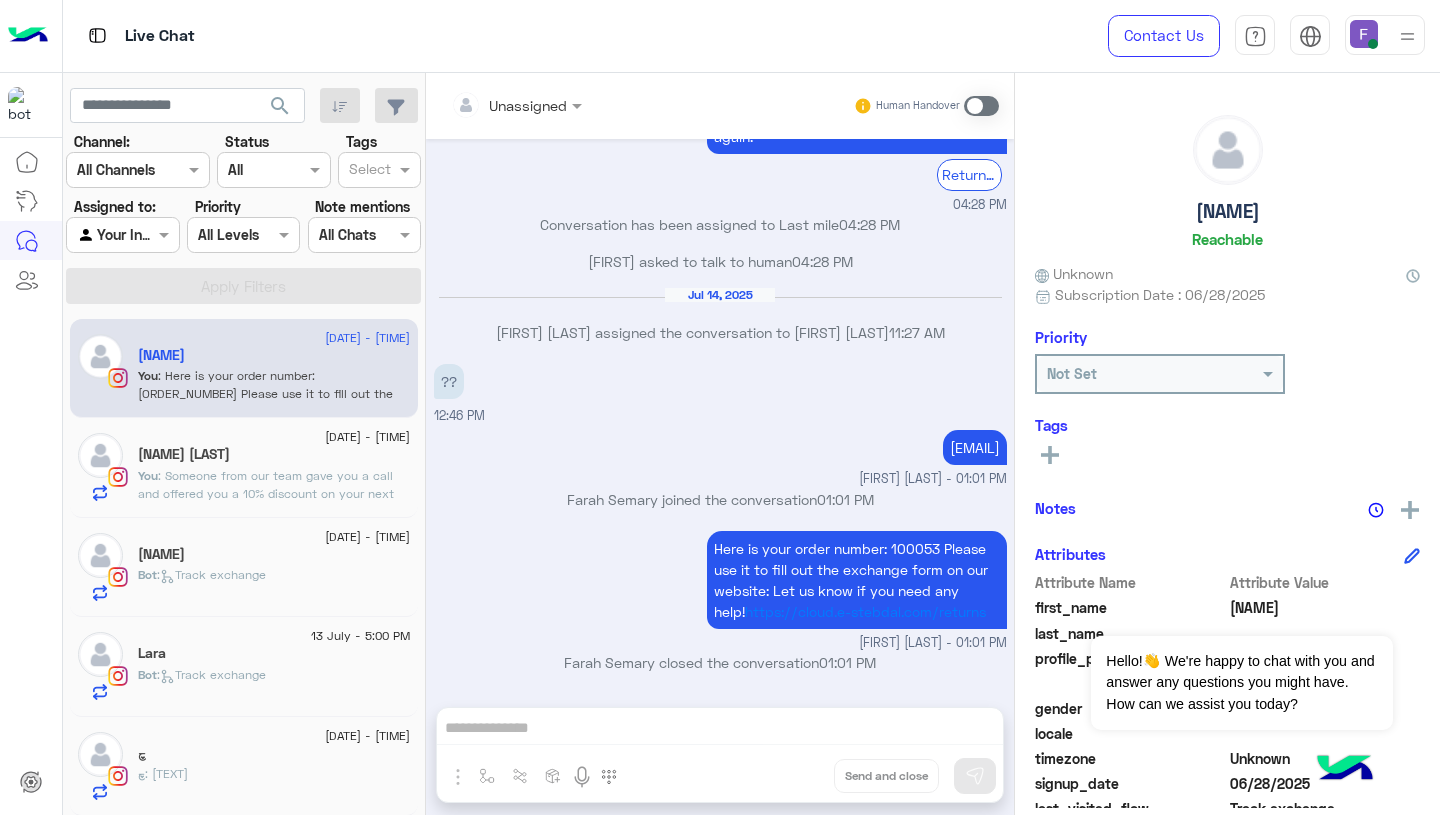scroll, scrollTop: 7107, scrollLeft: 0, axis: vertical 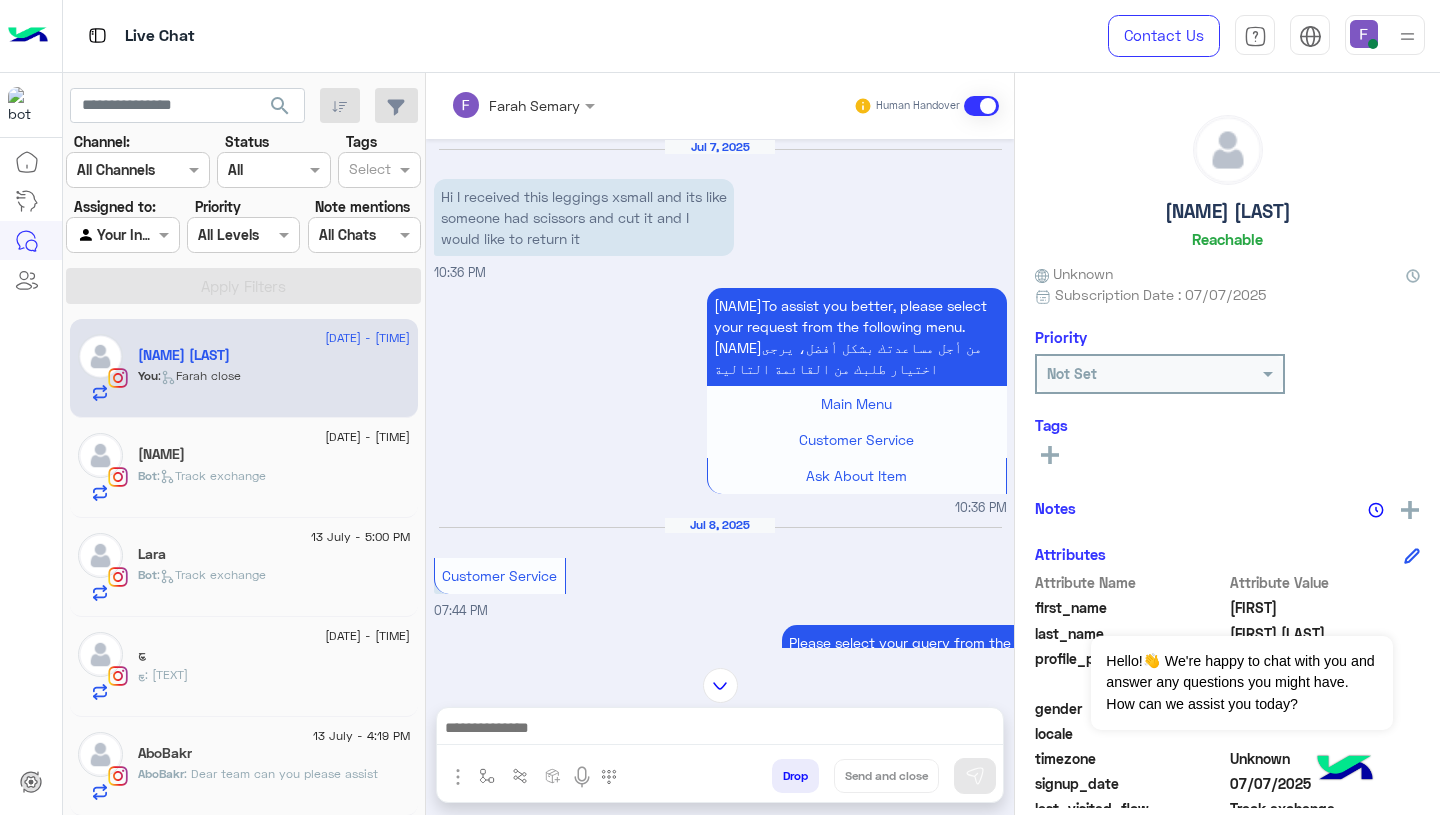click at bounding box center (720, 730) 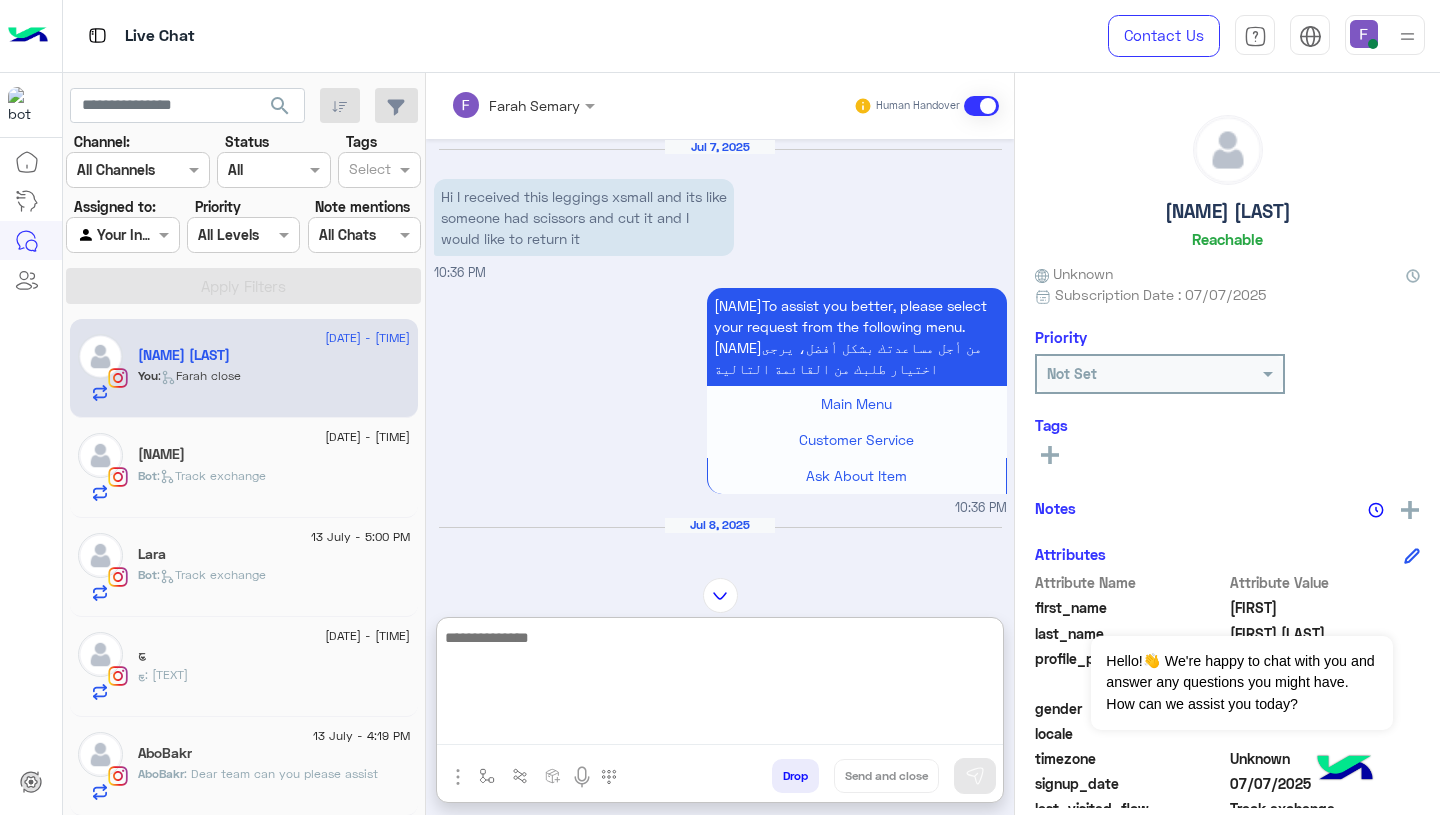 paste on "**********" 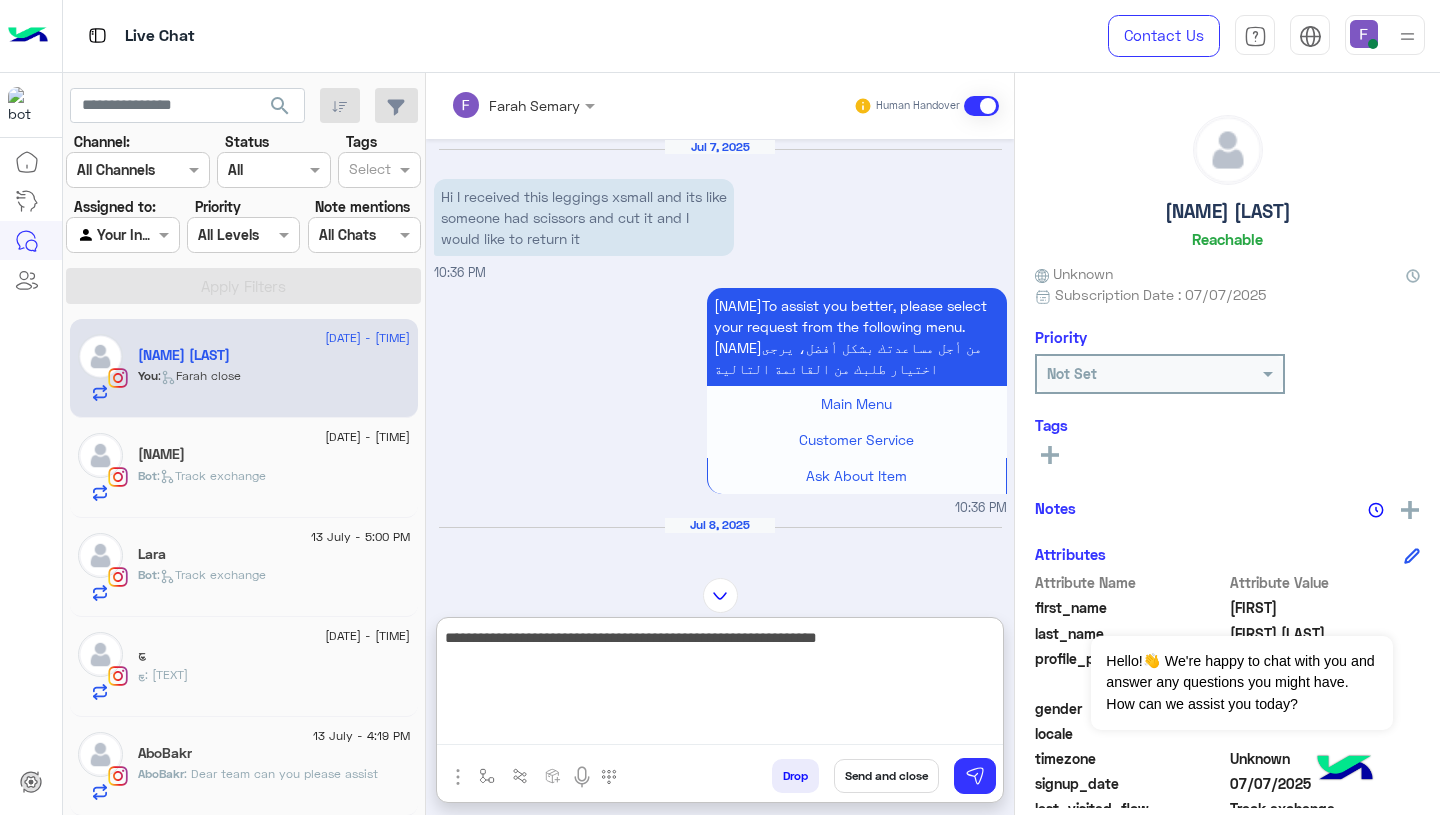 drag, startPoint x: 669, startPoint y: 643, endPoint x: 804, endPoint y: 643, distance: 135 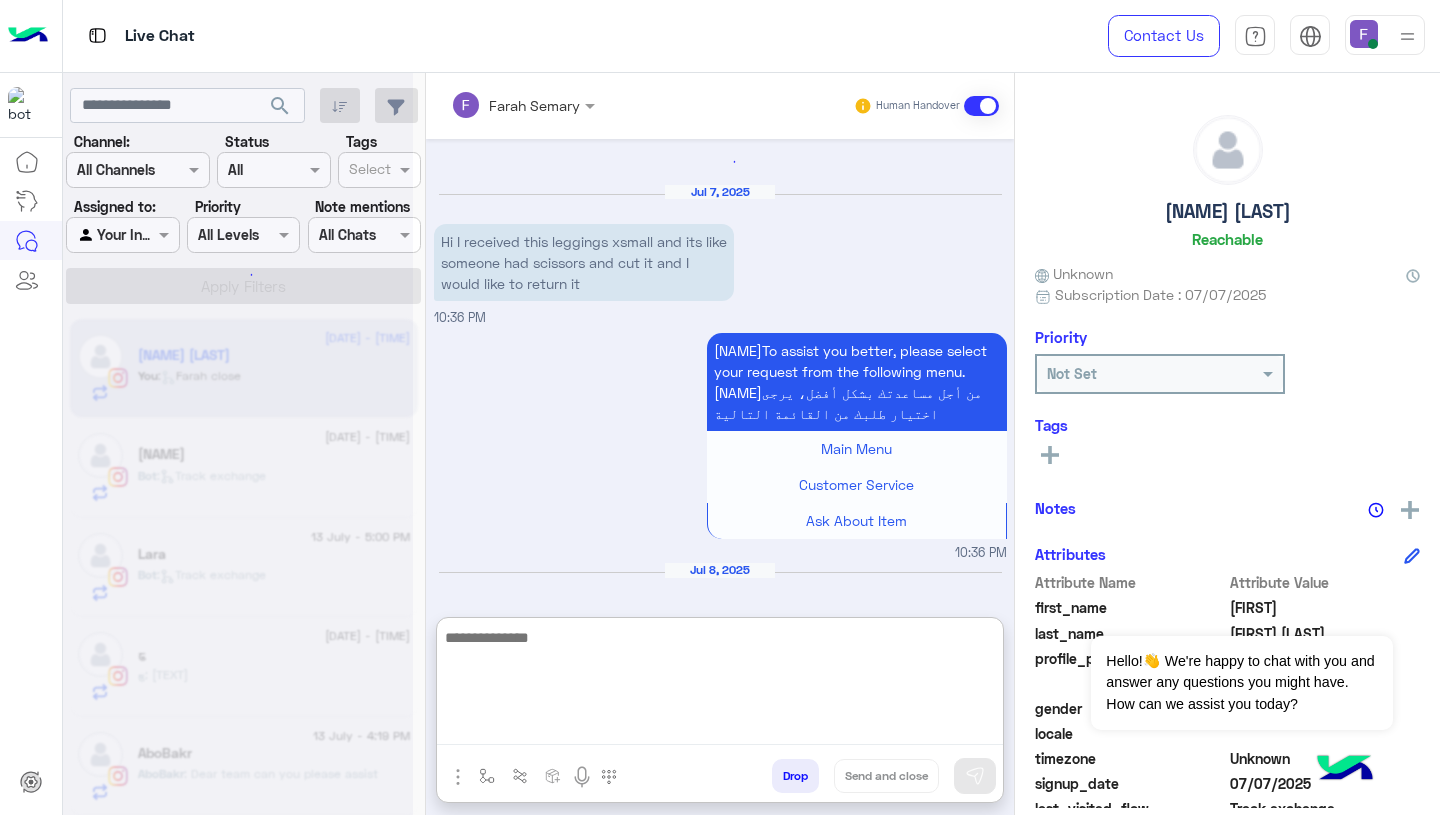 scroll, scrollTop: 3659, scrollLeft: 0, axis: vertical 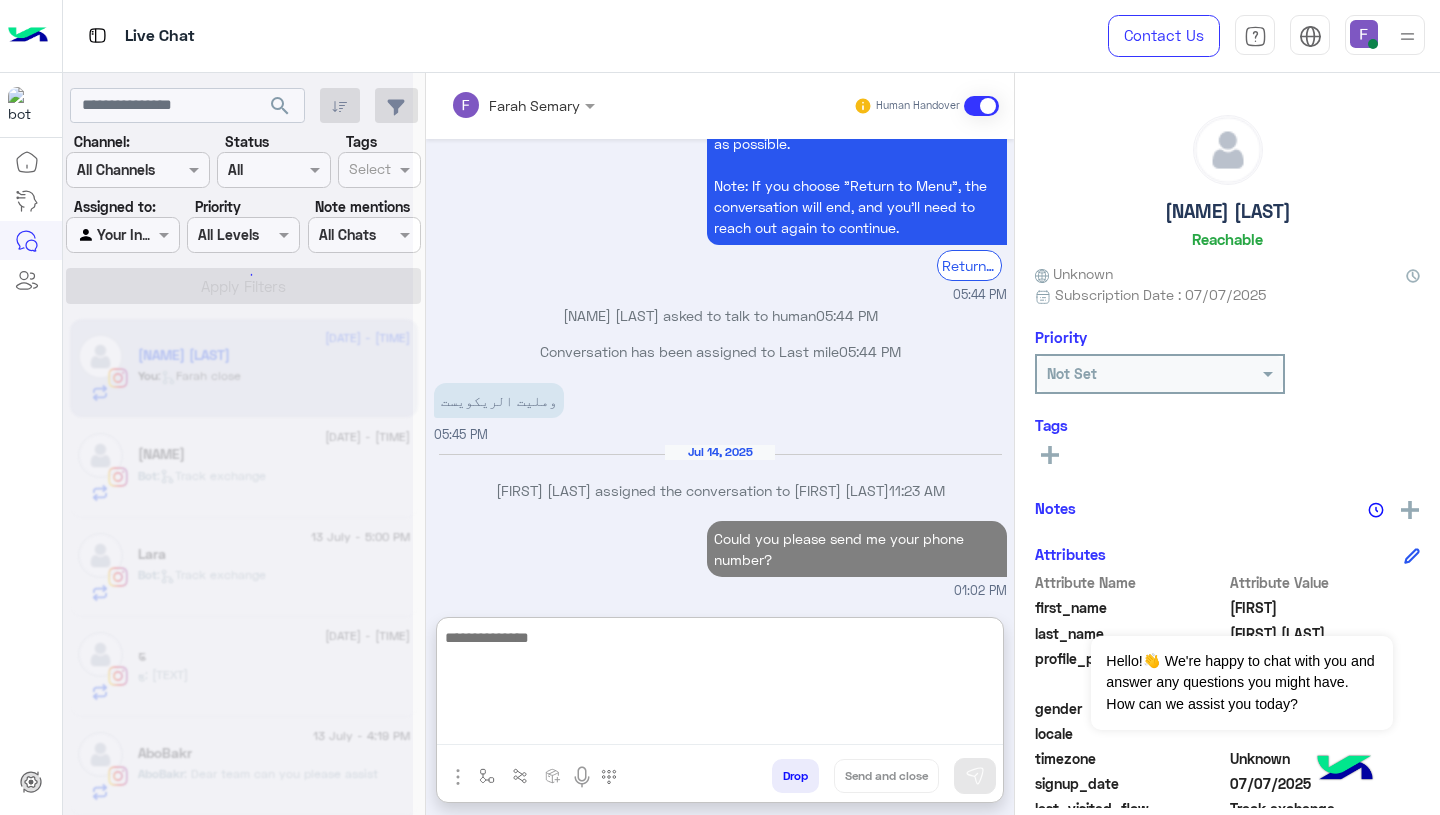 click at bounding box center [487, 776] 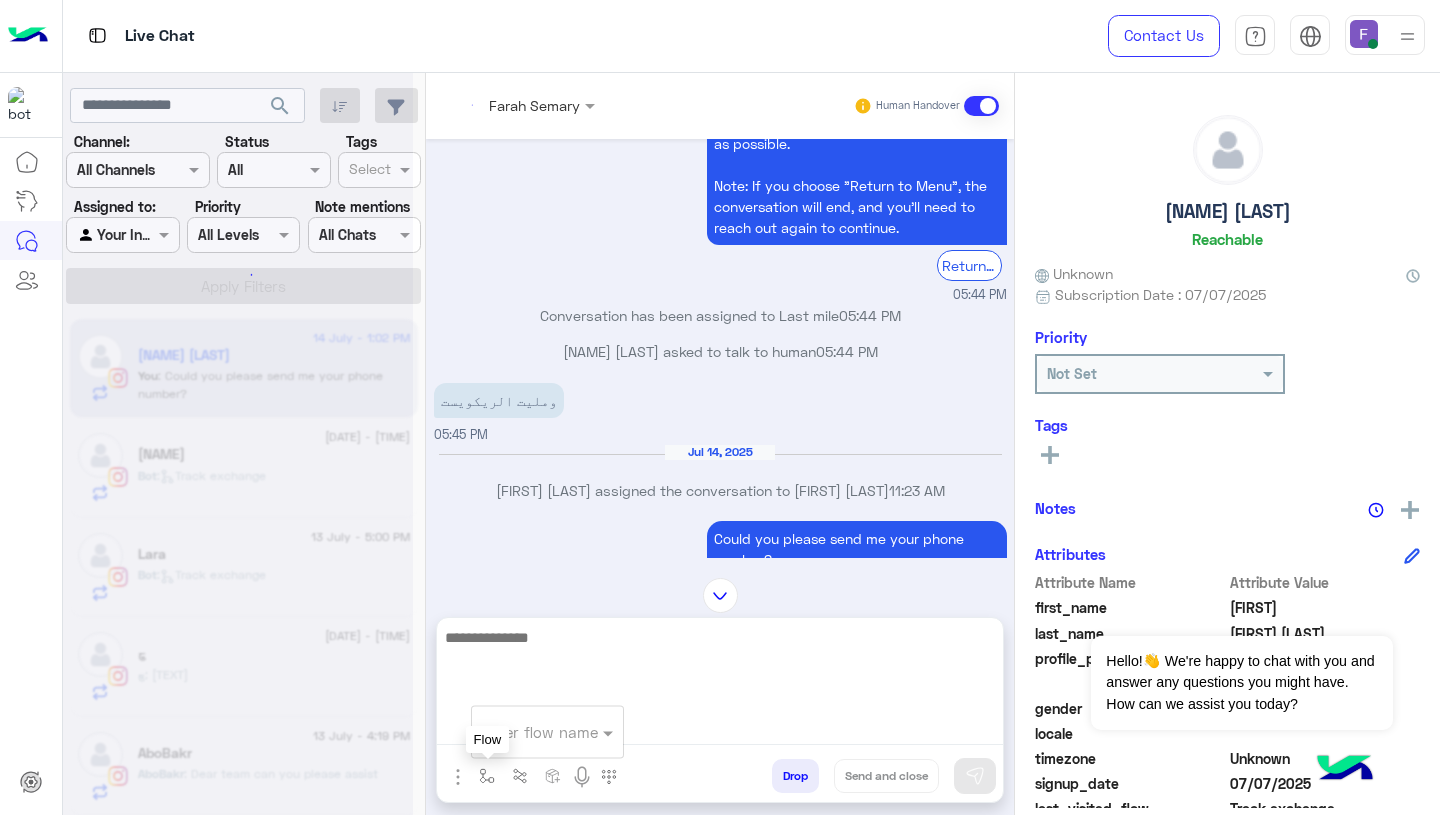 scroll, scrollTop: 0, scrollLeft: 0, axis: both 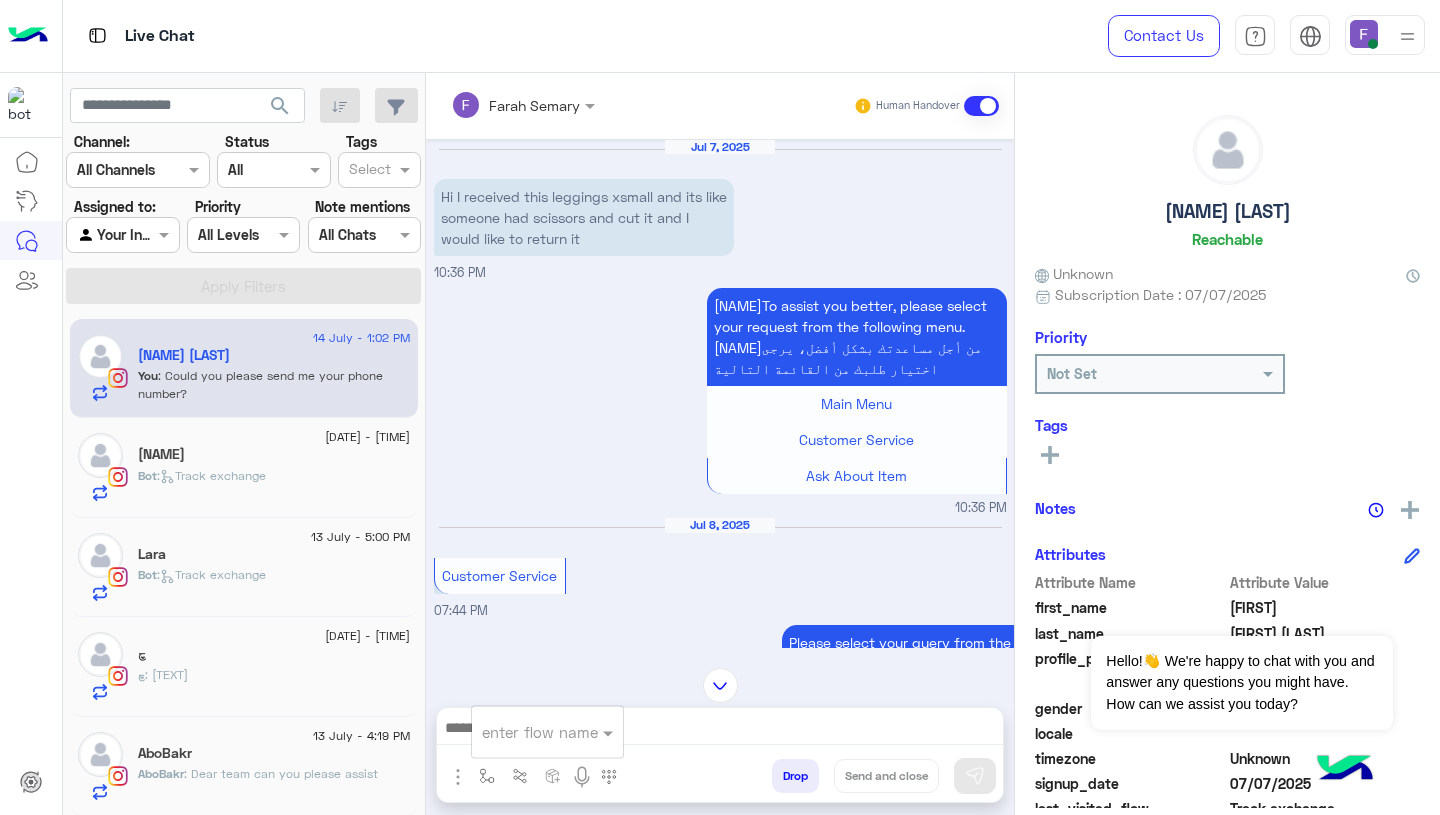 click at bounding box center [523, 732] 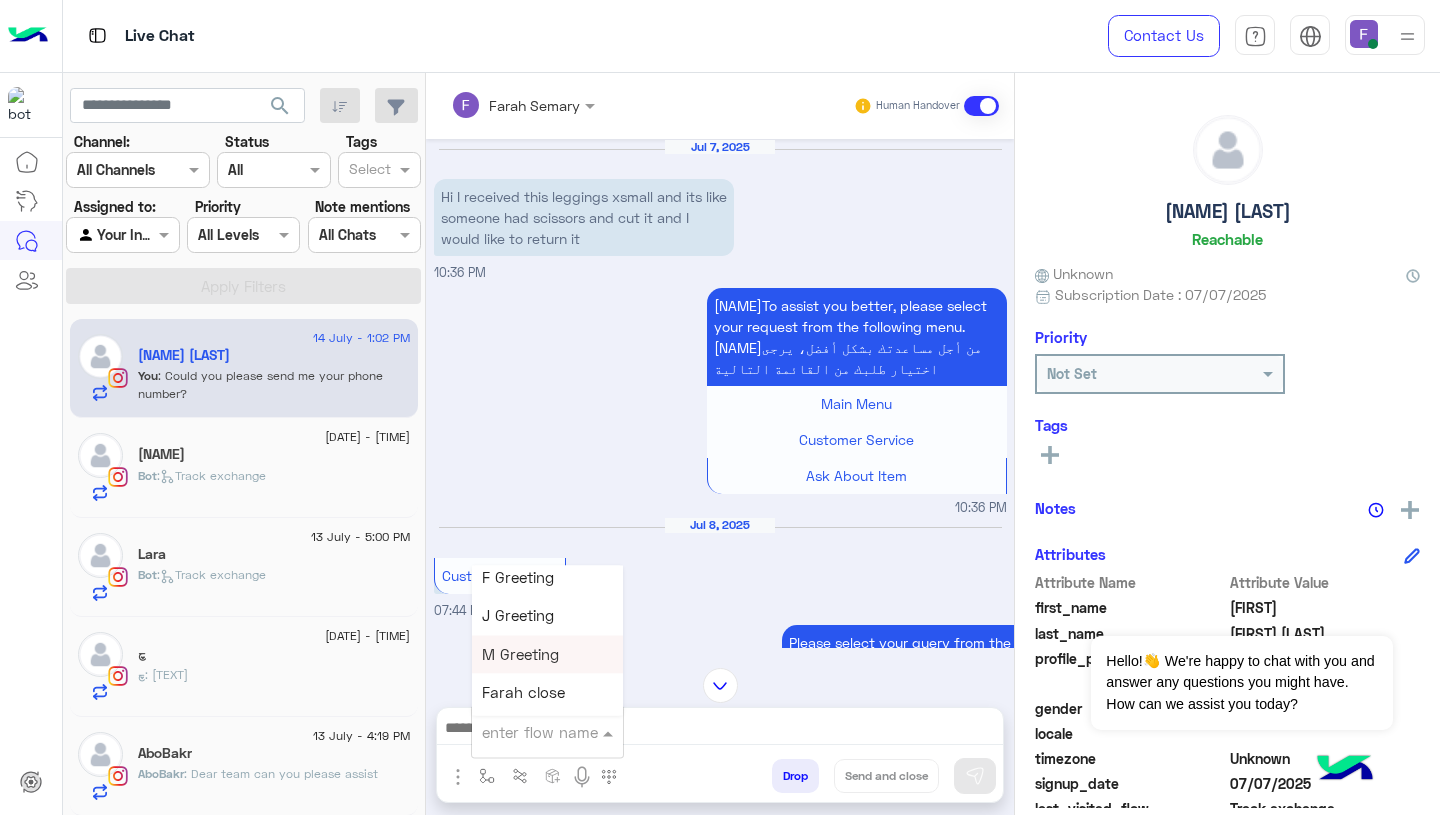 scroll, scrollTop: 2320, scrollLeft: 0, axis: vertical 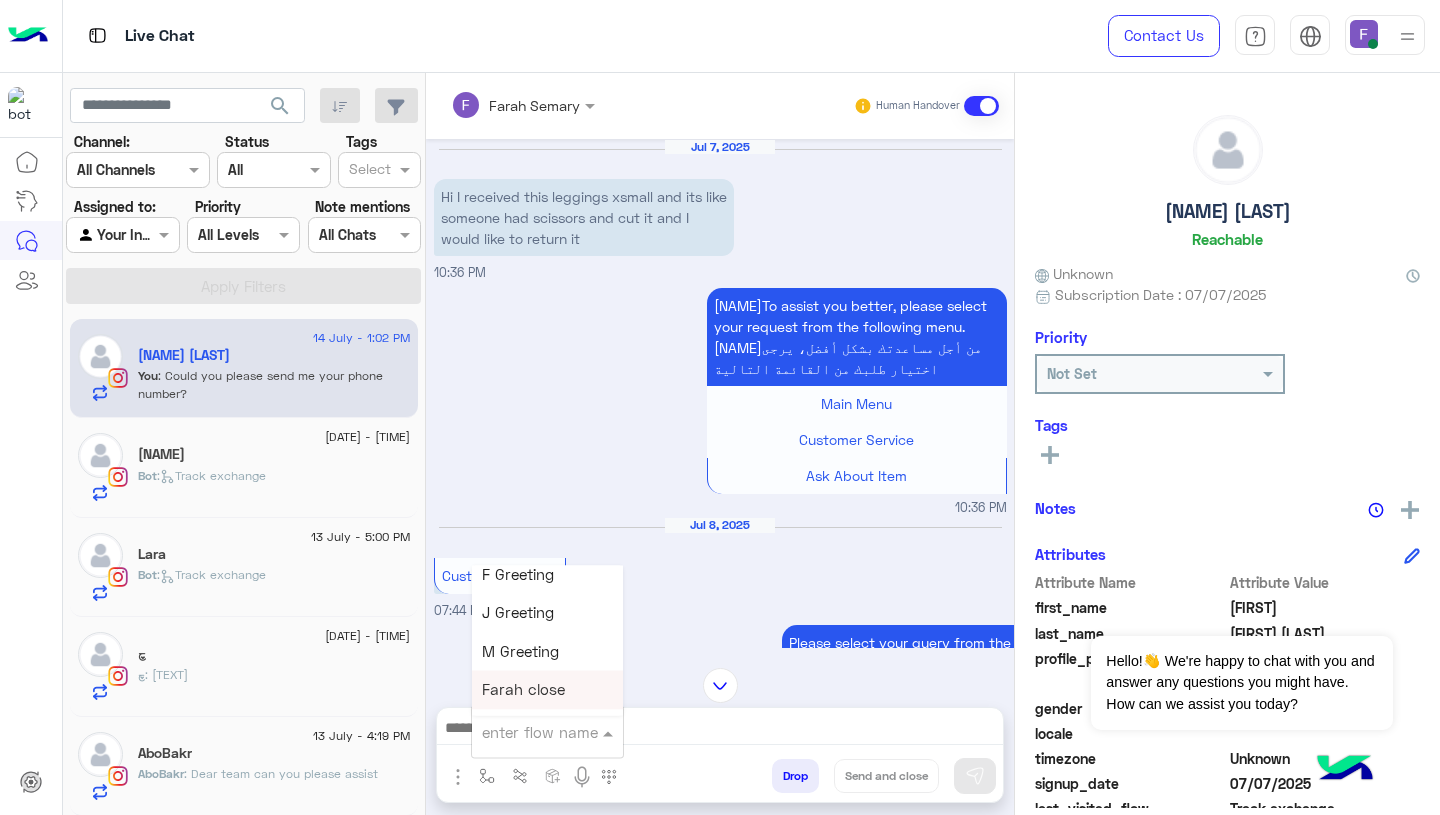 click on "Farah close" at bounding box center (523, 690) 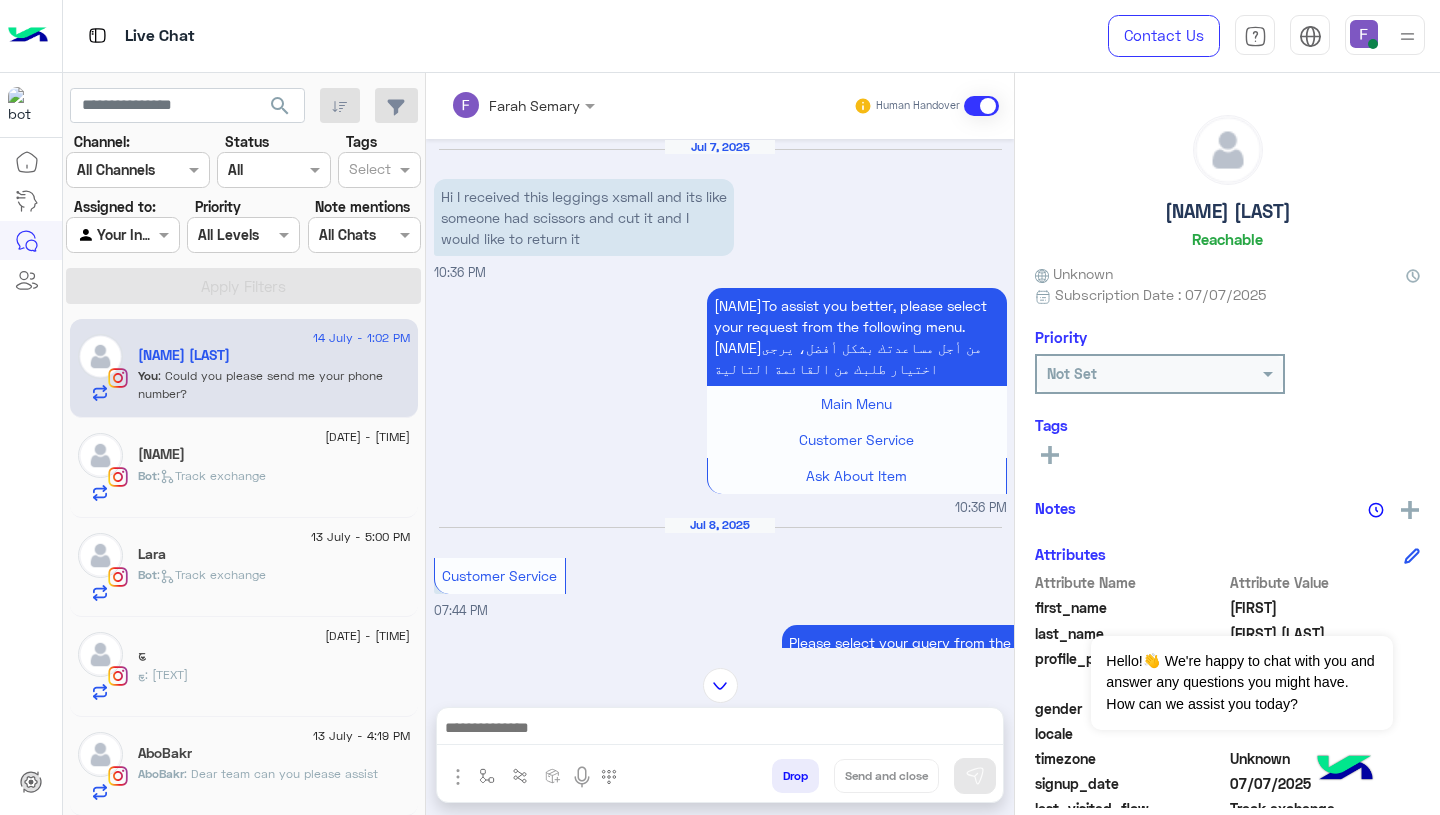 type on "**********" 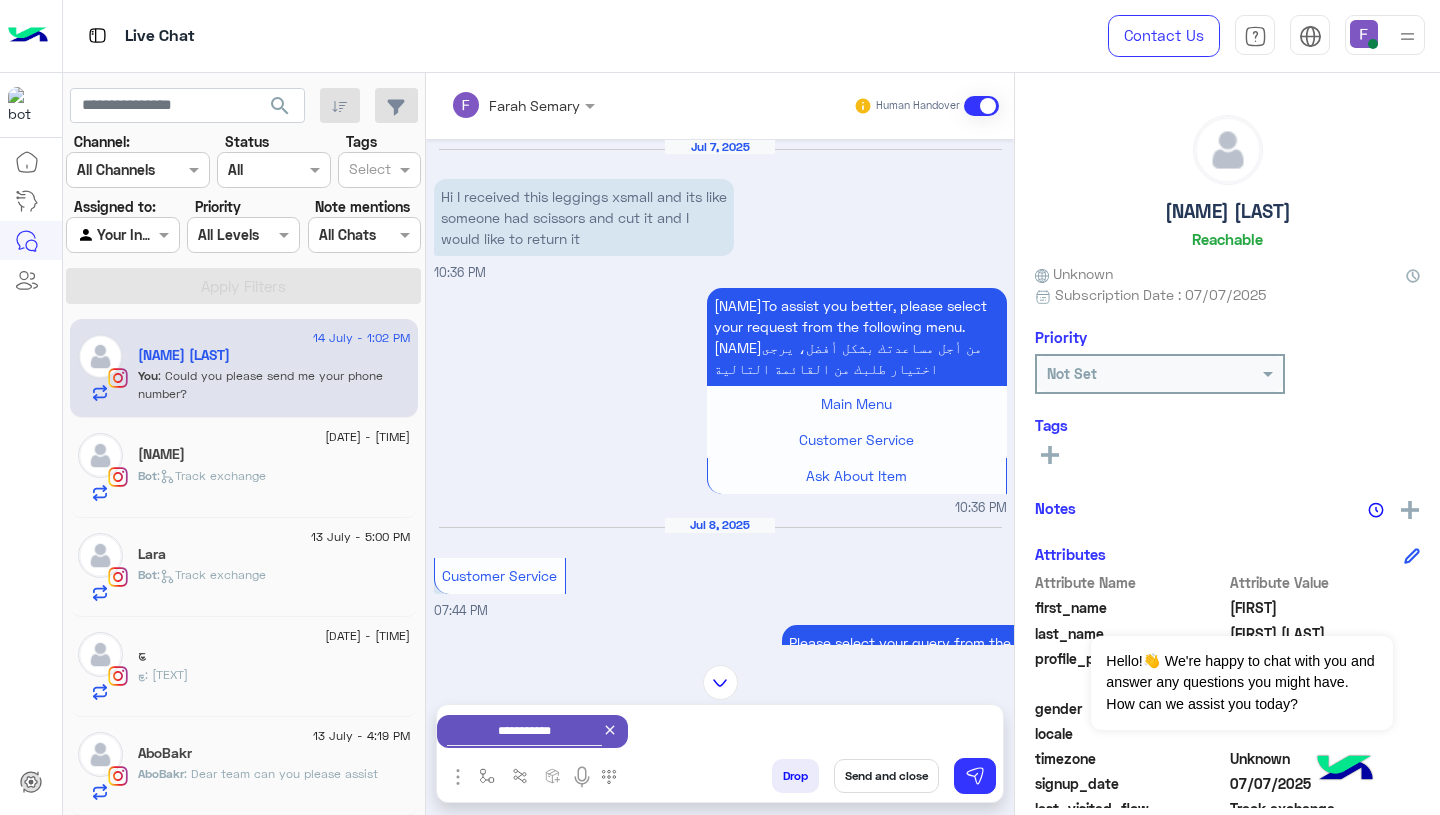 click on "Send and close" at bounding box center [886, 776] 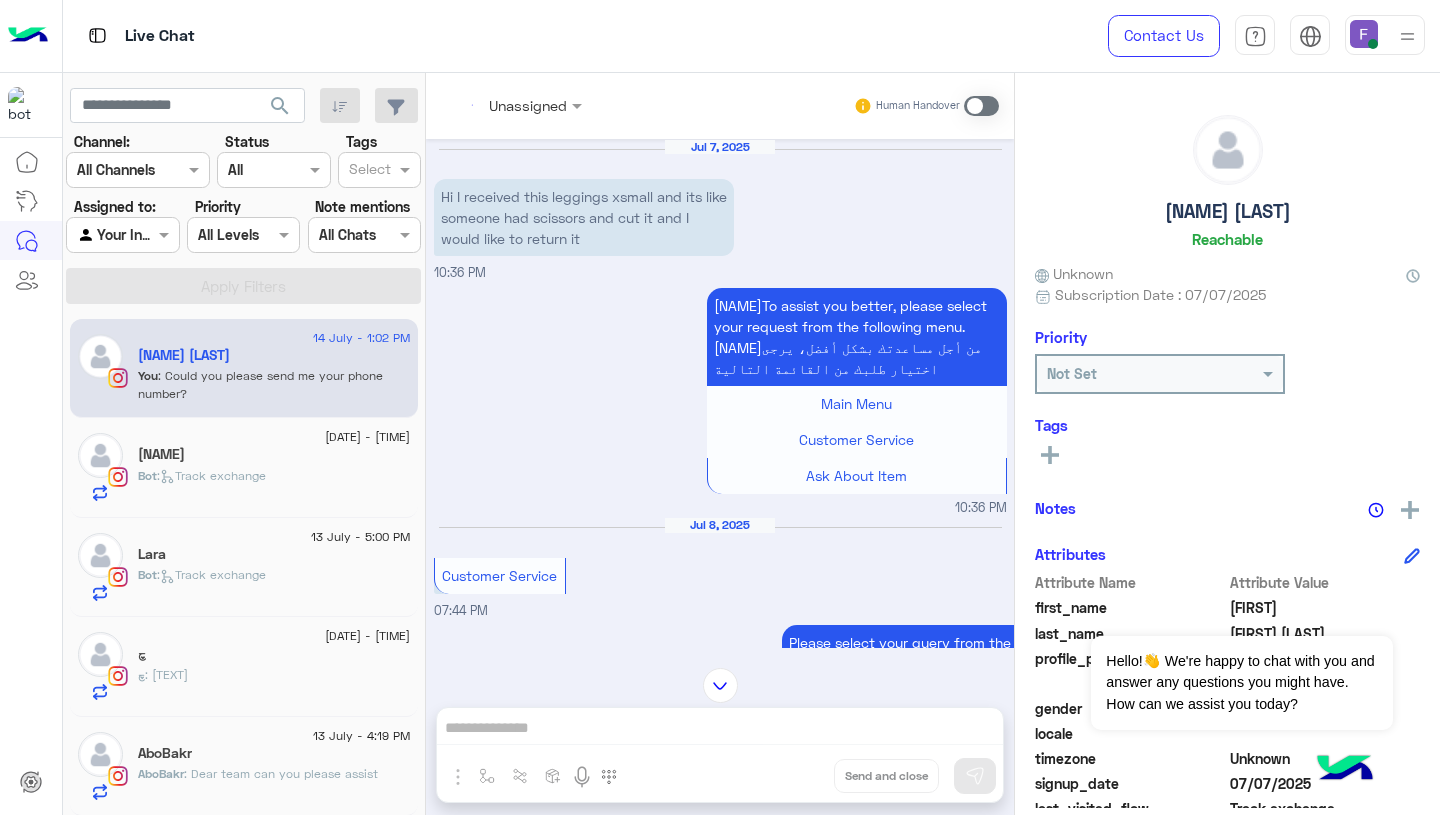 scroll, scrollTop: 3718, scrollLeft: 0, axis: vertical 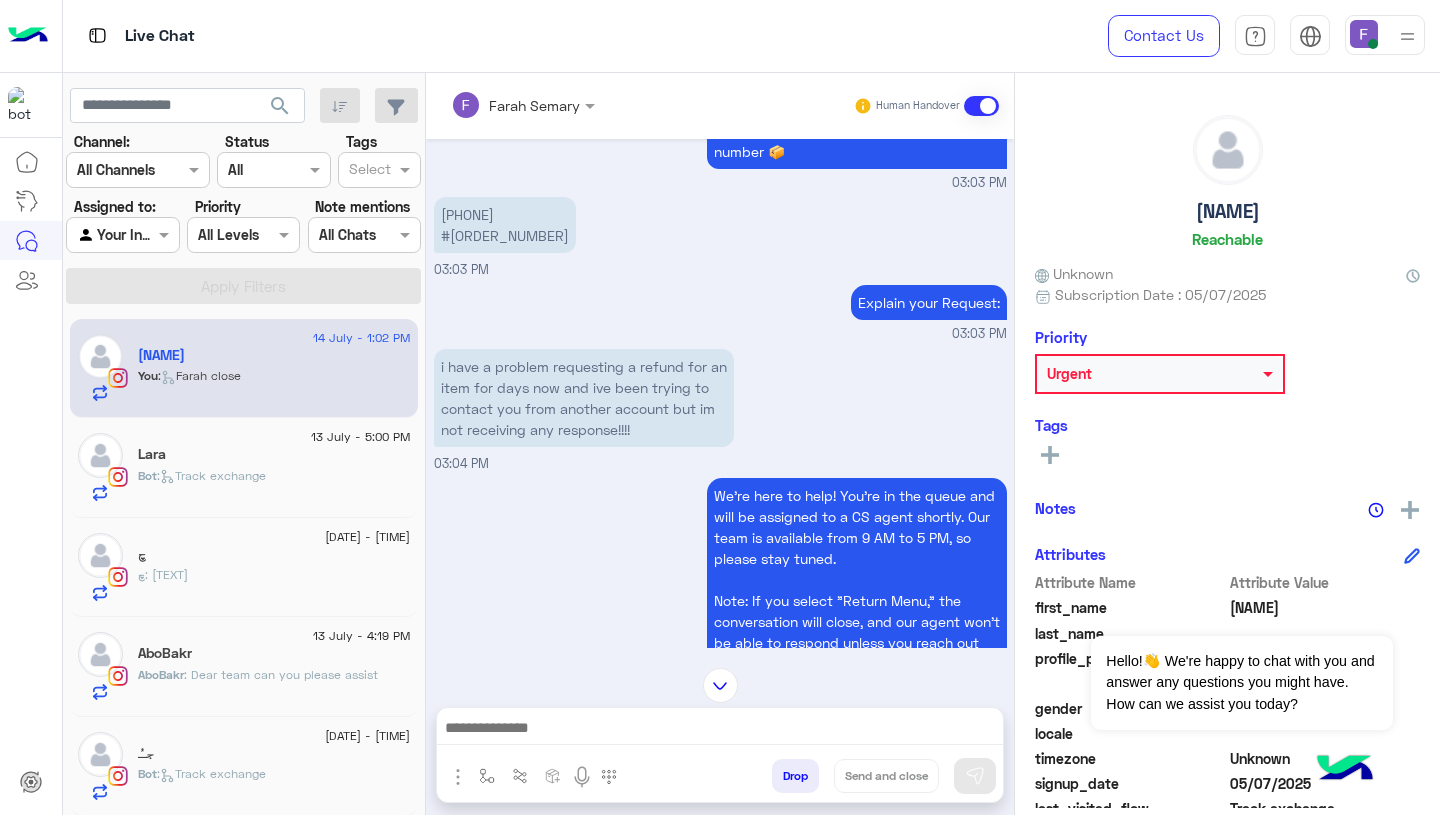click on "01222457560  #100979" at bounding box center [505, 225] 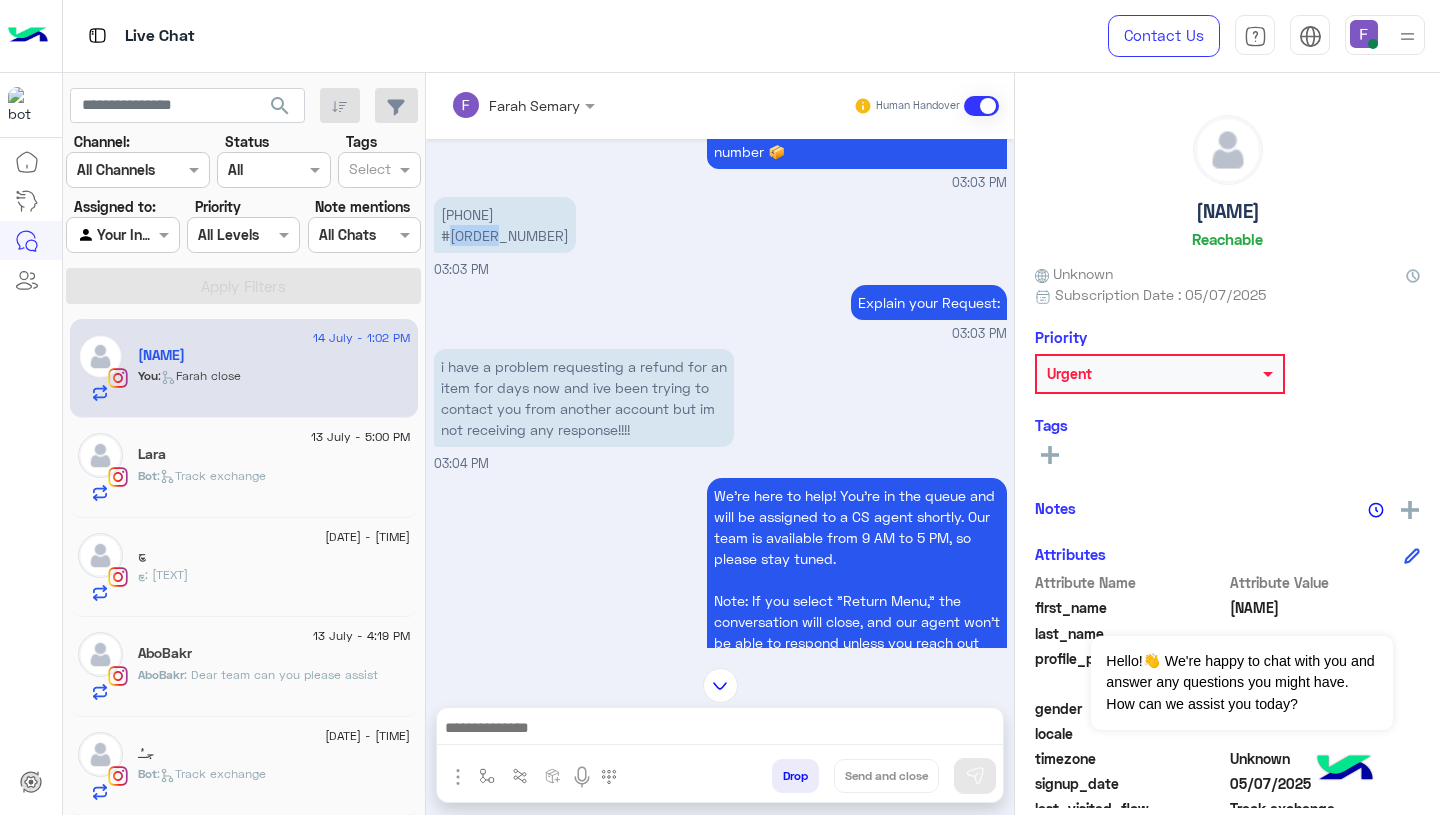 copy on "100979" 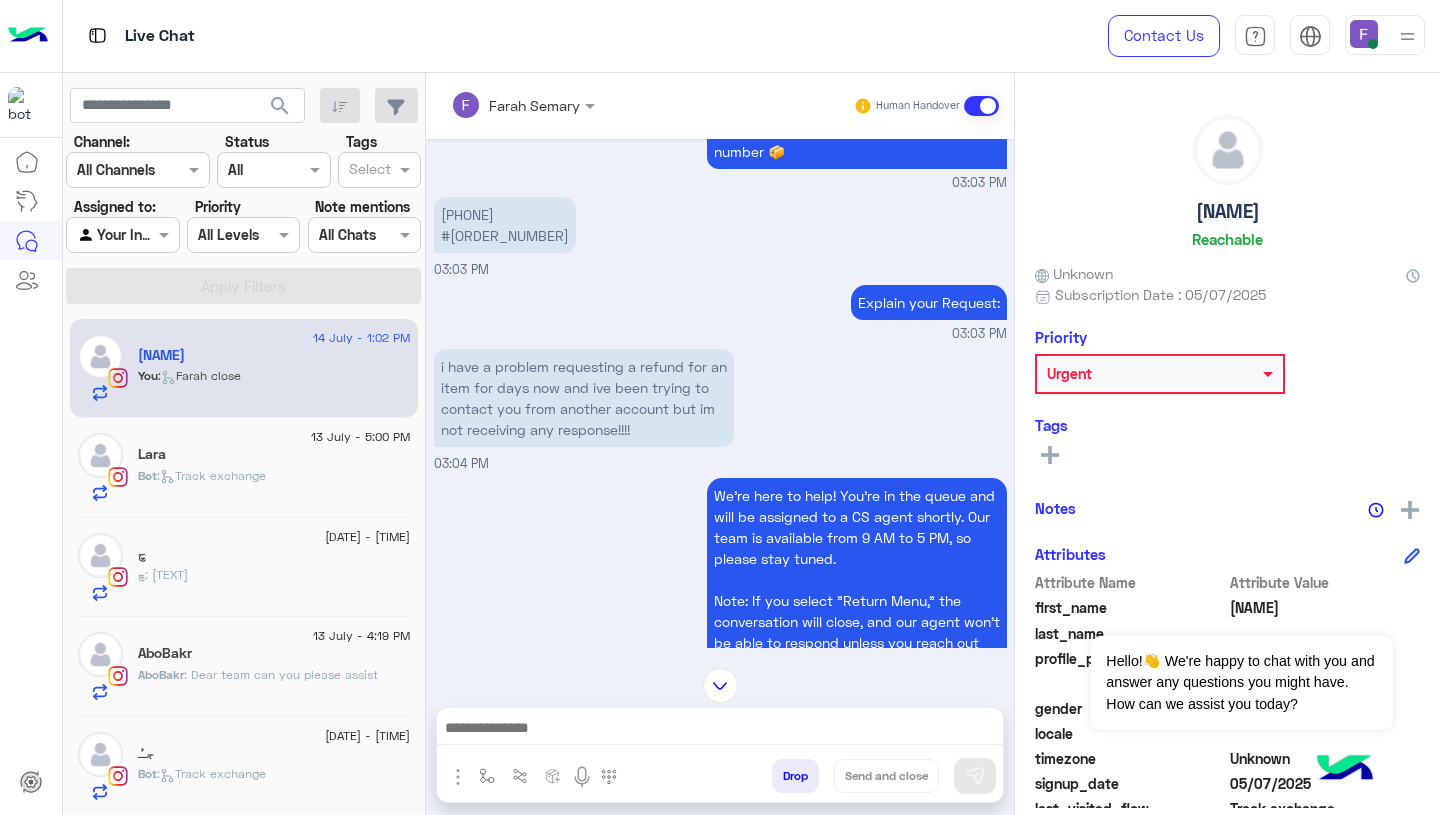 click on "Priority" 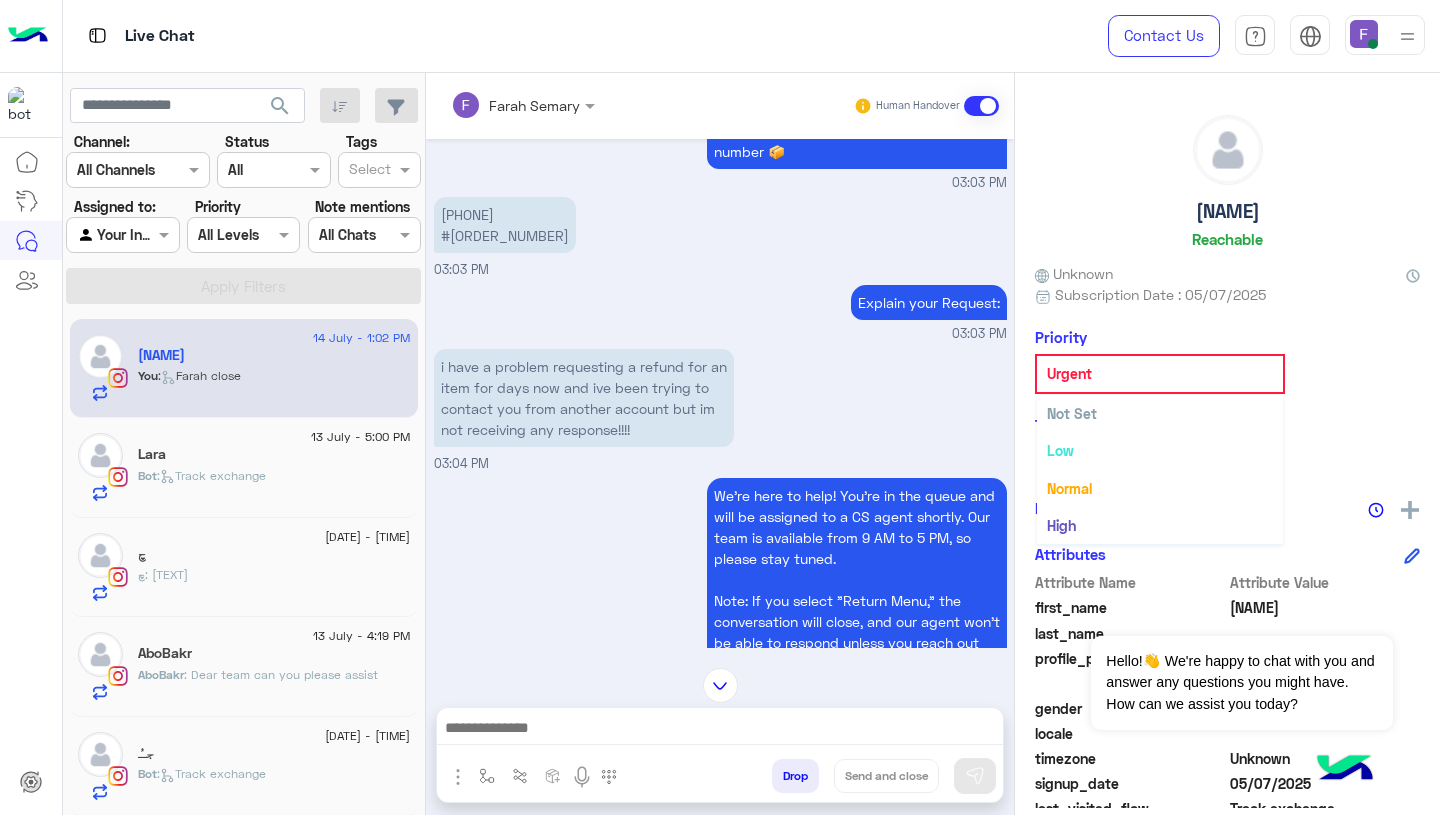 scroll, scrollTop: 37, scrollLeft: 0, axis: vertical 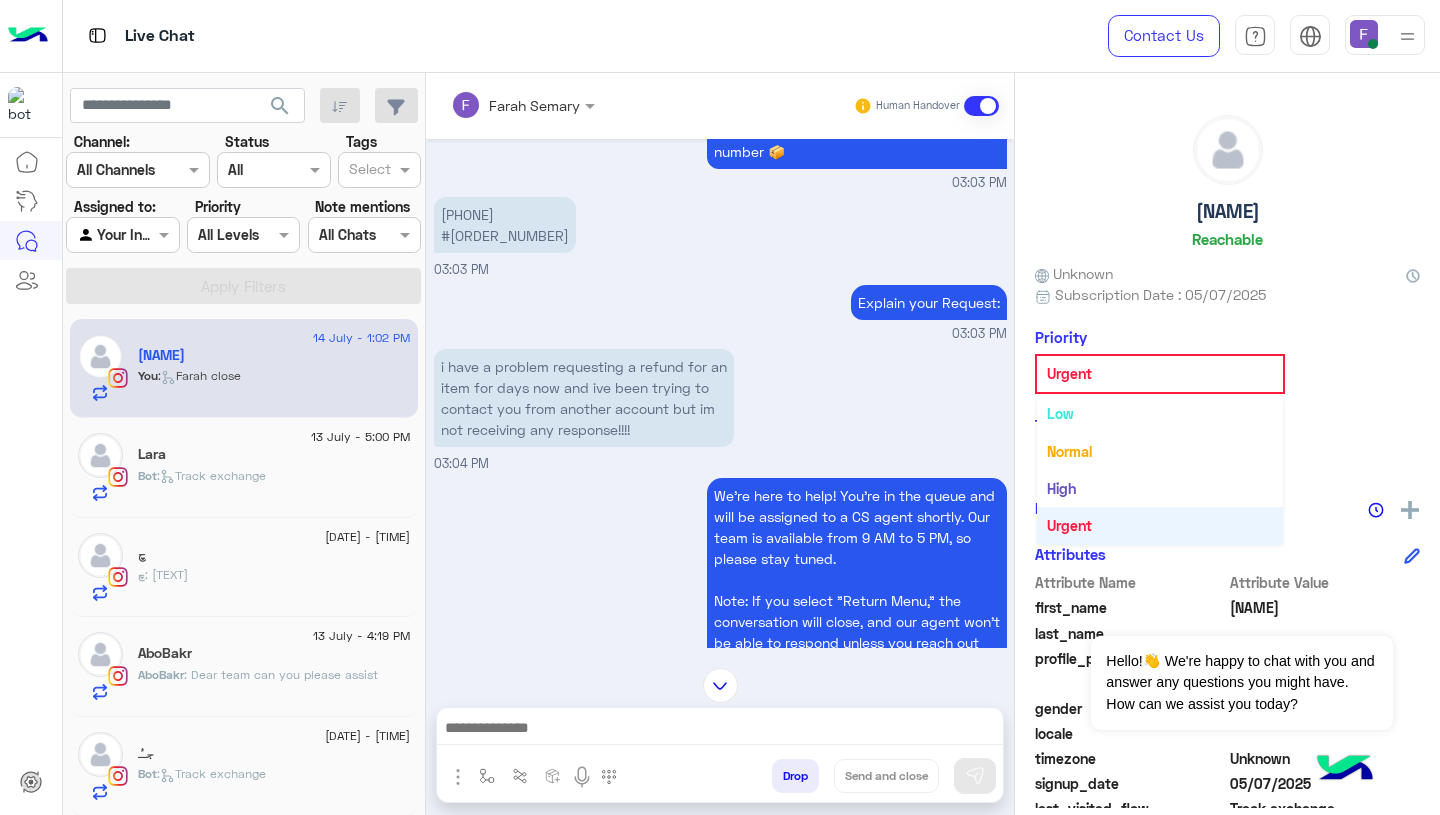 click on "Low" at bounding box center [1160, 413] 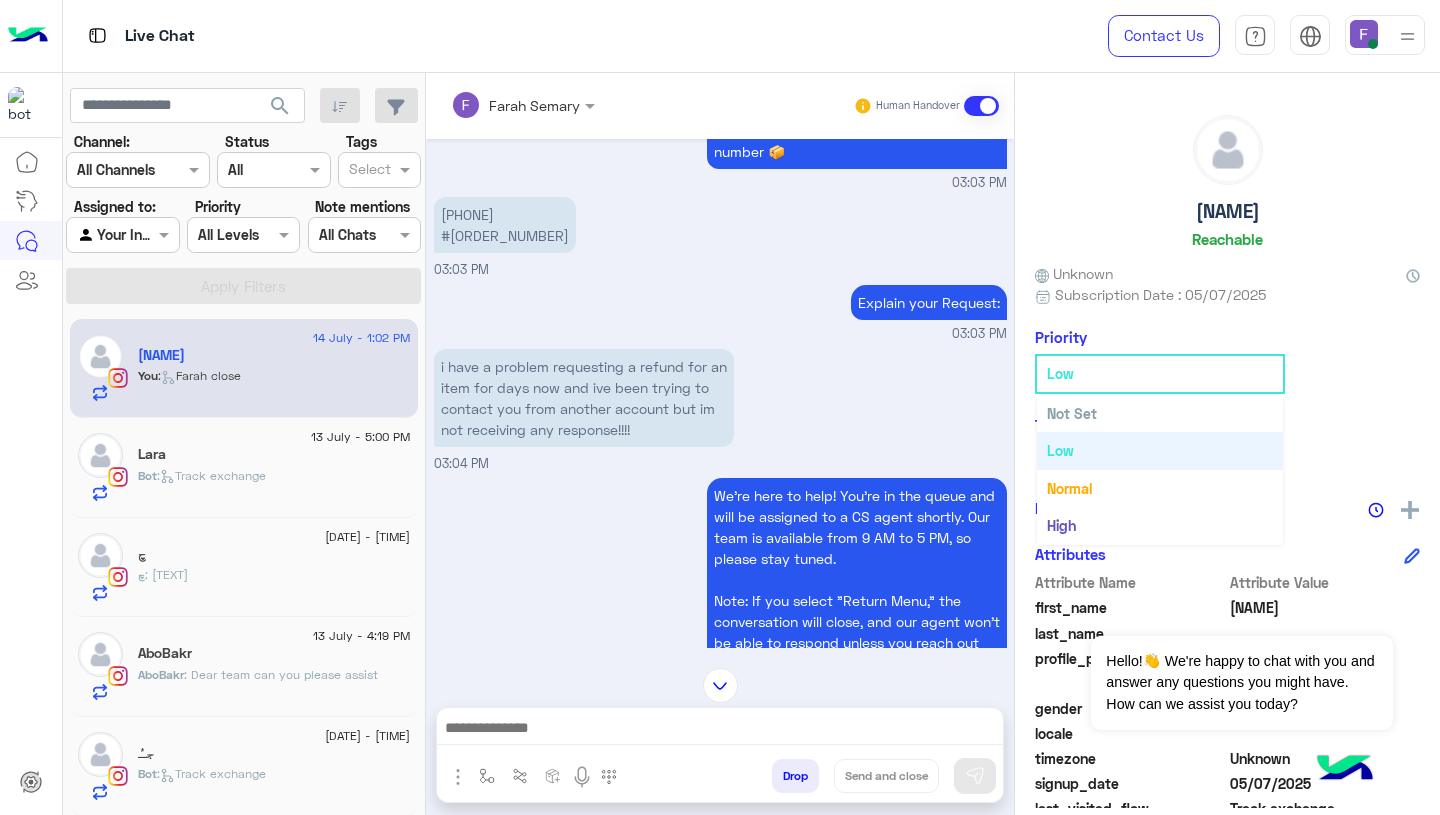 click 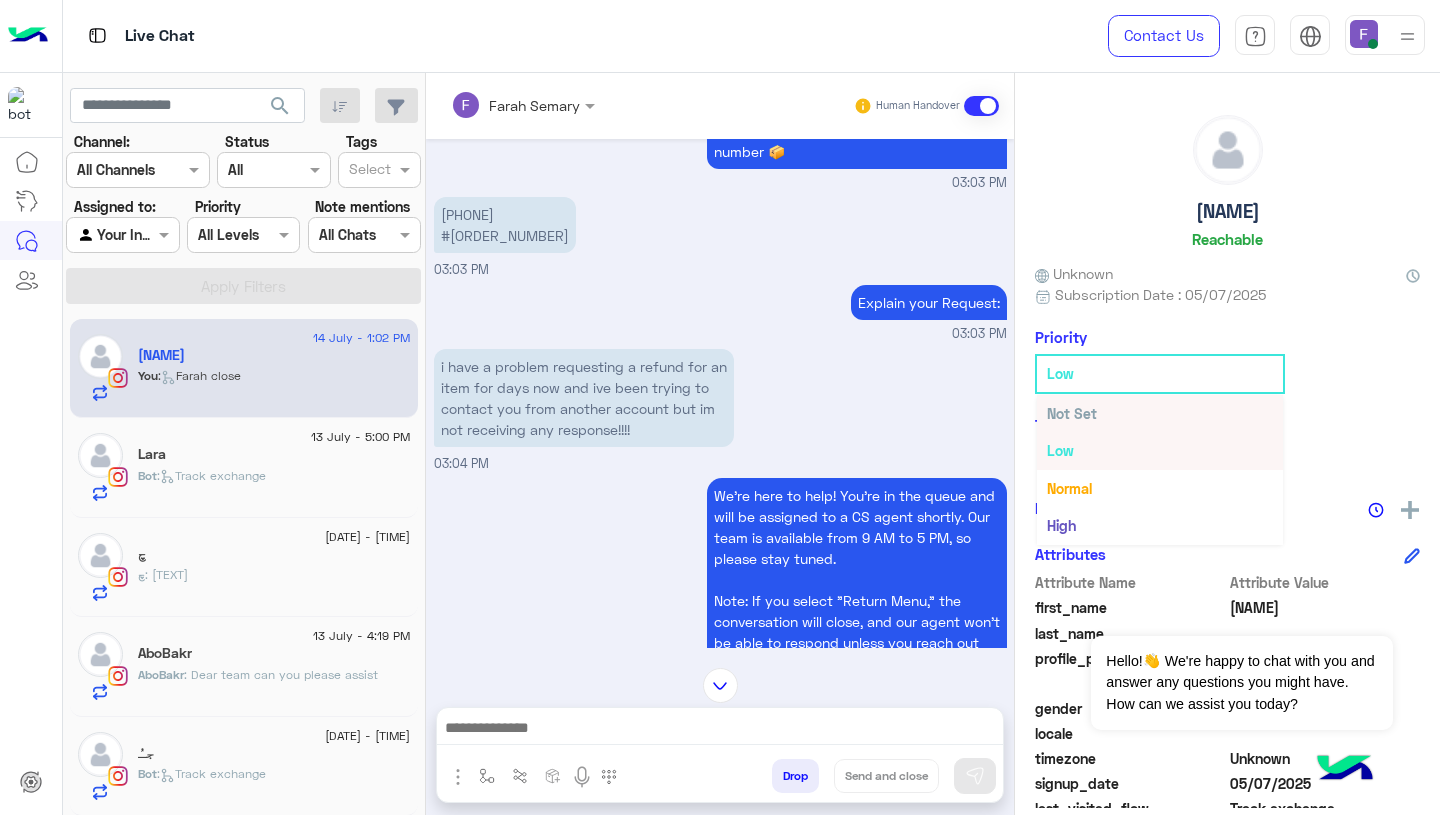 click on "Not Set" at bounding box center (1072, 413) 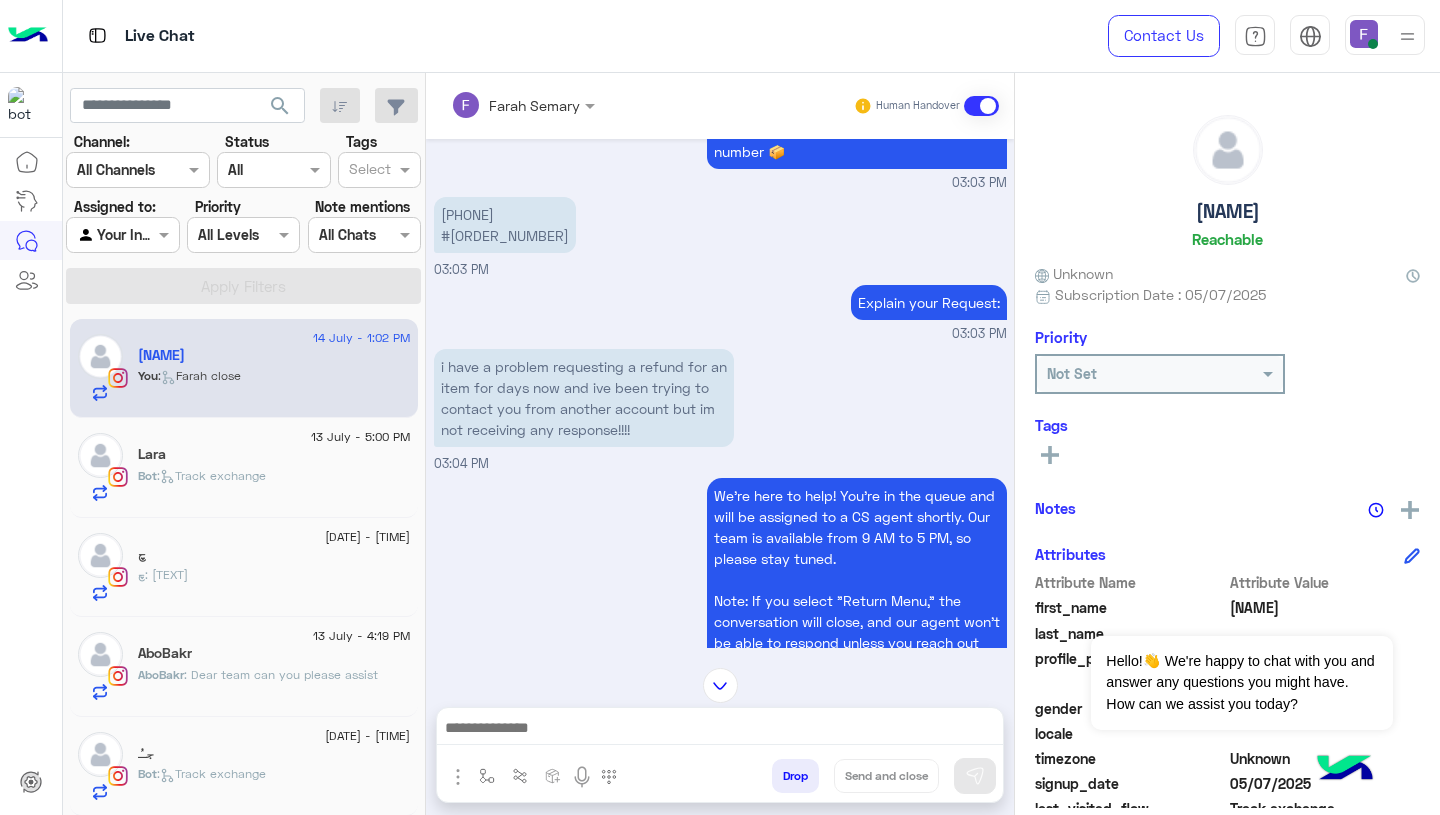 click at bounding box center (720, 730) 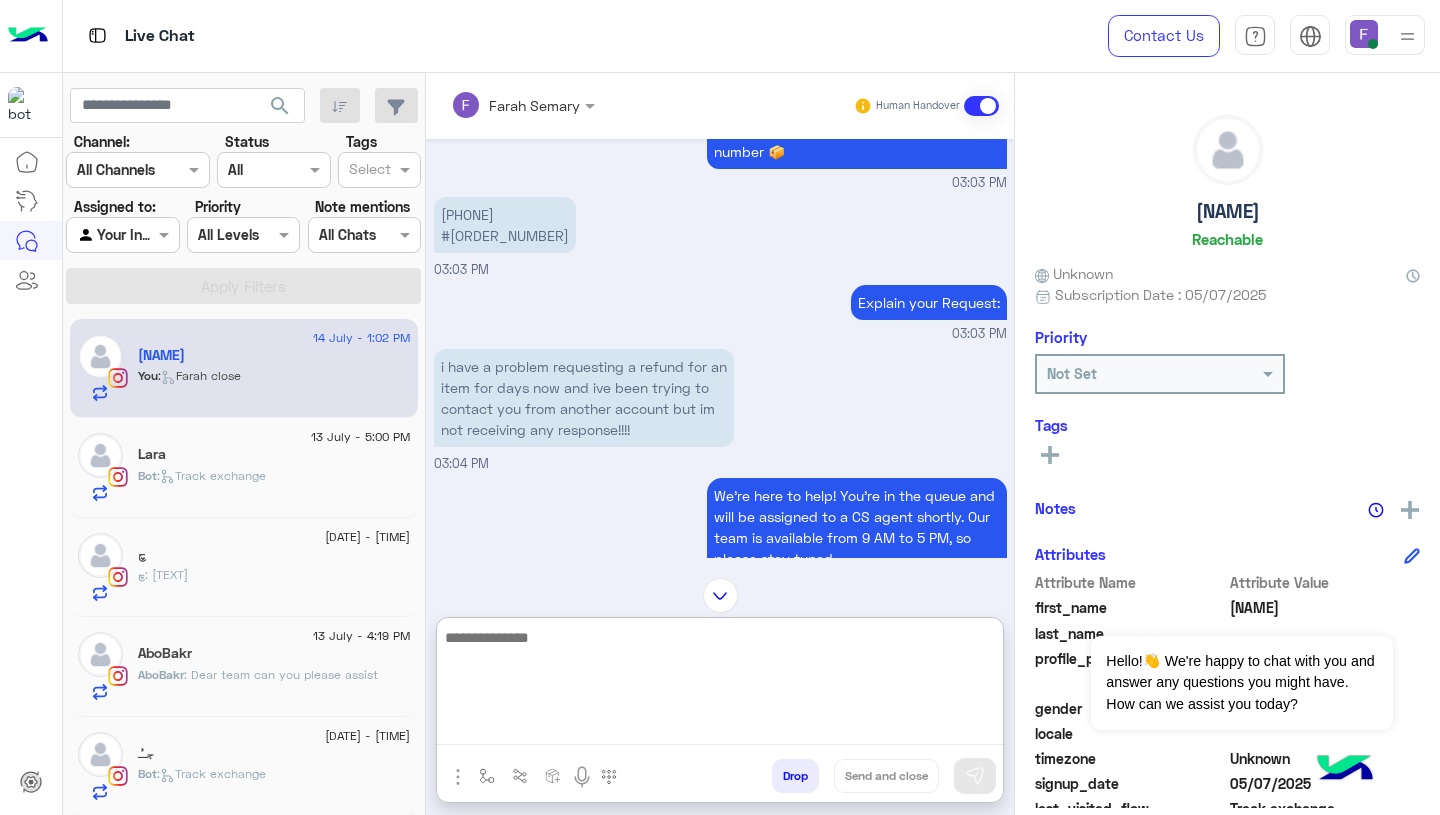 paste on "**********" 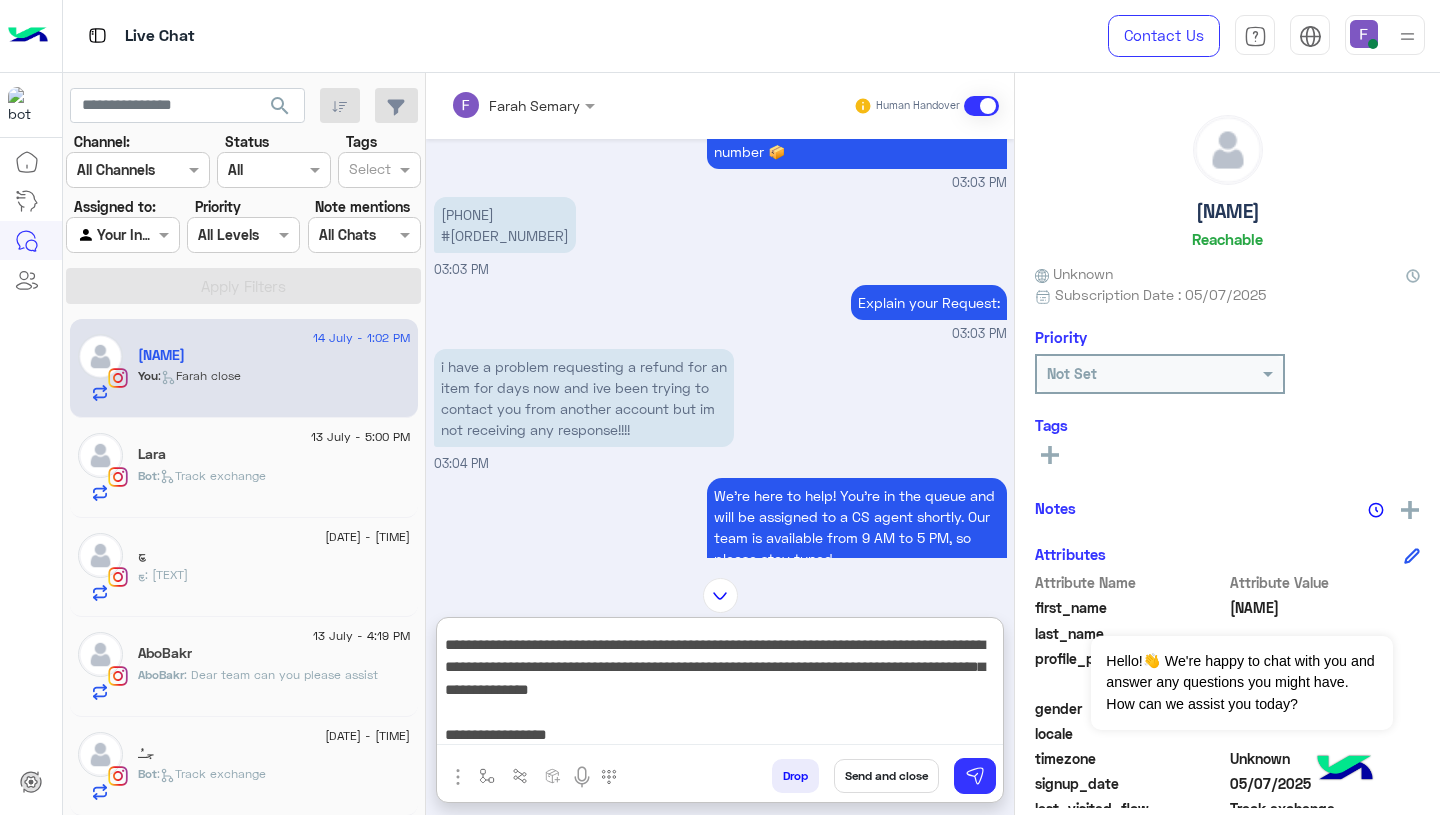 scroll, scrollTop: 0, scrollLeft: 0, axis: both 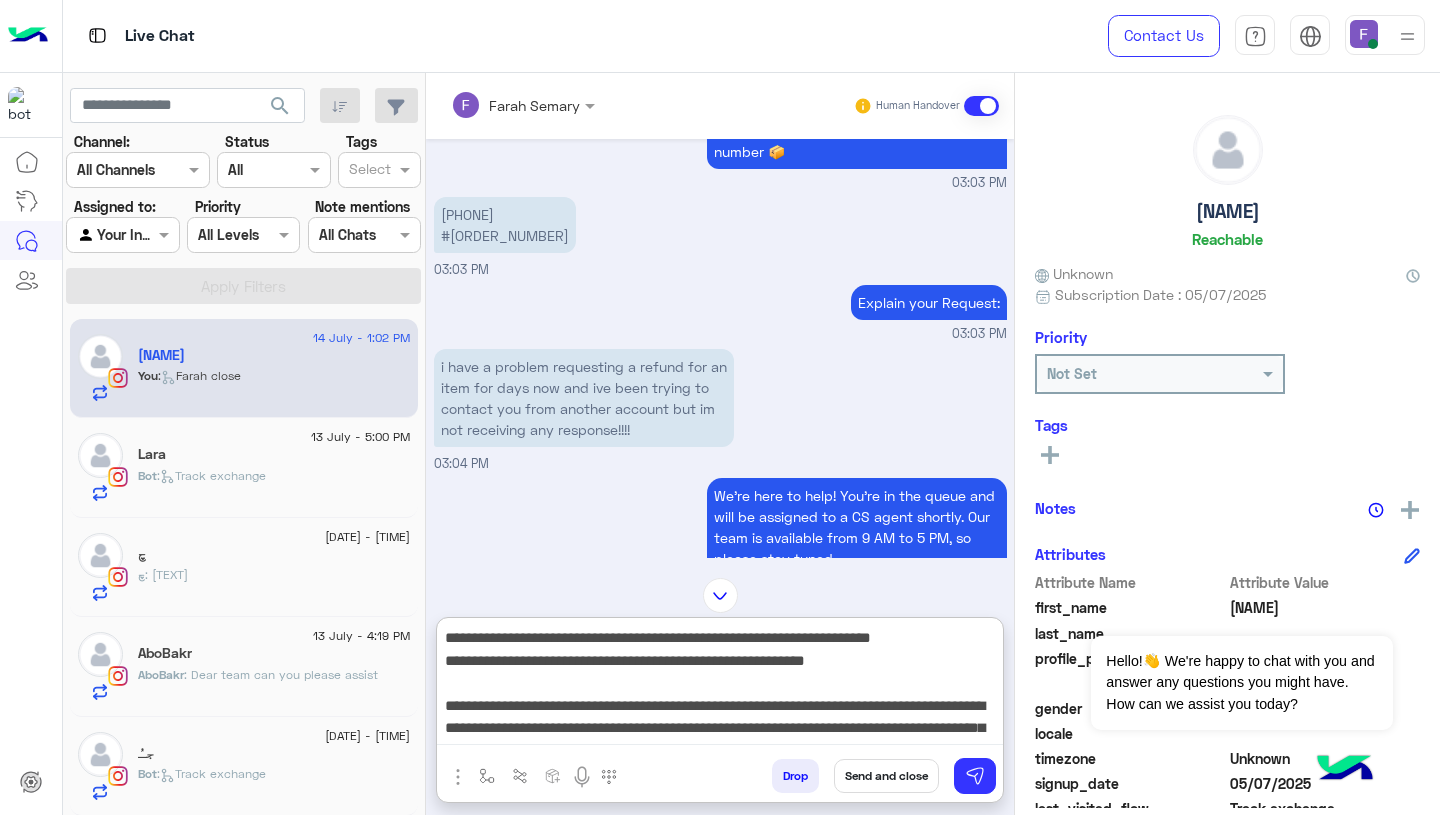 click on "**********" at bounding box center (720, 685) 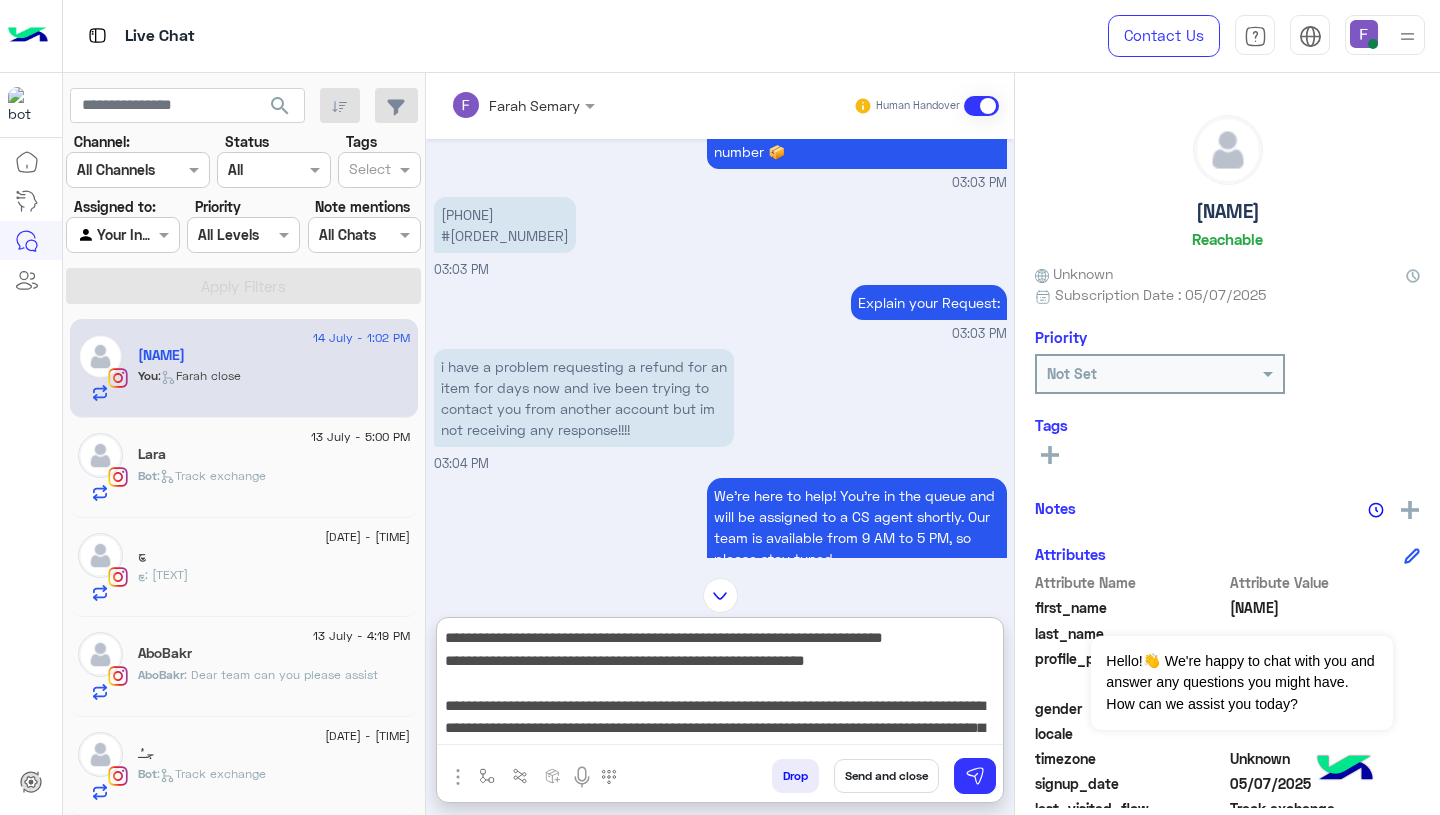 scroll, scrollTop: 65, scrollLeft: 0, axis: vertical 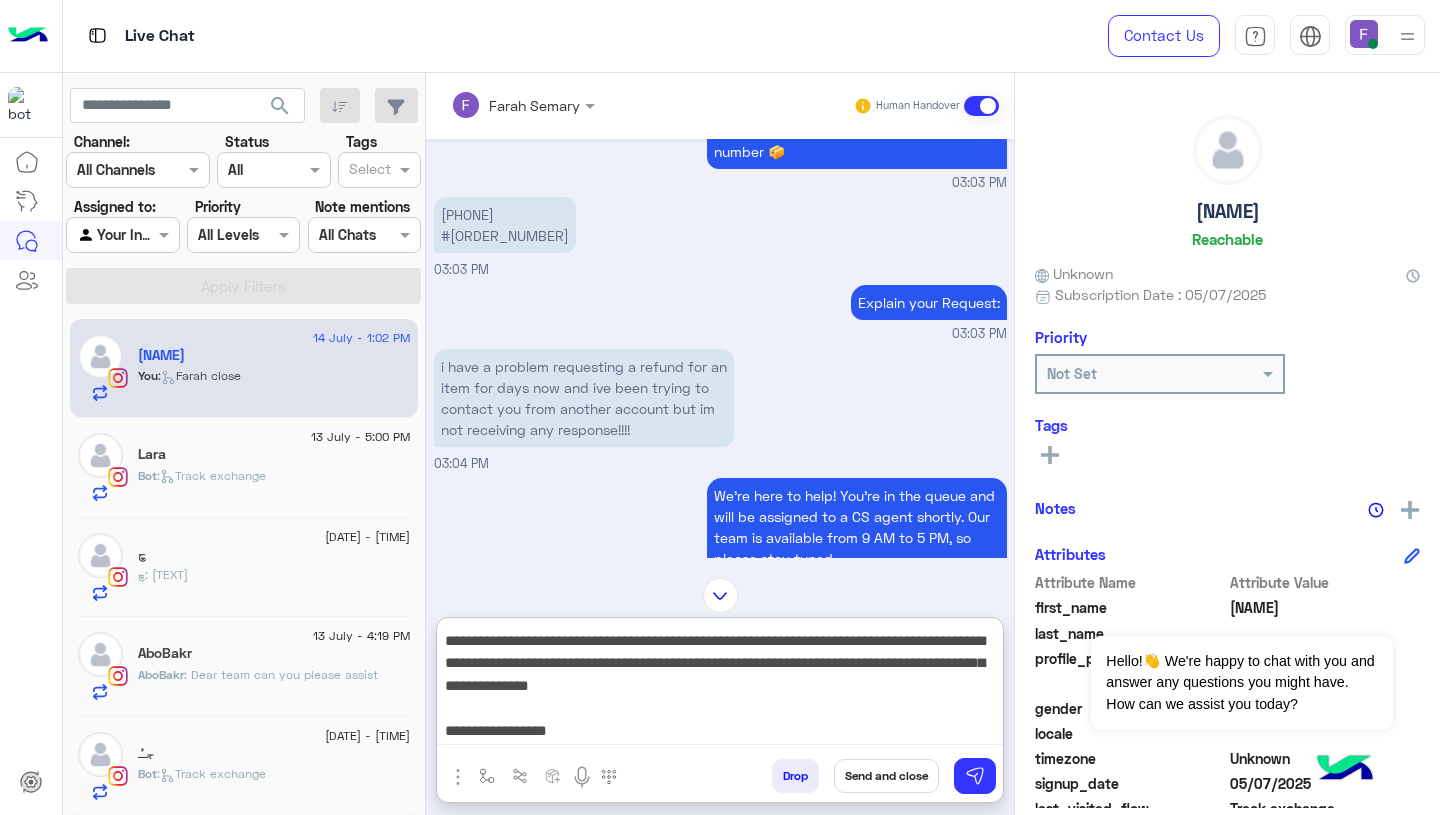 type on "**********" 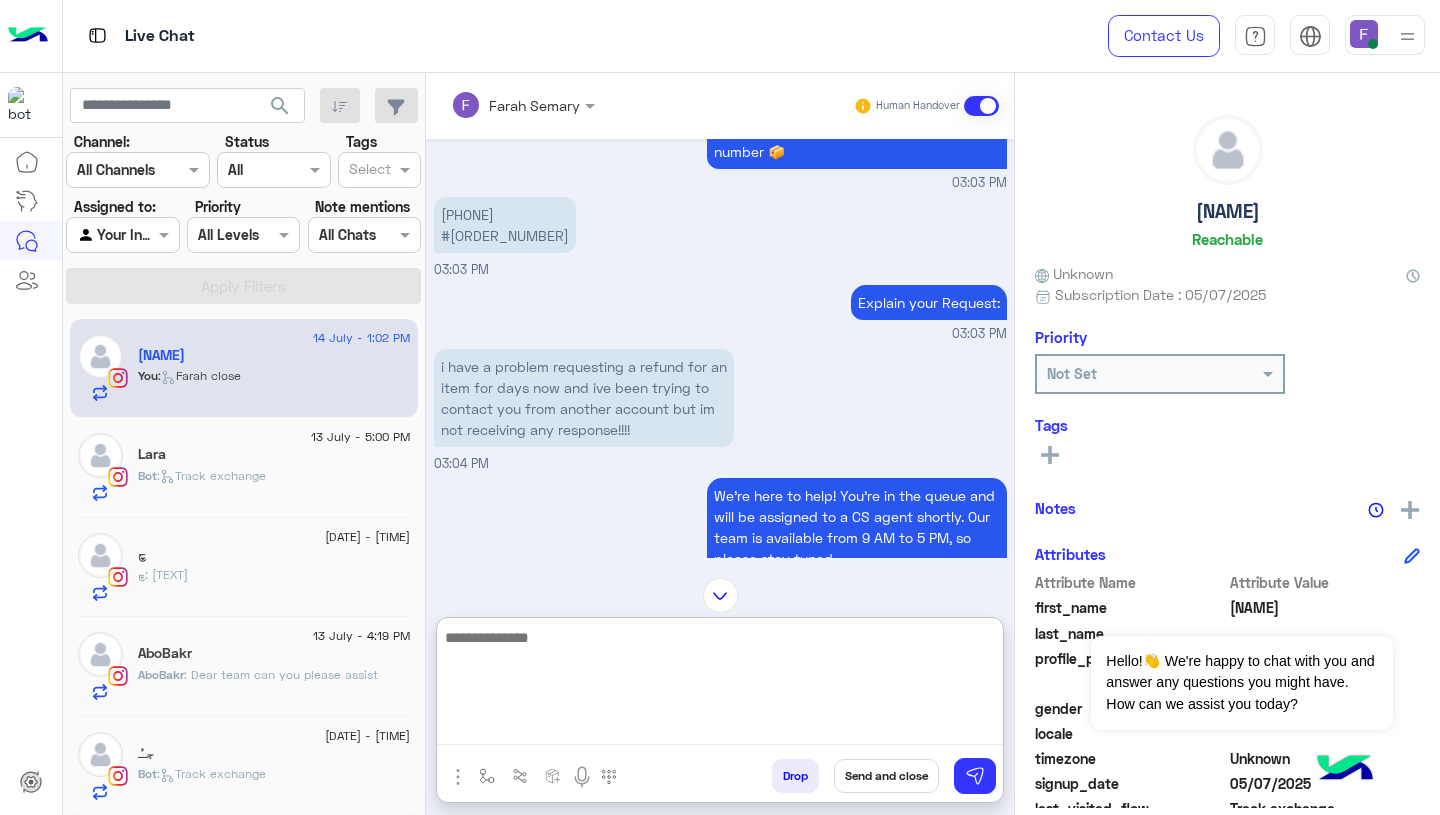 scroll, scrollTop: 0, scrollLeft: 0, axis: both 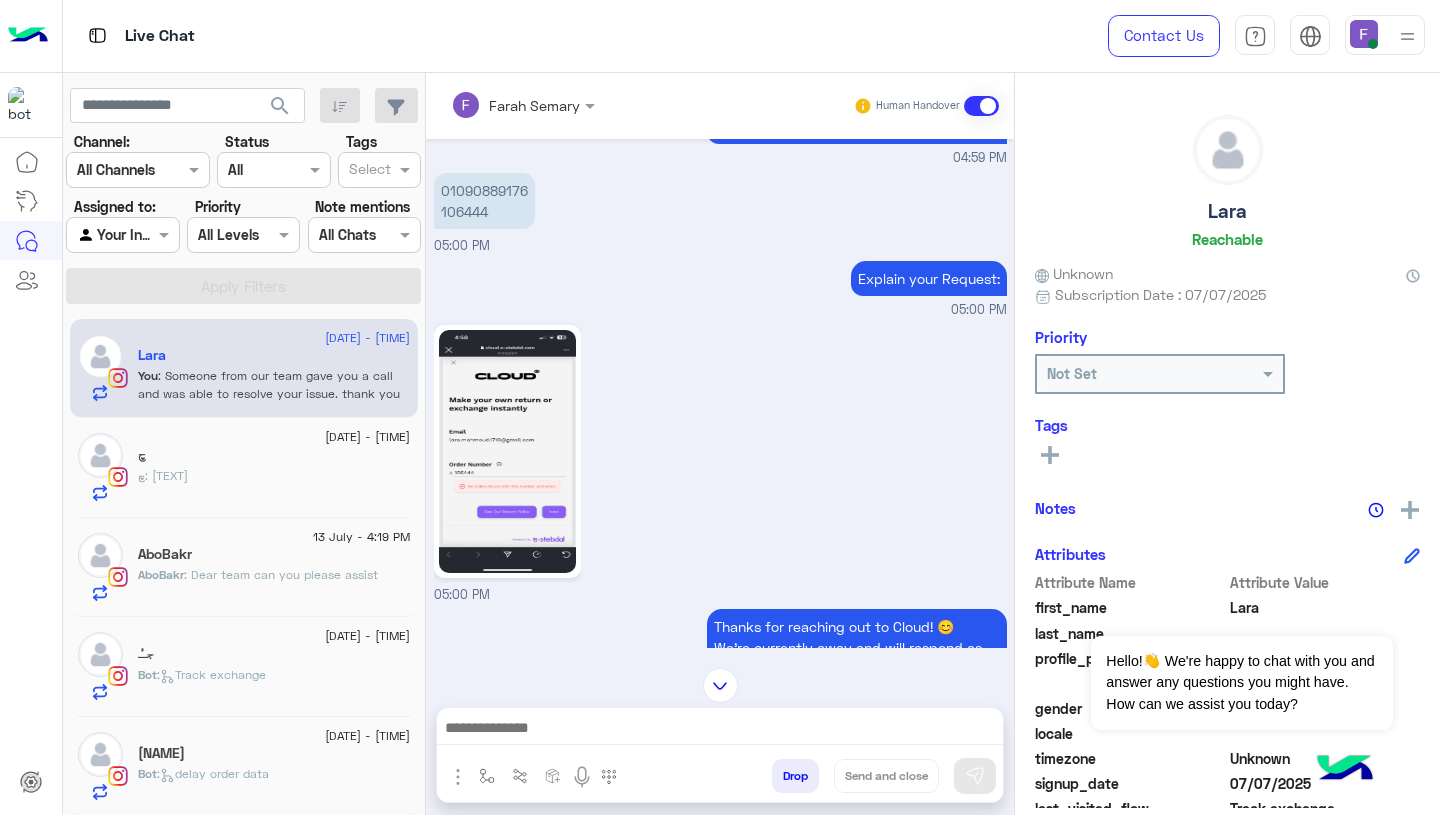 click on "01090889176  106444" at bounding box center (484, 201) 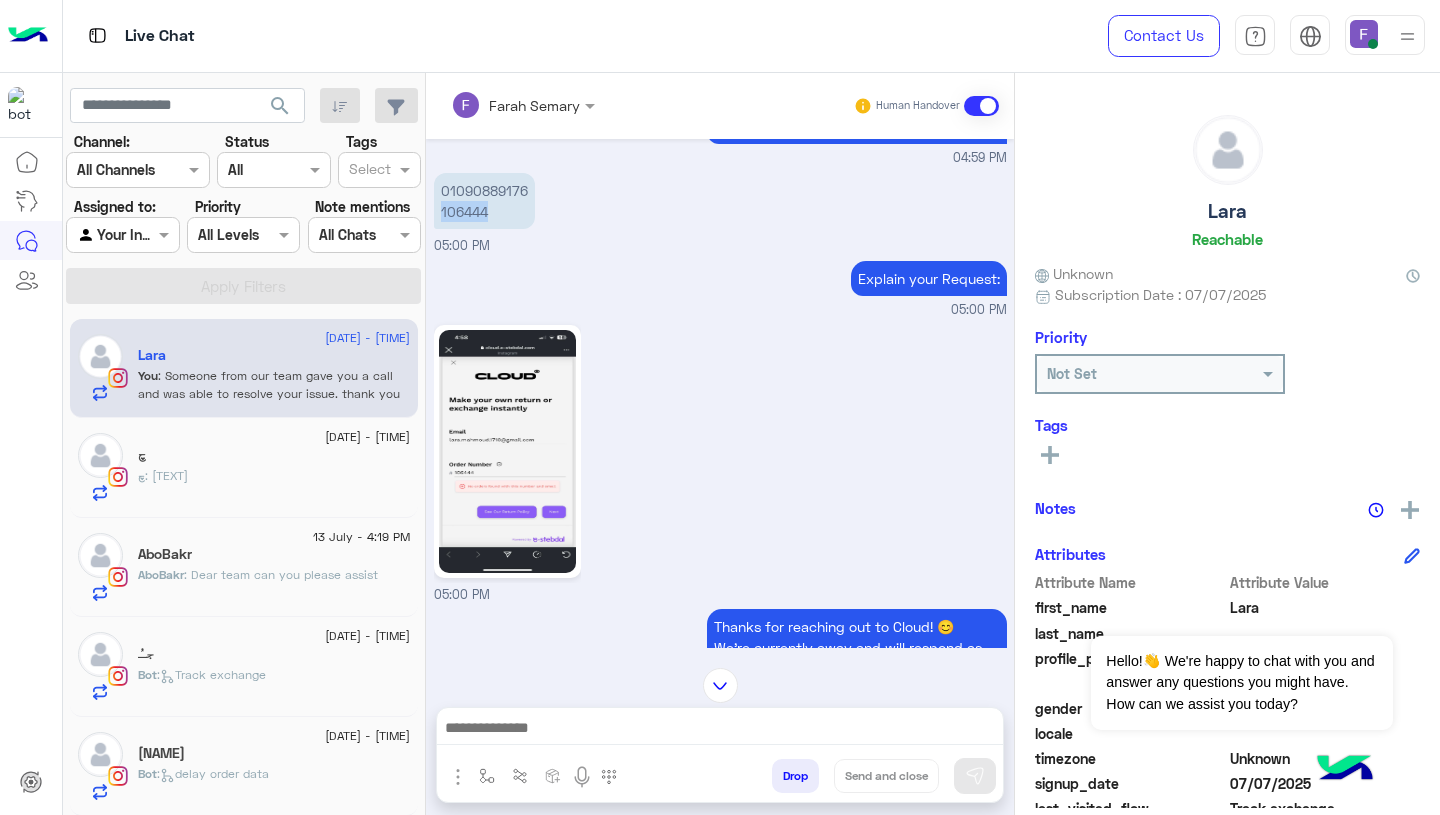click on "01090889176  106444" at bounding box center (484, 201) 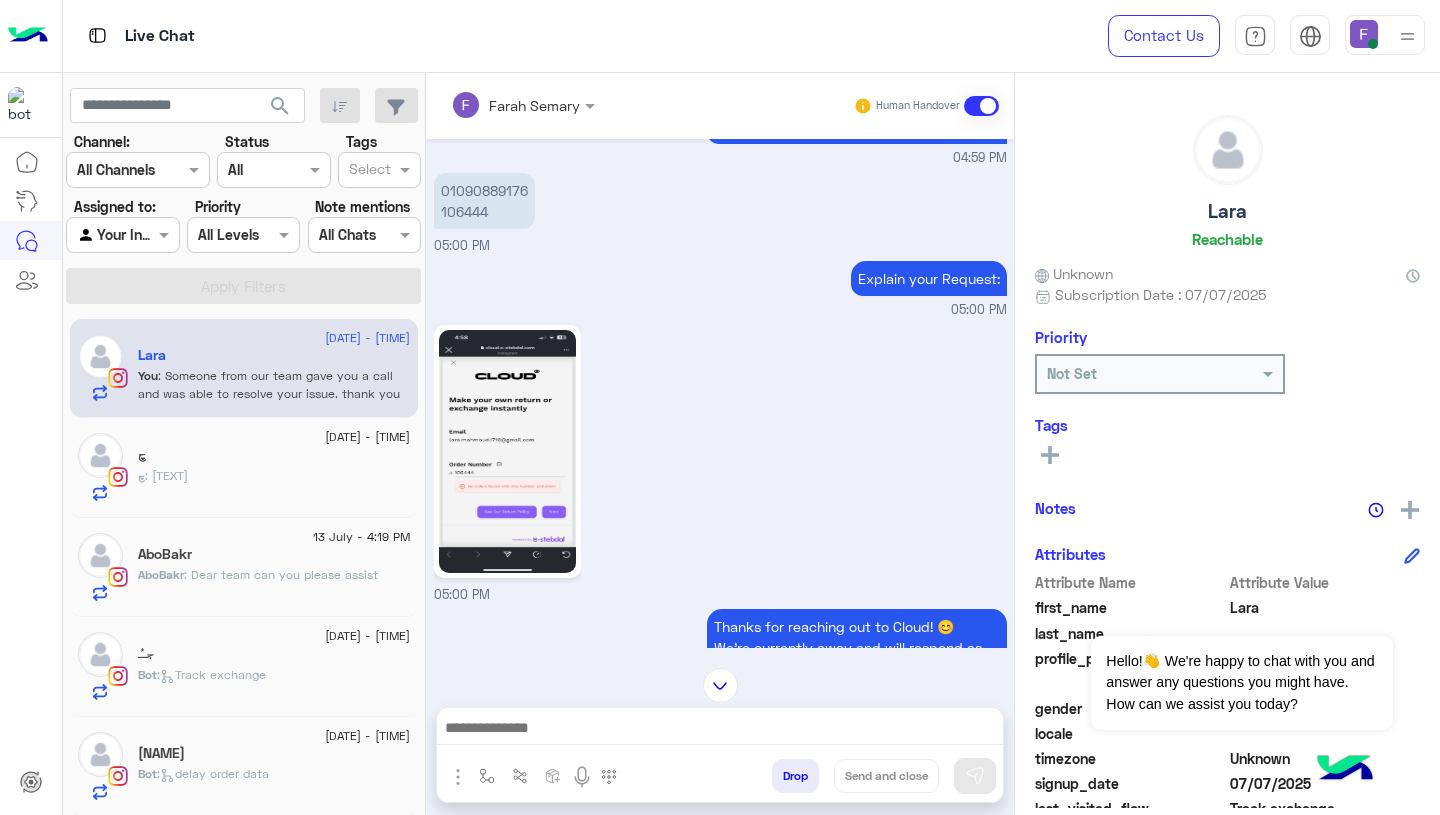 click at bounding box center (720, 730) 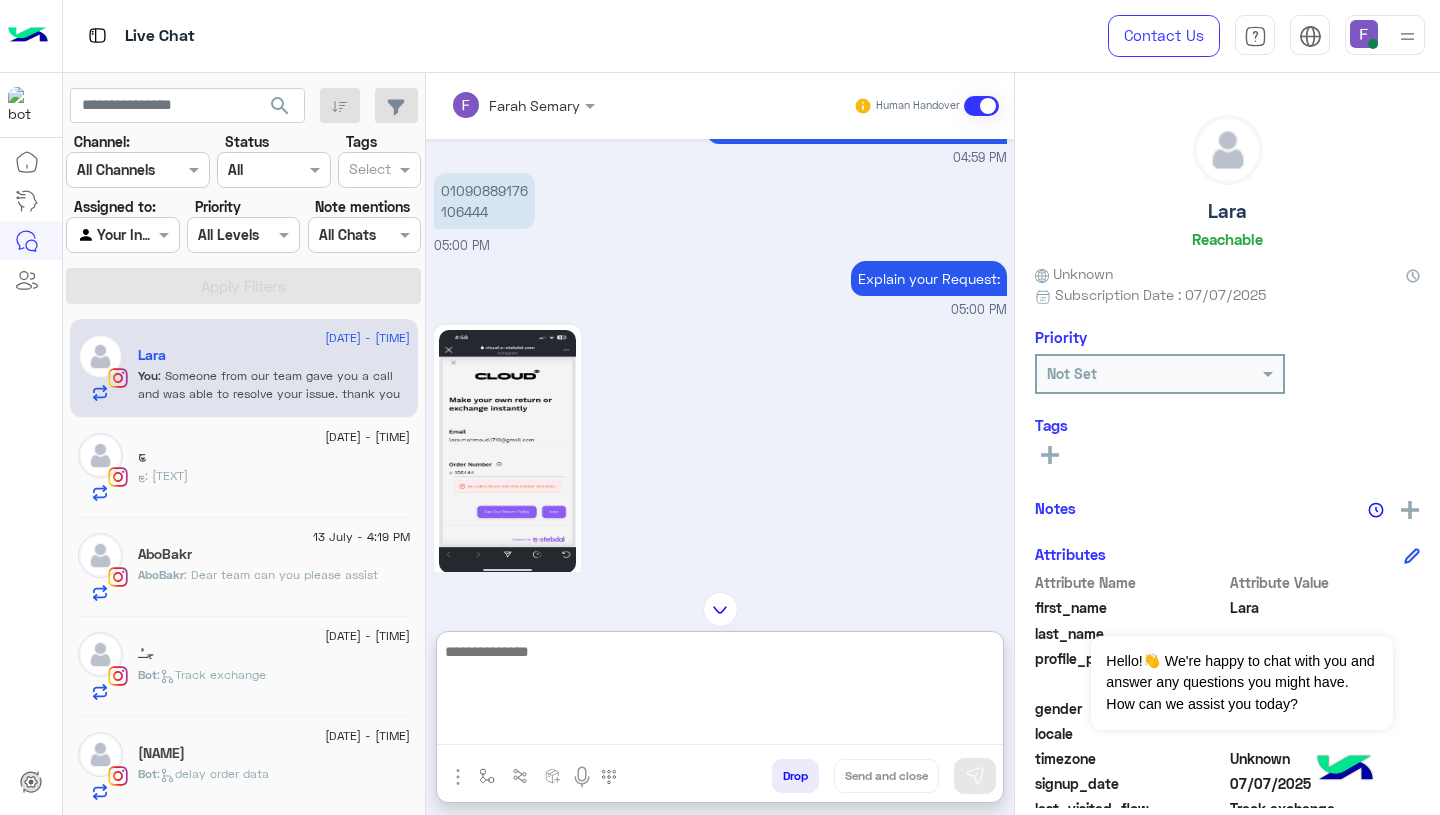 paste on "**********" 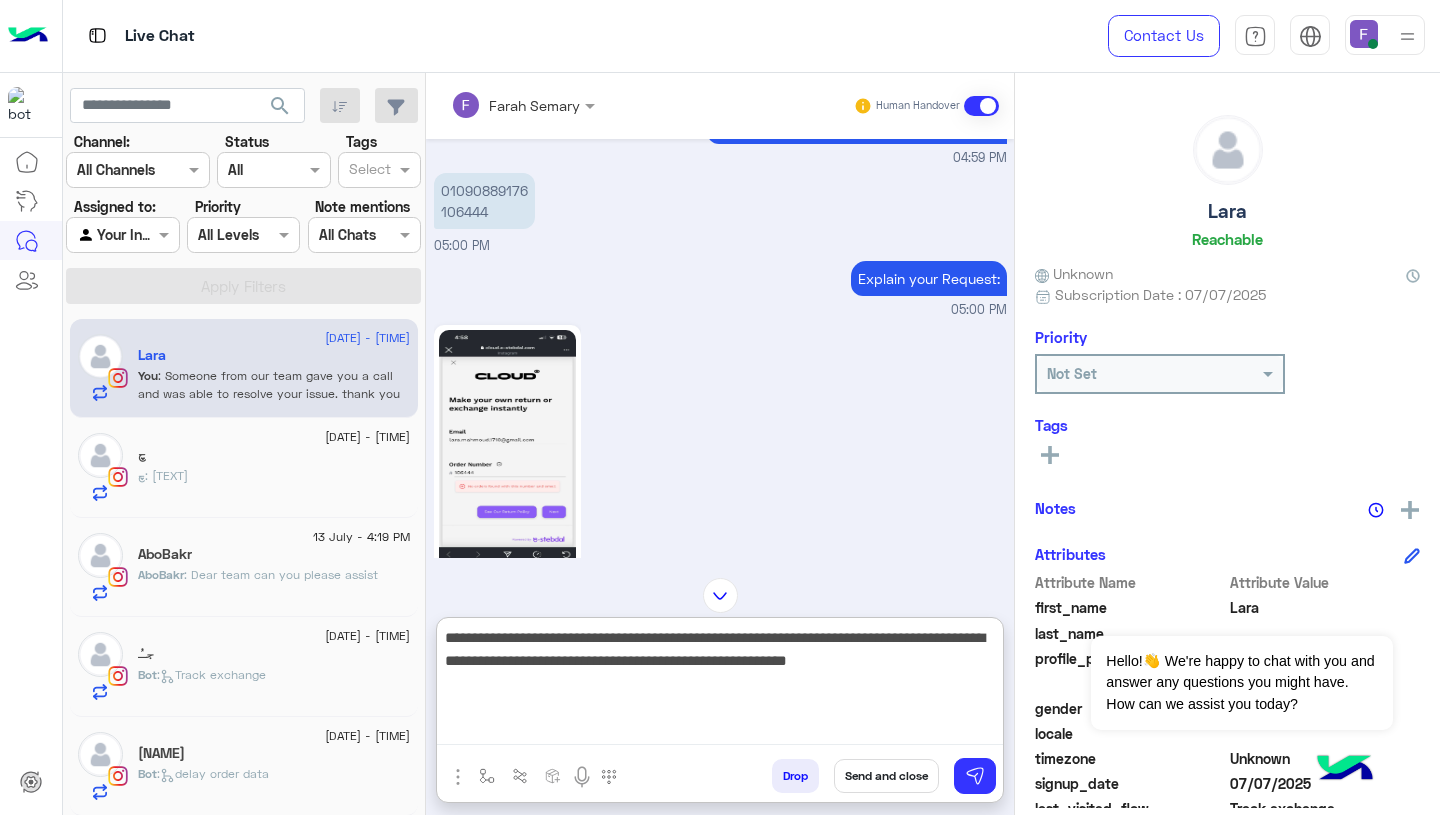 scroll, scrollTop: 61, scrollLeft: 0, axis: vertical 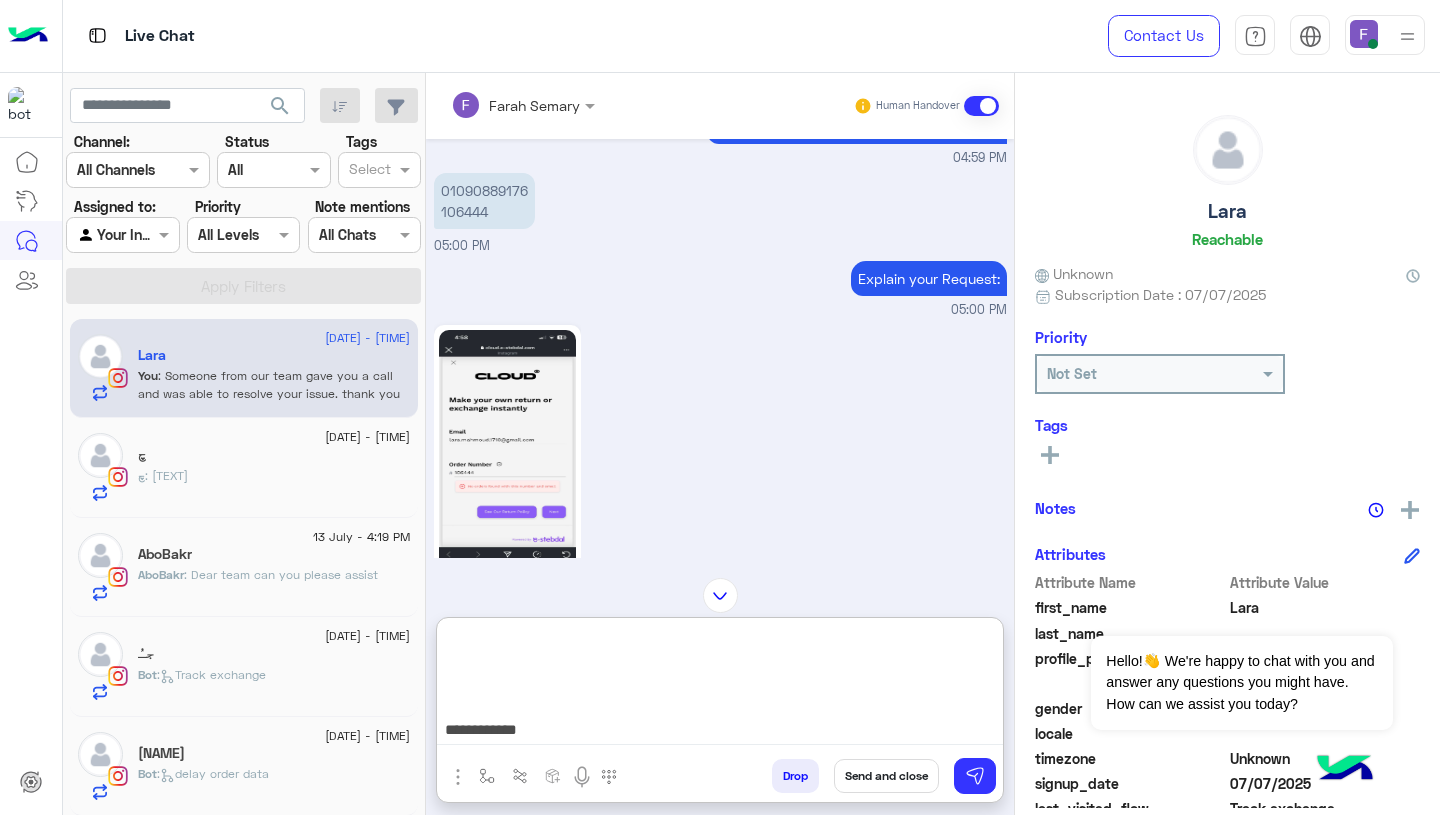 click on "**********" at bounding box center [720, 685] 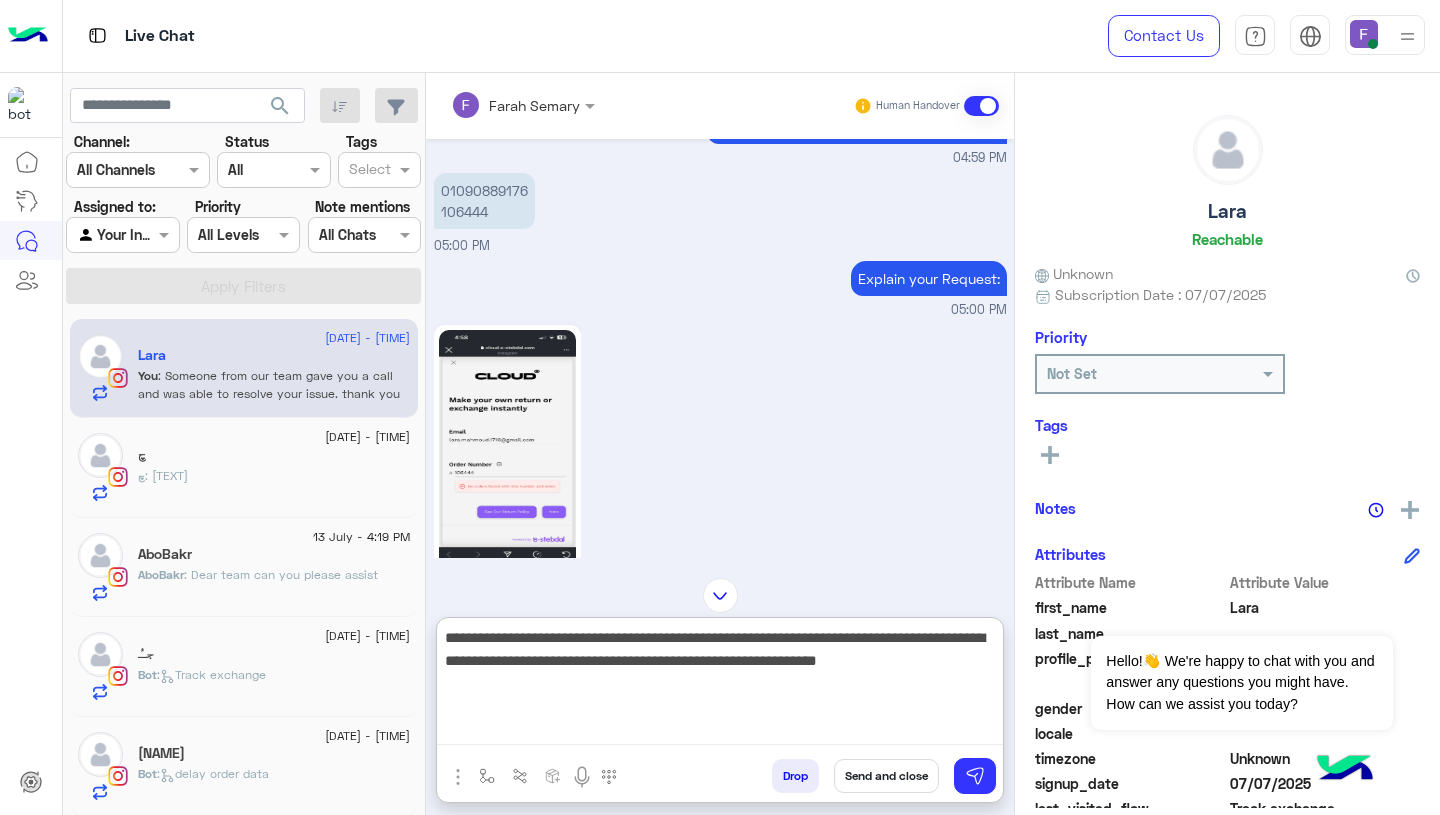 scroll, scrollTop: 0, scrollLeft: 0, axis: both 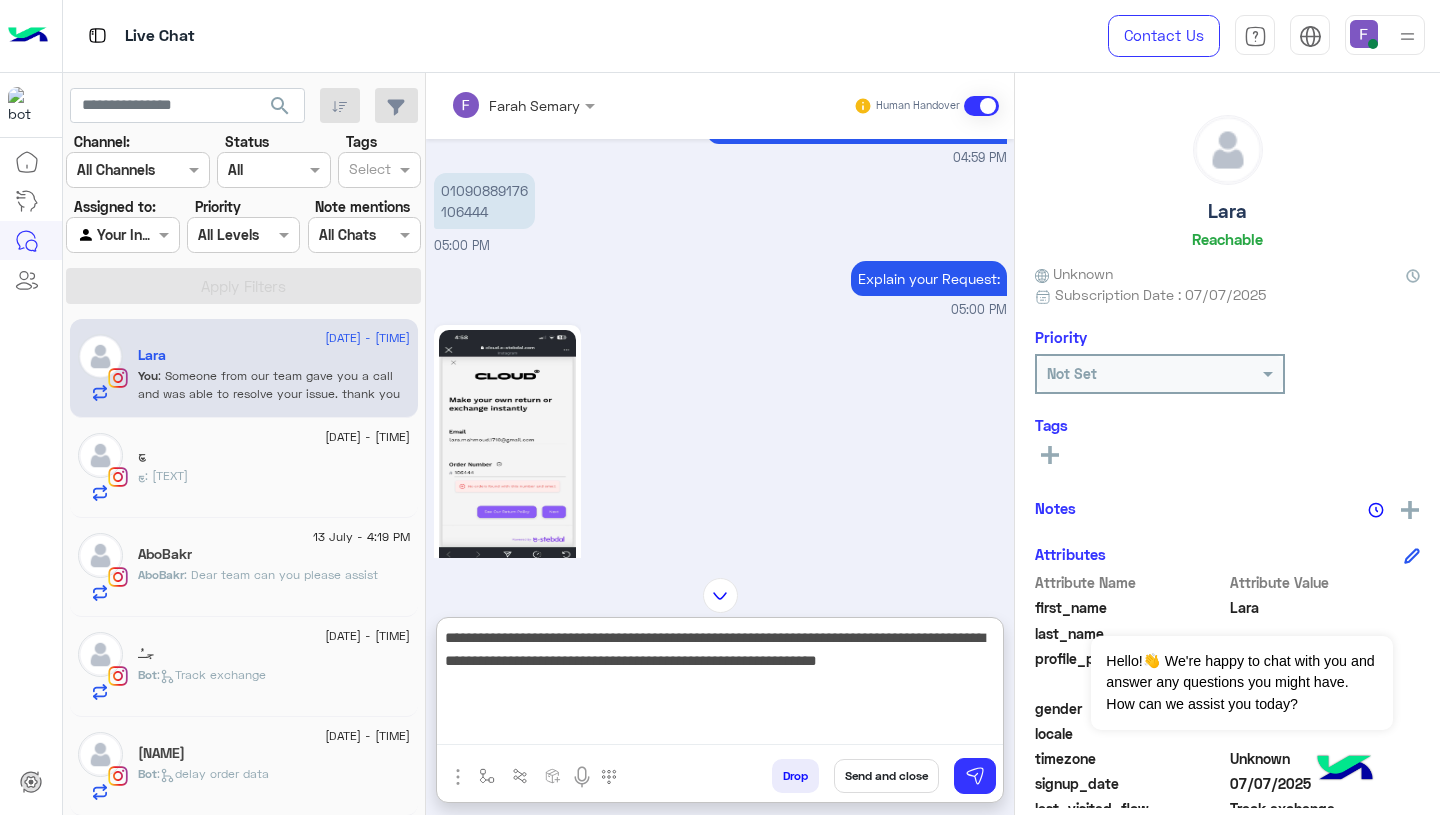 click on "**********" at bounding box center (720, 685) 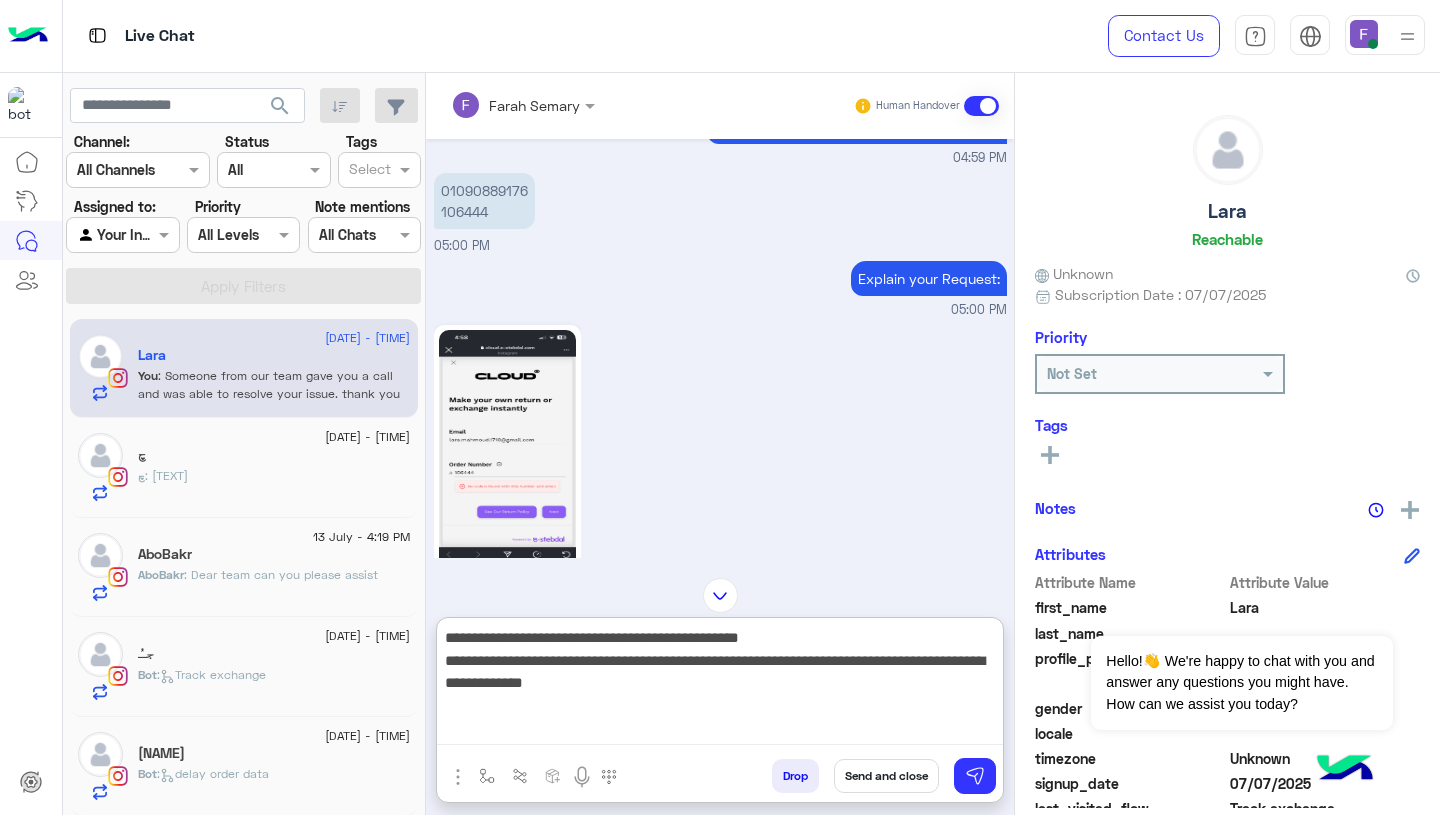 click on "**********" at bounding box center (720, 685) 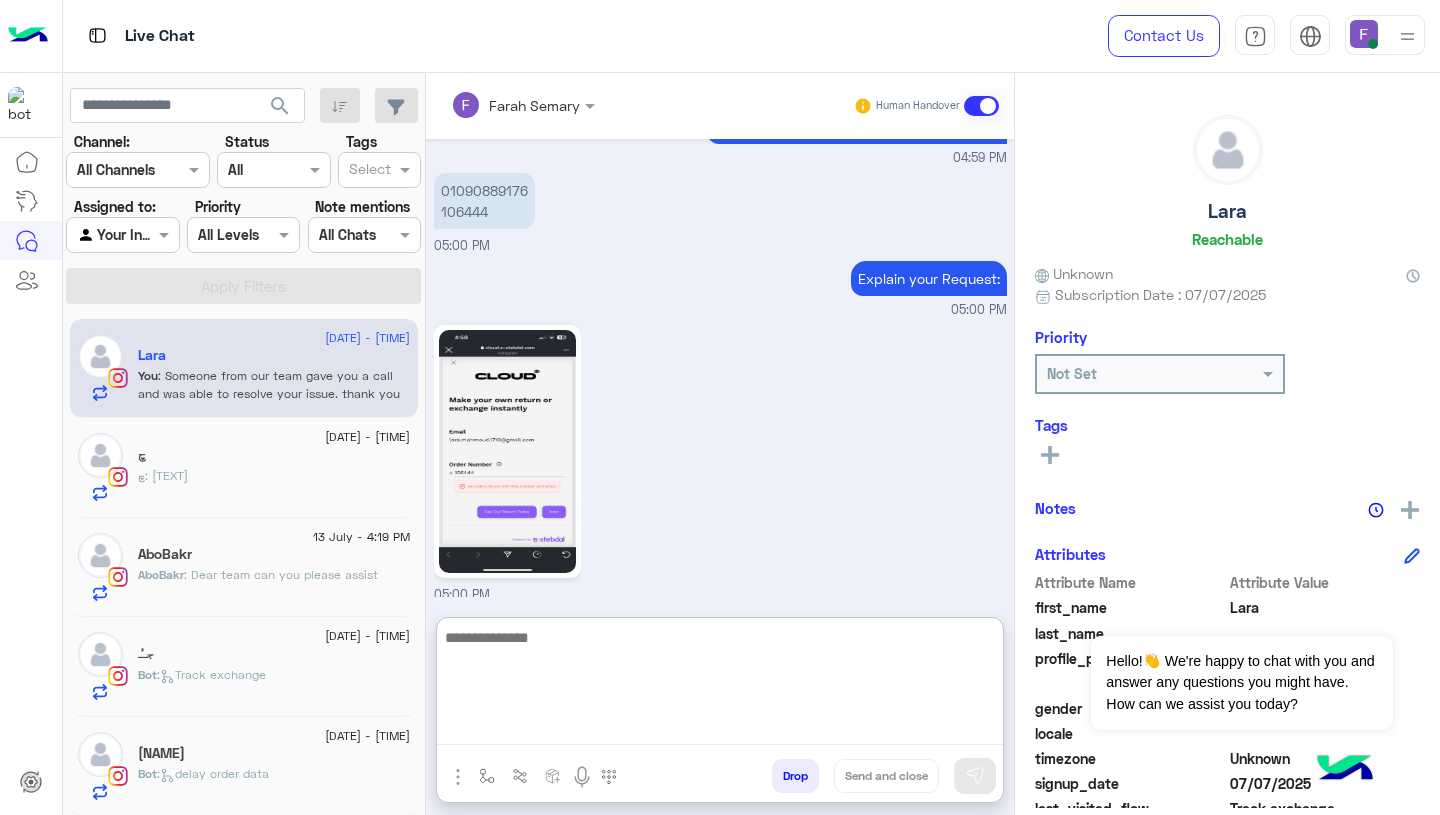 scroll, scrollTop: 2403, scrollLeft: 0, axis: vertical 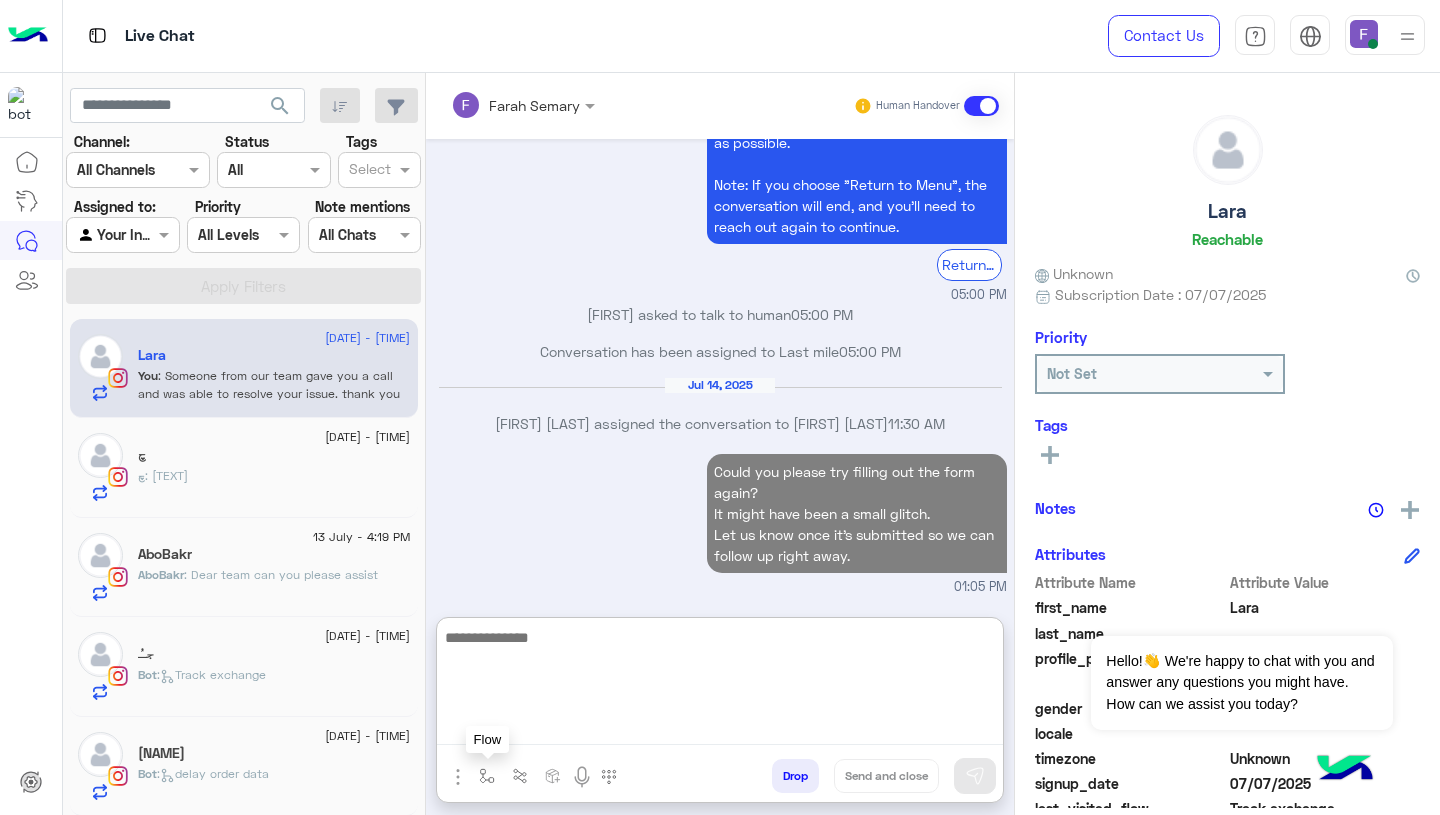 click at bounding box center [487, 776] 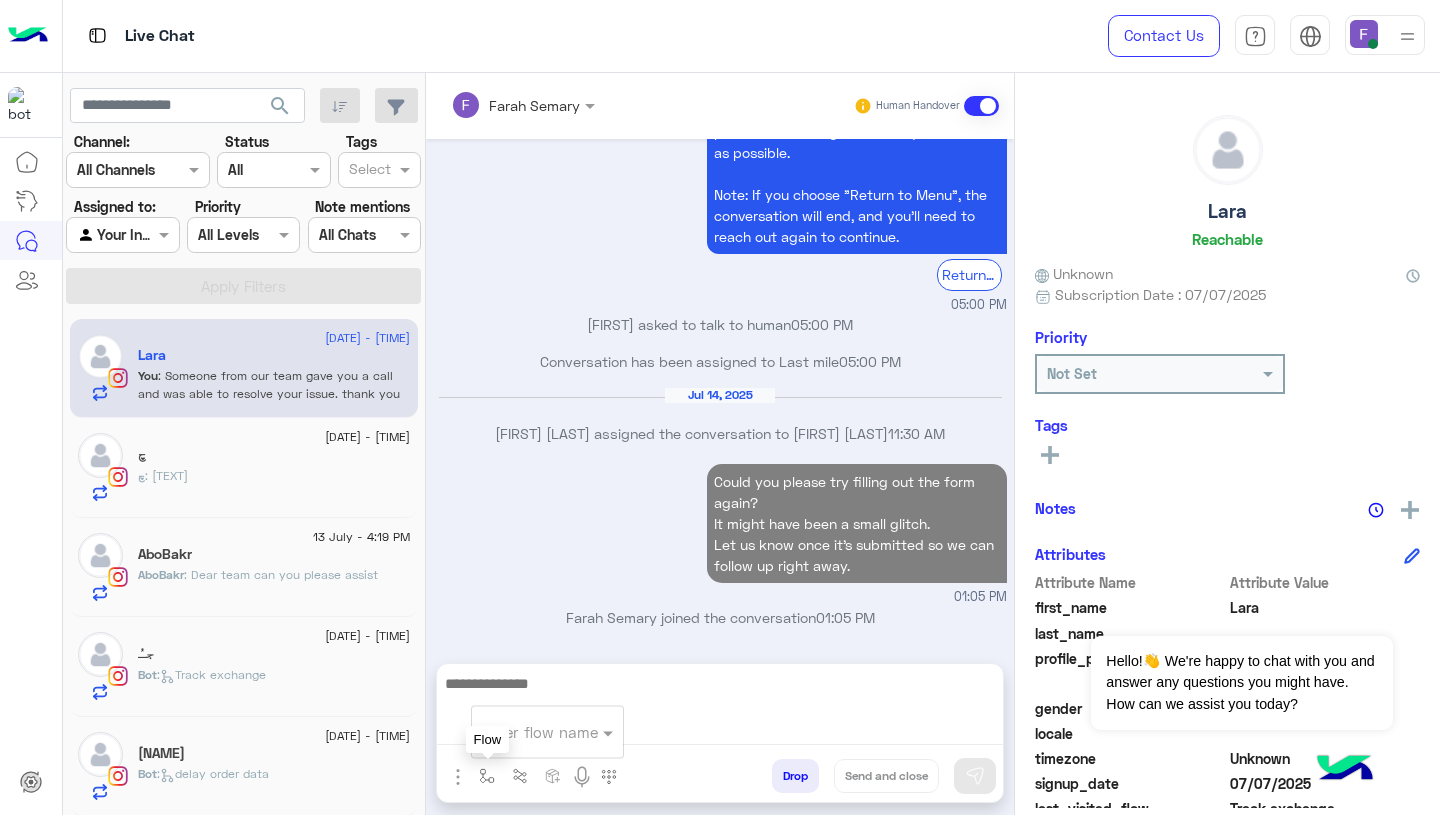 scroll, scrollTop: 2350, scrollLeft: 0, axis: vertical 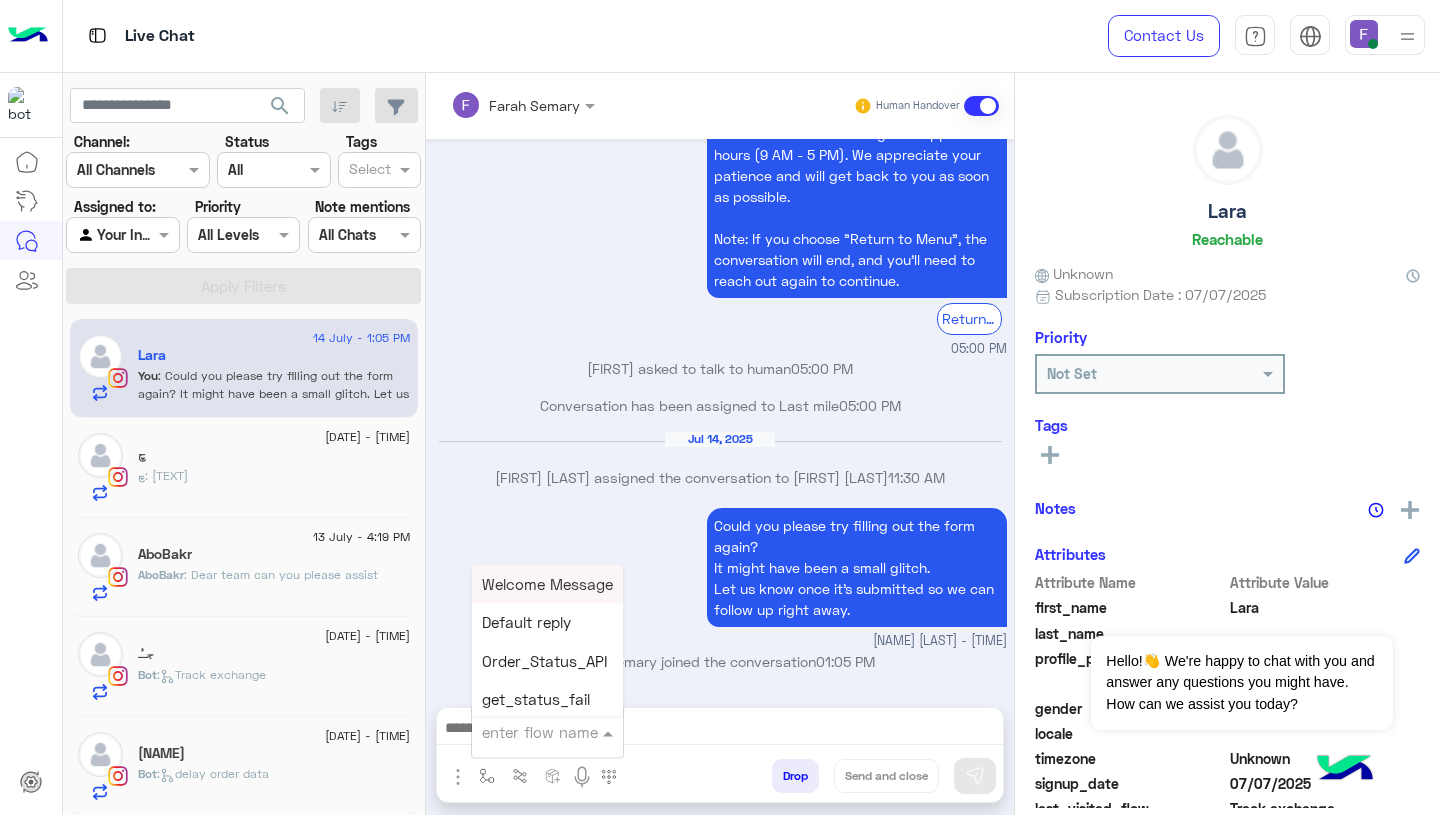 click at bounding box center (523, 732) 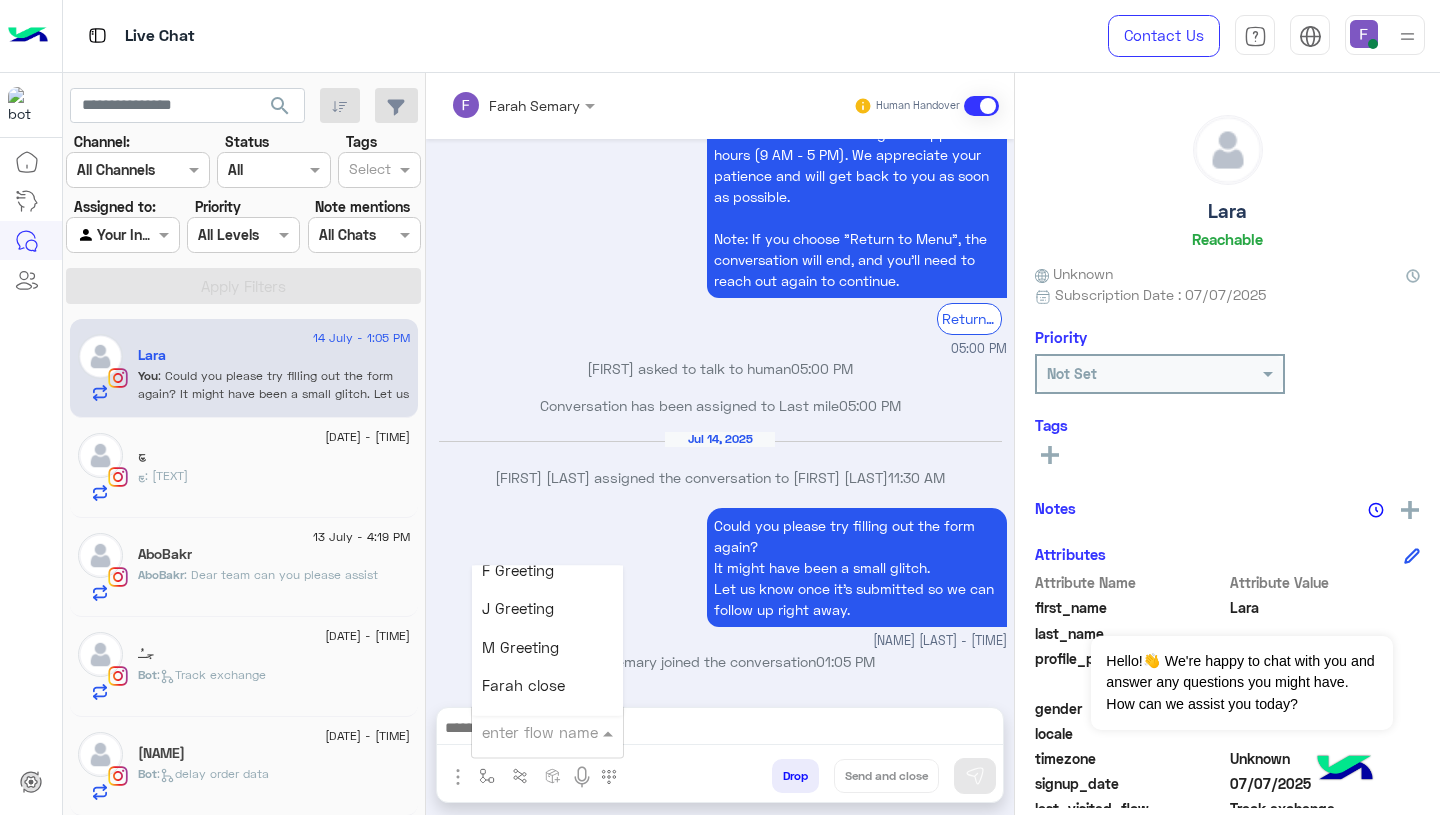 scroll, scrollTop: 2332, scrollLeft: 0, axis: vertical 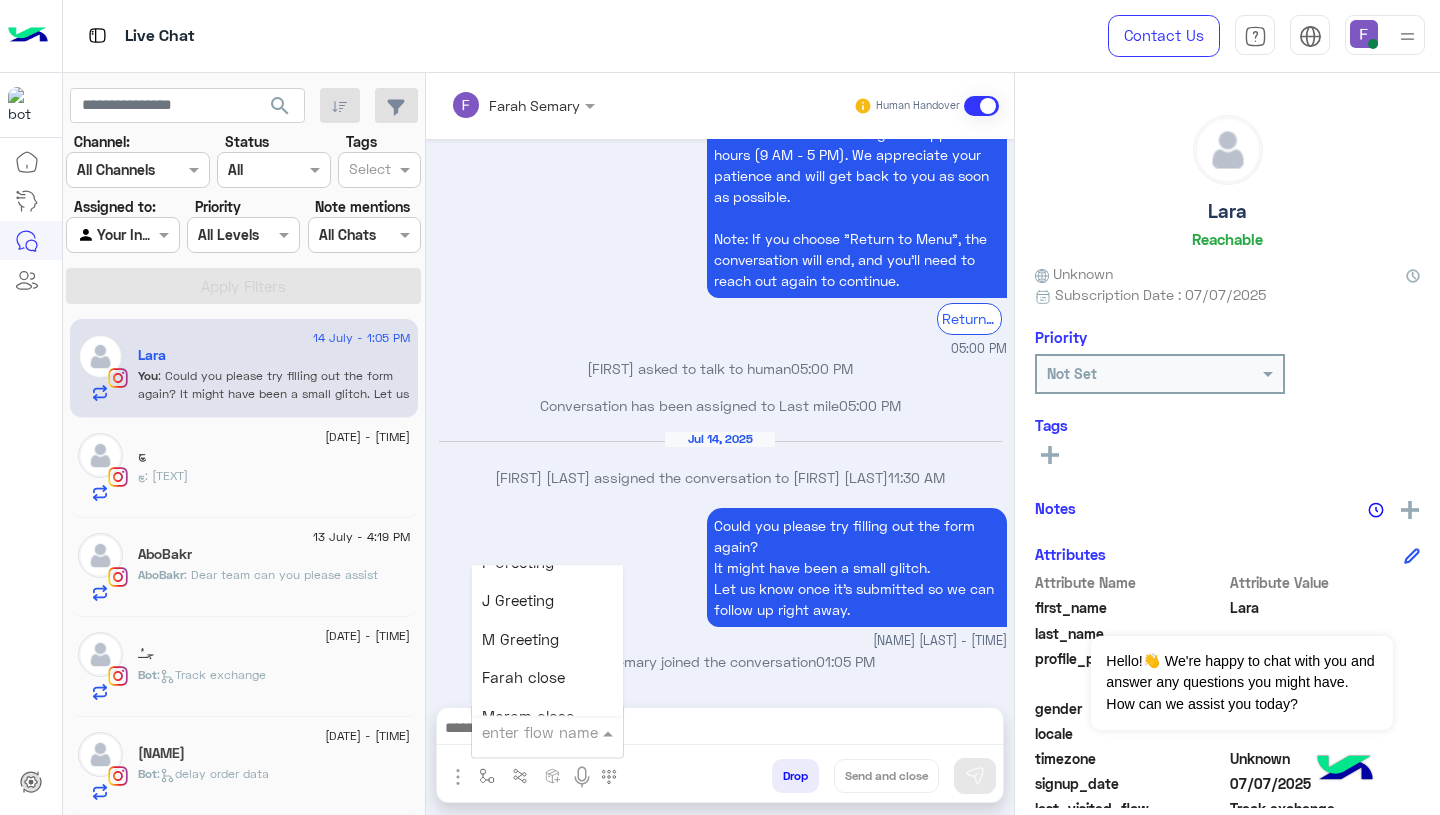 click on "Farah close" at bounding box center [547, 678] 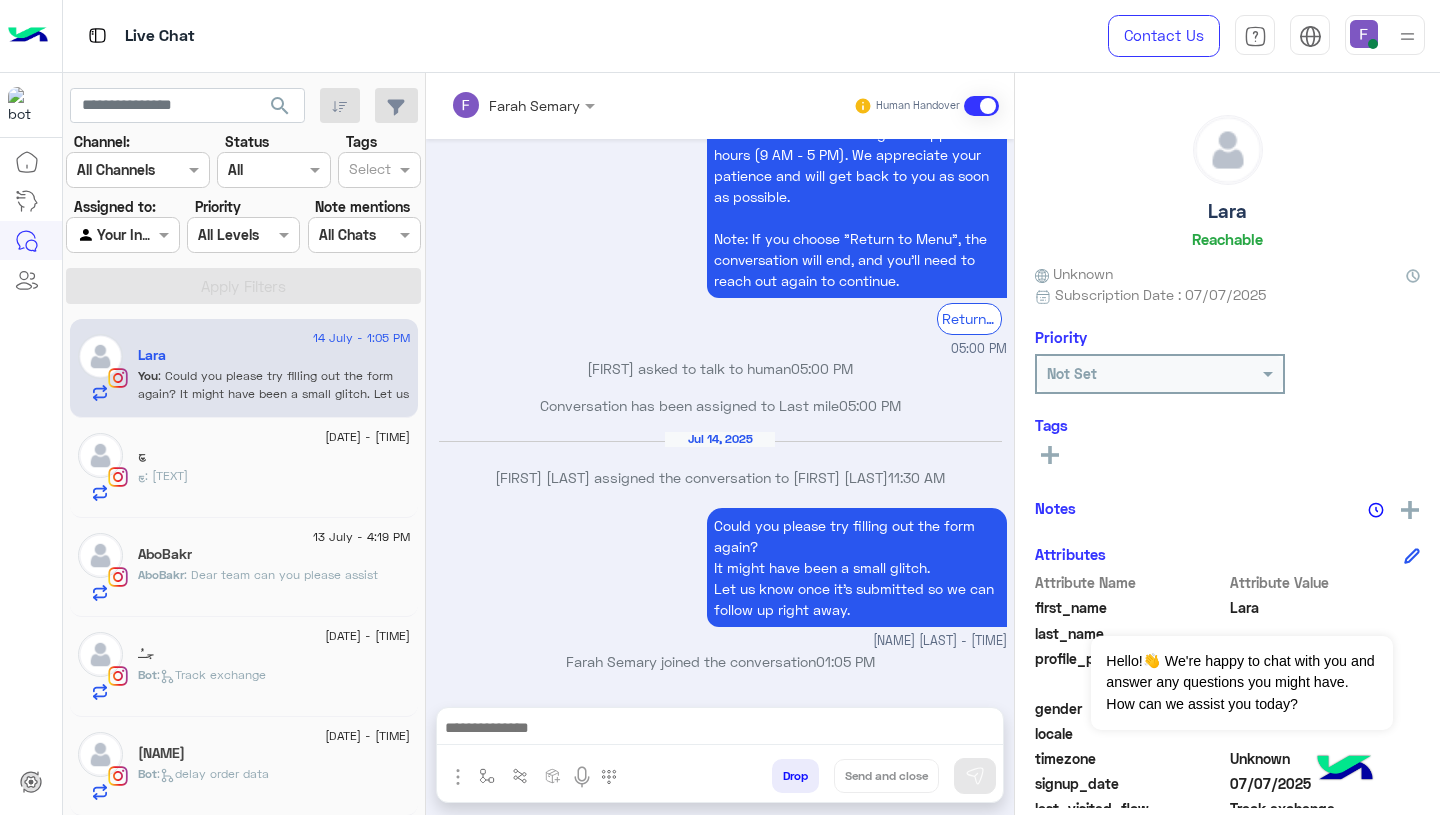 type on "**********" 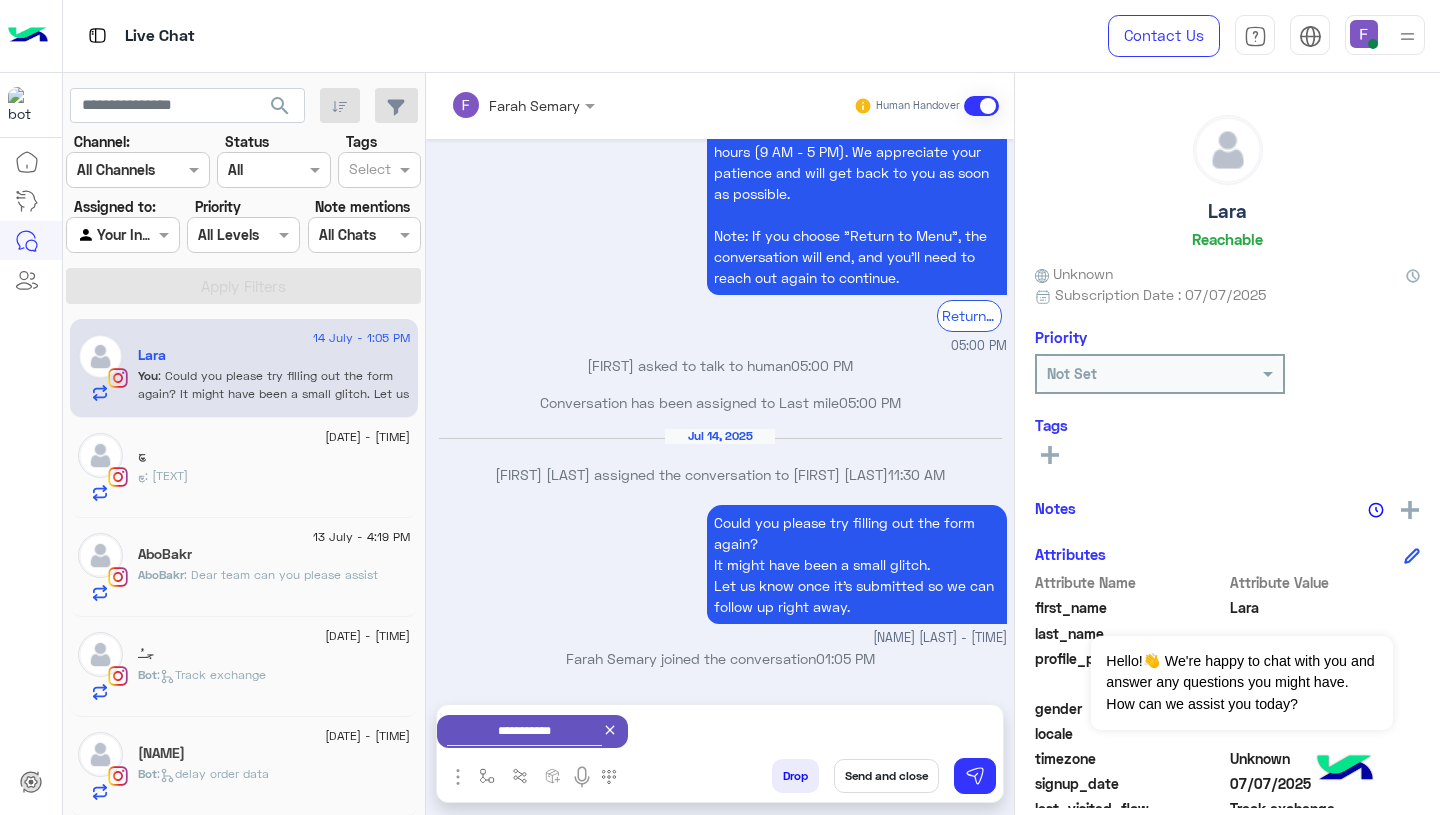 click on "Send and close" at bounding box center (886, 776) 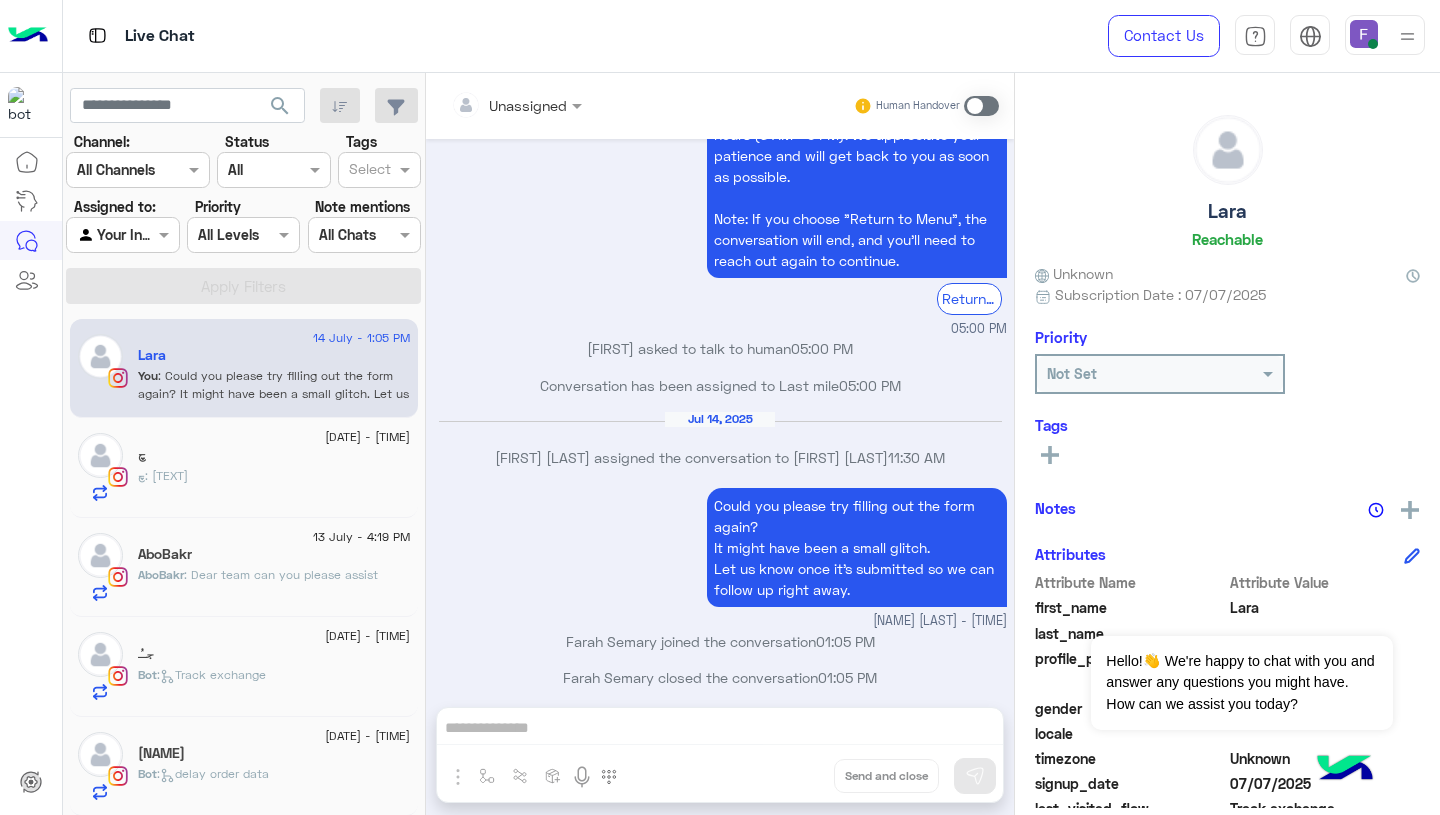 scroll, scrollTop: 2386, scrollLeft: 0, axis: vertical 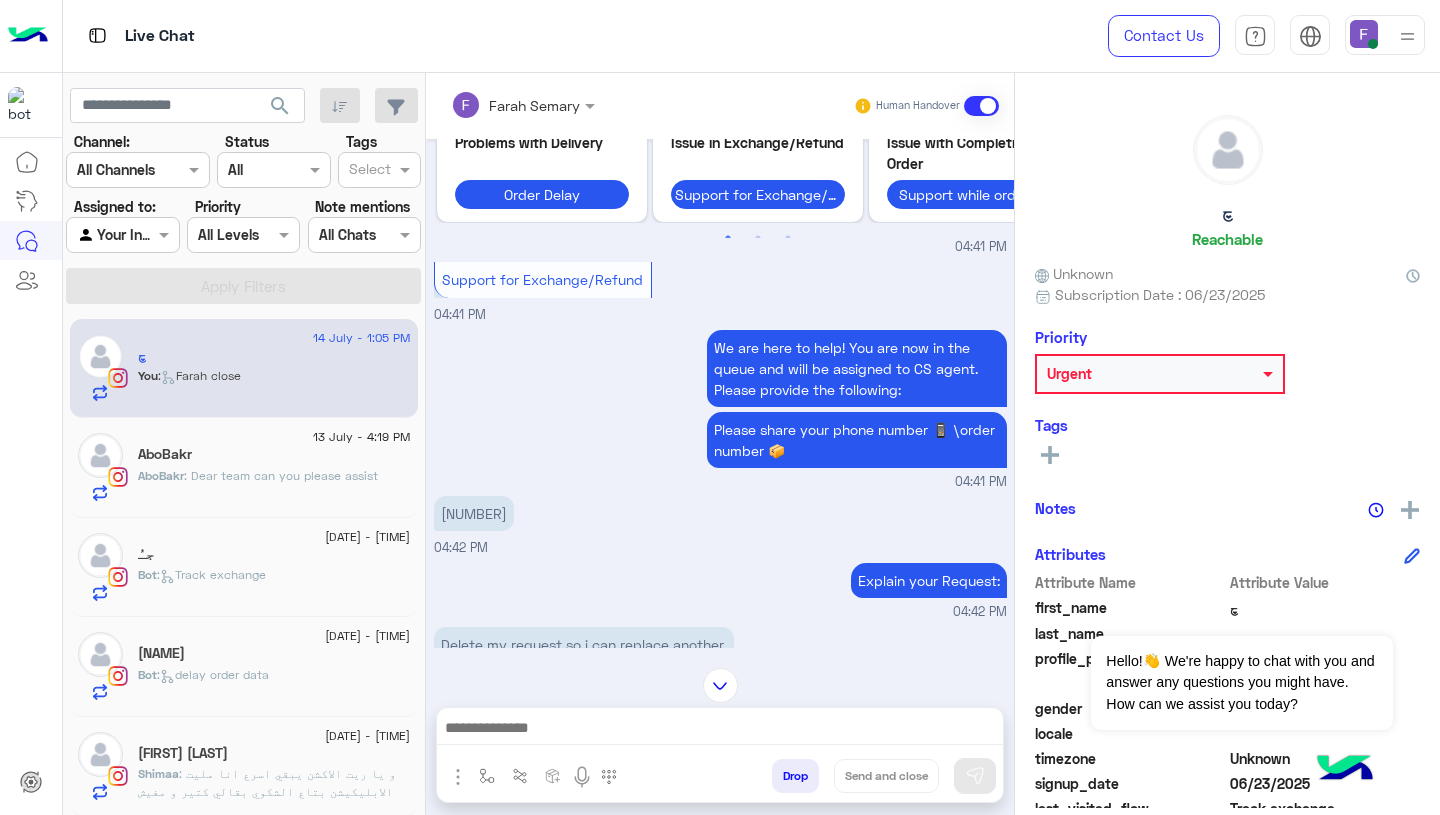 click on "102433" at bounding box center (474, 513) 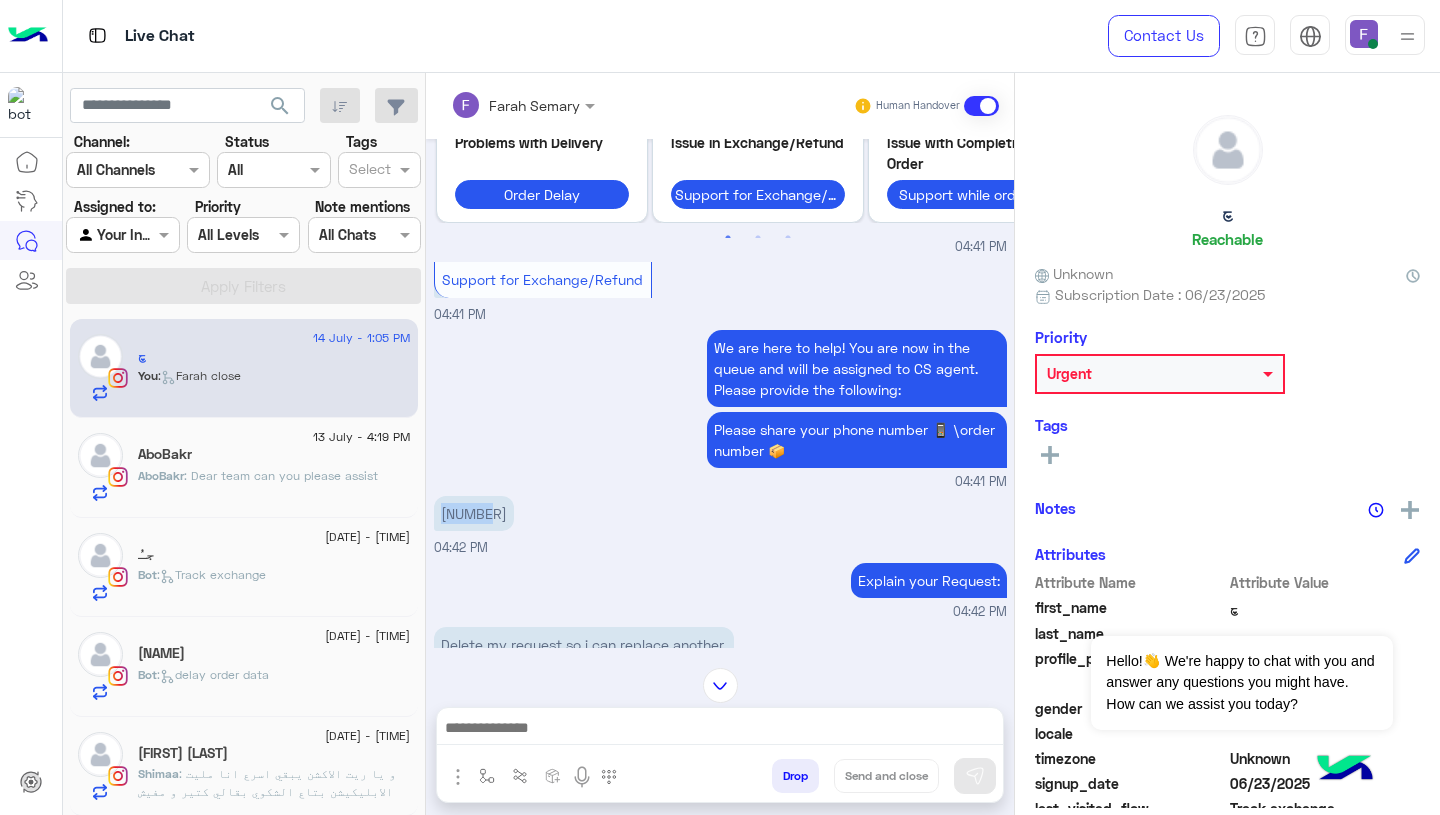click on "102433" at bounding box center (474, 513) 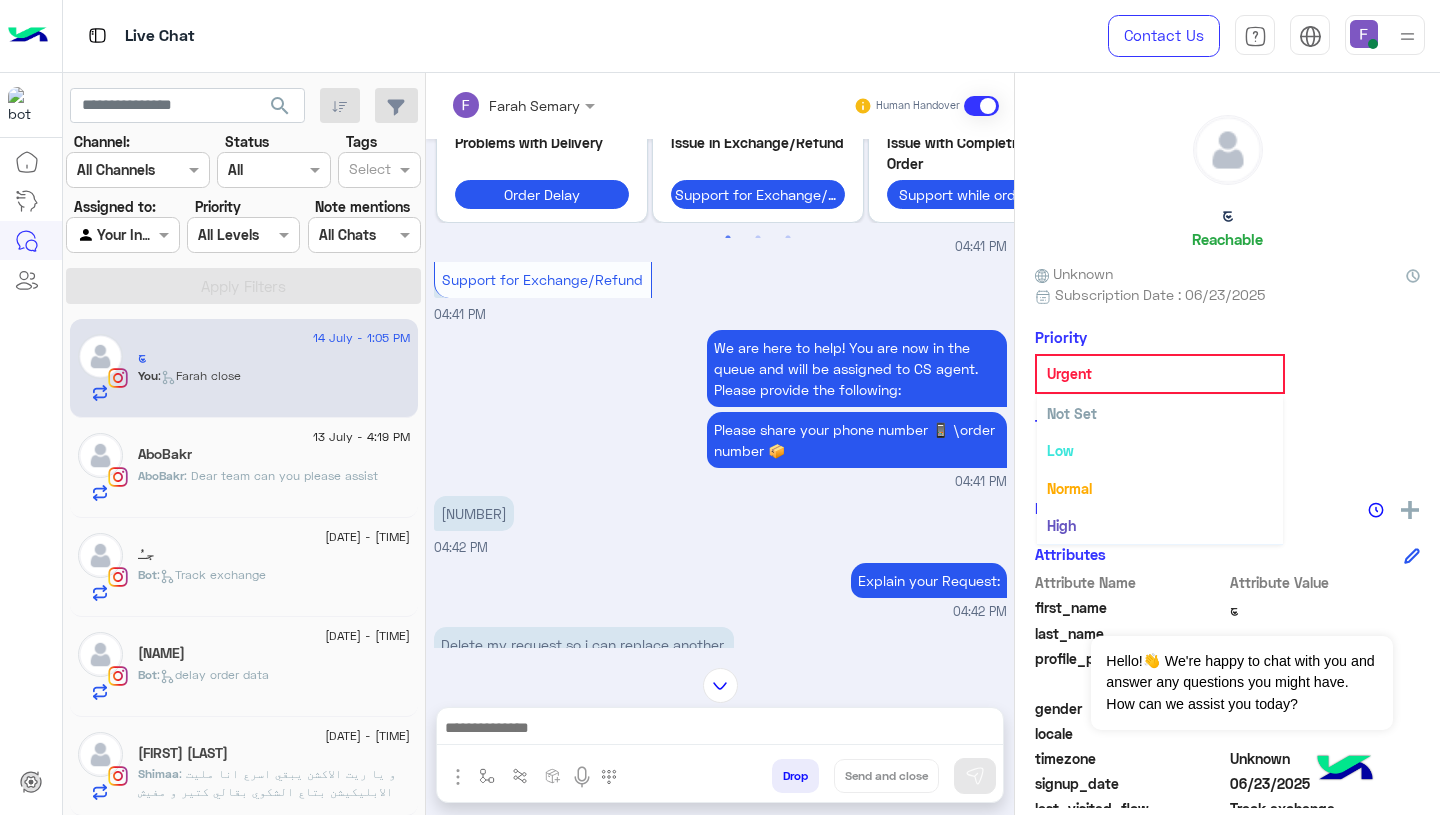 click 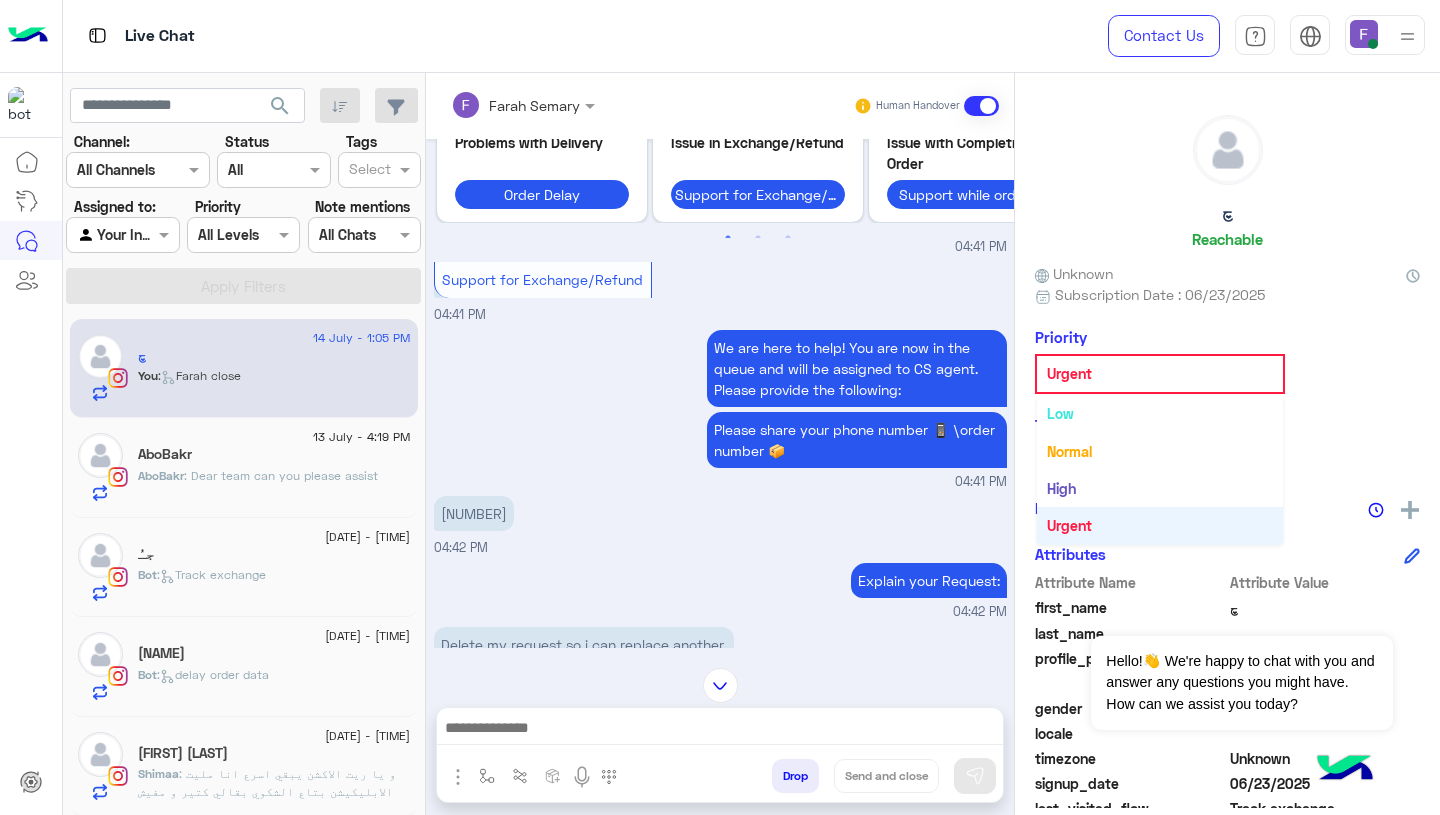 click on "Low" at bounding box center [1160, 413] 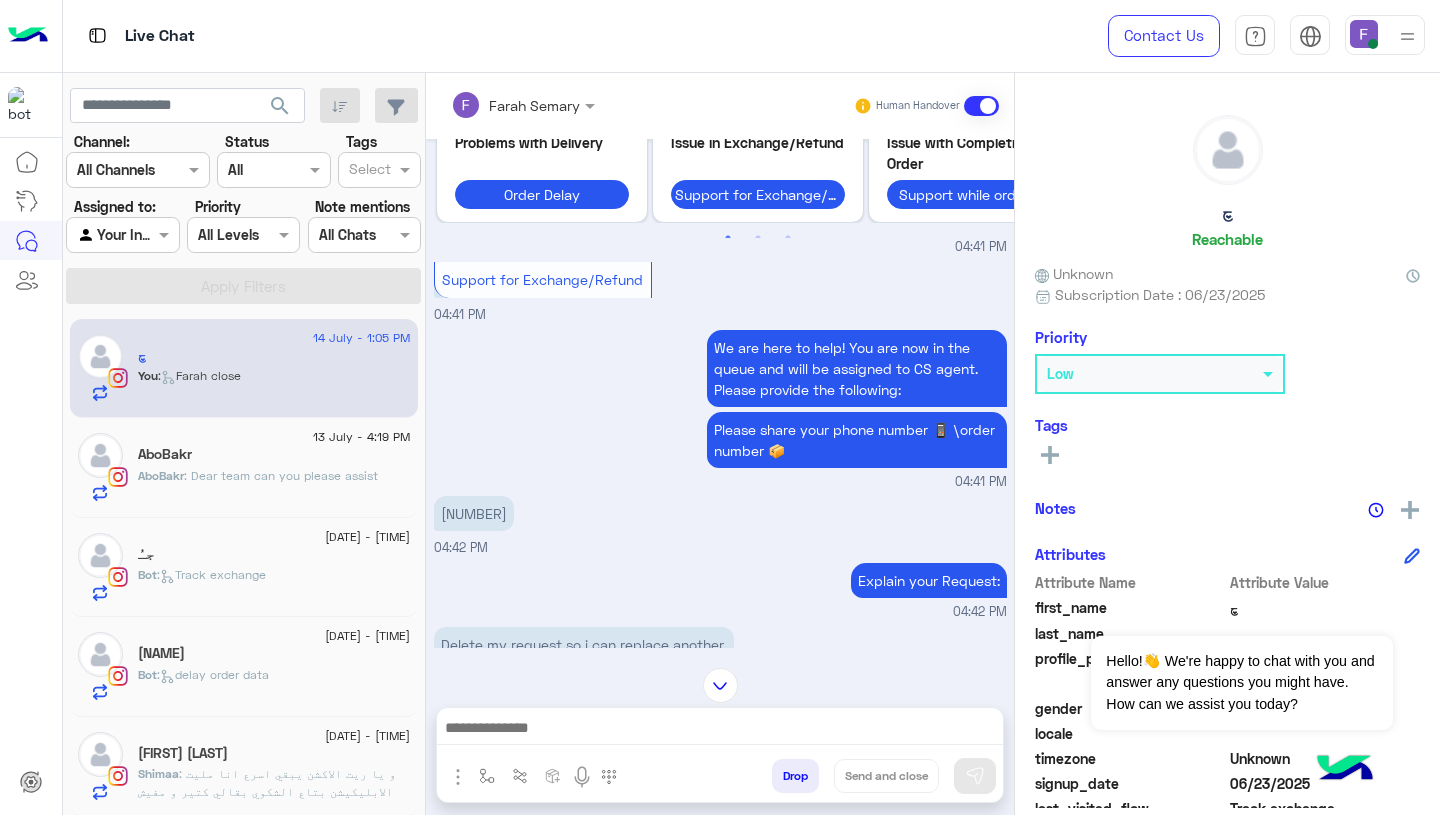 click 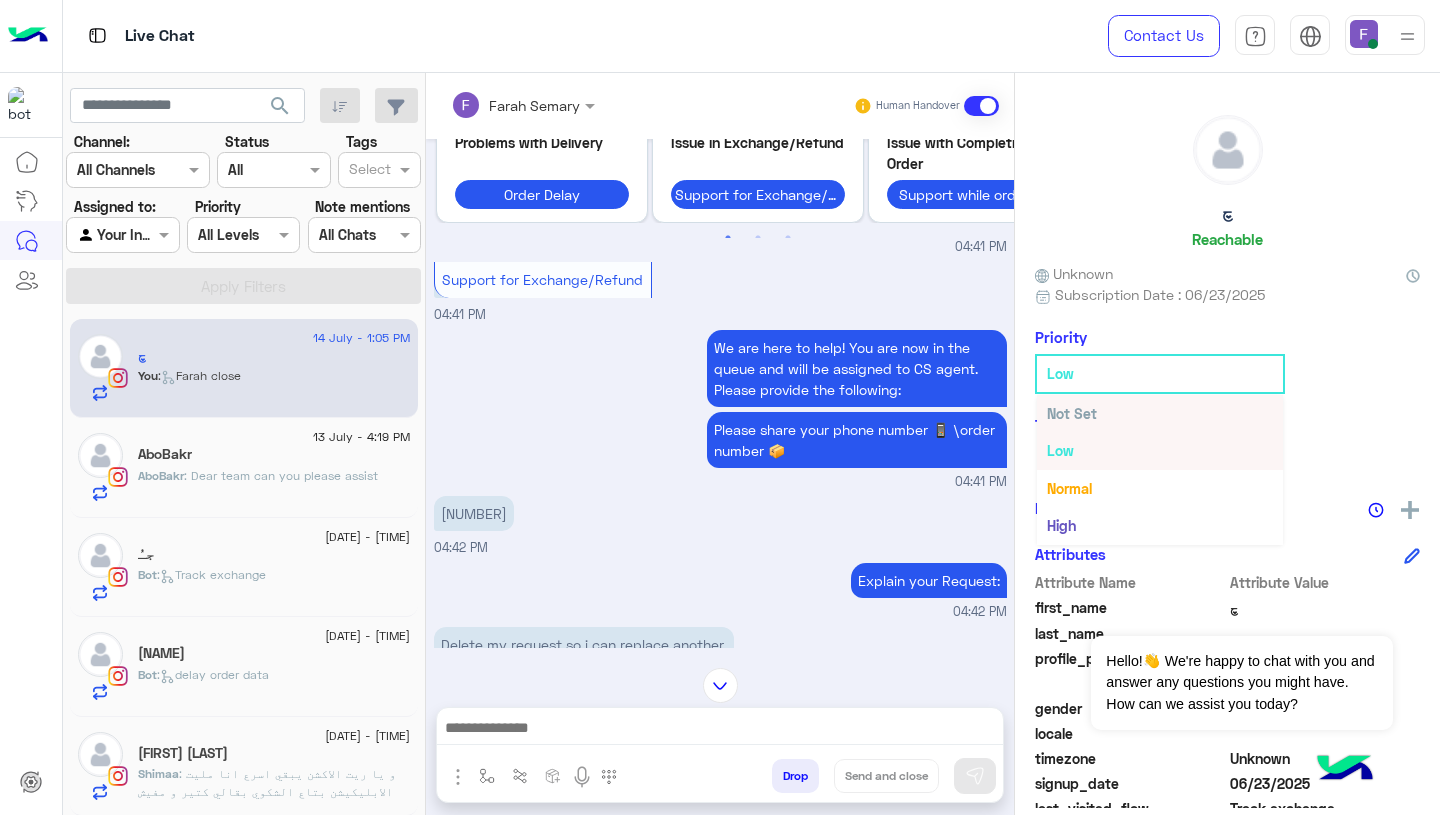 click on "Not Set" at bounding box center [1160, 413] 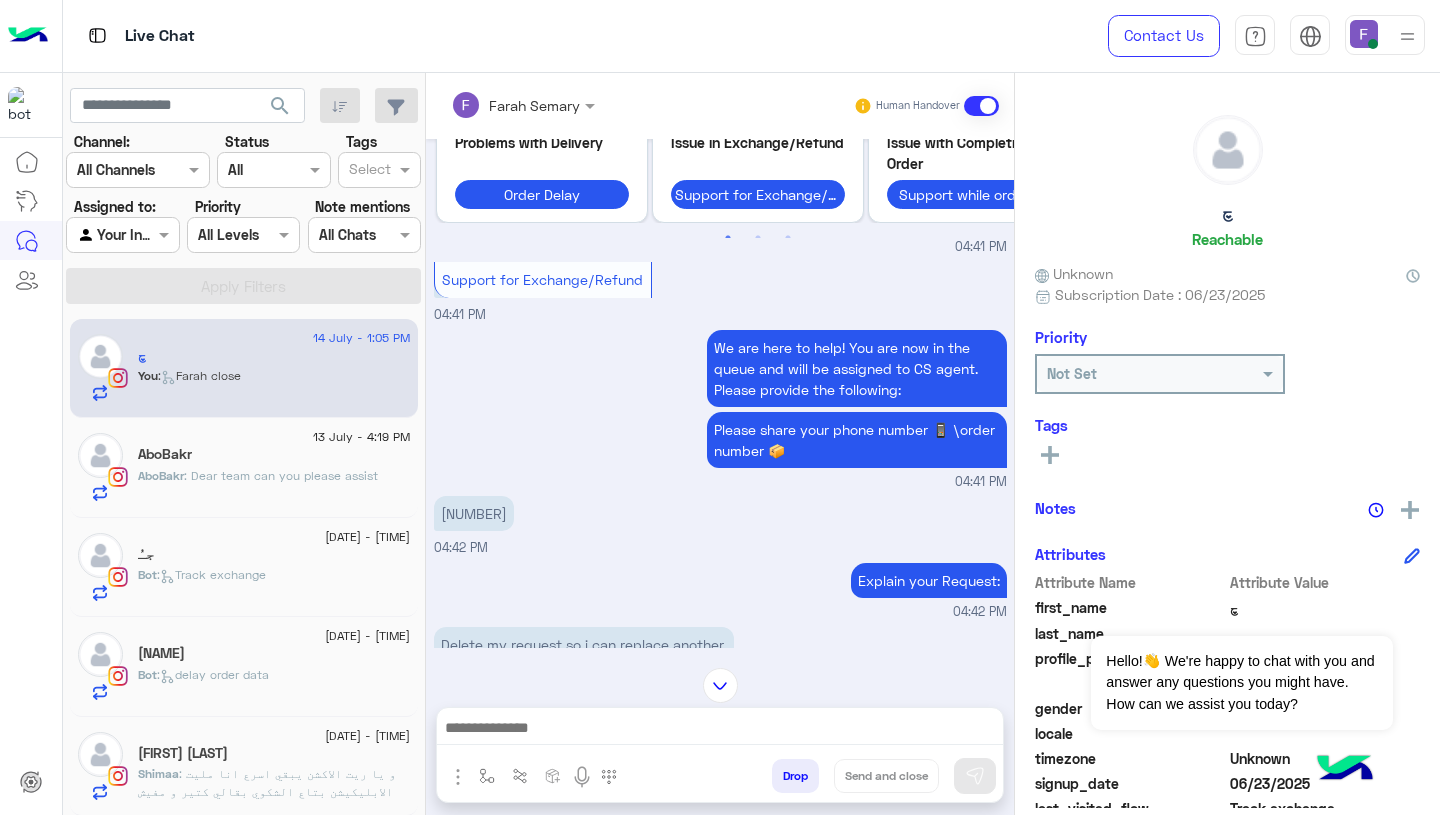 click at bounding box center [720, 730] 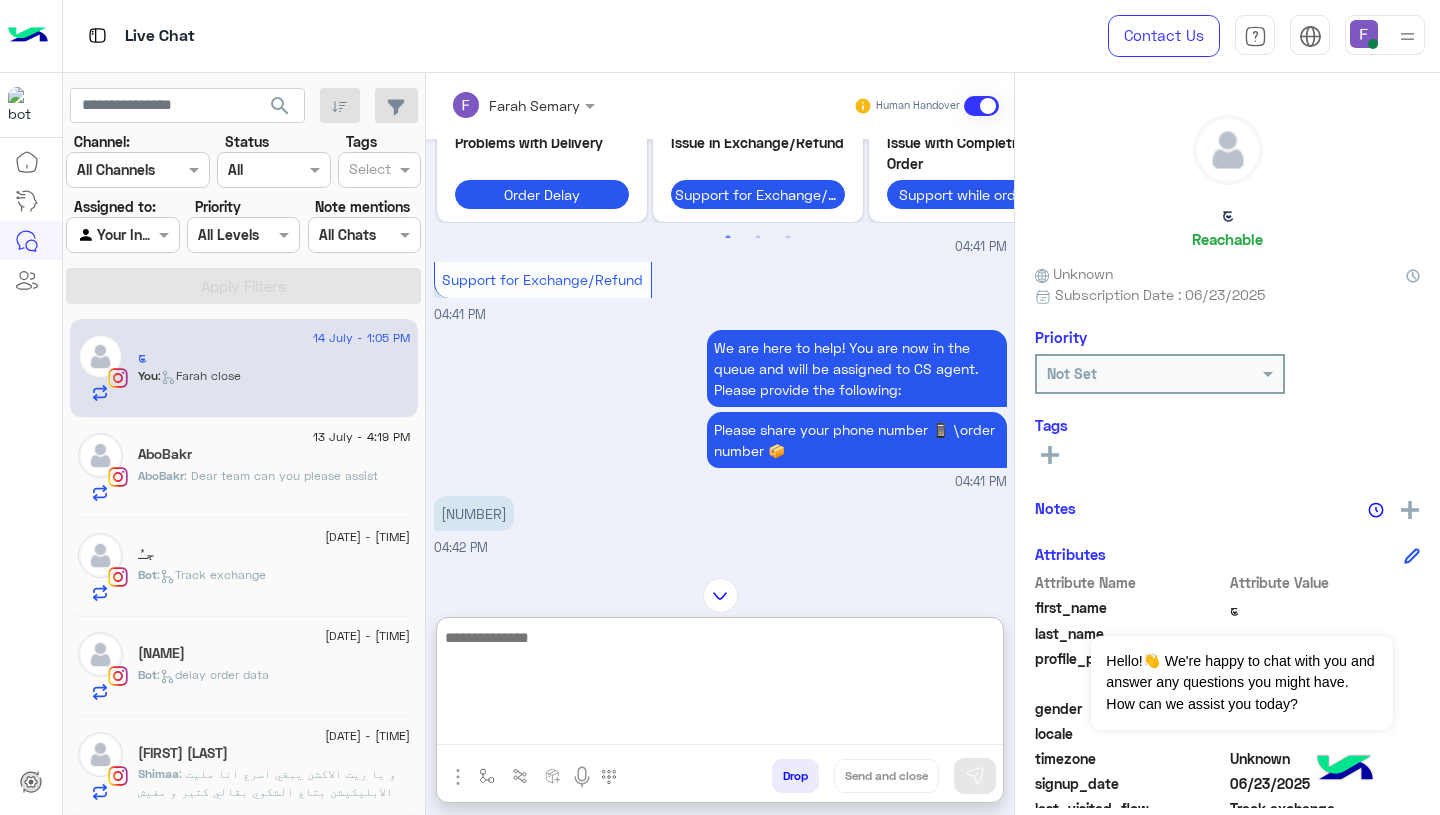 paste on "**********" 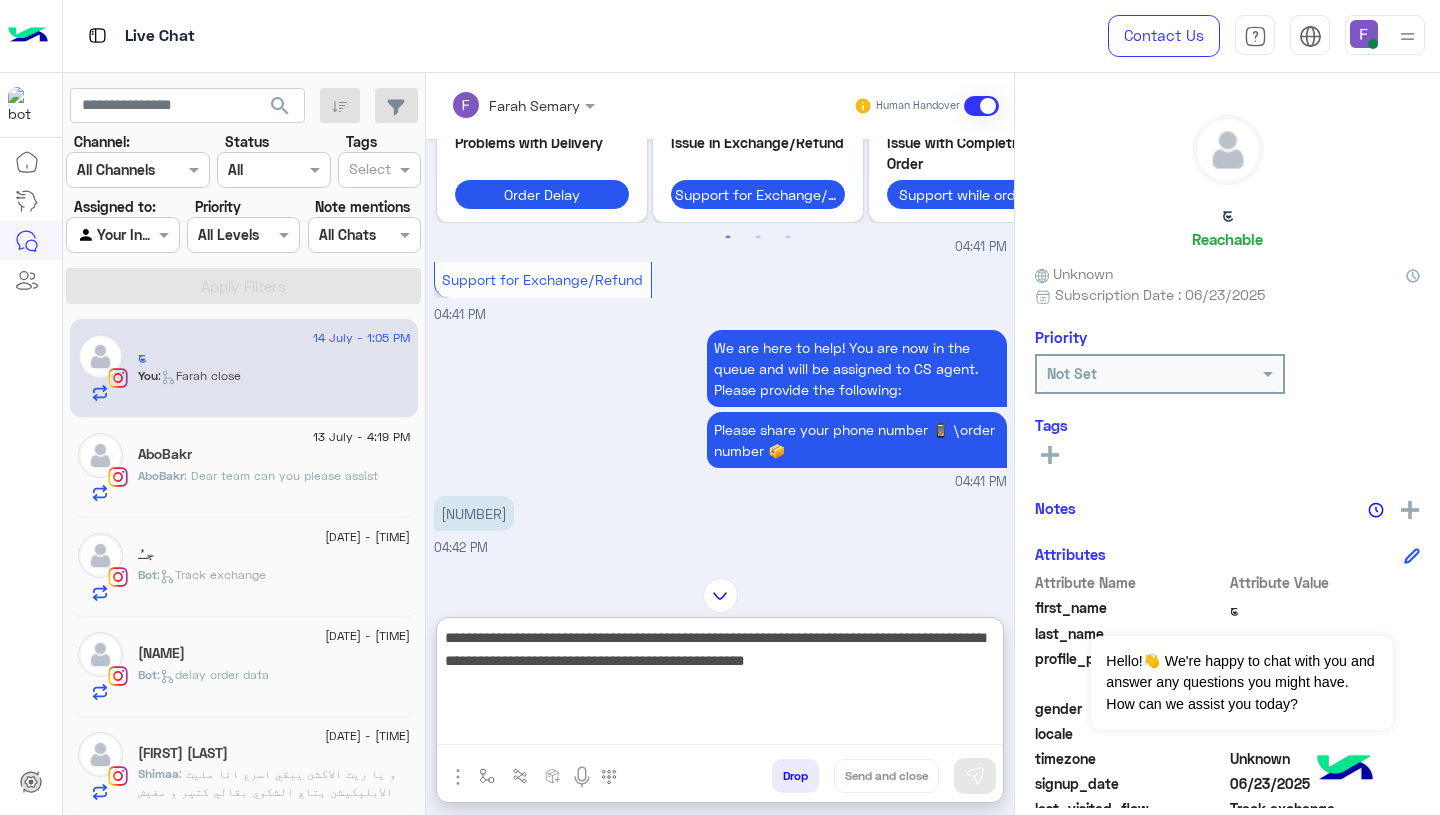 scroll, scrollTop: 61, scrollLeft: 0, axis: vertical 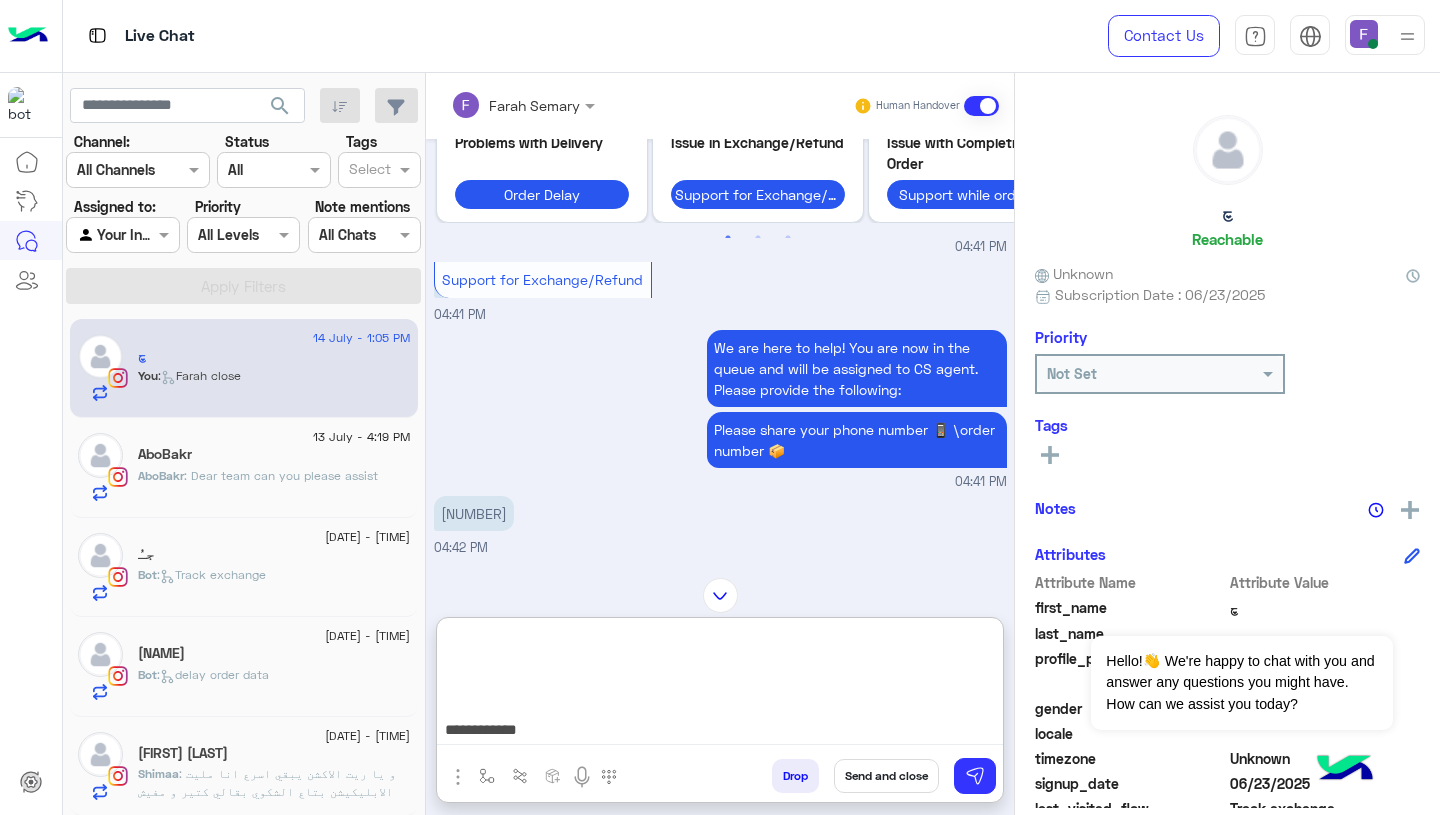 click on "**********" at bounding box center [720, 685] 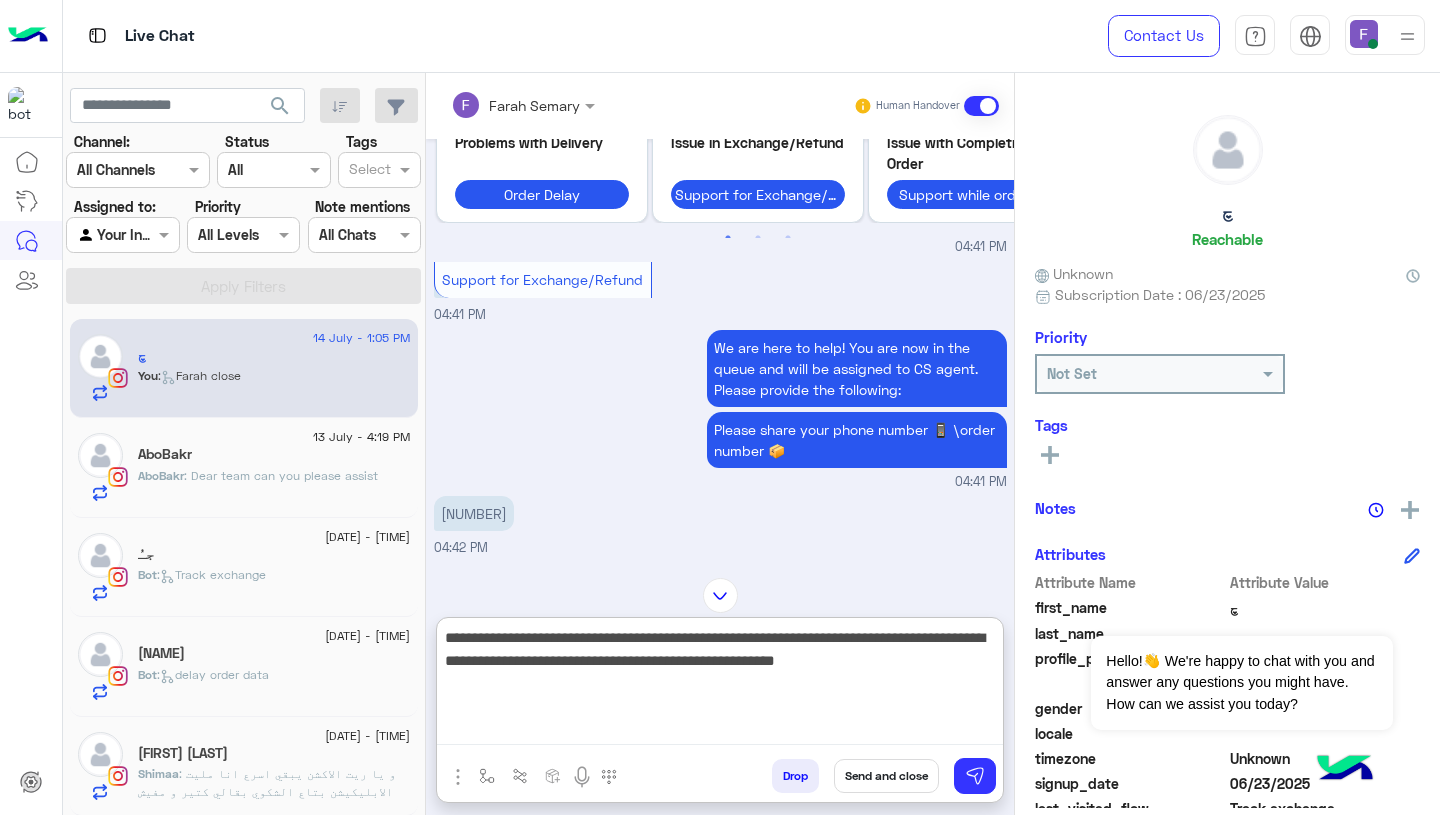scroll, scrollTop: 0, scrollLeft: 0, axis: both 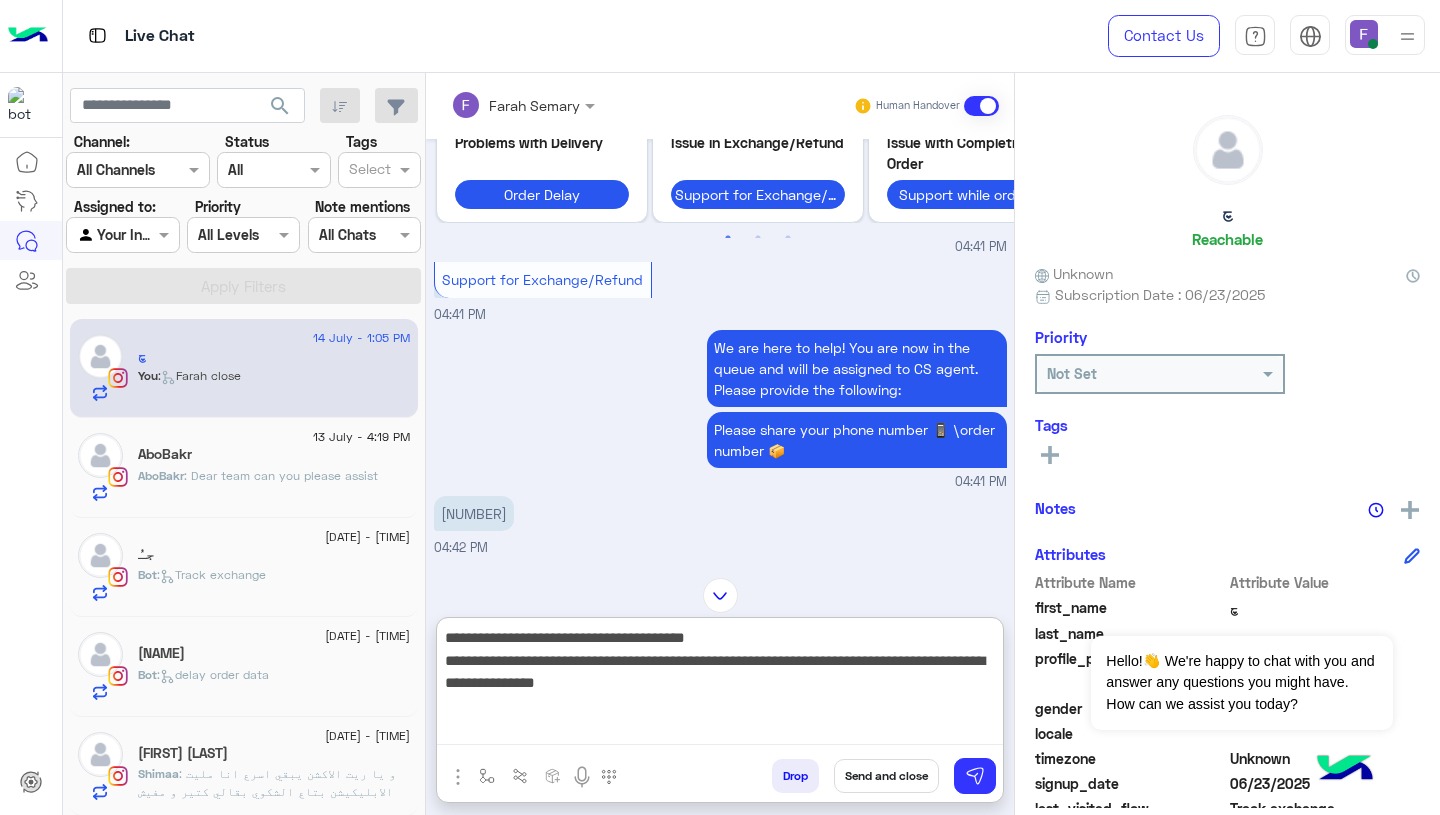 click on "**********" at bounding box center (720, 685) 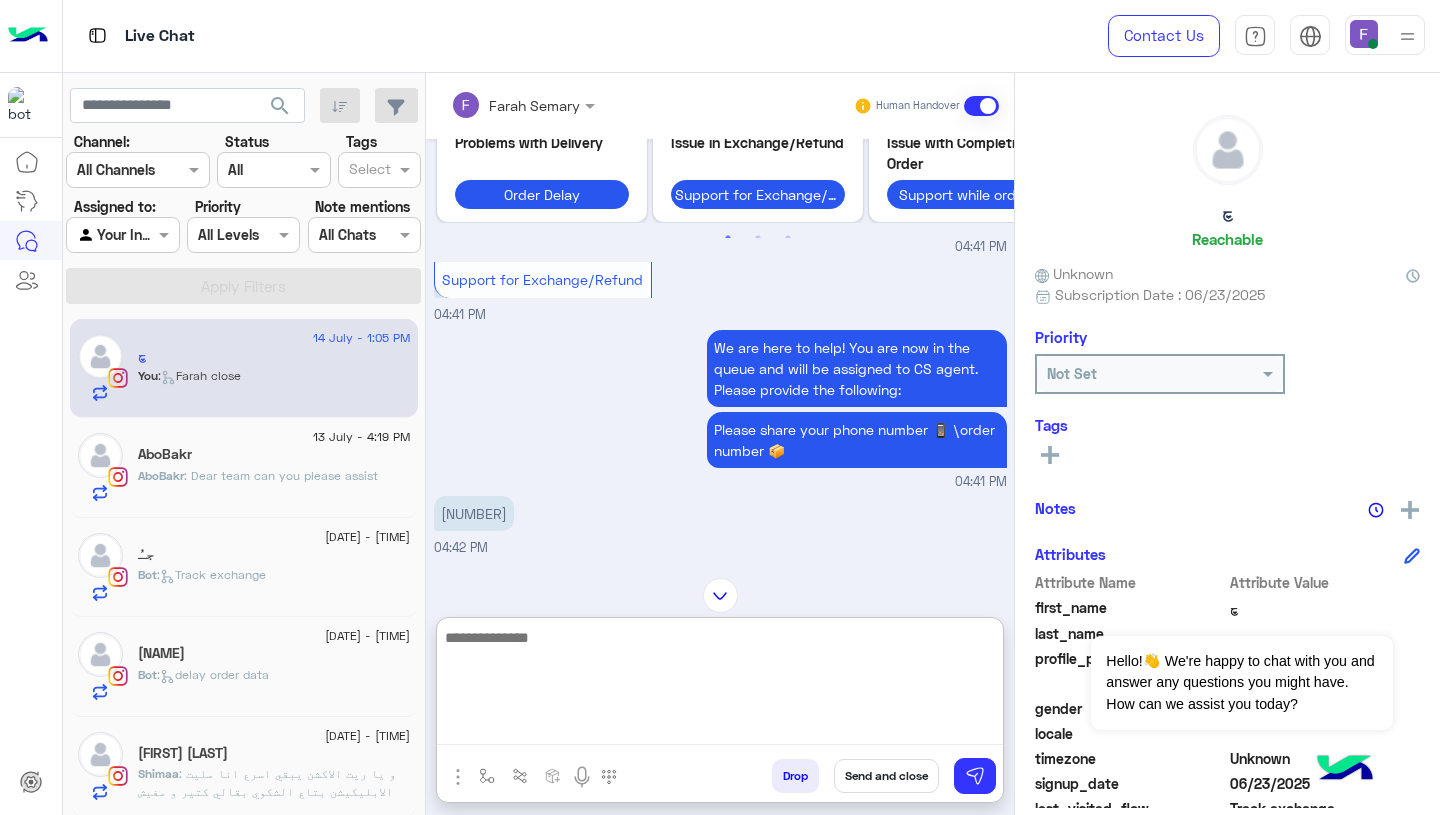 scroll, scrollTop: 1797, scrollLeft: 0, axis: vertical 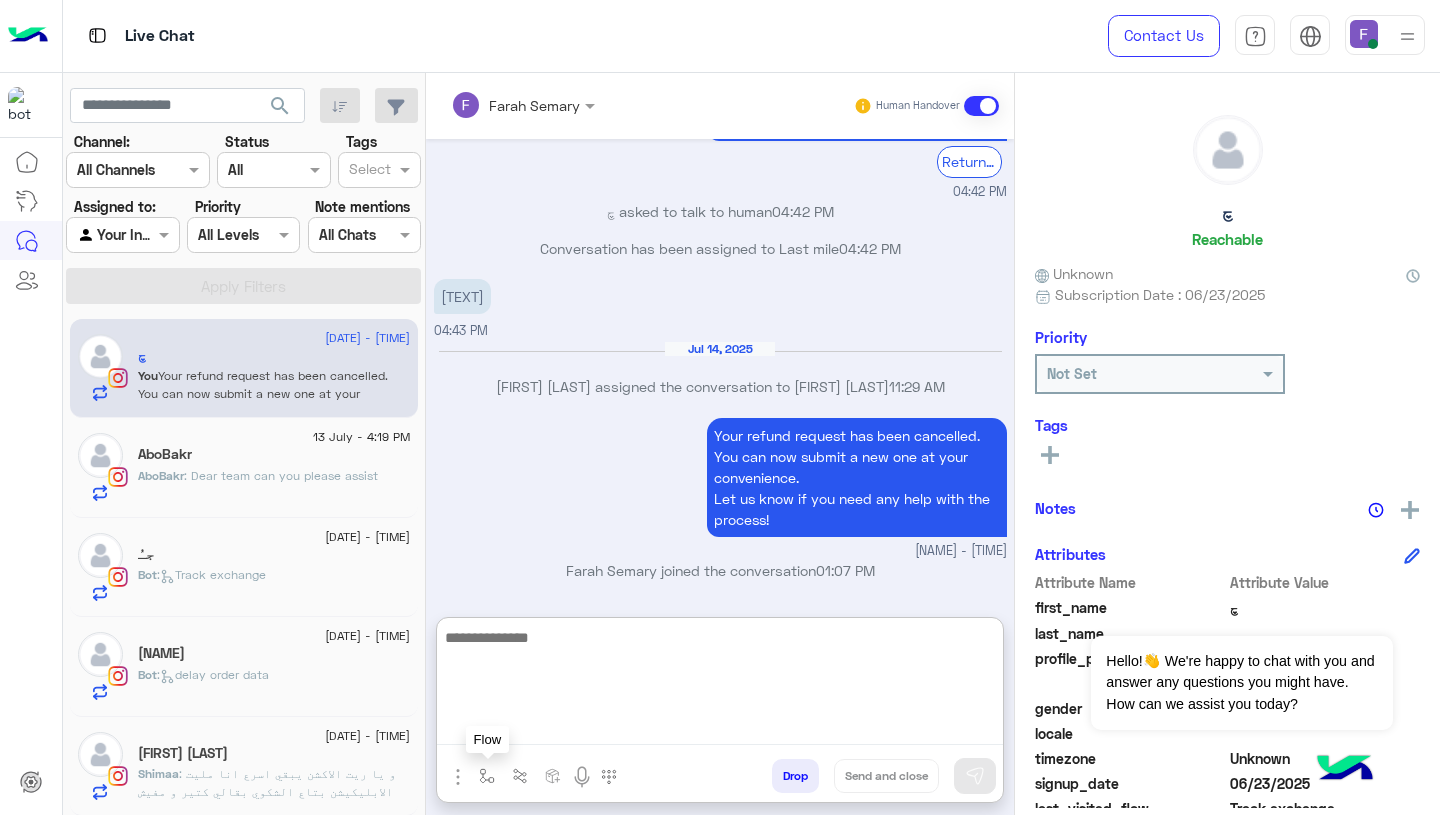 click at bounding box center [487, 776] 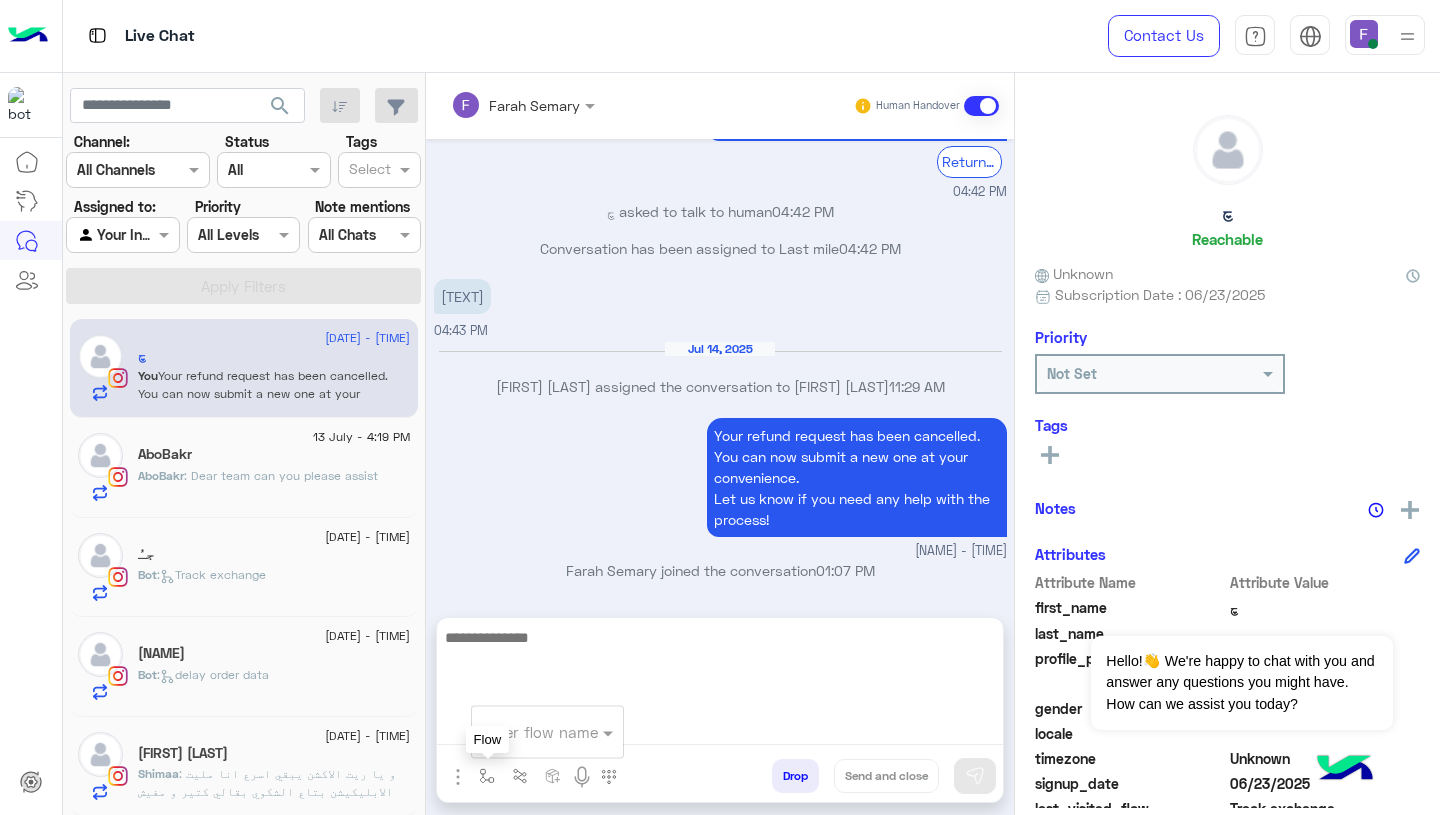 scroll, scrollTop: 1744, scrollLeft: 0, axis: vertical 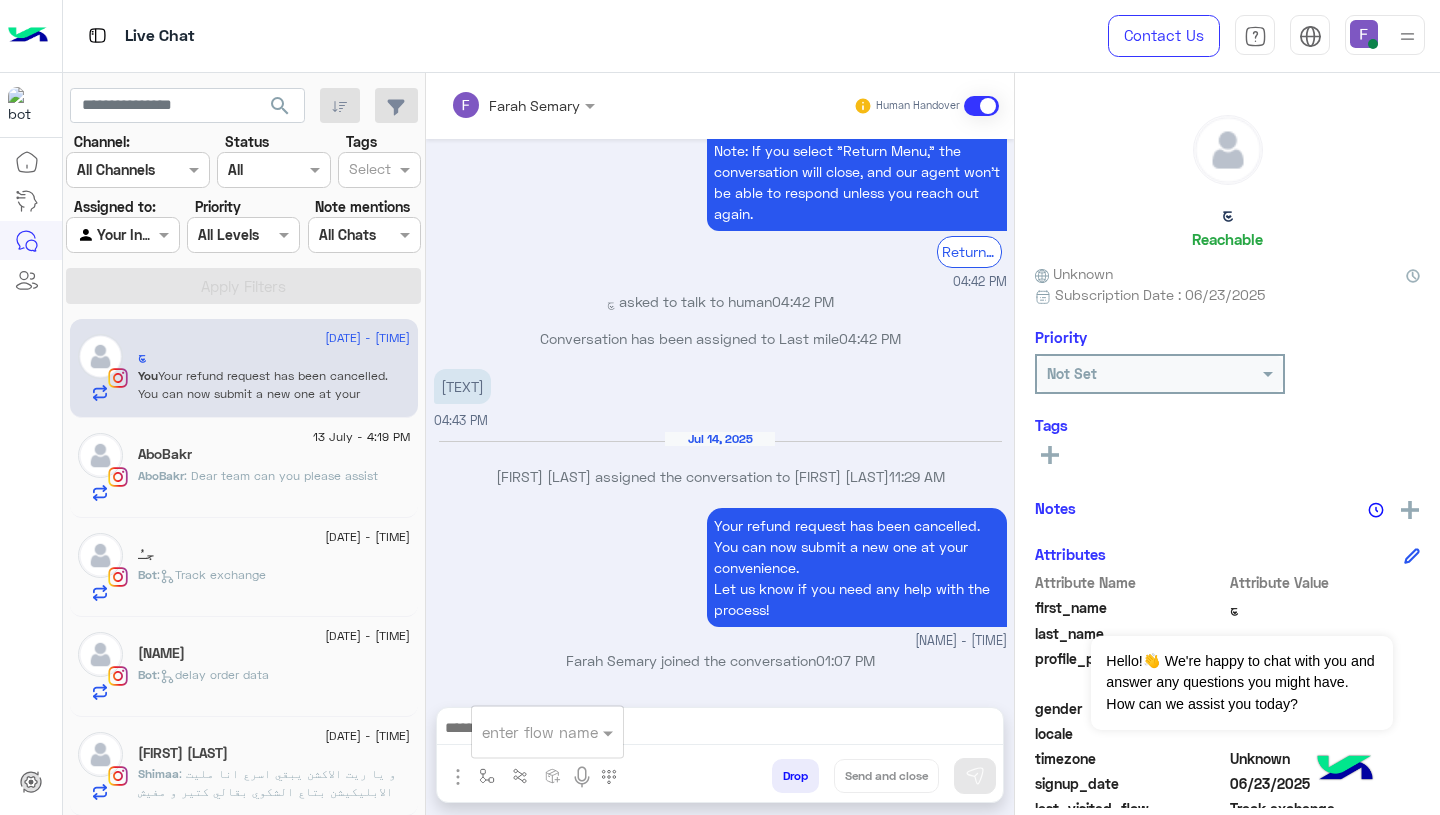 click at bounding box center [523, 732] 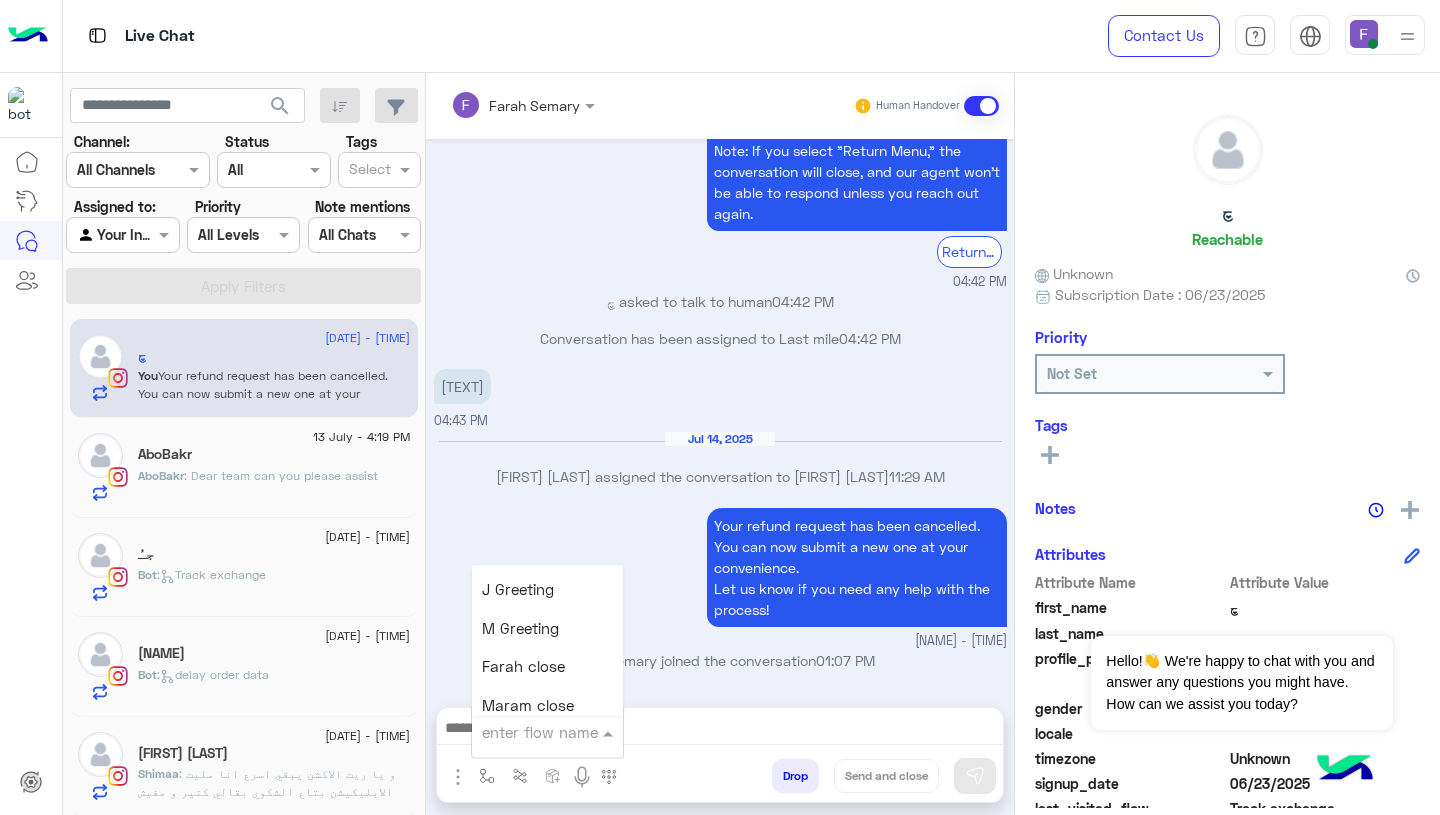 scroll, scrollTop: 2339, scrollLeft: 0, axis: vertical 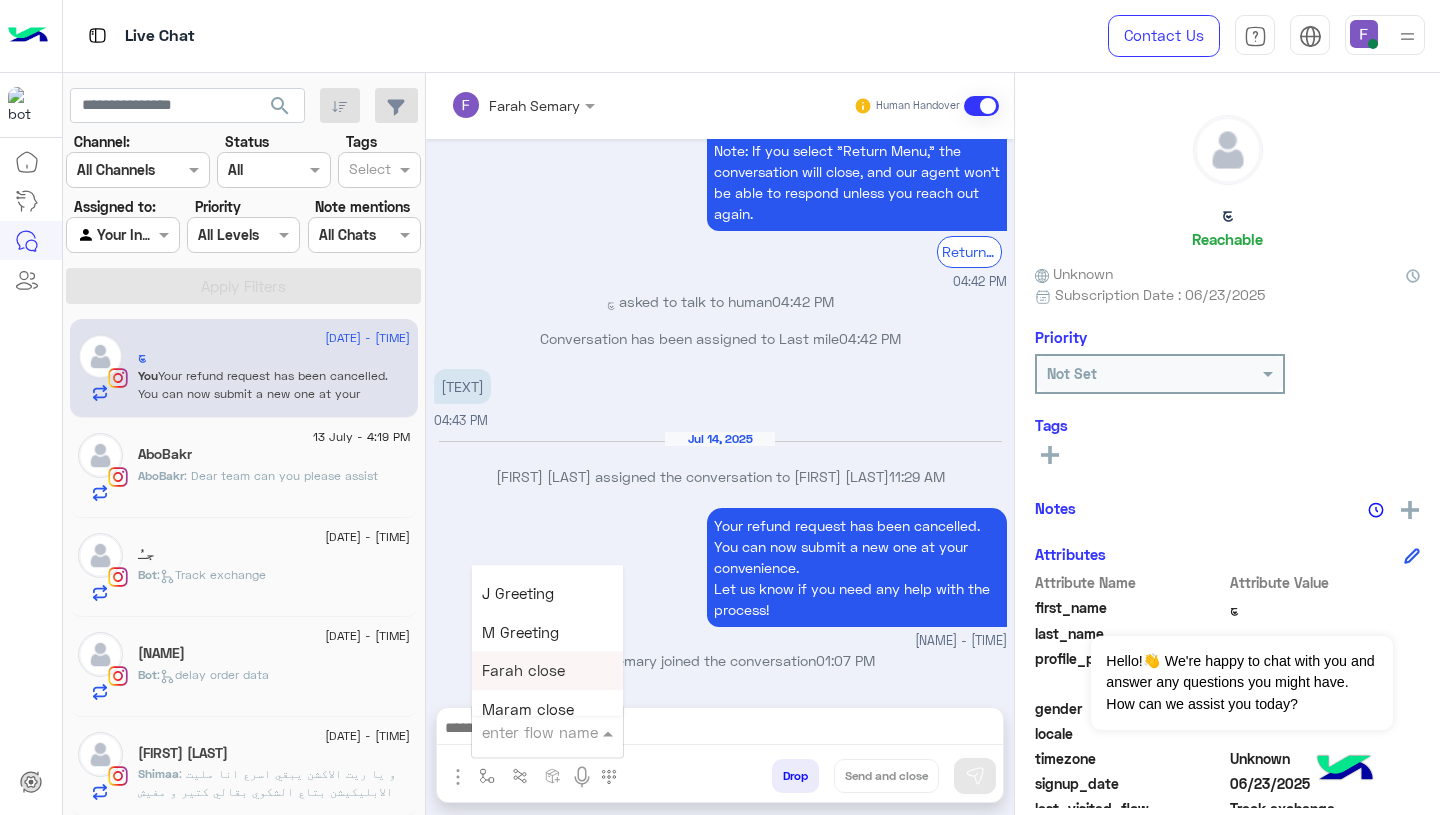 click on "Farah close" at bounding box center (523, 671) 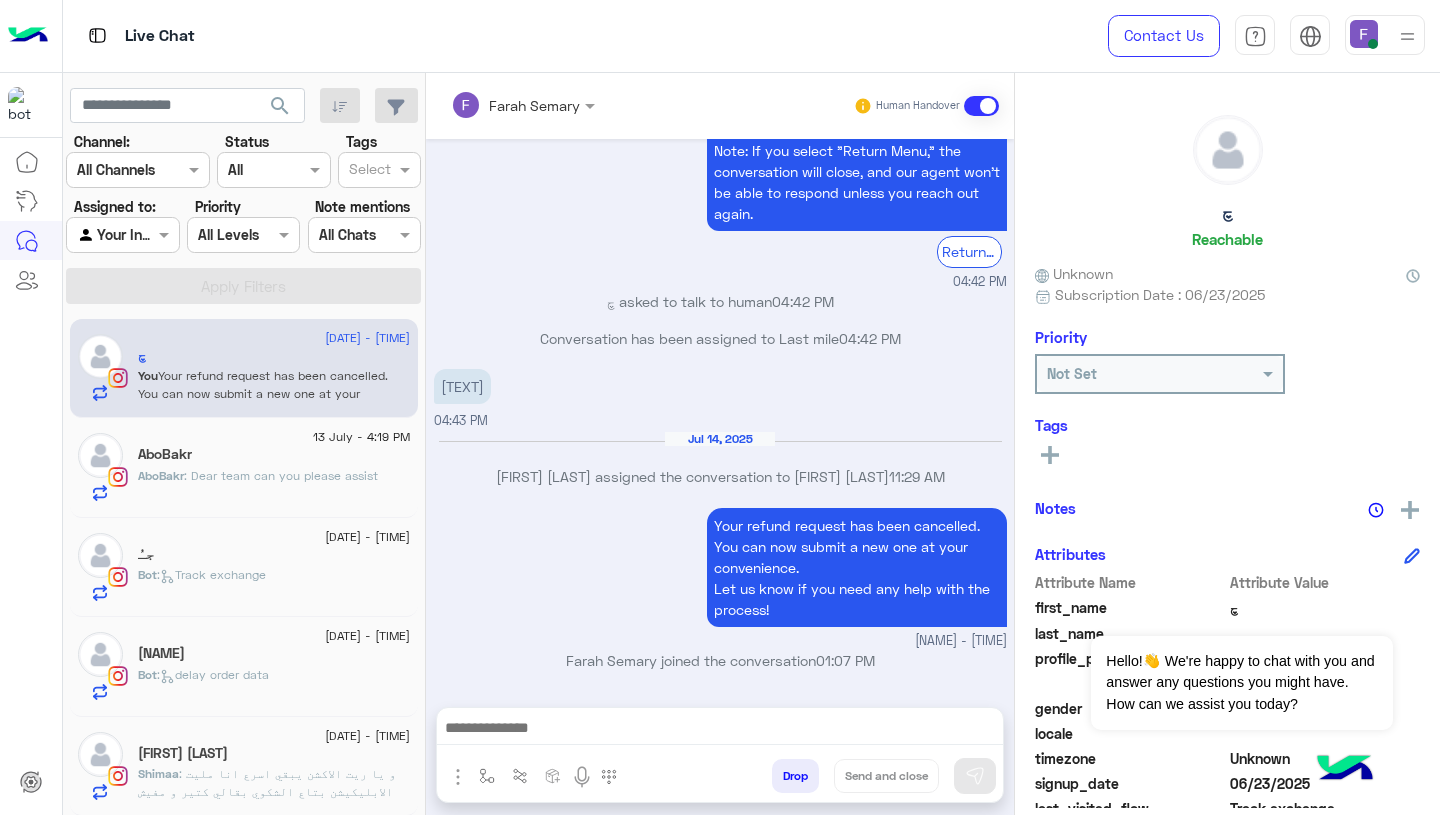 type on "**********" 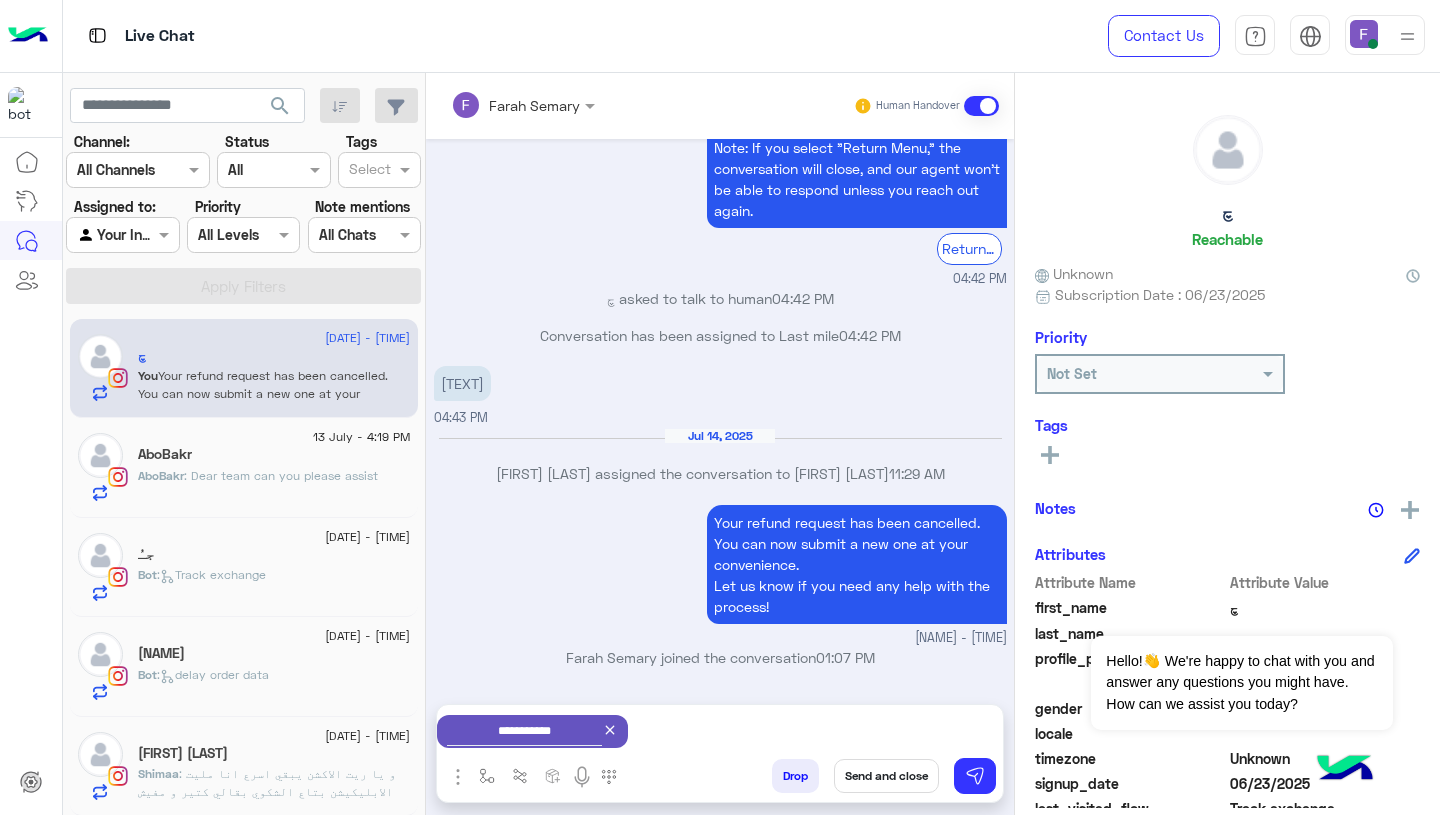 click on "Send and close" at bounding box center (886, 776) 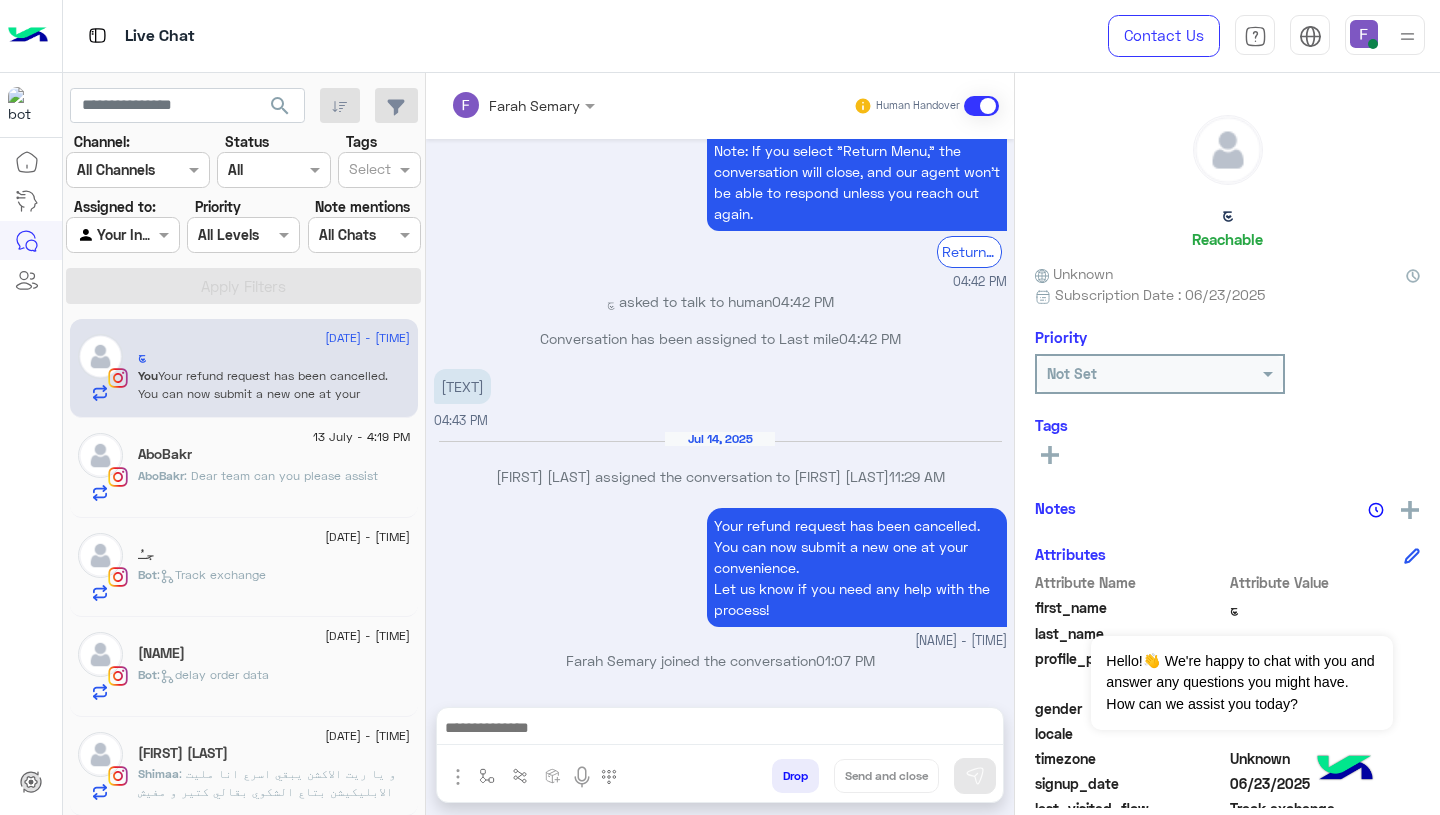 scroll, scrollTop: 1780, scrollLeft: 0, axis: vertical 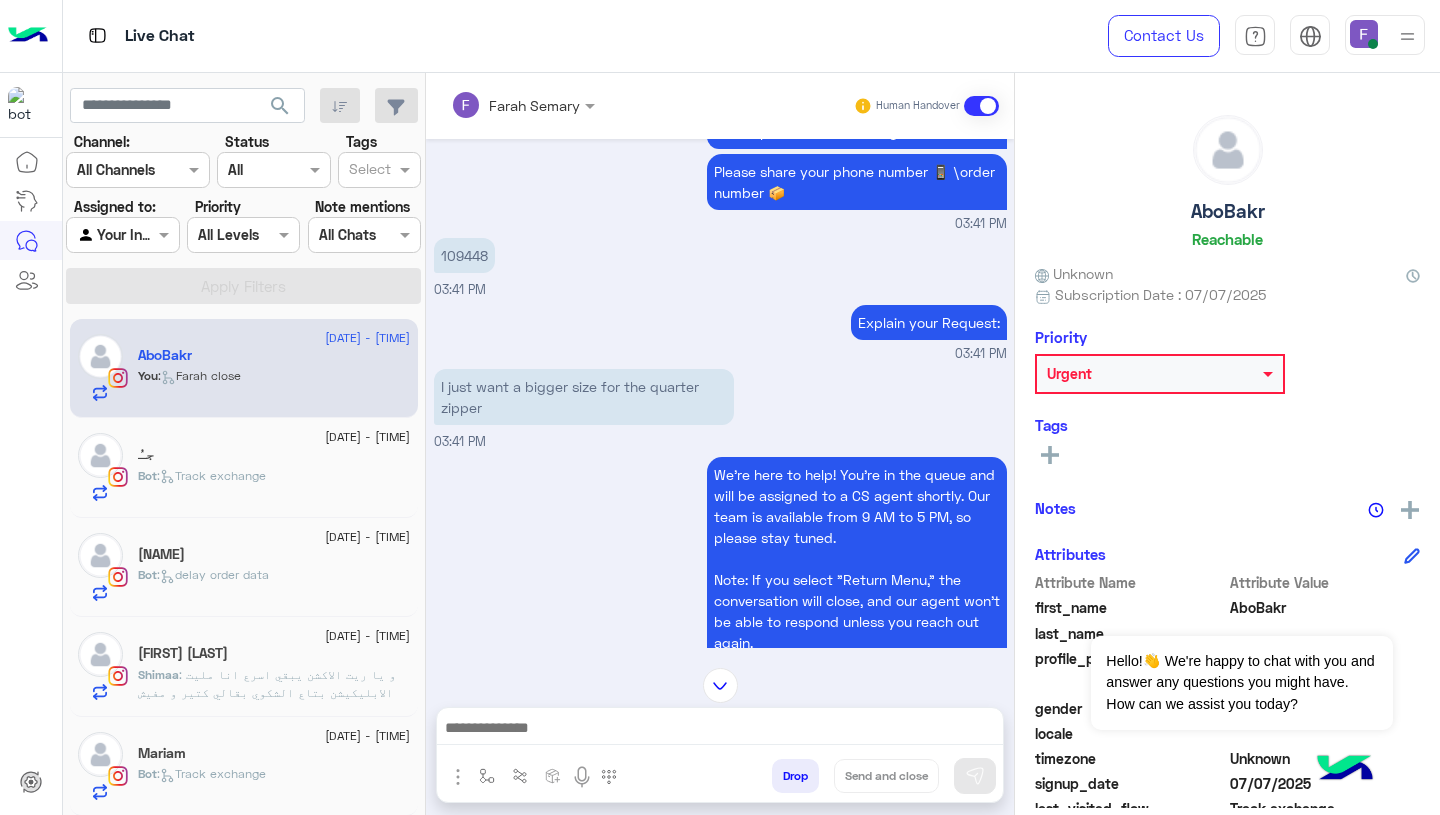 click at bounding box center [720, 730] 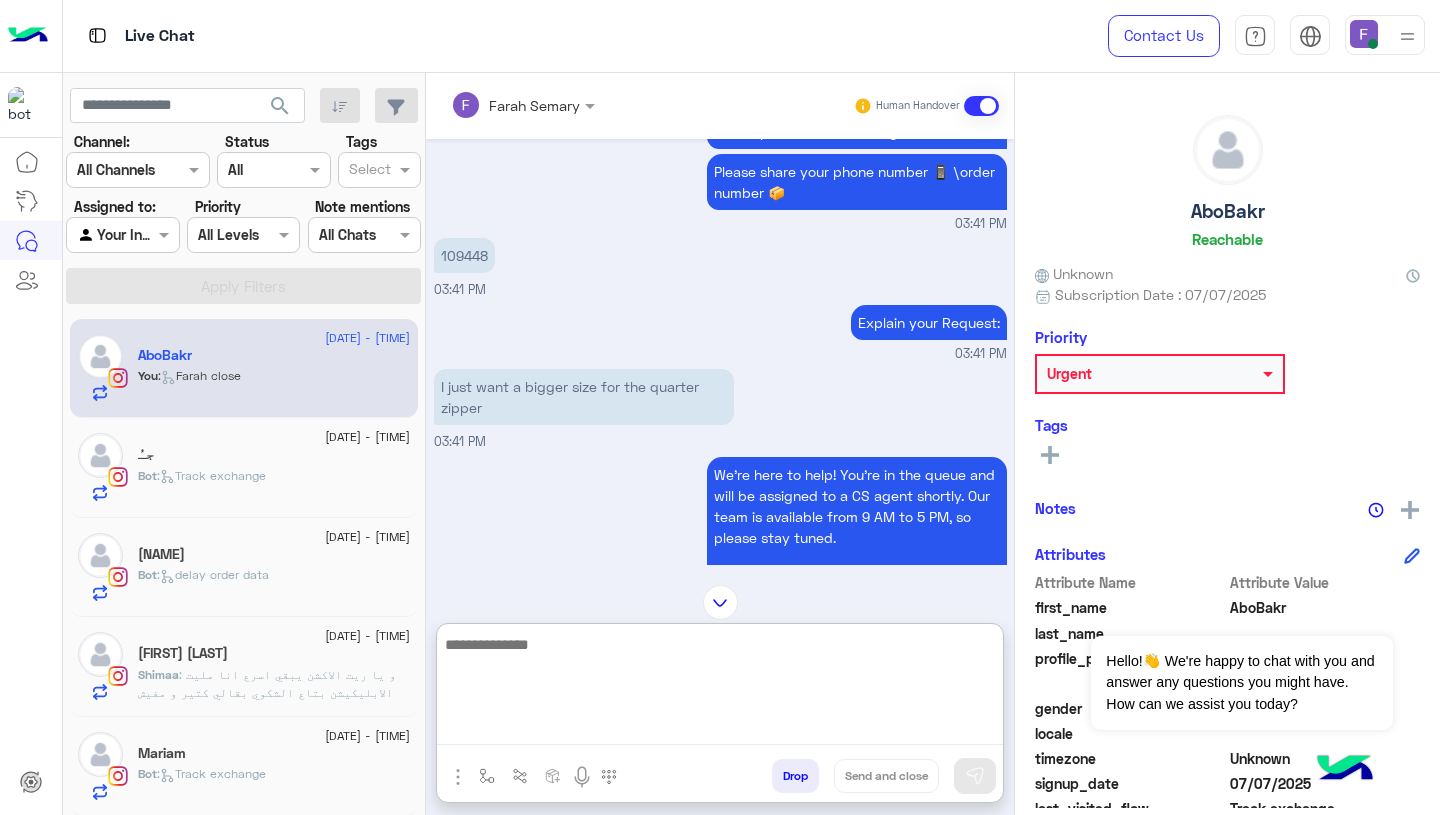 paste on "**********" 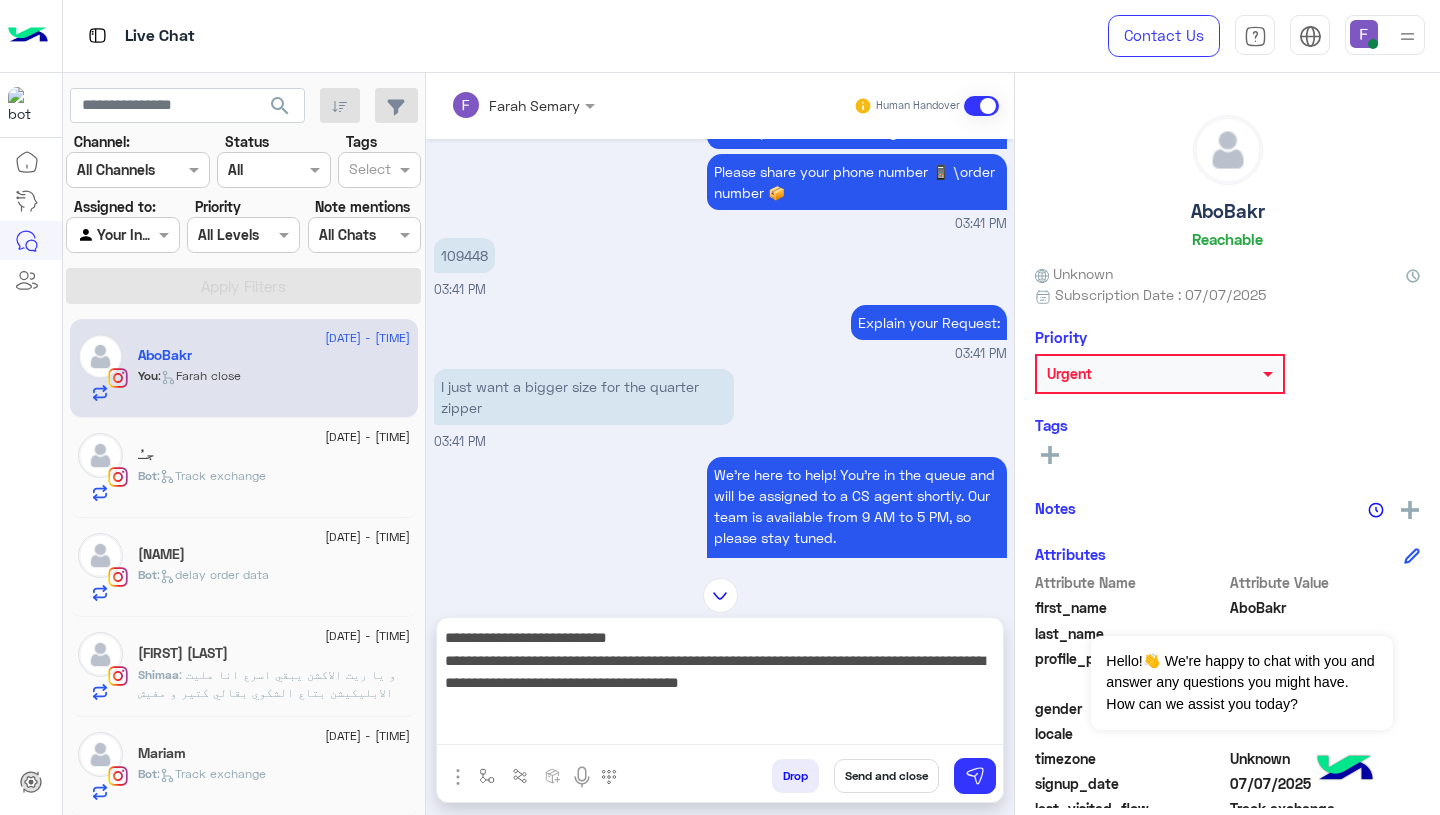 click on "109448" at bounding box center [464, 255] 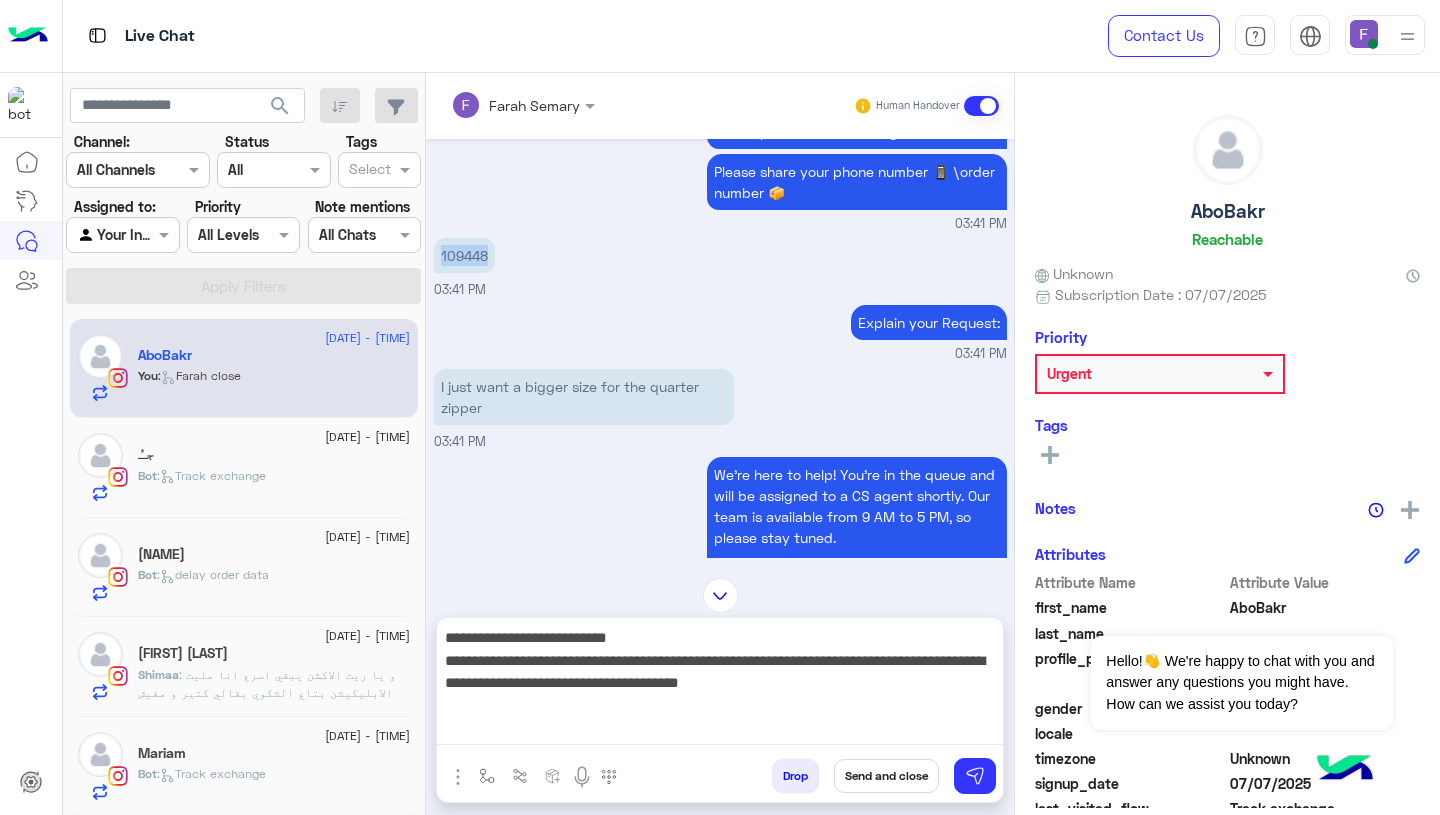 click on "109448" at bounding box center (464, 255) 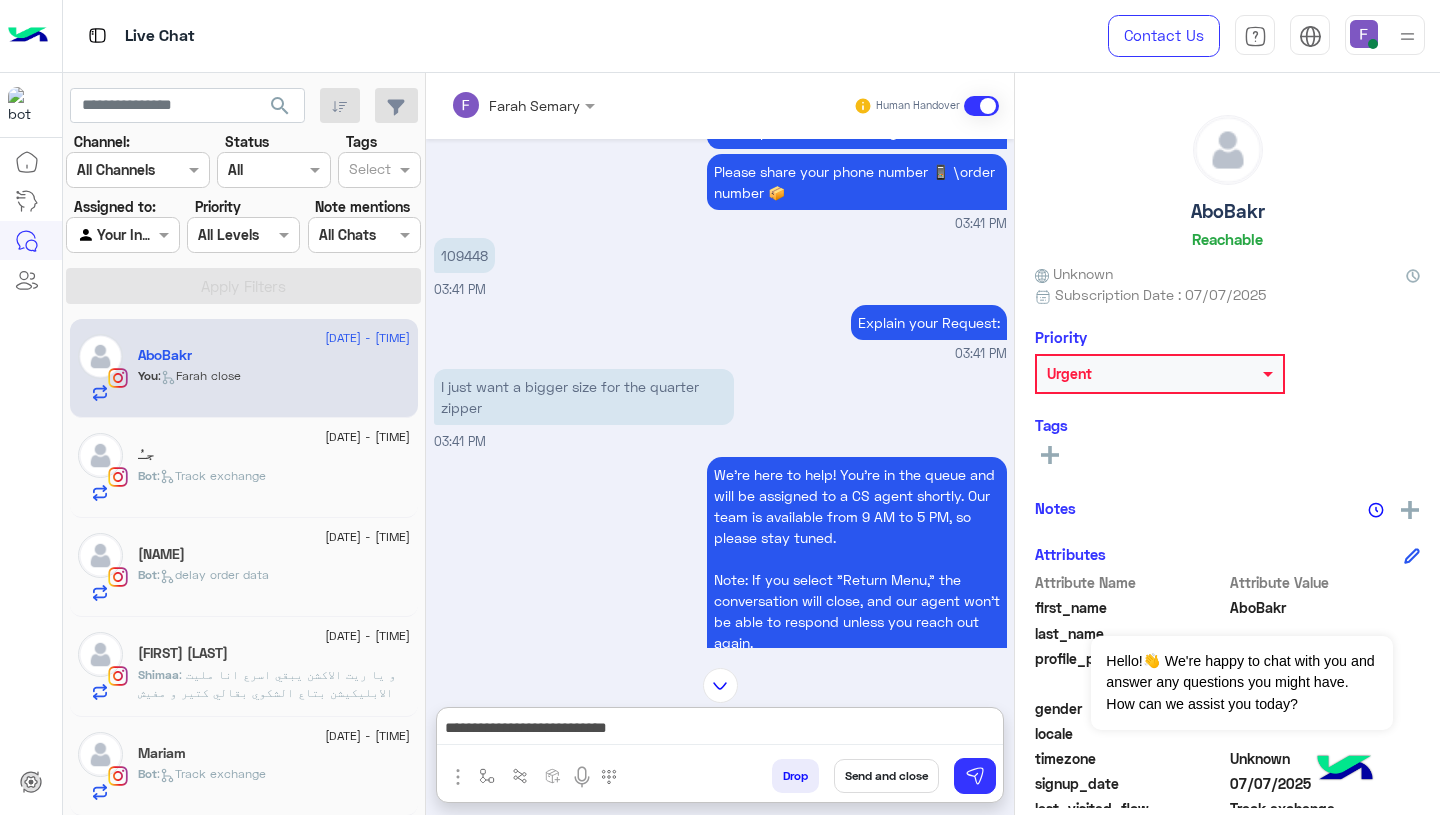click on "**********" at bounding box center (720, 730) 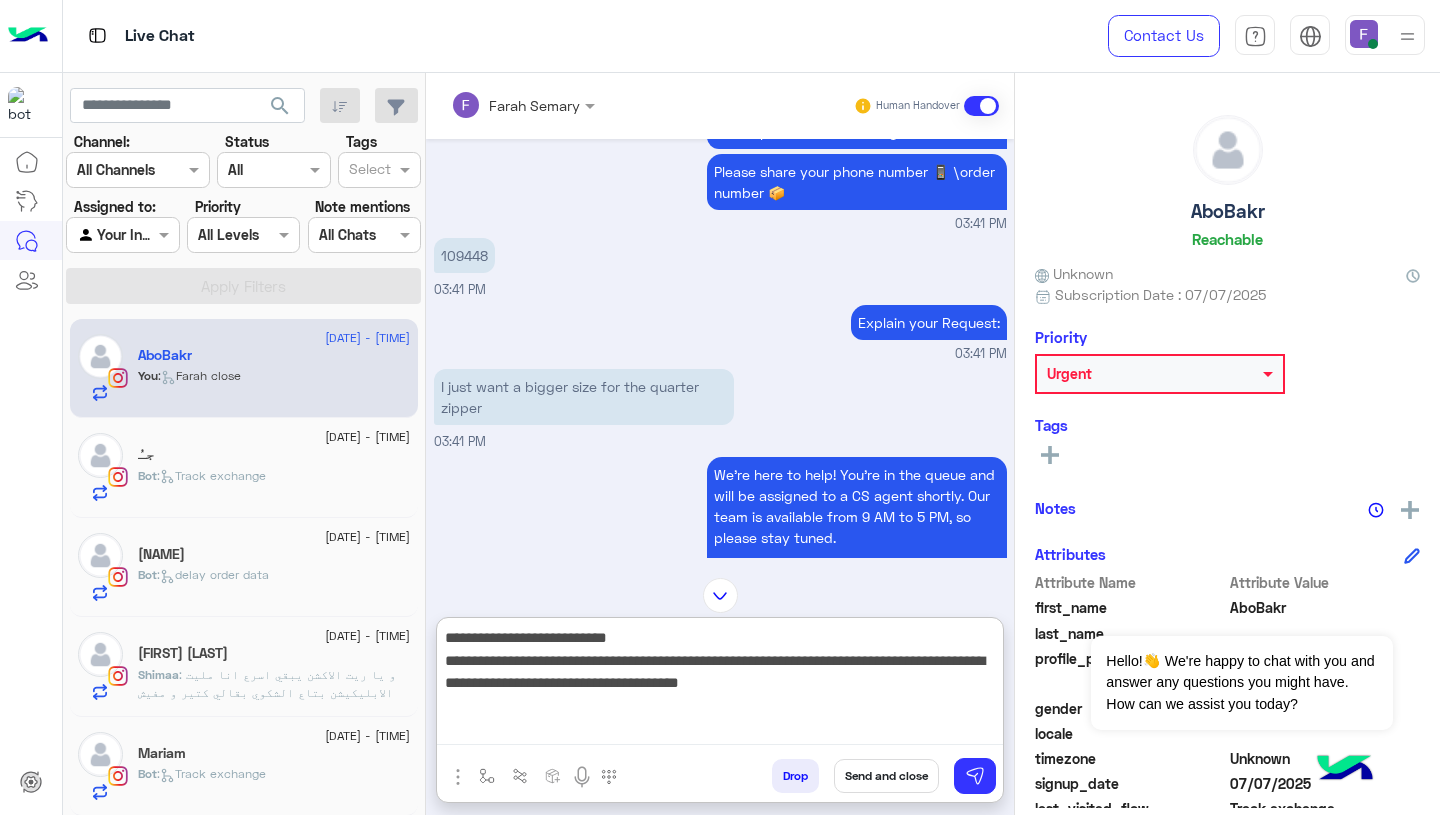 paste on "******" 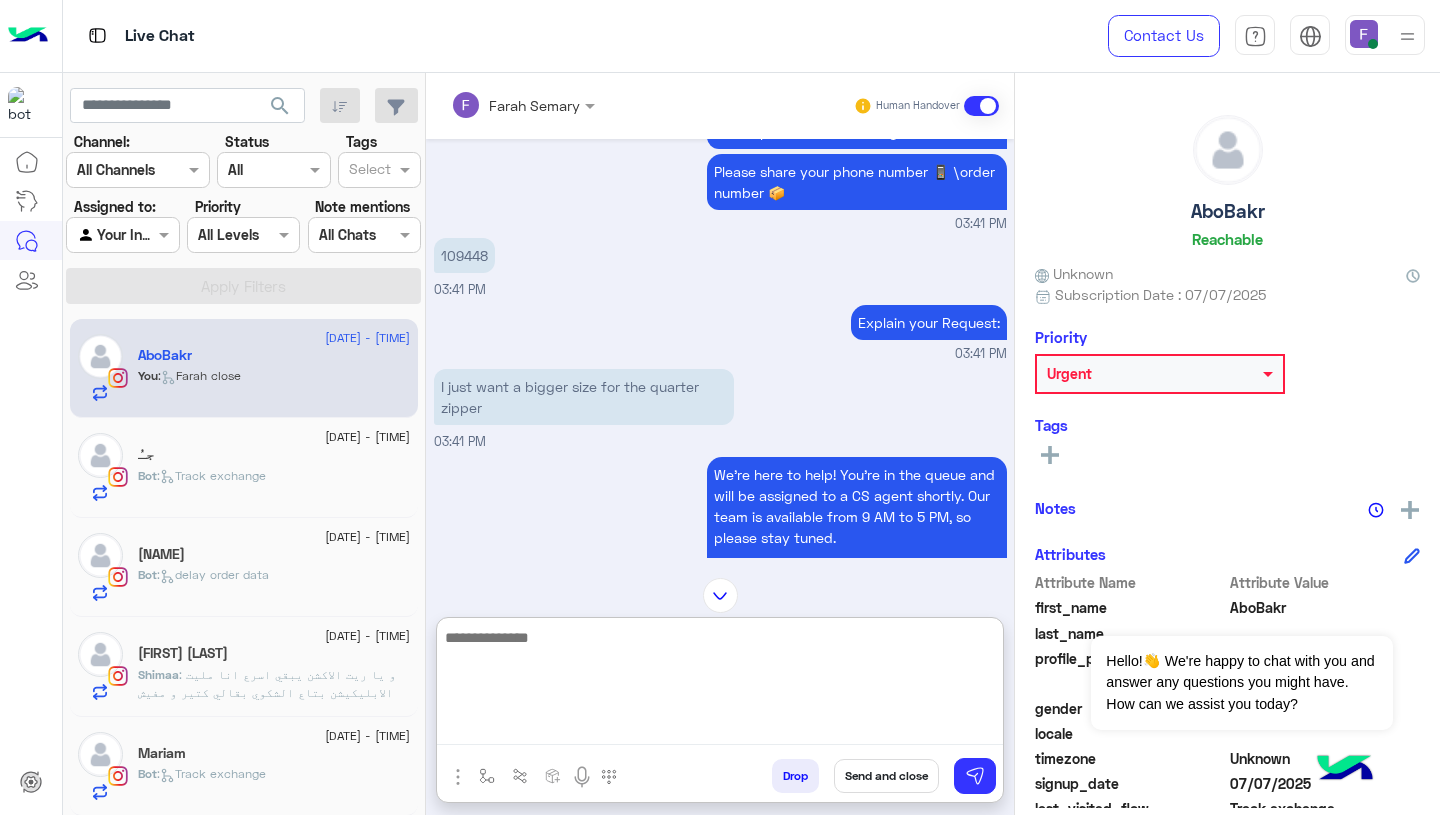 scroll, scrollTop: 1771, scrollLeft: 0, axis: vertical 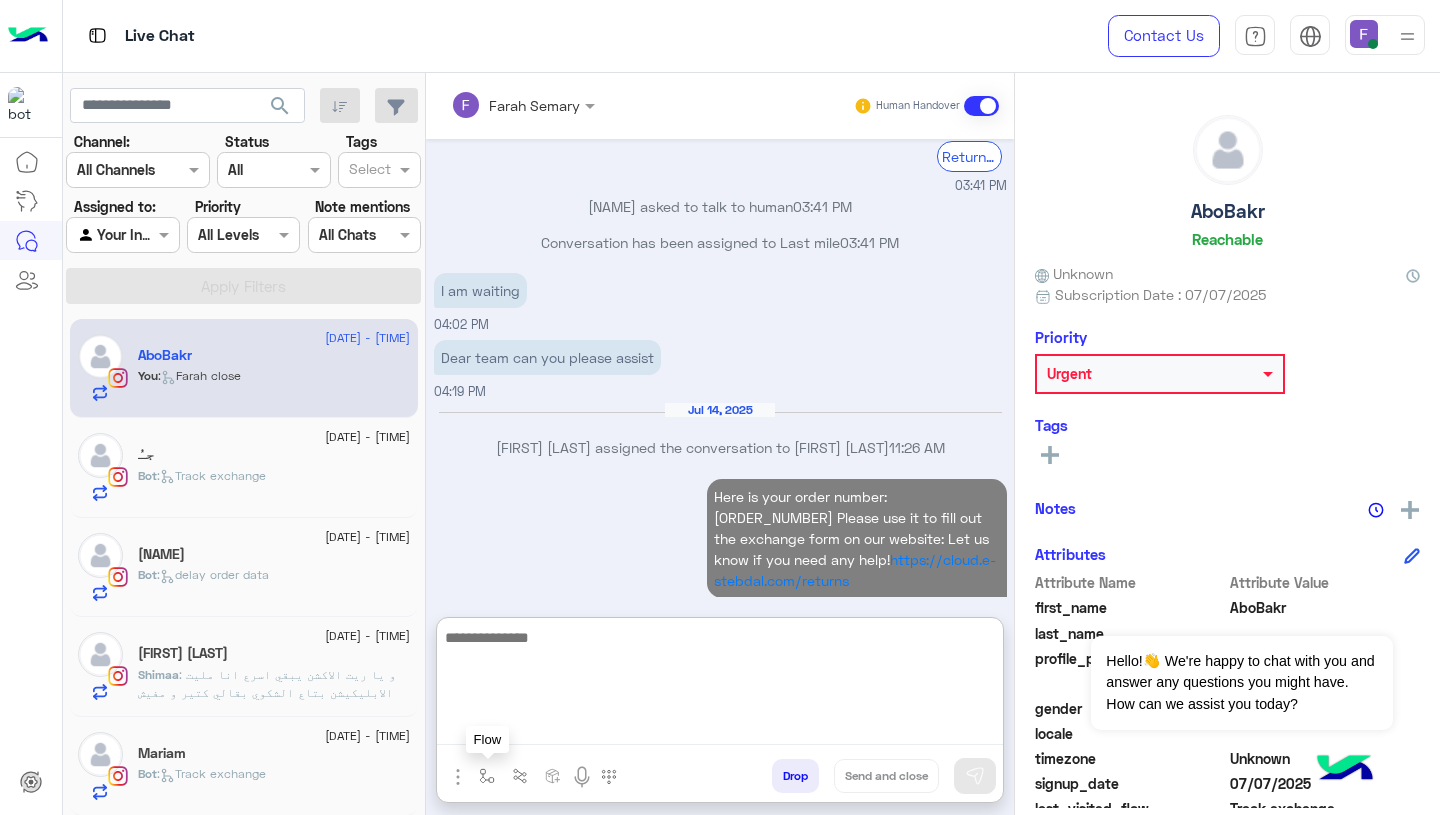 click at bounding box center [487, 776] 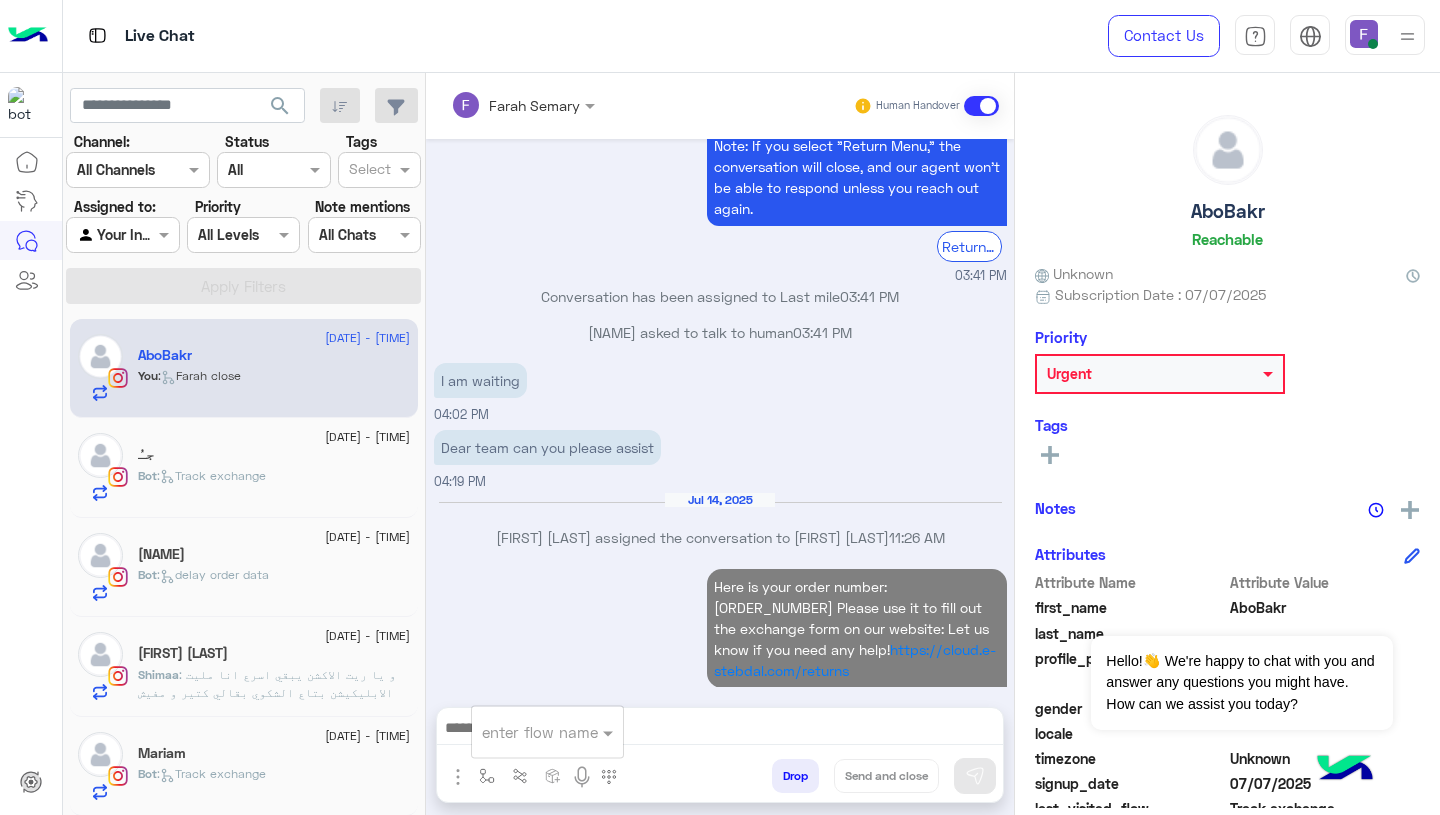 scroll, scrollTop: 1718, scrollLeft: 0, axis: vertical 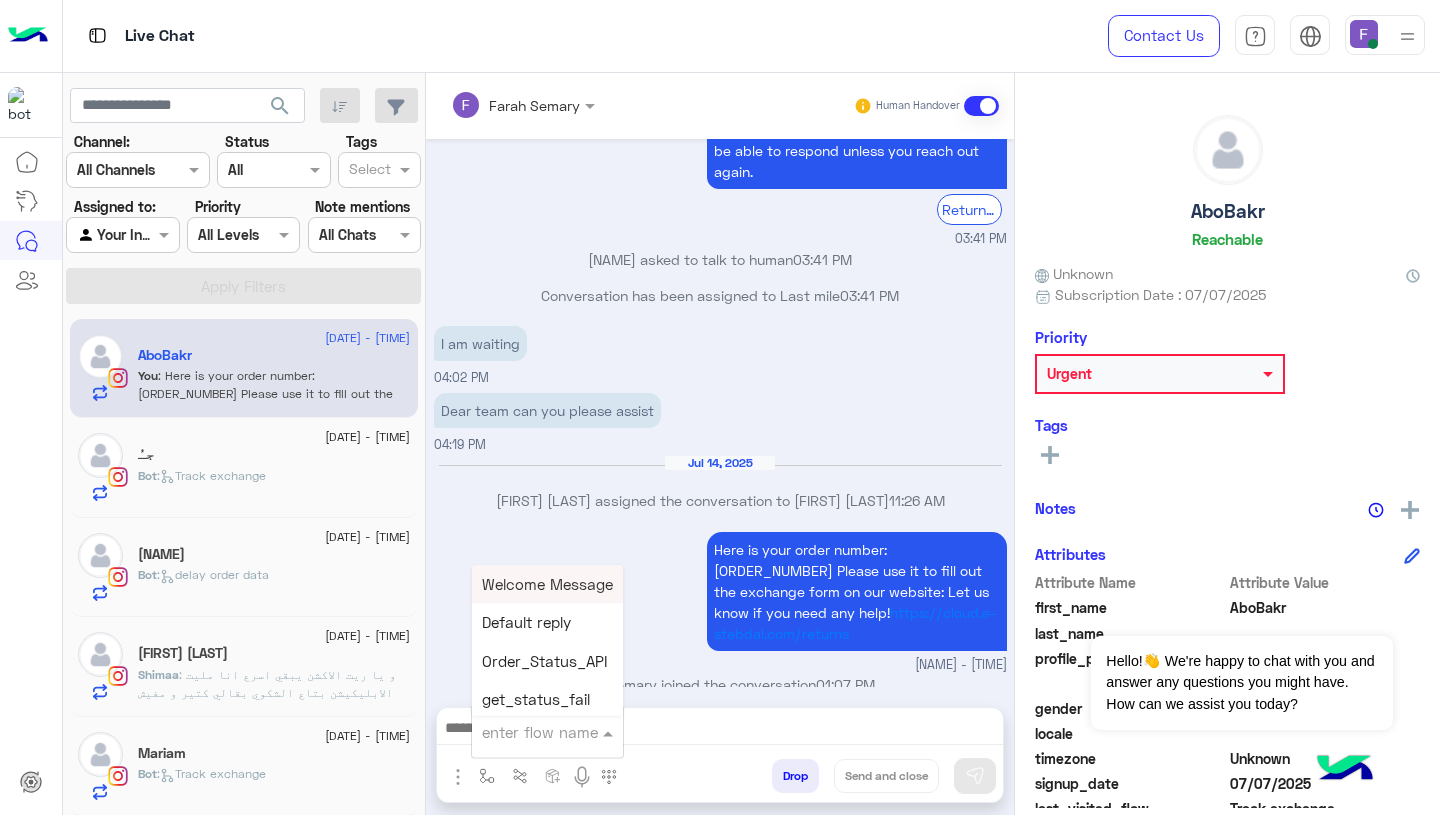 click at bounding box center (523, 732) 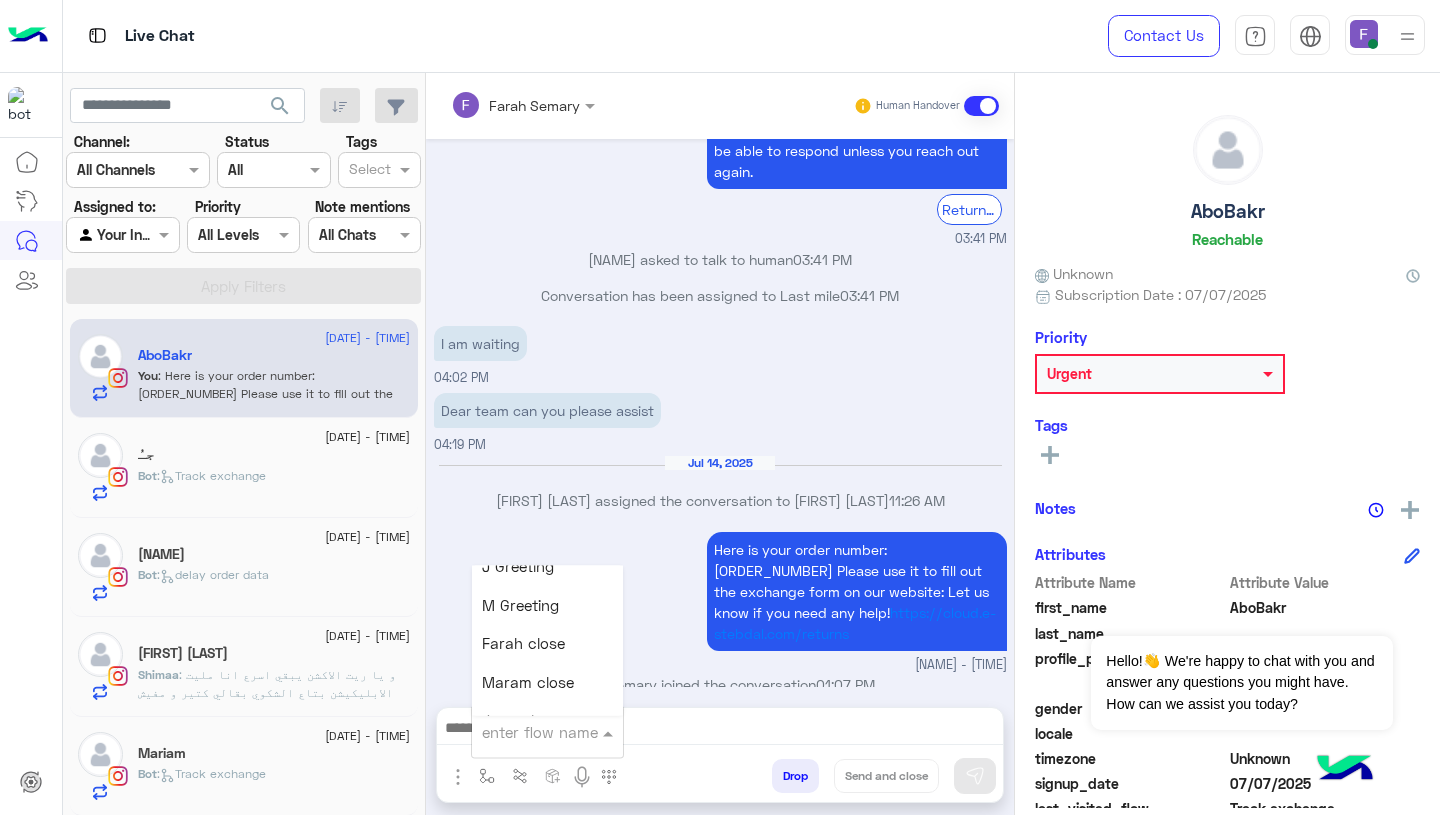 scroll, scrollTop: 2364, scrollLeft: 0, axis: vertical 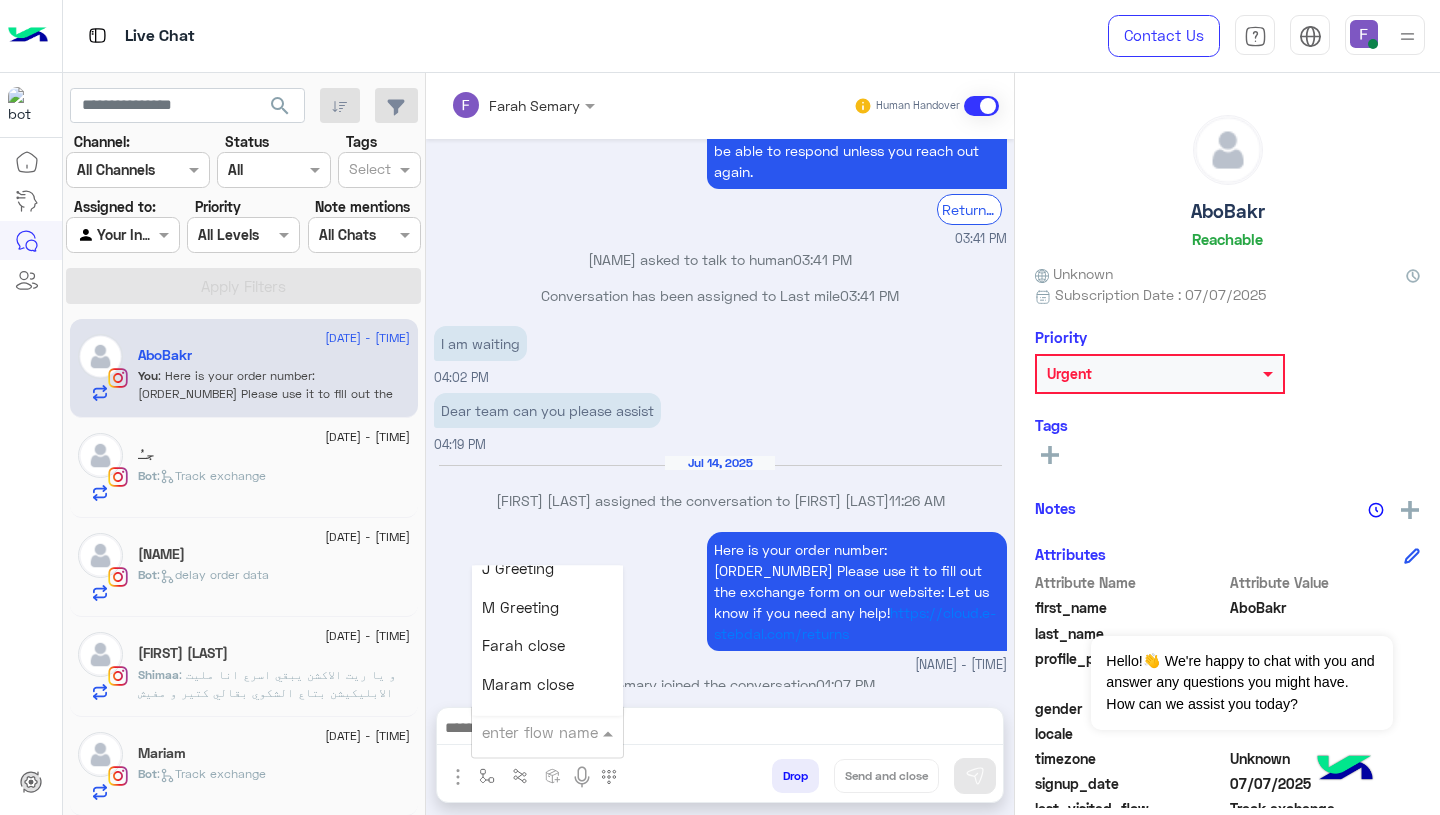 click on "Farah close" at bounding box center (523, 646) 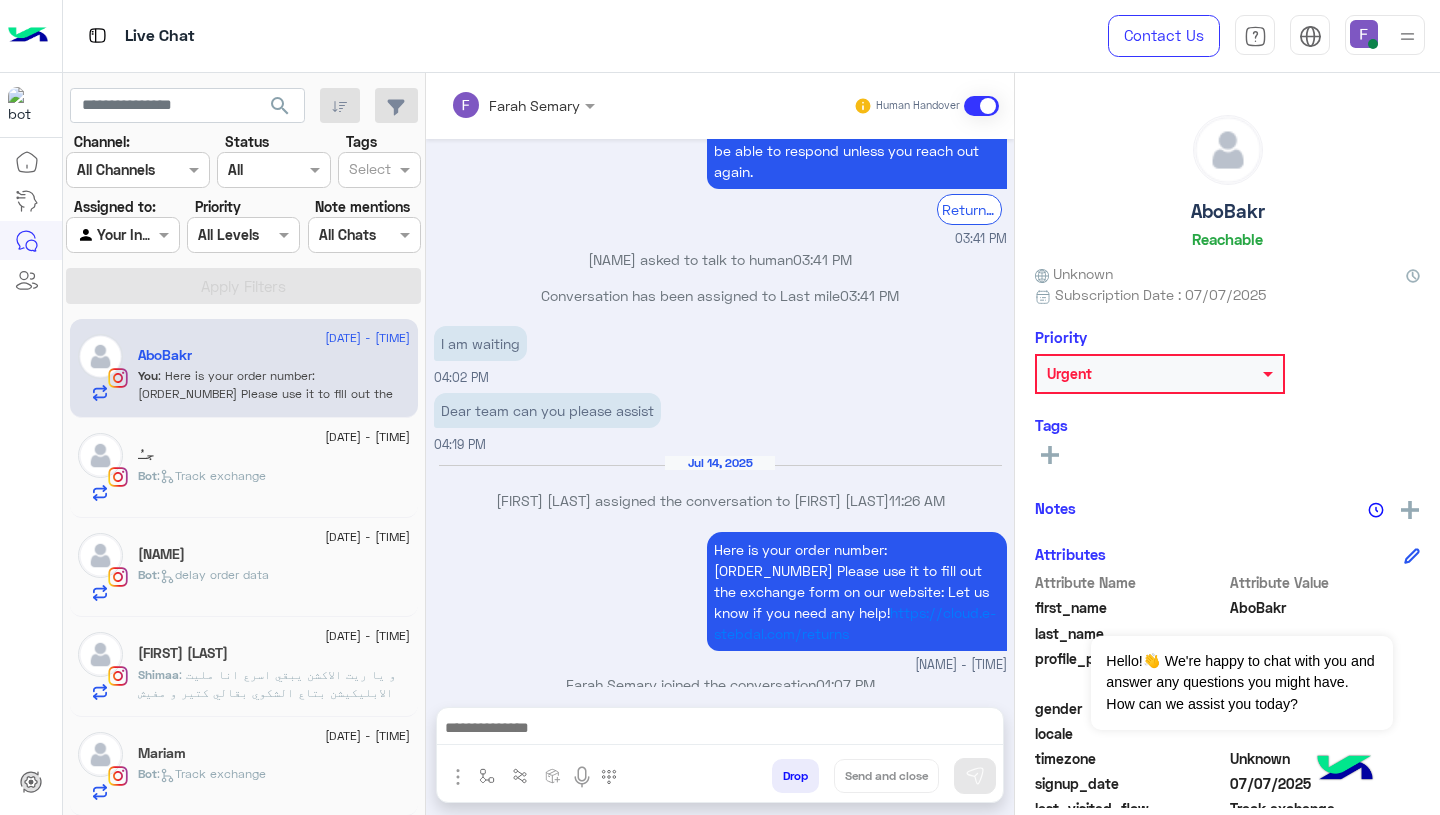 type on "**********" 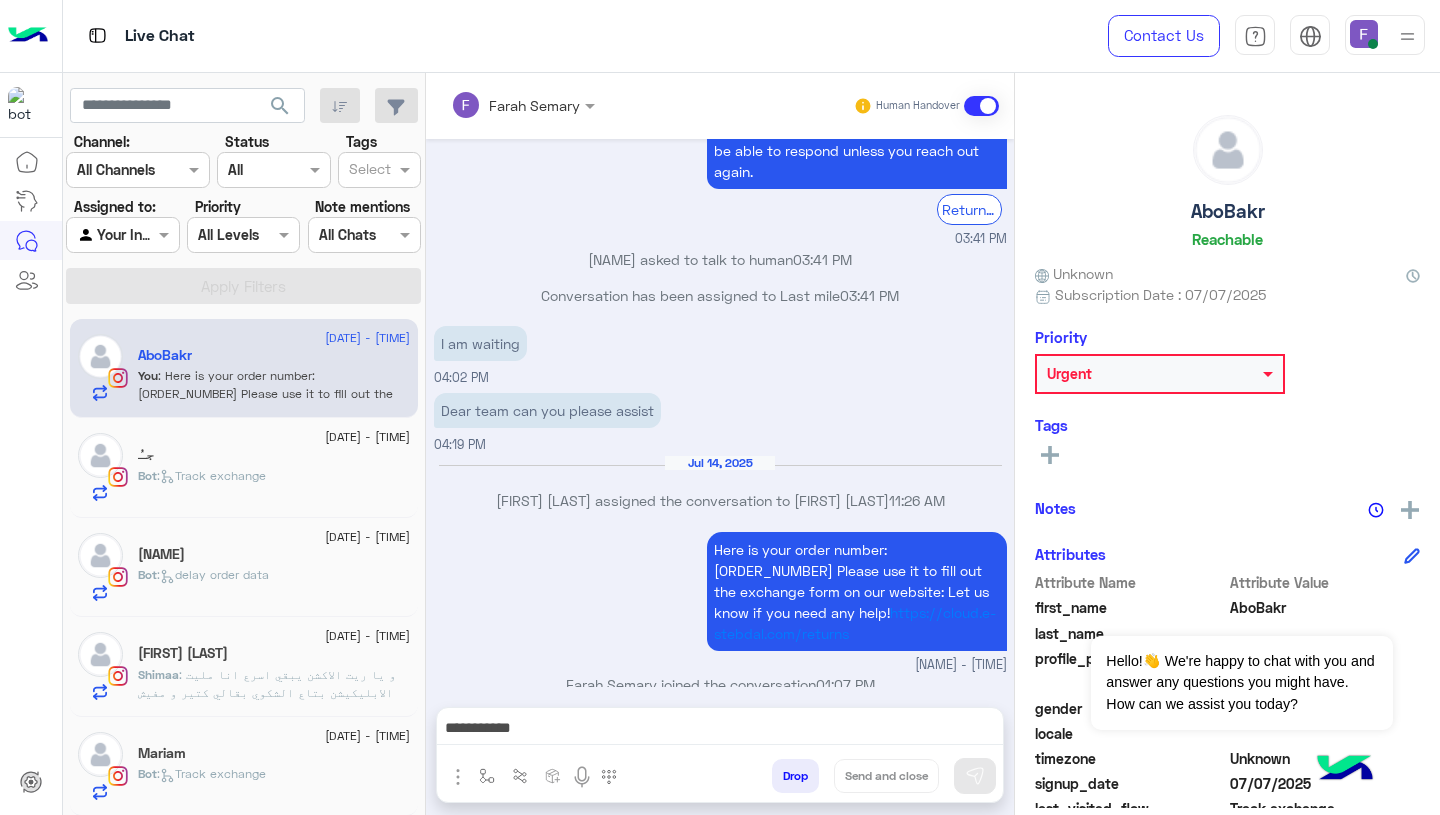 scroll, scrollTop: 1720, scrollLeft: 0, axis: vertical 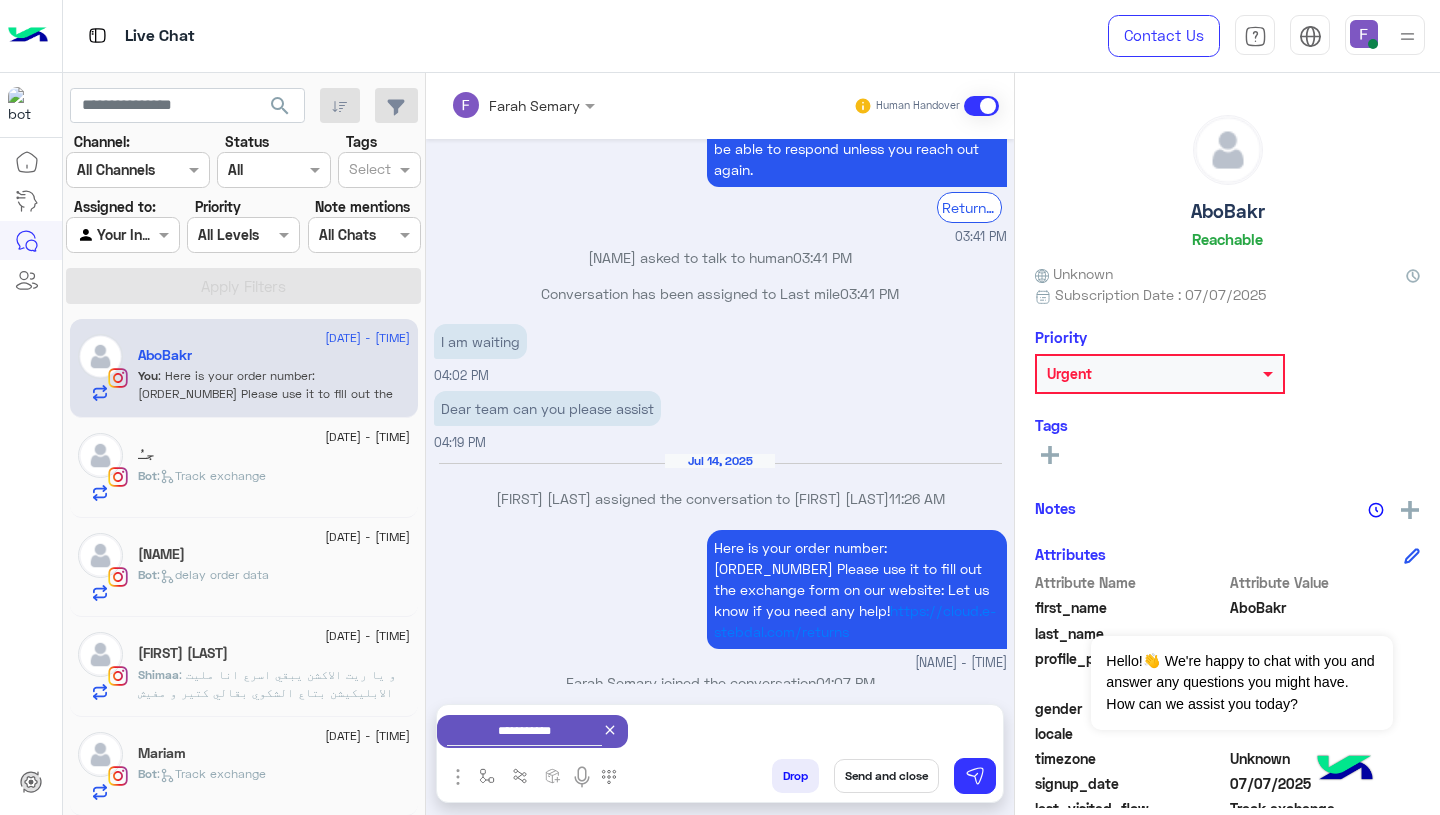 click 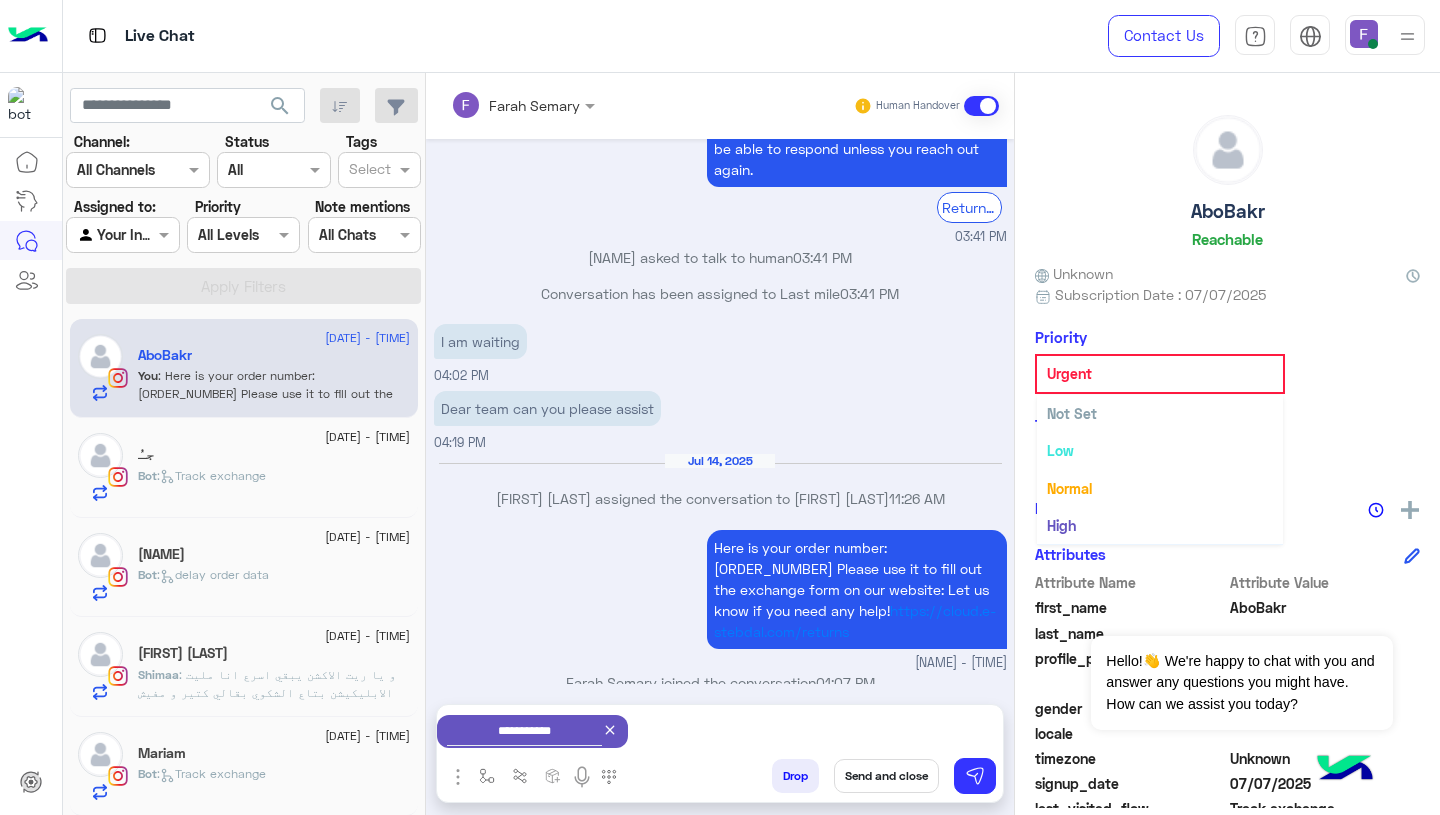 scroll, scrollTop: 37, scrollLeft: 0, axis: vertical 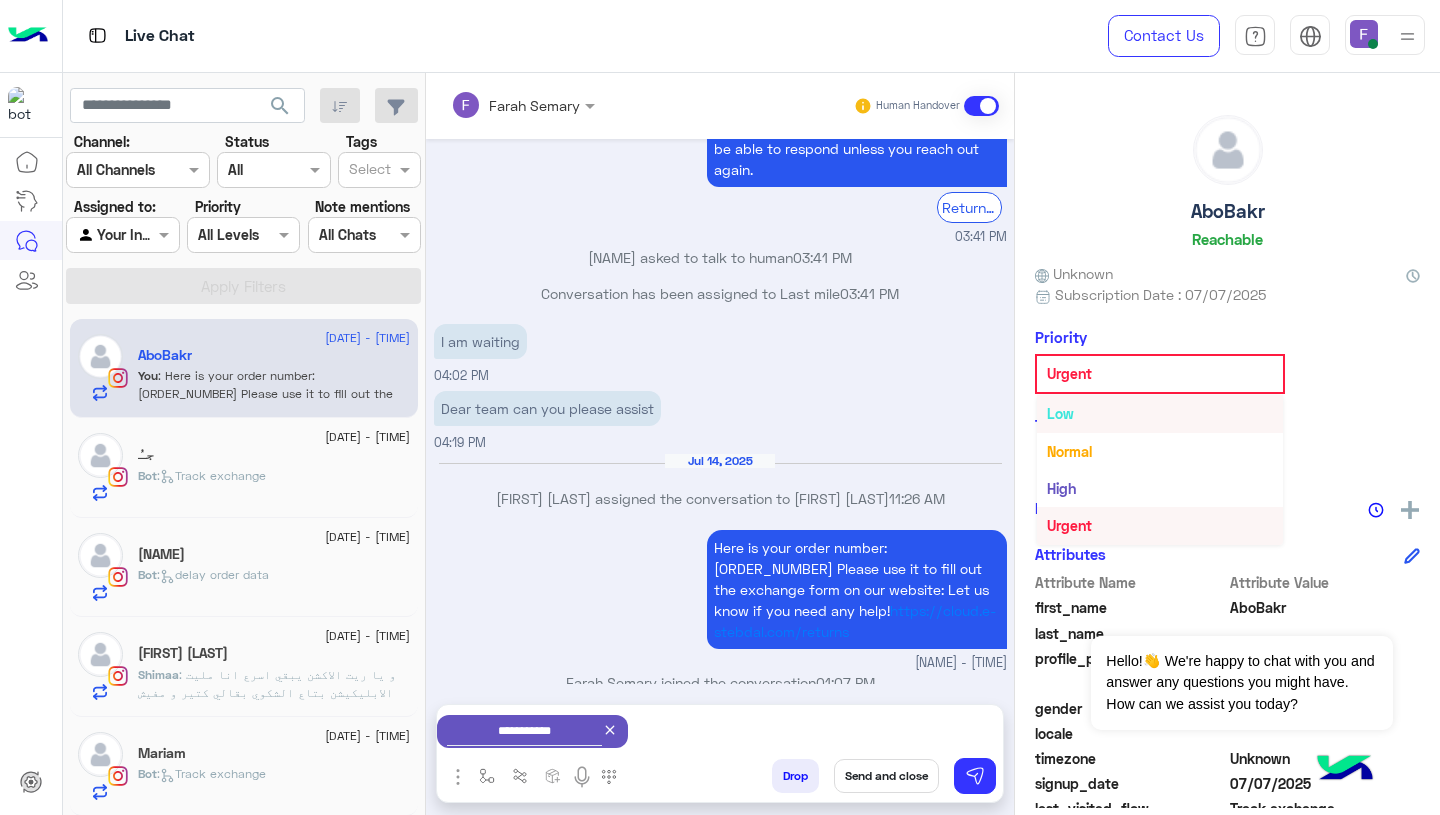 click on "Low" at bounding box center [1160, 413] 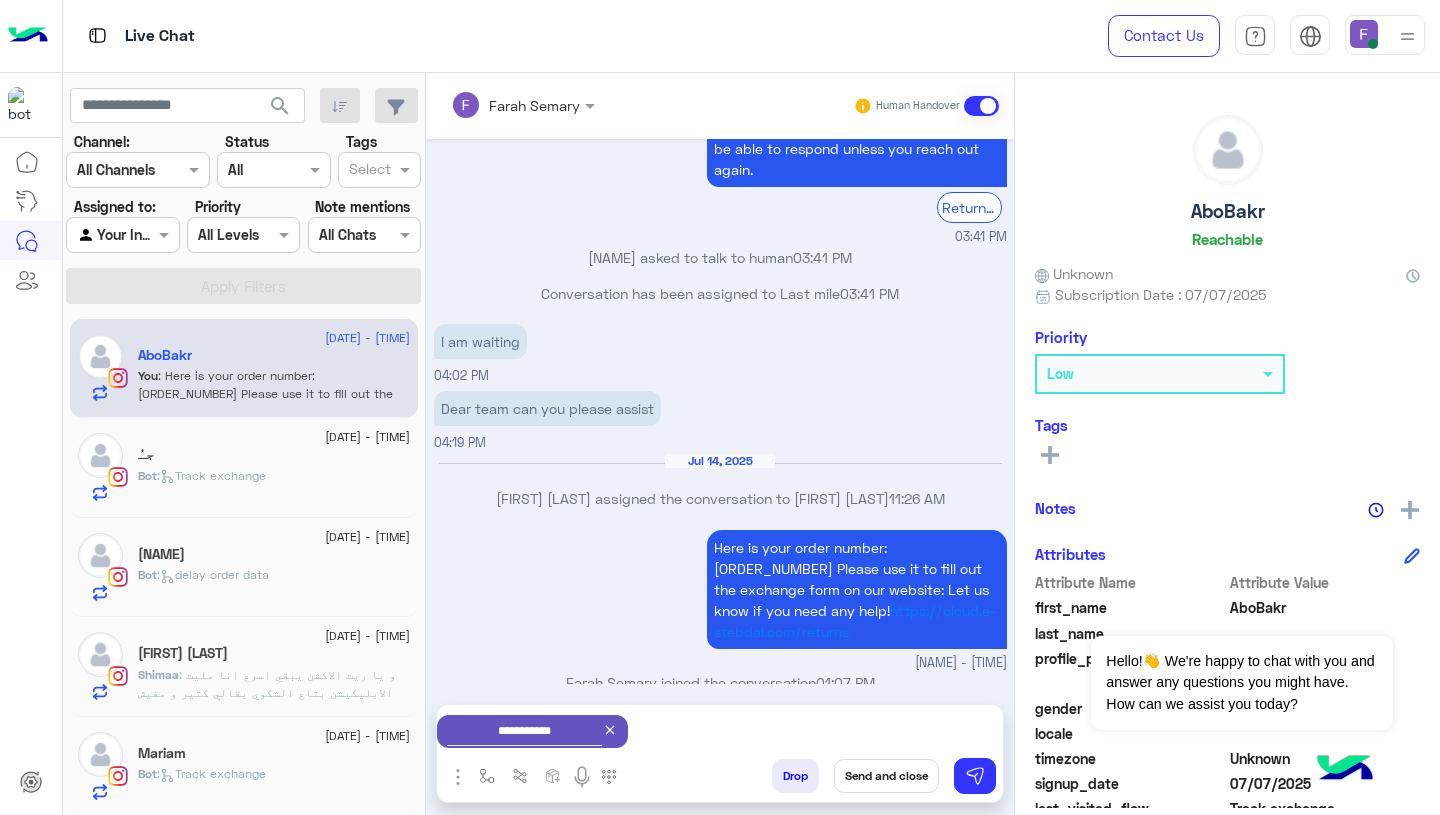 click 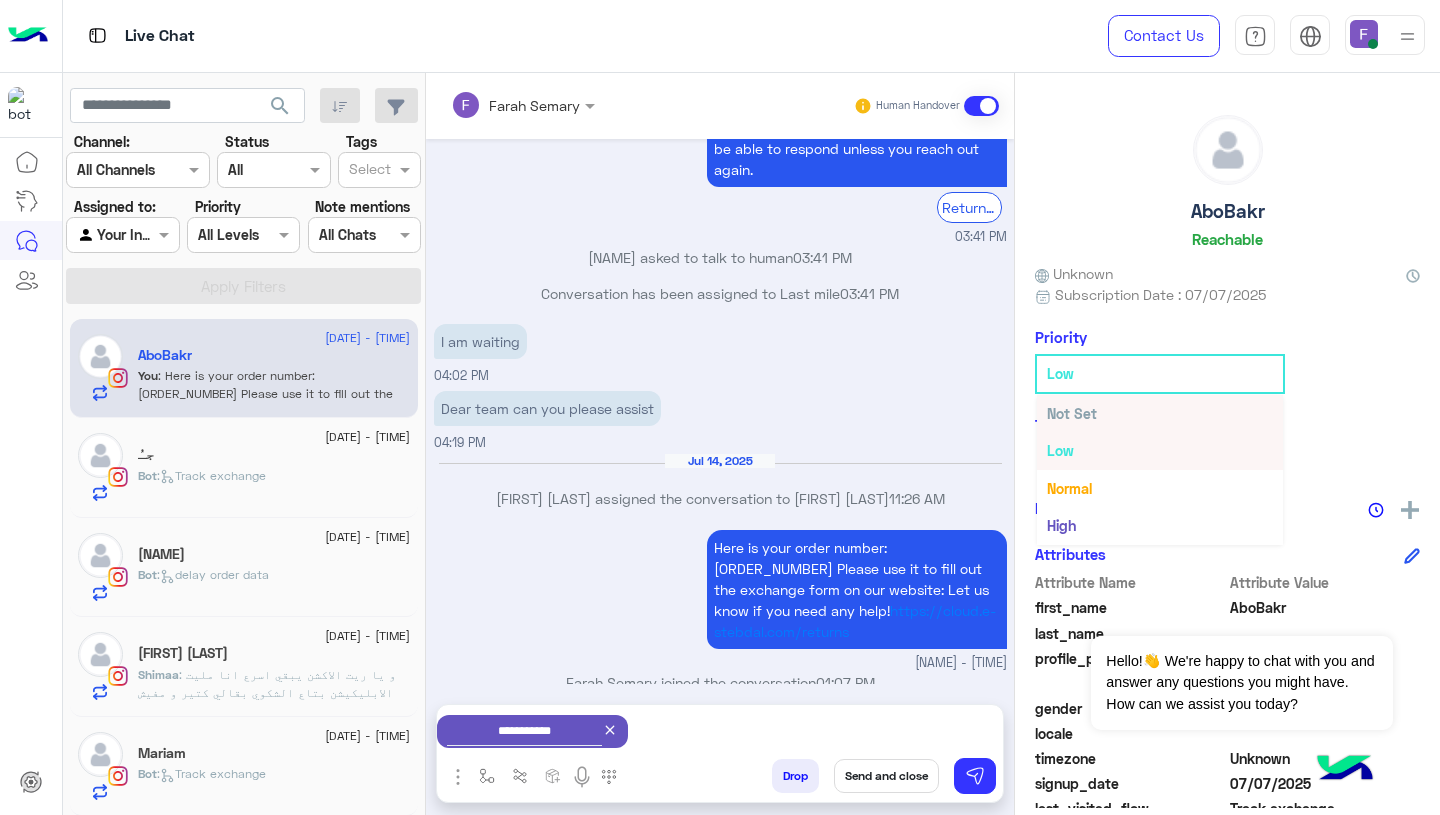 click on "Not Set" at bounding box center [1072, 413] 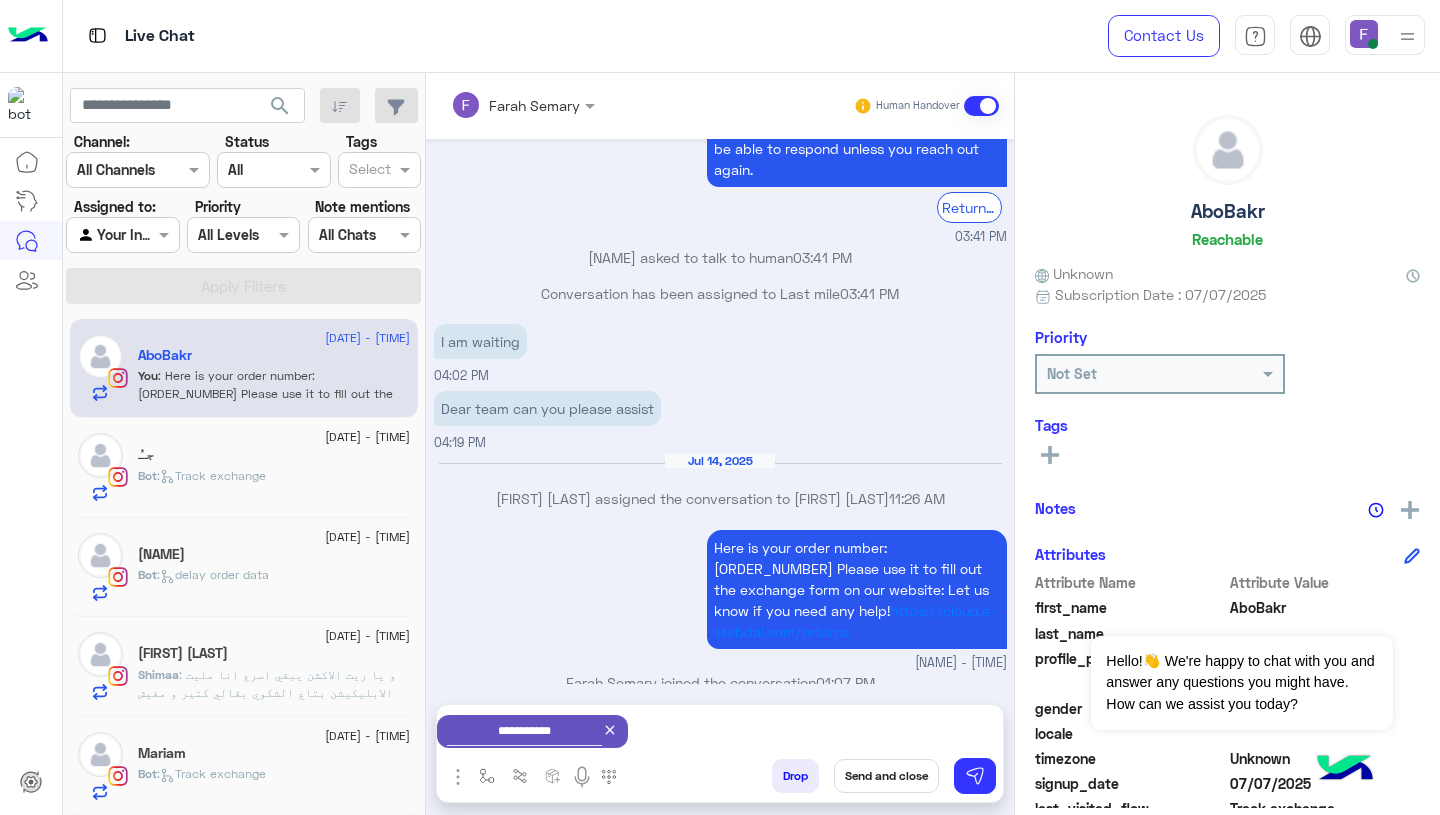 click on "Send and close" at bounding box center (886, 776) 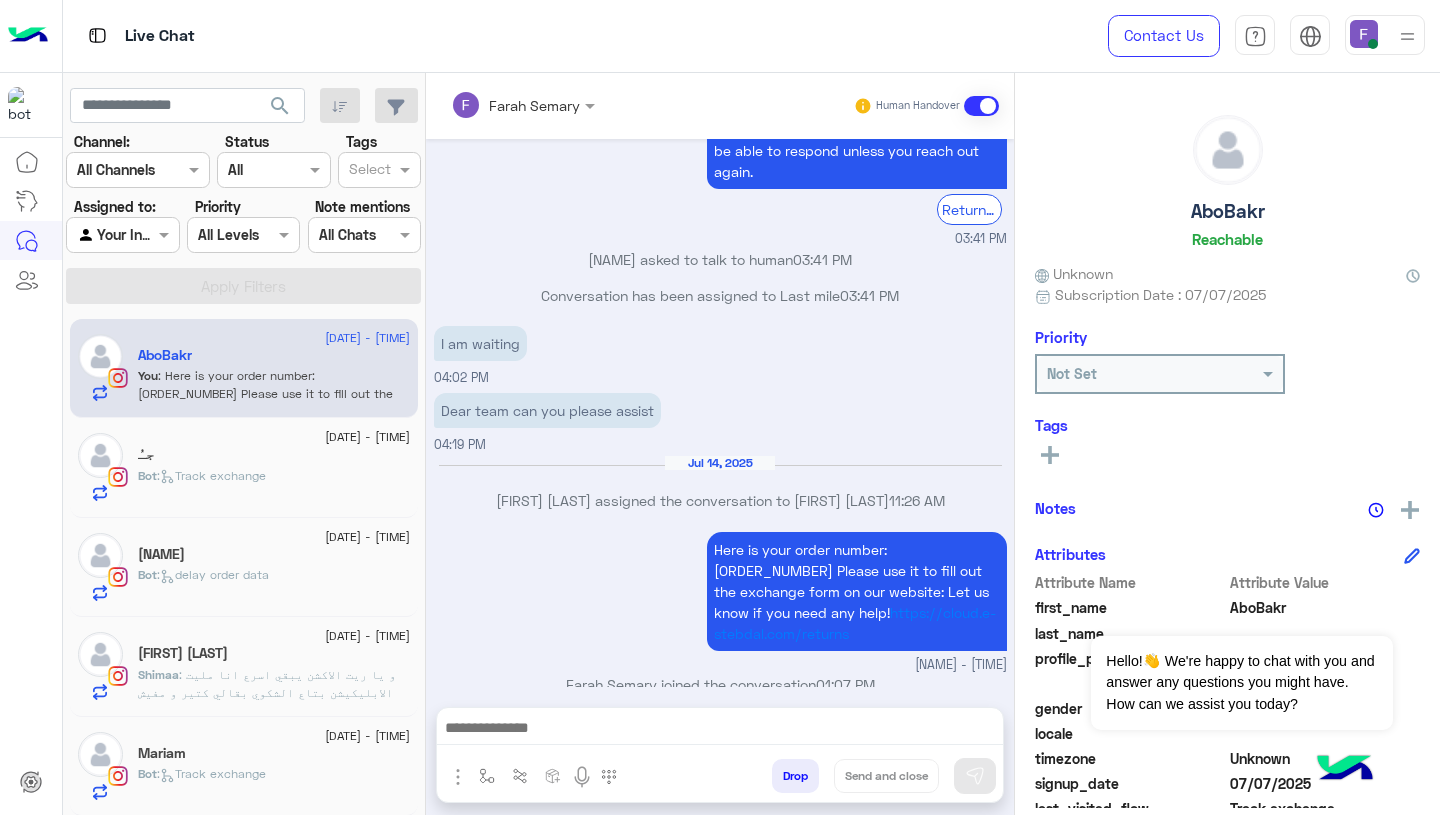 scroll, scrollTop: 1754, scrollLeft: 0, axis: vertical 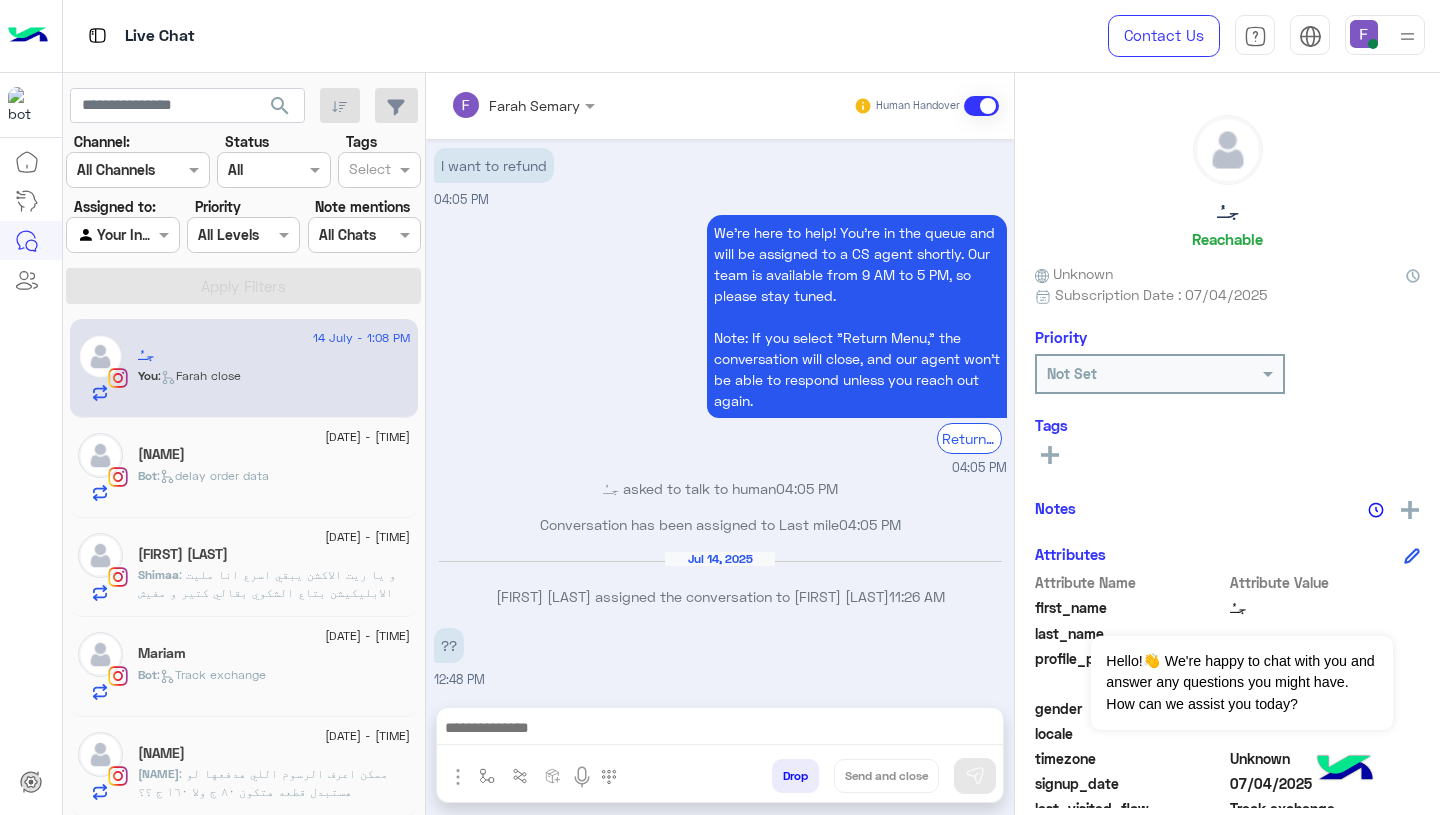click at bounding box center [720, 730] 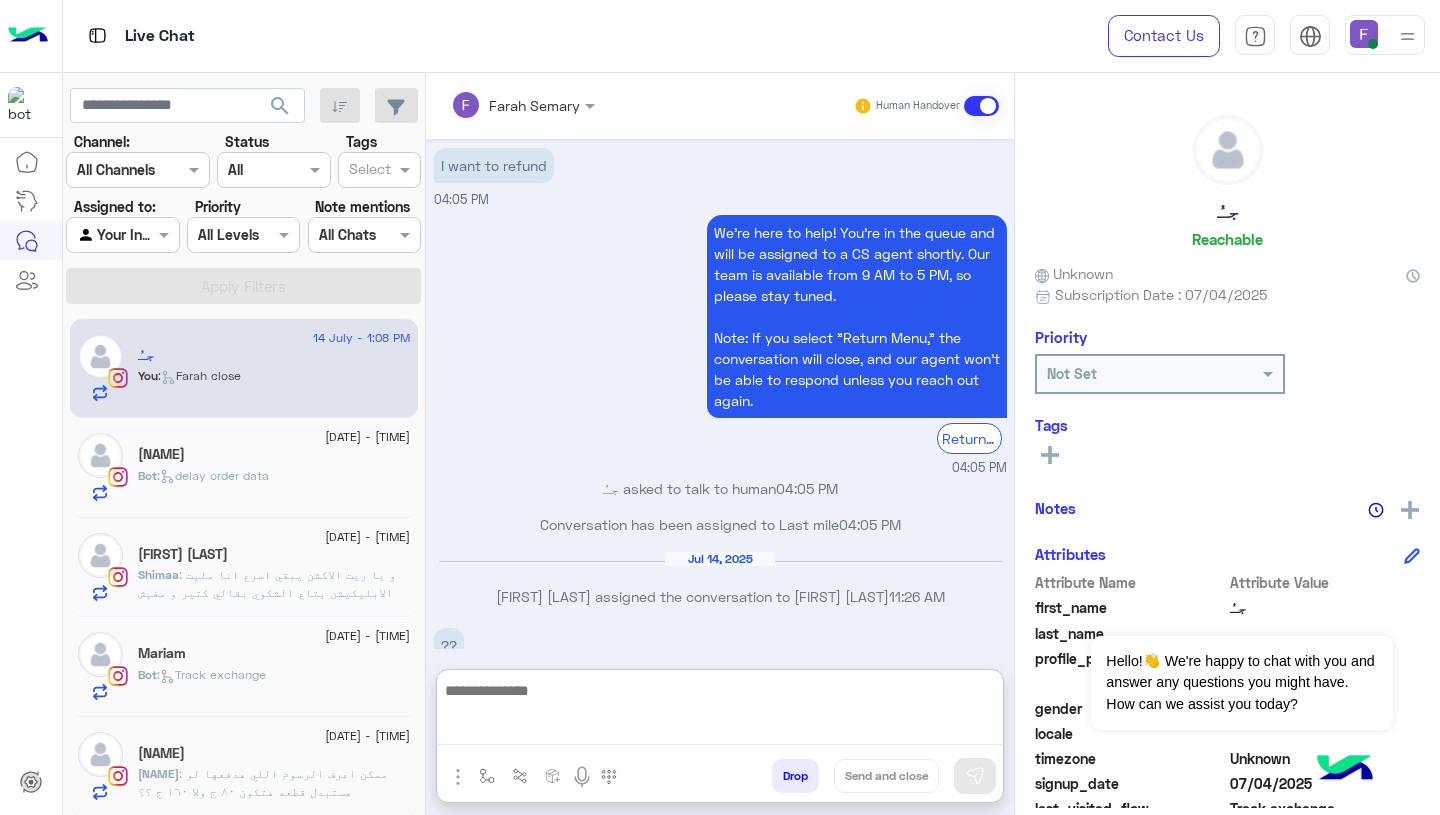 scroll, scrollTop: 2079, scrollLeft: 0, axis: vertical 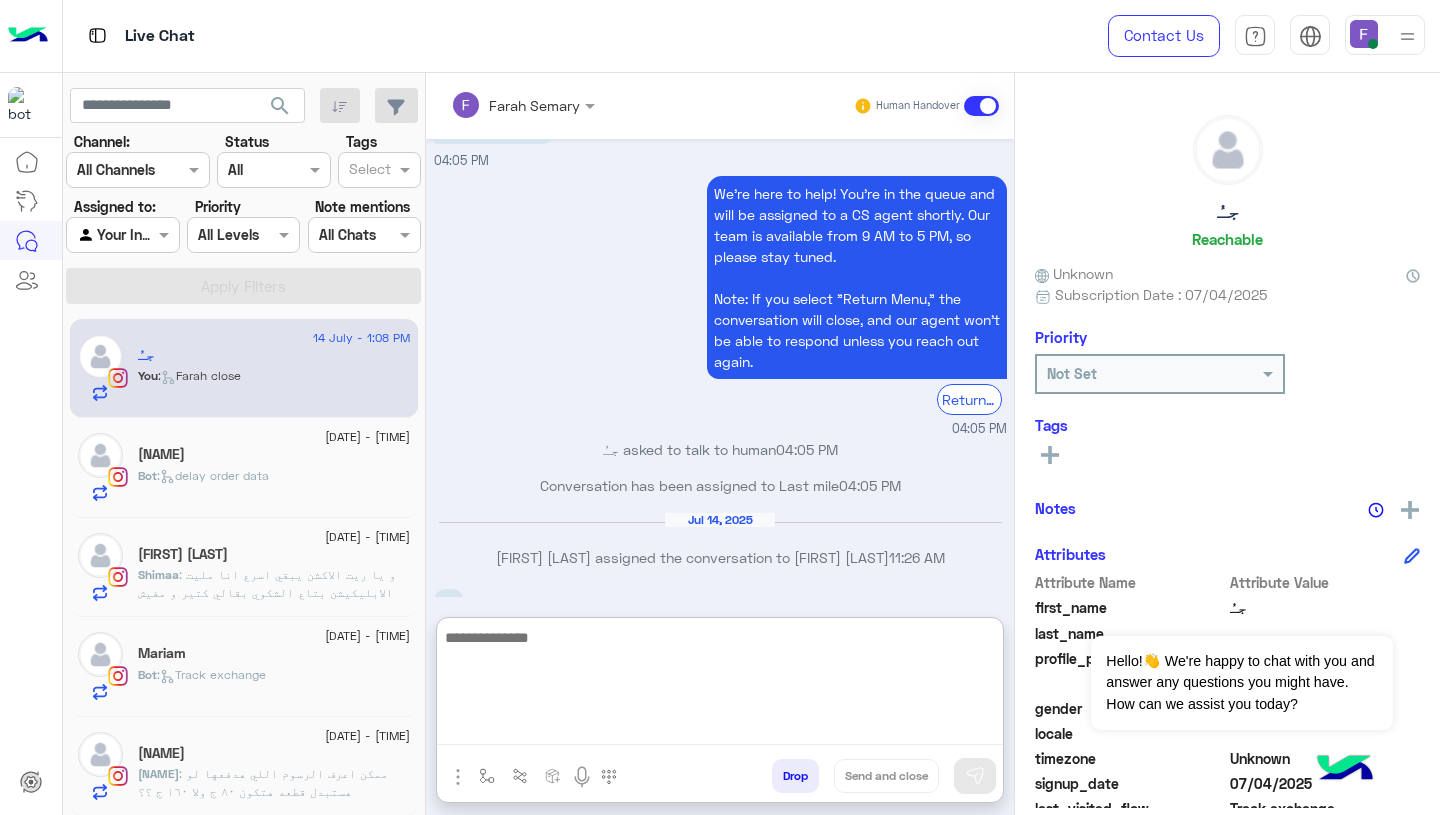 paste on "**********" 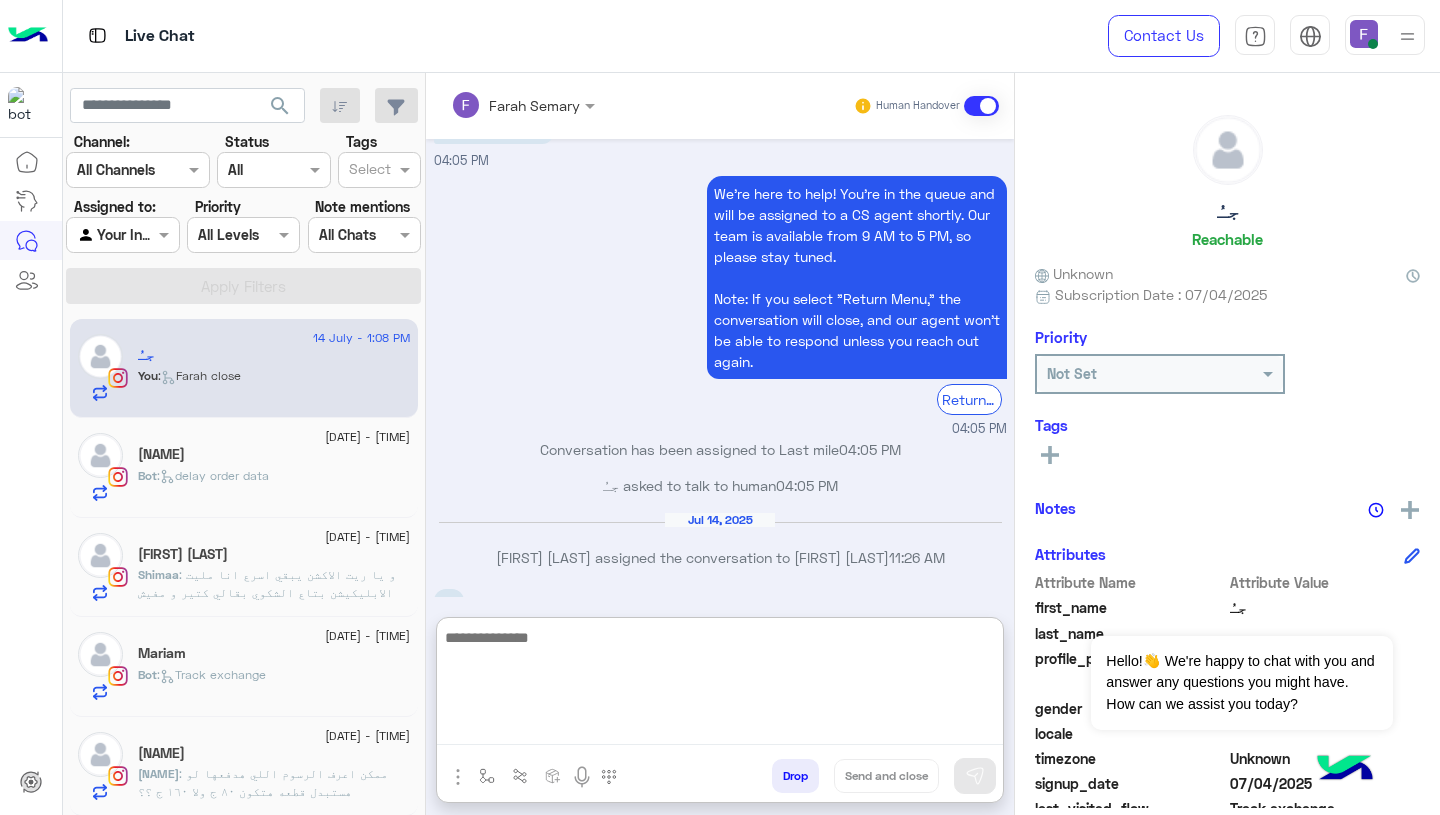 scroll, scrollTop: 0, scrollLeft: 0, axis: both 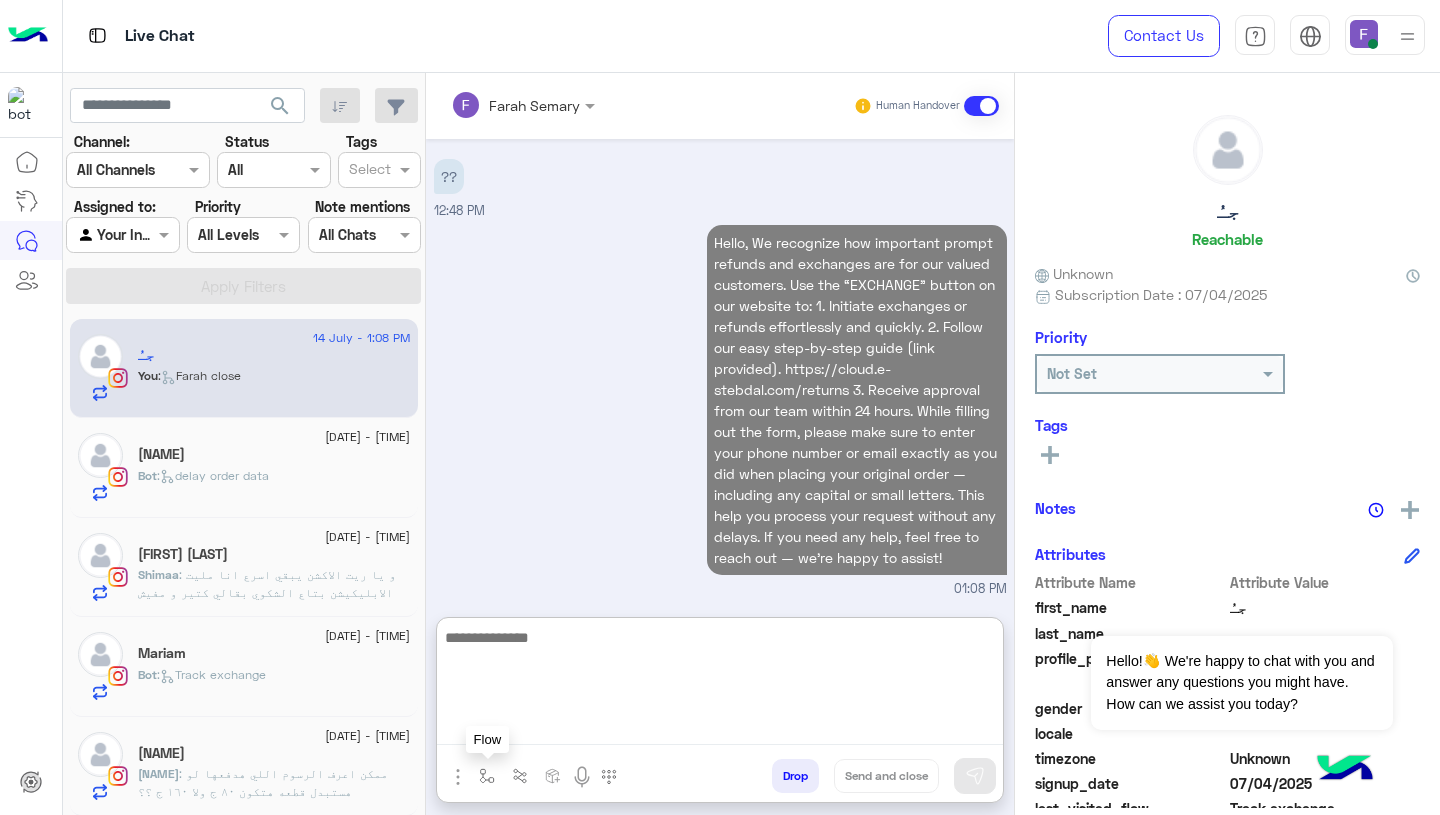 click at bounding box center [487, 775] 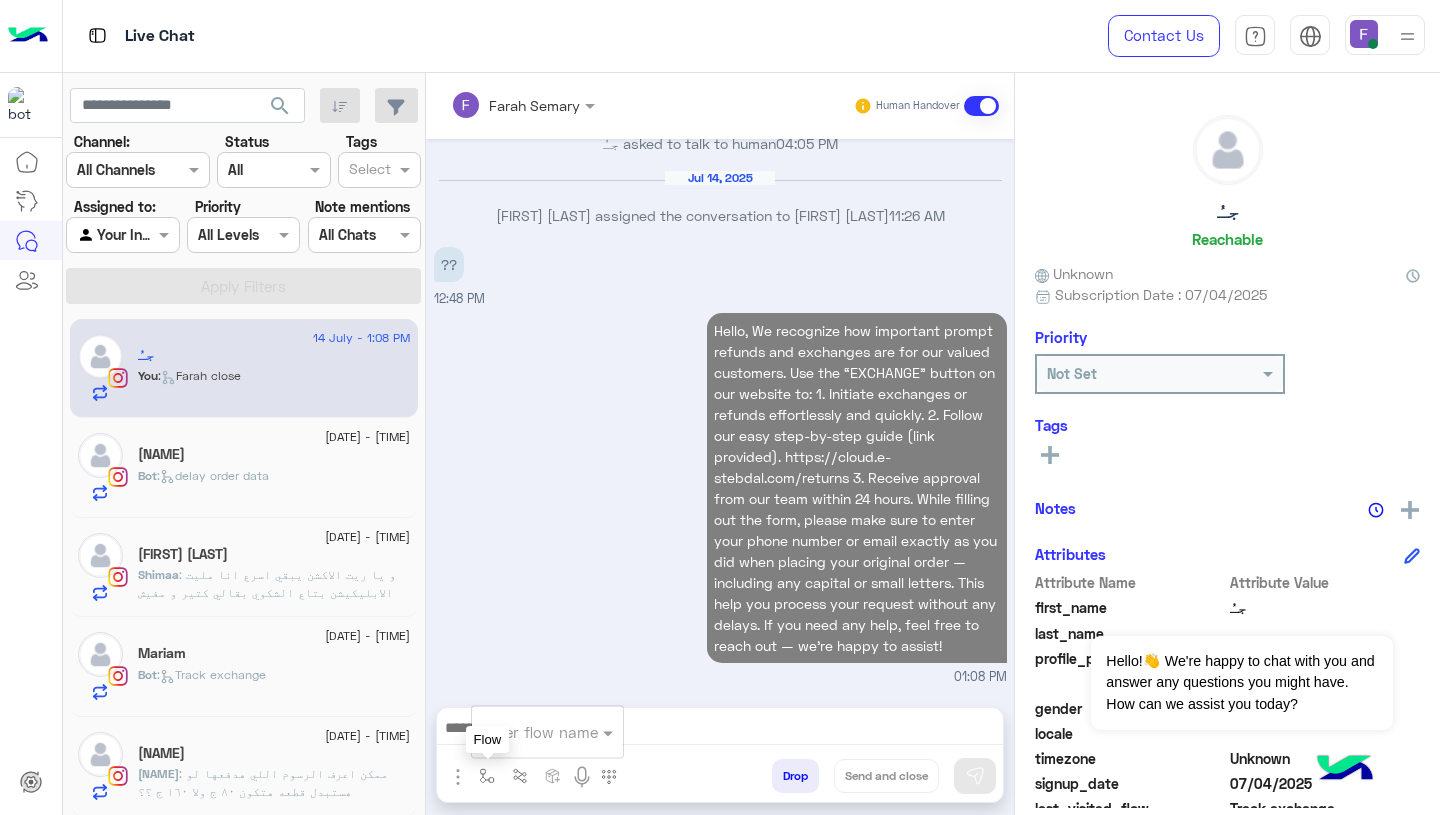scroll, scrollTop: 2419, scrollLeft: 0, axis: vertical 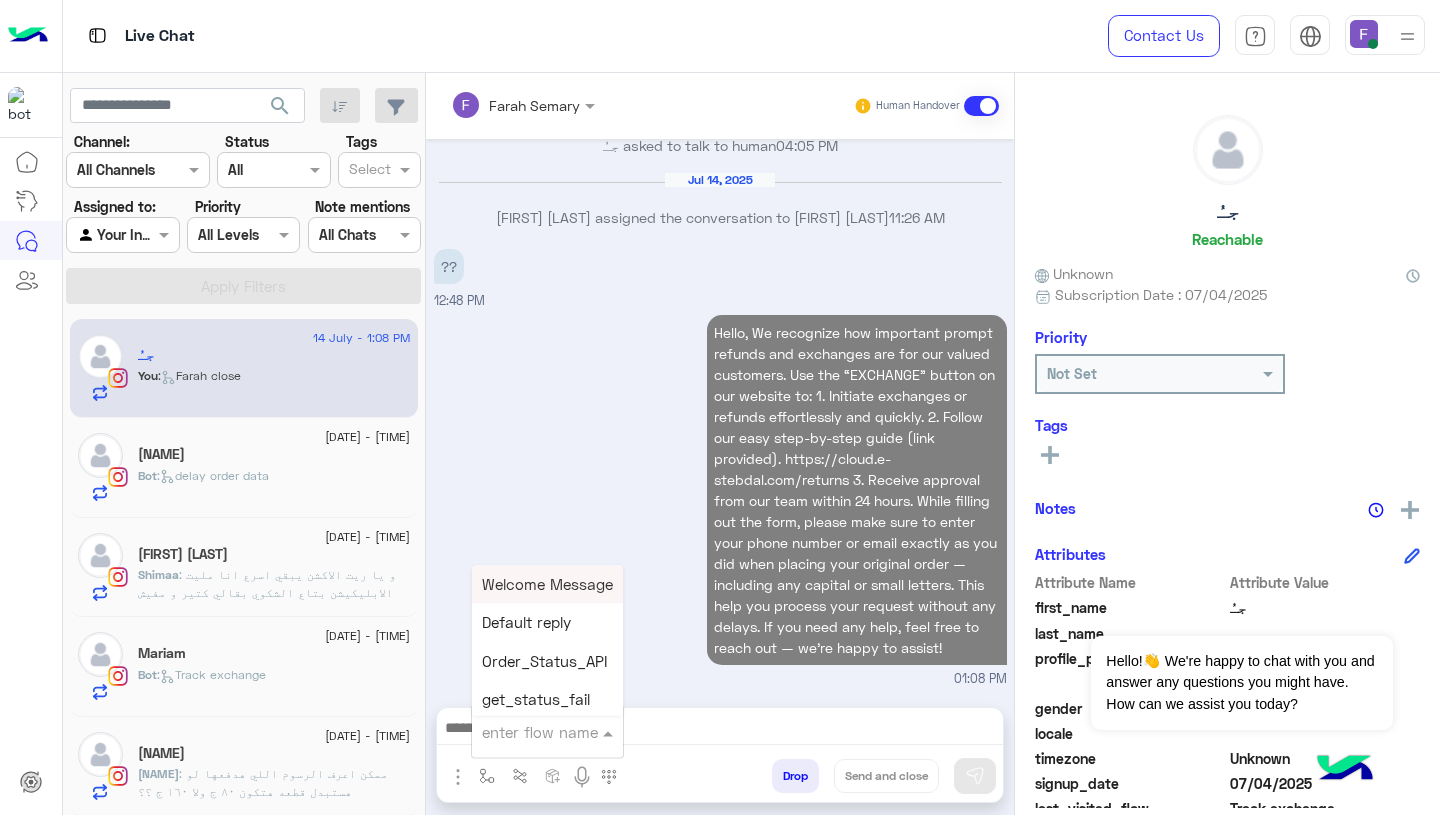 click at bounding box center (523, 732) 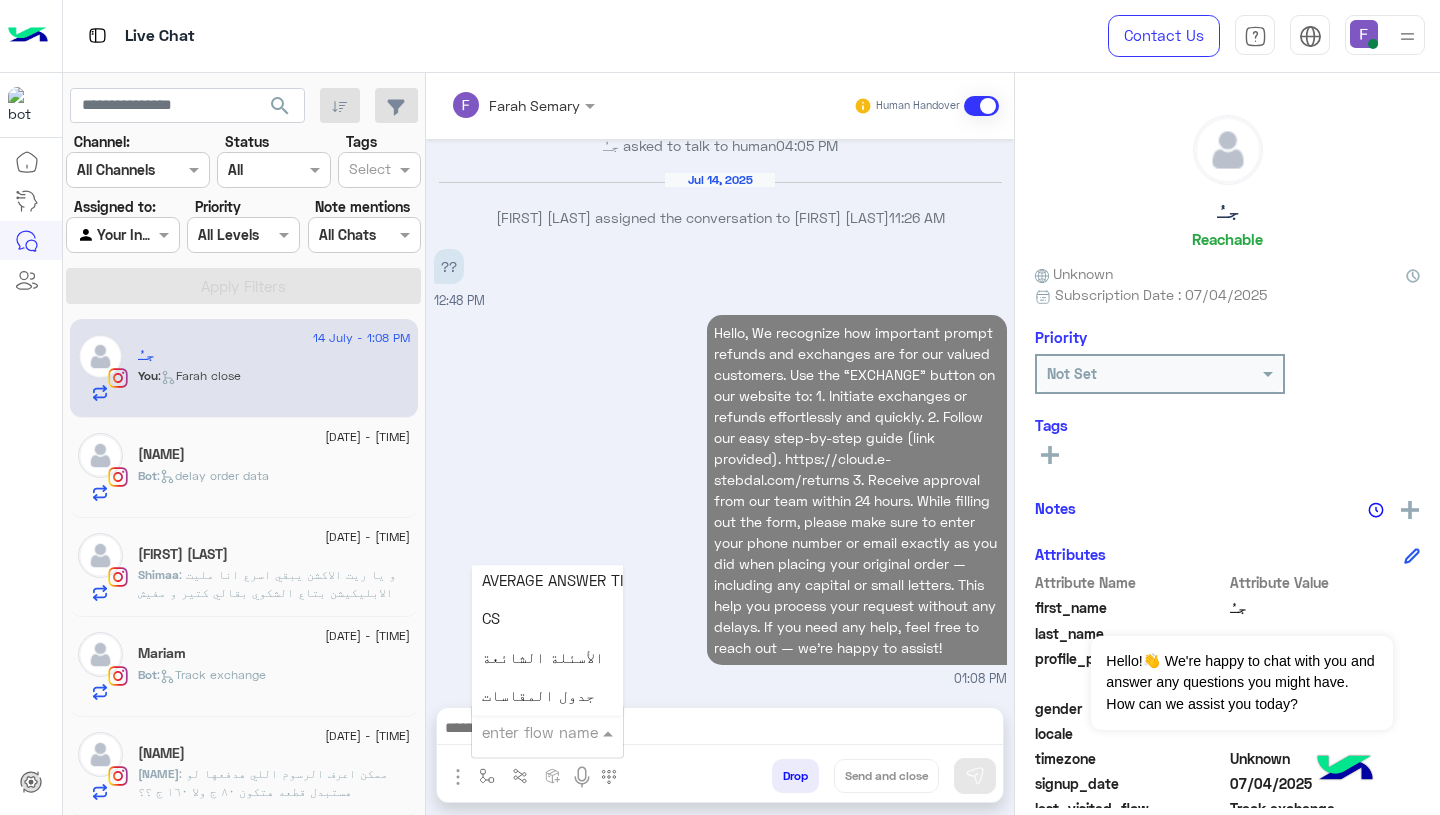 scroll, scrollTop: 2660, scrollLeft: 0, axis: vertical 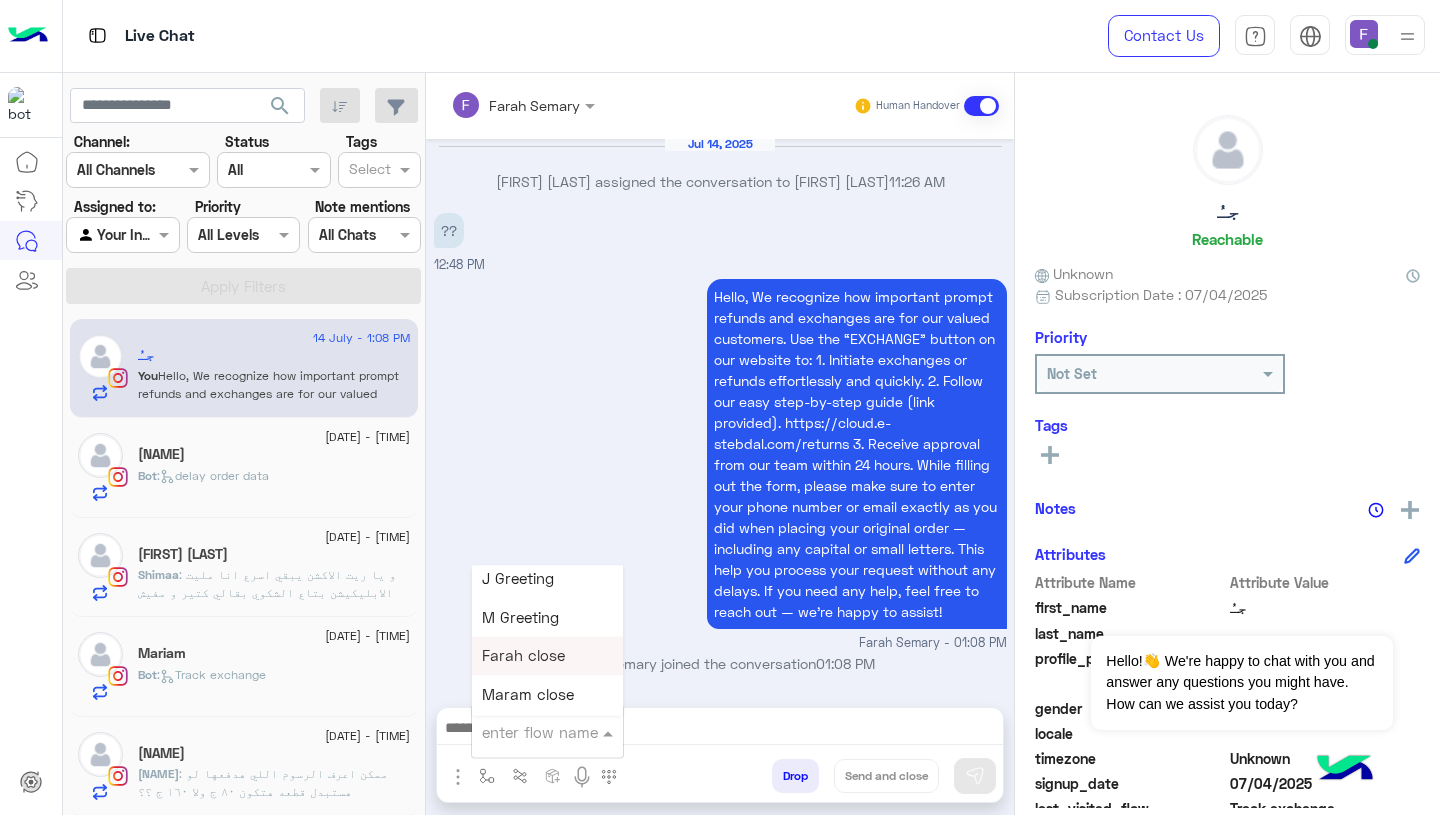click on "Farah close" at bounding box center (547, 656) 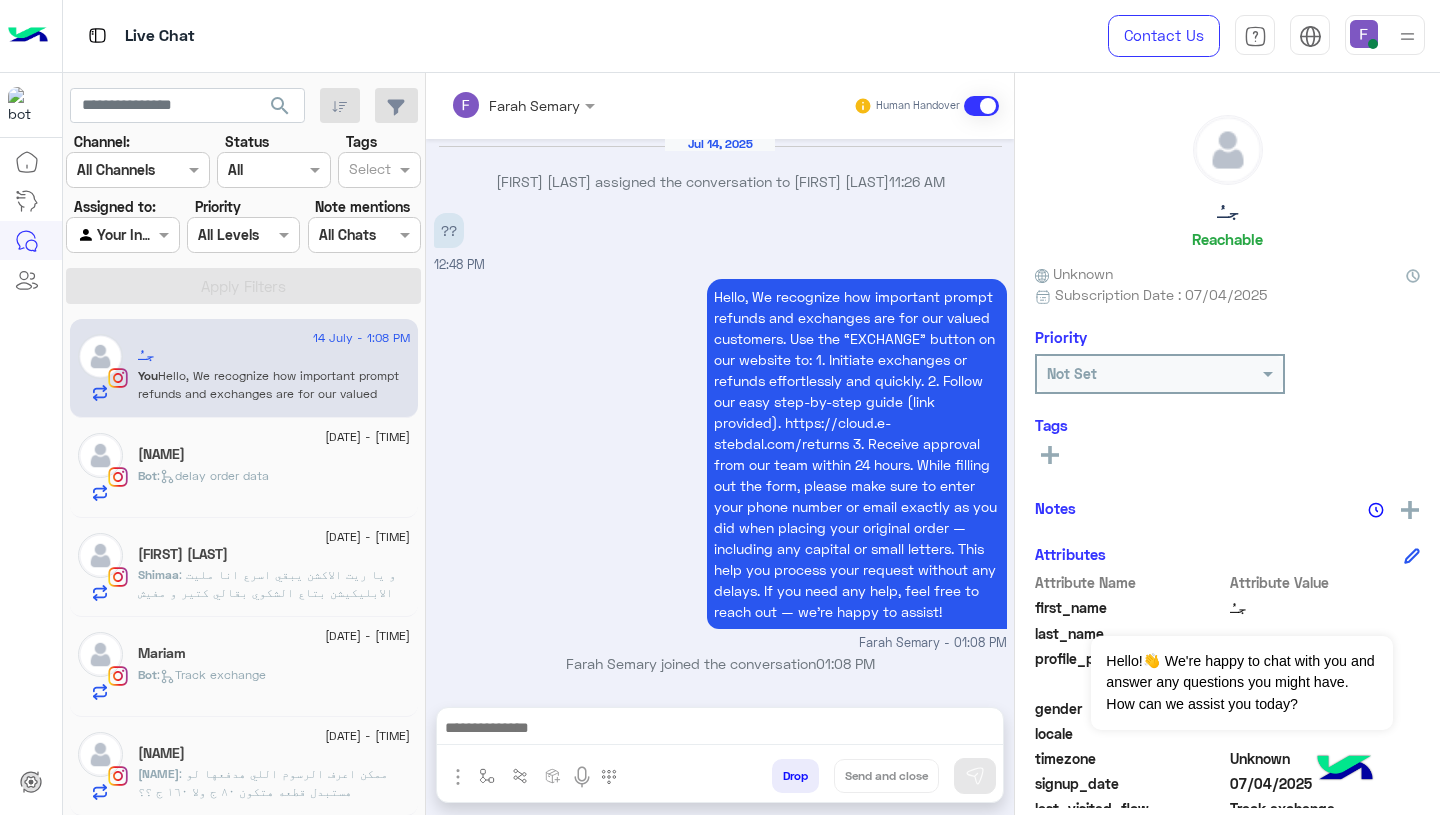 type on "**********" 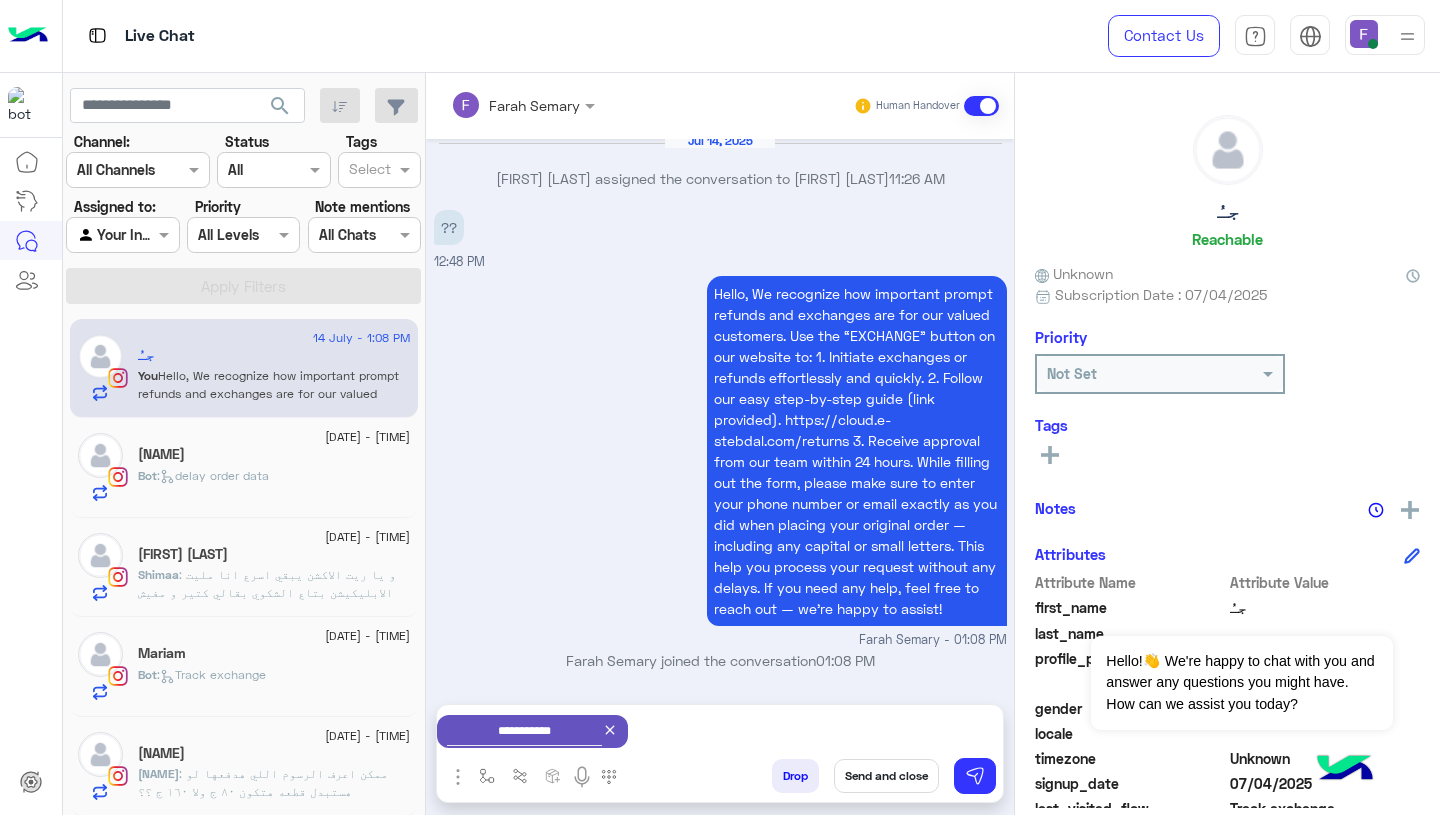 click on "Send and close" at bounding box center [886, 776] 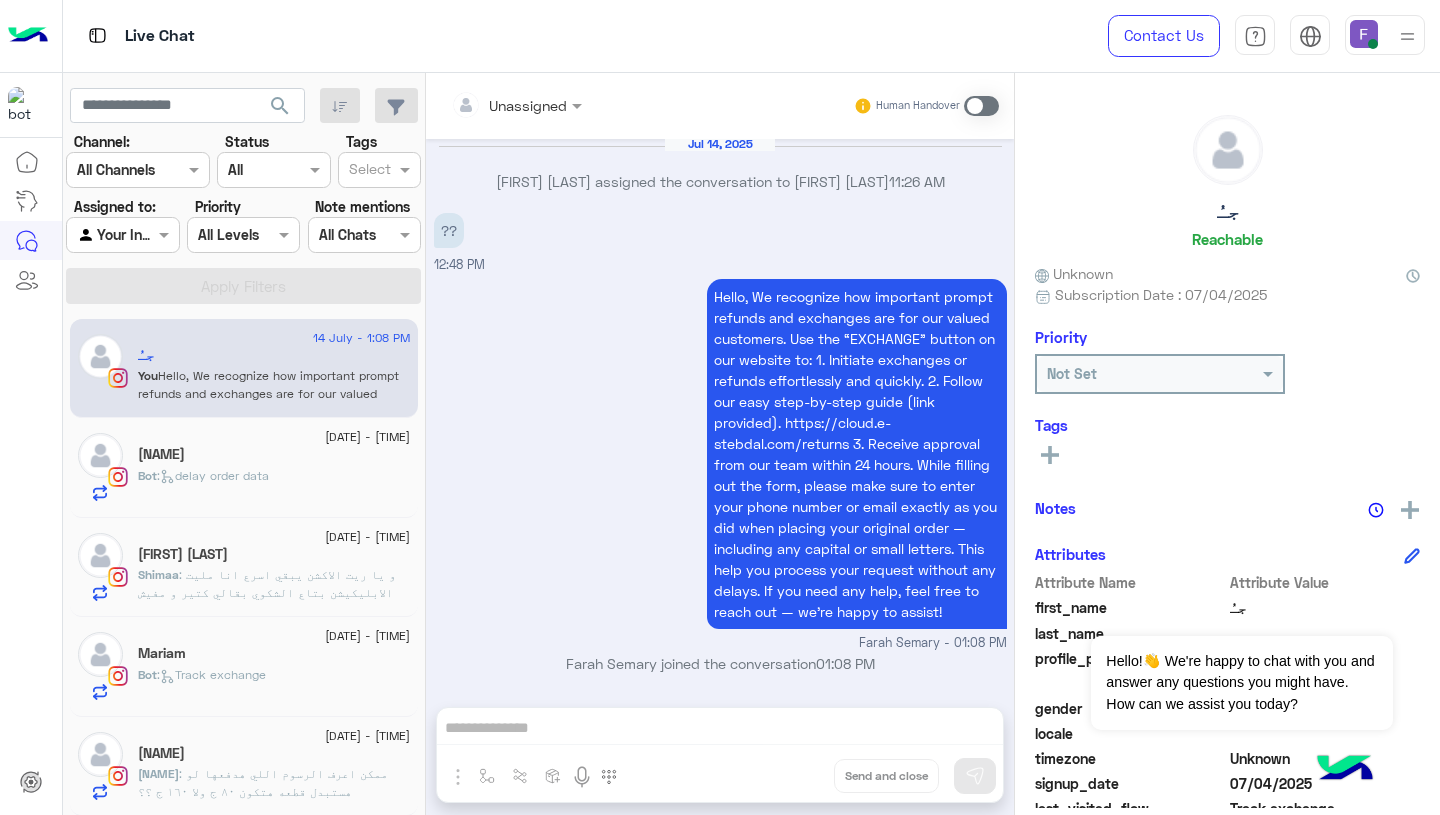 scroll, scrollTop: 2492, scrollLeft: 0, axis: vertical 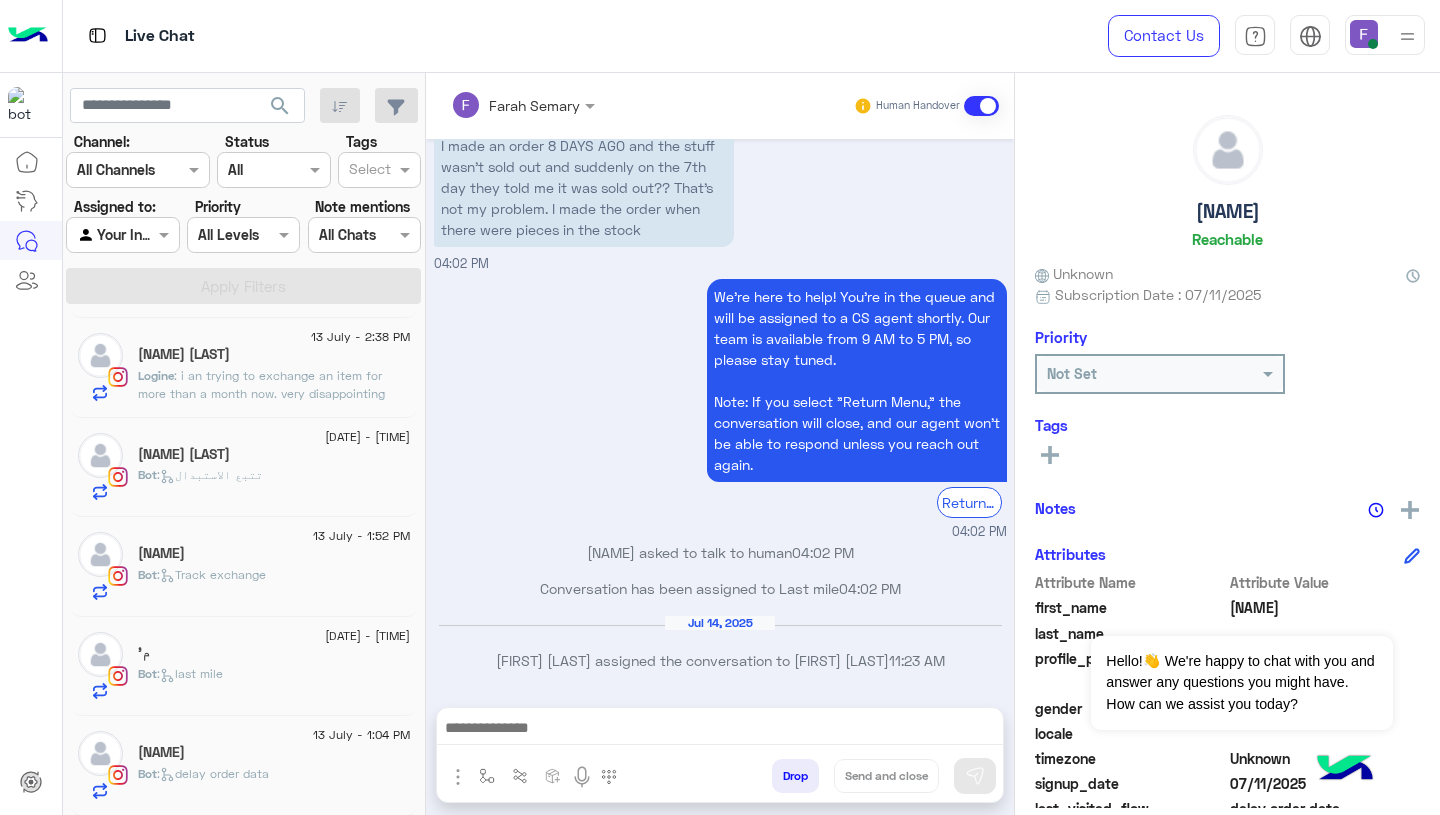 click on "Bot :   delay order data" 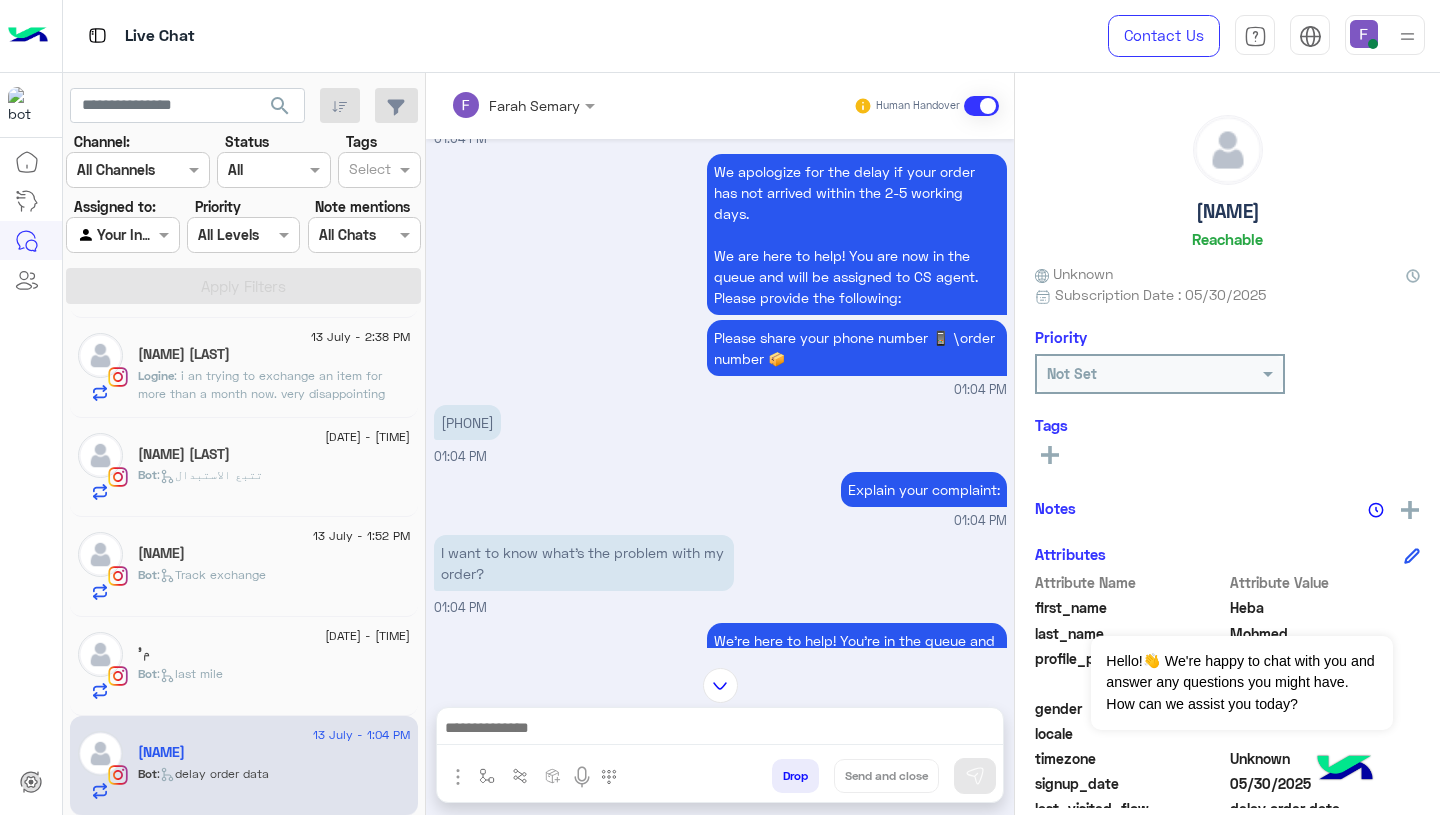 scroll, scrollTop: 1382, scrollLeft: 0, axis: vertical 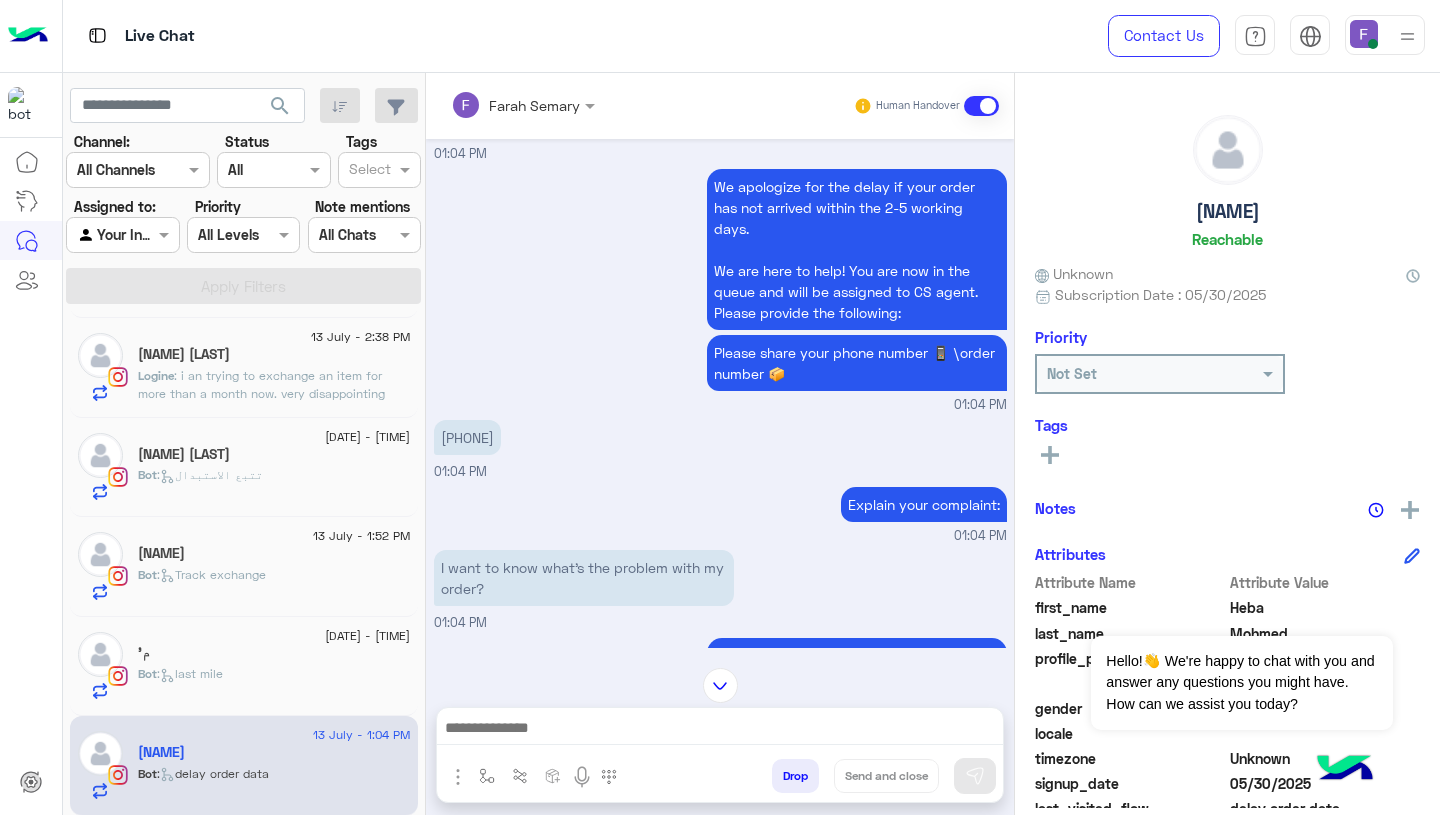 click on "م'" 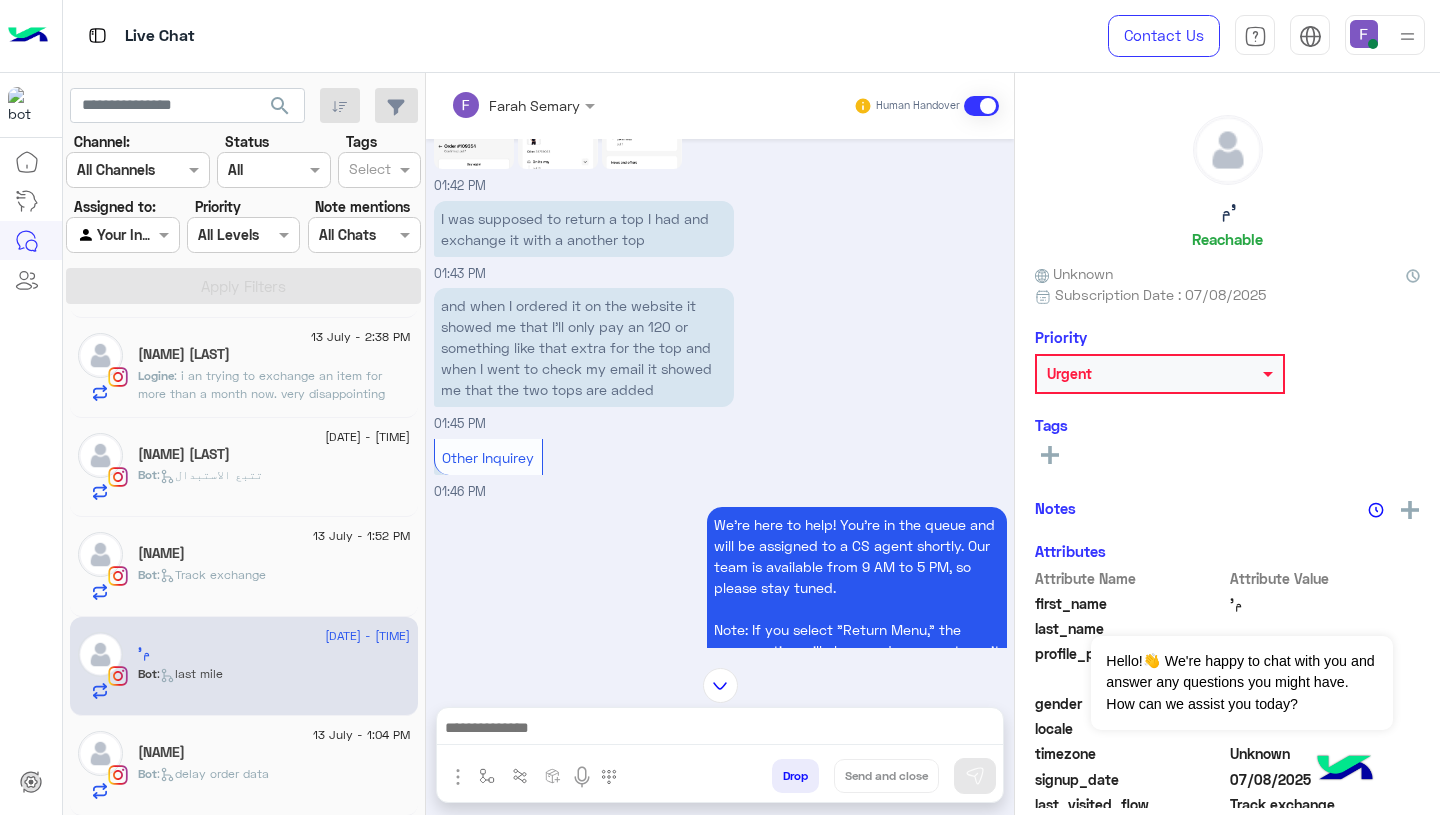 scroll, scrollTop: 1580, scrollLeft: 0, axis: vertical 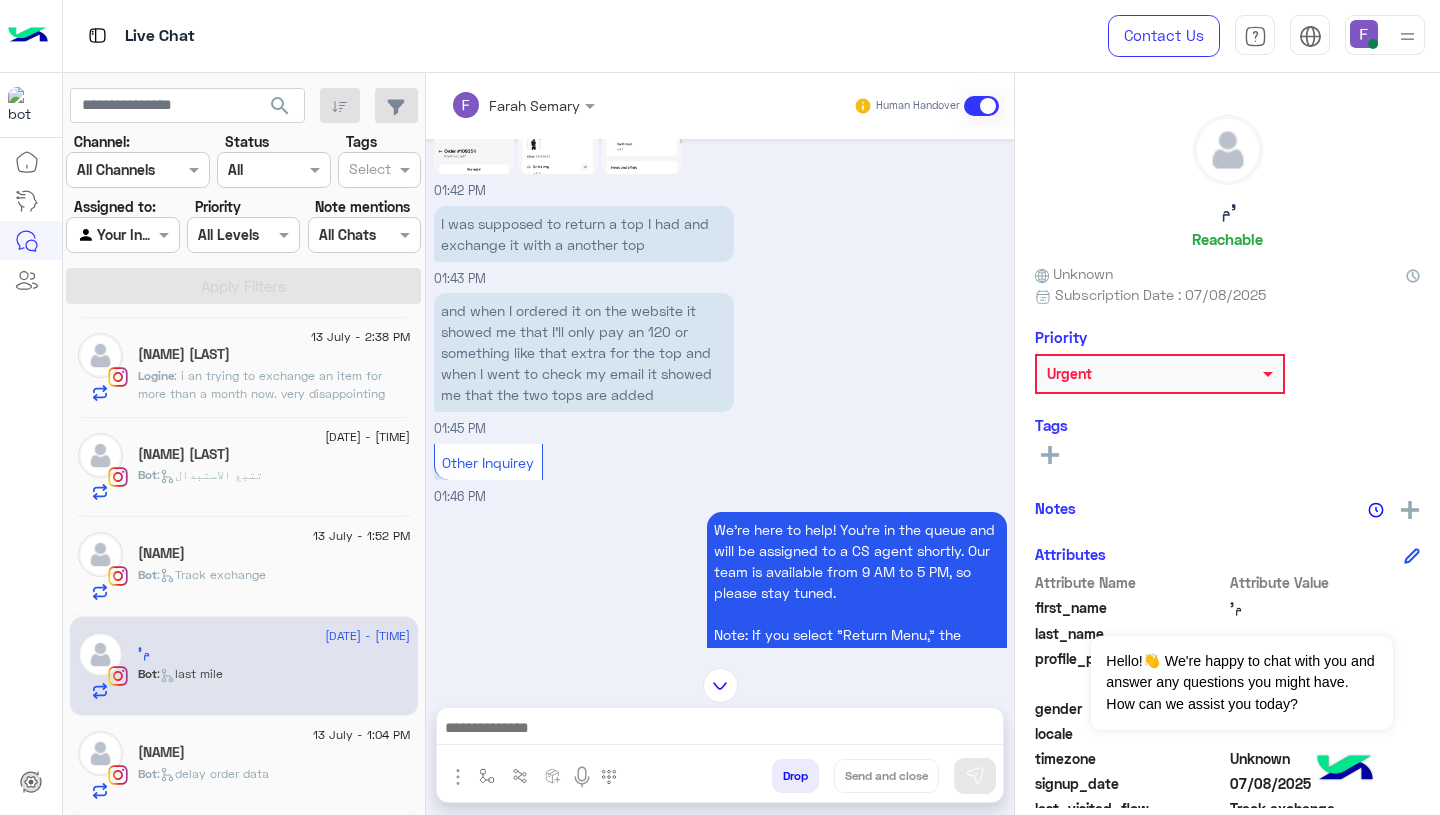 click on "13 July - 1:52 PM" 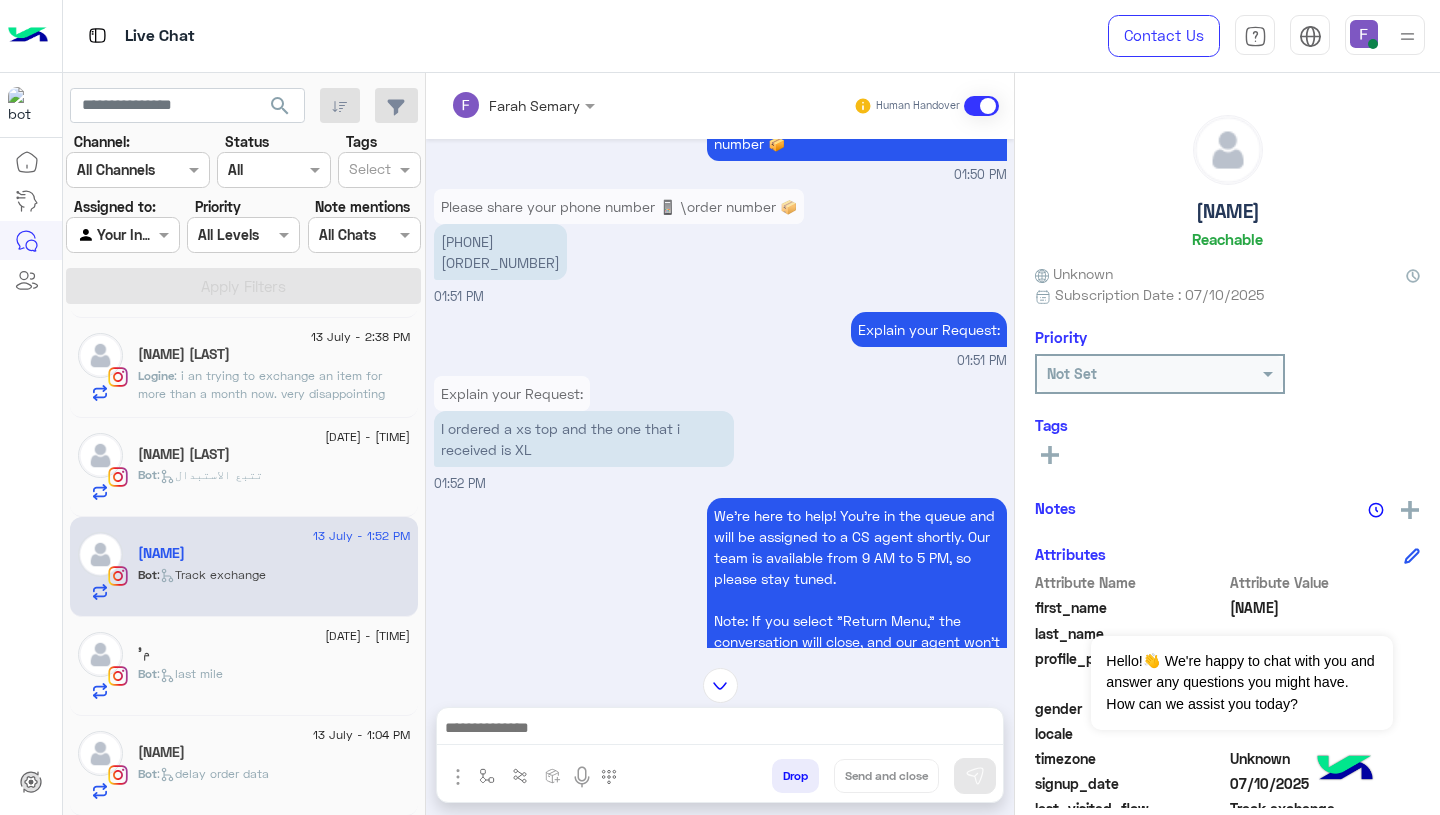 scroll, scrollTop: 1935, scrollLeft: 0, axis: vertical 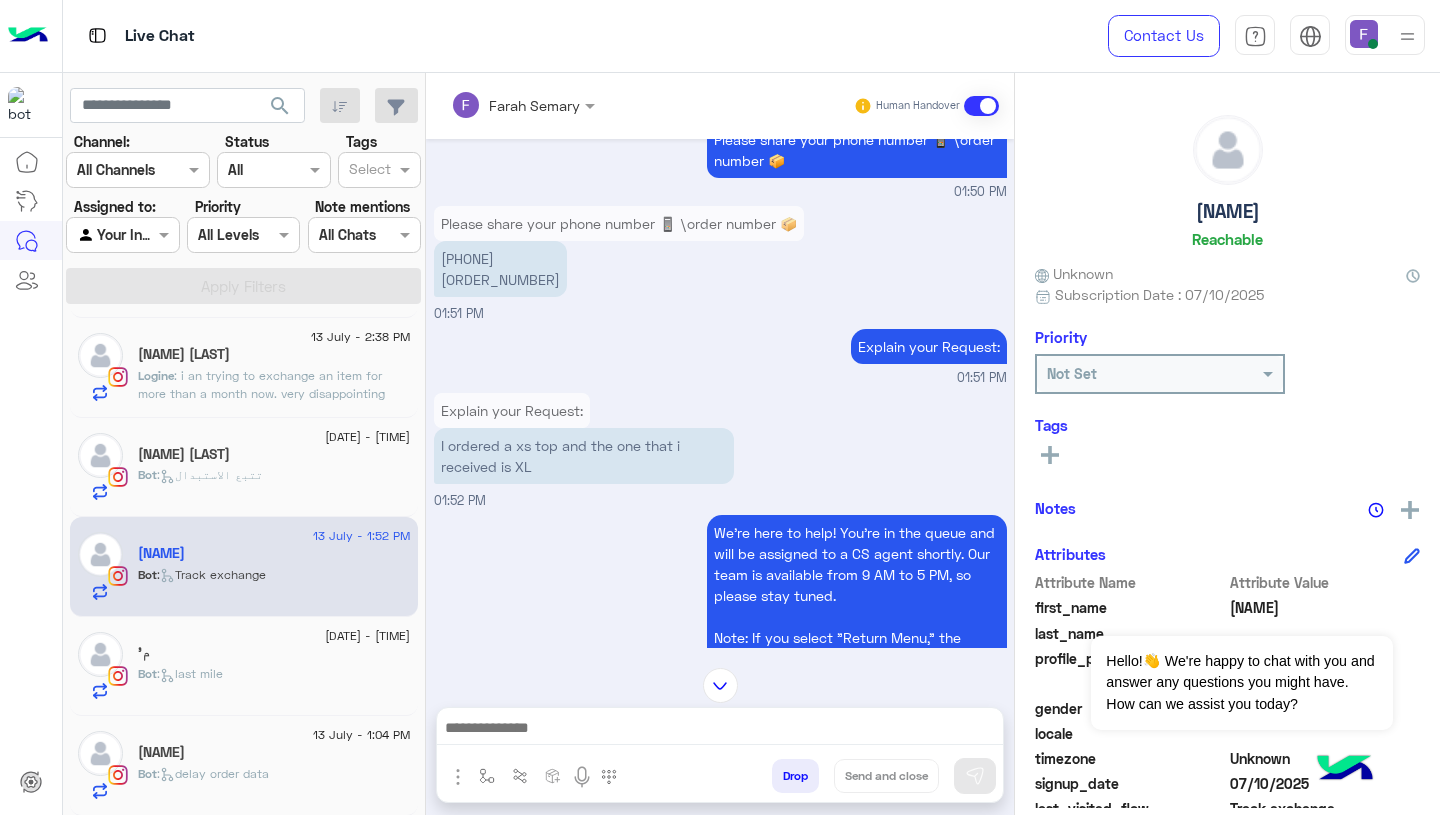 click on "01017707436 8GY0YQWX5" at bounding box center [500, 269] 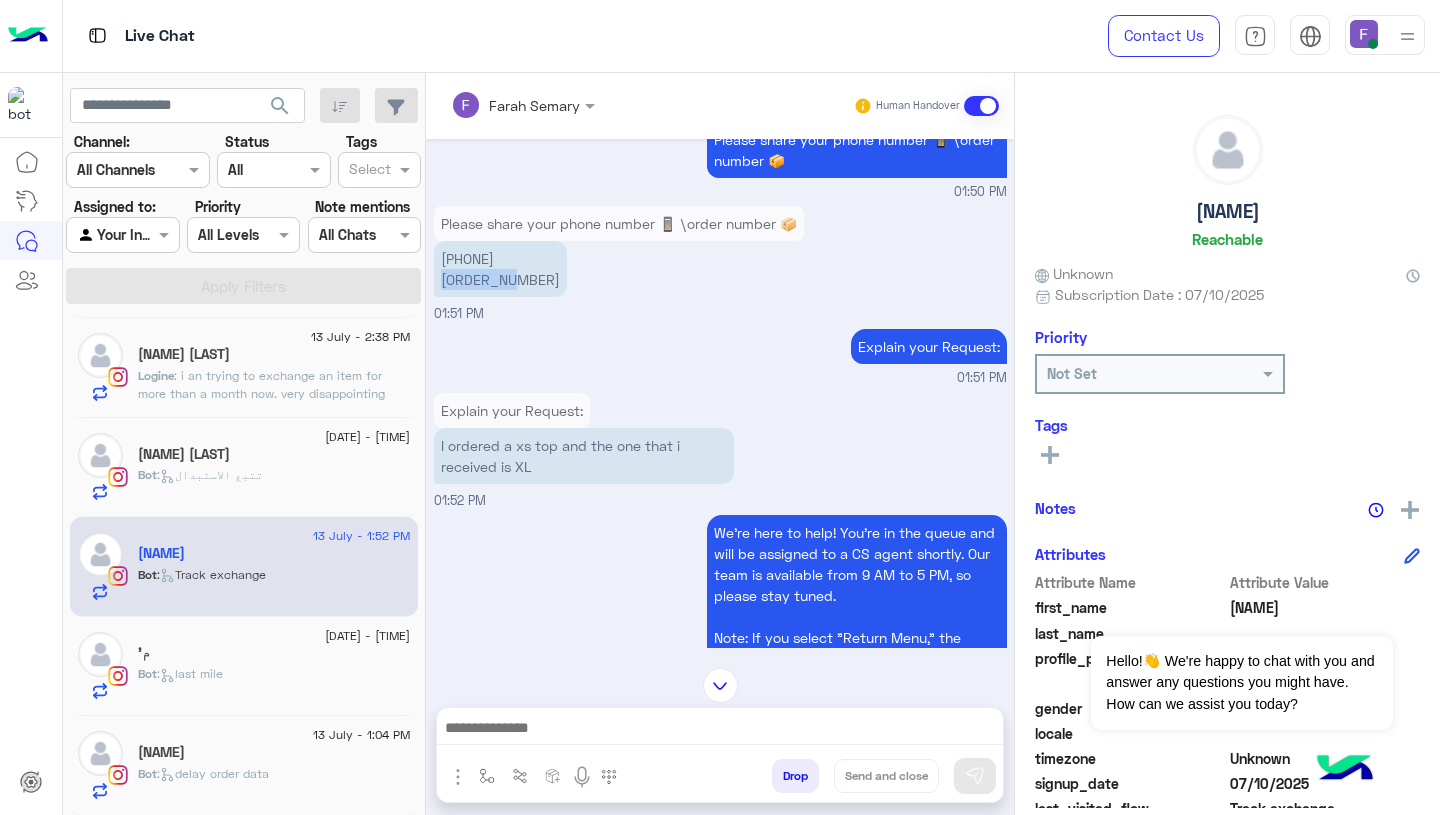 click on "01017707436 8GY0YQWX5" at bounding box center (500, 269) 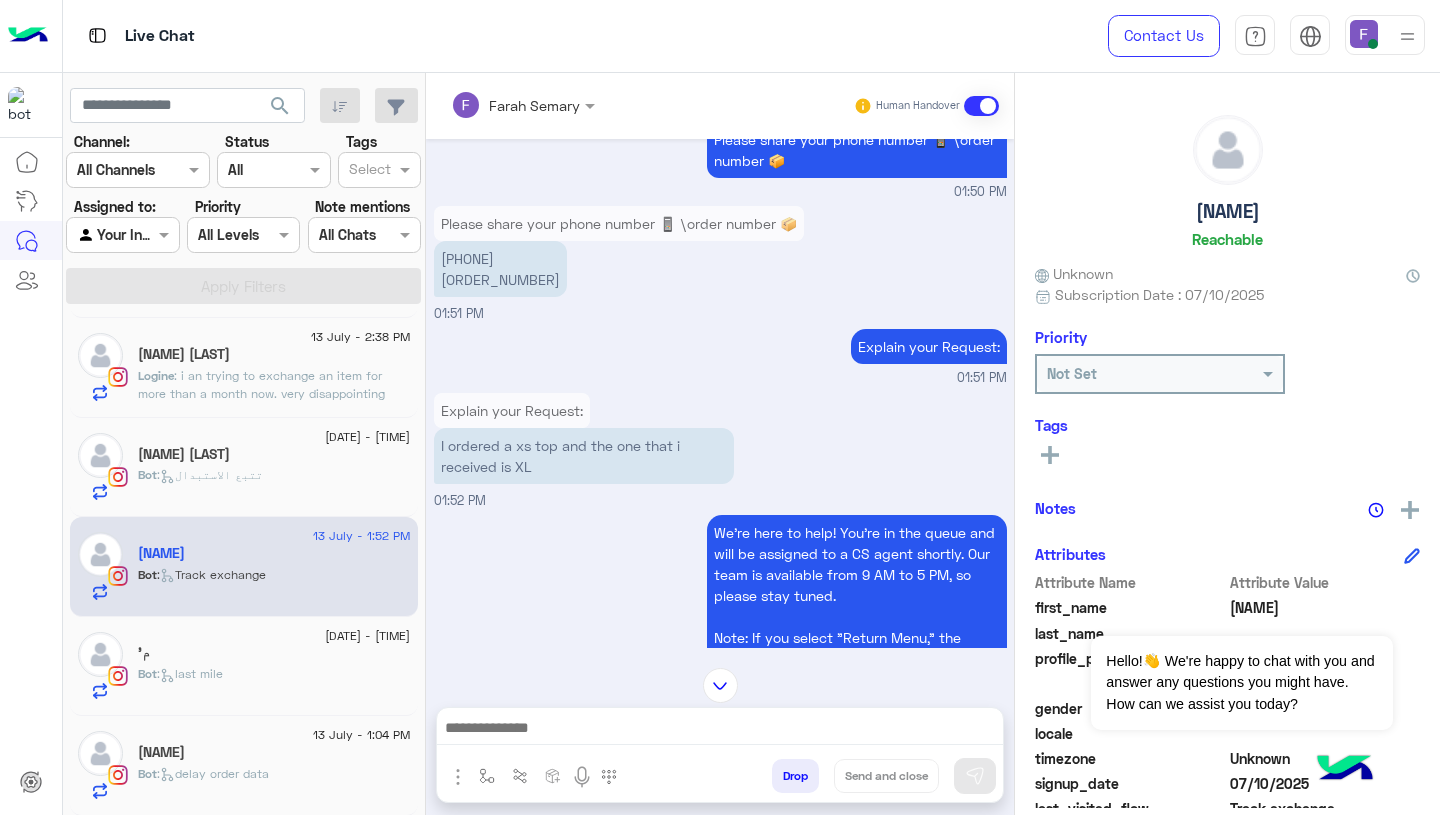 click on "I ordered a xs top and the one that i received is XL" at bounding box center [584, 456] 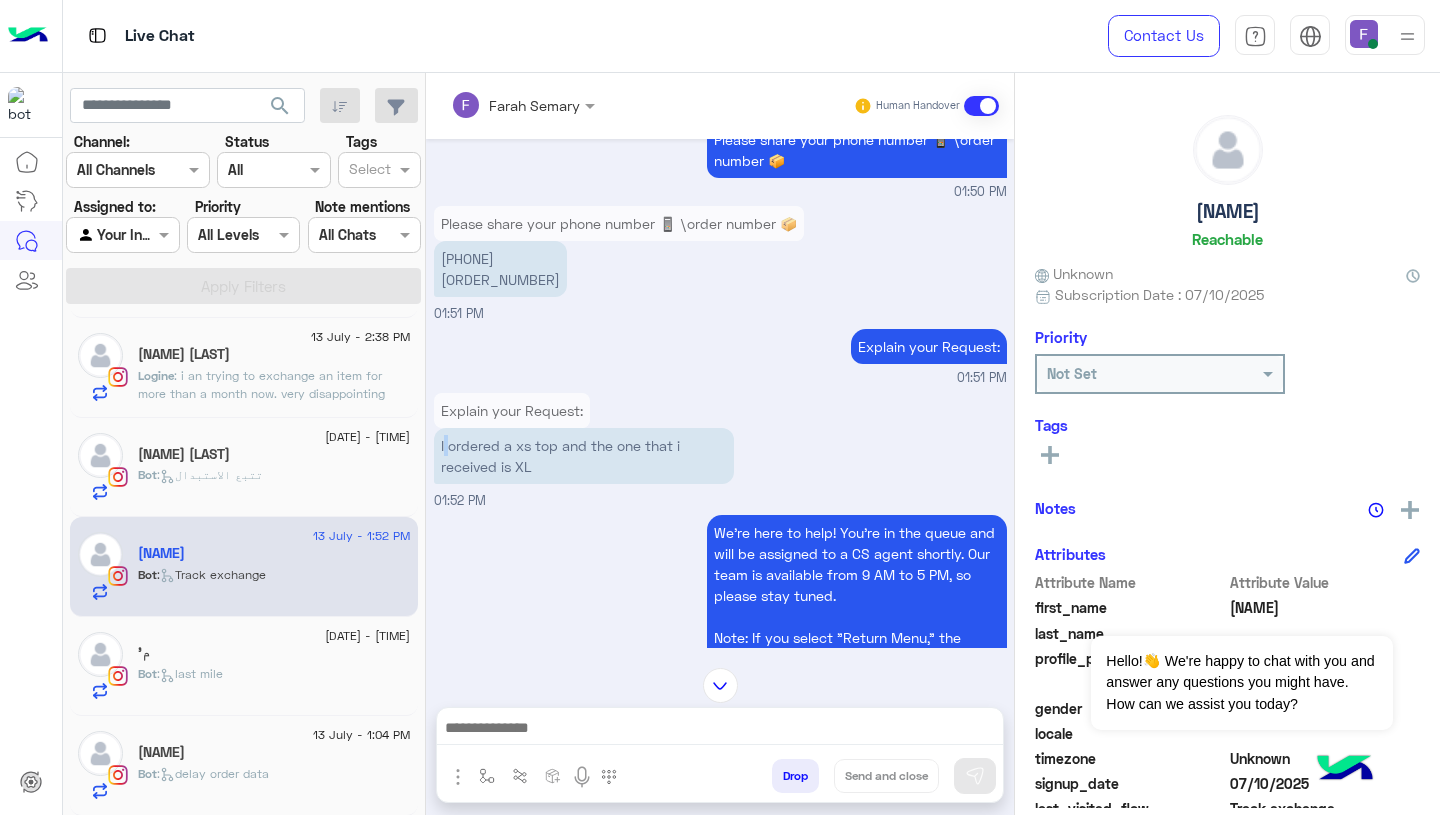 click on "I ordered a xs top and the one that i received is XL" at bounding box center (584, 456) 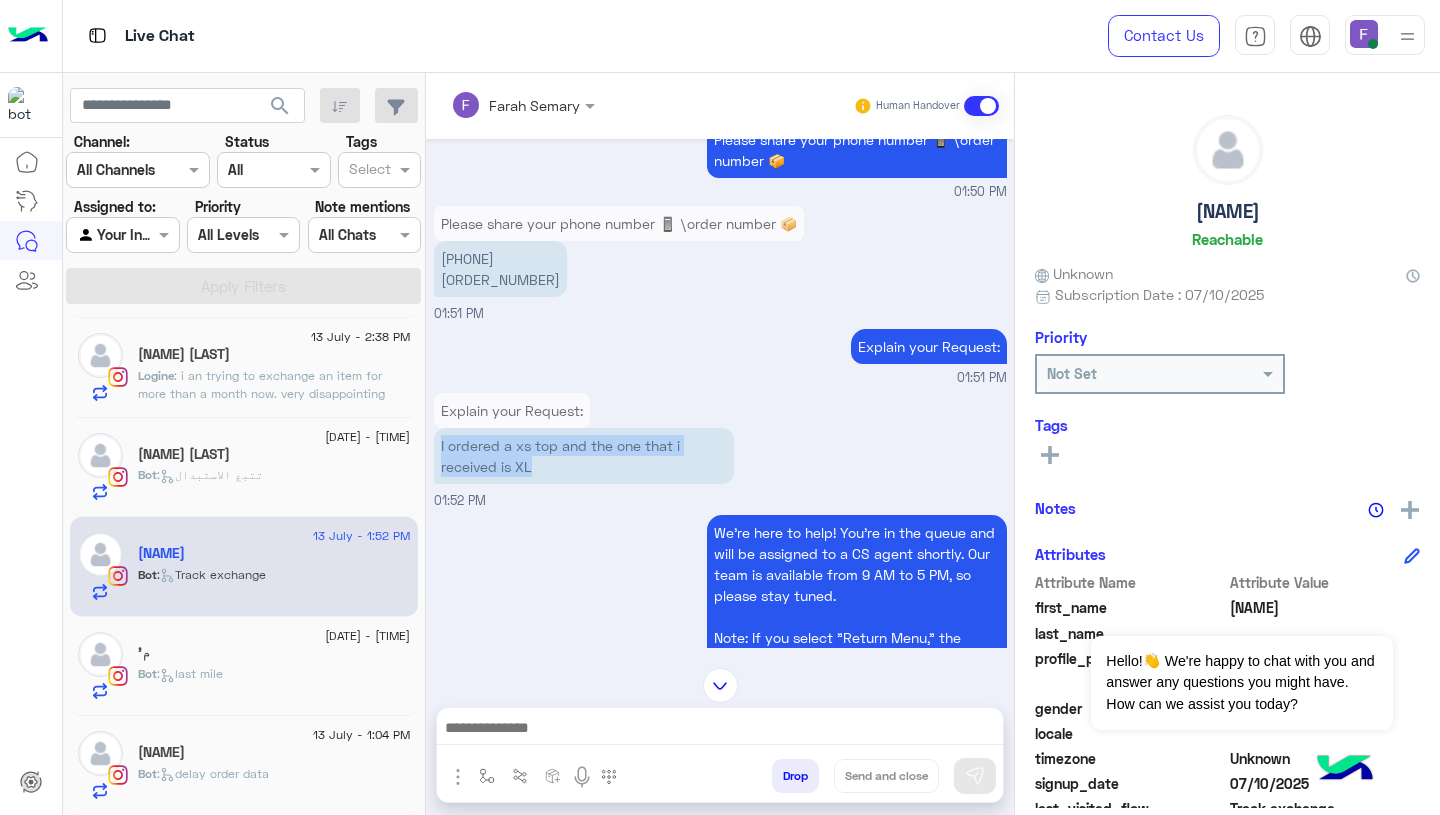 click on "I ordered a xs top and the one that i received is XL" at bounding box center [584, 456] 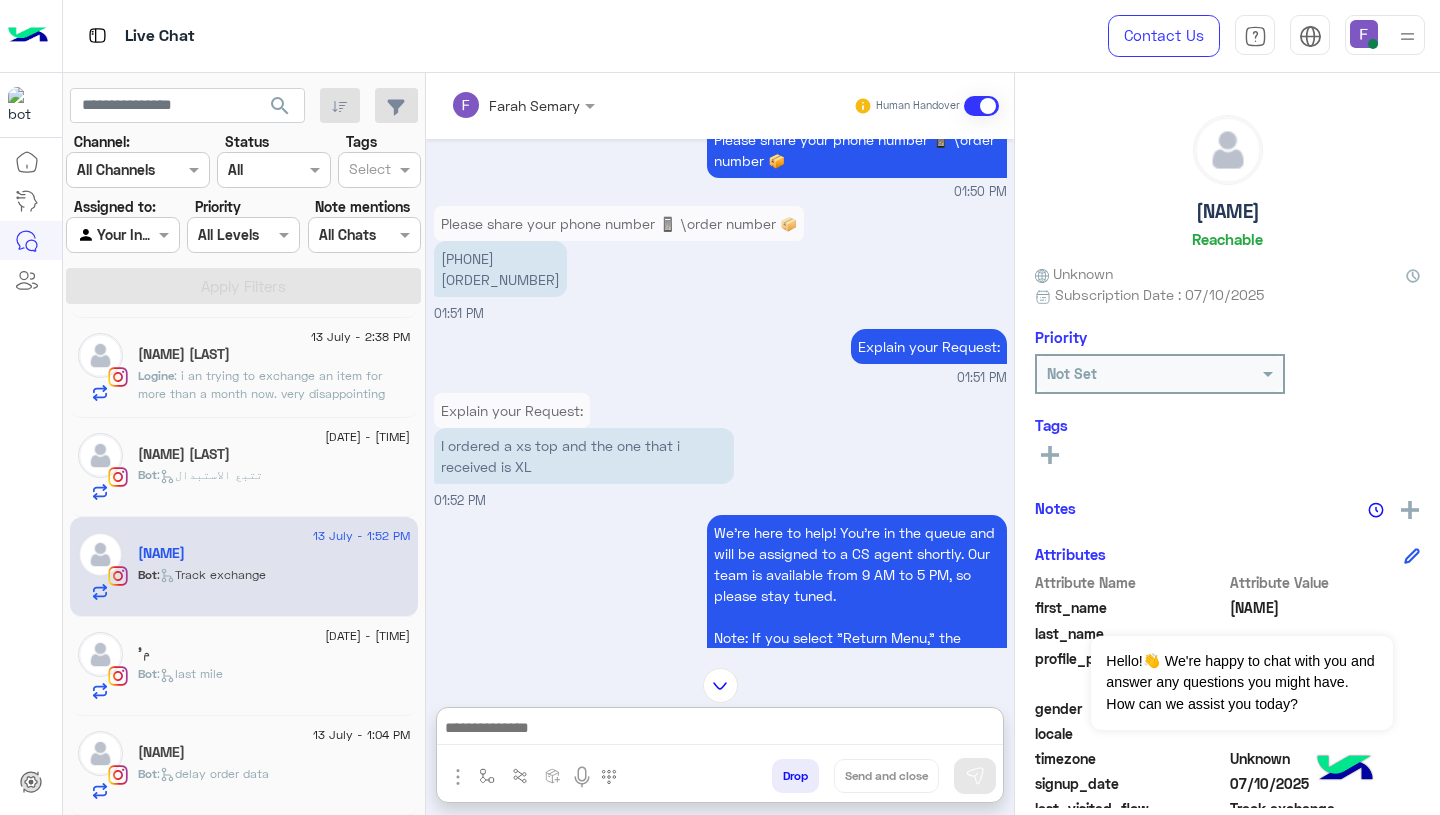 click at bounding box center [720, 730] 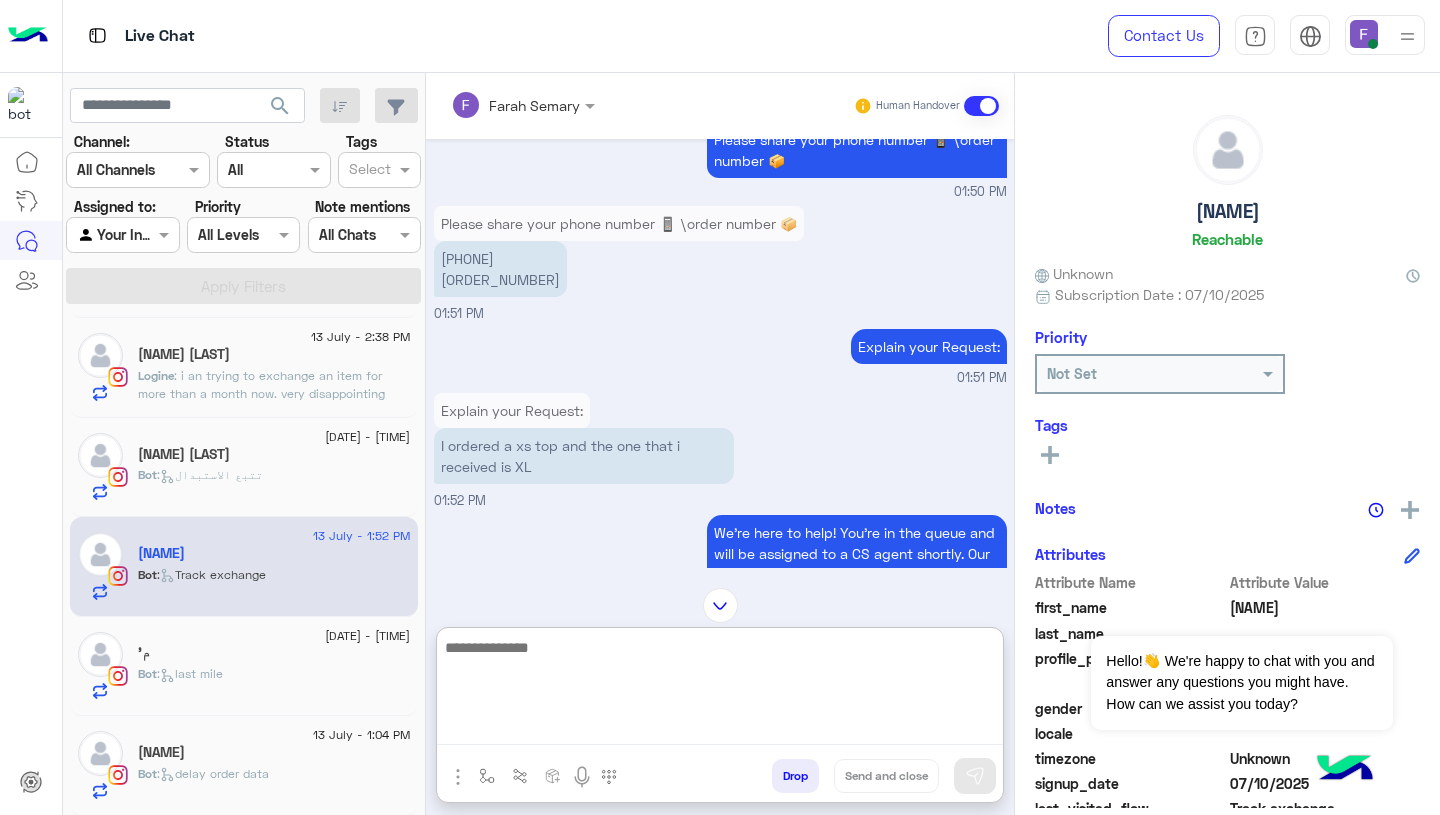 paste on "**********" 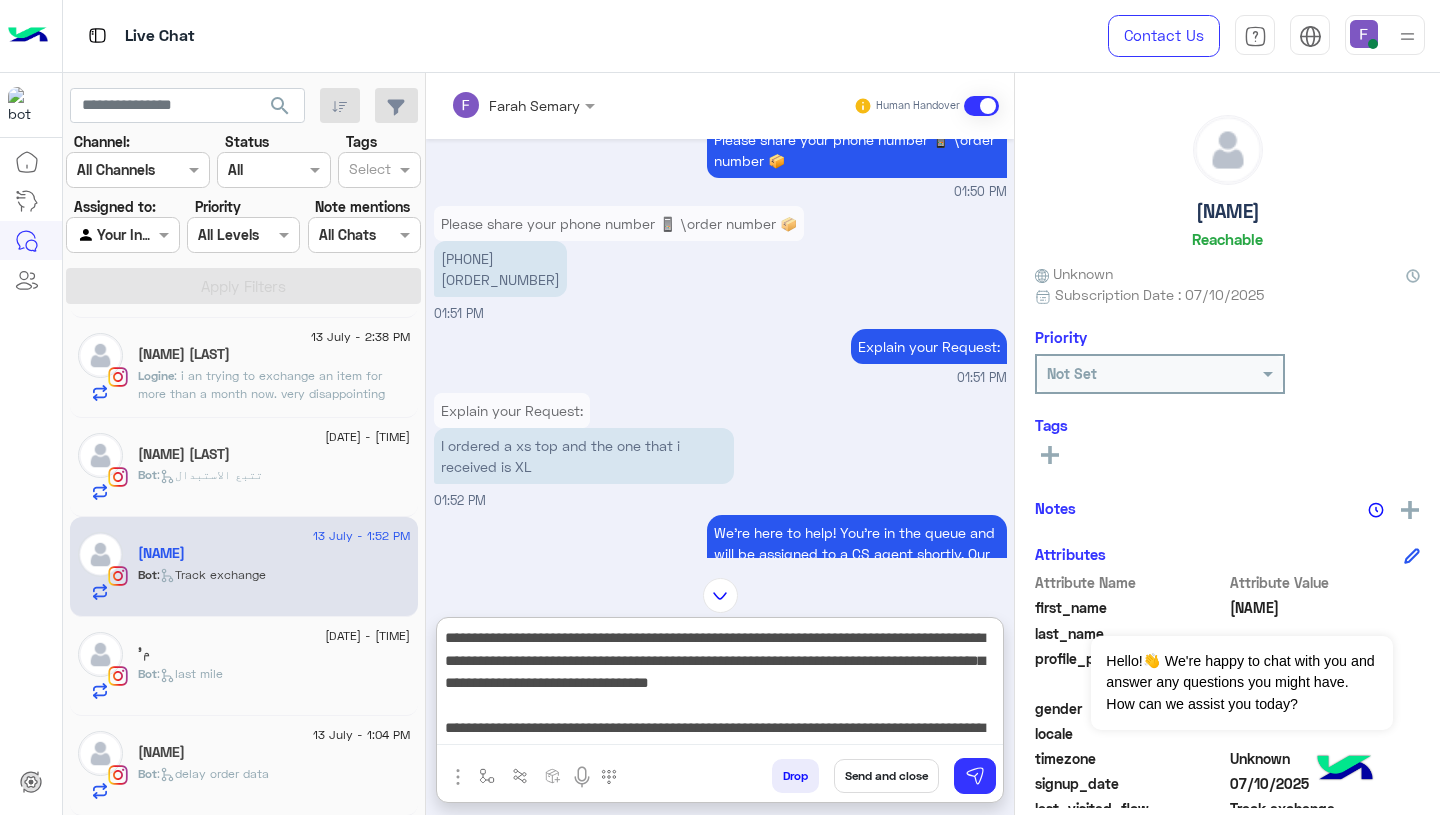 scroll, scrollTop: 151, scrollLeft: 0, axis: vertical 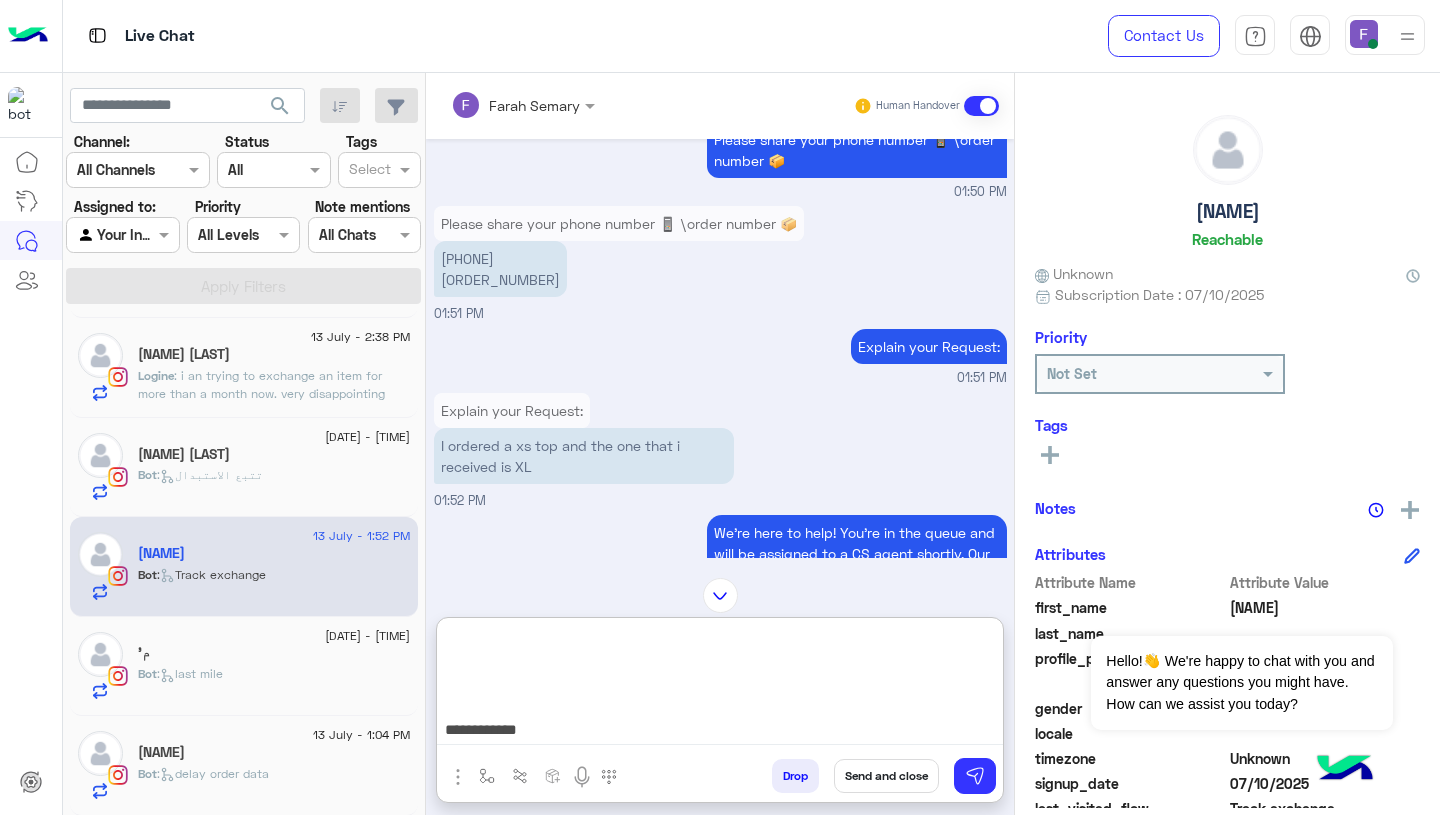 click on "**********" at bounding box center (720, 685) 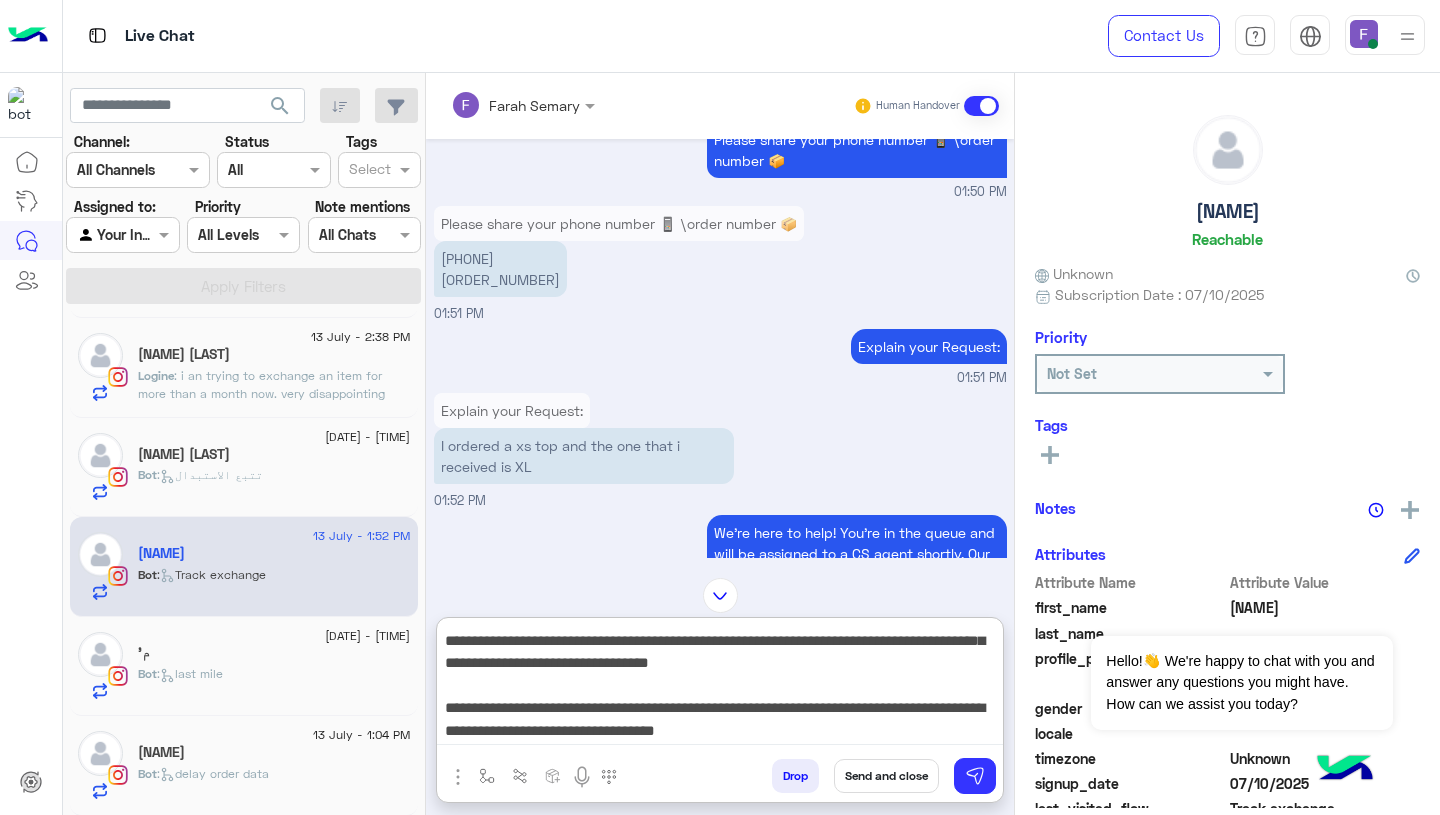 scroll, scrollTop: 0, scrollLeft: 0, axis: both 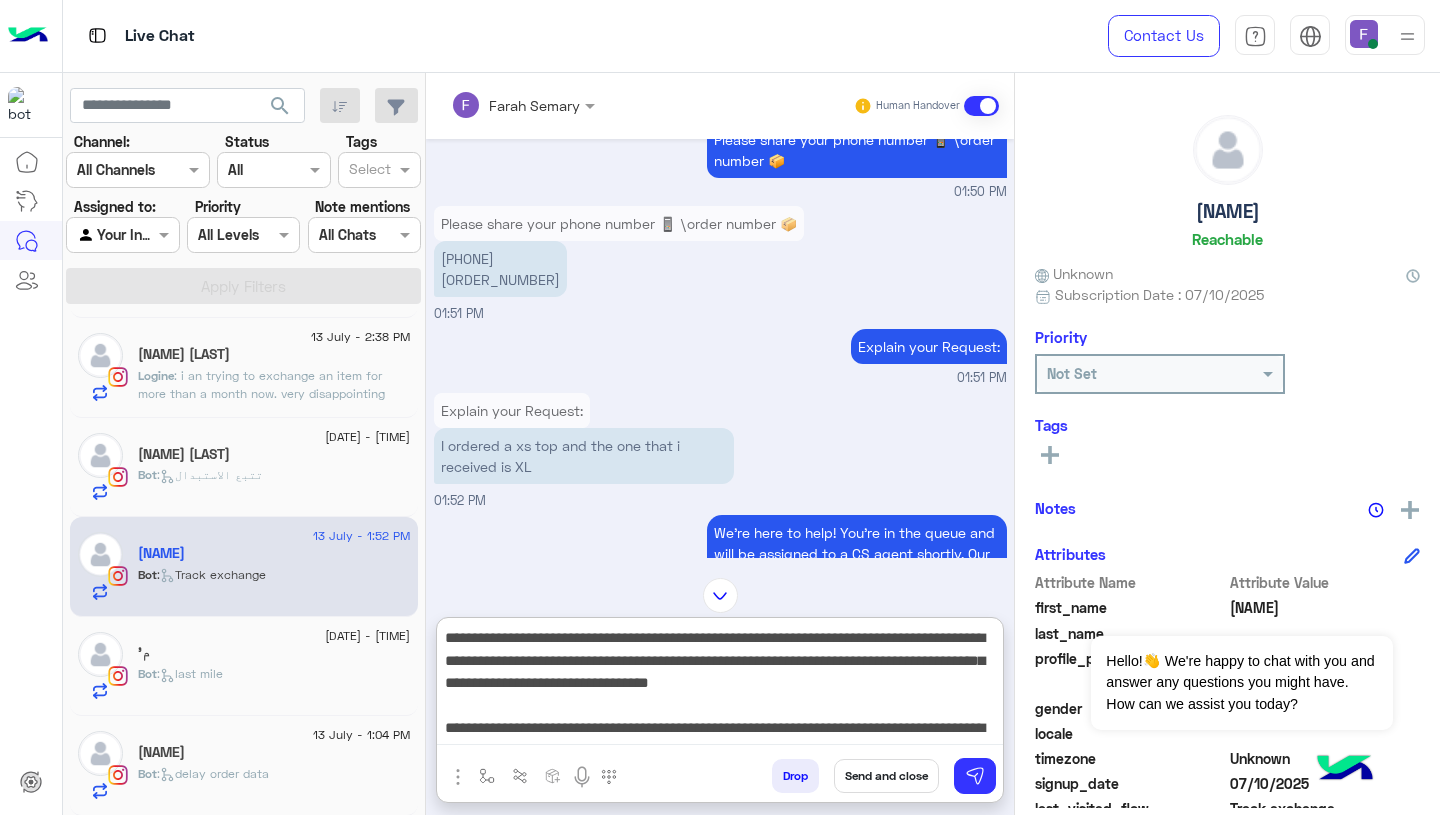 click on "**********" at bounding box center (720, 685) 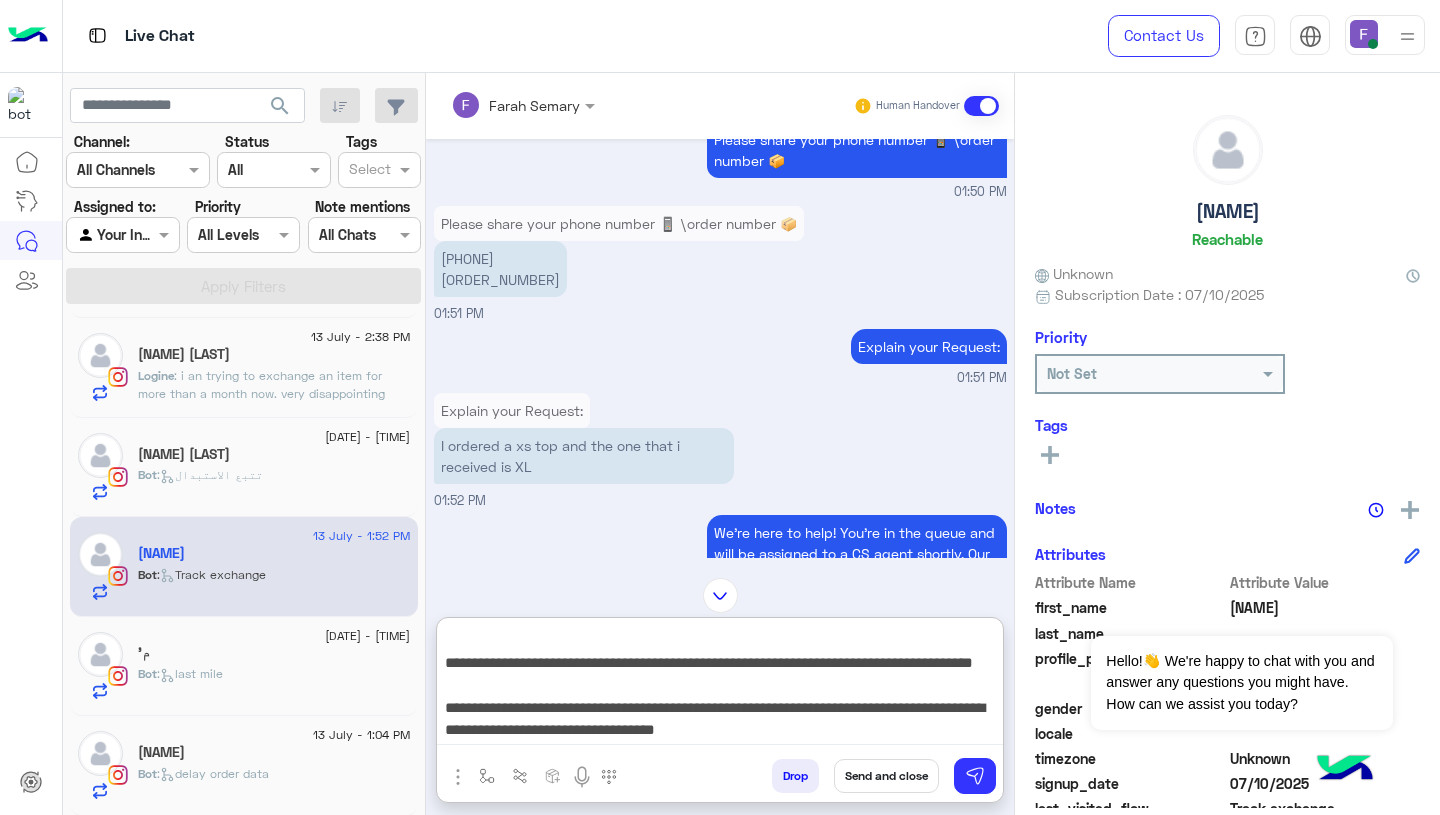 scroll, scrollTop: 135, scrollLeft: 0, axis: vertical 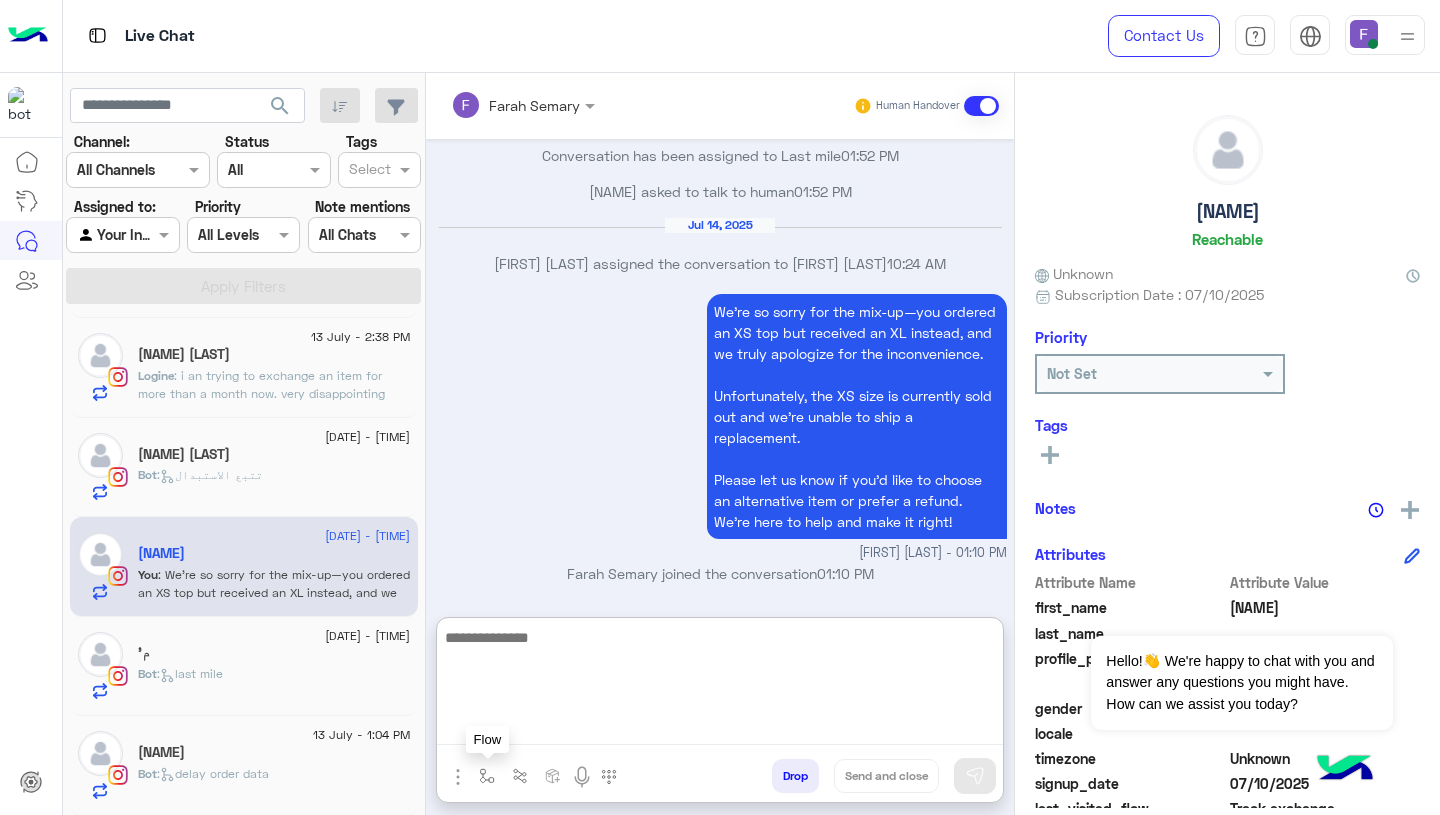 click at bounding box center (487, 775) 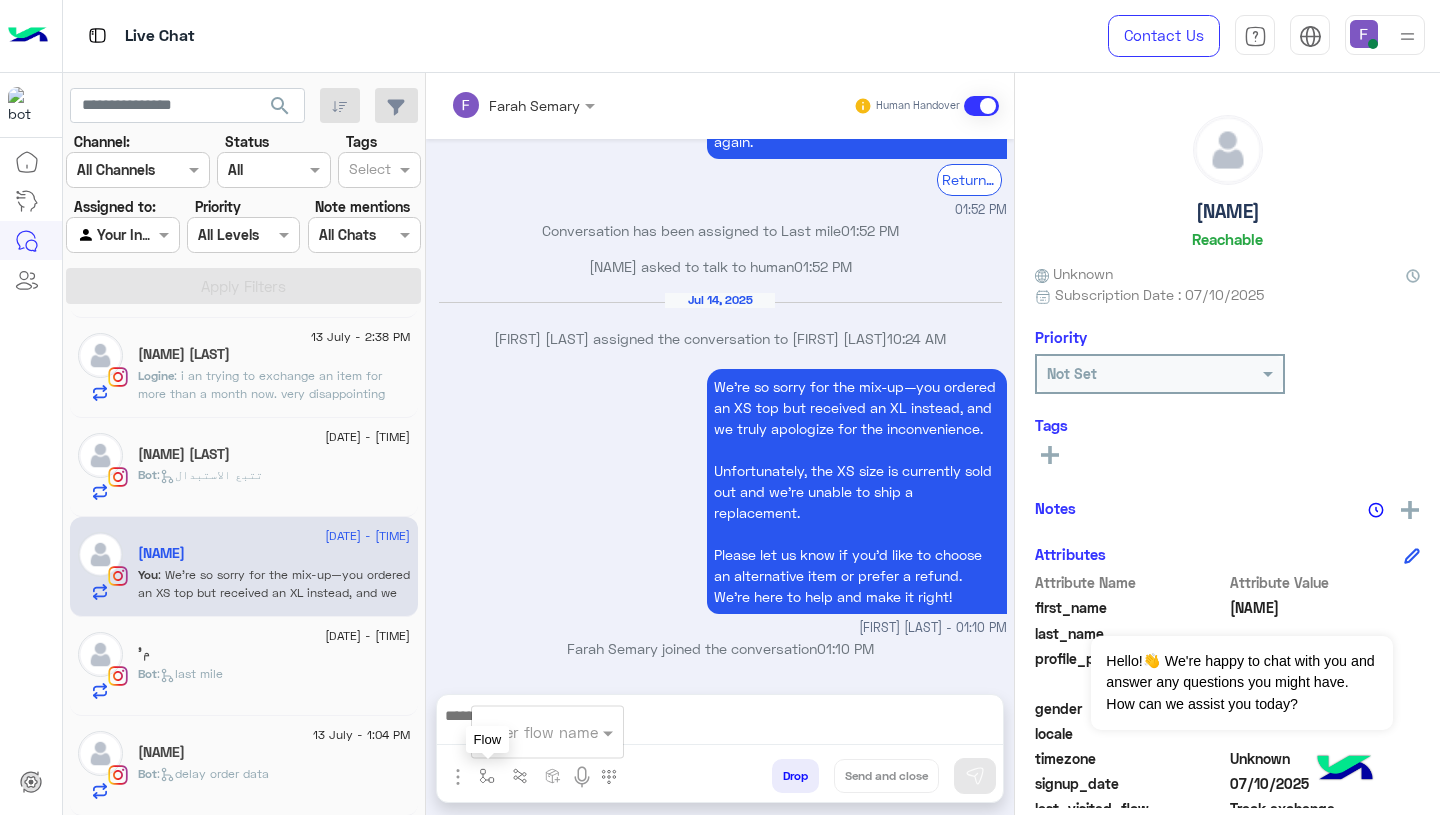 scroll, scrollTop: 2479, scrollLeft: 0, axis: vertical 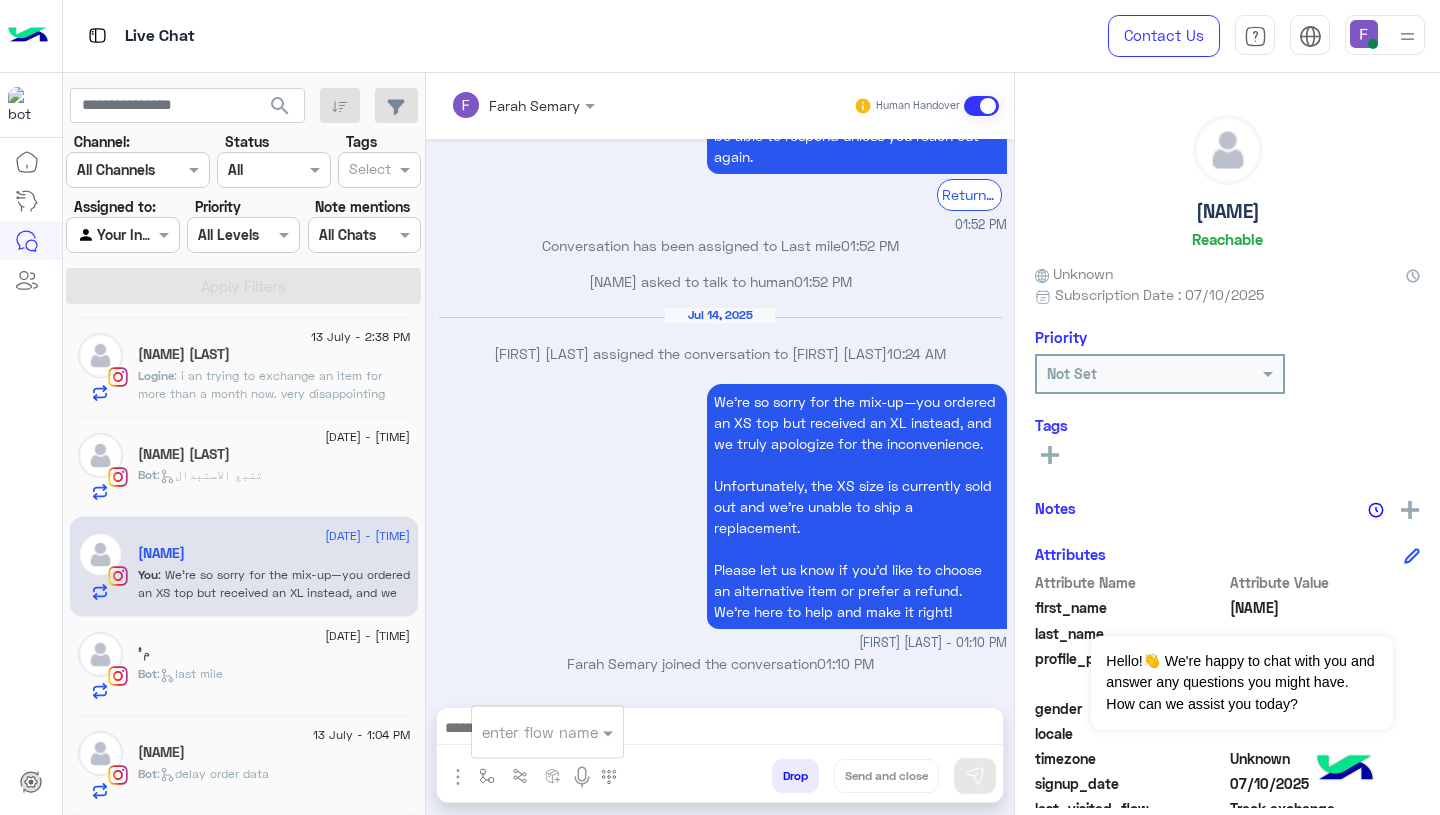 click at bounding box center [523, 732] 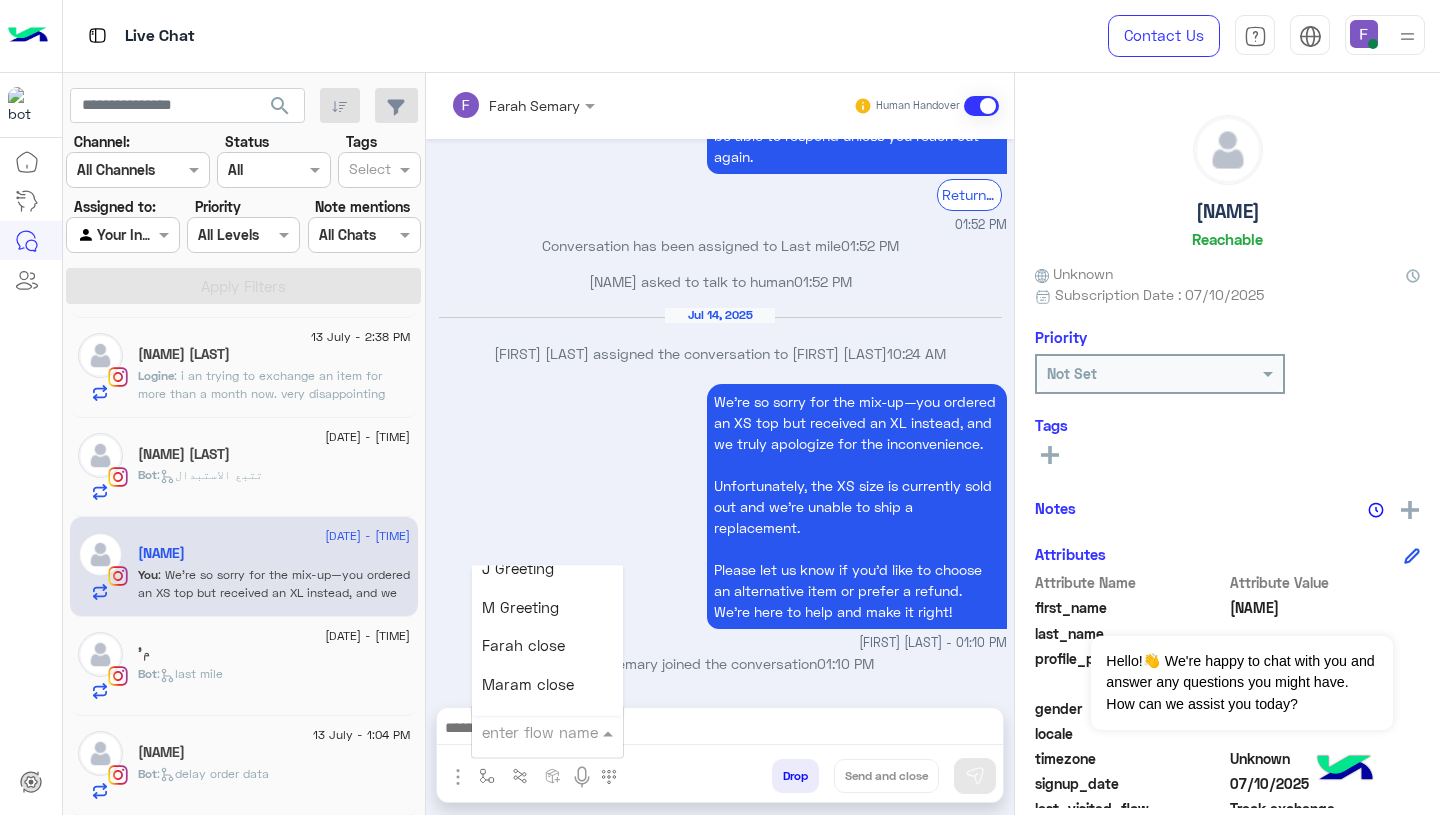 scroll, scrollTop: 2351, scrollLeft: 0, axis: vertical 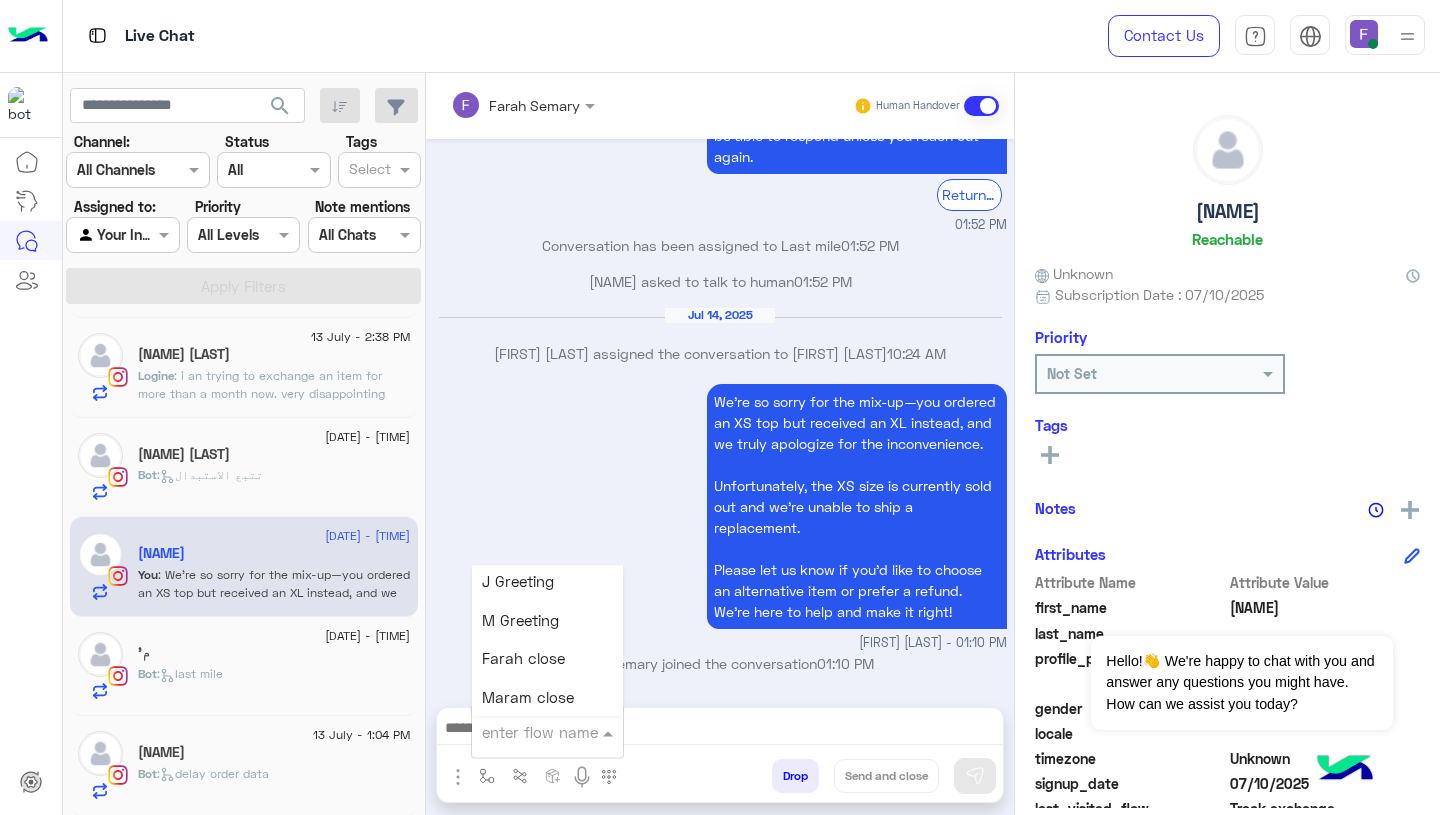 click on "Farah close" at bounding box center [523, 659] 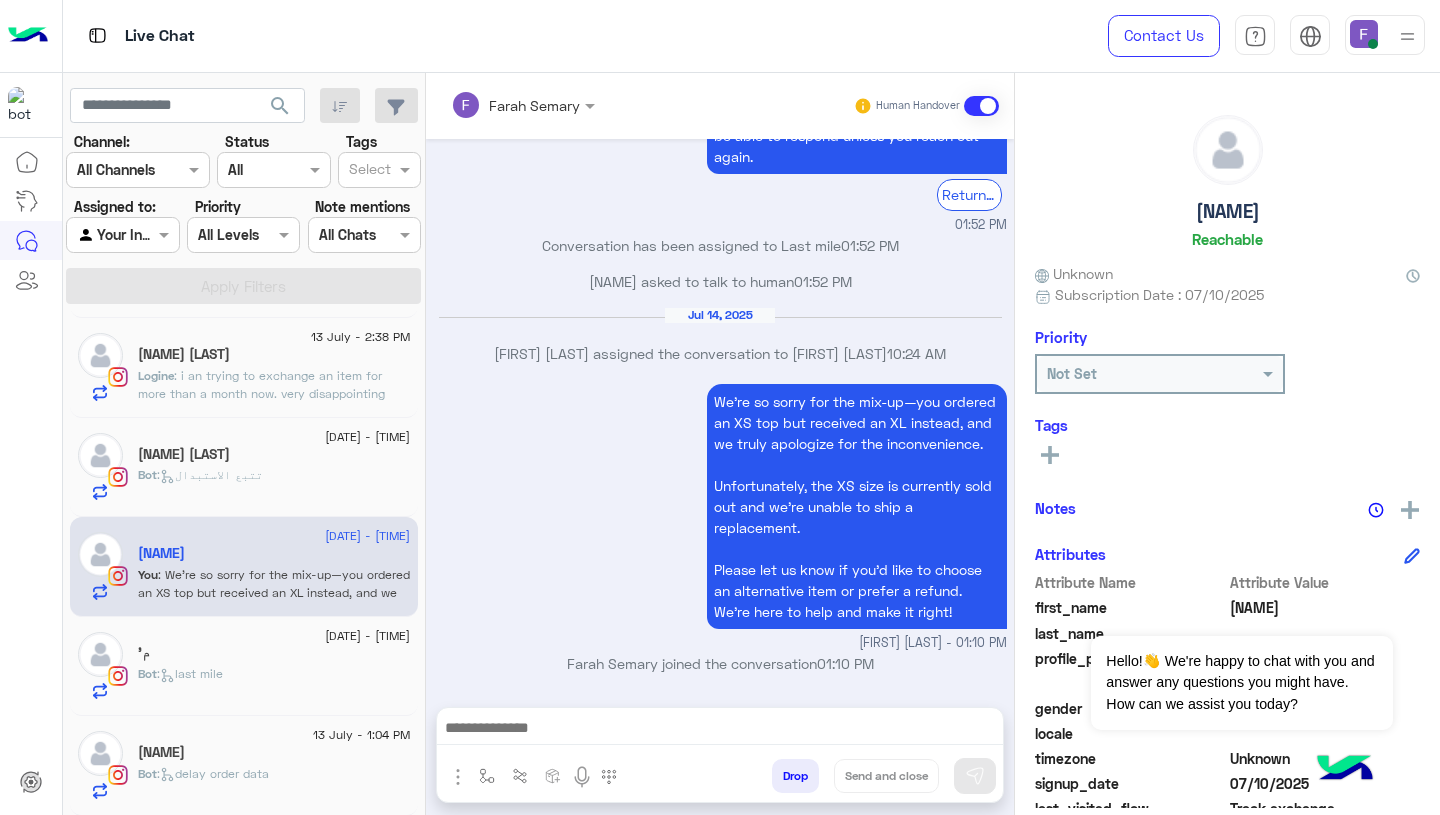 type on "**********" 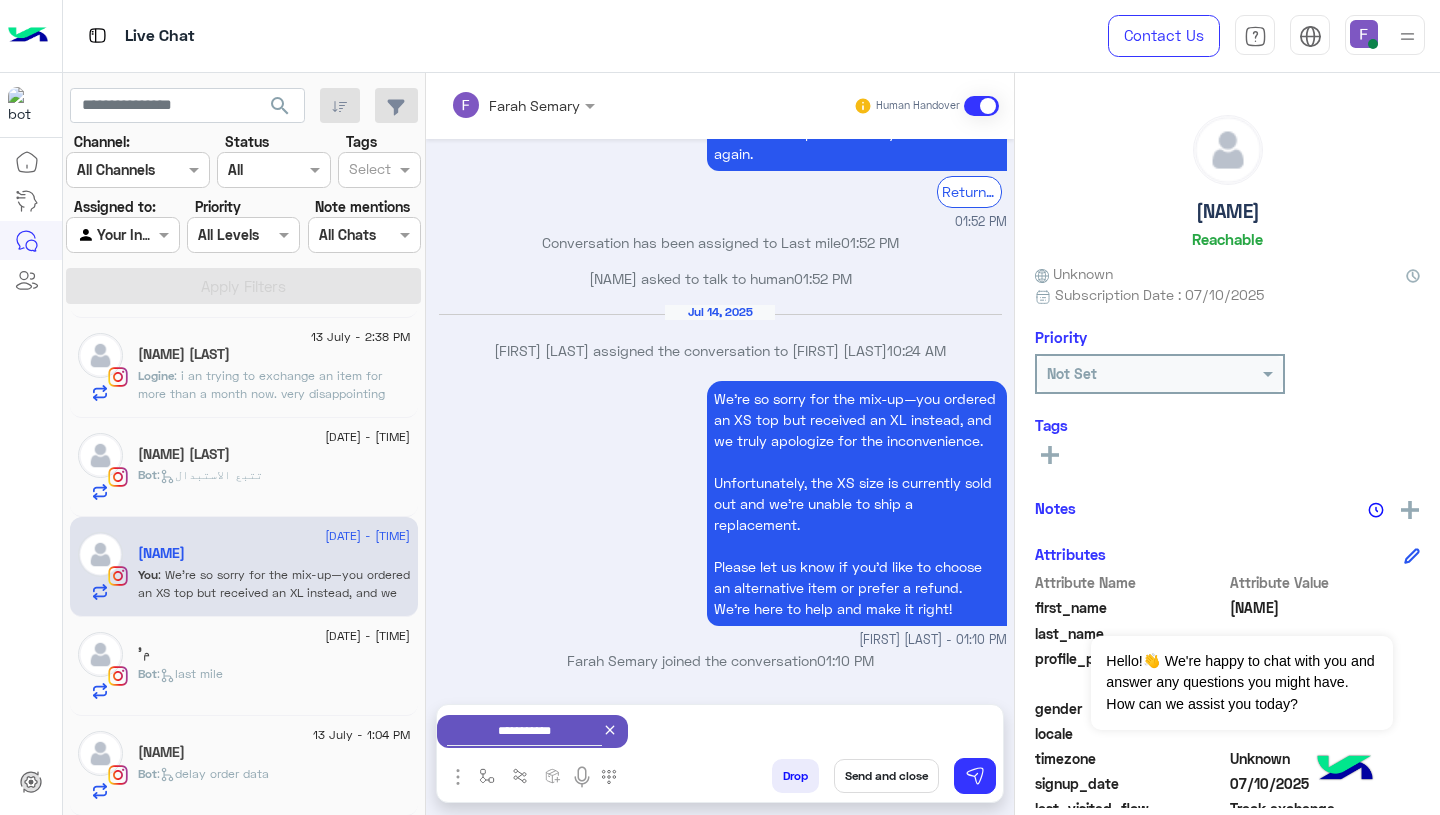 click on "Send and close" at bounding box center (886, 776) 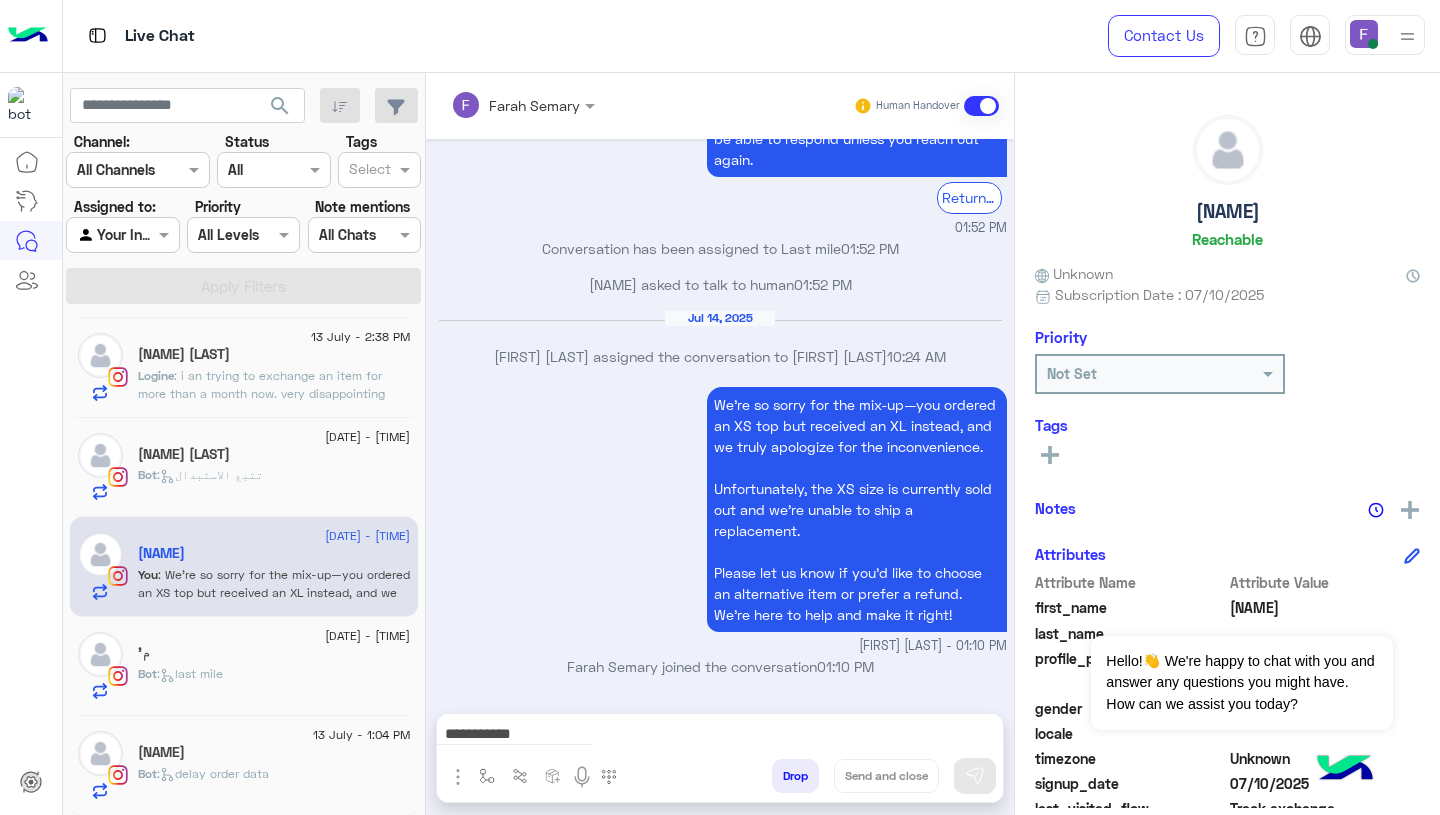 type 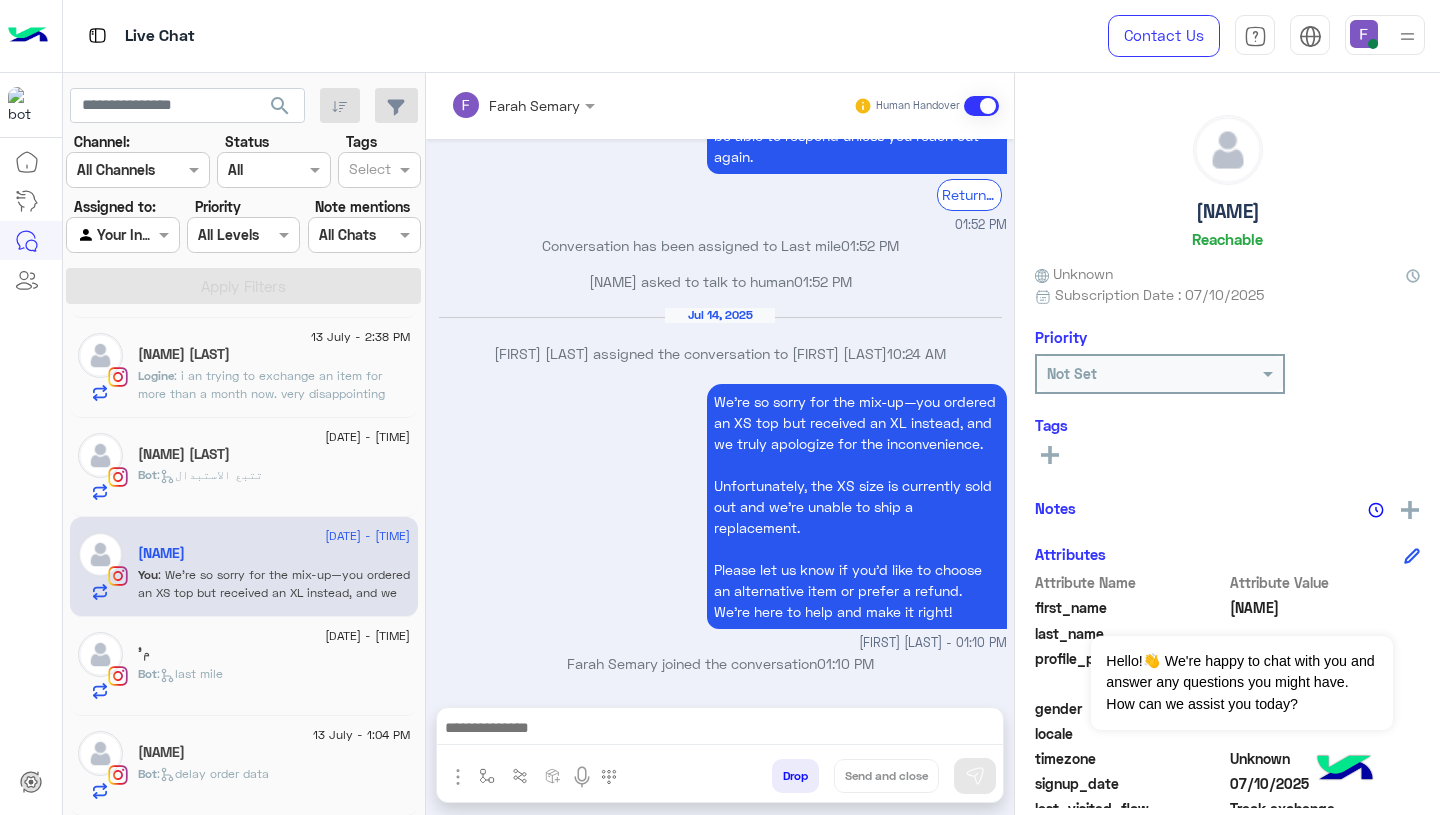 scroll, scrollTop: 2516, scrollLeft: 0, axis: vertical 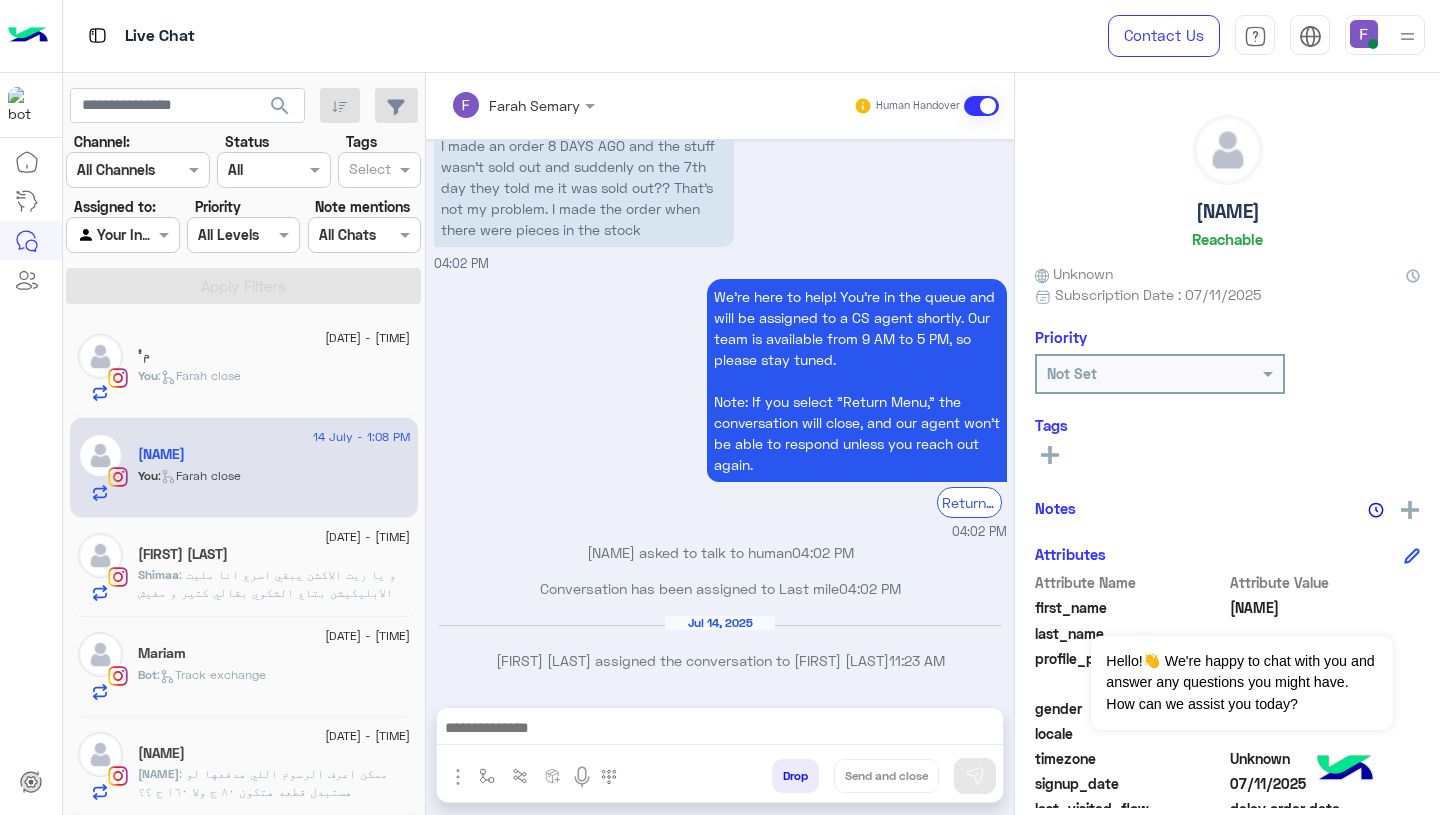 click on "You  :   Farah close" 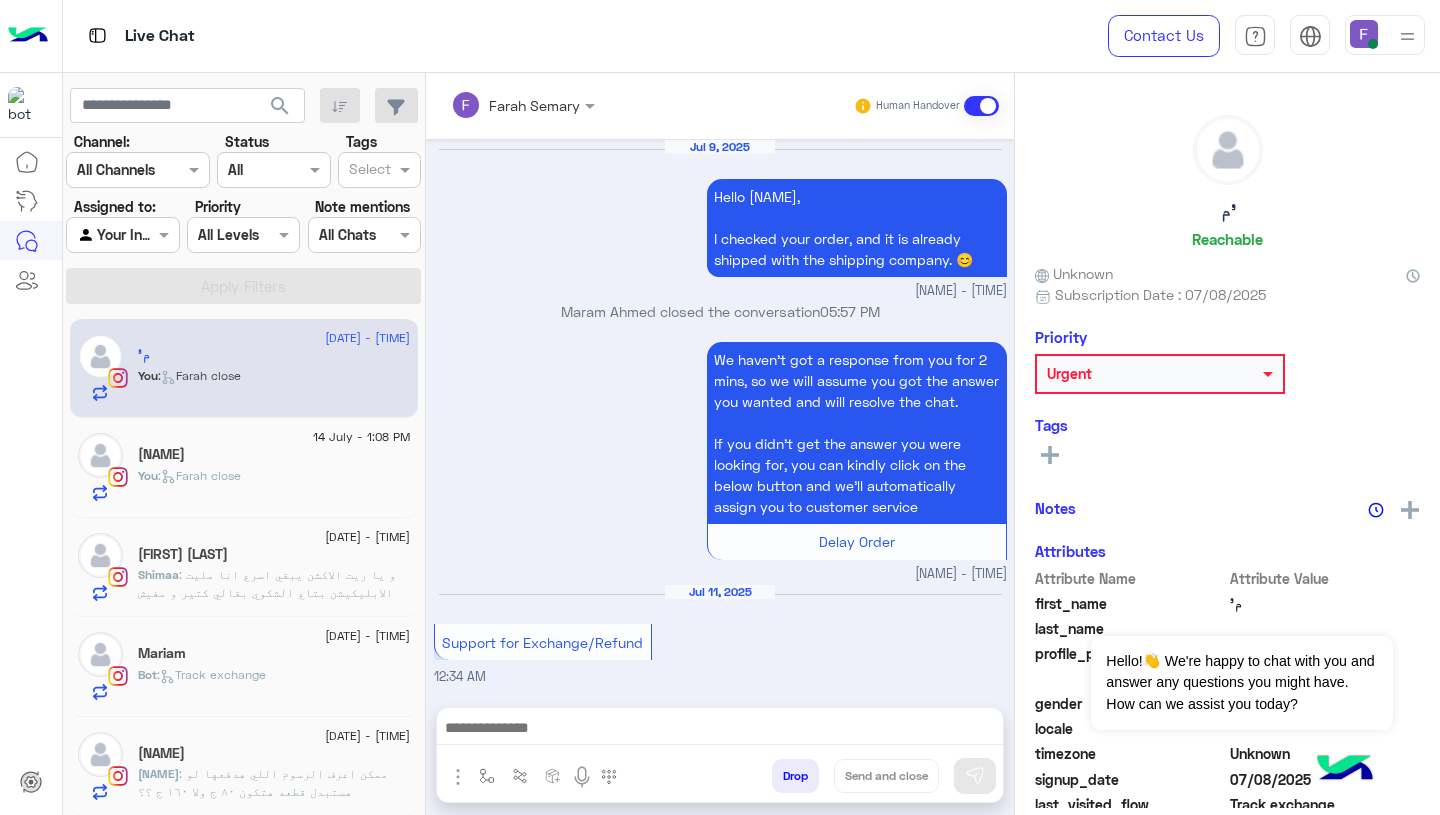 scroll, scrollTop: 1722, scrollLeft: 0, axis: vertical 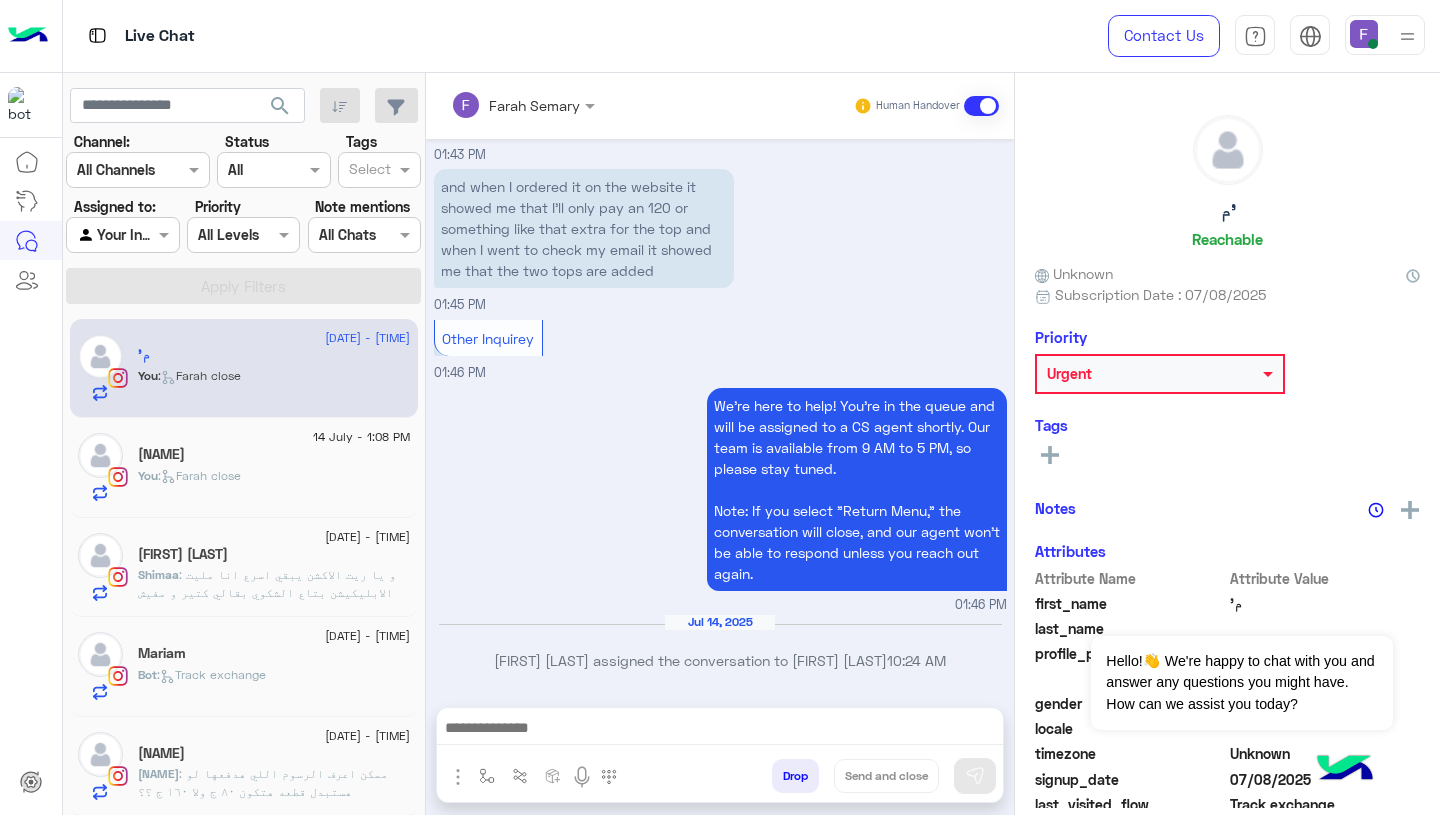 click on "𝒔𝒂𝒓𝒂𝒉" 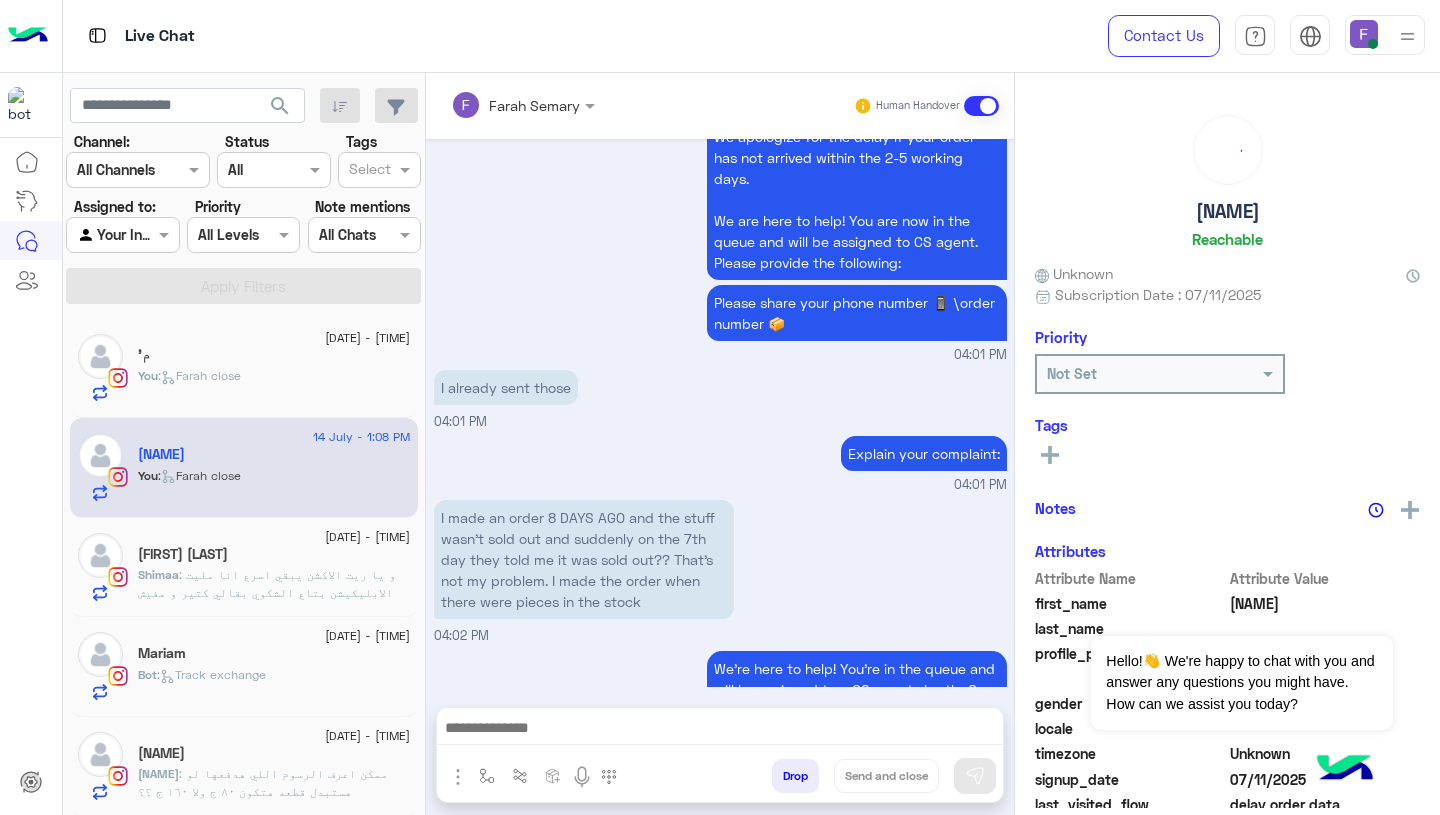 scroll, scrollTop: 2113, scrollLeft: 0, axis: vertical 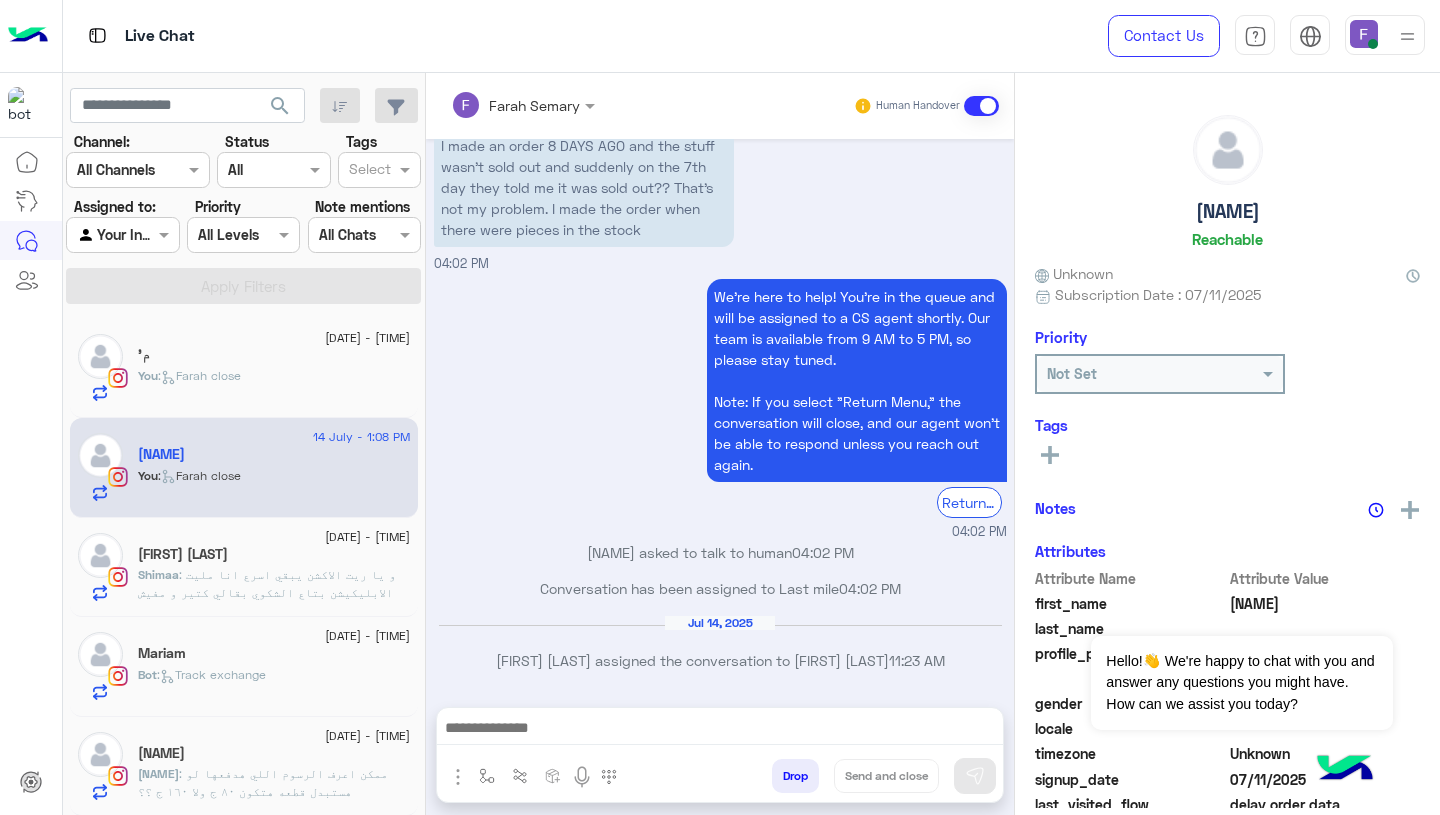 click on "م'" 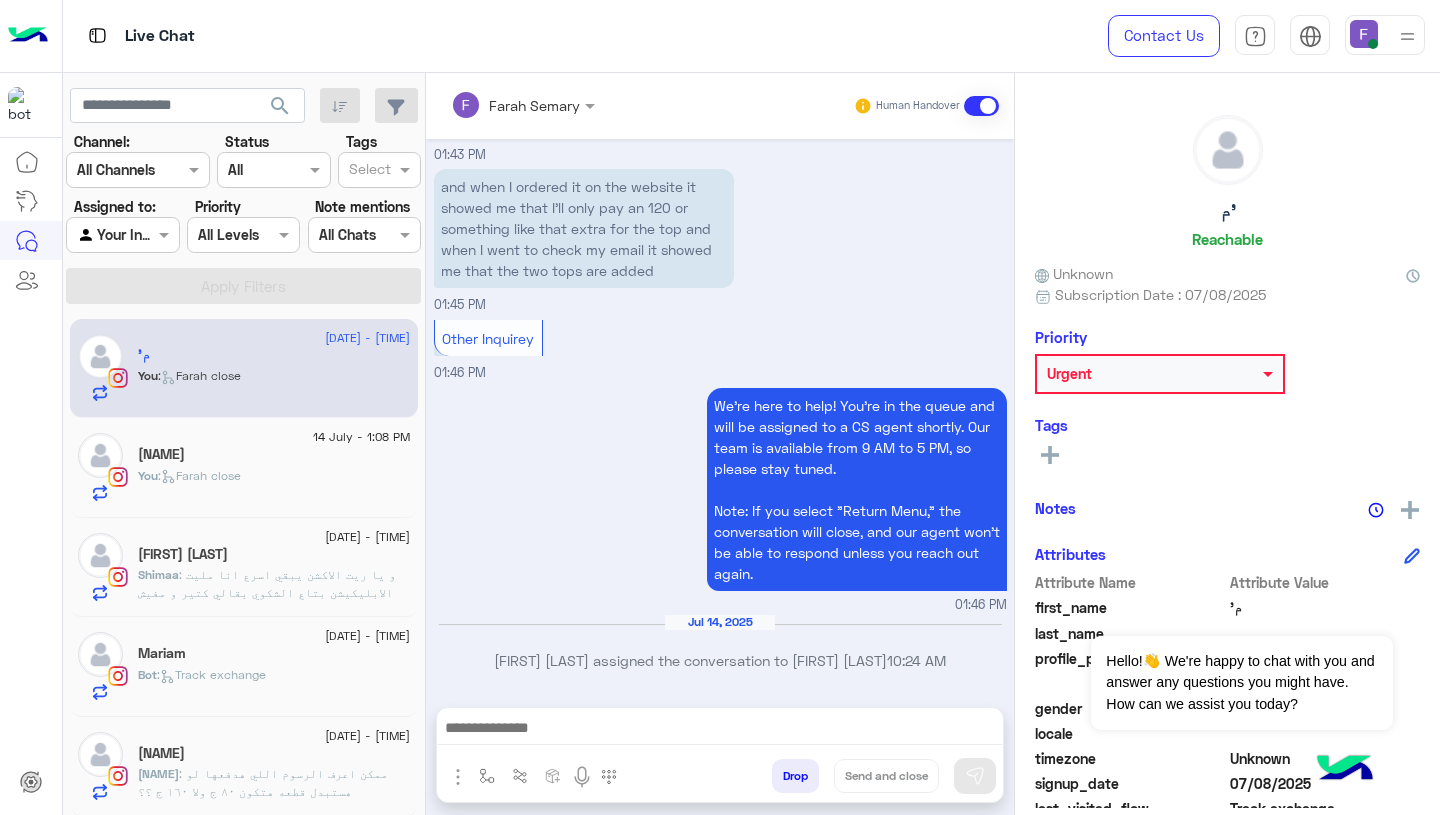 scroll, scrollTop: 1713, scrollLeft: 0, axis: vertical 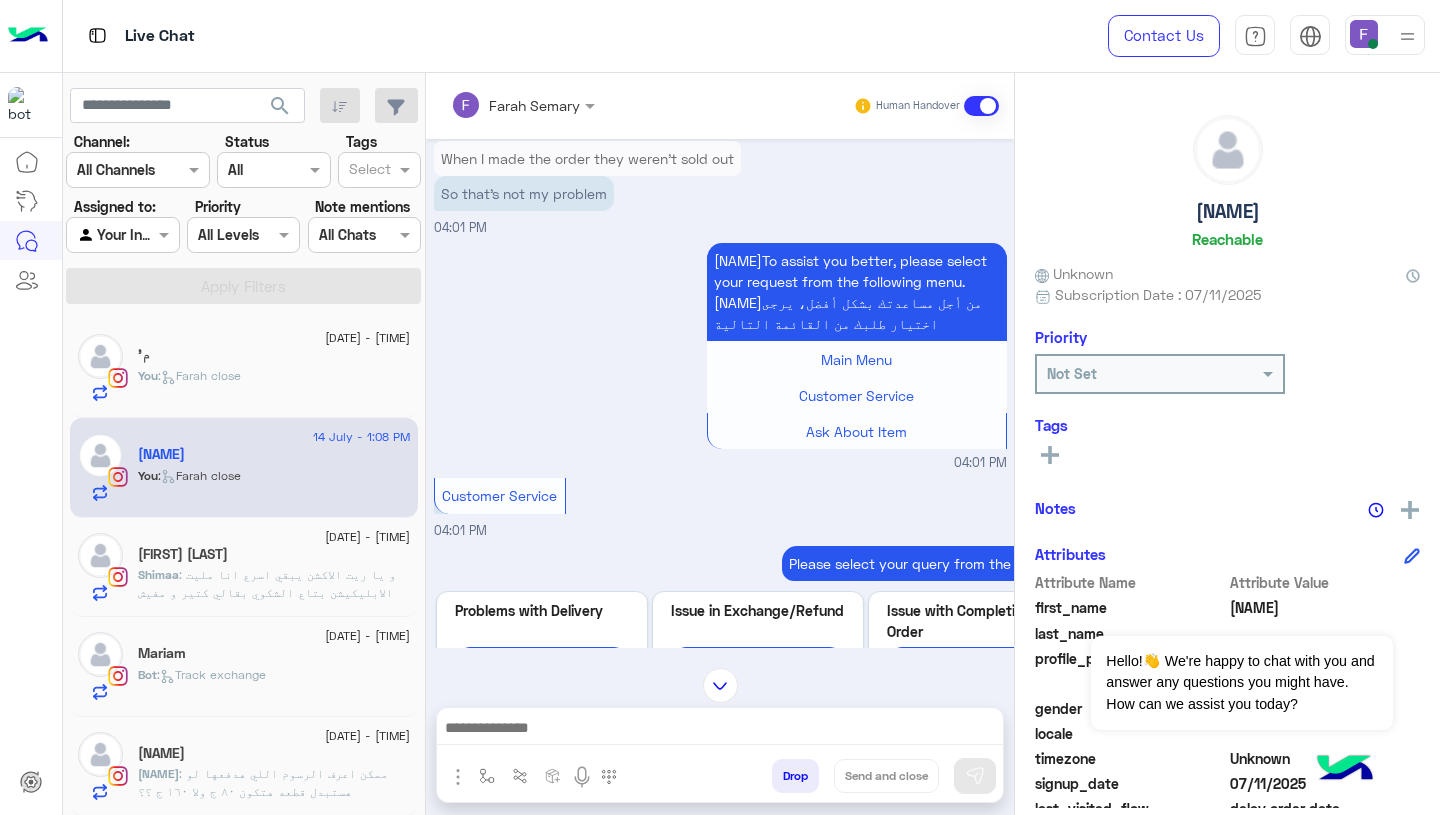 click on "Shimaa : و يا ريت الاكشن يبقي اسرع انا مليت الابليكيشن بتاع الشكوي بقالي كتير و مفيش اي حاجة بتحصل" 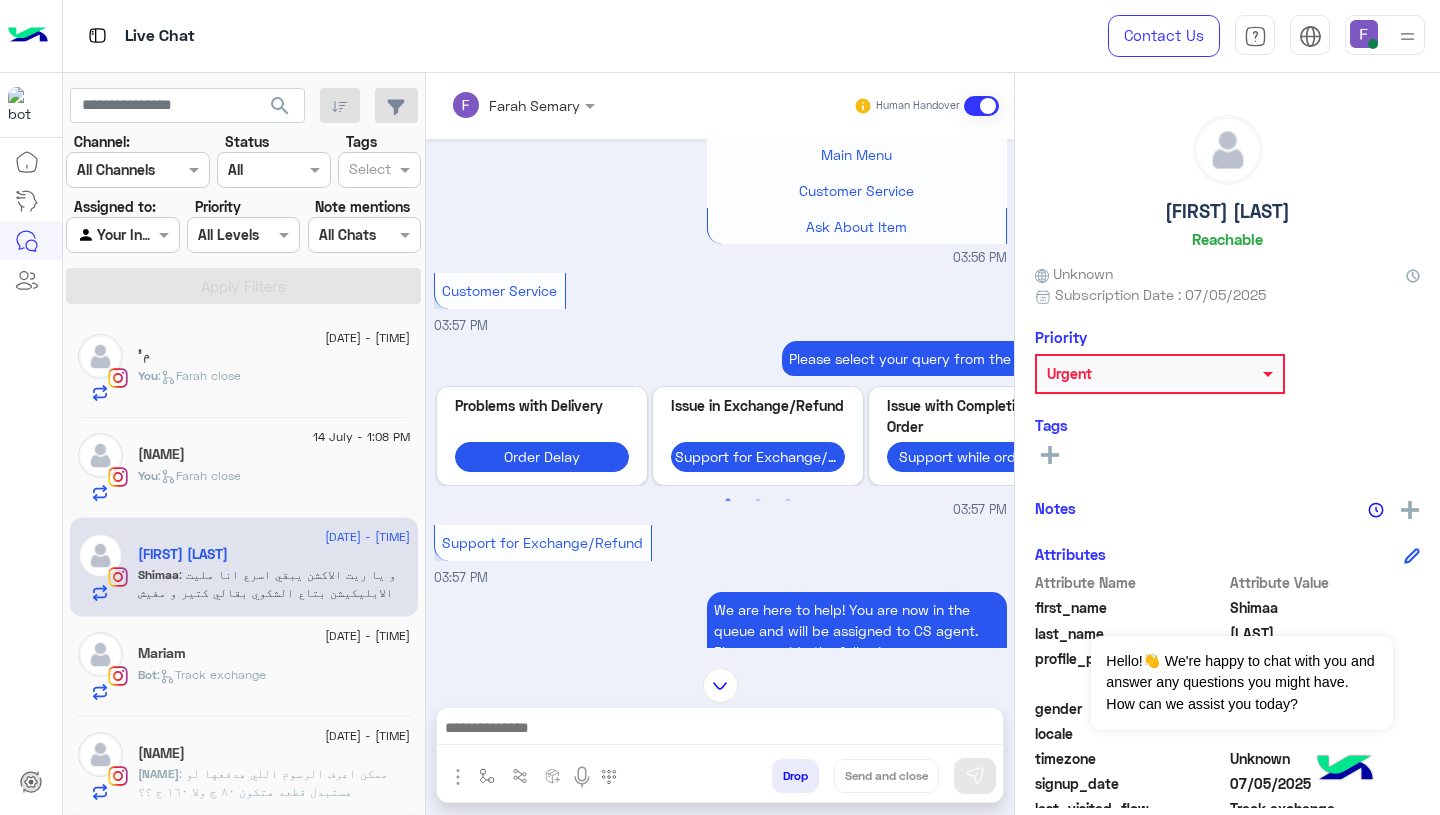scroll, scrollTop: 2942, scrollLeft: 0, axis: vertical 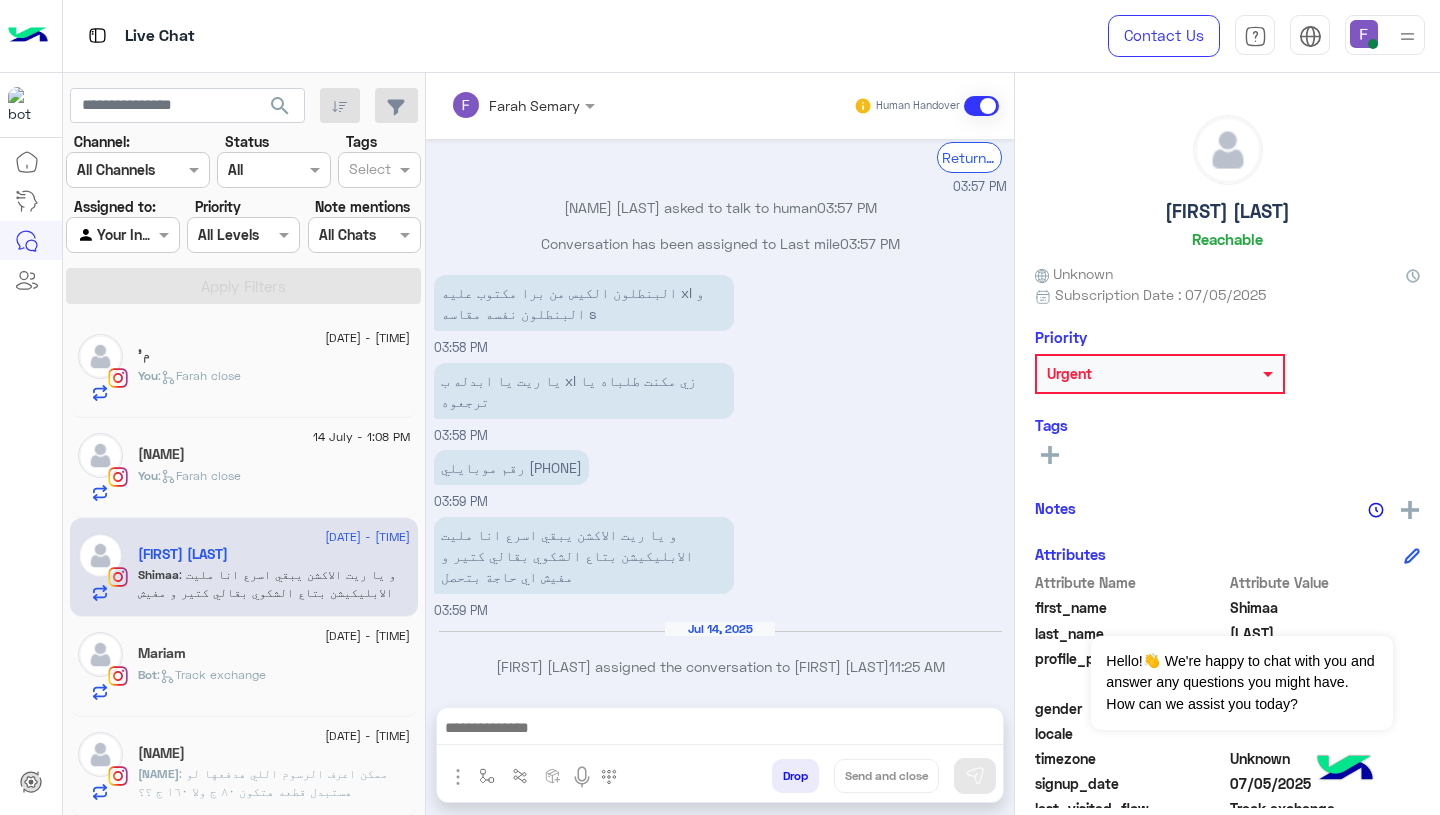 click on "رقم موبايلي 01009622520" at bounding box center [511, 467] 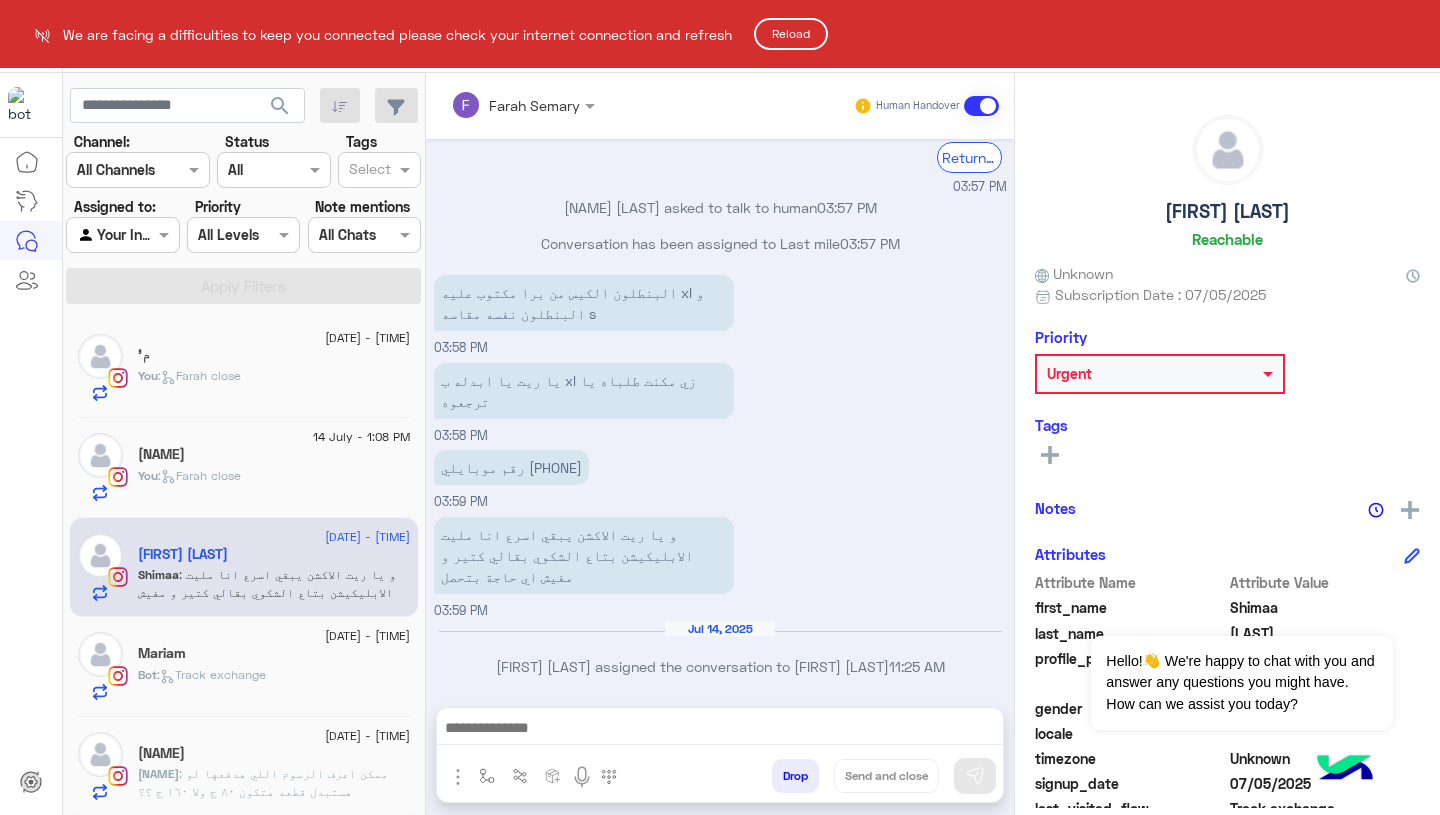 click on "Reload" 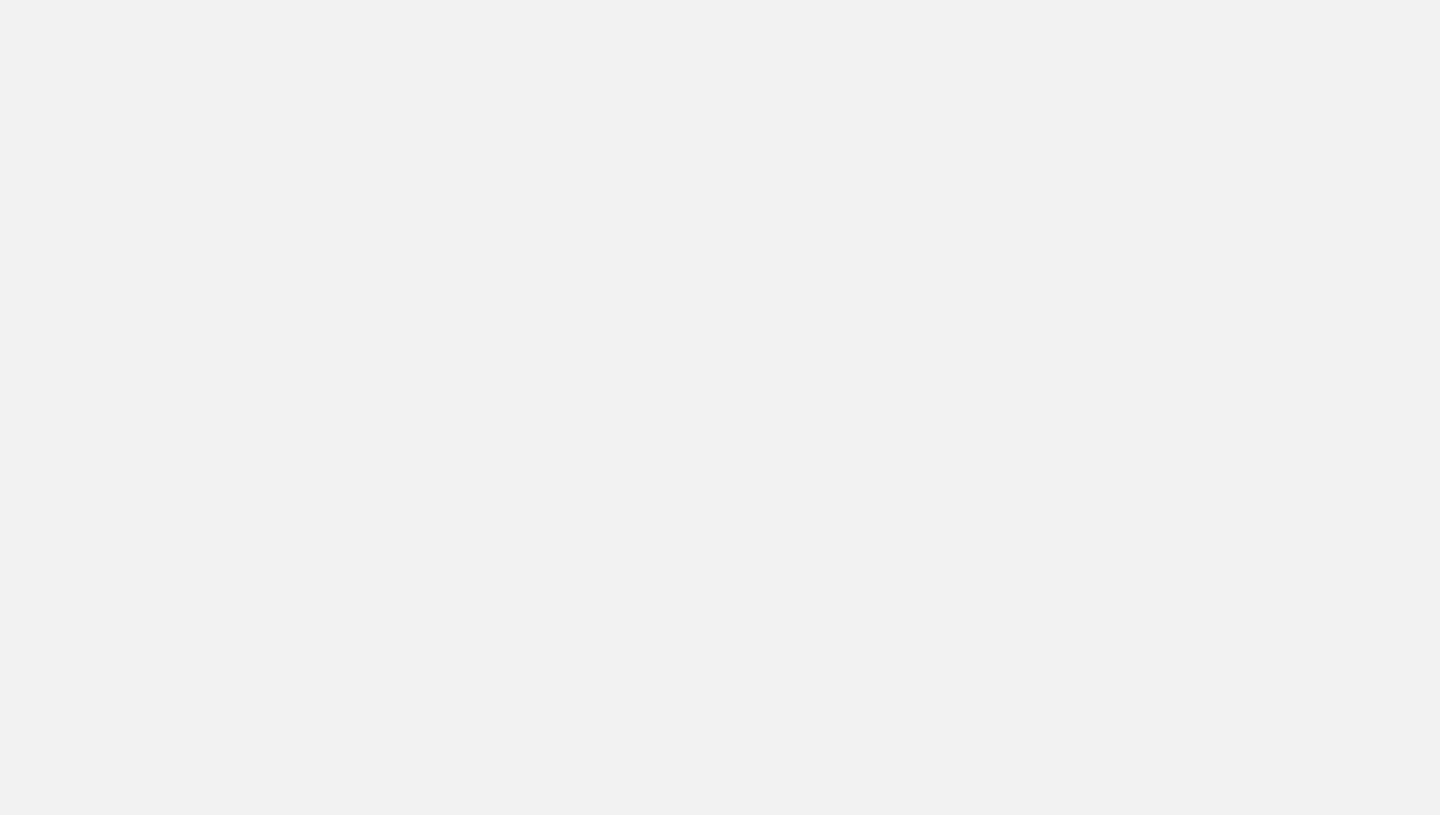 scroll, scrollTop: 0, scrollLeft: 0, axis: both 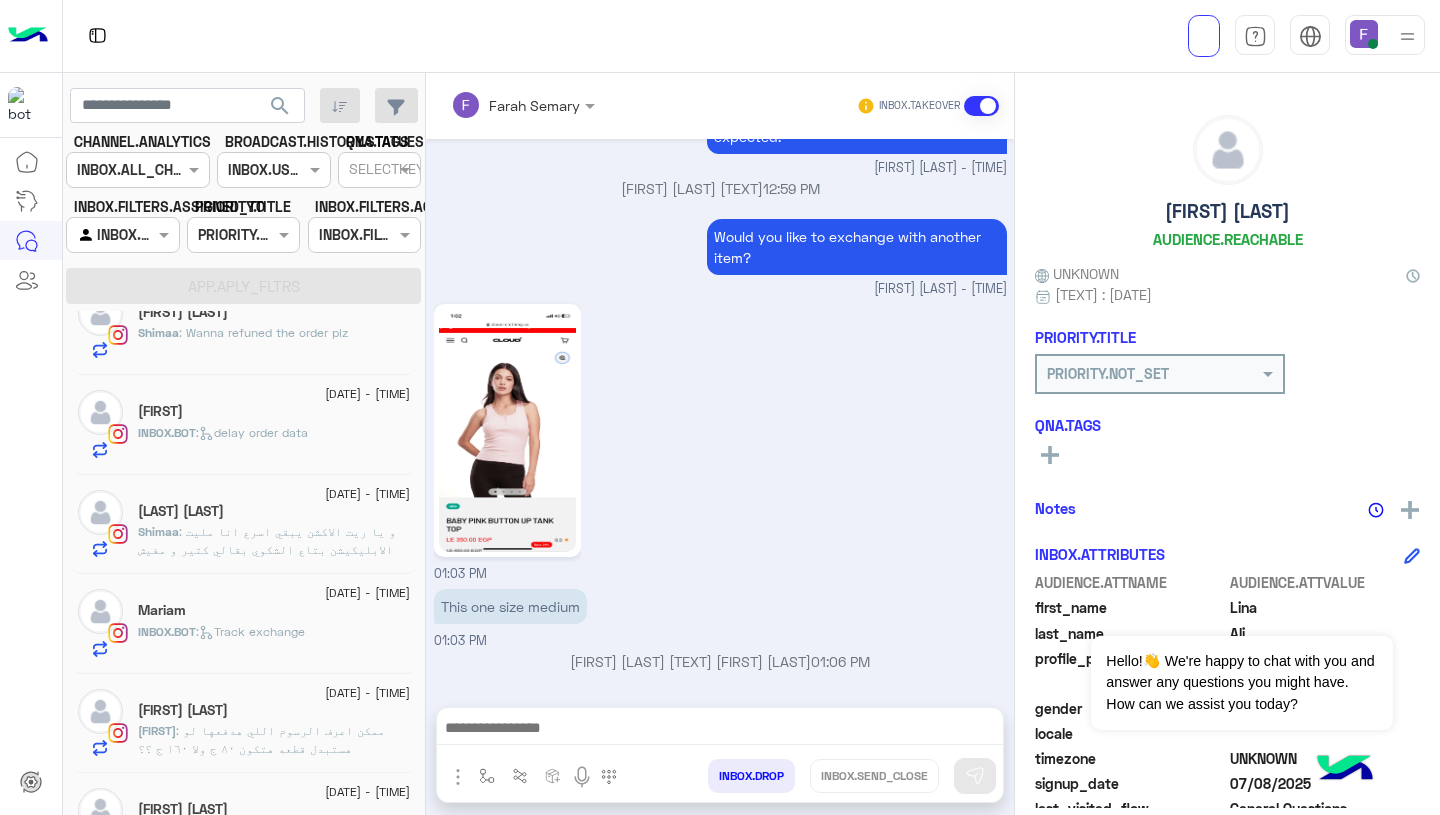 click on ": و يا ريت الاكشن يبقي اسرع انا مليت الابليكيشن بتاع الشكوي بقالي كتير و مفيش اي حاجة بتحصل" 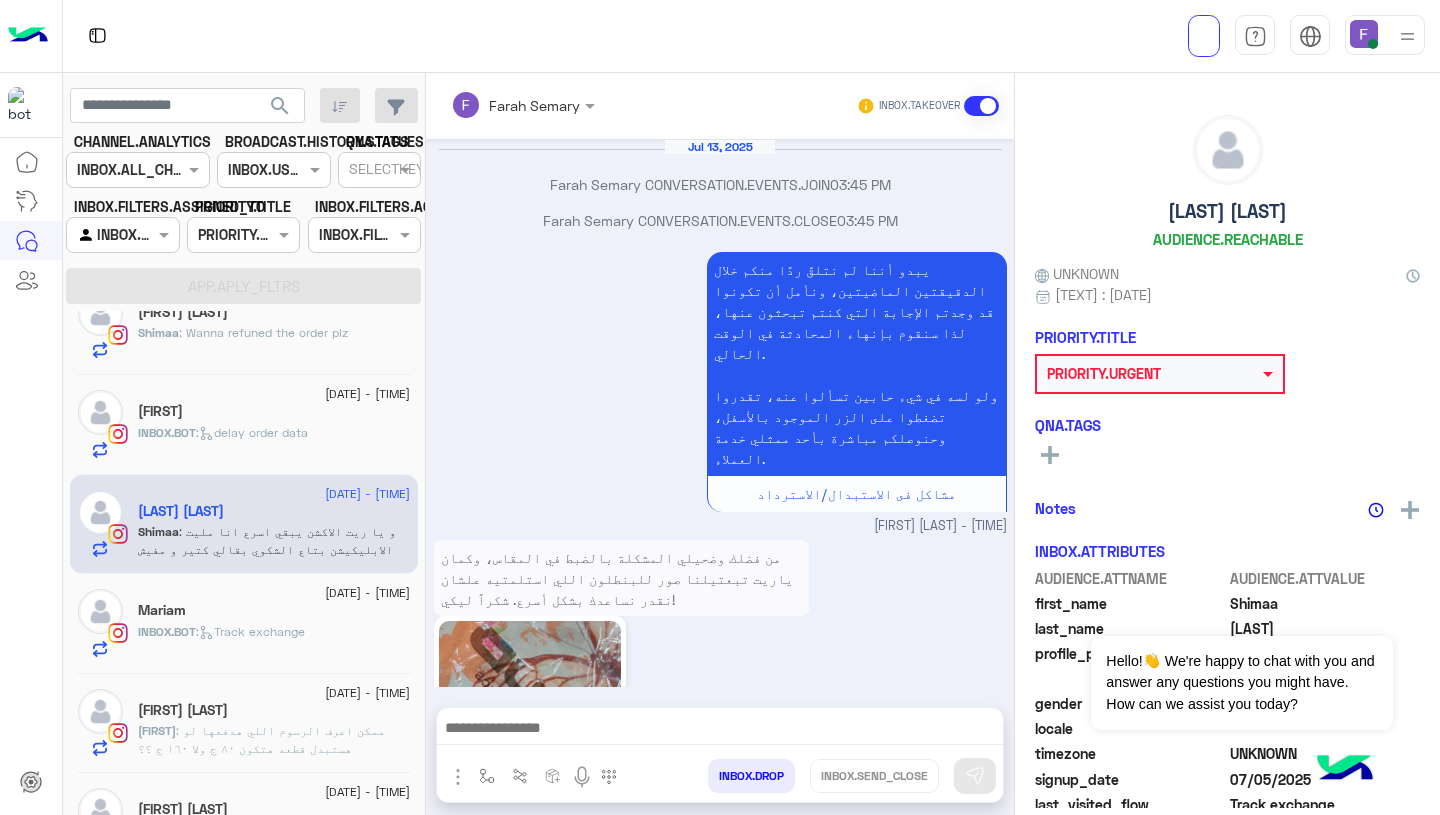 scroll, scrollTop: 2022, scrollLeft: 0, axis: vertical 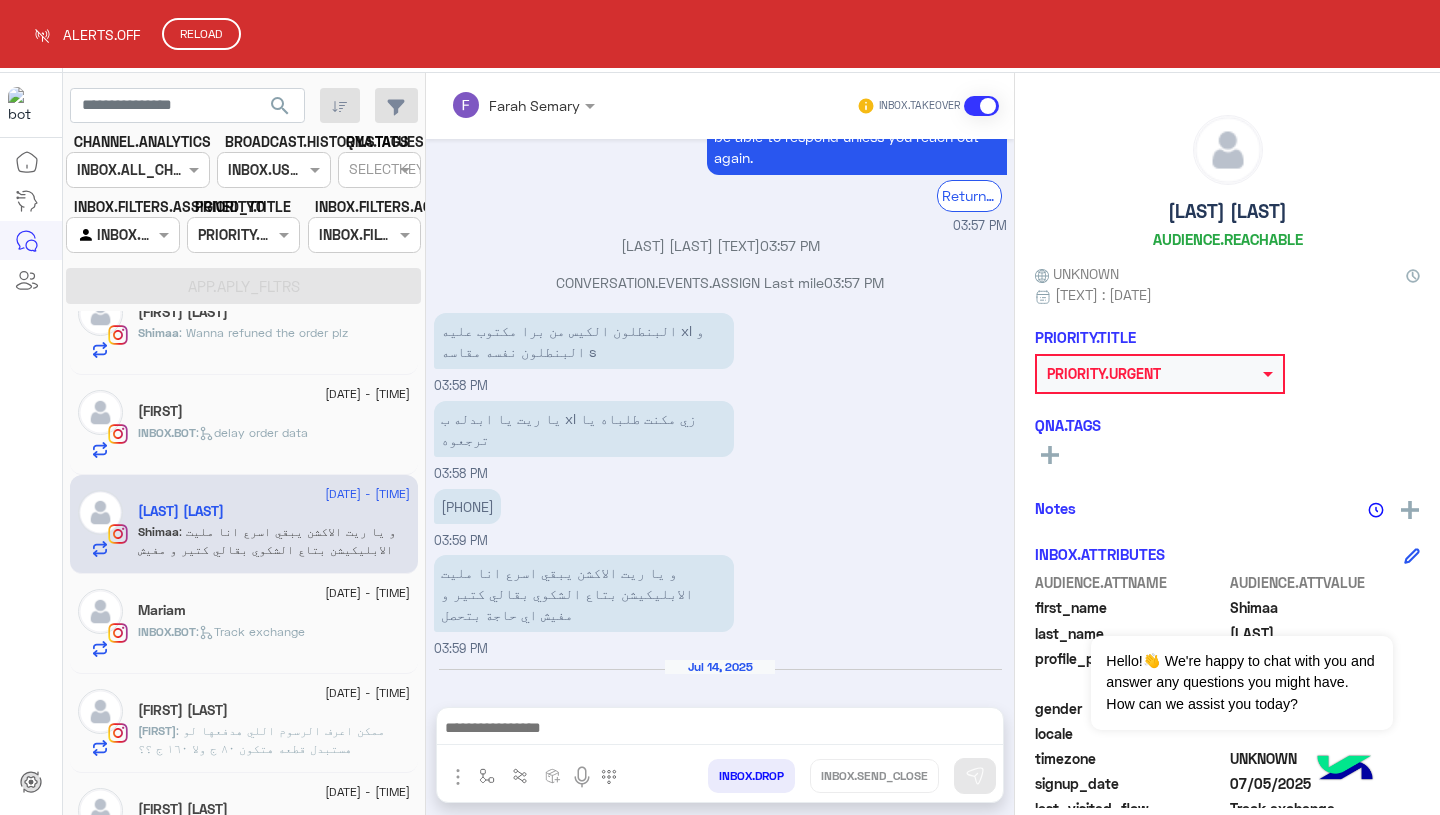 click on "RELOAD" 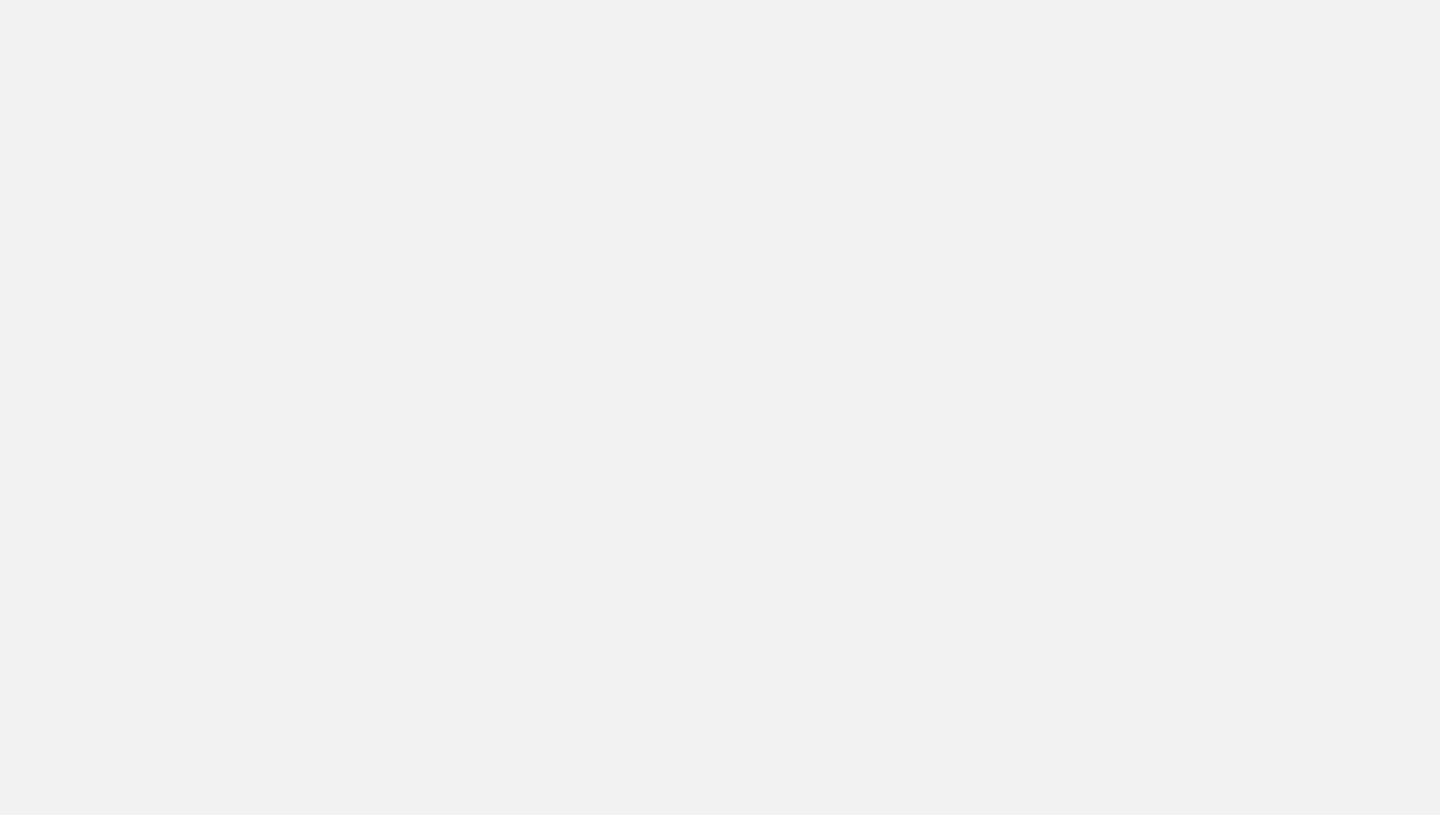 scroll, scrollTop: 0, scrollLeft: 0, axis: both 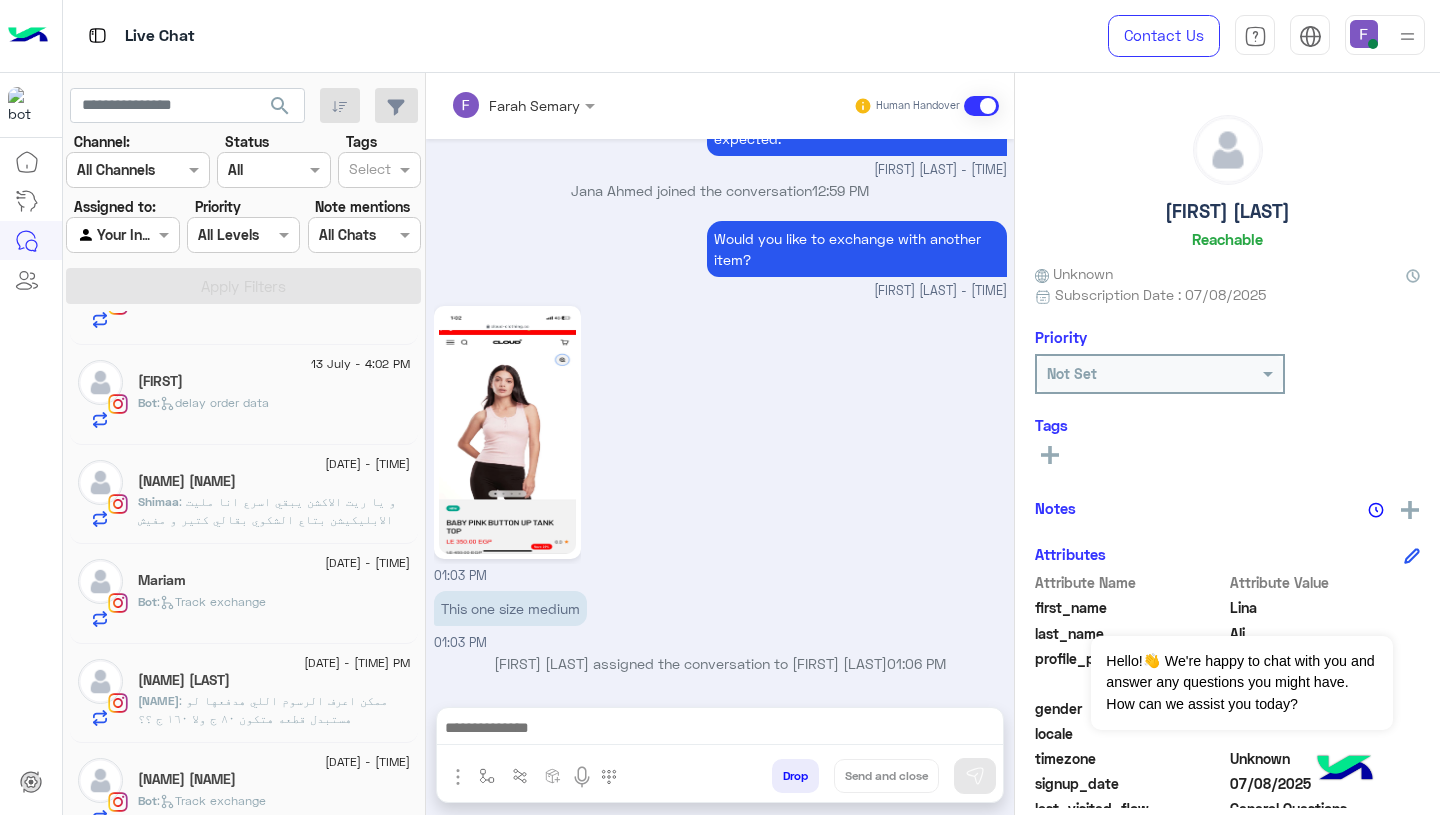 click on ": و يا ريت الاكشن يبقي اسرع انا مليت الابليكيشن بتاع الشكوي بقالي كتير و مفيش اي حاجة بتحصل" 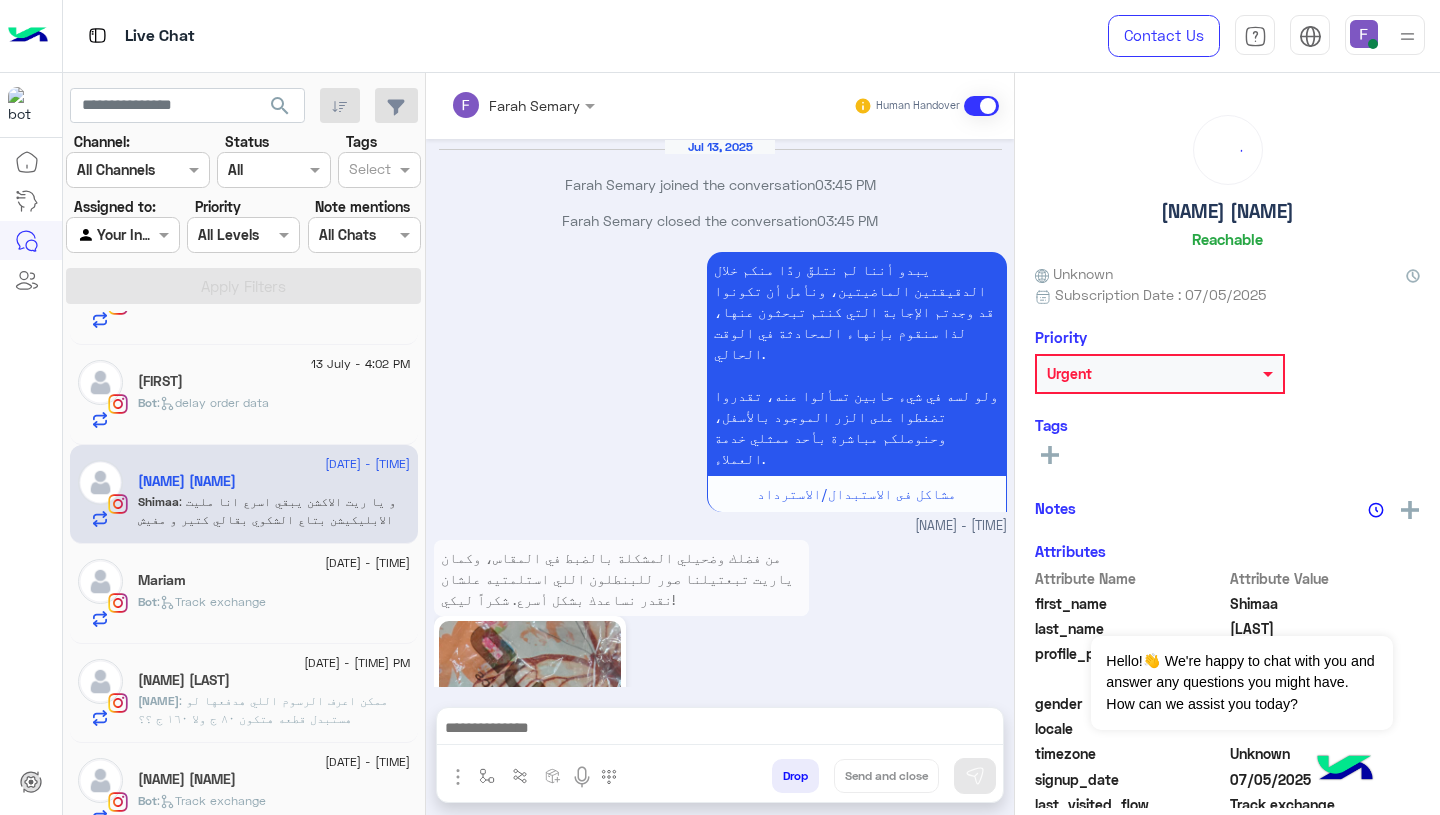 scroll, scrollTop: 2022, scrollLeft: 0, axis: vertical 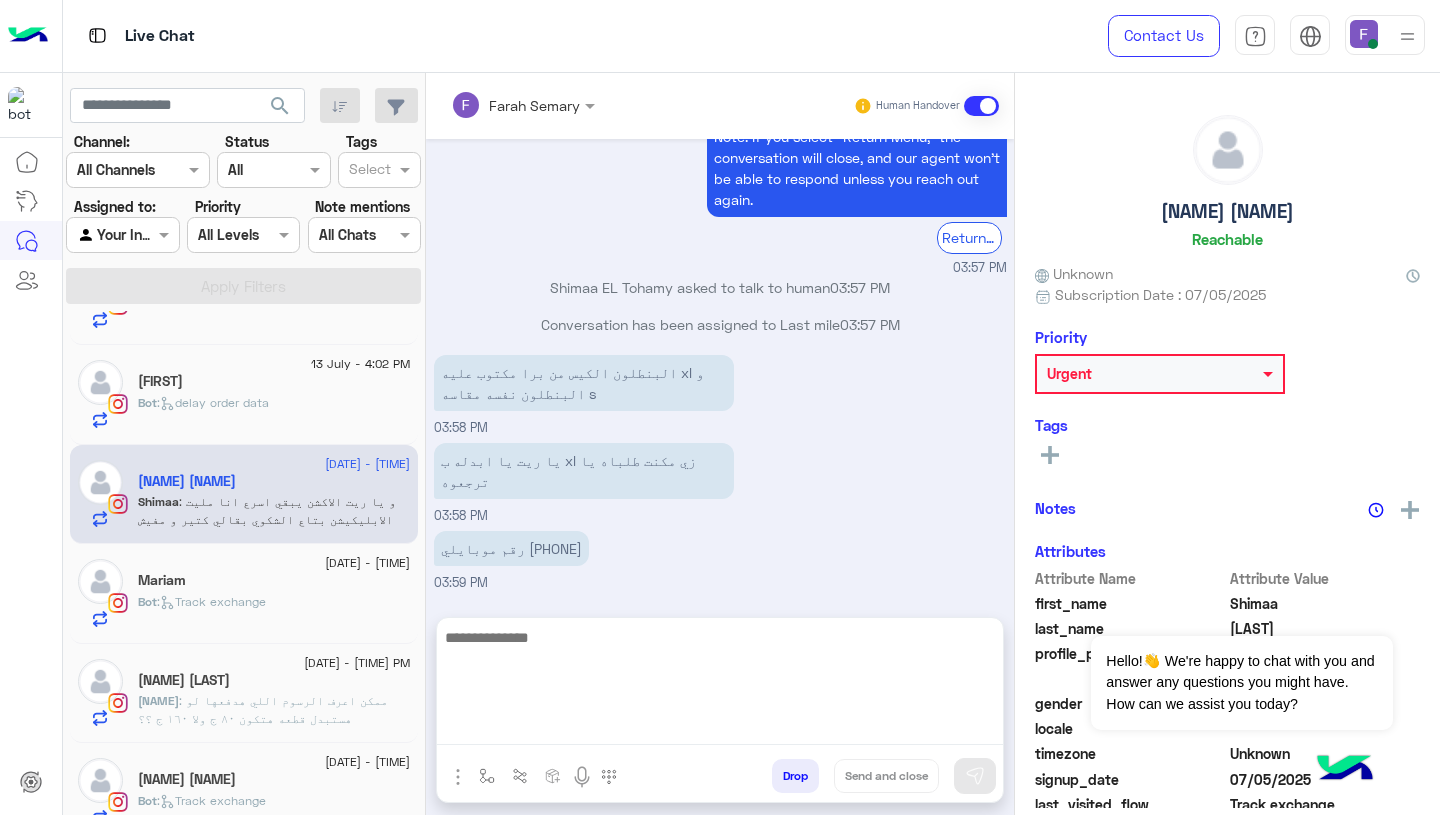 click at bounding box center (720, 685) 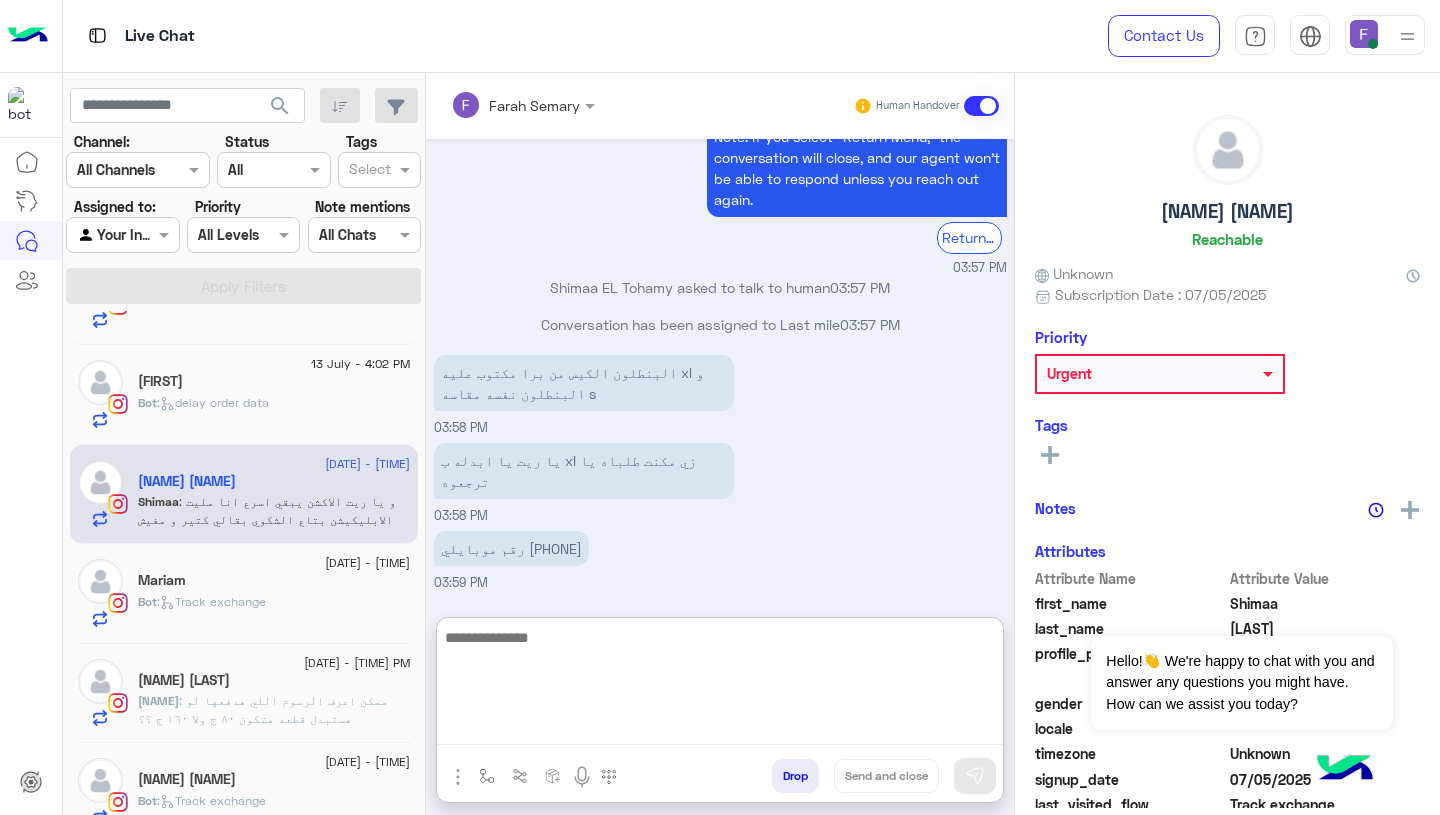 paste on "**********" 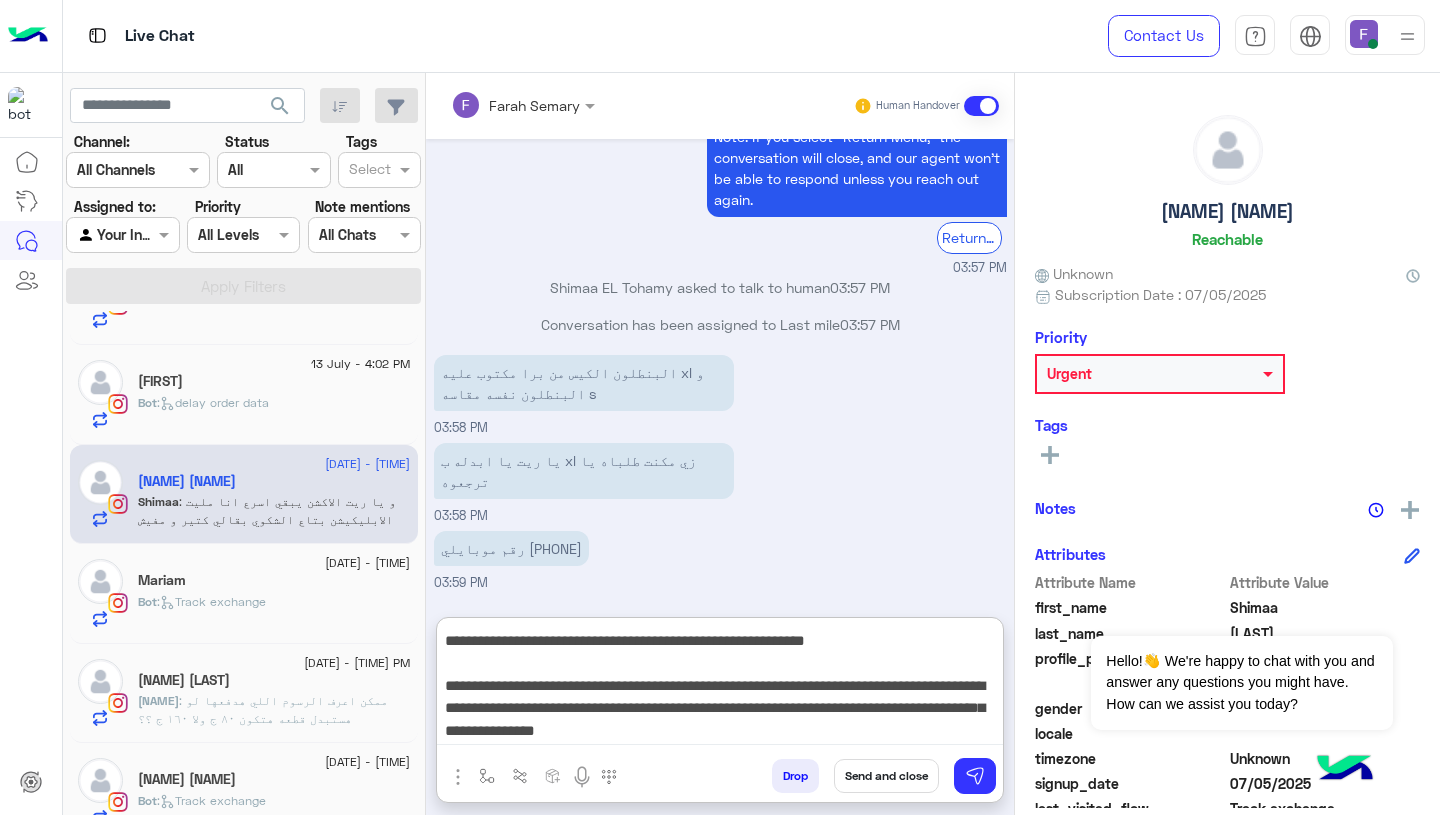 scroll, scrollTop: 0, scrollLeft: 0, axis: both 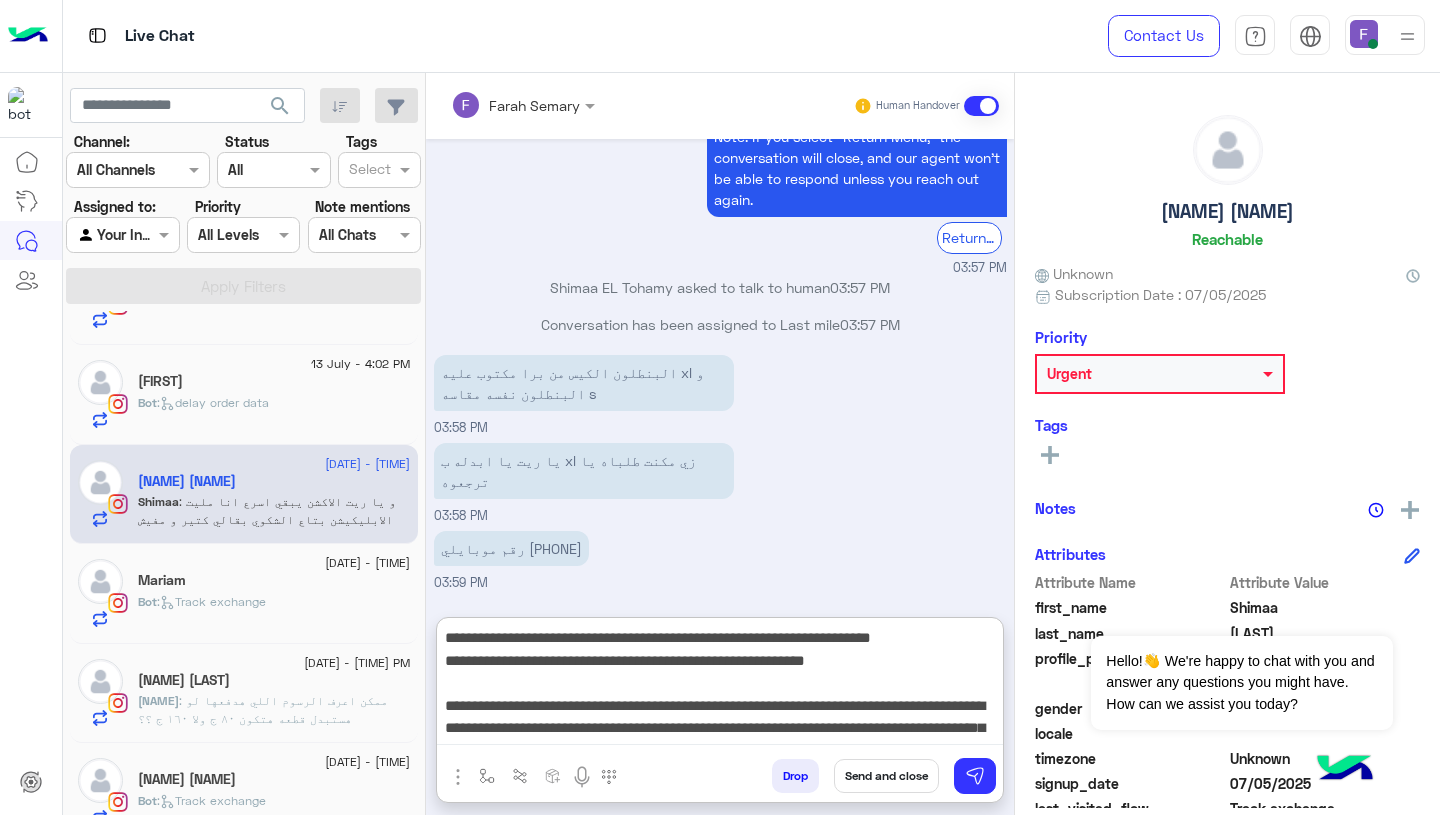 click on "**********" at bounding box center [720, 685] 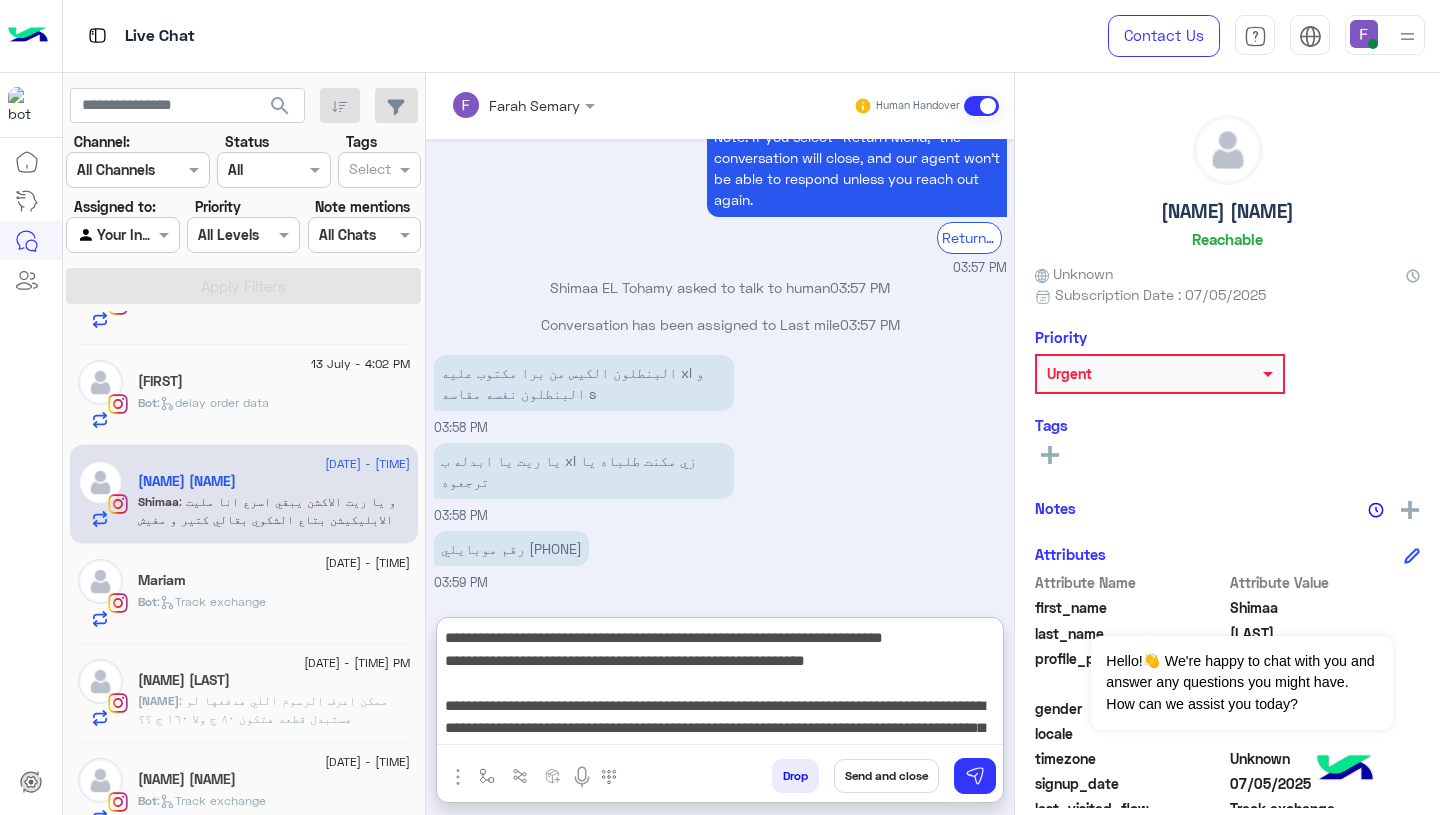 scroll, scrollTop: 42, scrollLeft: 0, axis: vertical 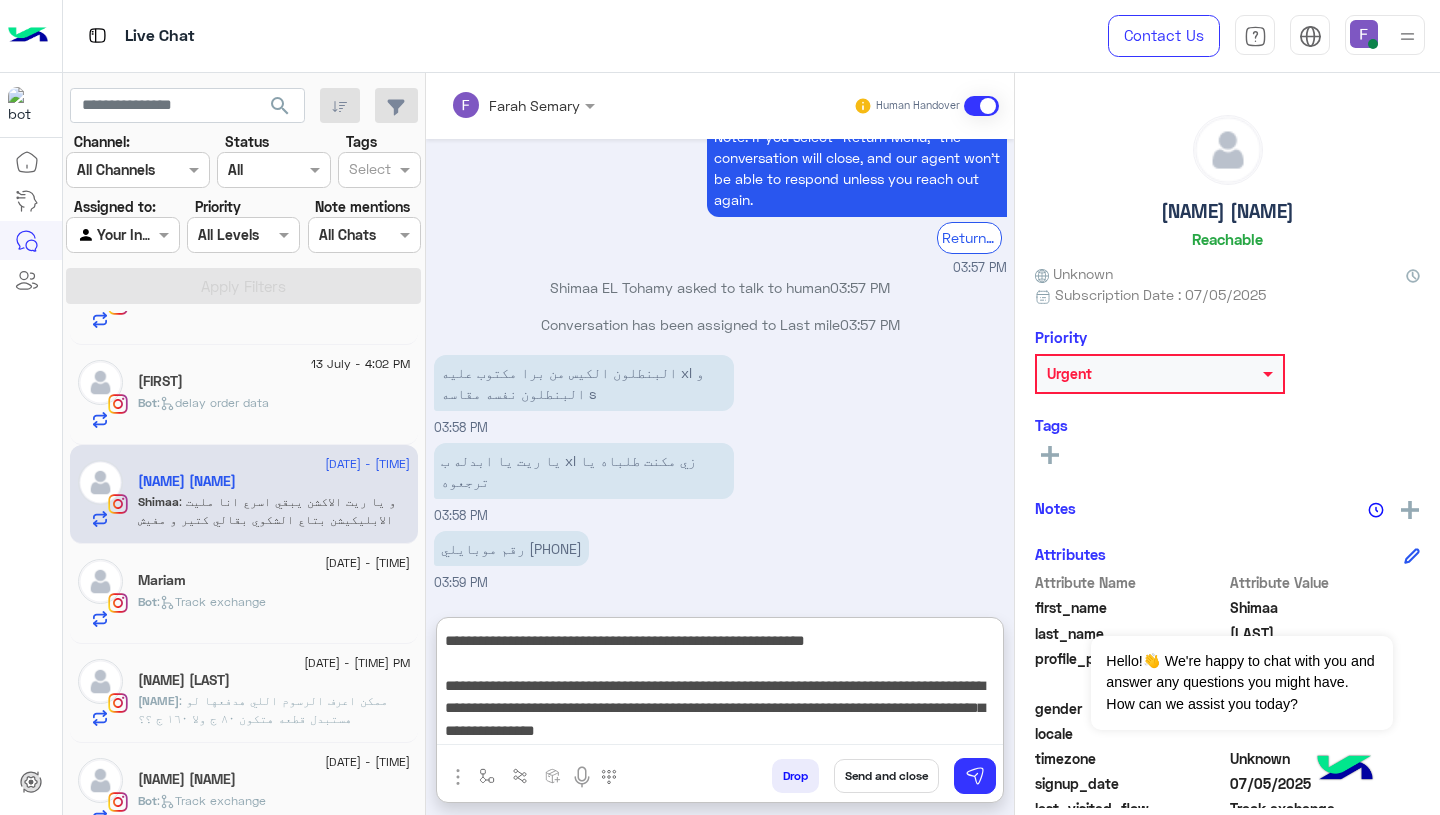 type on "**********" 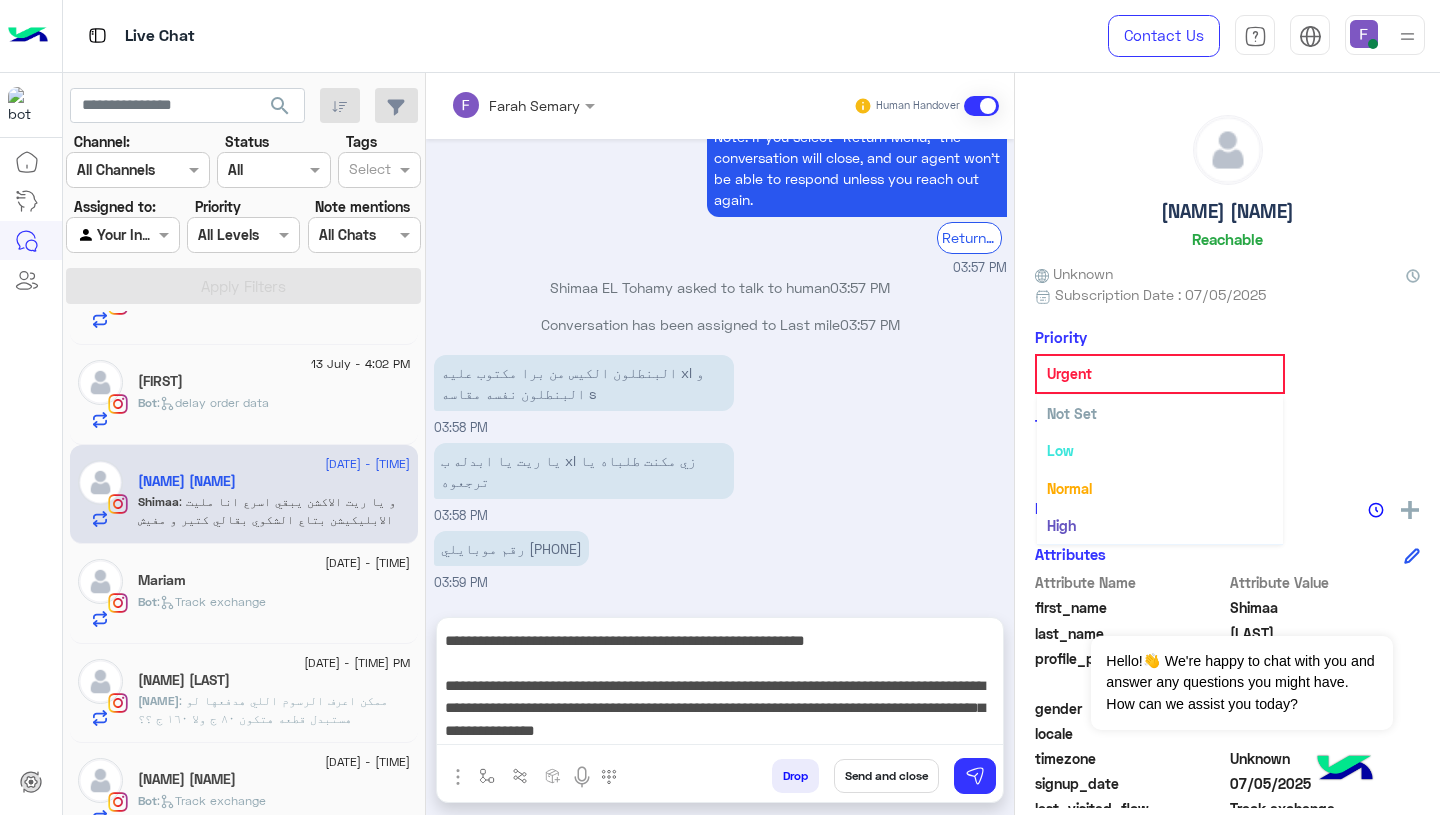 click 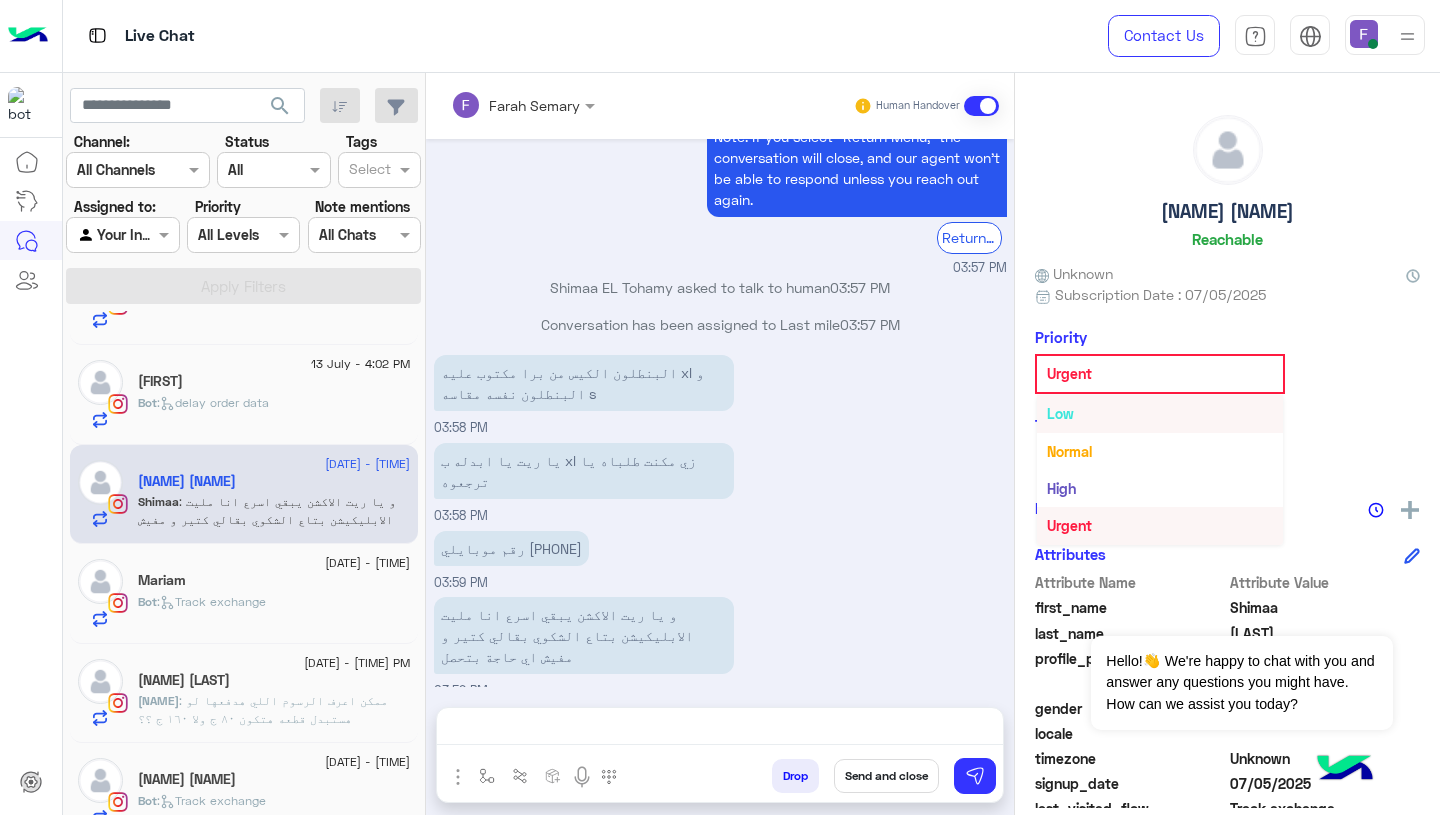 click on "Low" at bounding box center (1160, 413) 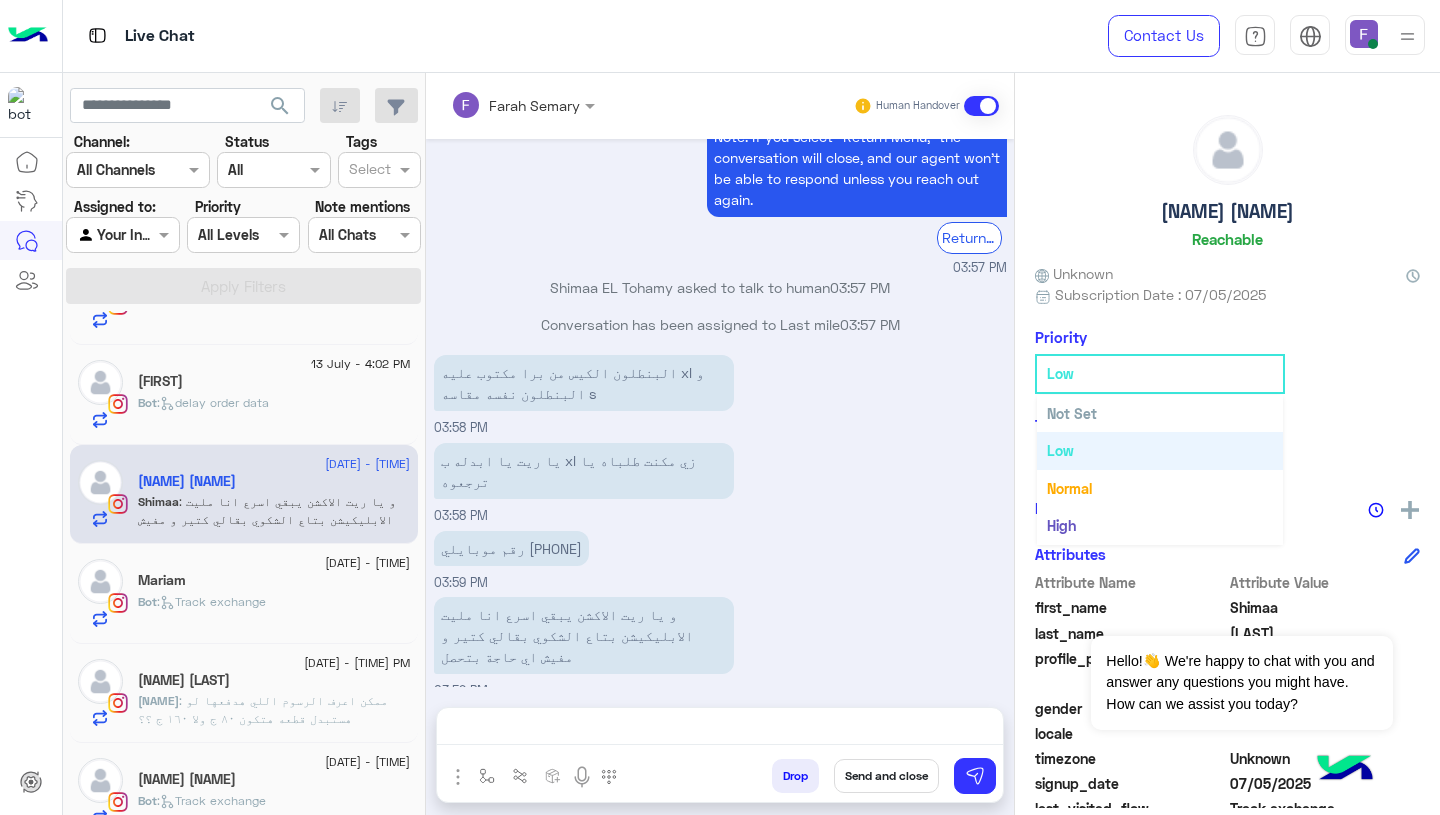 click 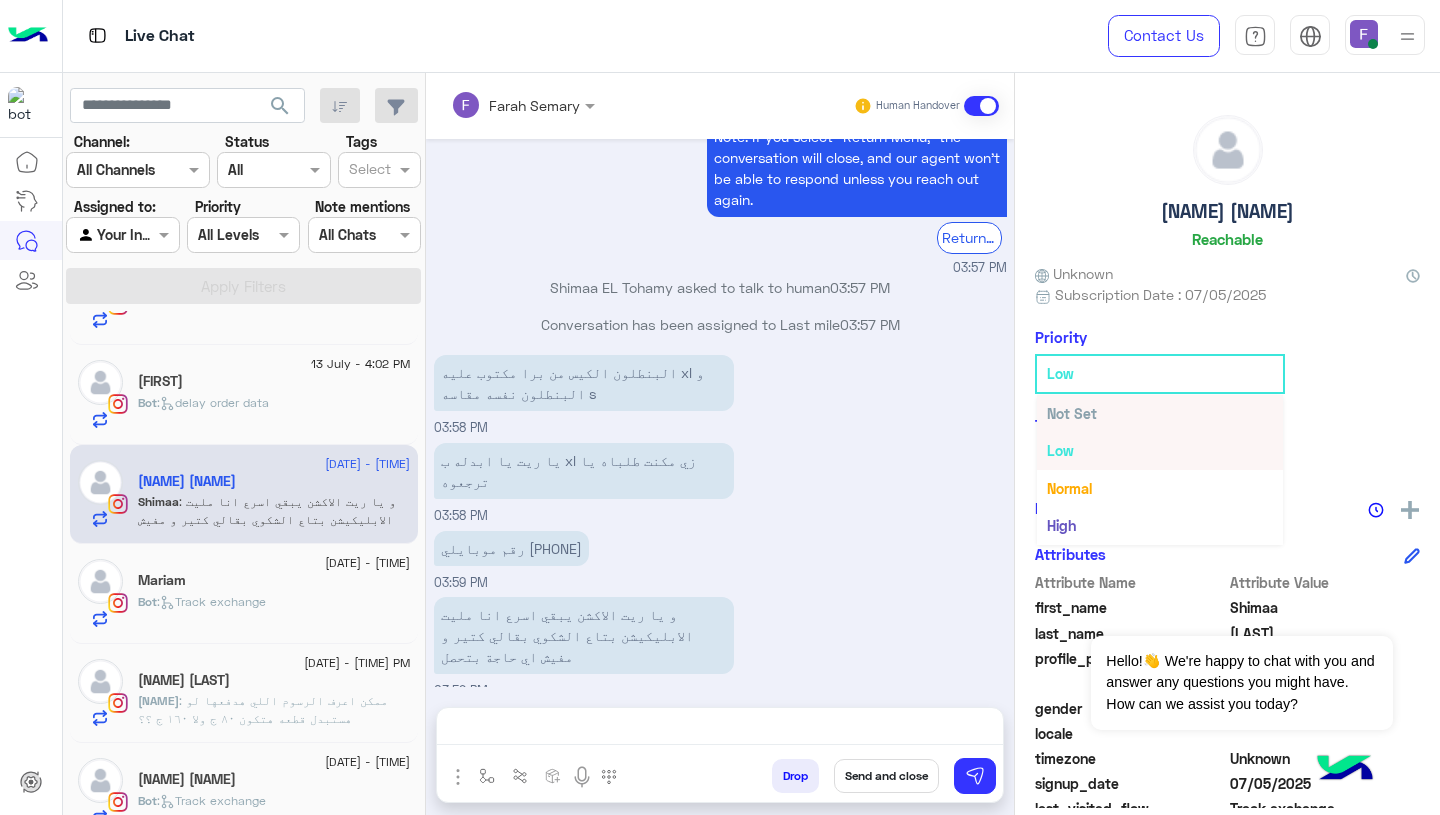 click on "Not Set" at bounding box center (1160, 413) 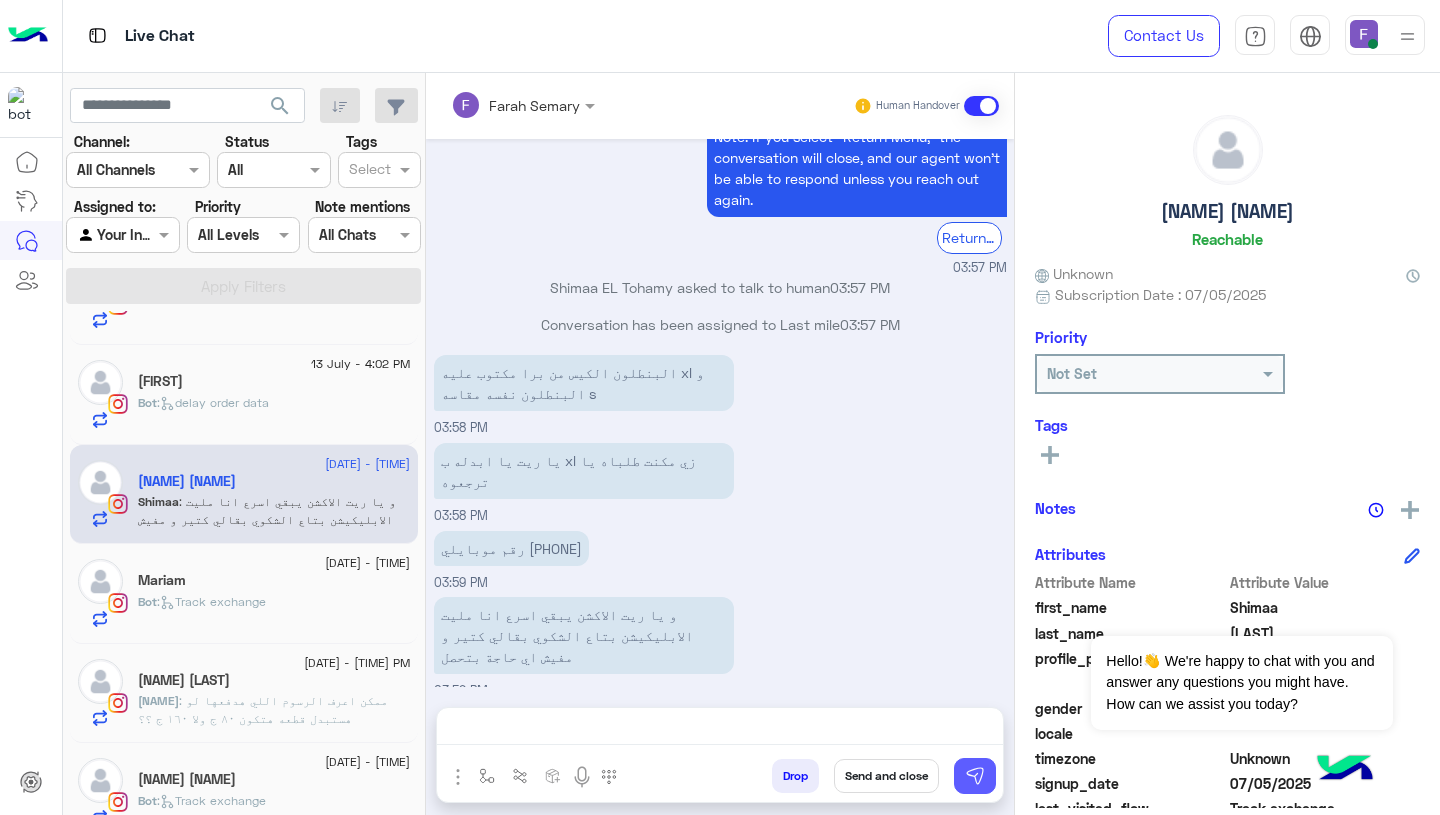 click at bounding box center (975, 776) 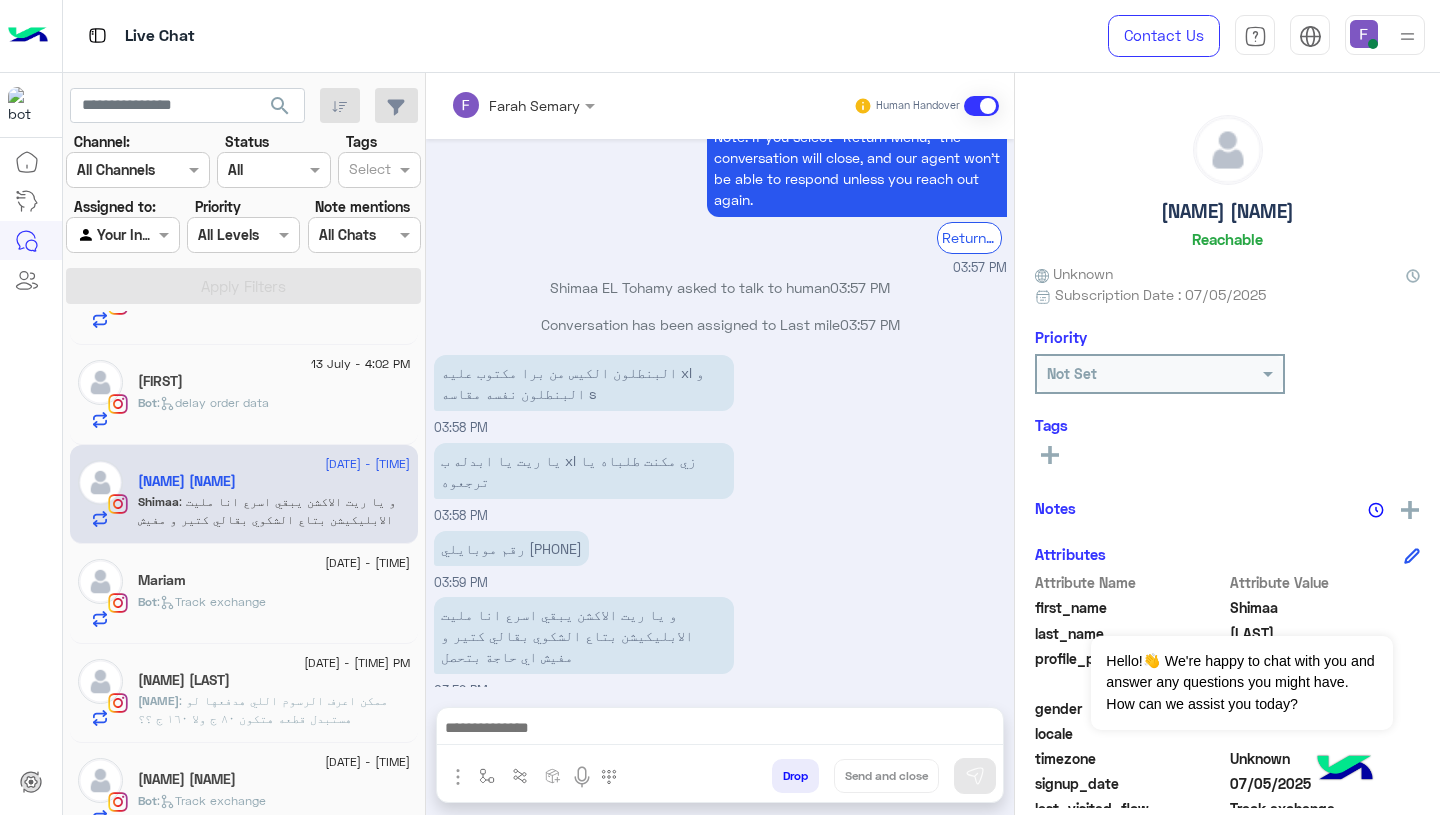 scroll, scrollTop: 0, scrollLeft: 0, axis: both 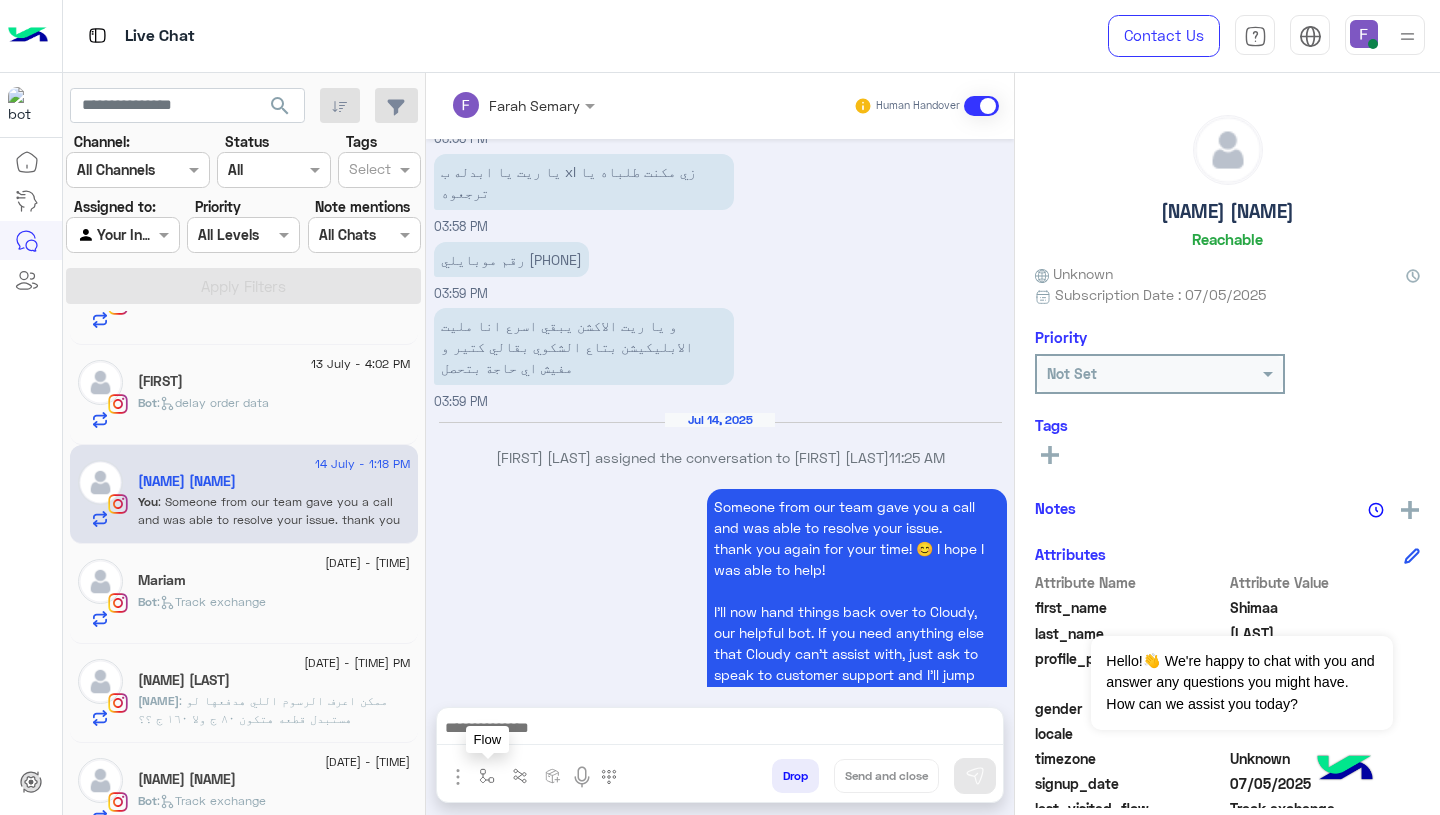 click at bounding box center [487, 776] 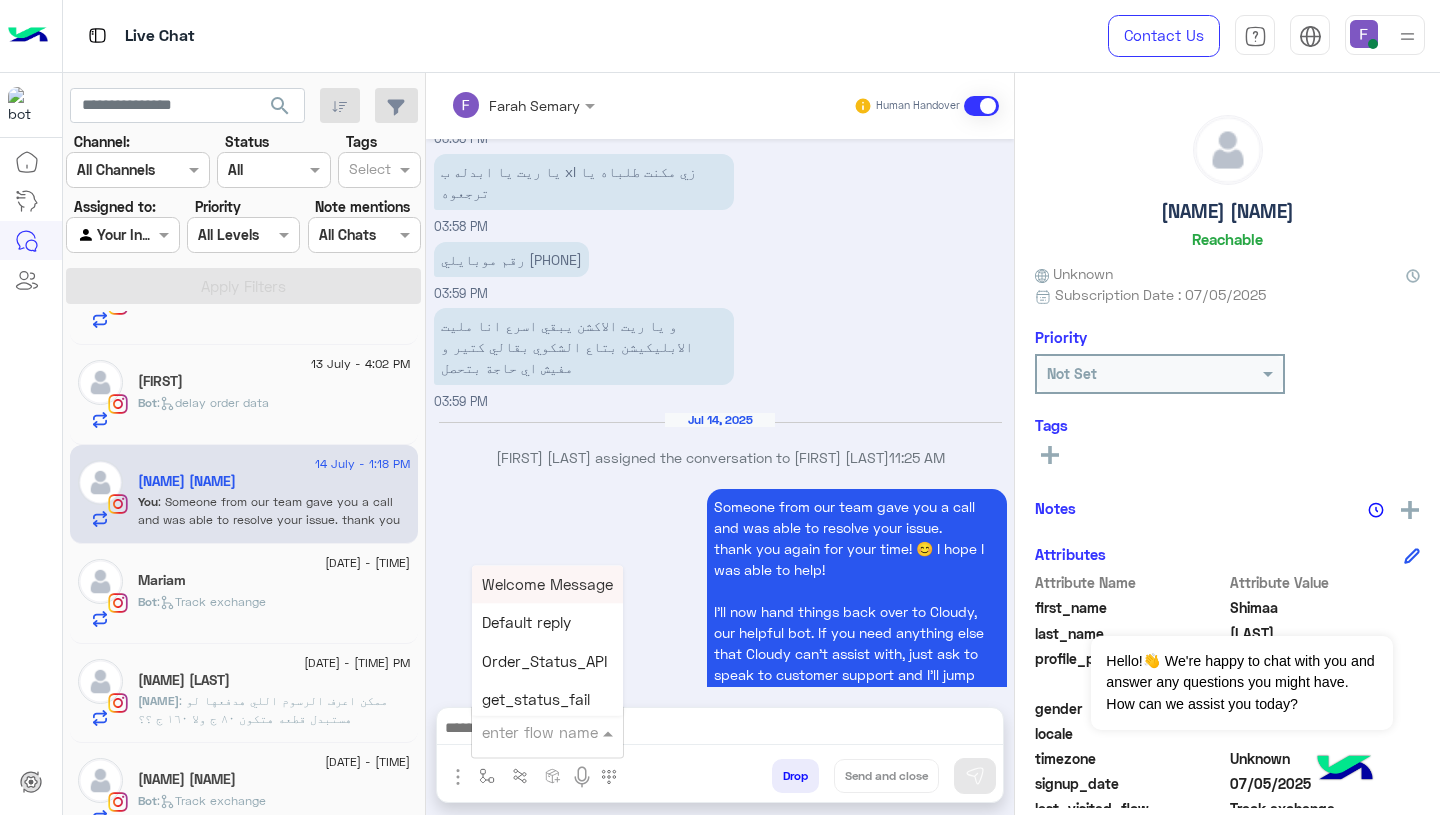 click at bounding box center (523, 732) 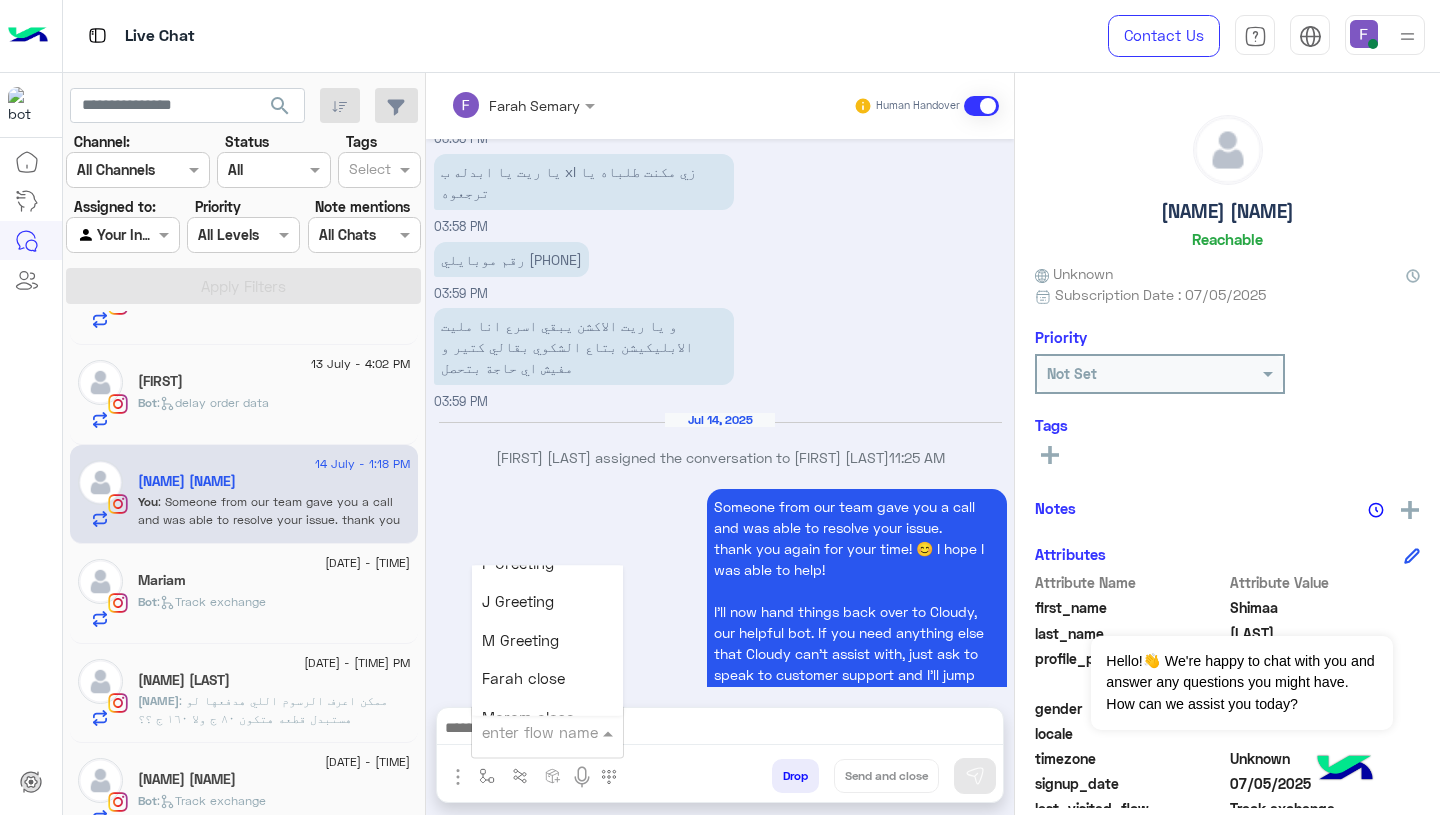 scroll, scrollTop: 2323, scrollLeft: 0, axis: vertical 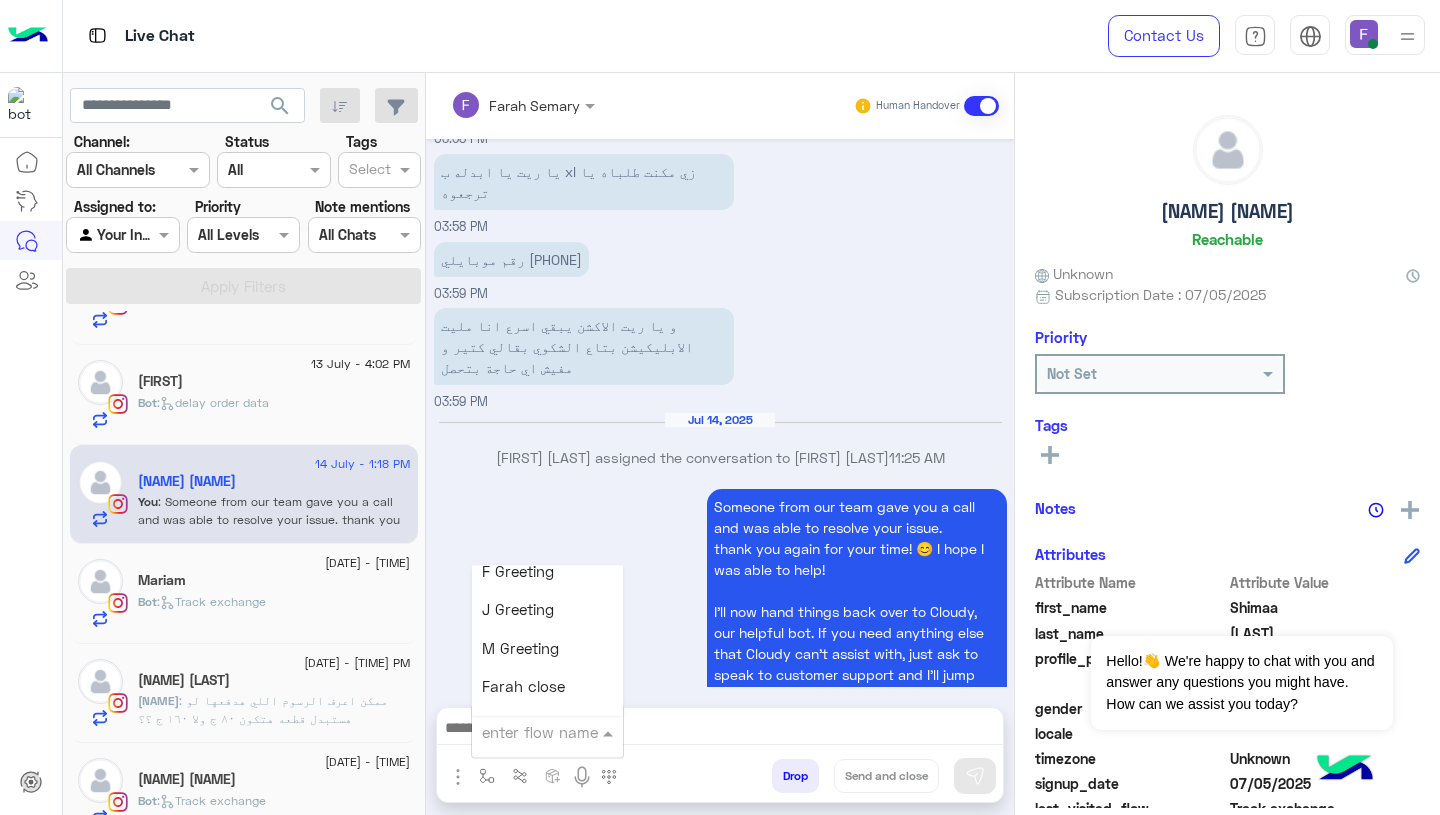 click on "Farah close" at bounding box center [523, 687] 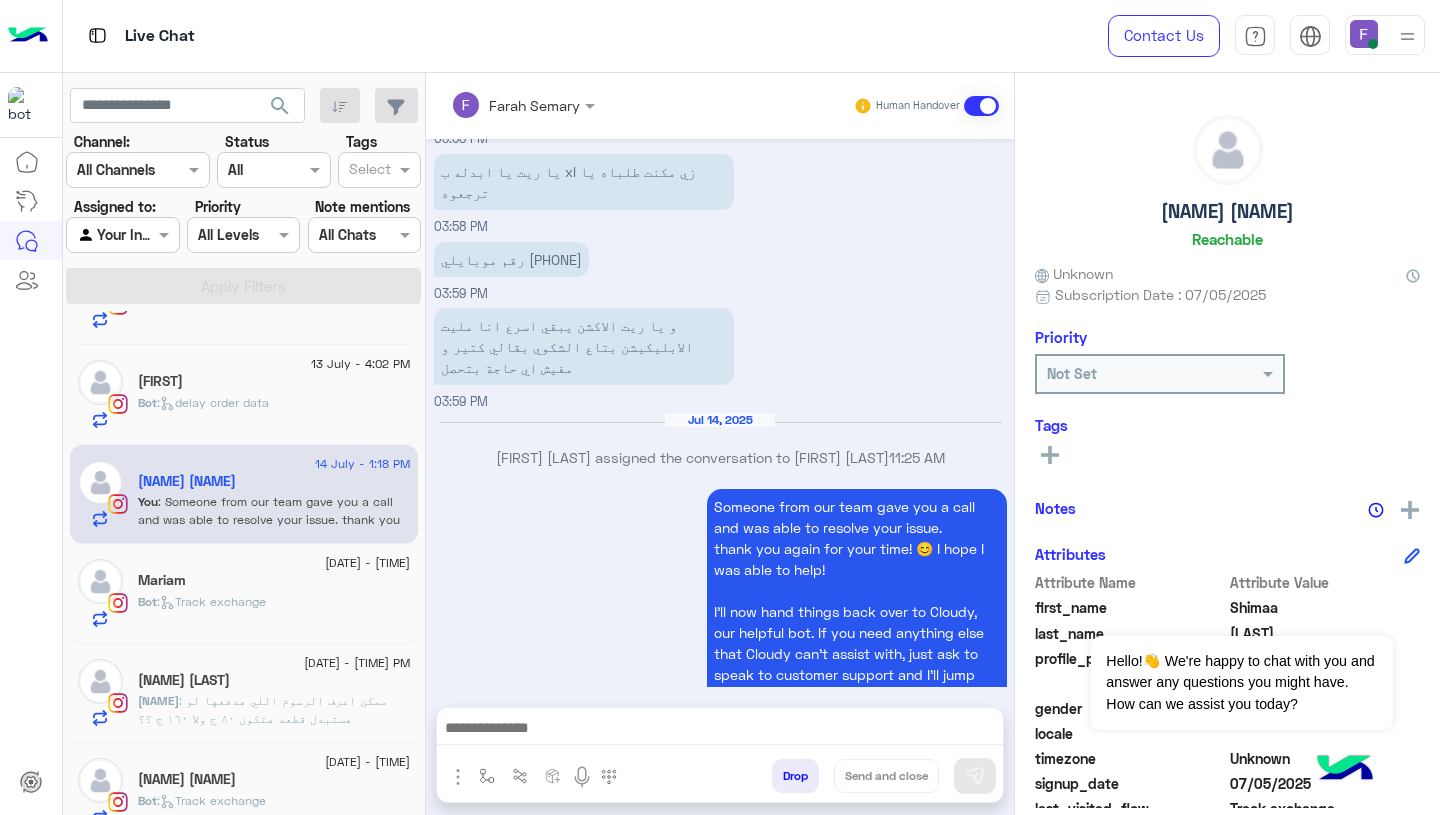 type on "**********" 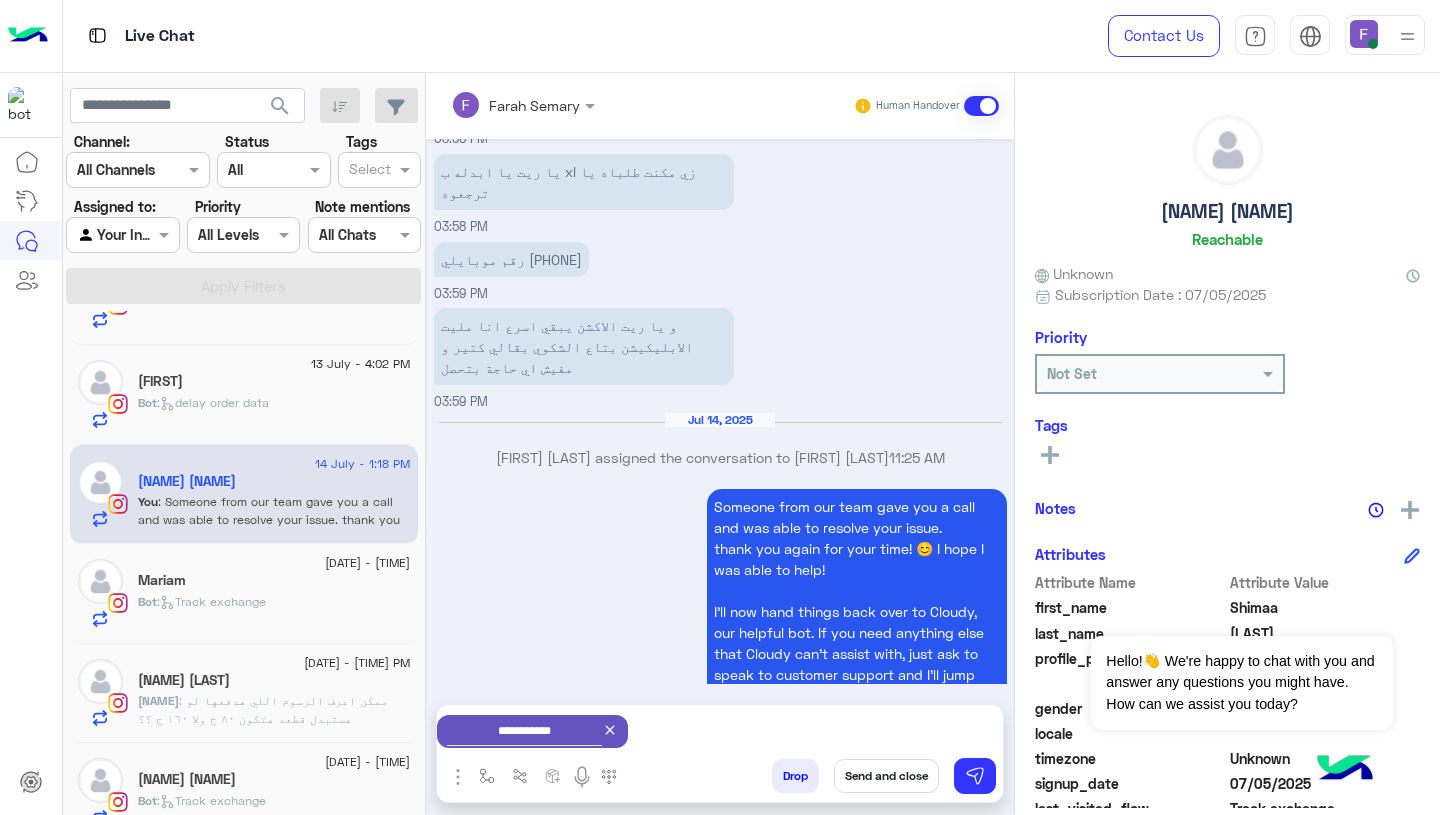 click on "Send and close" at bounding box center [886, 776] 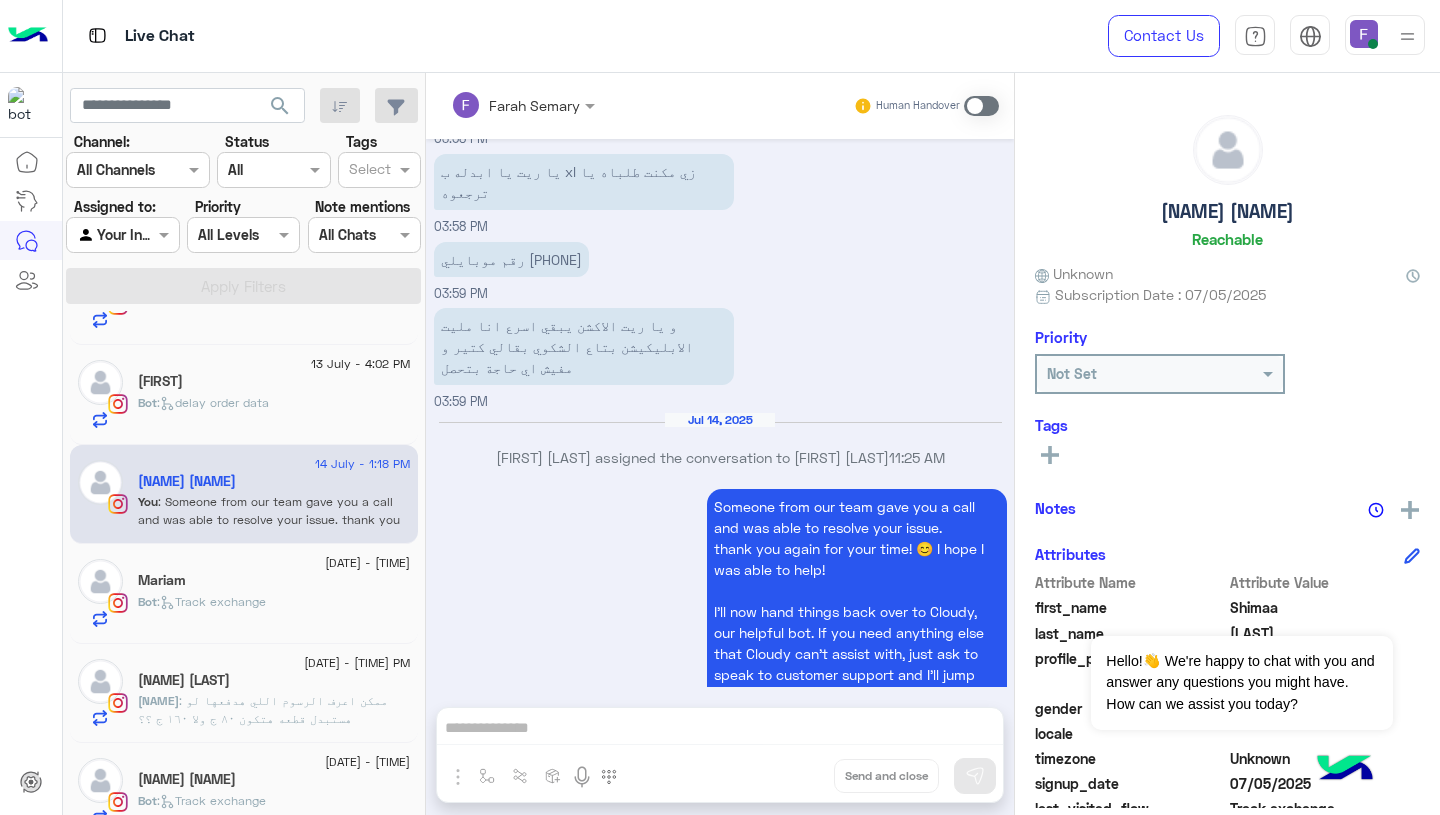 scroll, scrollTop: 2347, scrollLeft: 0, axis: vertical 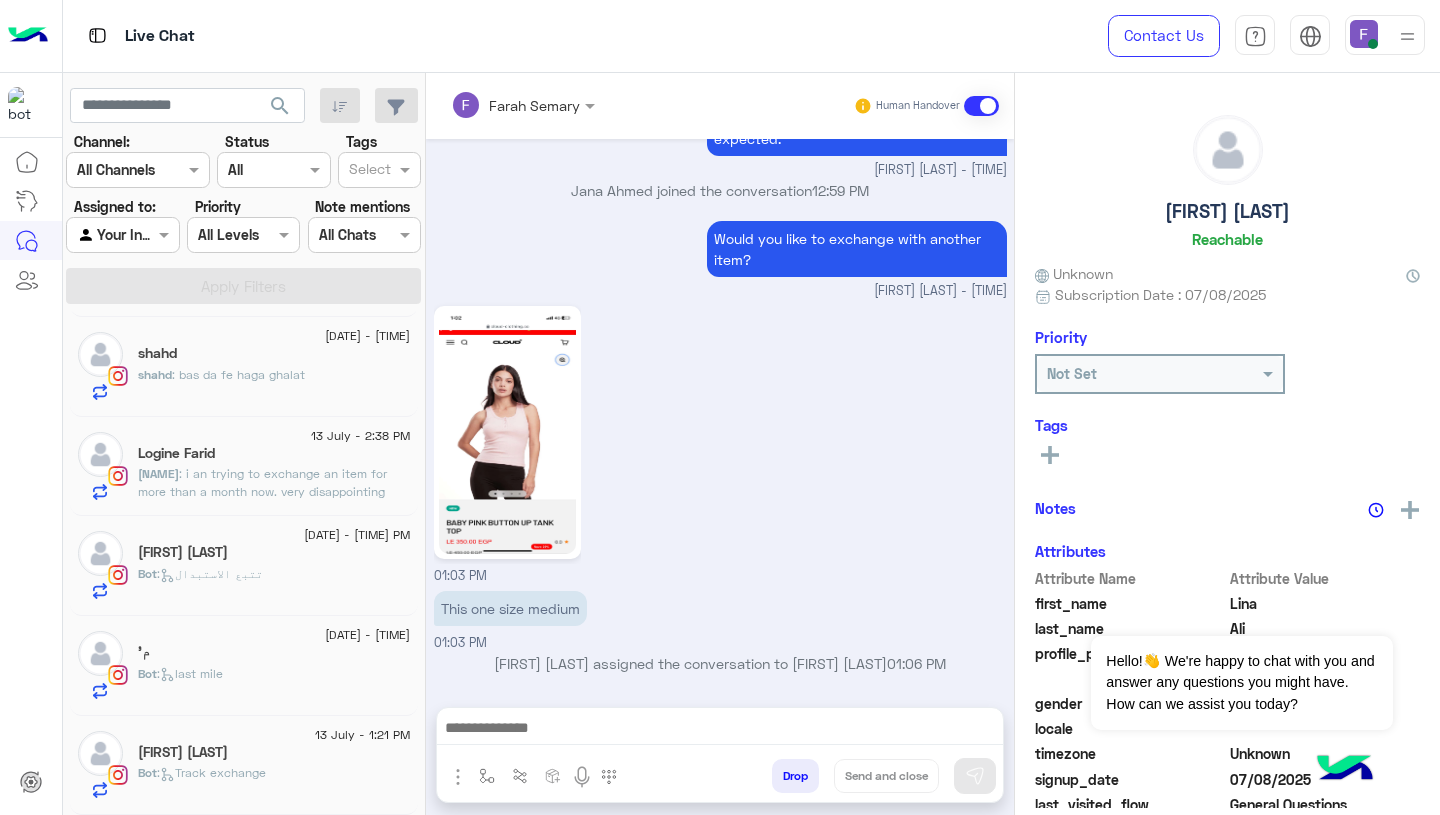 click on "13 July - 1:21 PM" 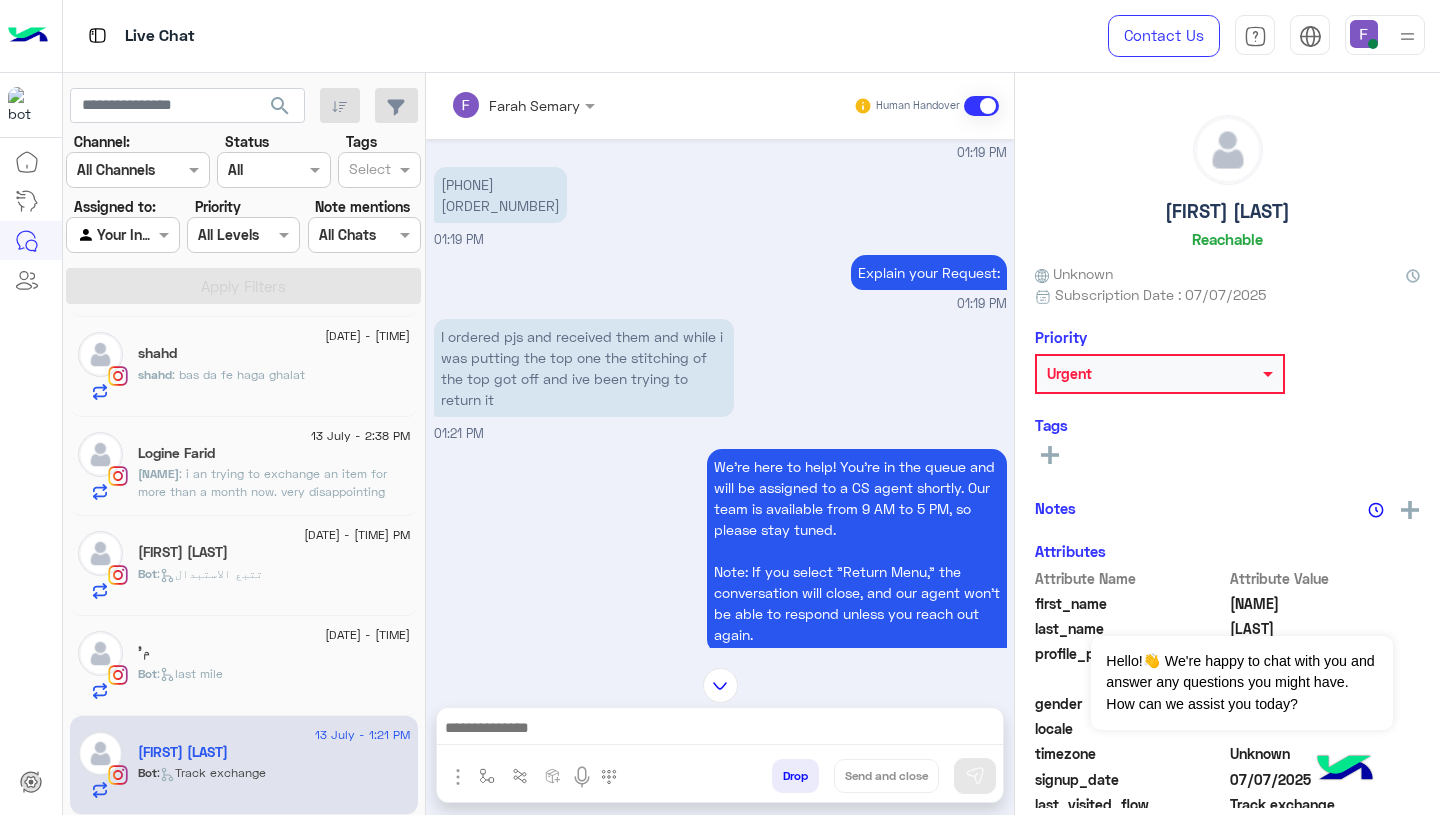 scroll, scrollTop: 1579, scrollLeft: 0, axis: vertical 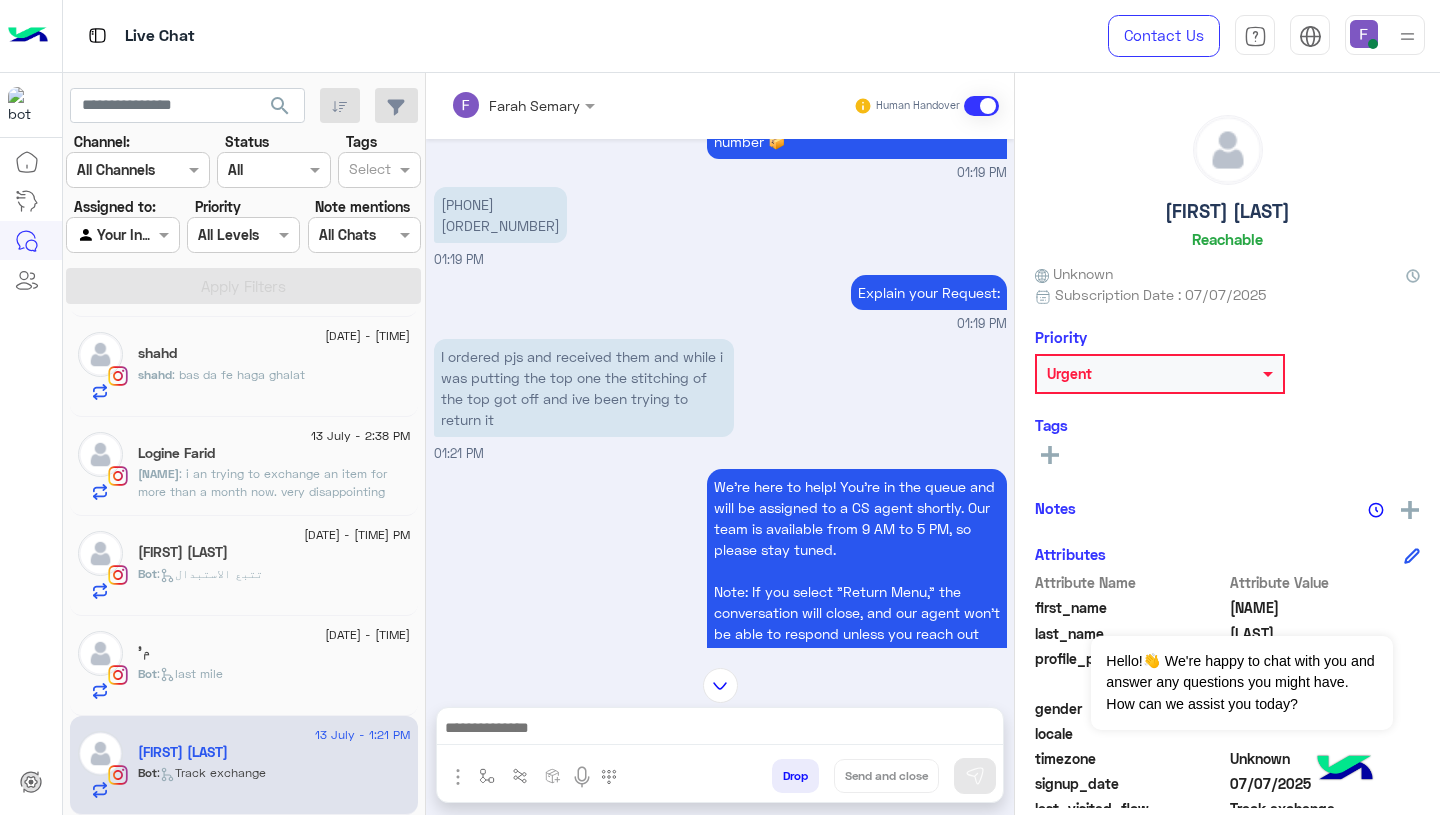 click on "I ordered pjs and received them and while i was putting the top one the stitching of the top got off and ive been trying to return it" at bounding box center (584, 388) 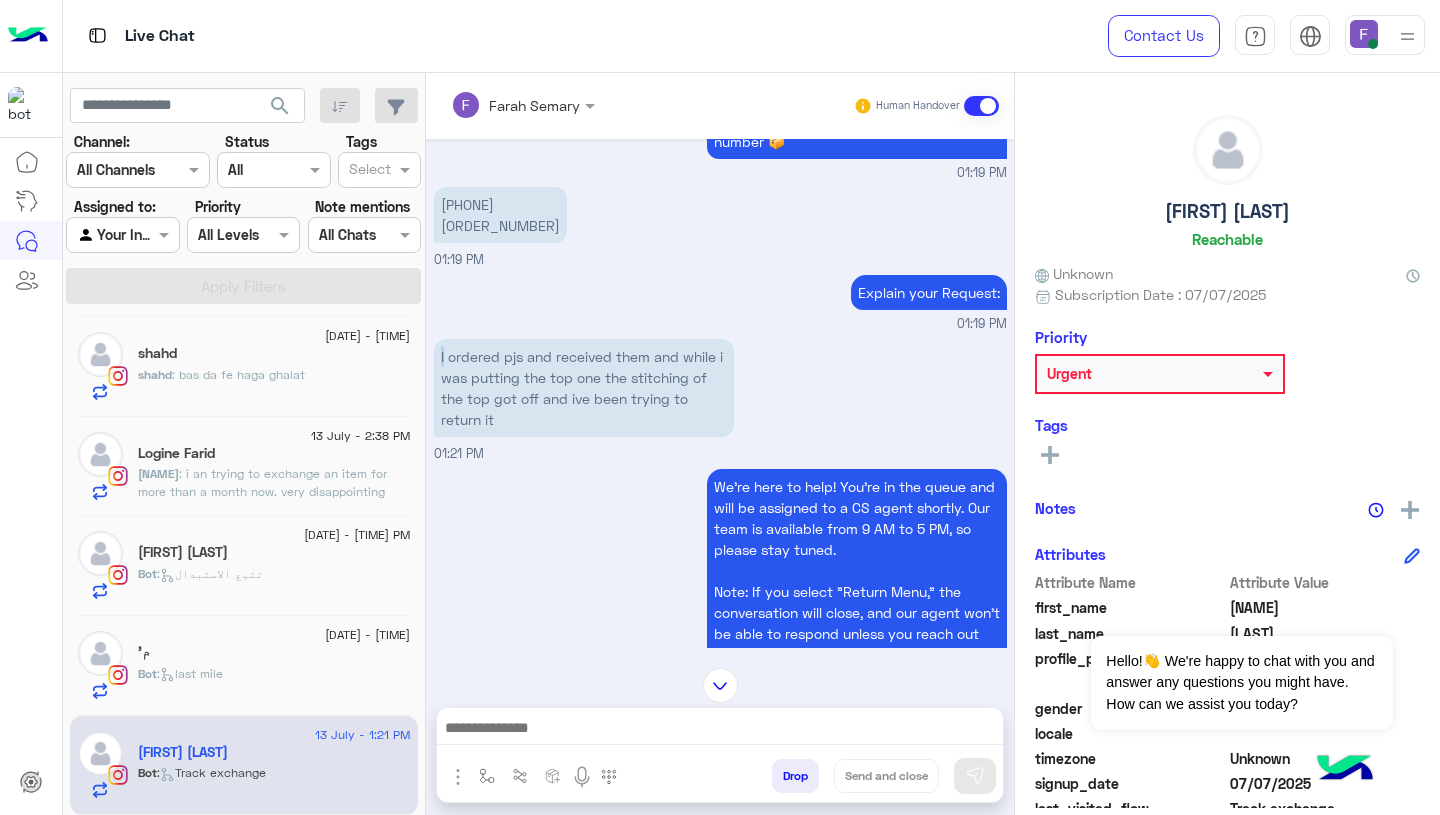 click on "I ordered pjs and received them and while i was putting the top one the stitching of the top got off and ive been trying to return it" at bounding box center [584, 388] 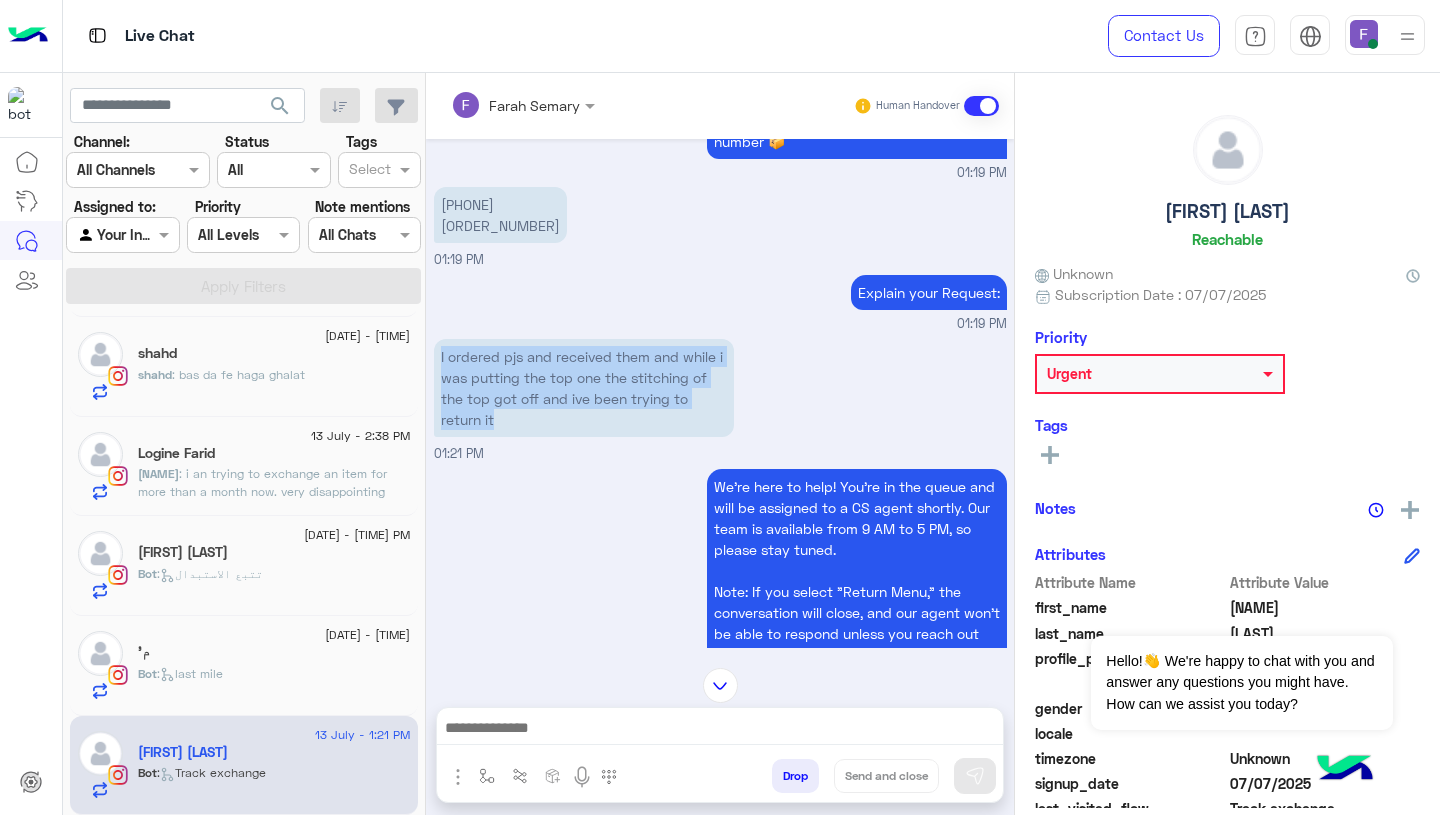click on "I ordered pjs and received them and while i was putting the top one the stitching of the top got off and ive been trying to return it" at bounding box center [584, 388] 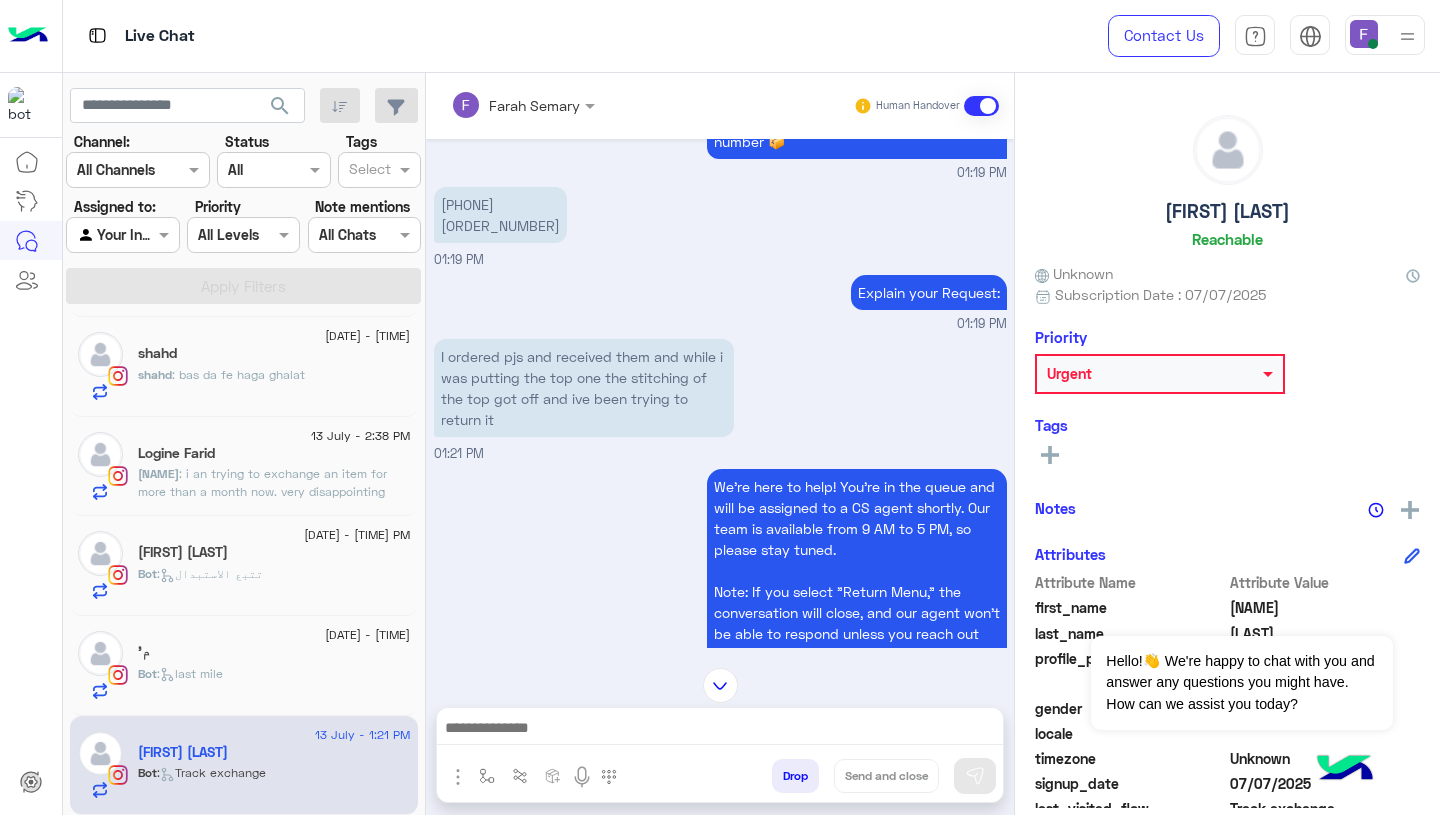 click on "01110905066 105383" at bounding box center [500, 215] 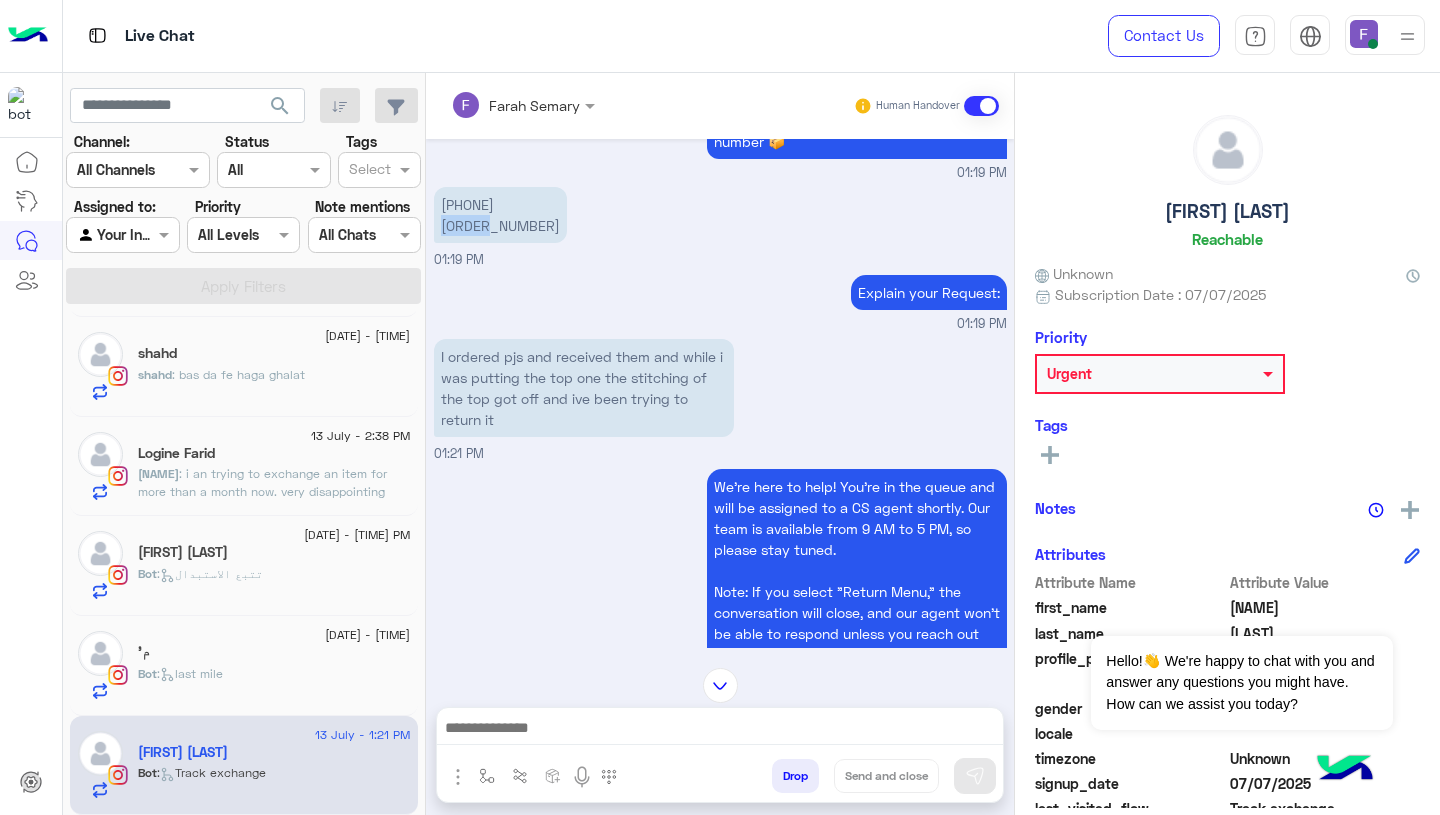 click on "01110905066 105383" at bounding box center [500, 215] 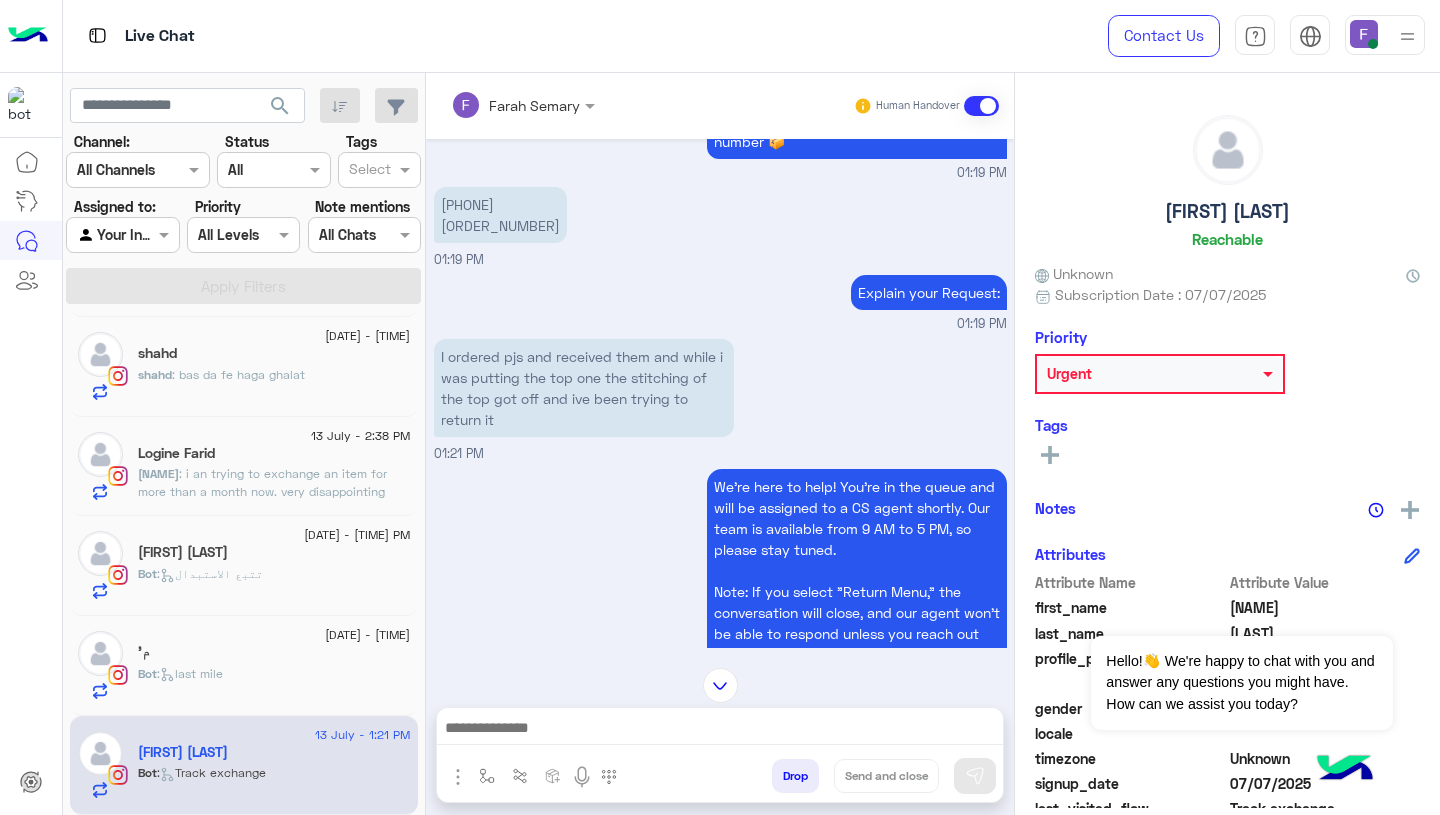 click on "I ordered pjs and received them and while i was putting the top one the stitching of the top got off and ive been trying to return it" at bounding box center (584, 388) 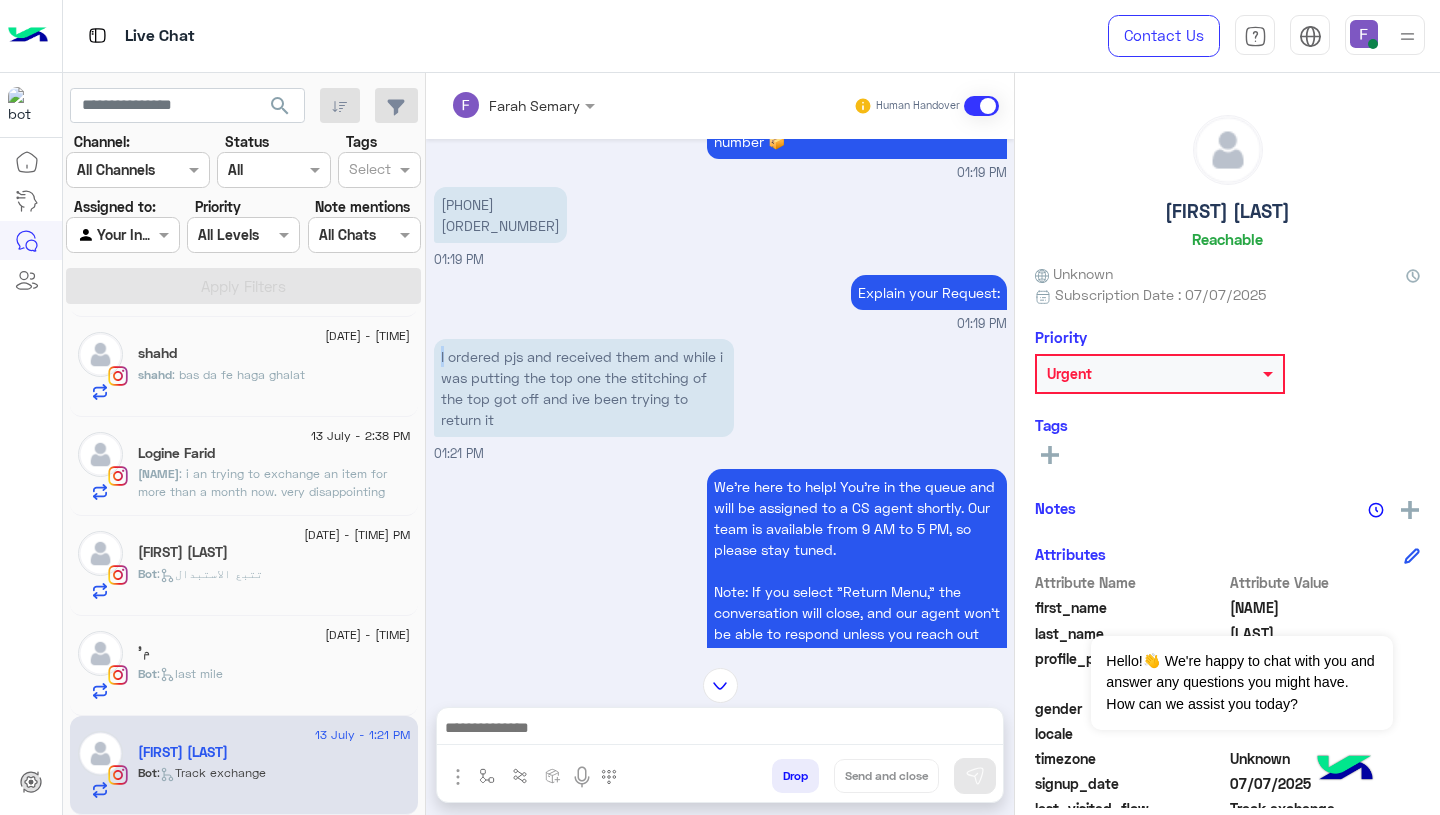 click on "I ordered pjs and received them and while i was putting the top one the stitching of the top got off and ive been trying to return it" at bounding box center [584, 388] 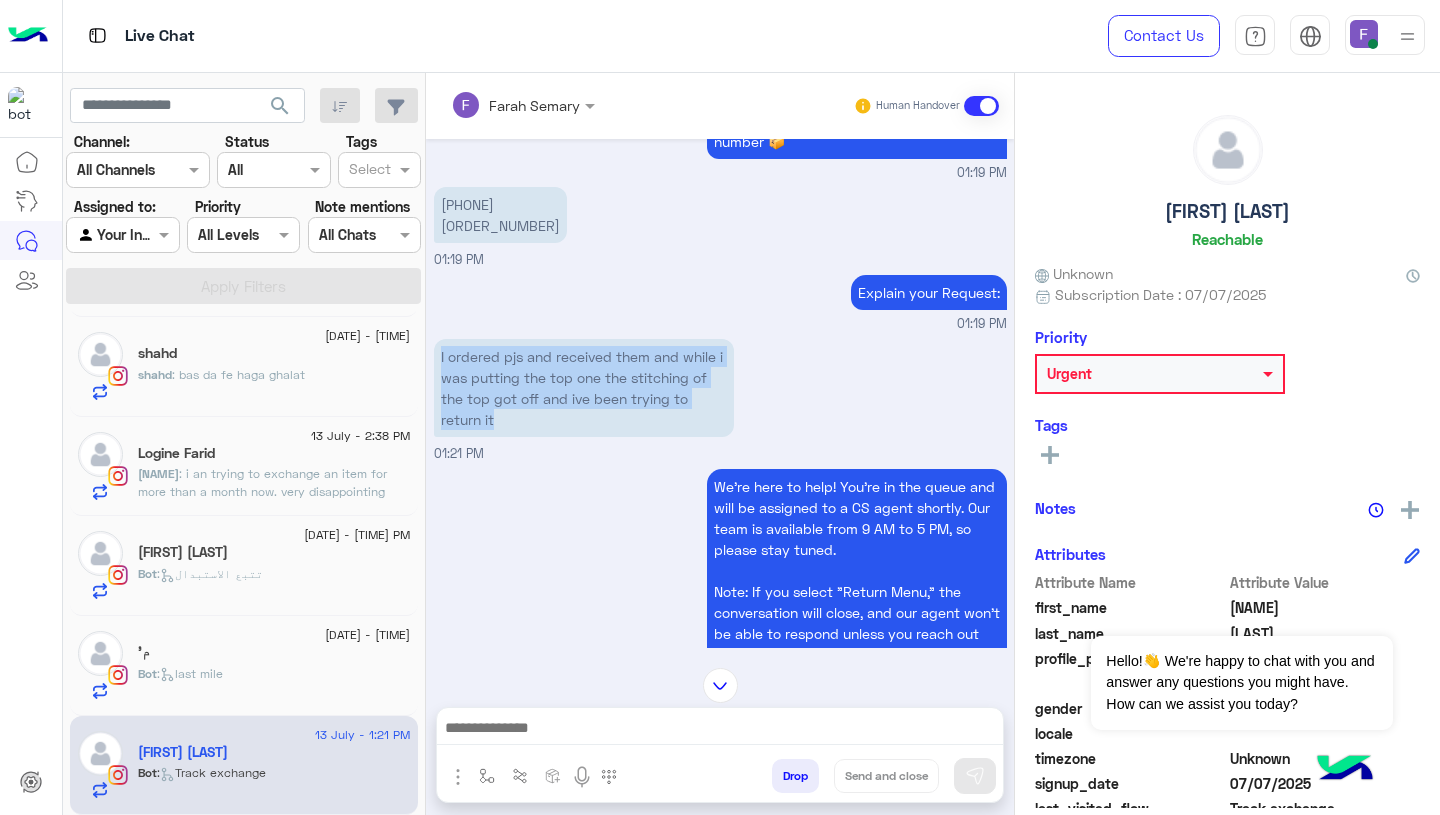 click on "I ordered pjs and received them and while i was putting the top one the stitching of the top got off and ive been trying to return it" at bounding box center [584, 388] 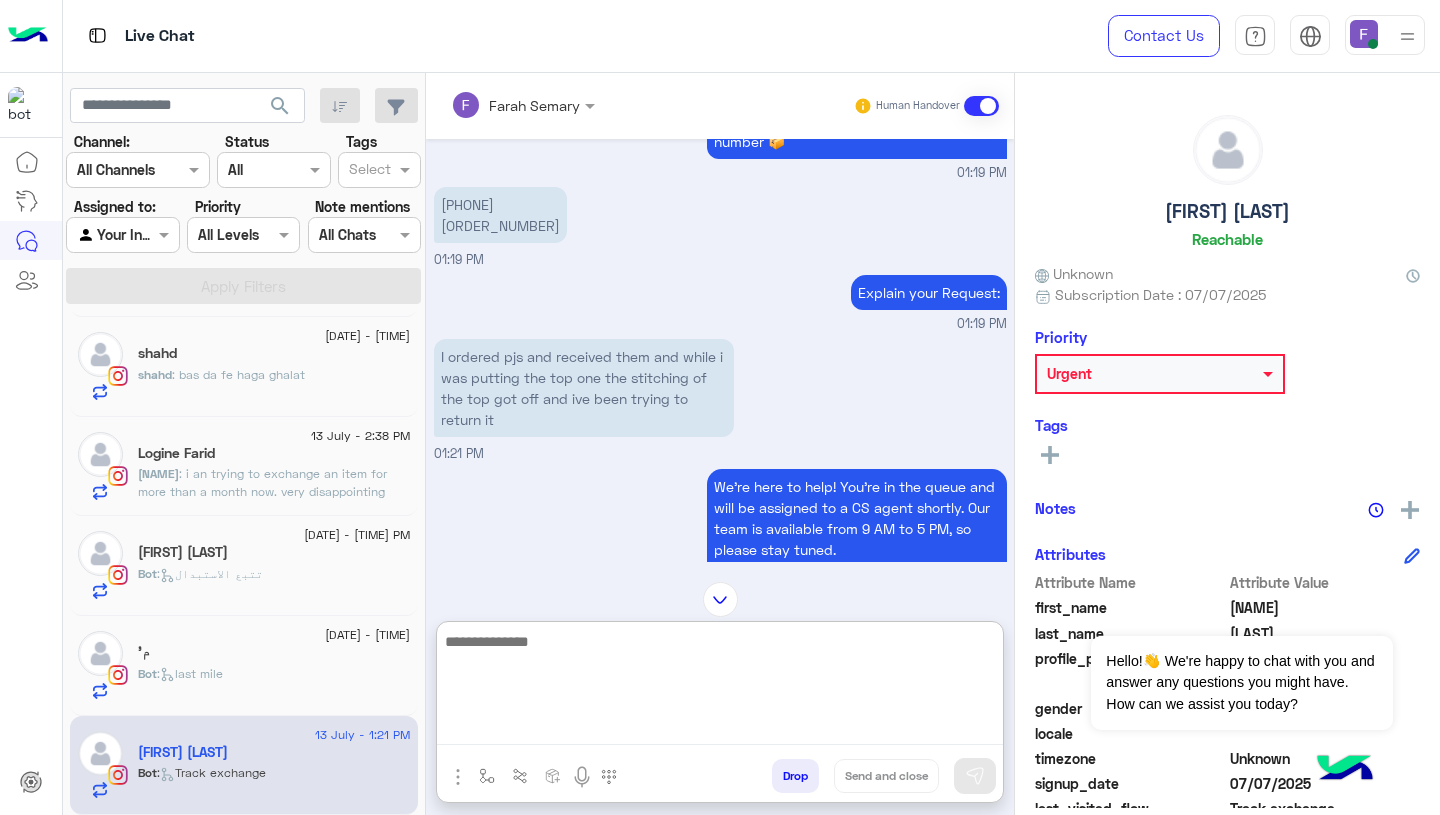 paste on "**********" 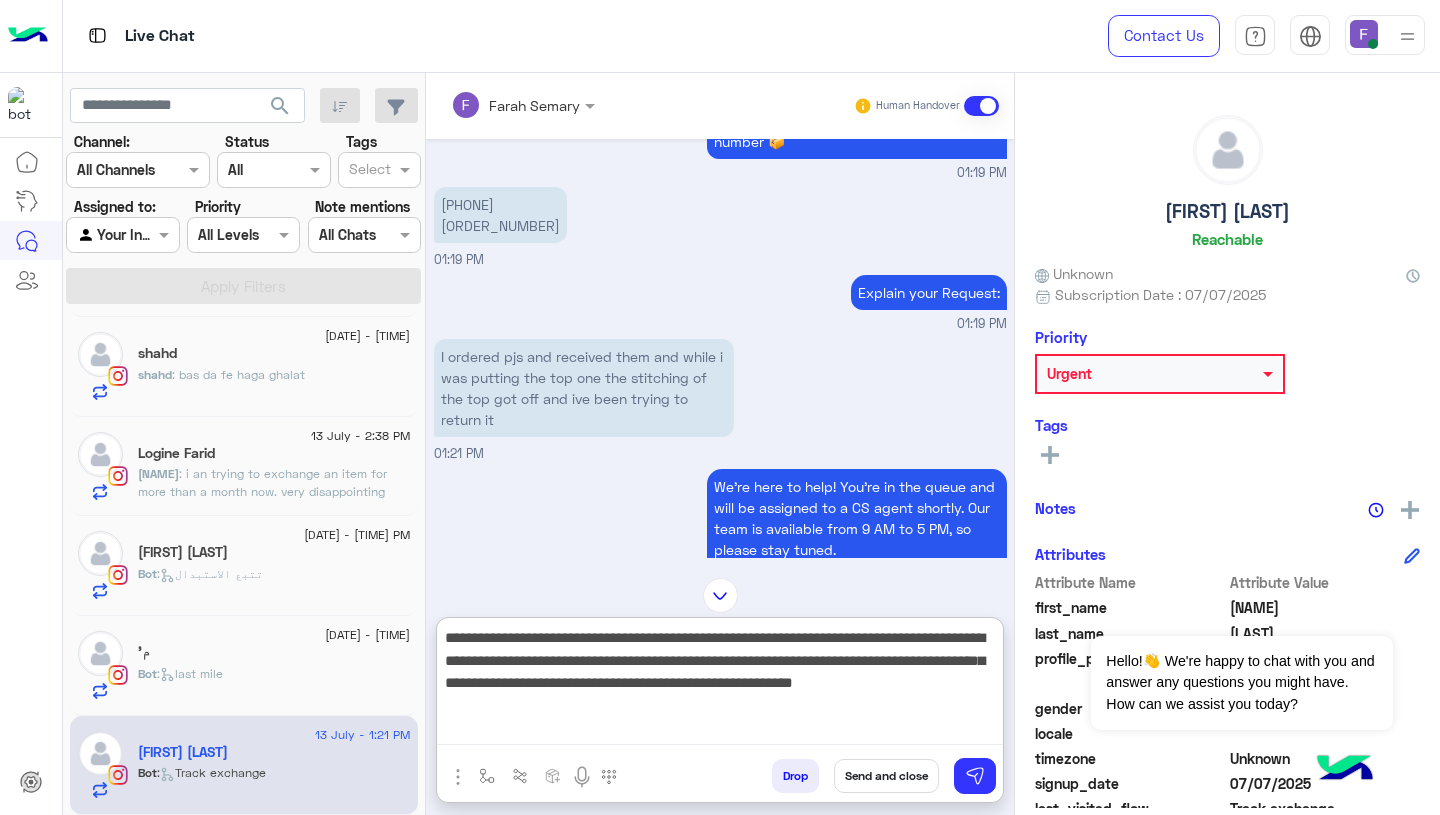 scroll, scrollTop: 106, scrollLeft: 0, axis: vertical 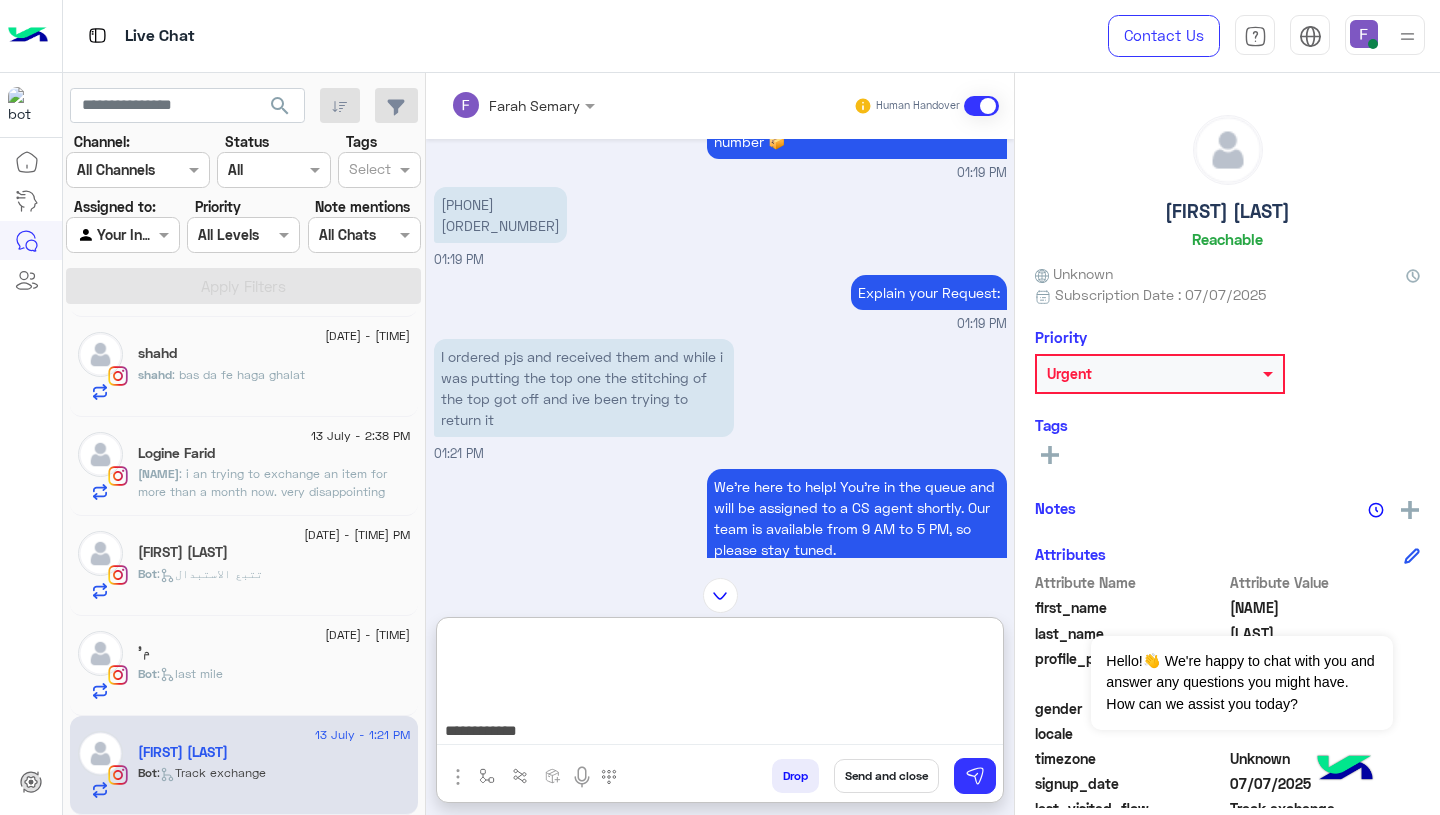 click on "**********" at bounding box center [720, 685] 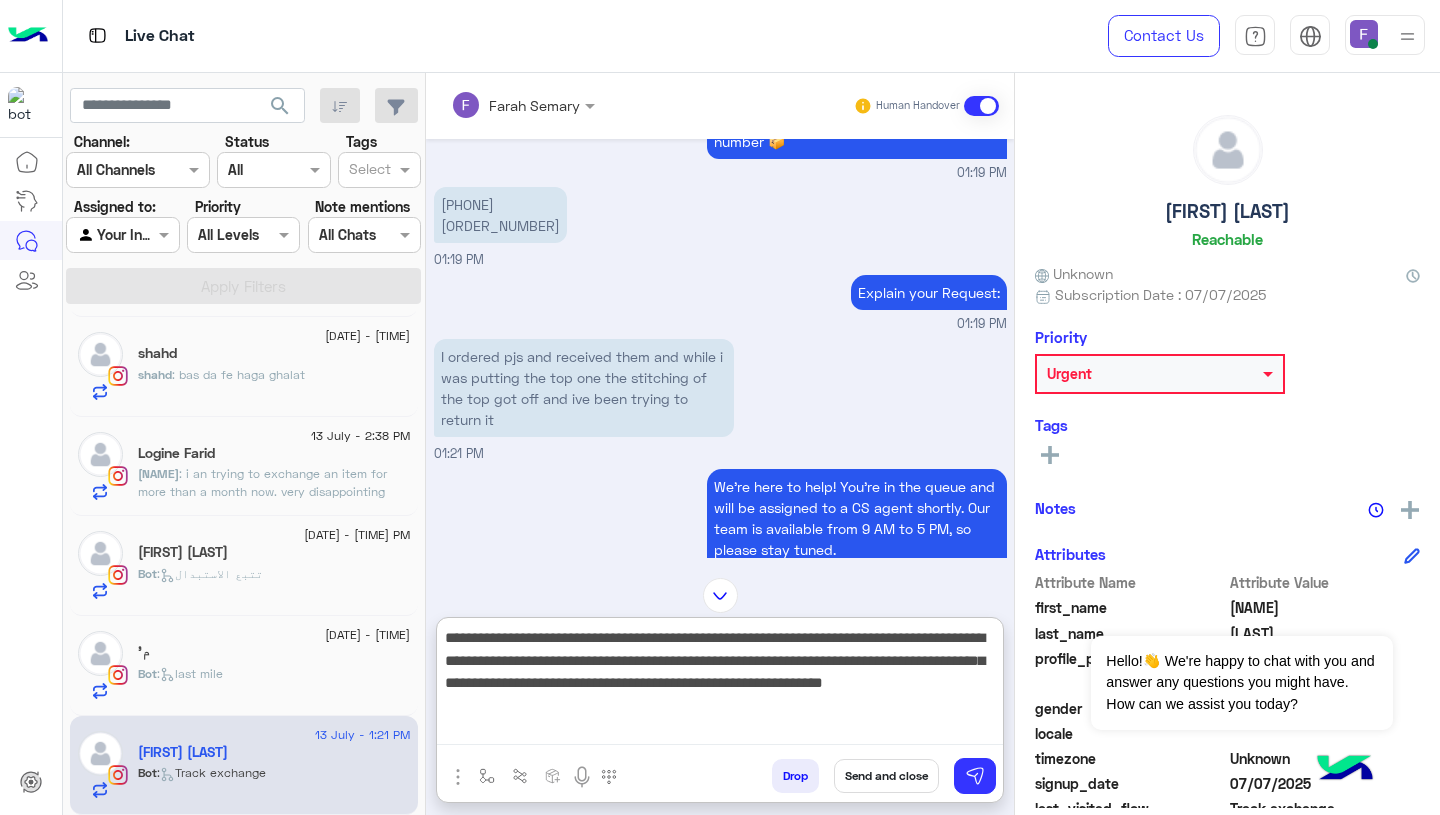 scroll, scrollTop: 0, scrollLeft: 0, axis: both 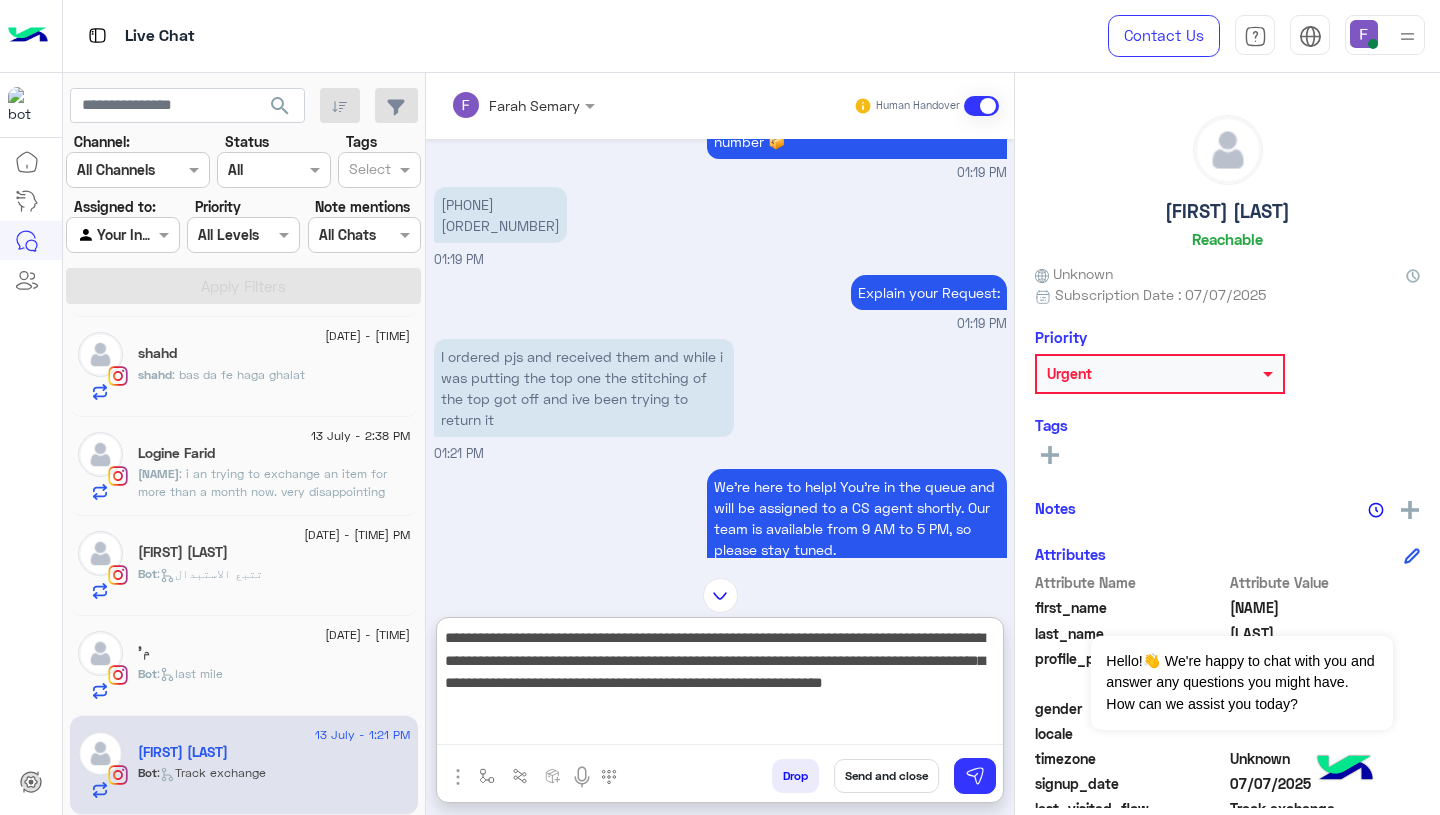 click on "**********" at bounding box center (720, 685) 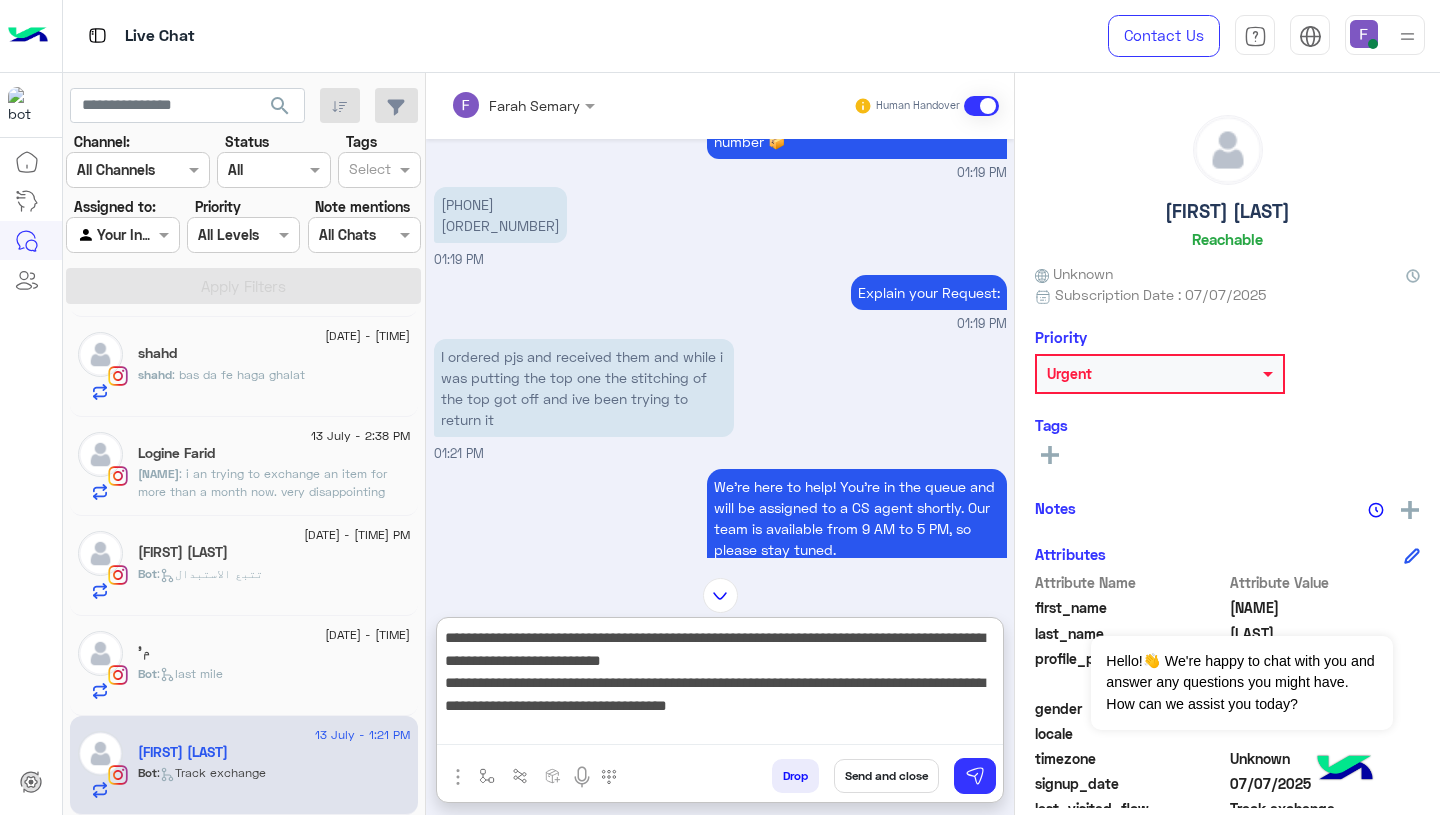type on "**********" 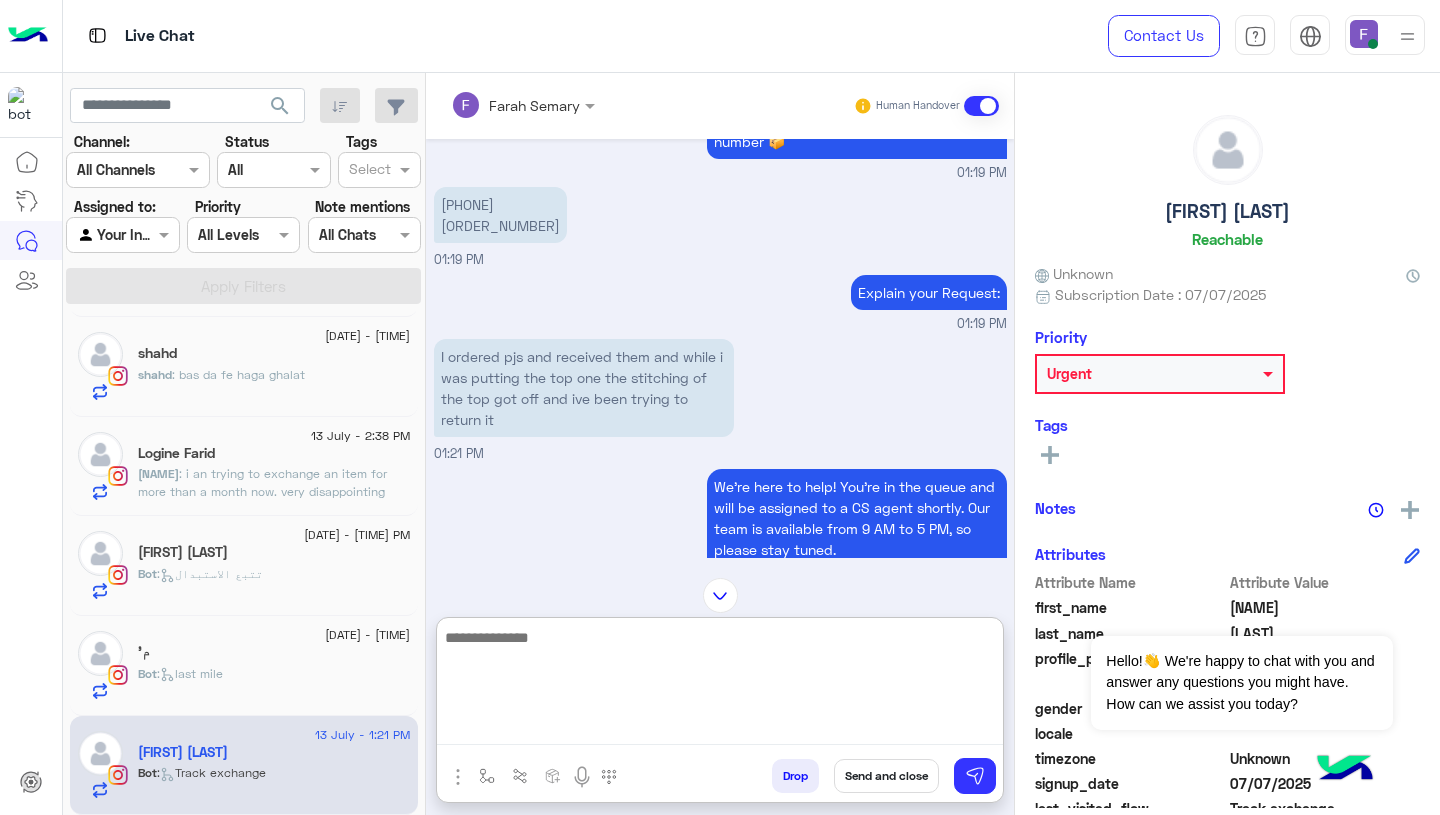 scroll, scrollTop: 0, scrollLeft: 0, axis: both 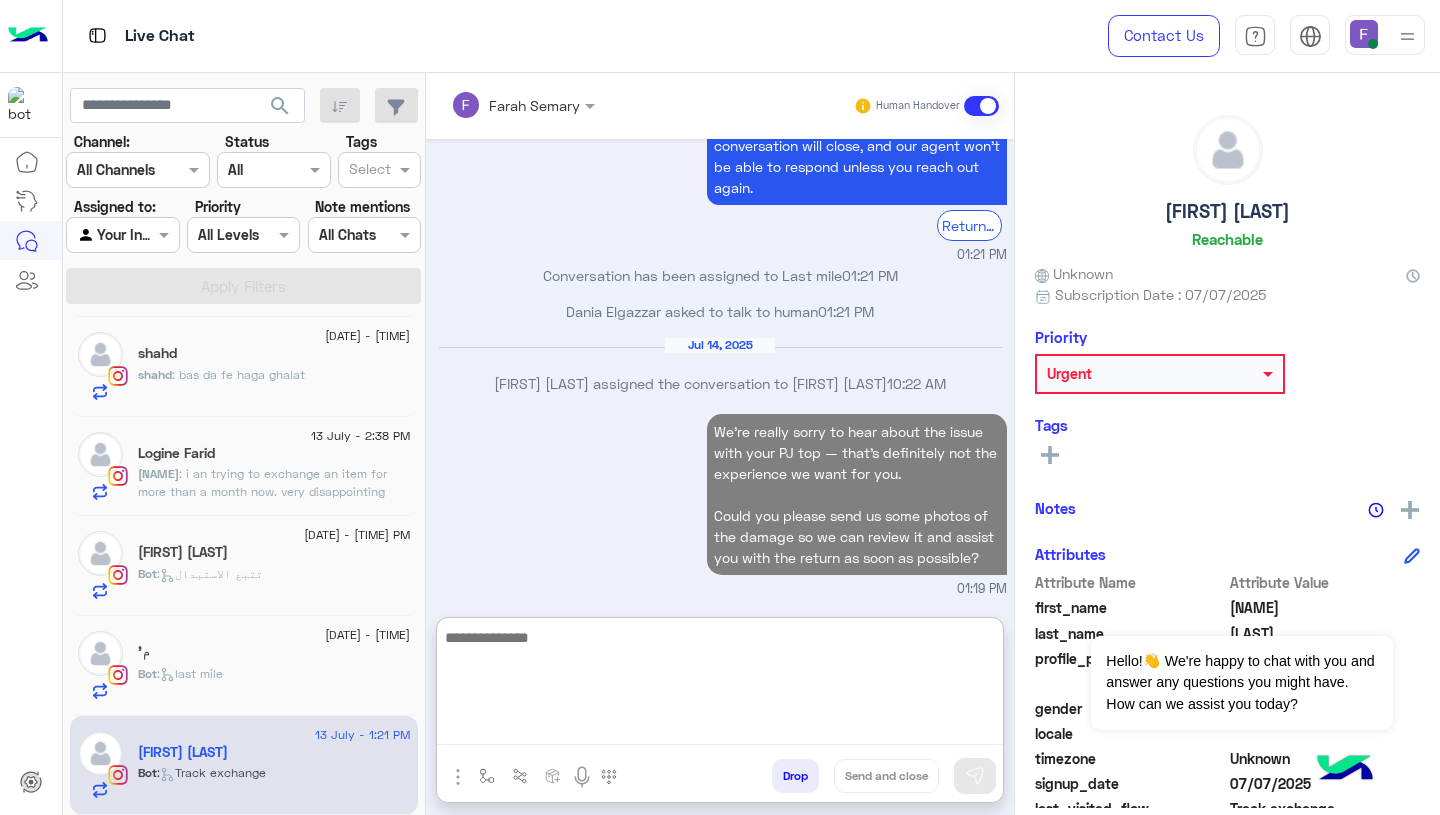 click 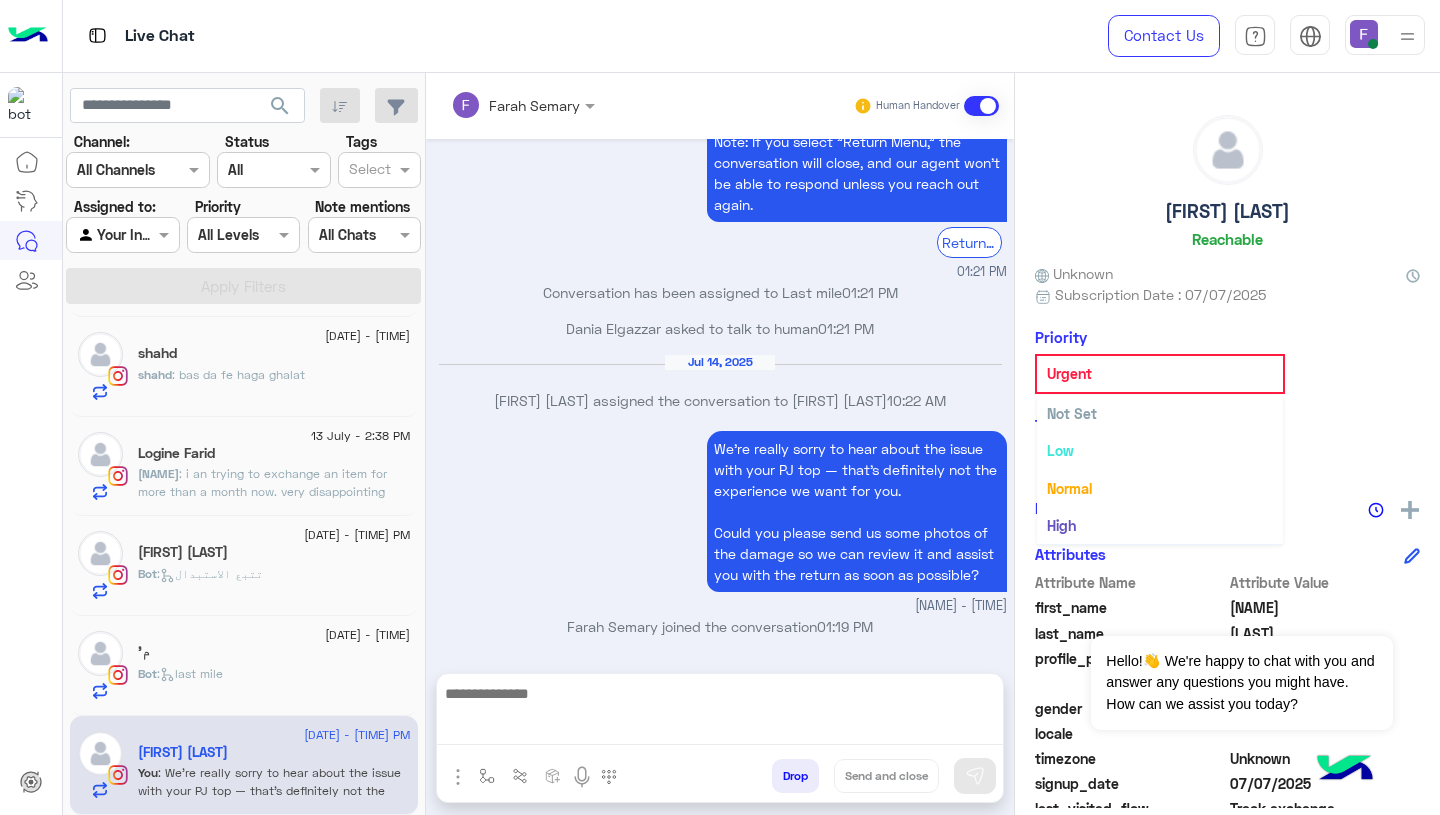 scroll, scrollTop: 1992, scrollLeft: 0, axis: vertical 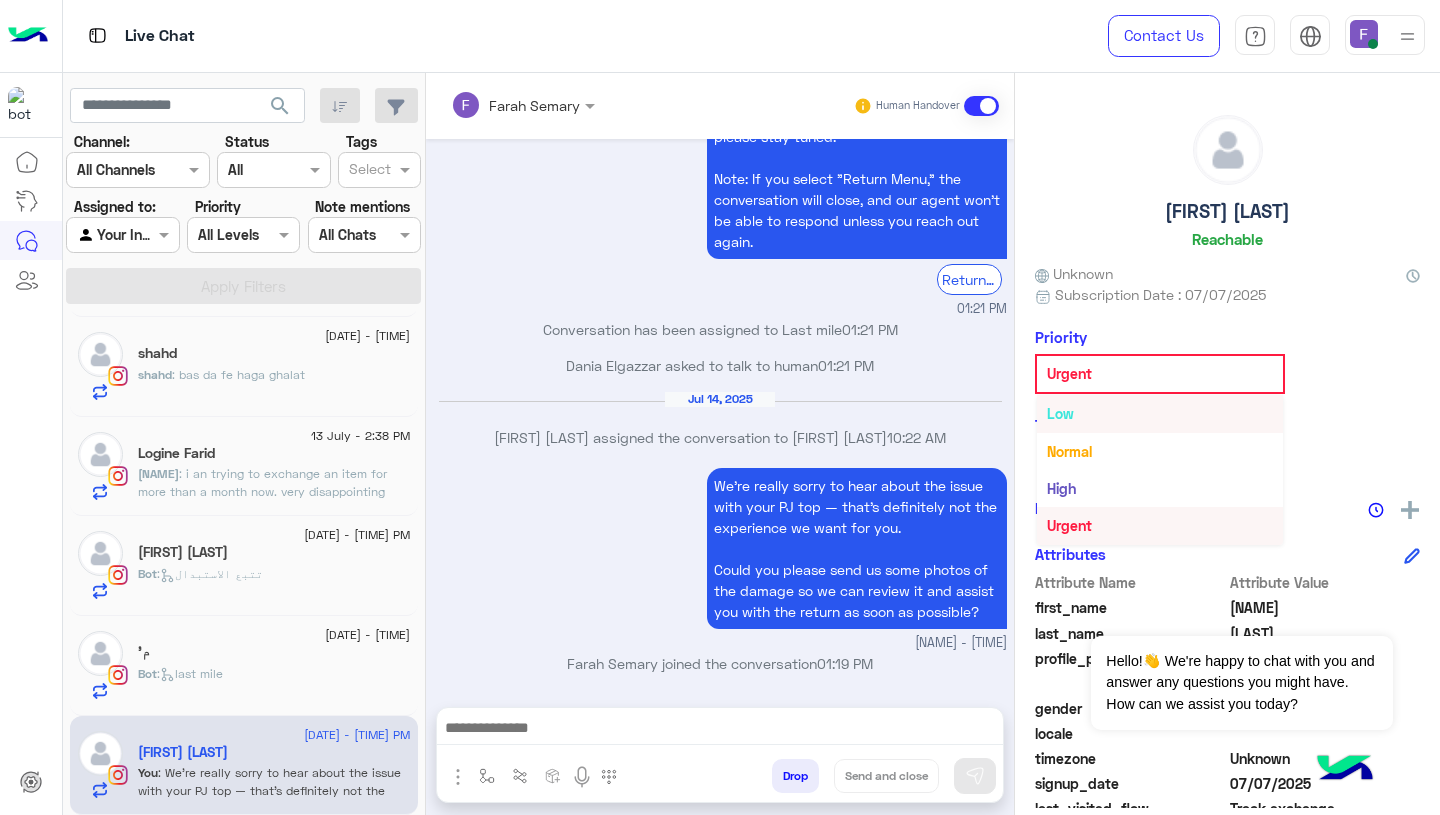 click on "Low" at bounding box center (1160, 413) 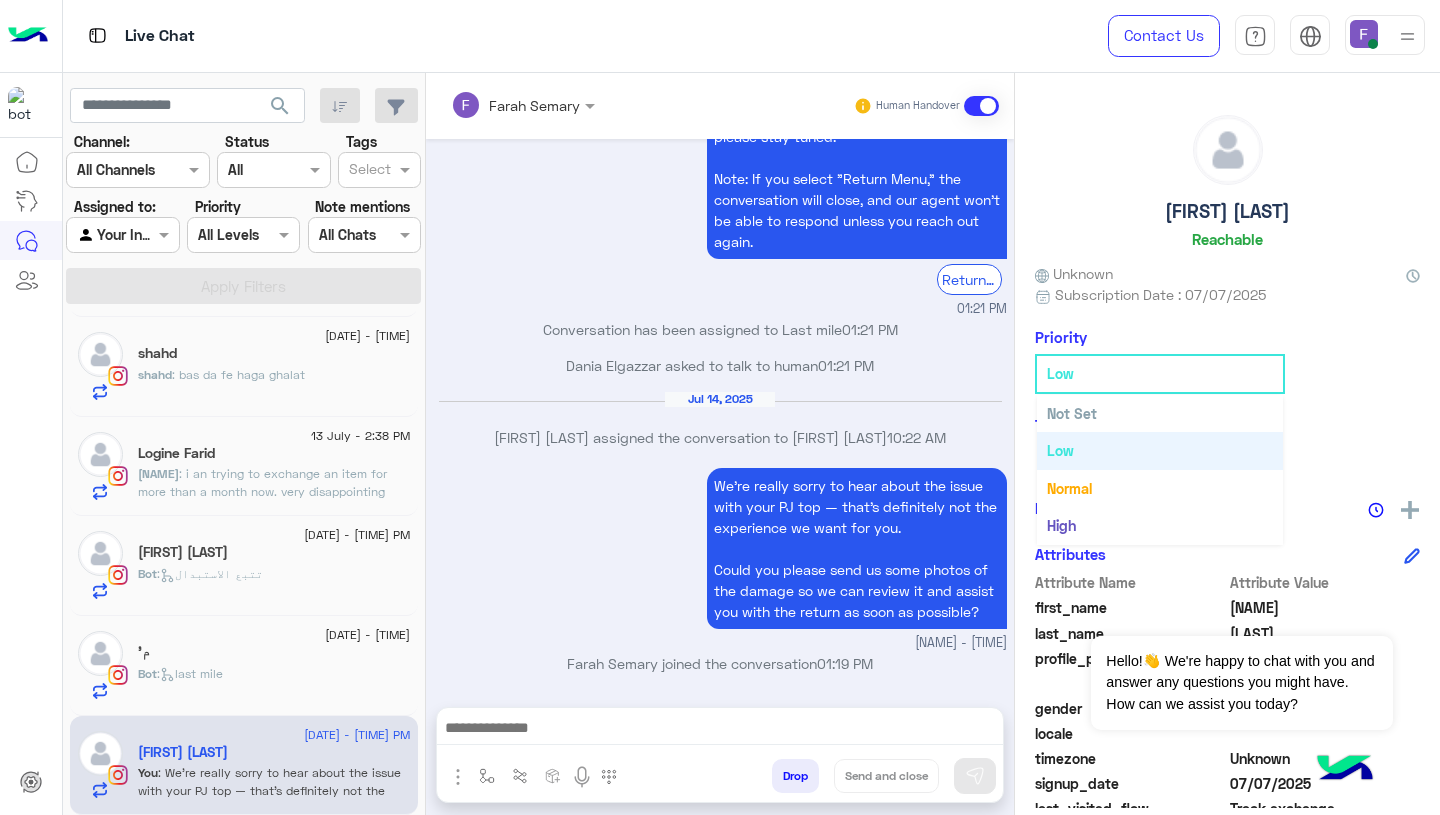 click 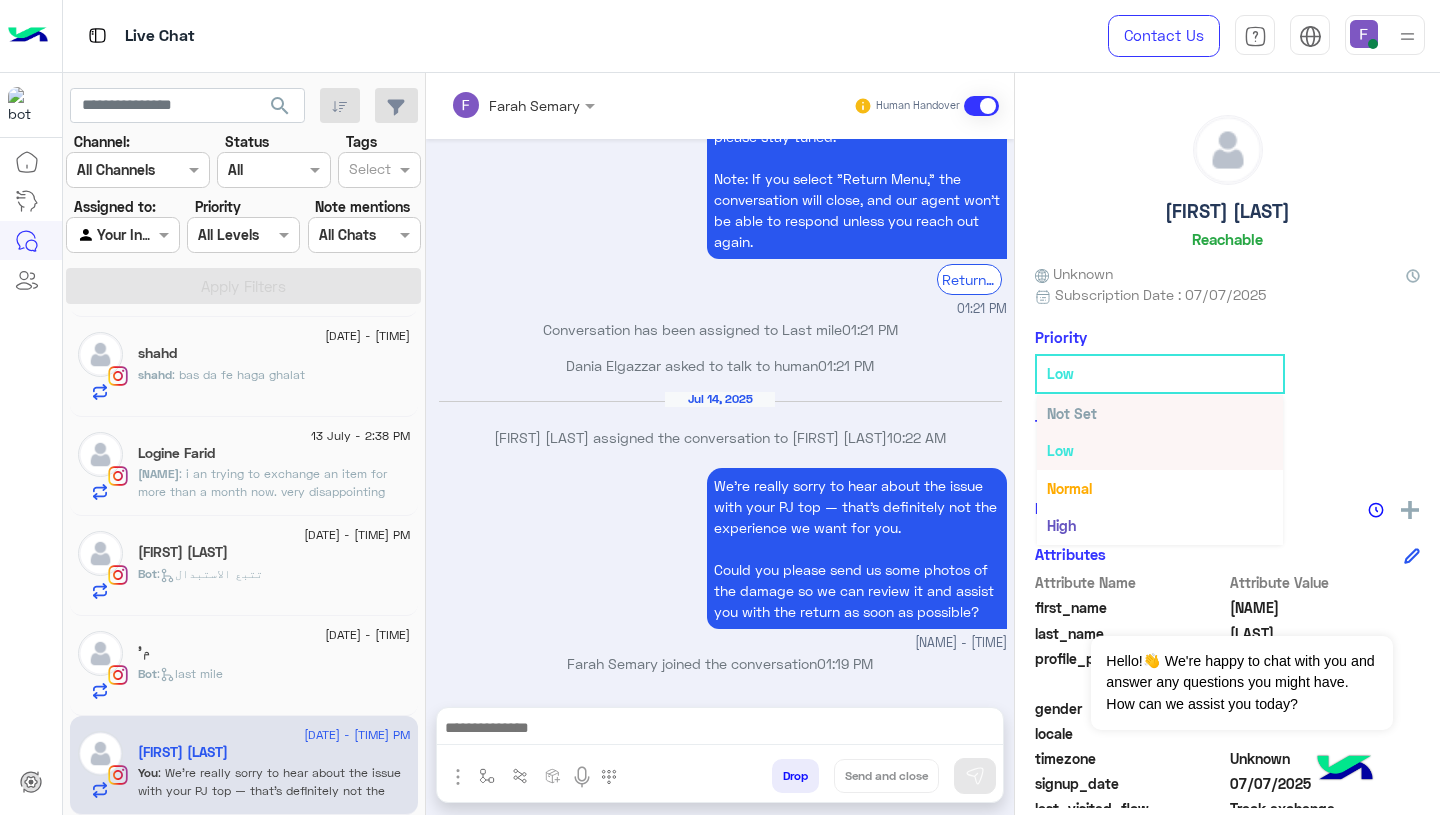 click on "Not Set" at bounding box center (1072, 413) 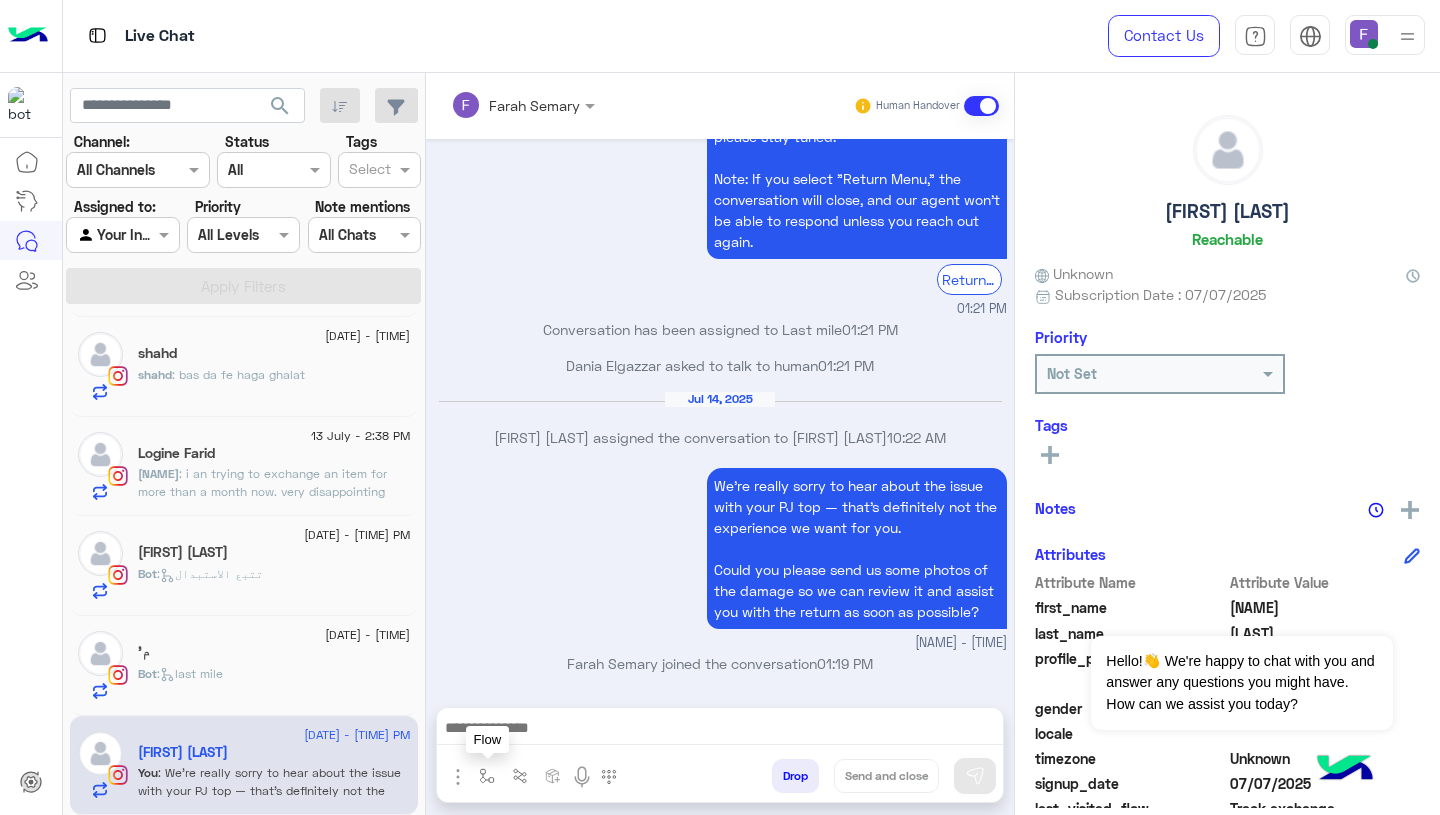 click at bounding box center (487, 776) 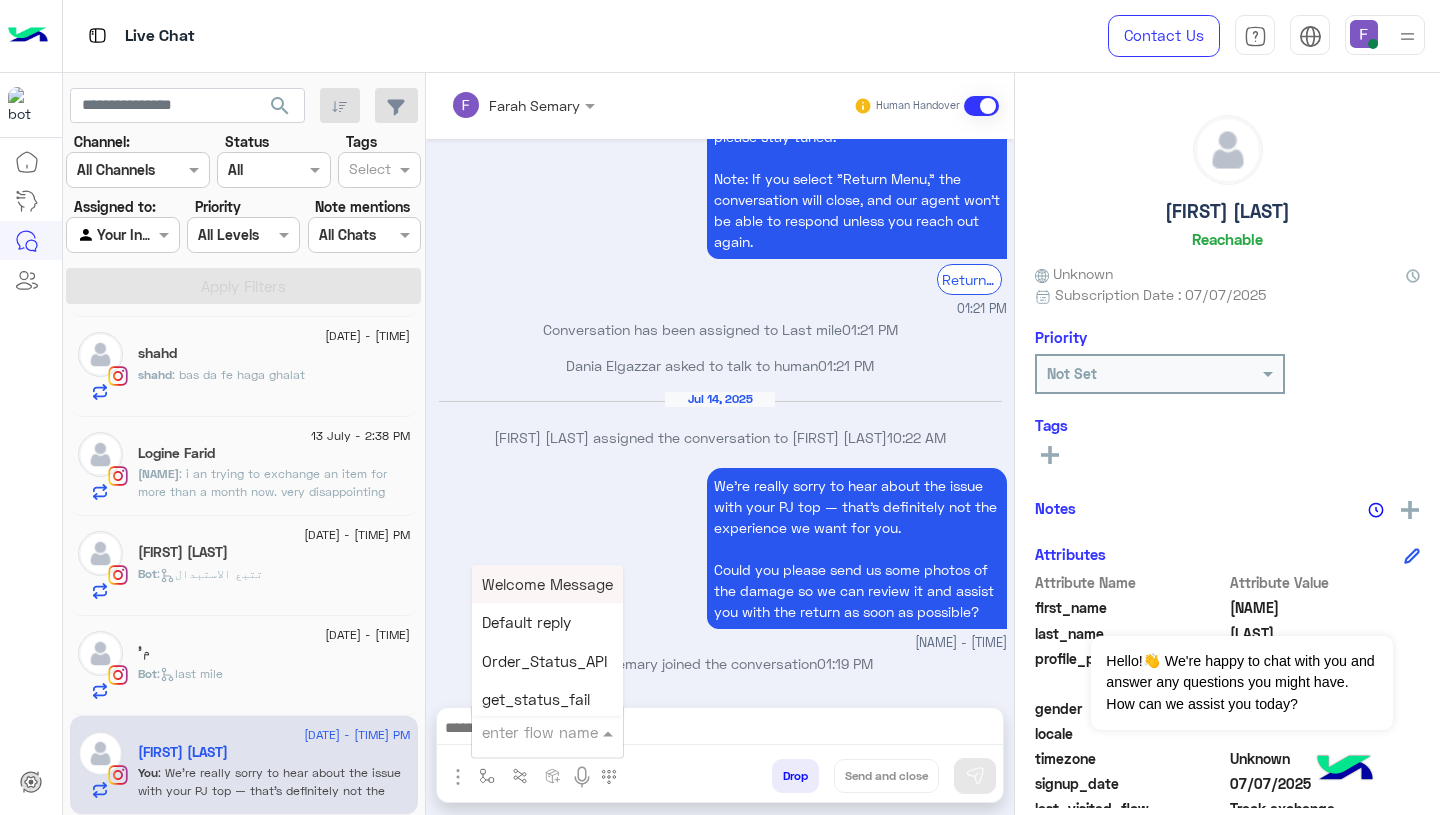 click at bounding box center (523, 732) 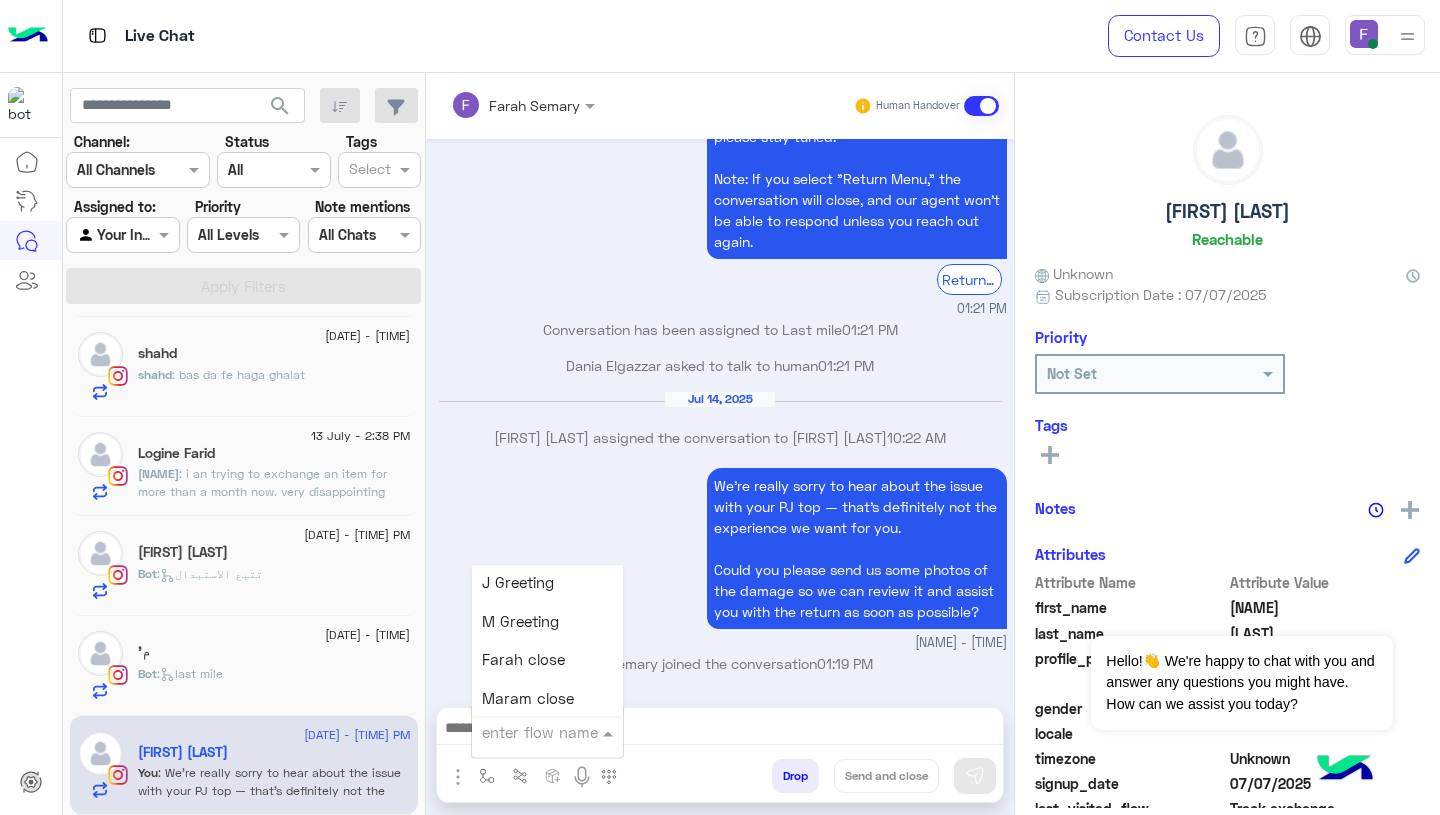scroll, scrollTop: 2346, scrollLeft: 0, axis: vertical 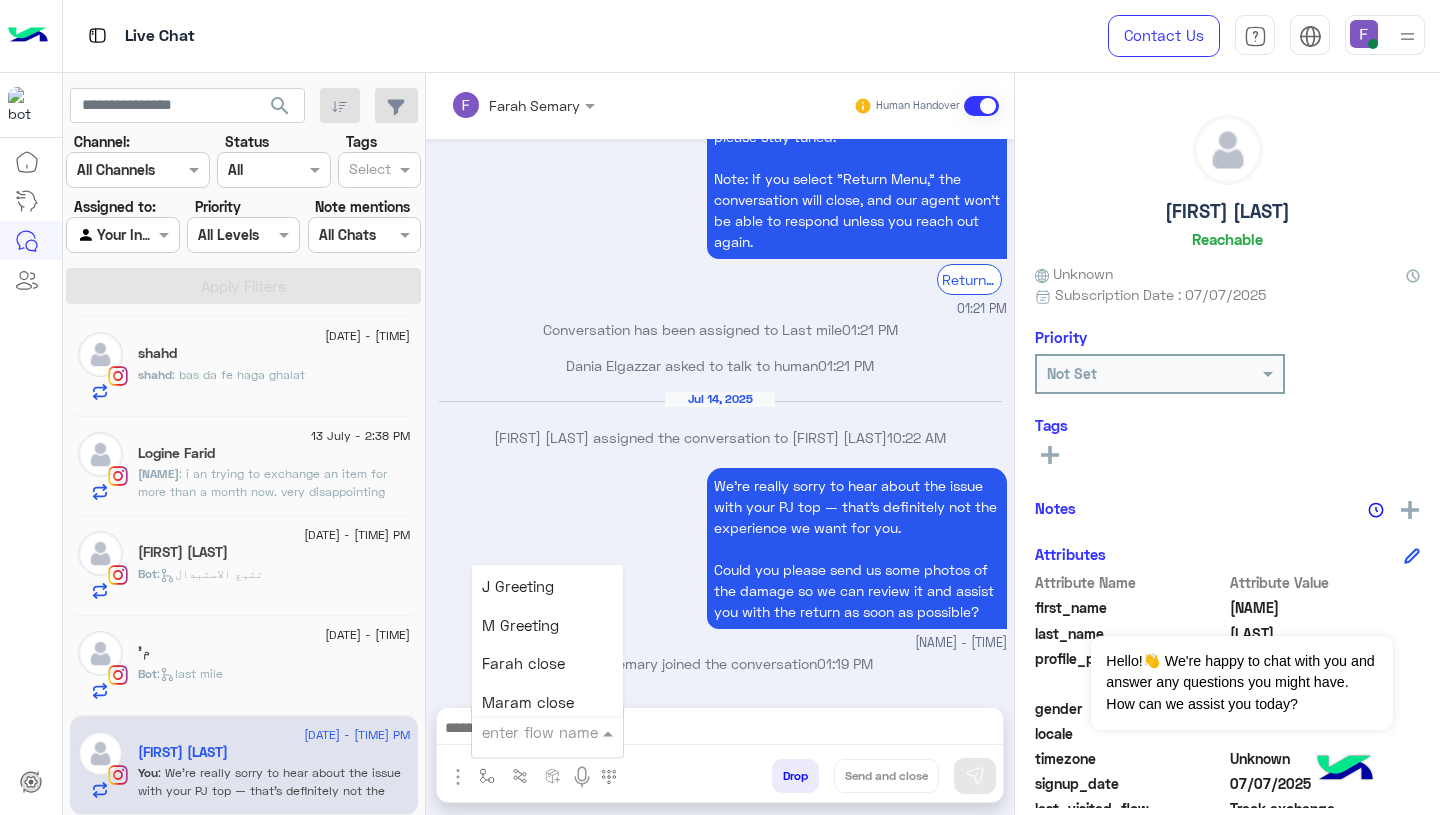 click on "Farah close" at bounding box center [523, 664] 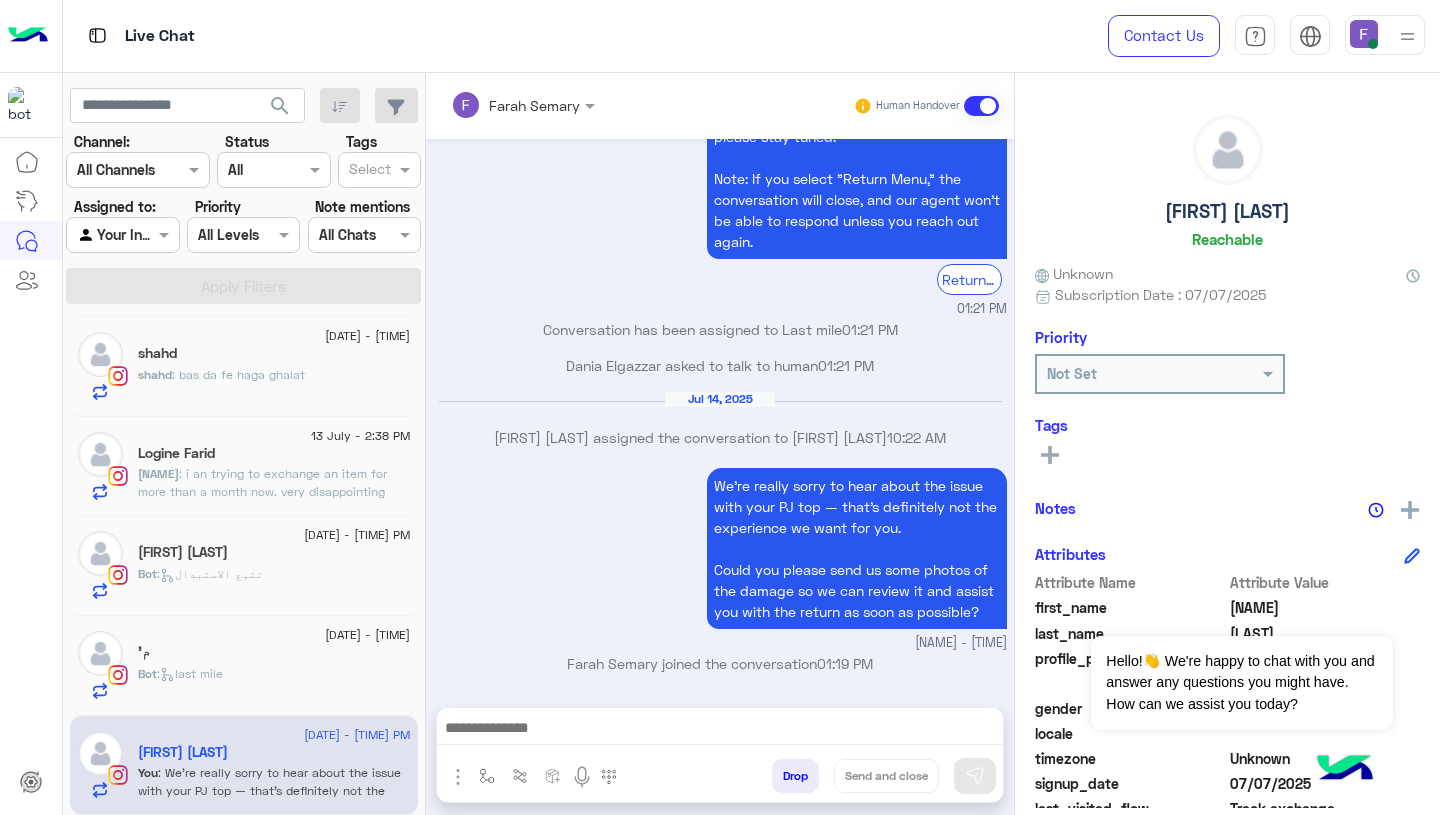 type on "**********" 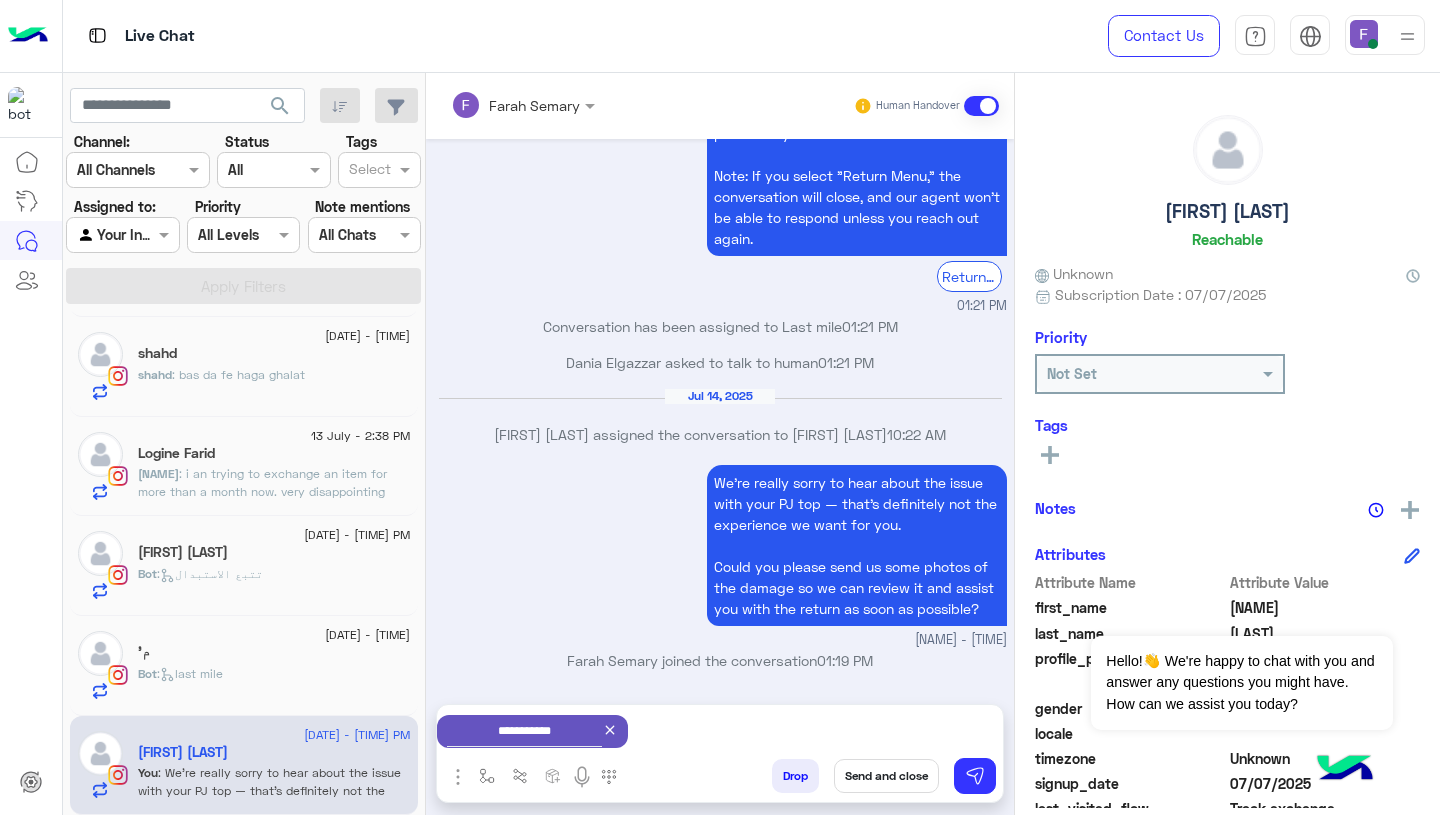 click on "Send and close" at bounding box center (886, 776) 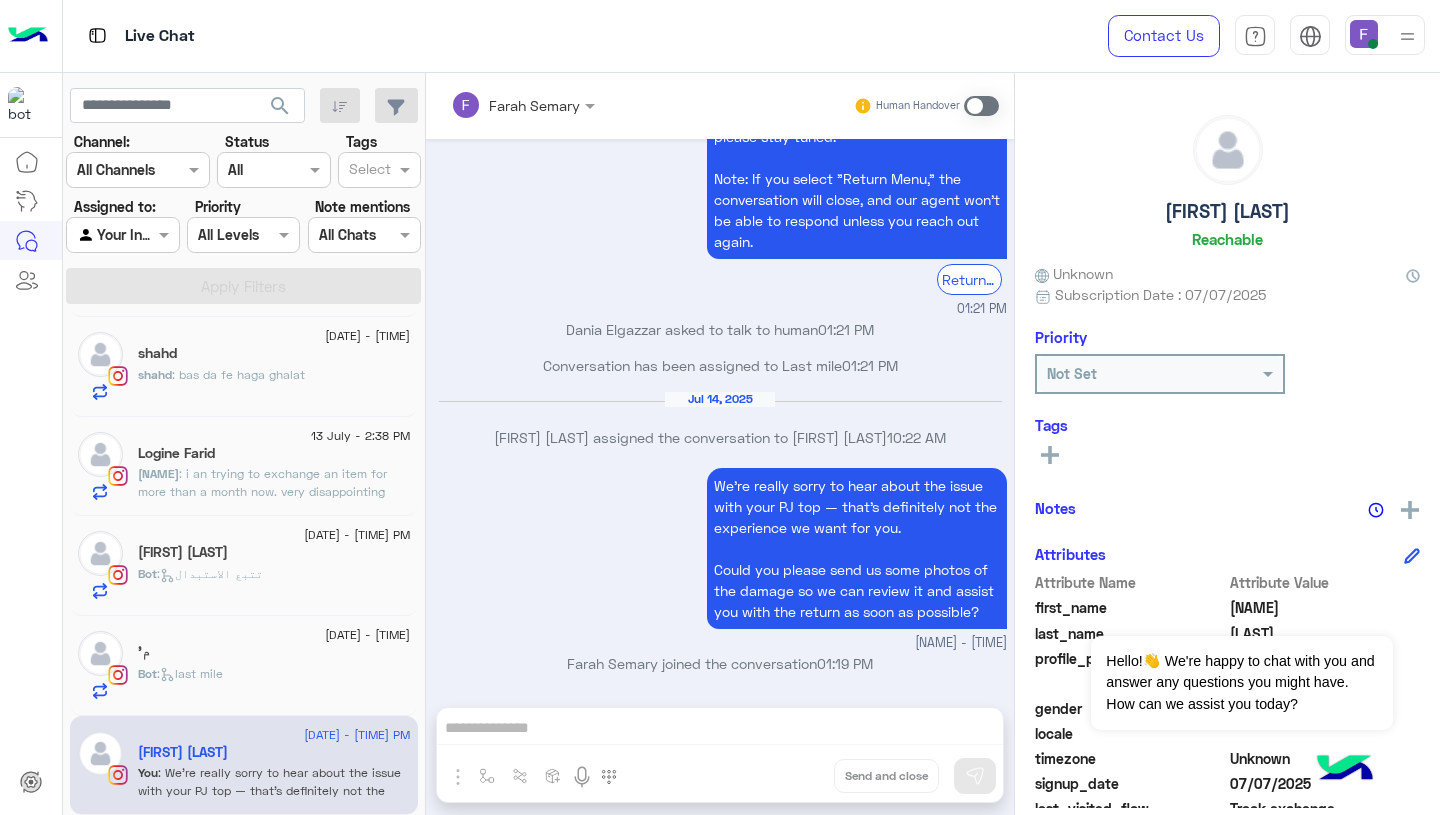 scroll, scrollTop: 2029, scrollLeft: 0, axis: vertical 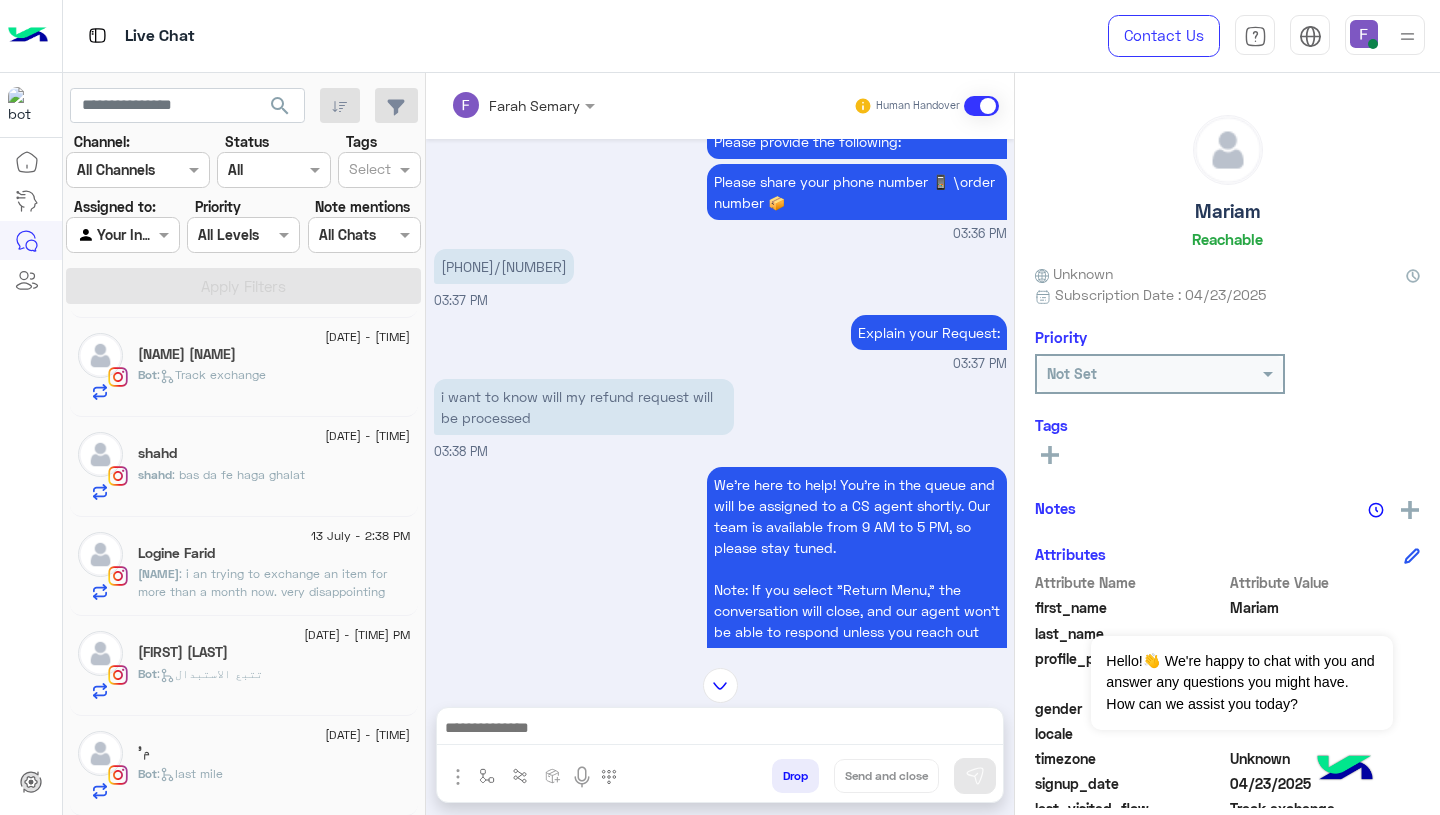 click on "01015279746/#109747" at bounding box center (504, 266) 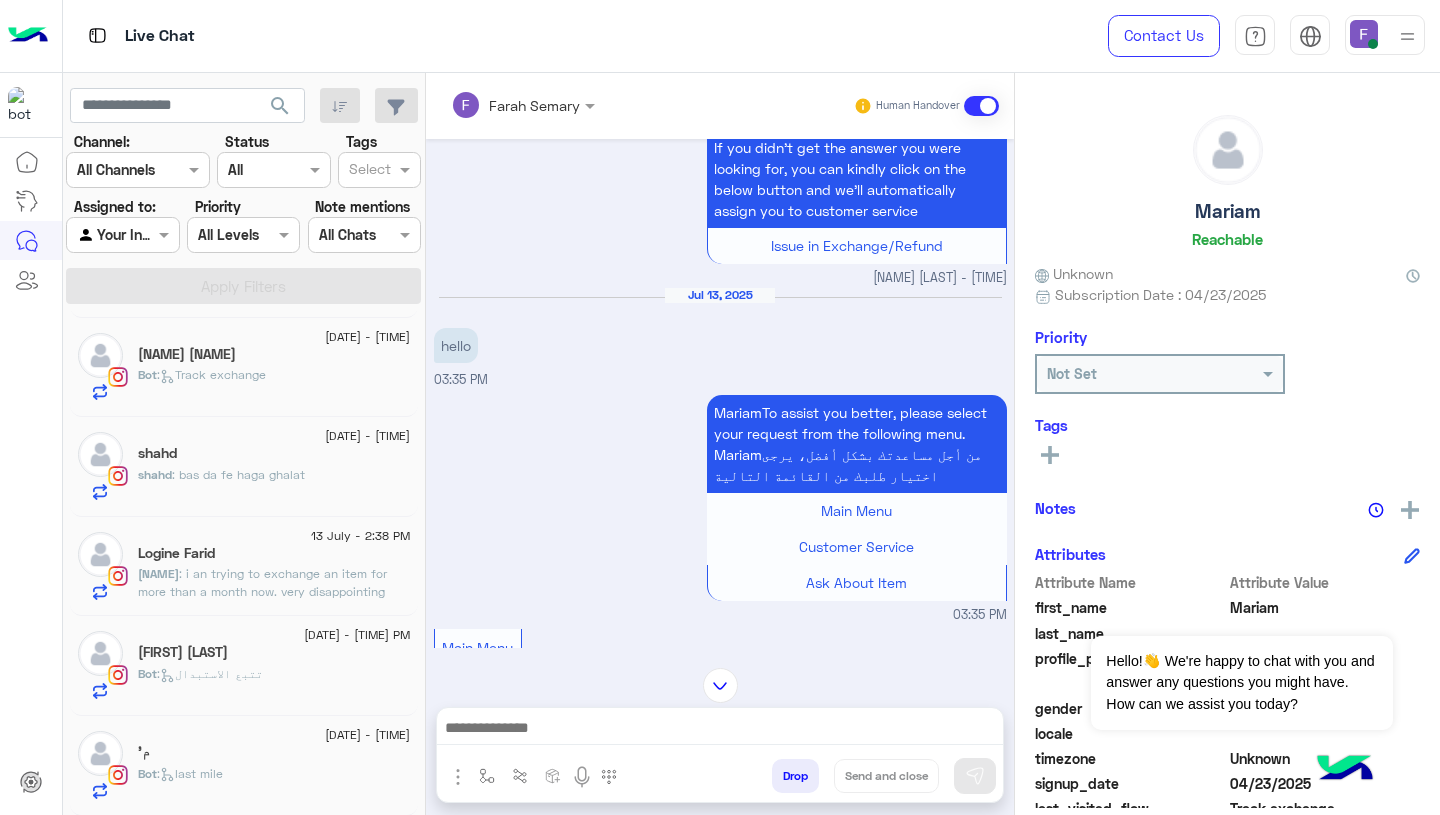 scroll, scrollTop: 1967, scrollLeft: 0, axis: vertical 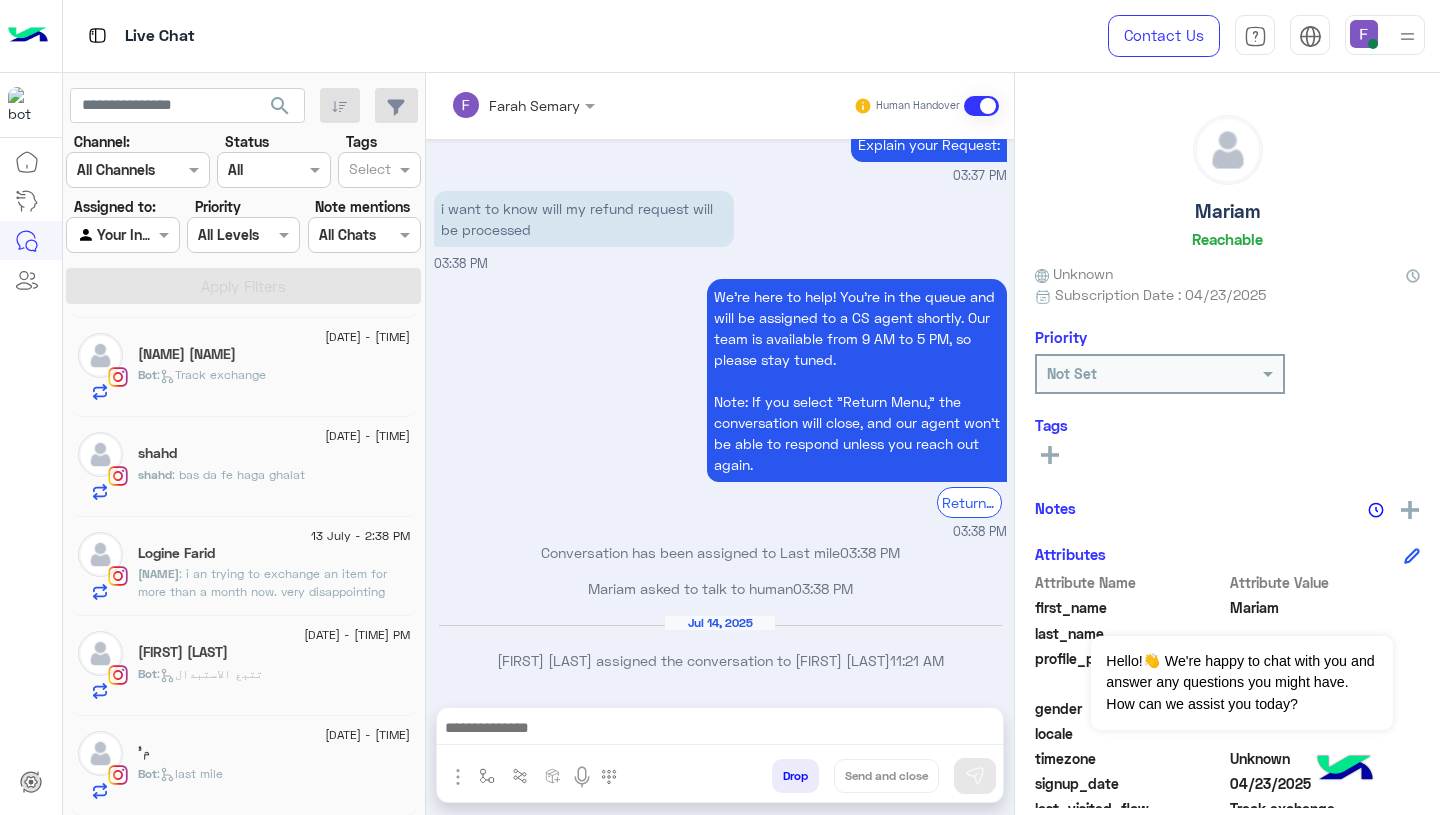 click at bounding box center [720, 730] 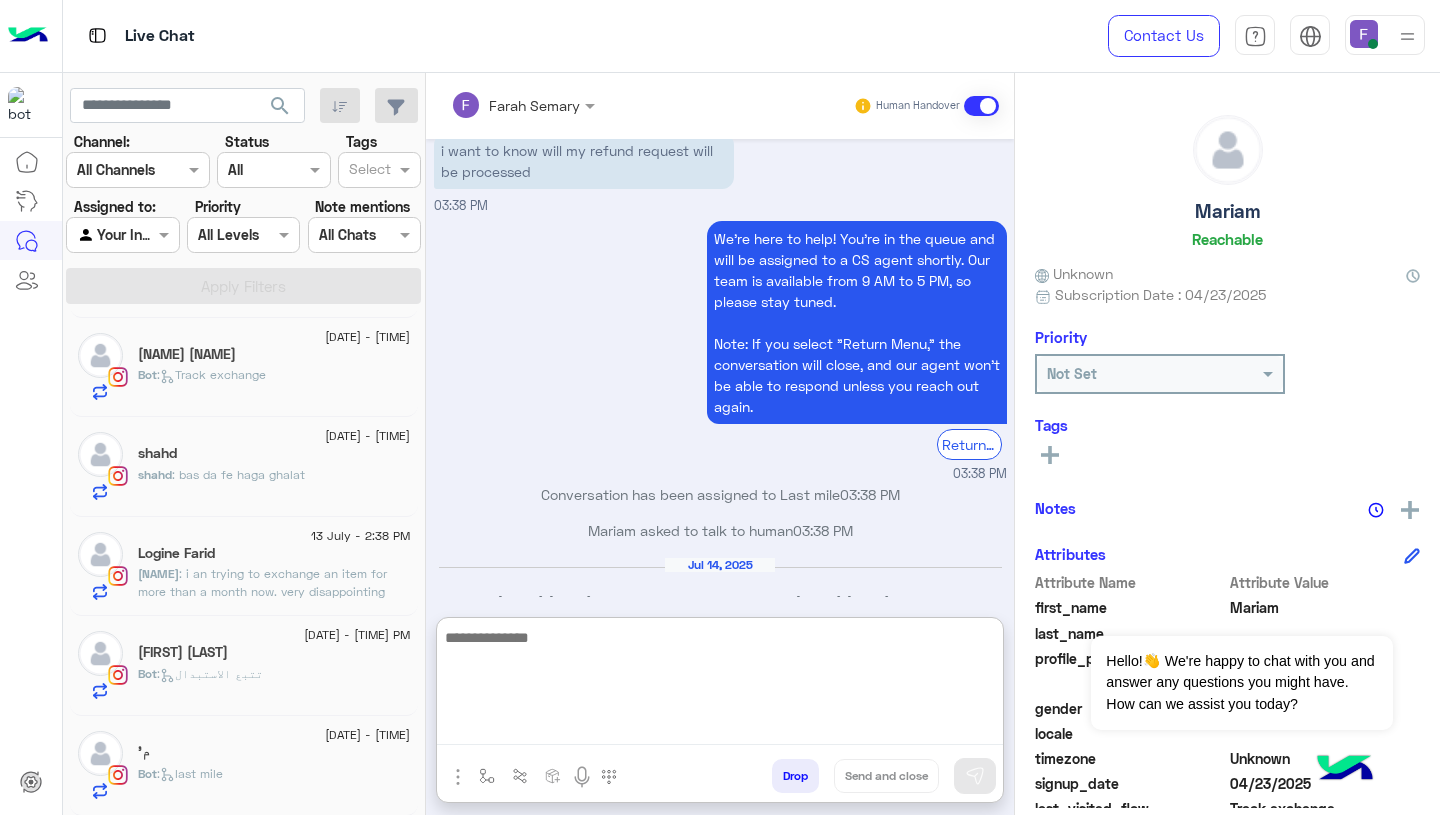 paste on "**********" 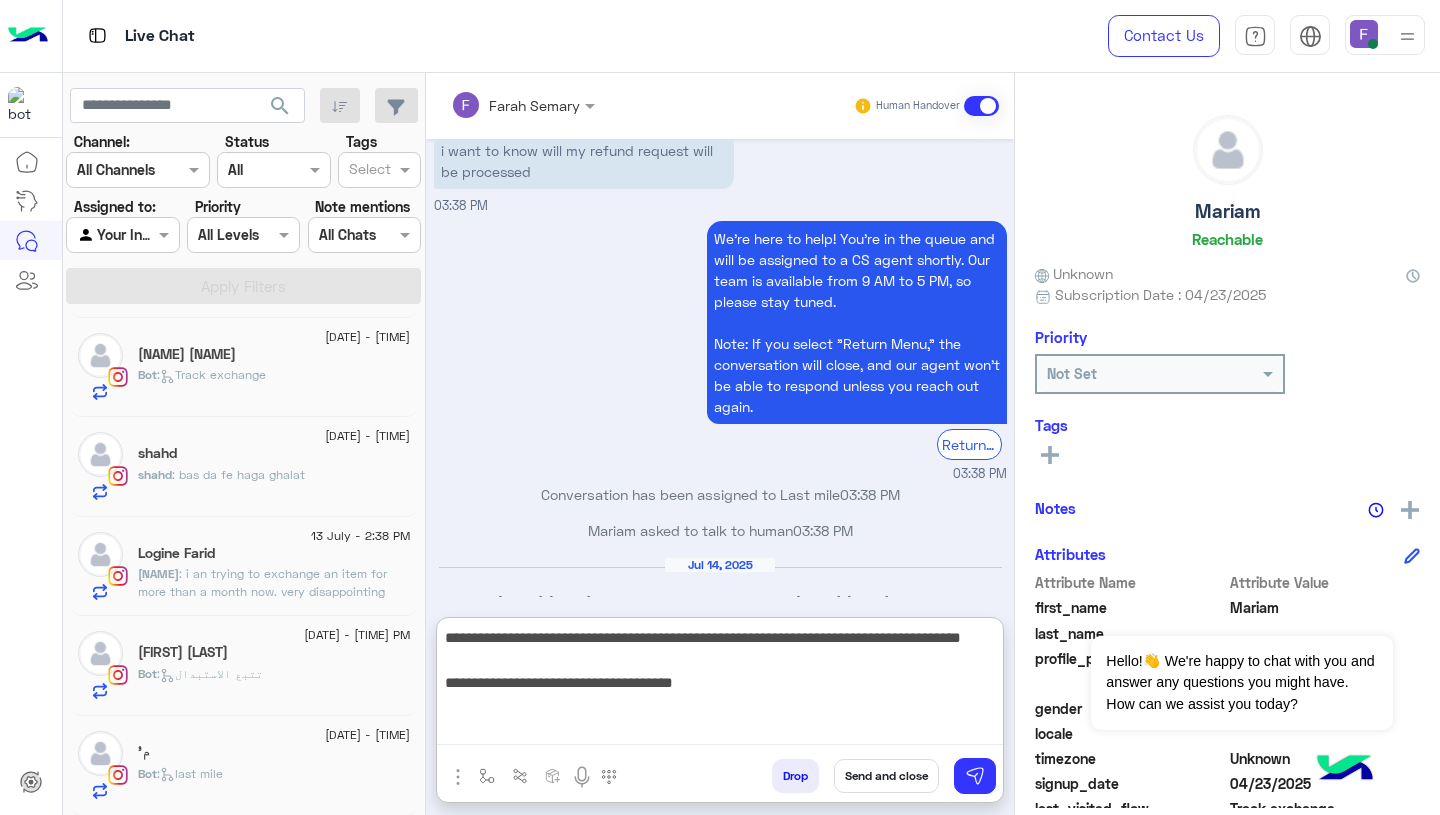 drag, startPoint x: 939, startPoint y: 644, endPoint x: 955, endPoint y: 665, distance: 26.400757 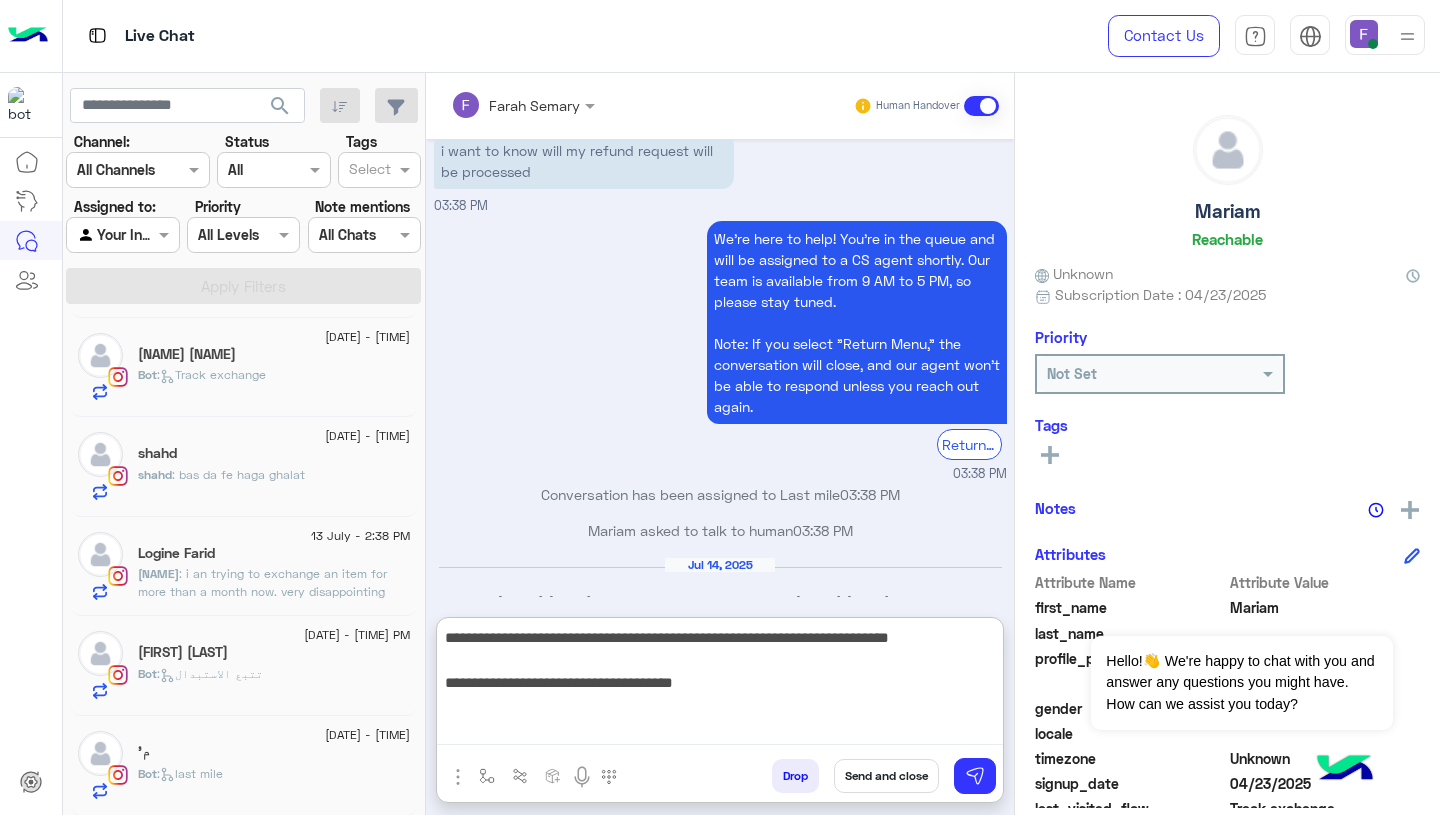 type on "**********" 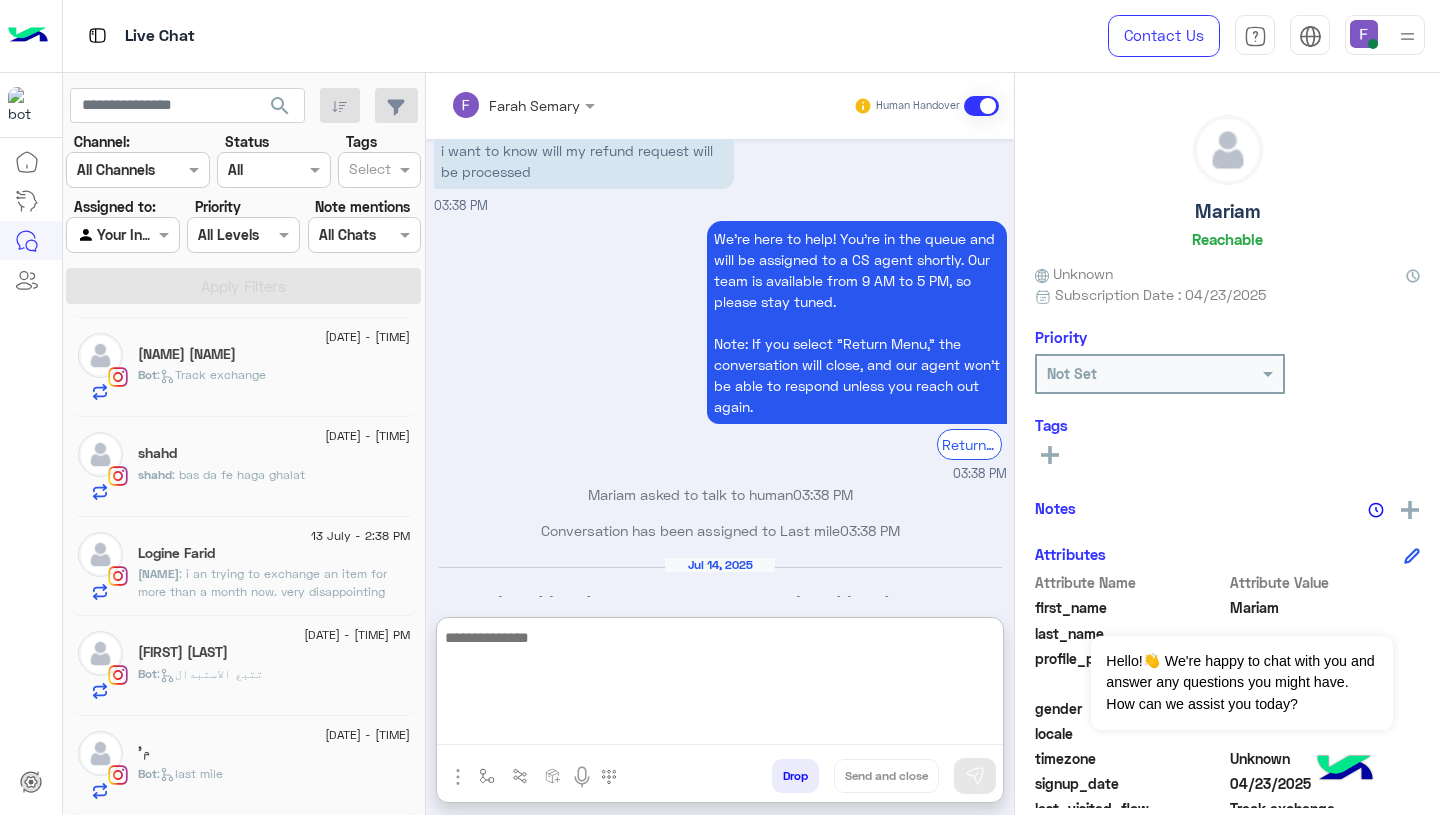 scroll, scrollTop: 2184, scrollLeft: 0, axis: vertical 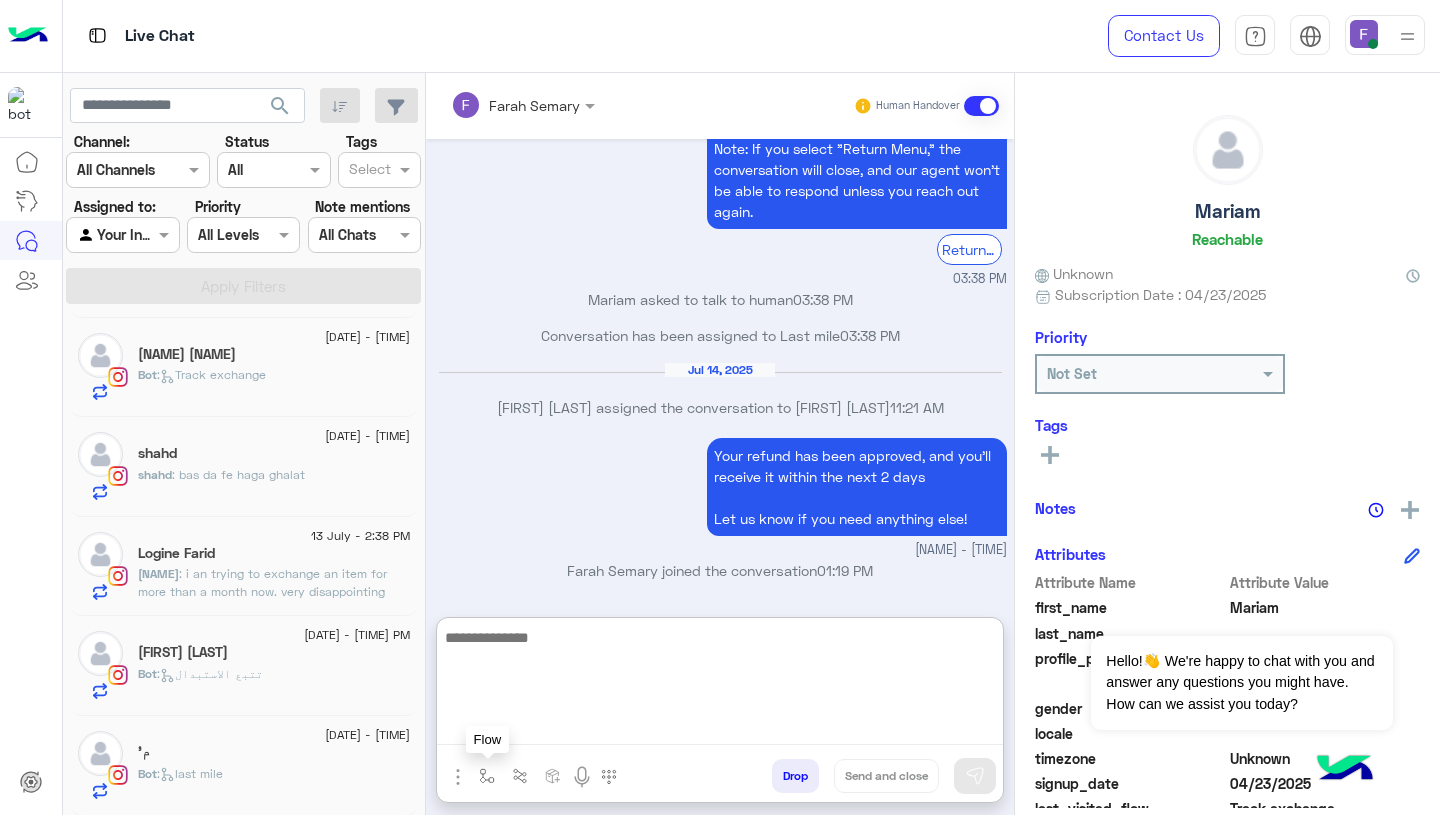 click at bounding box center (487, 776) 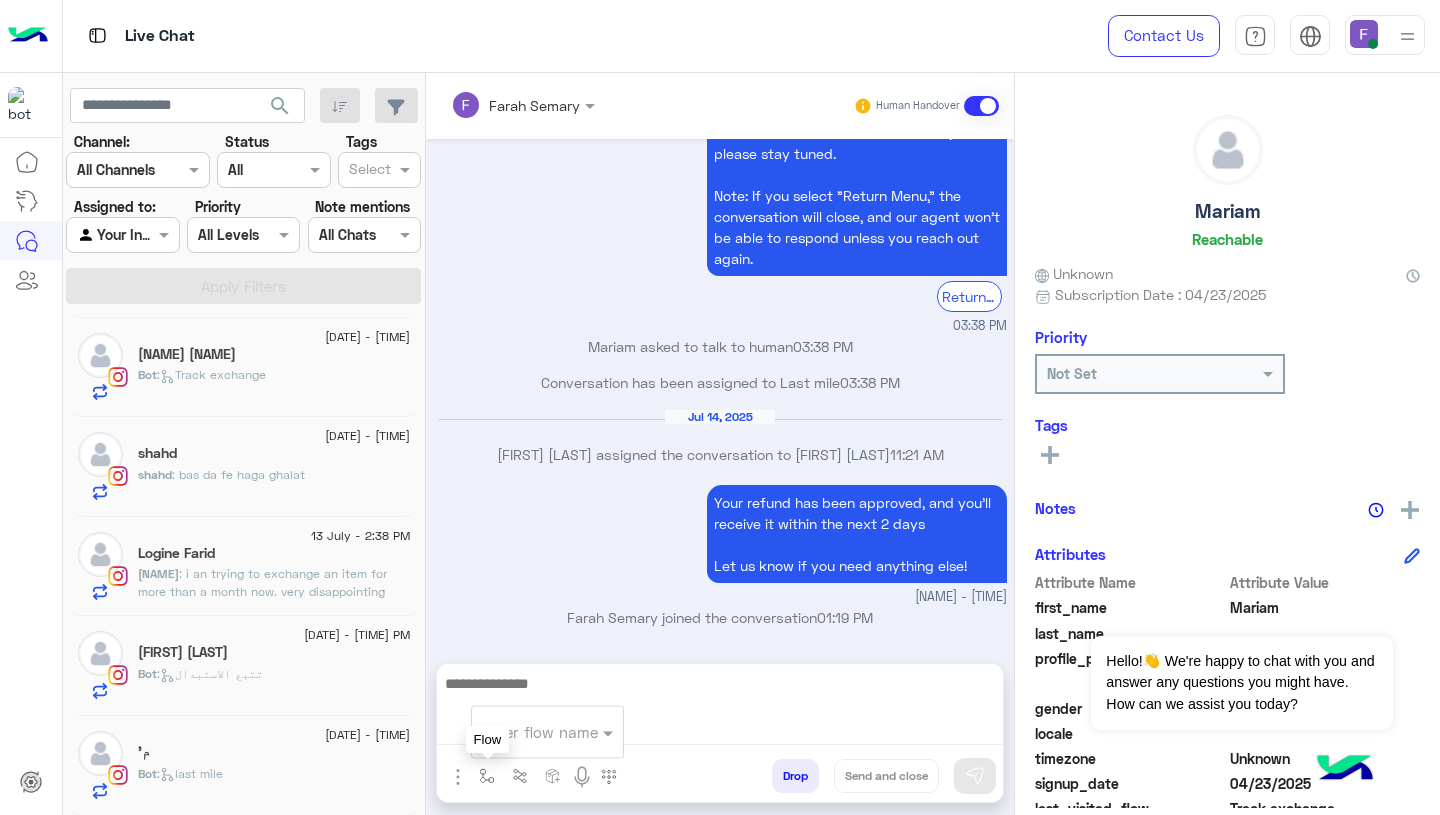 scroll, scrollTop: 2130, scrollLeft: 0, axis: vertical 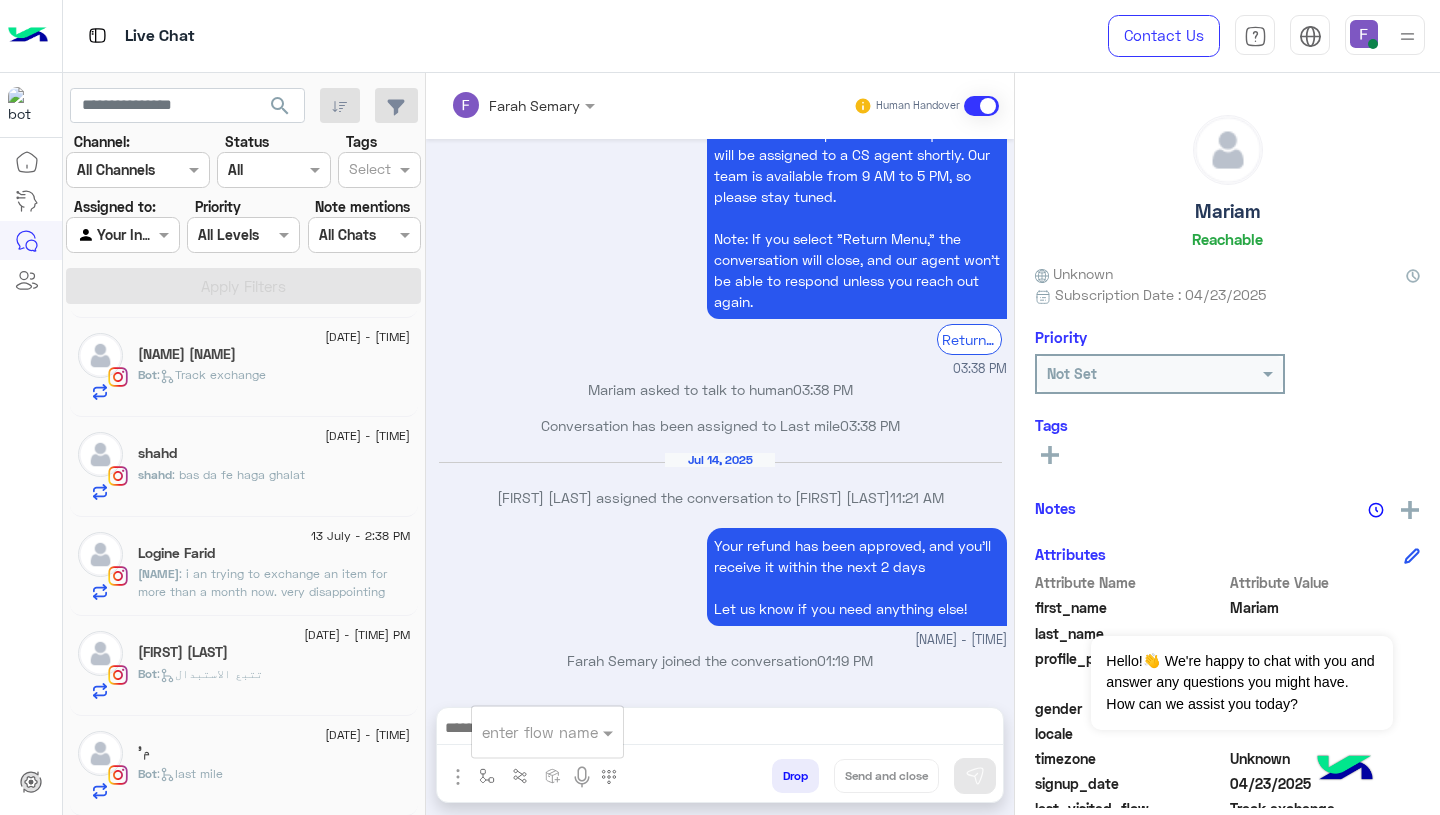 click at bounding box center [523, 732] 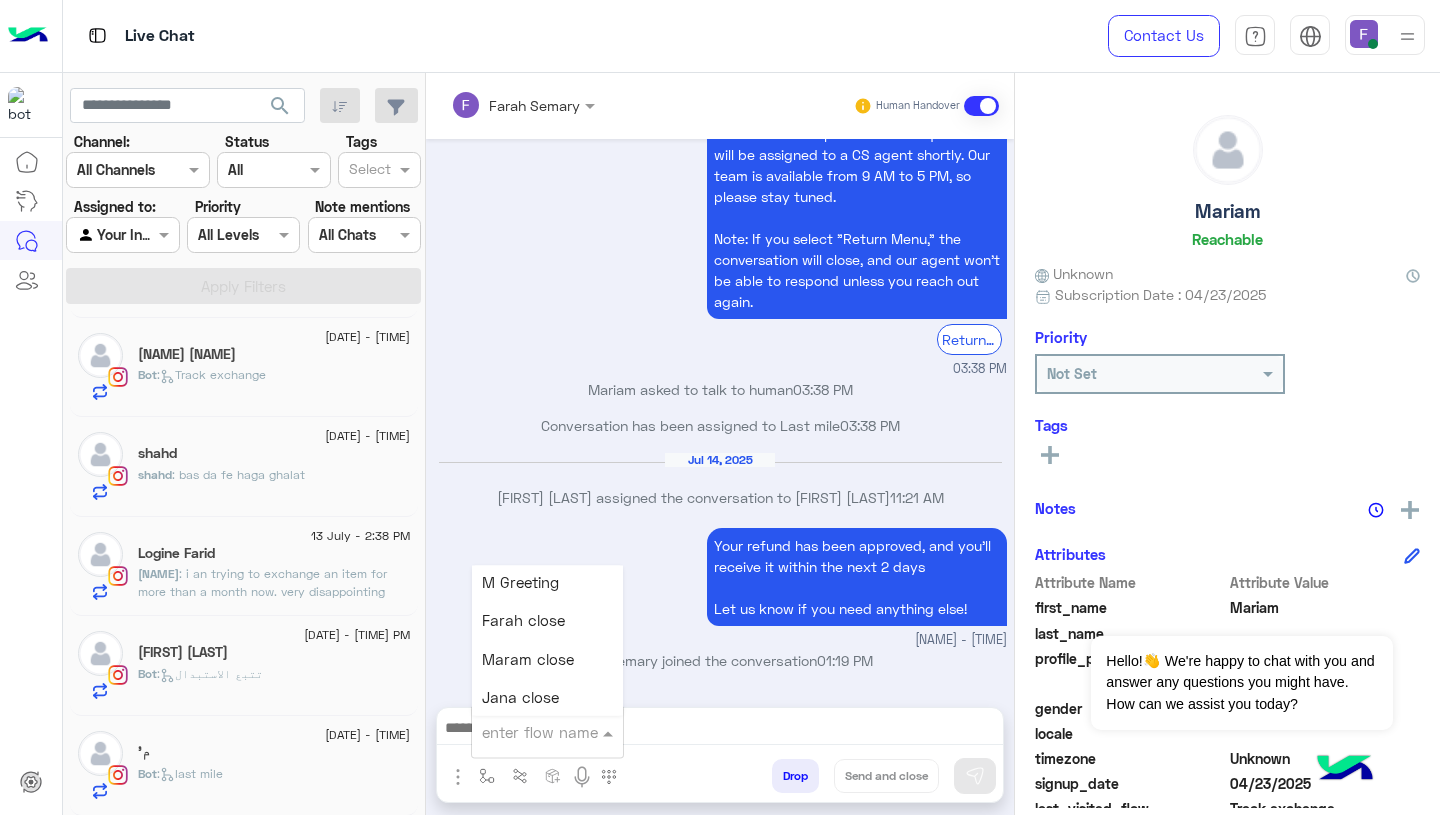 scroll, scrollTop: 2359, scrollLeft: 0, axis: vertical 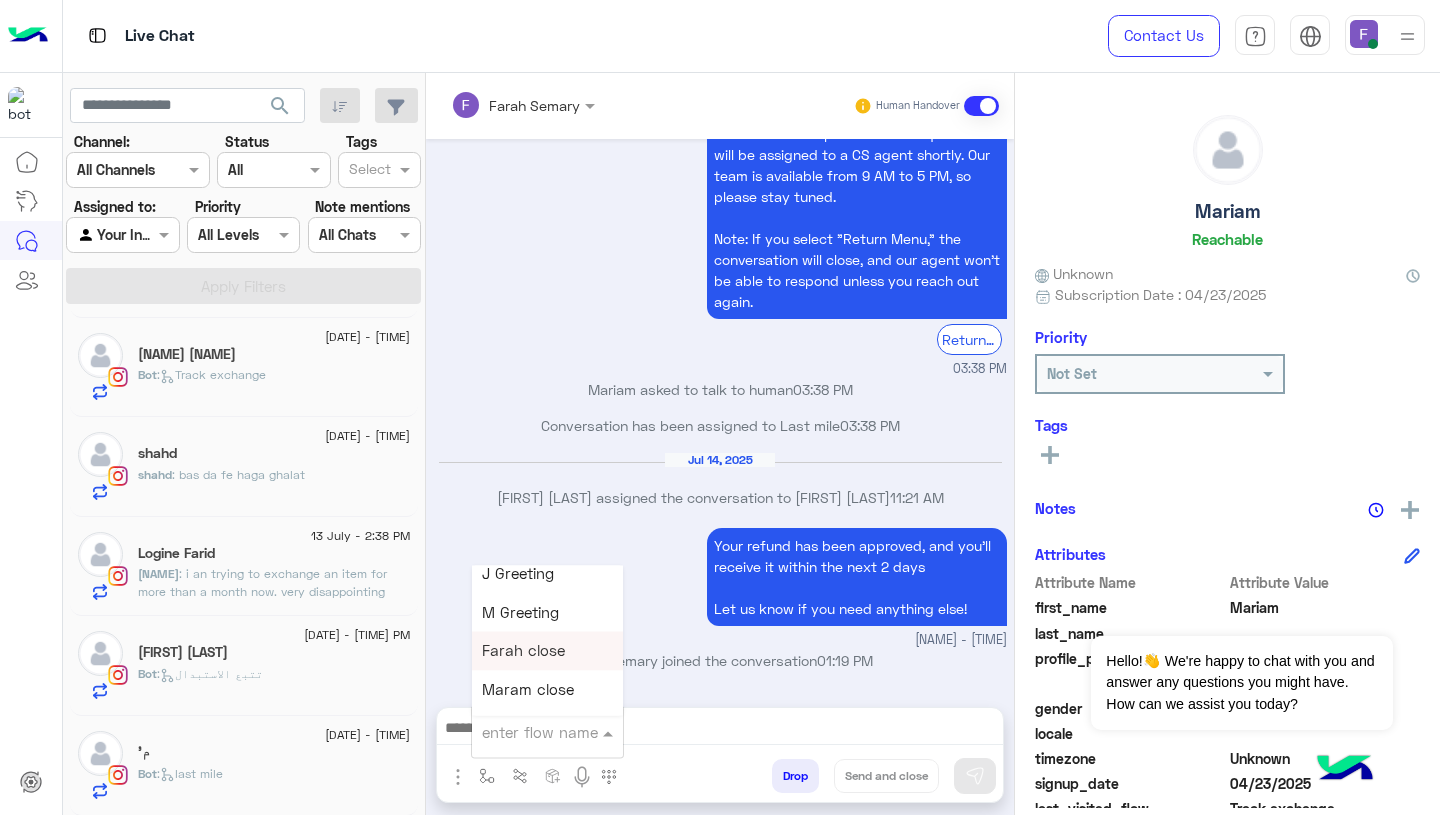 click on "Farah close" at bounding box center [523, 651] 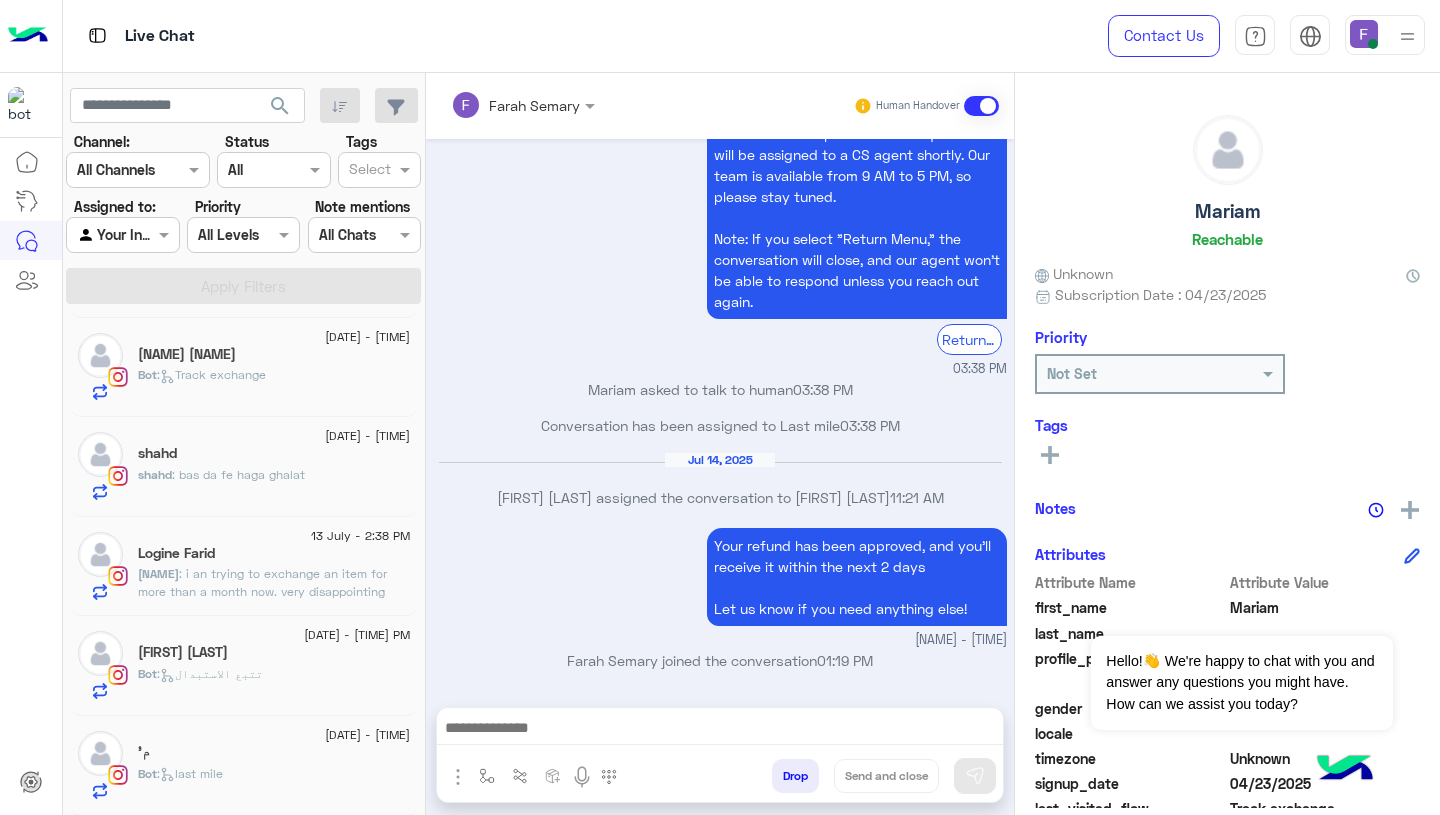 type on "**********" 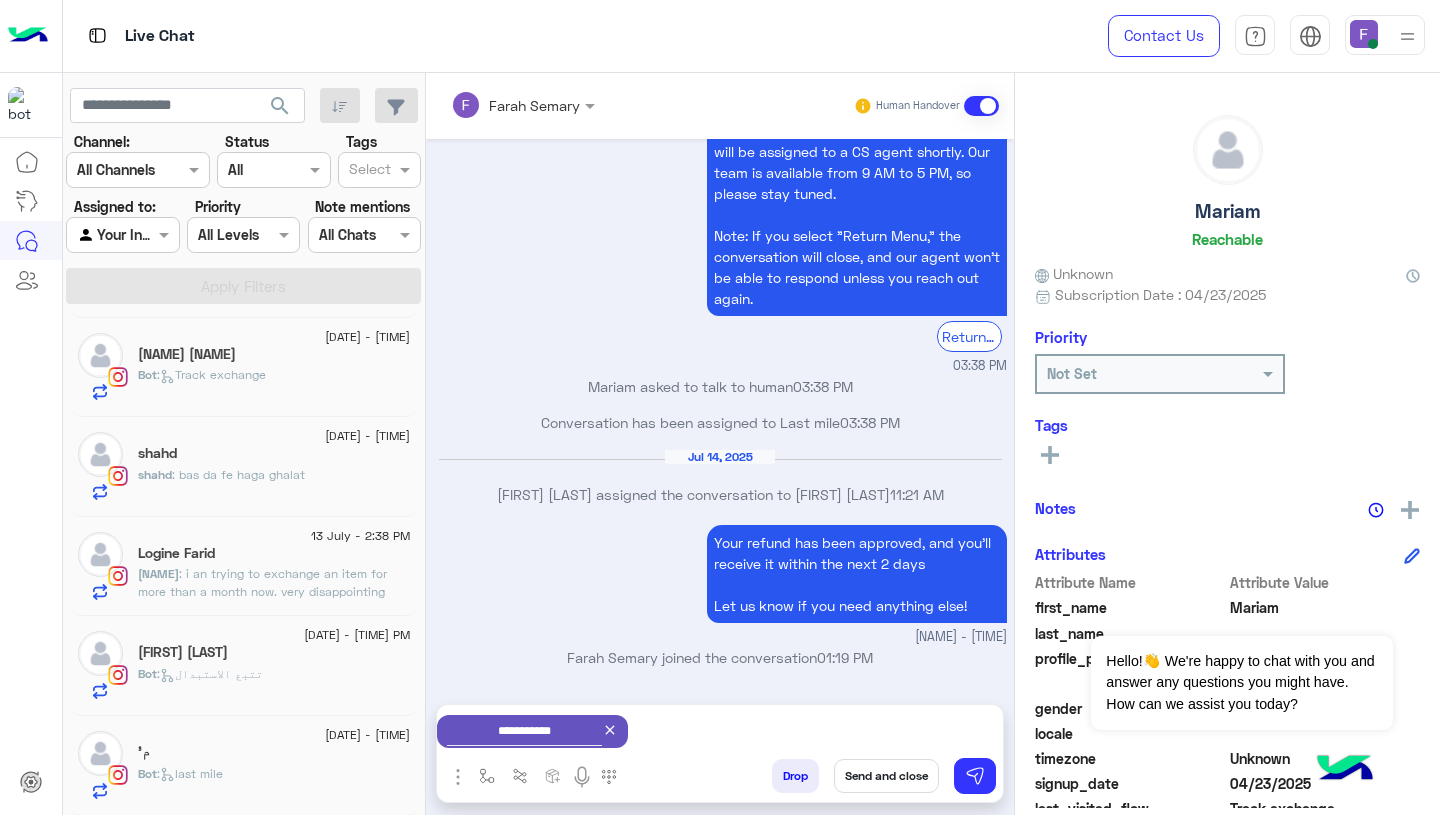 click on "Send and close" at bounding box center (886, 776) 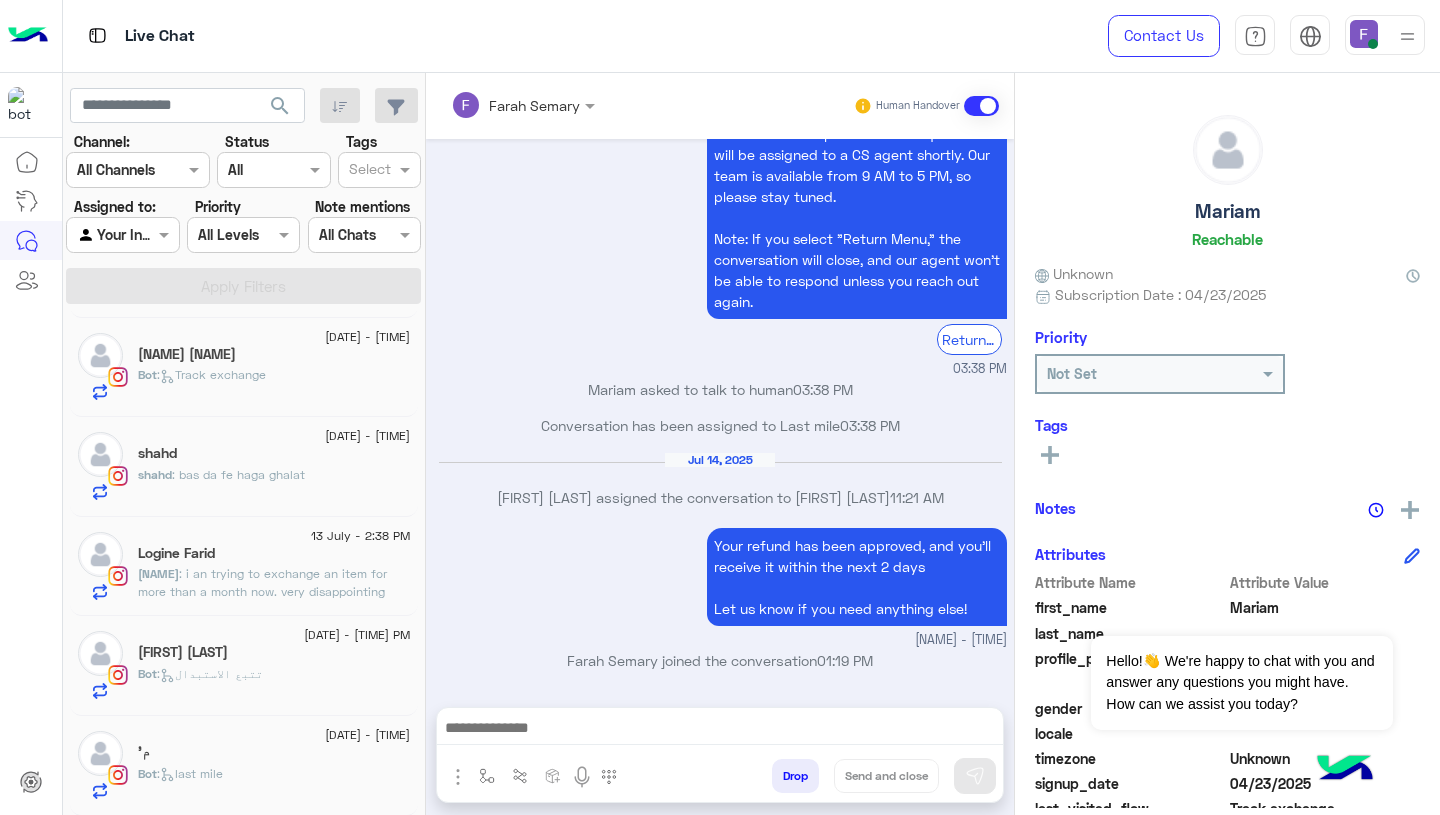 scroll, scrollTop: 2167, scrollLeft: 0, axis: vertical 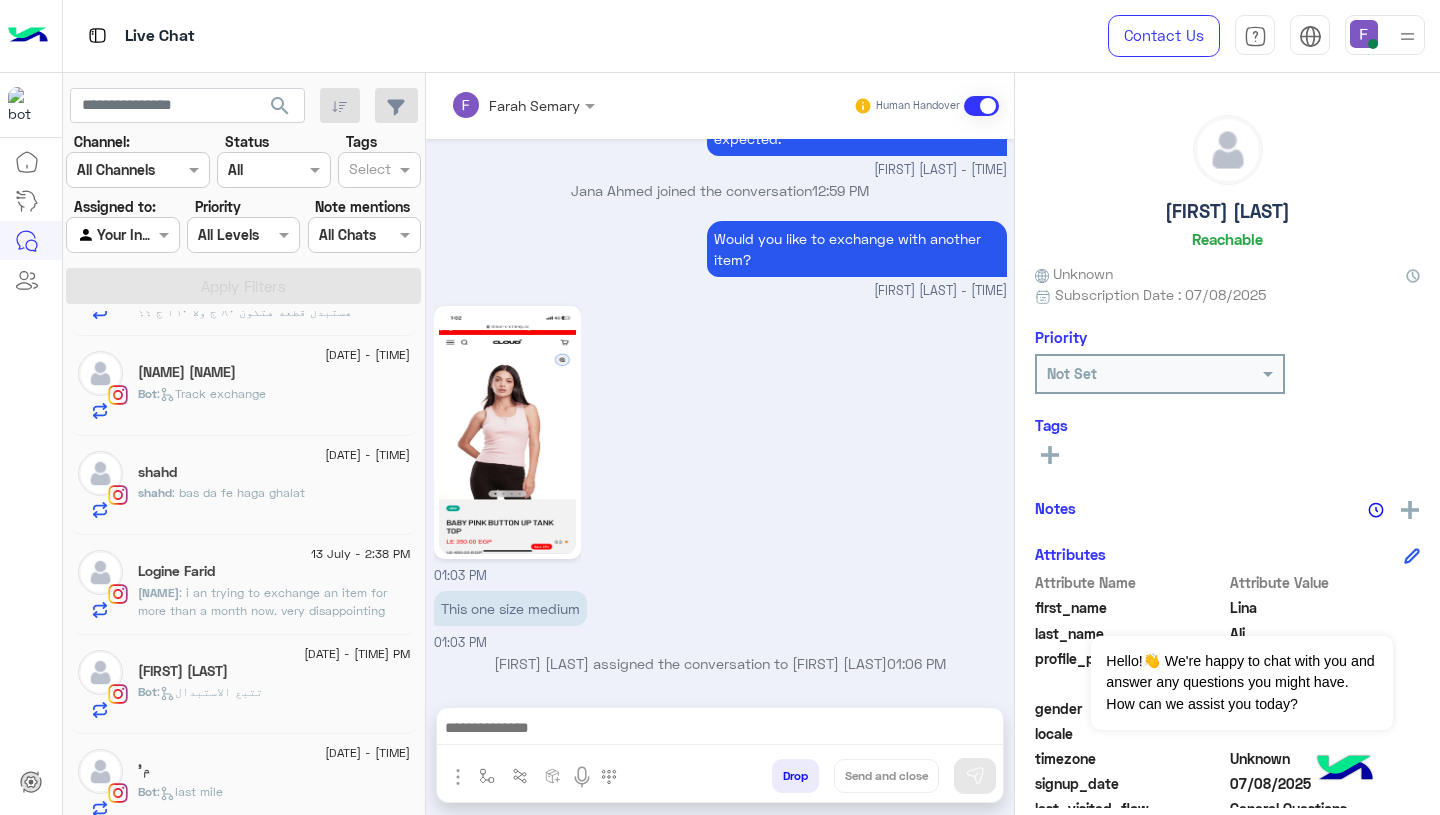 click on "Bot :   تتبع الاستبدال" 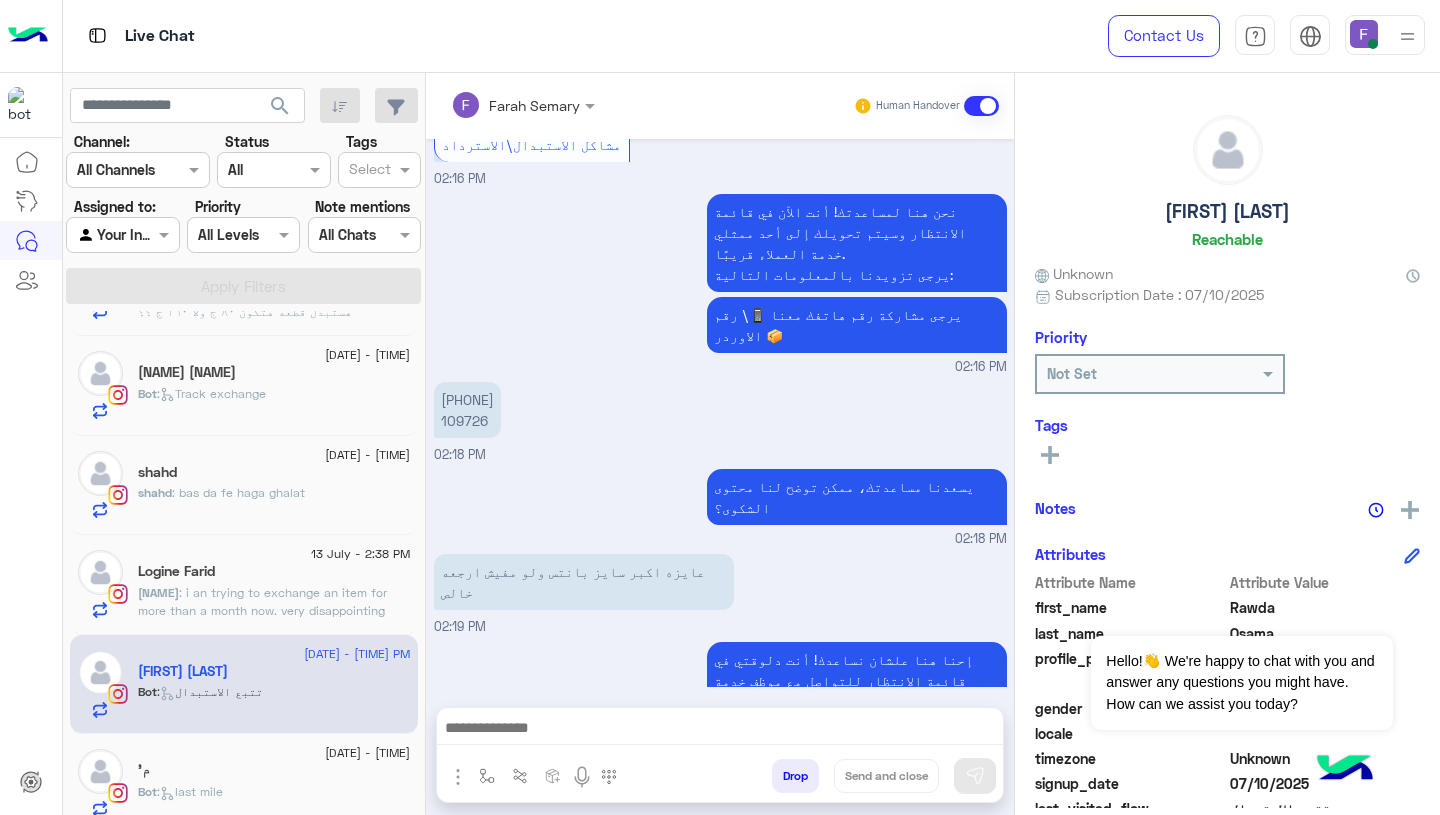scroll, scrollTop: 1861, scrollLeft: 0, axis: vertical 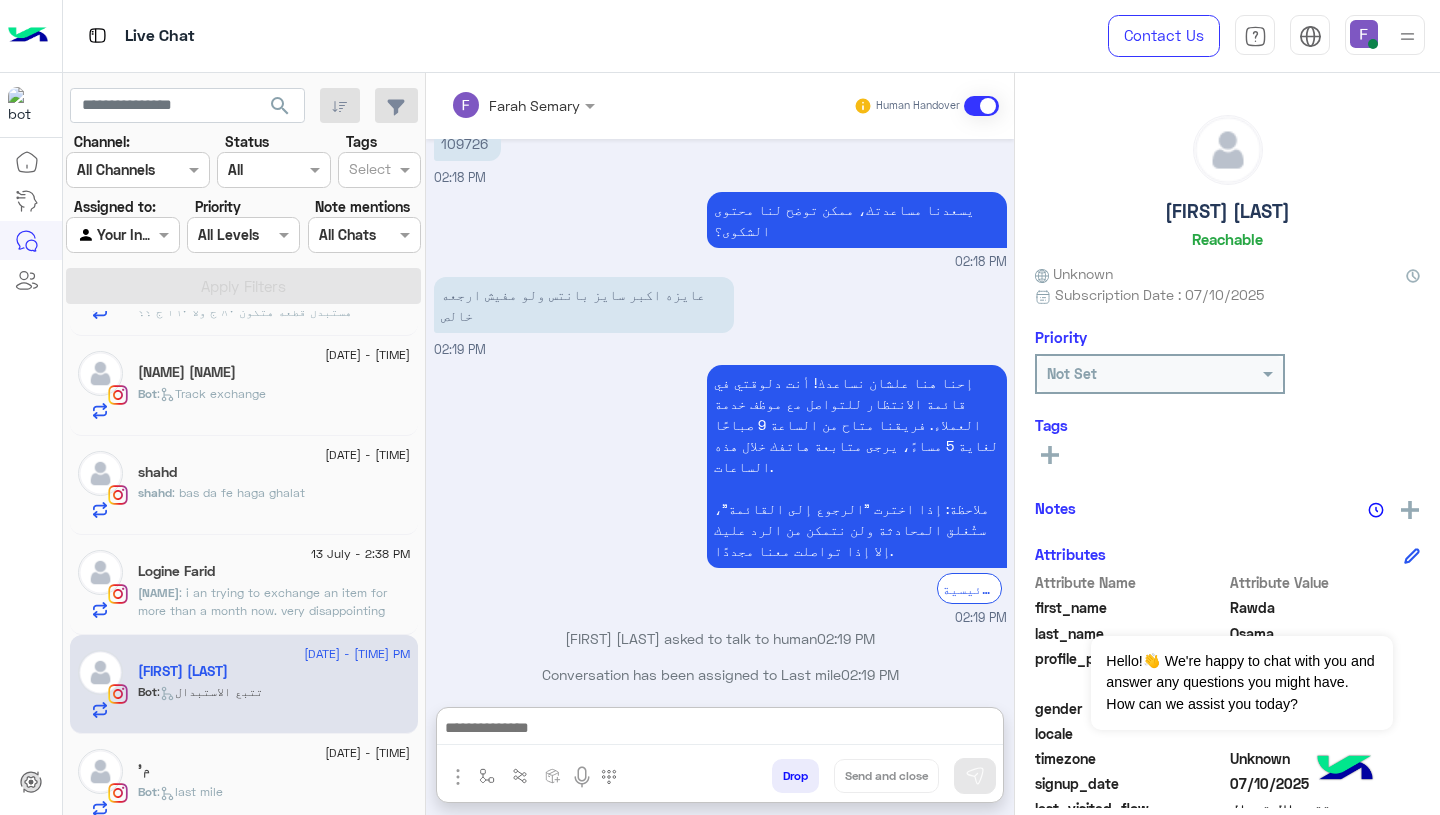 click at bounding box center (720, 730) 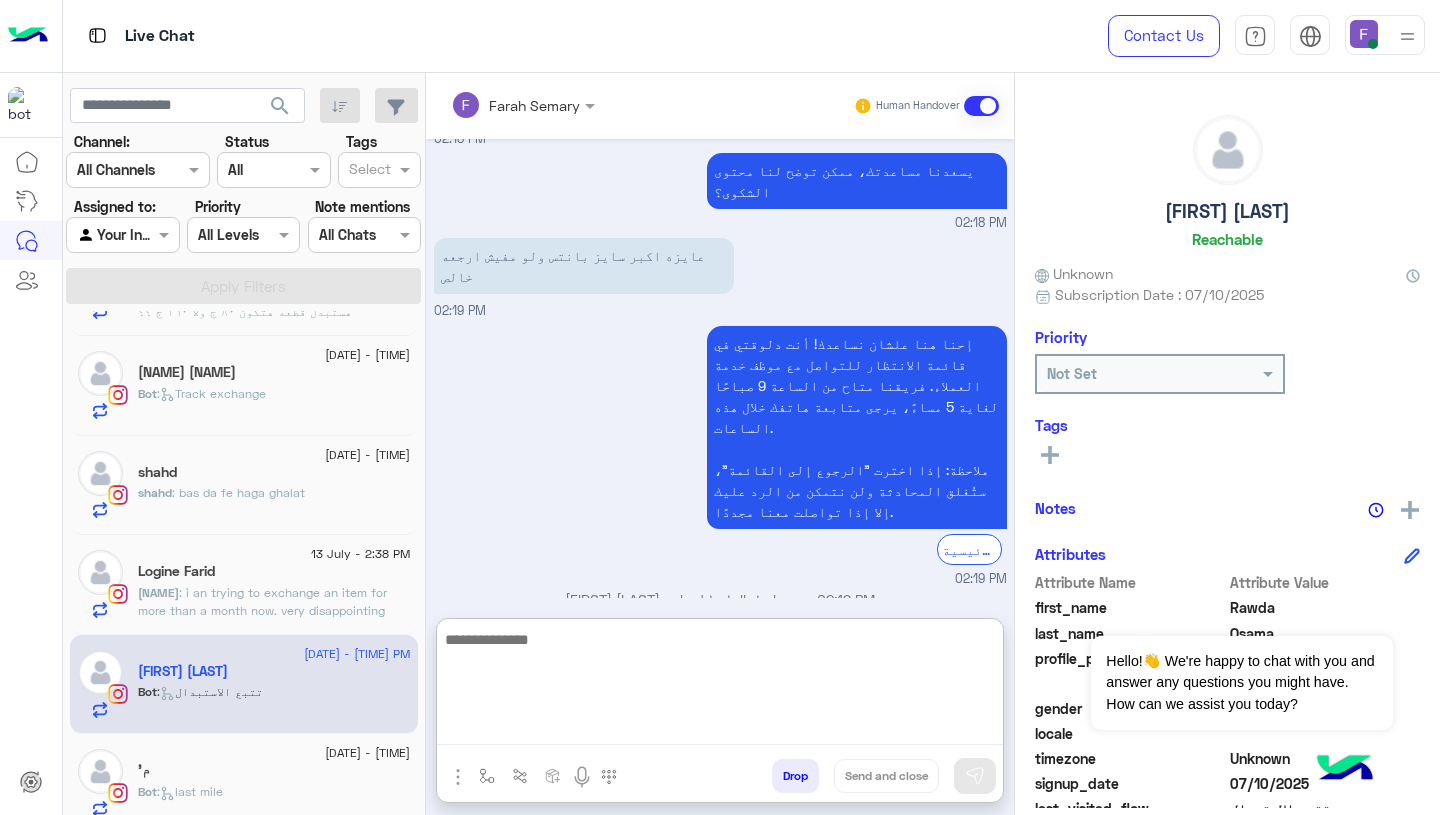 paste on "**********" 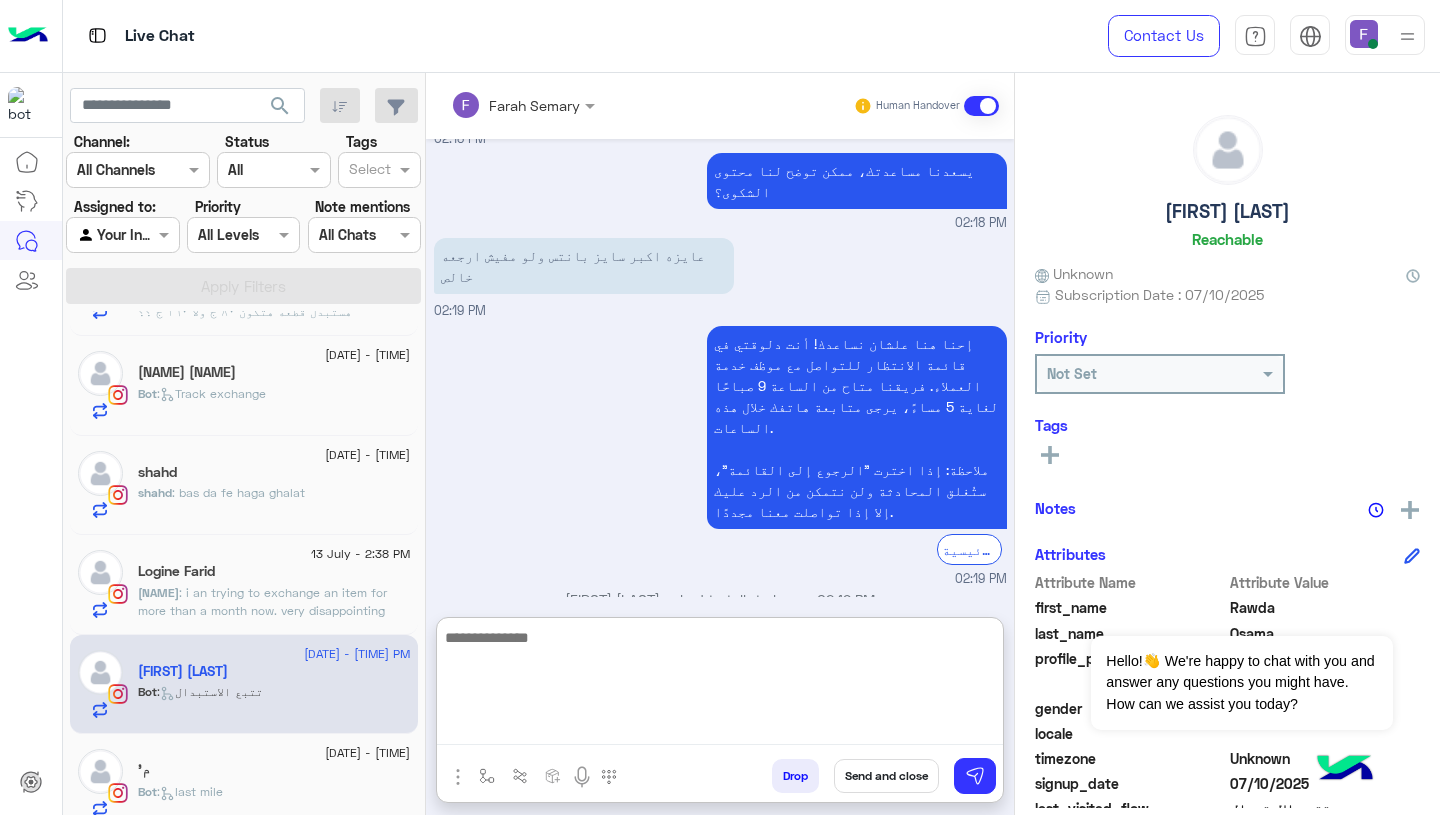scroll, scrollTop: 0, scrollLeft: 0, axis: both 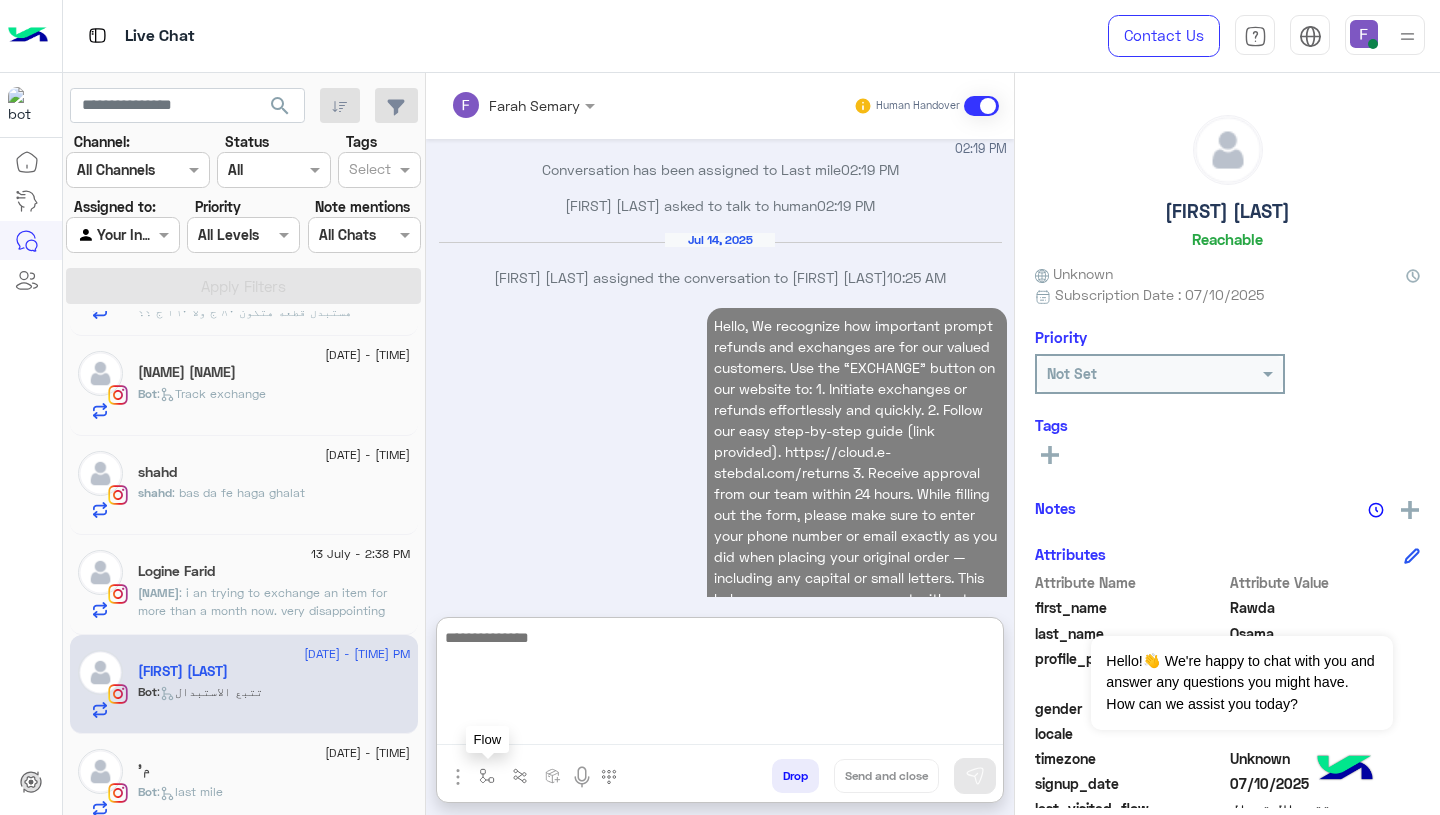 click at bounding box center [487, 776] 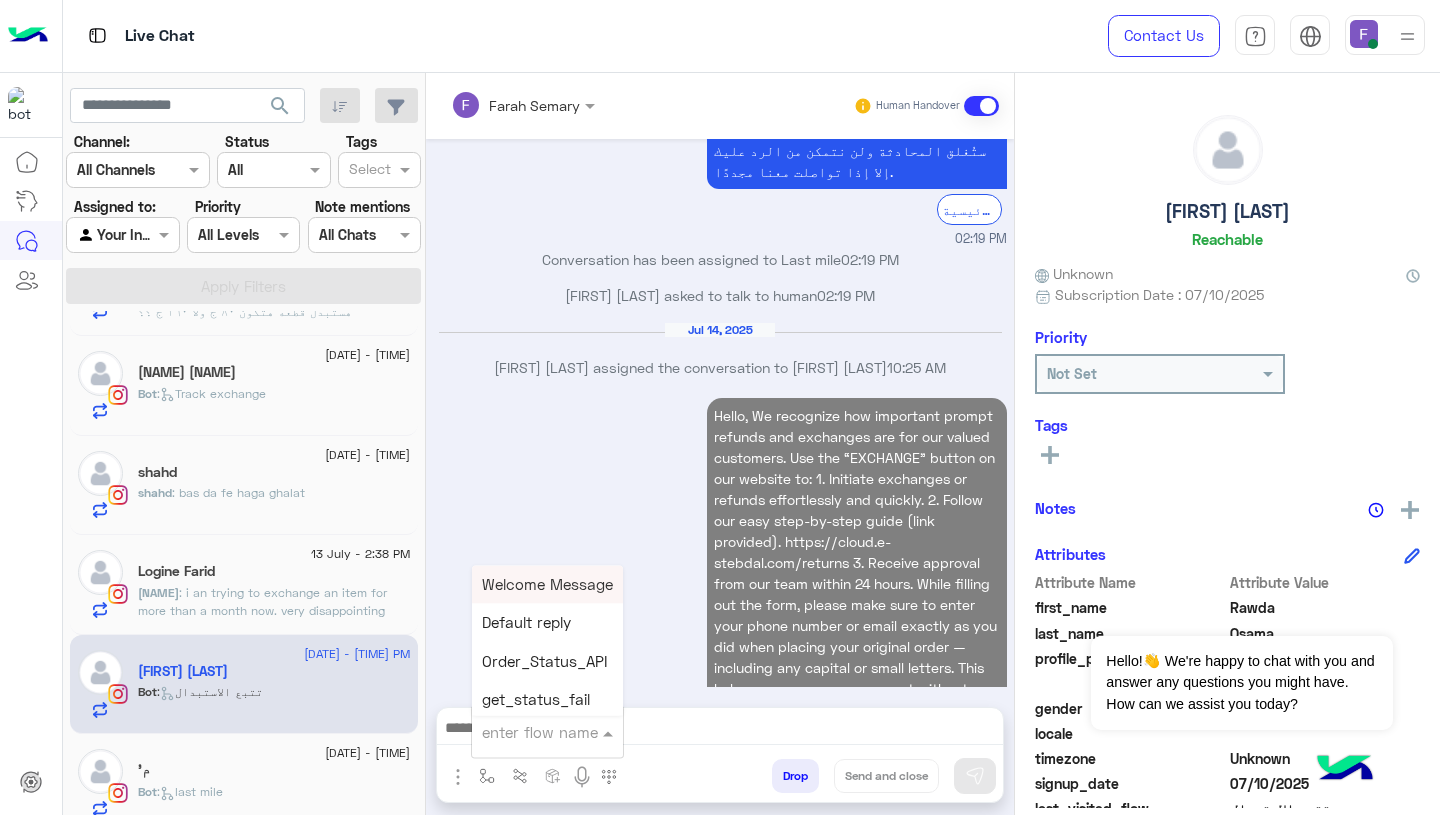 click at bounding box center [523, 732] 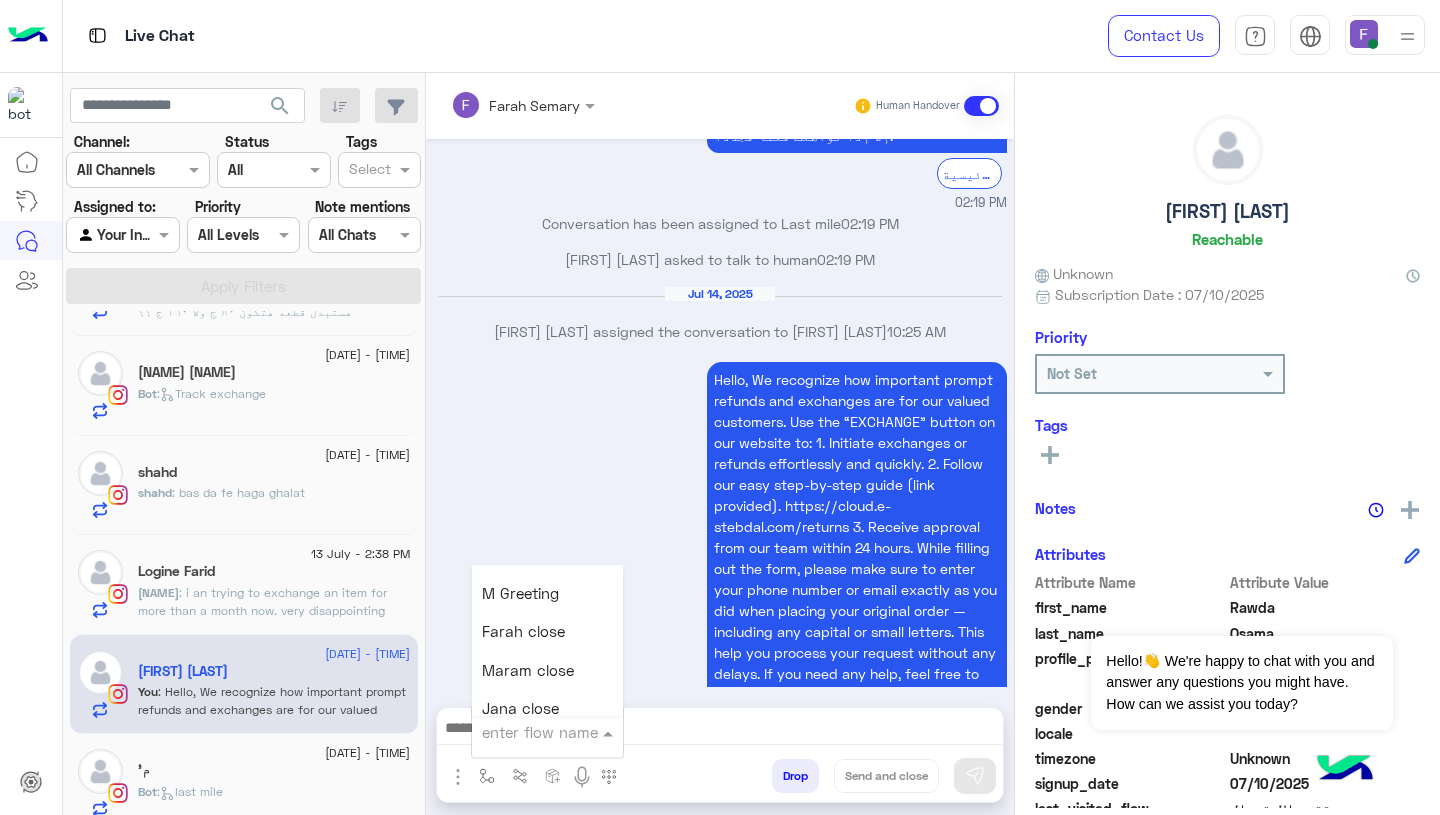 scroll, scrollTop: 2369, scrollLeft: 0, axis: vertical 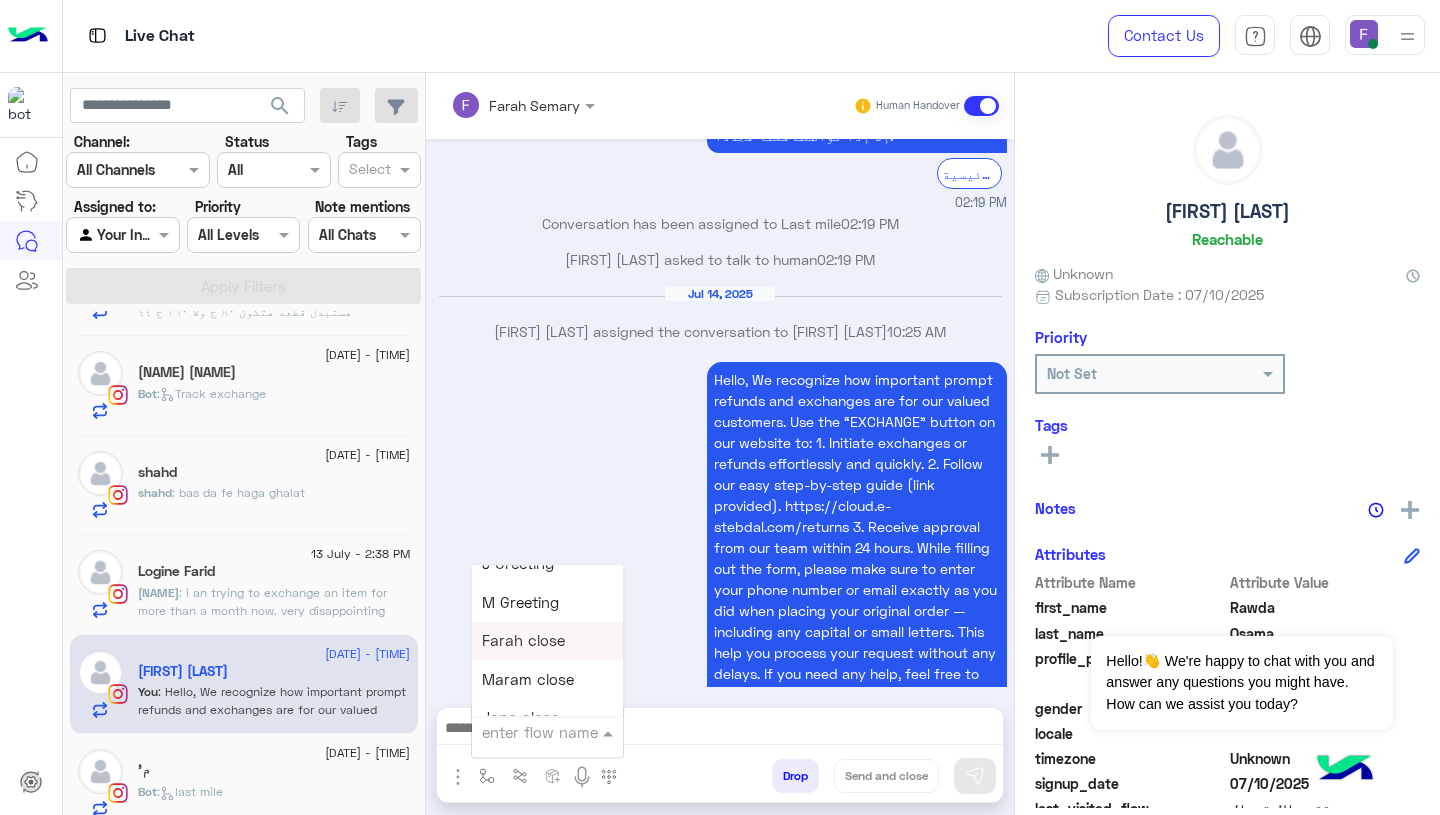click on "Farah close" at bounding box center [523, 641] 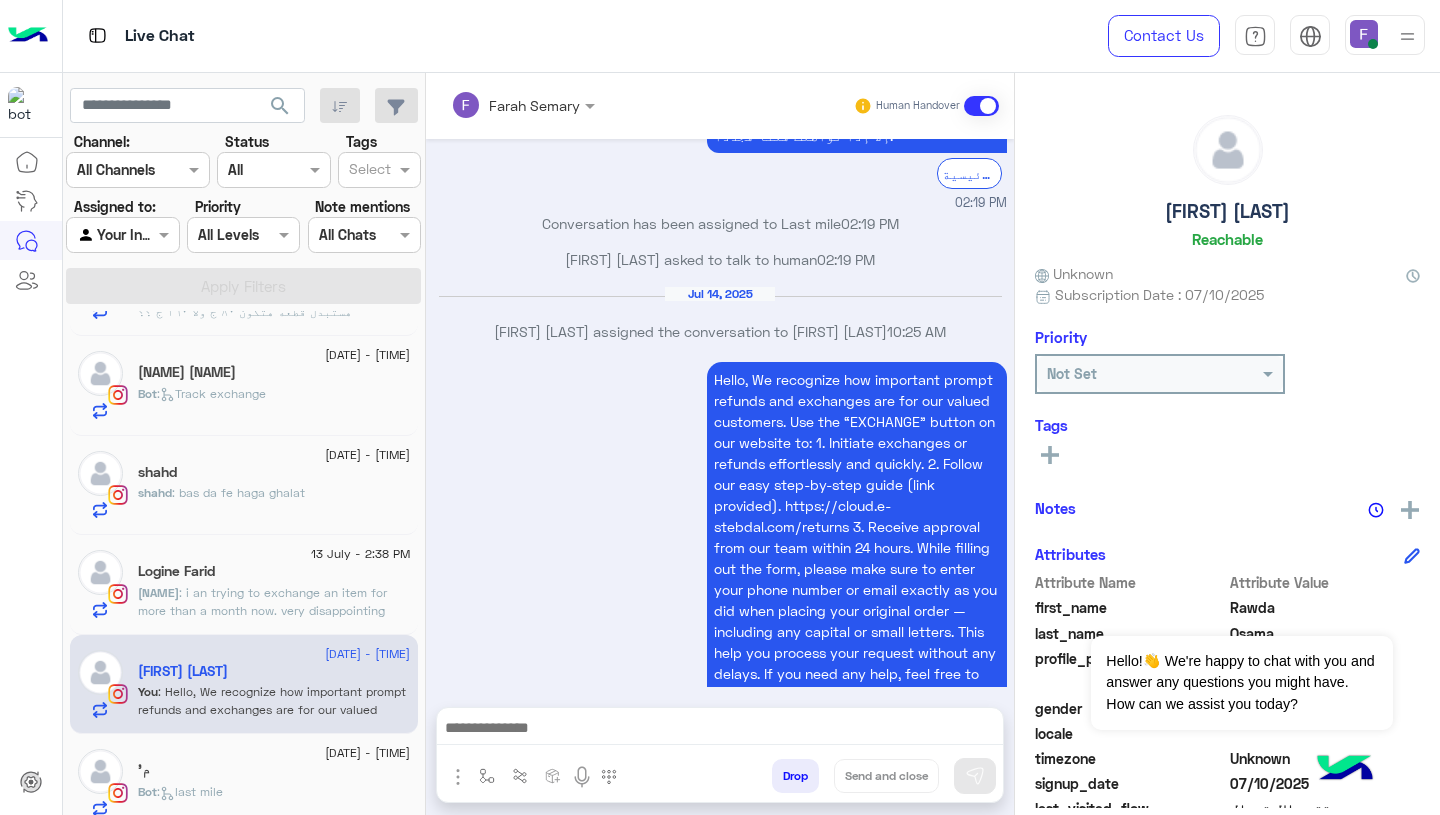 type on "**********" 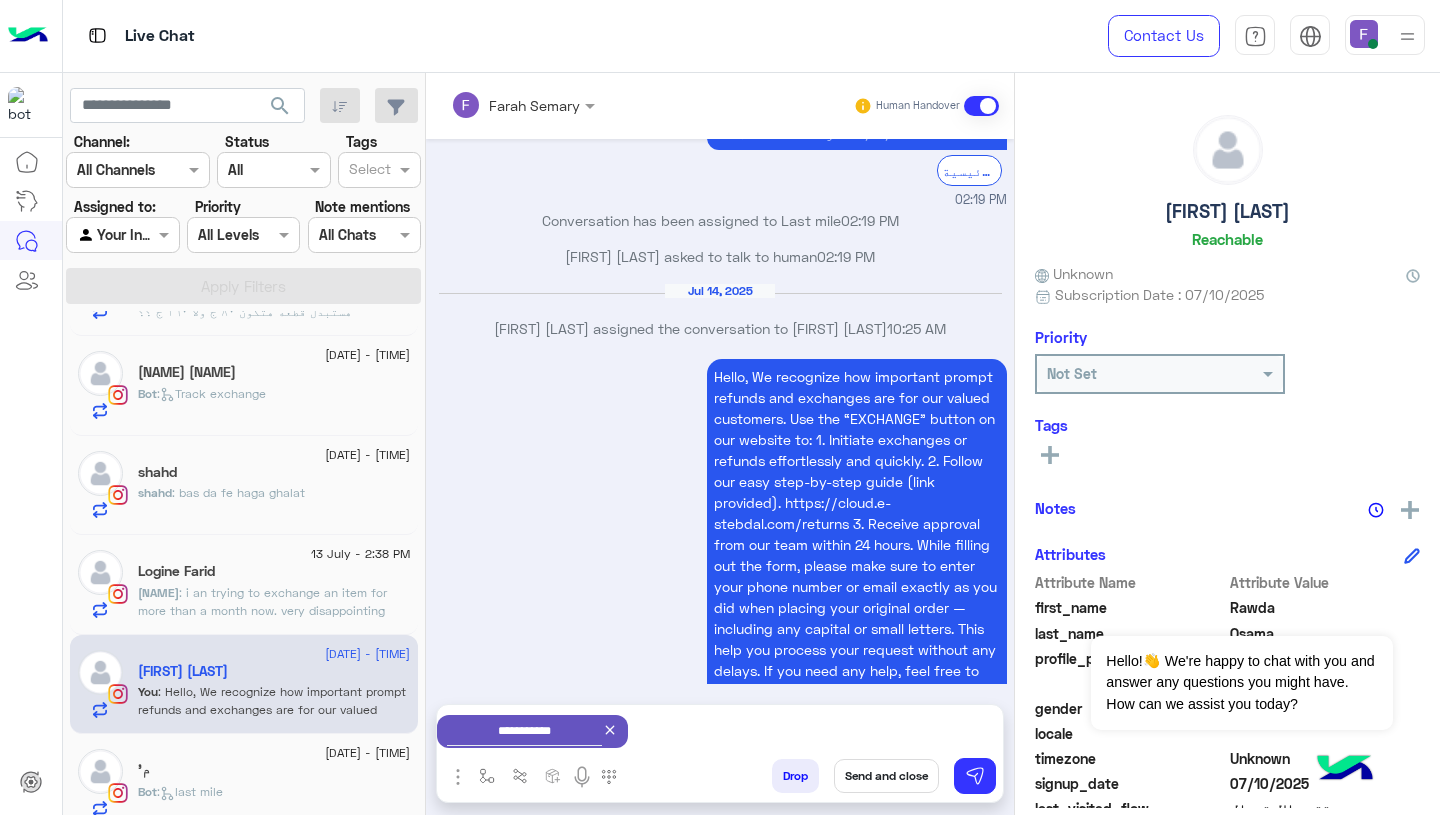 click on "Send and close" at bounding box center (886, 776) 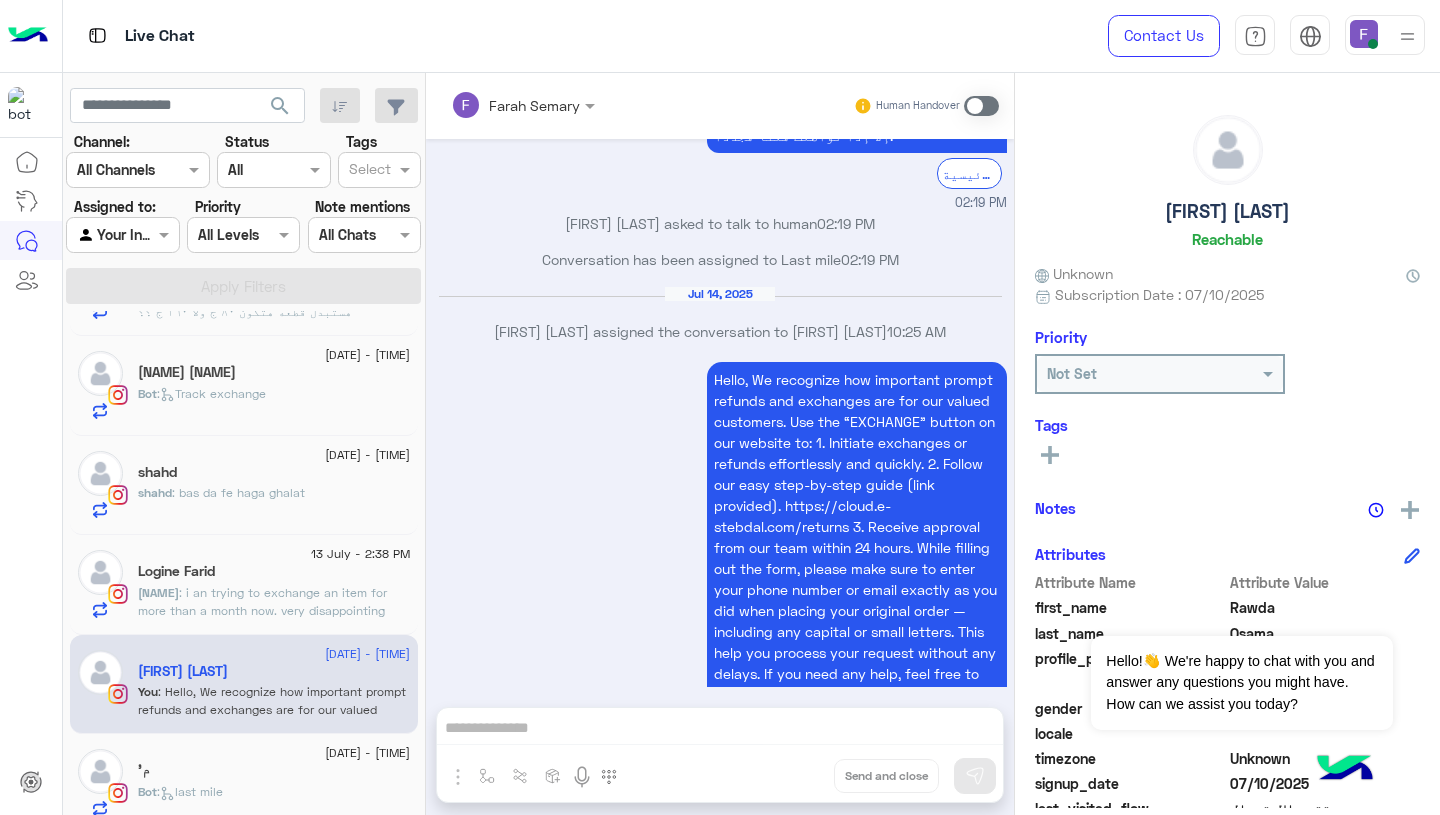 scroll, scrollTop: 2313, scrollLeft: 0, axis: vertical 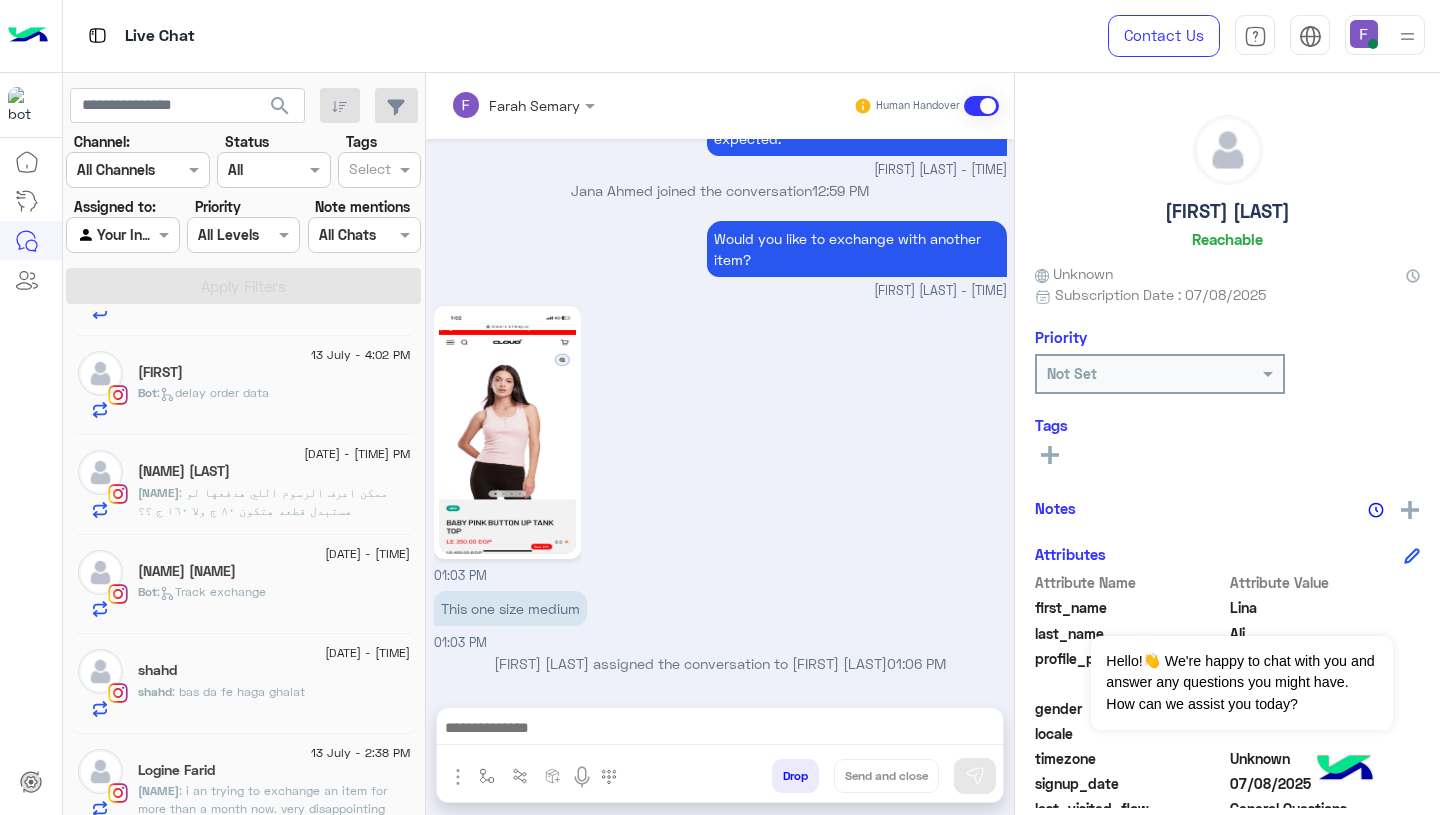 click on "Logine Farid" 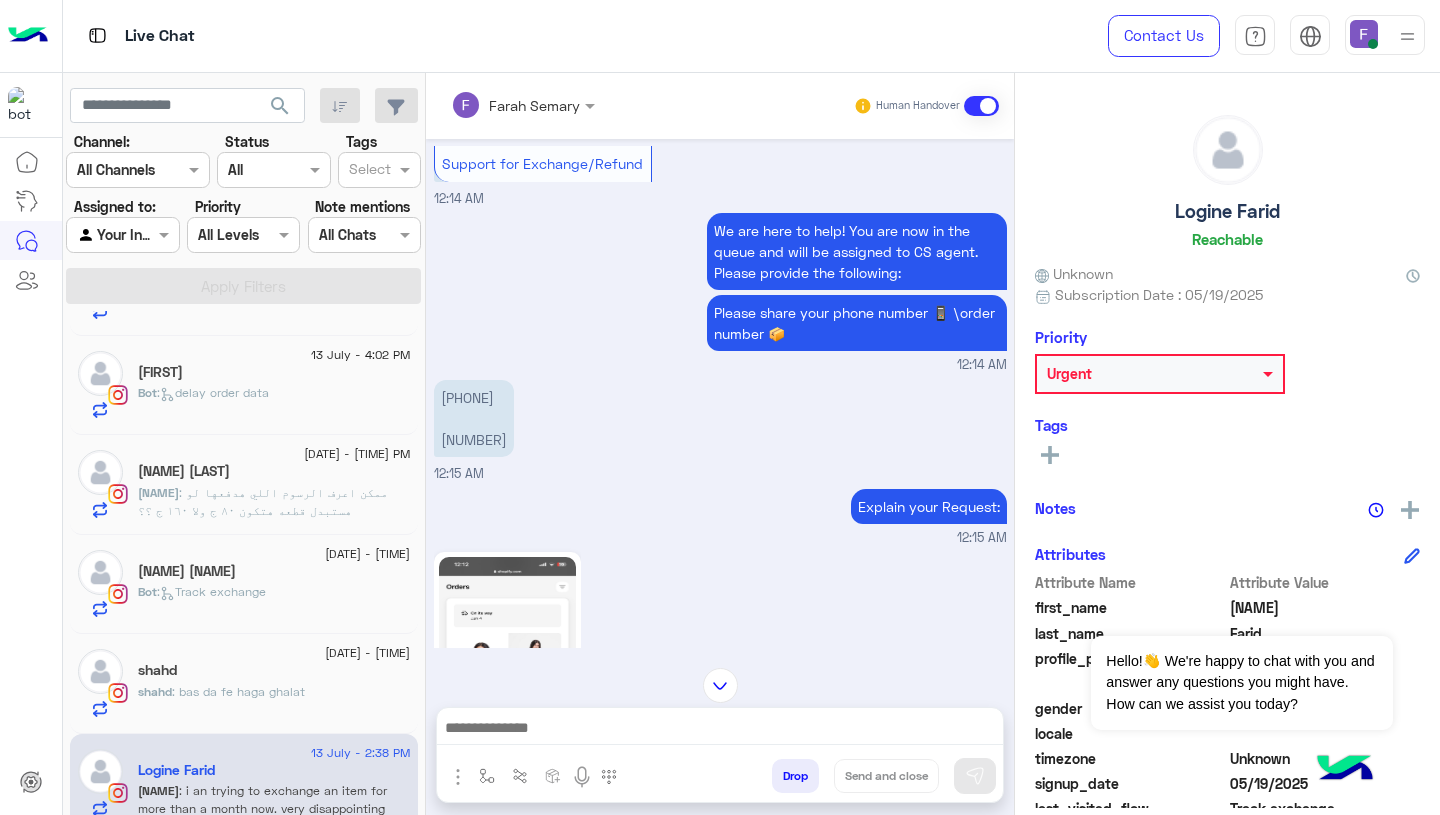 scroll, scrollTop: 634, scrollLeft: 0, axis: vertical 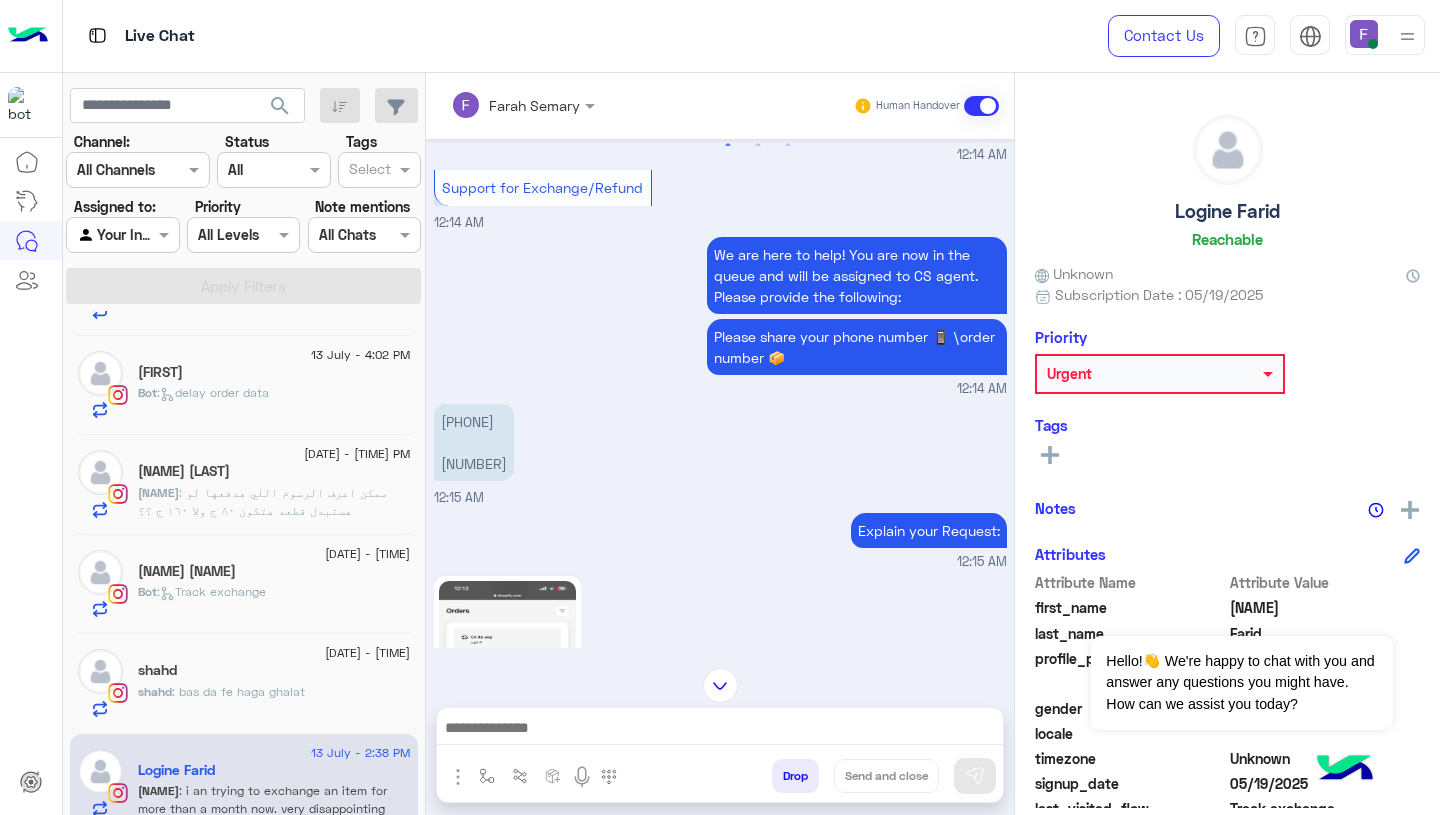 click on "01281777676 96738" at bounding box center (474, 442) 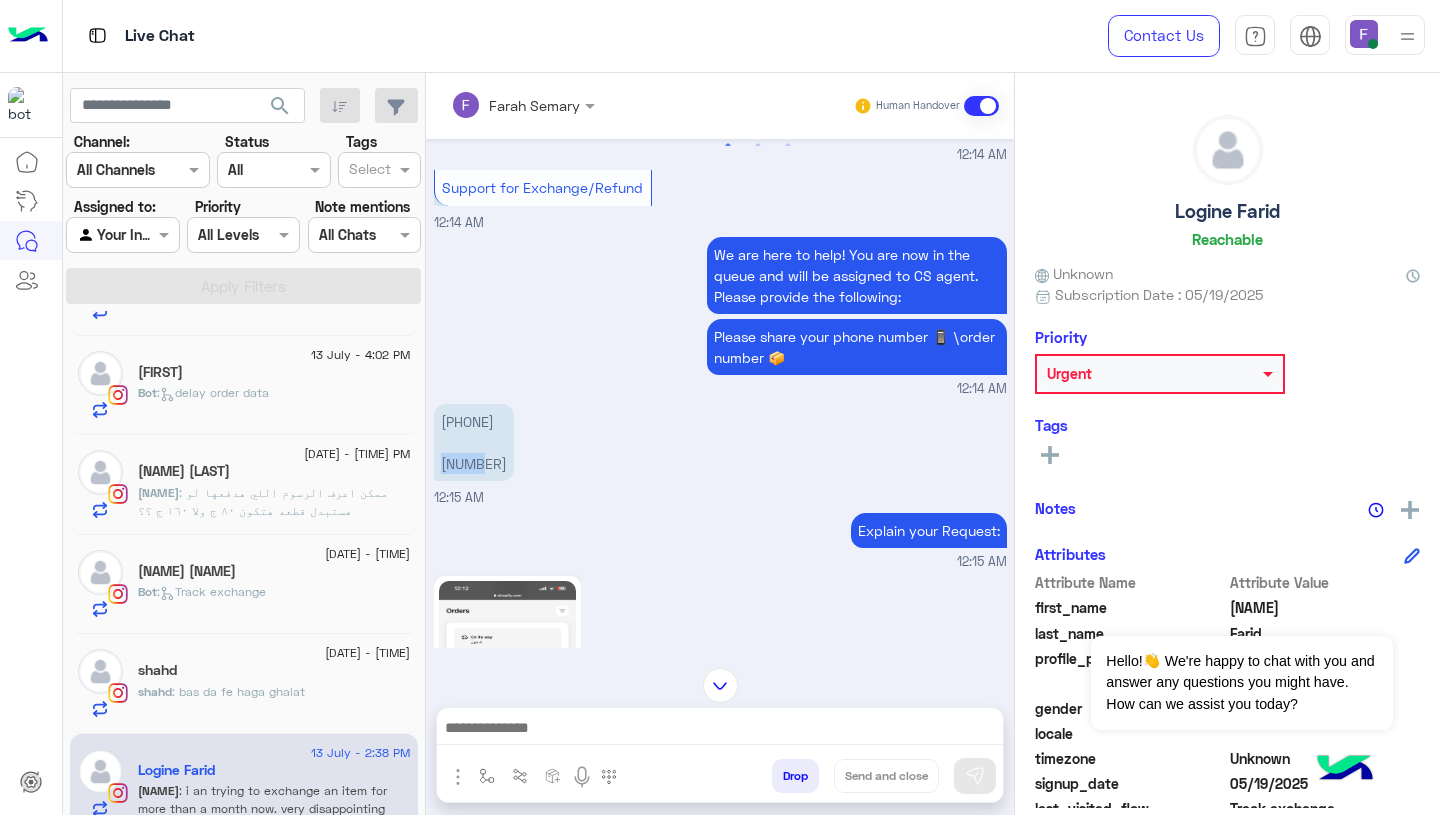 click on "01281777676 96738" at bounding box center [474, 442] 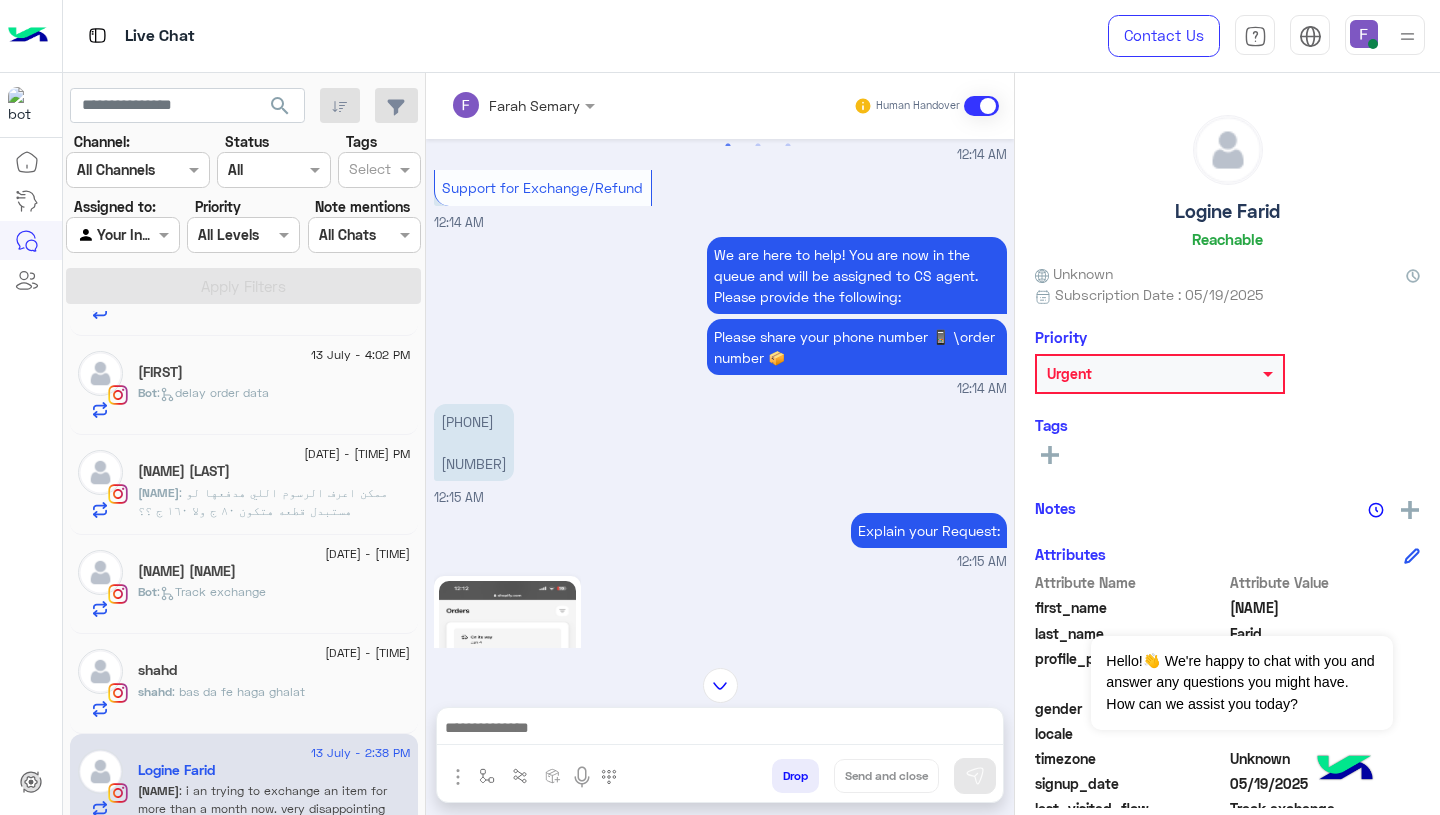 click 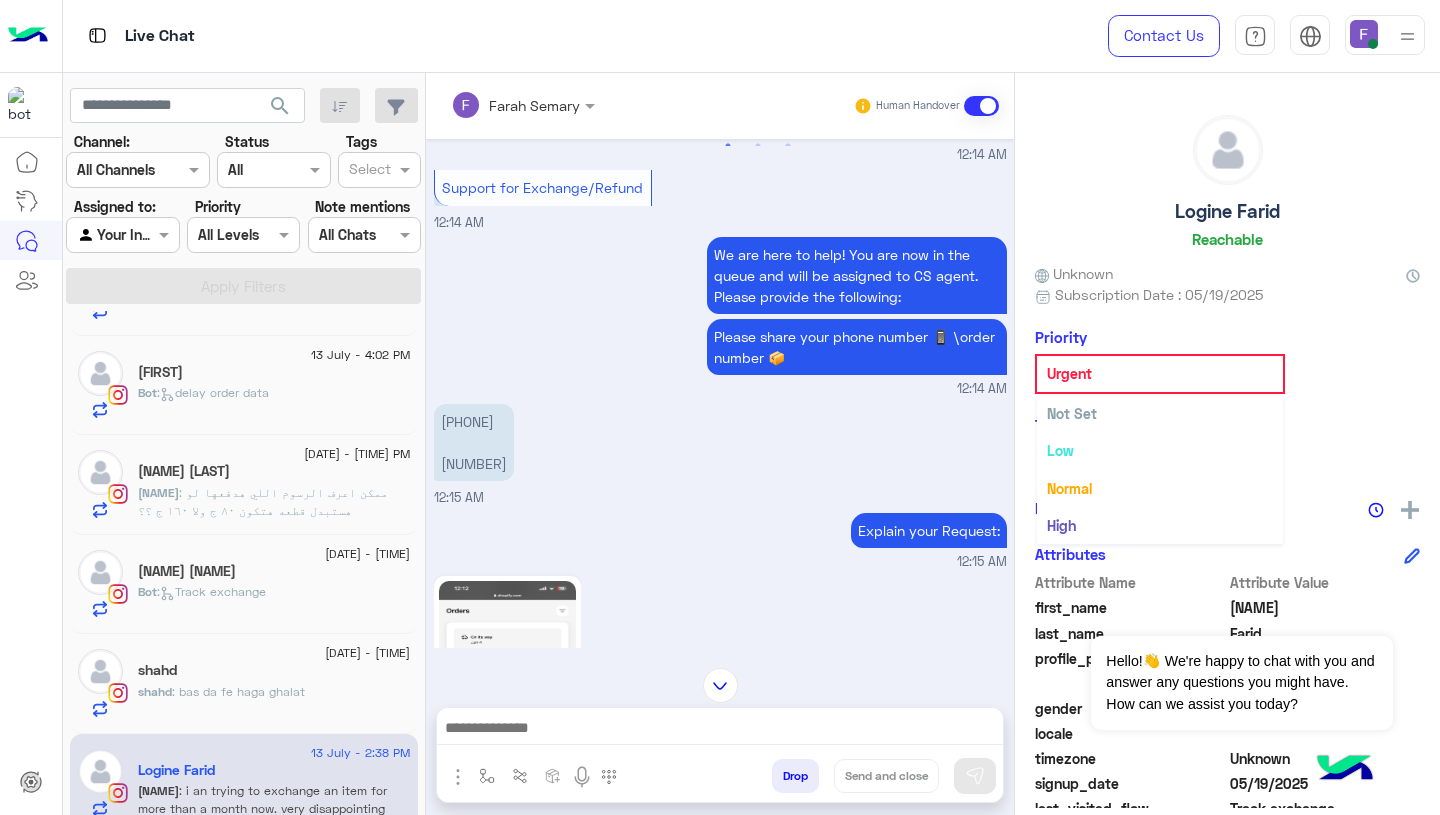 scroll, scrollTop: 37, scrollLeft: 0, axis: vertical 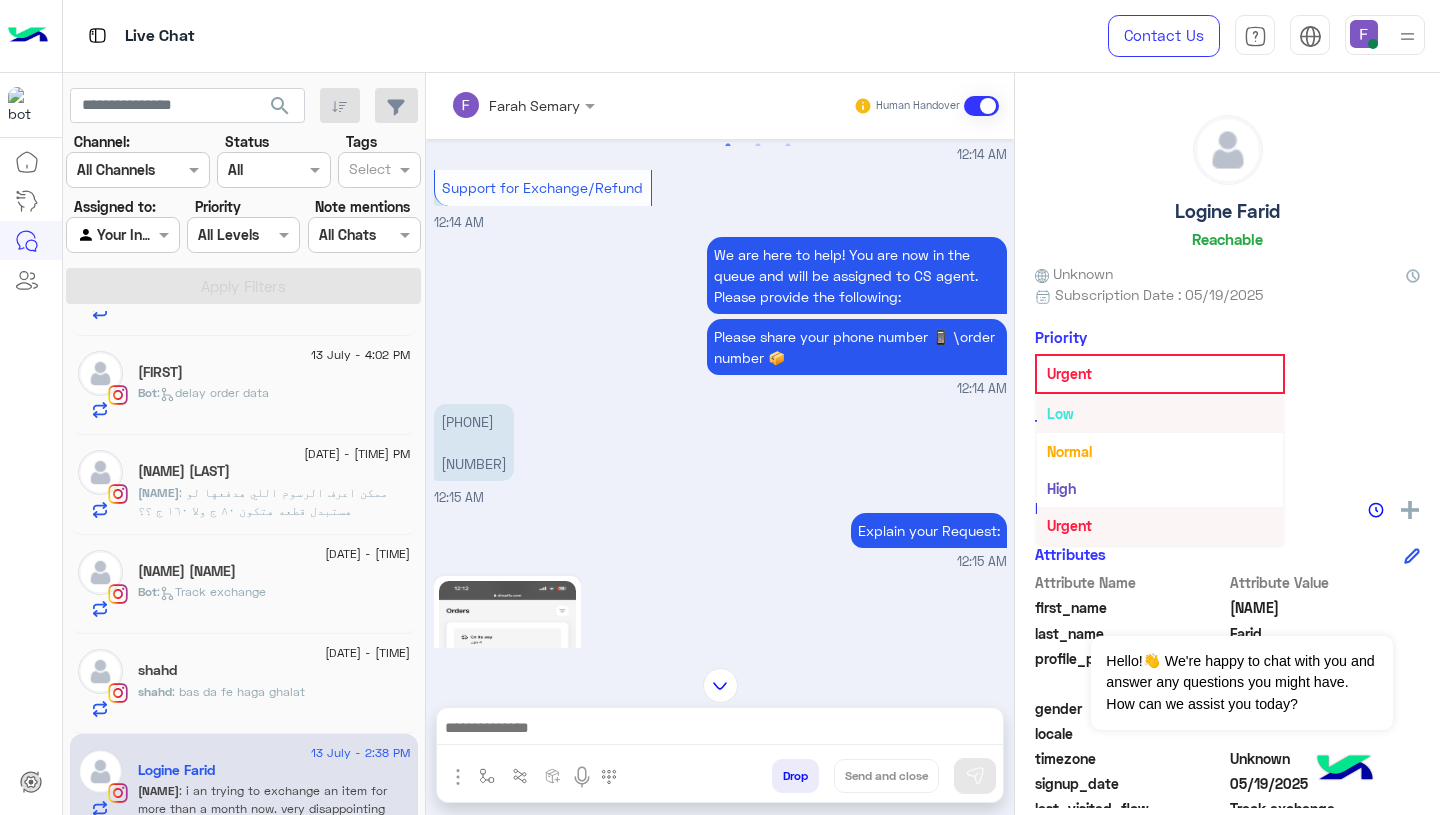 click on "Low" at bounding box center (1160, 413) 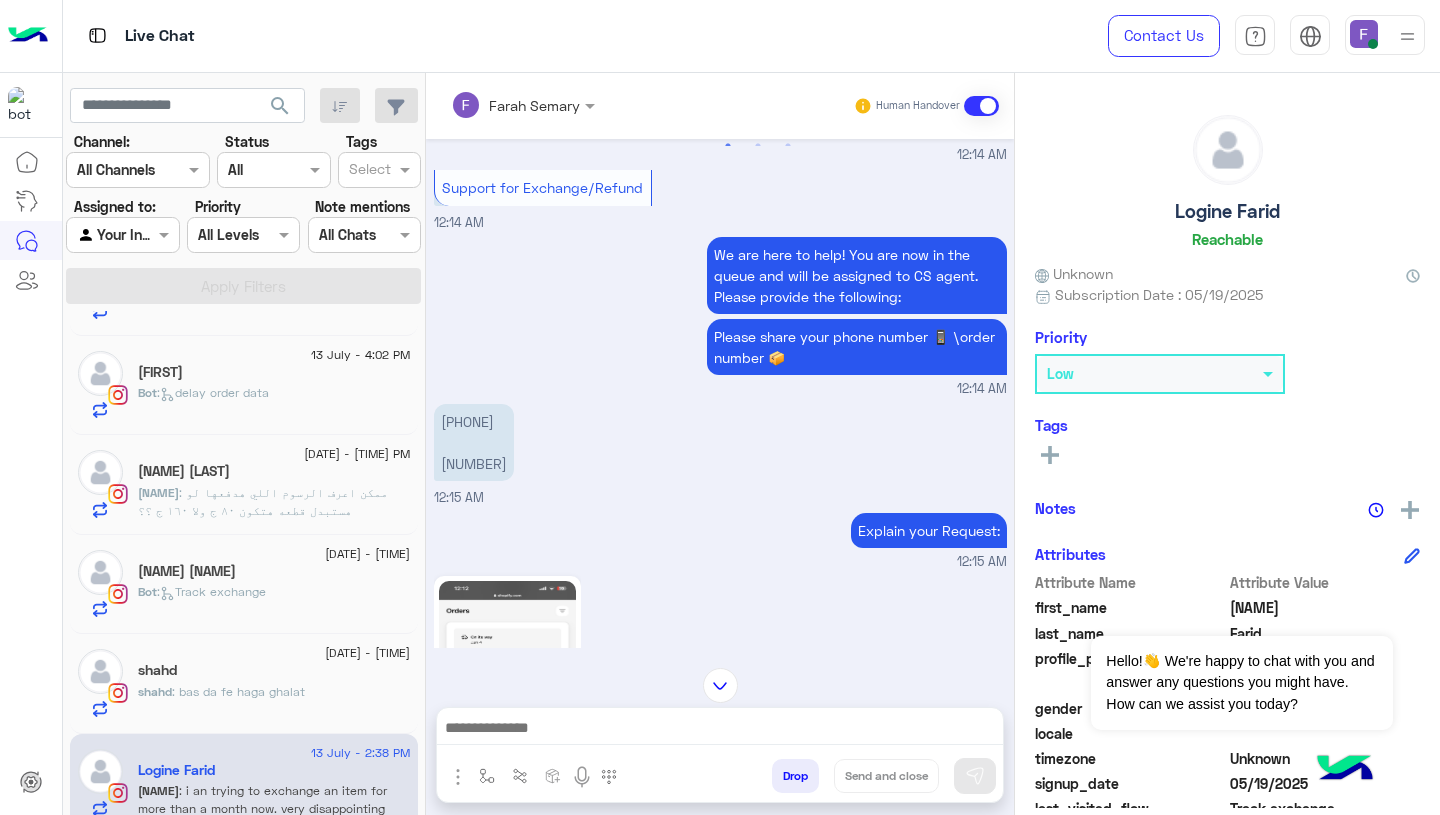 click on "Low" 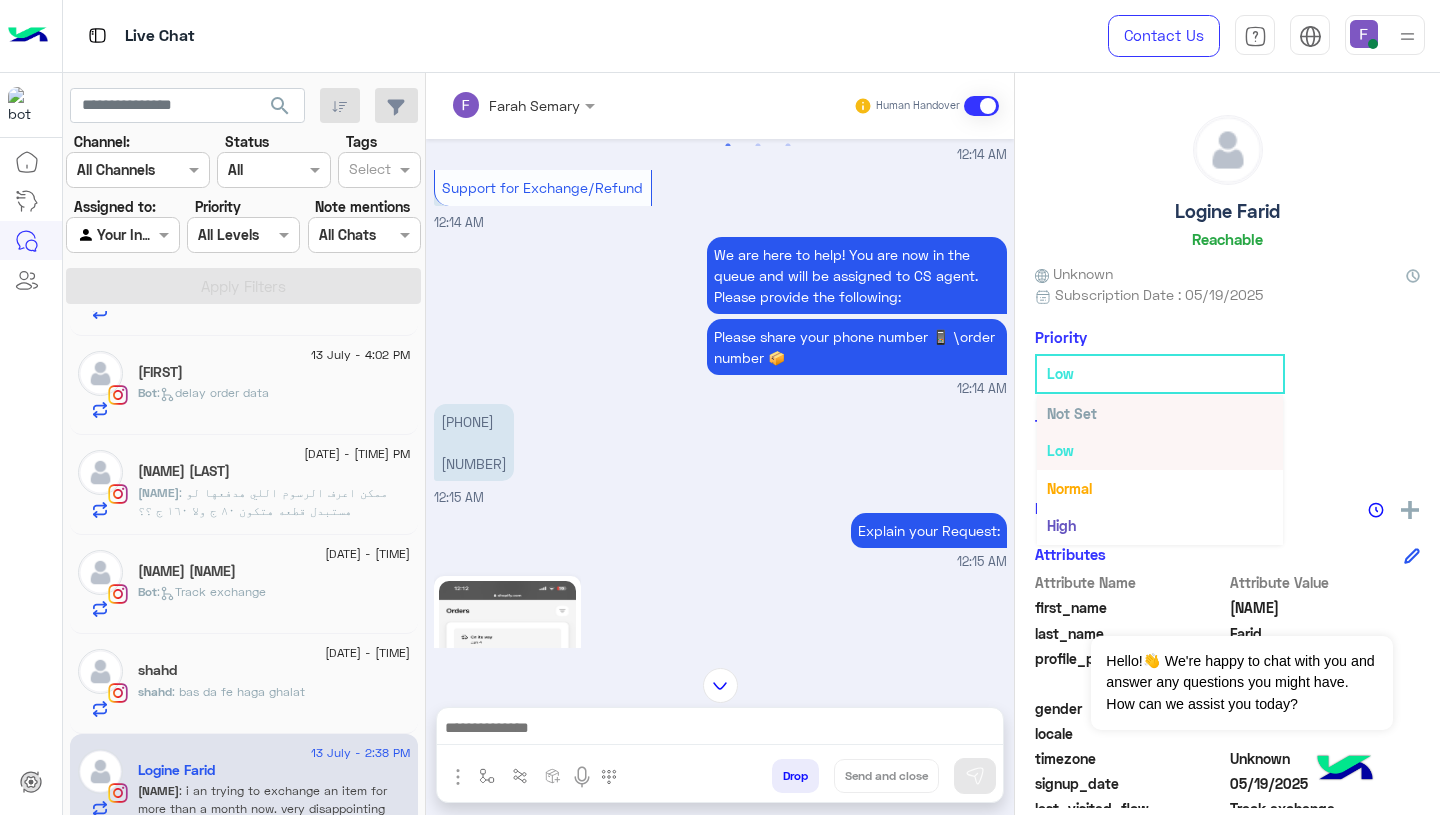 click on "Not Set" at bounding box center [1072, 413] 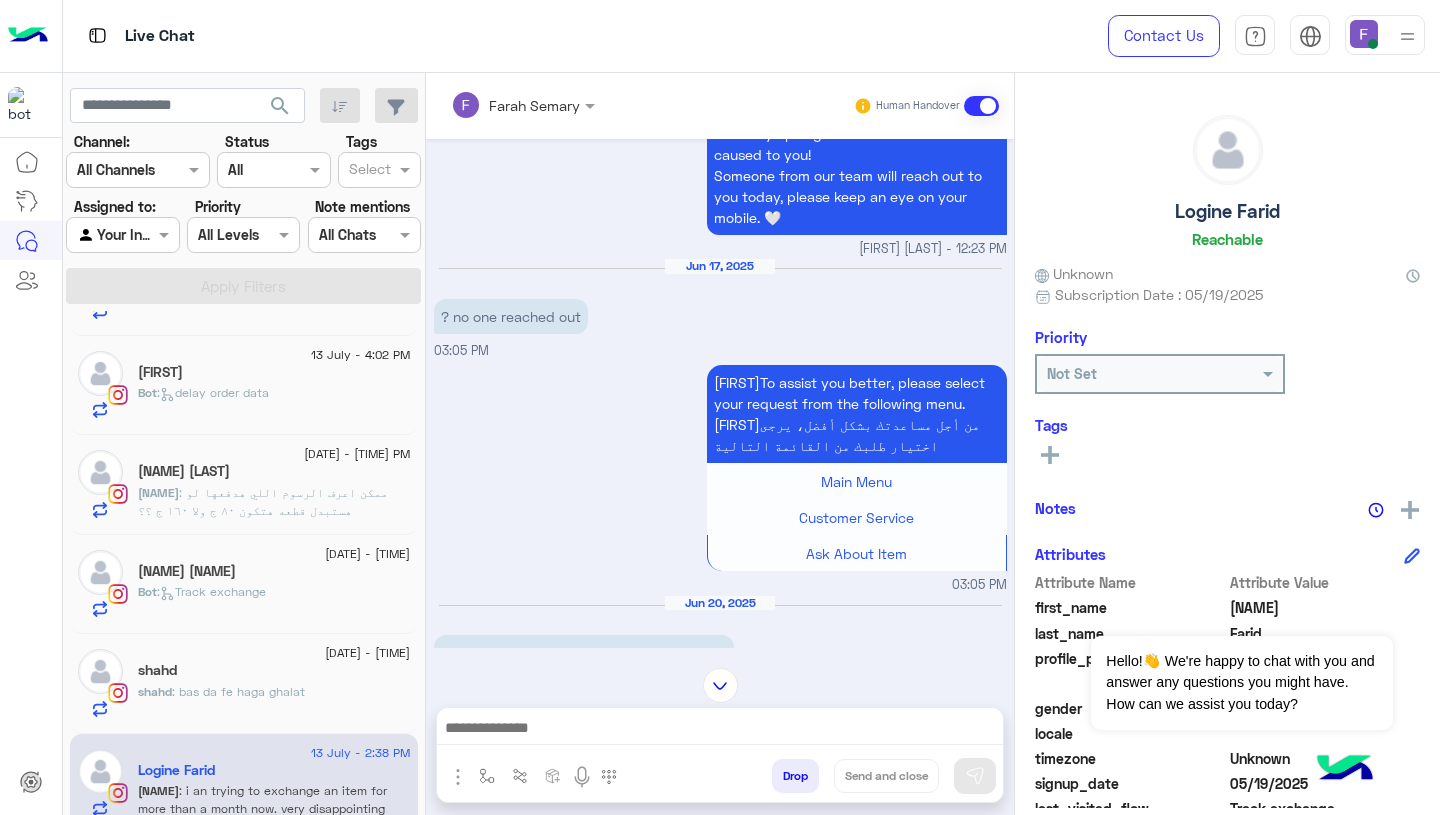 scroll, scrollTop: 2776, scrollLeft: 0, axis: vertical 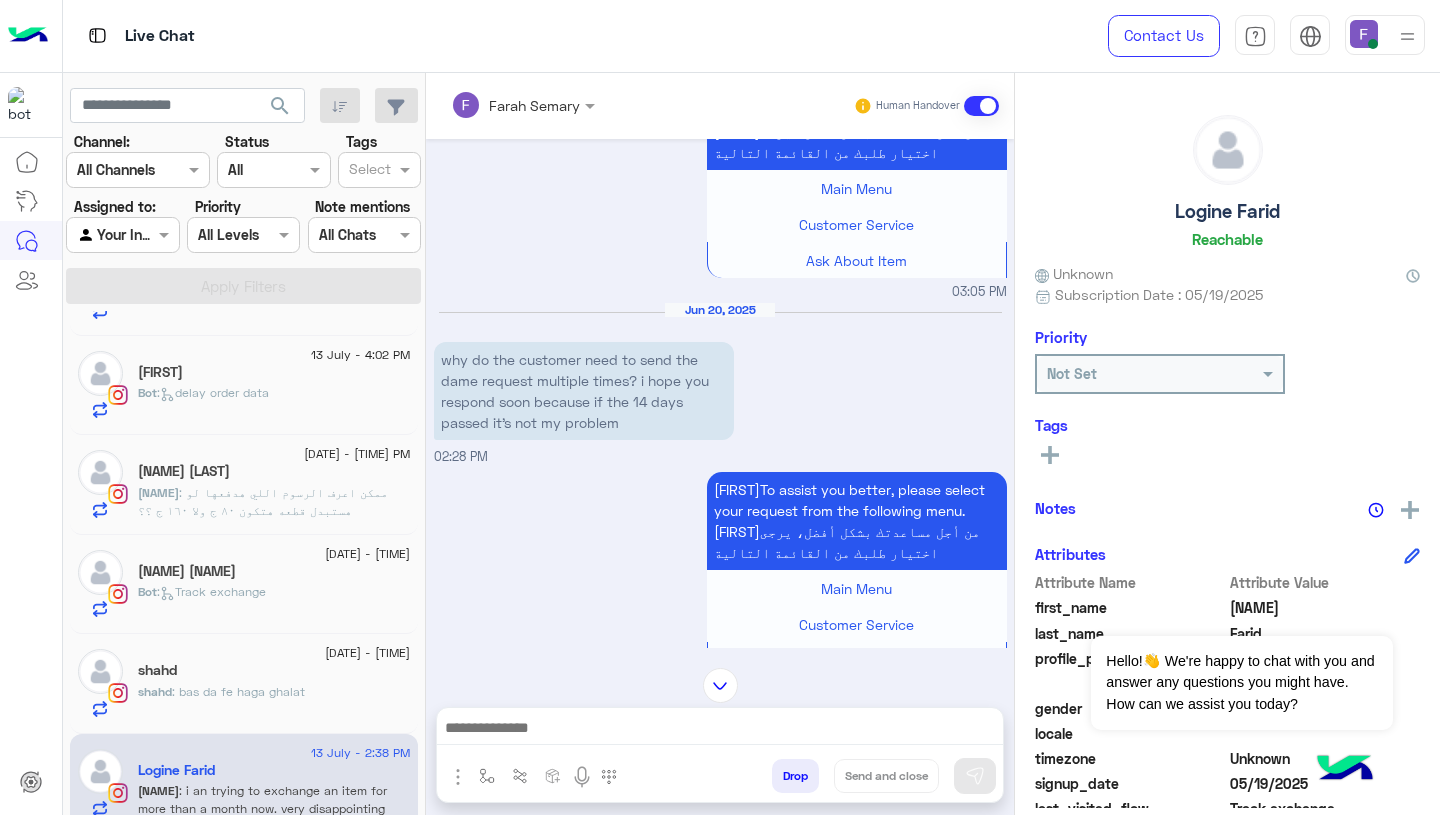 click at bounding box center [720, 730] 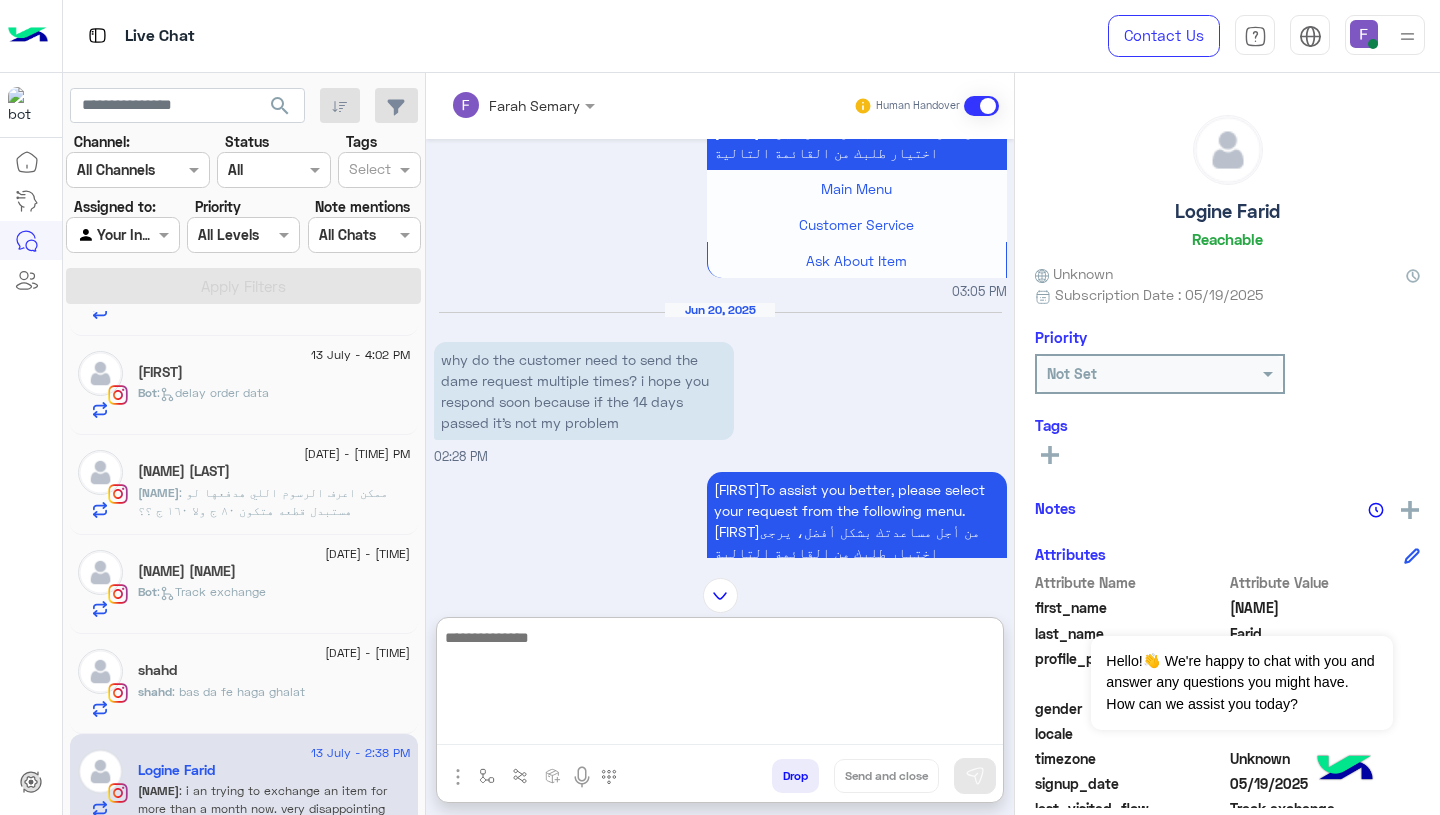 paste on "**********" 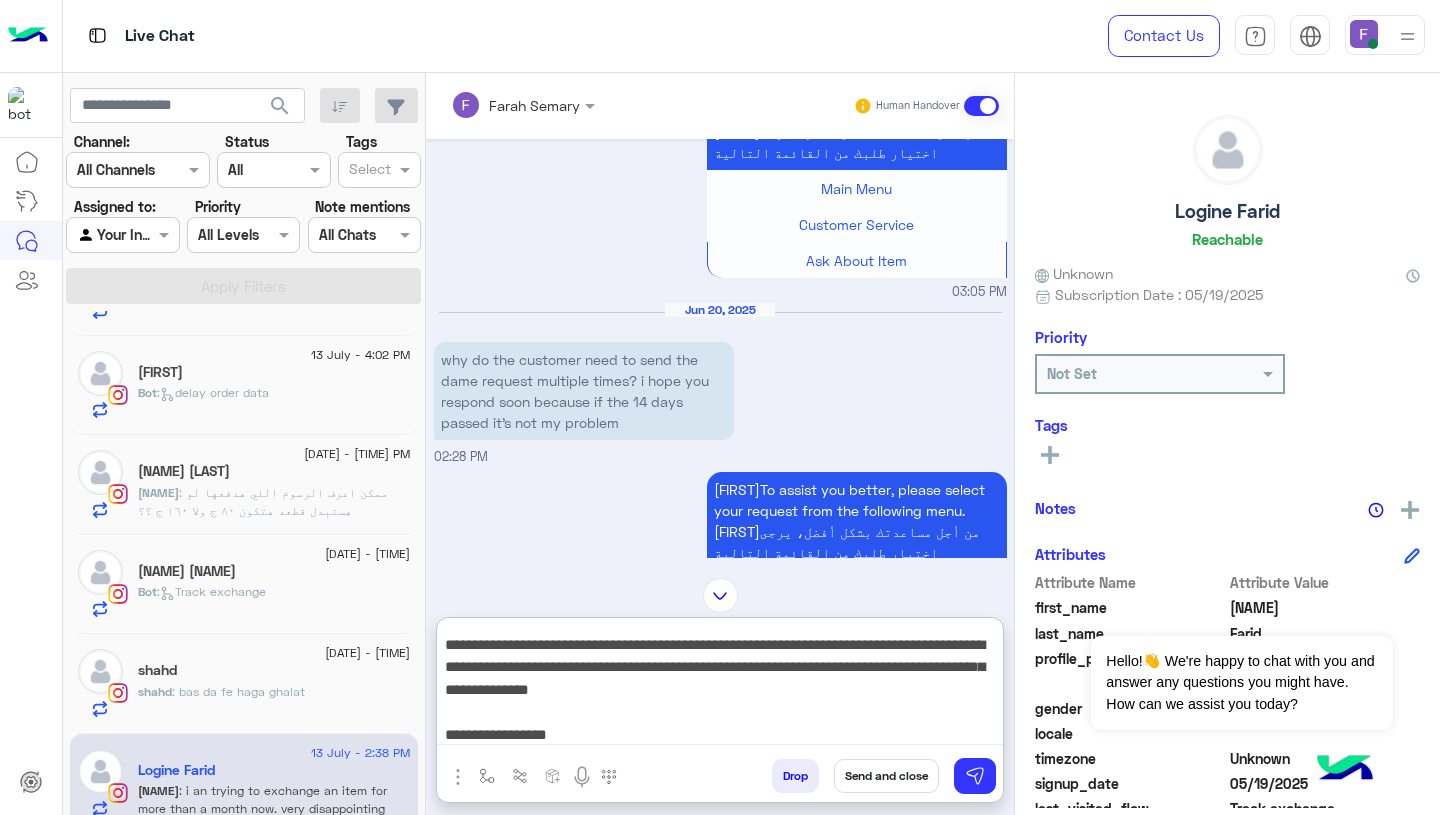 scroll, scrollTop: 0, scrollLeft: 0, axis: both 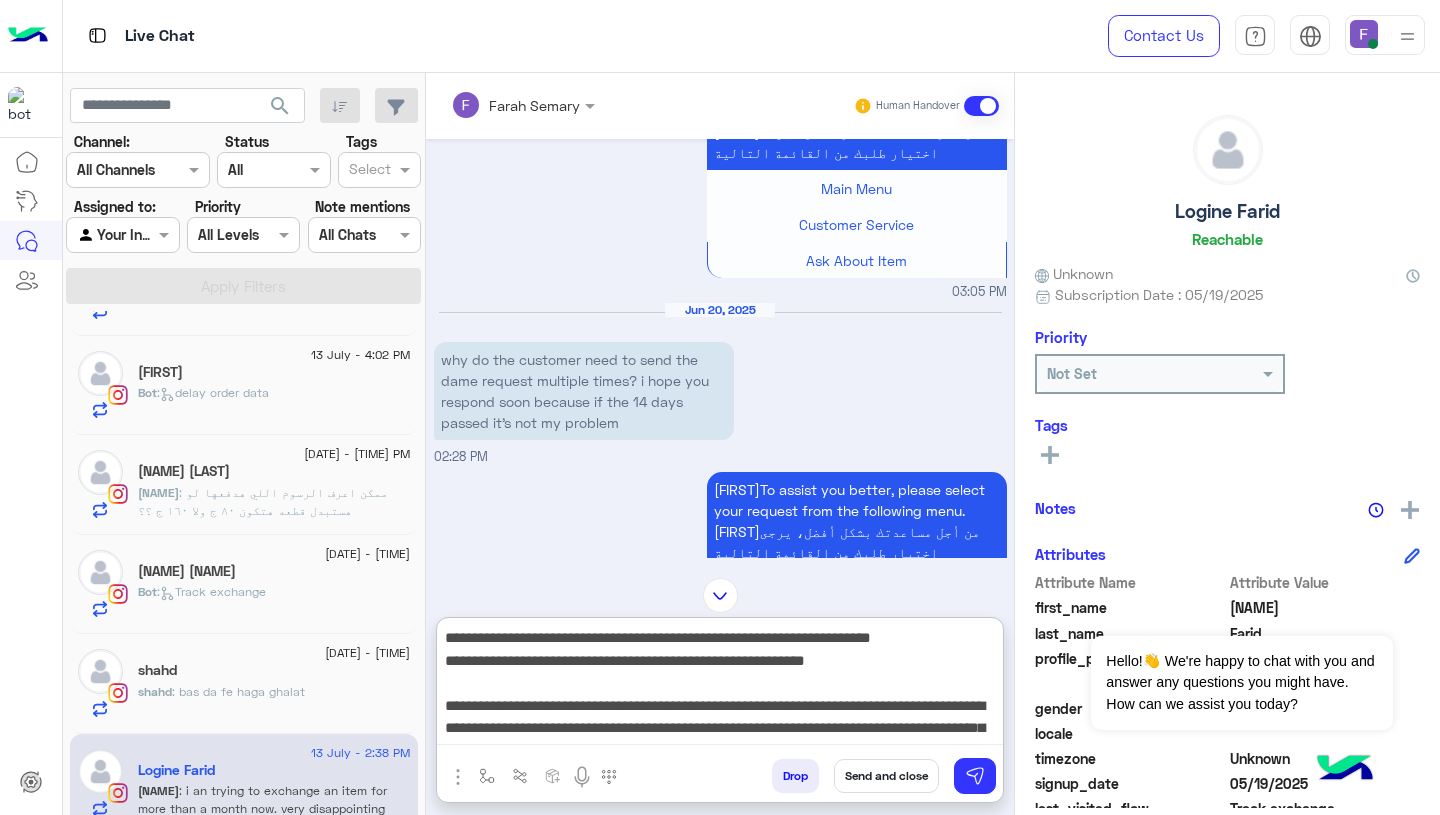 click on "**********" at bounding box center [720, 685] 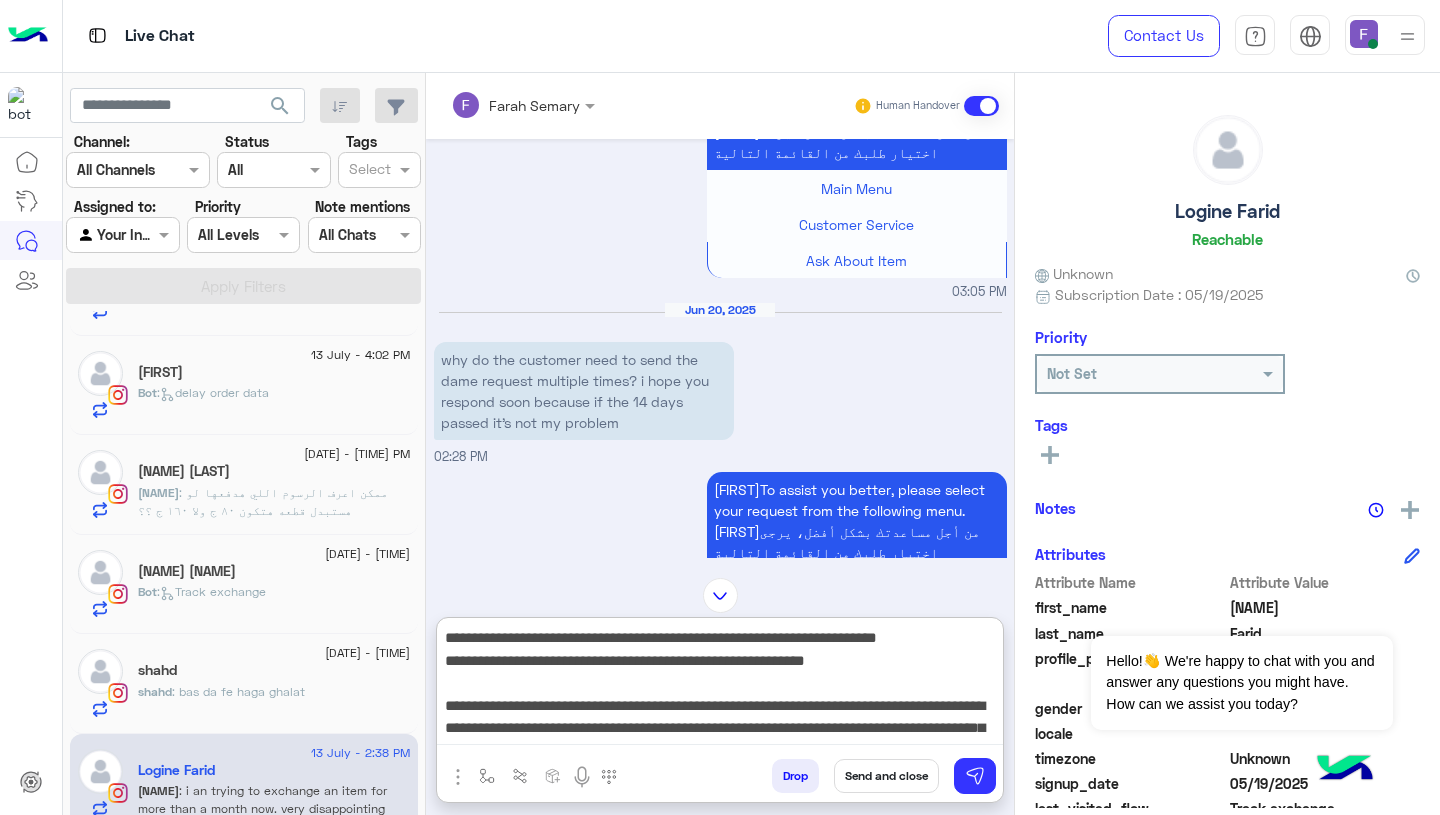 type on "**********" 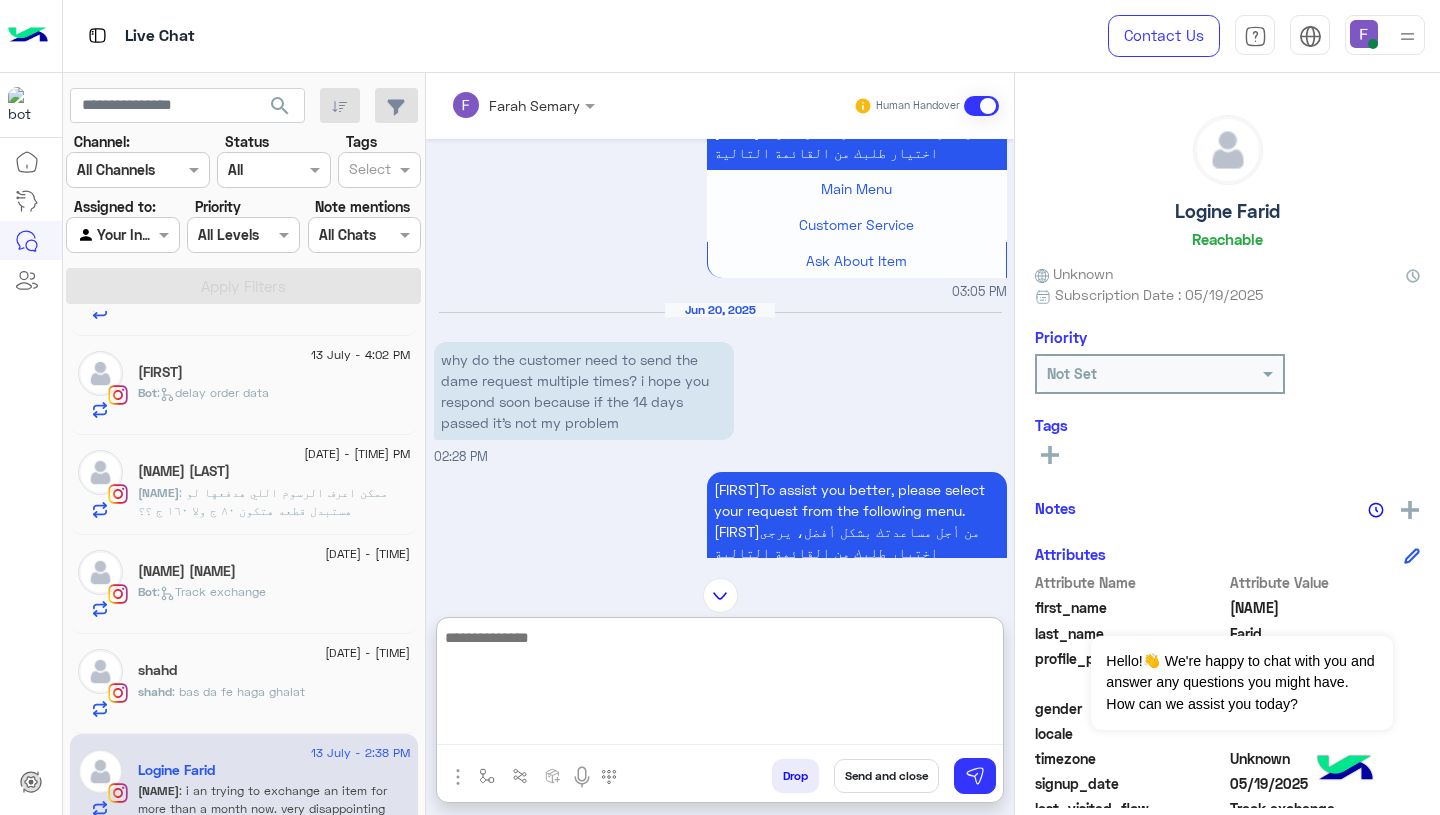 scroll, scrollTop: 0, scrollLeft: 0, axis: both 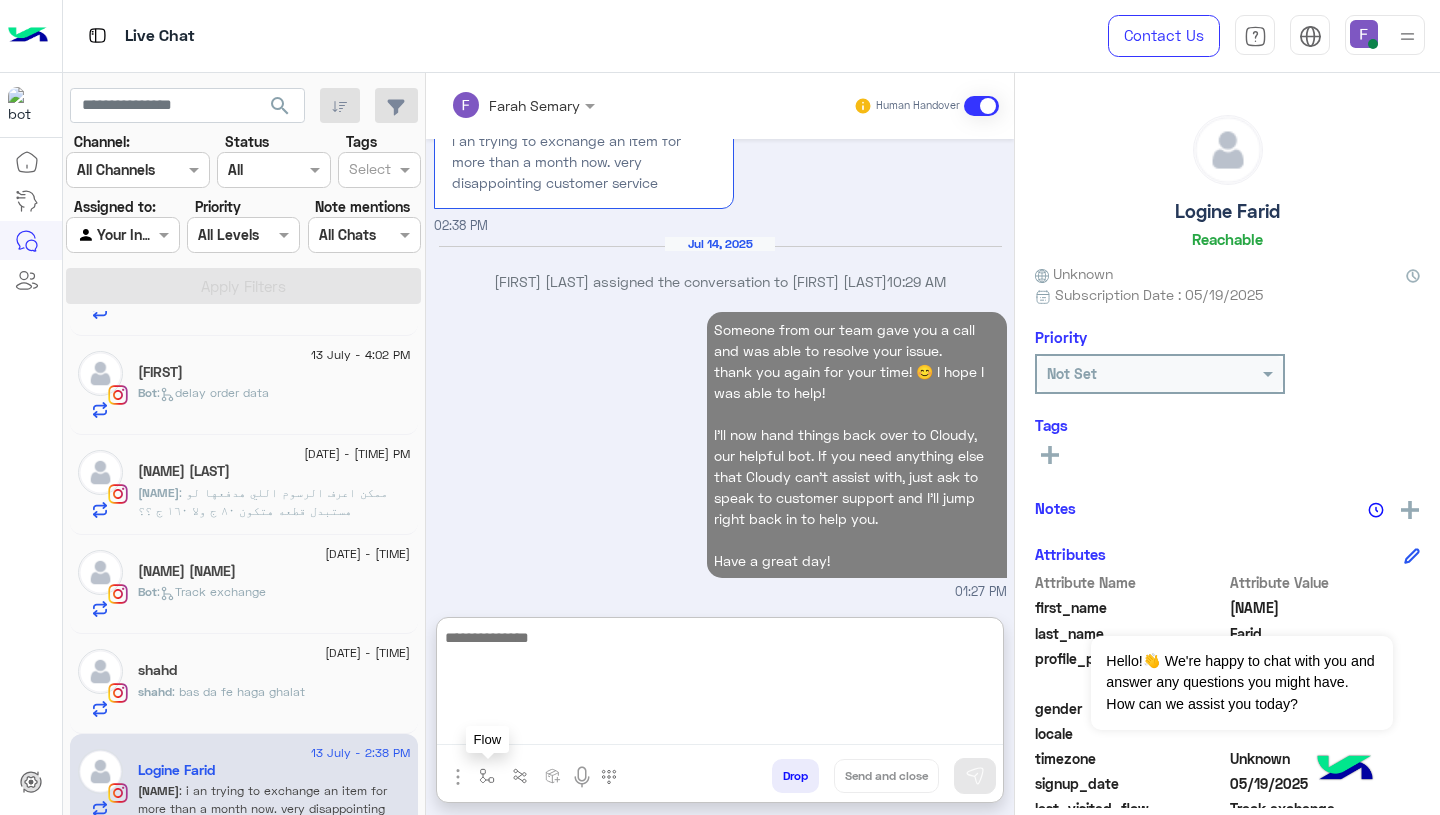 click at bounding box center (487, 775) 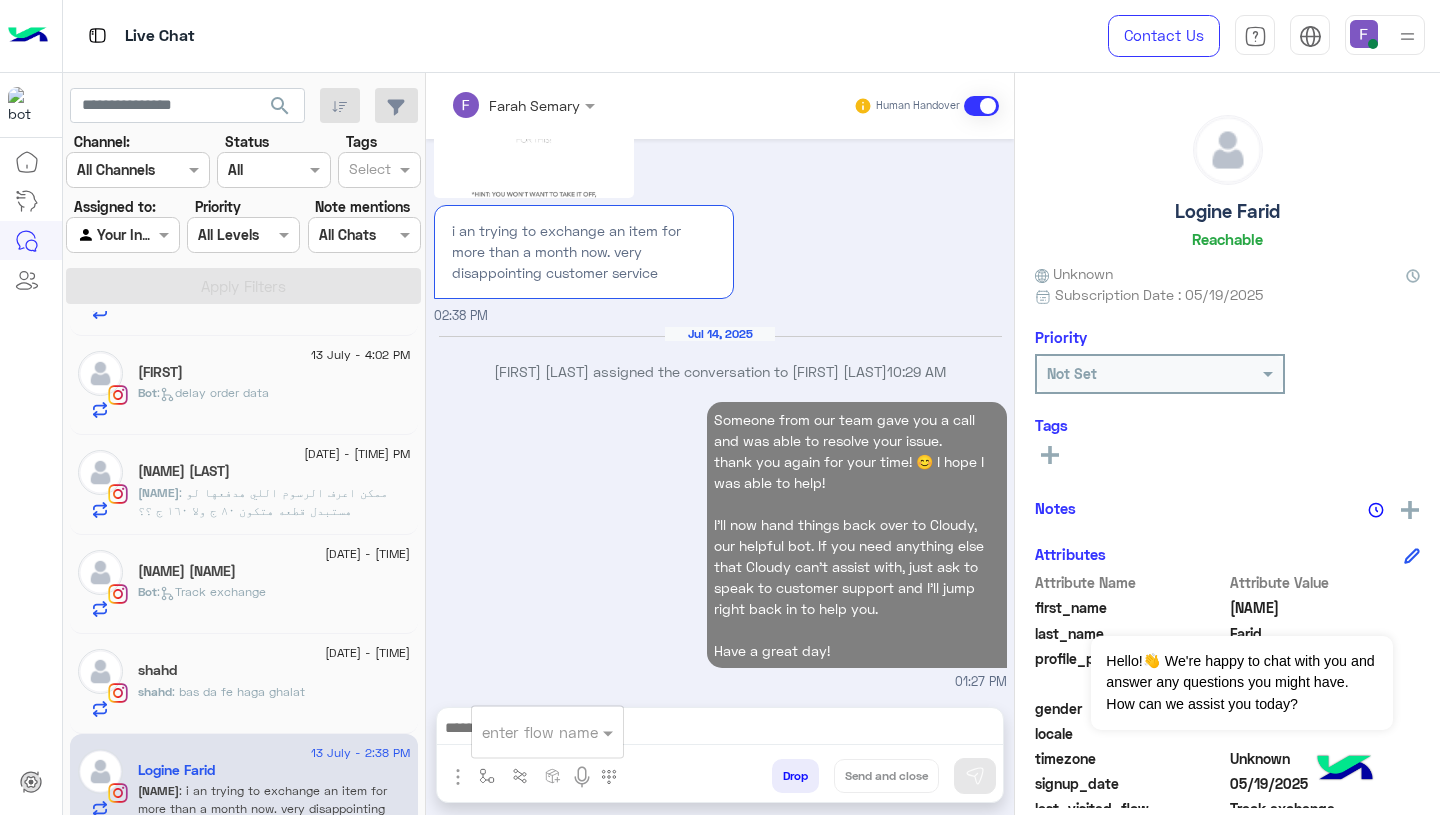 scroll, scrollTop: 5160, scrollLeft: 0, axis: vertical 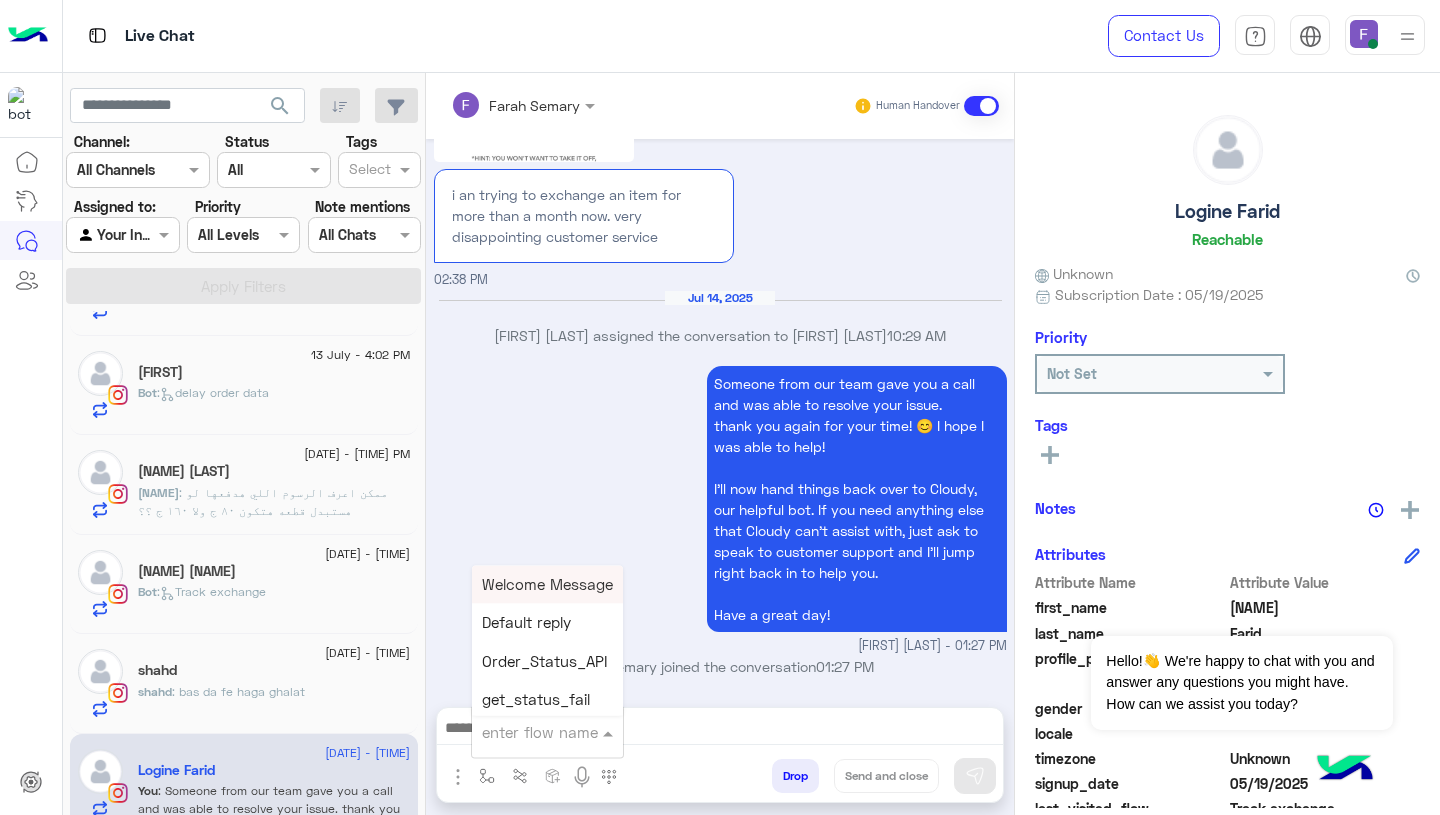 click at bounding box center [523, 732] 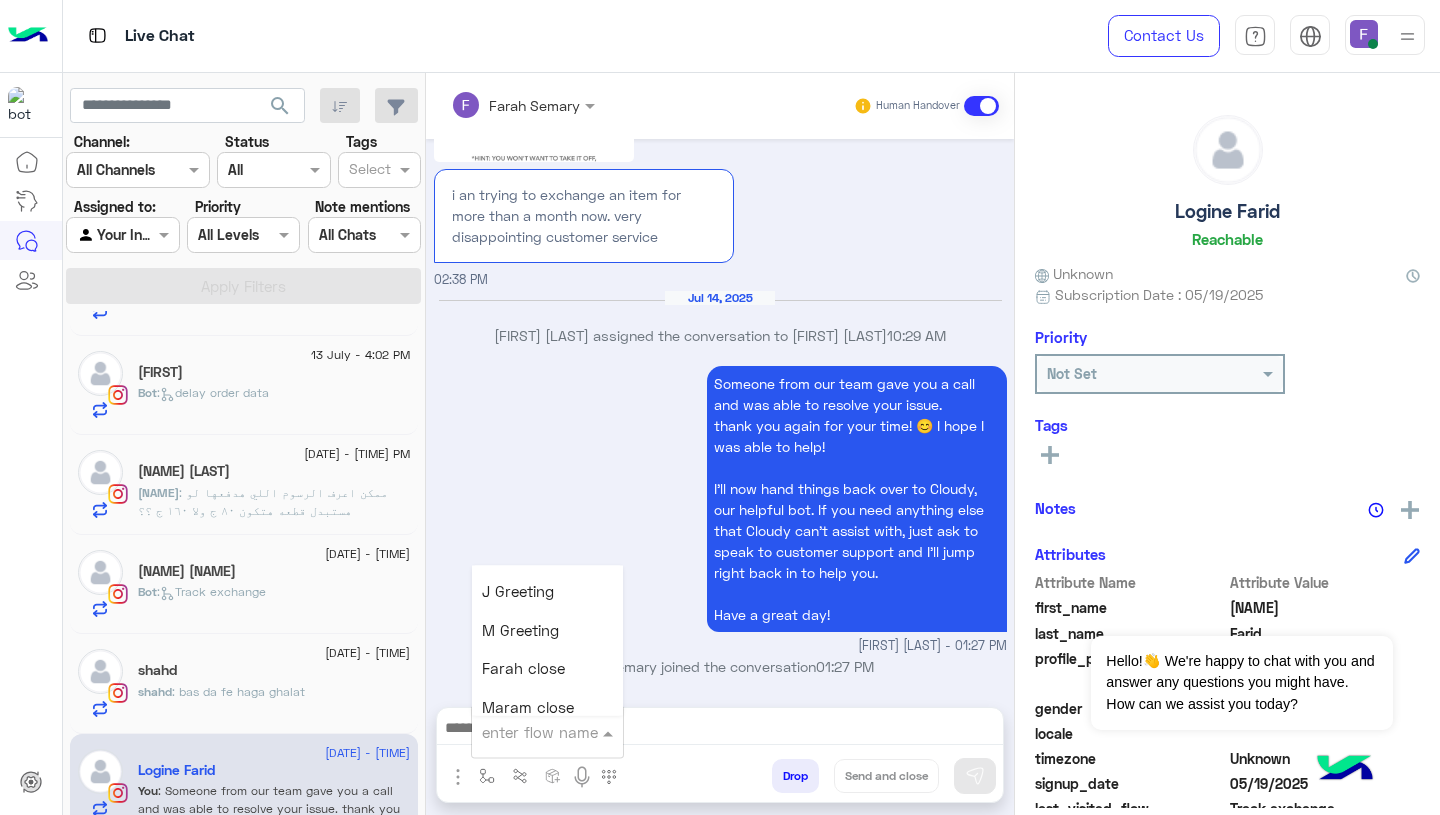 scroll, scrollTop: 2324, scrollLeft: 0, axis: vertical 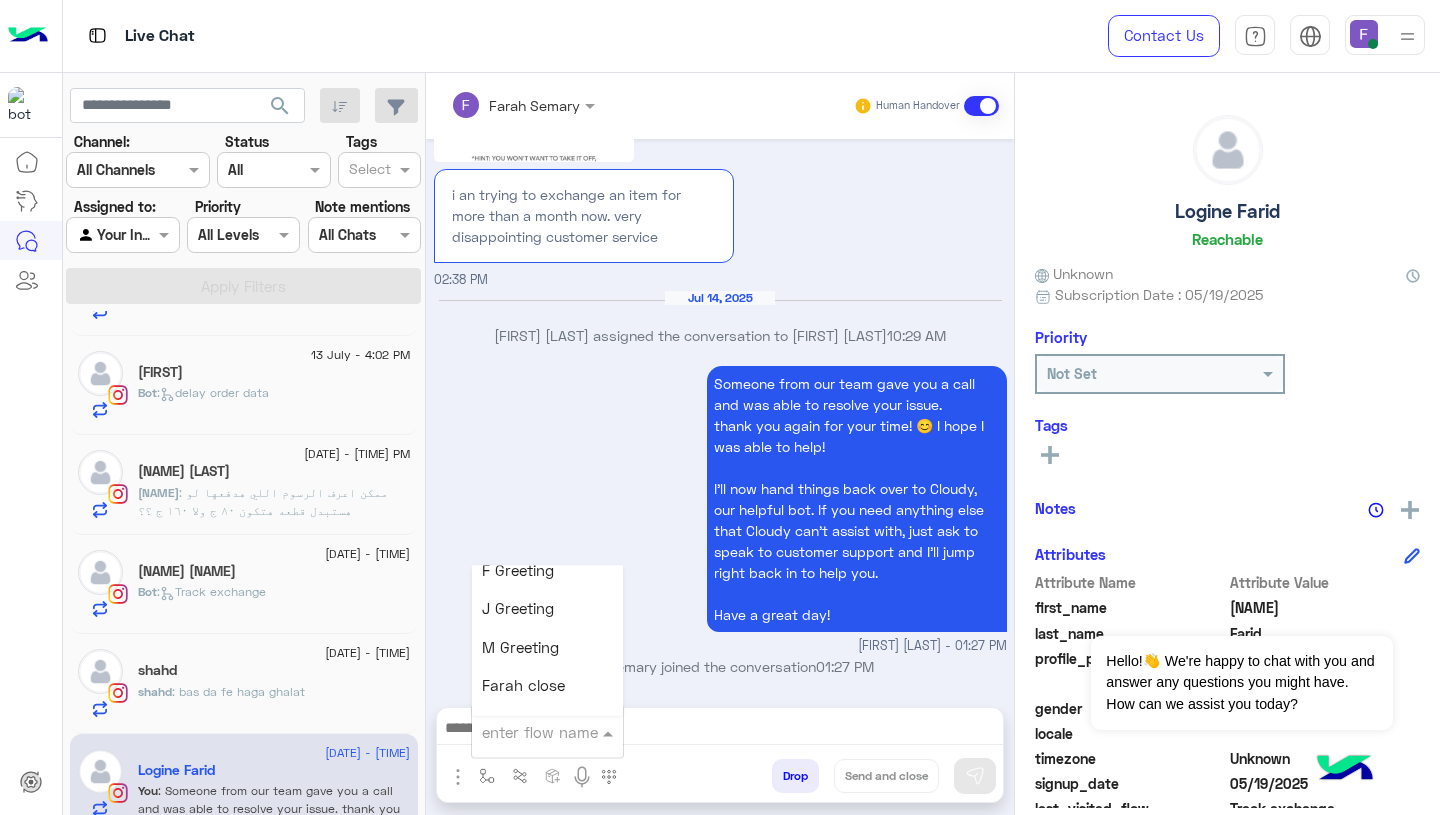 click on "Farah close" at bounding box center (547, 686) 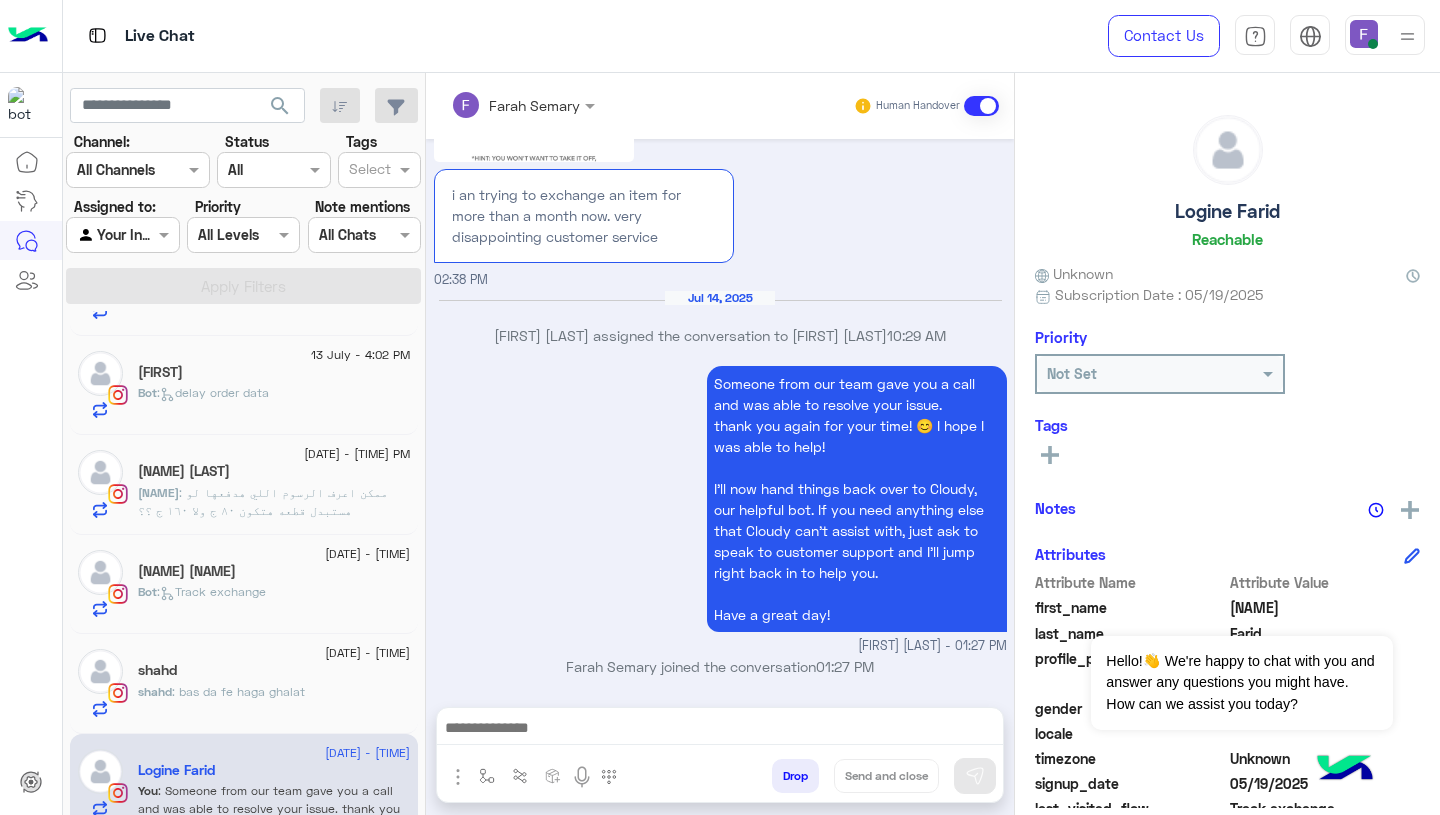 type on "**********" 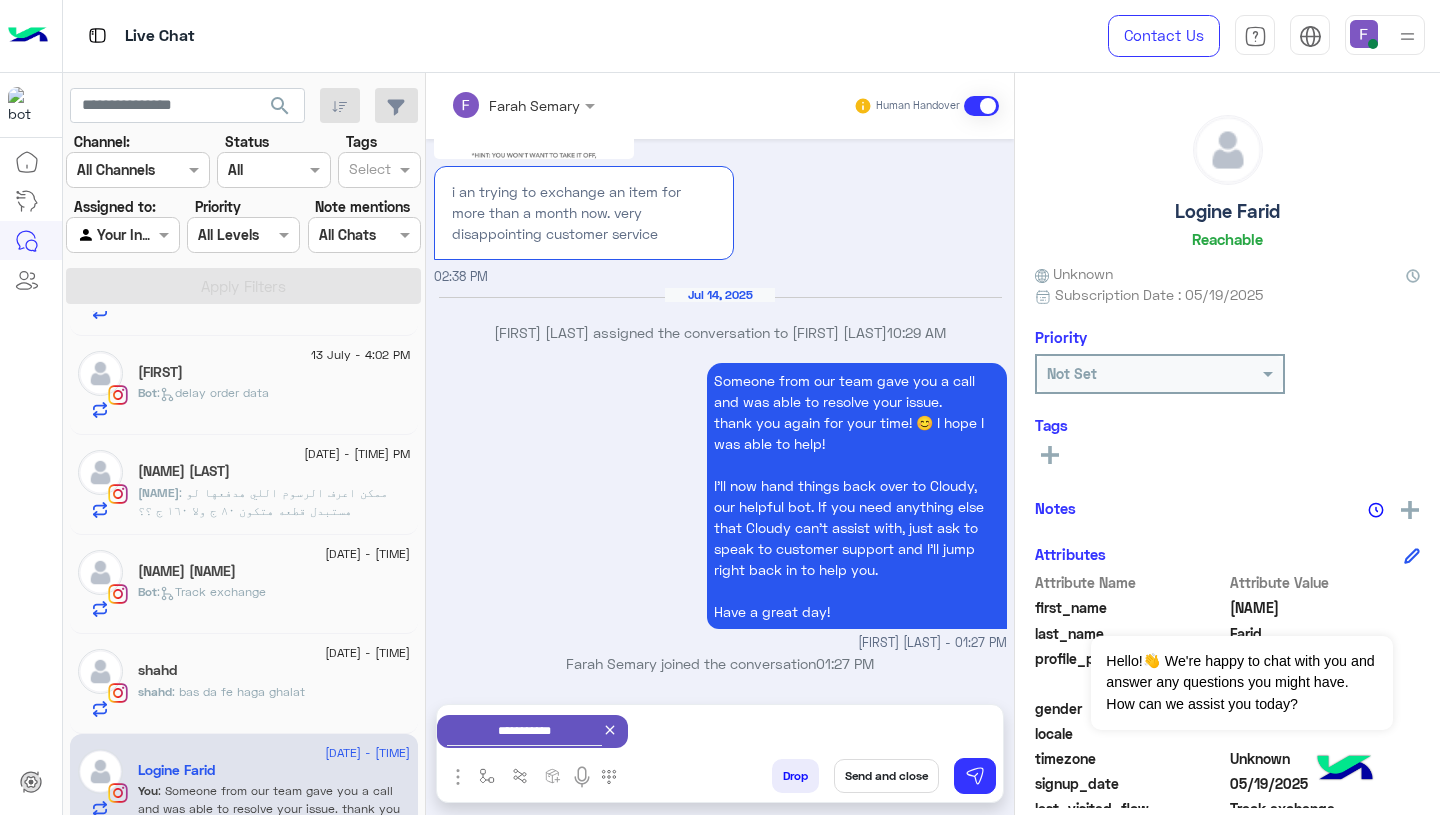 click on "Send and close" at bounding box center [886, 776] 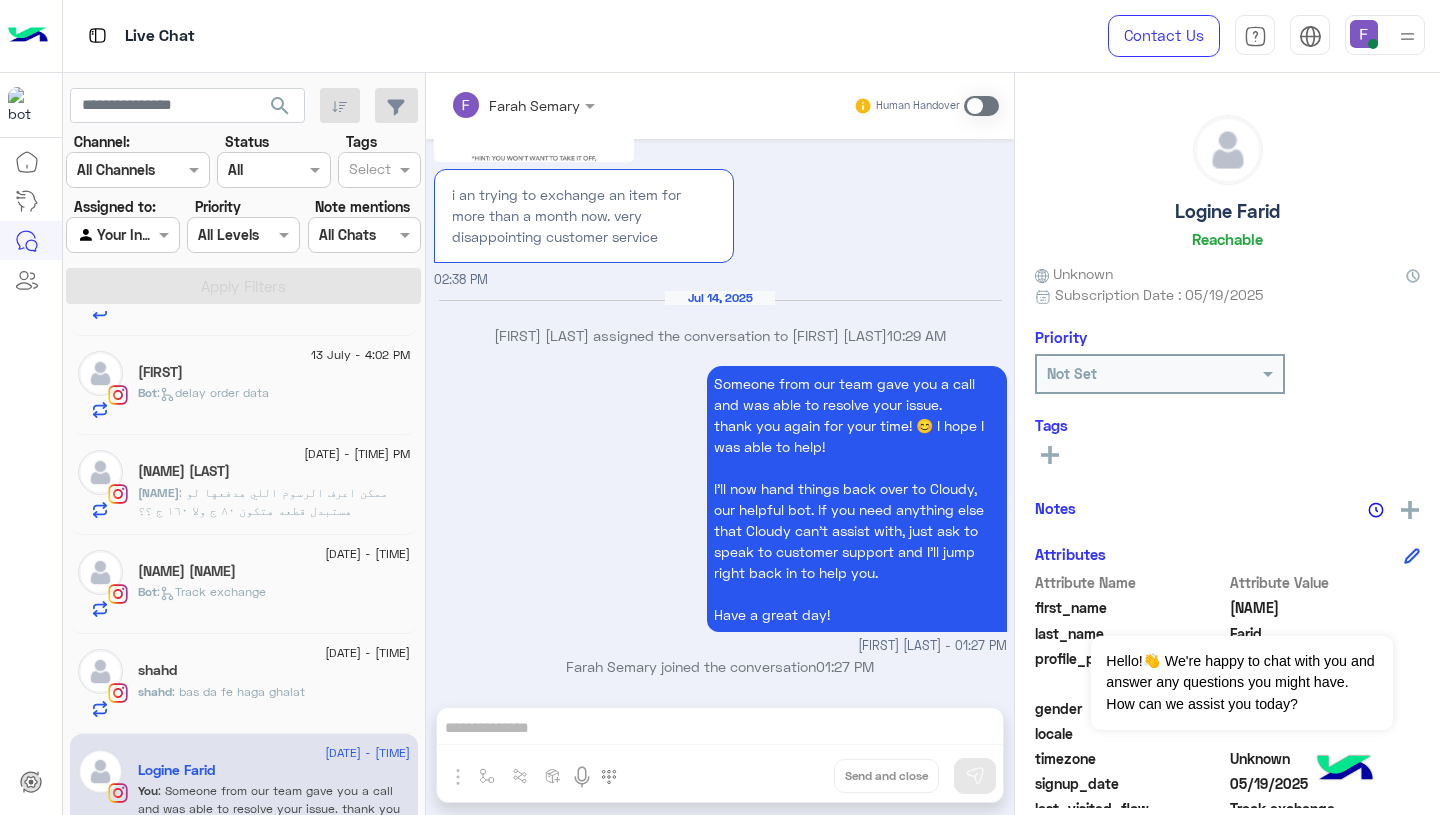 scroll, scrollTop: 5197, scrollLeft: 0, axis: vertical 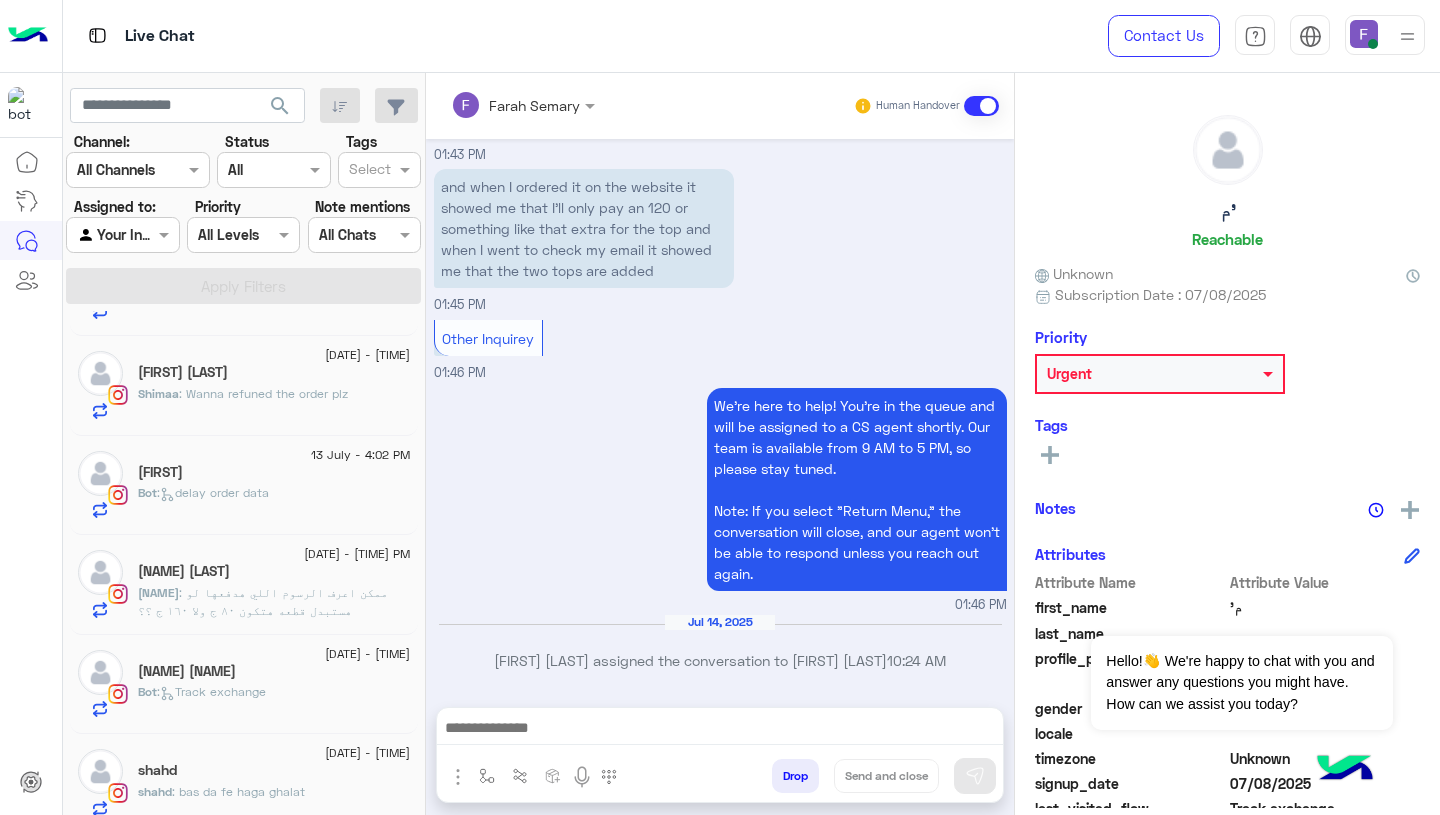 click on ": bas da fe haga ghalat" 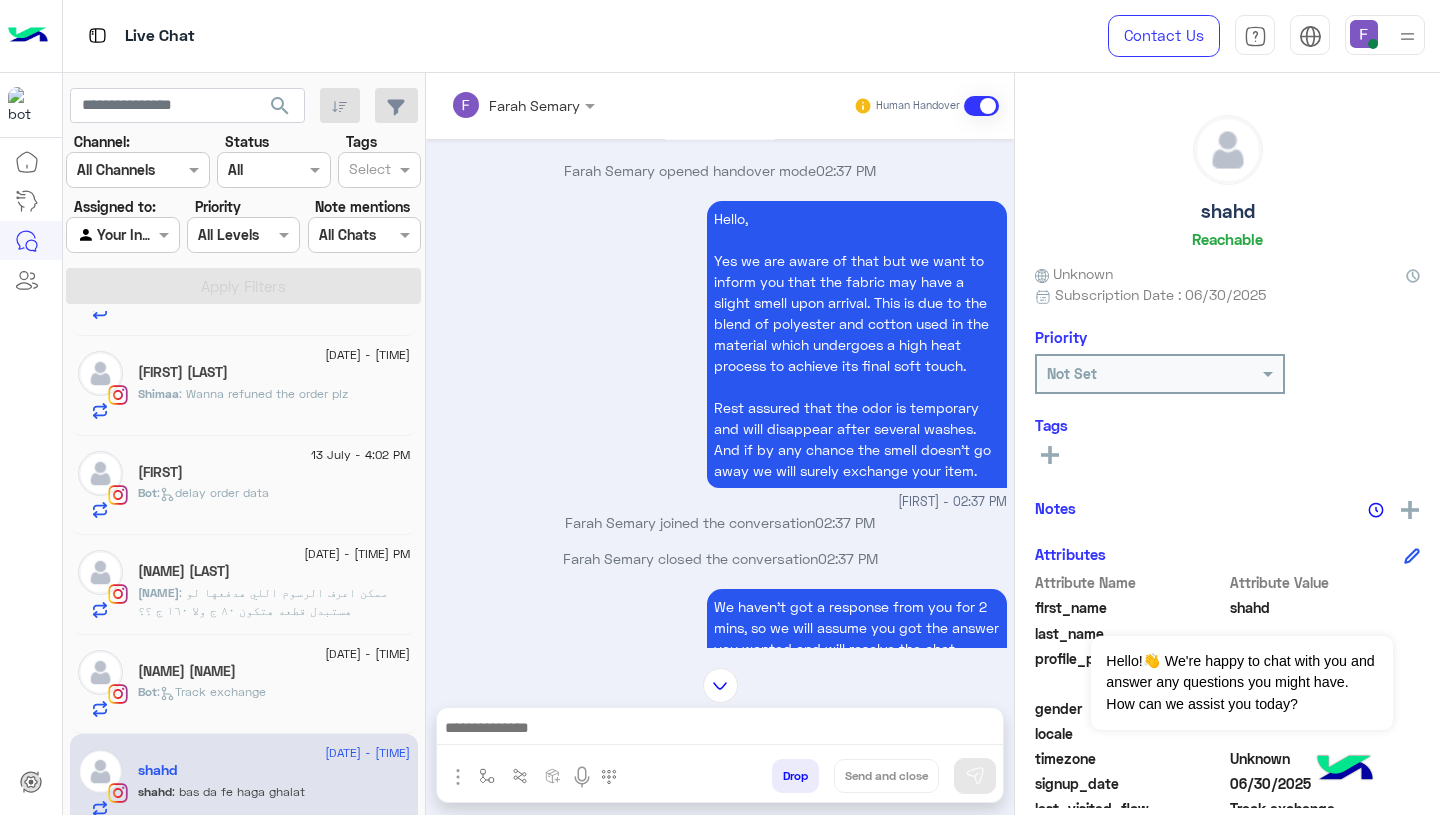 scroll, scrollTop: 89, scrollLeft: 0, axis: vertical 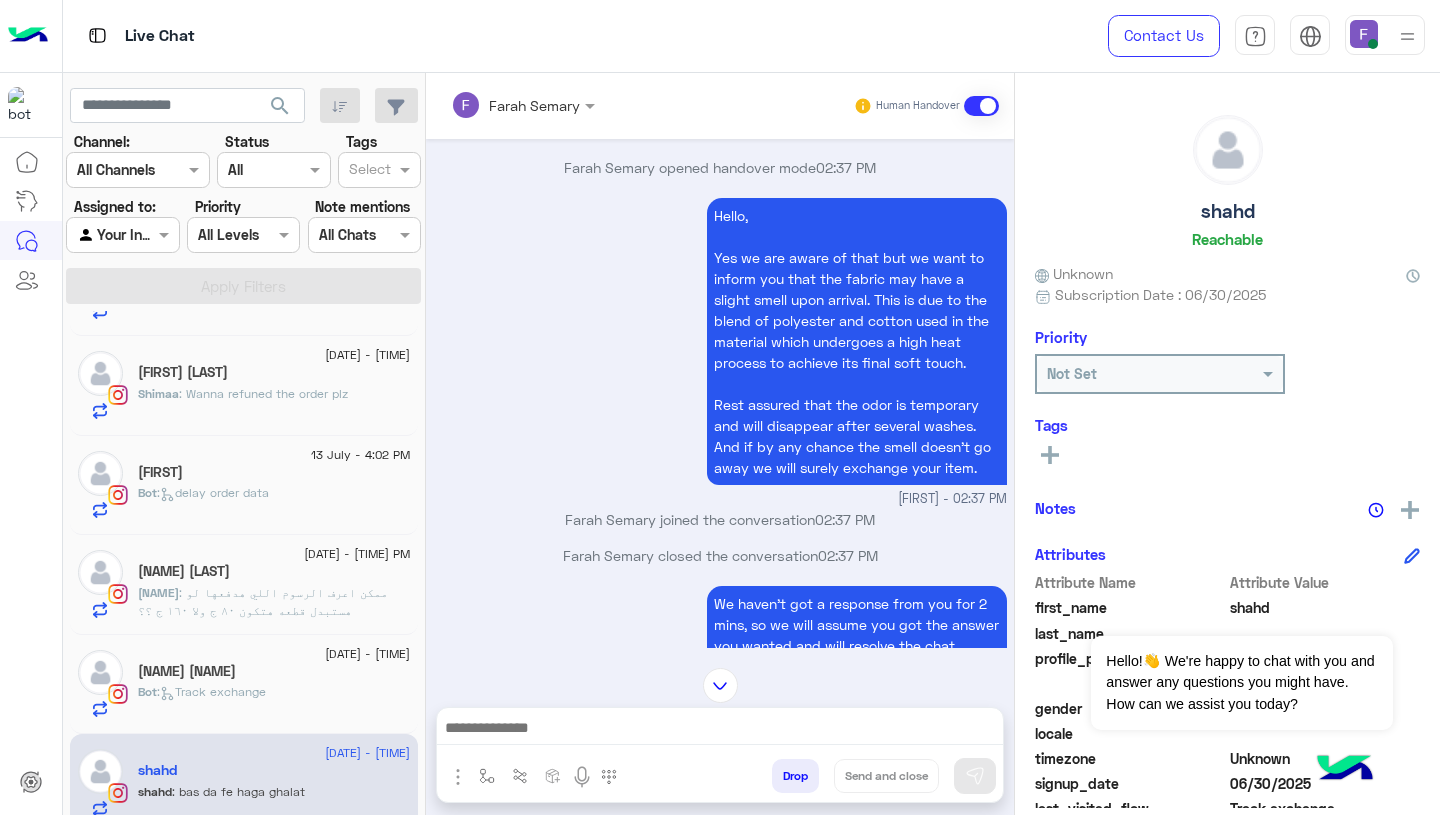 click on "Hello, Yes we are aware of that but we want to inform you that the fabric may have a slight smell upon arrival. This is due to the blend of polyester and cotton used in the material which undergoes a high heat process to achieve its final soft touch. Rest assured that the odor is temporary and will disappear after several washes. And if by any chance the smell doesn’t go away we will surely exchange your item." at bounding box center [857, 341] 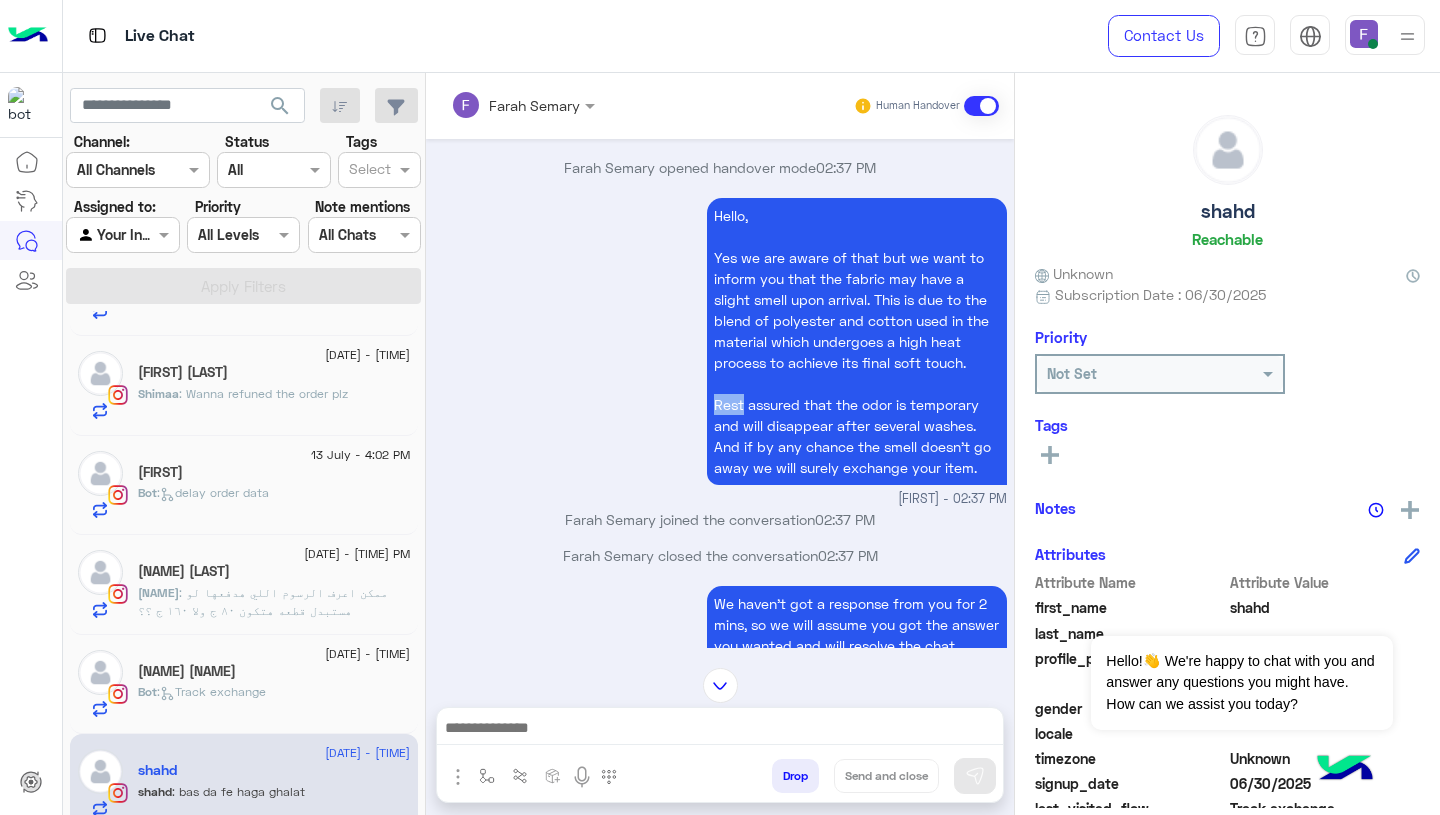 click on "Hello, Yes we are aware of that but we want to inform you that the fabric may have a slight smell upon arrival. This is due to the blend of polyester and cotton used in the material which undergoes a high heat process to achieve its final soft touch. Rest assured that the odor is temporary and will disappear after several washes. And if by any chance the smell doesn’t go away we will surely exchange your item." at bounding box center (857, 341) 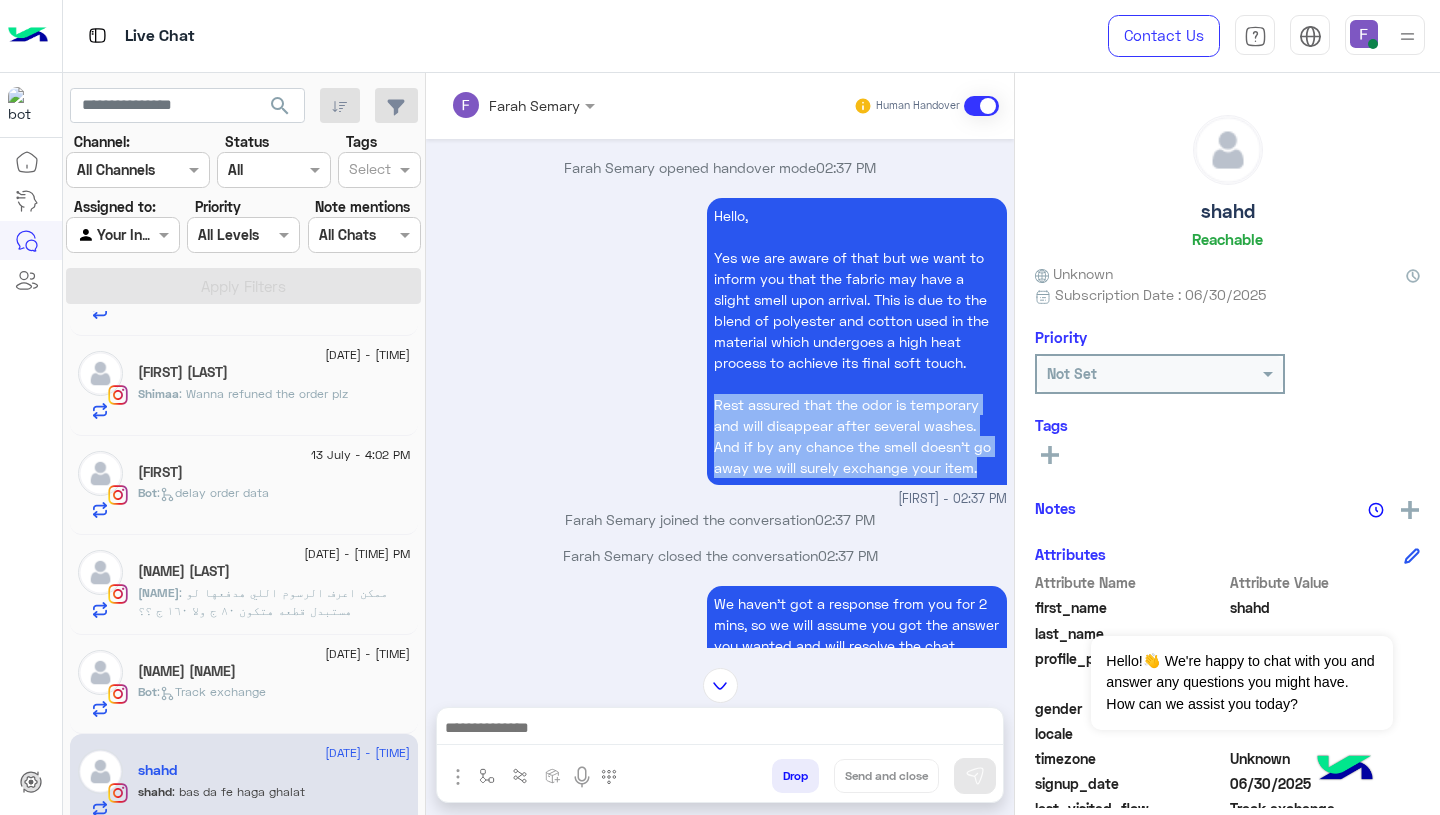 click on "Hello, Yes we are aware of that but we want to inform you that the fabric may have a slight smell upon arrival. This is due to the blend of polyester and cotton used in the material which undergoes a high heat process to achieve its final soft touch. Rest assured that the odor is temporary and will disappear after several washes. And if by any chance the smell doesn’t go away we will surely exchange your item." at bounding box center (857, 341) 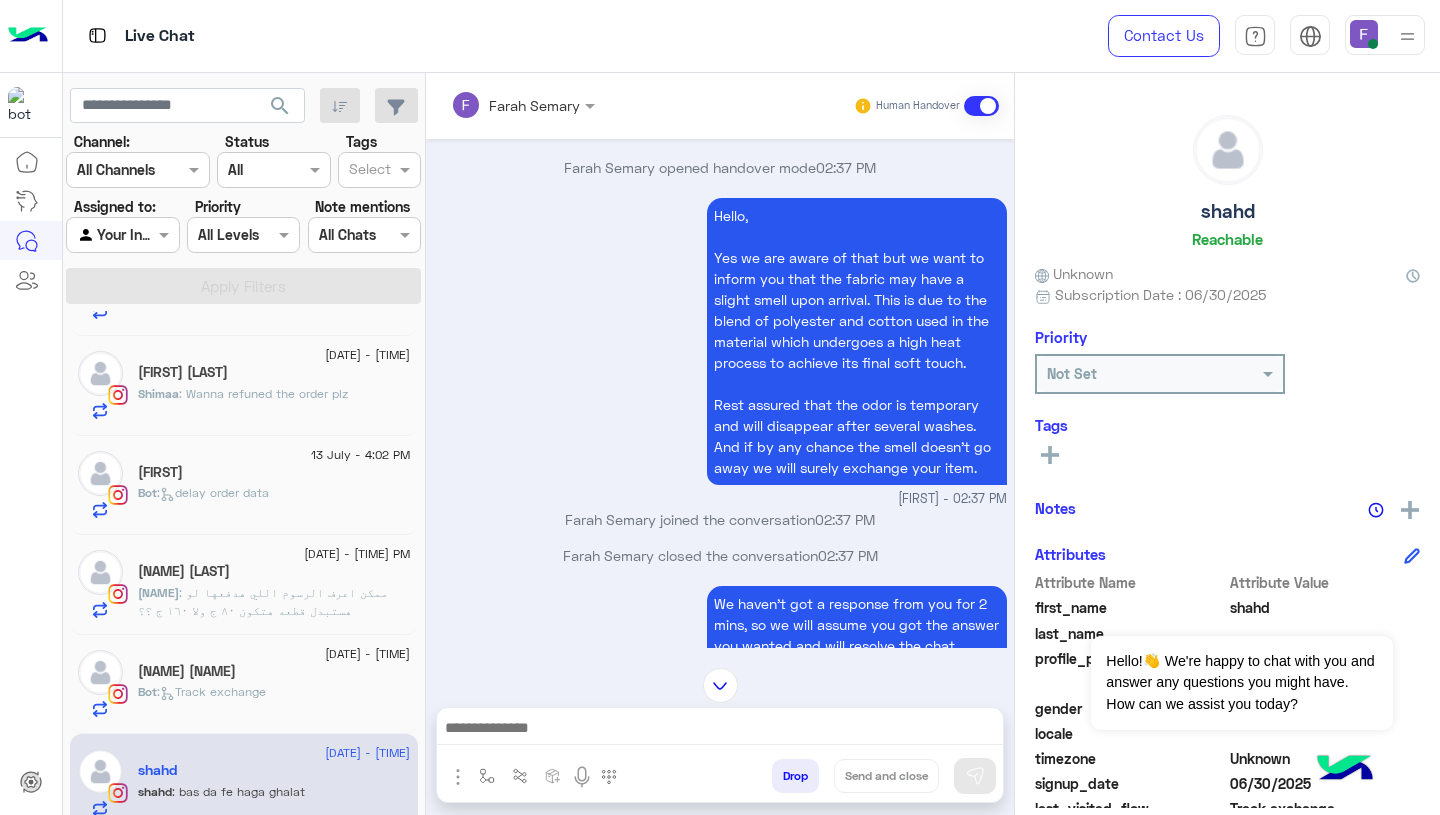 click at bounding box center (720, 730) 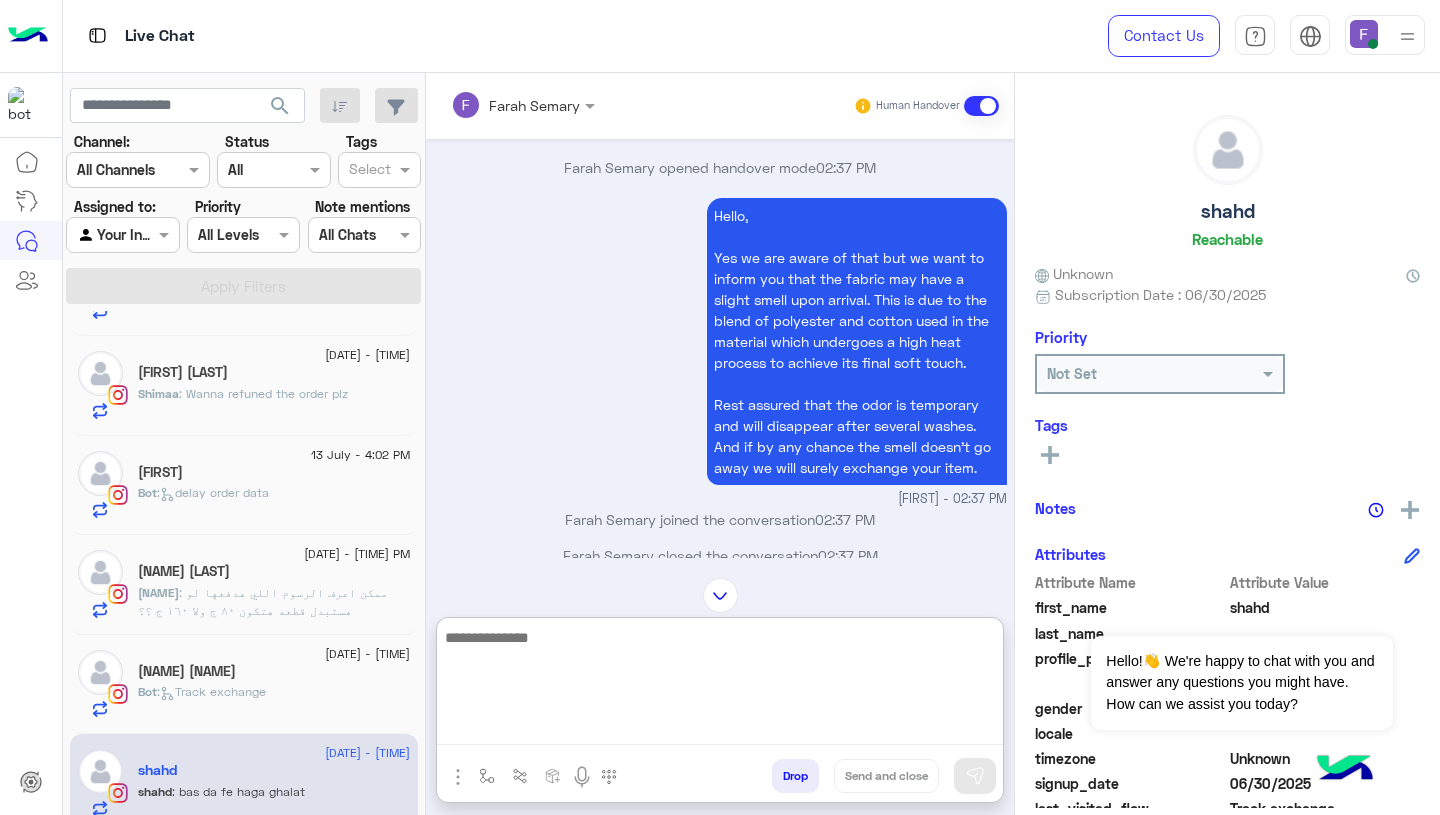 paste on "**********" 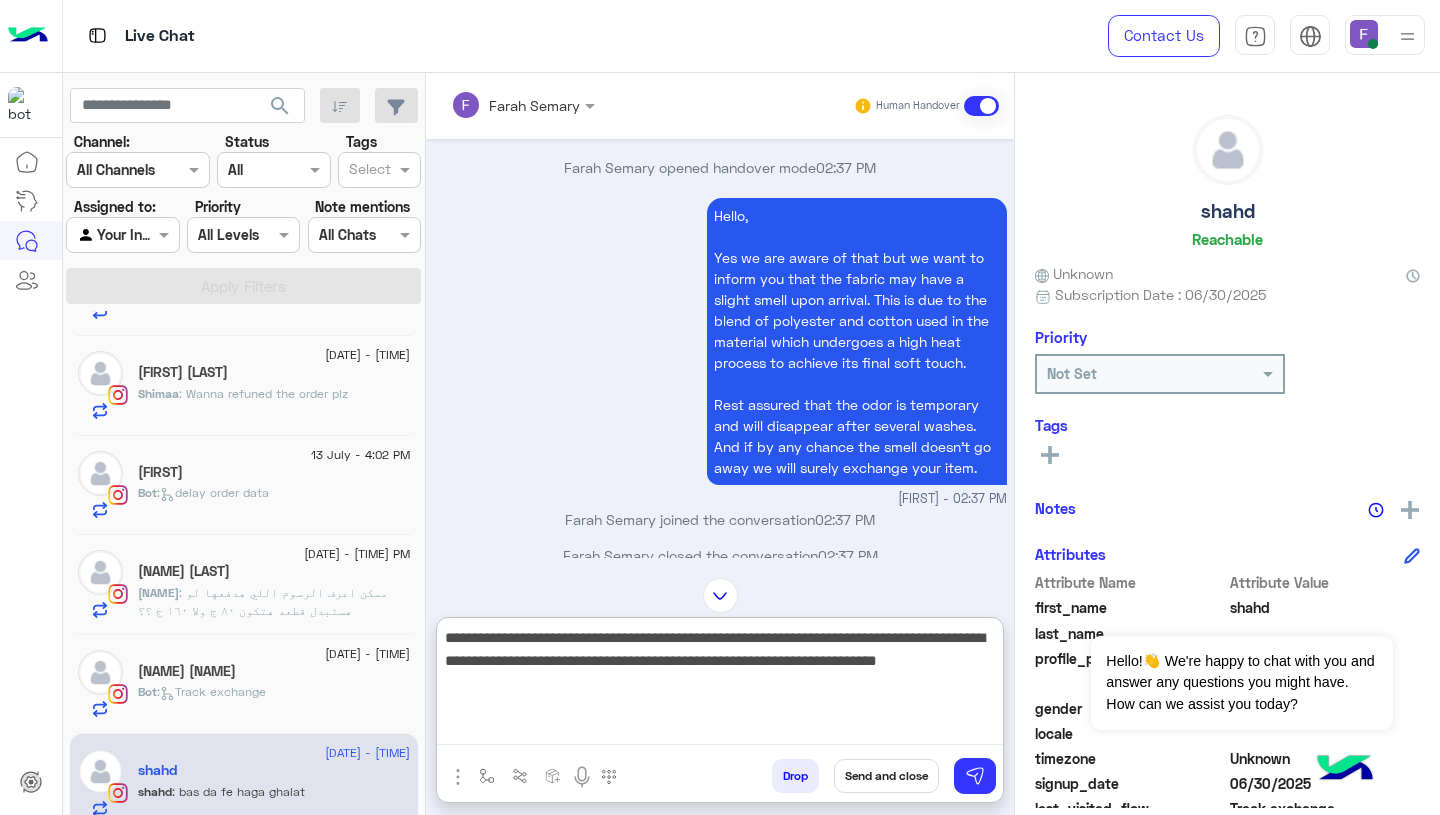 click on "**********" at bounding box center (720, 685) 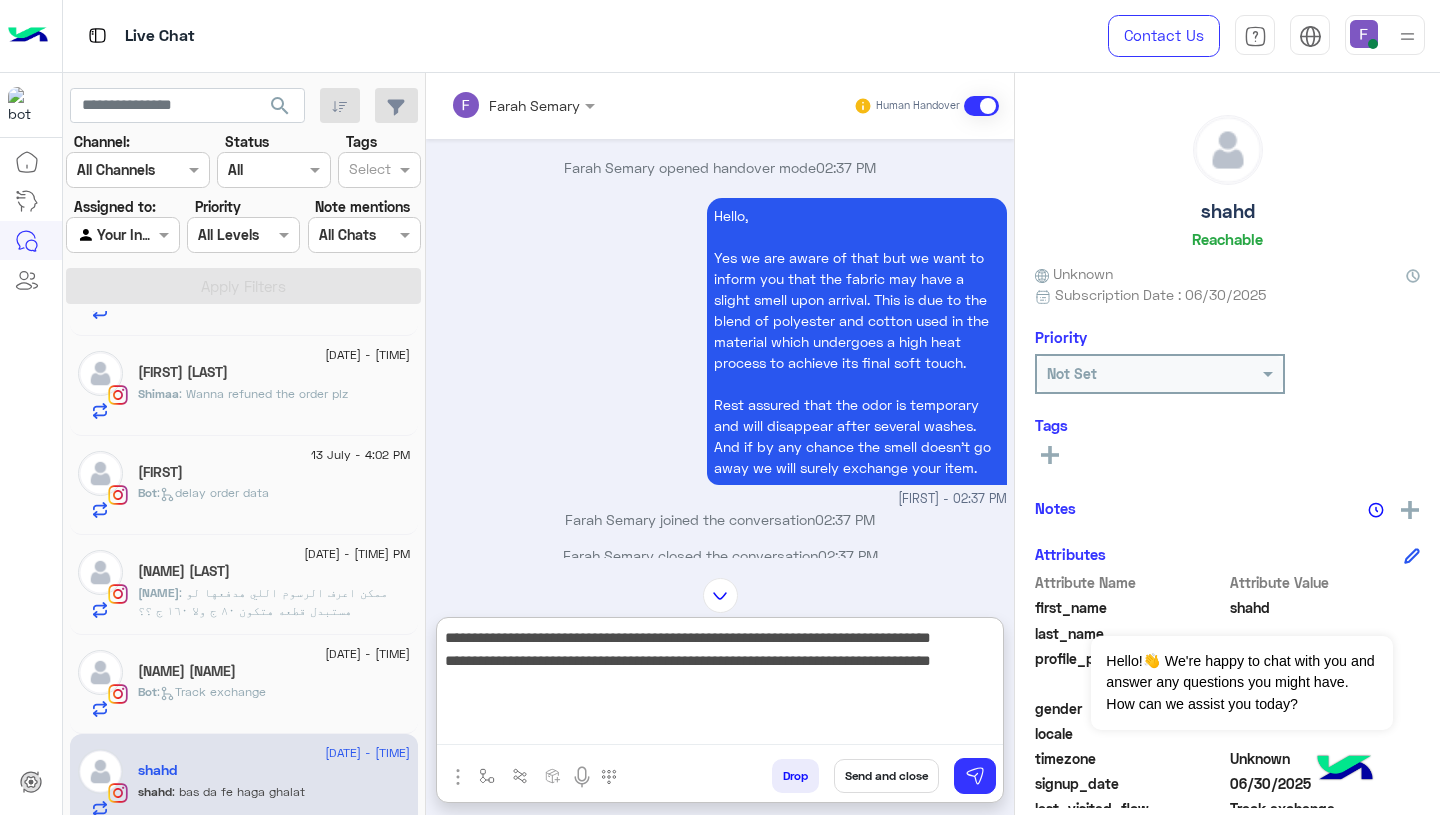 type on "**********" 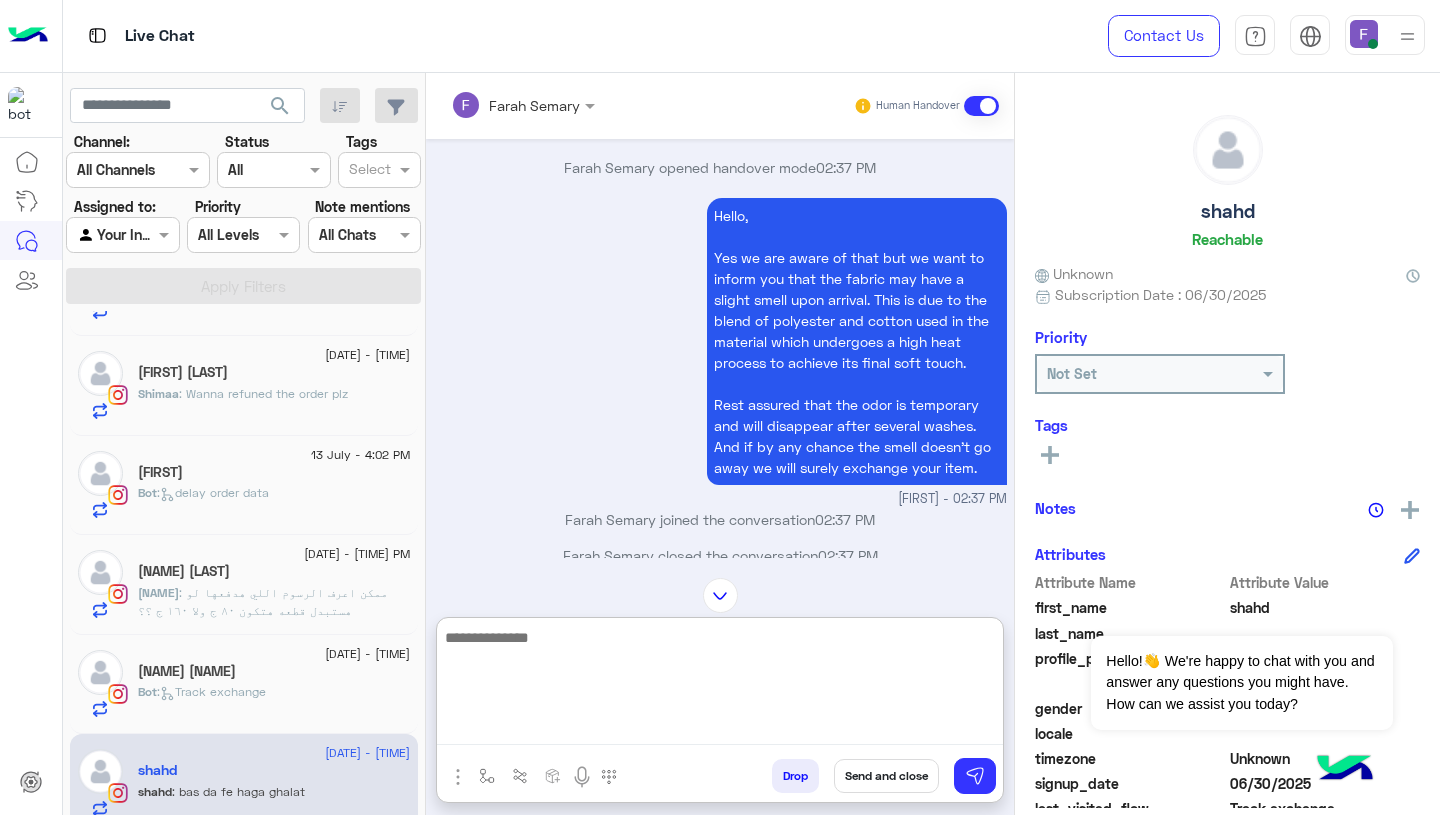 scroll, scrollTop: 2048, scrollLeft: 0, axis: vertical 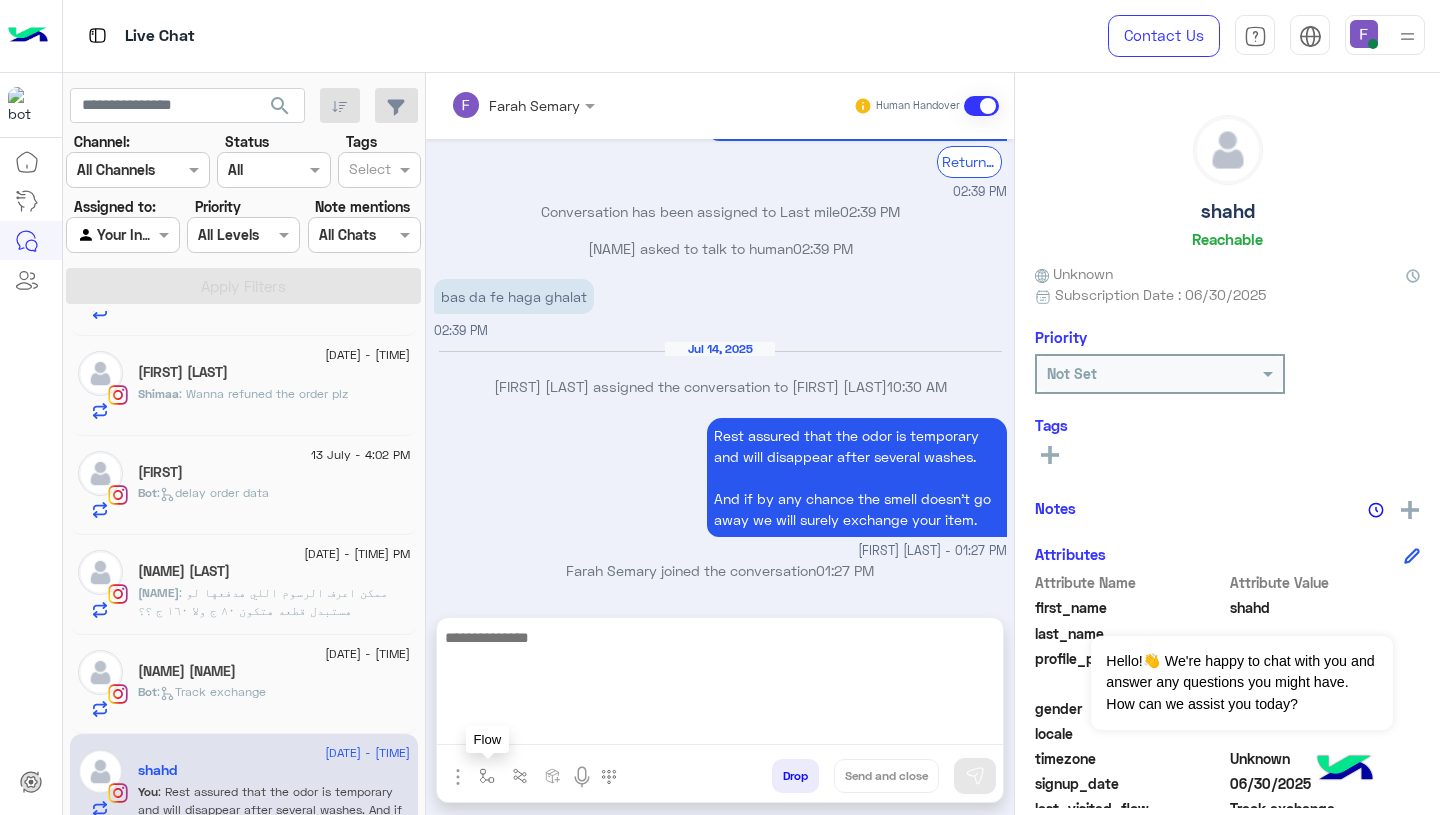 click at bounding box center (487, 775) 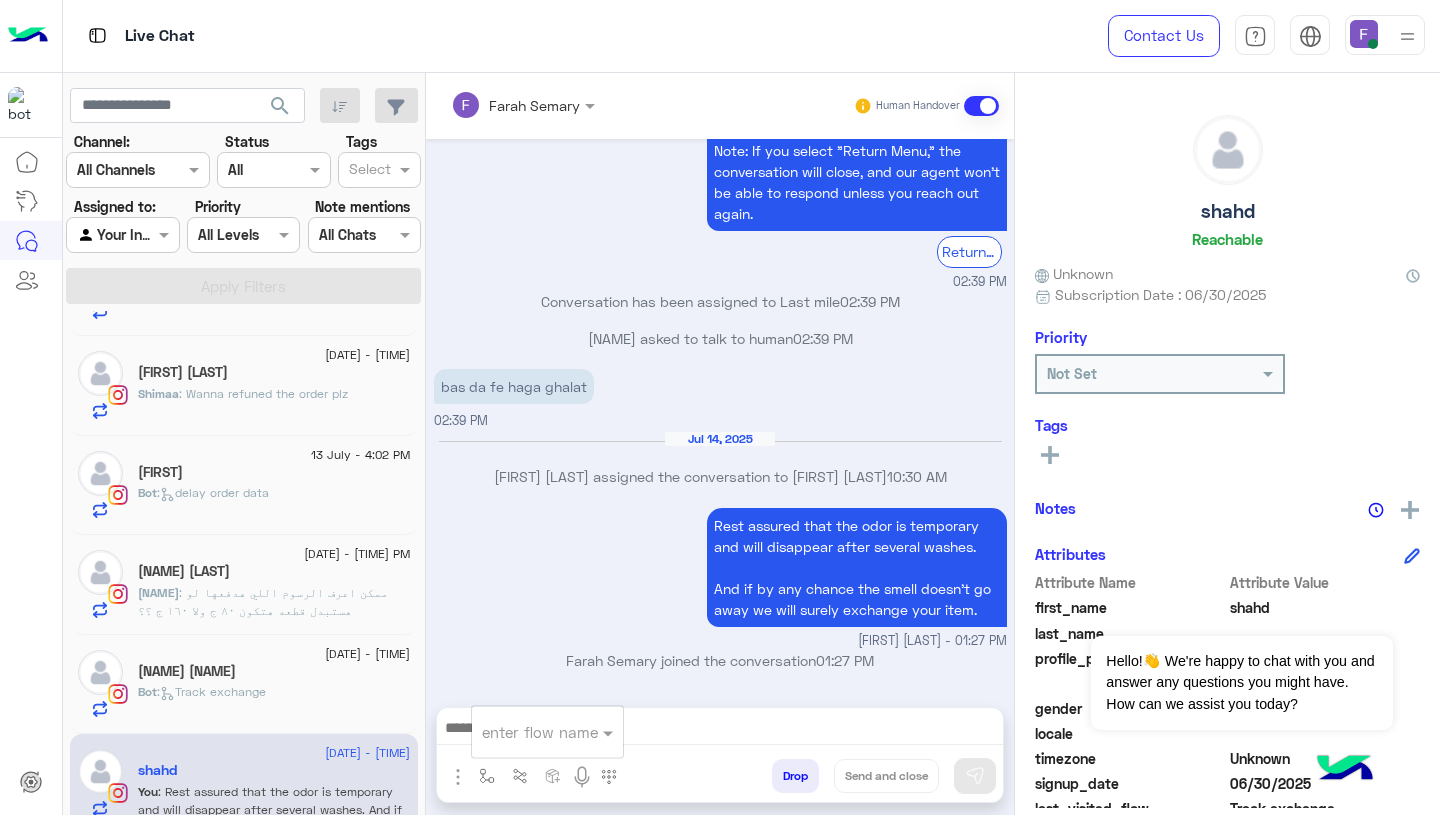 scroll, scrollTop: 1994, scrollLeft: 0, axis: vertical 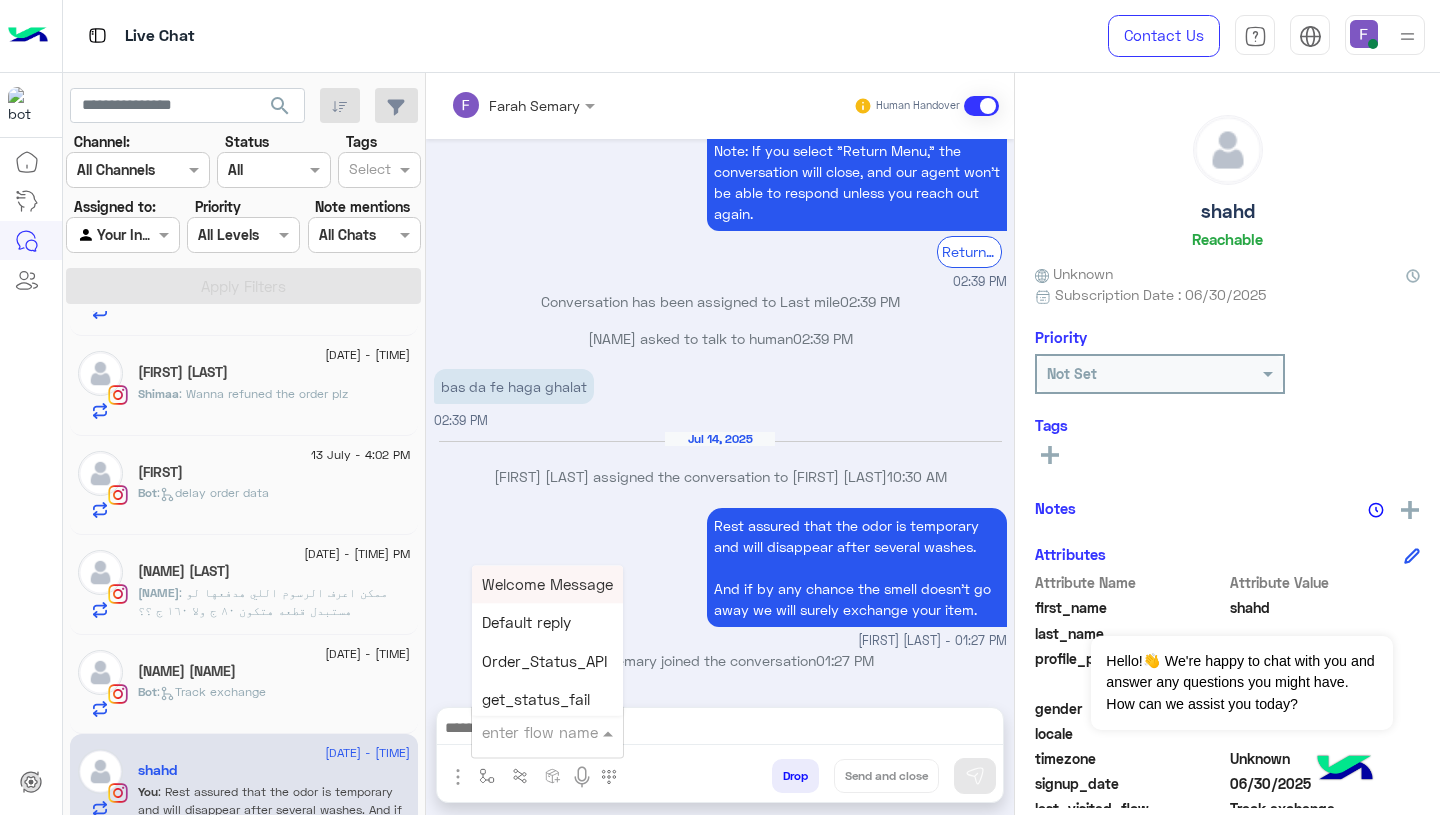 click at bounding box center (523, 732) 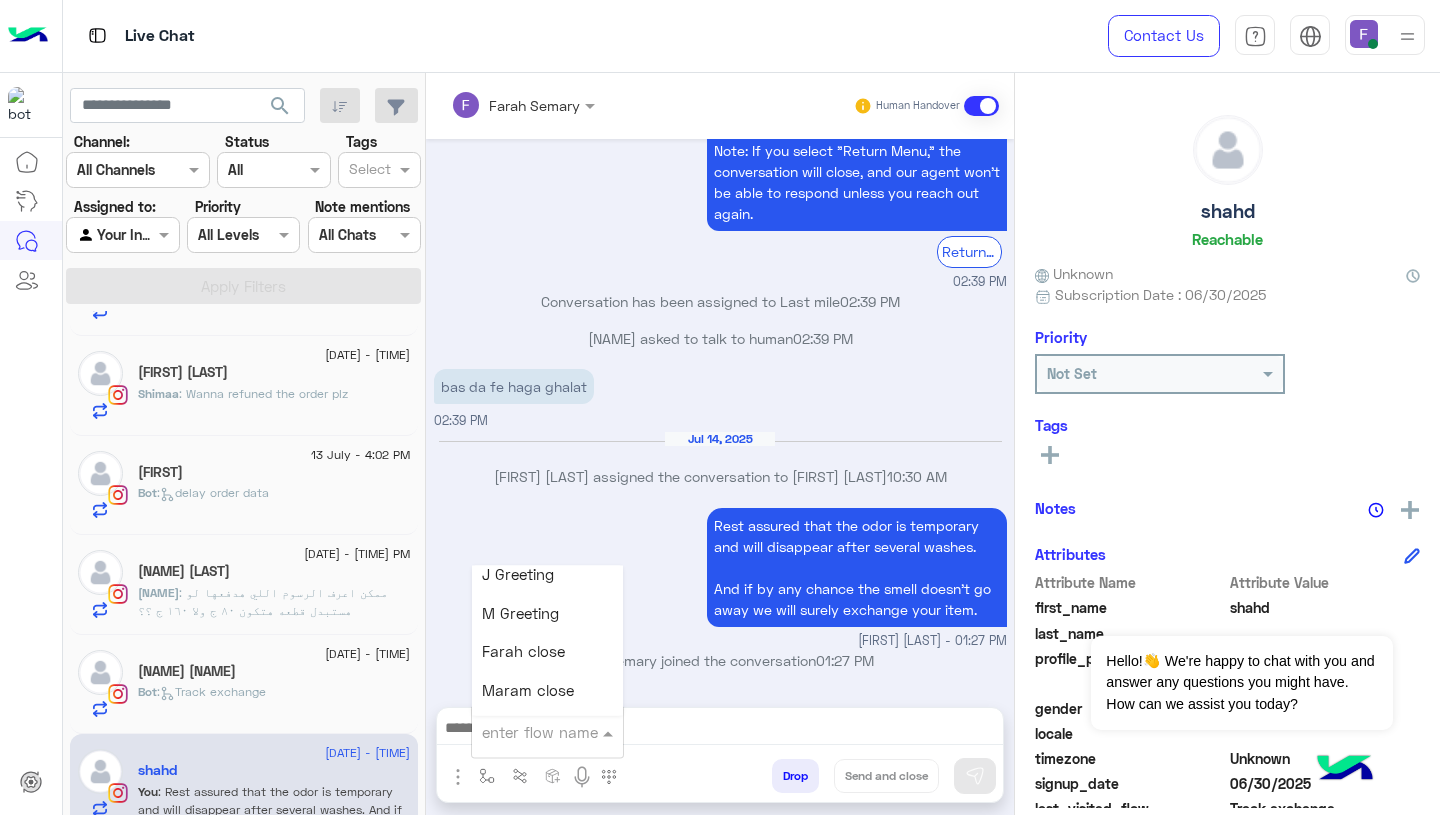 scroll, scrollTop: 2359, scrollLeft: 0, axis: vertical 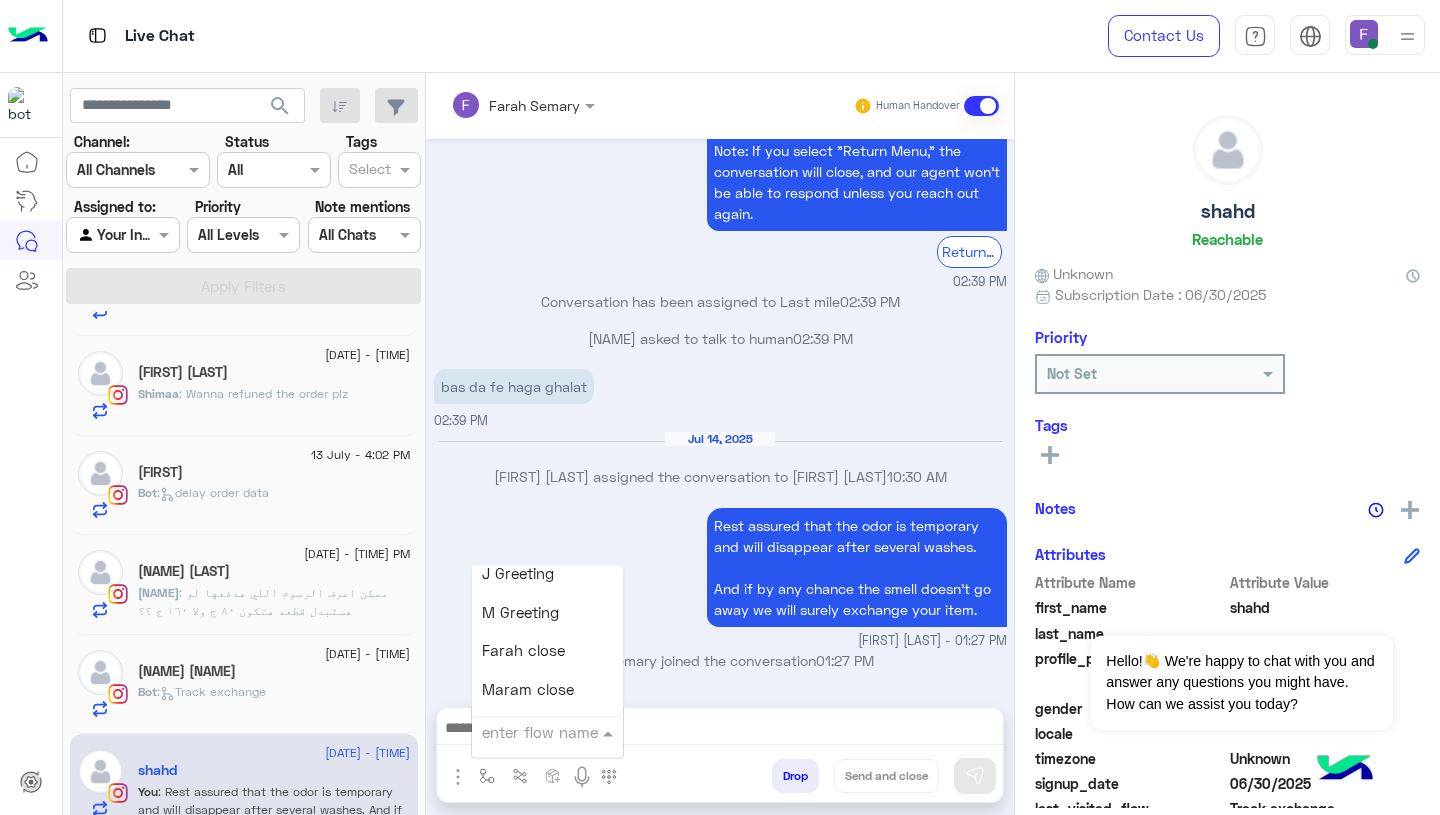 click on "Farah close" at bounding box center (523, 651) 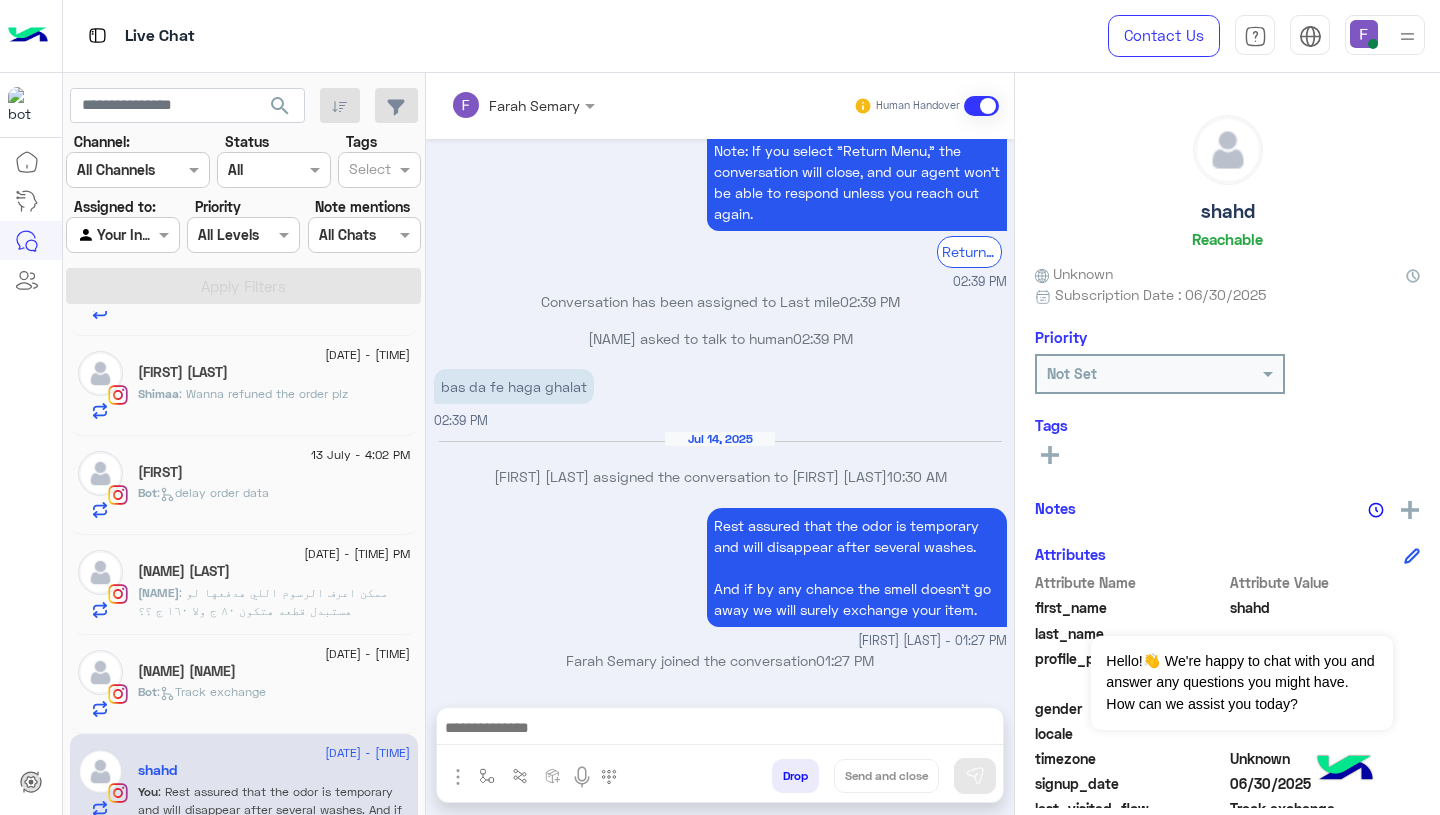 type on "**********" 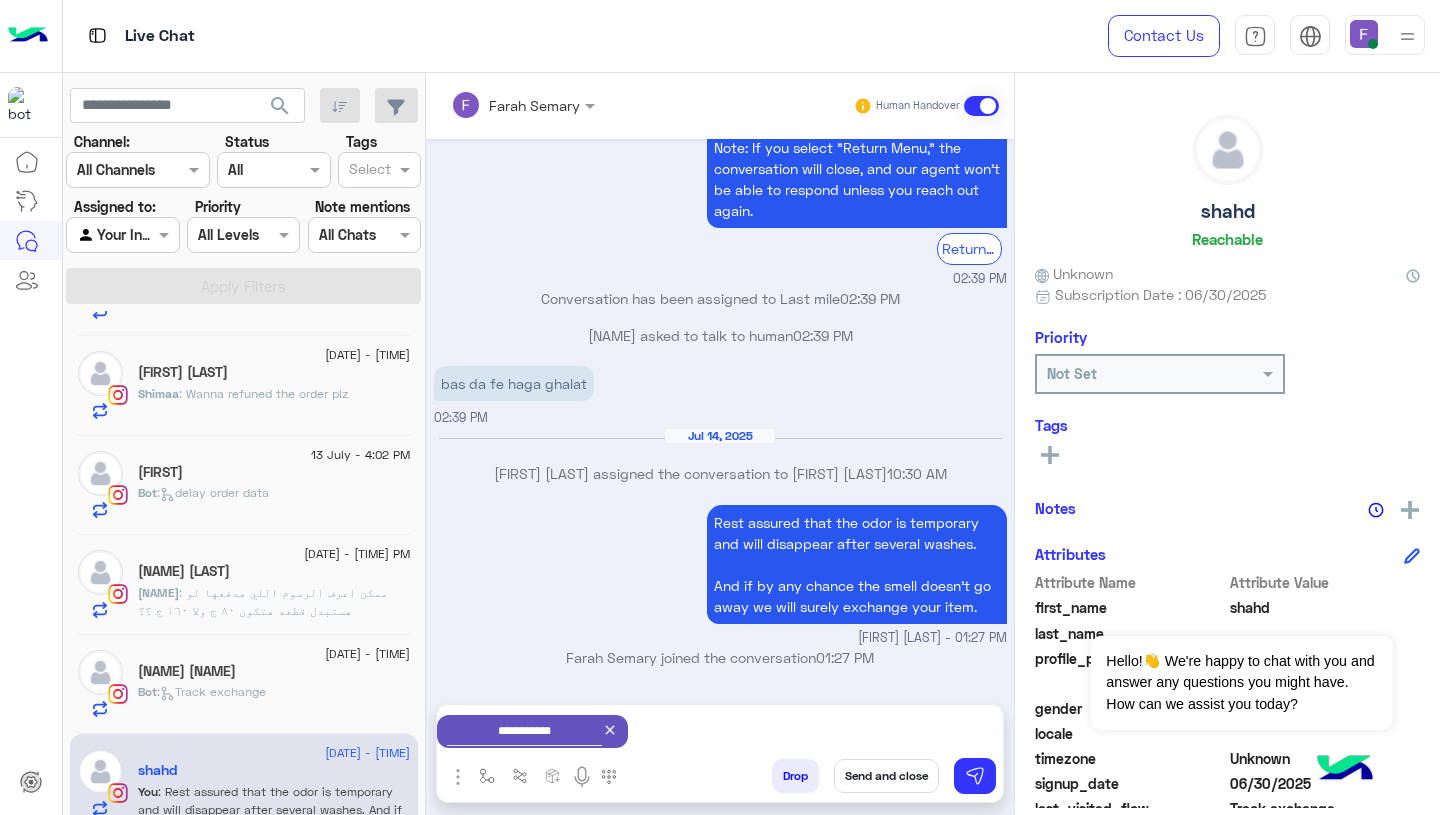 click on "Send and close" at bounding box center (886, 776) 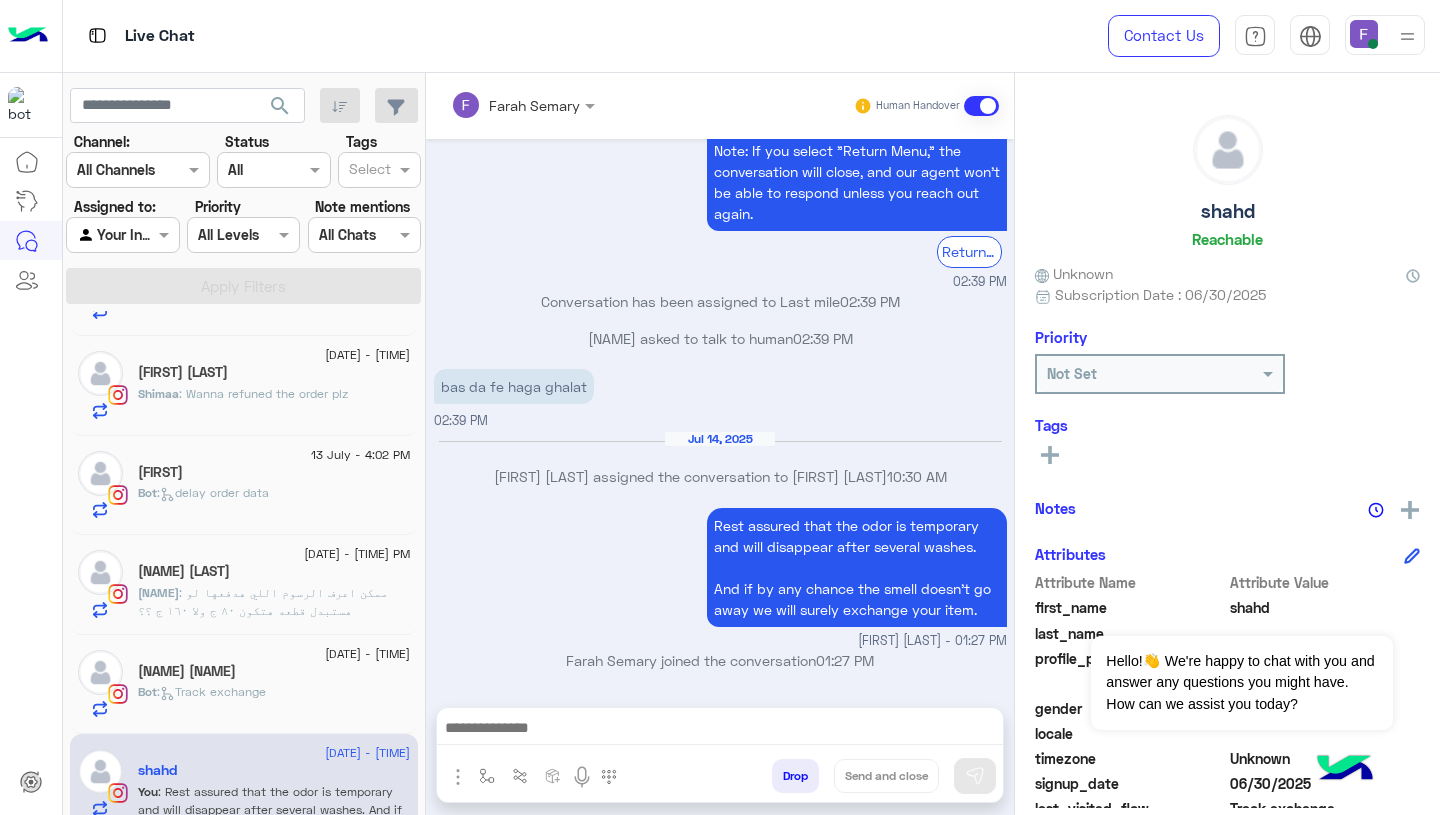 scroll, scrollTop: 2031, scrollLeft: 0, axis: vertical 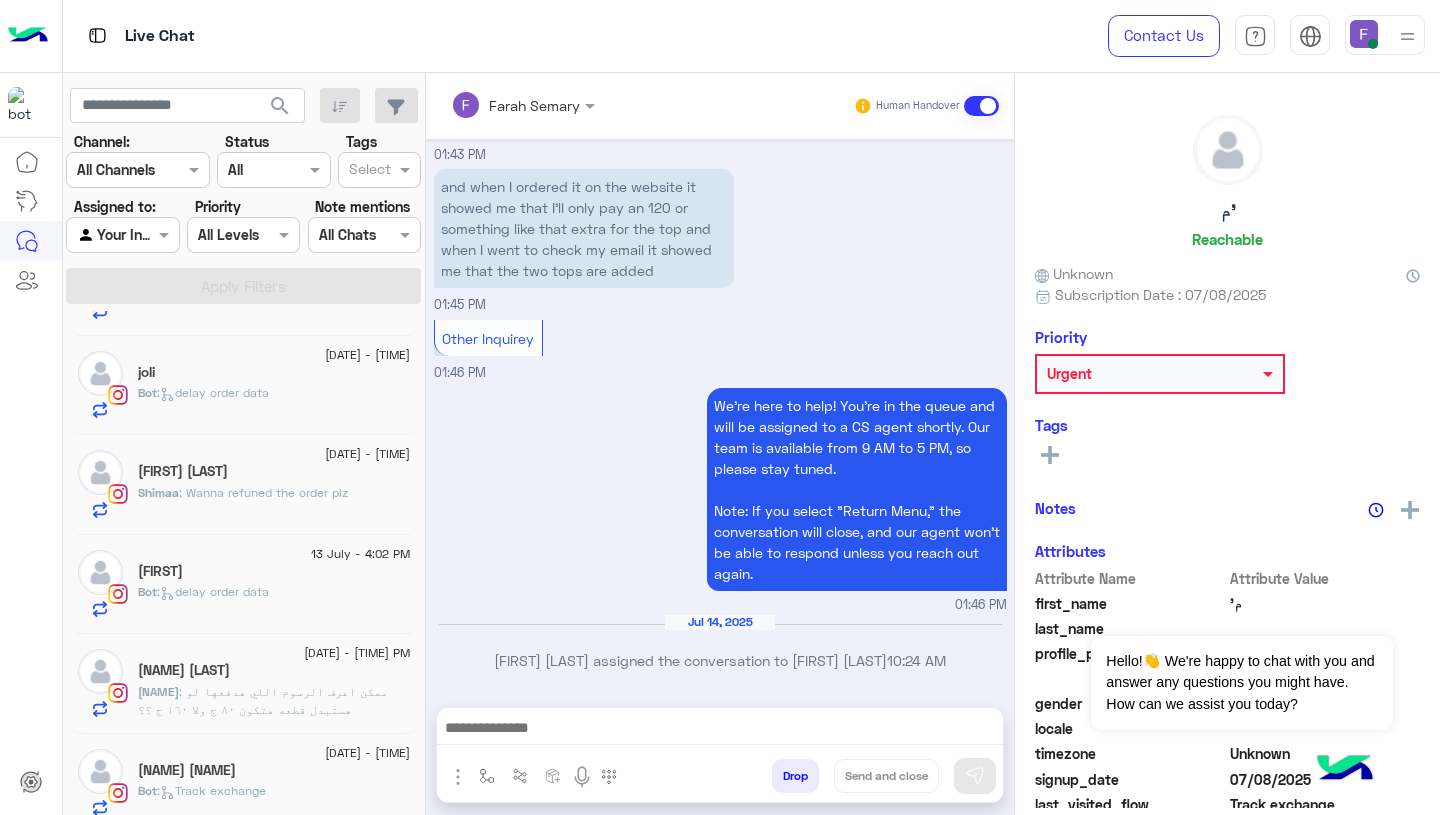 click on "Heba Mourad" 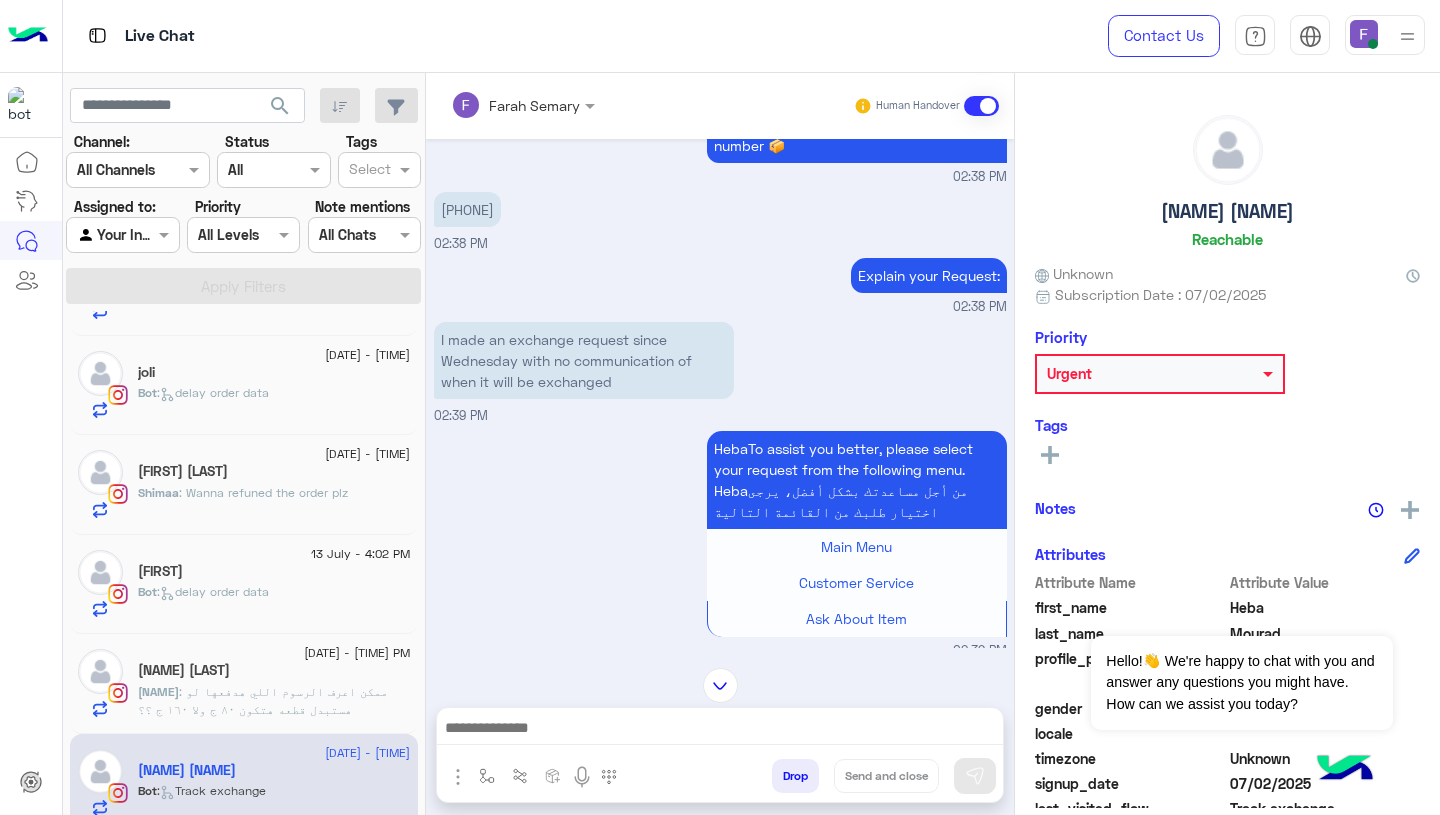 scroll, scrollTop: 1646, scrollLeft: 0, axis: vertical 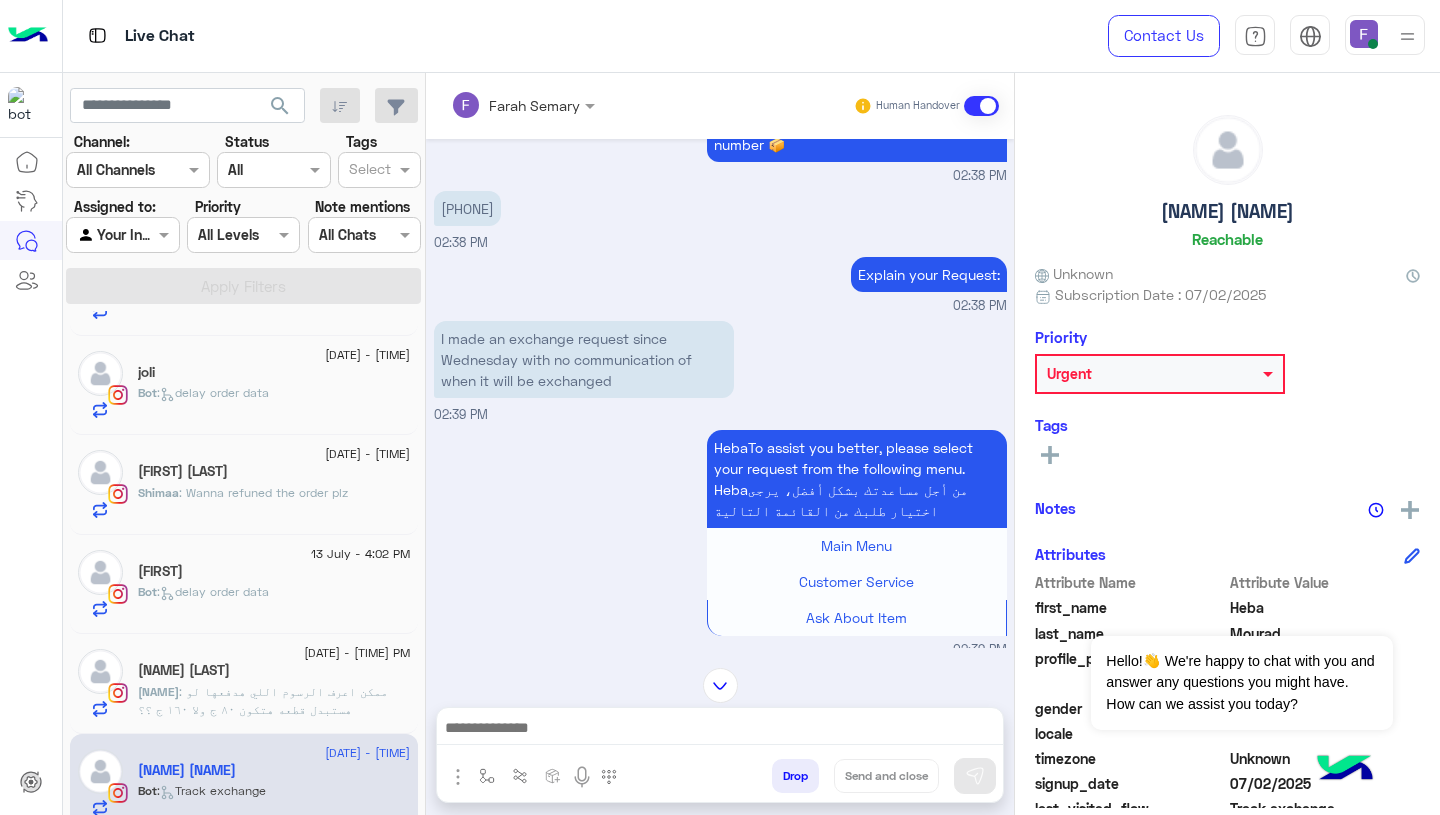 click on "01146612402" at bounding box center [467, 208] 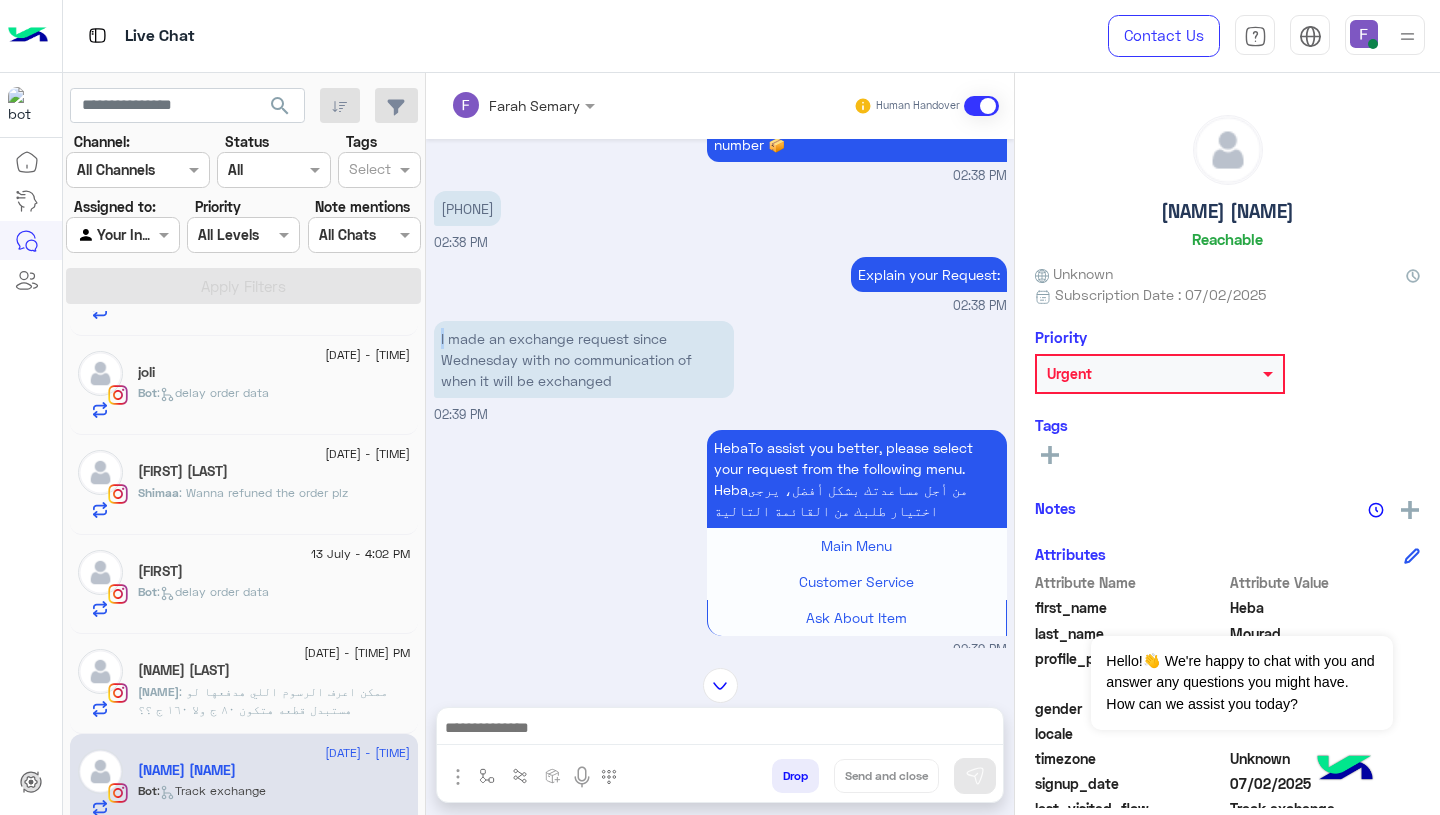 click on "I made an exchange request since Wednesday with no communication of when it will be exchanged" at bounding box center (584, 359) 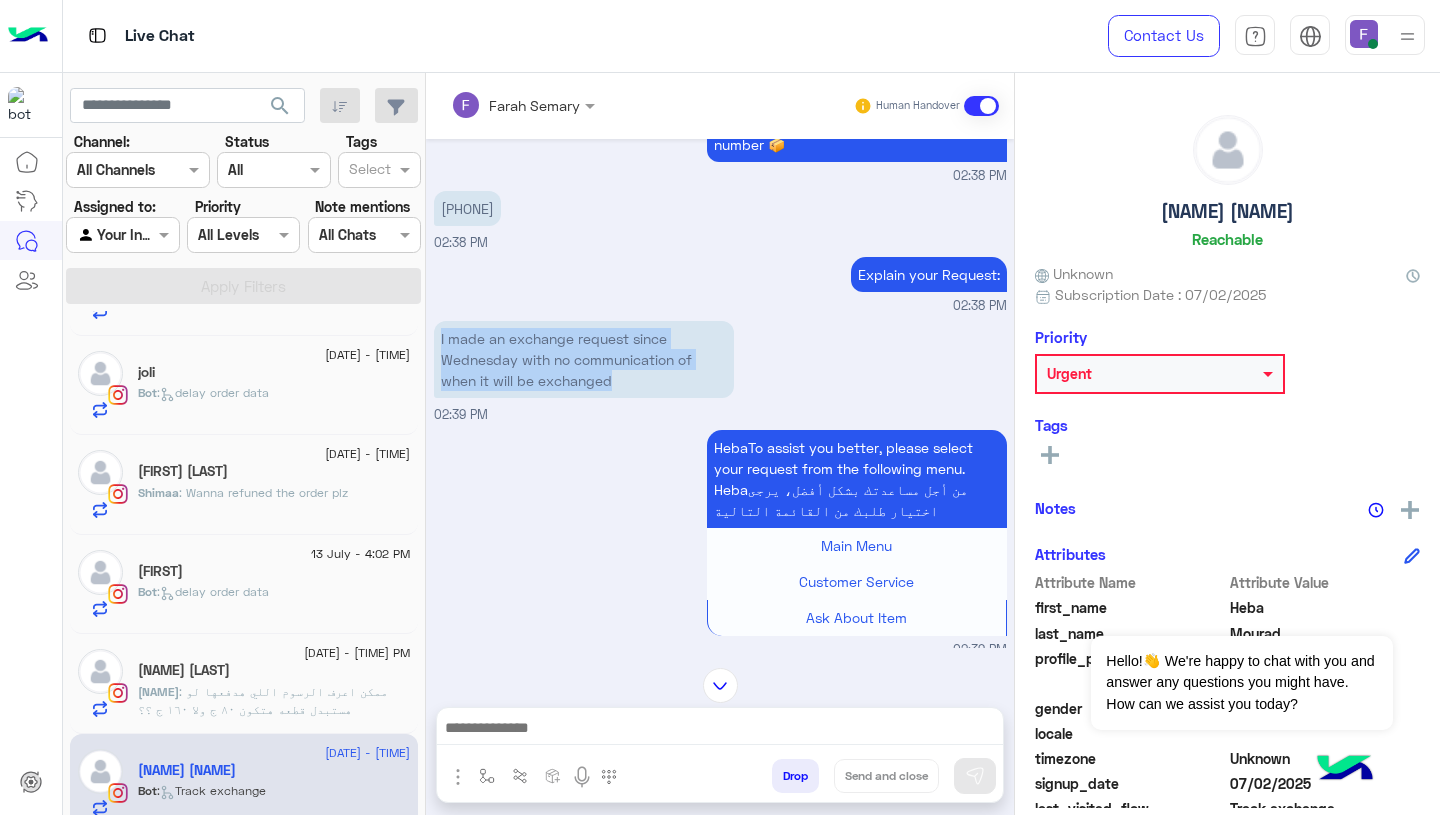 click on "I made an exchange request since Wednesday with no communication of when it will be exchanged" at bounding box center (584, 359) 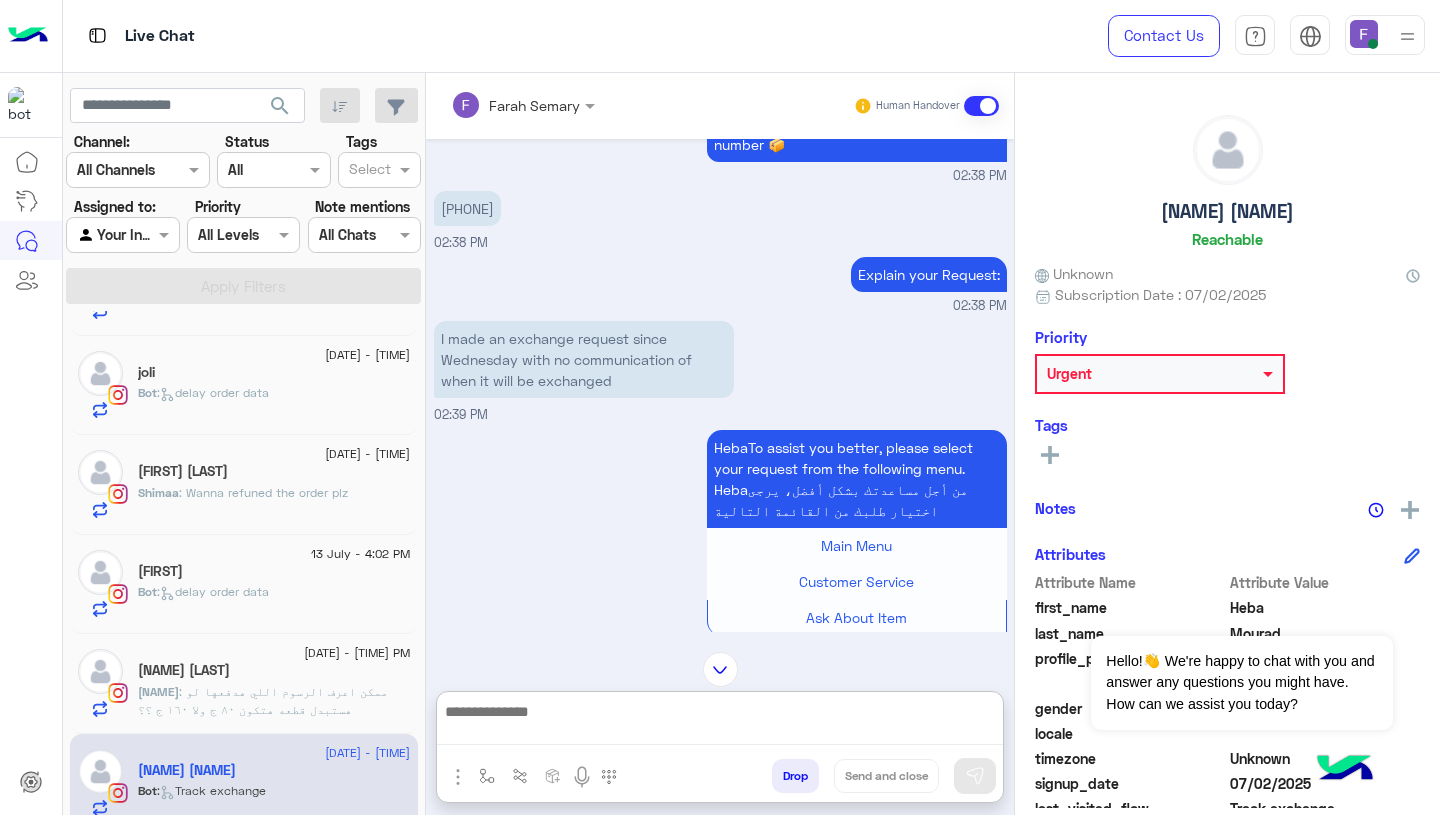 click at bounding box center (720, 722) 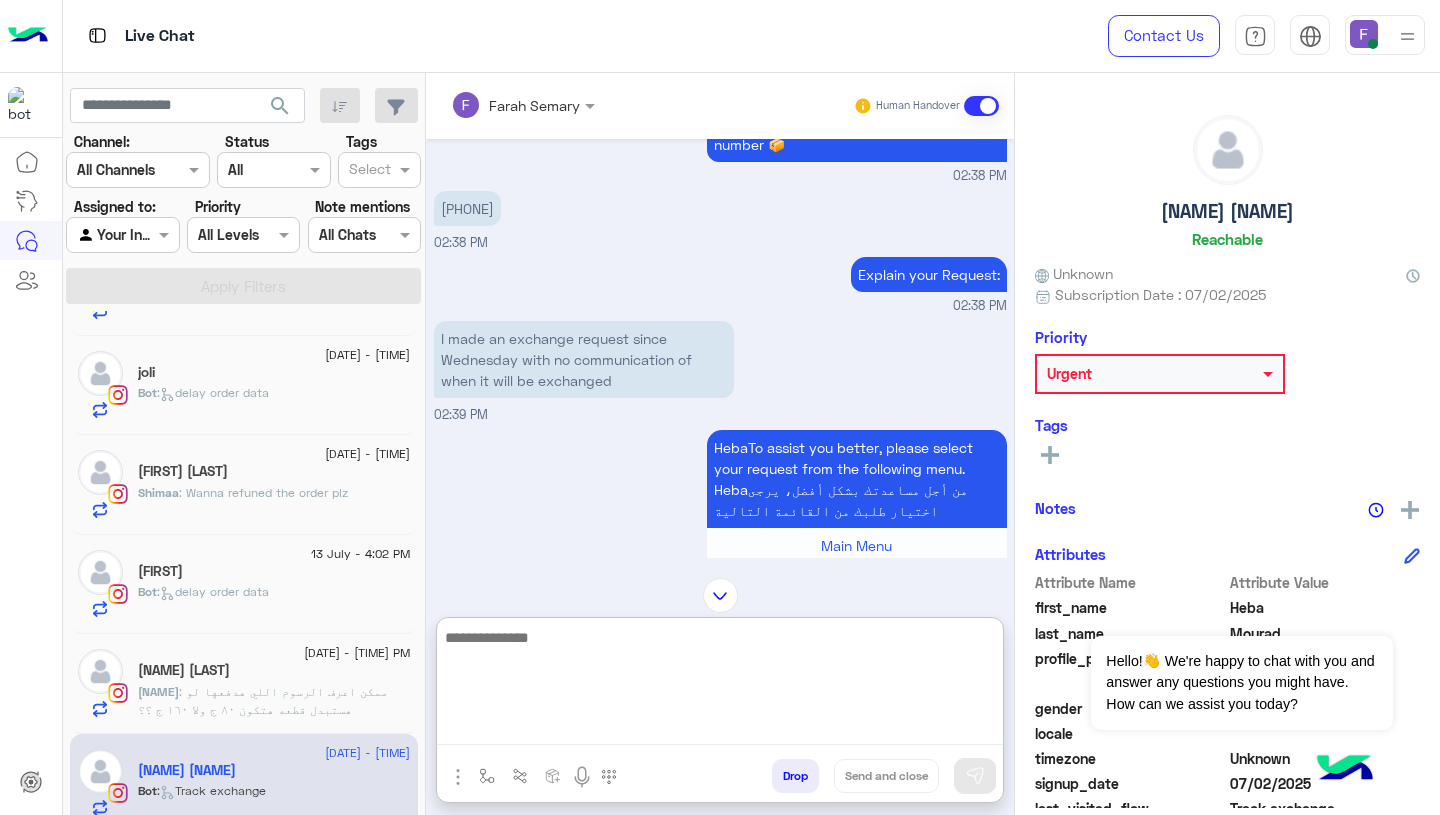 paste on "**********" 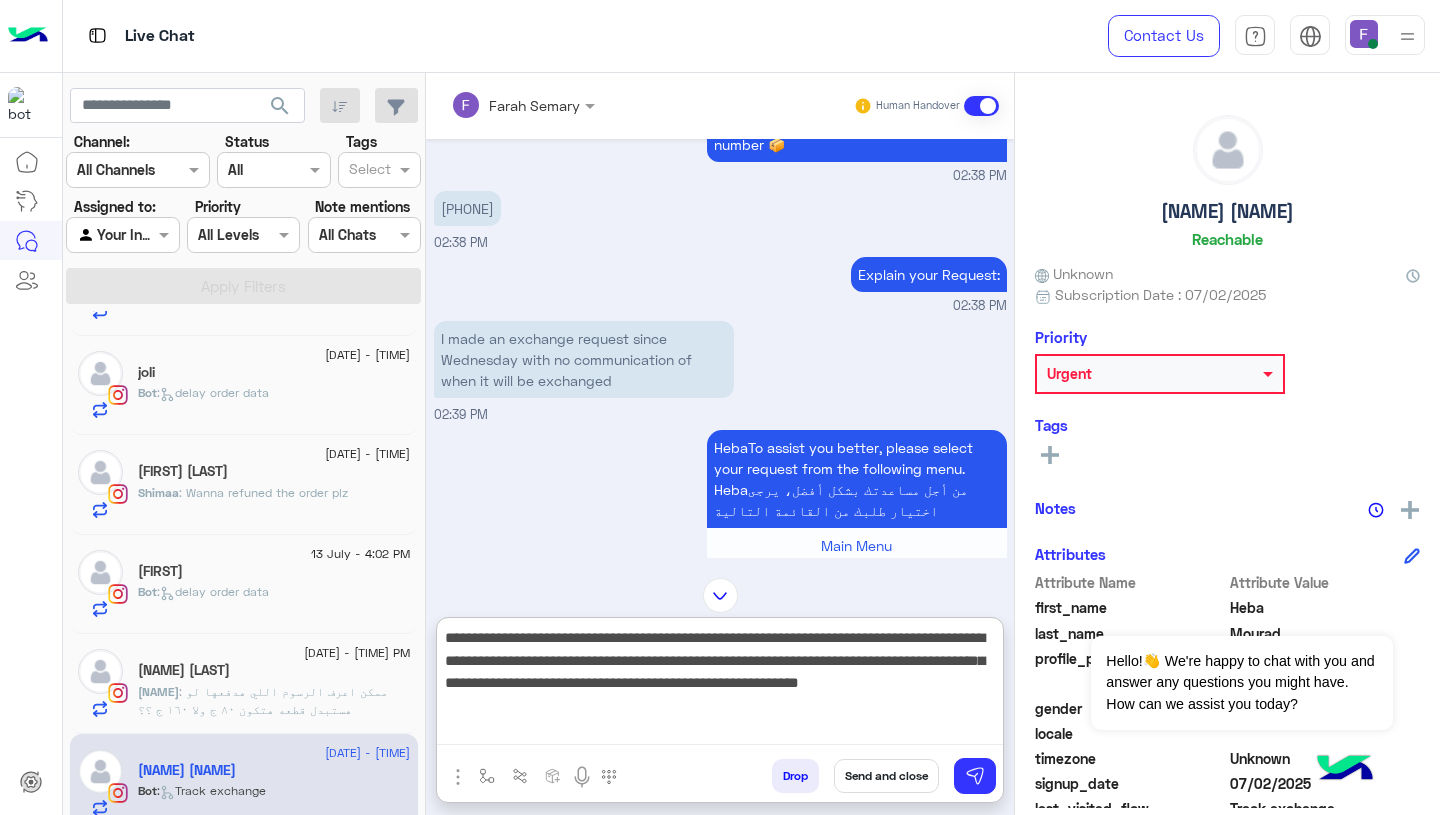 scroll, scrollTop: 106, scrollLeft: 0, axis: vertical 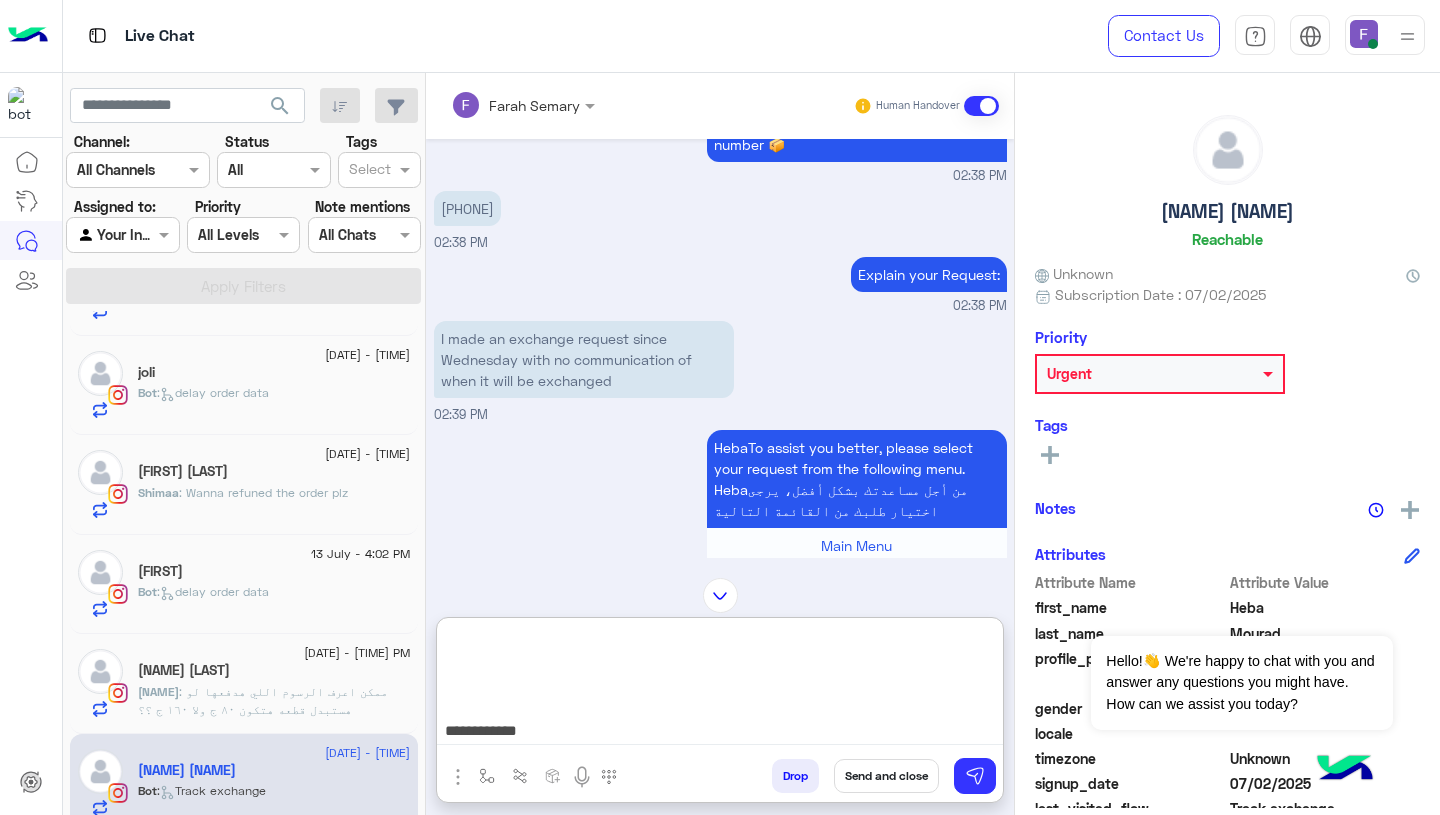 click on "**********" at bounding box center [720, 685] 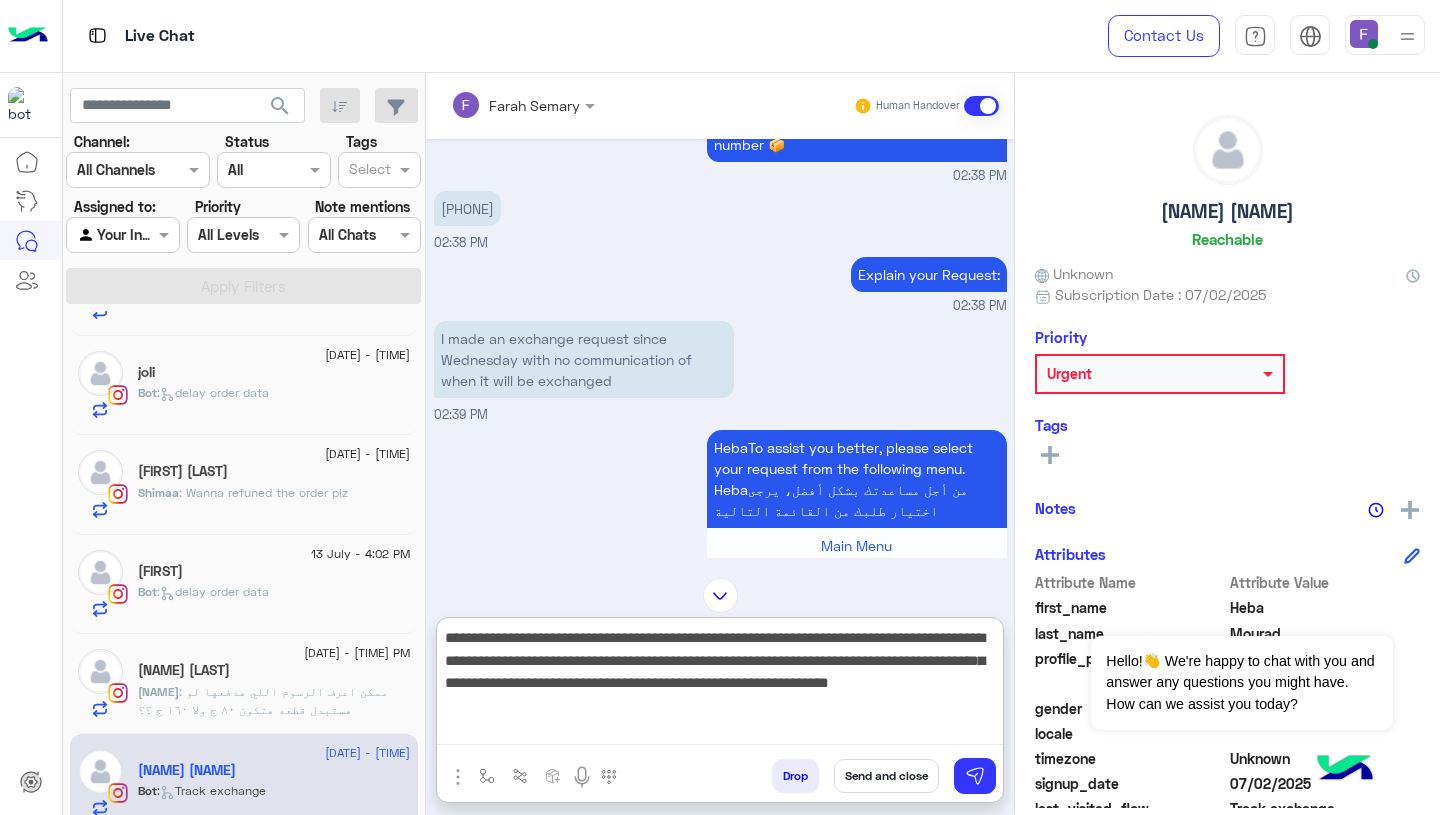scroll, scrollTop: 87, scrollLeft: 0, axis: vertical 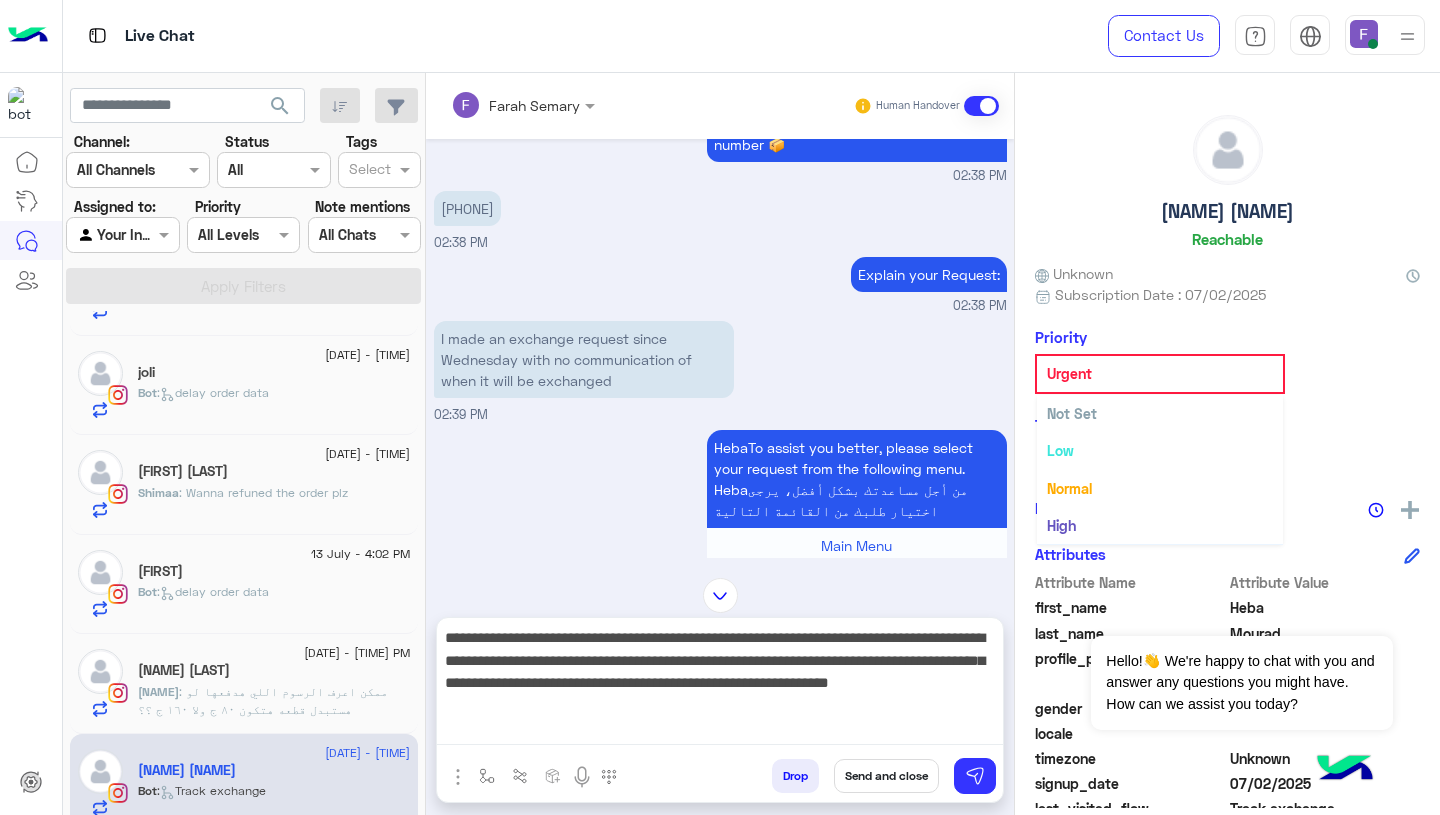 click 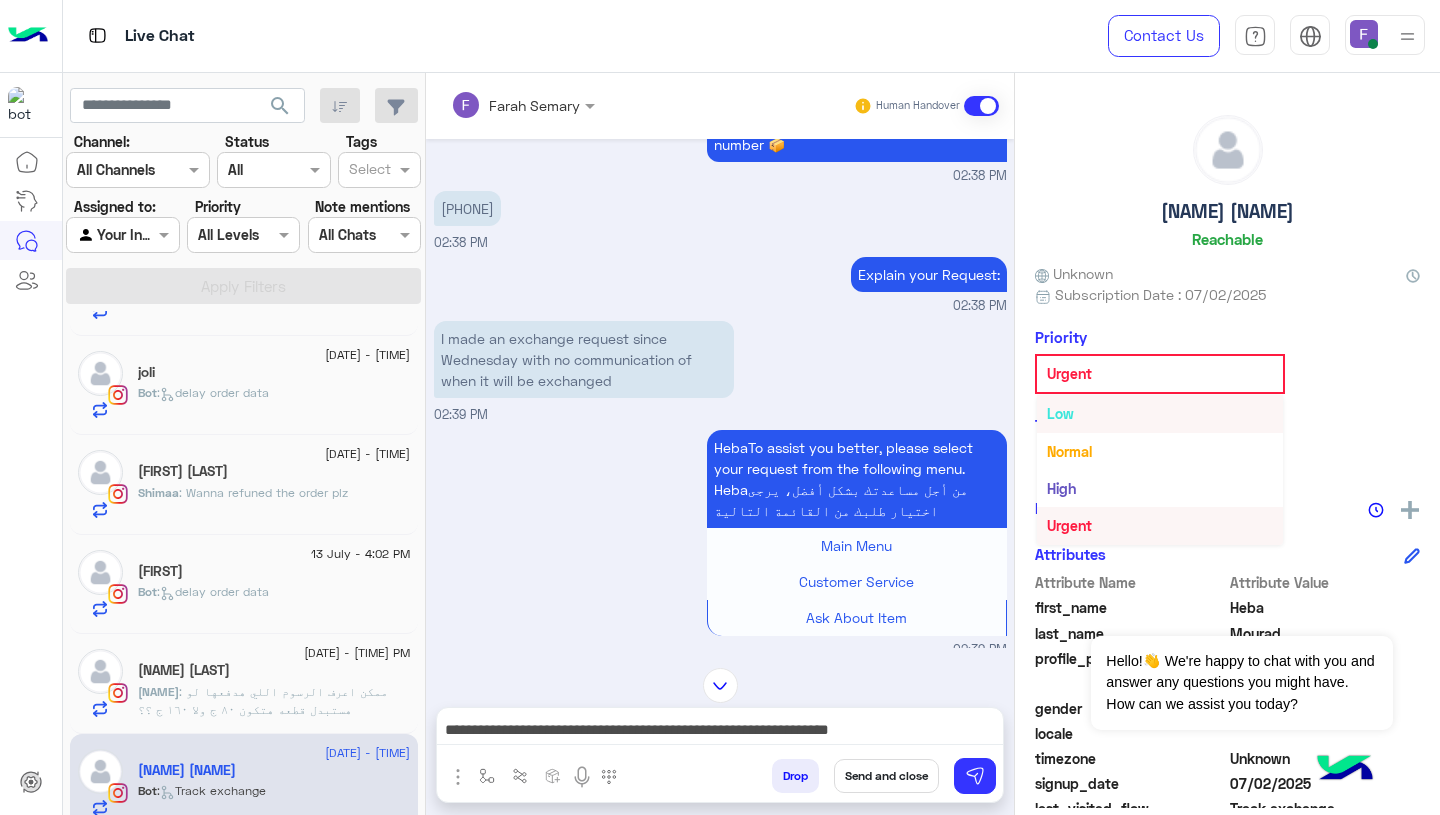 click on "Low" at bounding box center (1160, 413) 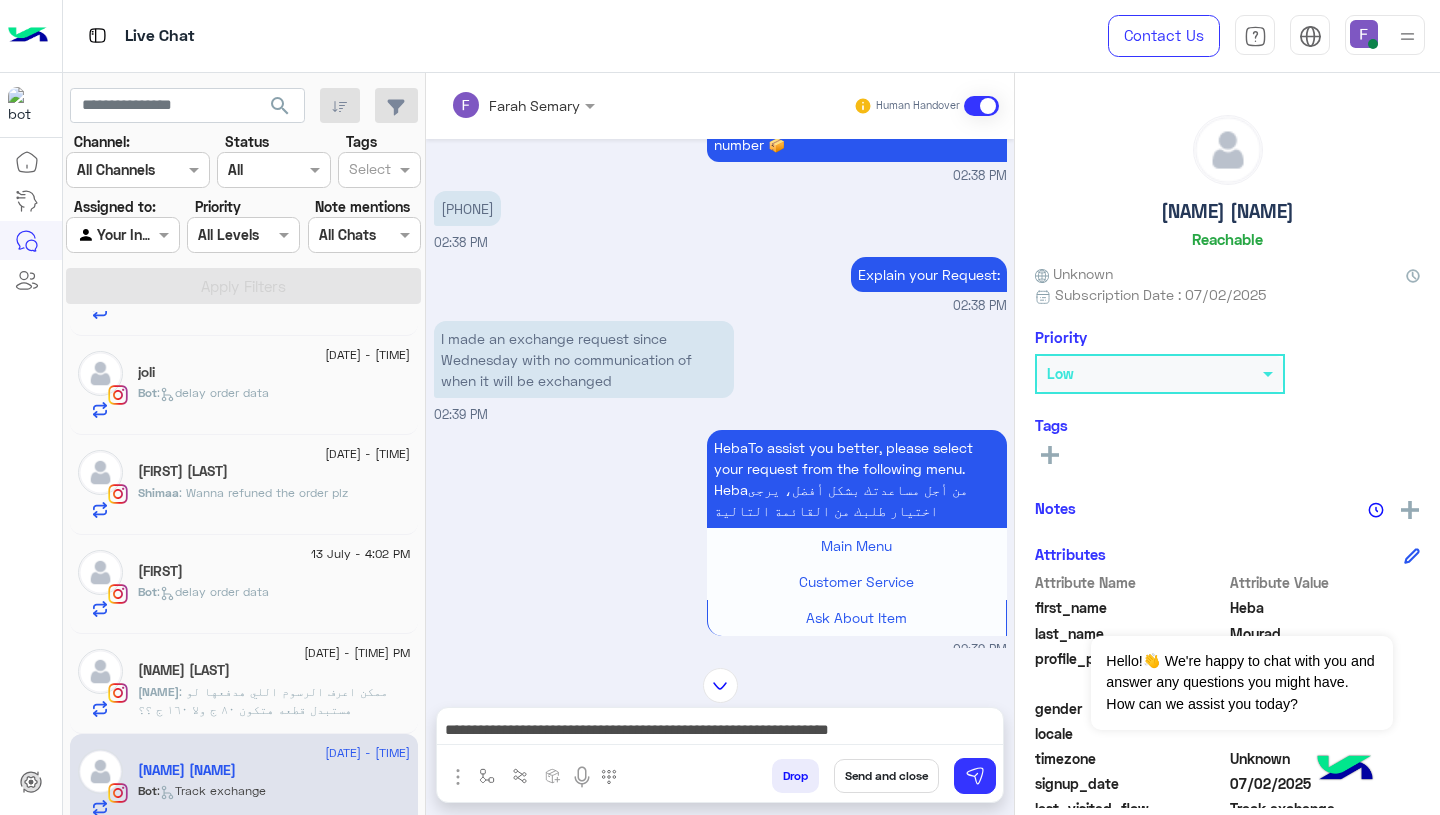 click on "Low" 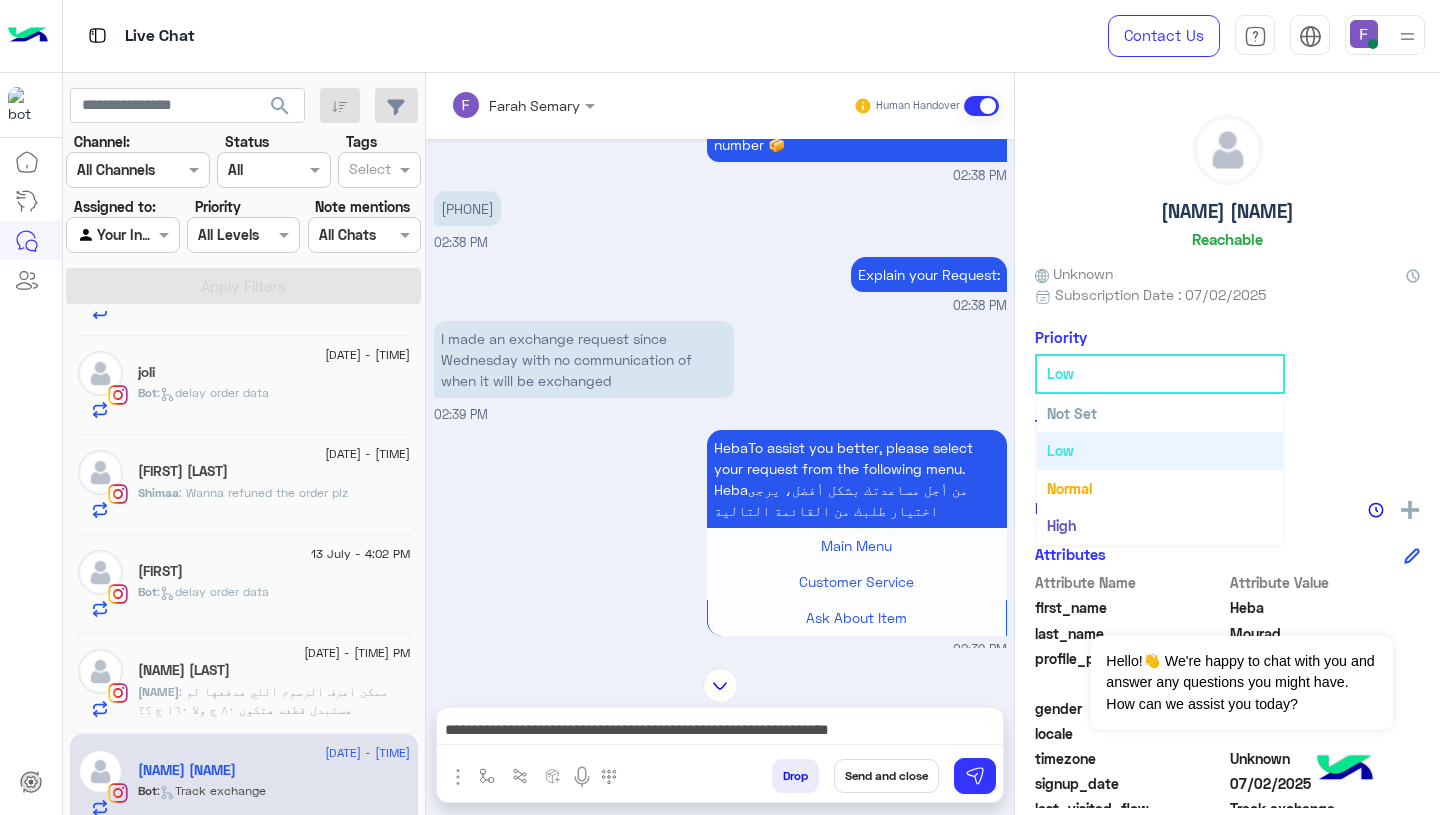 click on "Not Set" at bounding box center (1160, 413) 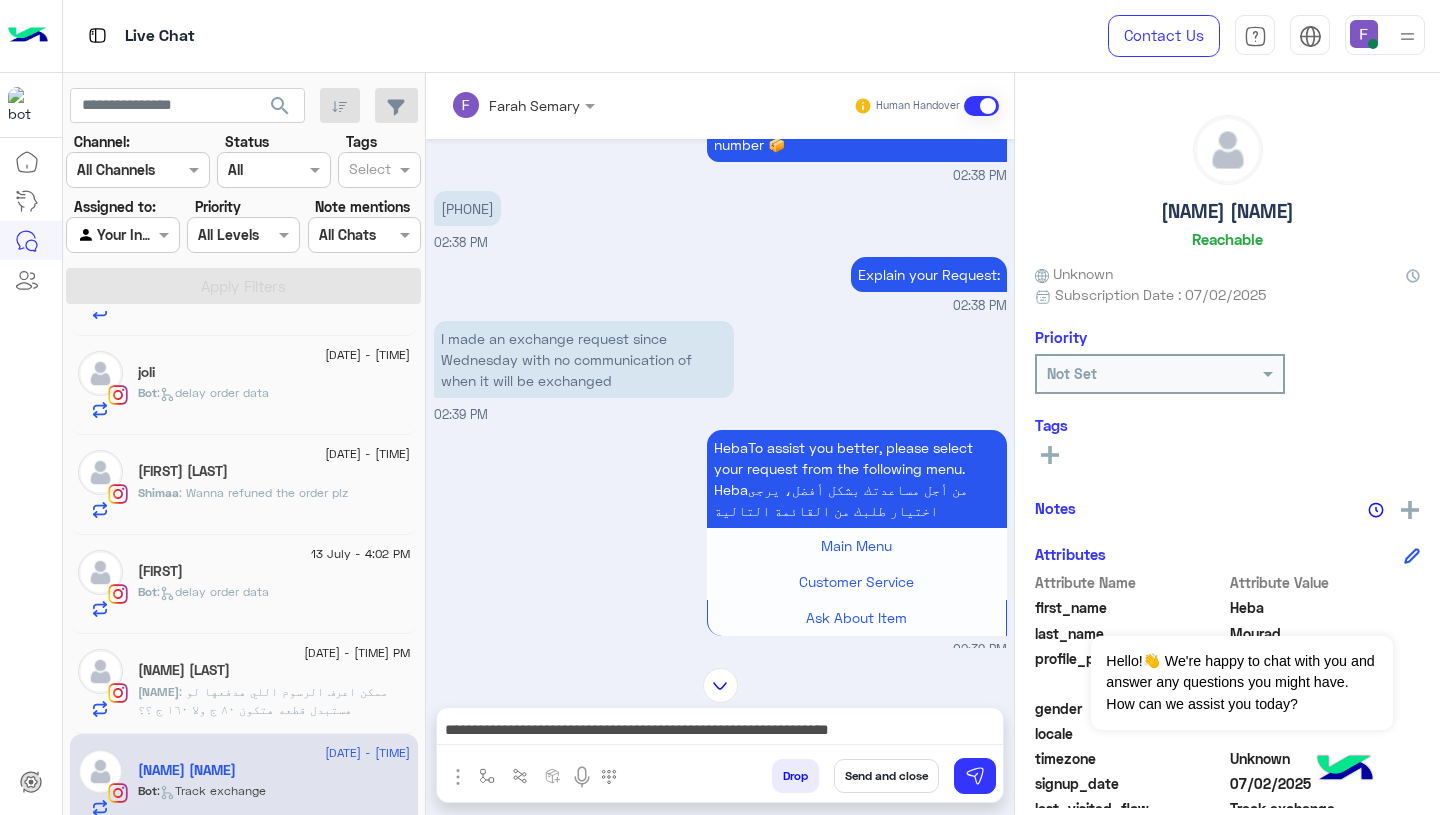 click on "Farah Semary Human Handover     Jul 13, 2025  We haven't got a response from you for 2 mins, so we will assume you got the answer you wanted and will resolve the chat.        If you didn’t get the answer you were looking for, you can kindly click on the below button and we’ll automatically assign you to customer service  Other Inquirey   Jana Ahmed  -  01:53 PM  Yes   02:37 PM  HebaTo assist you better, please select your request from the following menu. Hebaمن أجل مساعدتك بشكل أفضل، يرجى اختيار طلبك من القائمة التالية  Main Menu   Customer Service   Ask About Item     02:37 PM  Submitted the request   02:37 PM  HebaTo assist you better, please select your request from the following menu. Hebaمن أجل مساعدتك بشكل أفضل، يرجى اختيار طلبك من القائمة التالية  Main Menu   Customer Service   Ask About Item     02:37 PM  And I sent you the screen shots and confirmation   02:38 PM   Main Menu   Customer Service  1" at bounding box center [720, 448] 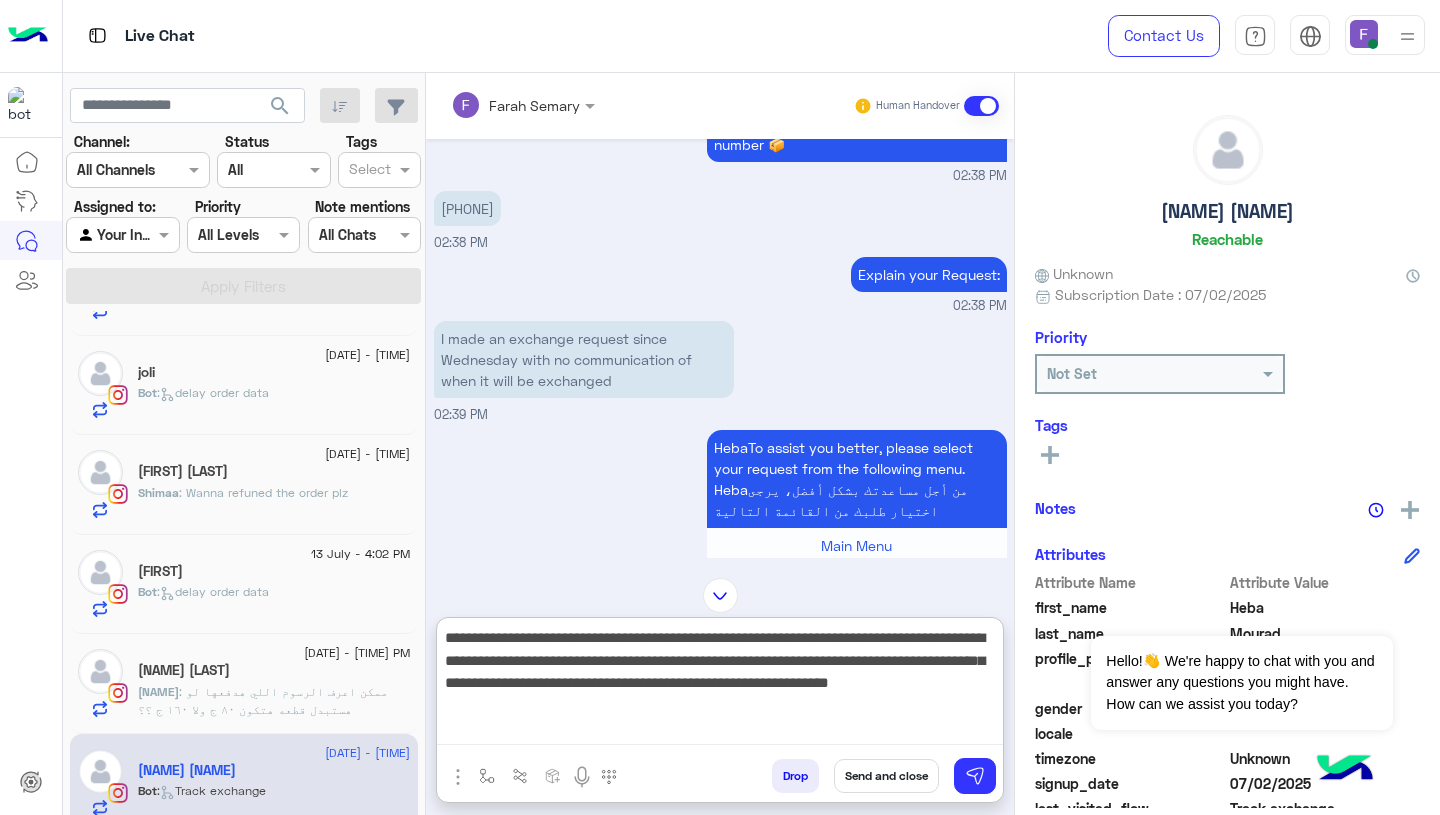 scroll, scrollTop: 0, scrollLeft: 0, axis: both 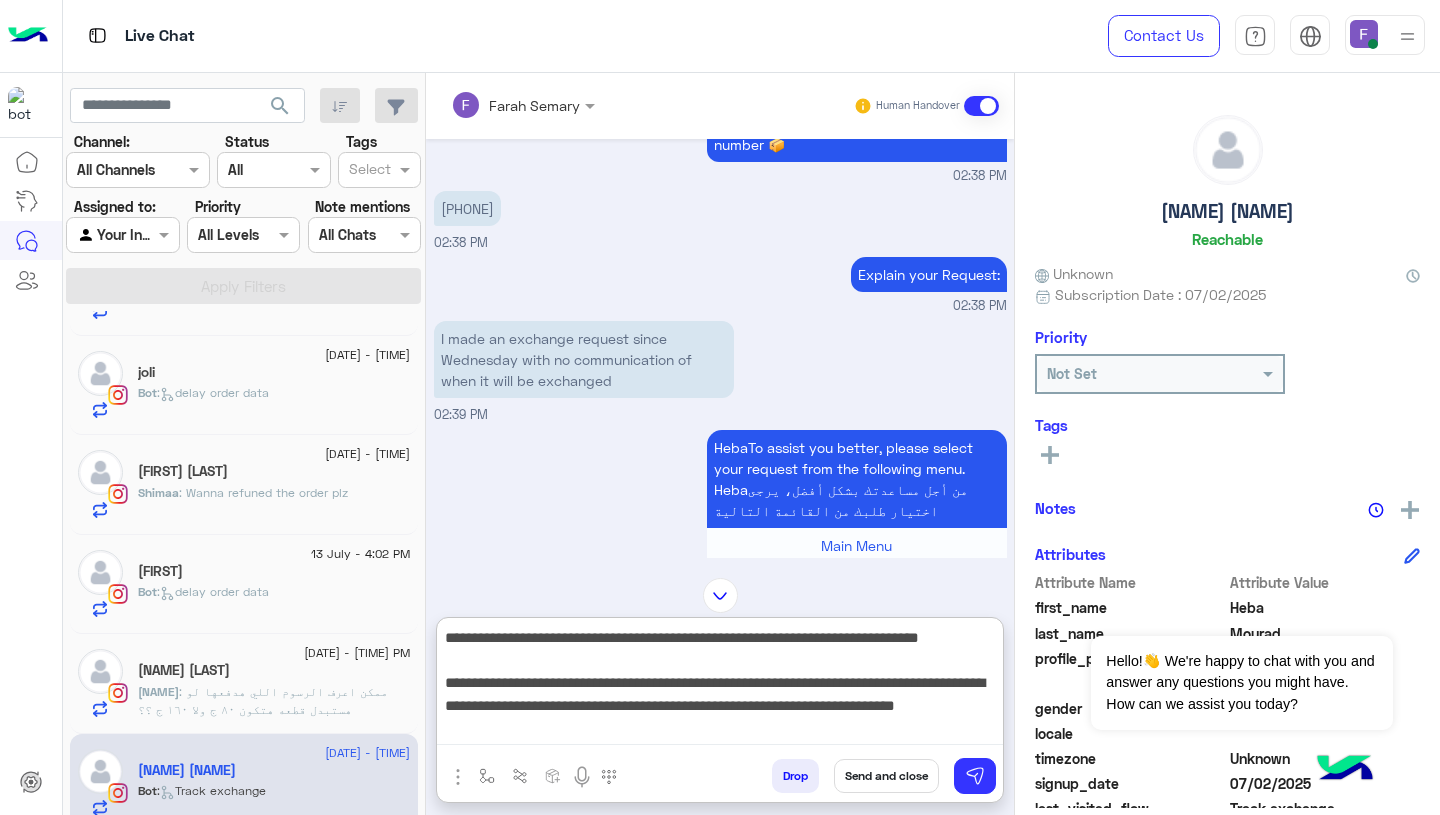 click on "**********" at bounding box center (720, 685) 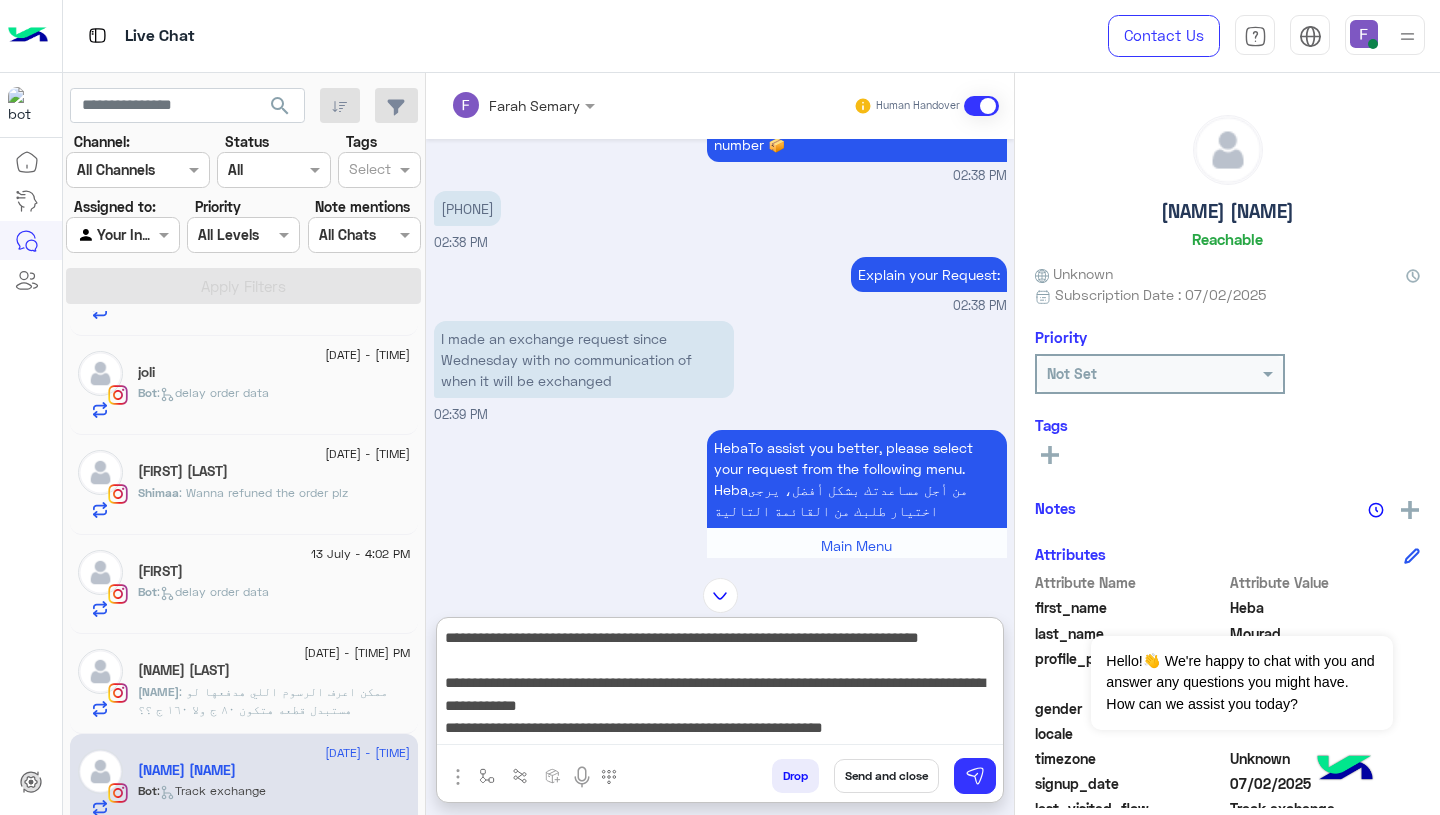 type on "**********" 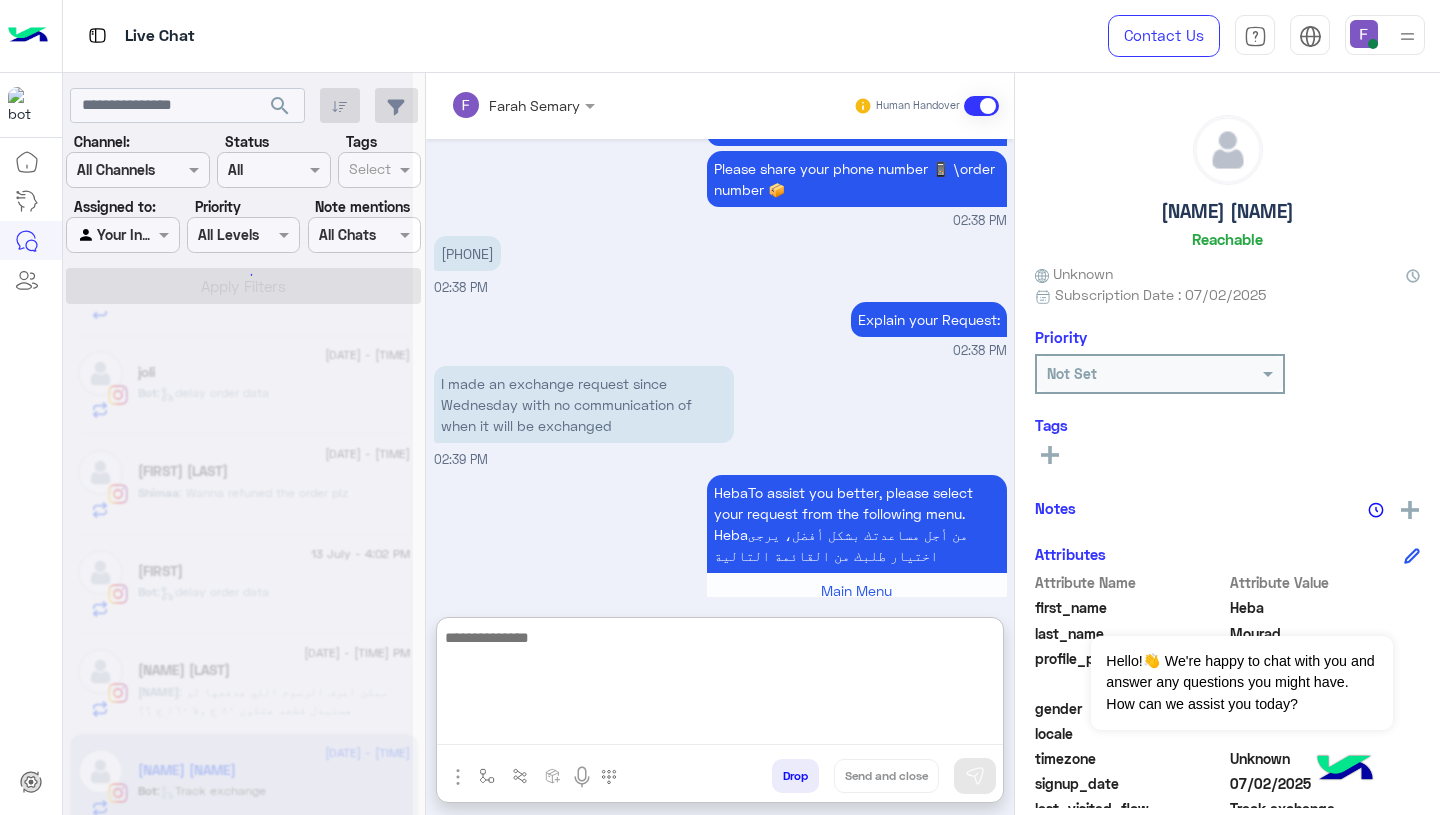 scroll, scrollTop: 0, scrollLeft: 0, axis: both 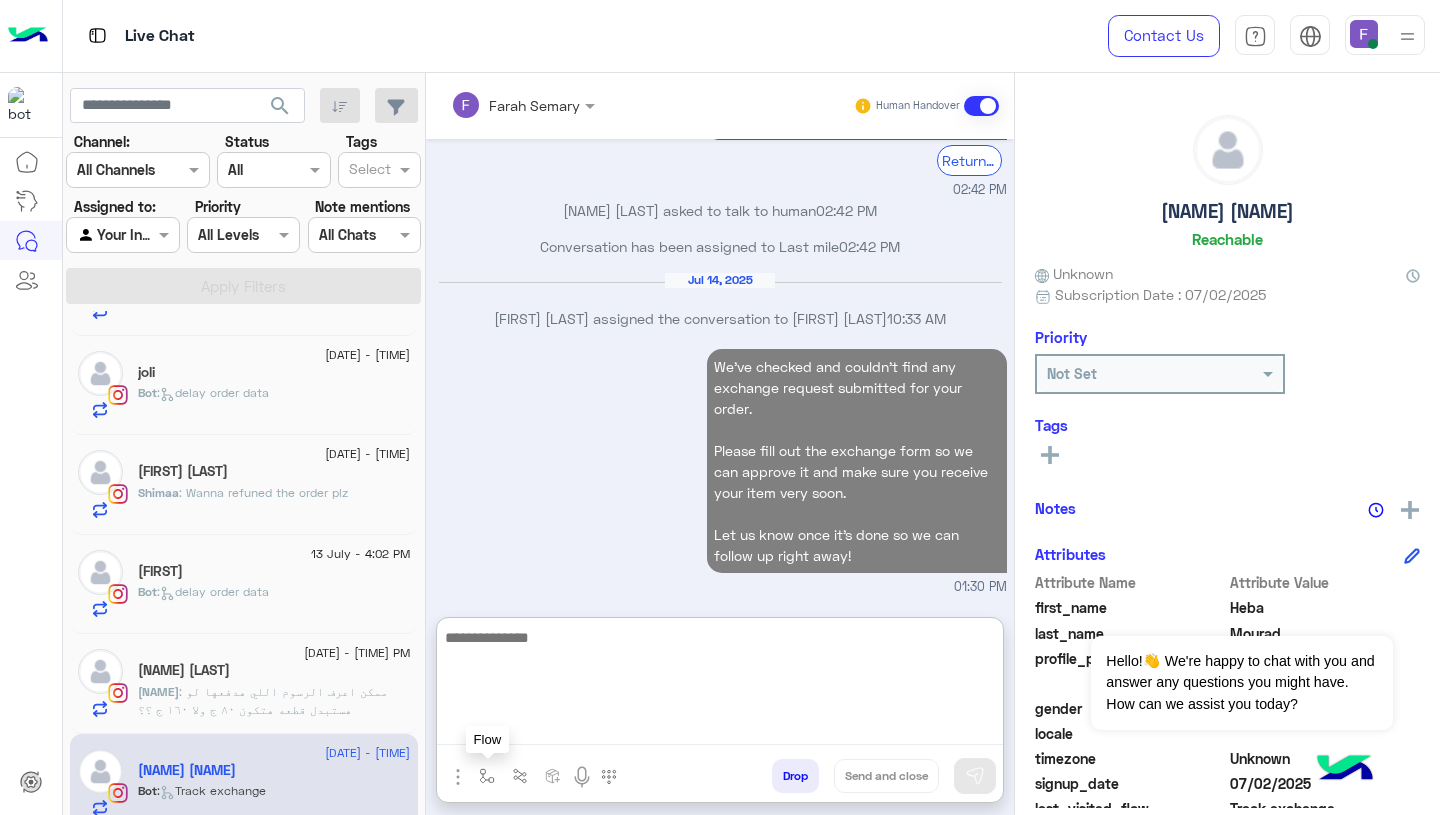 click at bounding box center [487, 776] 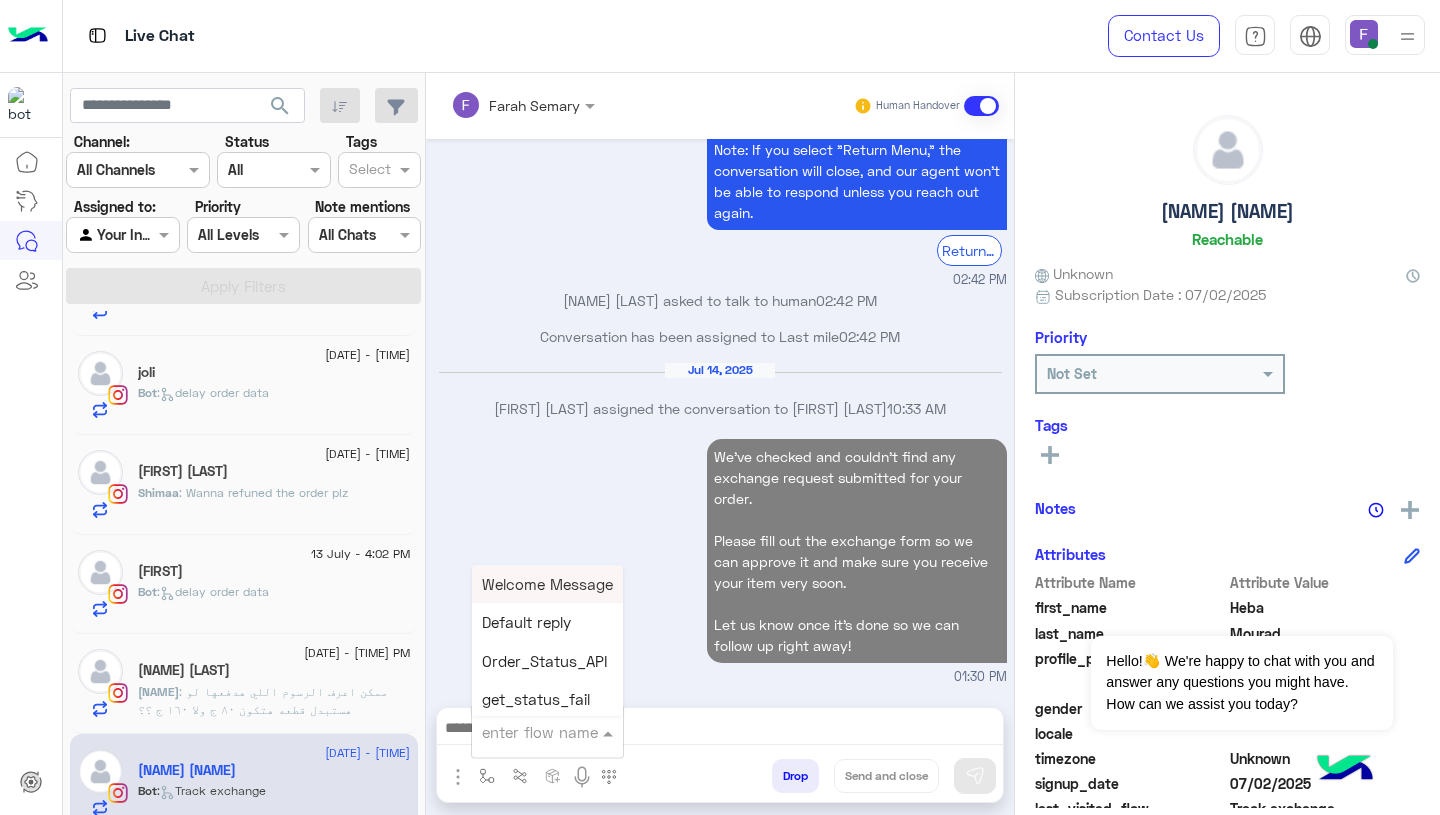 click at bounding box center [523, 732] 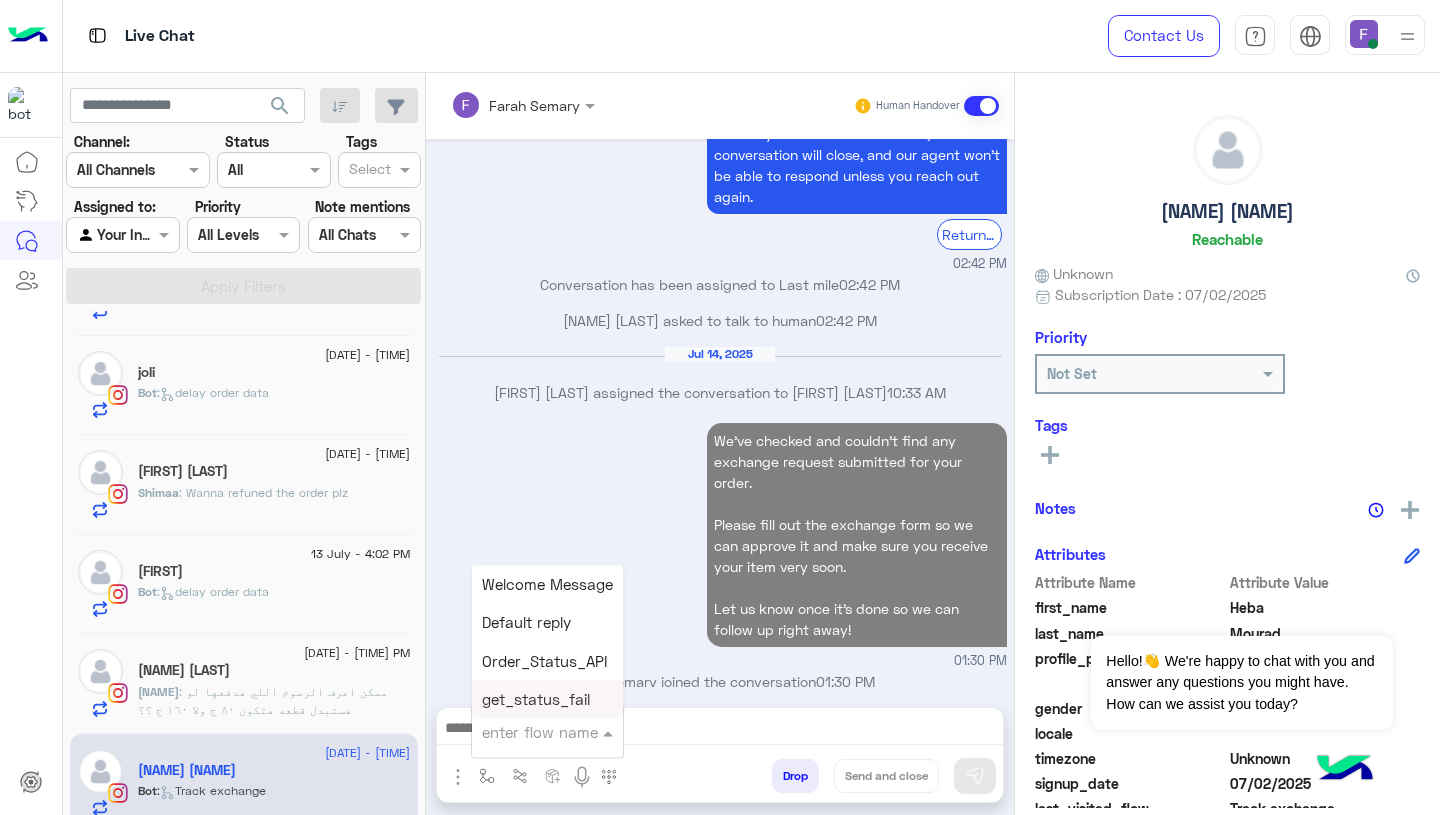 scroll, scrollTop: 4904, scrollLeft: 0, axis: vertical 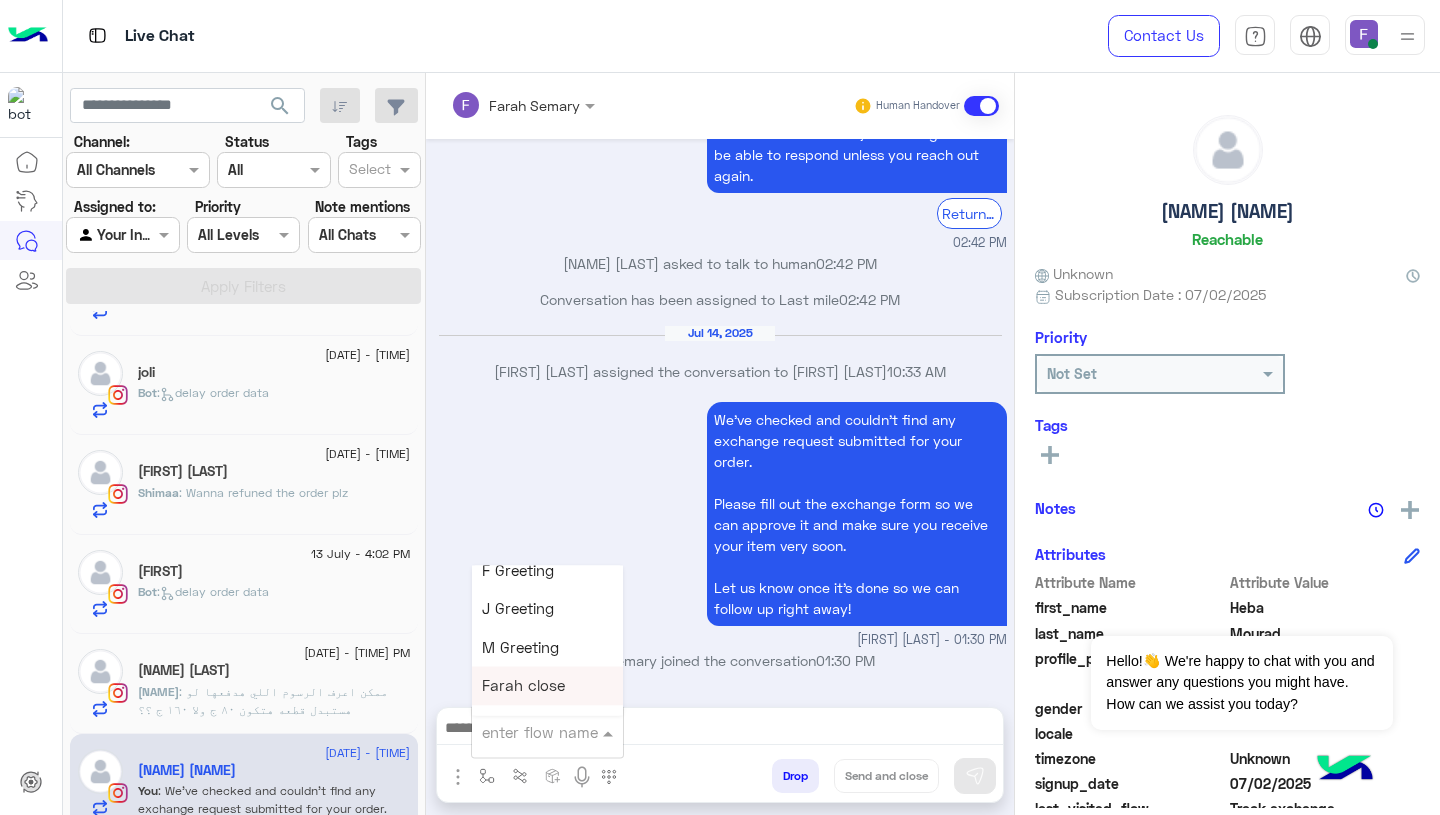 click on "Farah close" at bounding box center (523, 686) 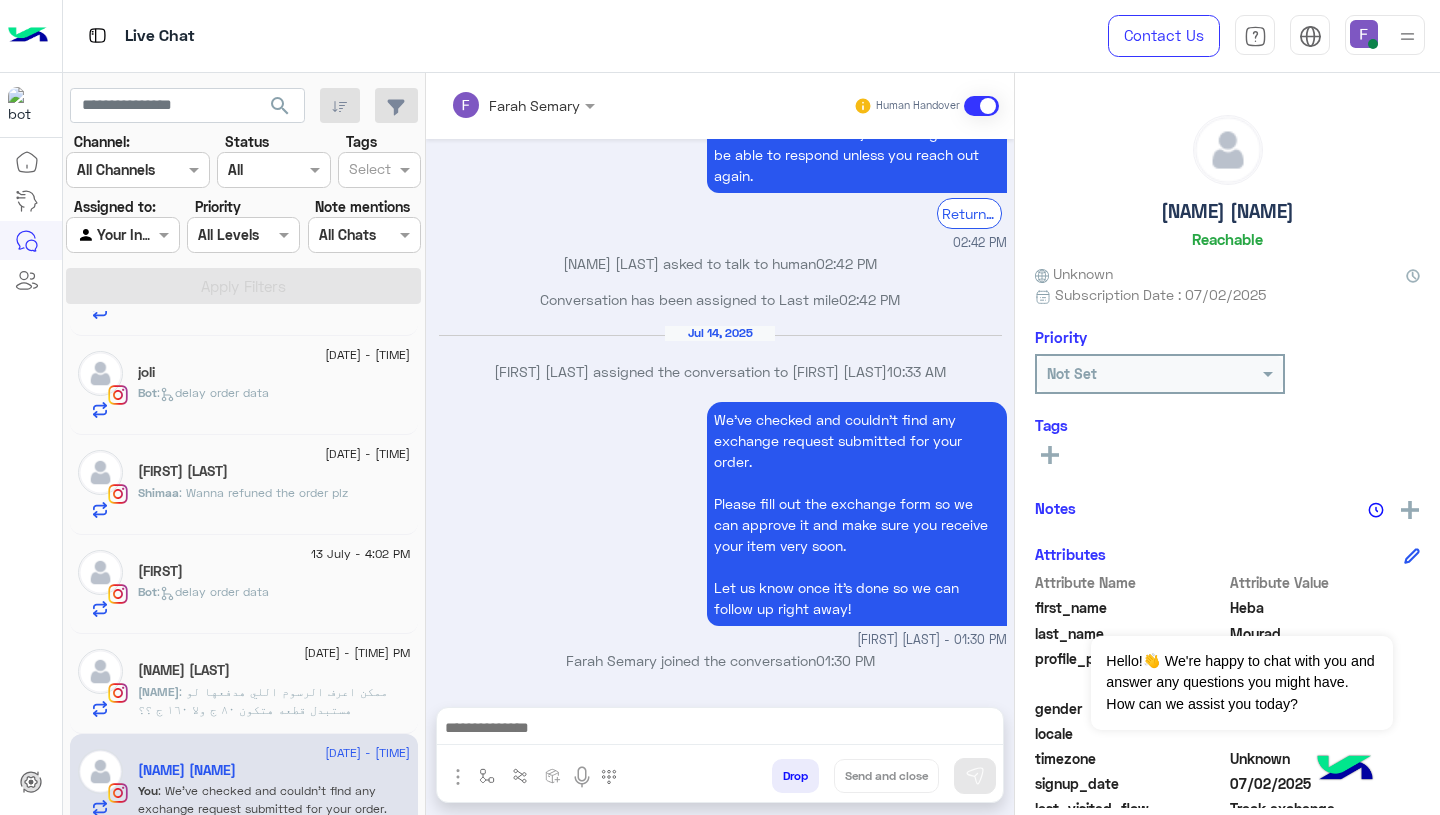 type on "**********" 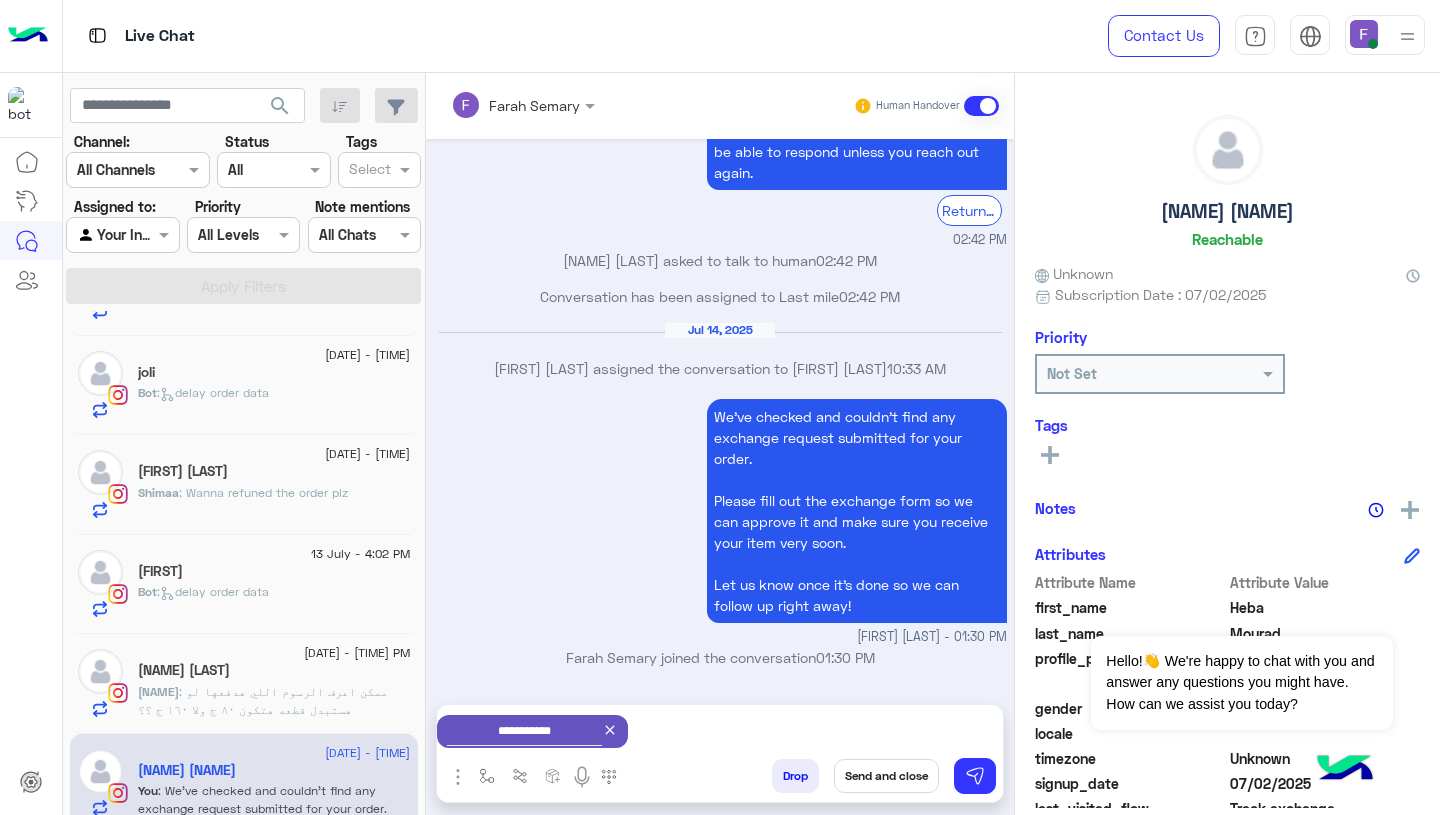 click on "Send and close" at bounding box center [886, 776] 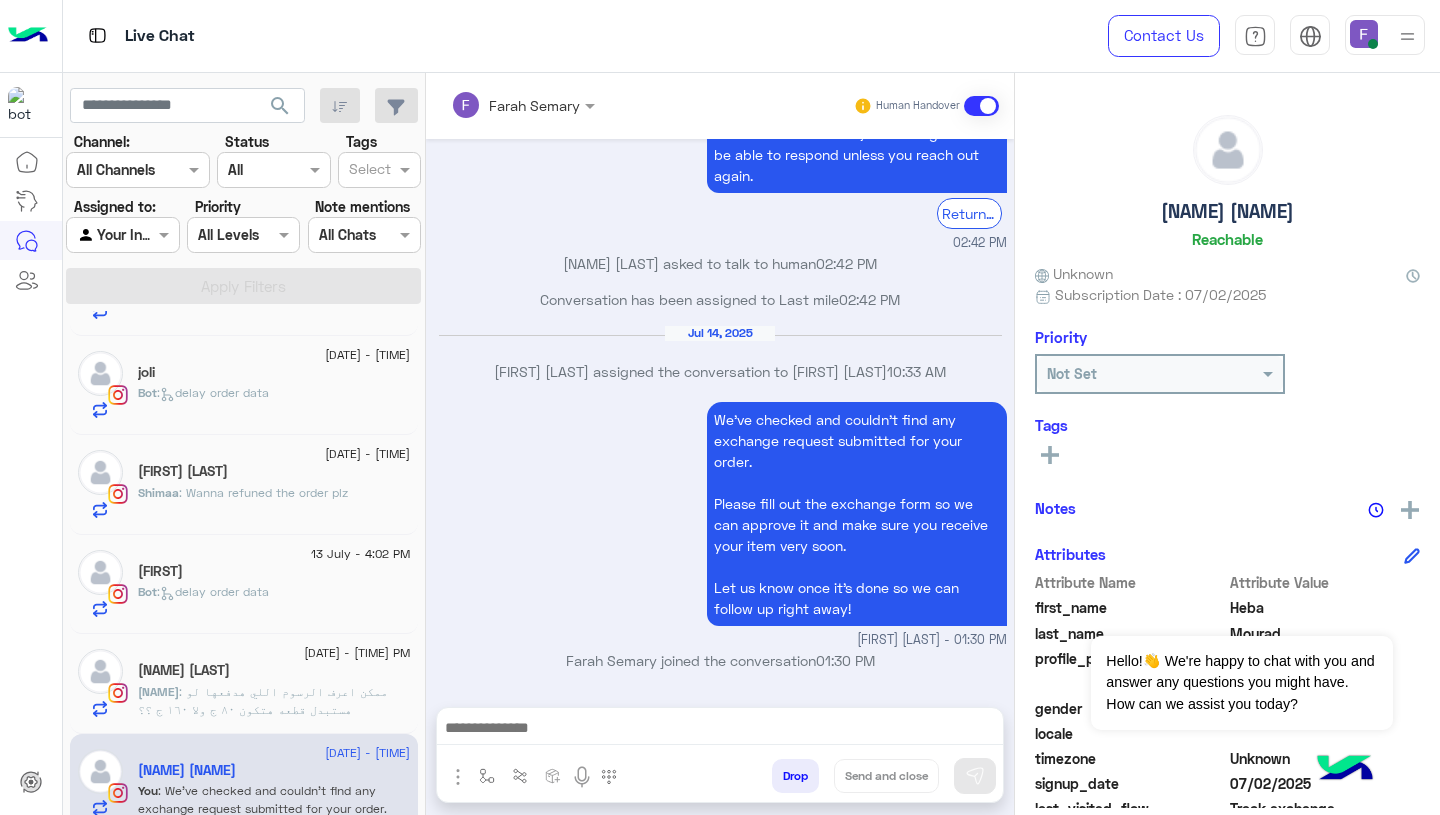 scroll, scrollTop: 4940, scrollLeft: 0, axis: vertical 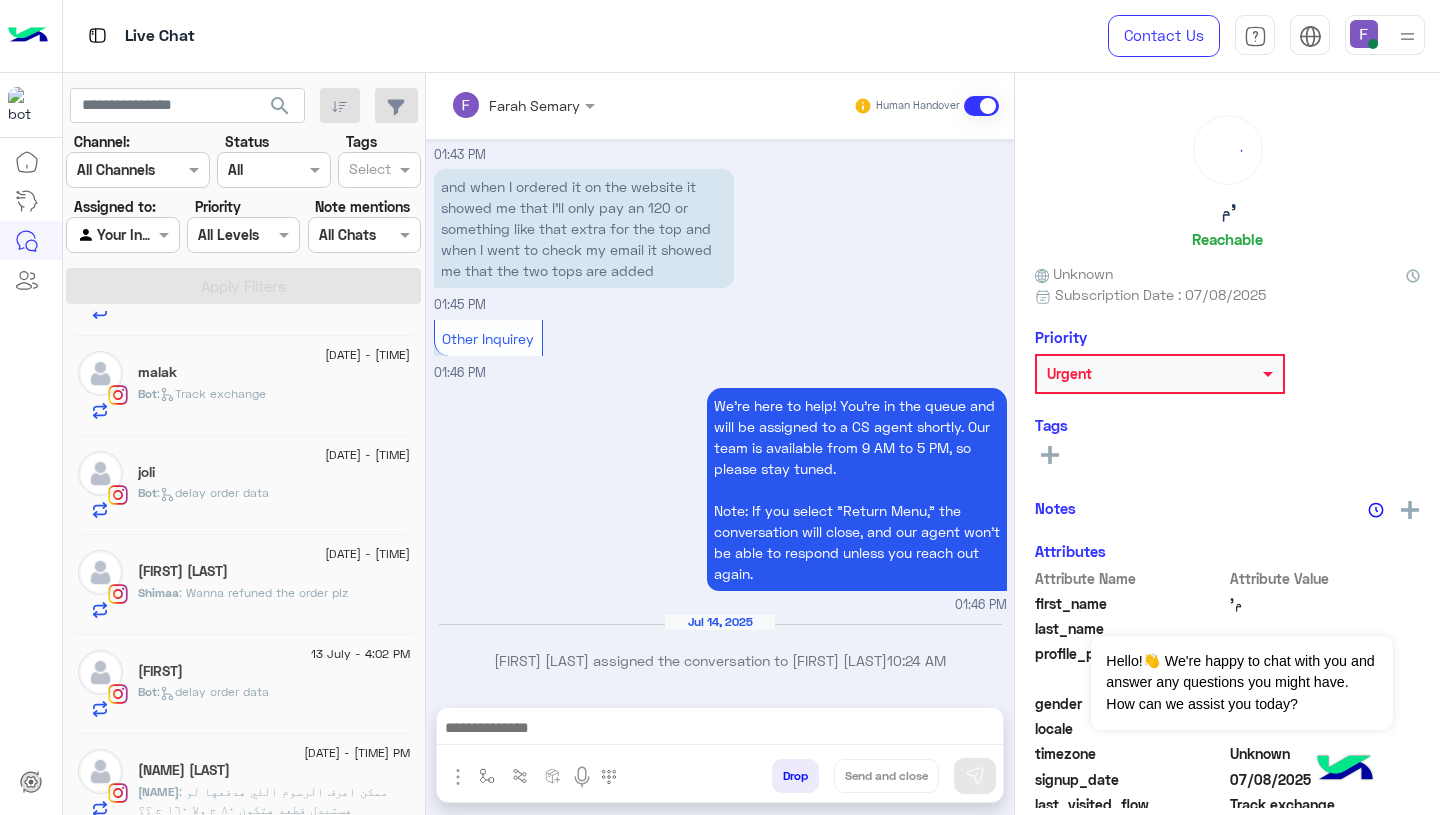 click on ": ممكن اعرف الرسوم اللي هدفعها لو هستبدل قطعه هتكون ٨٠ ج ولا ١٦٠ ج ؟؟" 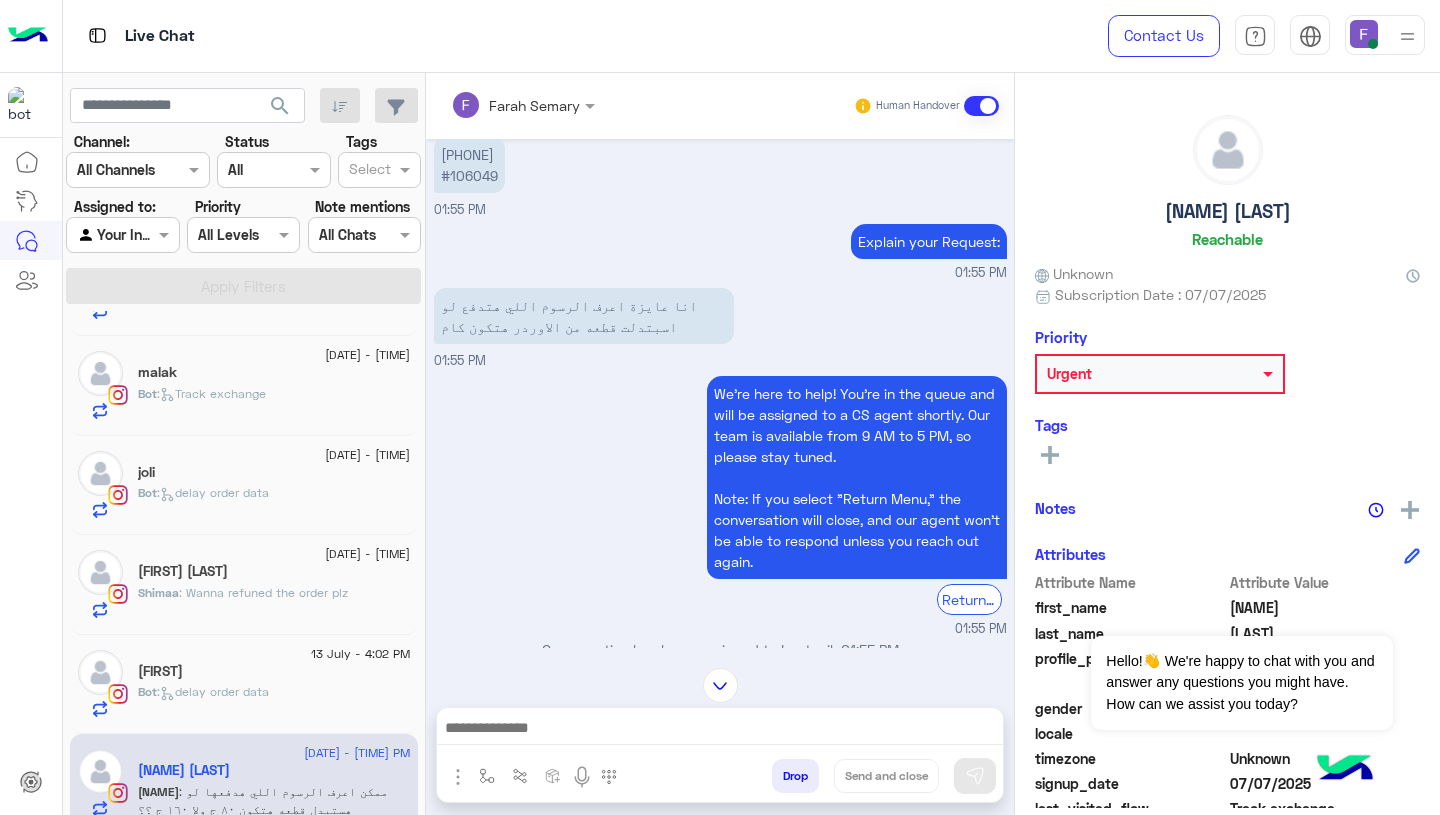 scroll, scrollTop: 1082, scrollLeft: 0, axis: vertical 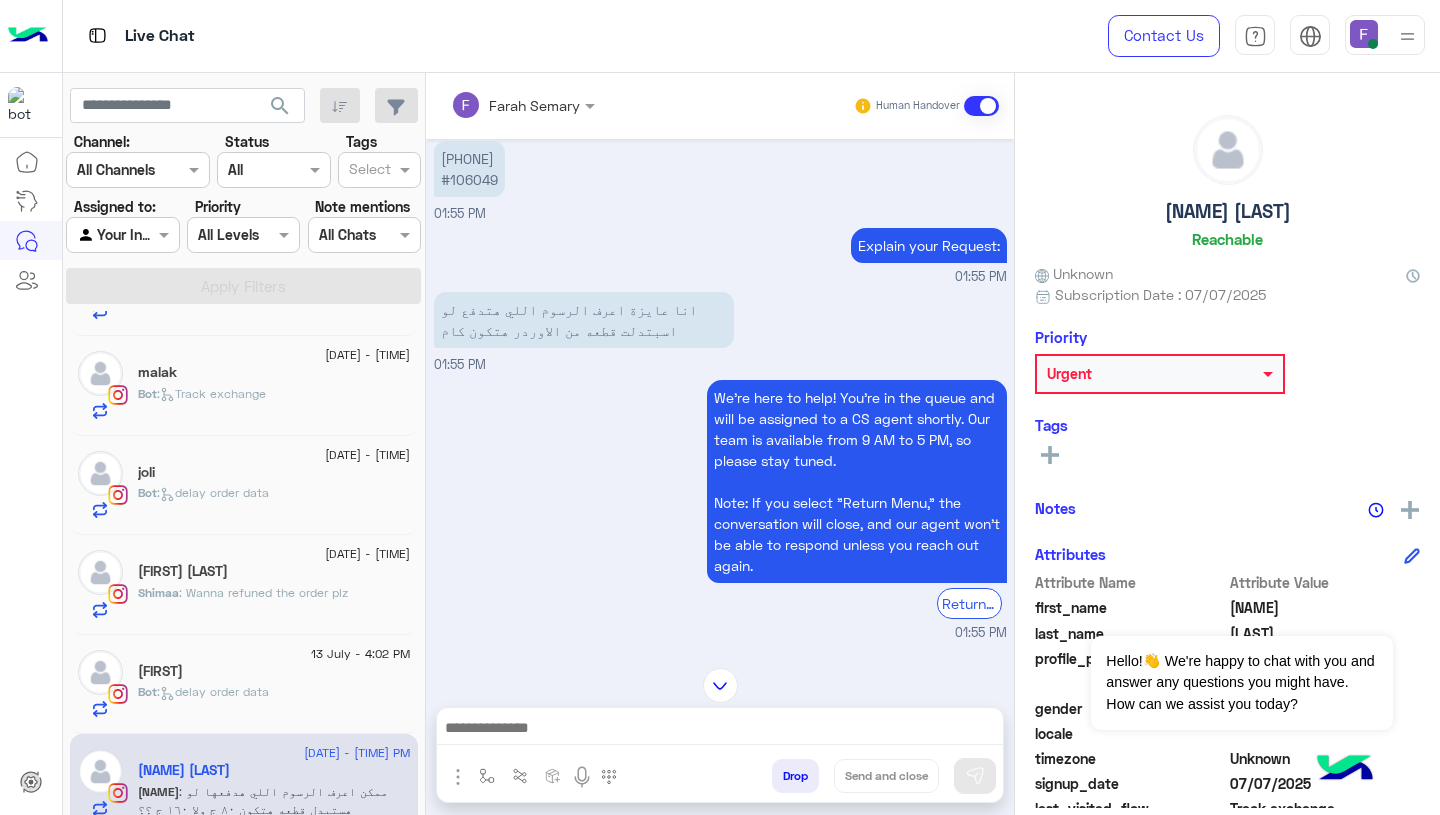 click on "01001237156 #106049" at bounding box center (469, 169) 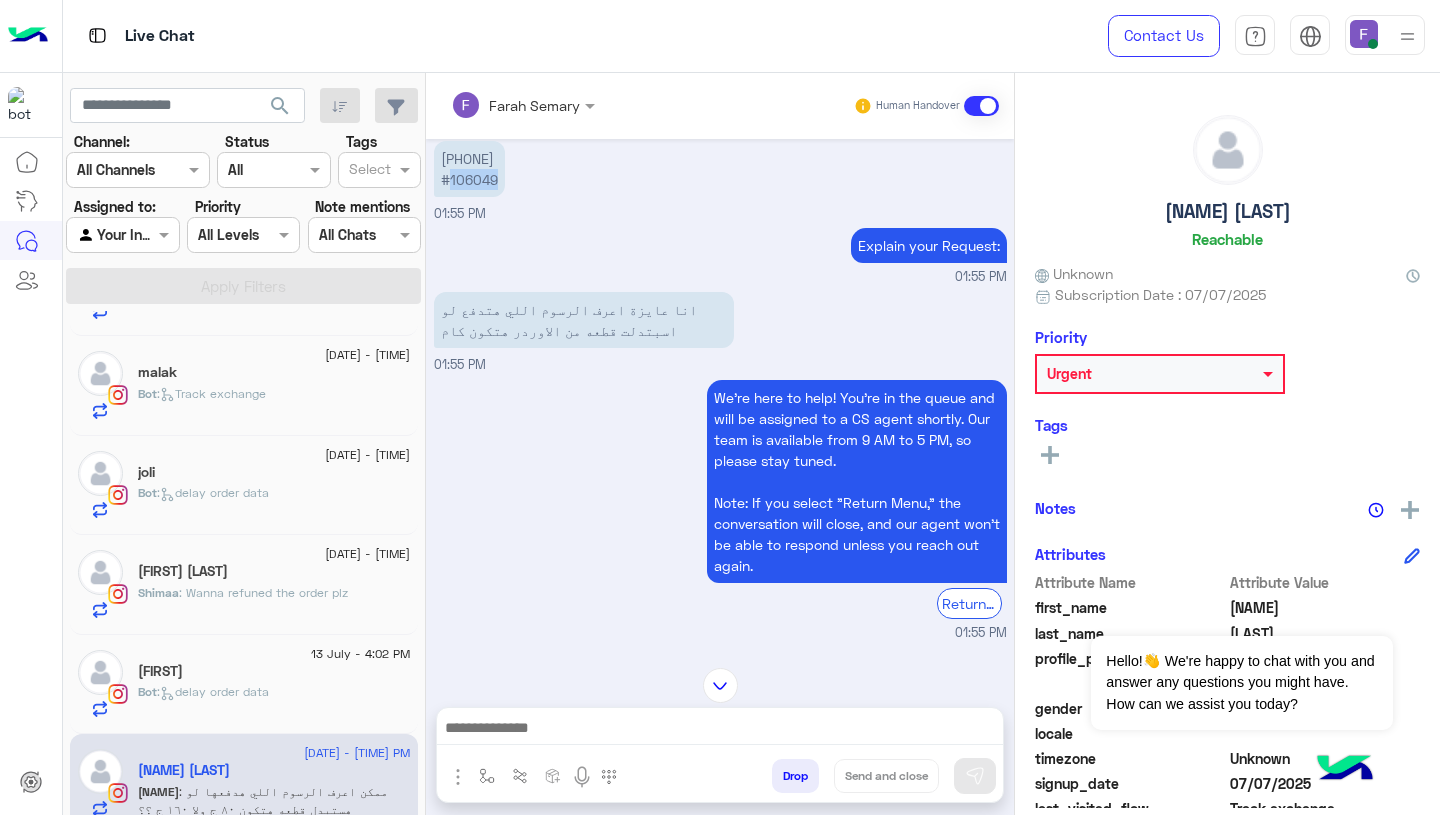 copy on "106049" 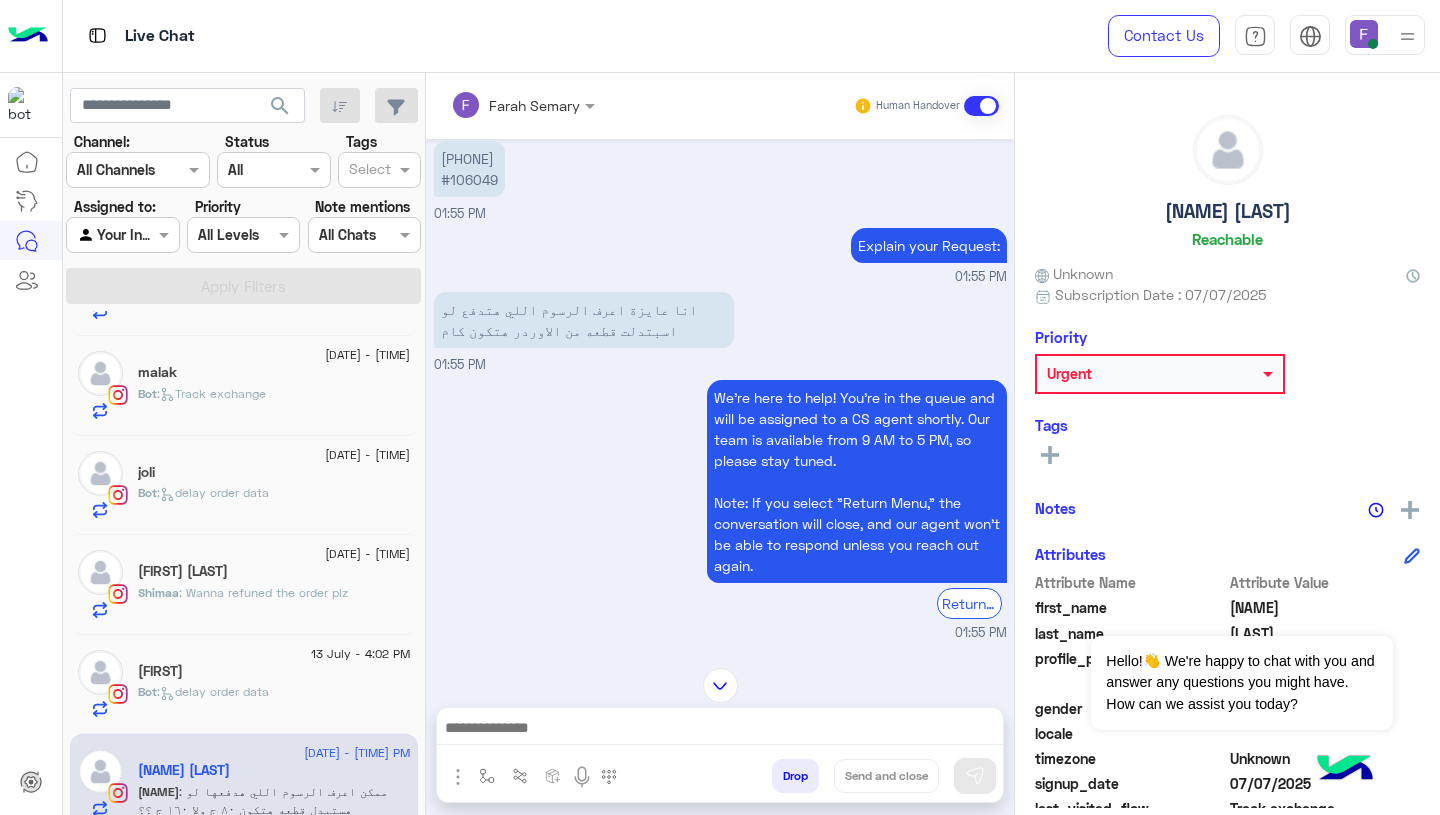 click on "انا عايزة اعرف الرسوم اللي هتدفع لو اسبتدلت قطعه من الاوردر هتكون كام" at bounding box center [584, 320] 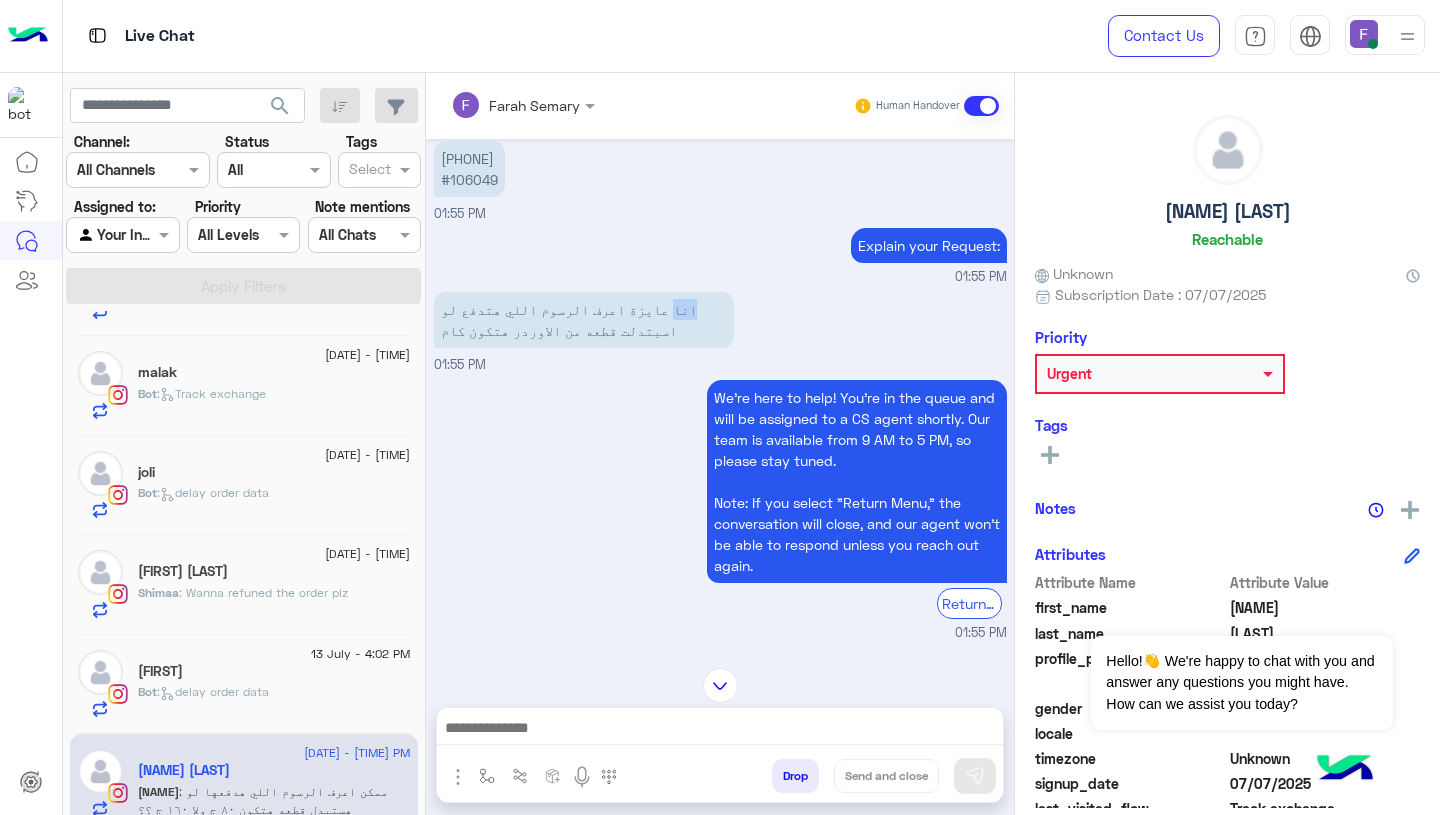 click on "انا عايزة اعرف الرسوم اللي هتدفع لو اسبتدلت قطعه من الاوردر هتكون كام" at bounding box center [584, 320] 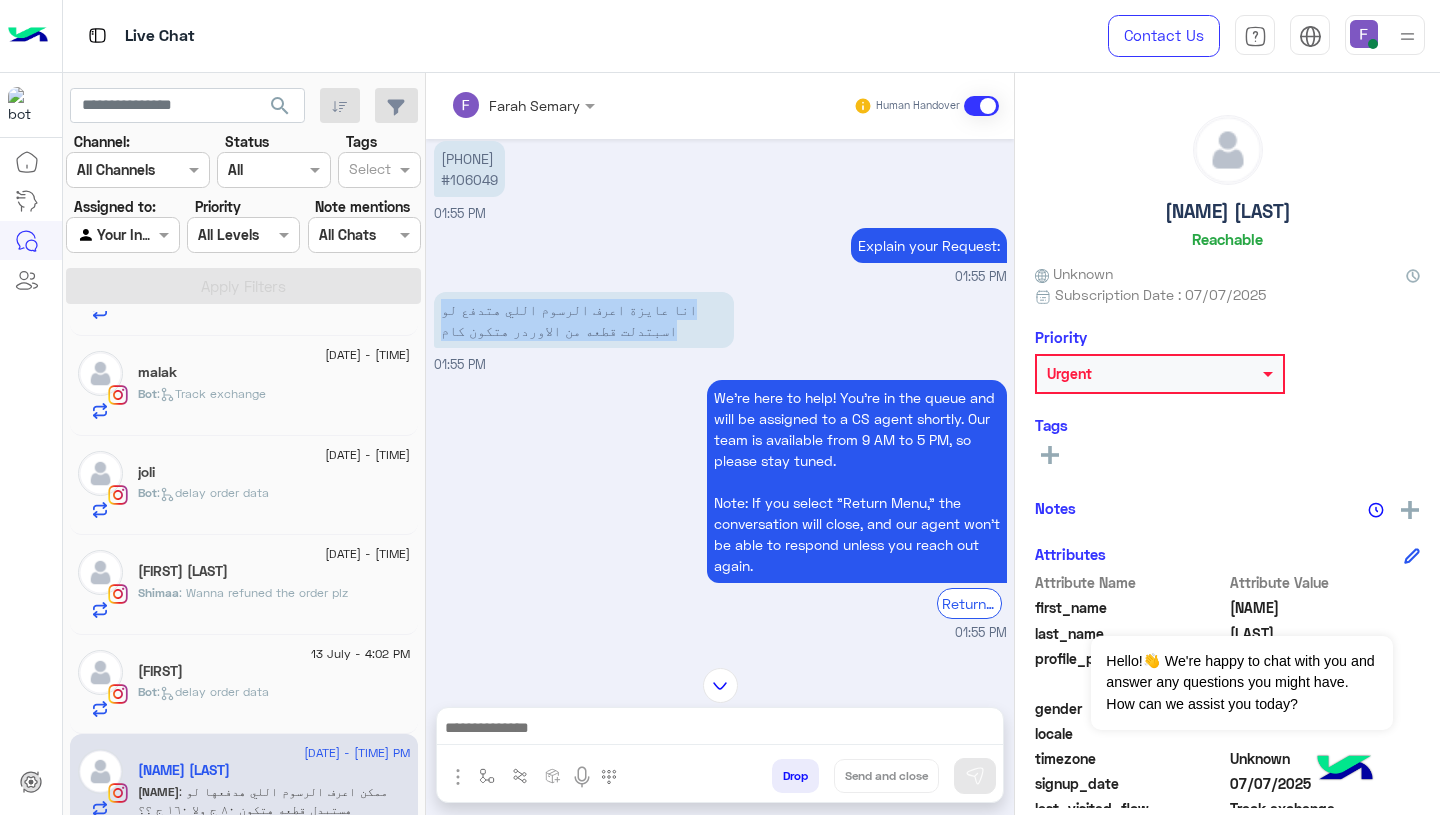click on "انا عايزة اعرف الرسوم اللي هتدفع لو اسبتدلت قطعه من الاوردر هتكون كام" at bounding box center [584, 320] 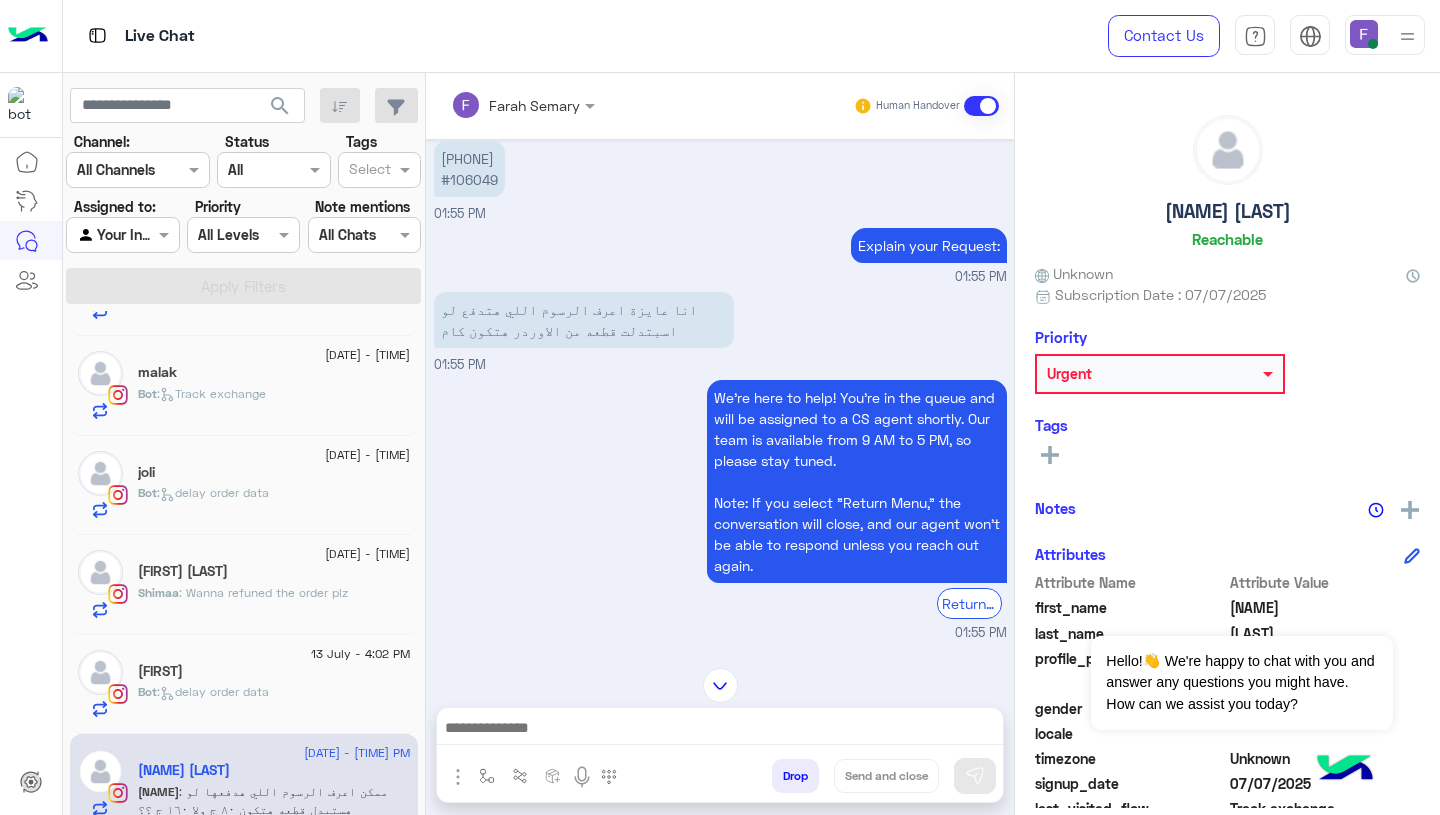 click at bounding box center [720, 730] 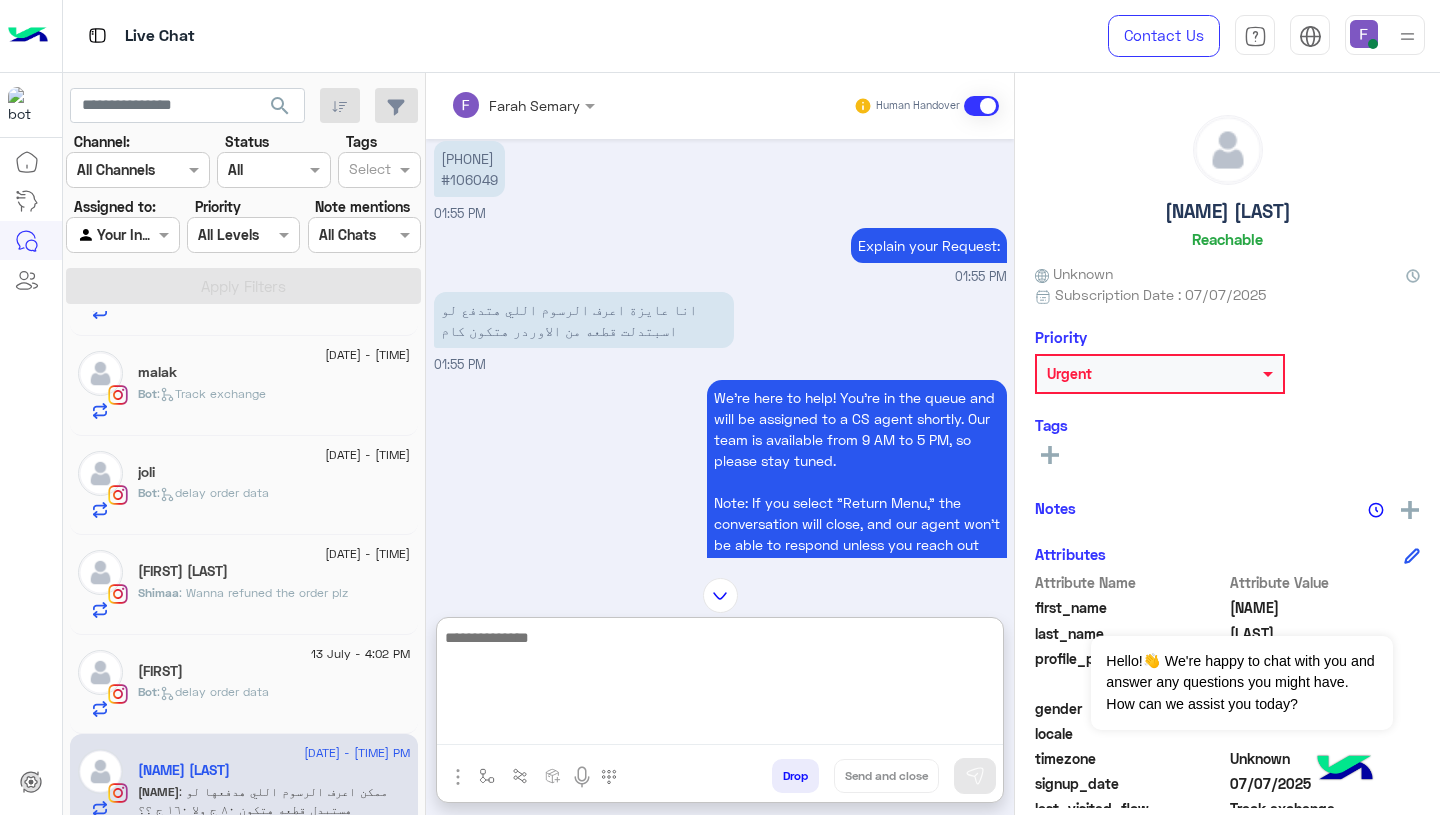 paste on "**********" 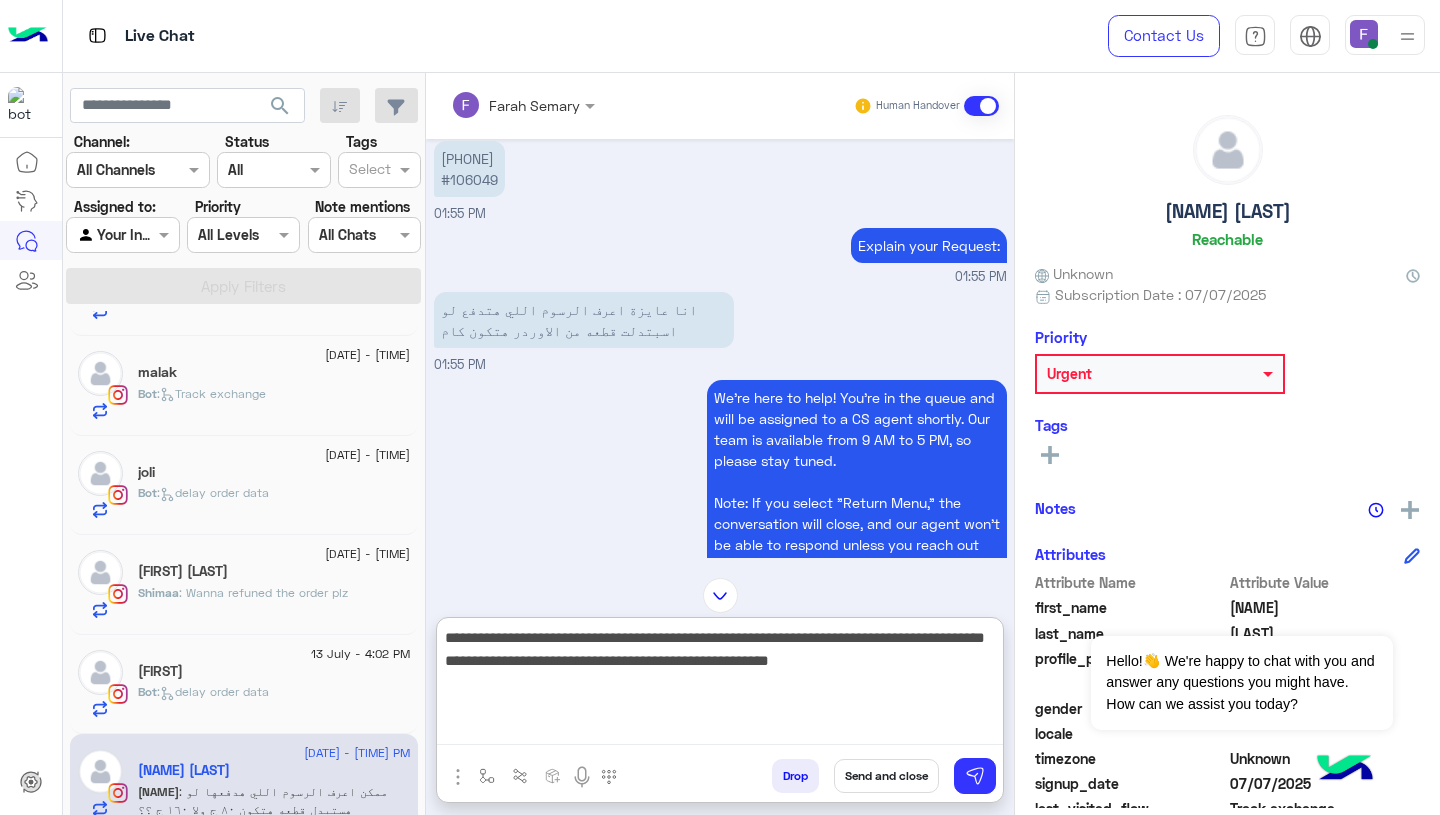 scroll, scrollTop: 83, scrollLeft: 0, axis: vertical 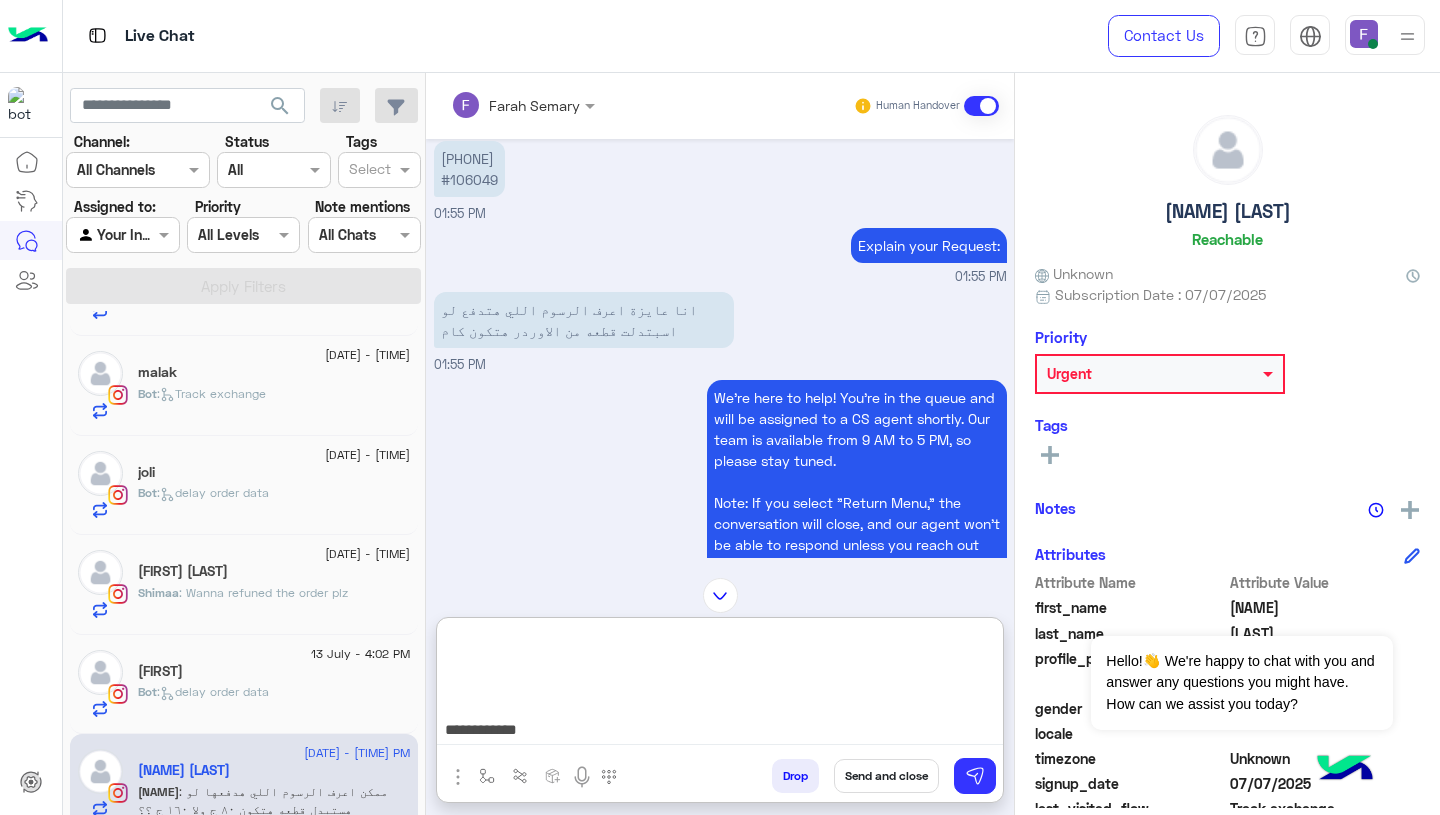 click on "**********" at bounding box center [720, 685] 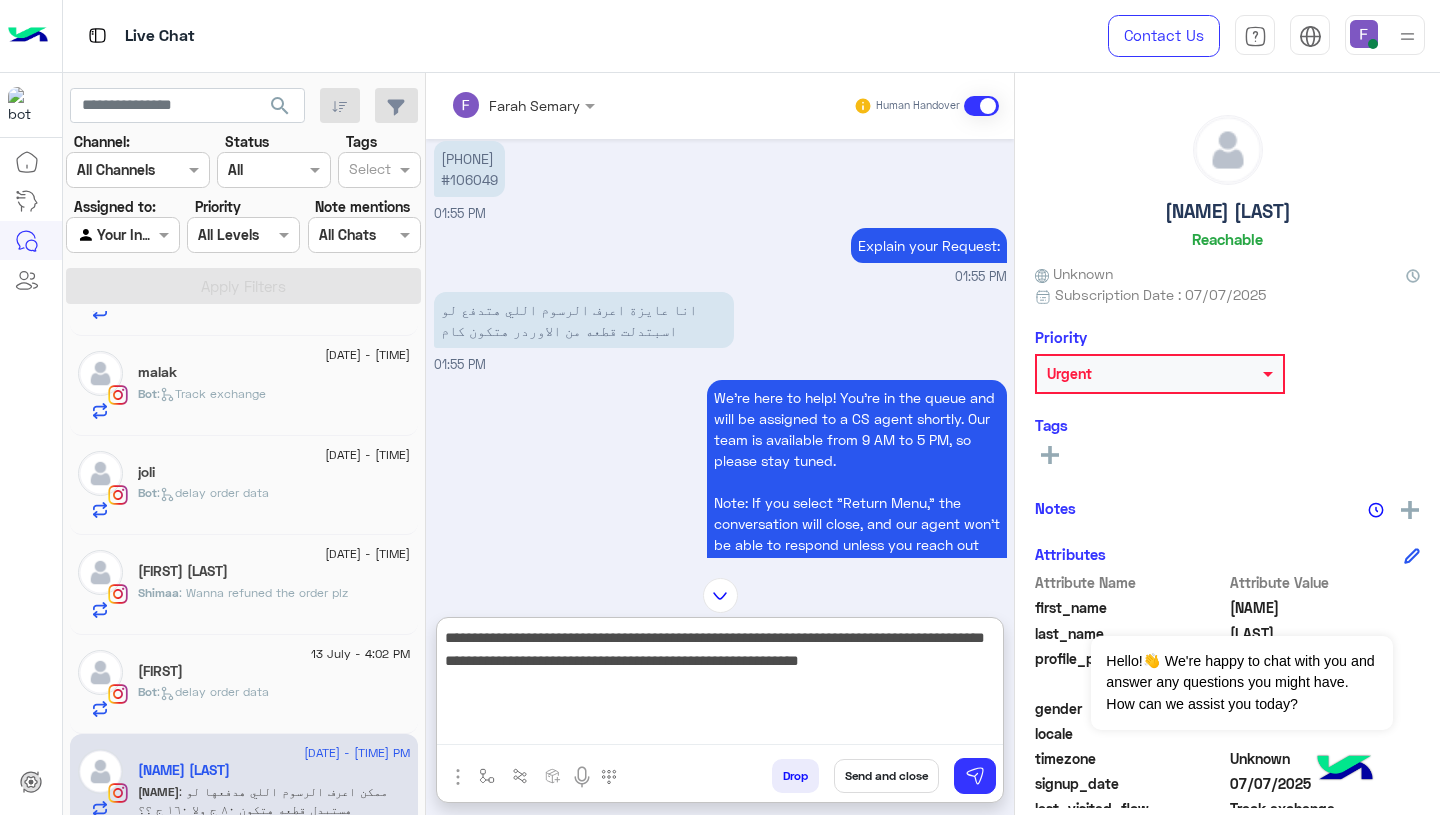 scroll, scrollTop: 65, scrollLeft: 0, axis: vertical 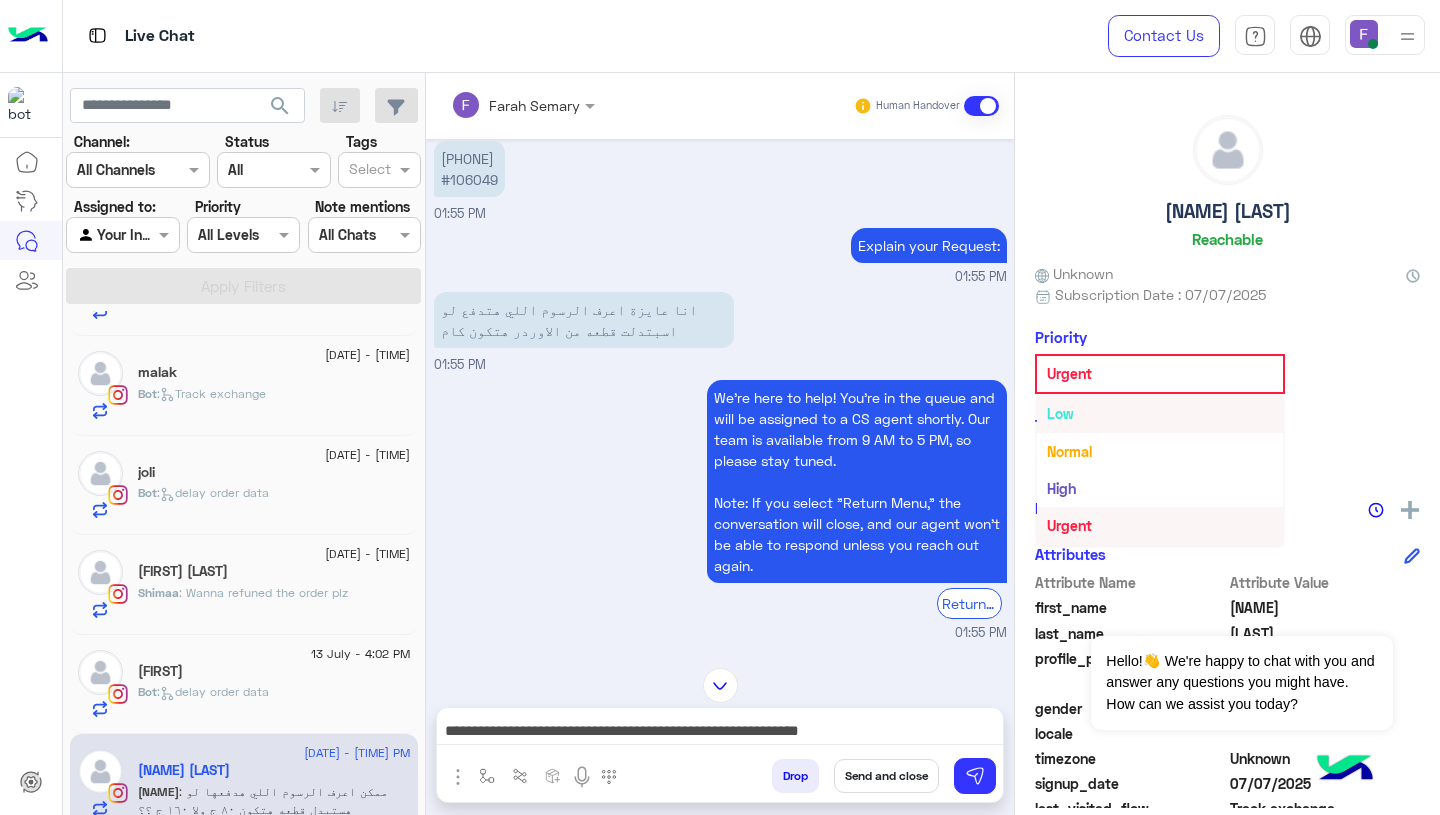 click on "Low" at bounding box center [1160, 413] 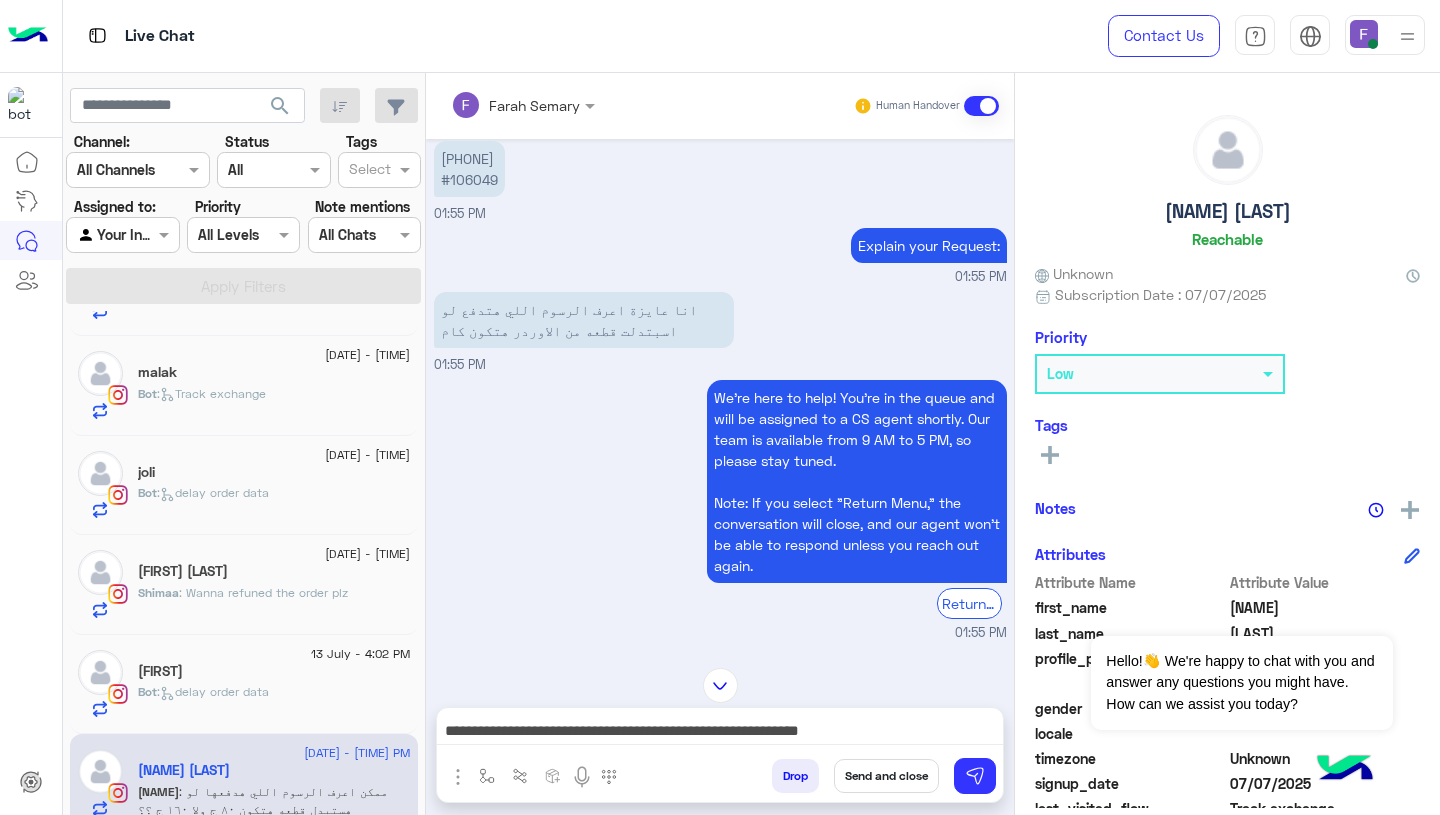 click 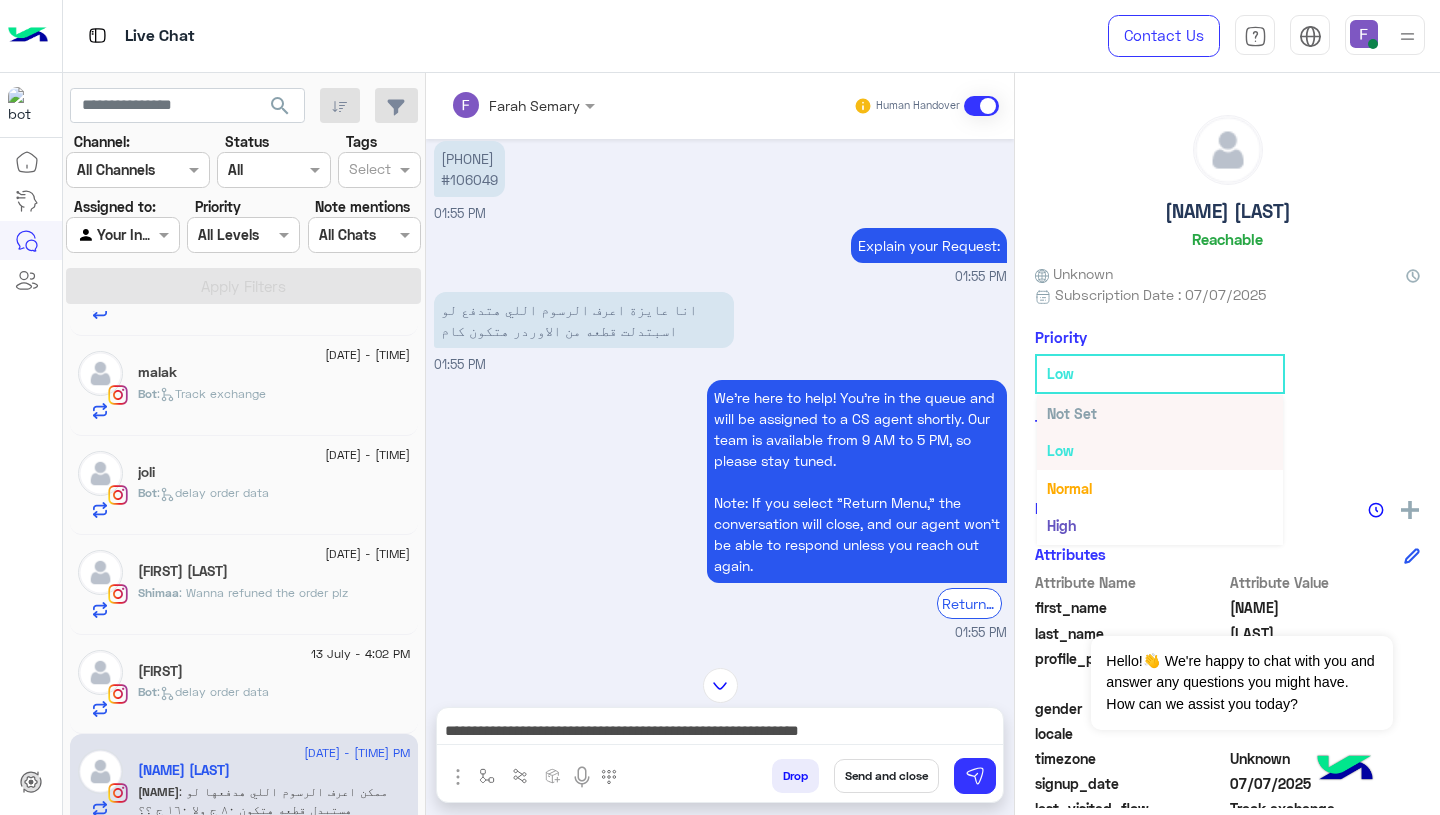 click on "Not Set" at bounding box center [1160, 413] 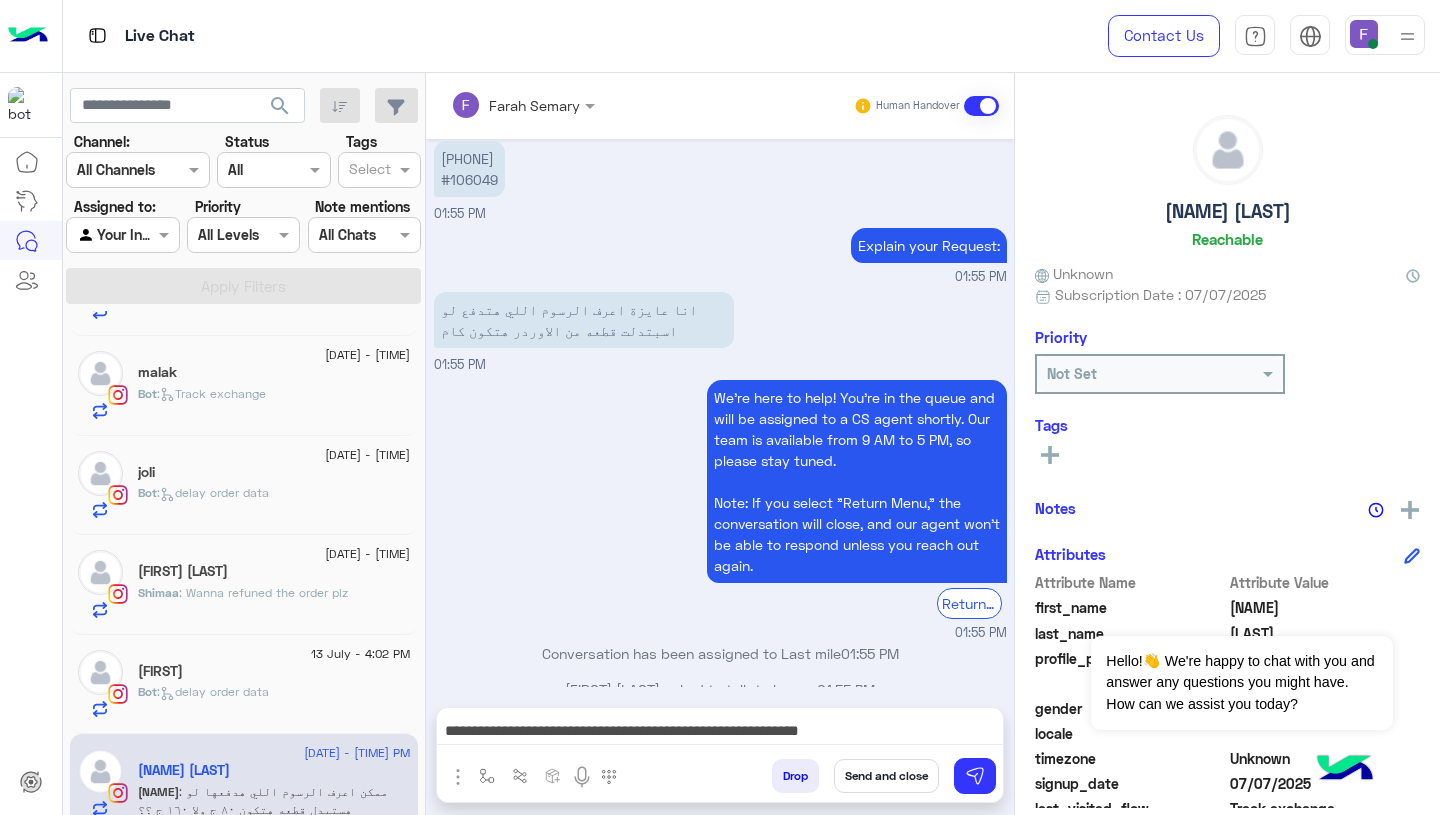 scroll, scrollTop: 1478, scrollLeft: 0, axis: vertical 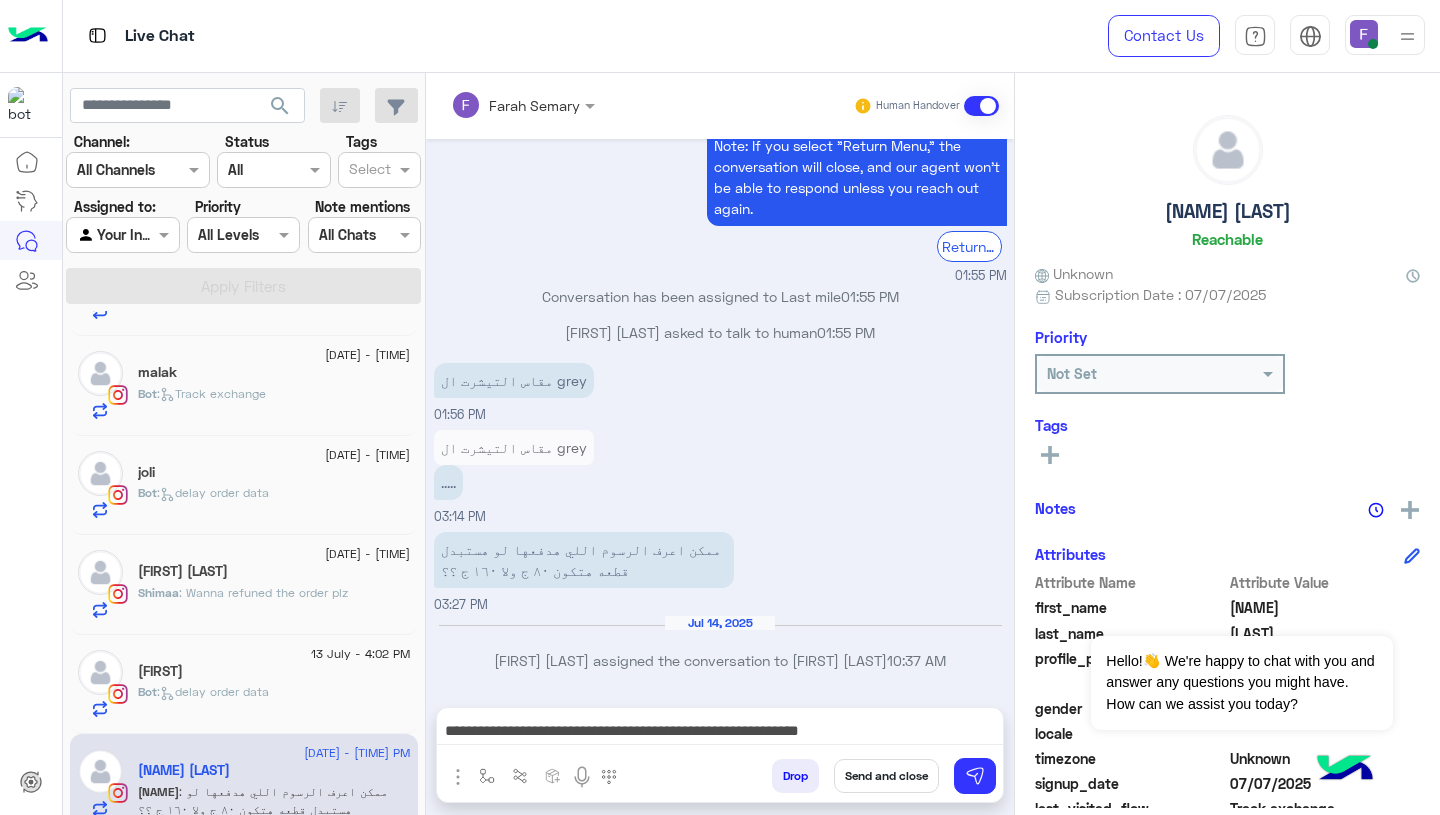 click on "**********" at bounding box center (720, 730) 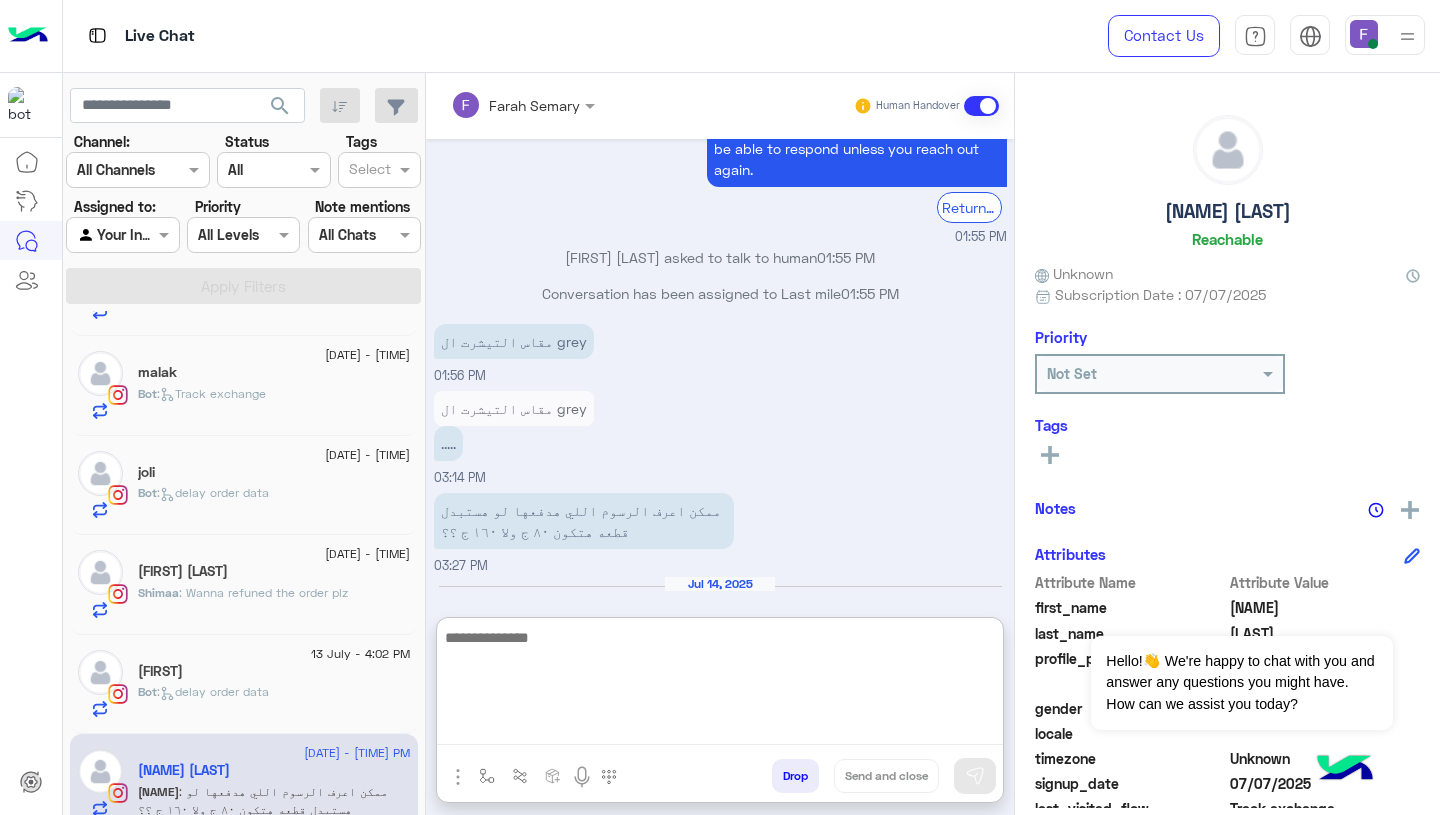 scroll, scrollTop: 0, scrollLeft: 0, axis: both 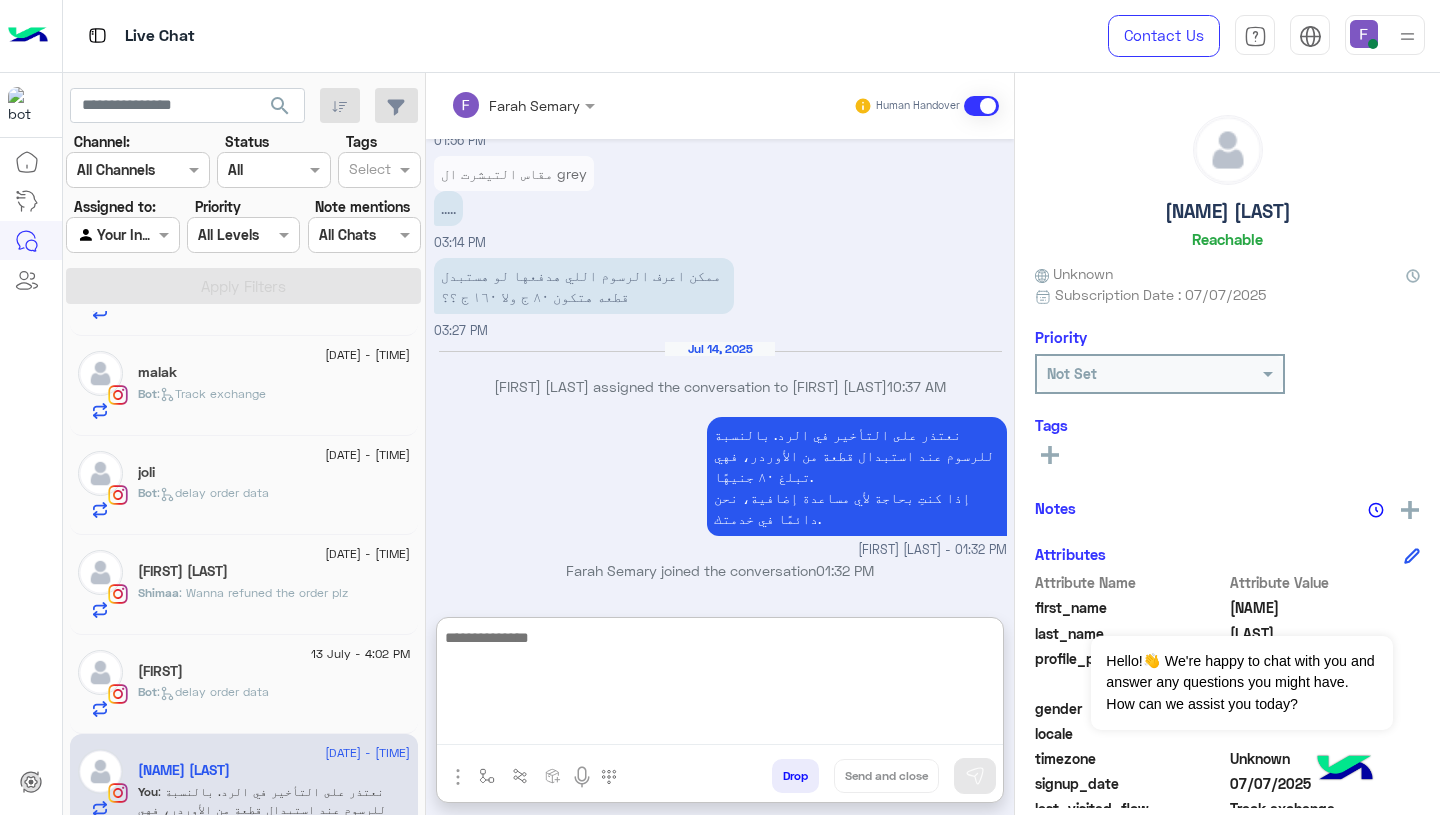 click on "Farah Semary joined the conversation   01:32 PM" at bounding box center (720, 578) 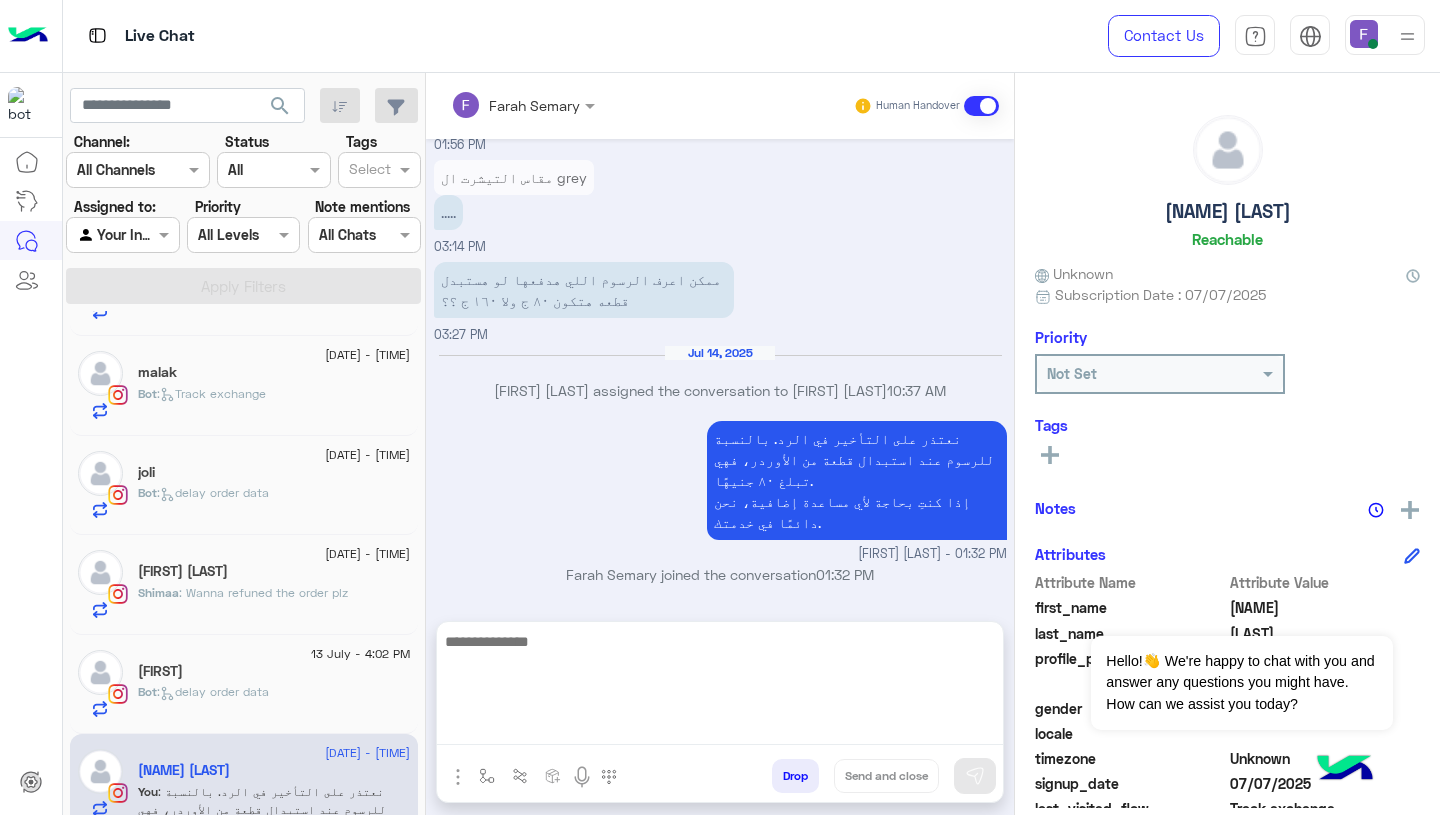 scroll, scrollTop: 1642, scrollLeft: 0, axis: vertical 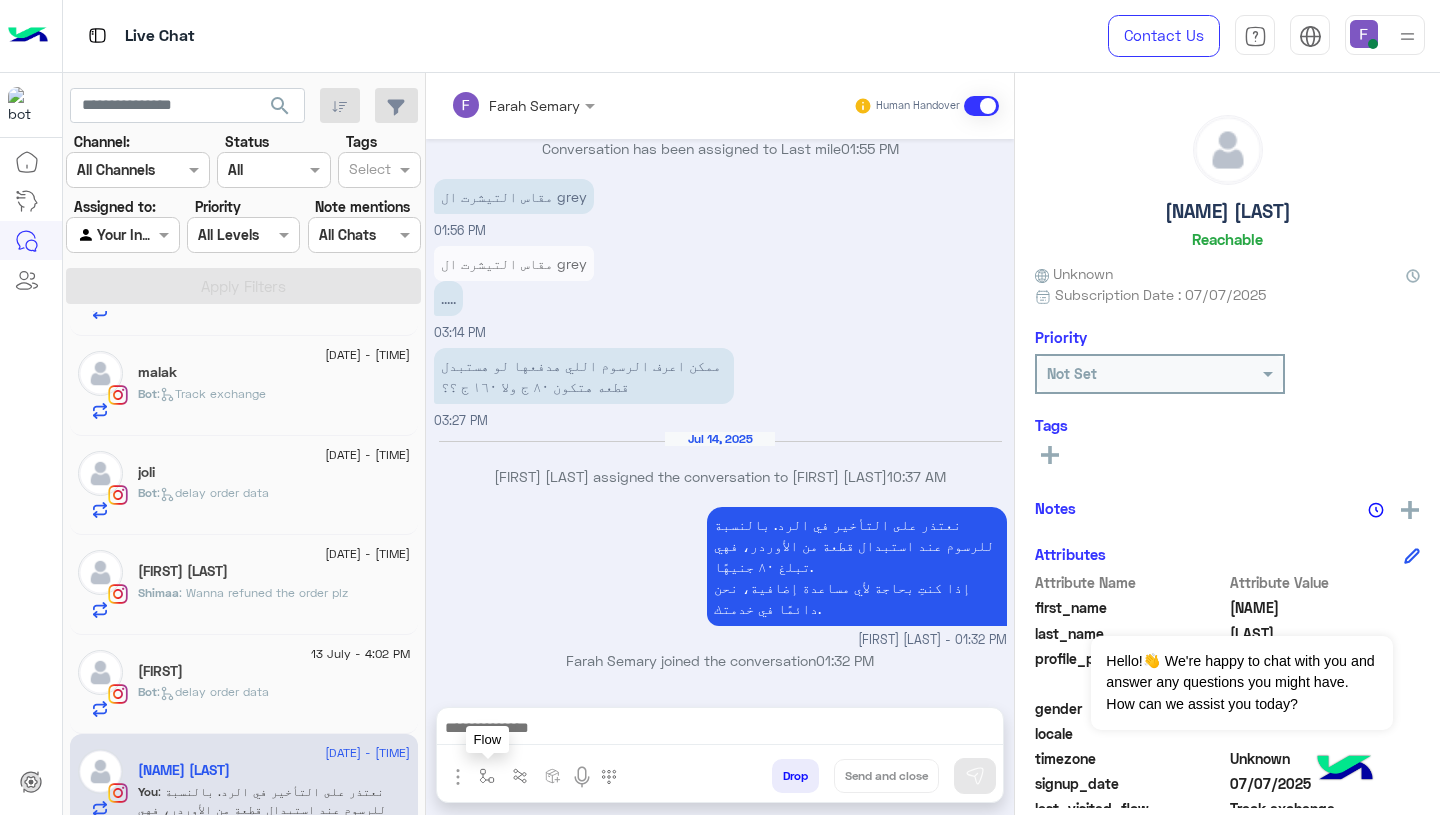 click at bounding box center (487, 776) 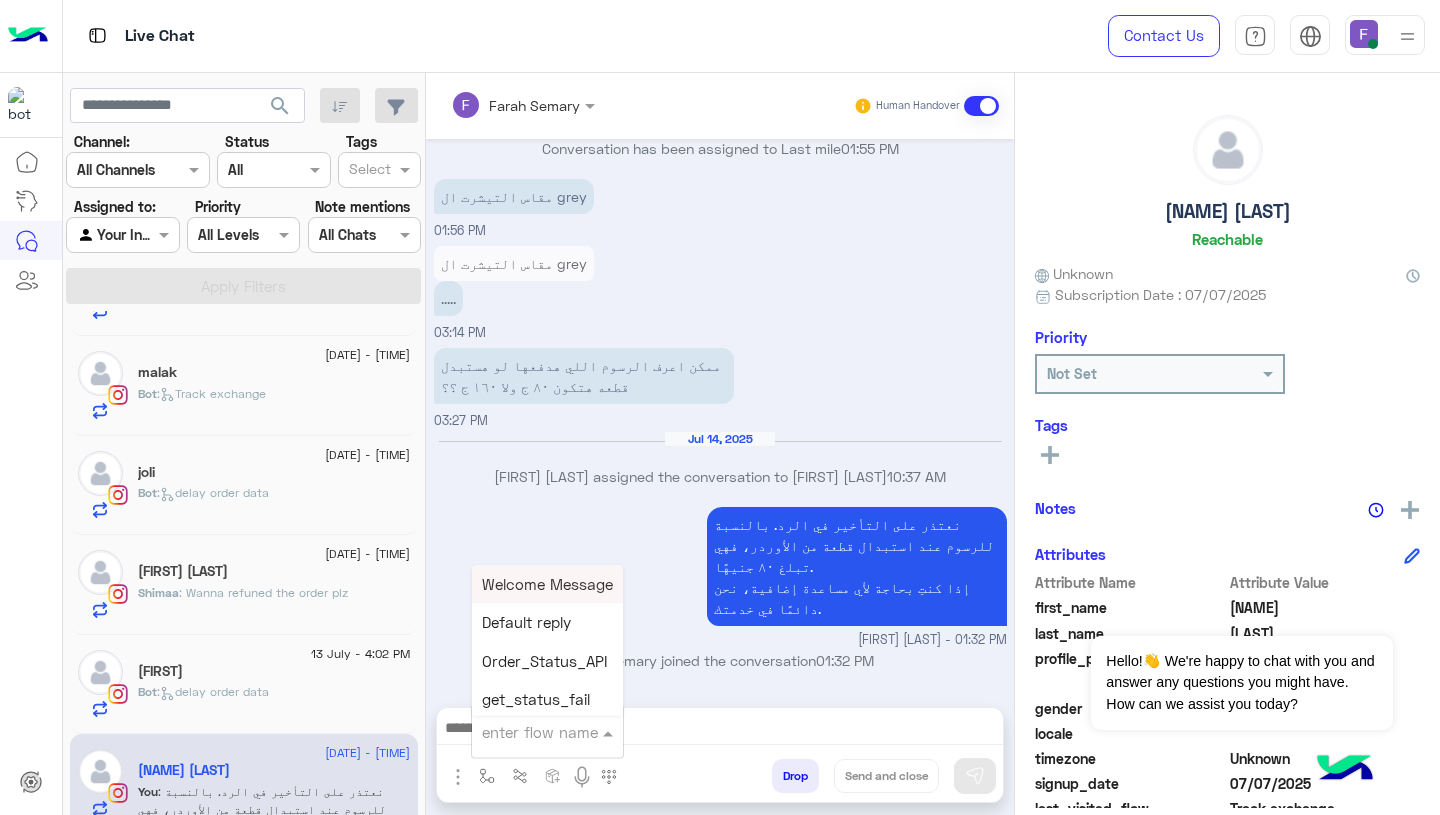click at bounding box center [523, 732] 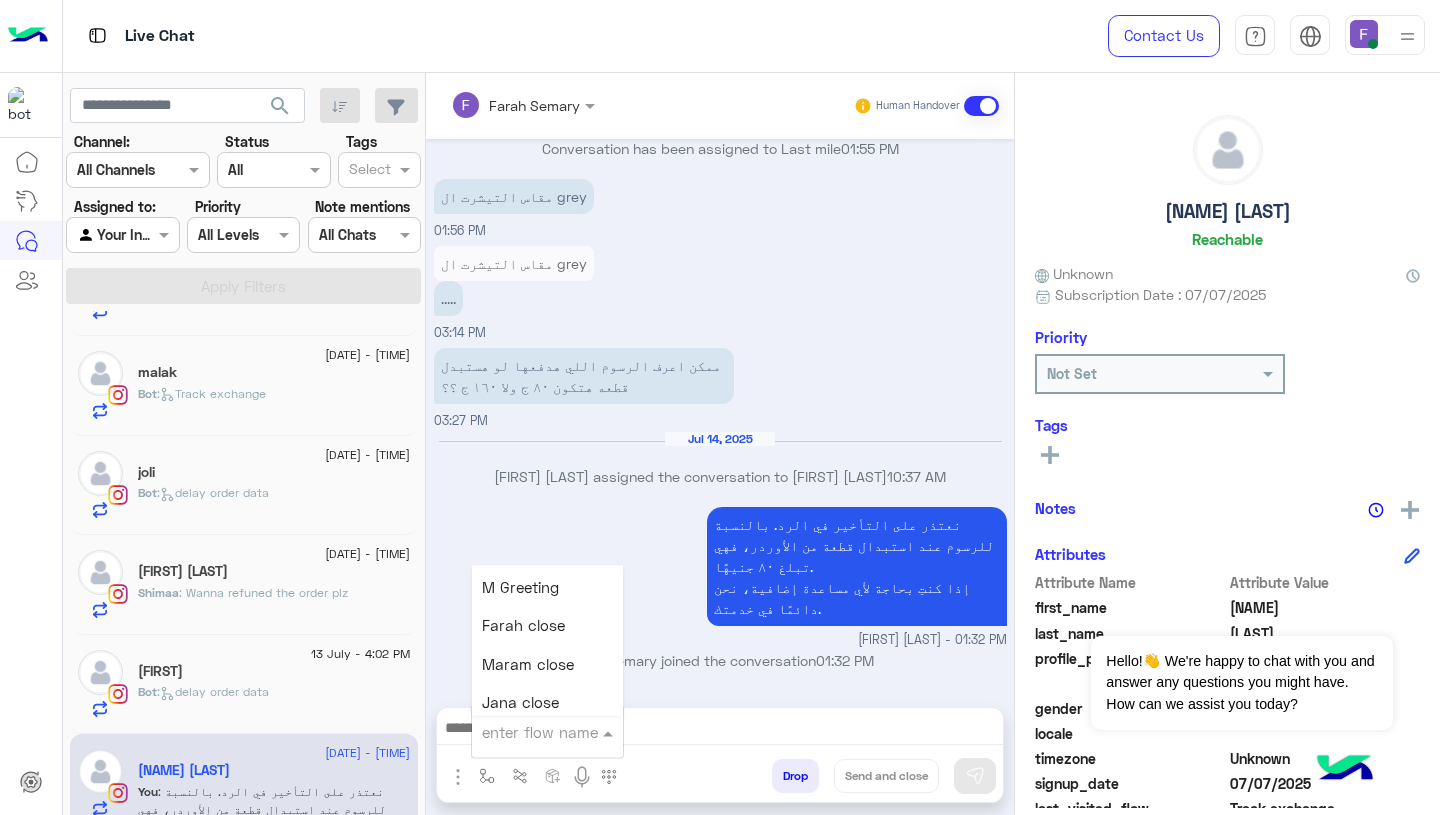 scroll, scrollTop: 2660, scrollLeft: 0, axis: vertical 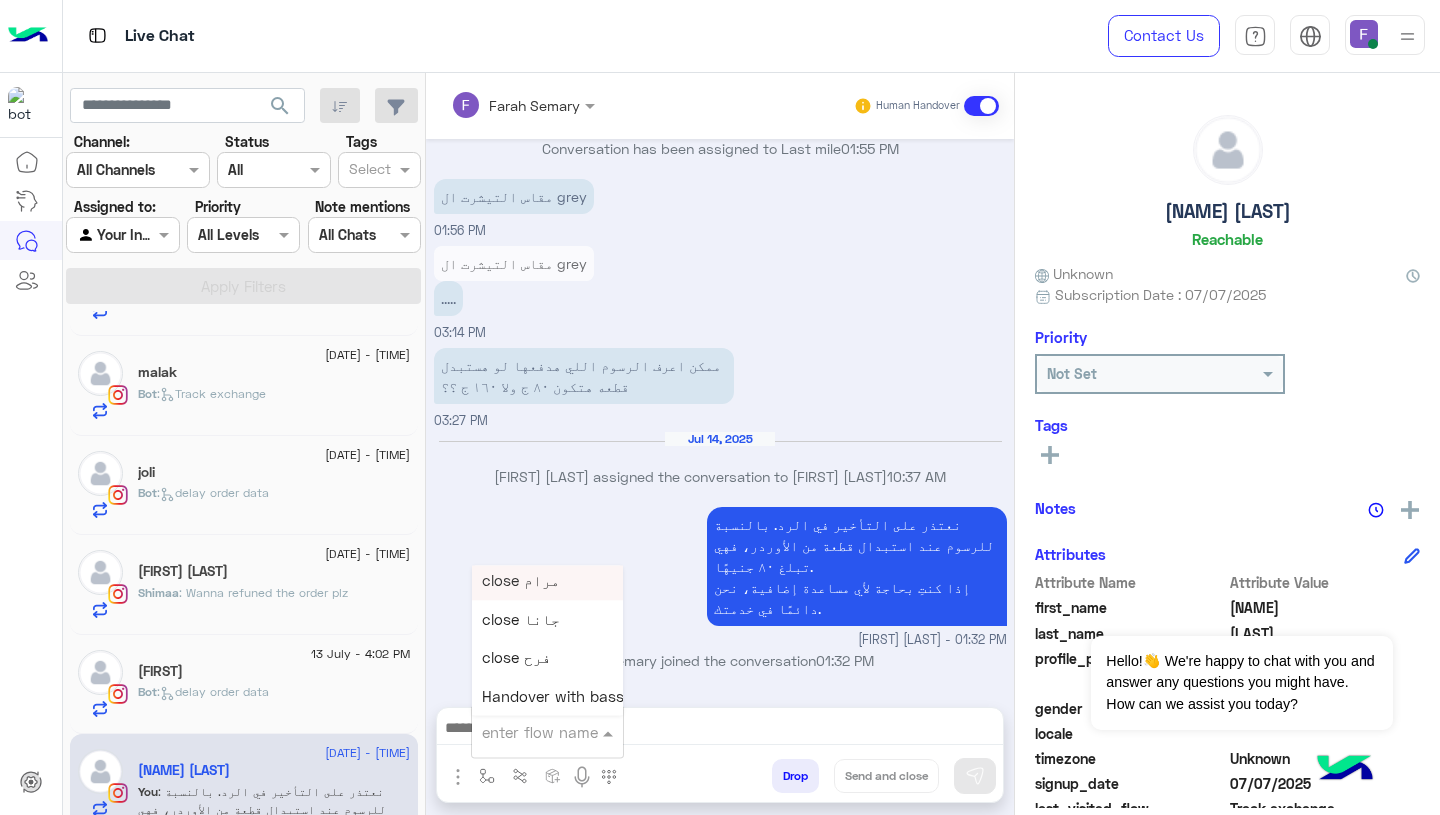click on "Jul 14, 2025   Maram Ahmed assigned the conversation to Farah Semary  10:37 AM" at bounding box center [720, 467] 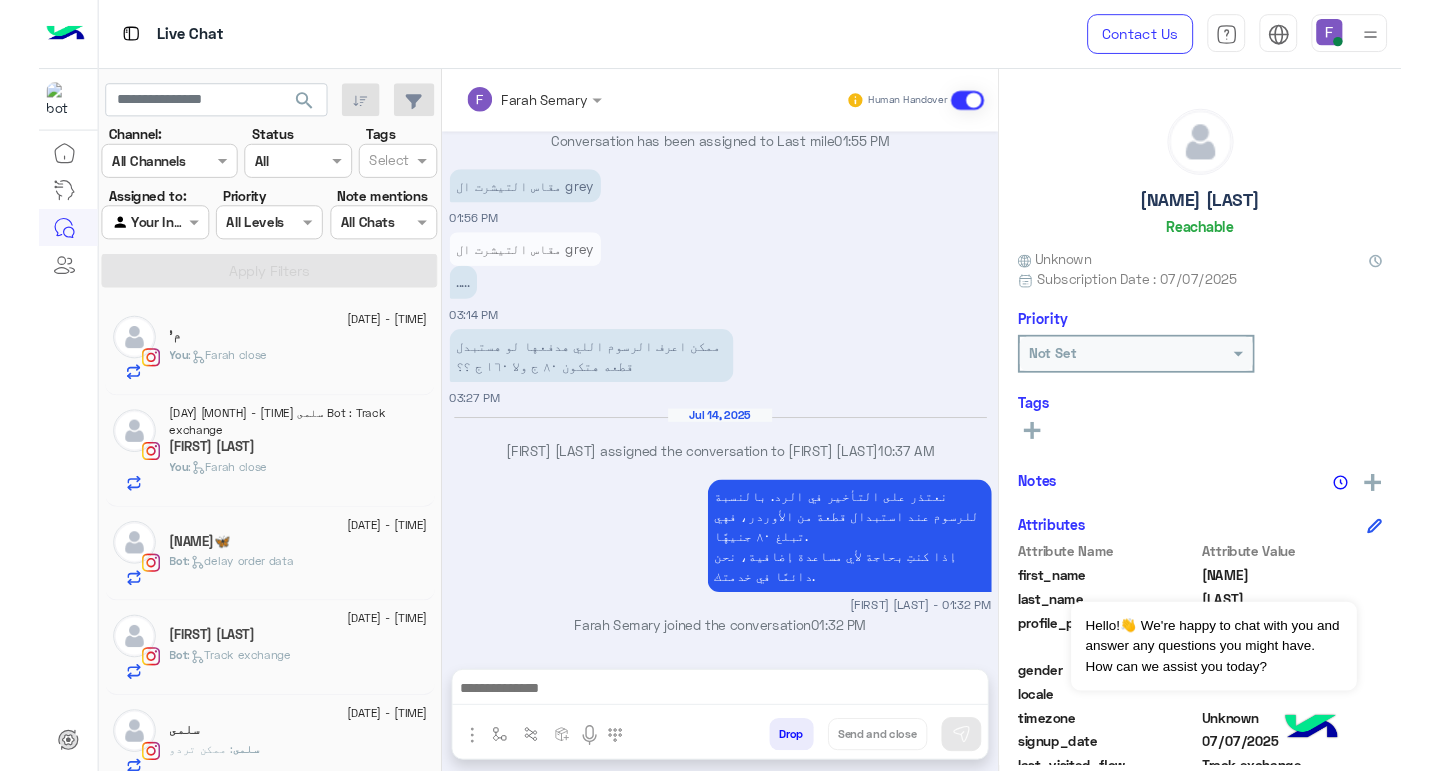 scroll, scrollTop: 598, scrollLeft: 0, axis: vertical 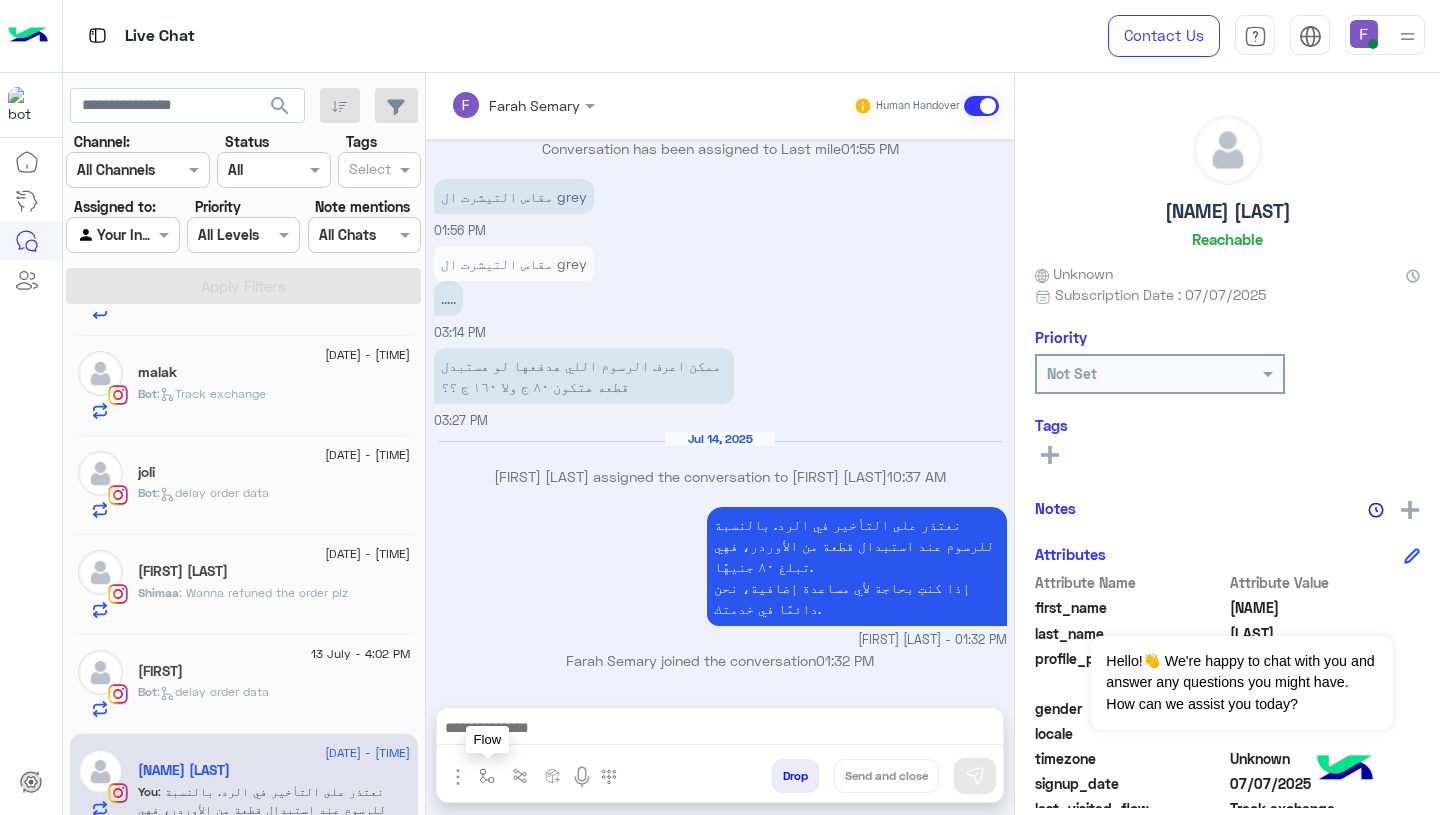 click at bounding box center [487, 776] 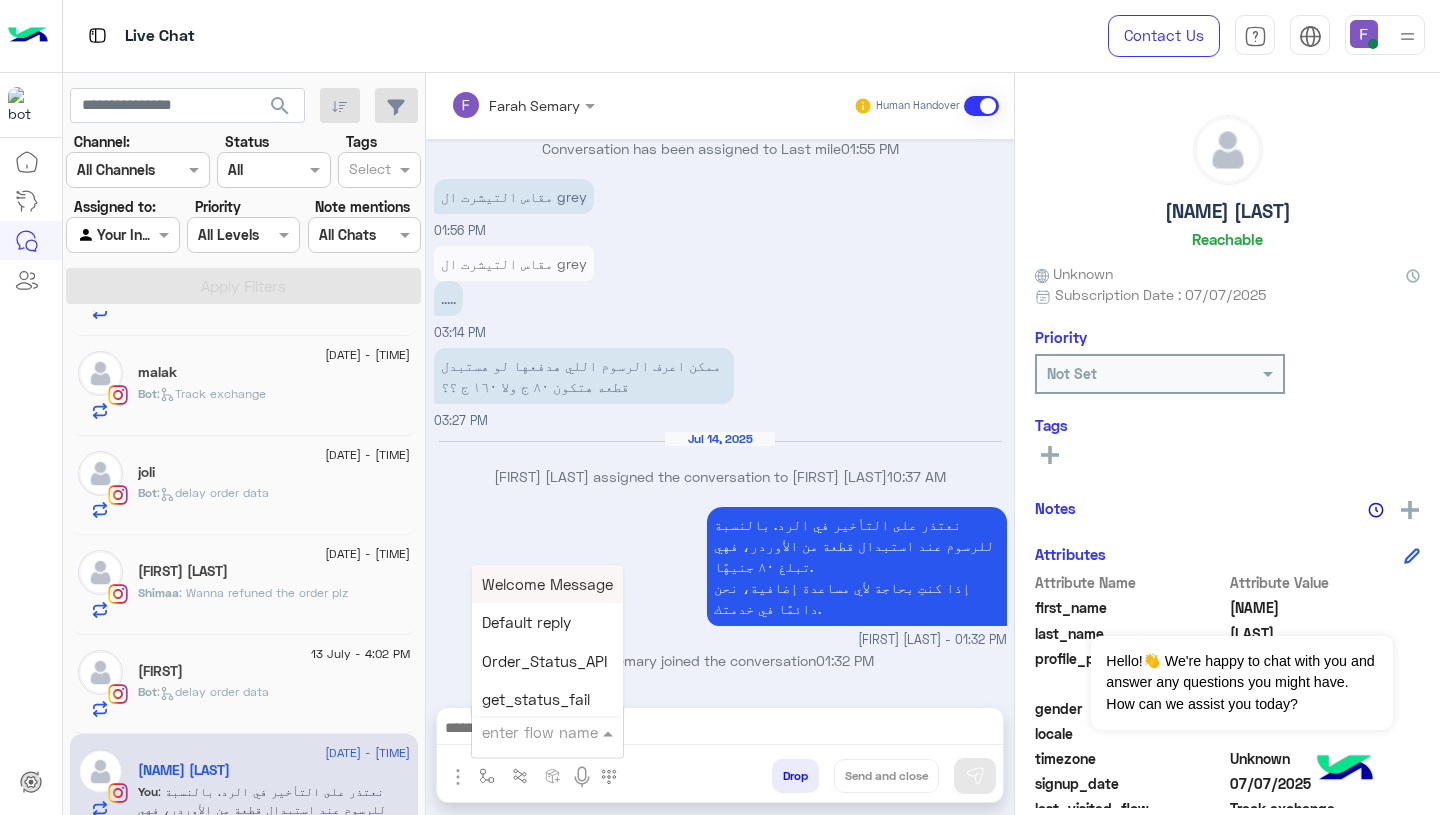 click at bounding box center [523, 732] 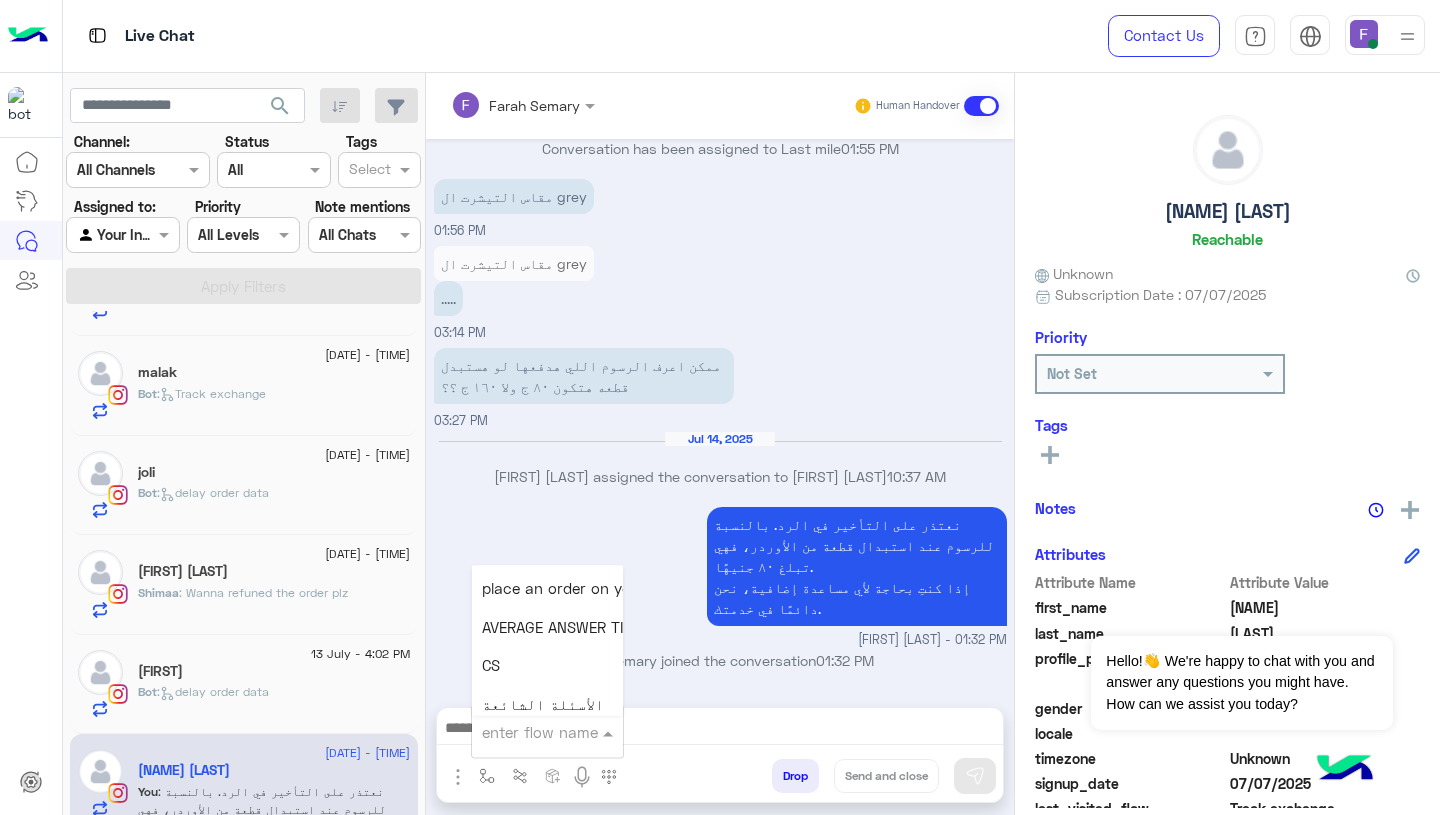 scroll, scrollTop: 2660, scrollLeft: 0, axis: vertical 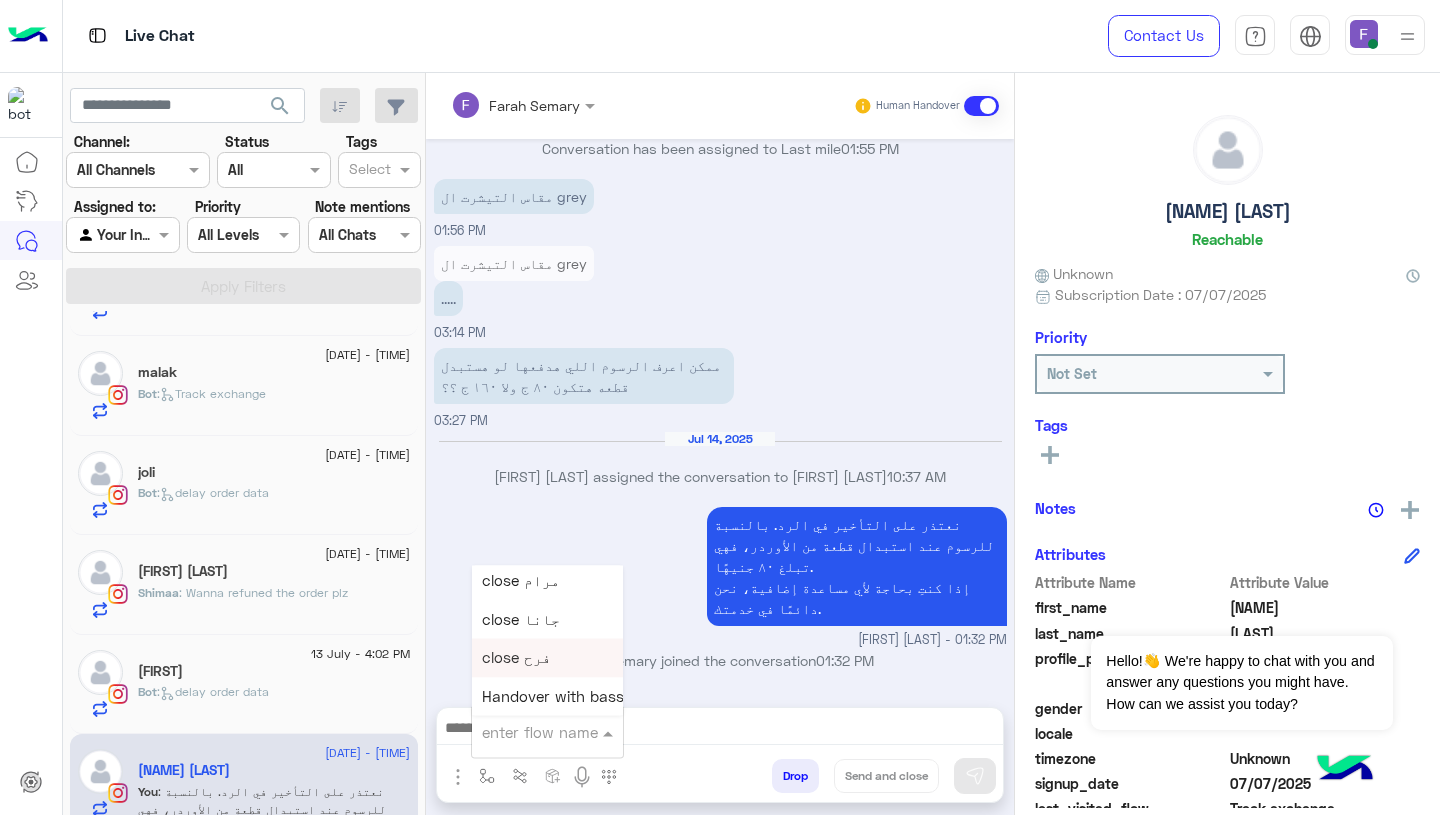 click on "close فرح" at bounding box center (516, 658) 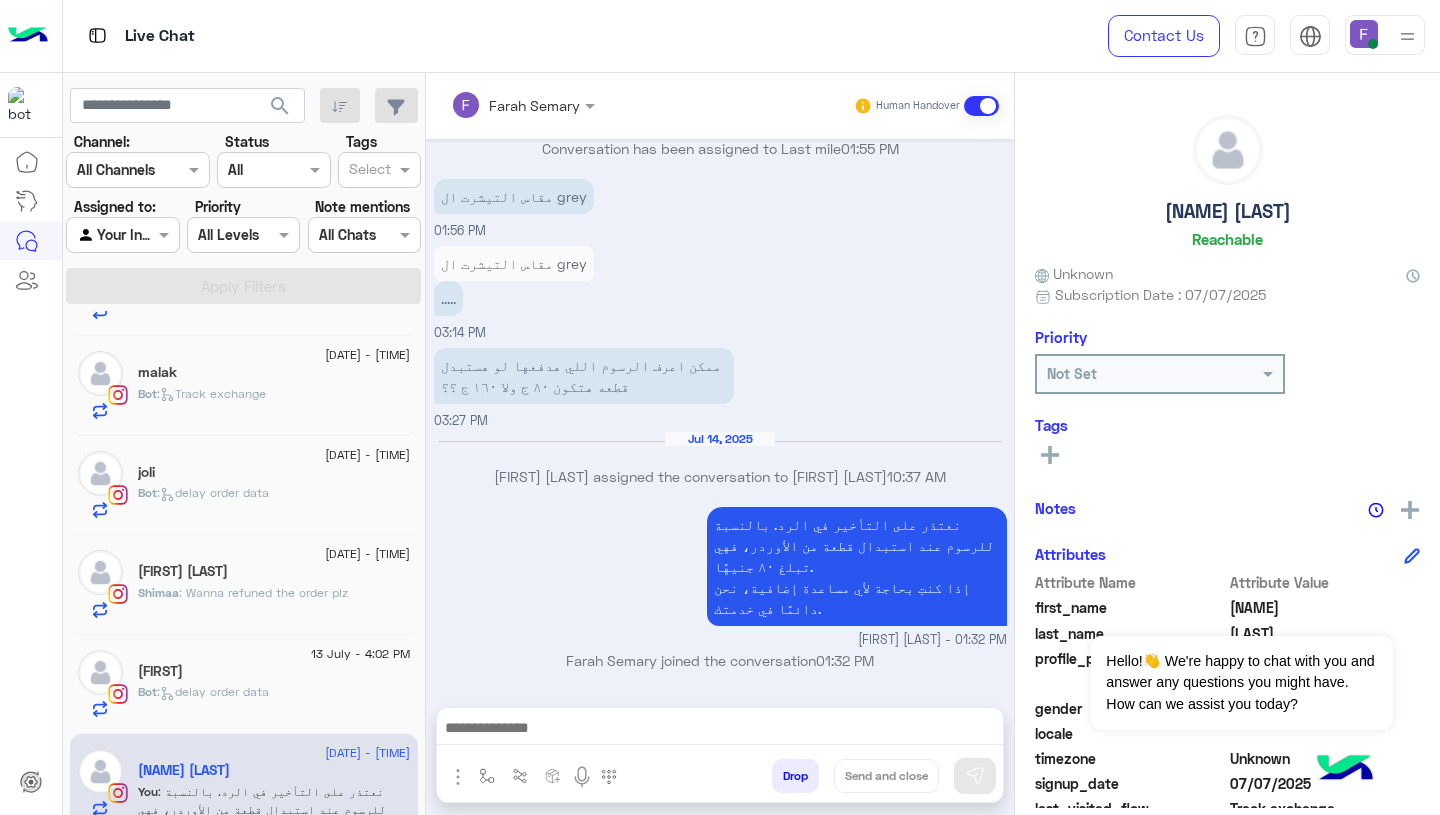 type on "*********" 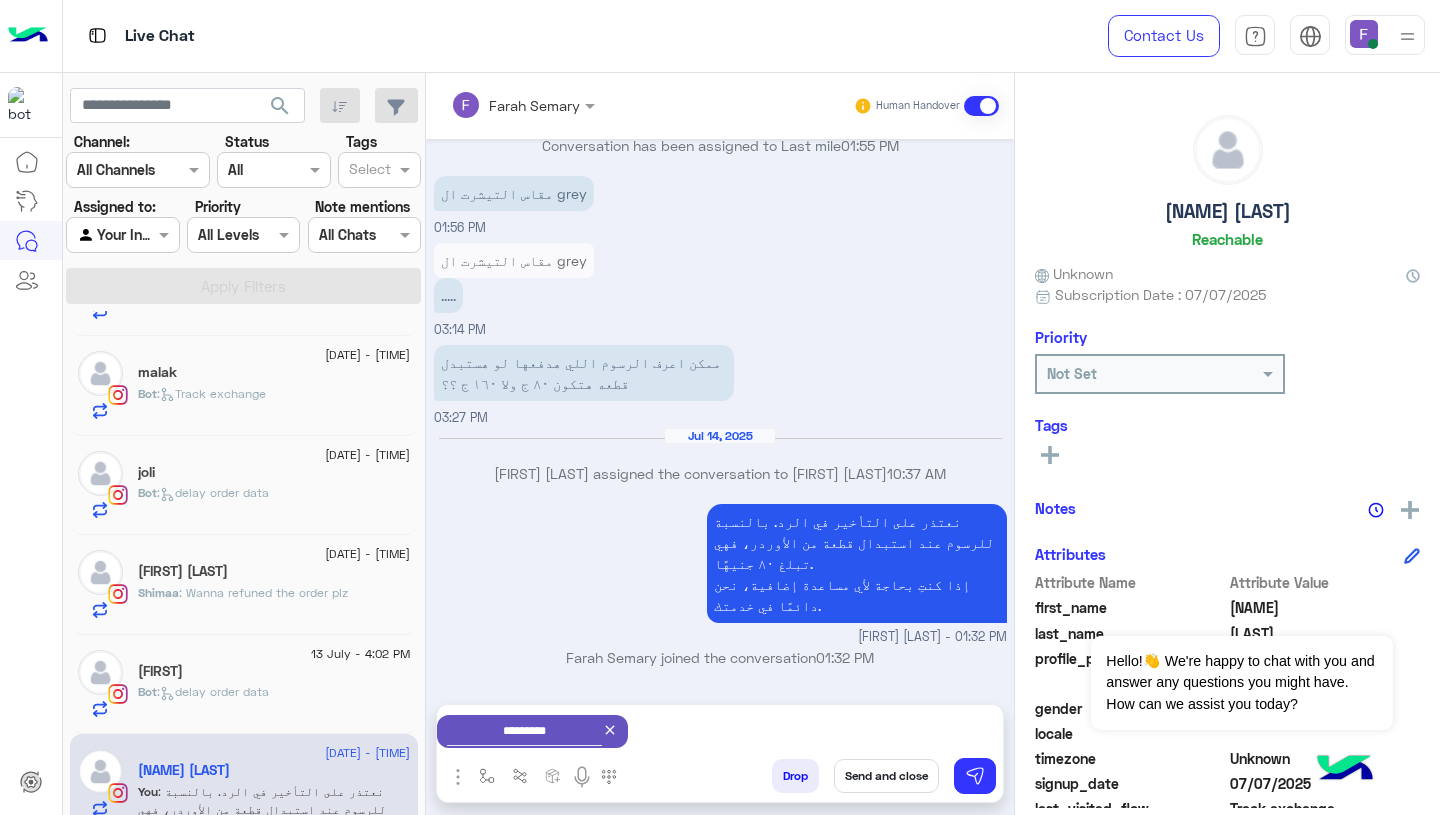 click on "Send and close" at bounding box center [886, 776] 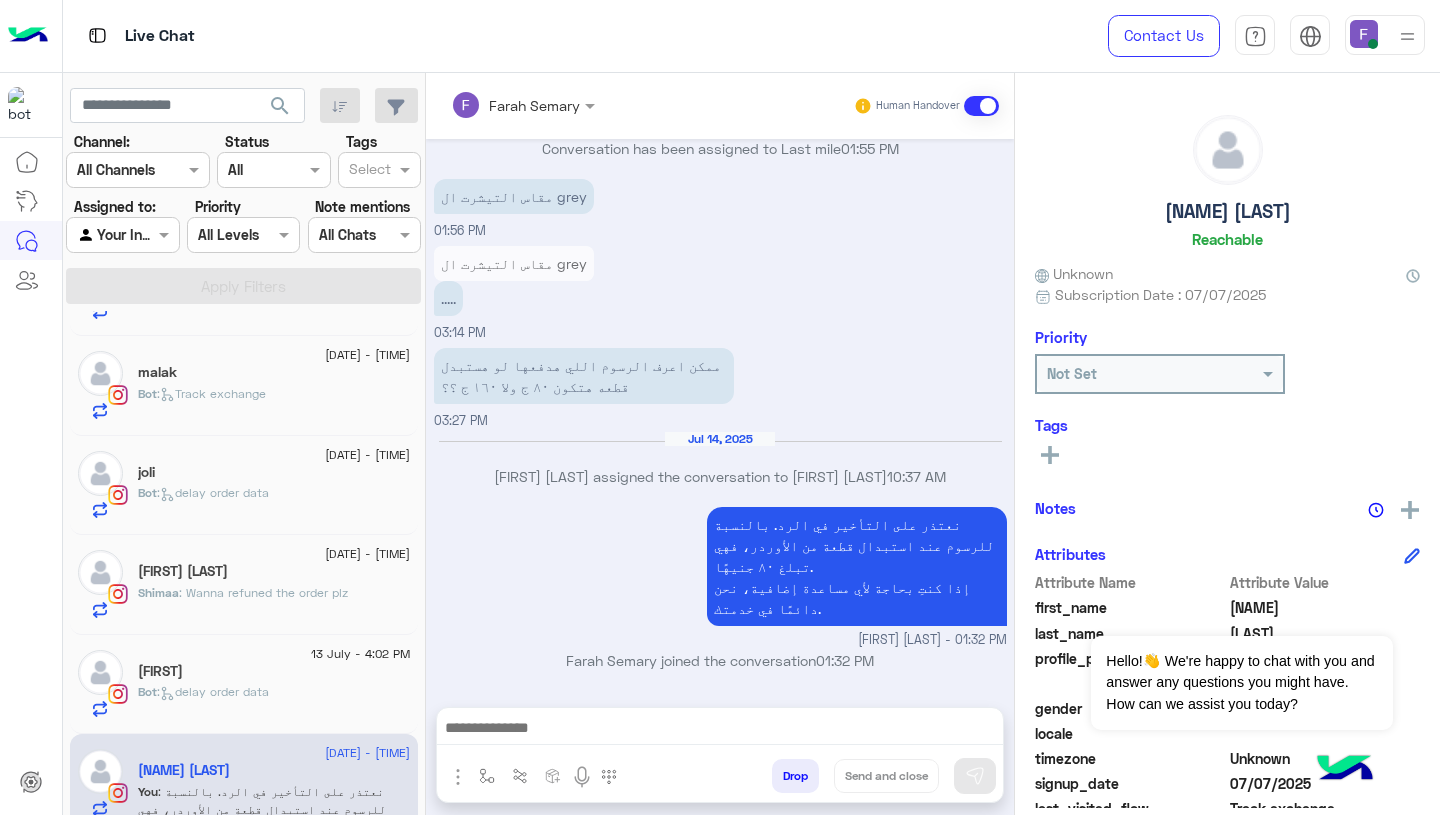 scroll, scrollTop: 1678, scrollLeft: 0, axis: vertical 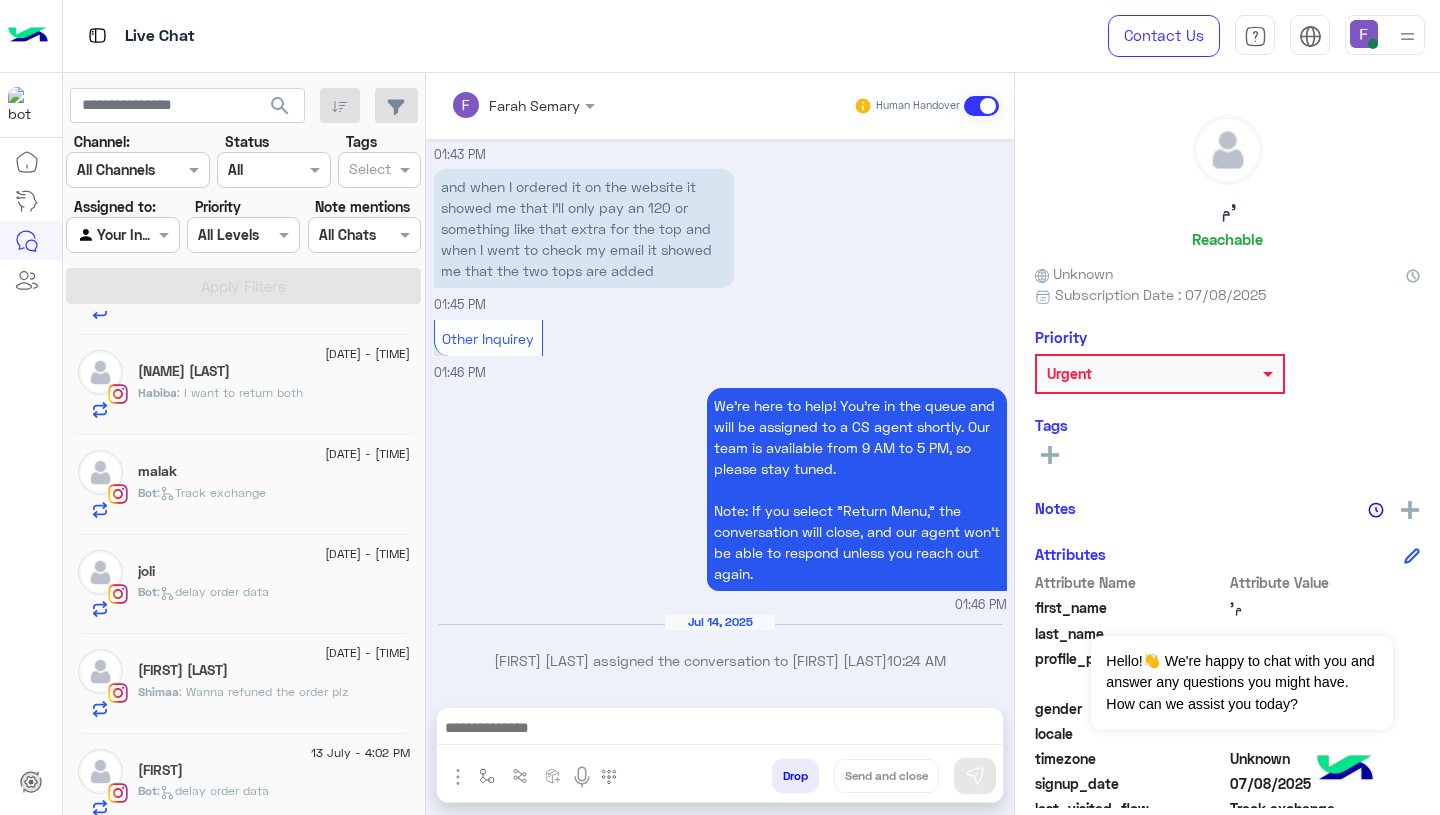 click on "𝒔𝒂𝒓𝒂𝒉" 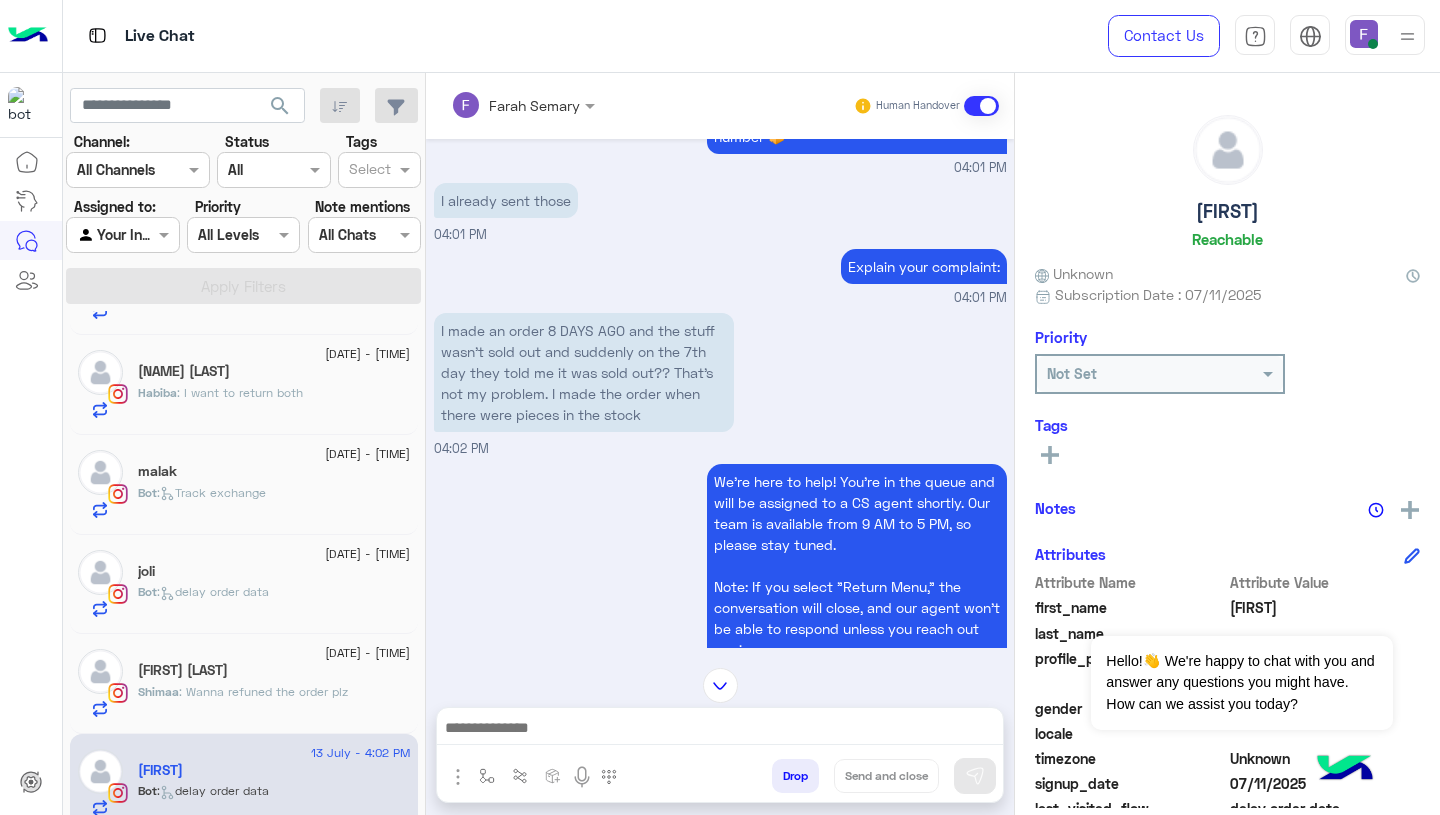 scroll, scrollTop: 2113, scrollLeft: 0, axis: vertical 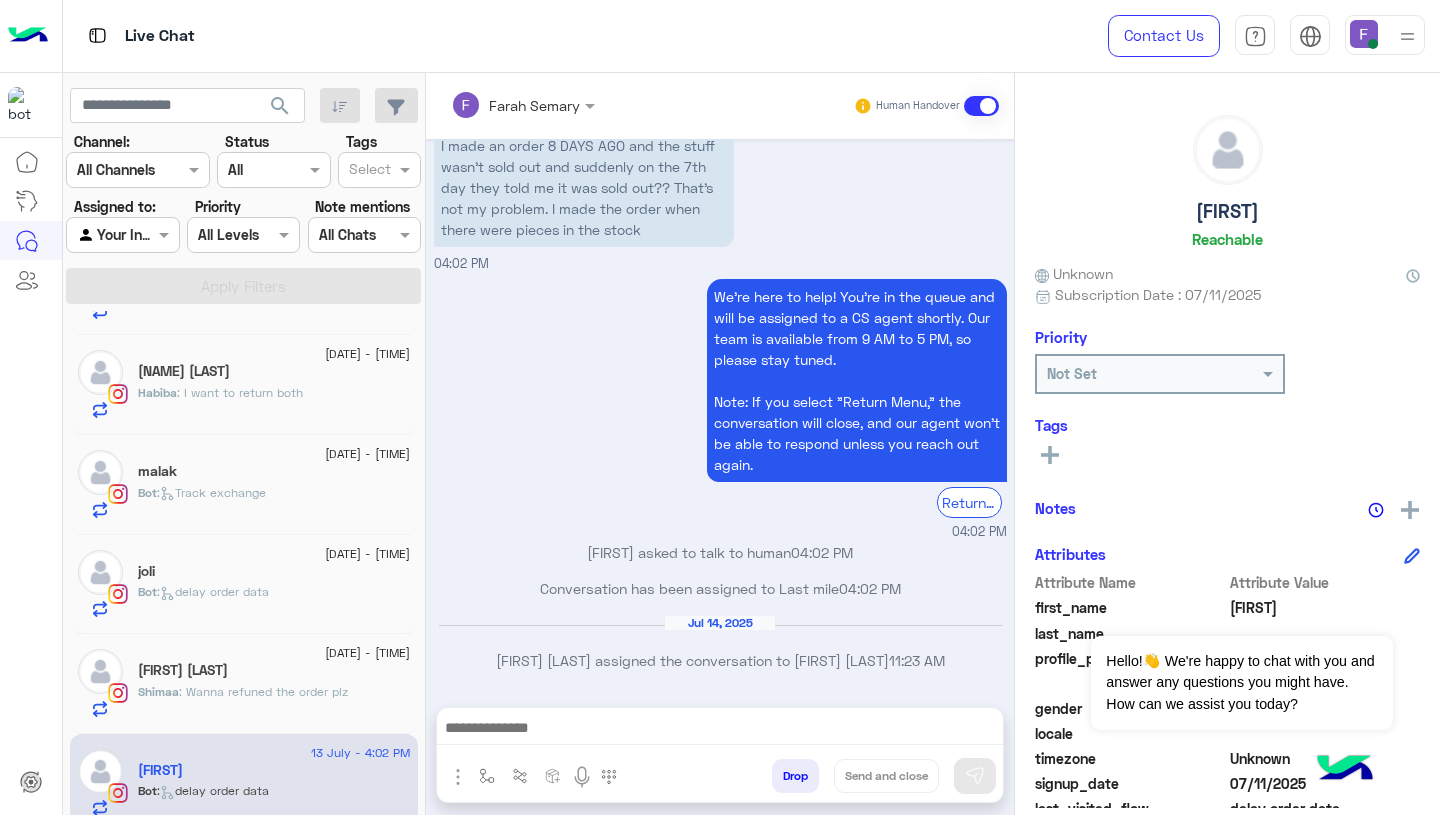 click on "Shimaa : Wanna refuned the order plz" 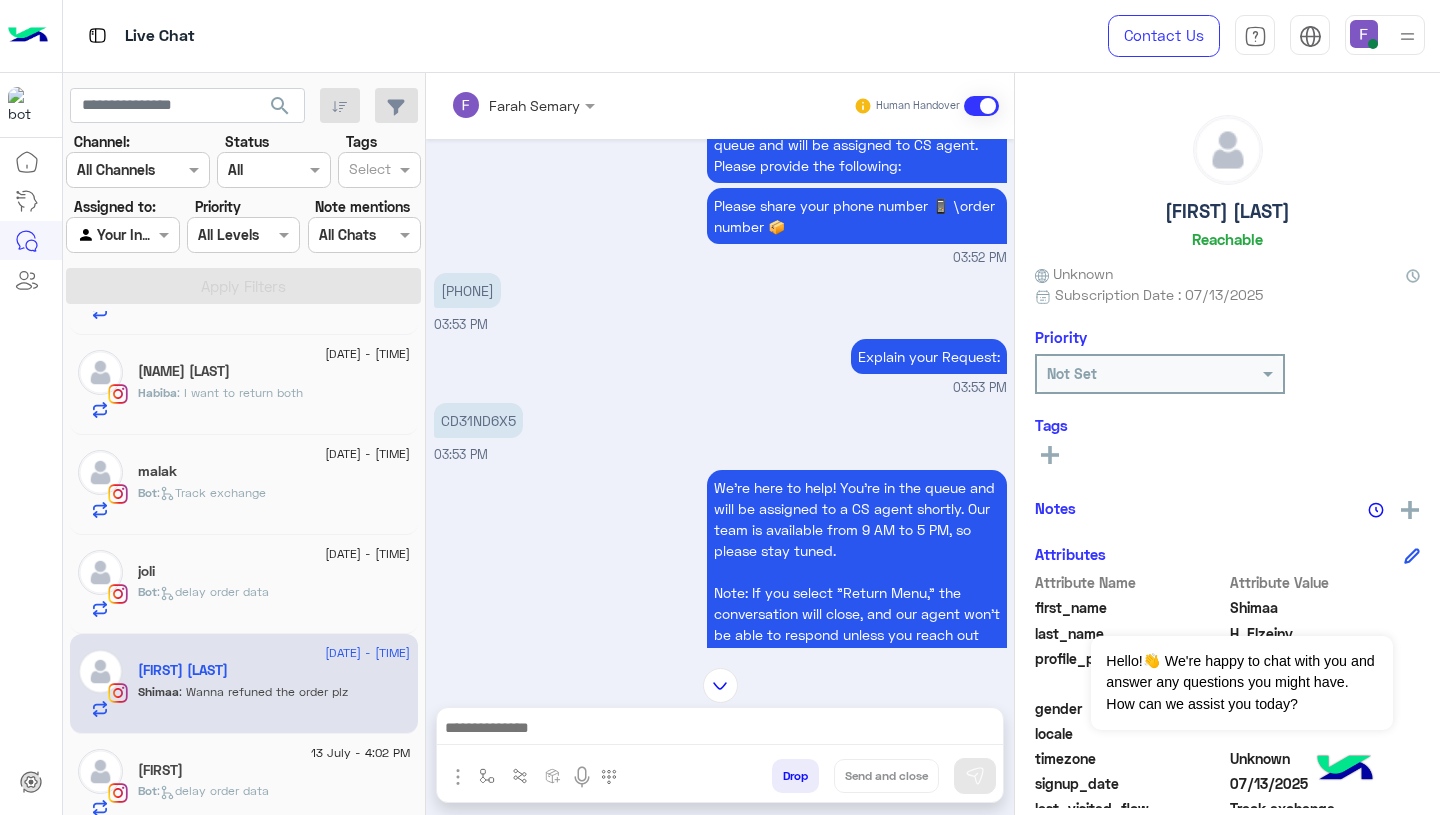 scroll, scrollTop: 1446, scrollLeft: 0, axis: vertical 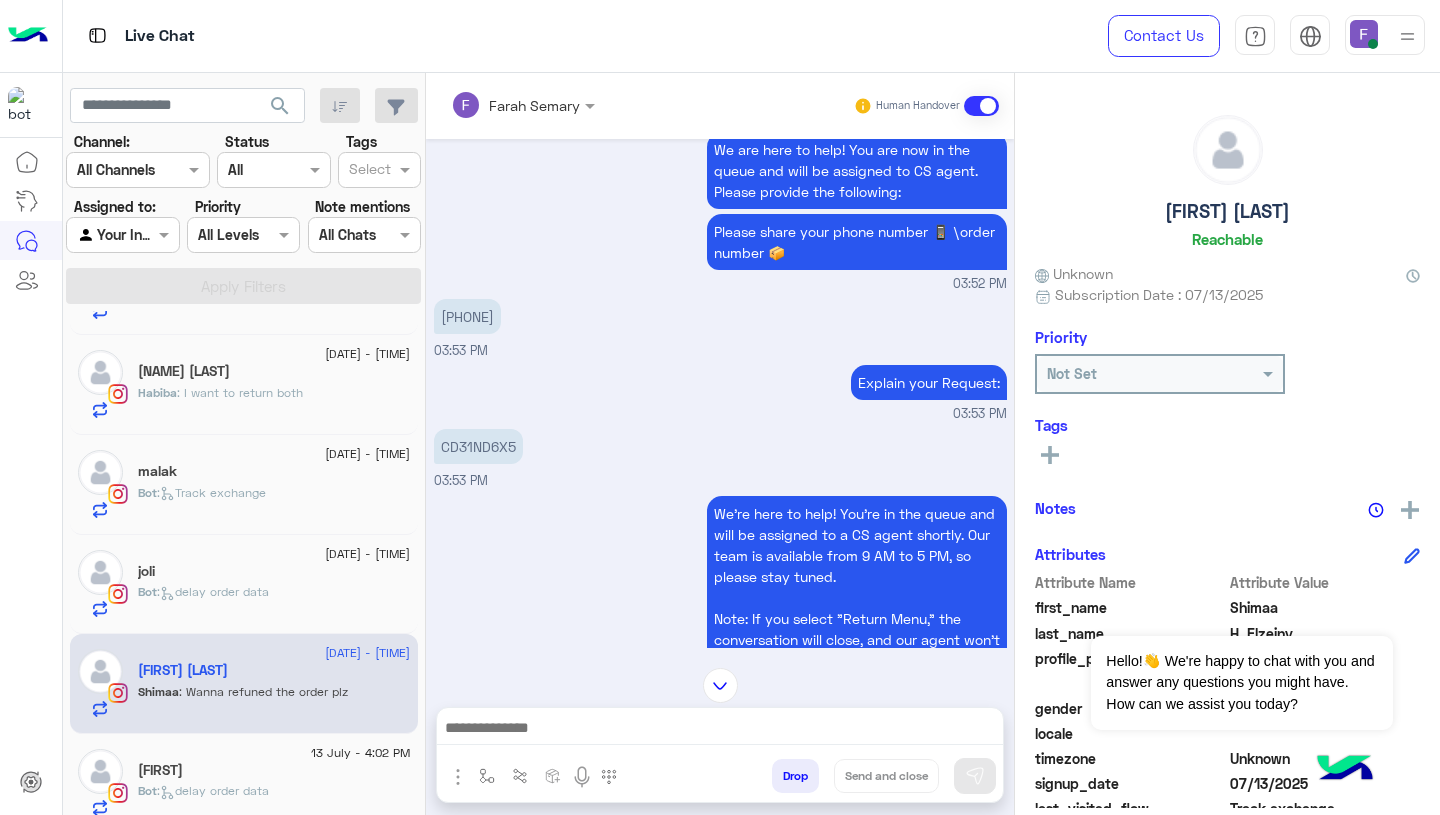 click on "CD31ND6X5" at bounding box center [478, 446] 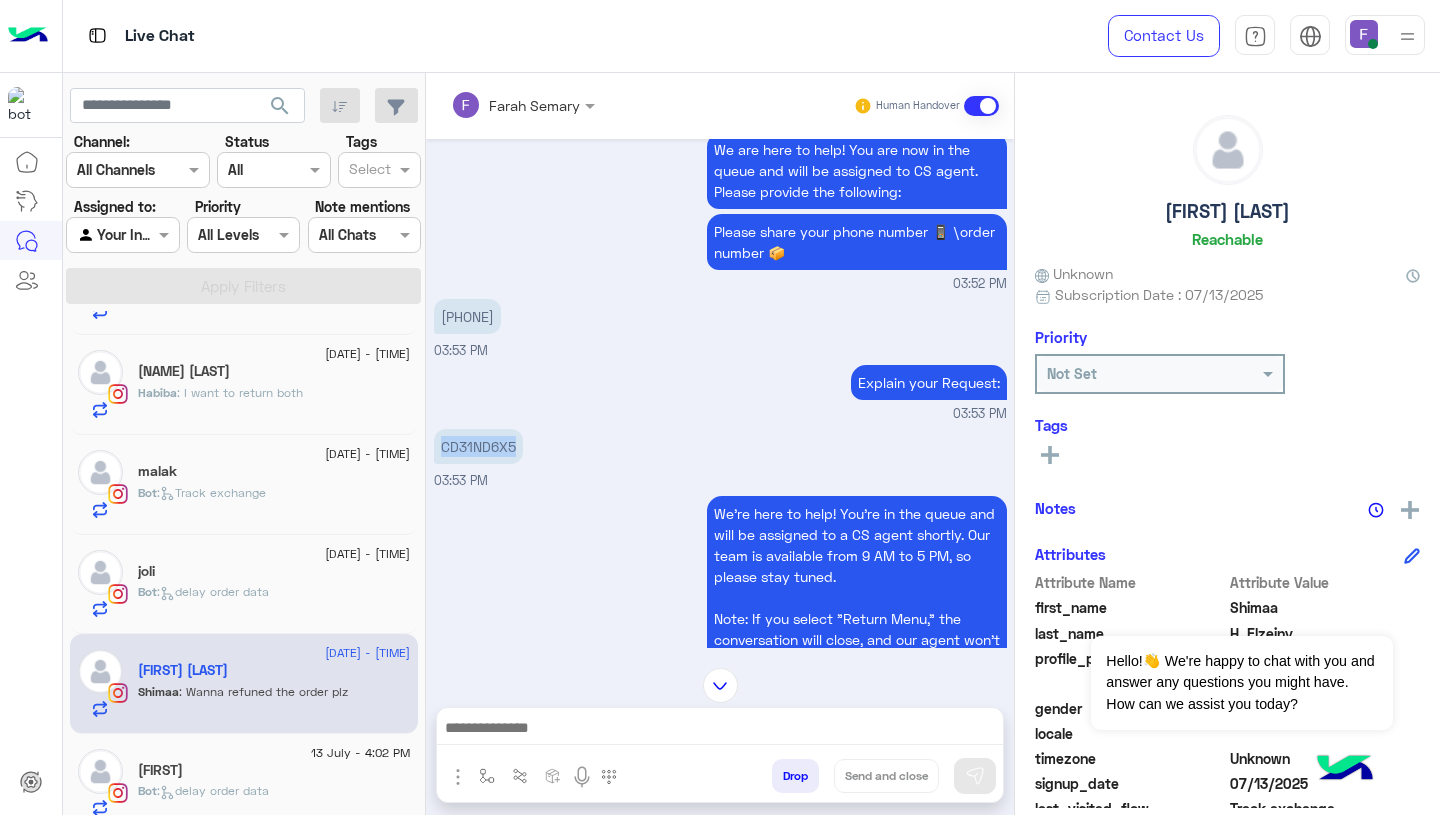 click on "CD31ND6X5" at bounding box center [478, 446] 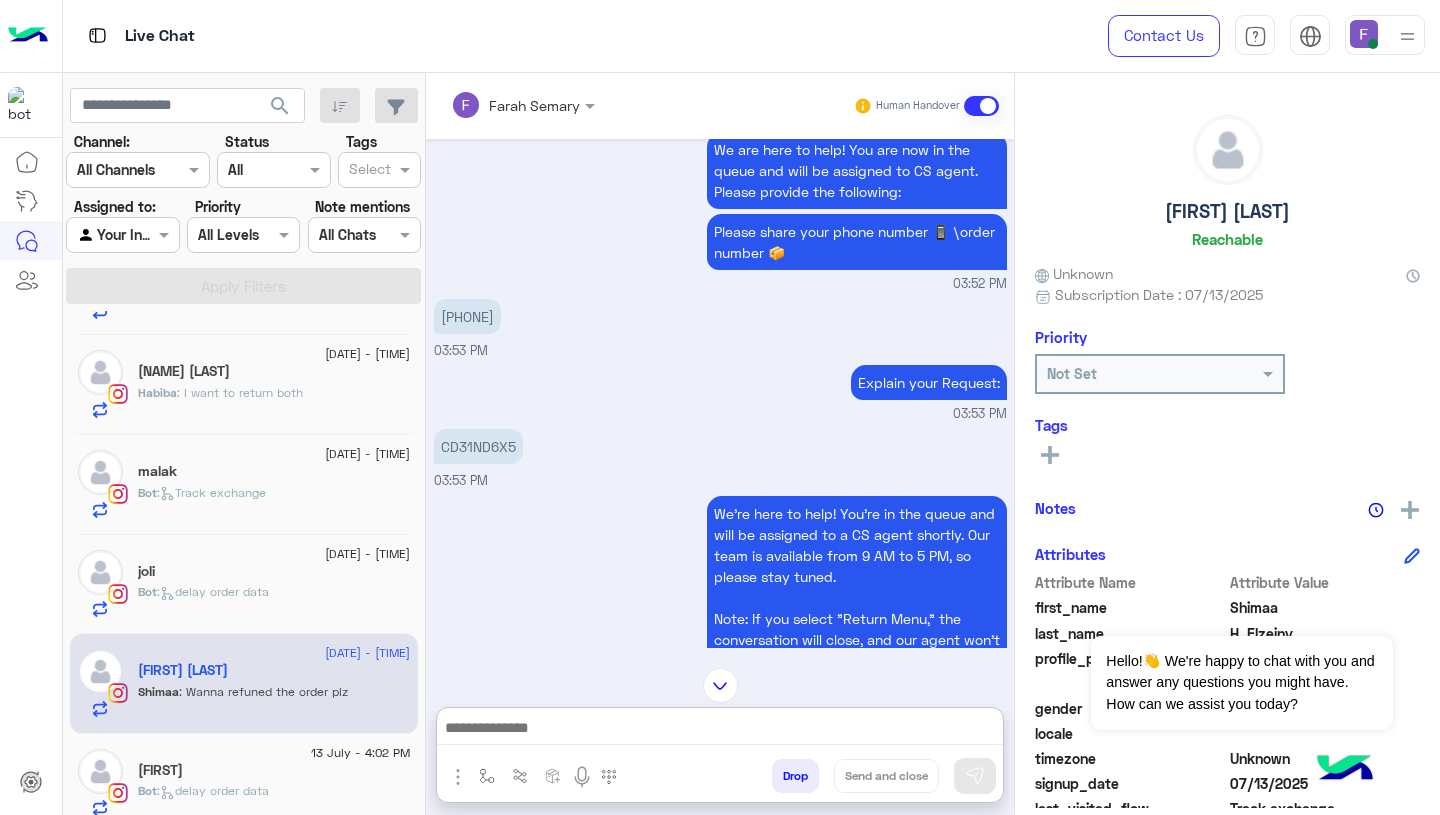 click at bounding box center [720, 730] 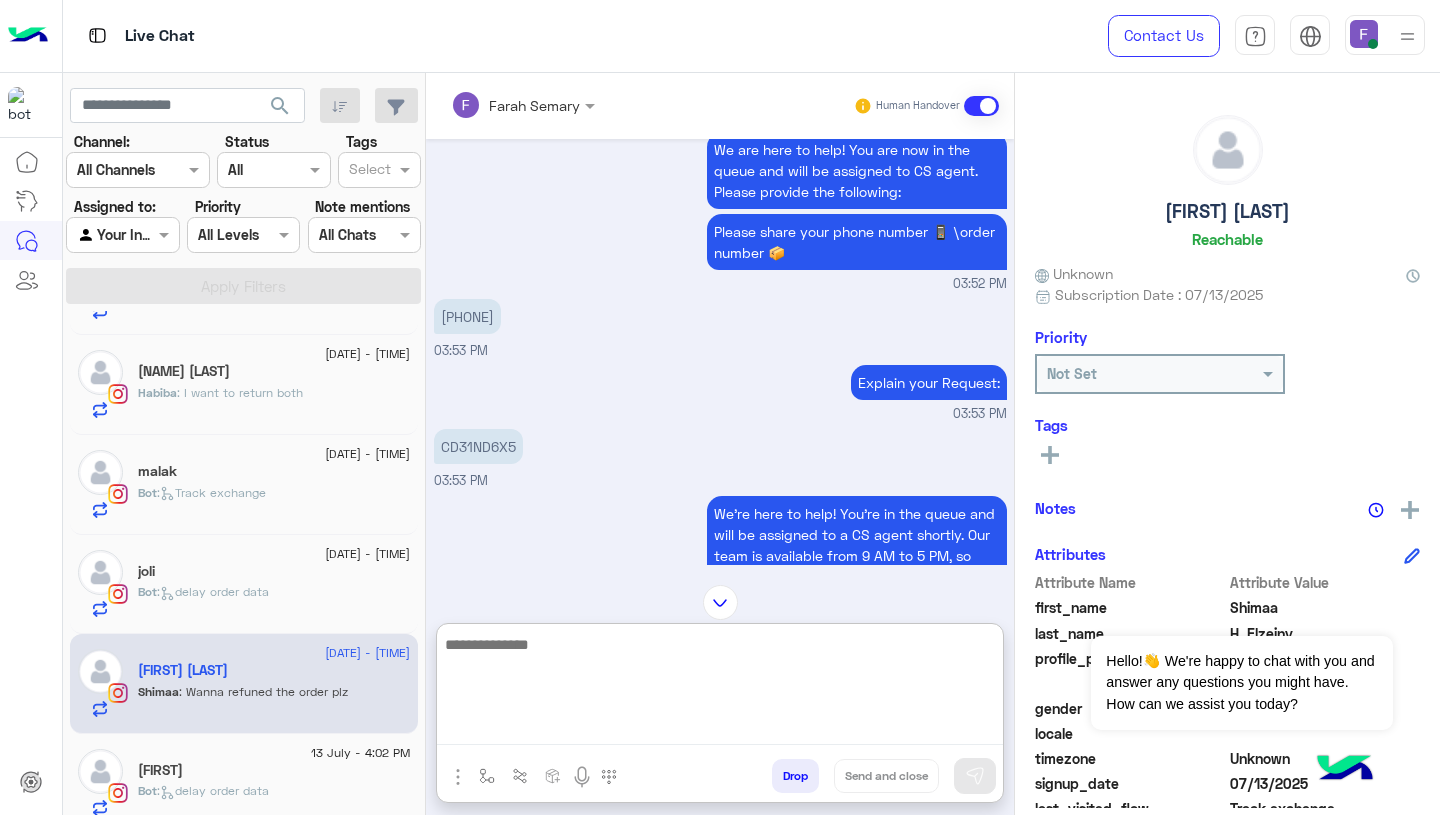 paste on "**********" 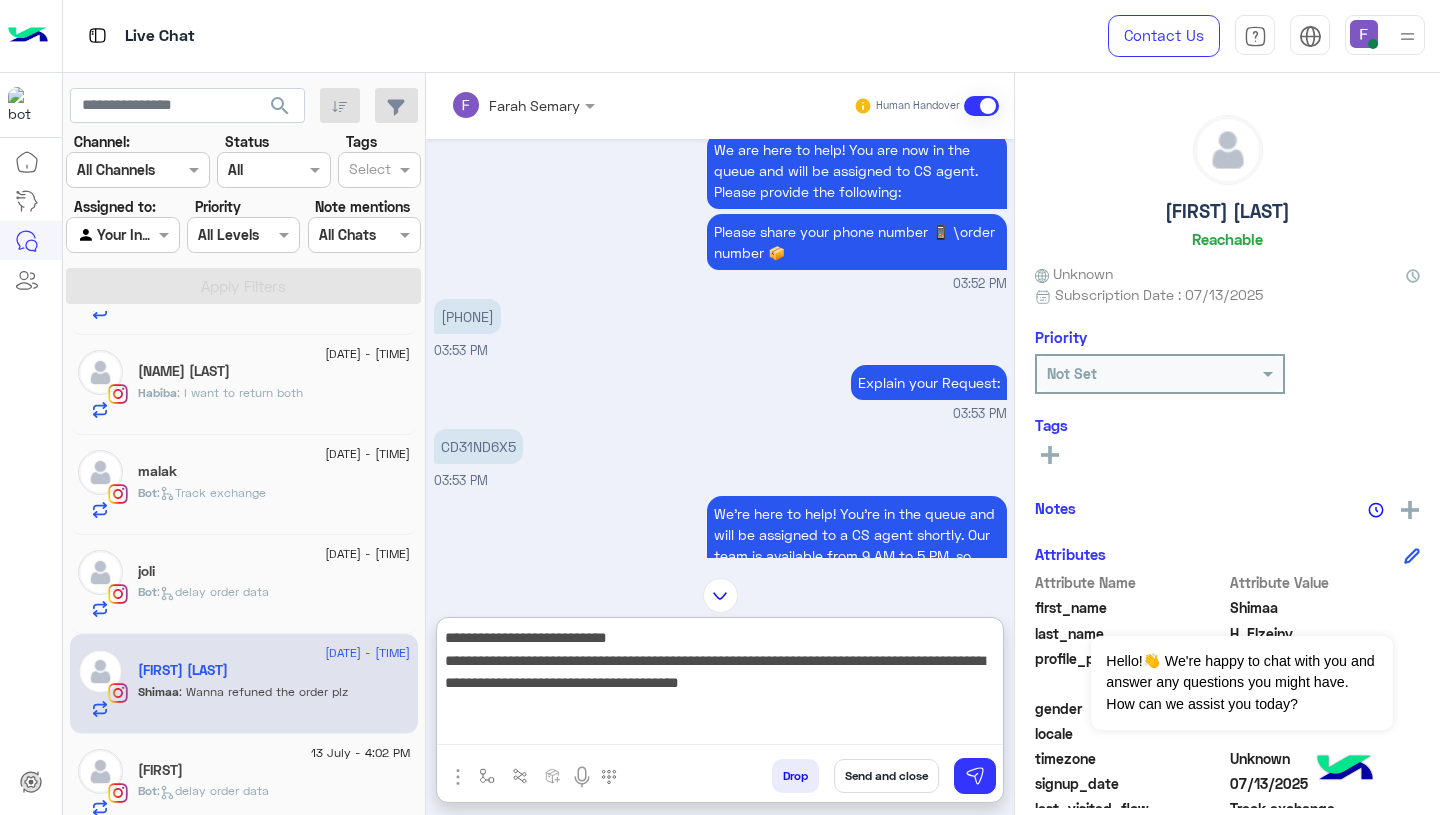 click on "**********" at bounding box center (720, 685) 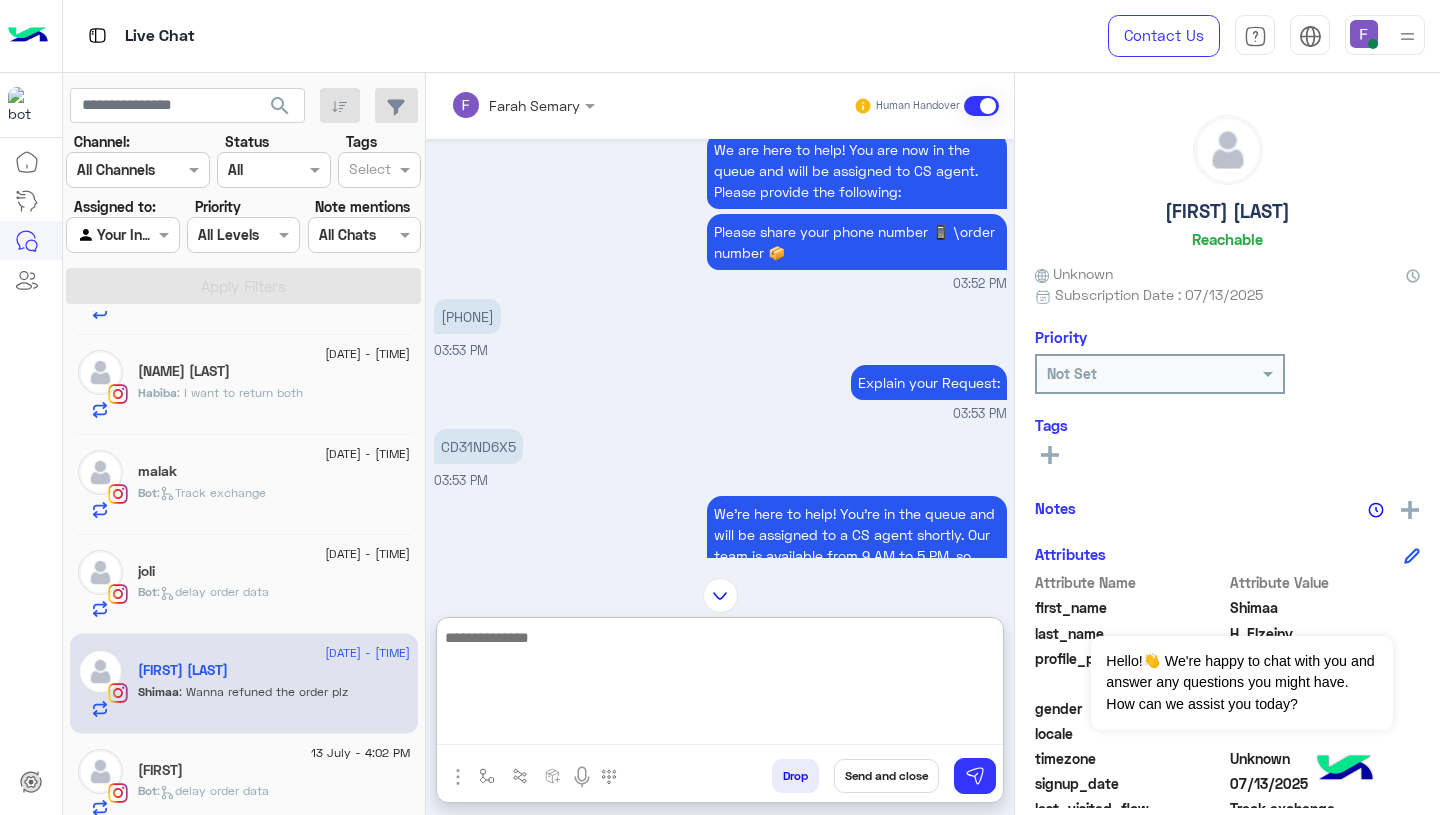 scroll, scrollTop: 1968, scrollLeft: 0, axis: vertical 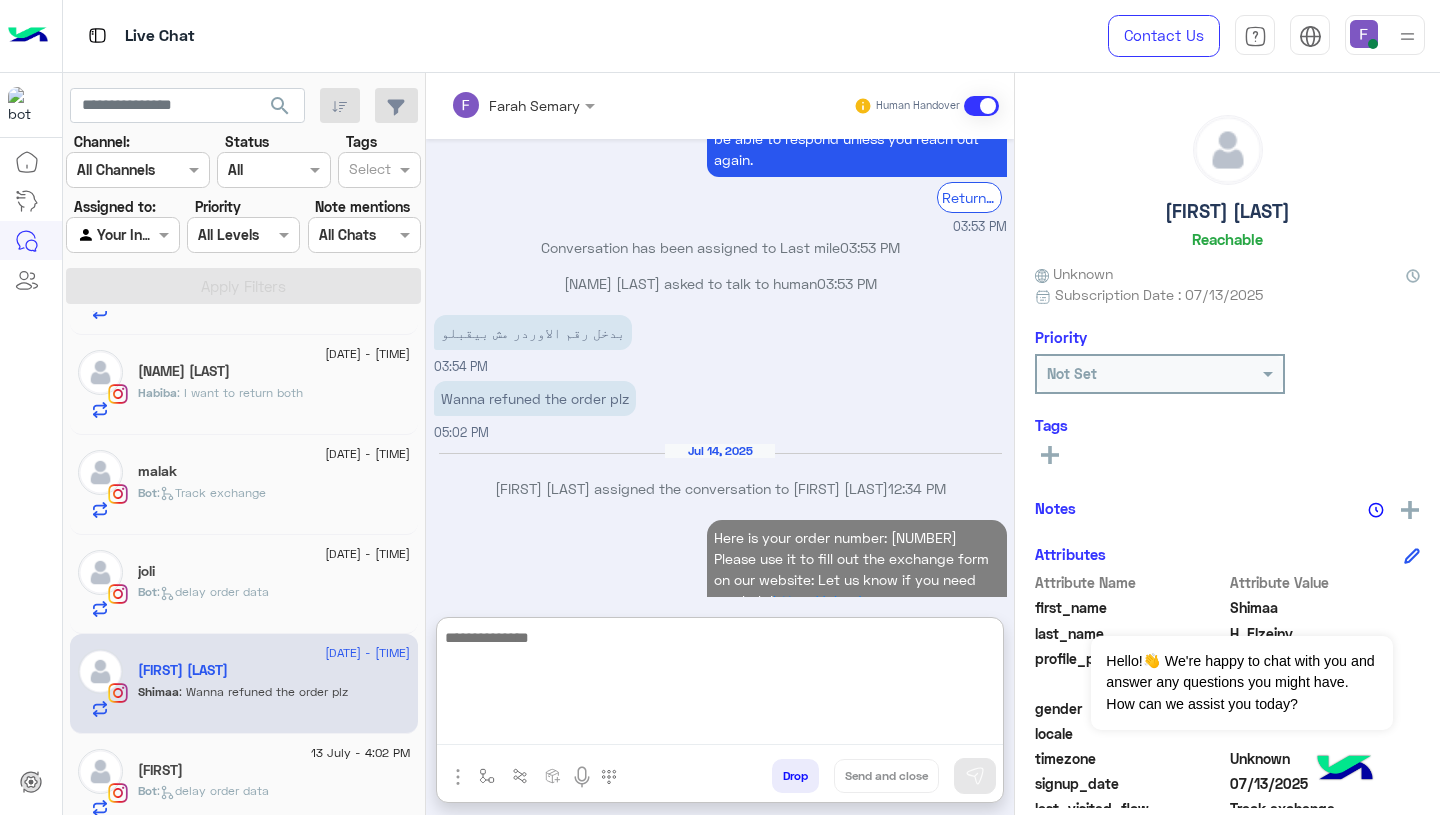 click on "Here is your order number: 110603
Please use it to fill out the exchange form on our website: Let us know if you need any help!   https://cloud.e-stebdal.com/returns   01:34 PM" at bounding box center [720, 589] 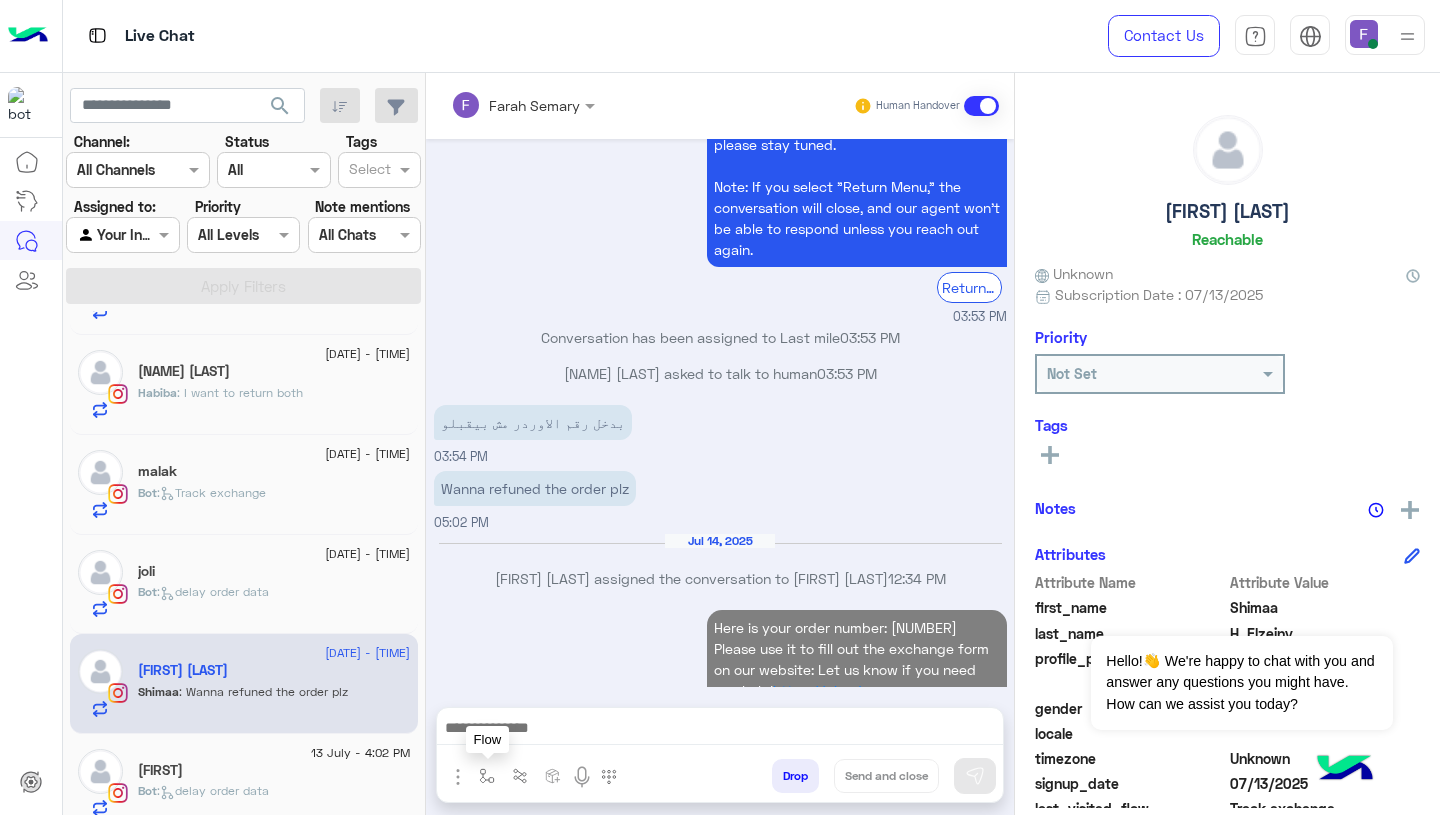 scroll, scrollTop: 1914, scrollLeft: 0, axis: vertical 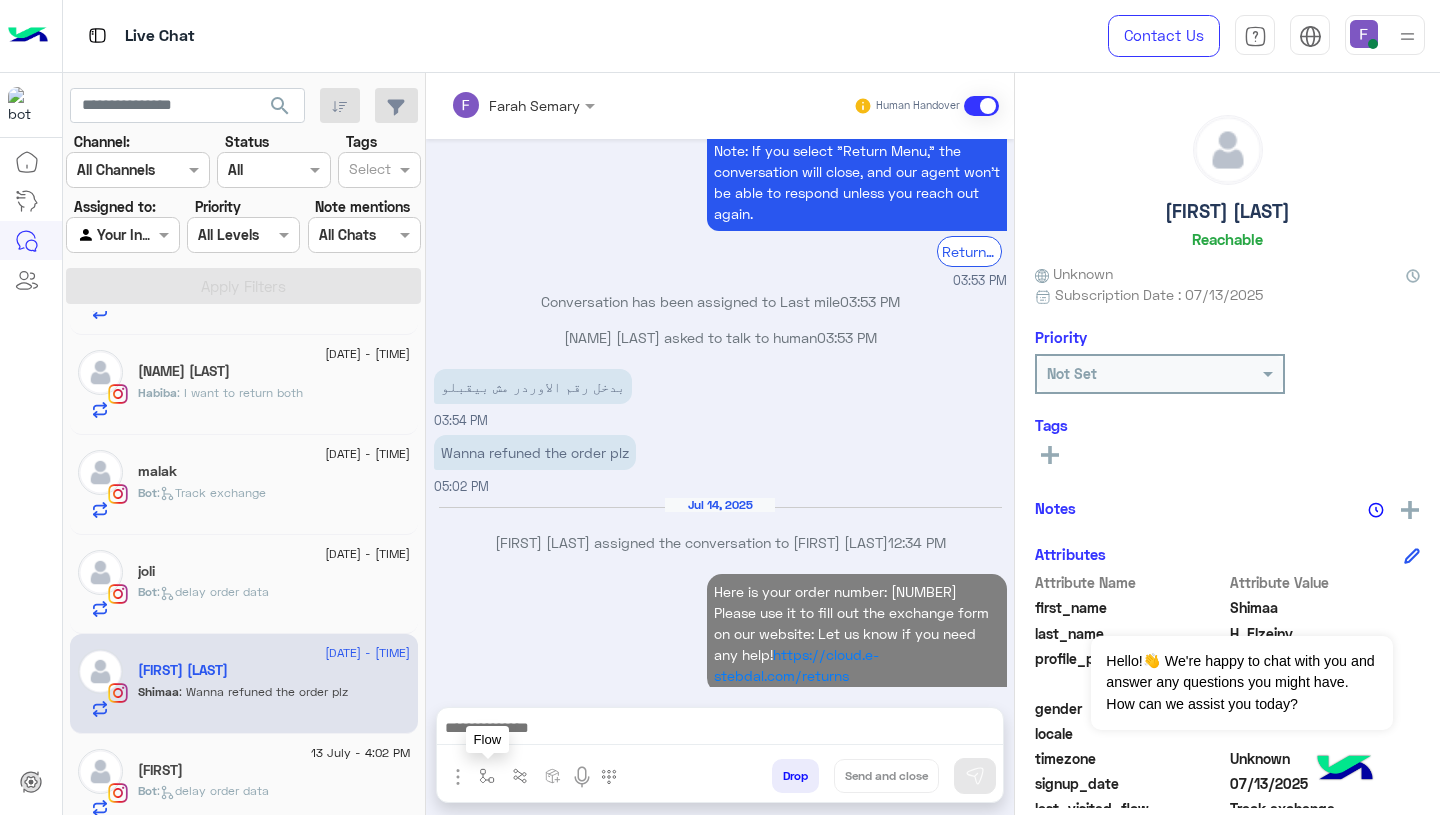 click at bounding box center (487, 776) 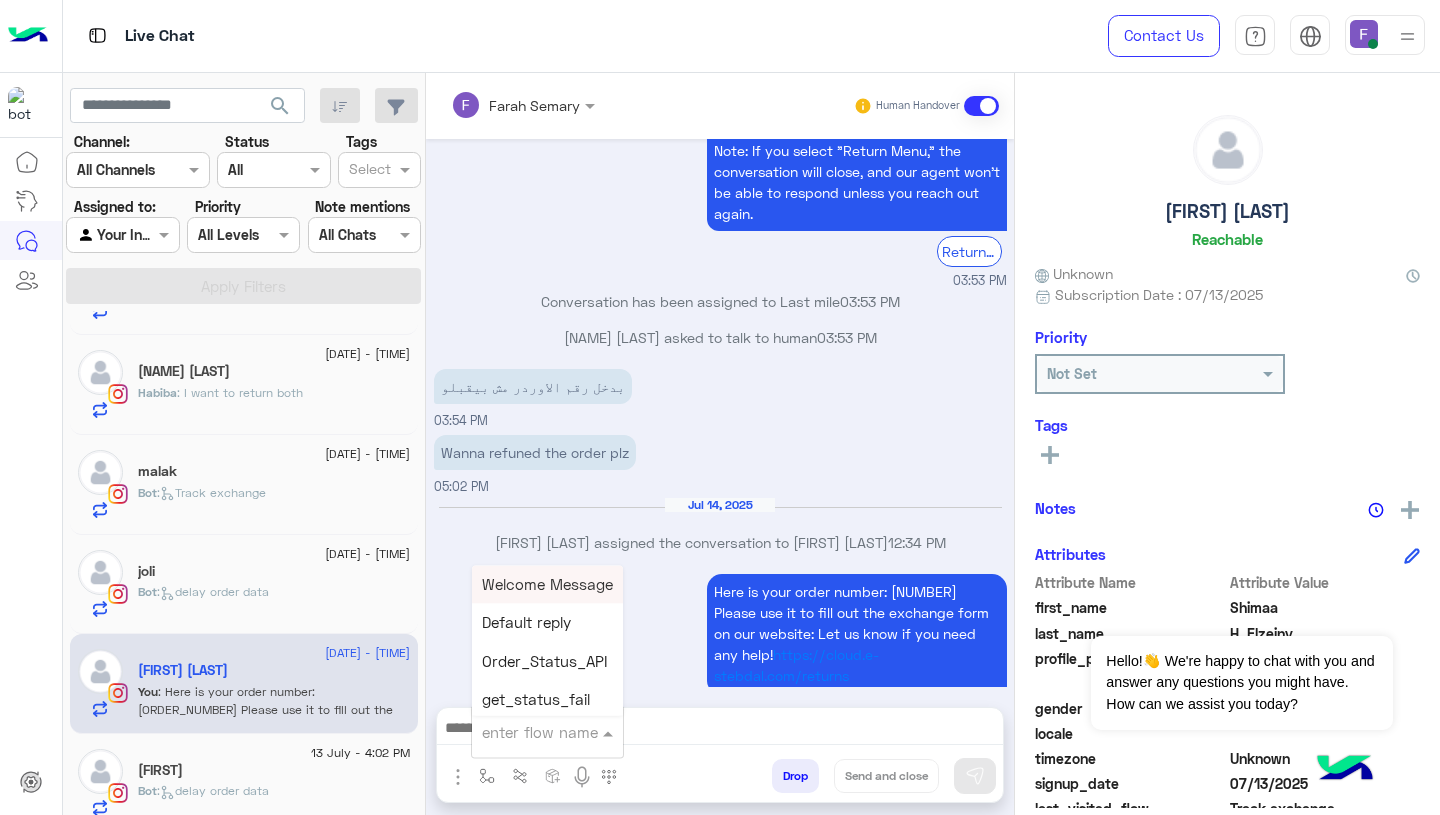 click at bounding box center [523, 732] 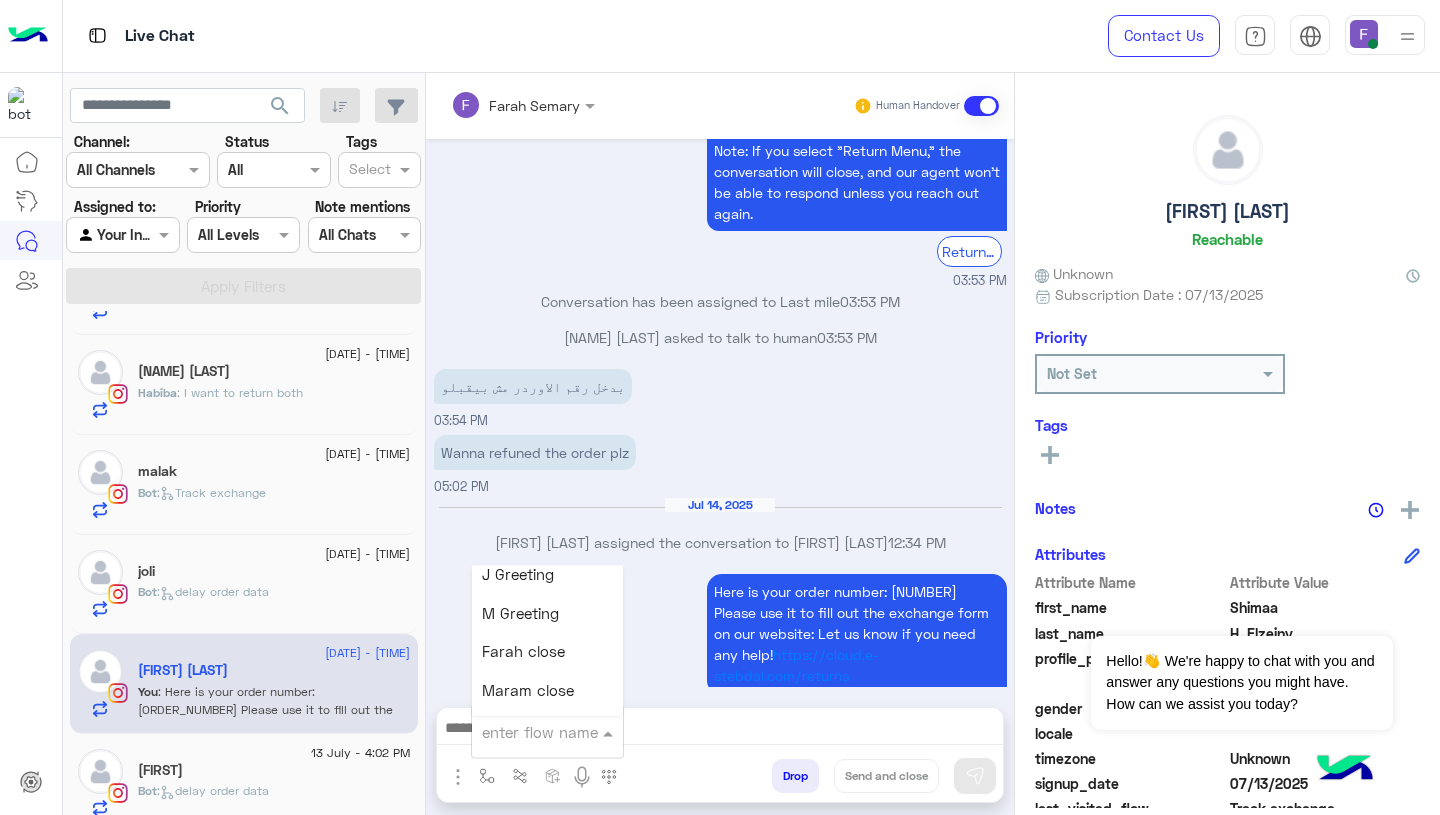 scroll, scrollTop: 2349, scrollLeft: 0, axis: vertical 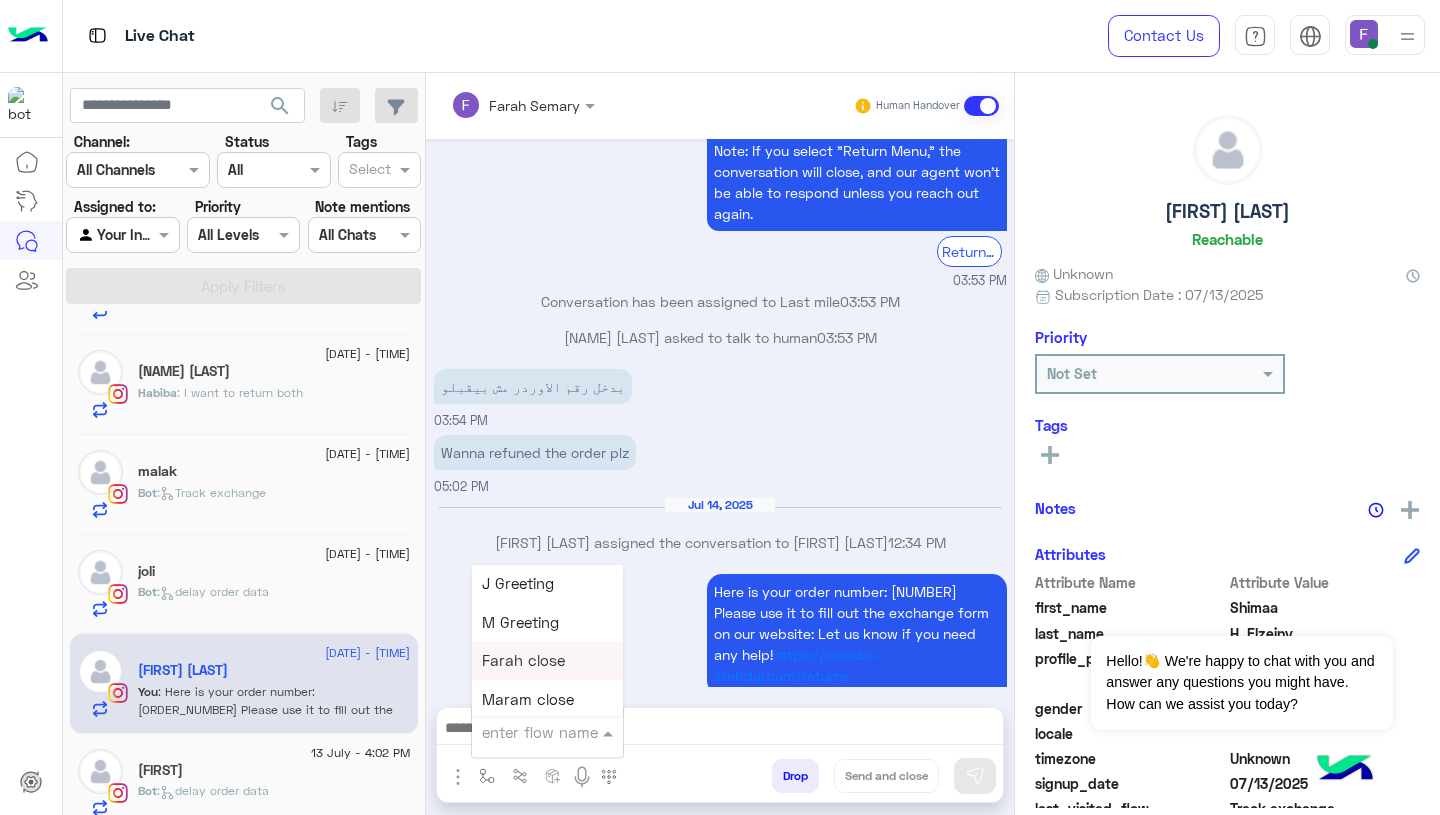 click on "Farah close" at bounding box center [523, 661] 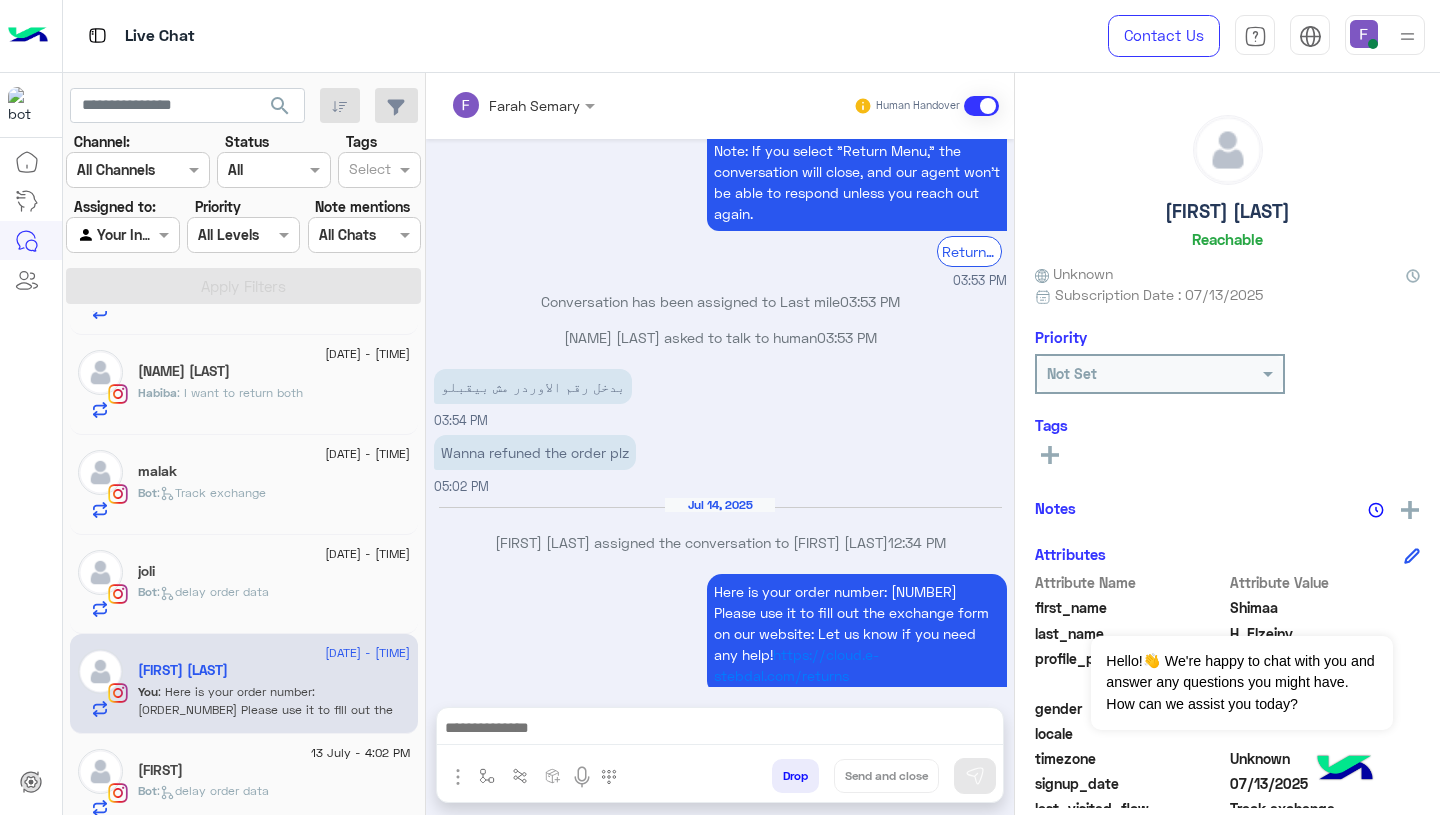 type on "**********" 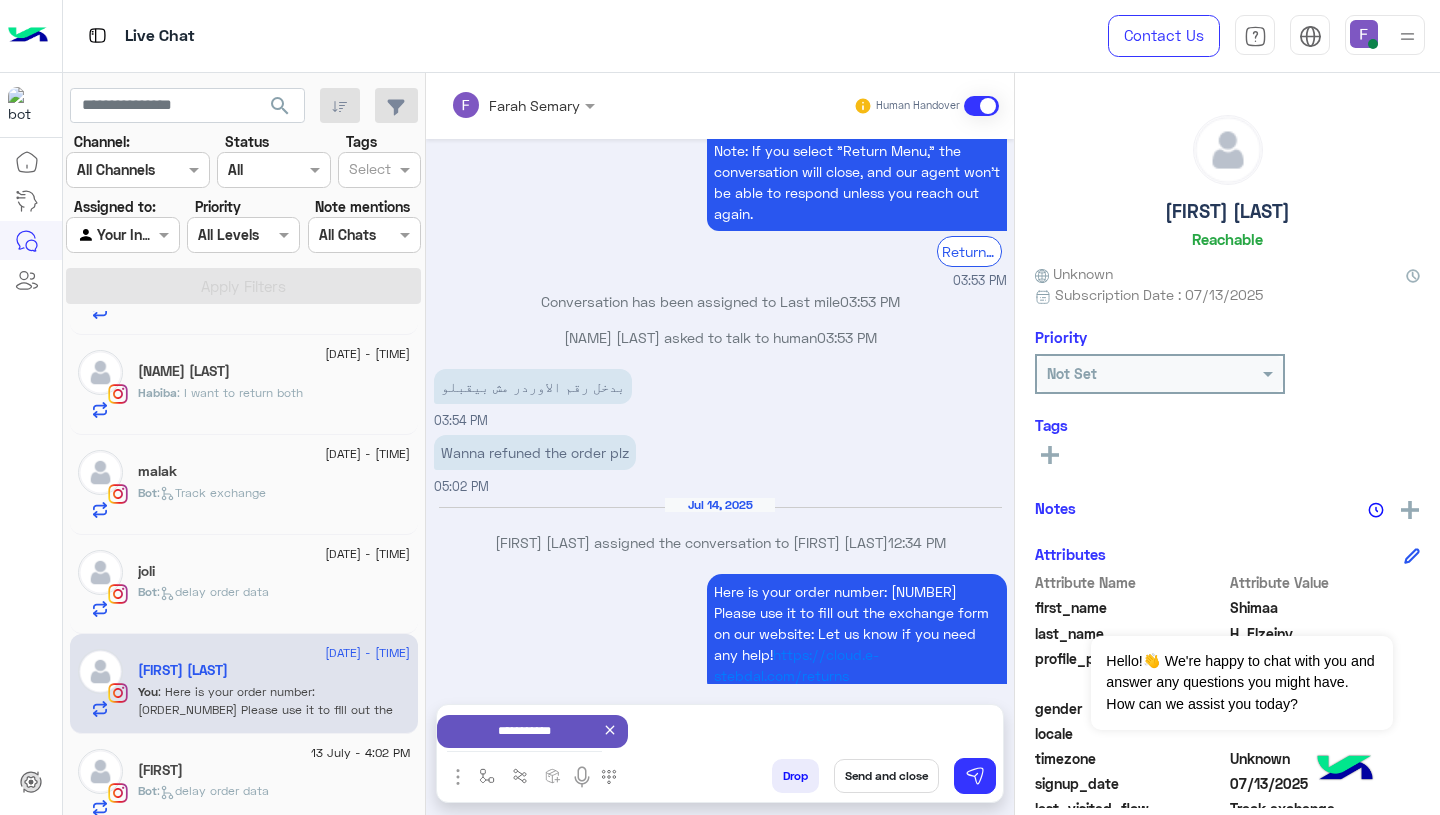 scroll, scrollTop: 1917, scrollLeft: 0, axis: vertical 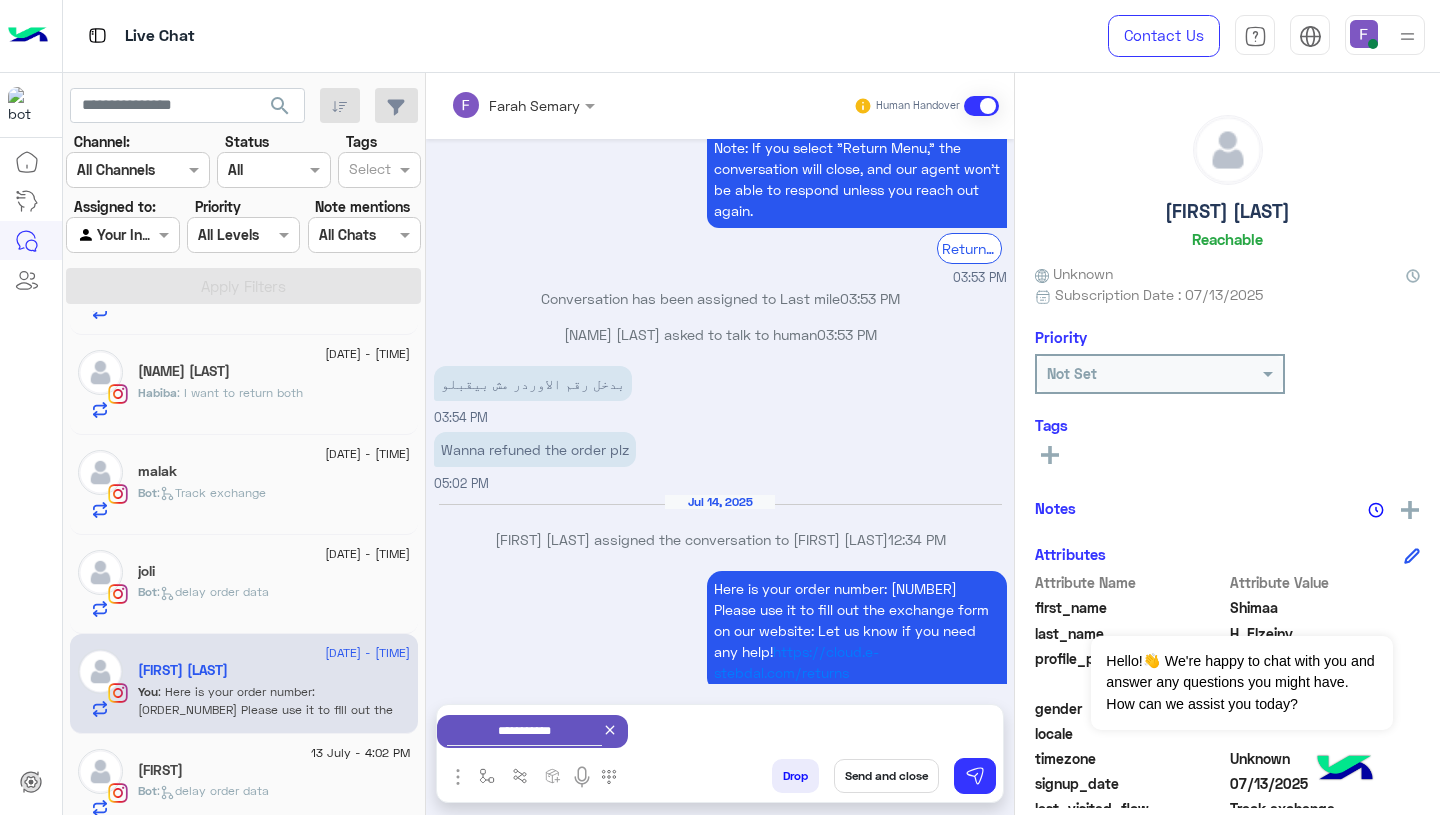 click on "Send and close" at bounding box center (886, 776) 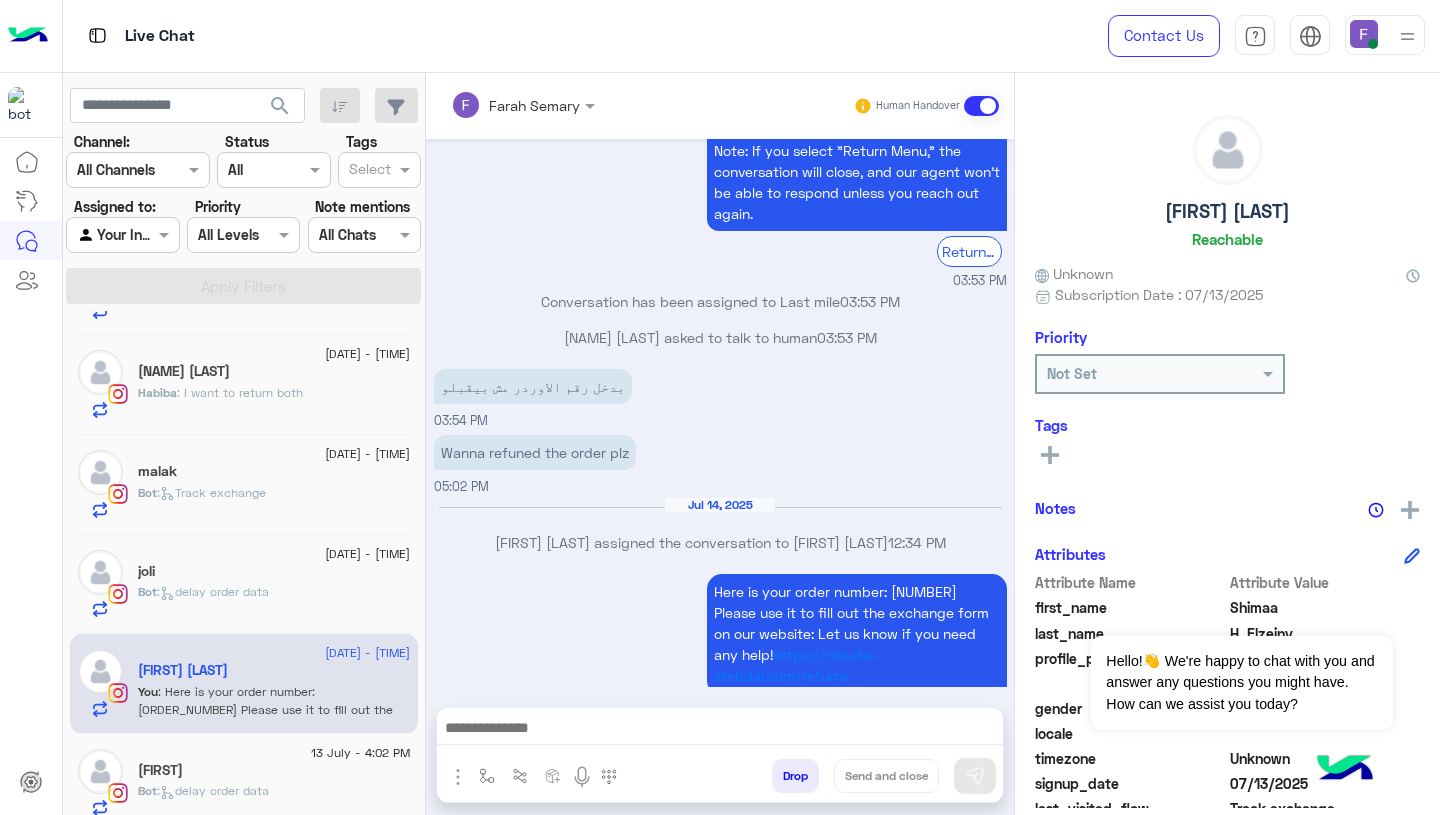 scroll, scrollTop: 1950, scrollLeft: 0, axis: vertical 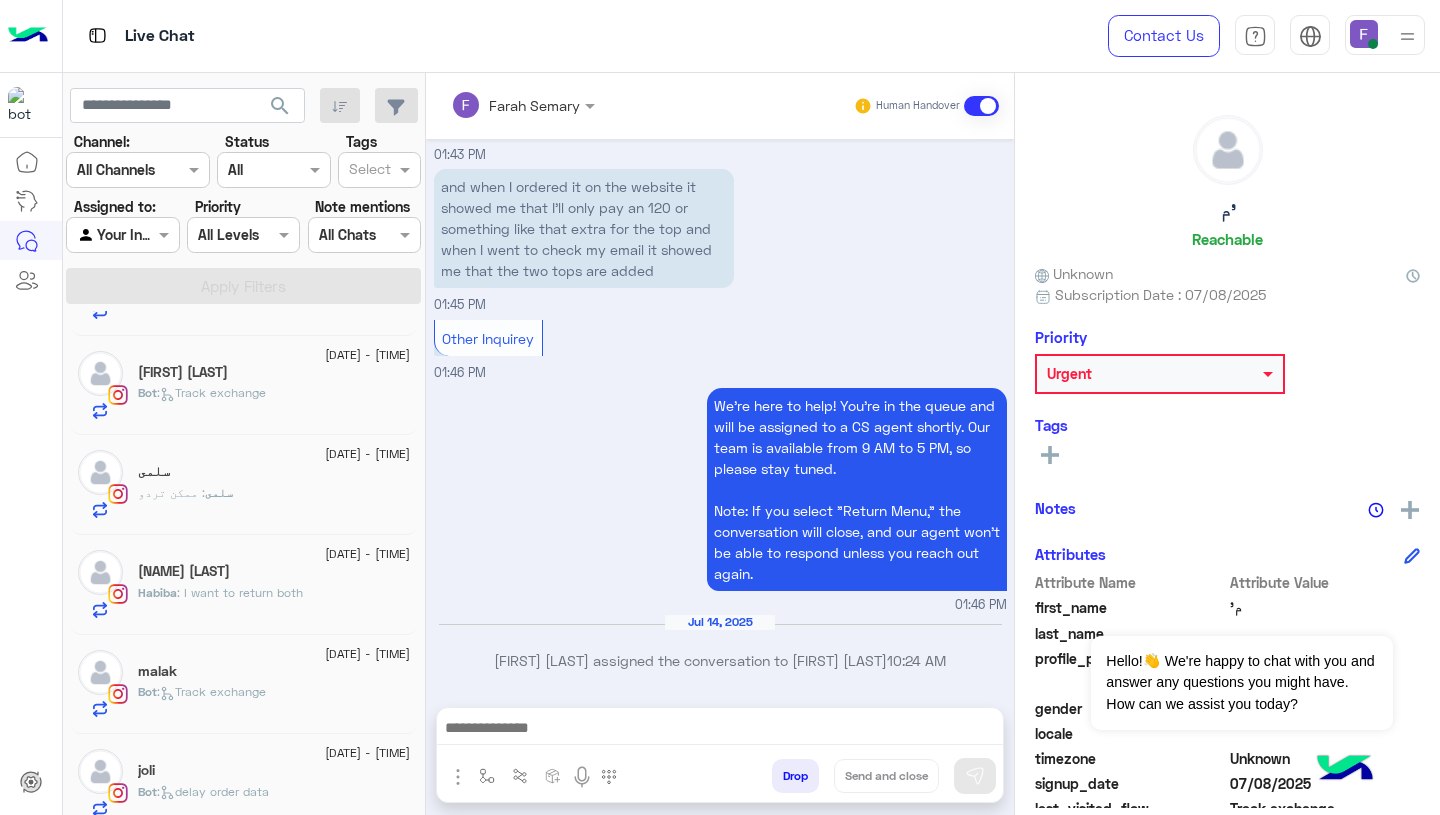 click on "13 July - 5:06 PM  joli   Bot :   delay order data" 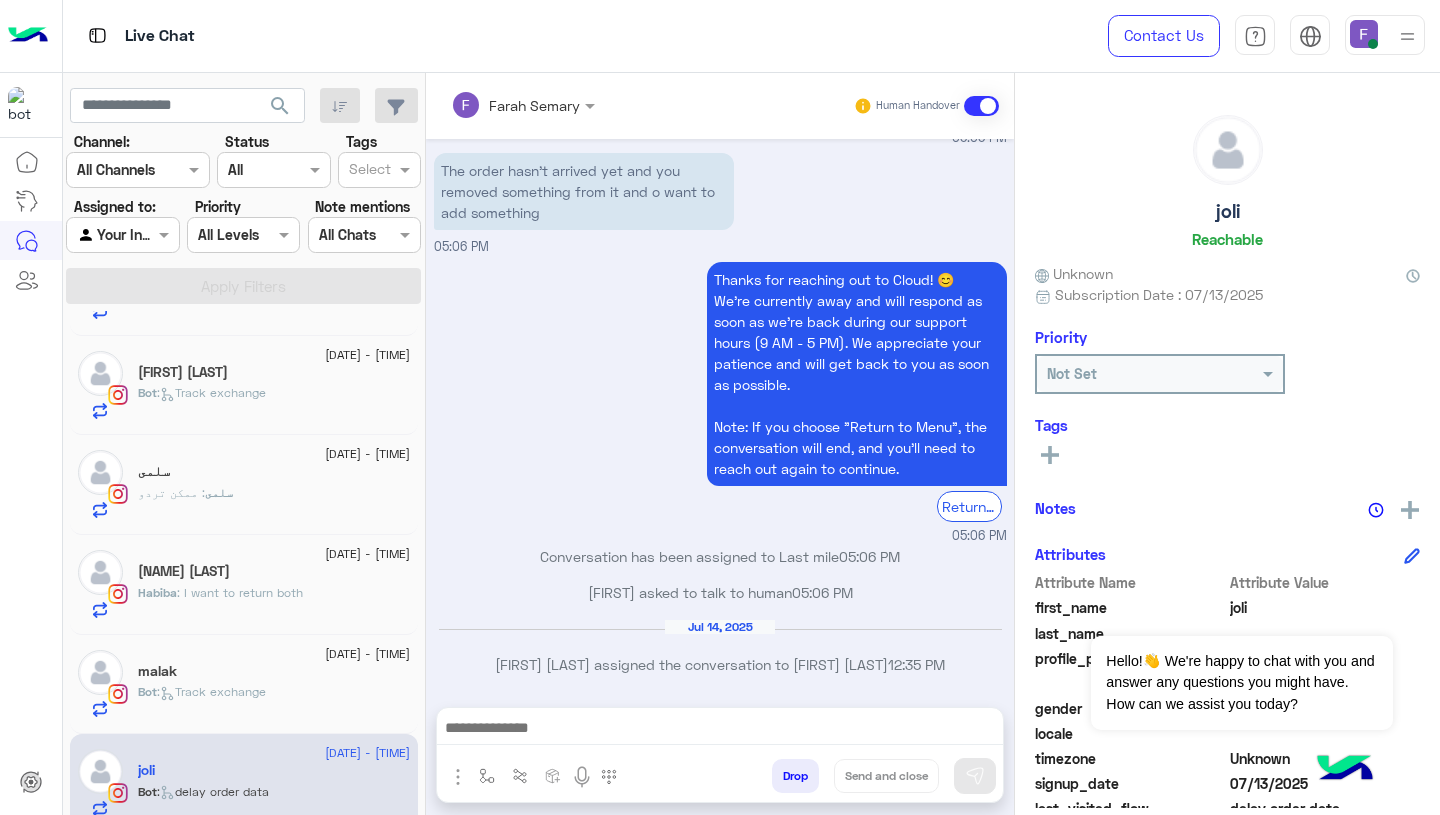 scroll, scrollTop: 1266, scrollLeft: 0, axis: vertical 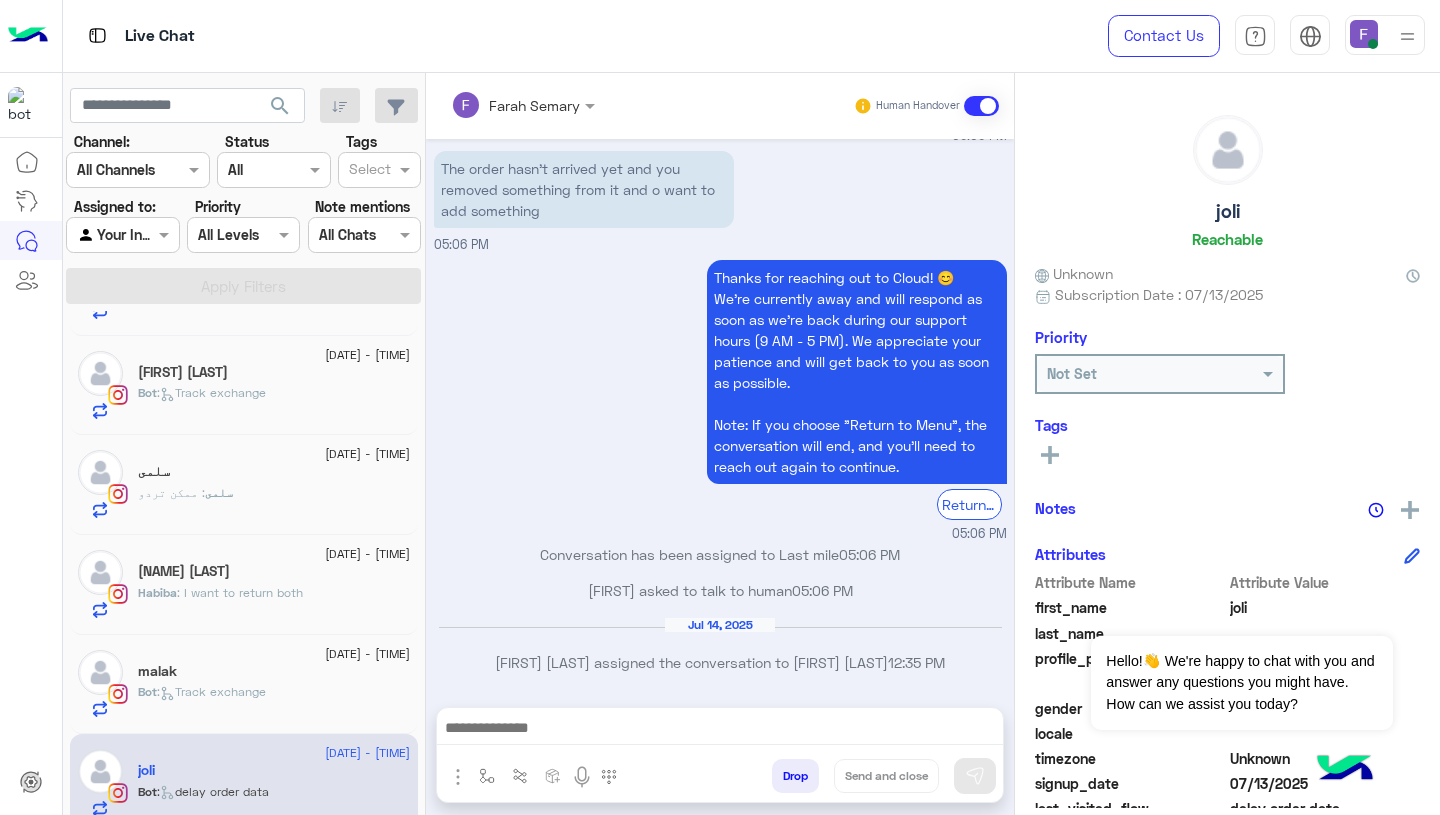 click on "malak" 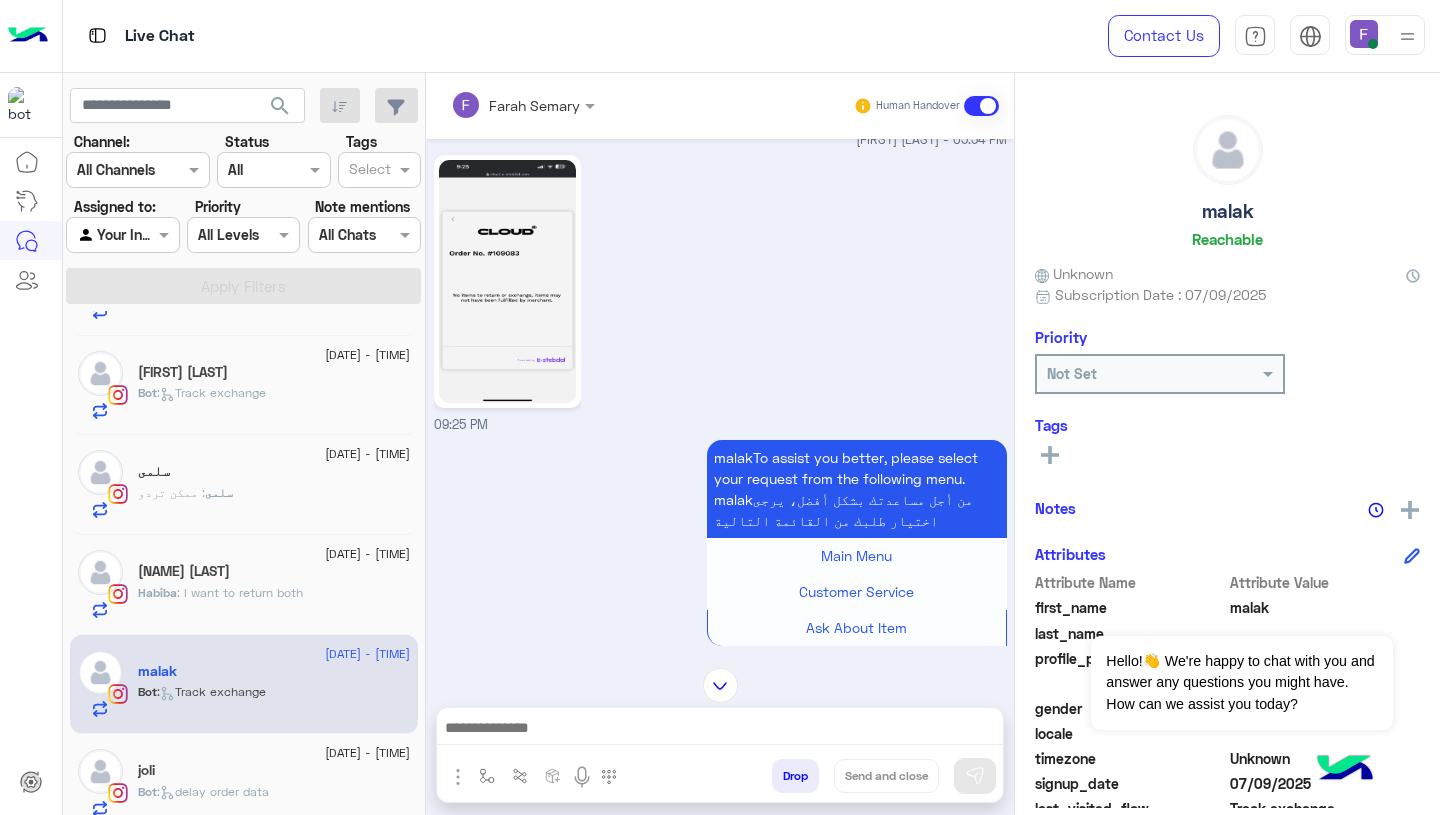 scroll, scrollTop: 703, scrollLeft: 0, axis: vertical 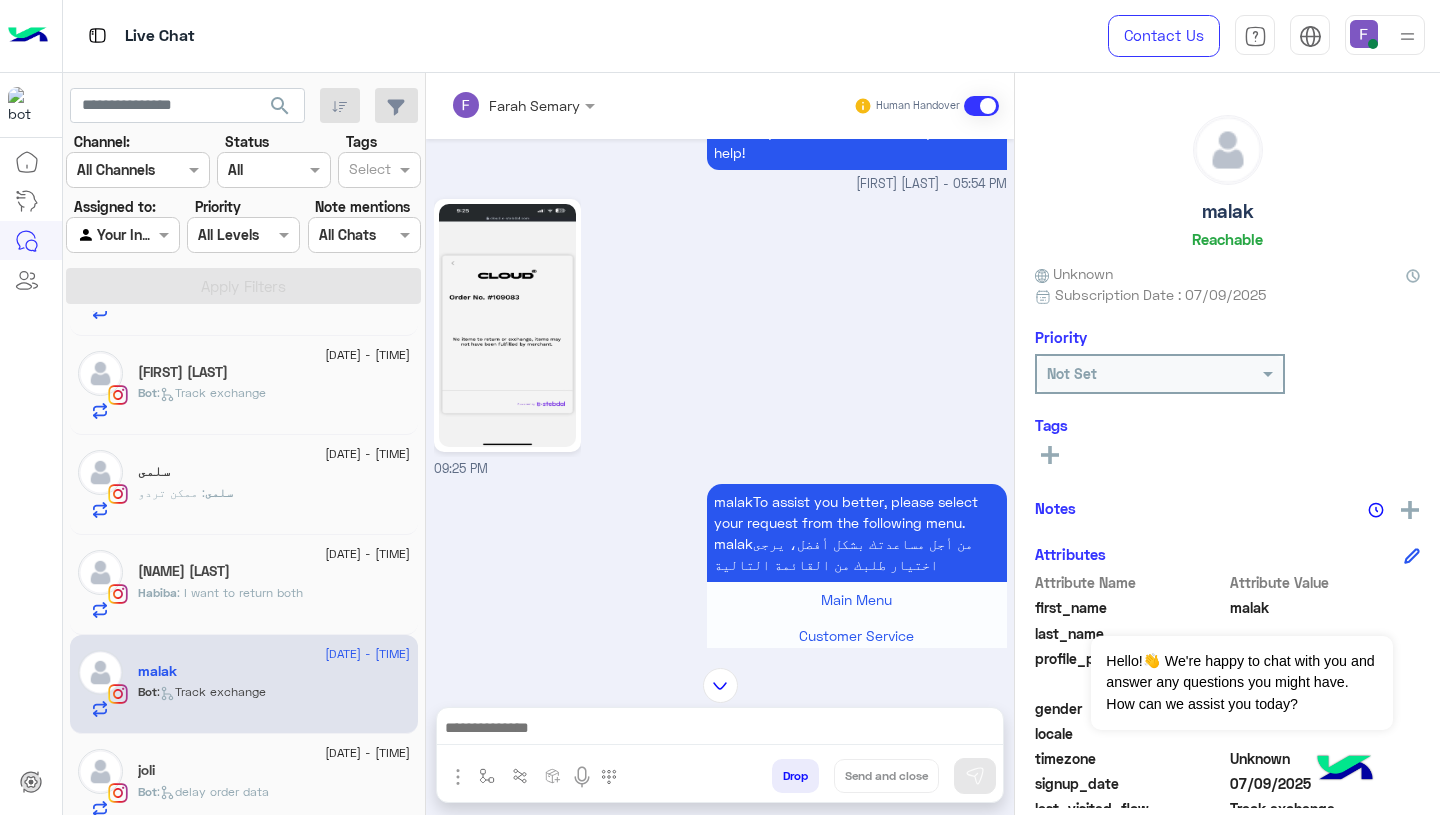 click at bounding box center (720, 730) 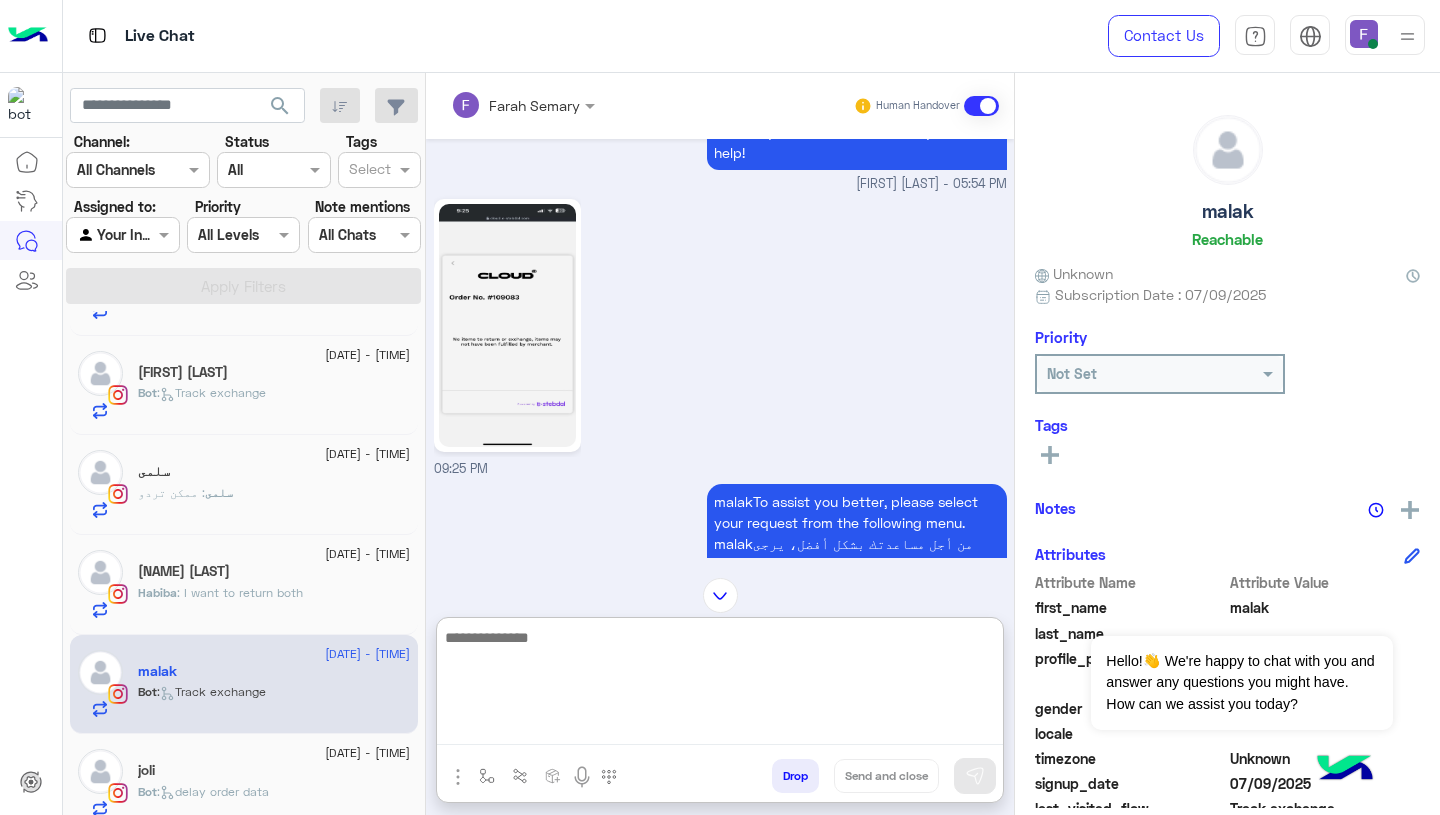 paste on "**********" 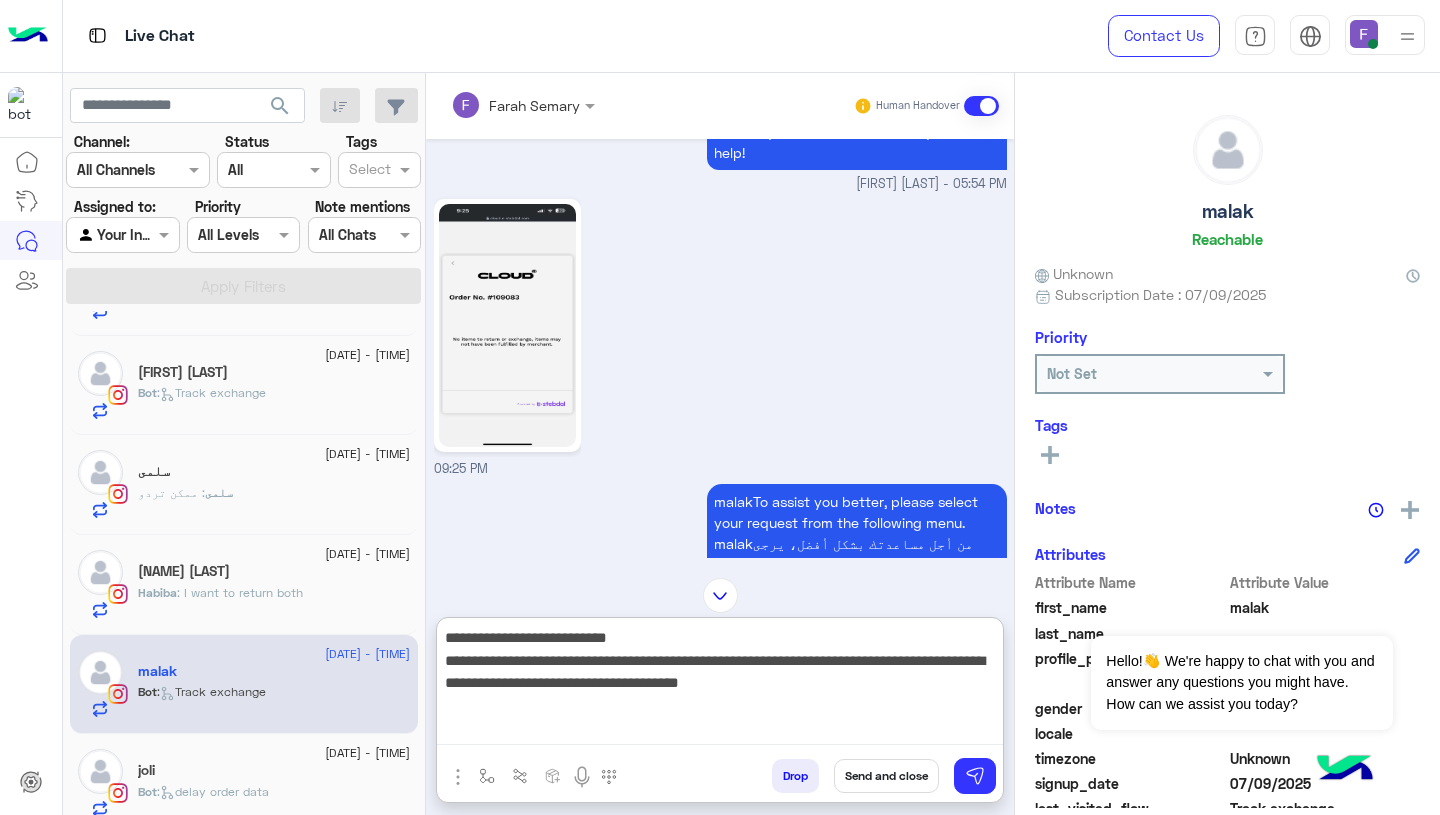 click on "**********" at bounding box center [720, 685] 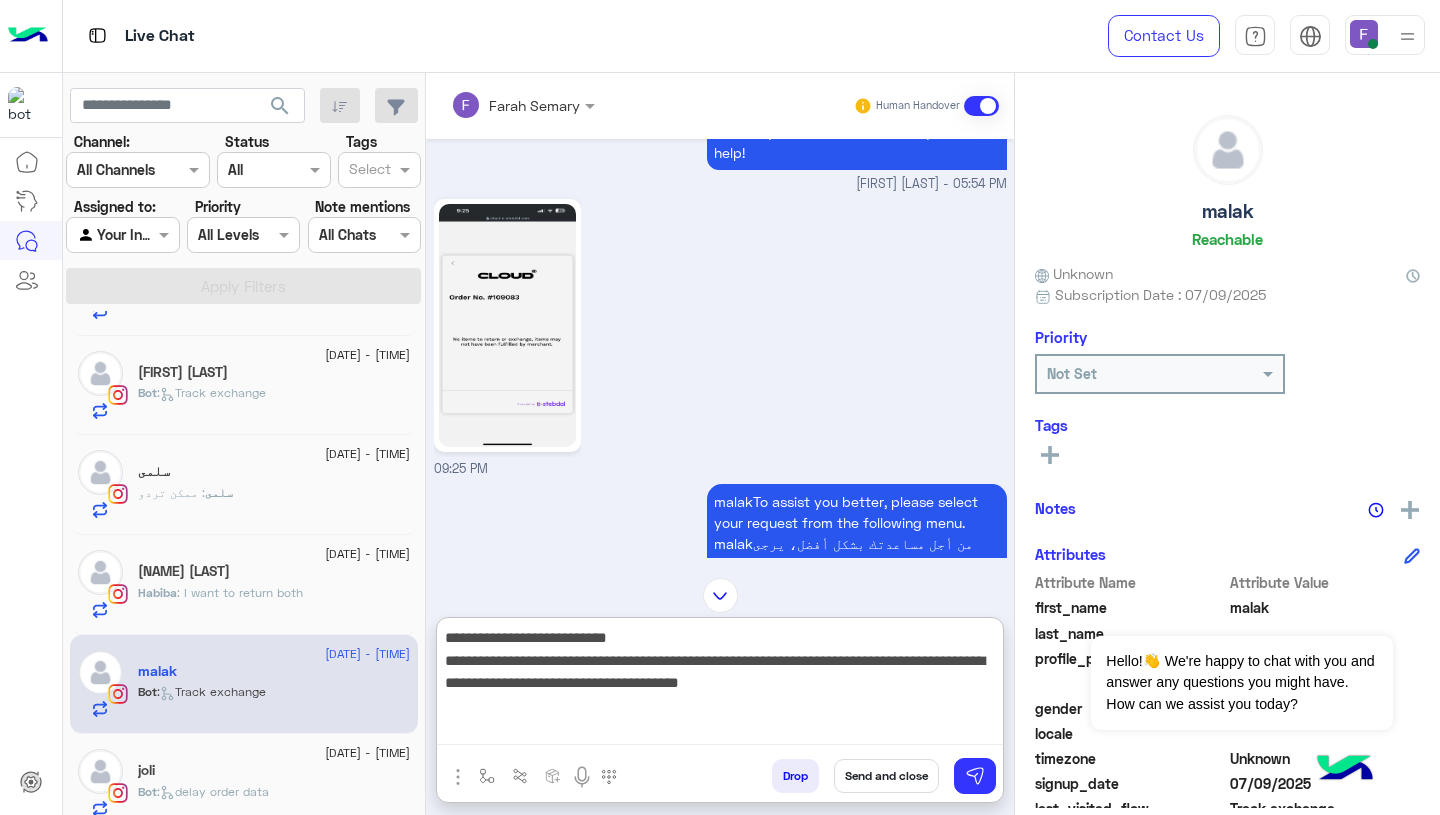 paste on "******" 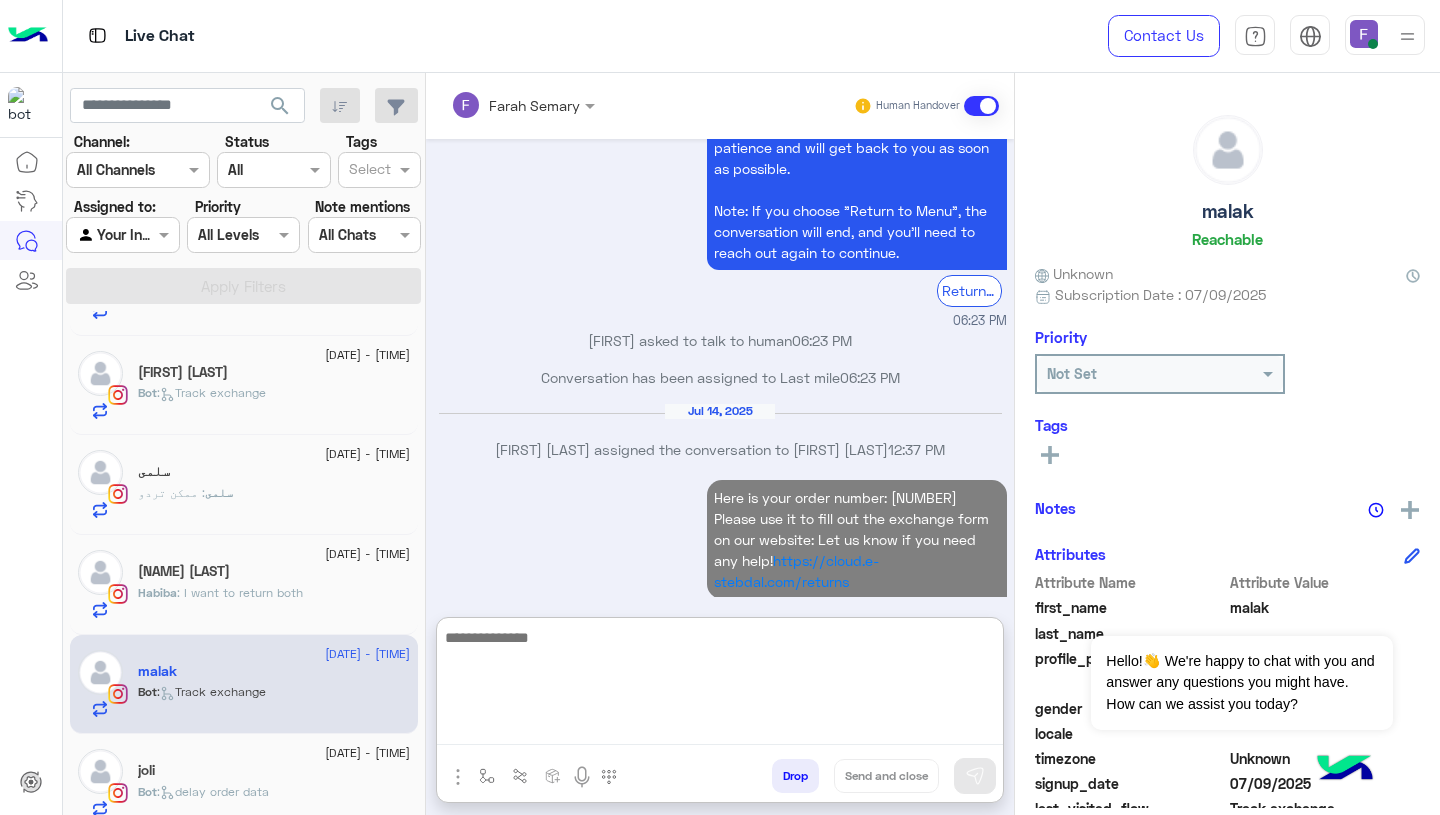 scroll, scrollTop: 5189, scrollLeft: 0, axis: vertical 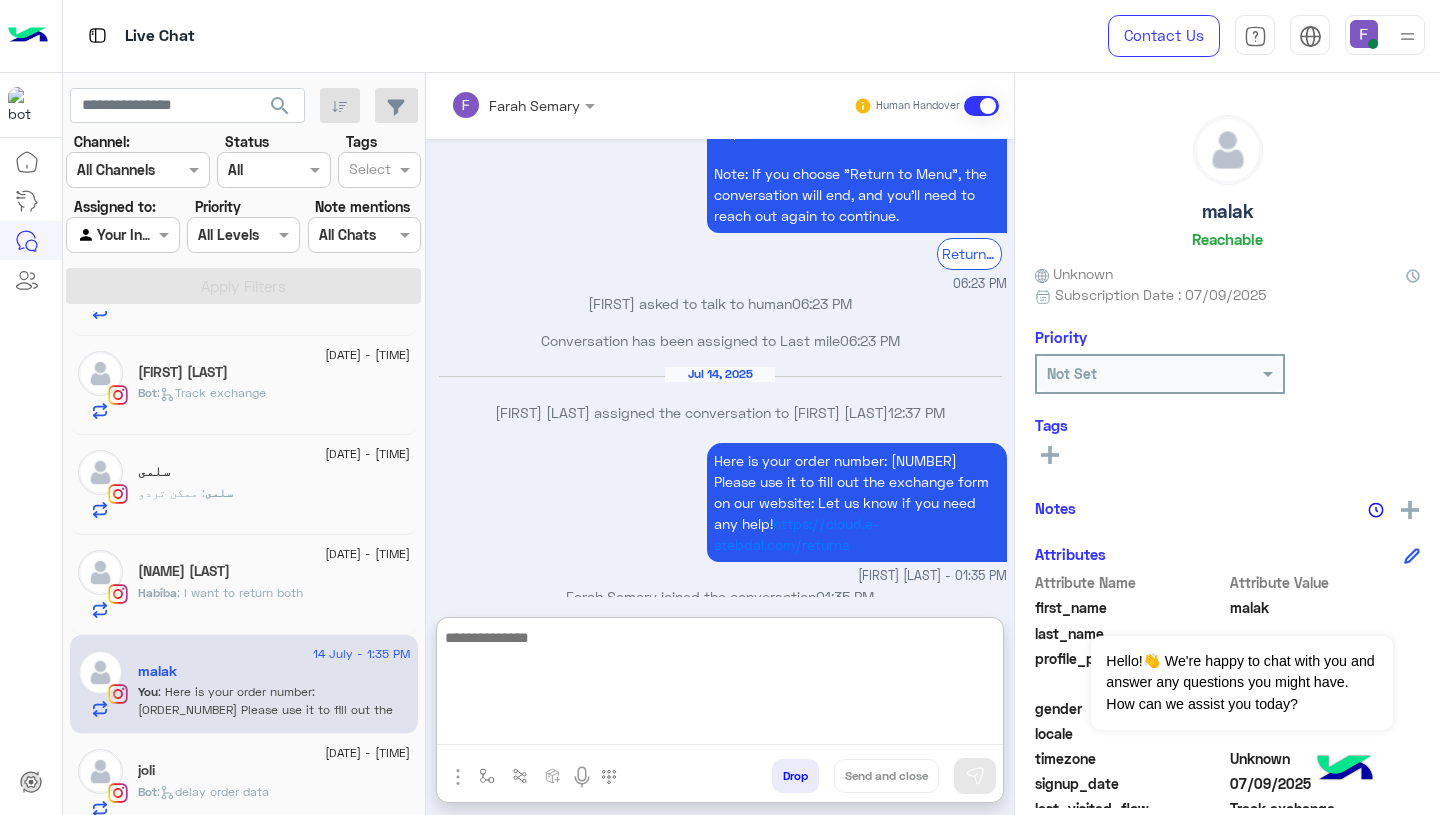 click on "Here is your order number: 109657
Please use it to fill out the exchange form on our website: Let us know if you need any help!   https://cloud.e-stebdal.com/returns  Farah Semary -  01:35 PM" at bounding box center [720, 512] 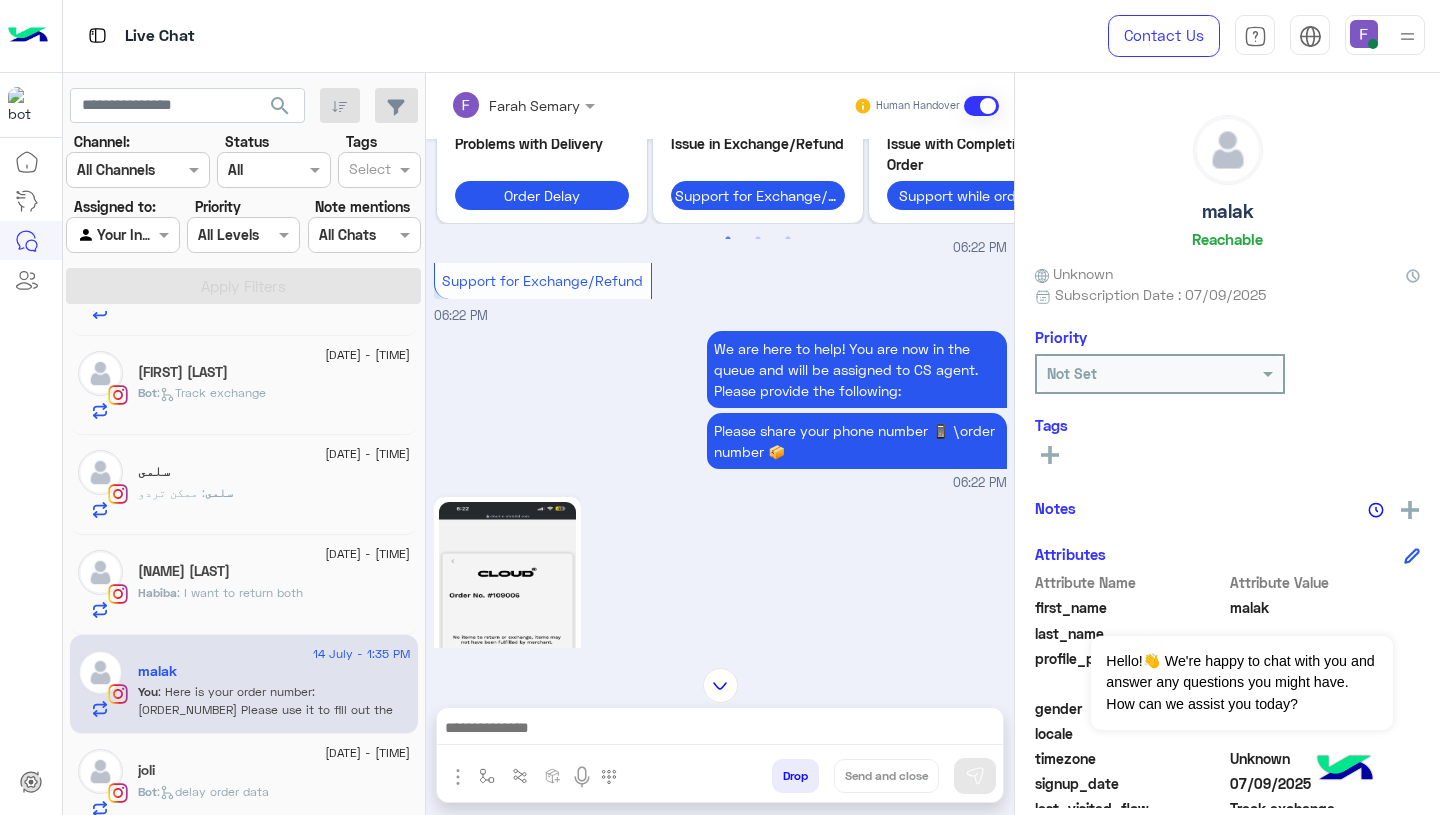 scroll, scrollTop: 4052, scrollLeft: 0, axis: vertical 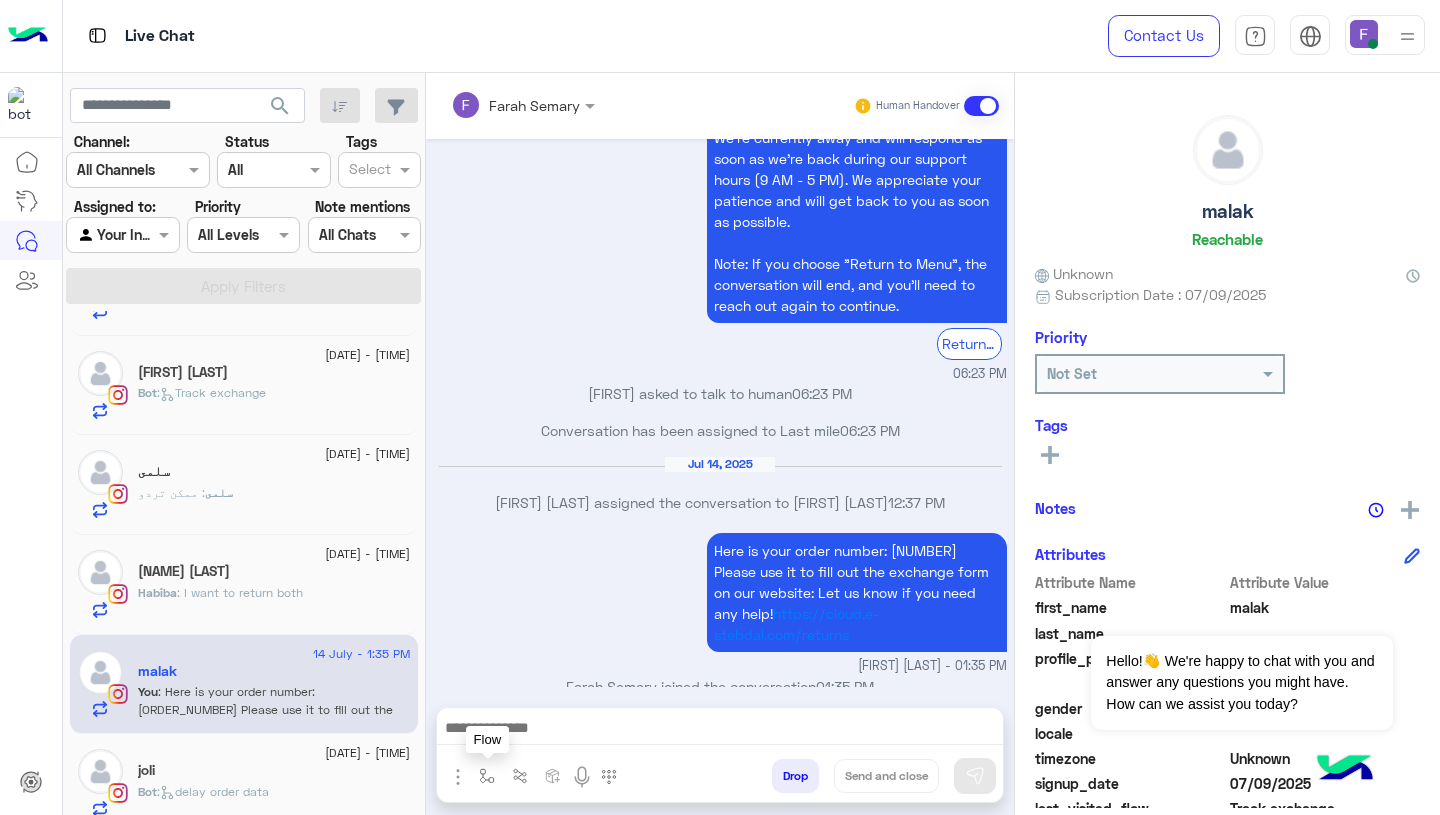 click at bounding box center (487, 776) 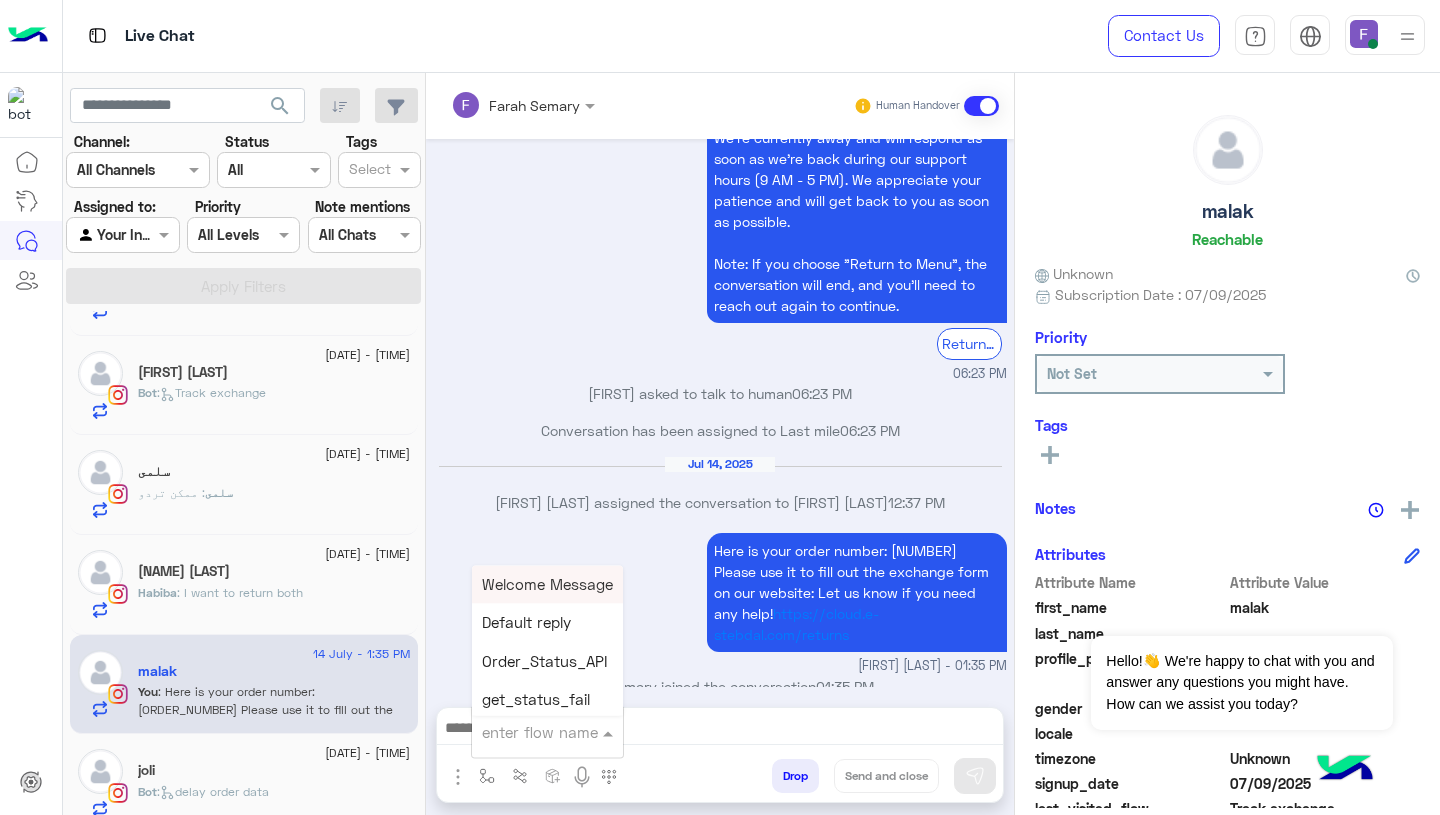 click at bounding box center [523, 732] 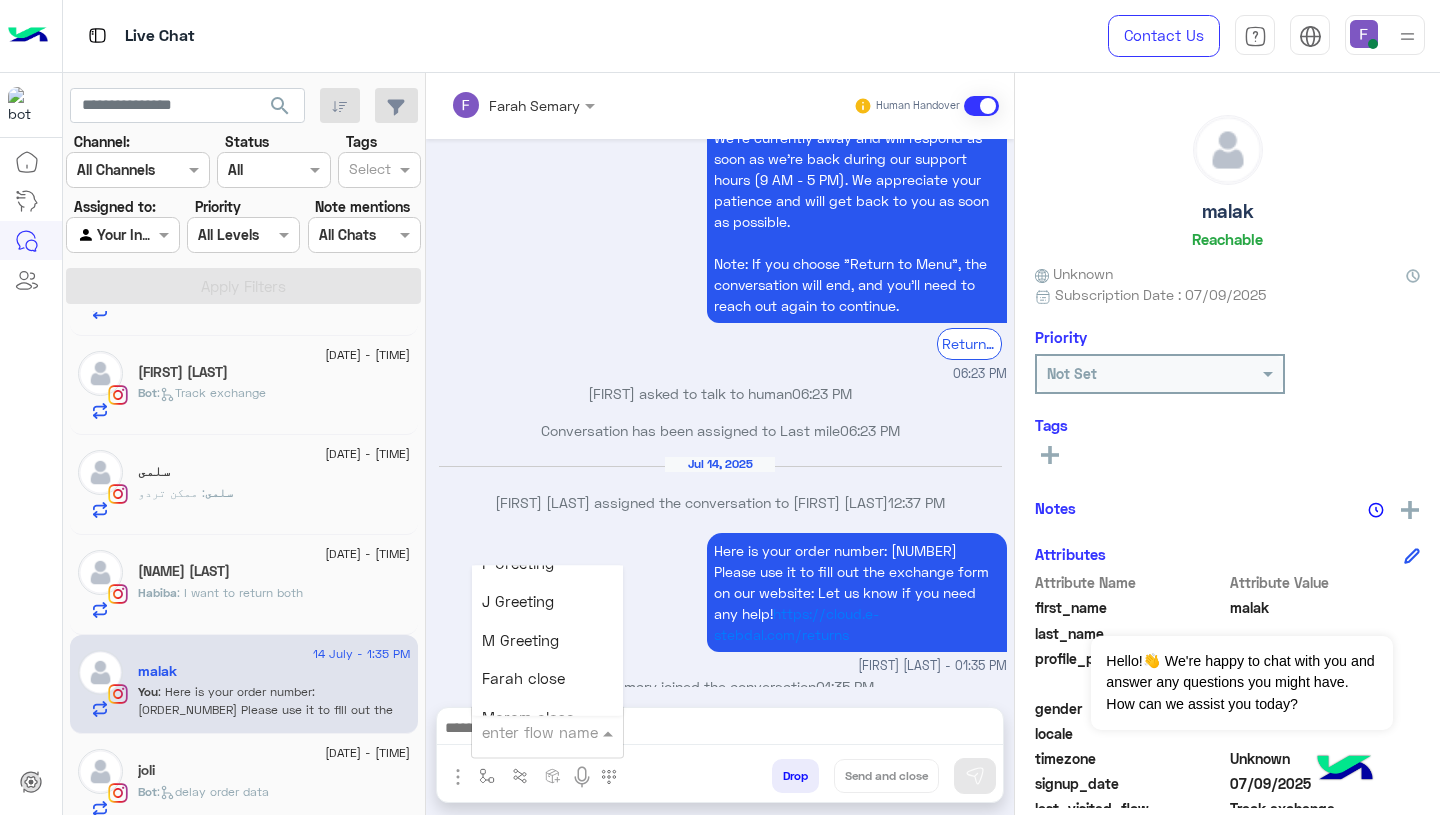 scroll, scrollTop: 2334, scrollLeft: 0, axis: vertical 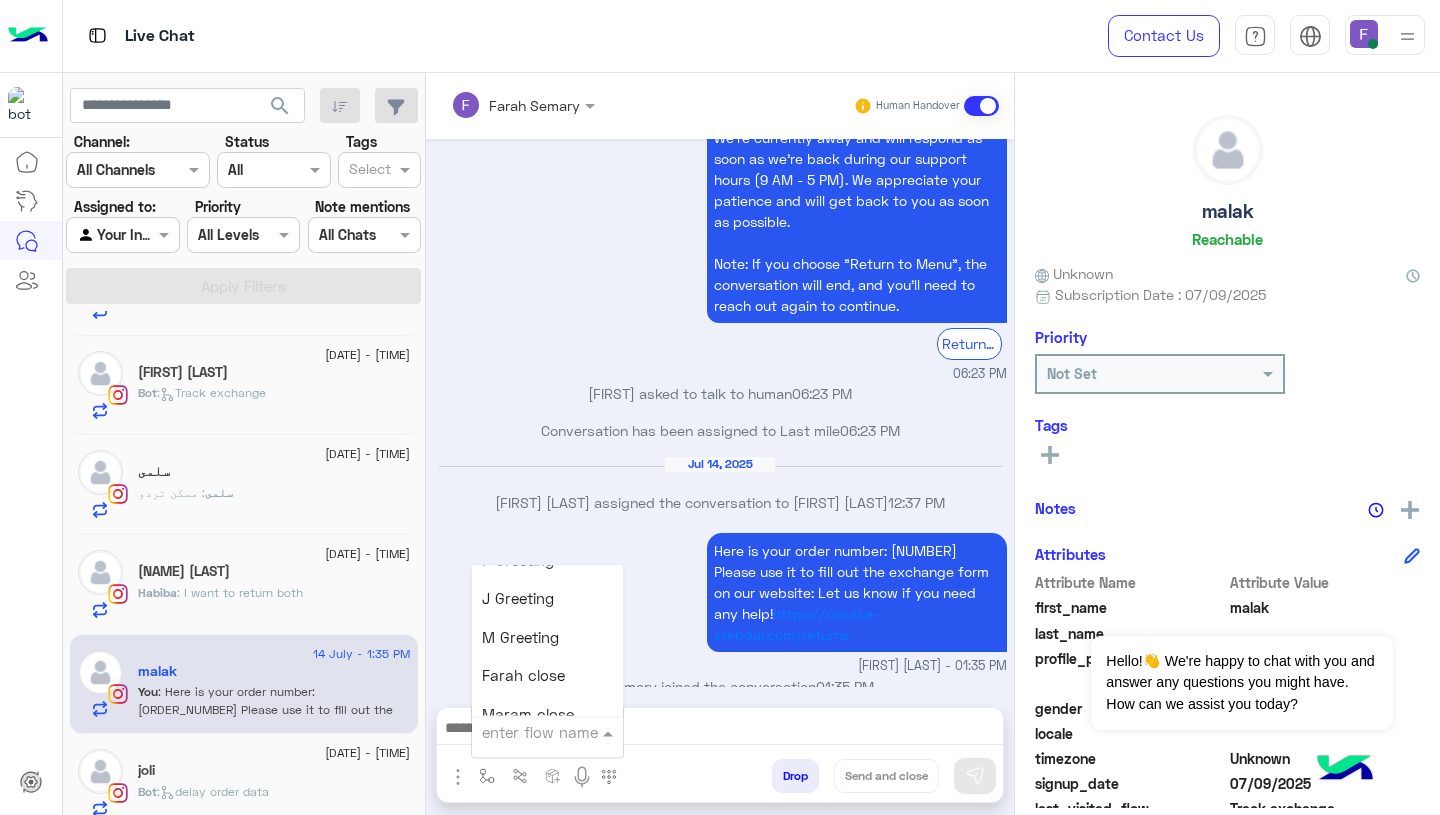 click on "Farah close" at bounding box center (523, 676) 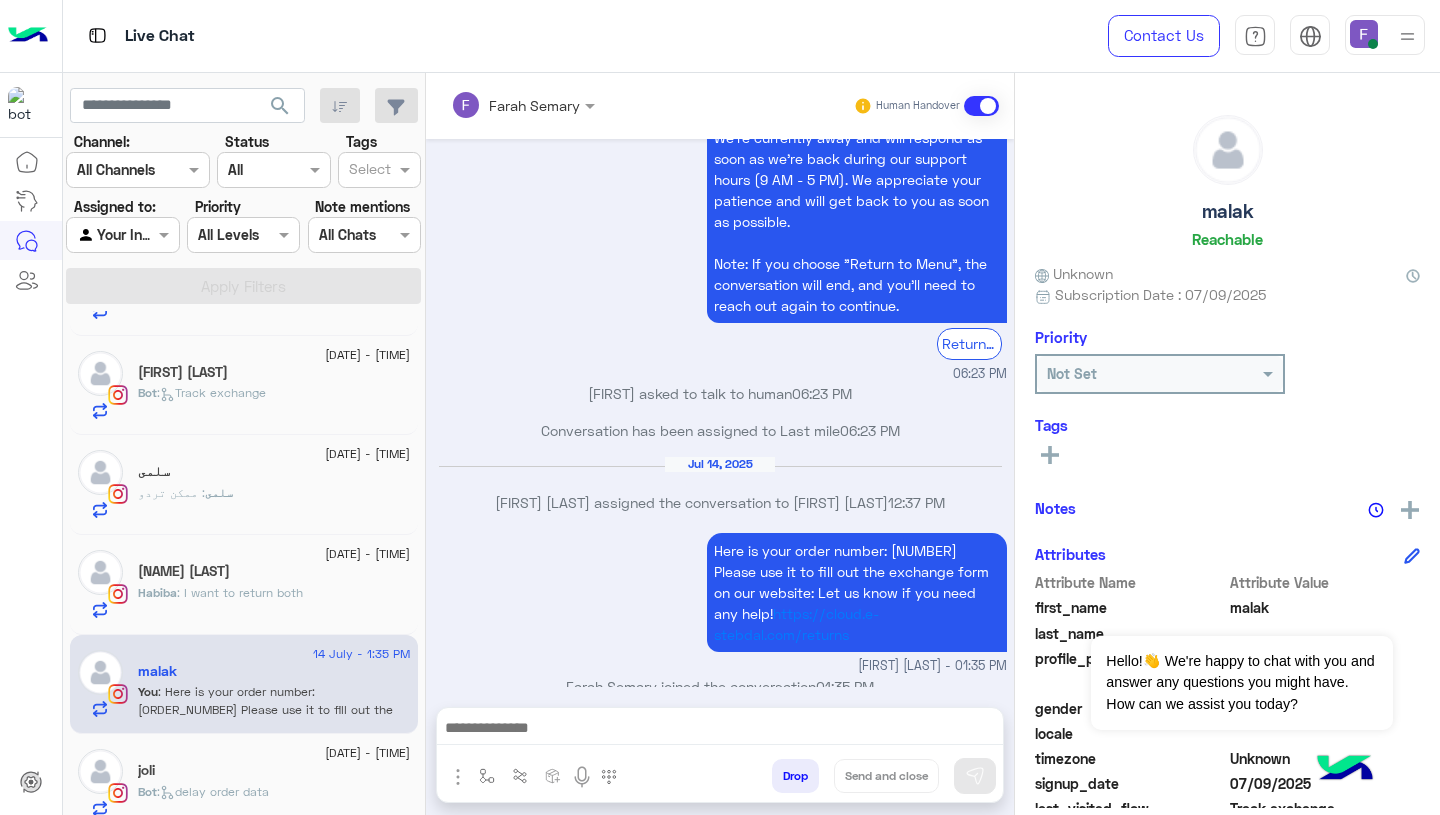 type on "**********" 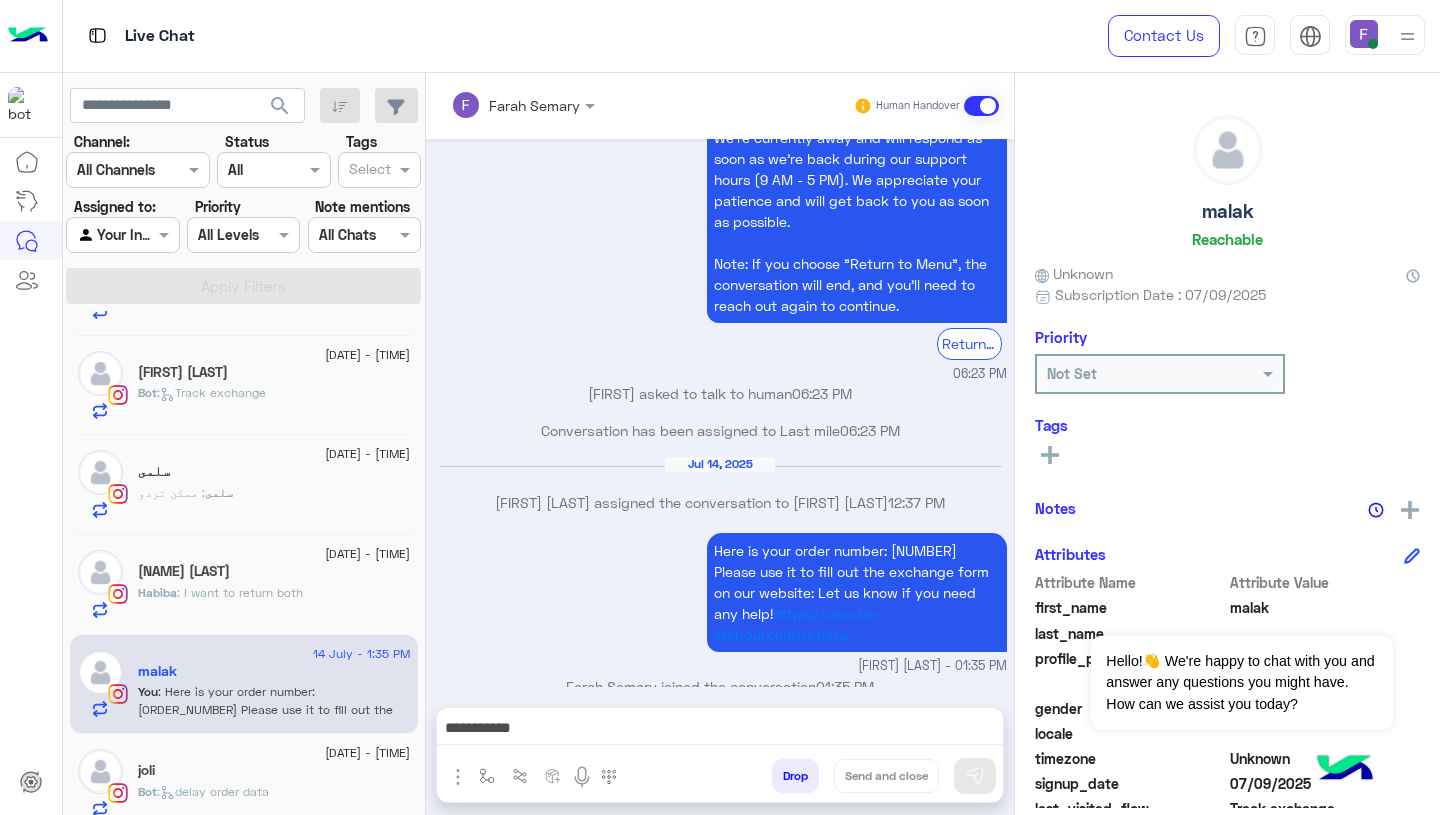 scroll, scrollTop: 5101, scrollLeft: 0, axis: vertical 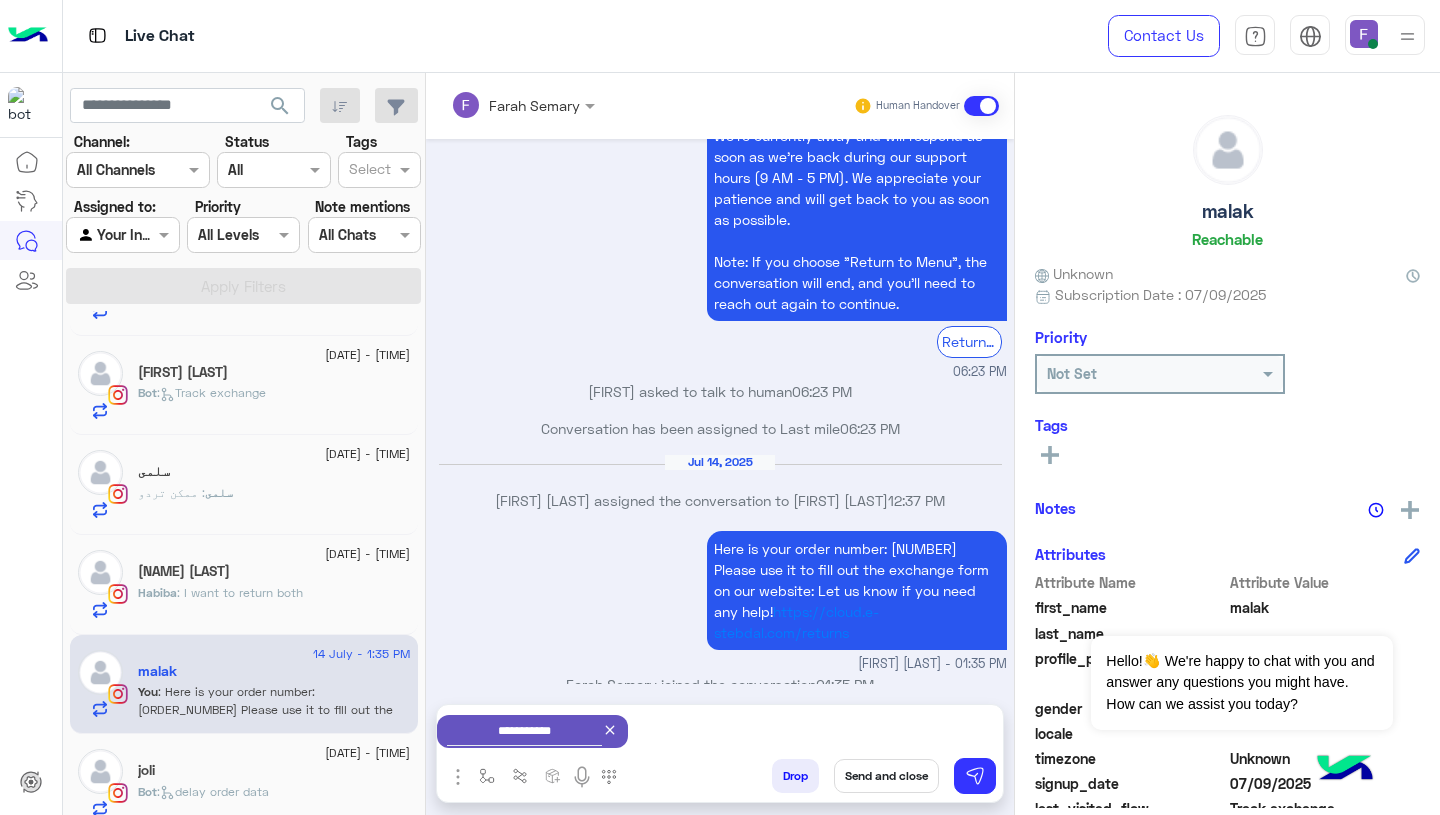 click on "Send and close" at bounding box center (886, 776) 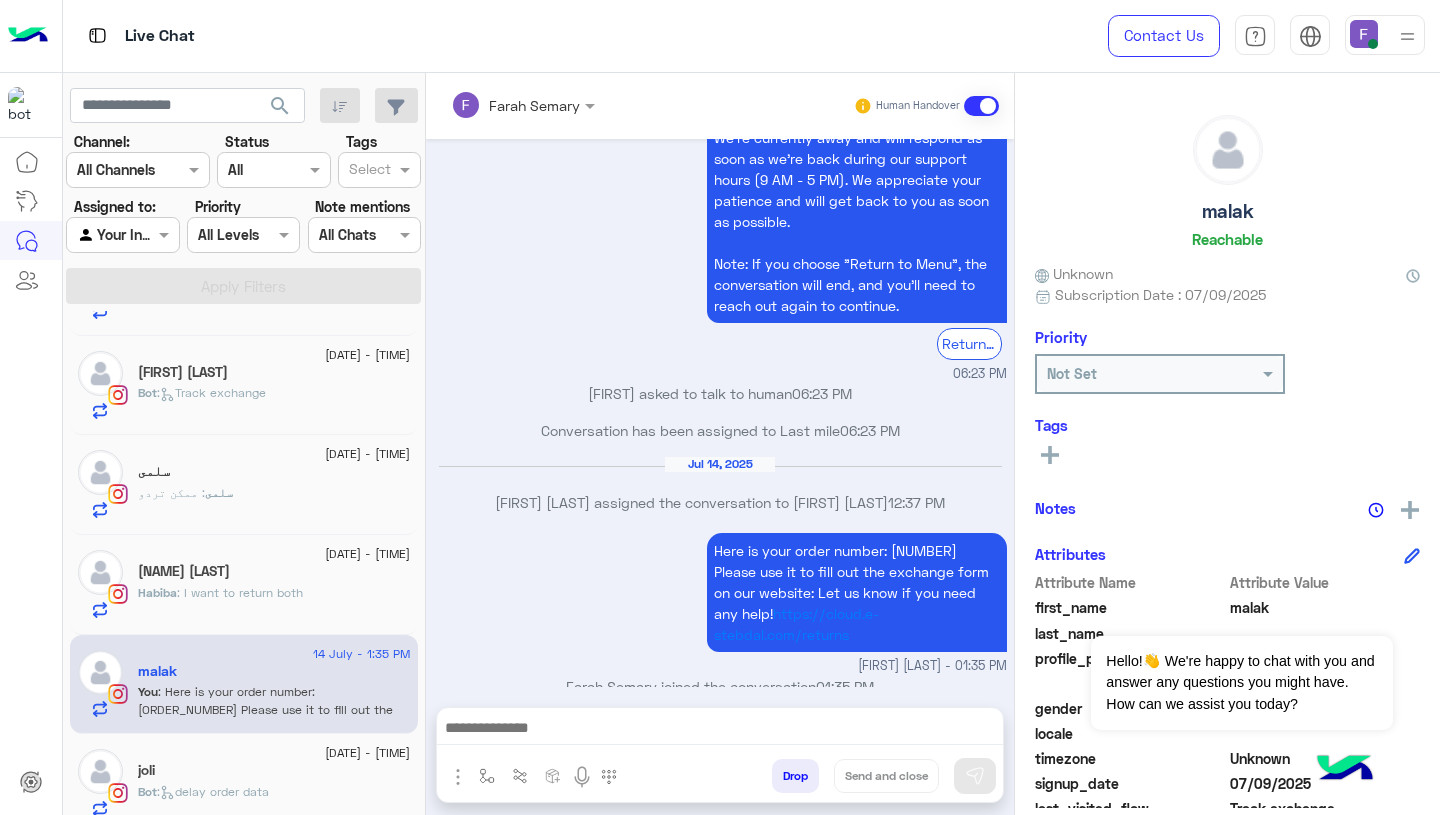 scroll, scrollTop: 5135, scrollLeft: 0, axis: vertical 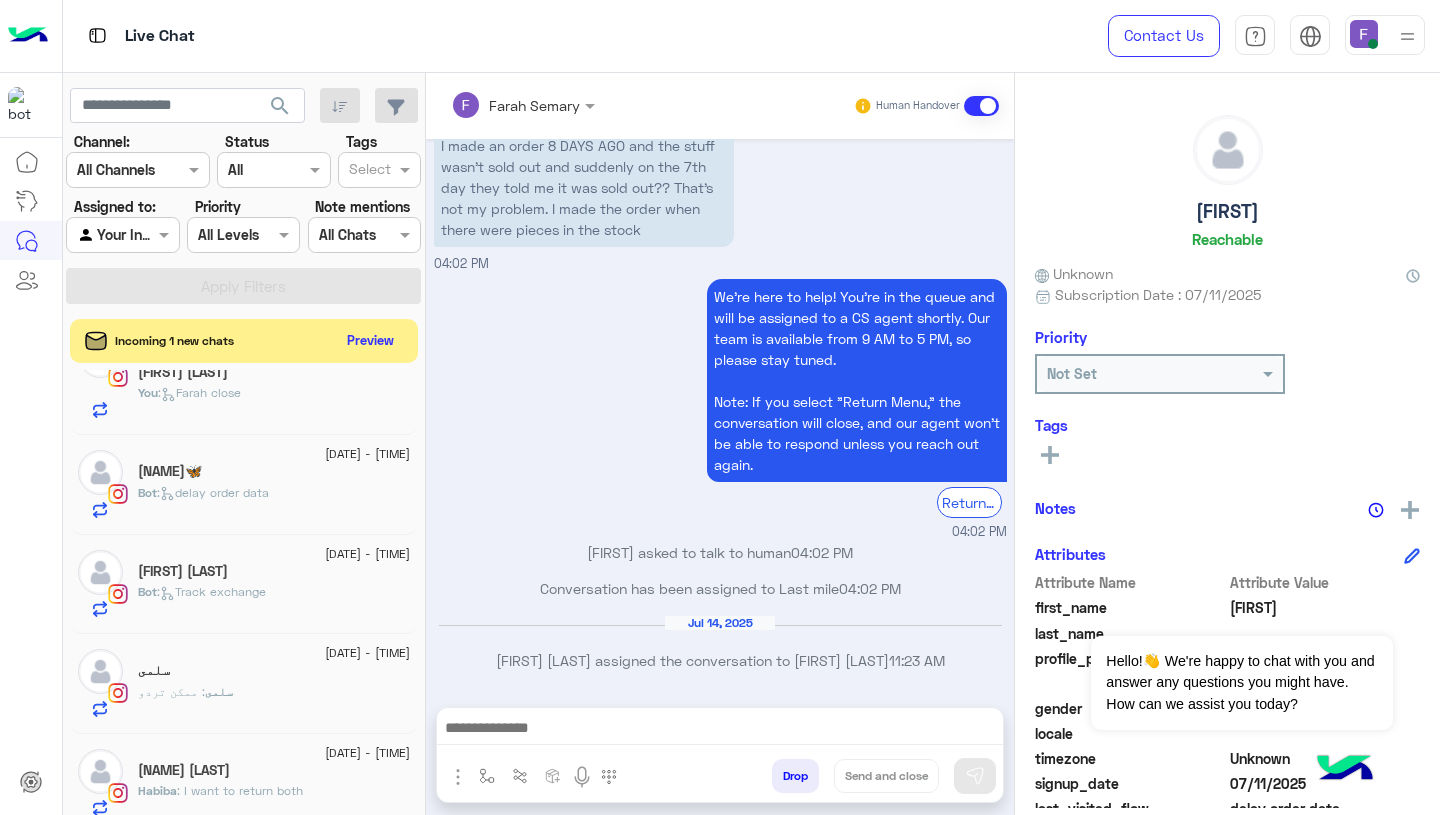 click on "Habiba Mohamed" 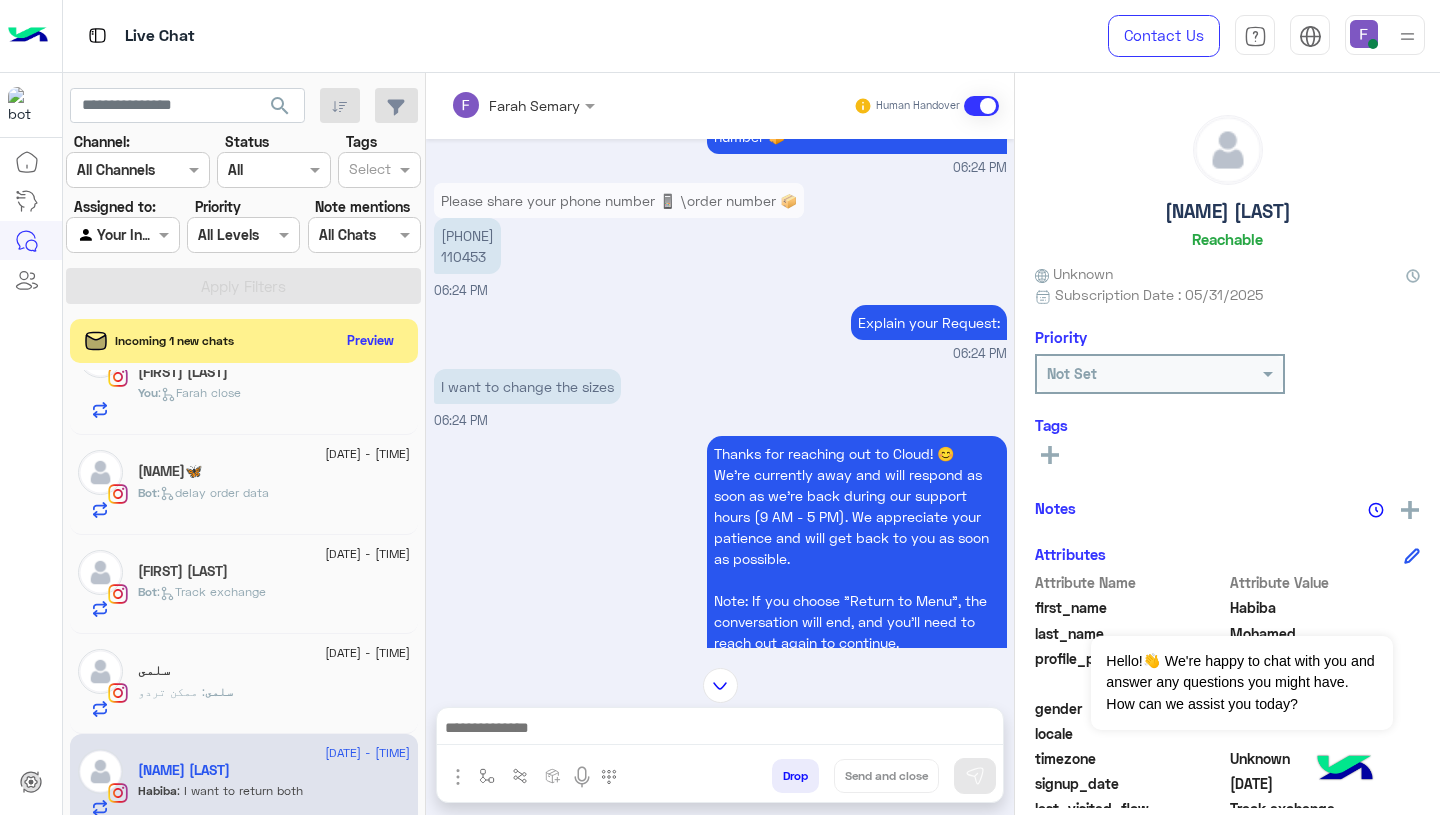 scroll, scrollTop: 1967, scrollLeft: 0, axis: vertical 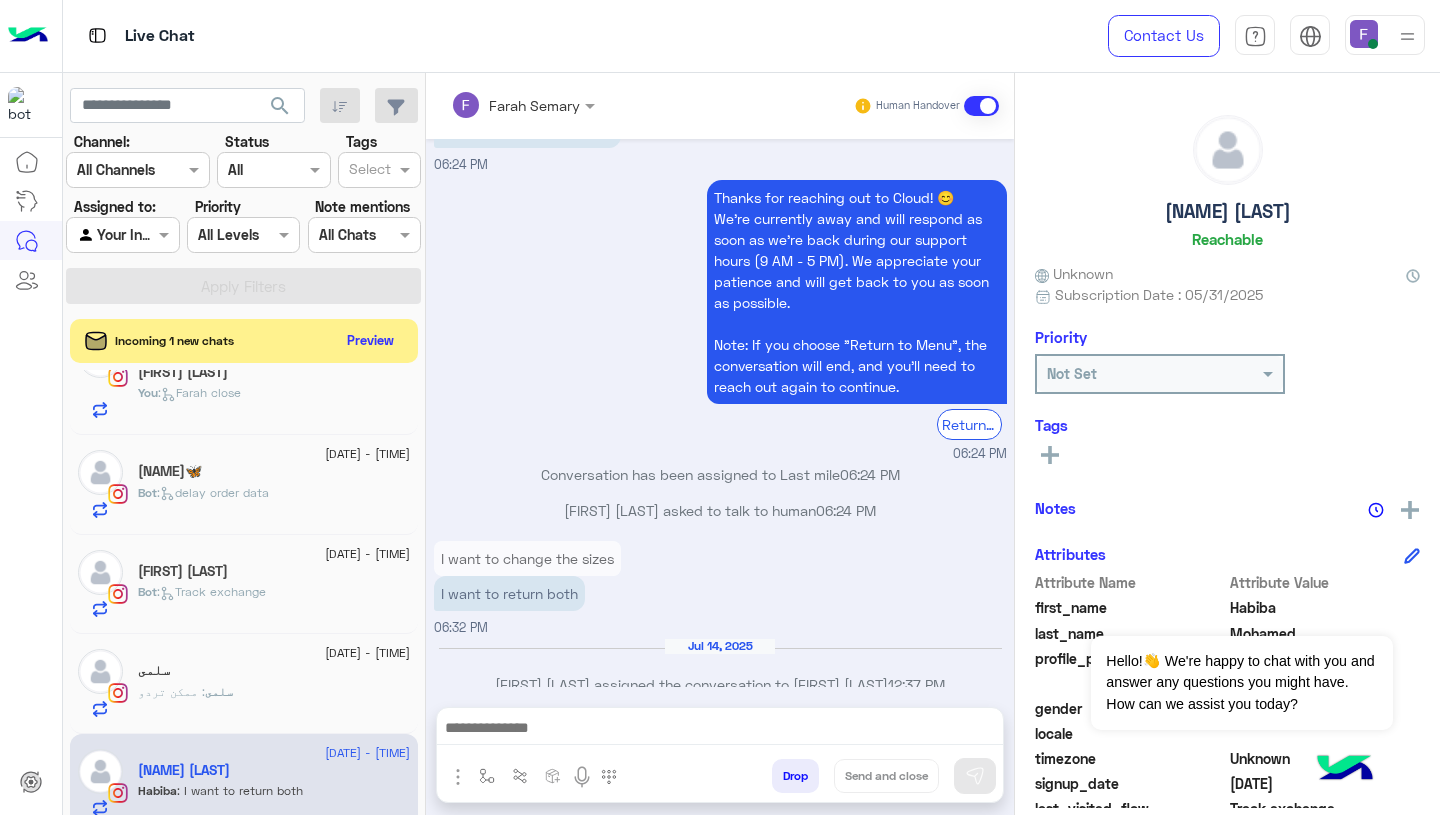click at bounding box center [720, 730] 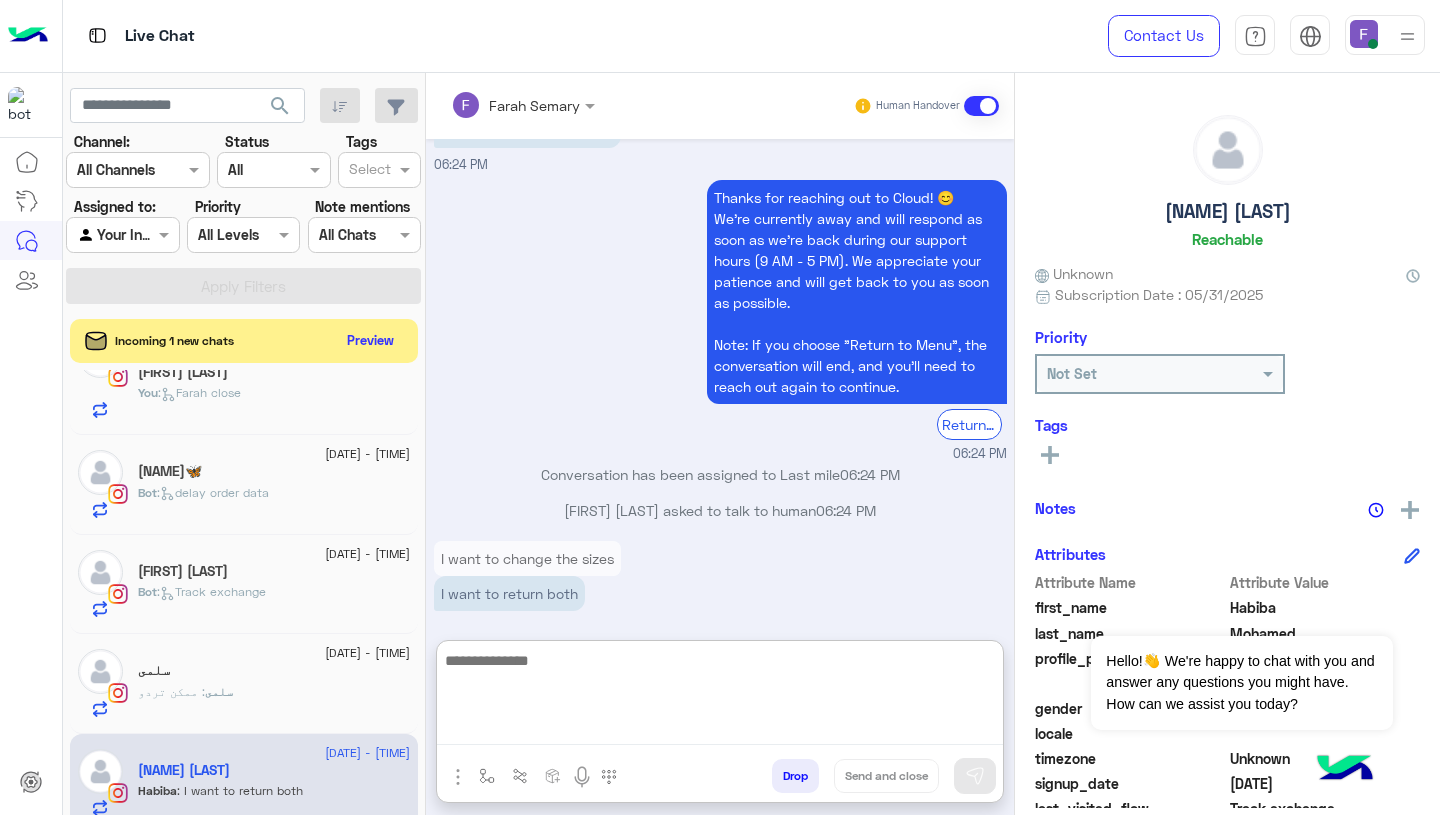 paste on "**********" 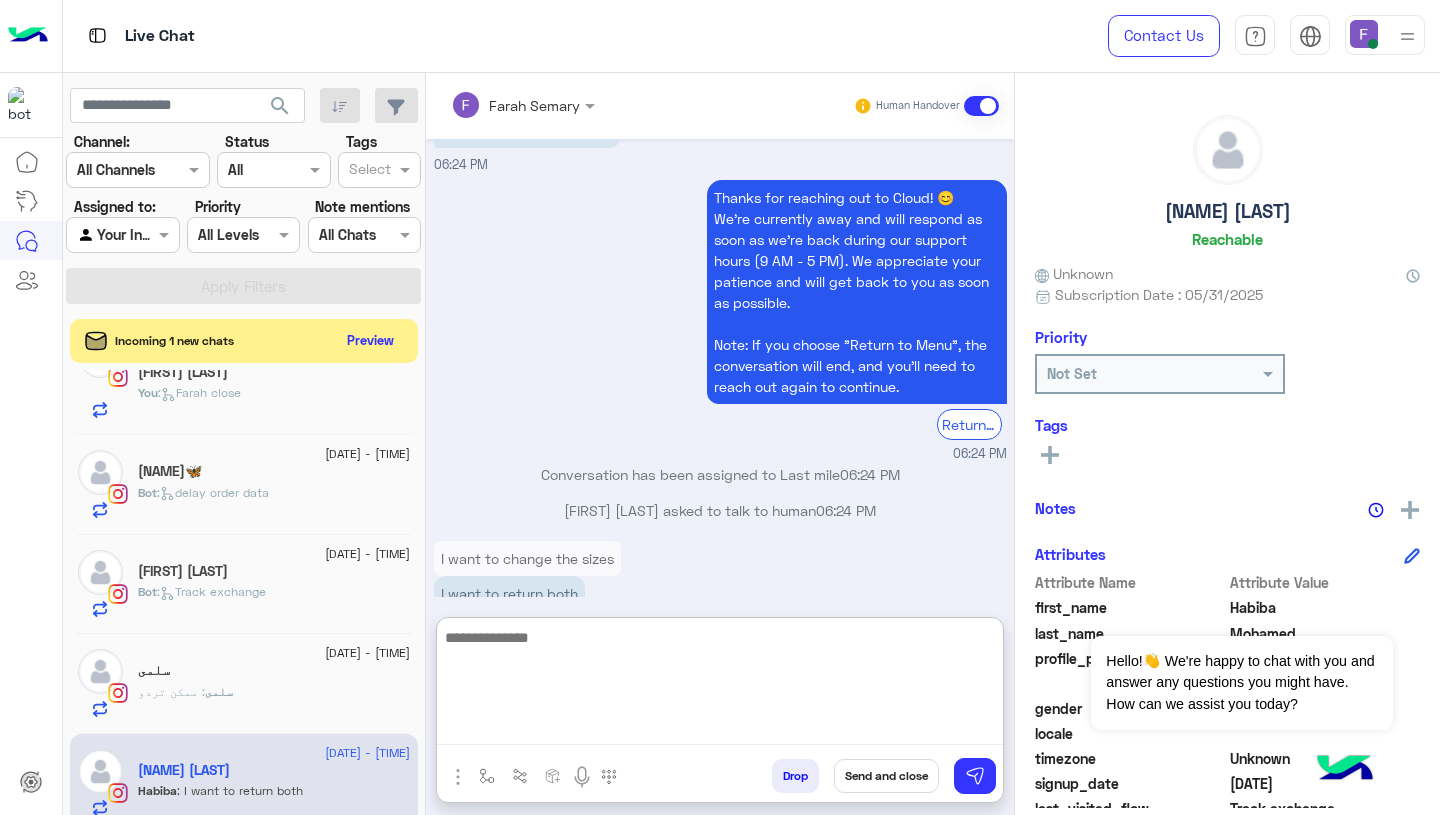 scroll, scrollTop: 0, scrollLeft: 0, axis: both 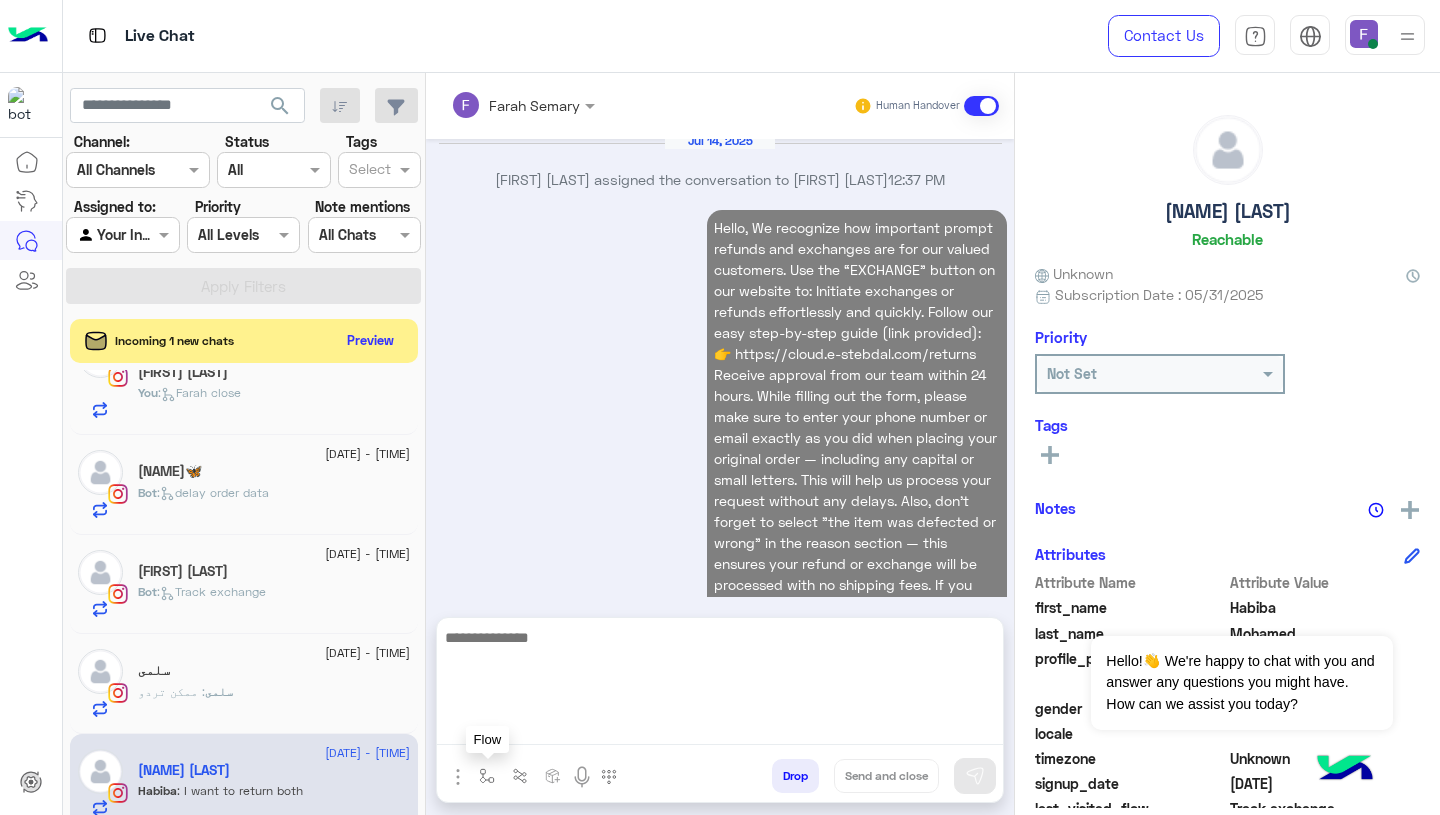 click at bounding box center (487, 776) 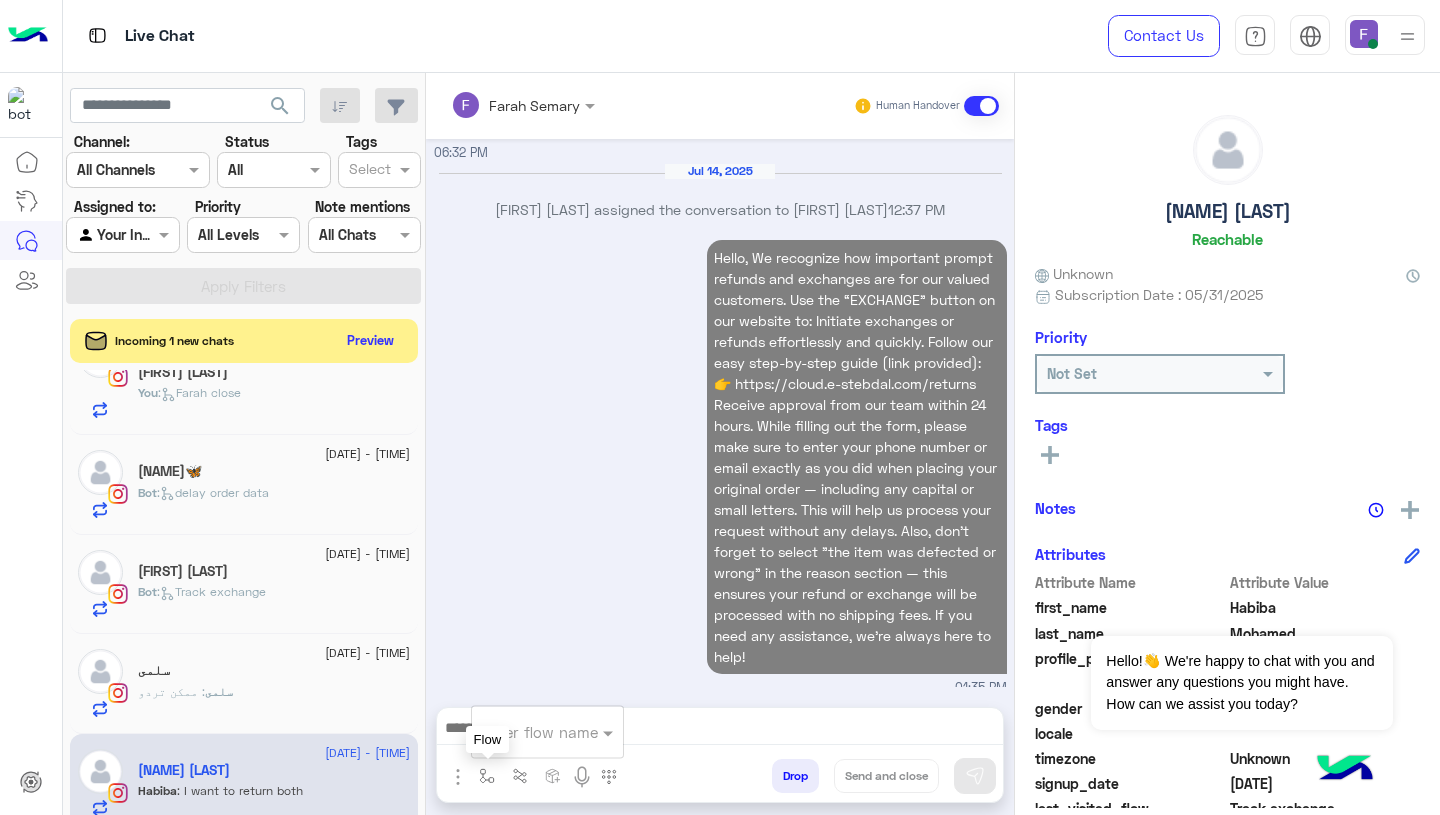 scroll, scrollTop: 2430, scrollLeft: 0, axis: vertical 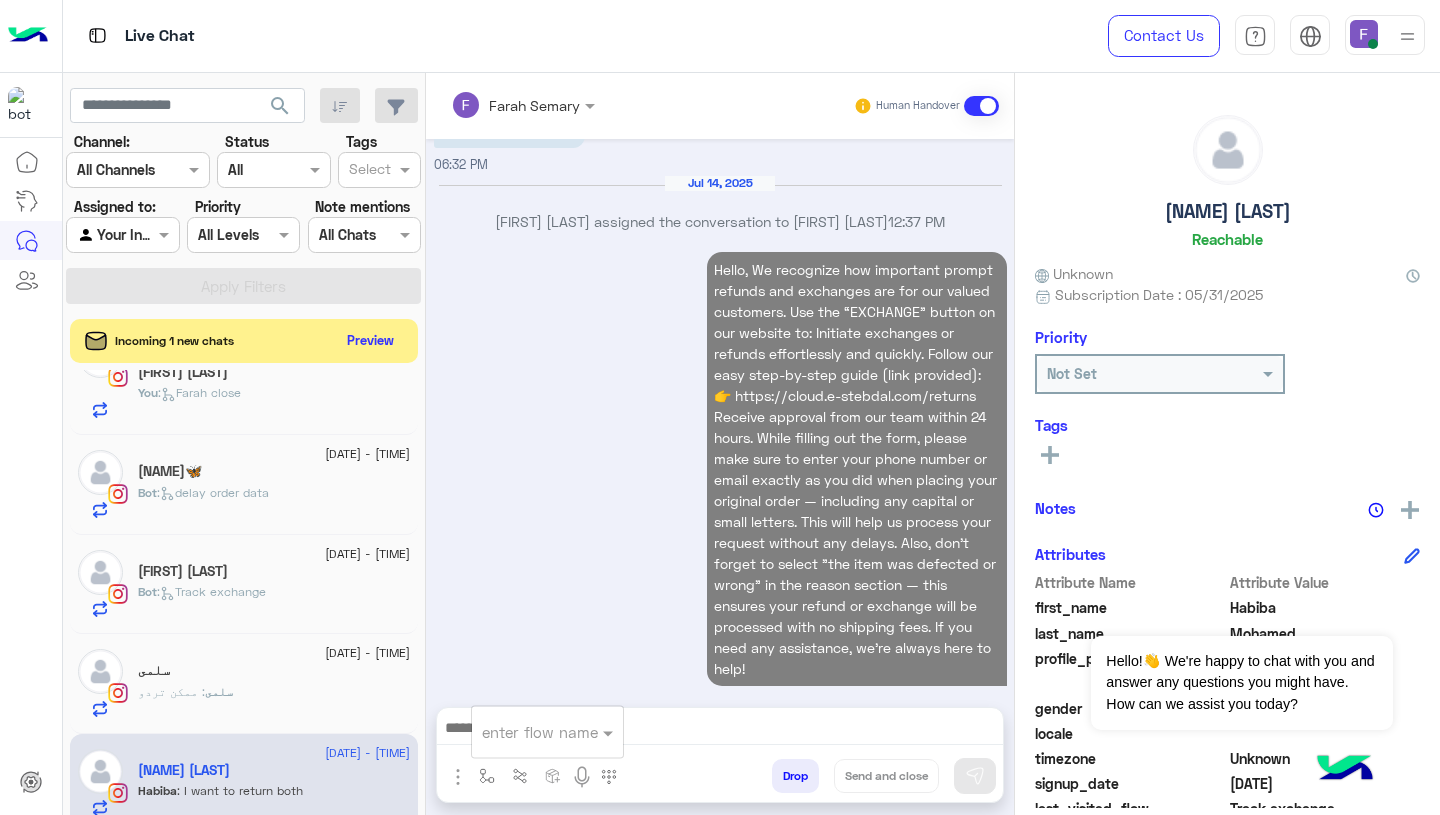 click at bounding box center (523, 732) 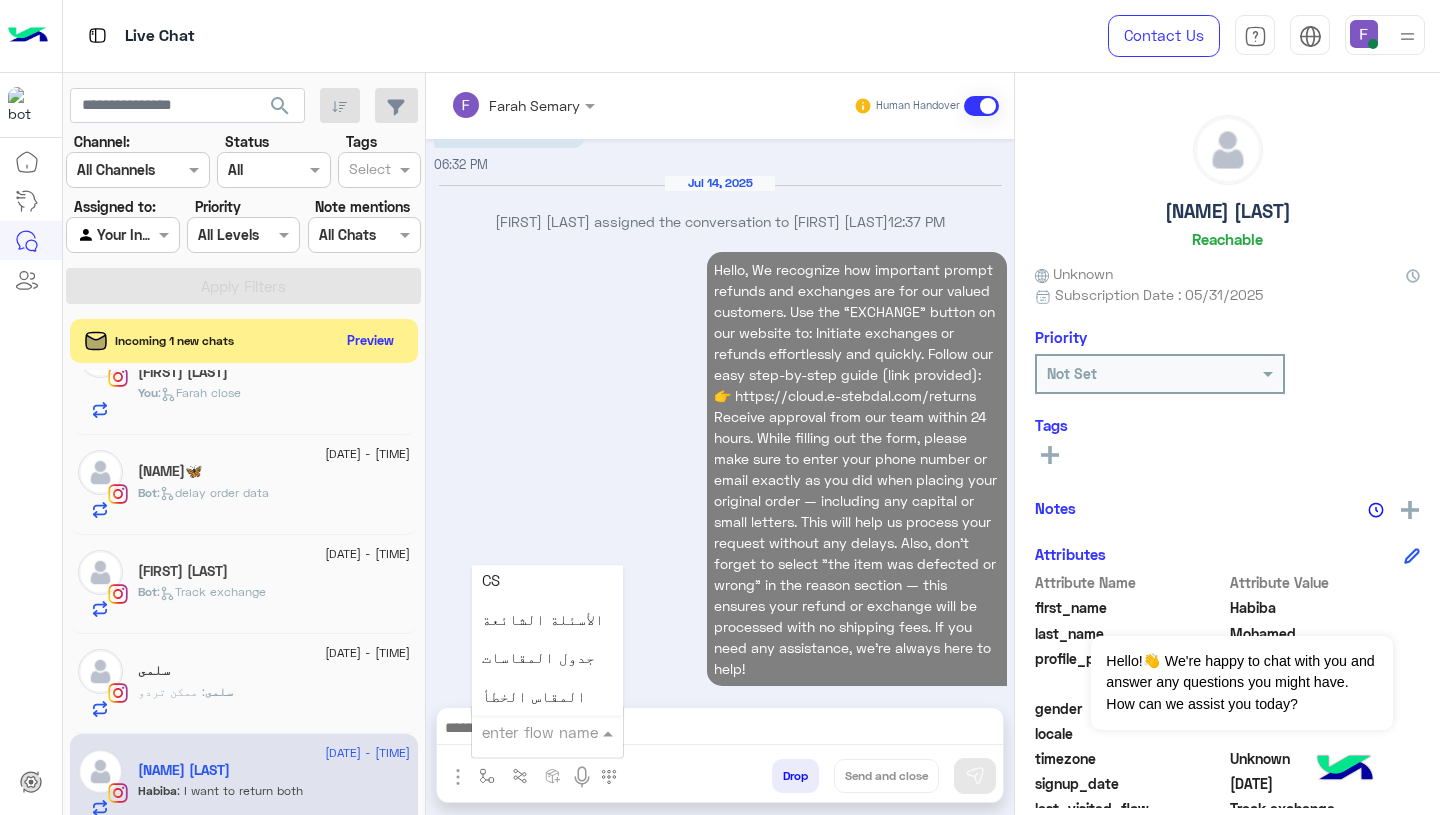 scroll, scrollTop: 2660, scrollLeft: 0, axis: vertical 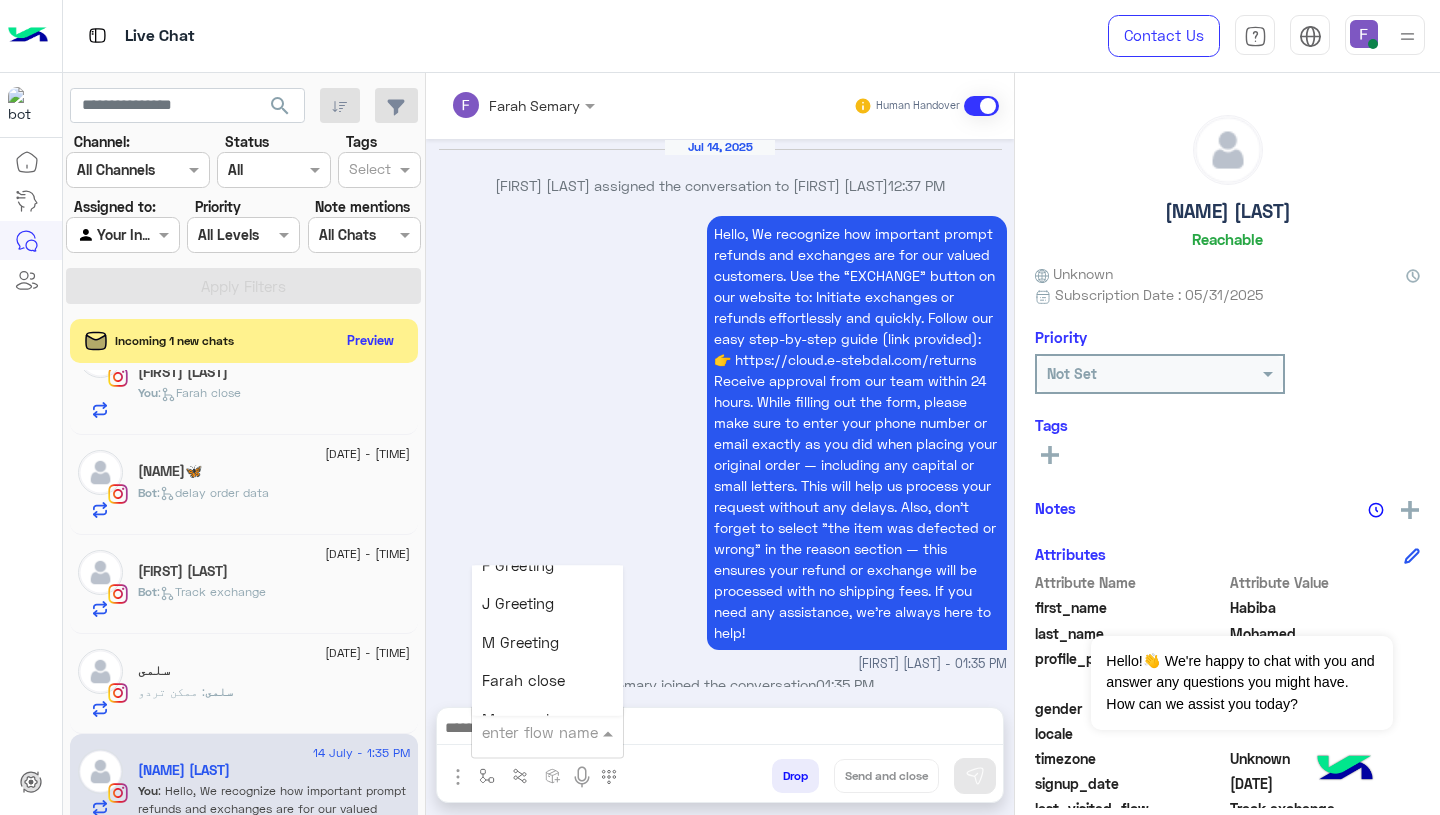 click on "Farah close" at bounding box center [523, 681] 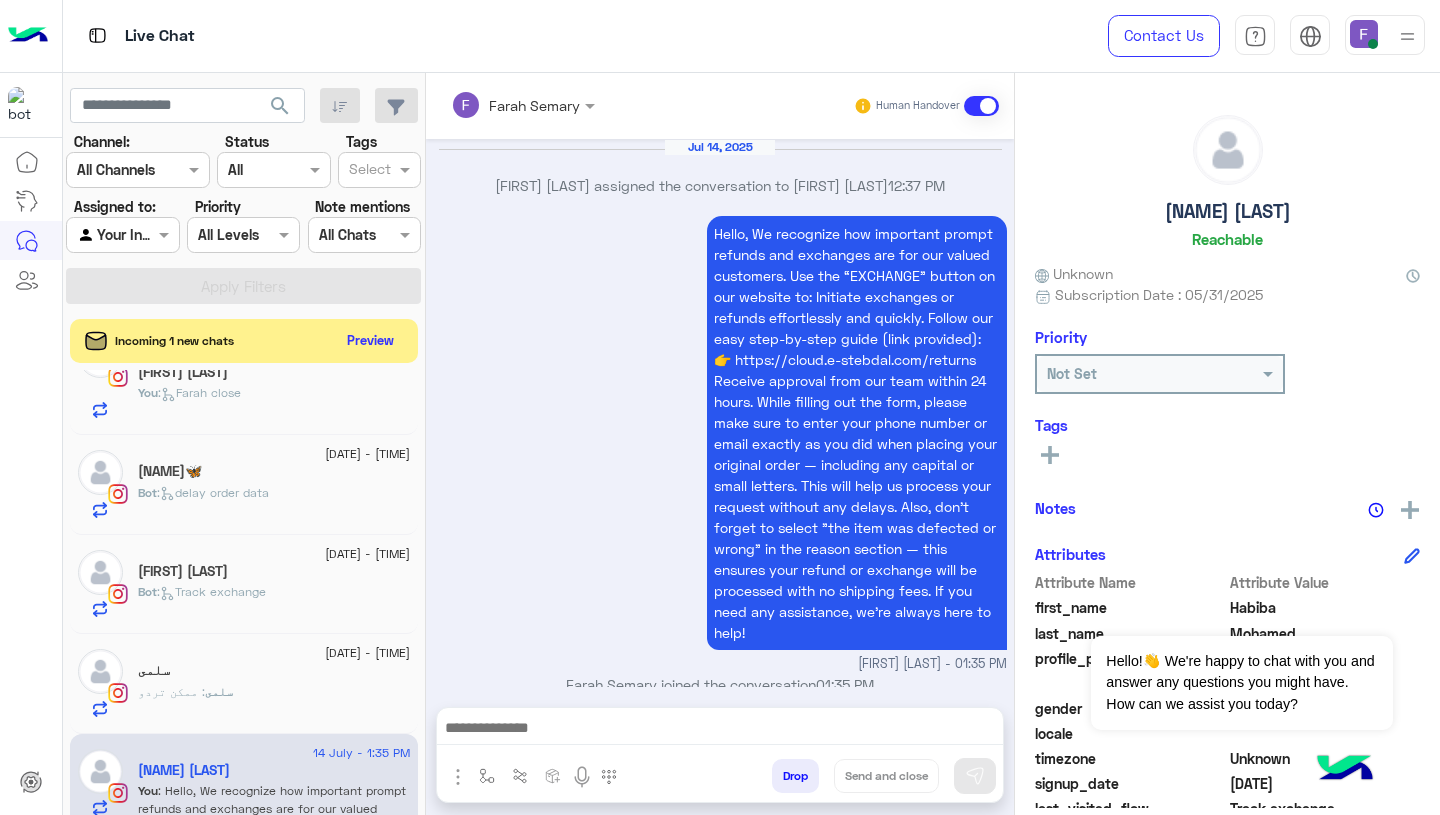 type on "**********" 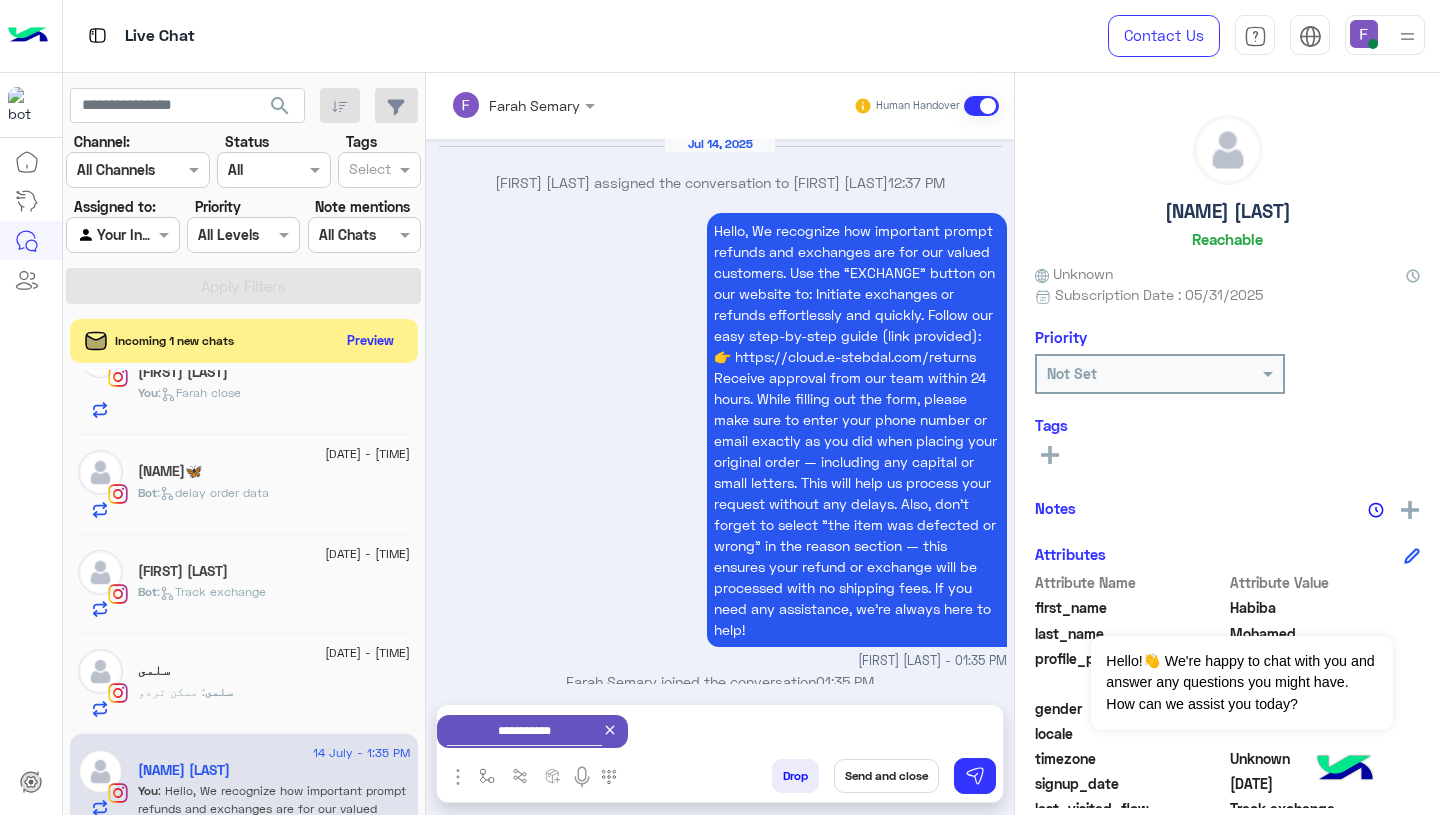 click on "Send and close" at bounding box center [886, 776] 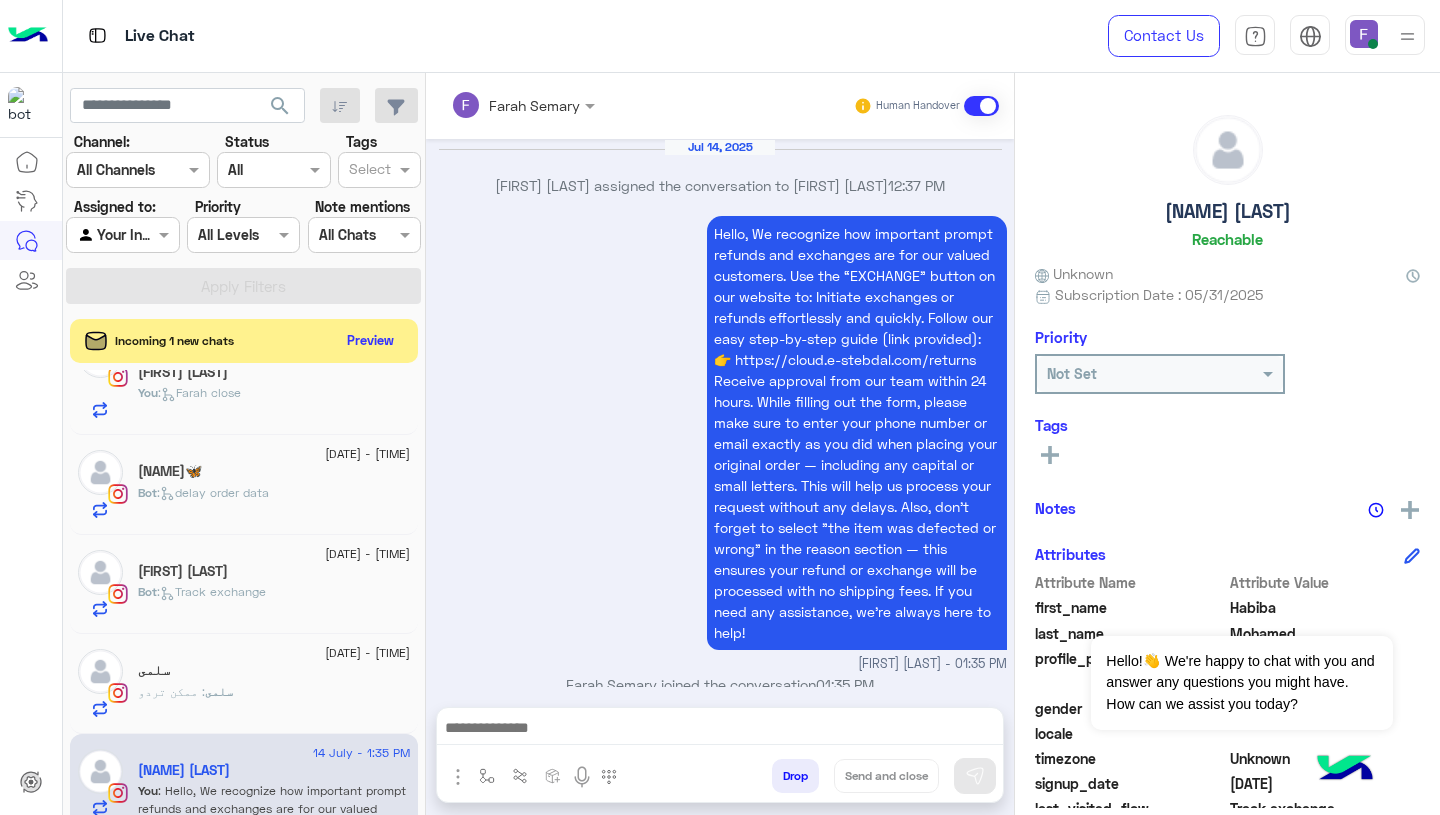 scroll, scrollTop: 2503, scrollLeft: 0, axis: vertical 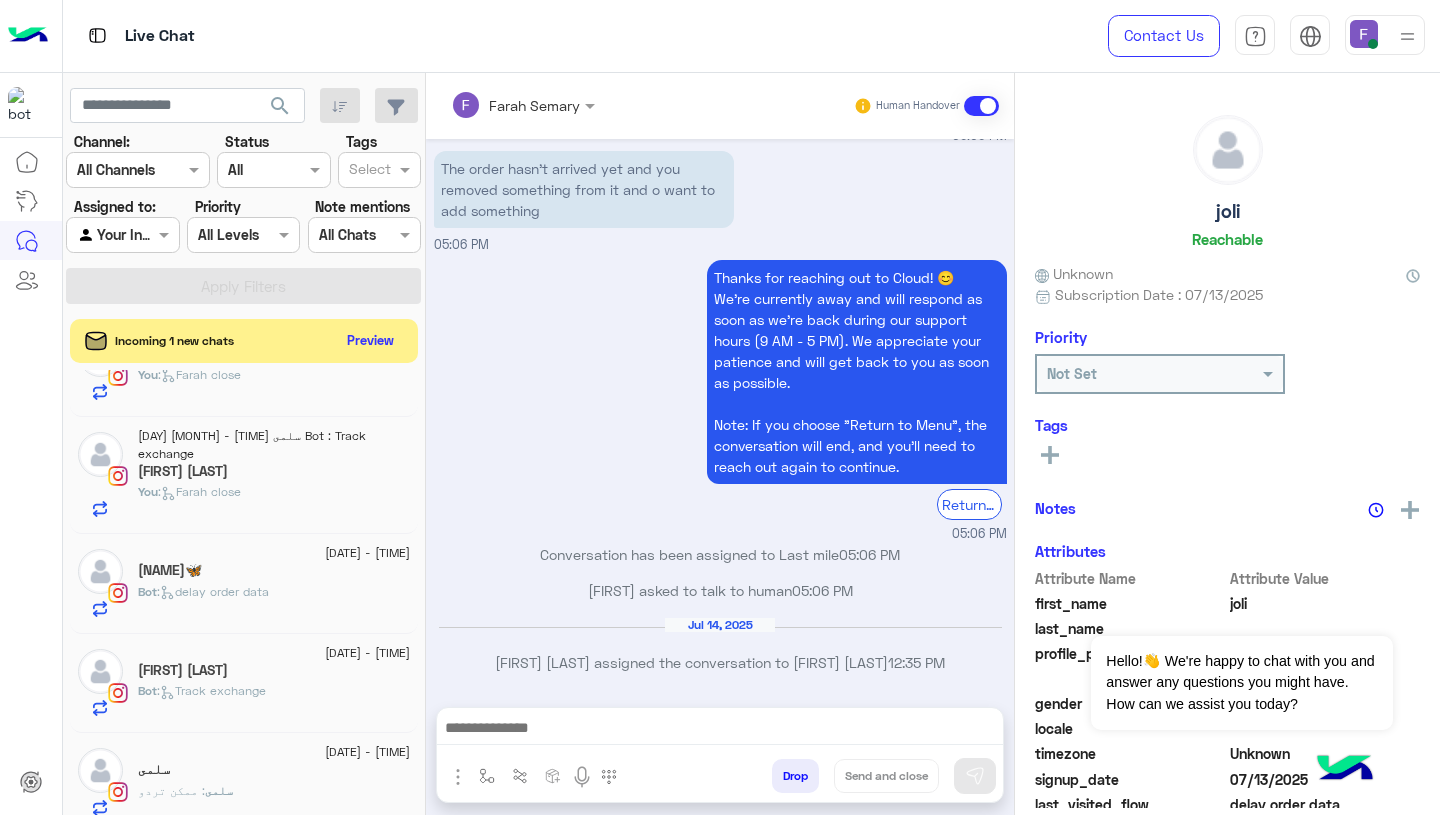 click on "سلمى" 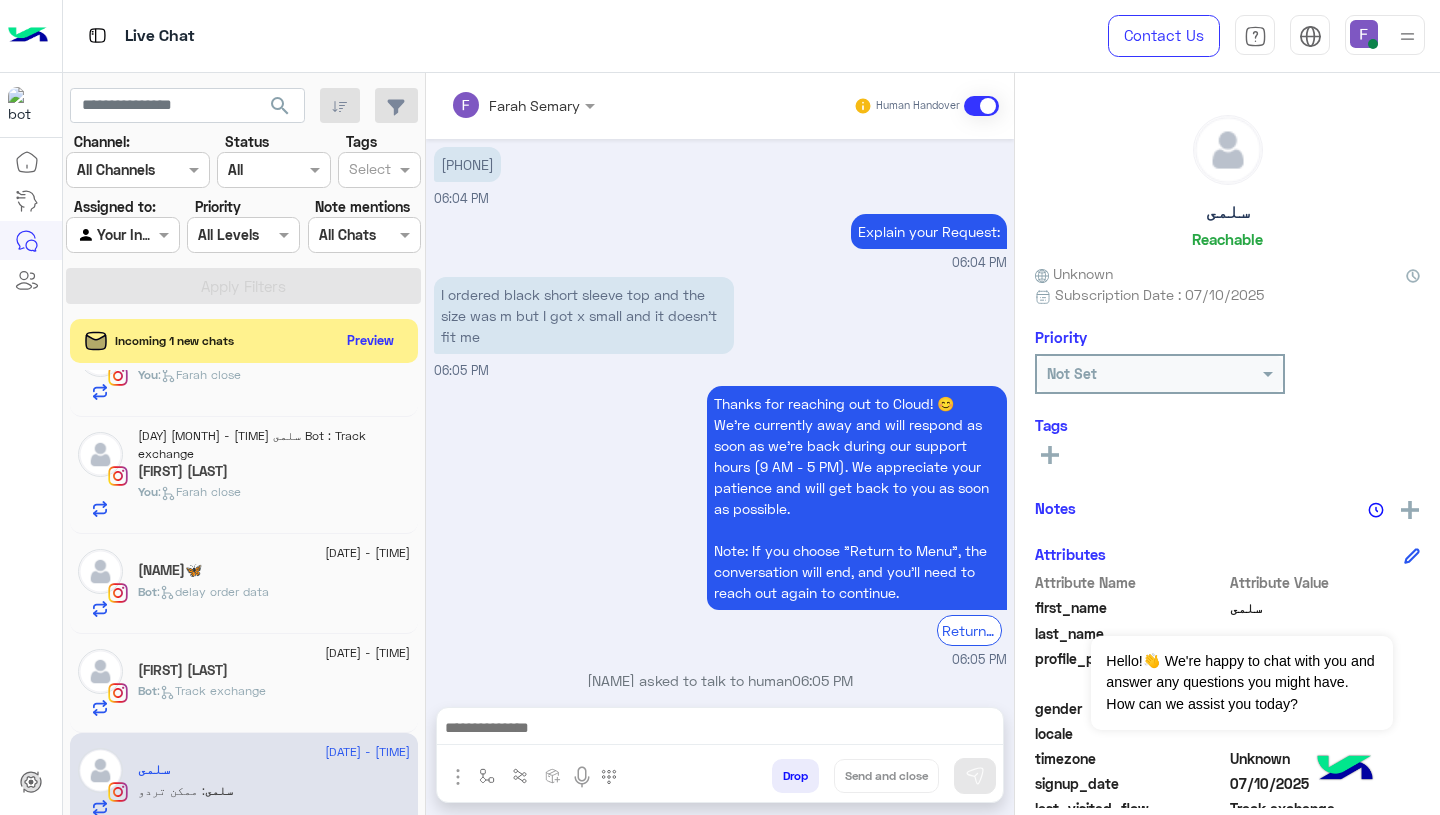 scroll, scrollTop: 1369, scrollLeft: 0, axis: vertical 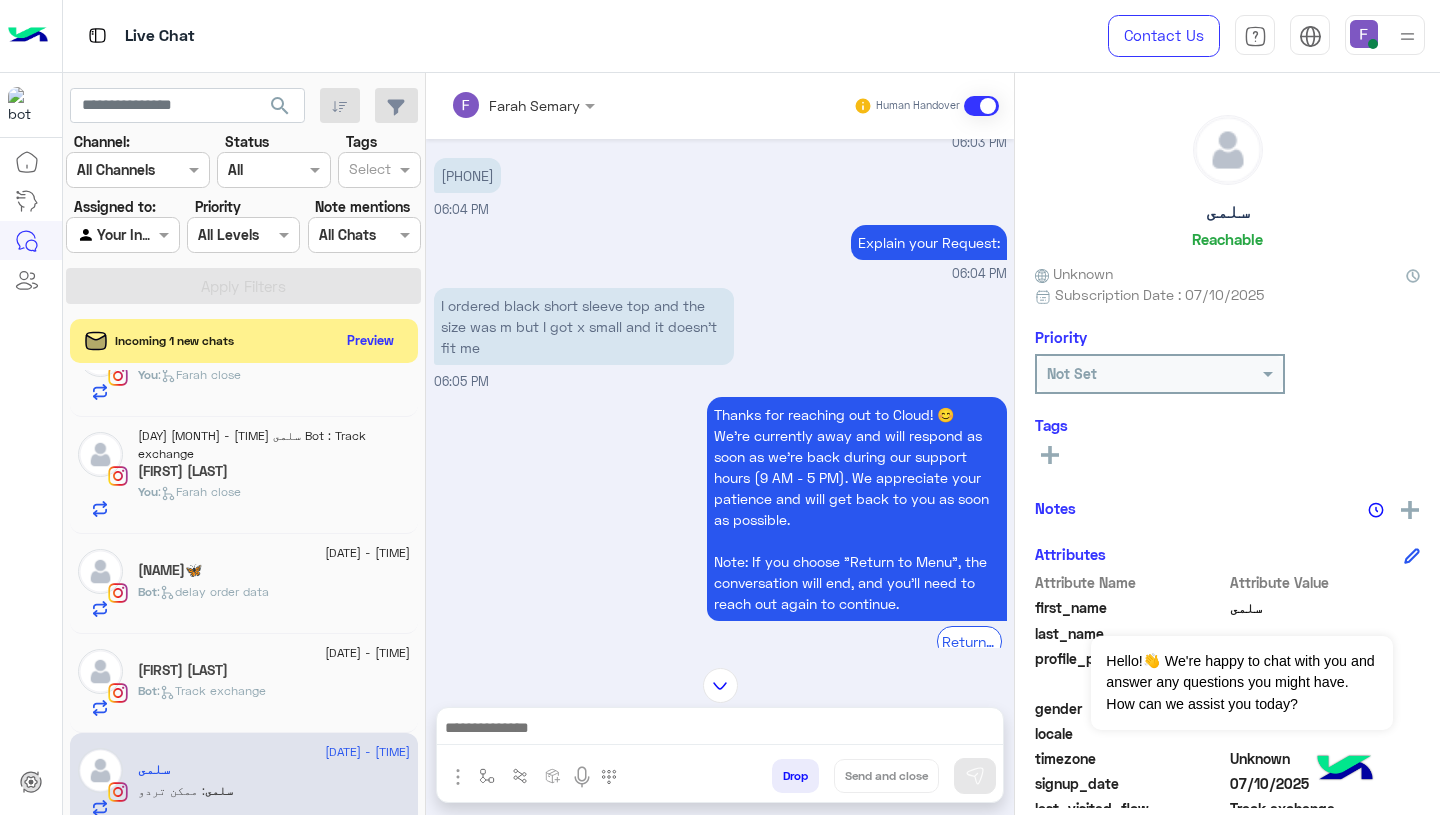click on "01010786737" at bounding box center (467, 175) 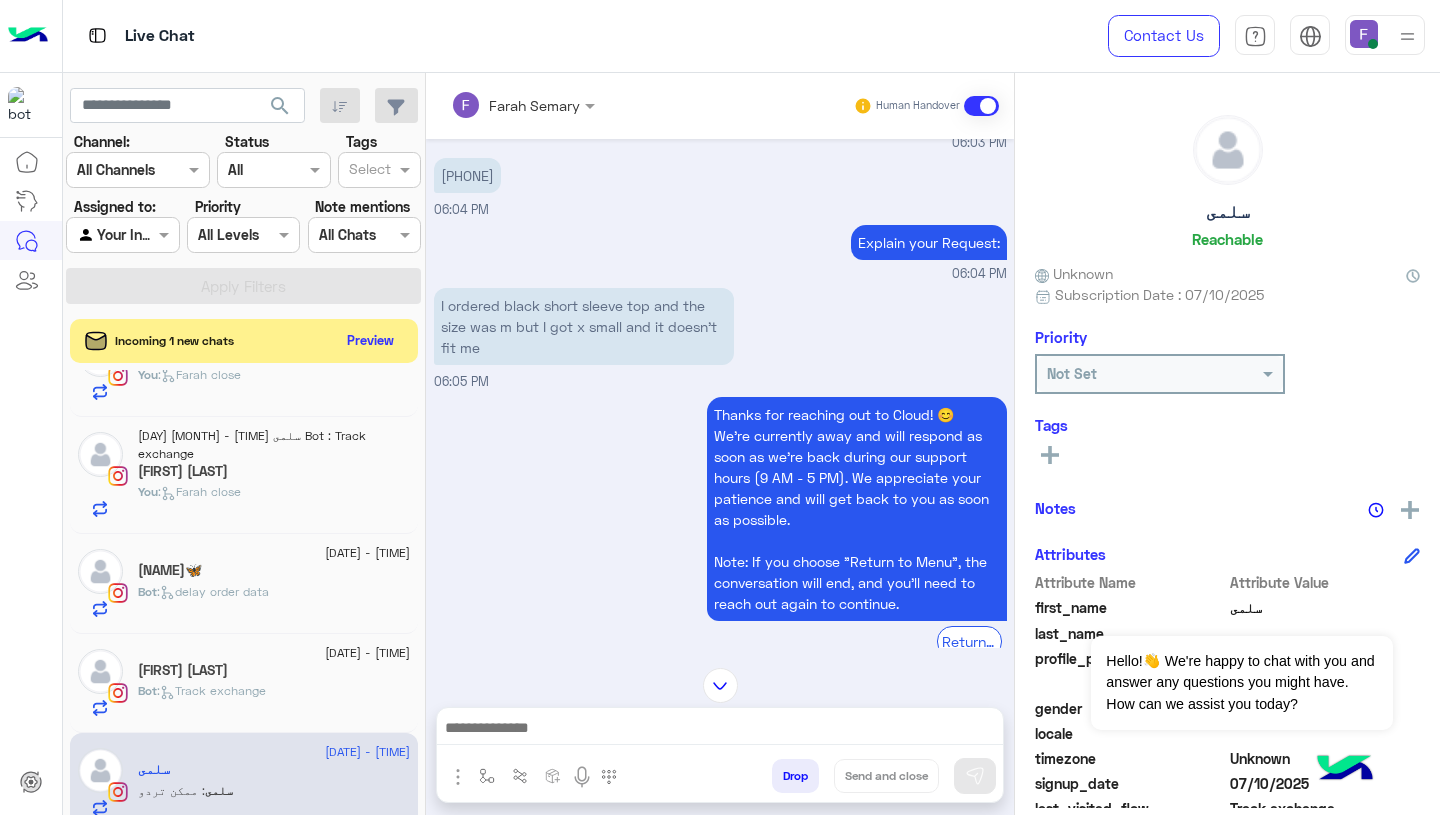 click on "Thanks for reaching out to Cloud! 😊 We're currently away and will respond as soon as we’re back during our support hours (9 AM - 5 PM). We appreciate your patience and will get back to you as soon as possible. Note: If you choose "Return to Menu", the conversation will end, and you’ll need to reach out again to continue.  Return to main menu     06:05 PM" at bounding box center (720, 536) 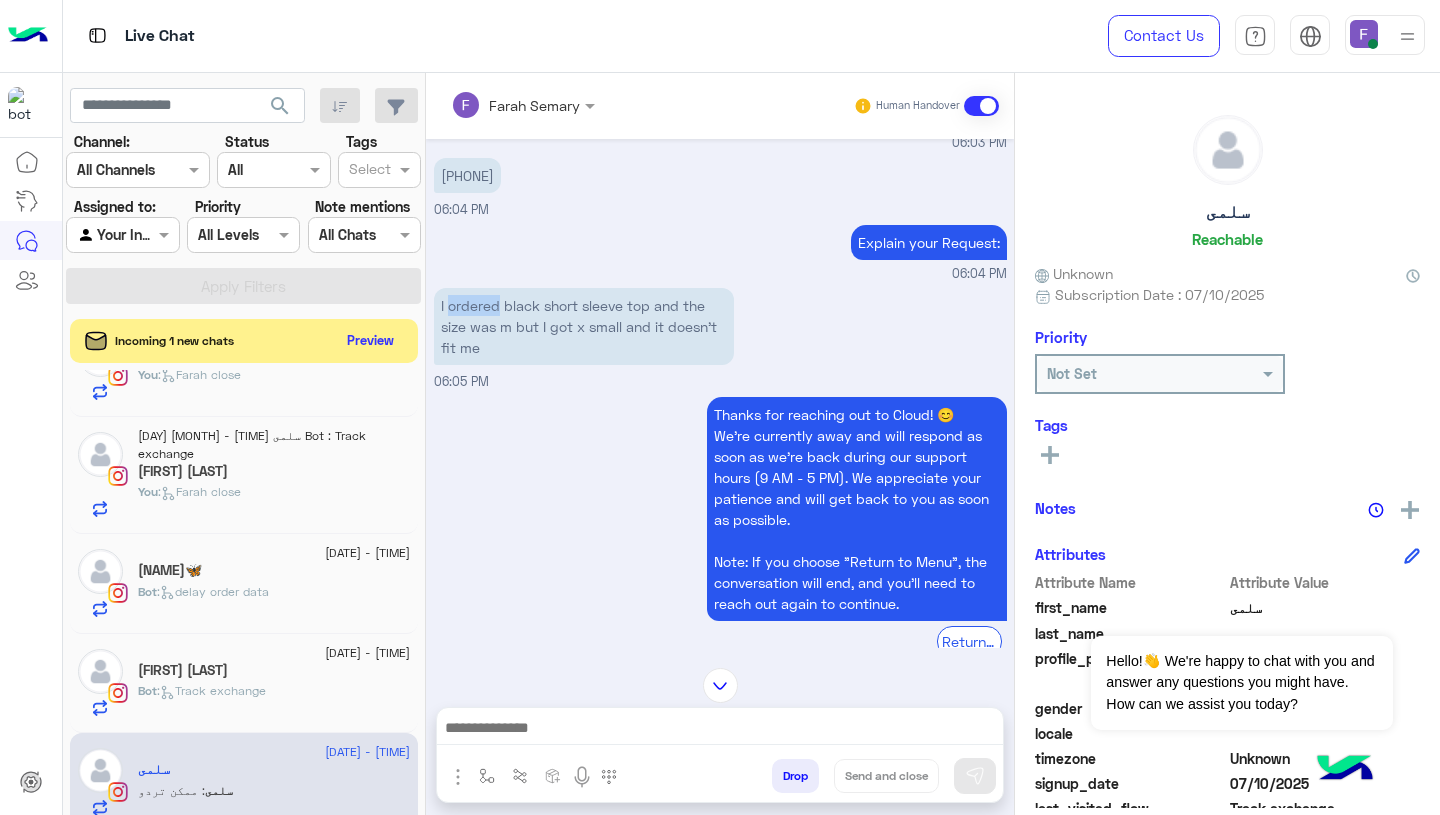 click on "I ordered black short sleeve top and the size was m but I got x small and it doesn't fit me" at bounding box center (584, 326) 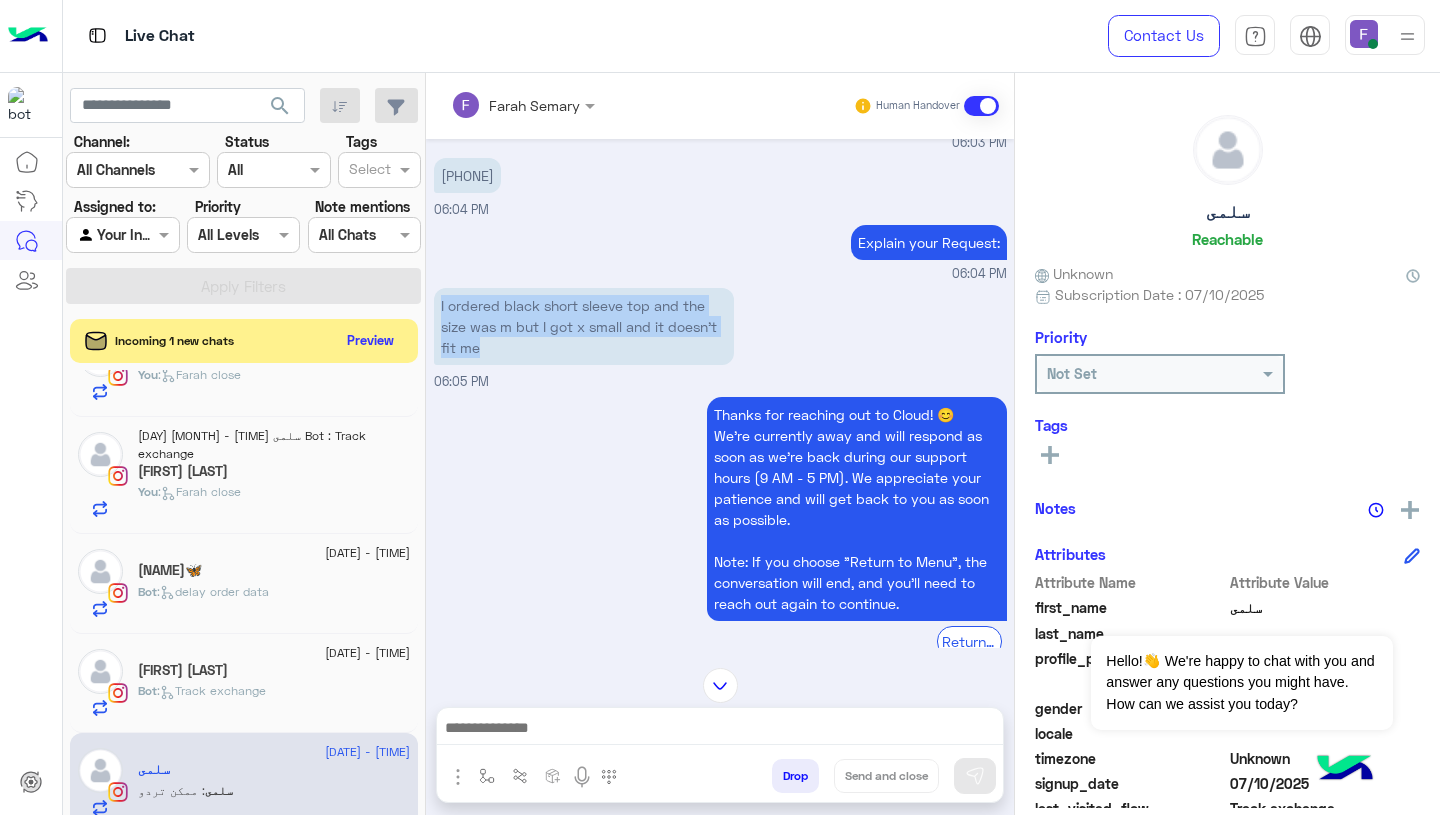 click on "I ordered black short sleeve top and the size was m but I got x small and it doesn't fit me" at bounding box center [584, 326] 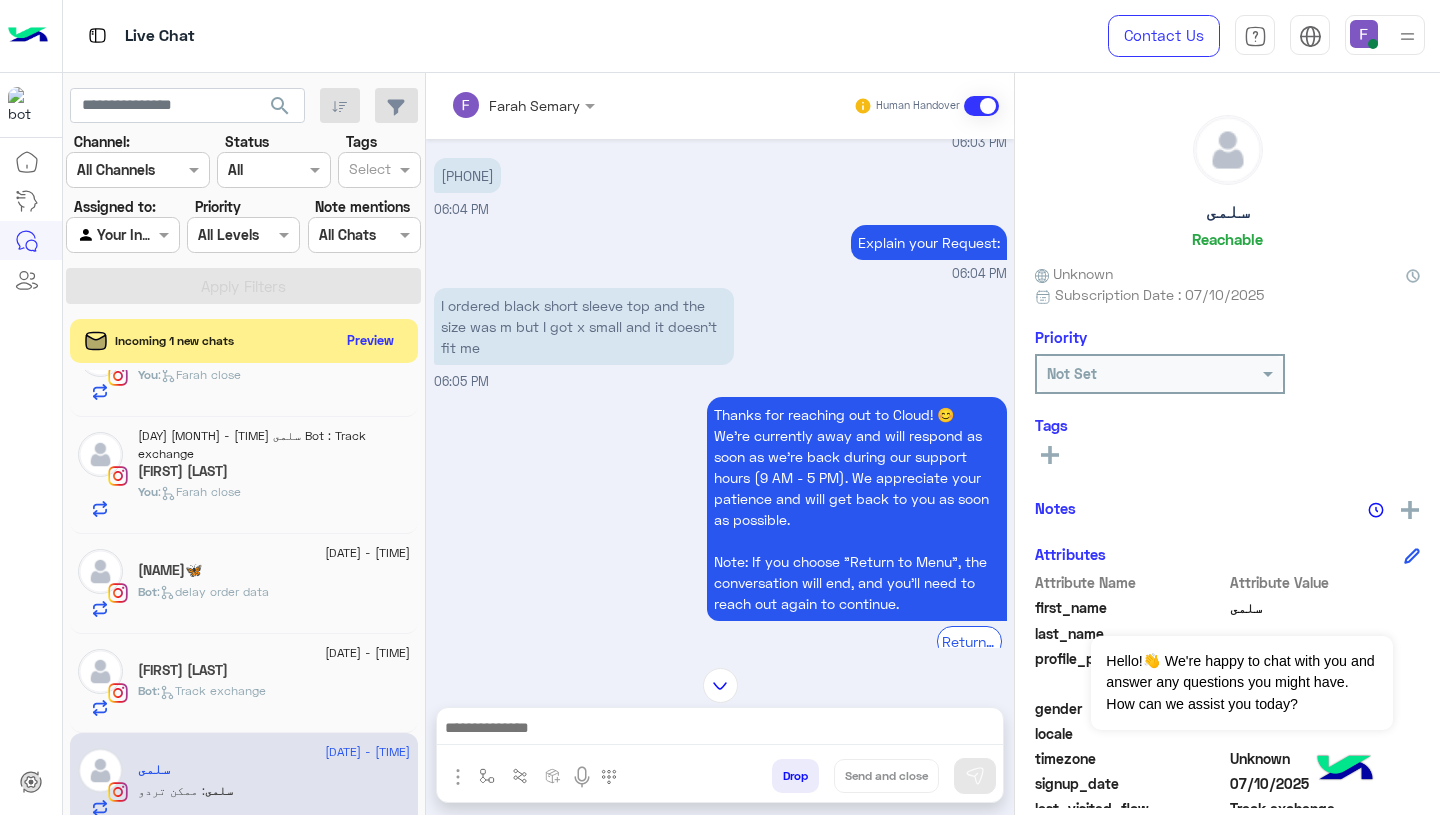 click at bounding box center (720, 730) 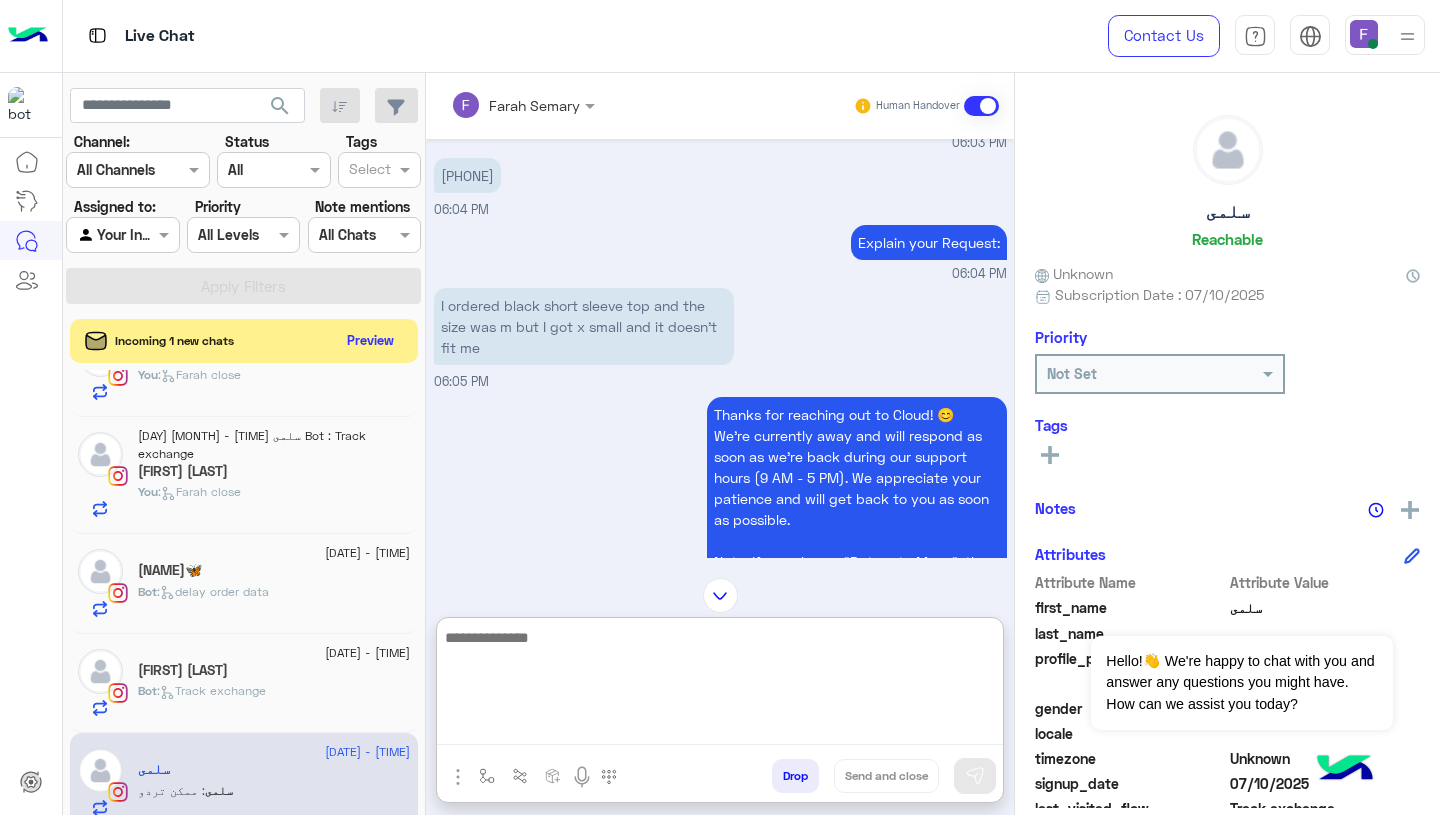 paste on "**********" 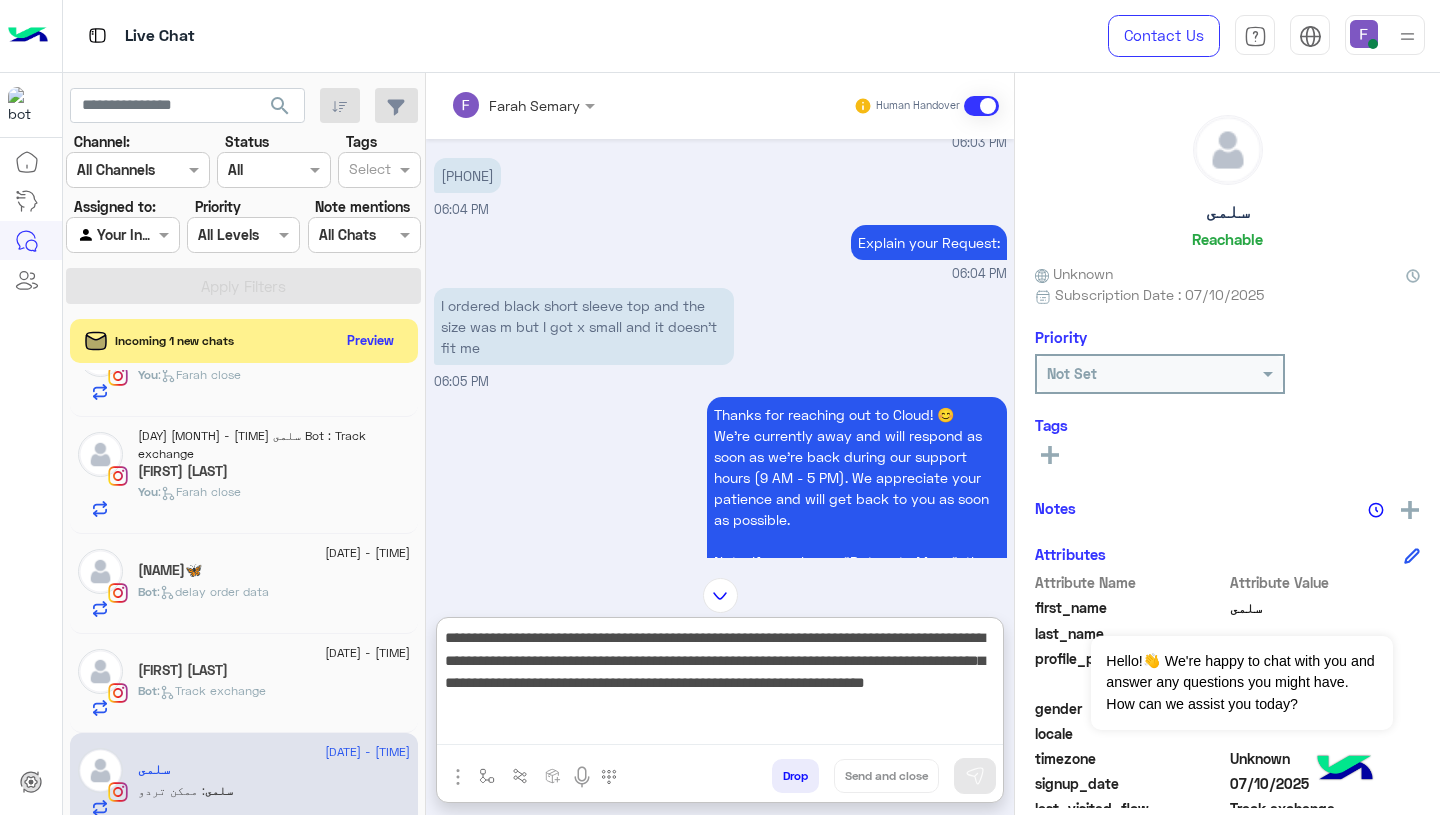 scroll, scrollTop: 106, scrollLeft: 0, axis: vertical 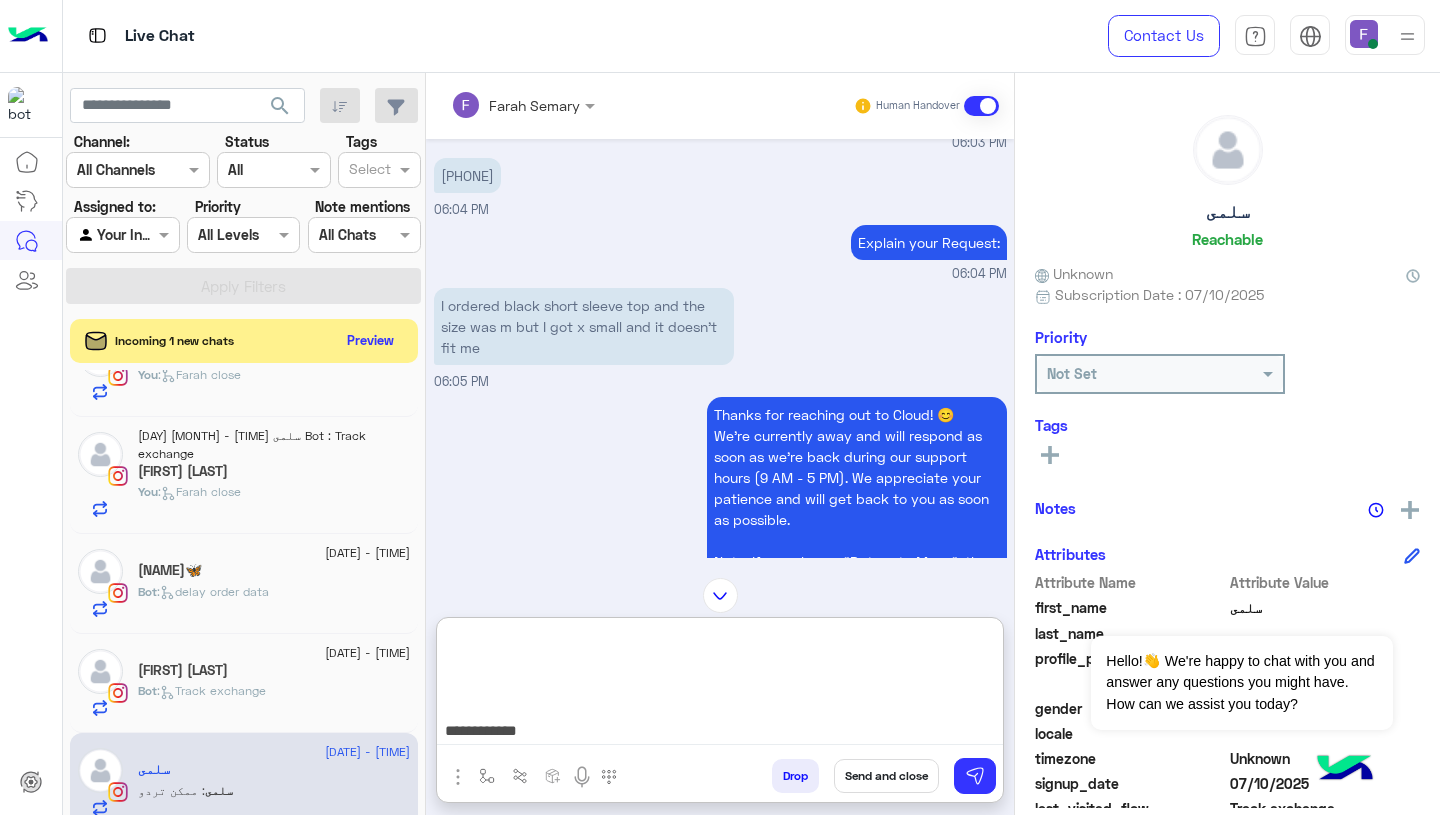 click on "**********" at bounding box center [720, 685] 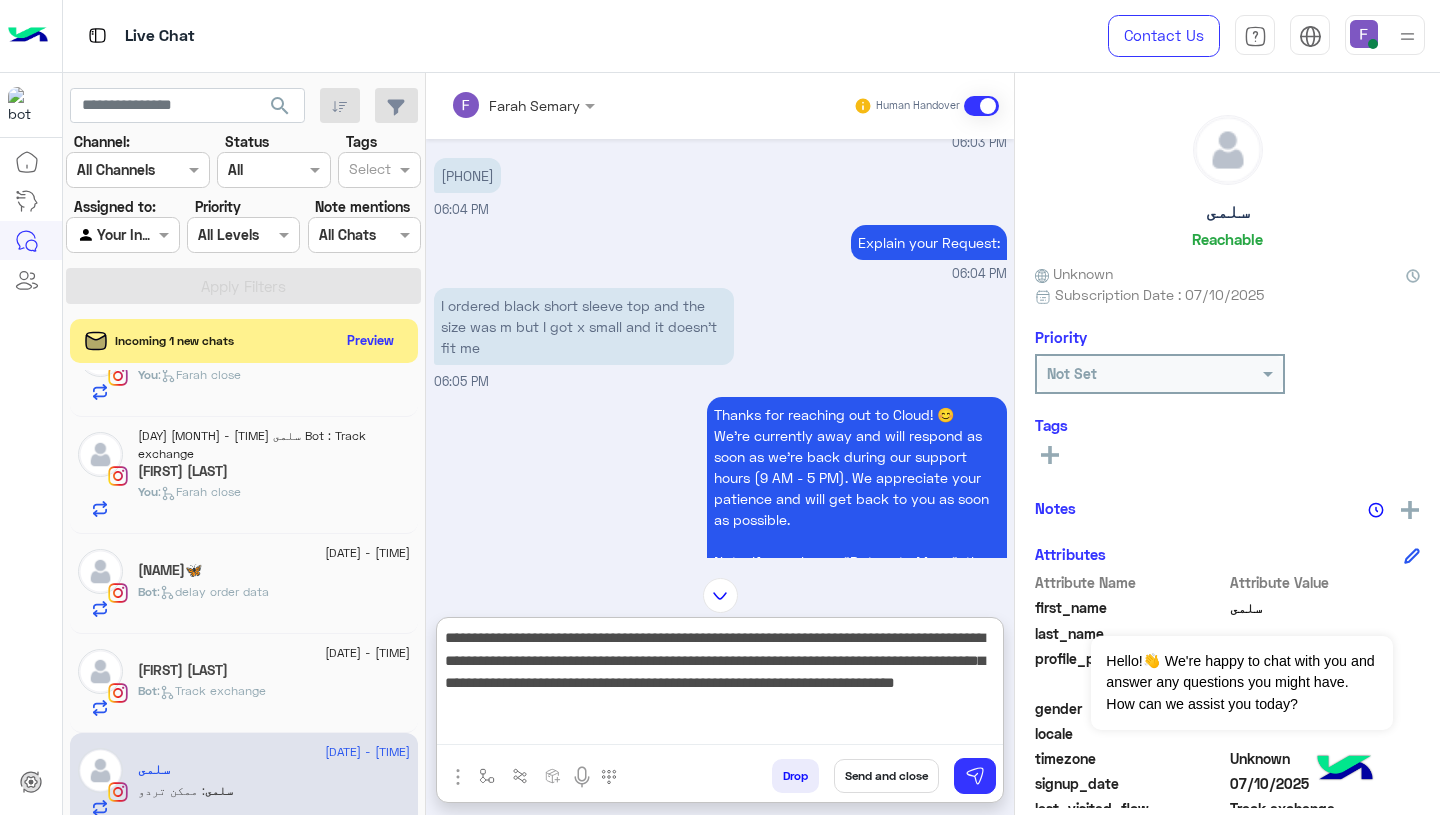 scroll, scrollTop: 0, scrollLeft: 0, axis: both 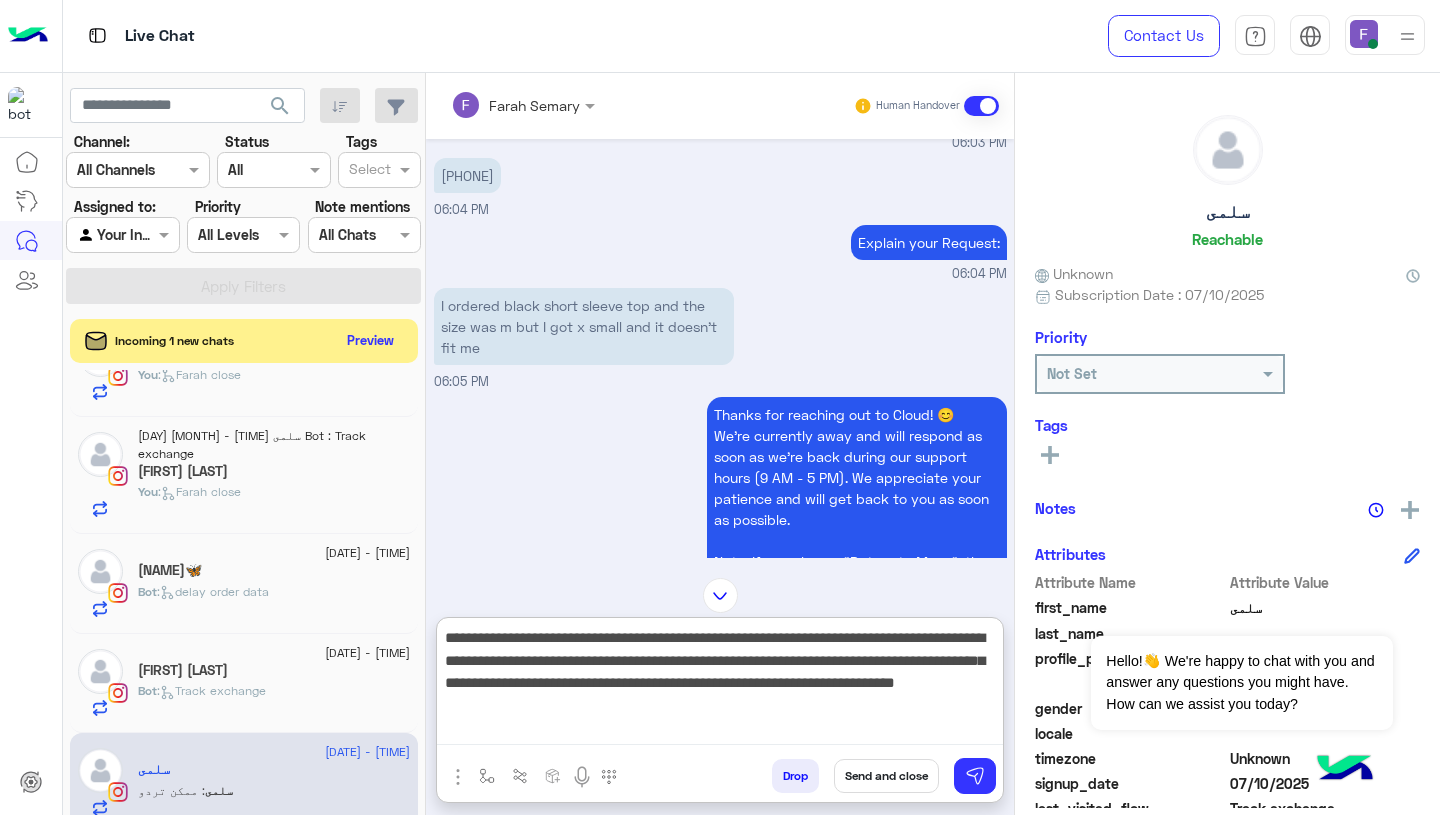 click on "**********" at bounding box center (720, 685) 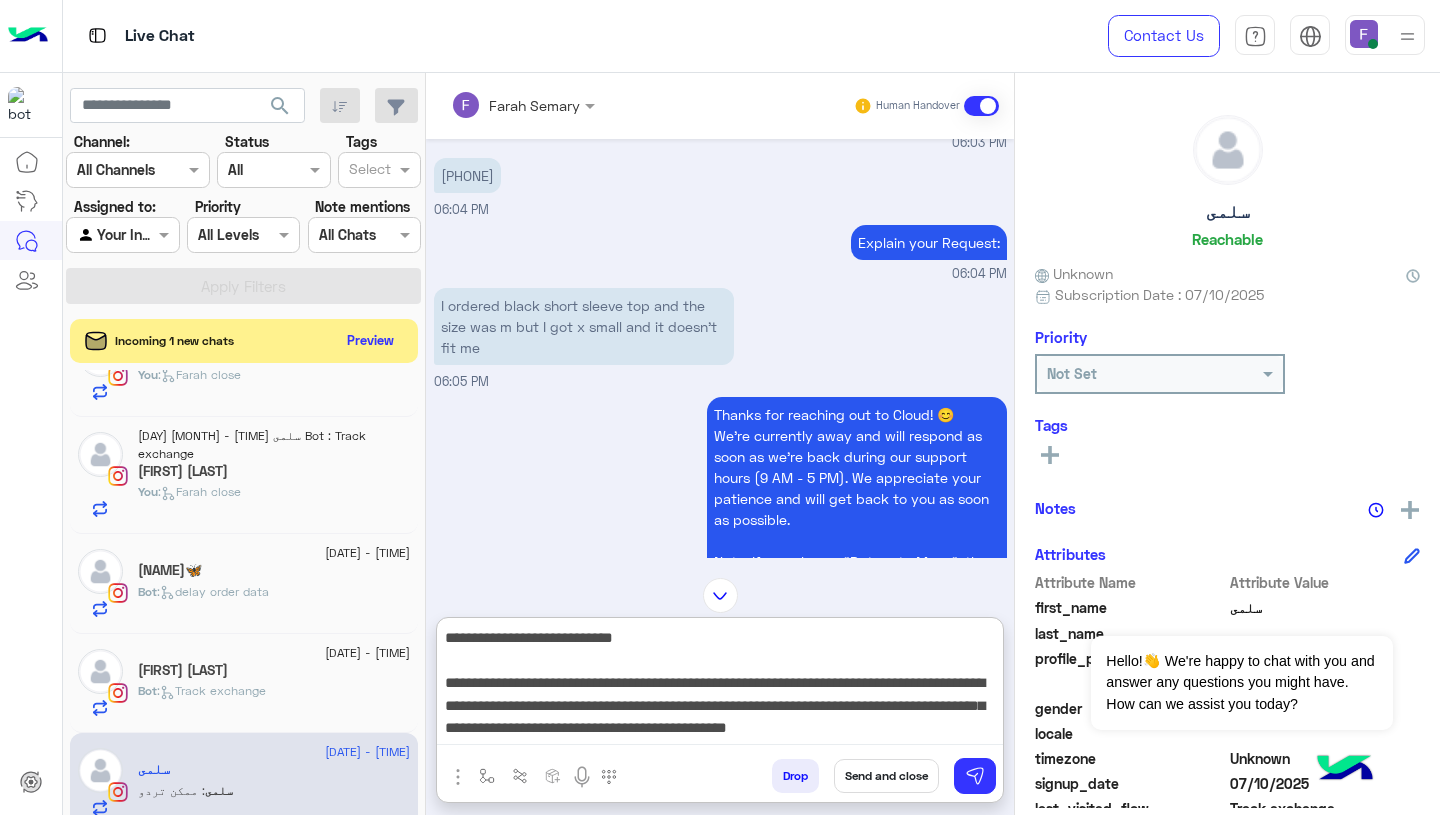 scroll, scrollTop: 57, scrollLeft: 0, axis: vertical 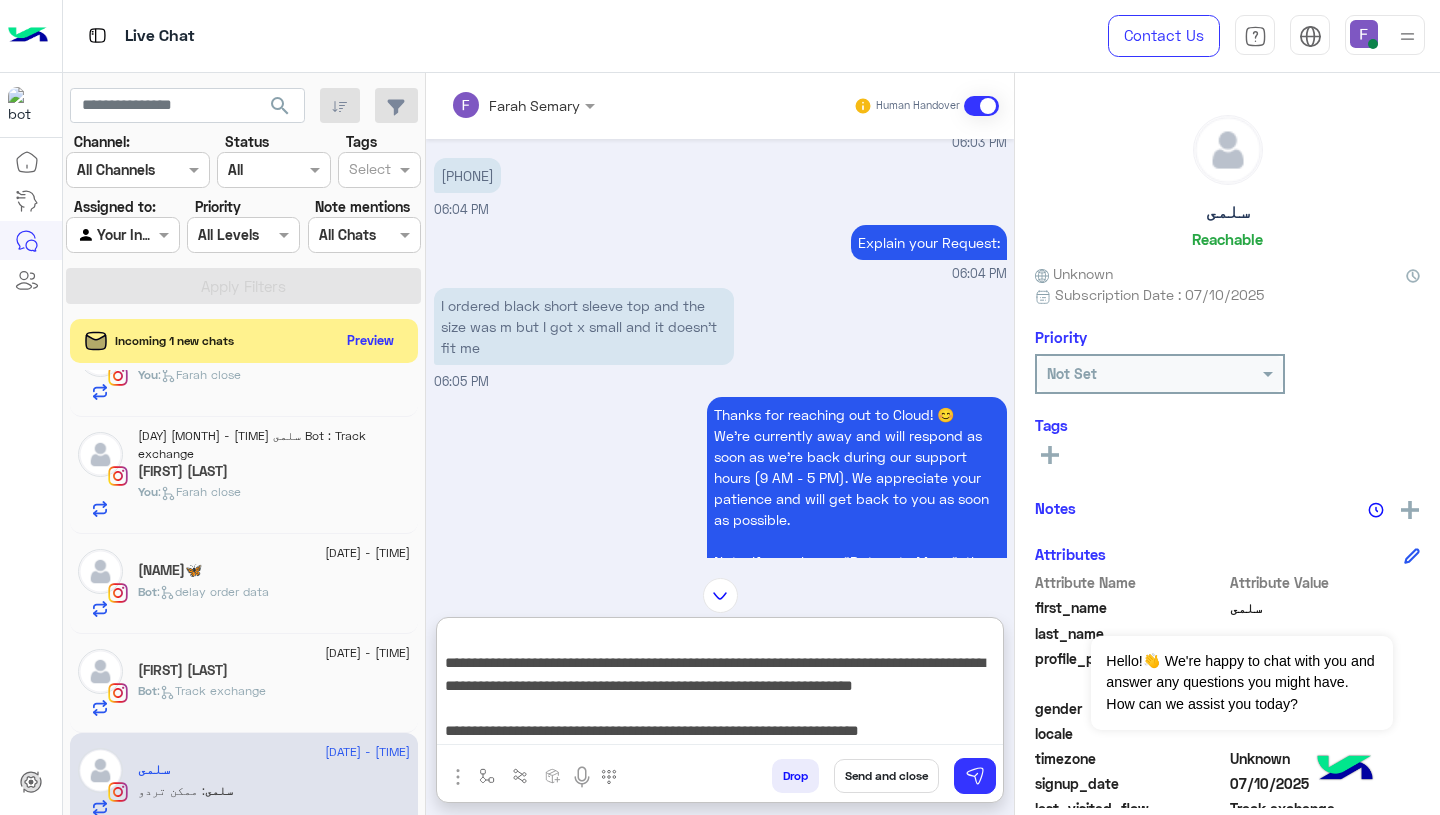 click on "**********" at bounding box center (720, 688) 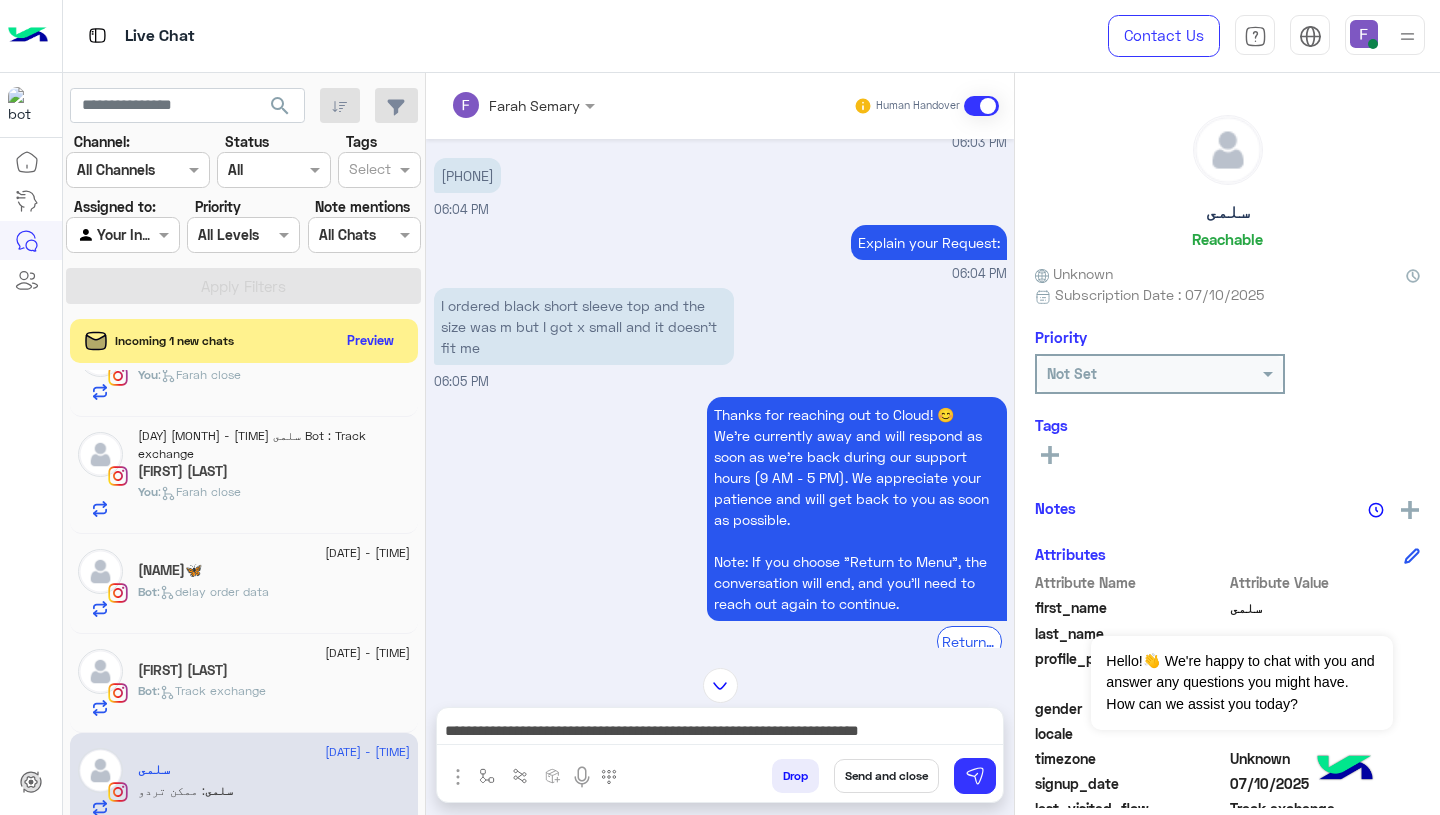 click on "**********" at bounding box center (720, 730) 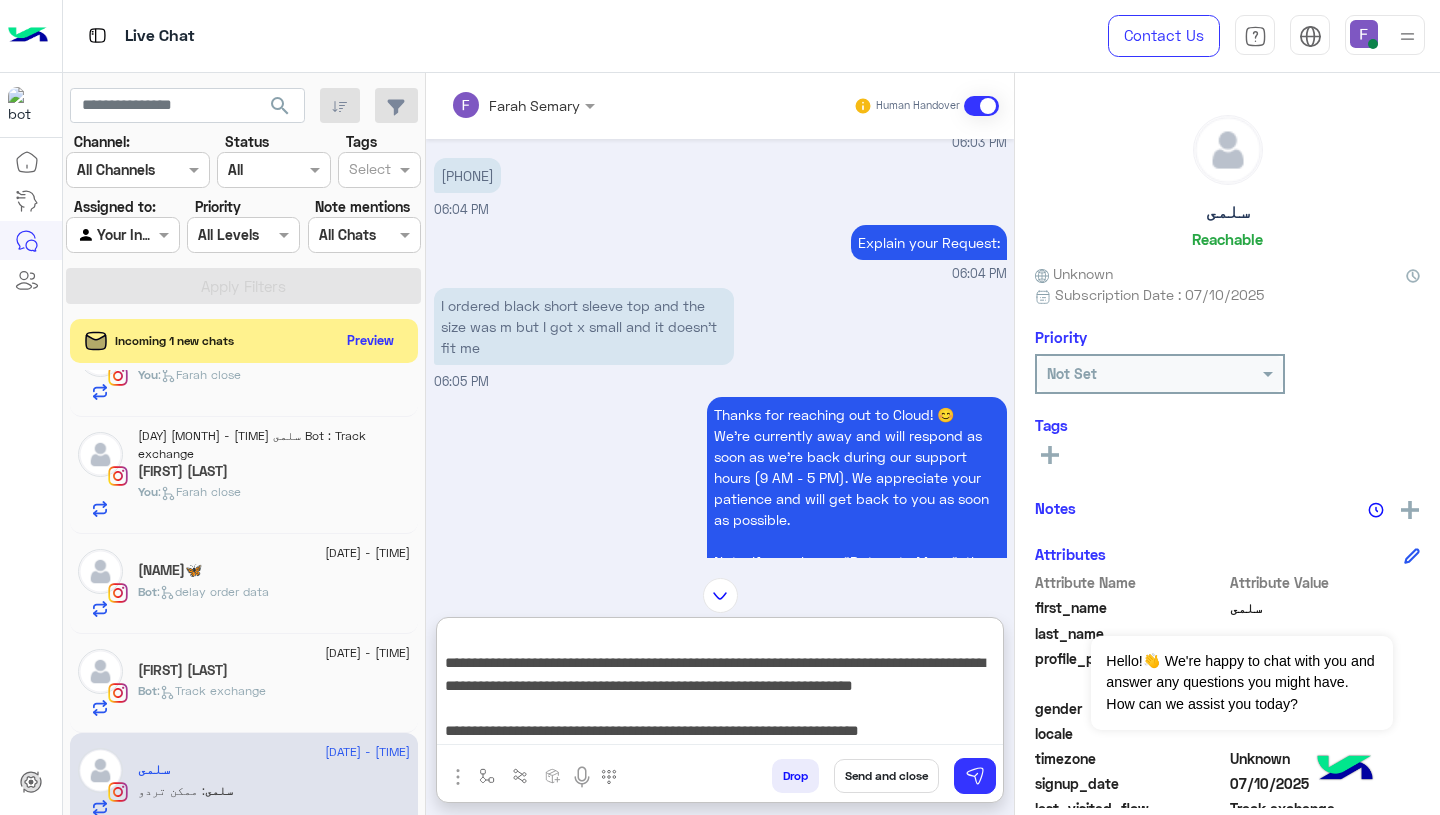 scroll, scrollTop: 80, scrollLeft: 0, axis: vertical 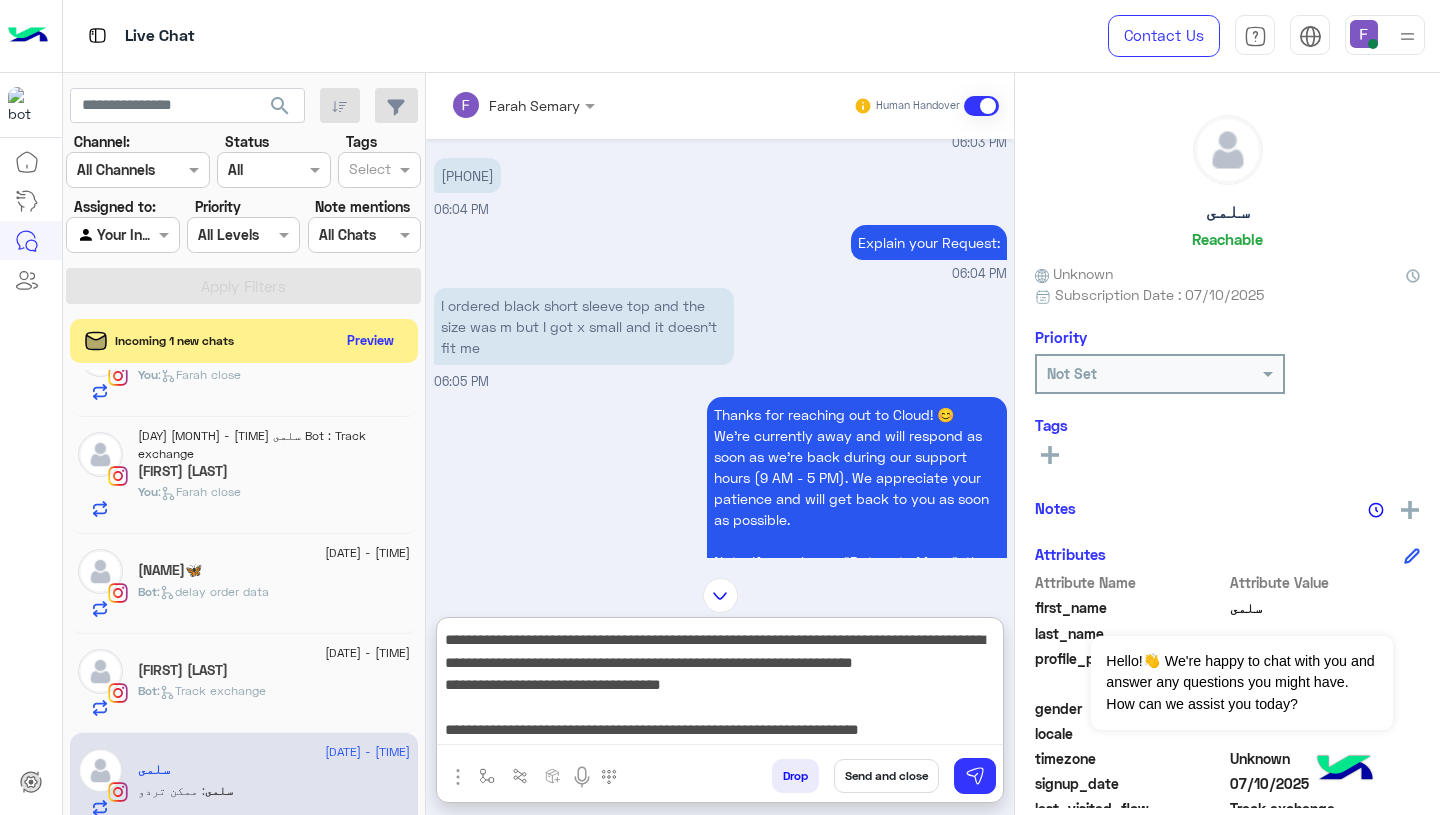click on "**********" at bounding box center (720, 685) 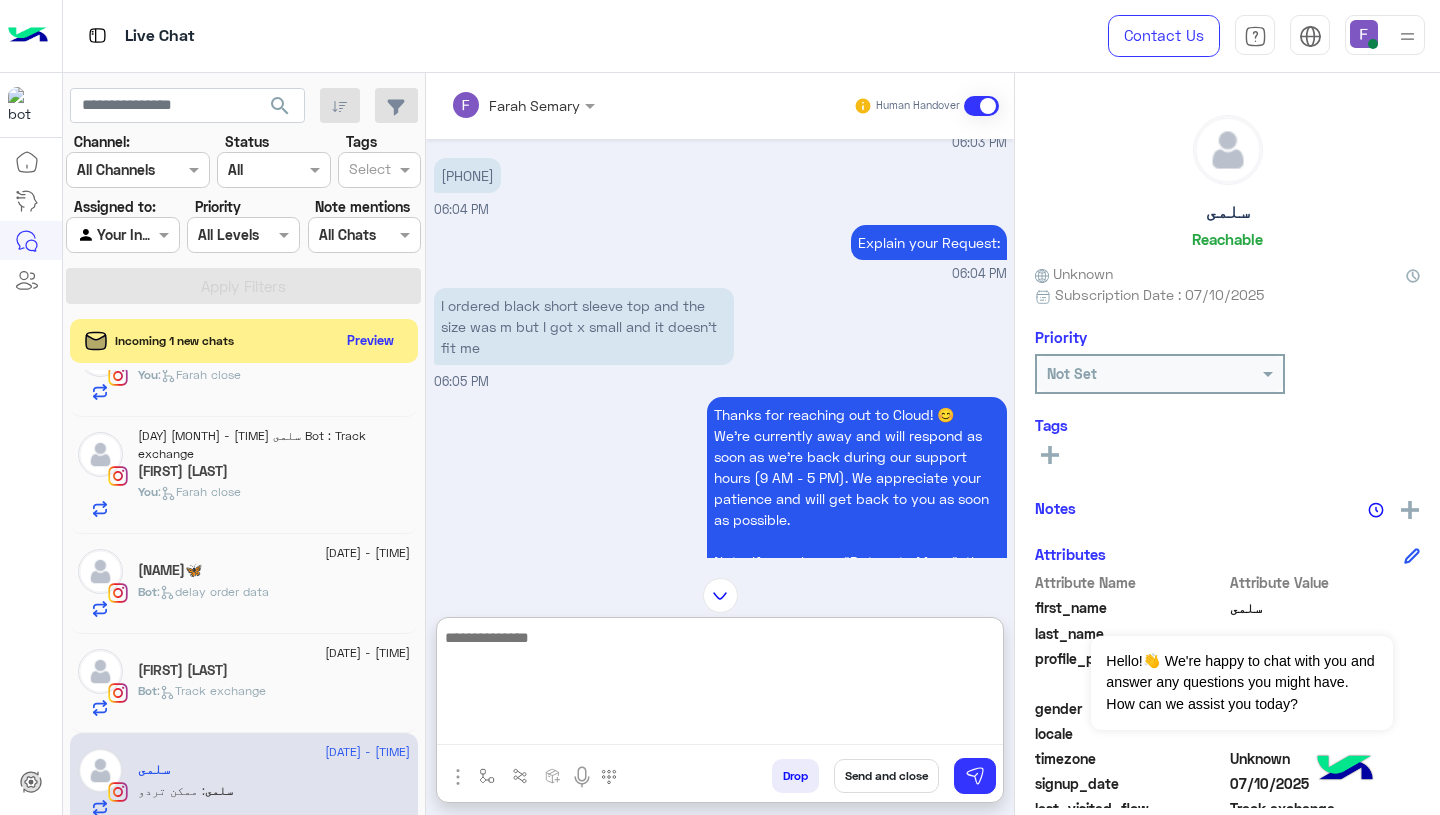 scroll, scrollTop: 0, scrollLeft: 0, axis: both 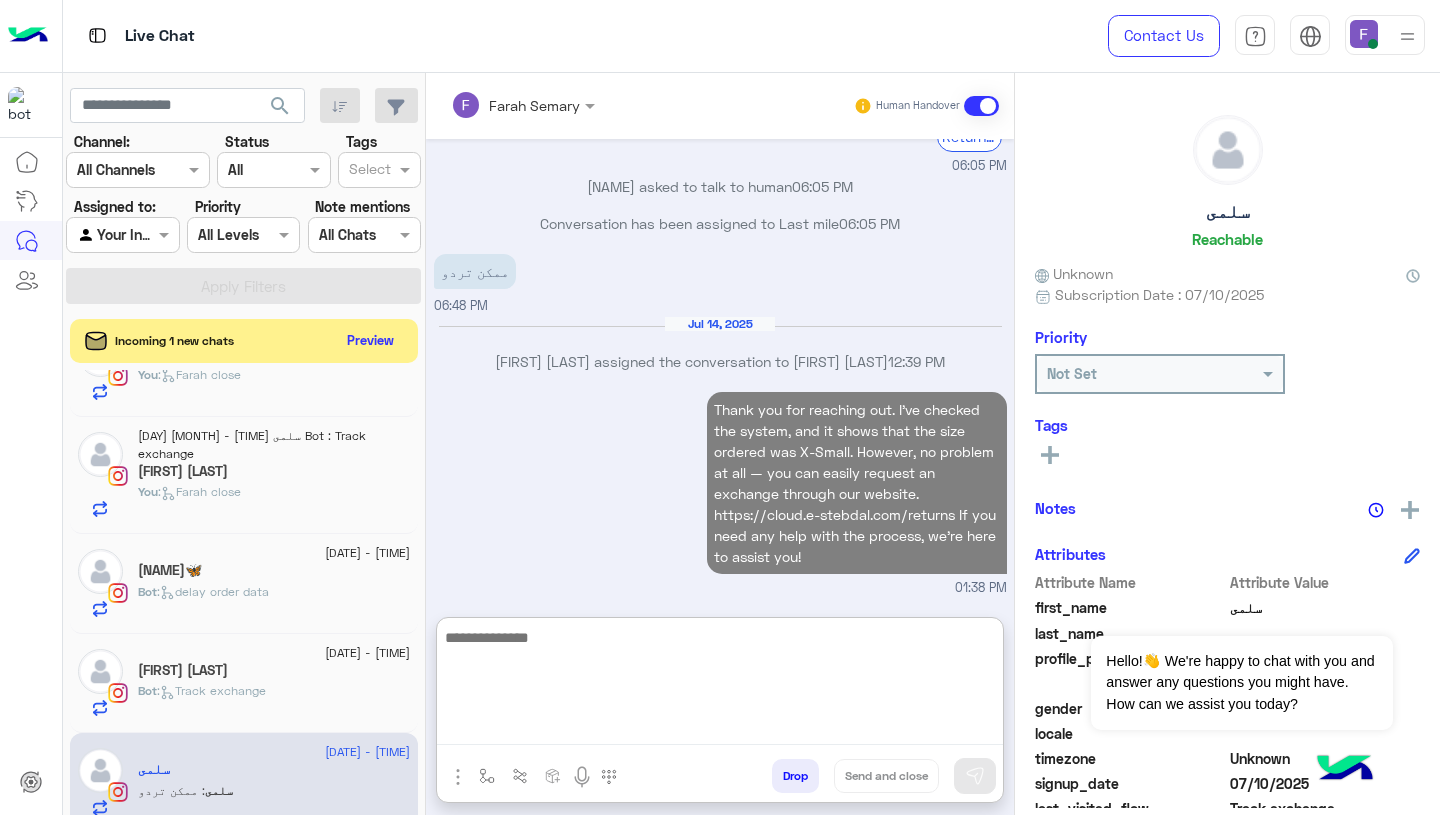 click at bounding box center (458, 777) 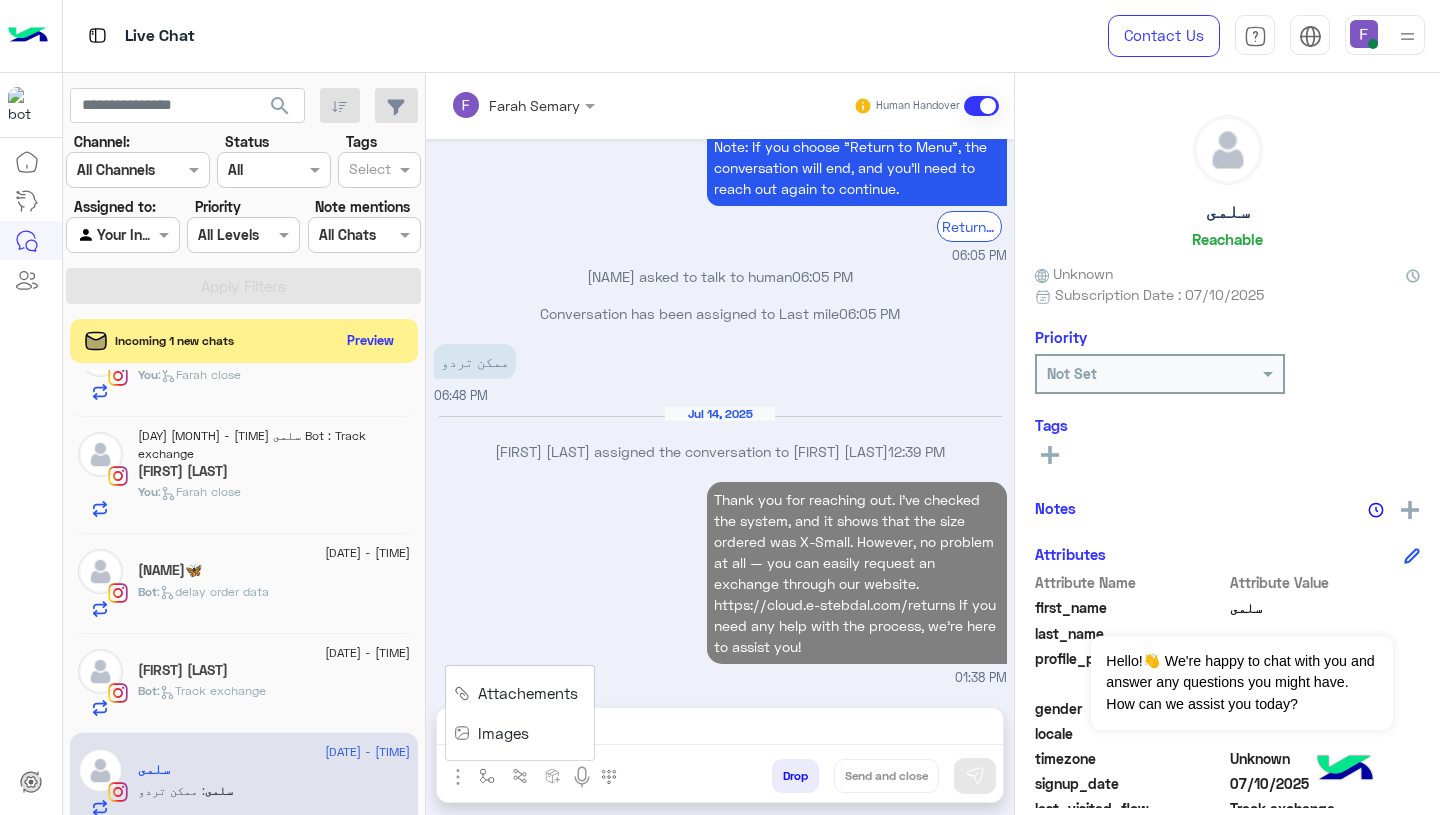 scroll, scrollTop: 1820, scrollLeft: 0, axis: vertical 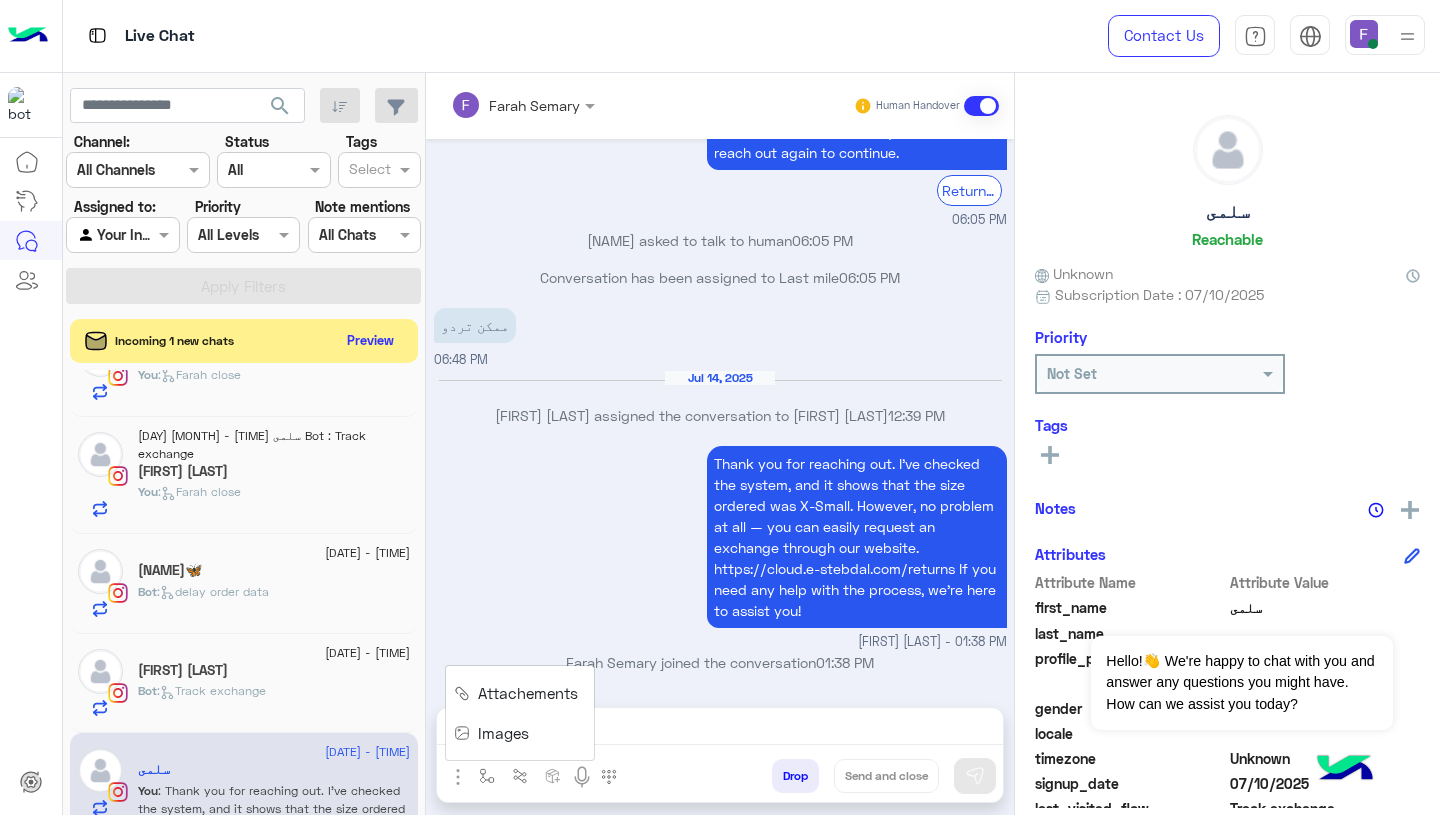 click on "Images" at bounding box center [503, 733] 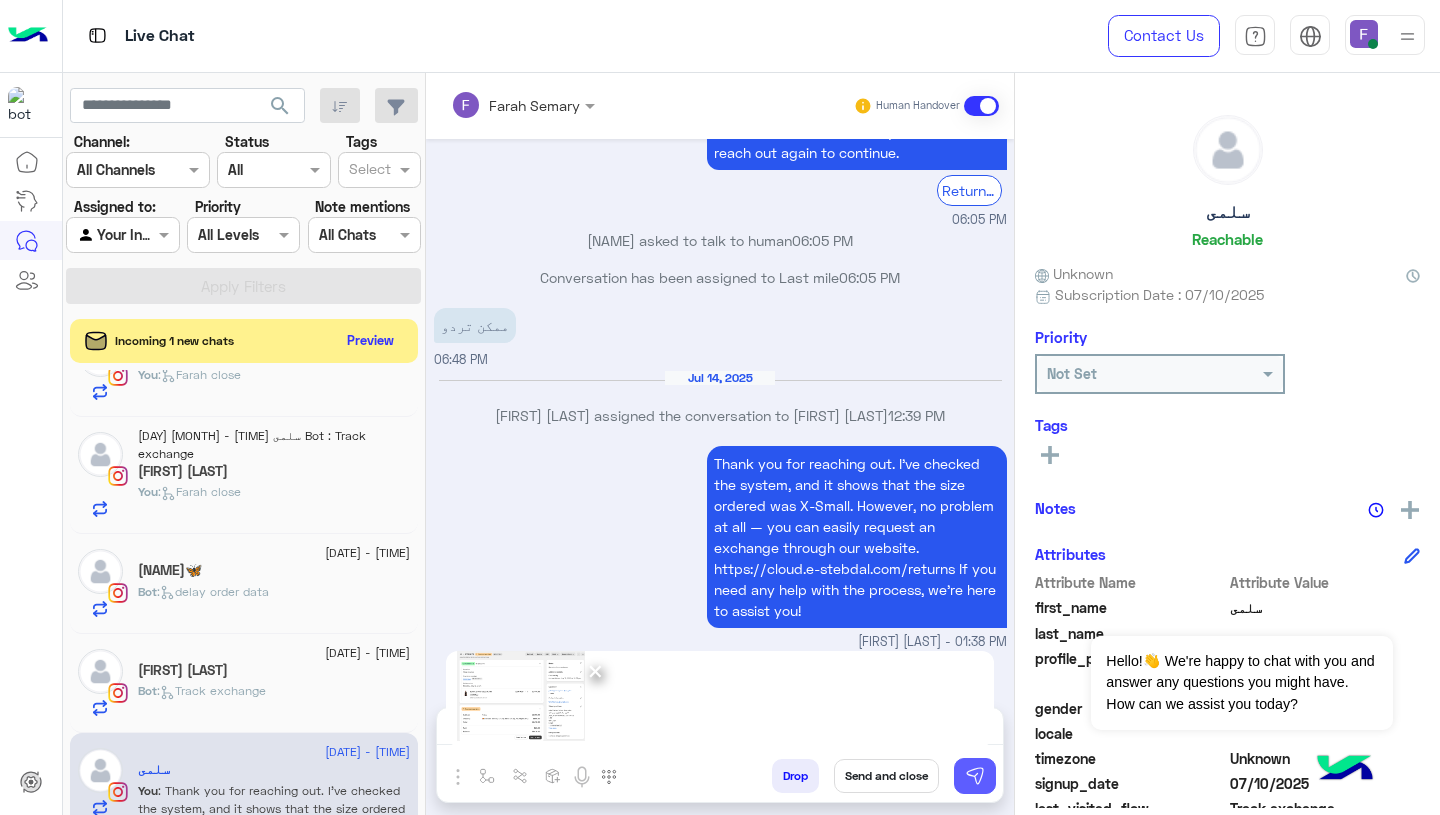 click at bounding box center [975, 776] 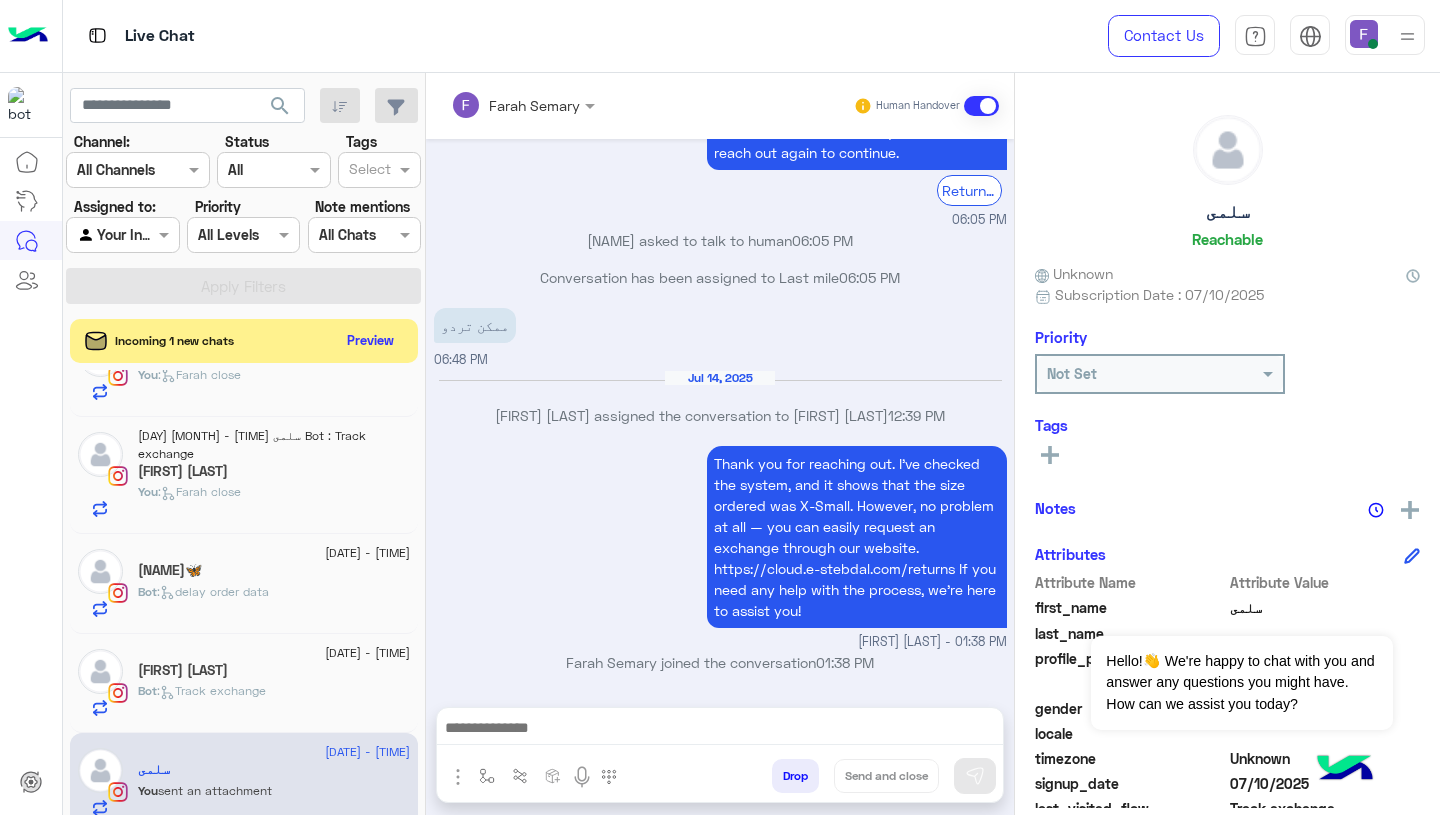scroll, scrollTop: 2092, scrollLeft: 0, axis: vertical 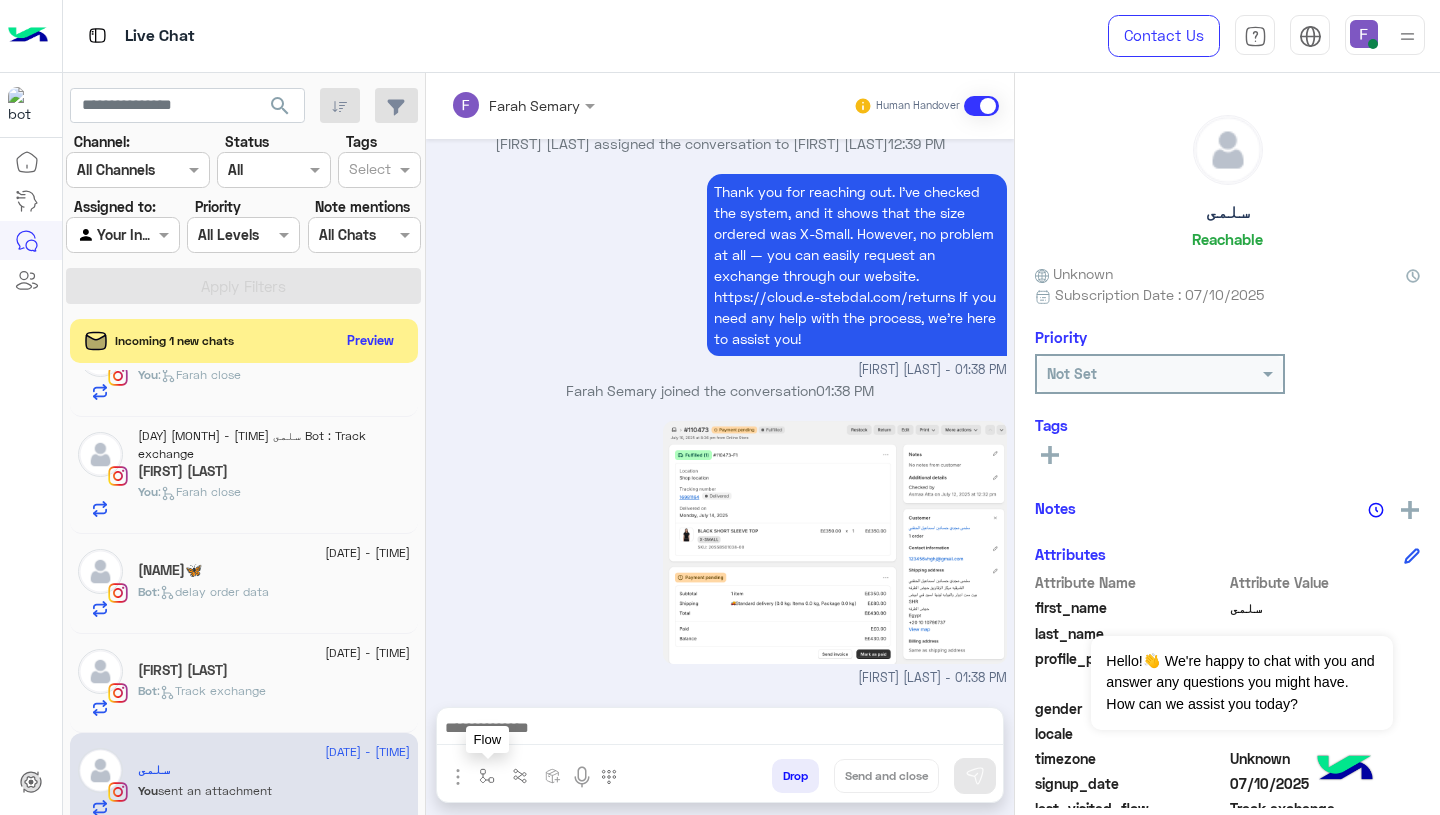 click at bounding box center (487, 776) 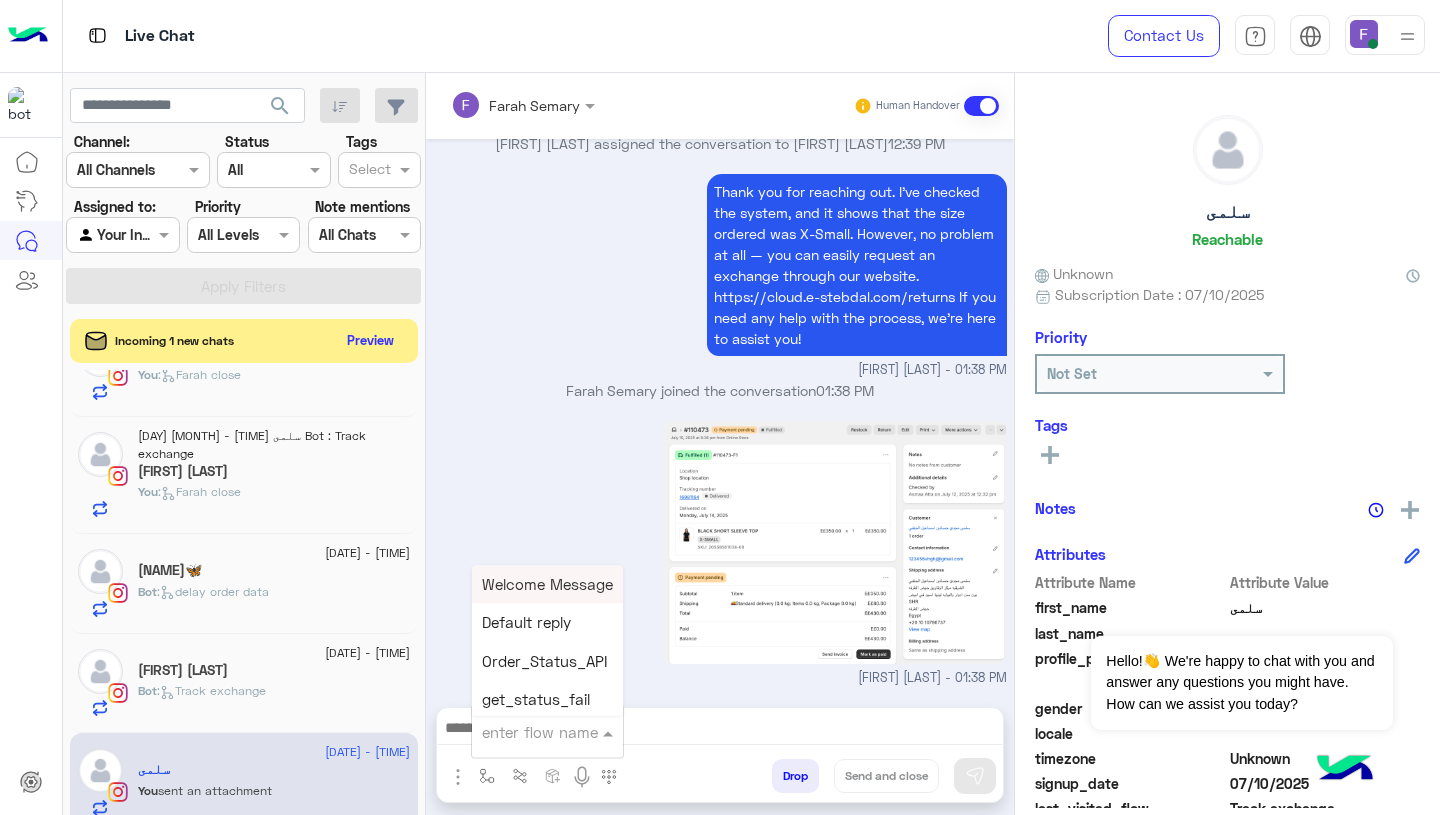 click at bounding box center [523, 732] 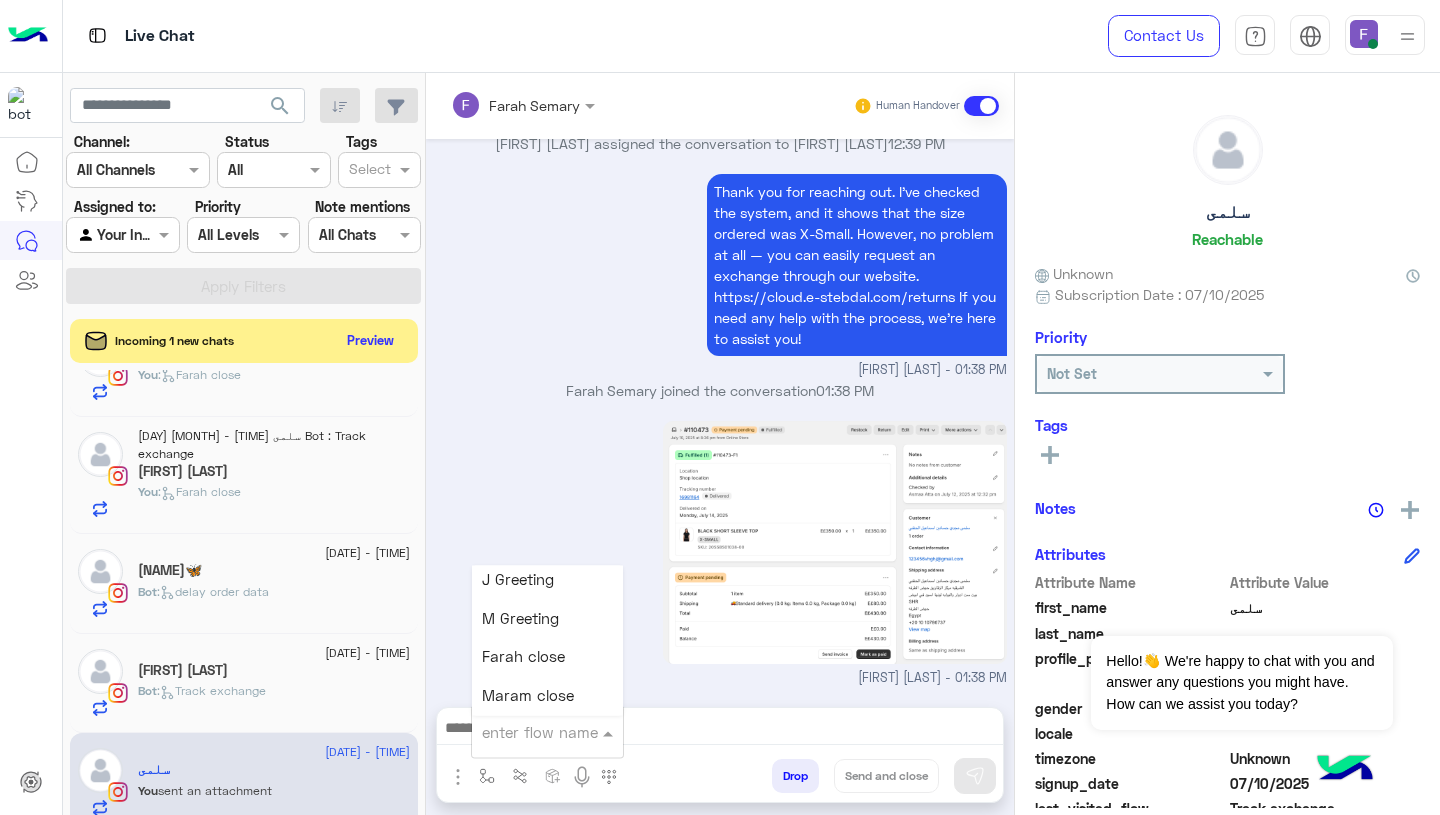 scroll, scrollTop: 2350, scrollLeft: 0, axis: vertical 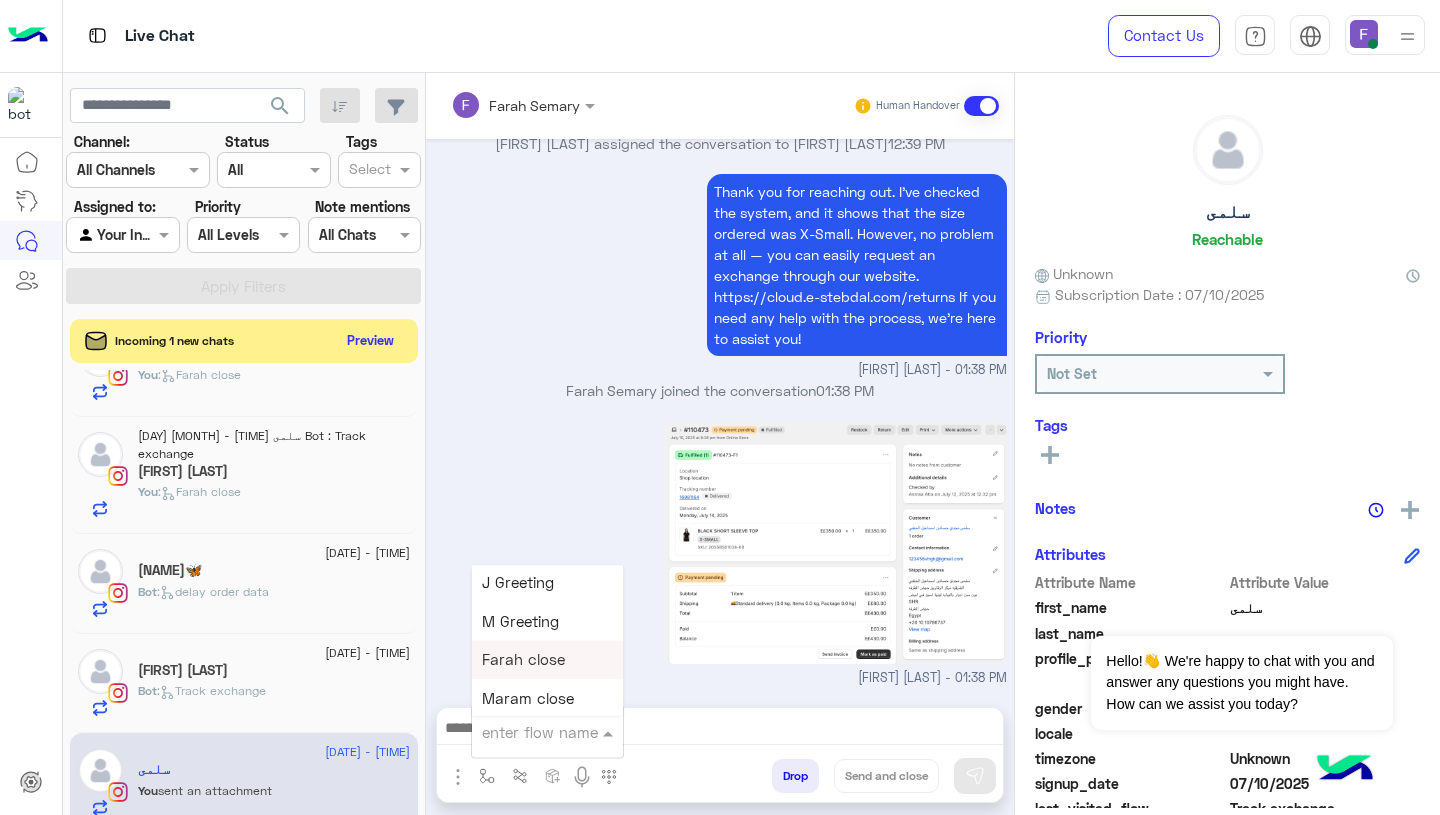 click on "Farah close" at bounding box center (547, 660) 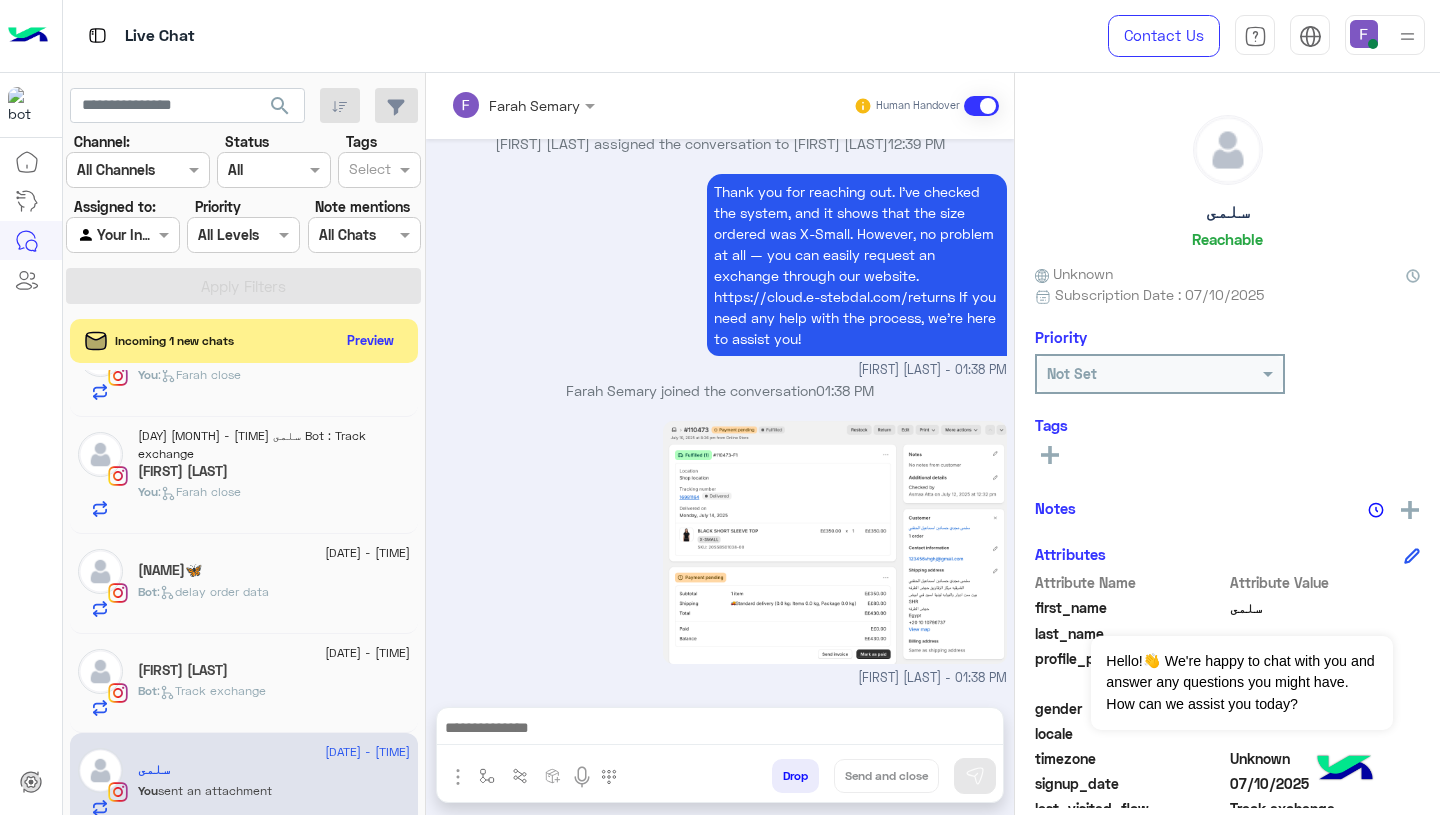 type on "**********" 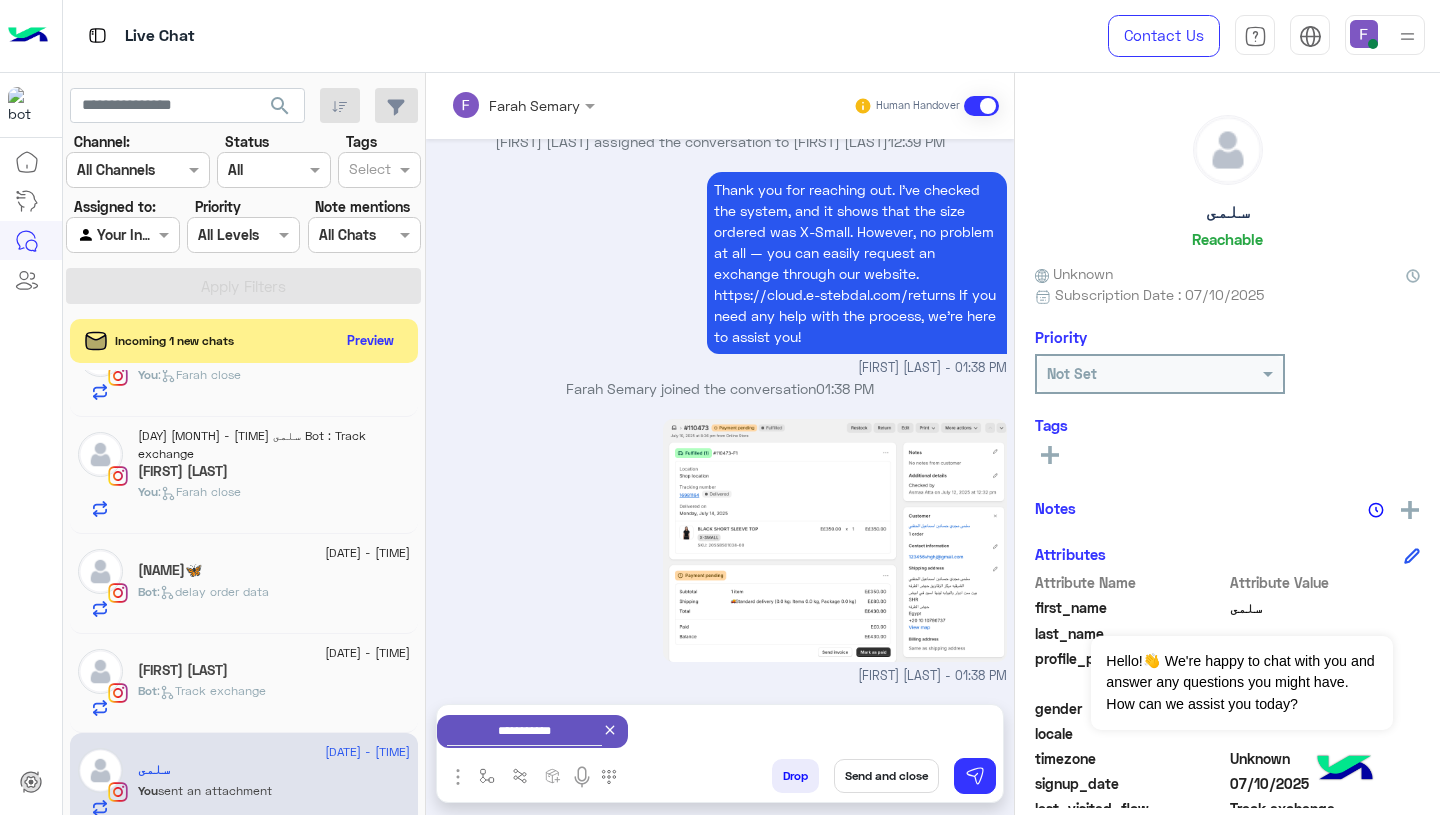 click on "Send and close" at bounding box center [886, 776] 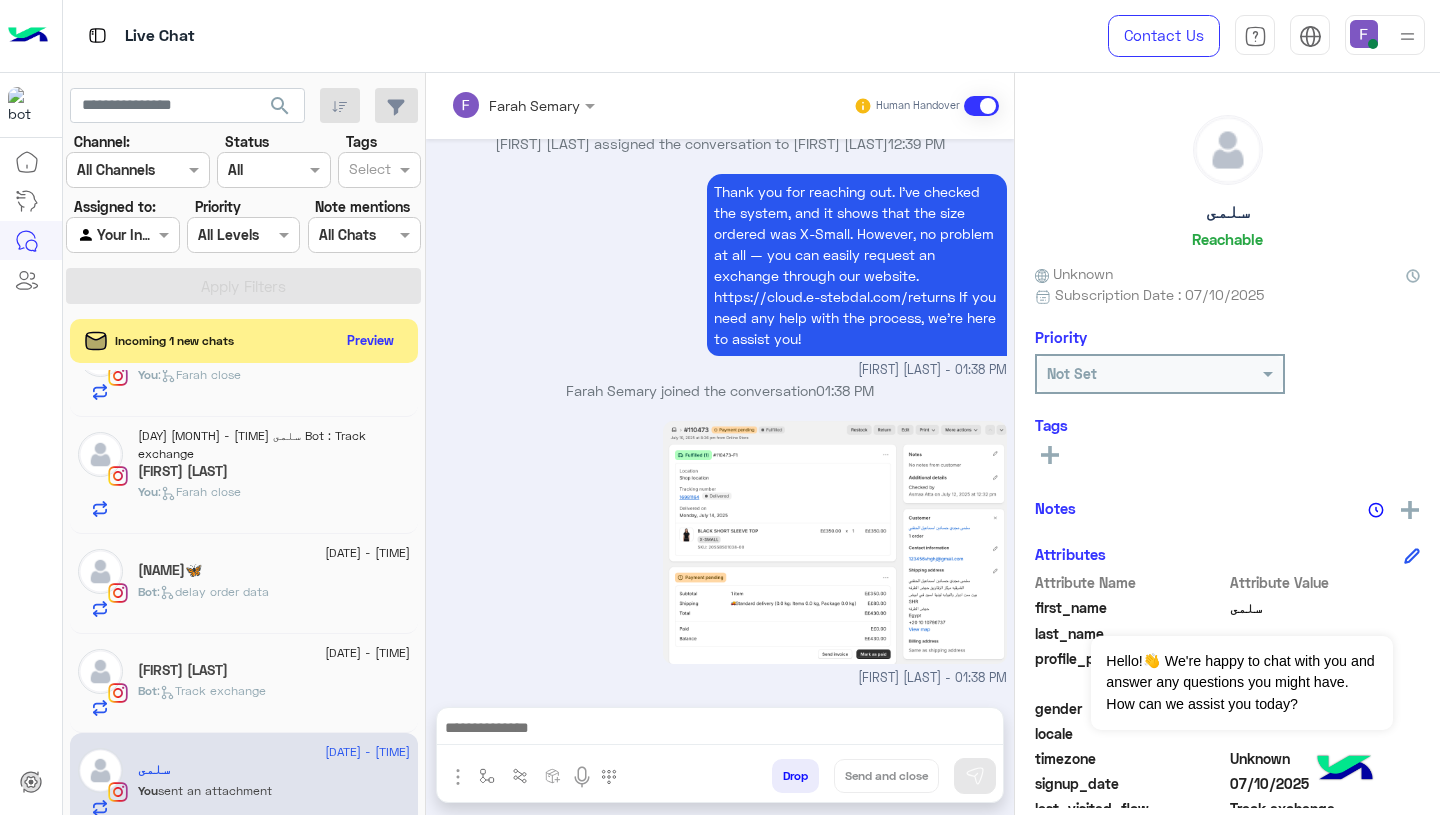 scroll, scrollTop: 2128, scrollLeft: 0, axis: vertical 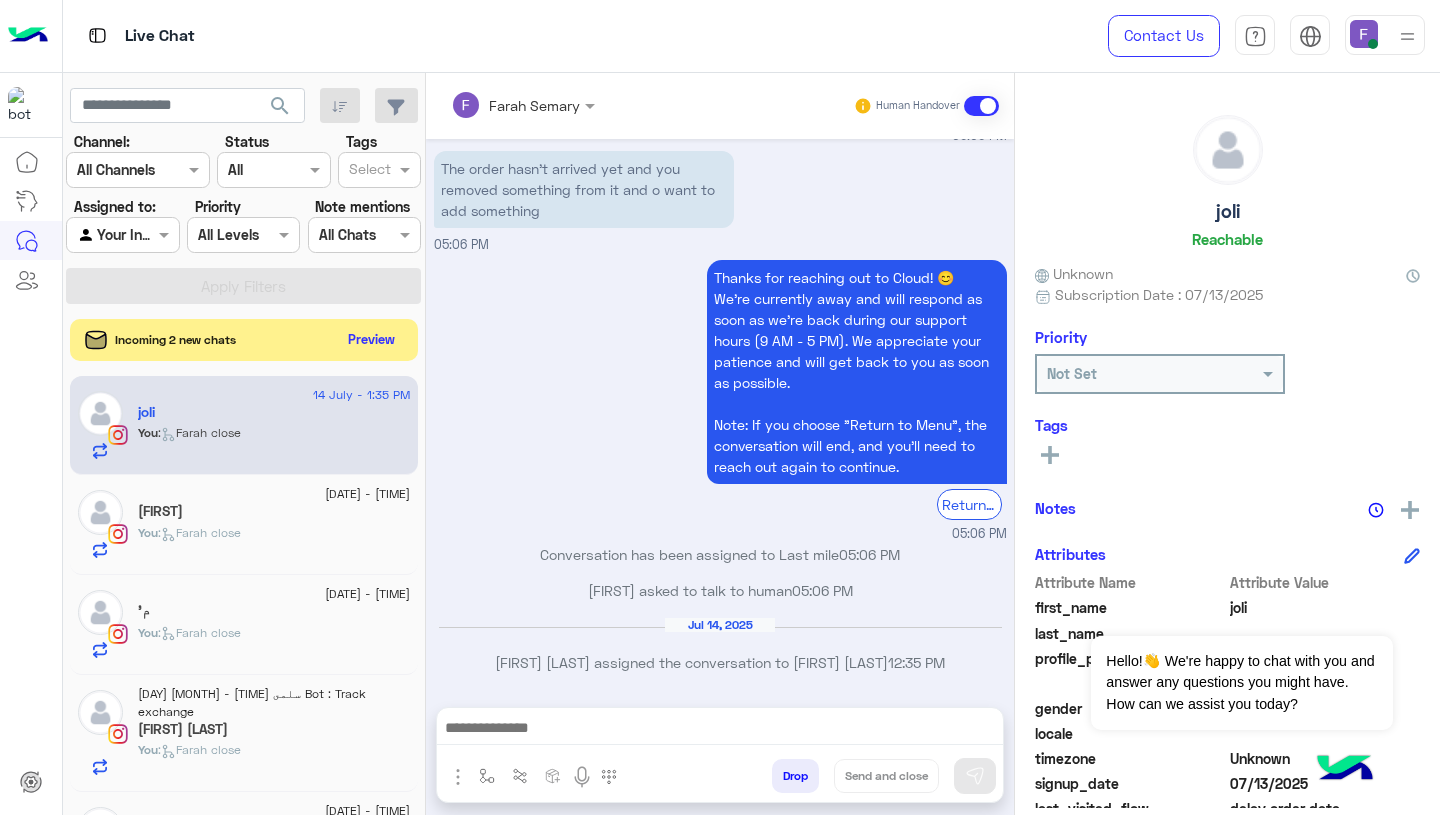click on "Preview" 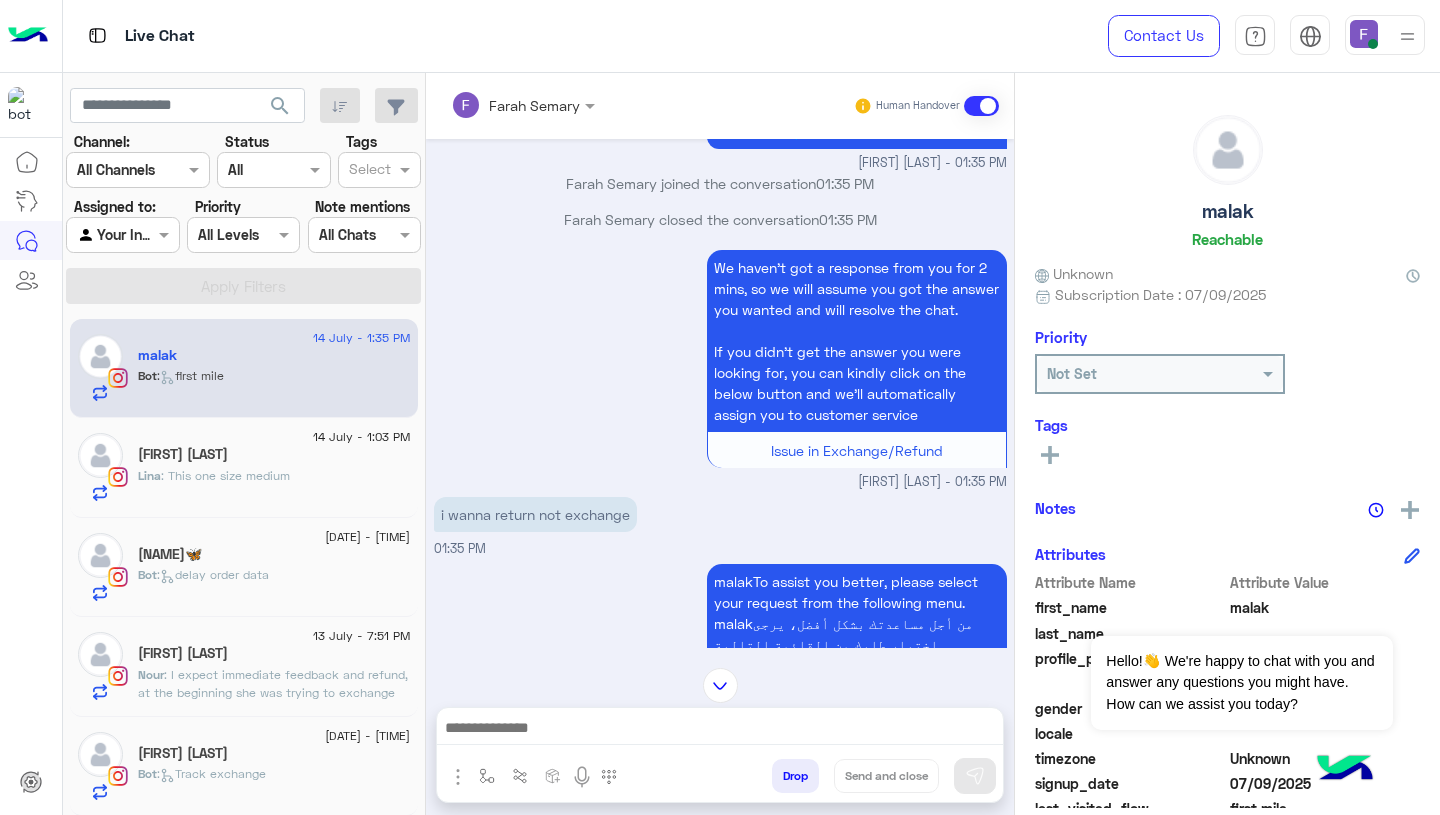 scroll, scrollTop: 1430, scrollLeft: 0, axis: vertical 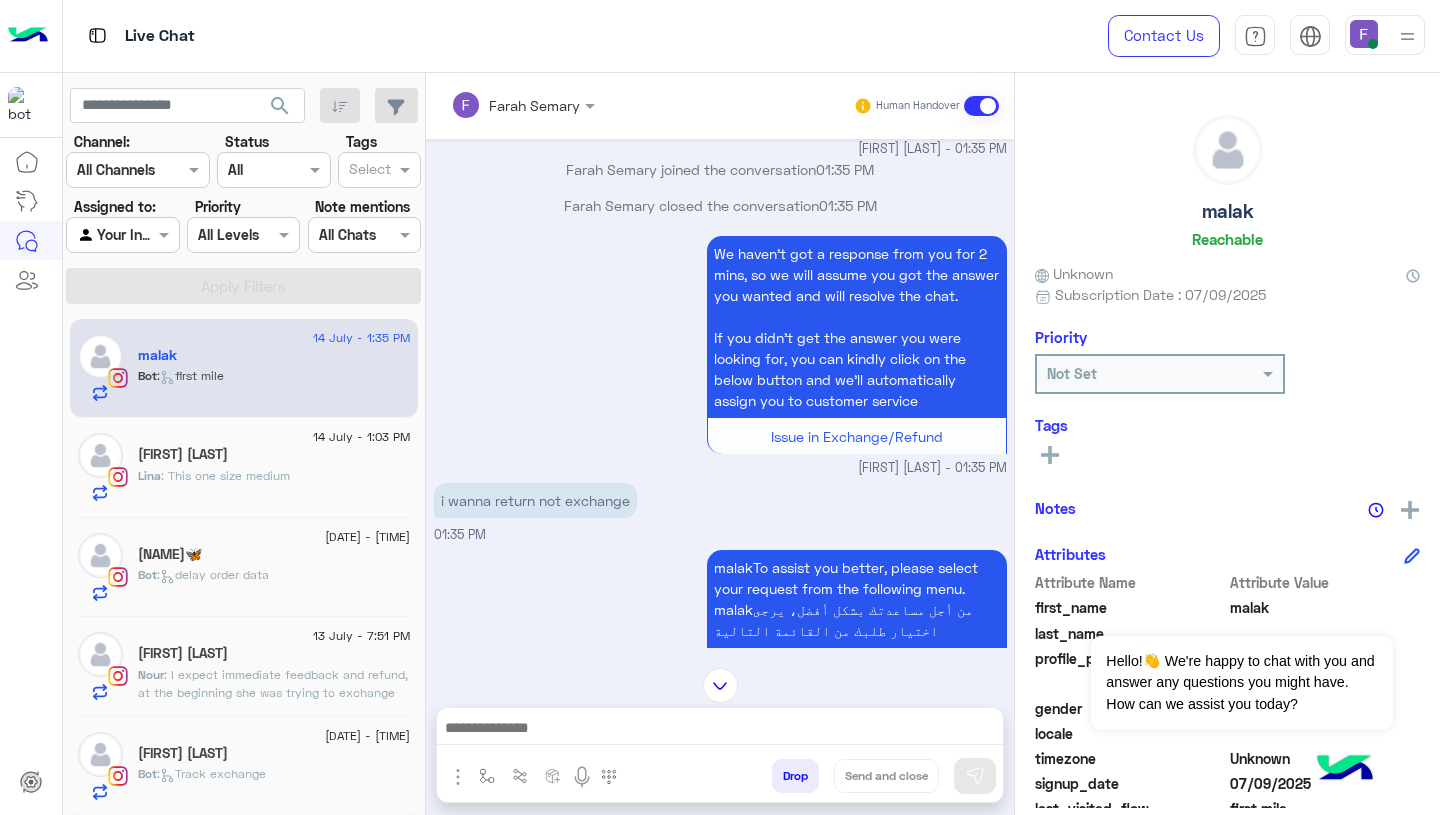 click on "i wanna return not exchange" at bounding box center (535, 500) 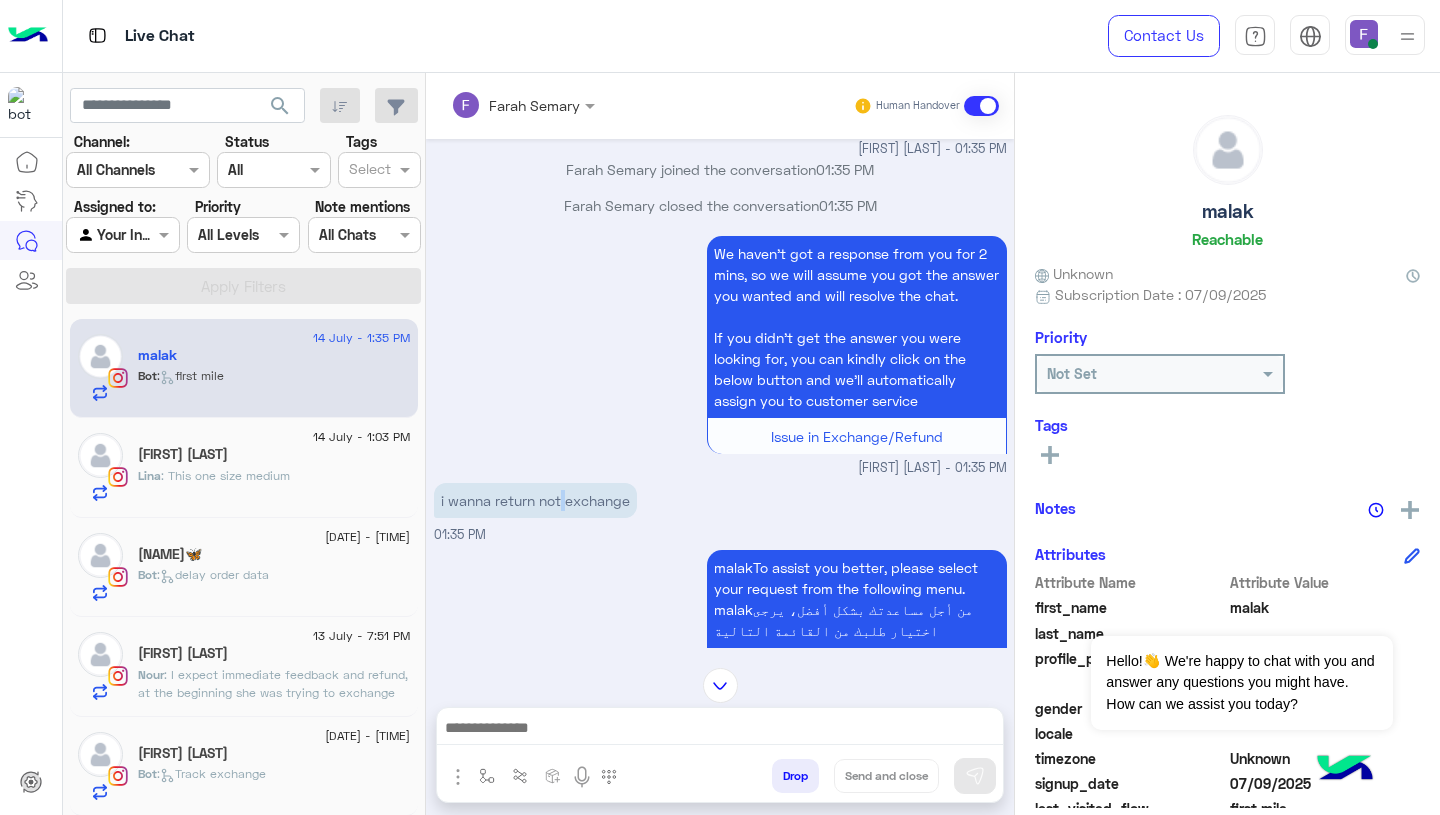 click on "i wanna return not exchange" at bounding box center [535, 500] 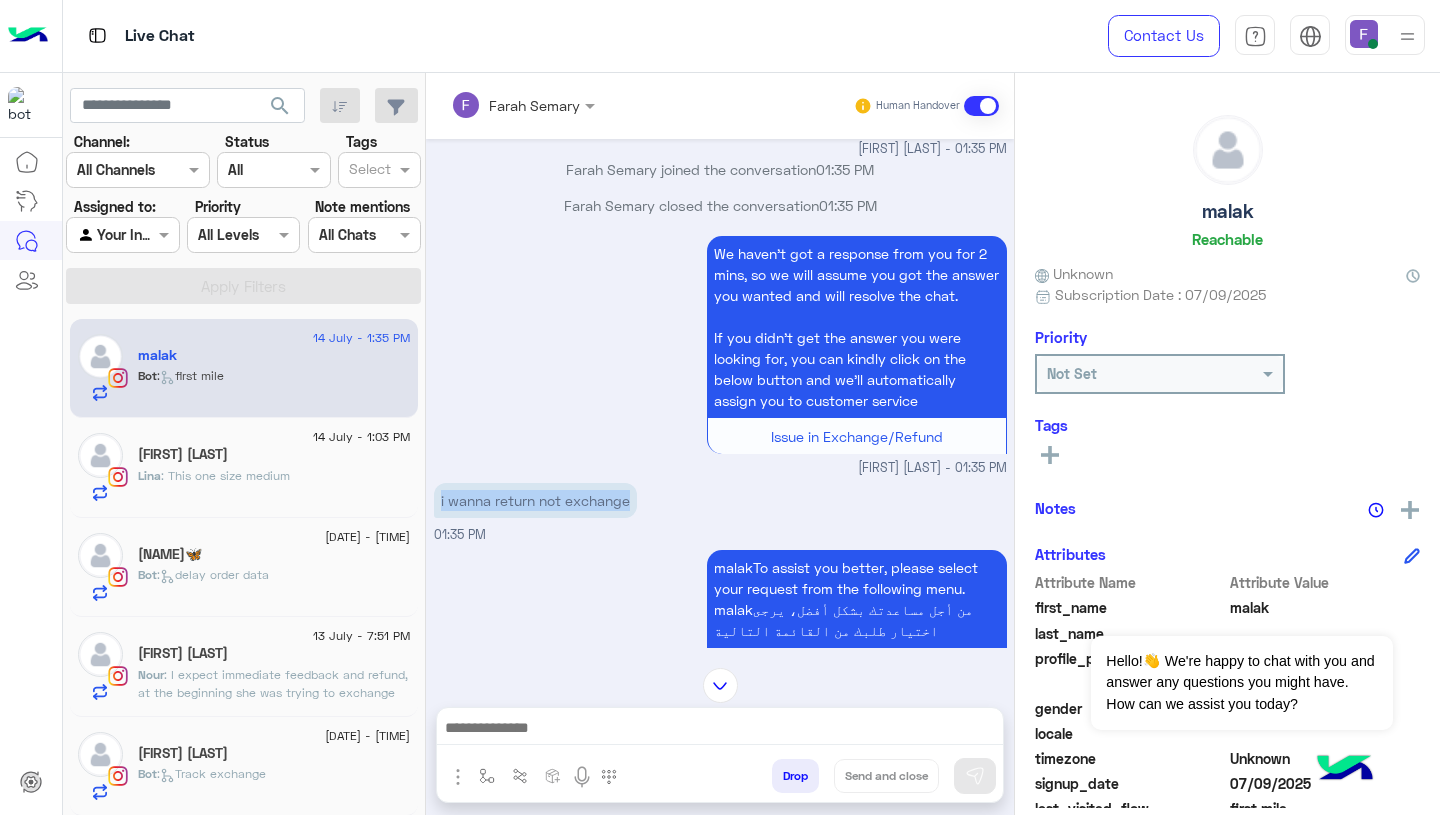 click on "i wanna return not exchange" at bounding box center [535, 500] 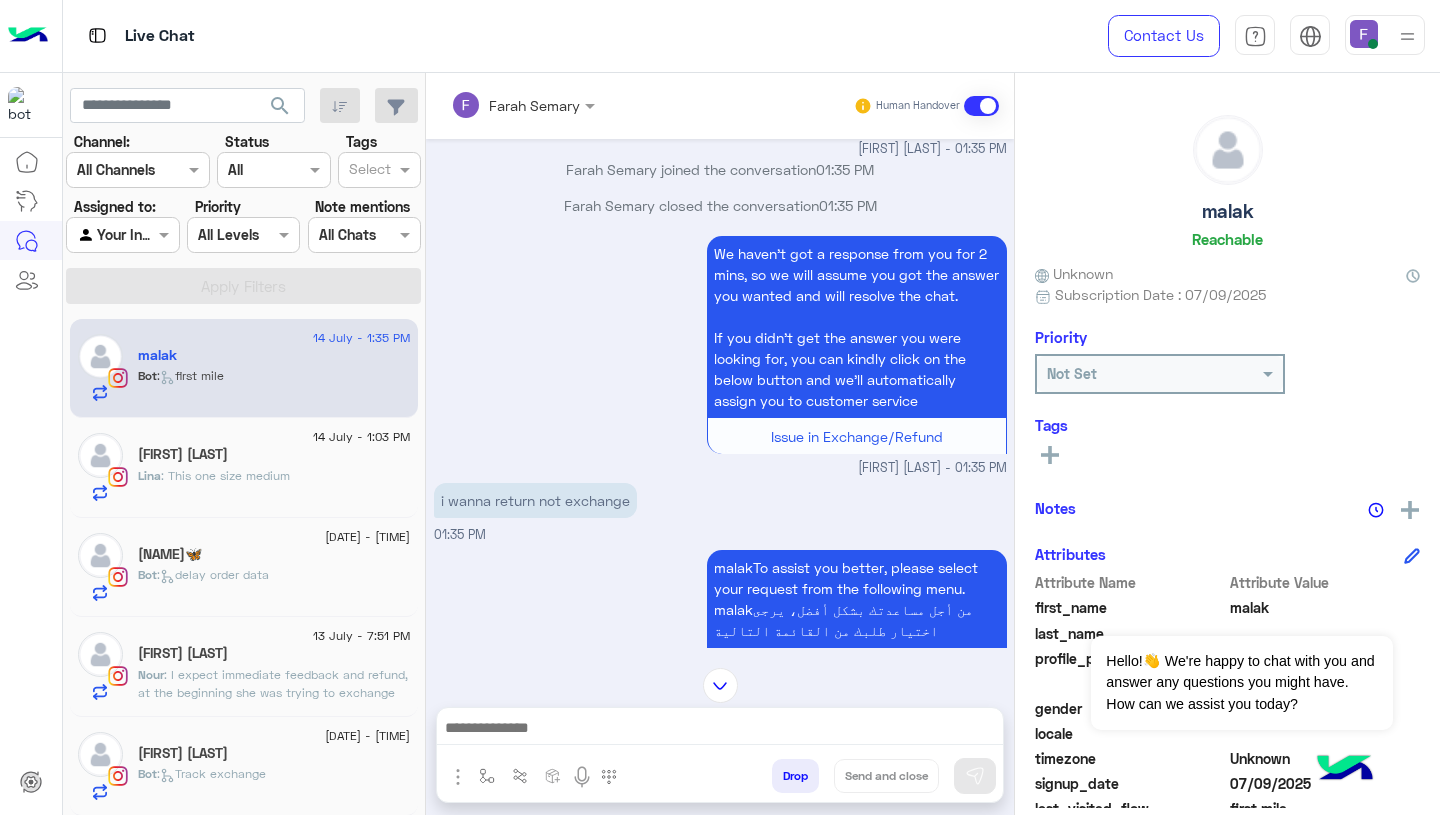 click at bounding box center [720, 730] 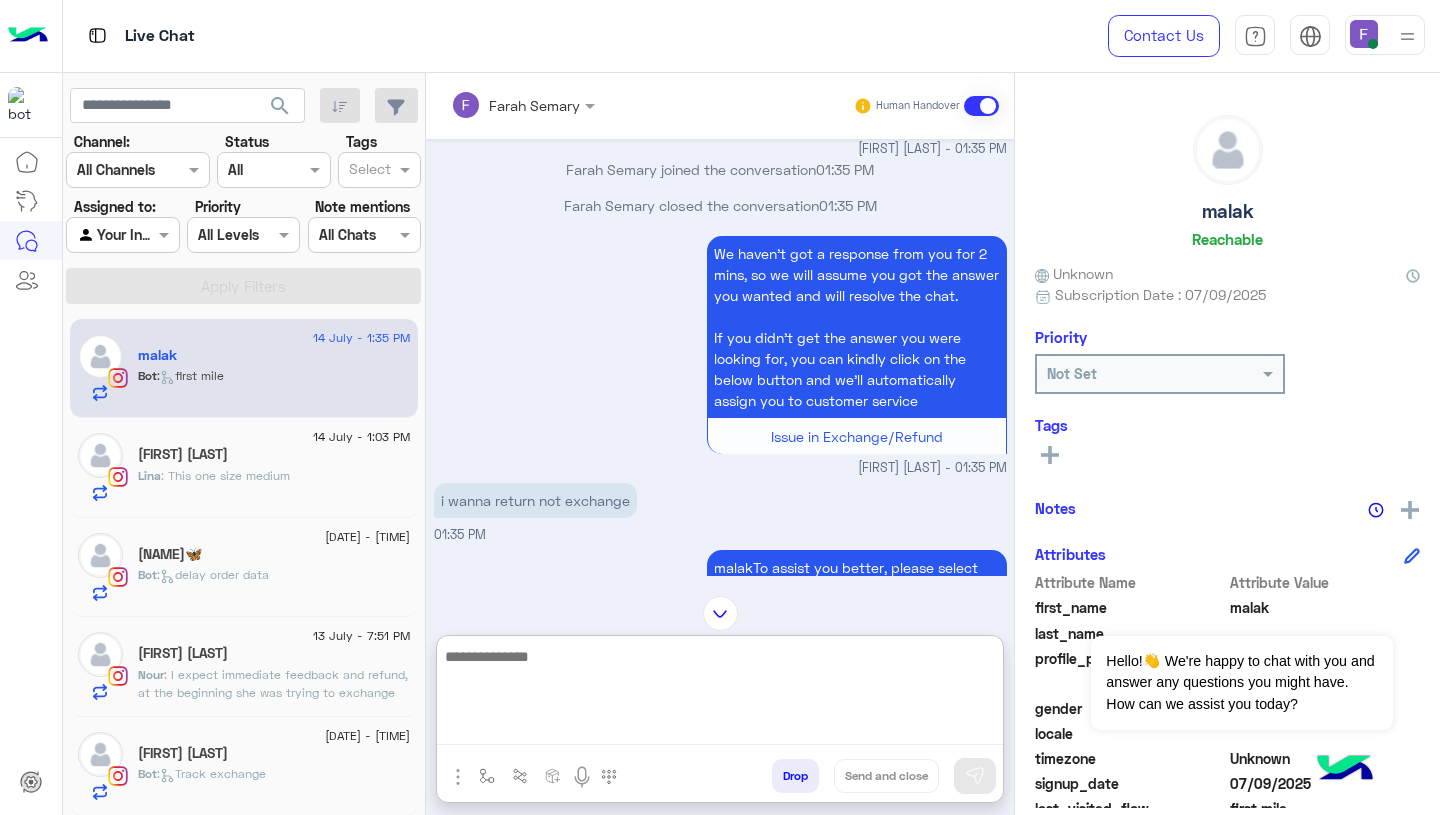 paste on "**********" 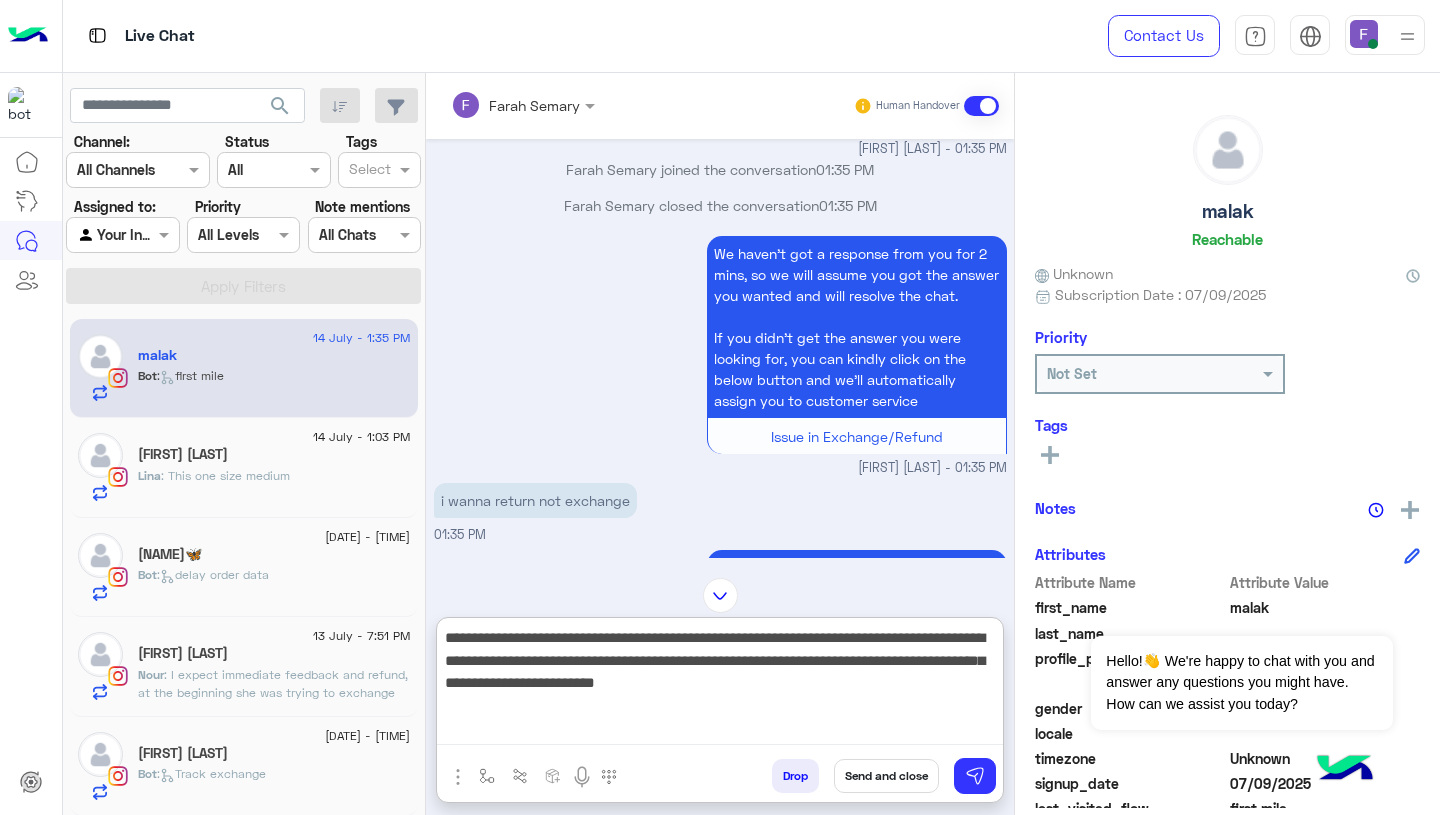 scroll, scrollTop: 83, scrollLeft: 0, axis: vertical 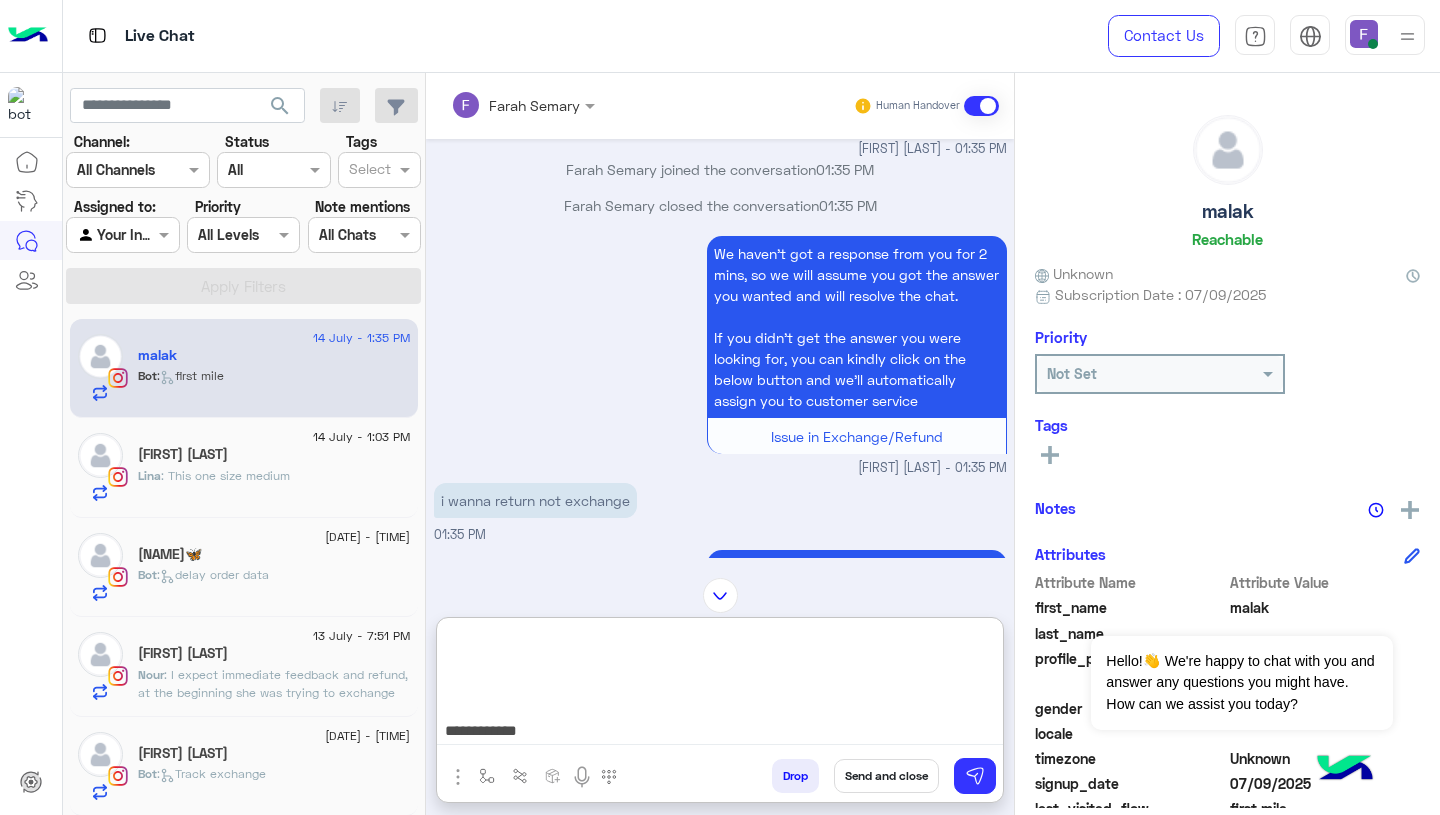 click on "**********" at bounding box center [720, 685] 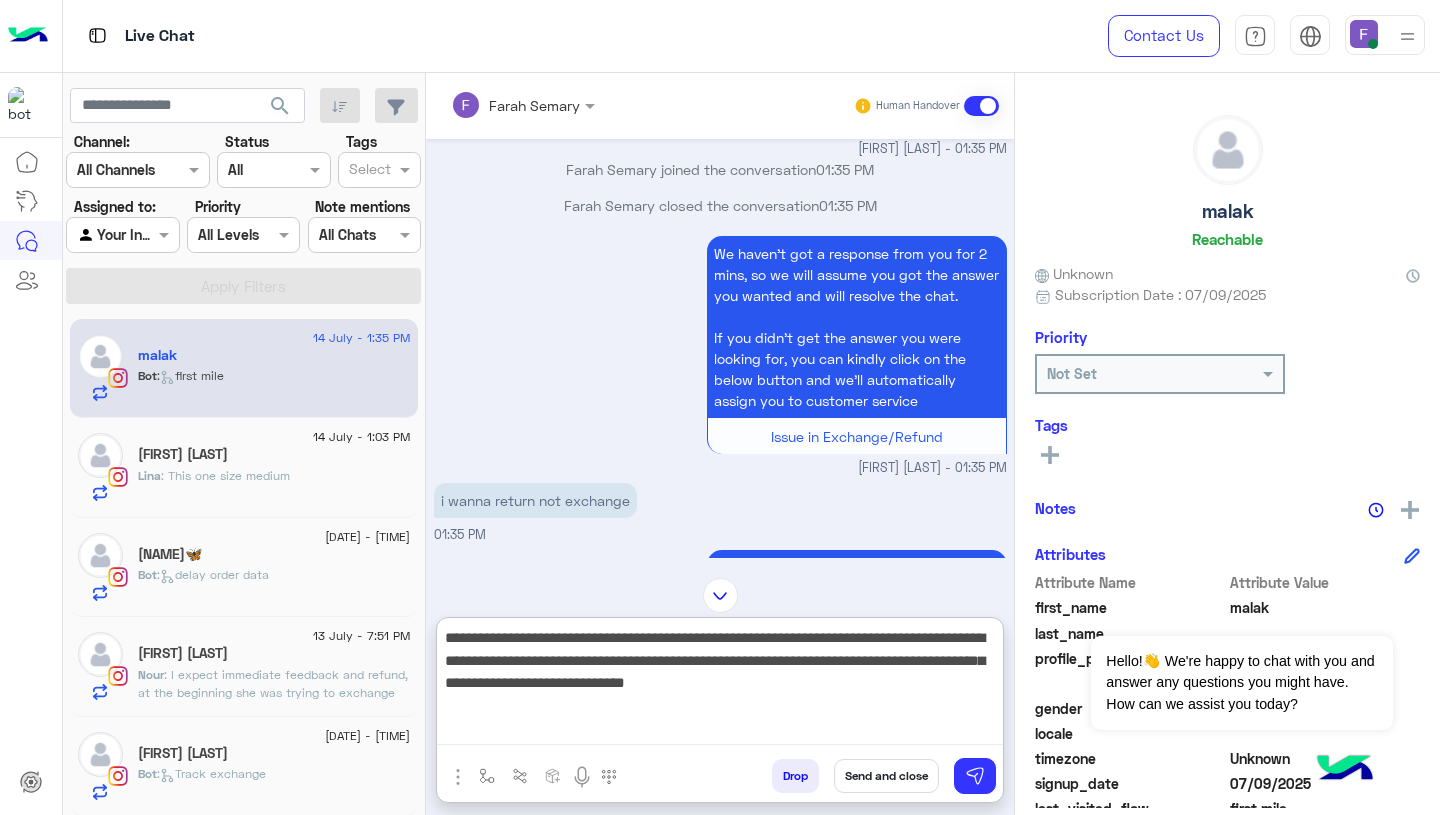 scroll, scrollTop: 0, scrollLeft: 0, axis: both 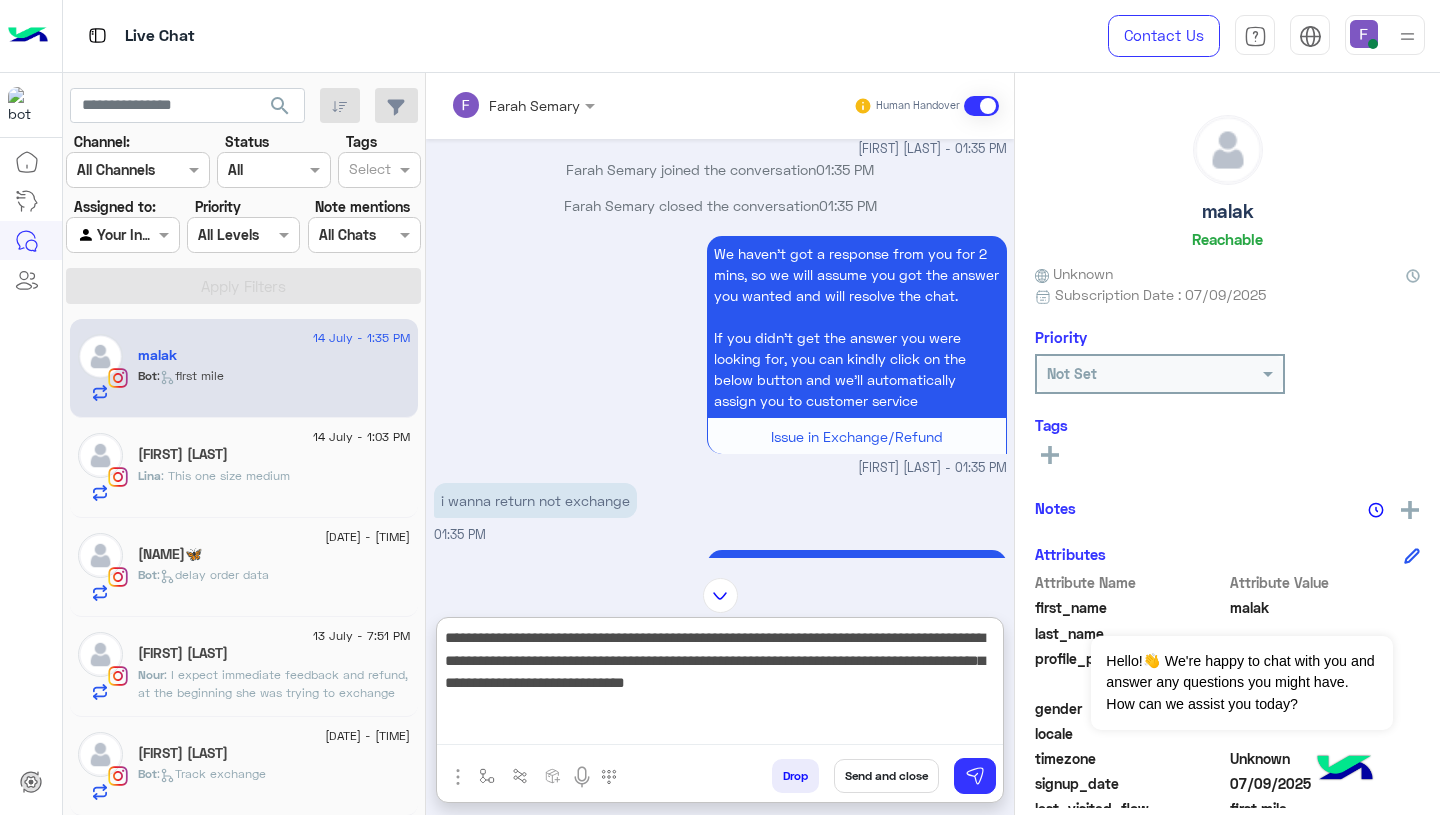 click on "**********" at bounding box center [720, 685] 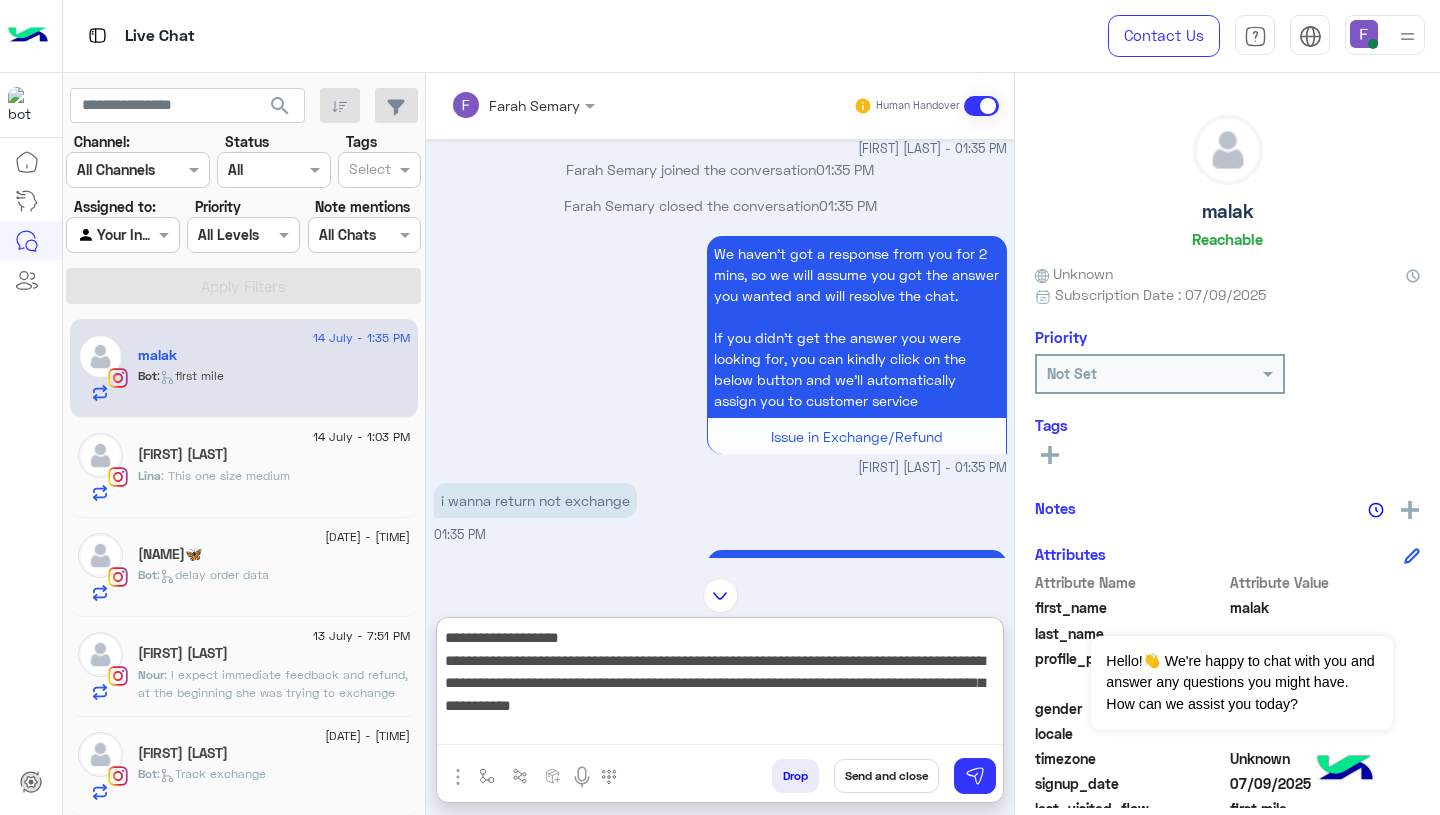 click on "**********" at bounding box center [720, 685] 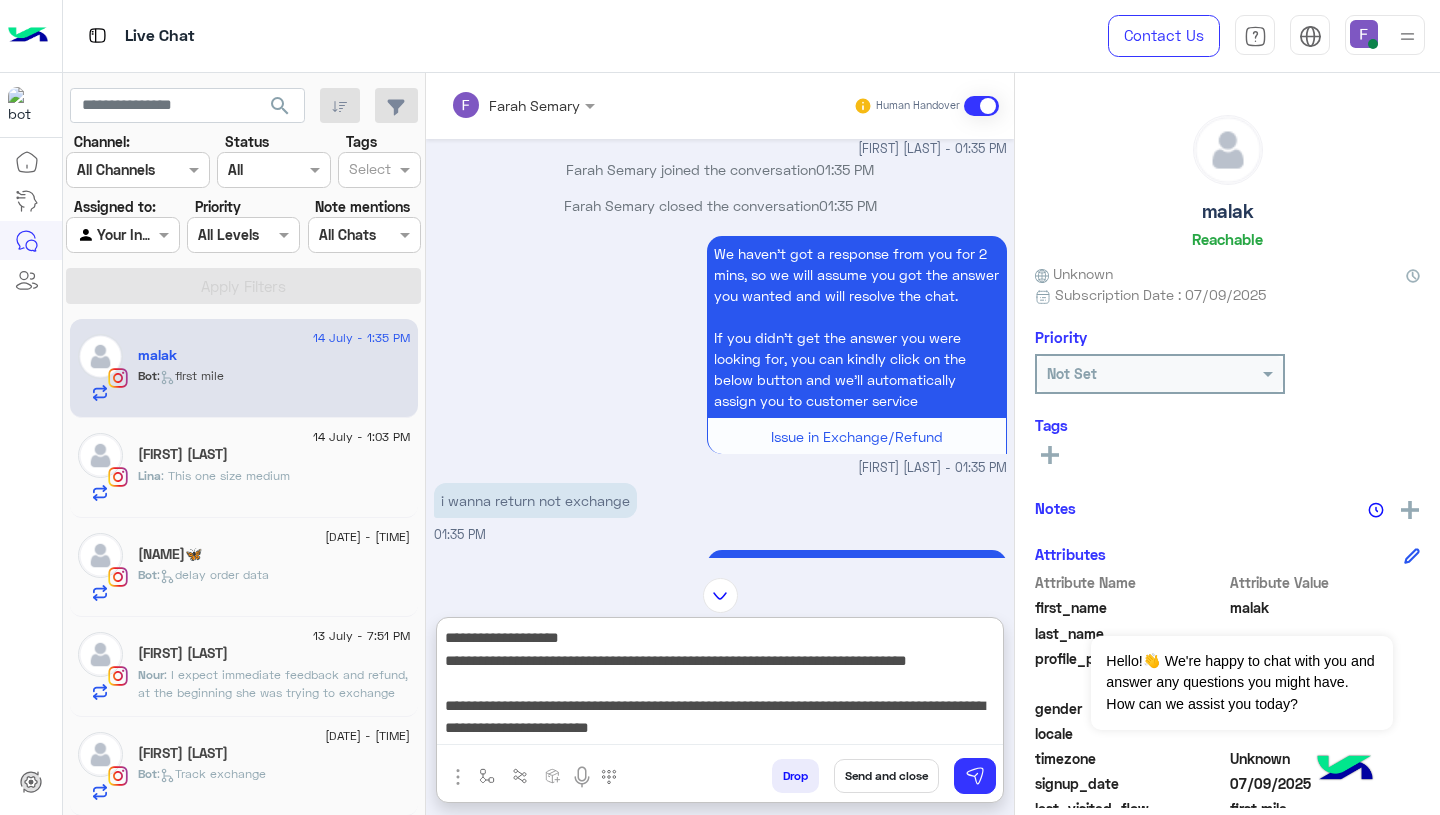 scroll, scrollTop: 44, scrollLeft: 0, axis: vertical 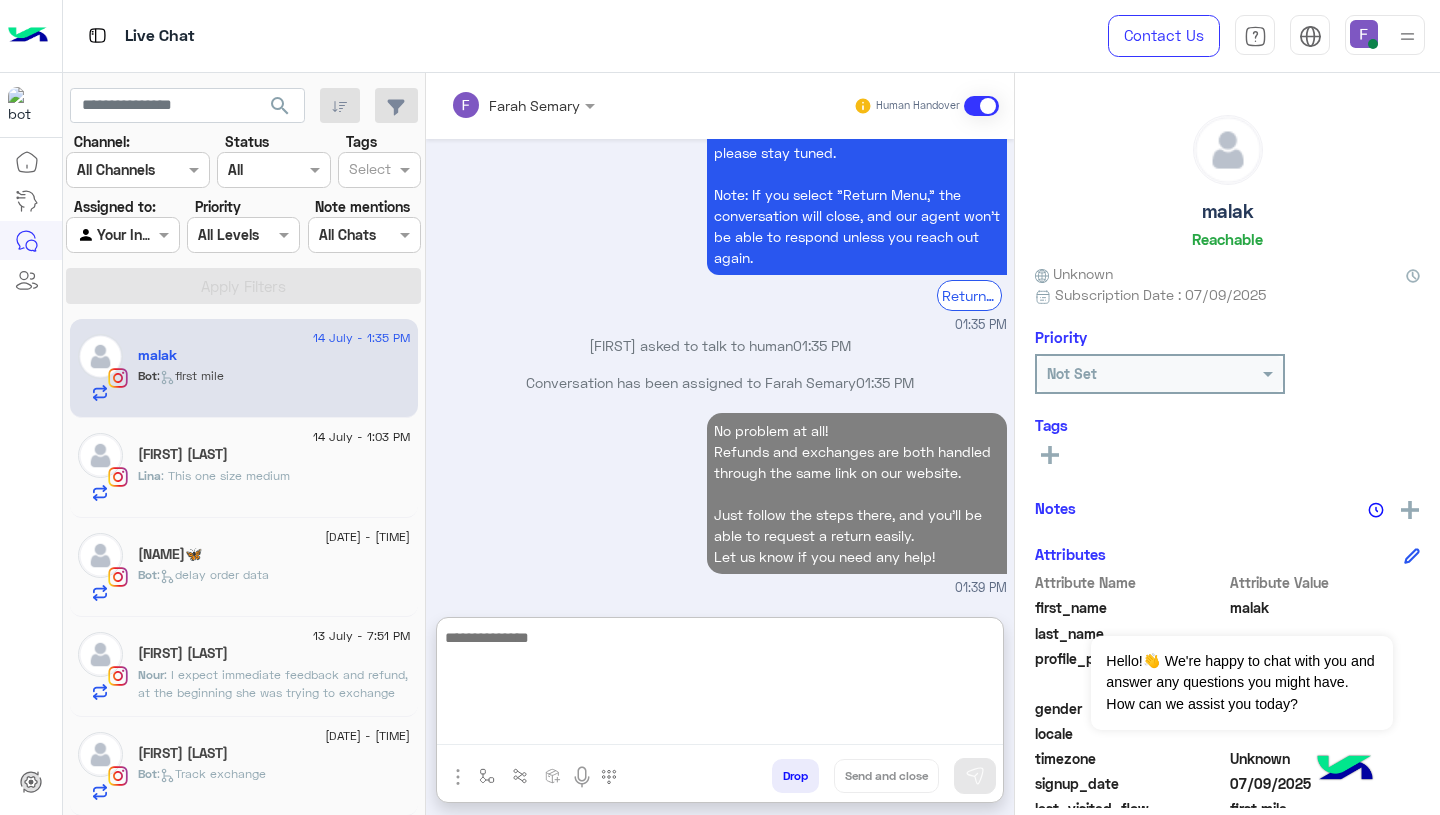 click on "No problem at all!  Refunds and exchanges are both handled through the same link on our website.  Just follow the steps there, and you’ll be able to request a return easily.  Let us know if you need any help!   01:39 PM" at bounding box center [720, 503] 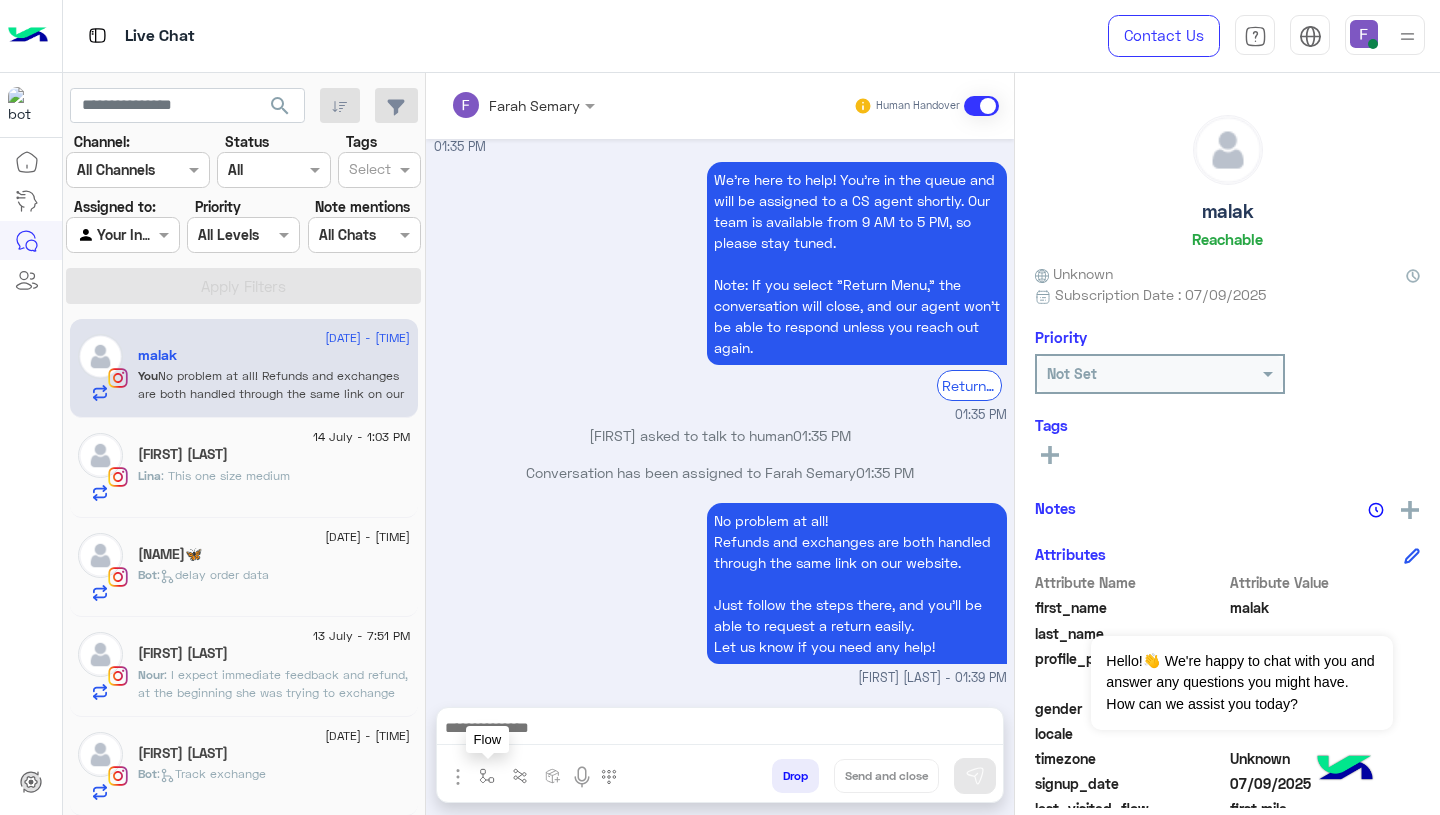 scroll, scrollTop: 2156, scrollLeft: 0, axis: vertical 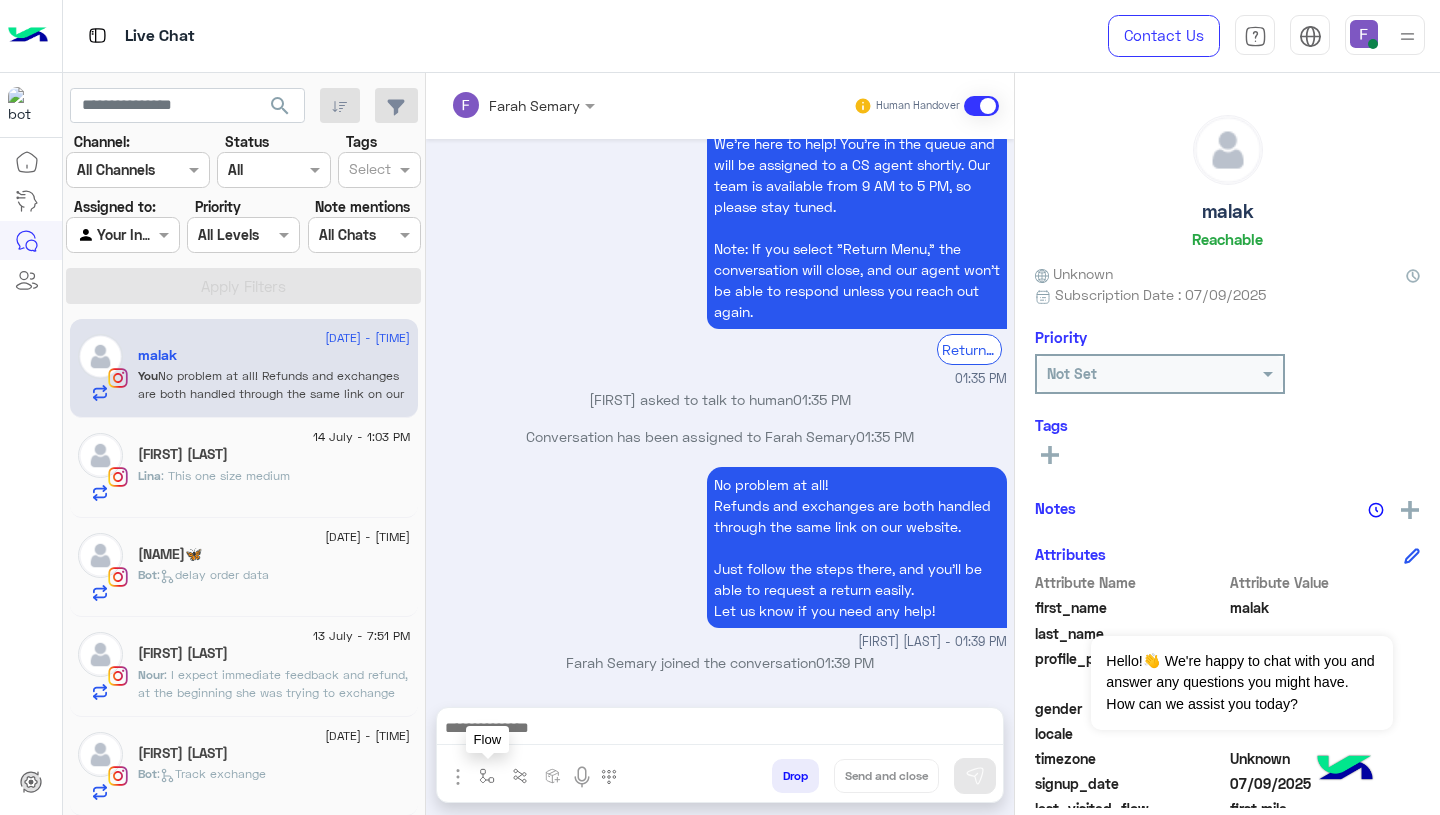 click at bounding box center [487, 776] 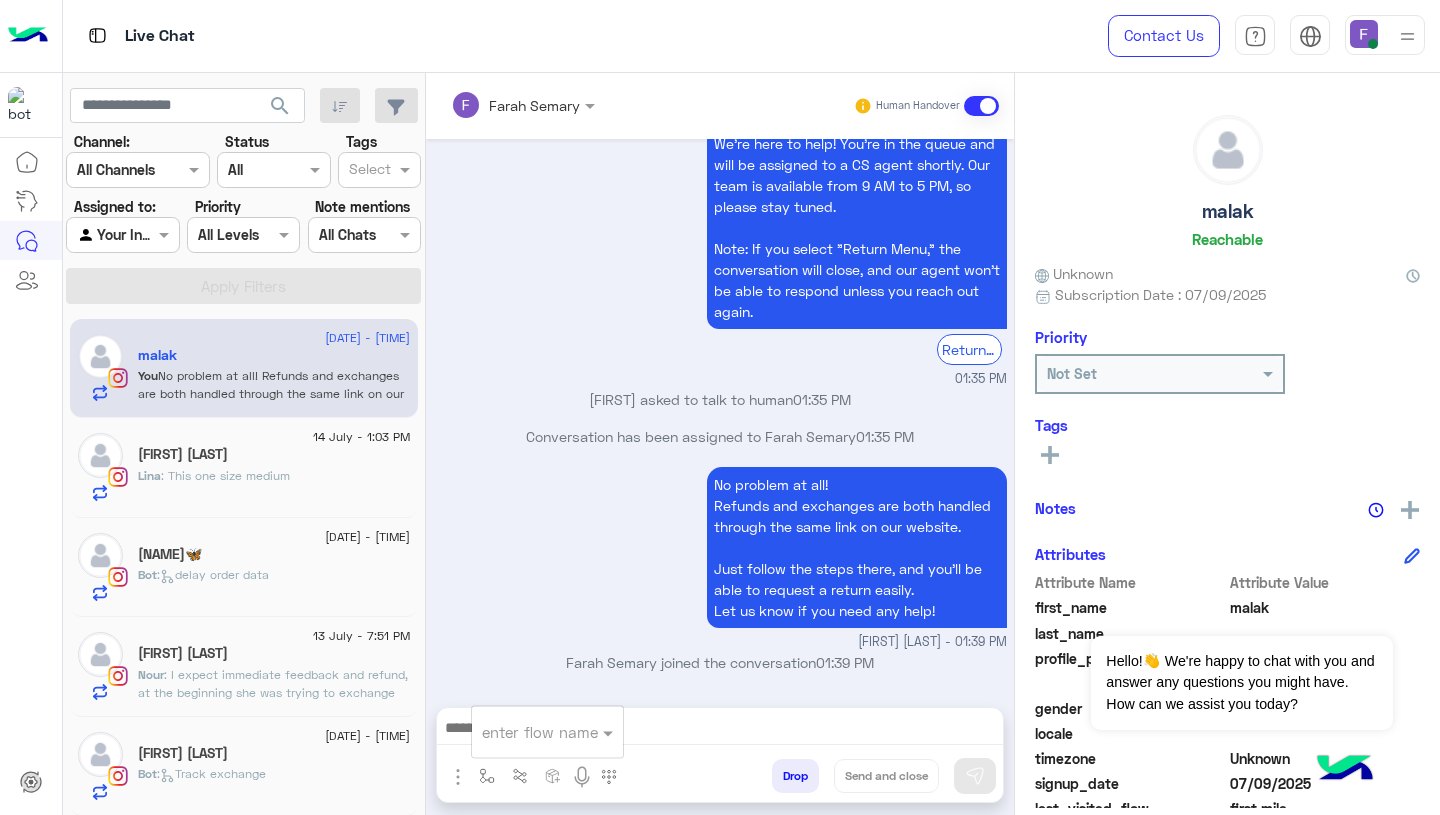 click at bounding box center (523, 732) 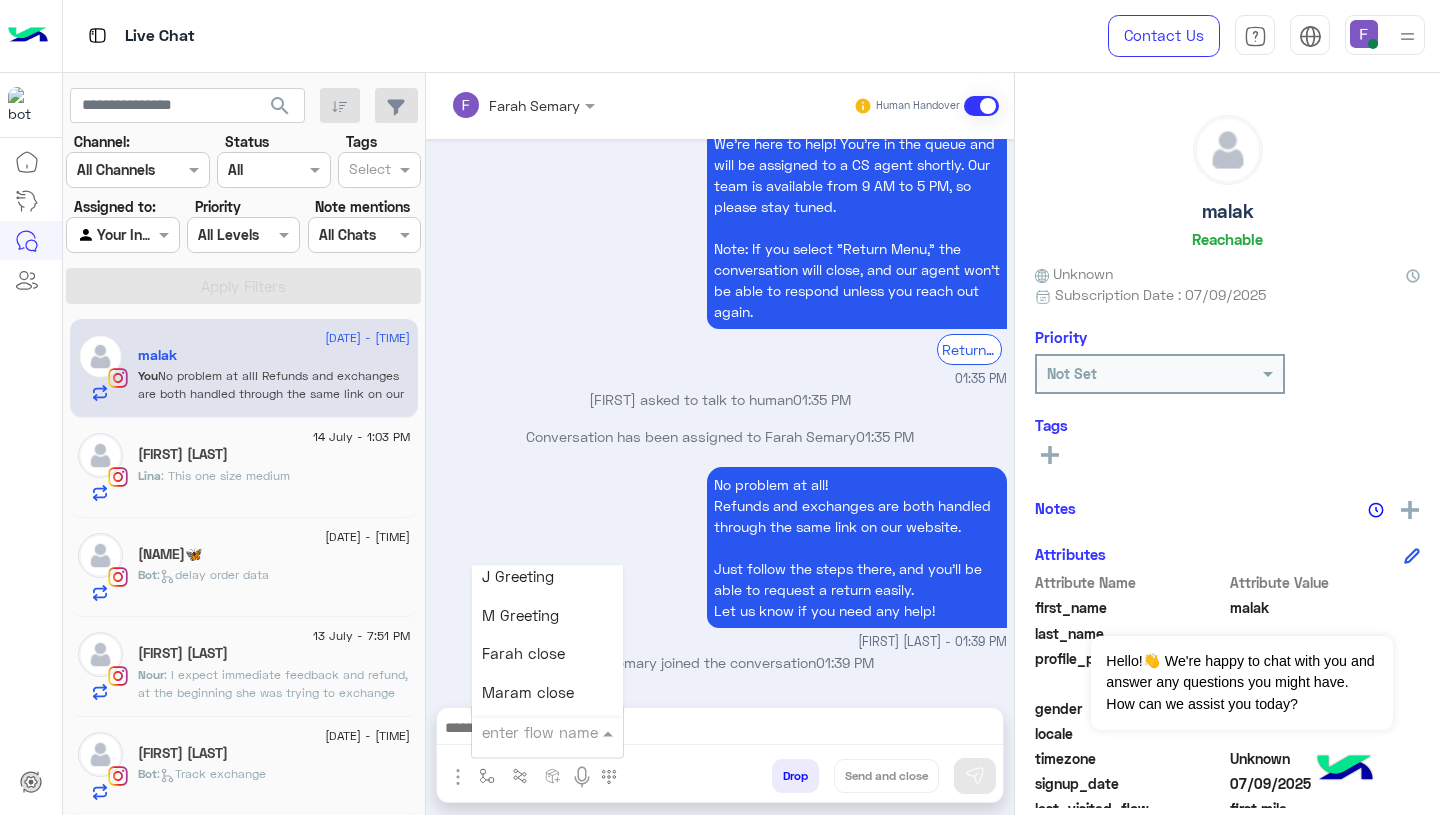 scroll, scrollTop: 2340, scrollLeft: 0, axis: vertical 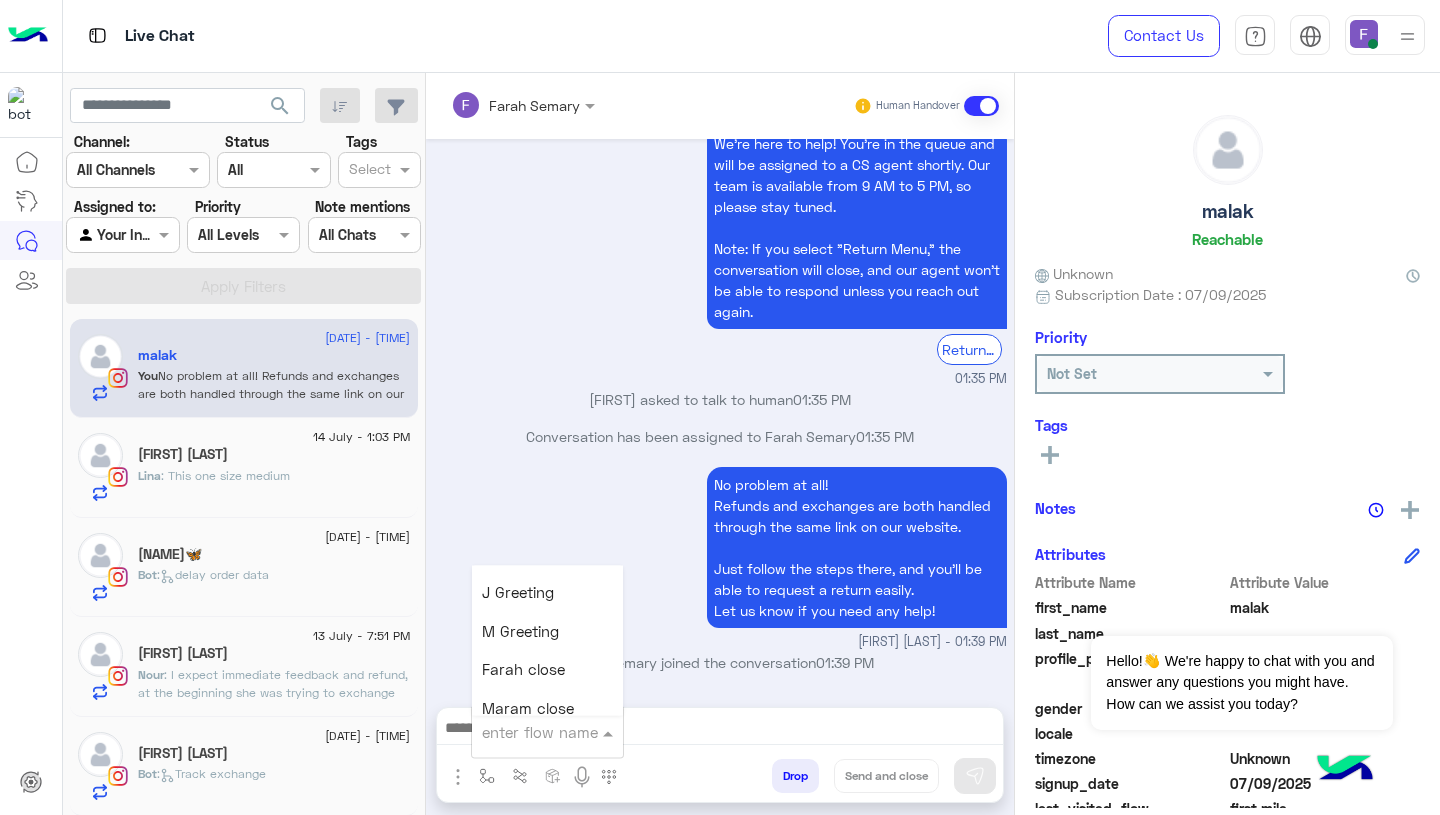 click on "Farah close" at bounding box center (523, 670) 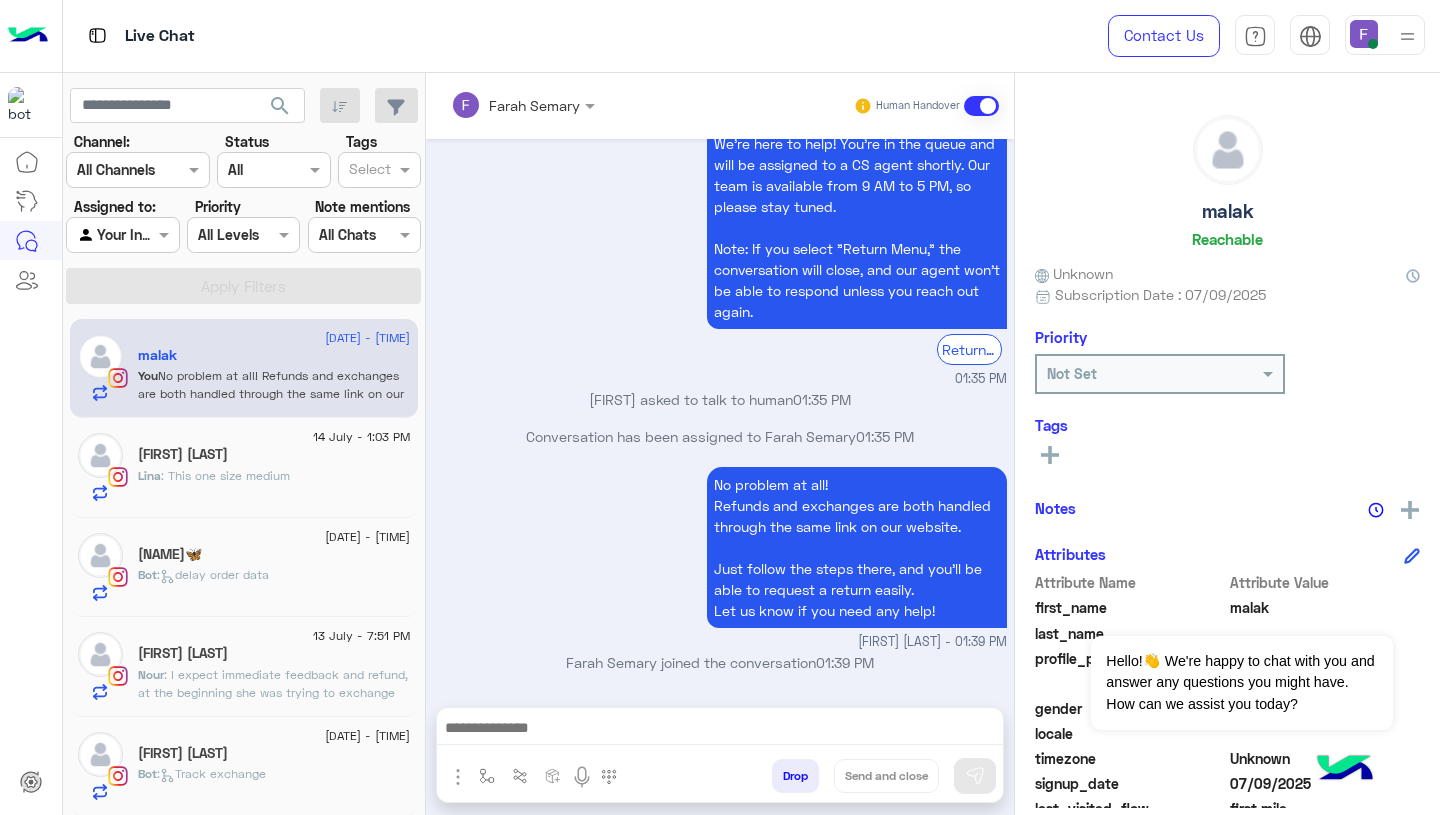 type on "**********" 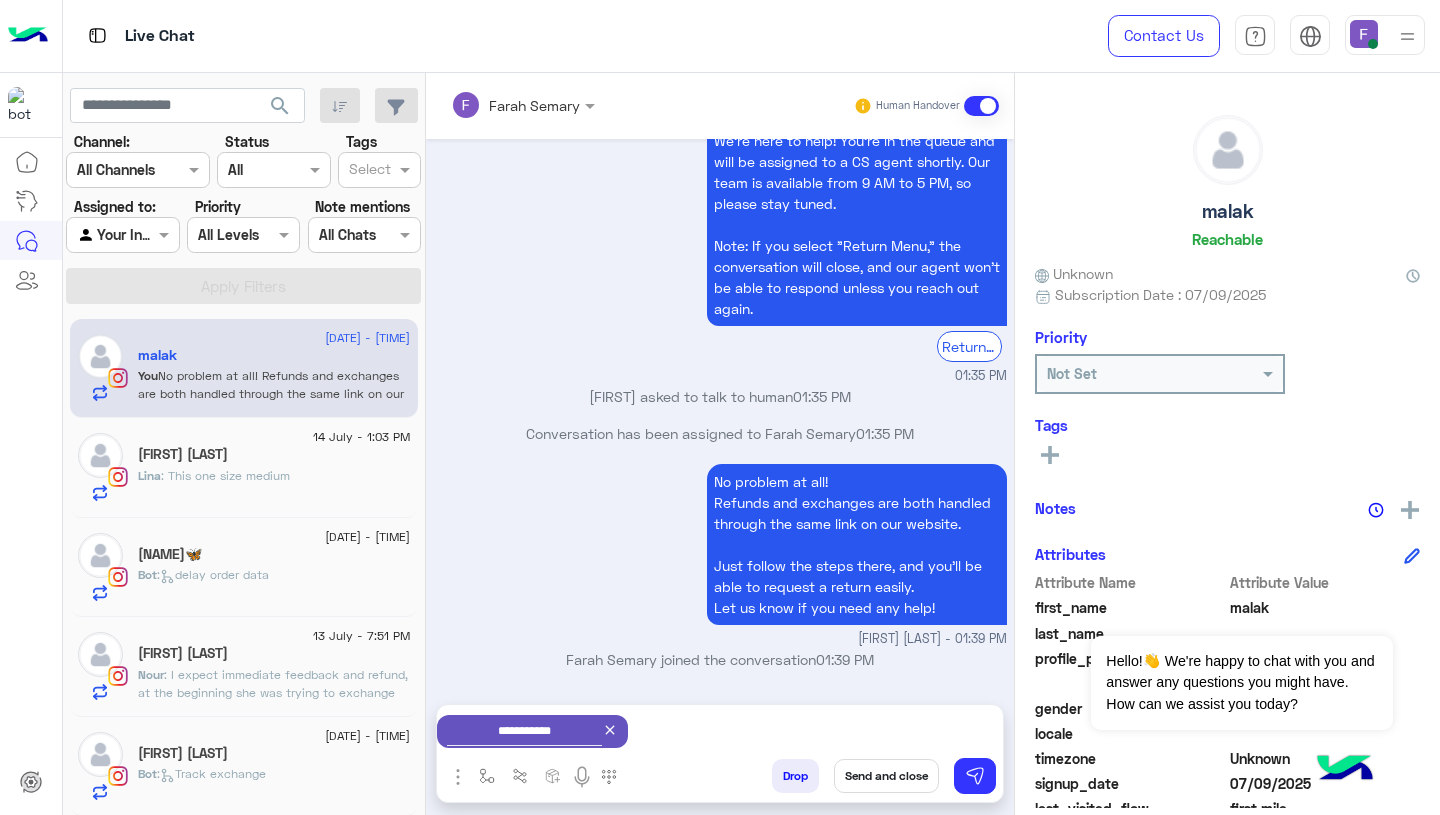 click on "Send and close" at bounding box center (886, 776) 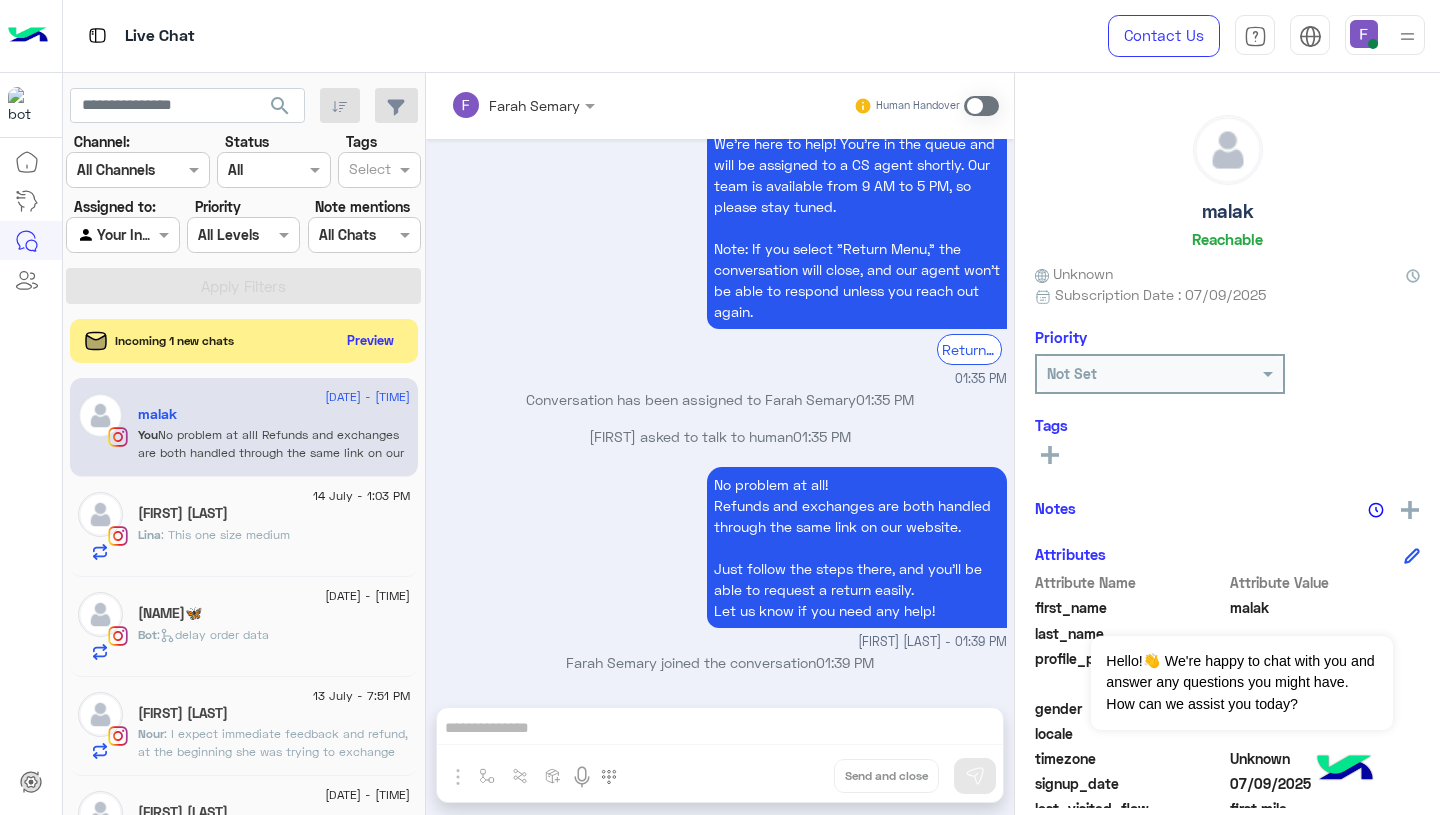 scroll, scrollTop: 2193, scrollLeft: 0, axis: vertical 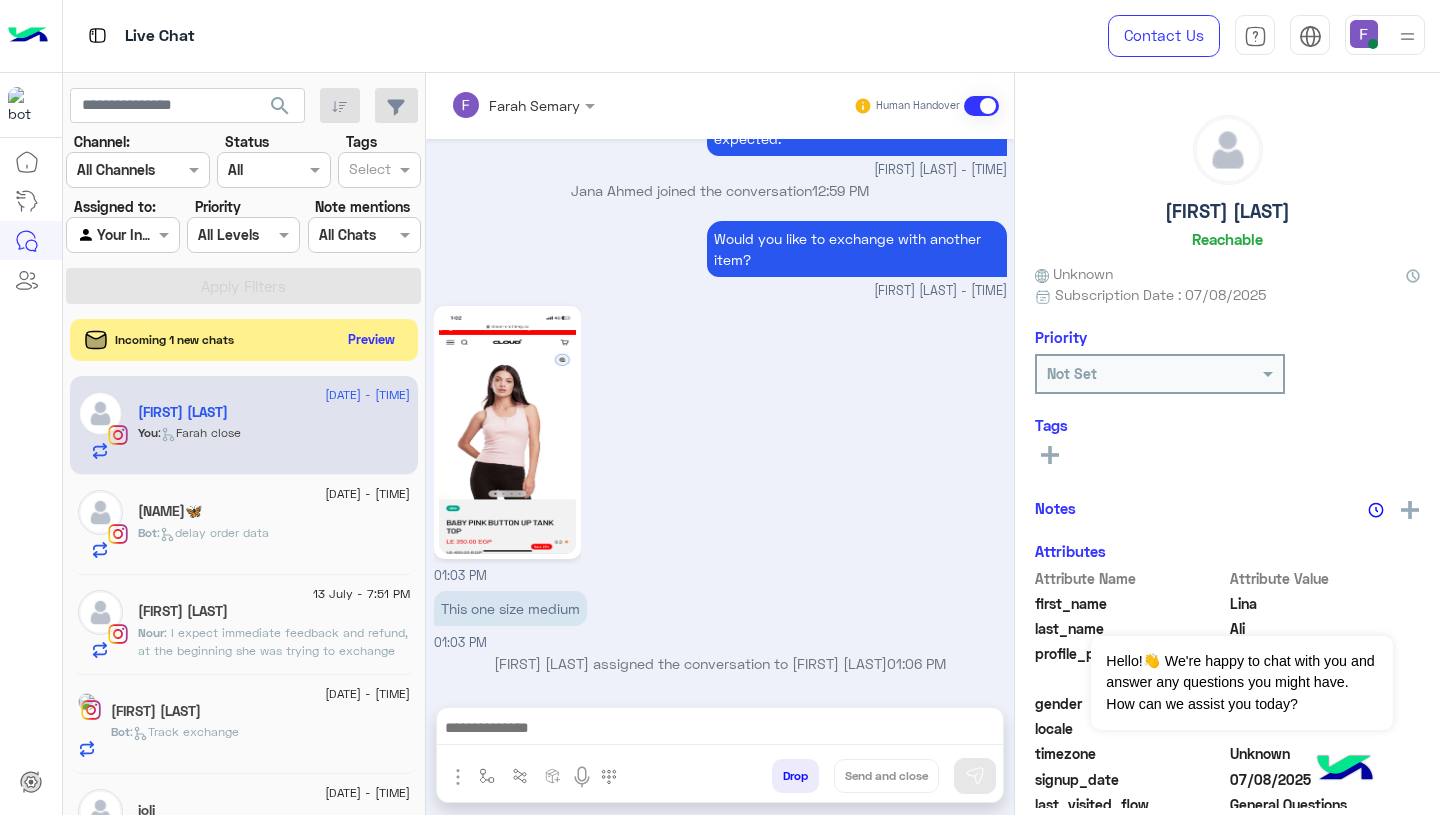 click on "Preview" 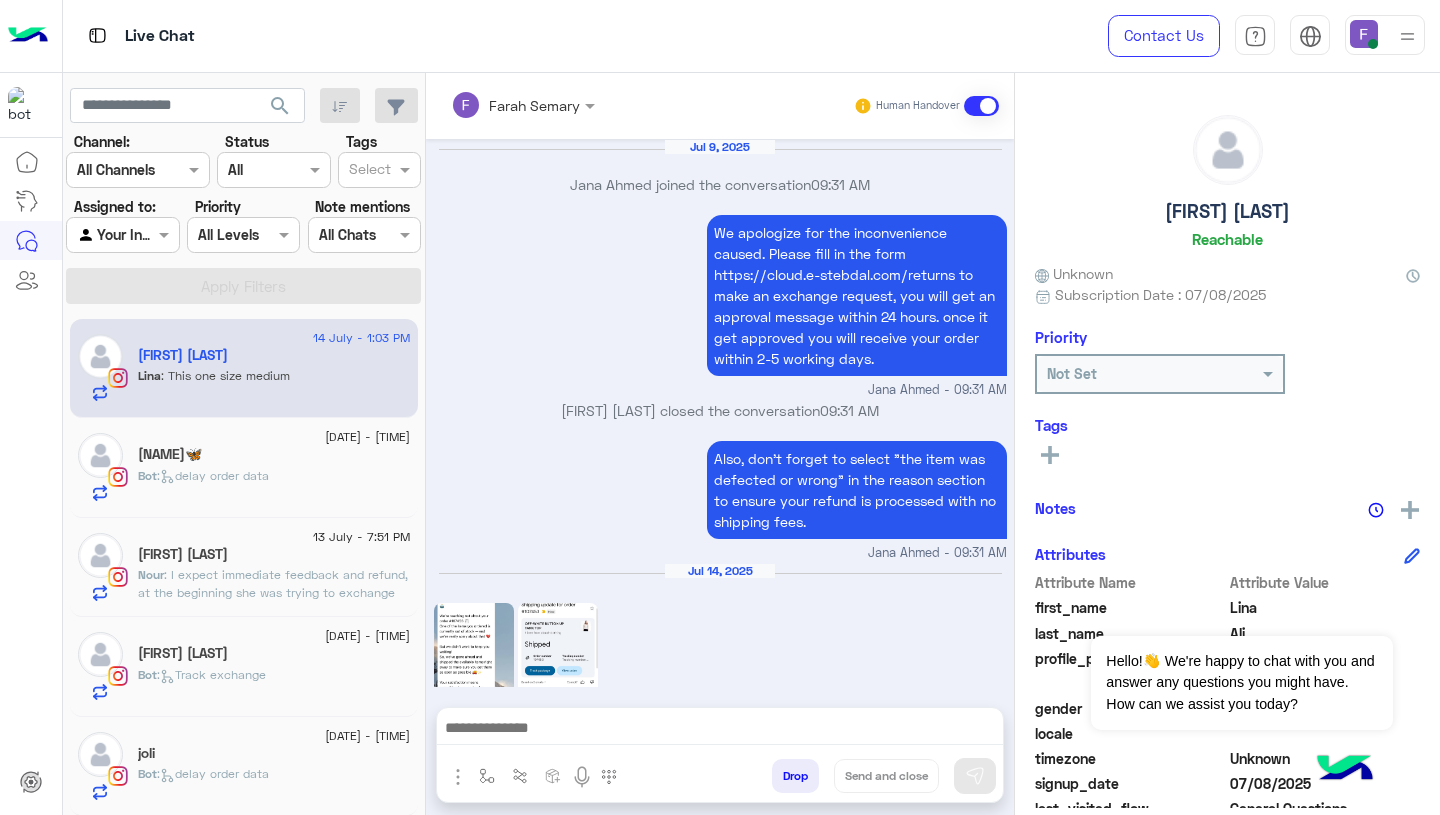scroll, scrollTop: 2013, scrollLeft: 0, axis: vertical 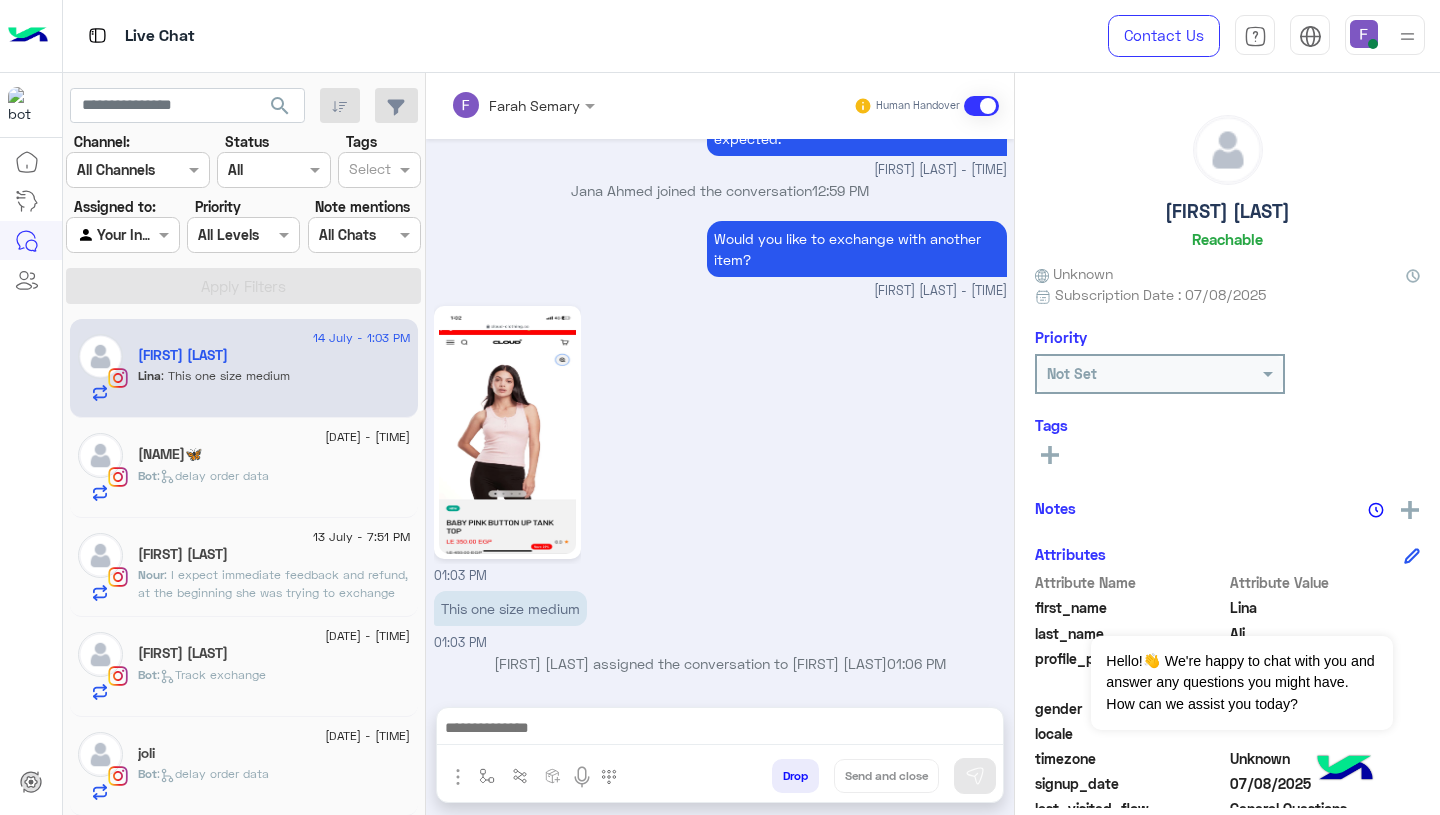 click on "Bot :   delay order data" 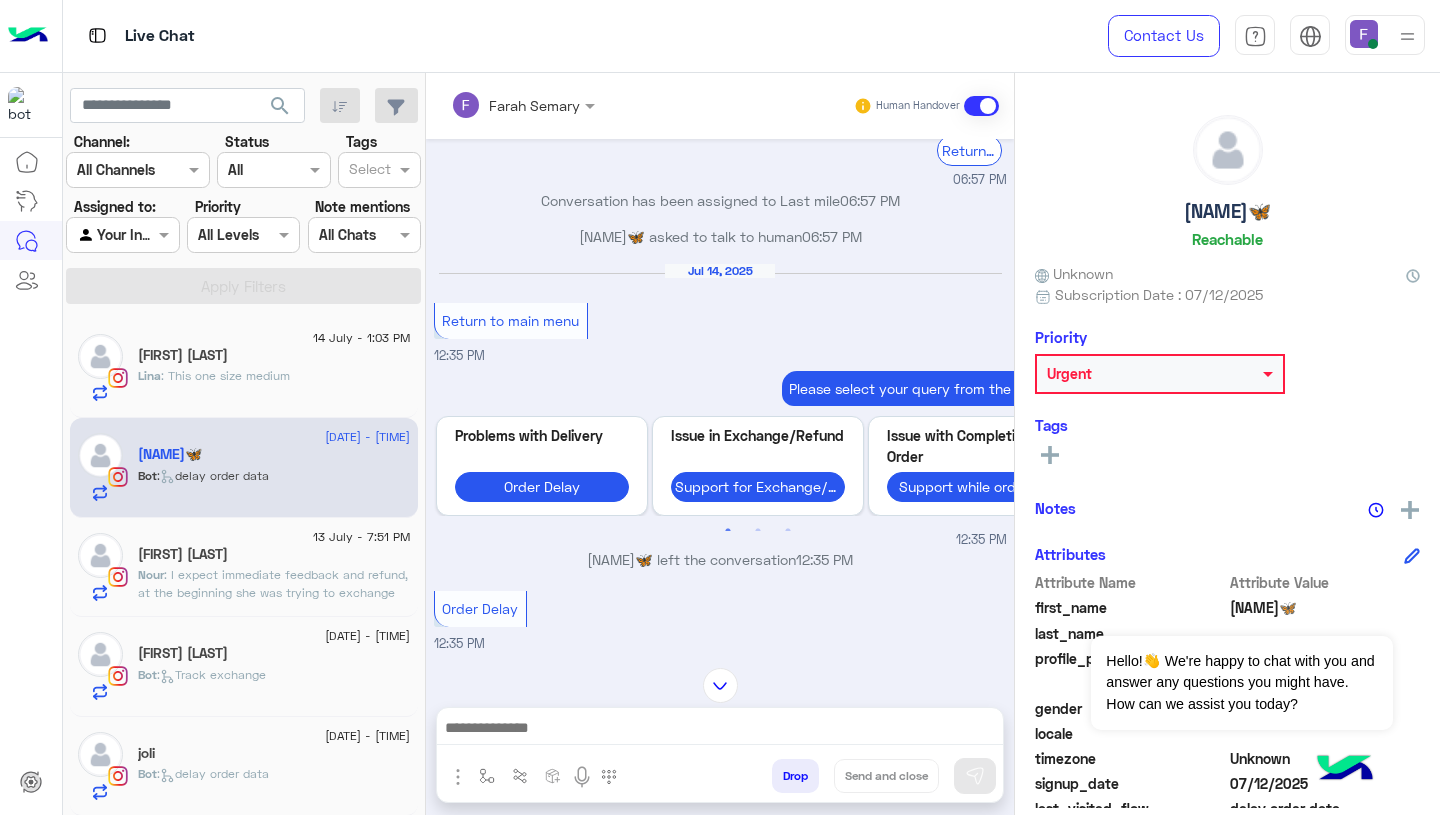 scroll, scrollTop: 697, scrollLeft: 0, axis: vertical 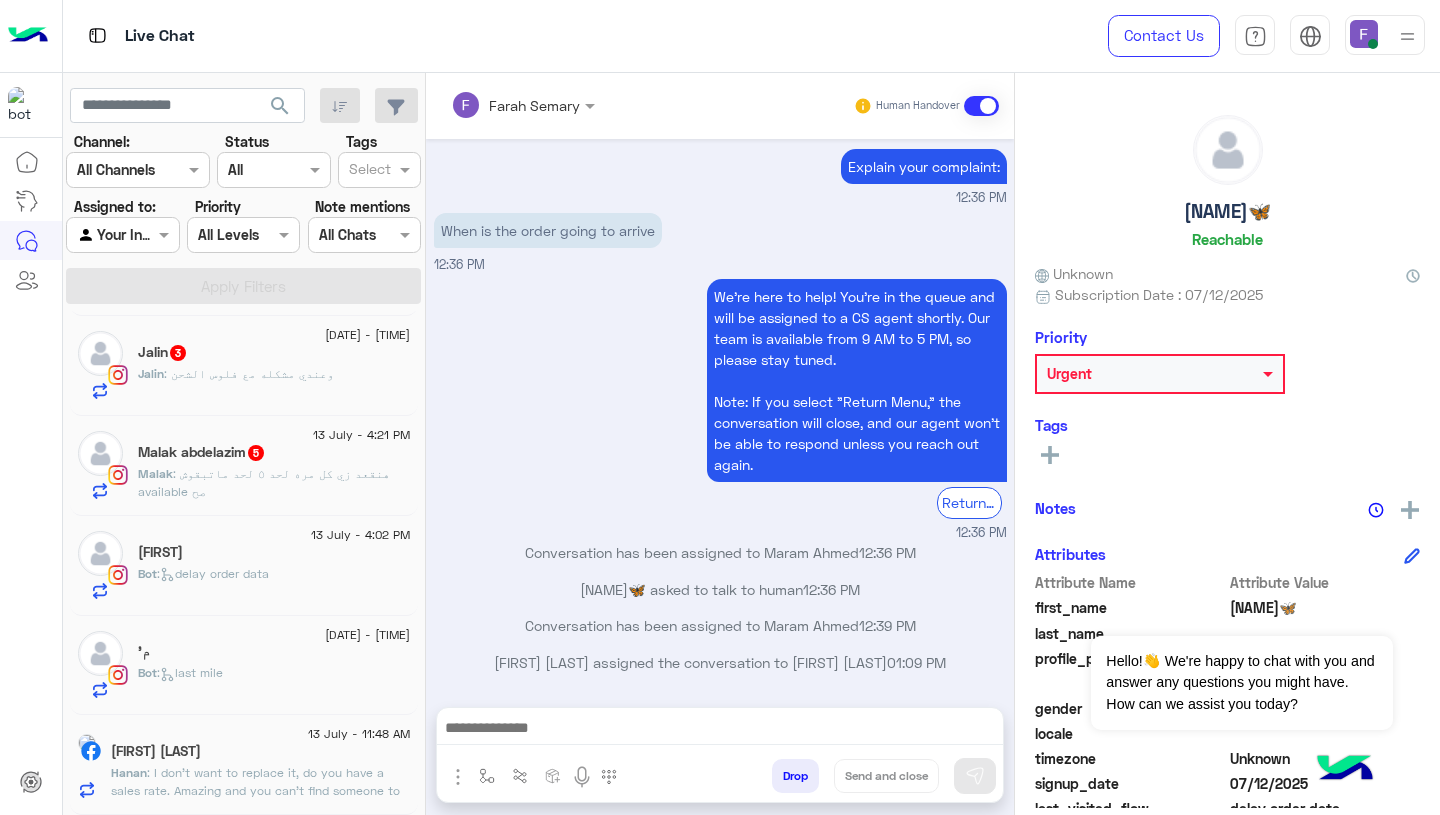 click on ": مش عايزة زفت استبدل يعنى عندكم نسبة مبيعات. رهيبة و مش قادرين تجيبوا حد يعبر الناس ؟؟؟" 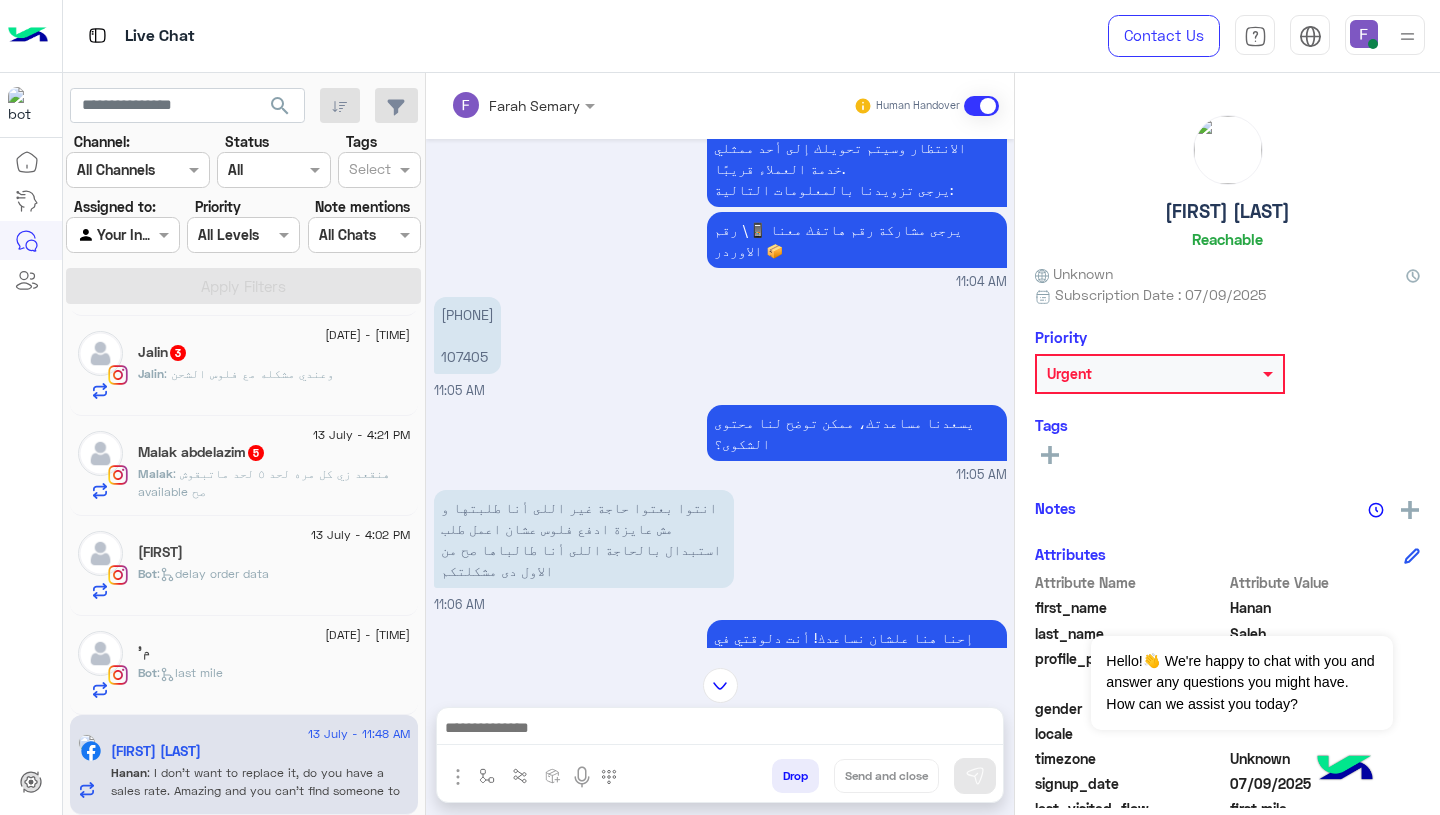 scroll, scrollTop: 929, scrollLeft: 0, axis: vertical 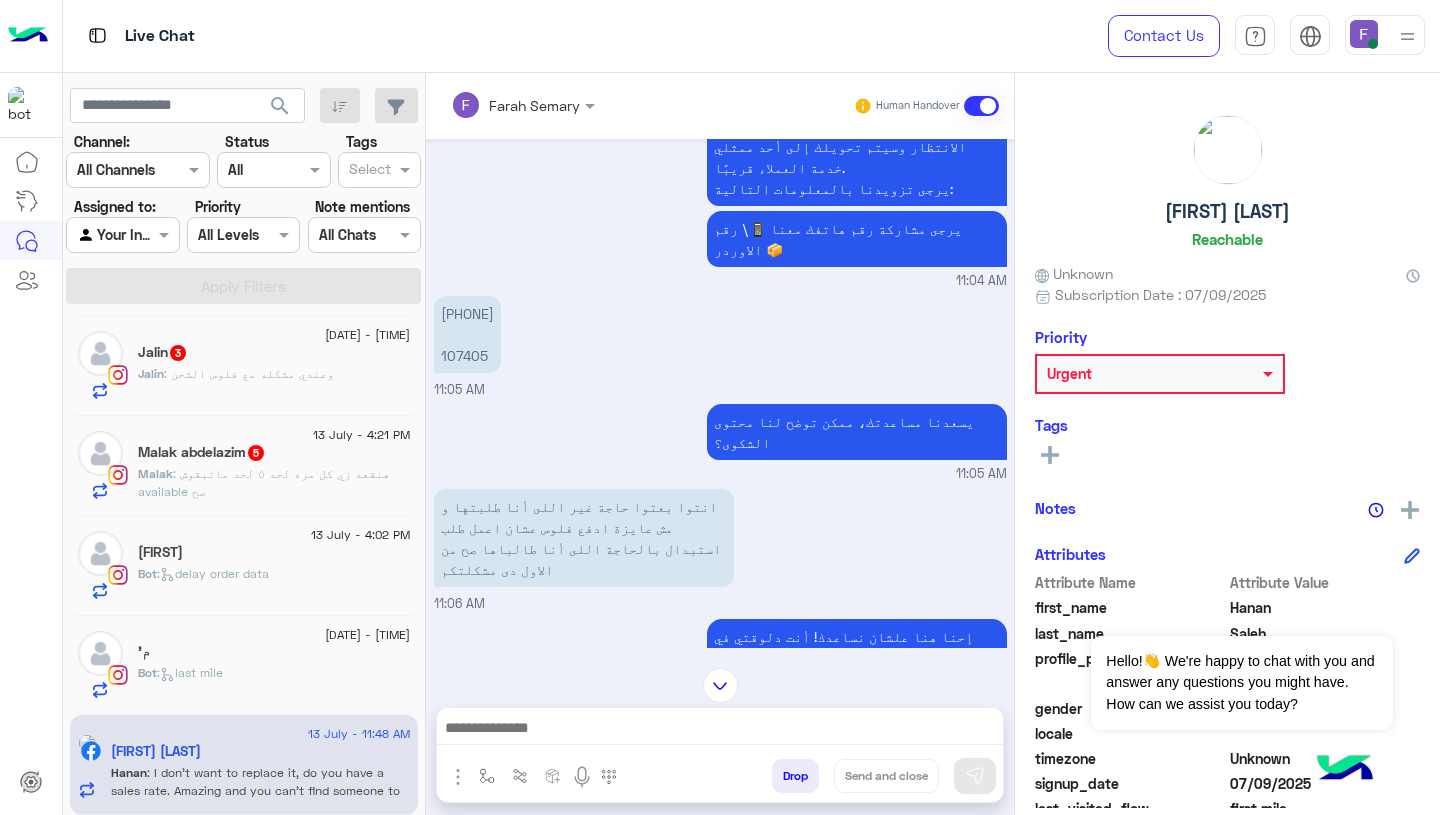 click on "01127253236 107405" at bounding box center [467, 334] 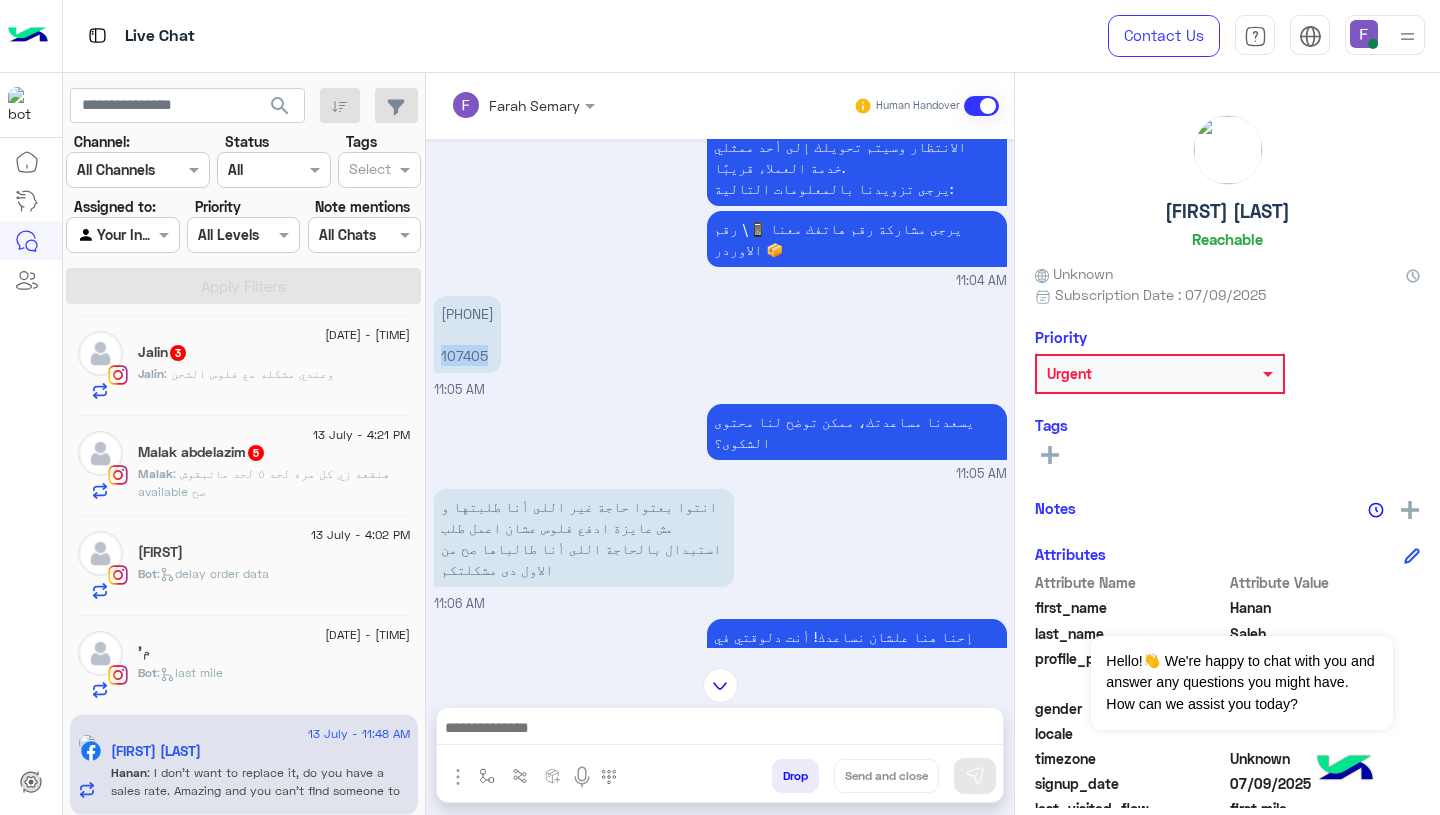 click on "01127253236 107405" at bounding box center [467, 334] 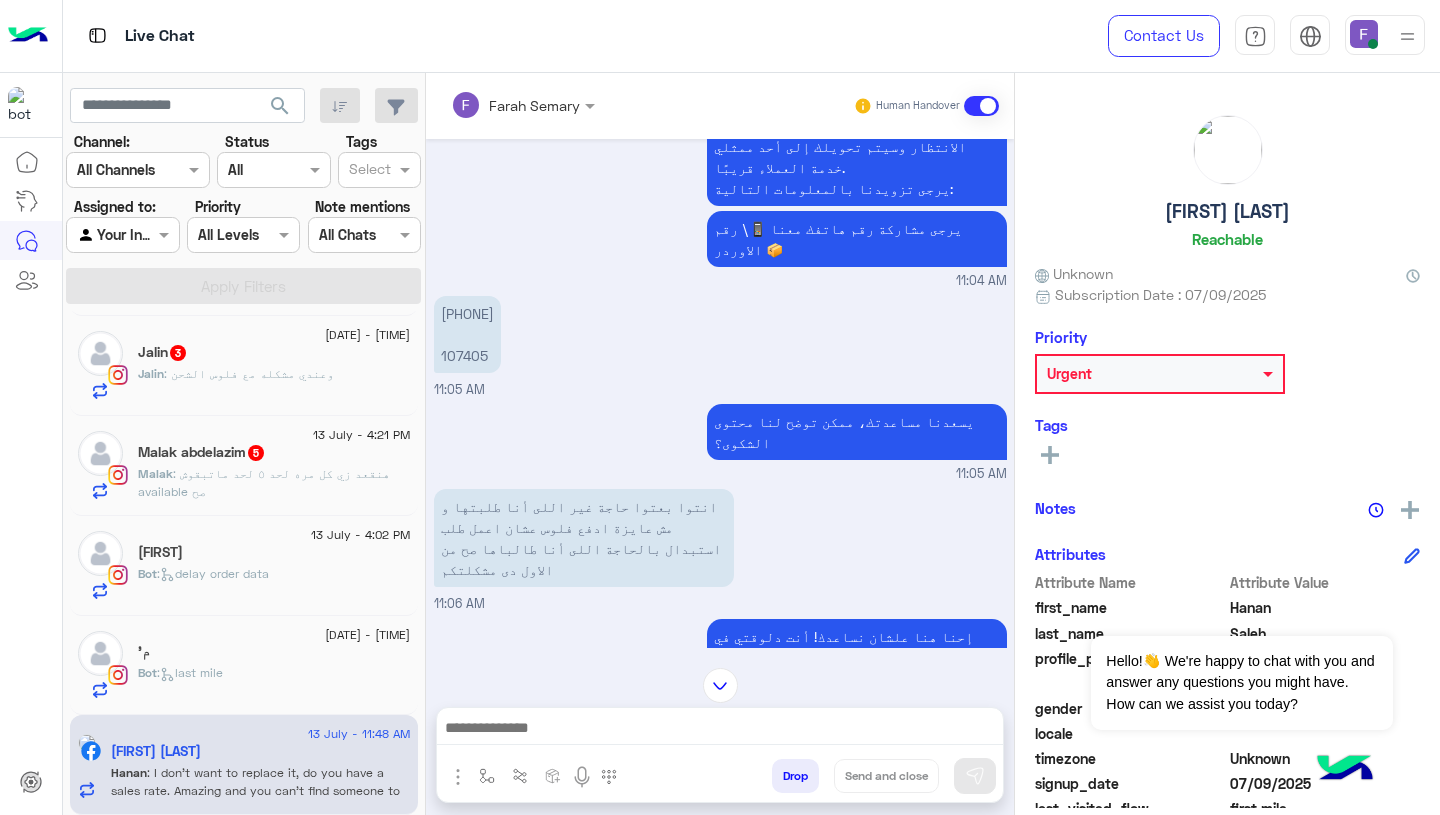 click on "يسعدنا مساعدتك، ممكن توضح لنا محتوى الشكوى؟    11:05 AM" at bounding box center (720, 441) 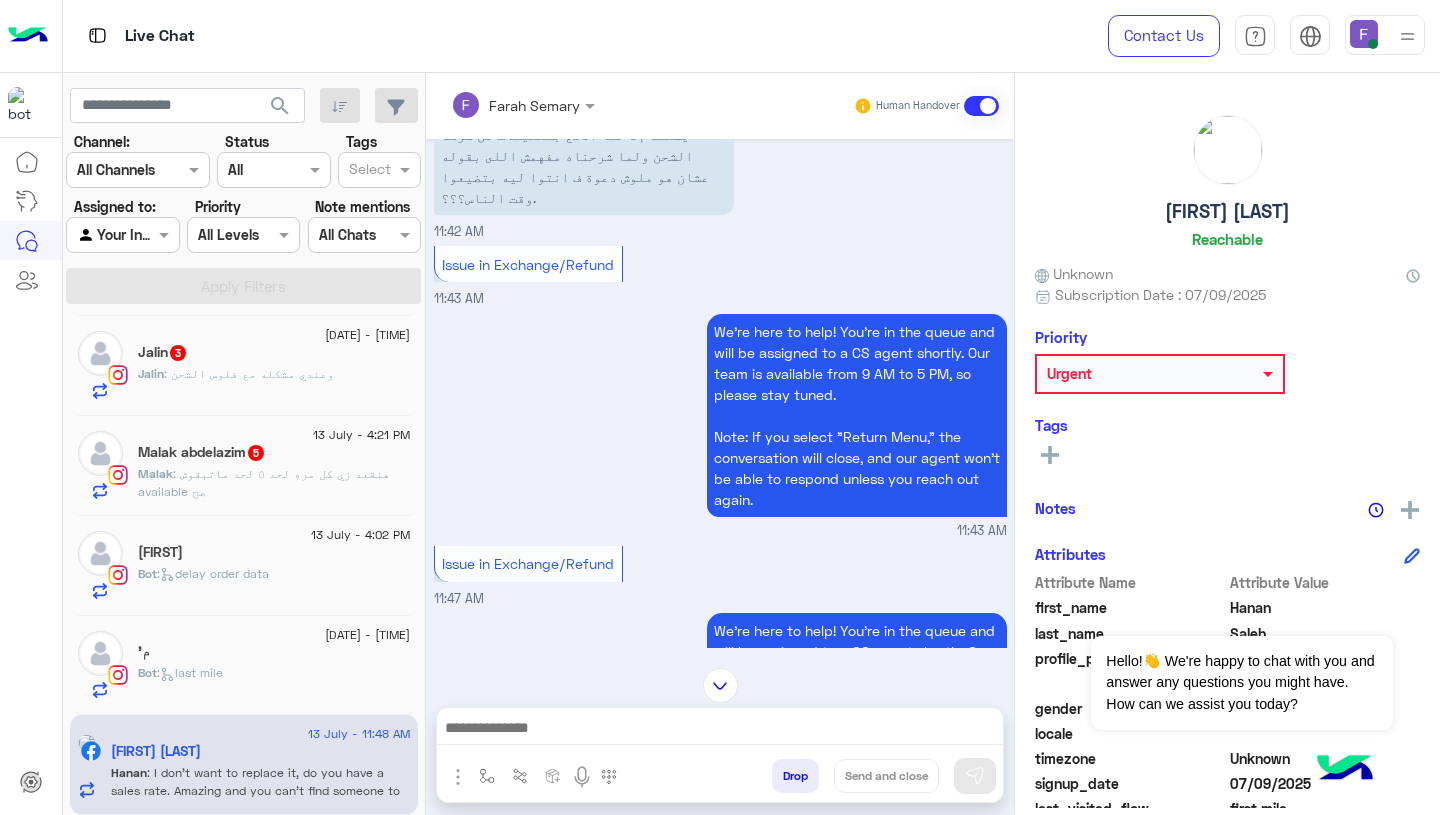 scroll, scrollTop: 3709, scrollLeft: 0, axis: vertical 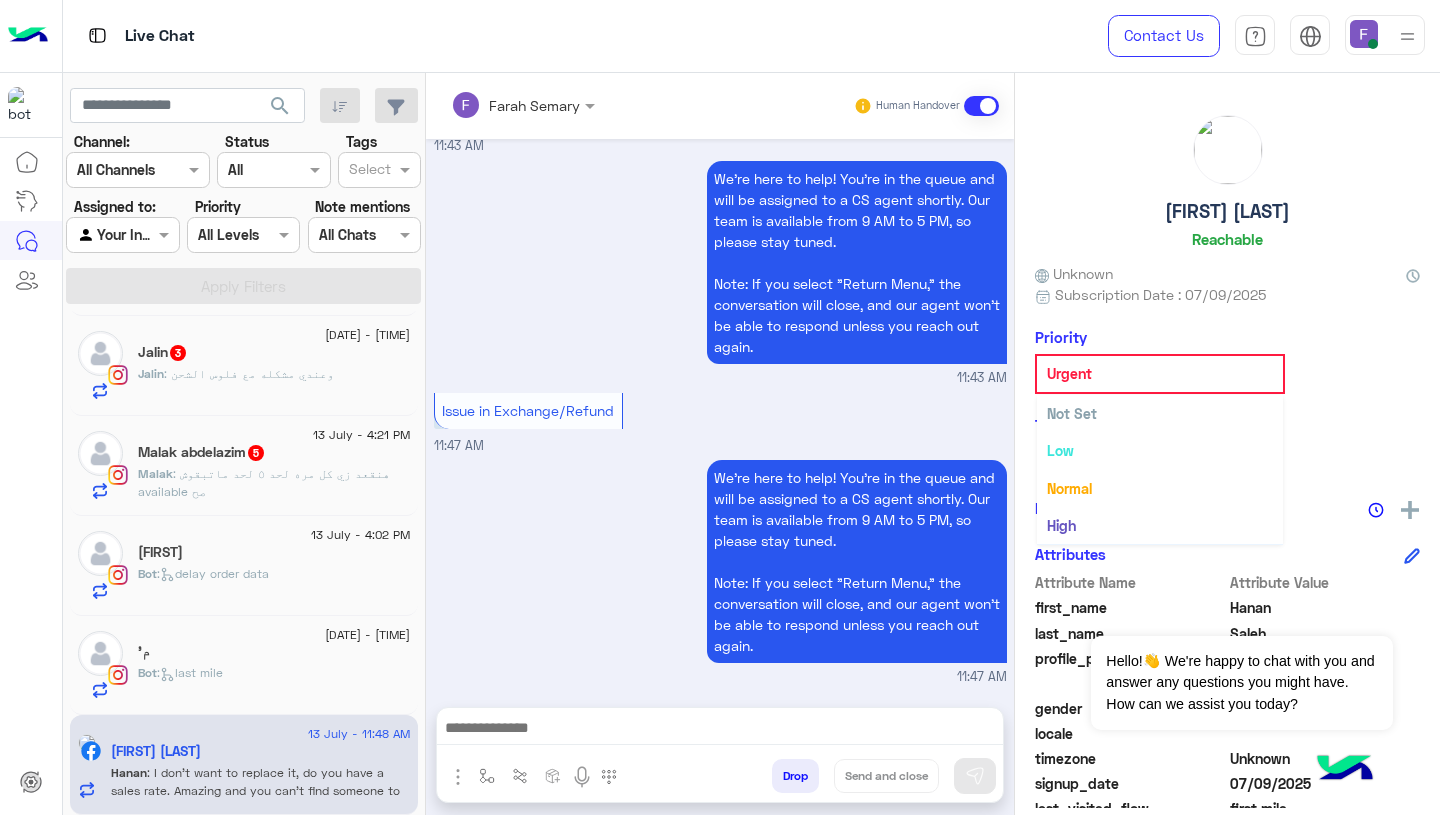 click 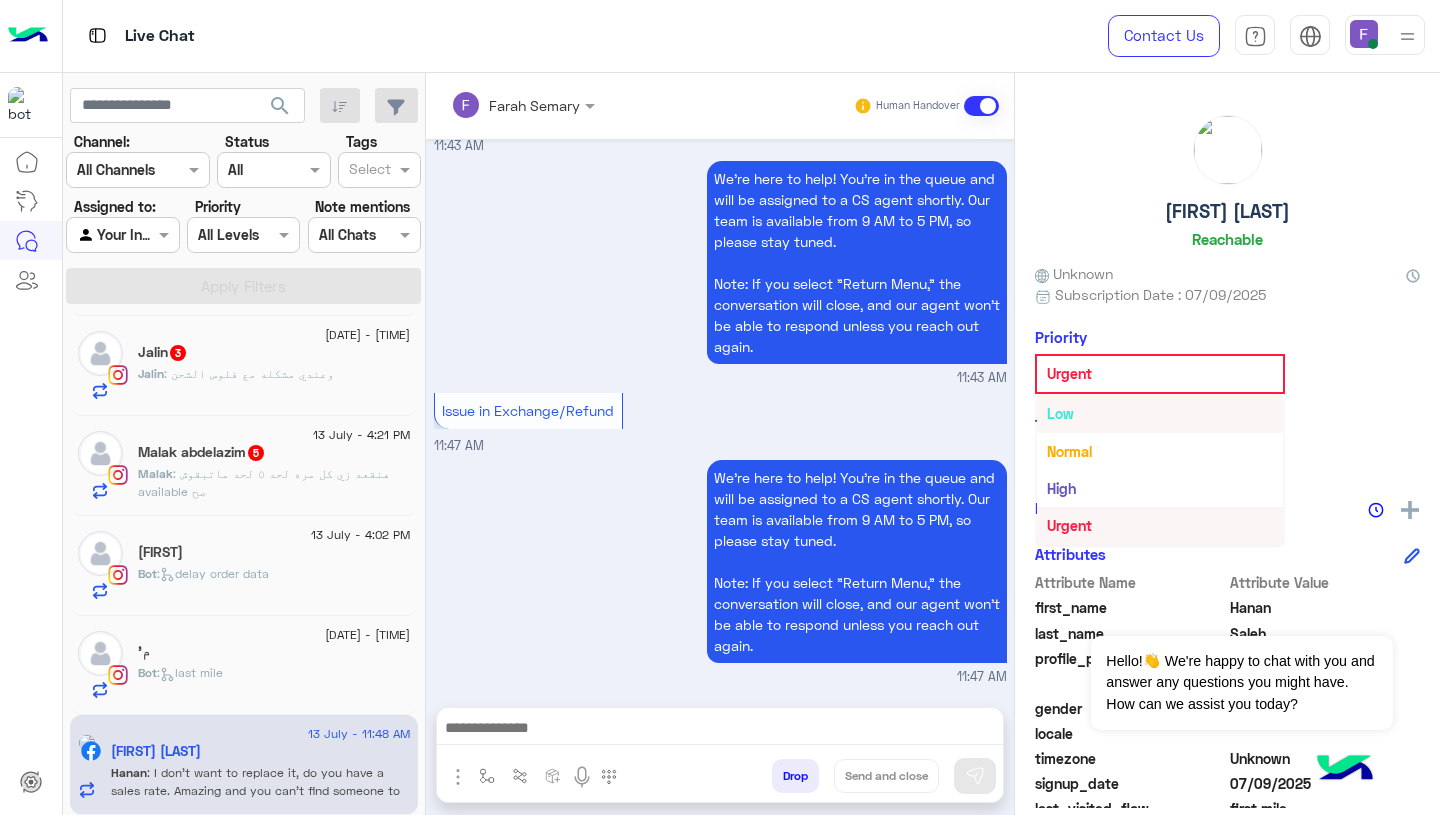 click on "Low" at bounding box center [1160, 413] 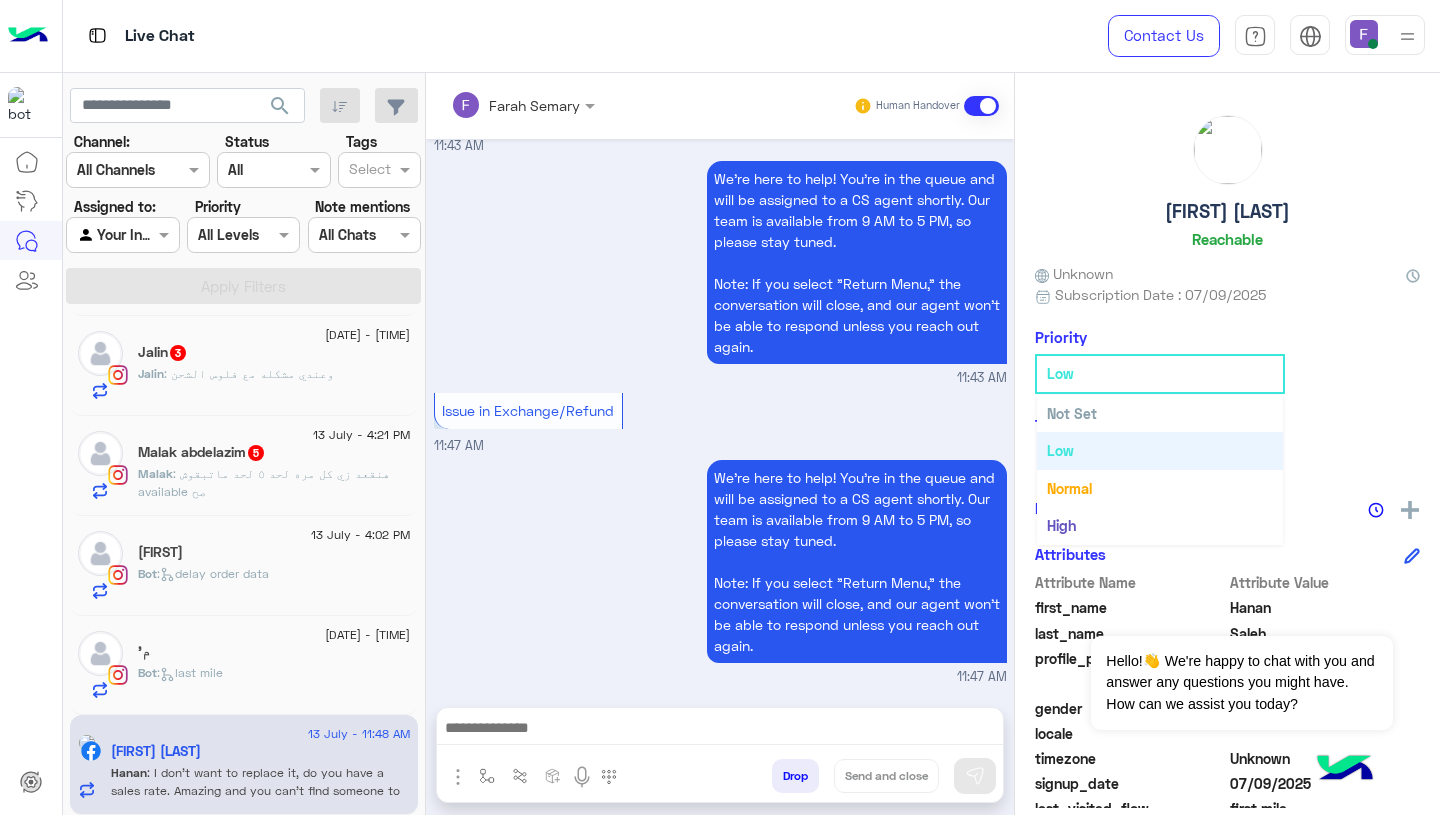 click 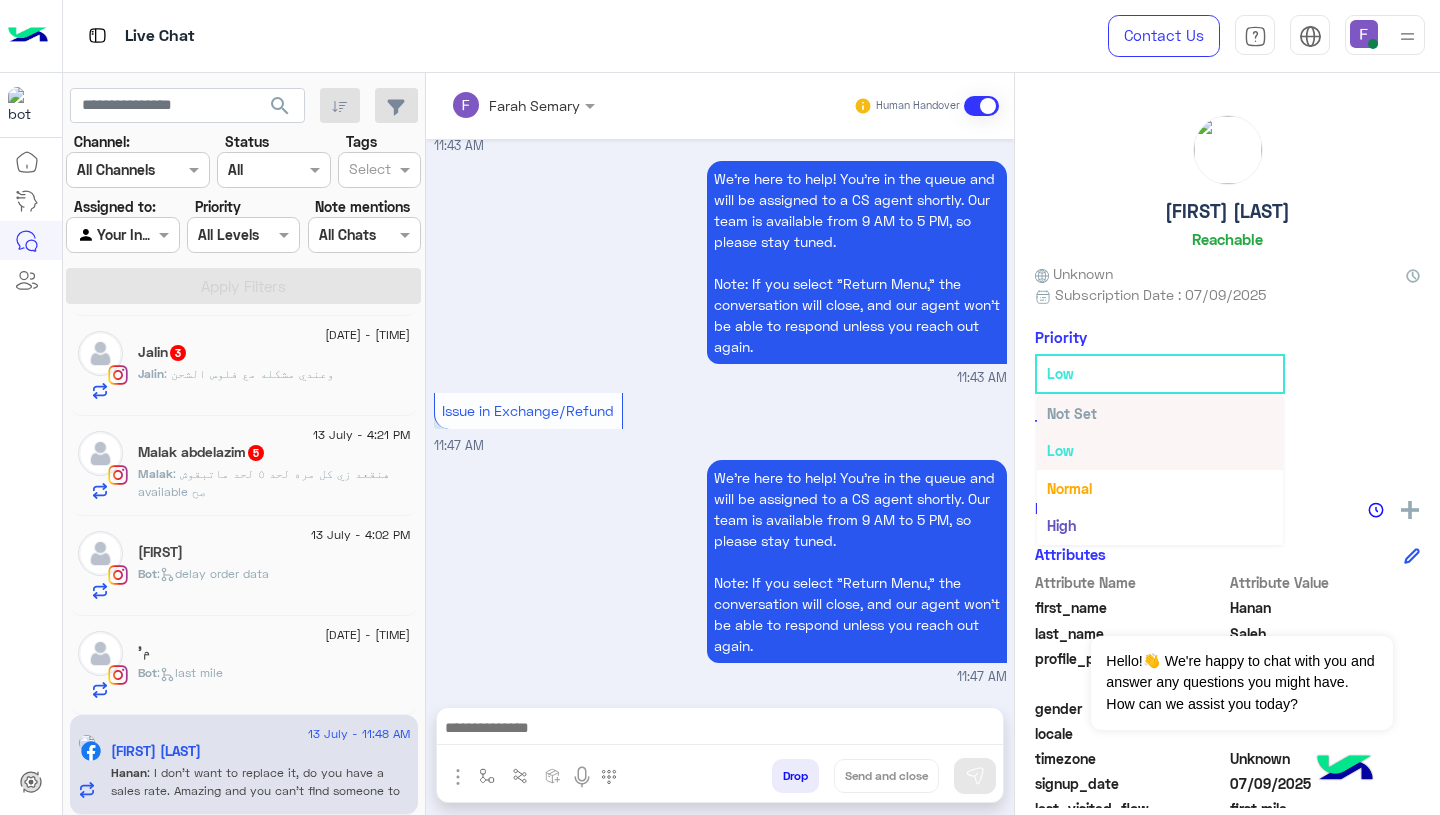 click on "Not Set" at bounding box center (1072, 413) 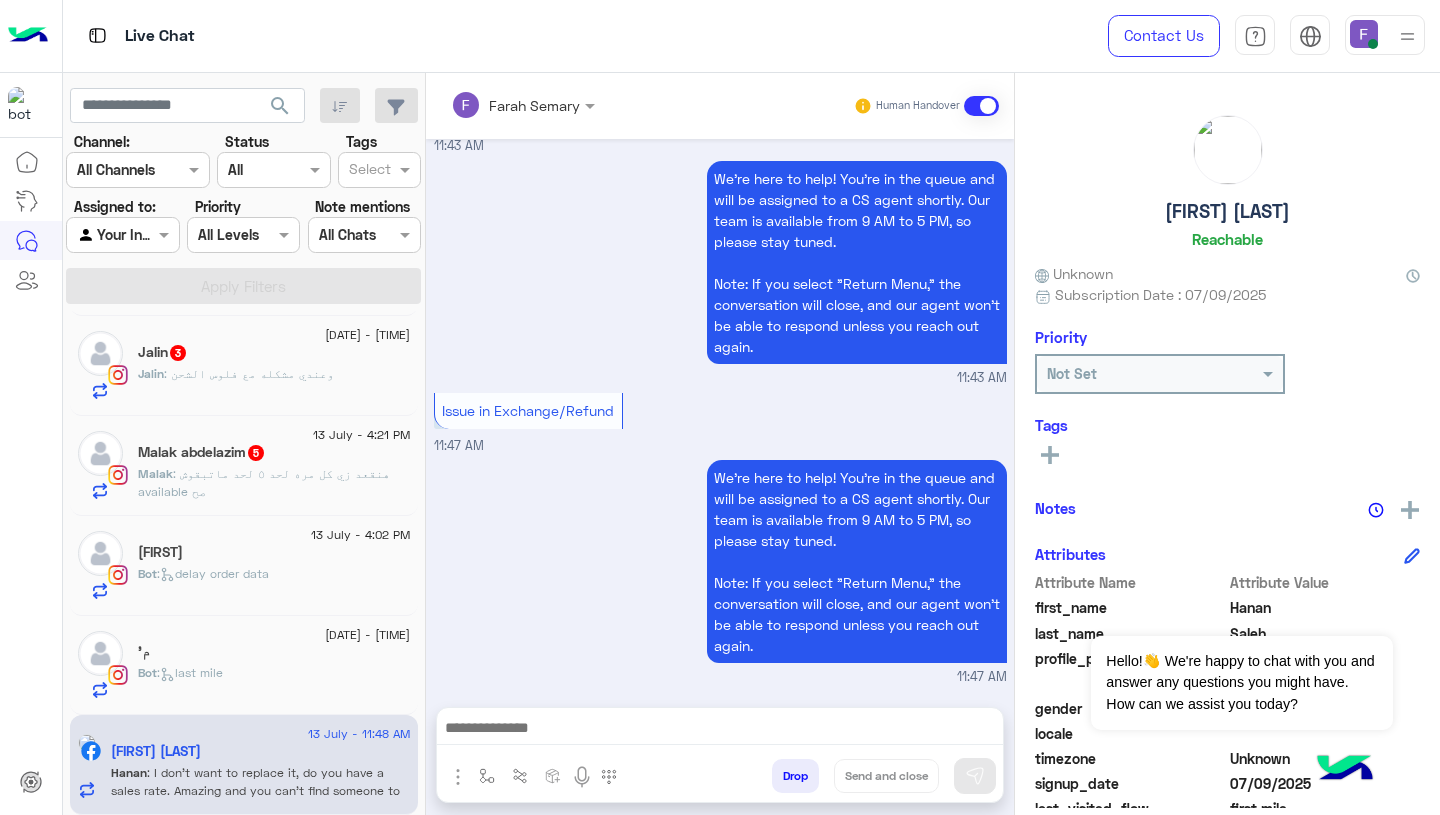 click at bounding box center [720, 730] 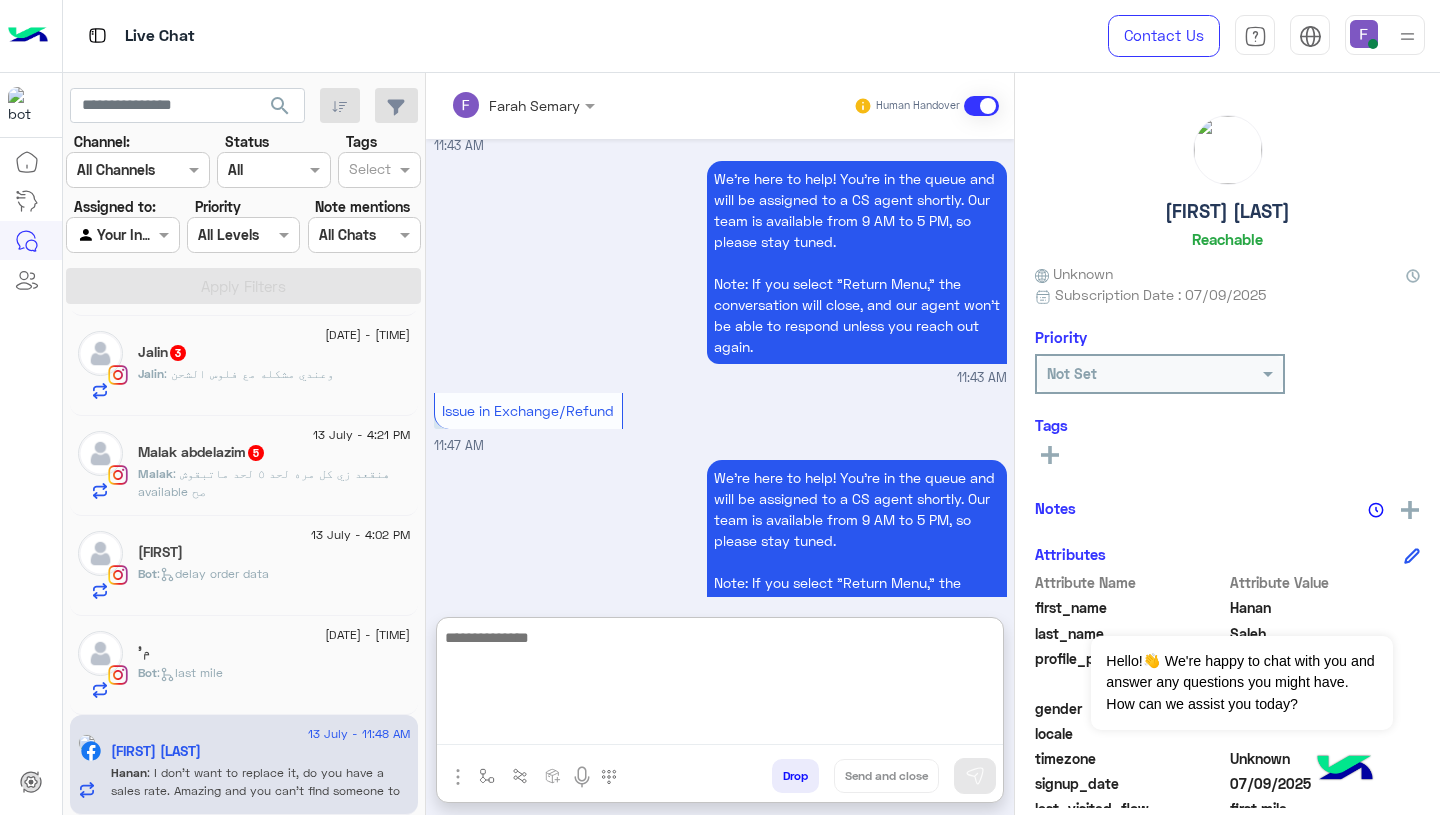 paste on "**********" 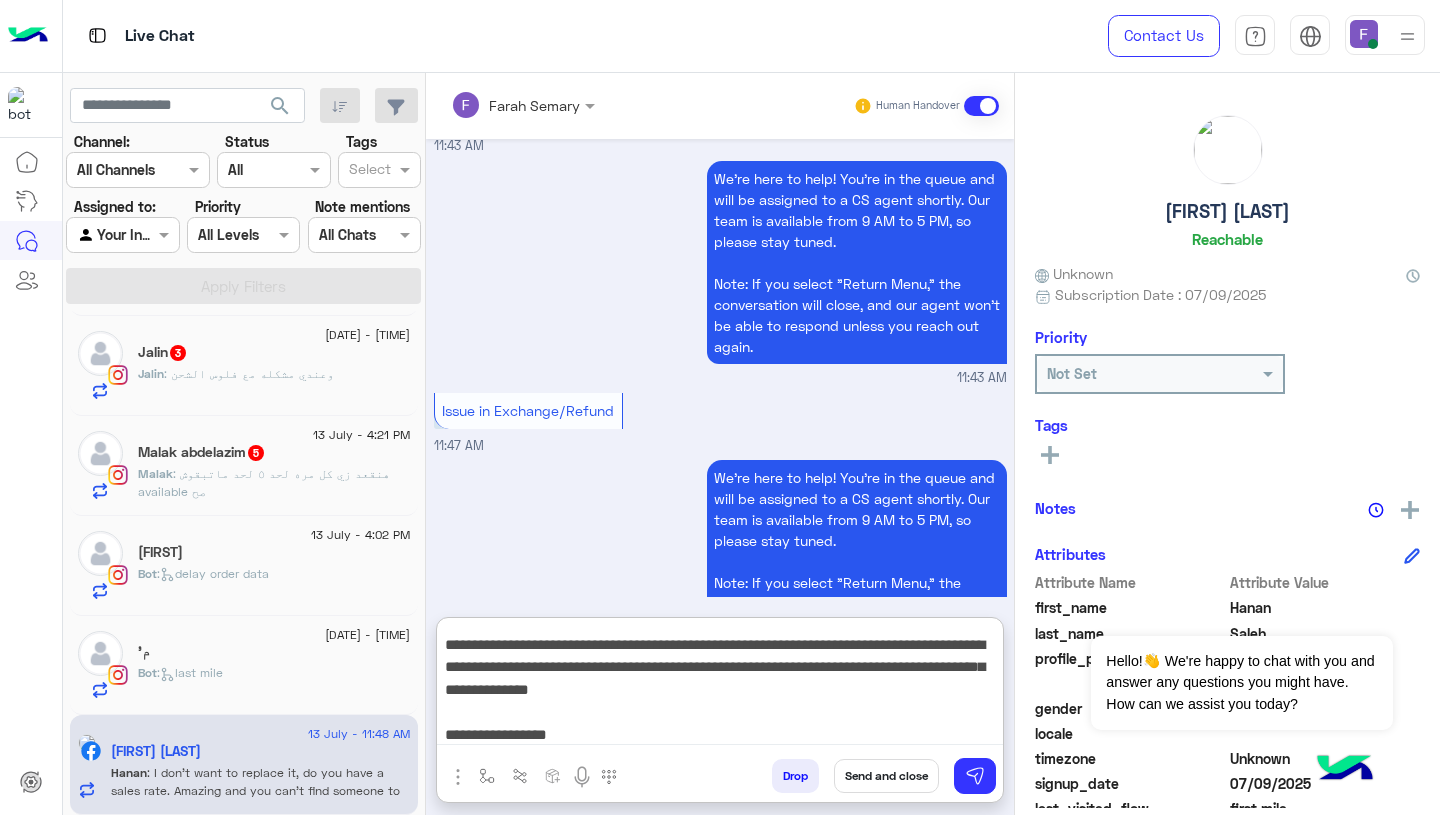 scroll, scrollTop: 0, scrollLeft: 0, axis: both 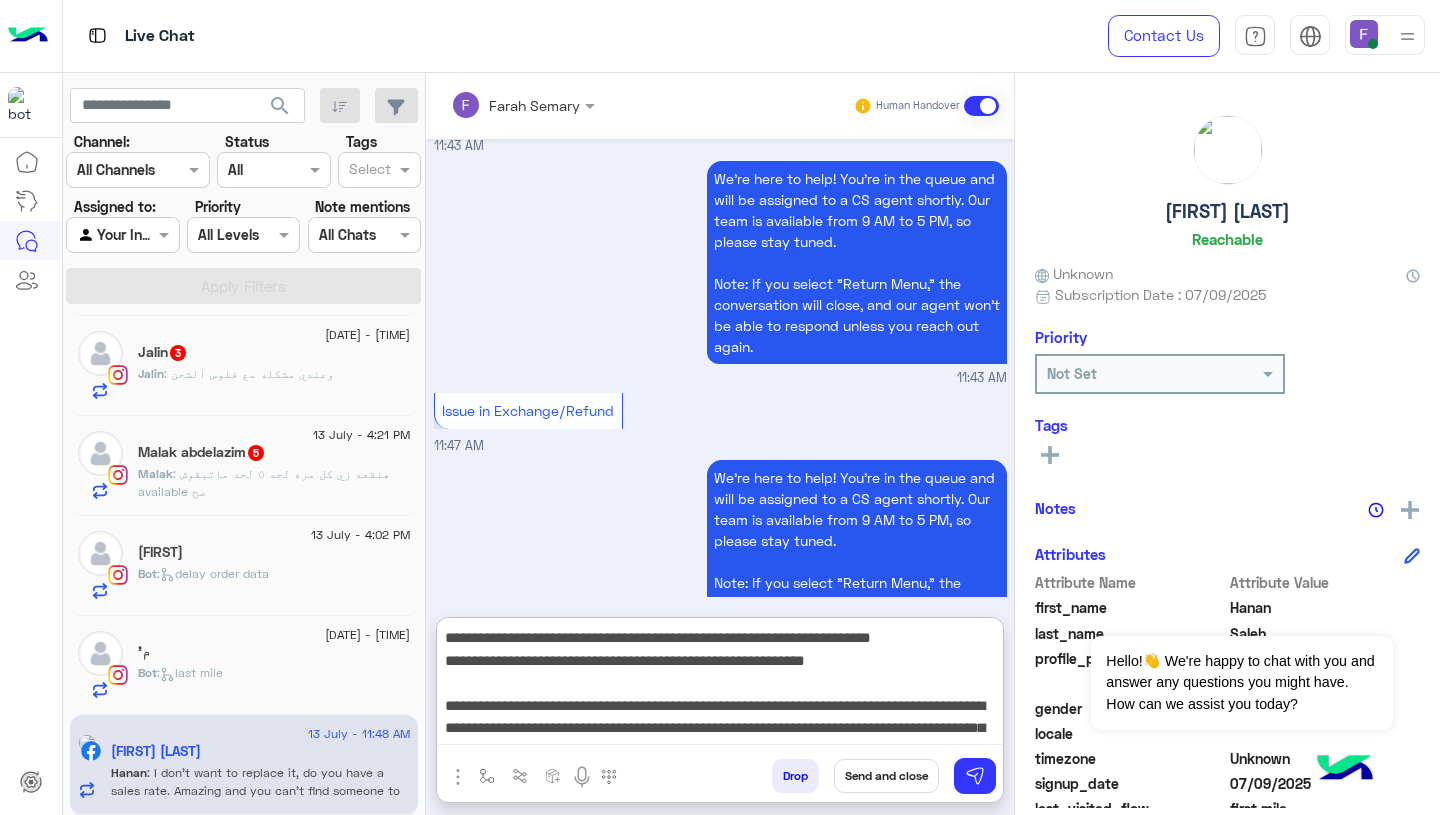 click on "**********" at bounding box center [720, 685] 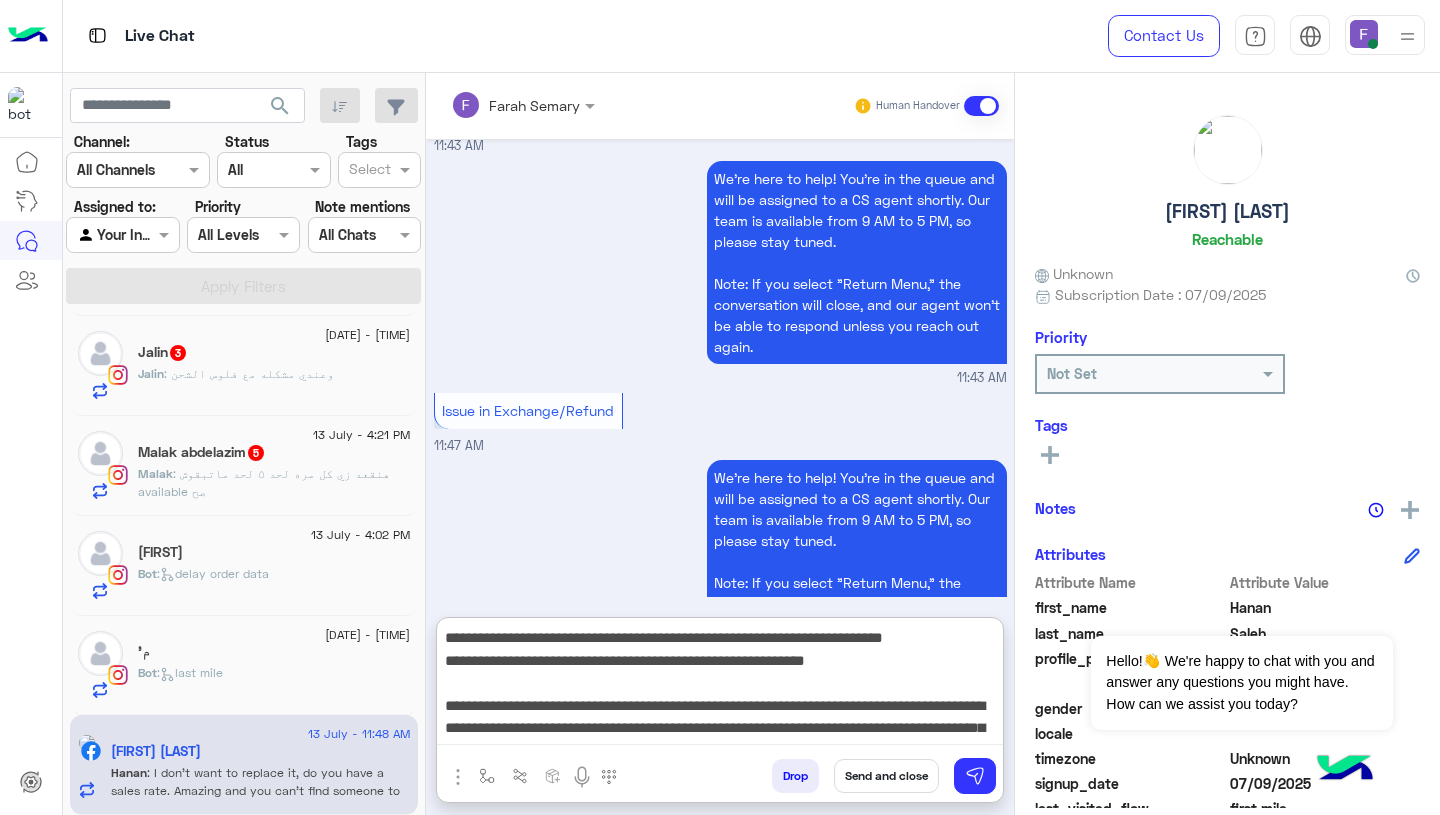 scroll, scrollTop: 65, scrollLeft: 0, axis: vertical 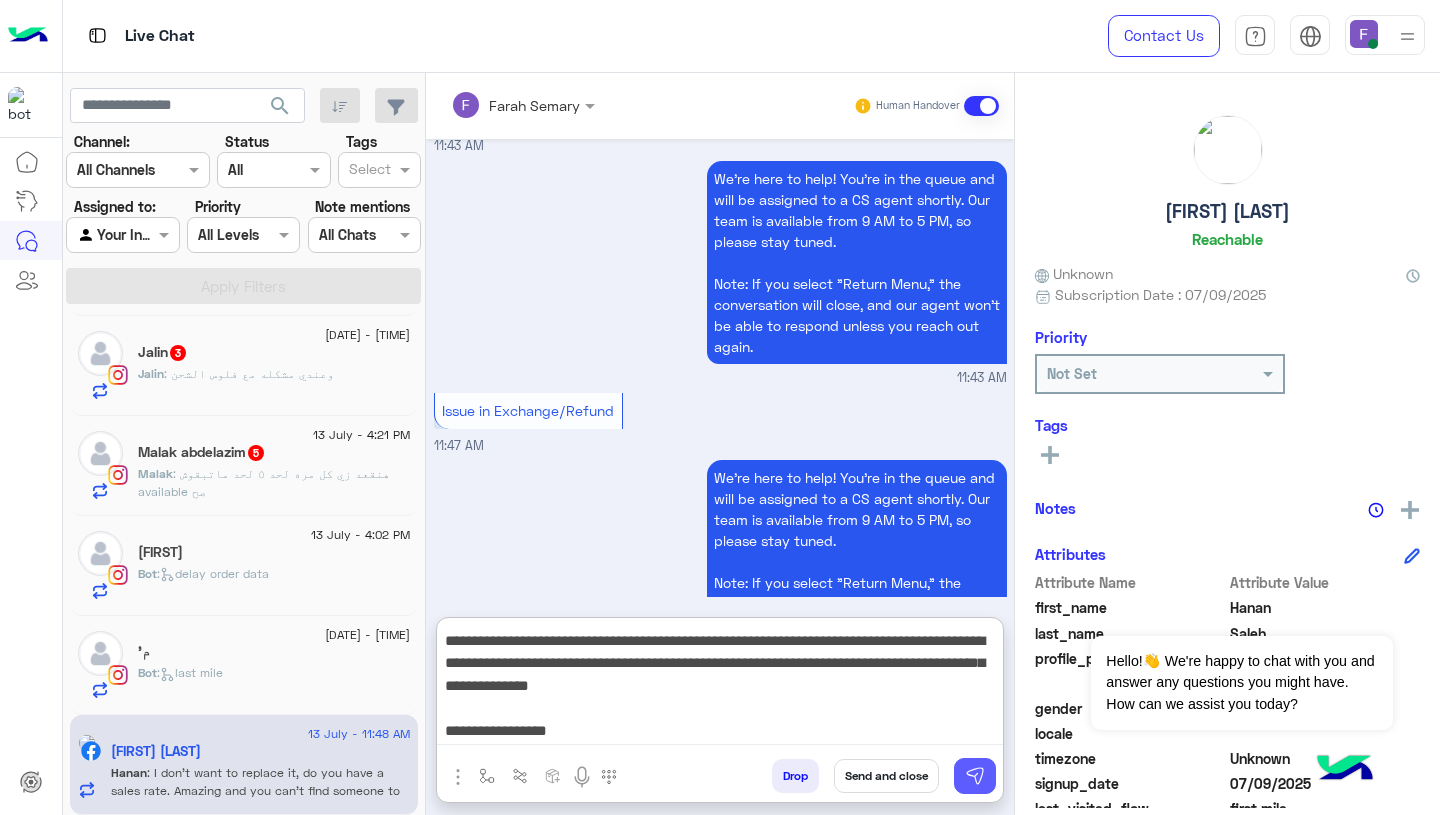 type on "**********" 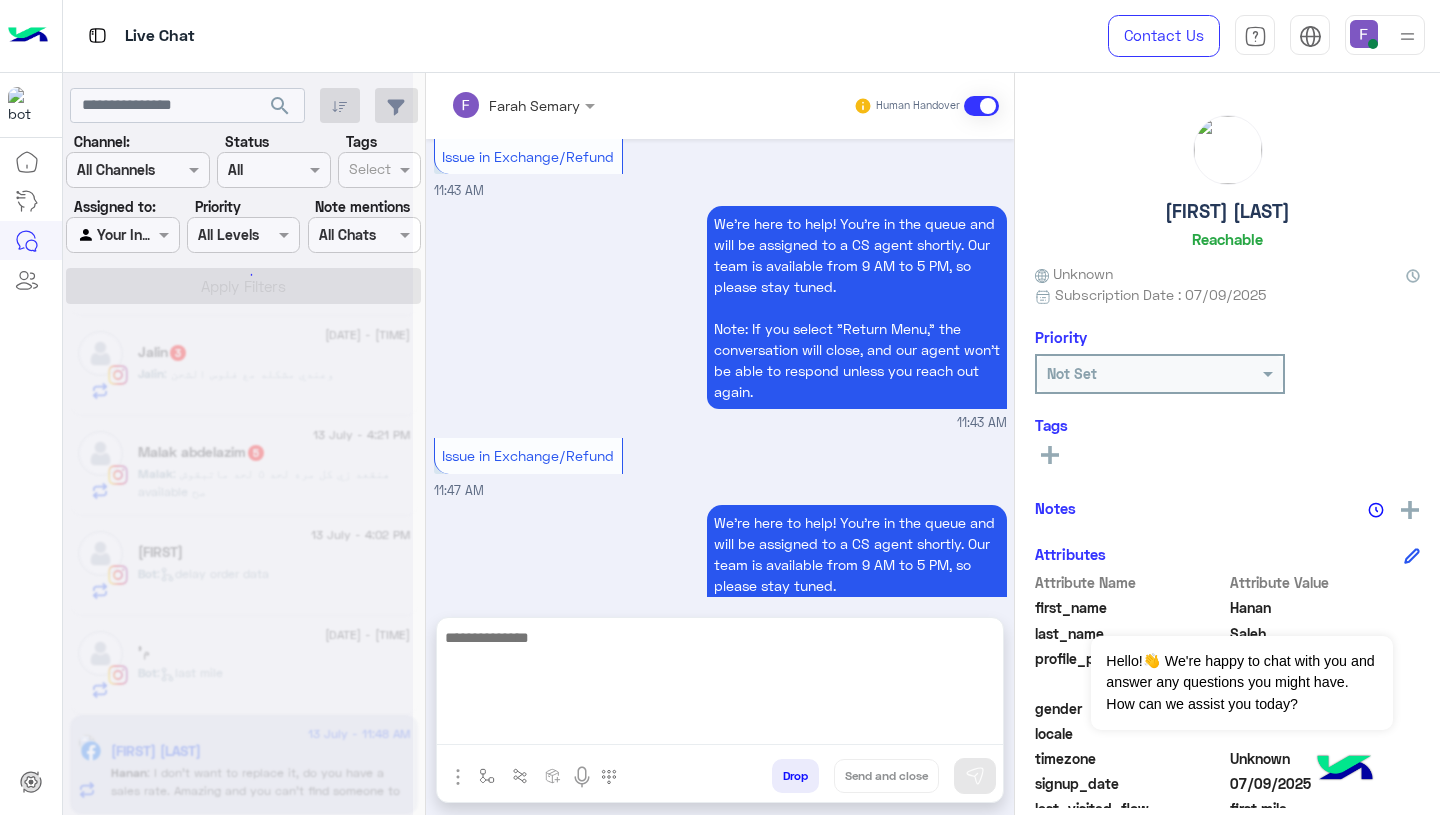 scroll, scrollTop: 0, scrollLeft: 0, axis: both 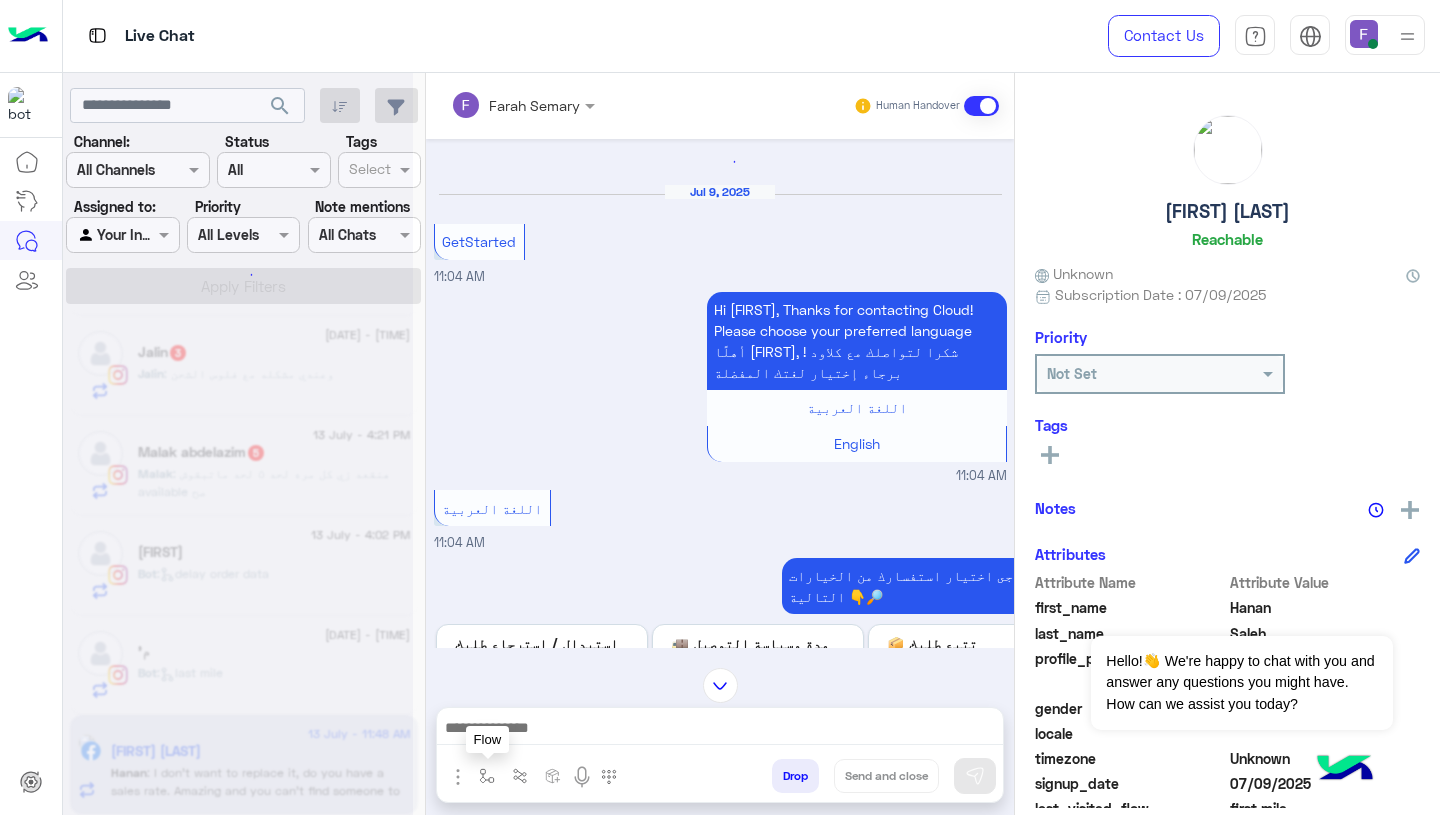 click at bounding box center [487, 776] 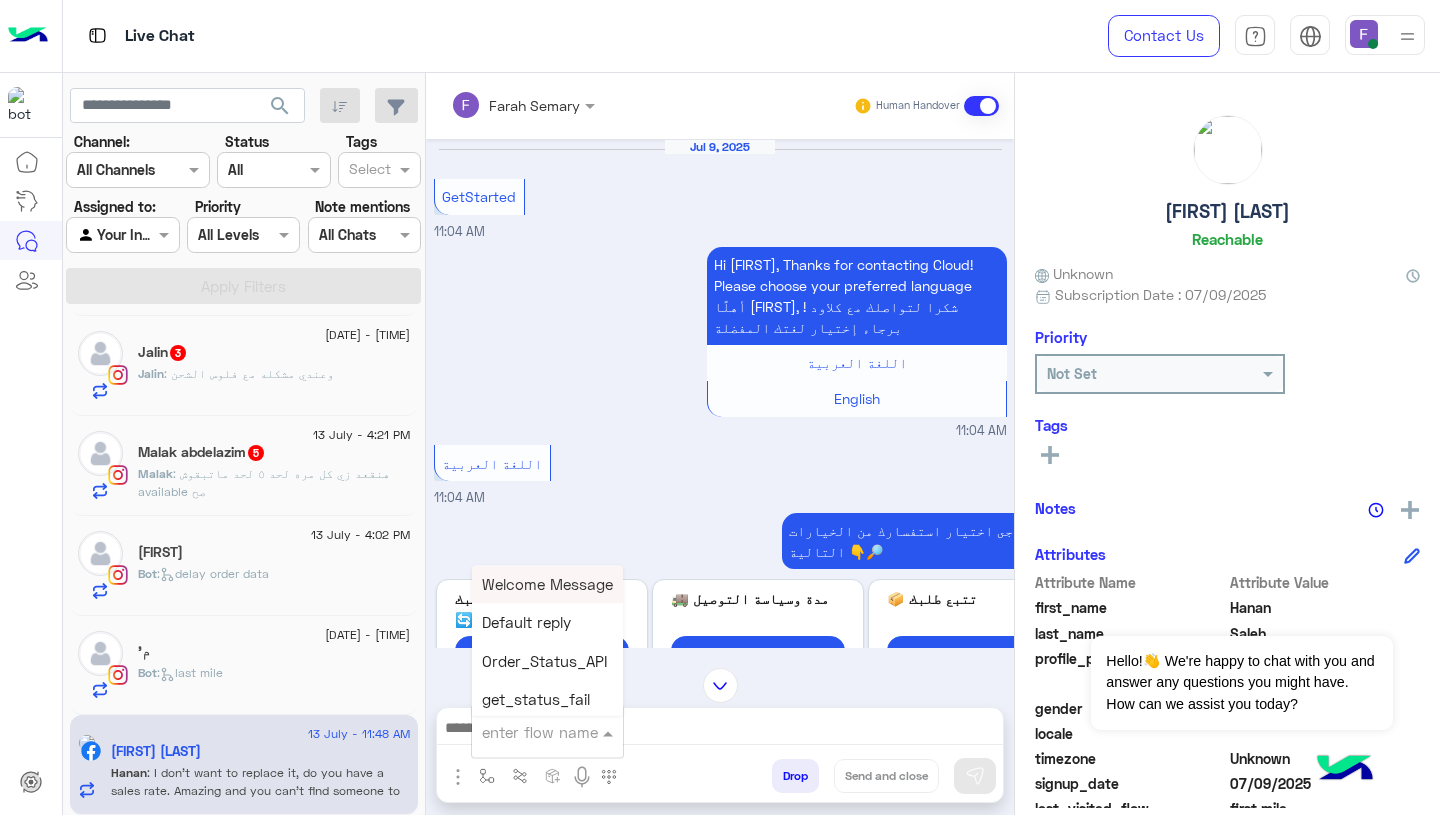 click at bounding box center (523, 732) 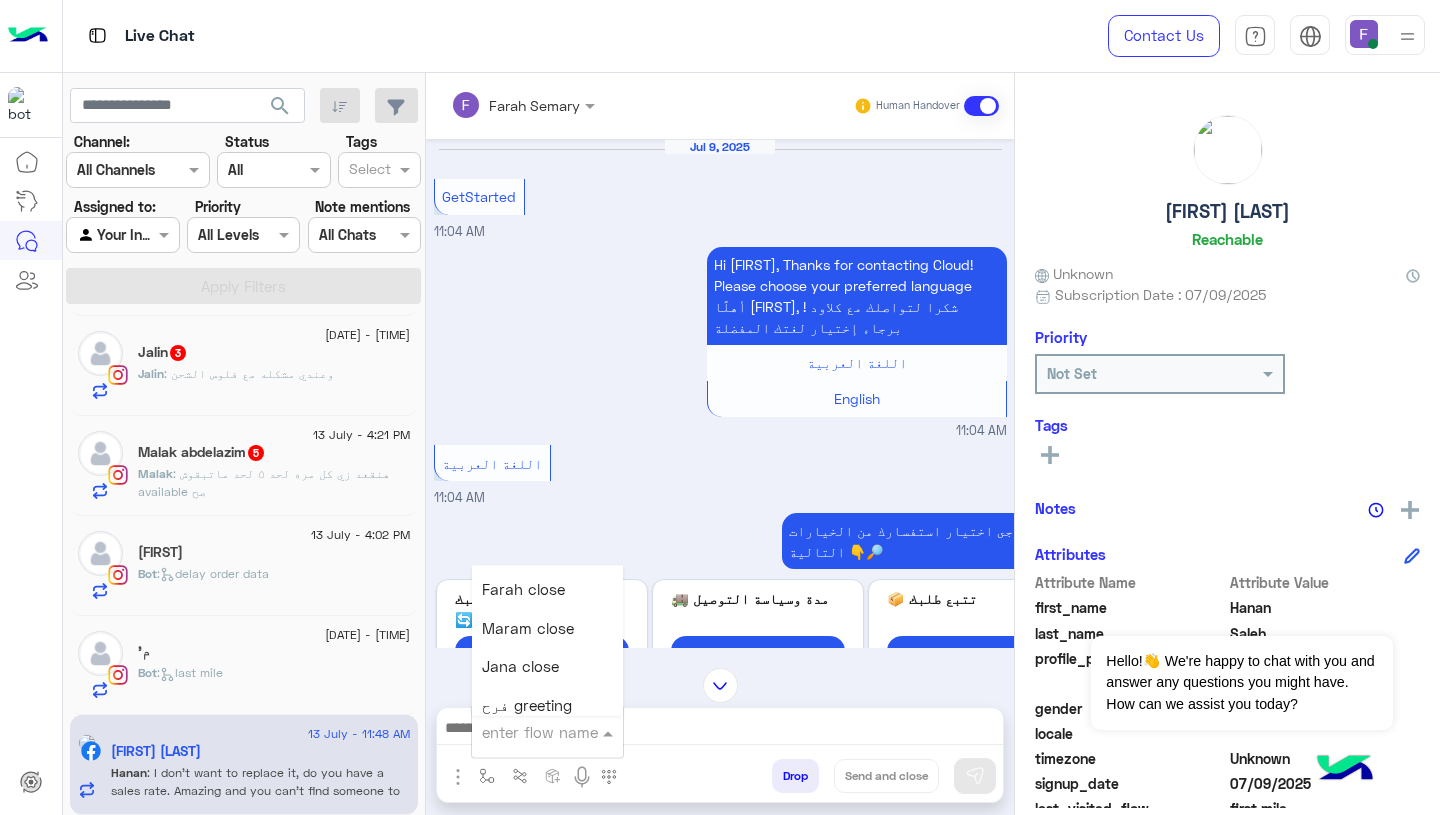 scroll, scrollTop: 2380, scrollLeft: 0, axis: vertical 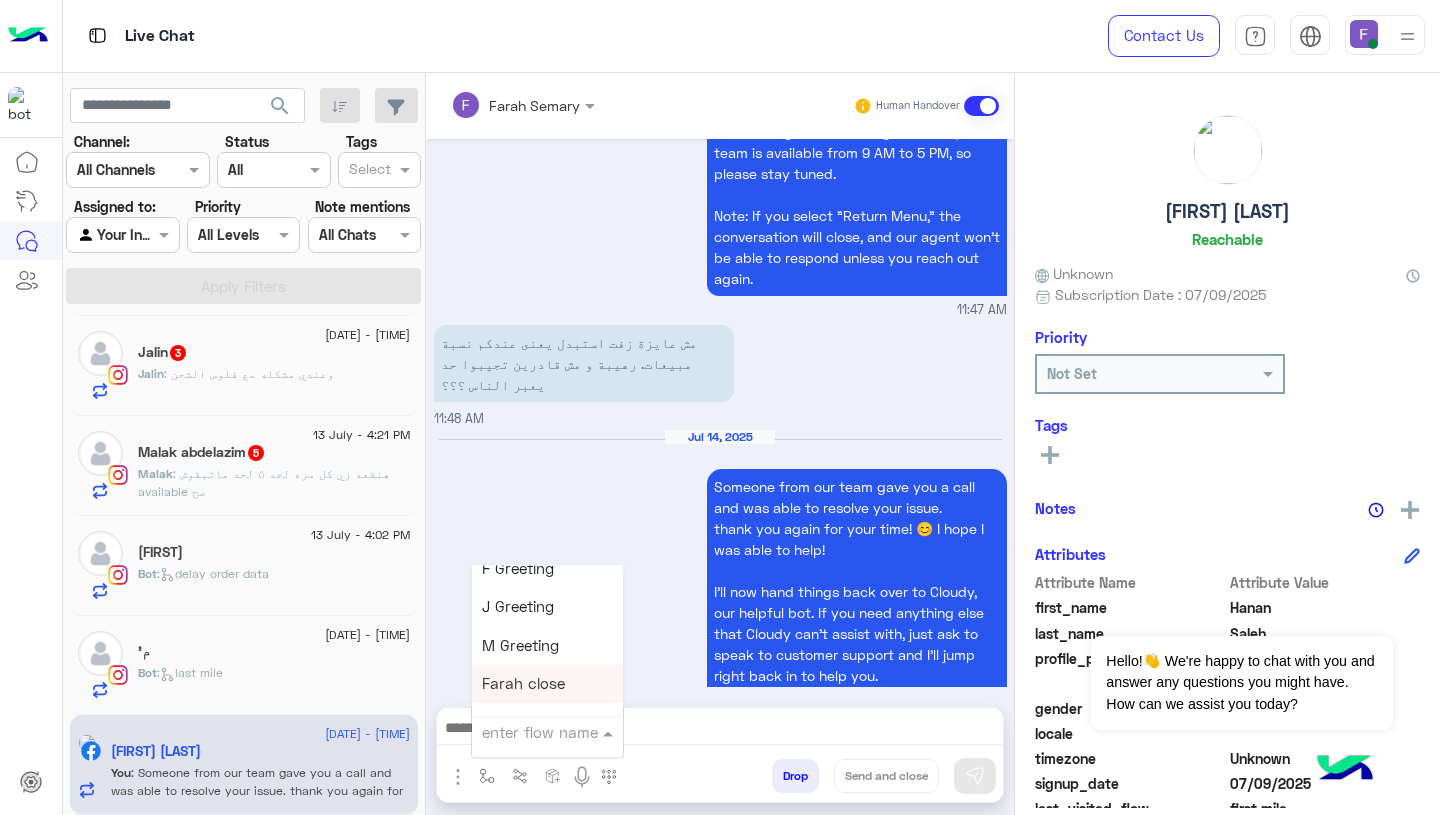 click on "Farah close" at bounding box center (547, 684) 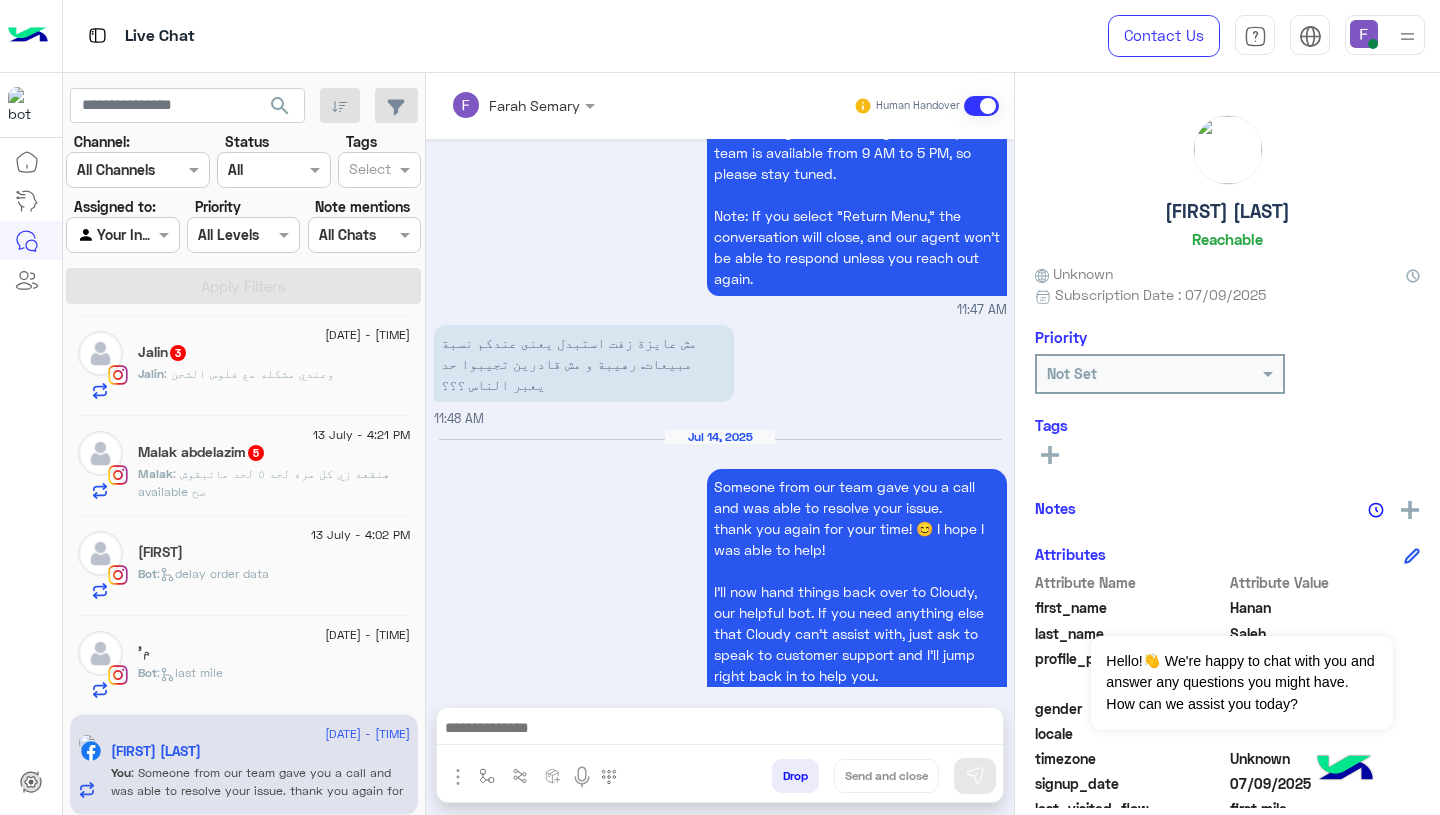type on "**********" 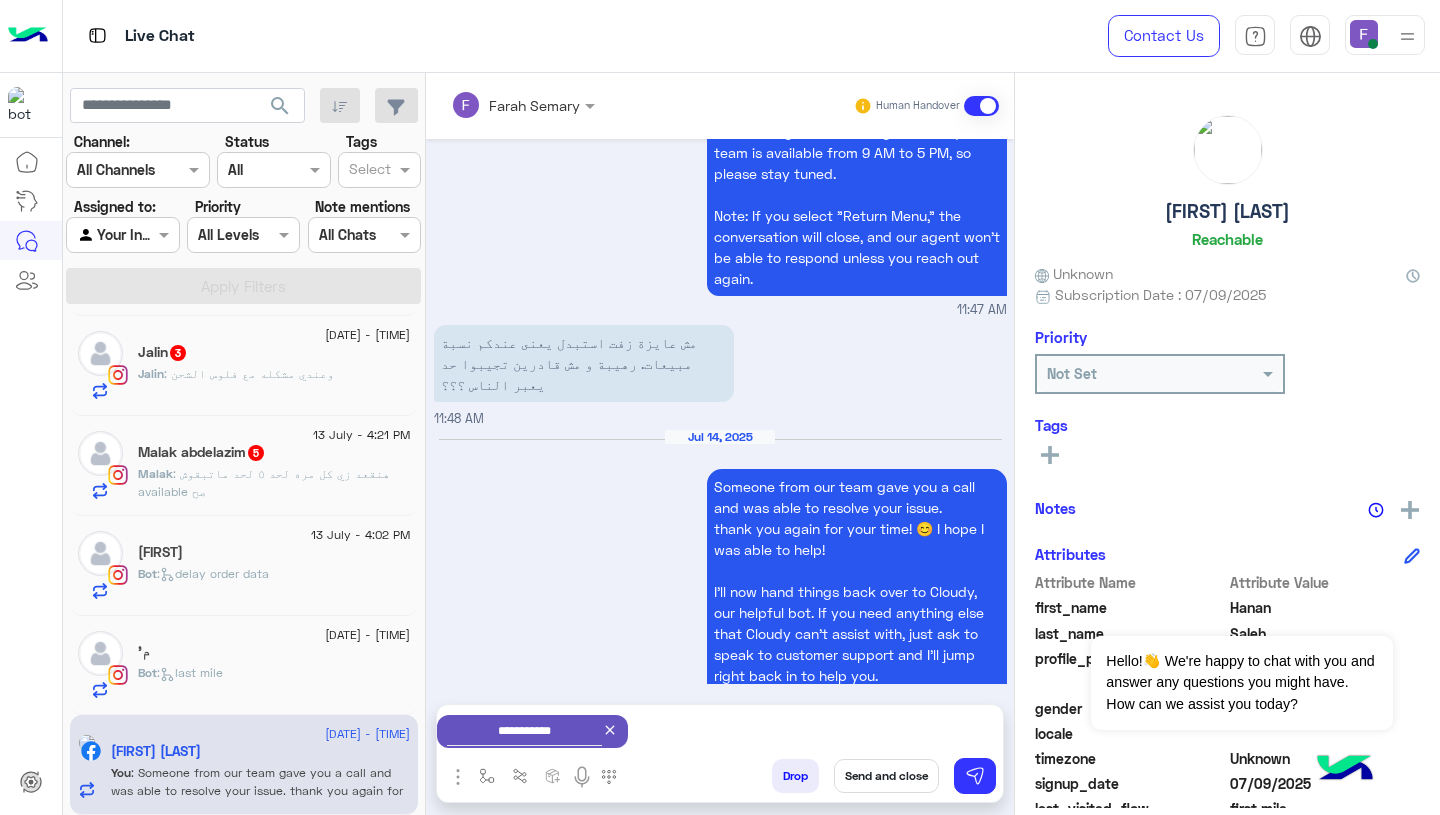 click on "Send and close" at bounding box center (886, 776) 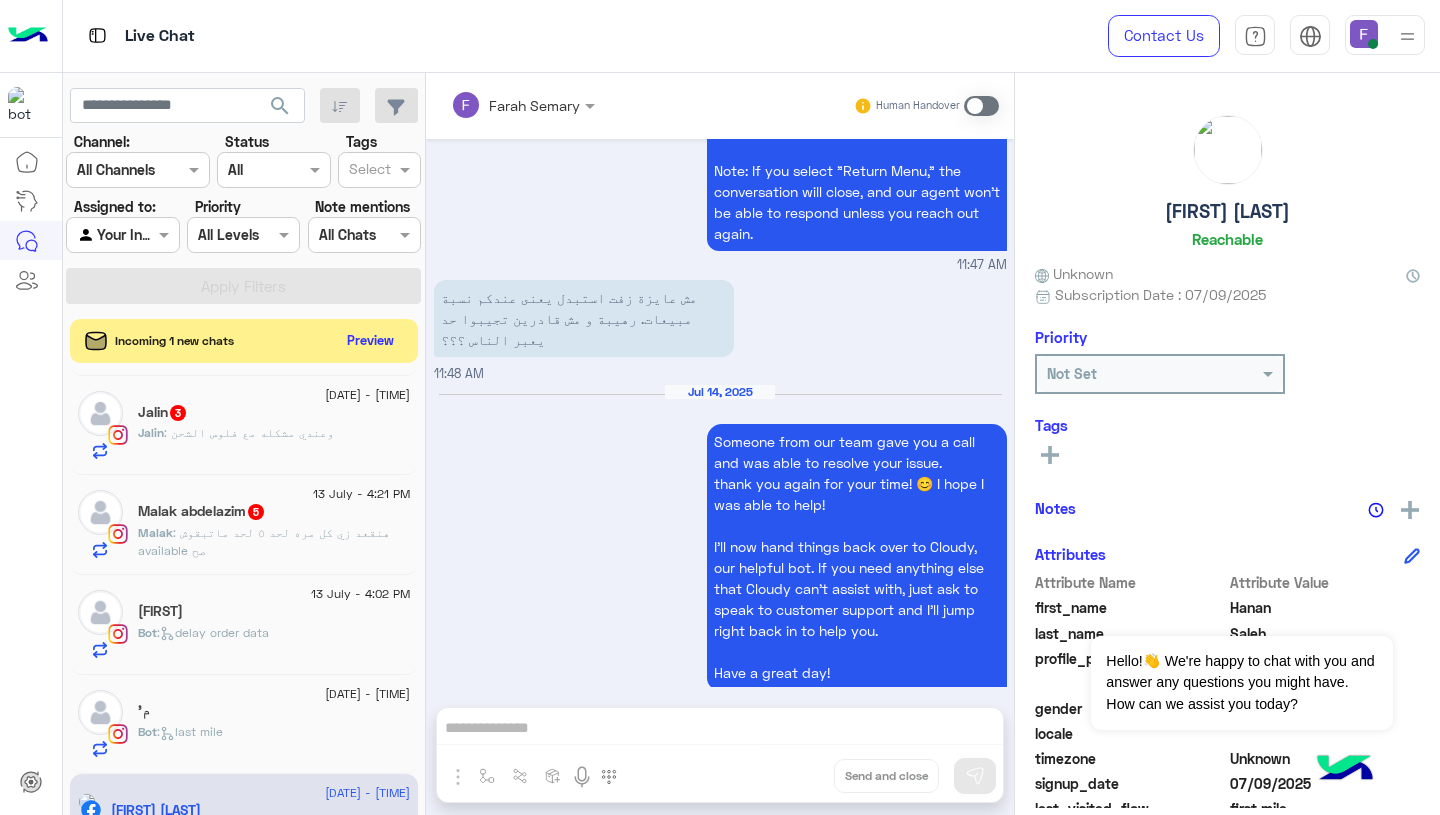 scroll, scrollTop: 4443, scrollLeft: 0, axis: vertical 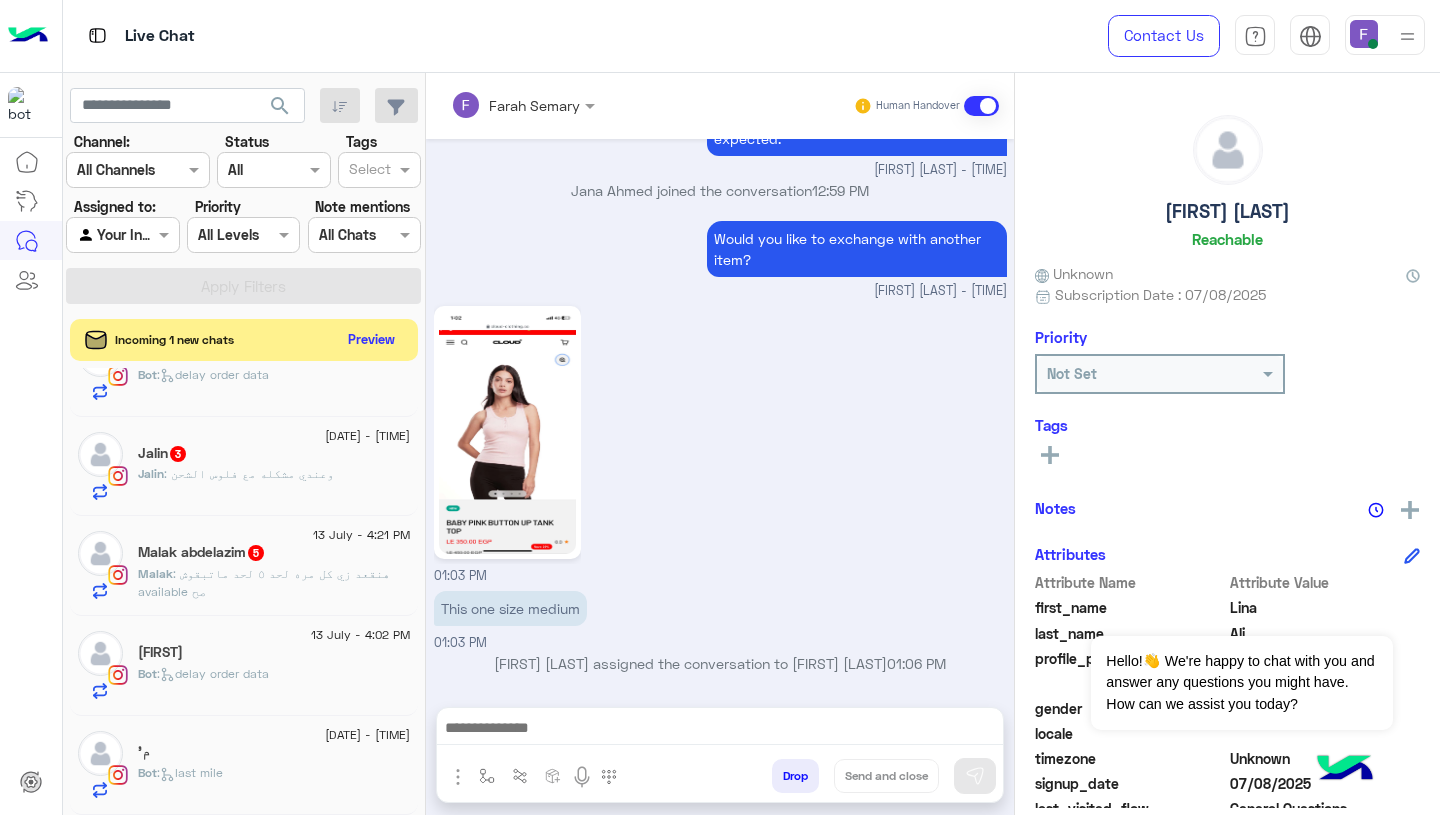 click on "Preview" 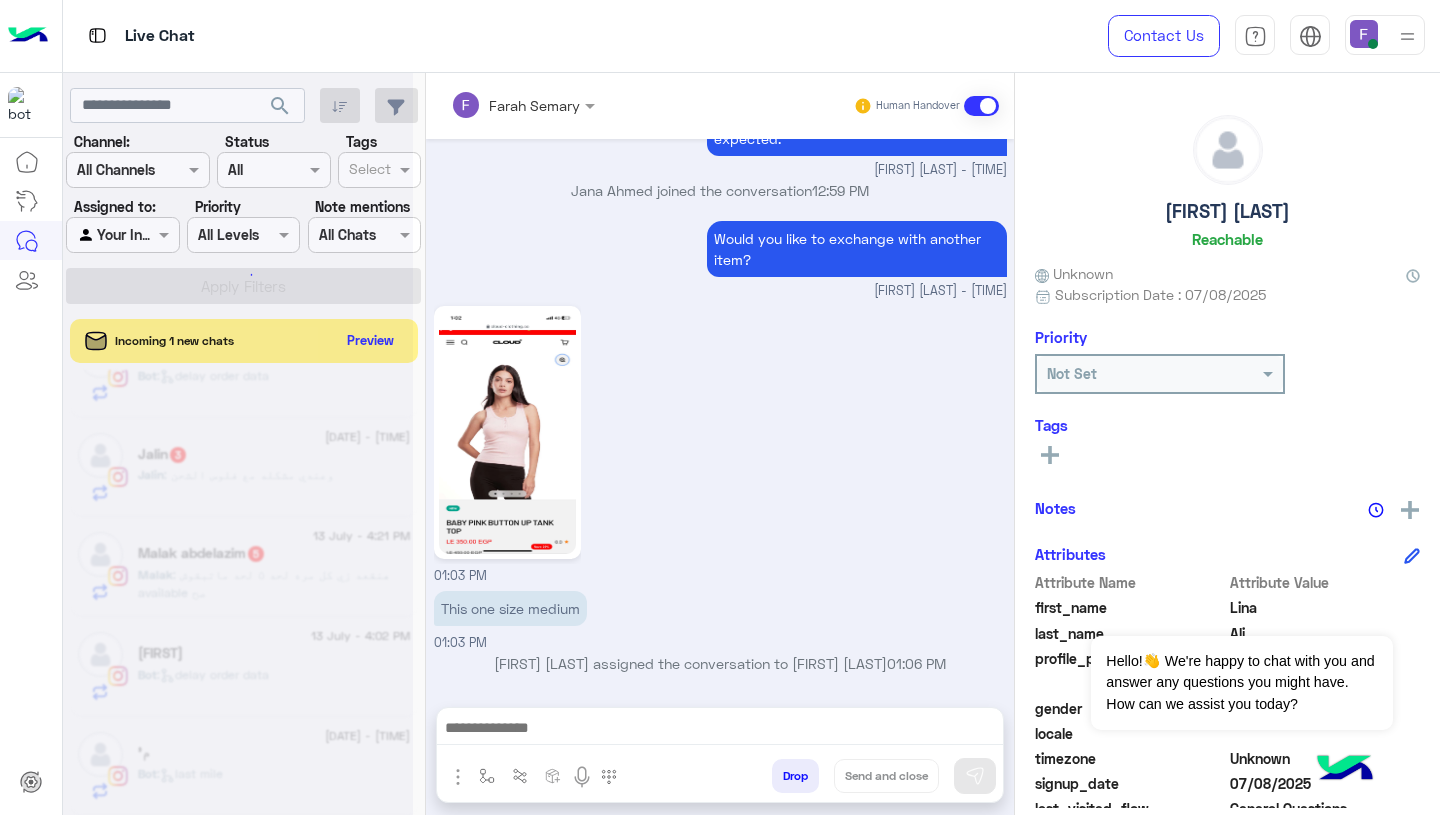 scroll, scrollTop: 0, scrollLeft: 0, axis: both 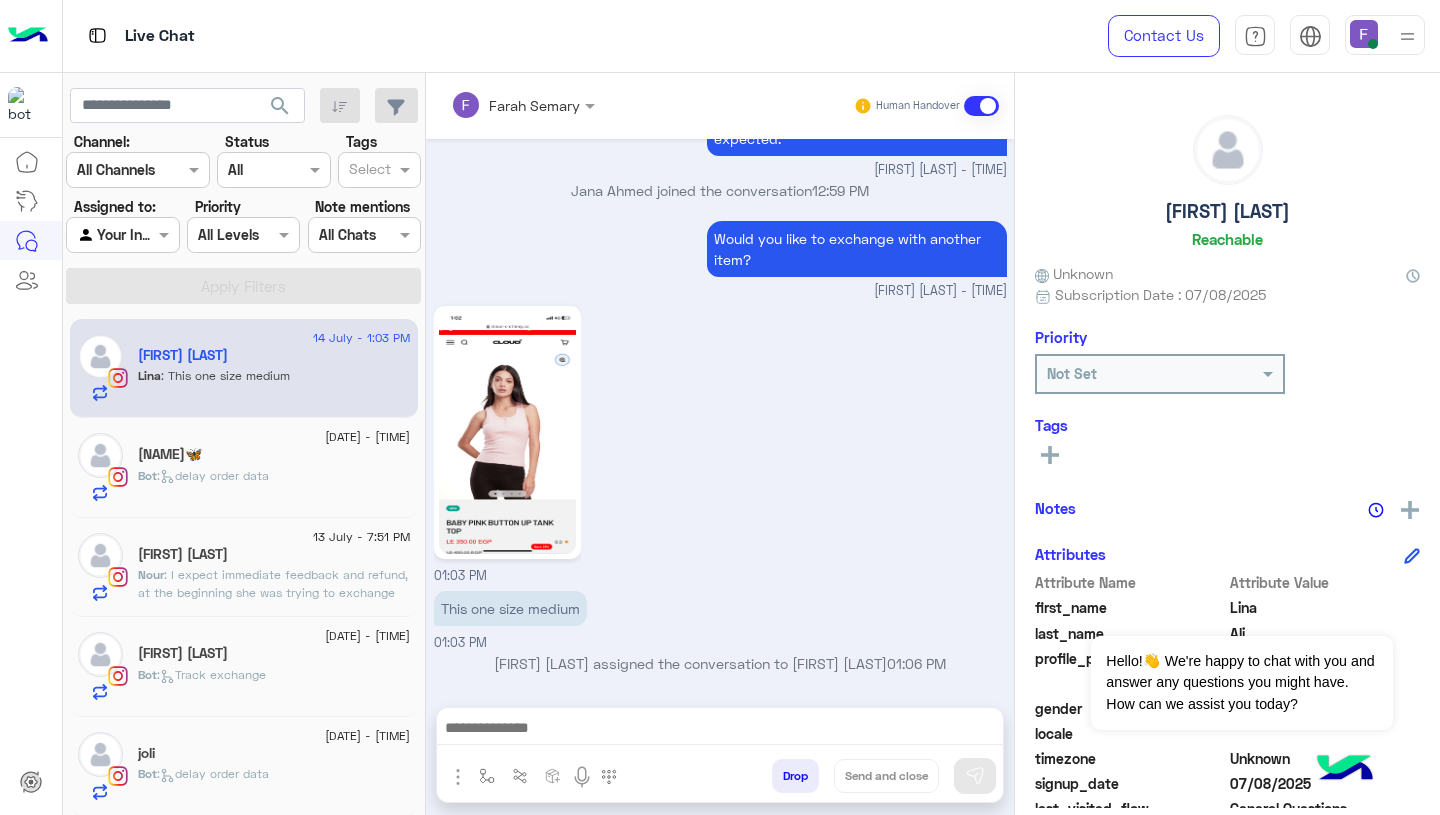 click on "Bot :   delay order data" 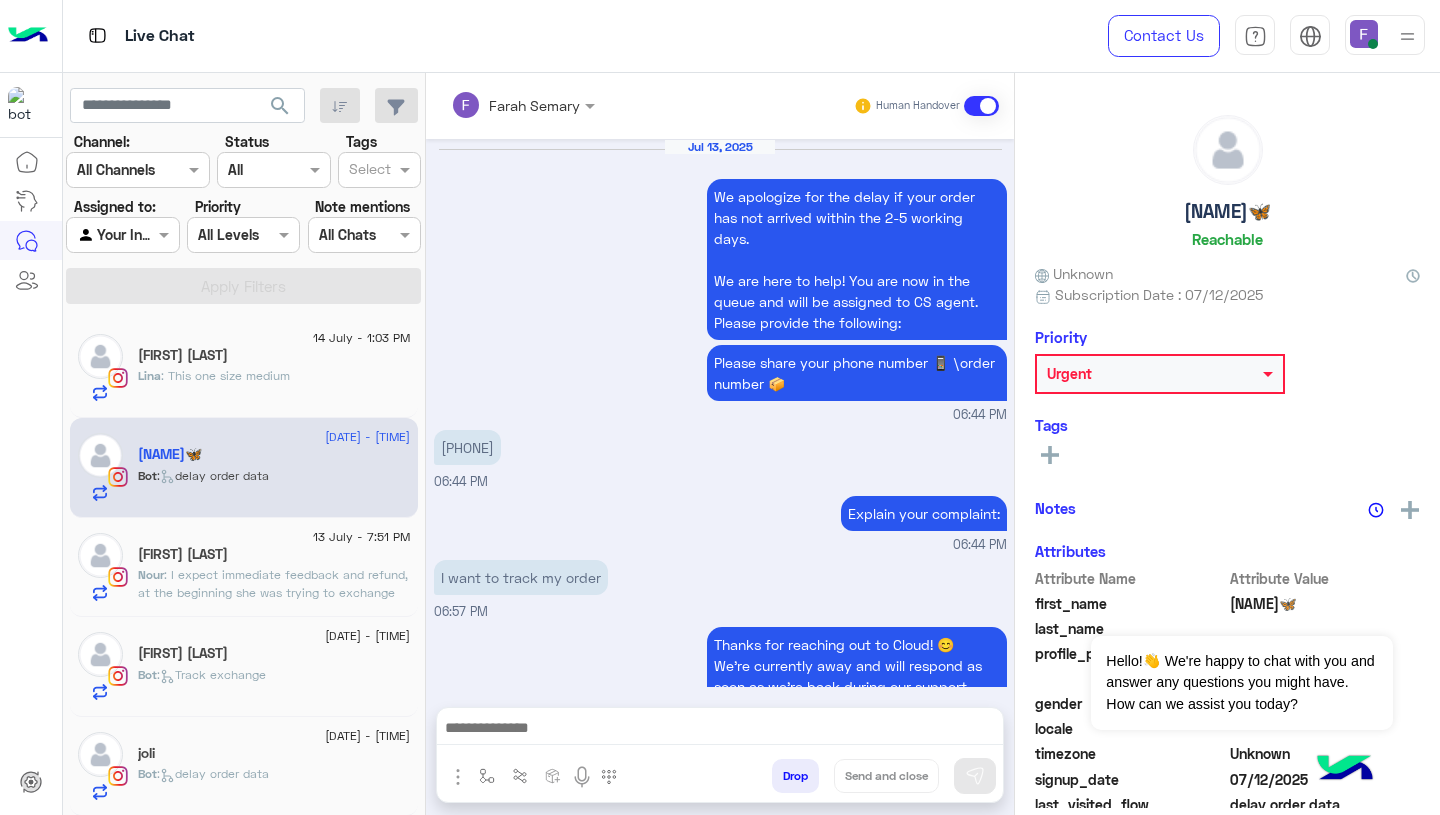 scroll, scrollTop: 1548, scrollLeft: 0, axis: vertical 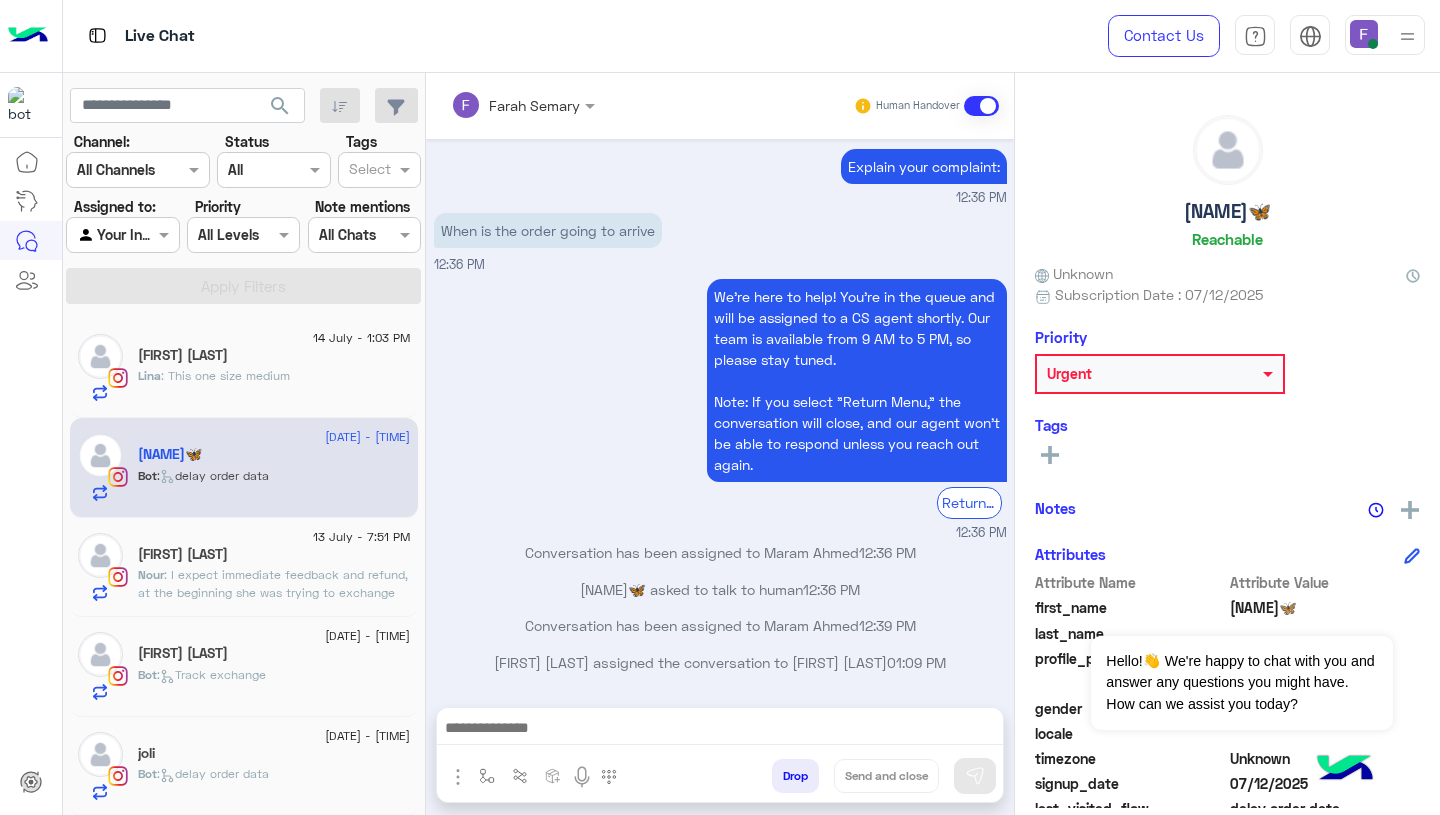 click on "Lina : This one size medium" 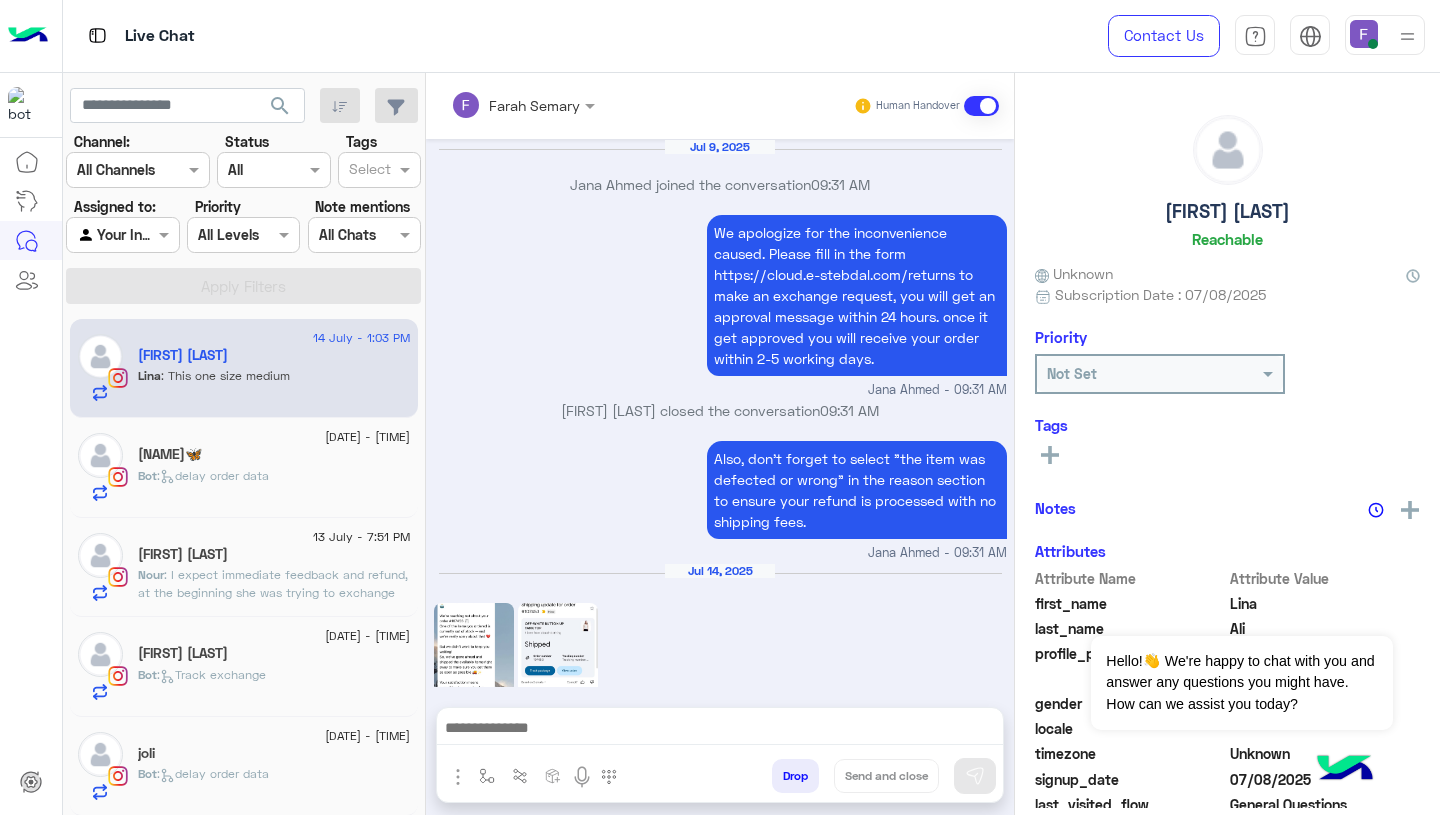 scroll, scrollTop: 2013, scrollLeft: 0, axis: vertical 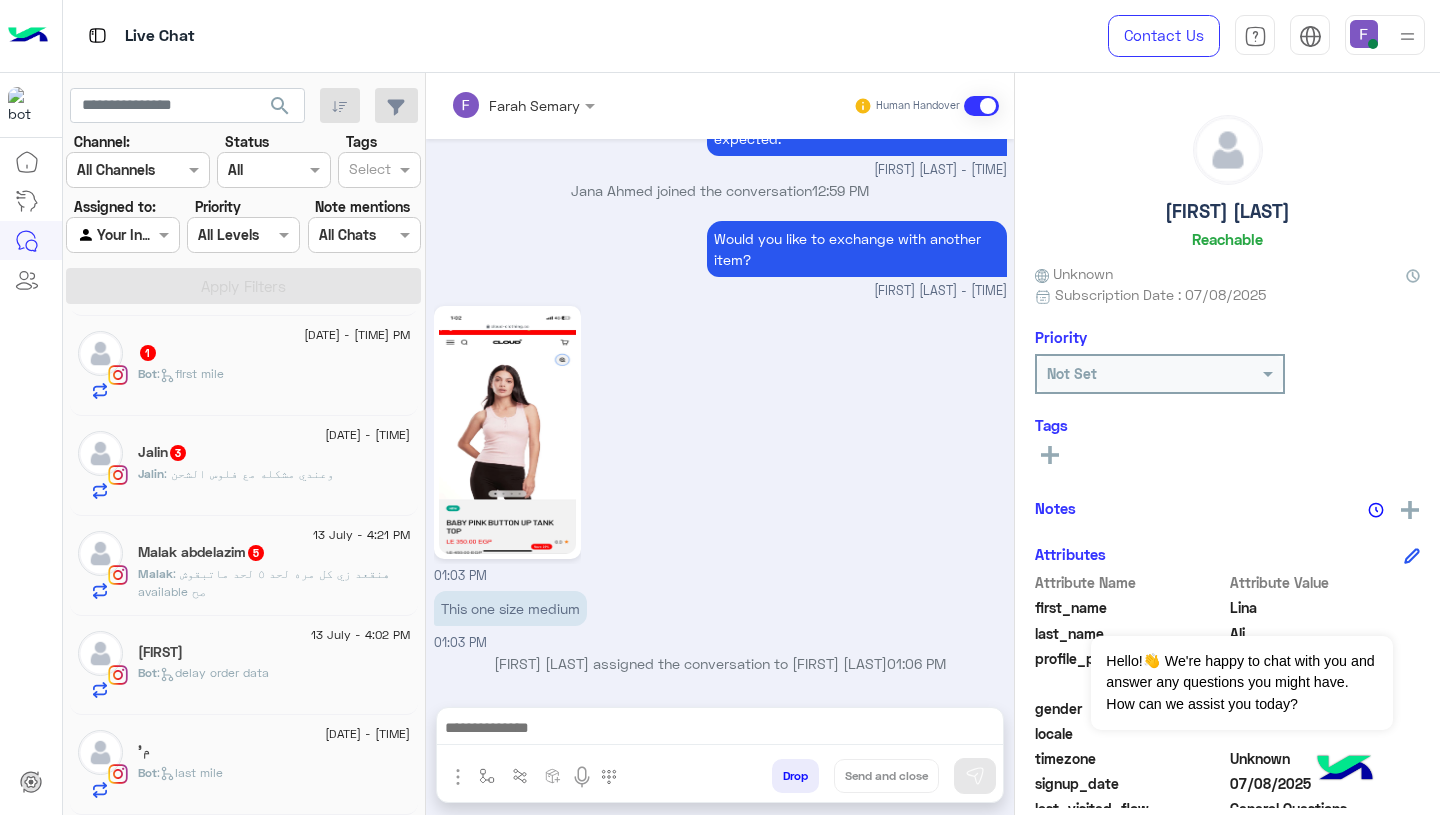 click on ": هنقعد زي كل مره لحد ٥ لحد ماتبقوش available صح" 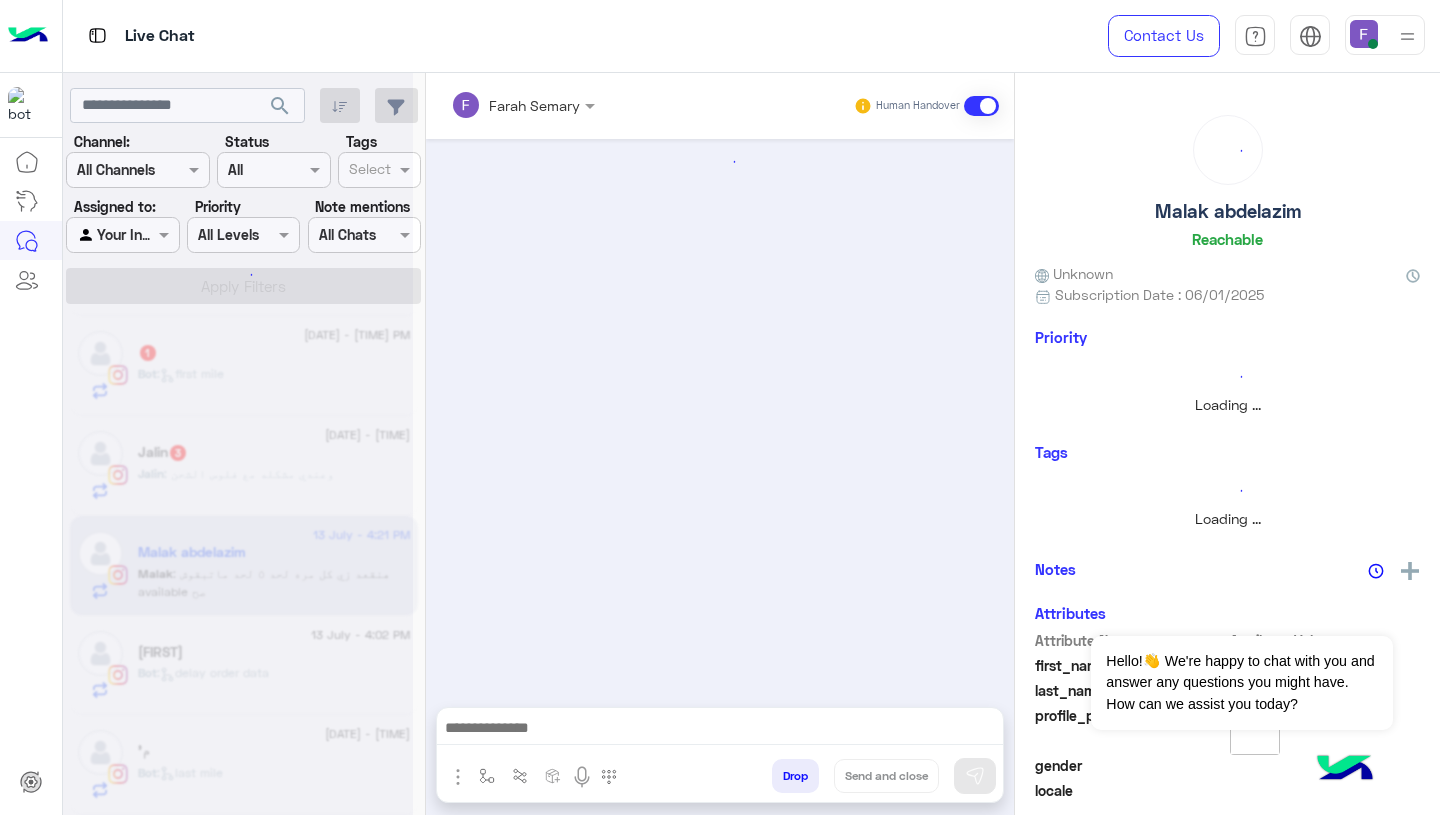 scroll, scrollTop: 500, scrollLeft: 0, axis: vertical 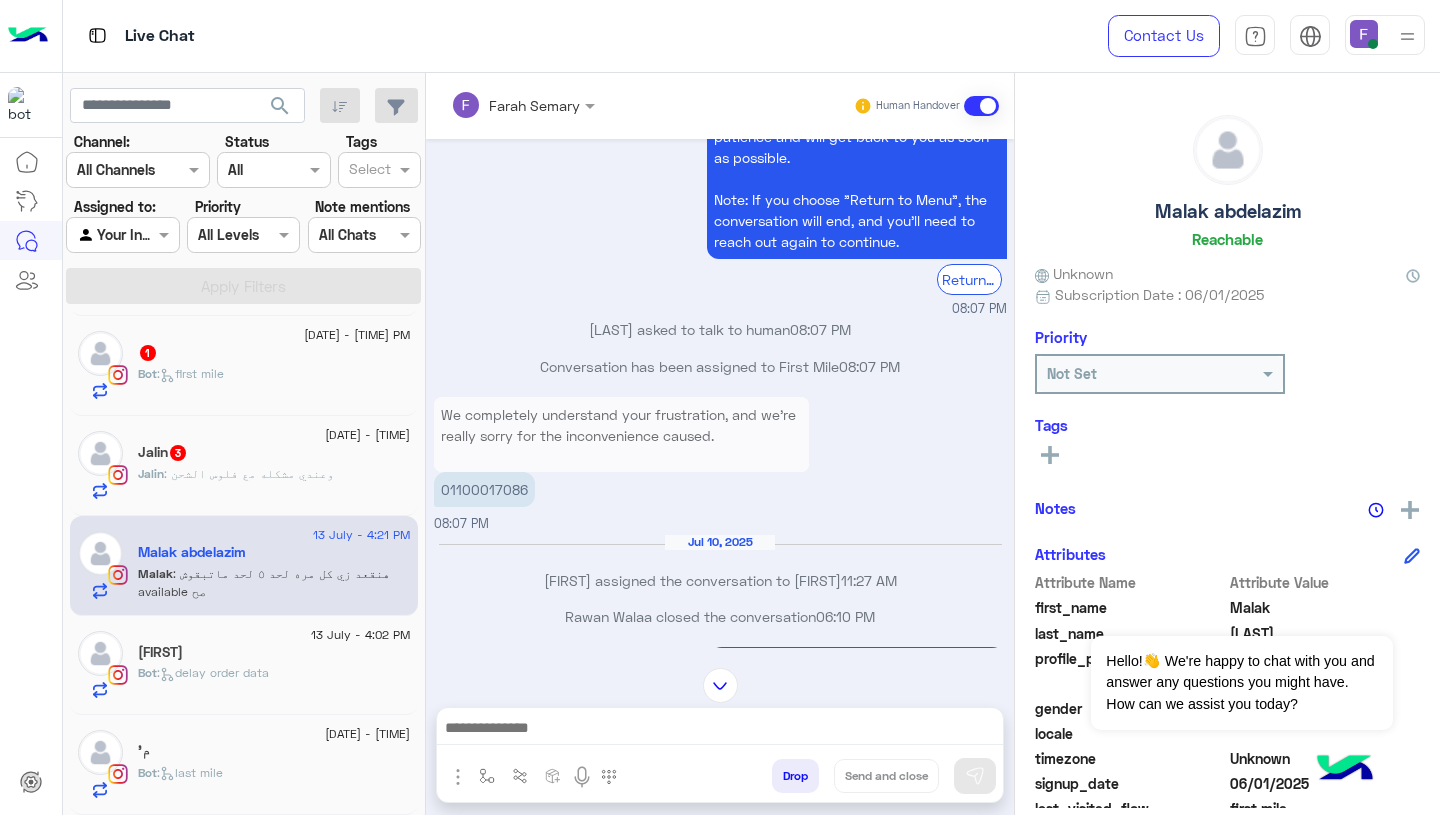click on "01100017086" at bounding box center (484, 489) 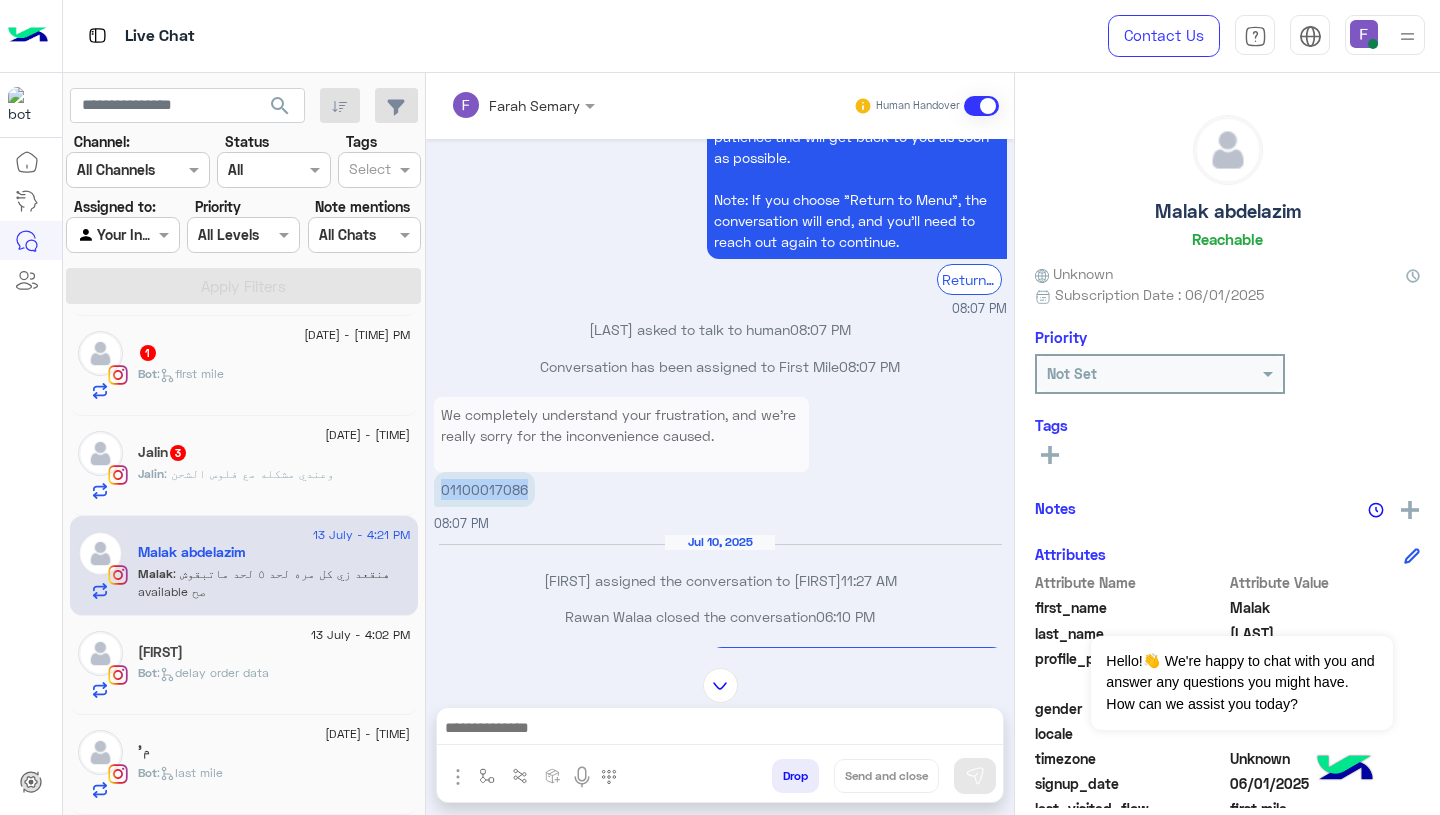 click on "01100017086" at bounding box center [484, 489] 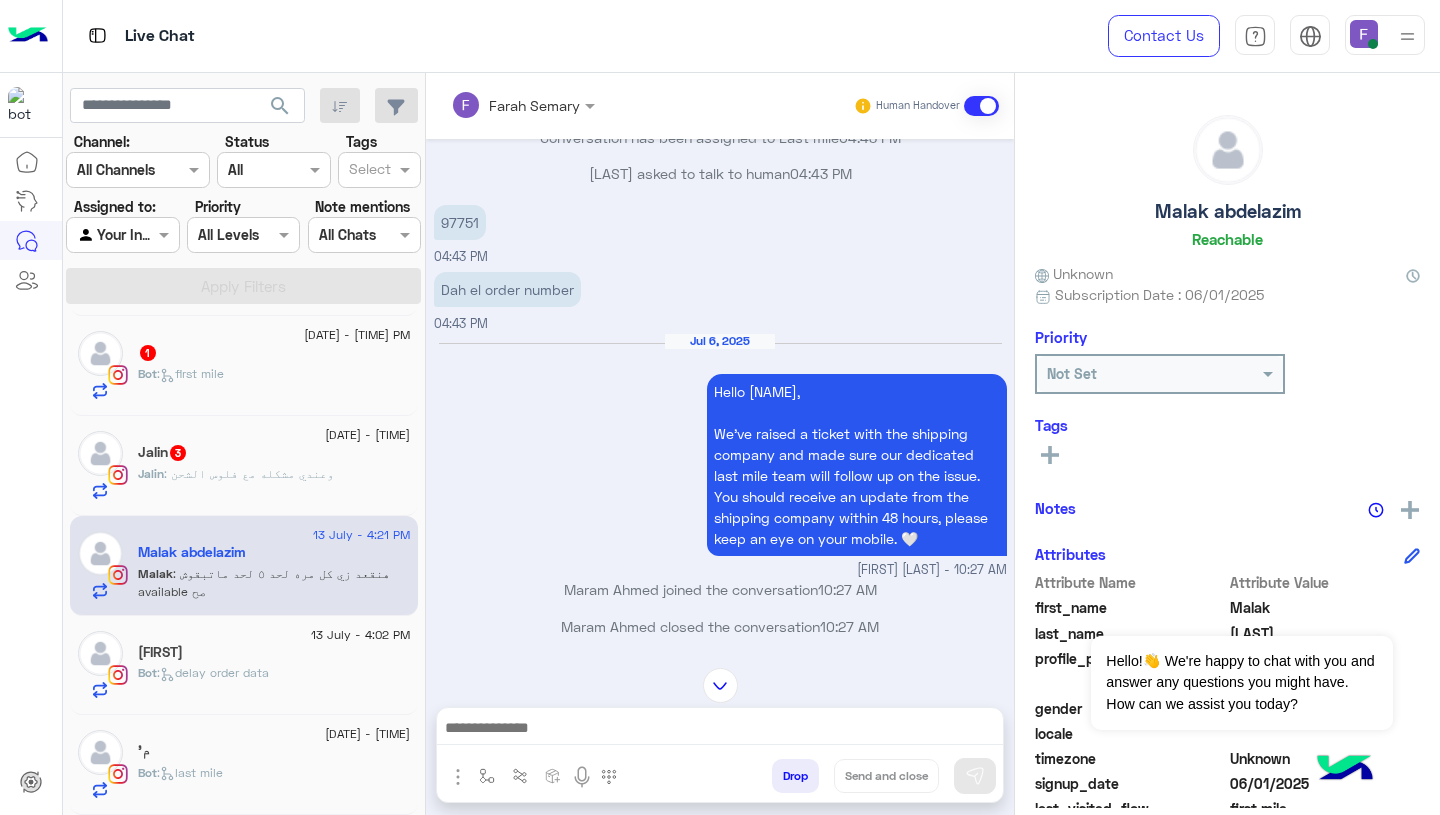 scroll, scrollTop: 1284, scrollLeft: 0, axis: vertical 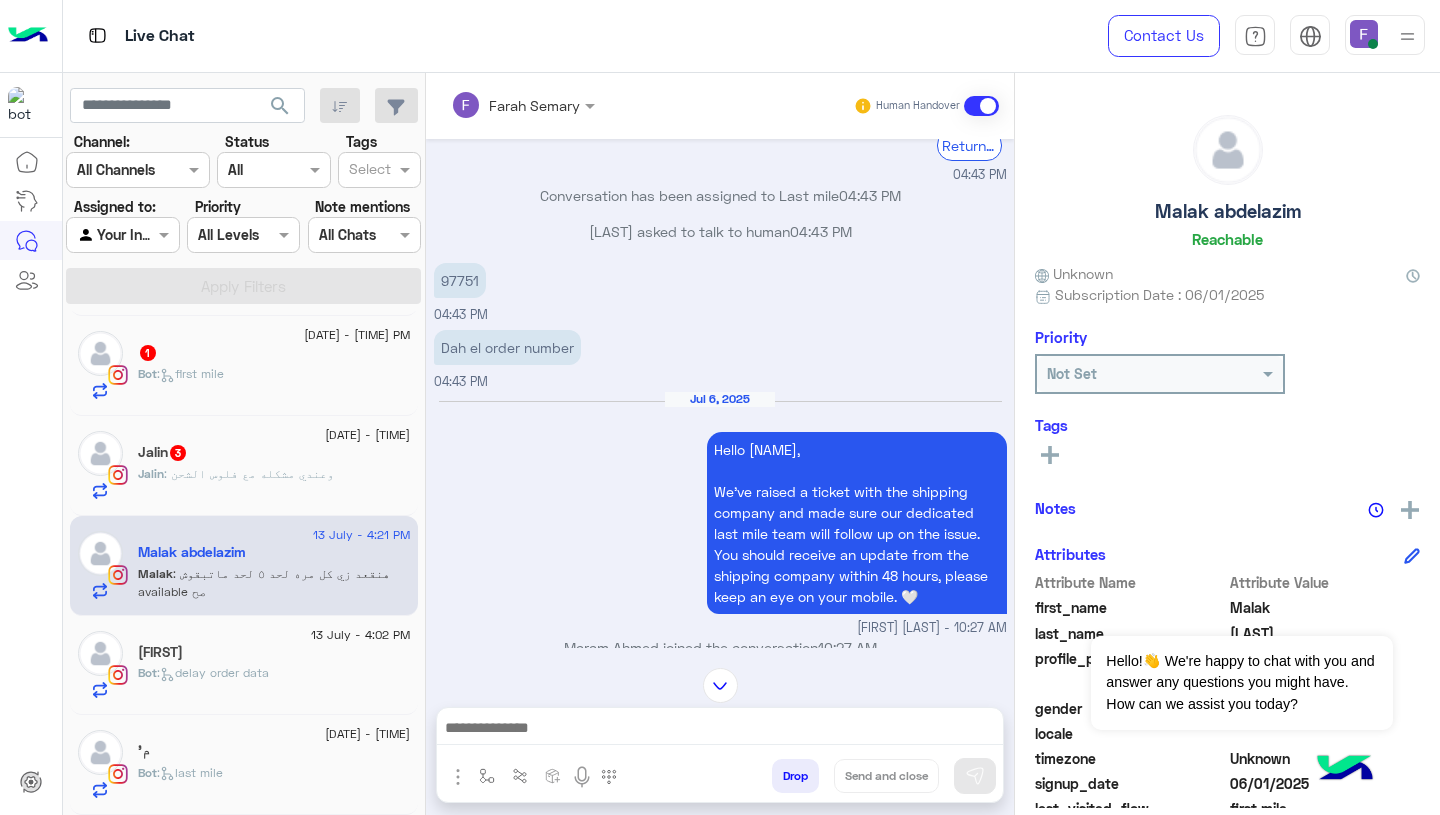 click on "97751" at bounding box center (460, 280) 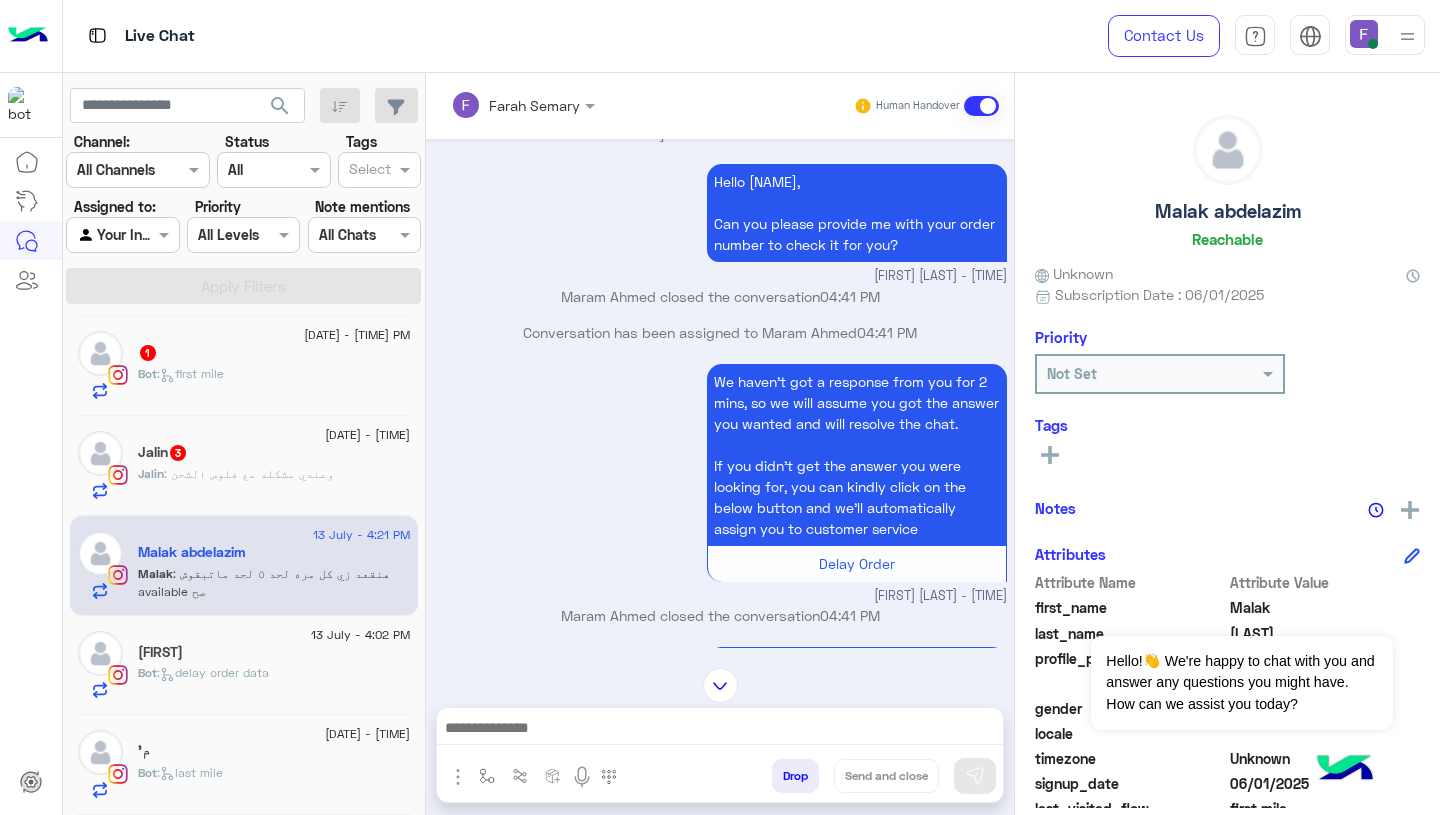 scroll, scrollTop: 233, scrollLeft: 0, axis: vertical 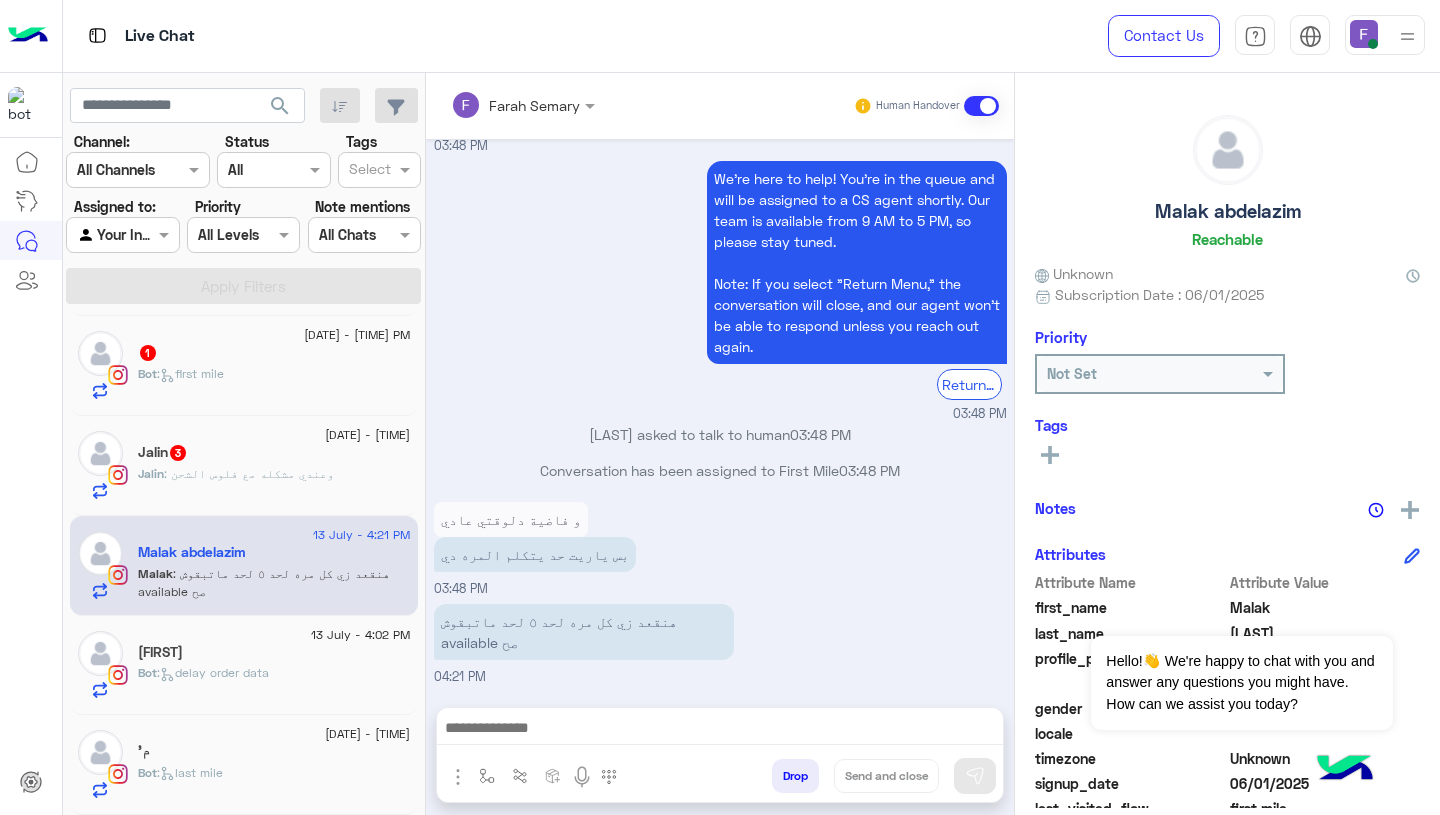 click on "Malak abdelazim   Reachable" 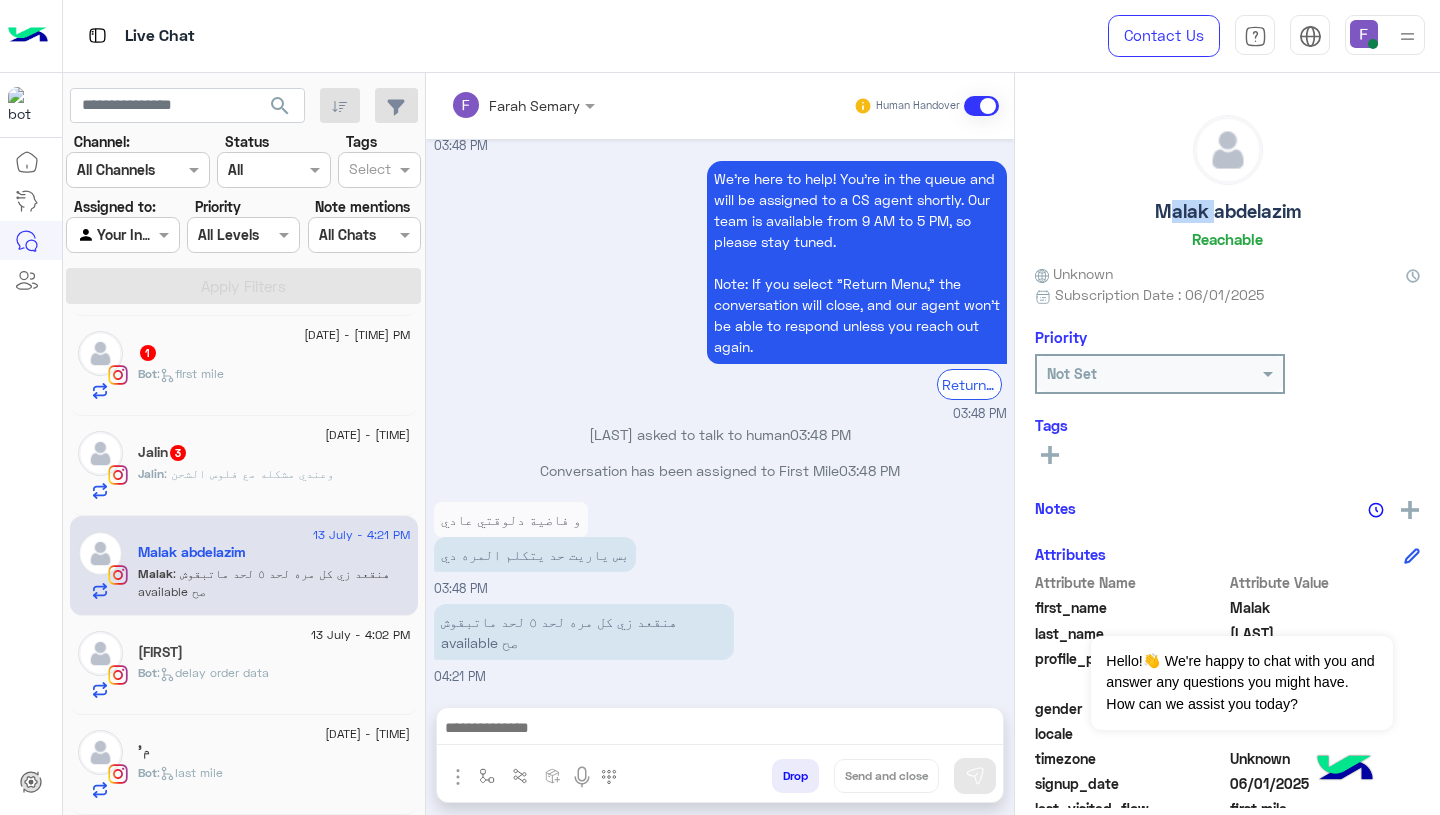 click on "Malak abdelazim   Reachable" 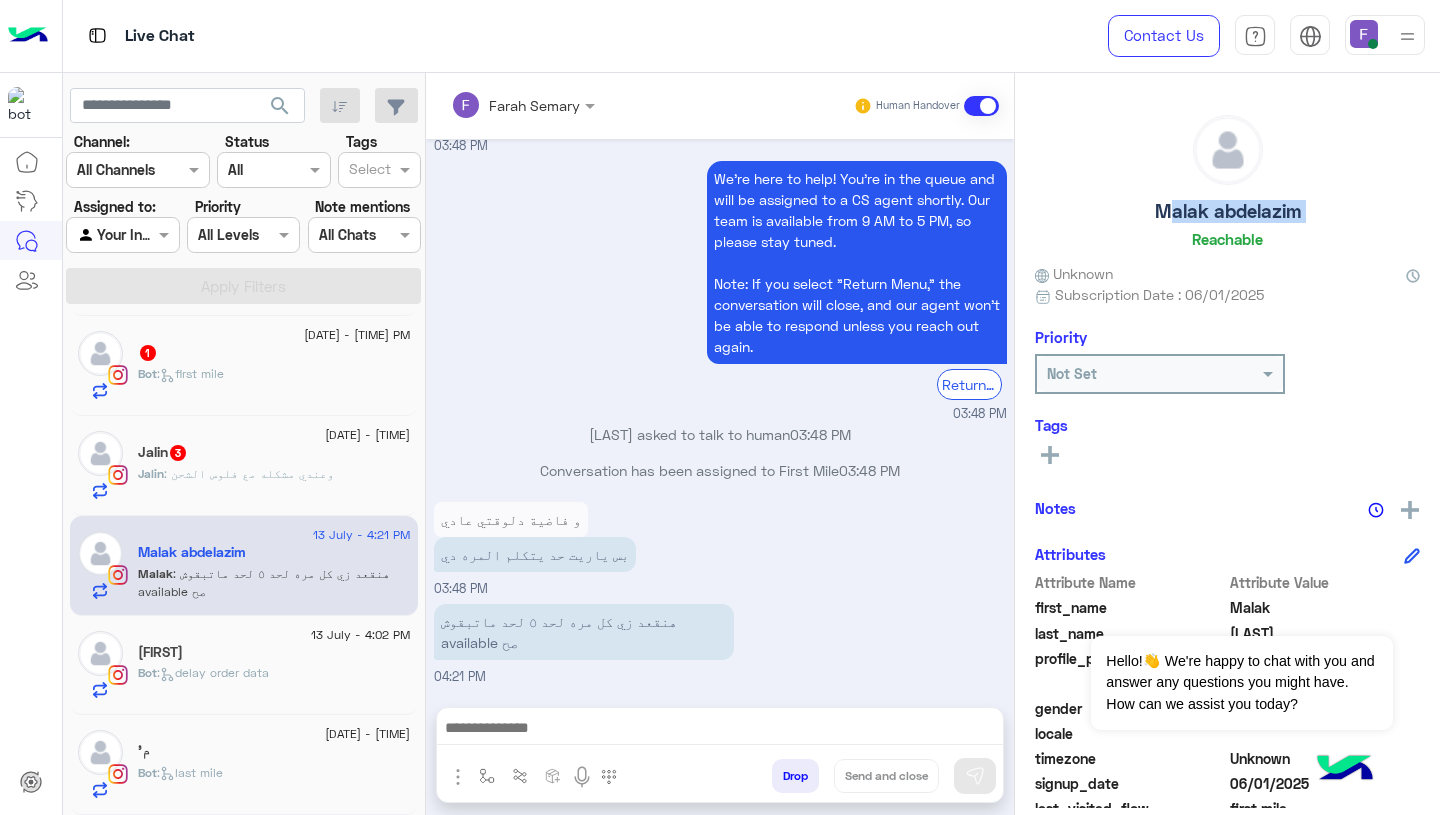 click on "Malak abdelazim   Reachable" 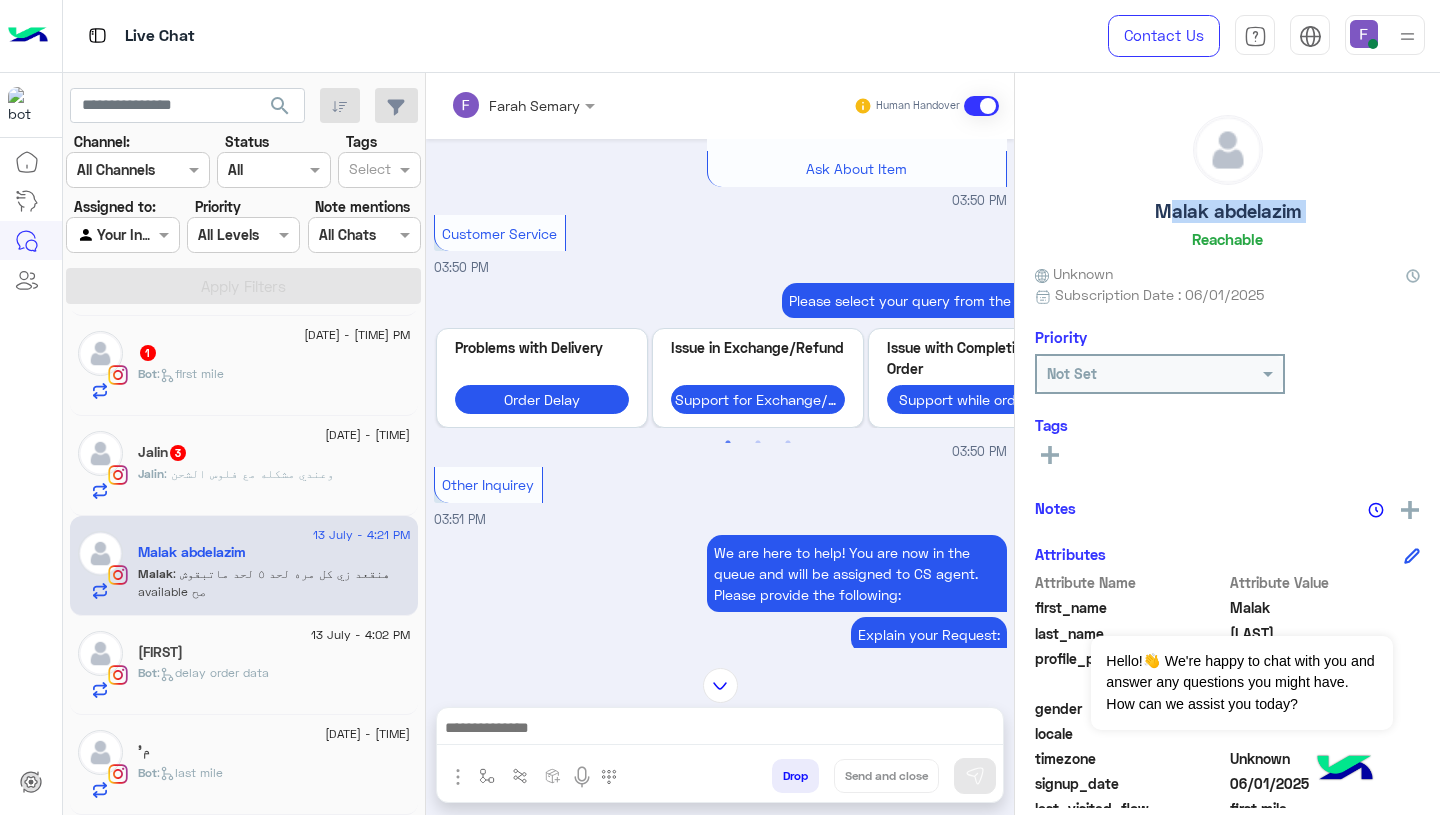 scroll, scrollTop: 8160, scrollLeft: 0, axis: vertical 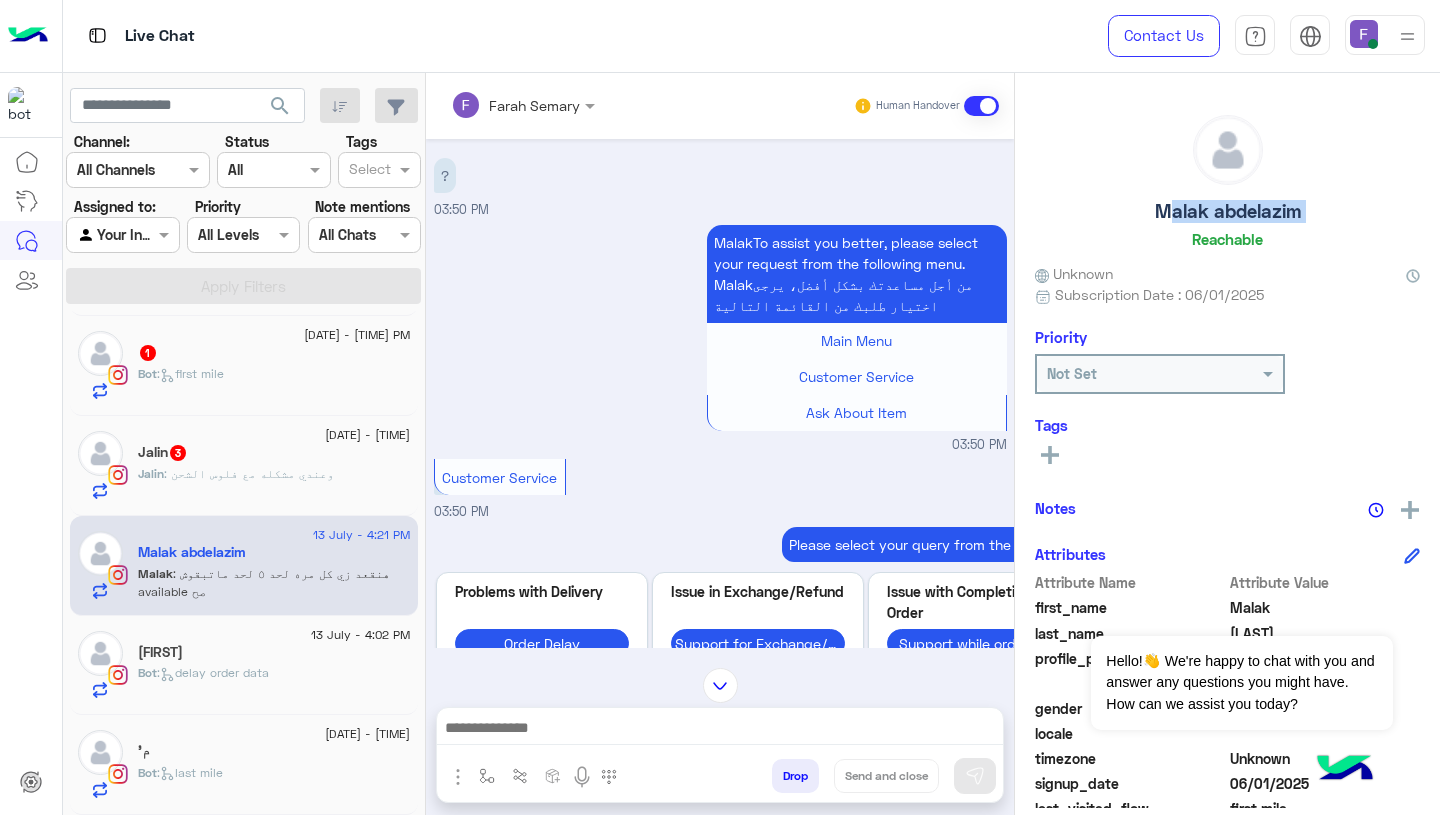 click on "MalakTo assist you better, please select your request from the following menu. Malakمن أجل مساعدتك بشكل أفضل، يرجى اختيار طلبك من القائمة التالية  Main Menu   Customer Service   Ask About Item     03:50 PM" at bounding box center (720, 337) 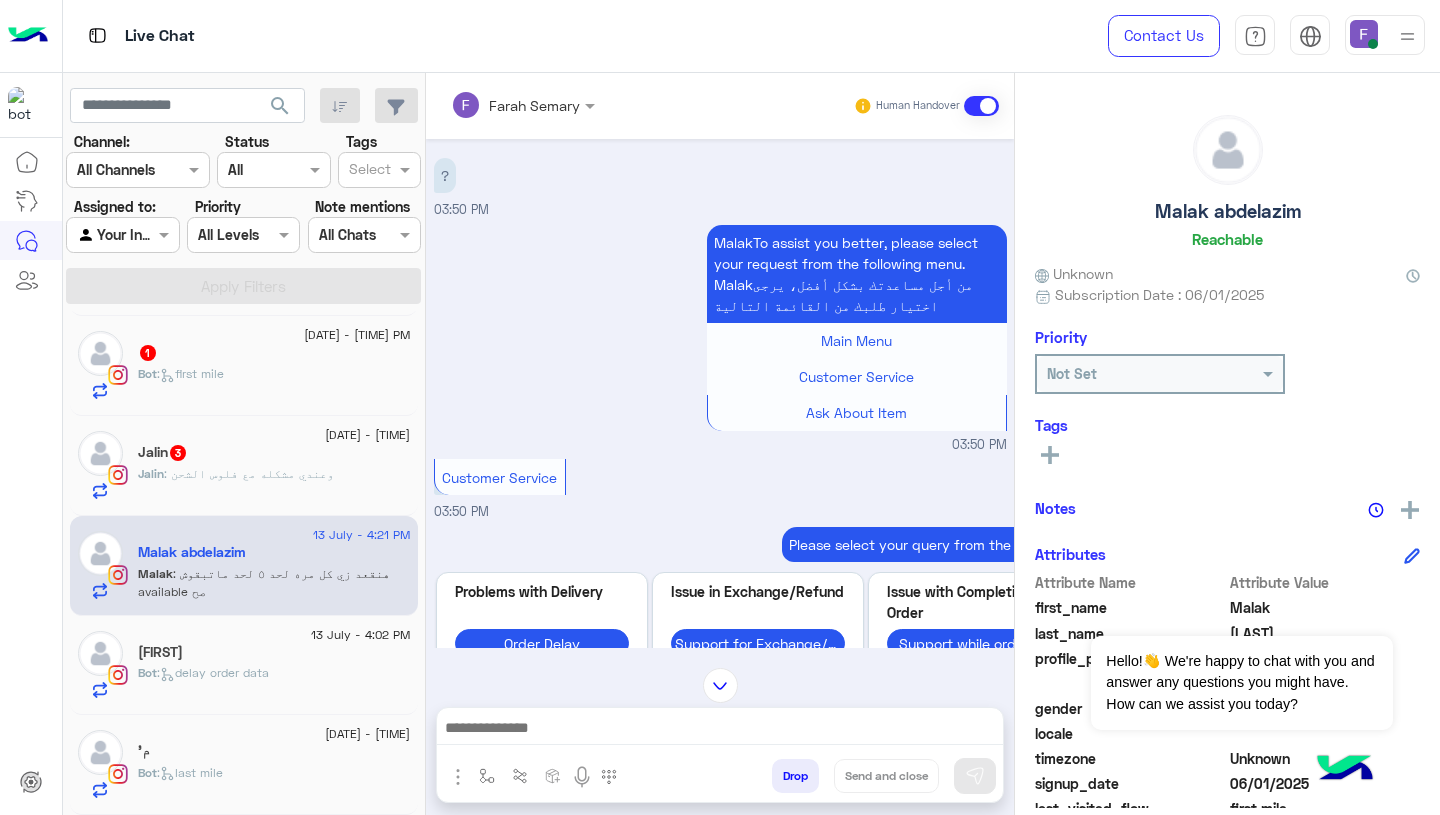 click on "𝒔𝒂𝒓𝒂𝒉" 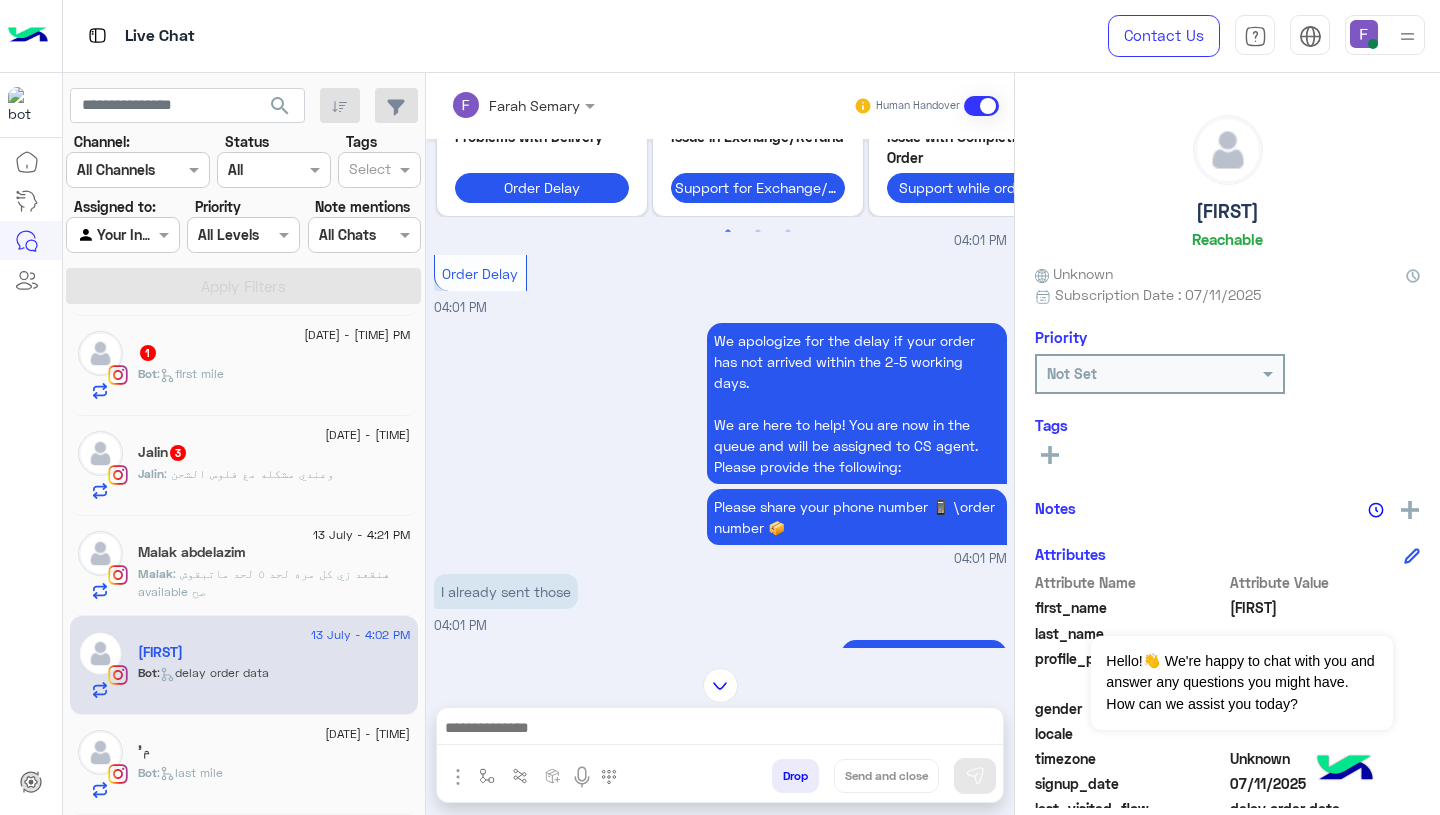 scroll, scrollTop: 2113, scrollLeft: 0, axis: vertical 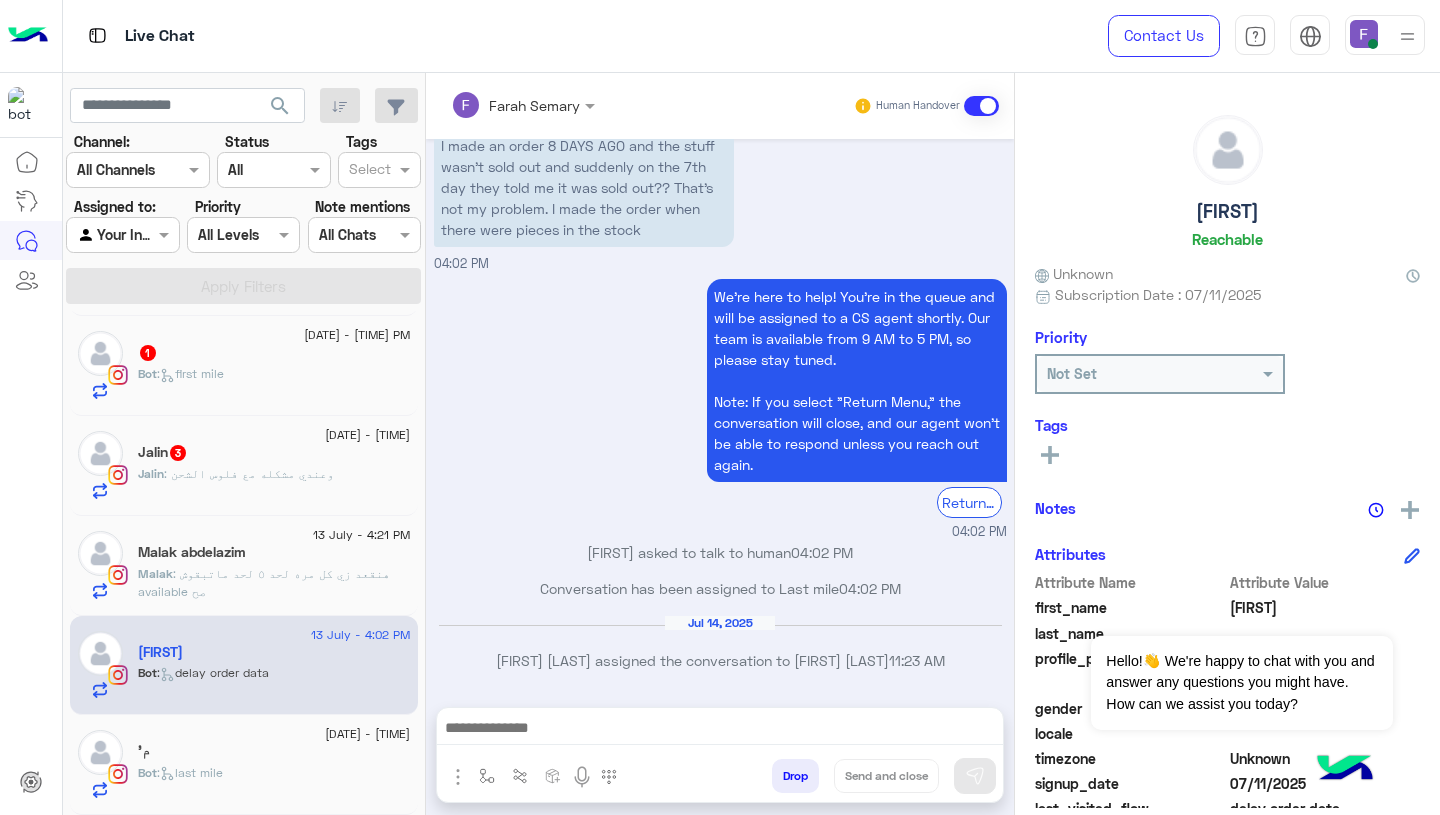 click on "13 July - 1:46 PM  م'   Bot :   last mile" 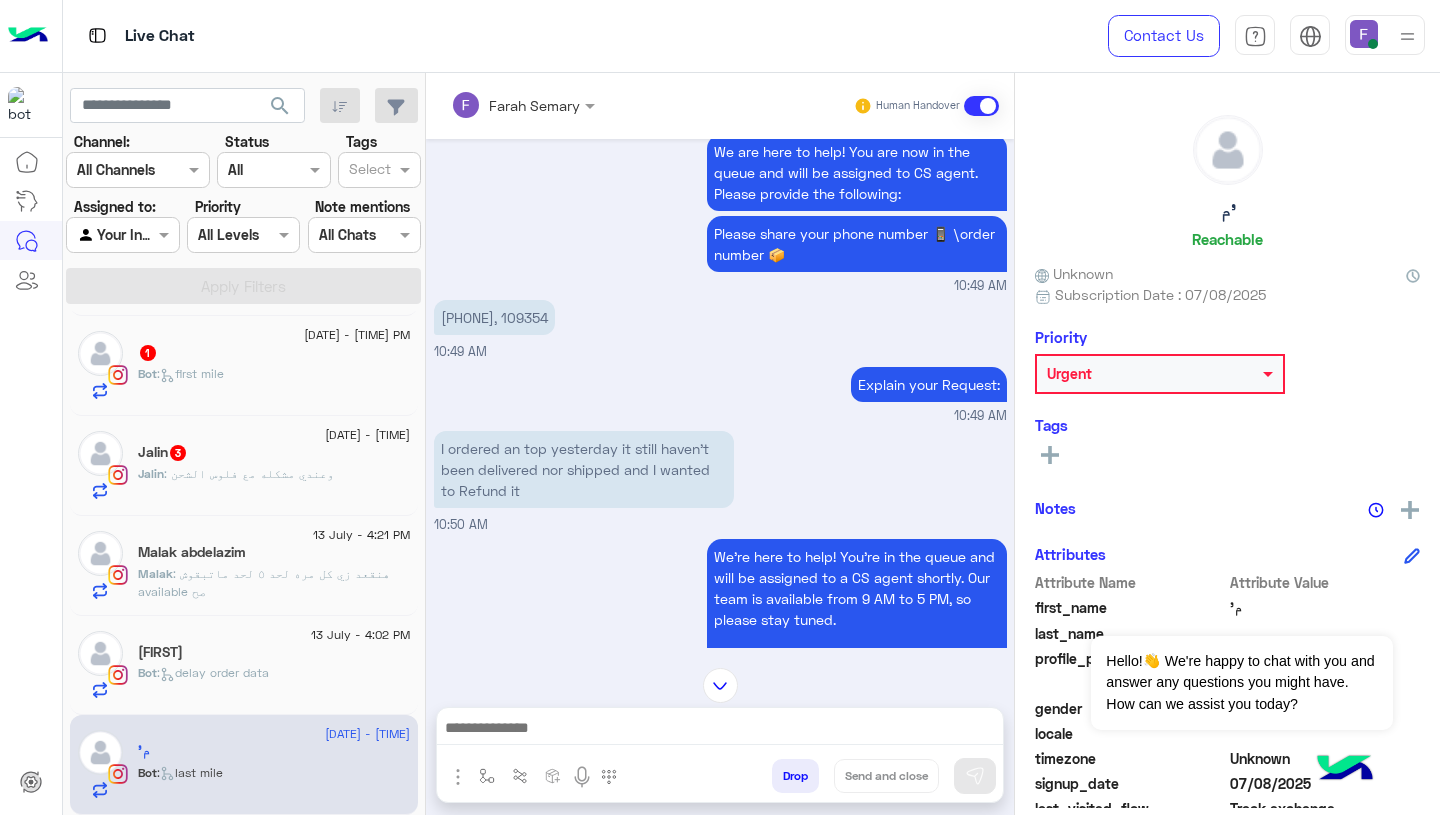 scroll, scrollTop: 1285, scrollLeft: 0, axis: vertical 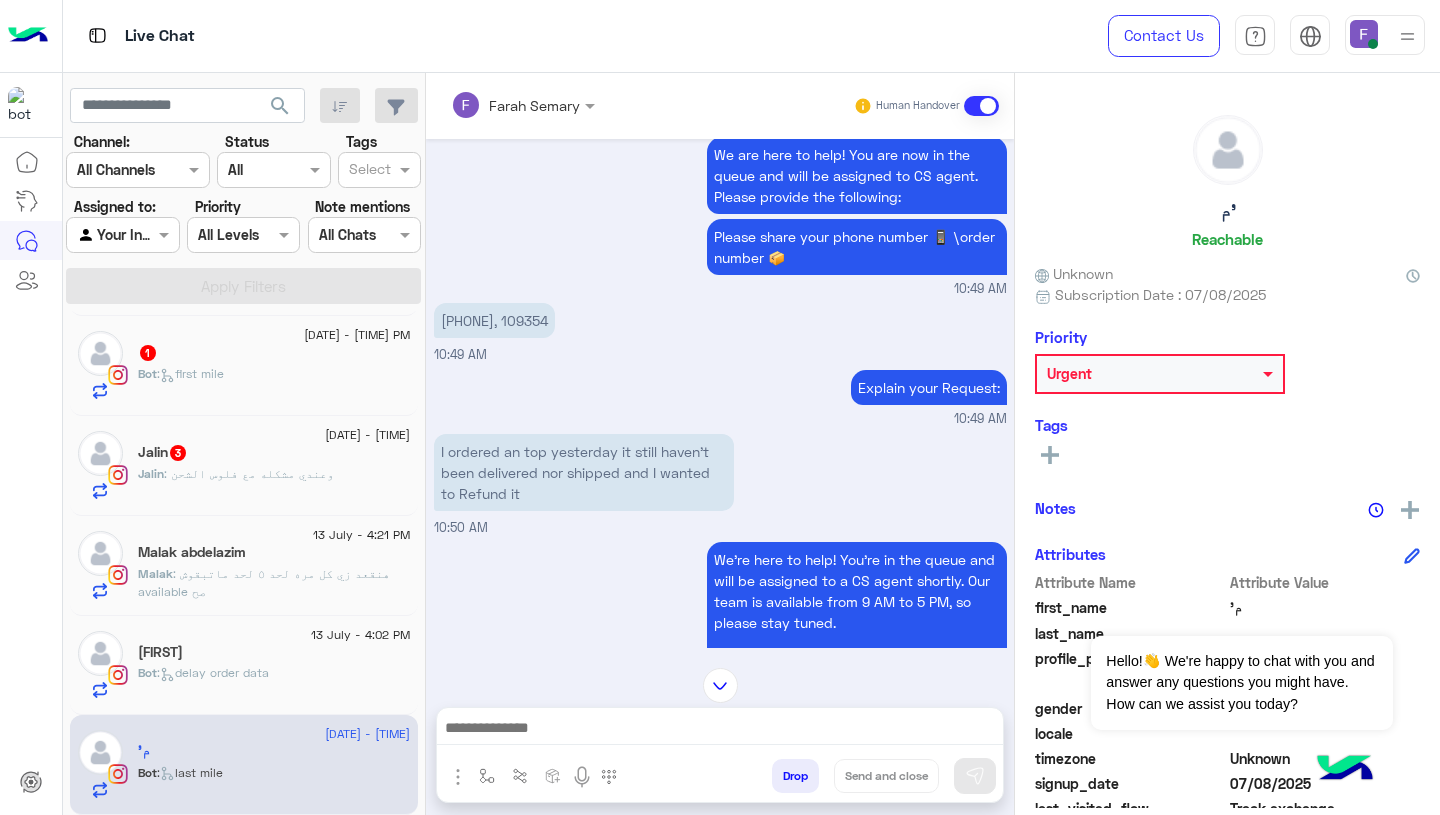 click on "01013434218, 109354" at bounding box center [494, 320] 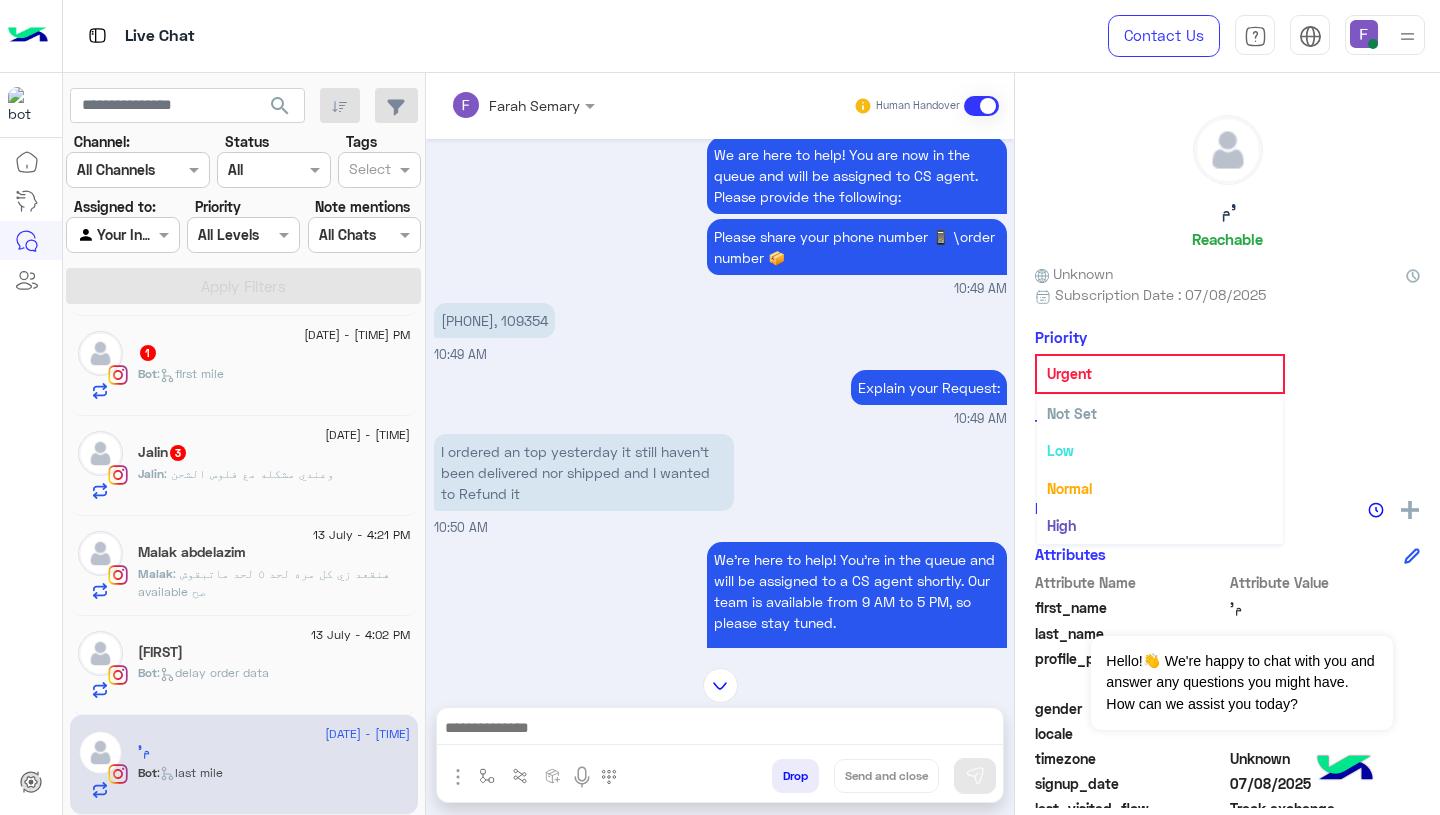 scroll, scrollTop: 37, scrollLeft: 0, axis: vertical 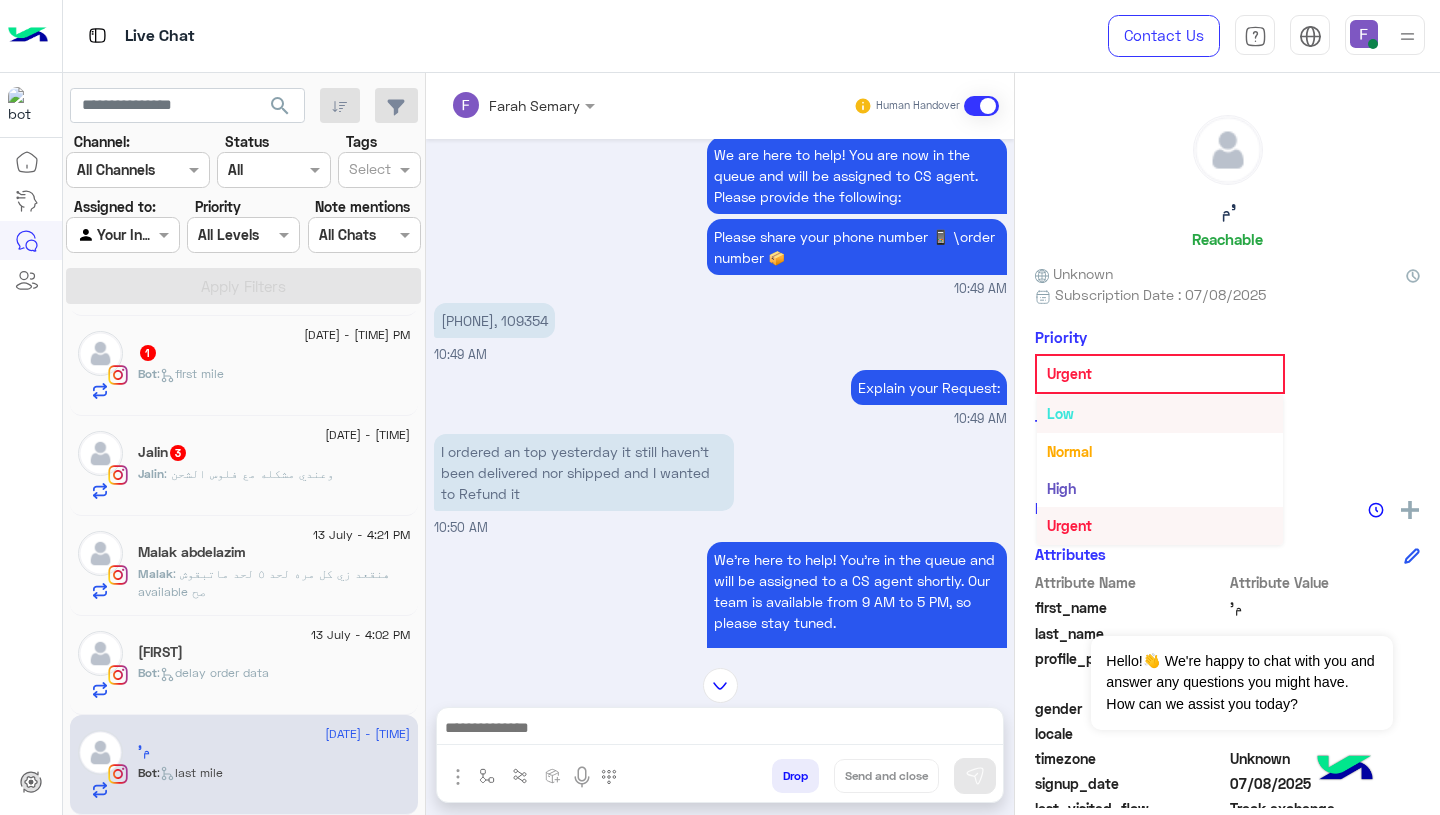 click on "Low" at bounding box center [1160, 413] 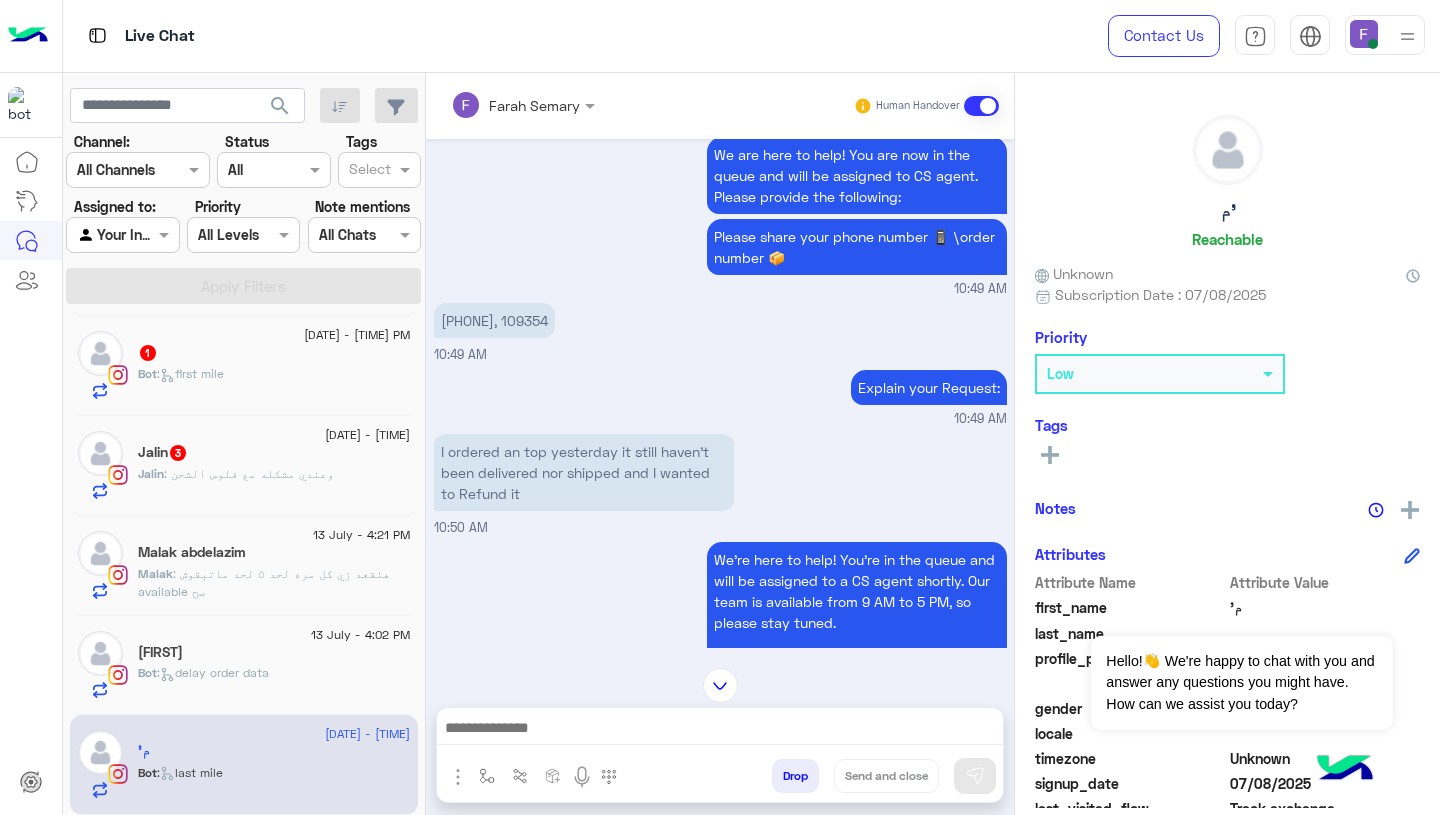 click 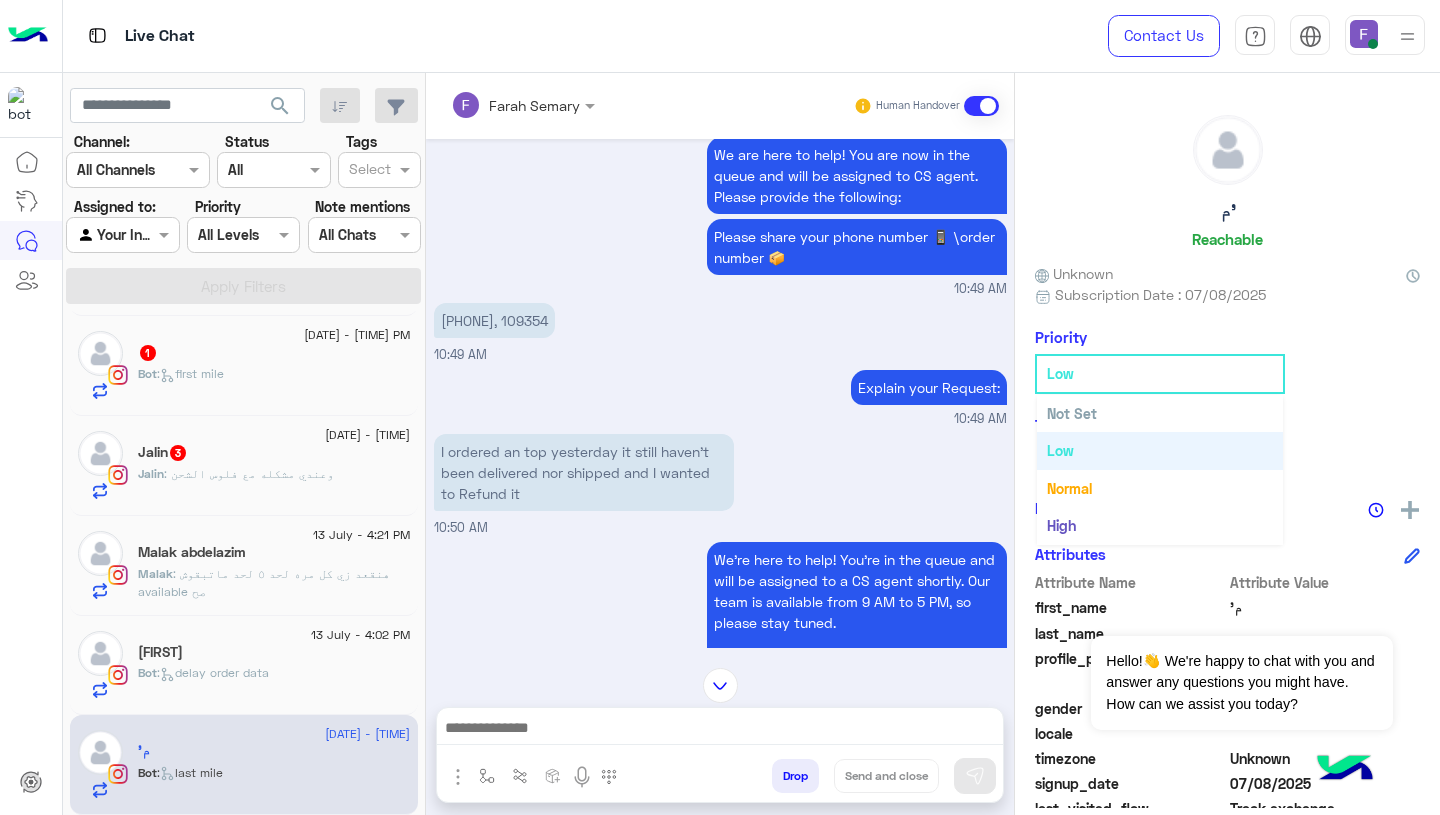 click on "Not Set" at bounding box center (1072, 413) 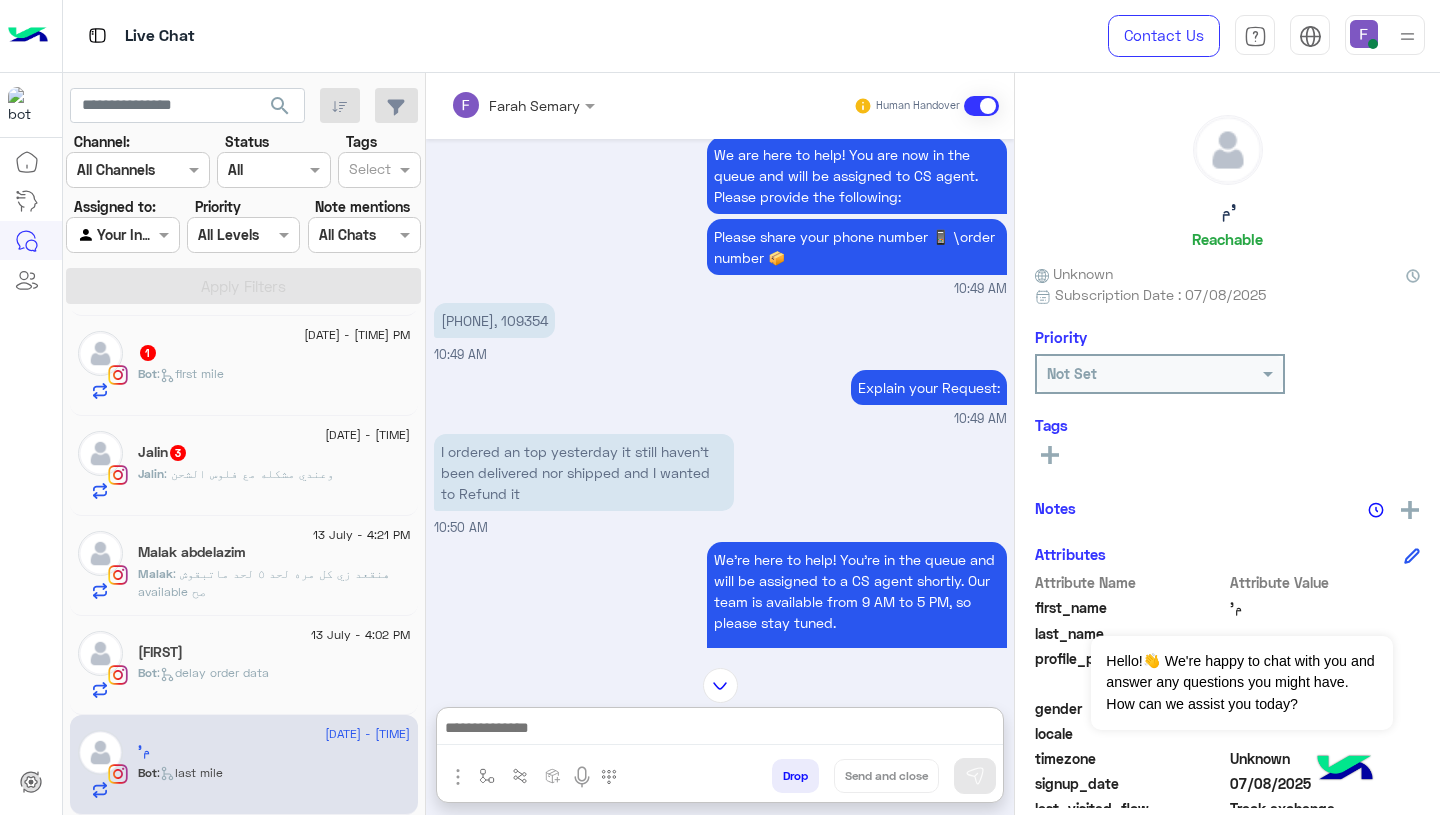 click at bounding box center (720, 730) 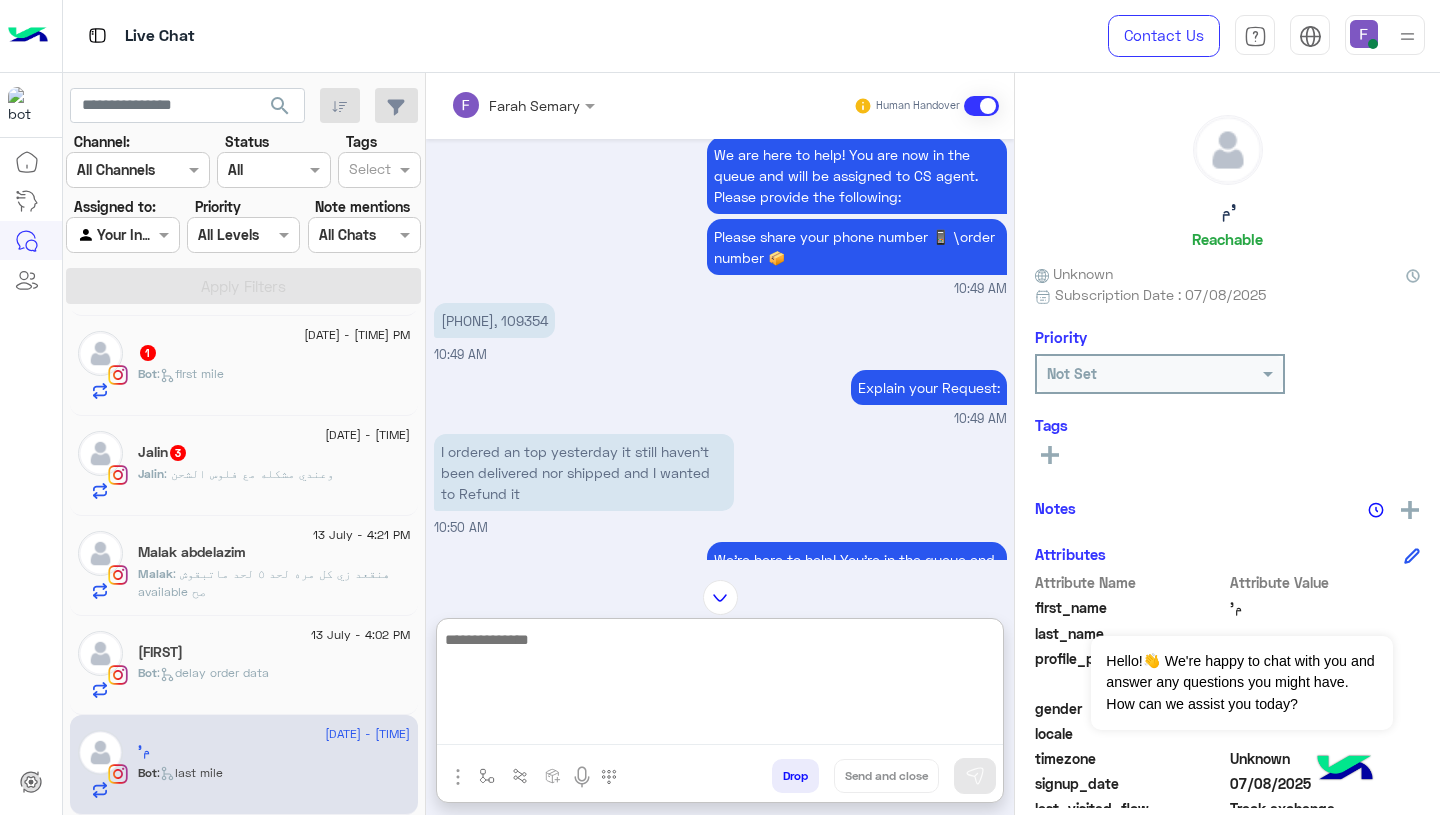 paste on "**********" 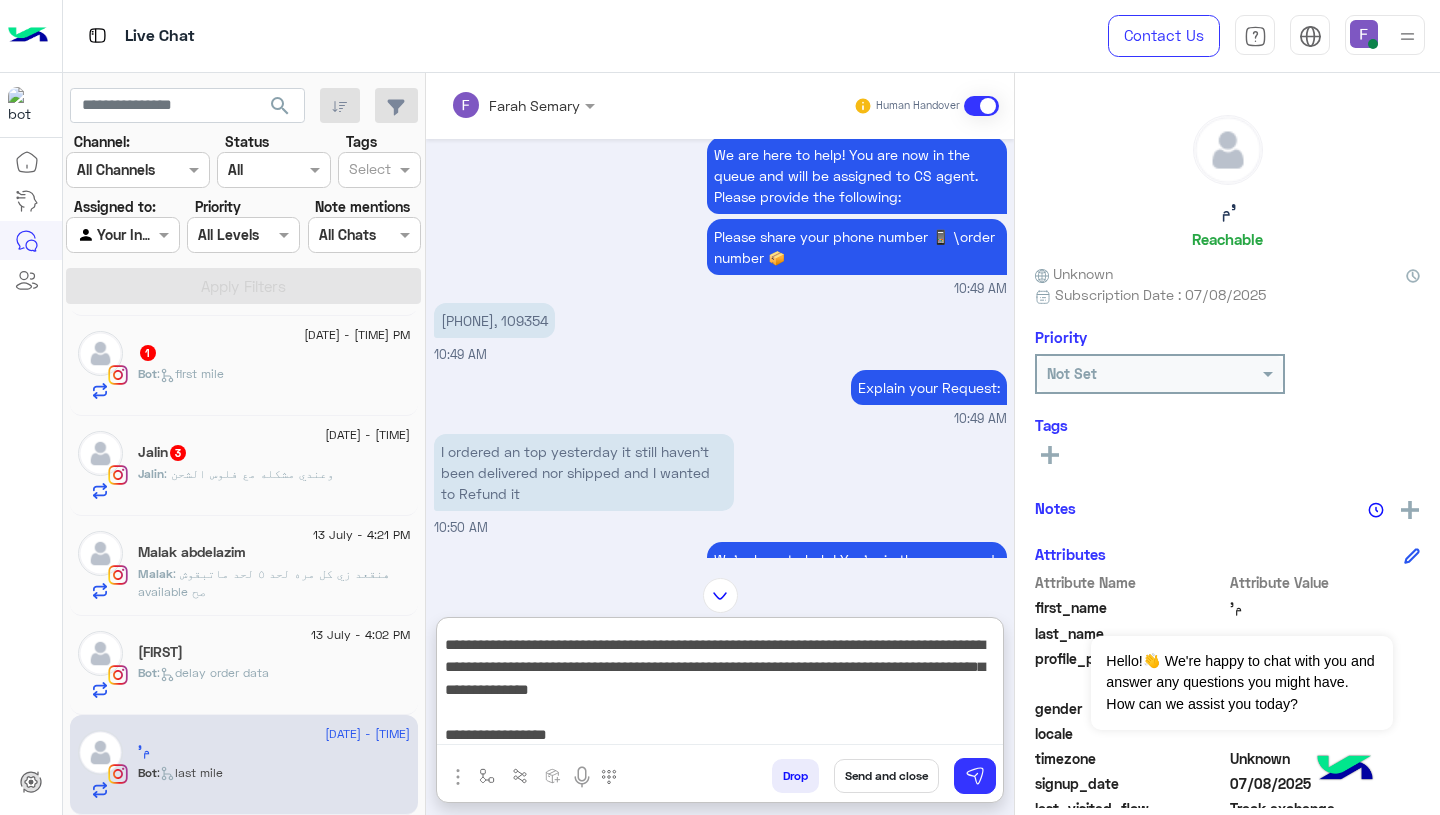 scroll, scrollTop: 0, scrollLeft: 0, axis: both 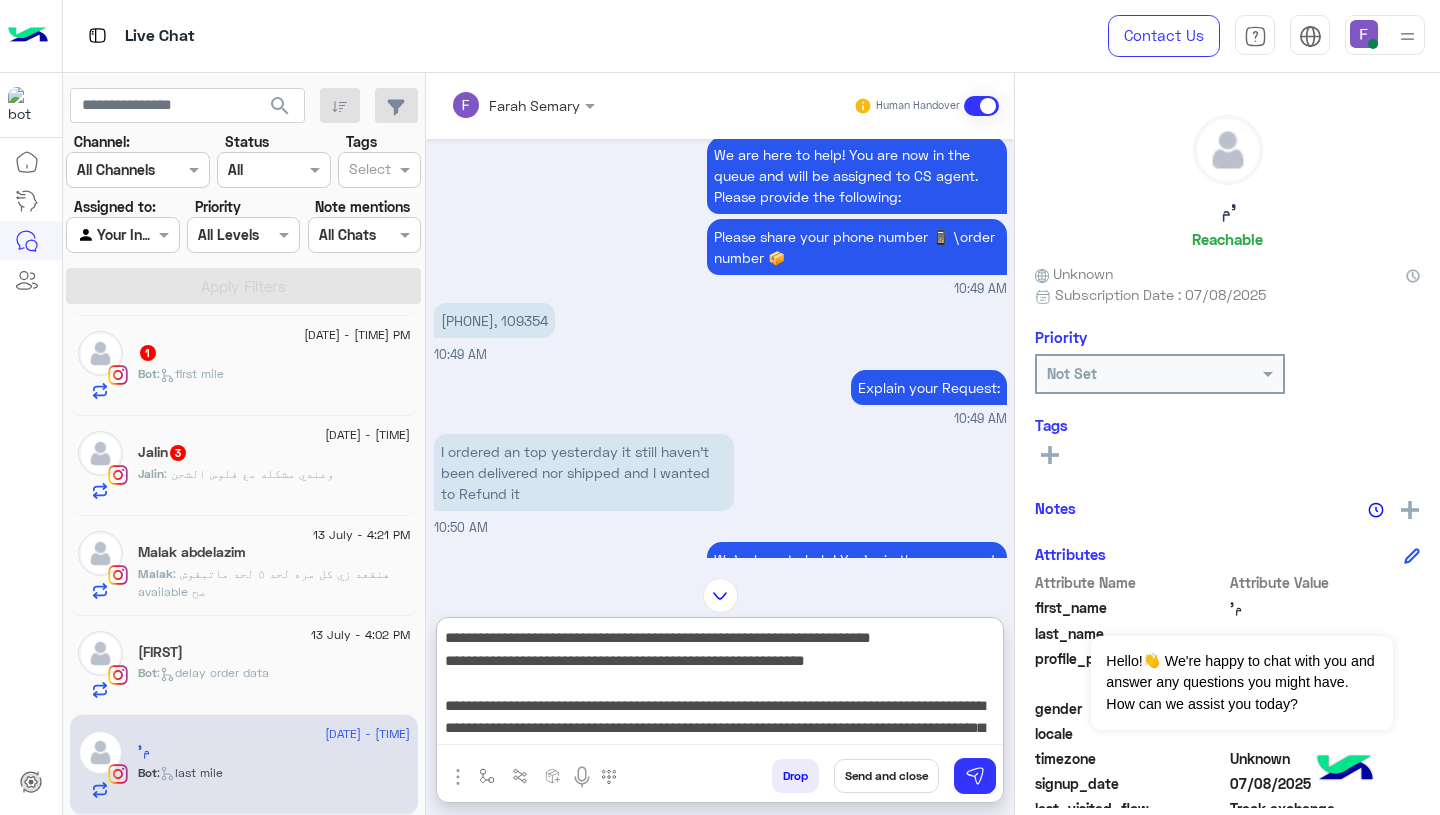 click on "**********" at bounding box center (720, 685) 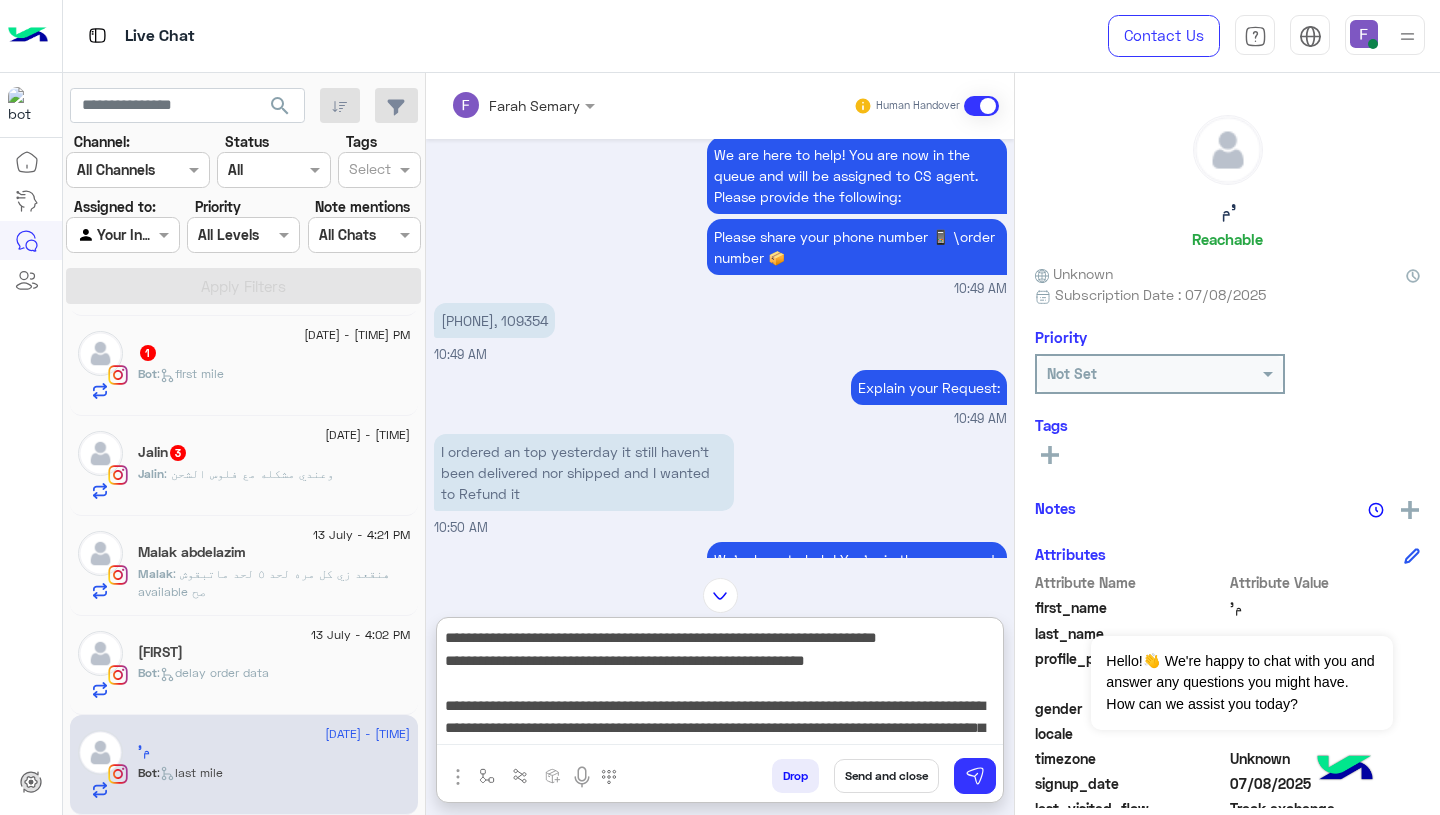 type on "**********" 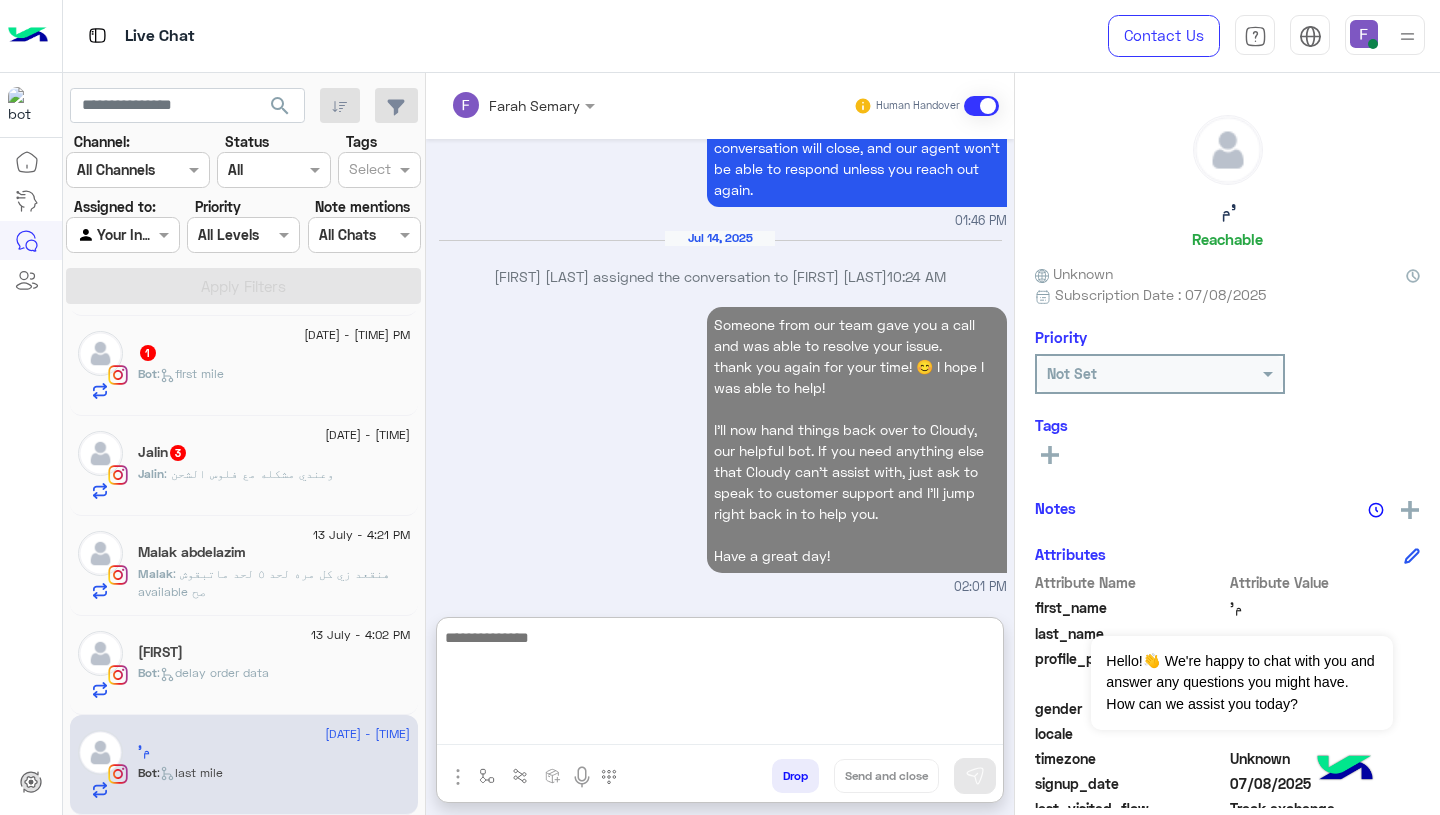 scroll, scrollTop: 4359, scrollLeft: 0, axis: vertical 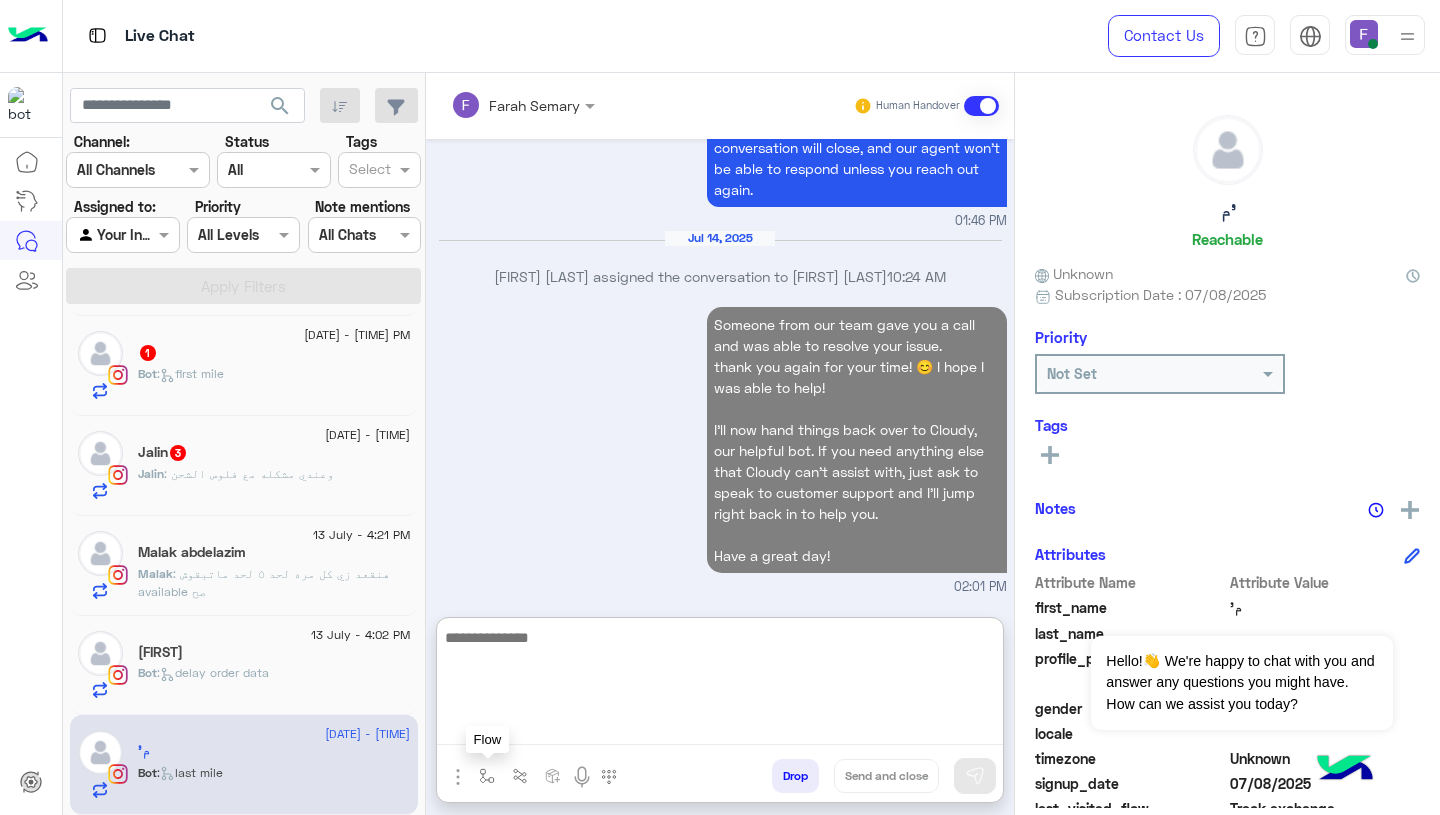 click at bounding box center (487, 775) 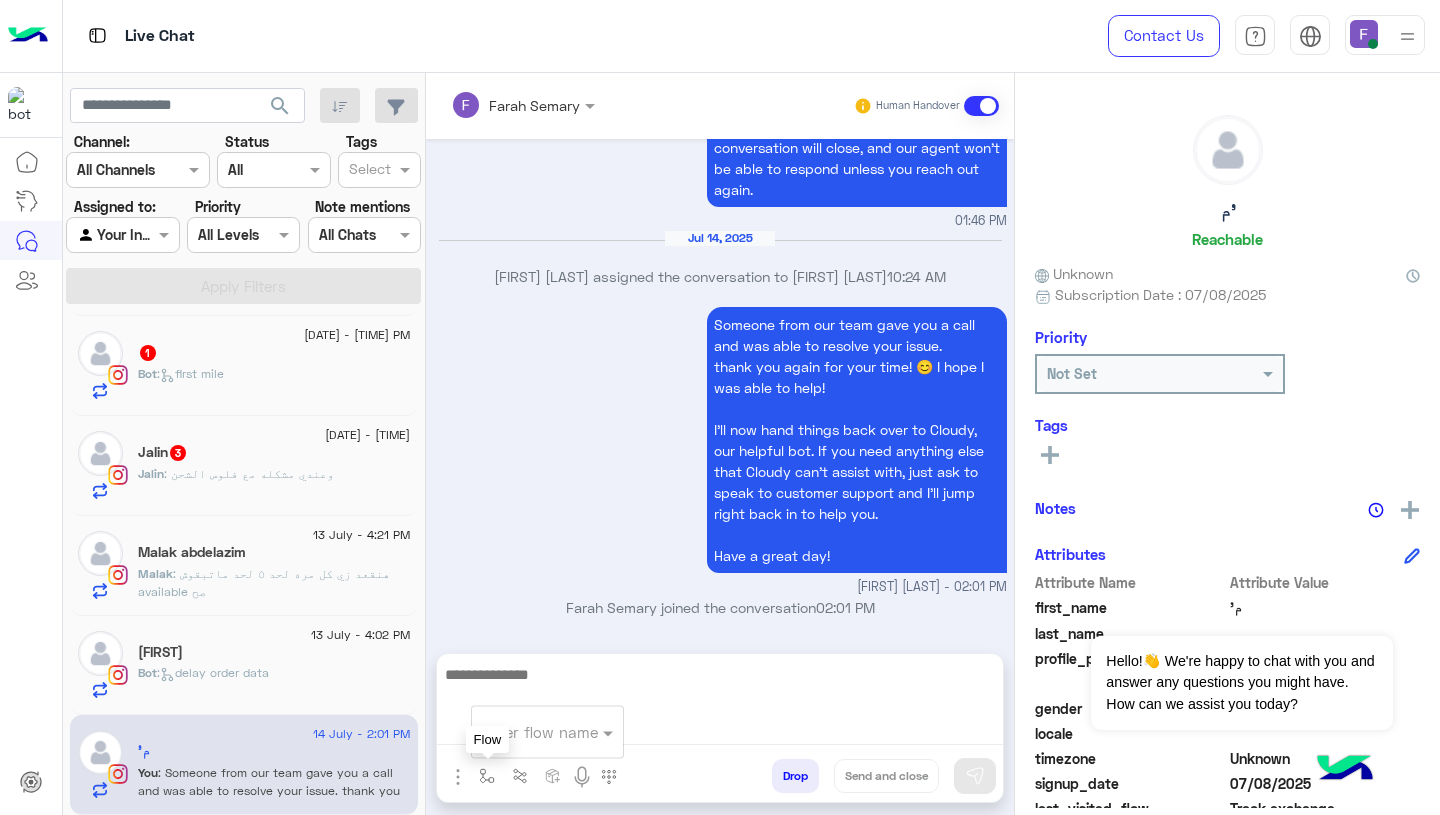 scroll, scrollTop: 4305, scrollLeft: 0, axis: vertical 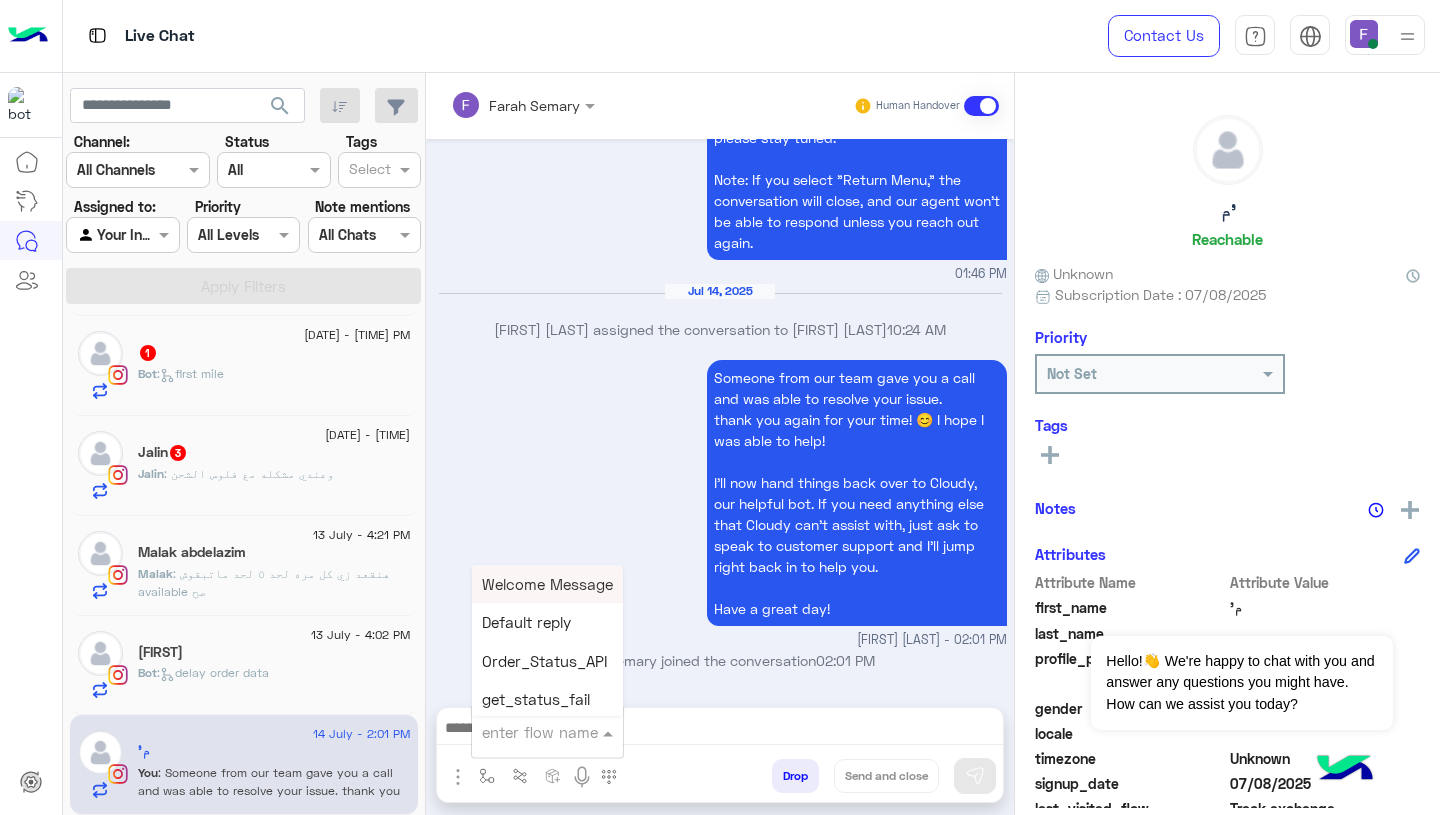 click at bounding box center (523, 732) 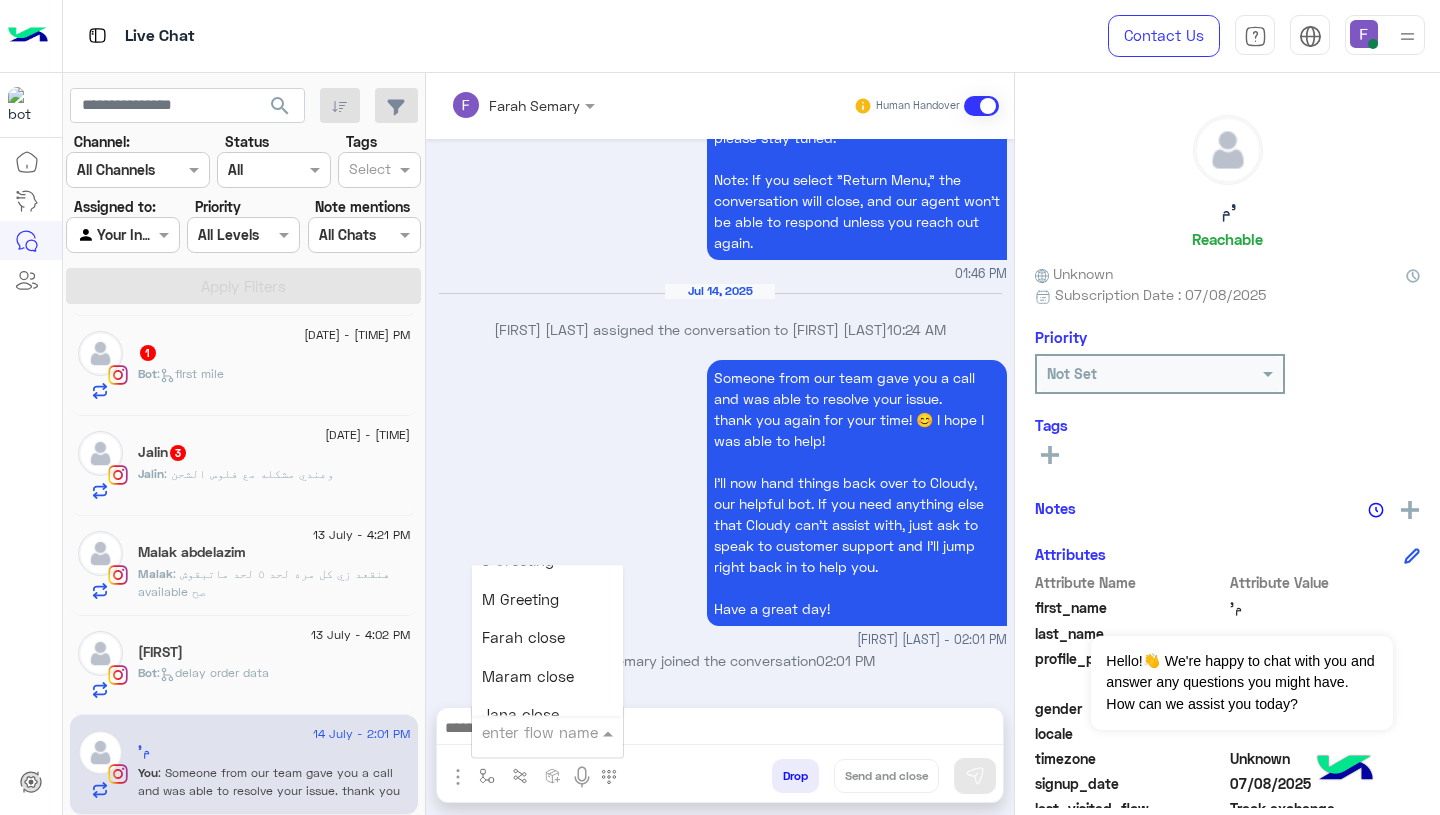 scroll, scrollTop: 2356, scrollLeft: 0, axis: vertical 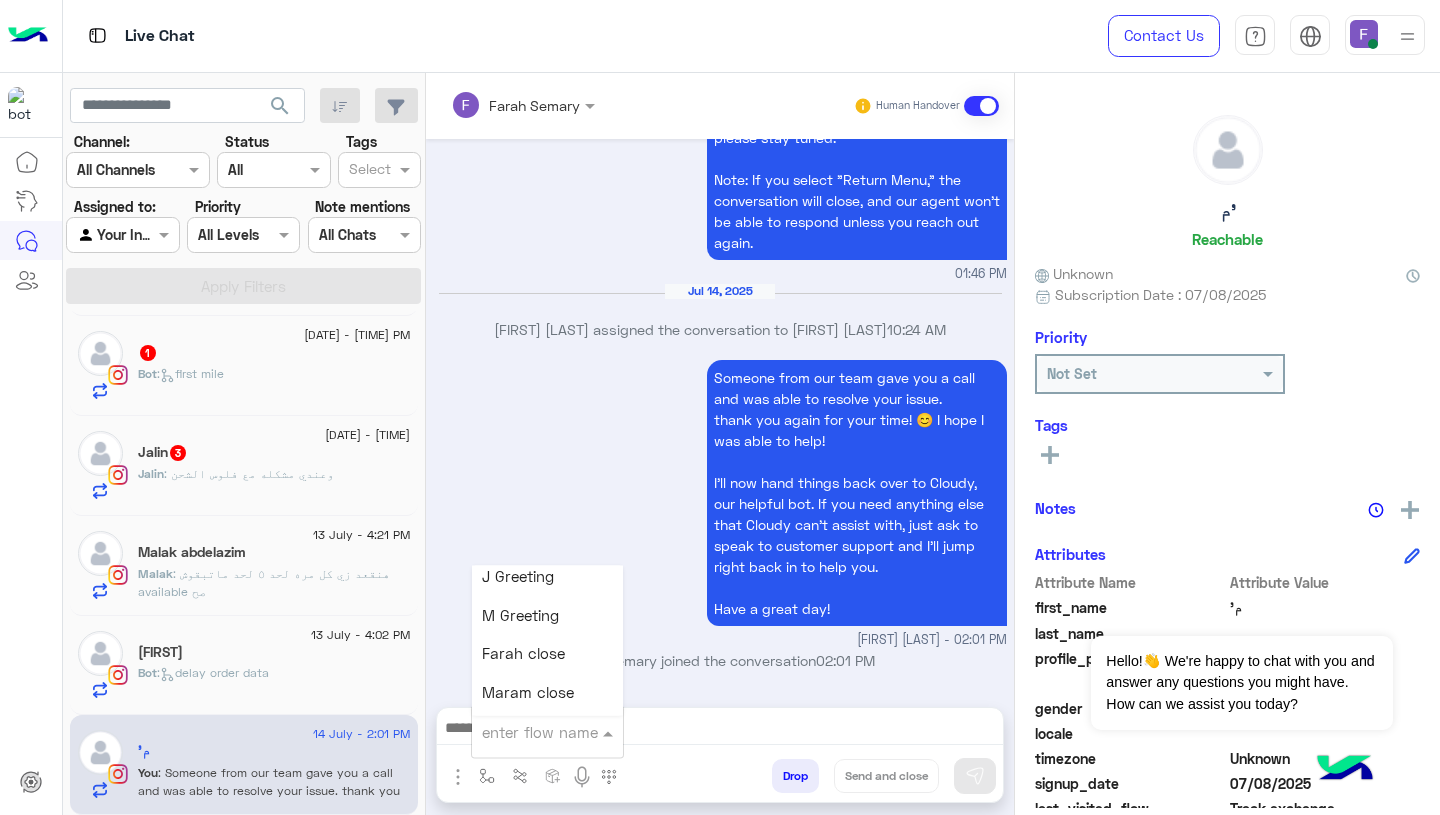 click on "Farah close" at bounding box center (523, 654) 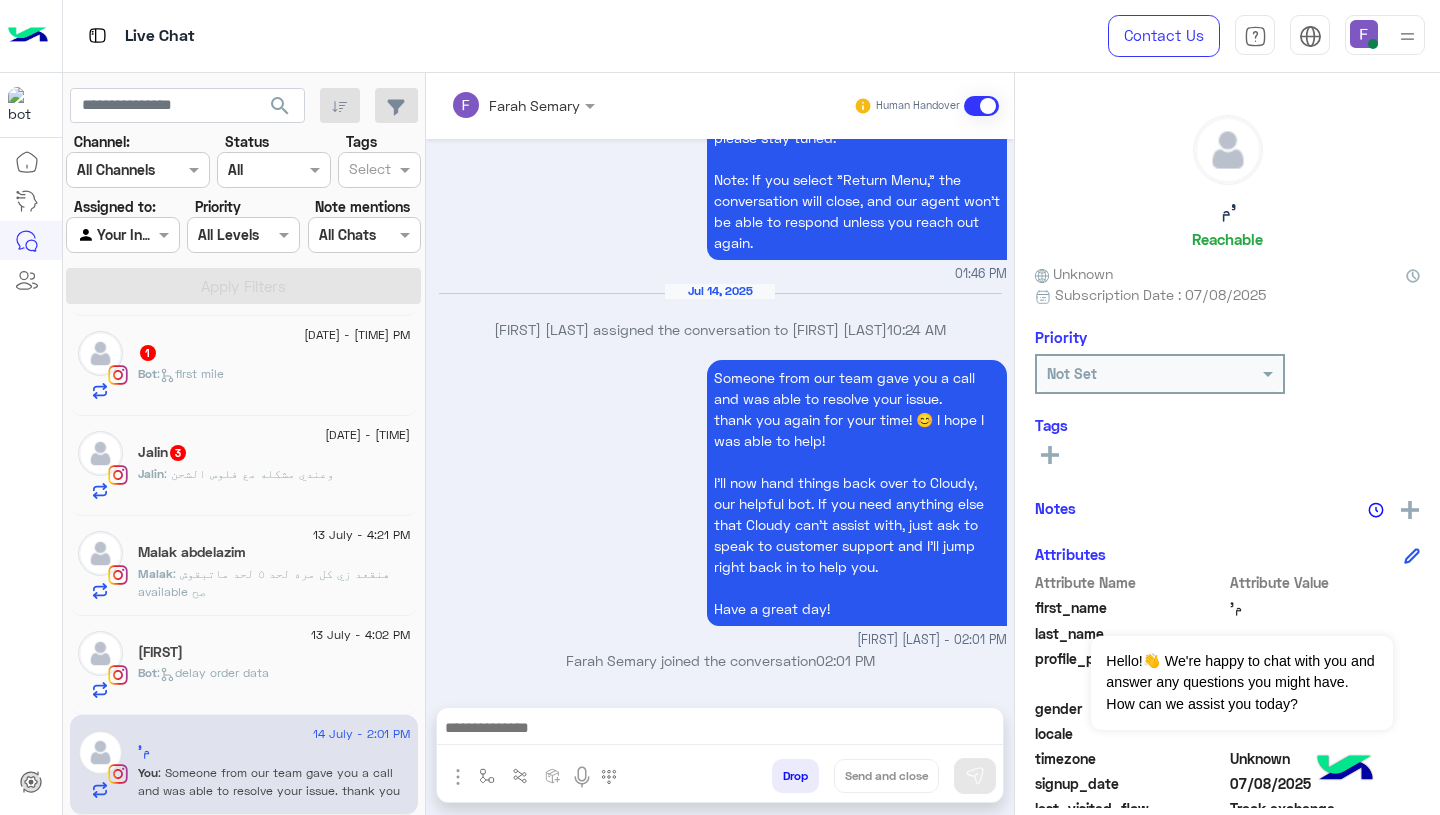 type on "**********" 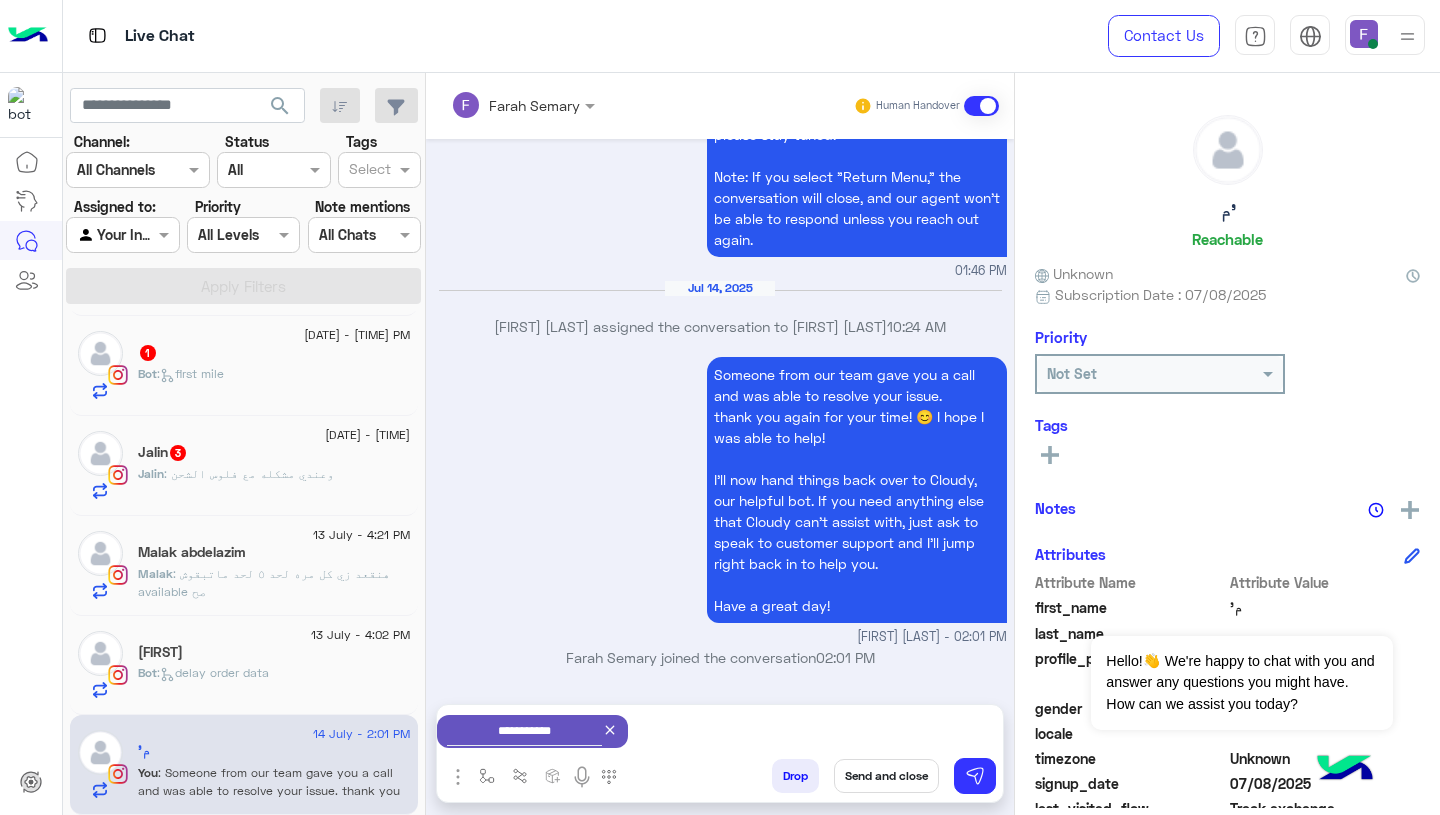 click on "Send and close" at bounding box center [886, 776] 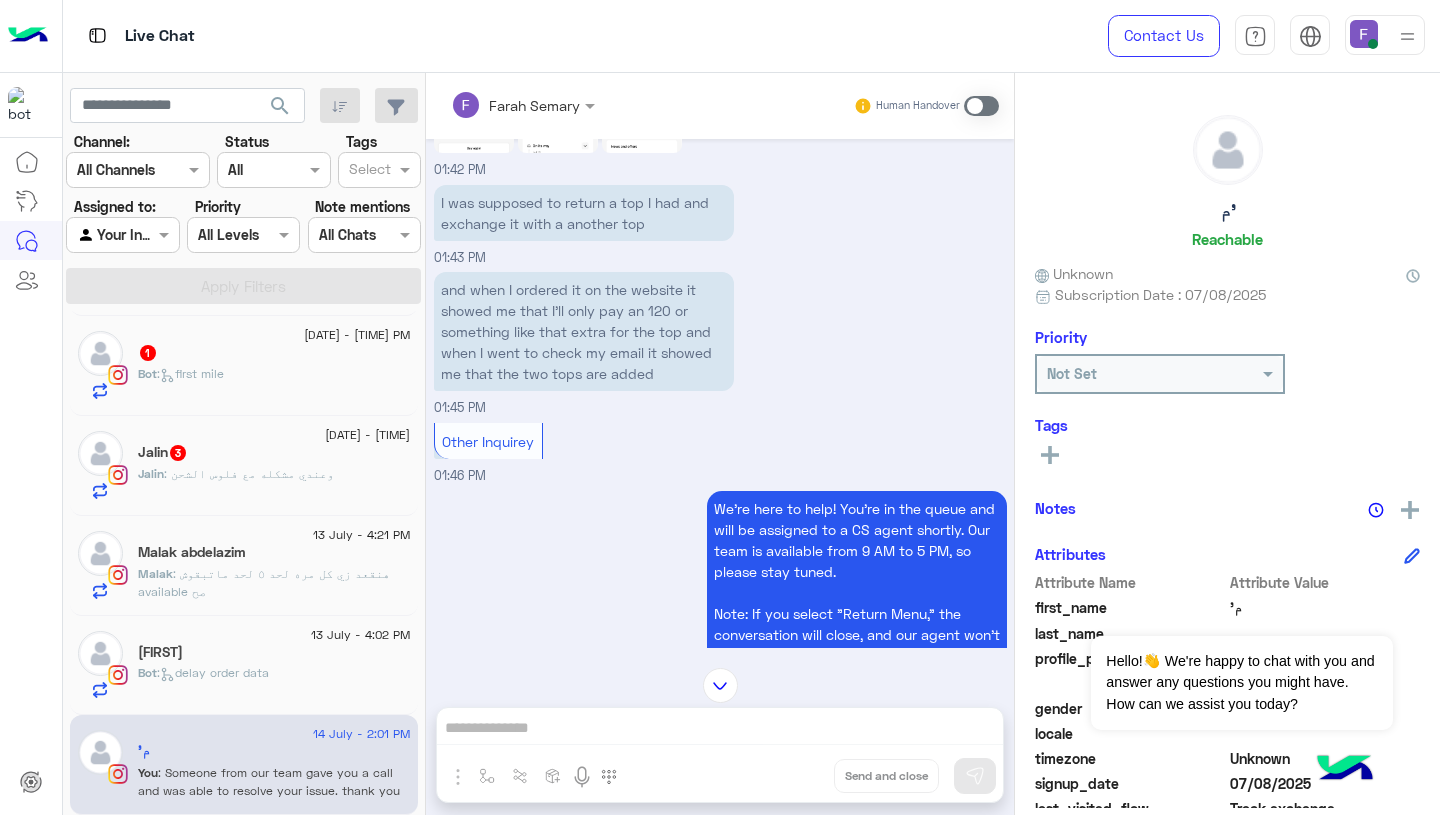 scroll, scrollTop: 3754, scrollLeft: 0, axis: vertical 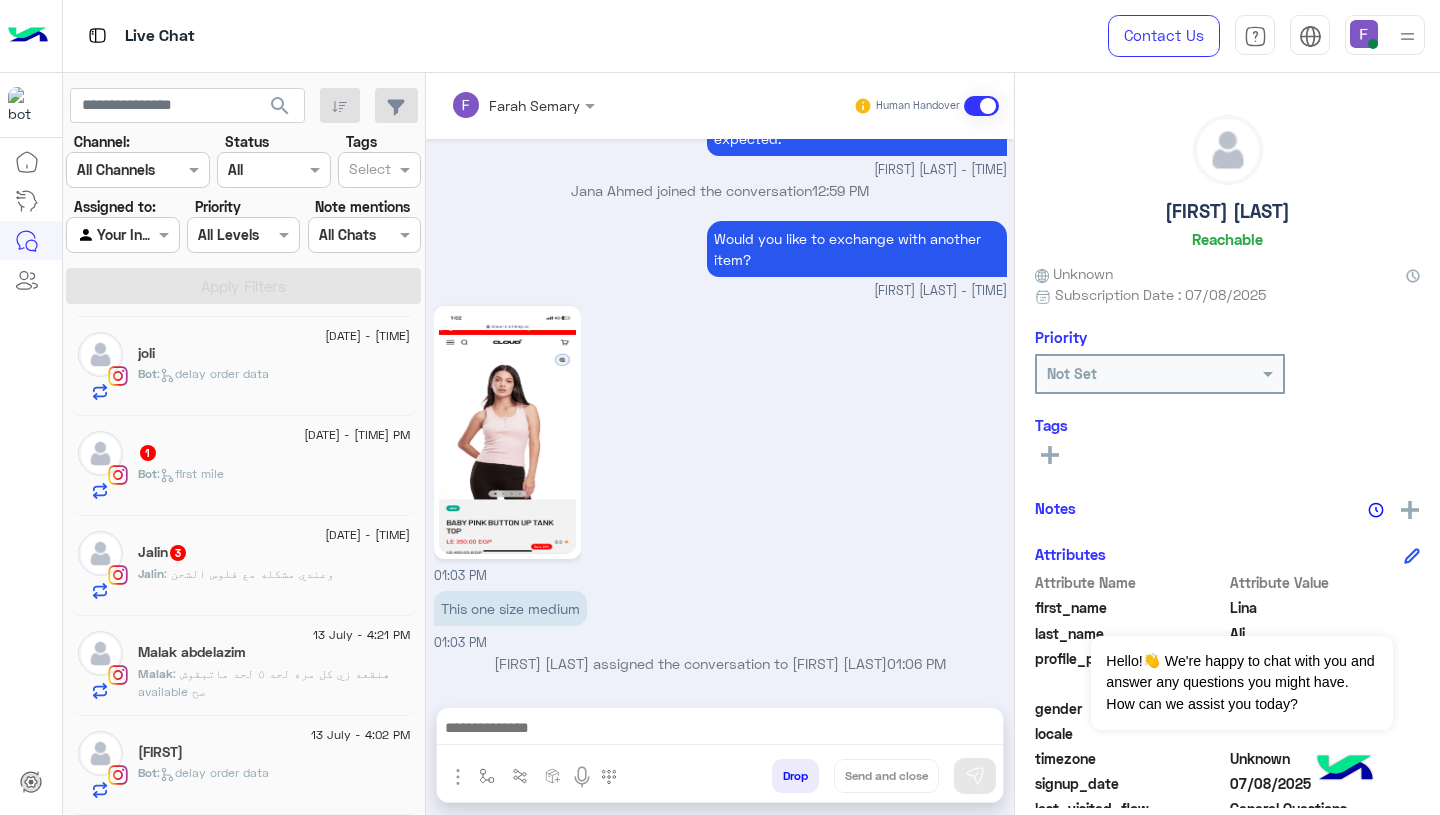 click on "𝒔𝒂𝒓𝒂𝒉" 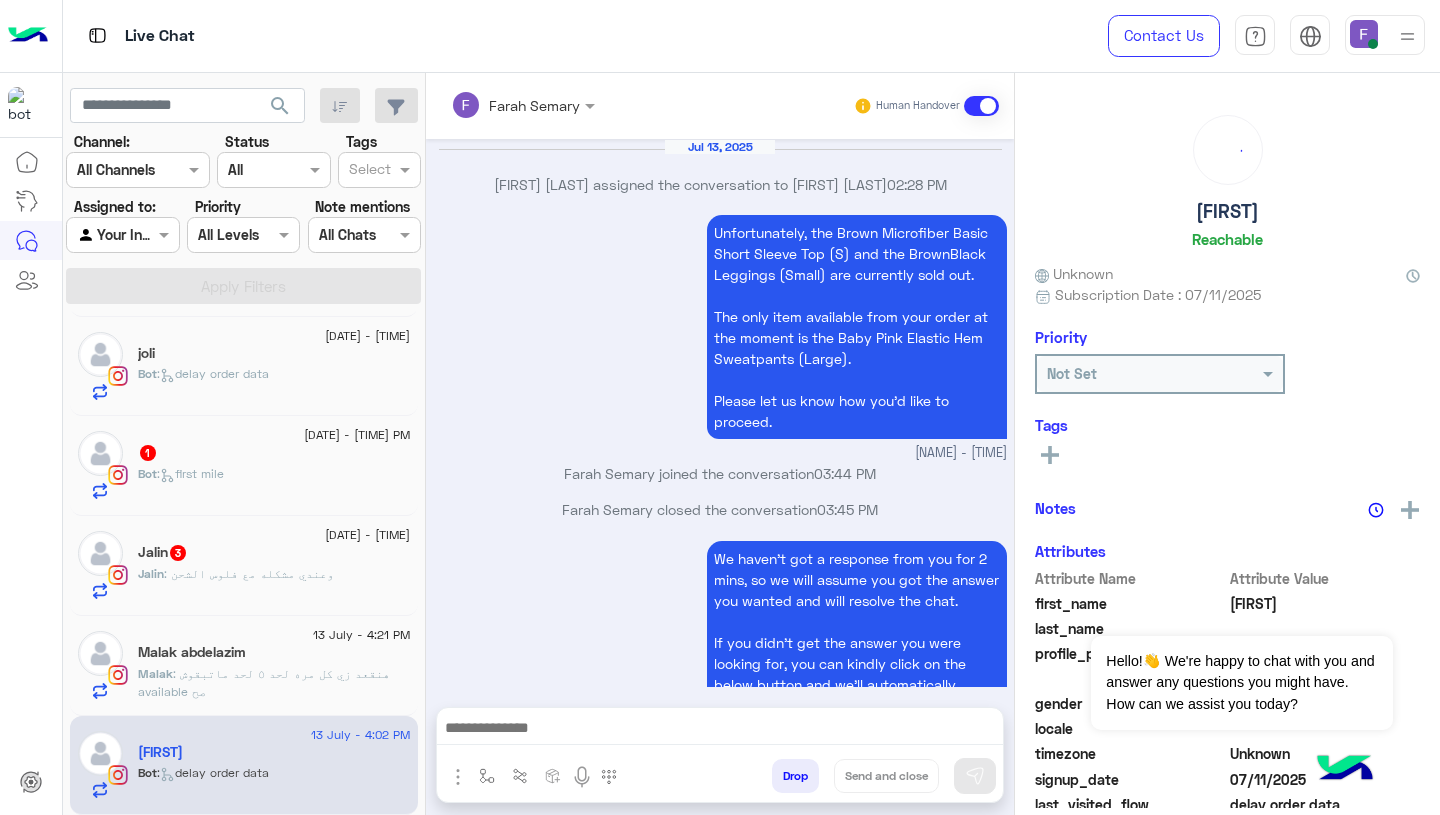 scroll, scrollTop: 2113, scrollLeft: 0, axis: vertical 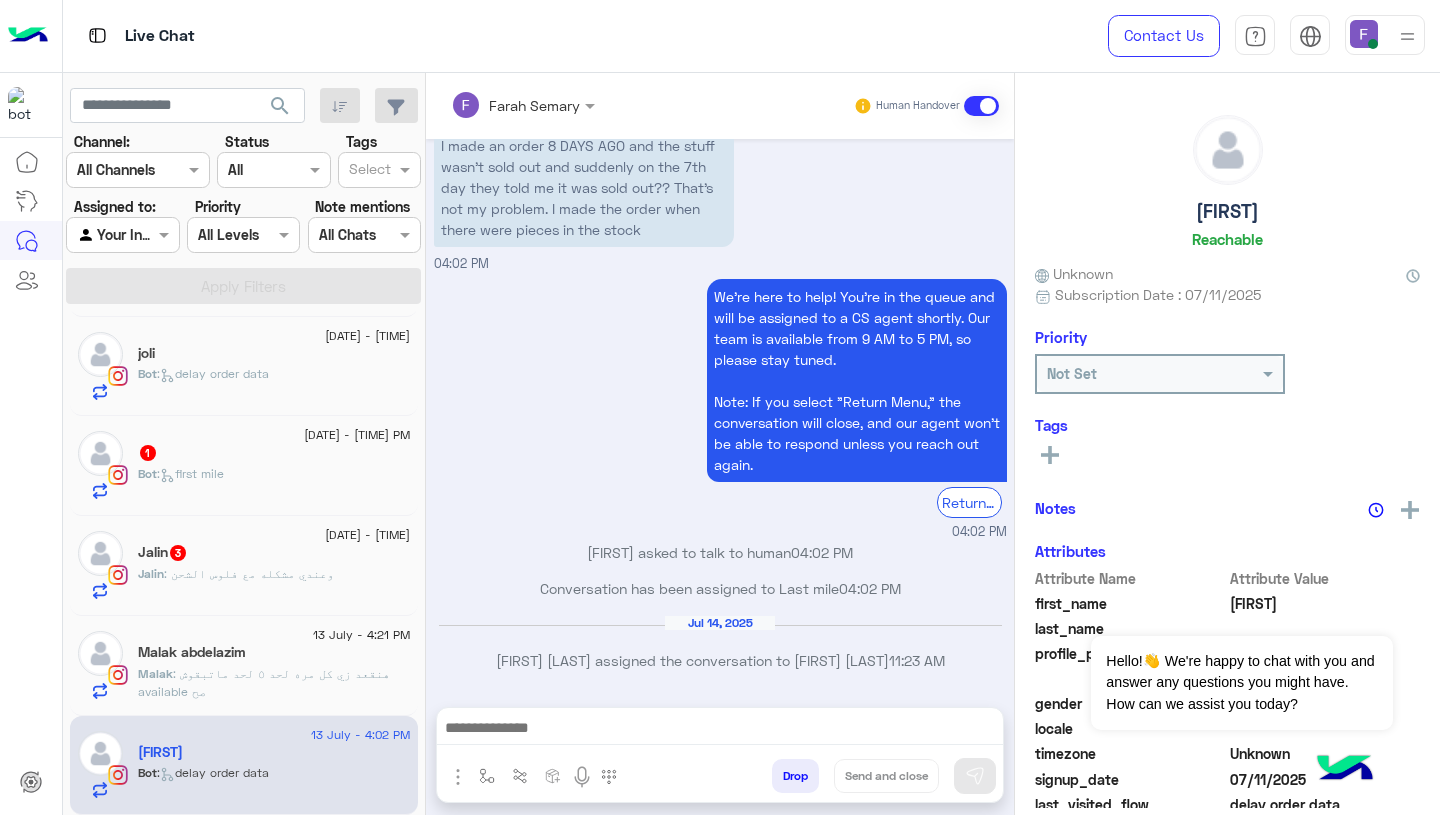 click on ": هنقعد زي كل مره لحد ٥ لحد ماتبقوش available صح" 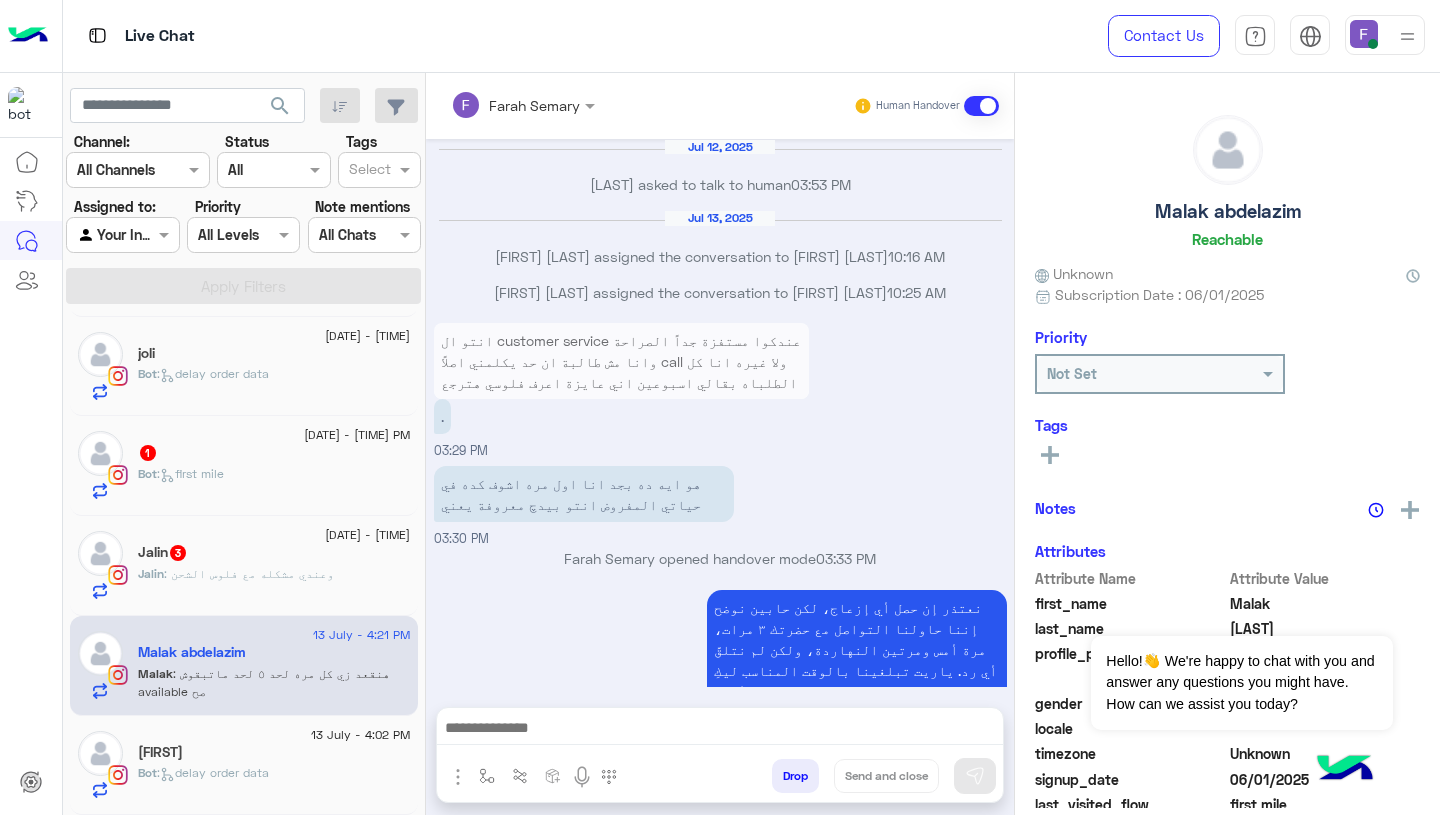 scroll, scrollTop: 1585, scrollLeft: 0, axis: vertical 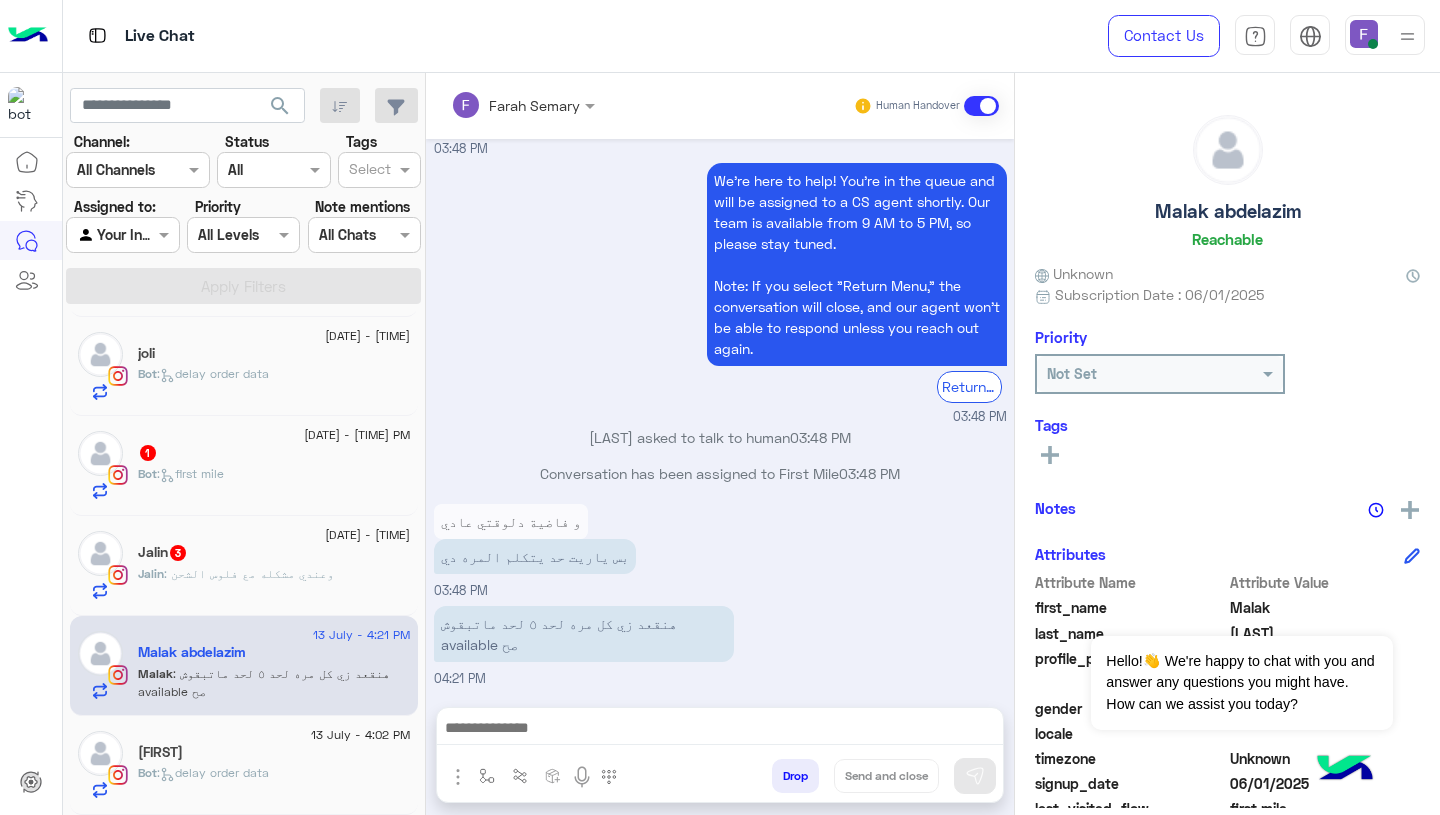 click at bounding box center [720, 730] 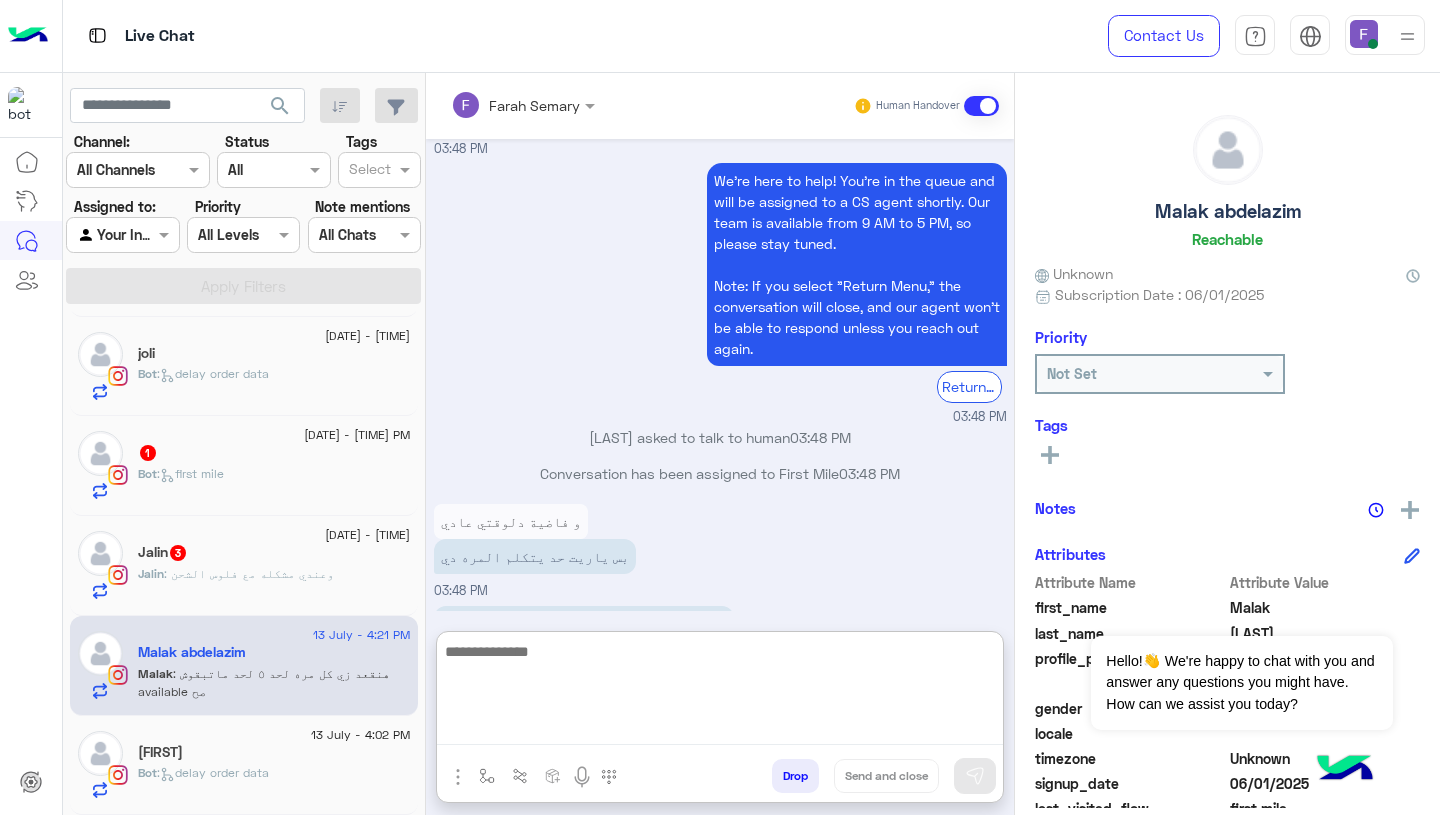 type on "*" 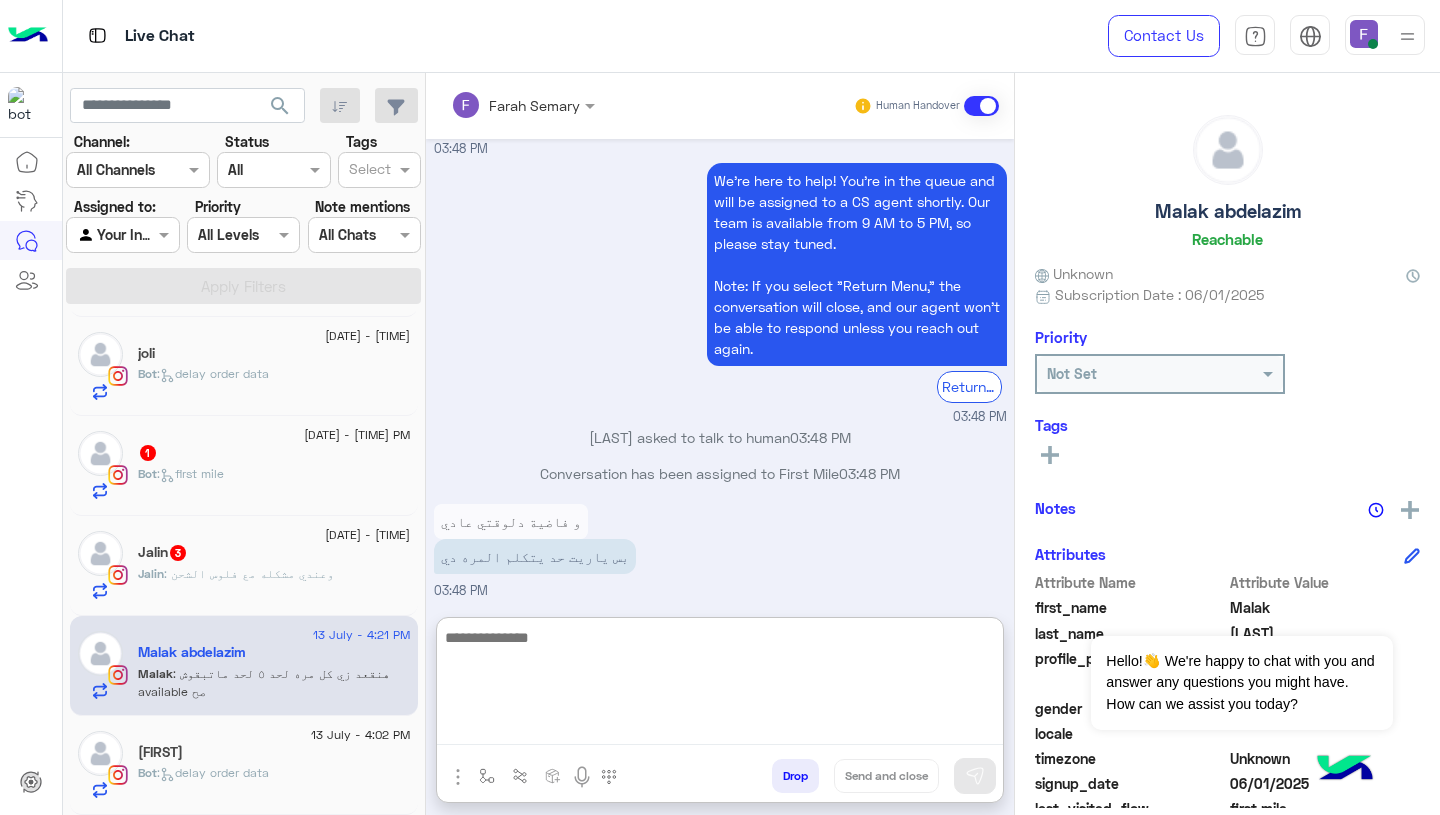 paste on "**********" 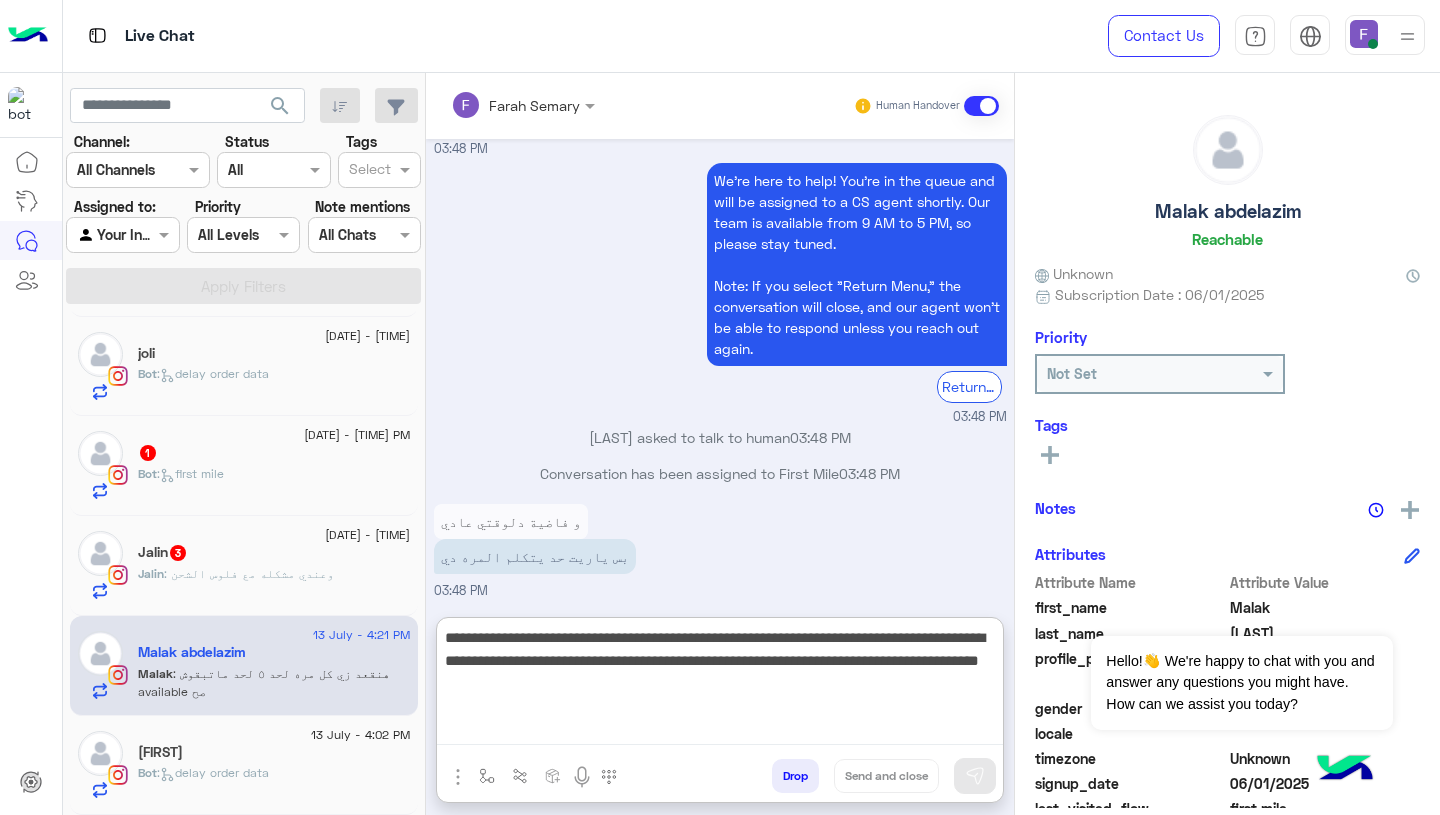 scroll, scrollTop: 83, scrollLeft: 0, axis: vertical 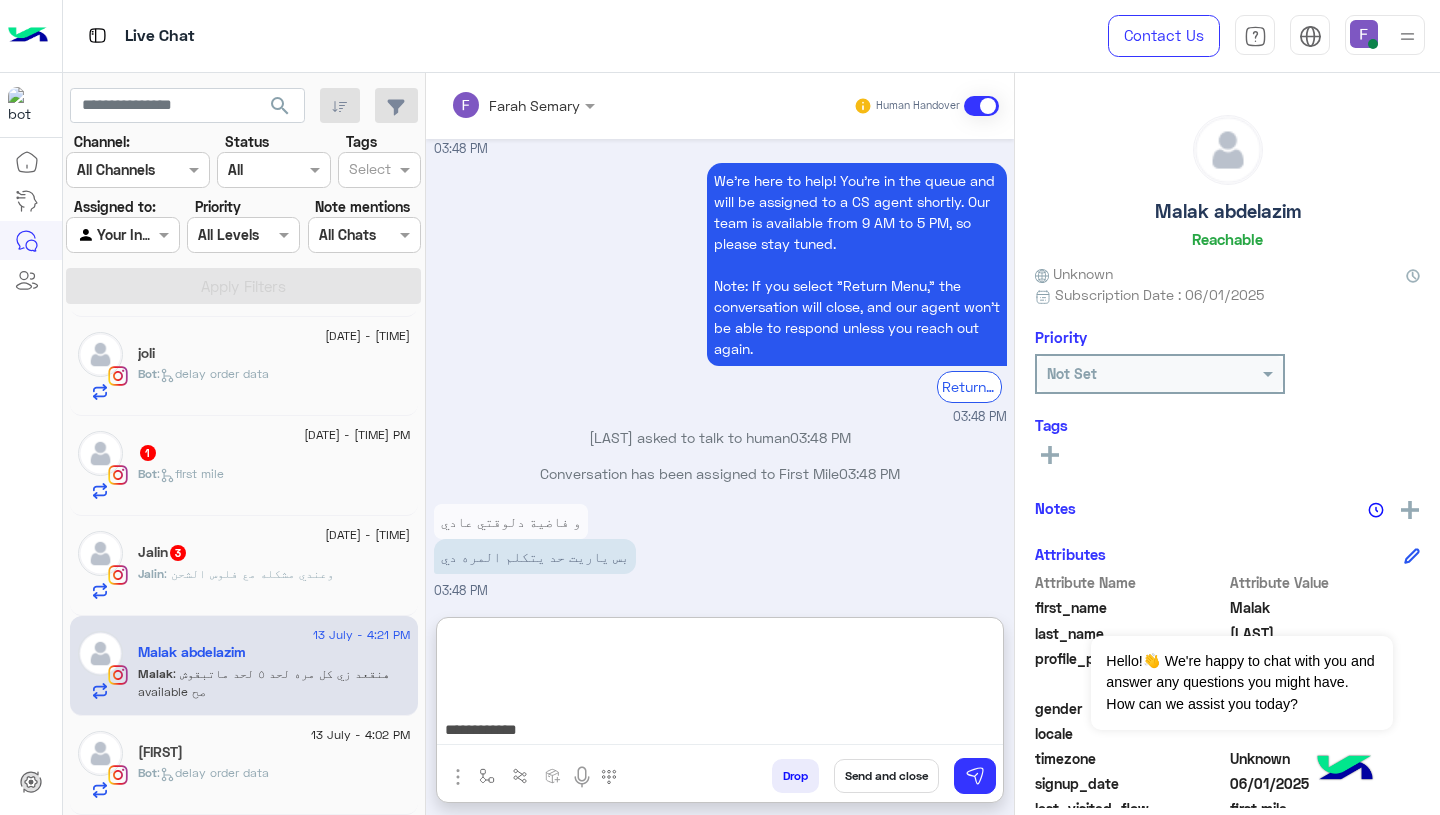 click on "**********" at bounding box center (720, 685) 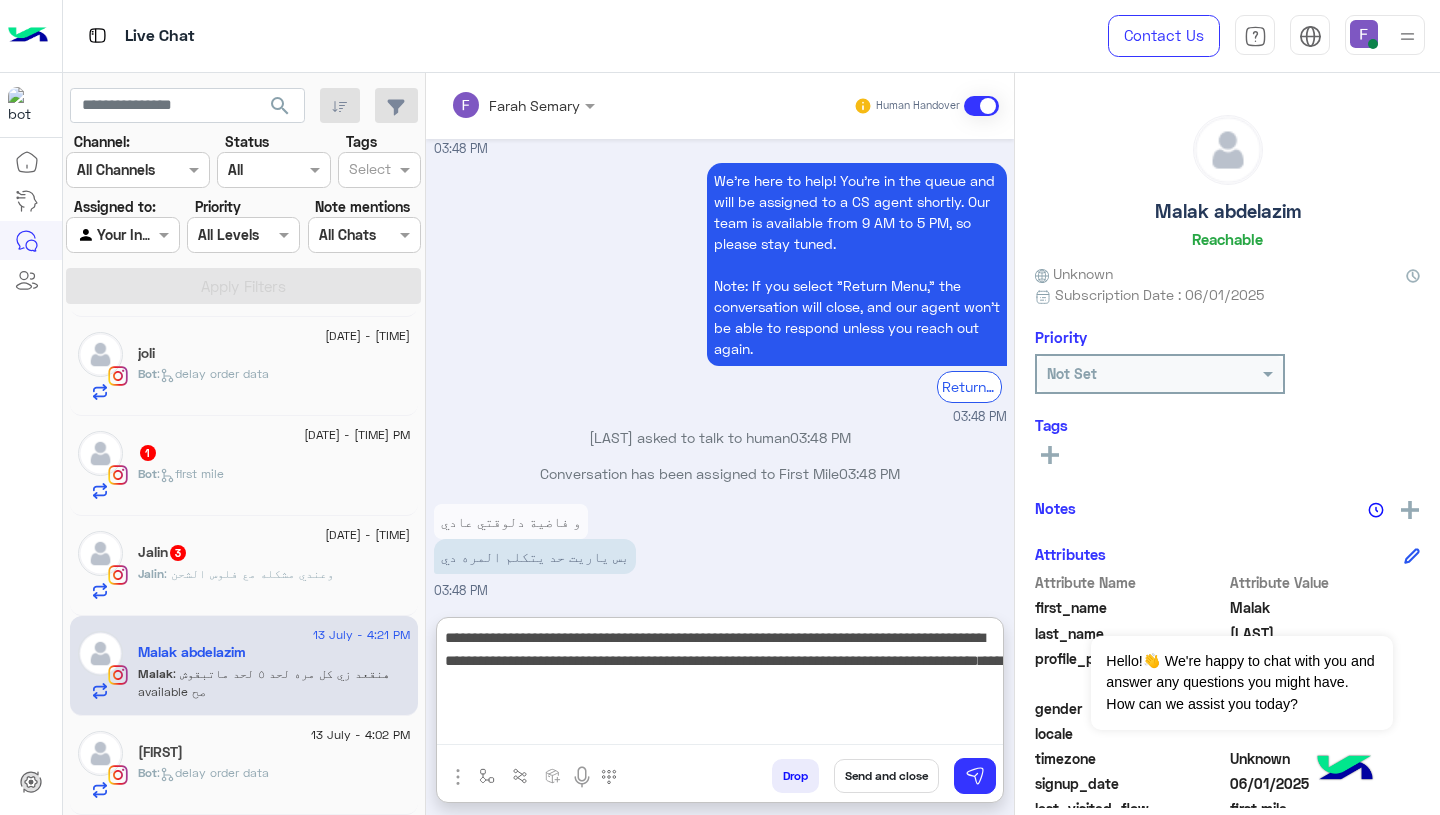 scroll, scrollTop: 0, scrollLeft: 0, axis: both 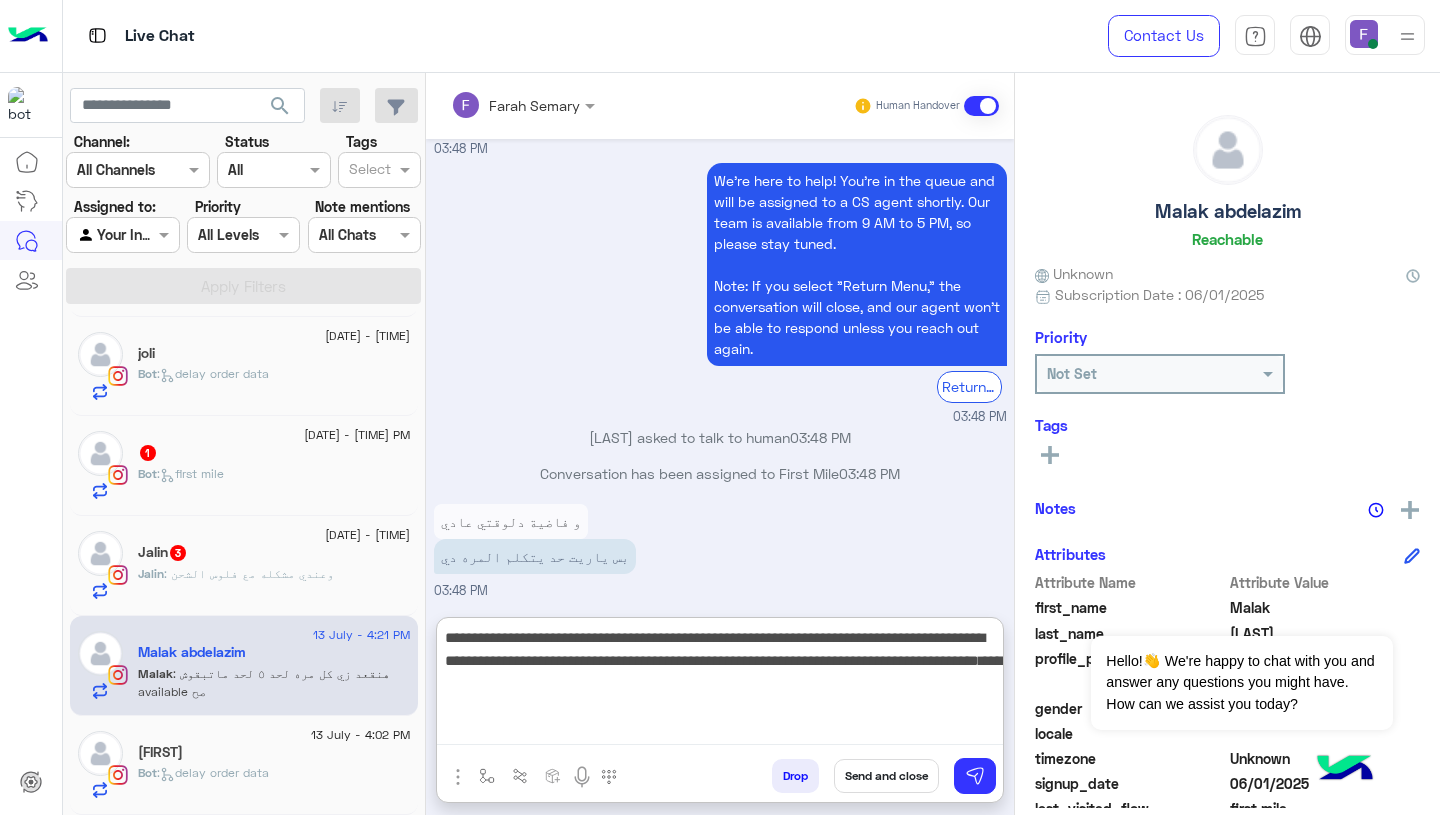 click on "**********" at bounding box center (720, 685) 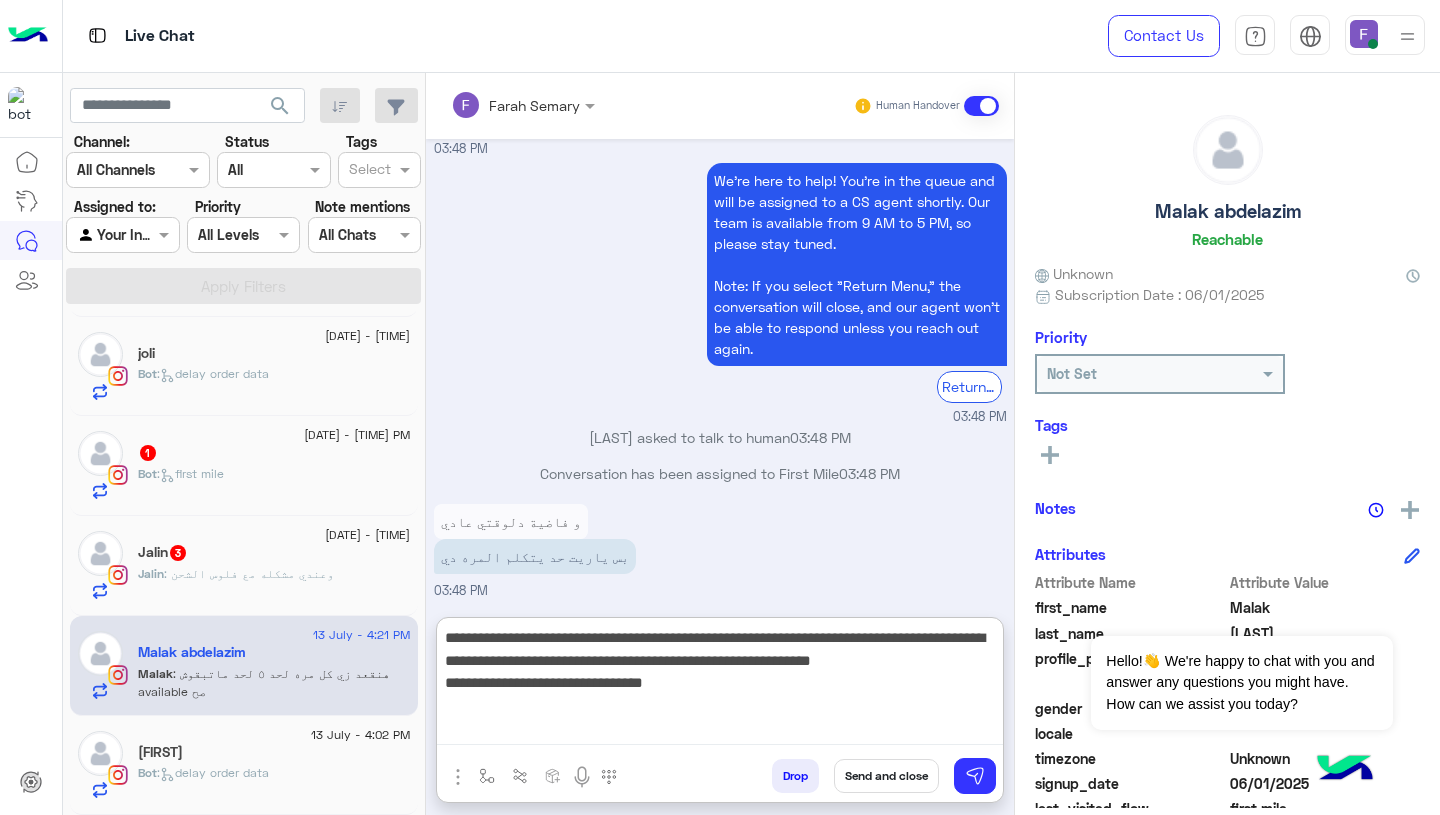 type on "**********" 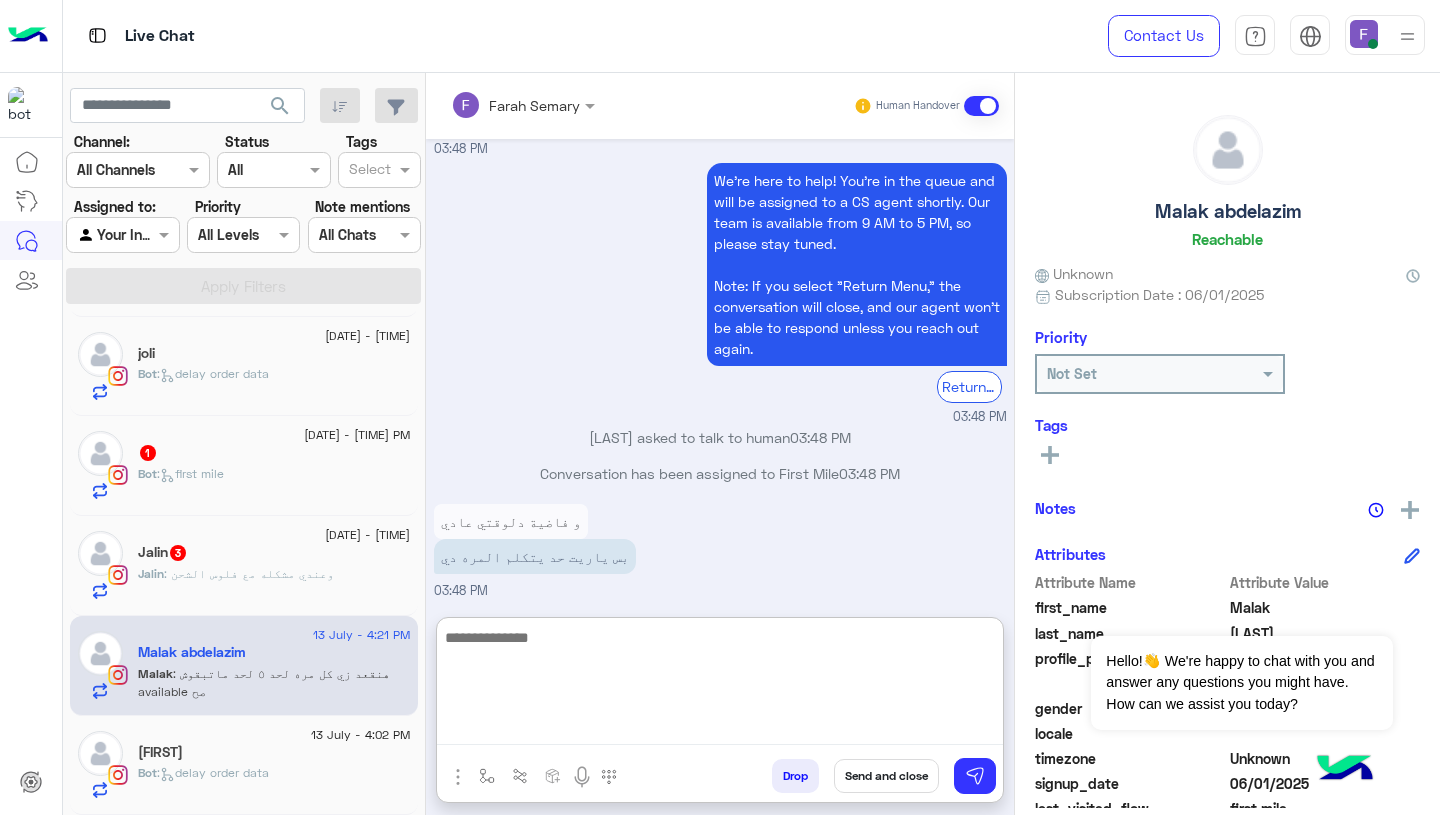 scroll, scrollTop: 0, scrollLeft: 0, axis: both 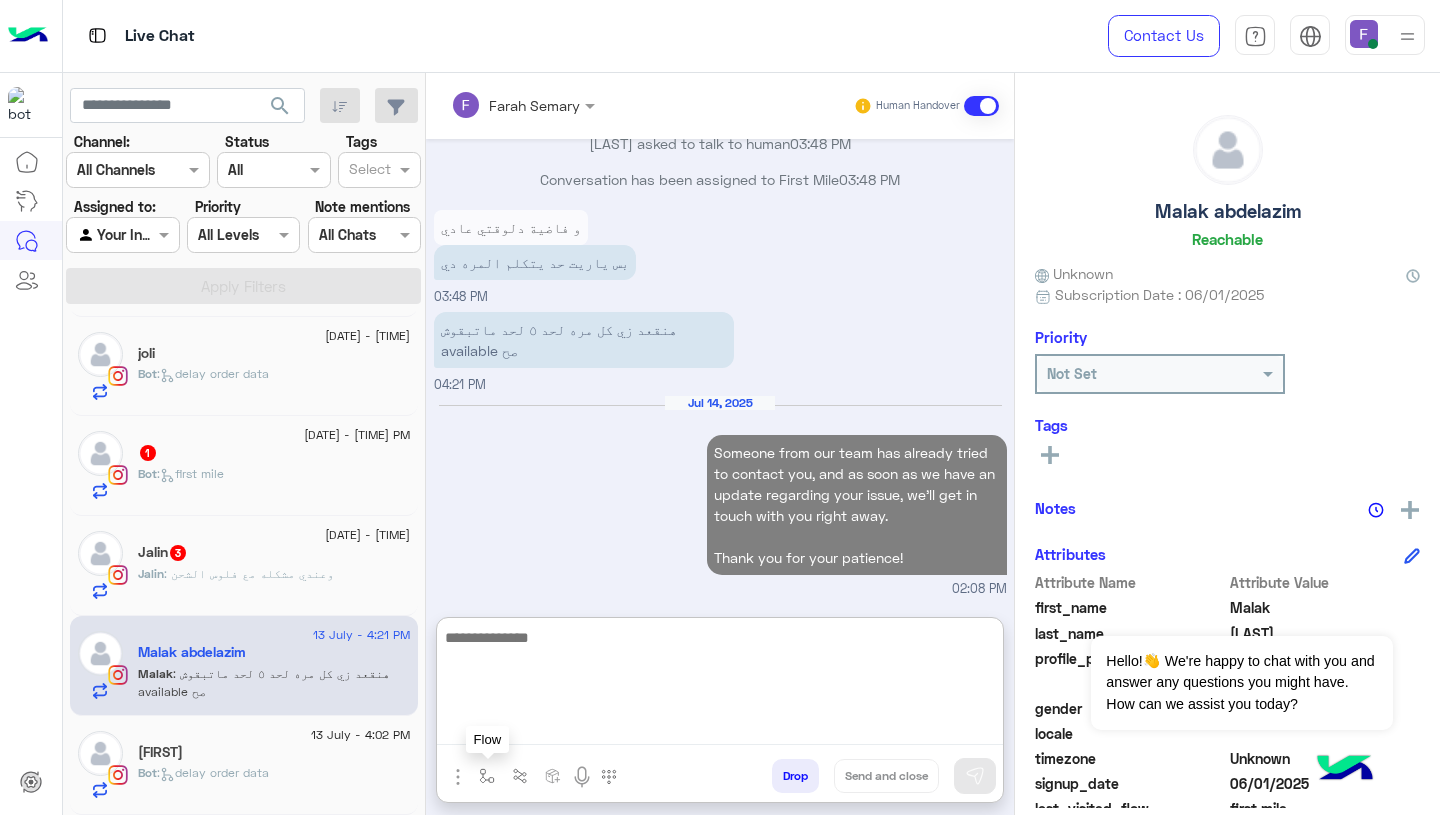 click at bounding box center (487, 776) 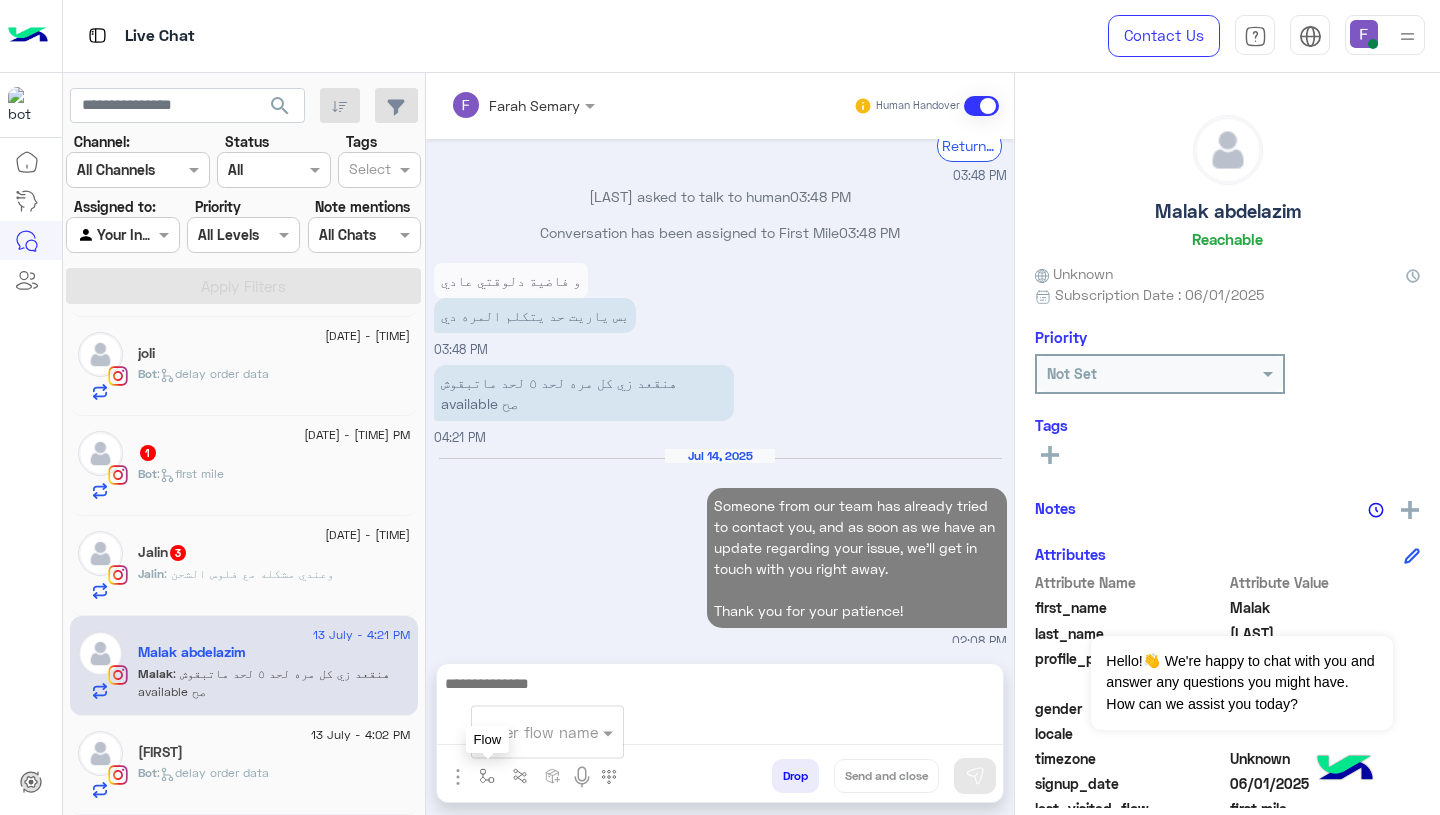 scroll, scrollTop: 1826, scrollLeft: 0, axis: vertical 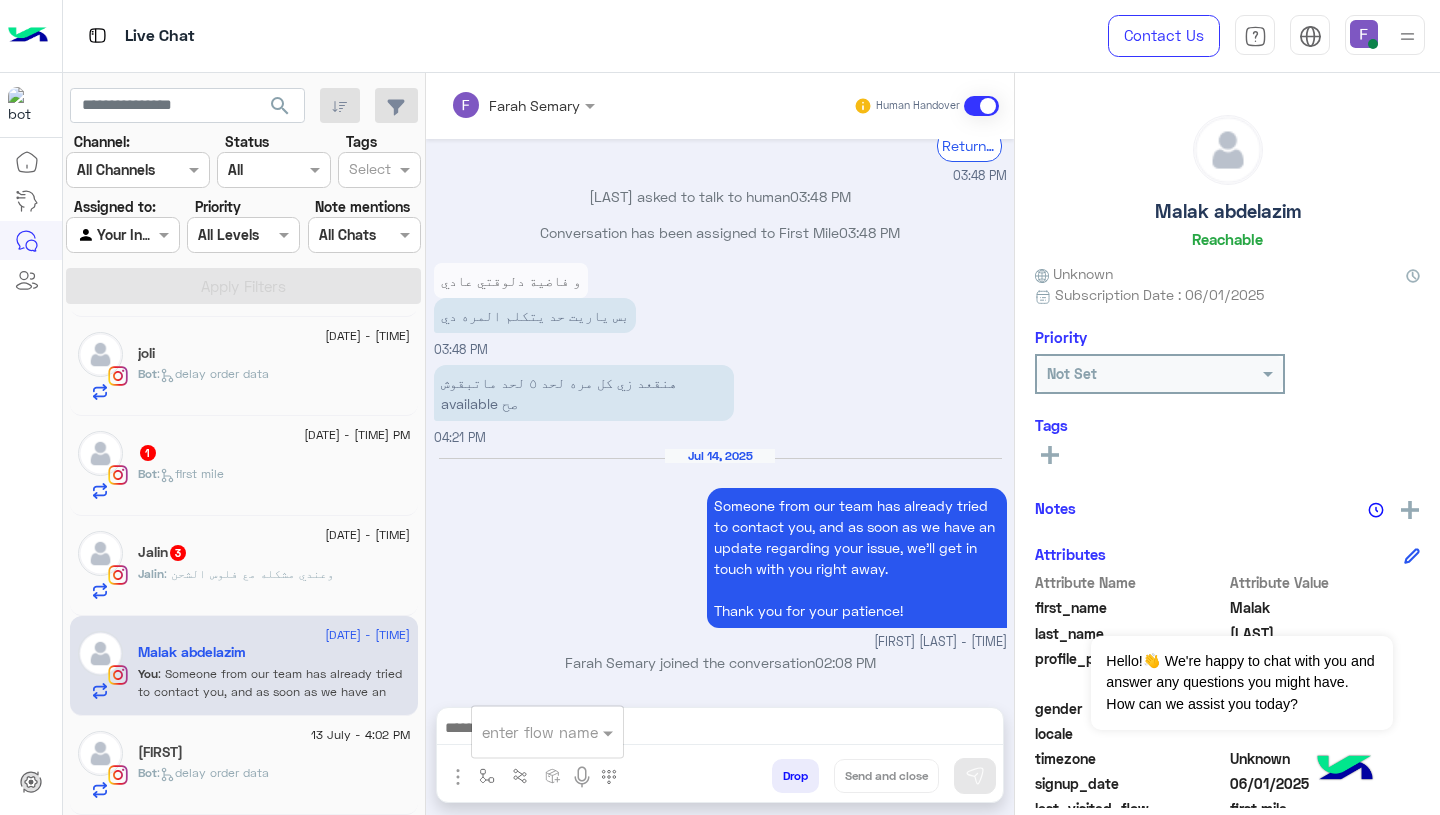 click on "enter flow name" at bounding box center [547, 732] 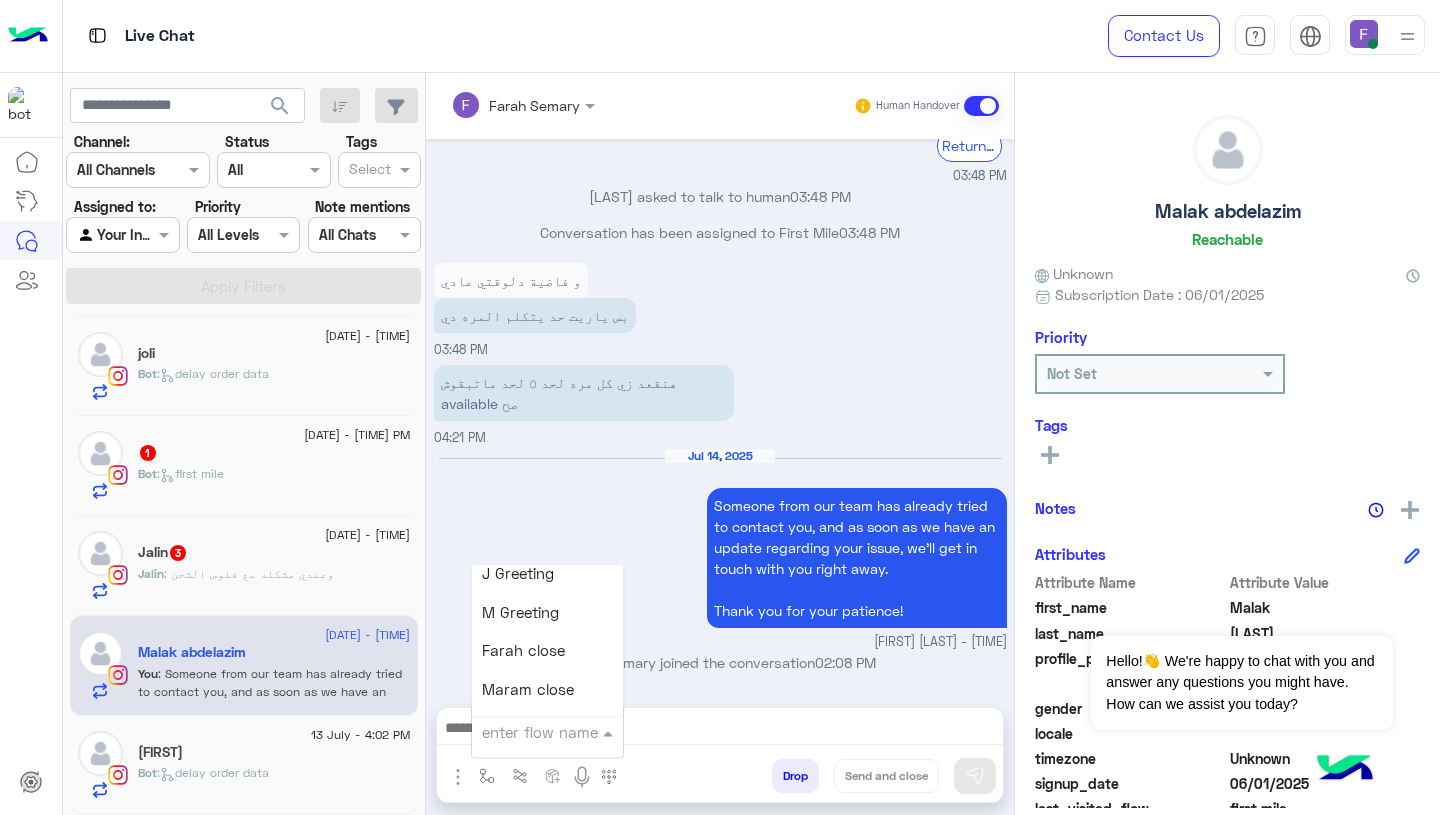 scroll, scrollTop: 2356, scrollLeft: 0, axis: vertical 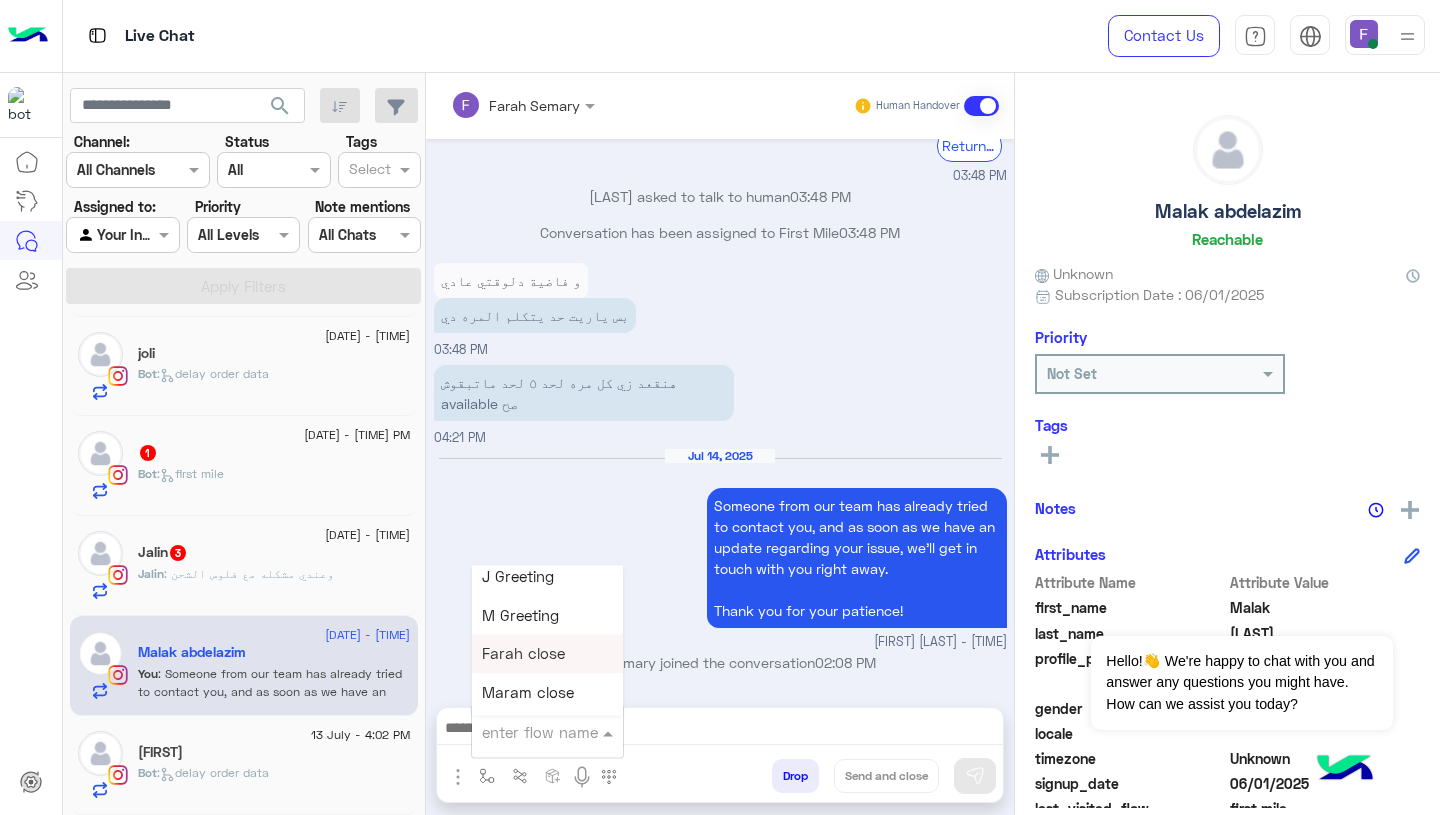 click on "Farah close" at bounding box center (523, 654) 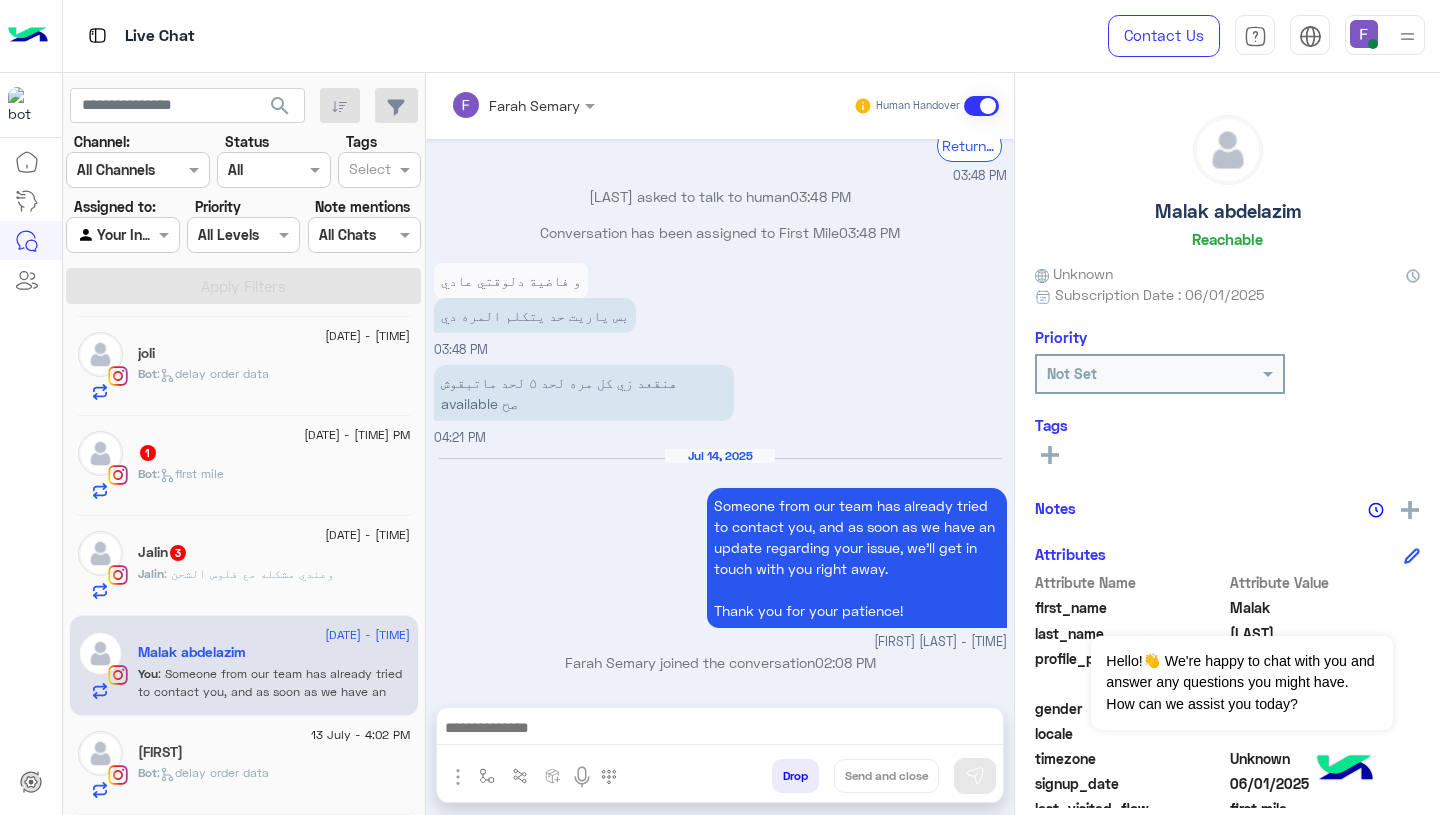 type on "**********" 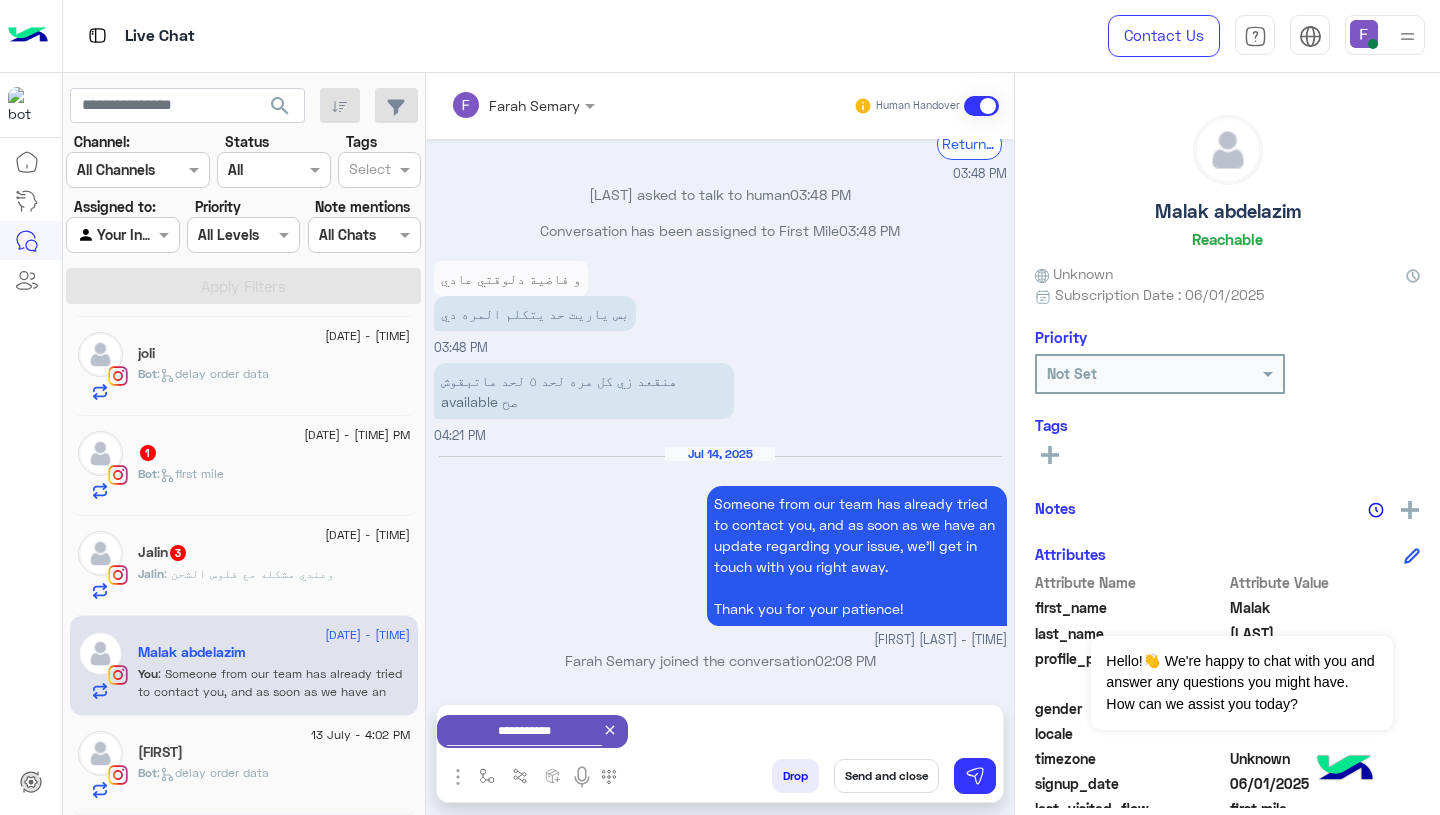 click on "Send and close" at bounding box center (886, 776) 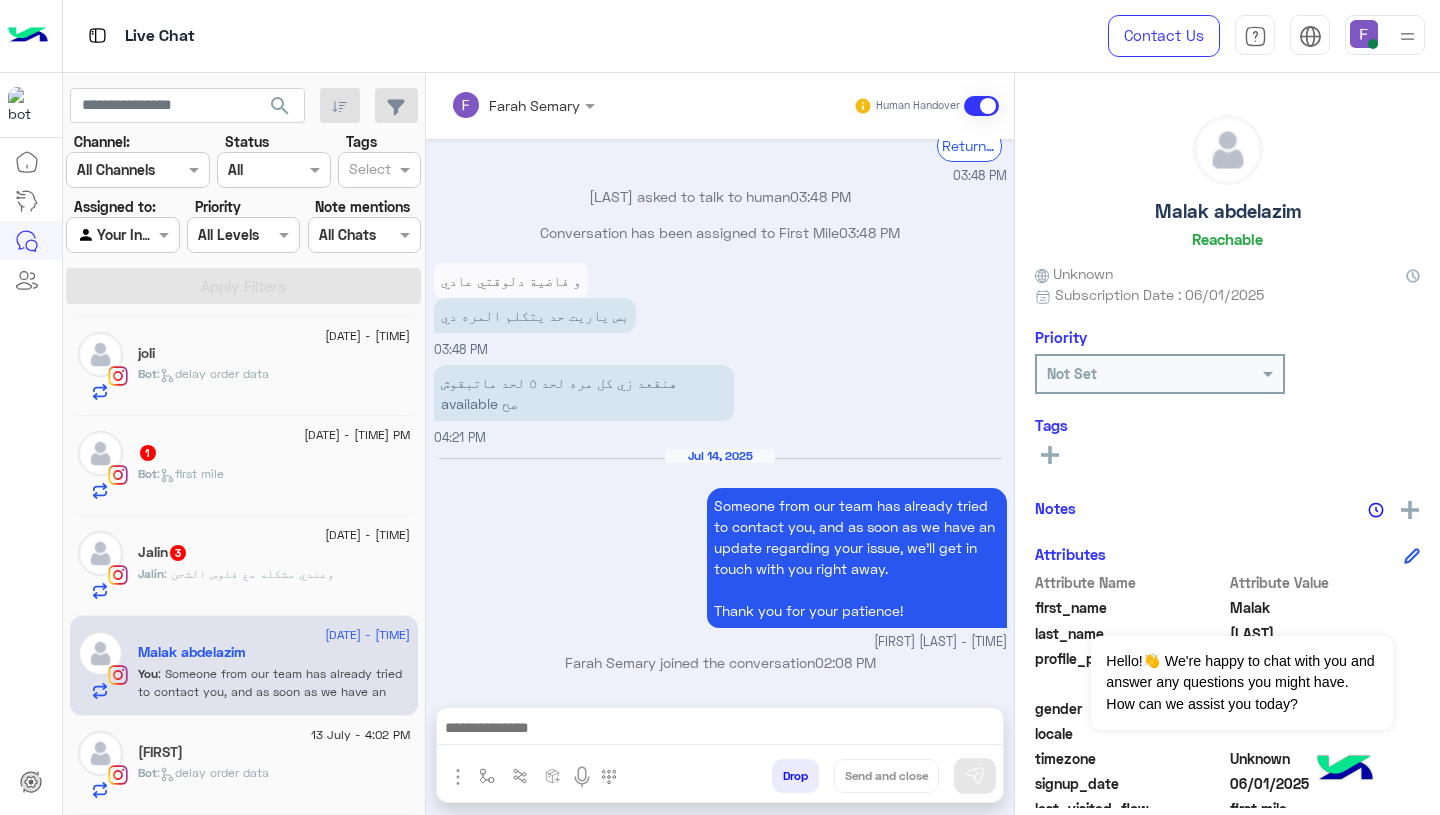 scroll, scrollTop: 1862, scrollLeft: 0, axis: vertical 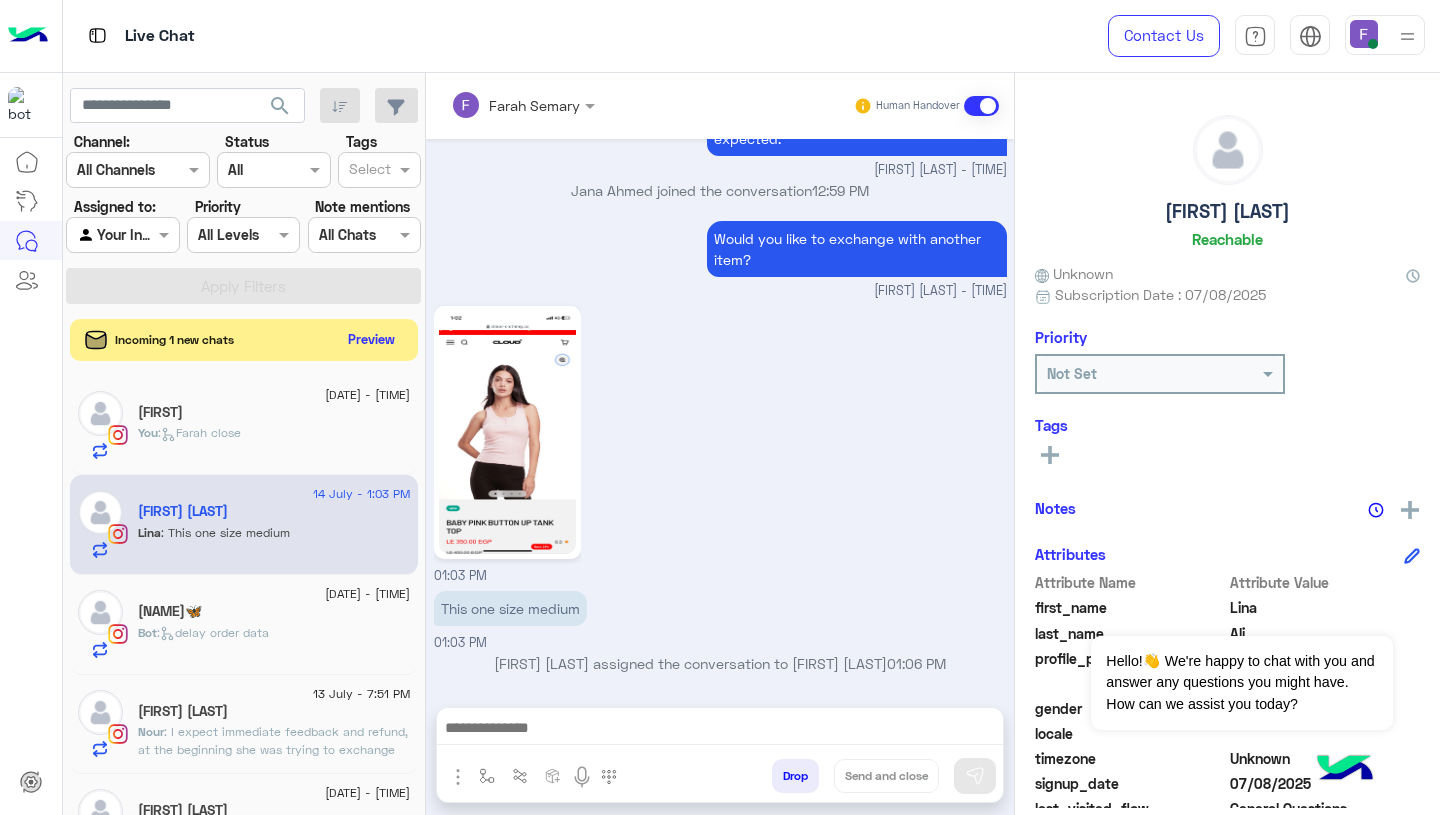click on "Preview" 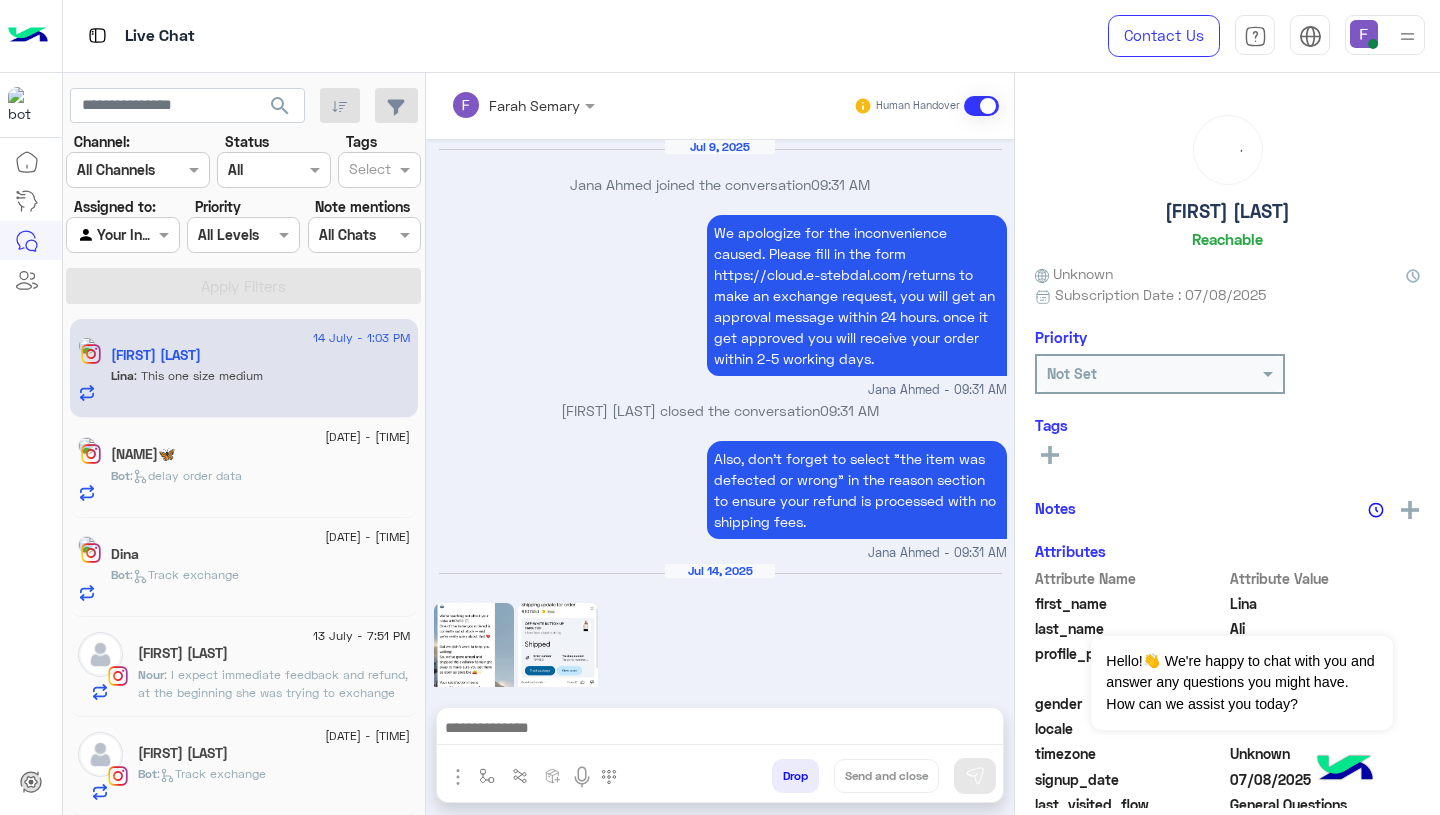 scroll, scrollTop: 2013, scrollLeft: 0, axis: vertical 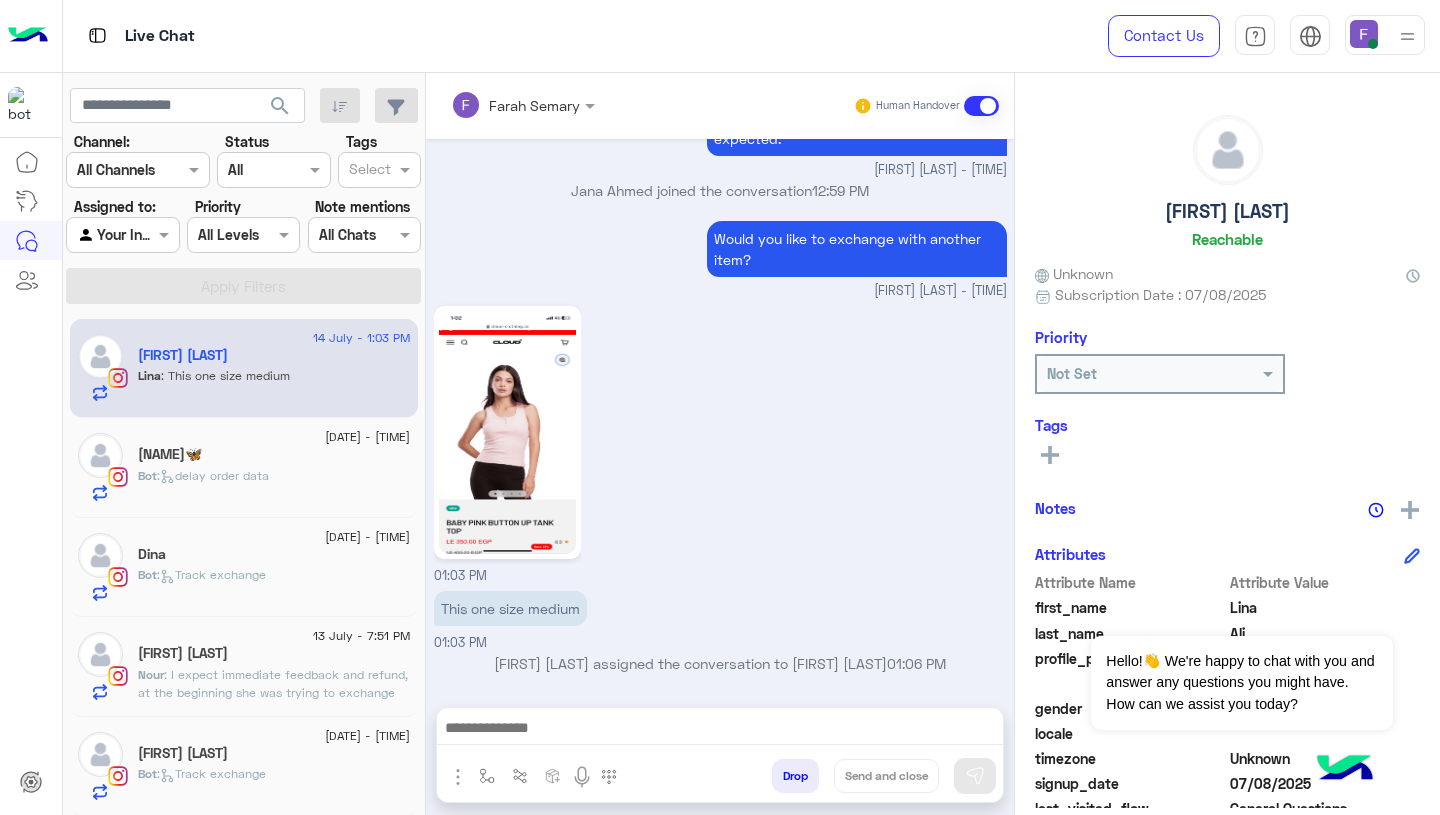 click on "Bot :   delay order data" 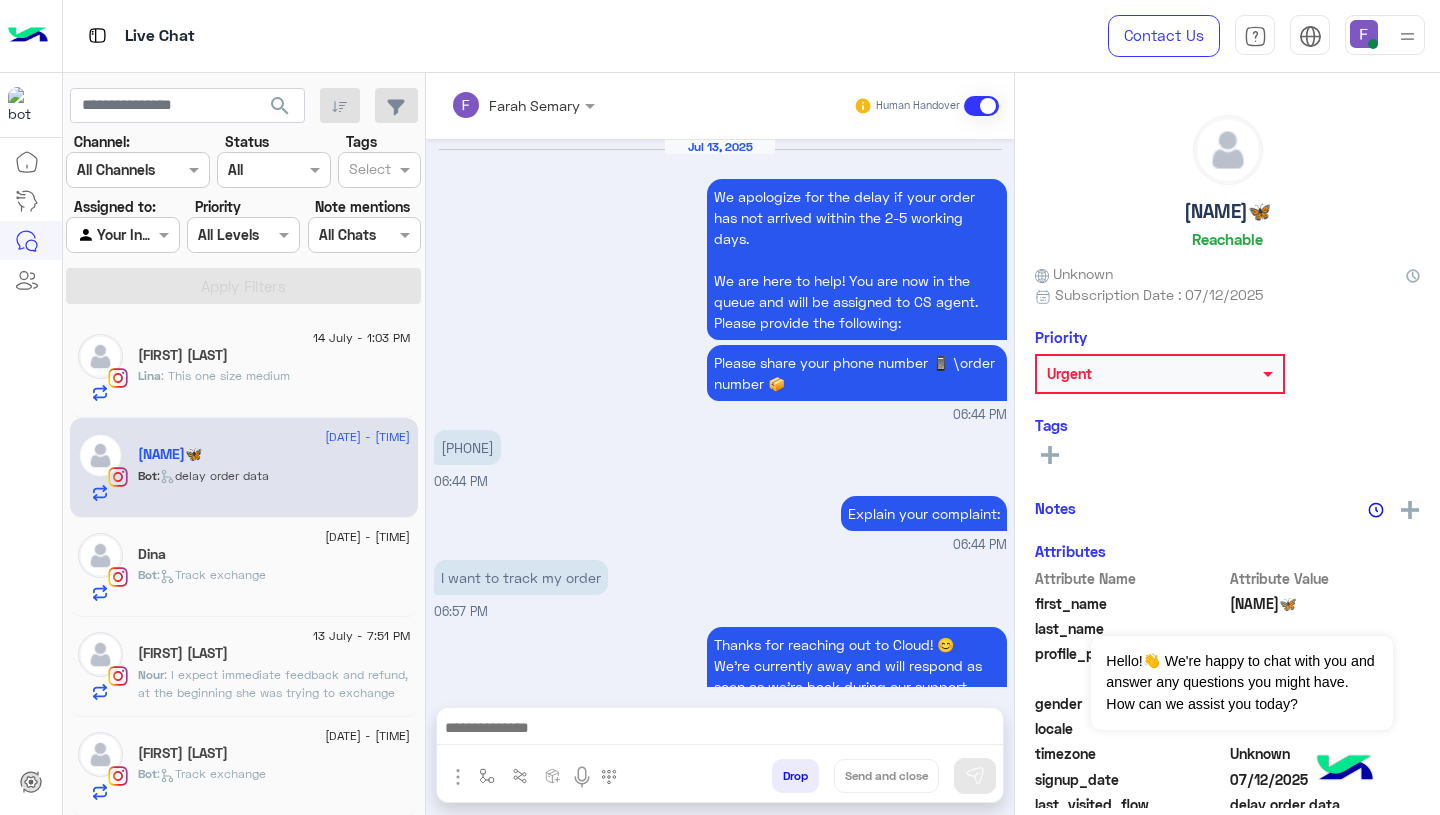 scroll, scrollTop: 1548, scrollLeft: 0, axis: vertical 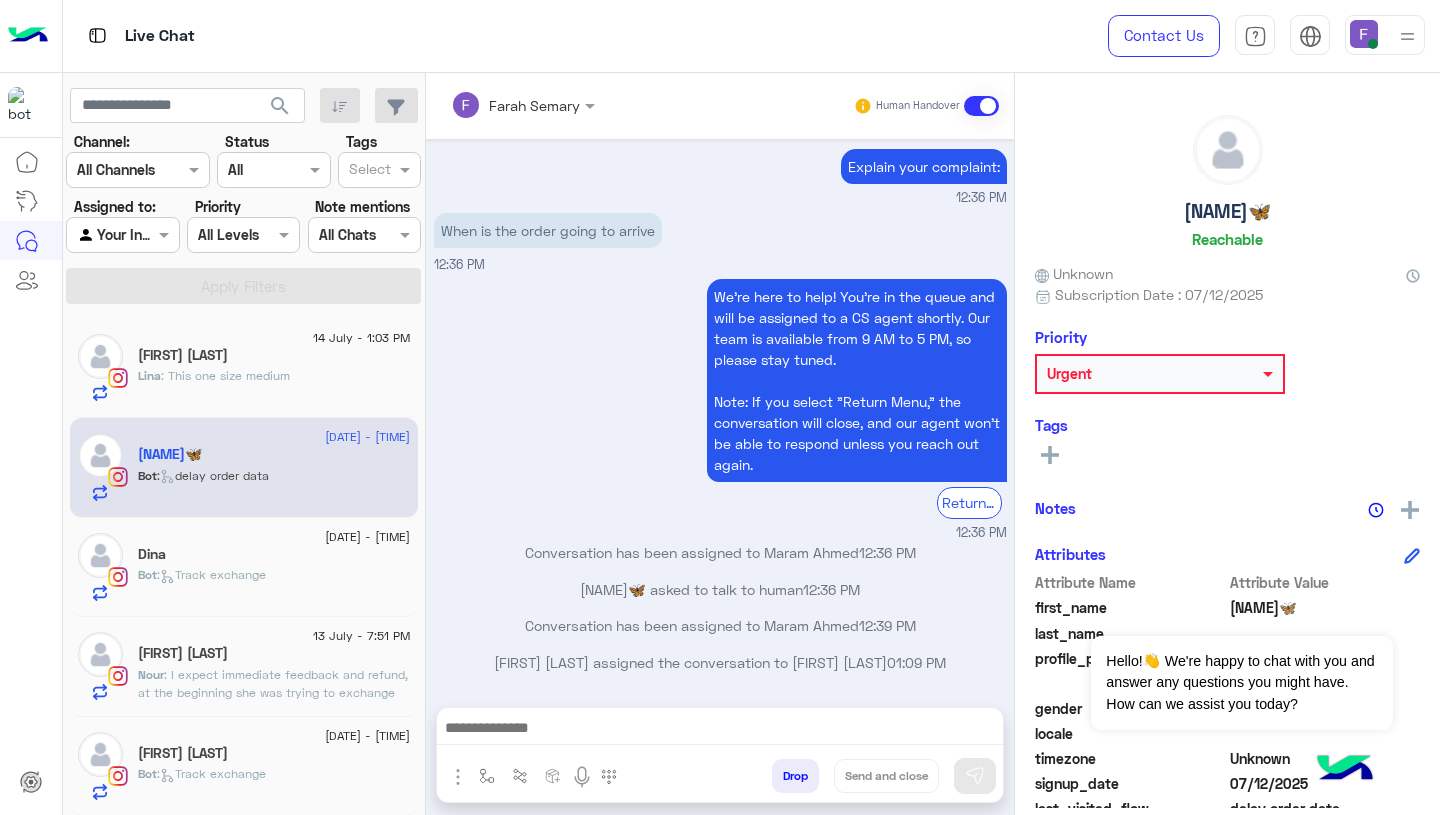 click on "Lina : This one size medium" 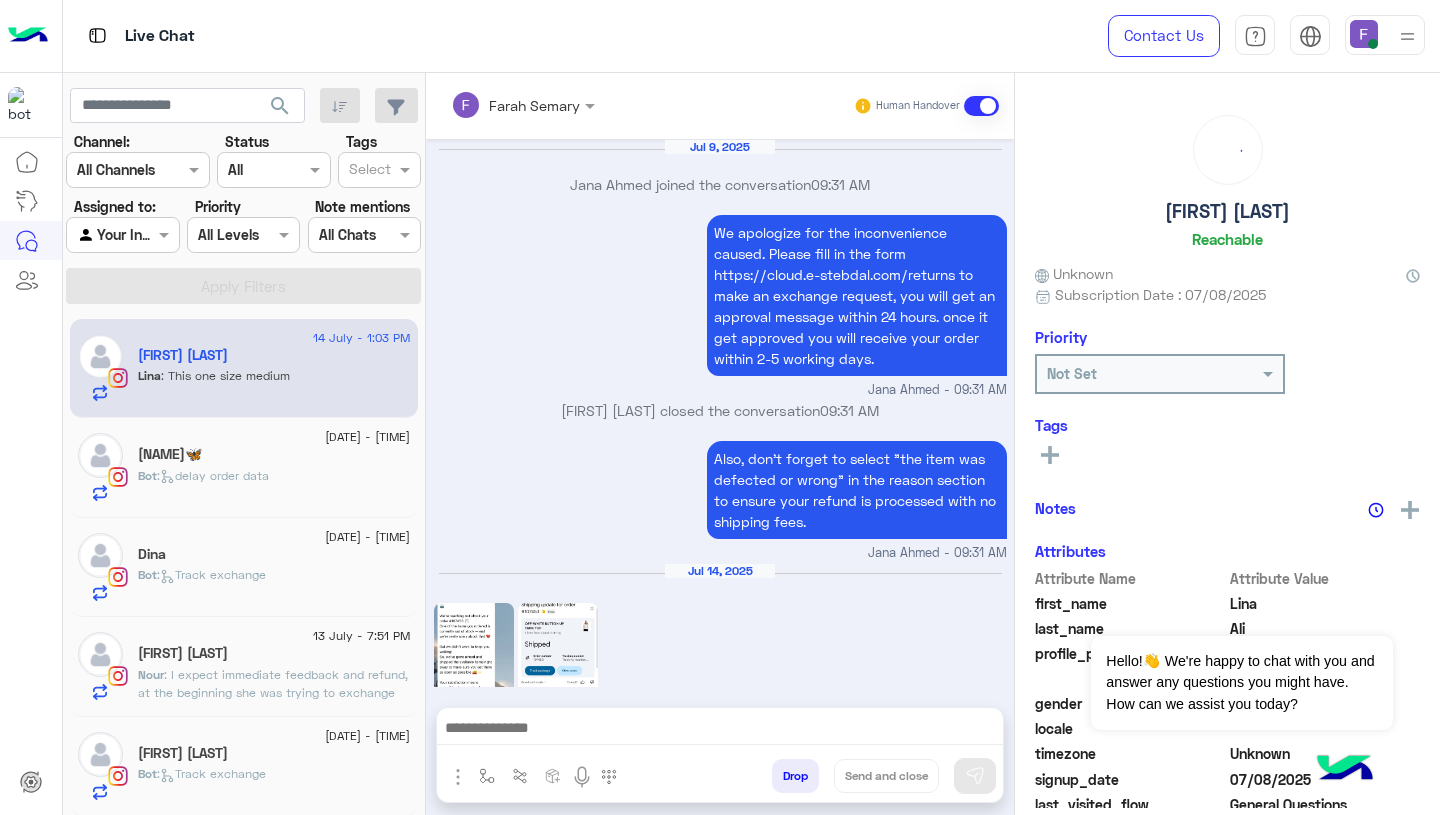 scroll, scrollTop: 2013, scrollLeft: 0, axis: vertical 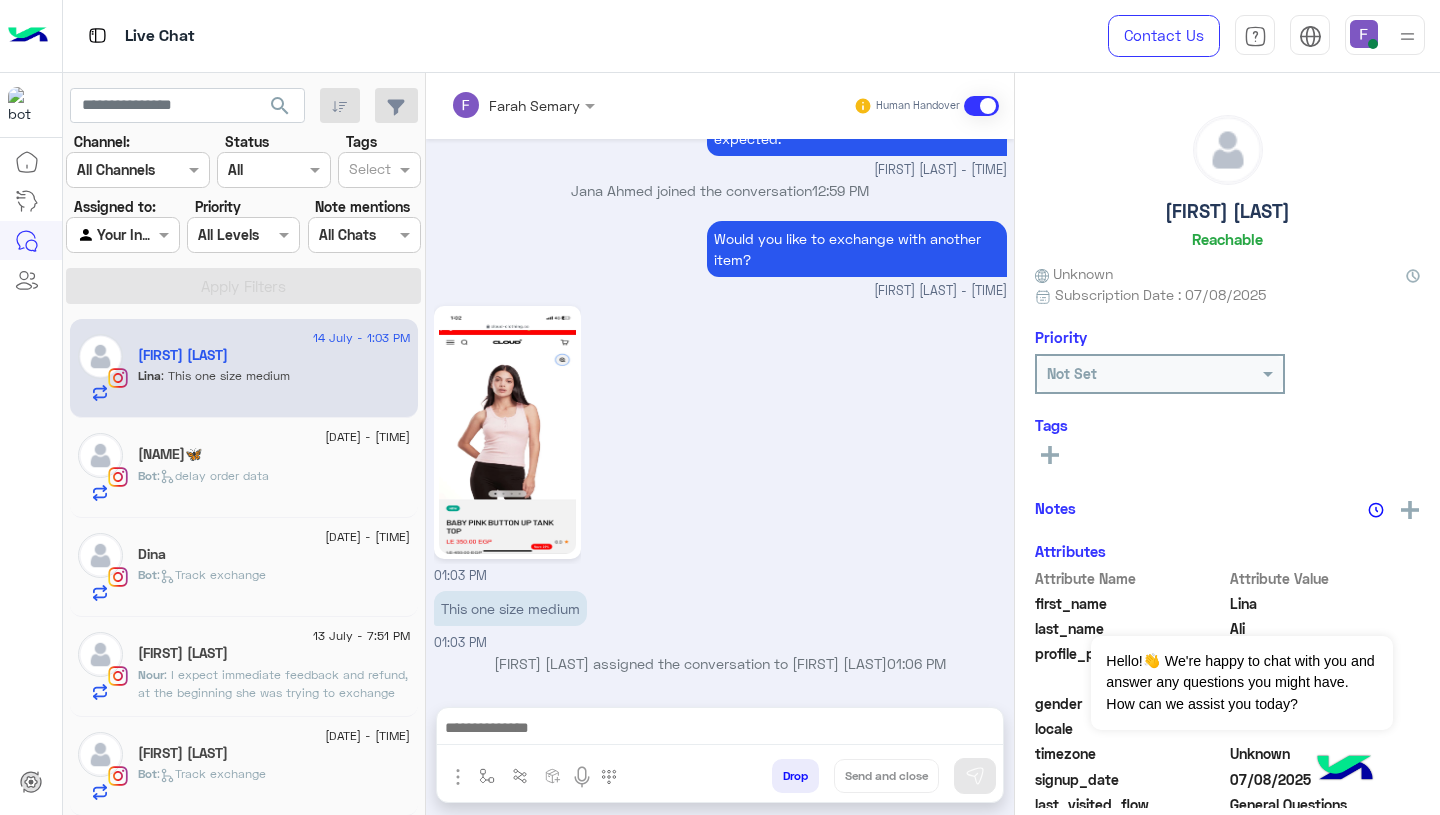 click on "Rola🦋" 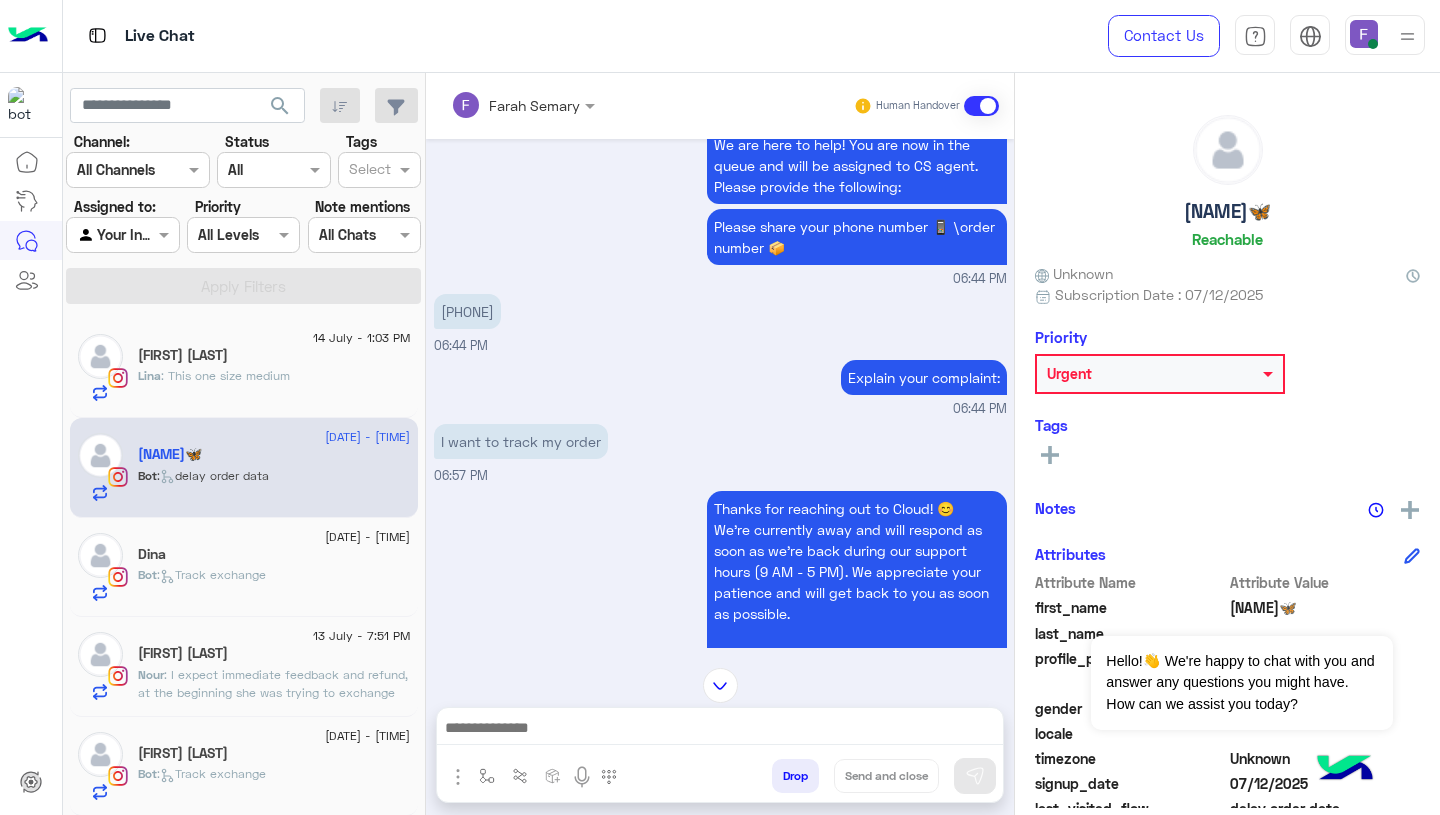 scroll, scrollTop: 99, scrollLeft: 0, axis: vertical 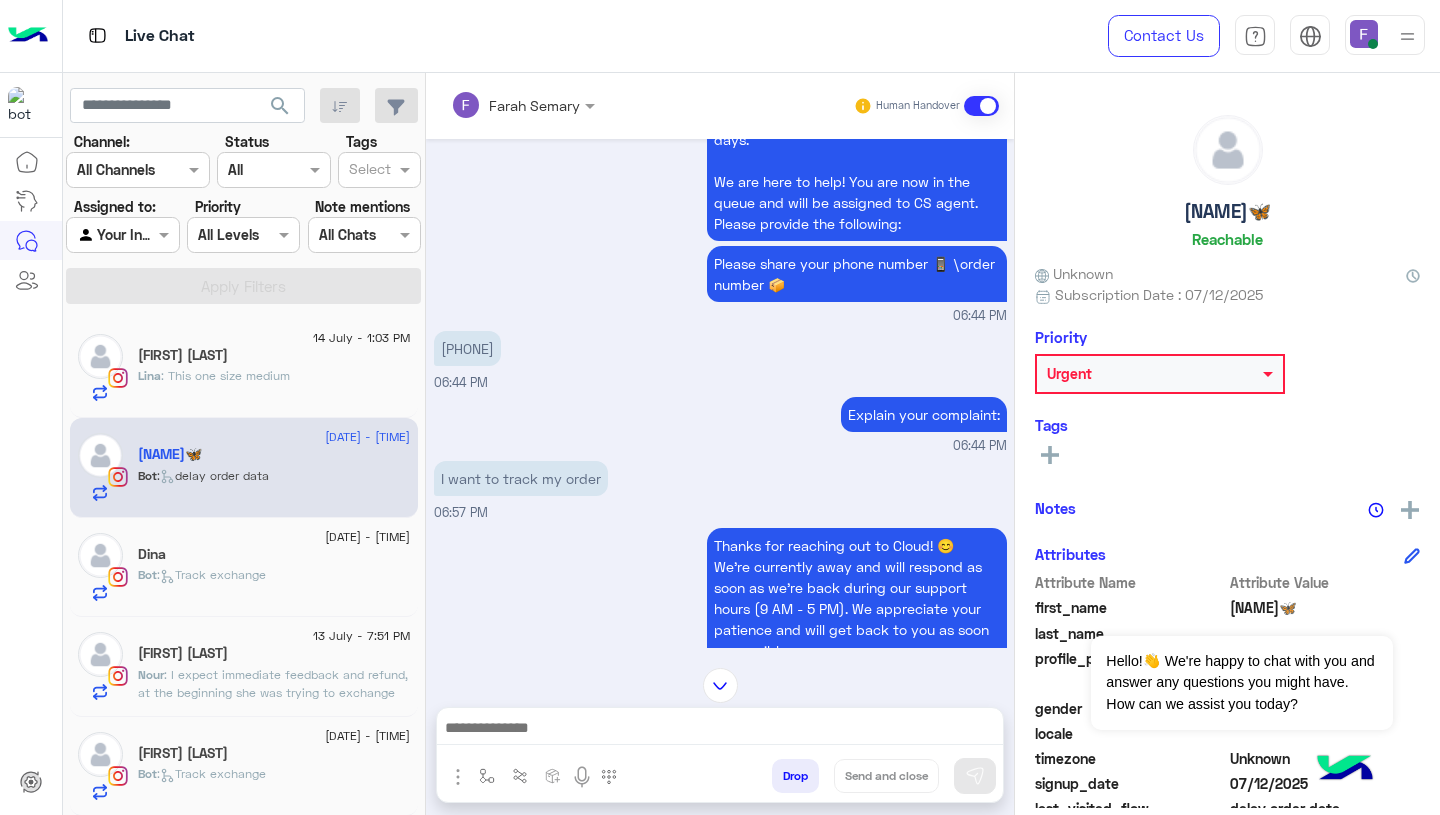 click on "01000019944" at bounding box center (467, 348) 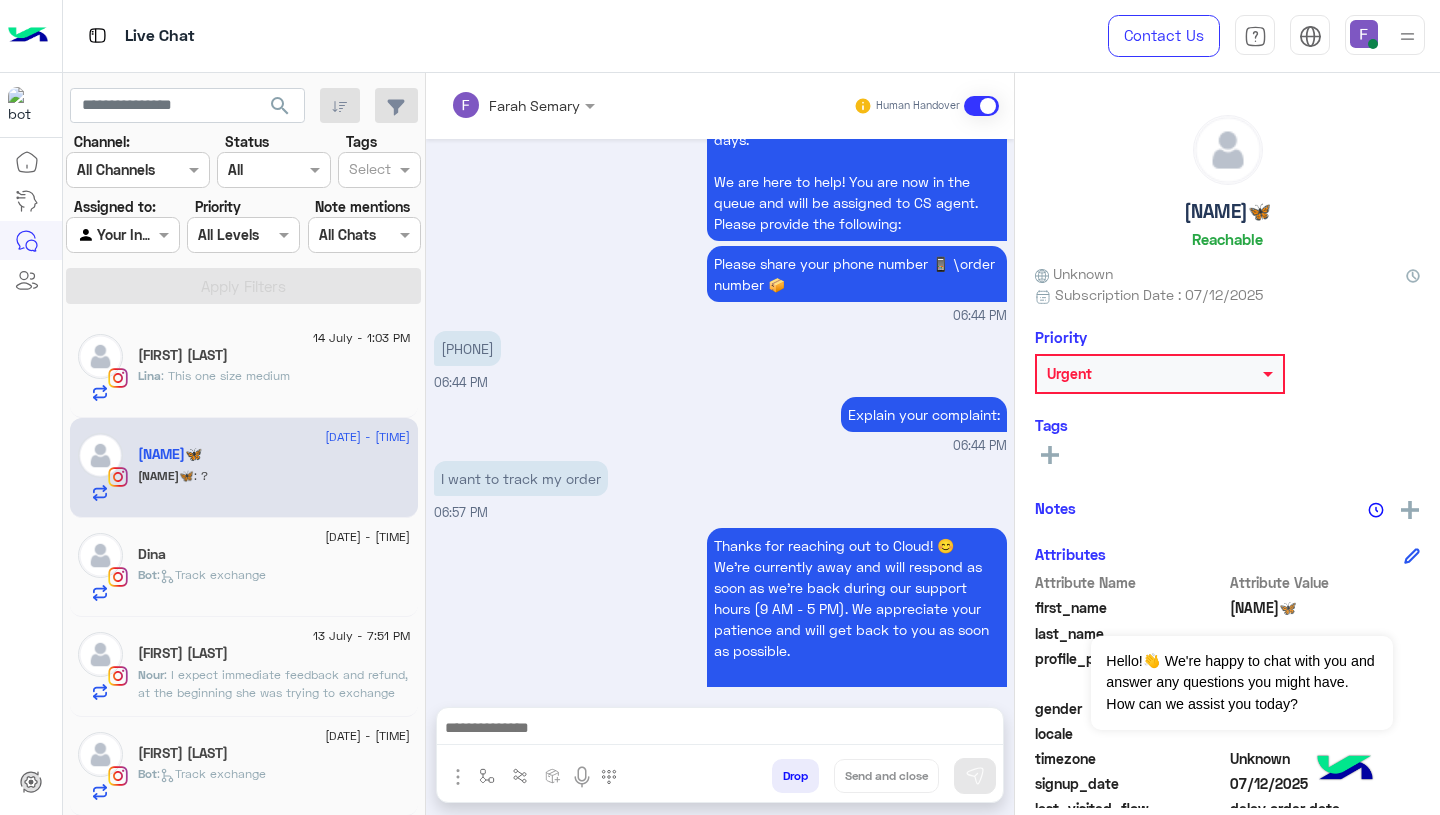 scroll, scrollTop: 1614, scrollLeft: 0, axis: vertical 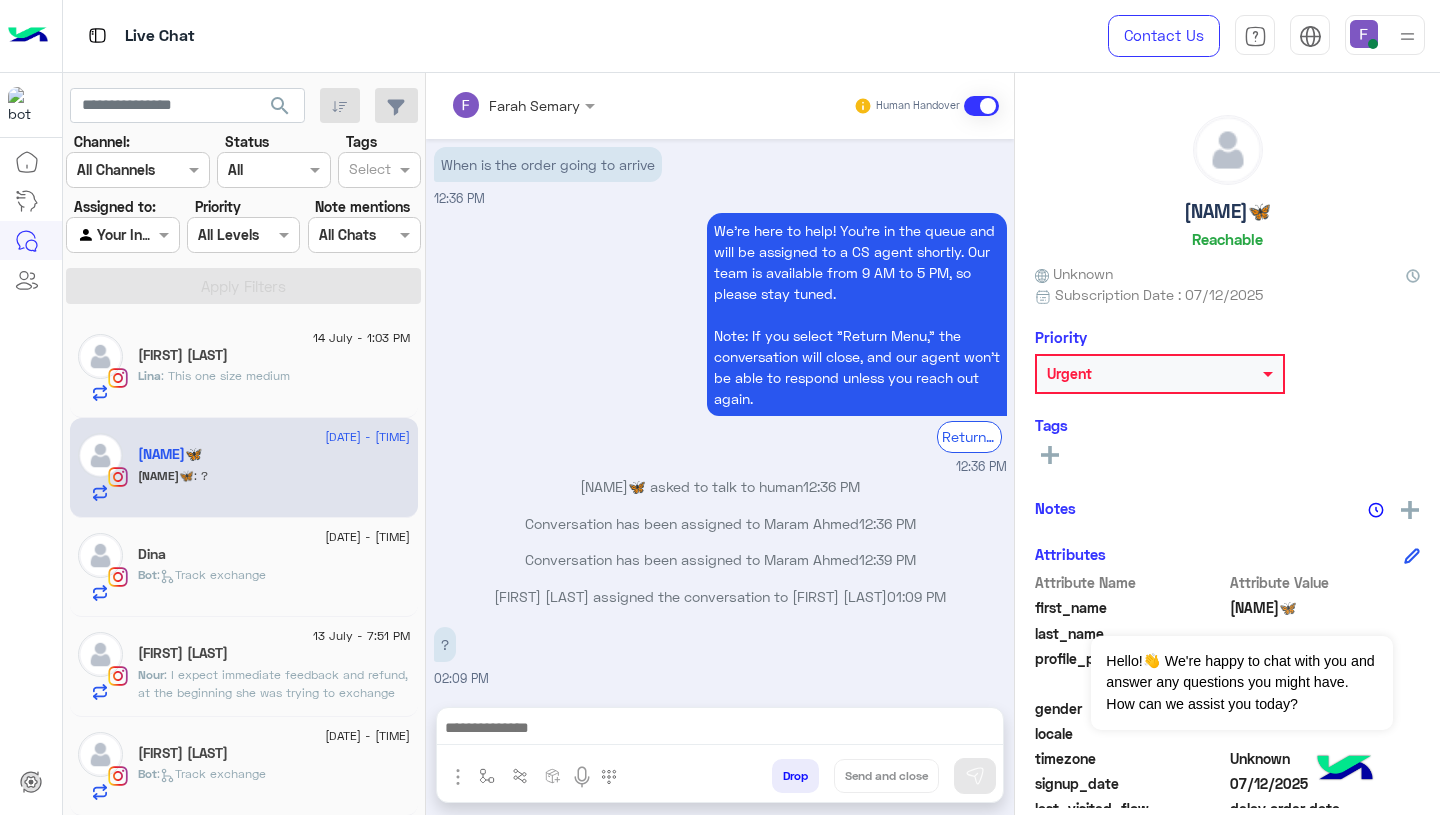 click 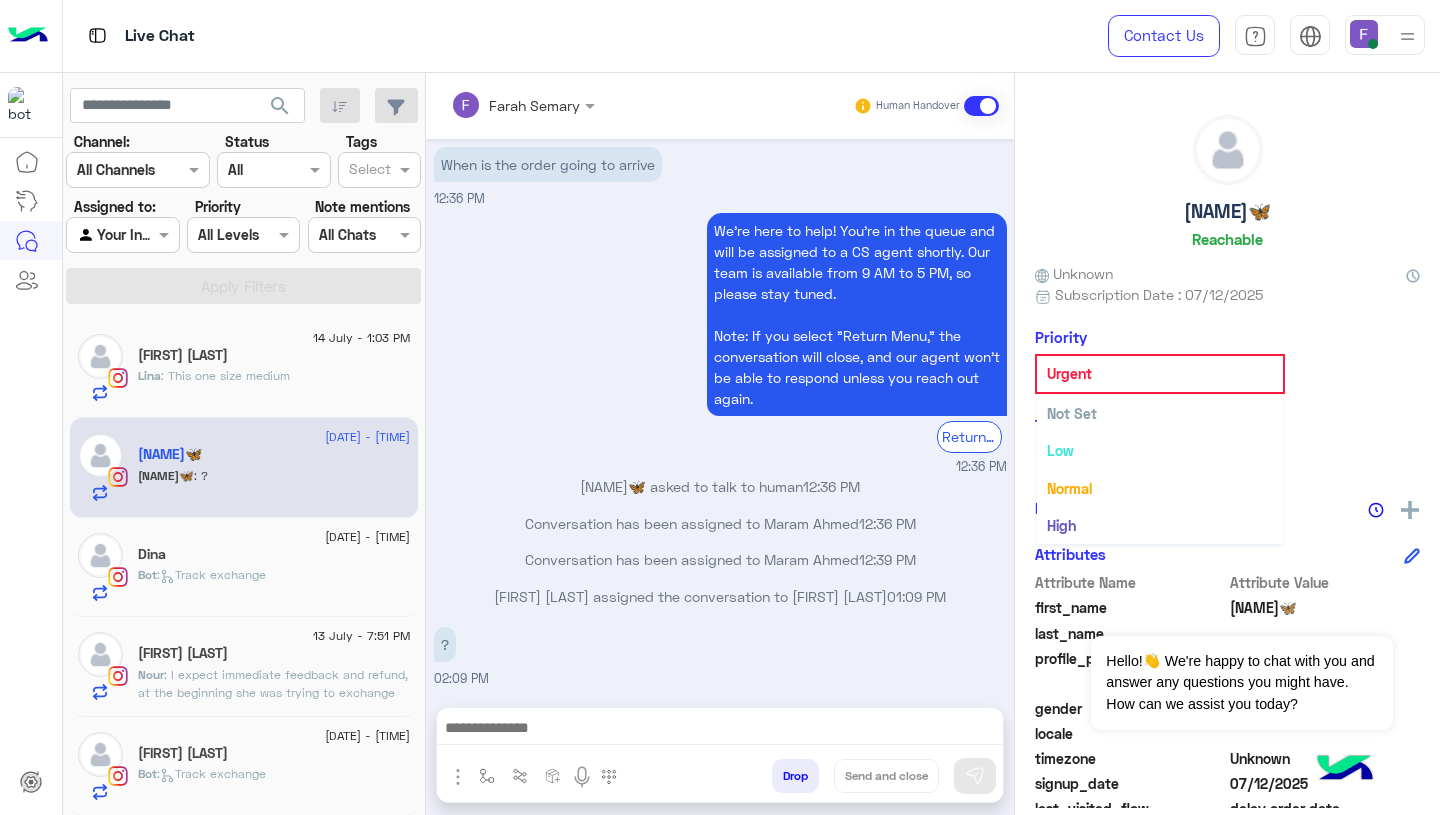 scroll, scrollTop: 37, scrollLeft: 0, axis: vertical 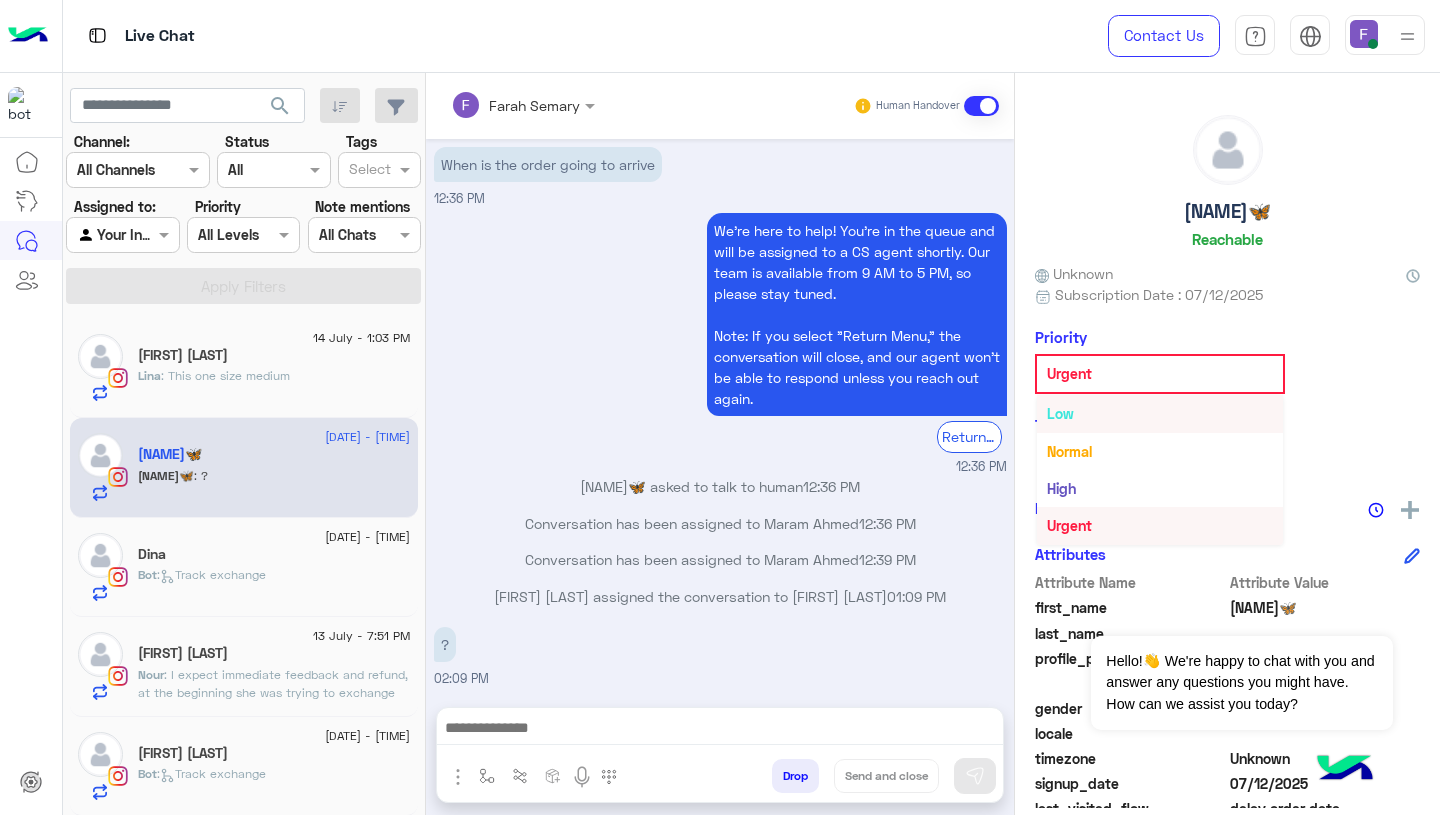 click on "Low" at bounding box center (1160, 413) 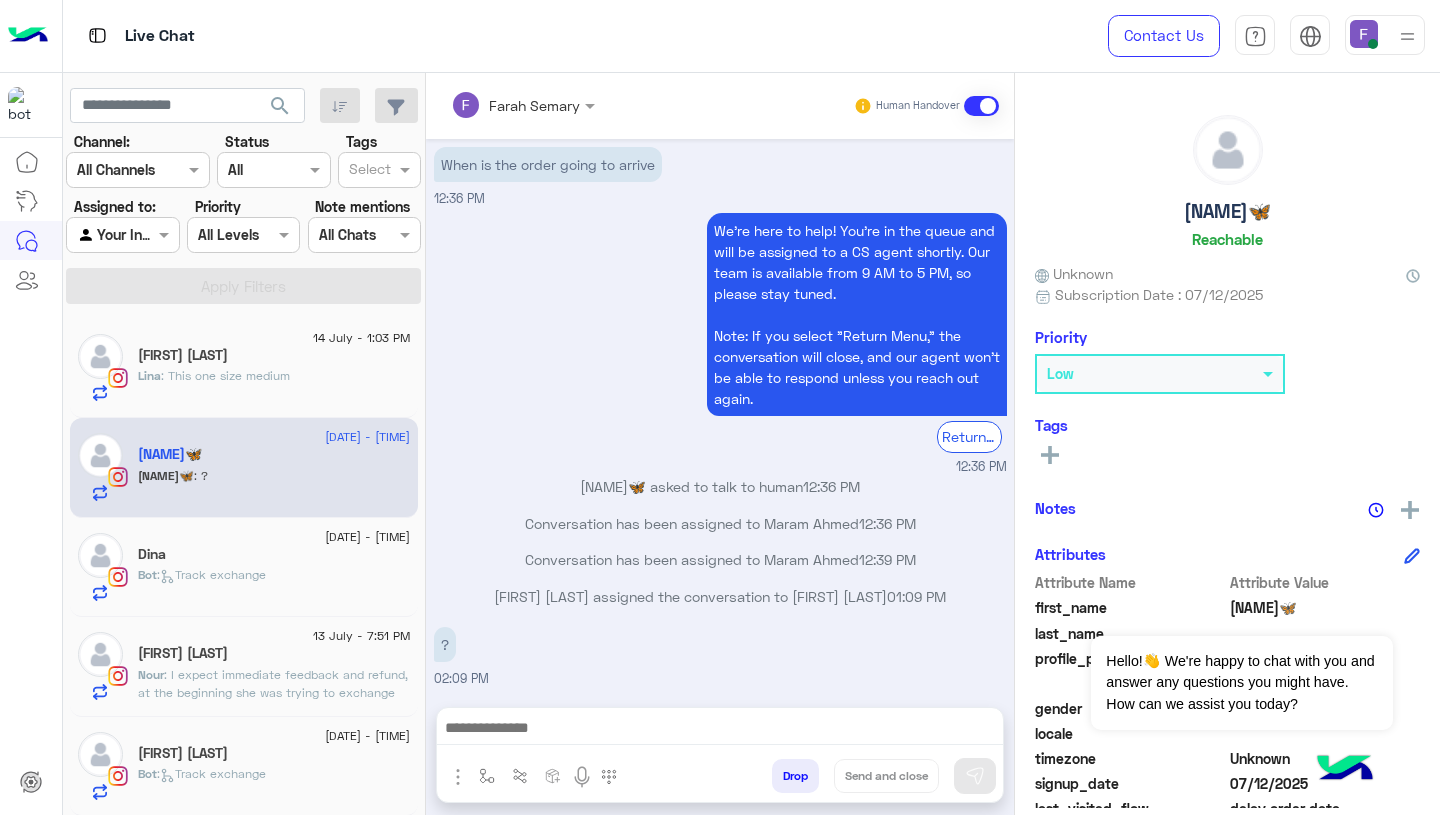 click on "Low" 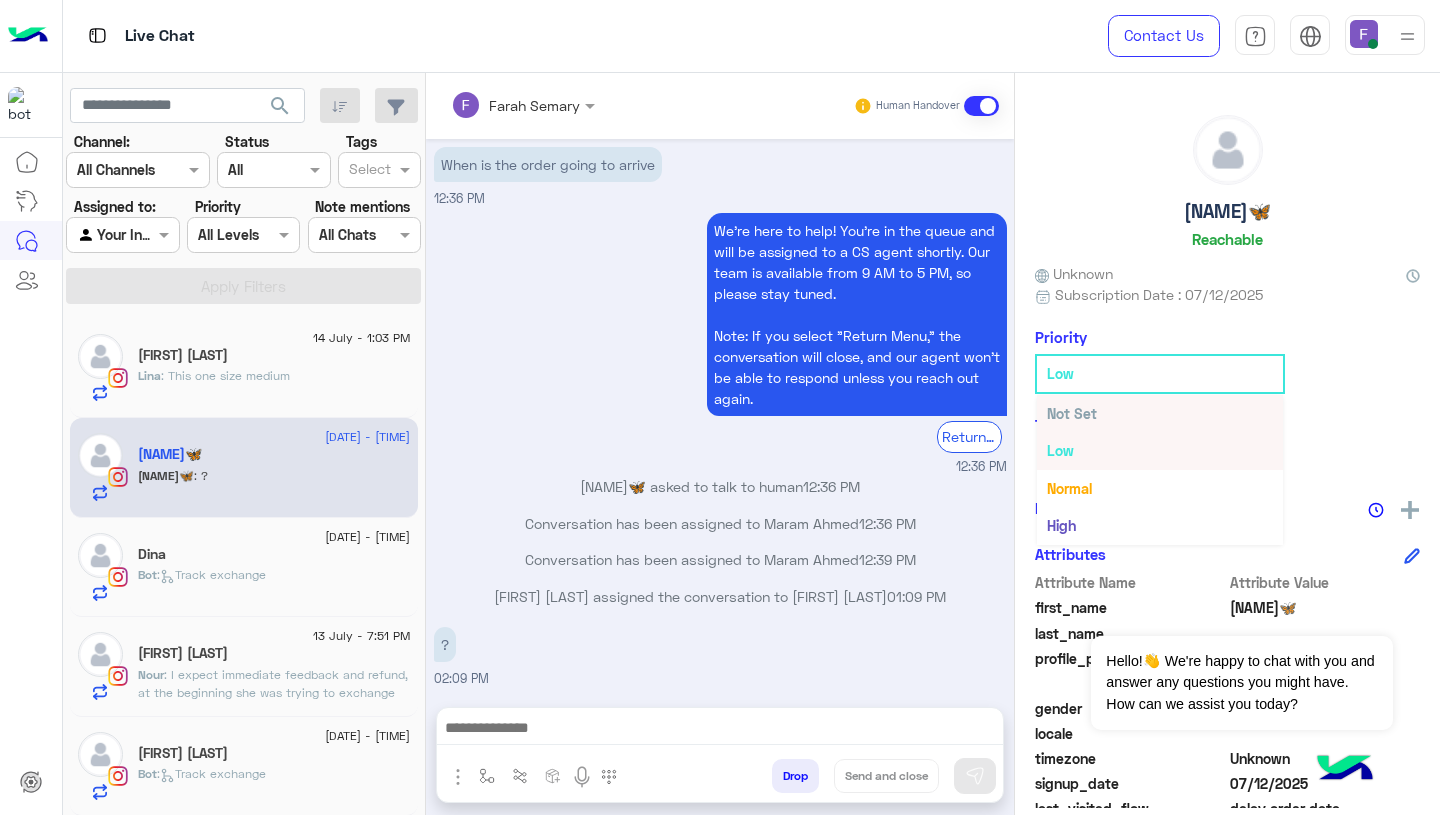 click on "Not Set" at bounding box center (1160, 413) 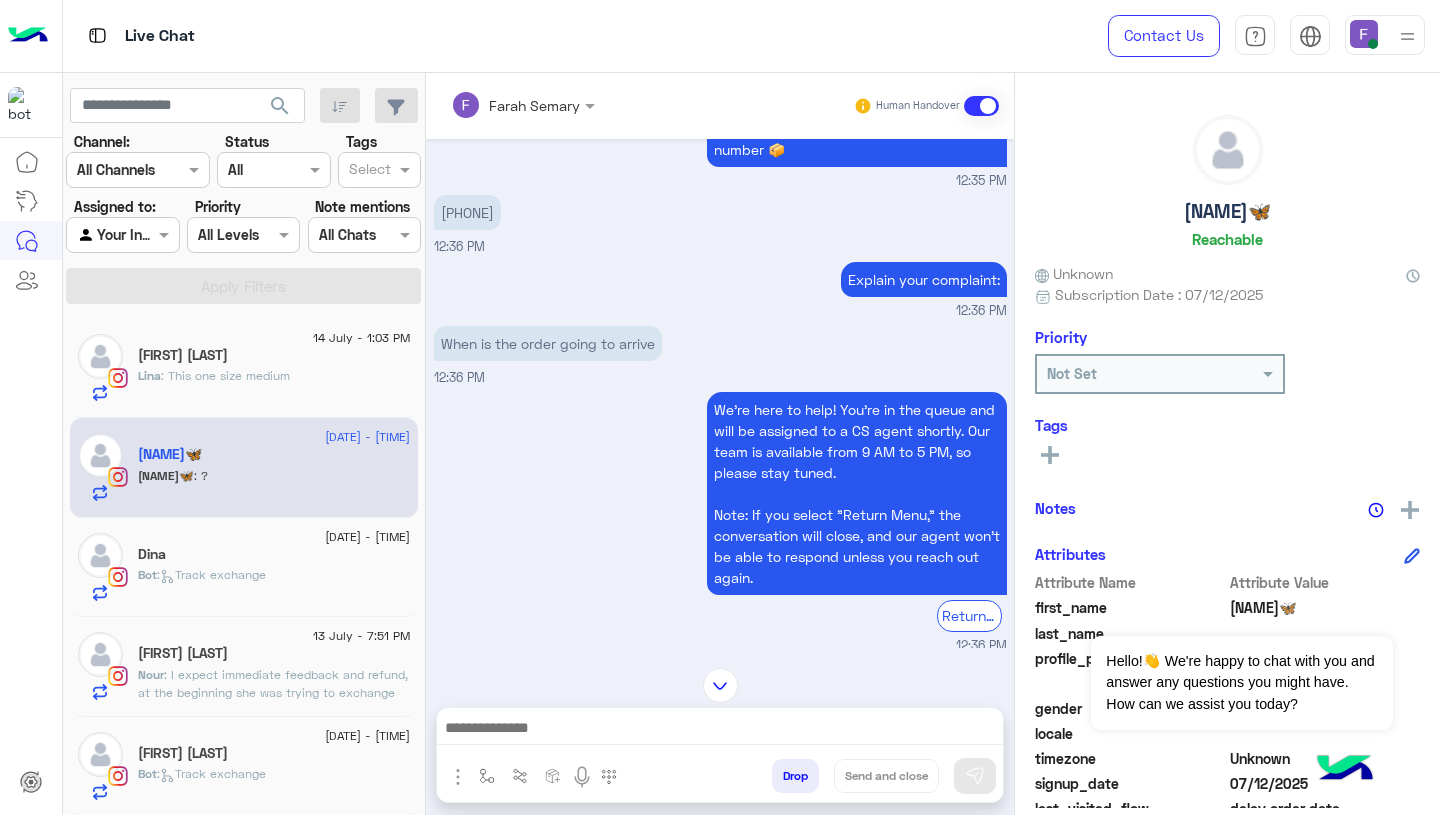 scroll, scrollTop: 1396, scrollLeft: 0, axis: vertical 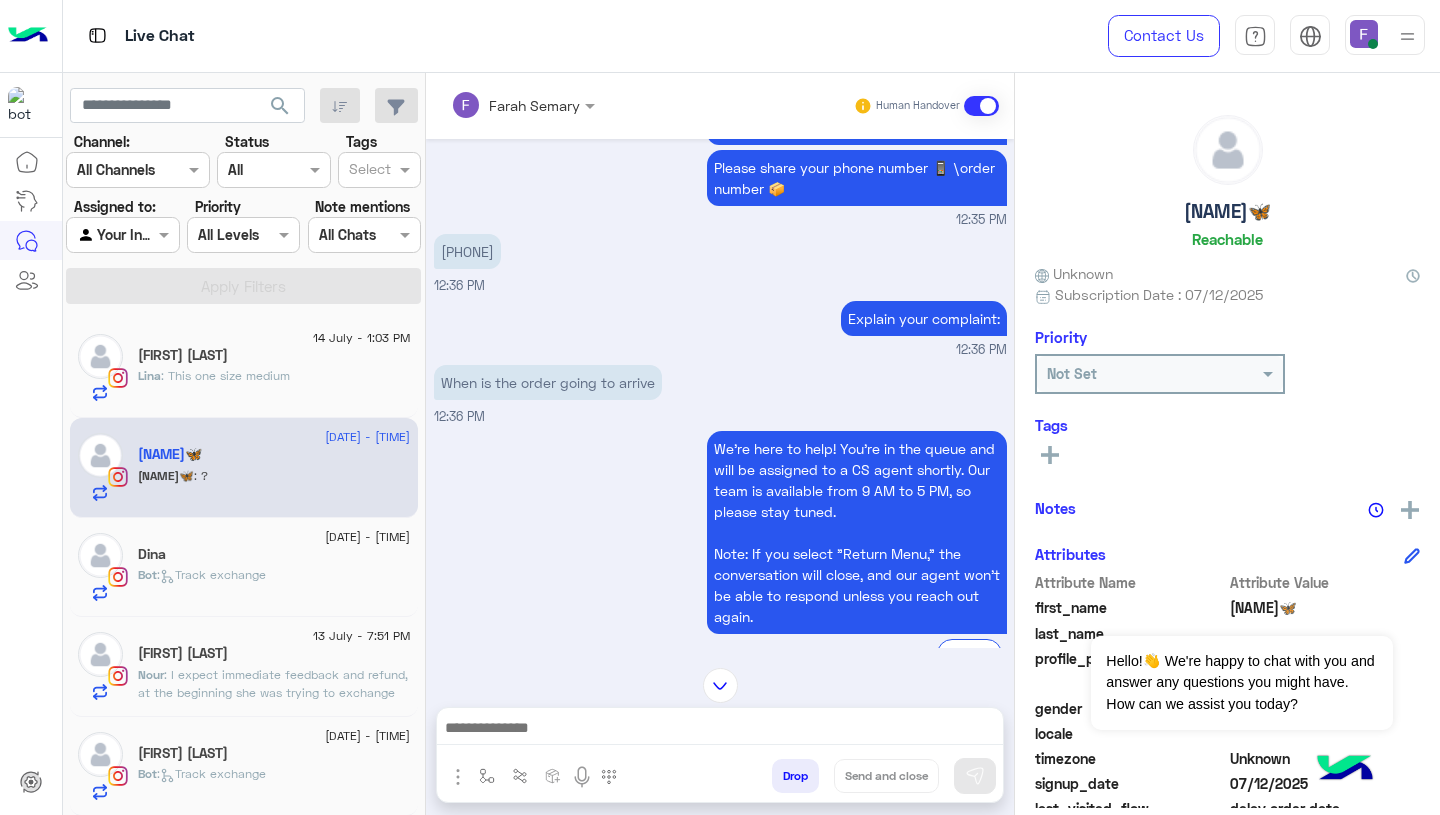 click on "When is the order going to arrive   12:36 PM" at bounding box center (720, 393) 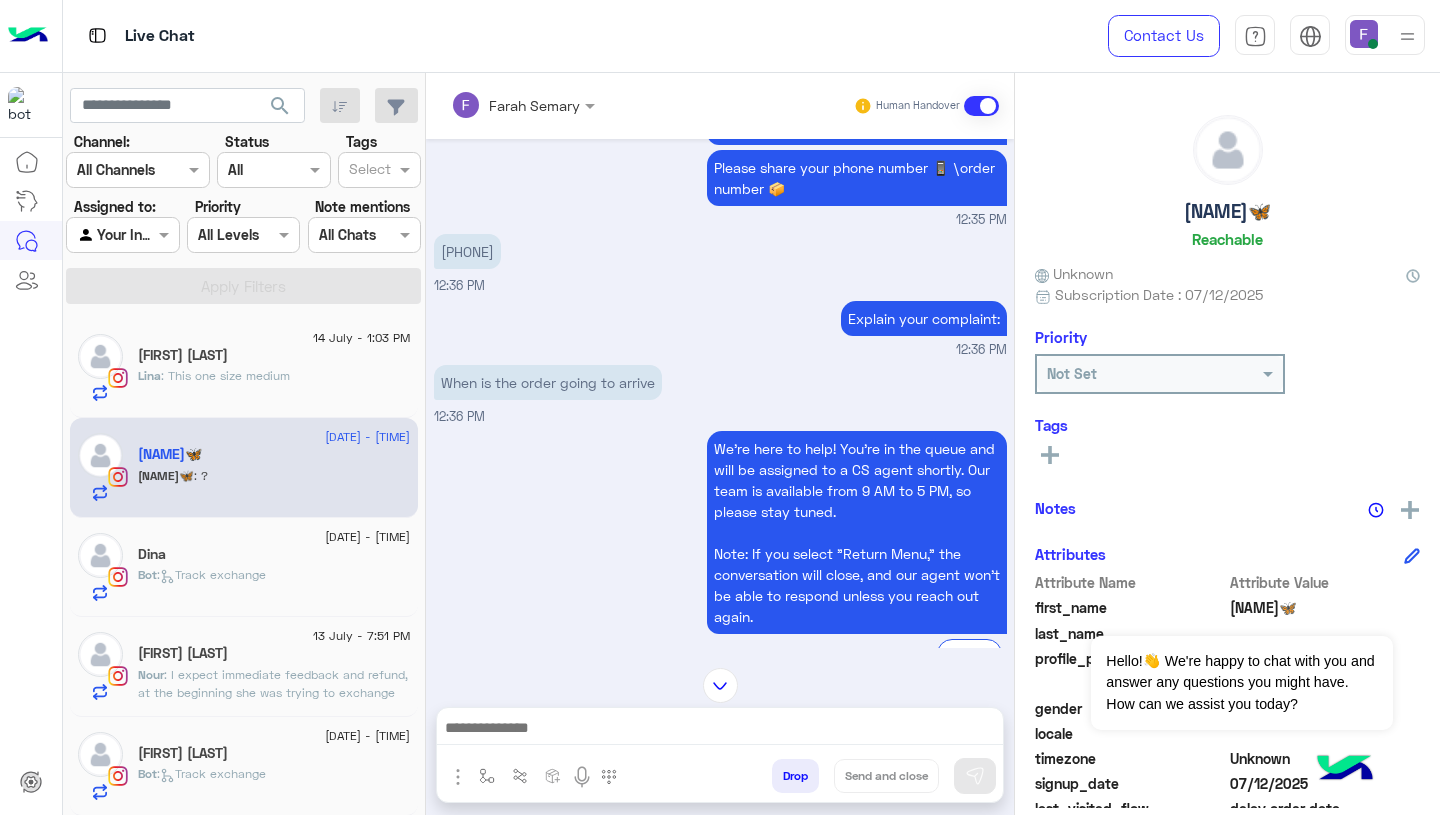click at bounding box center (720, 730) 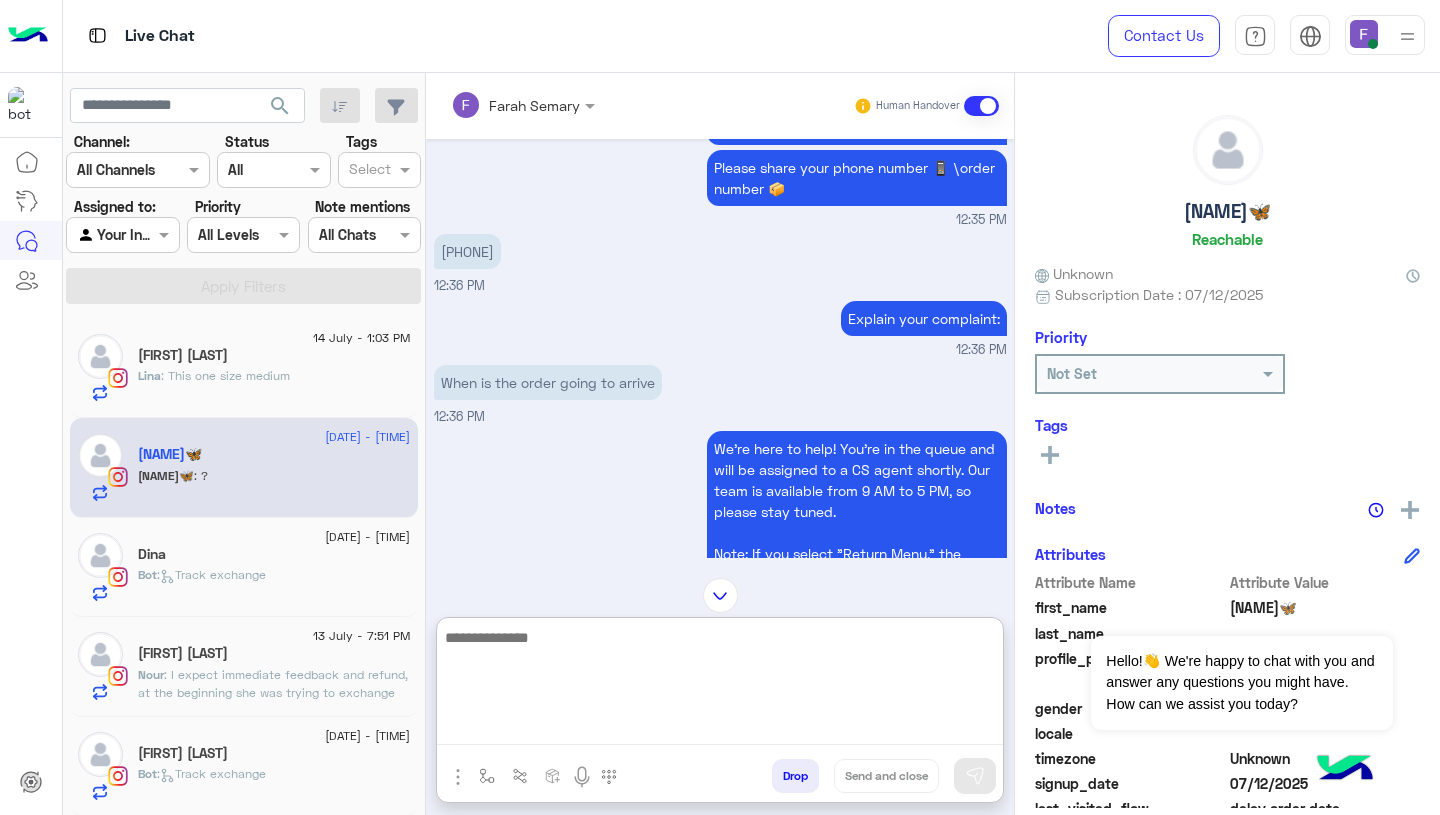 paste on "**********" 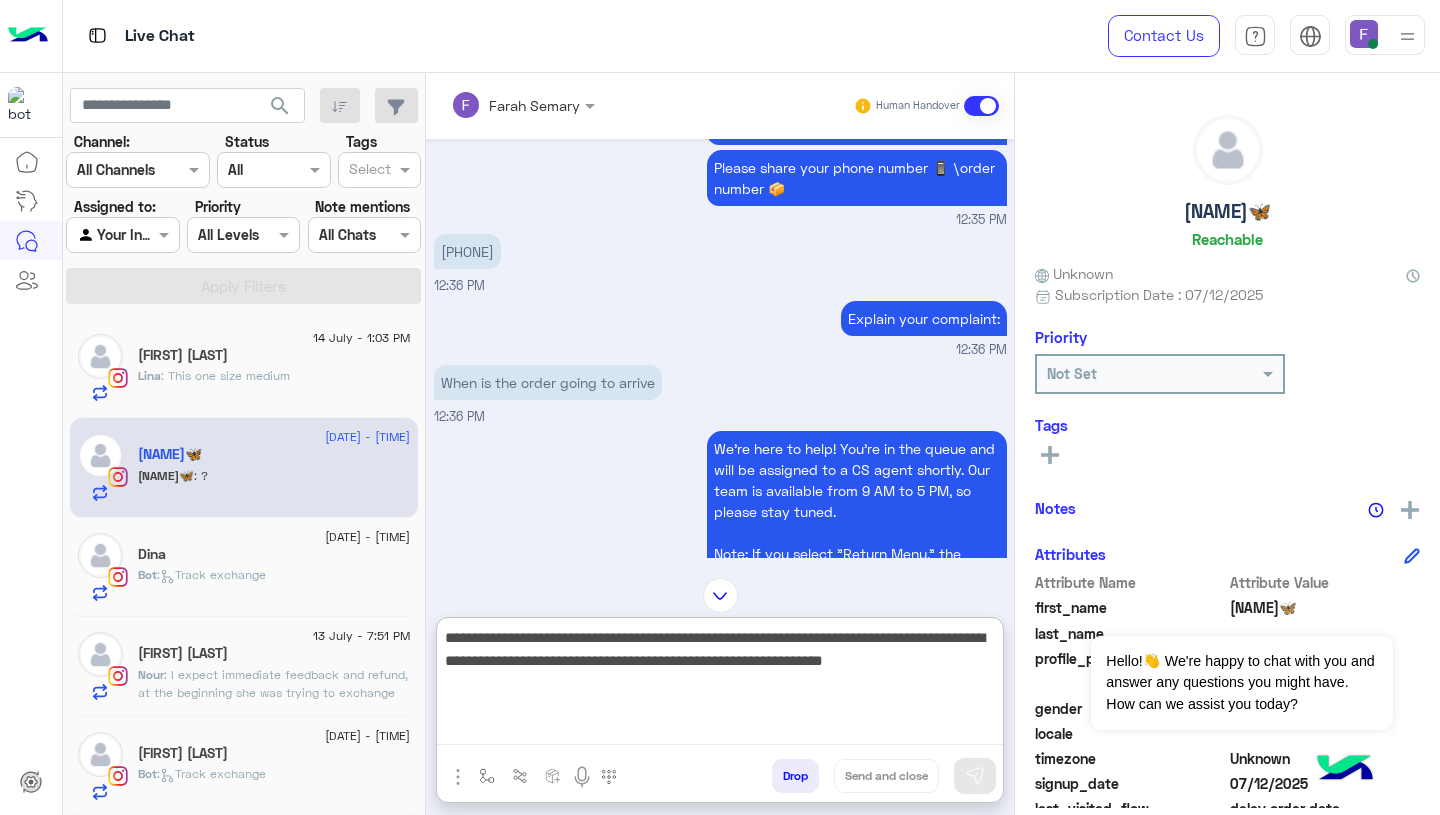 scroll, scrollTop: 83, scrollLeft: 0, axis: vertical 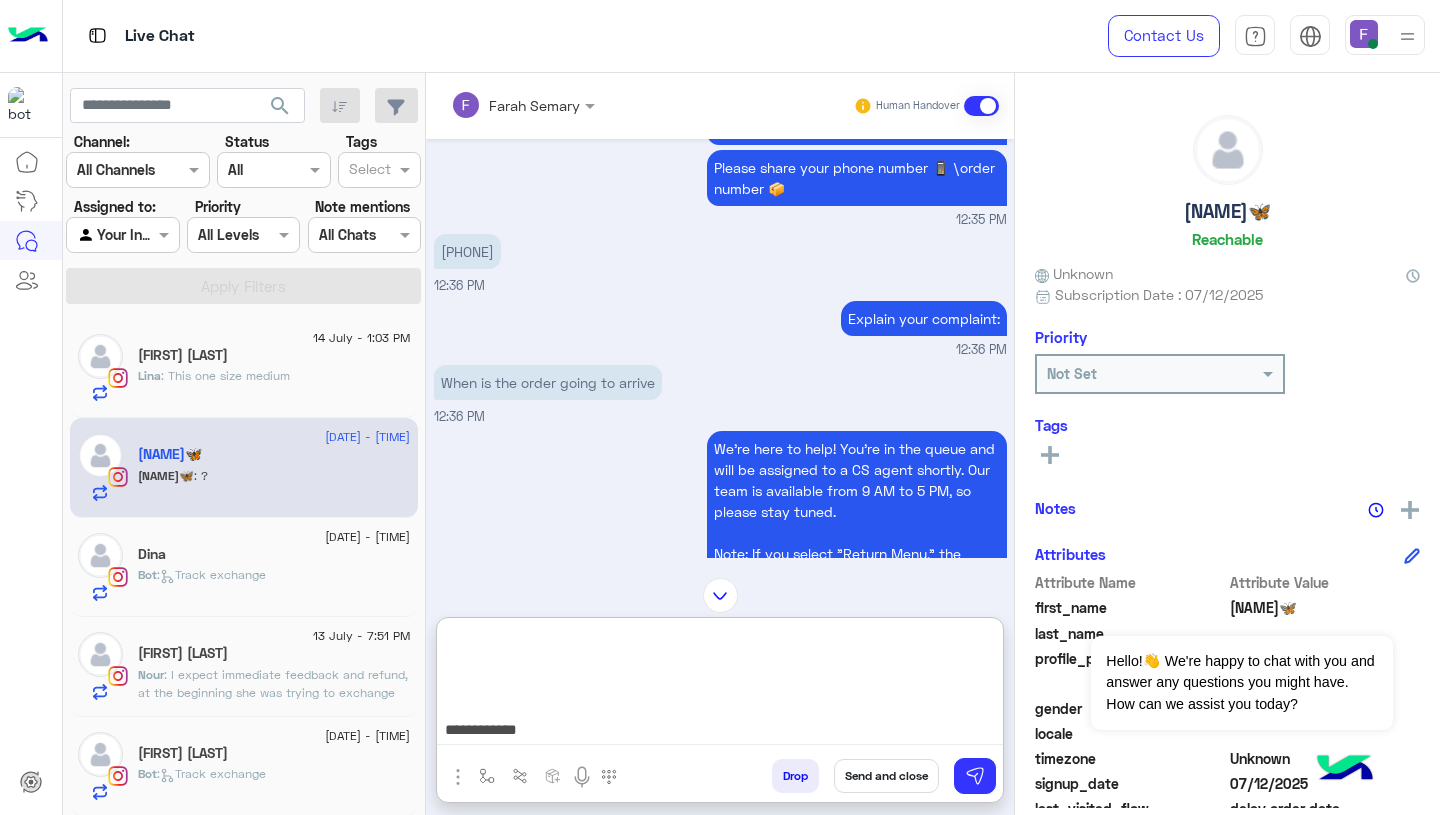 click on "**********" at bounding box center [720, 685] 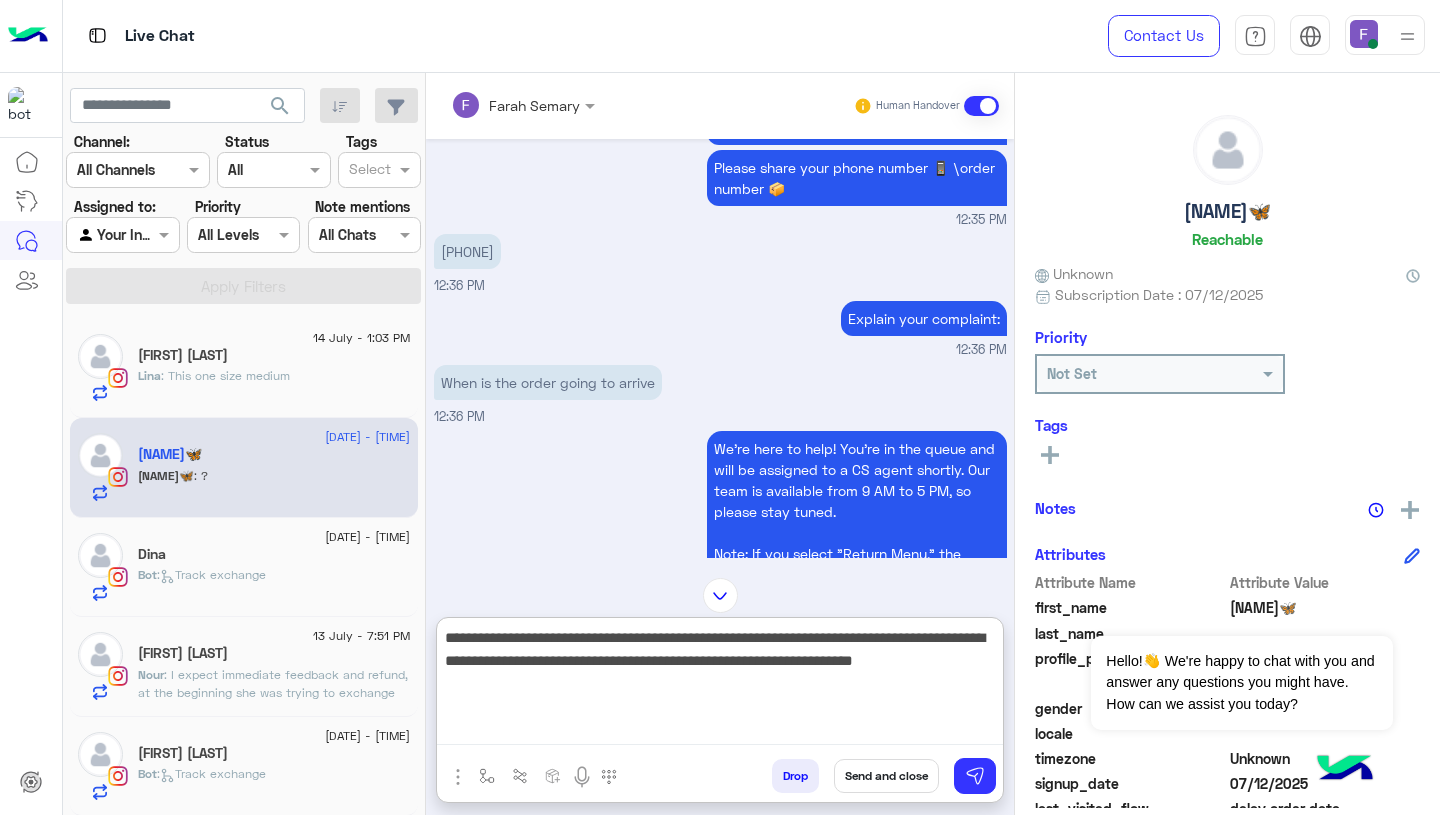 scroll, scrollTop: 0, scrollLeft: 0, axis: both 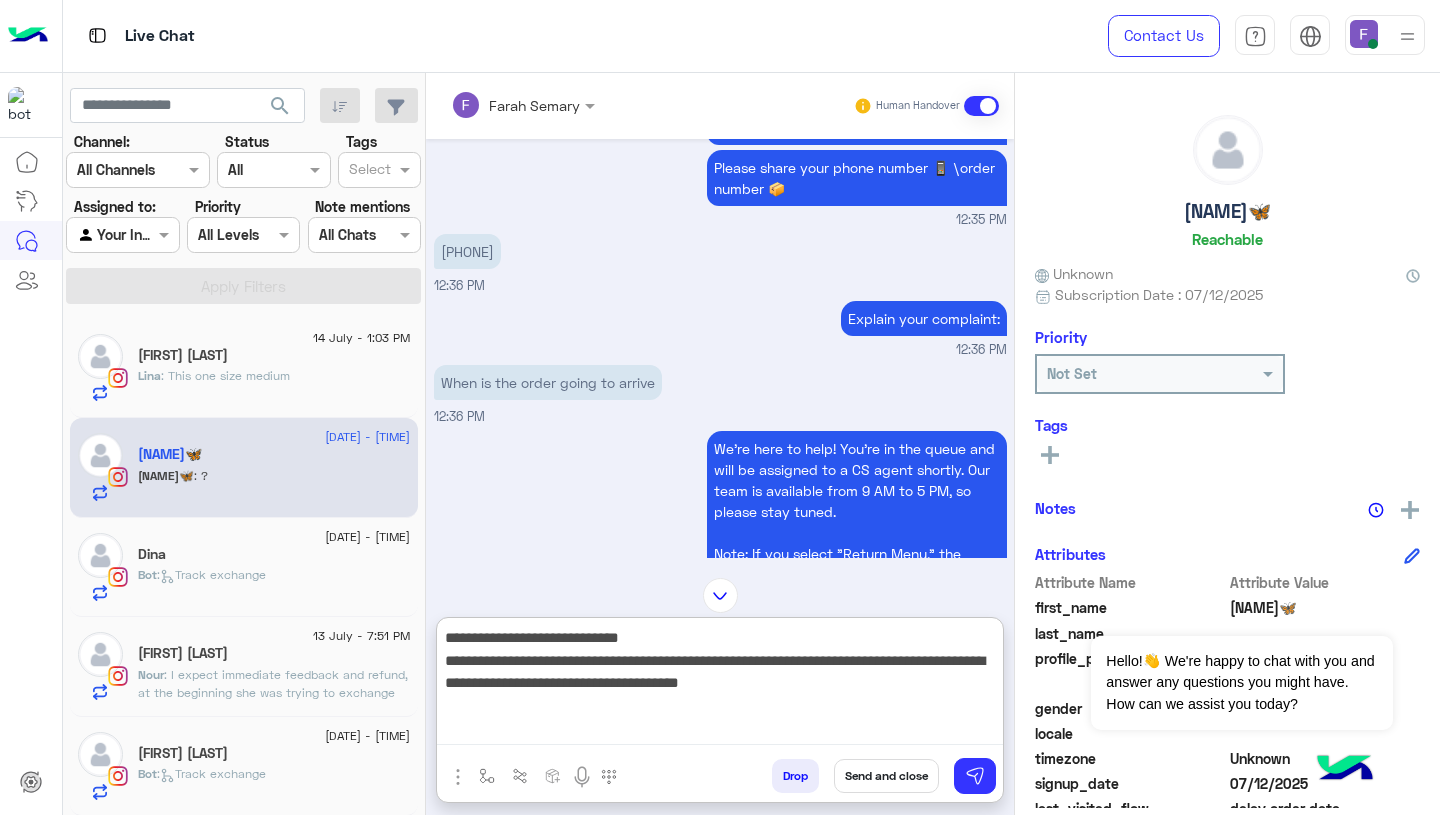 click on "**********" at bounding box center [720, 685] 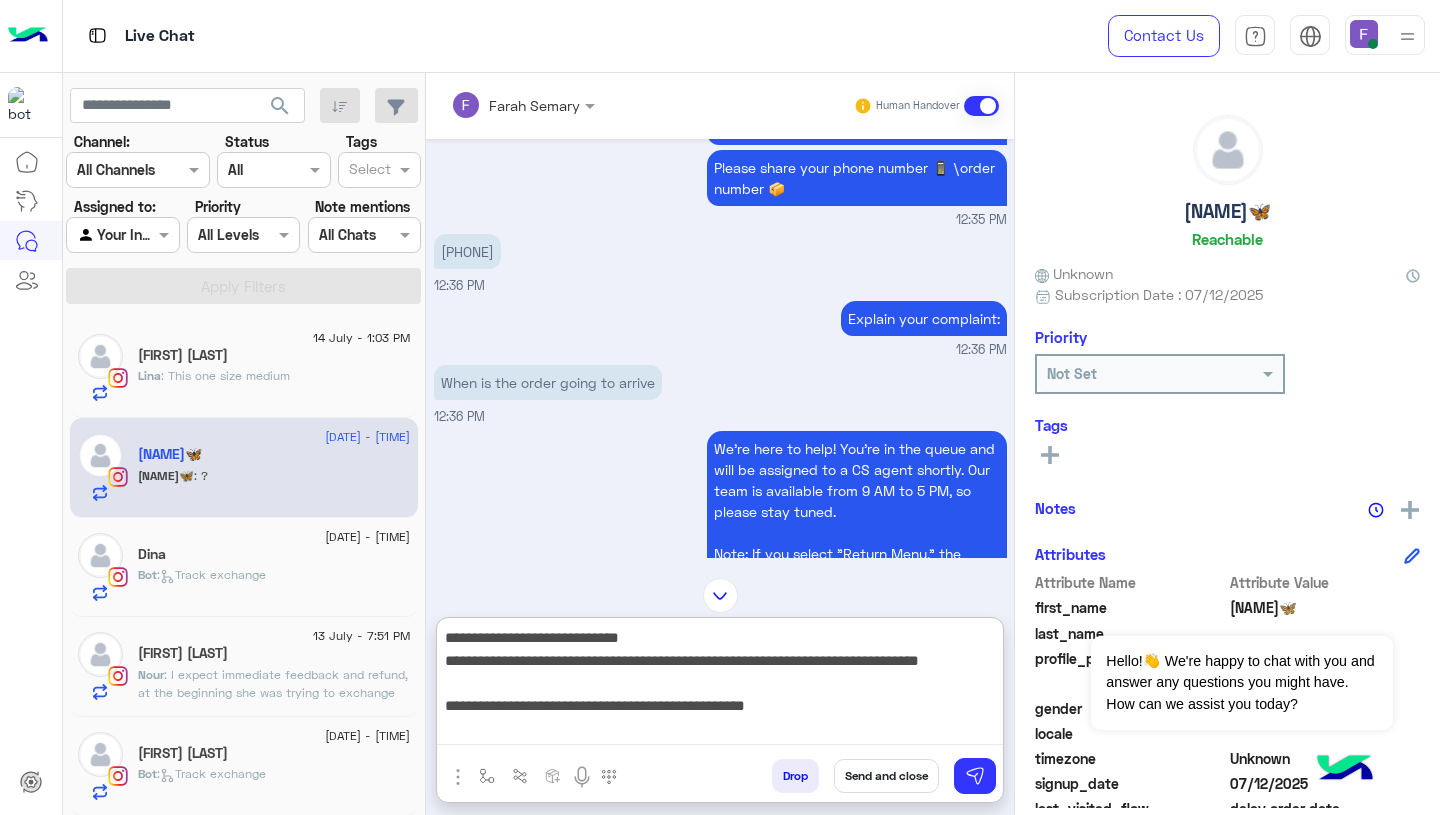 click on "**********" at bounding box center [720, 685] 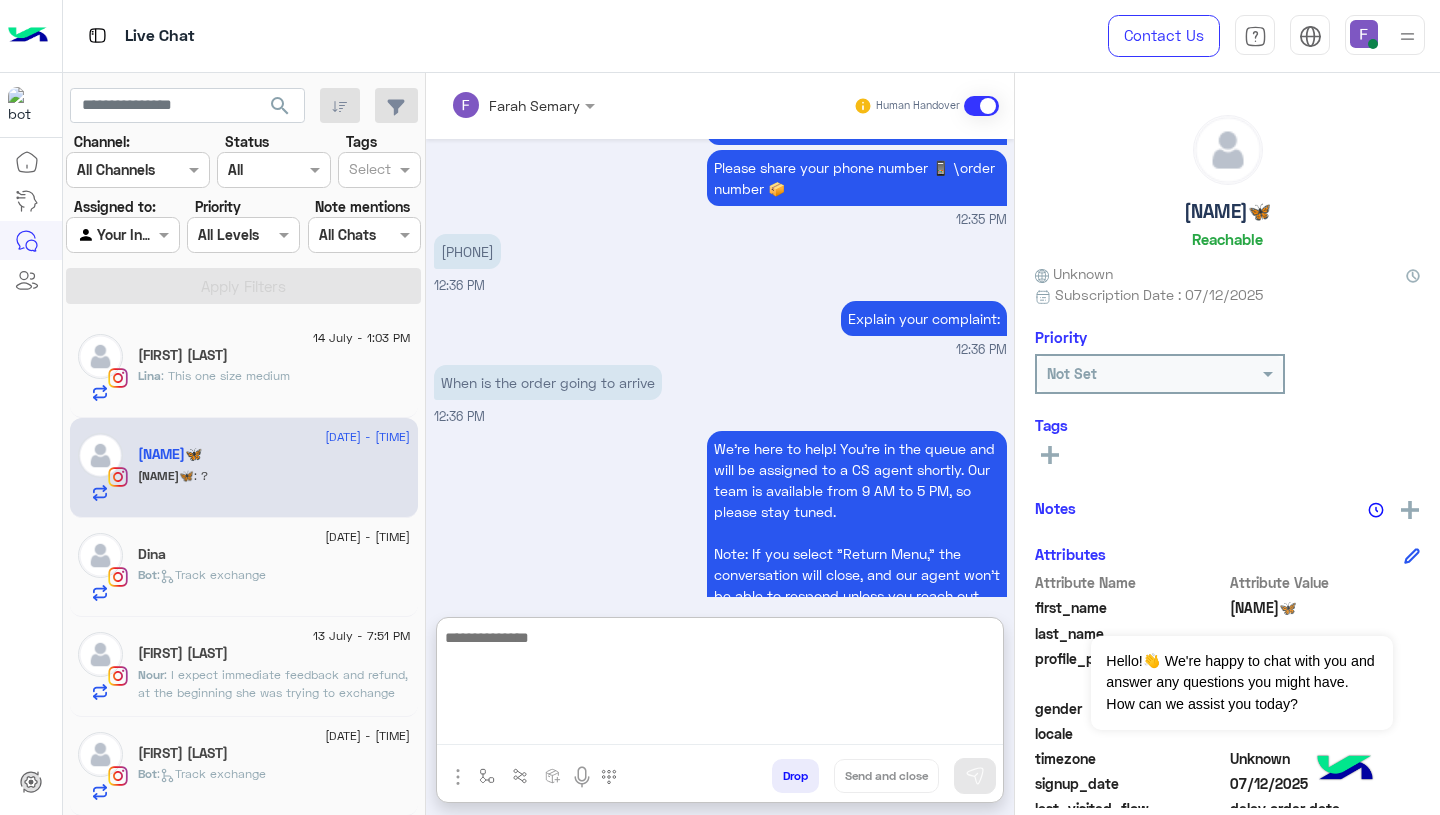 scroll, scrollTop: 1894, scrollLeft: 0, axis: vertical 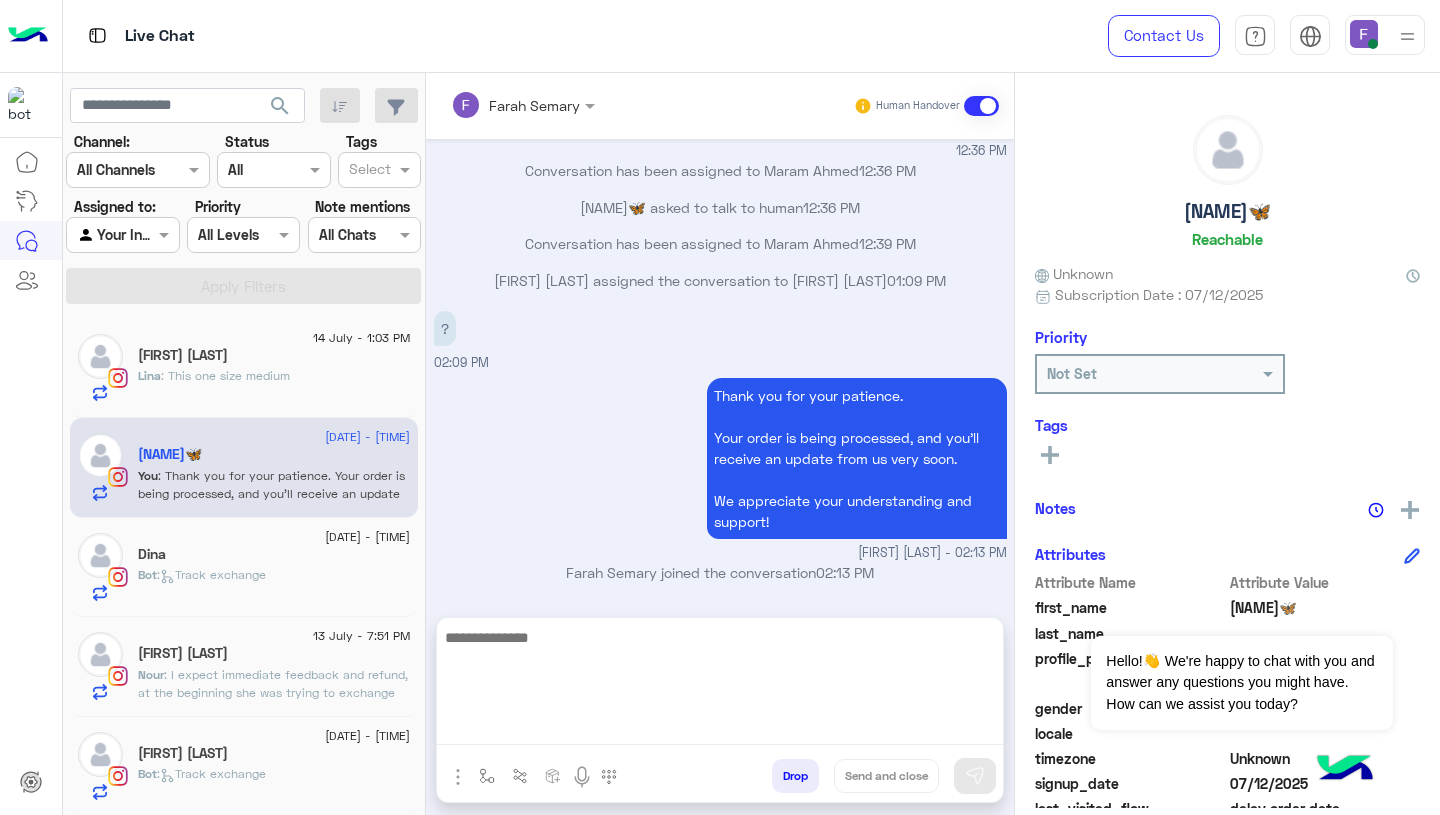 click on "Thank you for your patience.  Your order is being processed, and you’ll receive an update from us very soon.  We appreciate your understanding and support!" at bounding box center [857, 458] 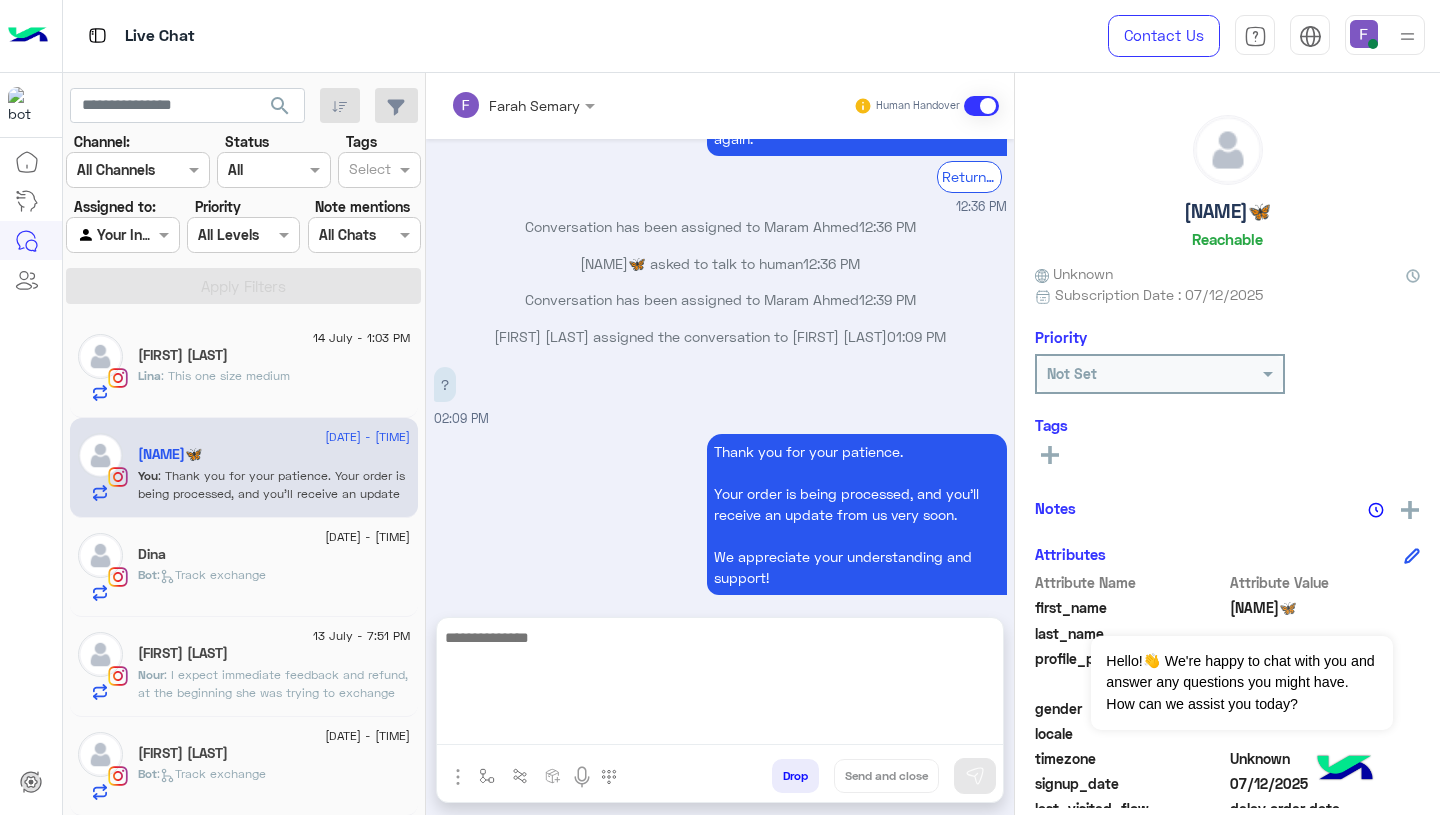 click on "?   02:09 PM" at bounding box center (720, 395) 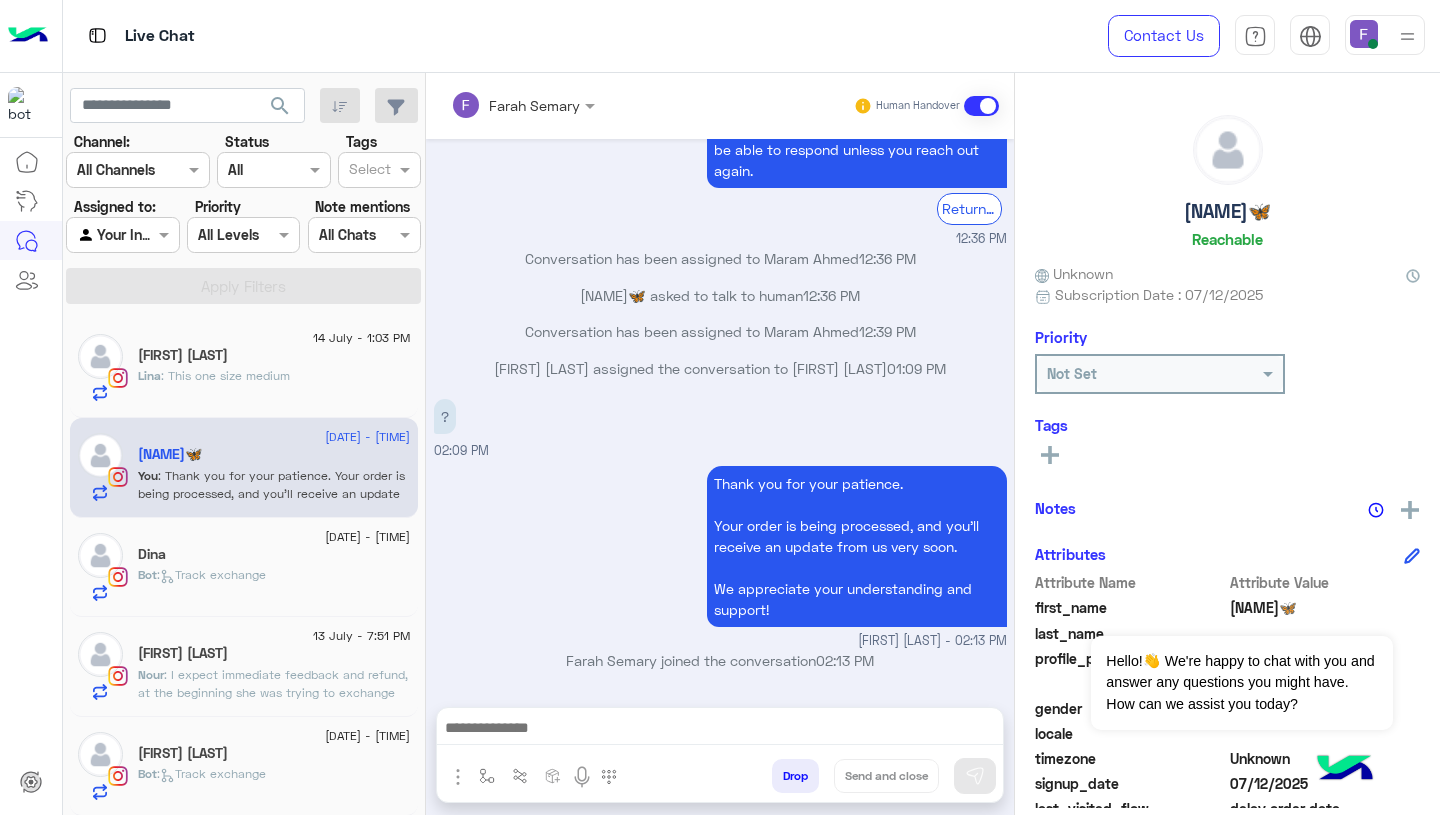 scroll, scrollTop: 1840, scrollLeft: 0, axis: vertical 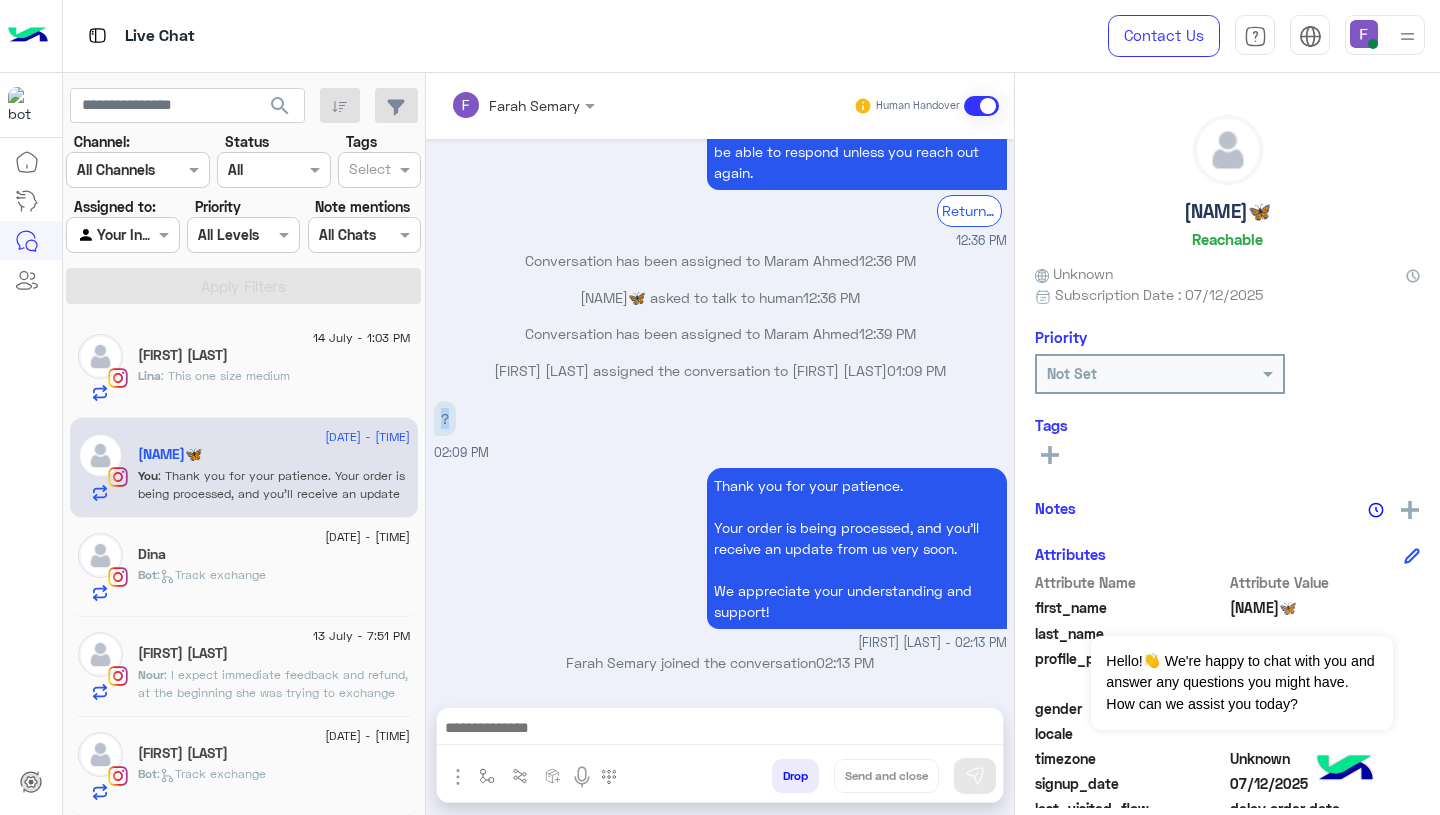 click on "?   02:09 PM" at bounding box center [720, 429] 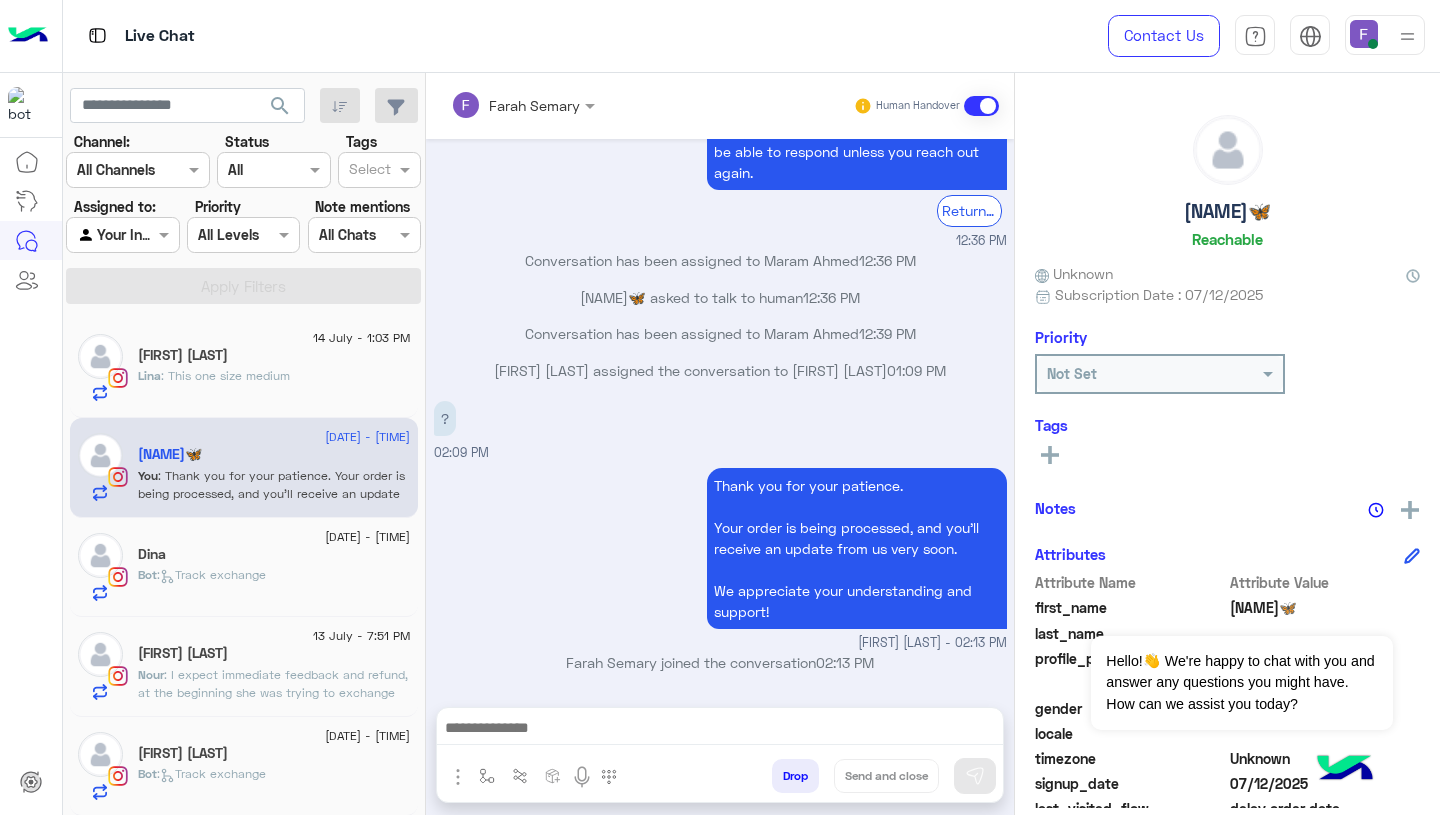 click on "Thank you for your patience.  Your order is being processed, and you’ll receive an update from us very soon.  We appreciate your understanding and support!" at bounding box center (857, 548) 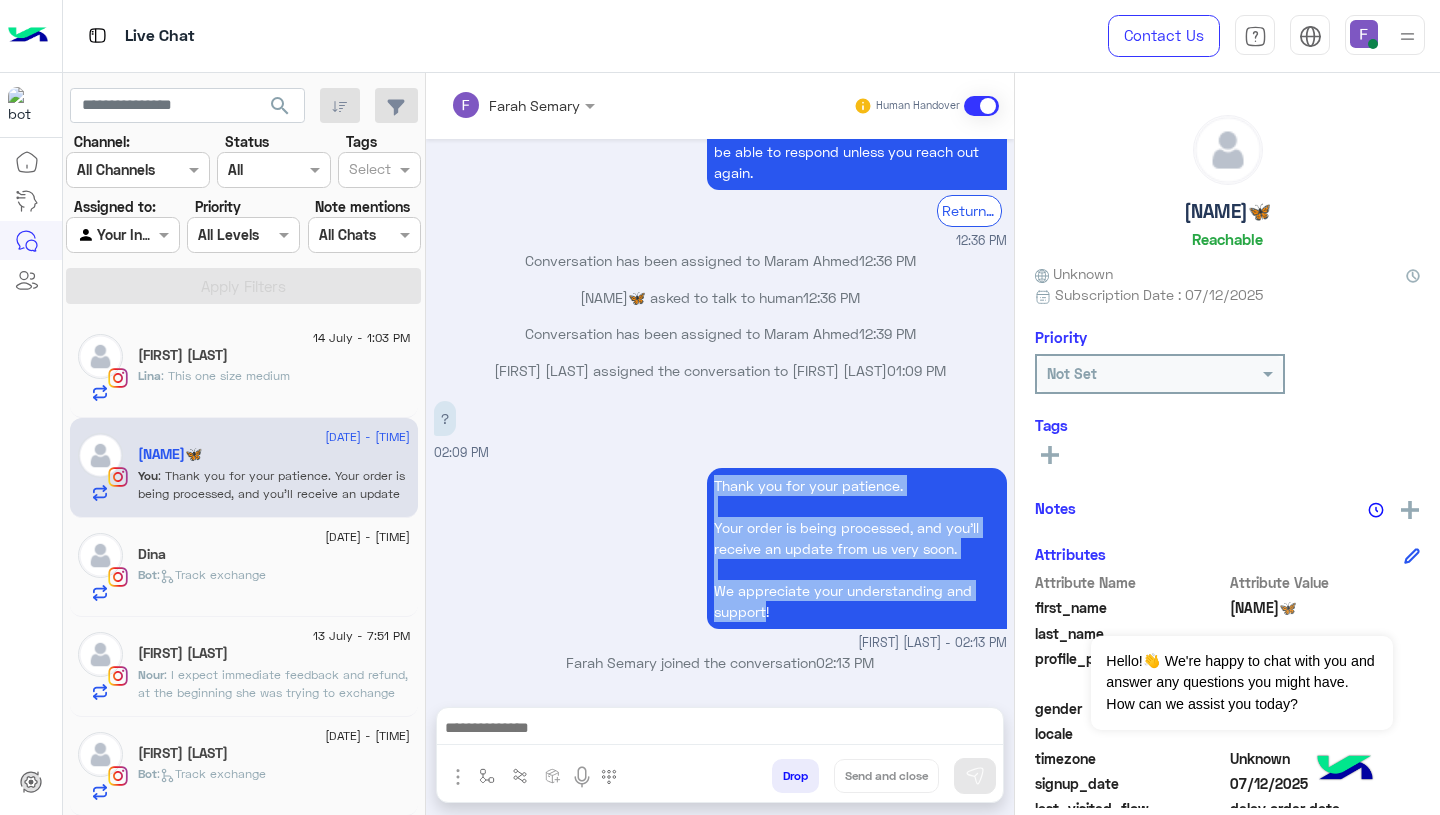 drag, startPoint x: 708, startPoint y: 481, endPoint x: 723, endPoint y: 611, distance: 130.86252 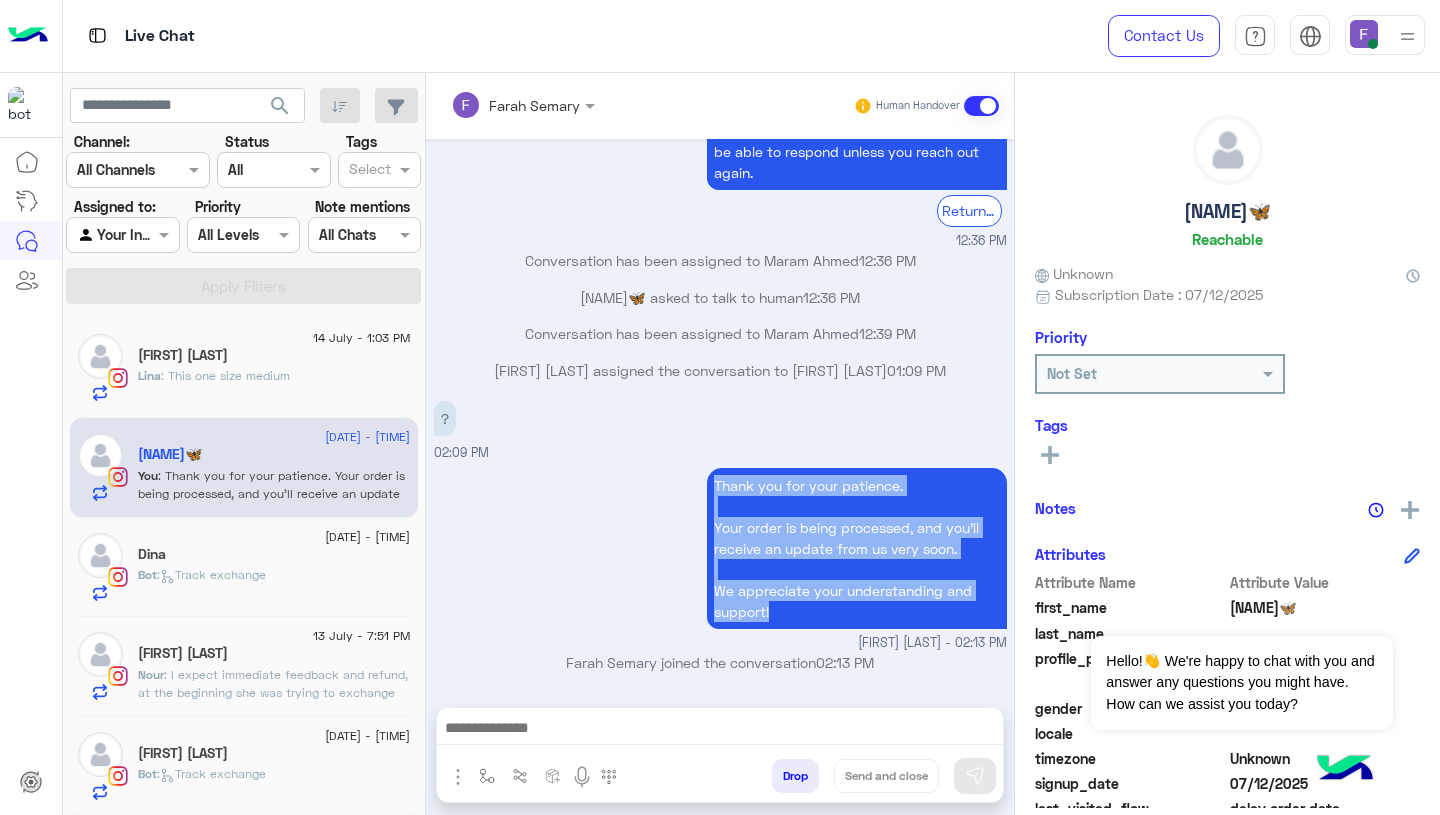drag, startPoint x: 707, startPoint y: 487, endPoint x: 797, endPoint y: 620, distance: 160.58954 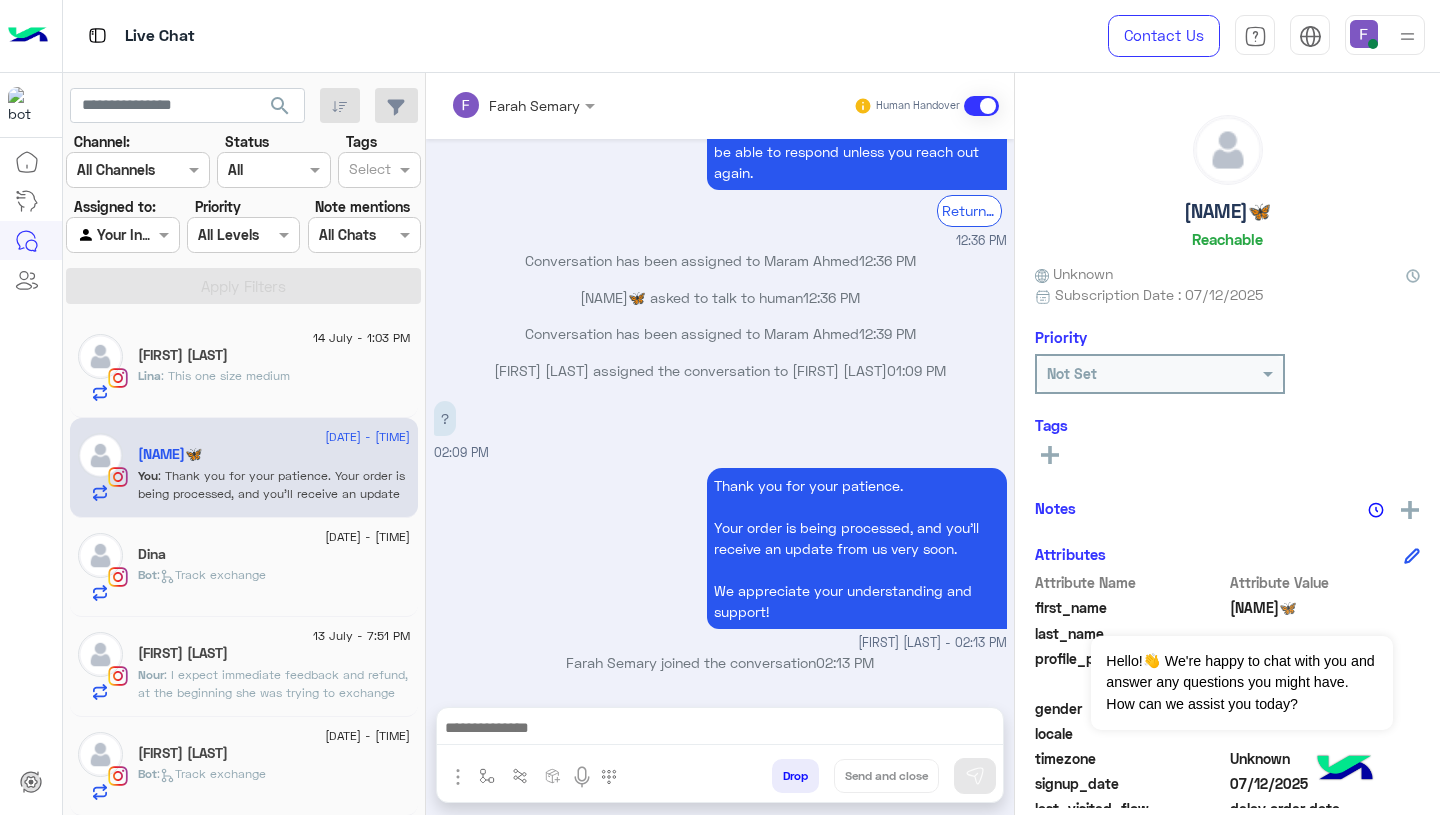 click on "Farah Semary joined the conversation   02:13 PM" at bounding box center [720, 662] 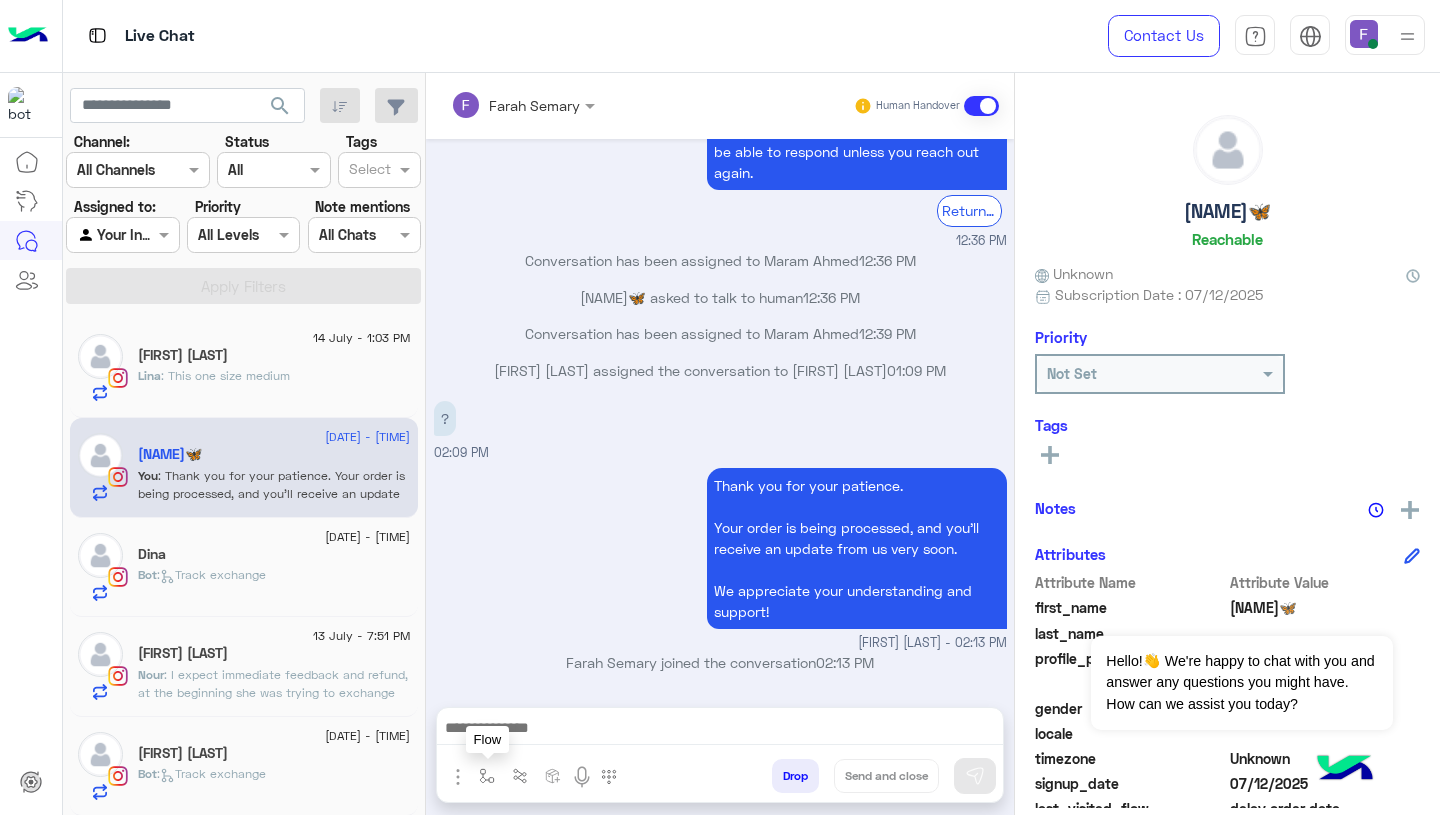 click at bounding box center (487, 776) 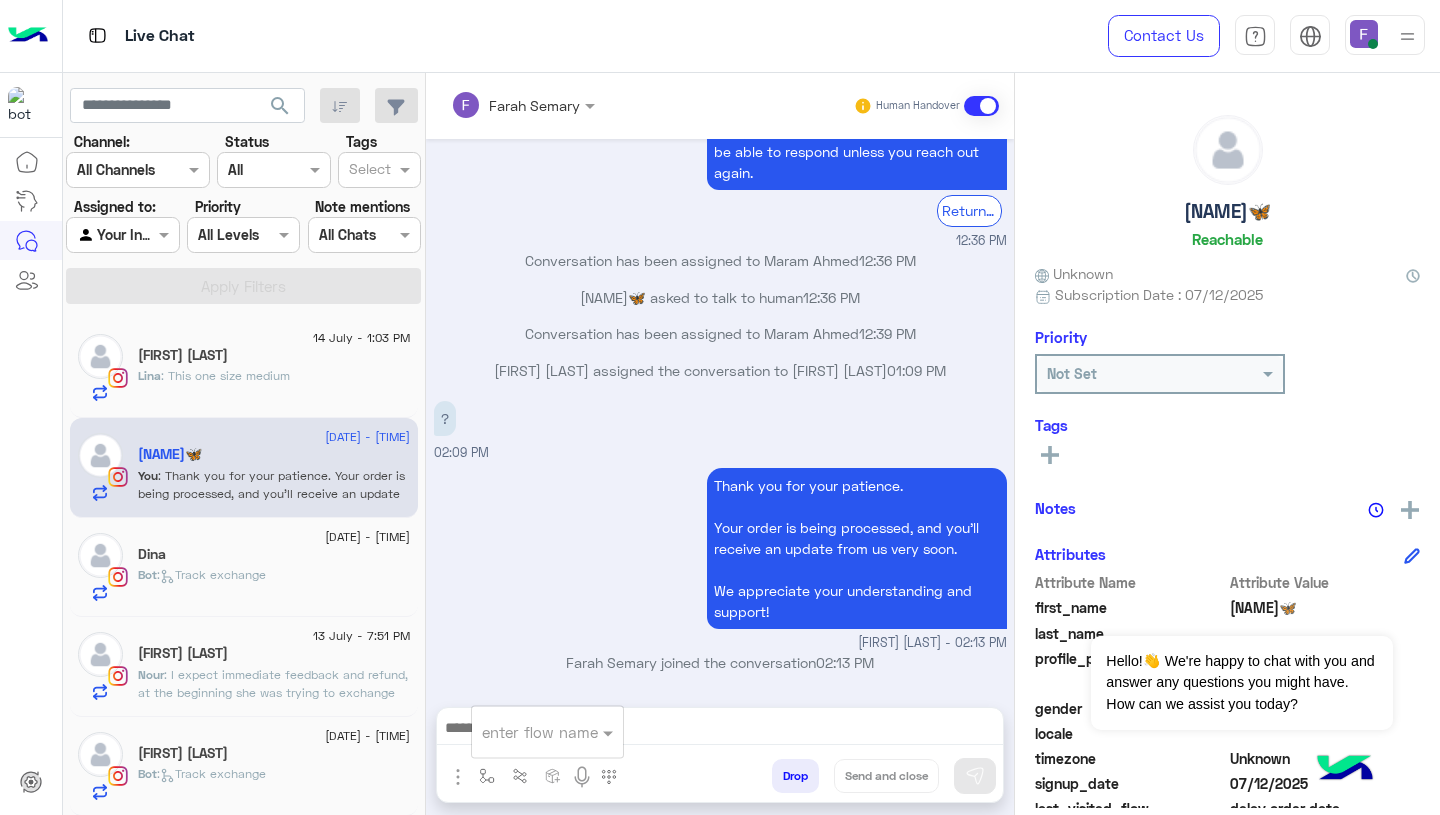 click at bounding box center [523, 732] 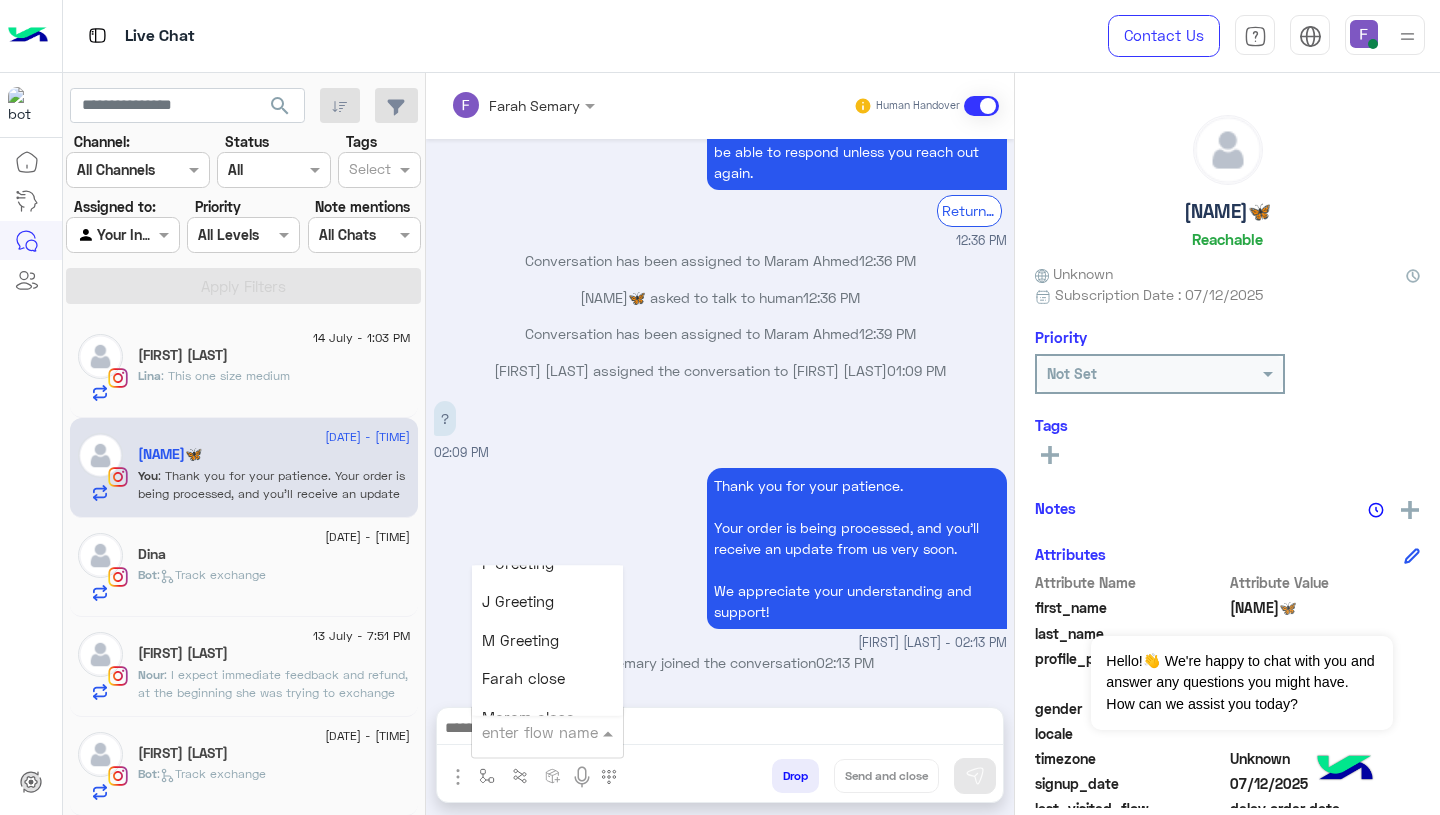 scroll, scrollTop: 2326, scrollLeft: 0, axis: vertical 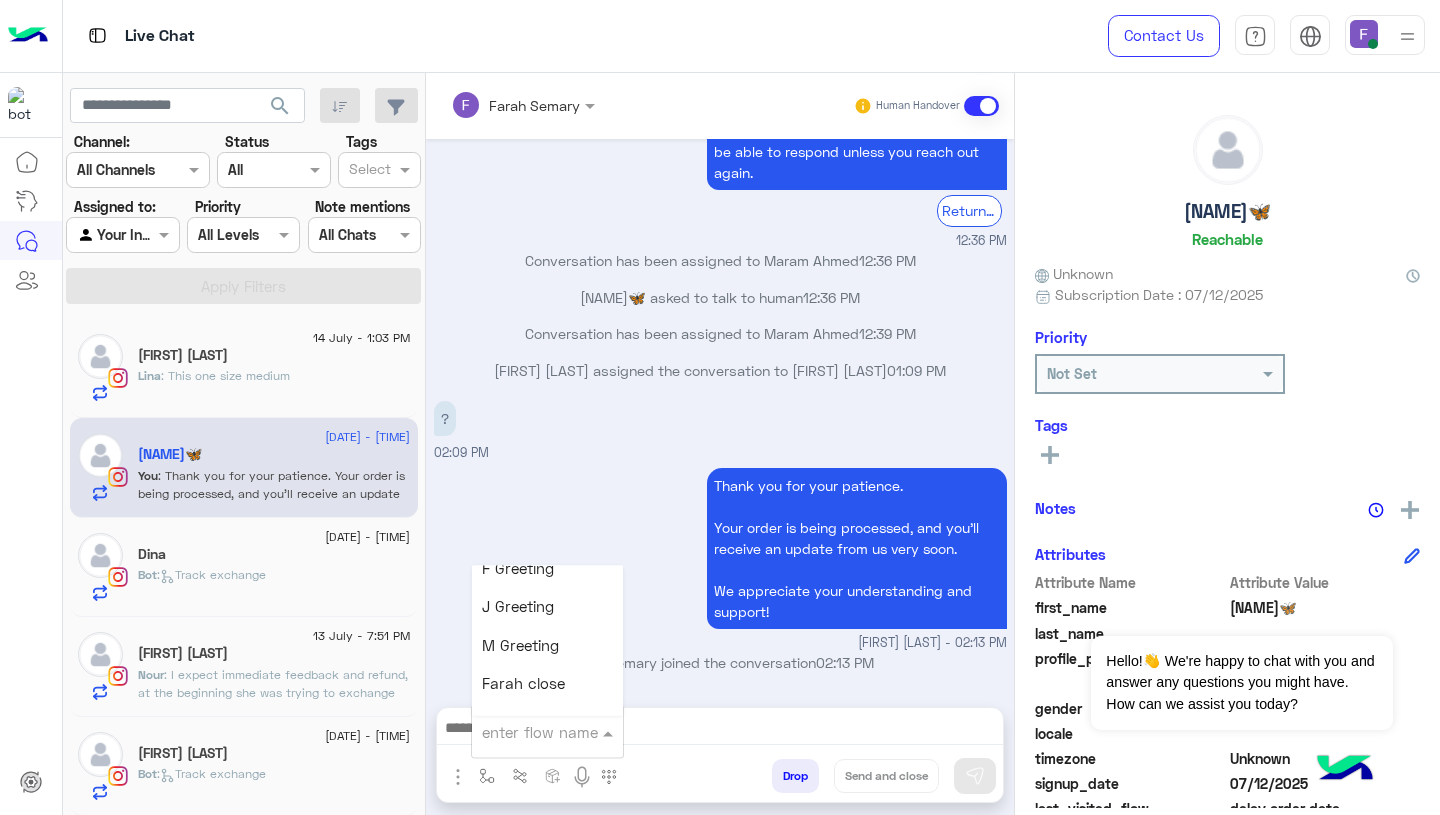 click on "Farah close" at bounding box center [523, 684] 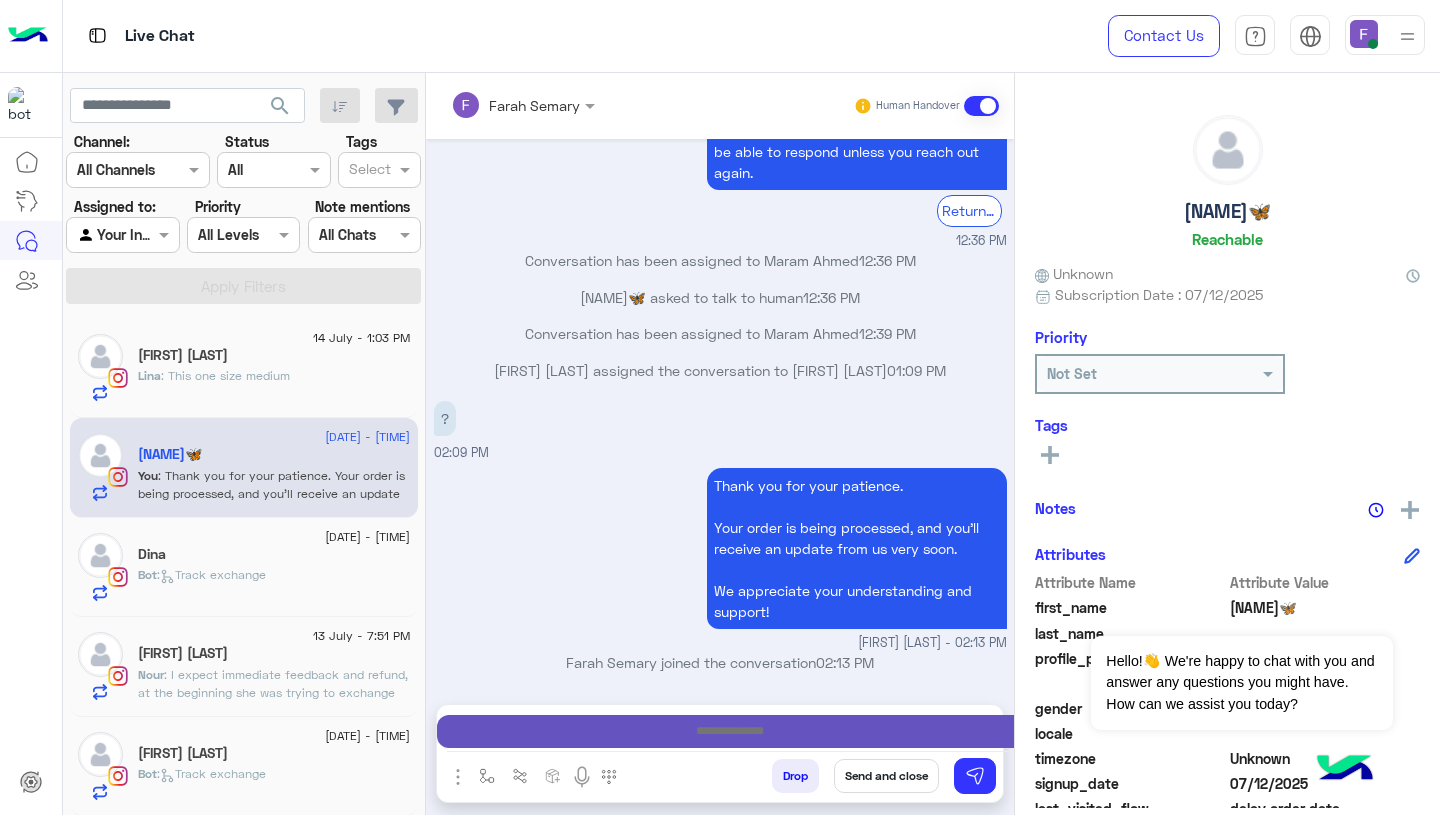 type on "**********" 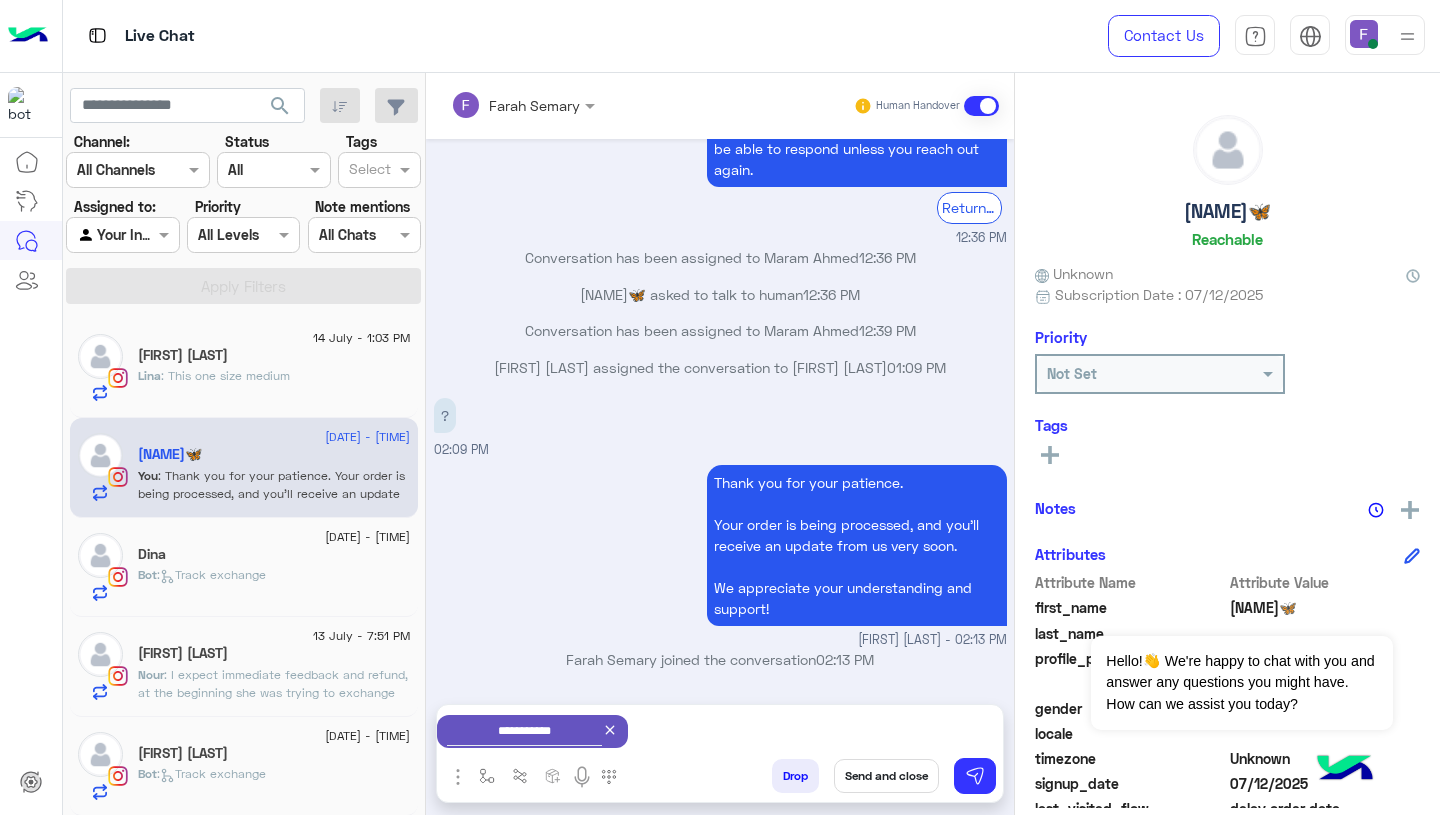 click on "Send and close" at bounding box center (886, 776) 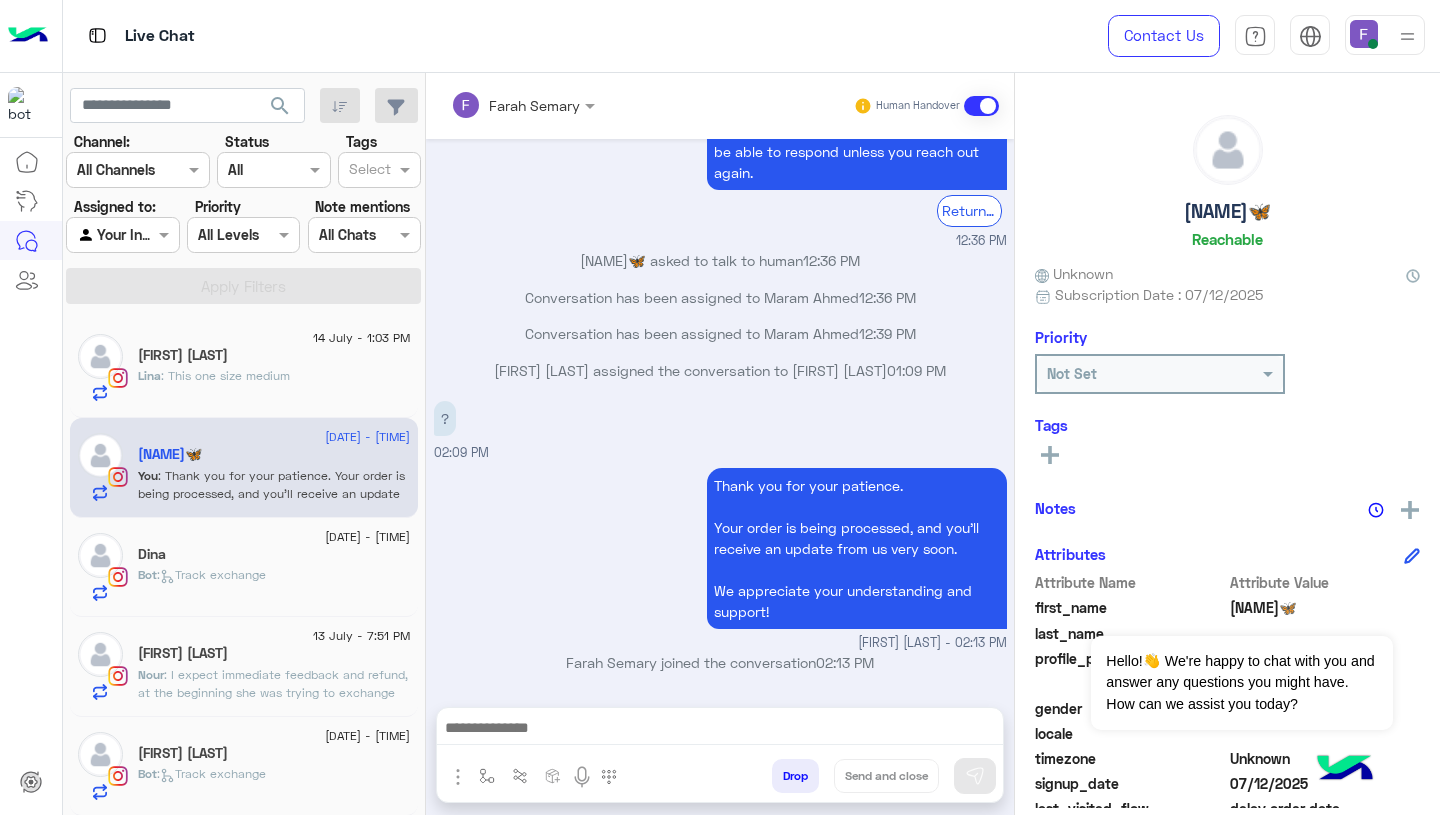 scroll, scrollTop: 1877, scrollLeft: 0, axis: vertical 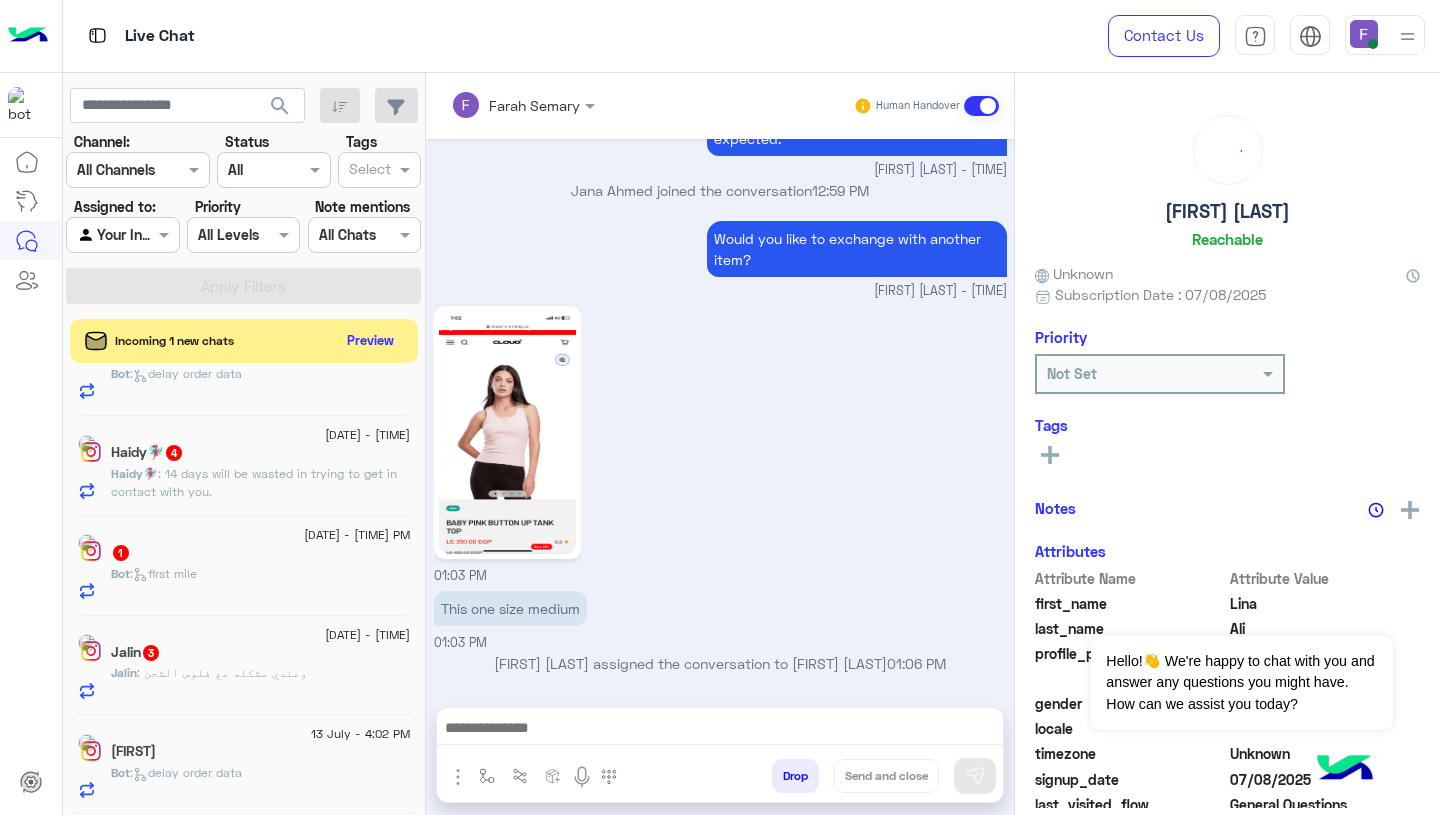 click on "Bot :   delay order data" 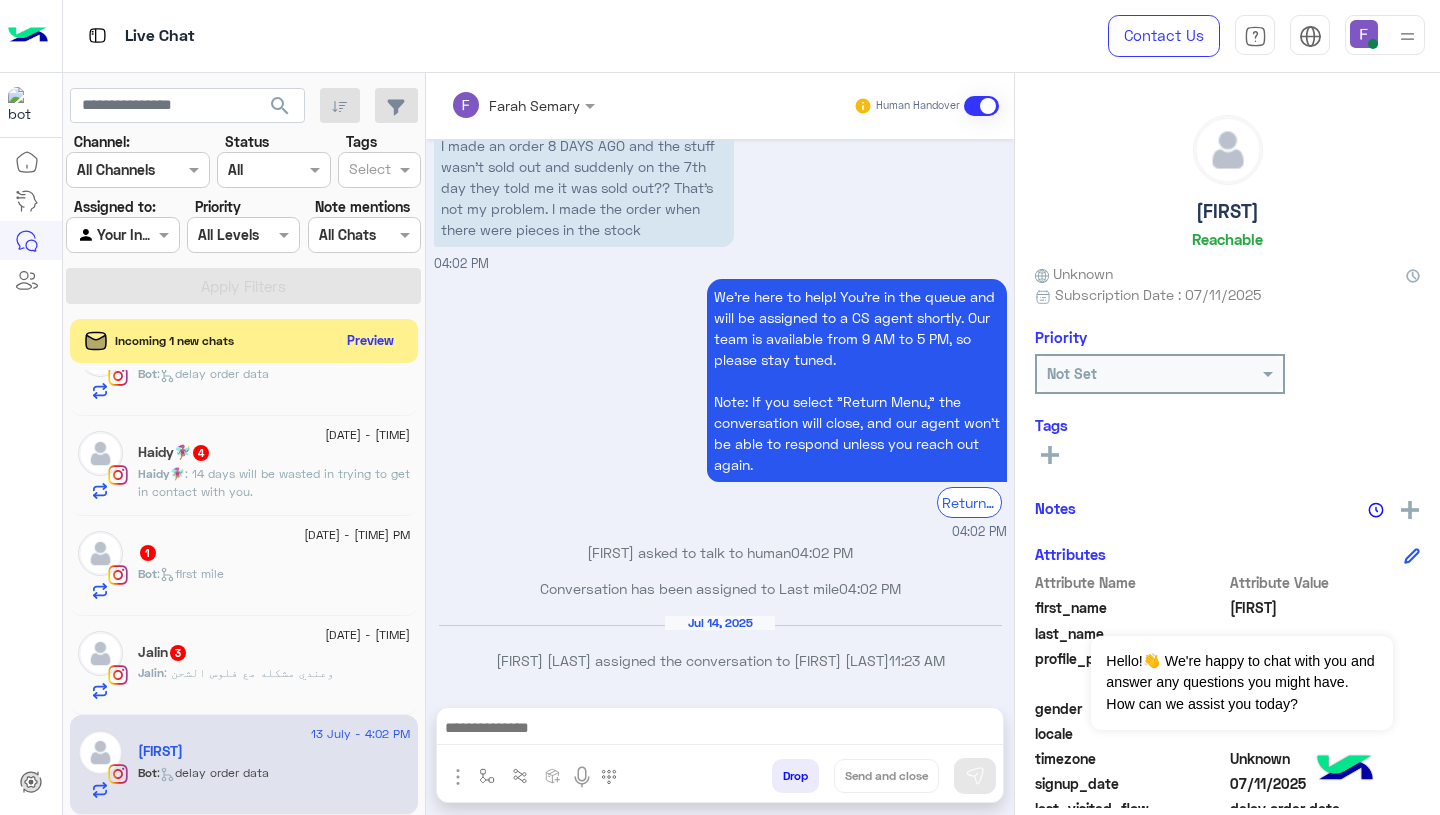 scroll, scrollTop: 1928, scrollLeft: 0, axis: vertical 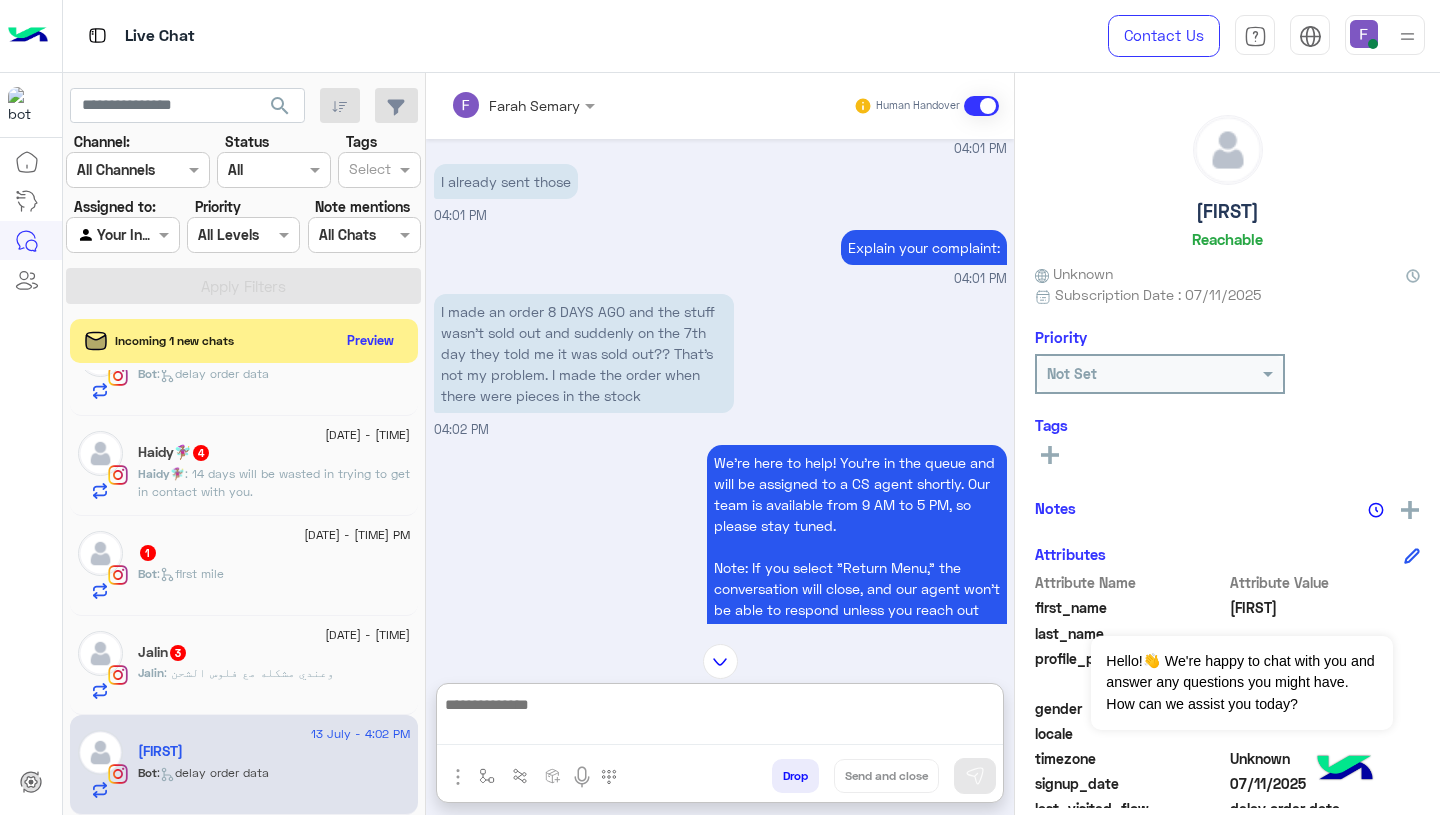 click at bounding box center (720, 718) 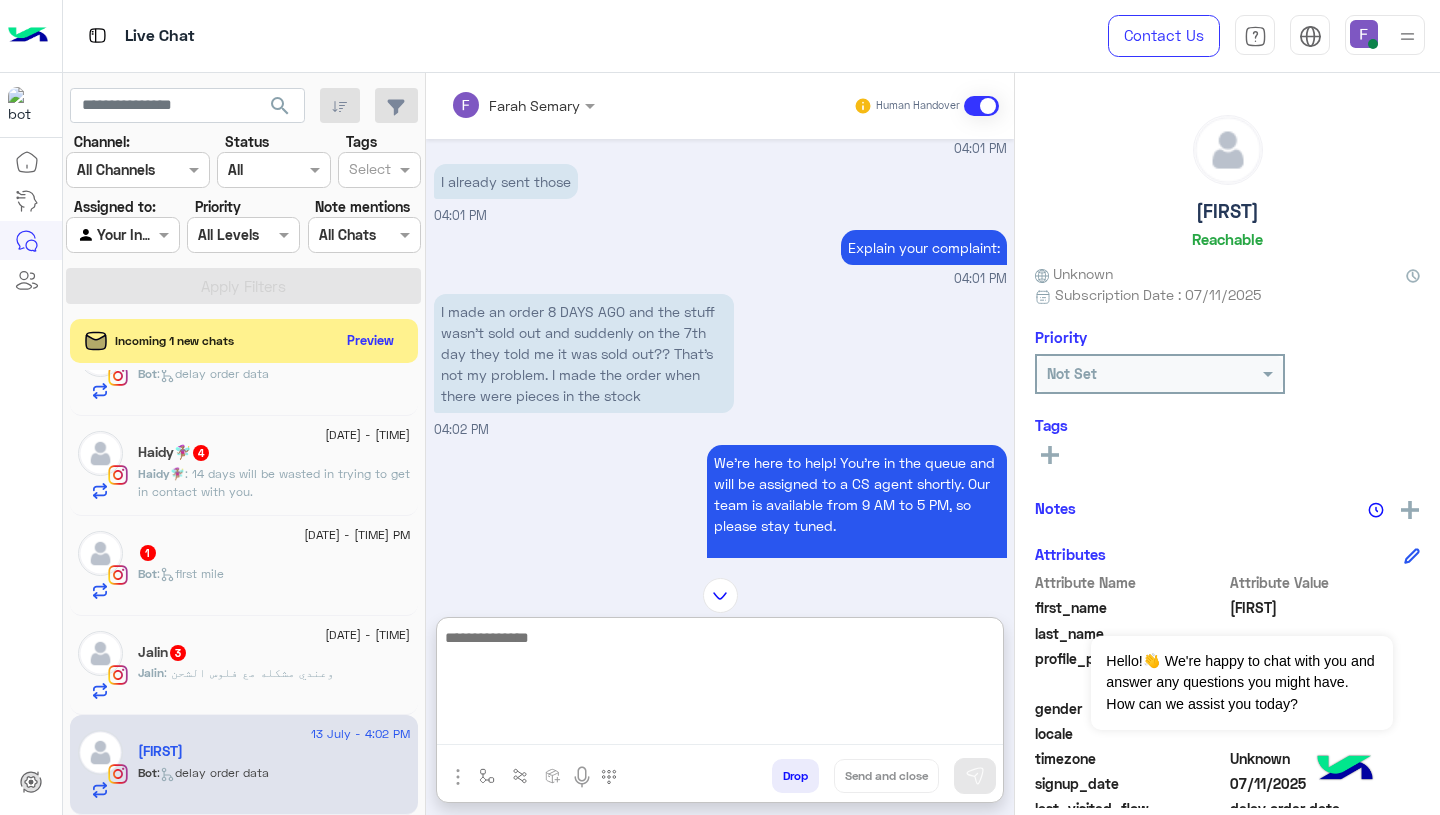 paste on "**********" 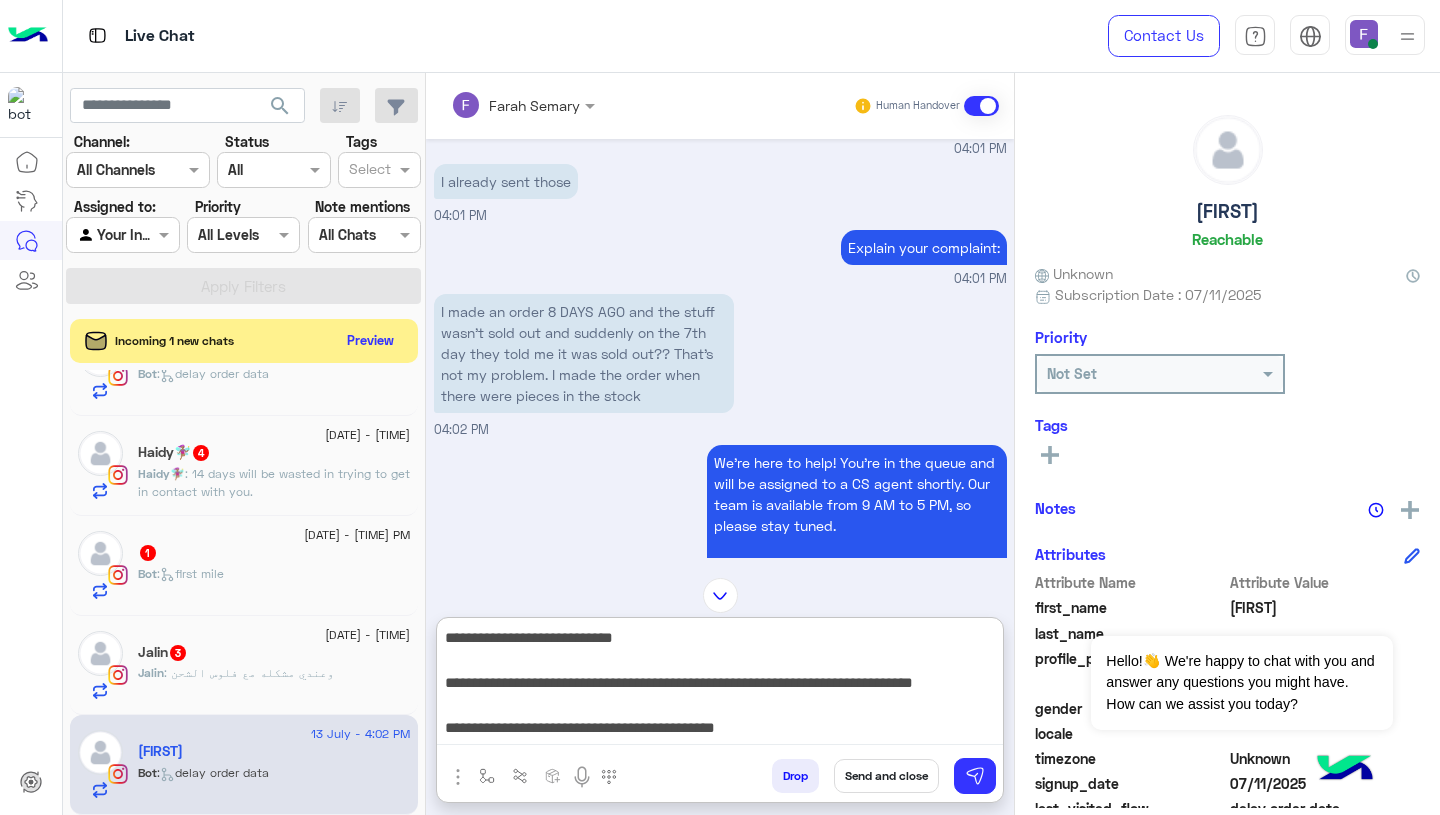 scroll, scrollTop: 20, scrollLeft: 0, axis: vertical 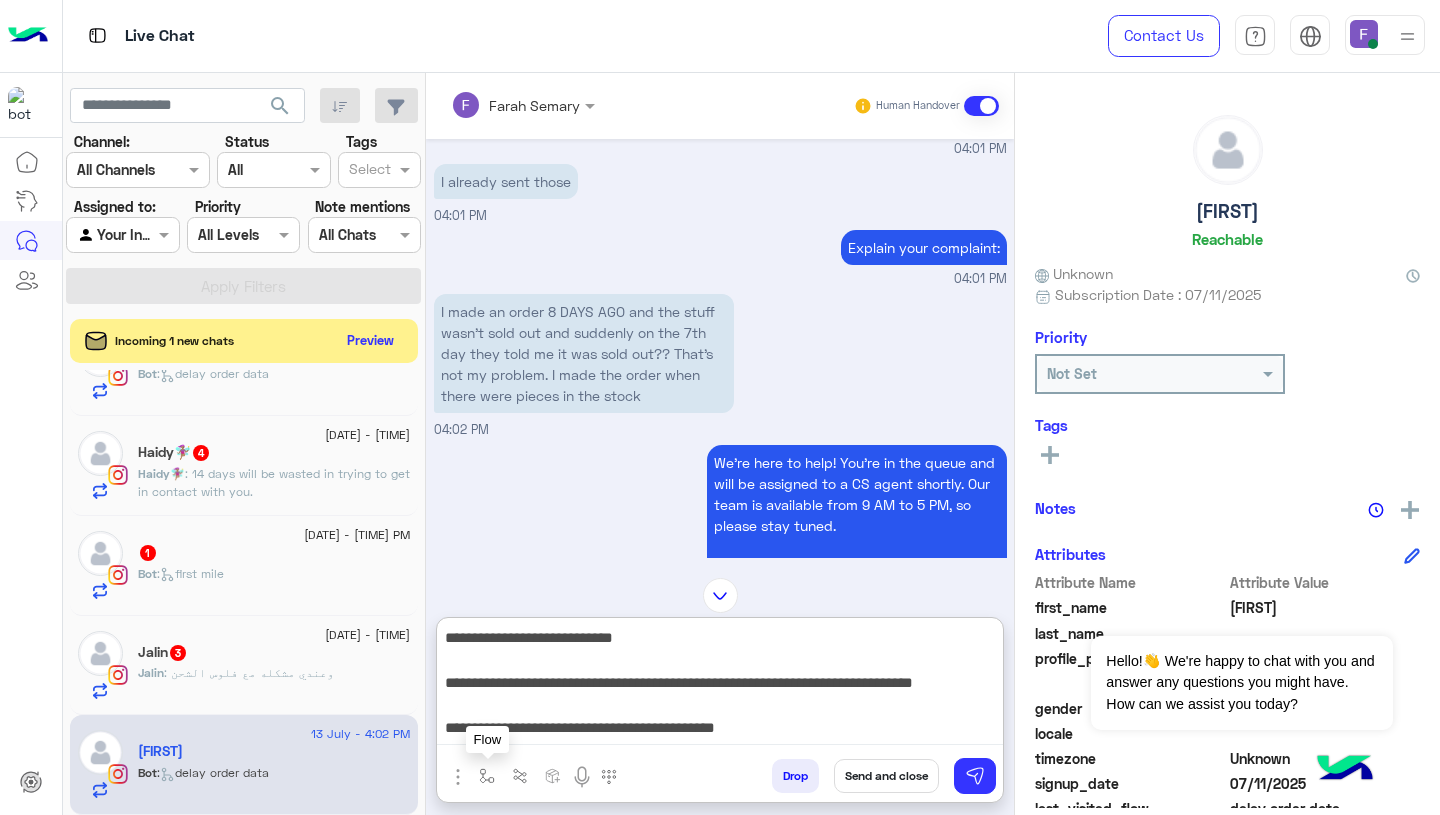 drag, startPoint x: 445, startPoint y: 643, endPoint x: 494, endPoint y: 773, distance: 138.92804 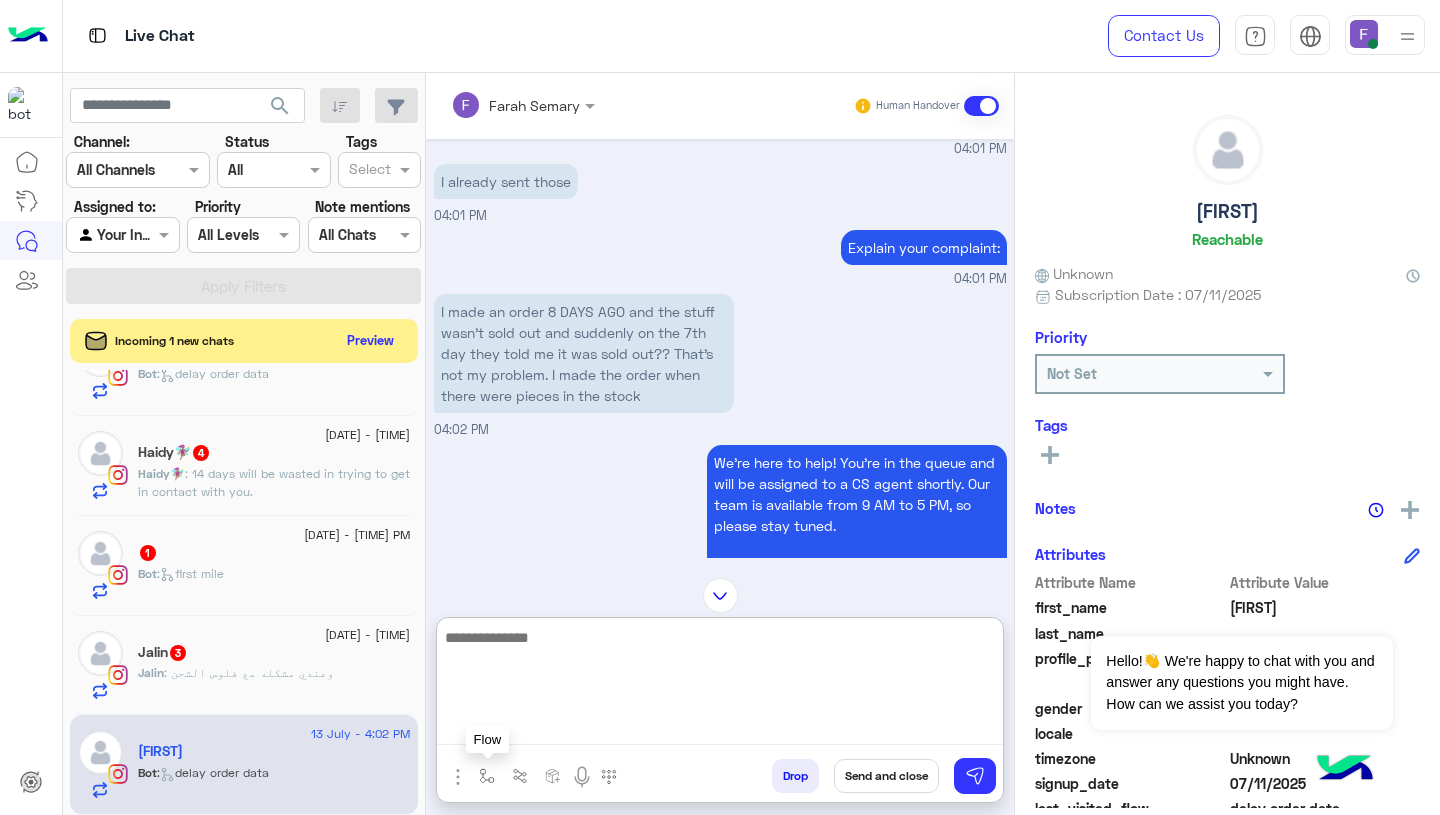 scroll, scrollTop: 0, scrollLeft: 0, axis: both 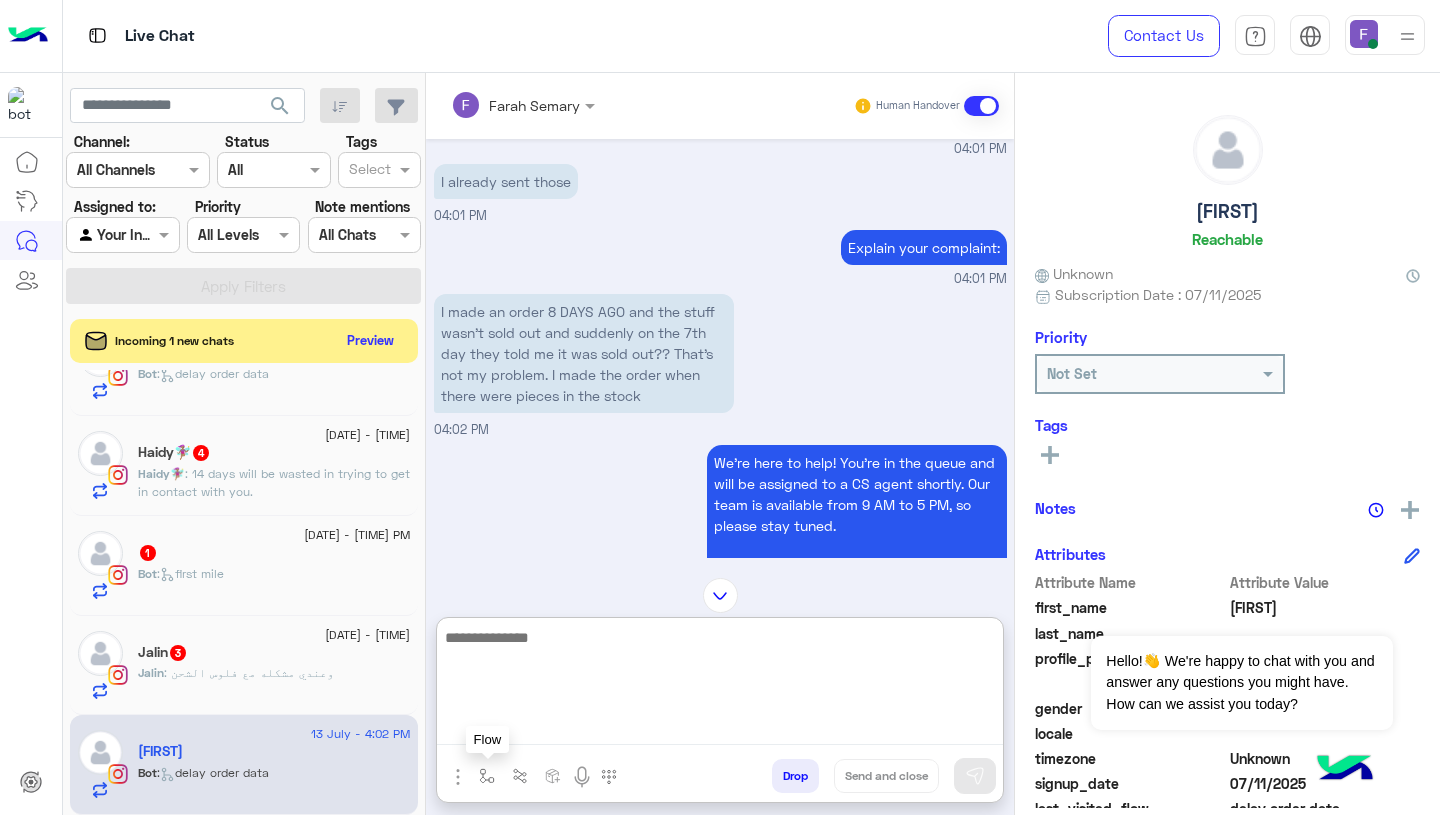 paste on "**********" 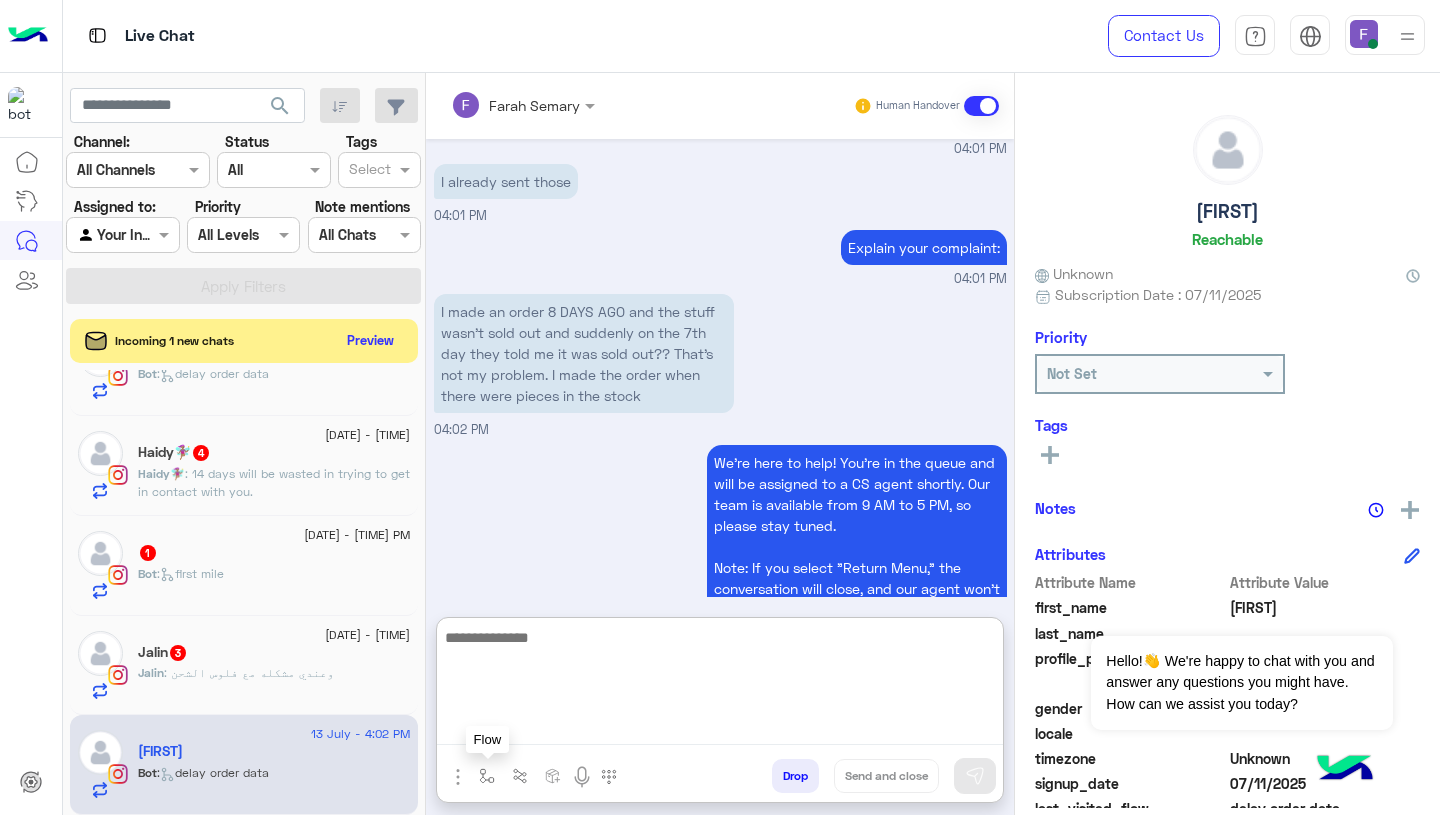 scroll, scrollTop: 0, scrollLeft: 0, axis: both 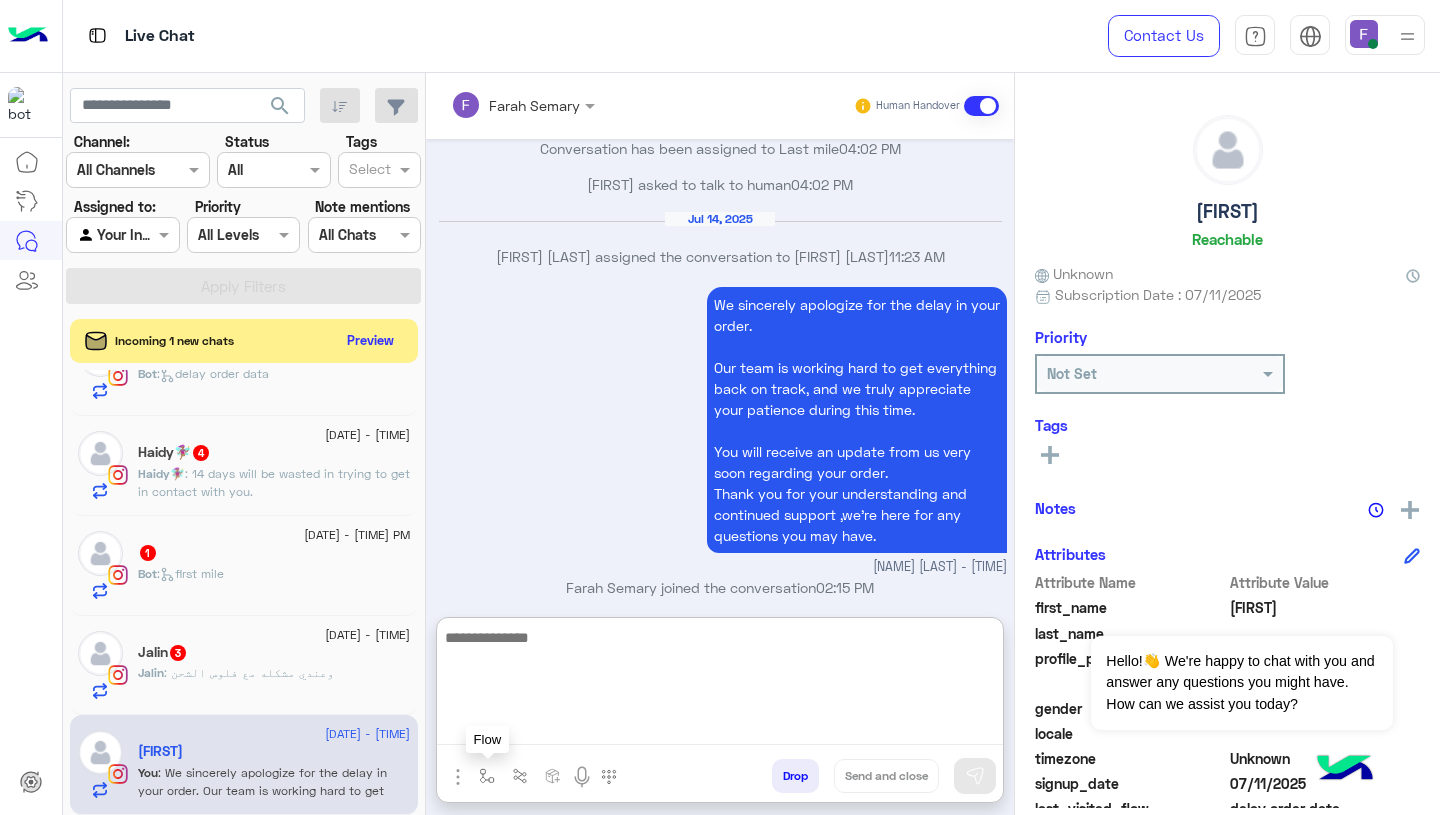 click at bounding box center (487, 776) 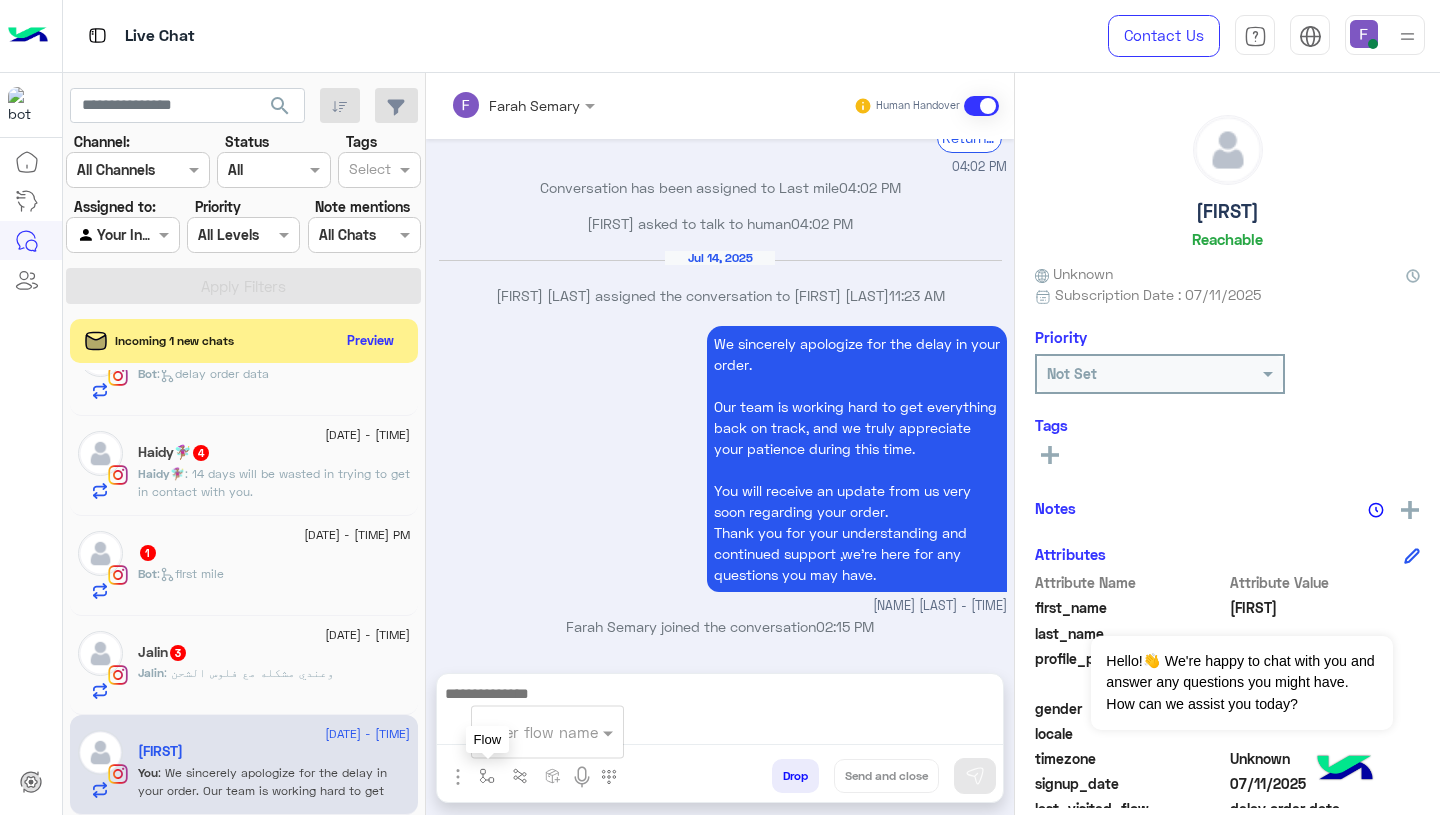 scroll, scrollTop: 2444, scrollLeft: 0, axis: vertical 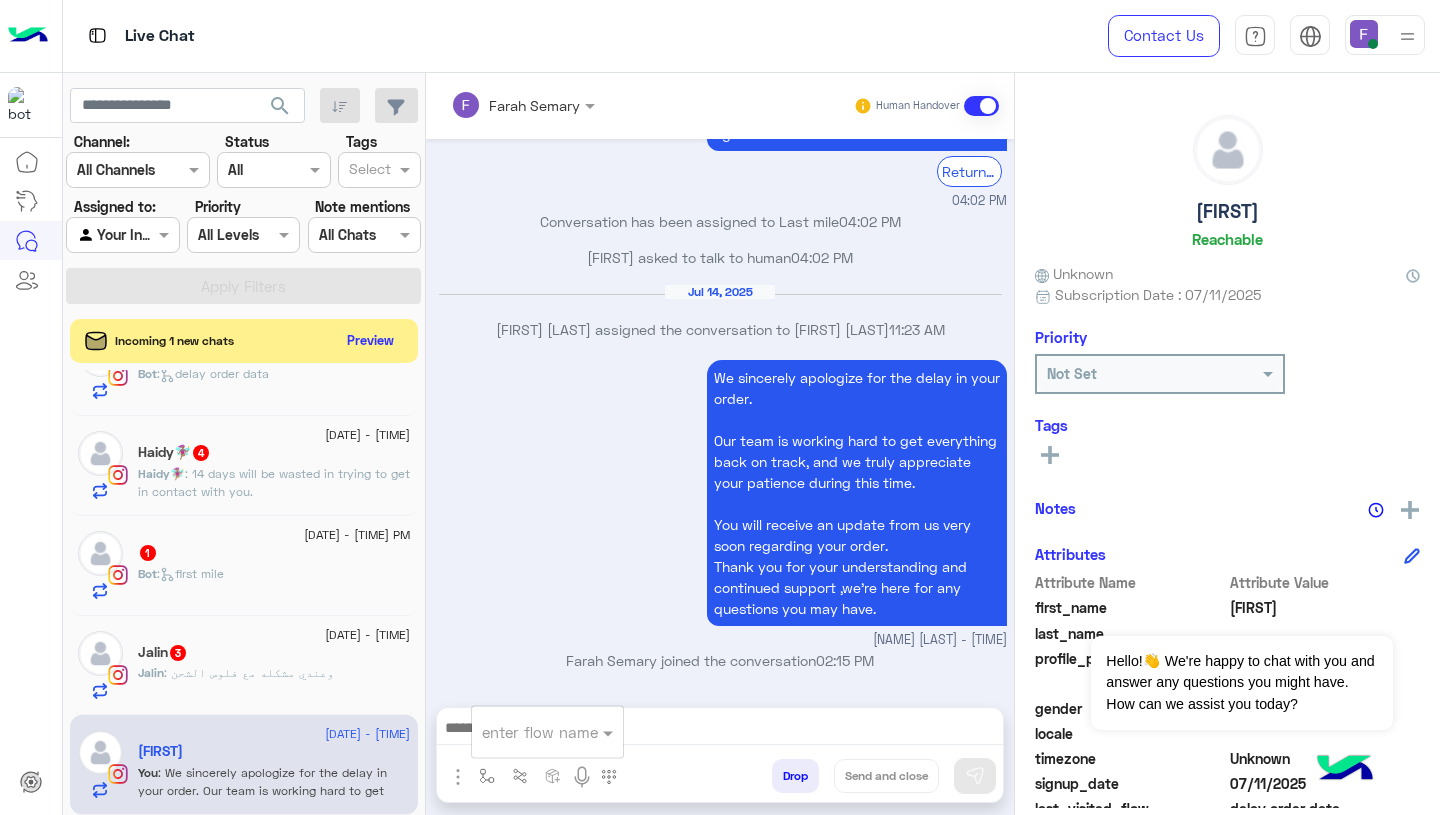click at bounding box center (523, 732) 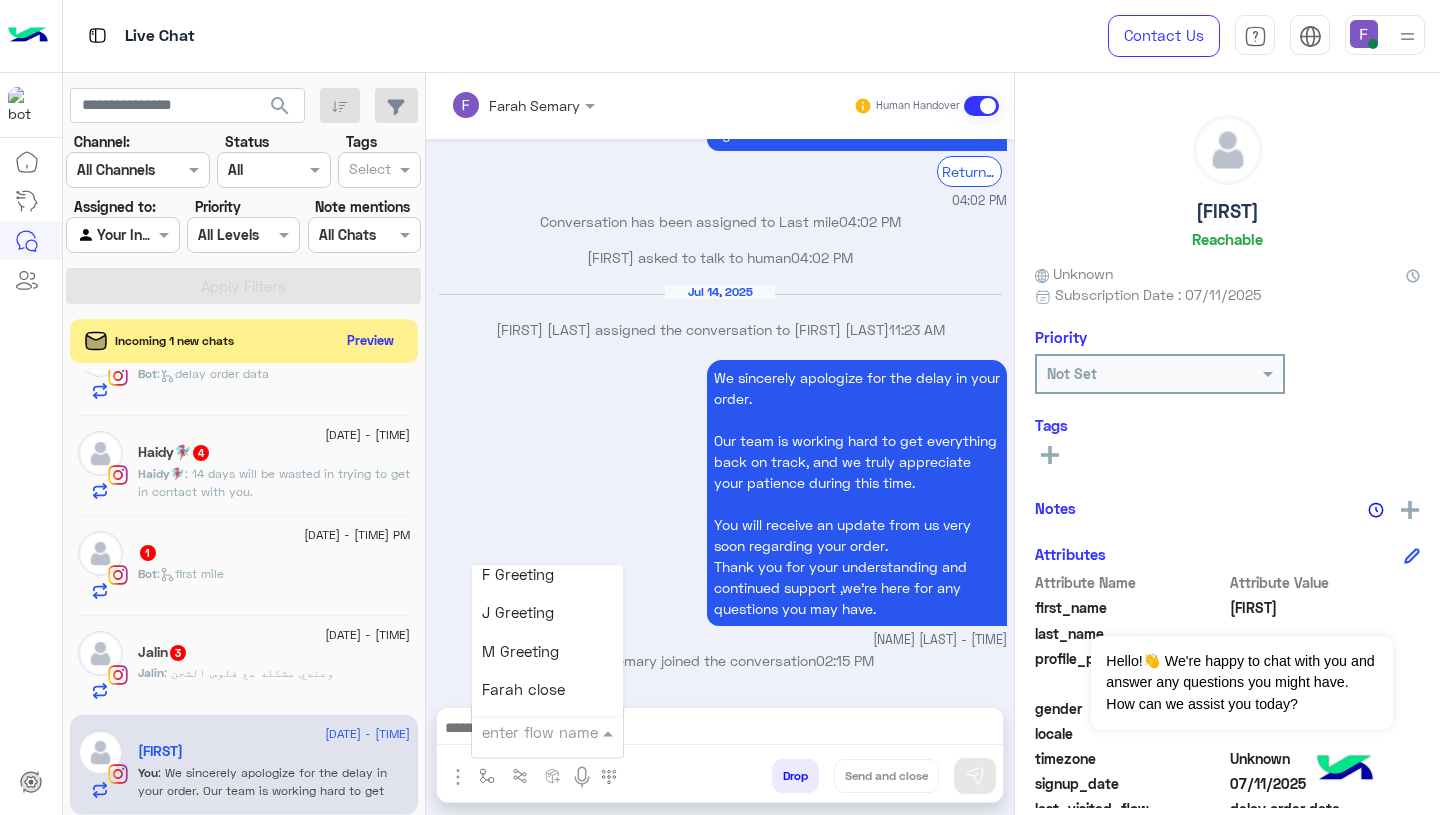scroll, scrollTop: 2319, scrollLeft: 0, axis: vertical 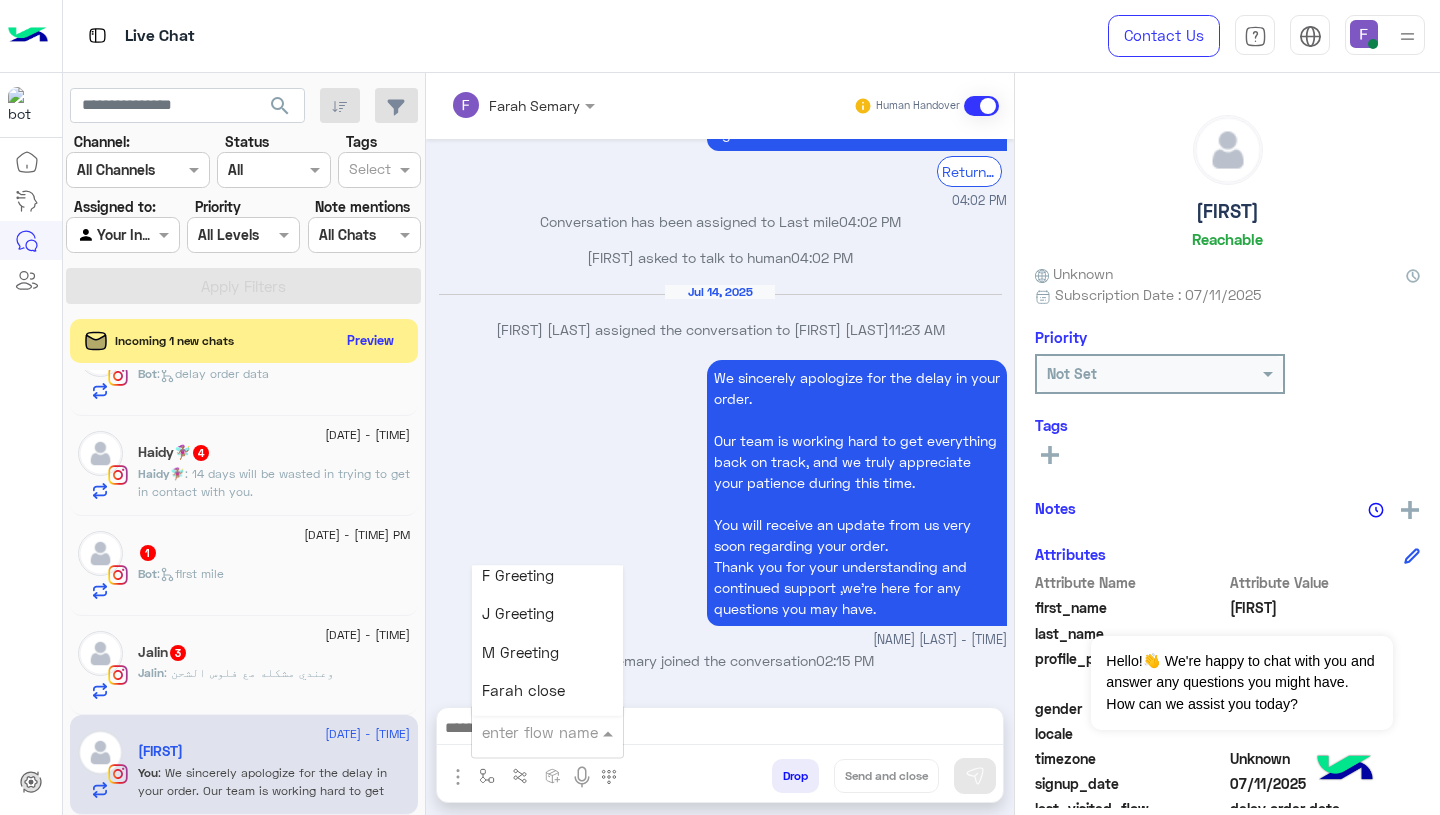 click on "Farah close" at bounding box center [523, 691] 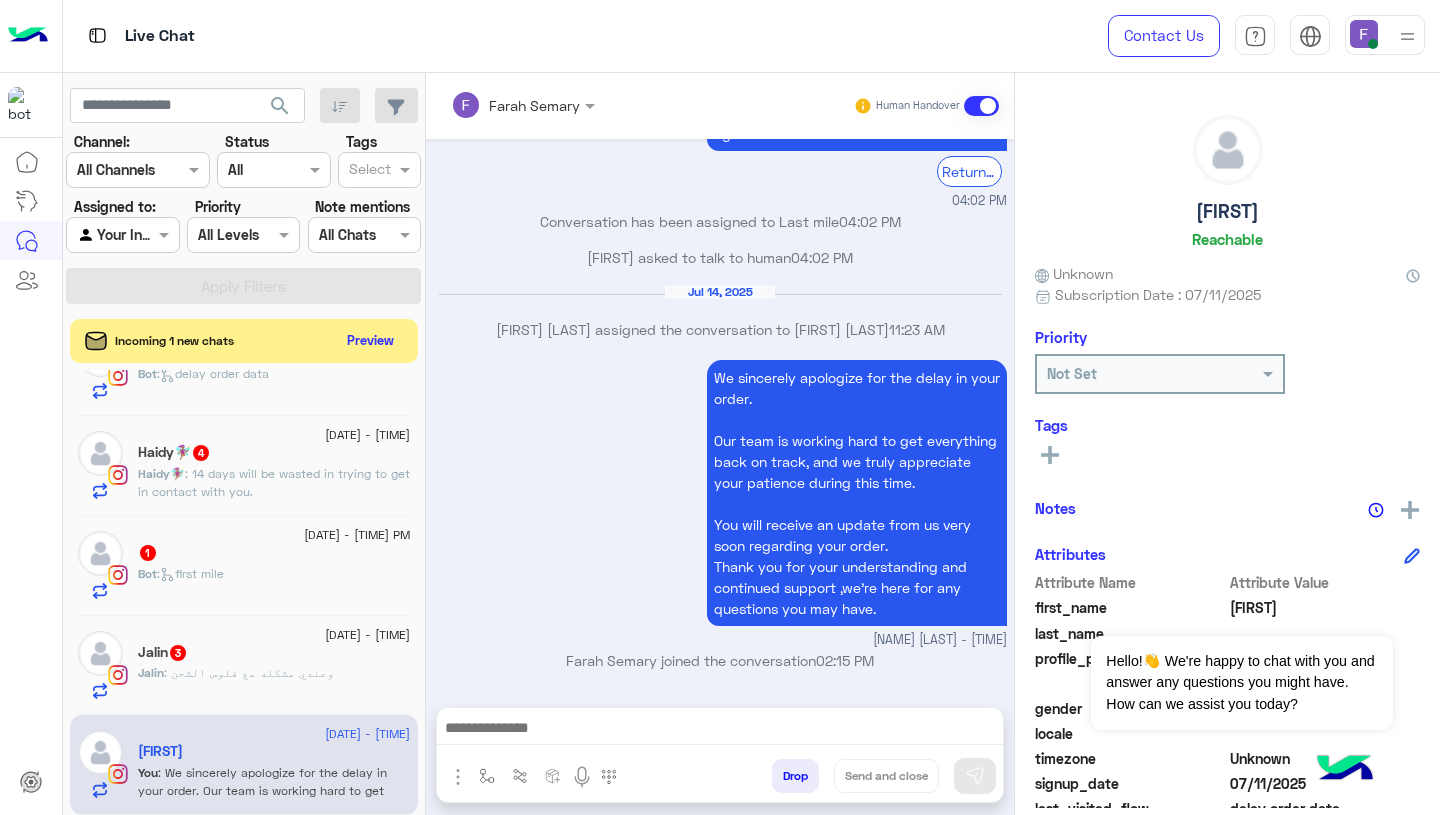 type on "**********" 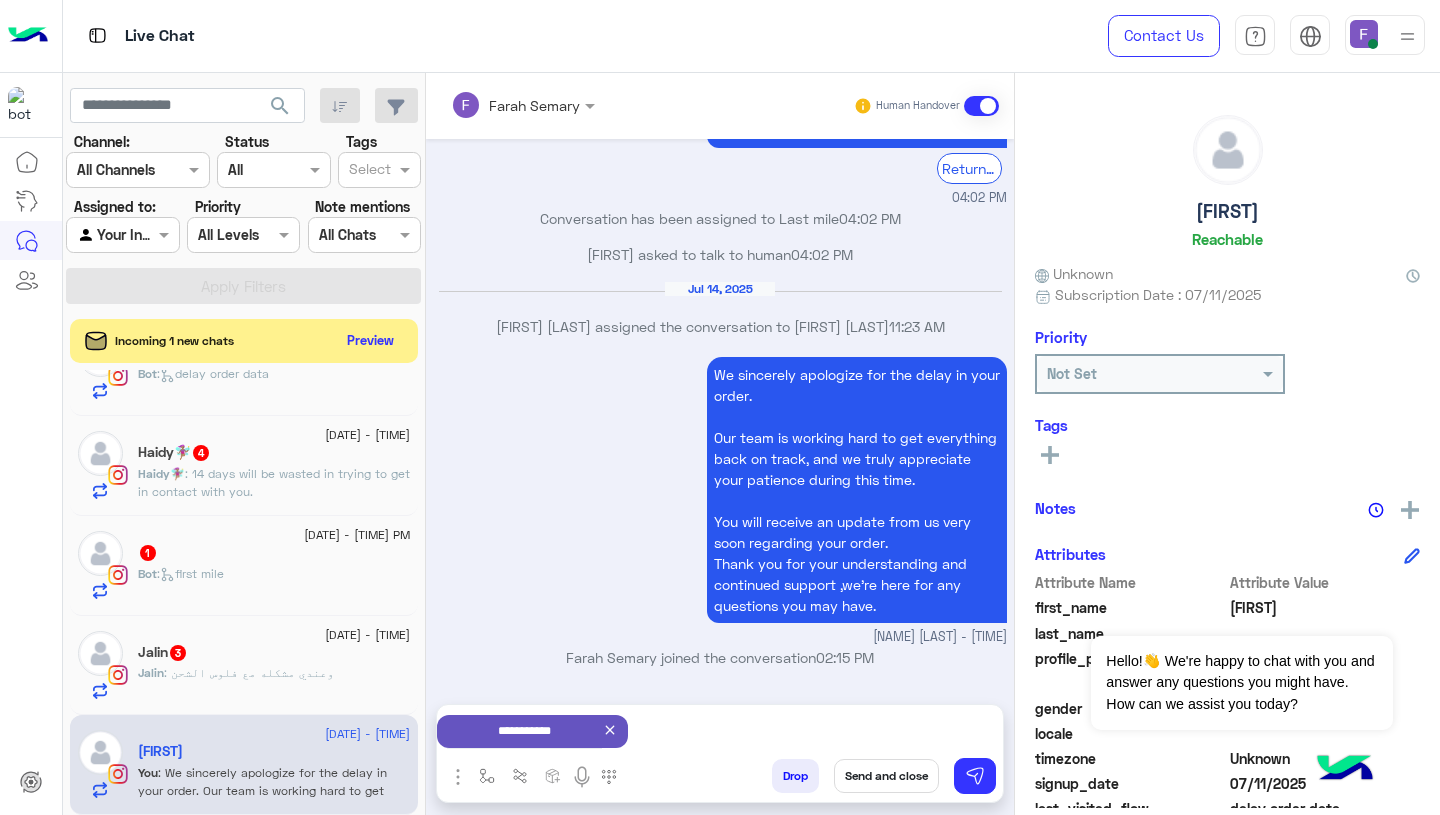 click on "Send and close" at bounding box center [886, 776] 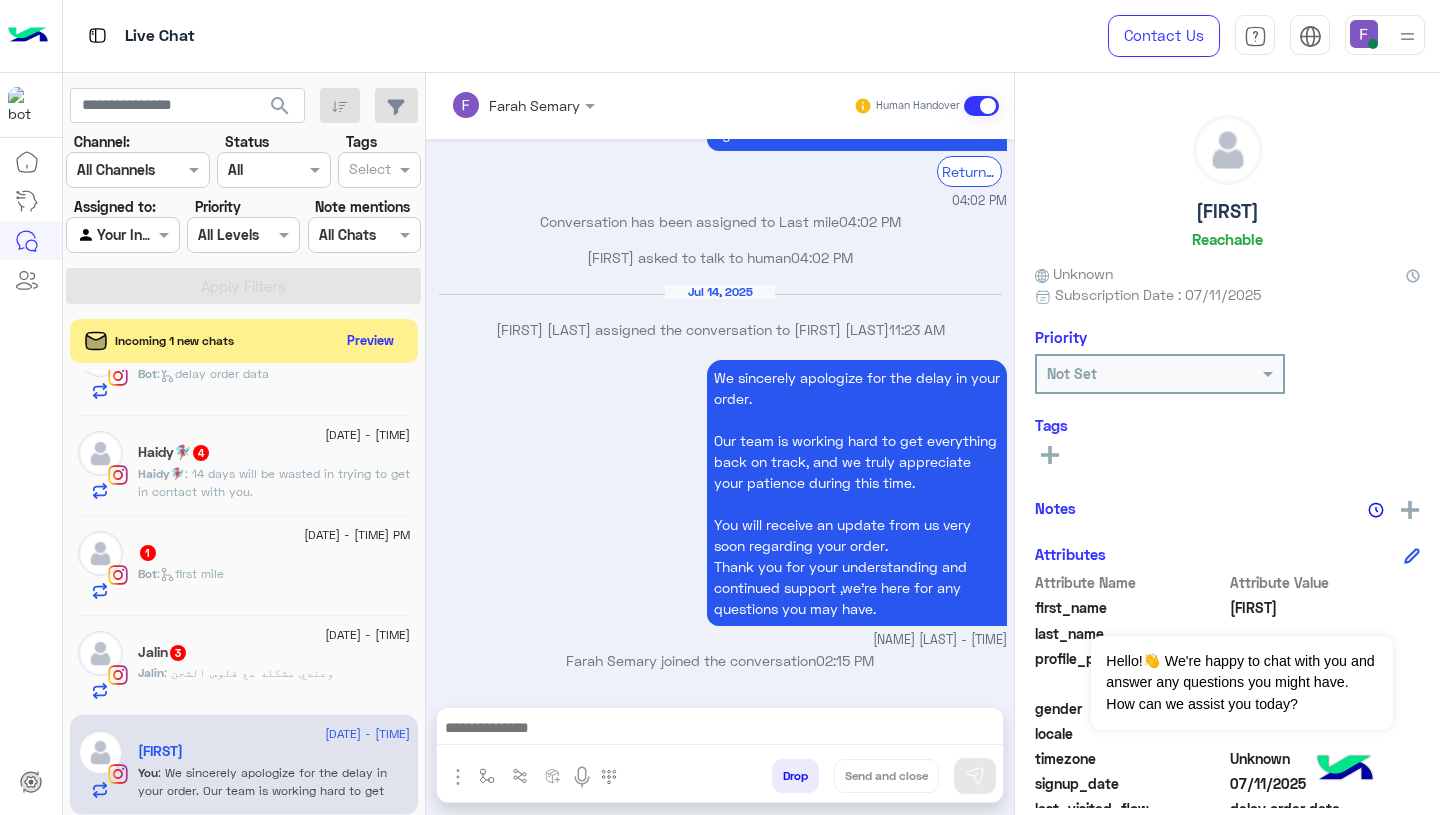 scroll, scrollTop: 2481, scrollLeft: 0, axis: vertical 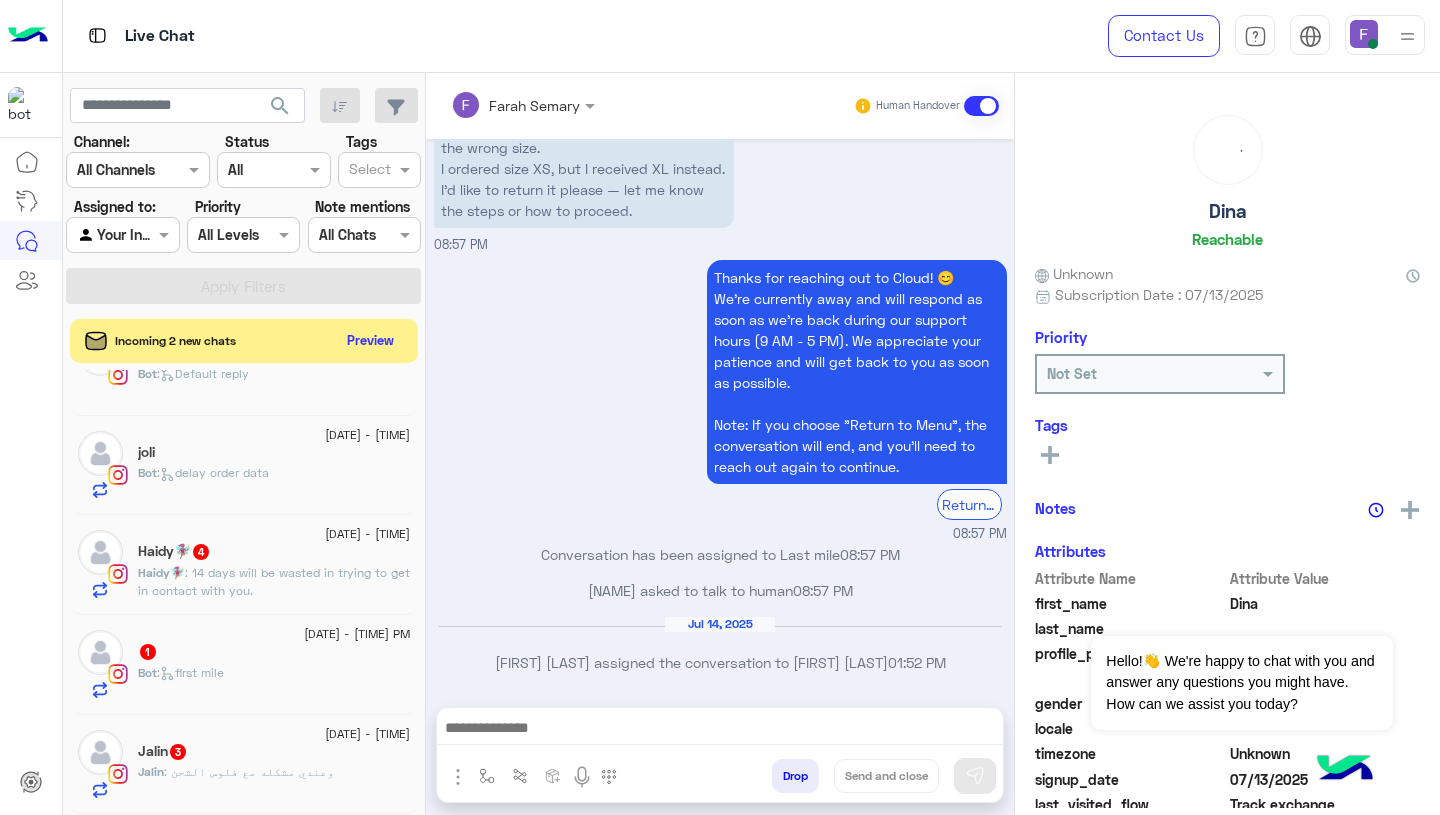 click on "Jalin   3" 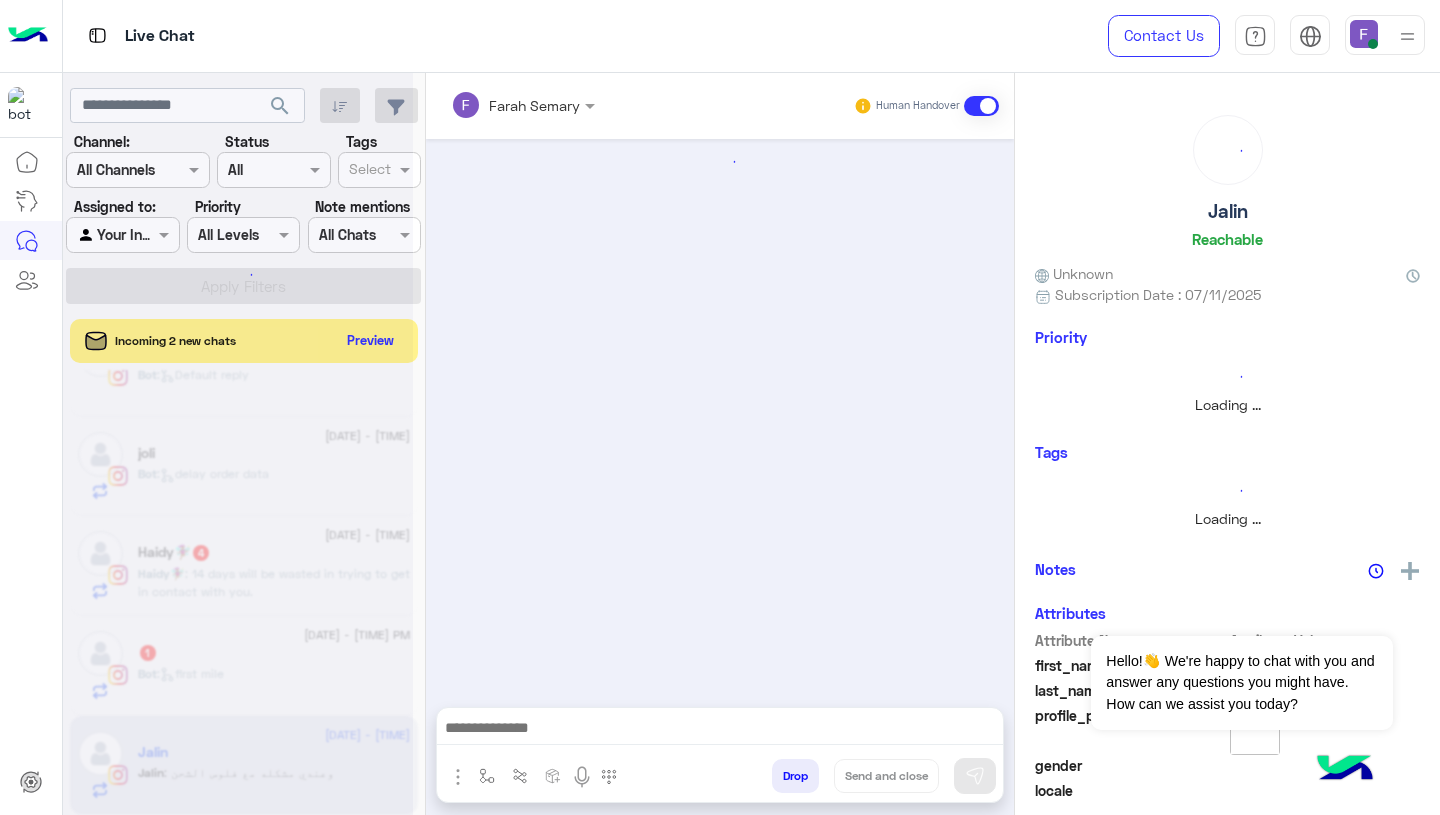 scroll, scrollTop: 460, scrollLeft: 0, axis: vertical 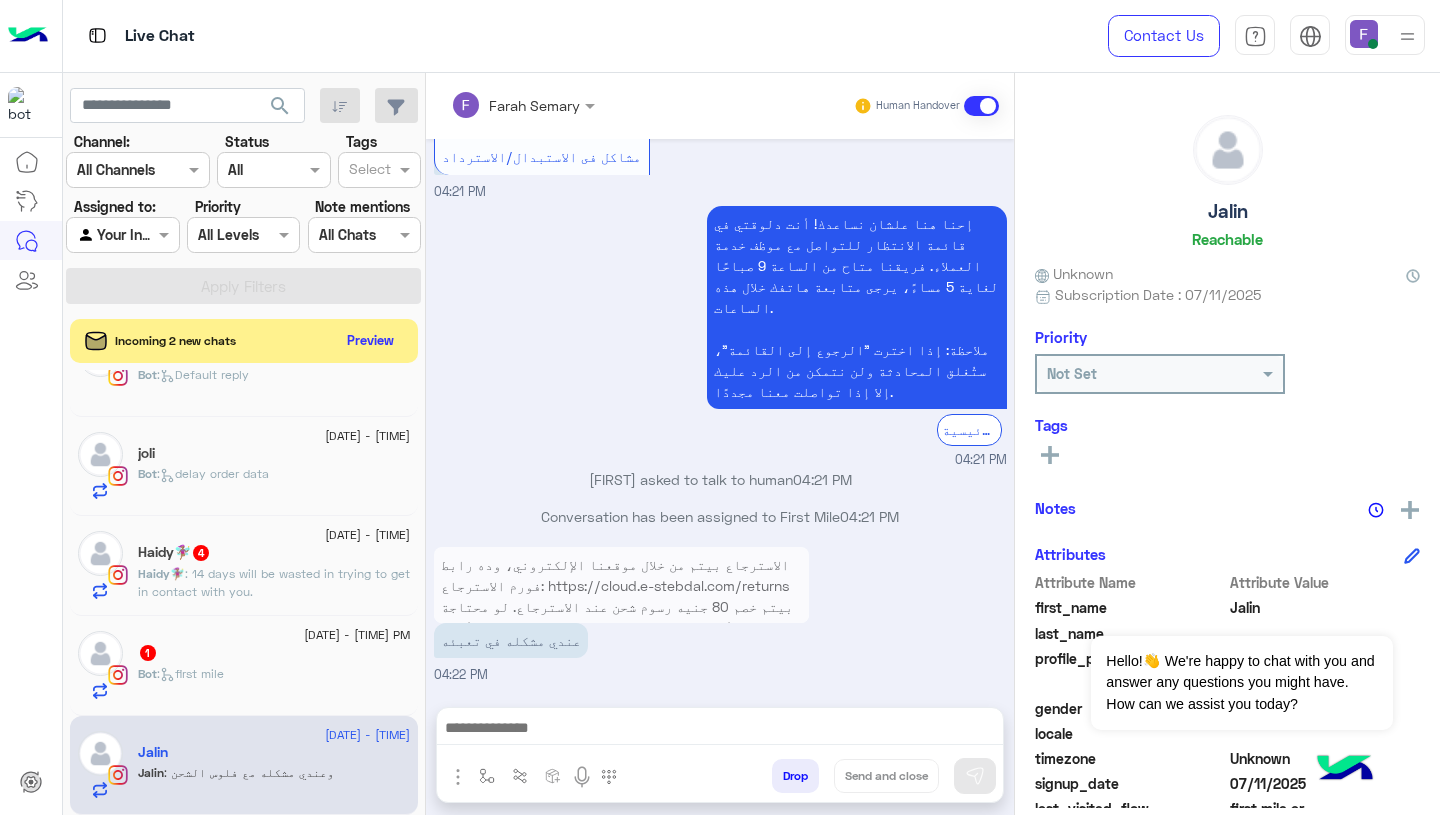 click on "وعندي مشكله مع فلوس الشحن" at bounding box center (533, 706) 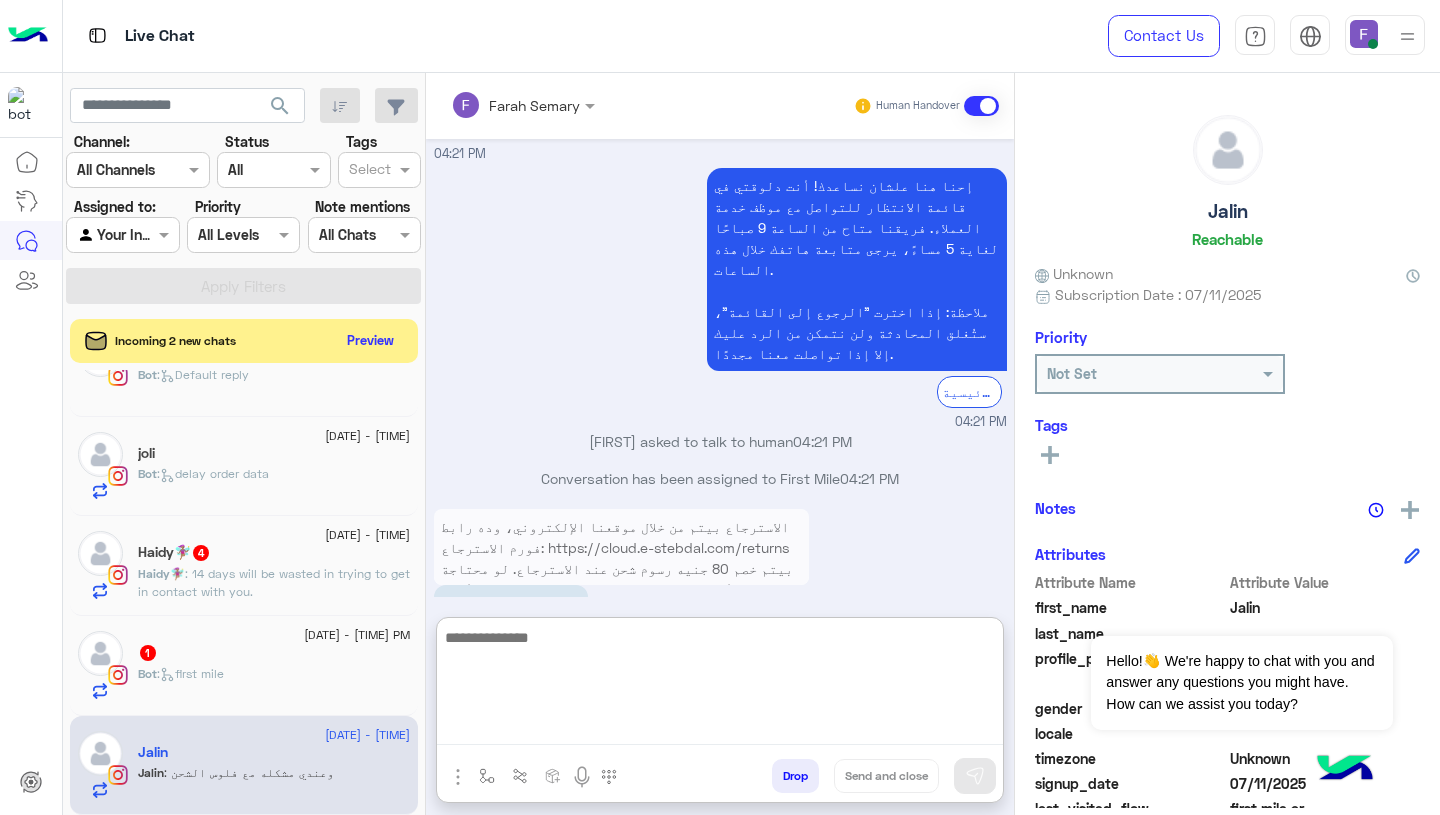 paste on "**********" 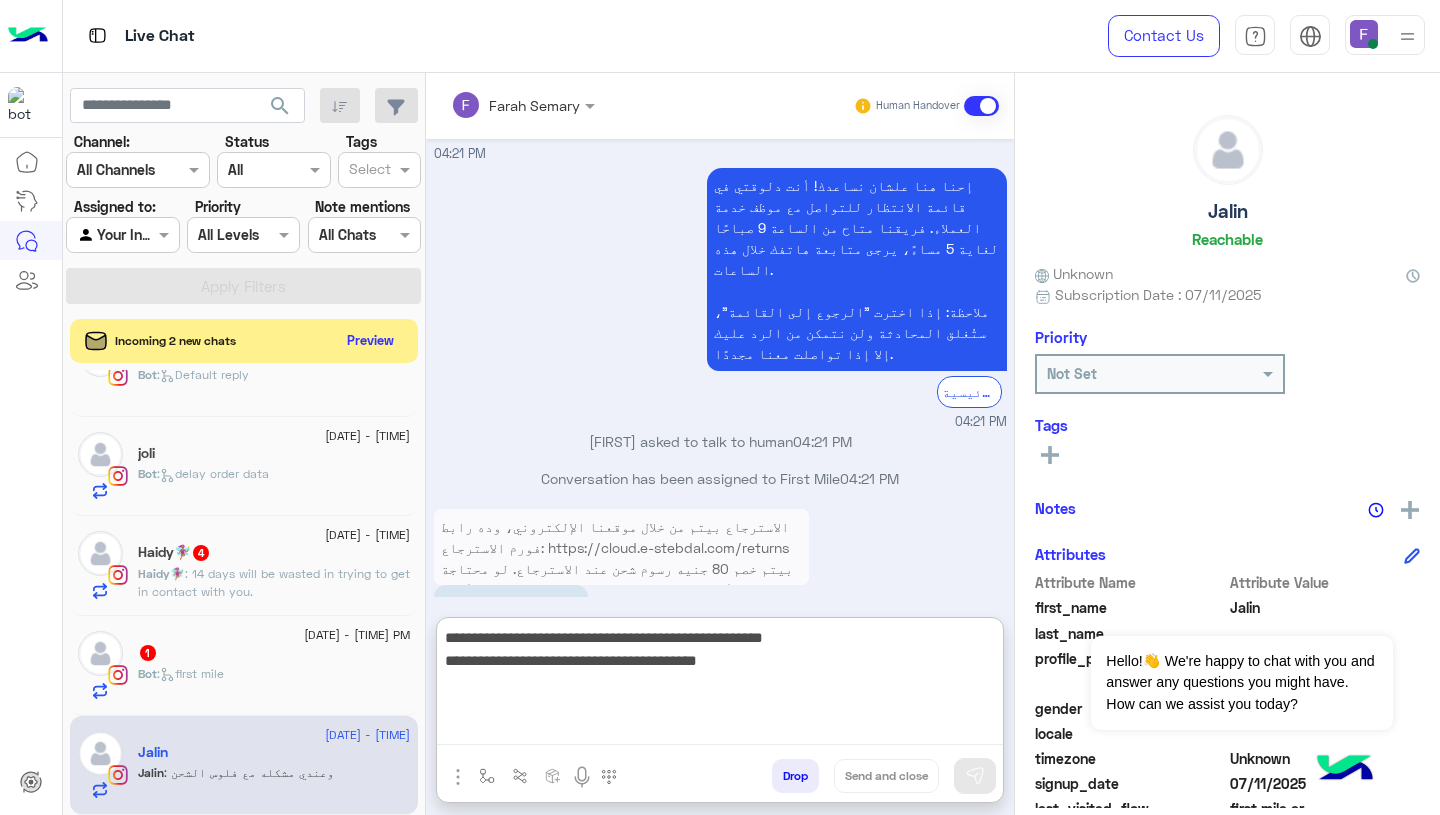 scroll, scrollTop: 61, scrollLeft: 0, axis: vertical 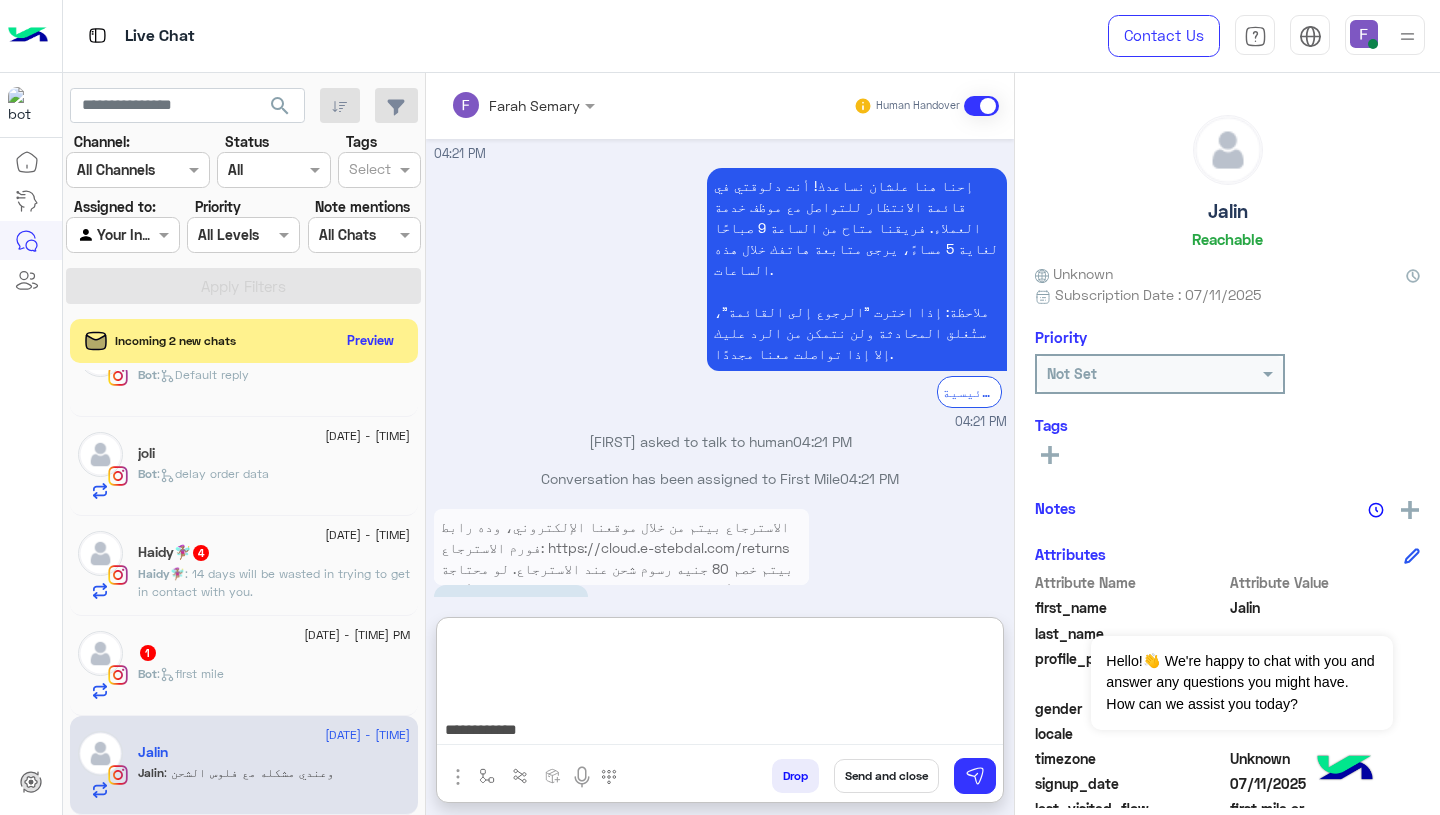 click on "**********" at bounding box center [720, 685] 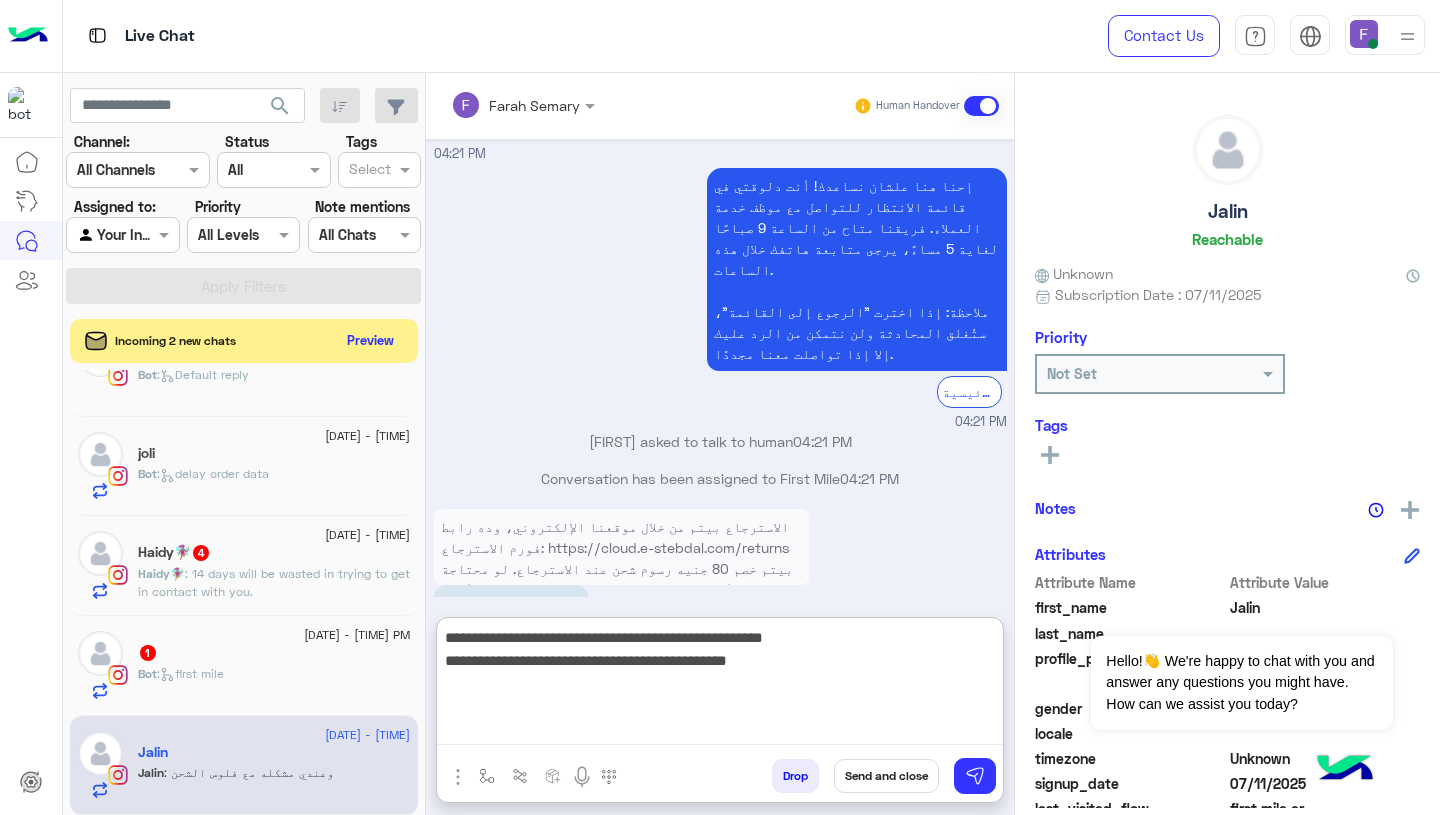 scroll, scrollTop: 0, scrollLeft: 0, axis: both 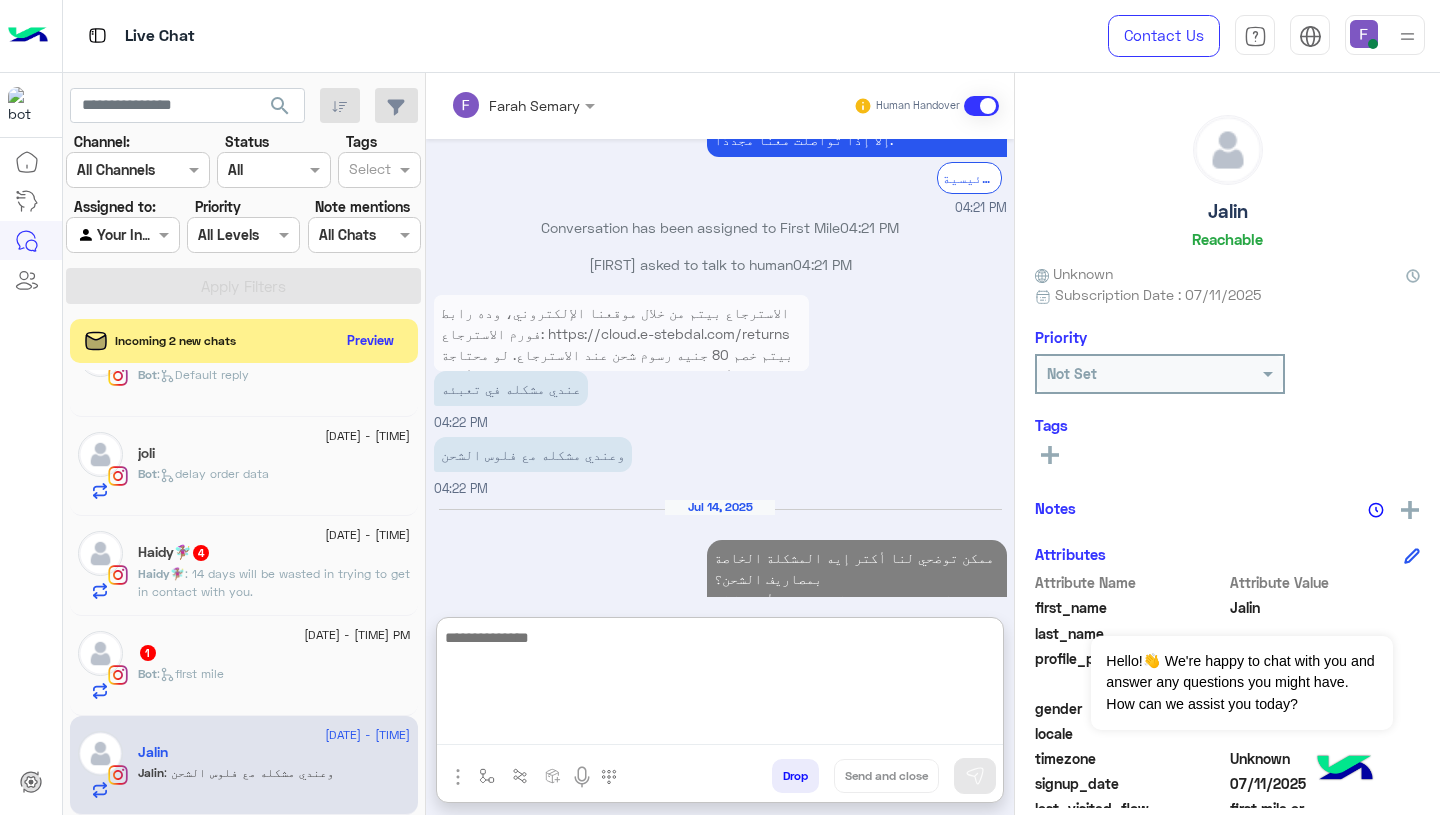 click on "Jul 14, 2025  ممكن توضحي لنا أكتر إيه المشكلة الخاصة بمصاريف الشحن؟ هنكون مبسوطين نساعدك ونحل أي مشكلة تواجهك.   02:16 PM" at bounding box center [720, 580] 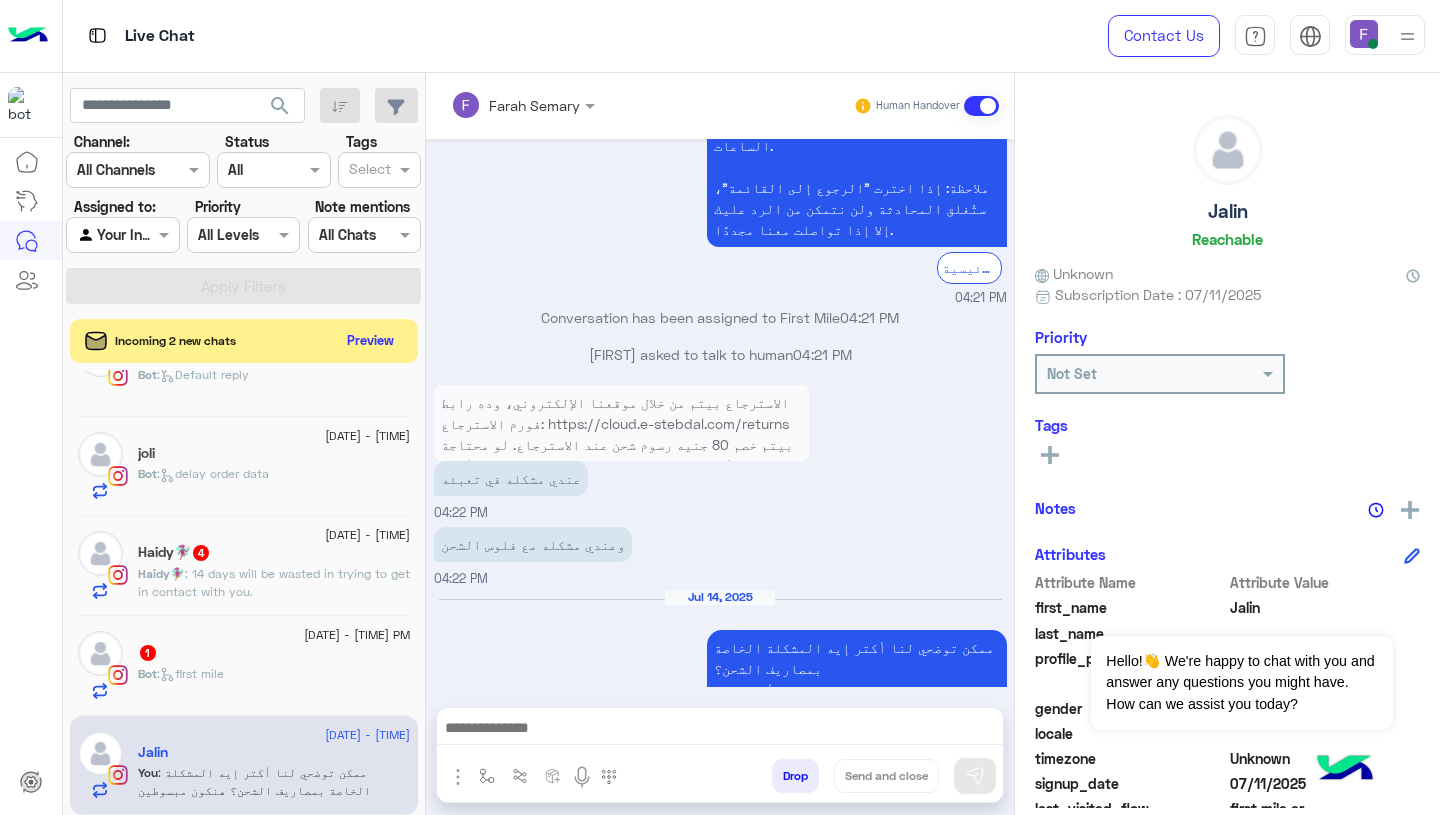 scroll, scrollTop: 1817, scrollLeft: 0, axis: vertical 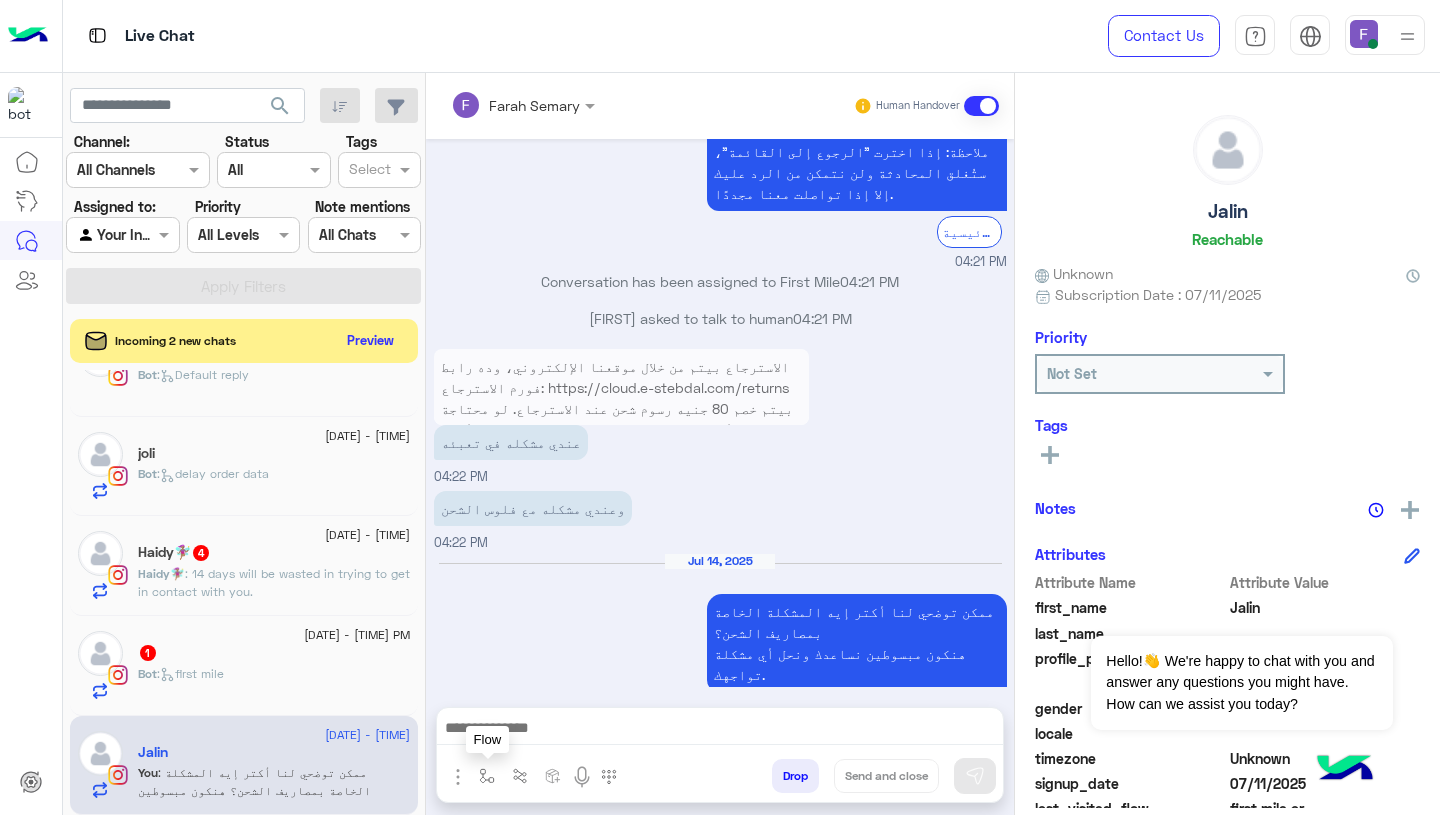 click at bounding box center (487, 776) 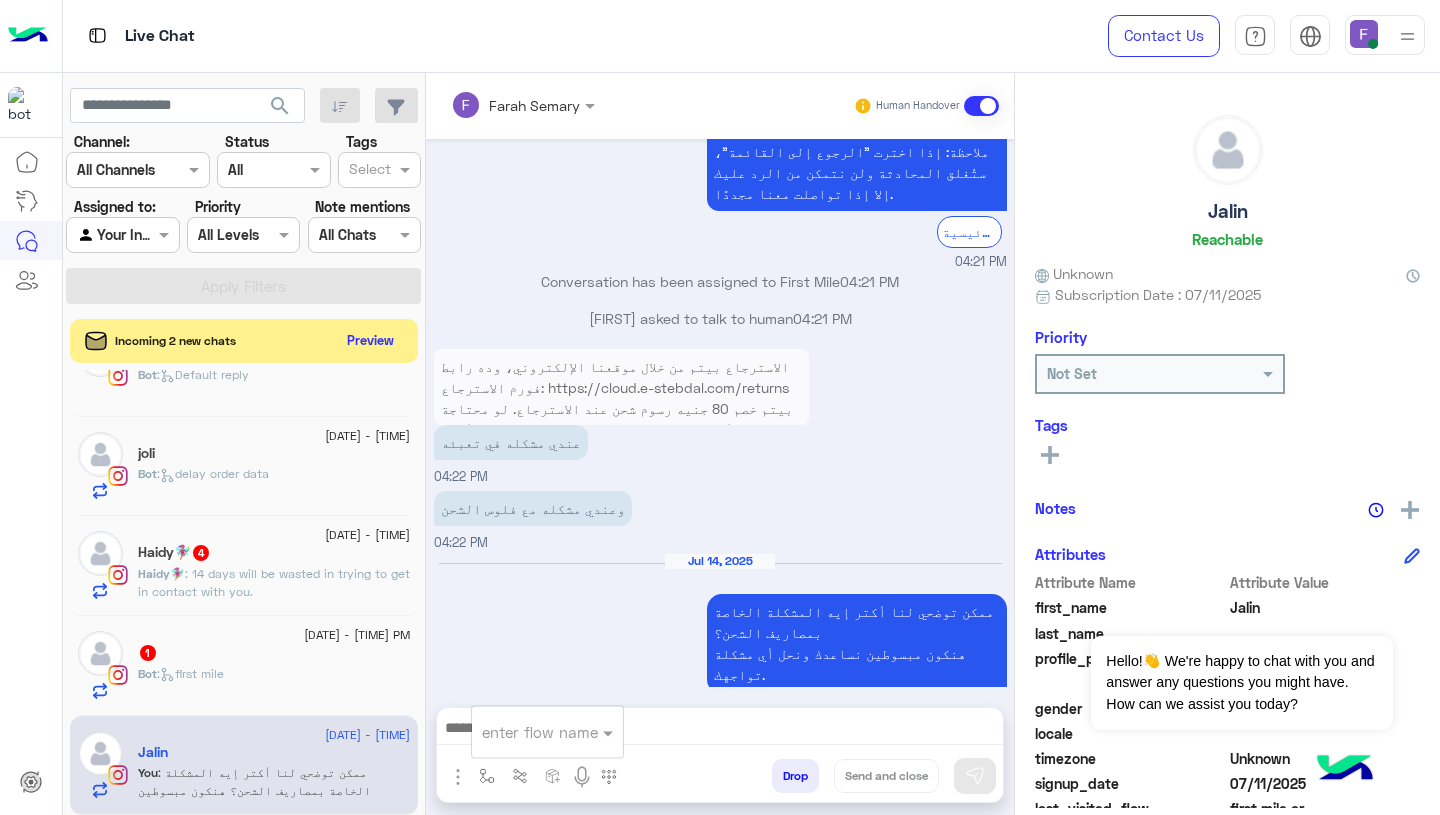 click at bounding box center [523, 732] 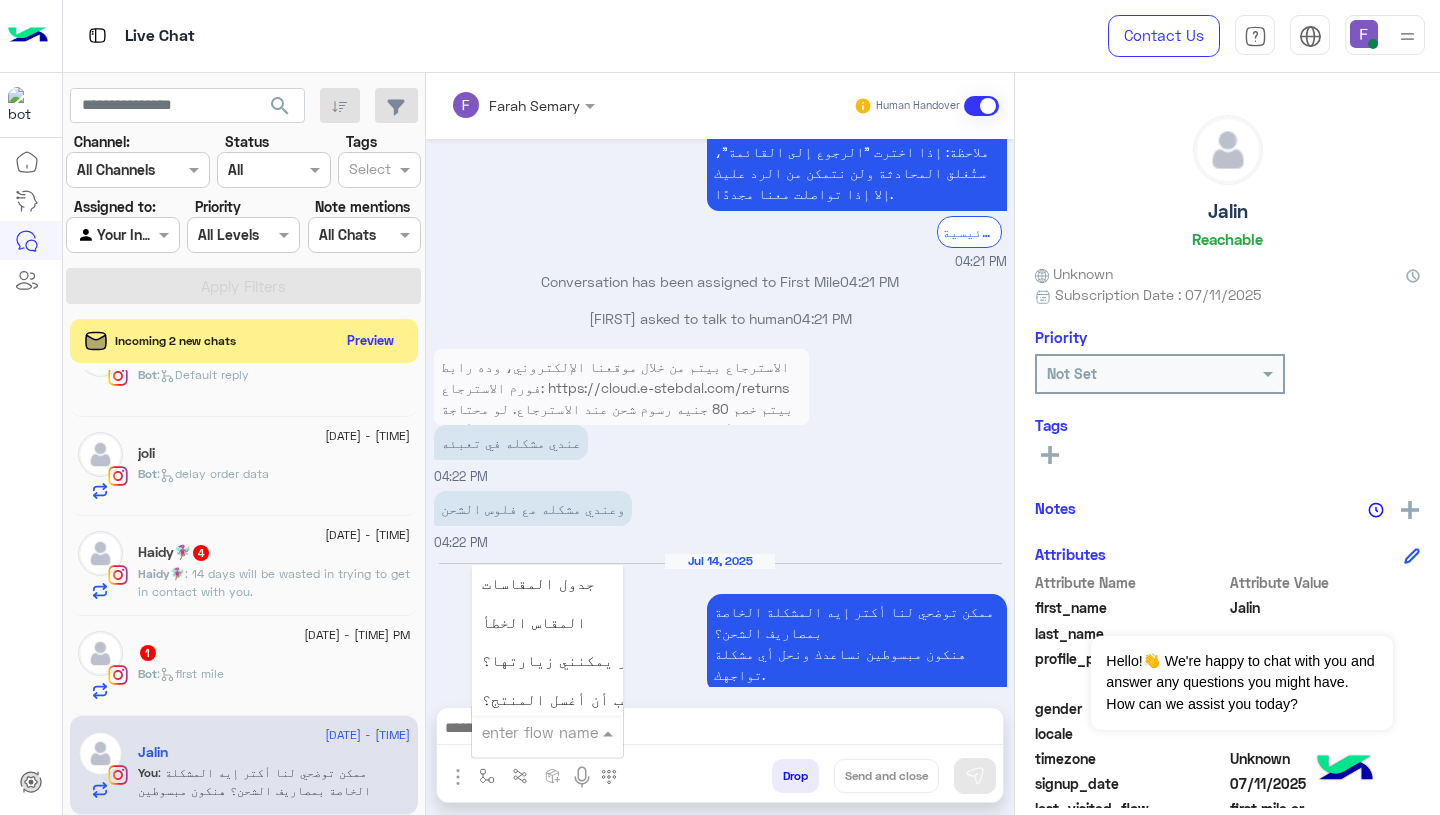 scroll, scrollTop: 2660, scrollLeft: 0, axis: vertical 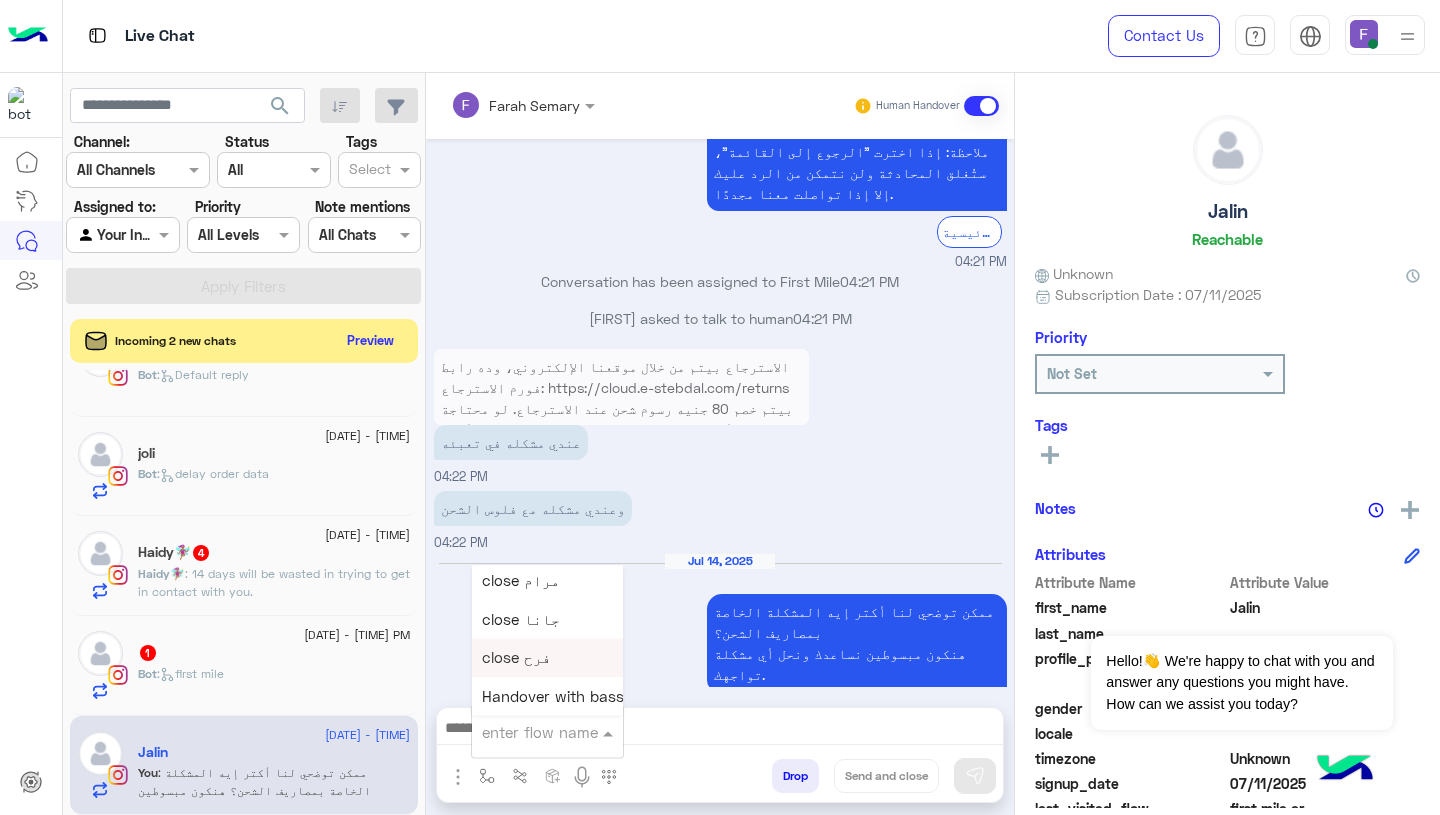click on "close فرح" at bounding box center (547, 658) 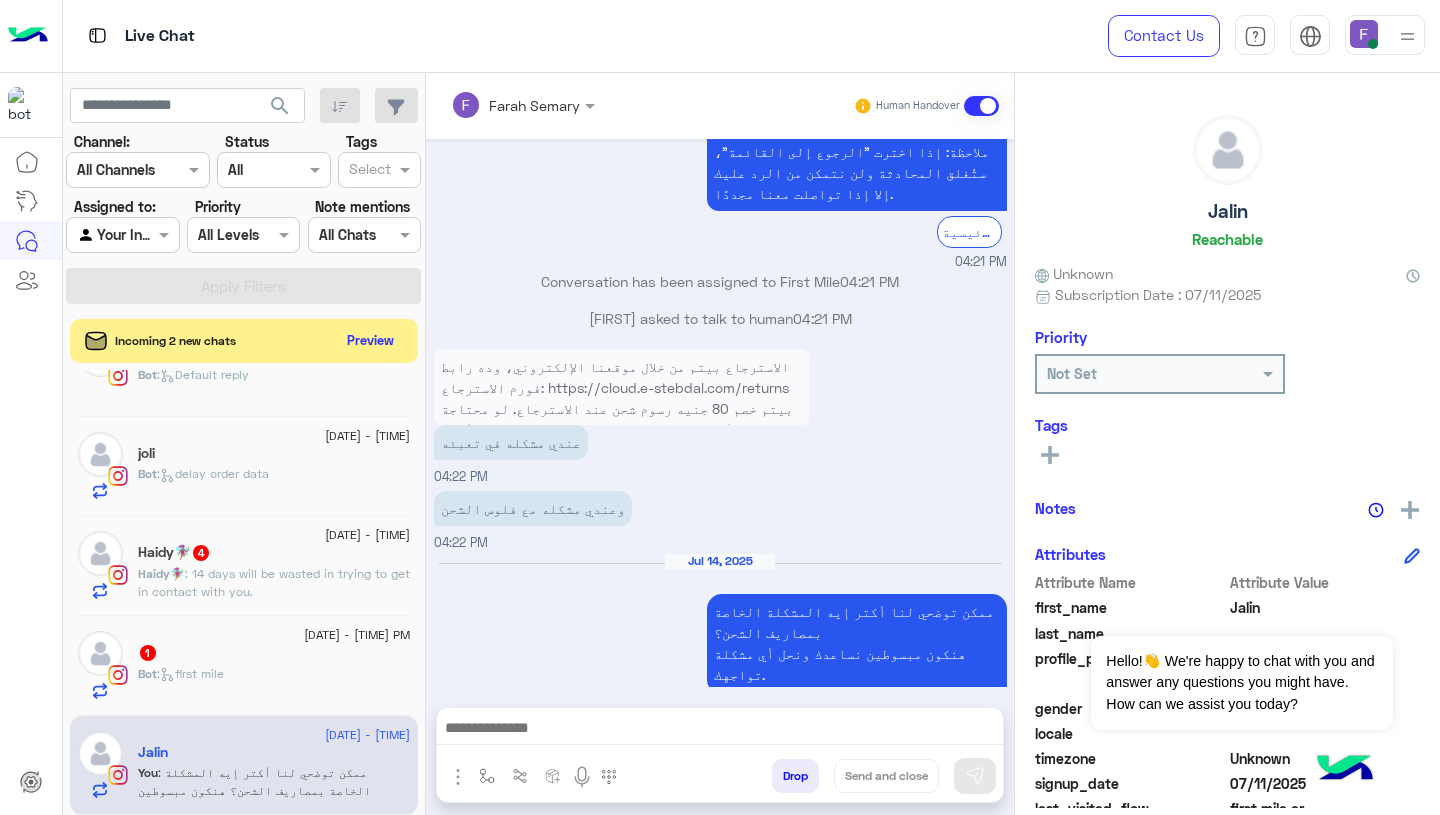 type on "*********" 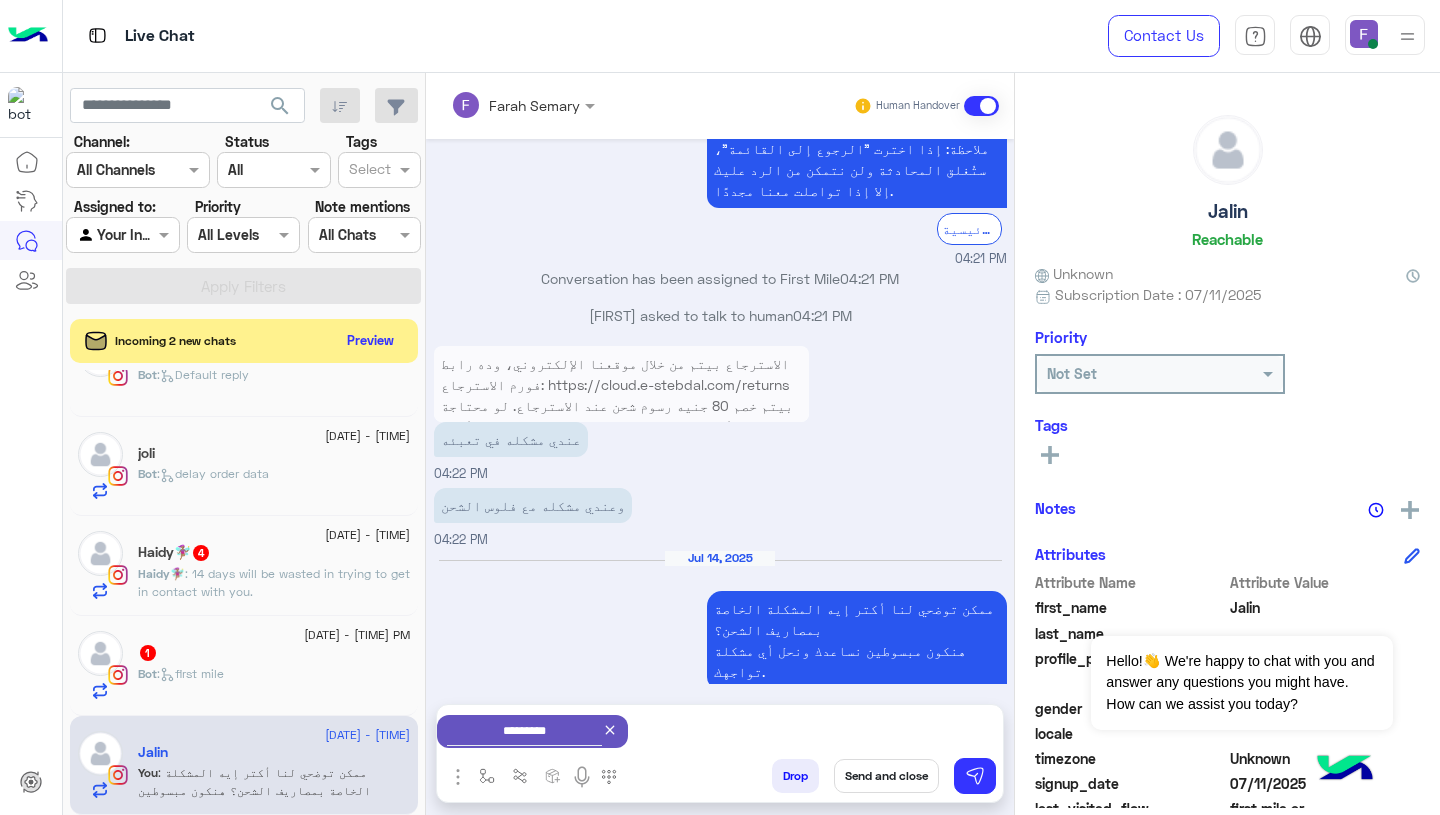 click on "Send and close" at bounding box center (886, 776) 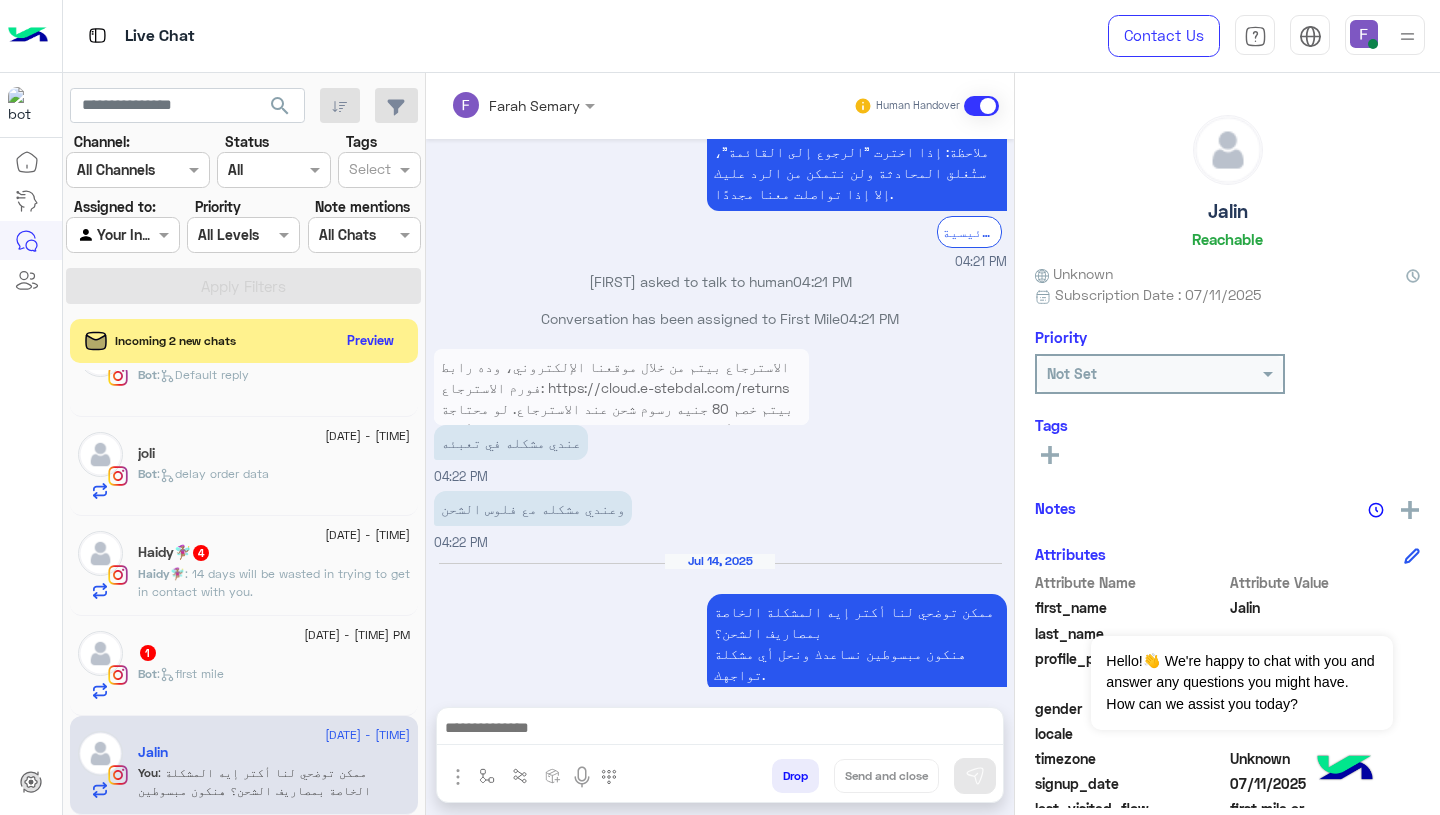 scroll, scrollTop: 1854, scrollLeft: 0, axis: vertical 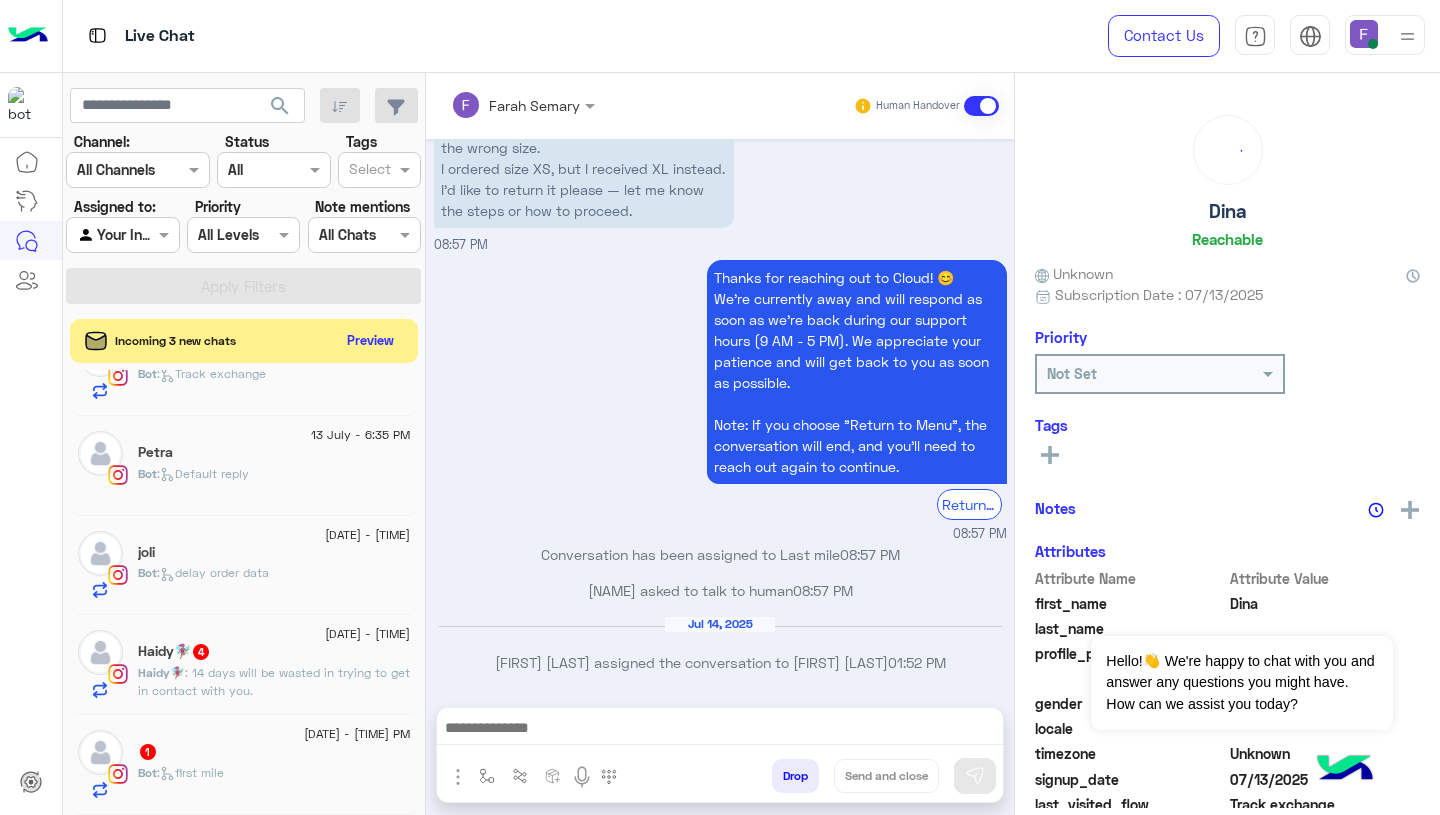 click on "Bot :   first mile" 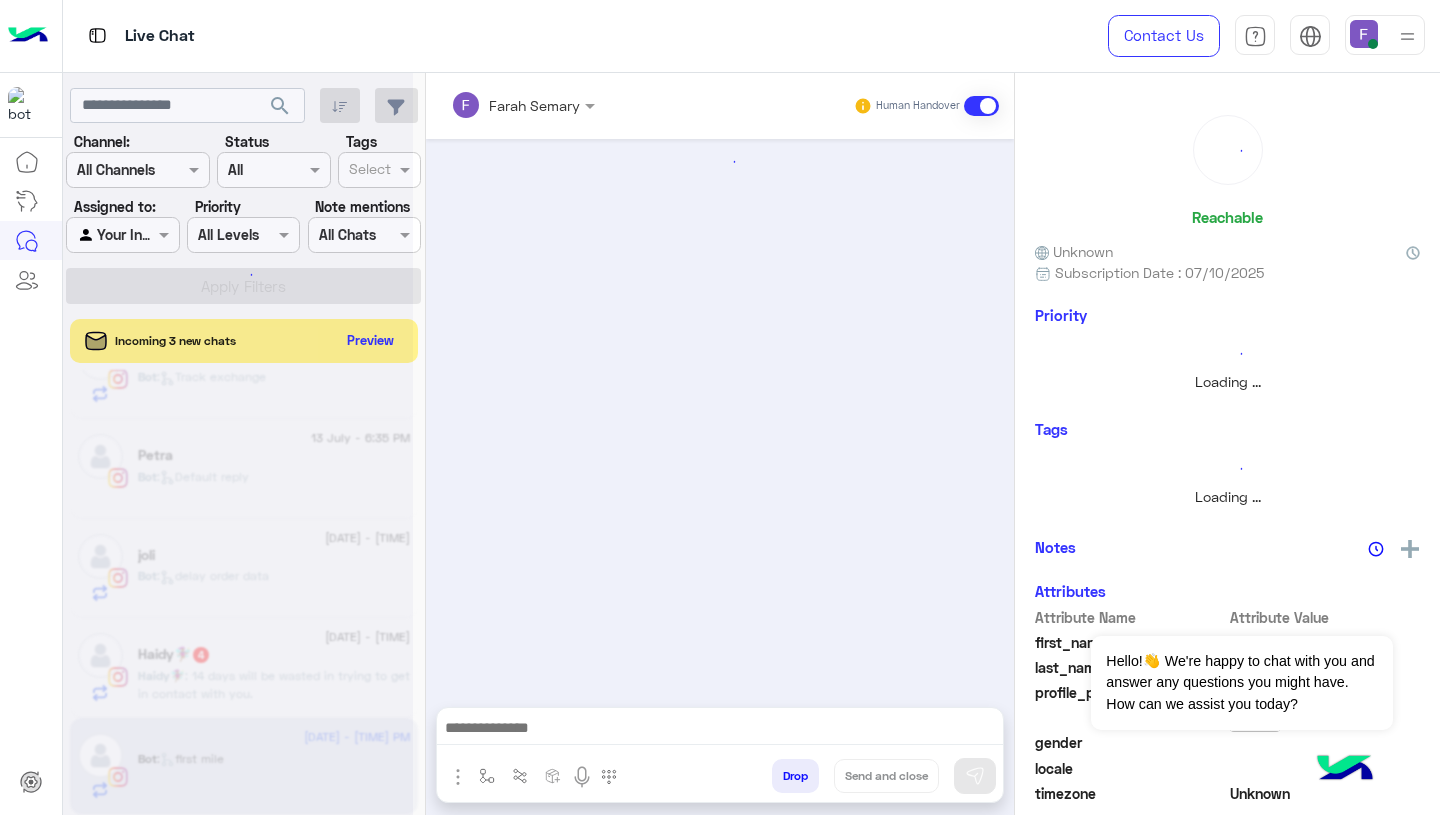scroll, scrollTop: 358, scrollLeft: 0, axis: vertical 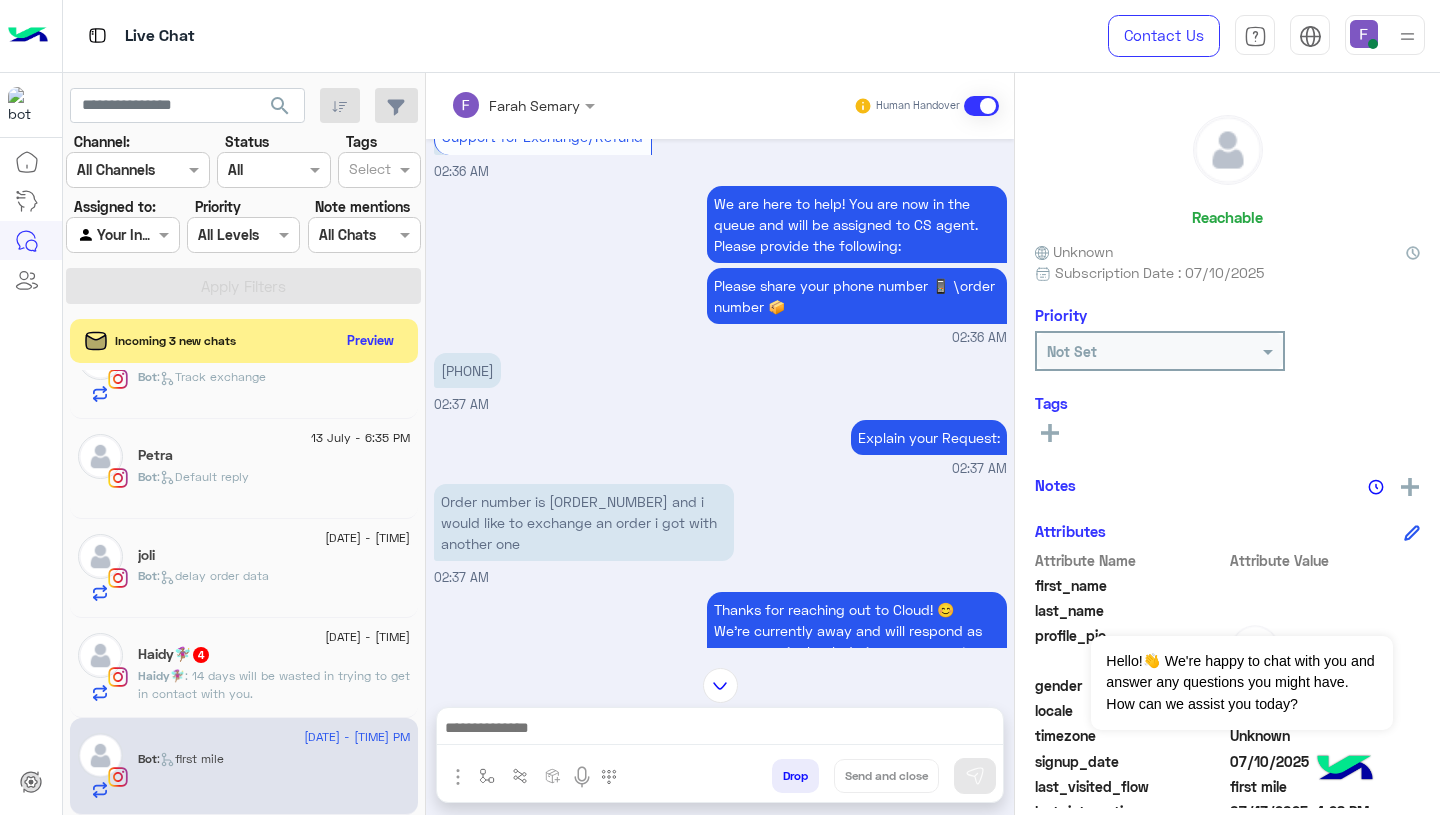 click on "Order number is 109111 and i would like to exchange an order i got with another one" at bounding box center (584, 522) 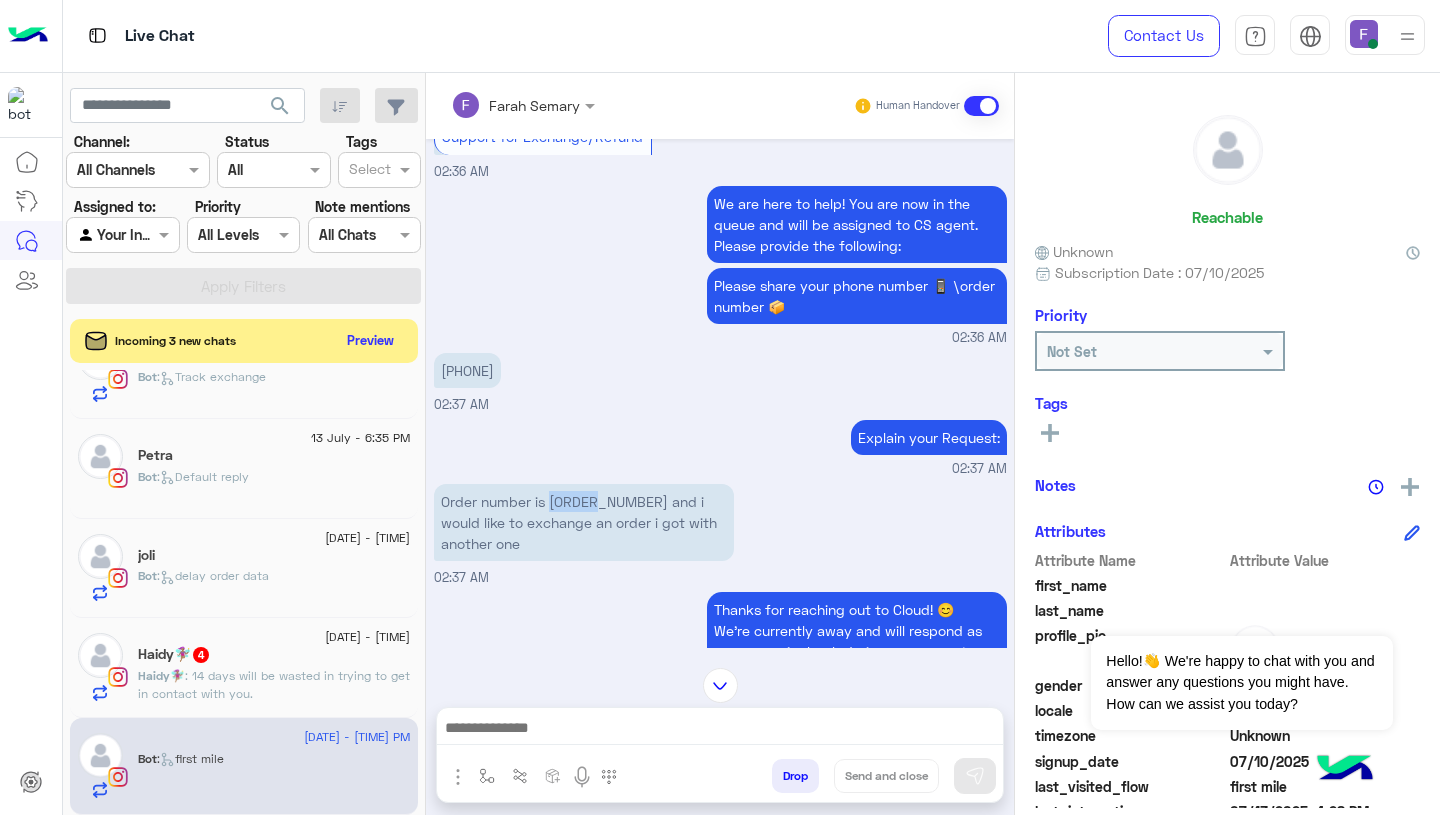 click on "Order number is 109111 and i would like to exchange an order i got with another one" at bounding box center (584, 522) 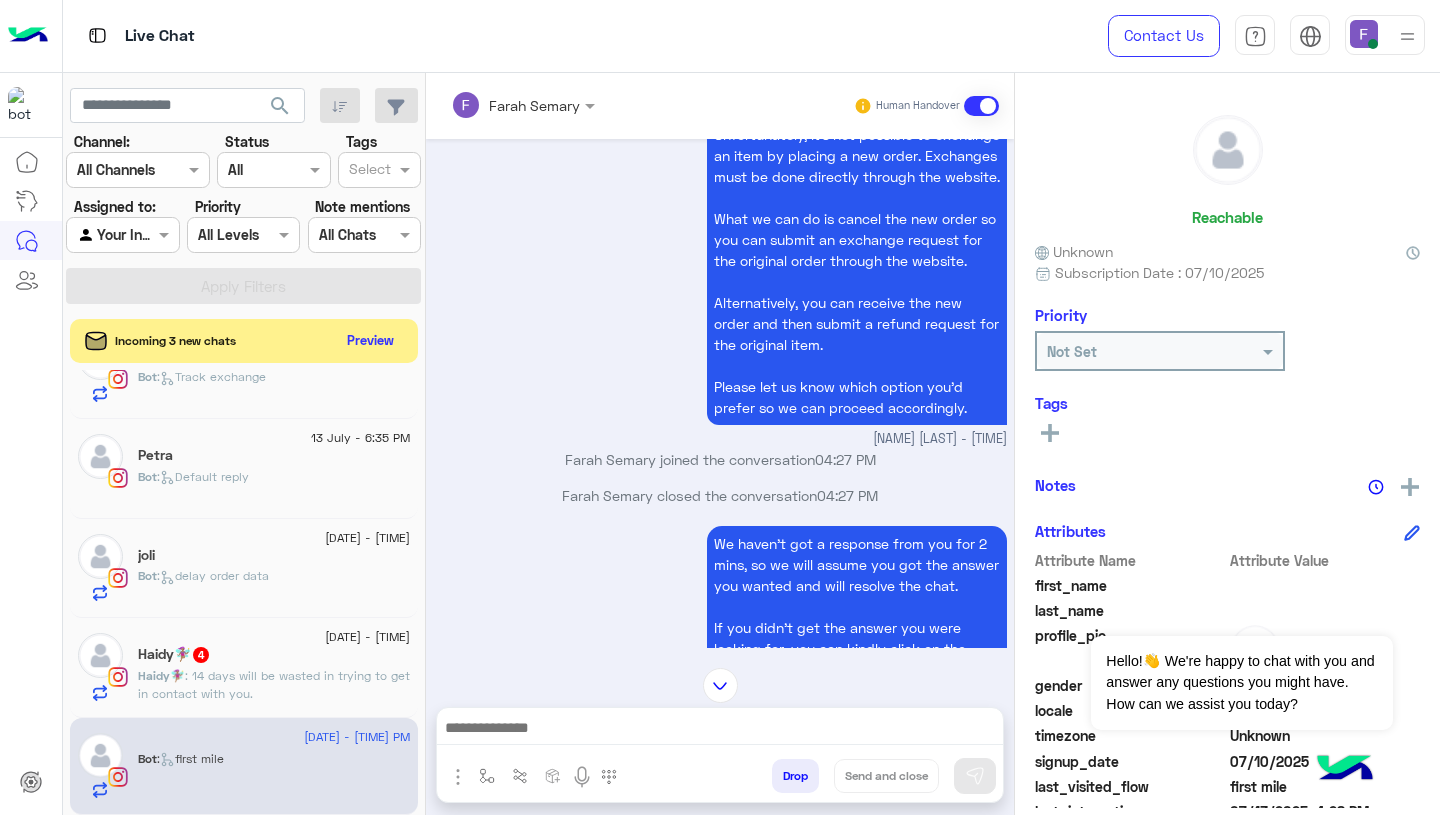 scroll, scrollTop: 1380, scrollLeft: 0, axis: vertical 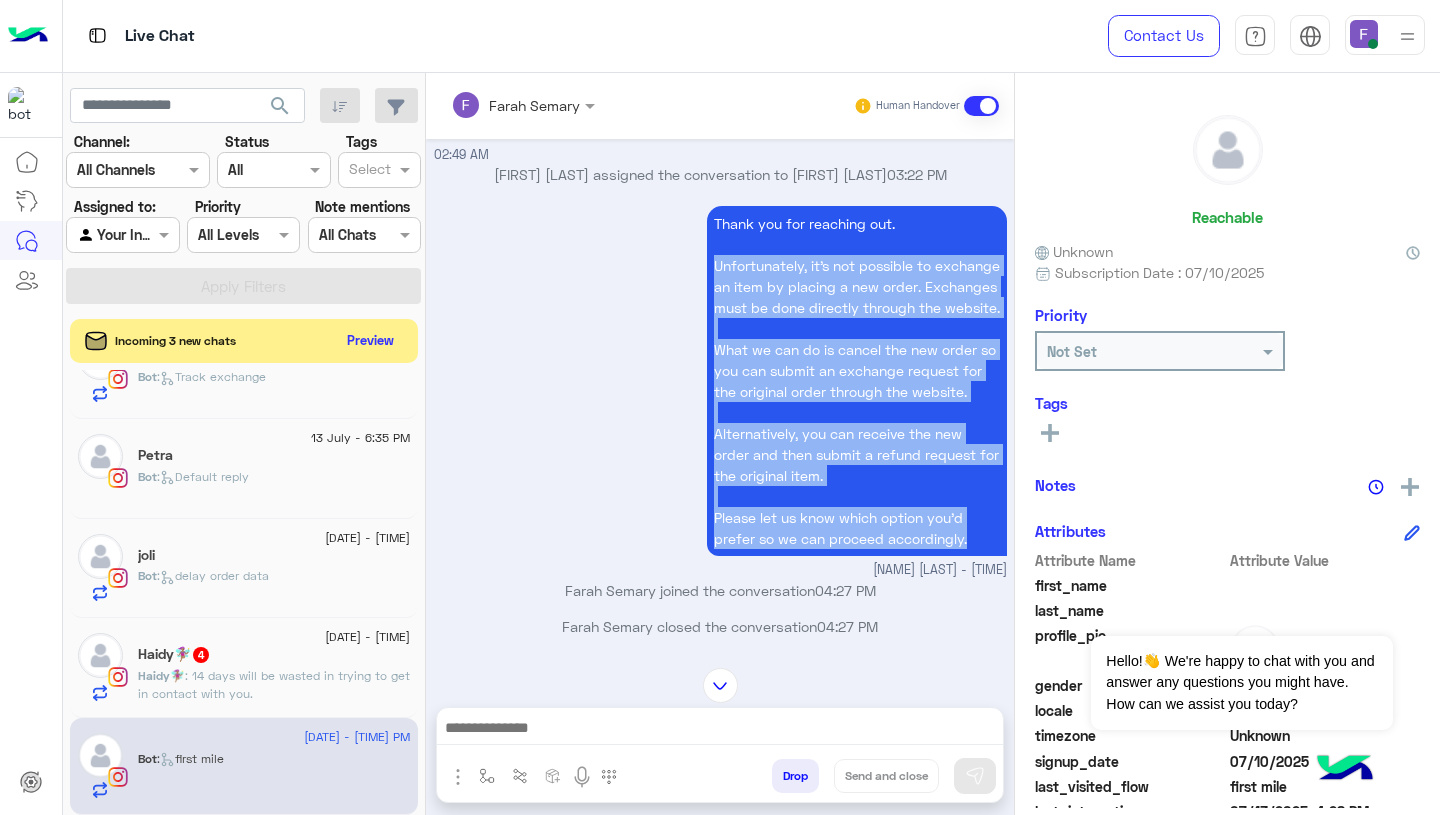 drag, startPoint x: 702, startPoint y: 241, endPoint x: 783, endPoint y: 547, distance: 316.5391 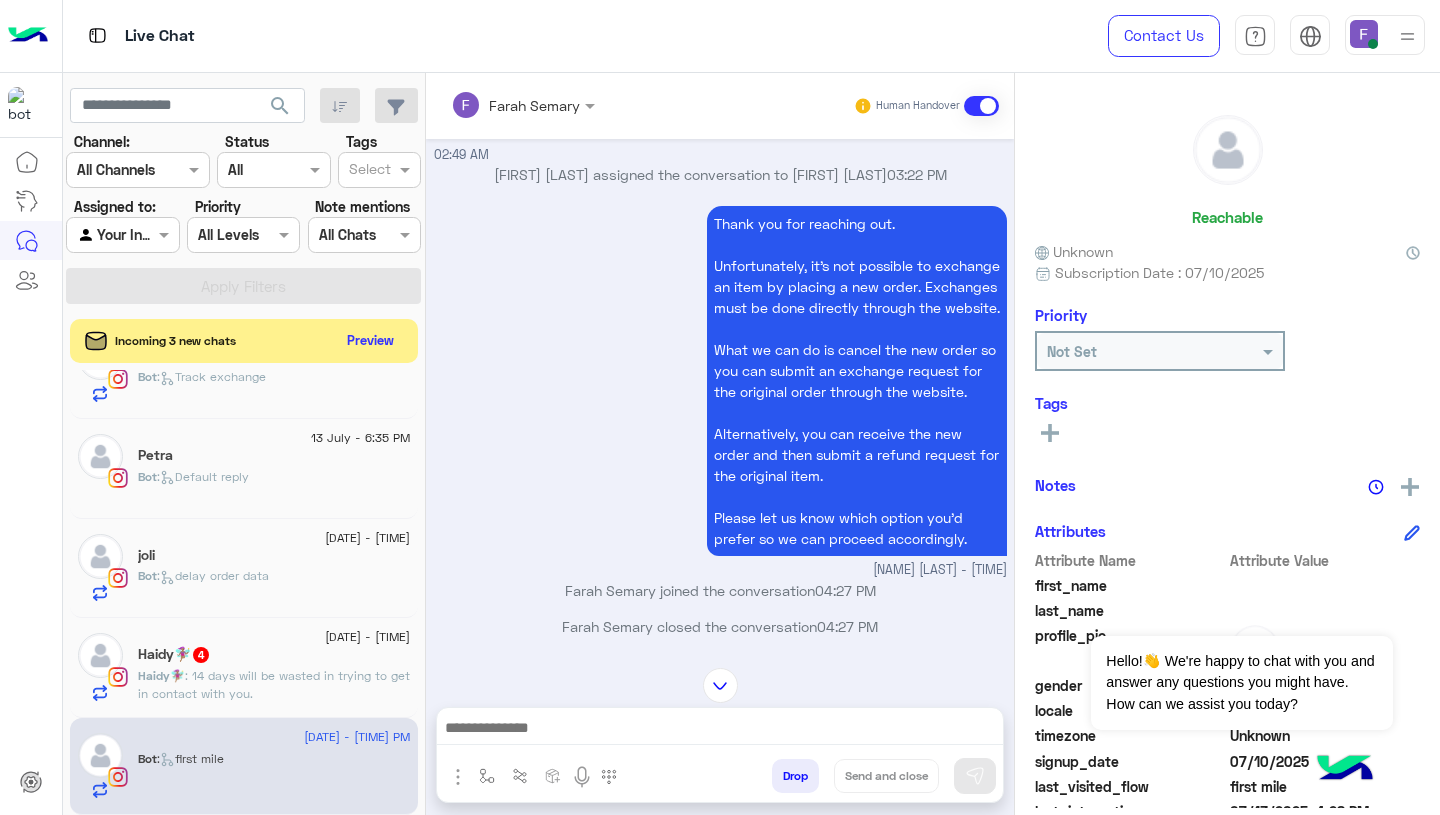 click at bounding box center (720, 733) 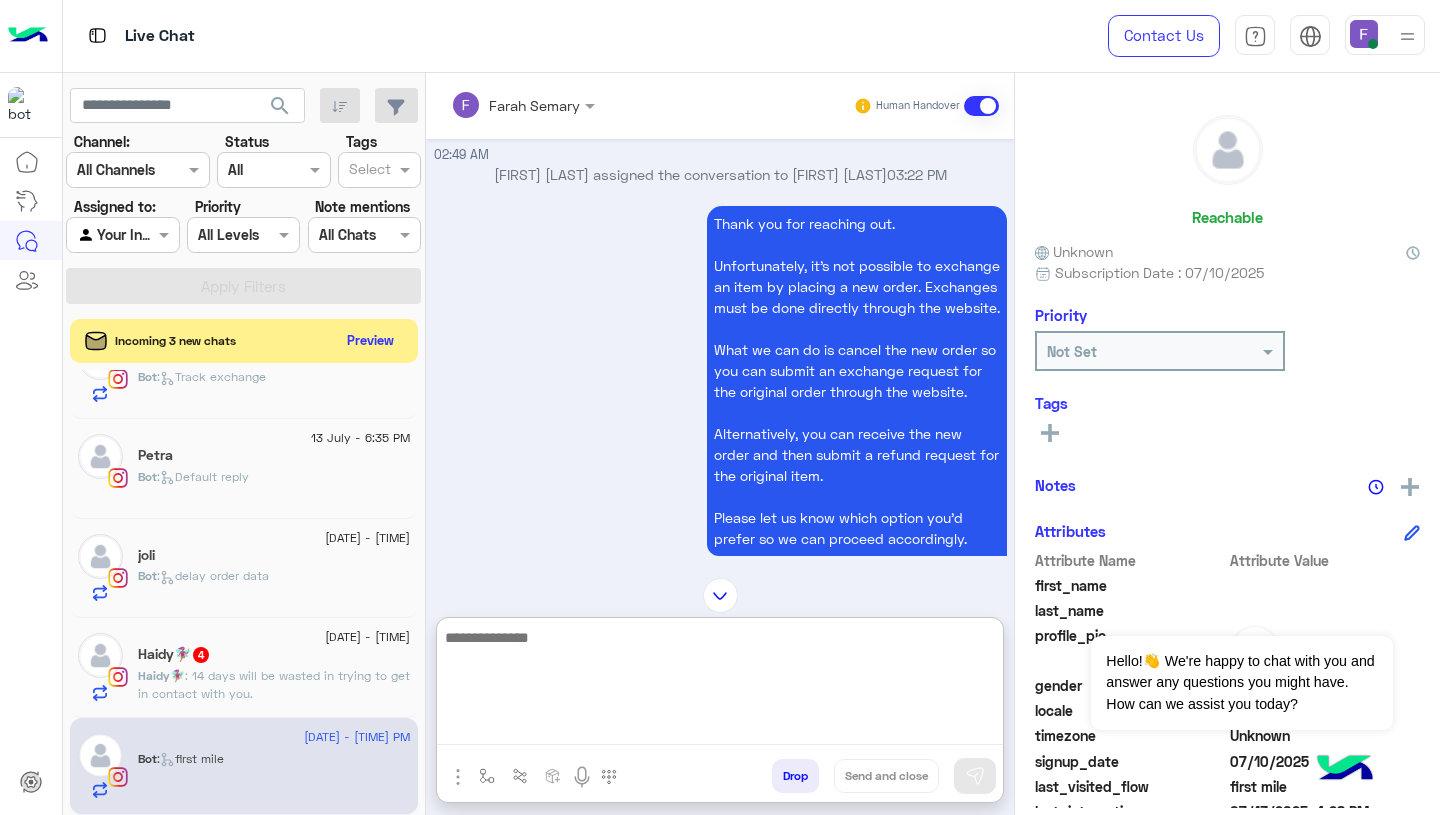 paste on "**********" 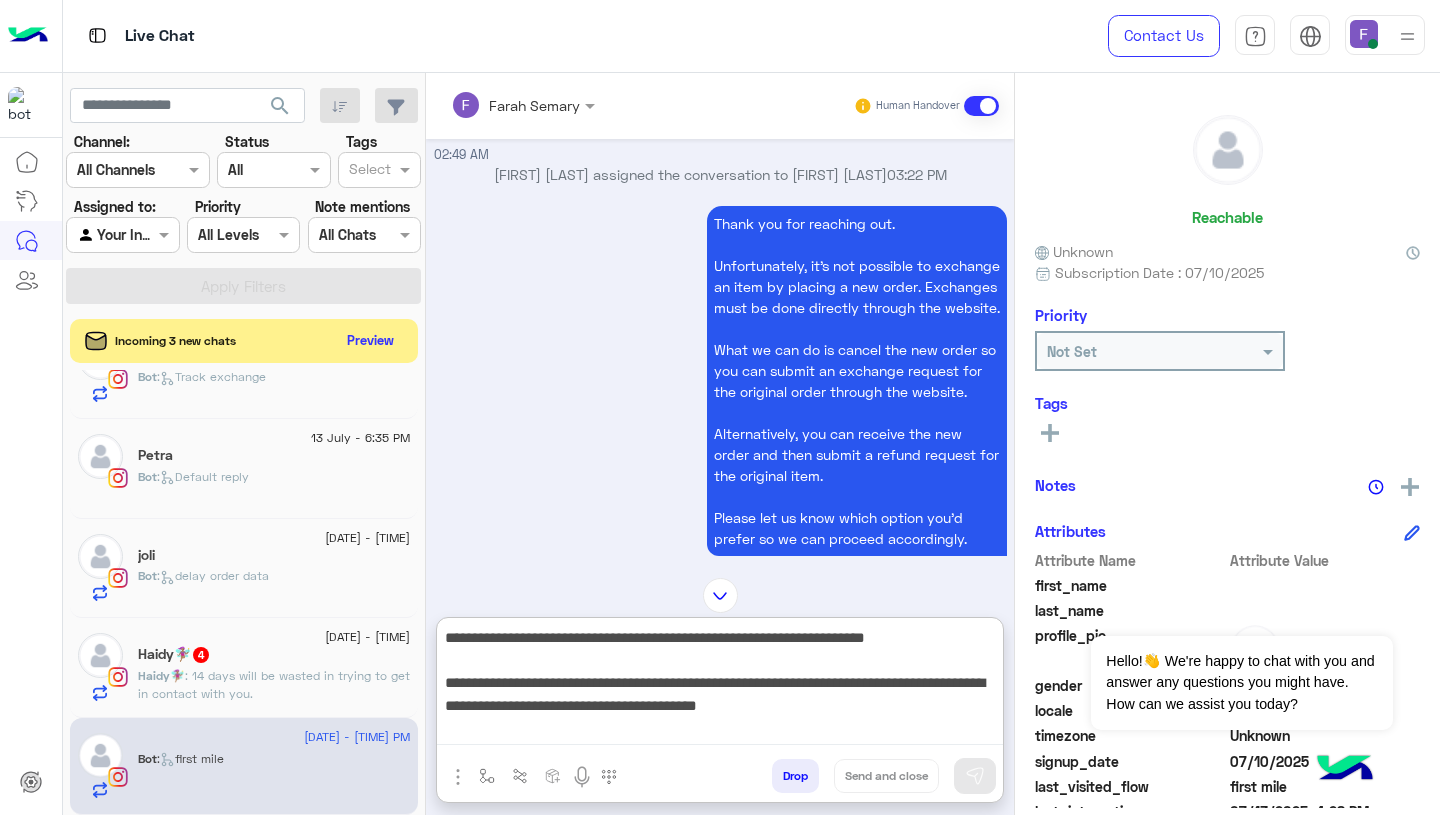 scroll, scrollTop: 308, scrollLeft: 0, axis: vertical 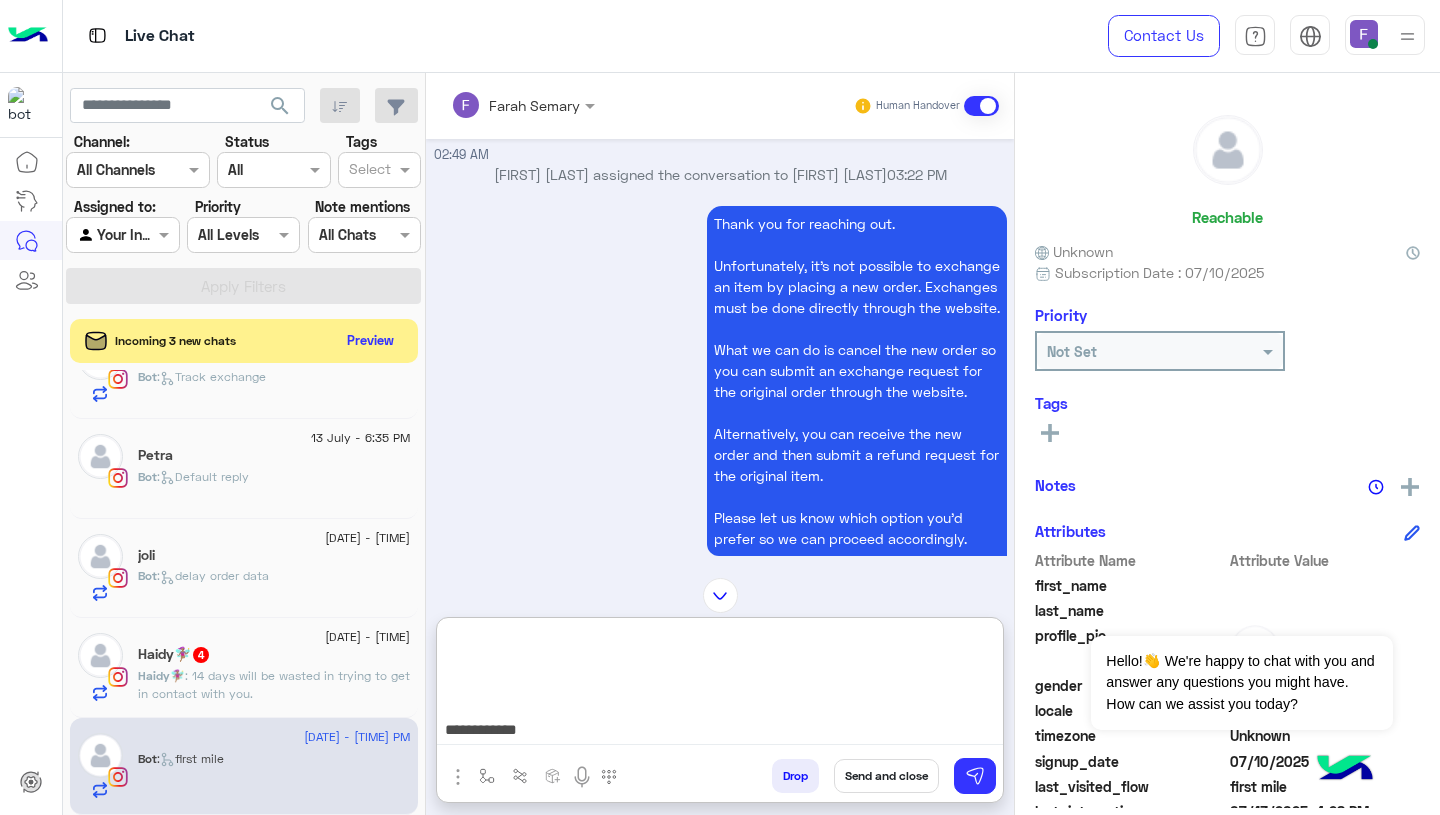 click on "**********" at bounding box center (720, 685) 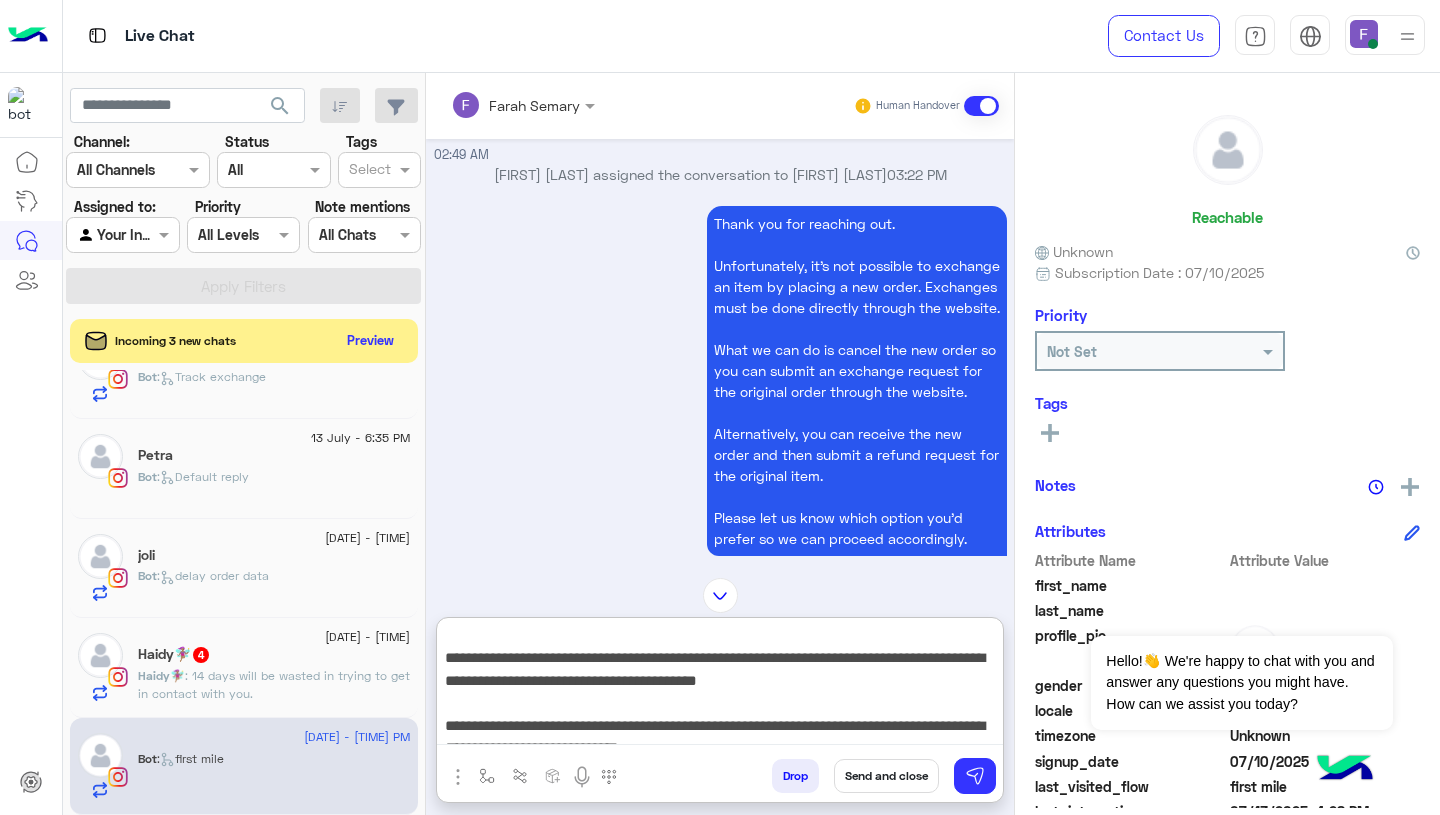 scroll, scrollTop: 38, scrollLeft: 0, axis: vertical 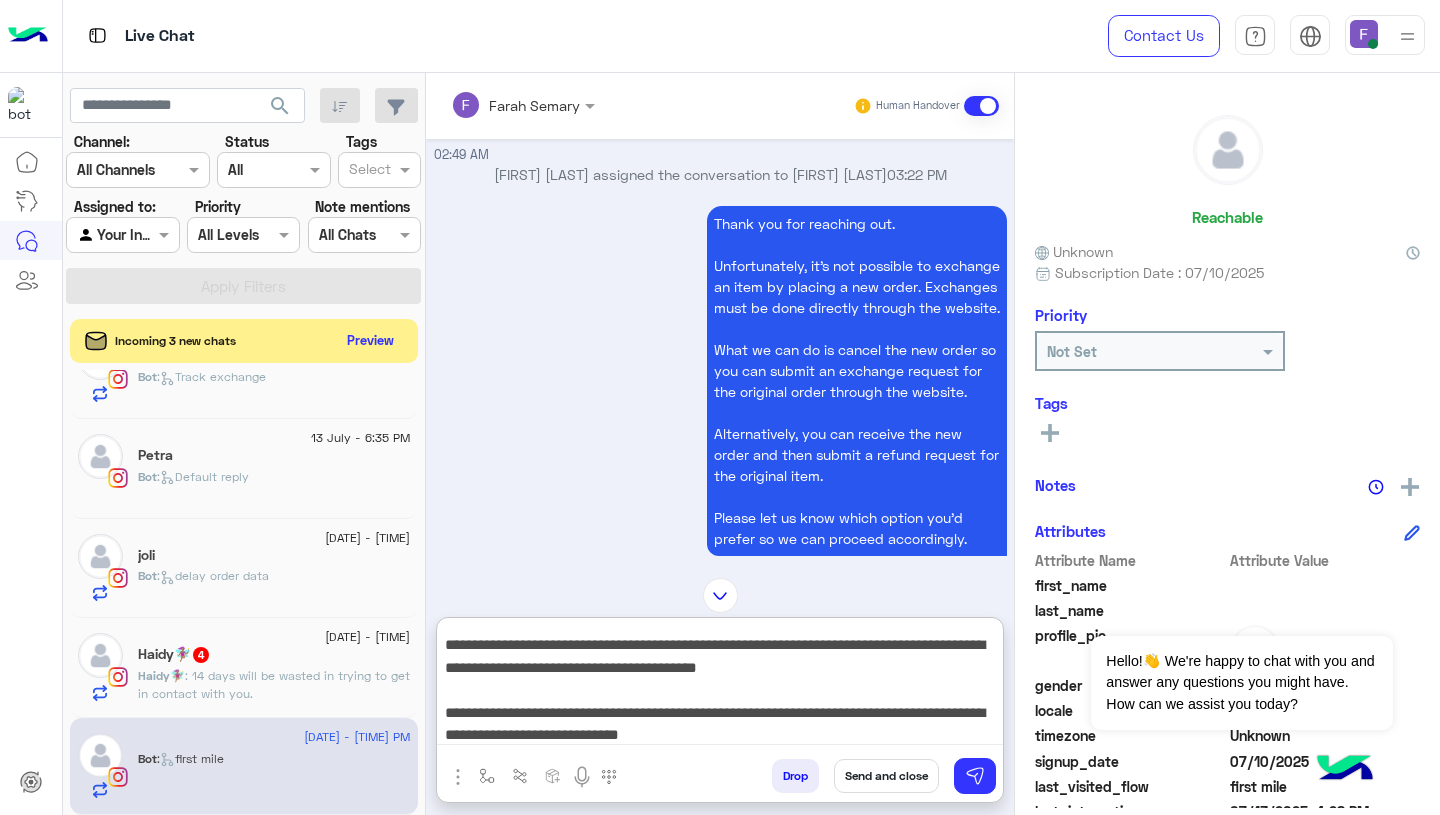 click on "**********" at bounding box center [720, 685] 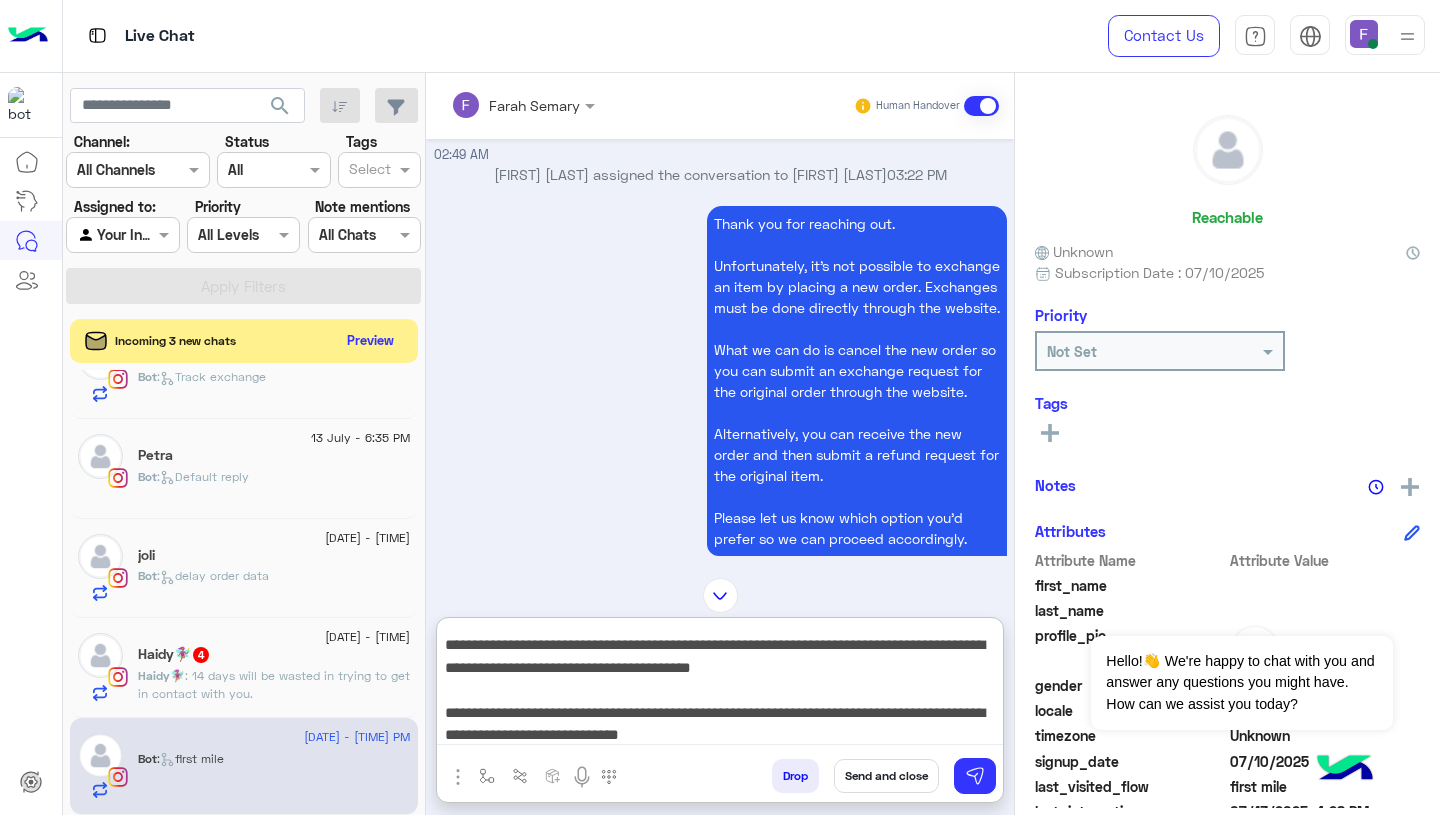 type on "**********" 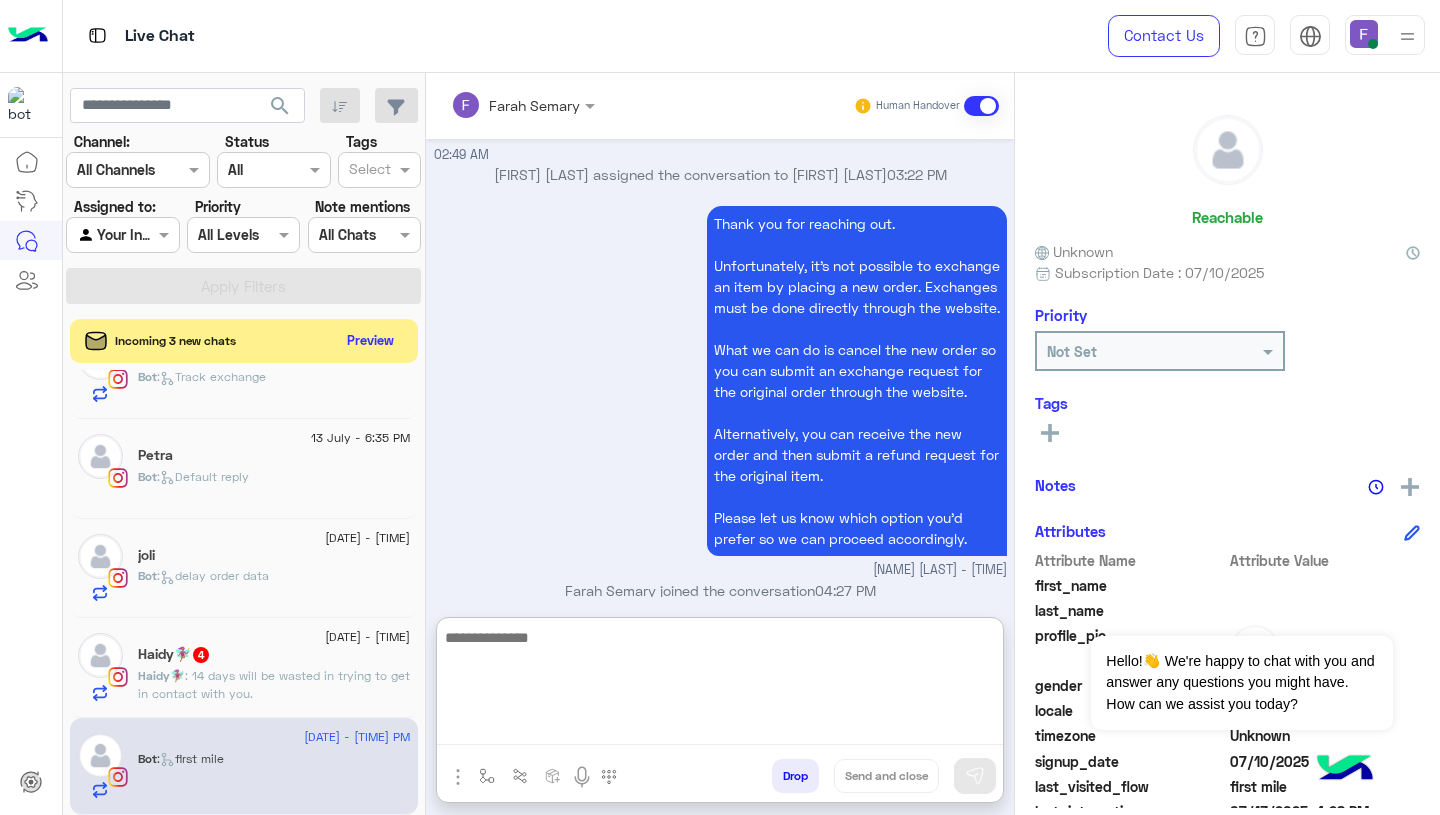 scroll, scrollTop: 0, scrollLeft: 0, axis: both 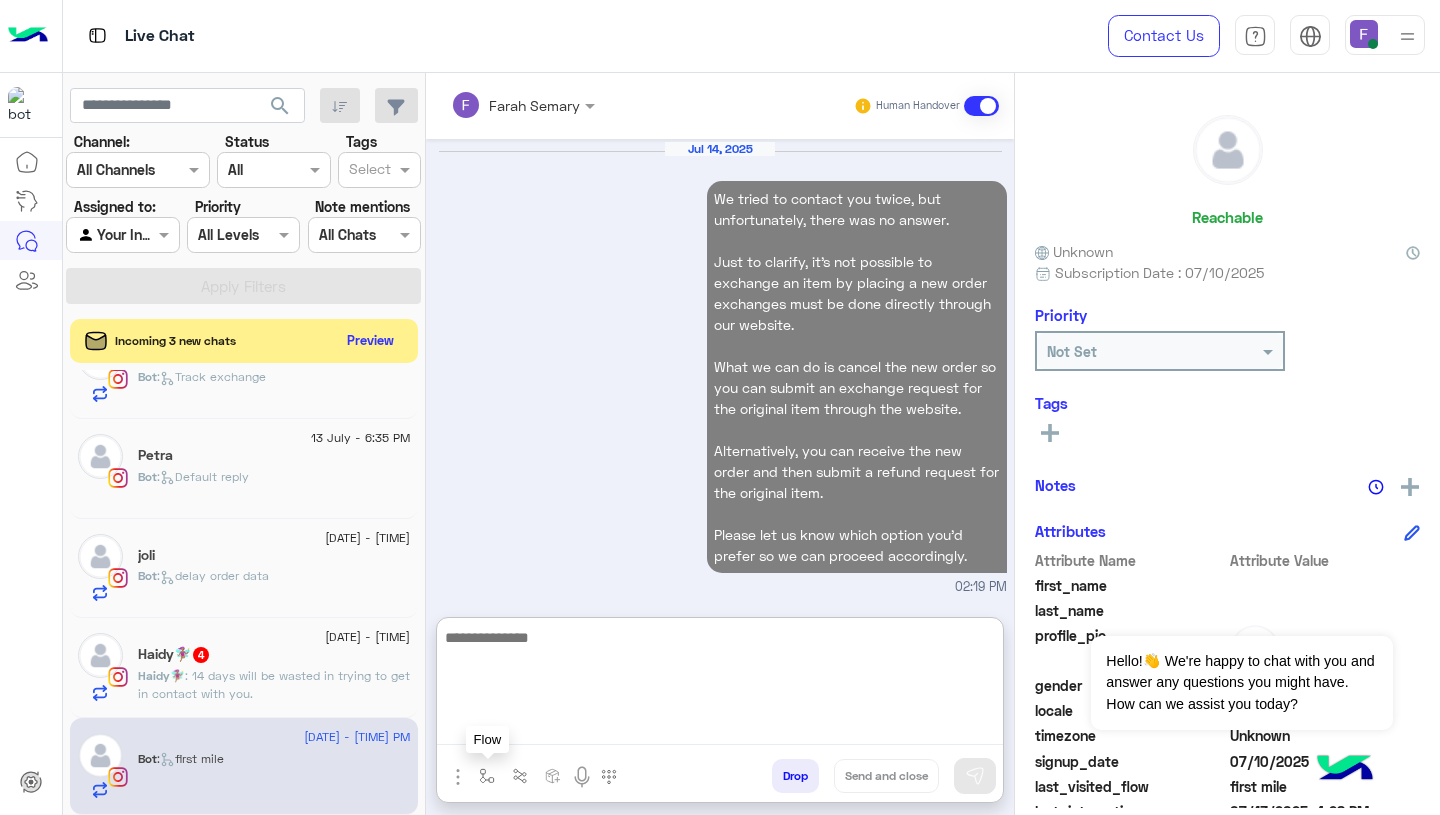 click at bounding box center [487, 776] 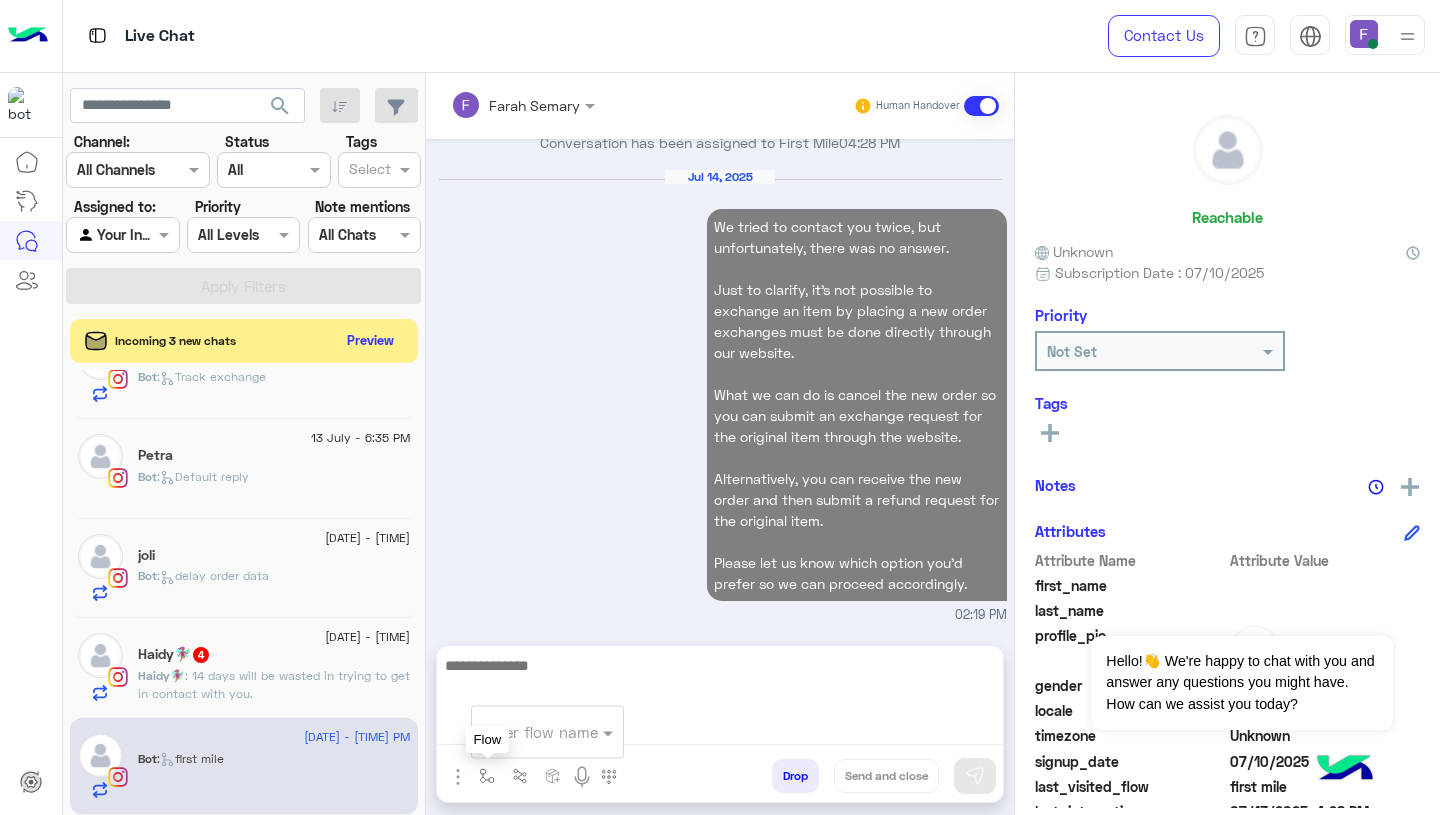 scroll, scrollTop: 2476, scrollLeft: 0, axis: vertical 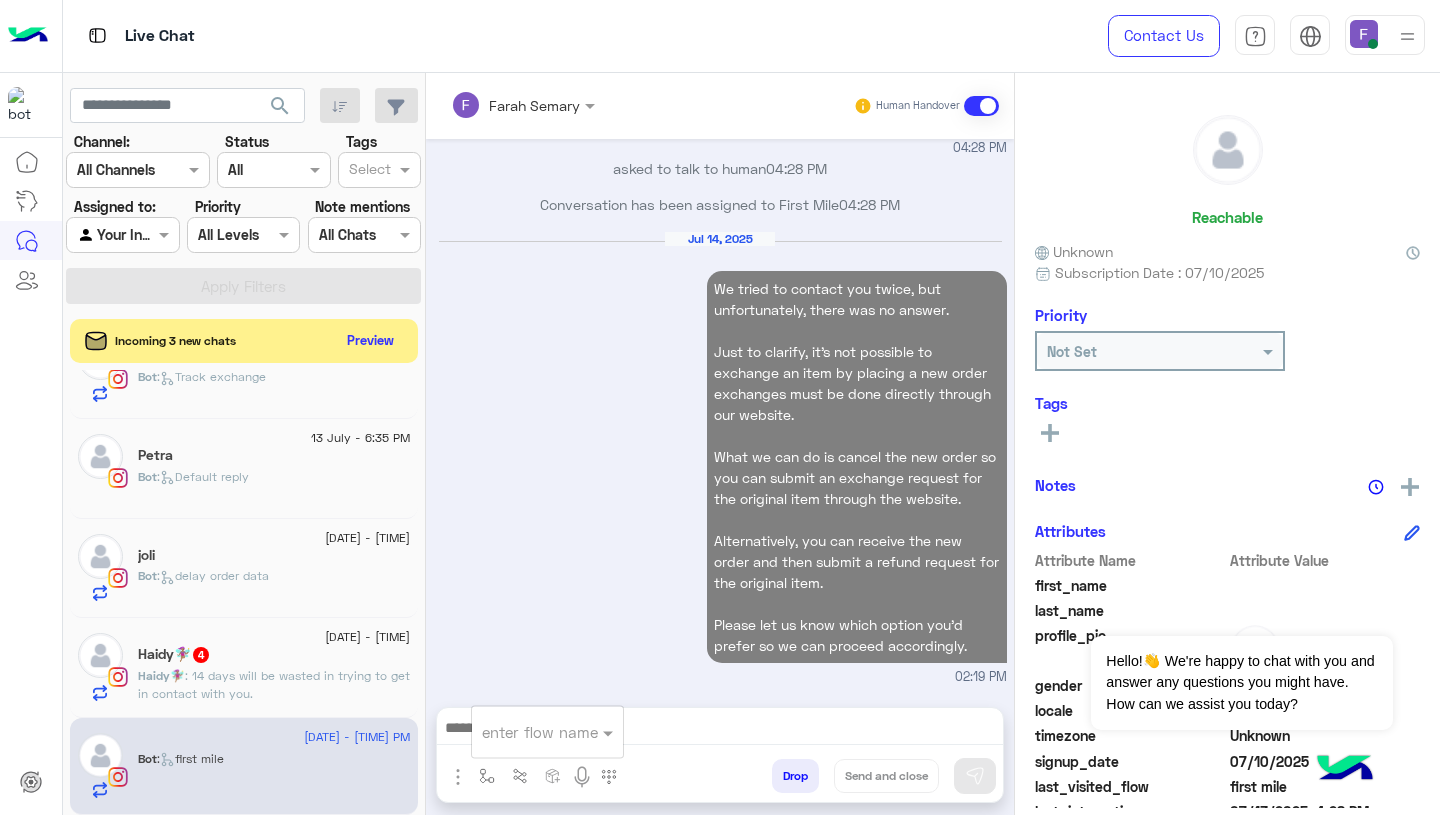 click at bounding box center [523, 732] 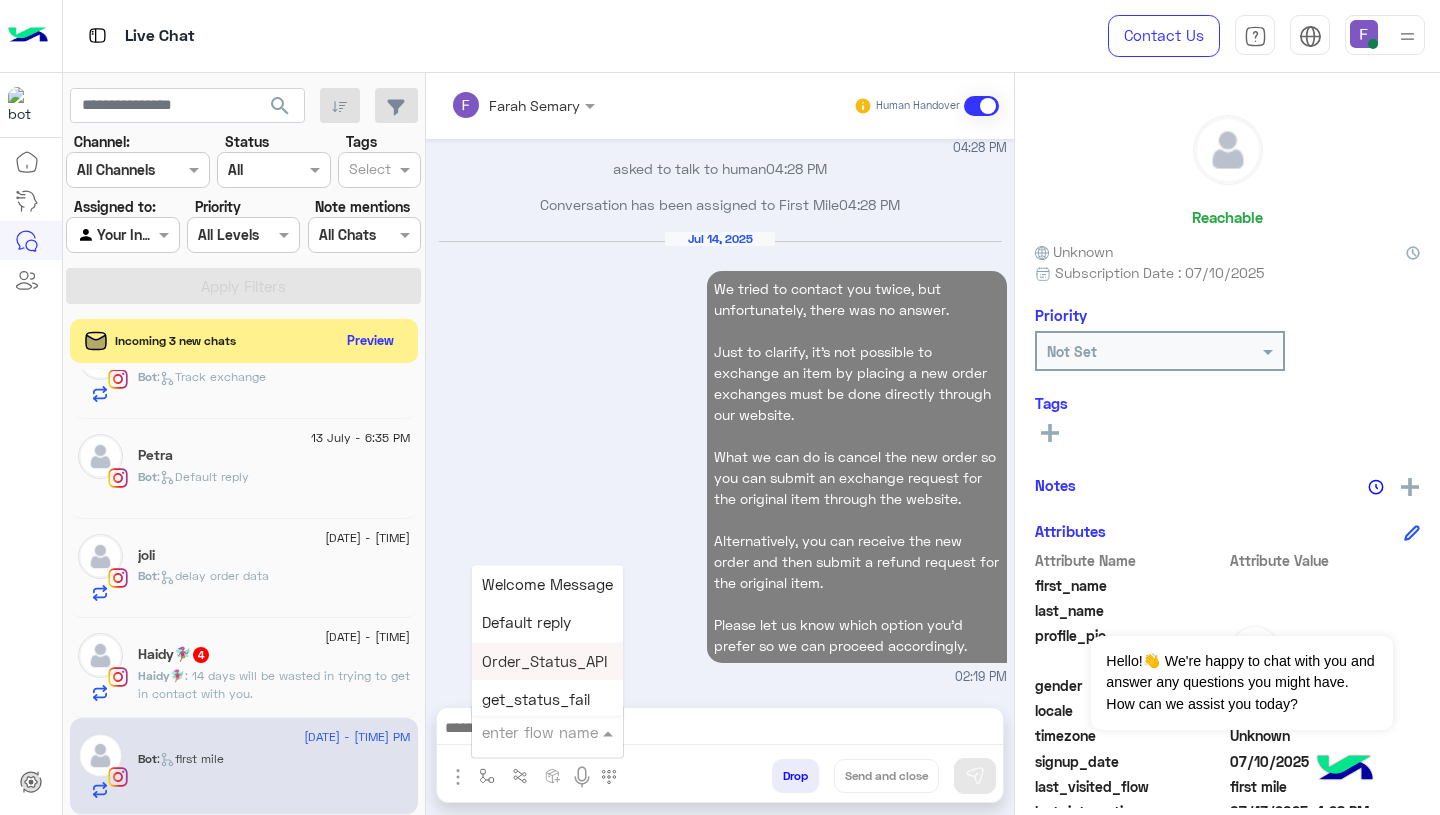 scroll, scrollTop: 1326, scrollLeft: 0, axis: vertical 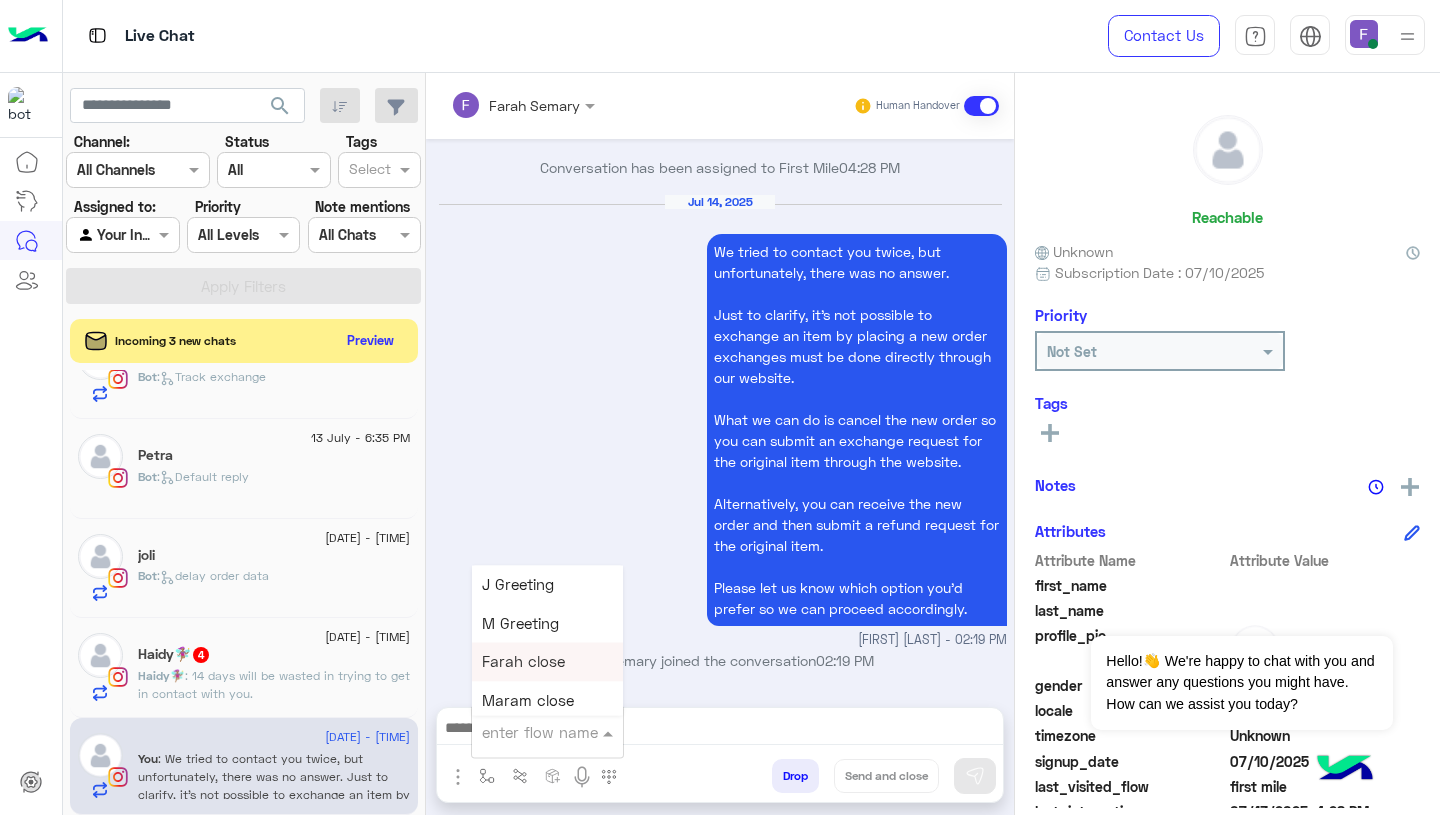 click on "Farah close" at bounding box center [547, 662] 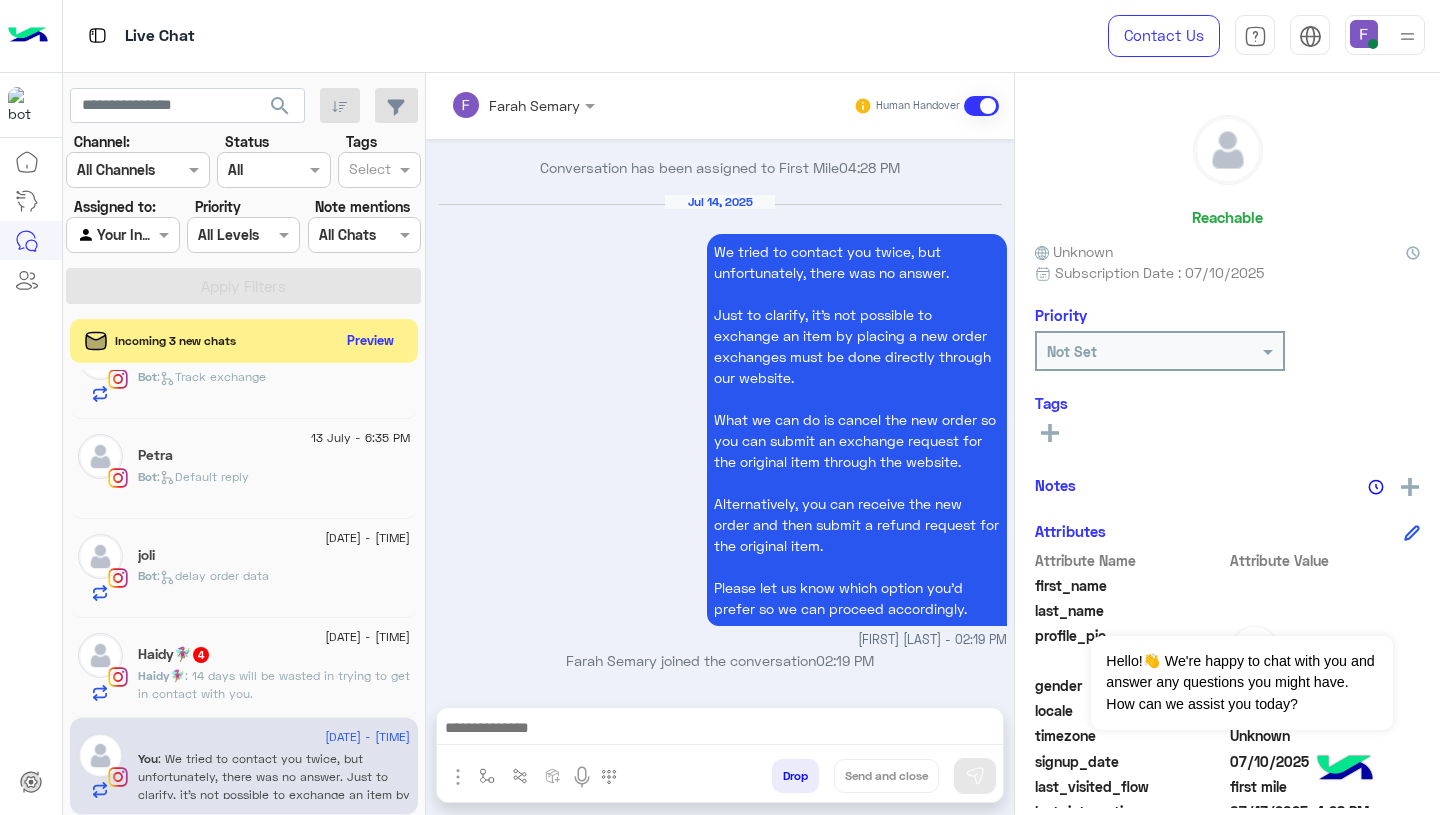 type on "**********" 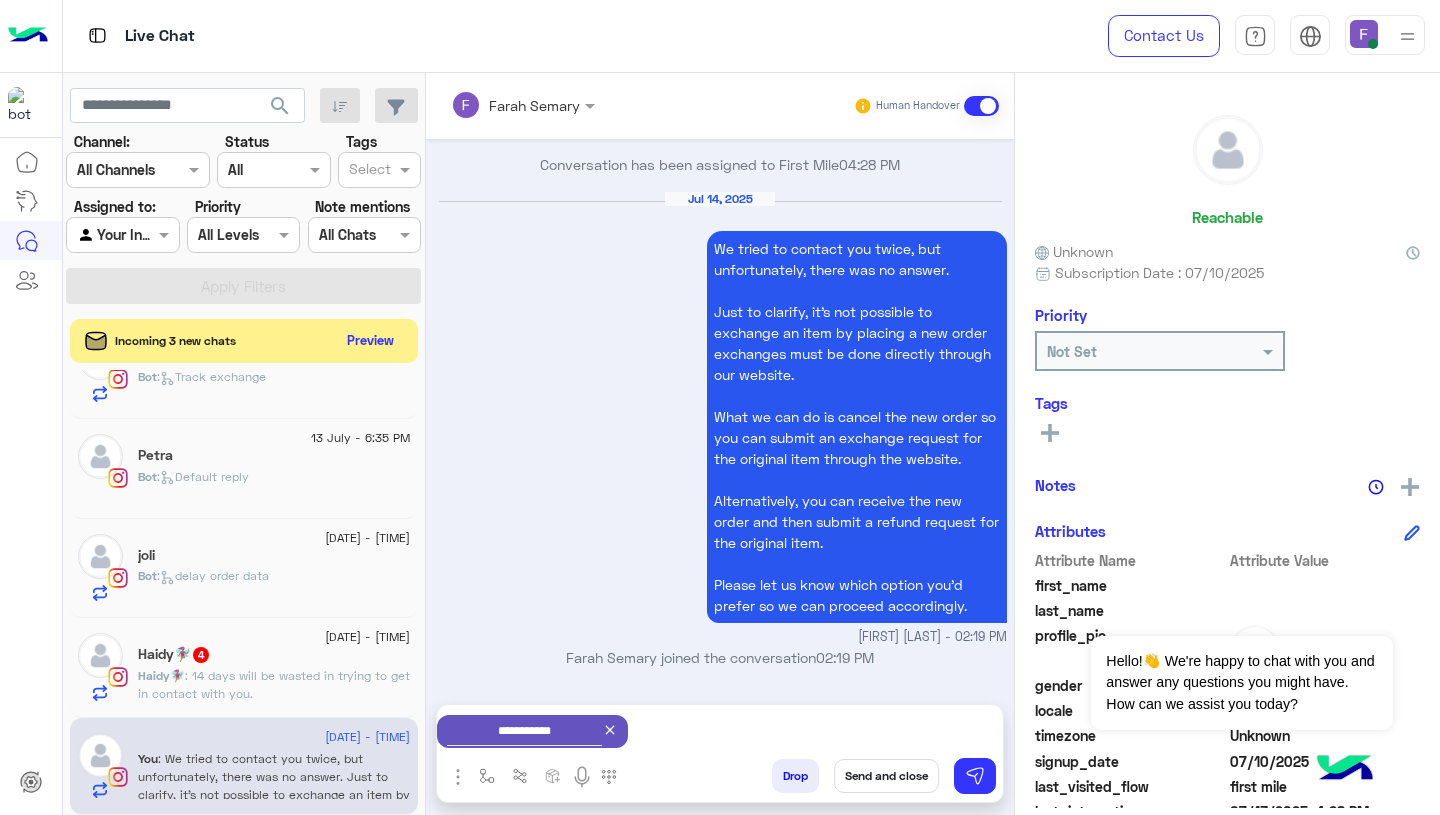 click on "Send and close" at bounding box center [886, 776] 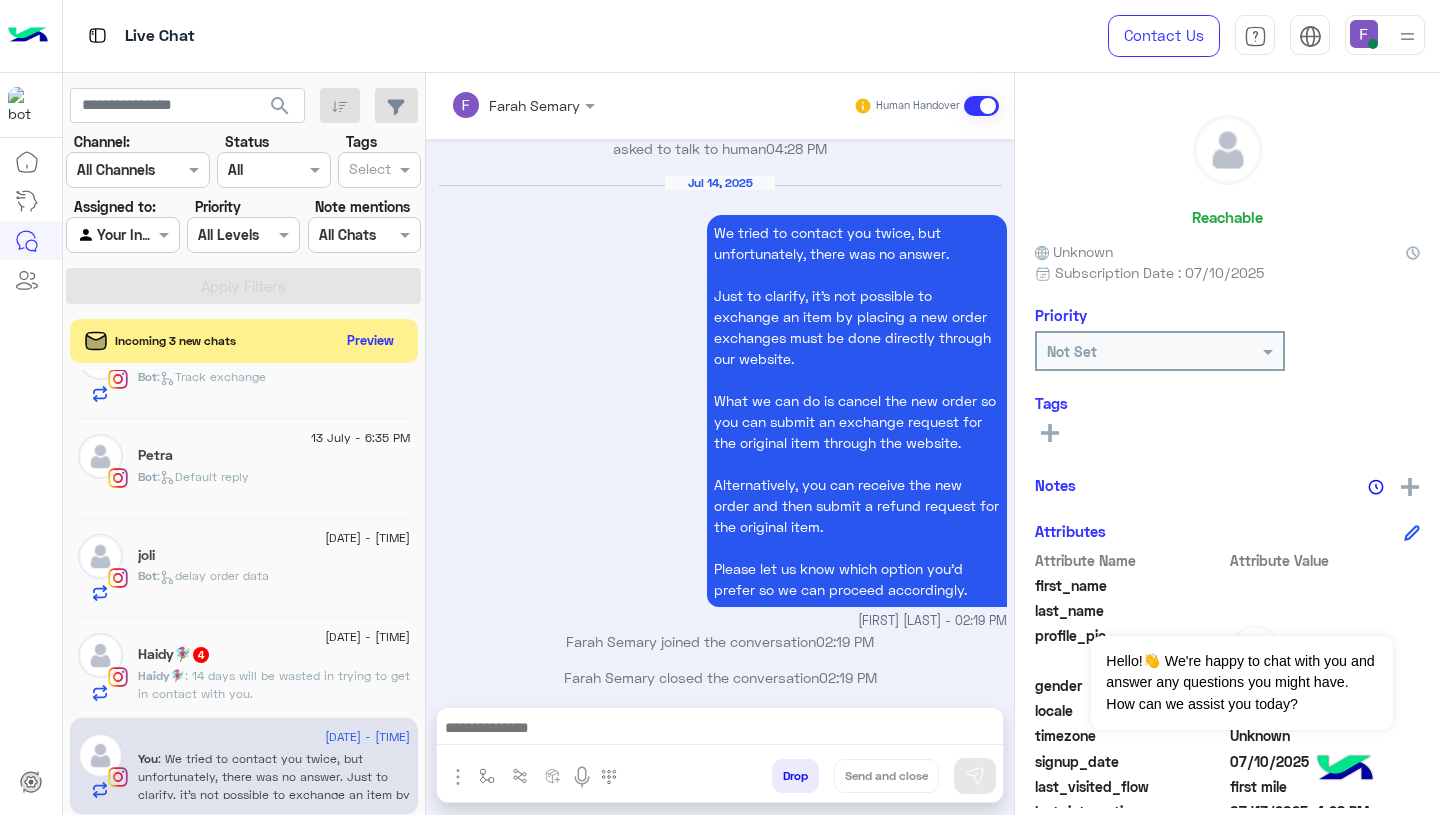 scroll, scrollTop: 2549, scrollLeft: 0, axis: vertical 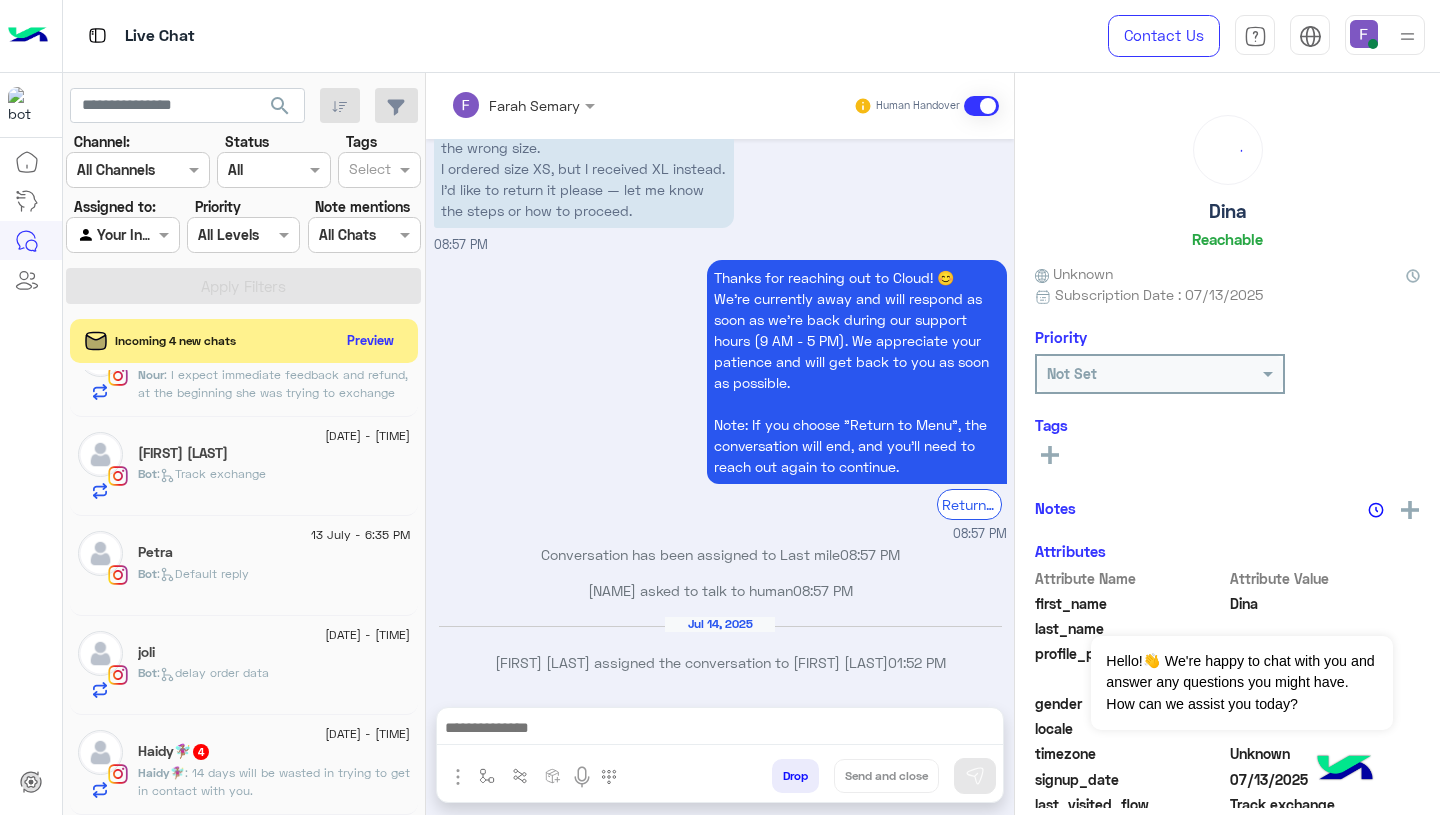 click on "Preview" 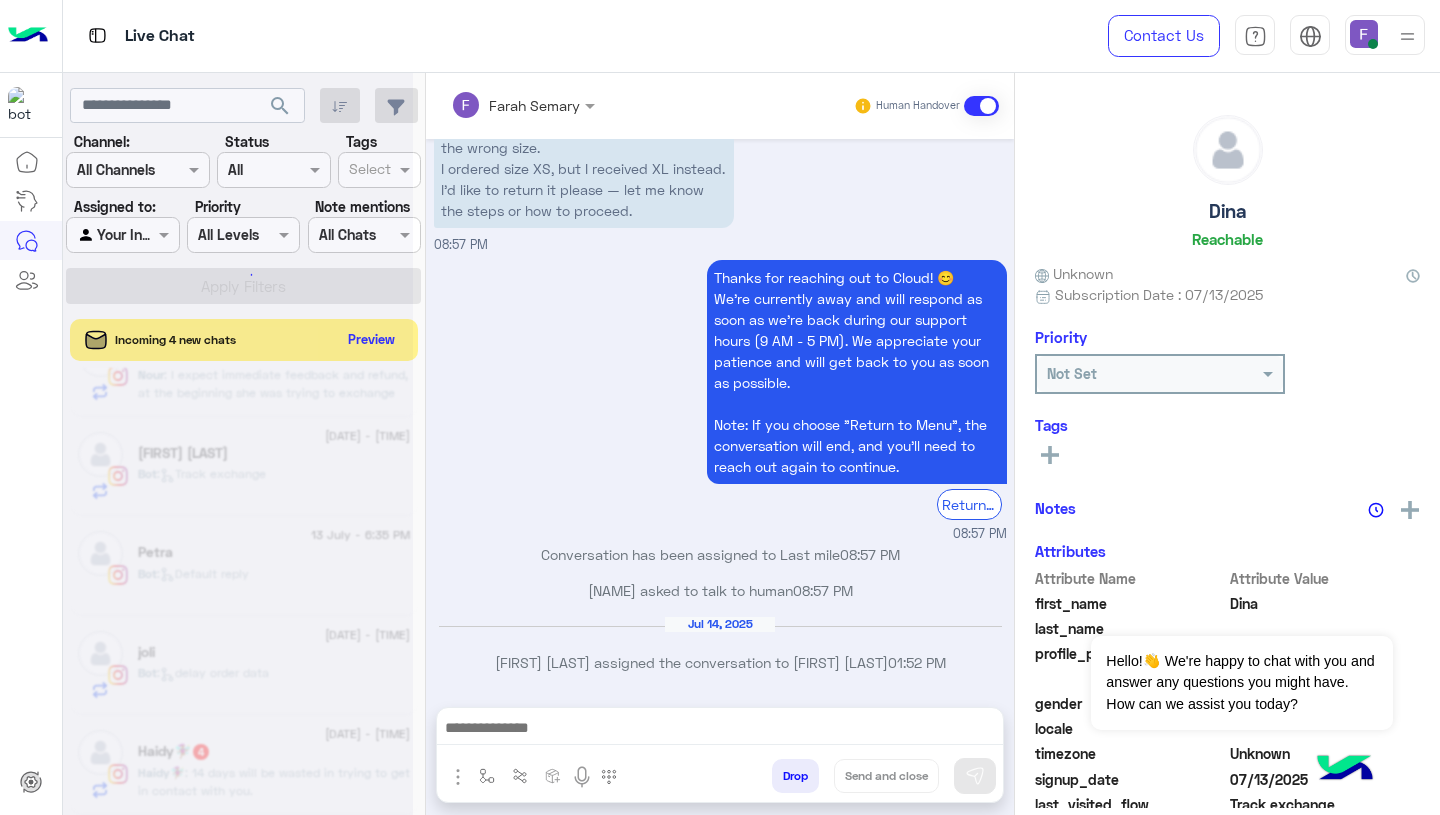 scroll, scrollTop: 258, scrollLeft: 0, axis: vertical 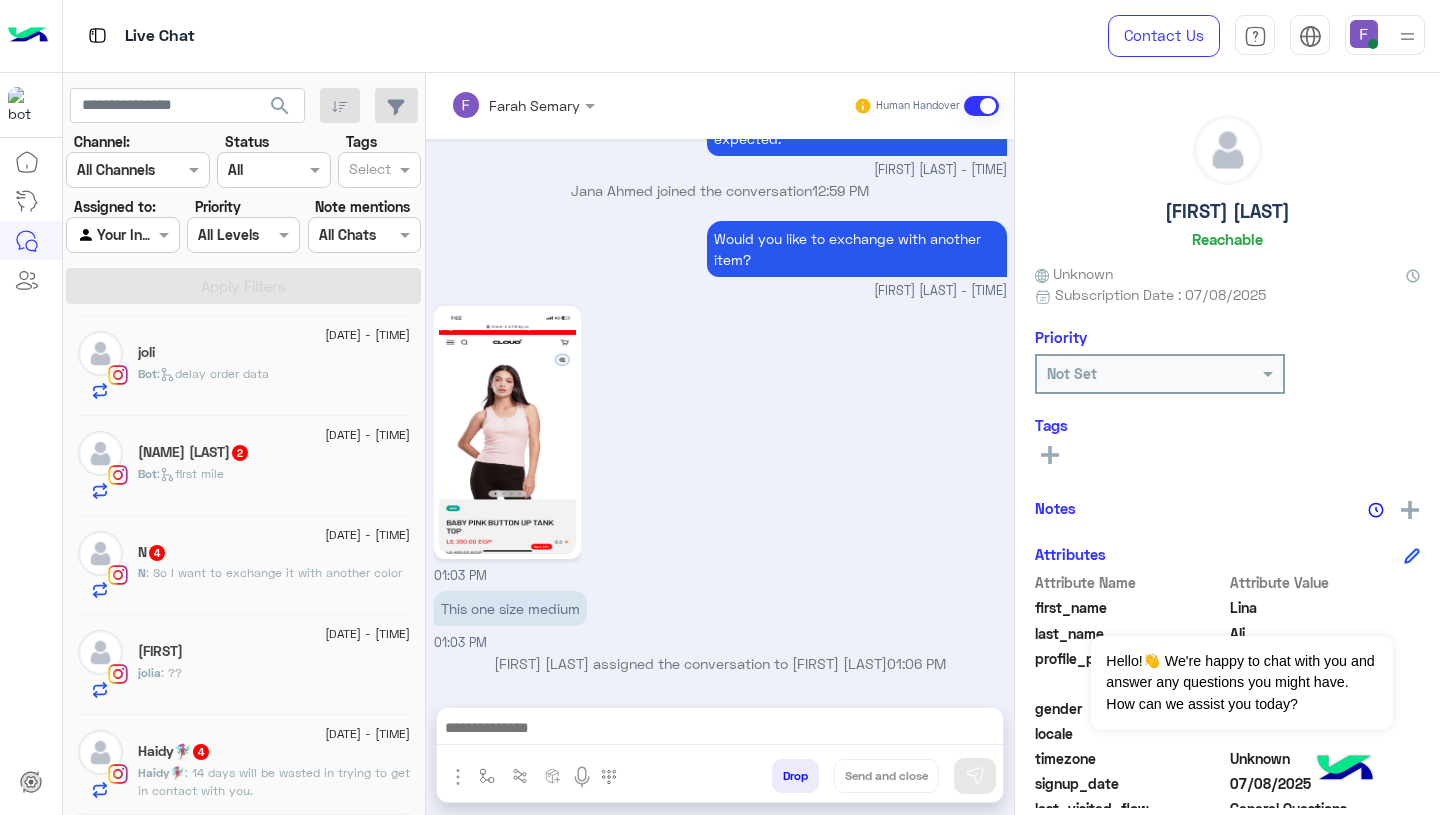 click on ": 14 days will be wasted in trying to get in contact with you." 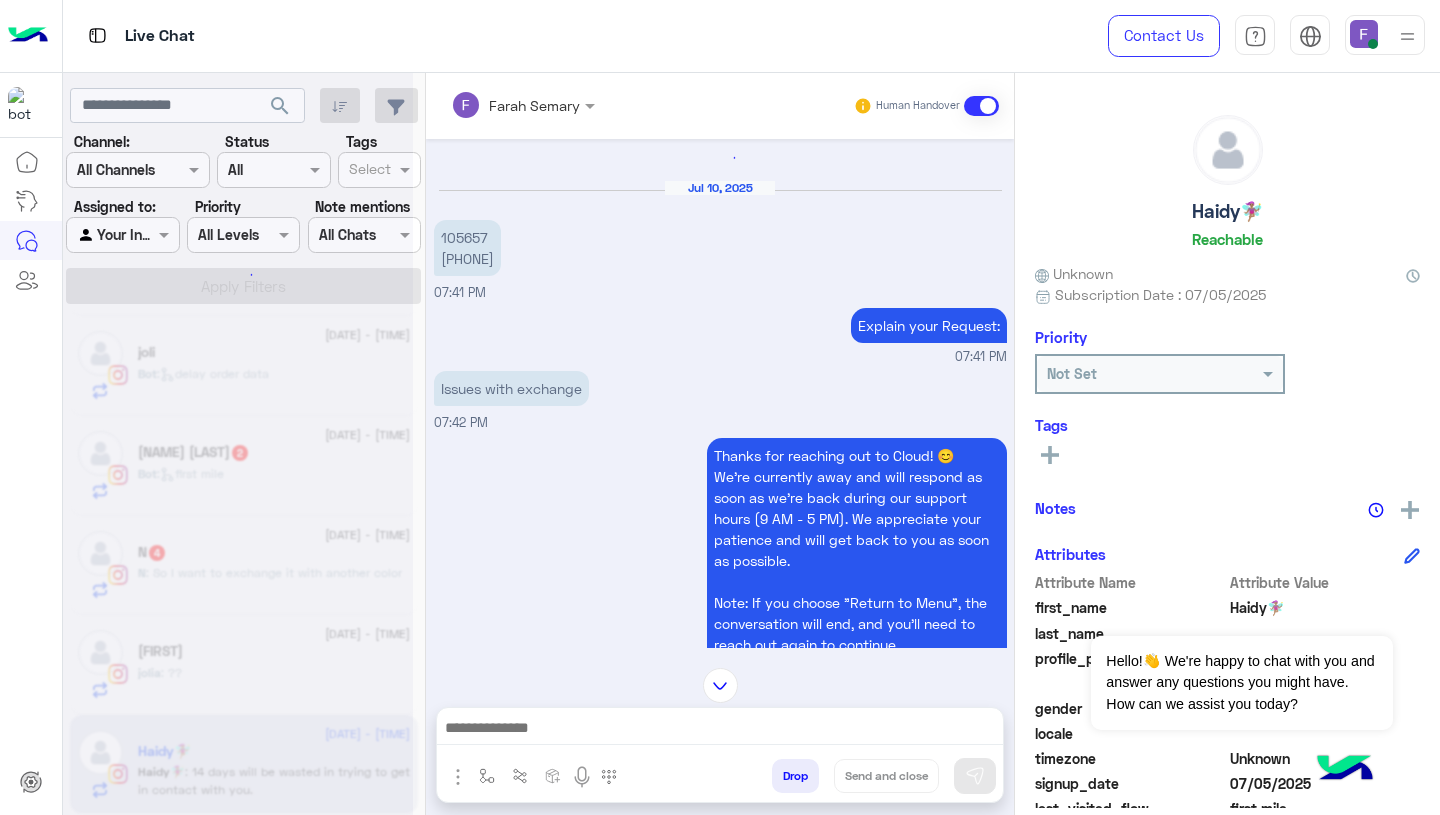 scroll, scrollTop: 0, scrollLeft: 0, axis: both 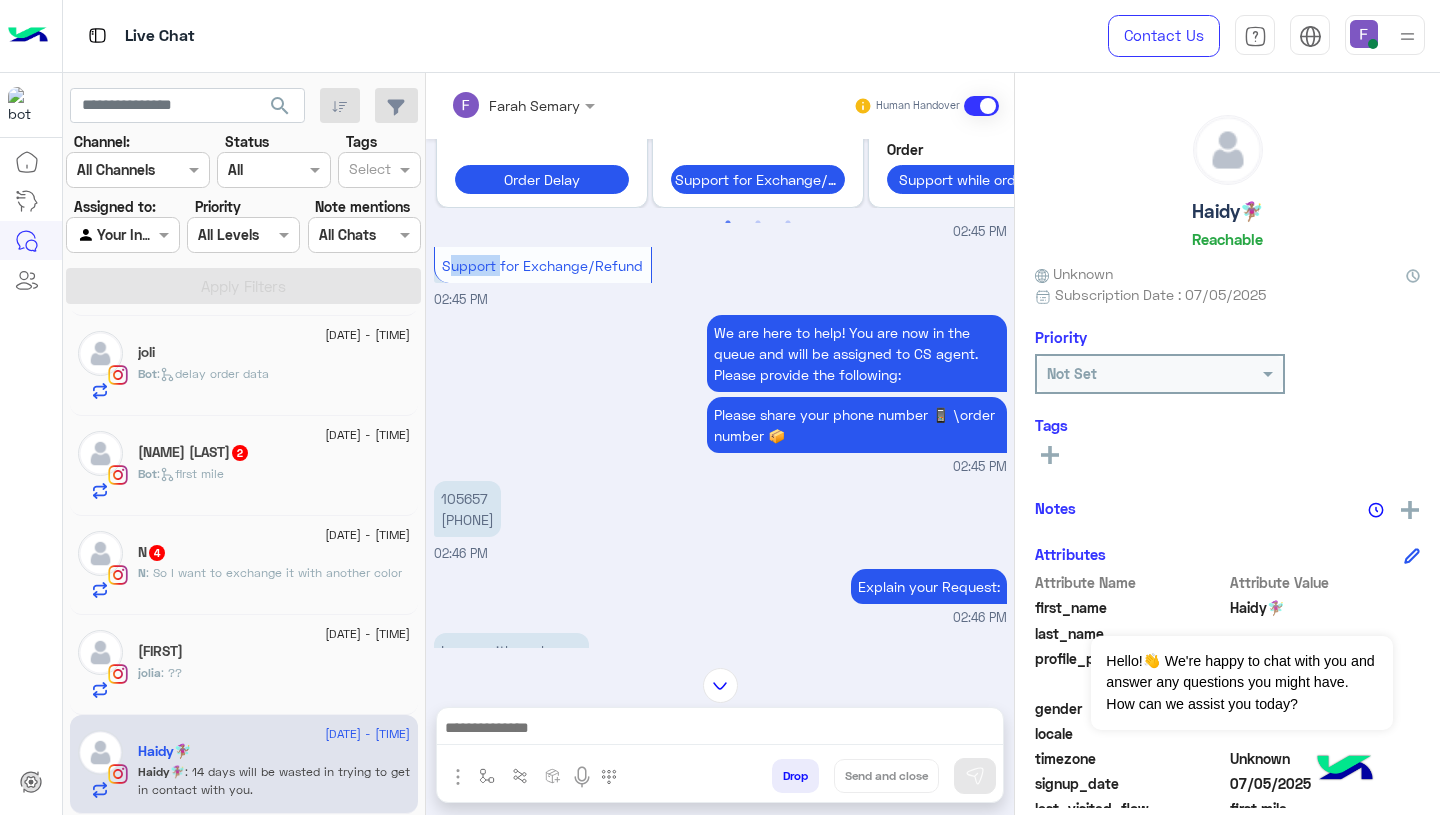 click on "Support for Exchange/Refund" at bounding box center (499, -1892) 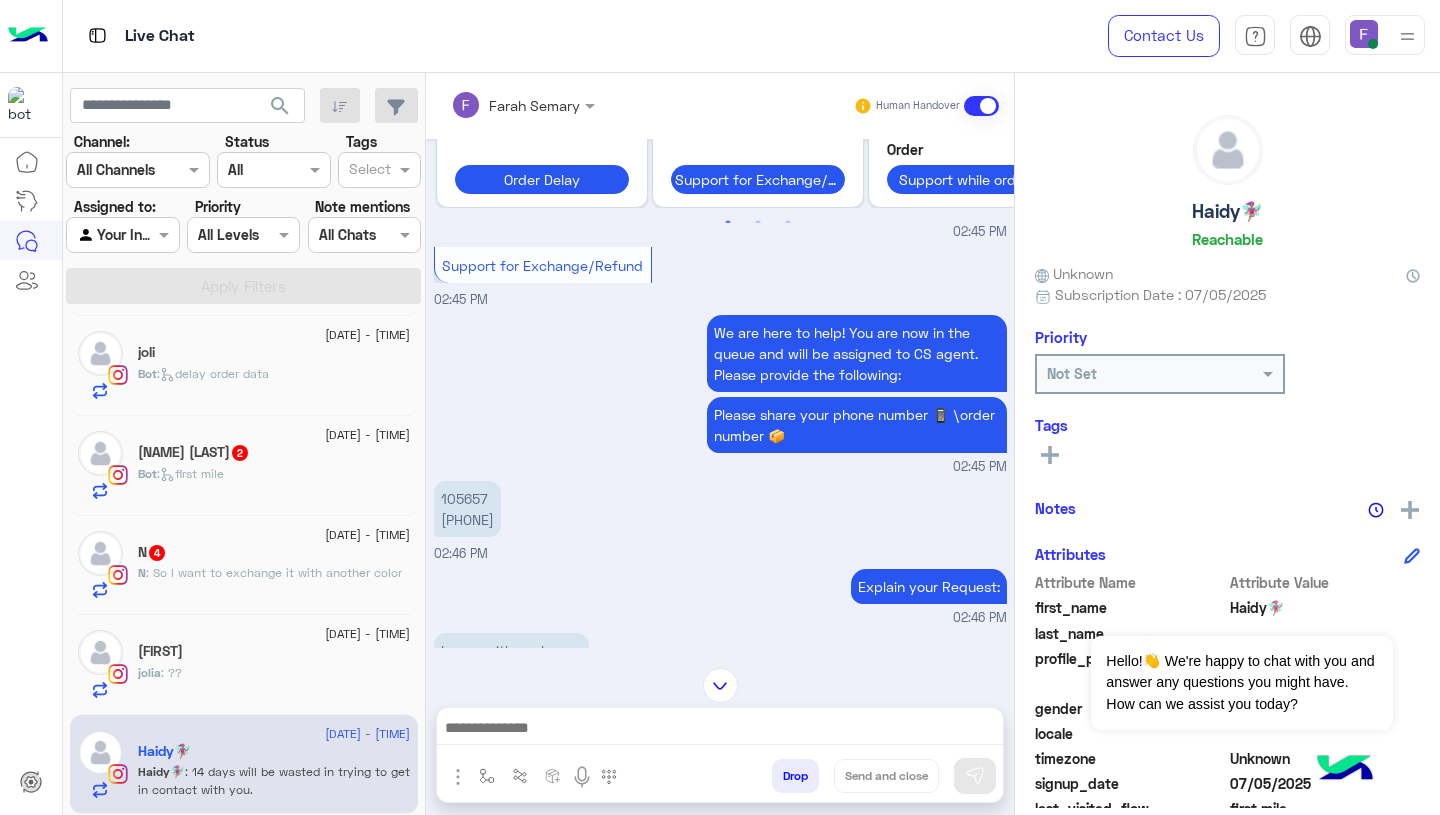 click on "105657 01206784418" at bounding box center (467, 509) 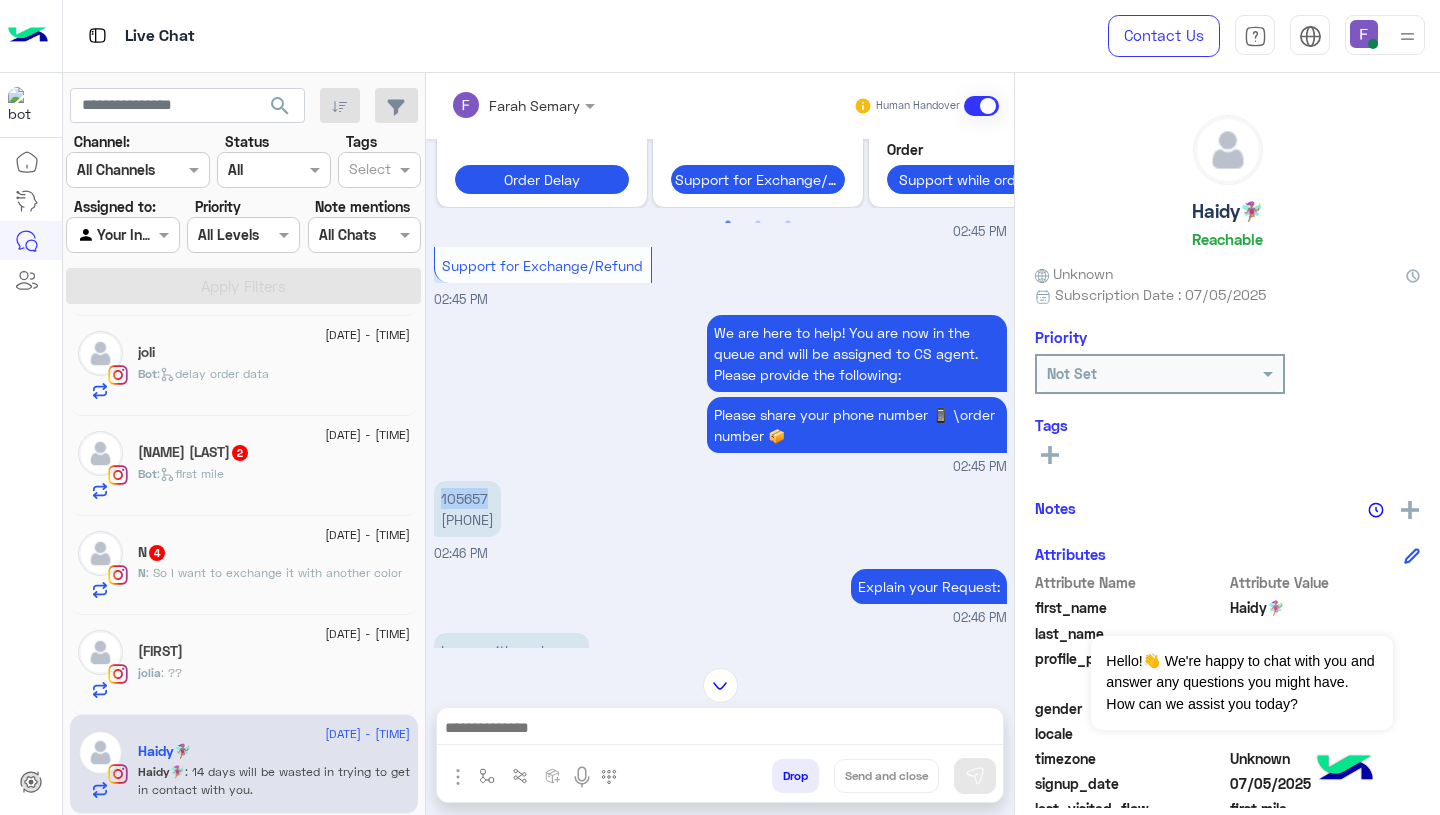 click on "105657 01206784418" at bounding box center [467, 509] 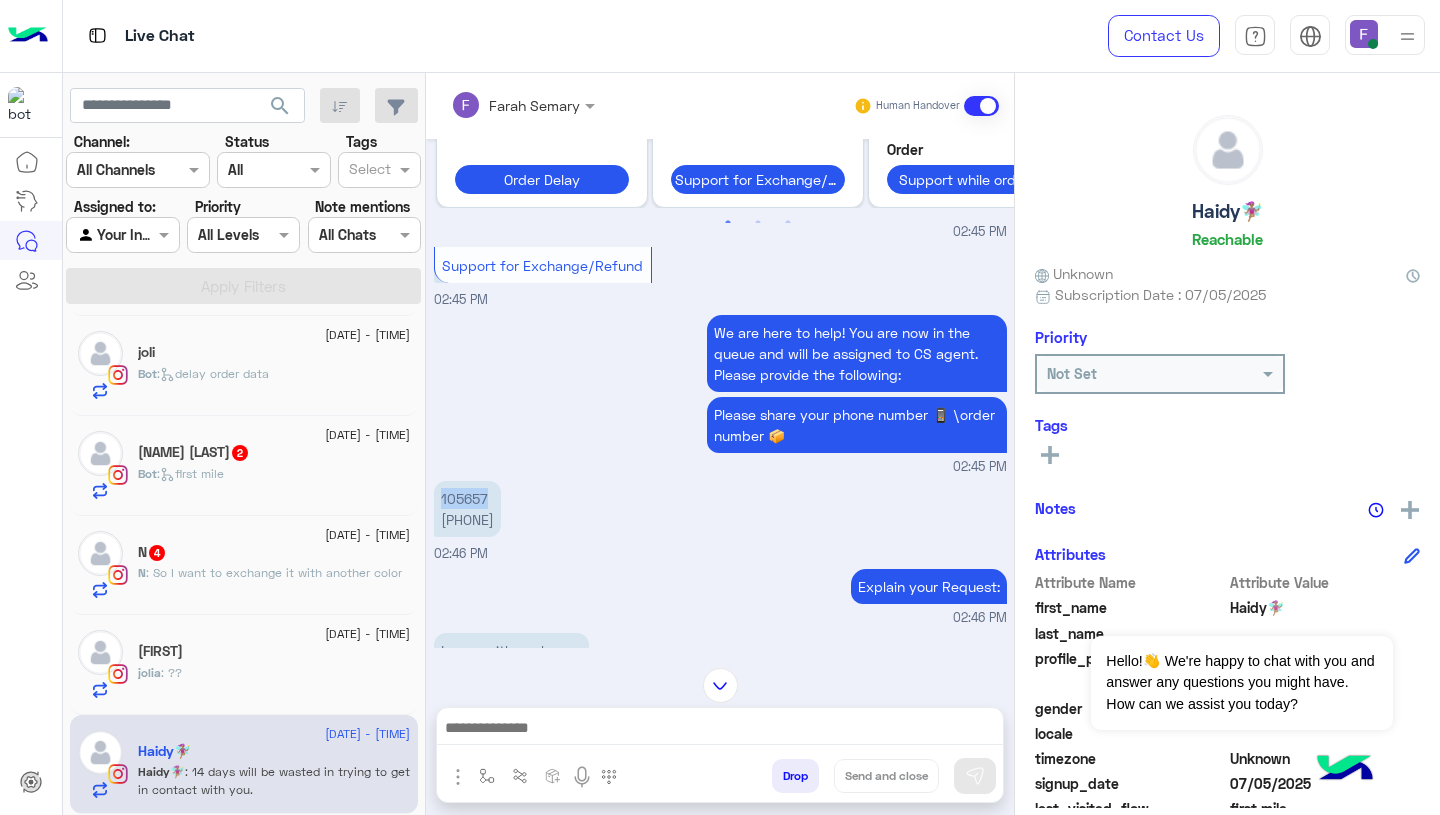 click on "105657 01206784418   02:46 PM" at bounding box center [720, 520] 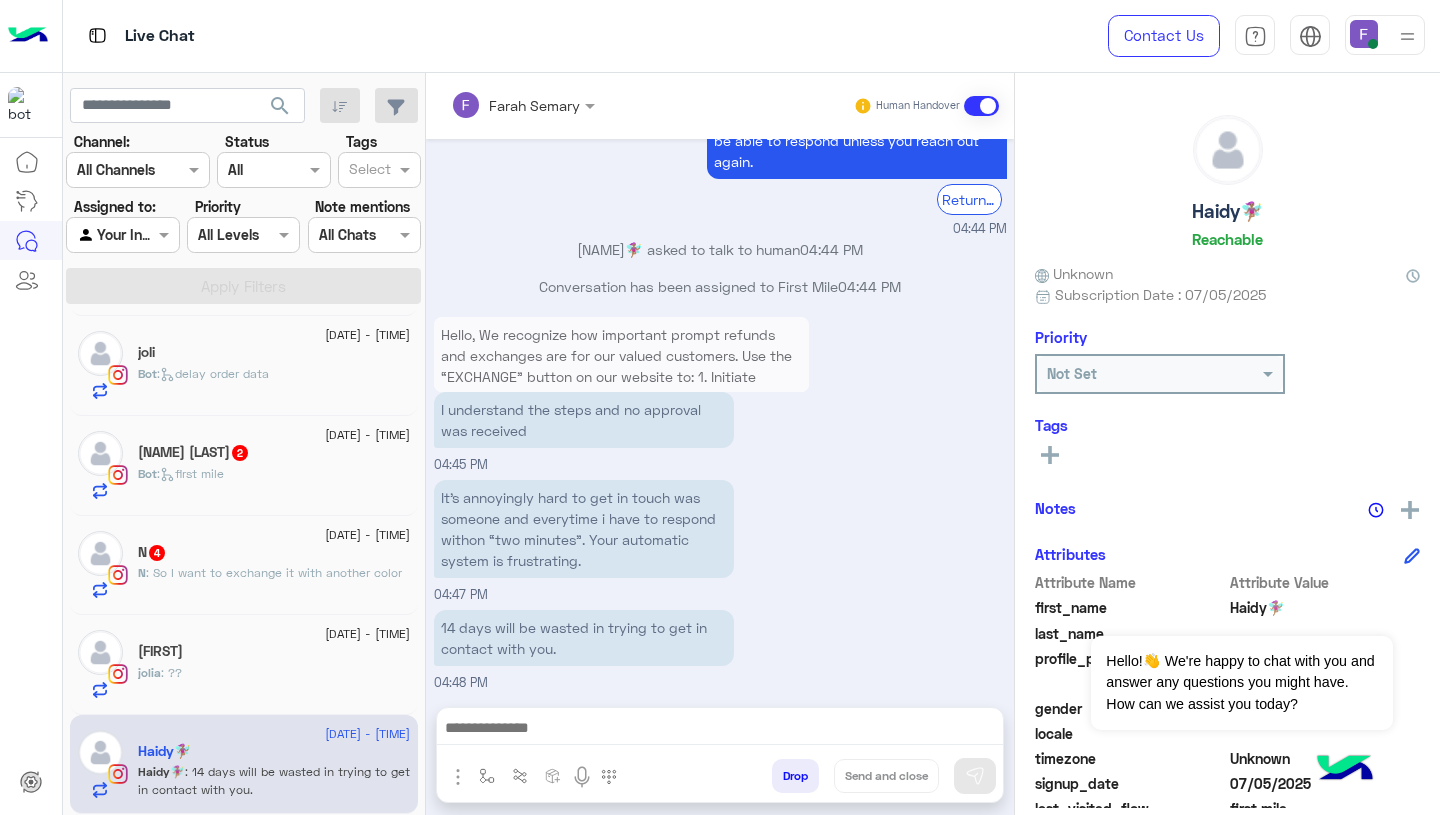 scroll, scrollTop: 6301, scrollLeft: 0, axis: vertical 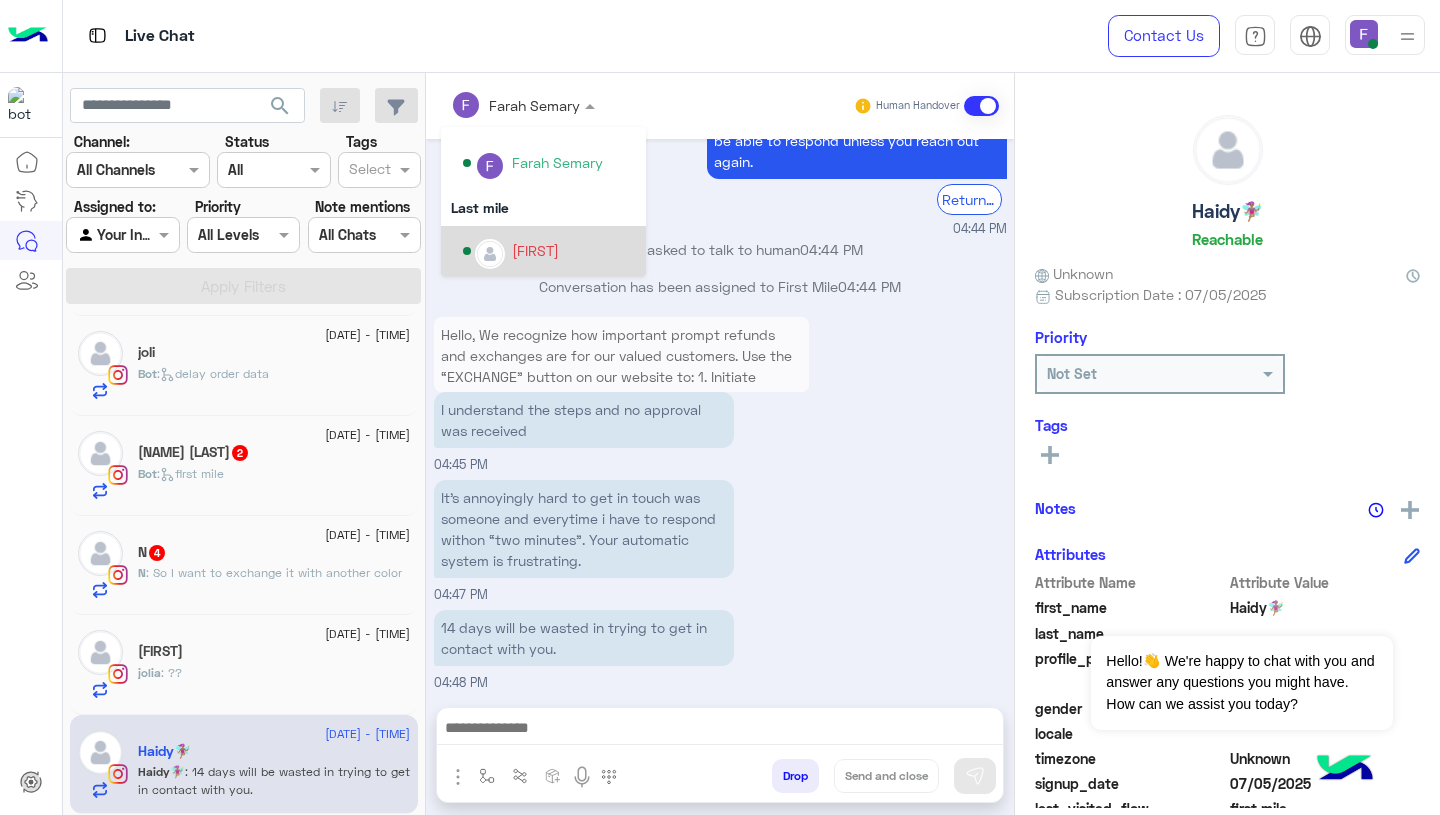 click on "Maram Ahmed" at bounding box center (535, 250) 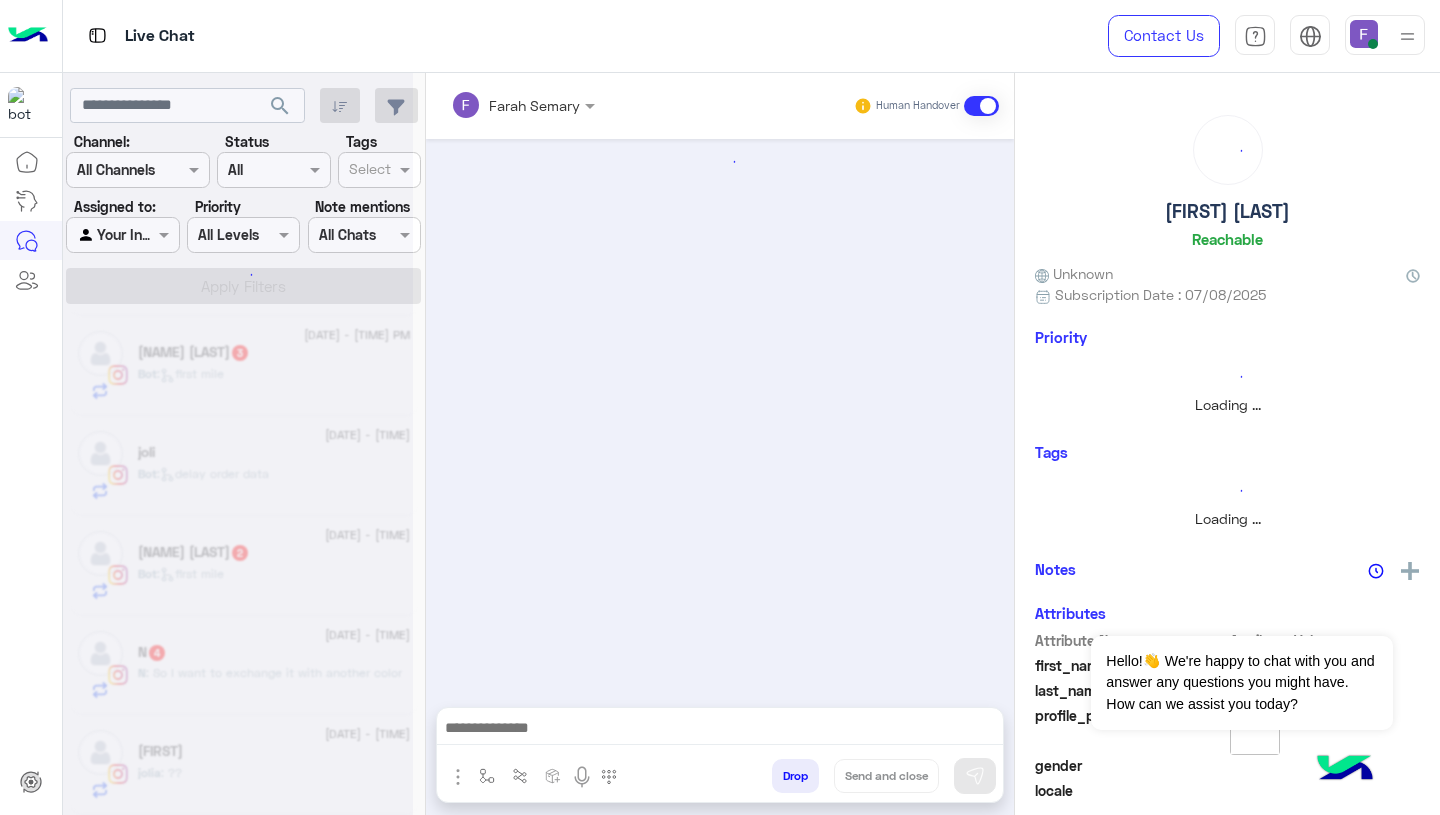 scroll, scrollTop: 501, scrollLeft: 0, axis: vertical 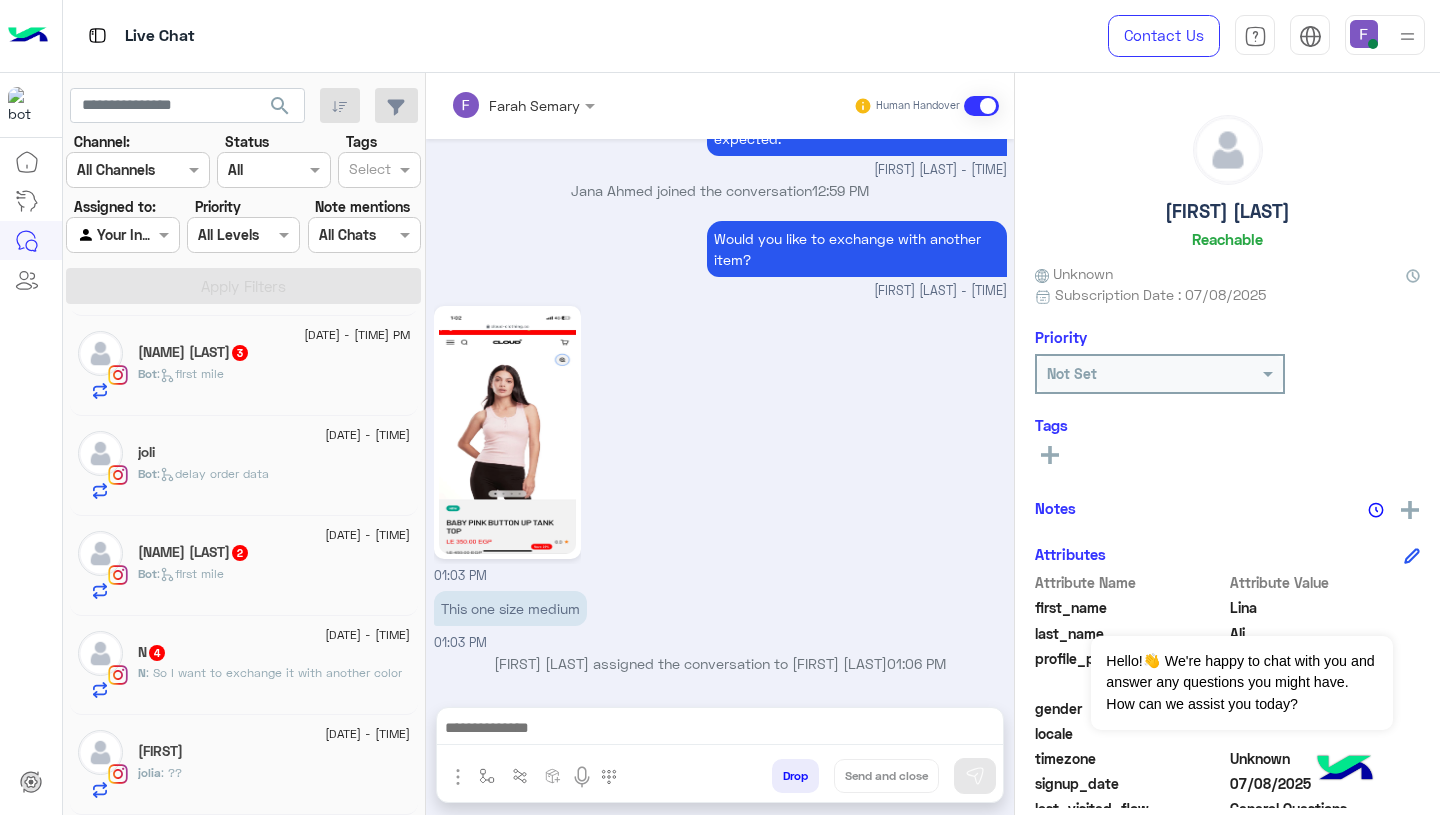 click on "jolia : ??" 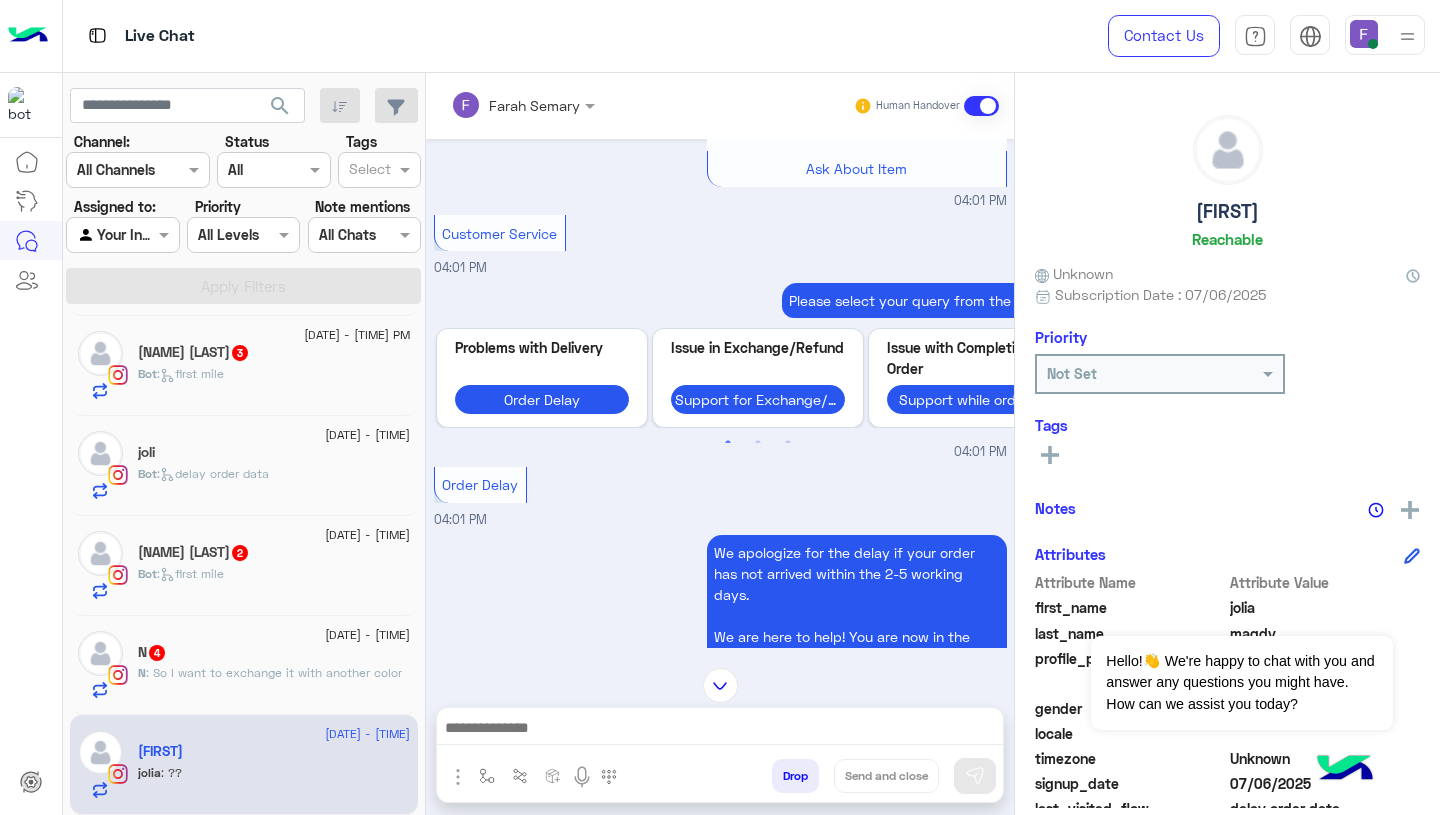 scroll, scrollTop: 163, scrollLeft: 0, axis: vertical 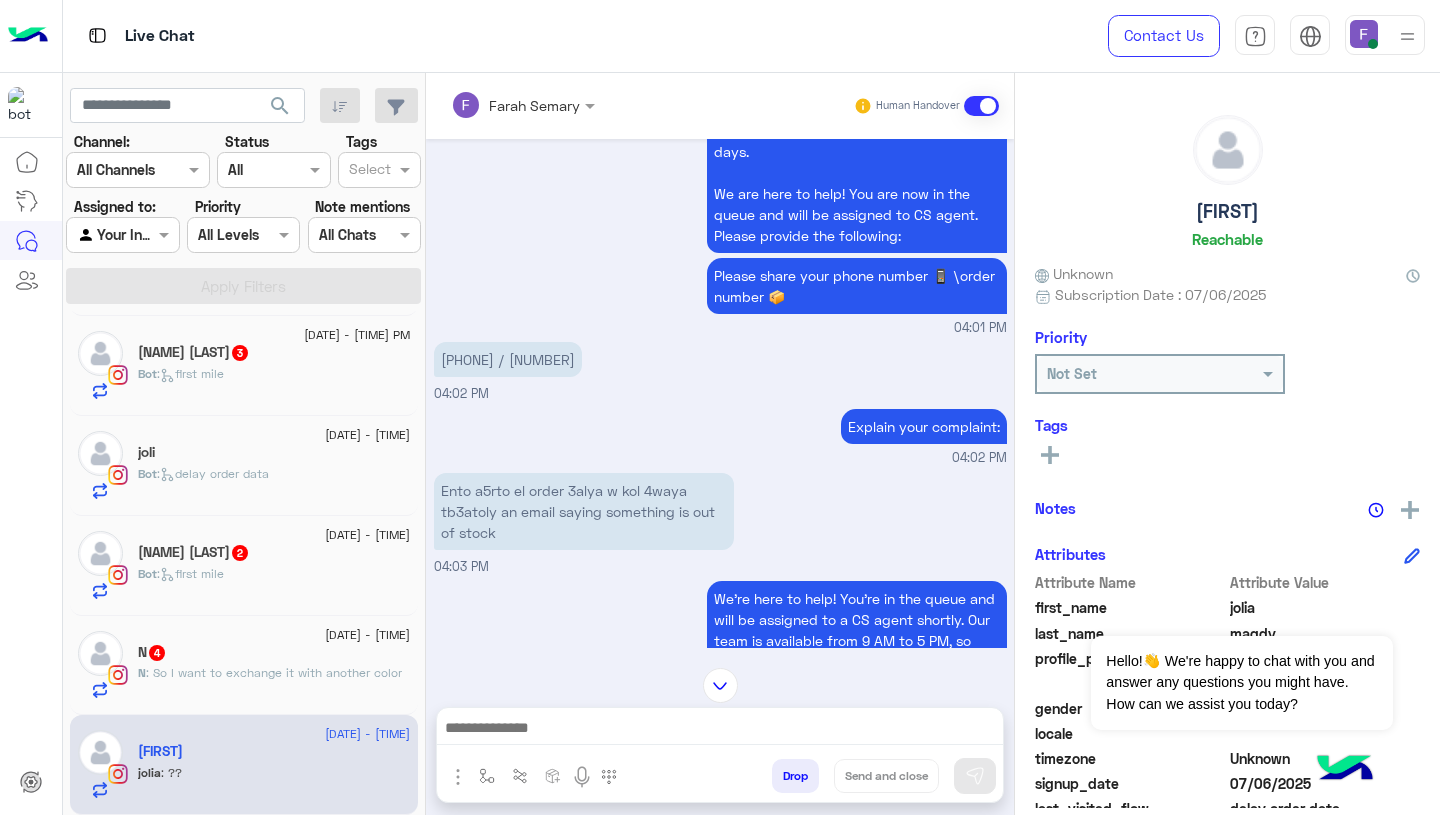 click on "01276604909 / 104046" at bounding box center [508, 359] 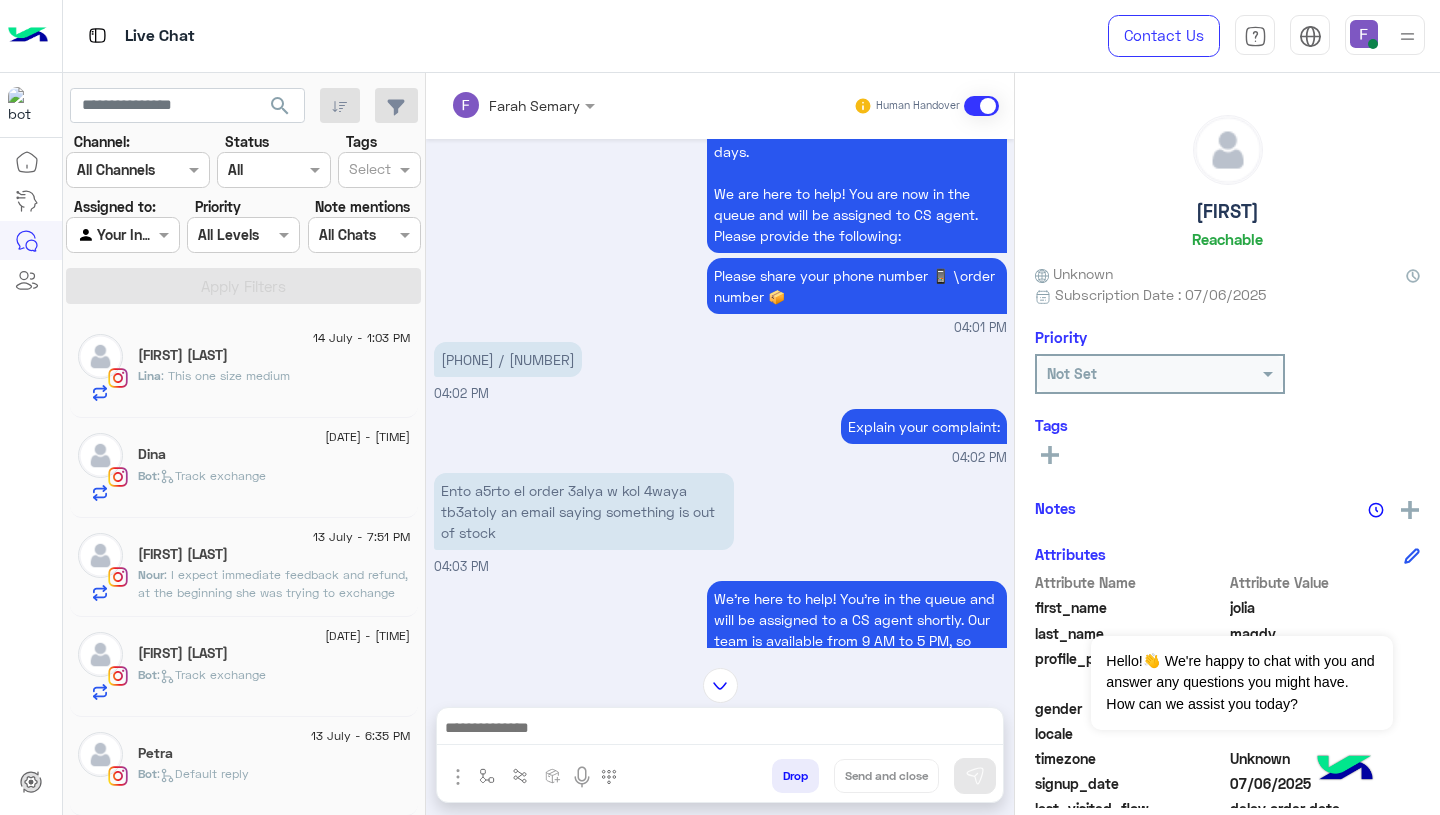 scroll, scrollTop: 501, scrollLeft: 0, axis: vertical 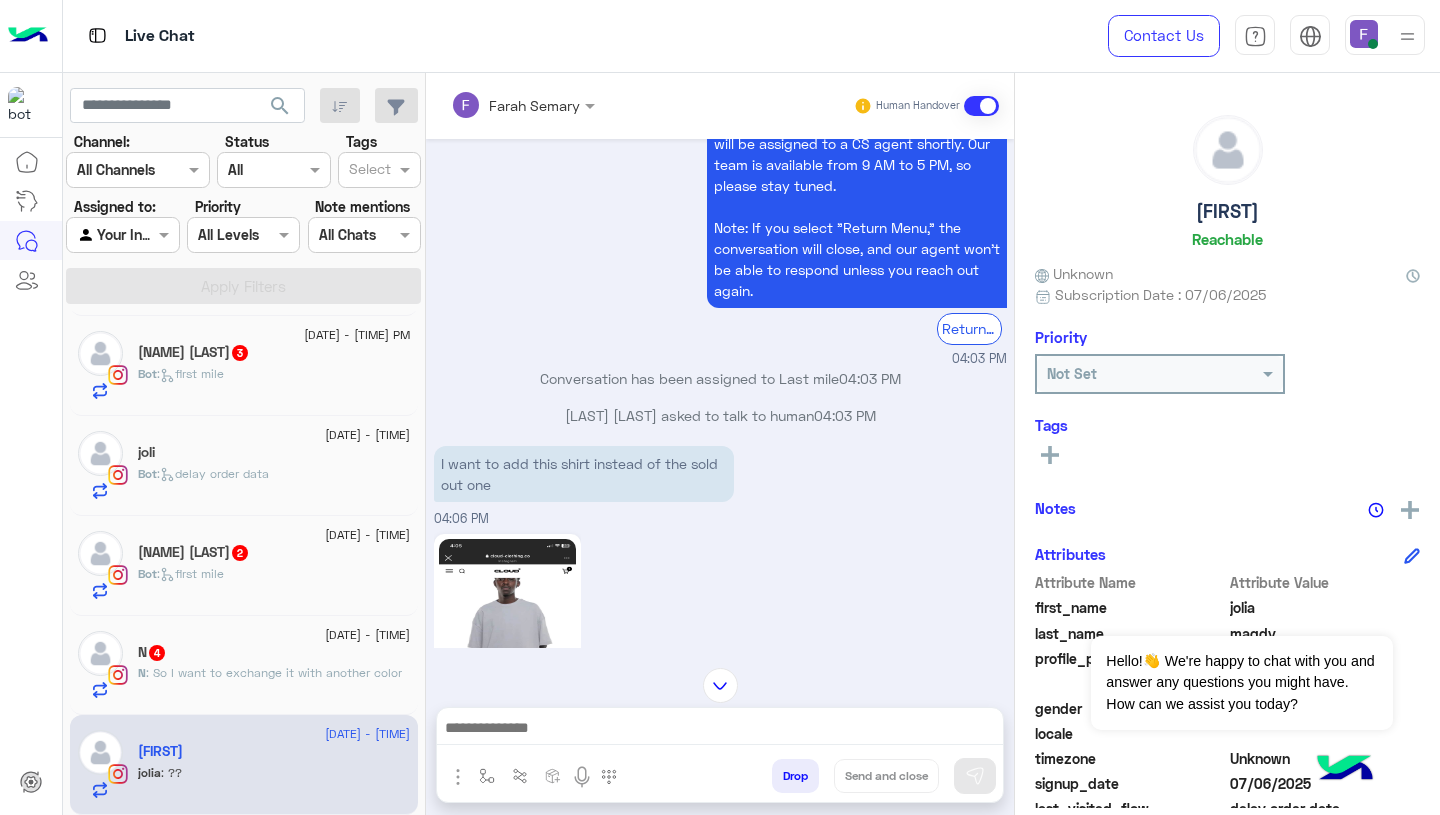 click on "I want to add this shirt instead of the sold out one" at bounding box center [584, 474] 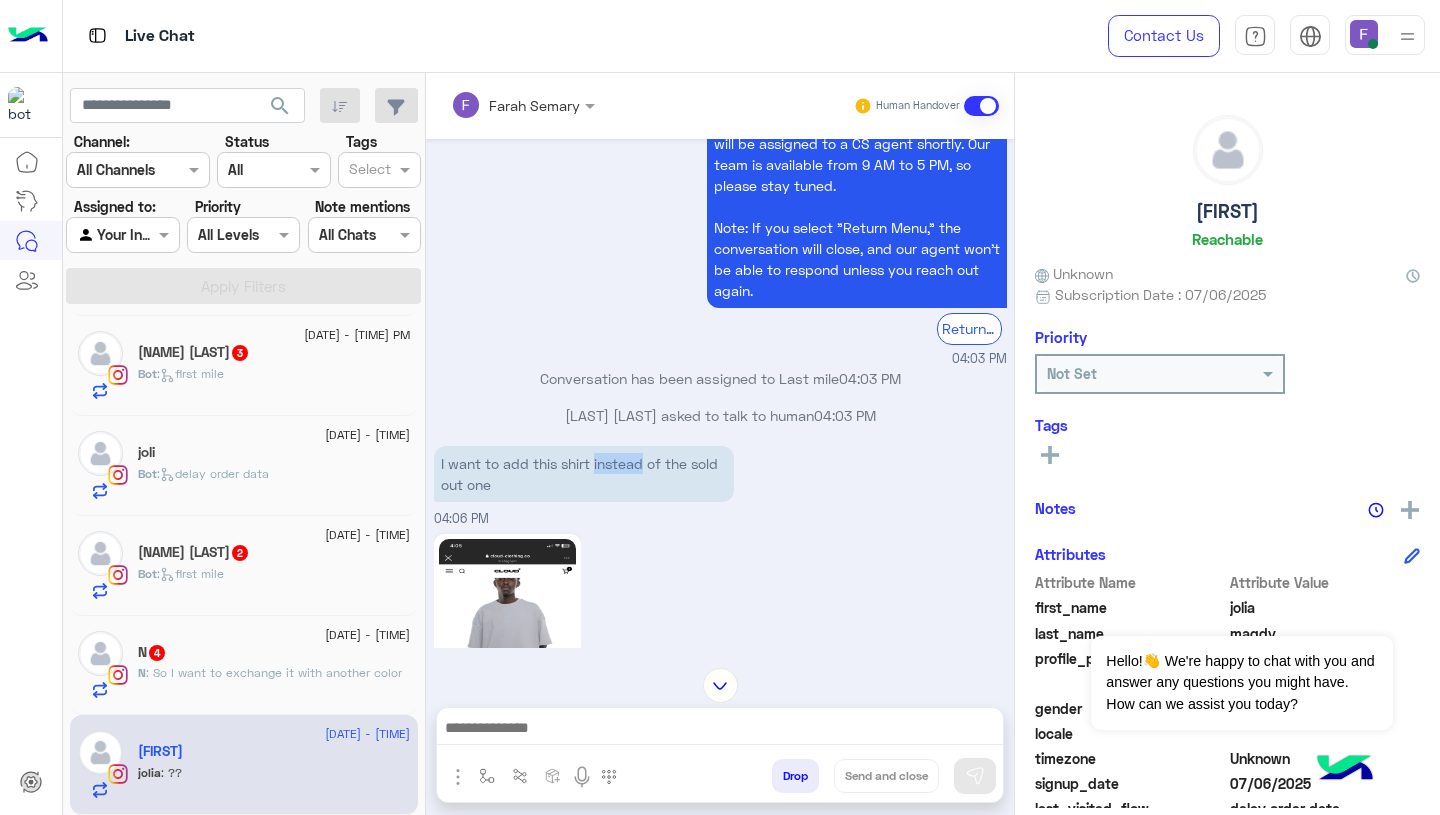 click on "I want to add this shirt instead of the sold out one" at bounding box center [584, 474] 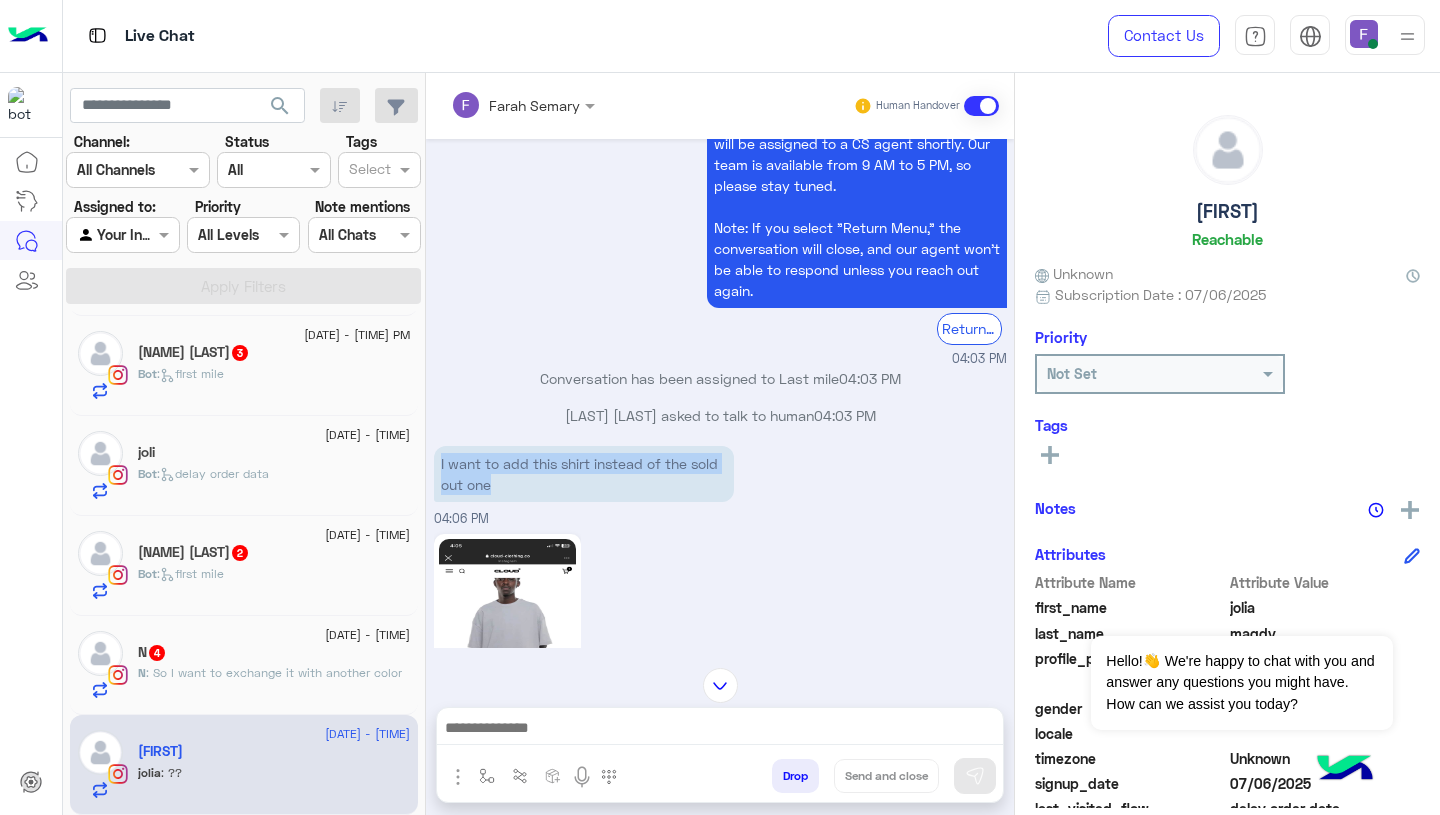 click on "I want to add this shirt instead of the sold out one" at bounding box center (584, 474) 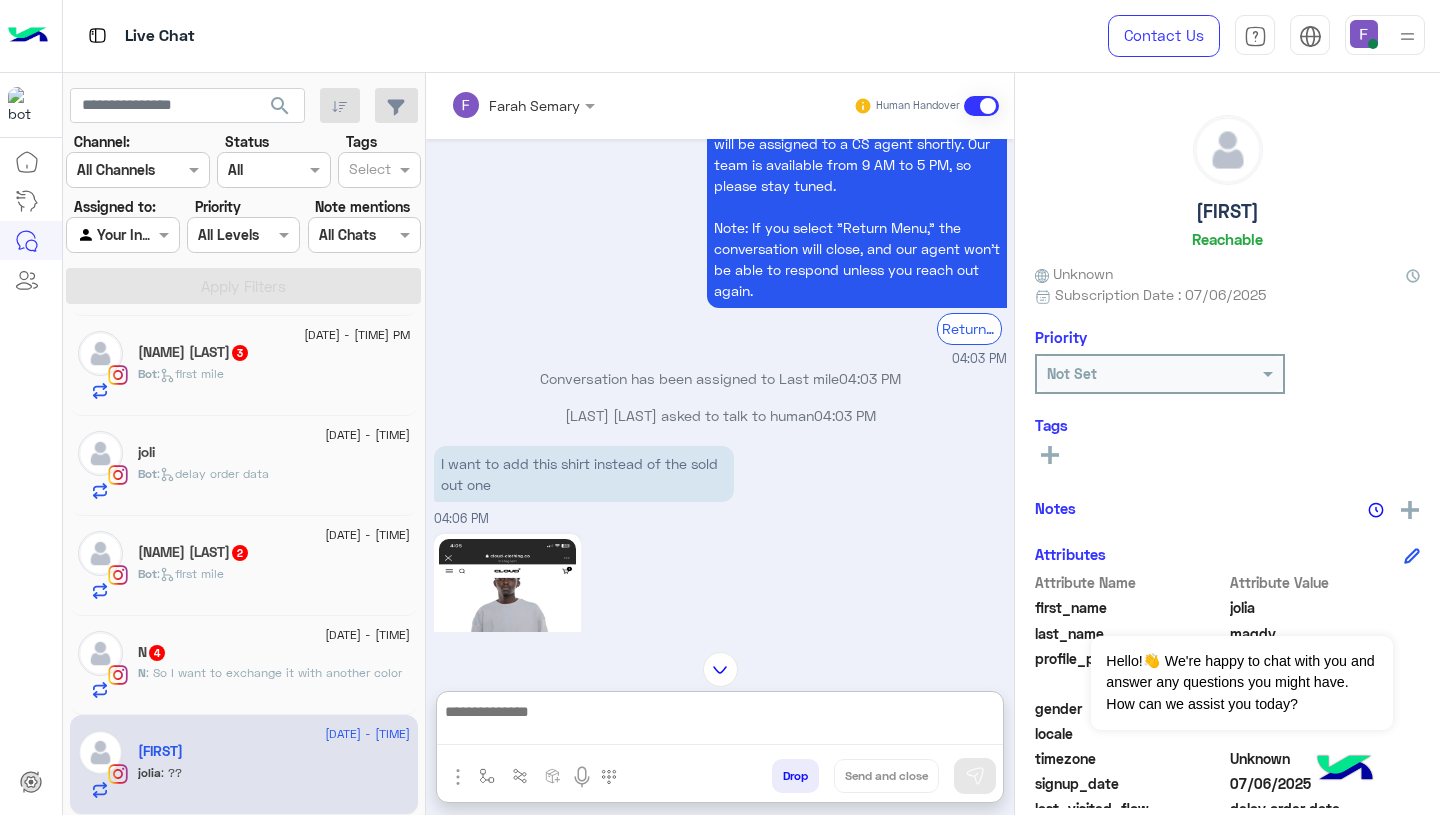 click at bounding box center [720, 722] 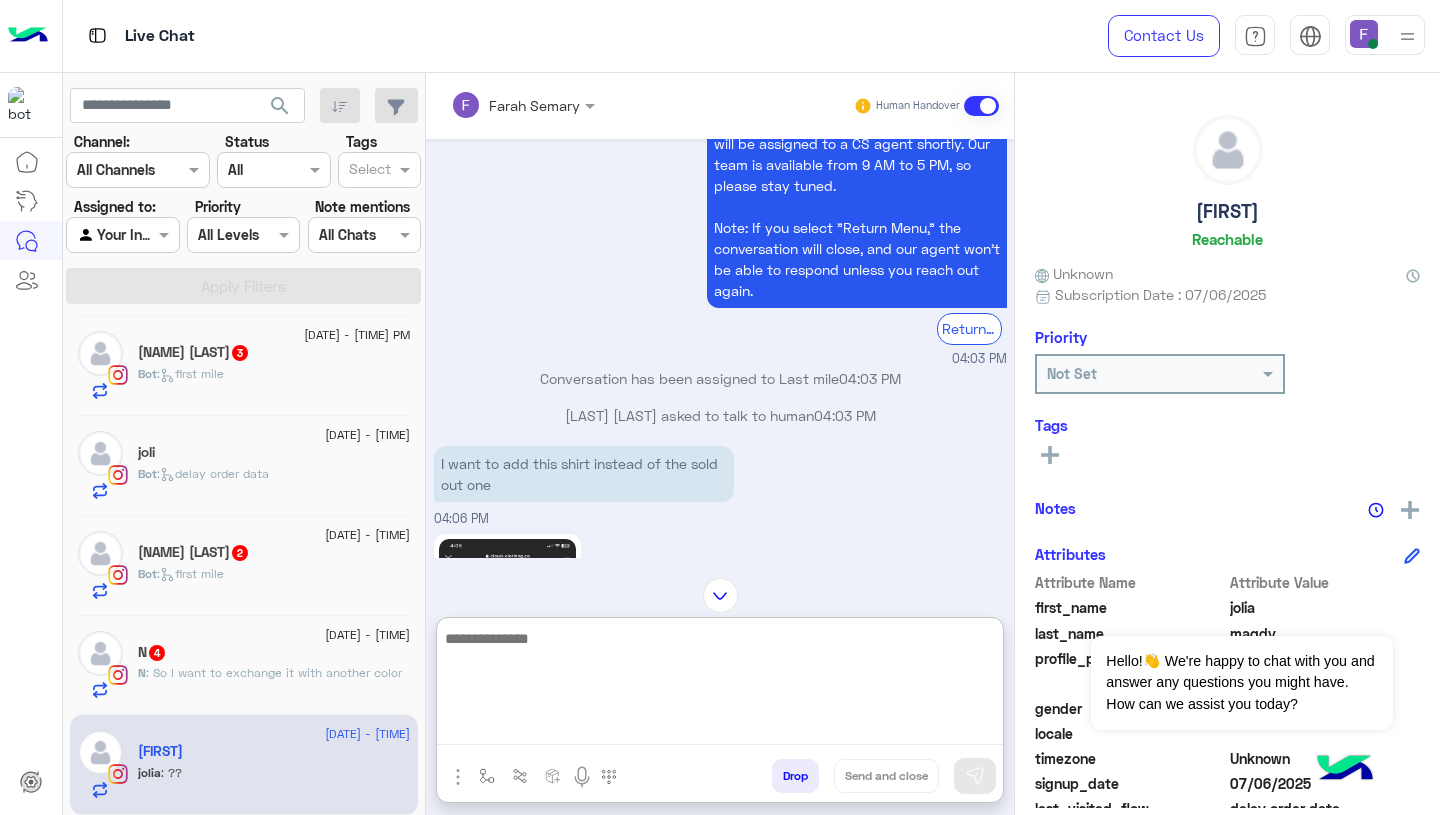 paste on "**********" 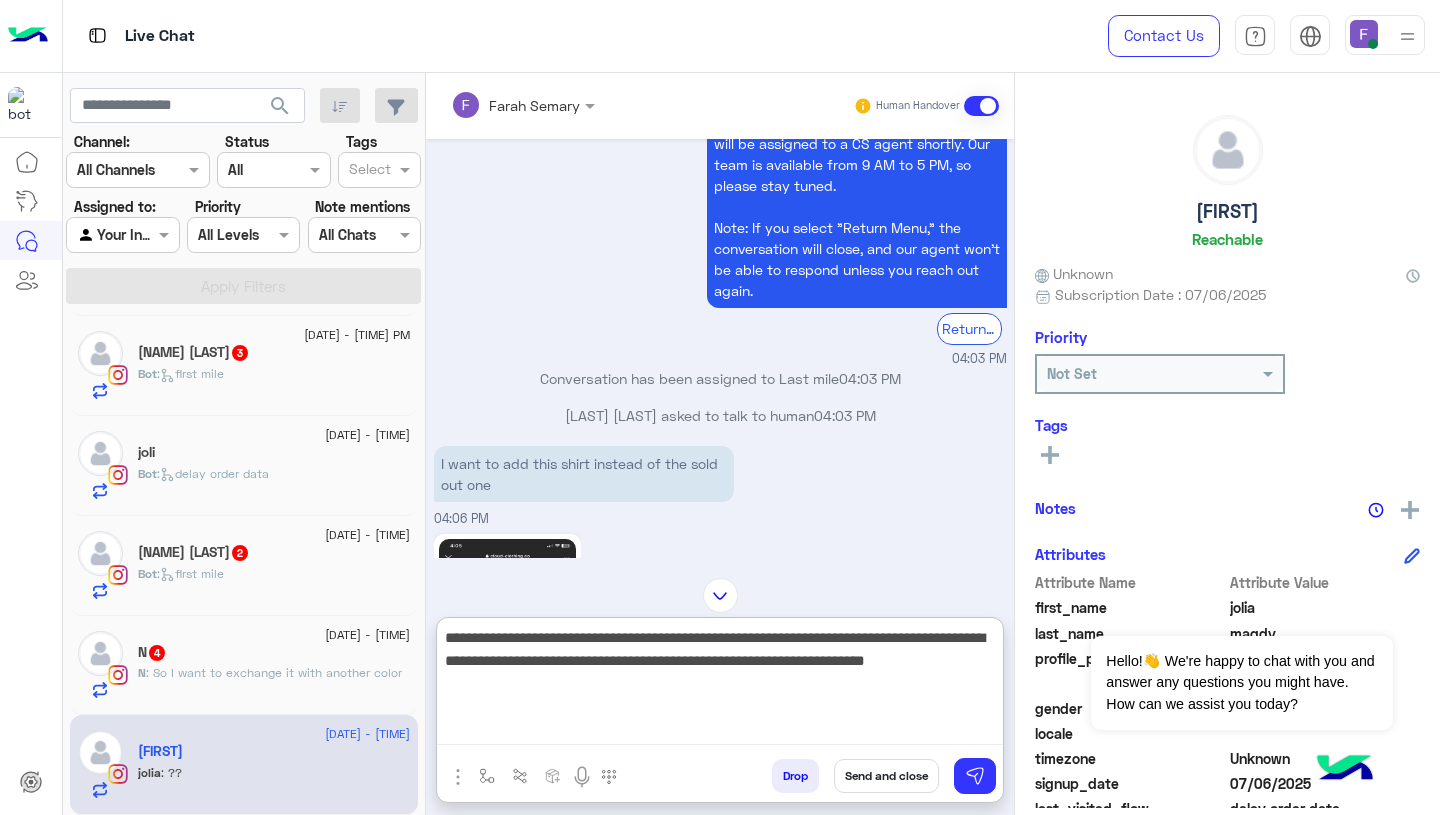 scroll, scrollTop: 83, scrollLeft: 0, axis: vertical 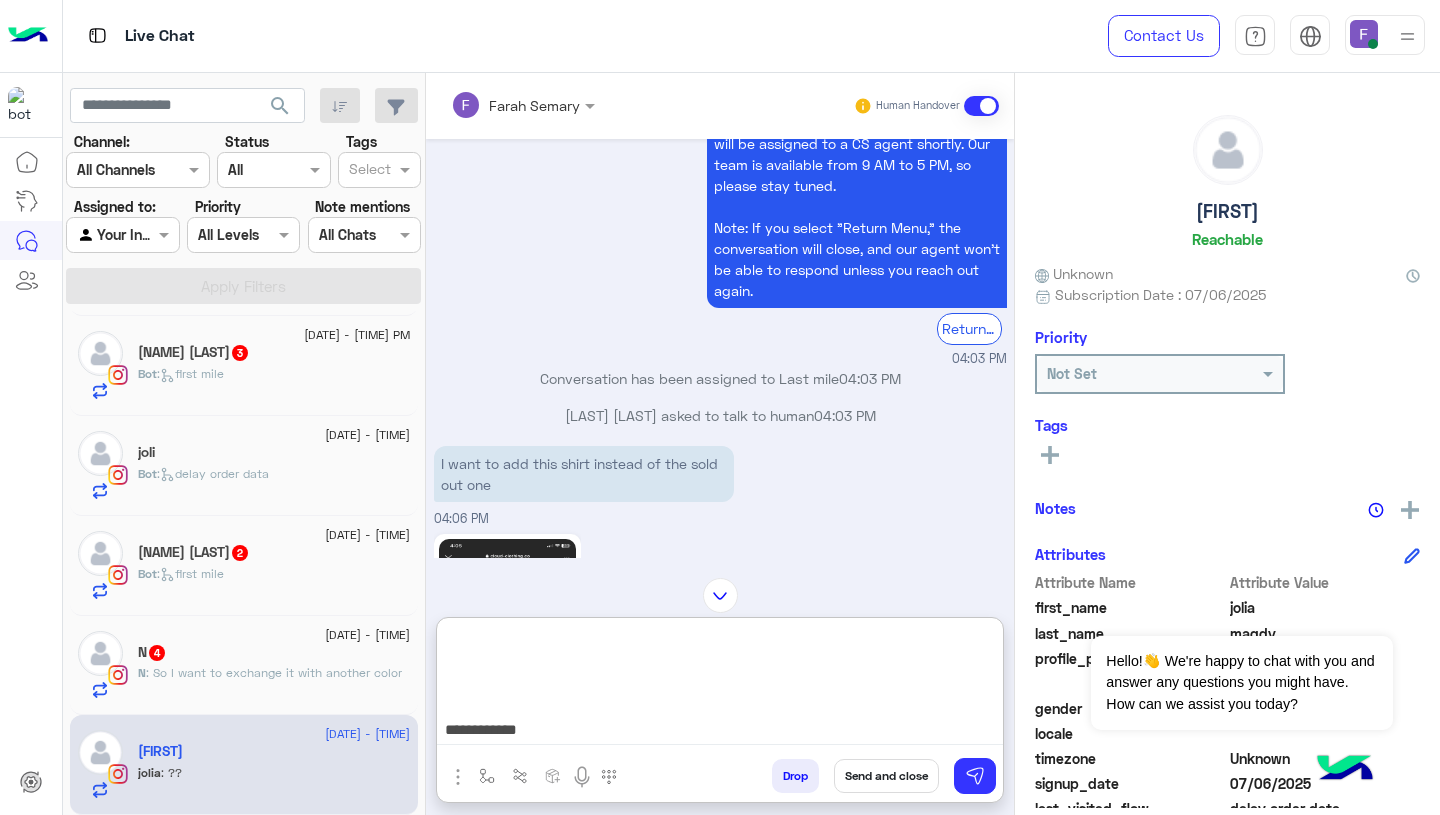 click on "**********" at bounding box center [720, 685] 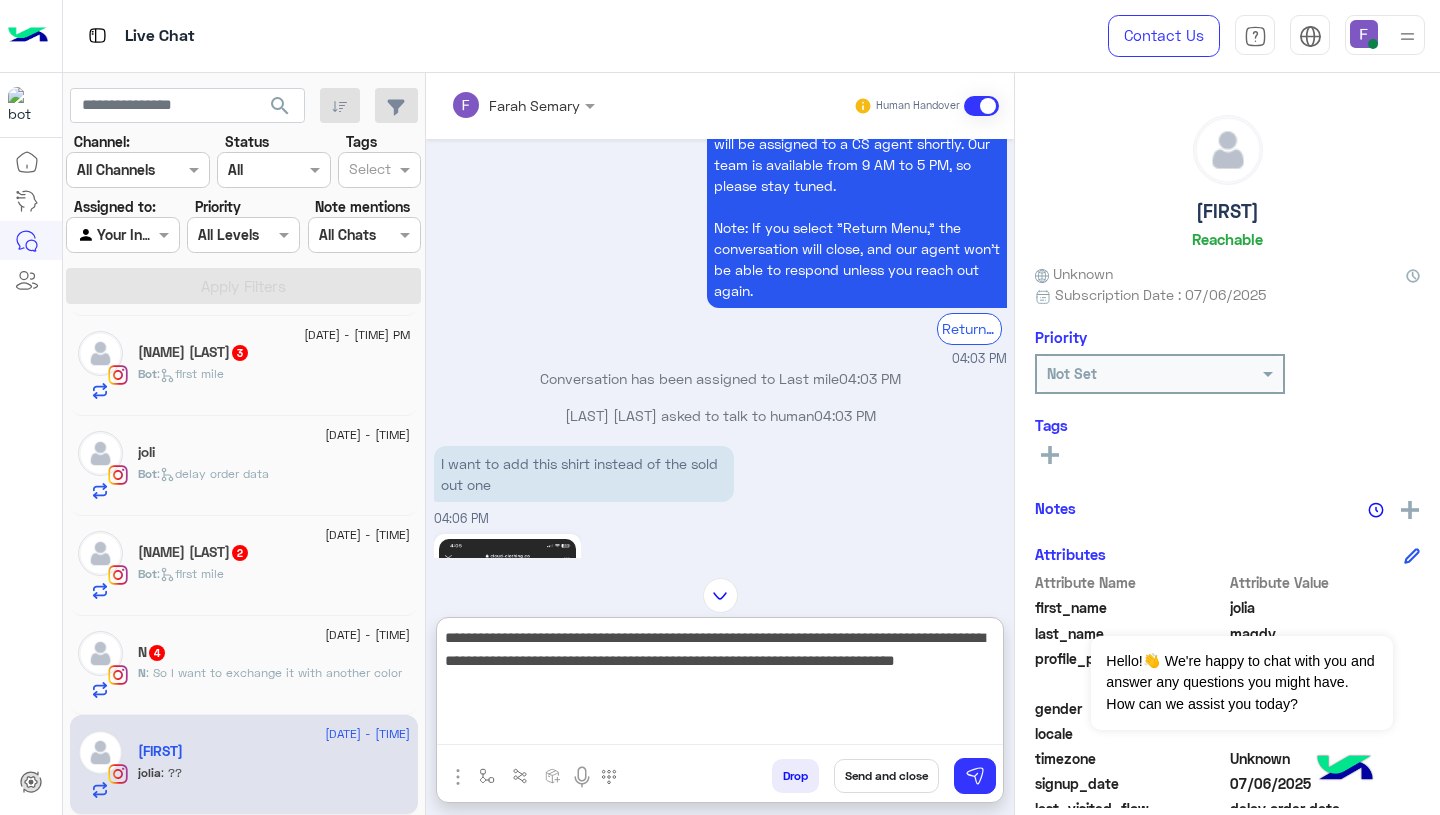 scroll, scrollTop: 0, scrollLeft: 0, axis: both 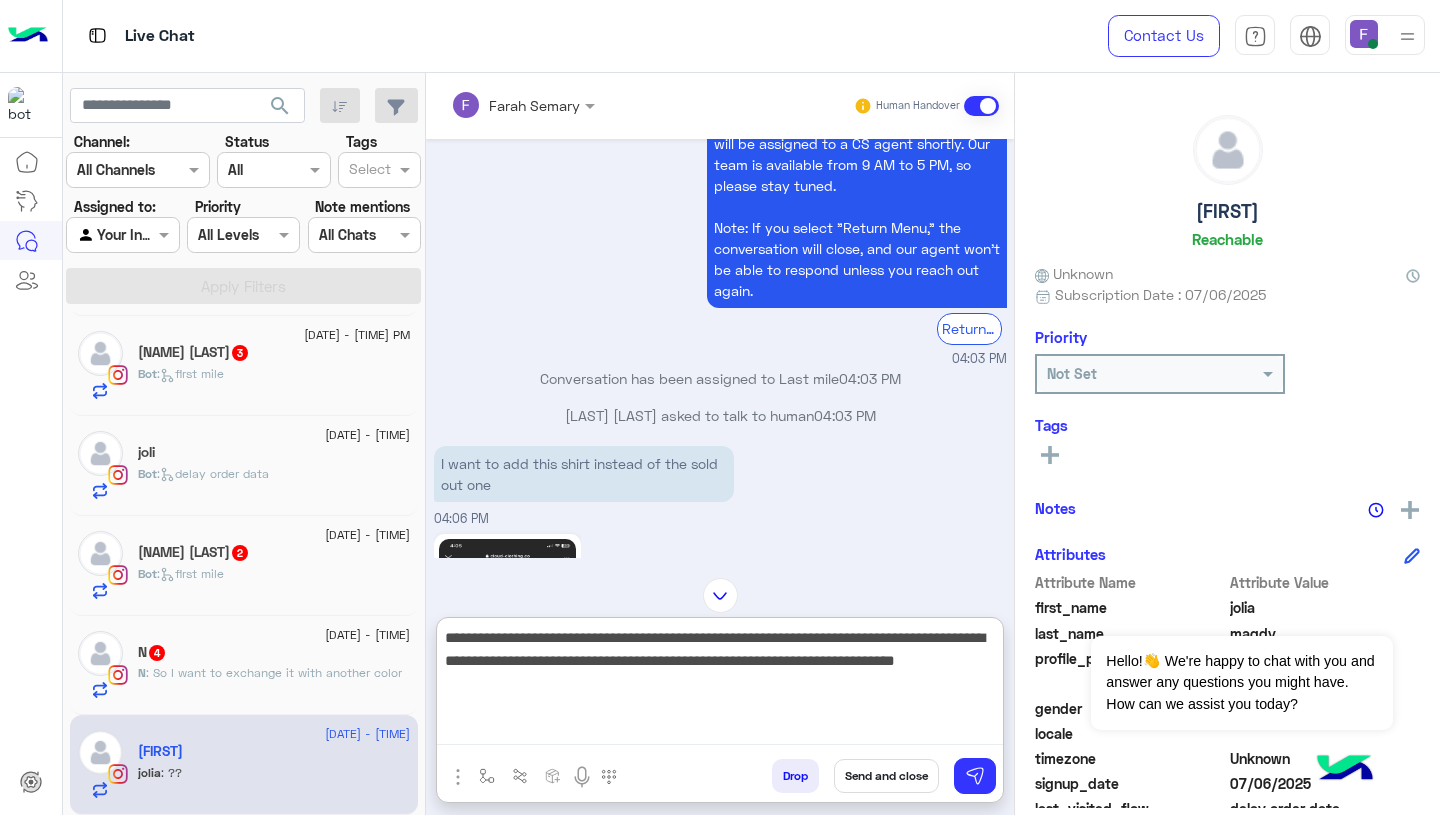 click on "**********" at bounding box center [720, 685] 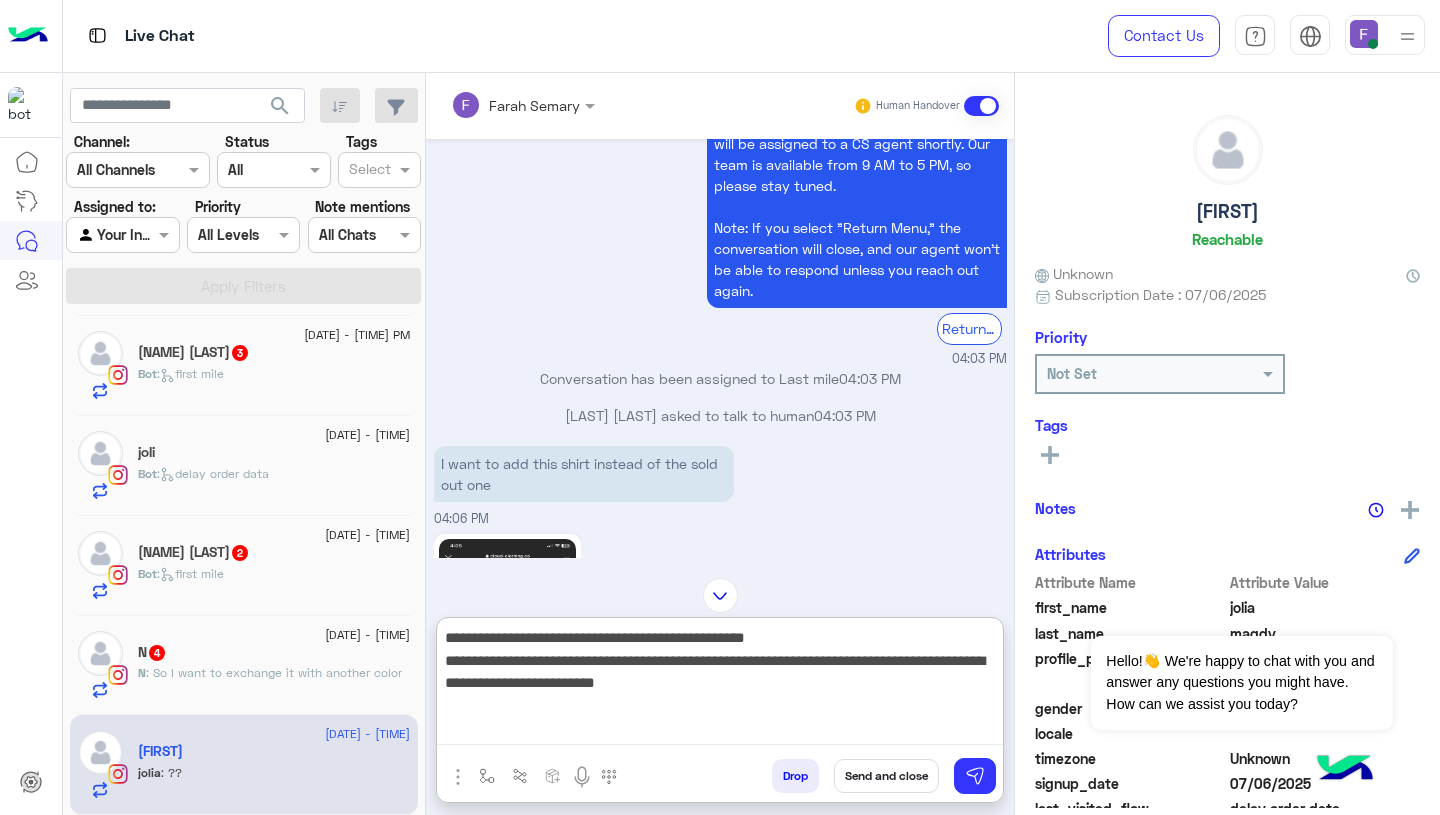 click on "**********" at bounding box center [720, 685] 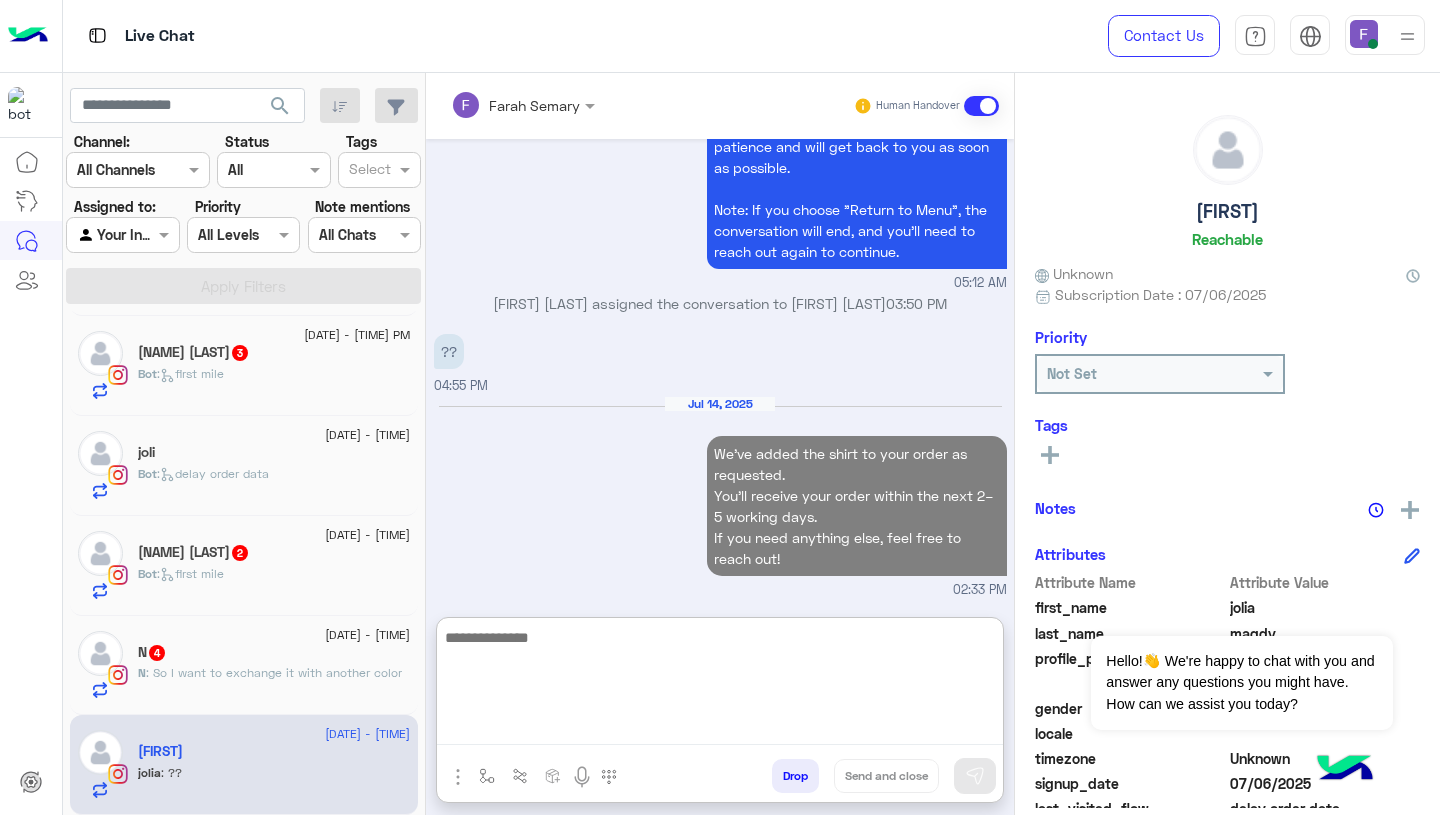 scroll, scrollTop: 2230, scrollLeft: 0, axis: vertical 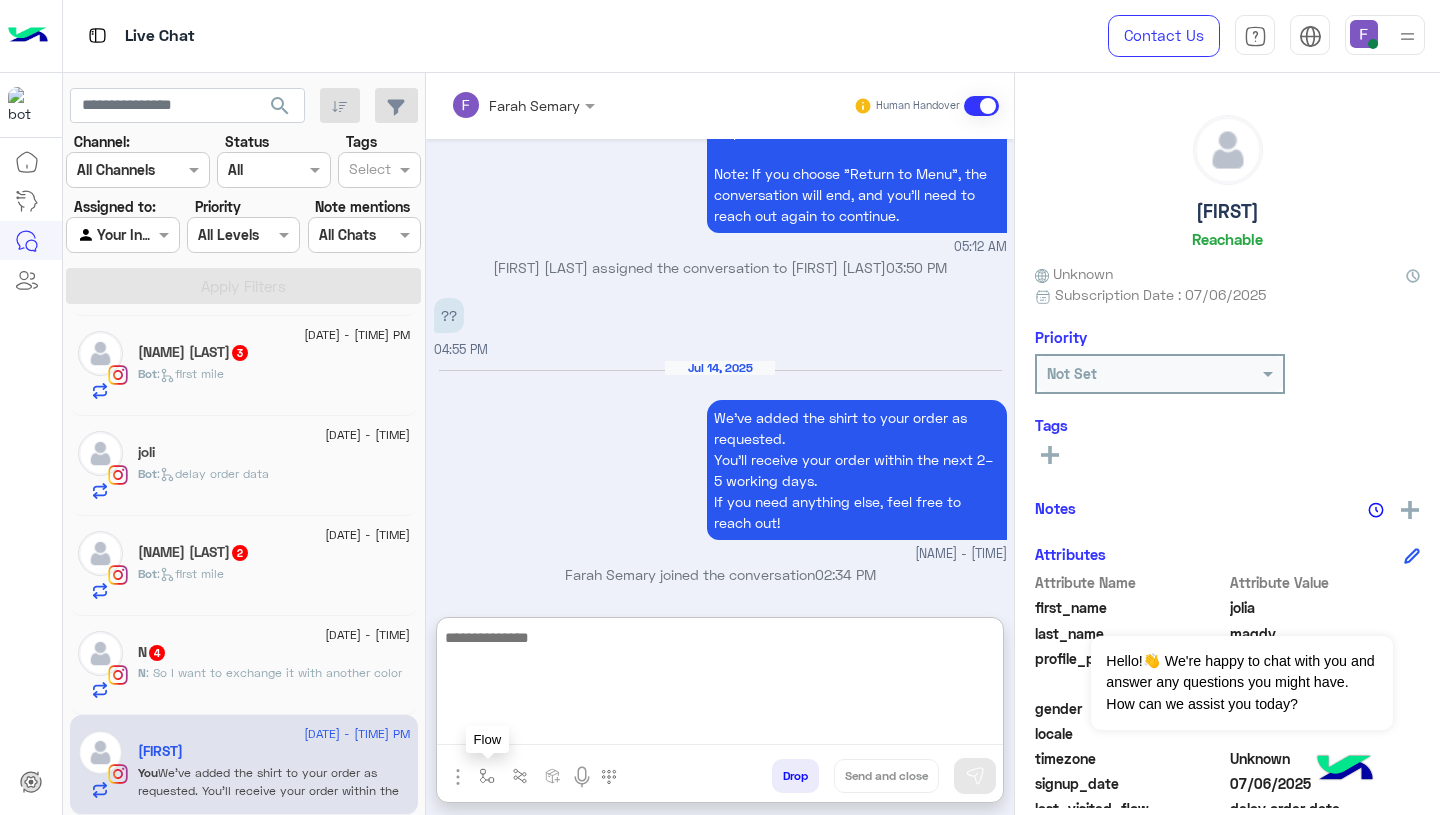 click at bounding box center [487, 776] 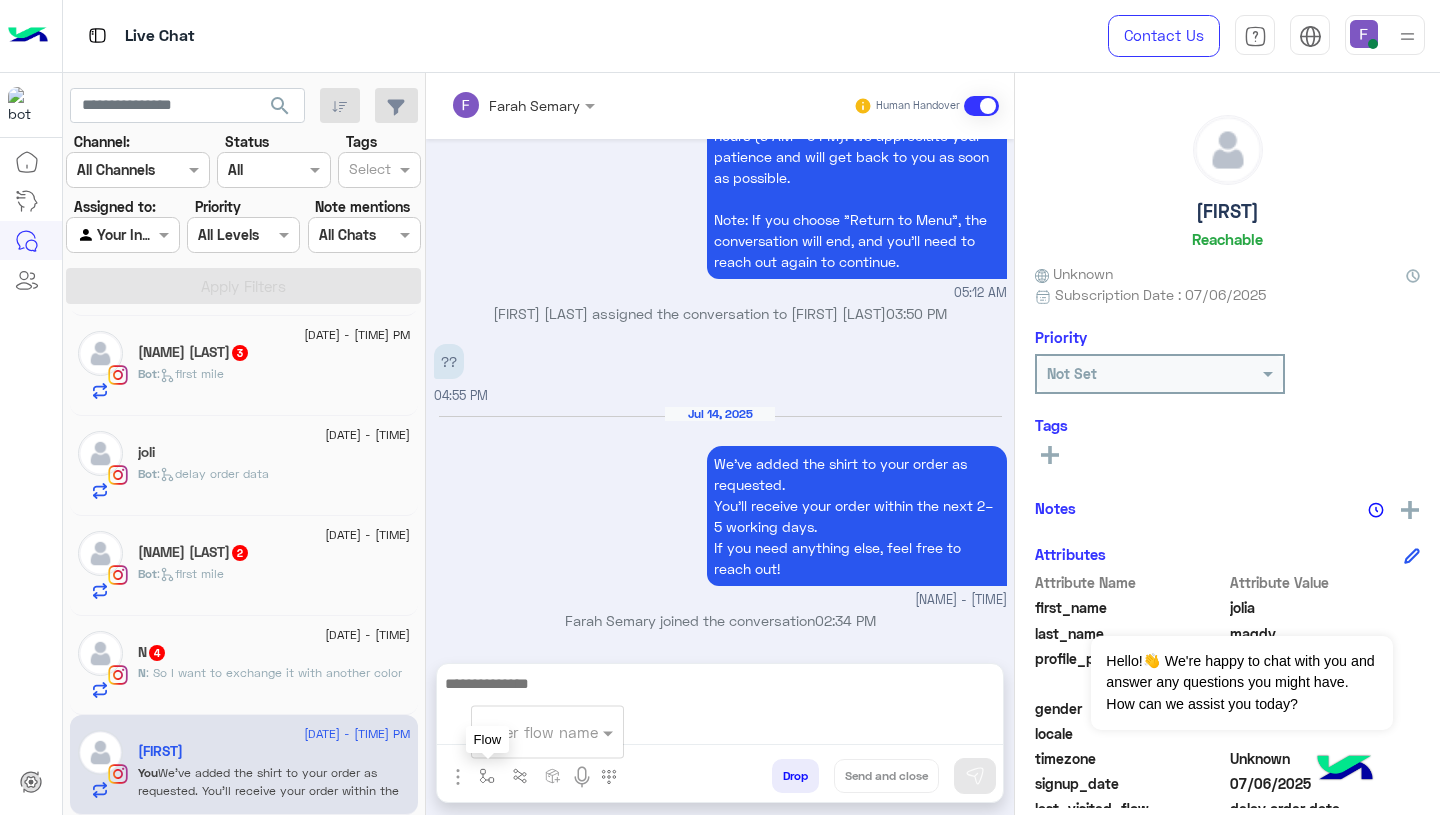 scroll, scrollTop: 2140, scrollLeft: 0, axis: vertical 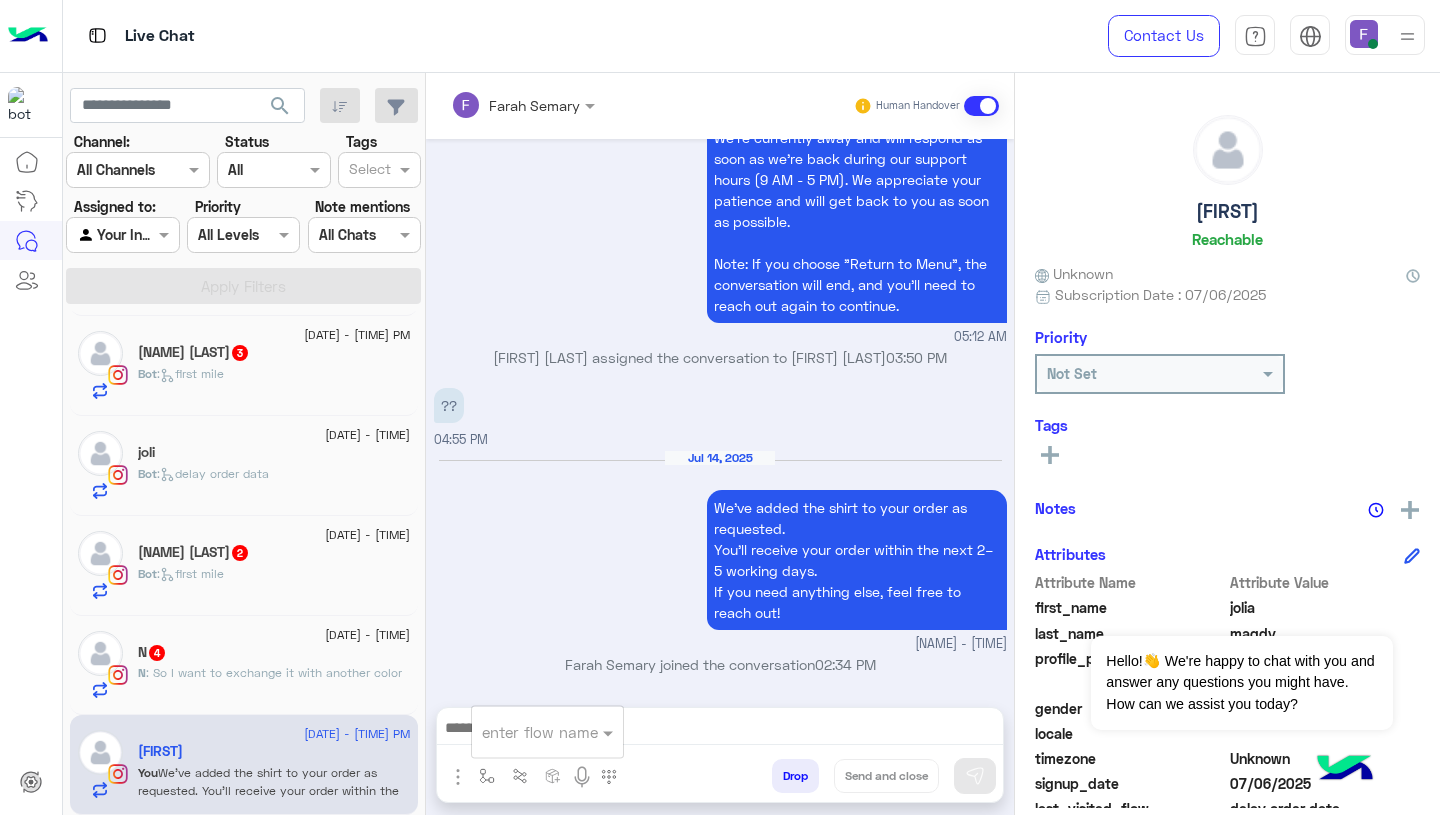 click at bounding box center [523, 732] 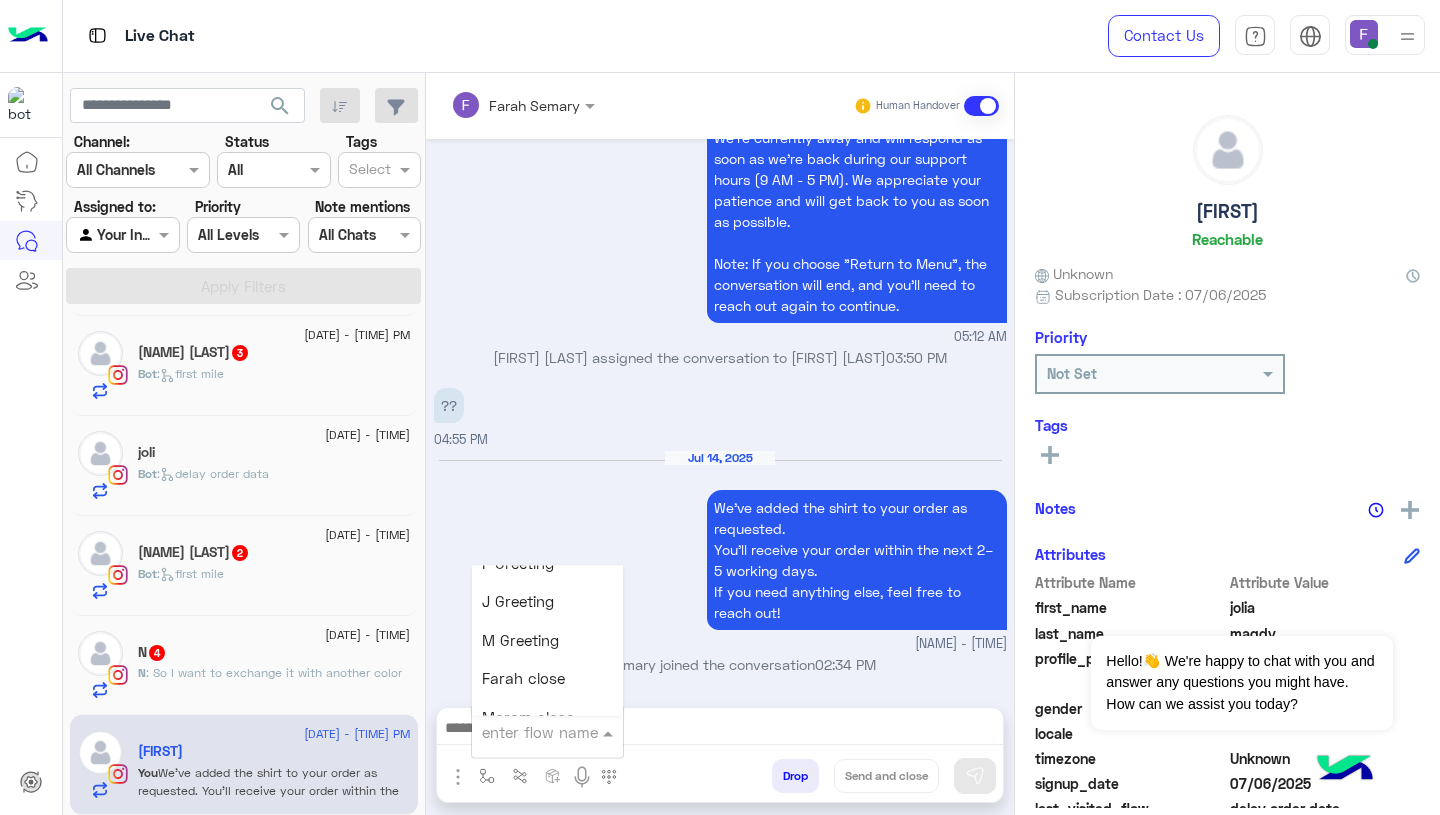 scroll, scrollTop: 2330, scrollLeft: 0, axis: vertical 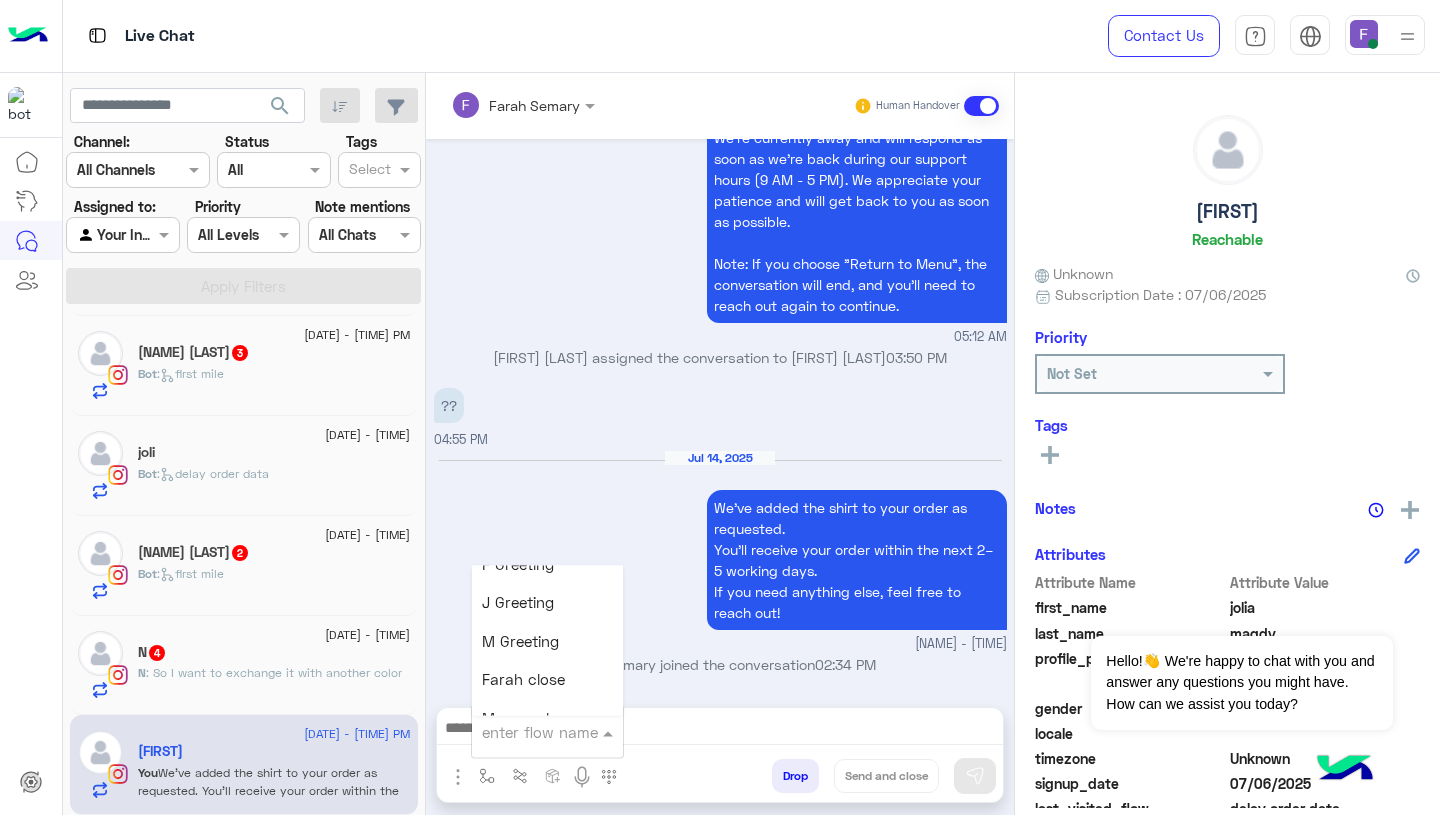 click on "Farah close" at bounding box center [547, 680] 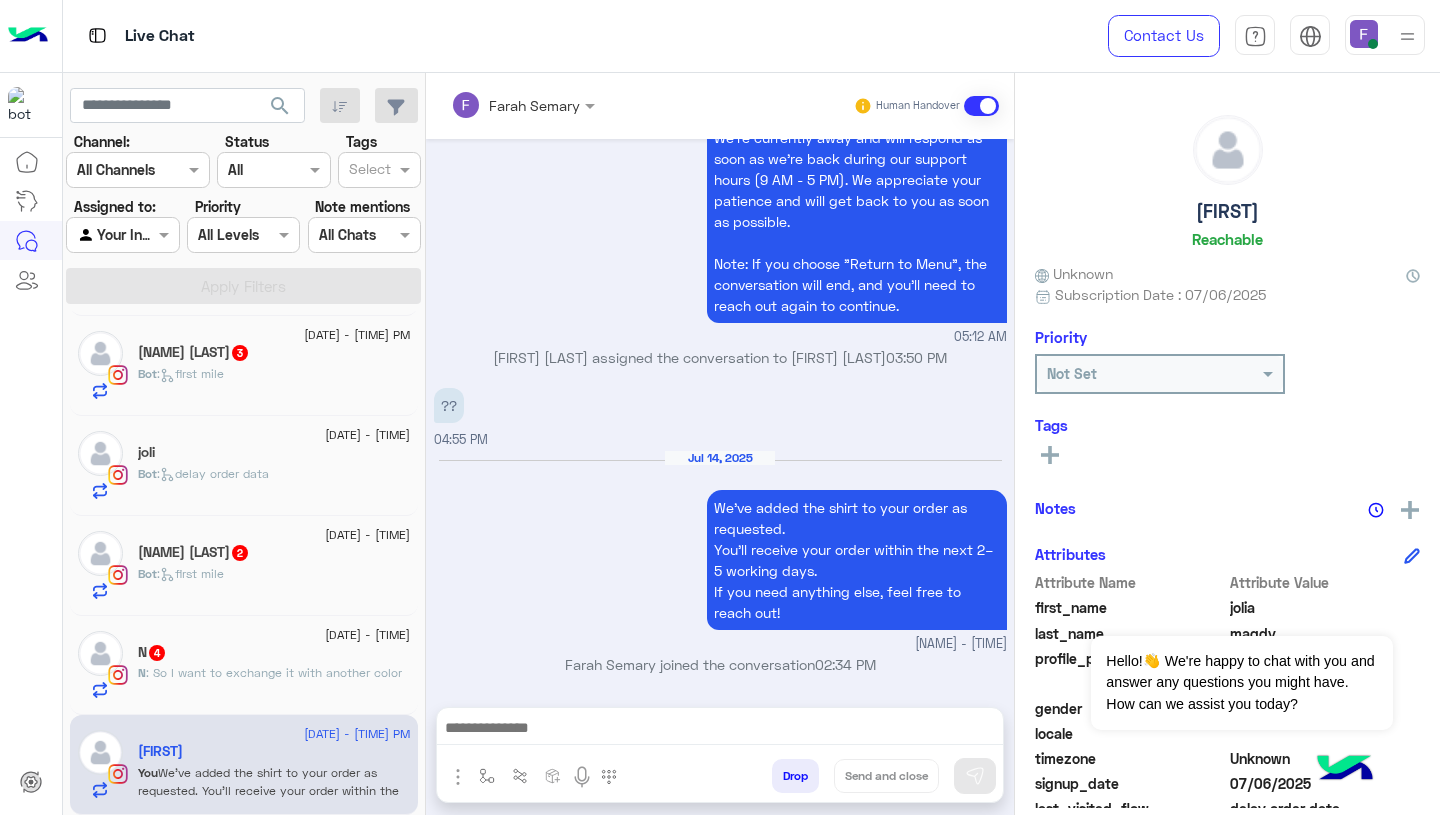 type on "**********" 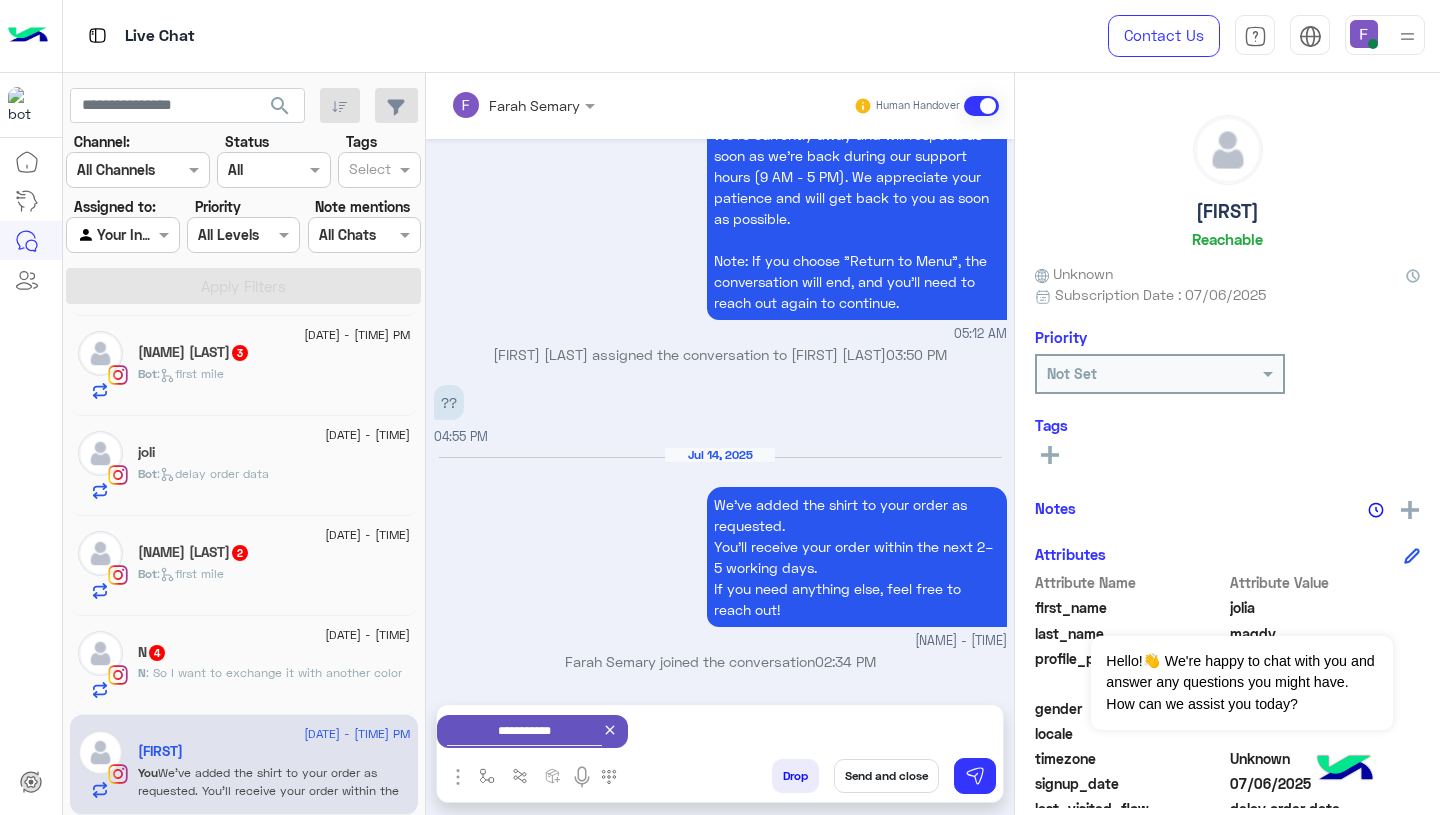 click on "Send and close" at bounding box center [886, 776] 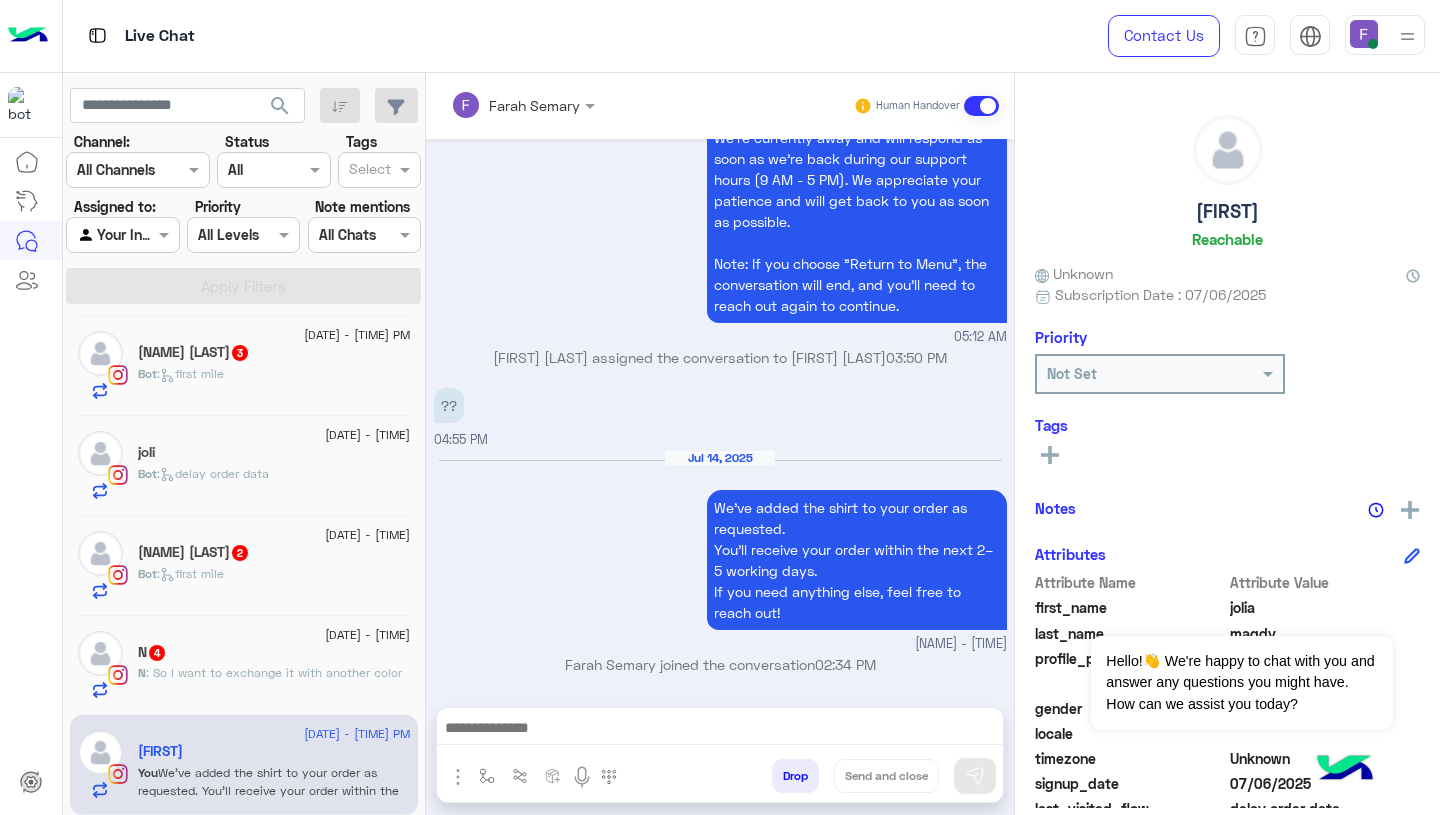 scroll, scrollTop: 2177, scrollLeft: 0, axis: vertical 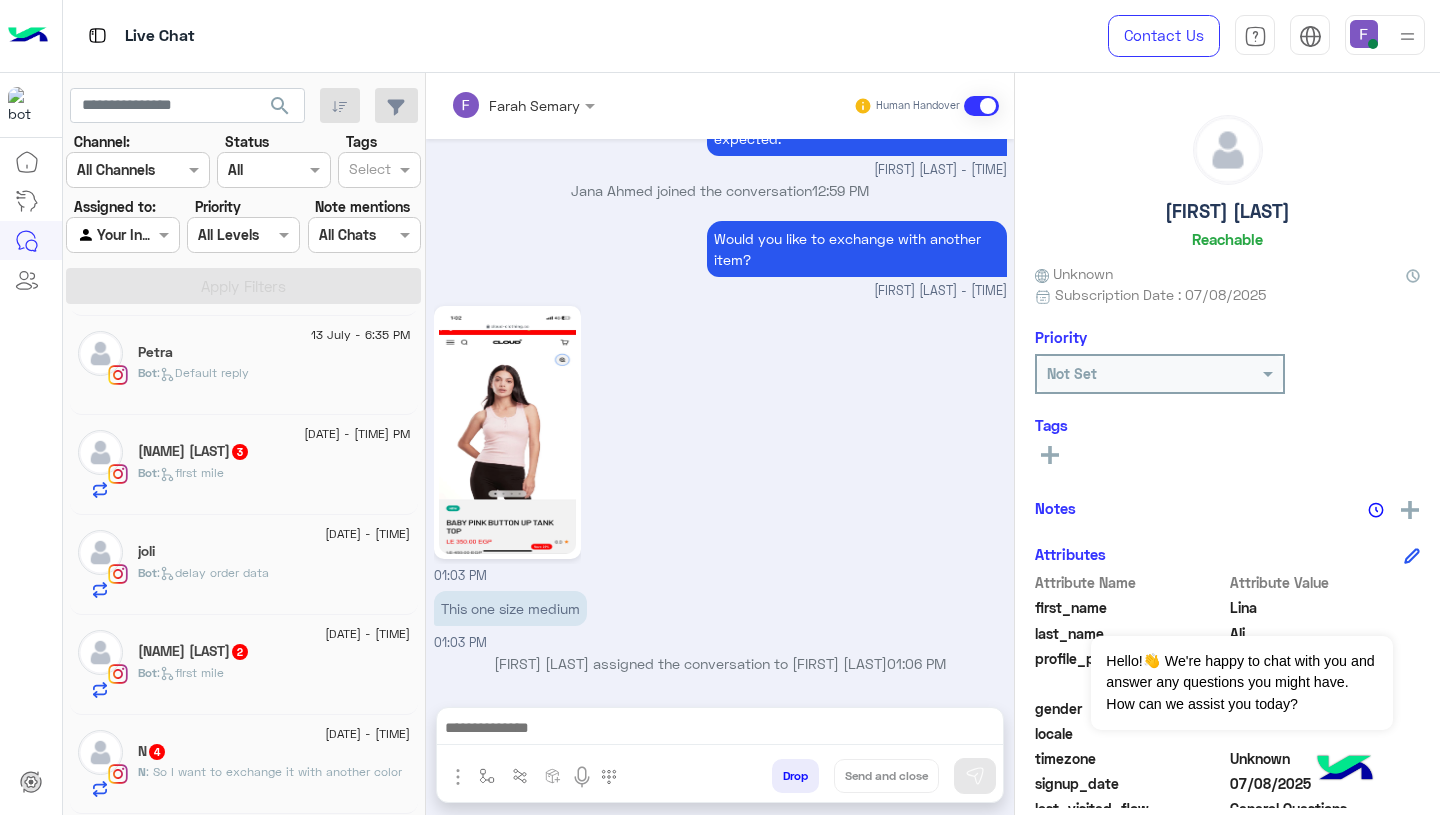 click on ": So I want to exchange it with another color" 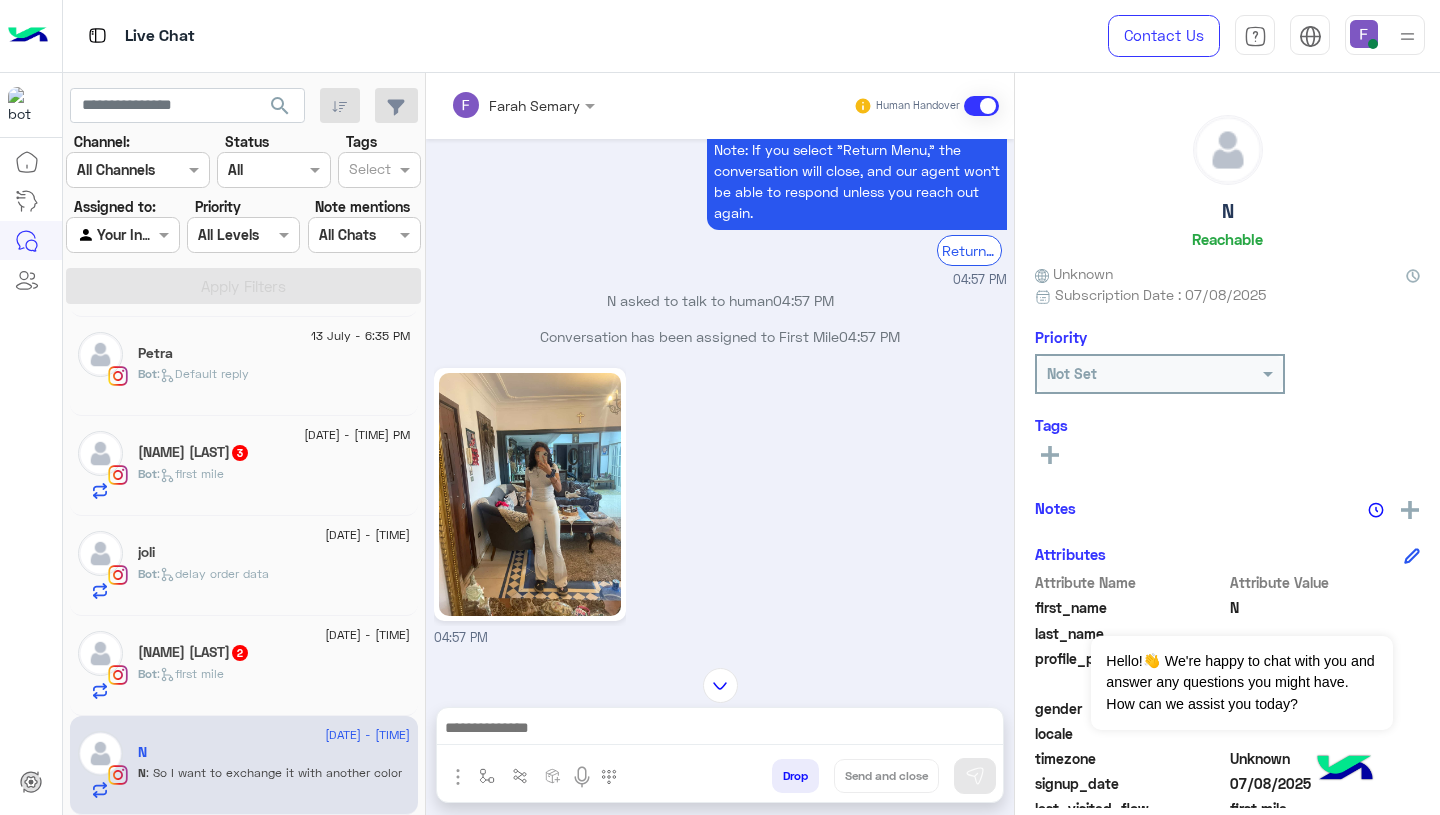 scroll, scrollTop: 1746, scrollLeft: 0, axis: vertical 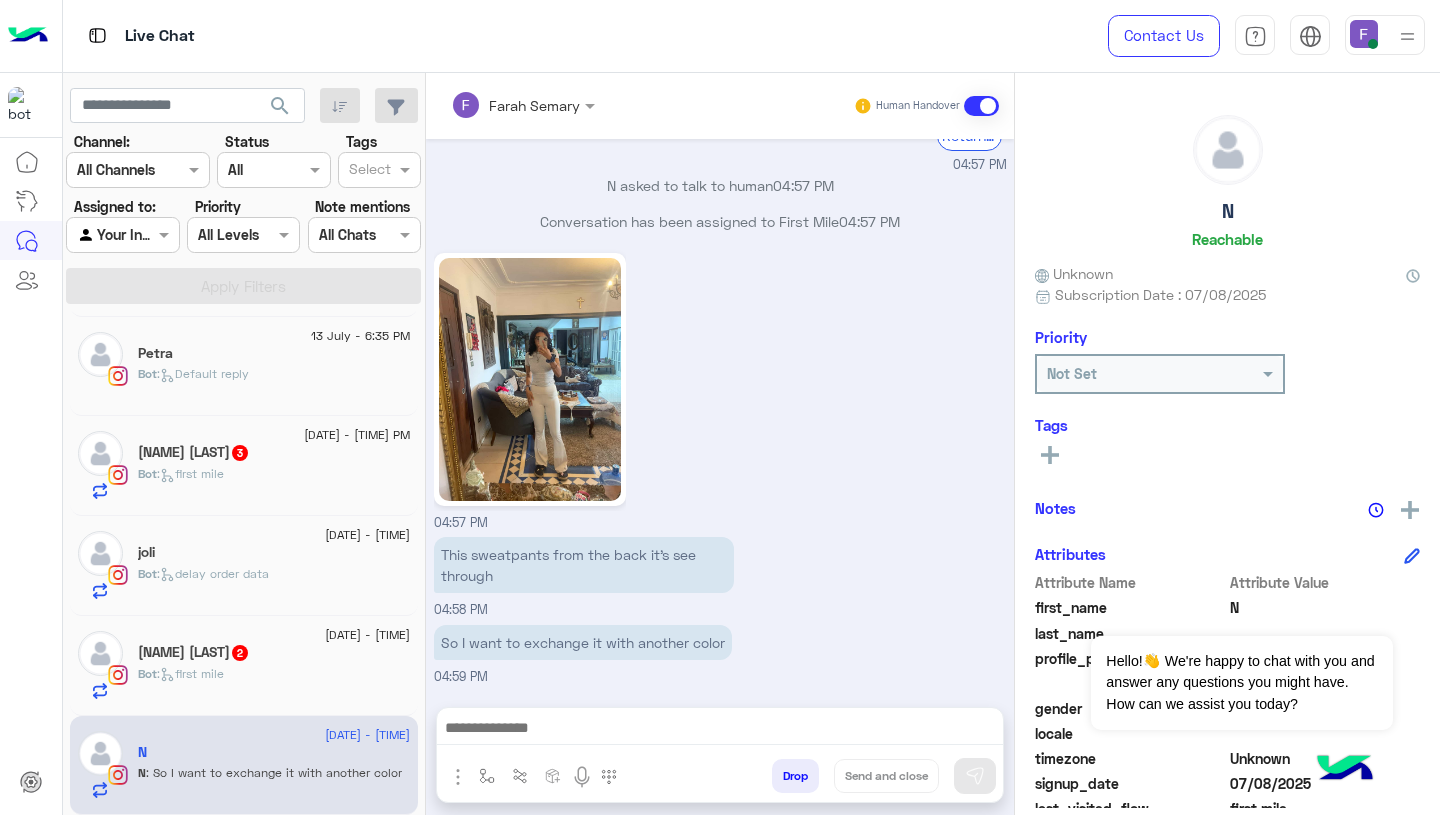 click at bounding box center [720, 730] 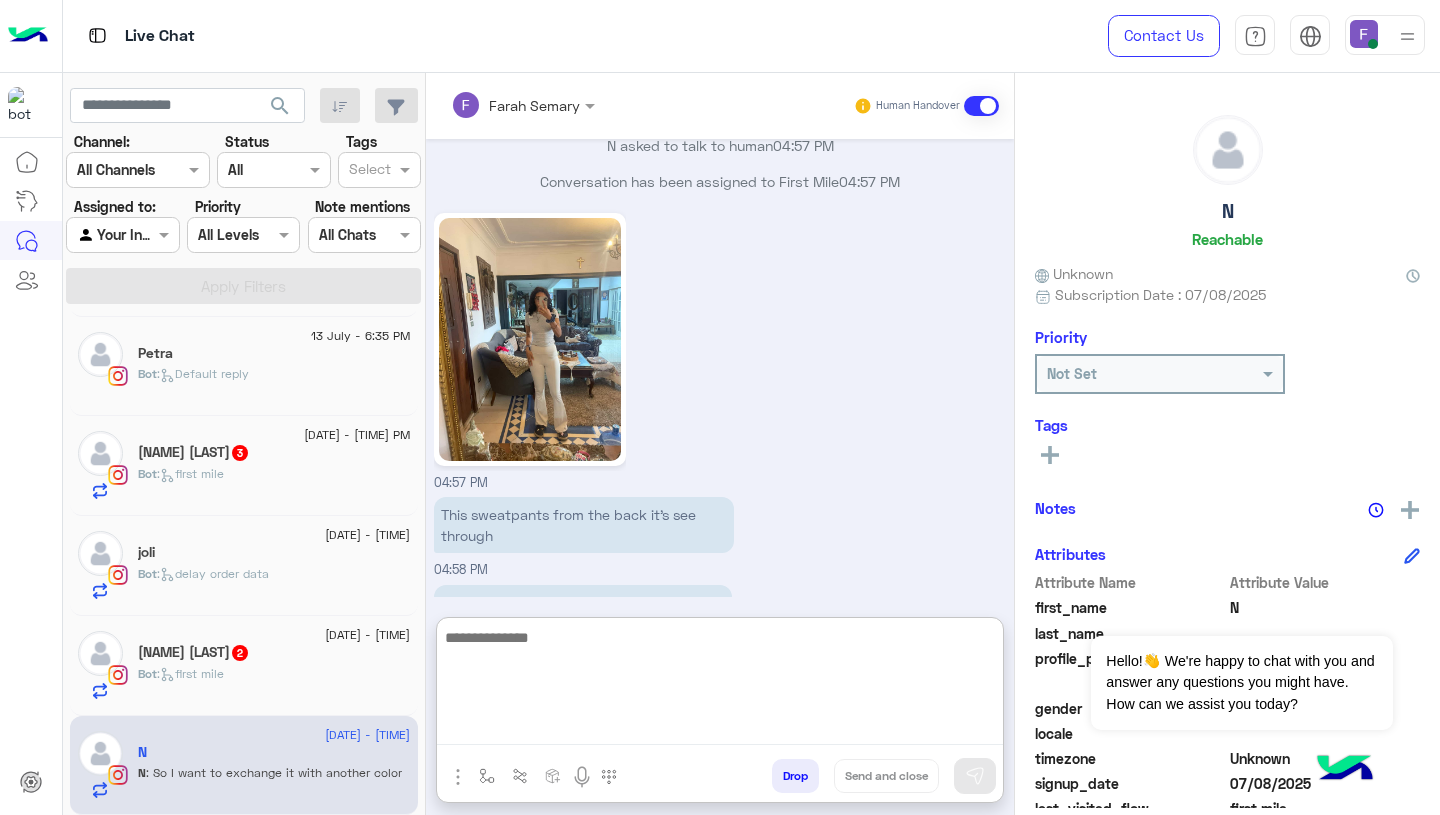paste on "**********" 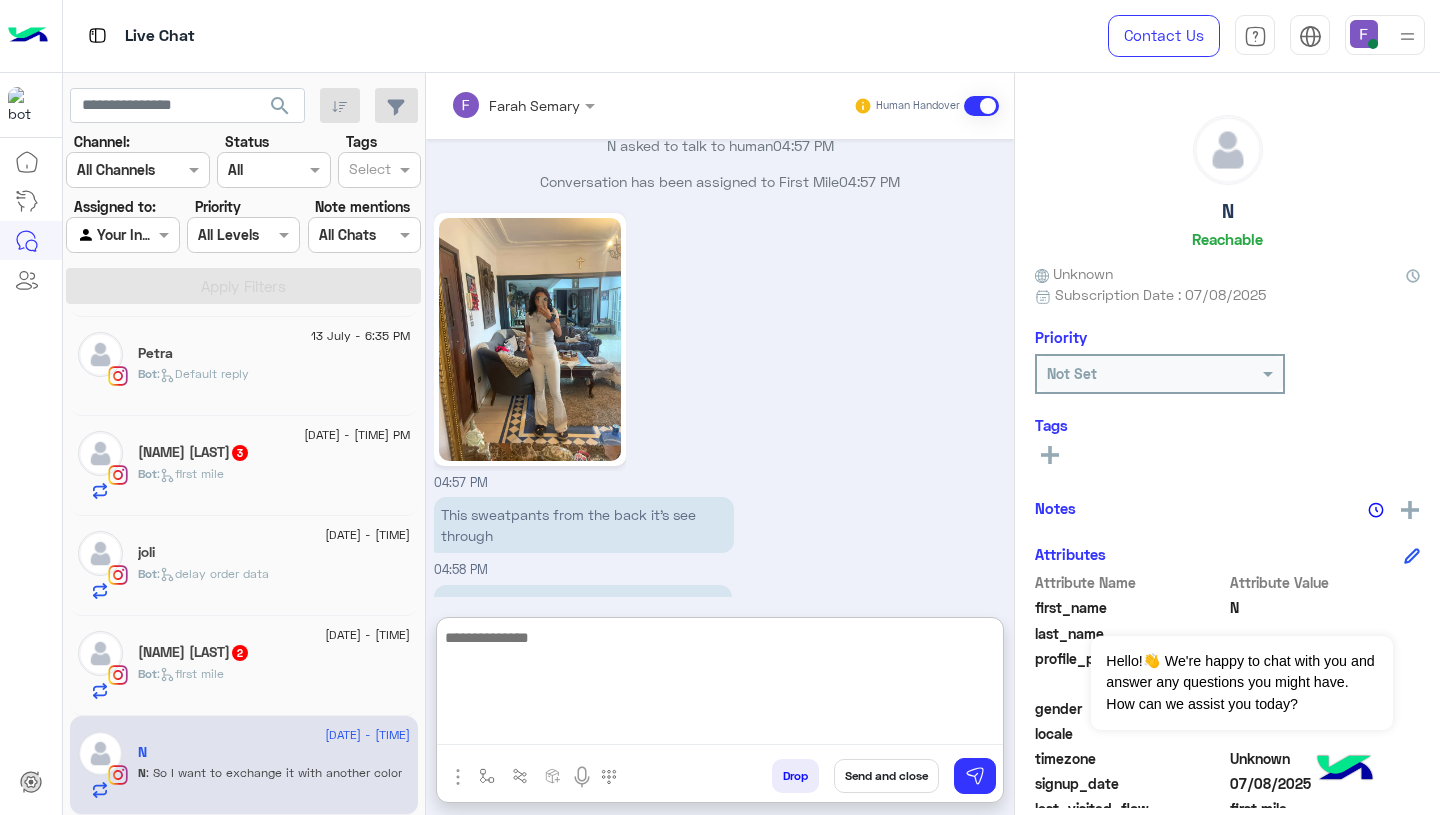 scroll, scrollTop: 0, scrollLeft: 0, axis: both 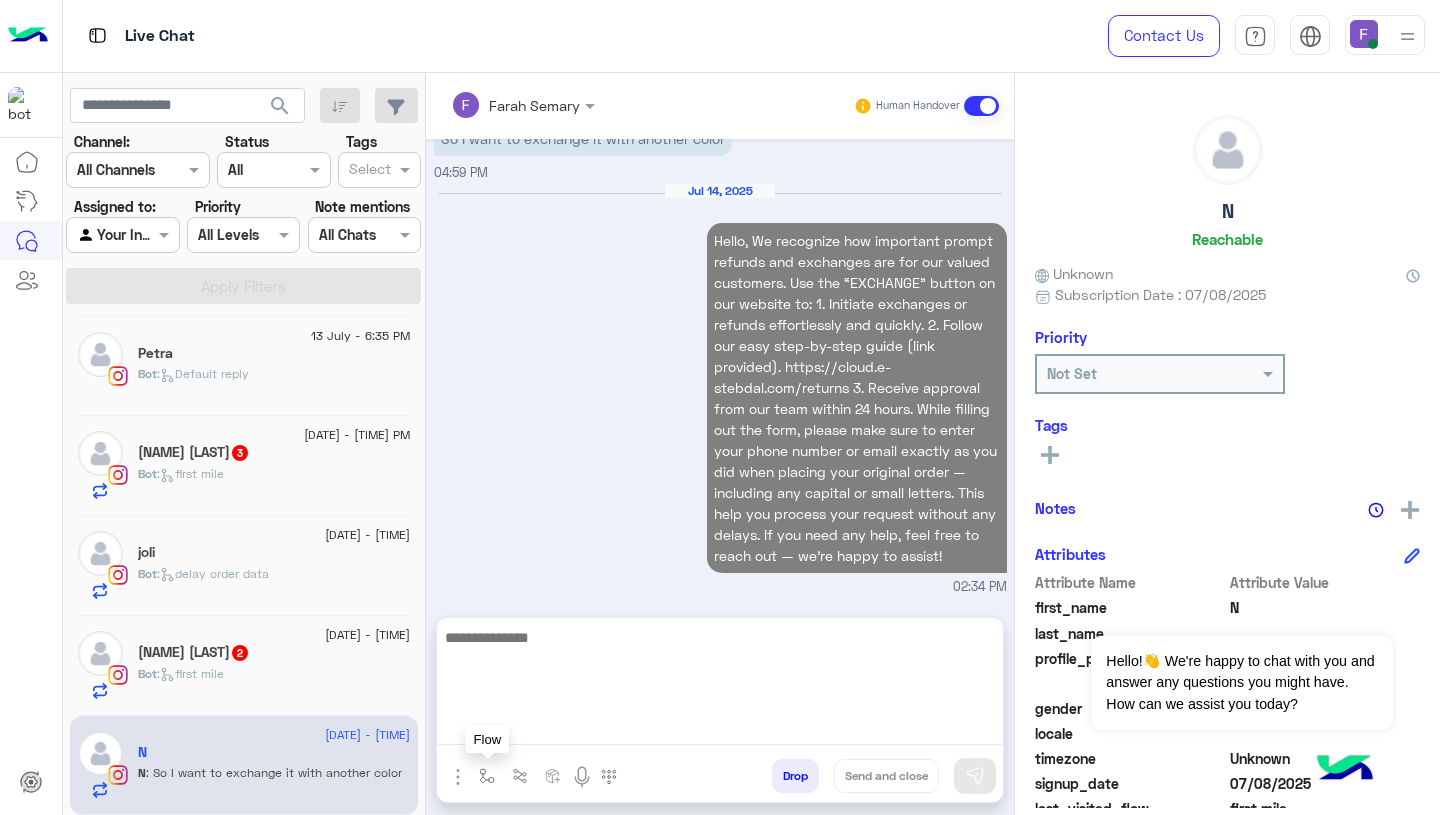 click at bounding box center [487, 776] 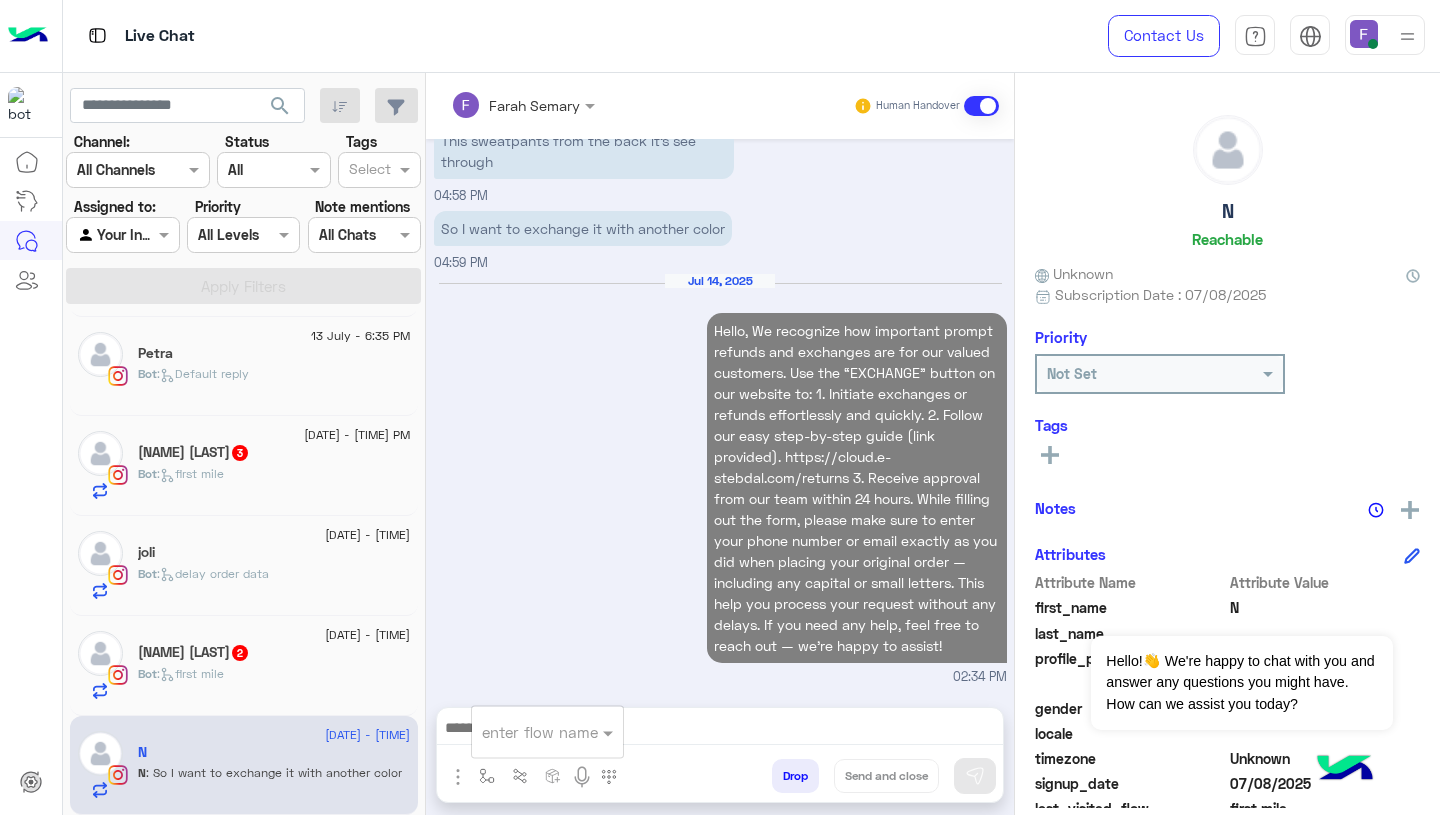 scroll, scrollTop: 2160, scrollLeft: 0, axis: vertical 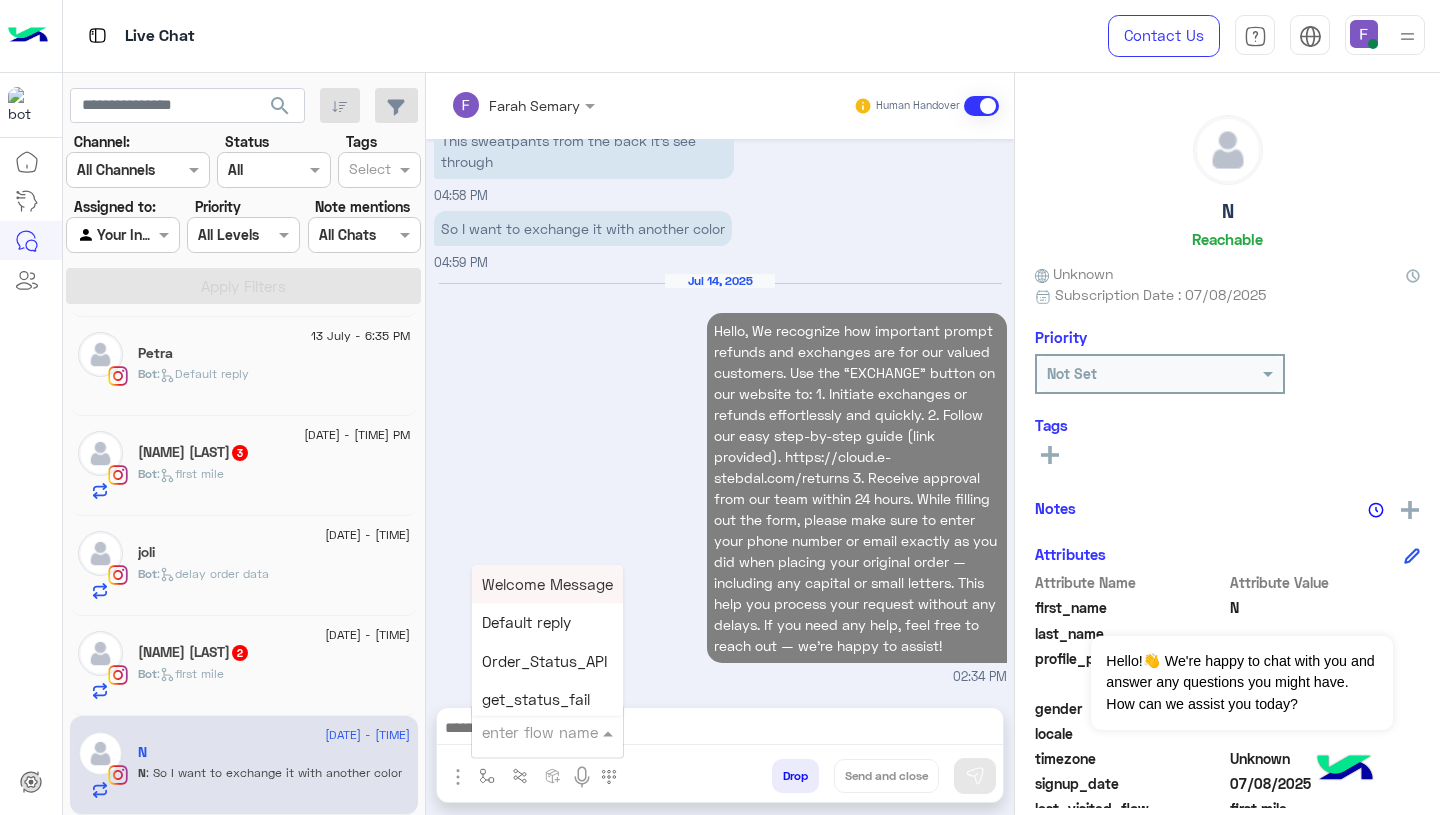 click at bounding box center [523, 732] 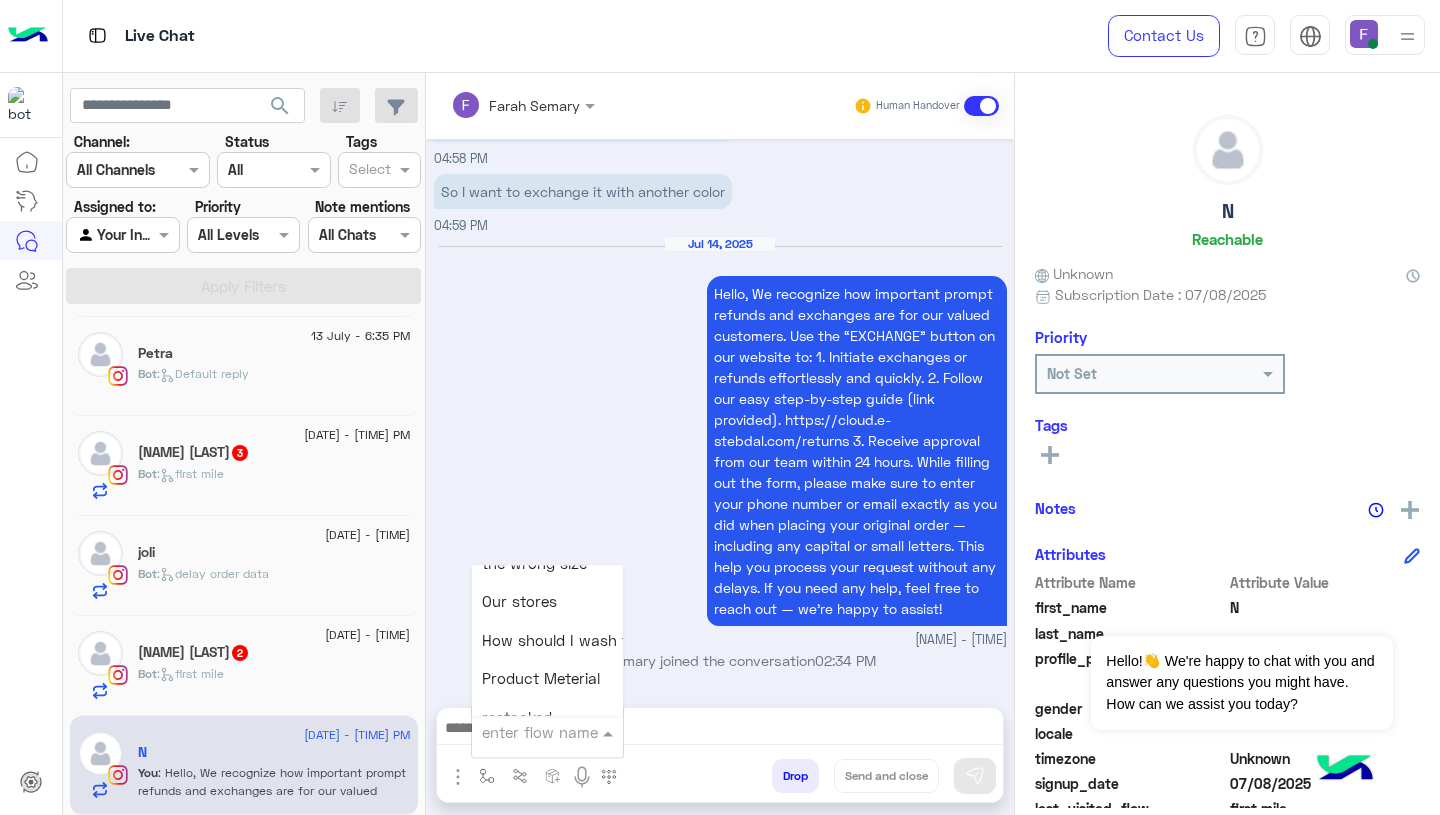 scroll, scrollTop: 2660, scrollLeft: 0, axis: vertical 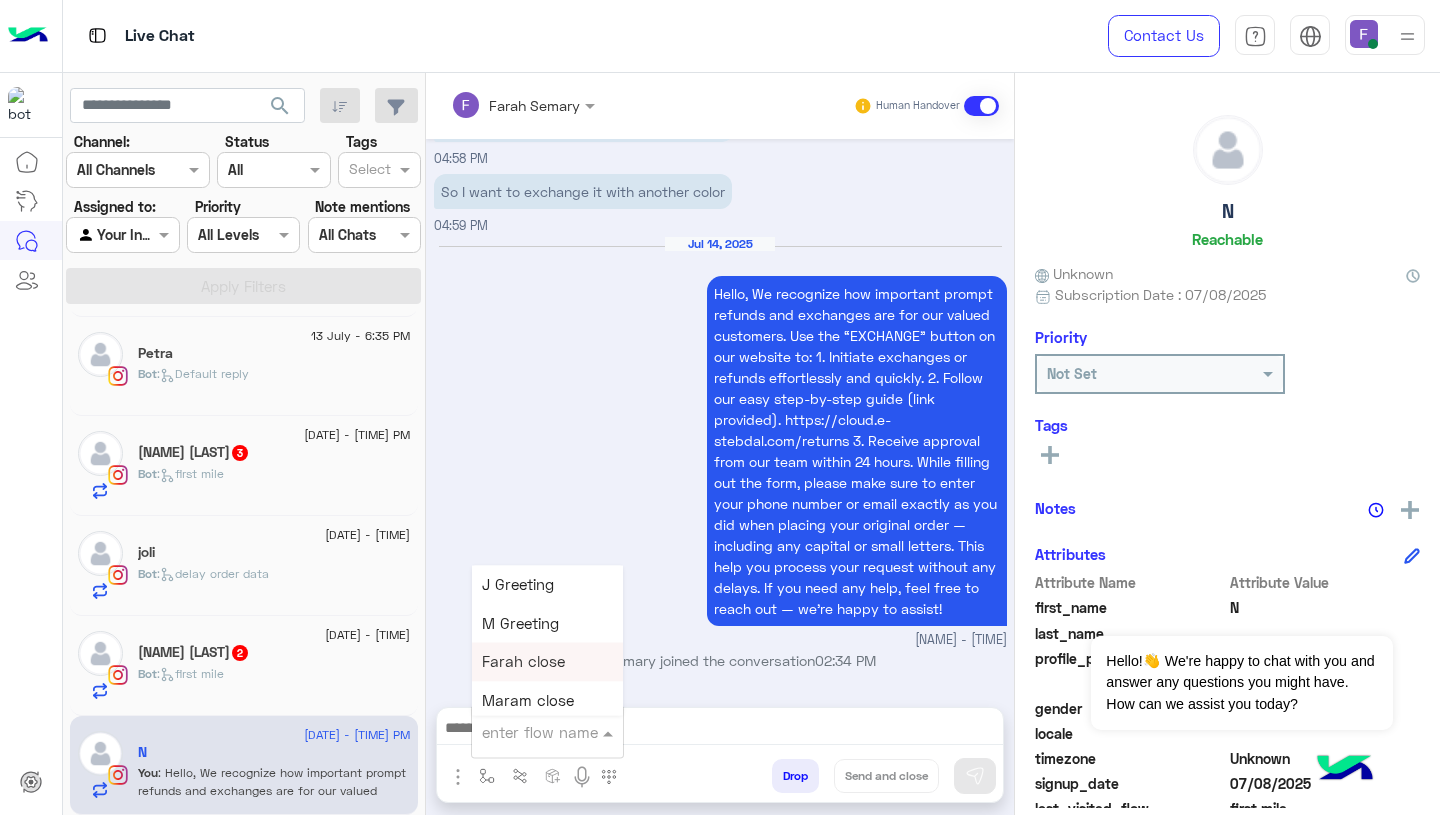 click on "Farah close" at bounding box center (547, 662) 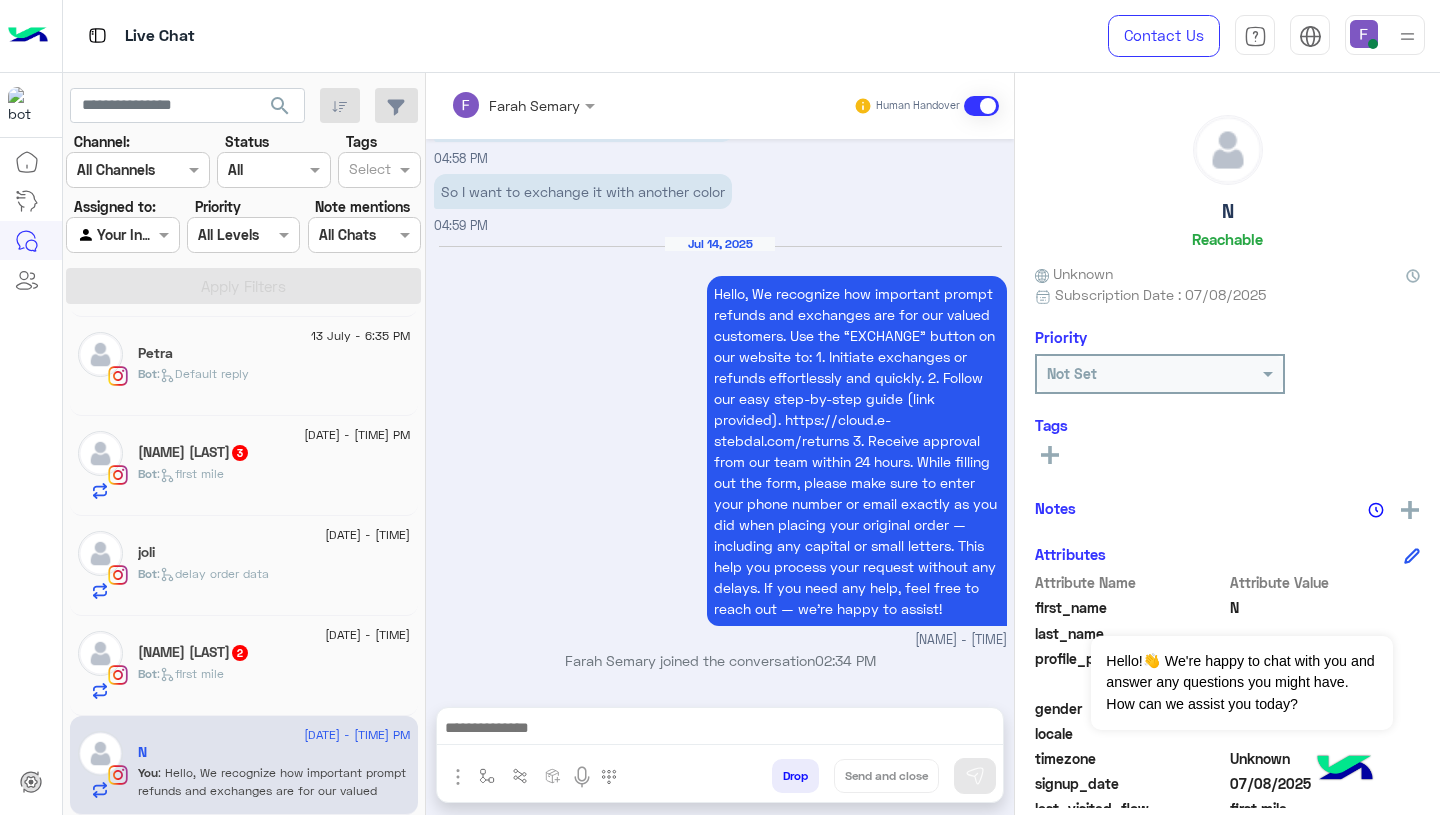 type on "**********" 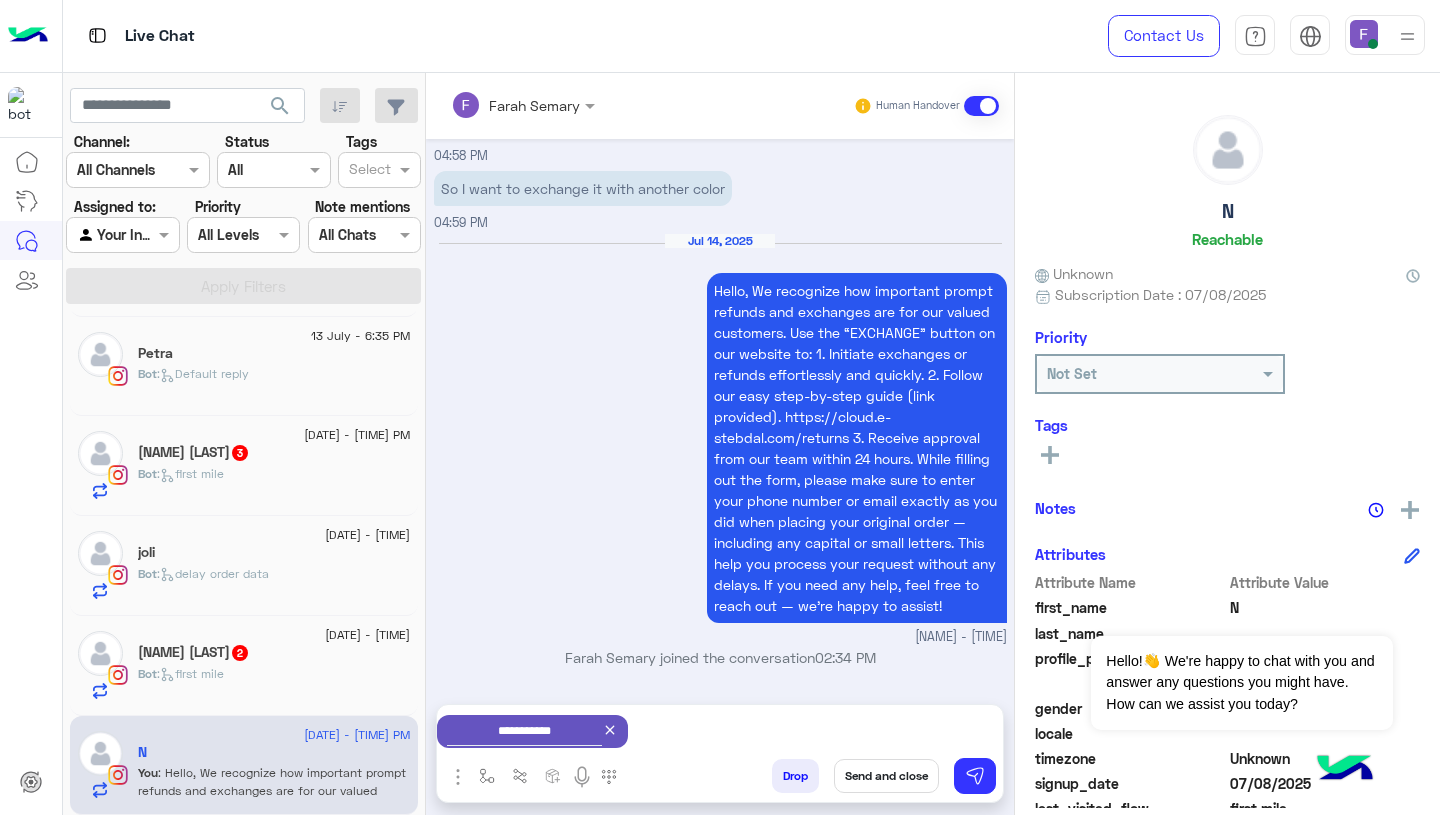 click on "Send and close" at bounding box center [886, 776] 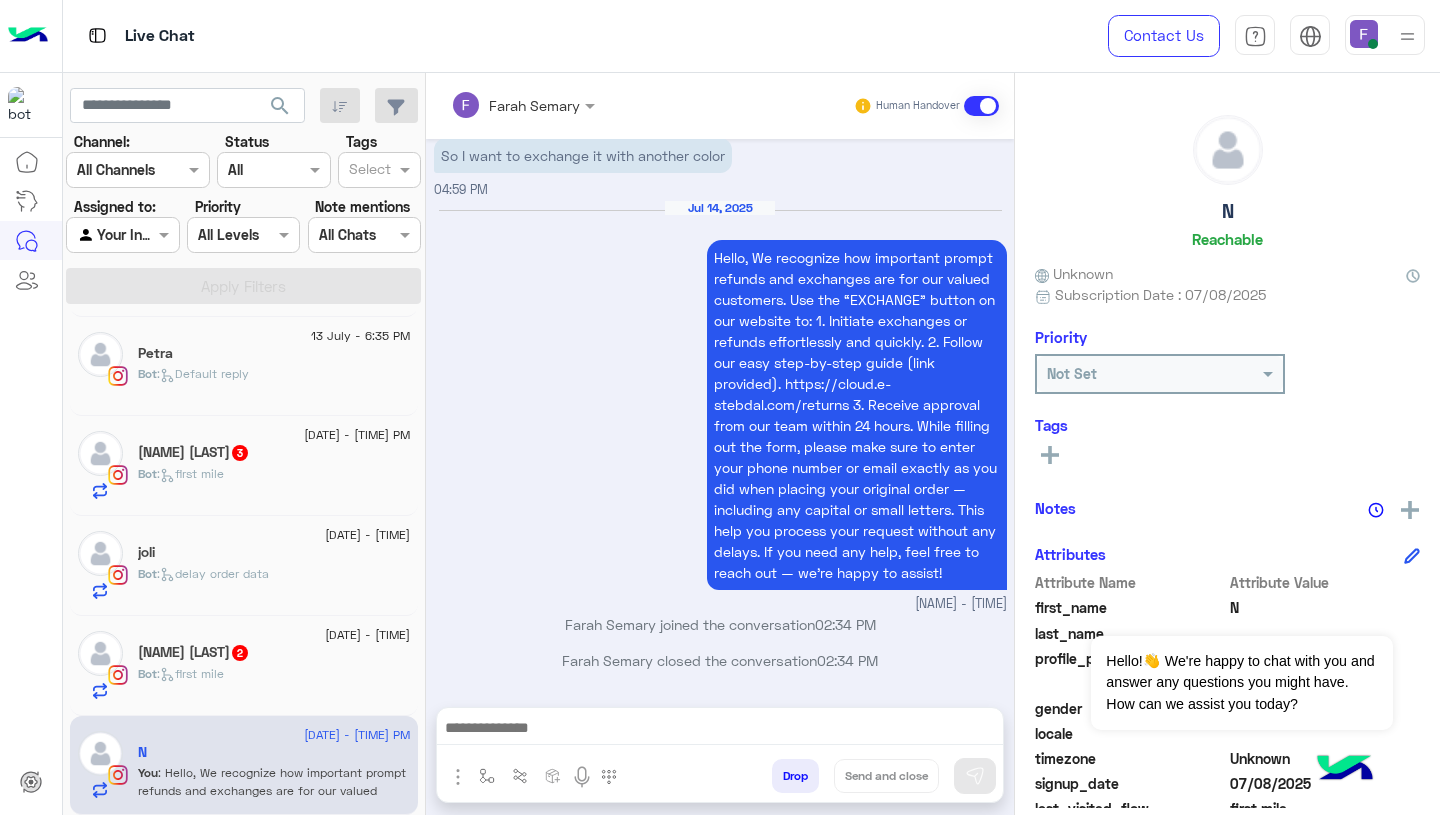 scroll, scrollTop: 2233, scrollLeft: 0, axis: vertical 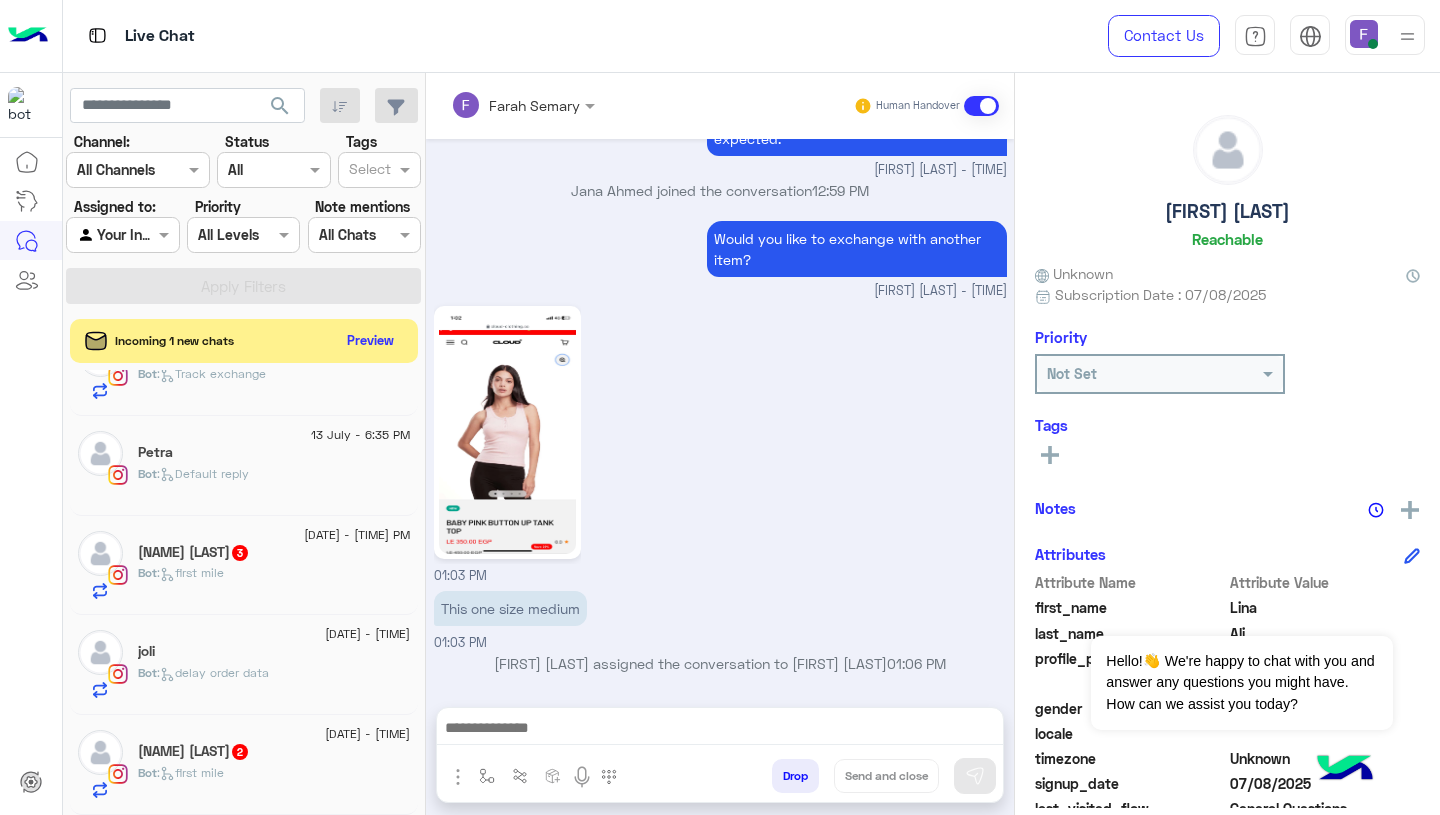 click on "13 July - 5:06 PM" 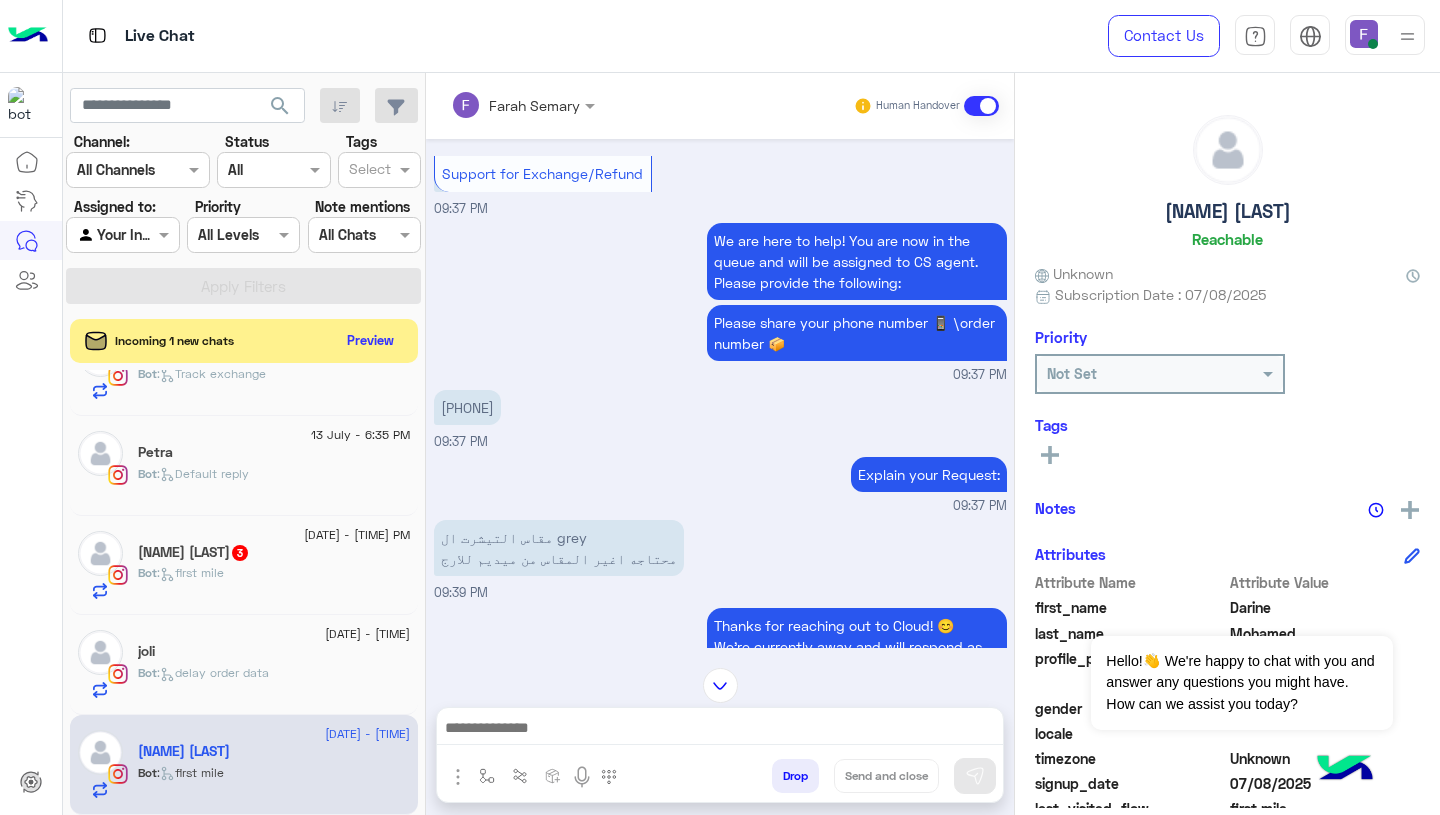 click on "01027009997" at bounding box center [467, 407] 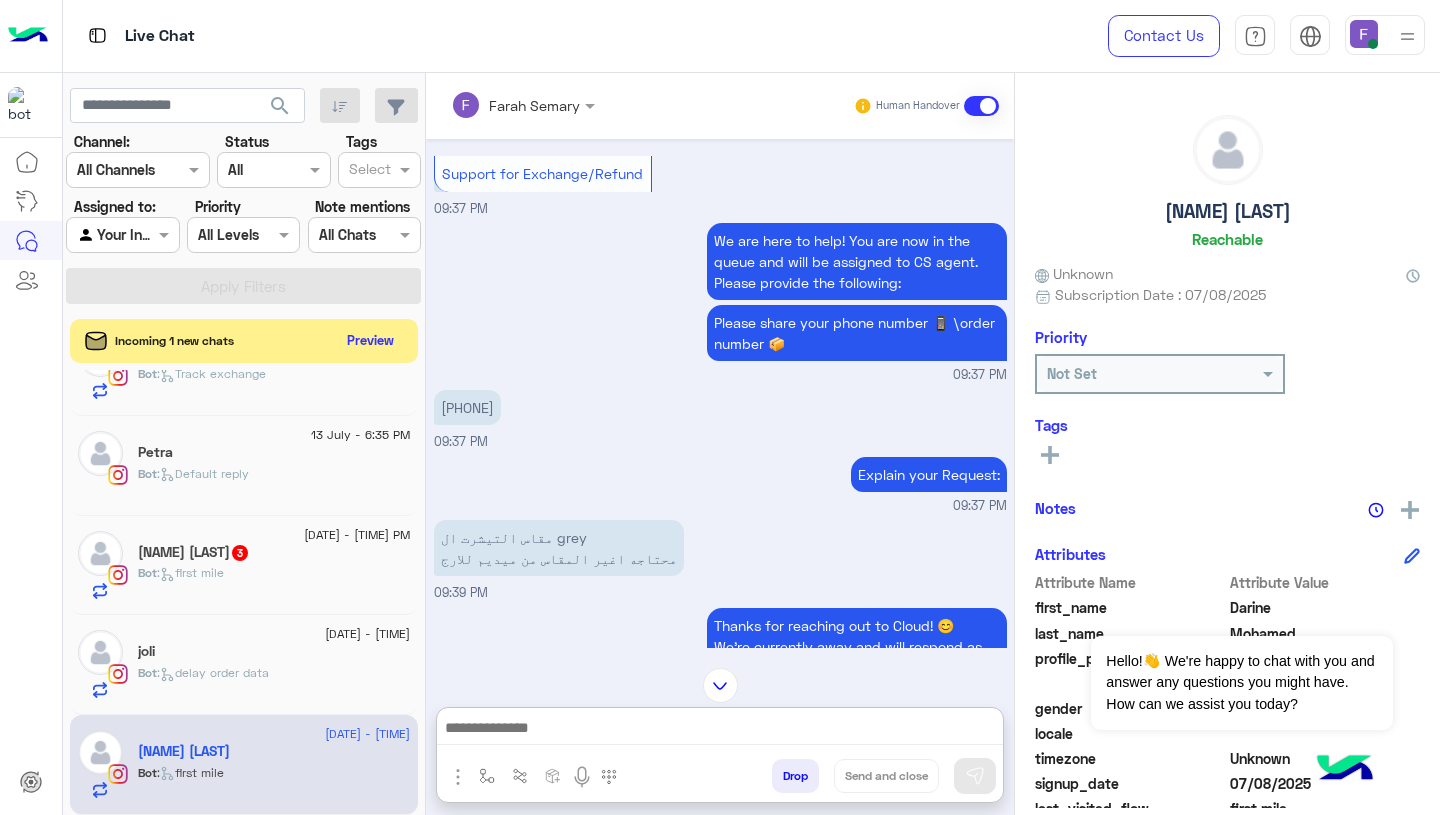 click at bounding box center (720, 730) 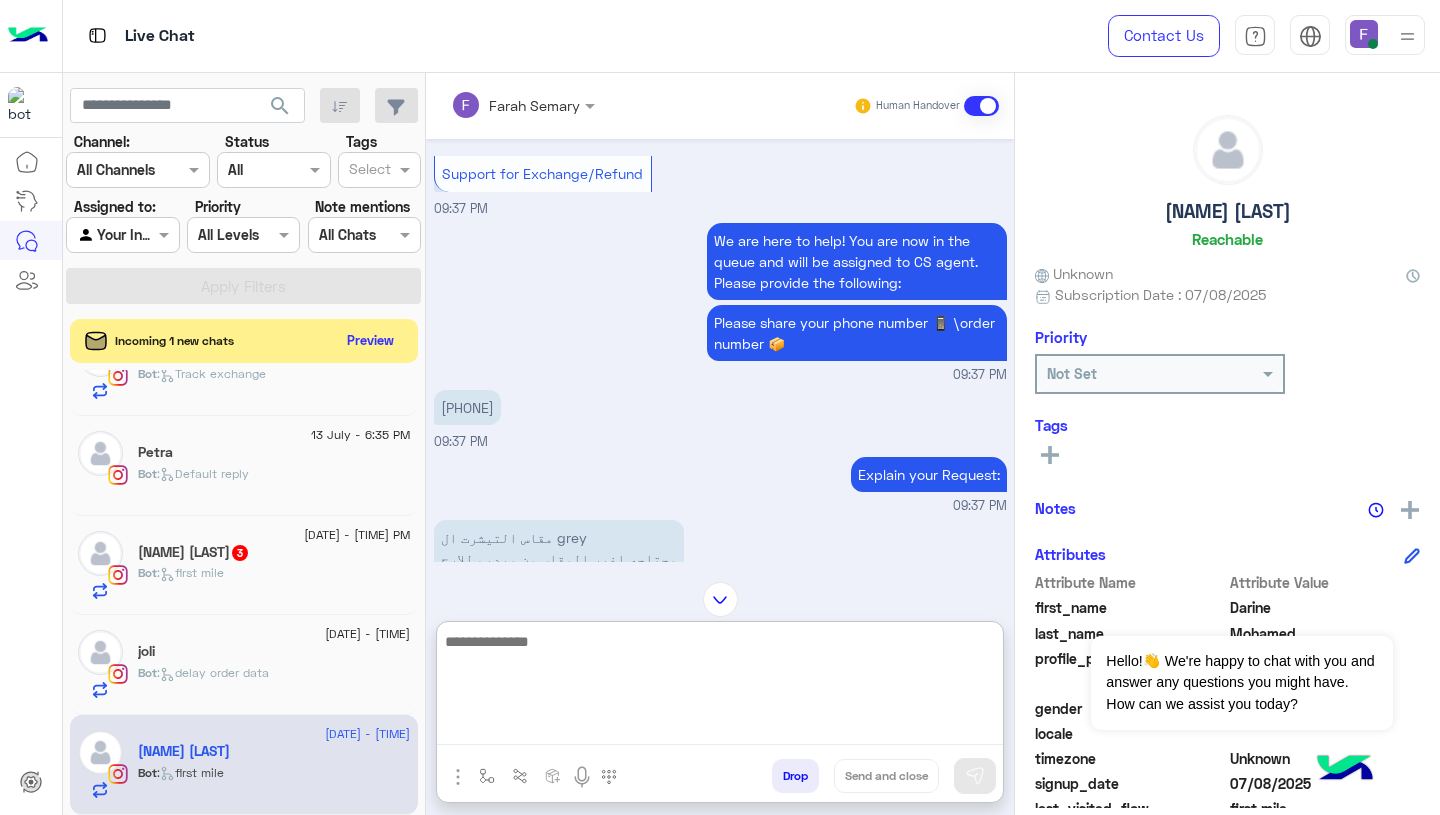 paste on "**********" 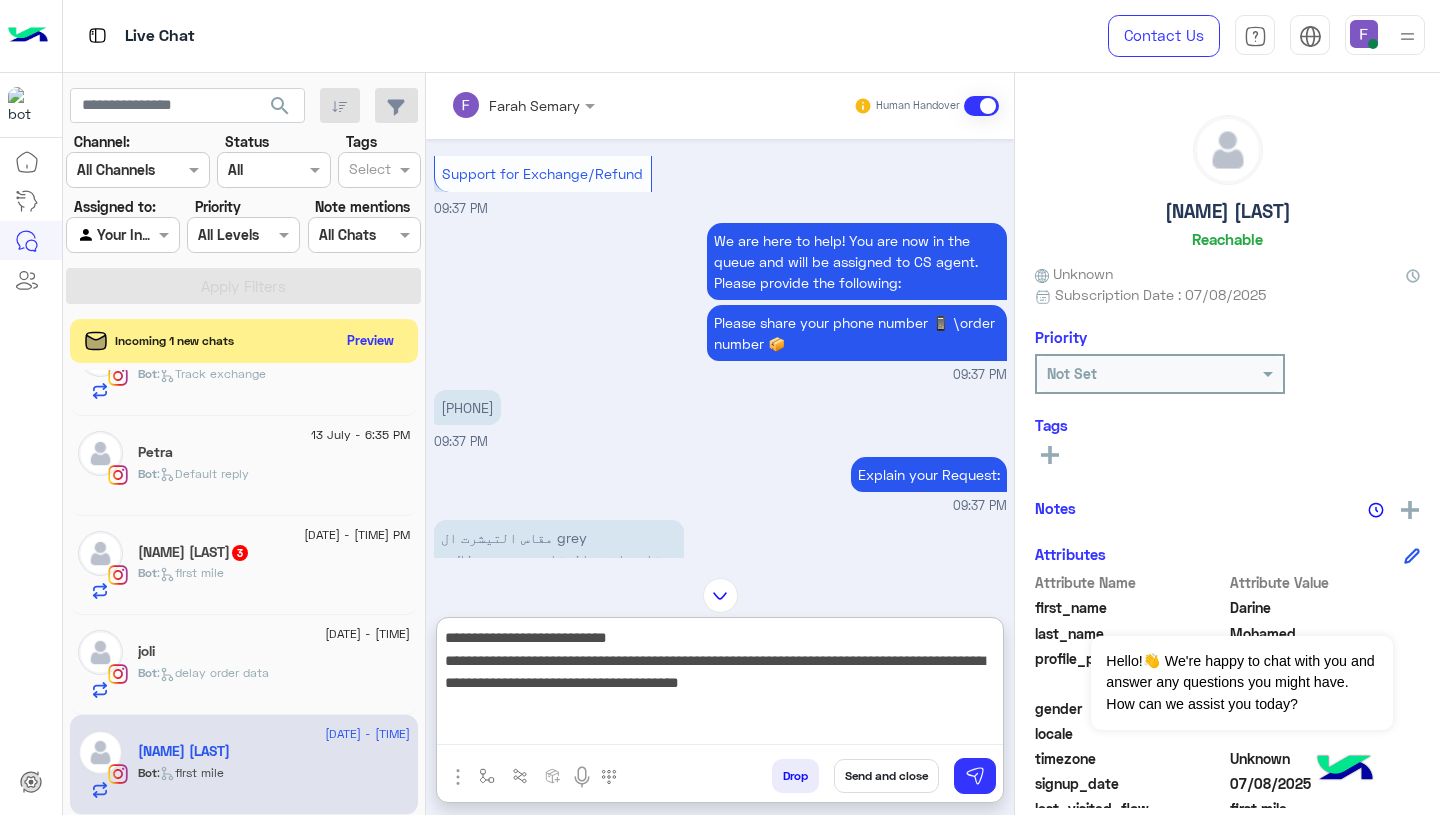click on "**********" at bounding box center (720, 685) 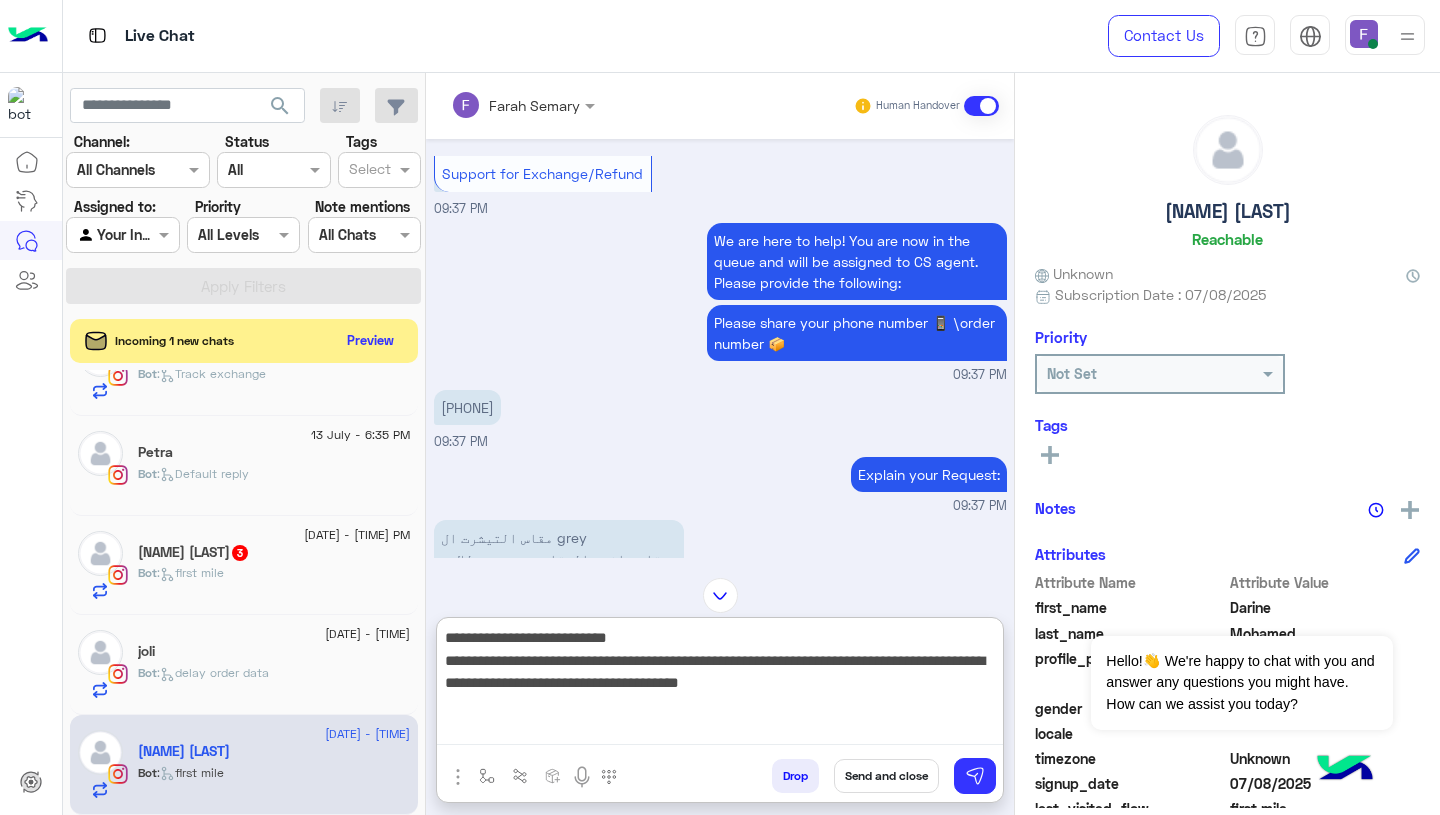 paste on "******" 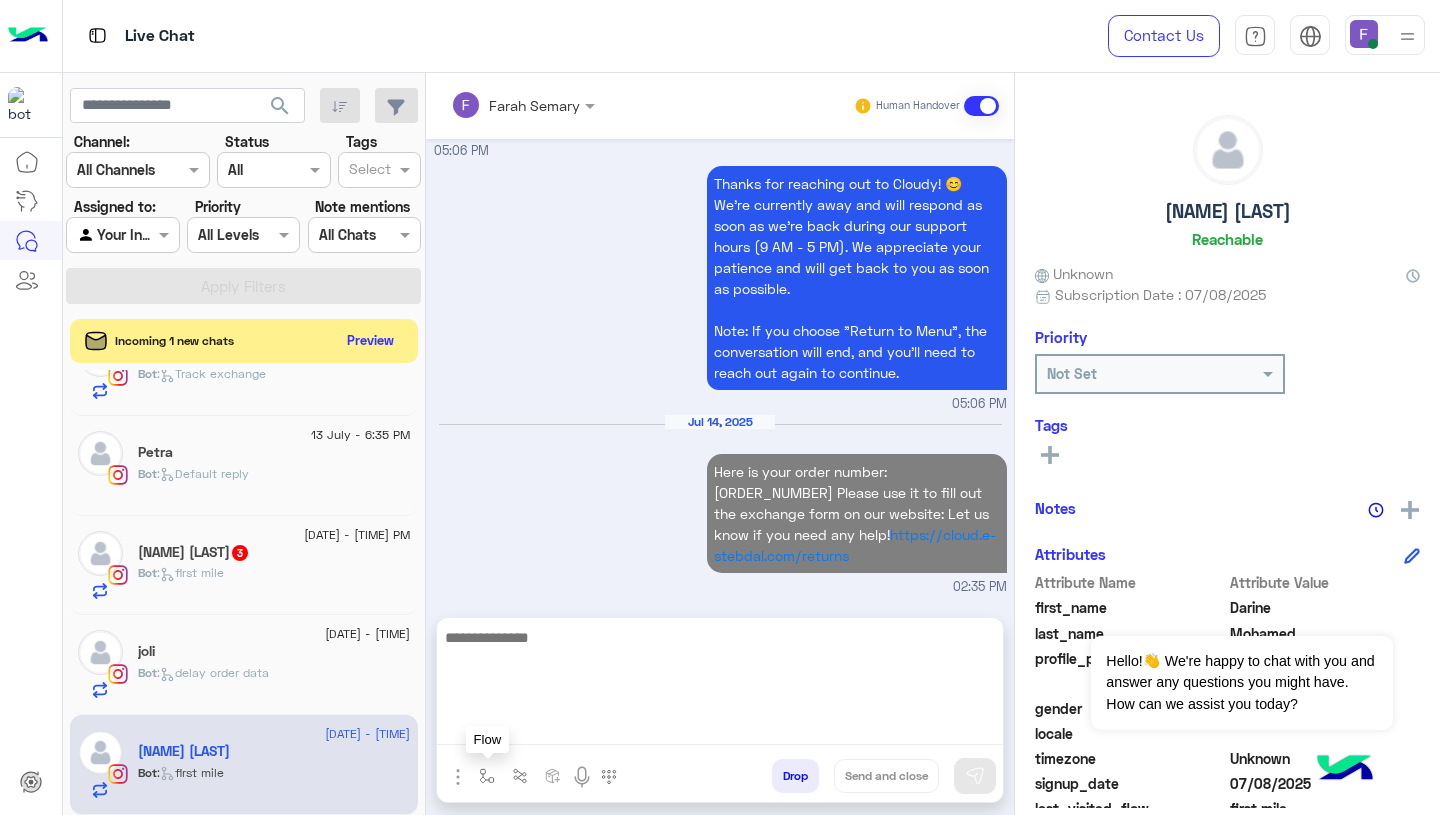 click at bounding box center [487, 776] 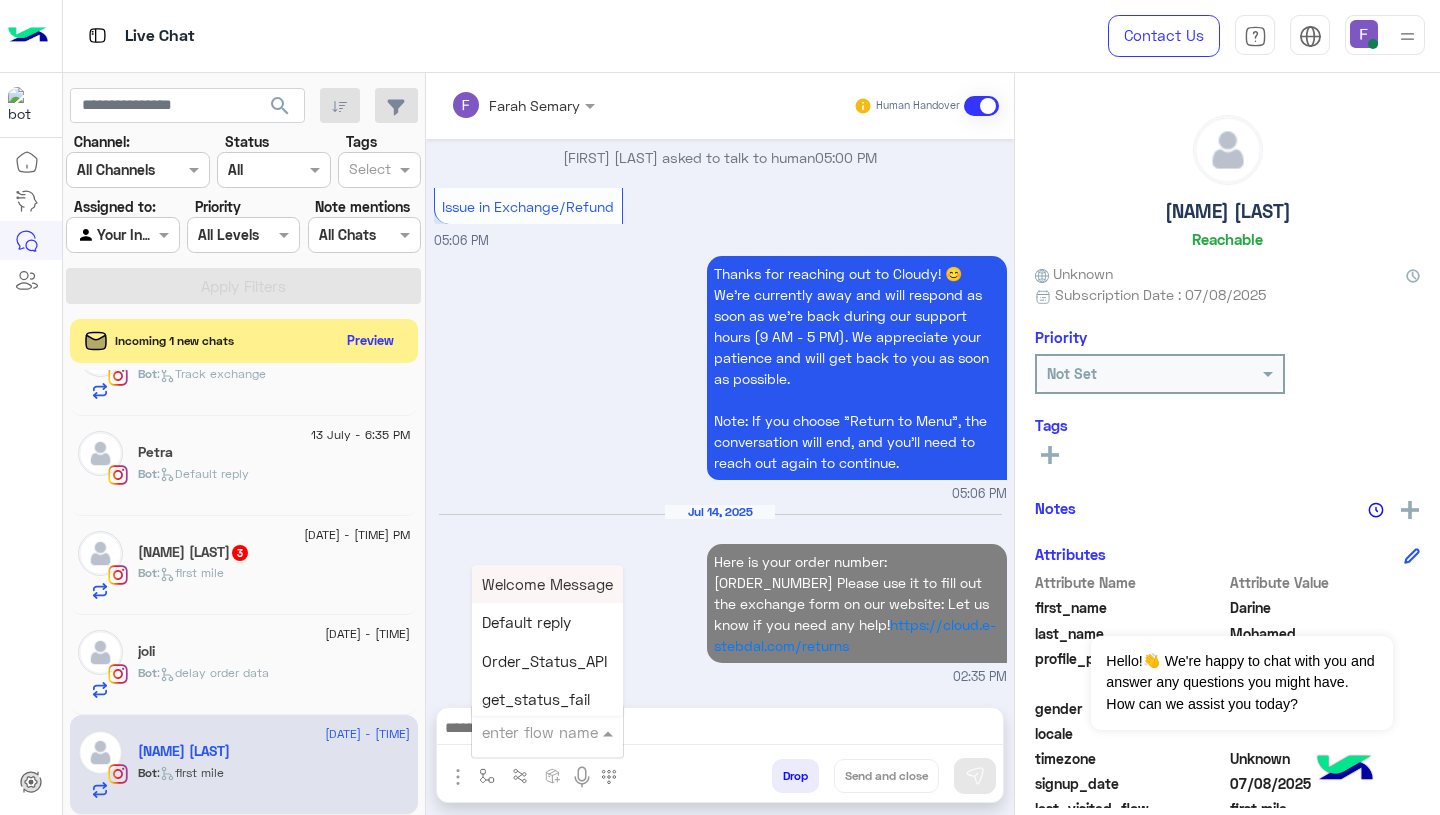 click at bounding box center (523, 732) 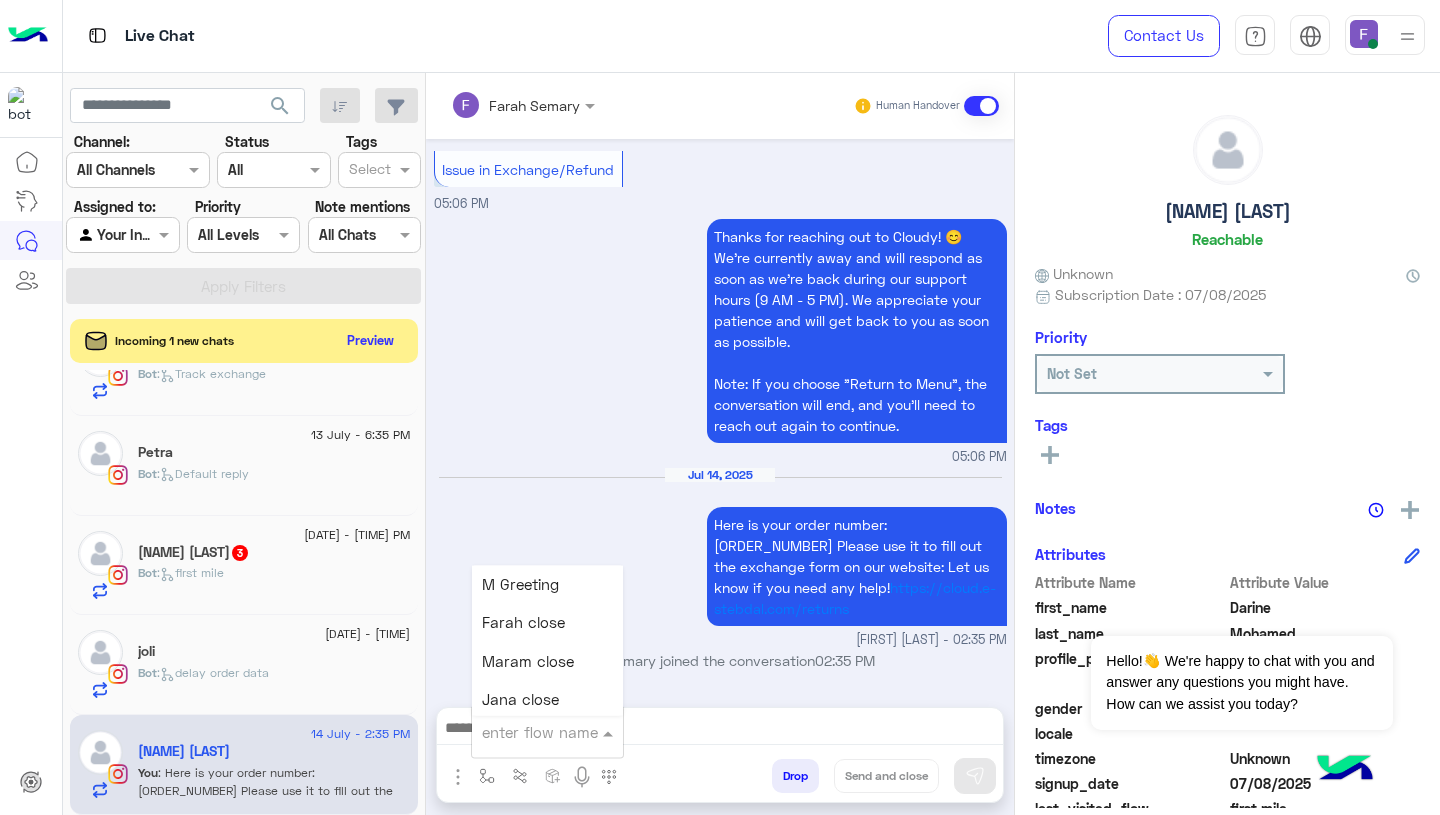 scroll, scrollTop: 2383, scrollLeft: 0, axis: vertical 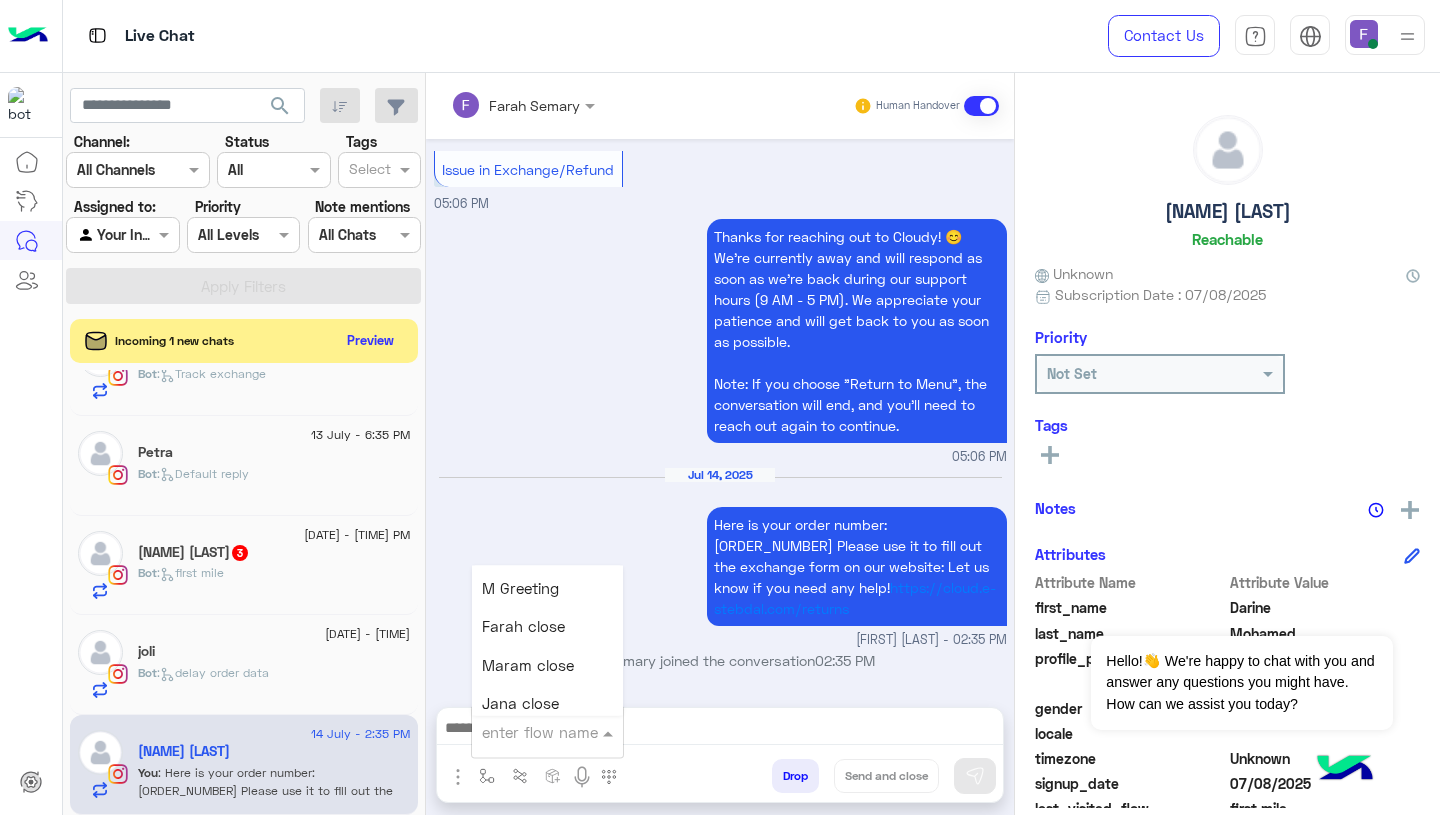click on "Farah close" at bounding box center [523, 627] 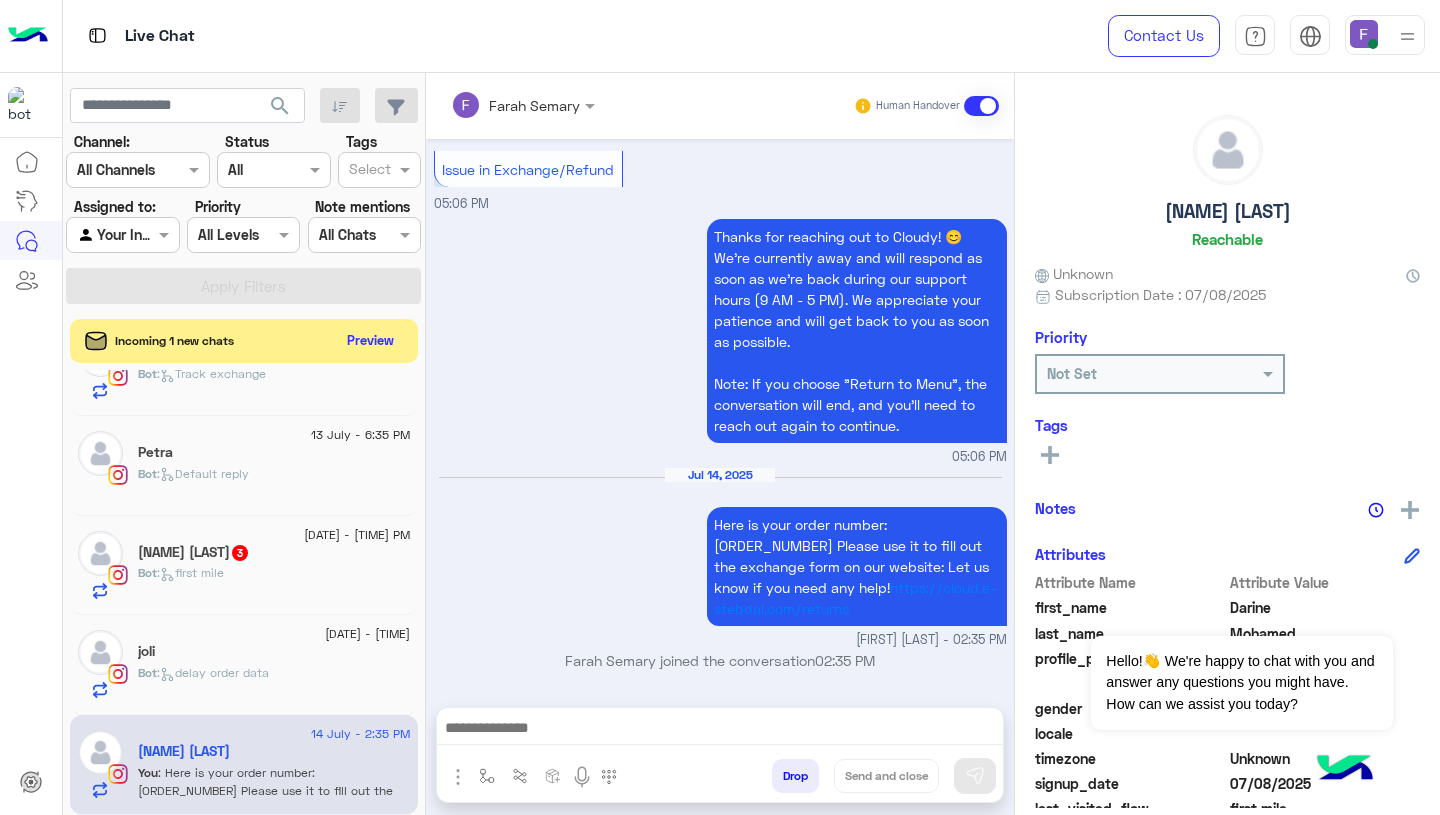 type on "**********" 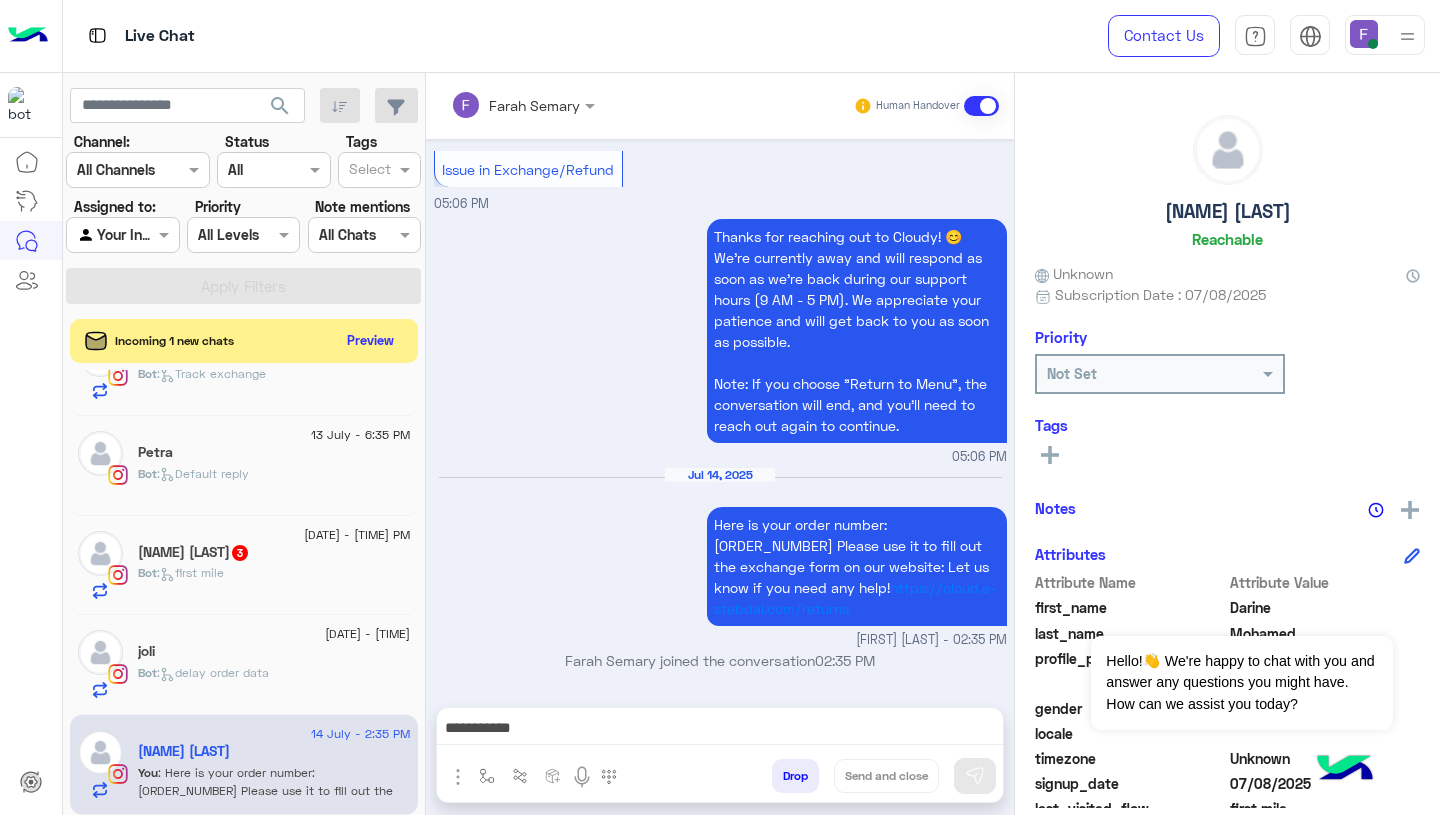scroll, scrollTop: 4584, scrollLeft: 0, axis: vertical 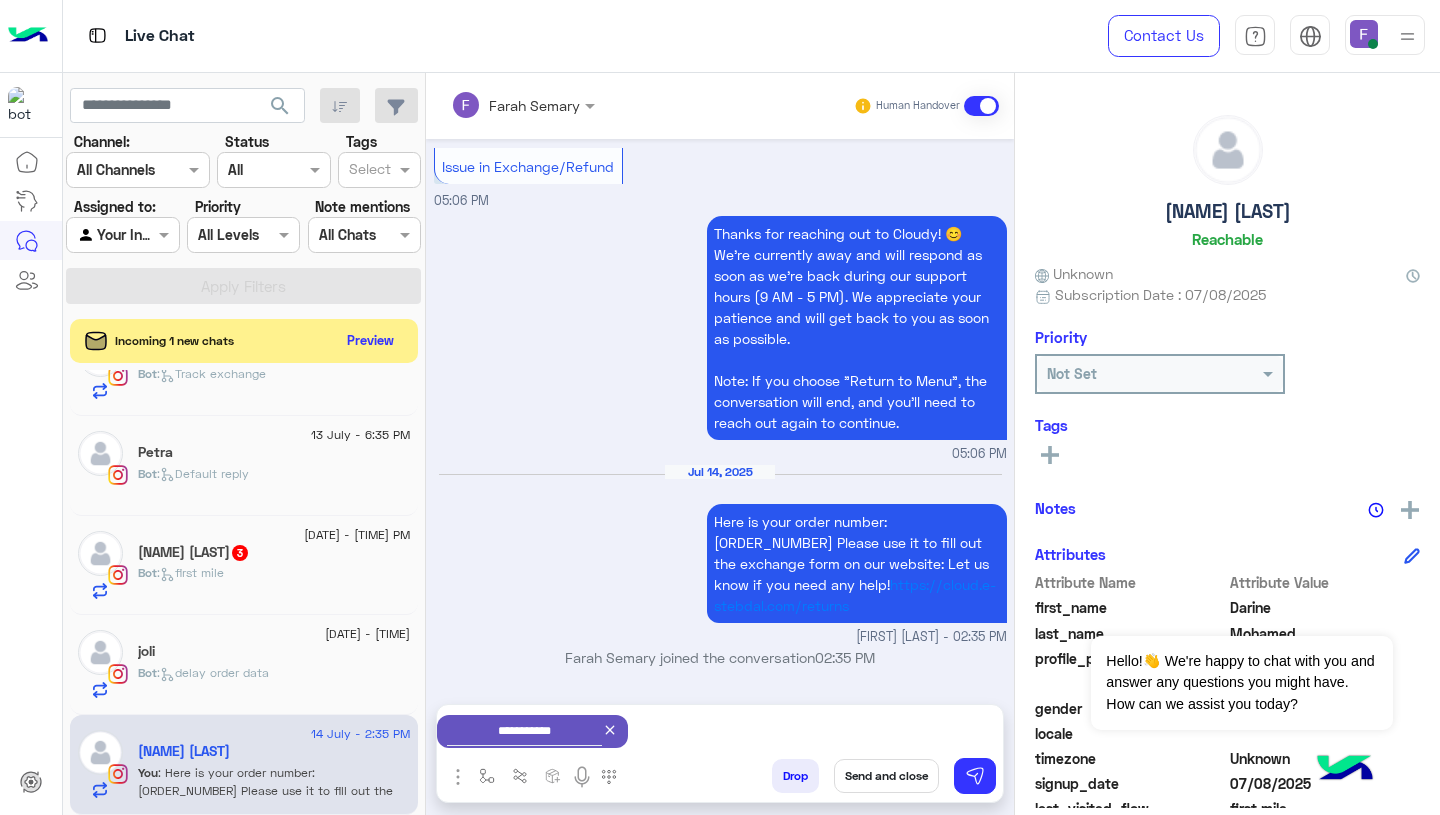 click on "Send and close" at bounding box center [886, 776] 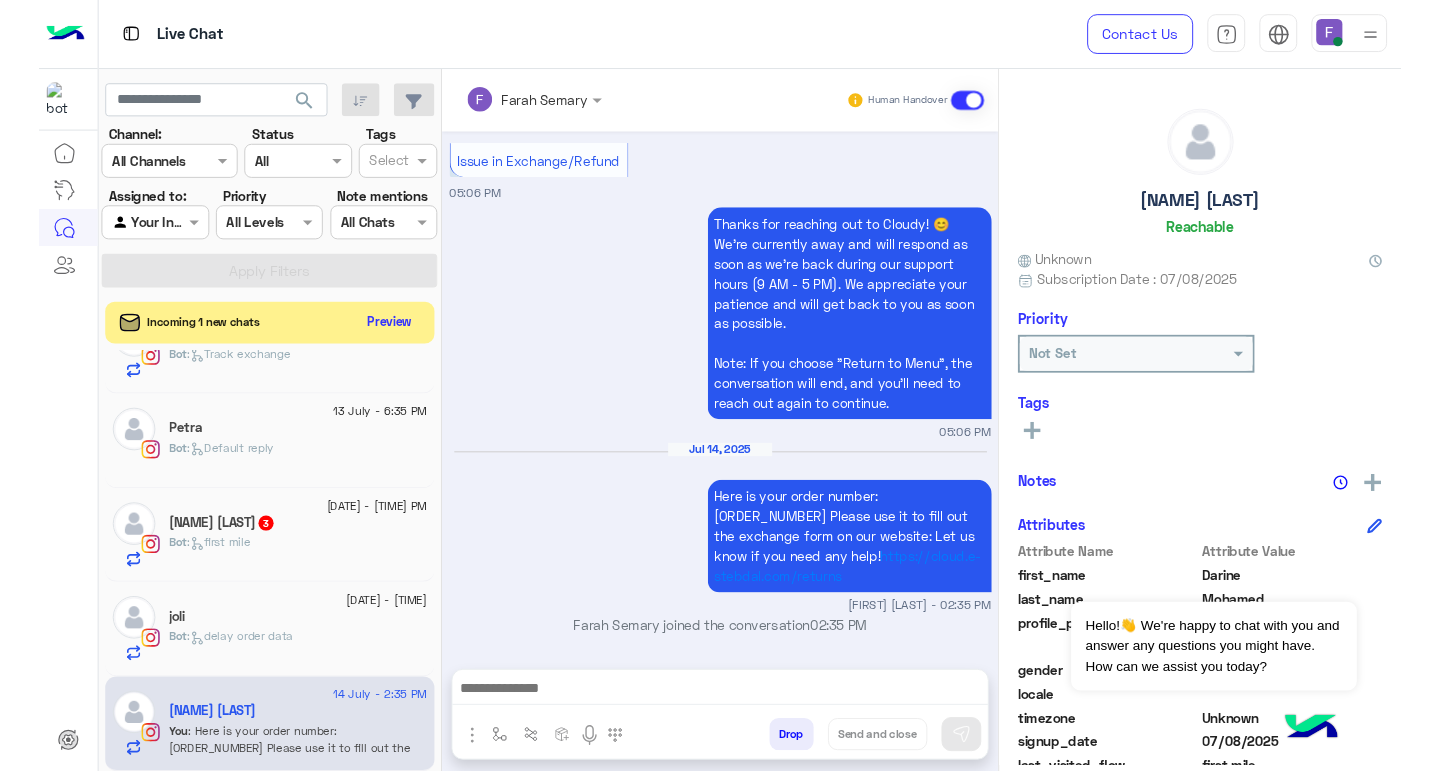 scroll, scrollTop: 4618, scrollLeft: 0, axis: vertical 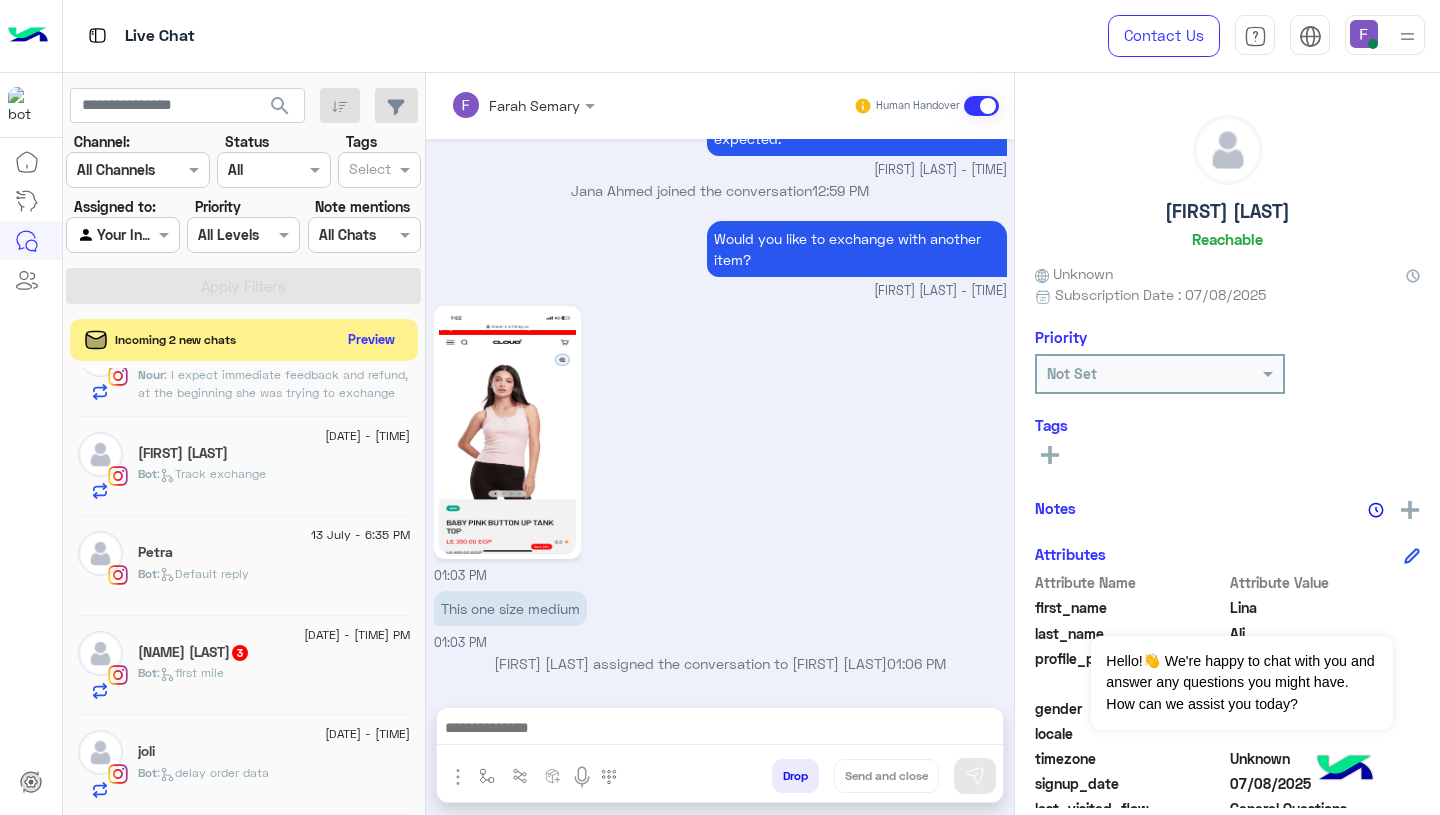 click on "Preview" 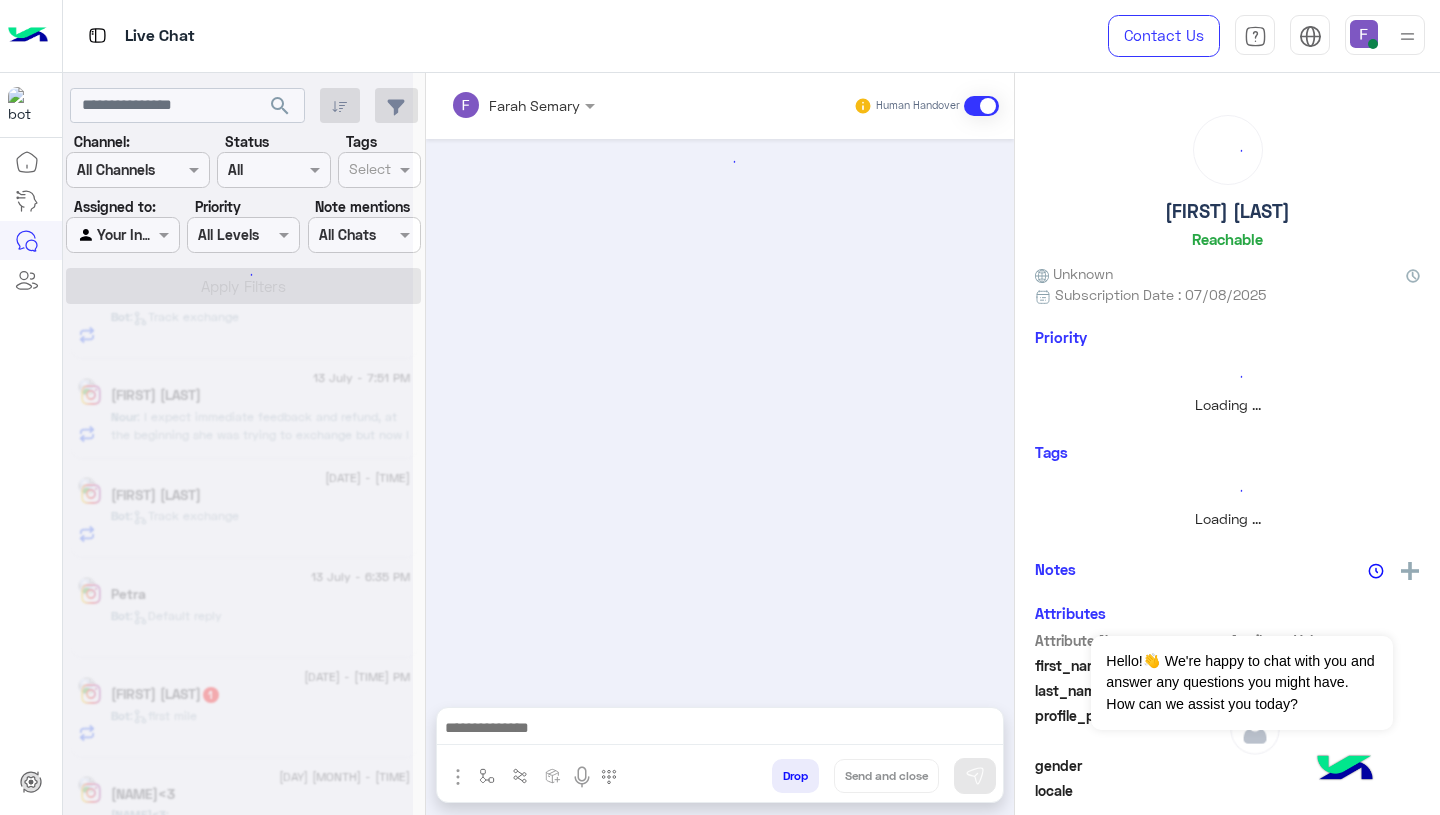 scroll, scrollTop: 0, scrollLeft: 0, axis: both 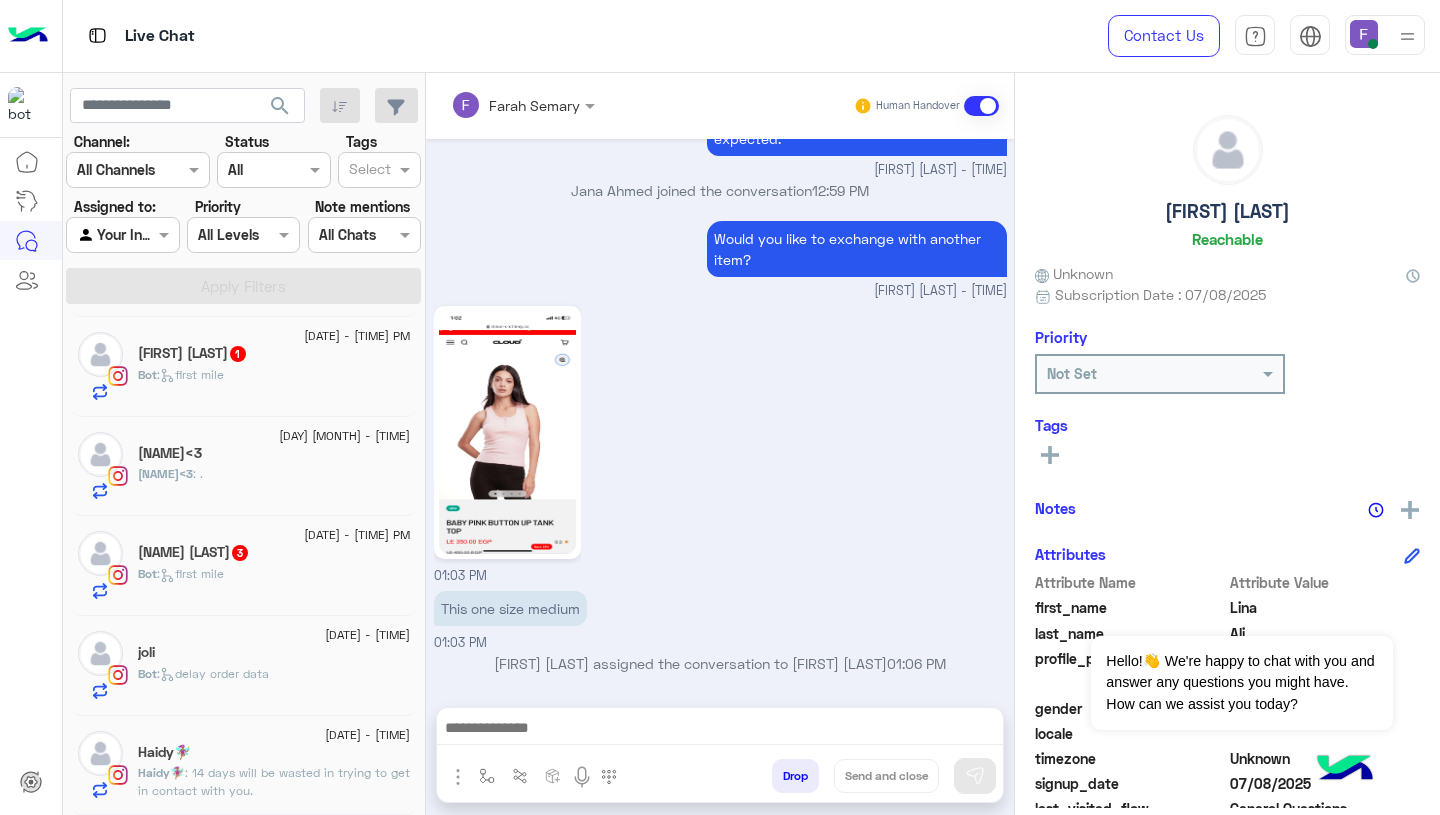 click on ": 14 days will be wasted in trying to get in contact with you." 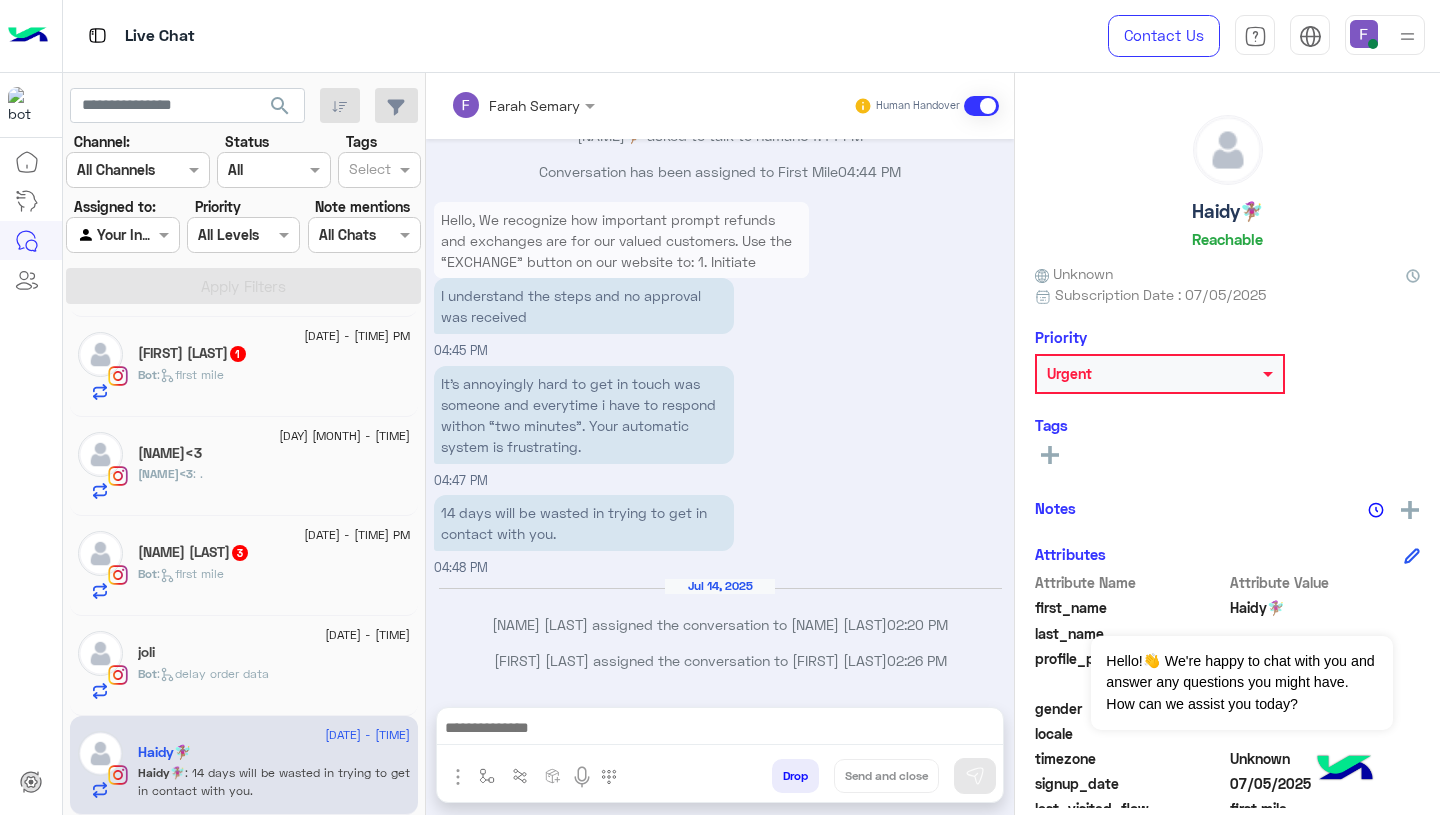 click 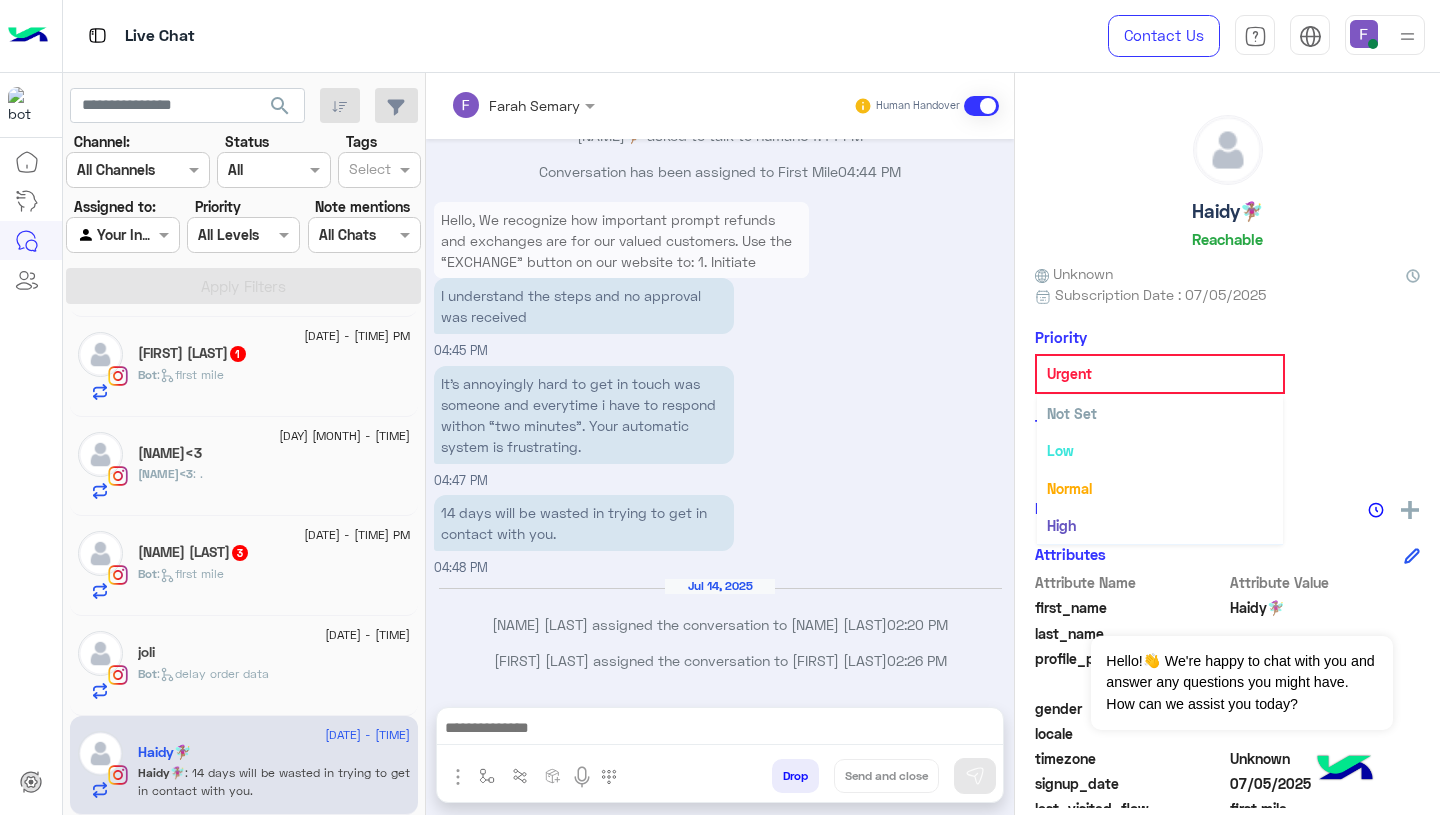 scroll, scrollTop: 37, scrollLeft: 0, axis: vertical 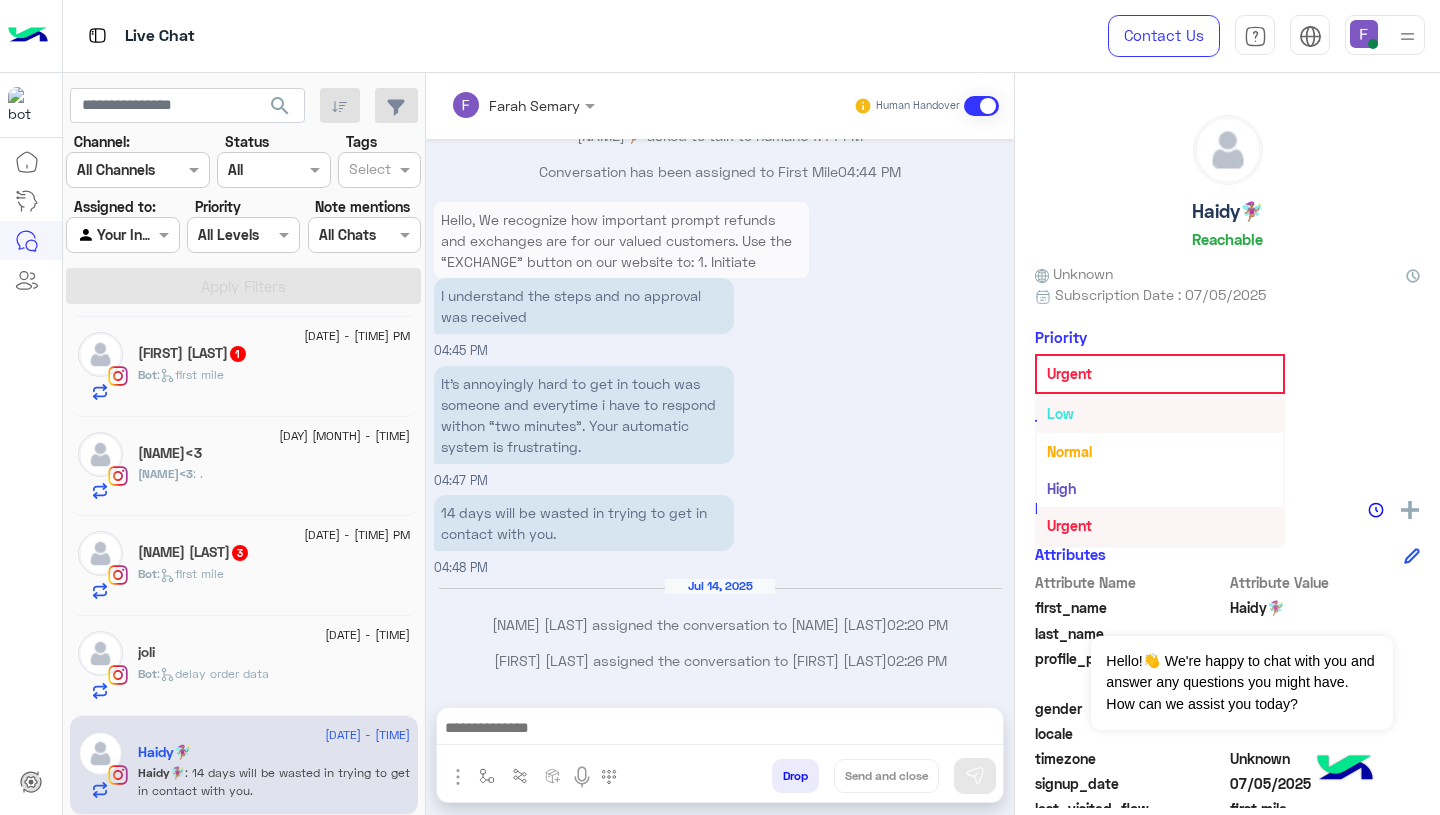 click on "Low" at bounding box center [1160, 413] 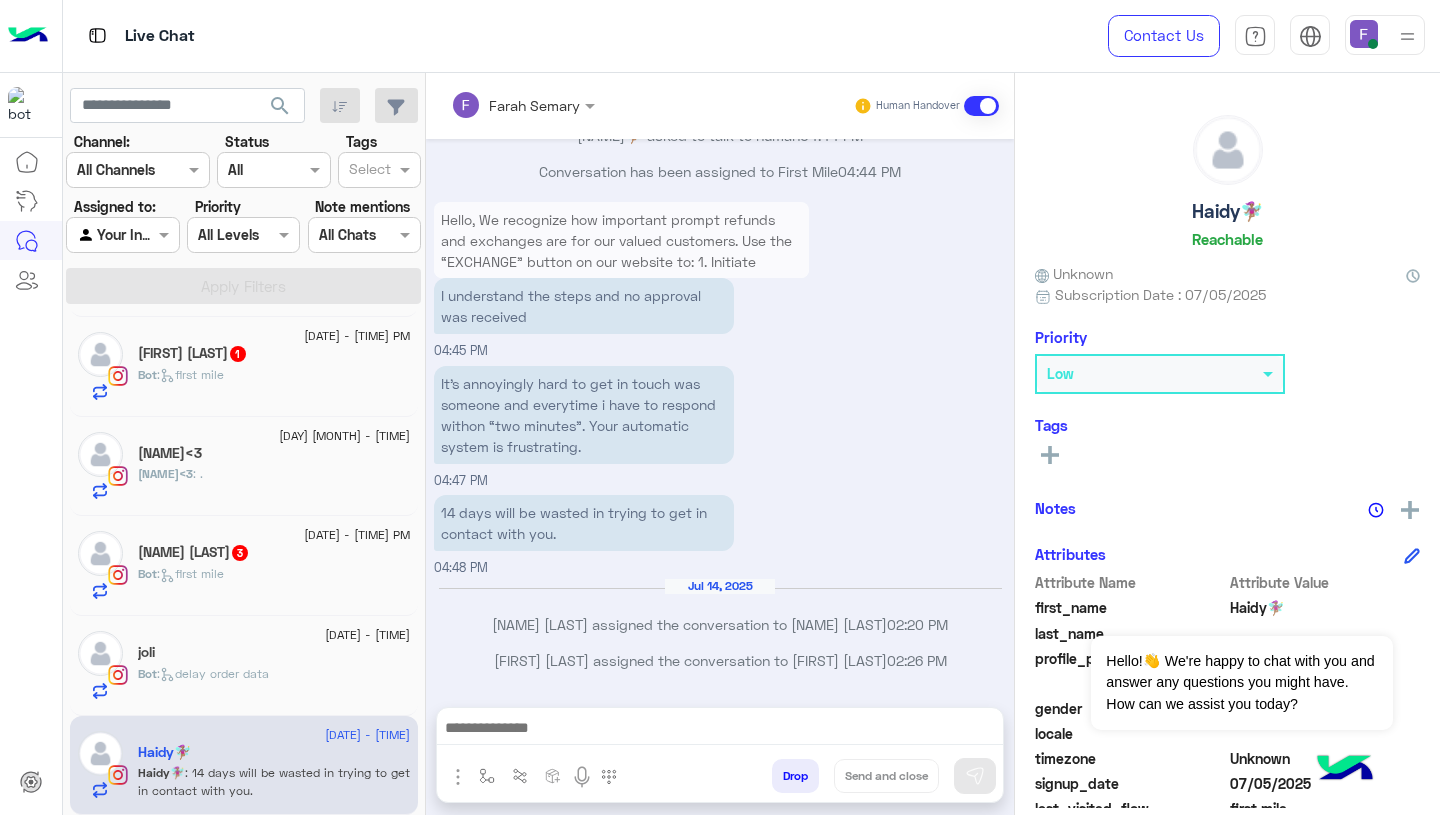 click 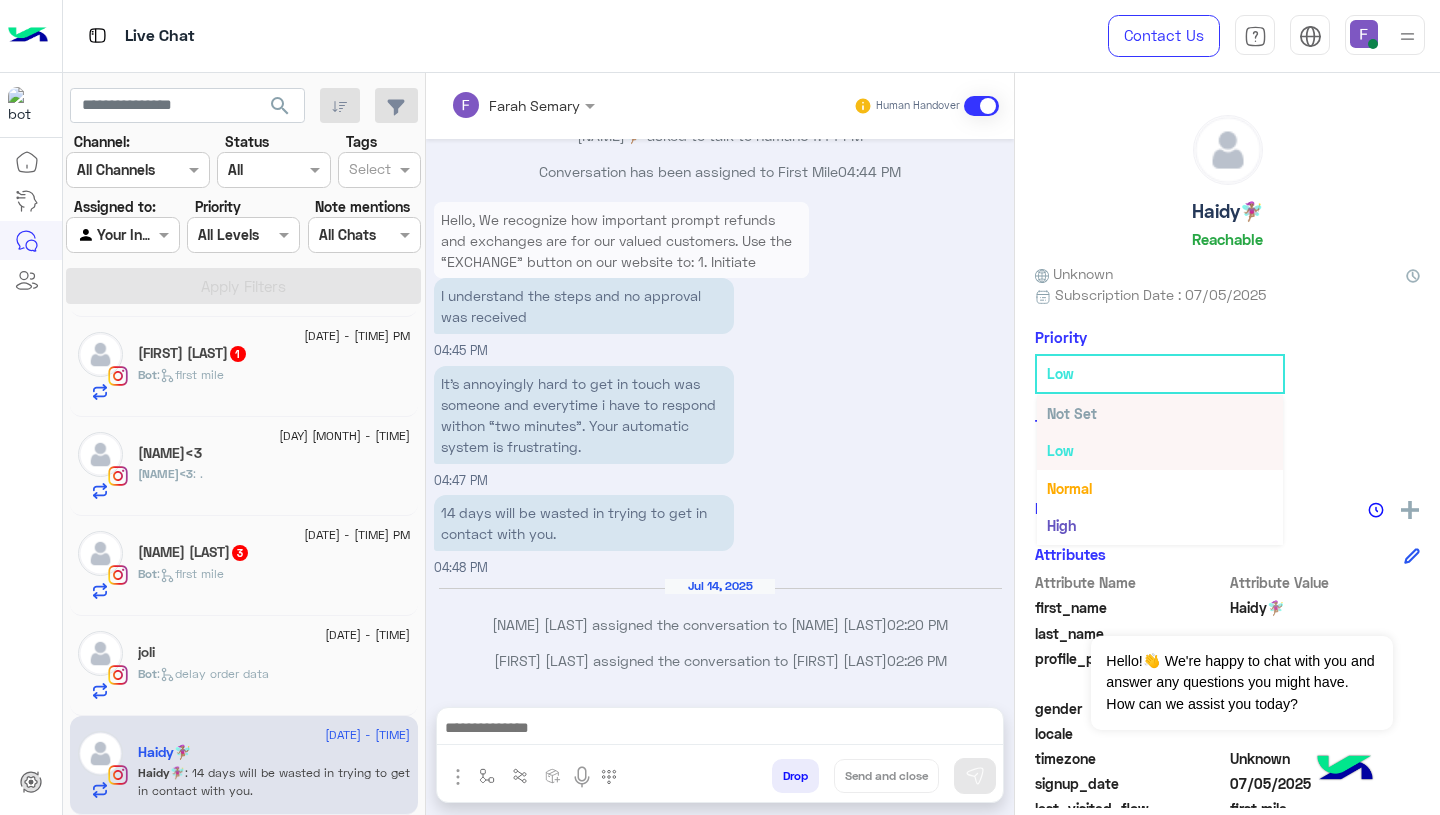 click on "Not Set" at bounding box center (1160, 413) 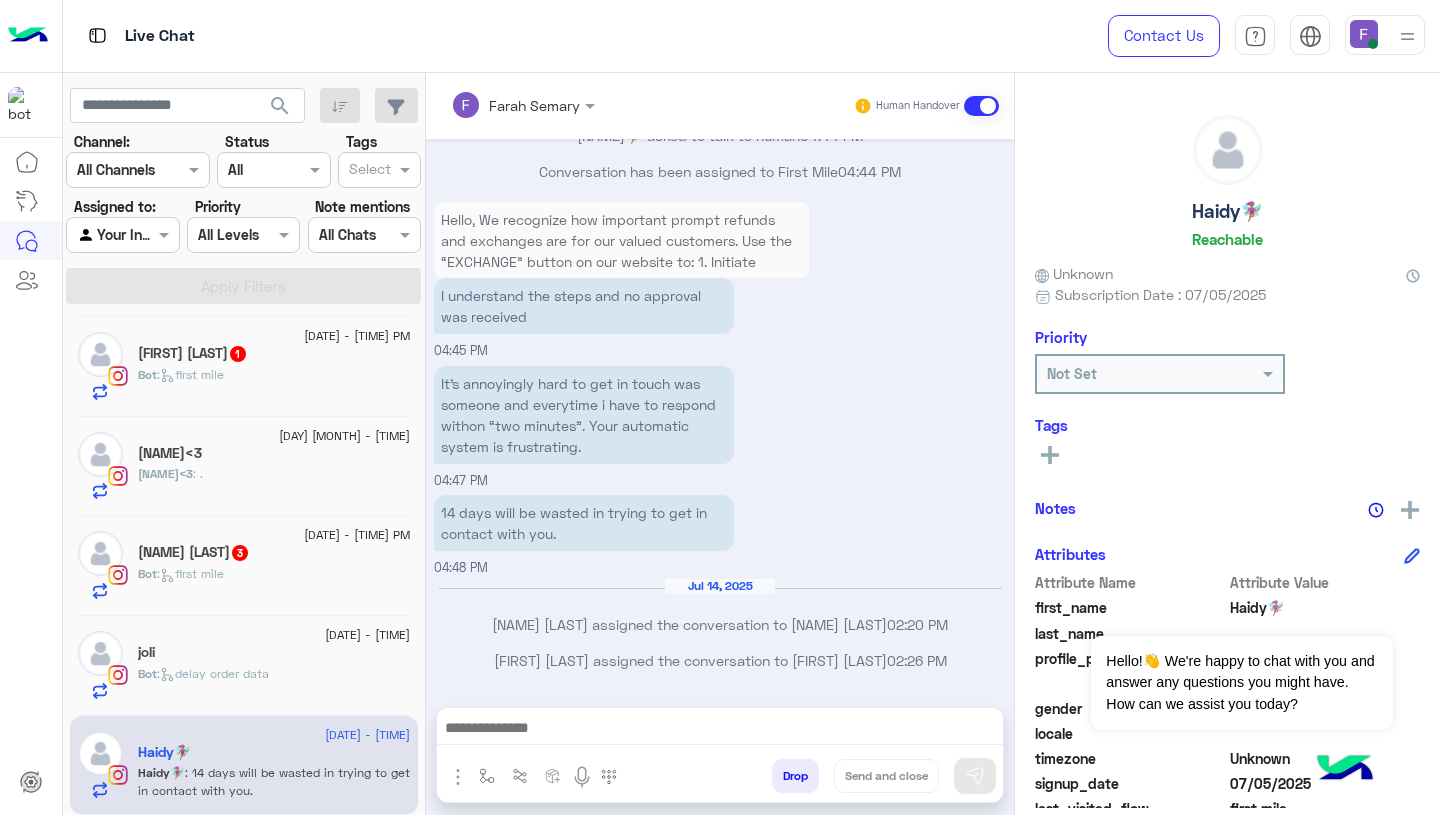 click on "It’s annoyingly hard to get in touch was someone and everytime i have to respond withon “two minutes”. Your automatic system is frustrating.   04:47 PM" at bounding box center [720, 426] 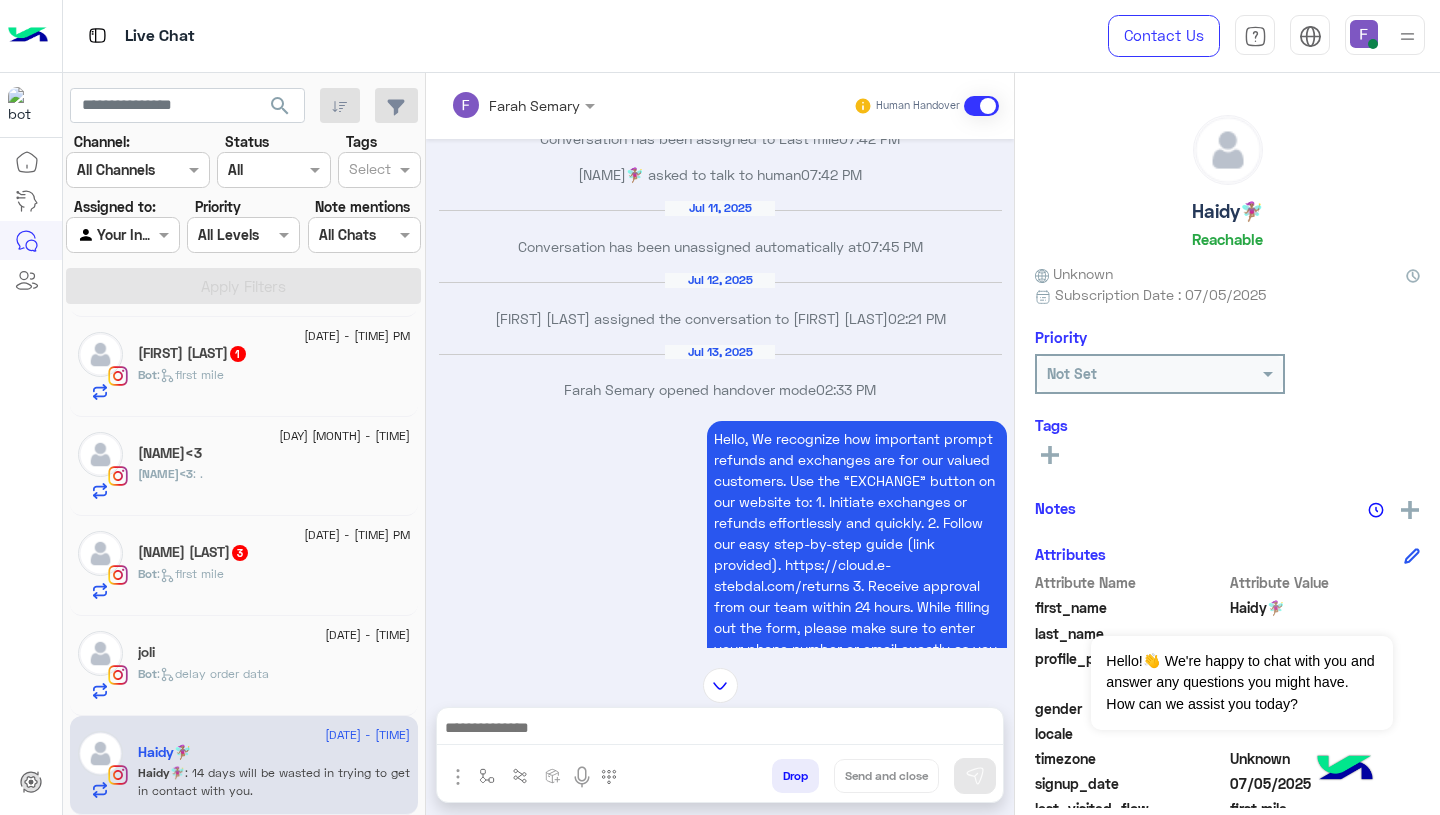 scroll, scrollTop: 1746, scrollLeft: 0, axis: vertical 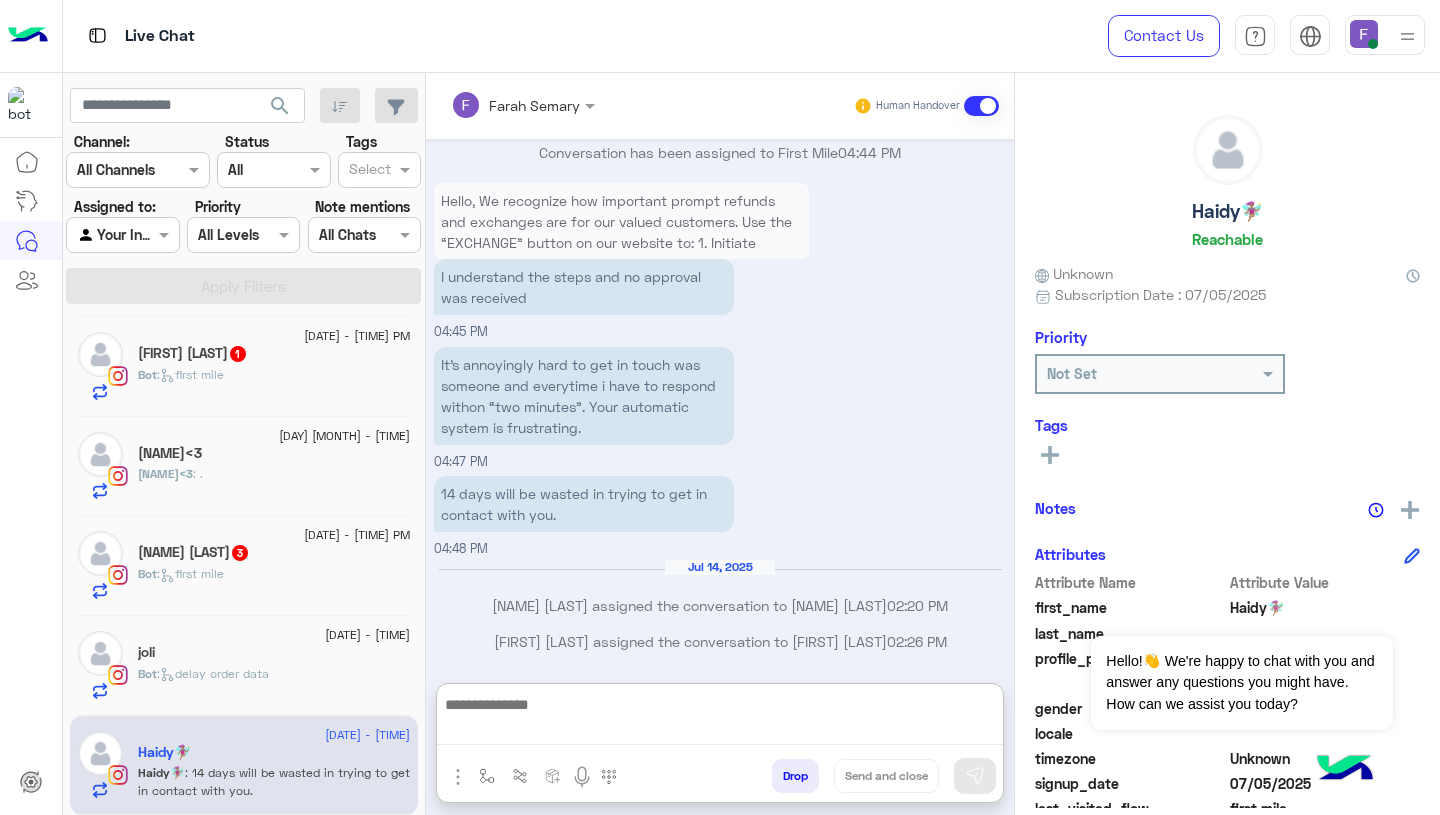 click at bounding box center (720, 718) 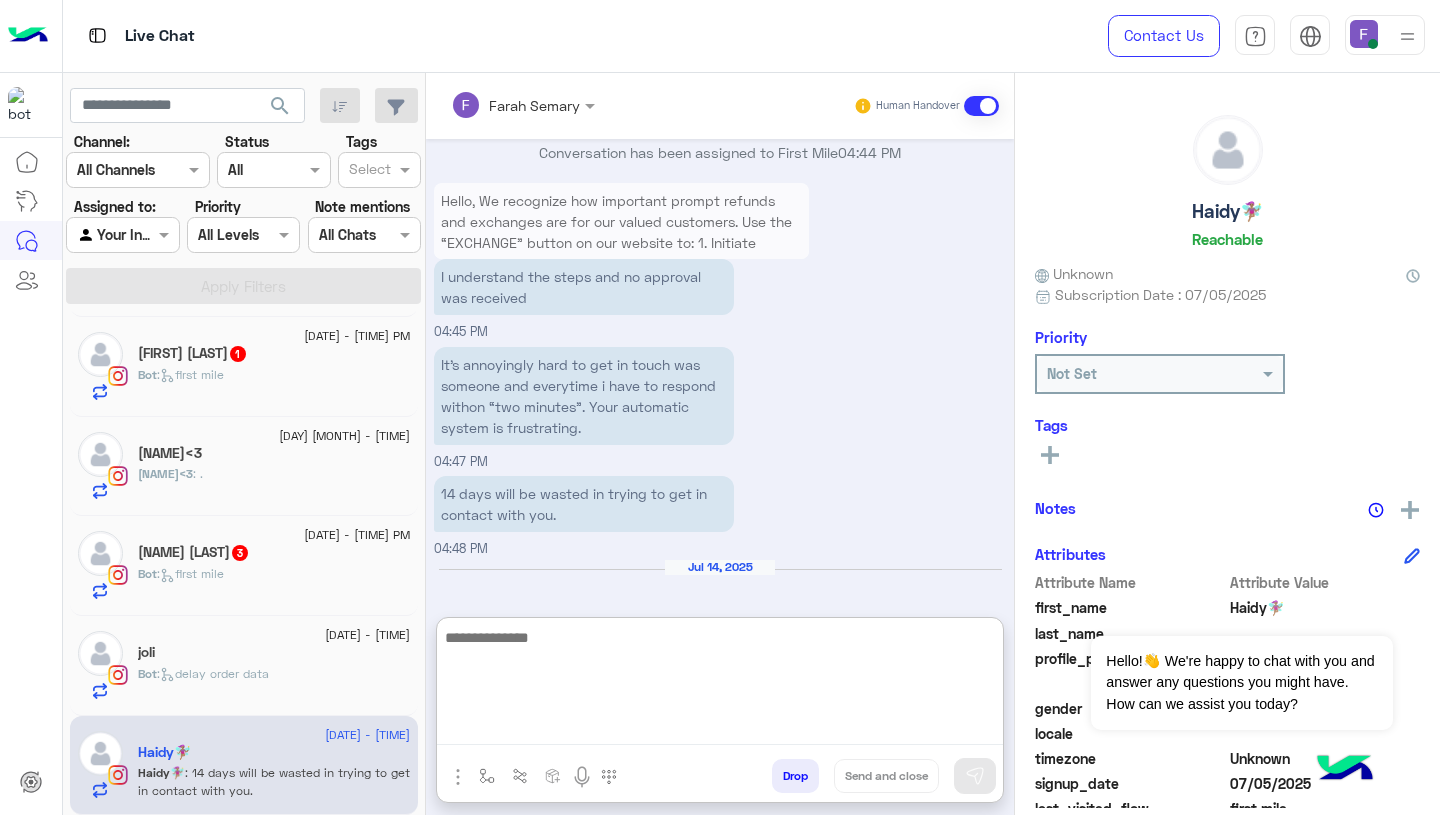 paste on "**********" 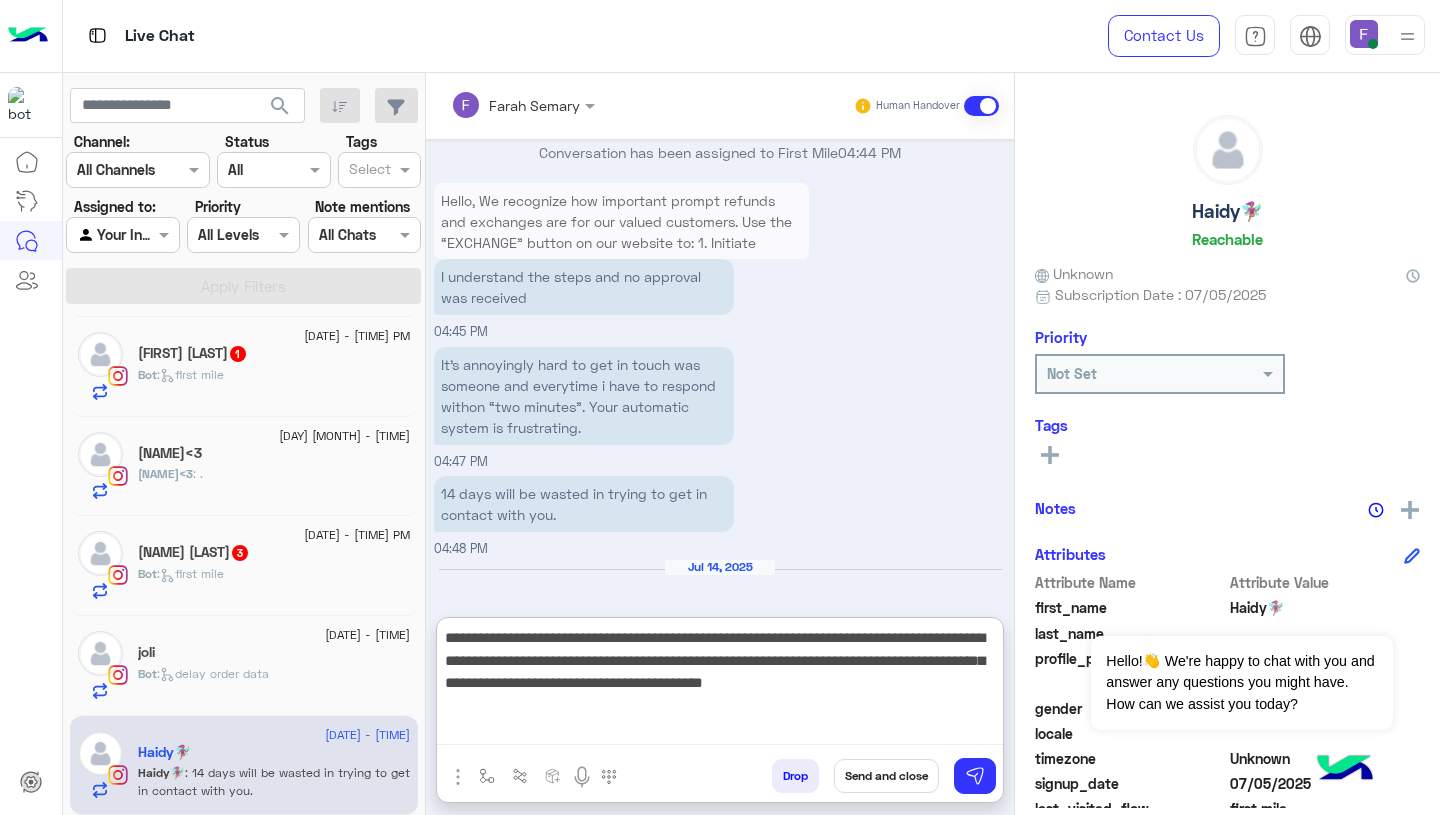 scroll, scrollTop: 106, scrollLeft: 0, axis: vertical 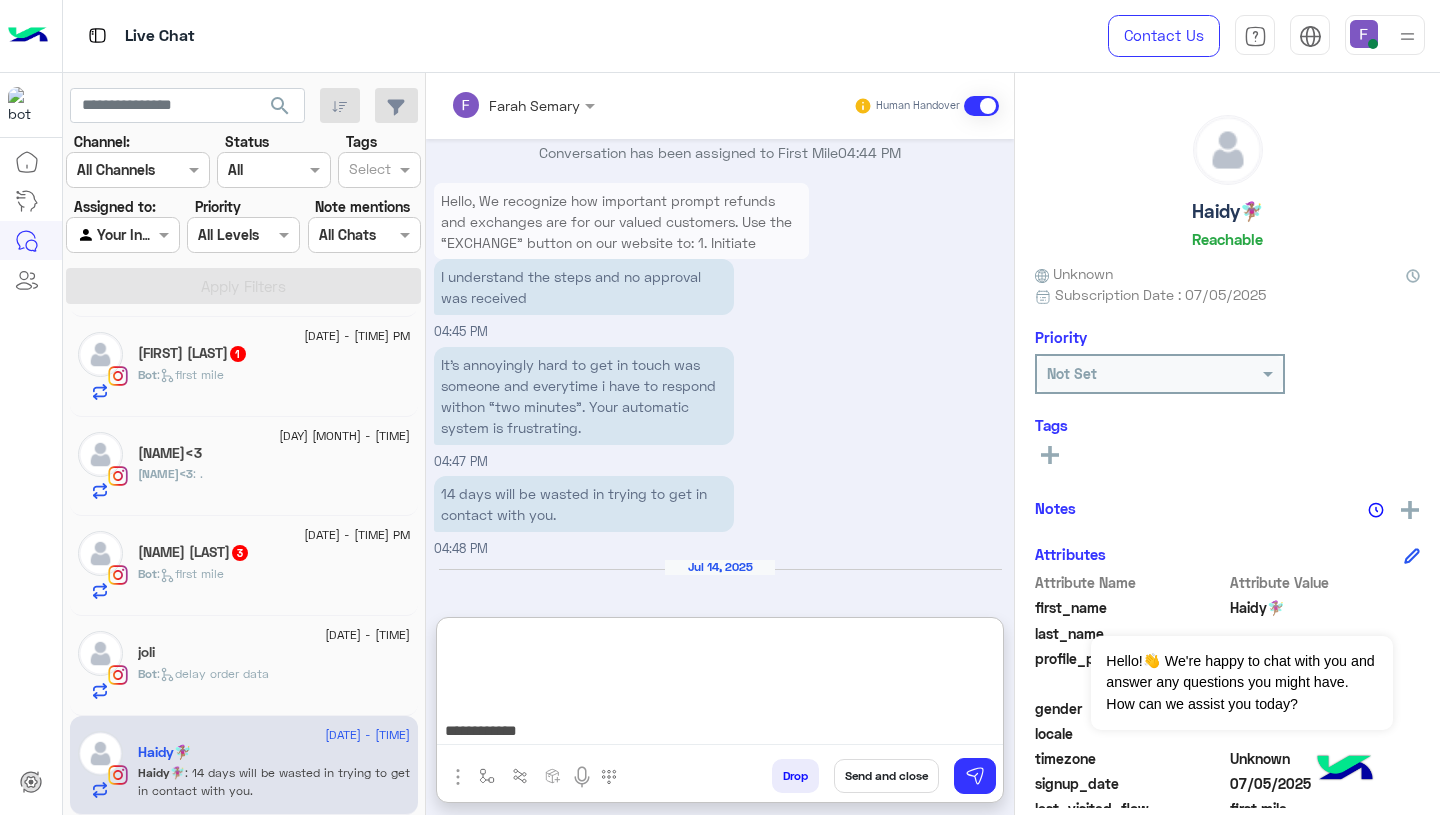 click on "**********" at bounding box center (720, 685) 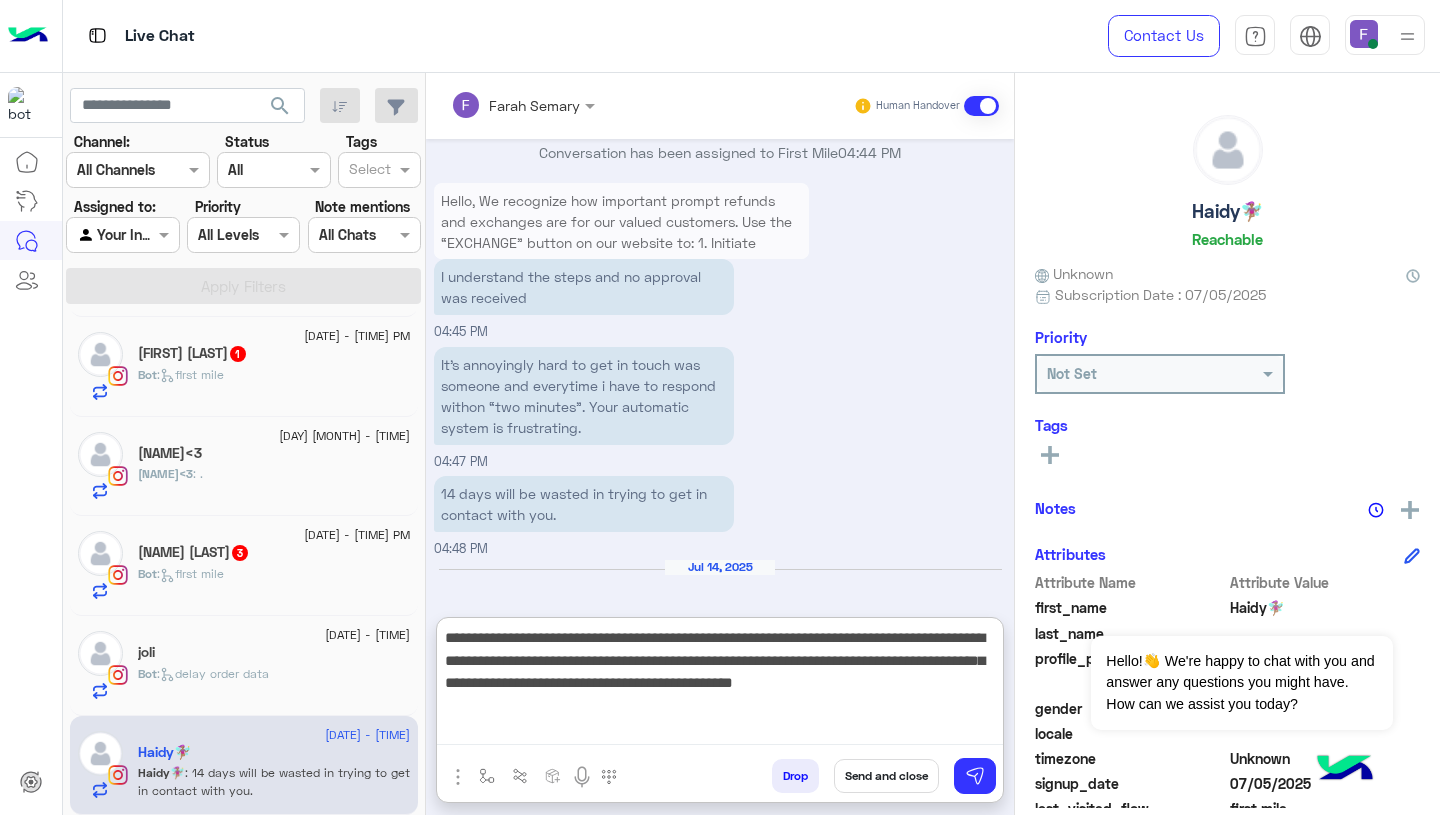 scroll, scrollTop: 0, scrollLeft: 0, axis: both 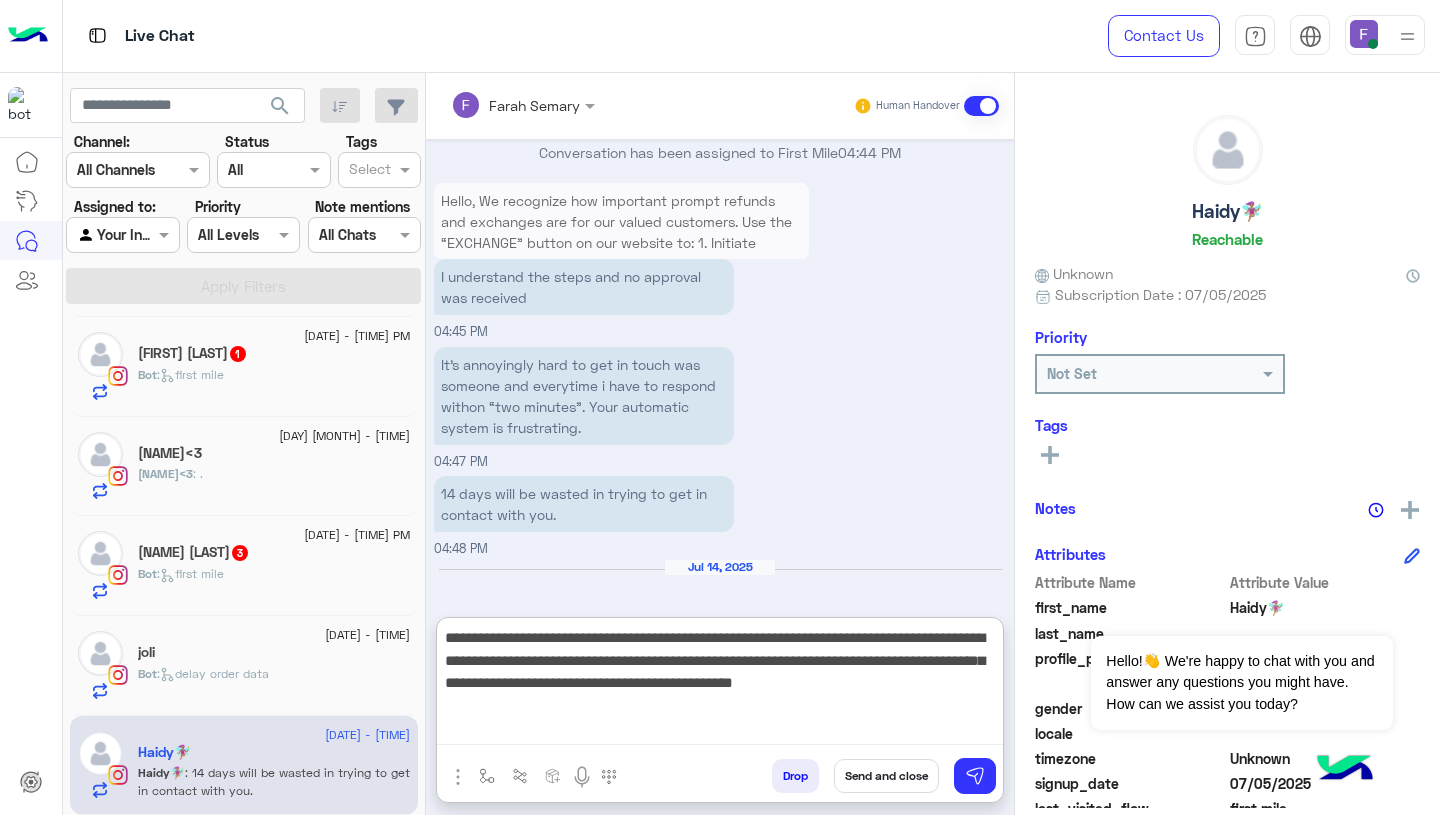 click on "**********" at bounding box center [720, 685] 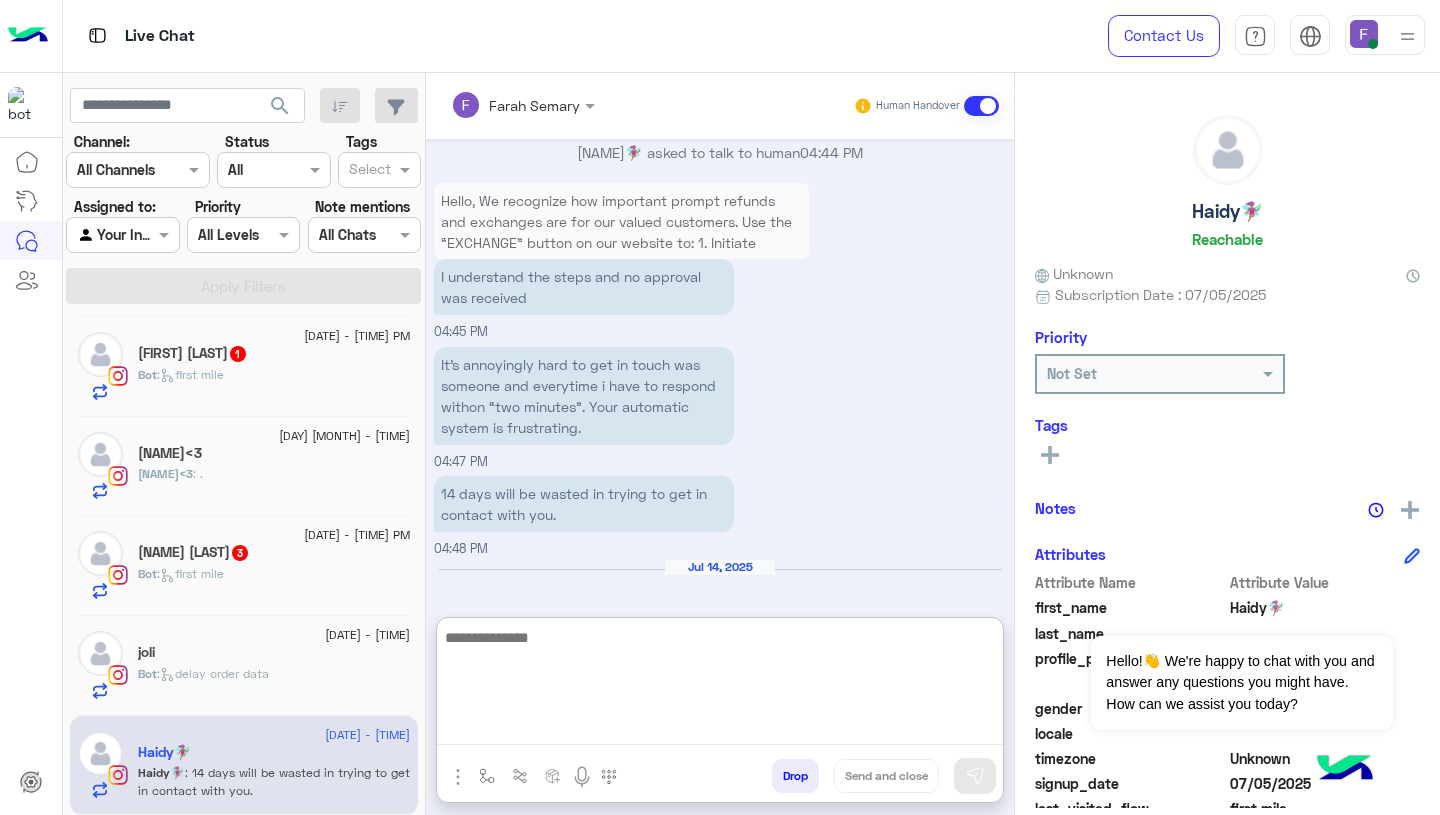 scroll, scrollTop: 0, scrollLeft: 0, axis: both 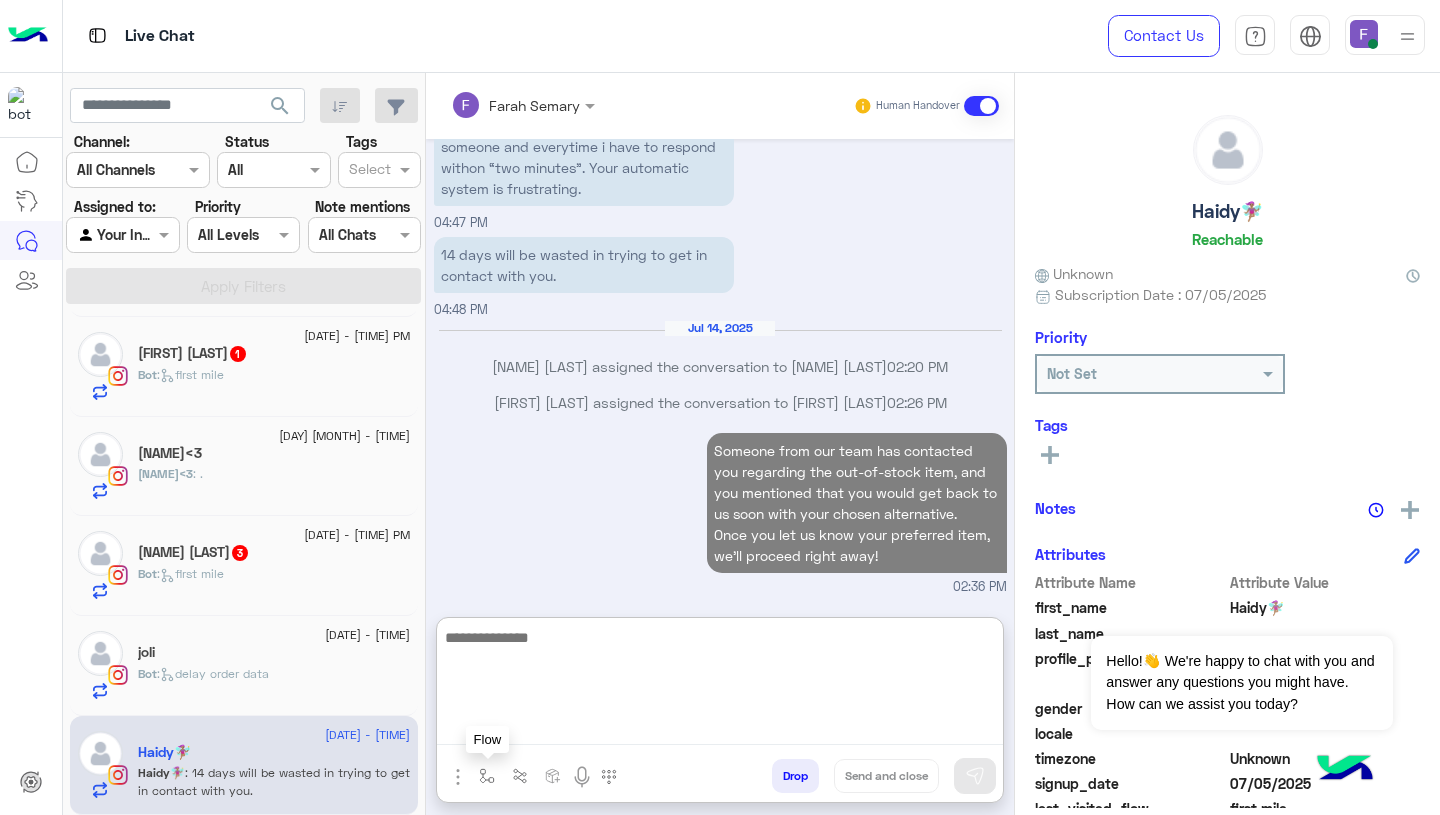 click at bounding box center (487, 776) 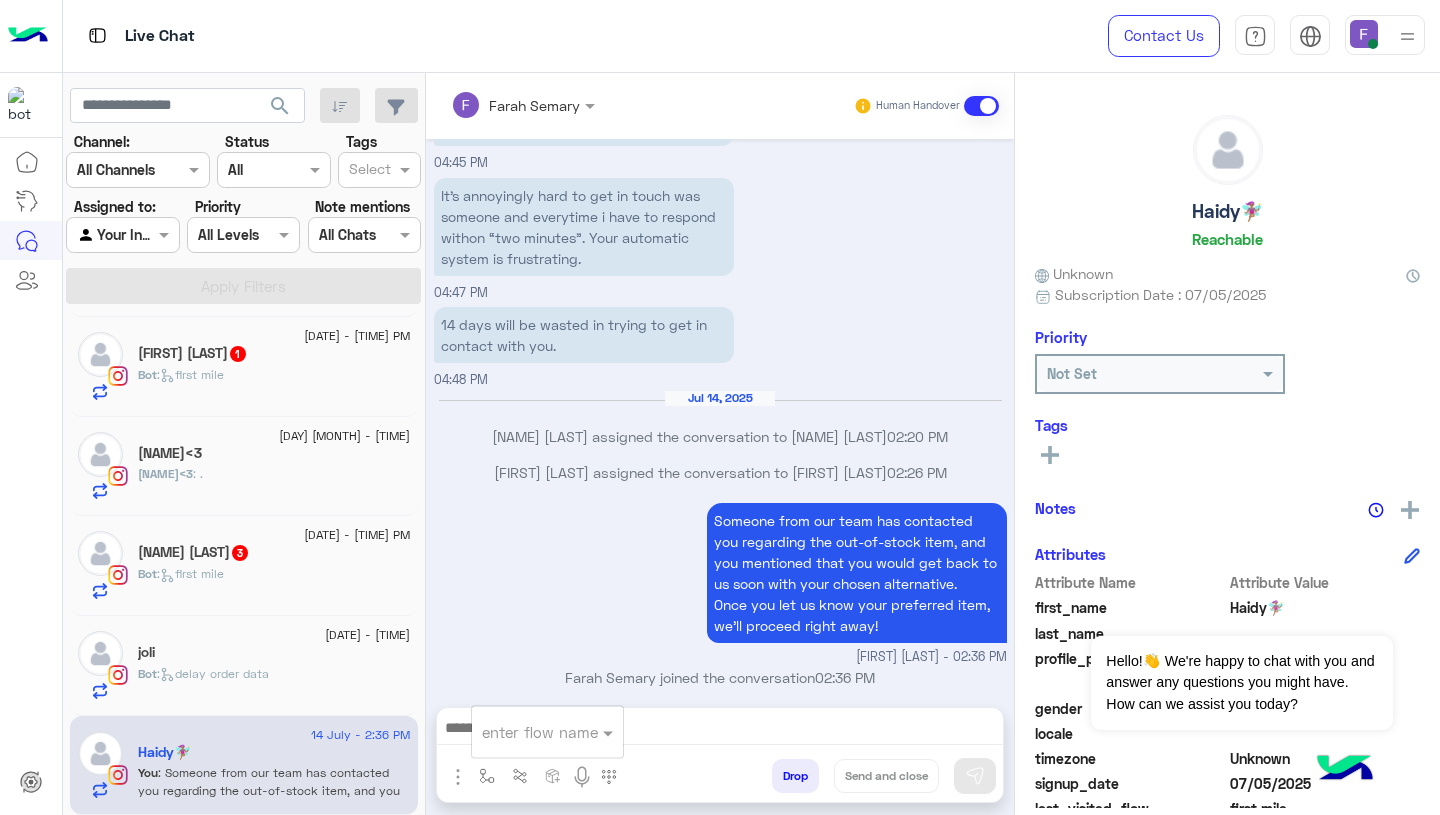 scroll, scrollTop: 1951, scrollLeft: 0, axis: vertical 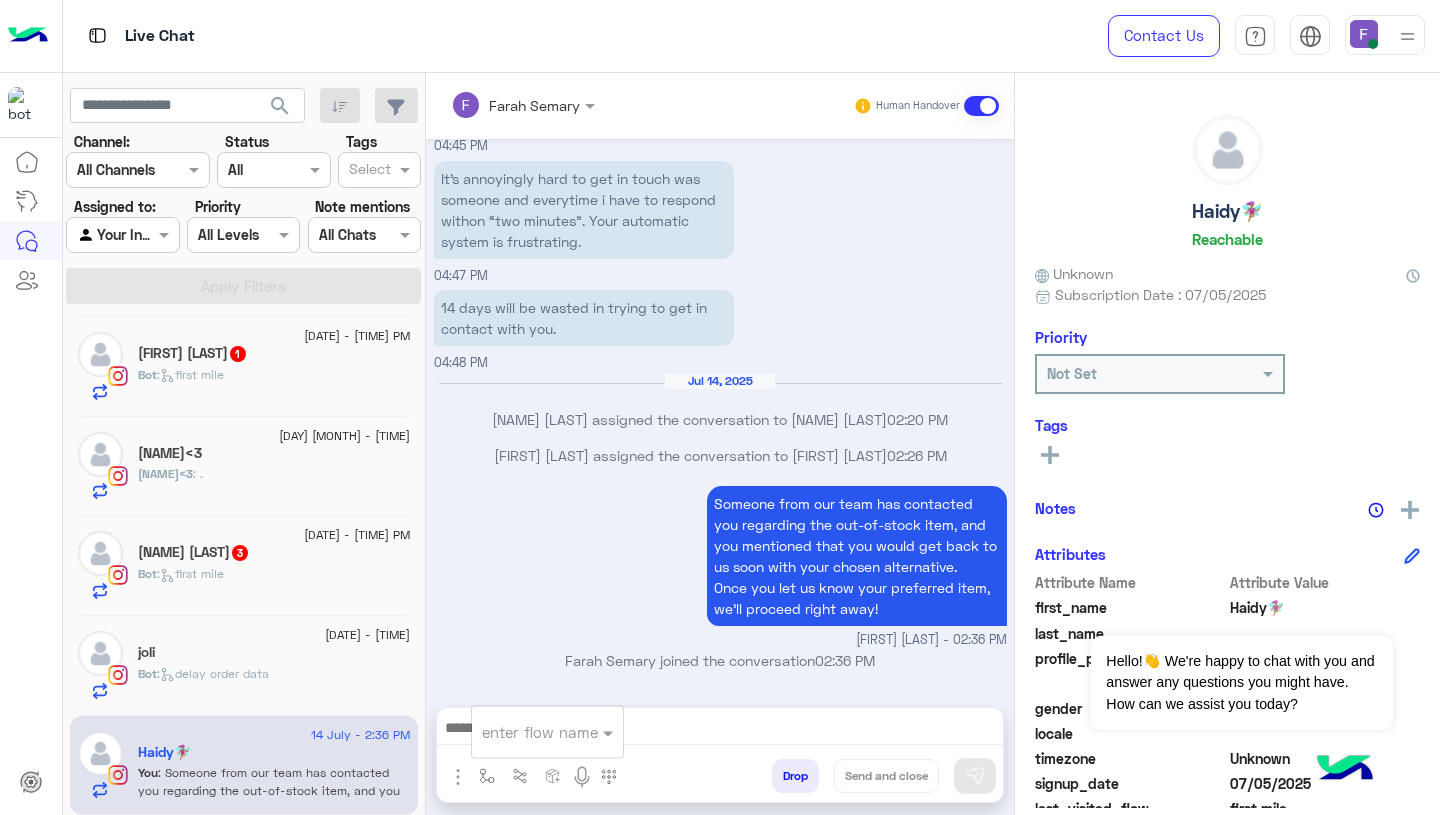 click at bounding box center [523, 732] 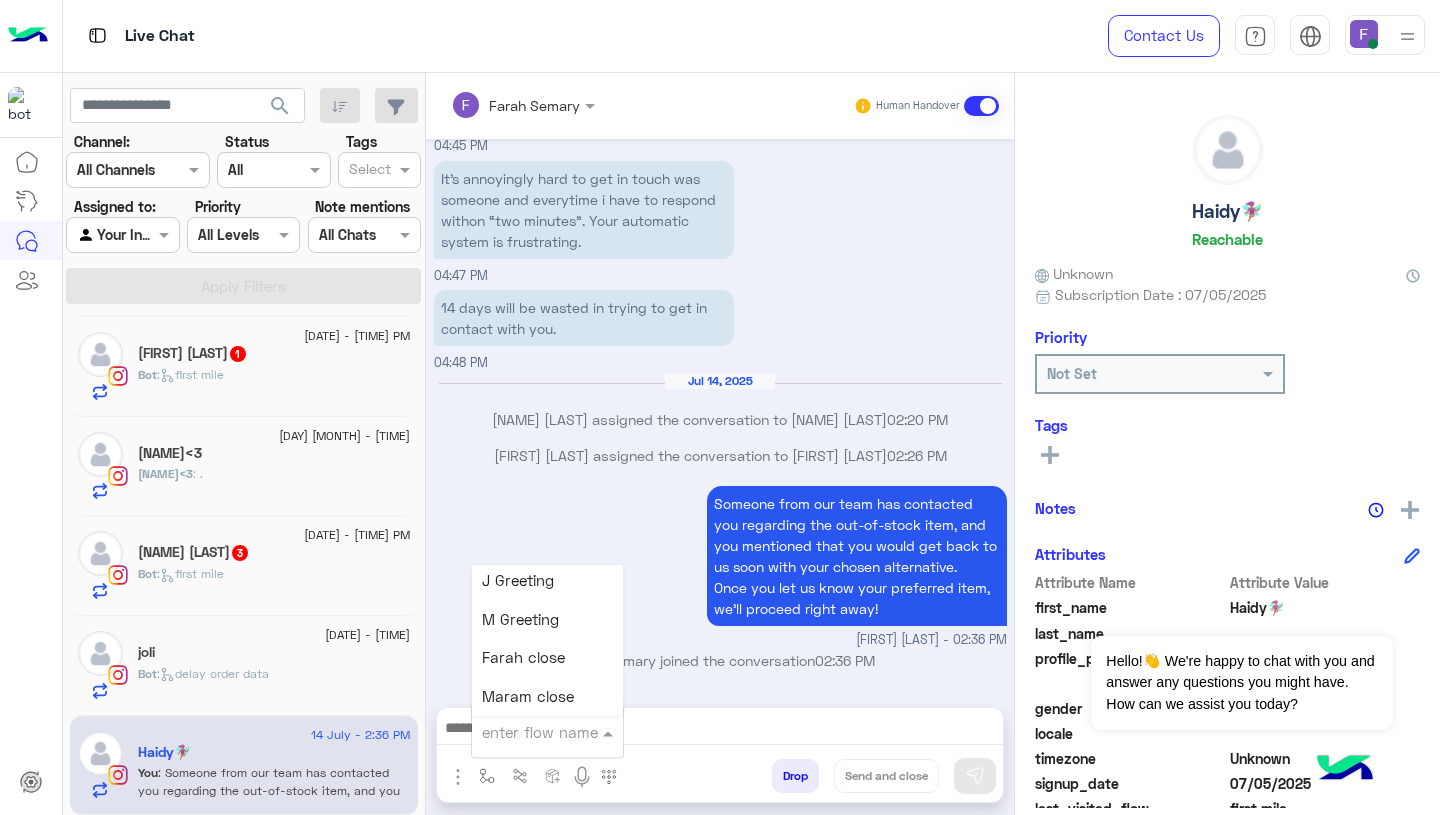 scroll, scrollTop: 2347, scrollLeft: 0, axis: vertical 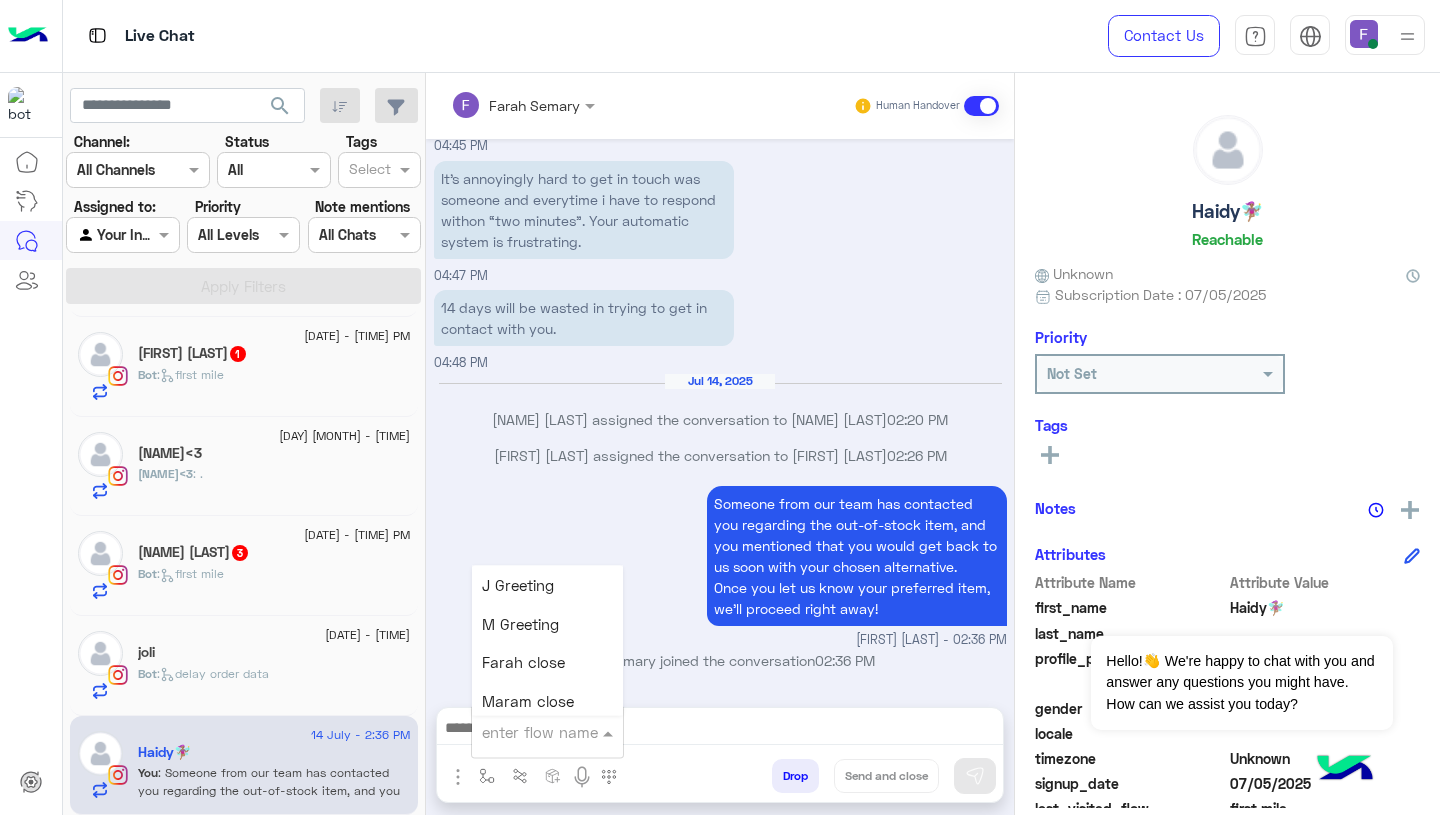 click on "Farah close" at bounding box center [523, 663] 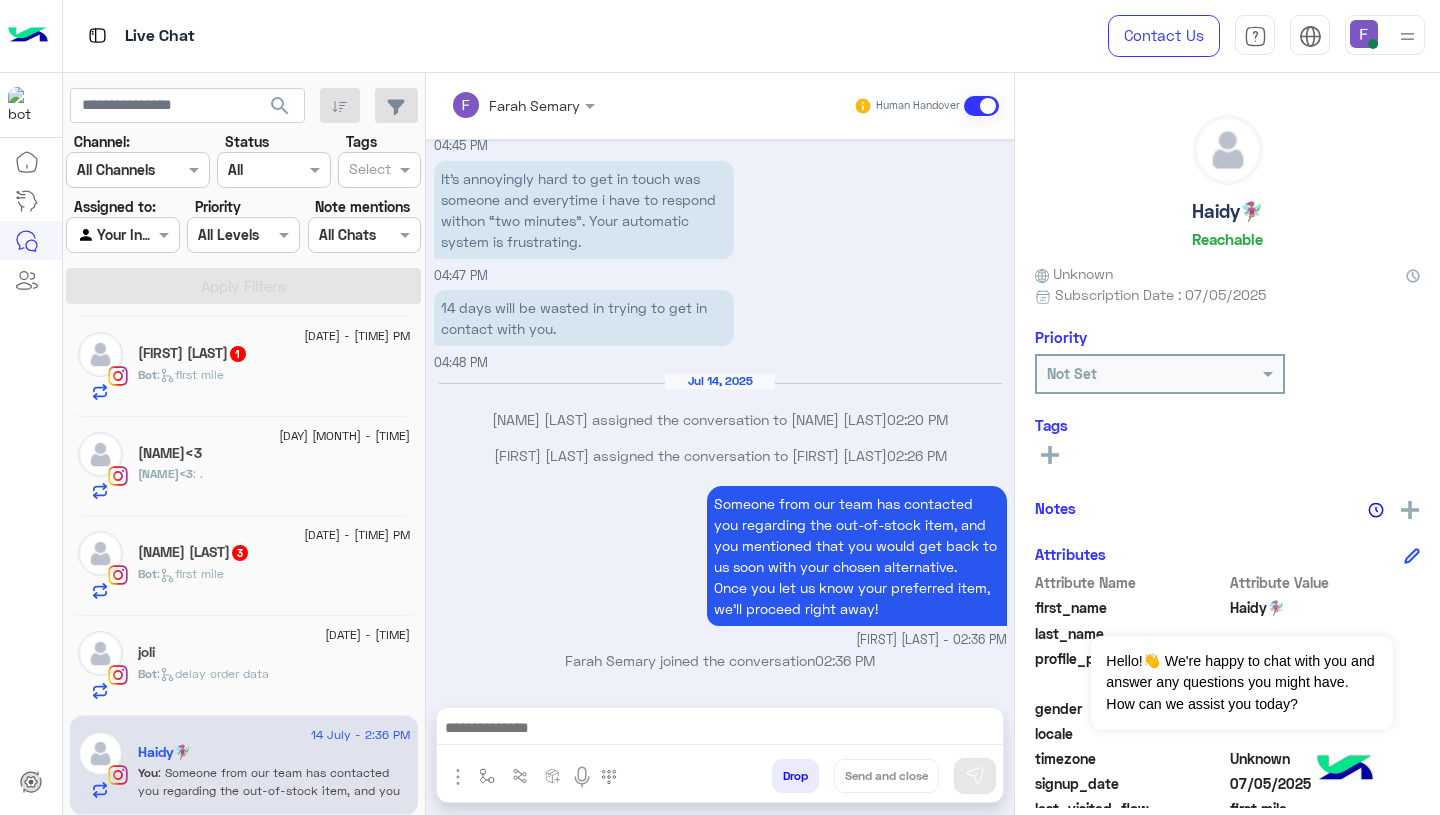 type on "**********" 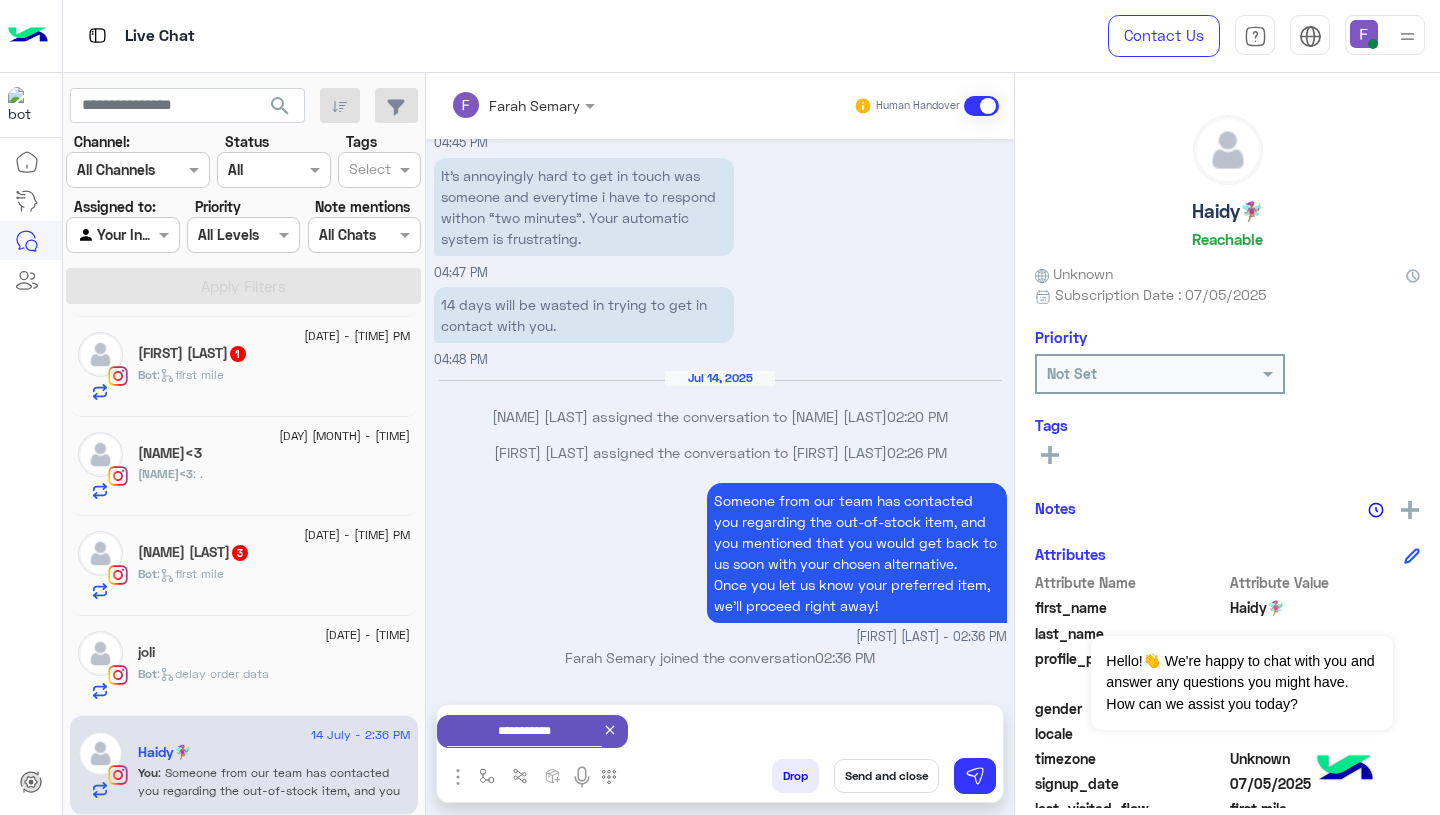 click on "Send and close" at bounding box center (886, 776) 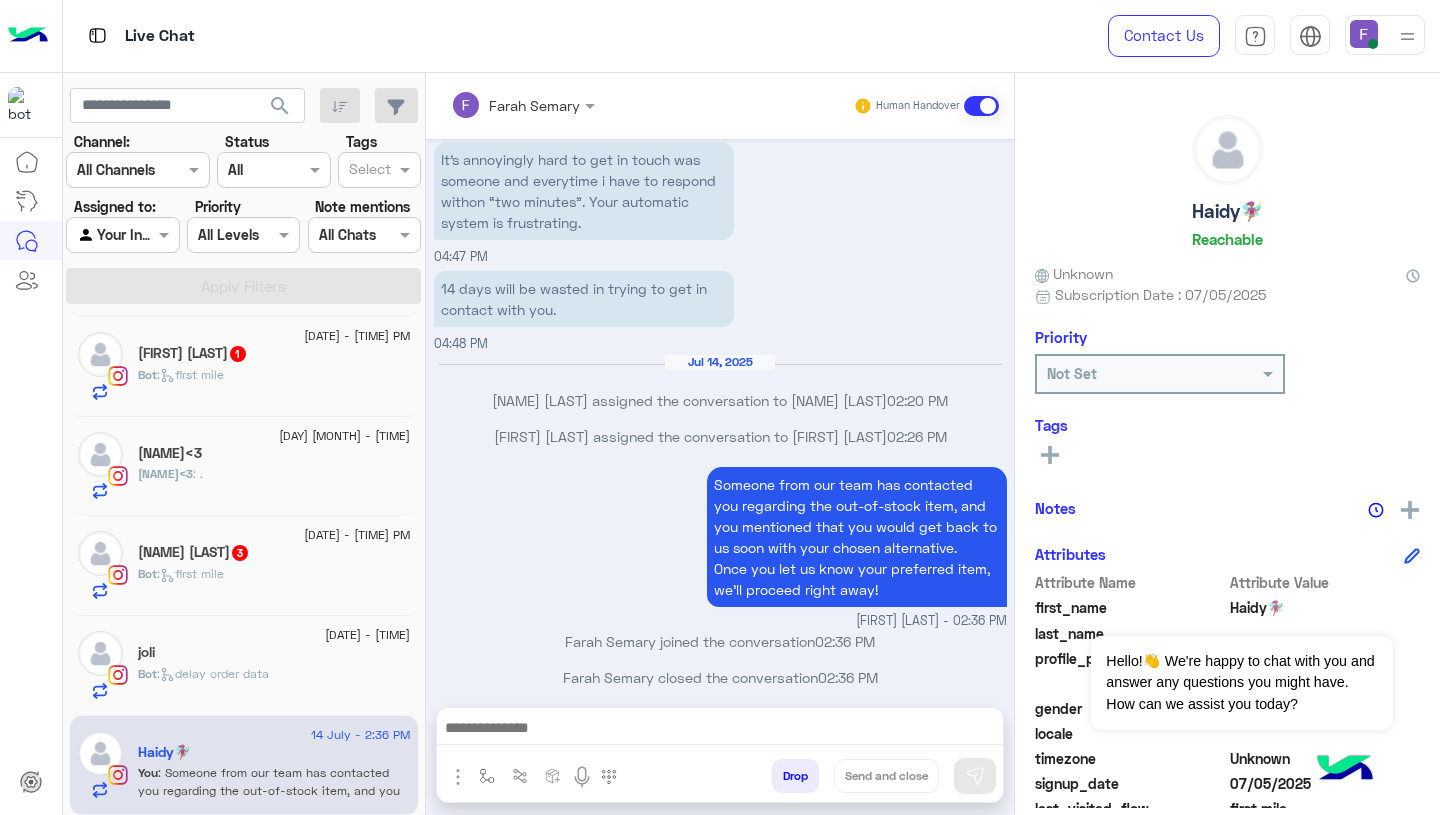 scroll, scrollTop: 1988, scrollLeft: 0, axis: vertical 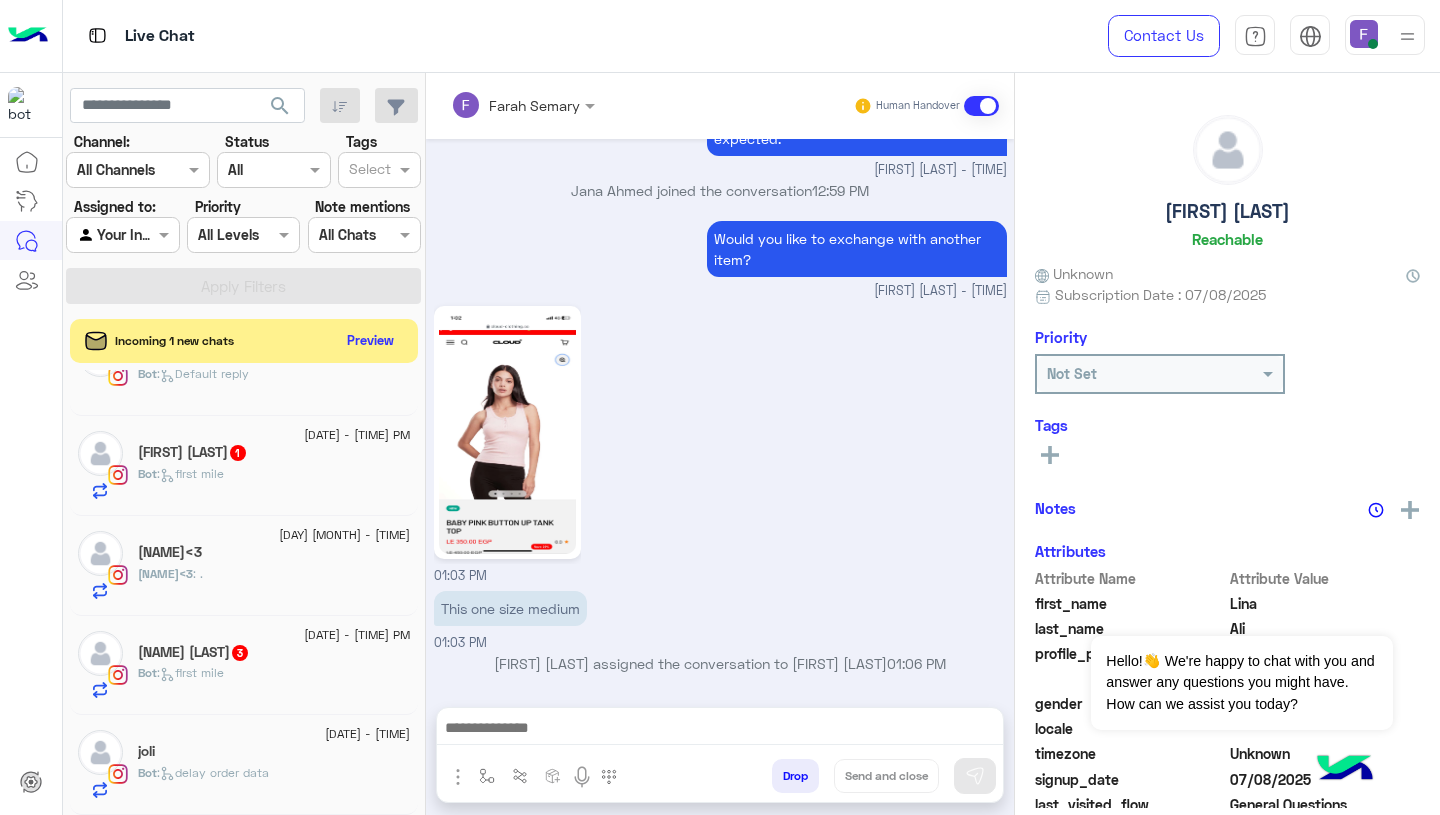 click on "joli" 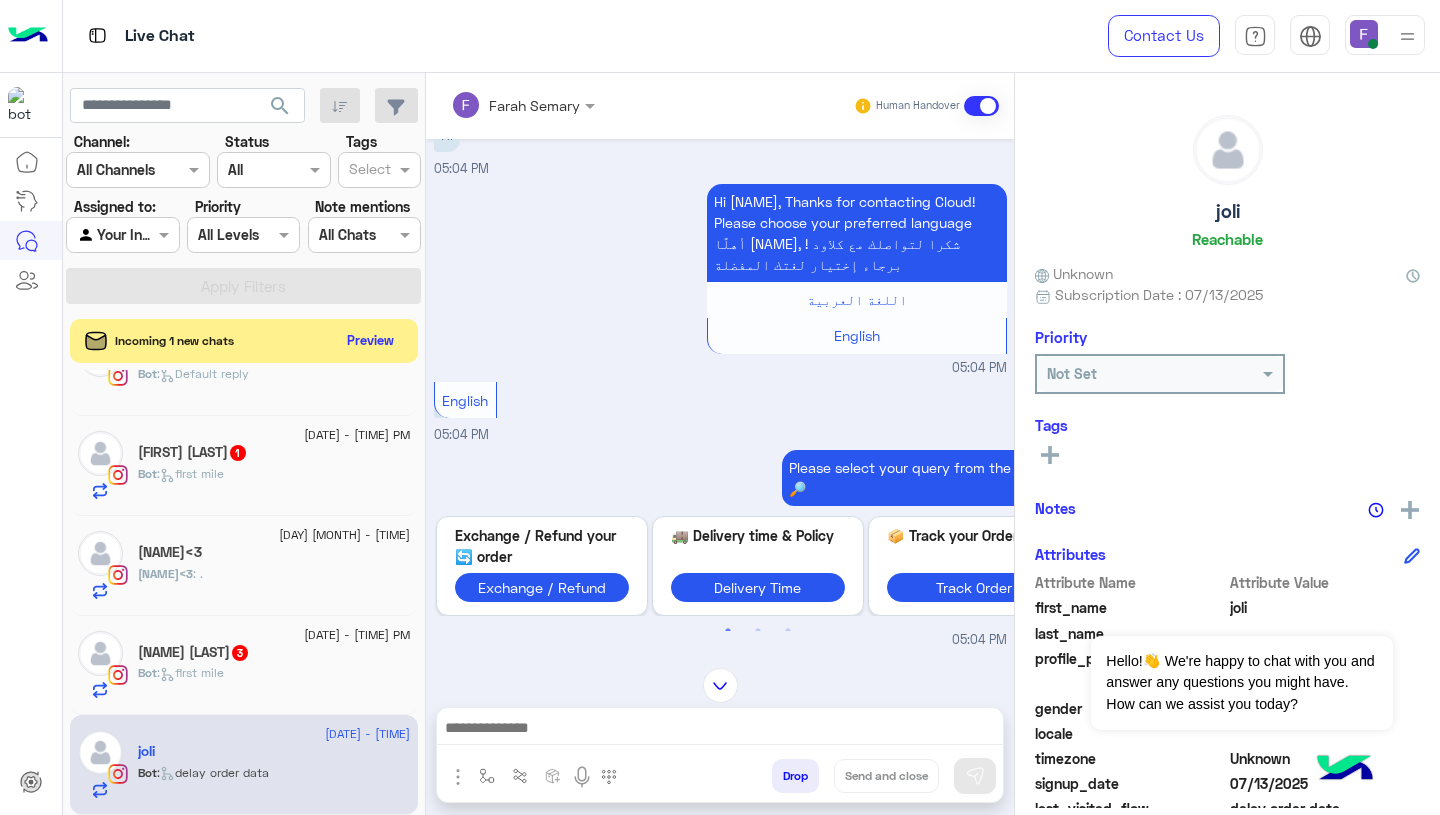scroll, scrollTop: 0, scrollLeft: 0, axis: both 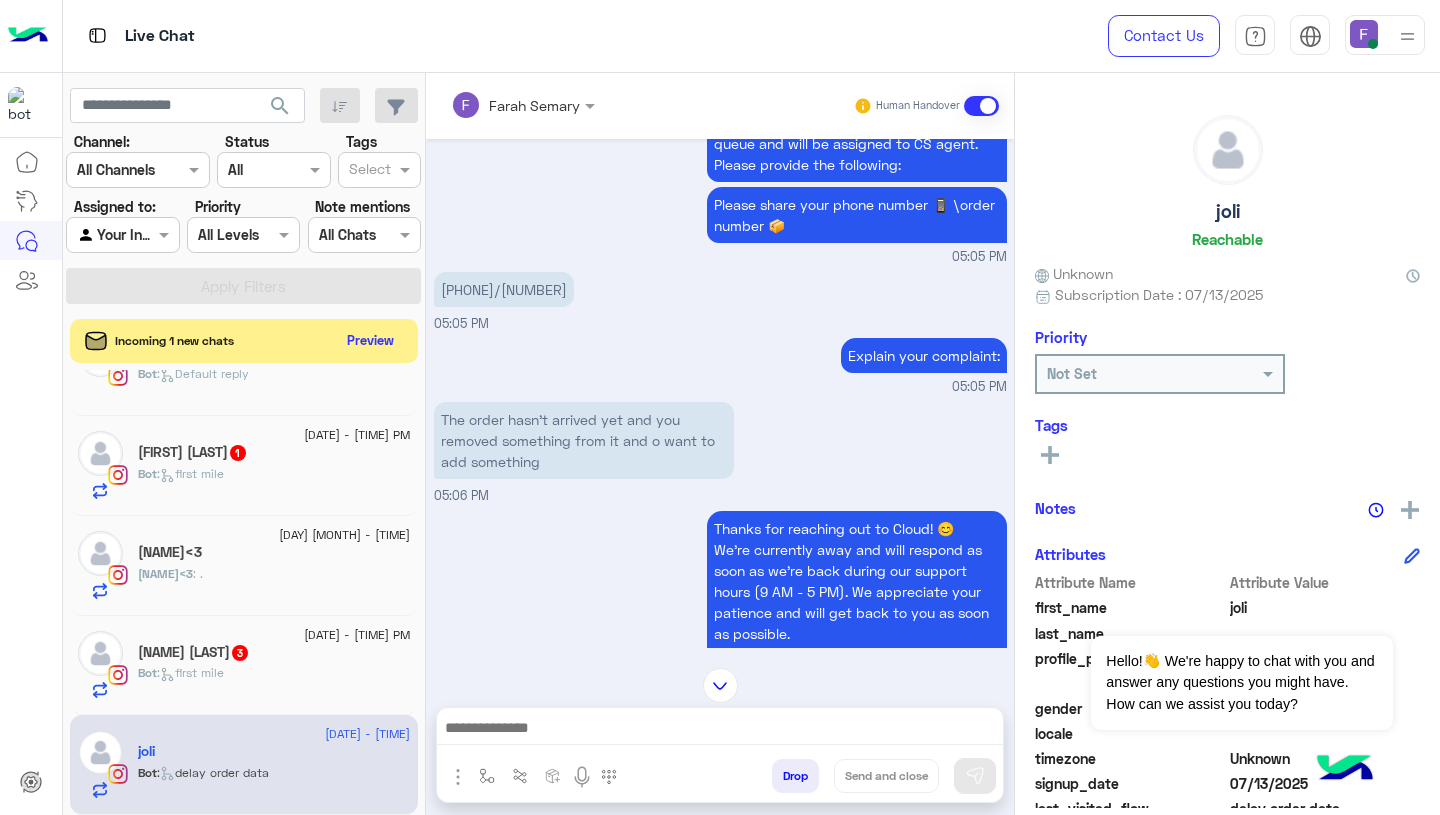click on "01276604909/110918" at bounding box center (504, 289) 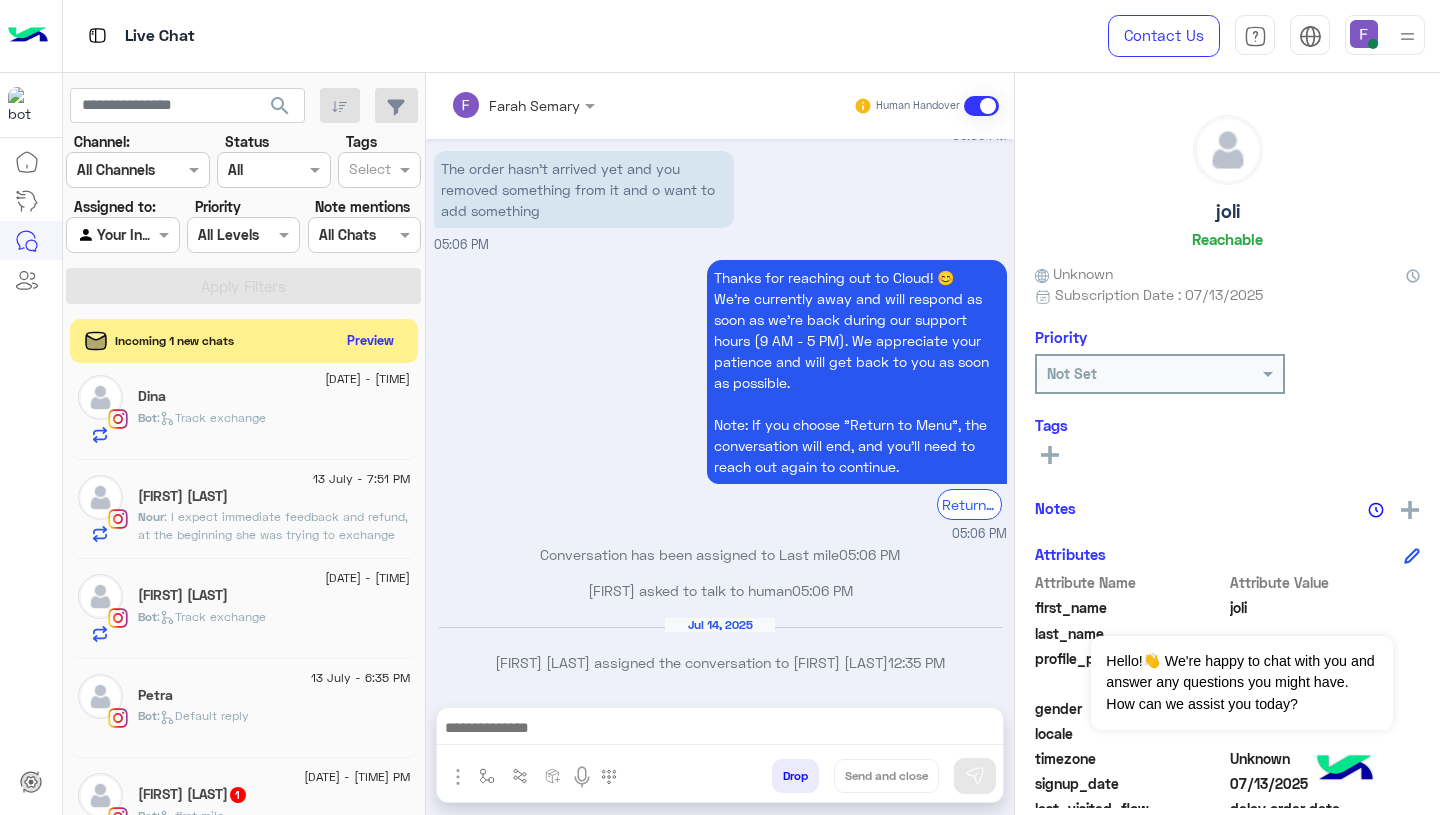 scroll, scrollTop: 0, scrollLeft: 0, axis: both 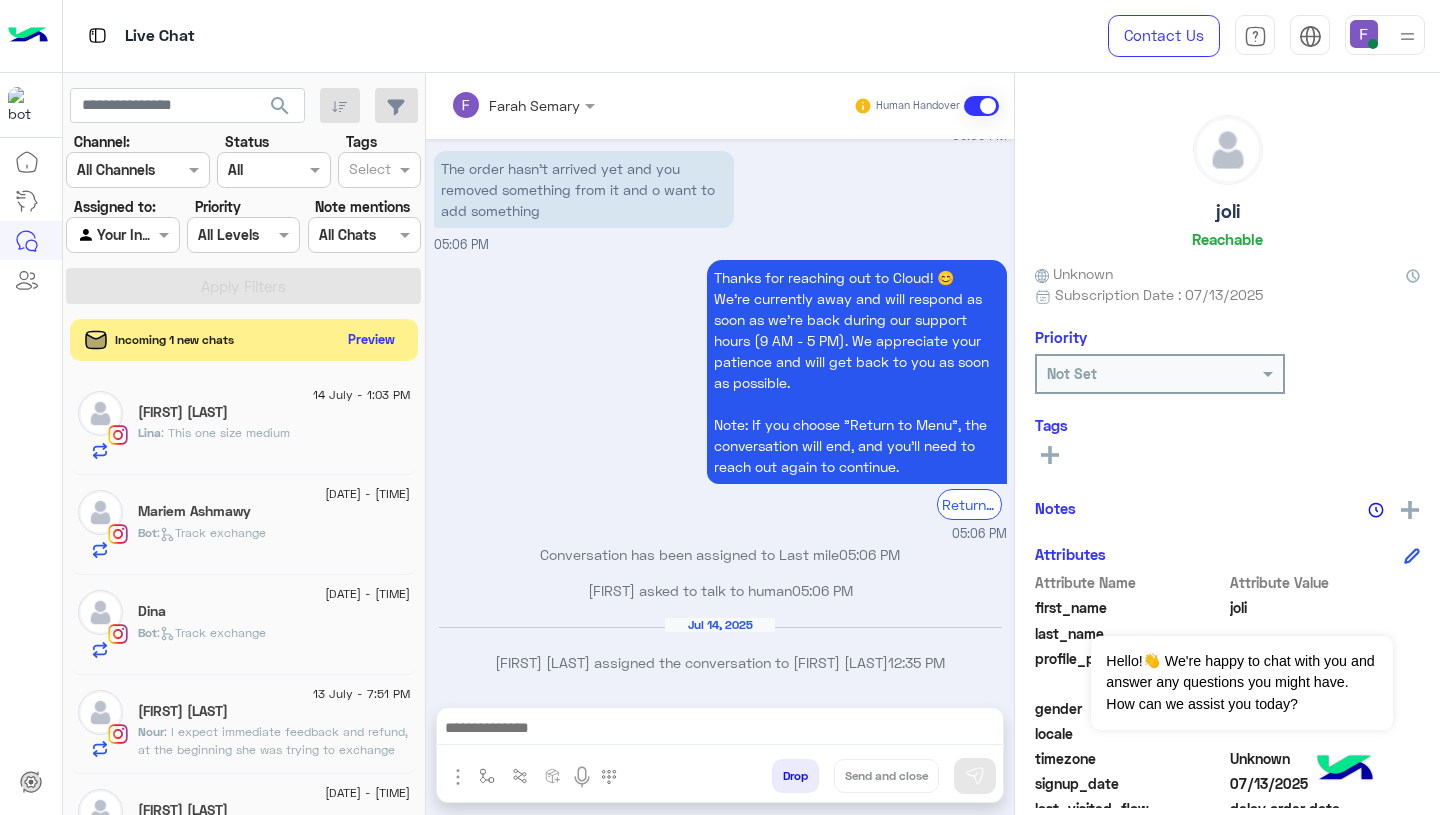 click on "Preview" 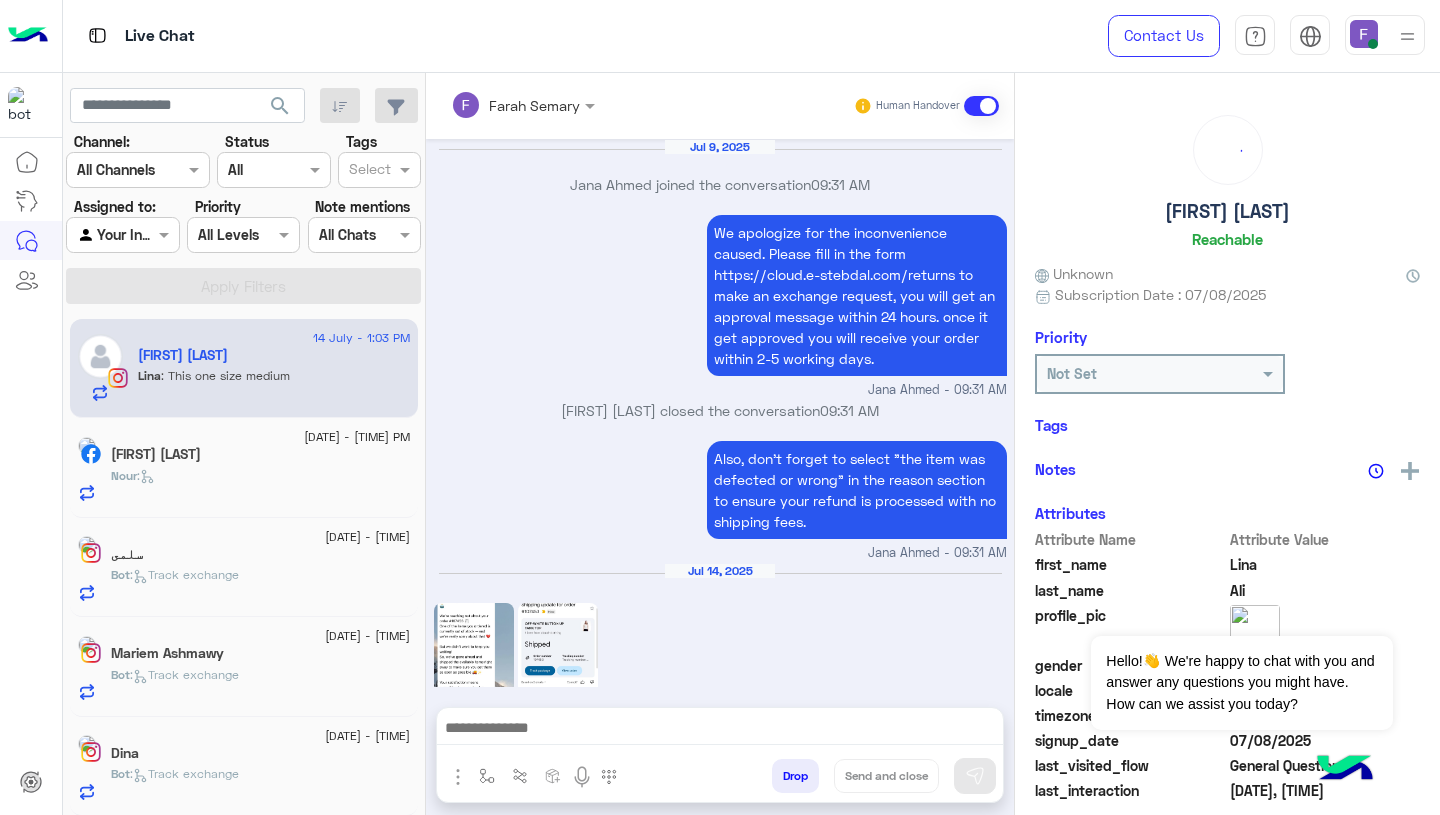 scroll, scrollTop: 2013, scrollLeft: 0, axis: vertical 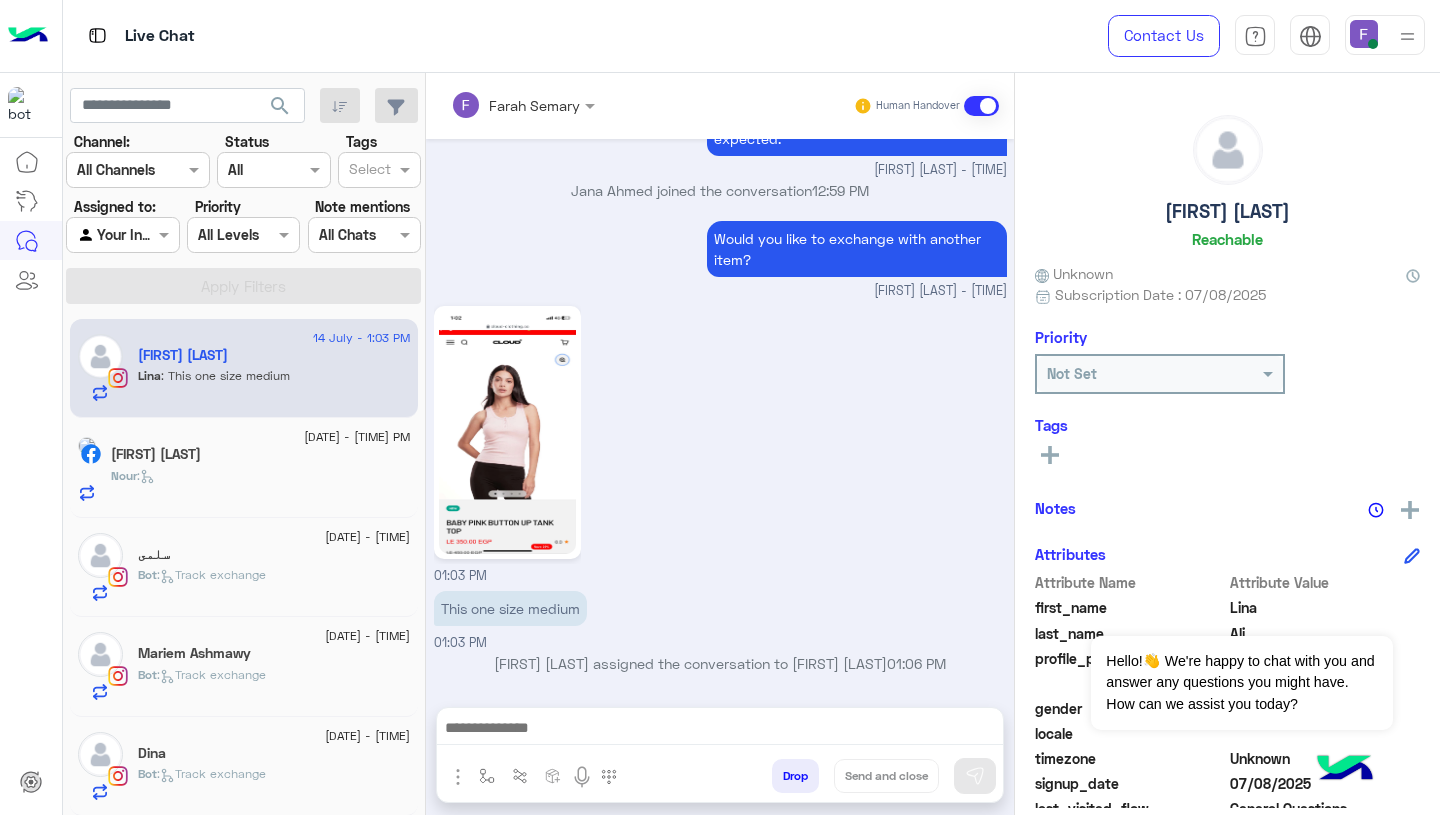 click on "Nour :" 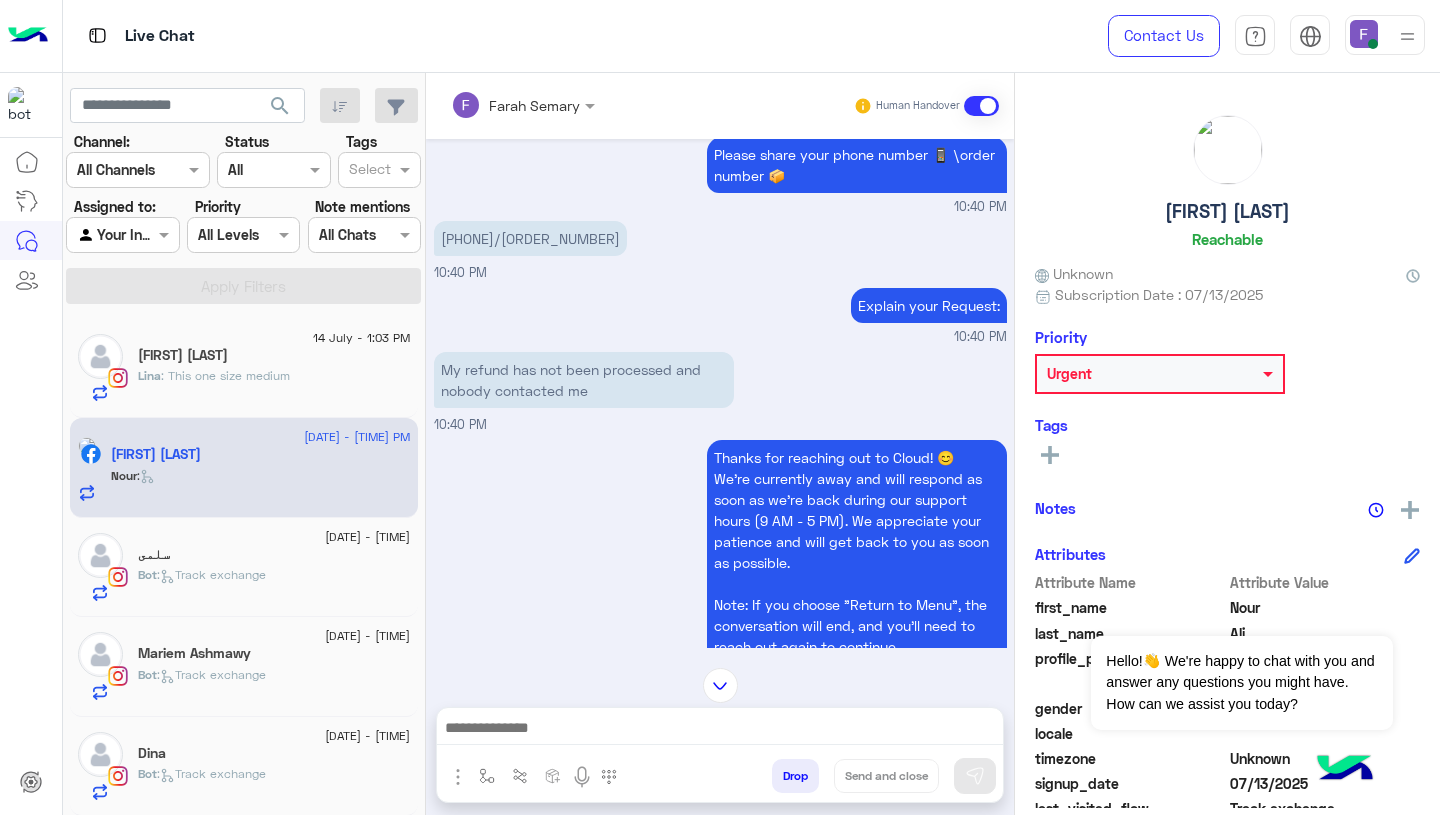 scroll, scrollTop: 1350, scrollLeft: 0, axis: vertical 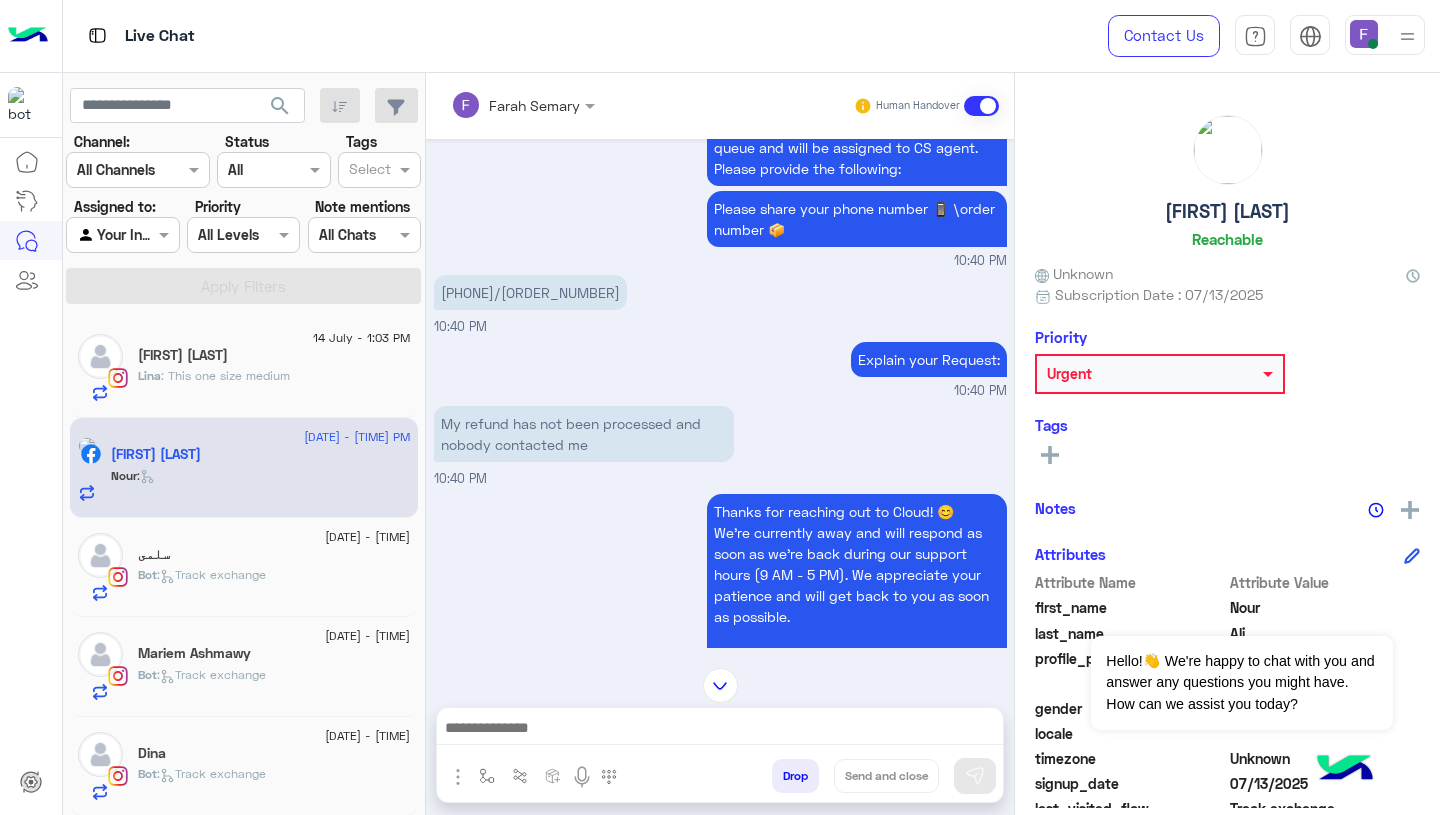 click on "01013075165/102757" at bounding box center (530, 292) 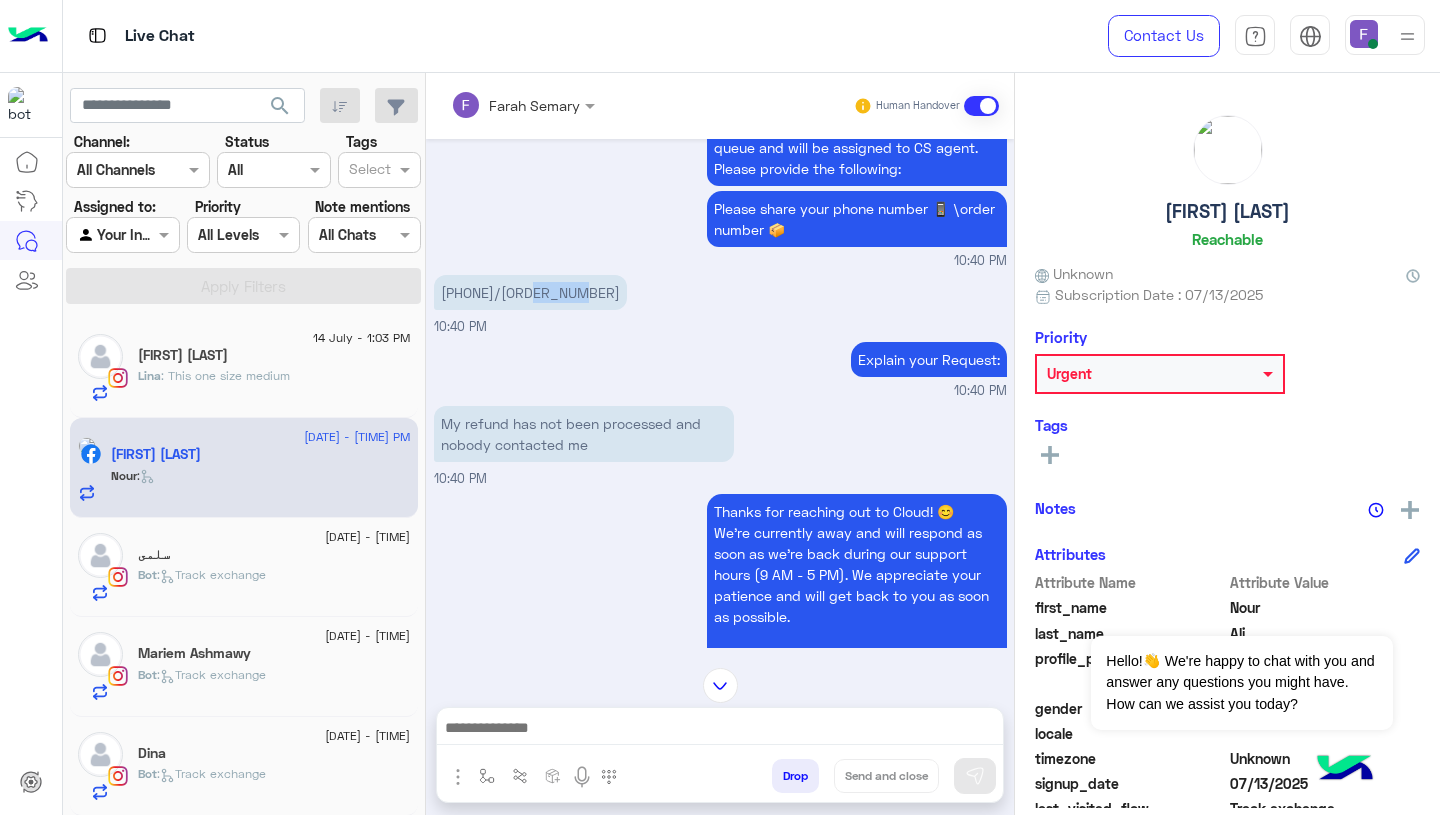 click on "Thanks for reaching out to Cloud! 😊 We're currently away and will respond as soon as we’re back during our support hours (9 AM - 5 PM). We appreciate your patience and will get back to you as soon as possible. Note: If you choose "Return to Menu", the conversation will end, and you’ll need to reach out again to continue.  Return to main menu     10:40 PM" at bounding box center [720, 633] 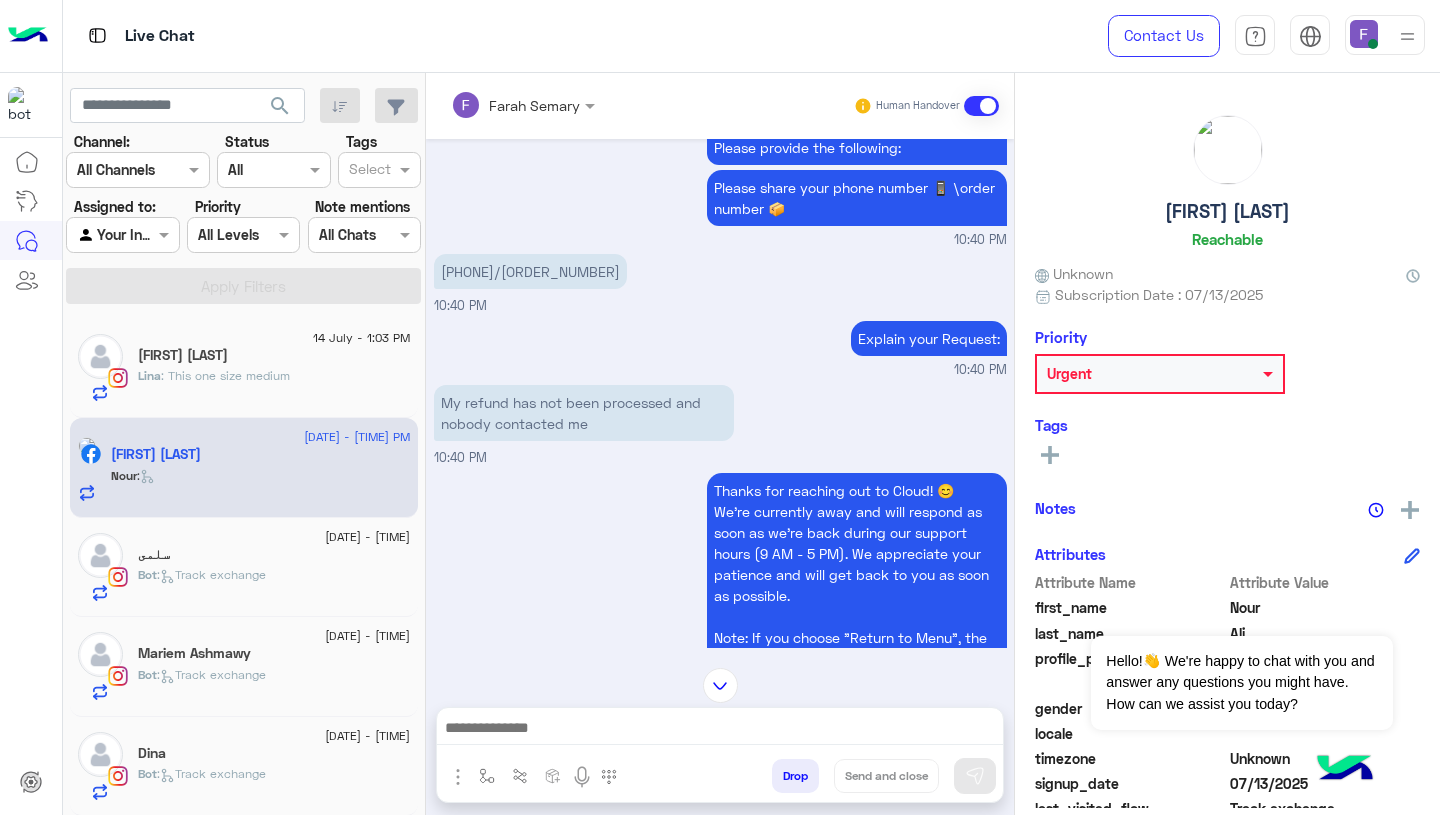 scroll, scrollTop: 1372, scrollLeft: 0, axis: vertical 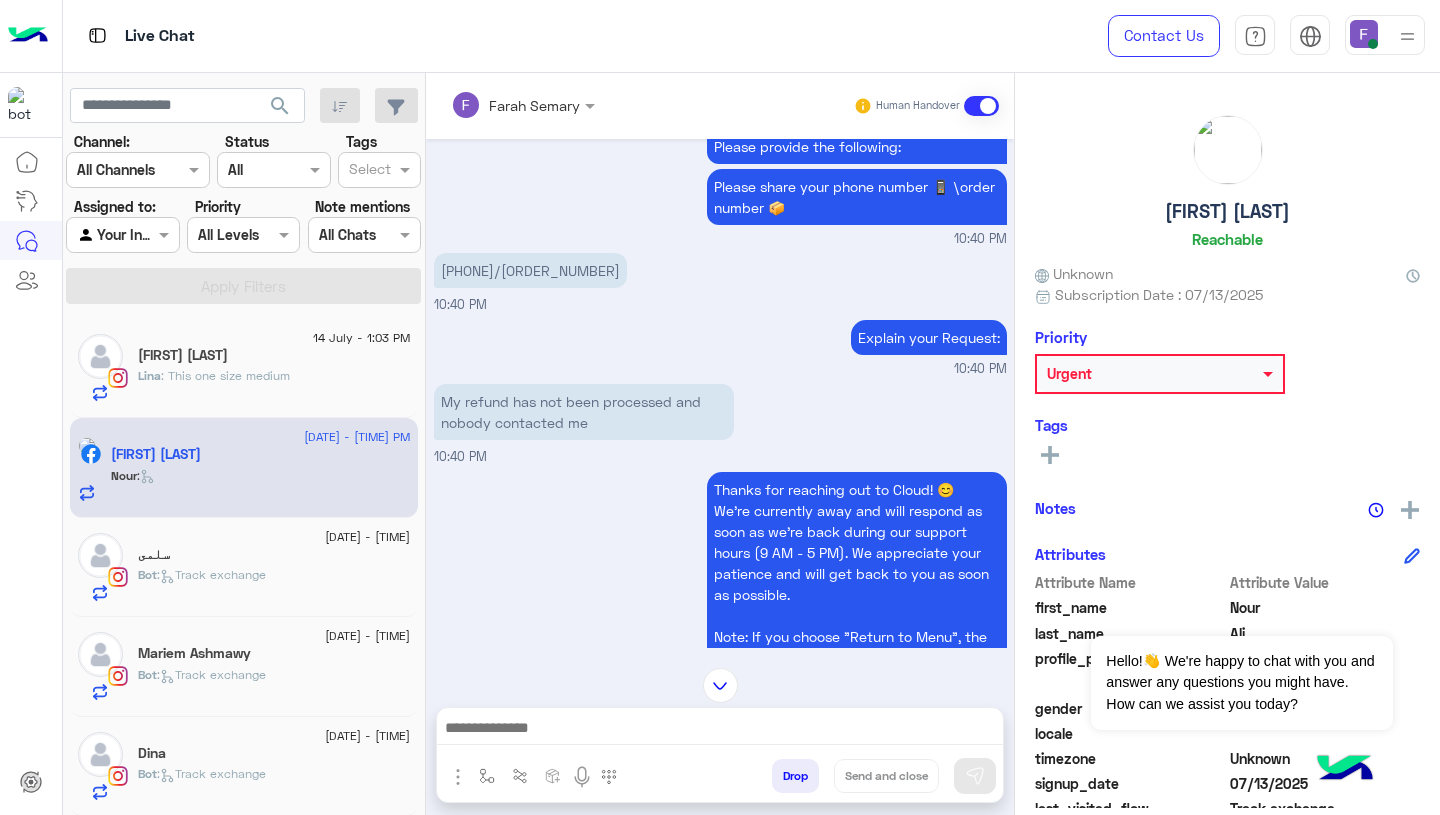 click 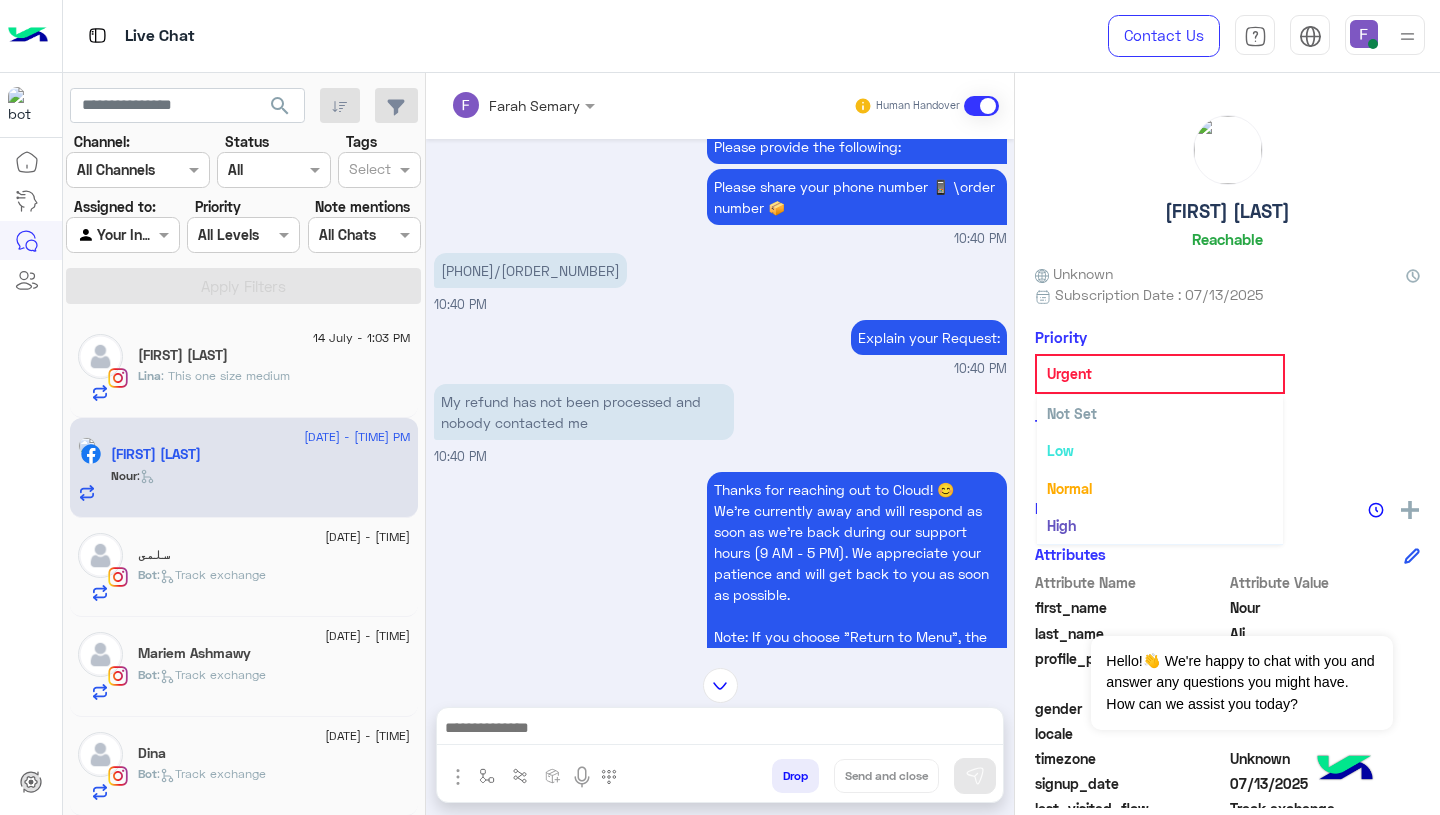 scroll, scrollTop: 37, scrollLeft: 0, axis: vertical 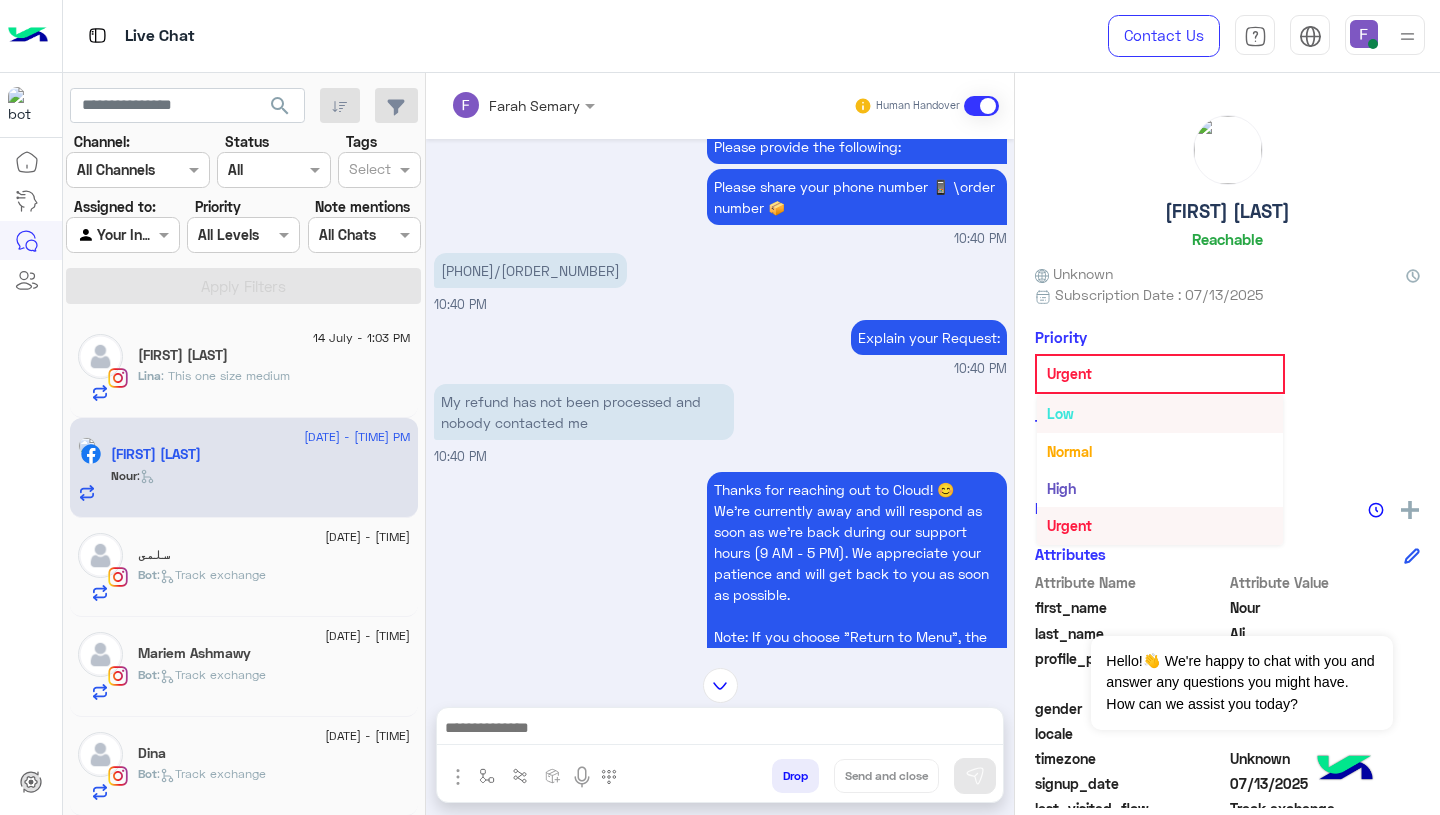 click on "Low" at bounding box center (1160, 413) 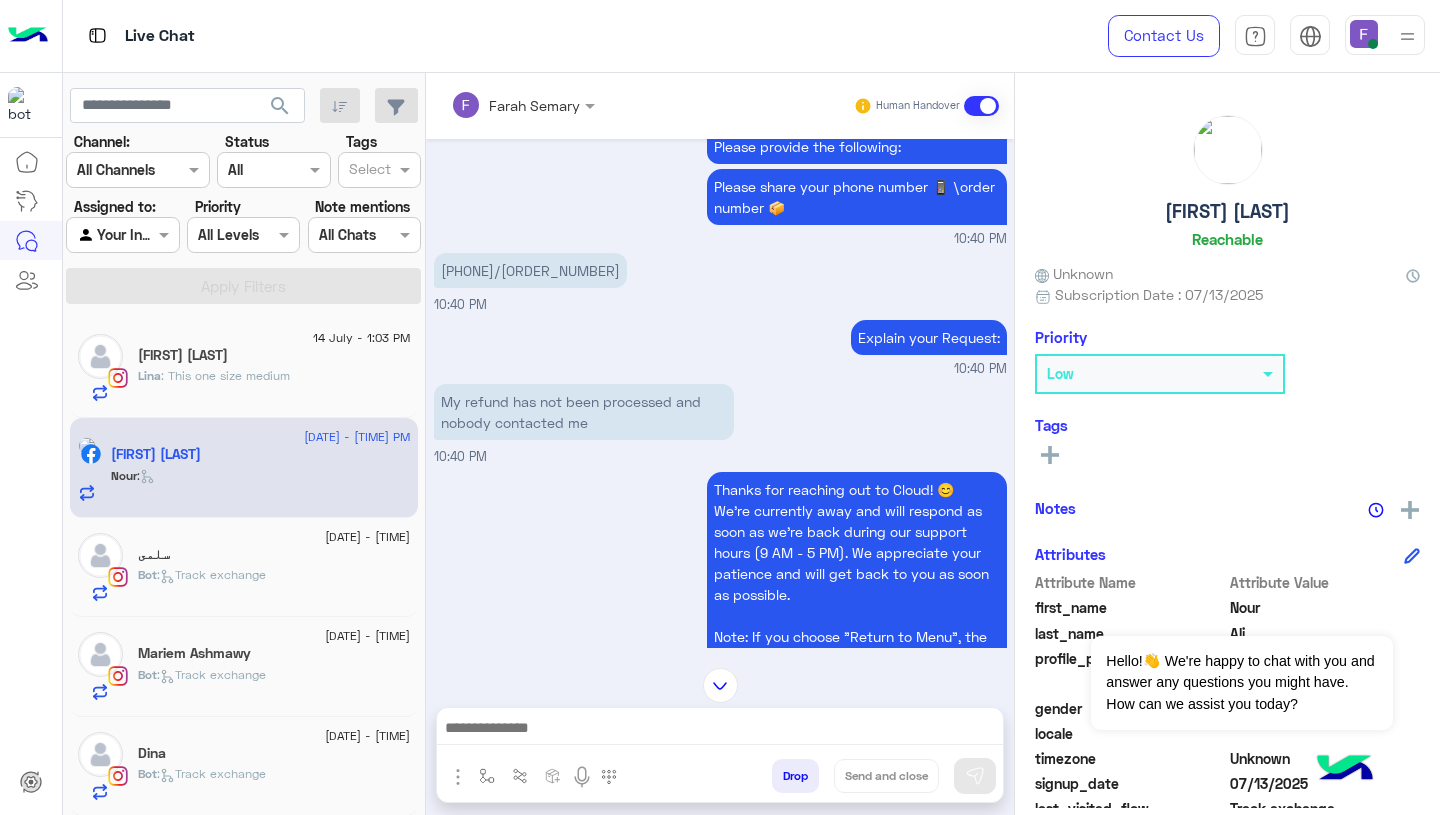 click 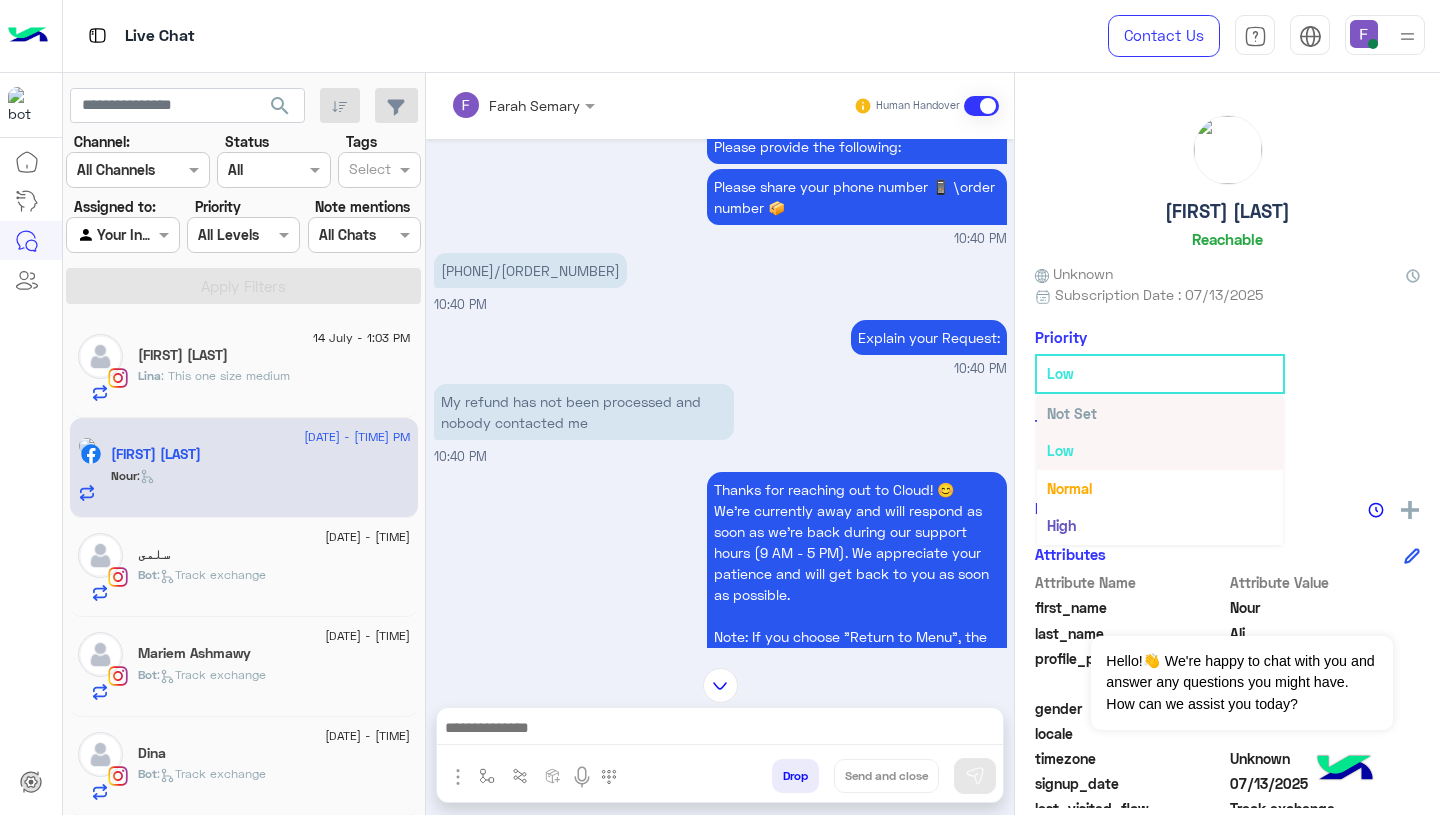 click on "Not Set" at bounding box center [1160, 413] 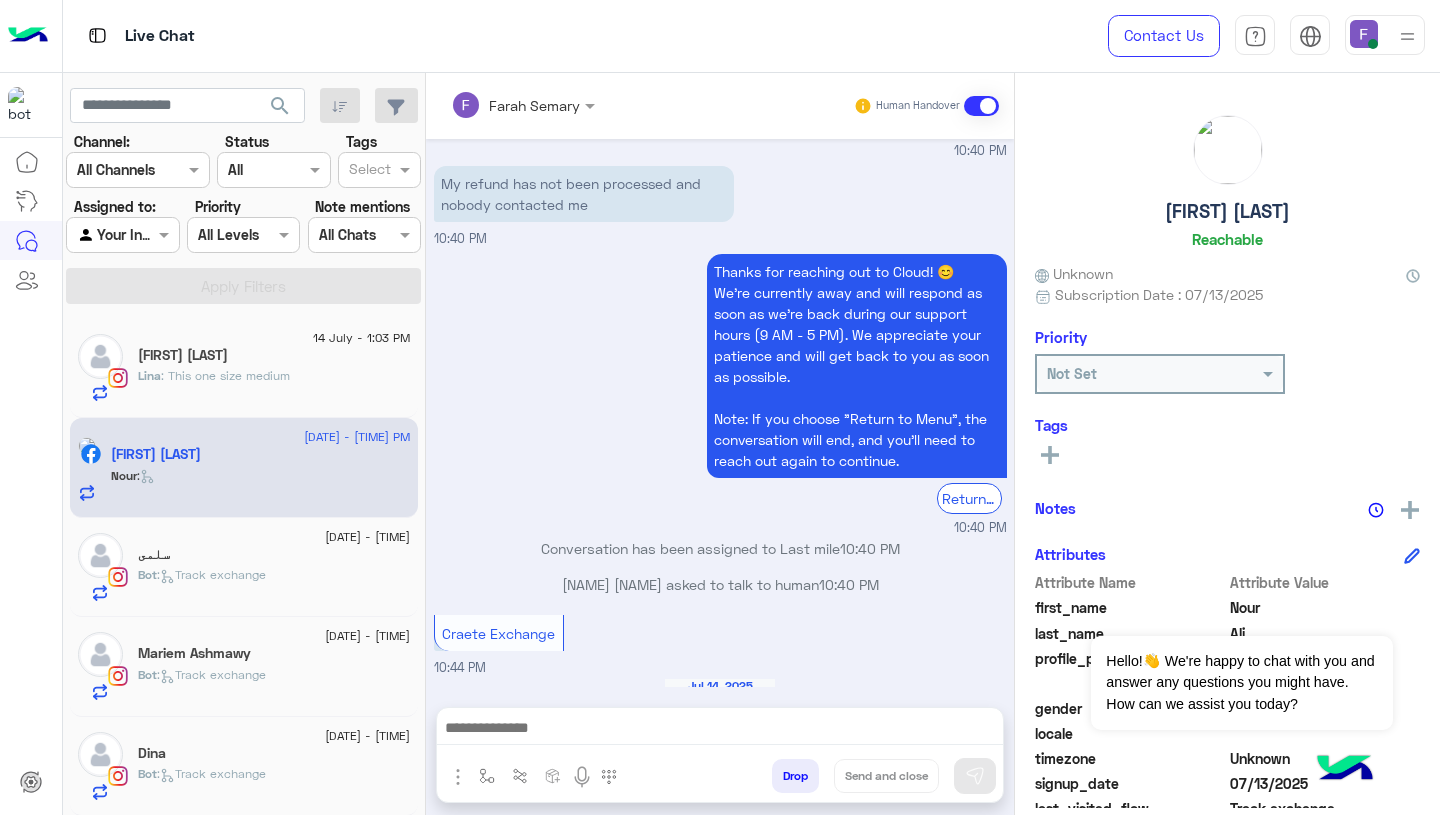 scroll, scrollTop: 1650, scrollLeft: 0, axis: vertical 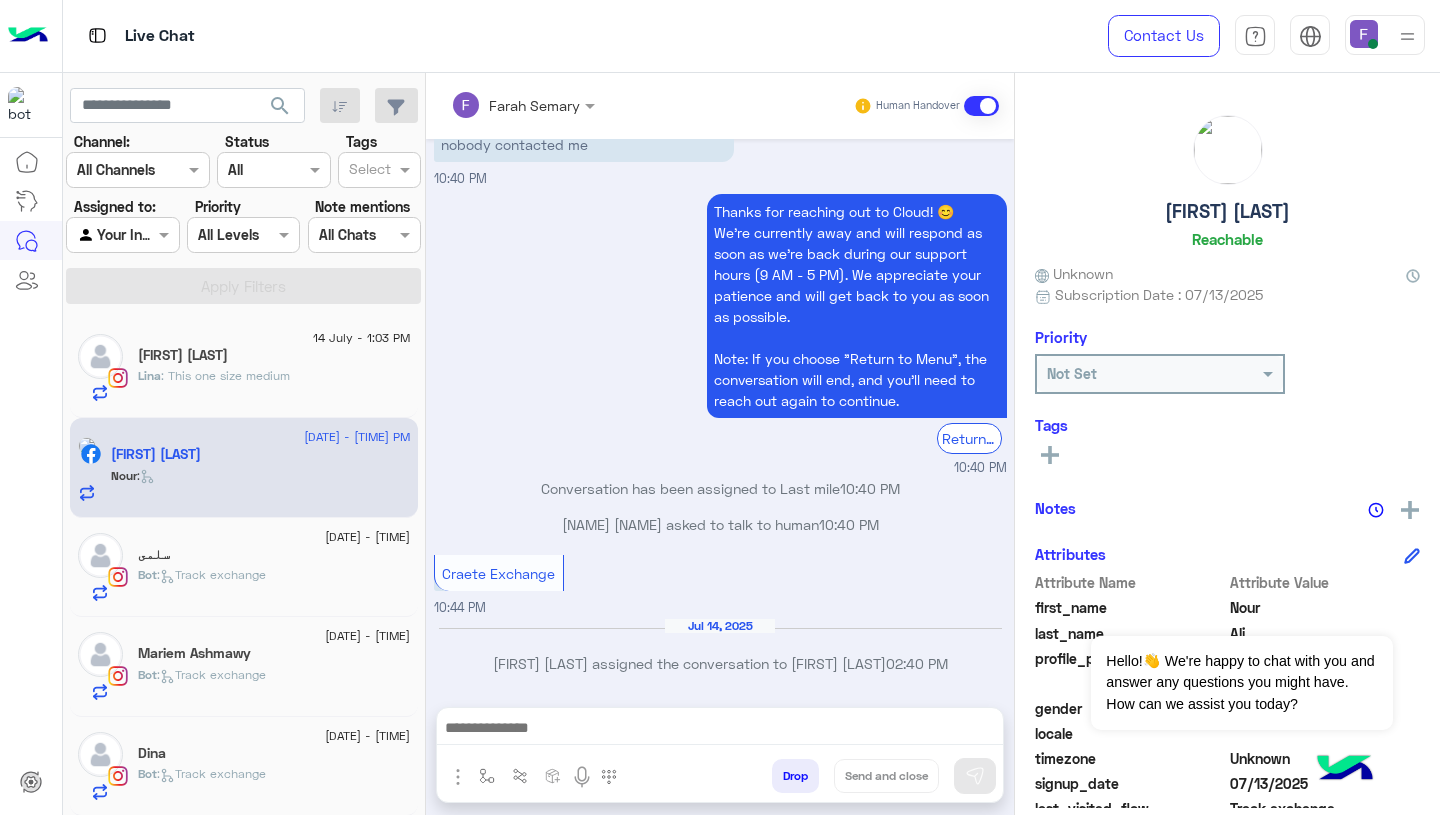 click on "13 July - 10:35 PM  سلمى   Bot :   Track exchange" 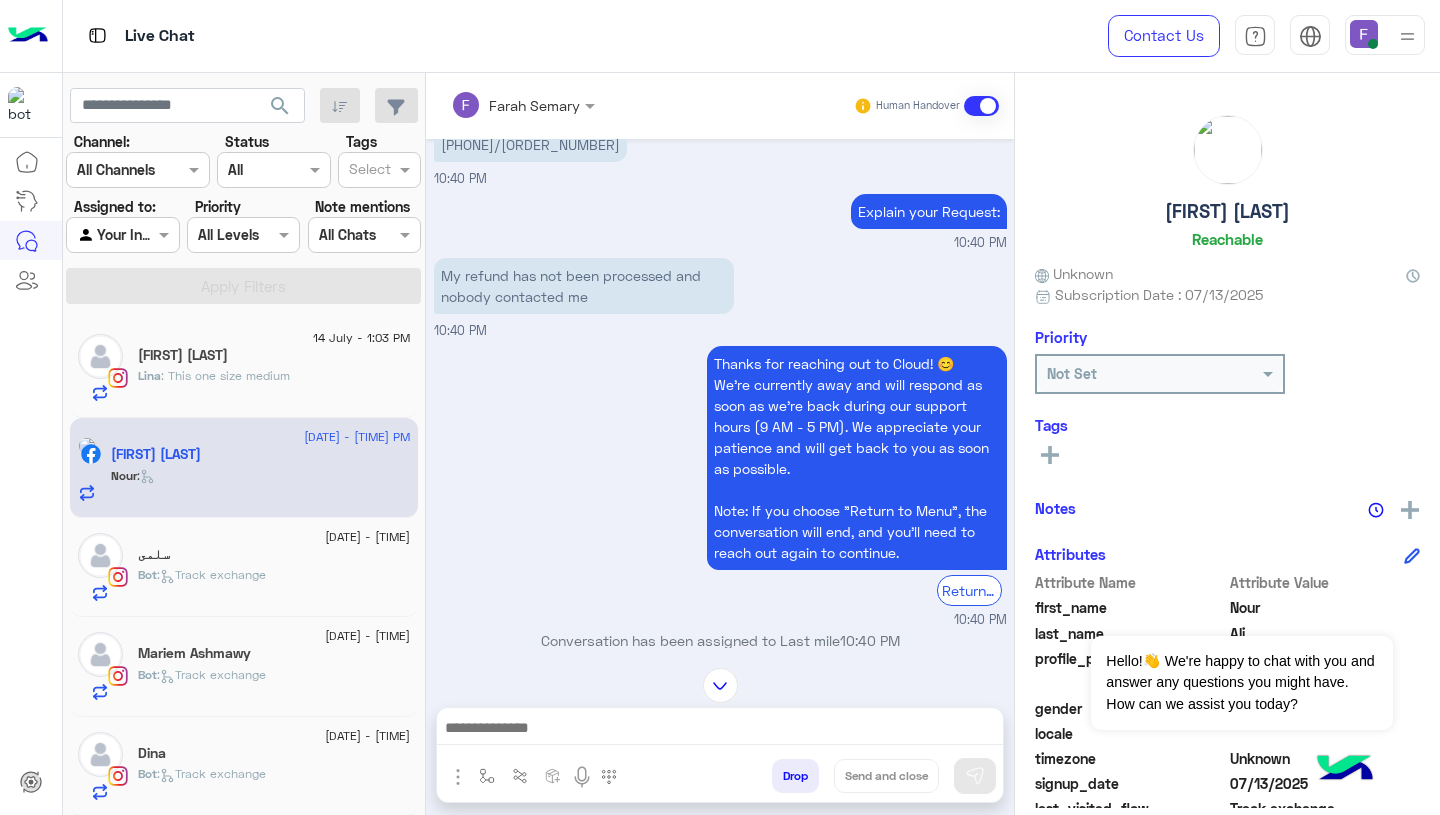 scroll, scrollTop: 1464, scrollLeft: 0, axis: vertical 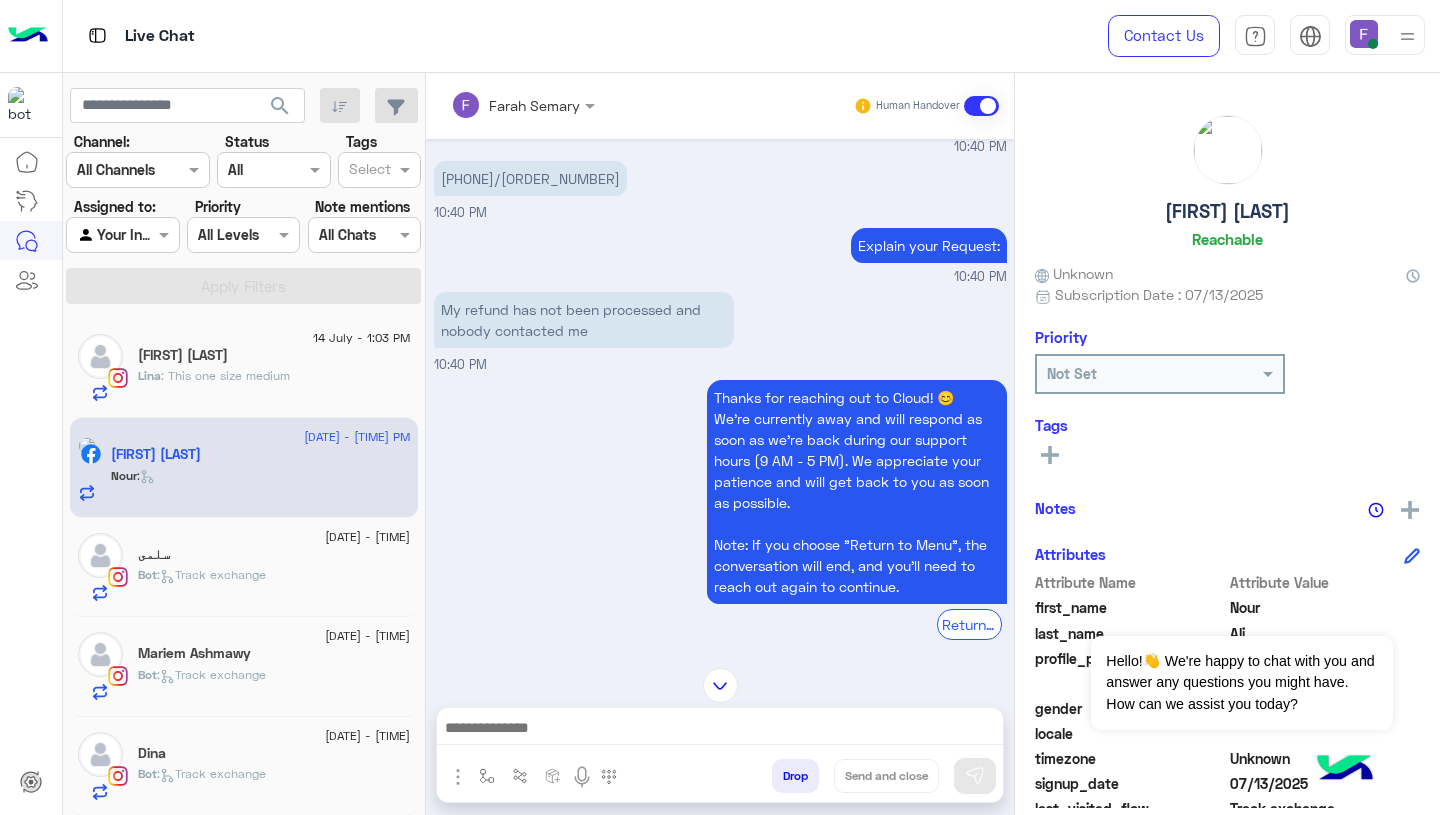 click on "My refund has not been processed and nobody contacted me" at bounding box center [584, 320] 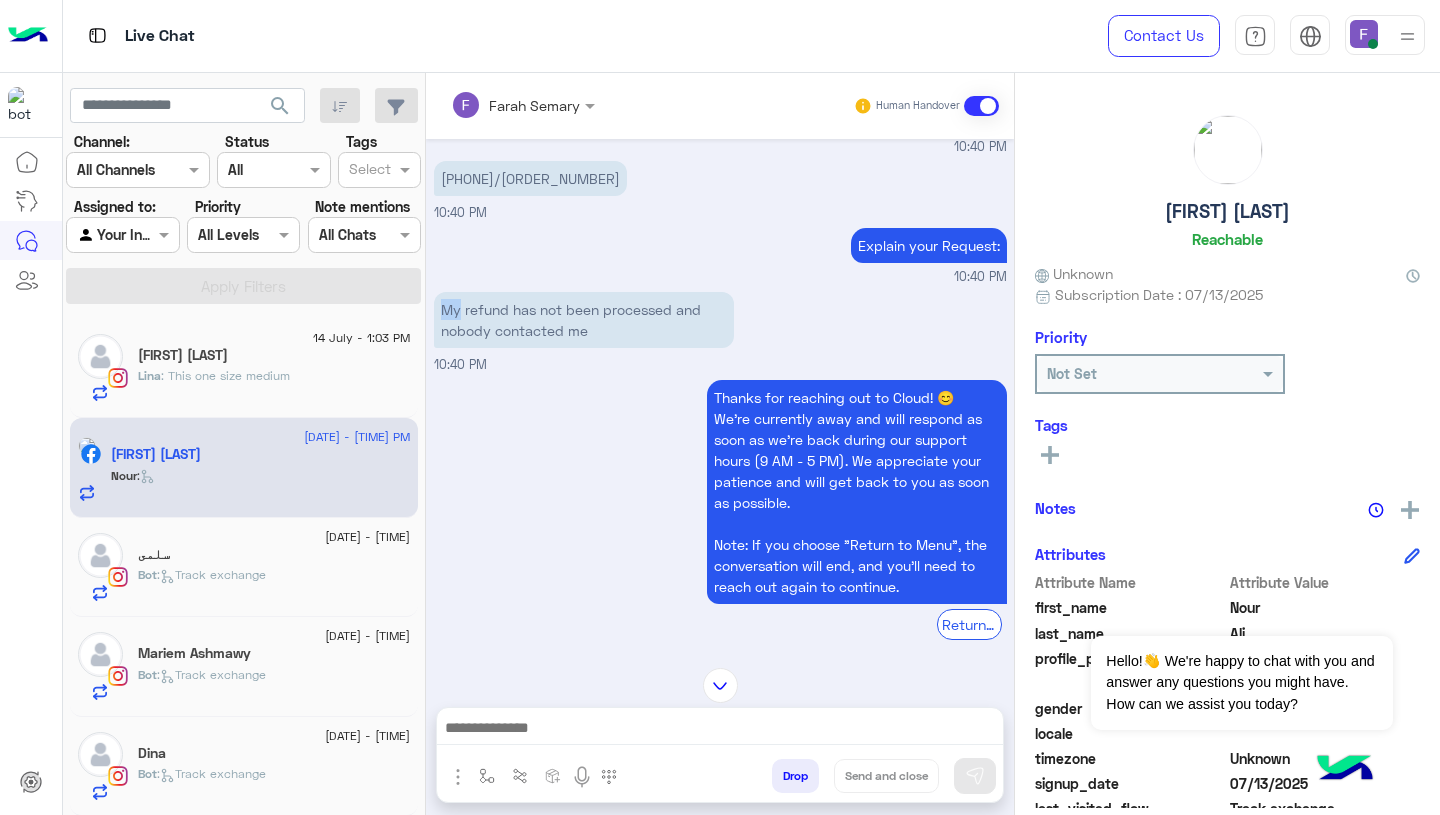 click on "My refund has not been processed and nobody contacted me" at bounding box center (584, 320) 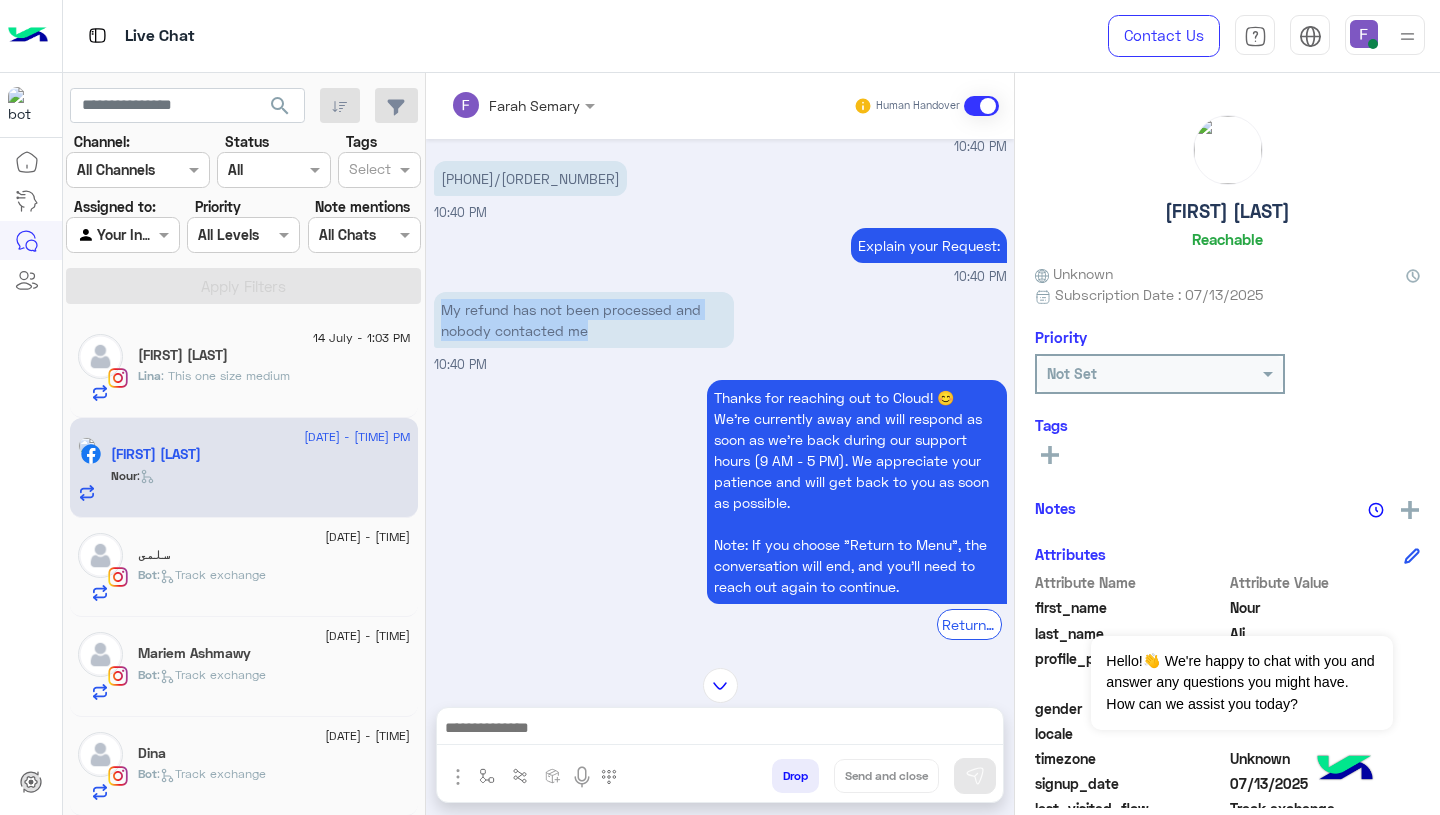 click on "My refund has not been processed and nobody contacted me" at bounding box center [584, 320] 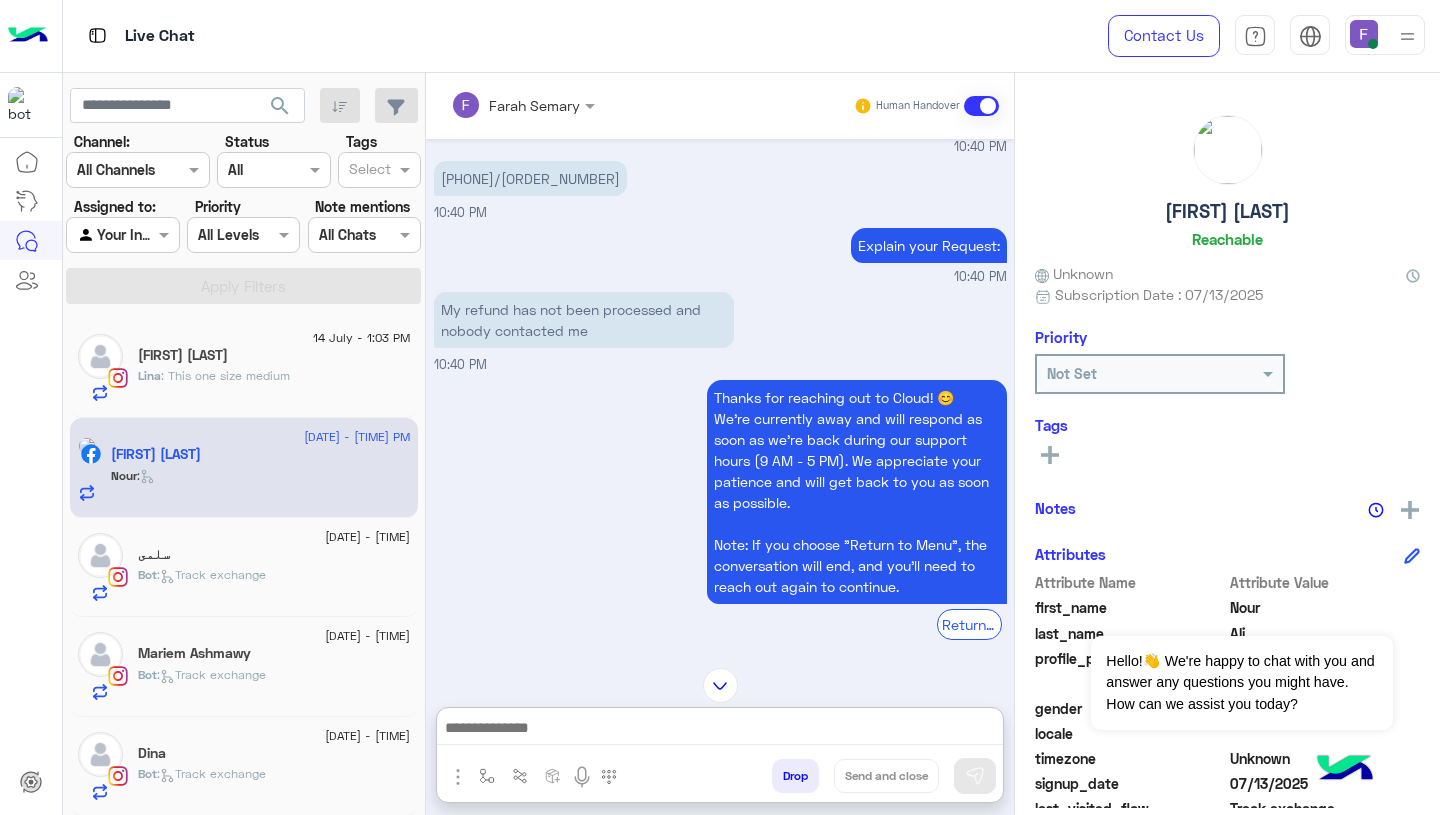 click at bounding box center (720, 730) 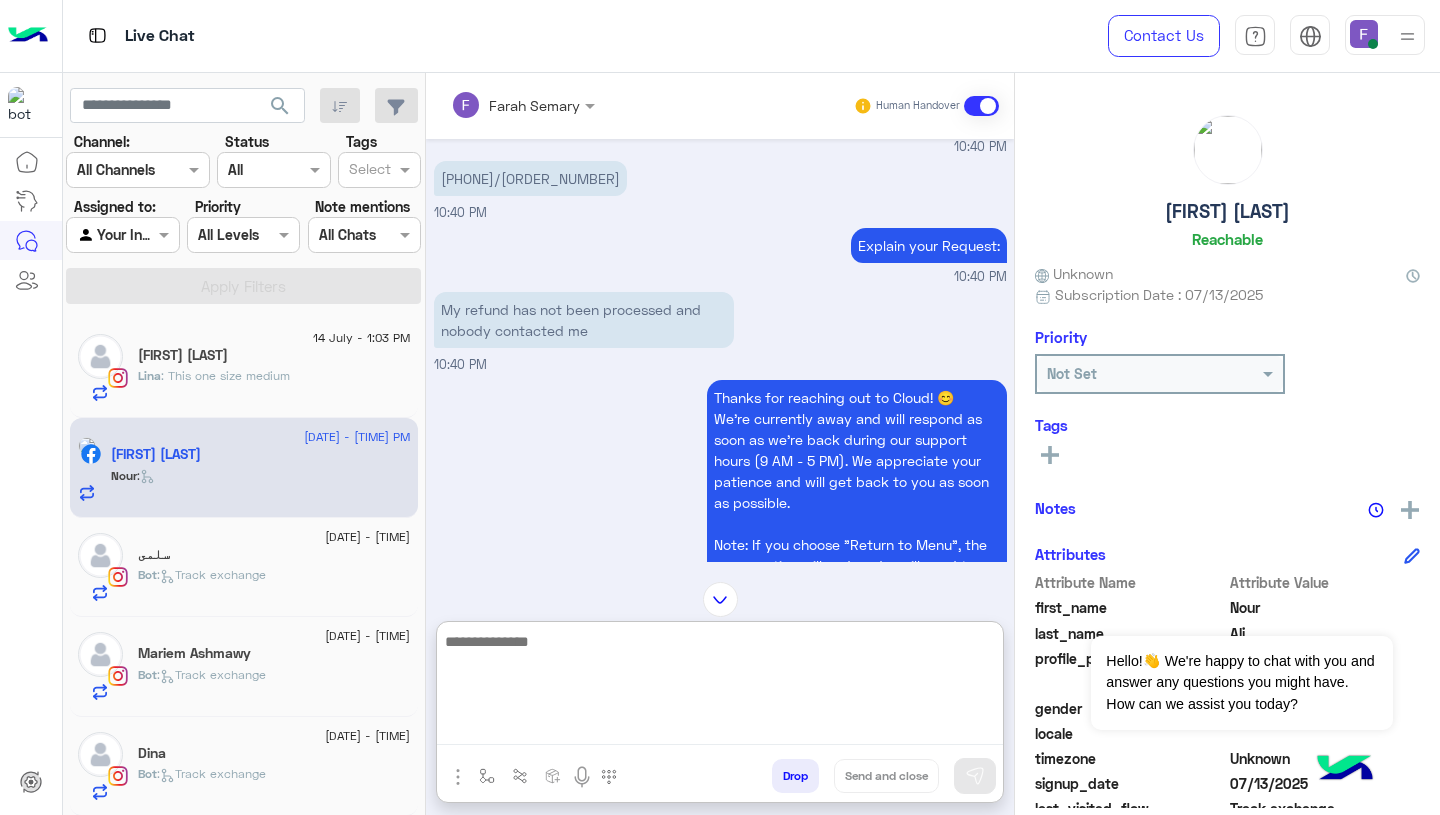 paste on "**********" 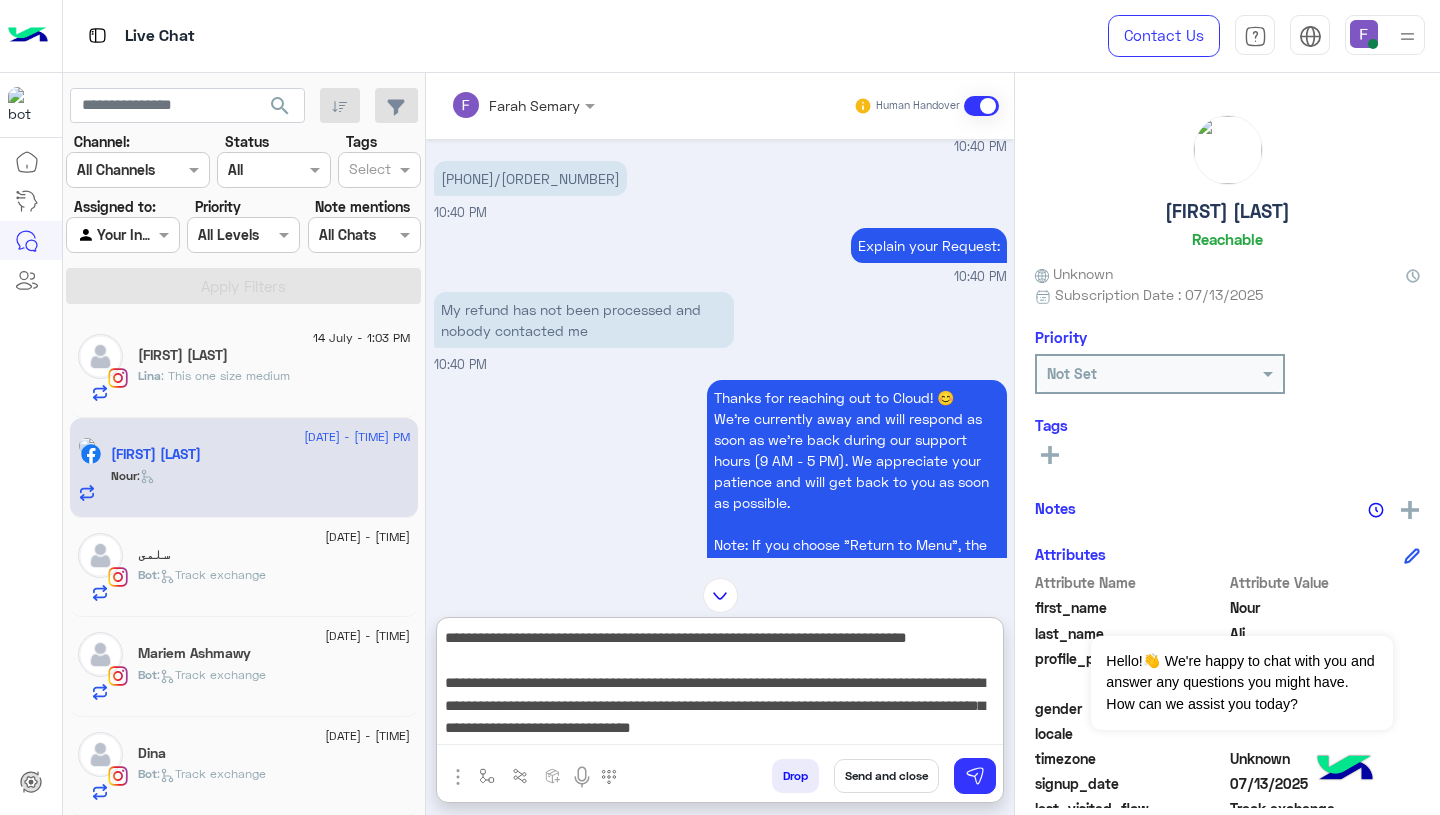 scroll, scrollTop: 128, scrollLeft: 0, axis: vertical 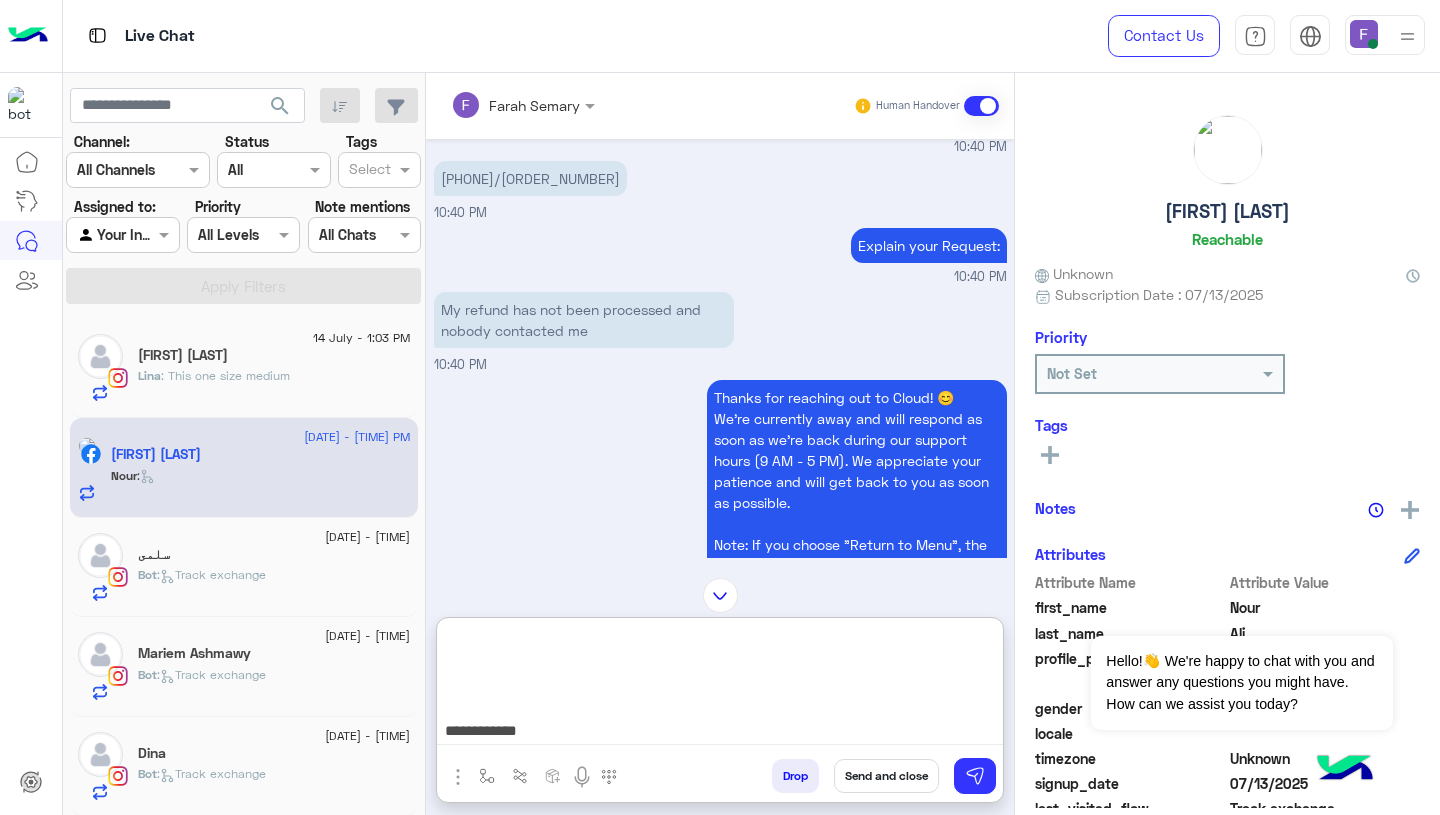 click on "**********" at bounding box center [720, 685] 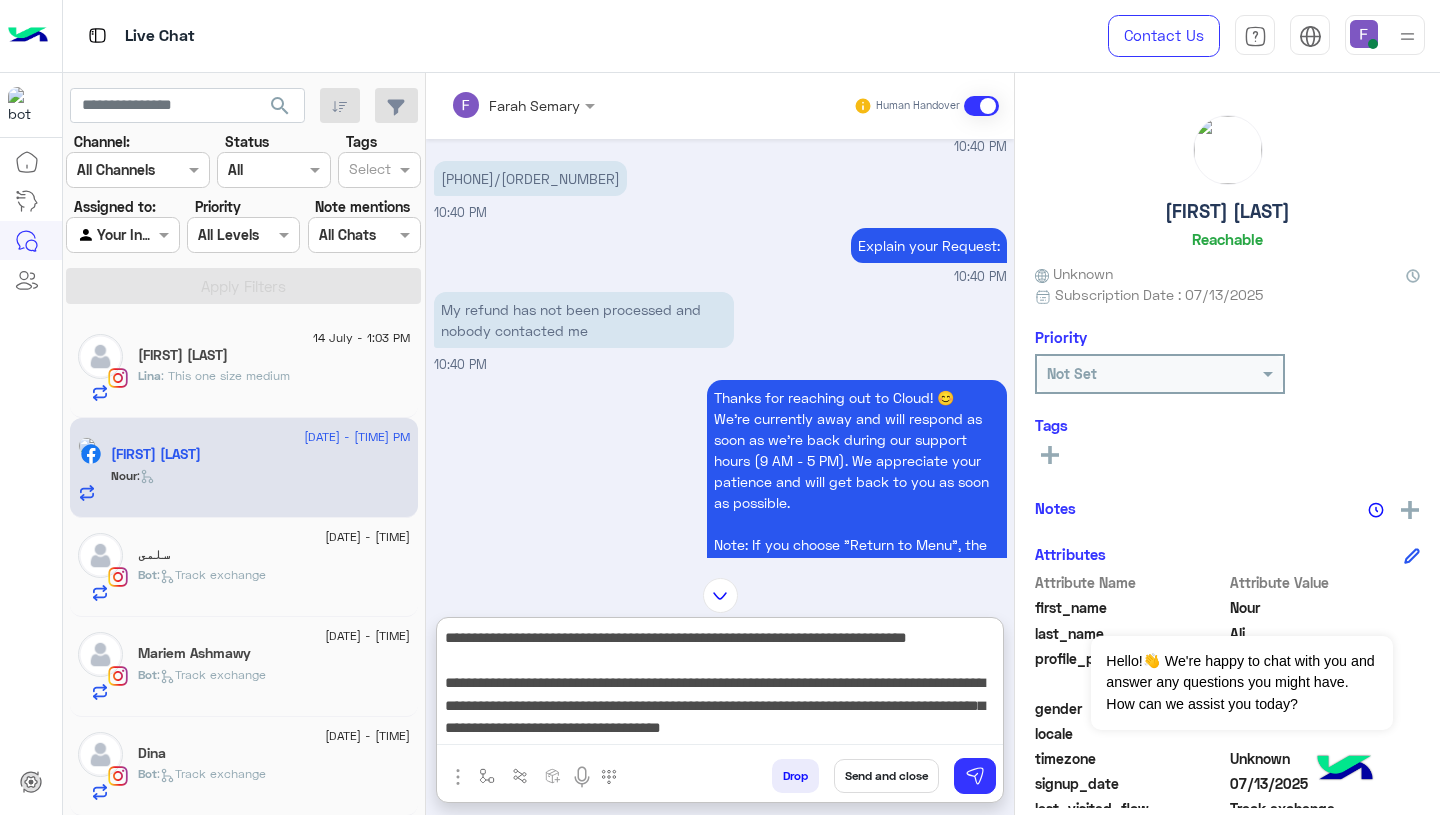 scroll, scrollTop: 27, scrollLeft: 0, axis: vertical 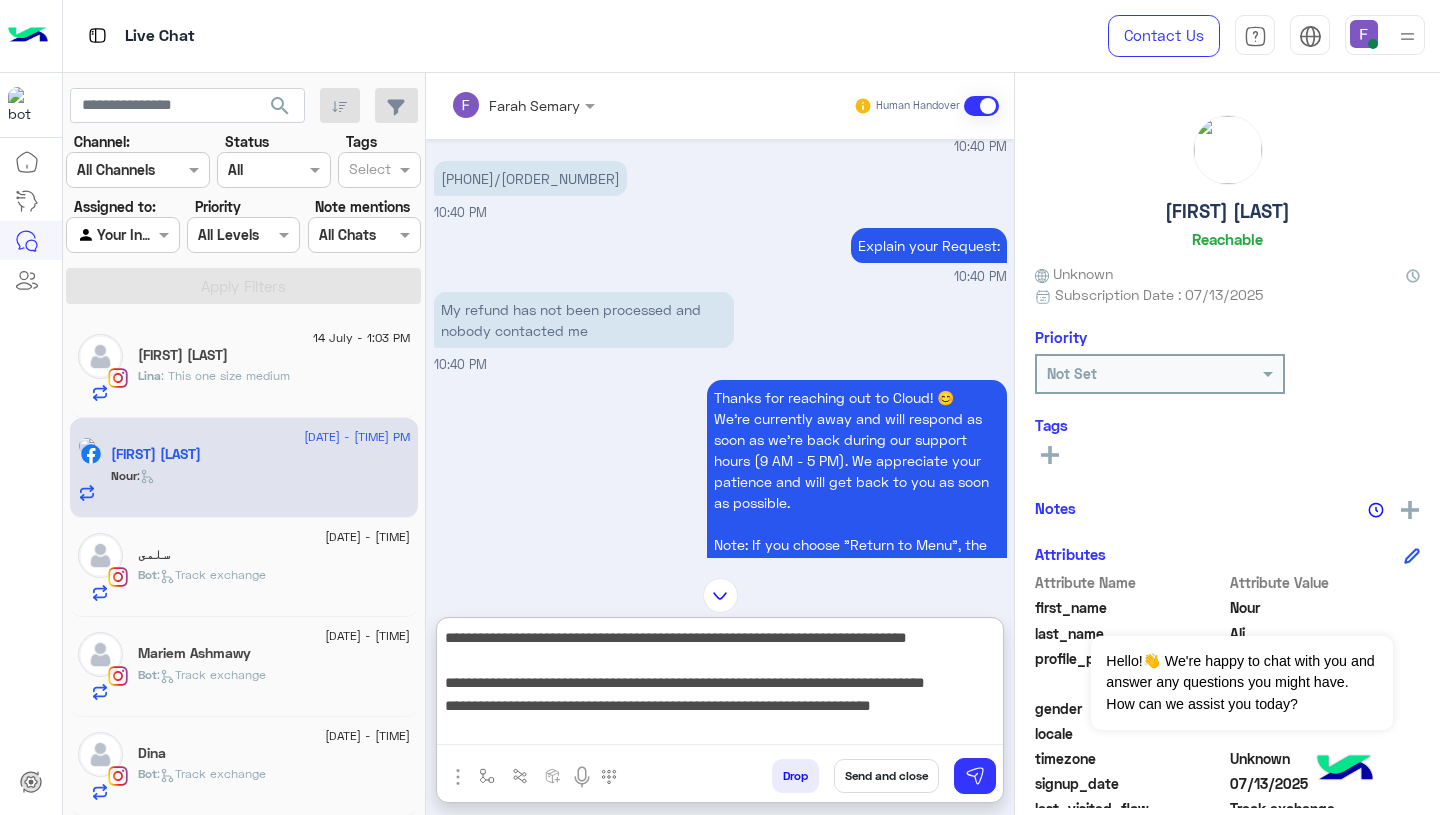 click on "**********" at bounding box center (720, 685) 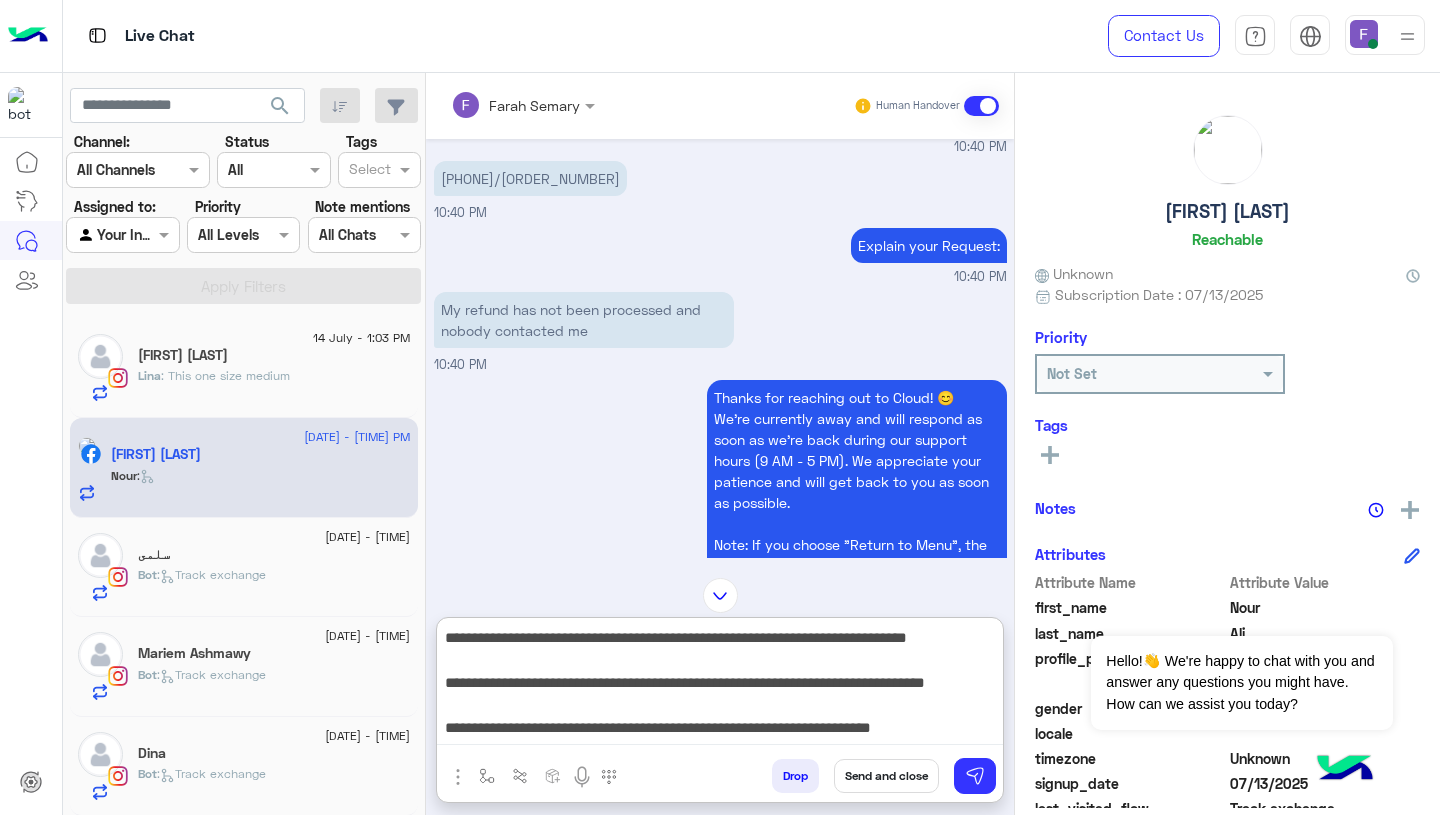 scroll, scrollTop: 39, scrollLeft: 0, axis: vertical 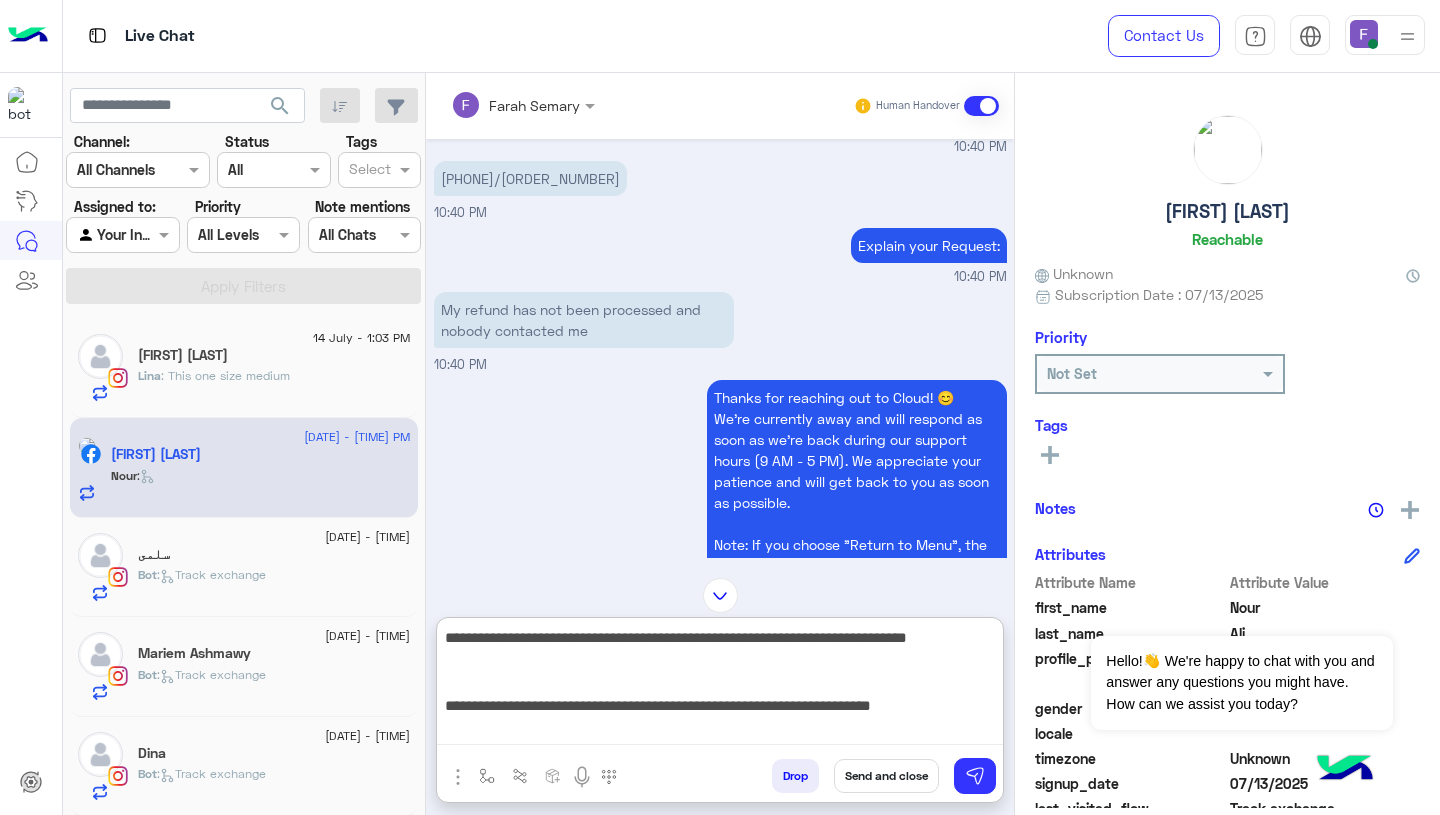 paste on "**********" 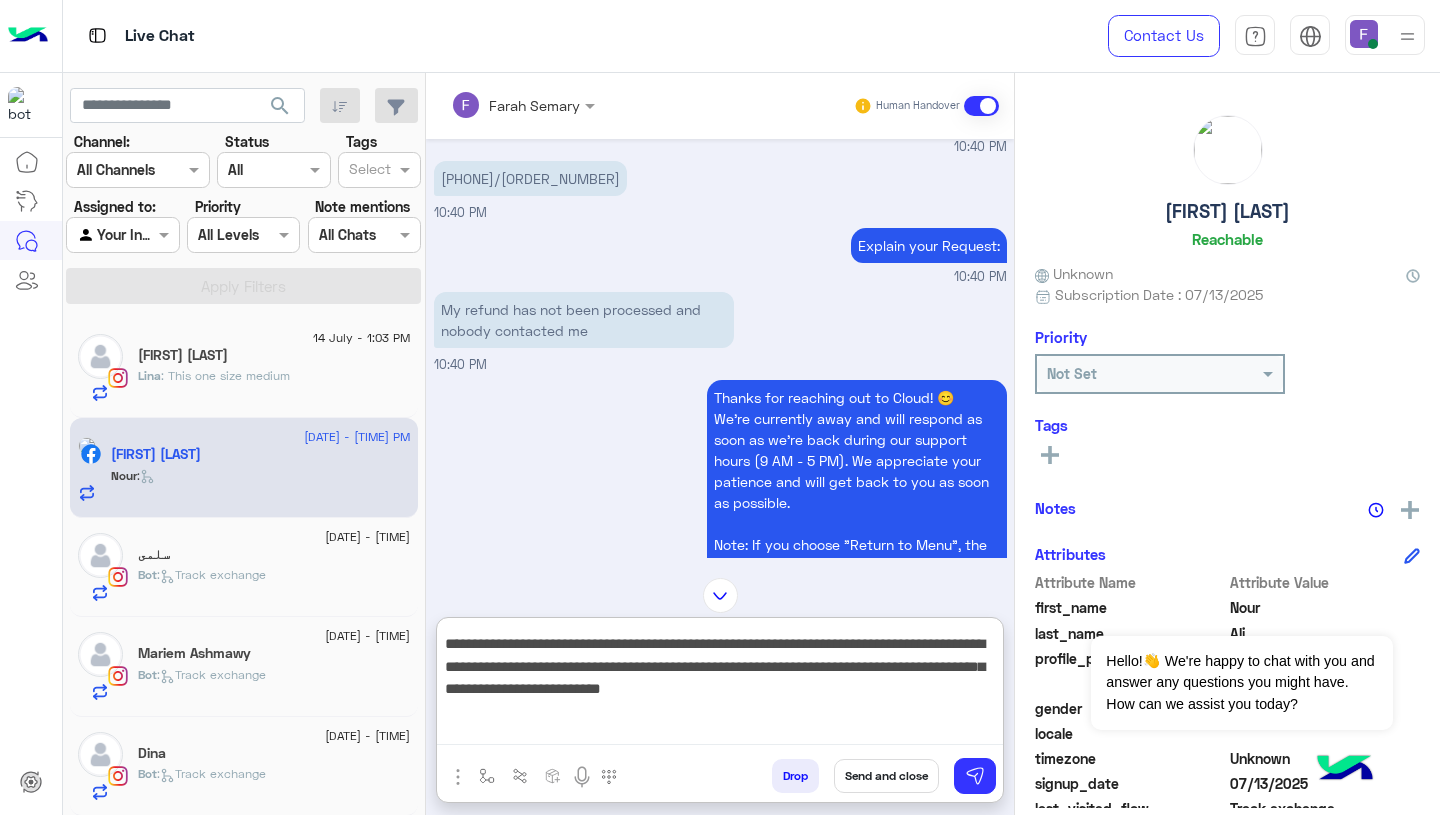 scroll, scrollTop: 128, scrollLeft: 0, axis: vertical 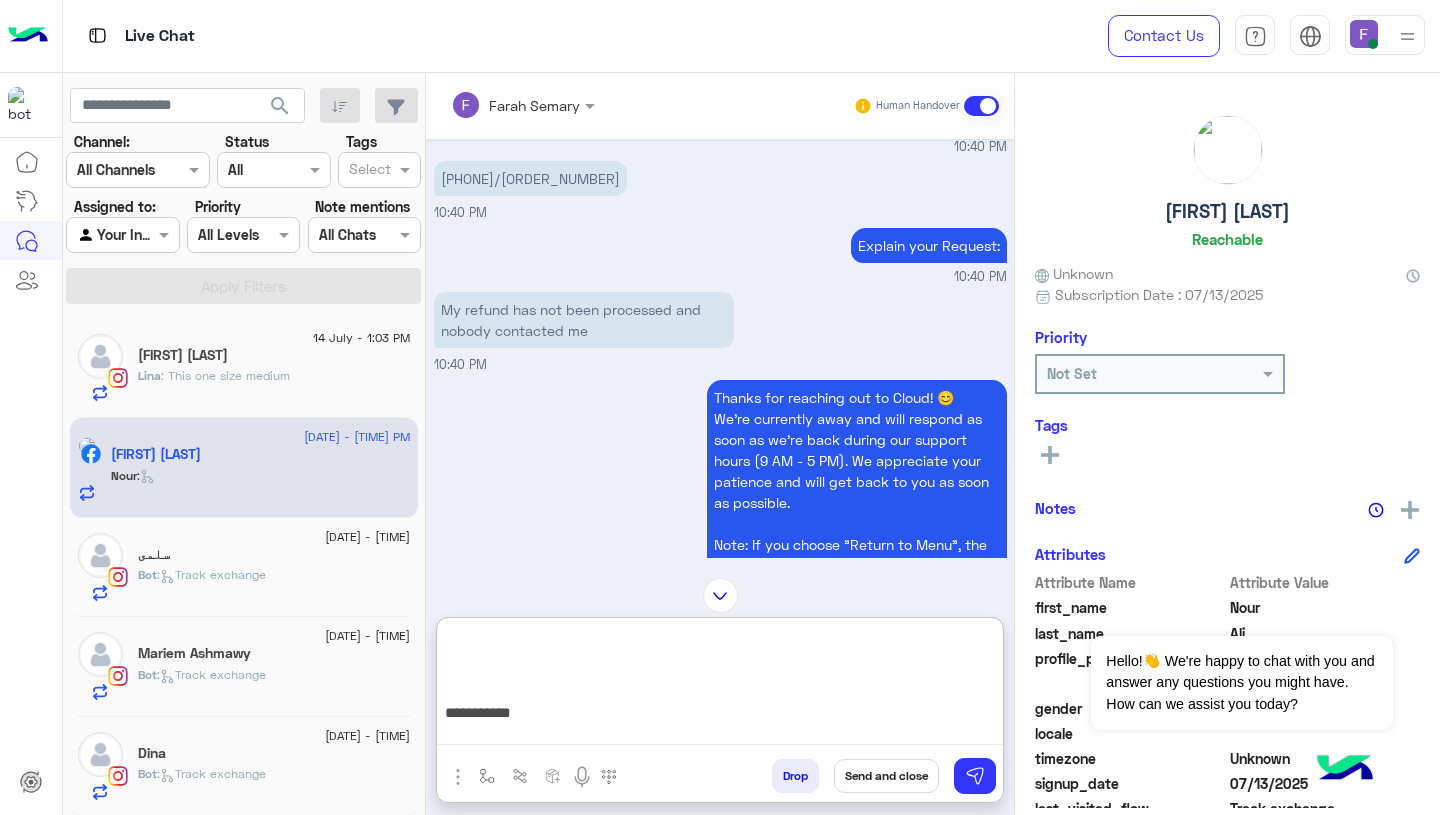 click on "**********" at bounding box center [720, 685] 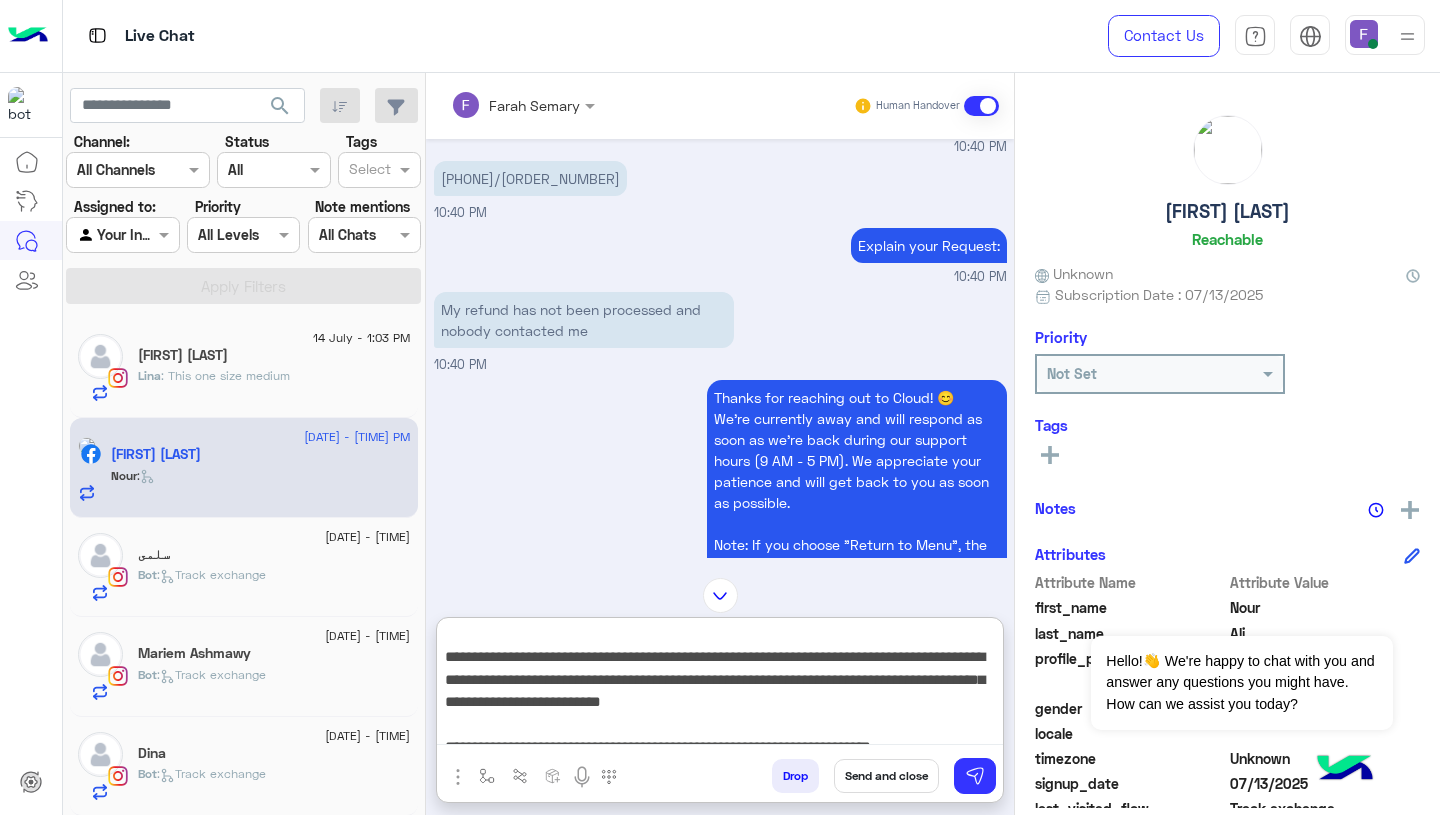 scroll, scrollTop: 0, scrollLeft: 0, axis: both 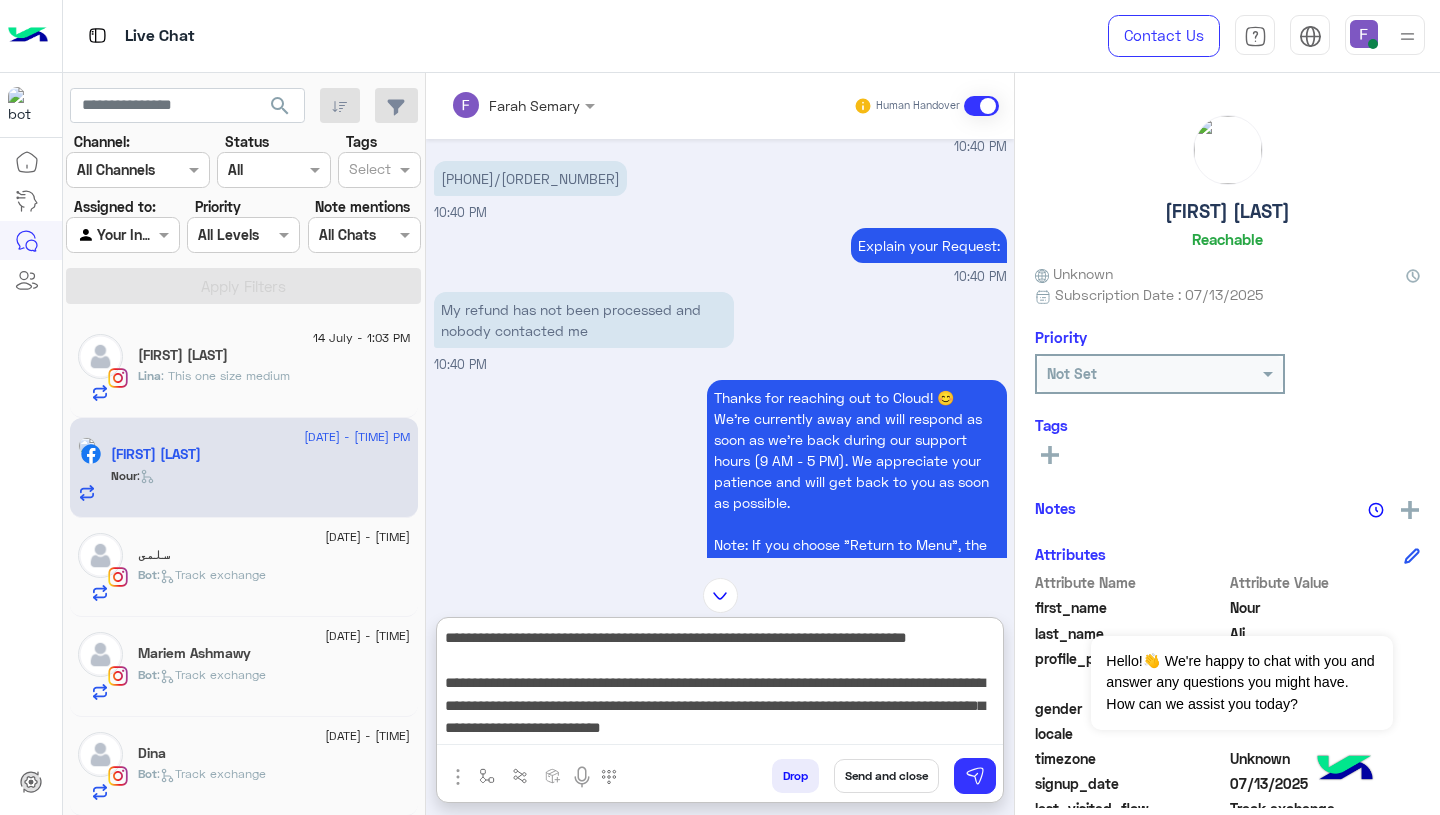 click on "**********" at bounding box center [720, 685] 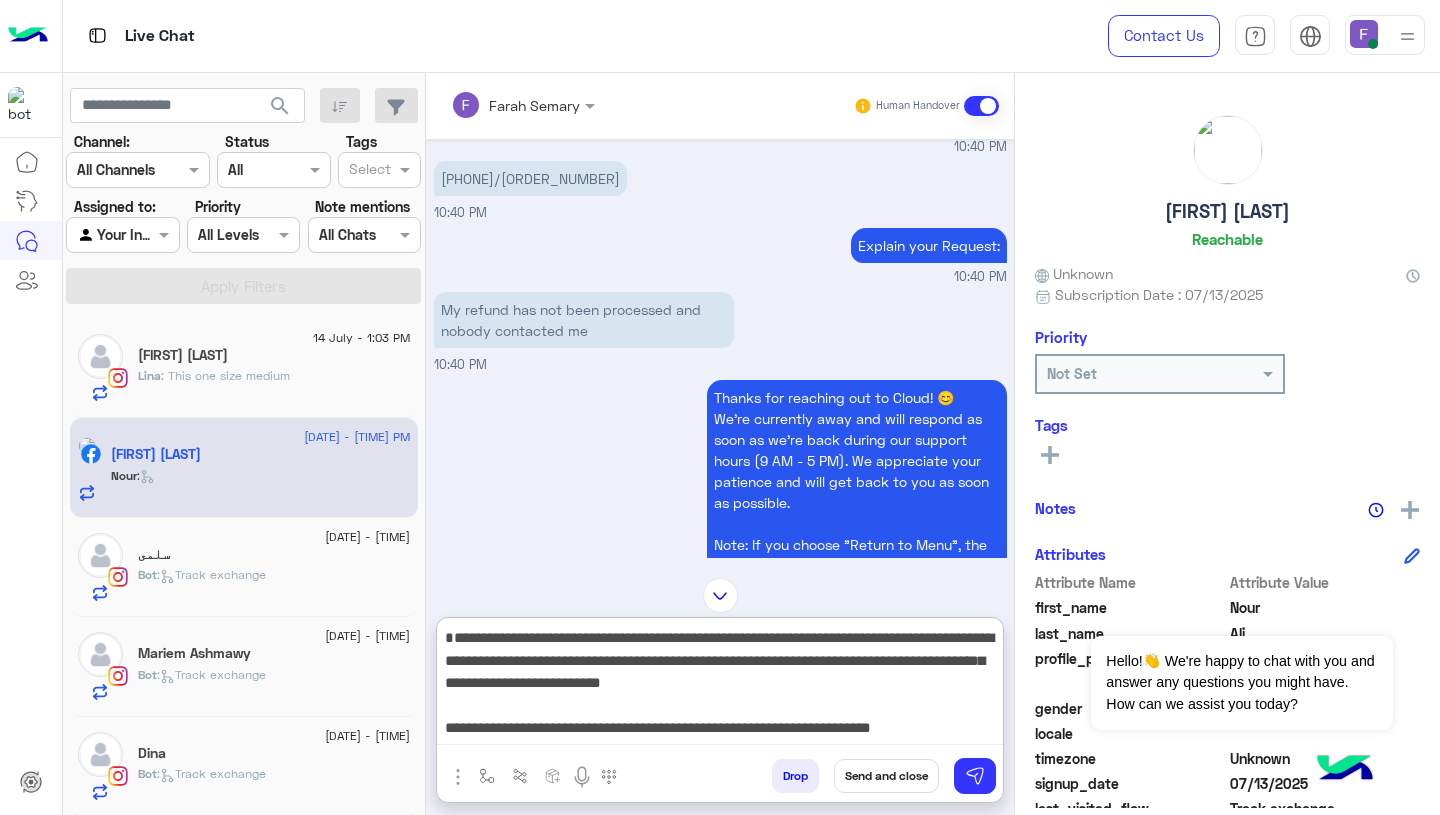 click on "**********" at bounding box center (720, 685) 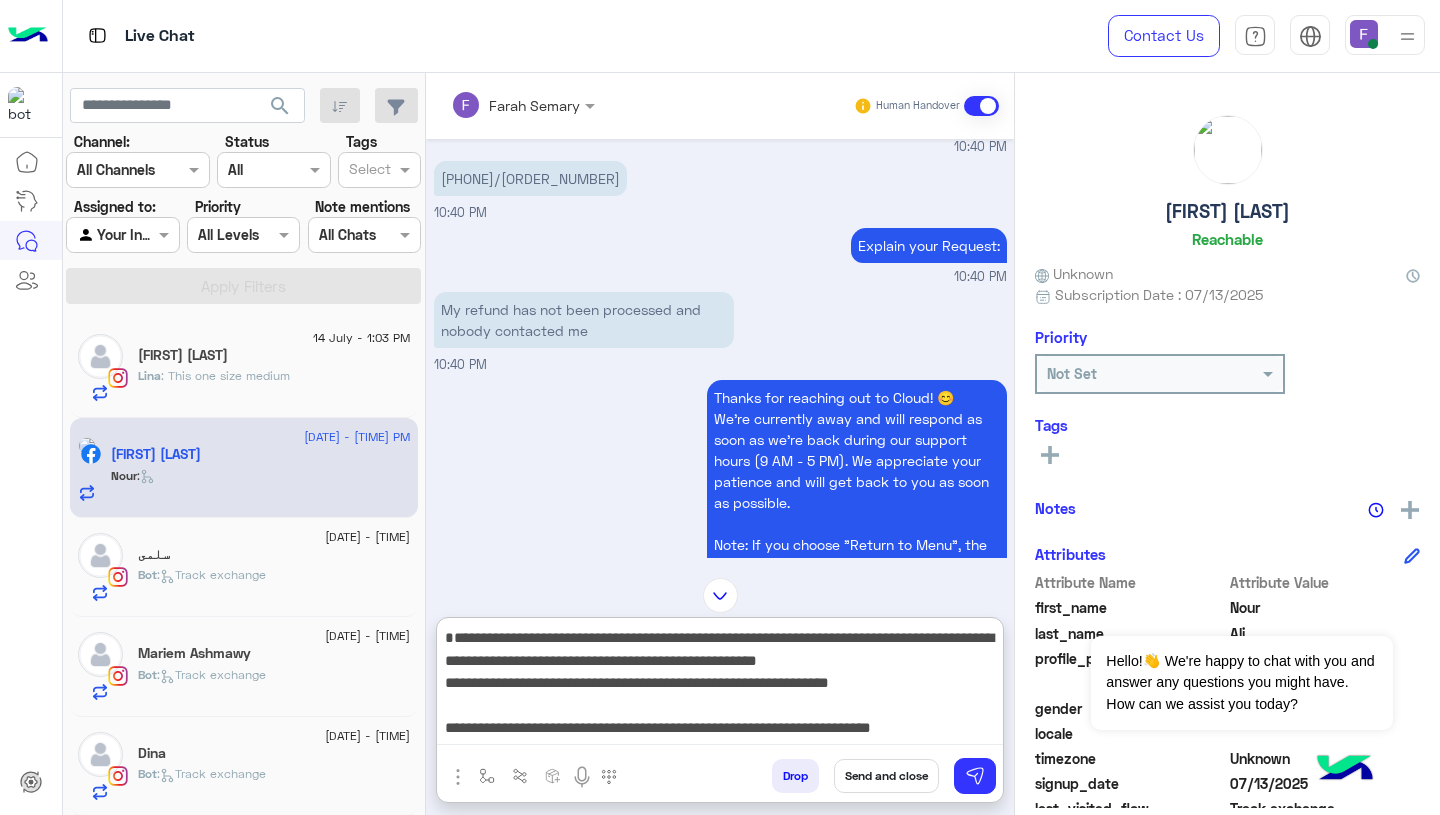 type on "**********" 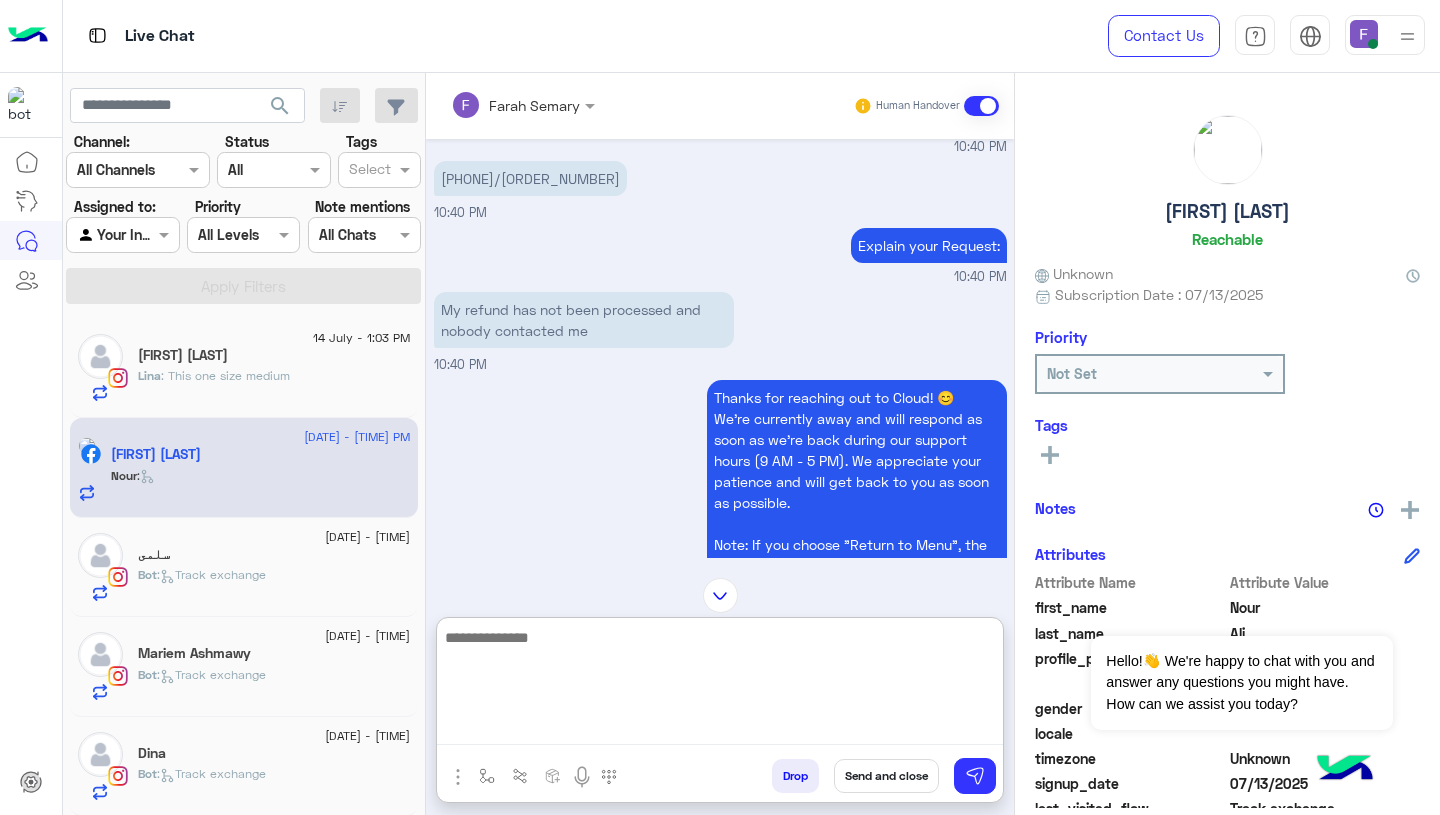 scroll, scrollTop: 0, scrollLeft: 0, axis: both 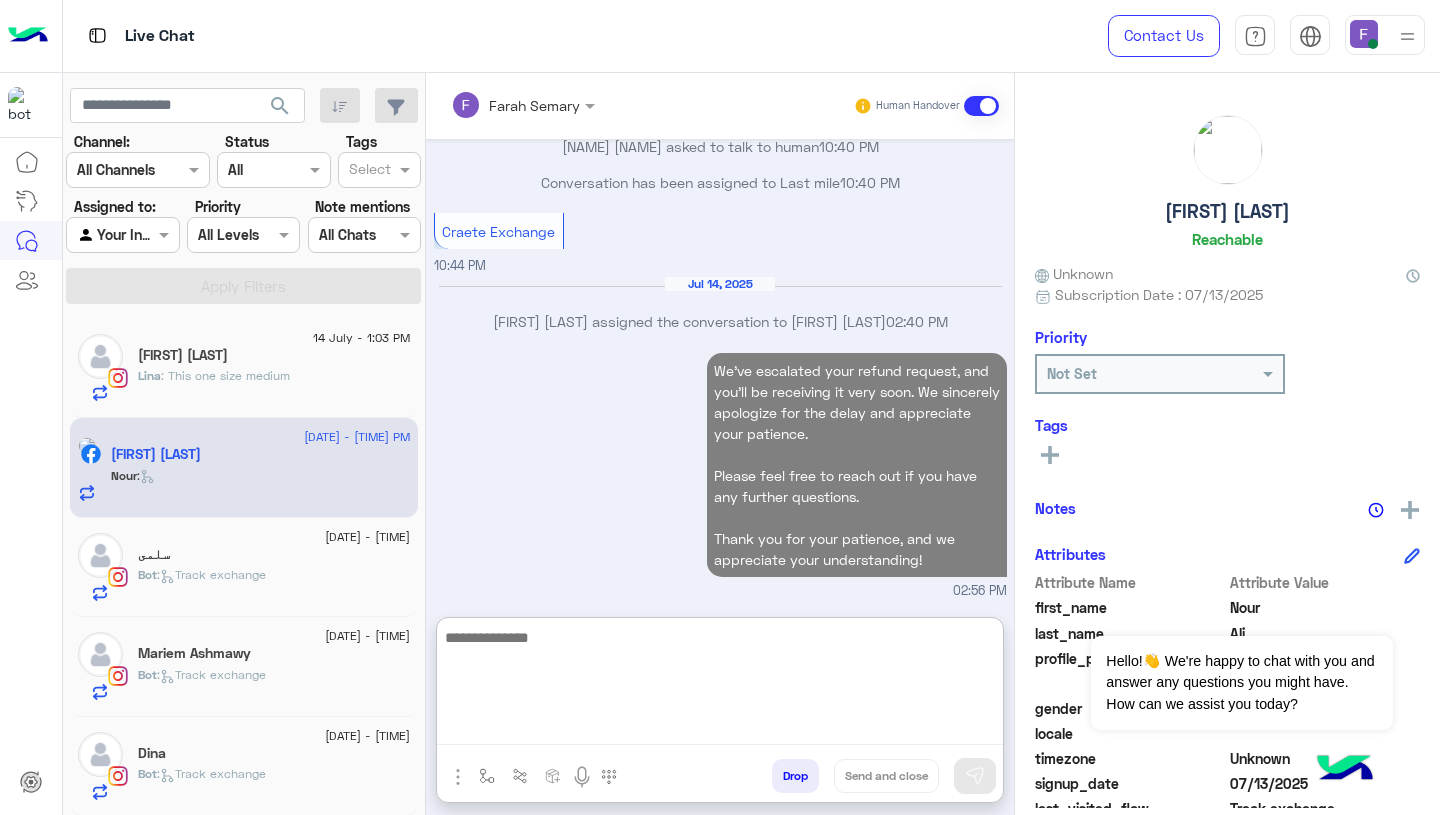 type 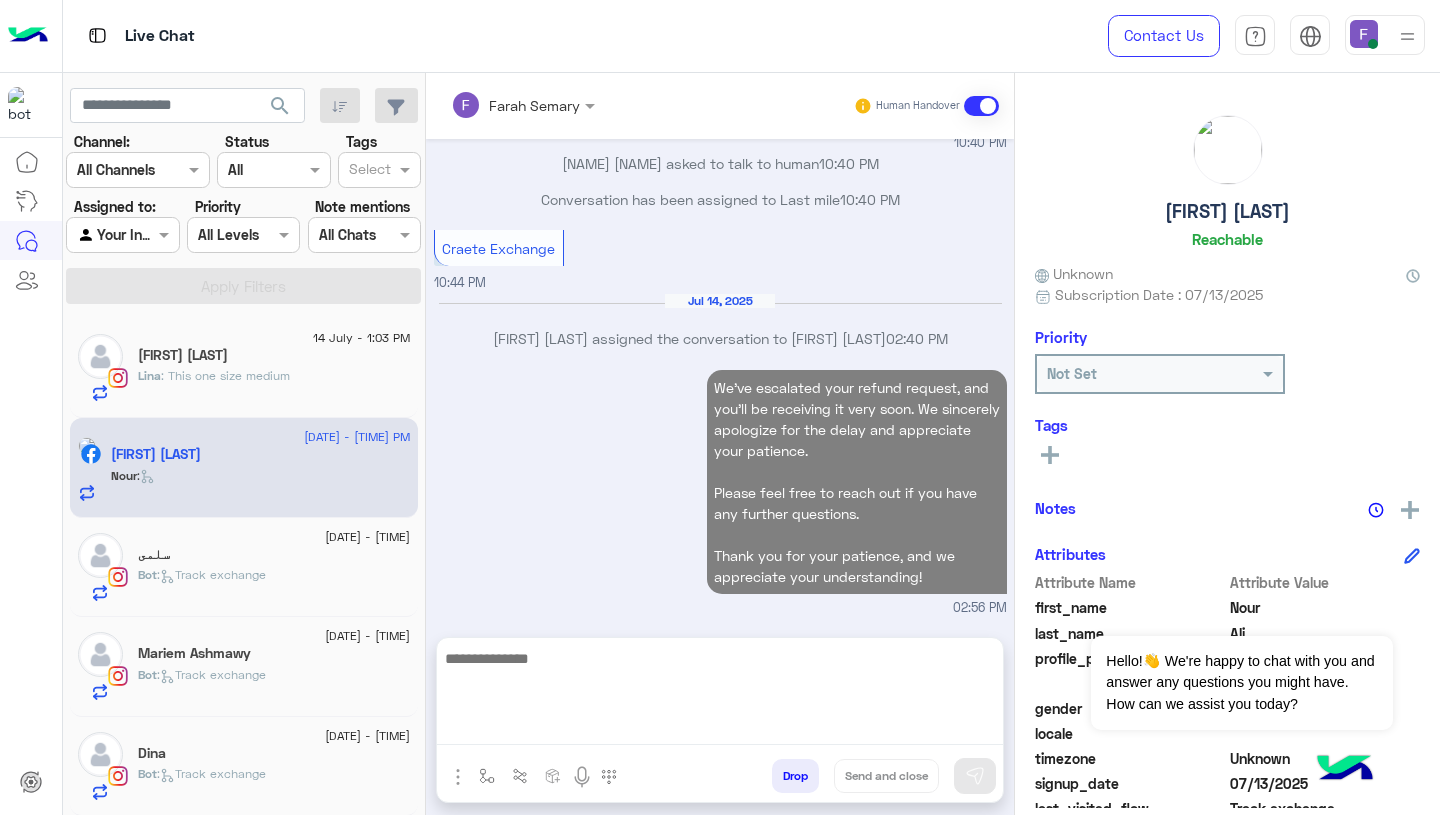 scroll, scrollTop: 1939, scrollLeft: 0, axis: vertical 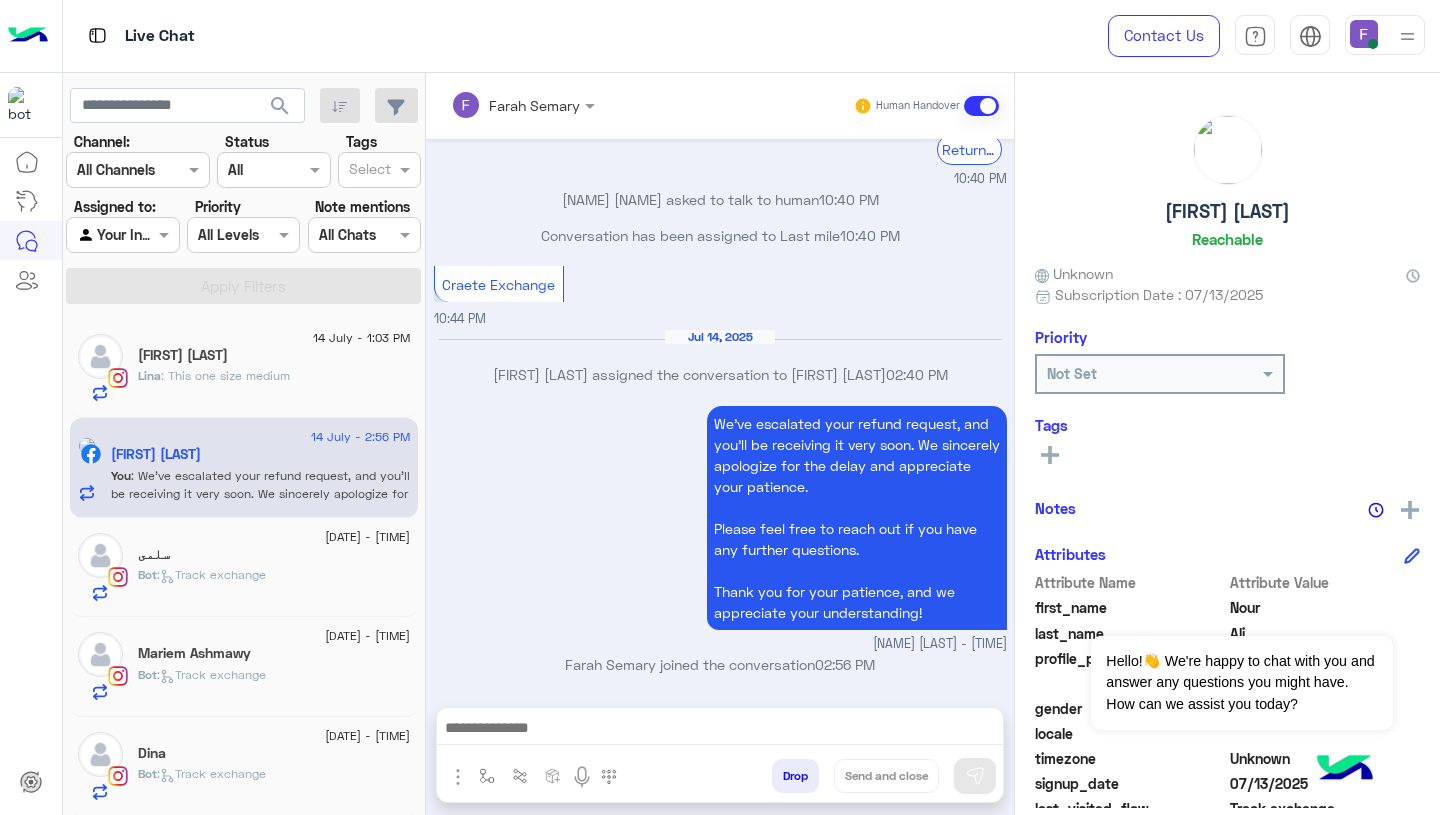 click on "Farah Semary -  02:56 PM" at bounding box center [720, 644] 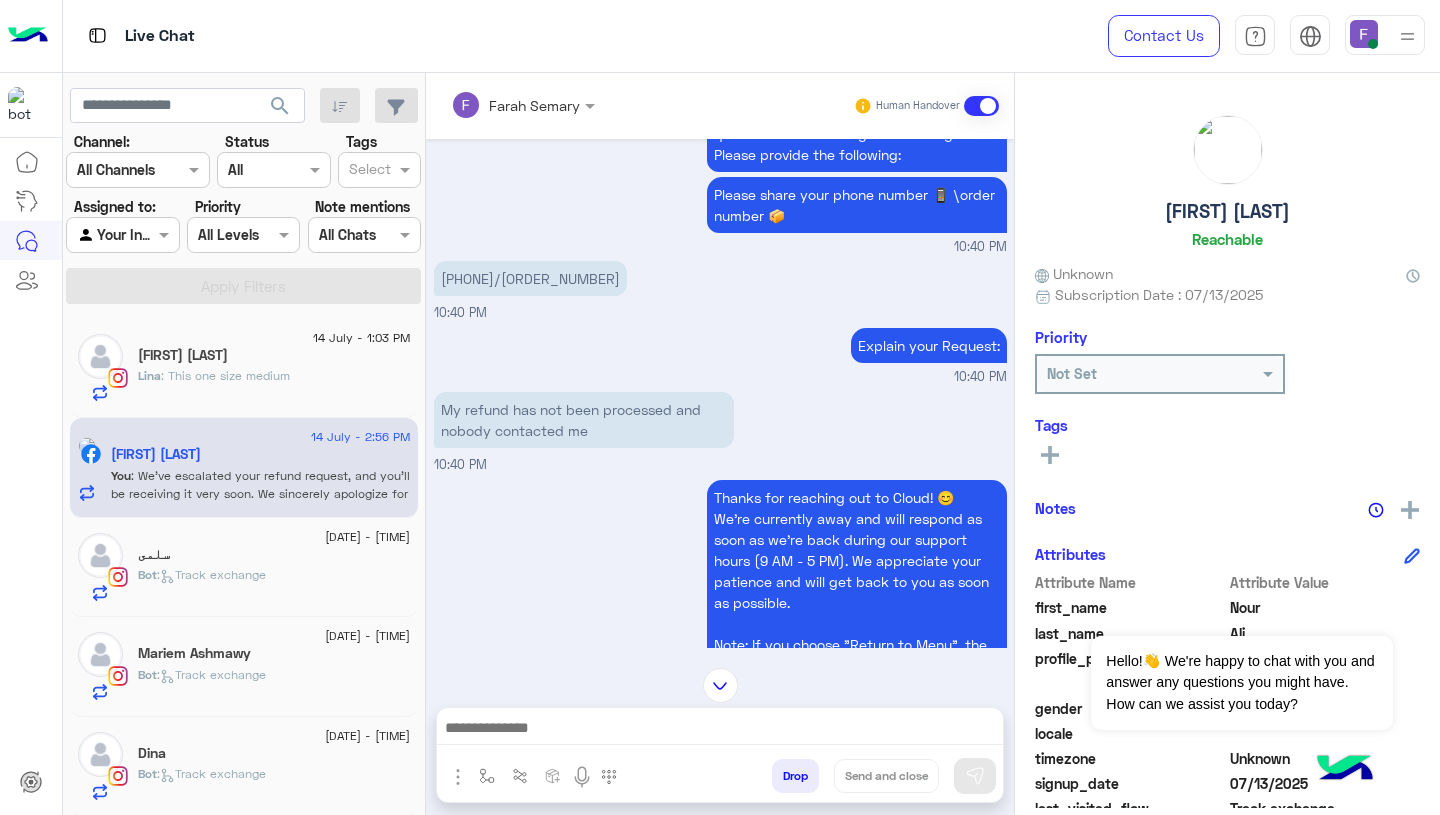 scroll, scrollTop: 1939, scrollLeft: 0, axis: vertical 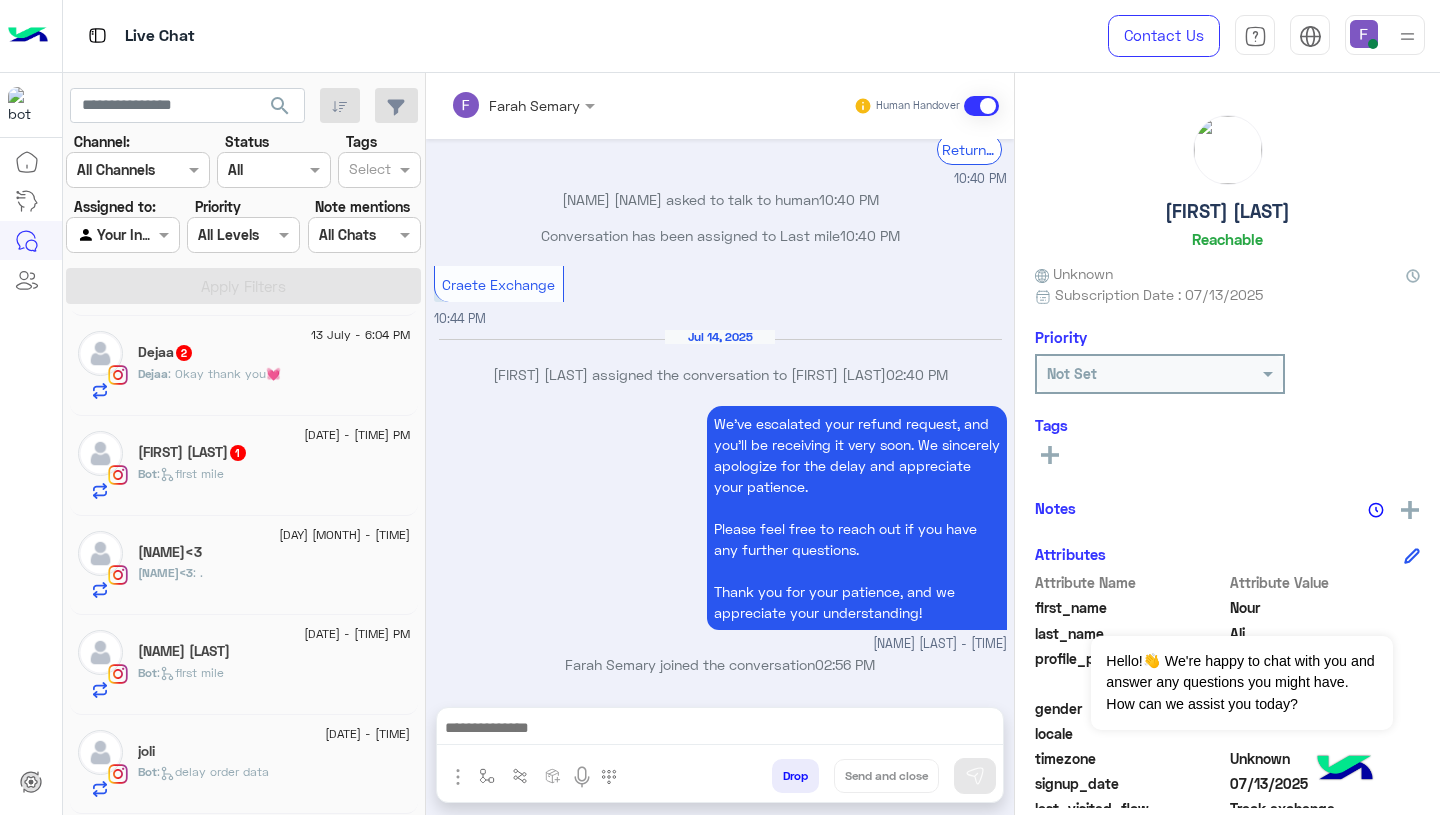 click on "joli" 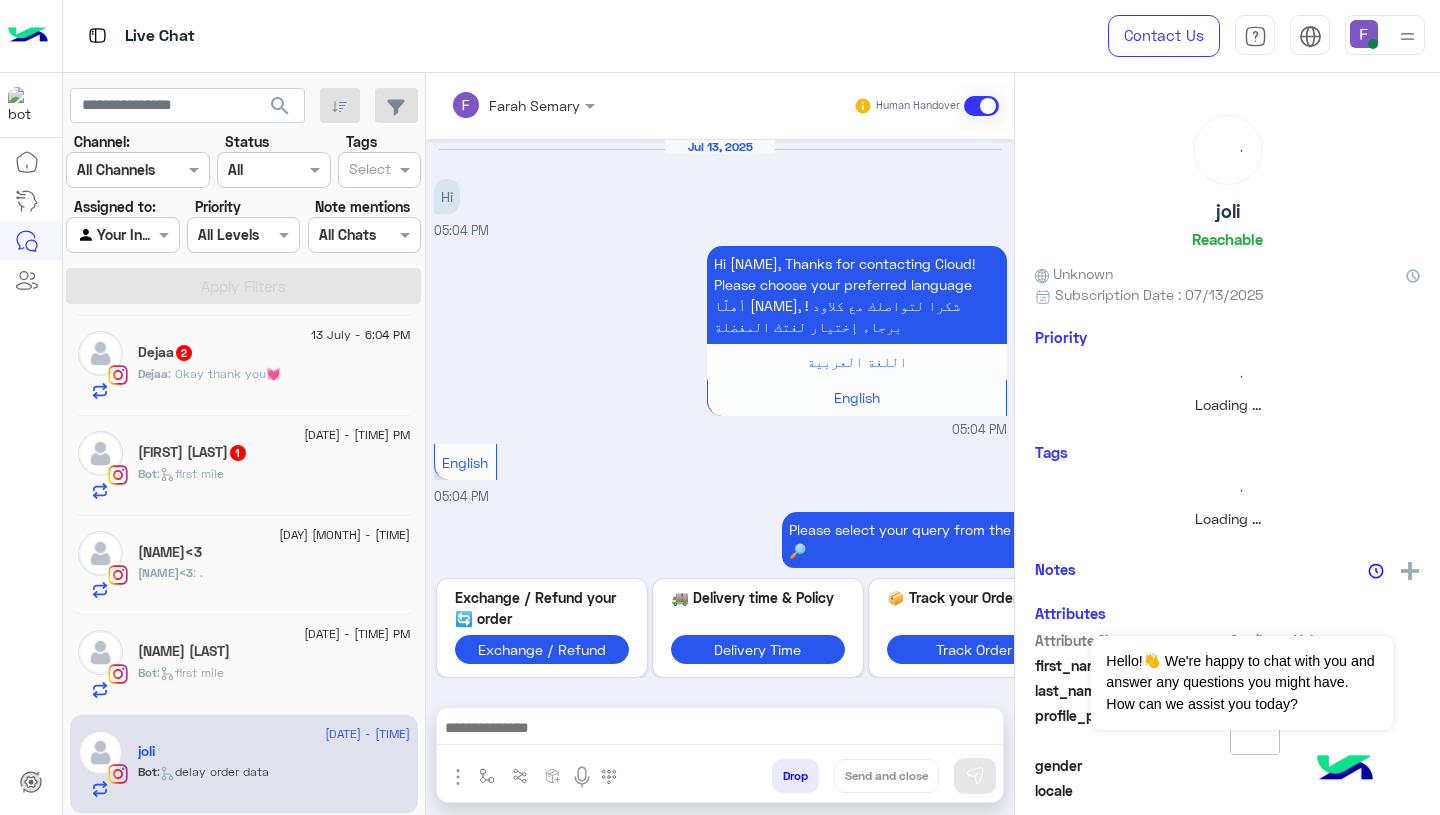 scroll, scrollTop: 1266, scrollLeft: 0, axis: vertical 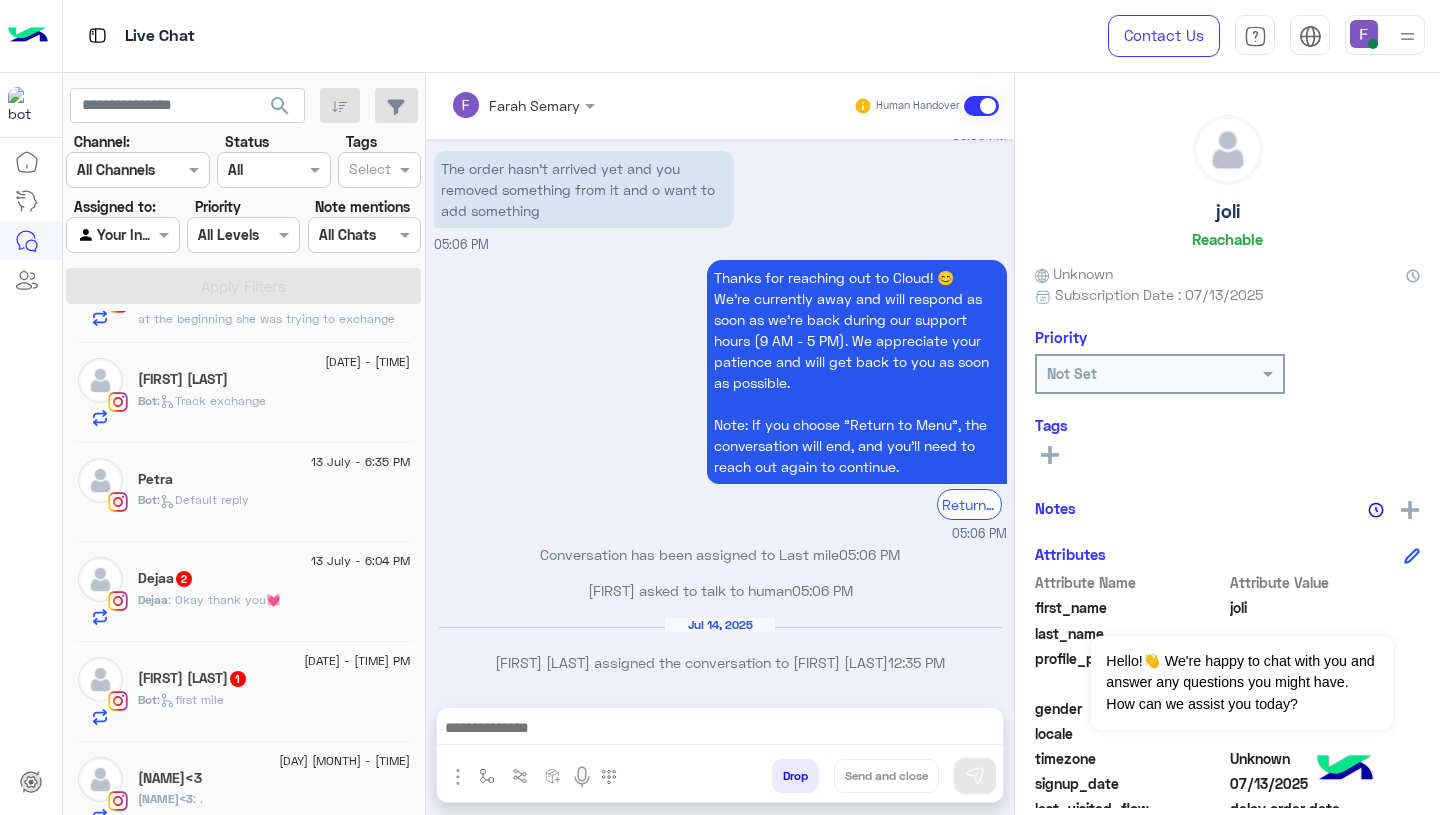 click on "13 July - 6:04 PM  Dejaa   2 Dejaa : Okay thank you💓" 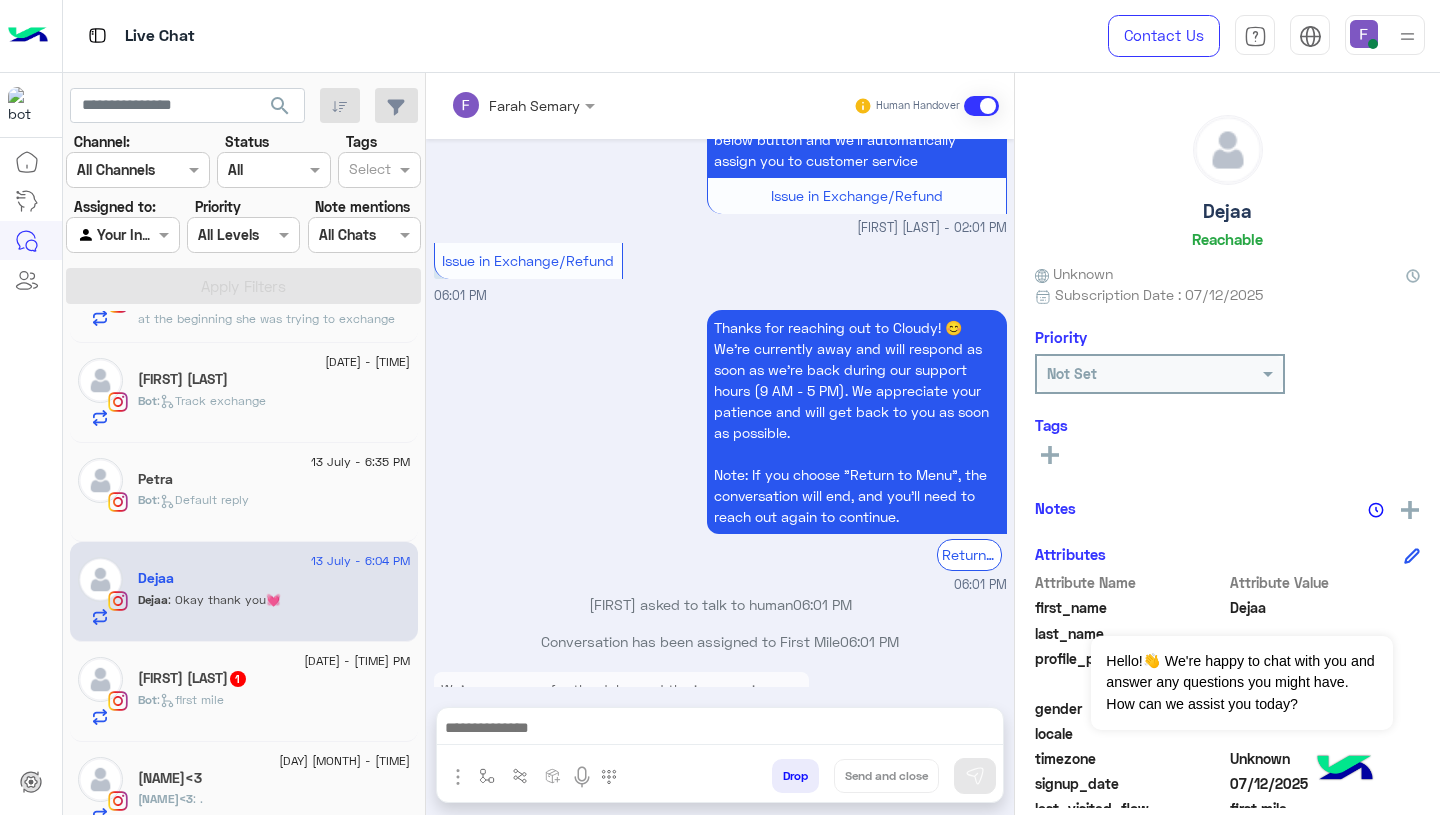 scroll, scrollTop: 1934, scrollLeft: 0, axis: vertical 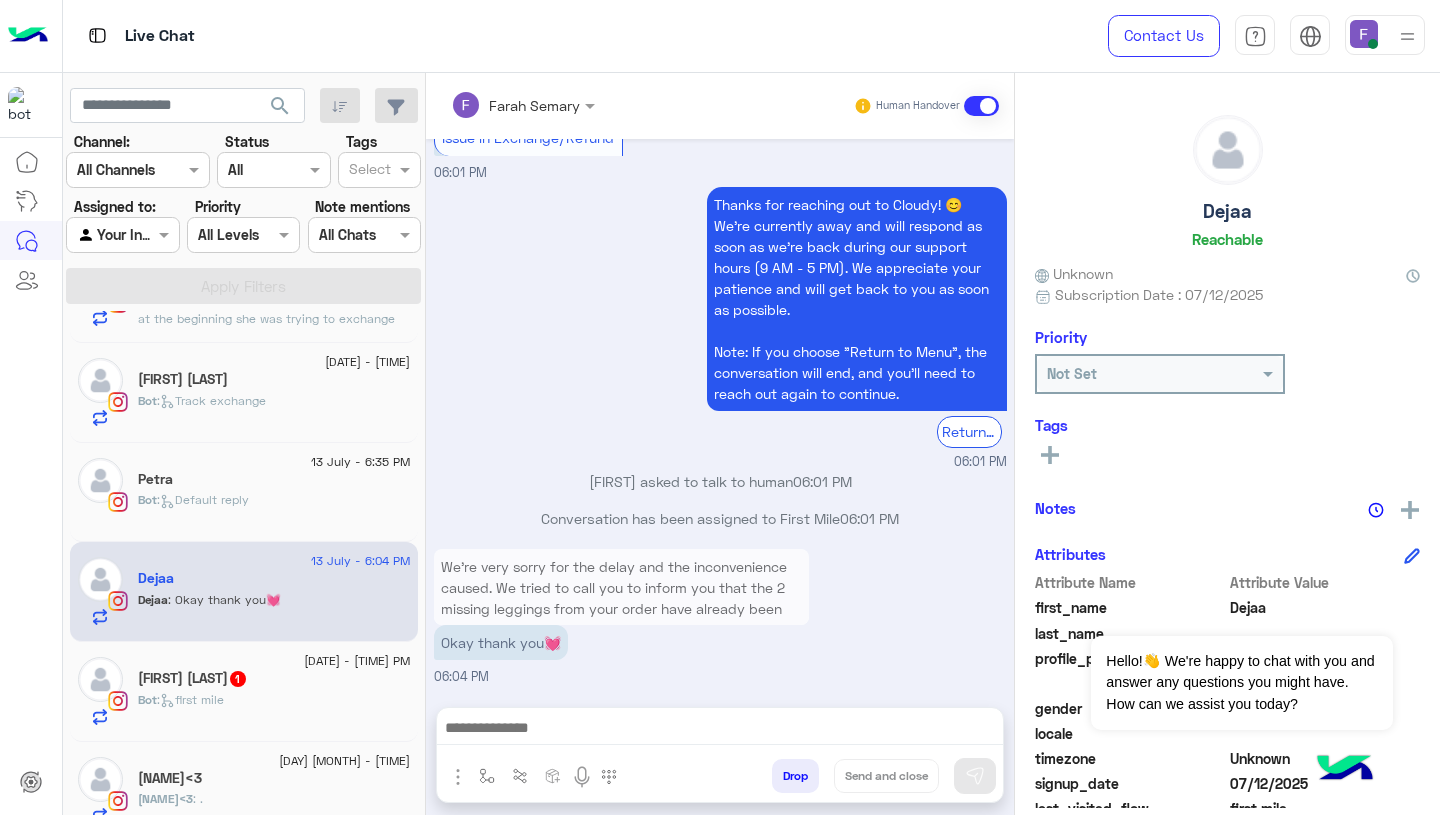 click on "Drop" at bounding box center (795, 776) 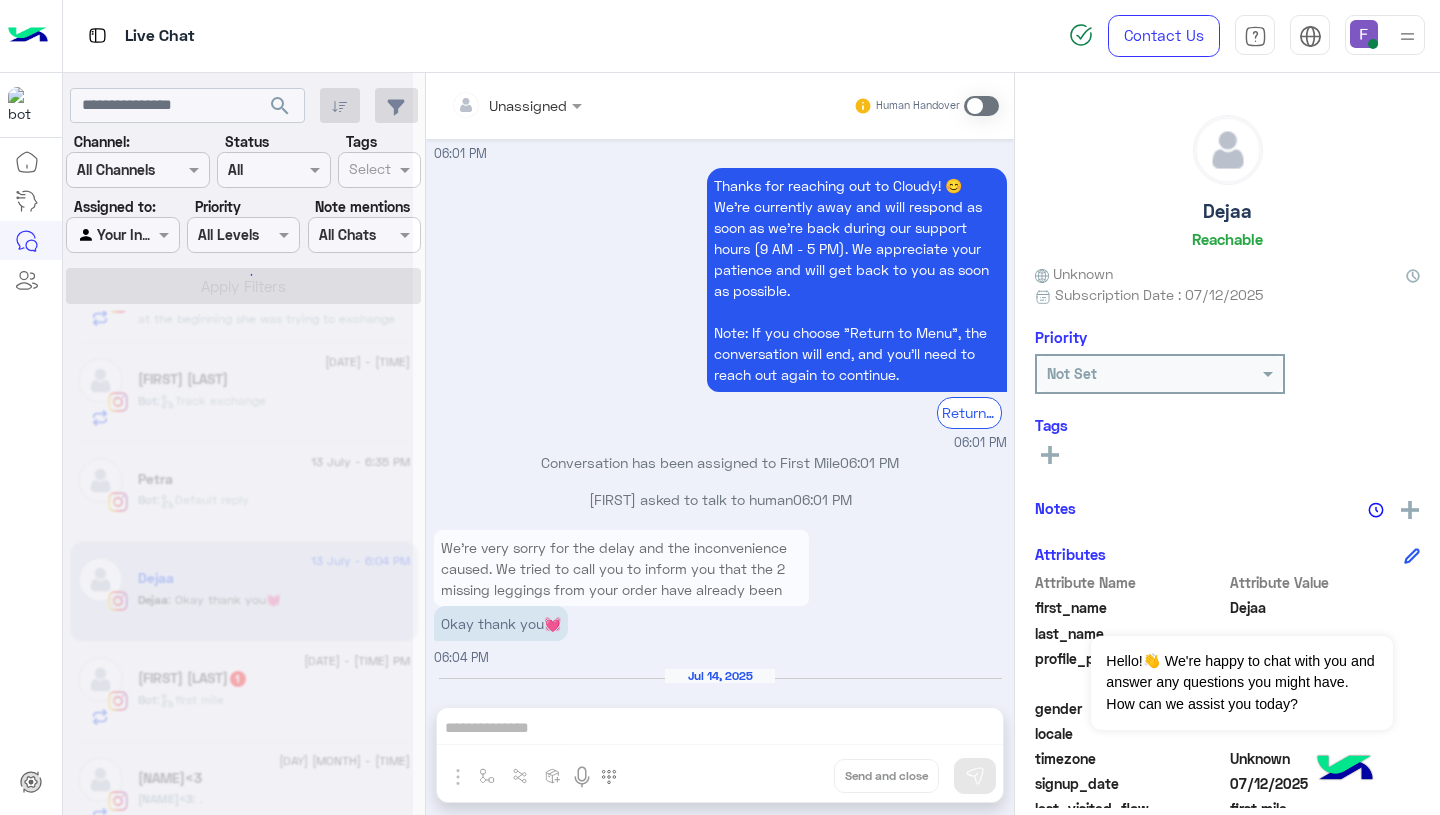 scroll, scrollTop: 2006, scrollLeft: 0, axis: vertical 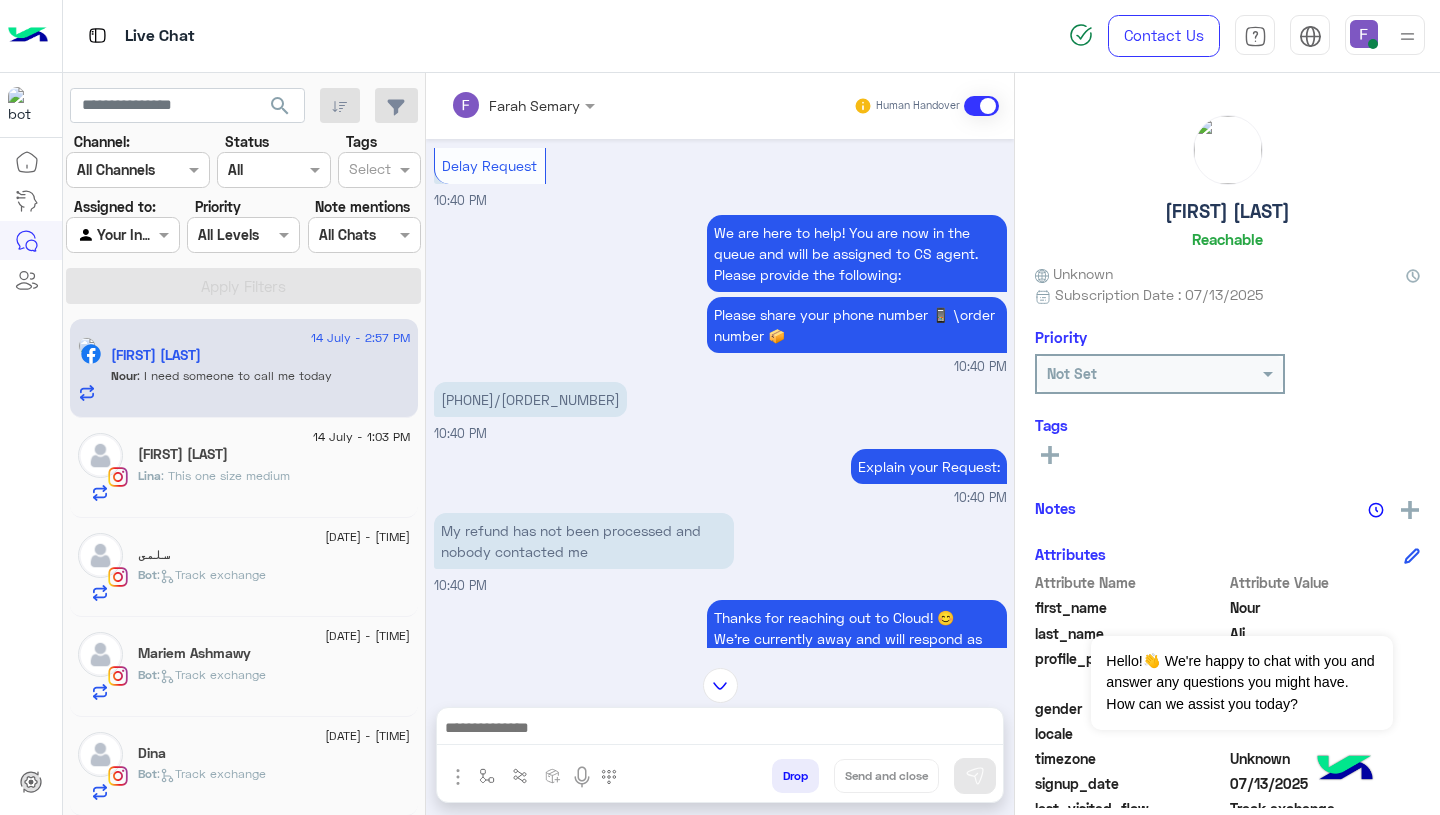 click on "01013075165/102757" at bounding box center [530, 399] 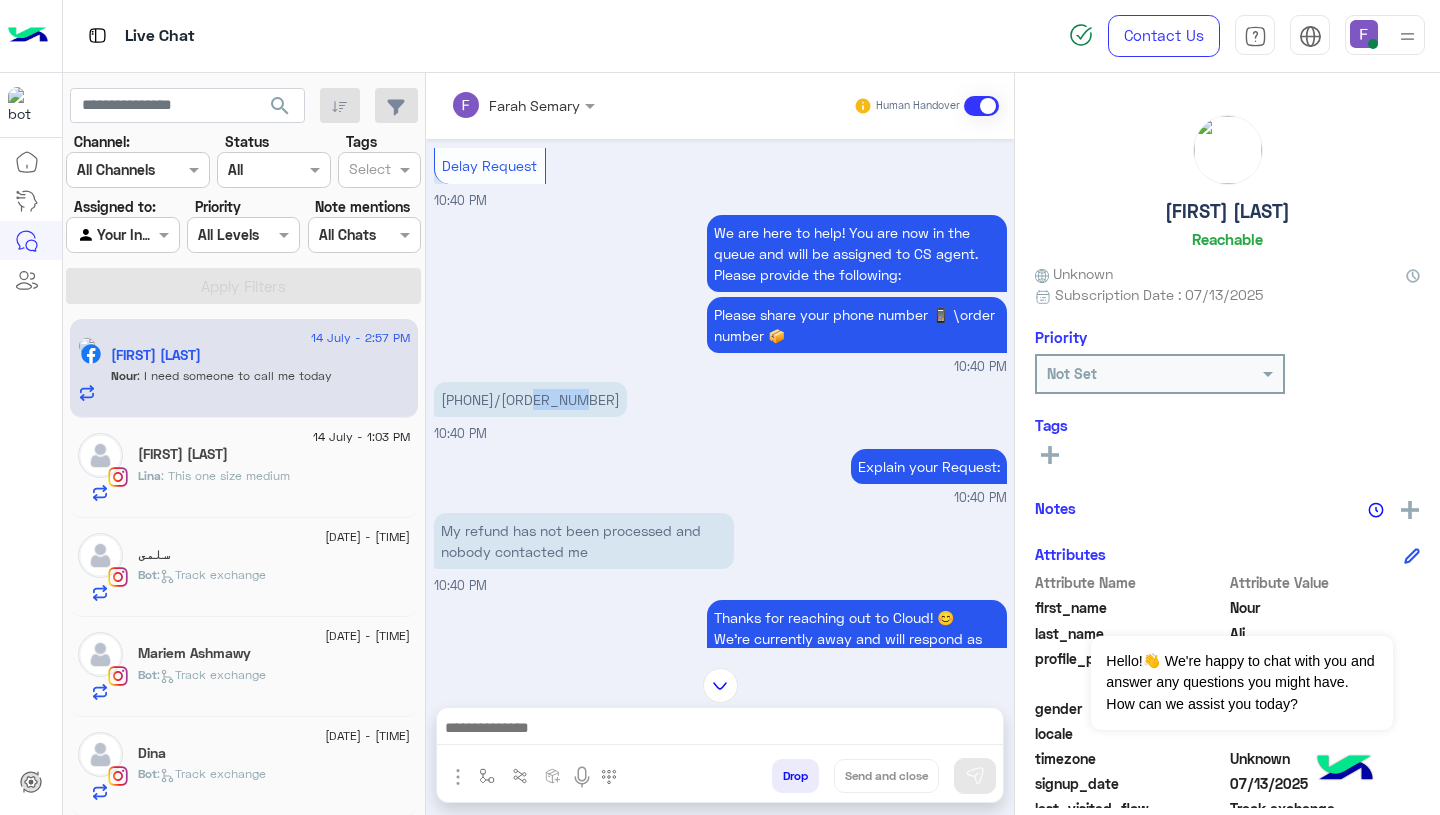 click on "01013075165/102757" at bounding box center (530, 399) 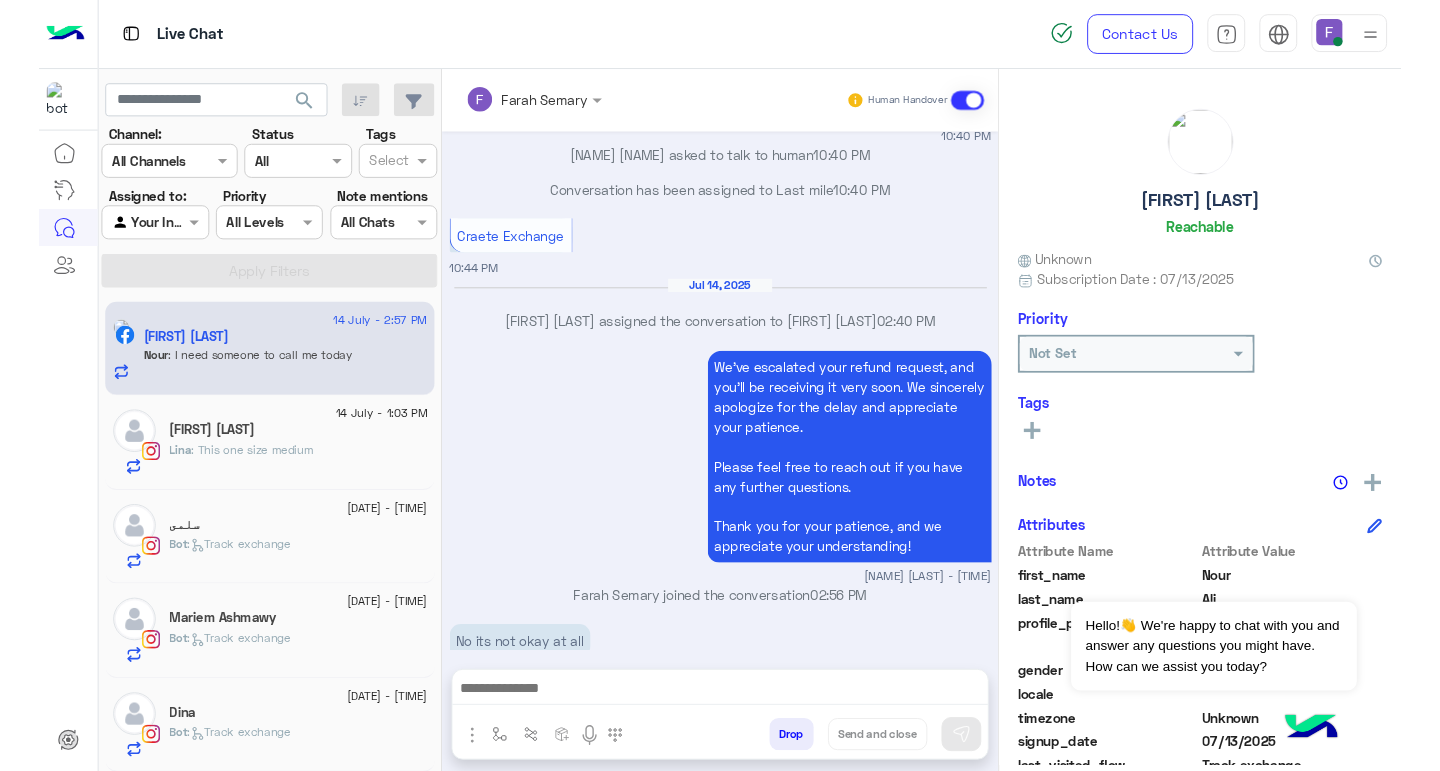 scroll, scrollTop: 1331, scrollLeft: 0, axis: vertical 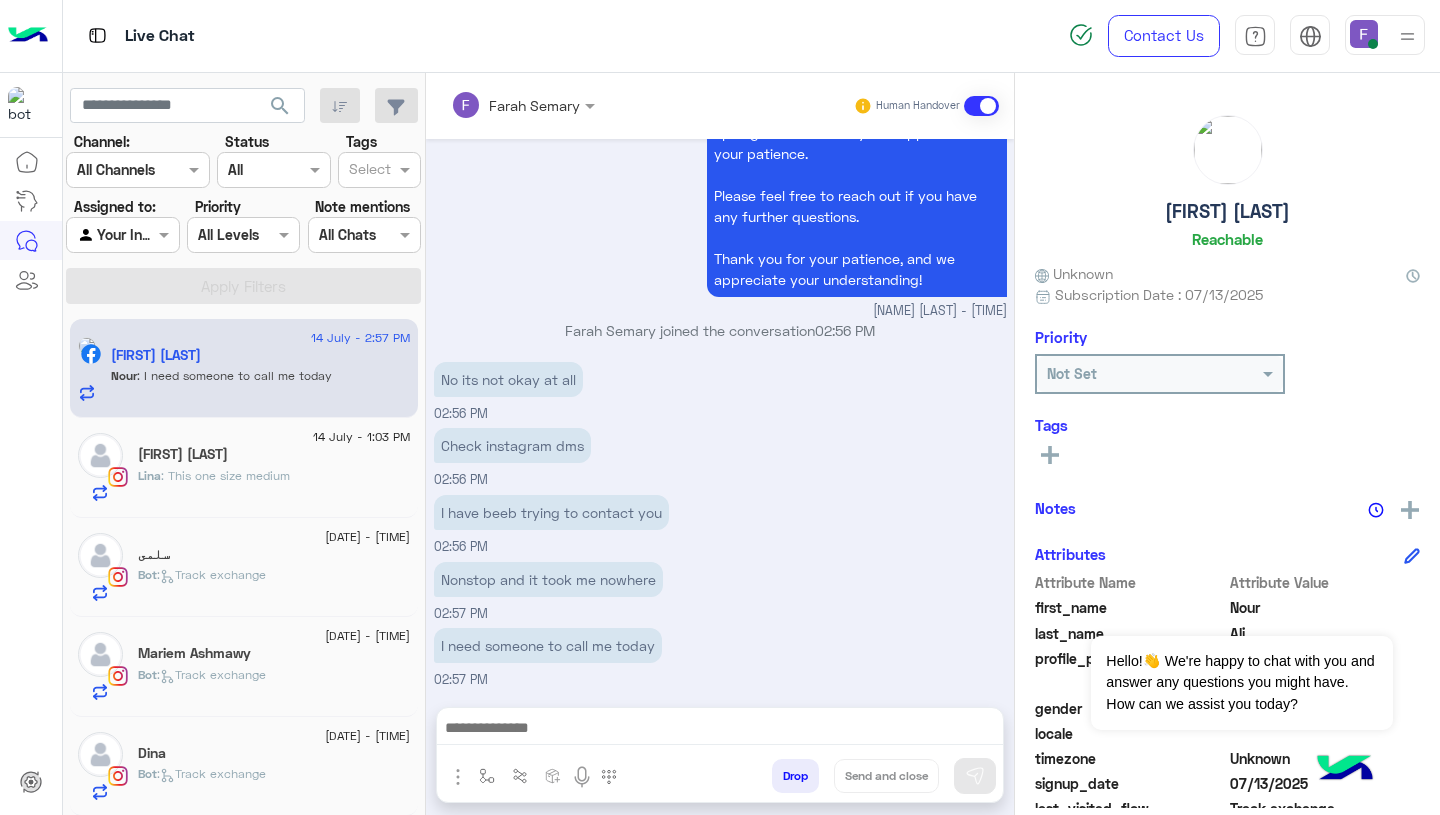 click on "I have beeb trying to contact you   02:56 PM" at bounding box center (720, 523) 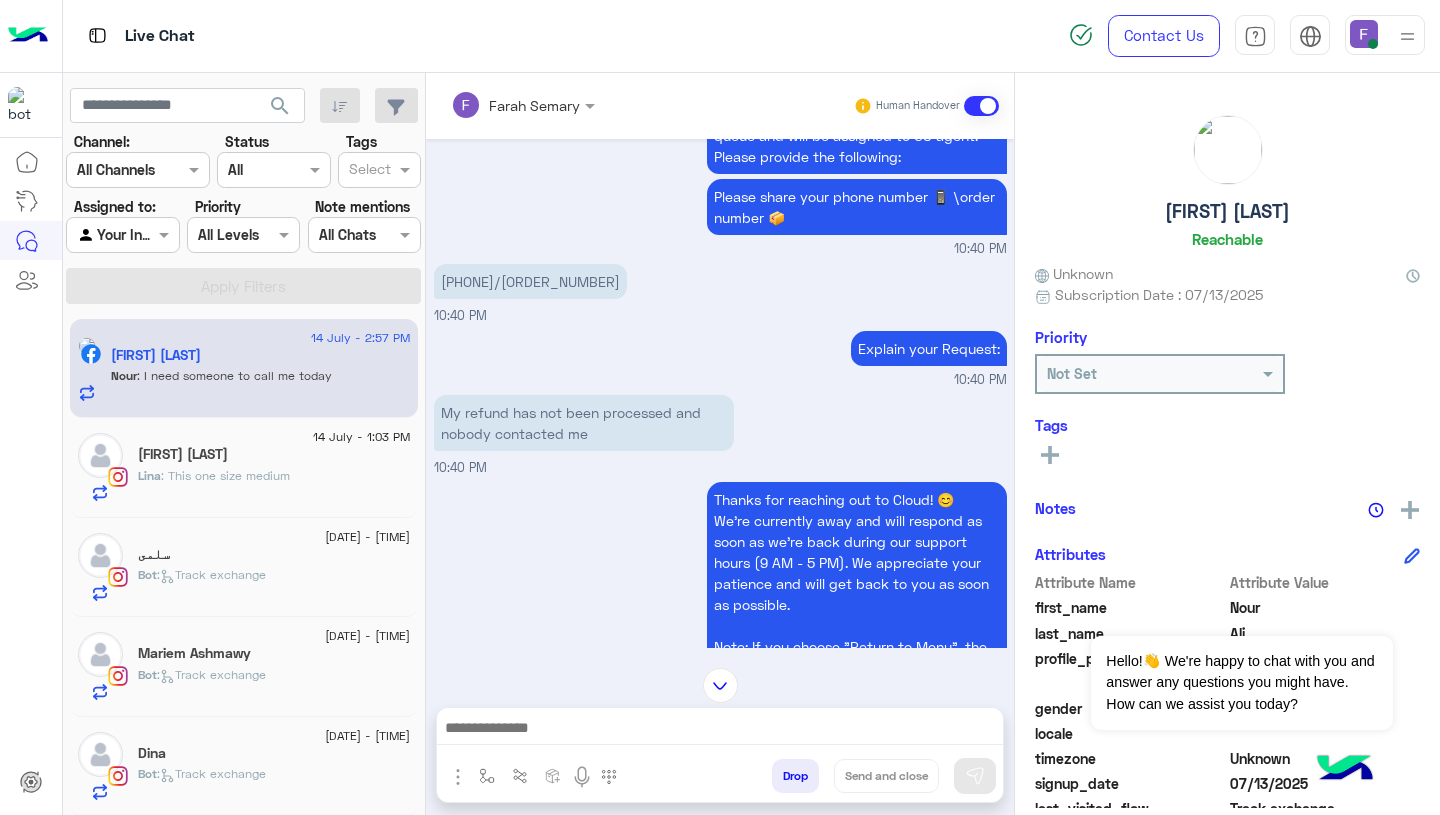 scroll, scrollTop: 304, scrollLeft: 0, axis: vertical 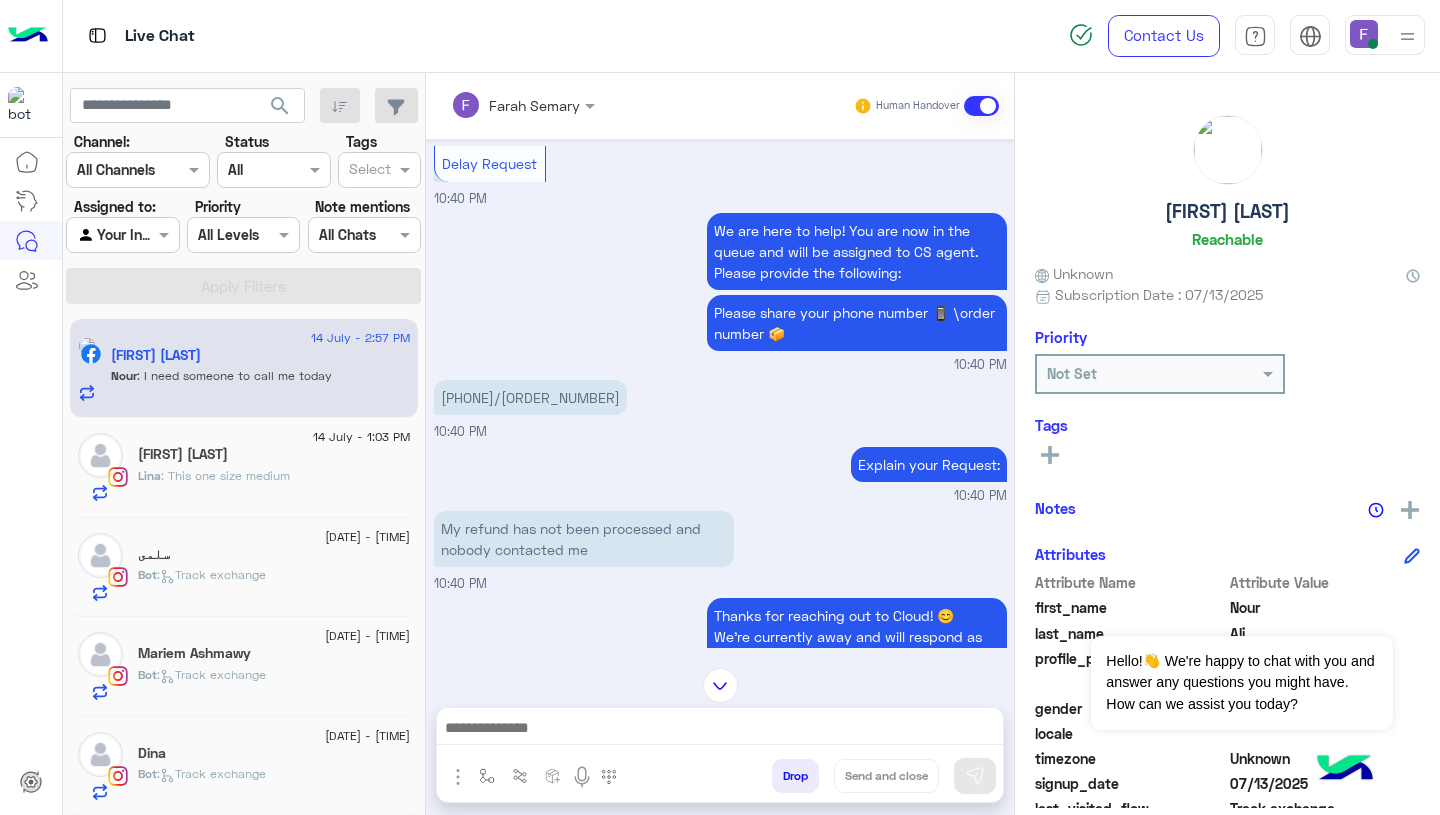 click on "01013075165/102757" at bounding box center [530, 397] 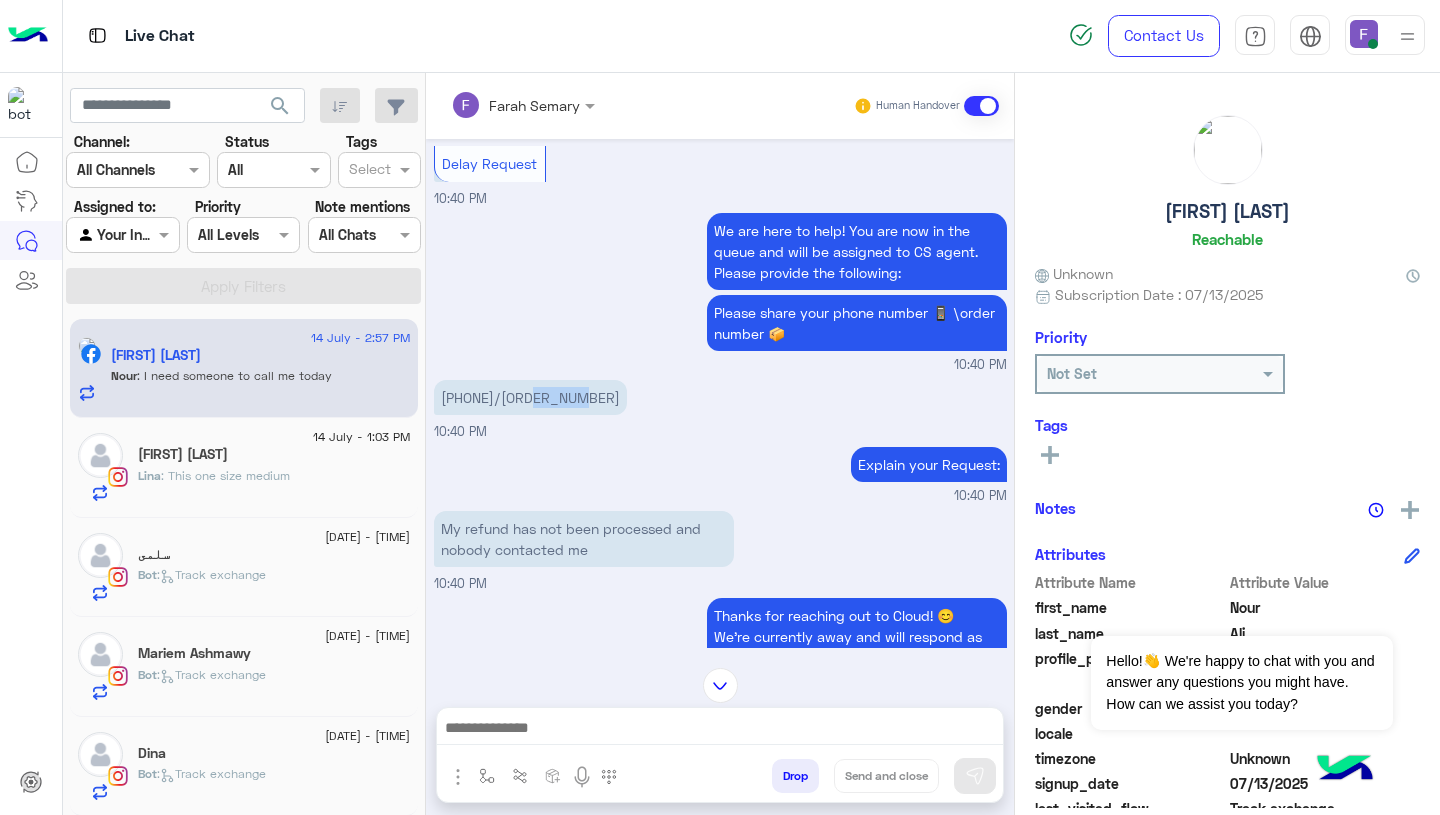 click on "01013075165/102757" at bounding box center [530, 397] 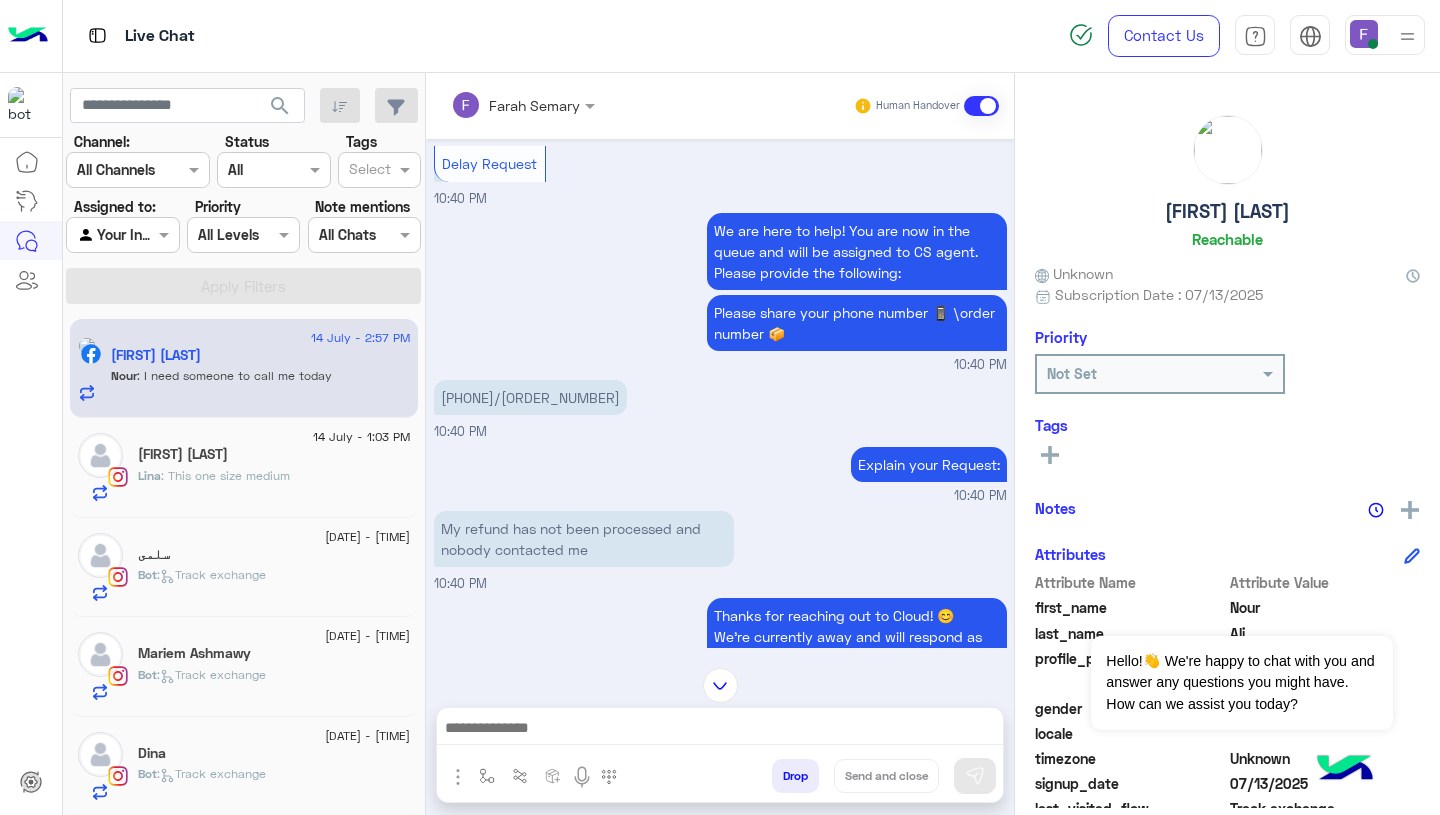 click on "We are here to help! You are now in the queue and will be assigned to CS agent. Please provide the following: Please share your phone number 📱 \order number 📦    10:40 PM" at bounding box center [720, 291] 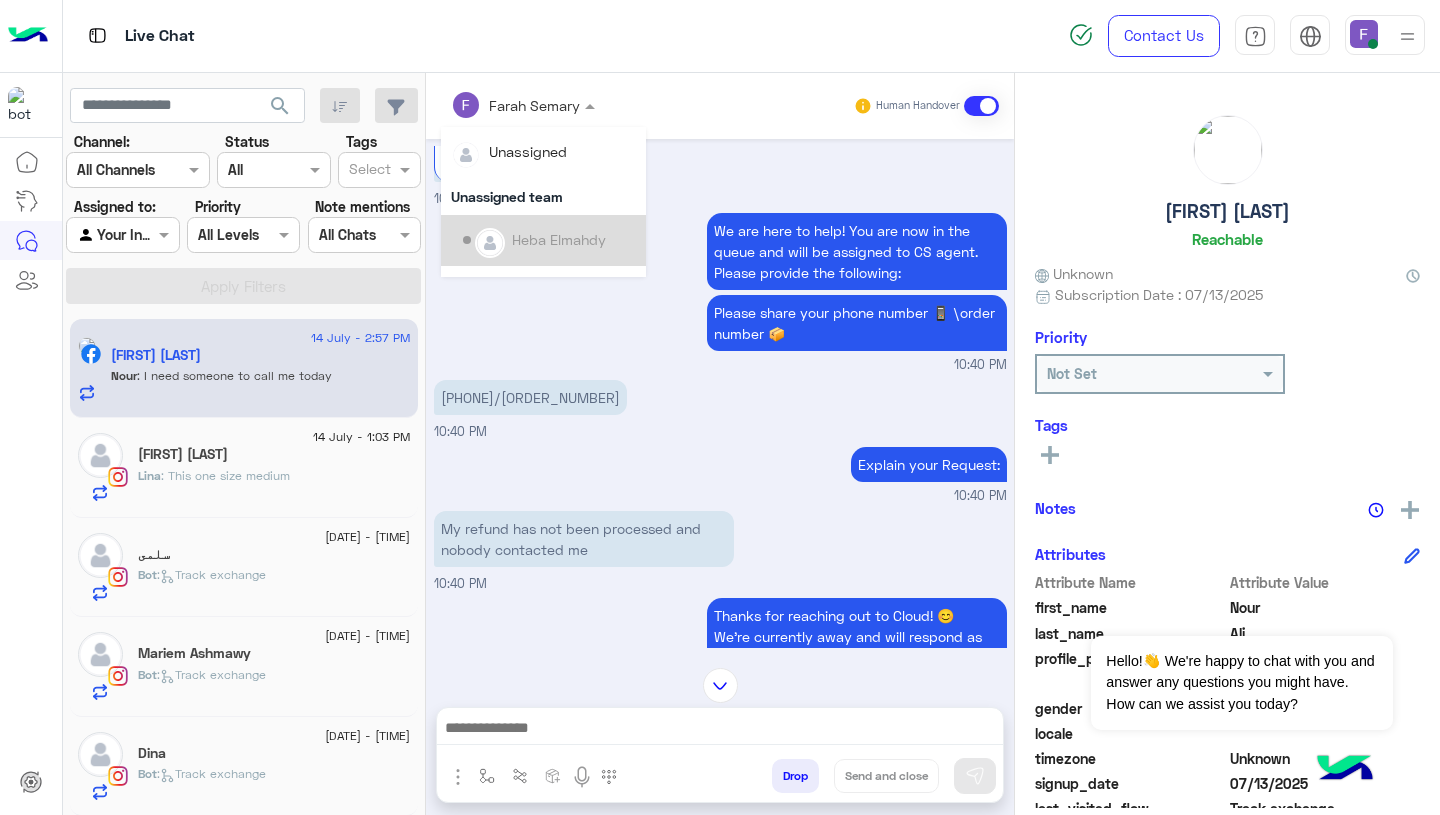 scroll, scrollTop: 355, scrollLeft: 0, axis: vertical 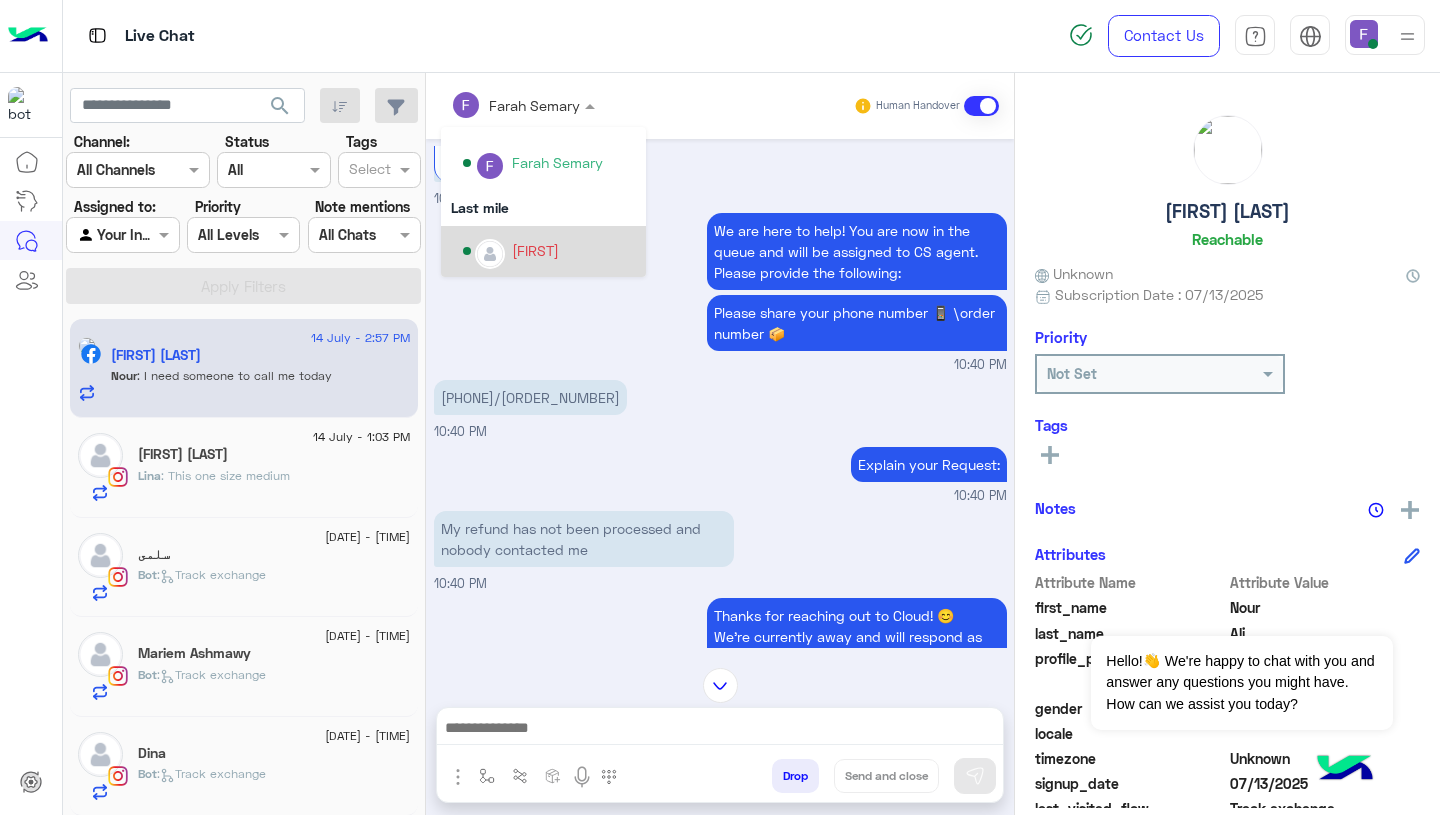 click on "Maram Ahmed" at bounding box center (535, 250) 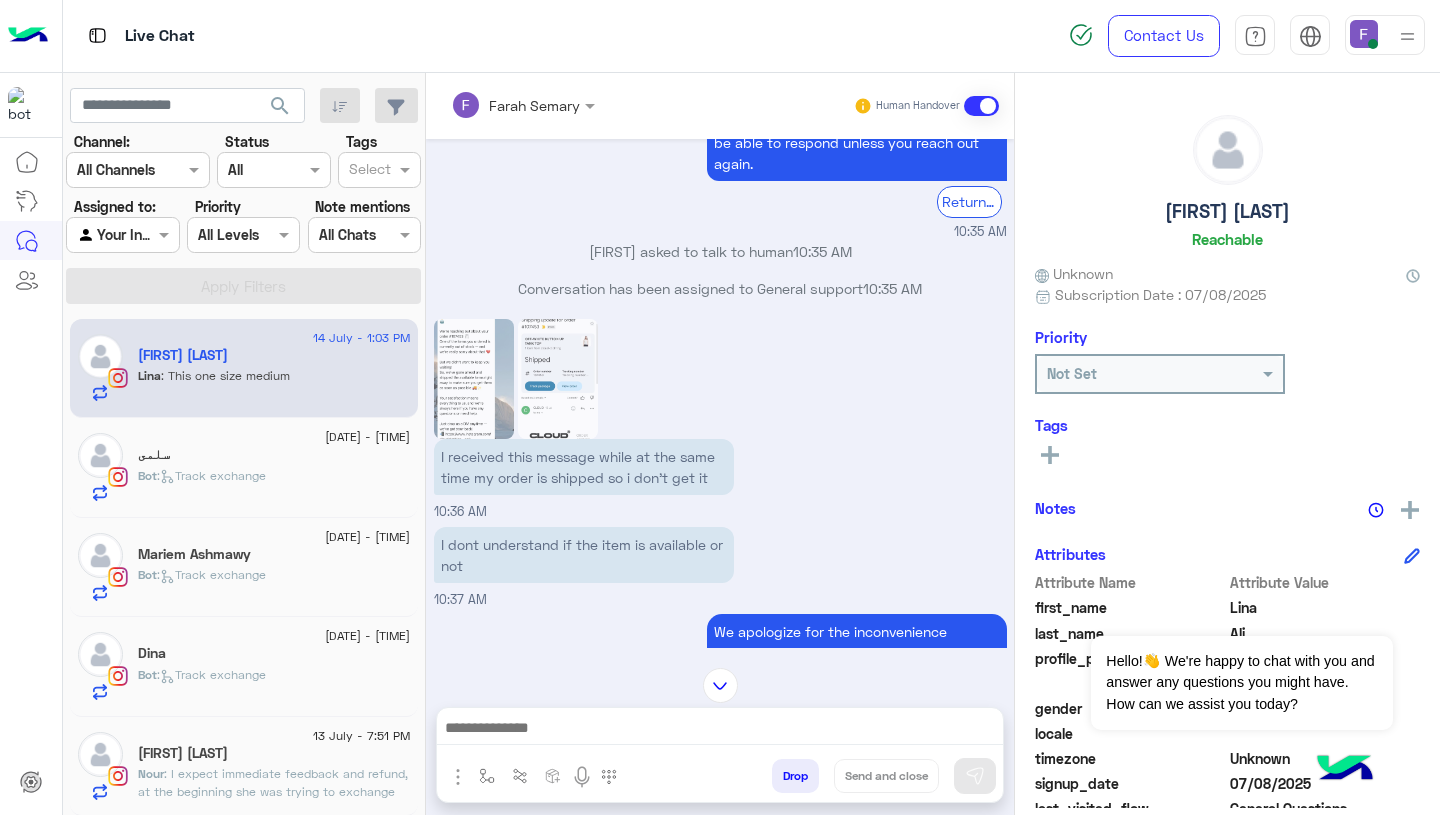scroll, scrollTop: 3235, scrollLeft: 0, axis: vertical 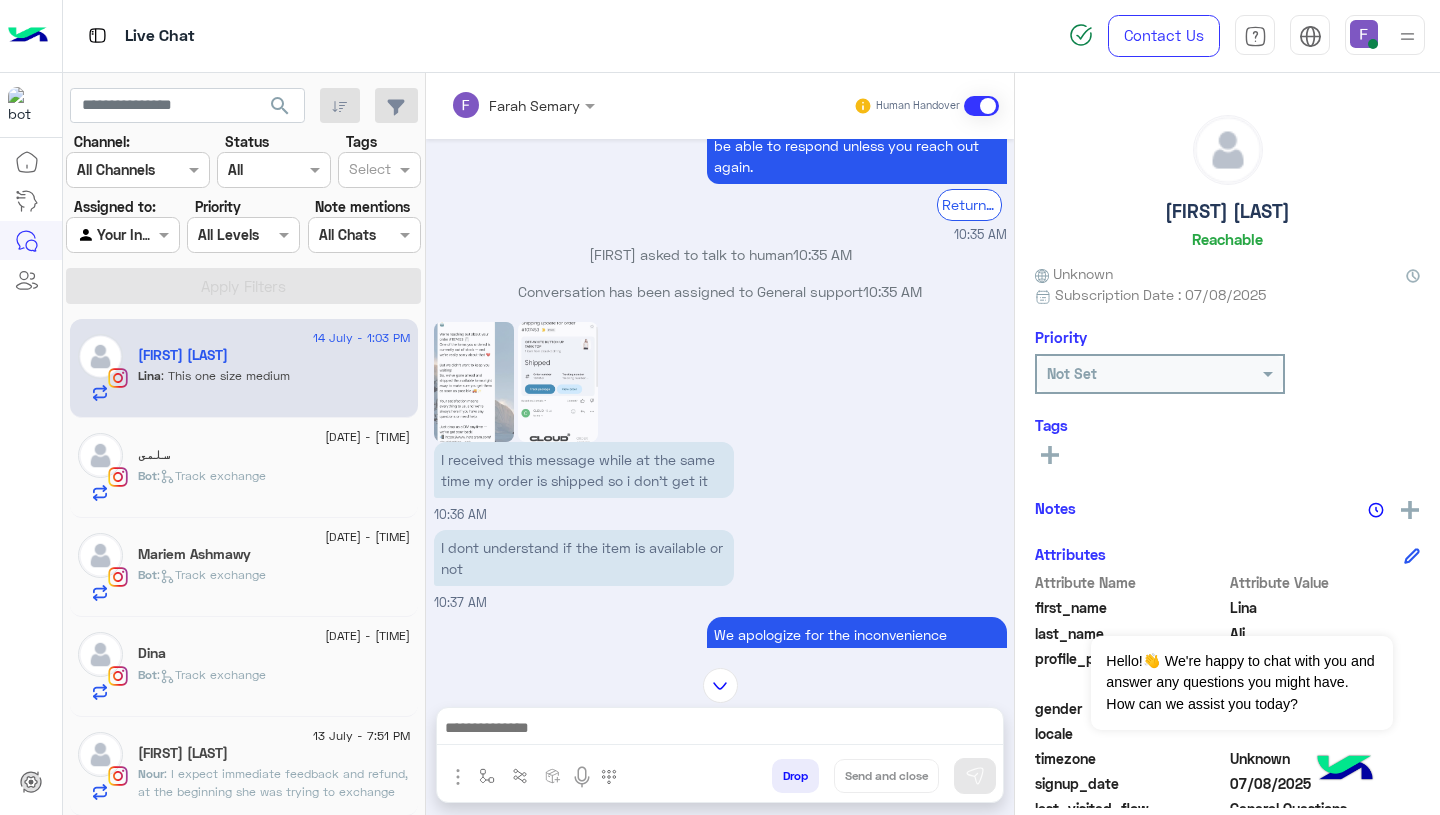 click 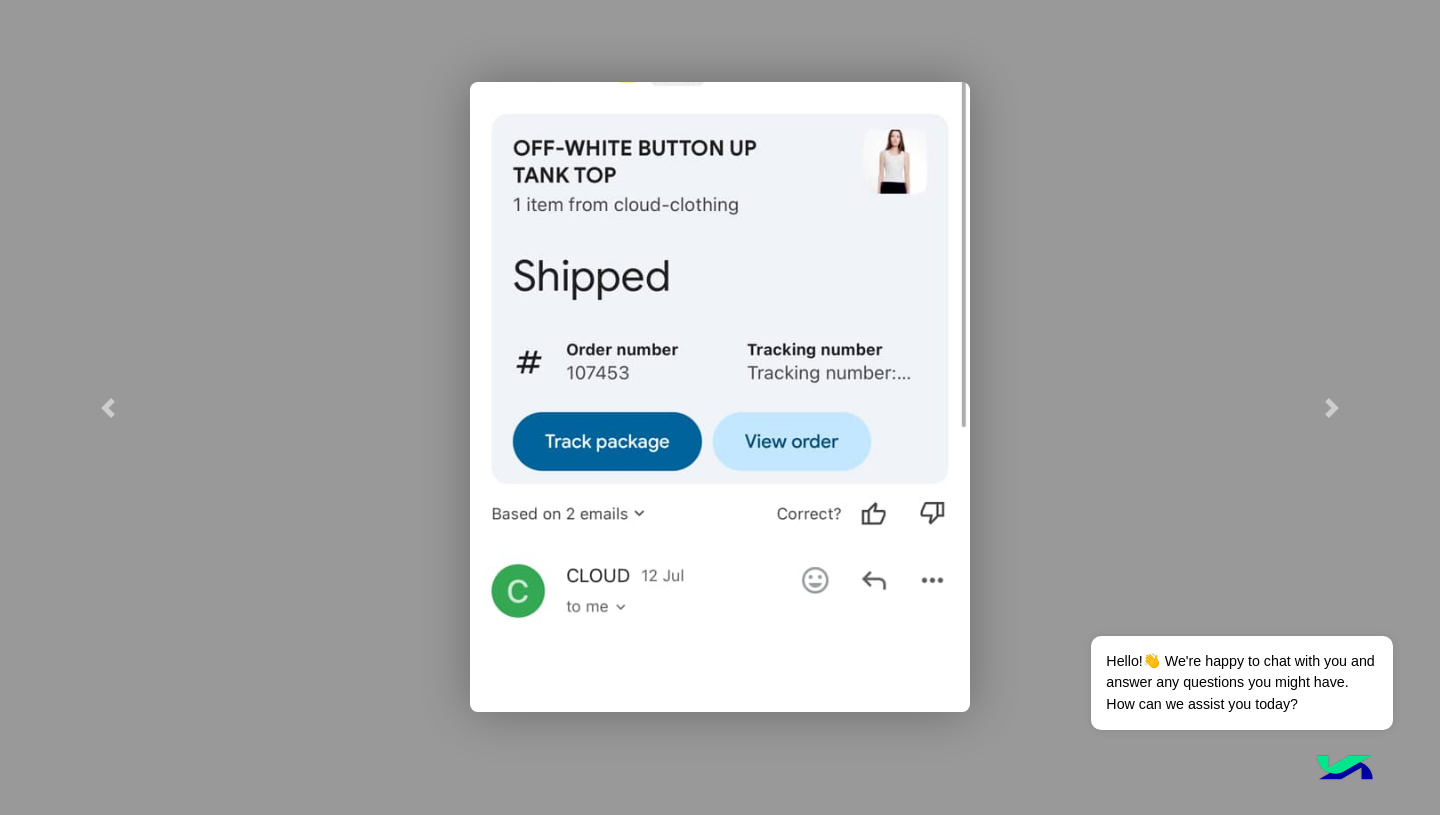 scroll, scrollTop: 270, scrollLeft: 0, axis: vertical 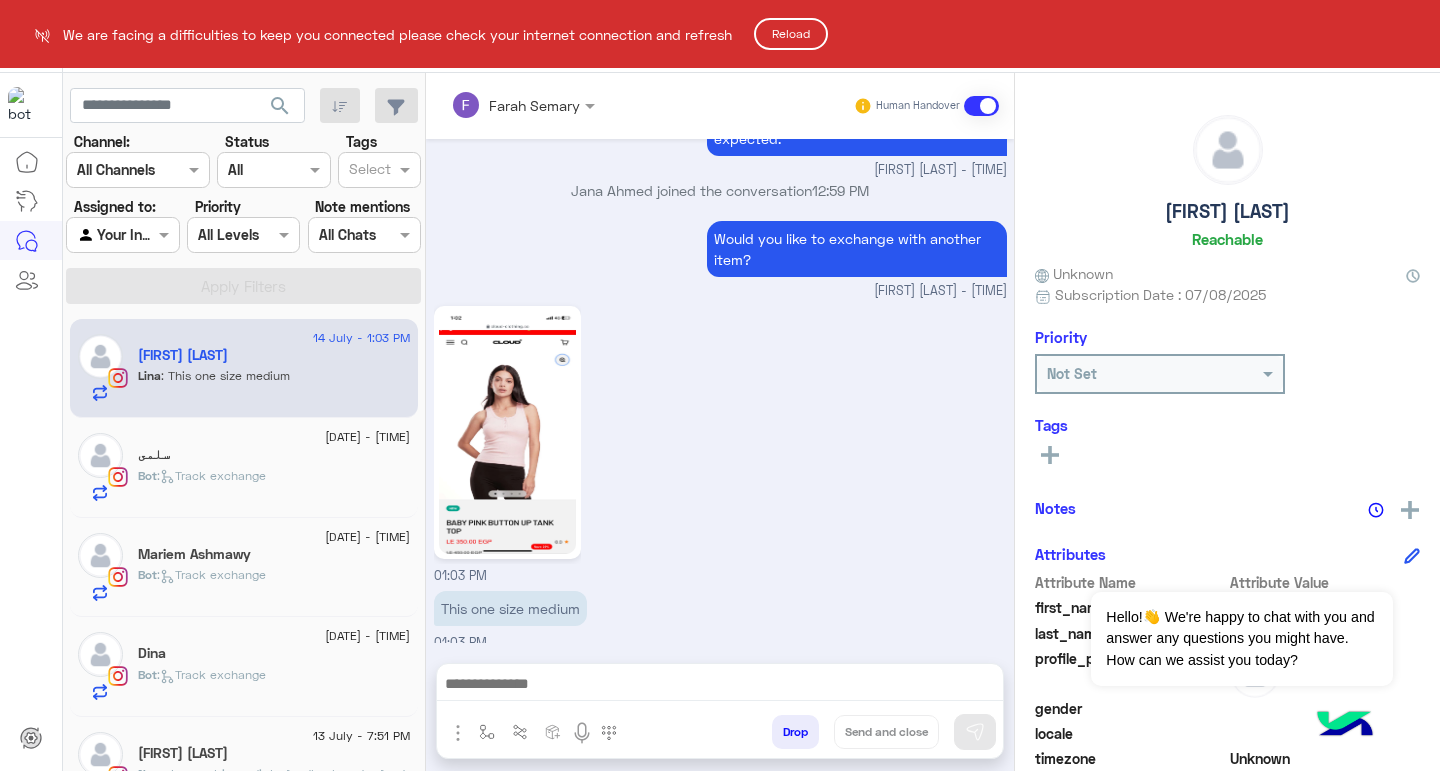 click on "Reload" 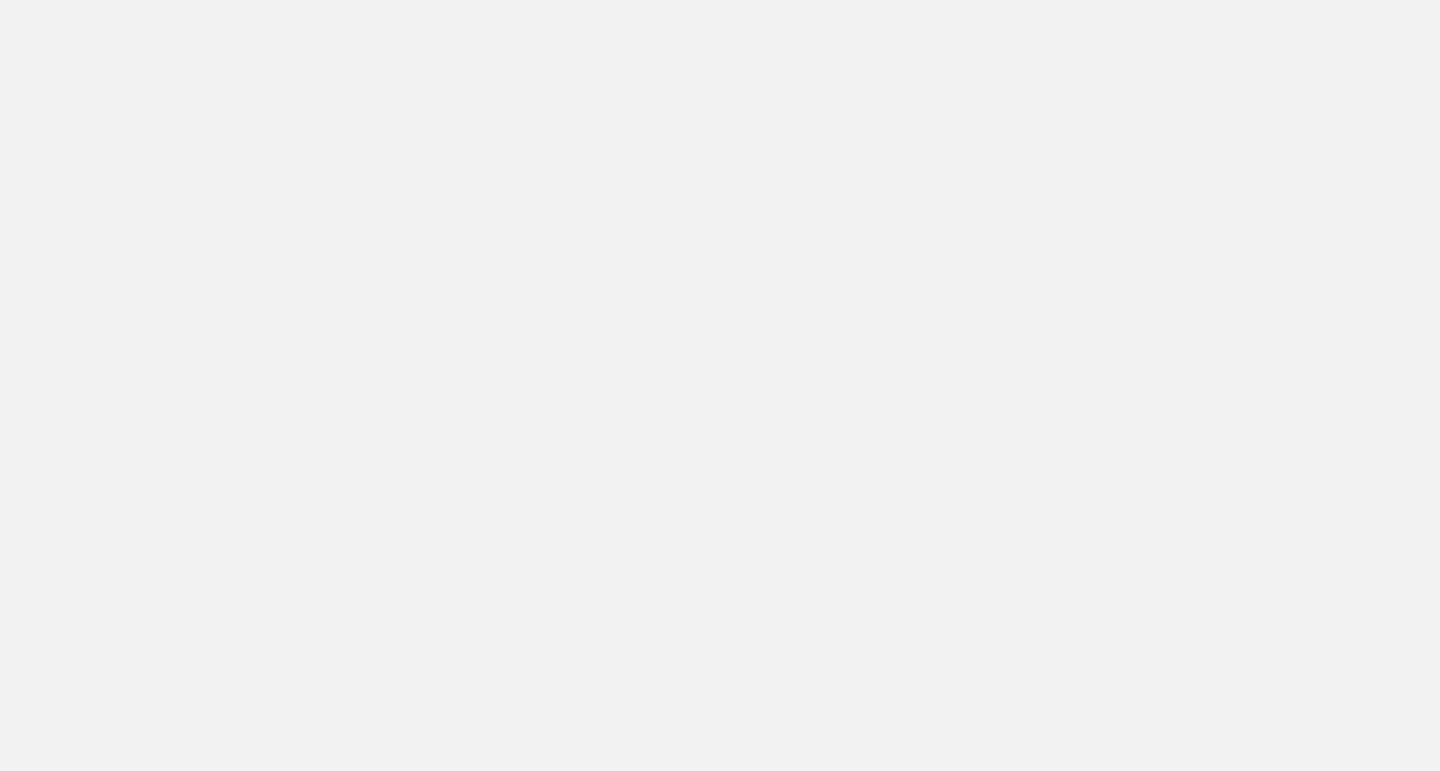 scroll, scrollTop: 0, scrollLeft: 0, axis: both 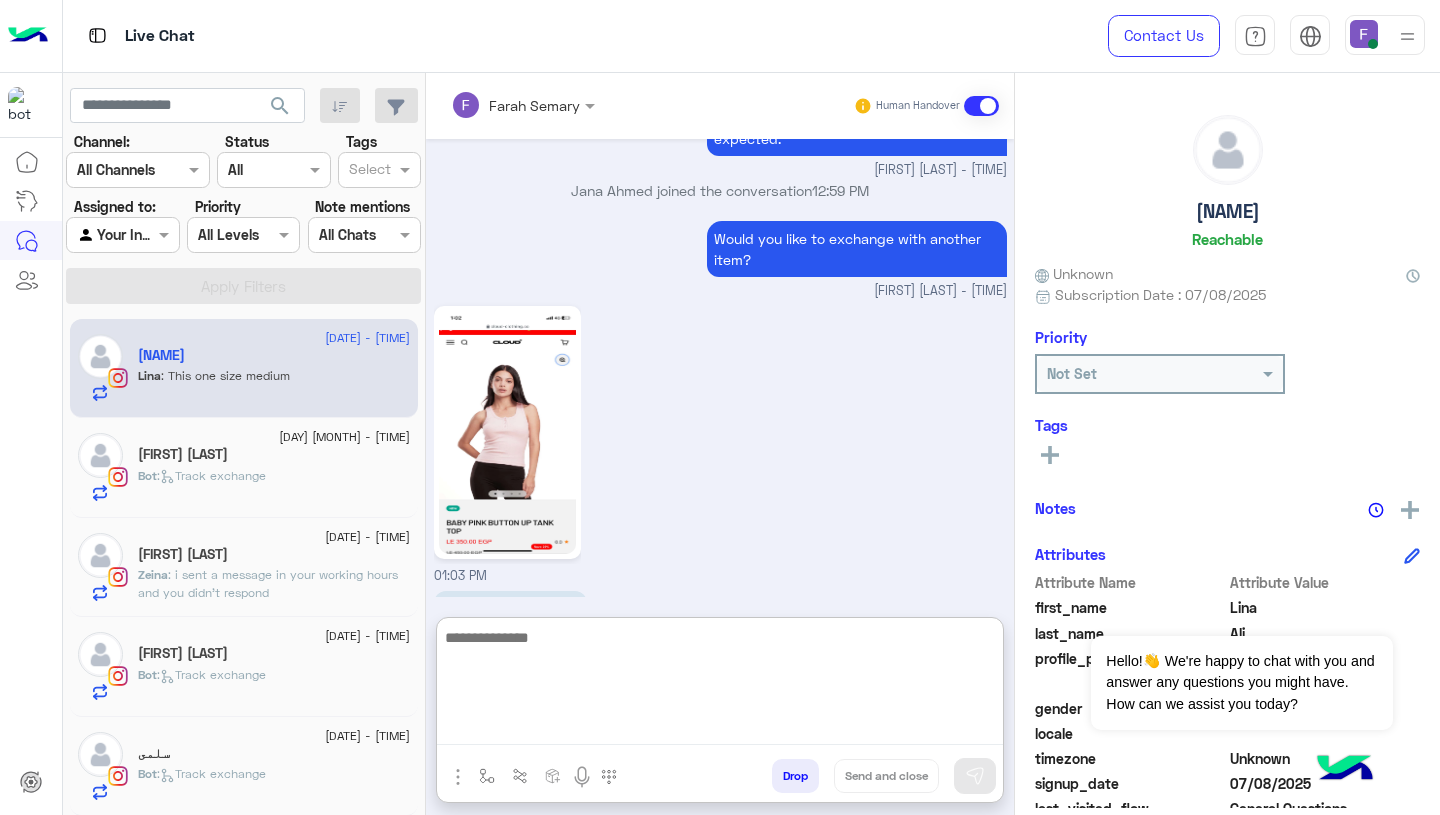 click at bounding box center (720, 685) 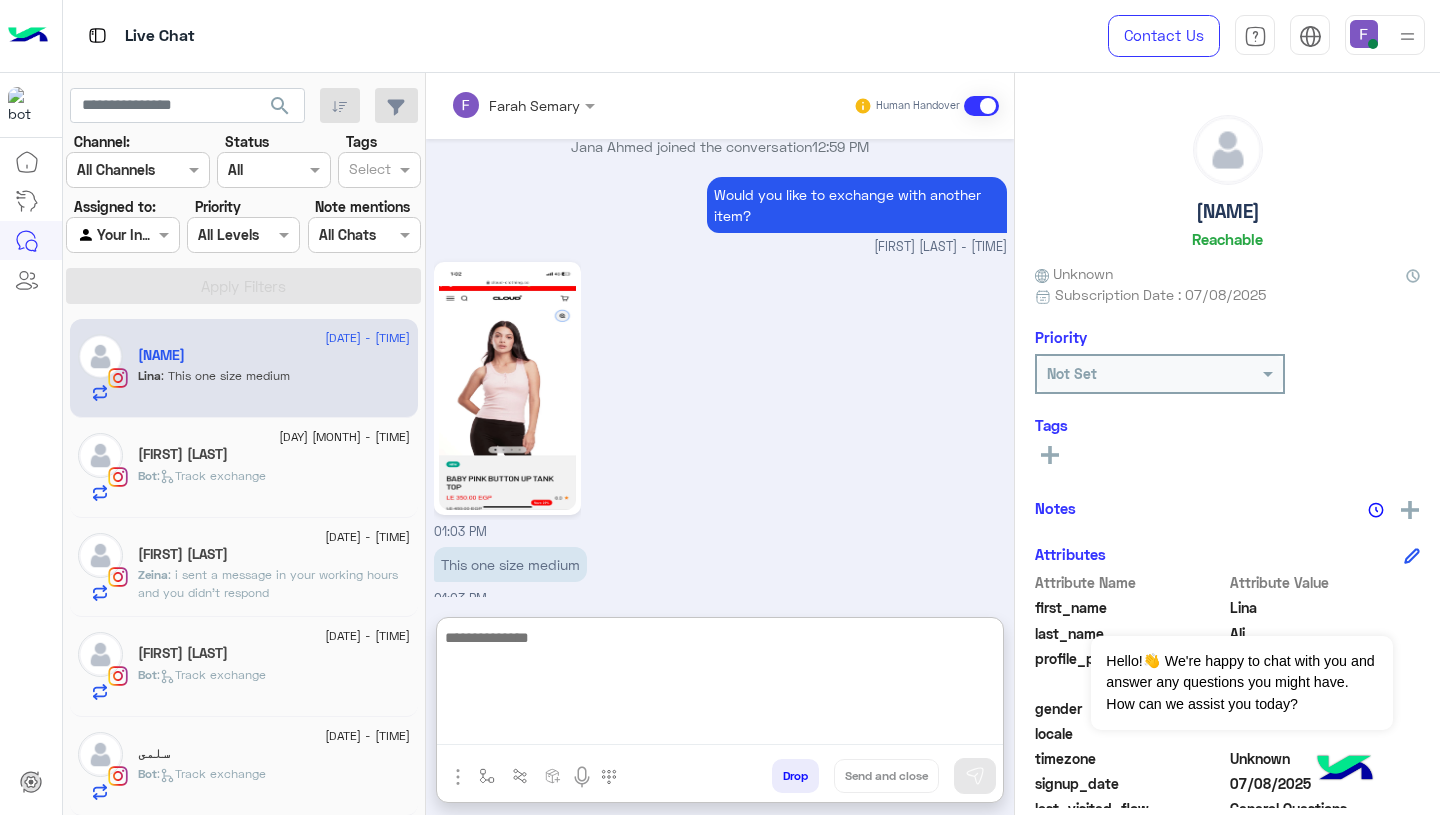 paste on "**********" 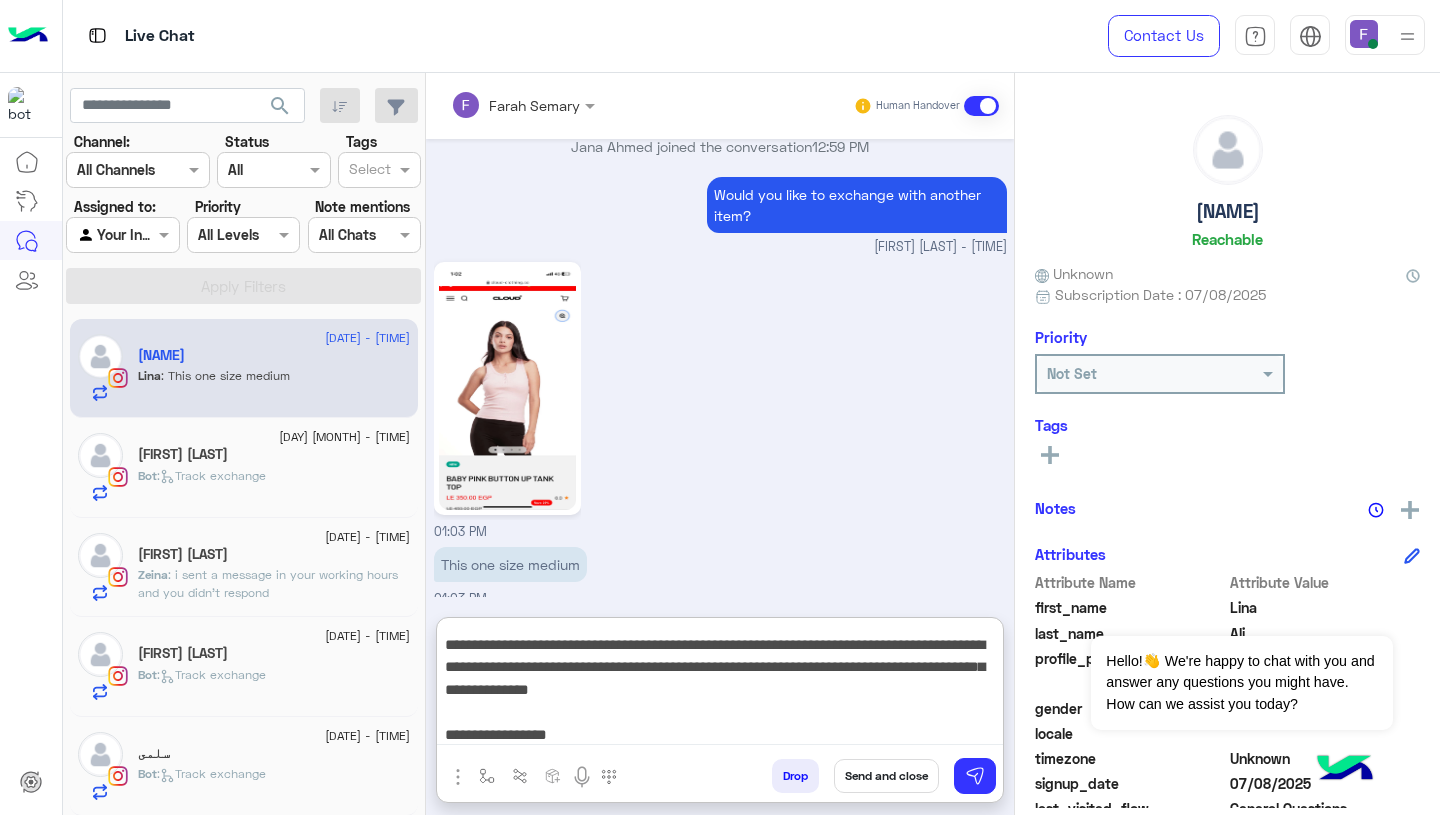 scroll, scrollTop: 0, scrollLeft: 0, axis: both 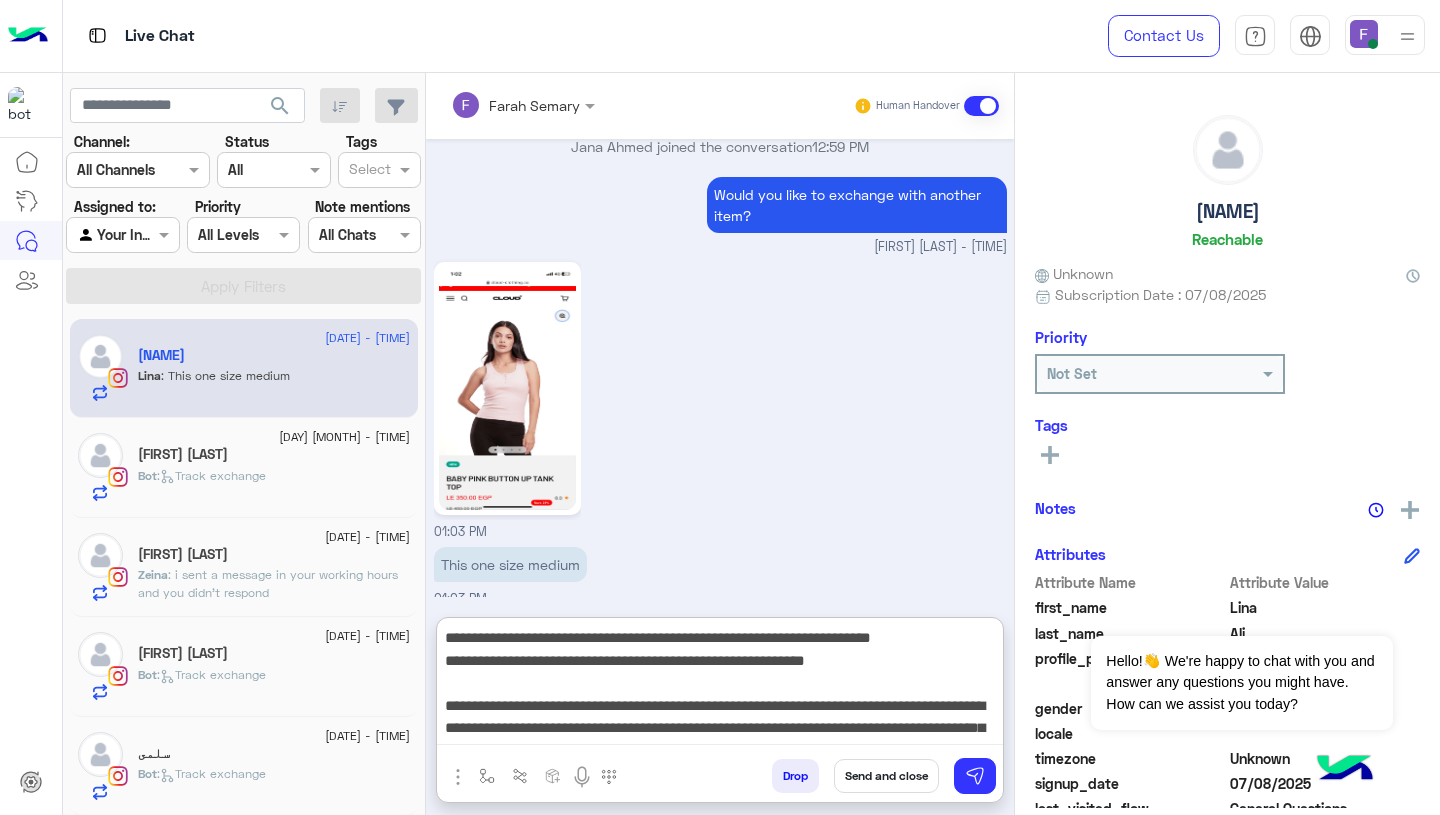 click on "**********" at bounding box center [720, 685] 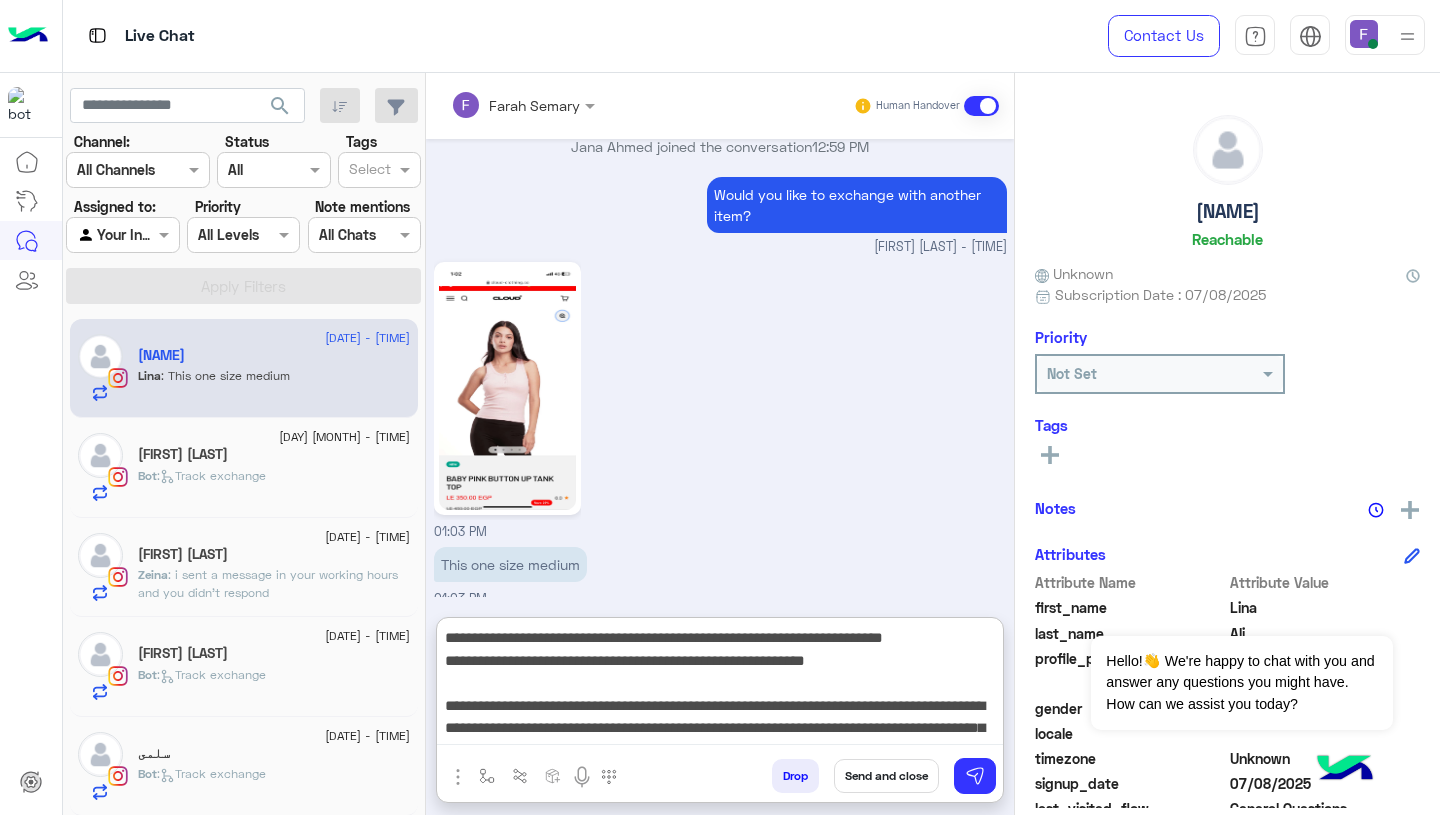 scroll, scrollTop: 65, scrollLeft: 0, axis: vertical 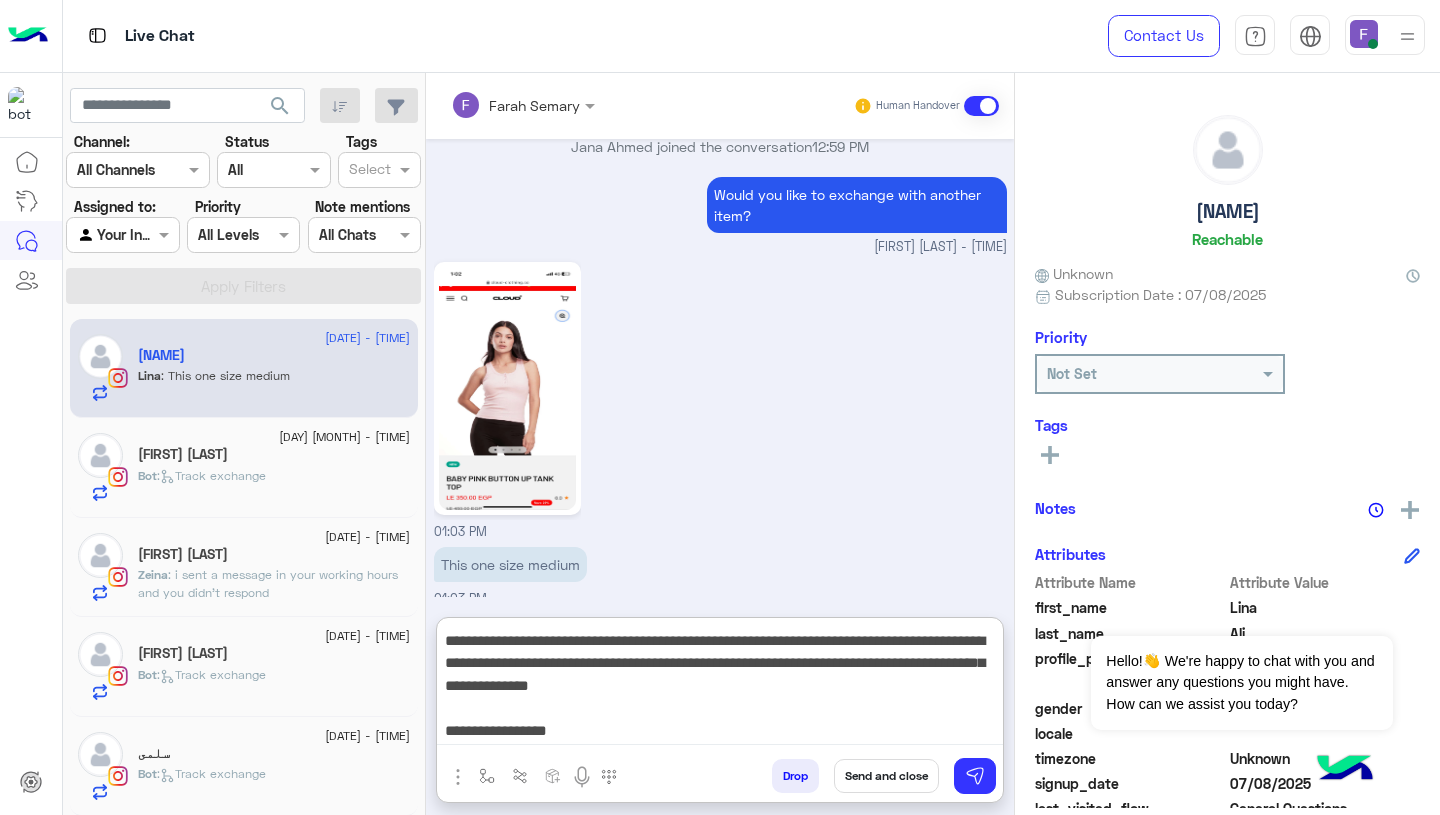 click on "**********" at bounding box center (720, 685) 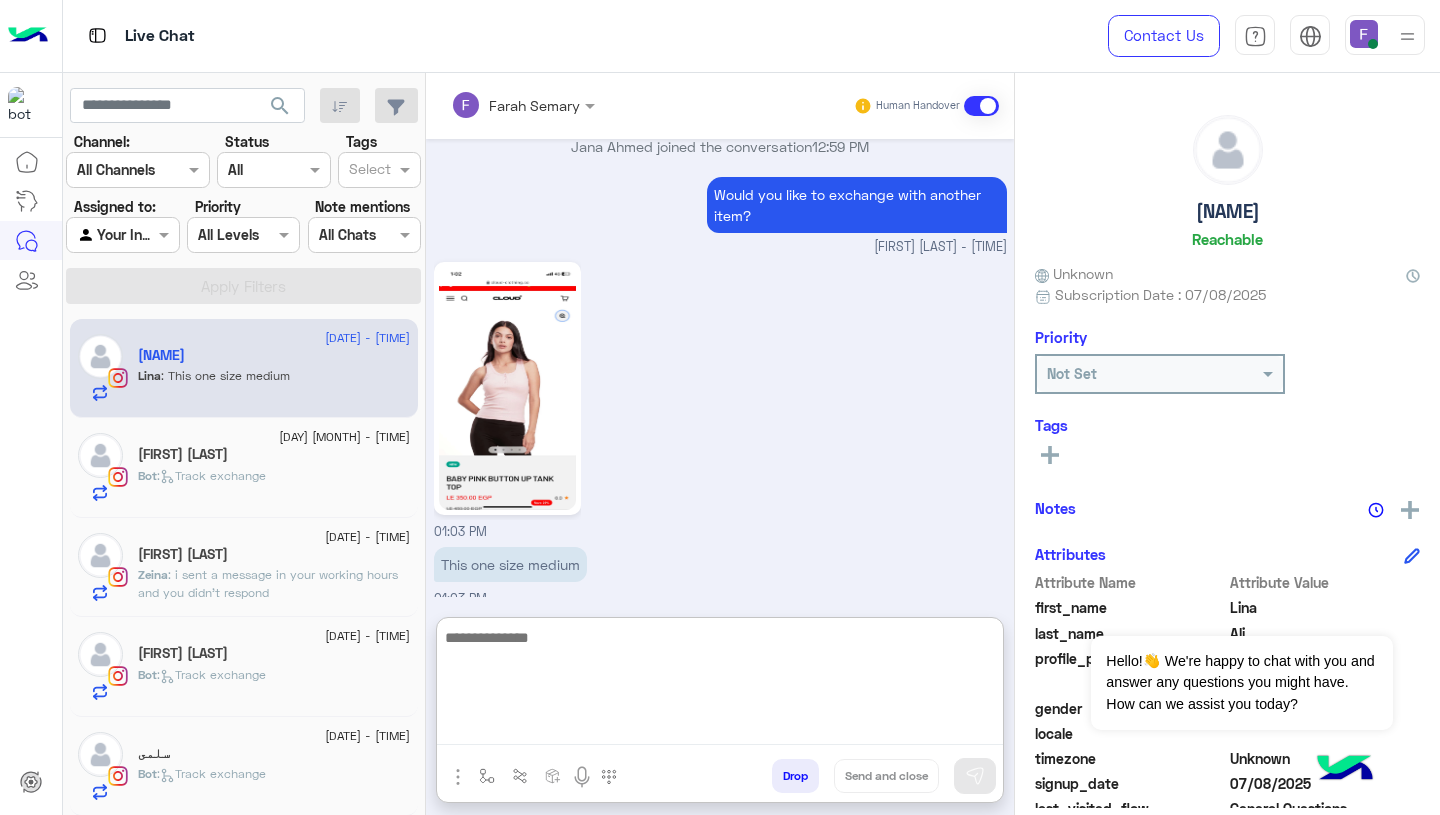 scroll, scrollTop: 0, scrollLeft: 0, axis: both 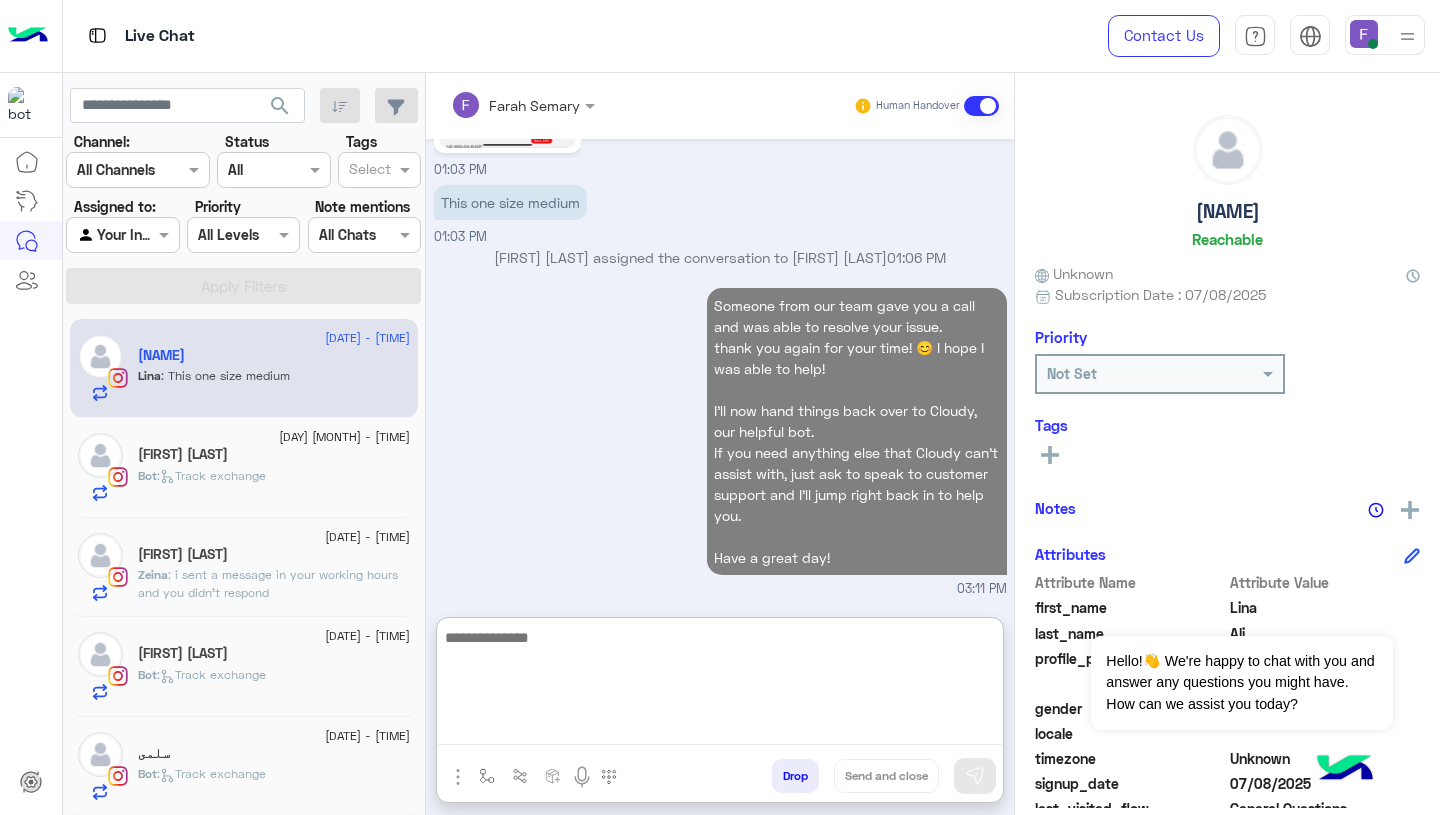 click on "Someone from our team gave you a call and was able to resolve your issue. thank you again for your time! 😊 I hope I was able to help! I’ll now hand things back over to Cloudy, our helpful bot.  If you need anything else that Cloudy can’t assist with, just ask to speak to customer support and I’ll jump right back in to help you. Have a great day!   03:11 PM" at bounding box center [720, 441] 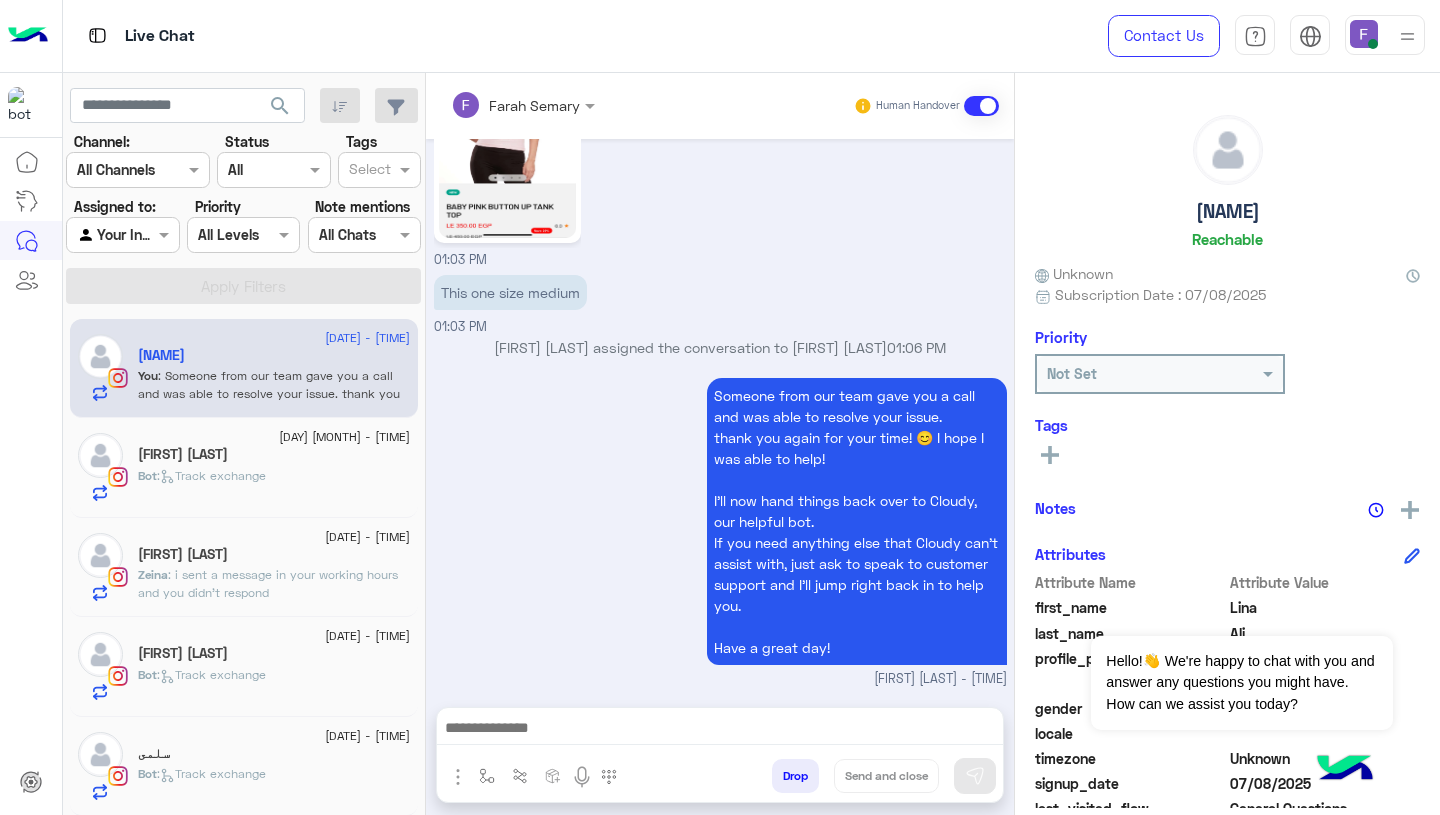 scroll, scrollTop: 2365, scrollLeft: 0, axis: vertical 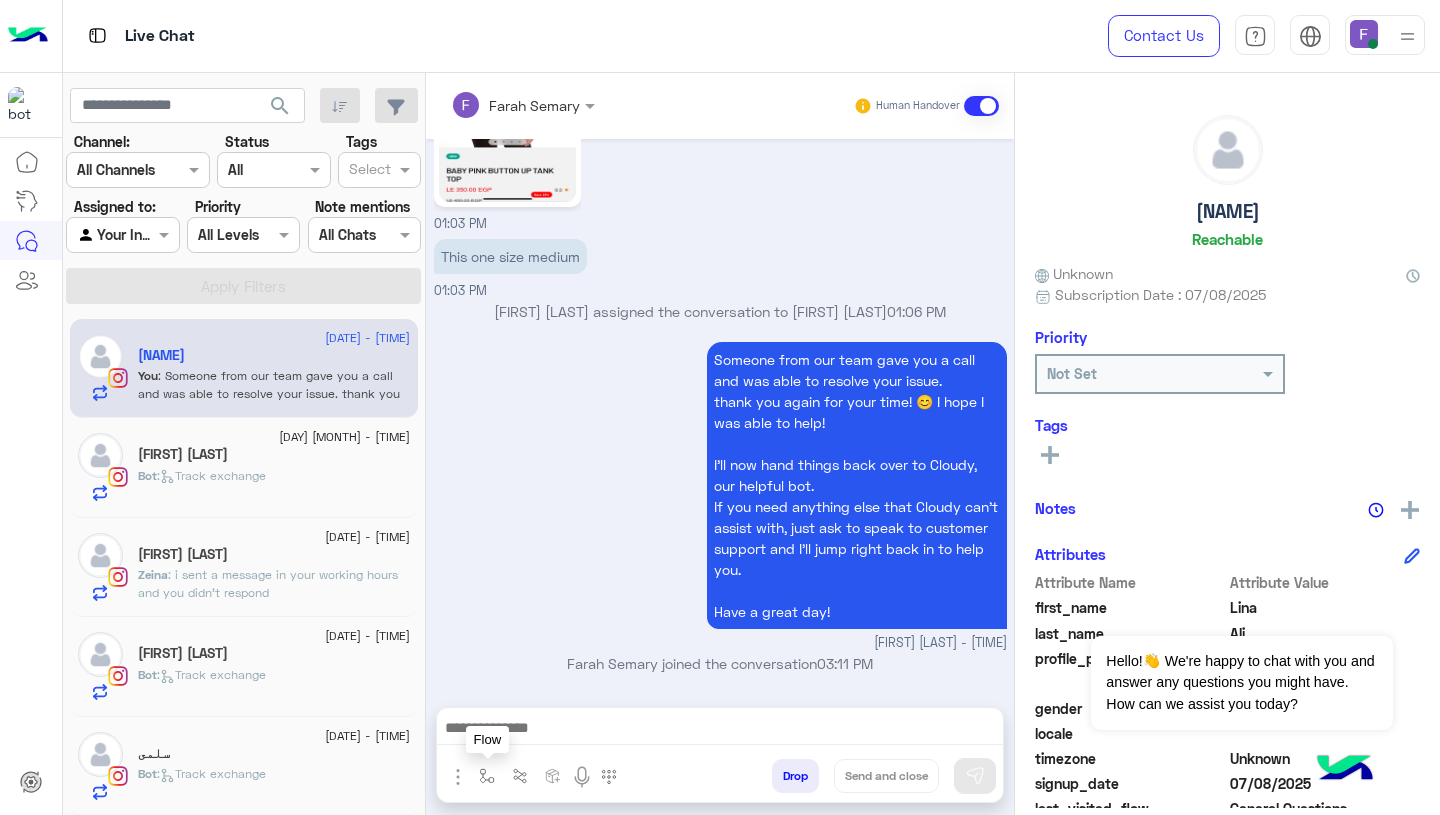click at bounding box center [487, 776] 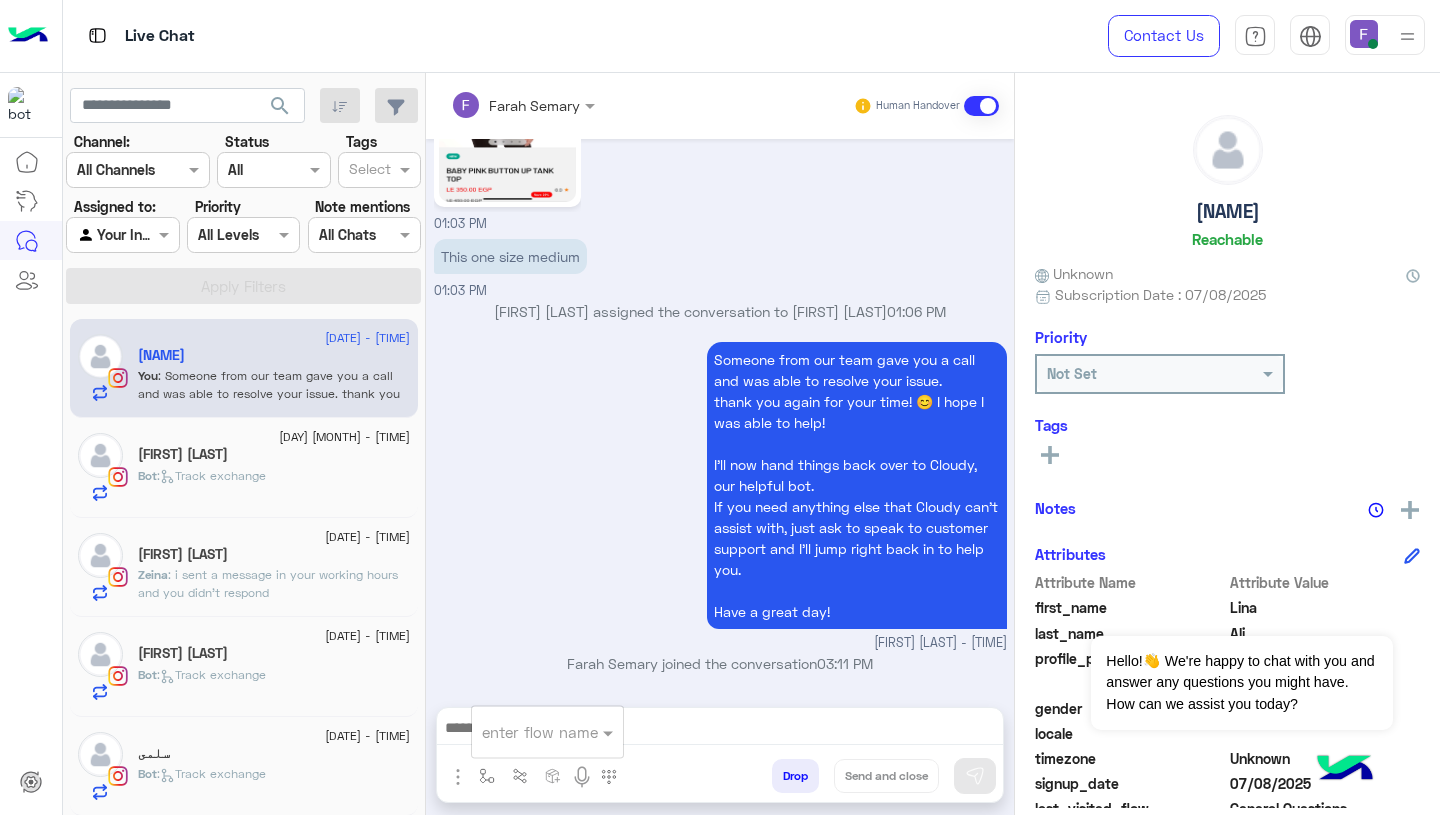 click at bounding box center [523, 732] 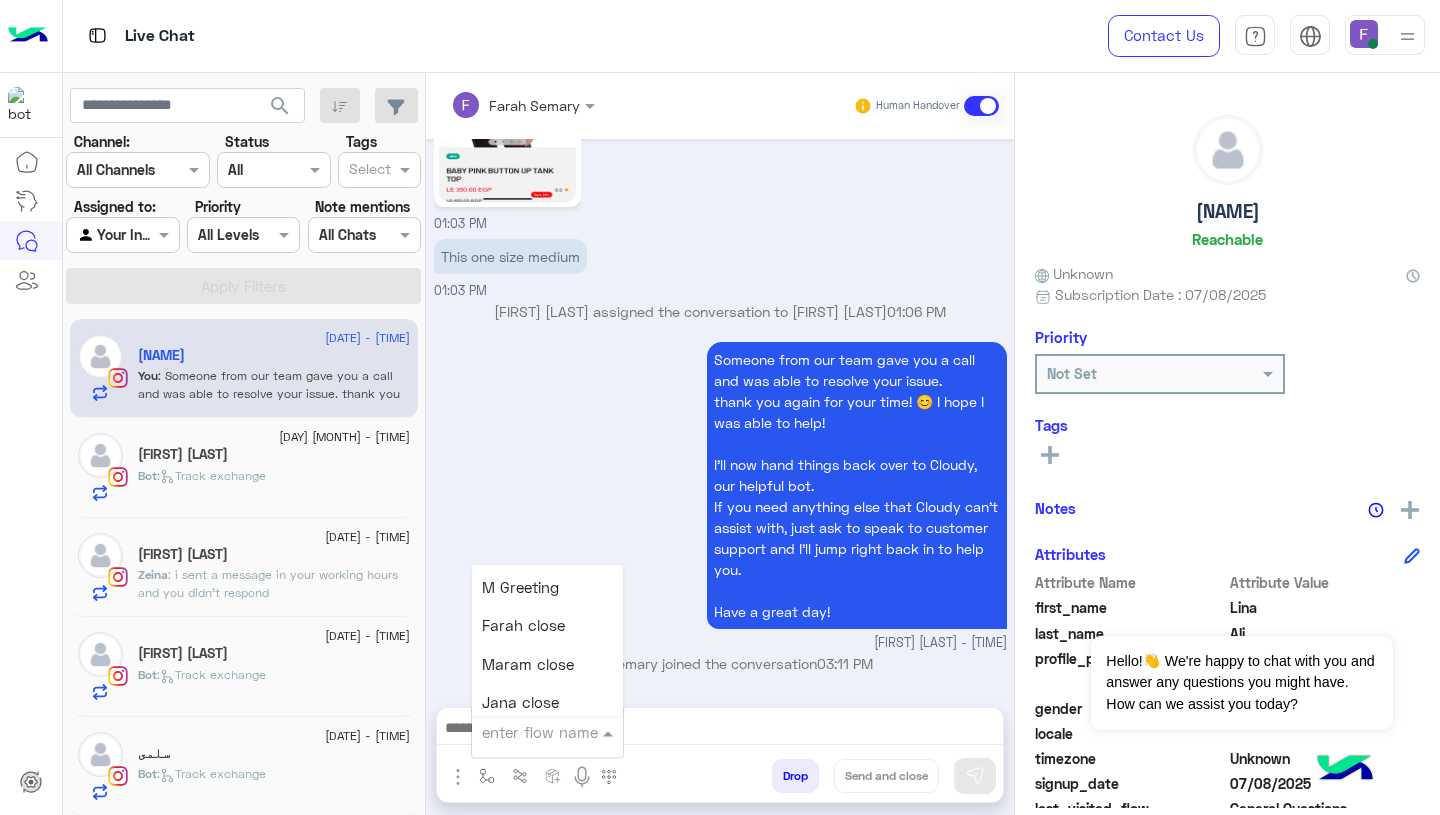 scroll, scrollTop: 2382, scrollLeft: 0, axis: vertical 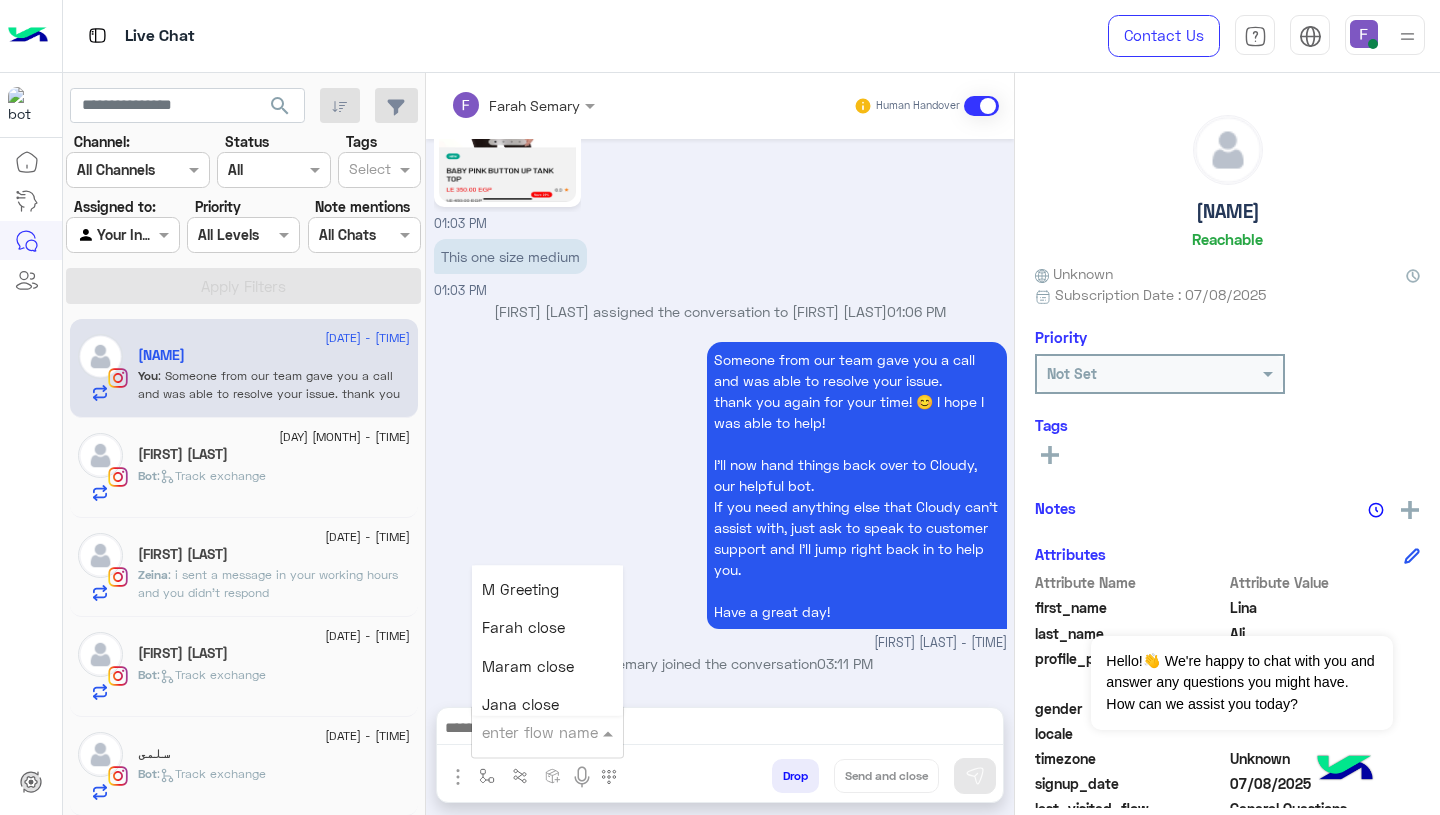 click on "Farah close" at bounding box center (523, 628) 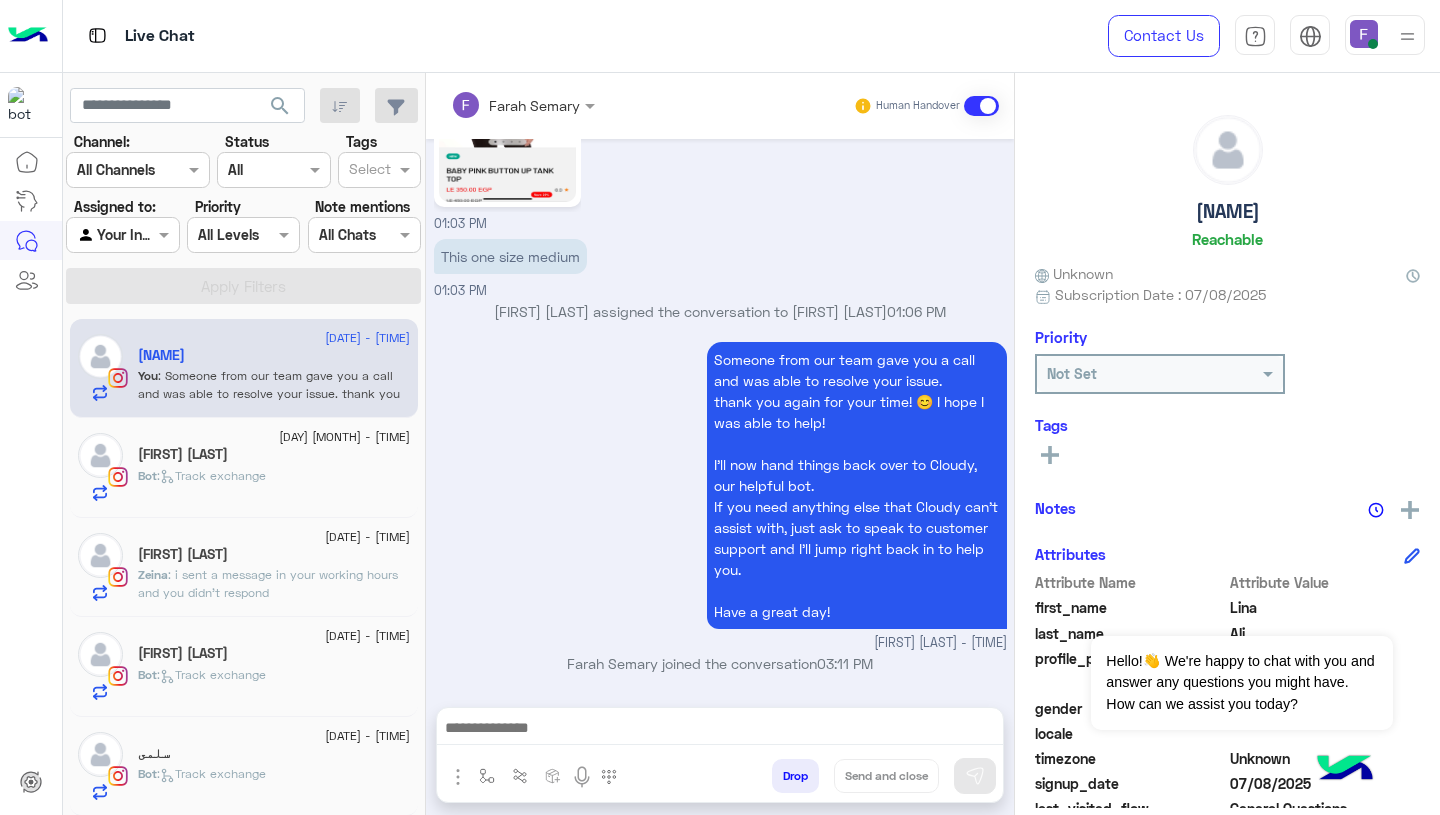 type on "**********" 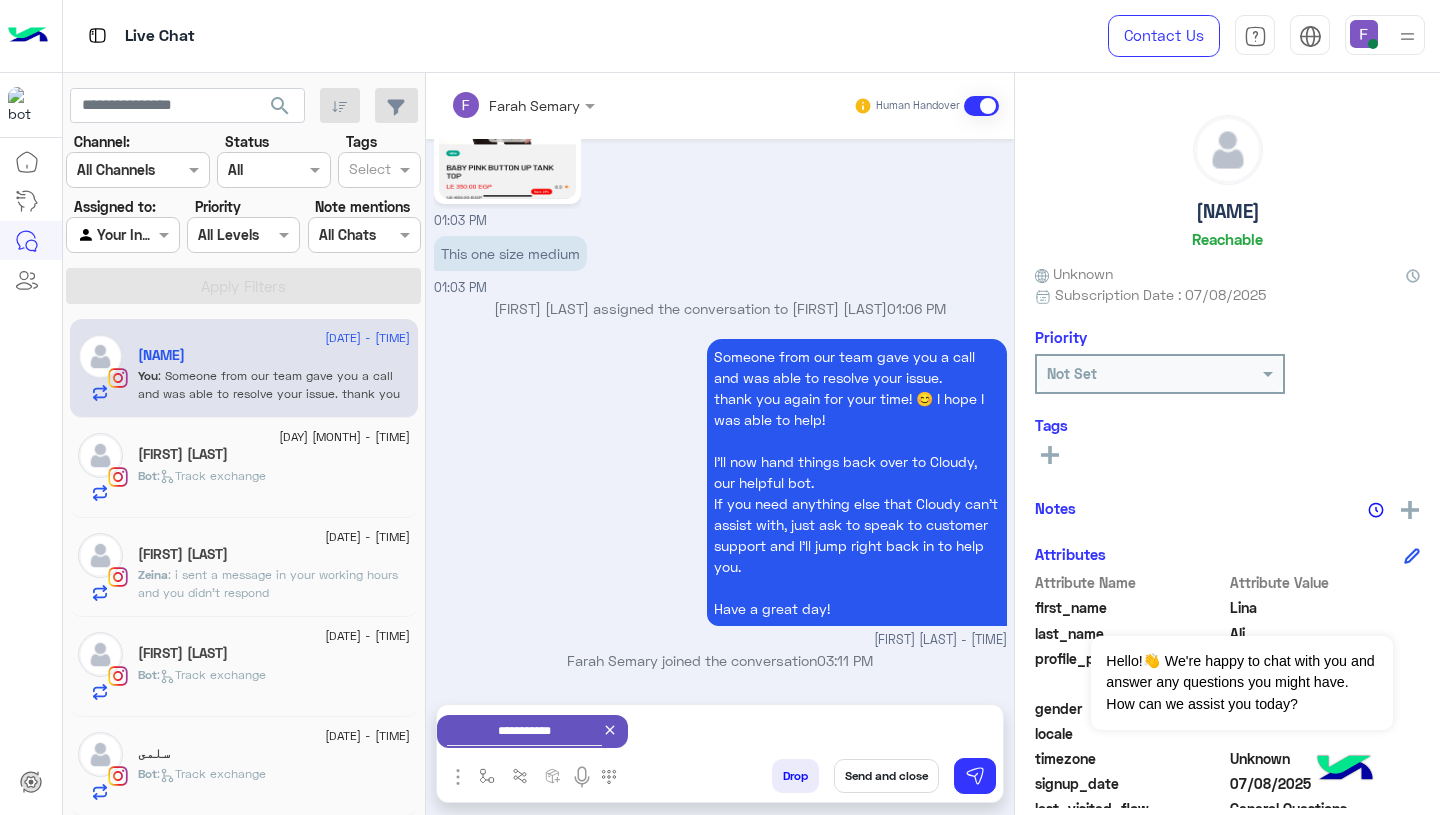 click on "Send and close" at bounding box center (886, 776) 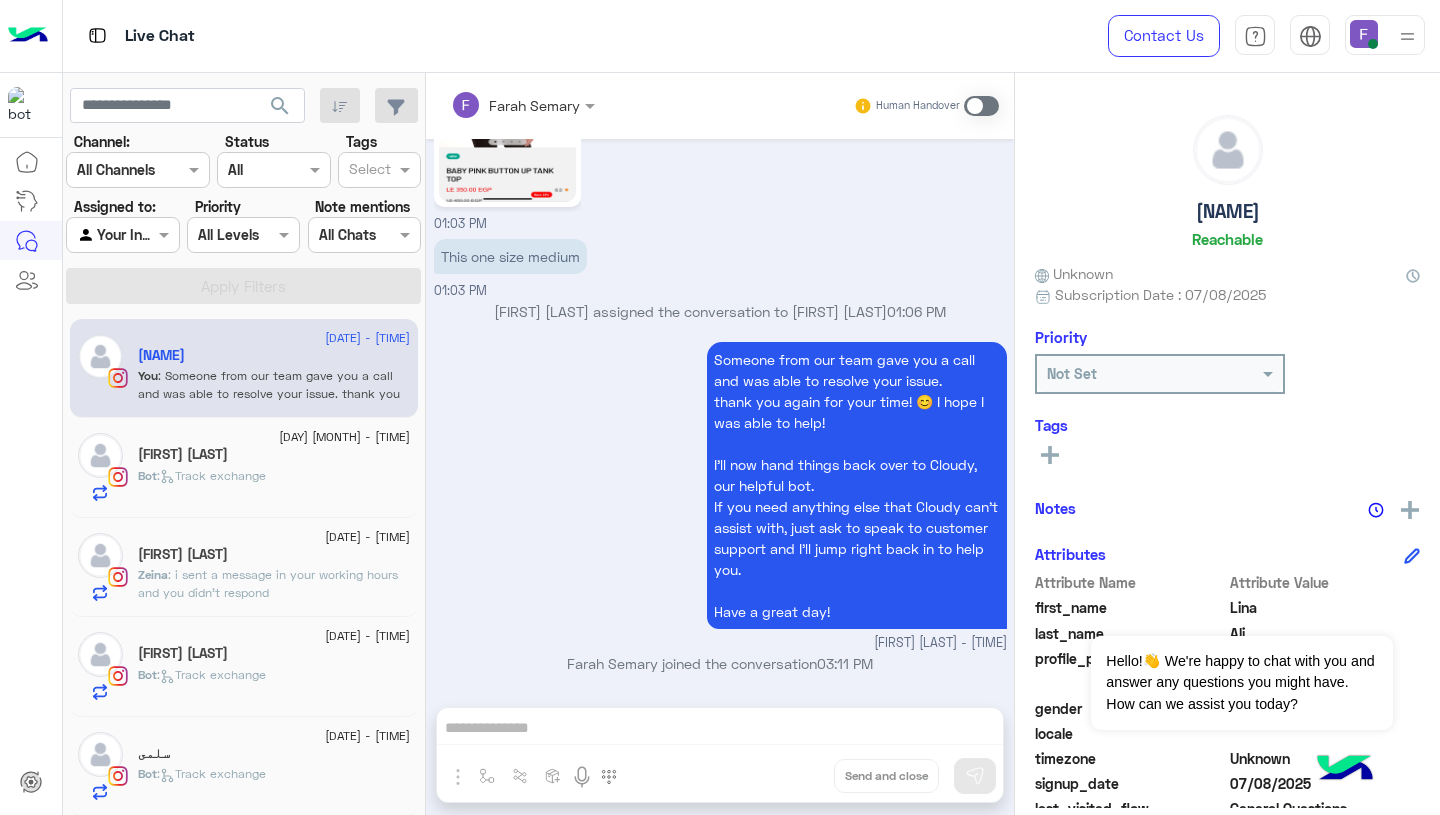 scroll, scrollTop: 2402, scrollLeft: 0, axis: vertical 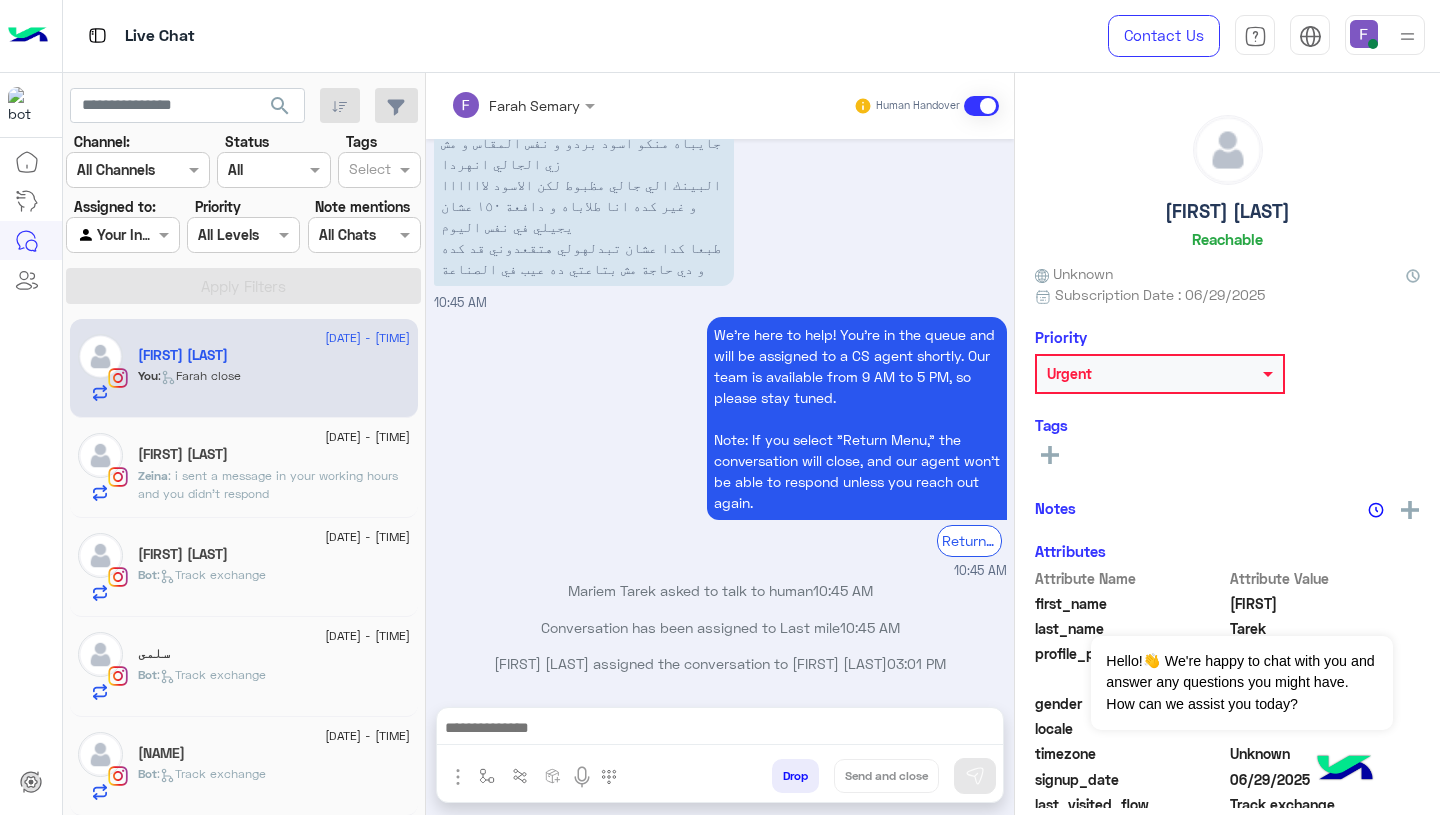 click on "Rahma Lotfy" 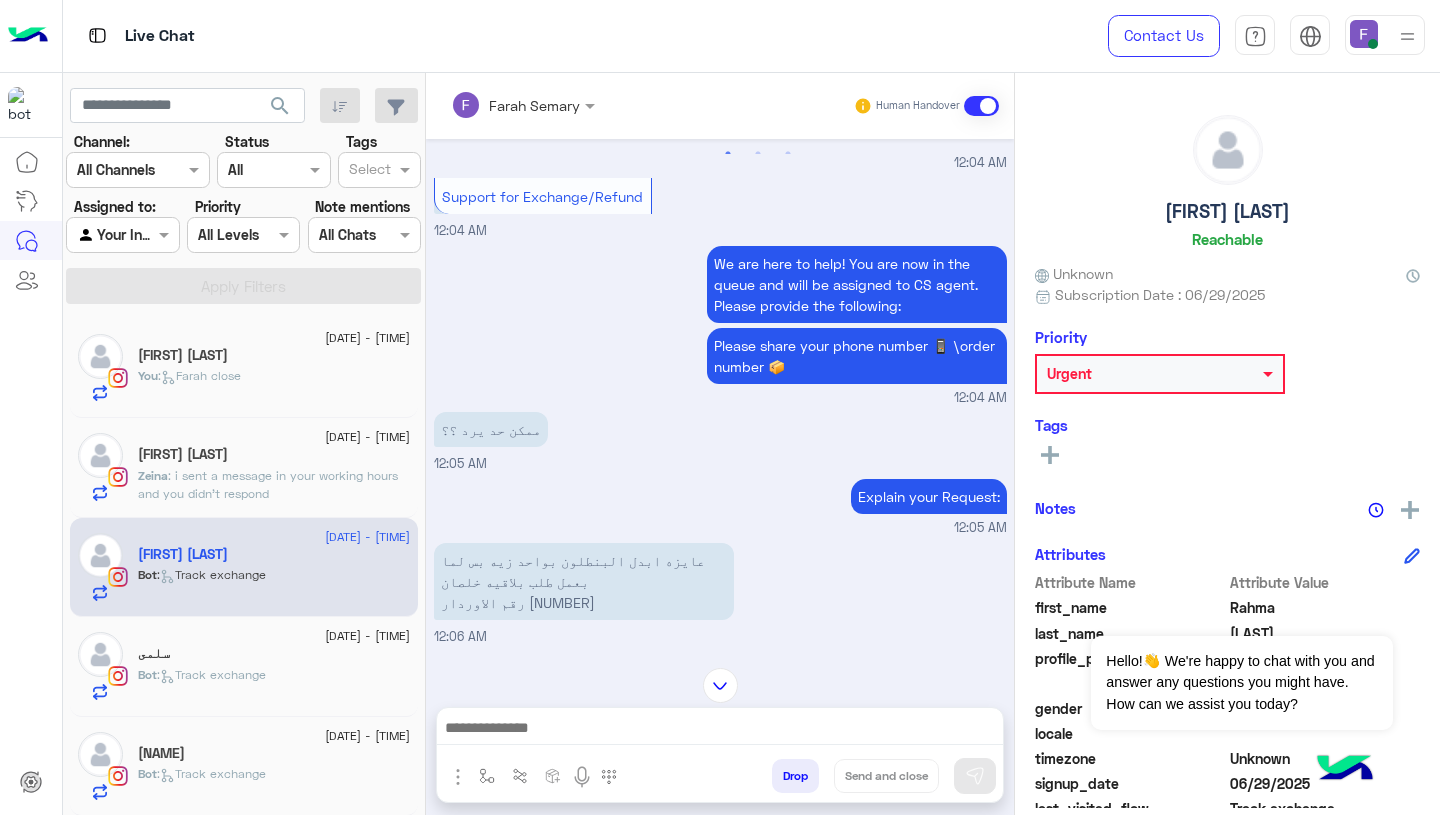 scroll, scrollTop: 1702, scrollLeft: 0, axis: vertical 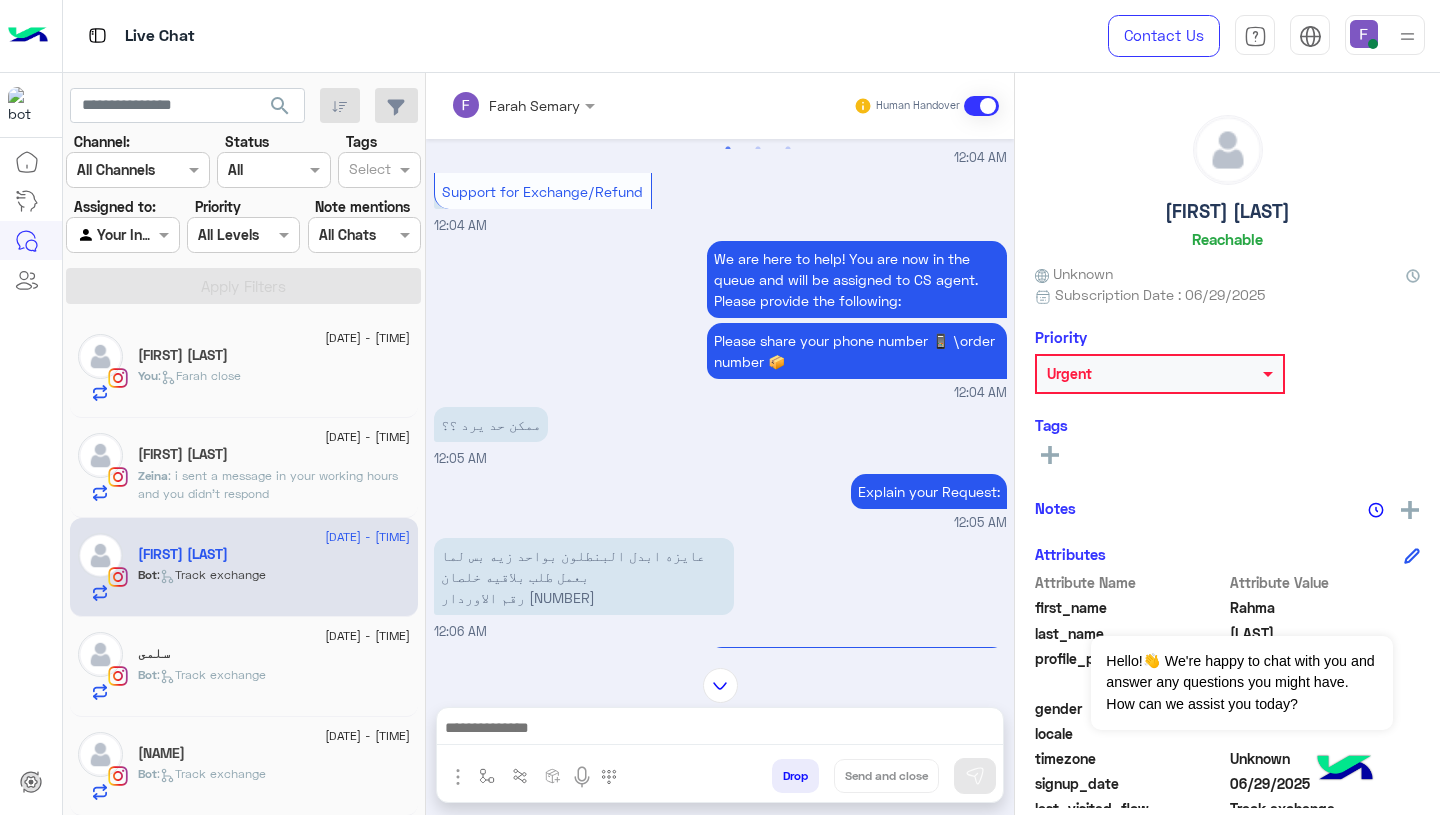 click on "عايزه ابدل البنطلون بواحد زيه بس لما بعمل طلب بلاقيه خلصان  رقم الاوردار 102692" at bounding box center (584, 576) 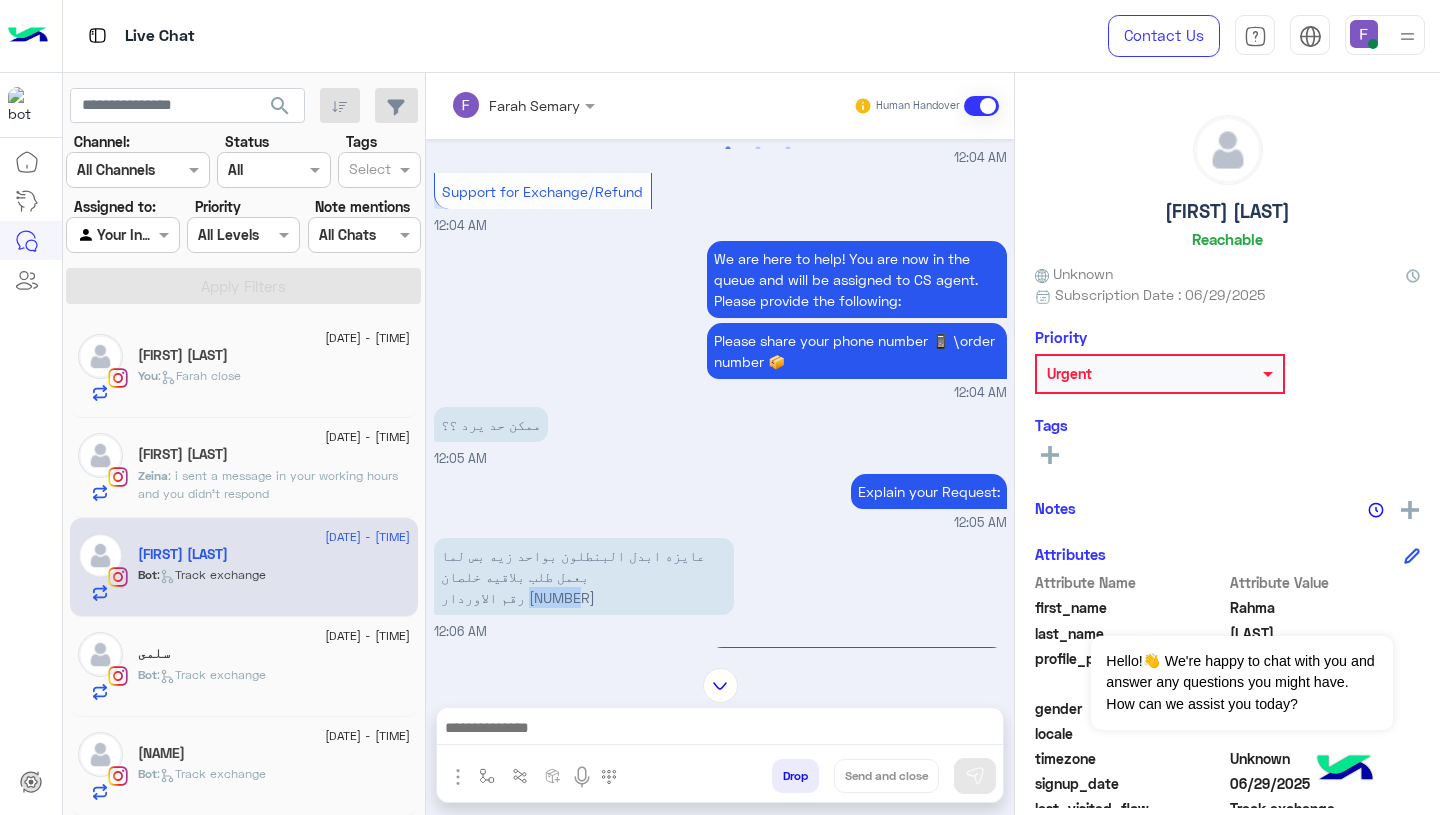 click on "عايزه ابدل البنطلون بواحد زيه بس لما بعمل طلب بلاقيه خلصان  رقم الاوردار 102692" at bounding box center [584, 576] 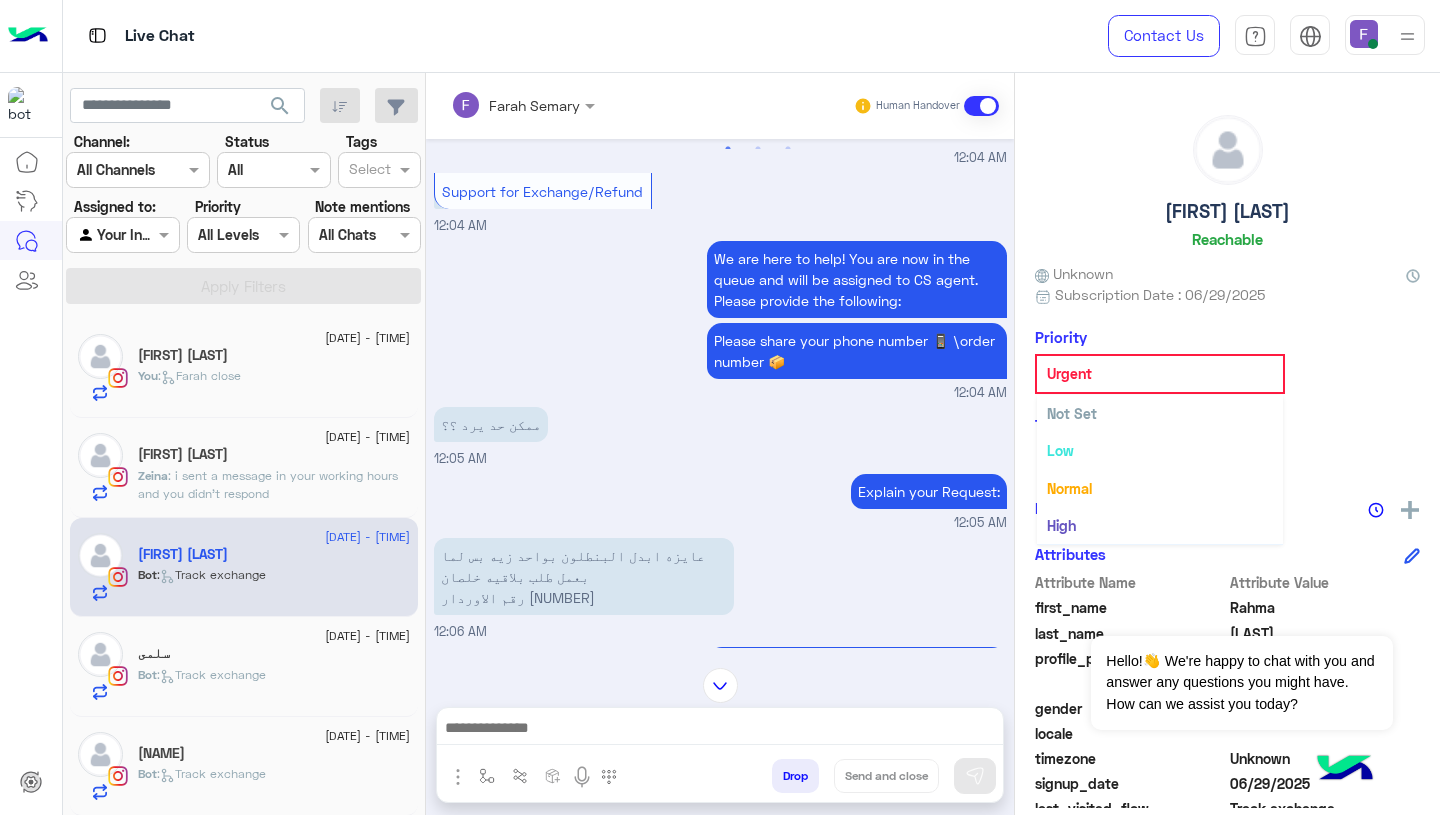 click on "Urgent" 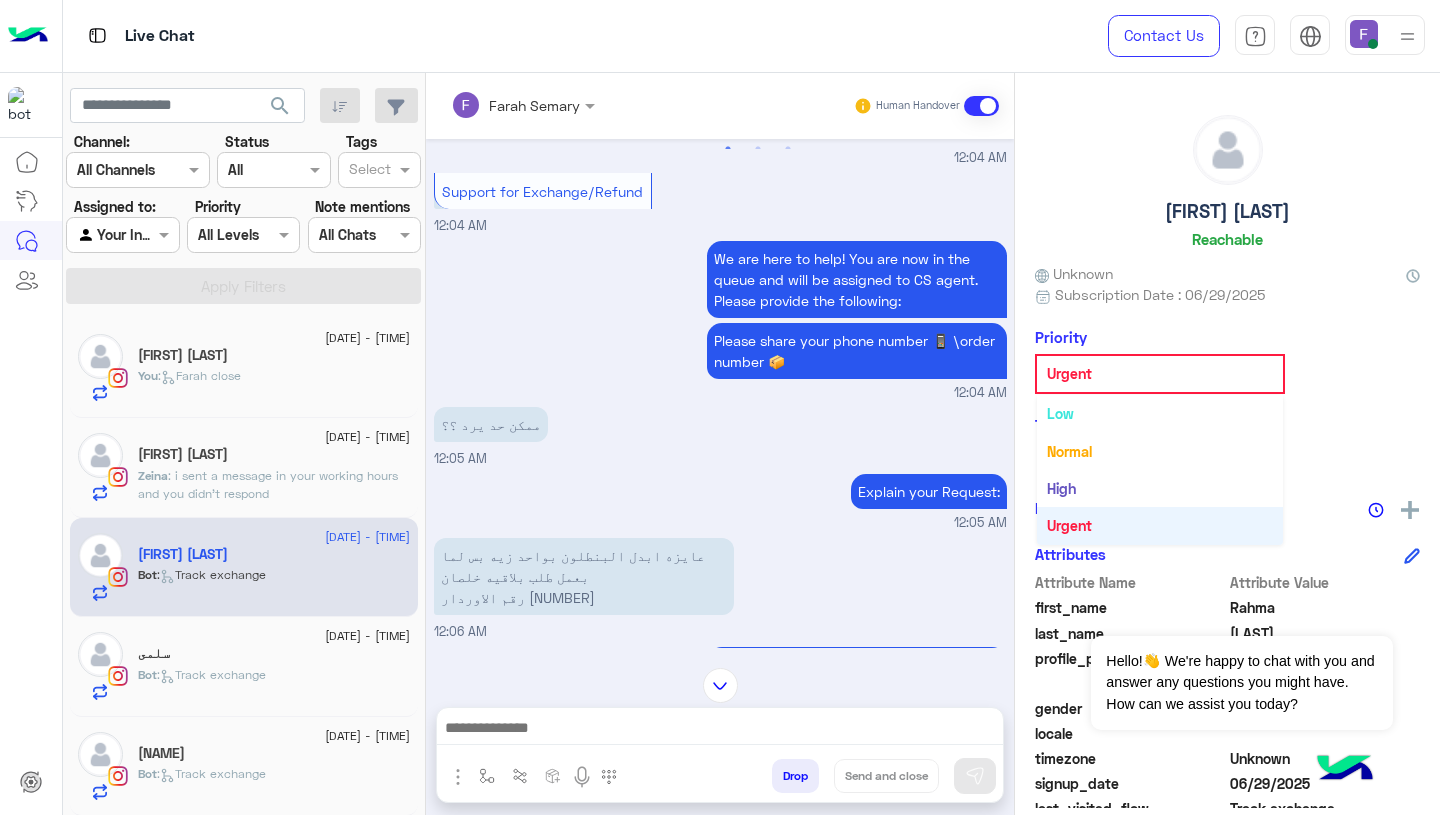 click on "Low" at bounding box center [1160, 413] 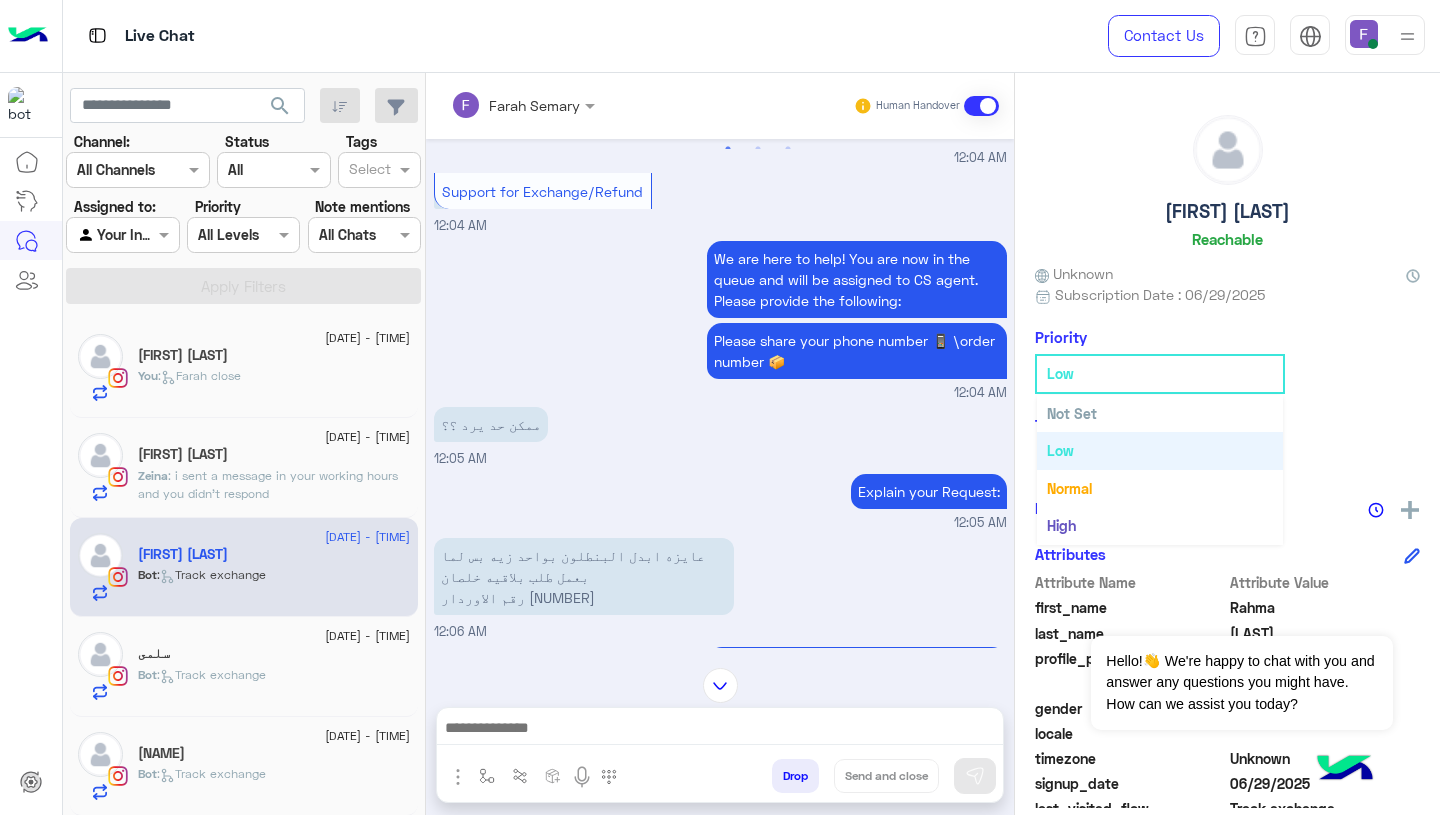 click 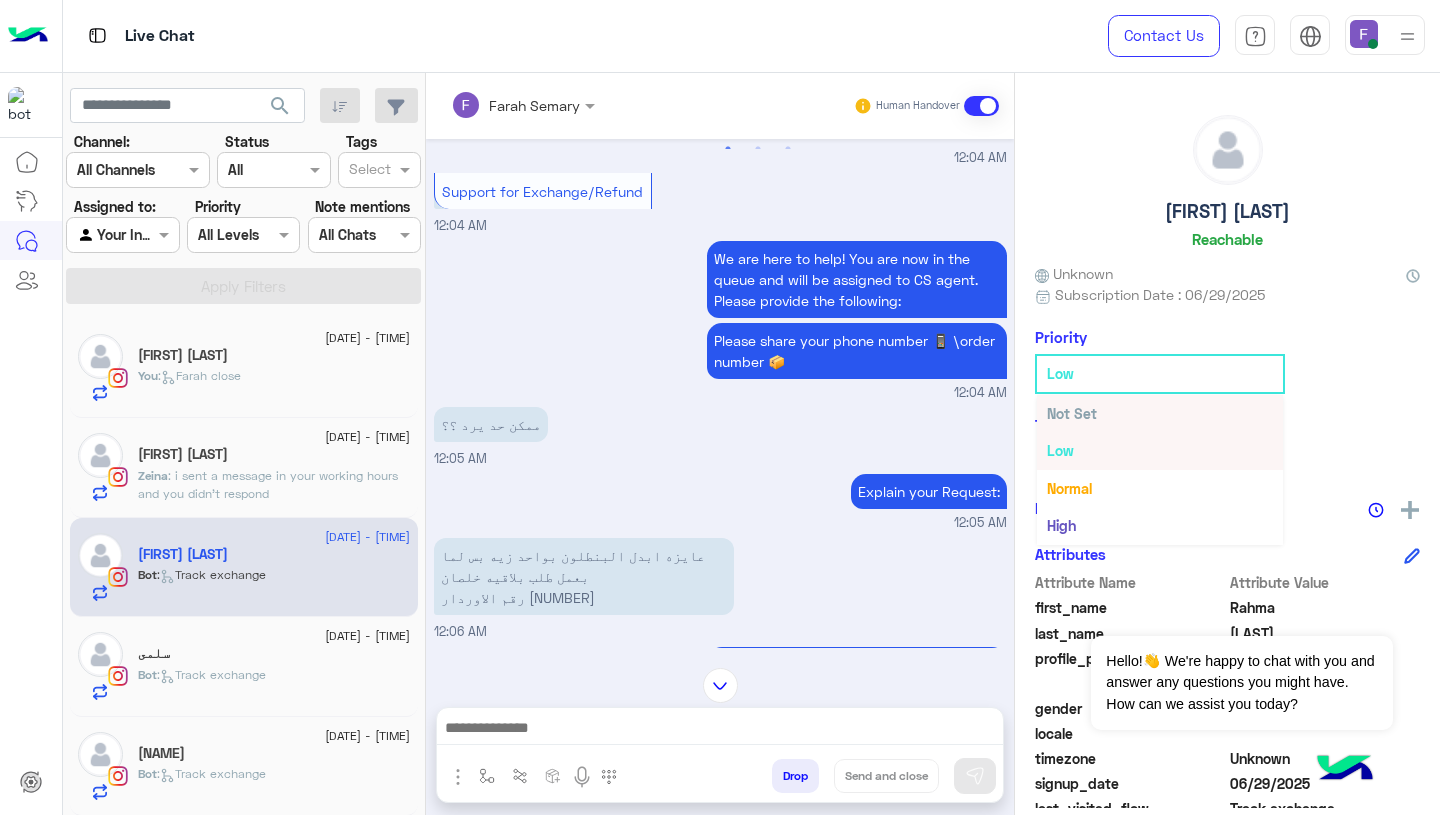 click on "Not Set" at bounding box center [1160, 413] 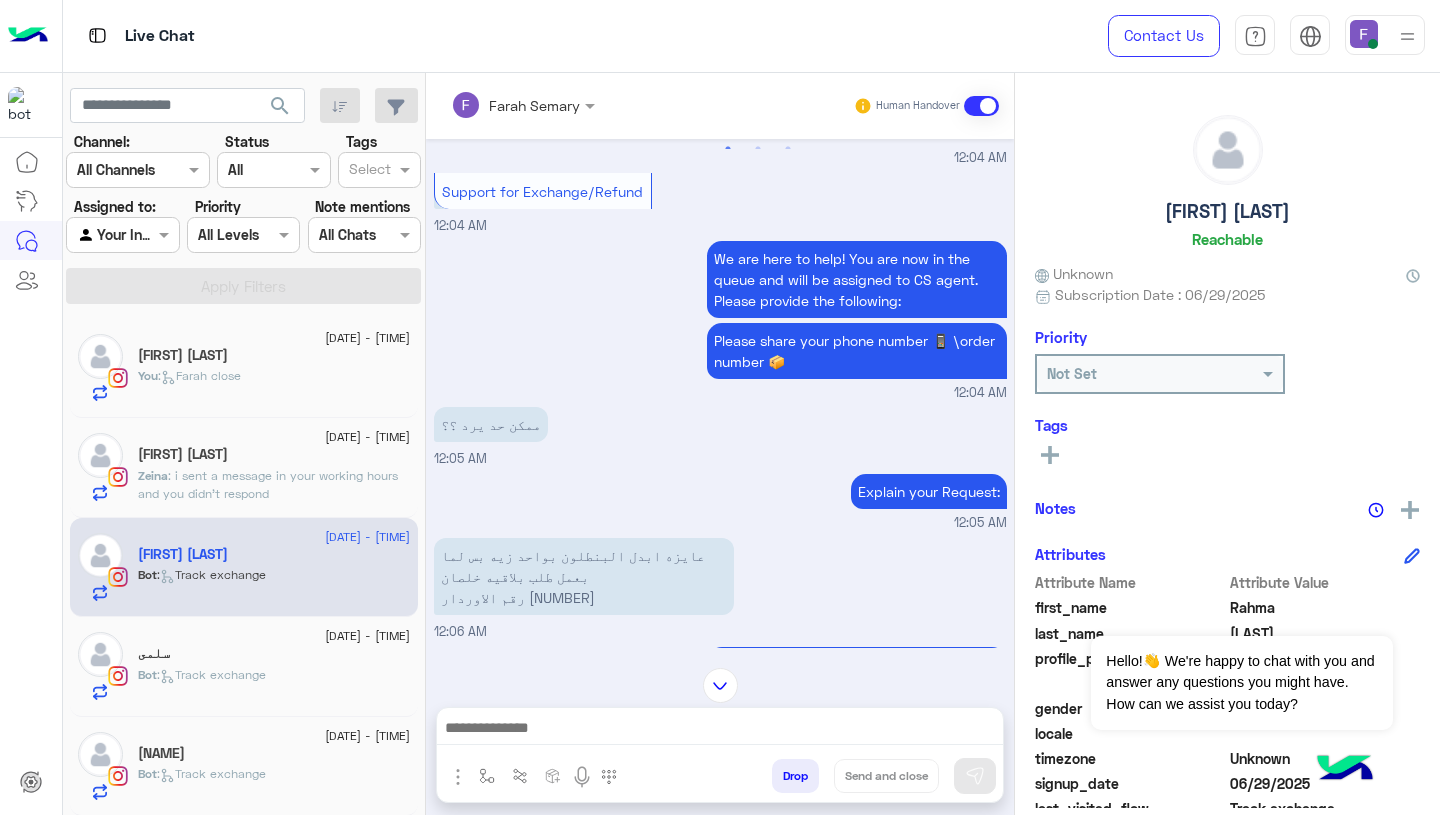 scroll, scrollTop: 2053, scrollLeft: 0, axis: vertical 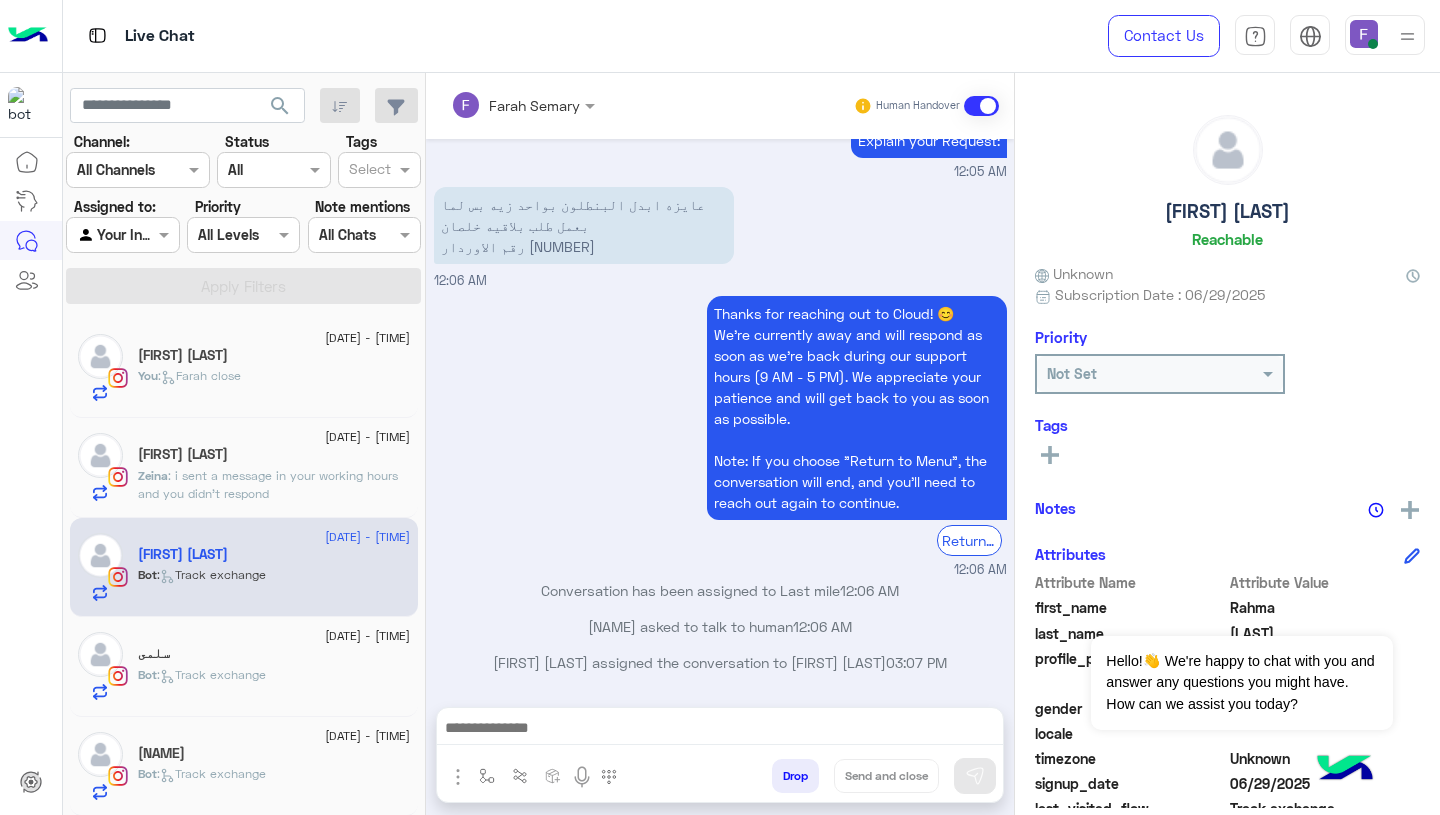 click on "عايزه ابدل البنطلون بواحد زيه بس لما بعمل طلب بلاقيه خلصان  رقم الاوردار 102692" at bounding box center [584, 225] 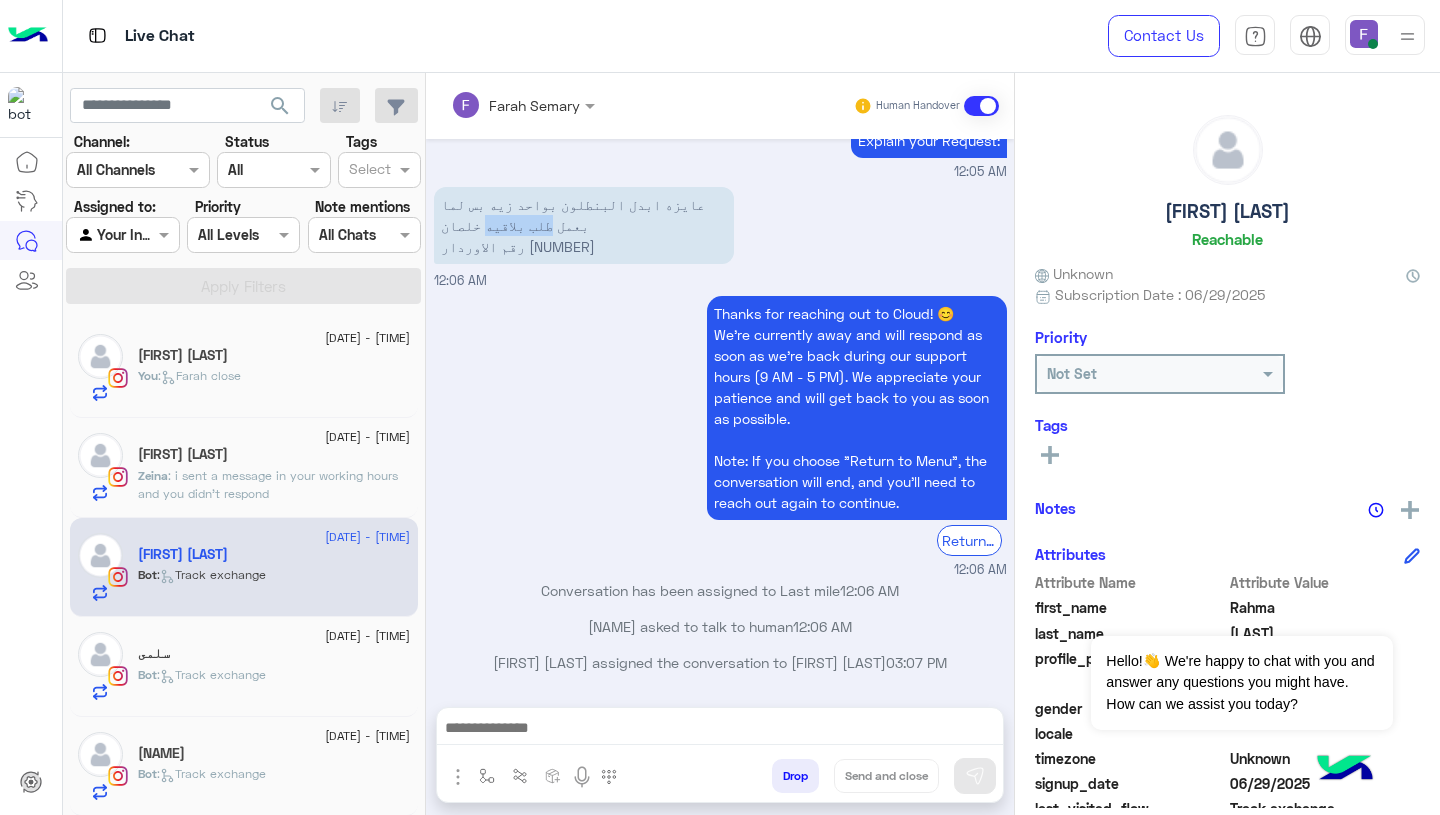 drag, startPoint x: 442, startPoint y: 202, endPoint x: 443, endPoint y: 219, distance: 17.029387 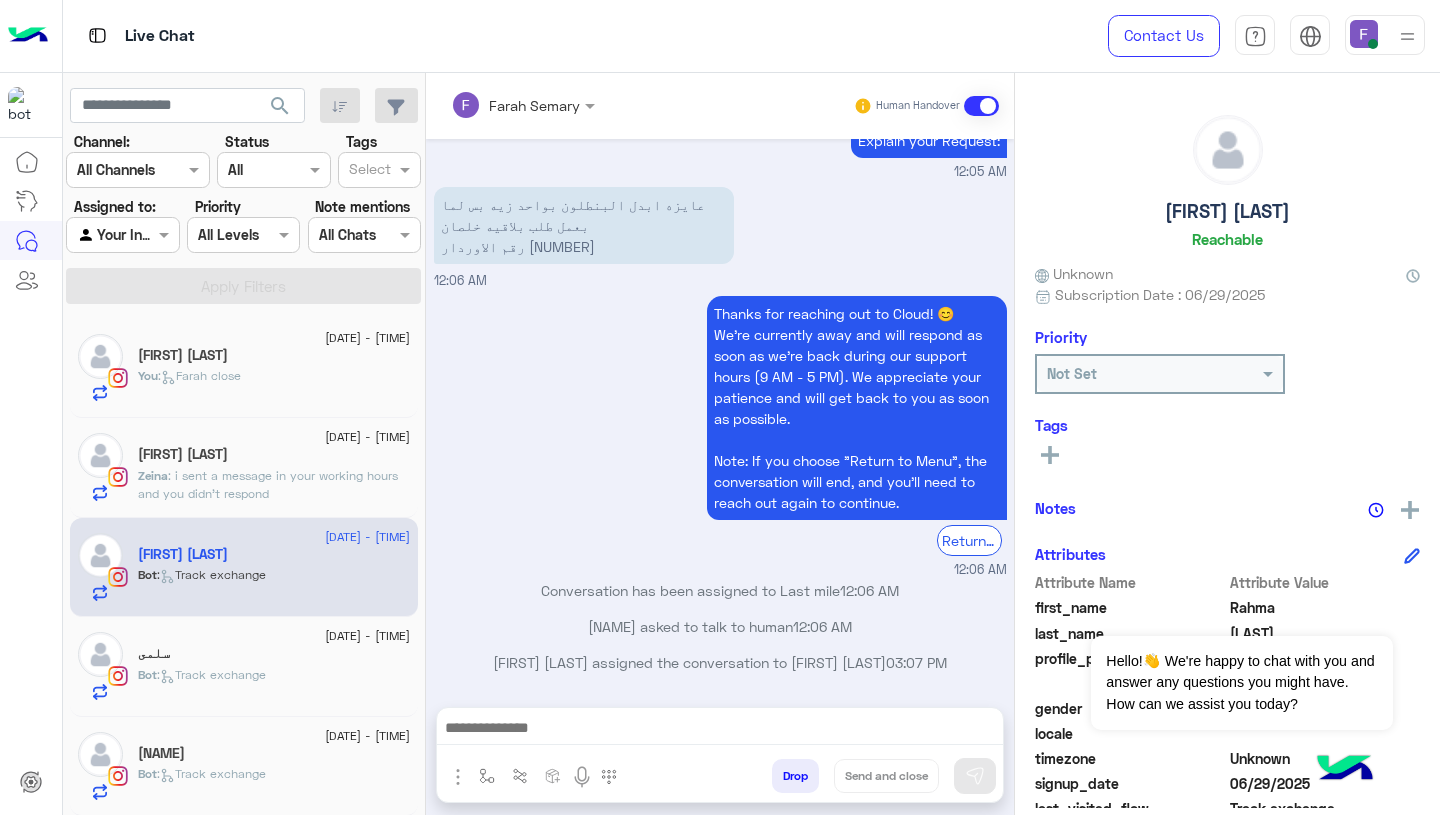 click on "عايزه ابدل البنطلون بواحد زيه بس لما بعمل طلب بلاقيه خلصان  رقم الاوردار 102692" at bounding box center (584, 225) 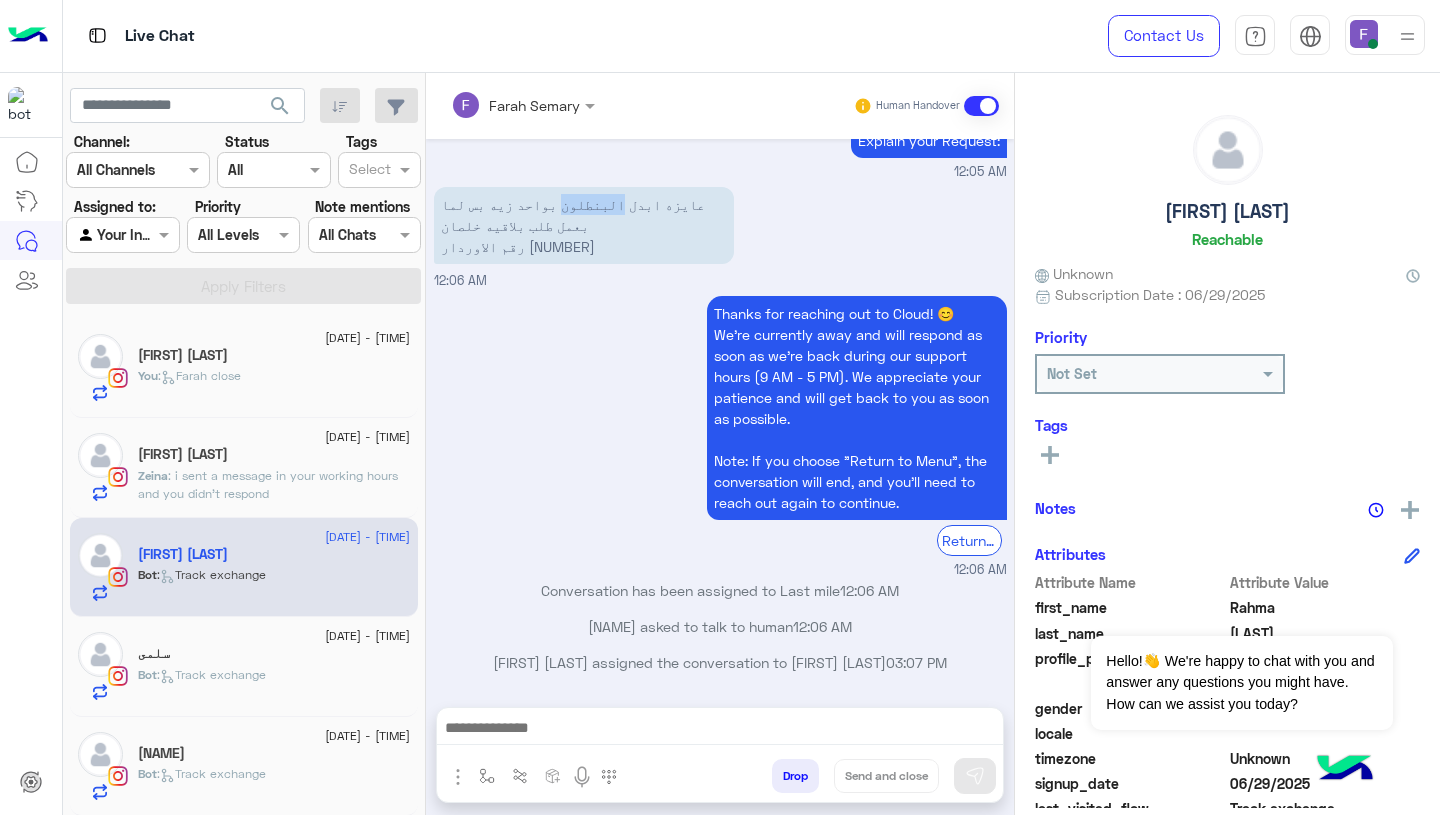 click on "عايزه ابدل البنطلون بواحد زيه بس لما بعمل طلب بلاقيه خلصان  رقم الاوردار 102692" at bounding box center [584, 225] 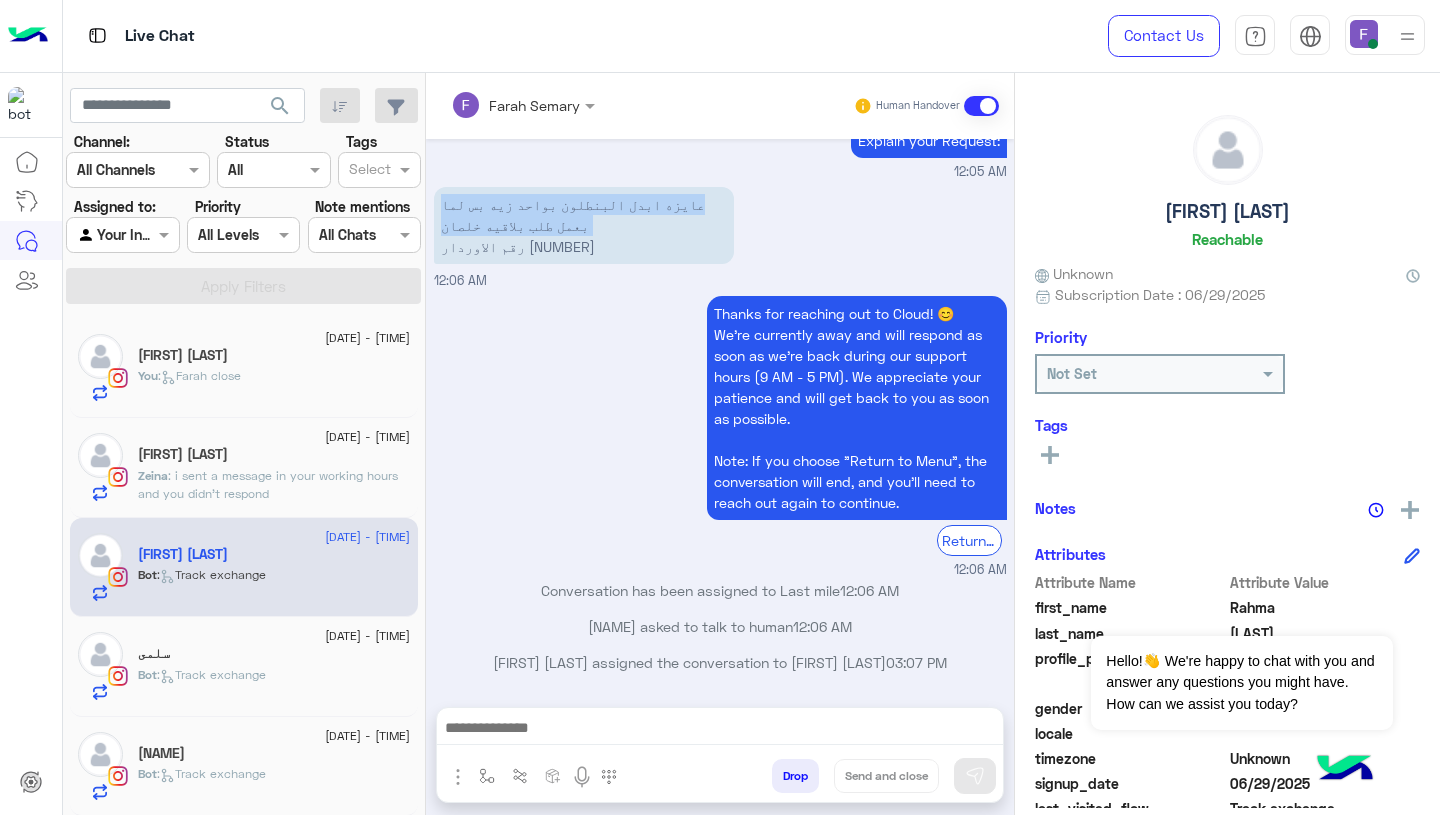 click on "عايزه ابدل البنطلون بواحد زيه بس لما بعمل طلب بلاقيه خلصان  رقم الاوردار 102692" at bounding box center [584, 225] 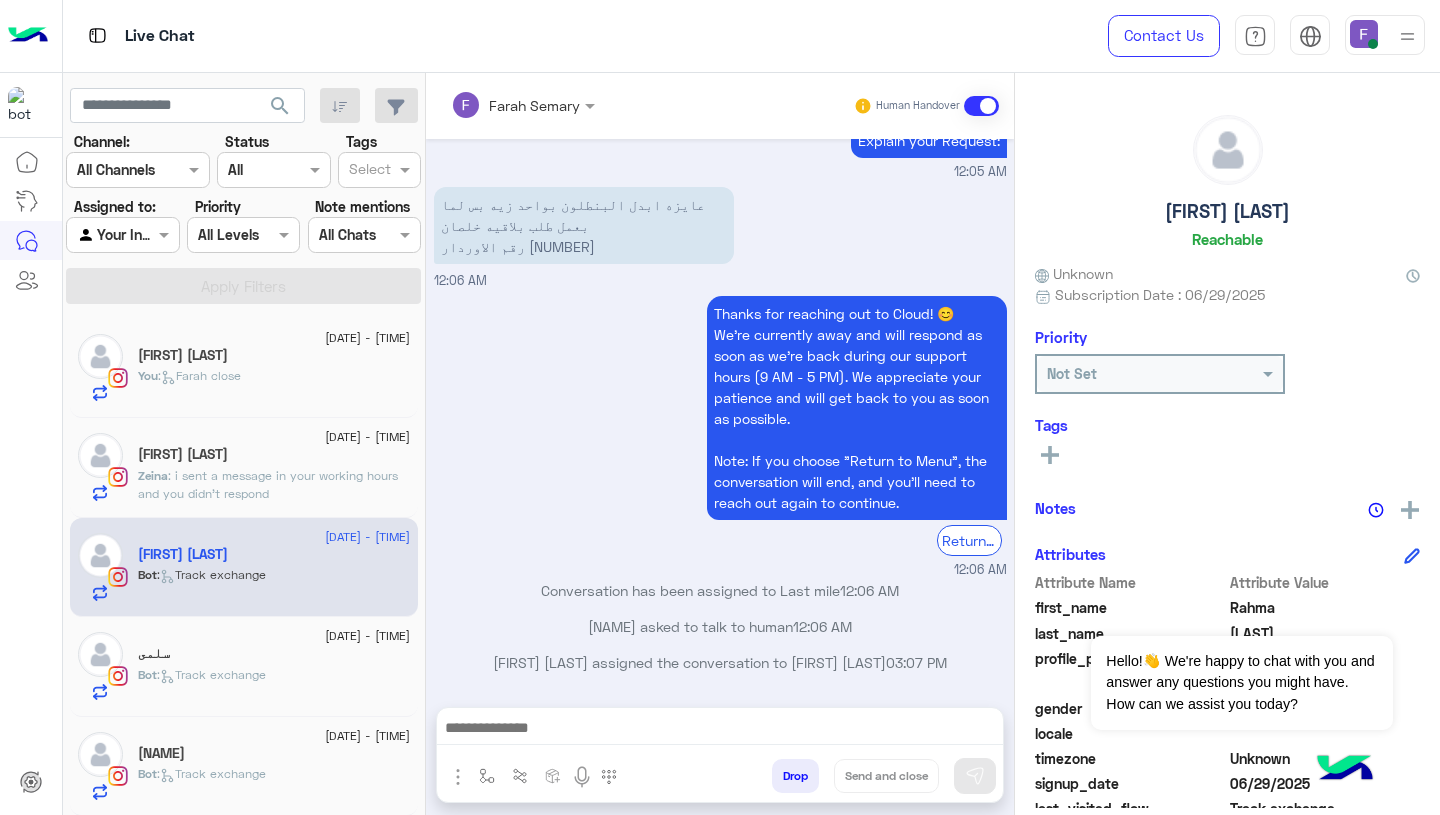 scroll, scrollTop: 2091, scrollLeft: 0, axis: vertical 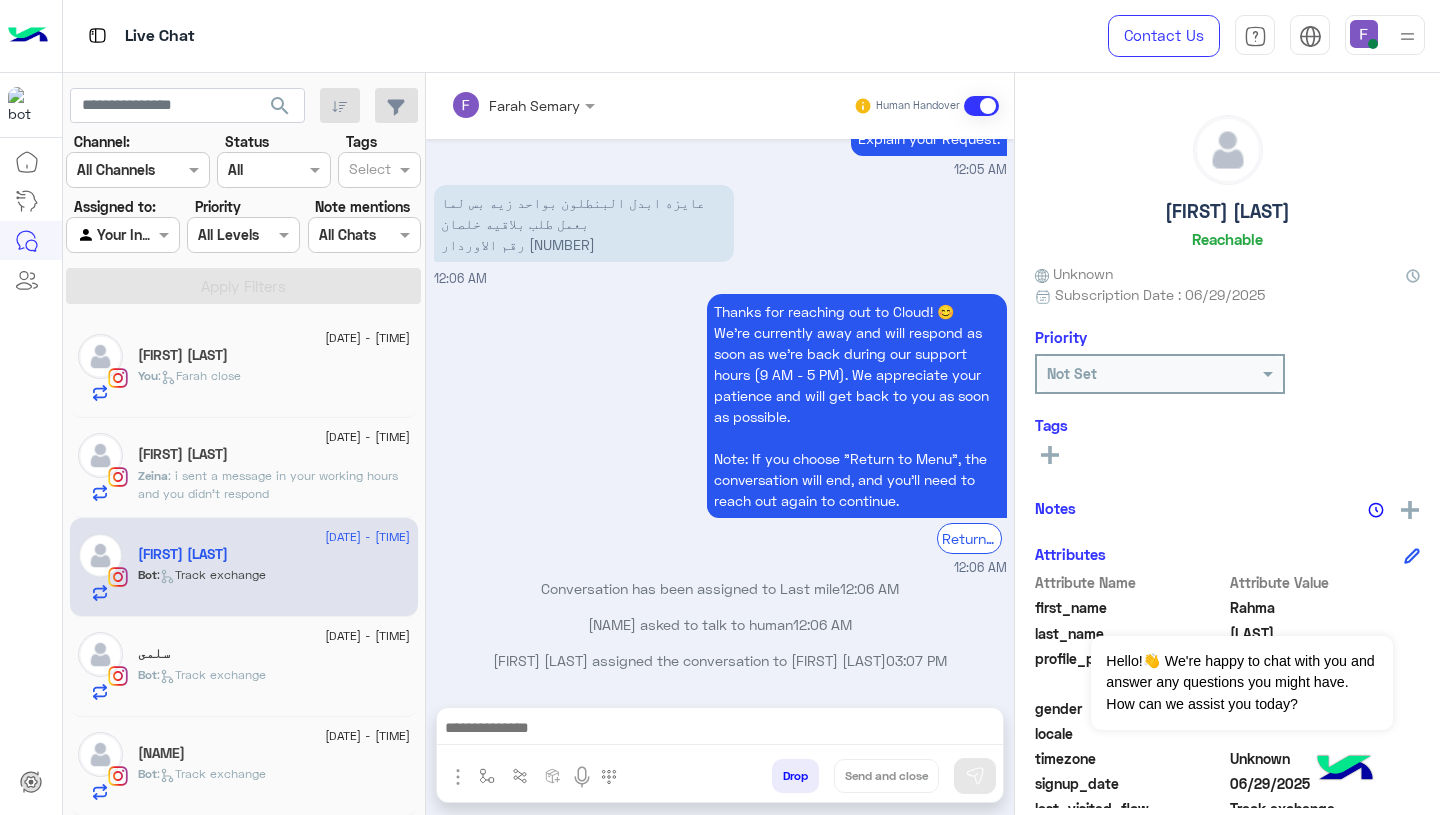 click at bounding box center (720, 730) 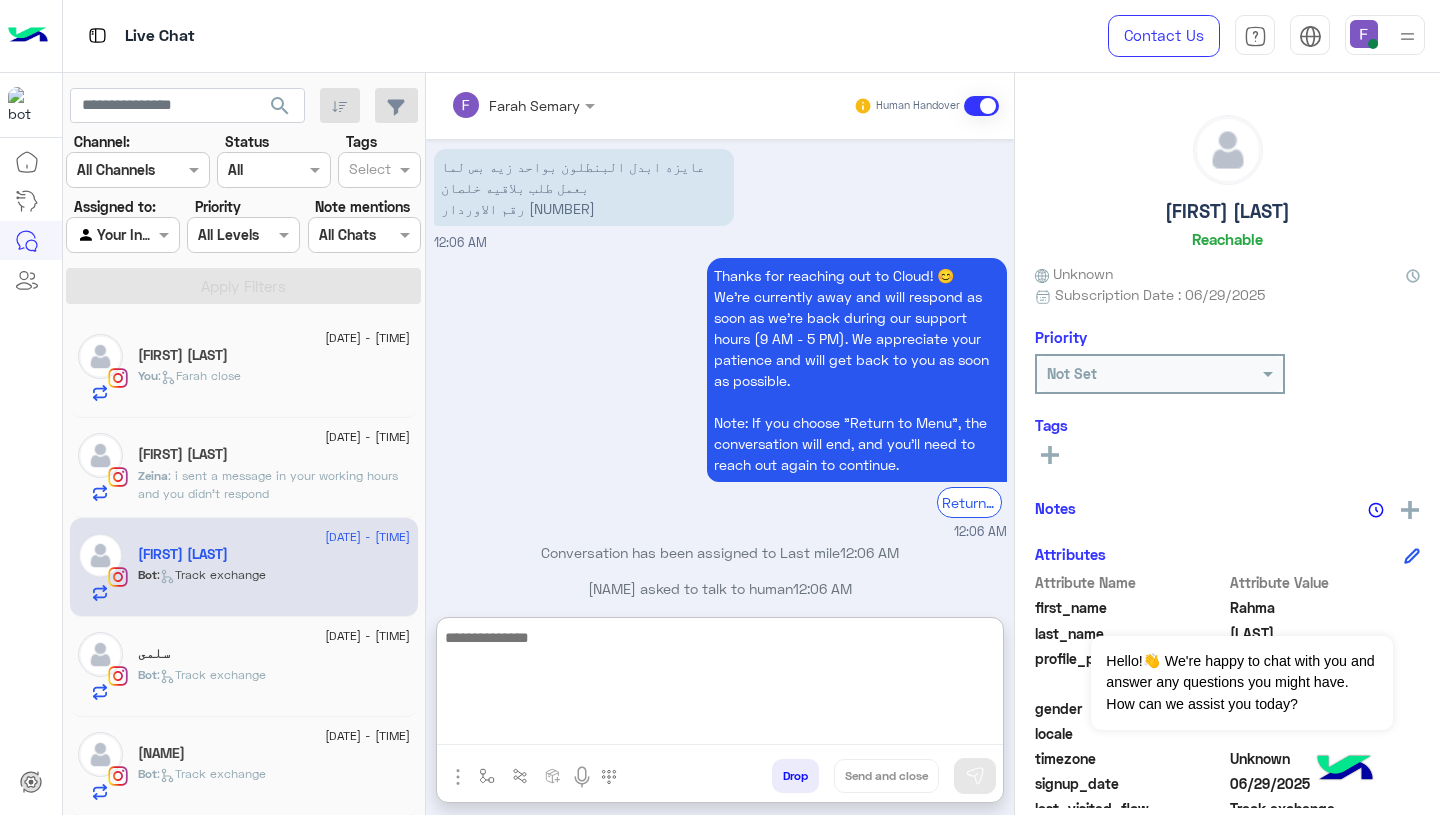 paste on "**********" 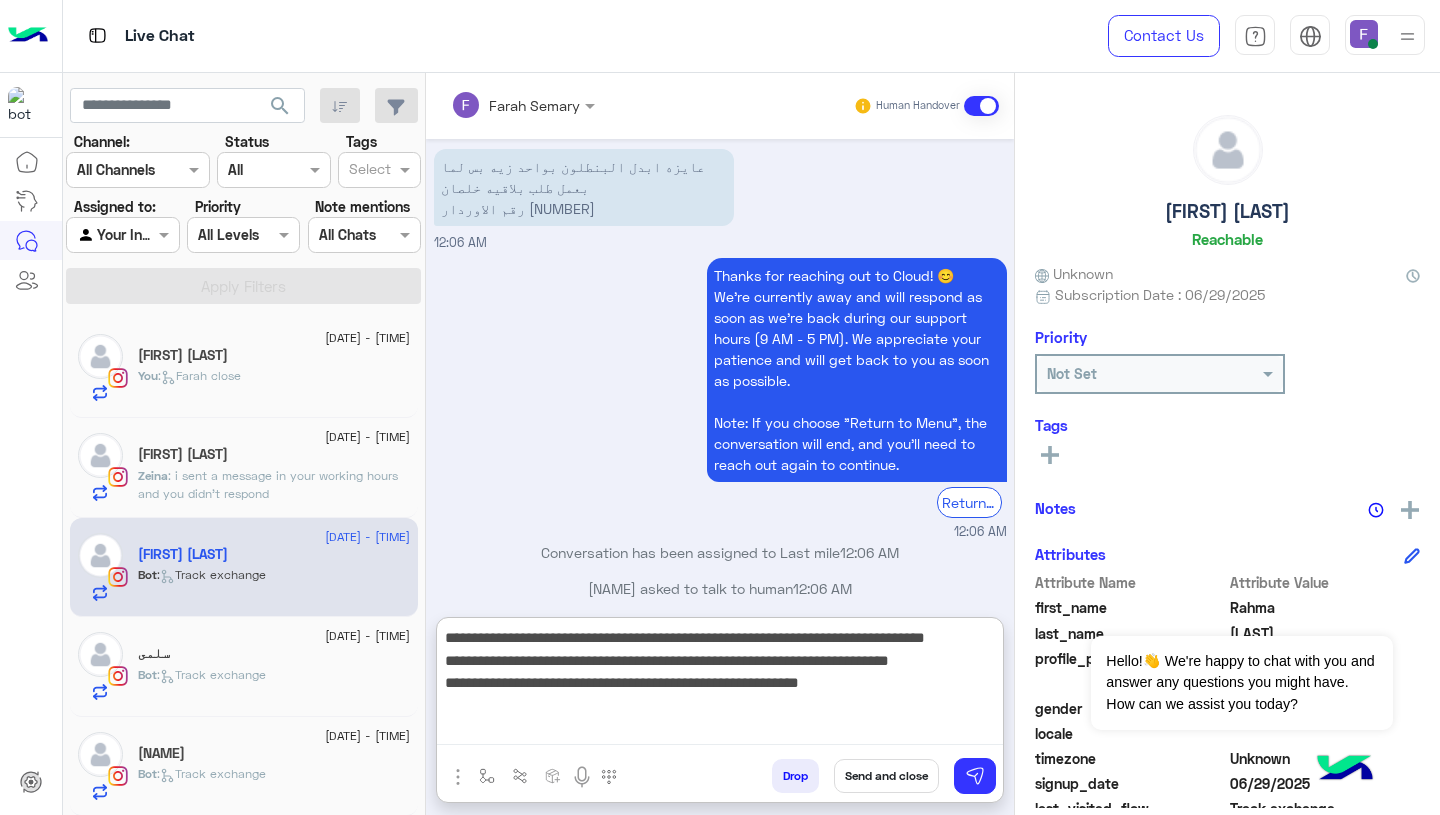 scroll, scrollTop: 83, scrollLeft: 0, axis: vertical 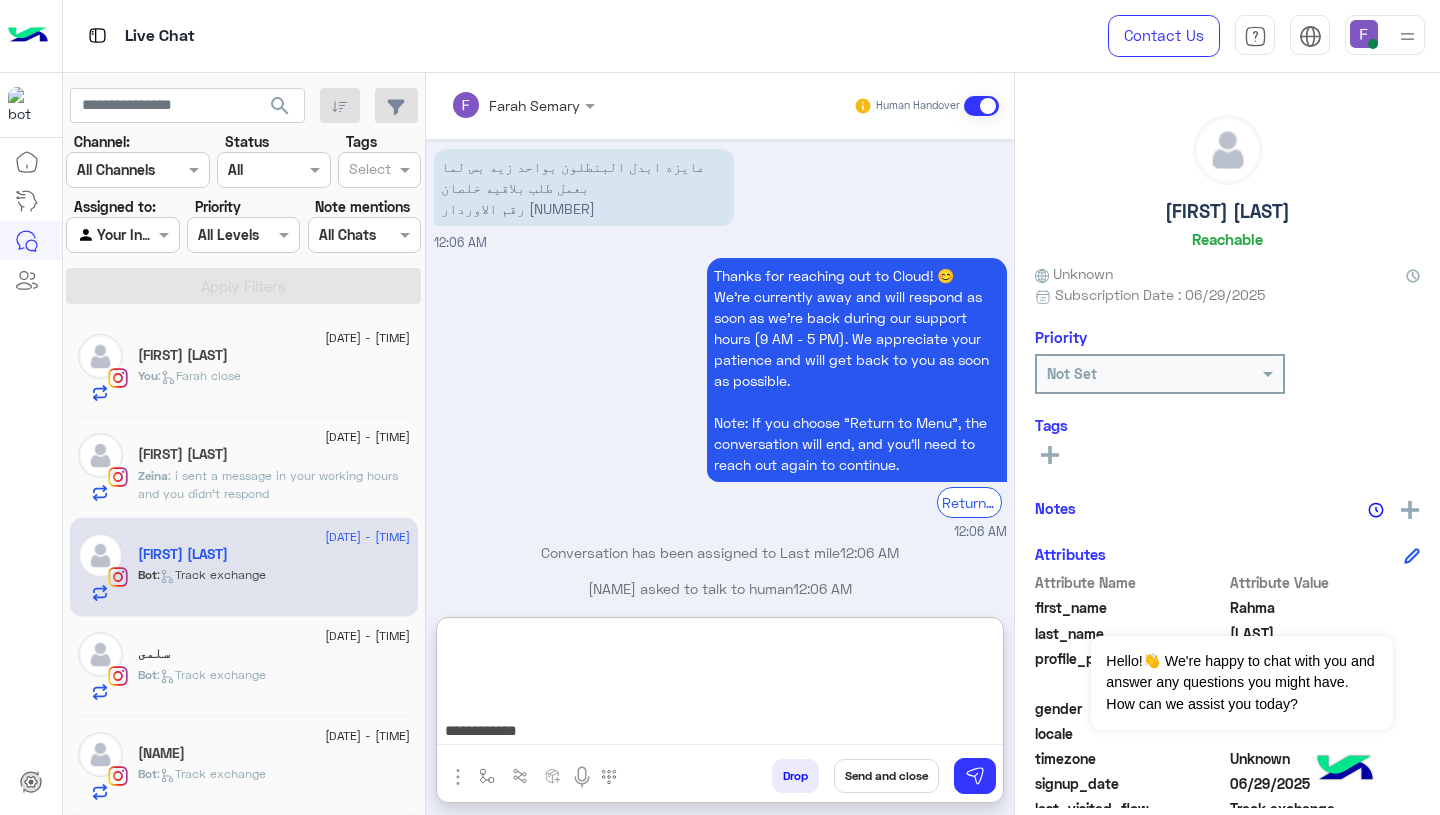 click on "**********" at bounding box center (720, 685) 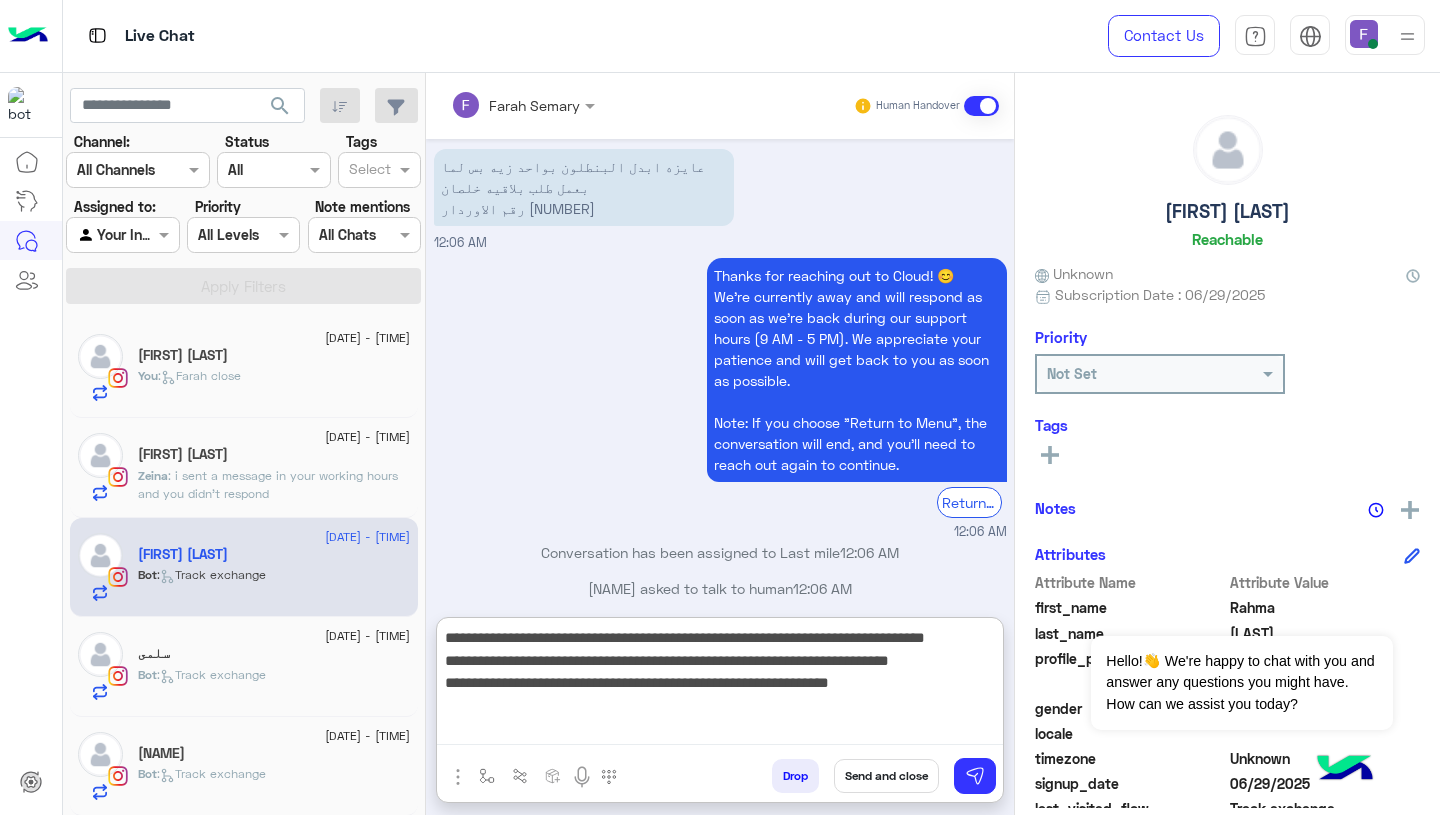 scroll, scrollTop: 0, scrollLeft: 0, axis: both 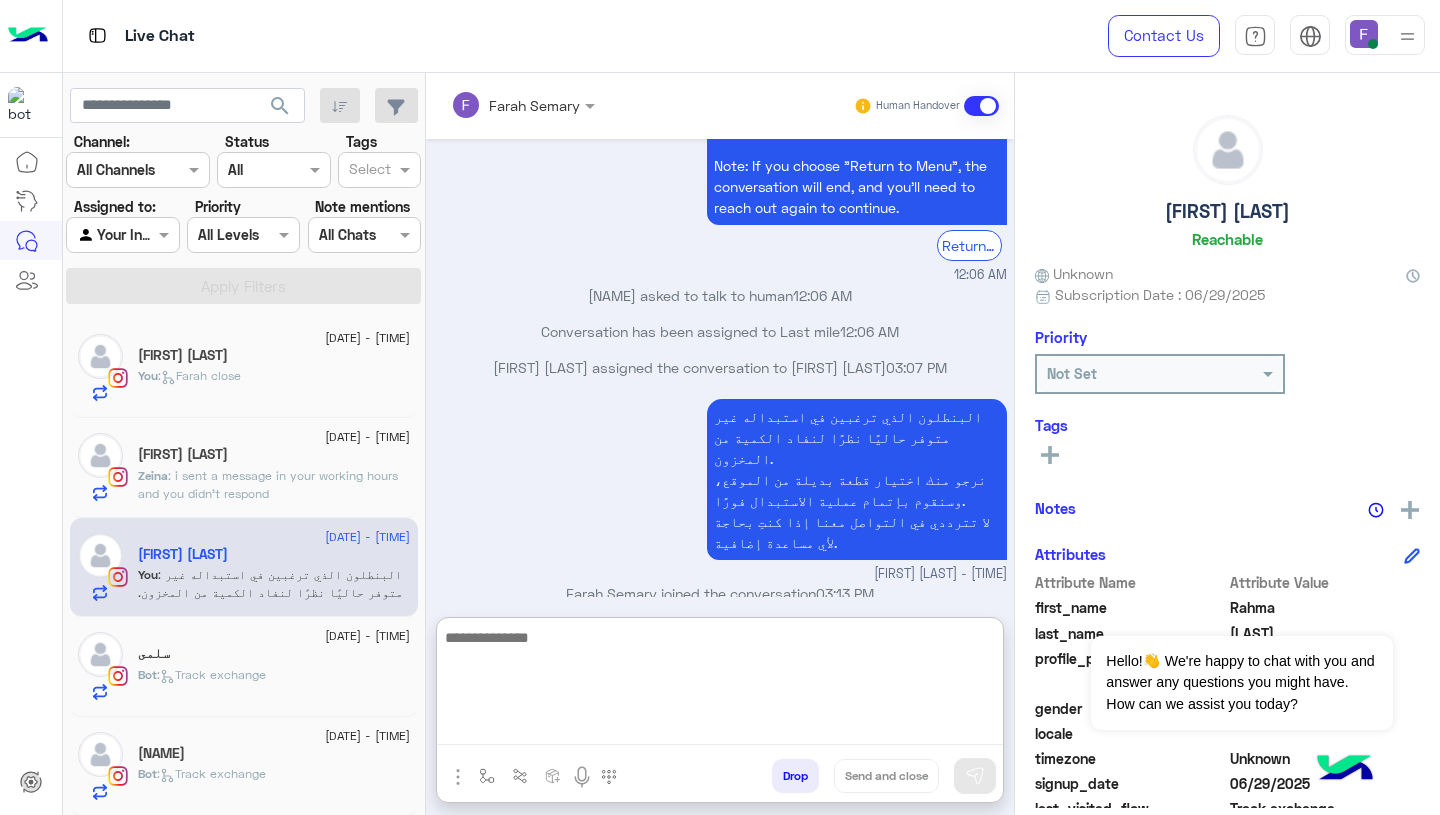 click on "البنطلون الذي ترغبين في استبداله غير متوفر حاليًا نظرًا لنفاد الكمية من المخزون. نرجو منك اختيار قطعة بديلة من الموقع، وسنقوم بإتمام عملية الاستبدال فورًا. لا تترددي في التواصل معنا إذا كنتِ بحاجة لأي مساعدة إضافية.  Farah Semary -  03:13 PM" at bounding box center (720, 489) 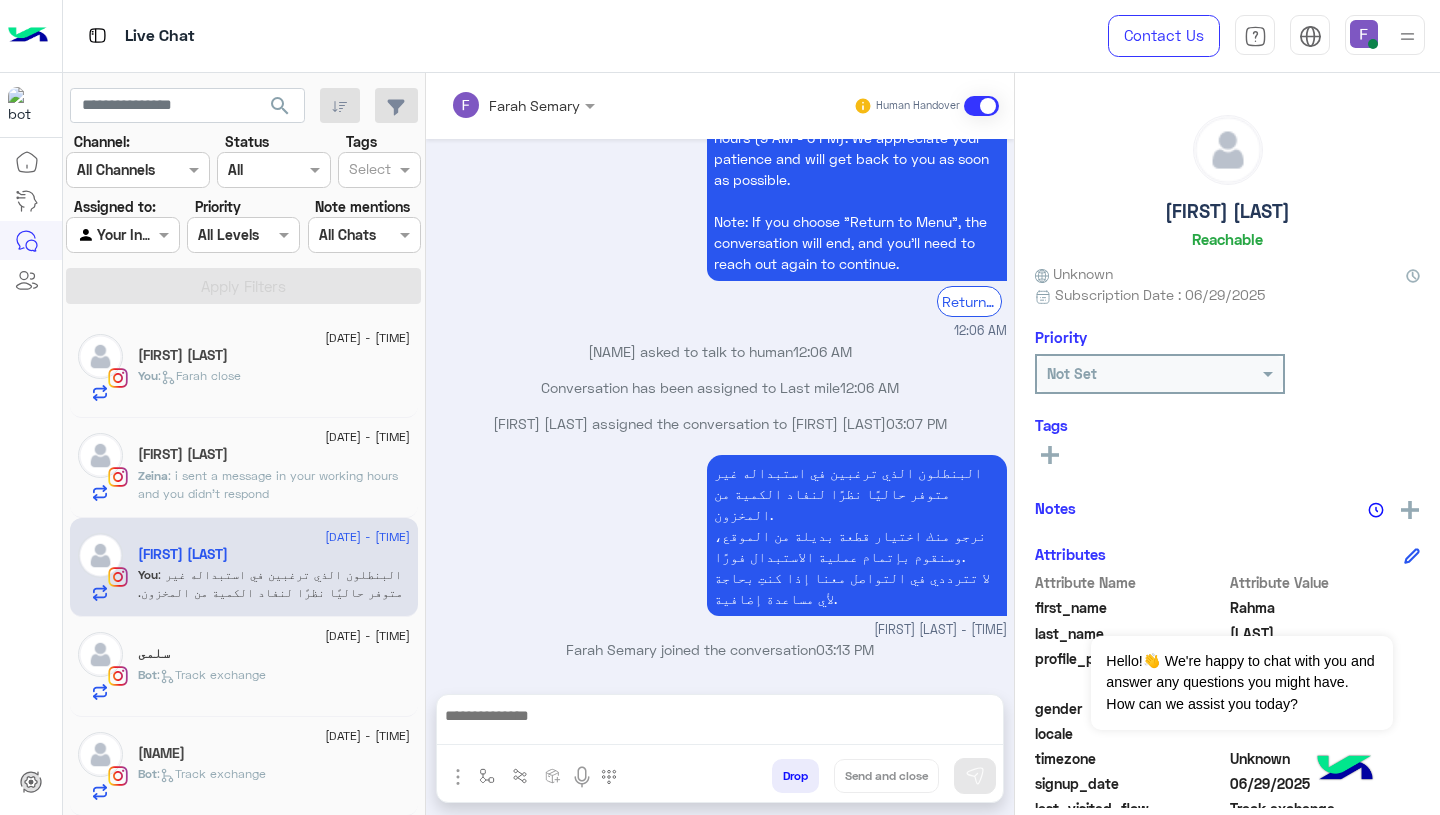 scroll, scrollTop: 2258, scrollLeft: 0, axis: vertical 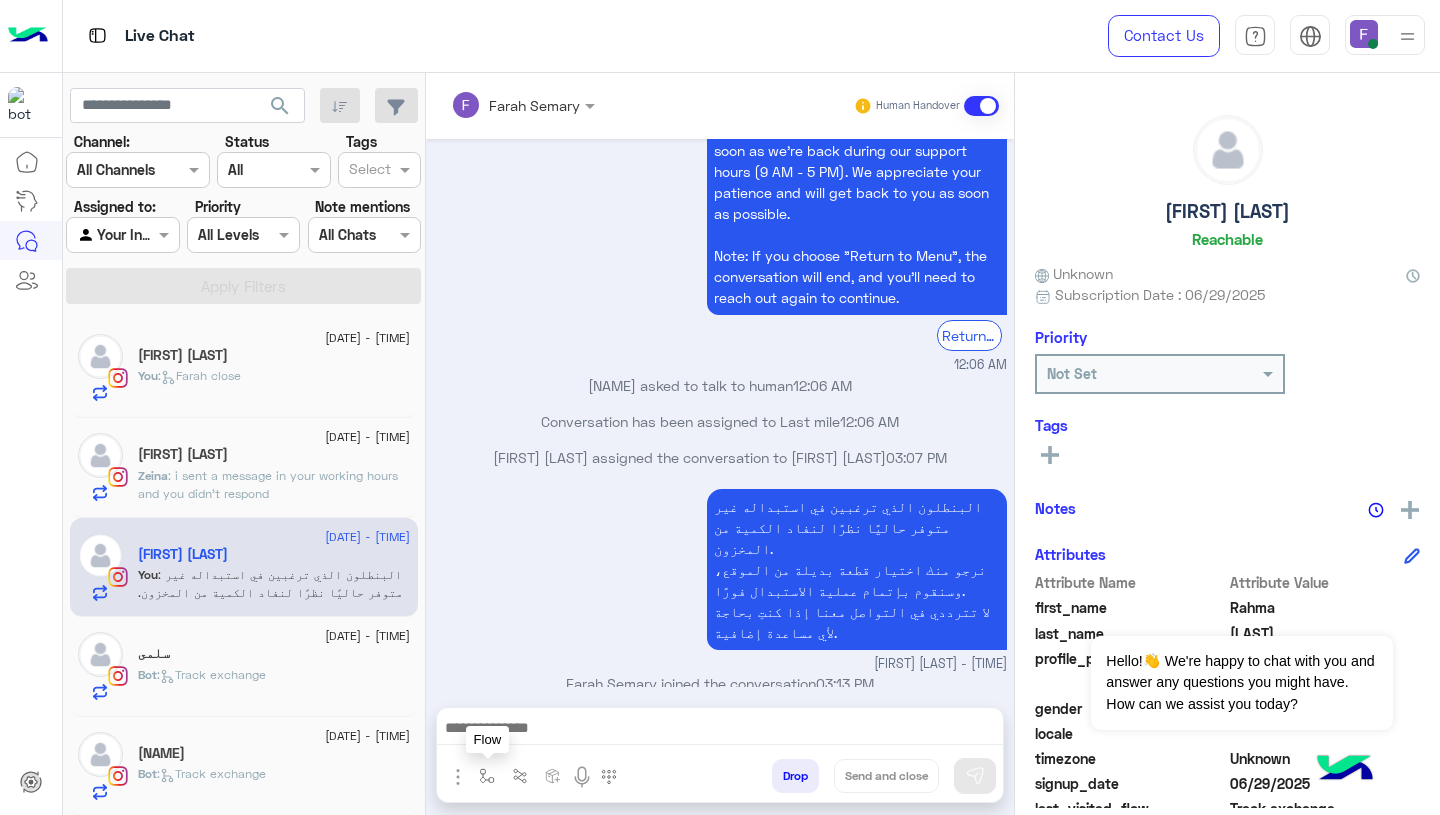click at bounding box center (487, 776) 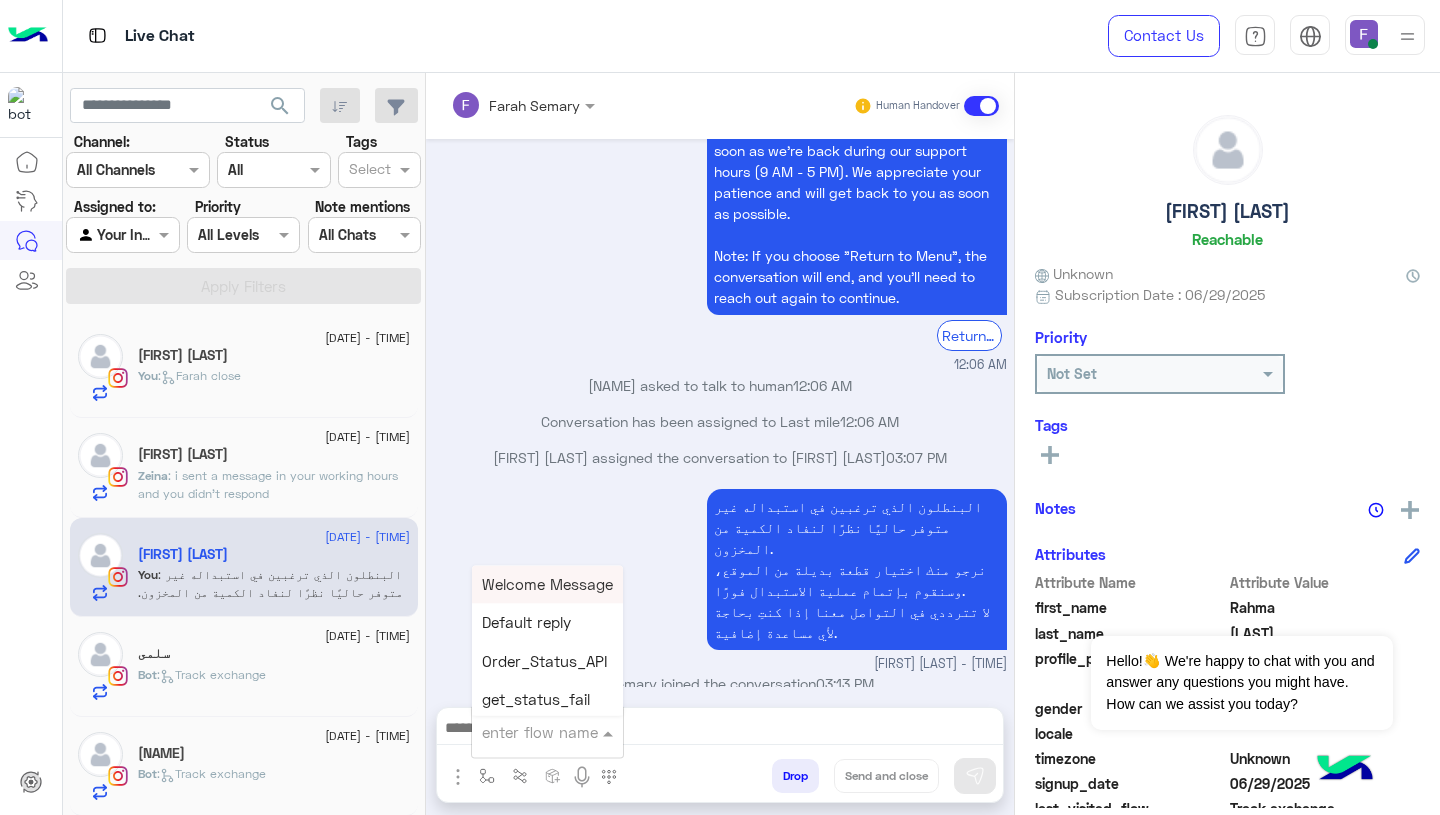 click at bounding box center (523, 732) 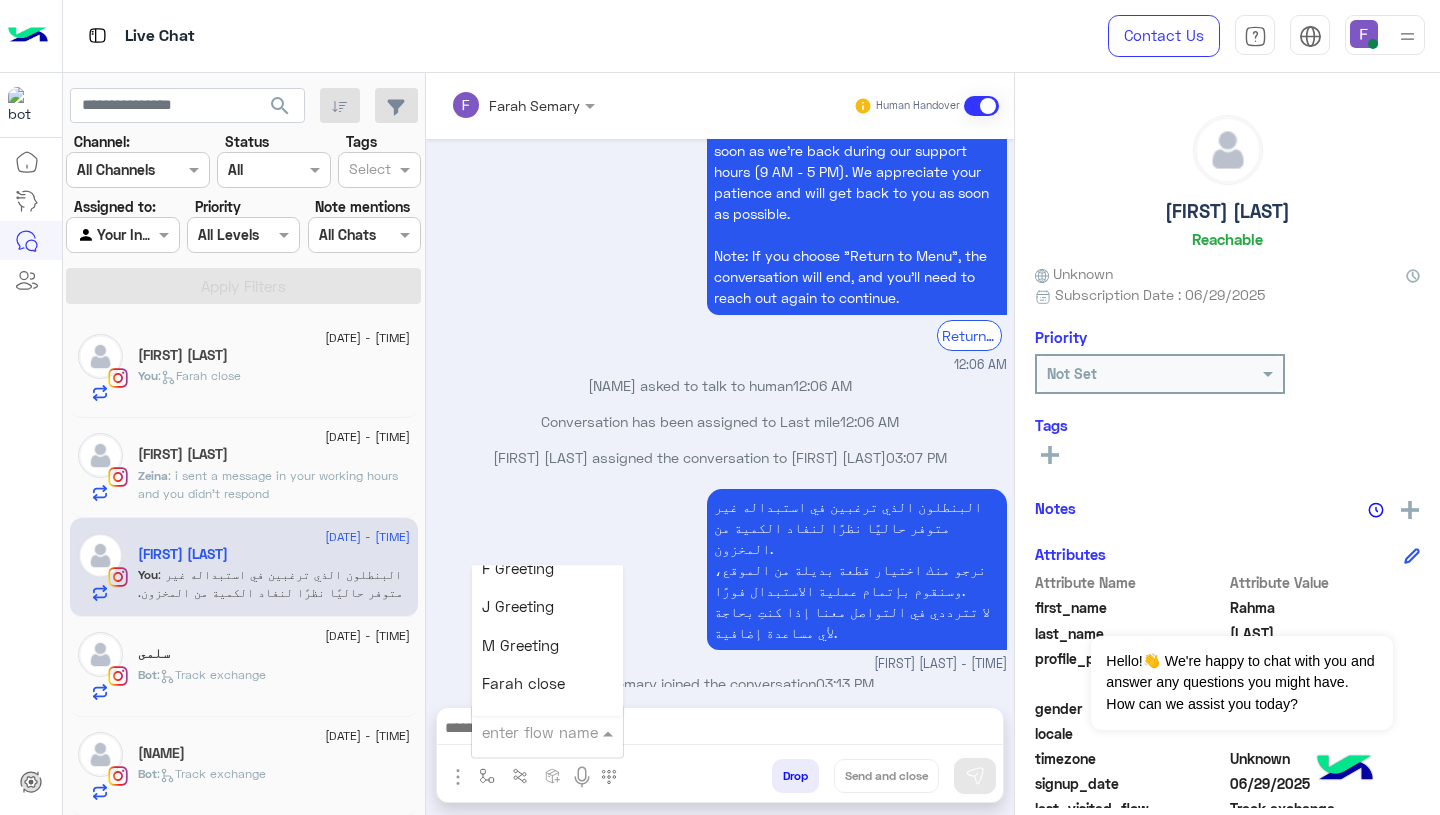 scroll, scrollTop: 2660, scrollLeft: 0, axis: vertical 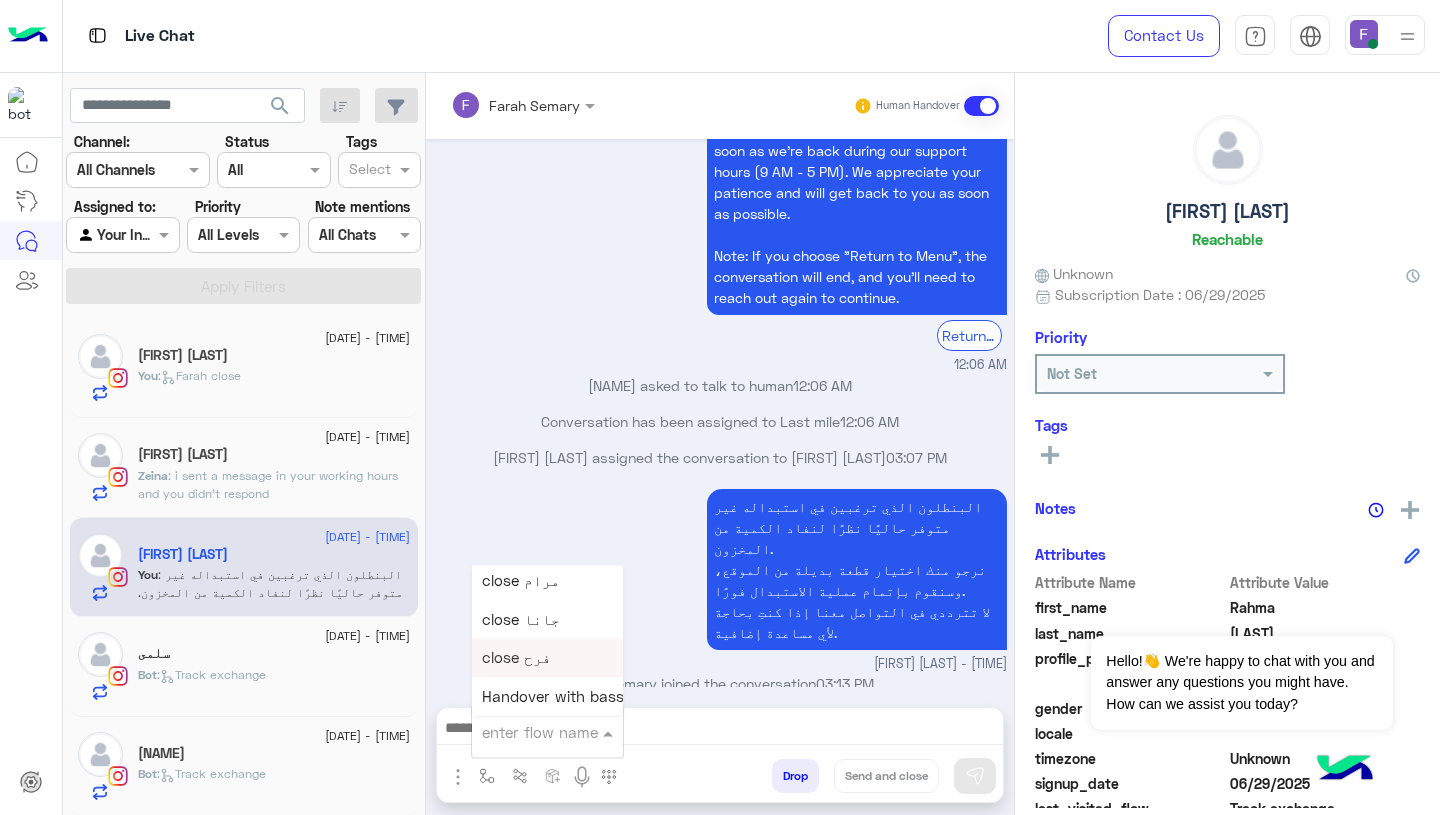 click on "close فرح" at bounding box center (516, 658) 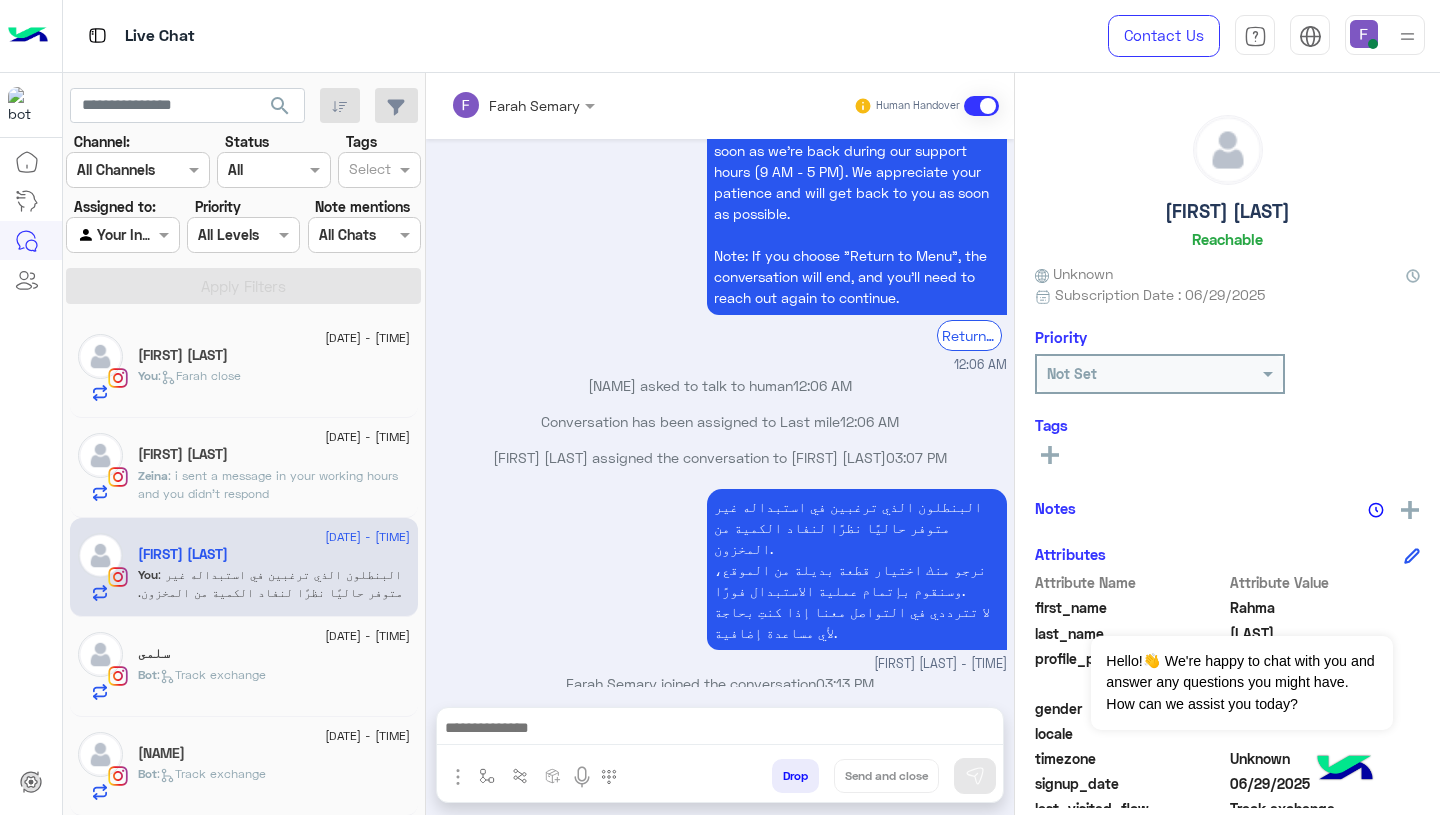 type on "*********" 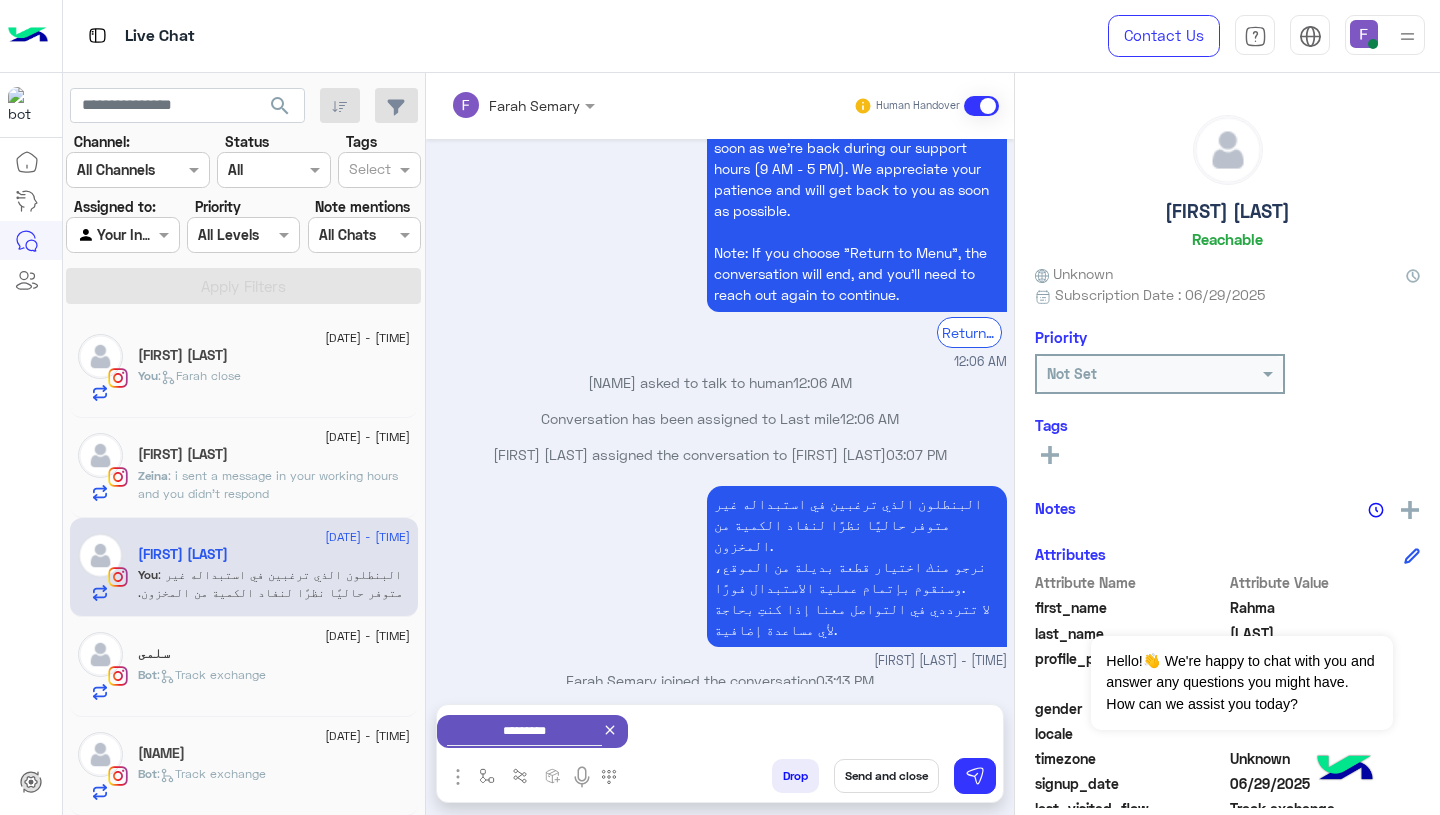 click on "Send and close" at bounding box center (886, 776) 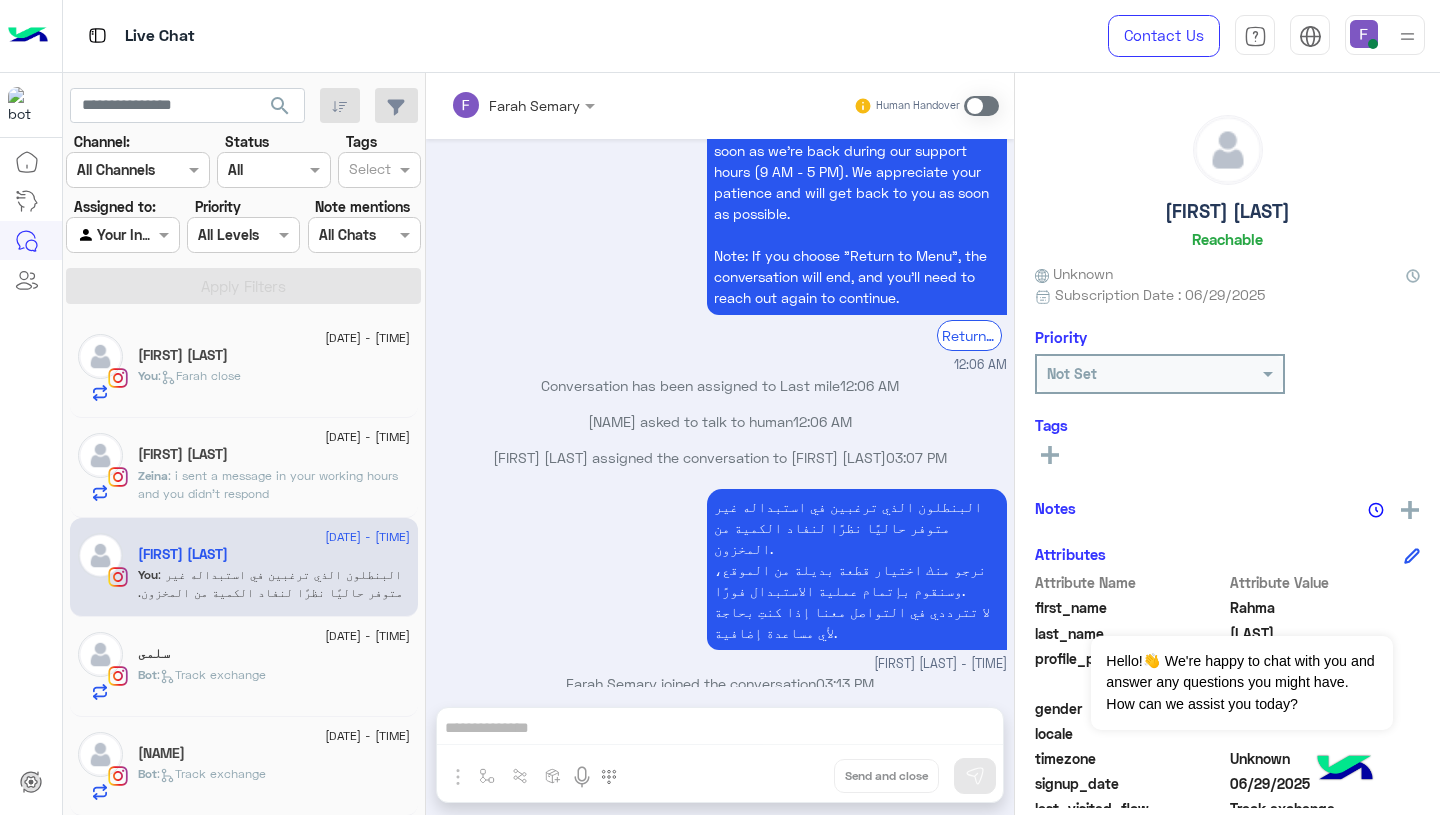 scroll, scrollTop: 2294, scrollLeft: 0, axis: vertical 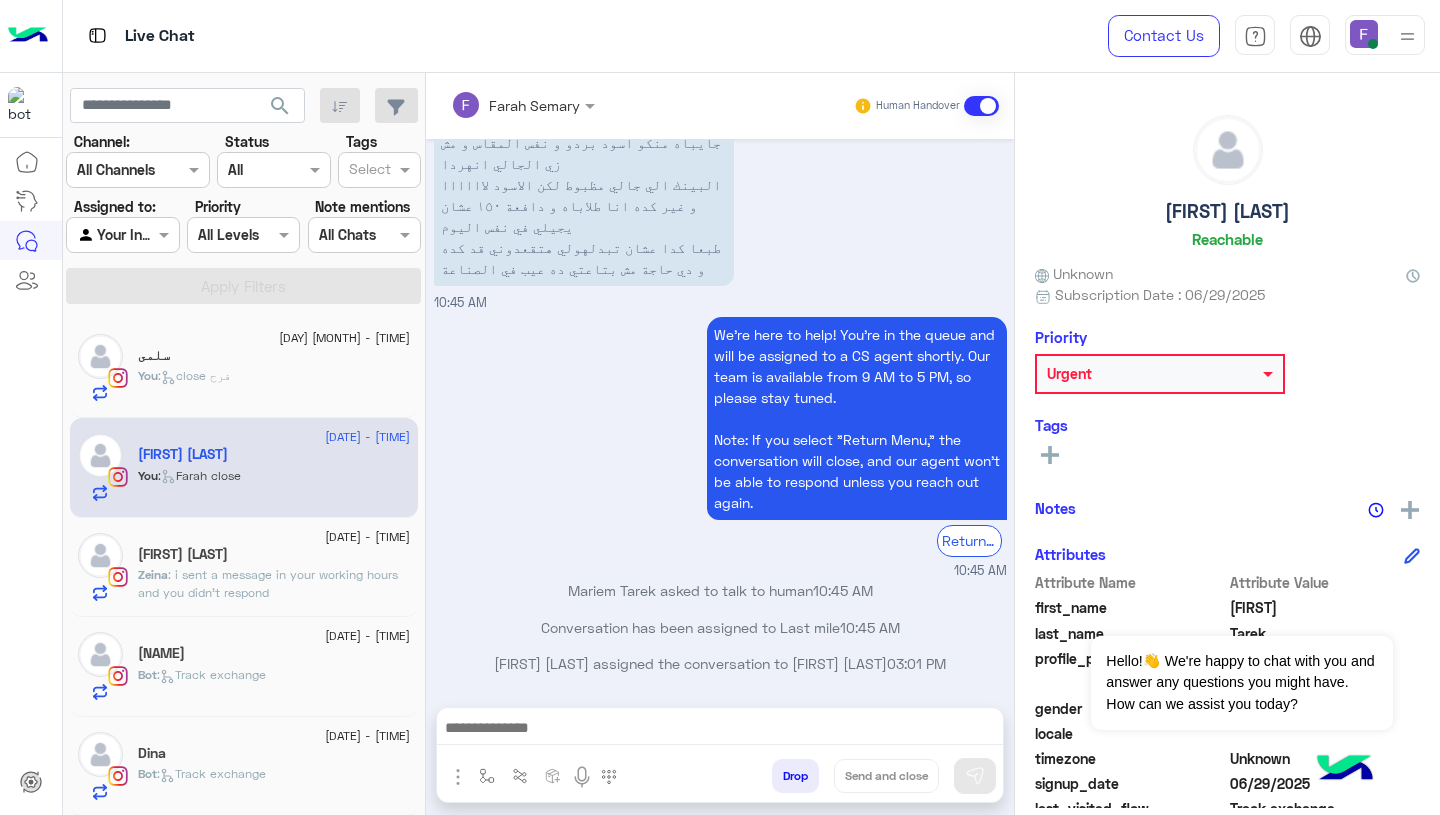 click on "Zeina Hussein" 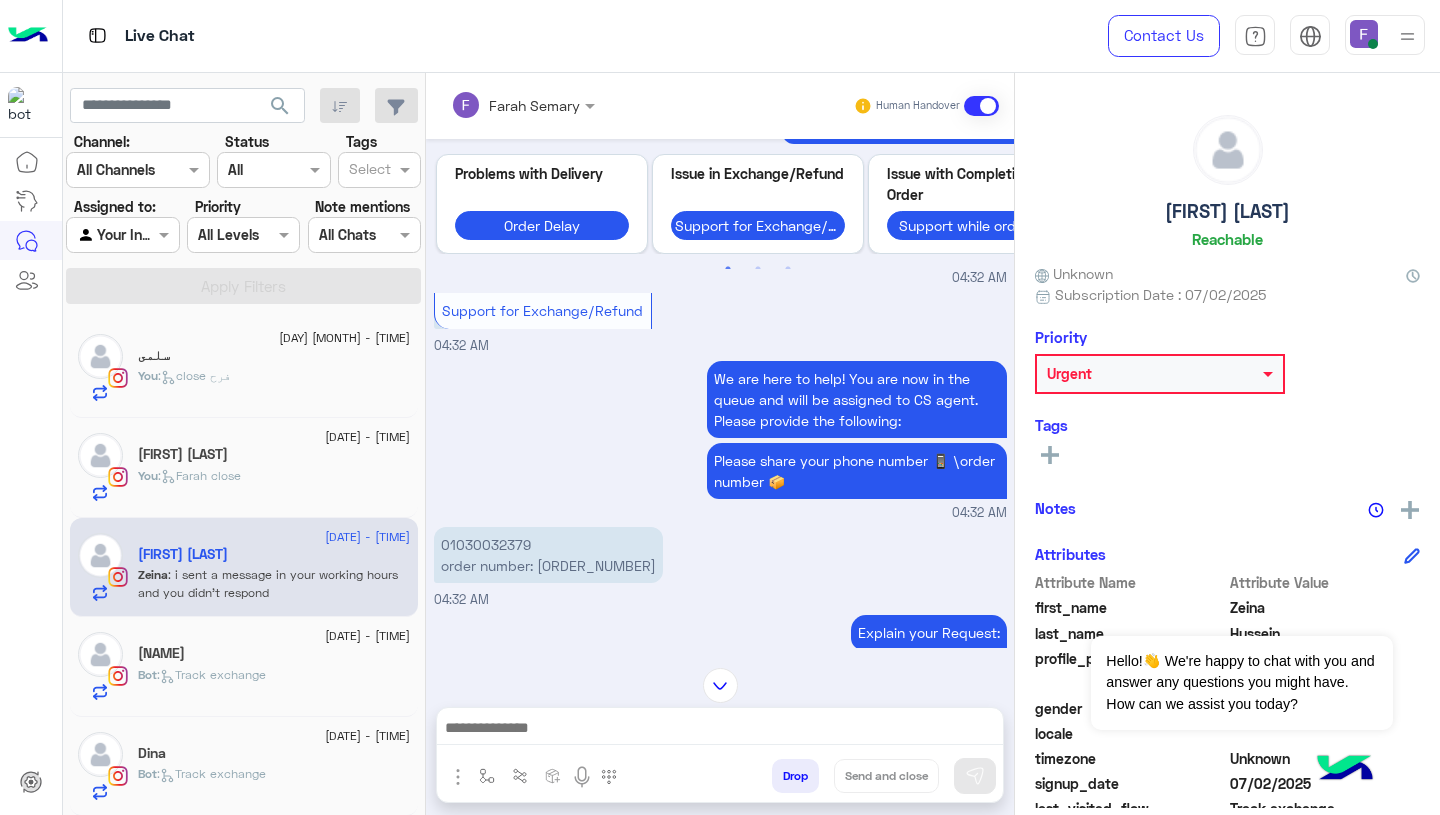 scroll, scrollTop: 1035, scrollLeft: 0, axis: vertical 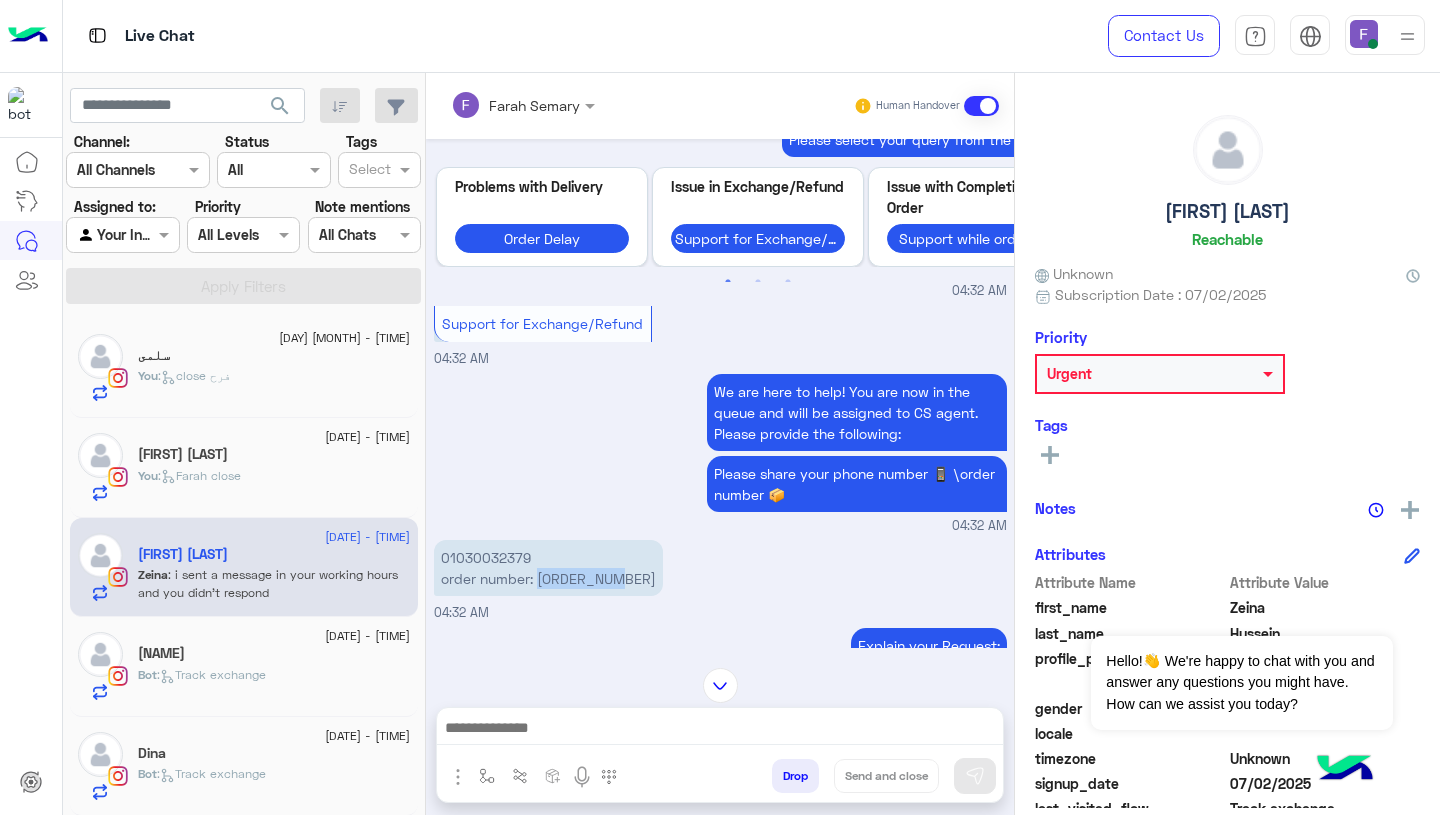 drag, startPoint x: 538, startPoint y: 581, endPoint x: 645, endPoint y: 579, distance: 107.01869 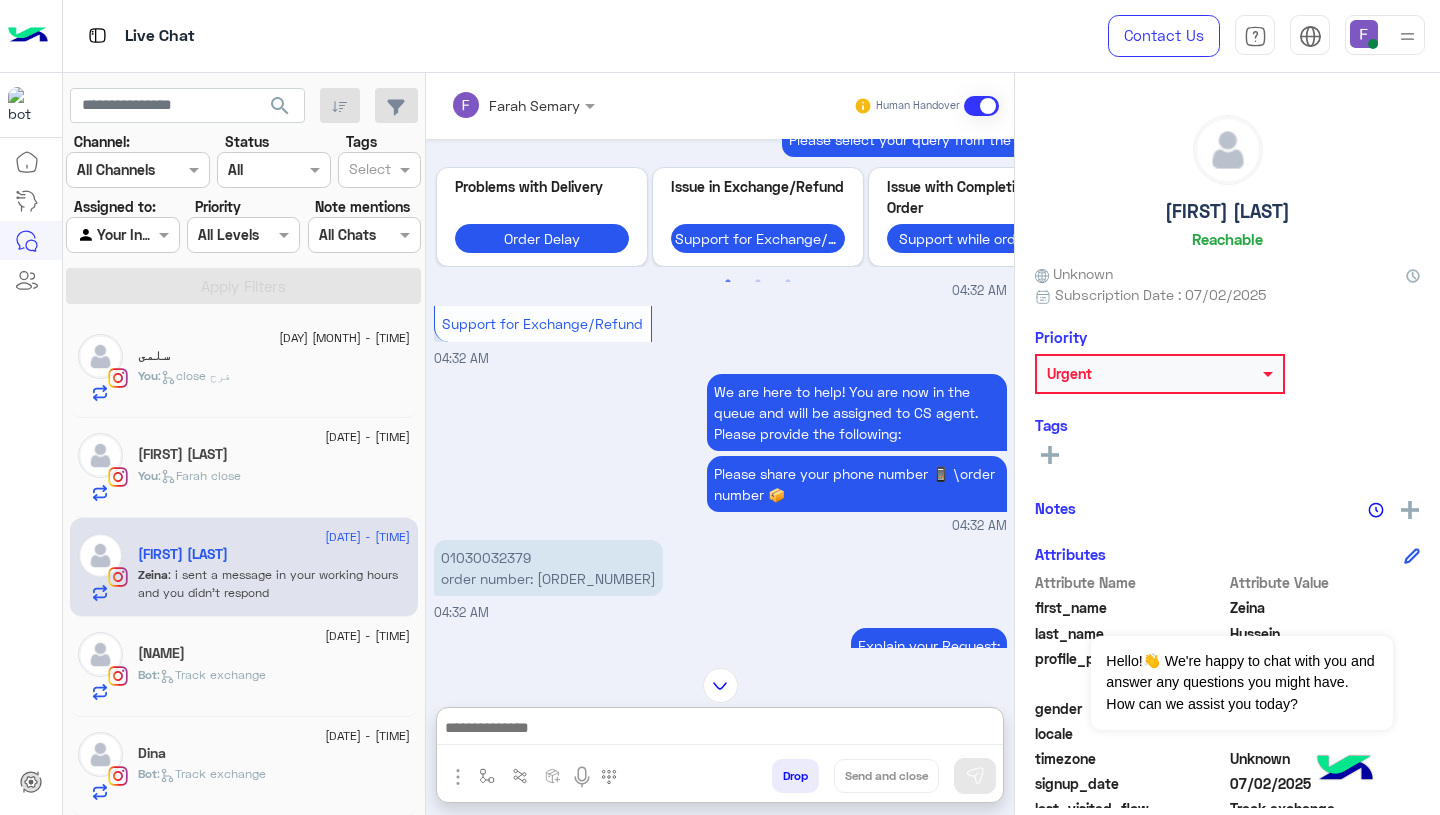 click at bounding box center [720, 730] 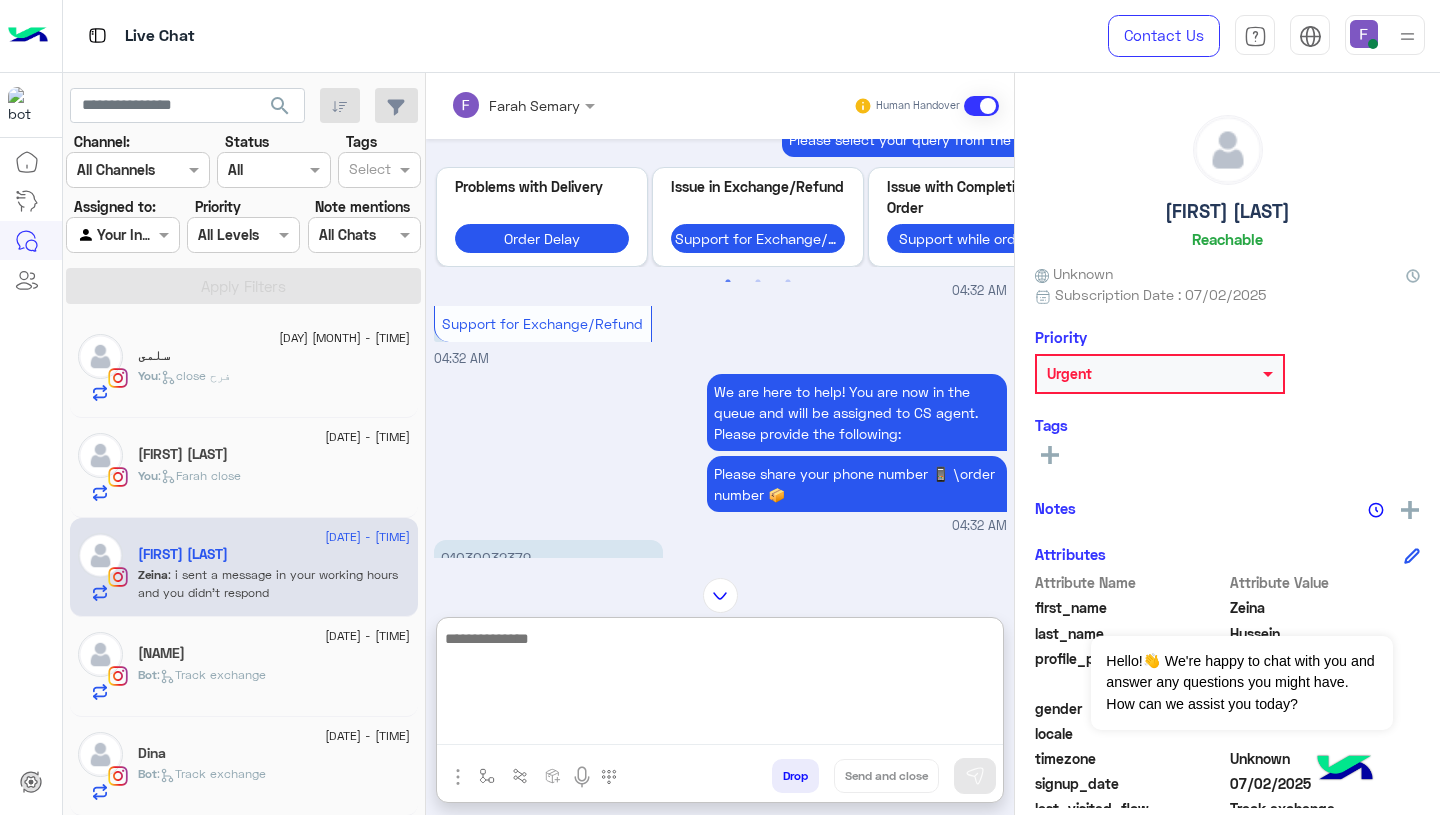 paste on "**********" 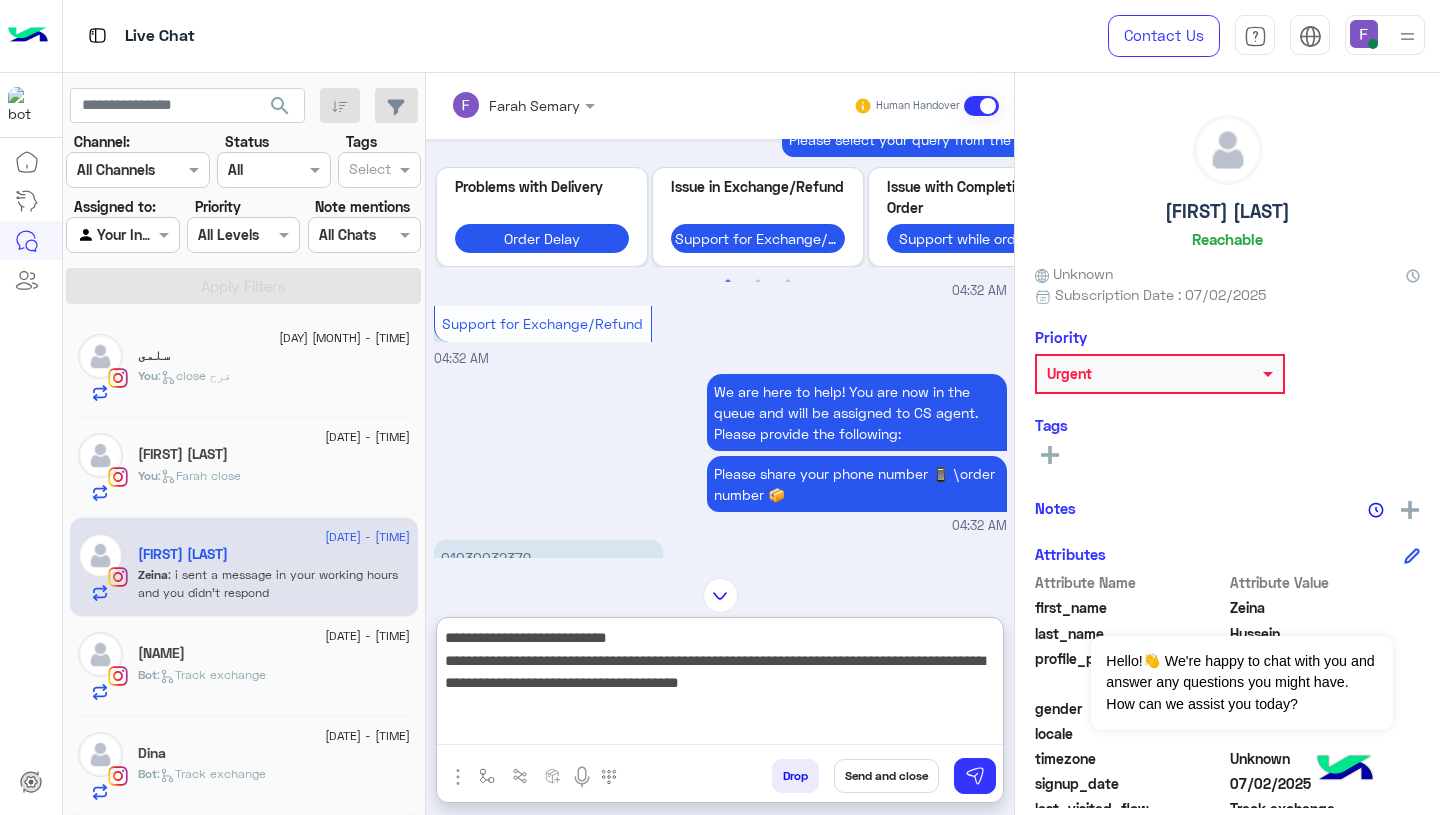 click on "**********" at bounding box center (720, 685) 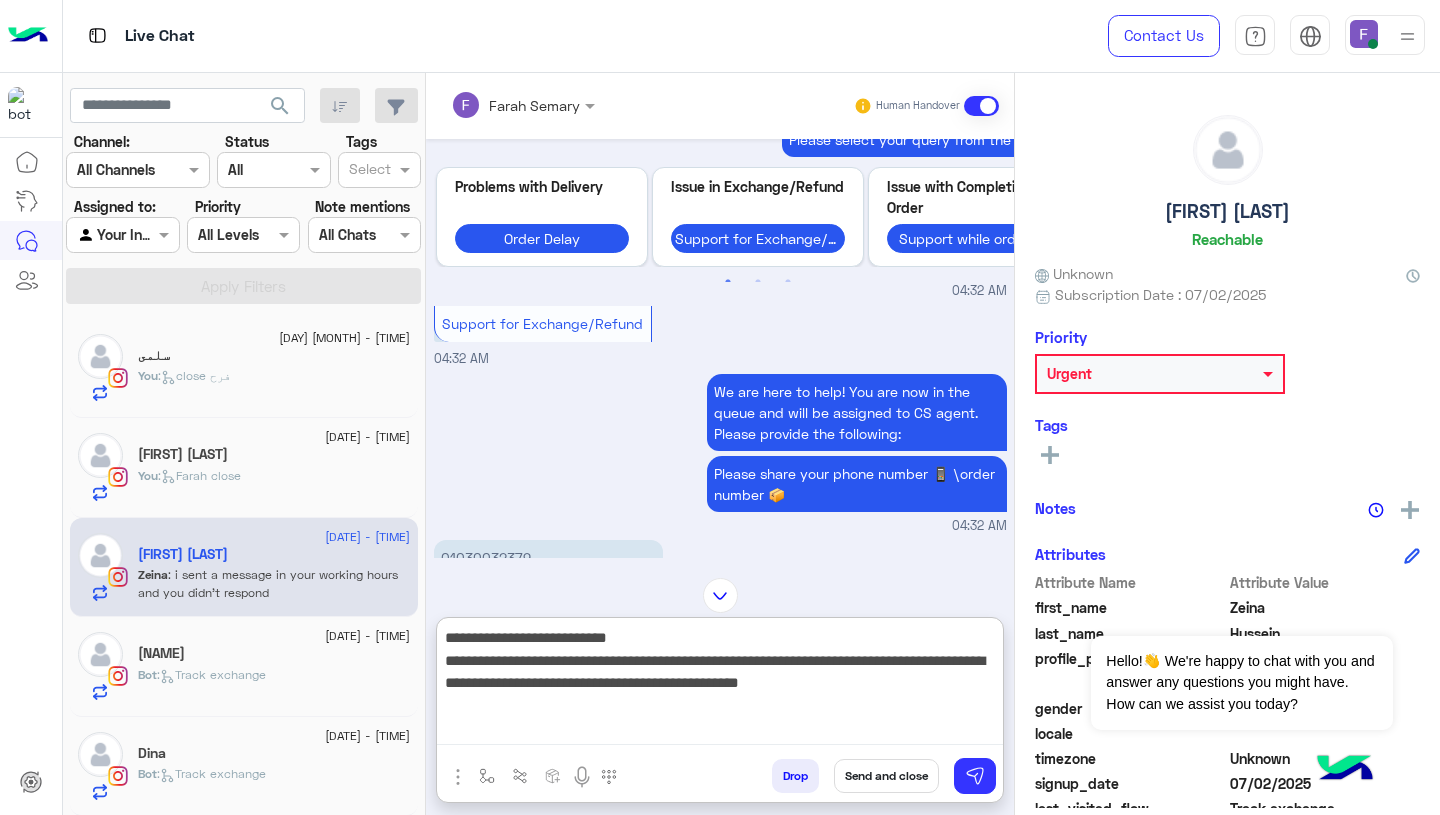 click on "**********" at bounding box center [720, 685] 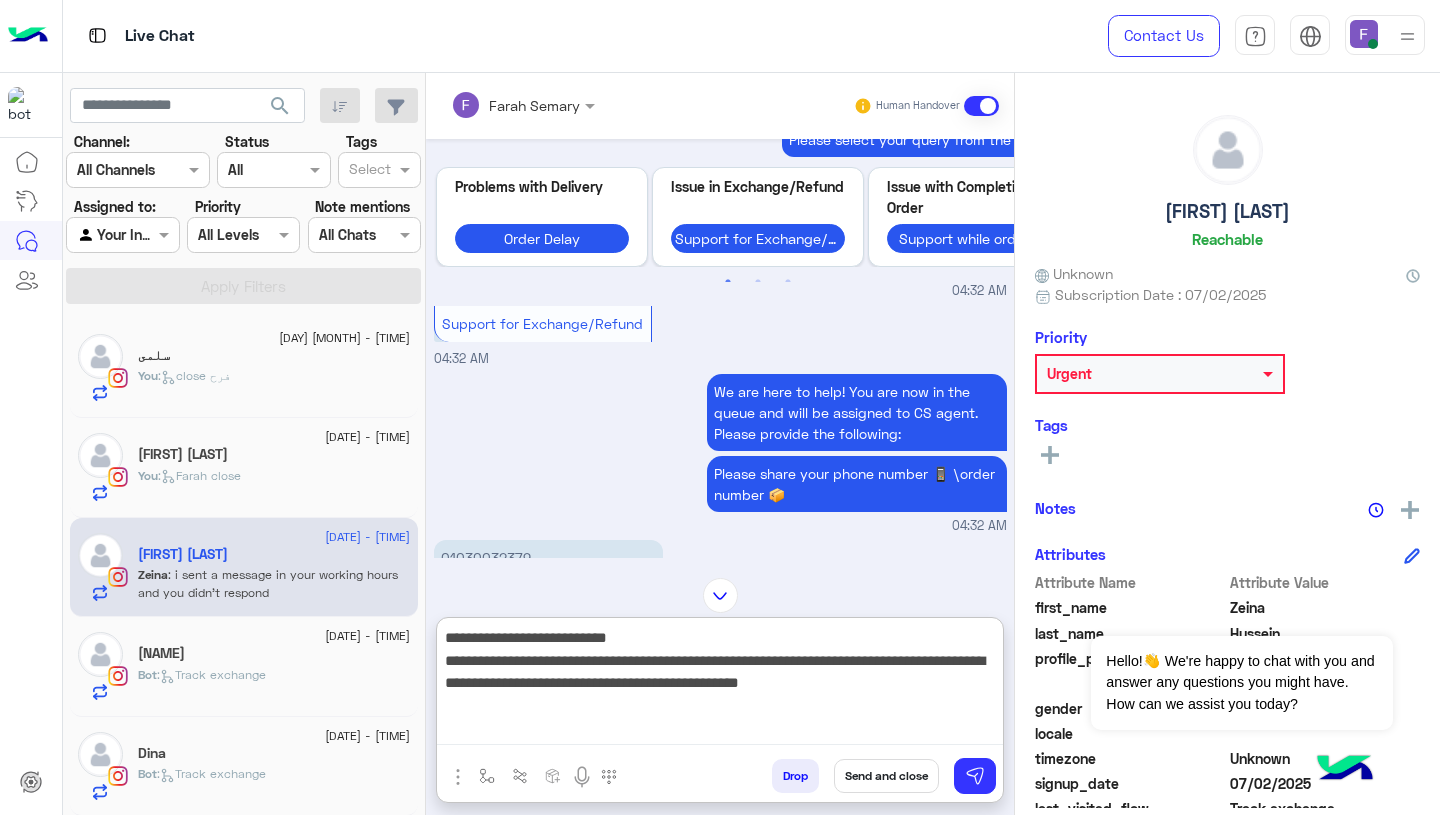 paste on "******" 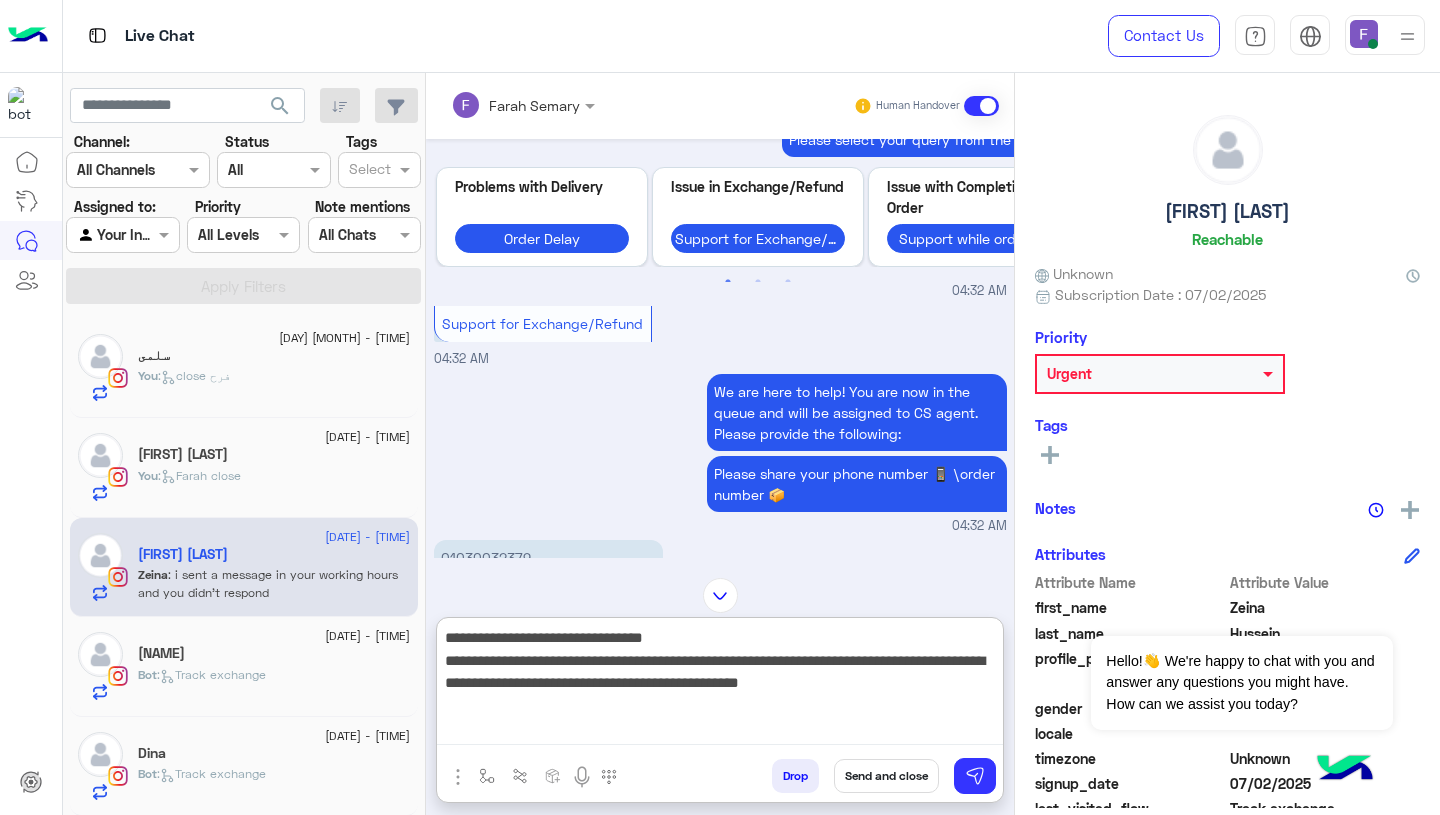 type on "**********" 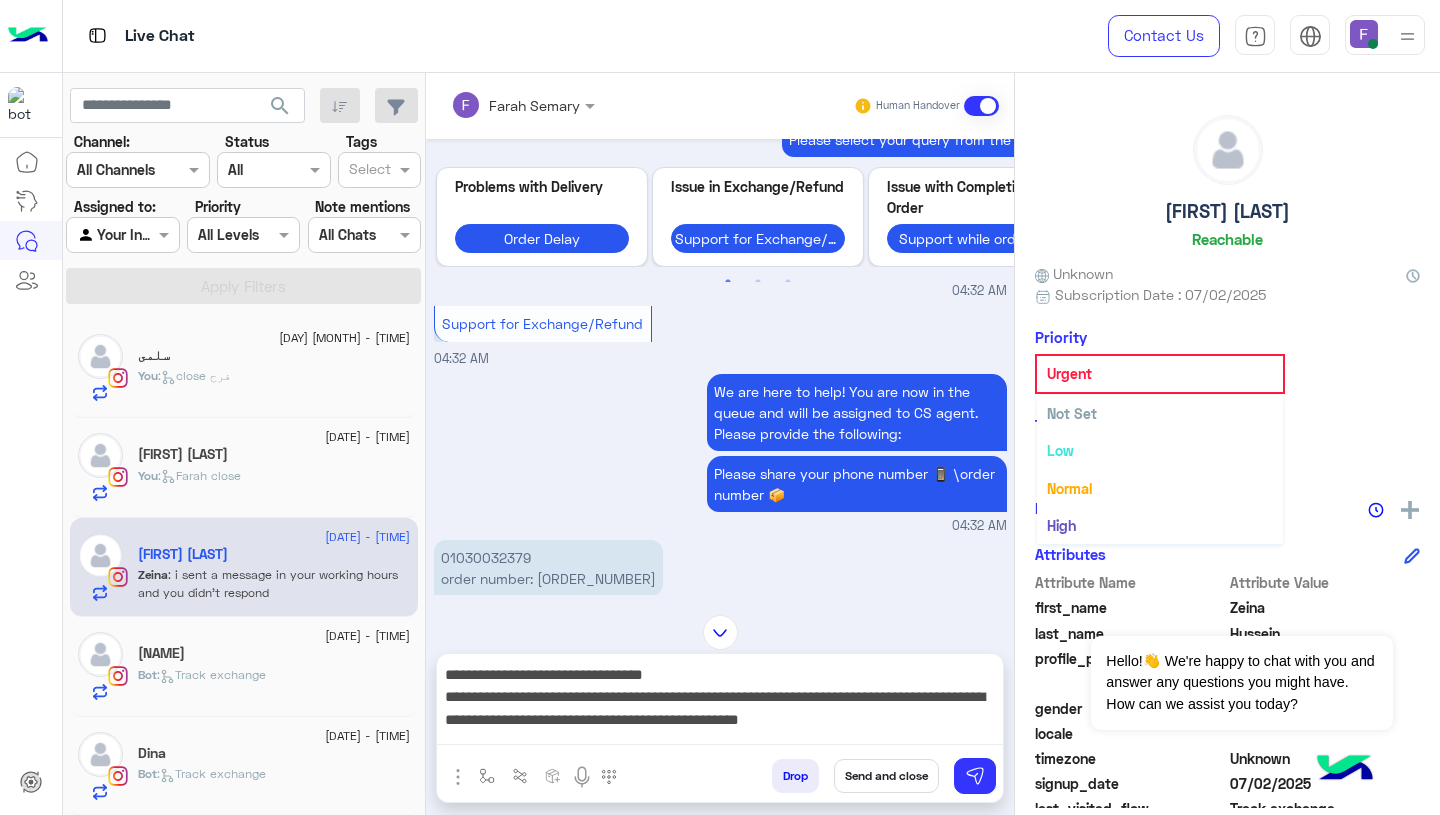 scroll, scrollTop: 37, scrollLeft: 0, axis: vertical 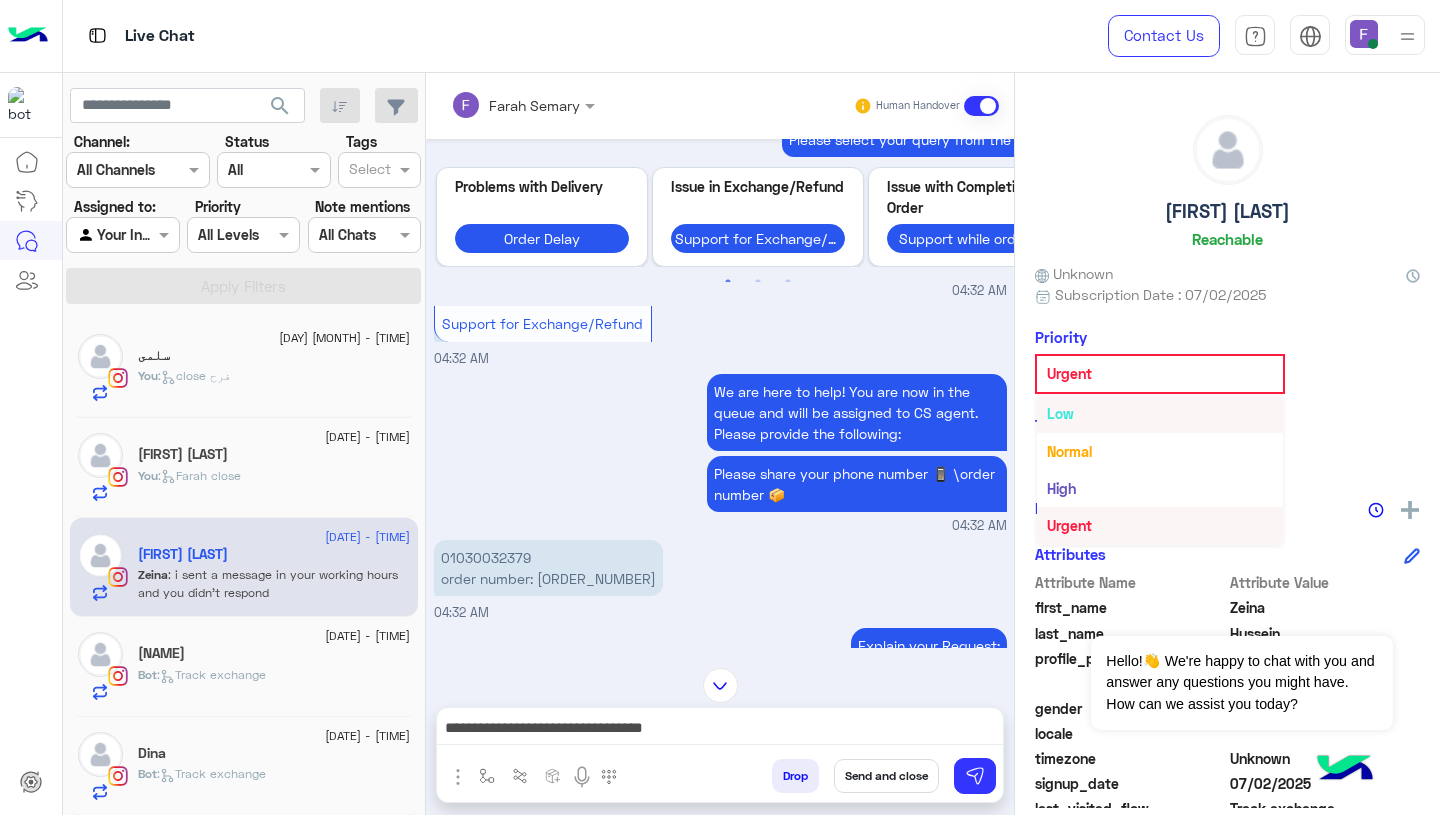 click on "Low" at bounding box center [1160, 413] 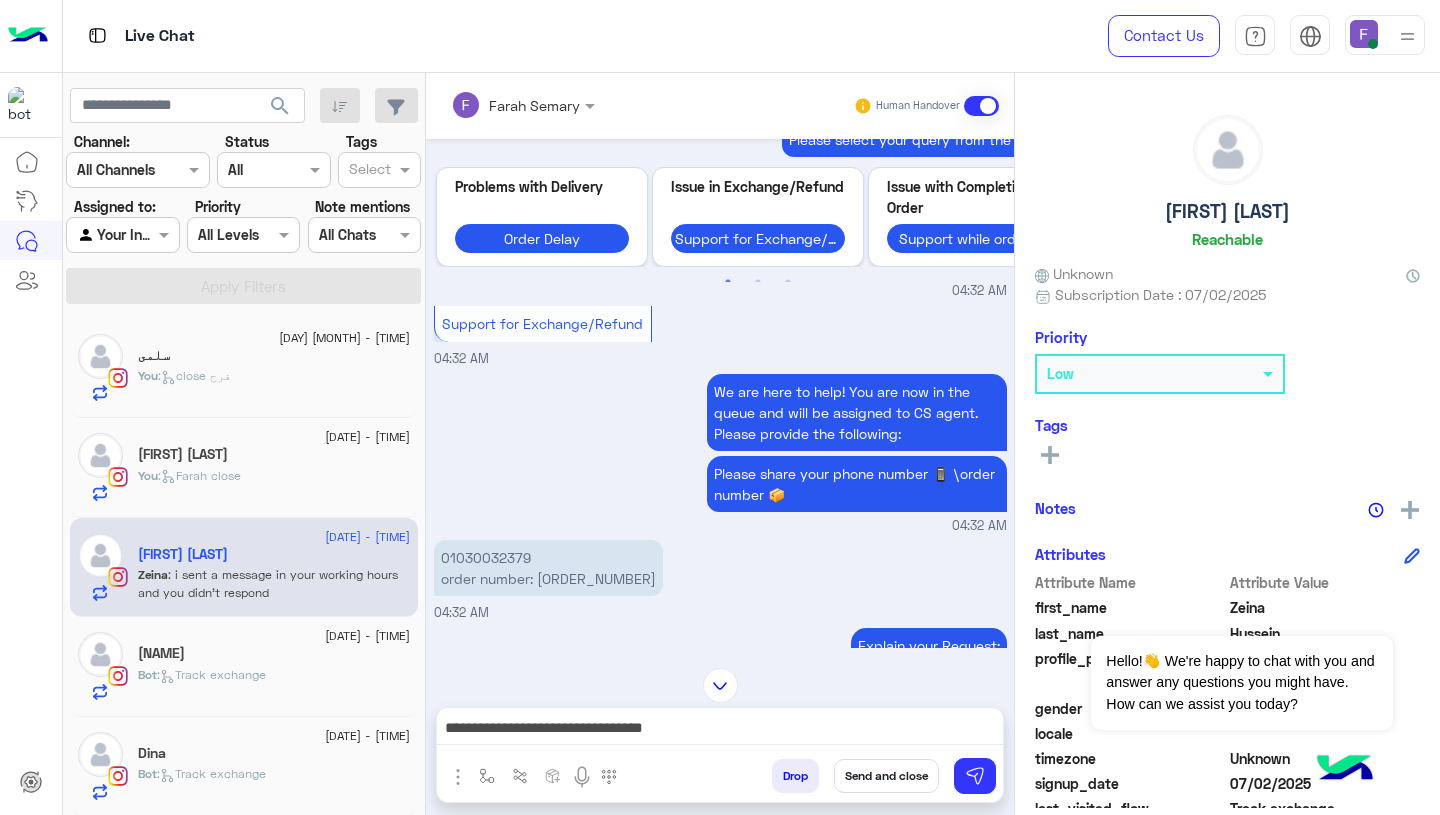 click 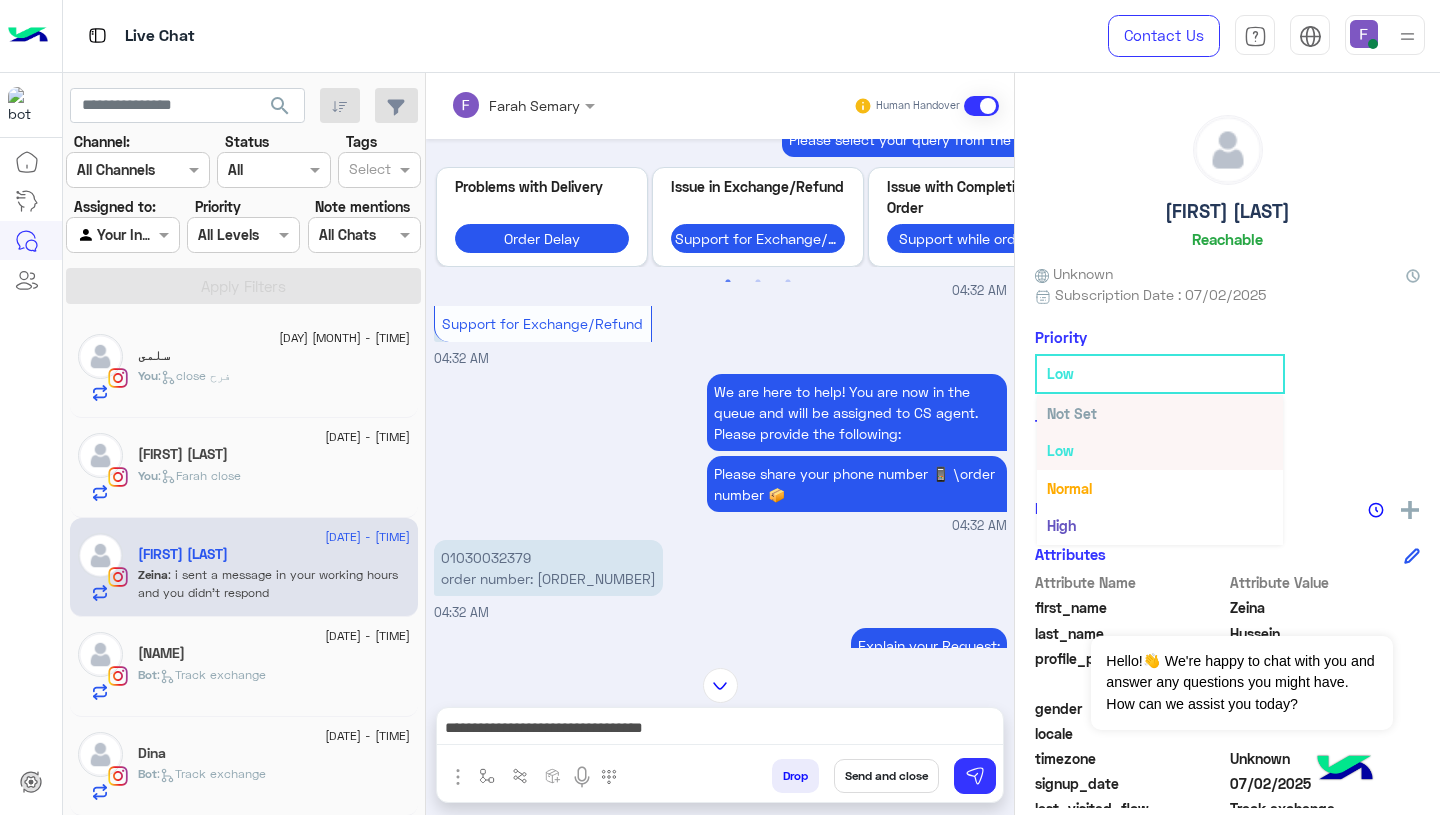 click on "Not Set" at bounding box center [1160, 413] 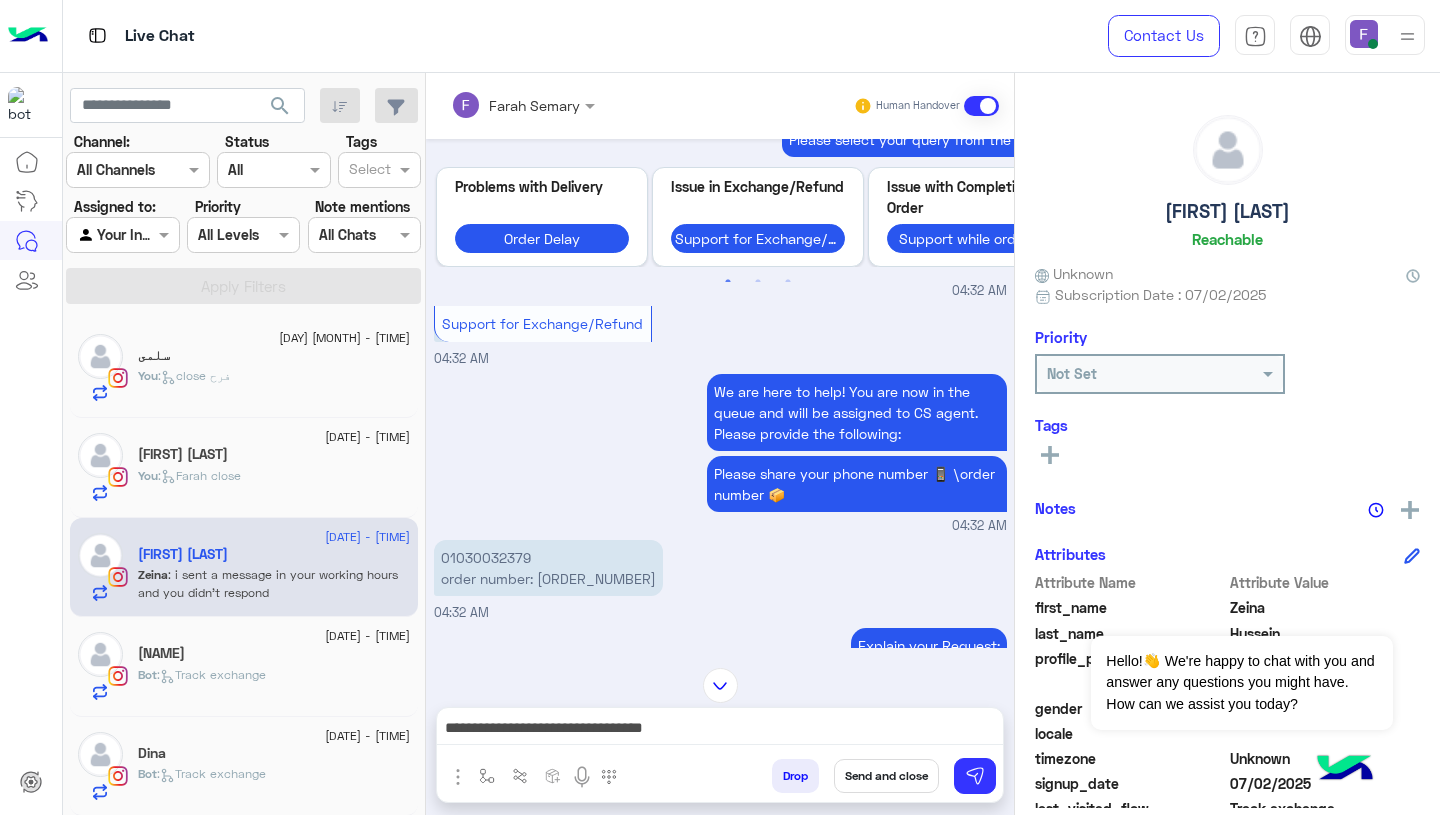 click on "01030032379  order number: #VQRG1MEIE   04:32 AM" at bounding box center (720, 579) 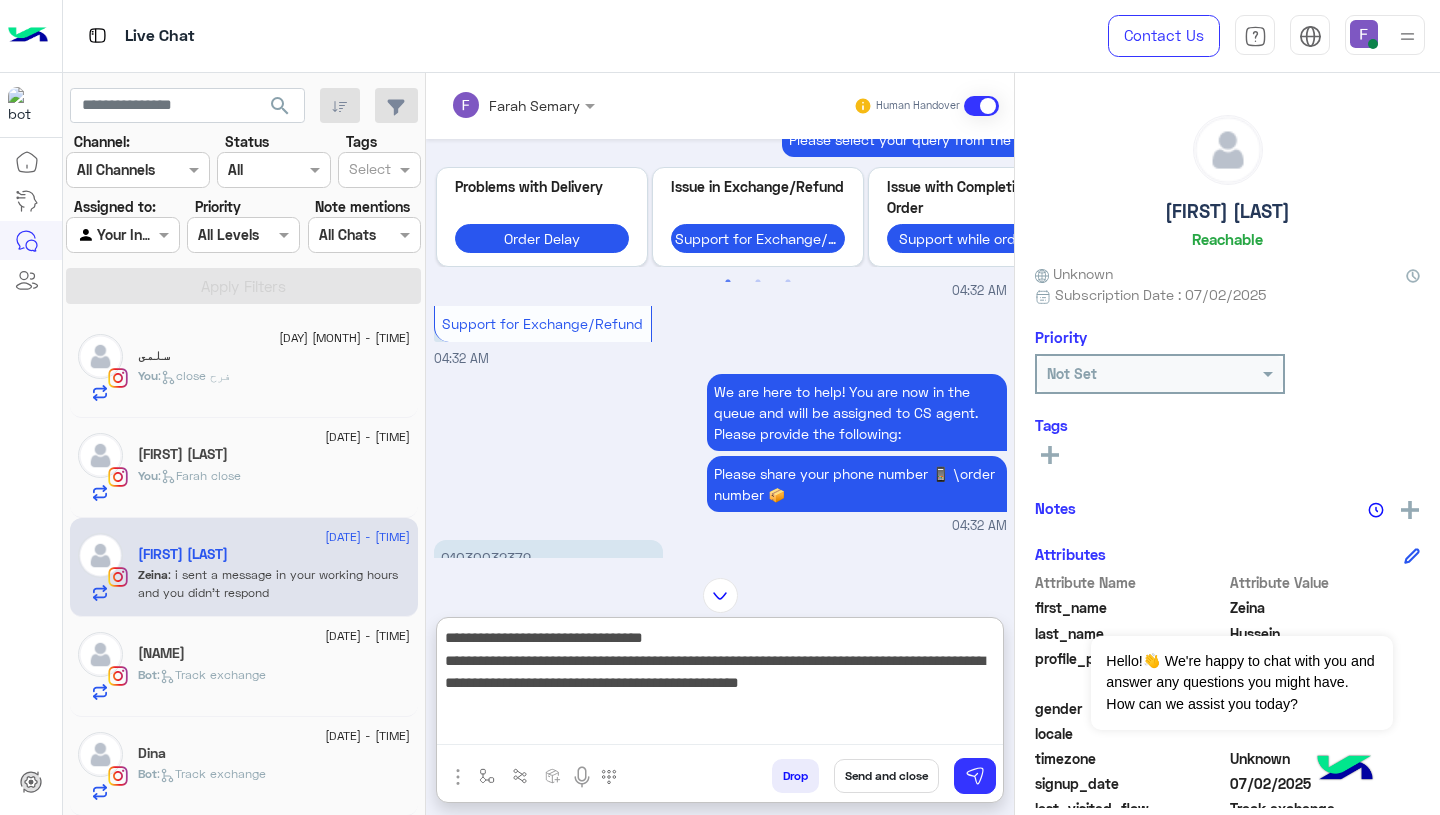 click on "**********" at bounding box center (720, 685) 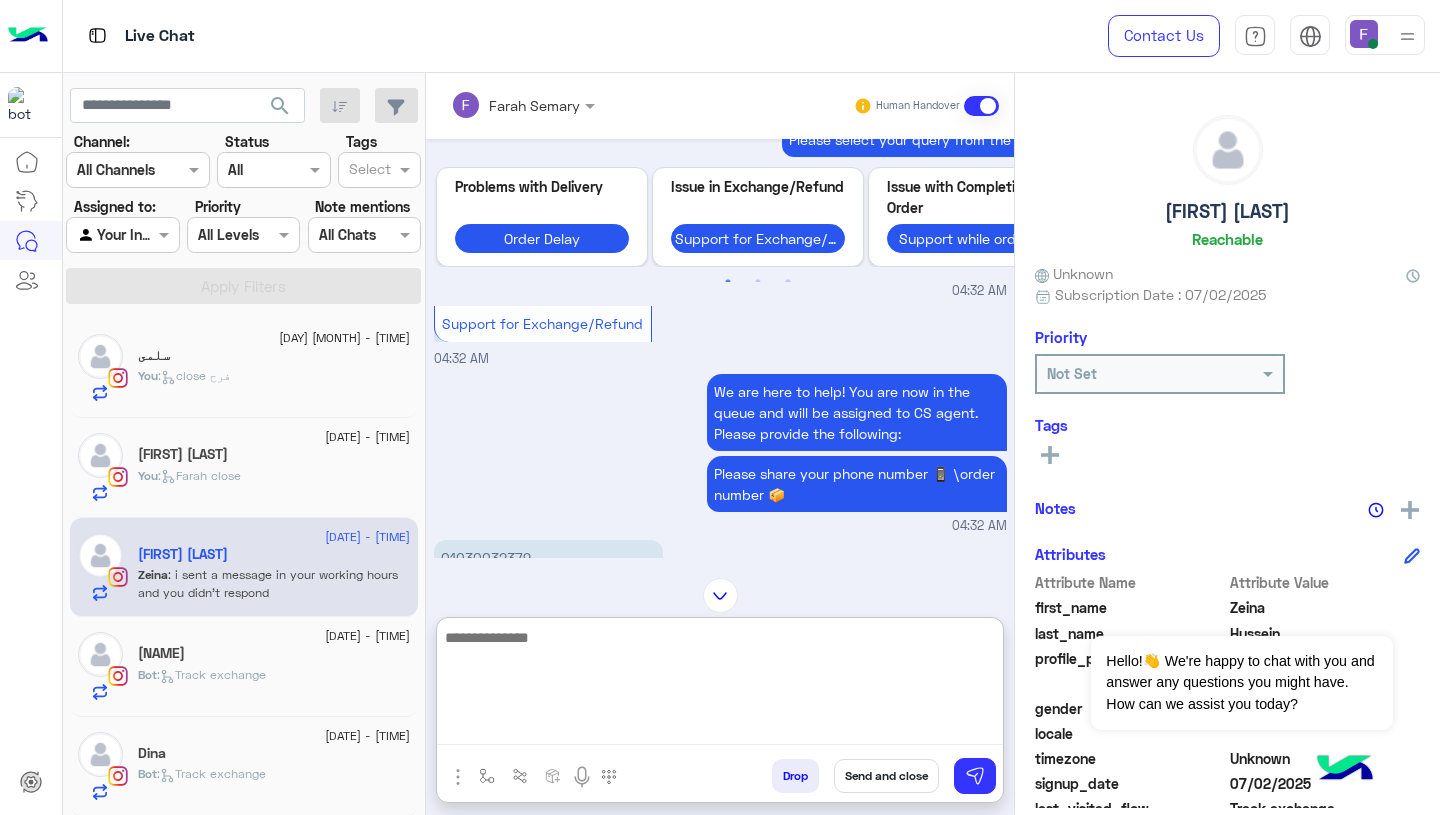 scroll, scrollTop: 1823, scrollLeft: 0, axis: vertical 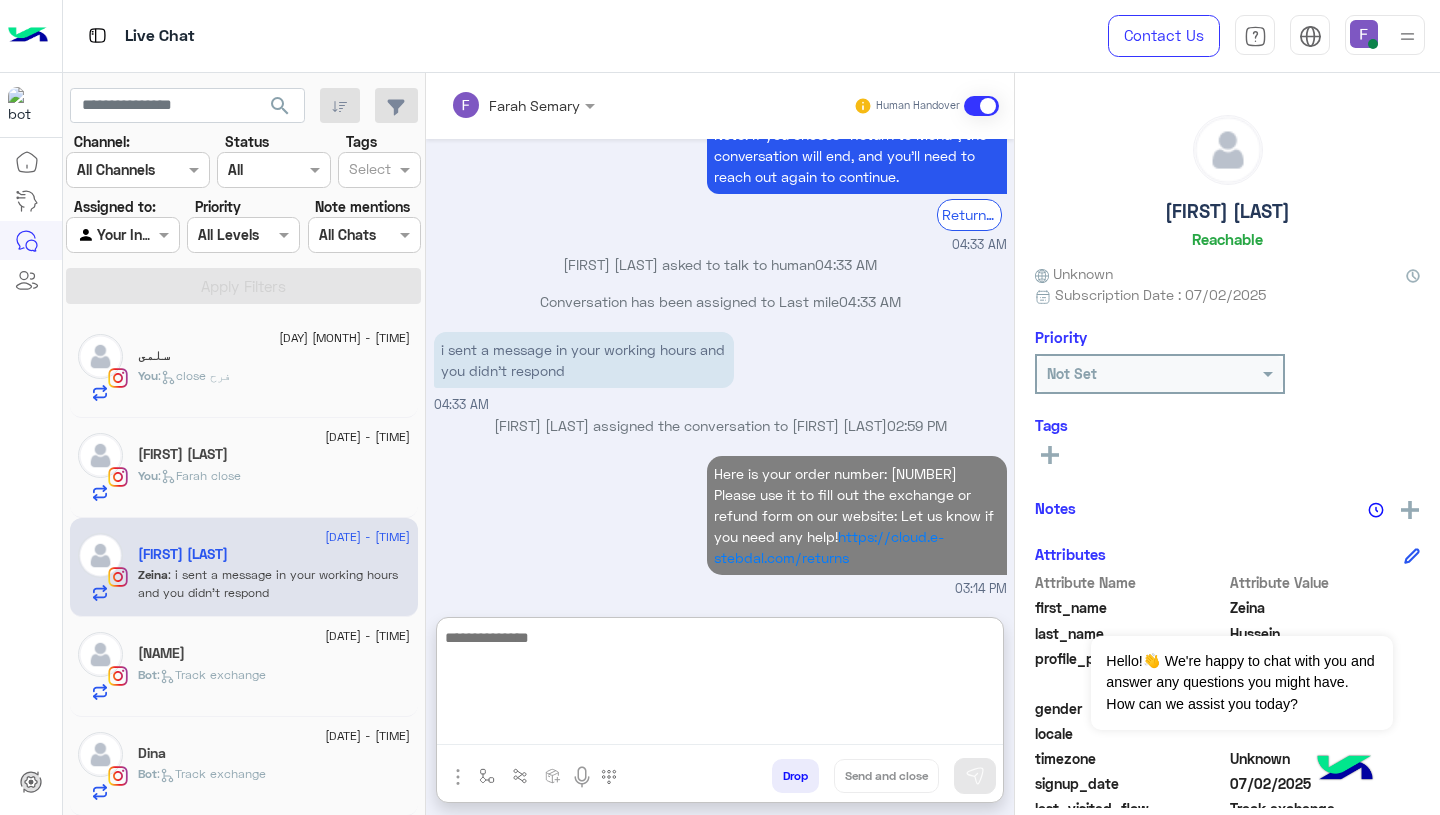 click on "Here is your order number: 105089
Please use it to fill out the exchange or refund form on our website: Let us know if you need any help!   https://cloud.e-stebdal.com/returns   03:14 PM" at bounding box center (720, 525) 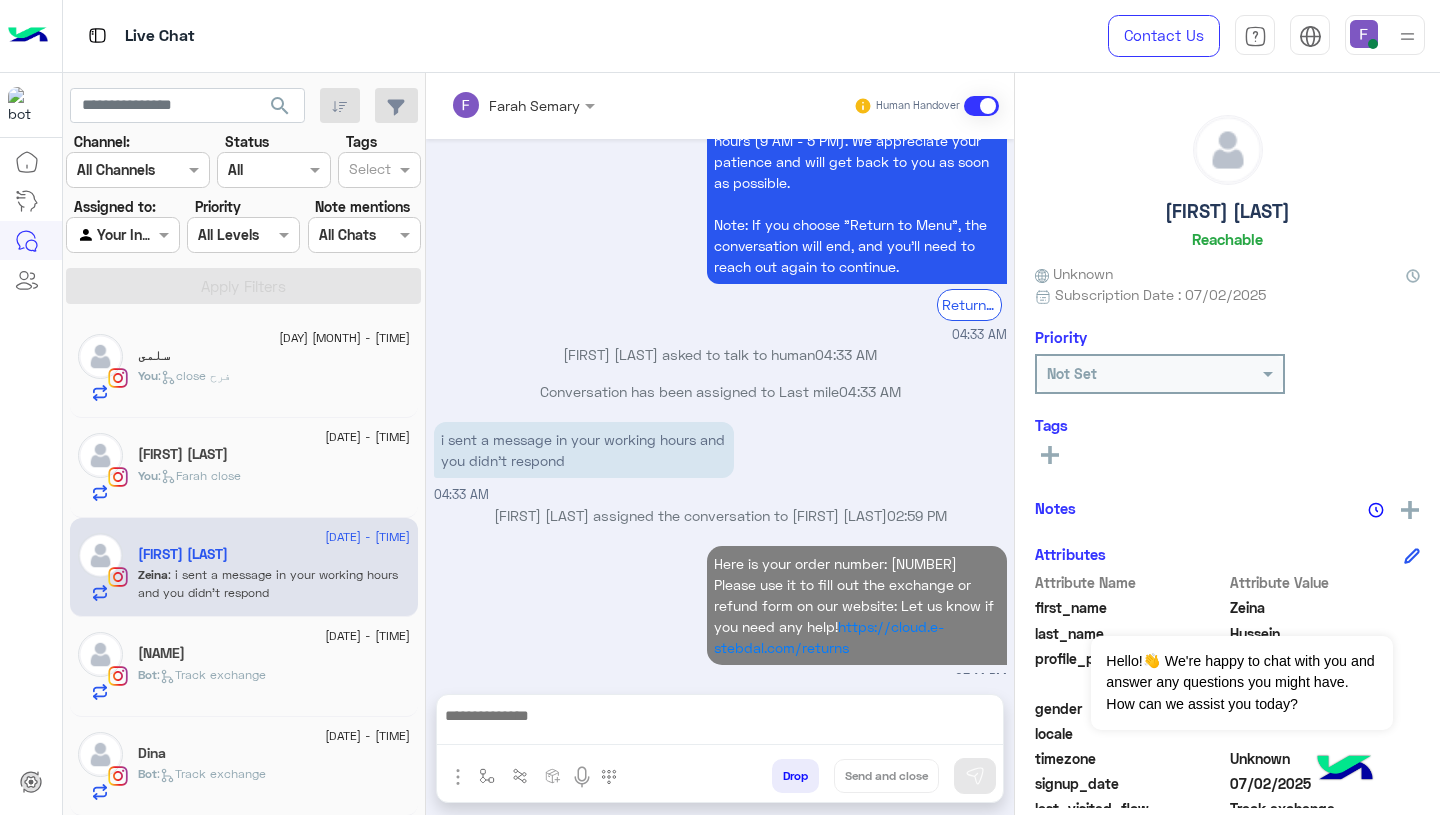 scroll, scrollTop: 1769, scrollLeft: 0, axis: vertical 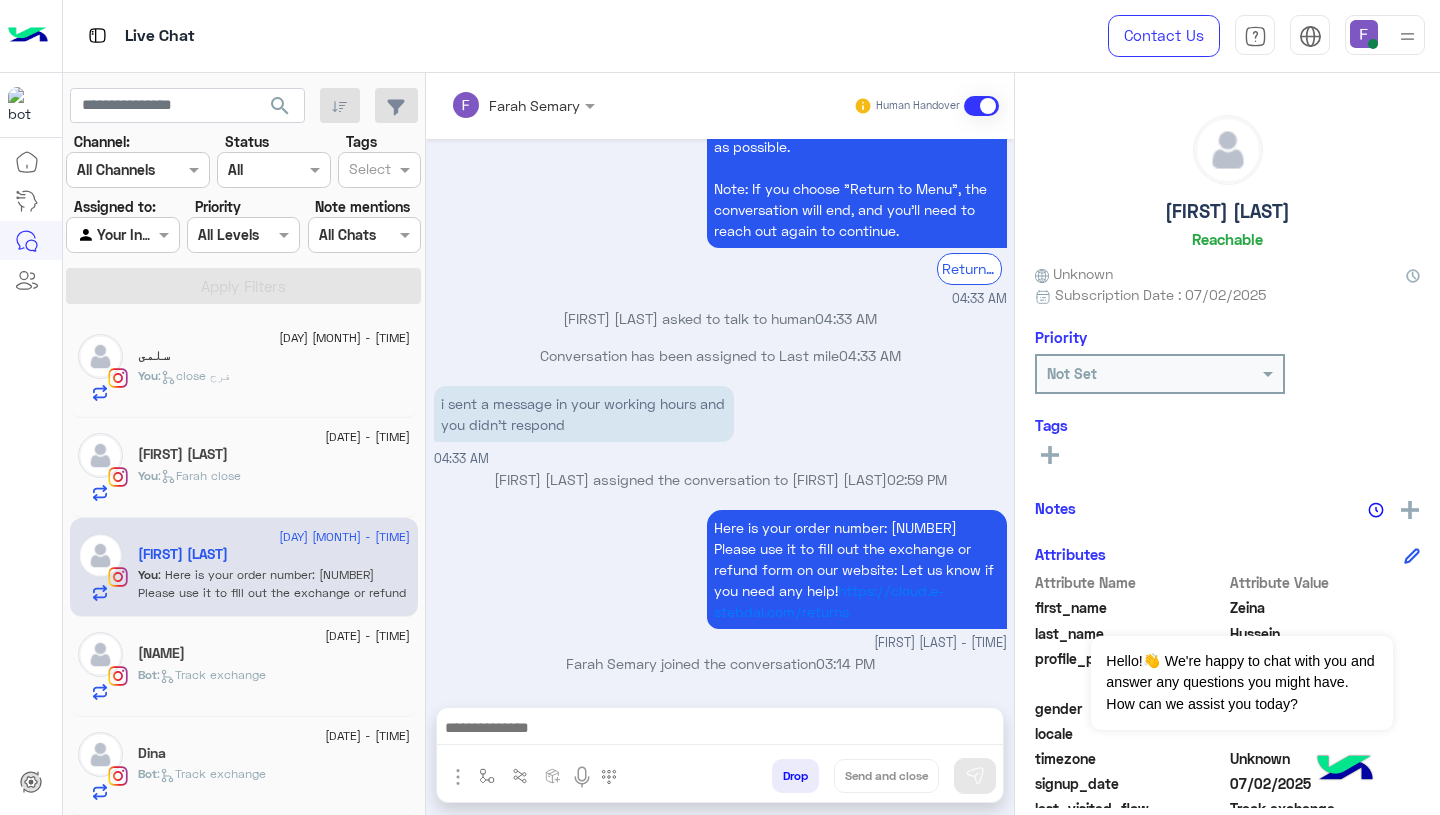 click on "i sent a message in your working hours and you didn’t respond" at bounding box center [584, 414] 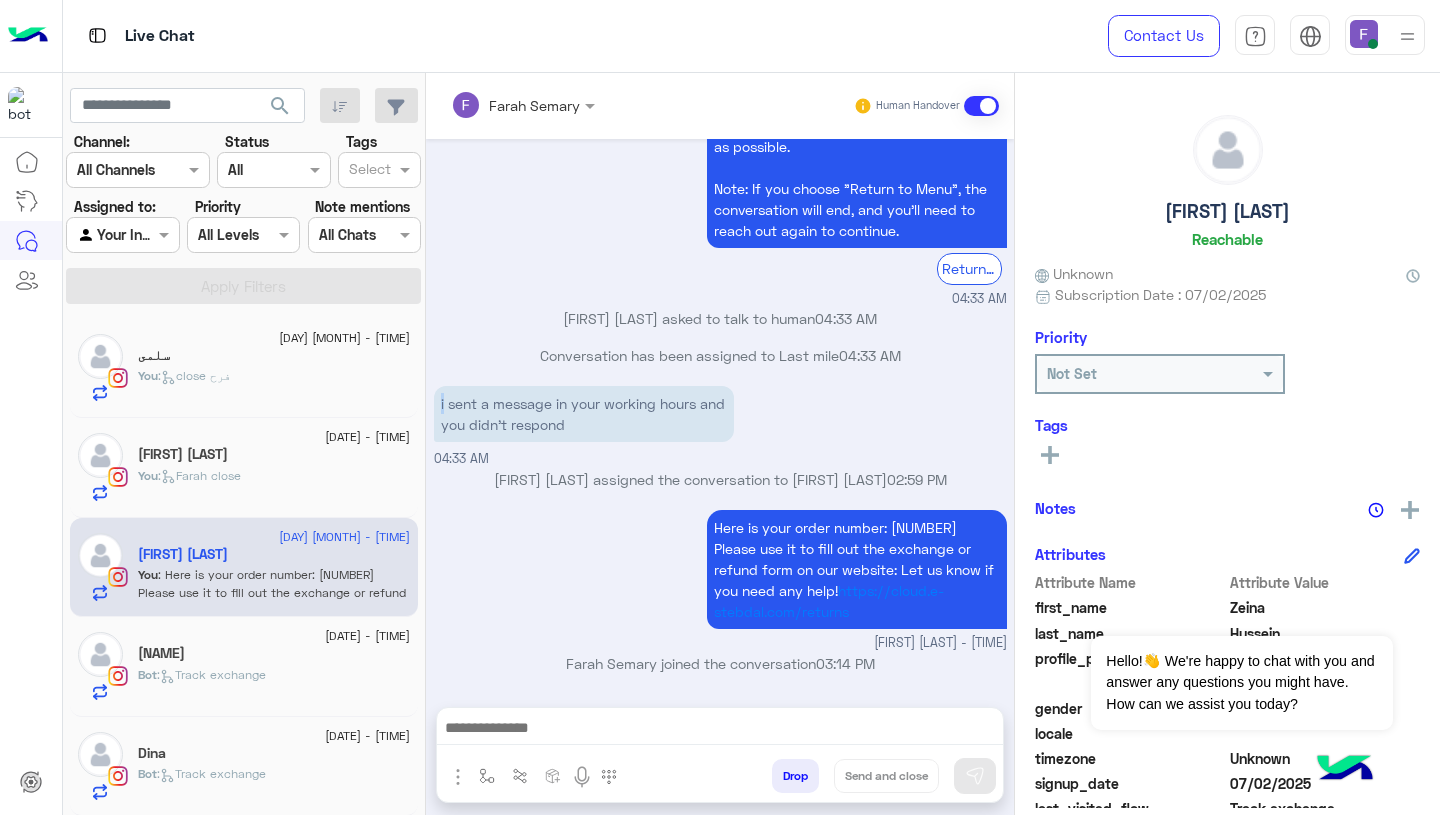 click on "i sent a message in your working hours and you didn’t respond" at bounding box center [584, 414] 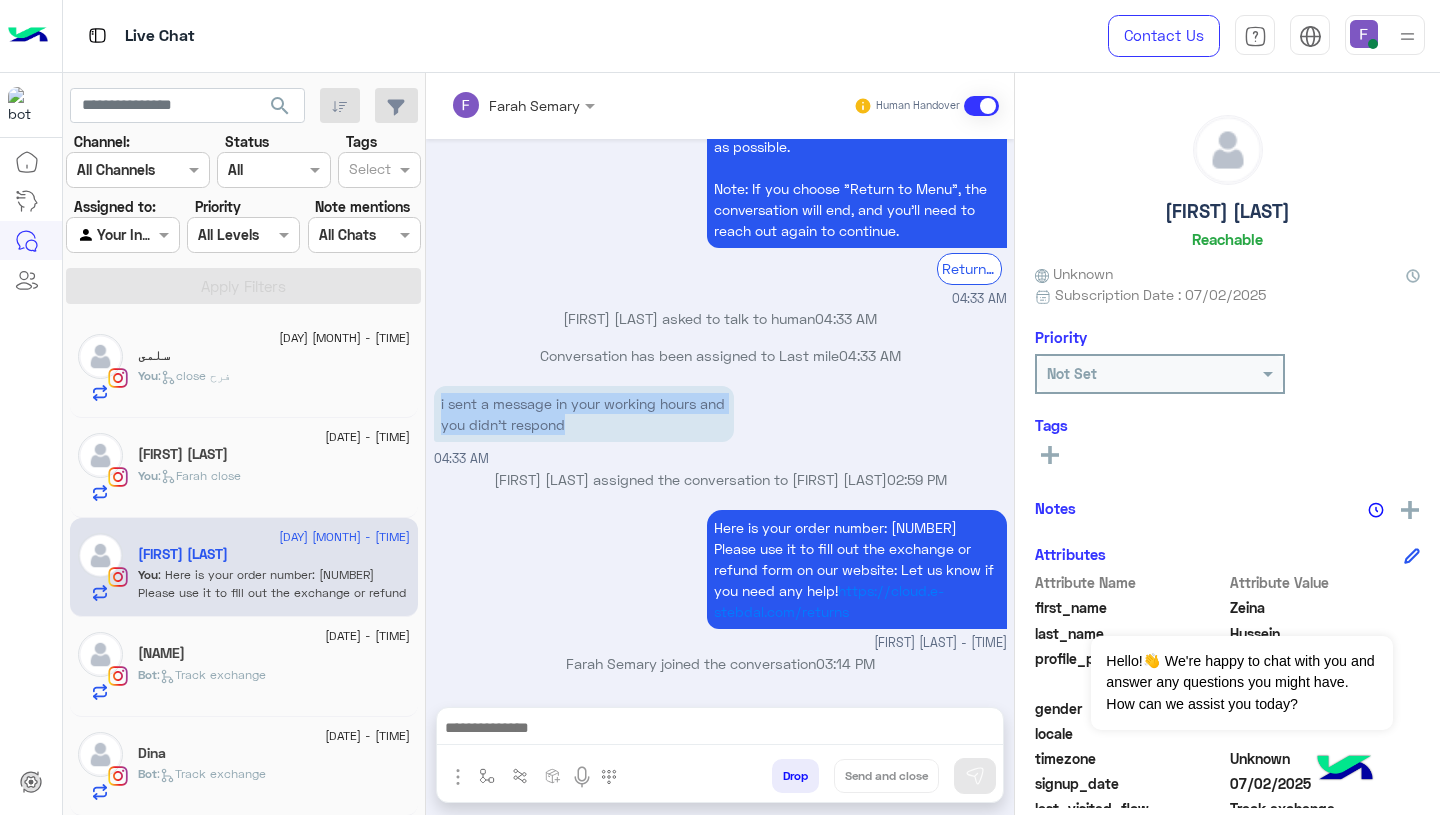 click on "i sent a message in your working hours and you didn’t respond" at bounding box center [584, 414] 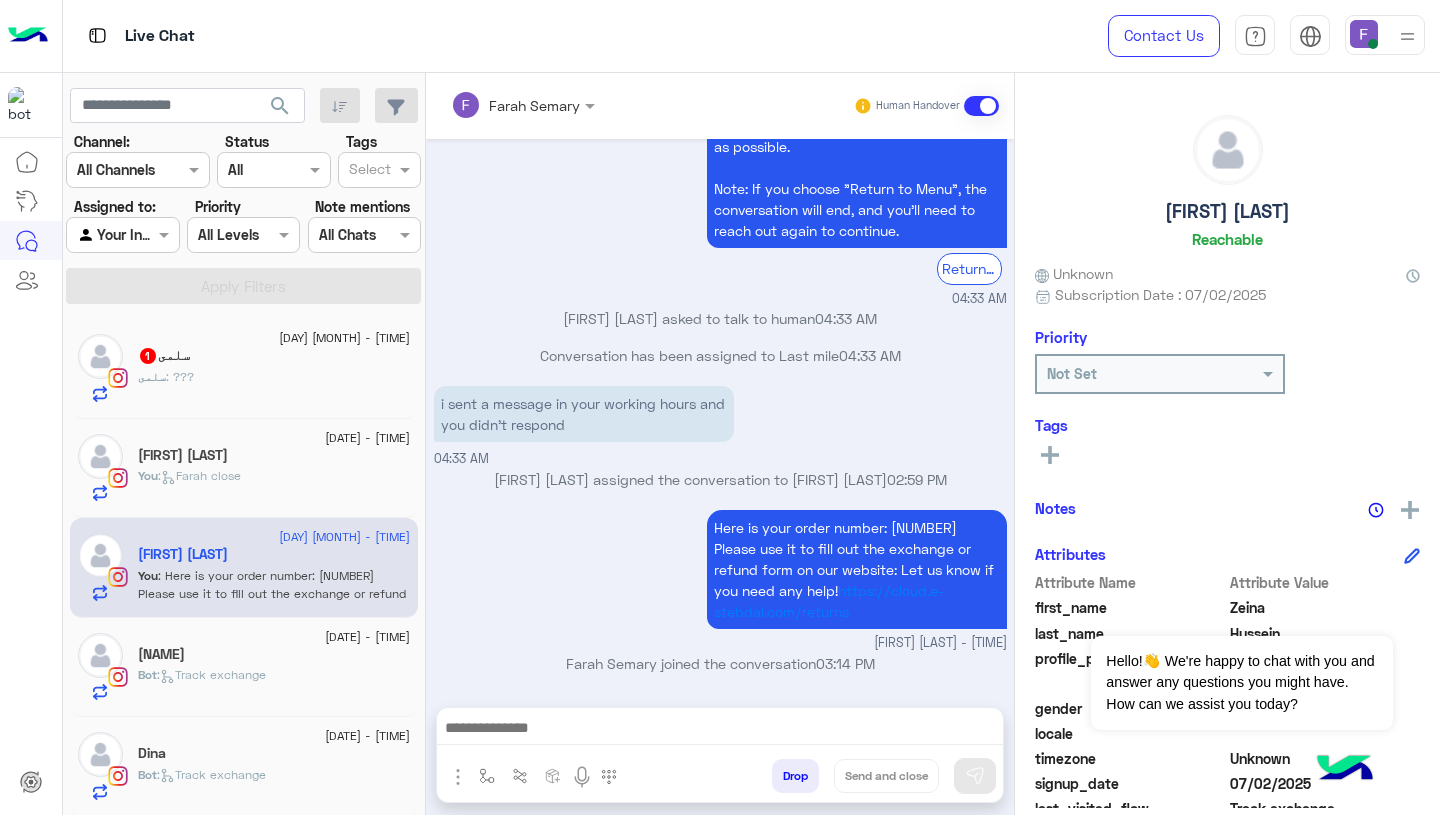 click at bounding box center [720, 730] 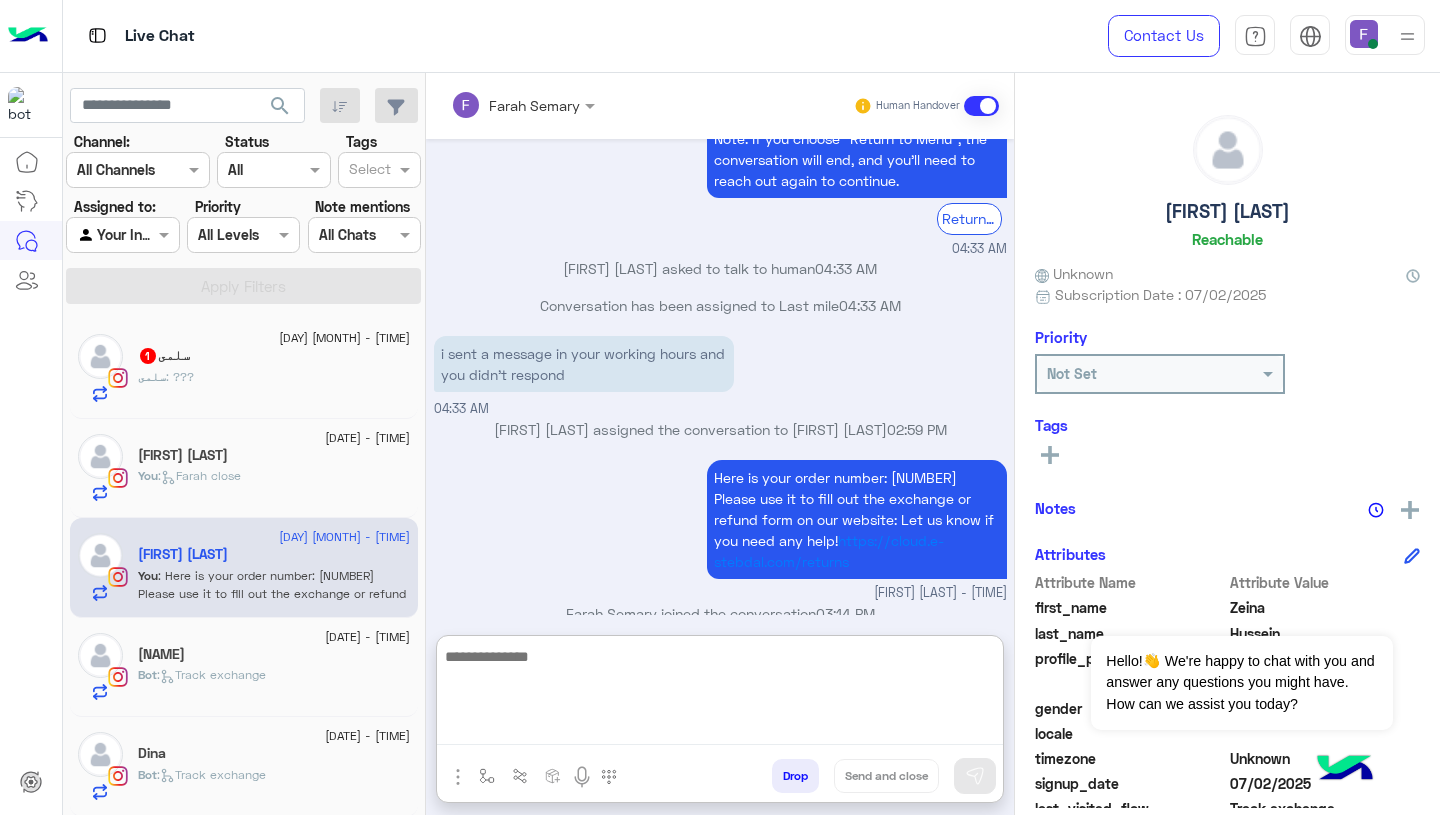 scroll, scrollTop: 1823, scrollLeft: 0, axis: vertical 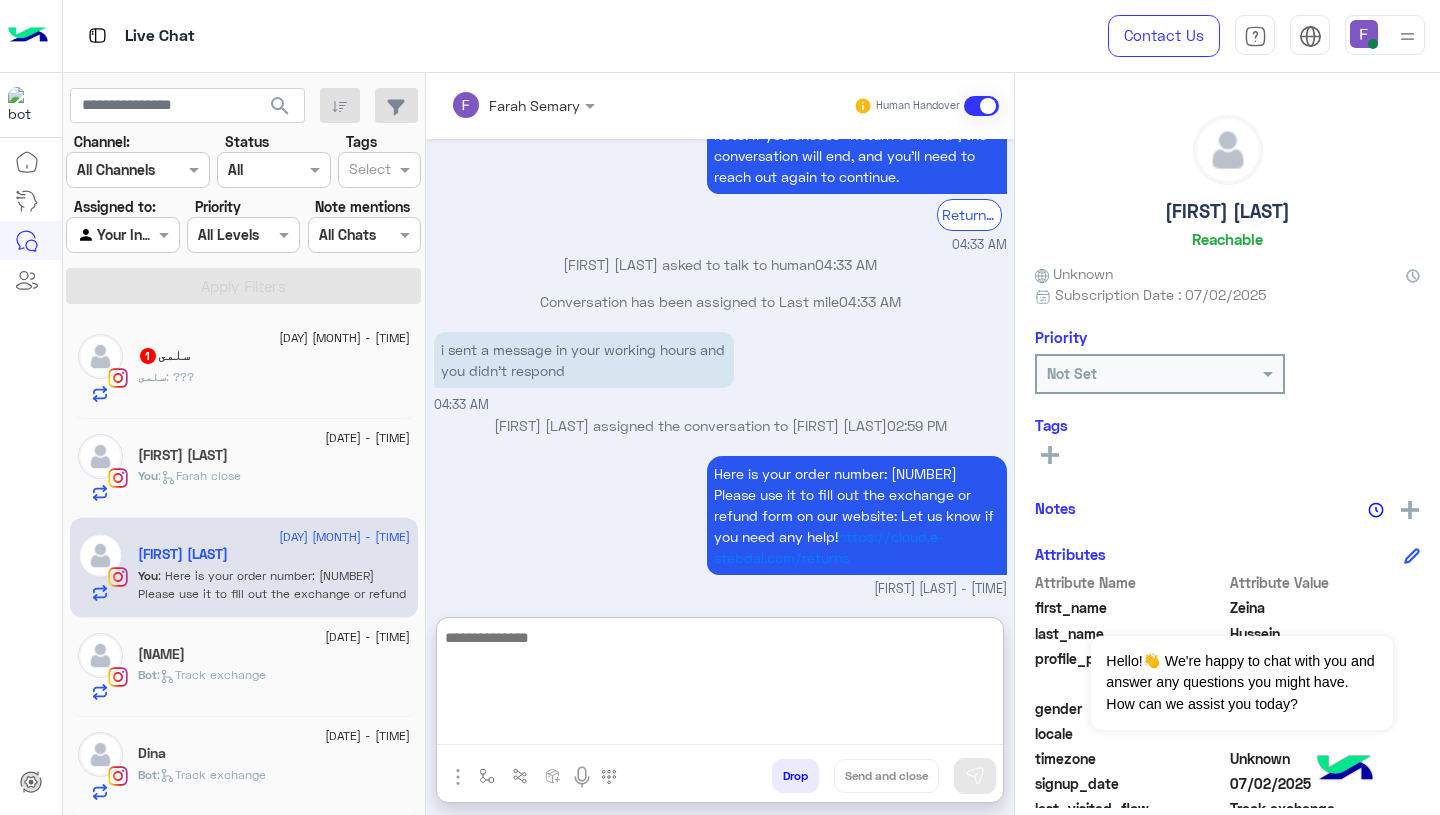paste on "**********" 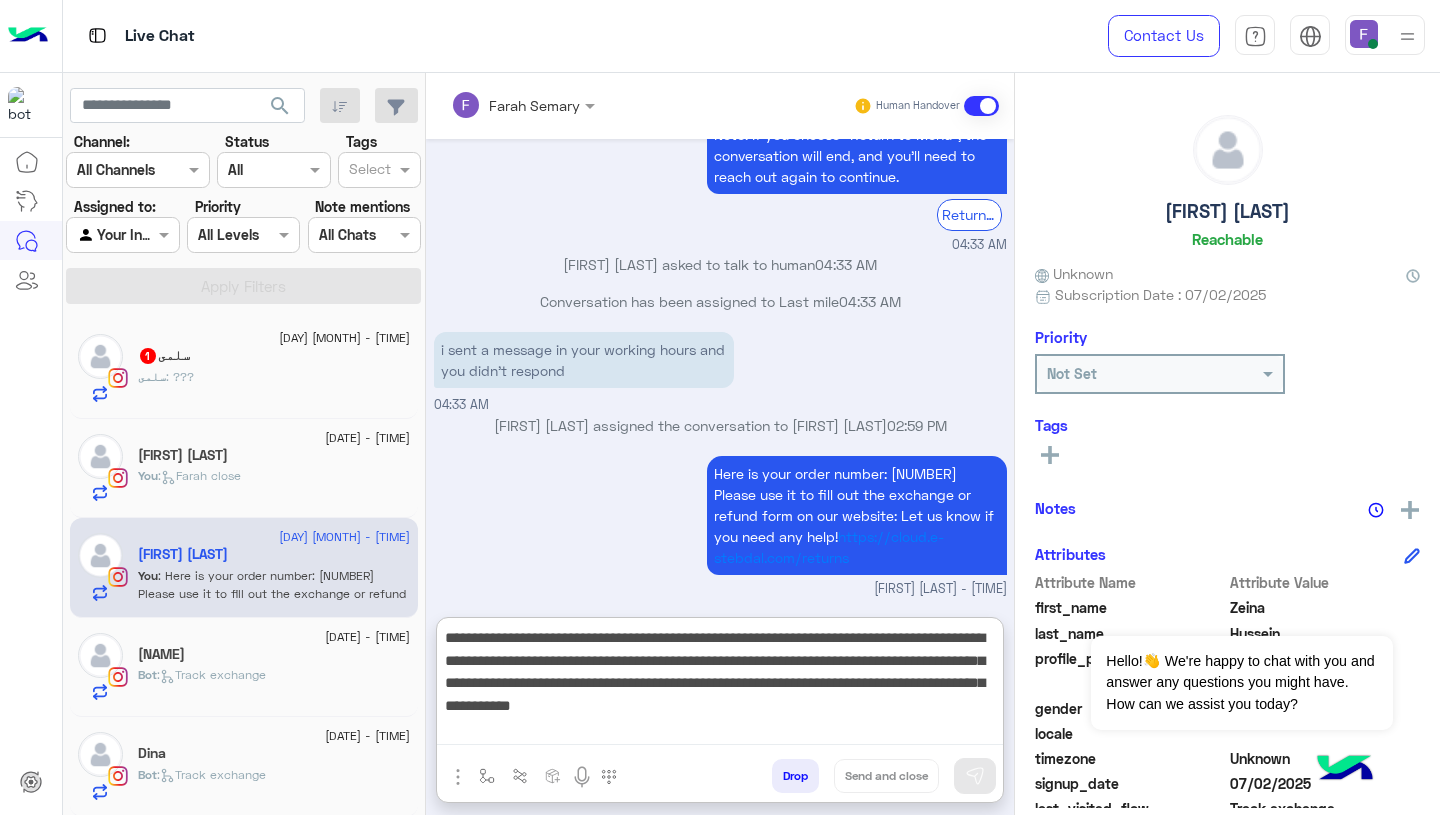 scroll, scrollTop: 106, scrollLeft: 0, axis: vertical 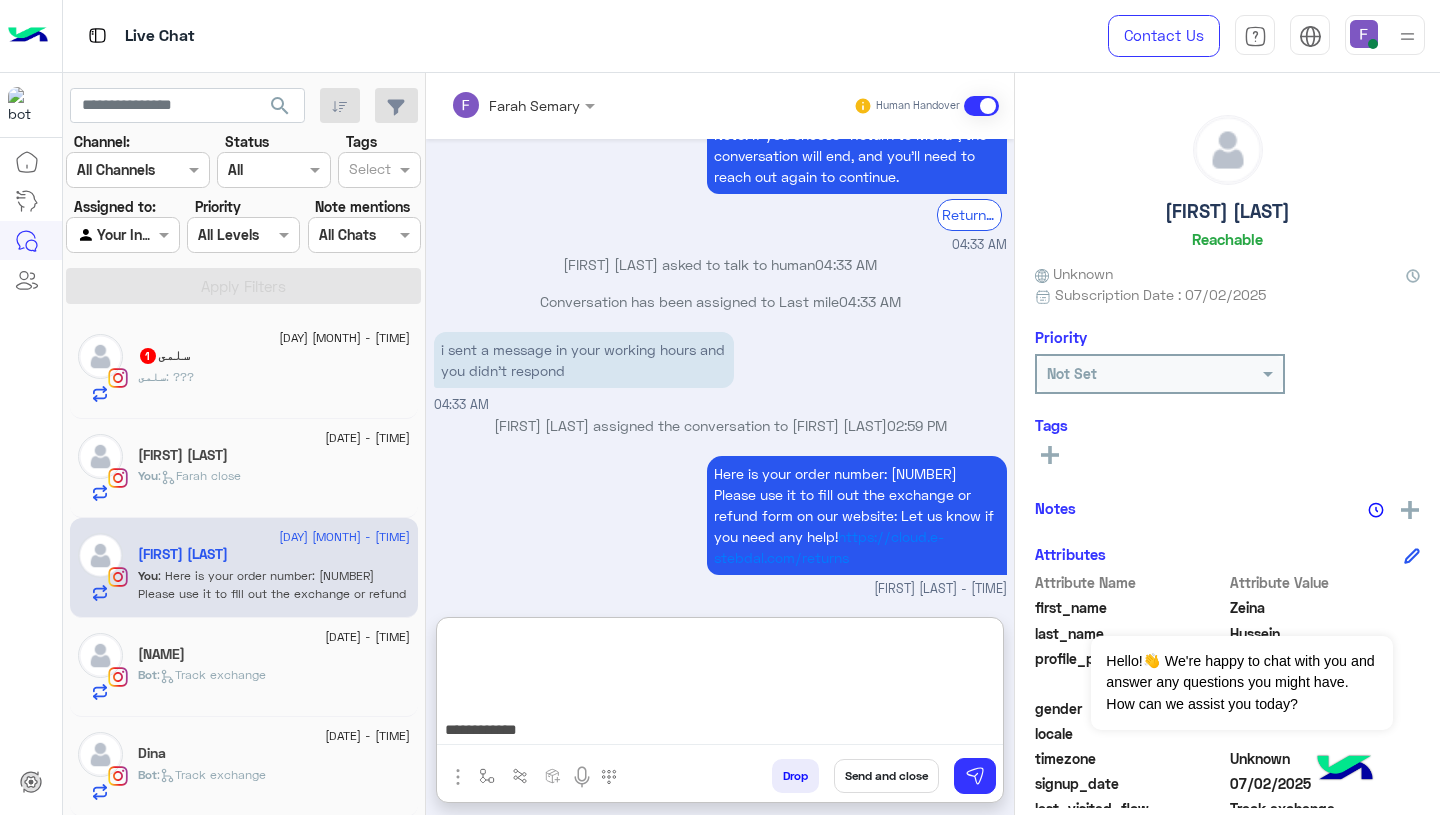 click on "**********" at bounding box center [720, 685] 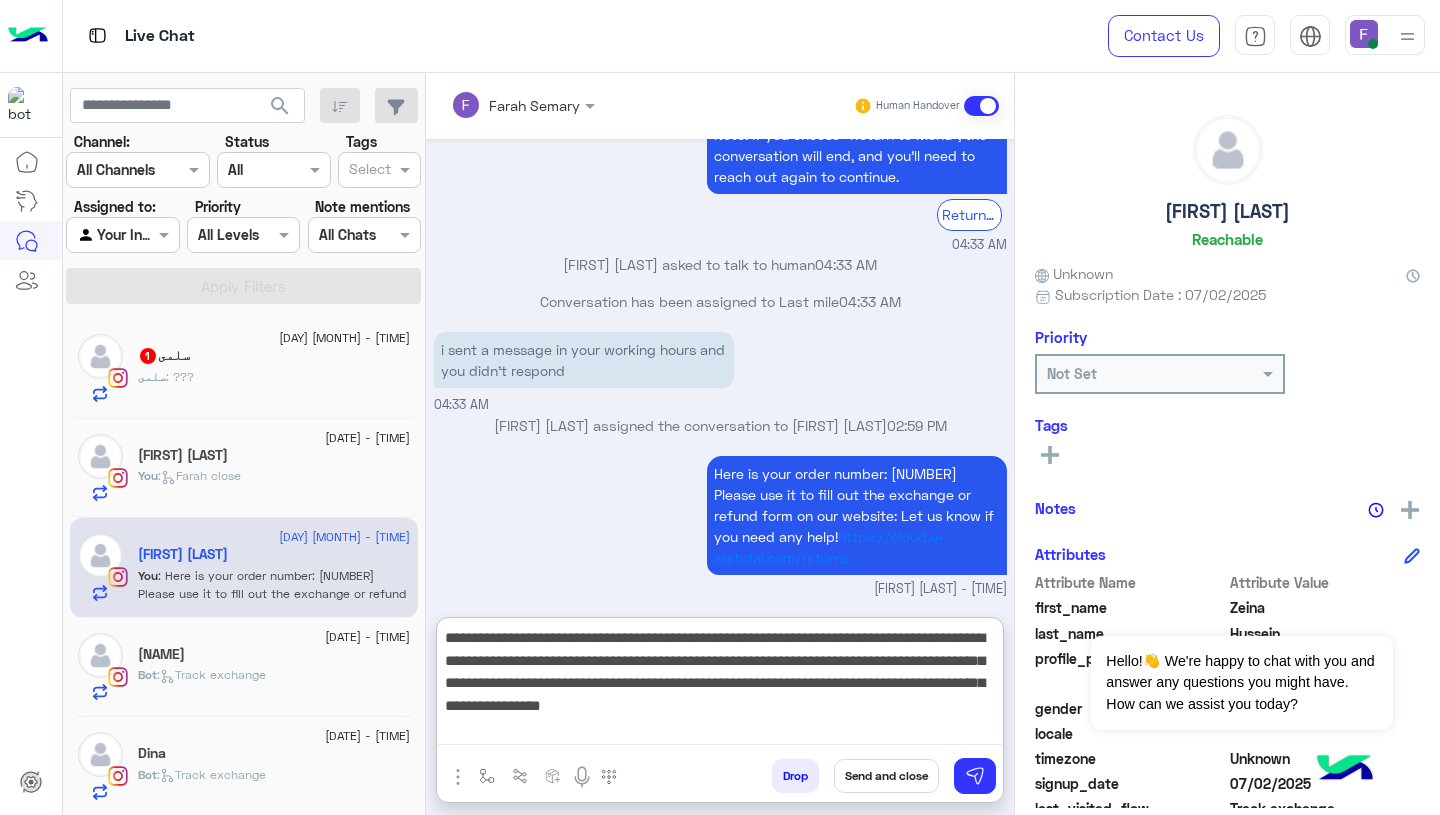 scroll, scrollTop: 0, scrollLeft: 0, axis: both 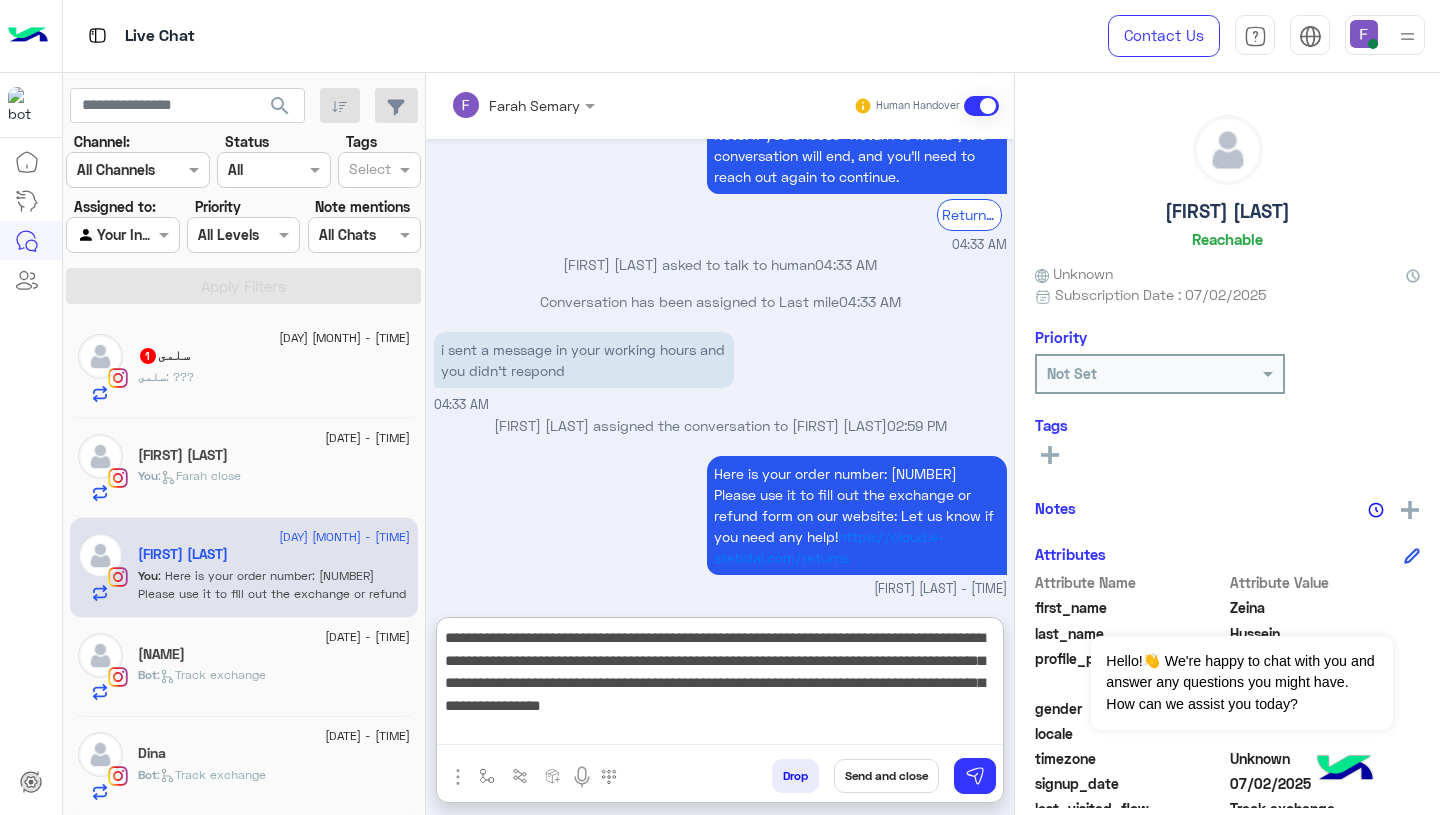 click on "**********" at bounding box center [720, 685] 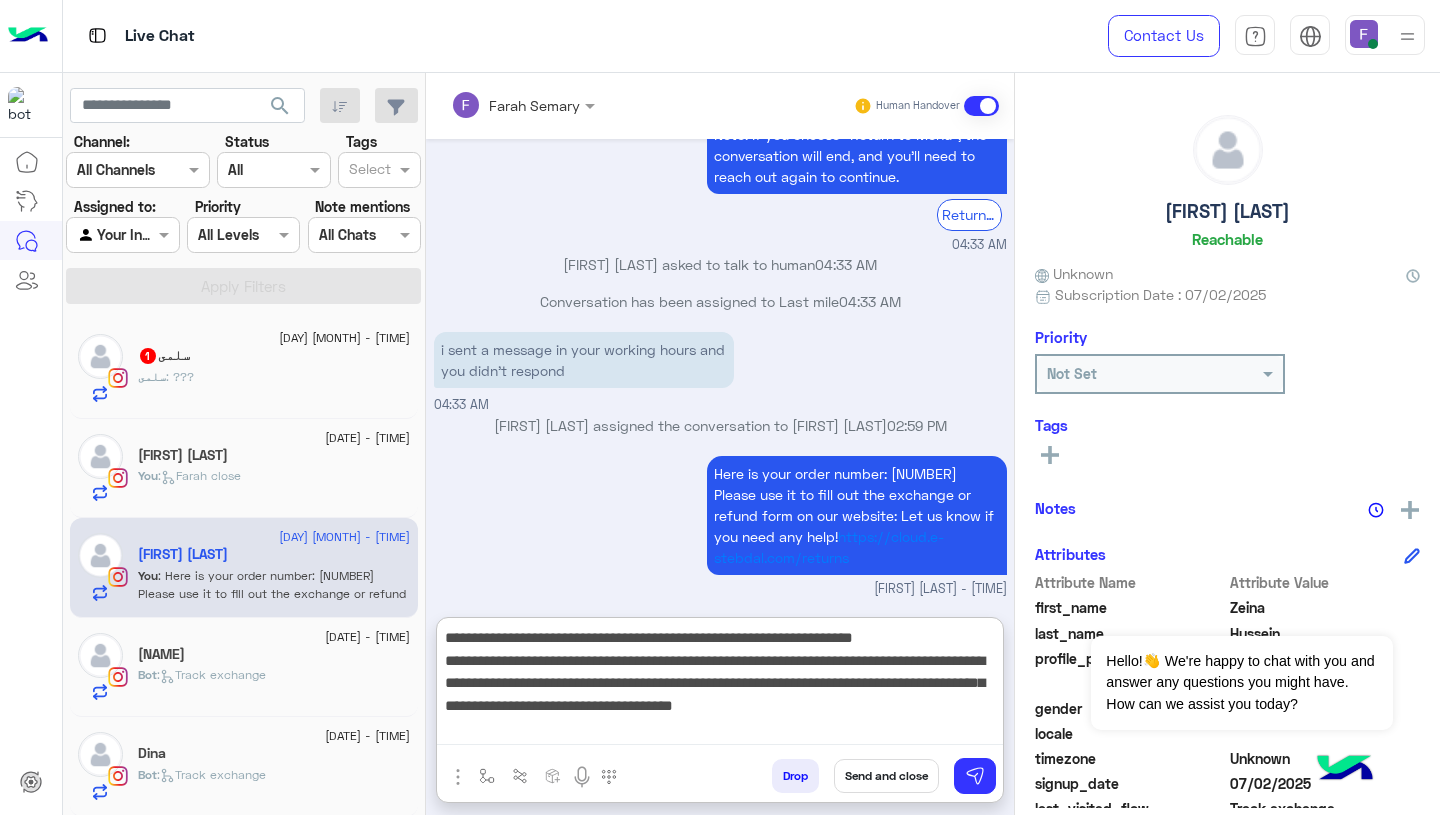 click on "**********" at bounding box center [720, 685] 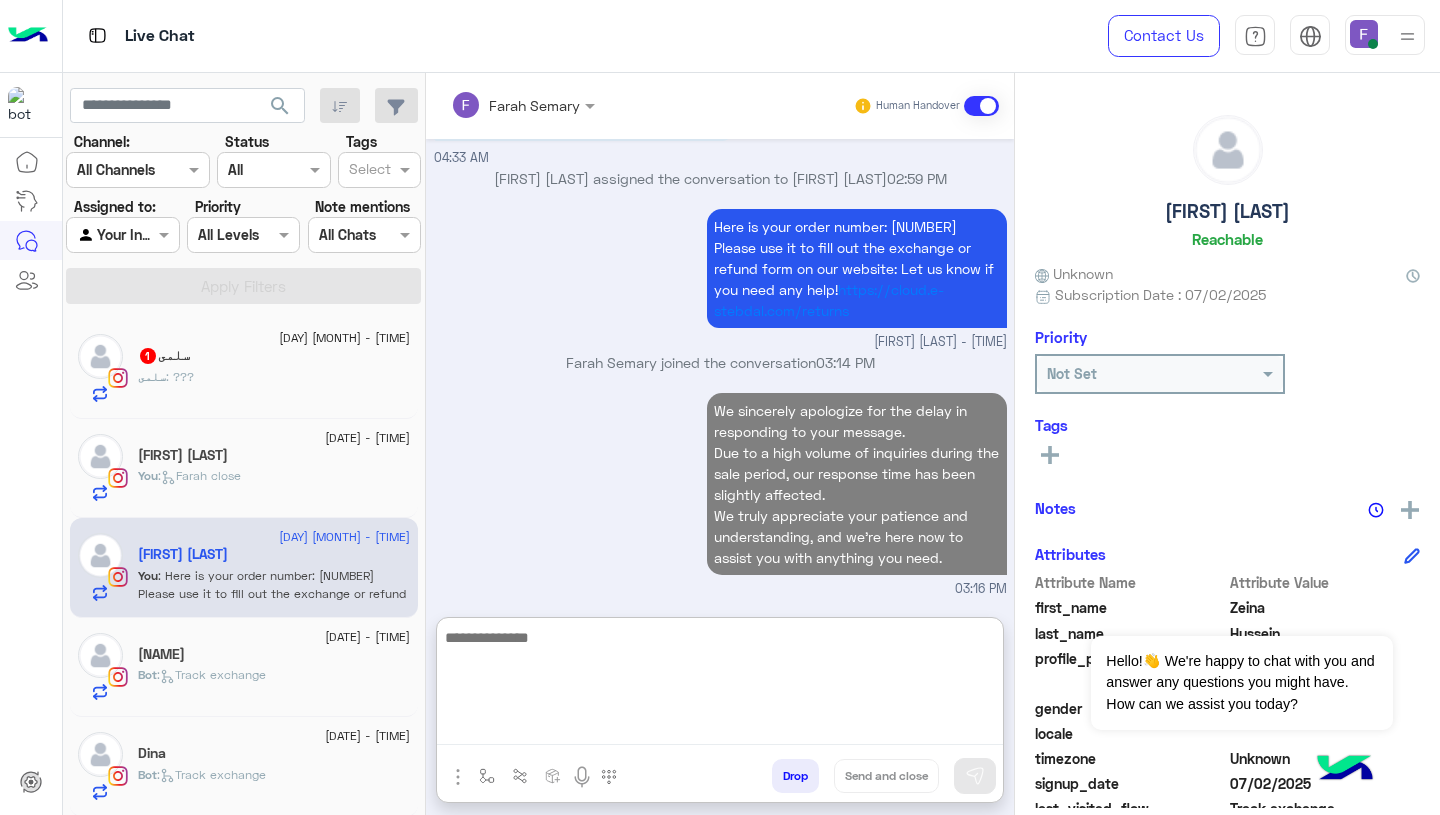 click on "We sincerely apologize for the delay in responding to your message.  Due to a high volume of inquiries during the sale period, our response time has been slightly affected.  We truly appreciate your patience and understanding, and we're here now to assist you with anything you need.   03:16 PM" at bounding box center (720, 493) 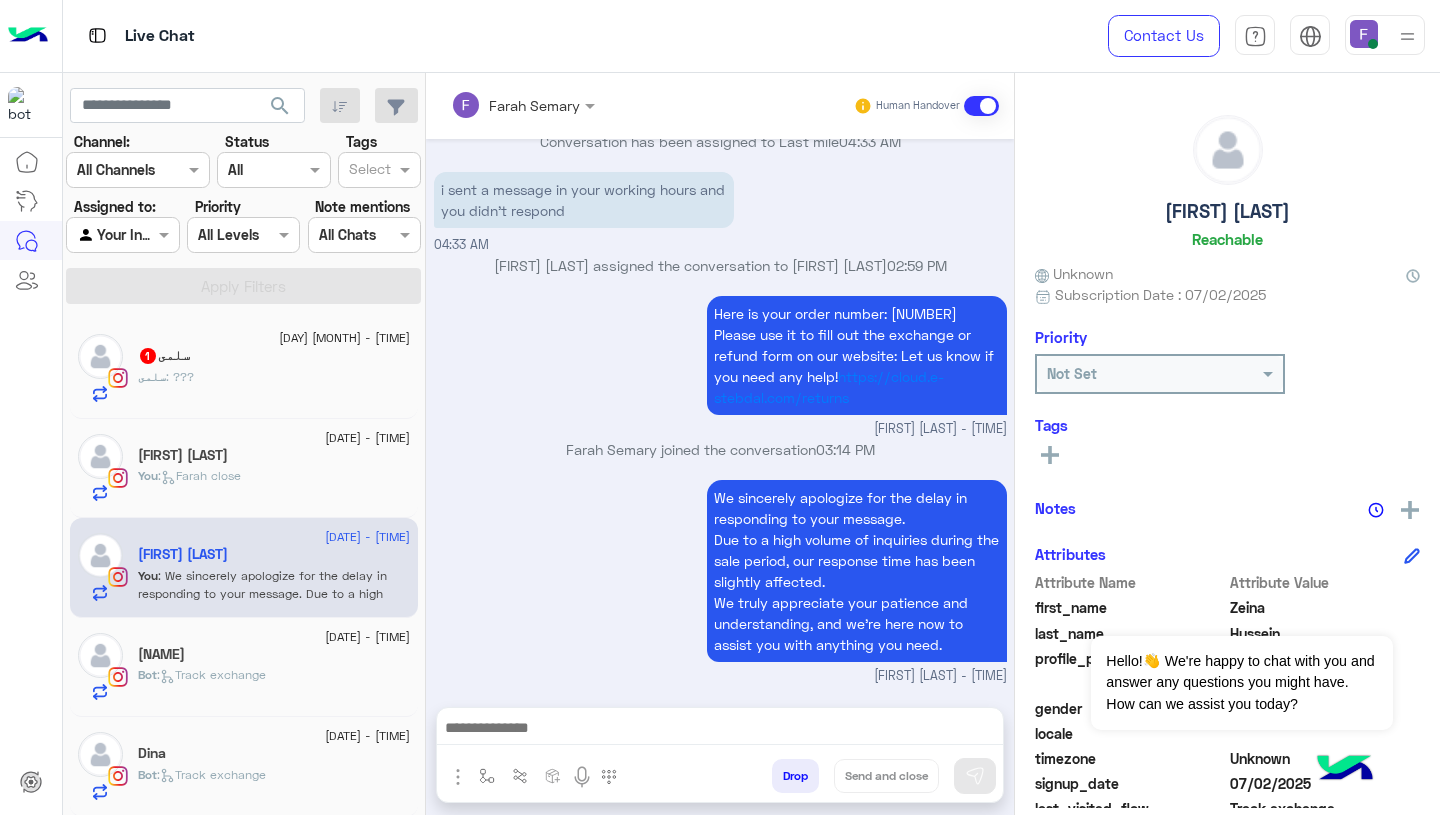 scroll, scrollTop: 1980, scrollLeft: 0, axis: vertical 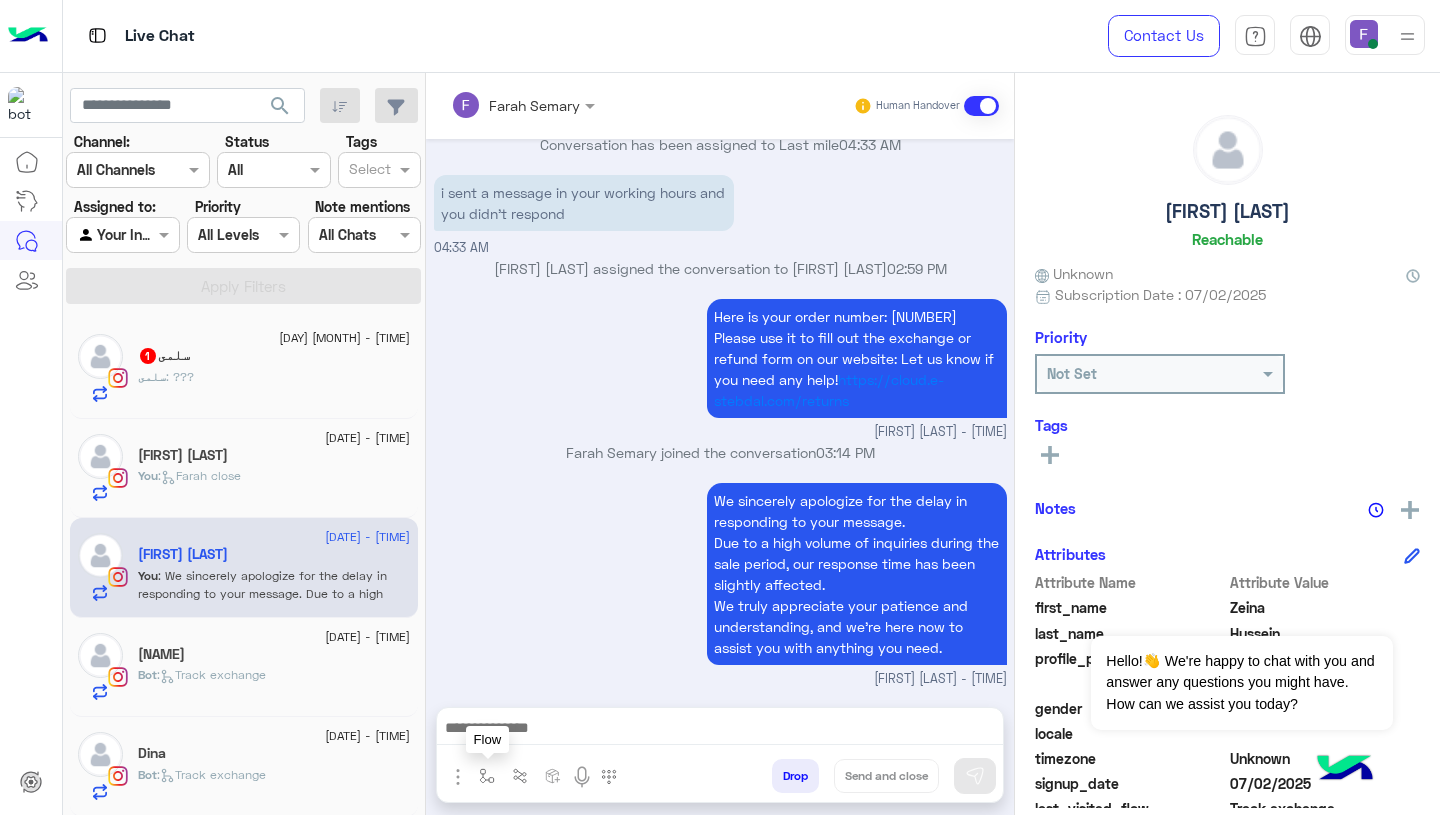 click at bounding box center (487, 776) 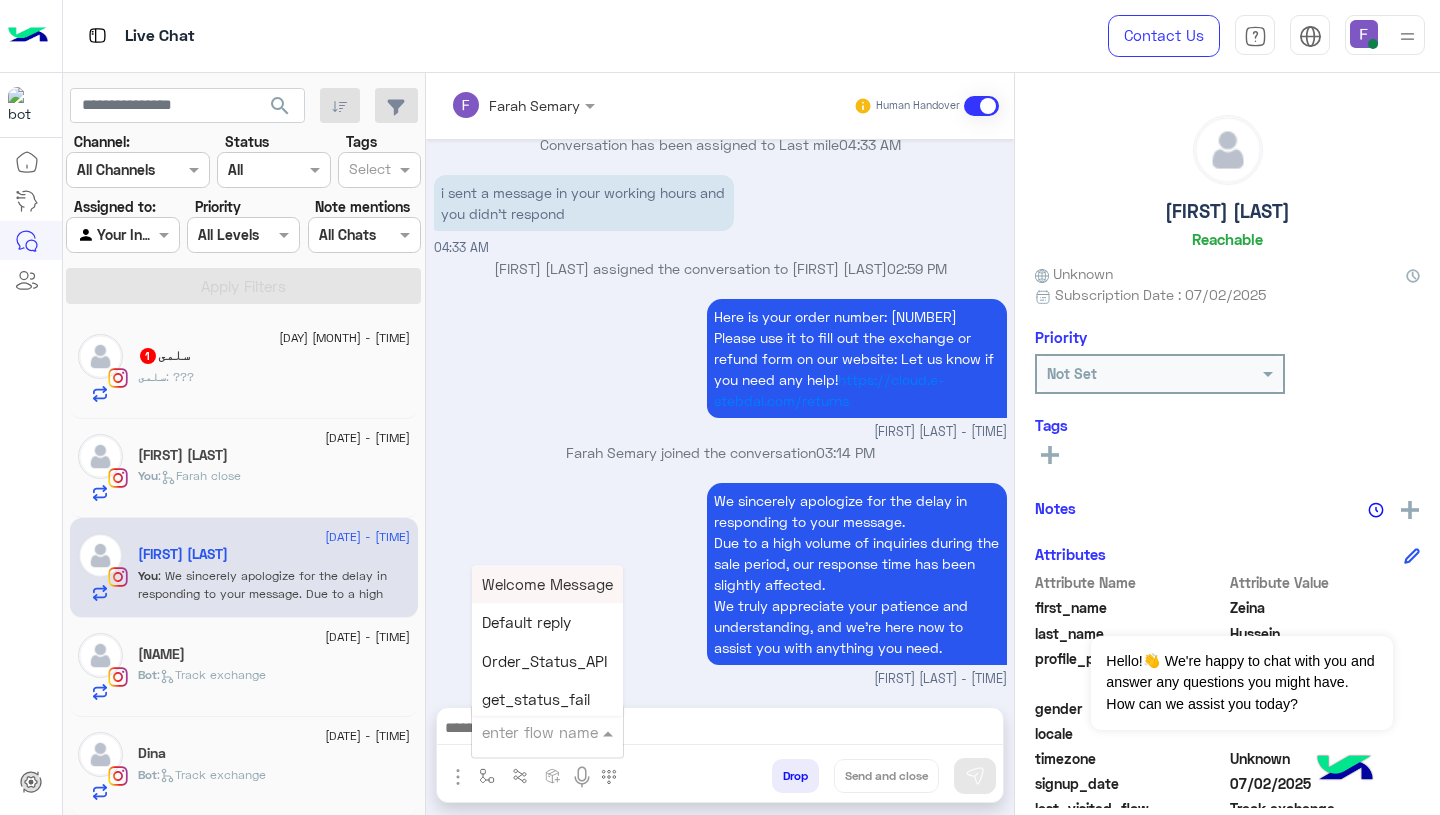 click at bounding box center [523, 732] 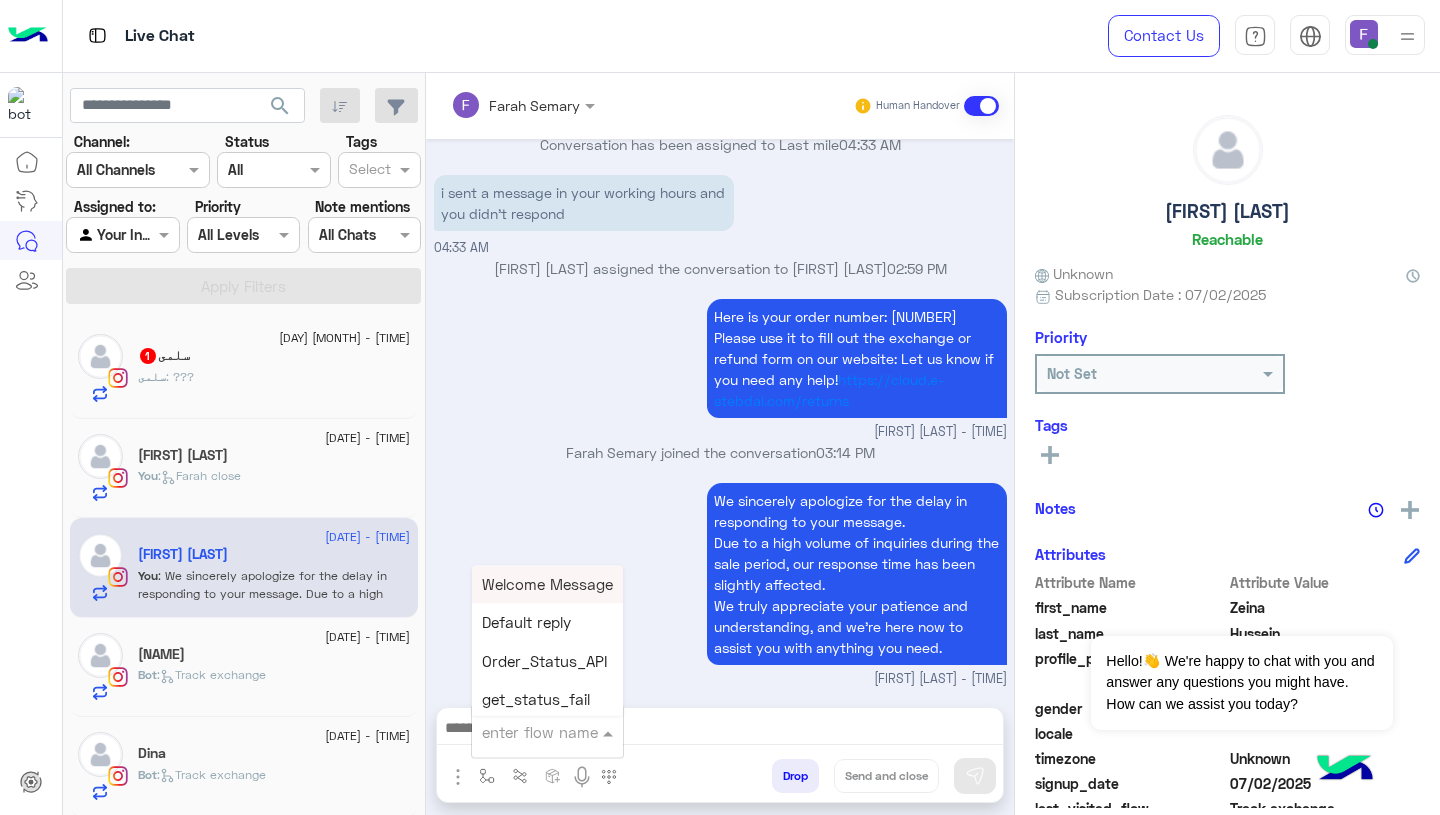 click on "We sincerely apologize for the delay in responding to your message.  Due to a high volume of inquiries during the sale period, our response time has been slightly affected.  We truly appreciate your patience and understanding, and we're here now to assist you with anything you need.  Farah Semary -  03:16 PM" at bounding box center (720, 583) 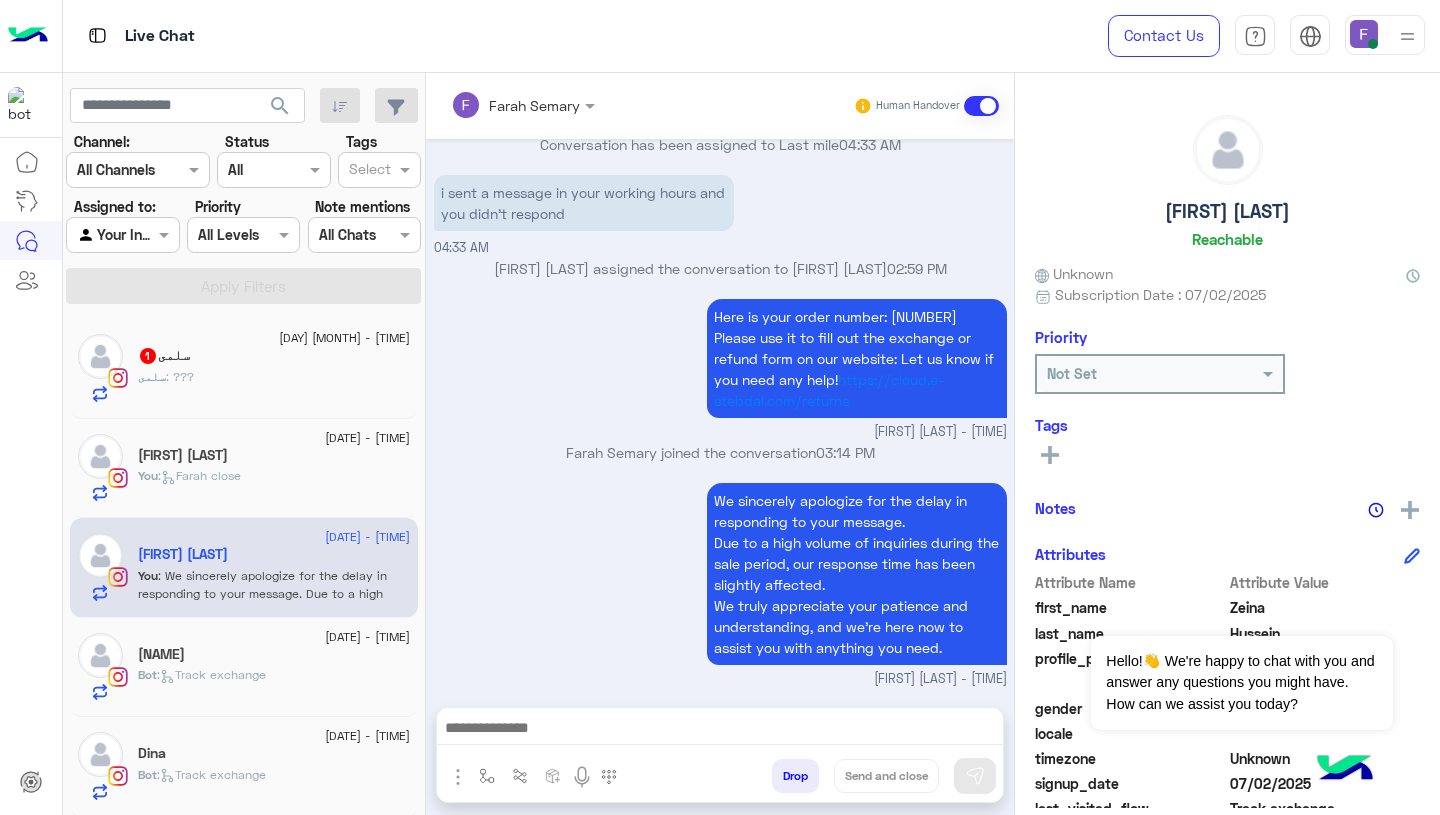 scroll, scrollTop: 699, scrollLeft: 0, axis: vertical 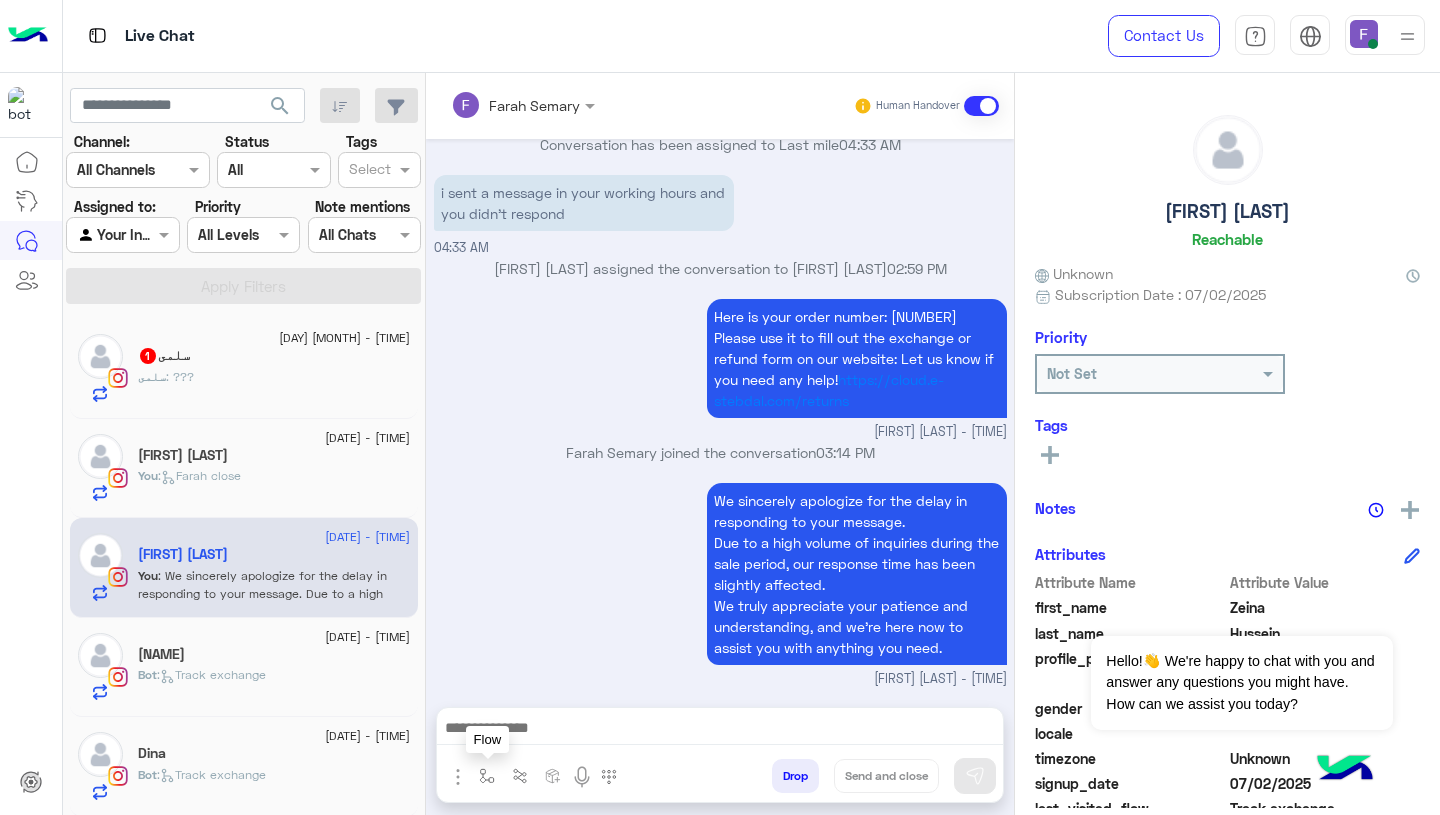 click at bounding box center [487, 776] 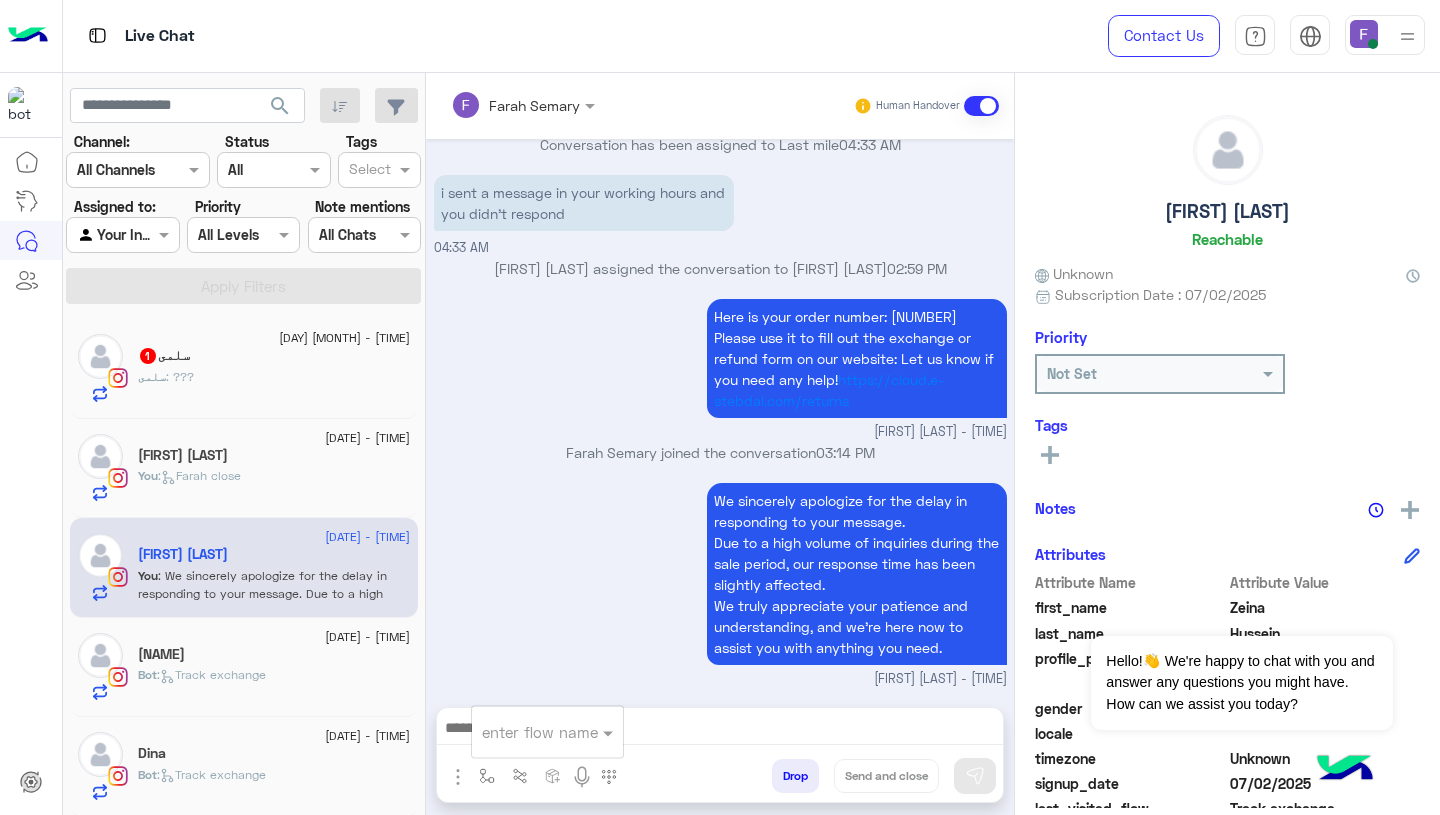 click at bounding box center [523, 732] 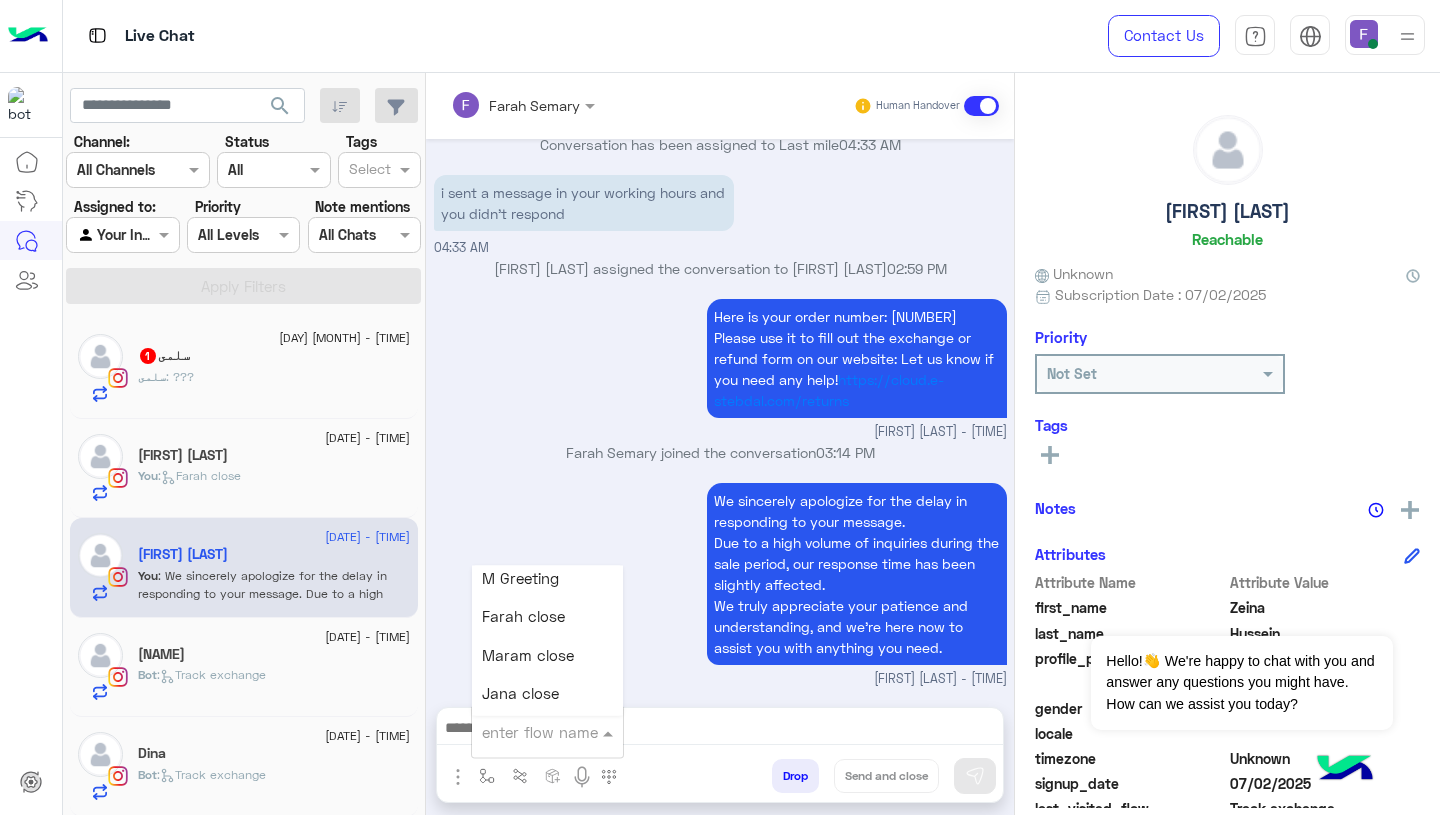 scroll, scrollTop: 2399, scrollLeft: 0, axis: vertical 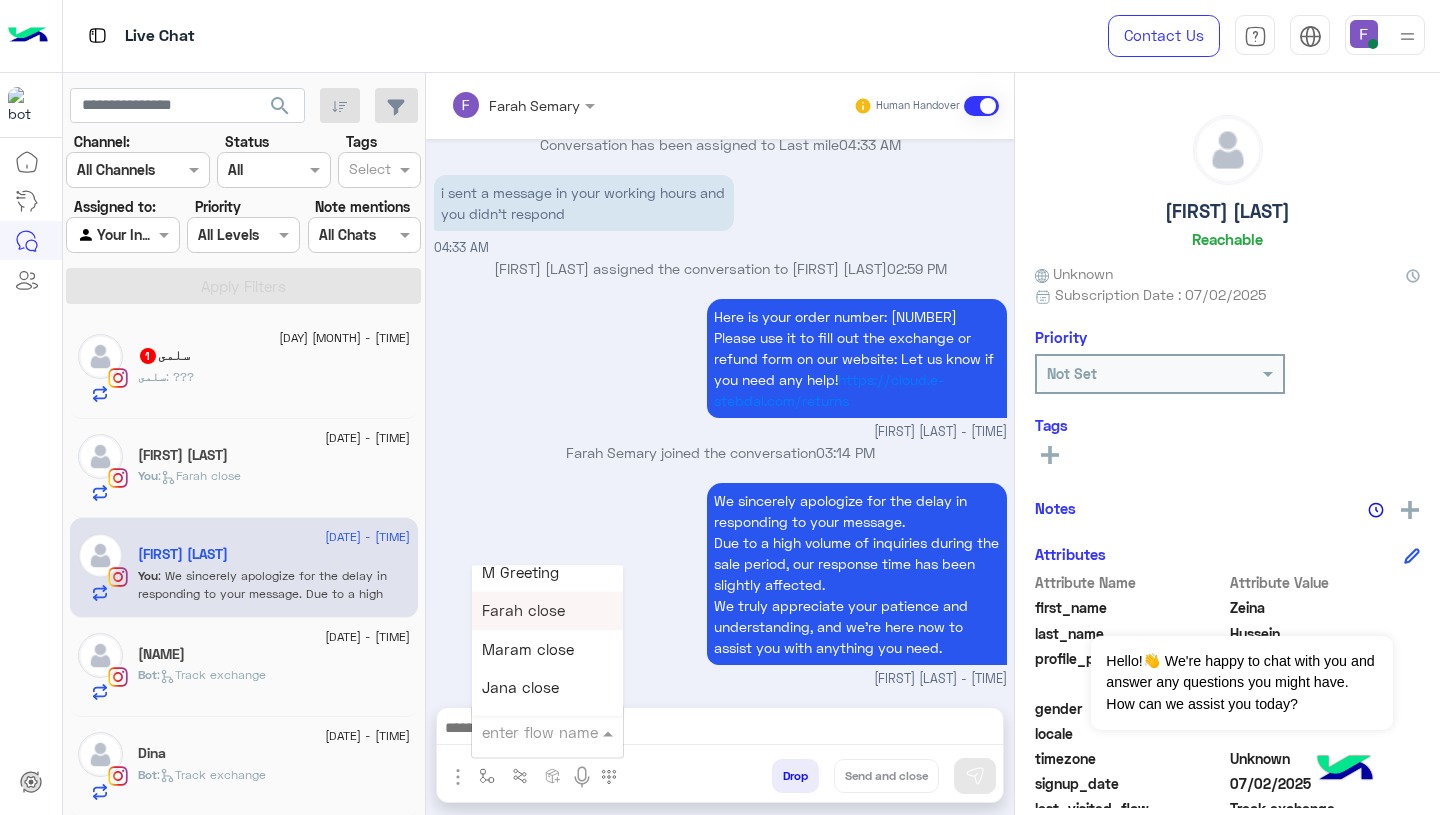 click on "Farah close" at bounding box center [523, 611] 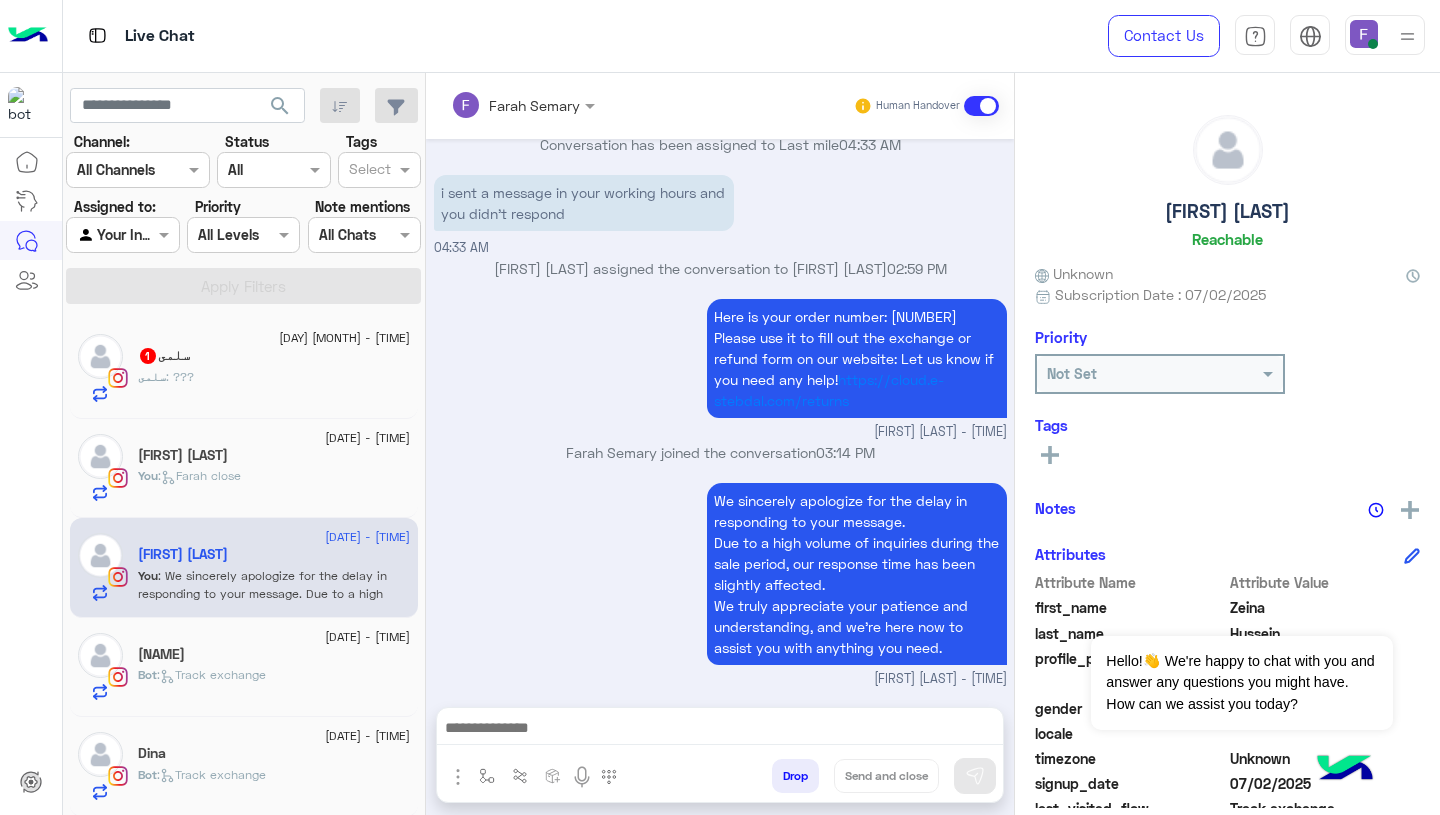type on "**********" 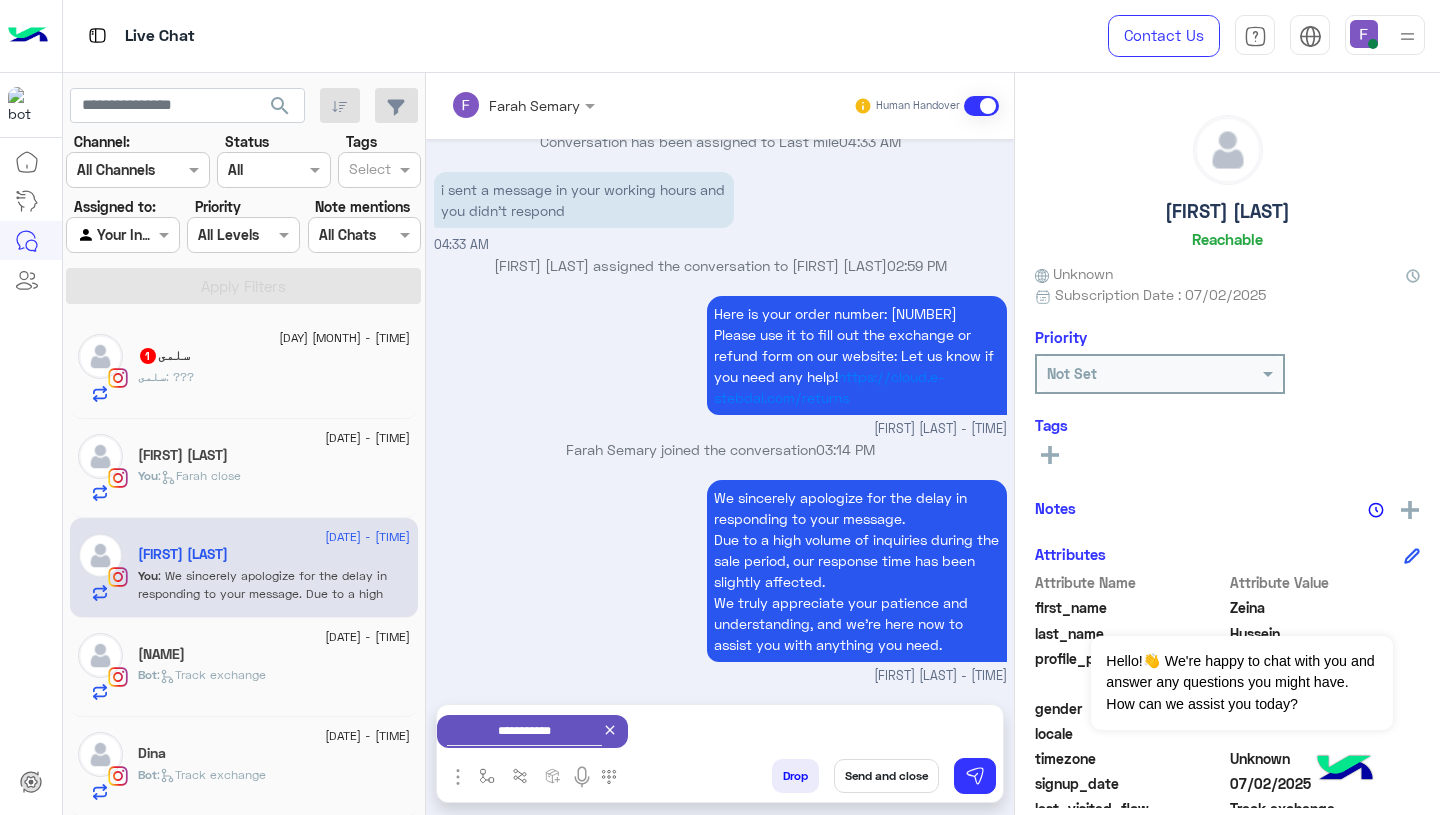 click on "Send and close" at bounding box center (886, 776) 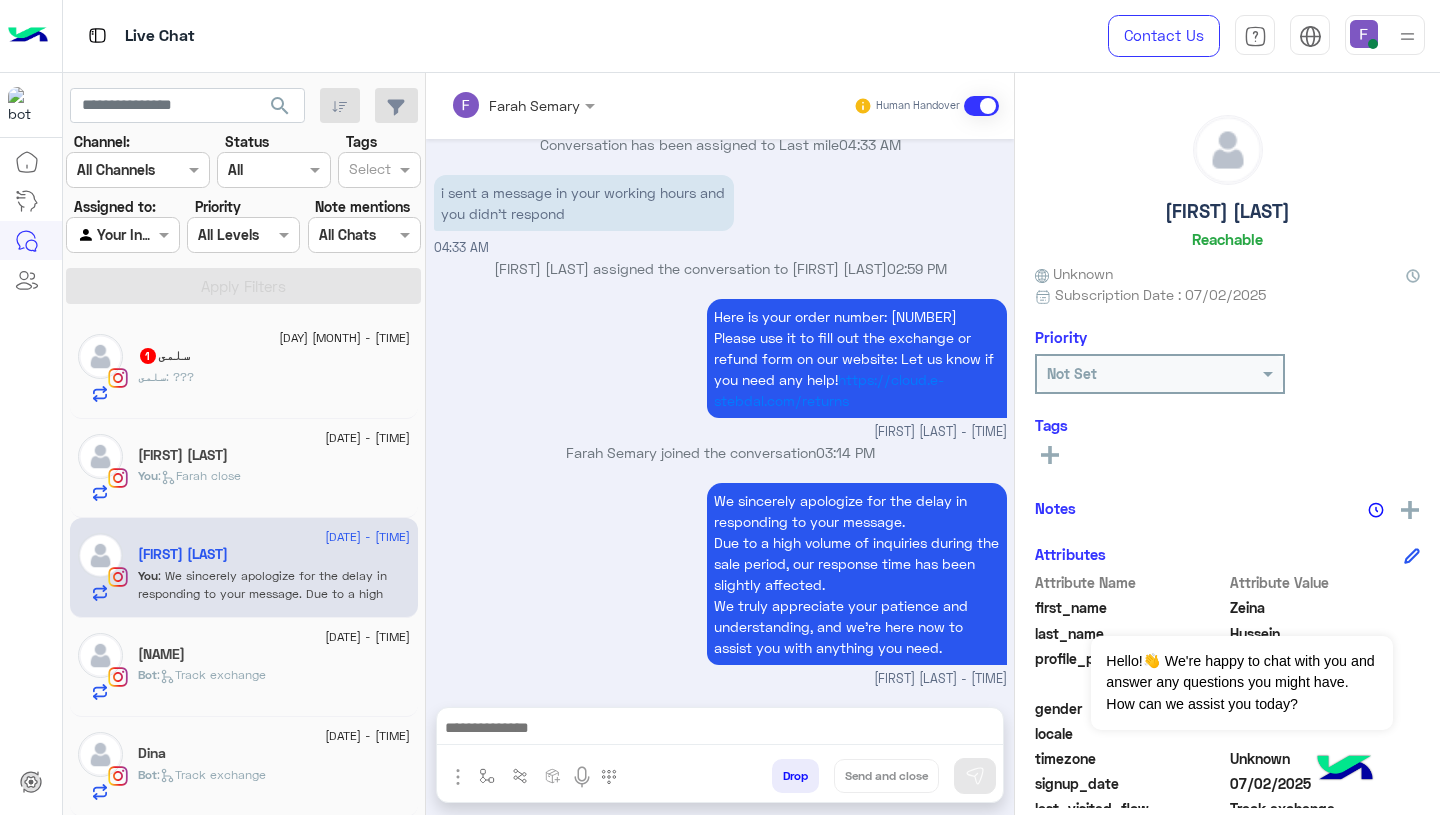 scroll, scrollTop: 2017, scrollLeft: 0, axis: vertical 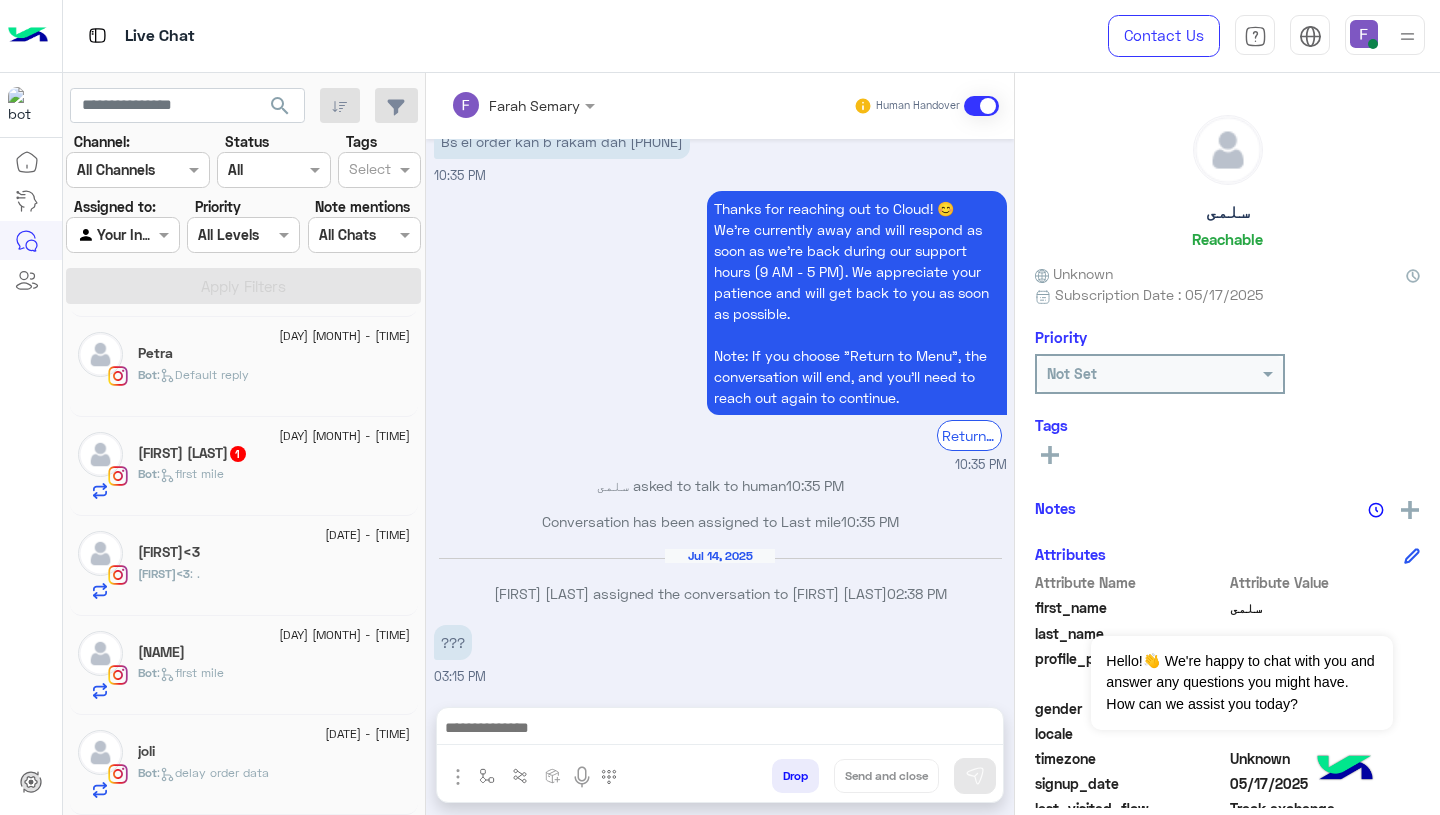 click on "Bot :   delay order data" 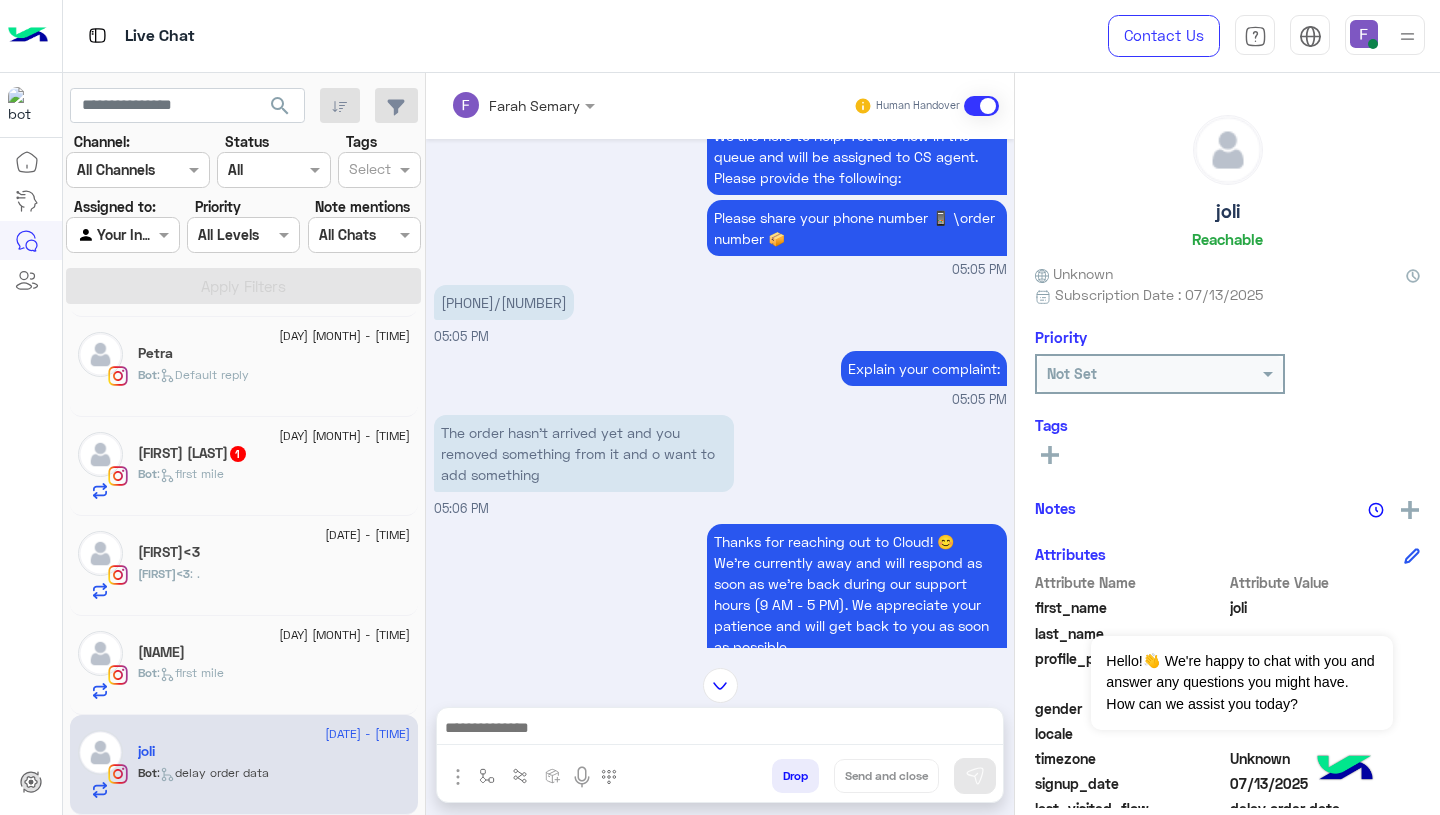 scroll, scrollTop: 1004, scrollLeft: 0, axis: vertical 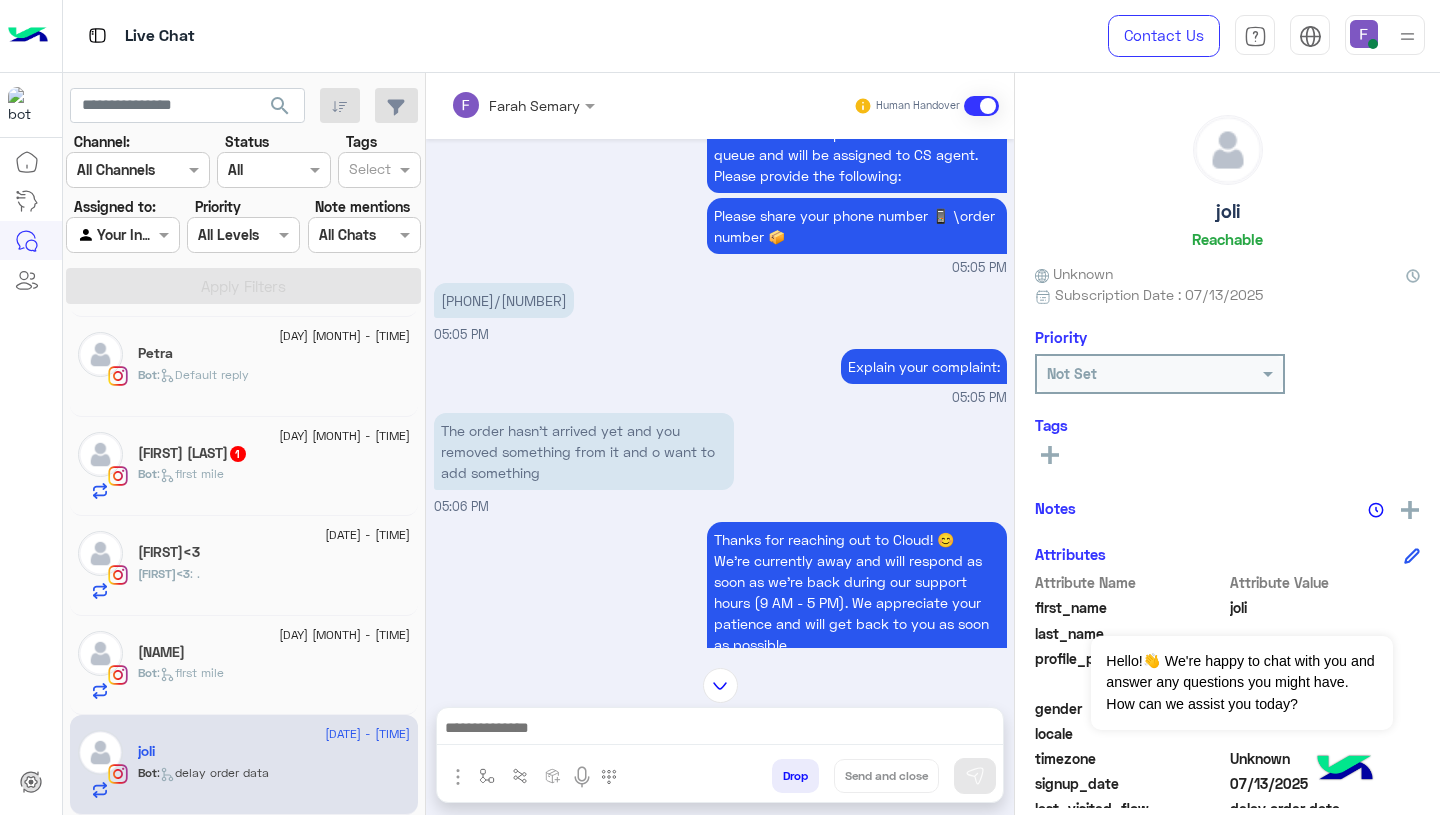 click on "[FIRST] [LAST]" 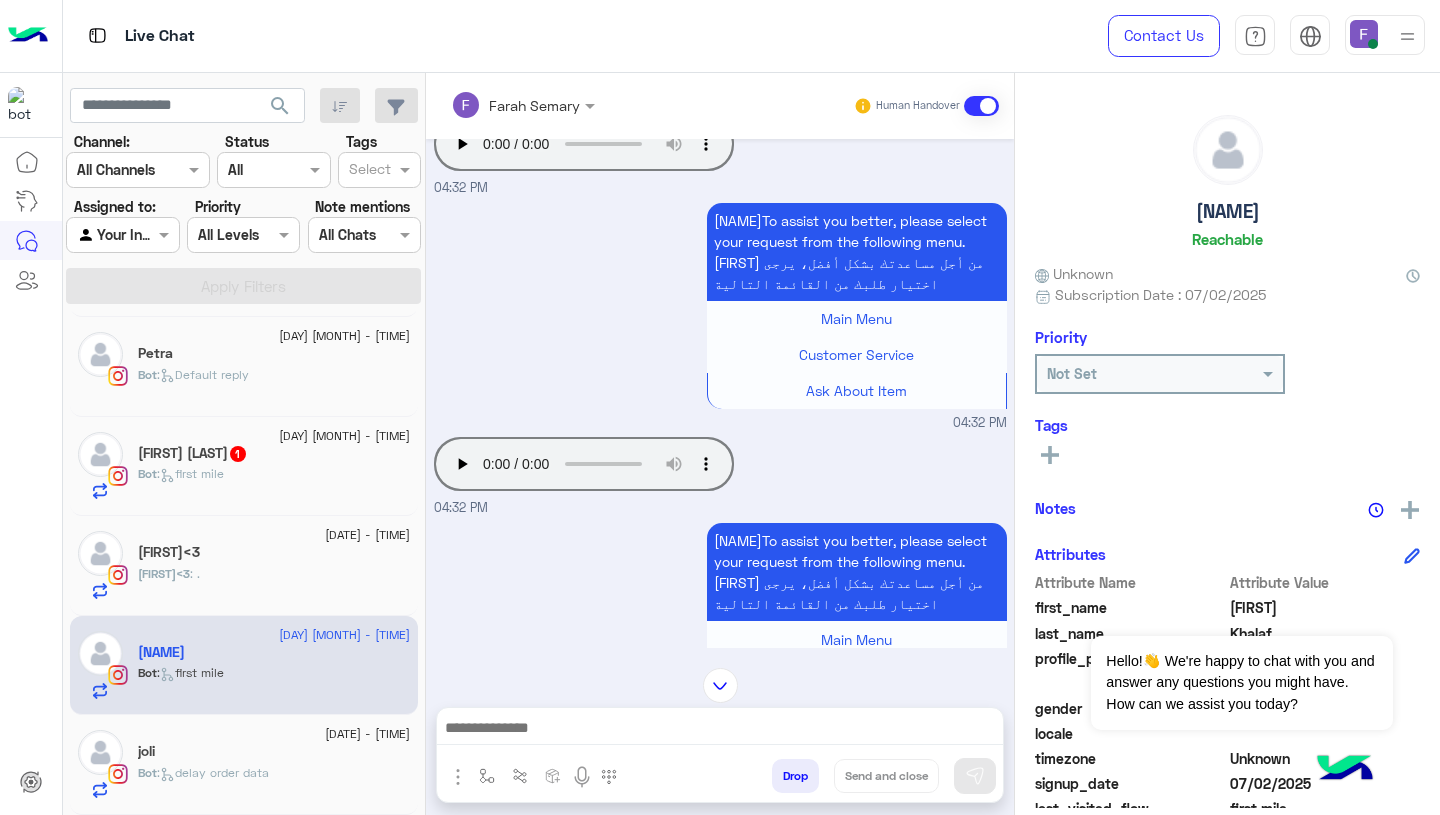 scroll, scrollTop: 1250, scrollLeft: 0, axis: vertical 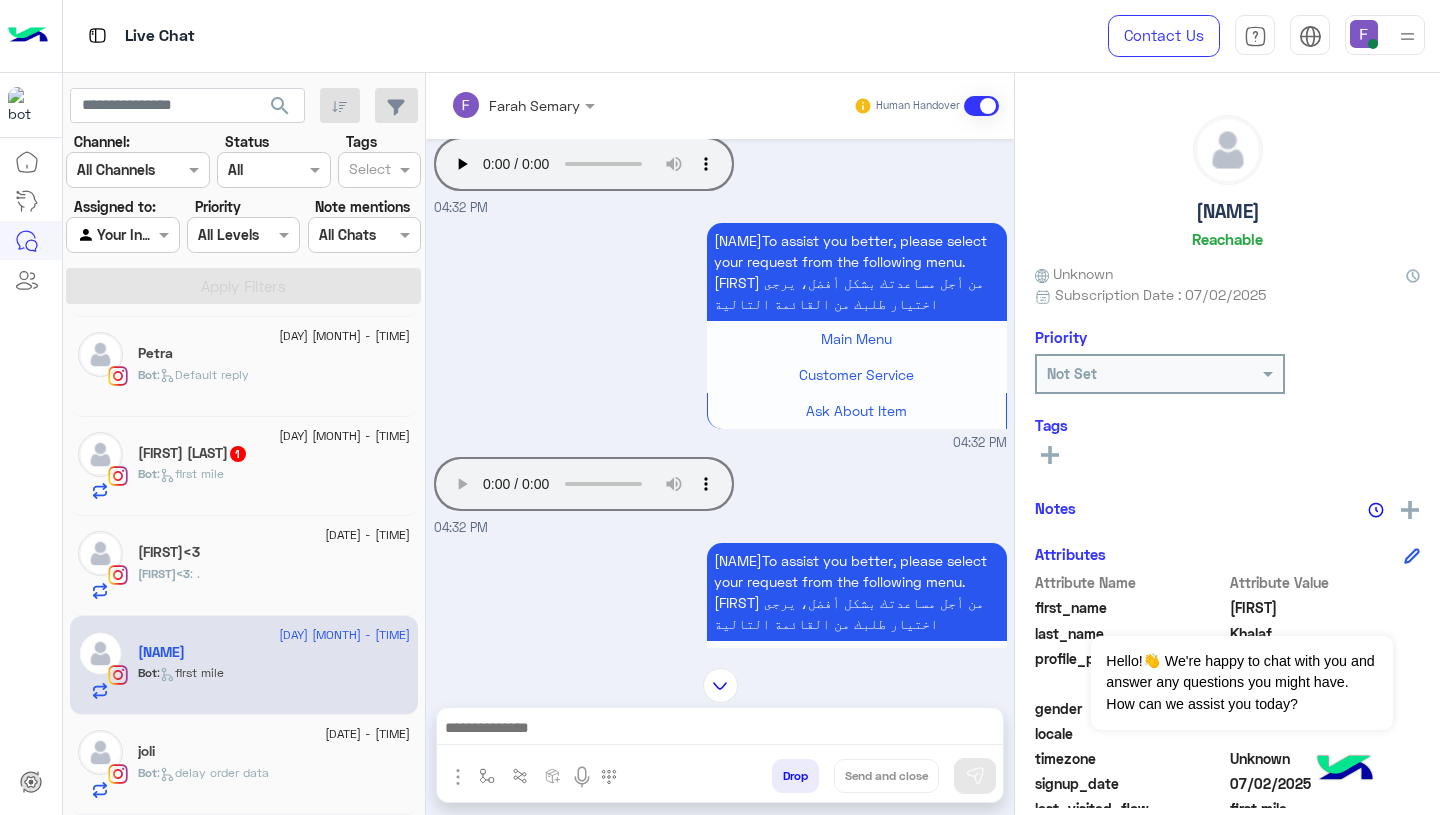 type 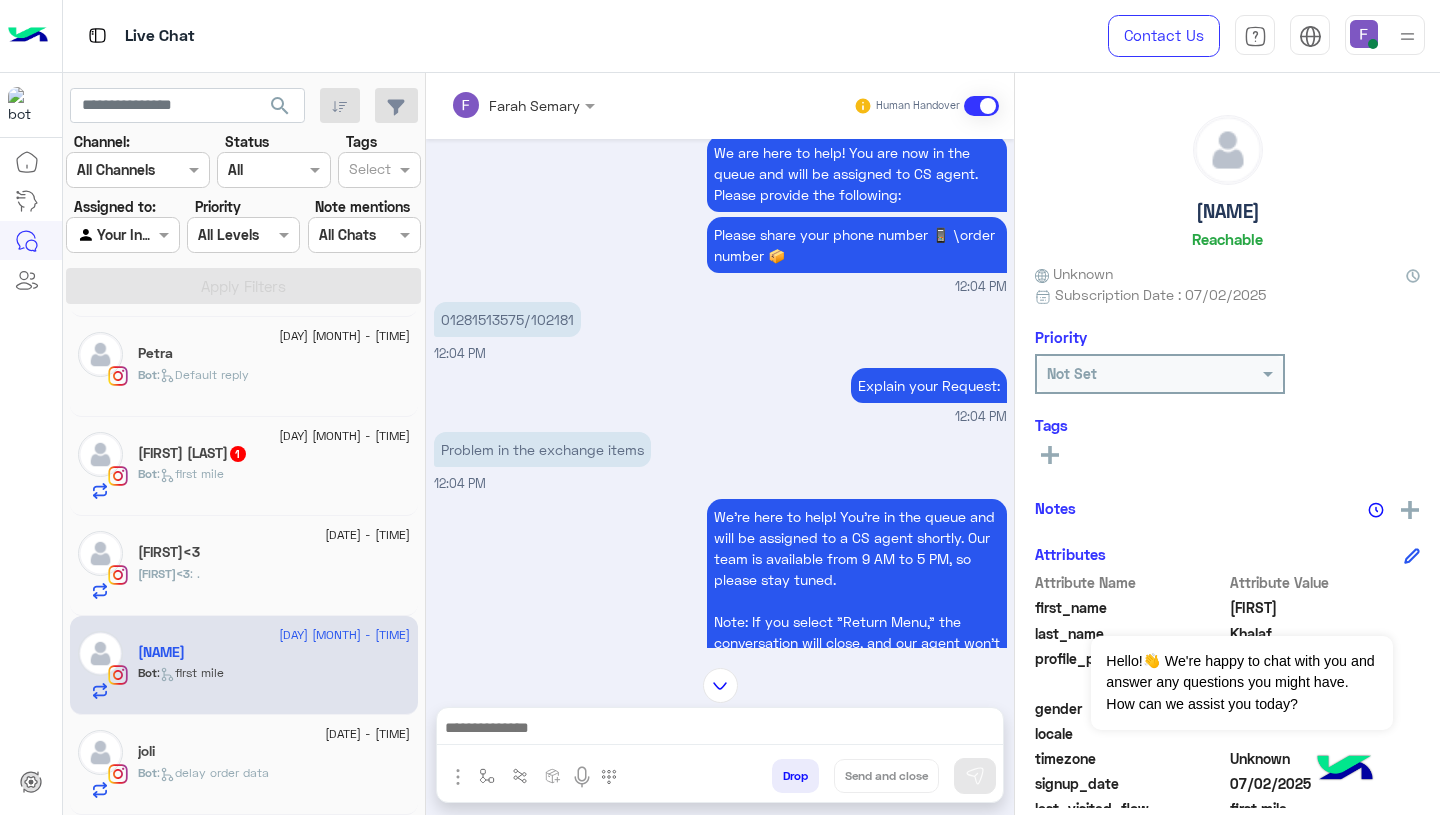 scroll, scrollTop: 35, scrollLeft: 0, axis: vertical 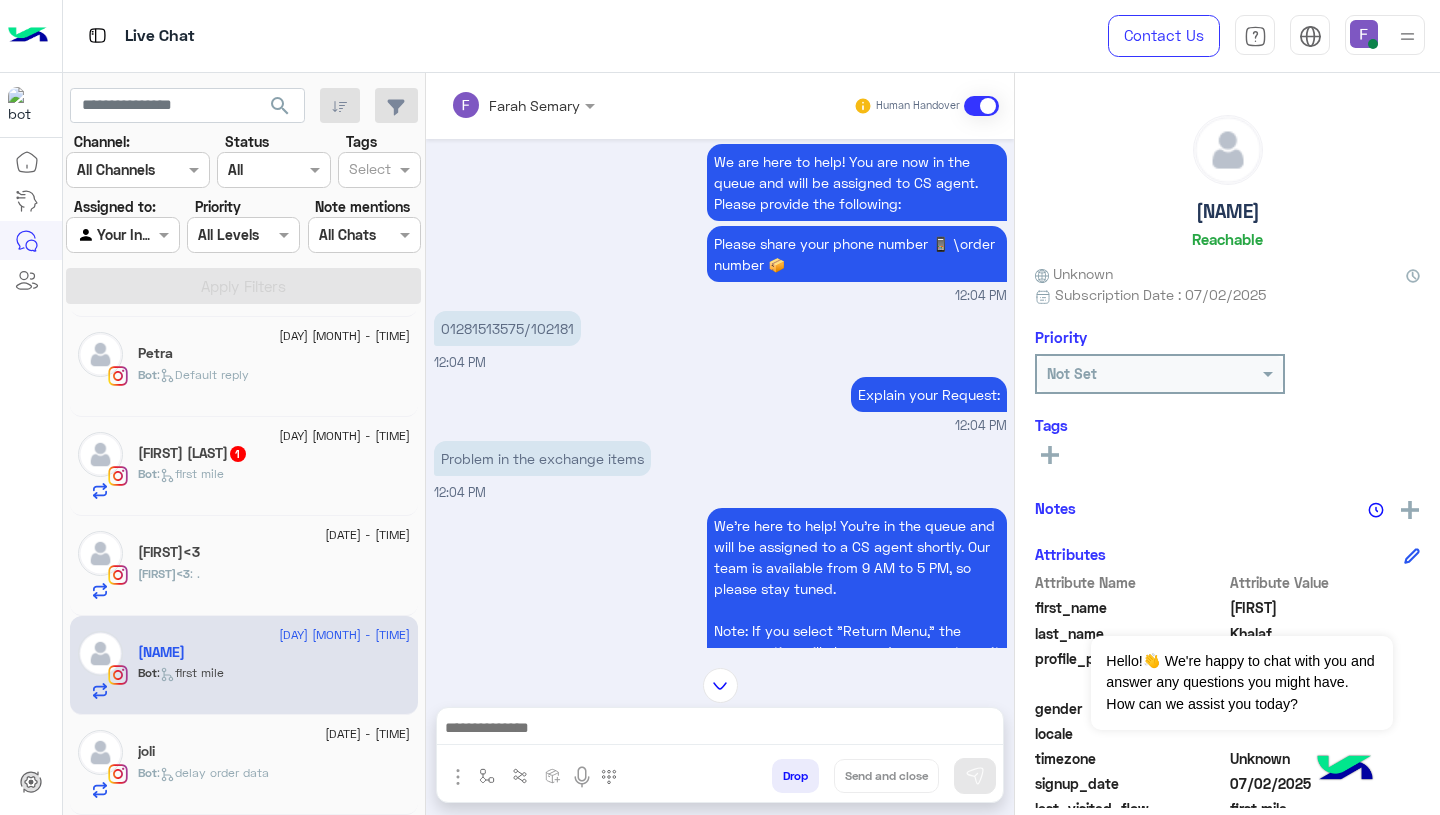click on "01281513575/102181" at bounding box center [507, 328] 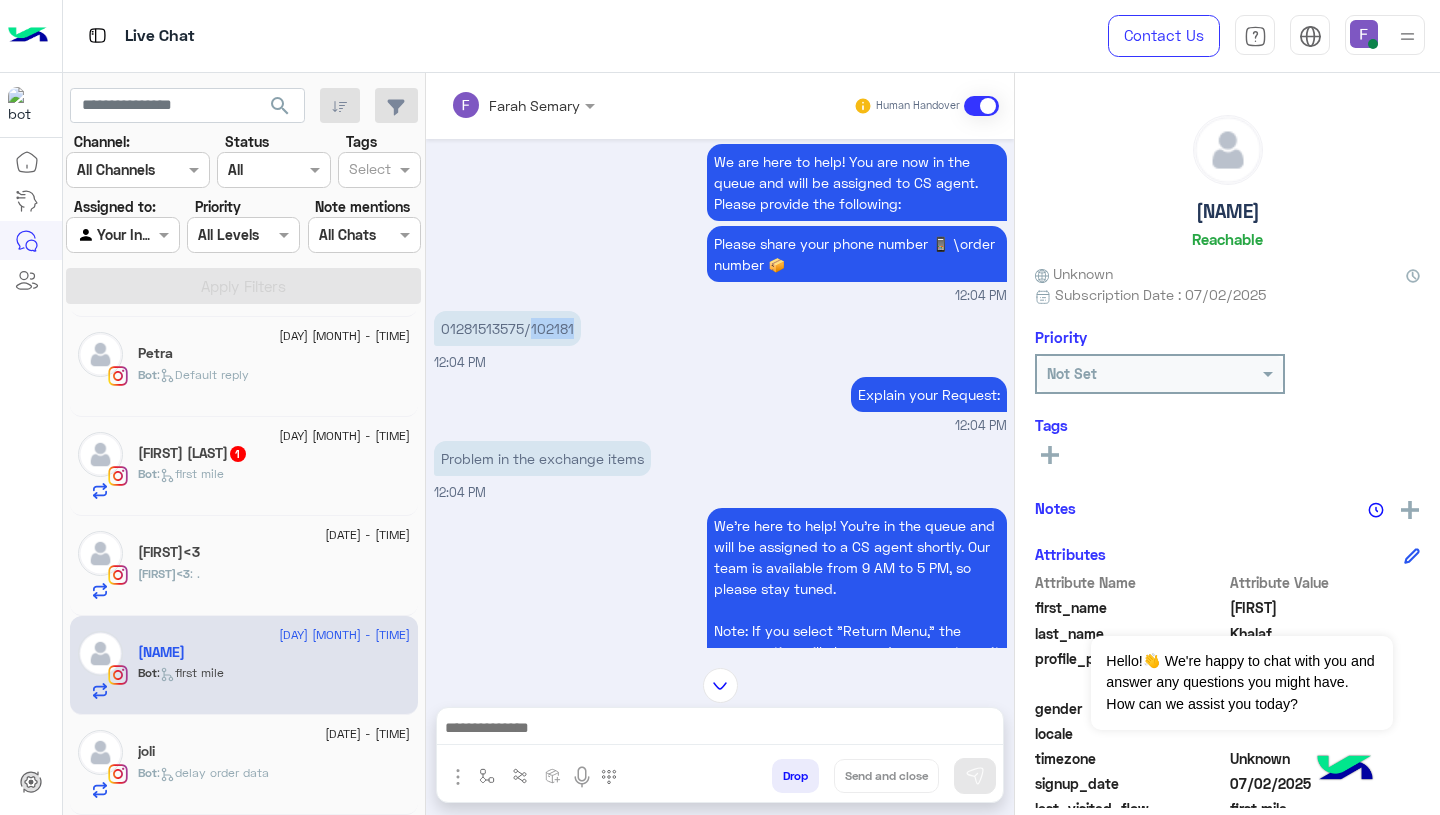 click on "01281513575/102181" at bounding box center [507, 328] 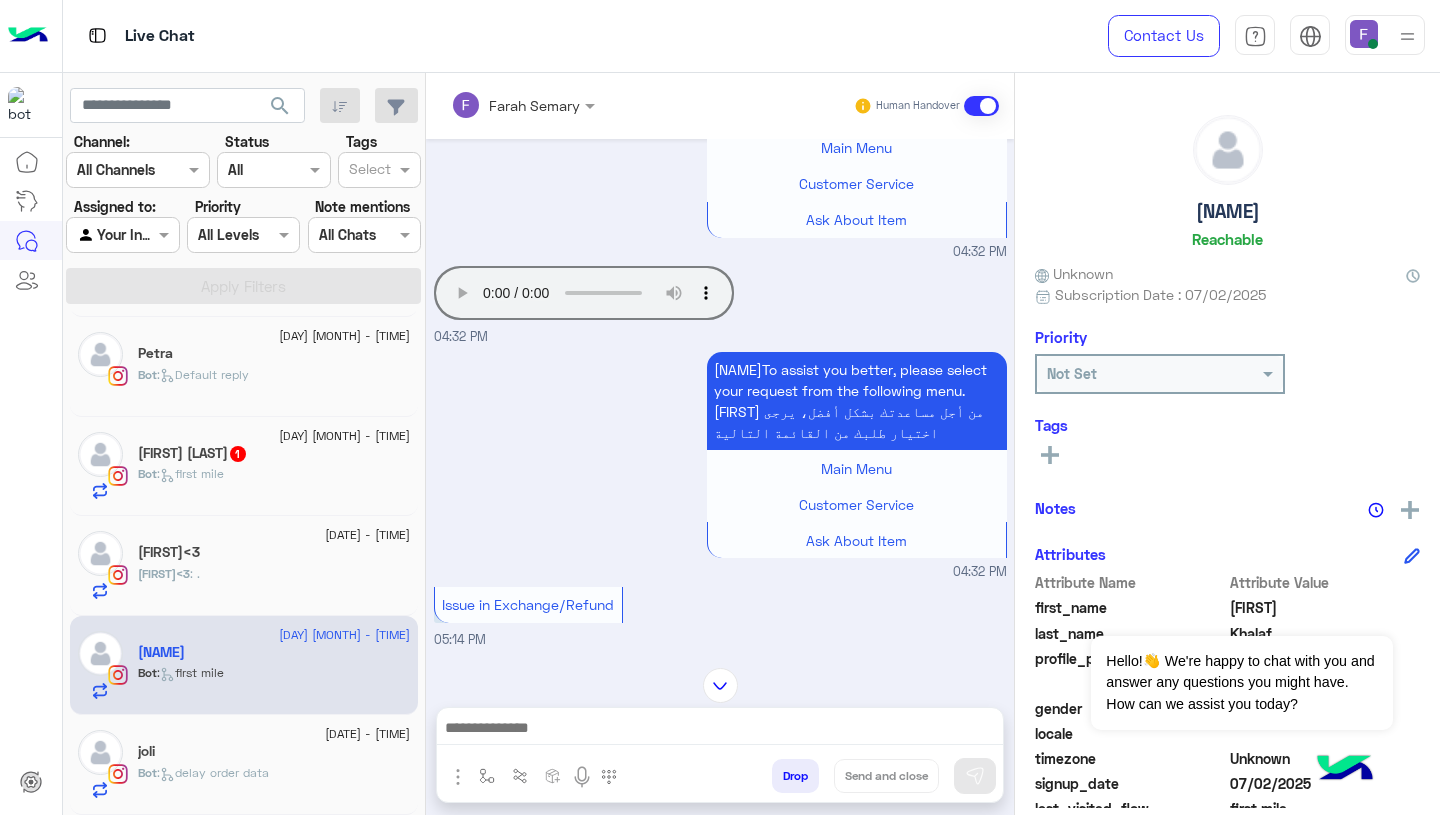 scroll, scrollTop: 1378, scrollLeft: 0, axis: vertical 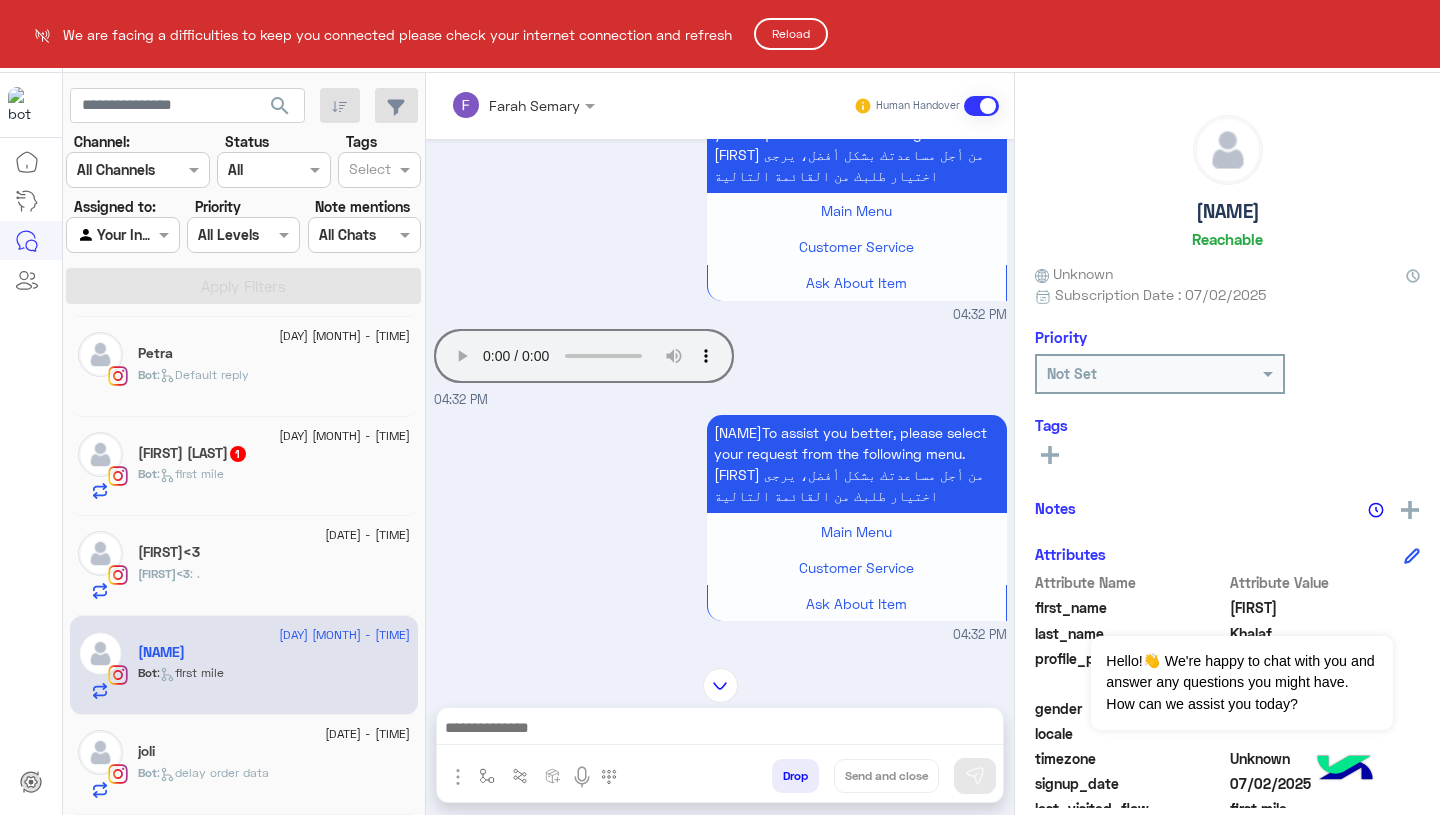 click on "Reload" 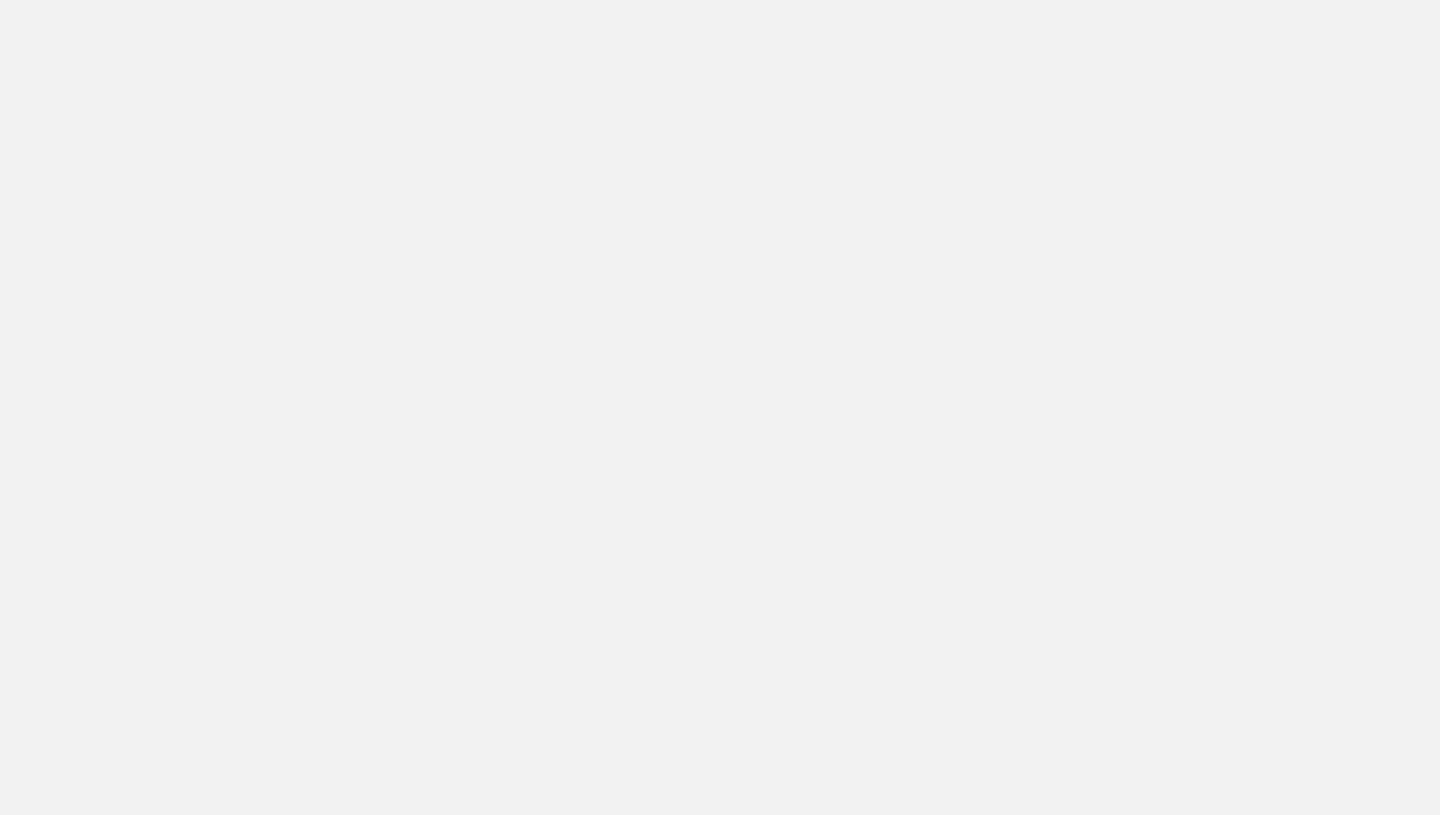 scroll, scrollTop: 0, scrollLeft: 0, axis: both 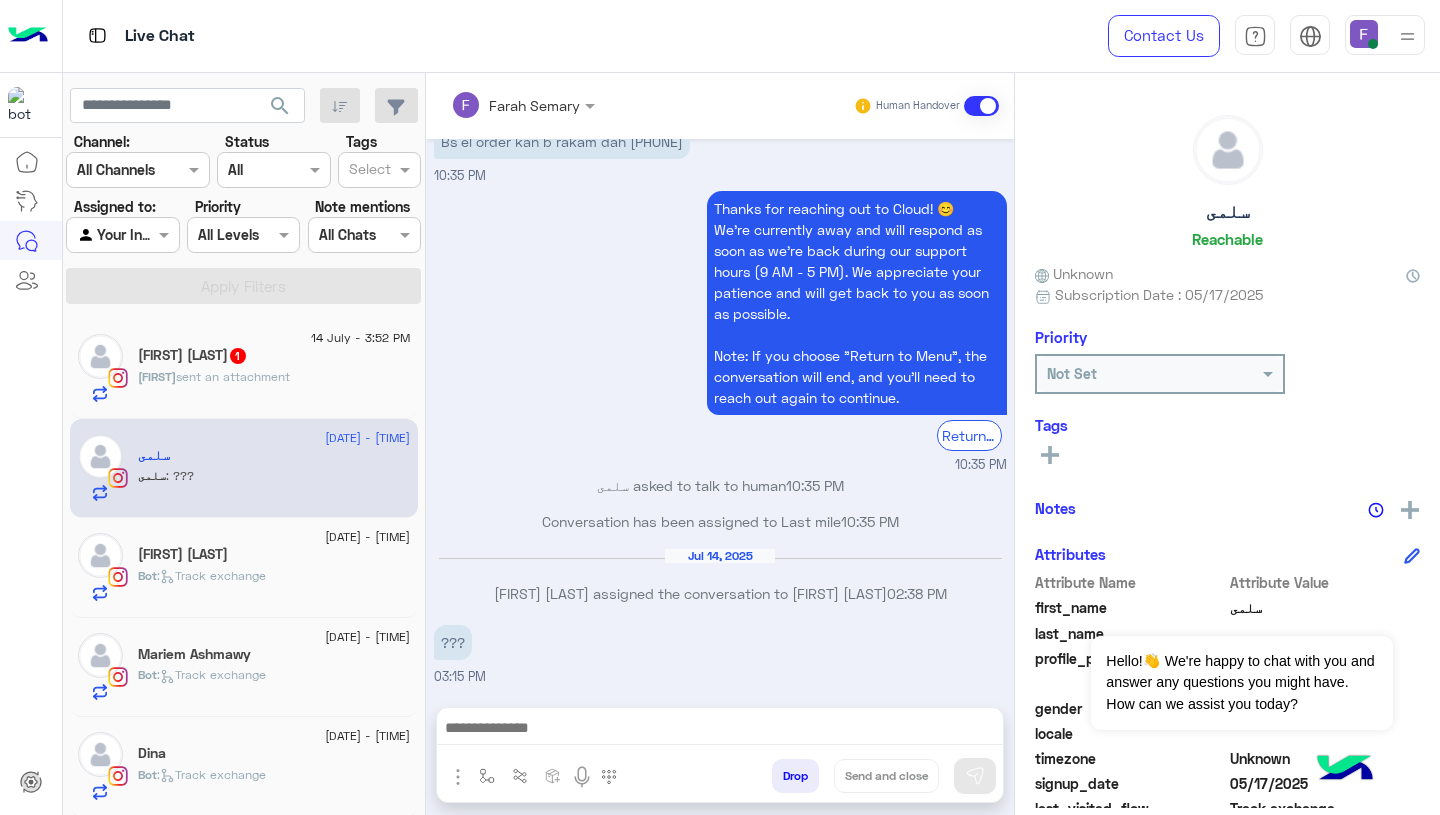 click on "[FIRST]  sent an attachment" 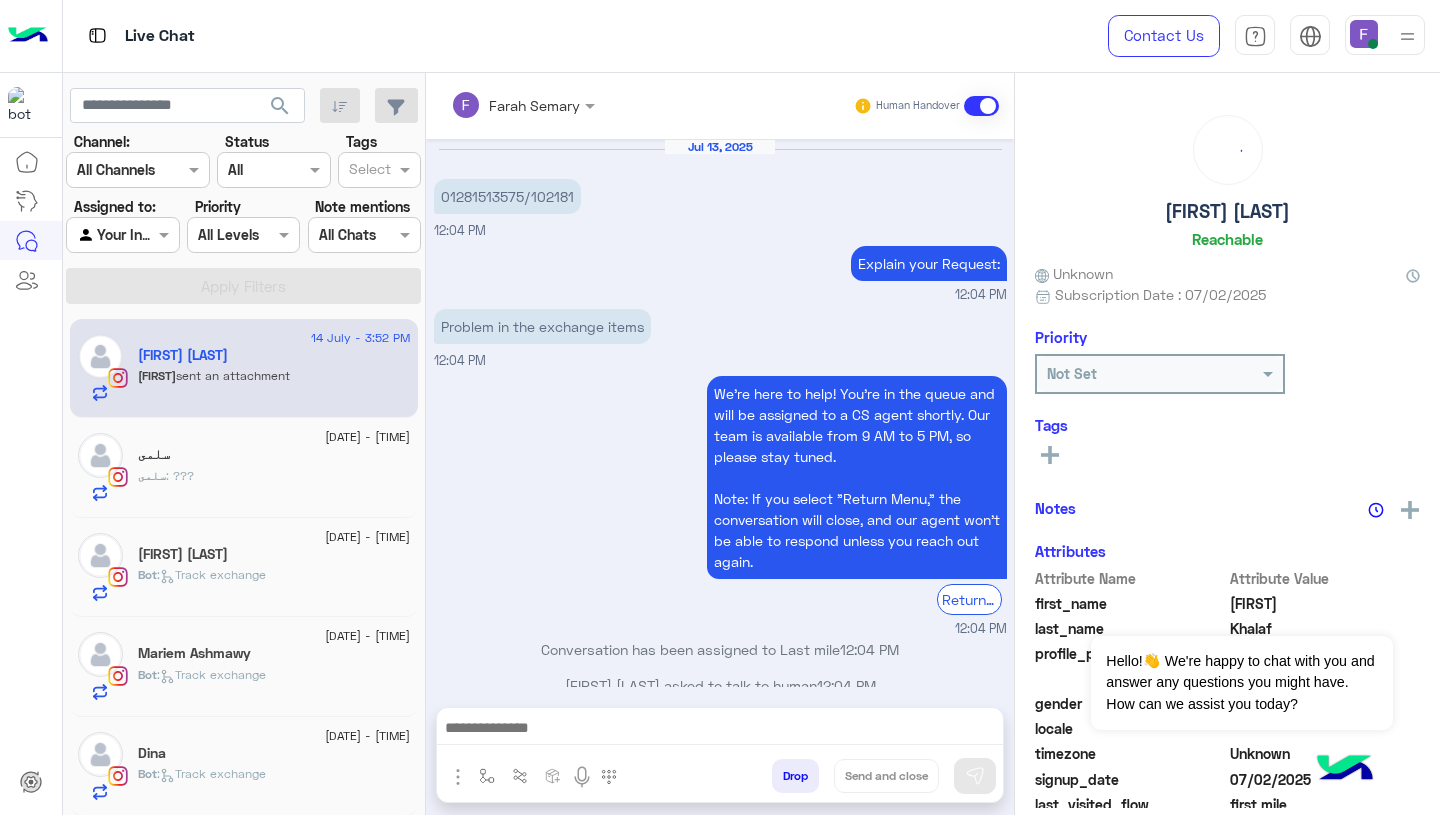 scroll, scrollTop: 1806, scrollLeft: 0, axis: vertical 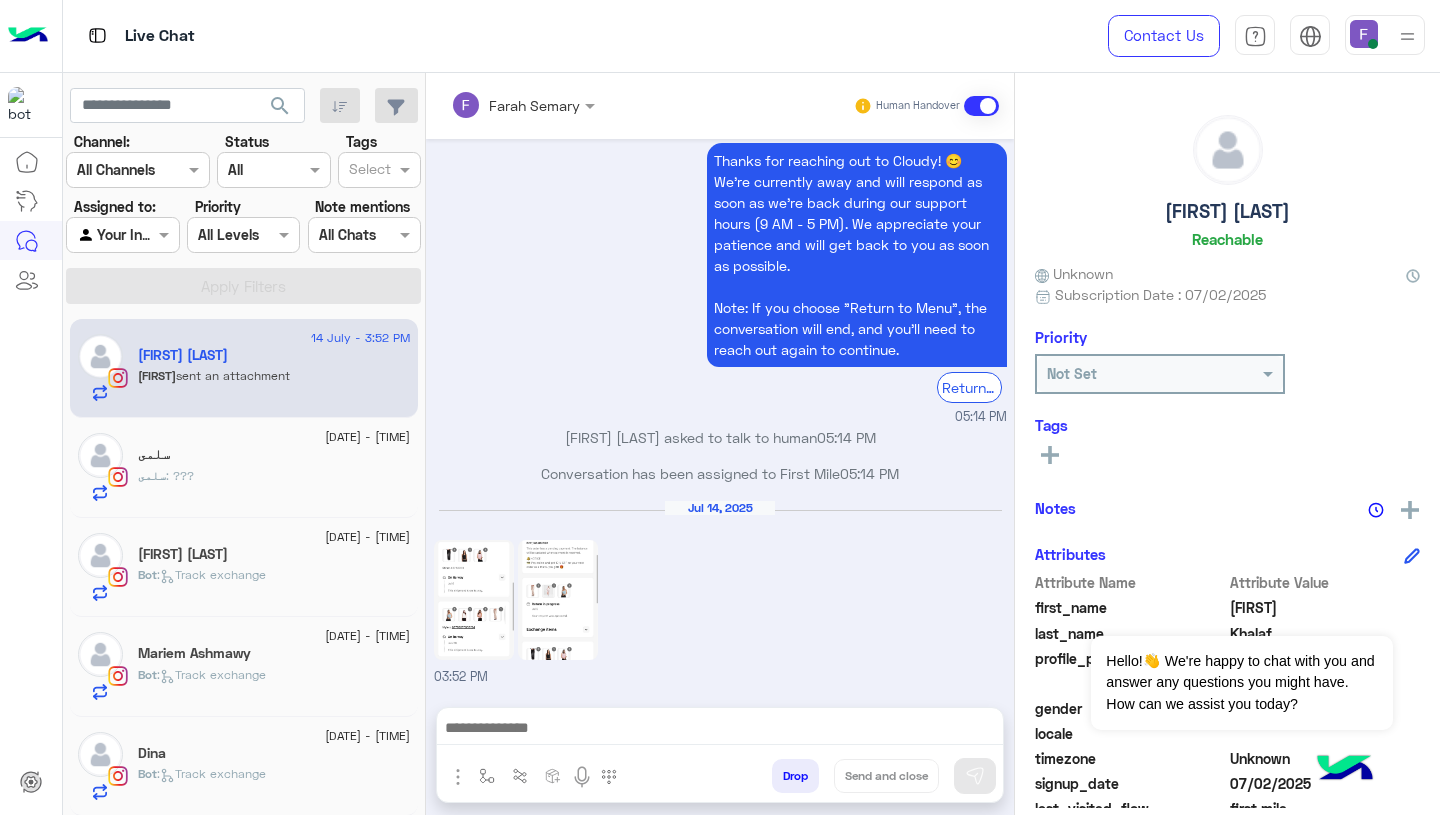 click 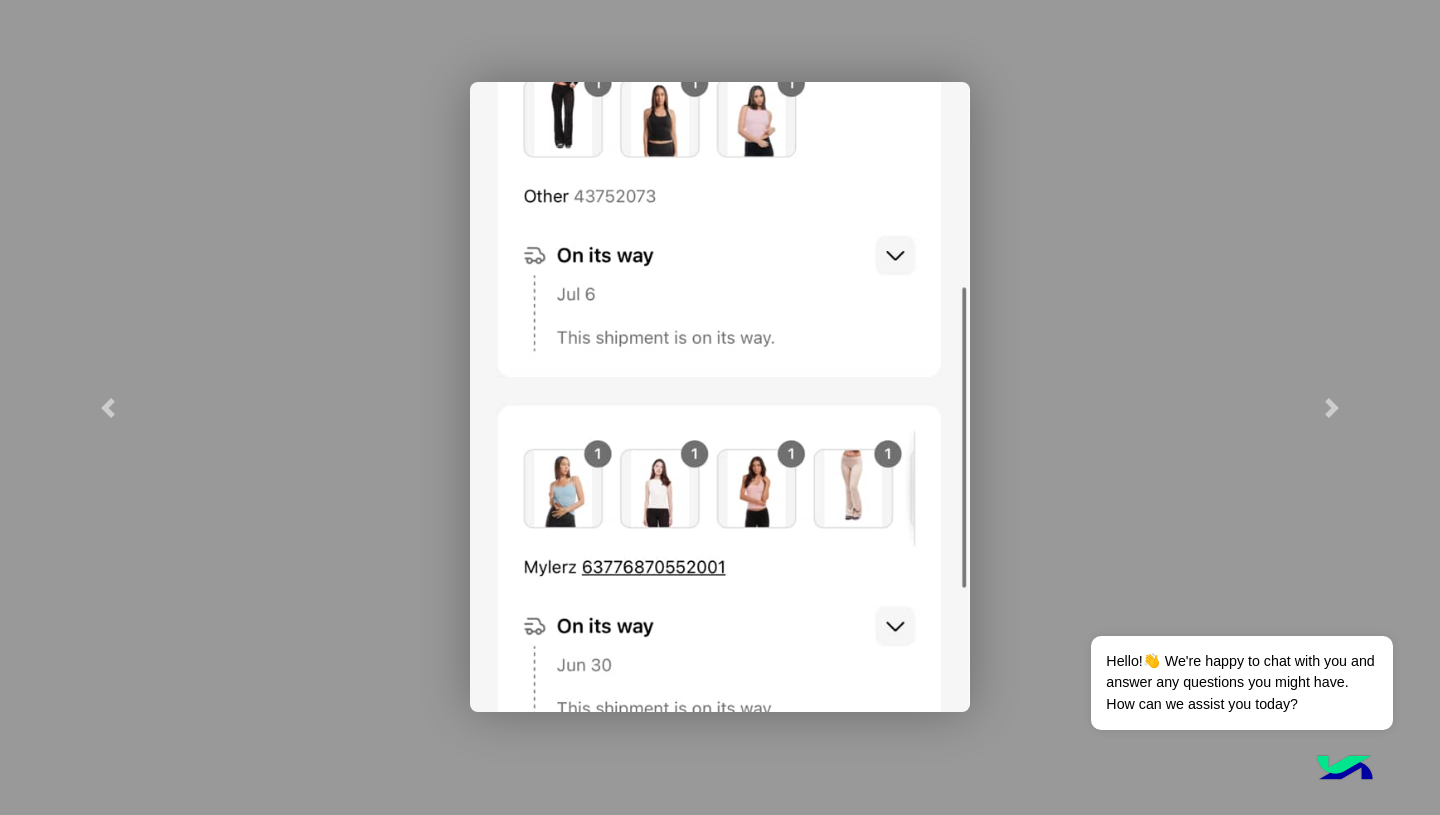 click 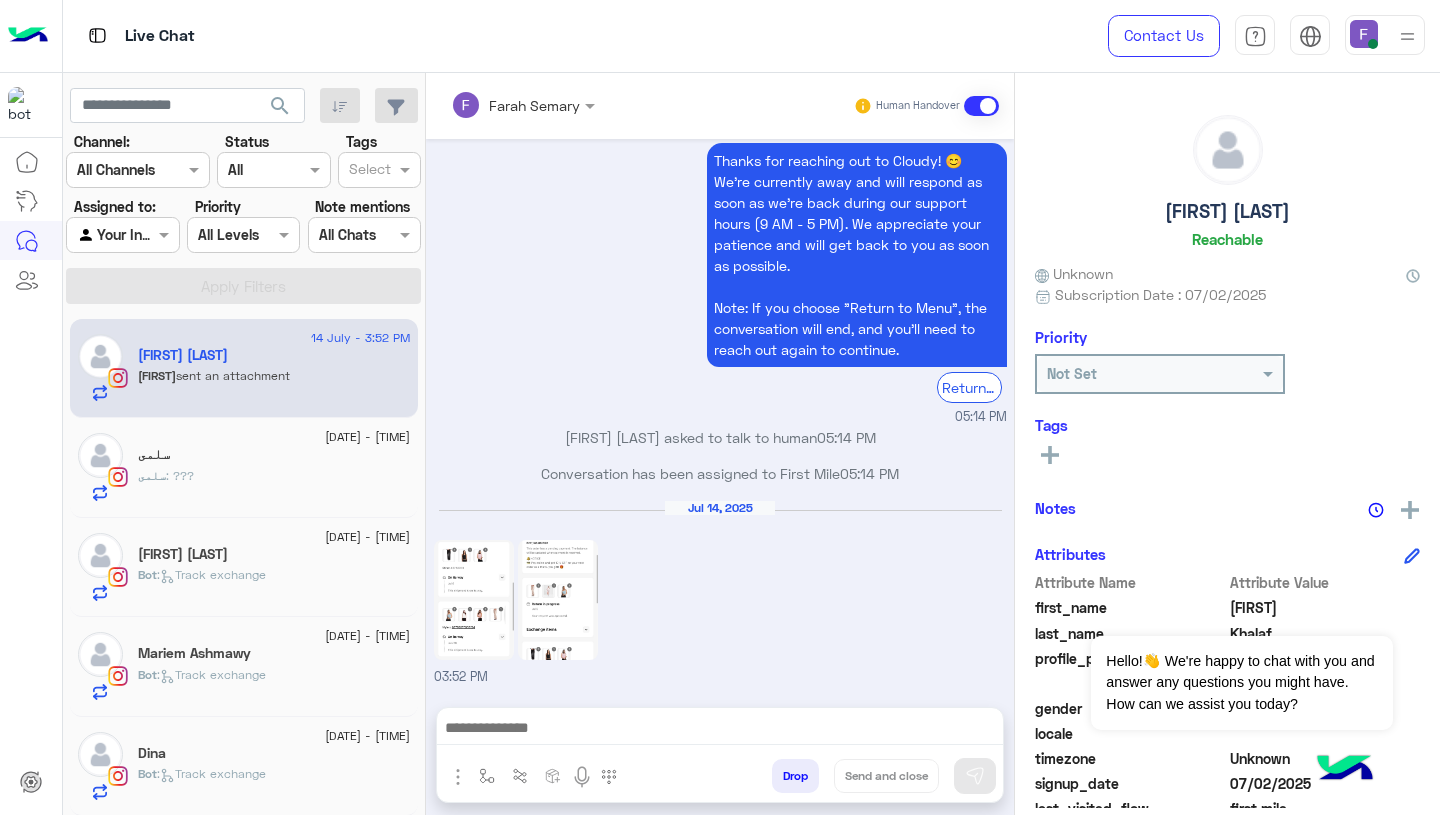 click 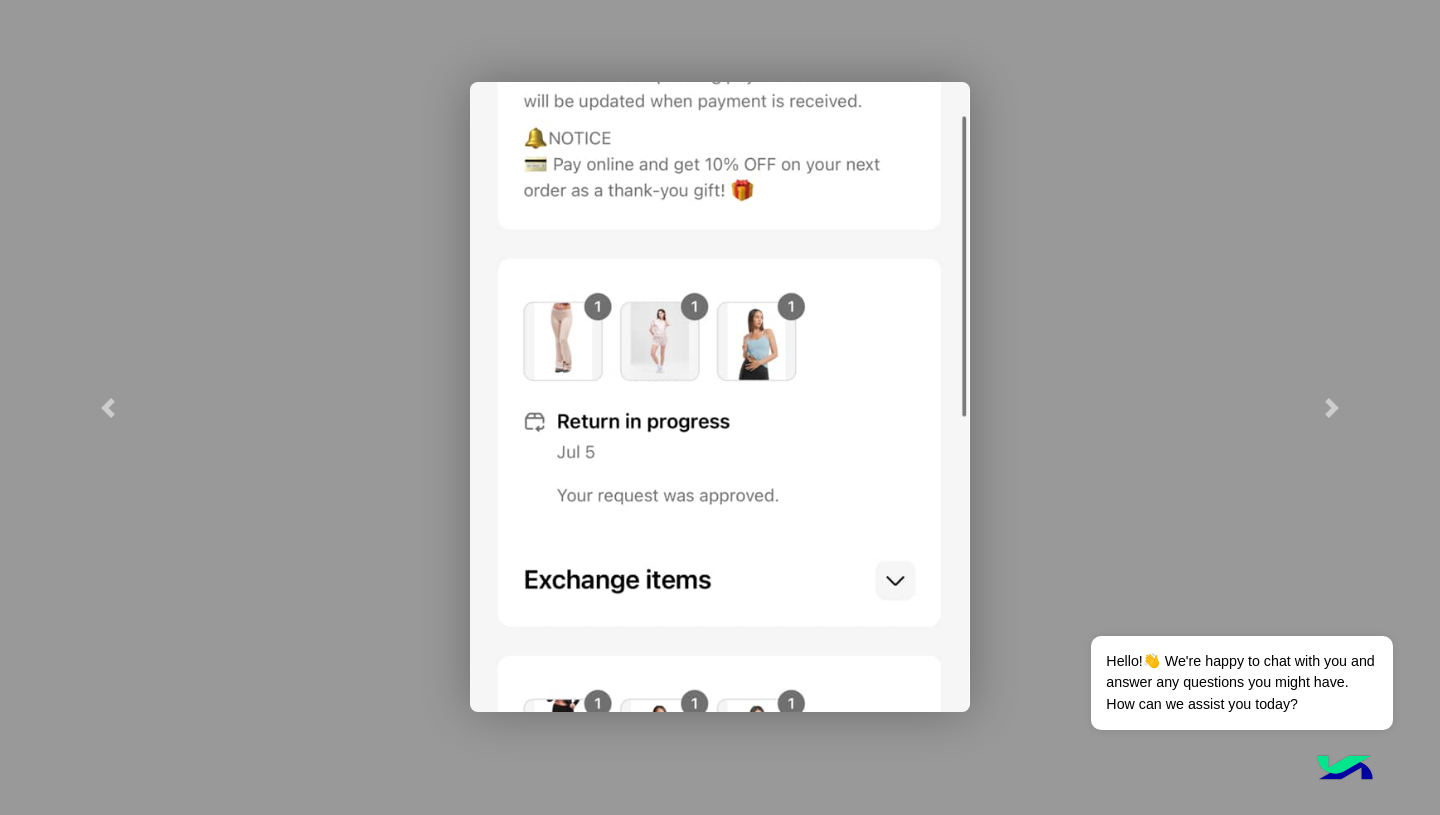 click 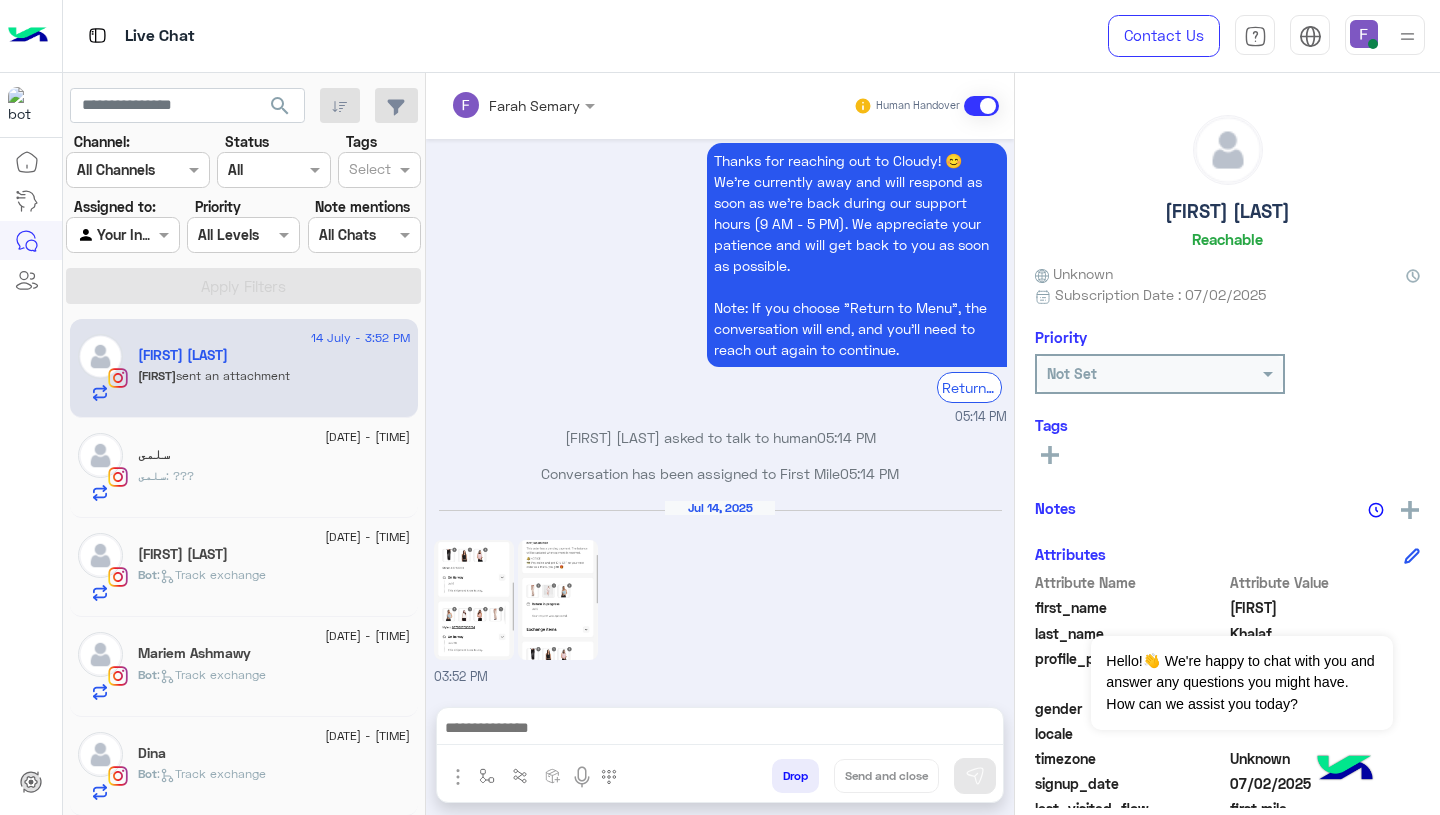 click 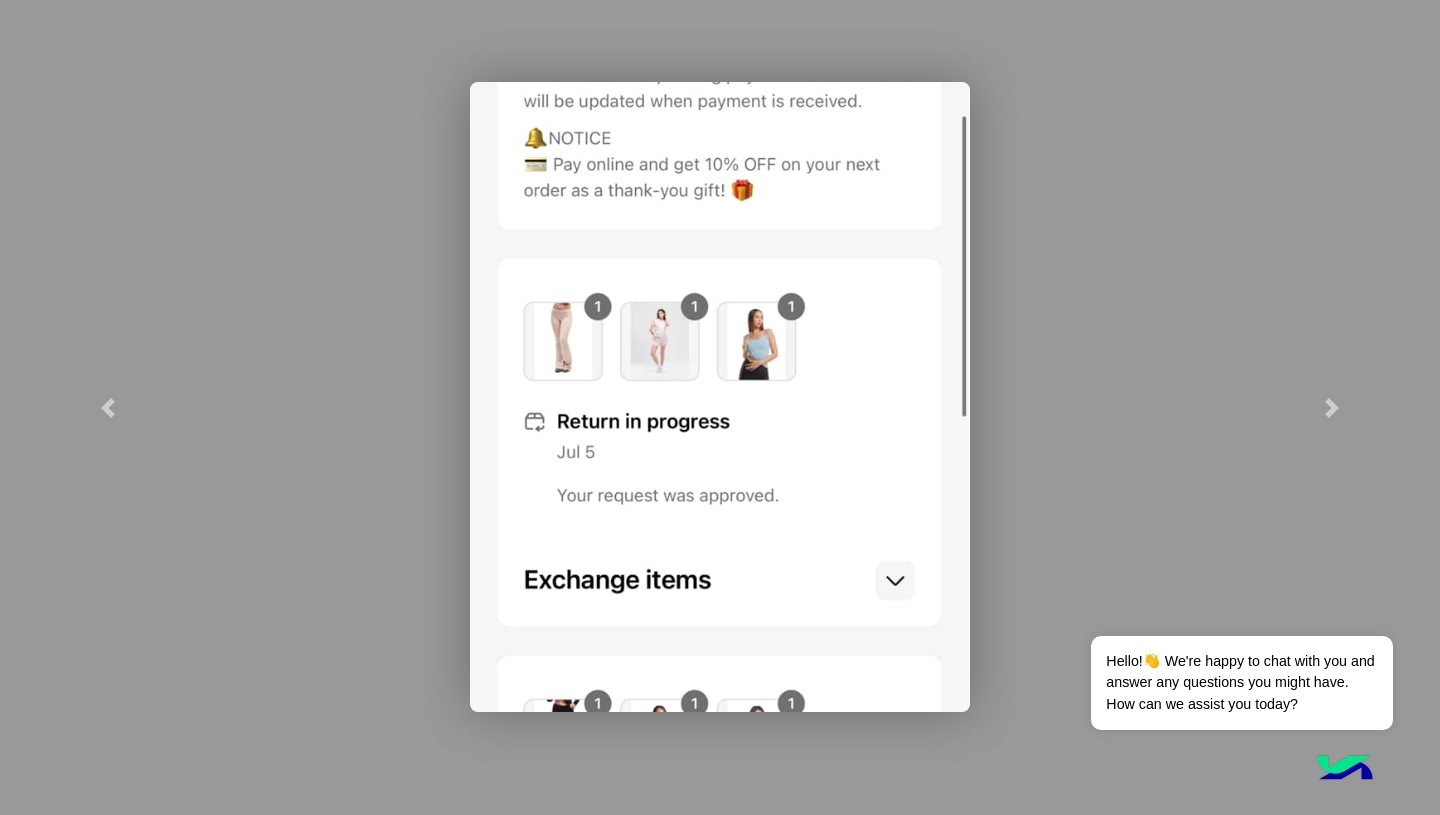 click 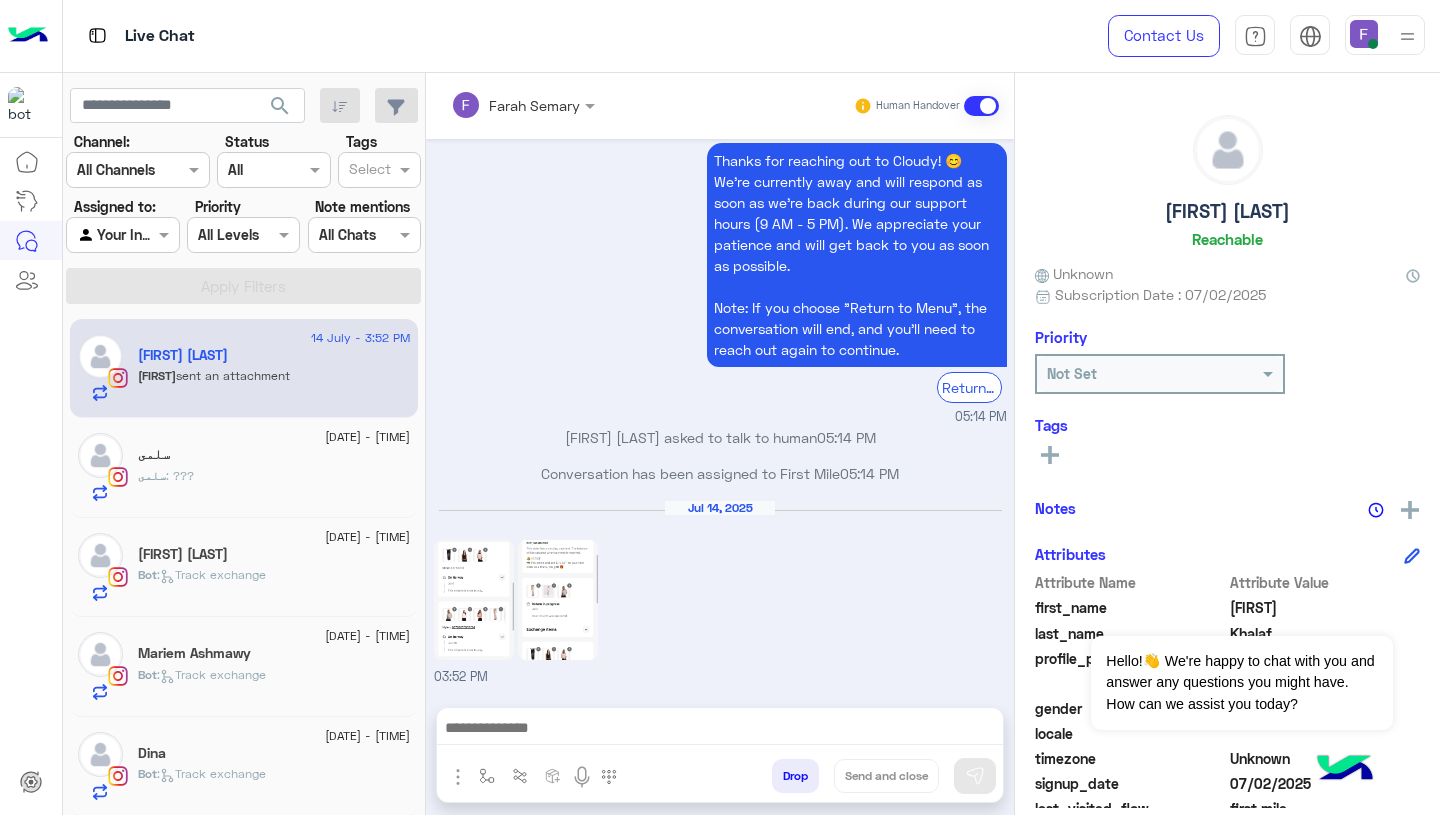 click 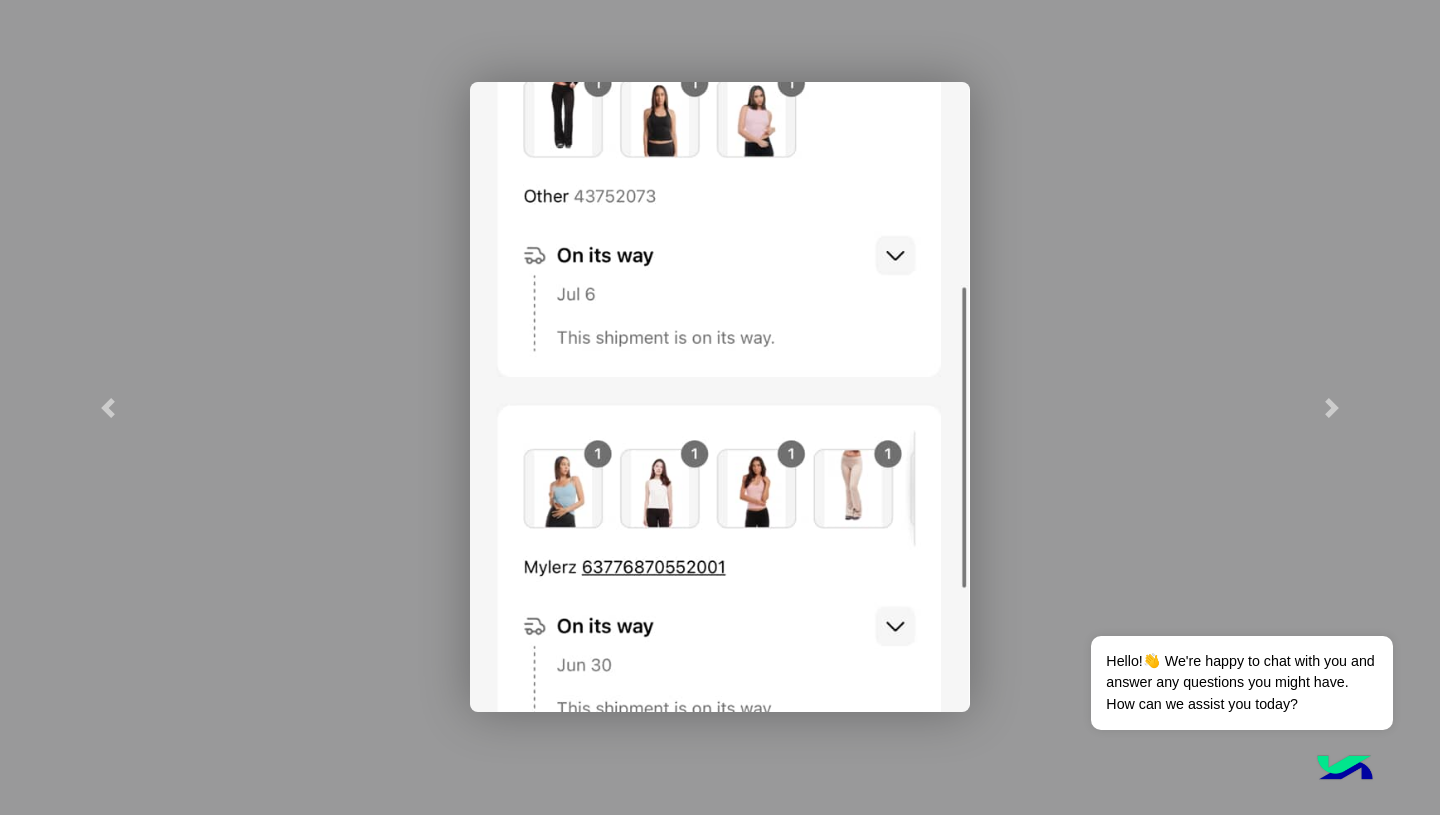 click 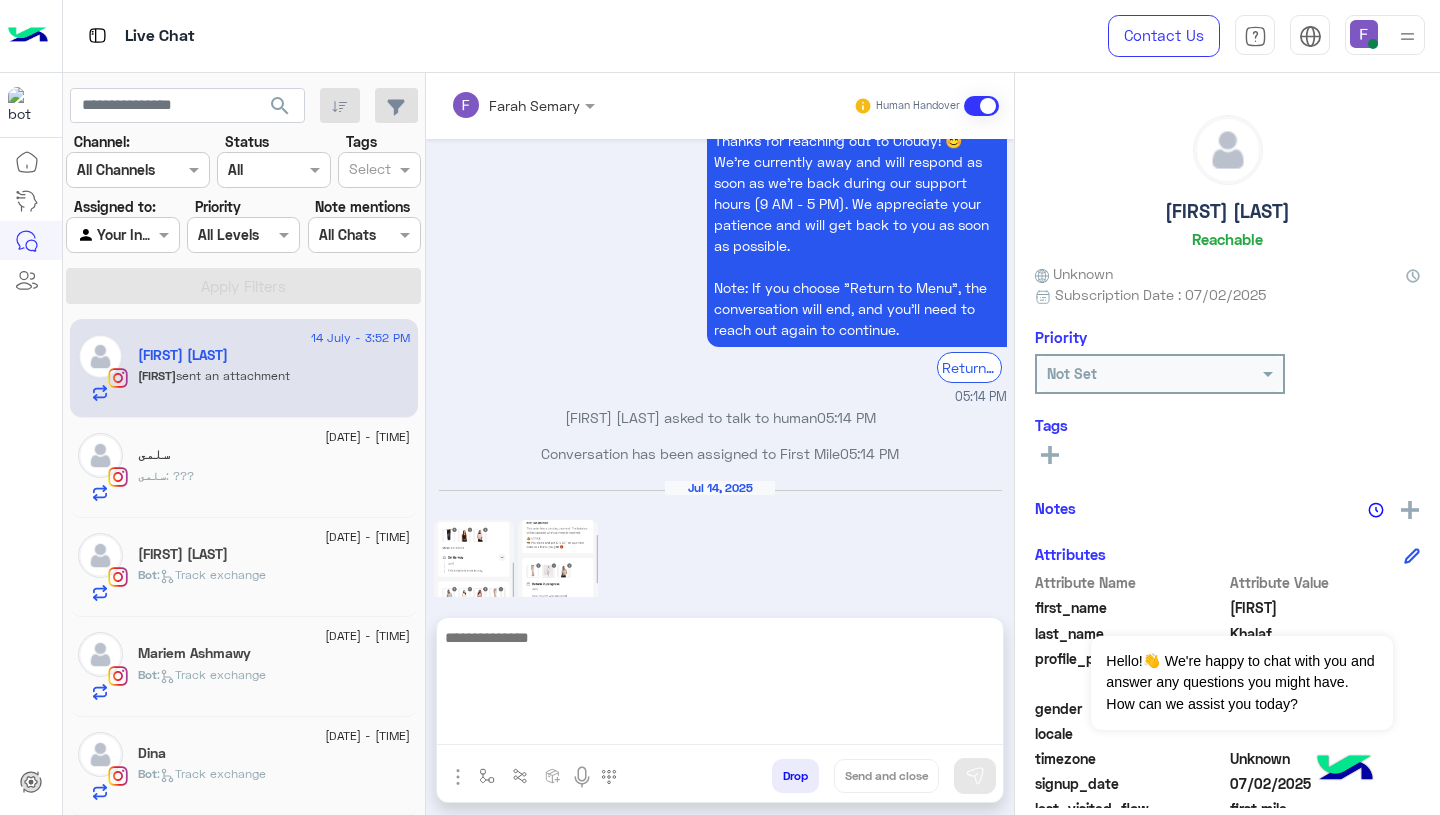 click at bounding box center [720, 685] 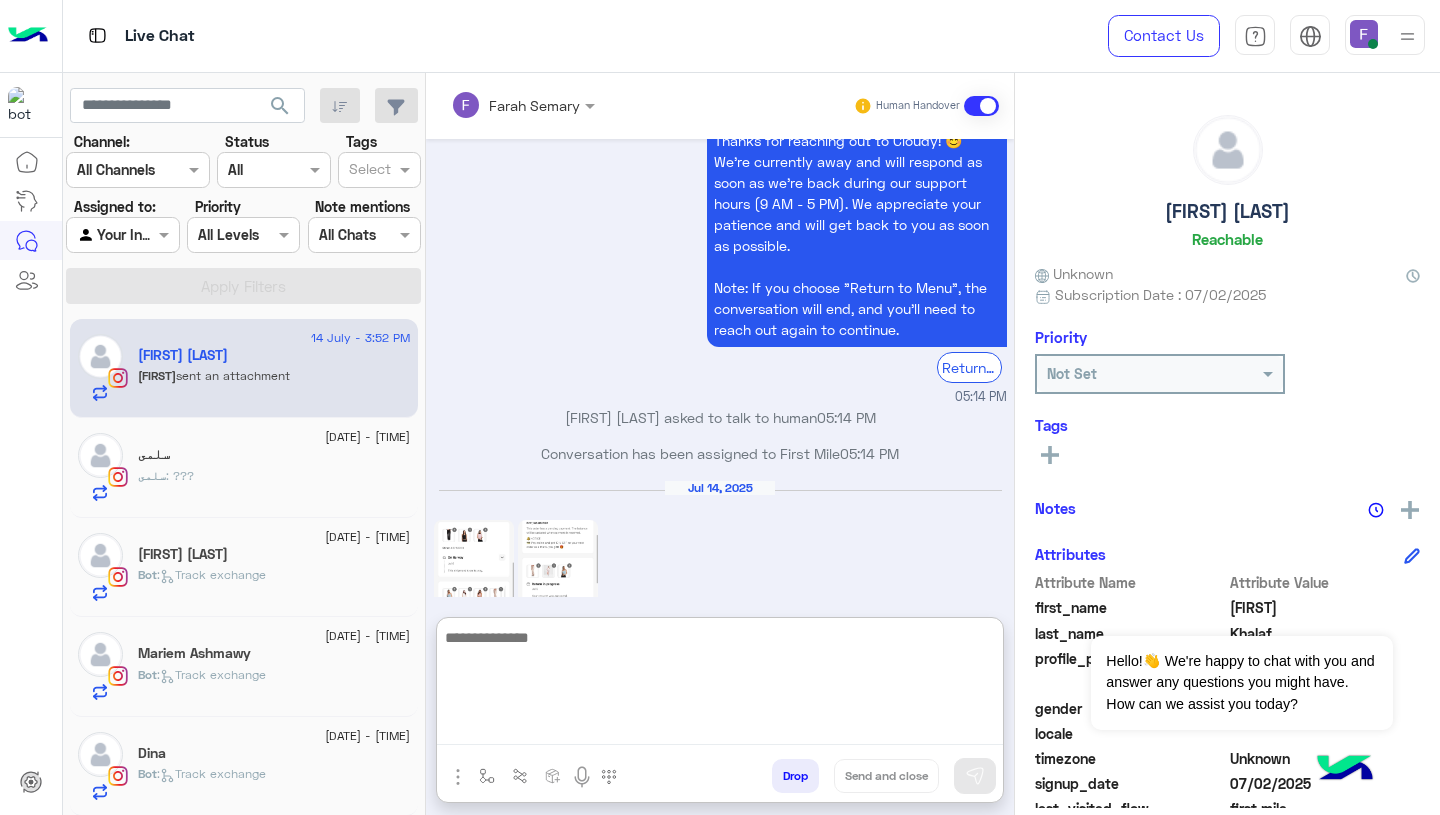 paste on "**********" 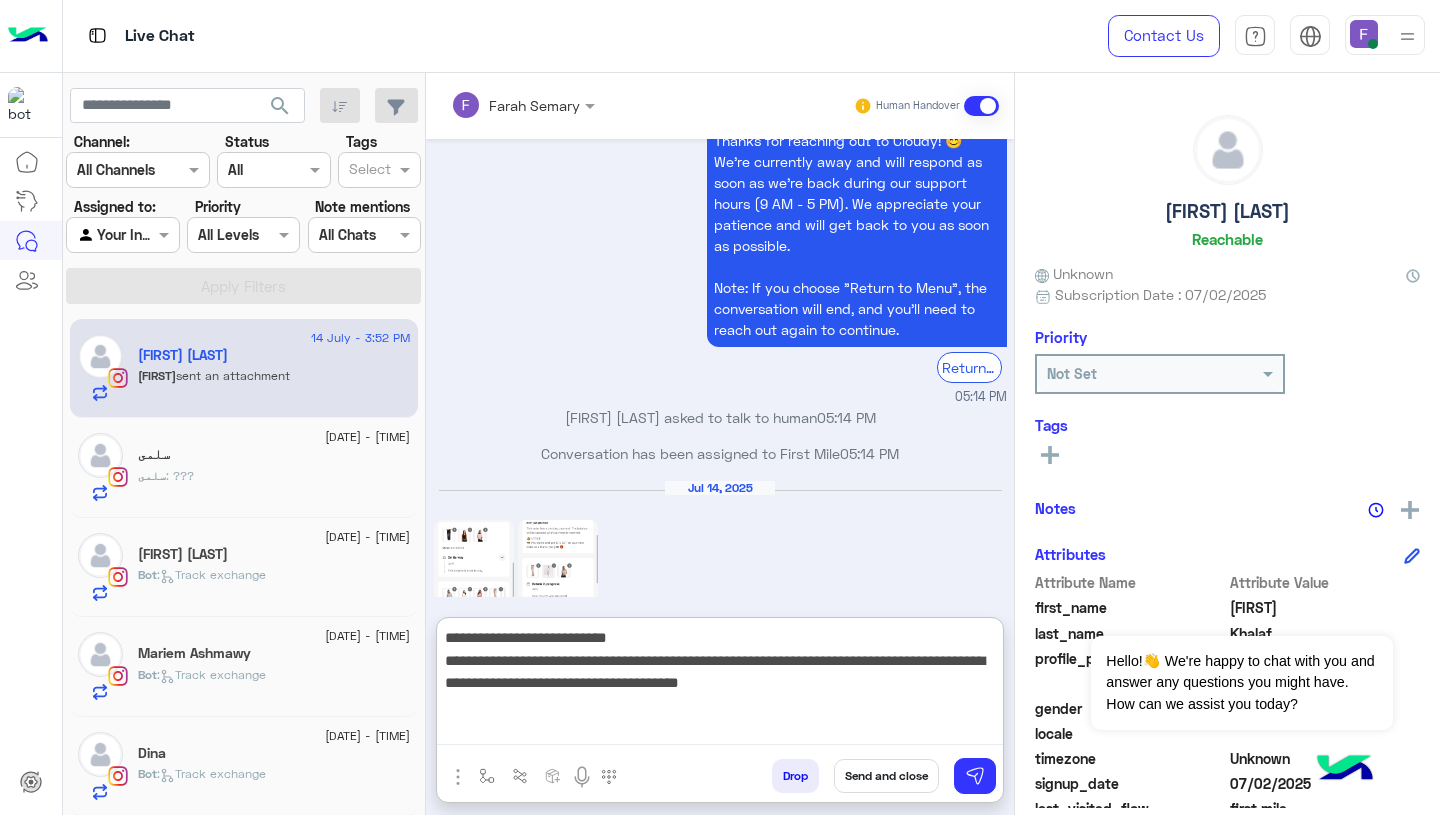 click on "**********" at bounding box center [720, 685] 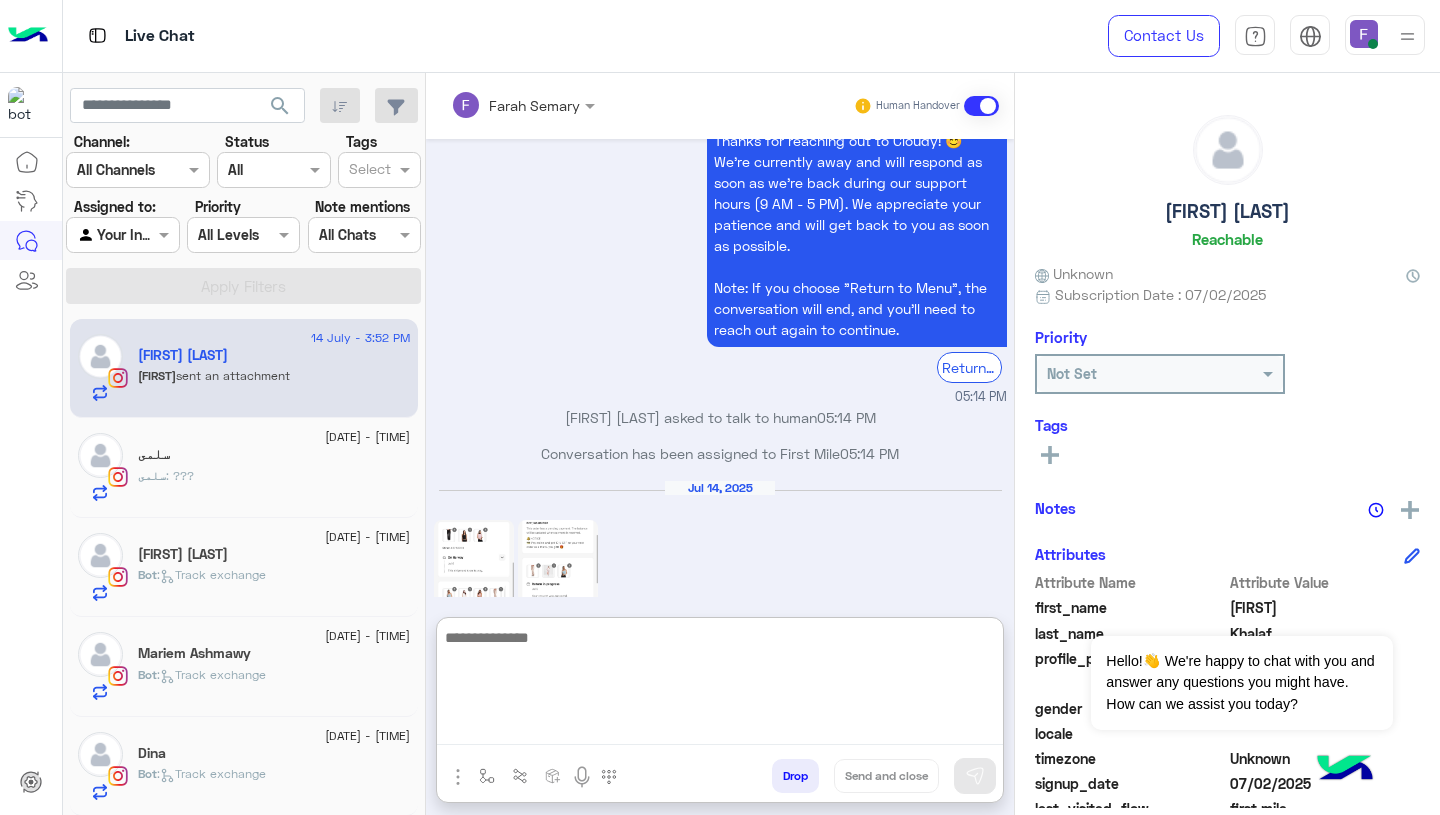 scroll, scrollTop: 2022, scrollLeft: 0, axis: vertical 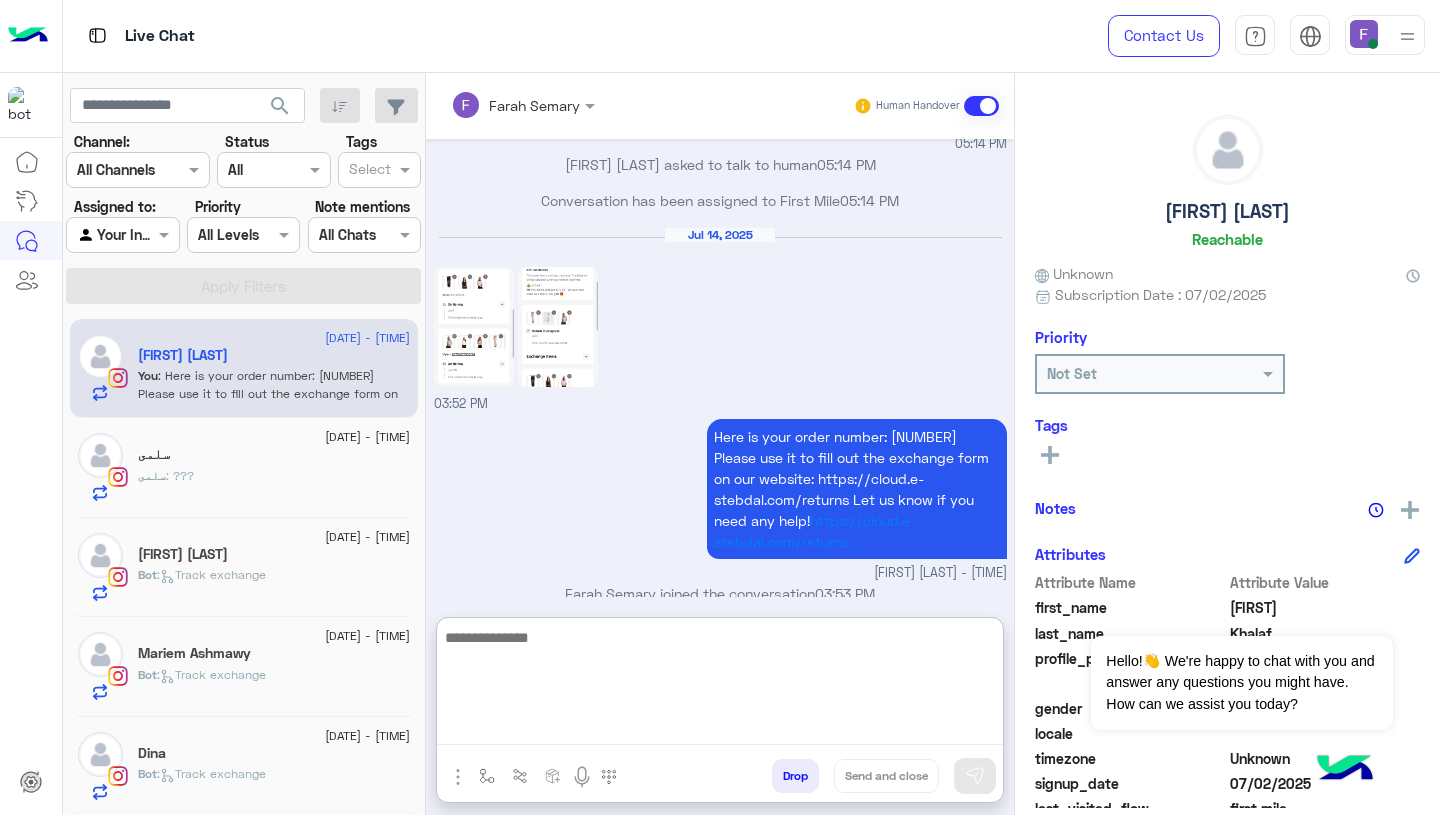 type 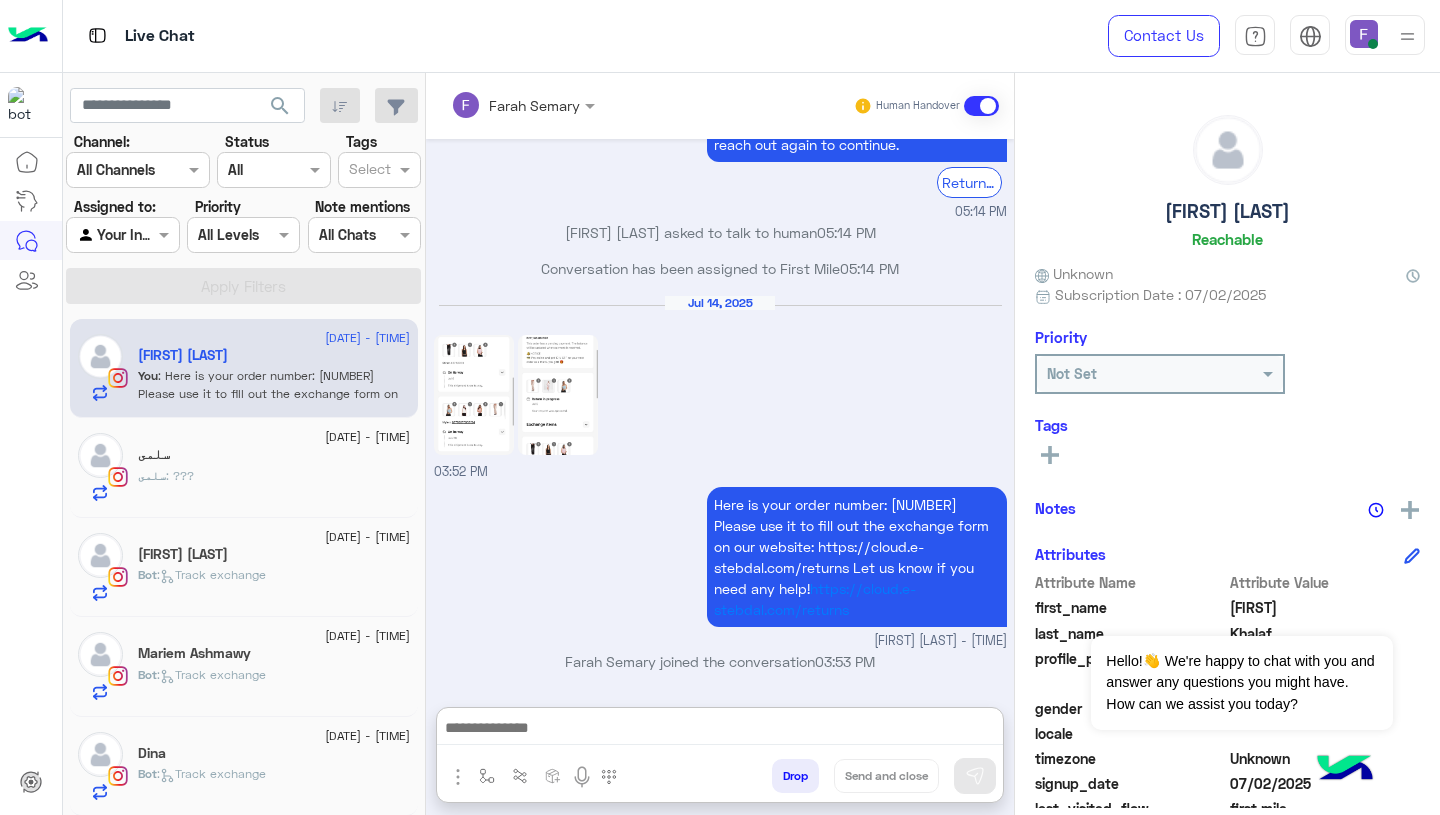 click on "[DATE]    [TIME]" at bounding box center (720, 388) 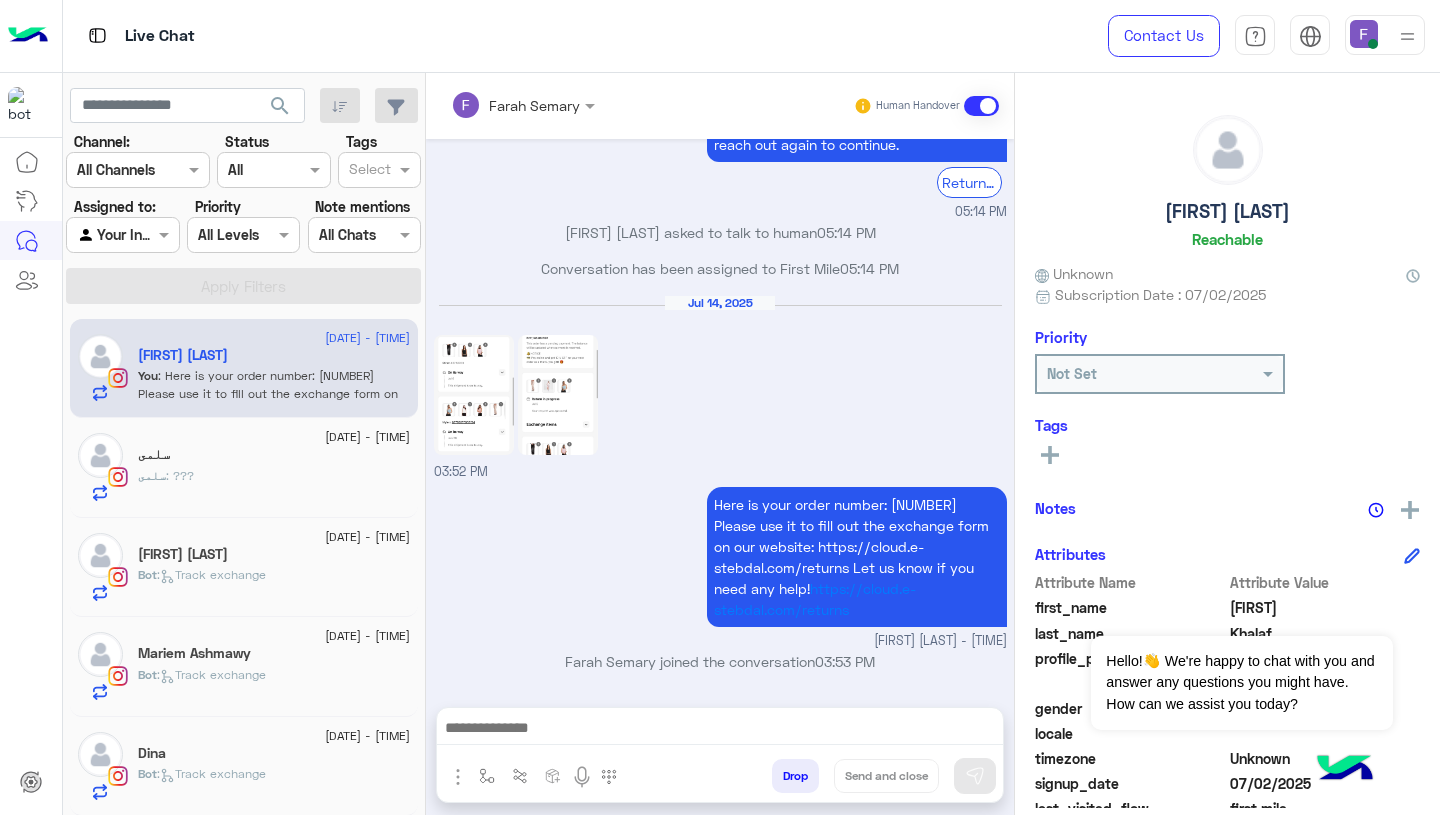 scroll, scrollTop: 1969, scrollLeft: 0, axis: vertical 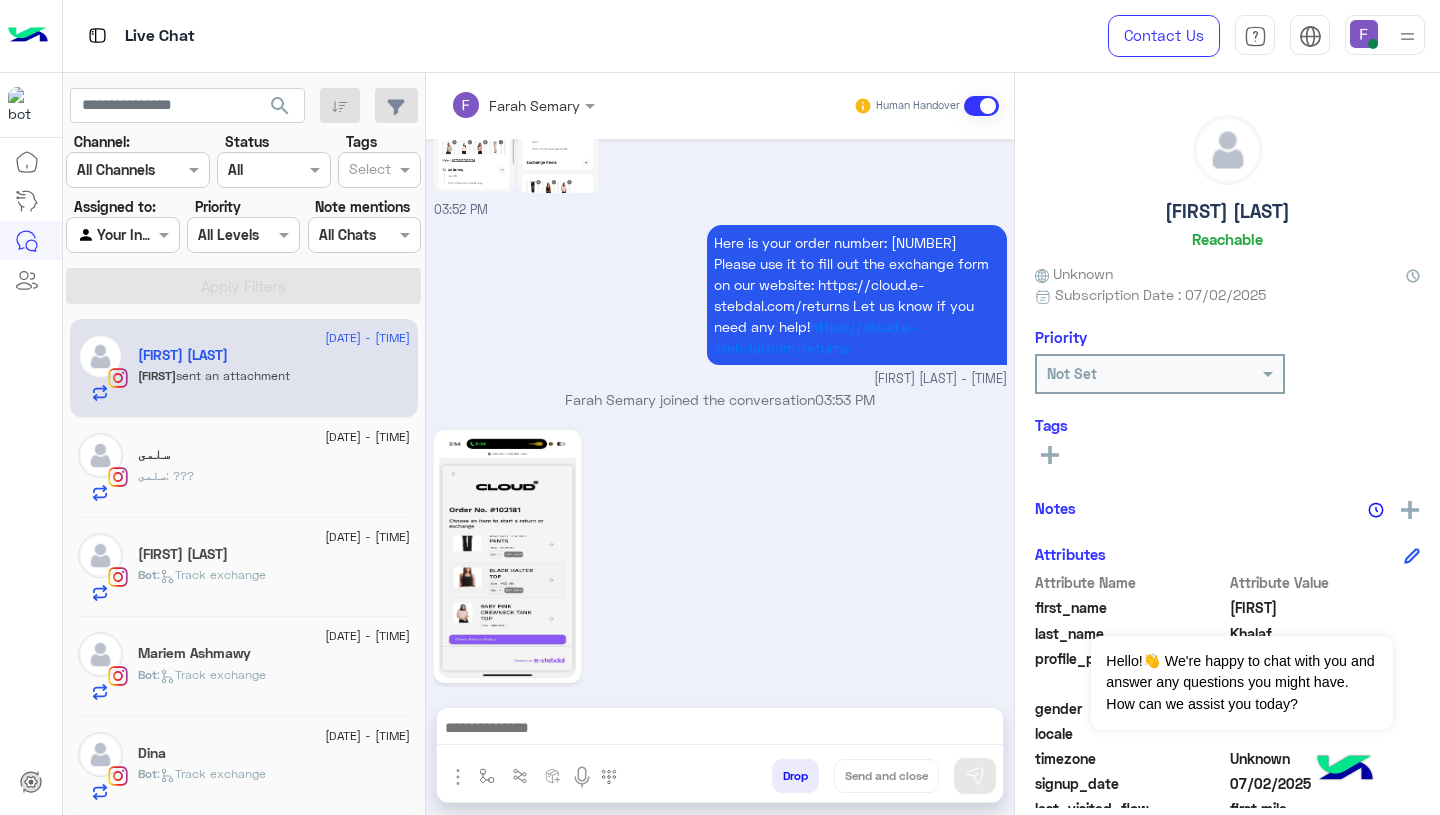 click 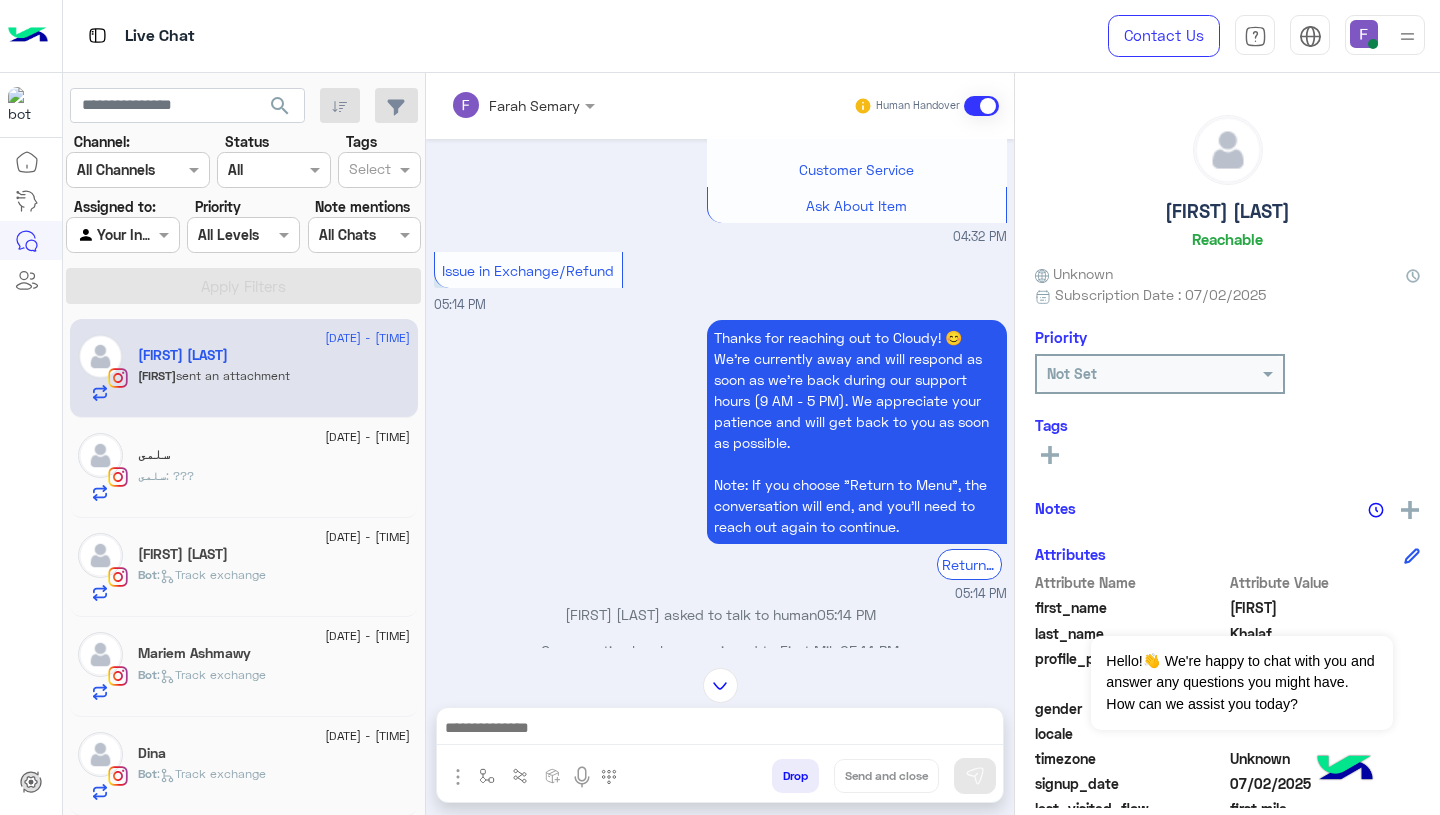 scroll, scrollTop: 2253, scrollLeft: 0, axis: vertical 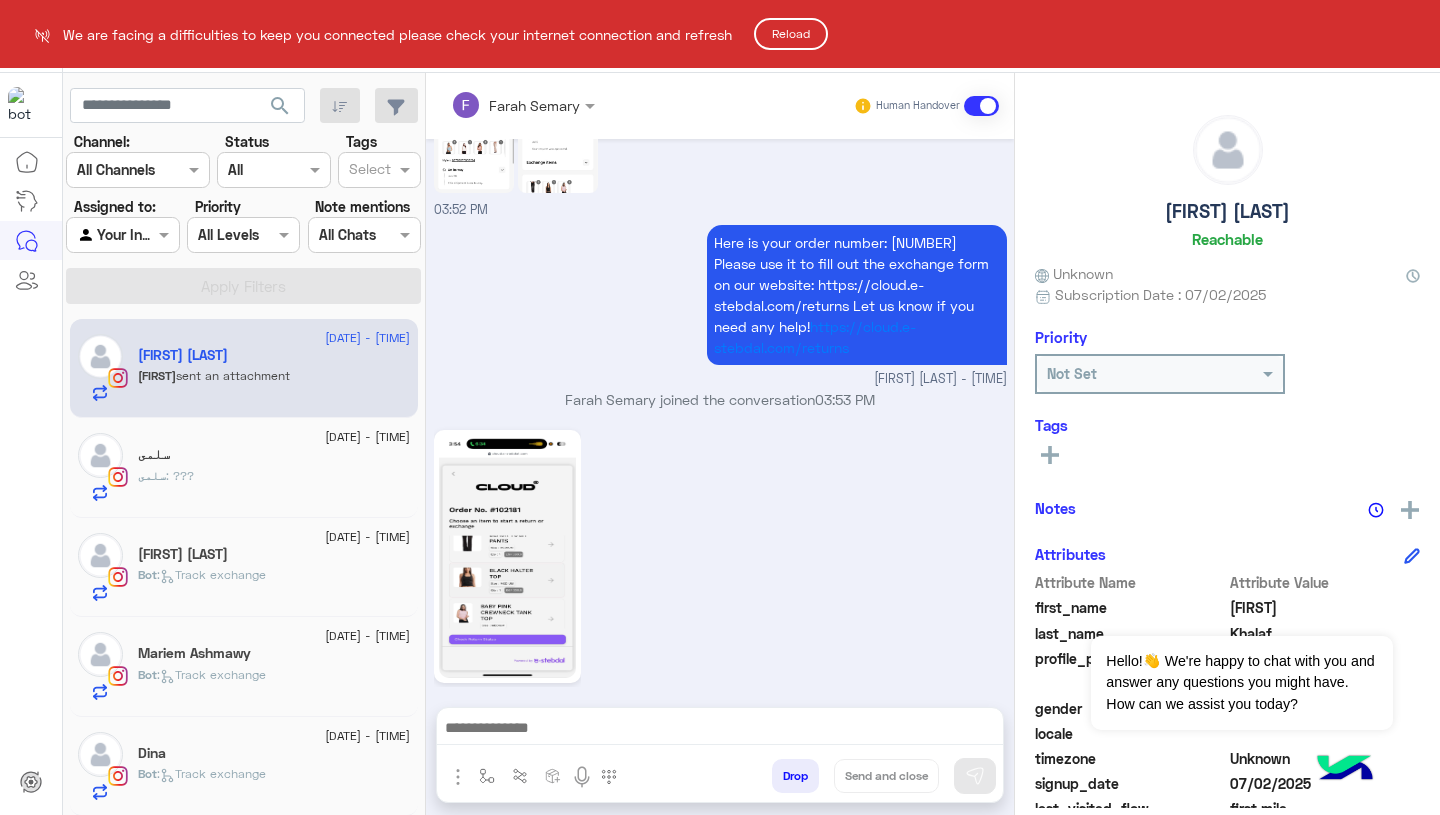 click on "Reload" 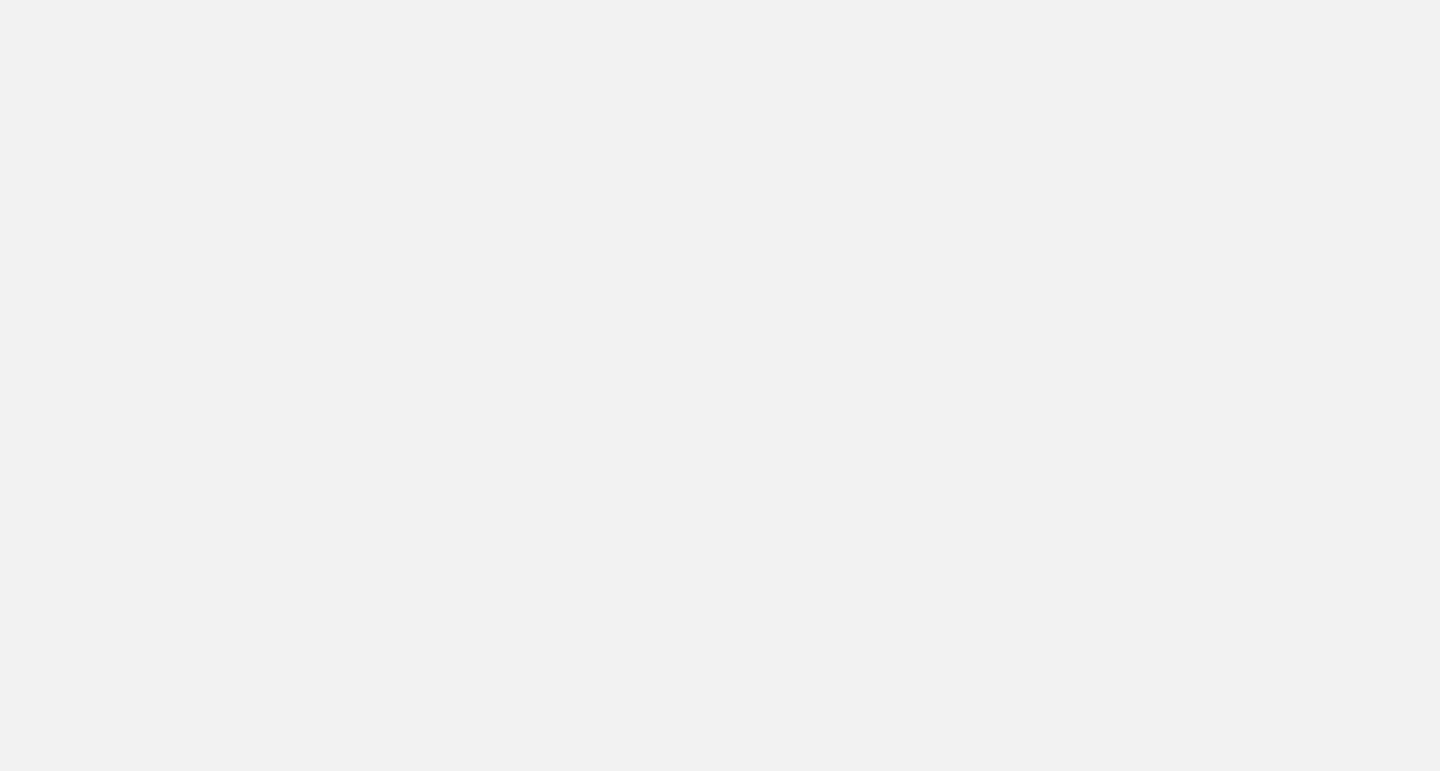 scroll, scrollTop: 0, scrollLeft: 0, axis: both 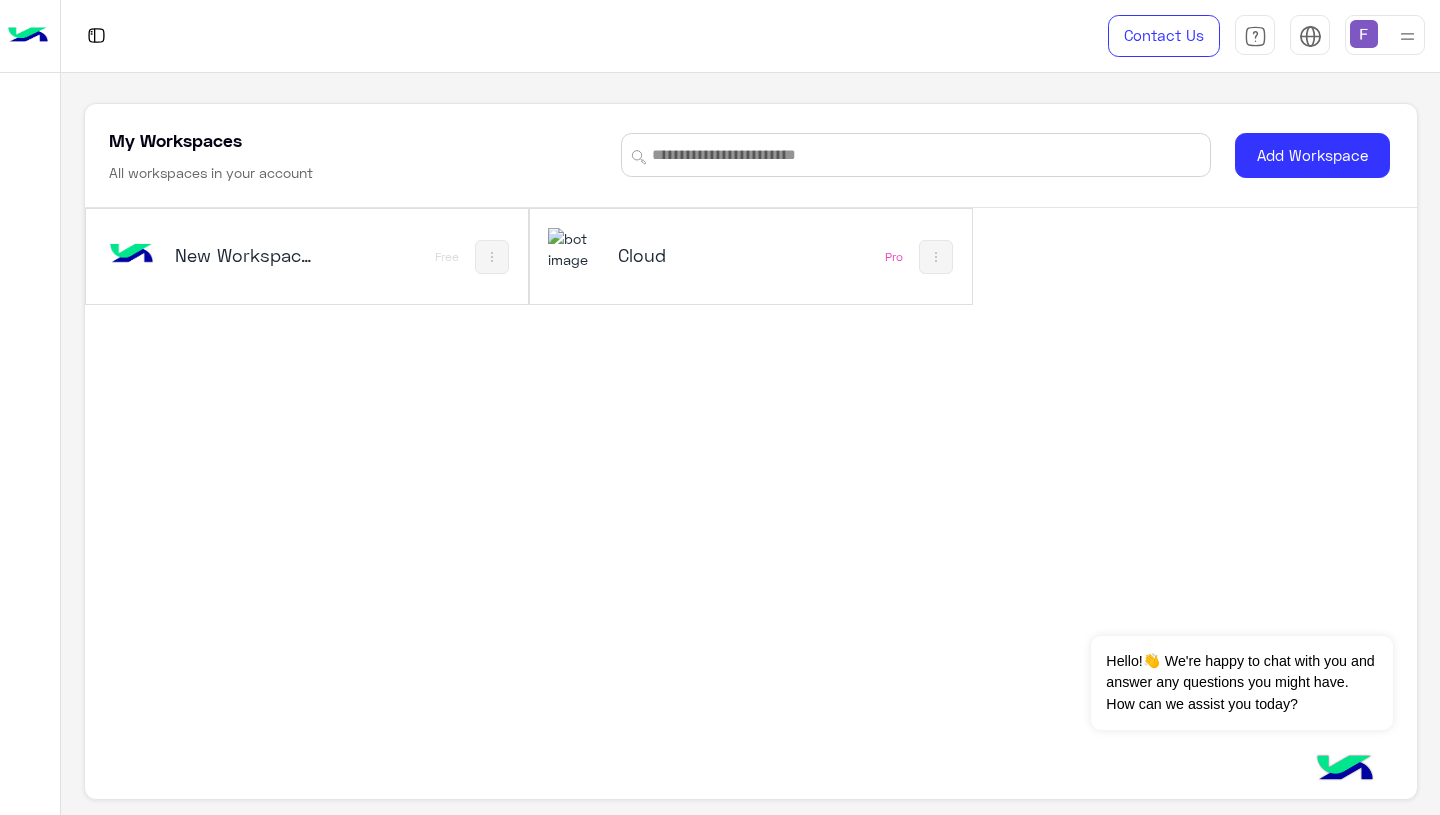 click on "Cloud" at bounding box center [691, 255] 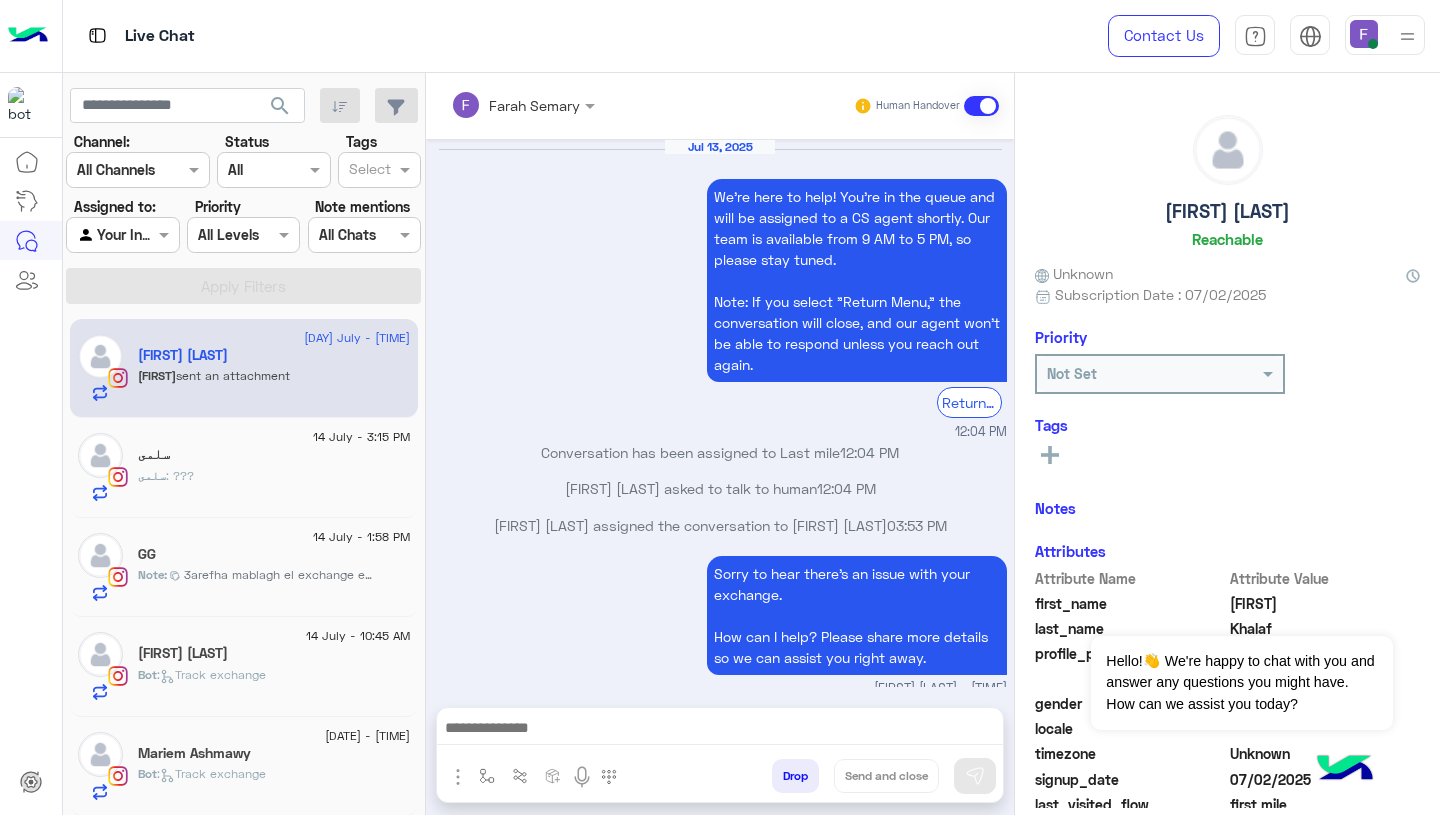 scroll, scrollTop: 2057, scrollLeft: 0, axis: vertical 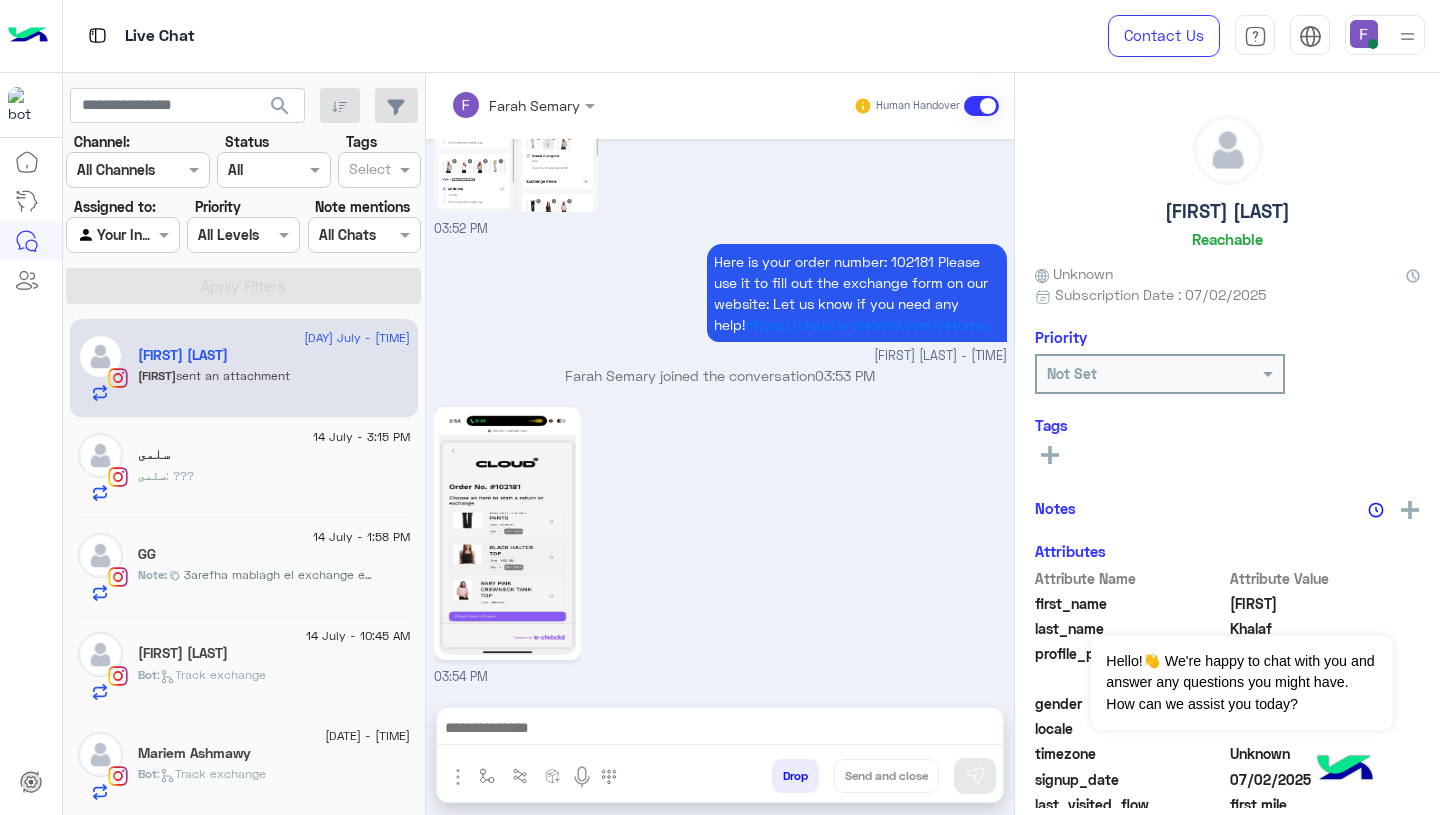 click at bounding box center (720, 733) 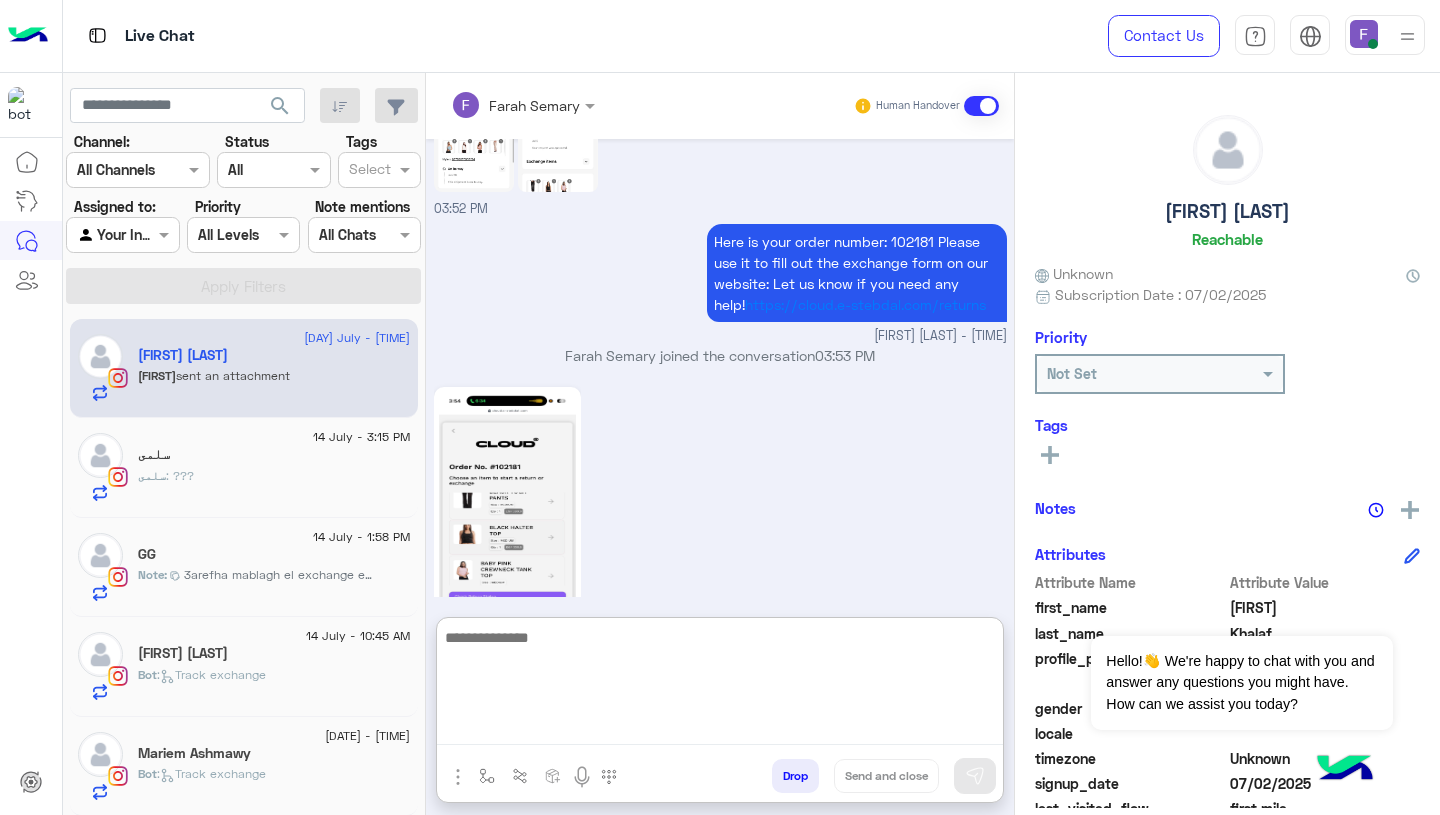 click at bounding box center (720, 685) 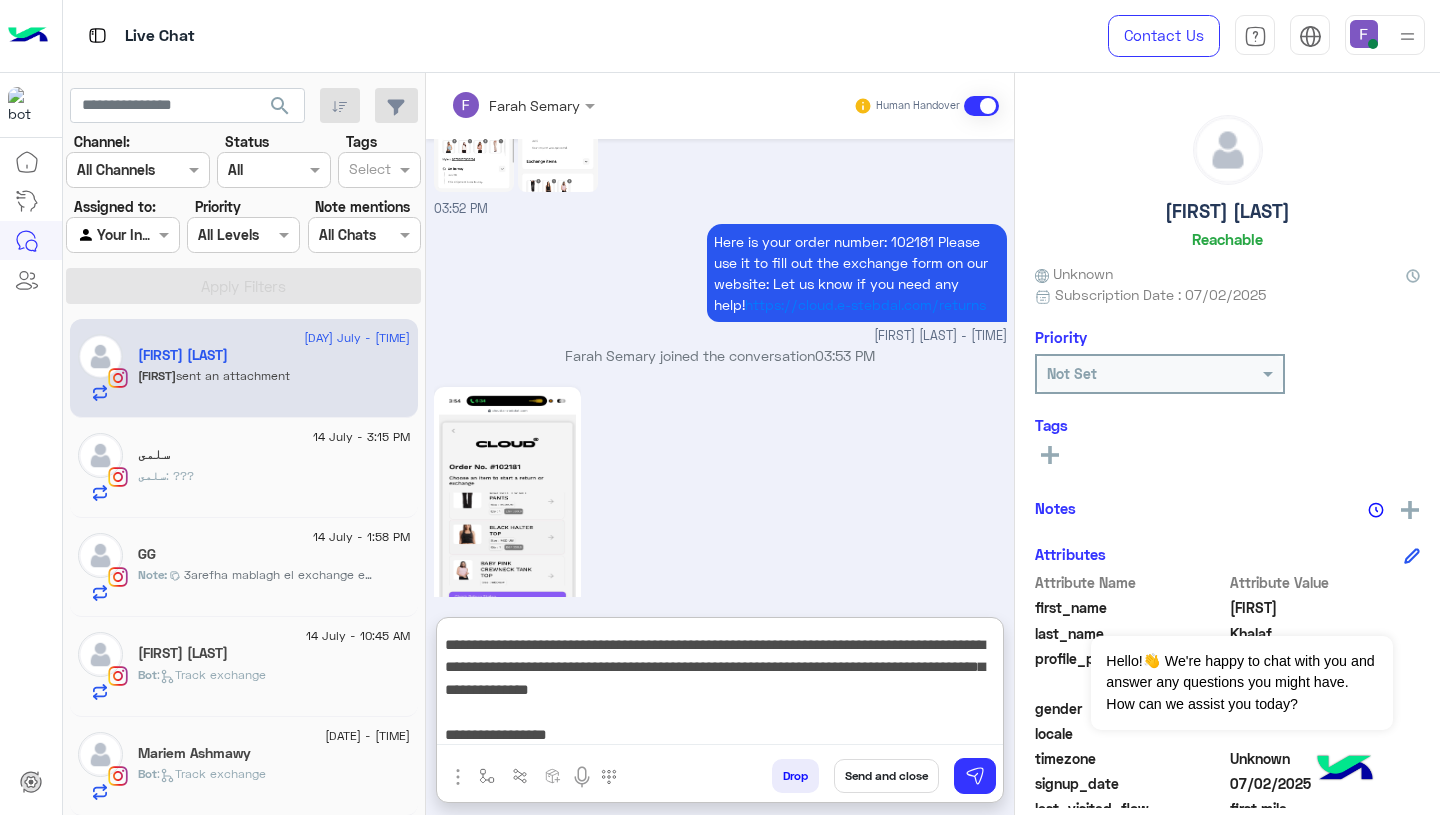 scroll, scrollTop: 0, scrollLeft: 0, axis: both 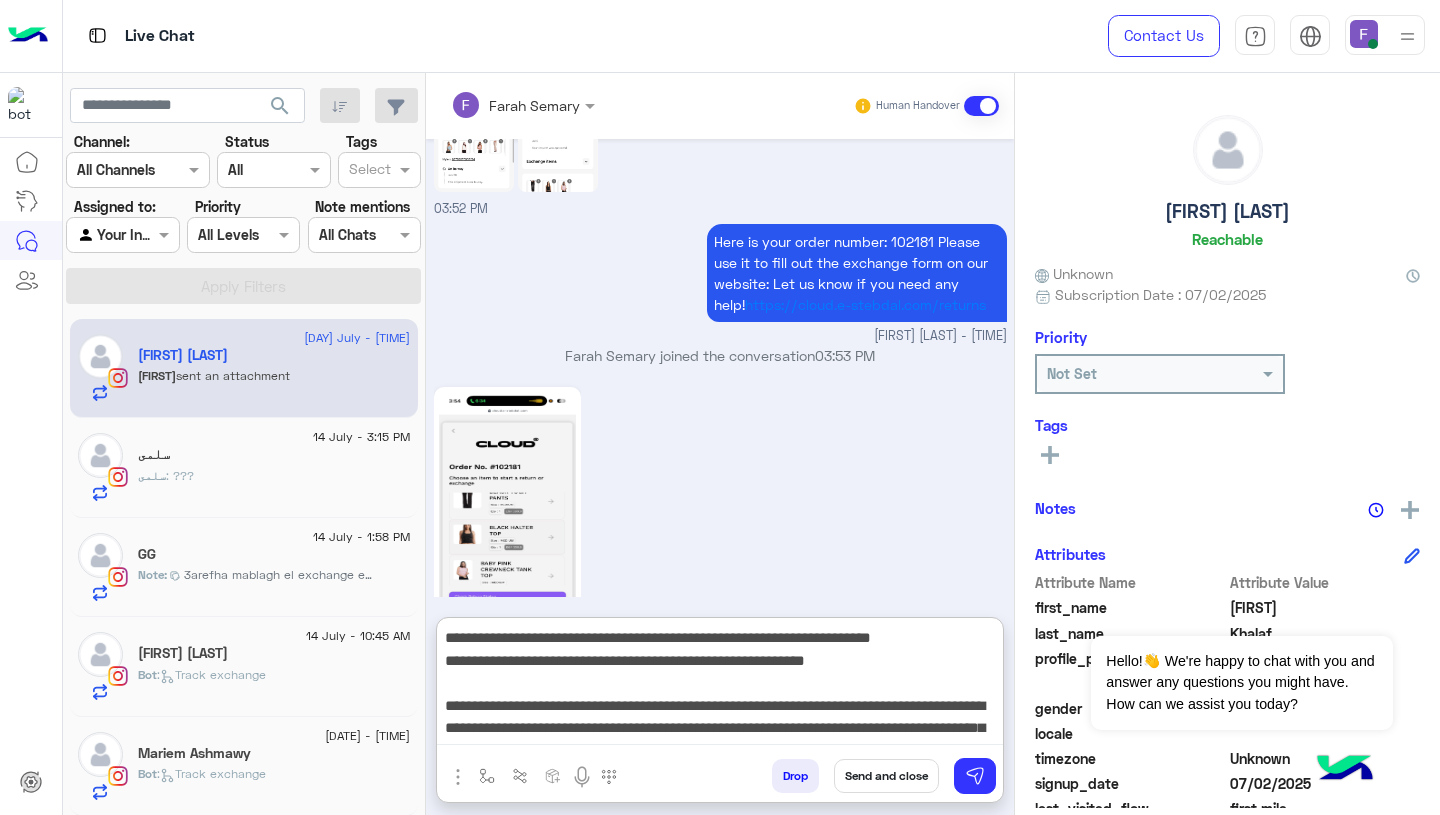 click on "**********" at bounding box center (720, 685) 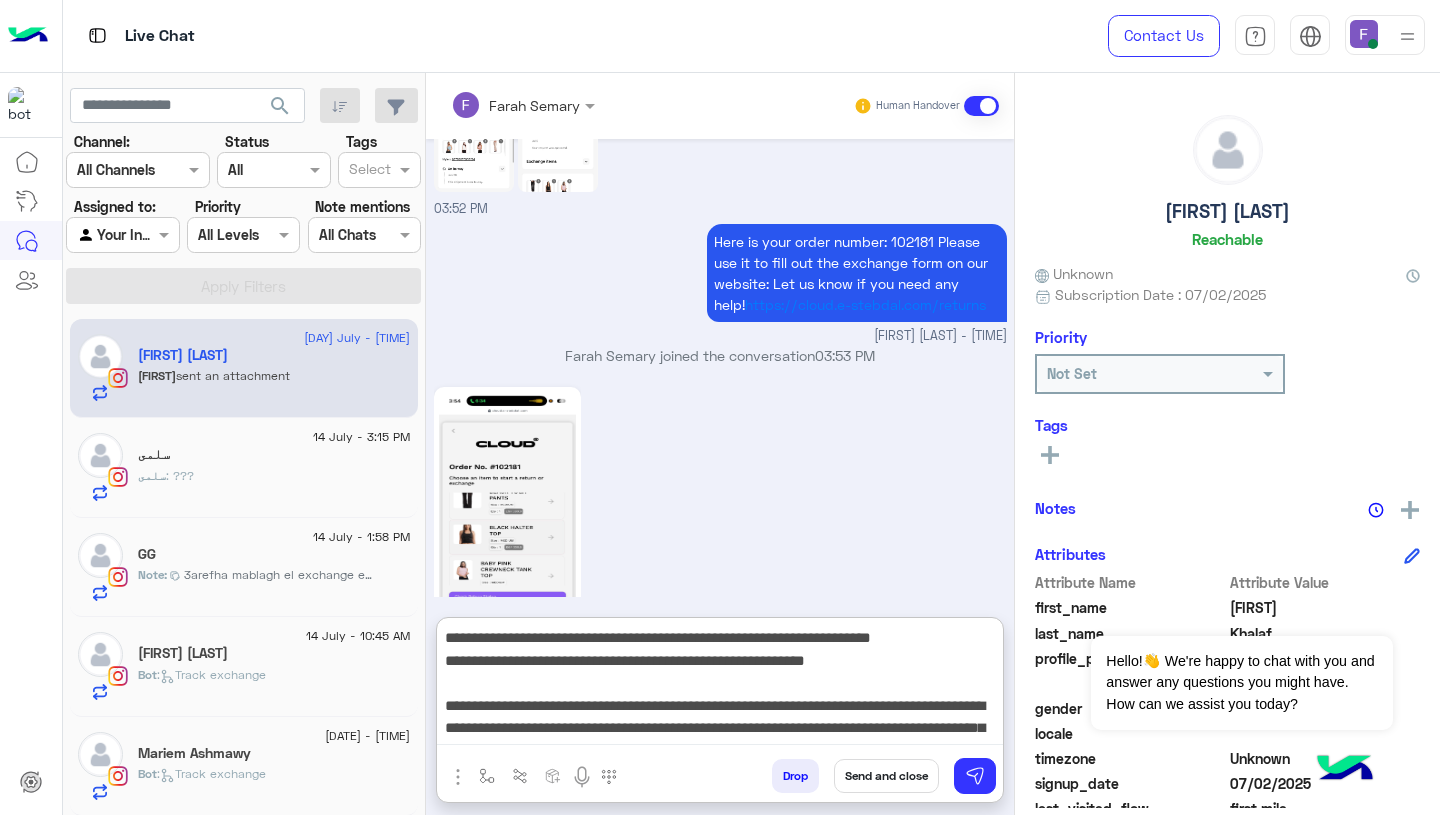 scroll, scrollTop: 65, scrollLeft: 0, axis: vertical 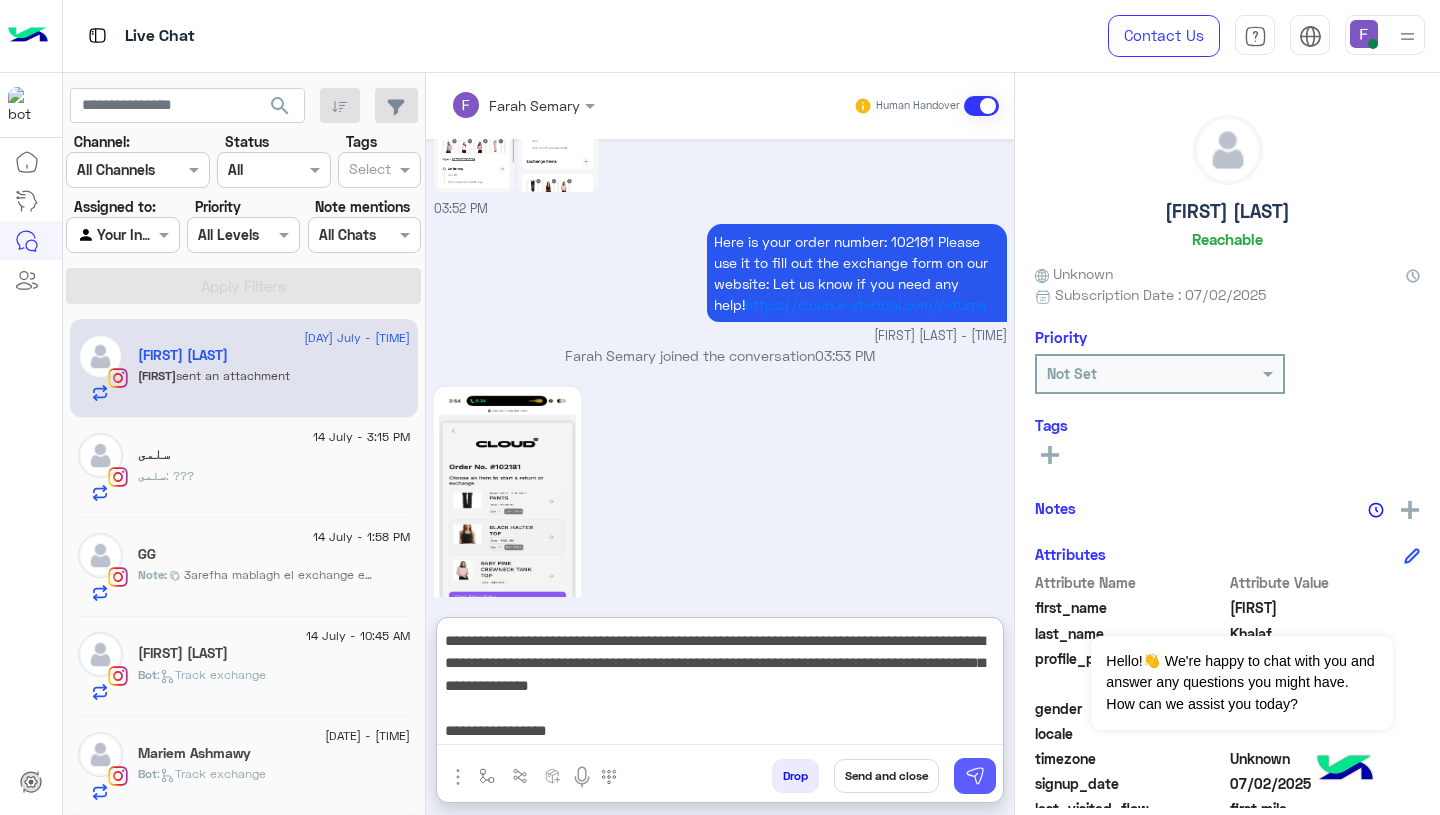 type on "**********" 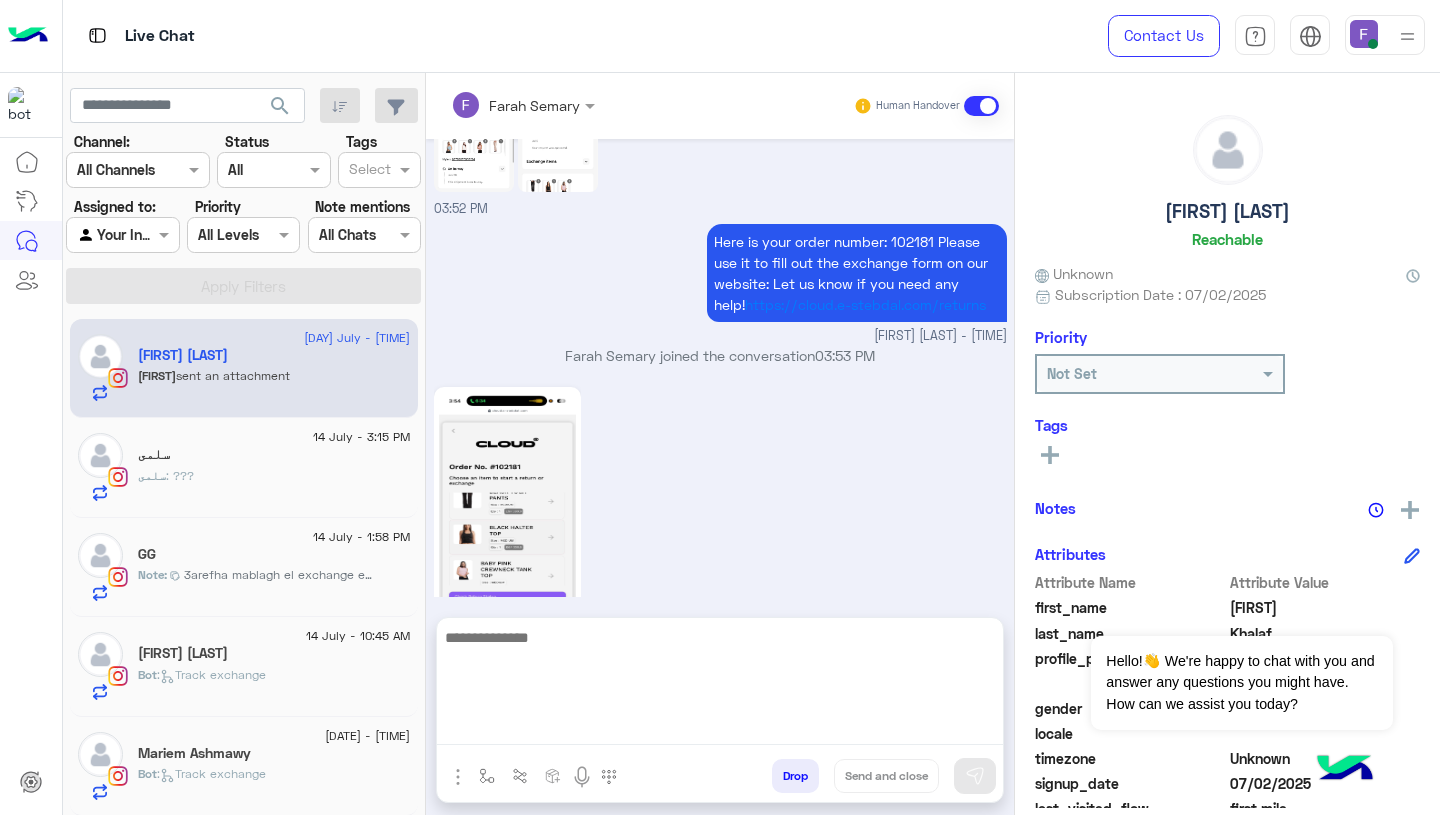 scroll, scrollTop: 0, scrollLeft: 0, axis: both 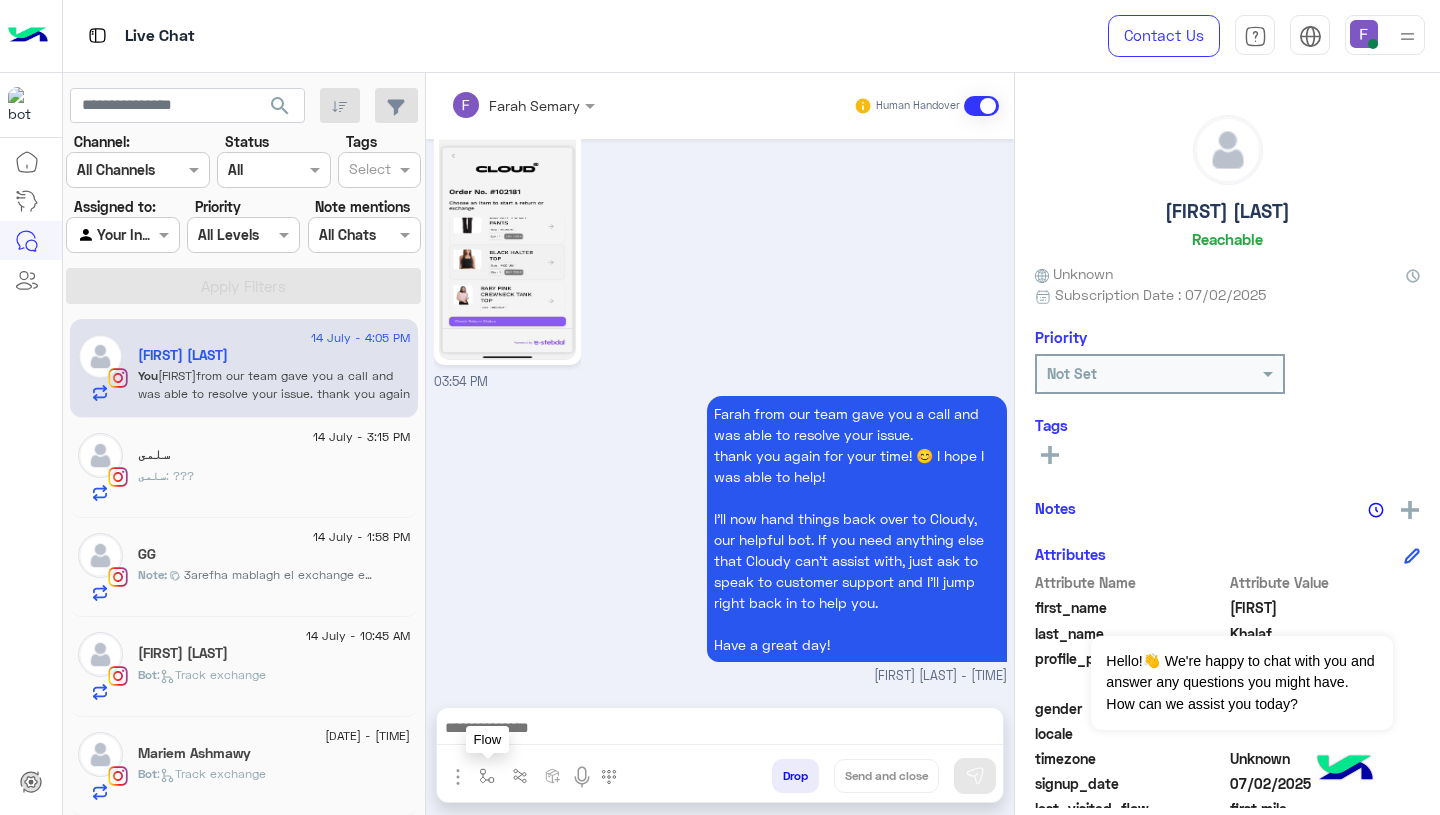 click at bounding box center [487, 776] 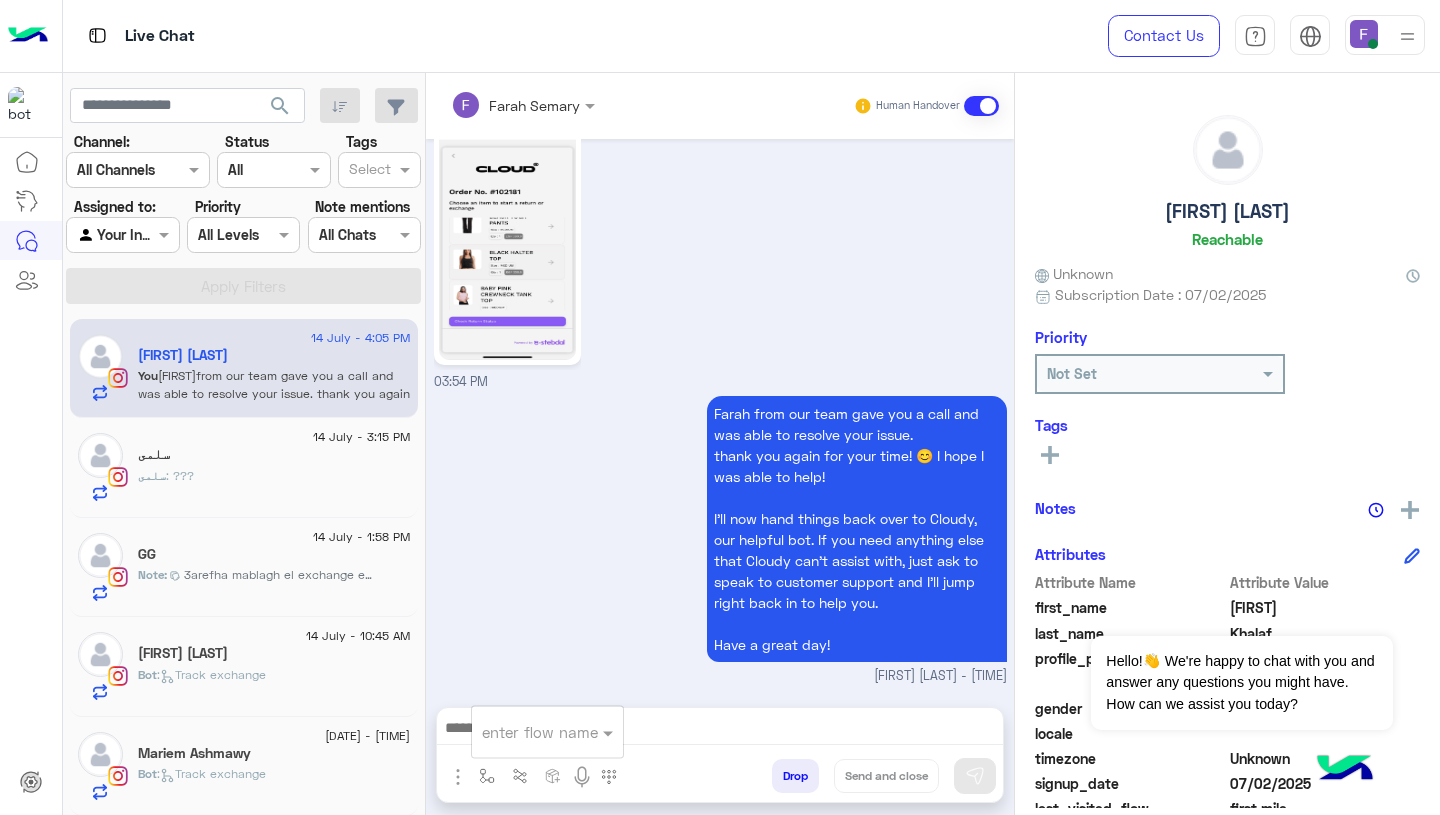 click at bounding box center (523, 732) 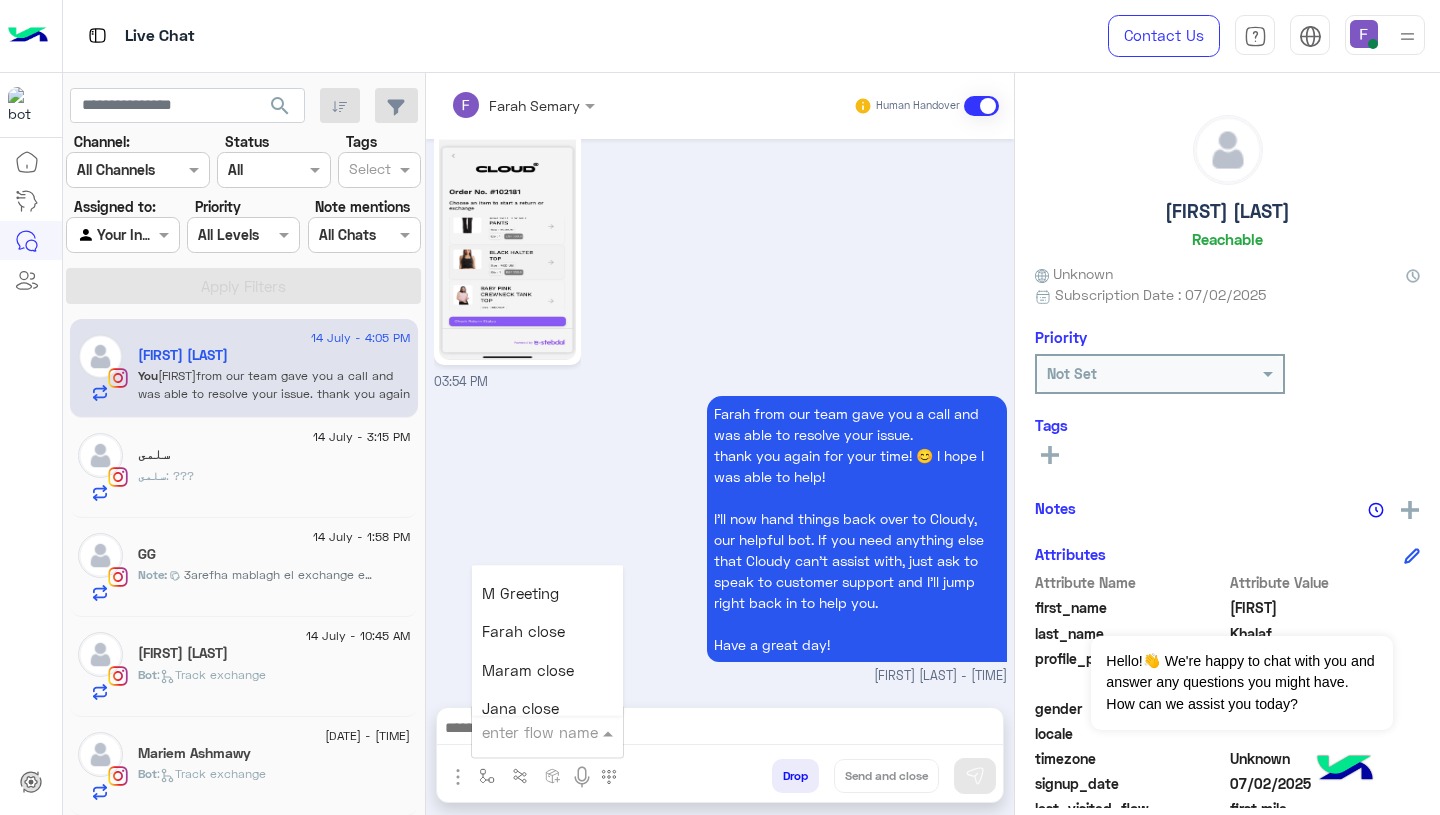 scroll, scrollTop: 2364, scrollLeft: 0, axis: vertical 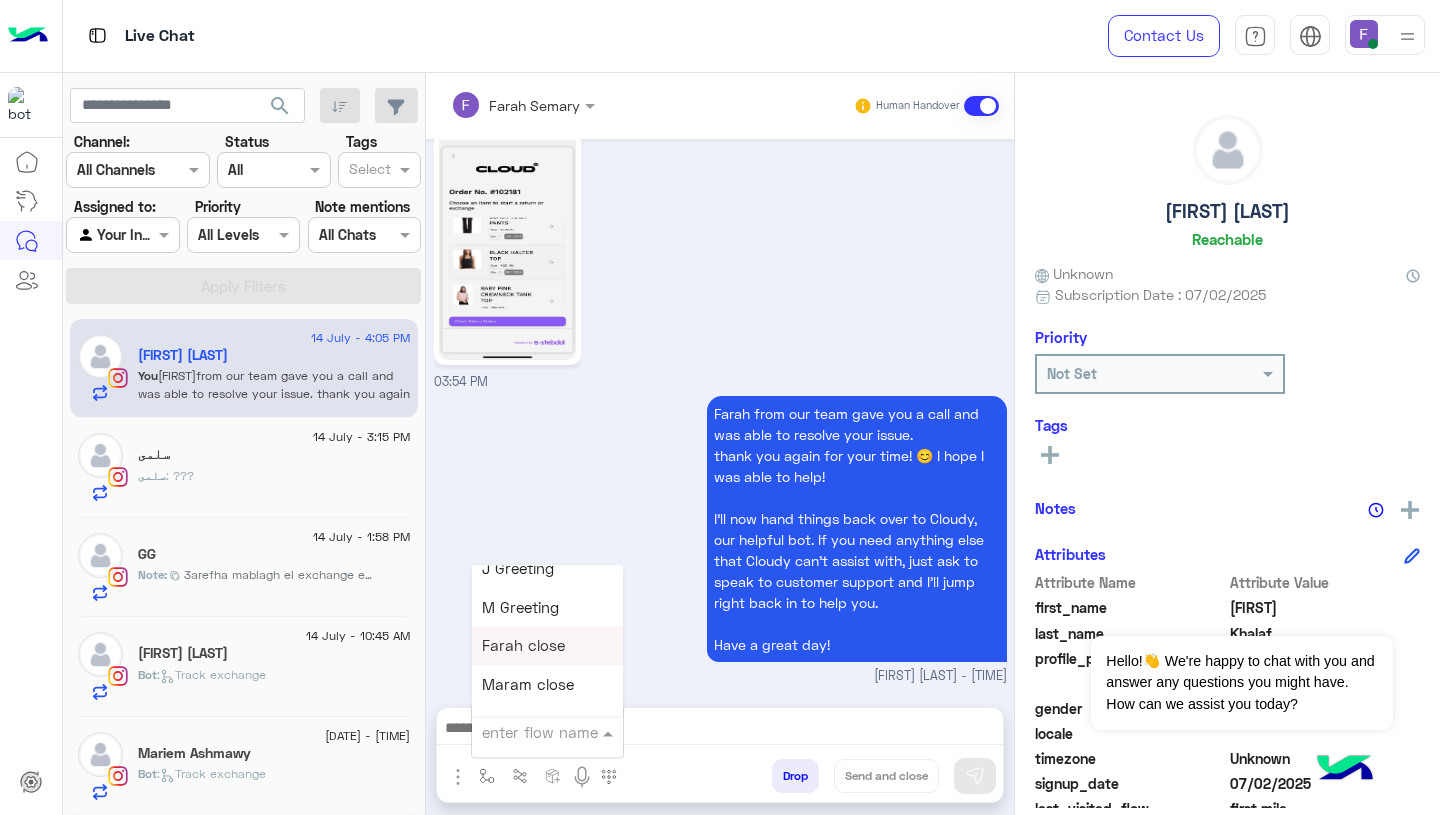 click on "Farah close" at bounding box center [523, 646] 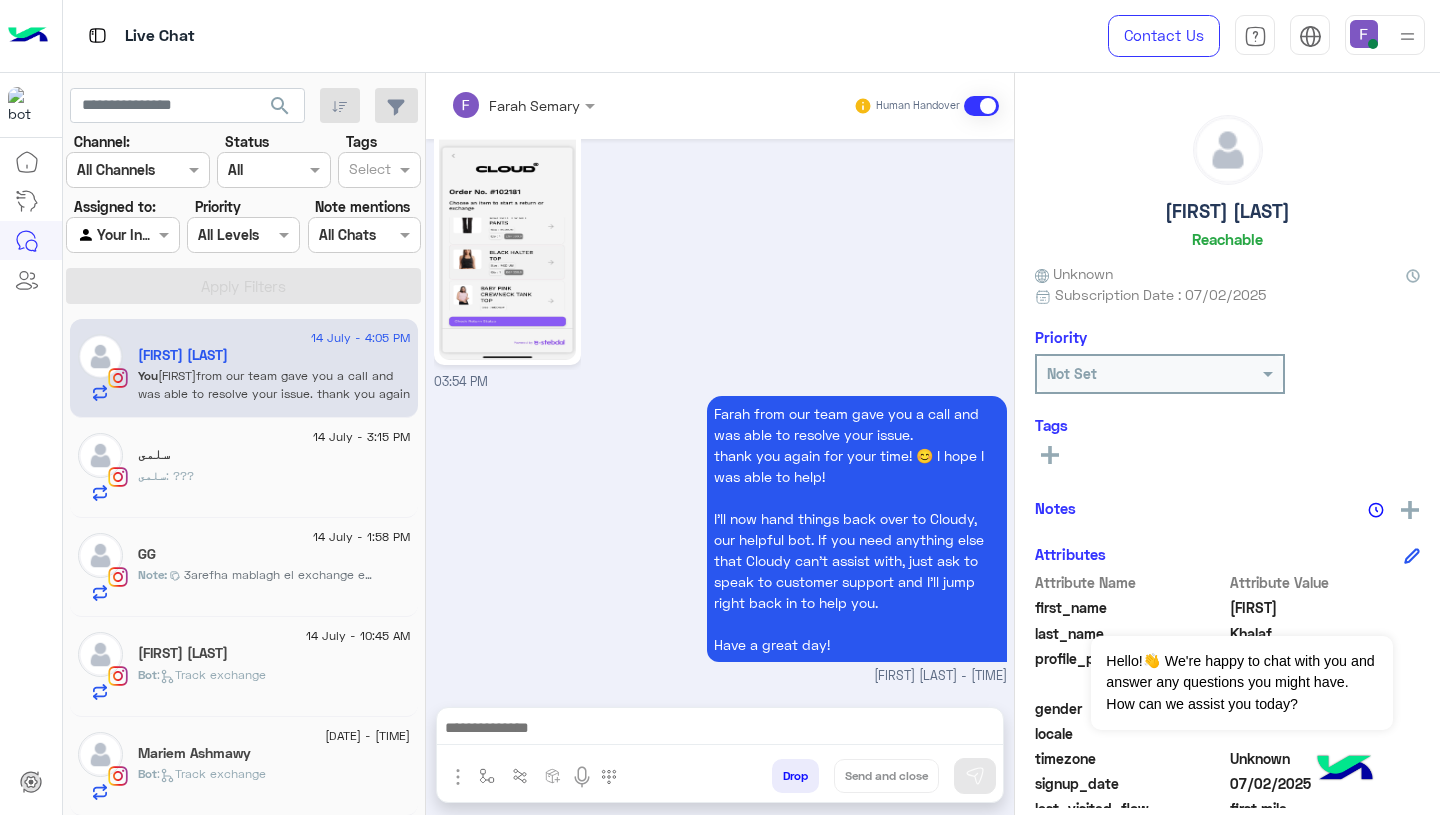 type on "**********" 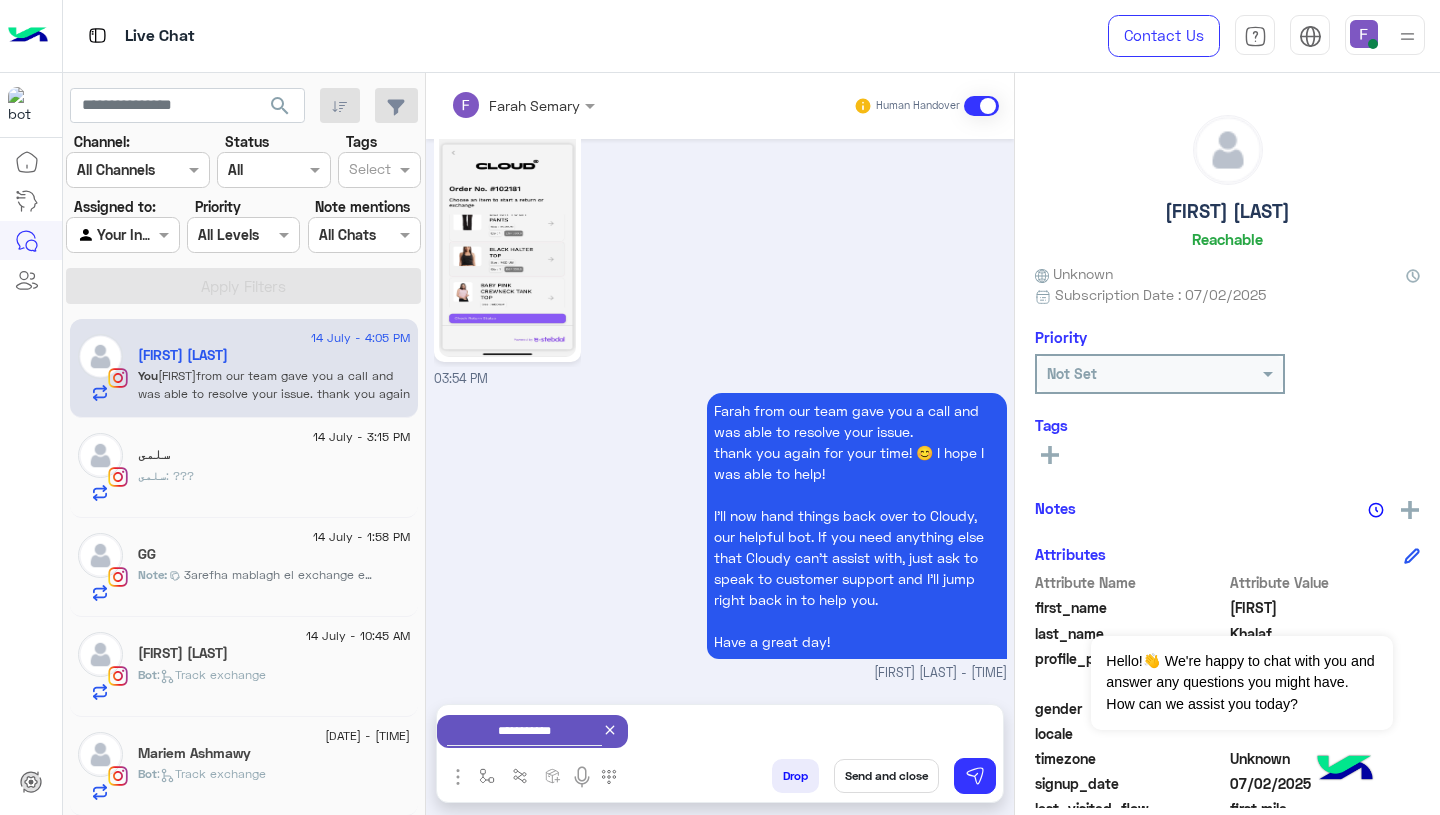 click on "Send and close" at bounding box center [886, 776] 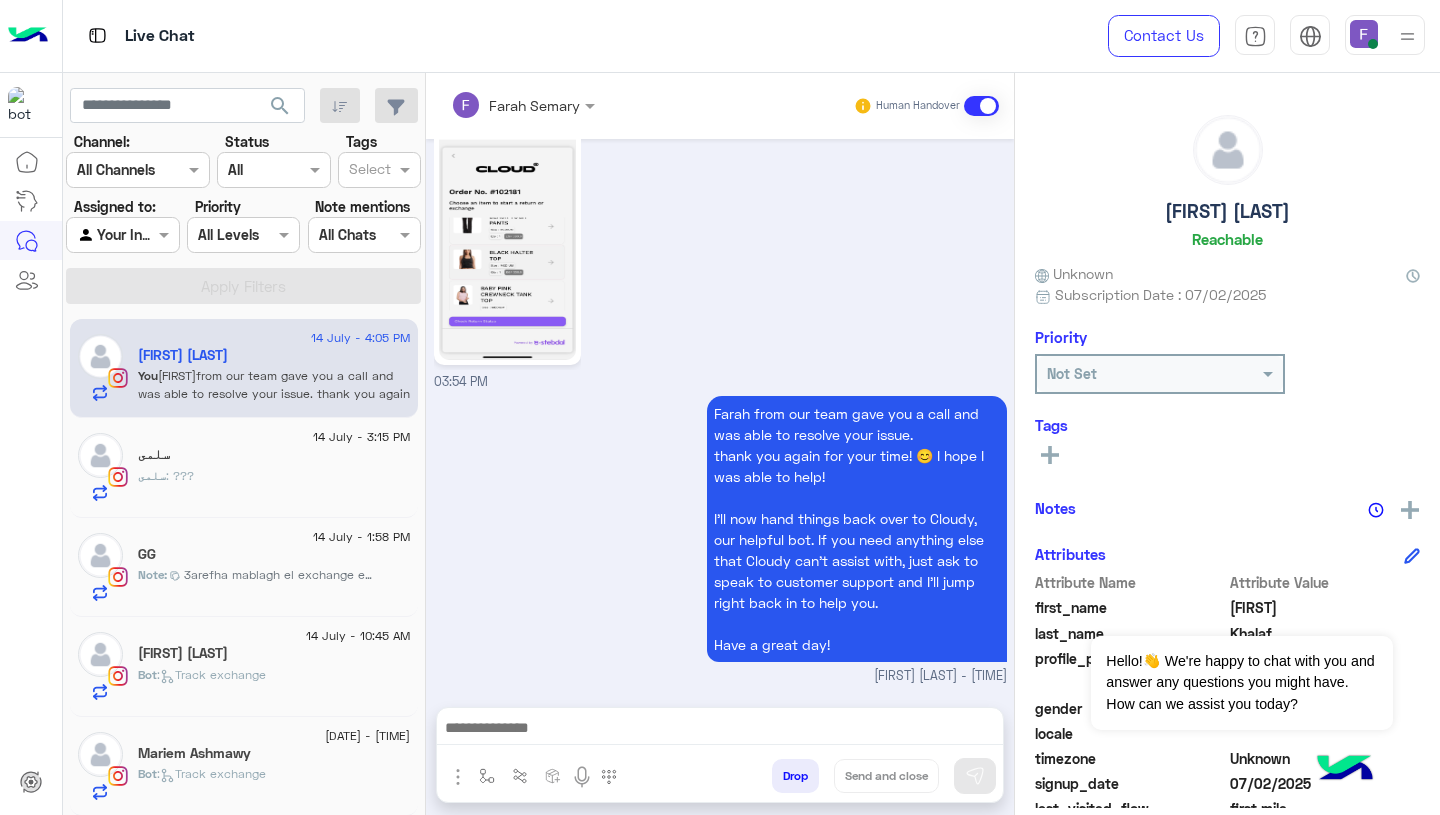scroll, scrollTop: 2388, scrollLeft: 0, axis: vertical 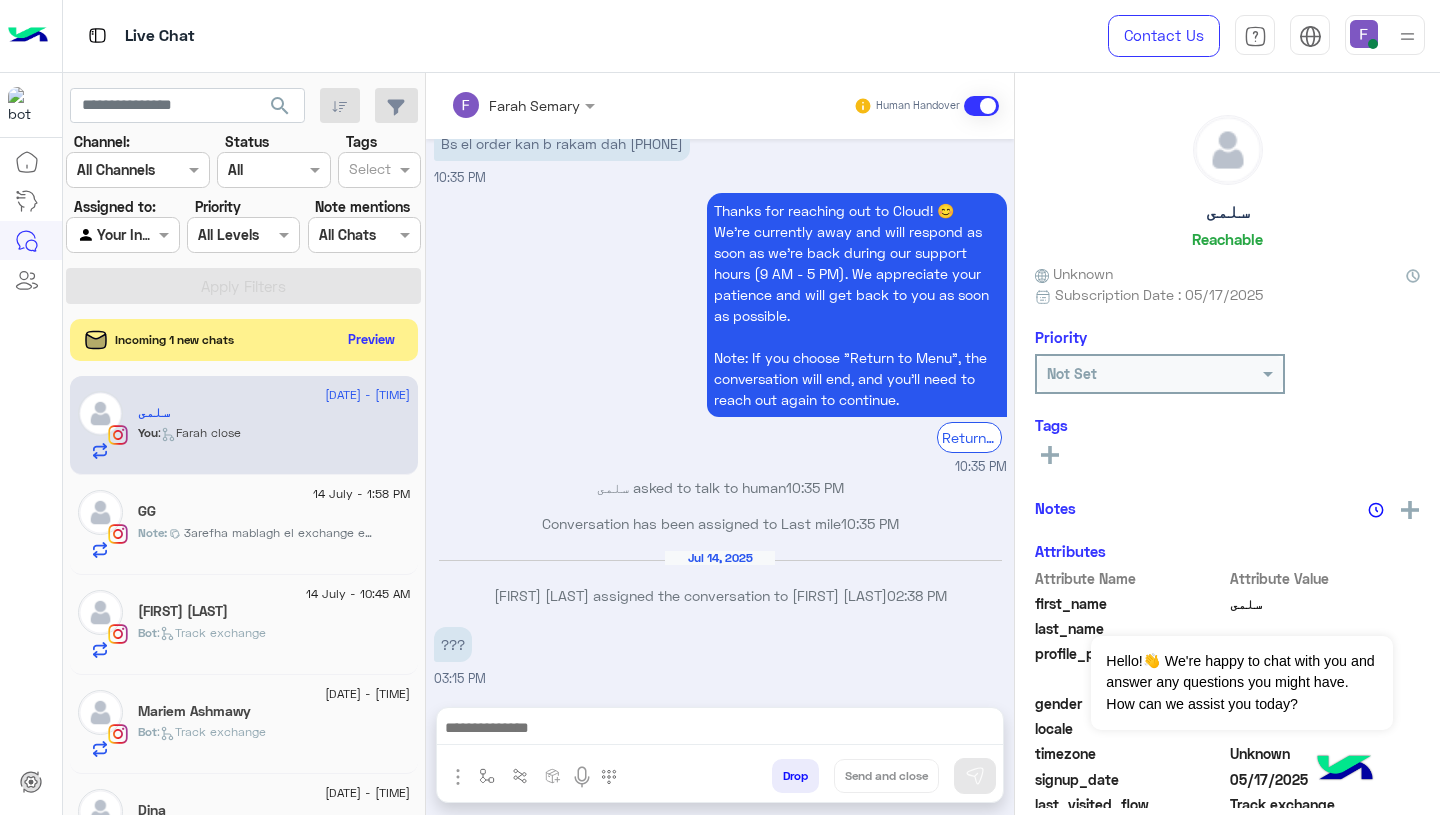 click on "Preview" 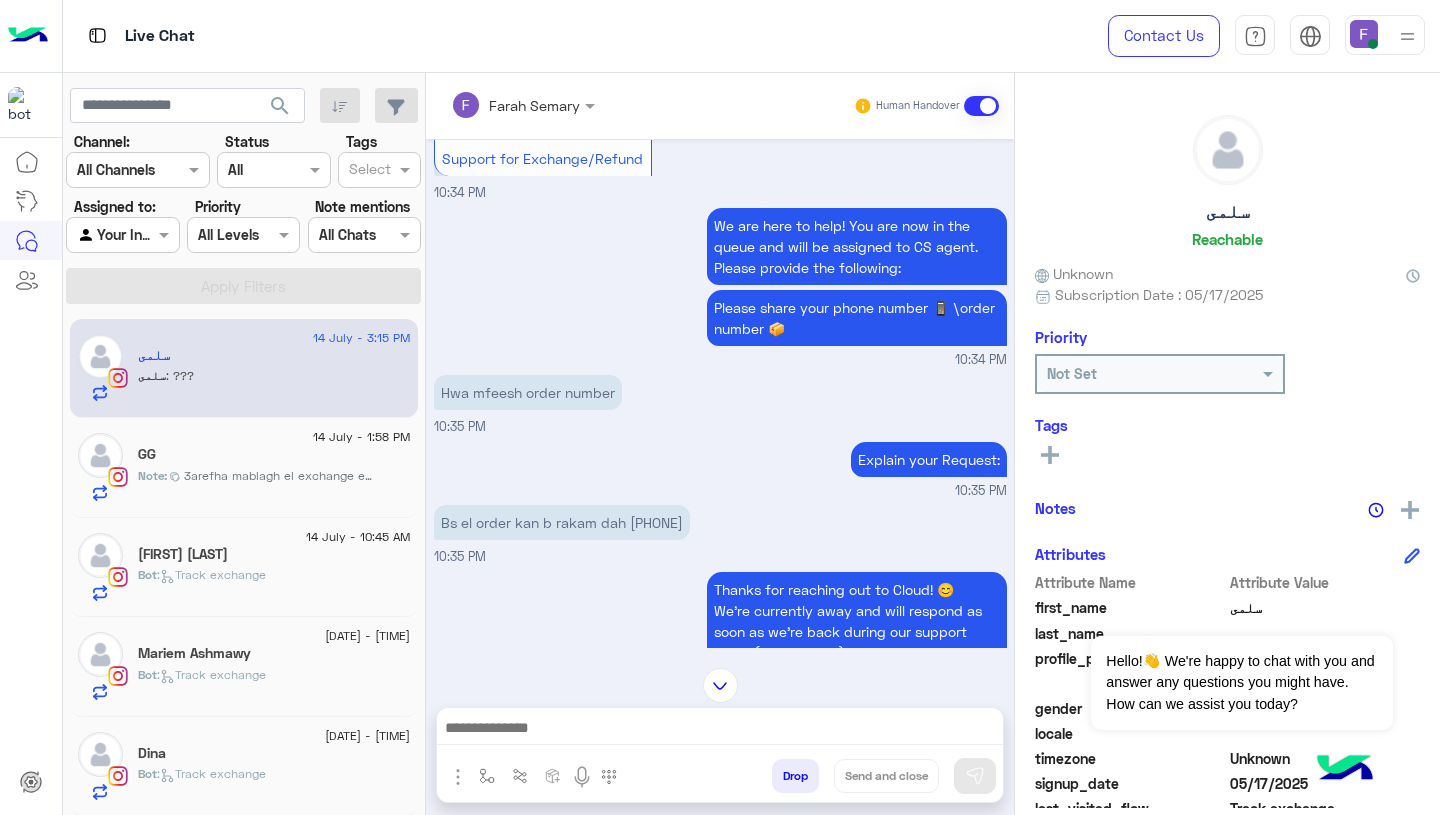 scroll, scrollTop: 1280, scrollLeft: 0, axis: vertical 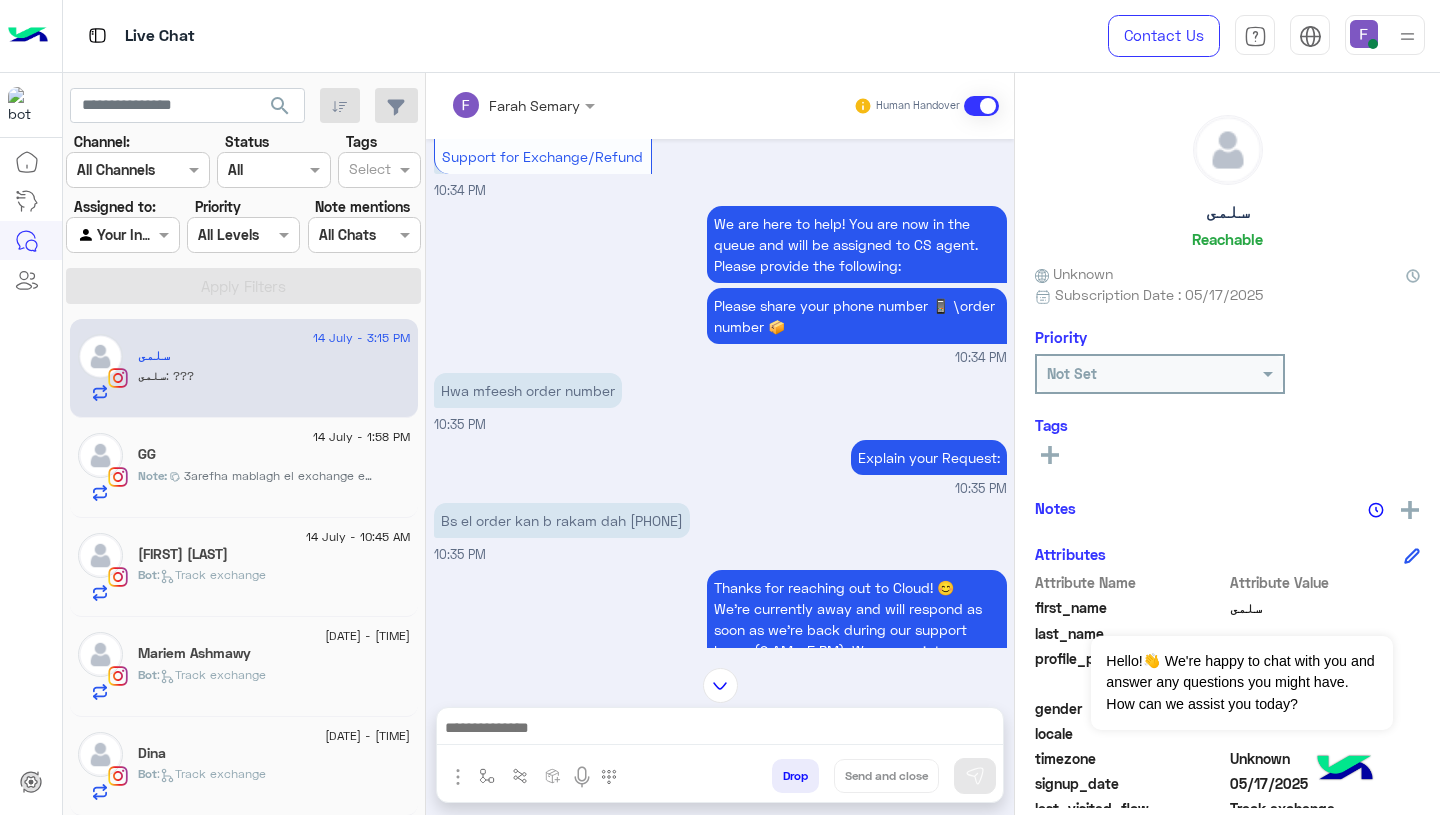click on "Bs el order kan b rakam dah 01211664946" at bounding box center [562, 520] 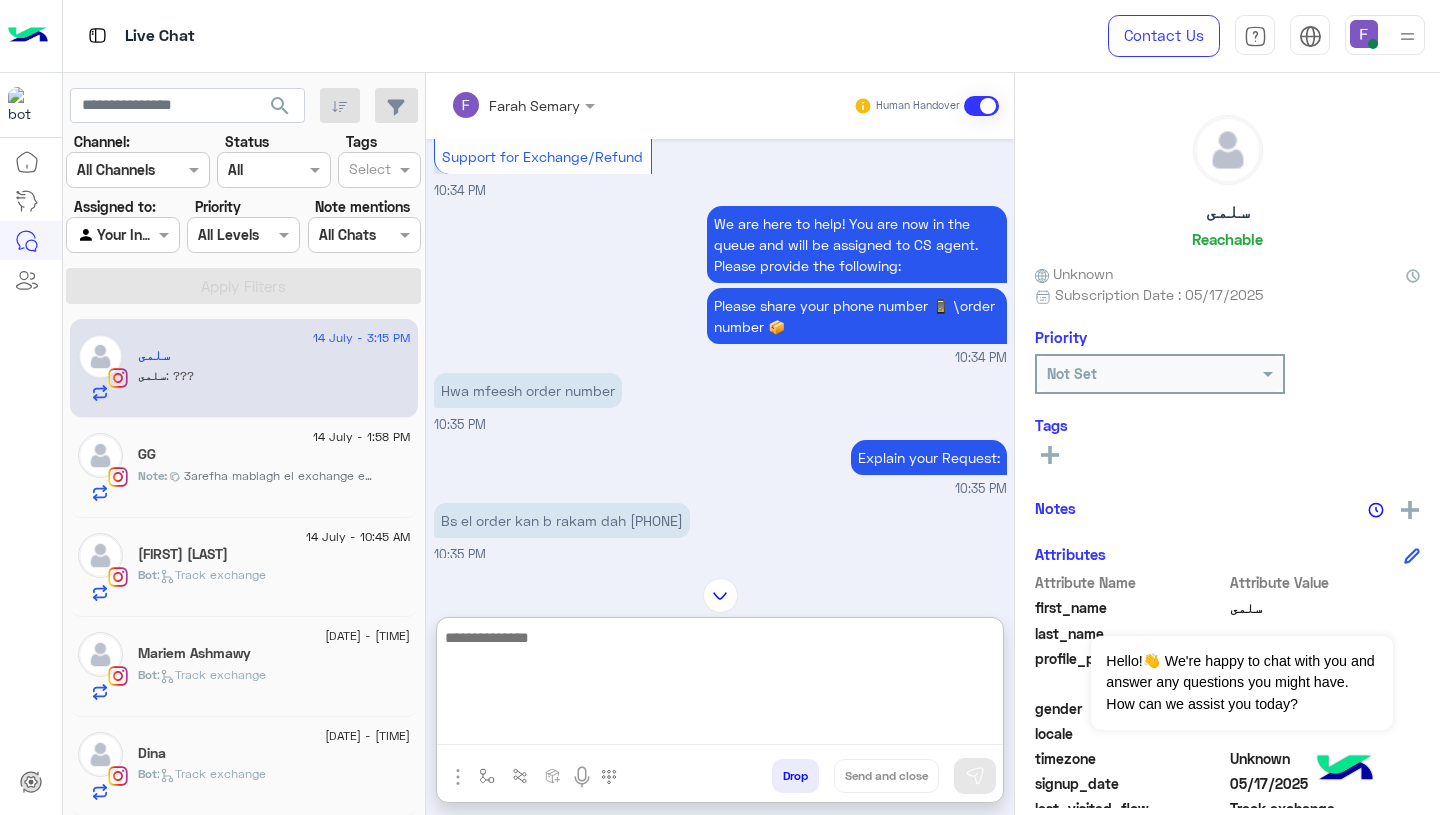 paste on "**********" 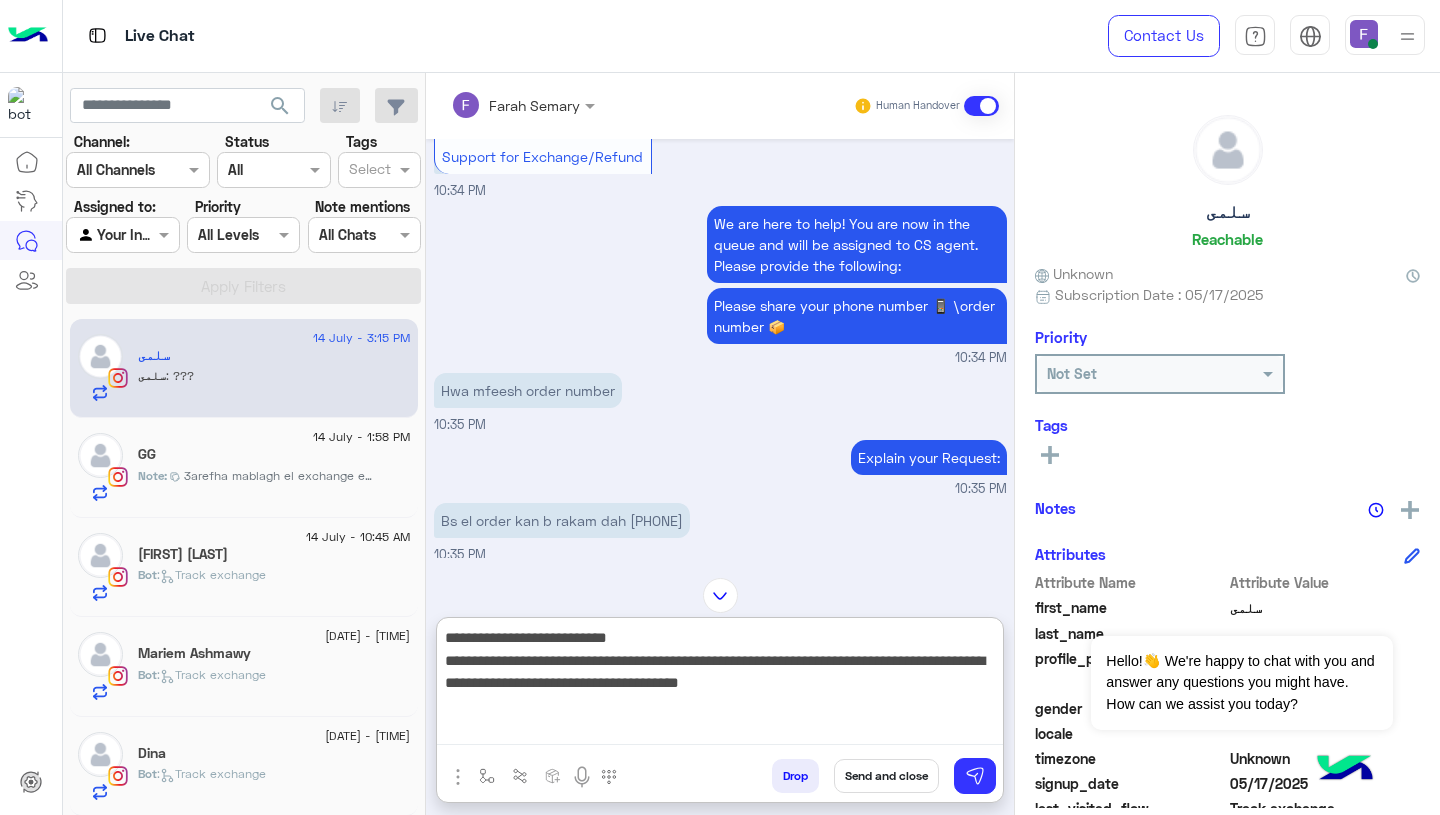 click on "**********" at bounding box center (720, 685) 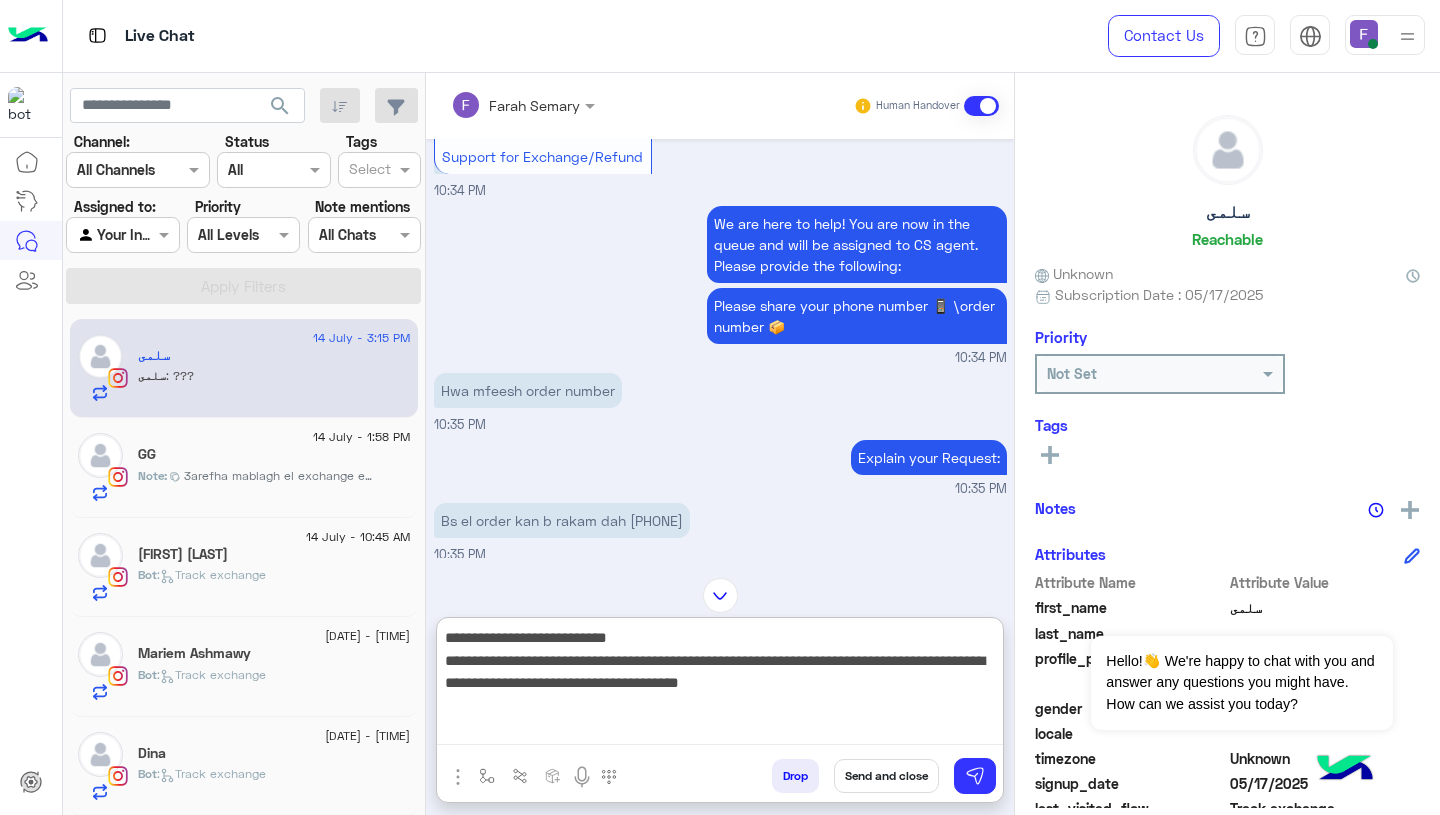 paste on "******" 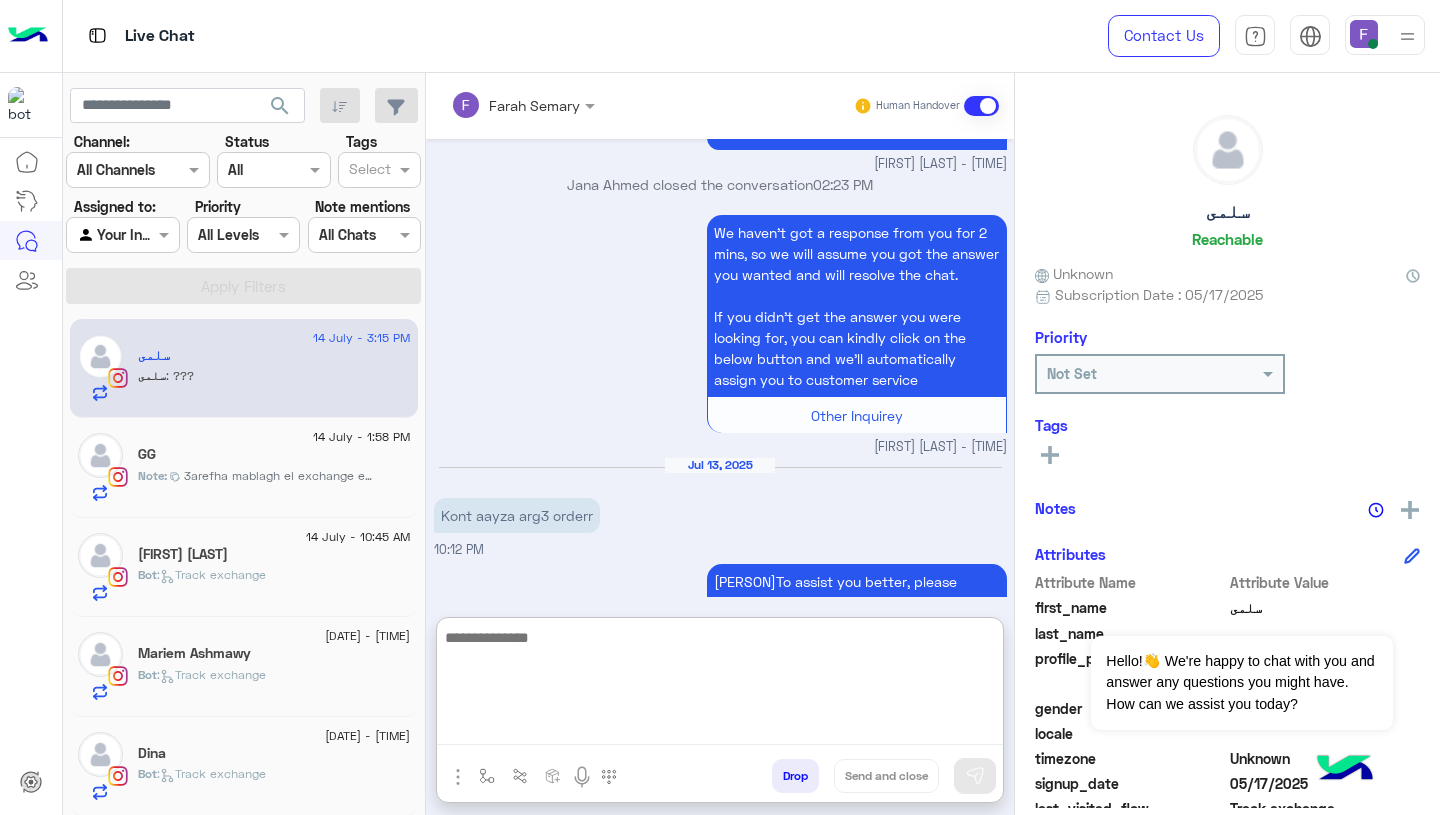 scroll, scrollTop: 1874, scrollLeft: 0, axis: vertical 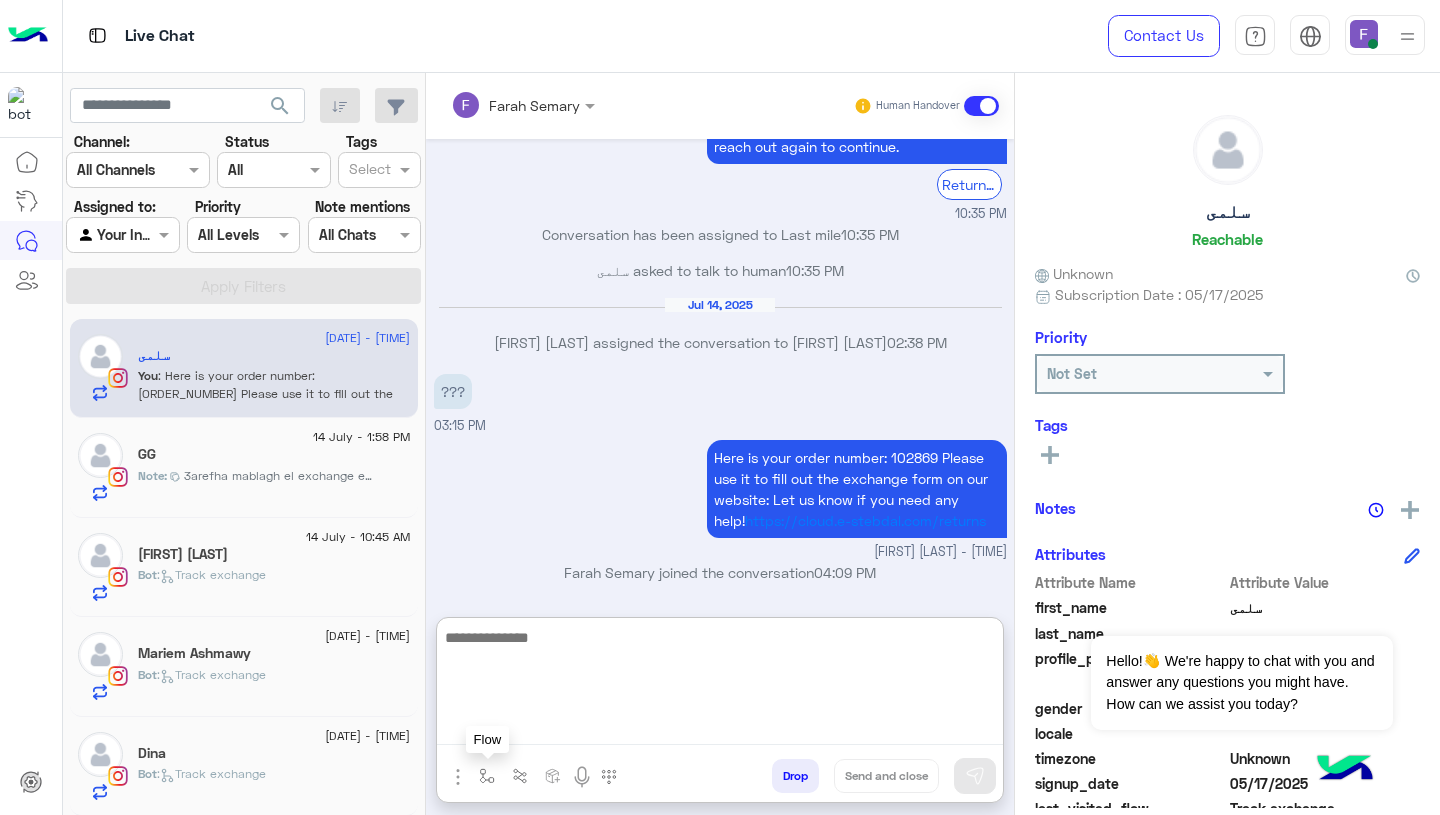 click at bounding box center [487, 776] 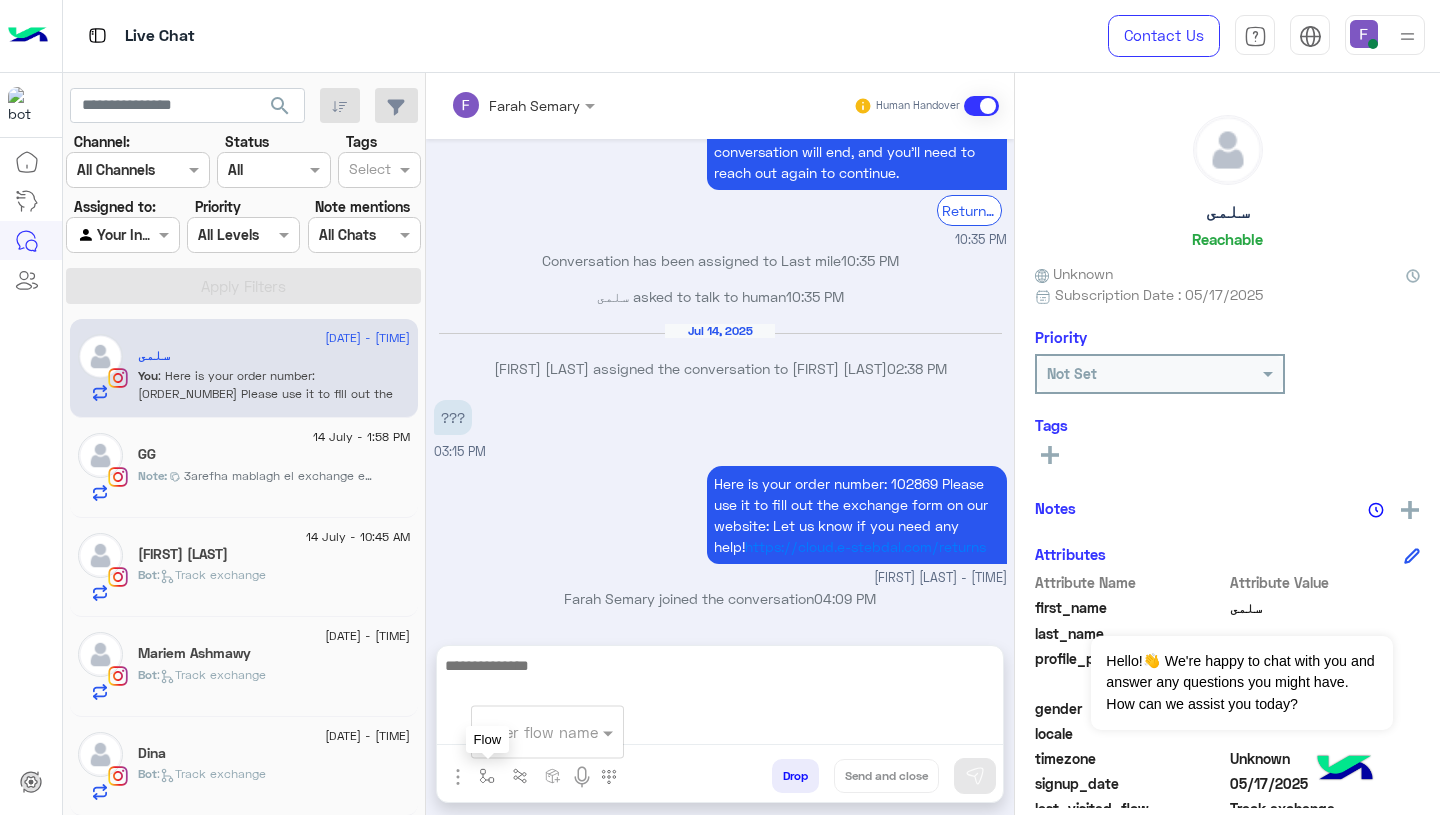 scroll, scrollTop: 1820, scrollLeft: 0, axis: vertical 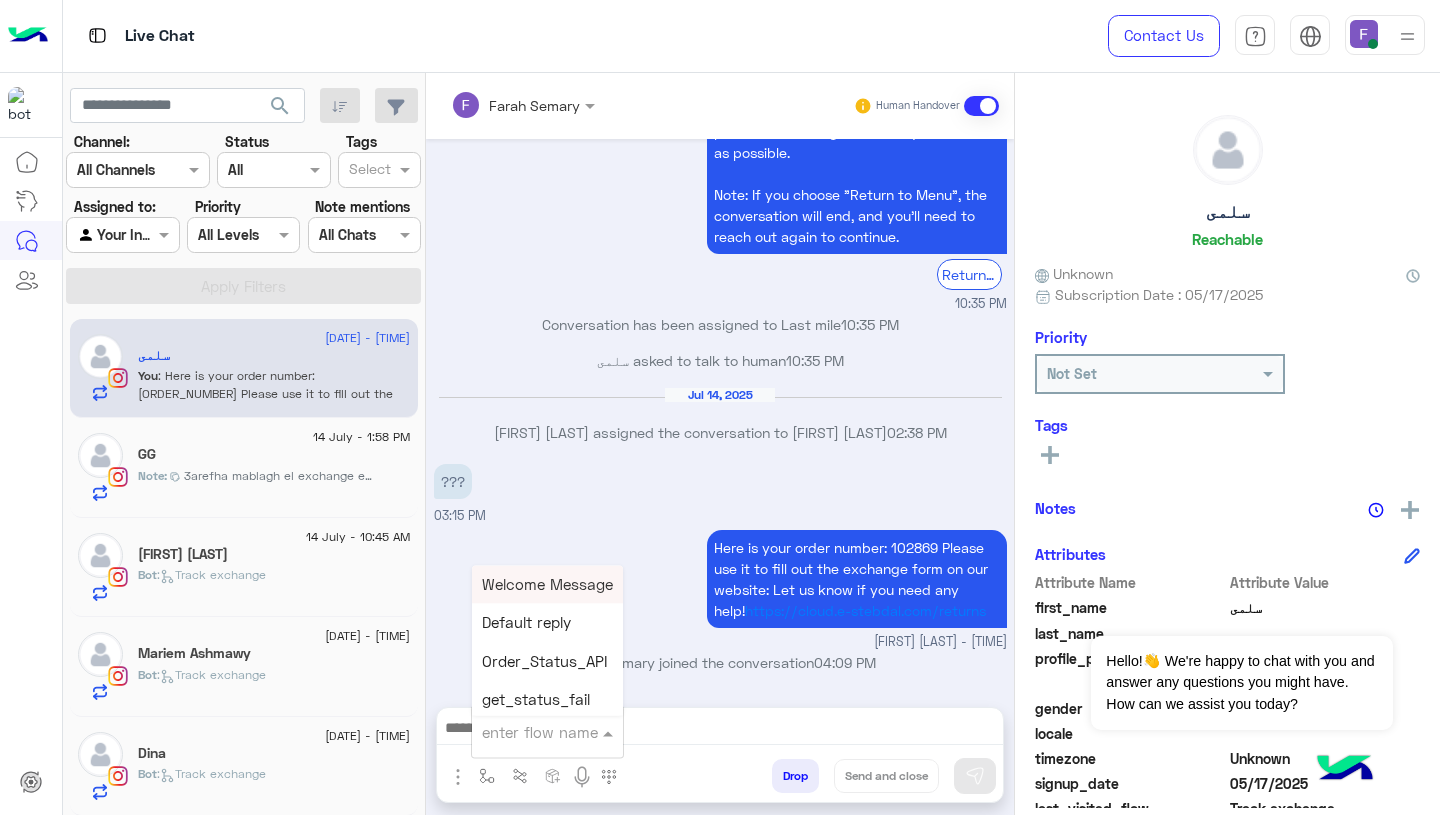 click at bounding box center (523, 732) 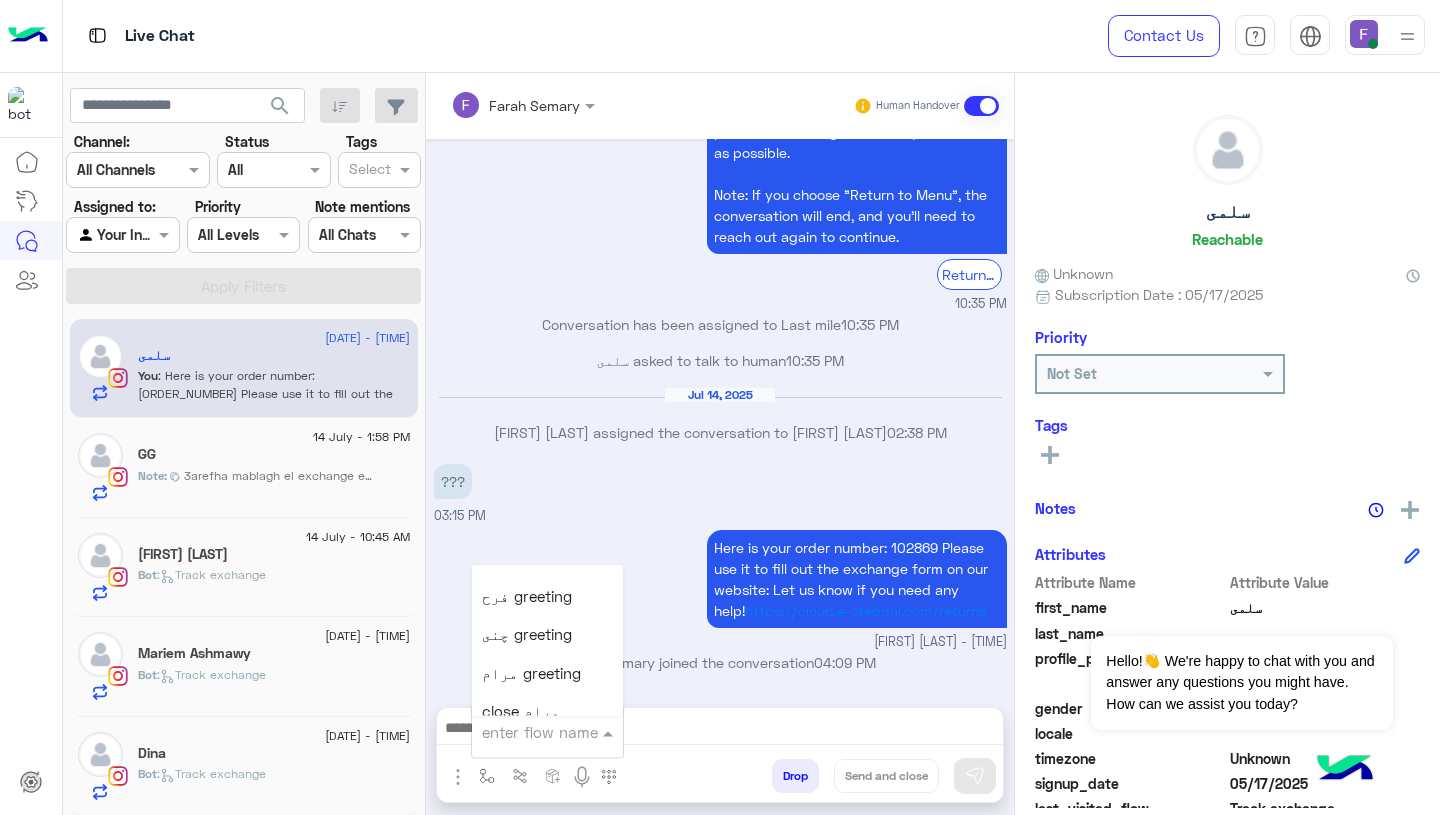 scroll, scrollTop: 2660, scrollLeft: 0, axis: vertical 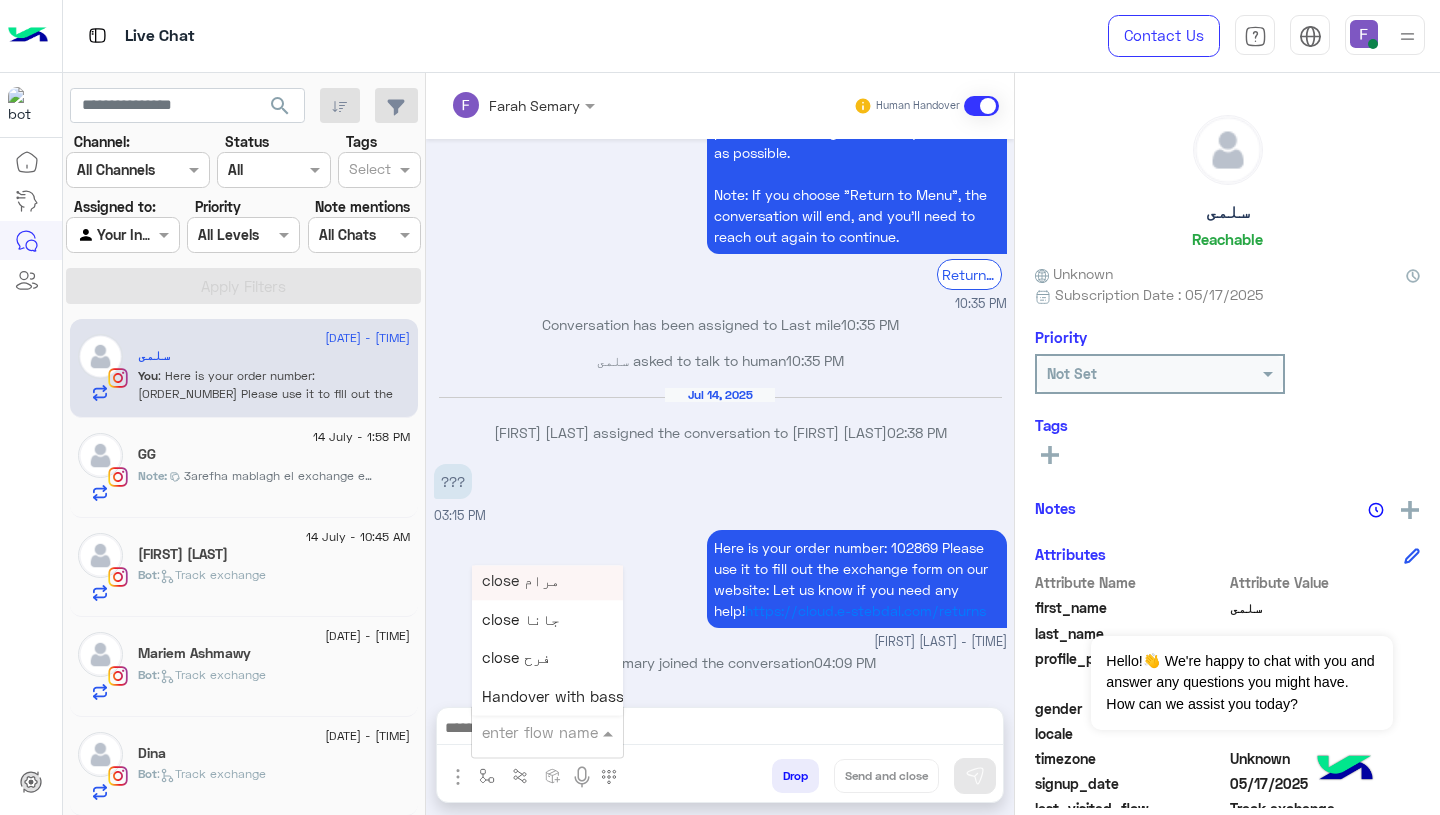 click on "???   03:15 PM" at bounding box center [720, 492] 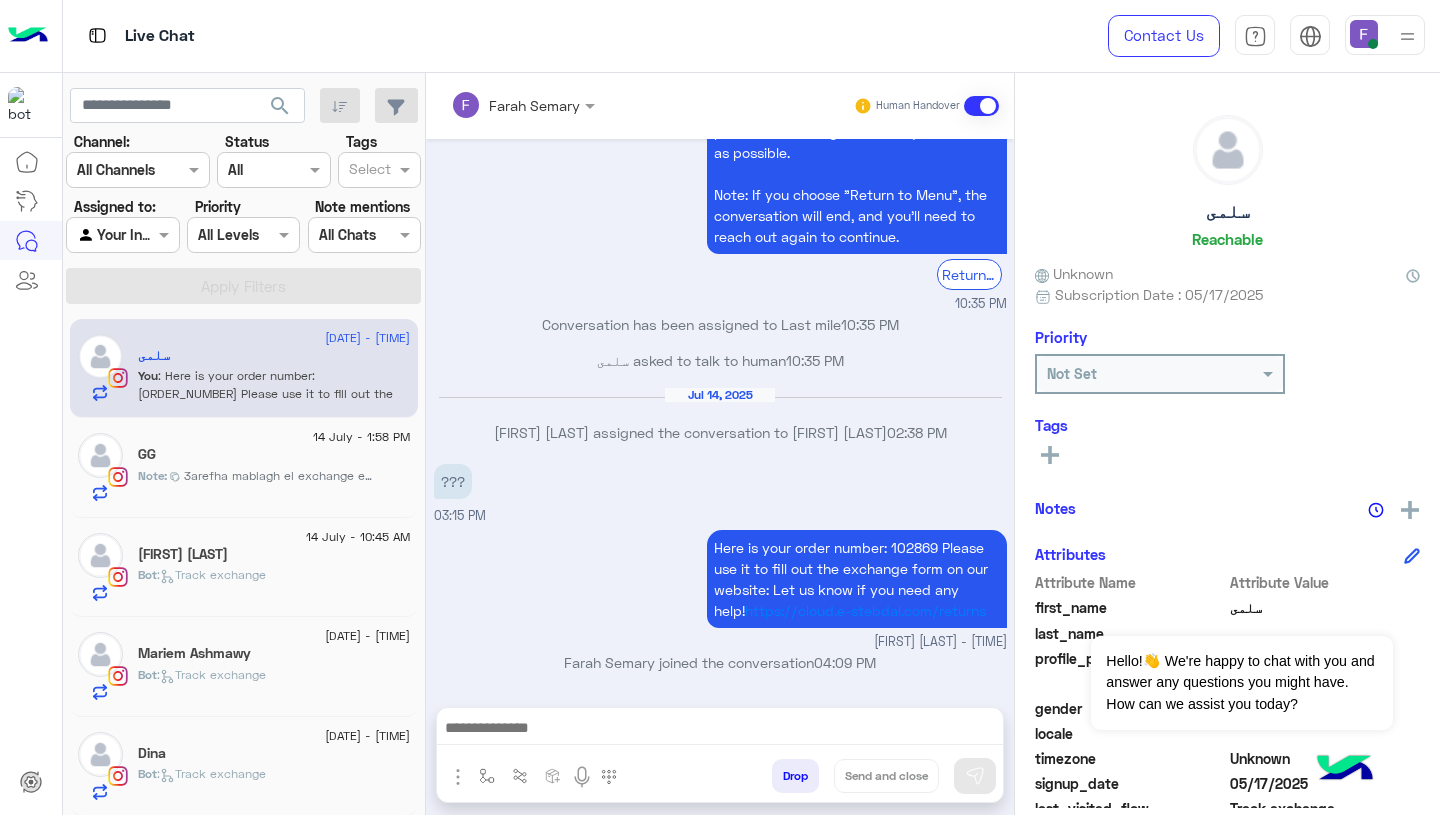click on "Note :  3arefha mablagh el exchange el anty 3amltehh" 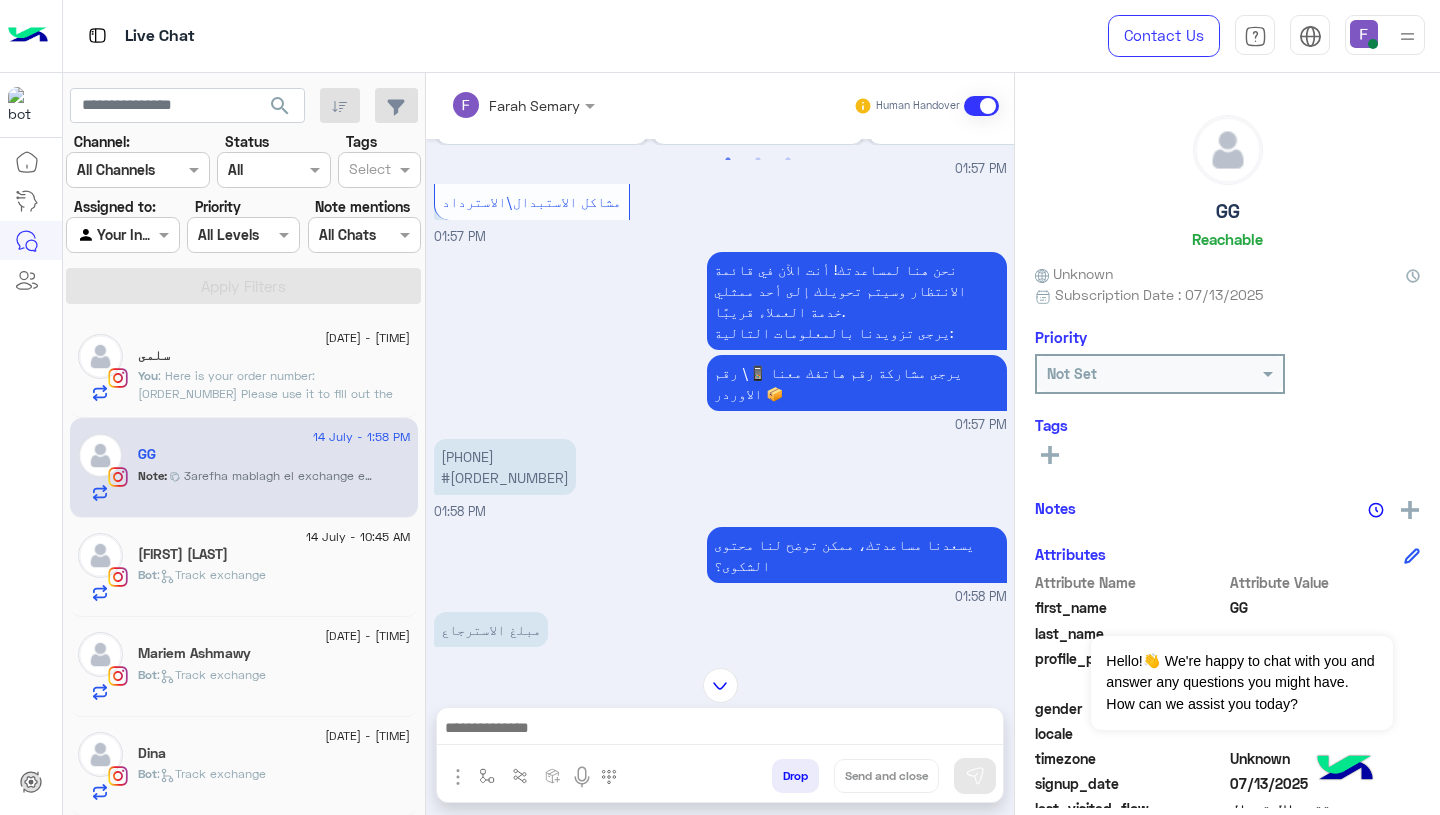 scroll, scrollTop: 1461, scrollLeft: 0, axis: vertical 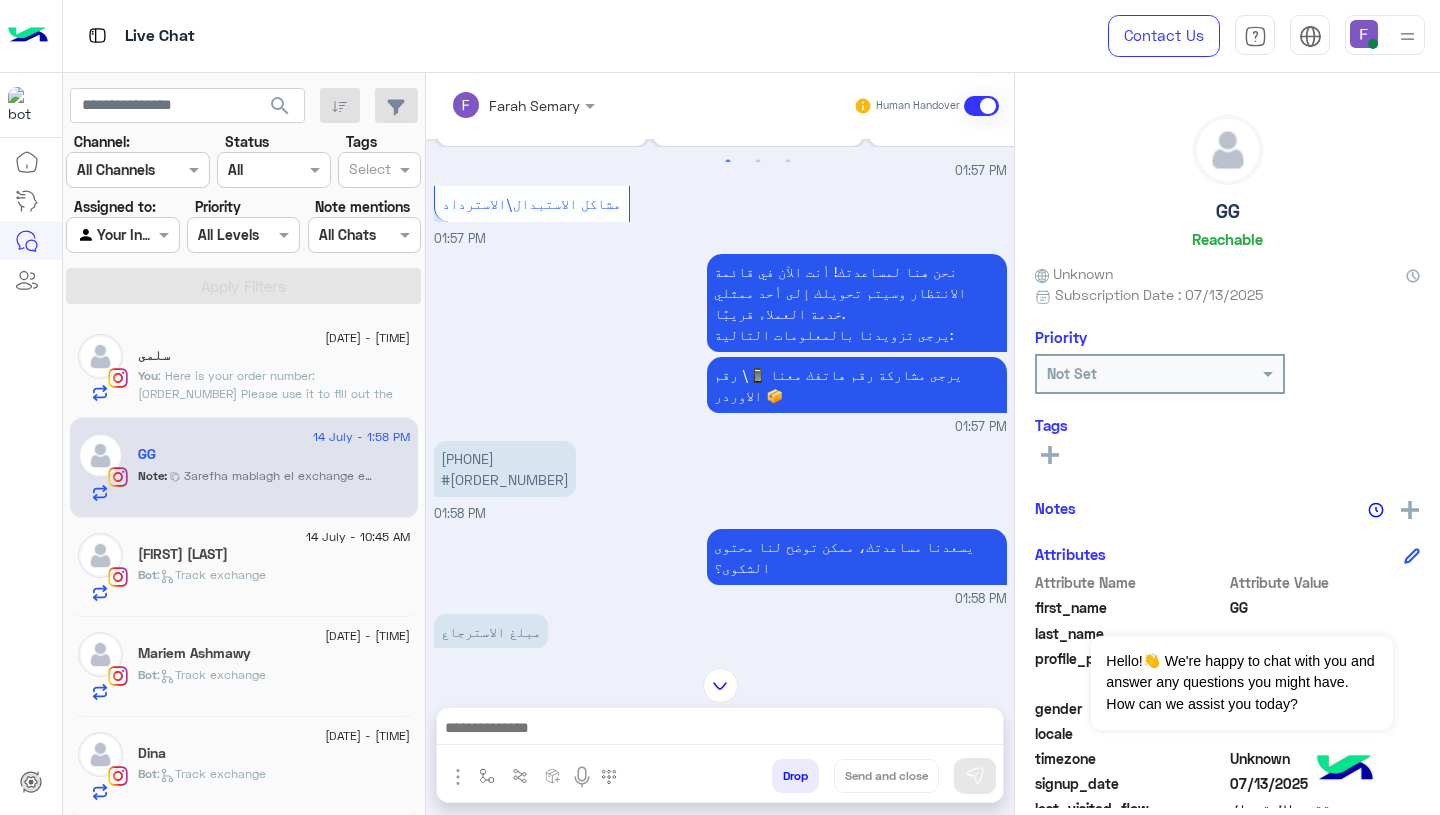 click on "01270988868 #111114" at bounding box center [505, 469] 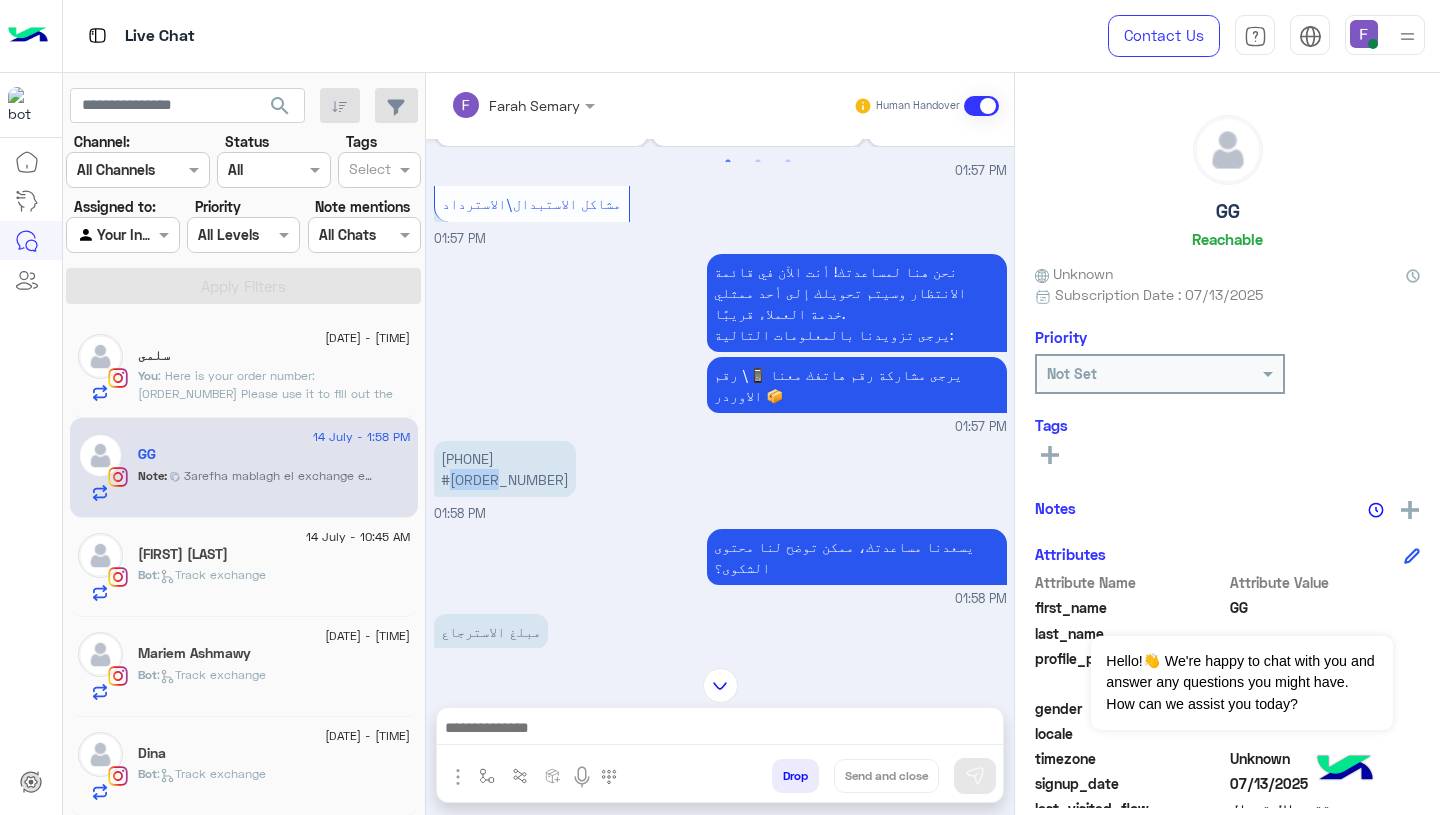 click on "01270988868 #111114" at bounding box center (505, 469) 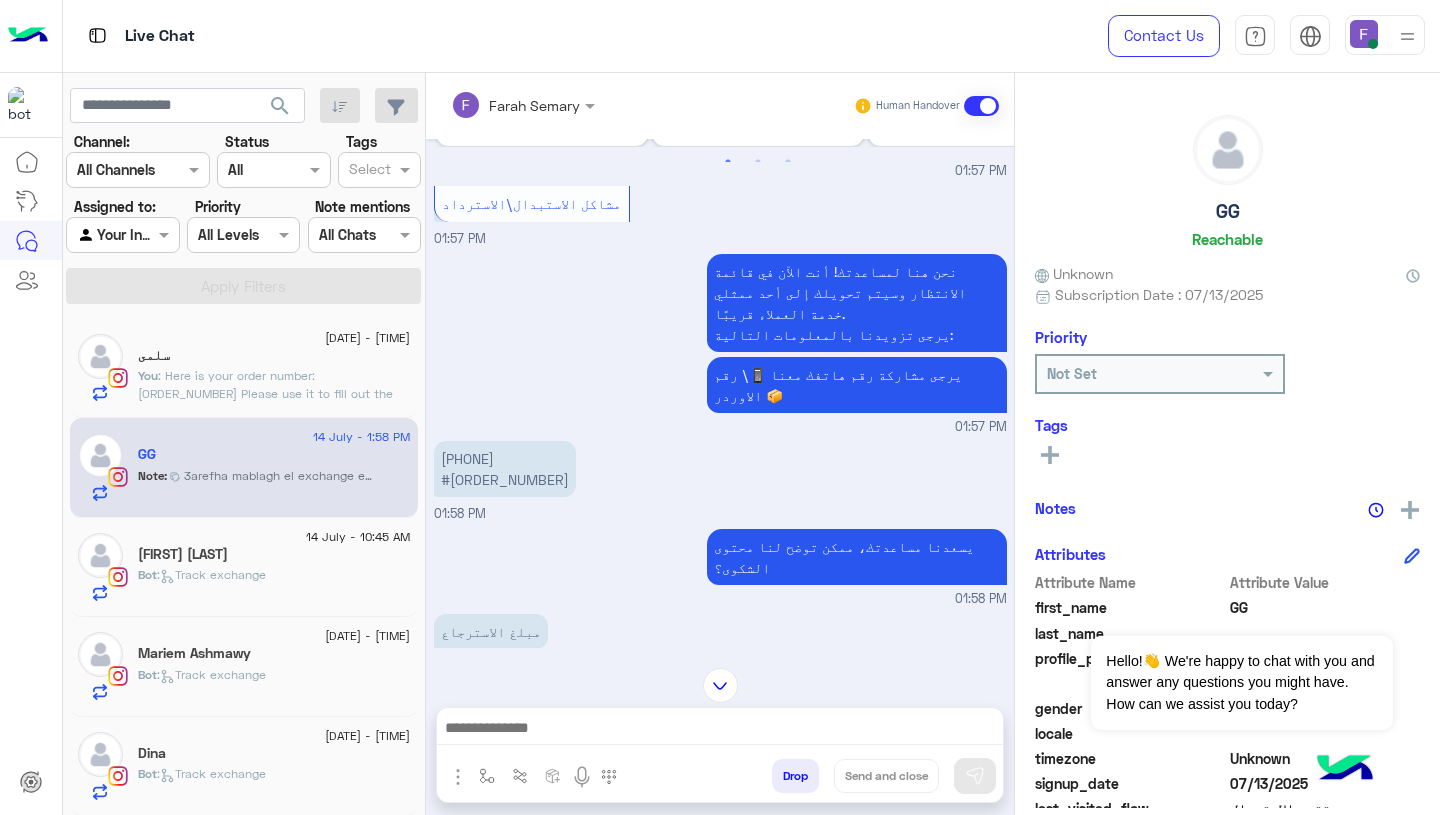 click on "مبلغ الاسترجاع" at bounding box center [491, 631] 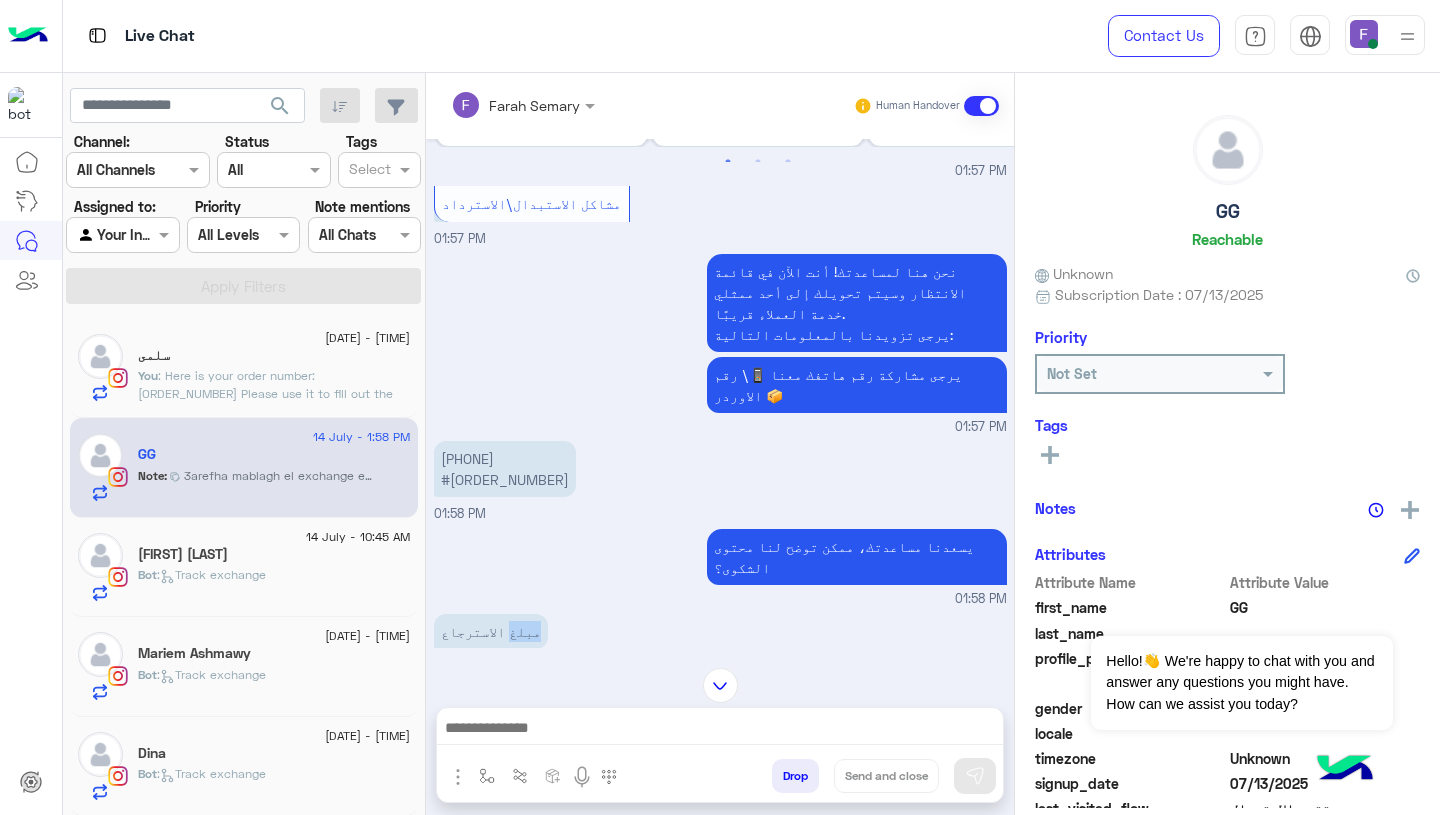 click on "مبلغ الاسترجاع" at bounding box center [491, 631] 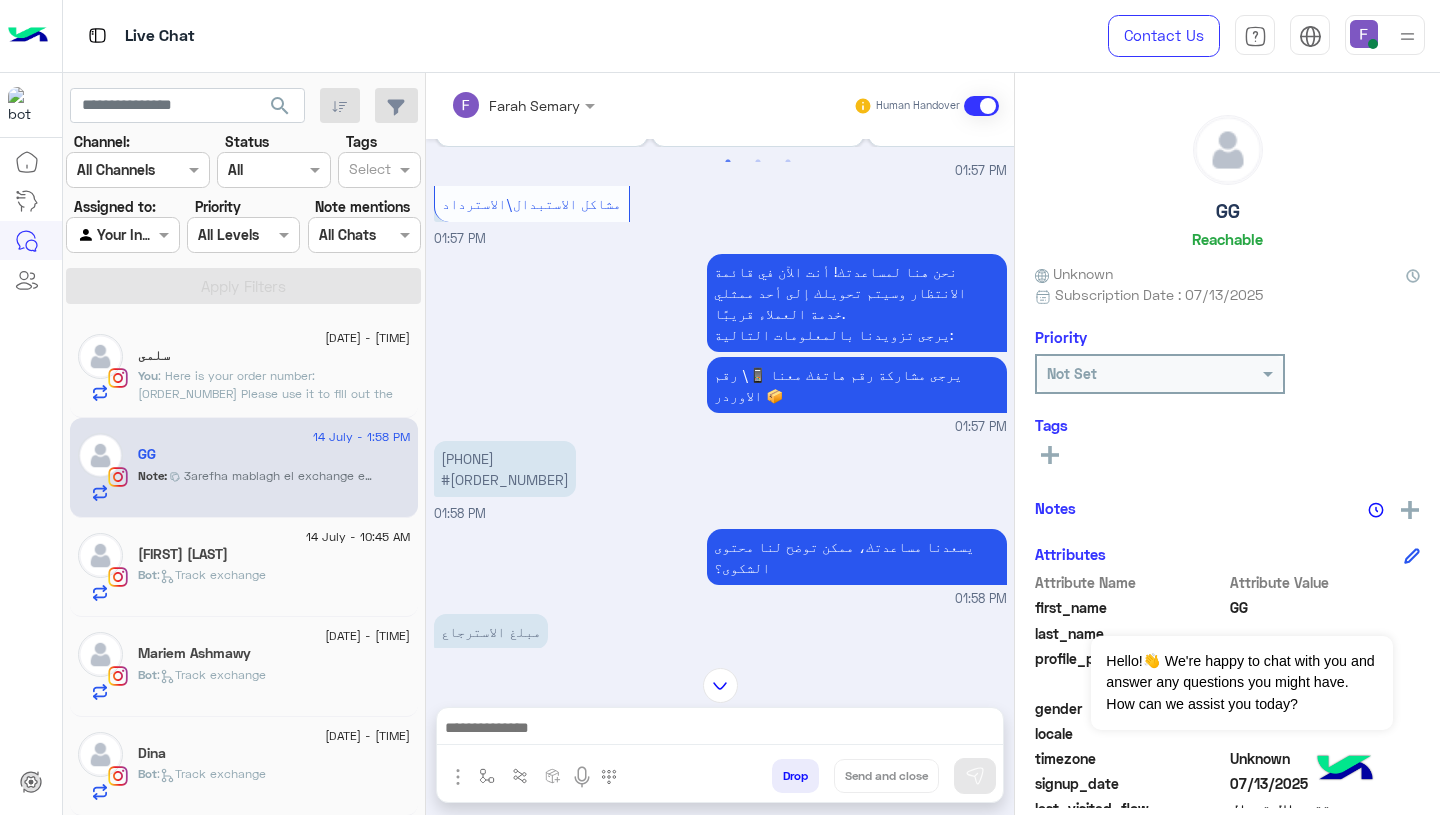 click on "مبلغ الاسترجاع" at bounding box center (491, 631) 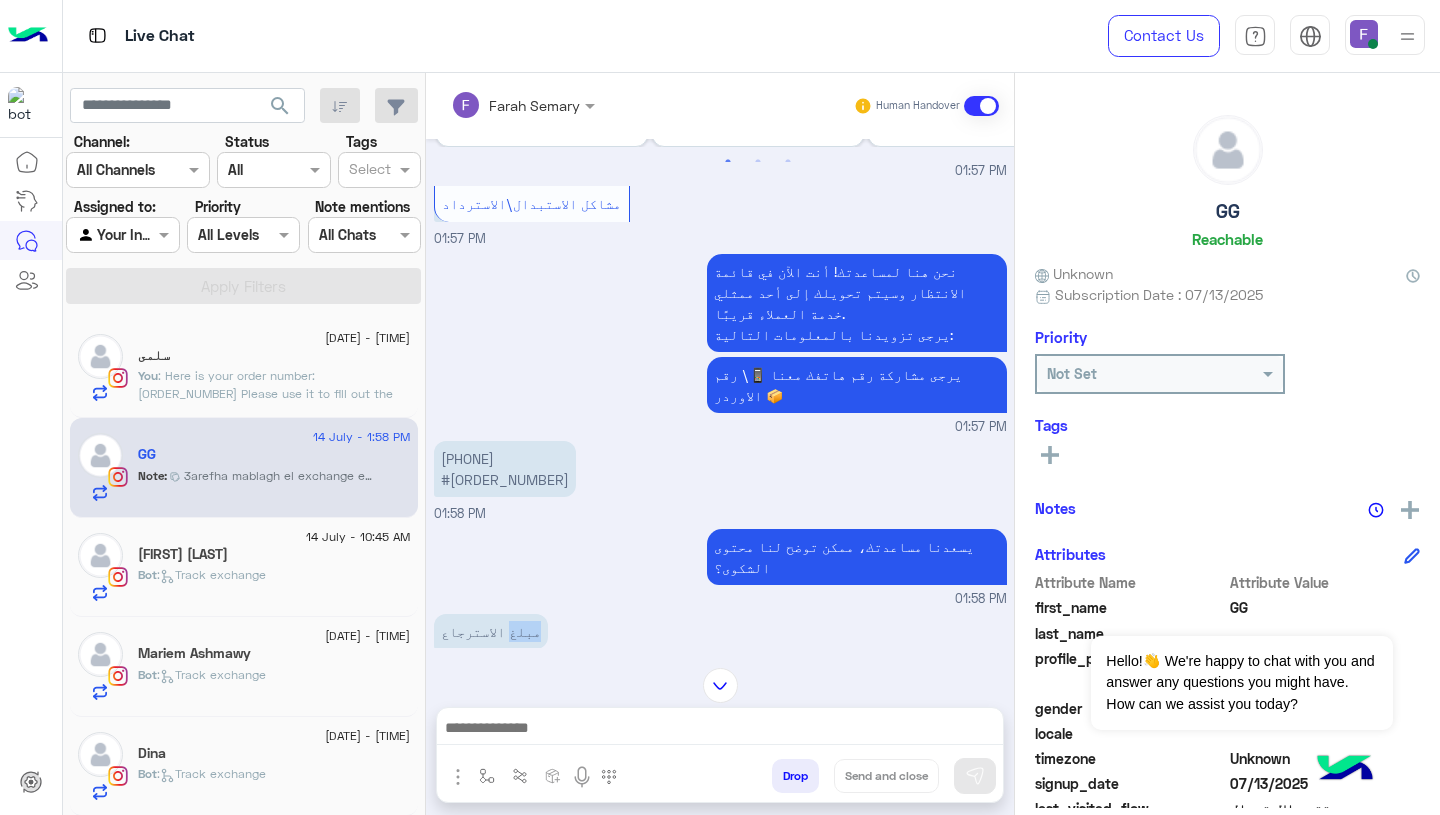 click on "مبلغ الاسترجاع" at bounding box center [491, 631] 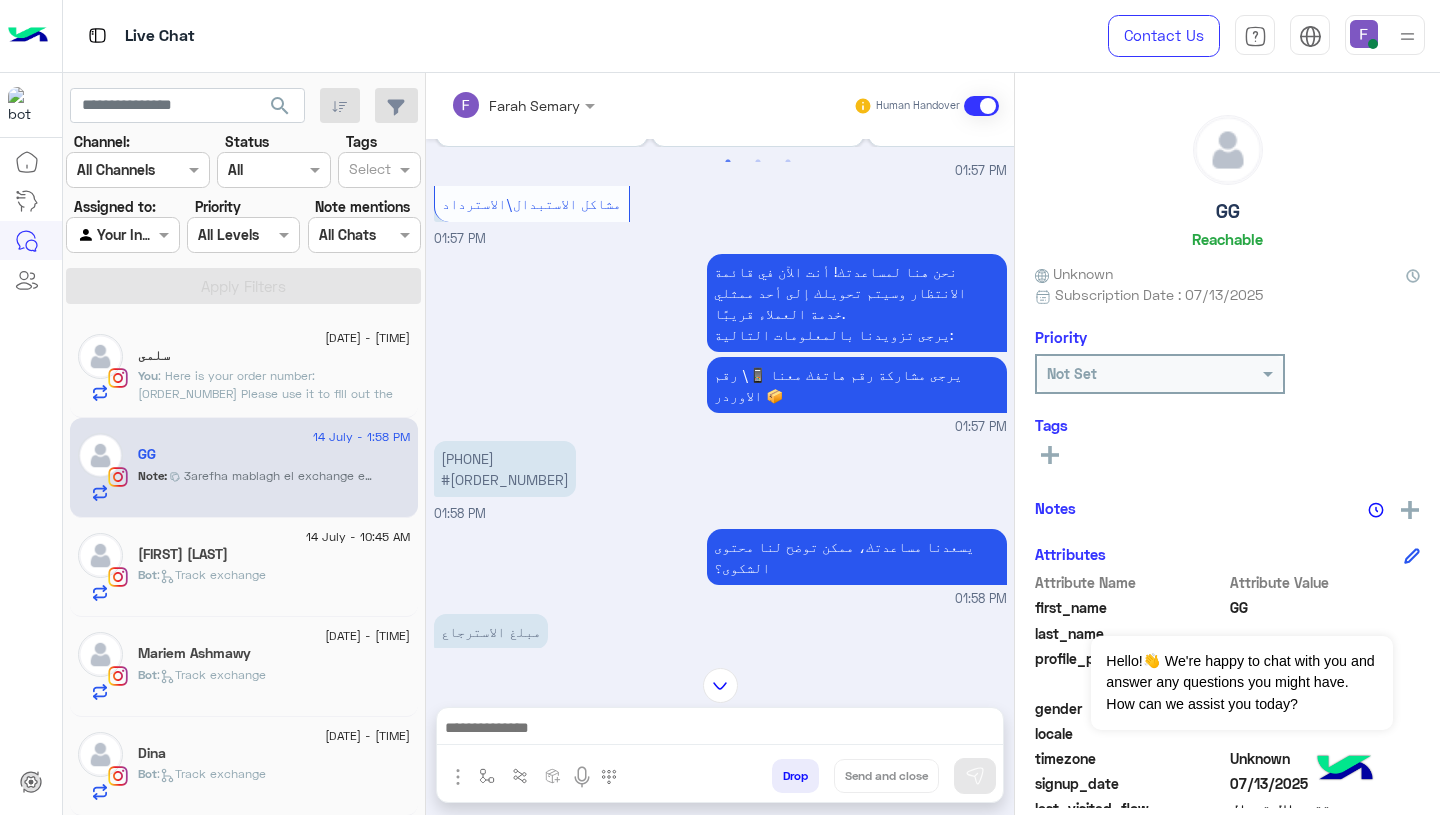 click at bounding box center (720, 730) 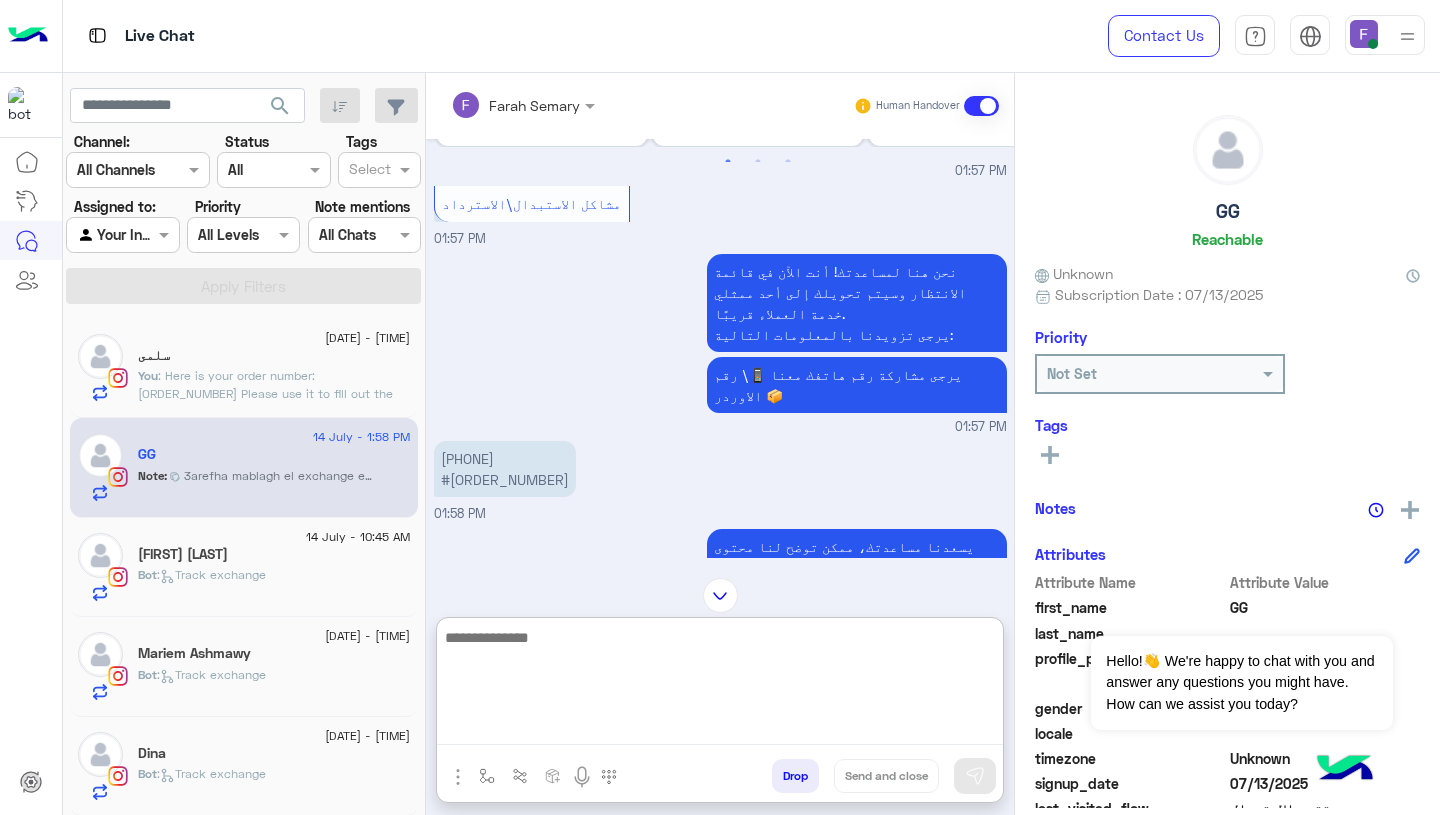 paste on "**********" 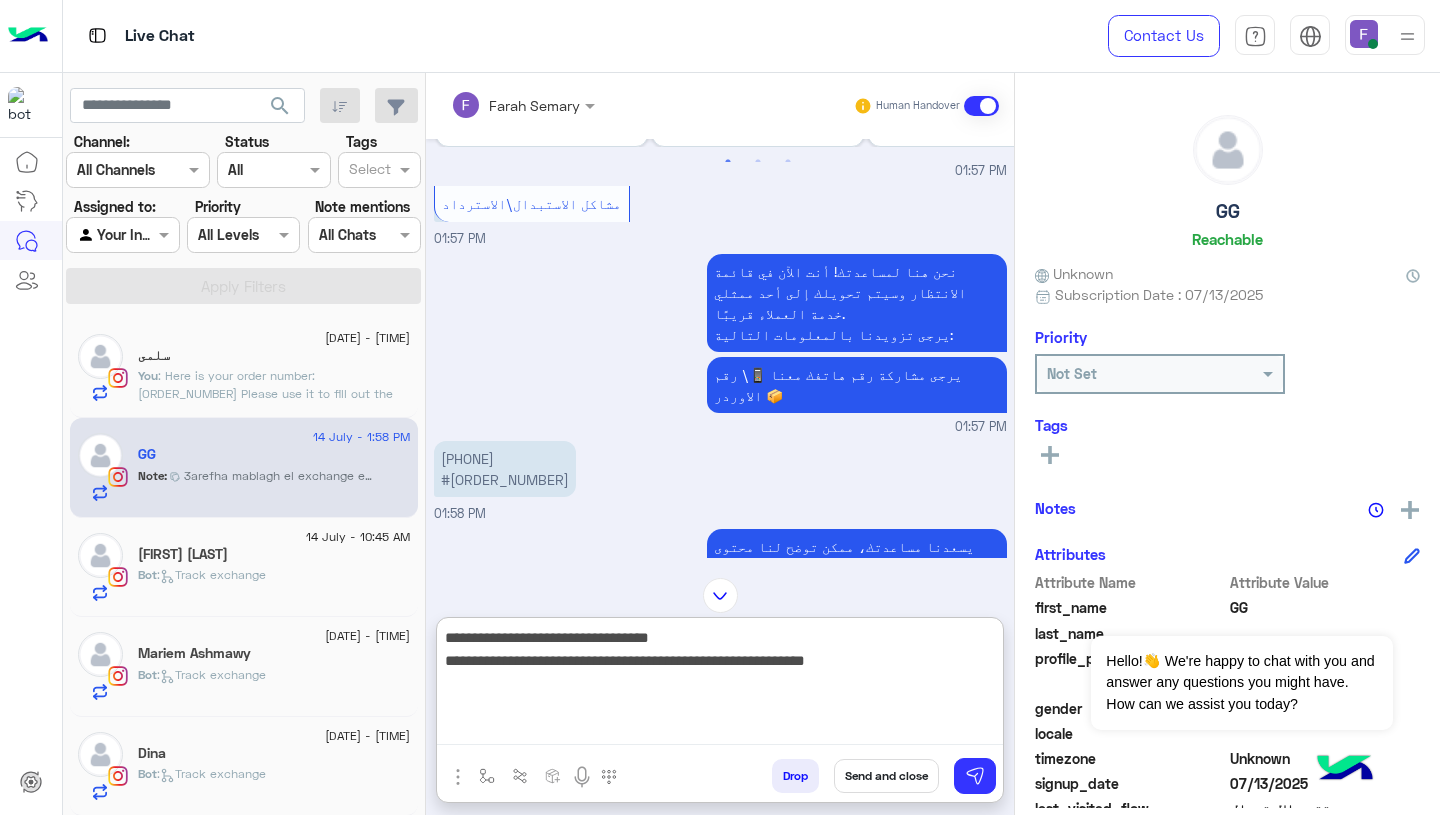 scroll, scrollTop: 61, scrollLeft: 0, axis: vertical 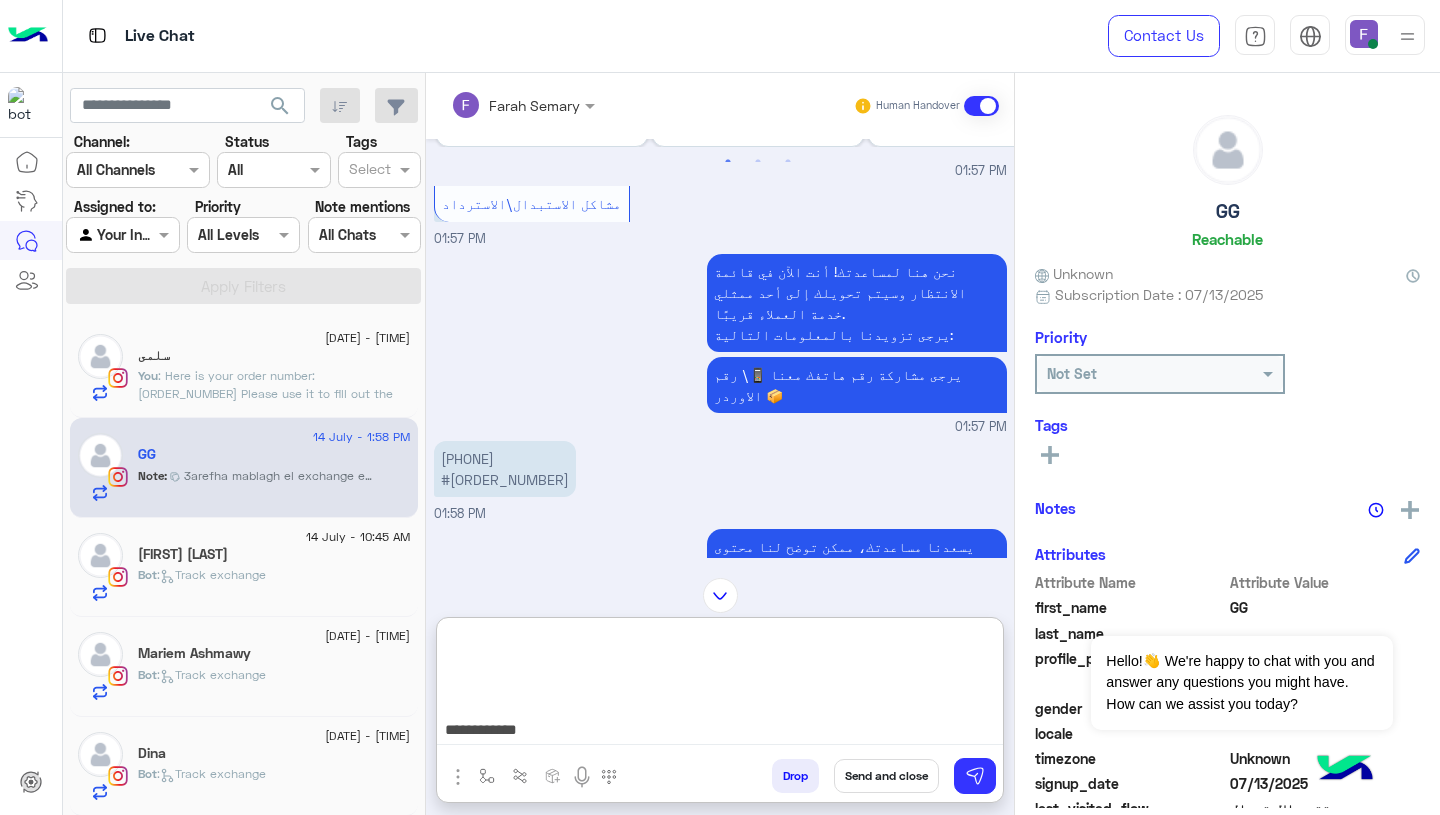 click on "**********" at bounding box center (720, 685) 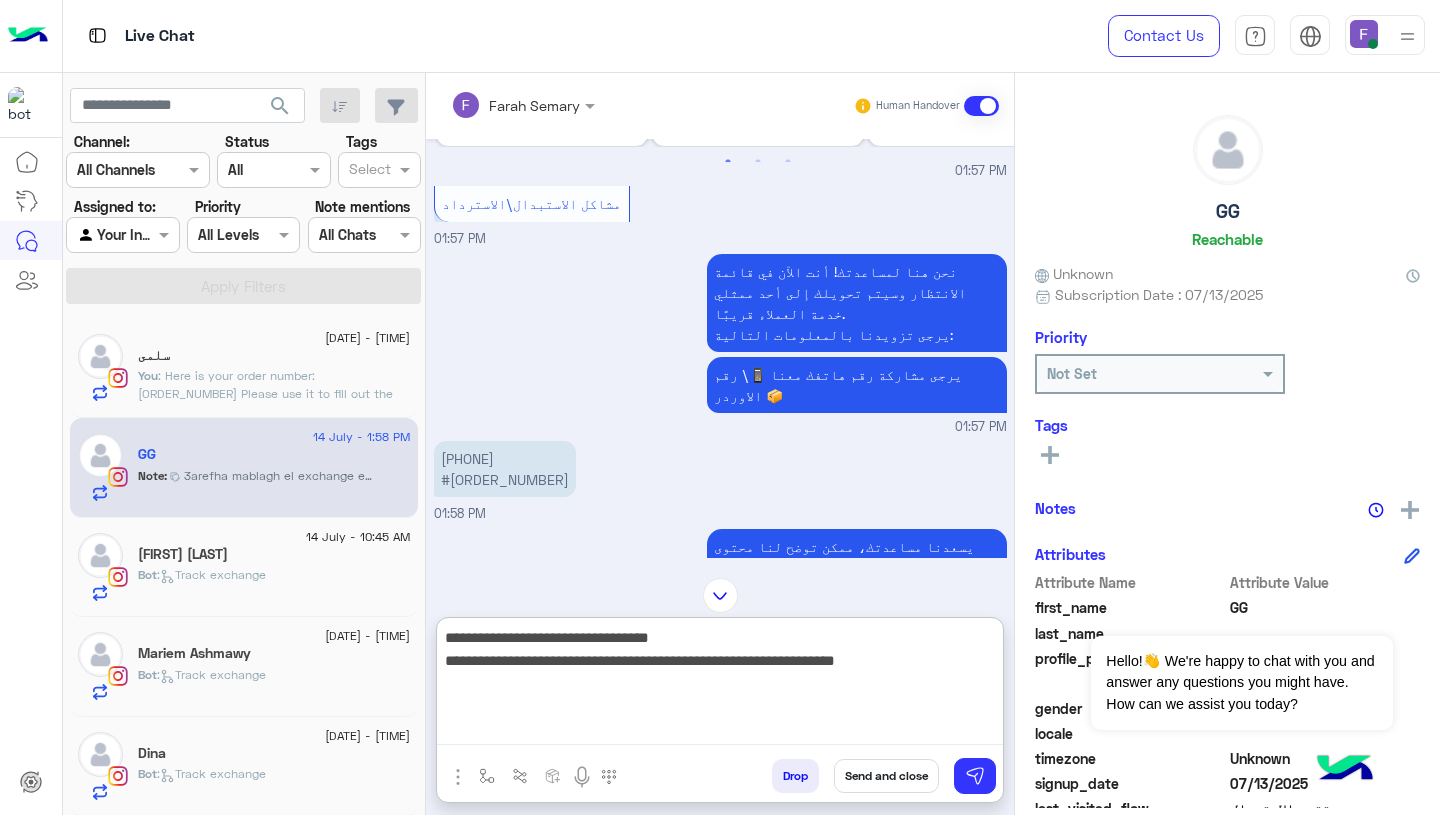 scroll, scrollTop: 0, scrollLeft: 0, axis: both 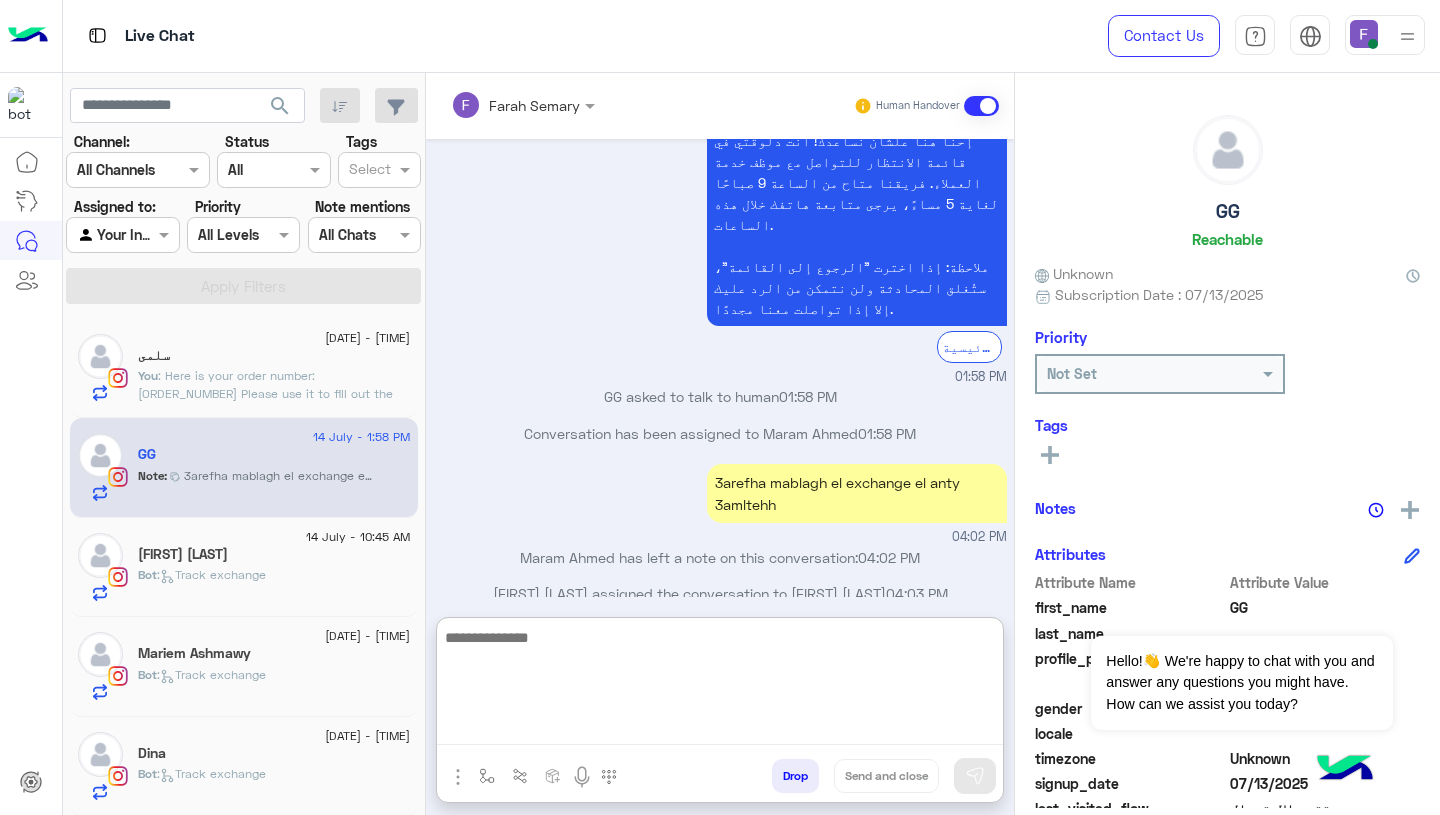 click on "قيمة مبلغ الاسترجاع هي ٦٢٠ جنيهًا. يرجى عدم التردد في التواصل معنا إذا كان لديك أي استفسار آخر.   04:10 PM" at bounding box center (720, 672) 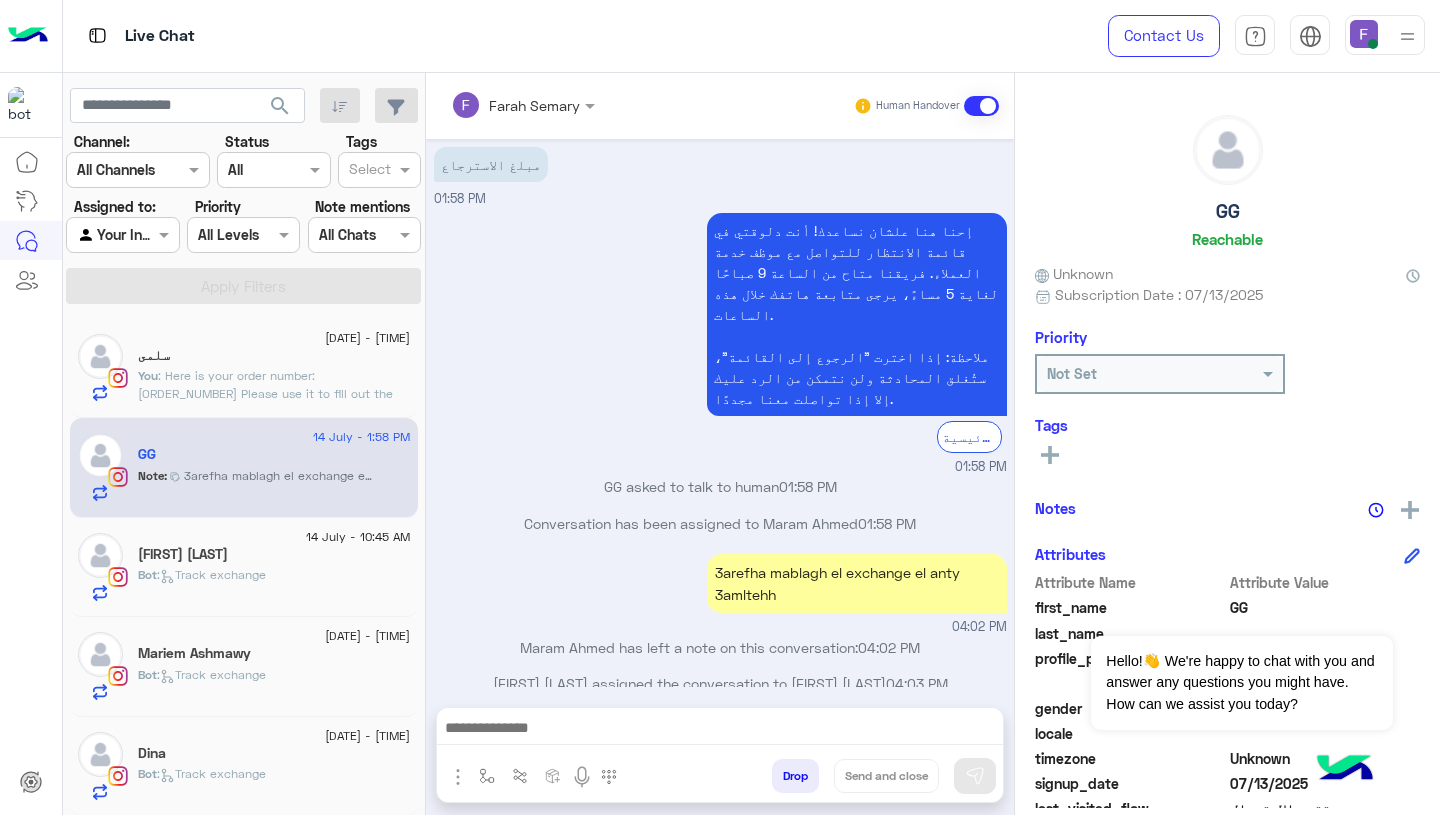 scroll, scrollTop: 1964, scrollLeft: 0, axis: vertical 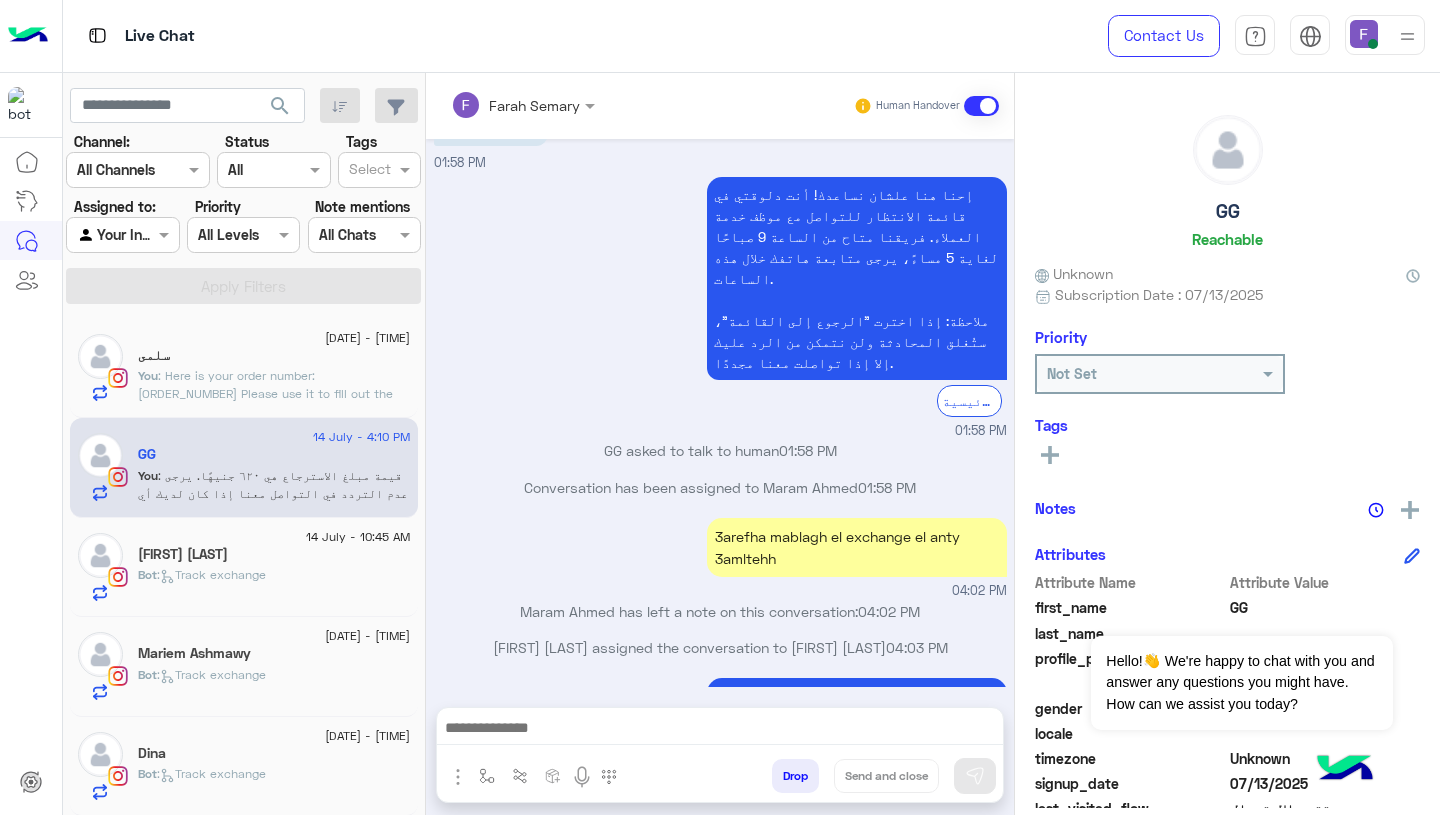 click on "Bot :   Track exchange" 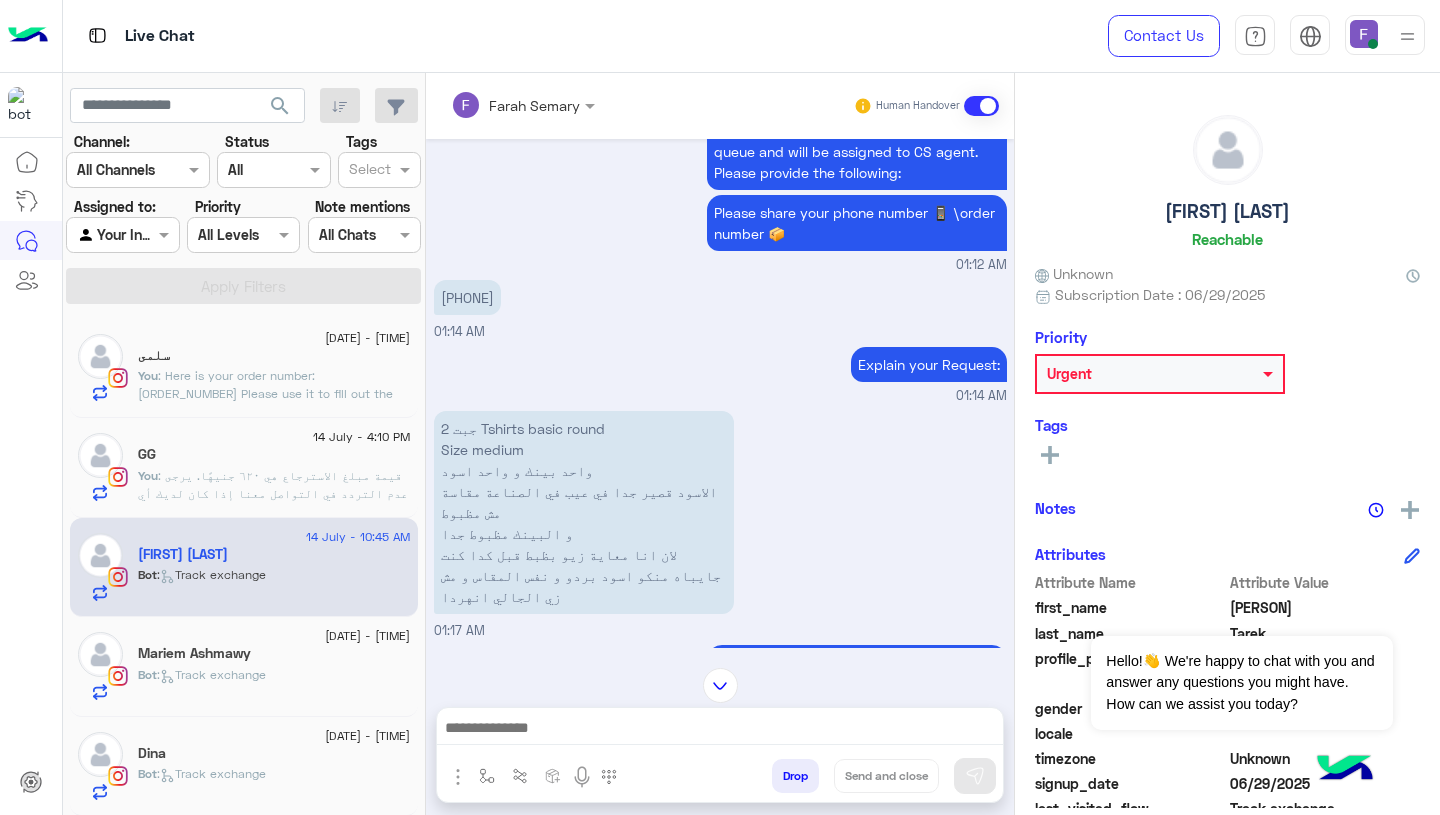scroll, scrollTop: 1739, scrollLeft: 0, axis: vertical 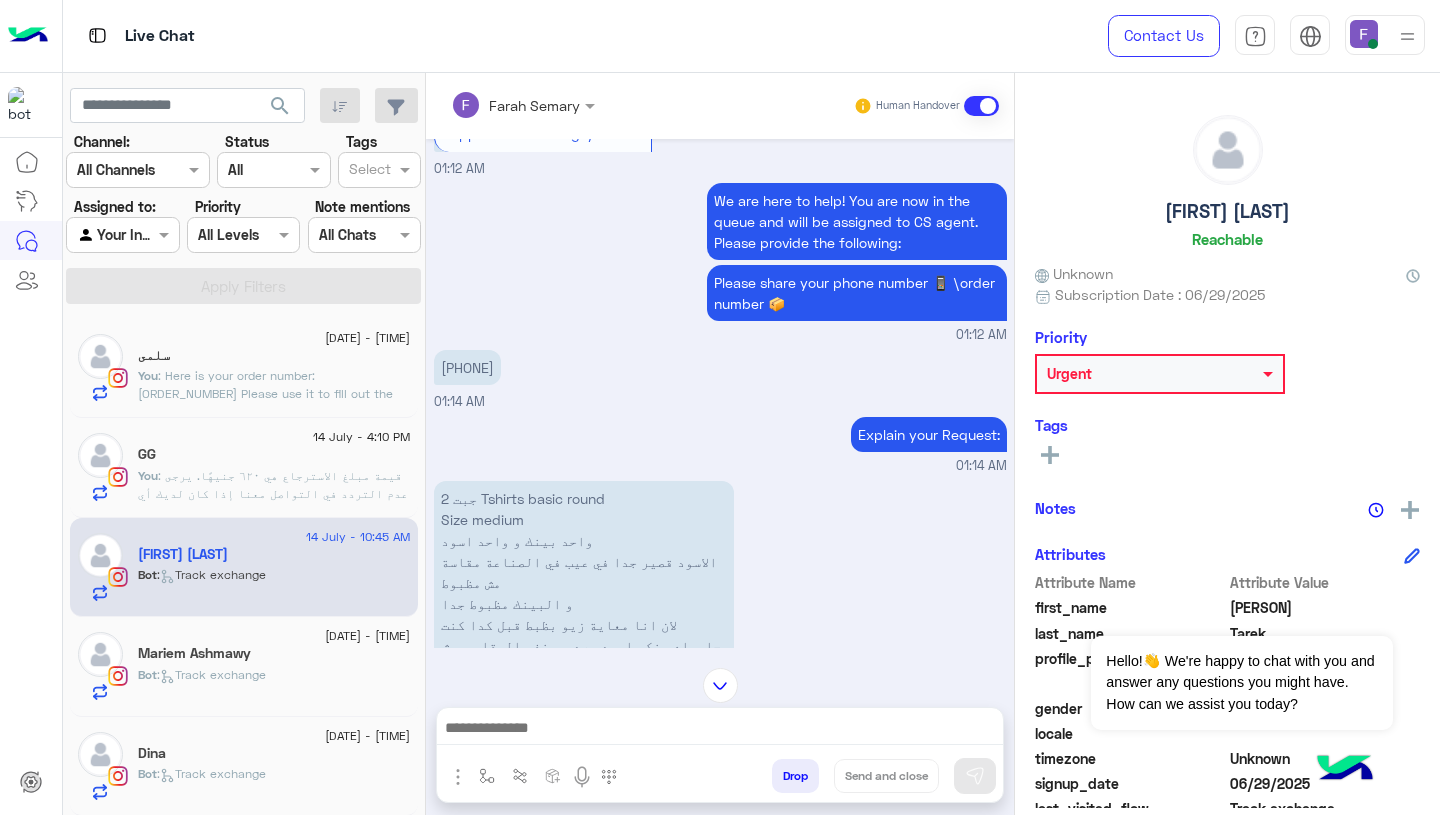 click on "[NUMBER]" at bounding box center (467, 367) 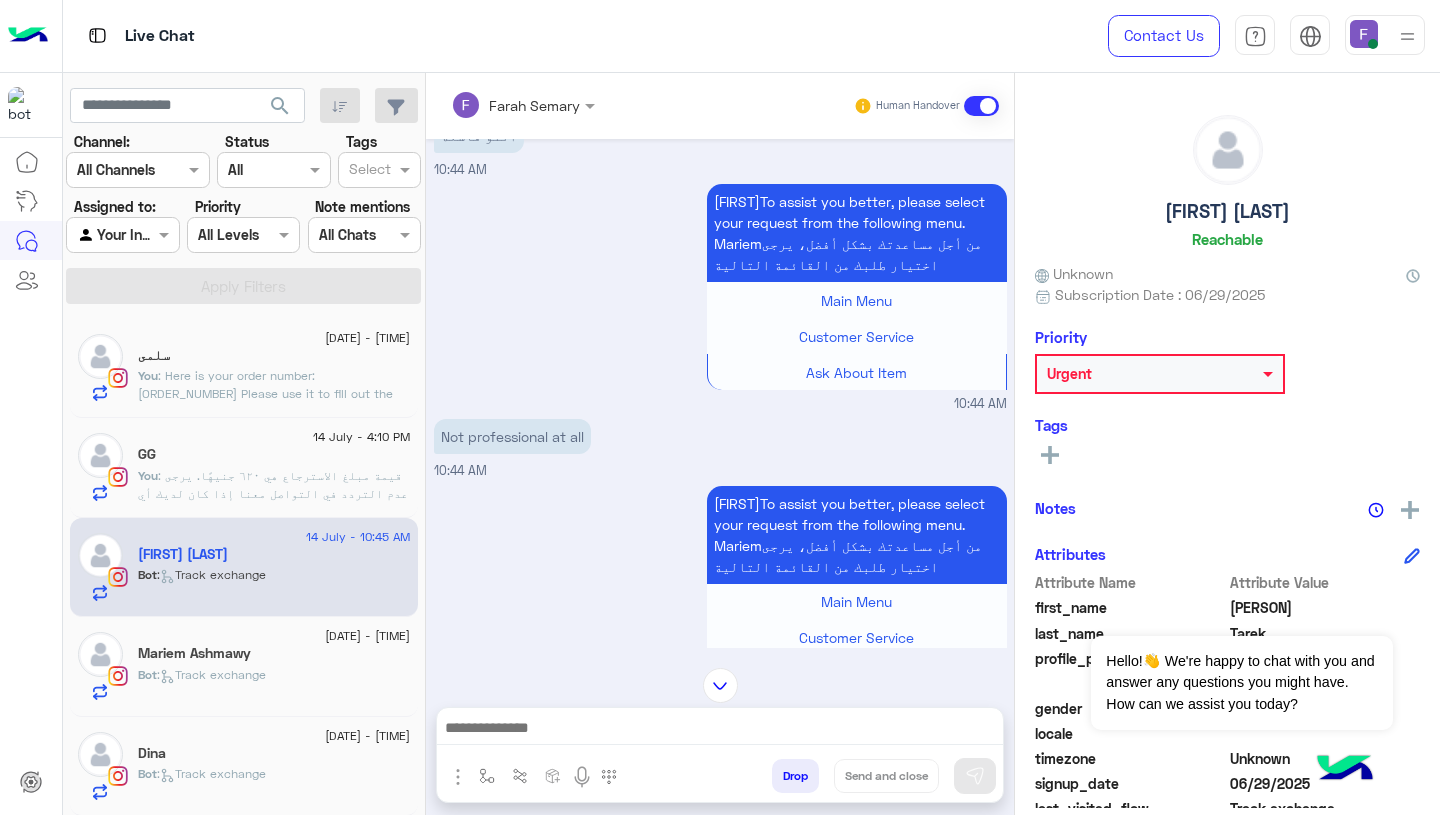 scroll, scrollTop: 3784, scrollLeft: 0, axis: vertical 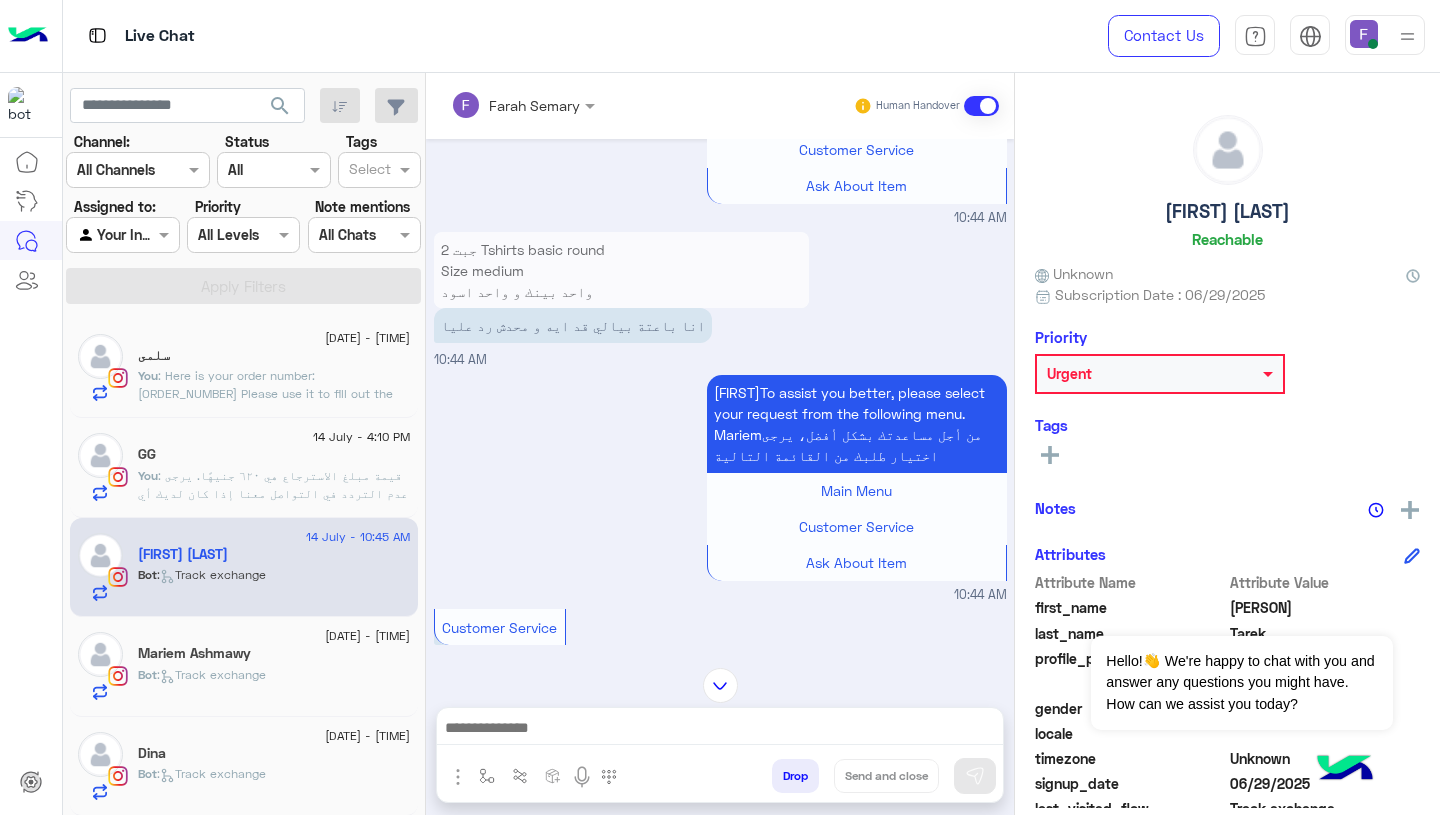 click on "Urgent" 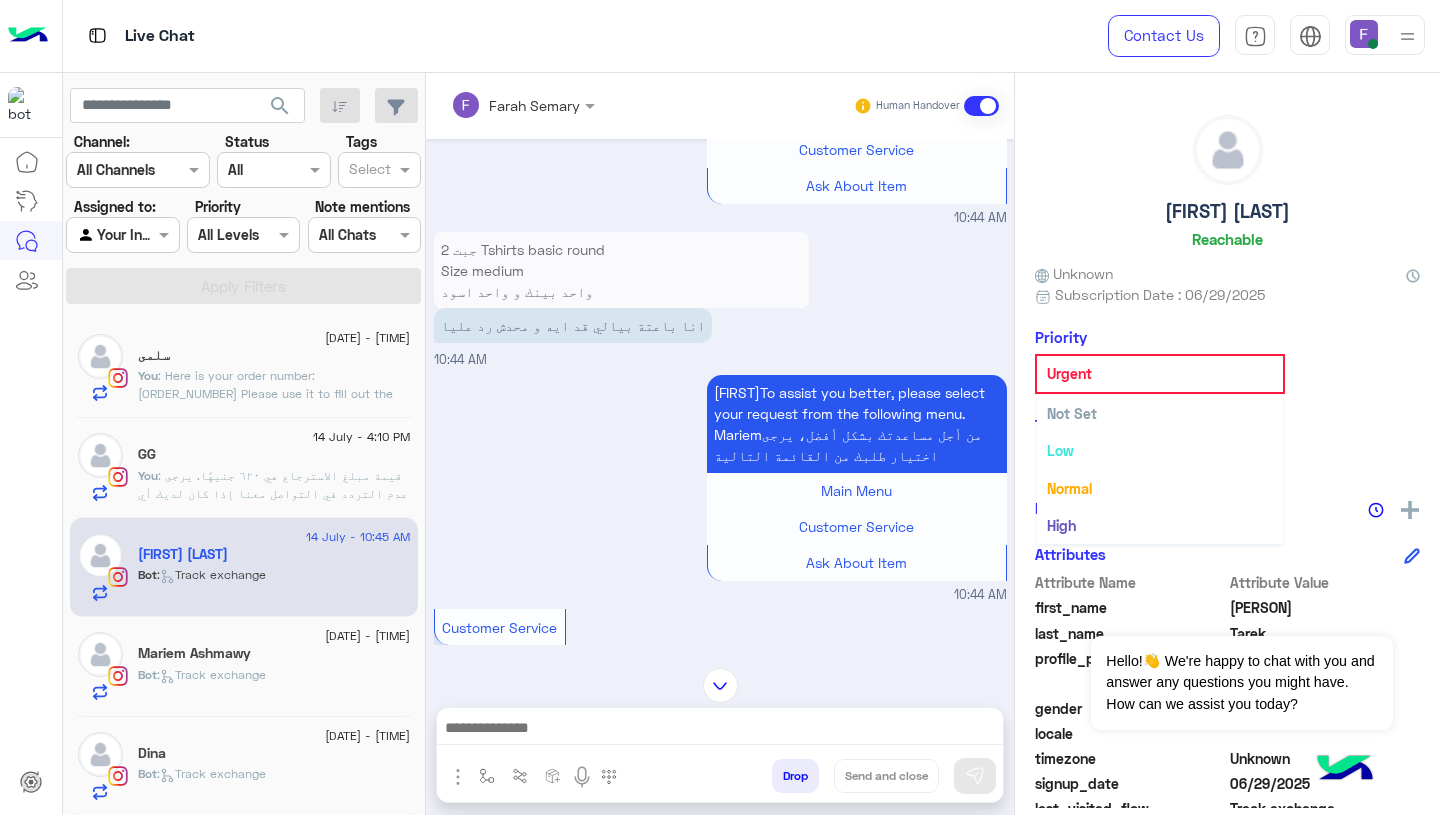 scroll, scrollTop: 37, scrollLeft: 0, axis: vertical 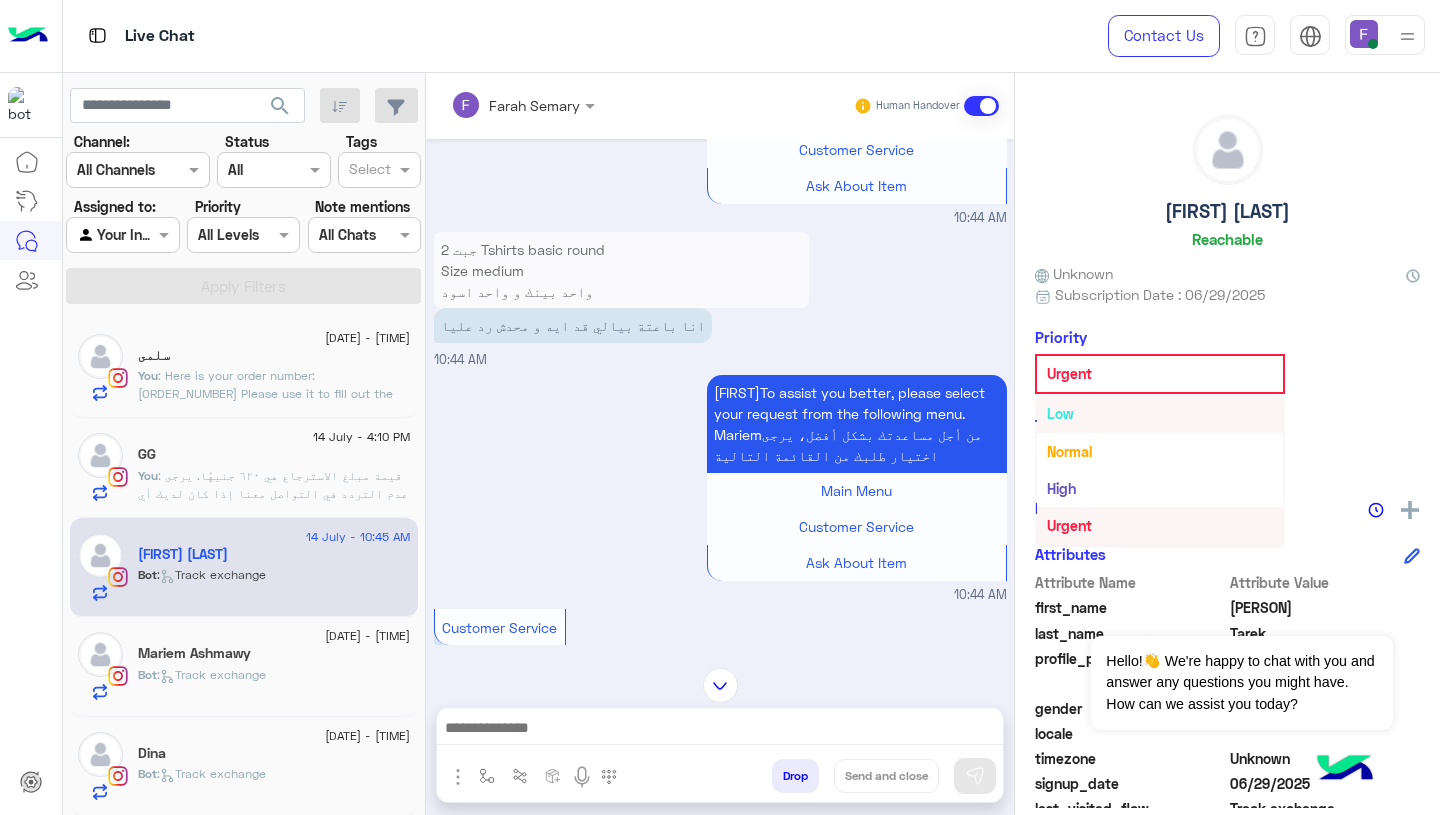 click on "Low" at bounding box center (1160, 413) 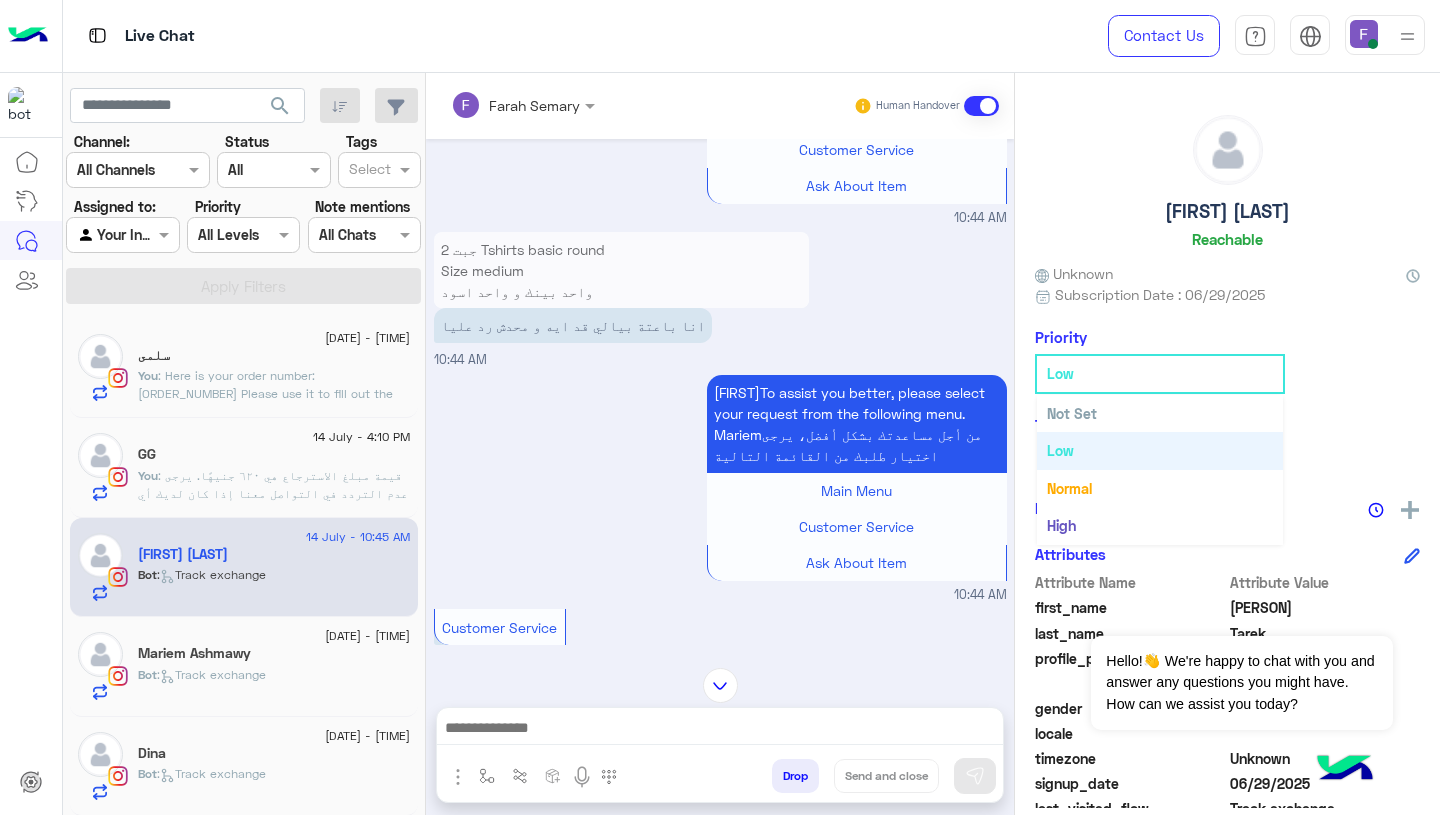 click 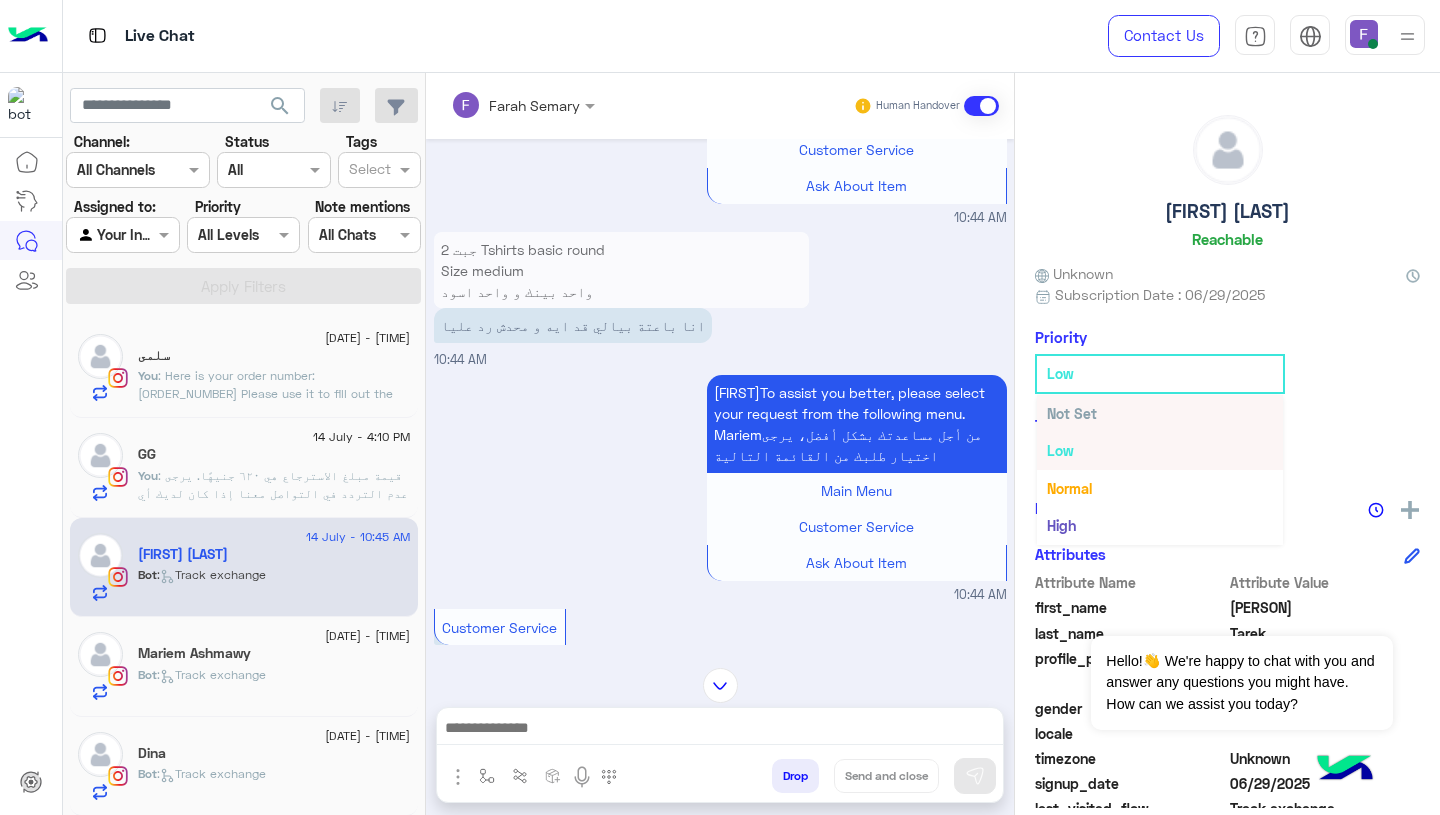 click on "Not Set" at bounding box center [1072, 413] 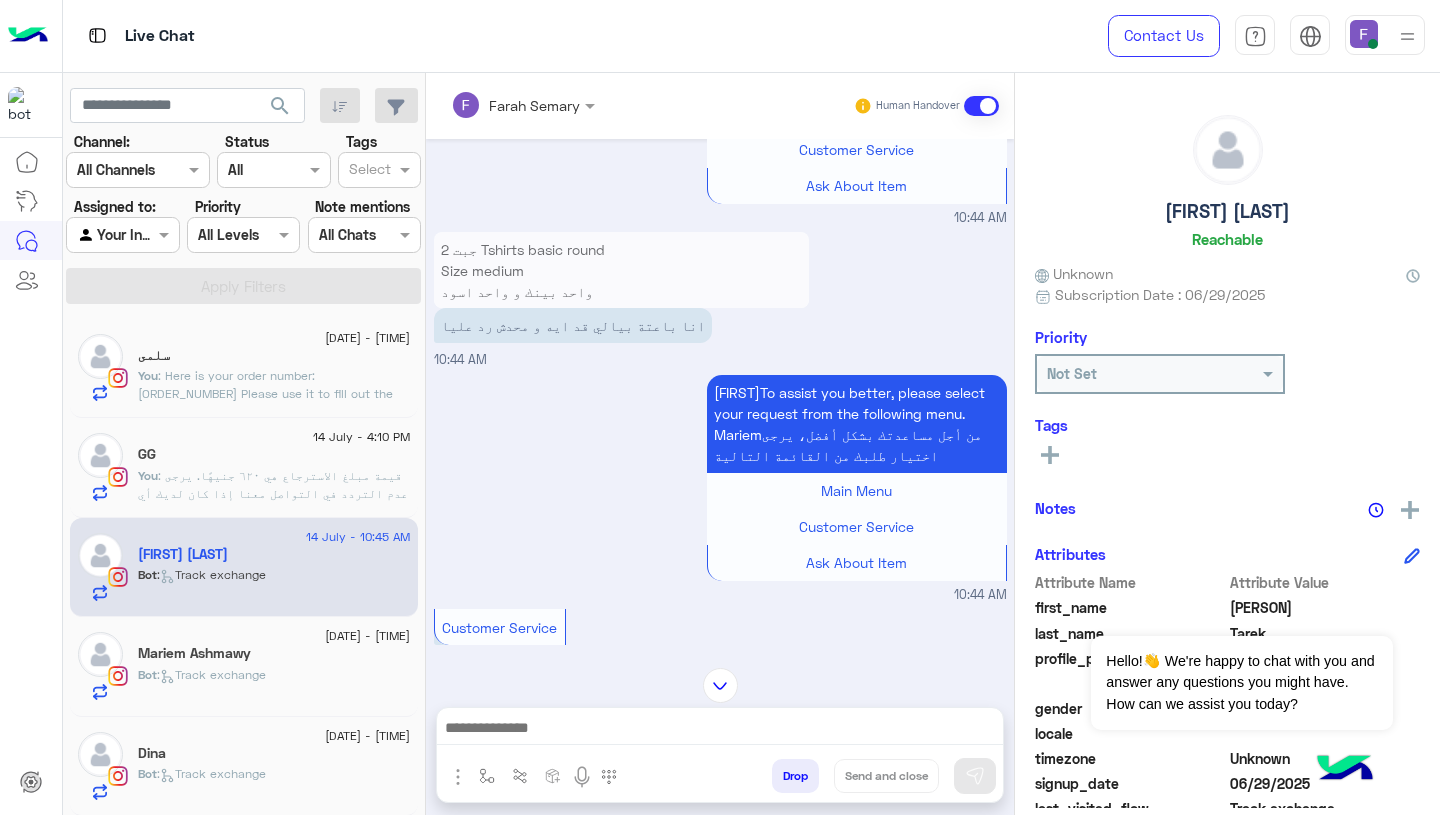 click on "MariemTo assist you better, please select your request from the following menu. Mariemمن أجل مساعدتك بشكل أفضل، يرجى اختيار طلبك من القائمة التالية  Main Menu   Customer Service   Ask About Item     10:44 AM" at bounding box center [720, 487] 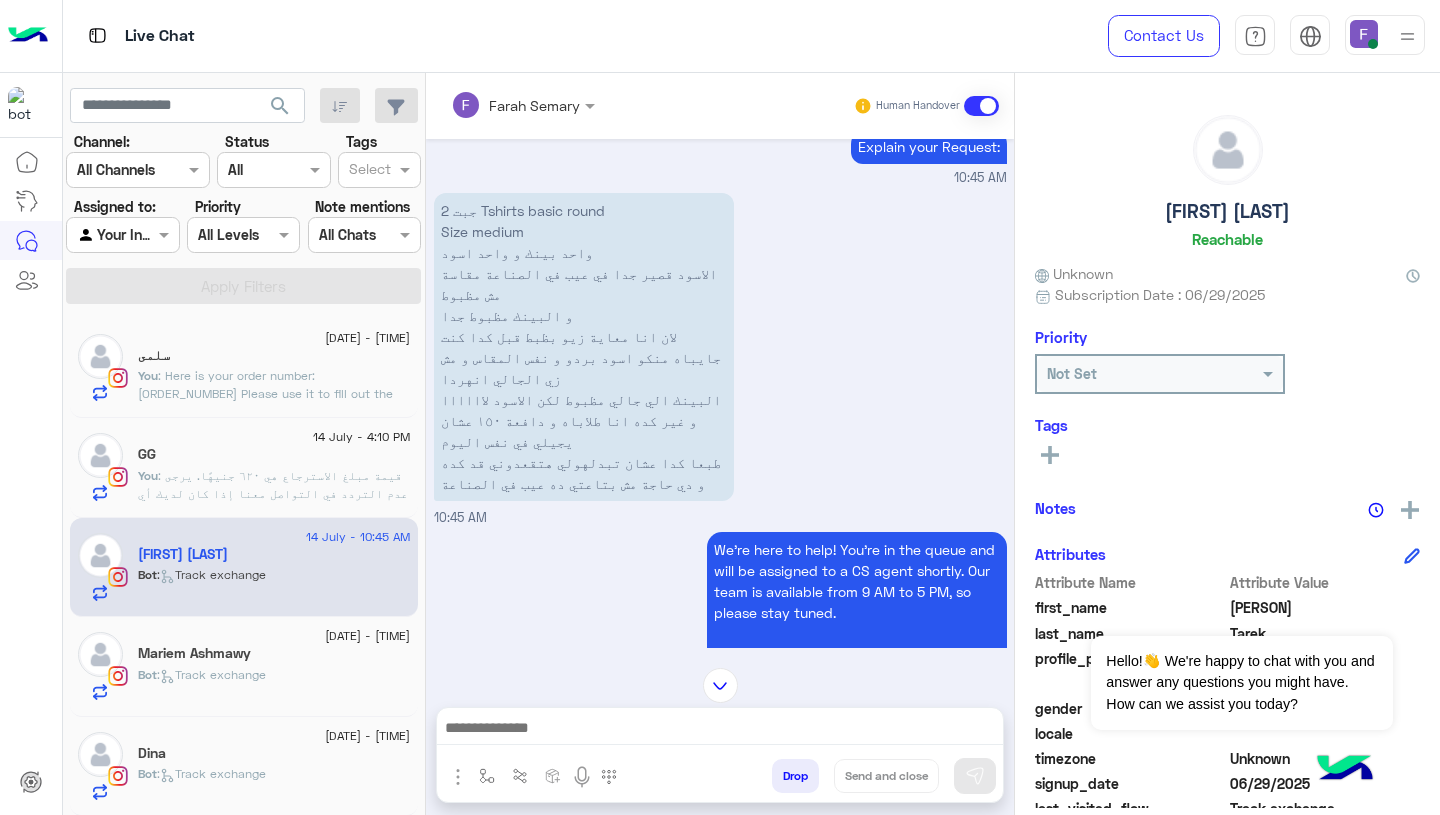 scroll, scrollTop: 5030, scrollLeft: 0, axis: vertical 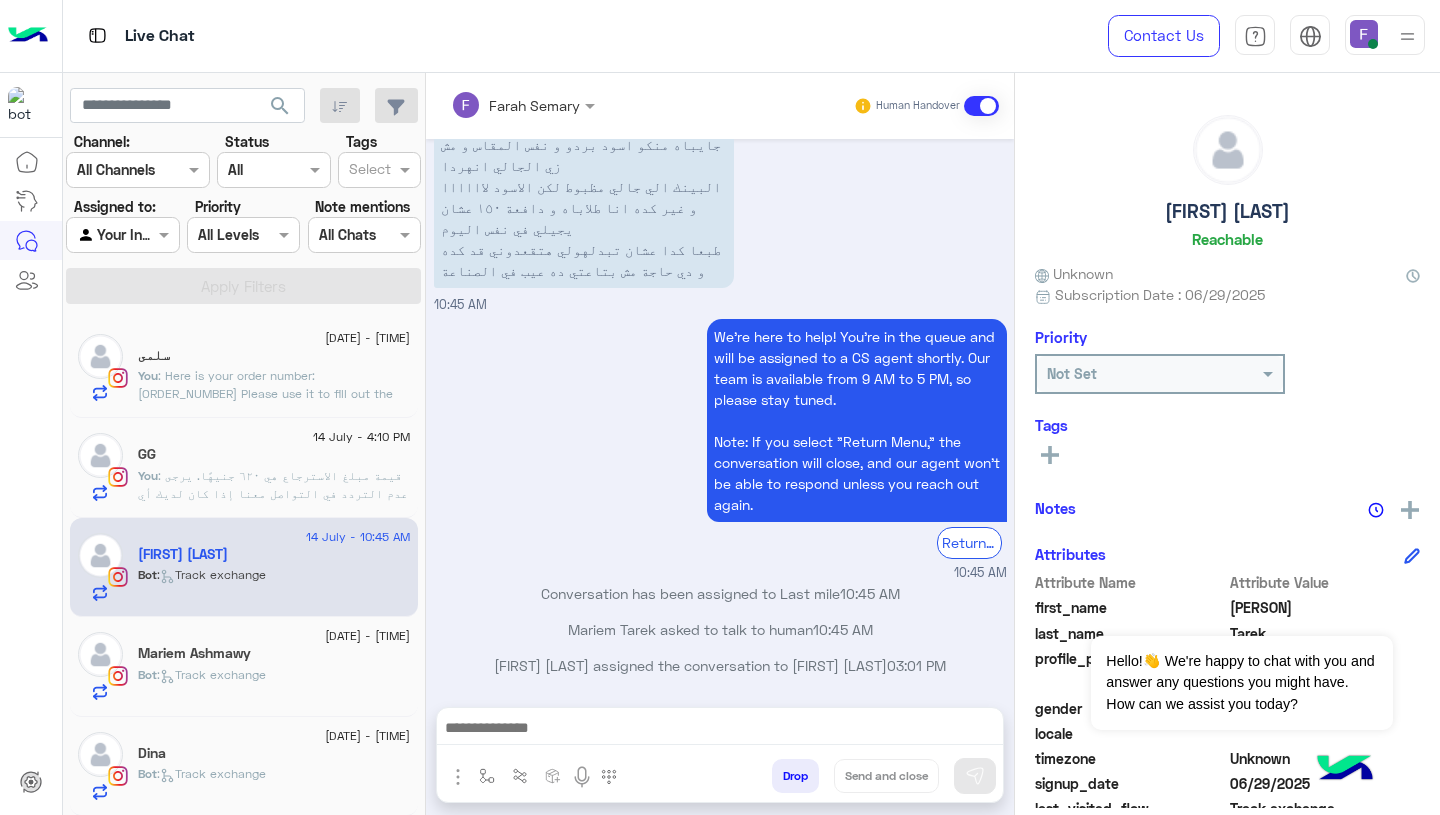 click at bounding box center (720, 733) 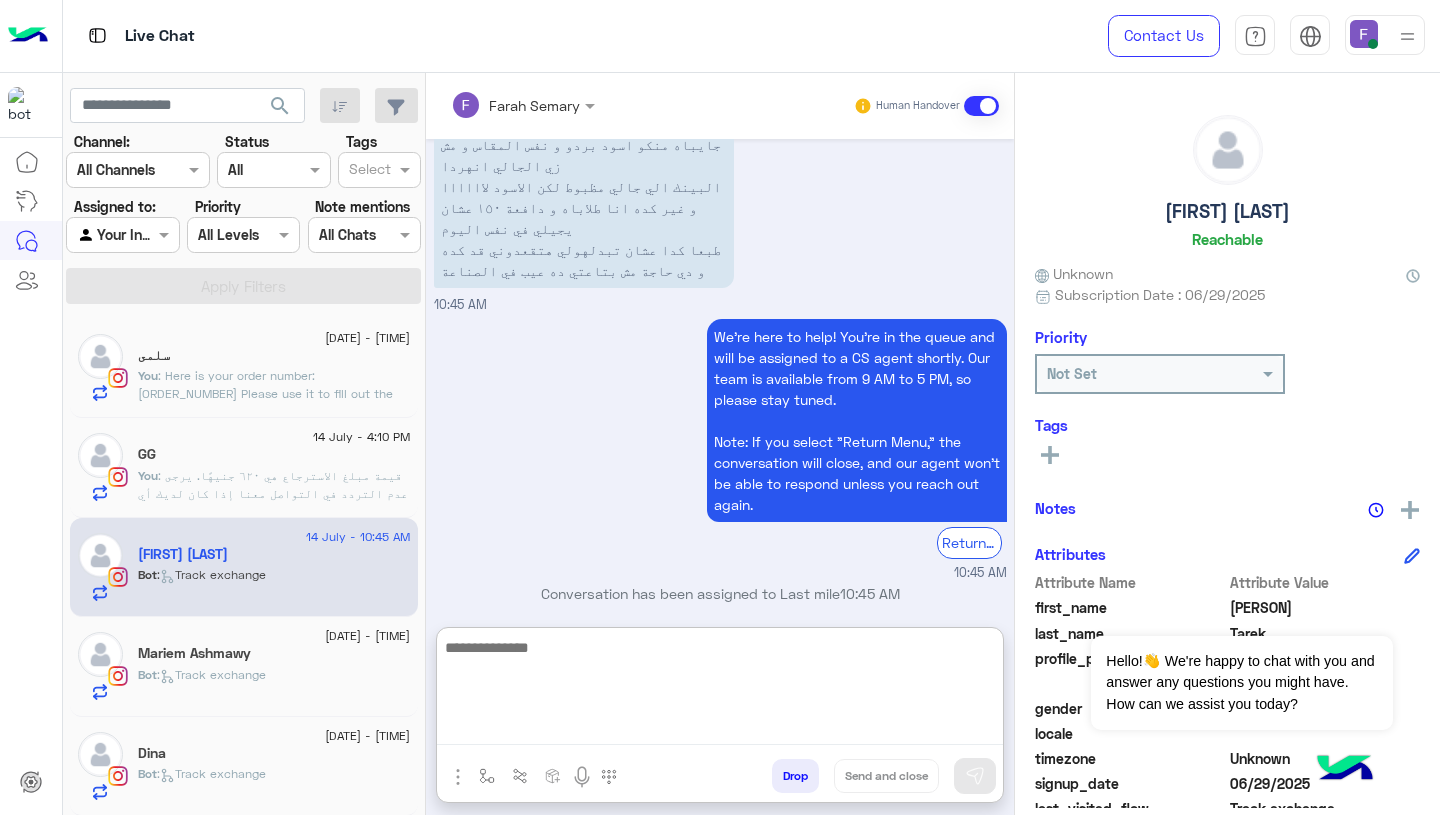paste on "**********" 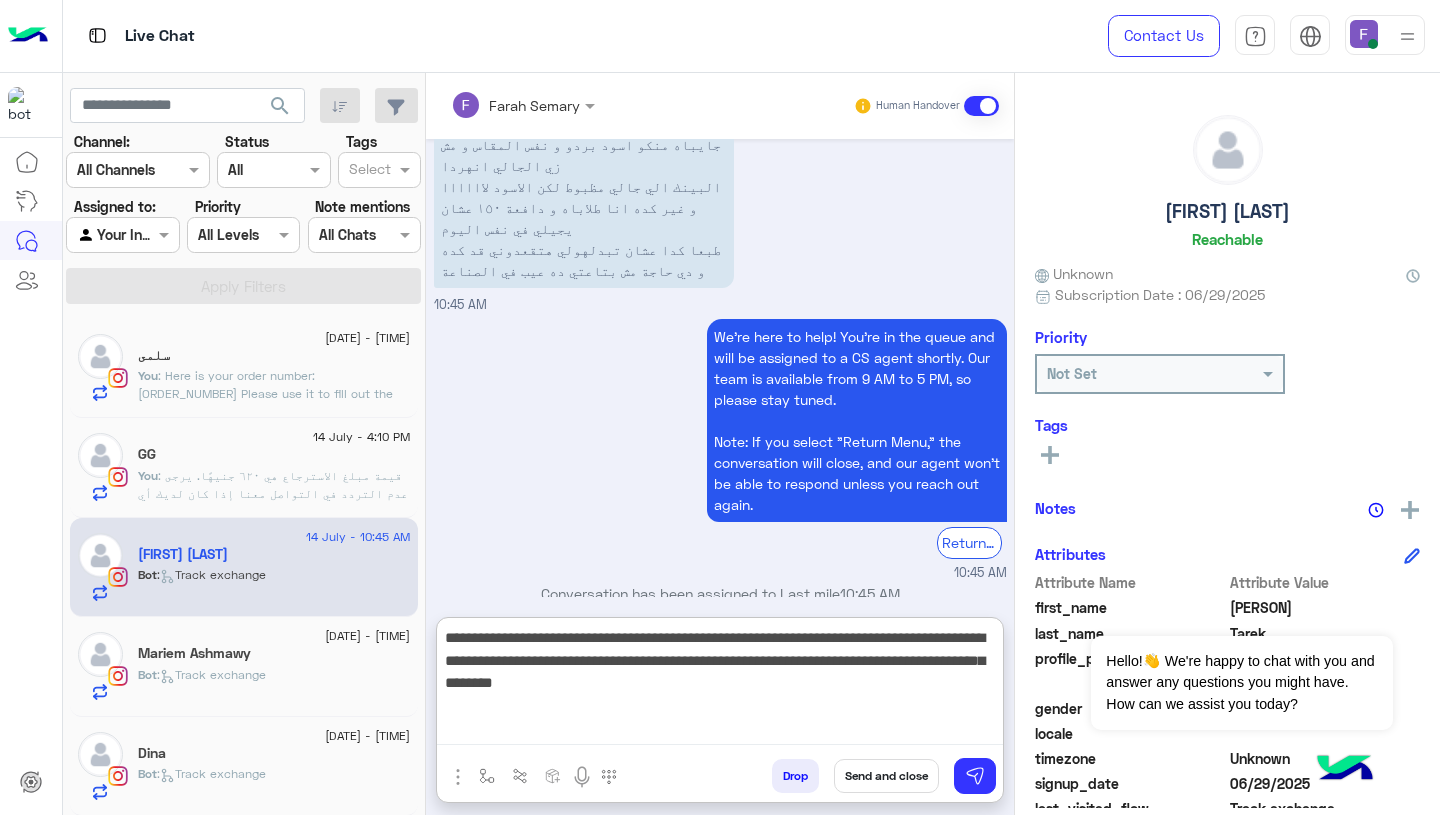 scroll, scrollTop: 83, scrollLeft: 0, axis: vertical 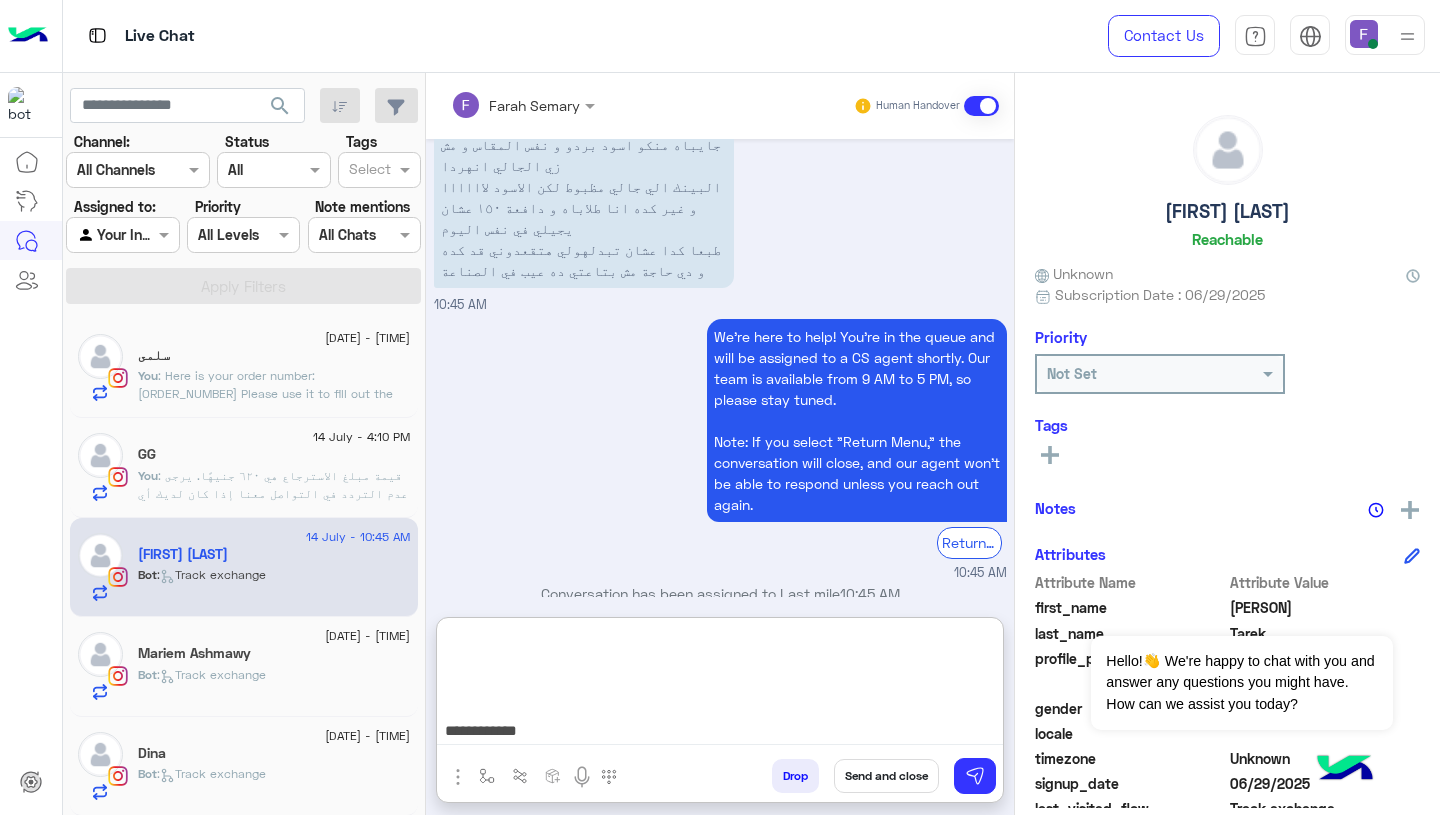 click on "**********" at bounding box center [720, 685] 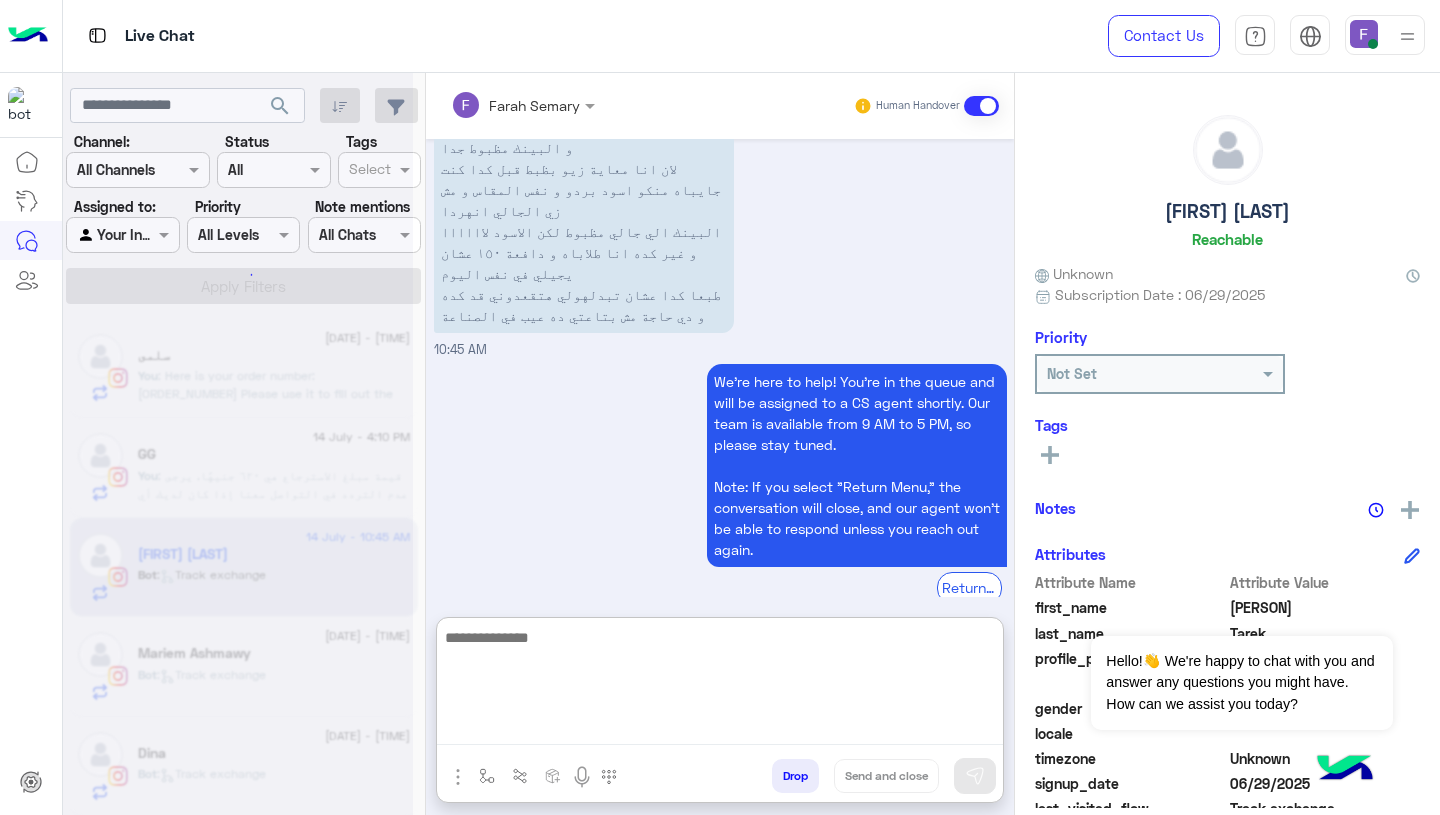 scroll, scrollTop: 0, scrollLeft: 0, axis: both 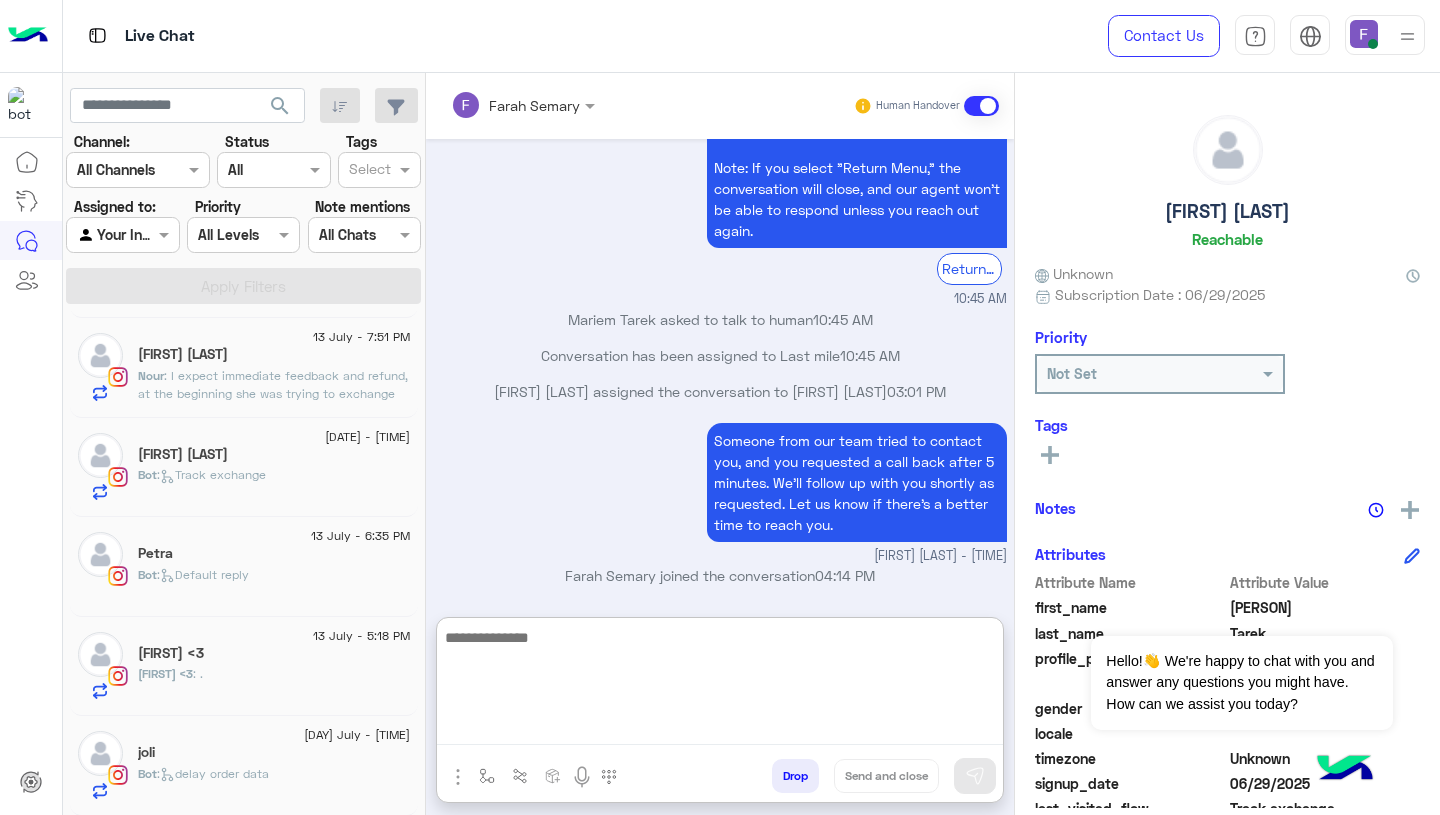 click on "joli" 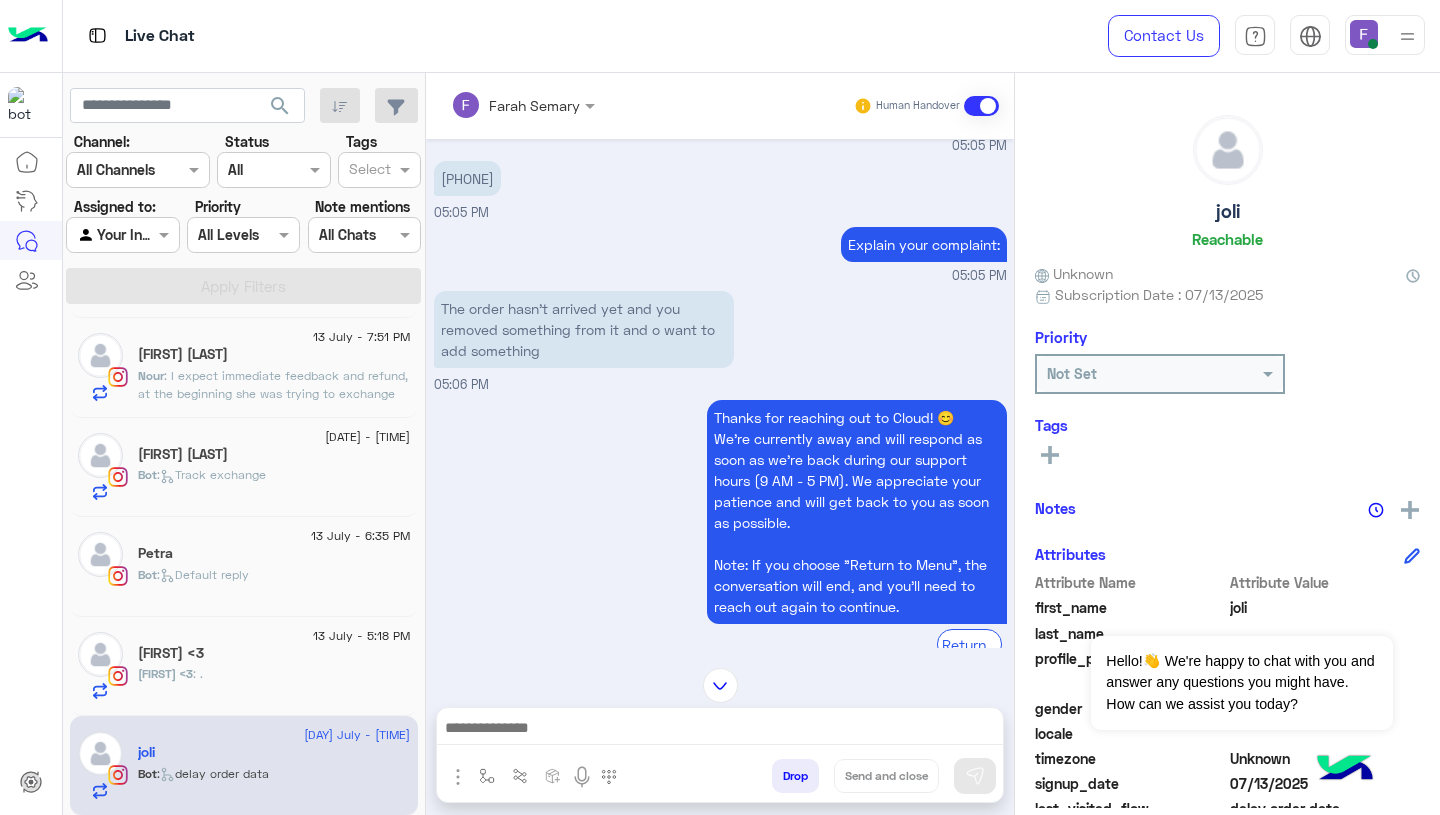scroll, scrollTop: 1266, scrollLeft: 0, axis: vertical 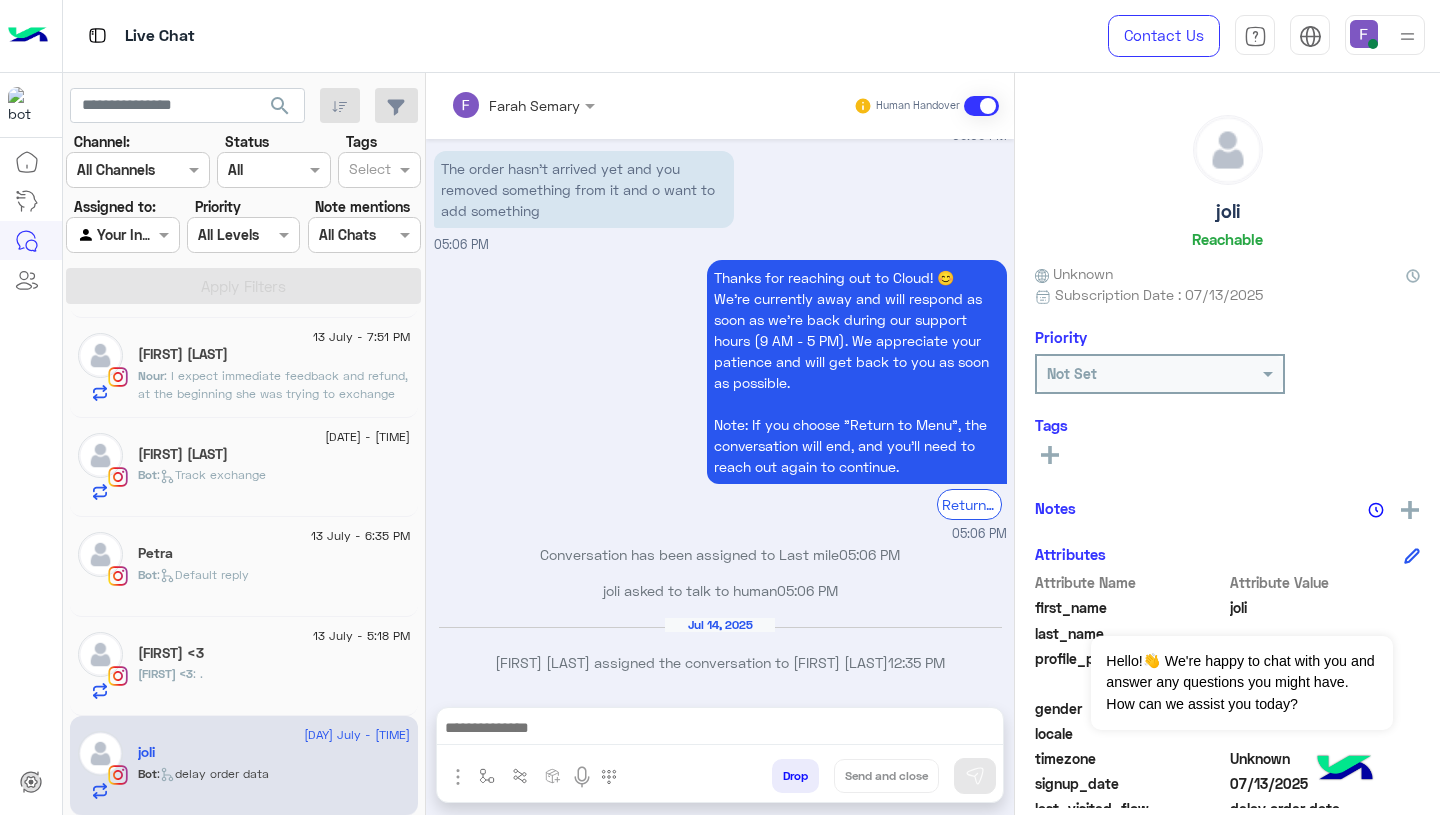 click at bounding box center (720, 730) 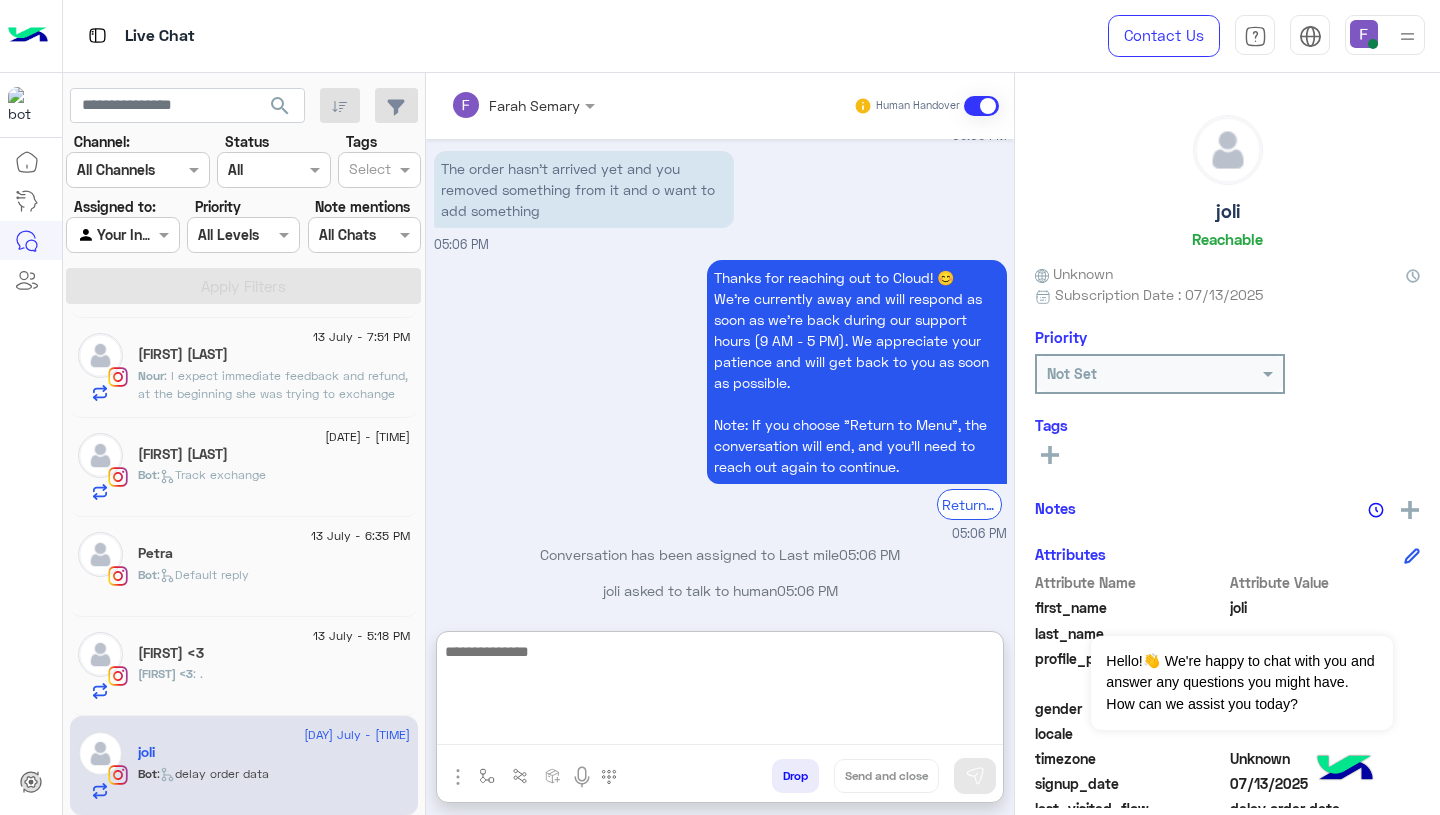 paste on "**********" 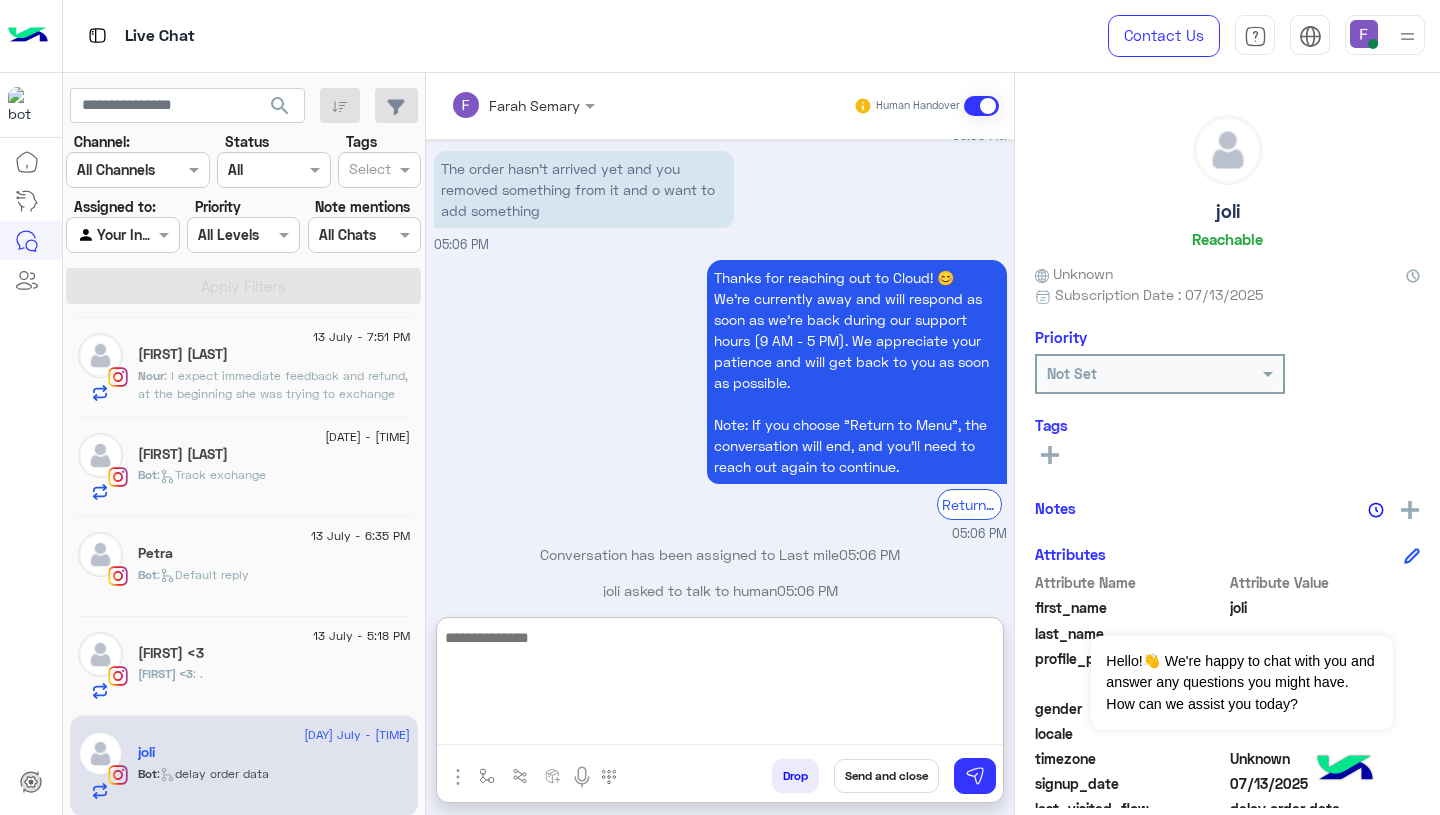 scroll, scrollTop: 0, scrollLeft: 0, axis: both 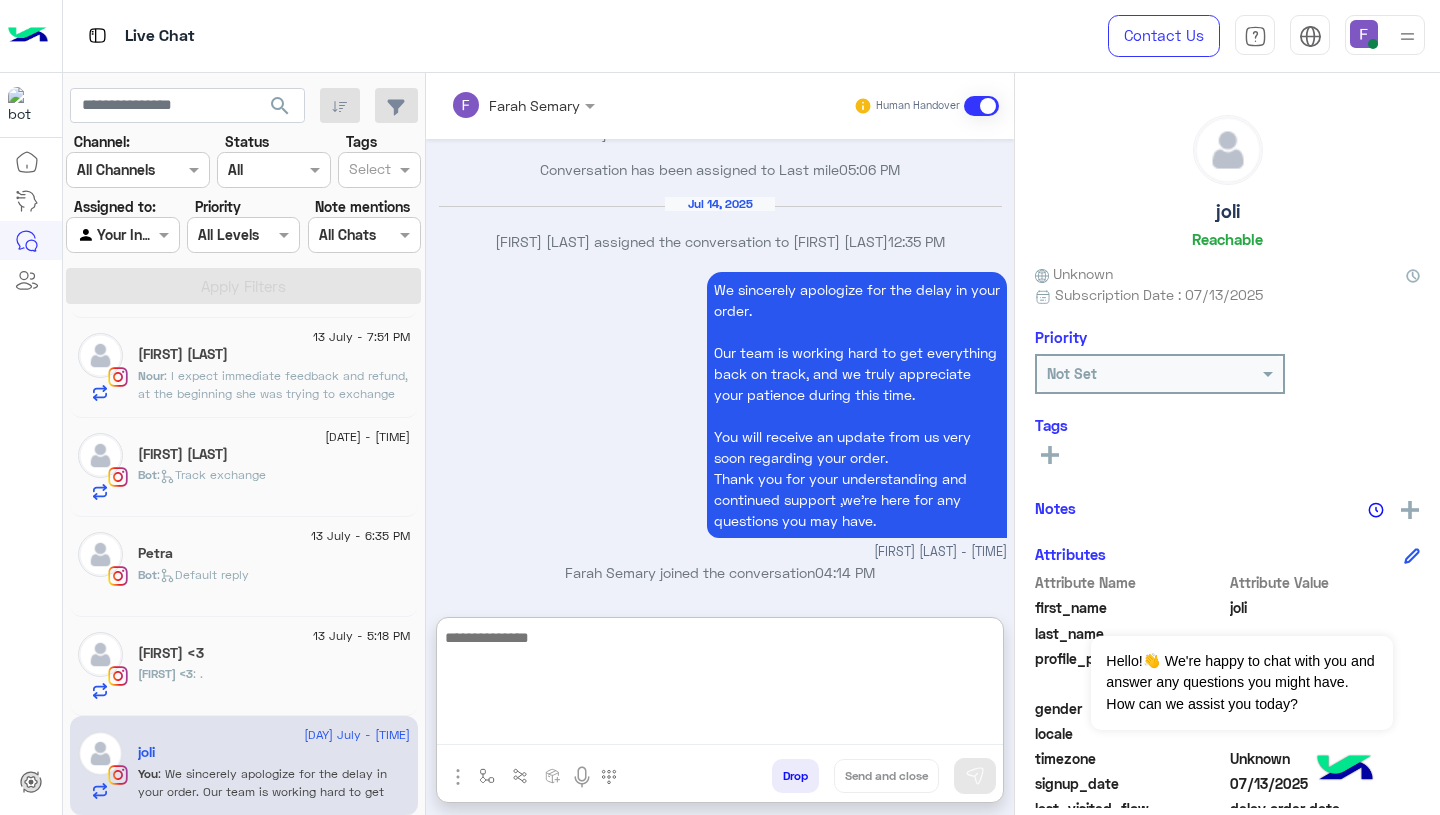 click on "We sincerely apologize for the delay in your order.  Our team is working hard to get everything back on track, and we truly appreciate your patience during this time.  You will receive an update from us very soon regarding your order.  Thank you for your understanding and continued support ,we're here for any questions you may have.  Farah Semary -  04:14 PM" at bounding box center (720, 414) 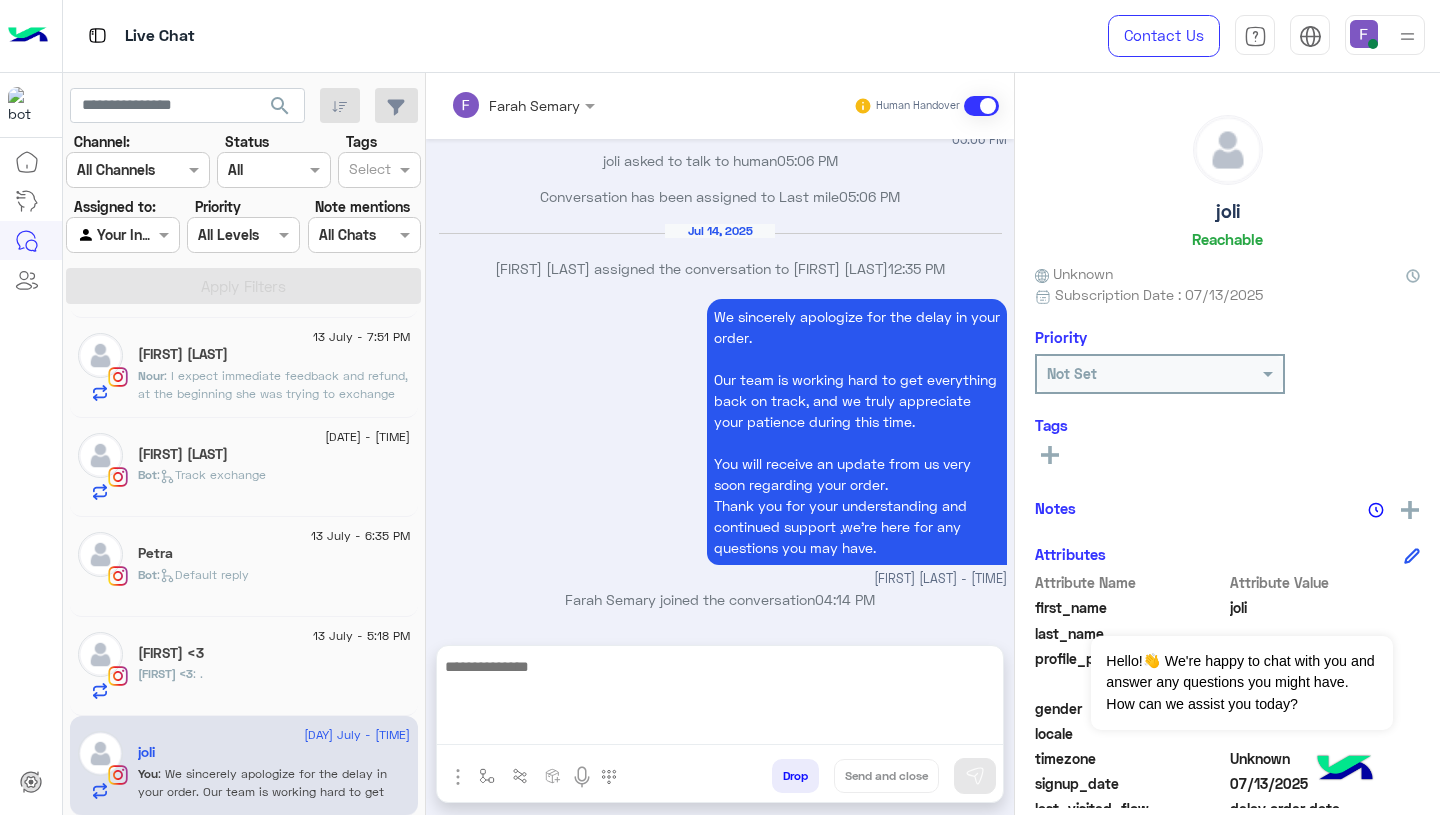scroll, scrollTop: 1597, scrollLeft: 0, axis: vertical 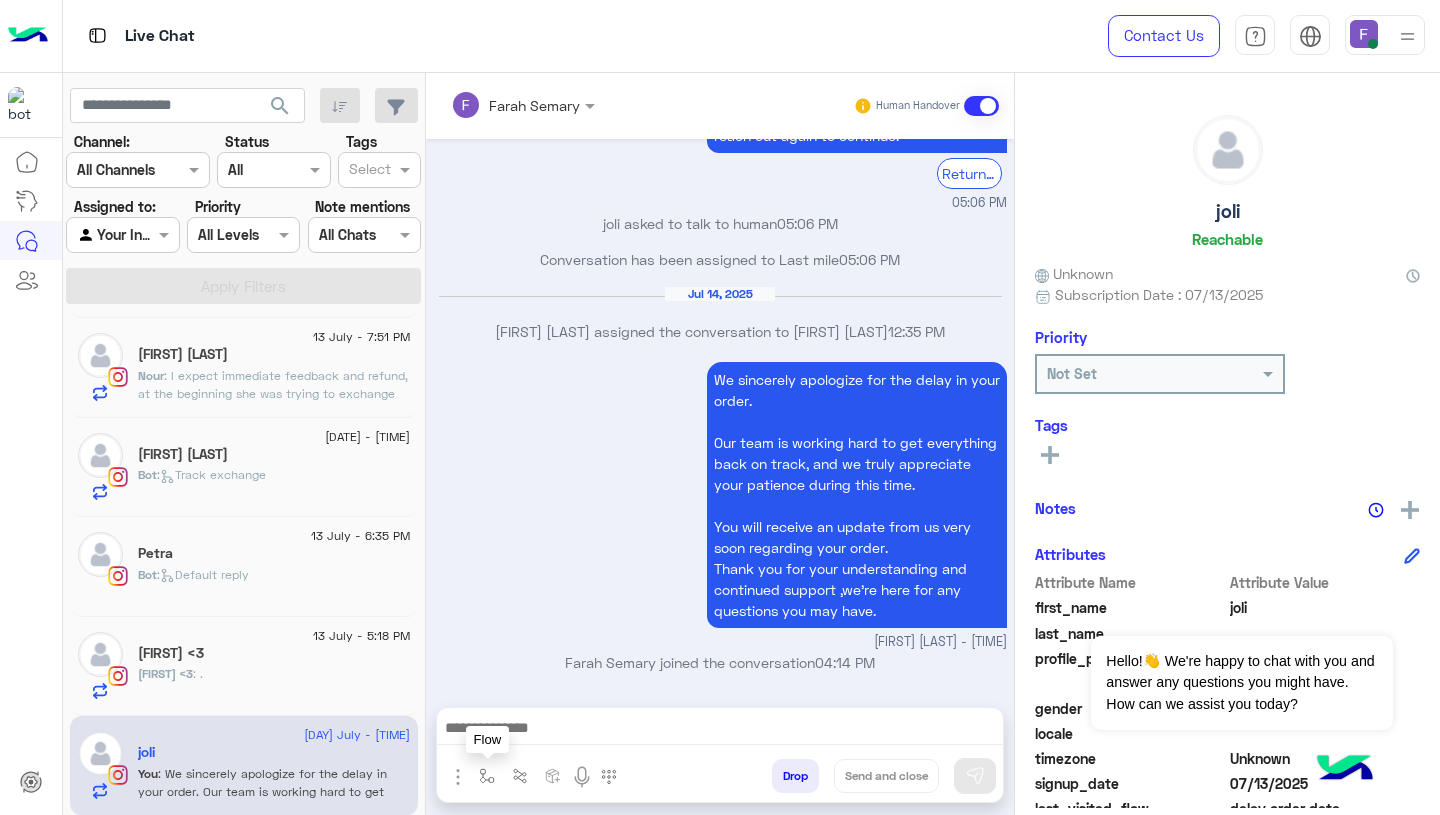 click at bounding box center [487, 775] 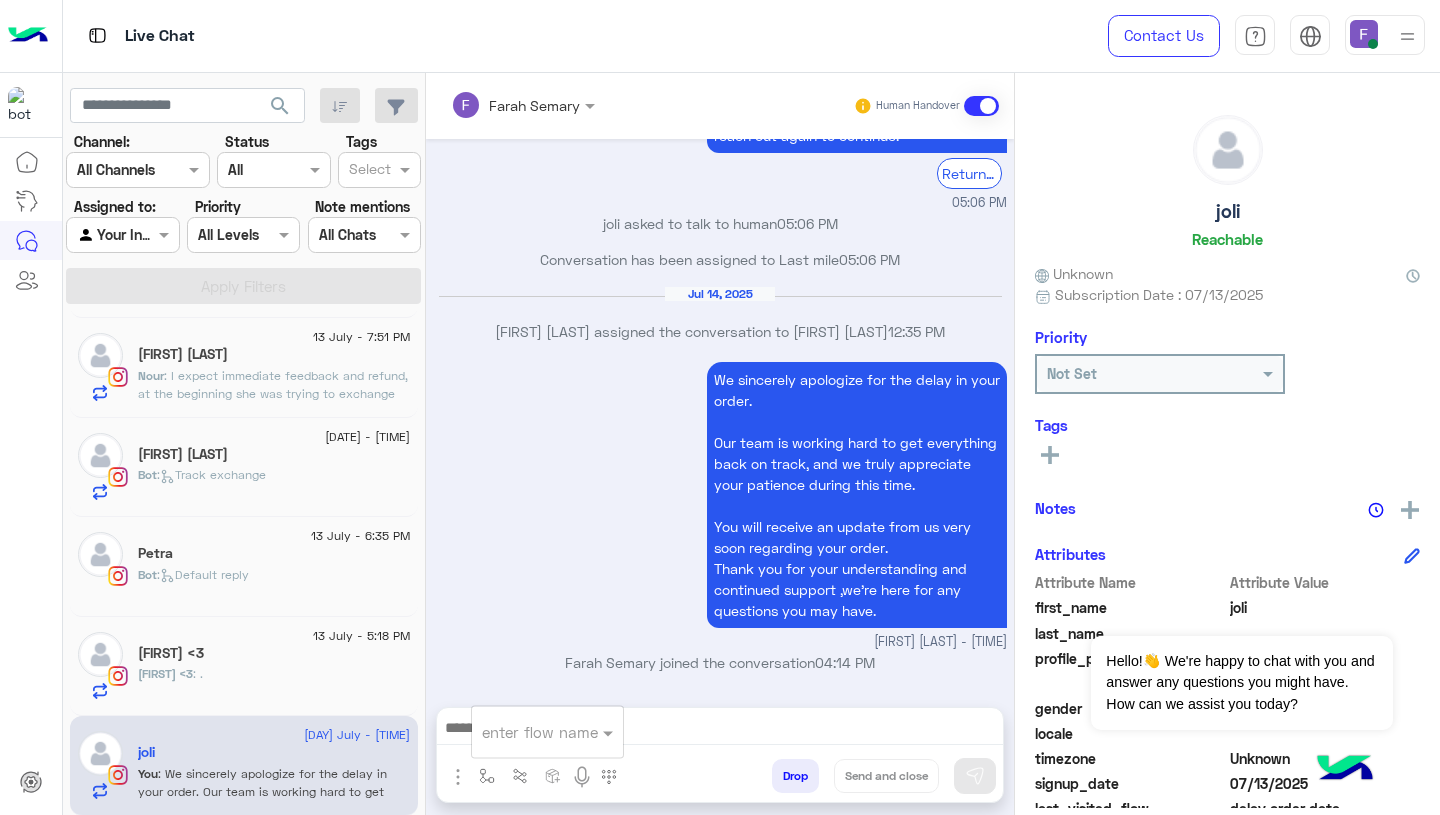 click on "[FIRST] [LAST] -  [TIME]" at bounding box center [720, 642] 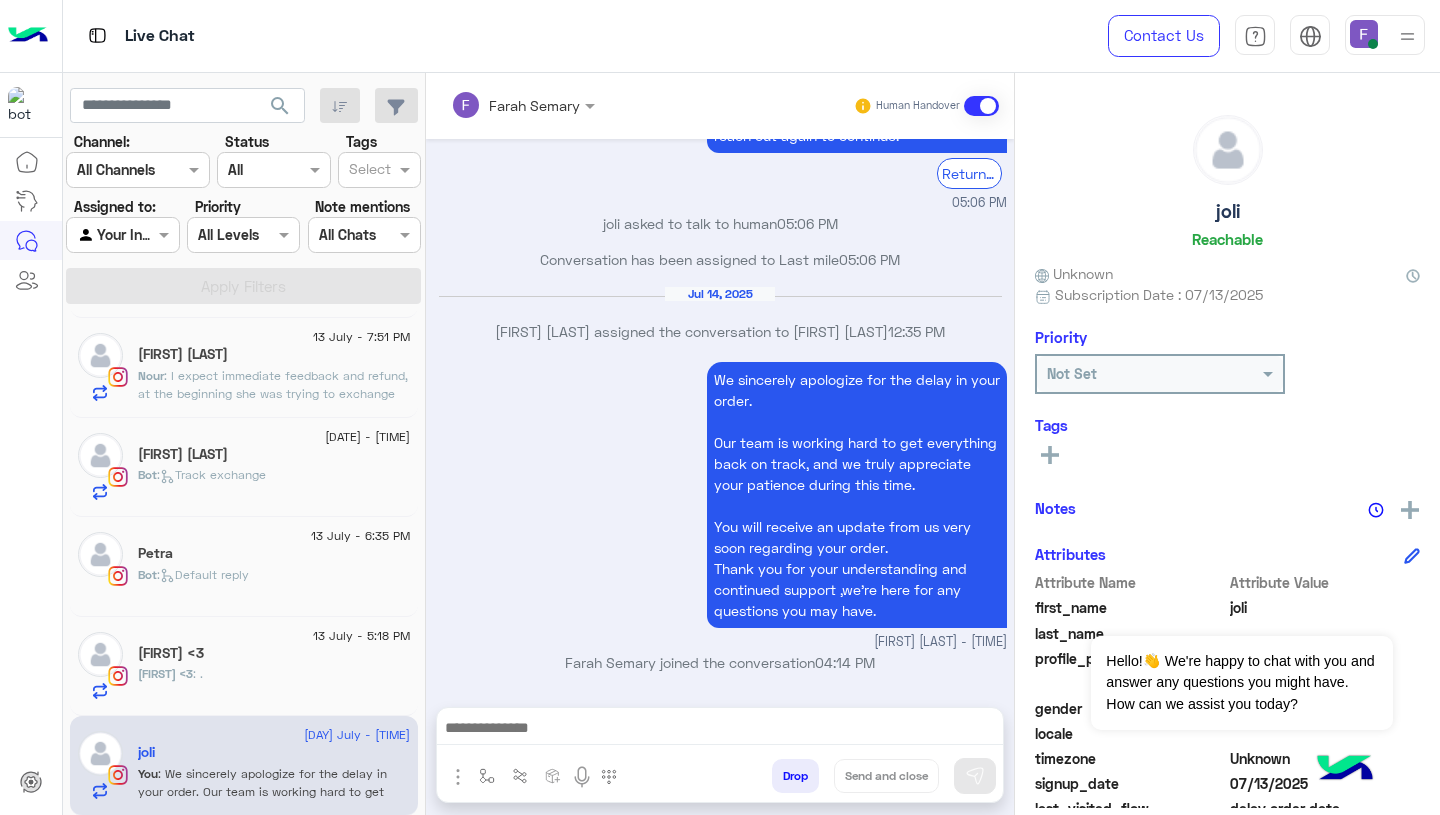 click on "Aya<3 : ." 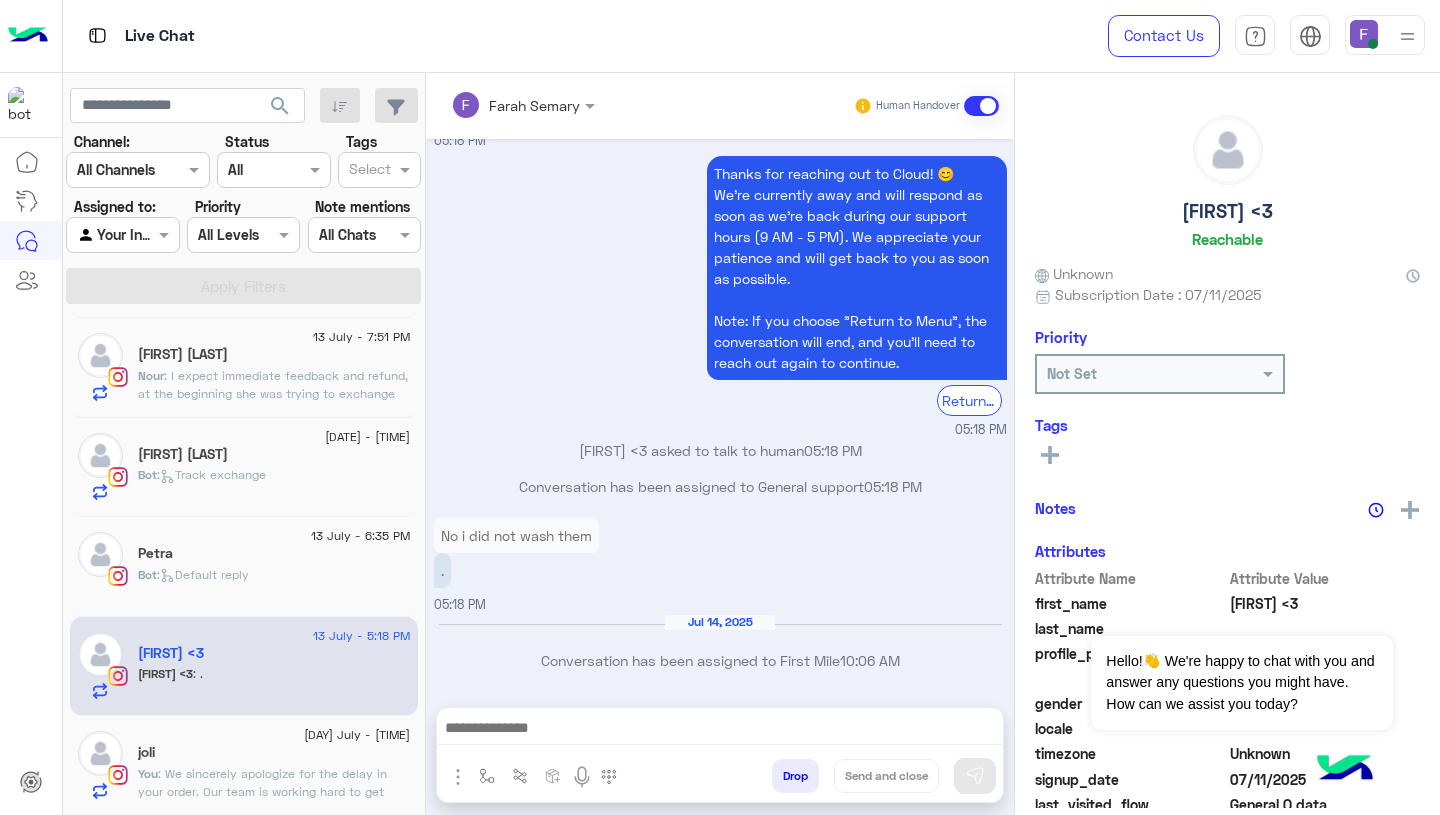 scroll, scrollTop: 2026, scrollLeft: 0, axis: vertical 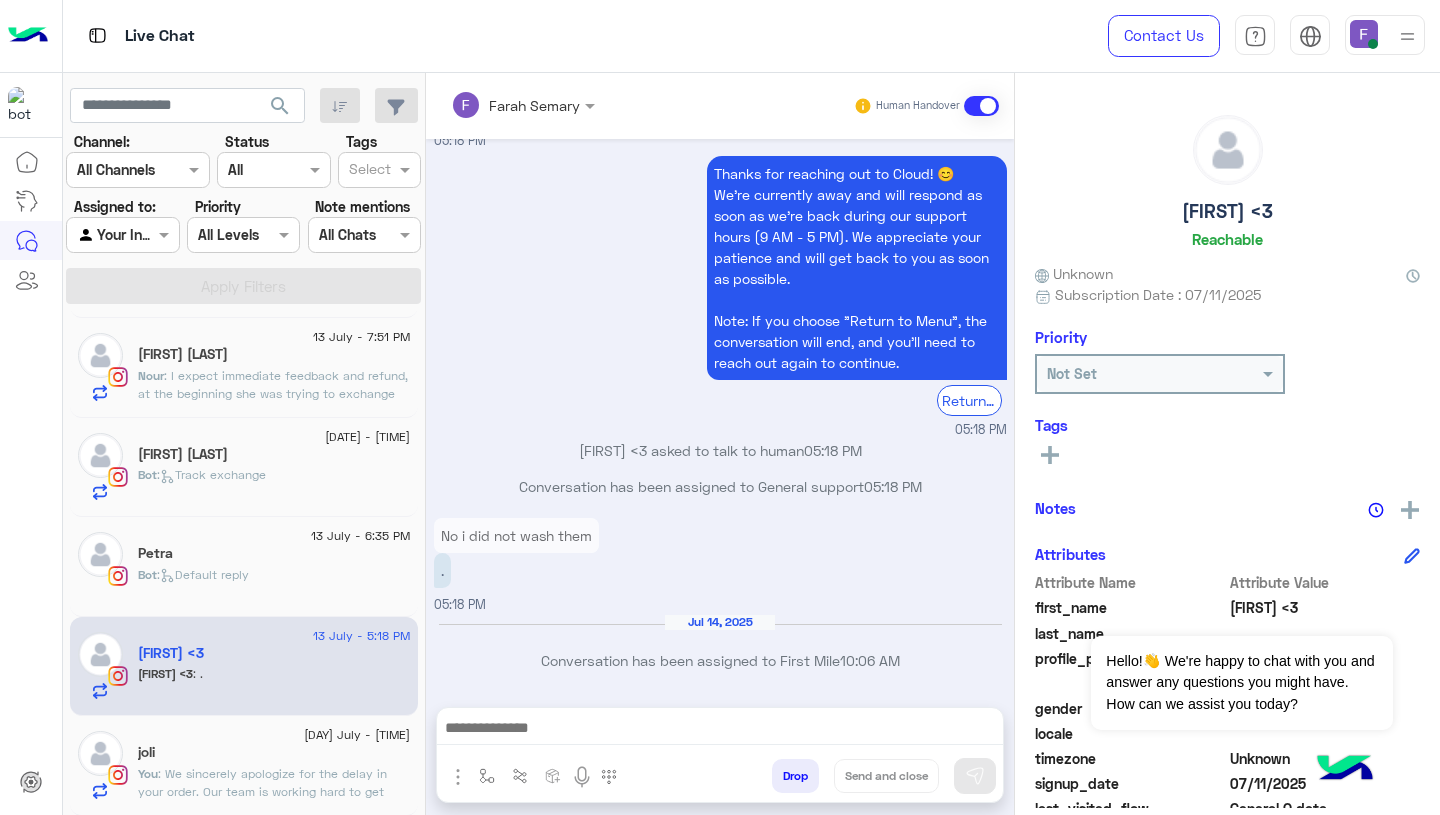 click on "No i did not wash them" at bounding box center (516, 535) 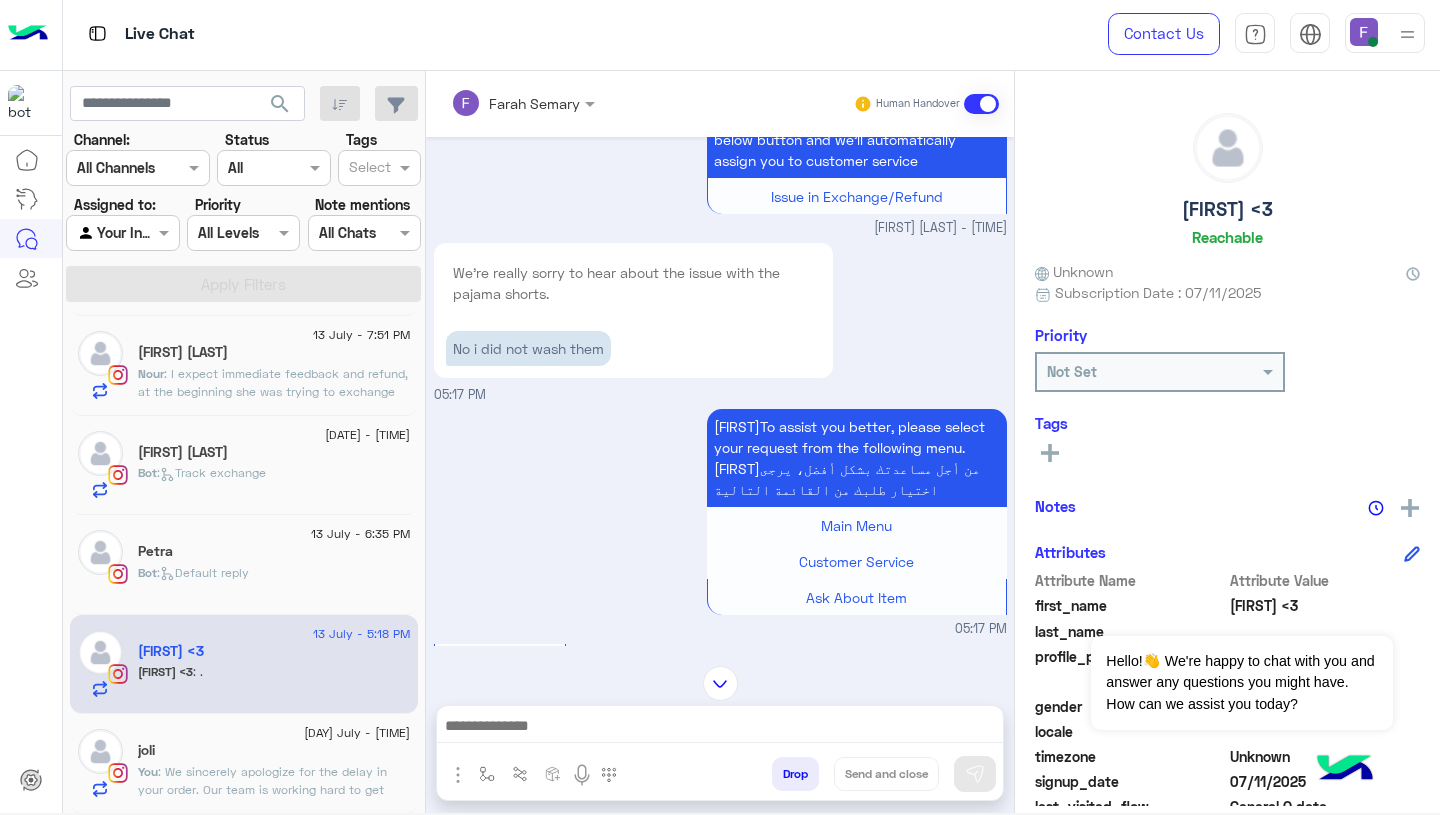 scroll, scrollTop: 415, scrollLeft: 0, axis: vertical 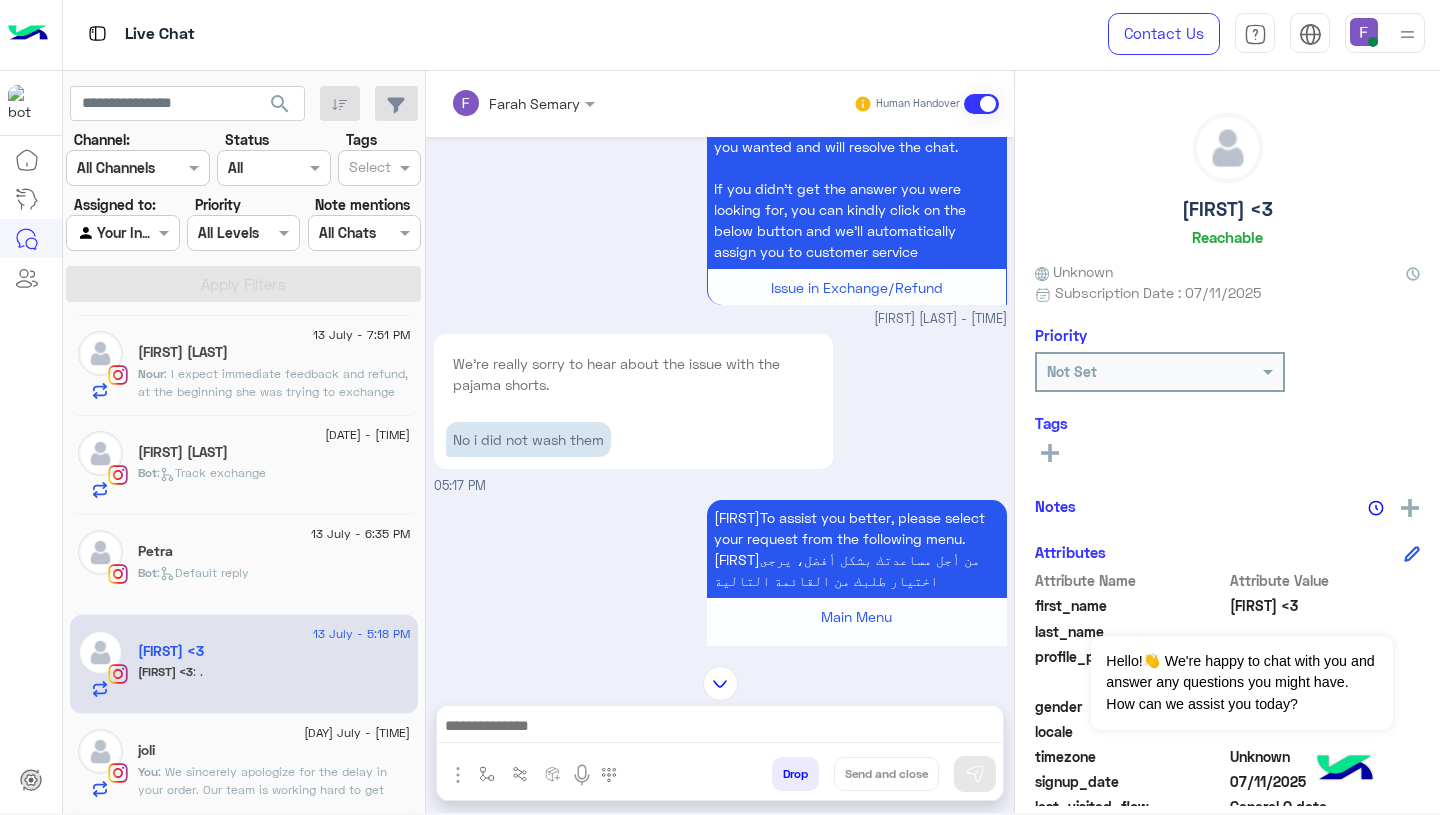 click on "No i did not wash them" at bounding box center (528, 439) 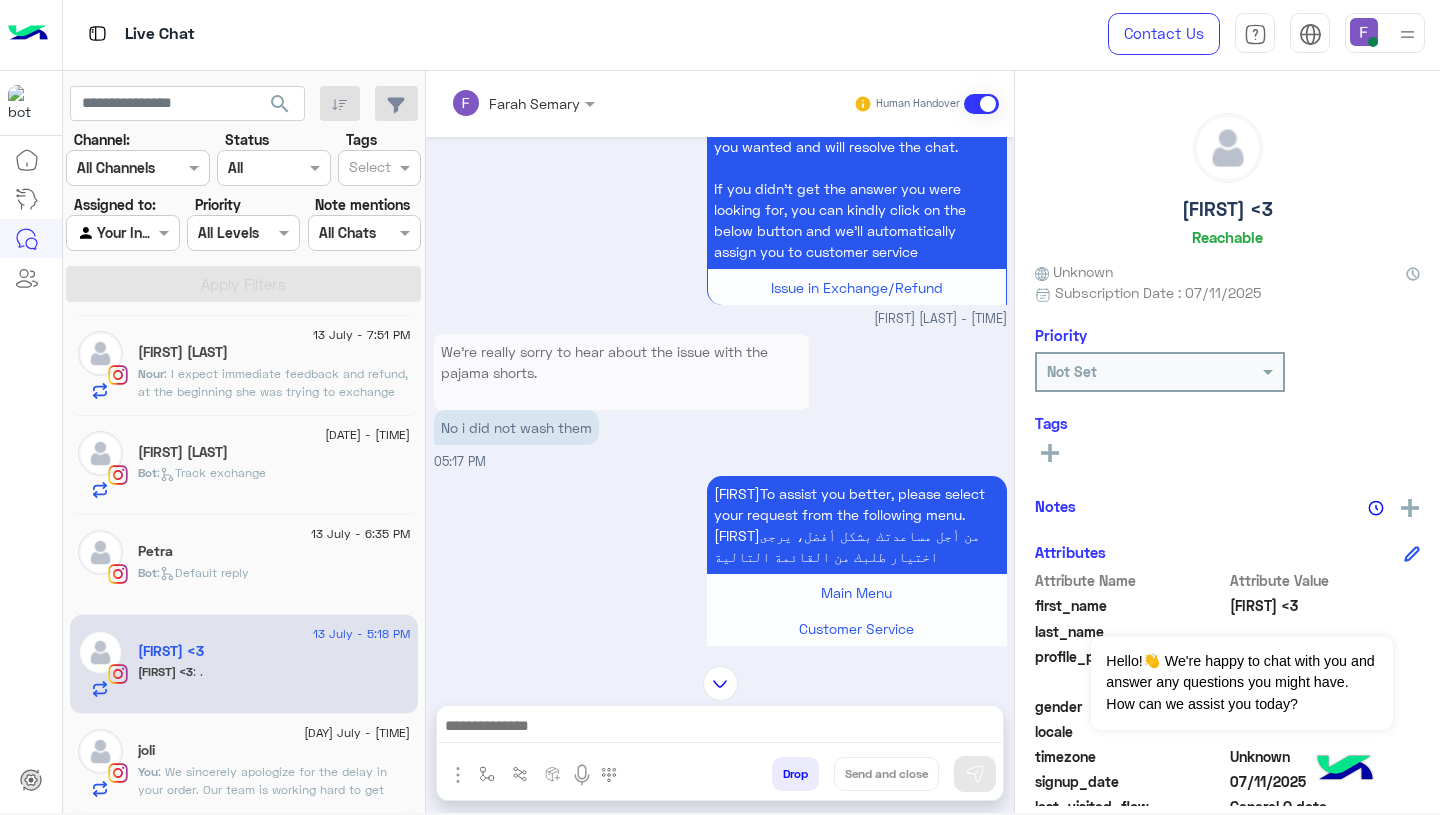 click on "No i did not wash them" at bounding box center (516, 427) 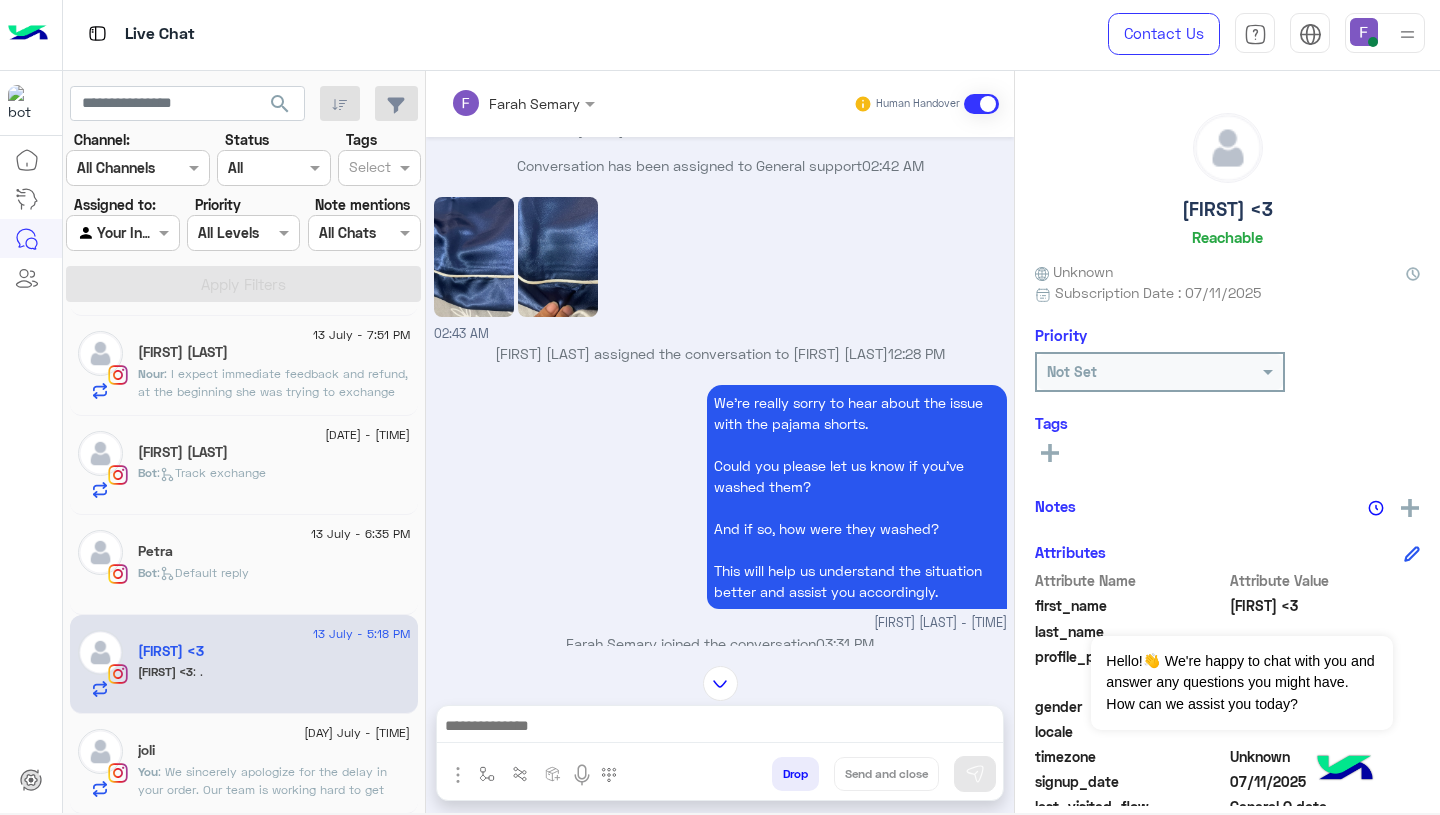 scroll, scrollTop: 1202, scrollLeft: 0, axis: vertical 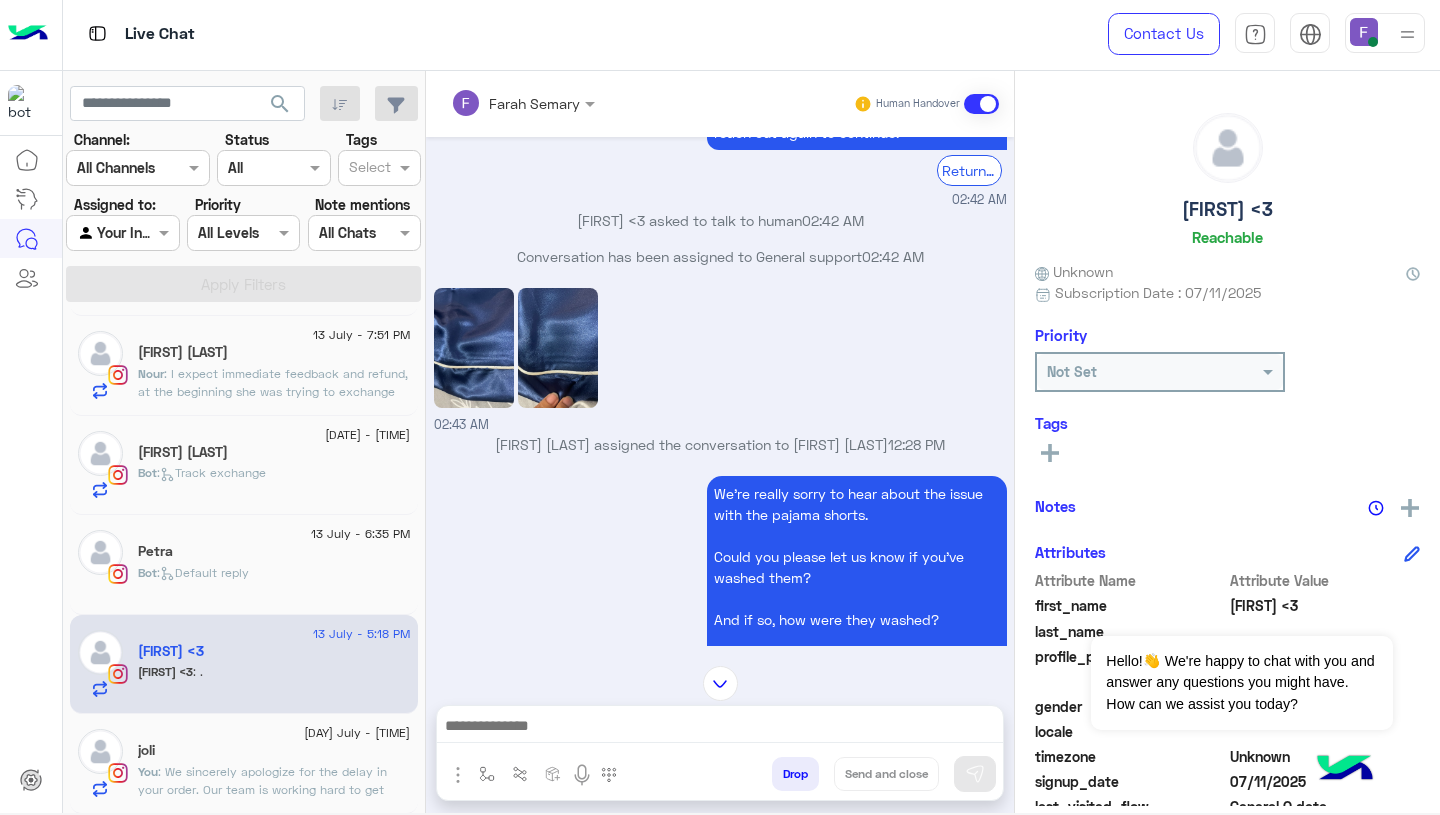 click 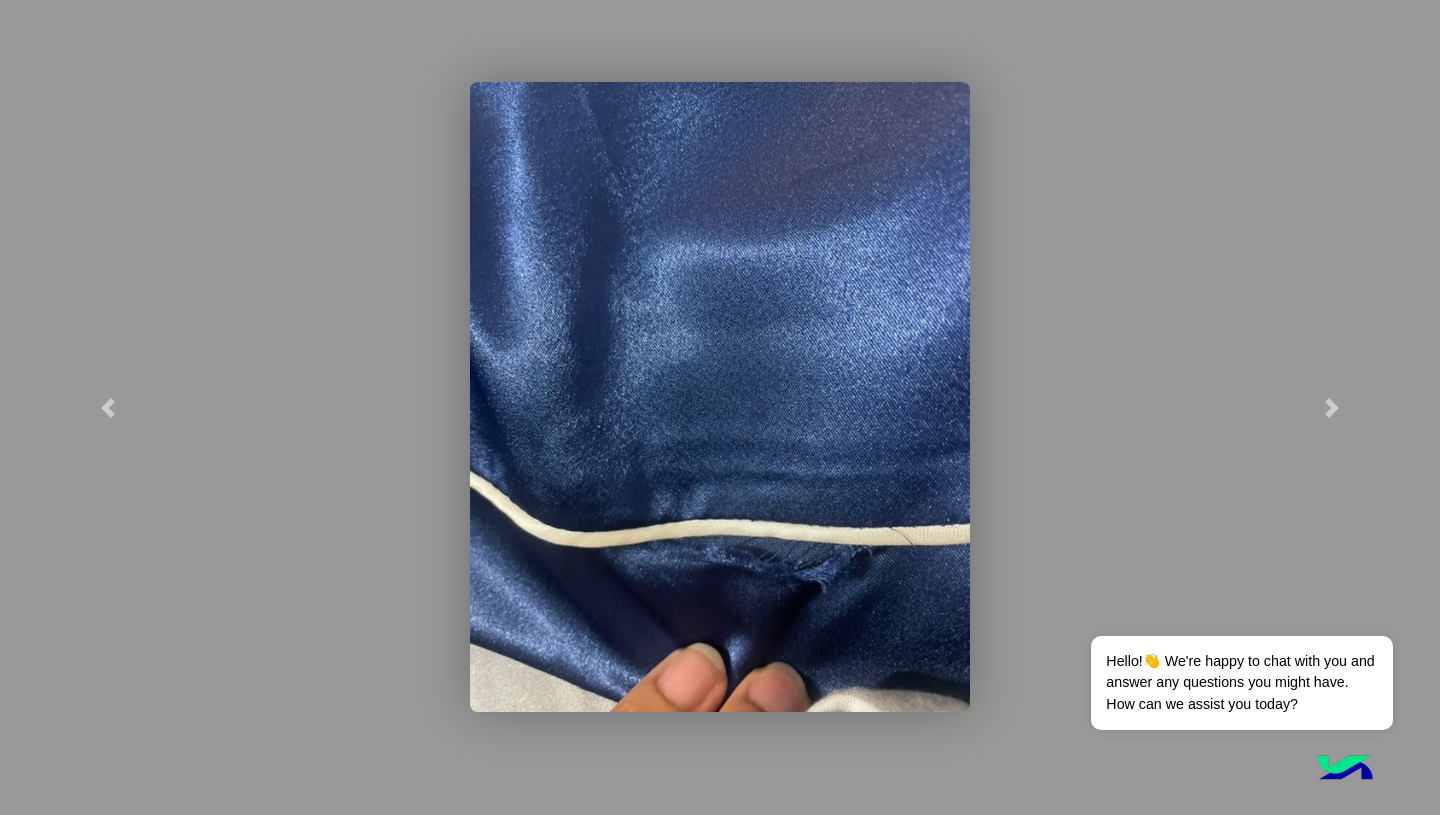 click 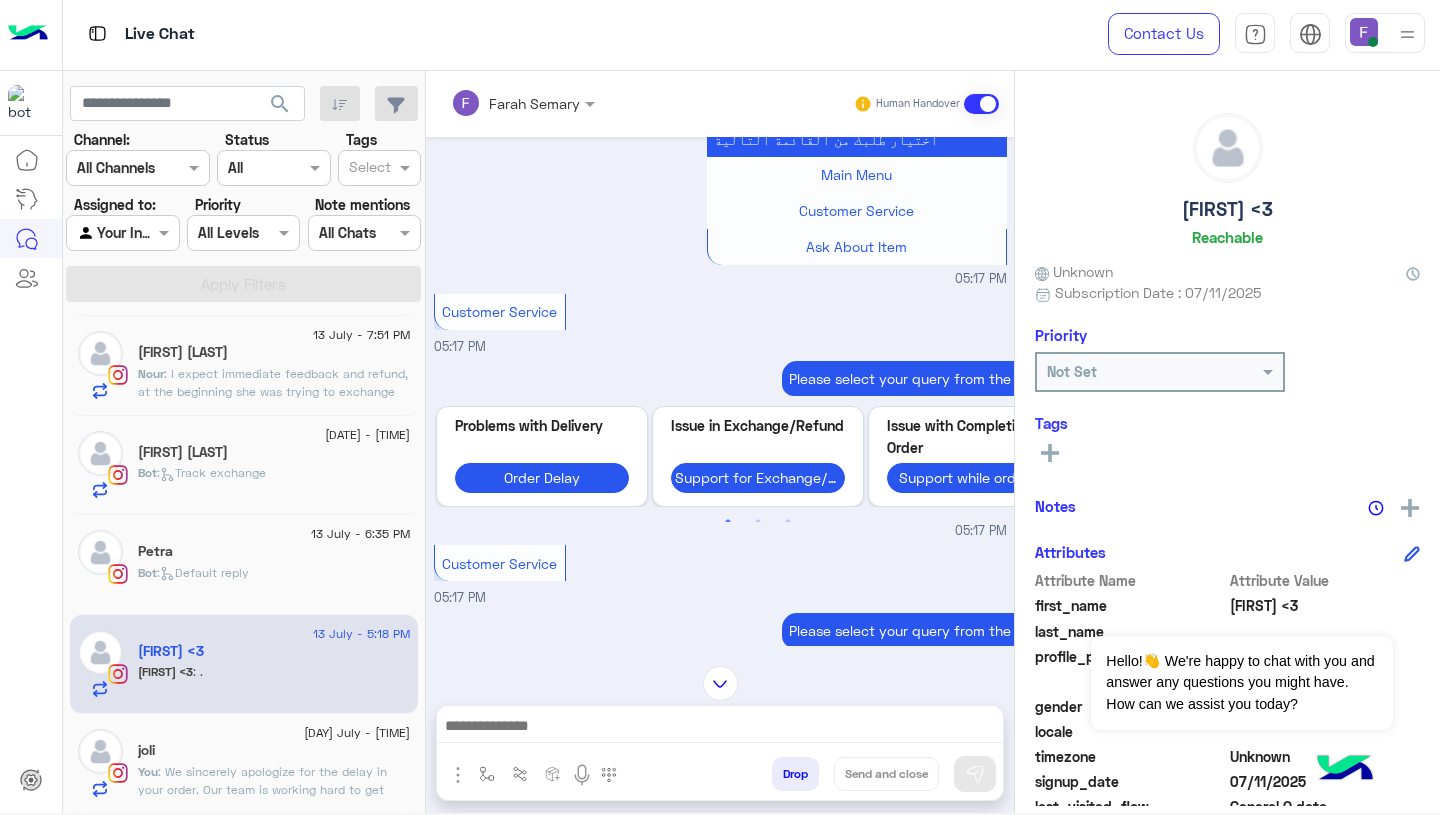 scroll, scrollTop: 3360, scrollLeft: 0, axis: vertical 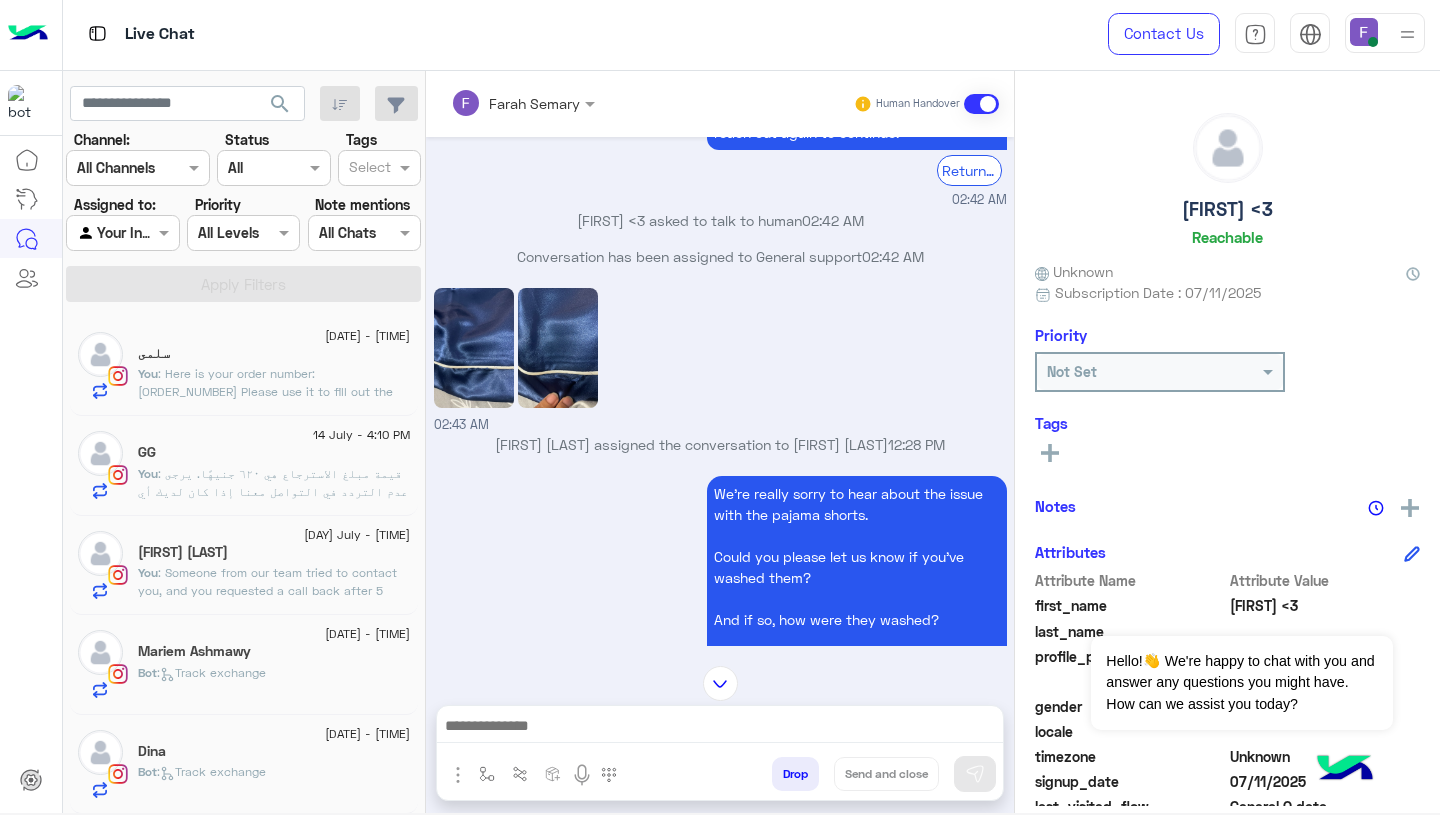 click on ": قيمة مبلغ الاسترجاع هي ٦٢٠ جنيهًا.
يرجى عدم التردد في التواصل معنا إذا كان لديك أي استفسار آخر." 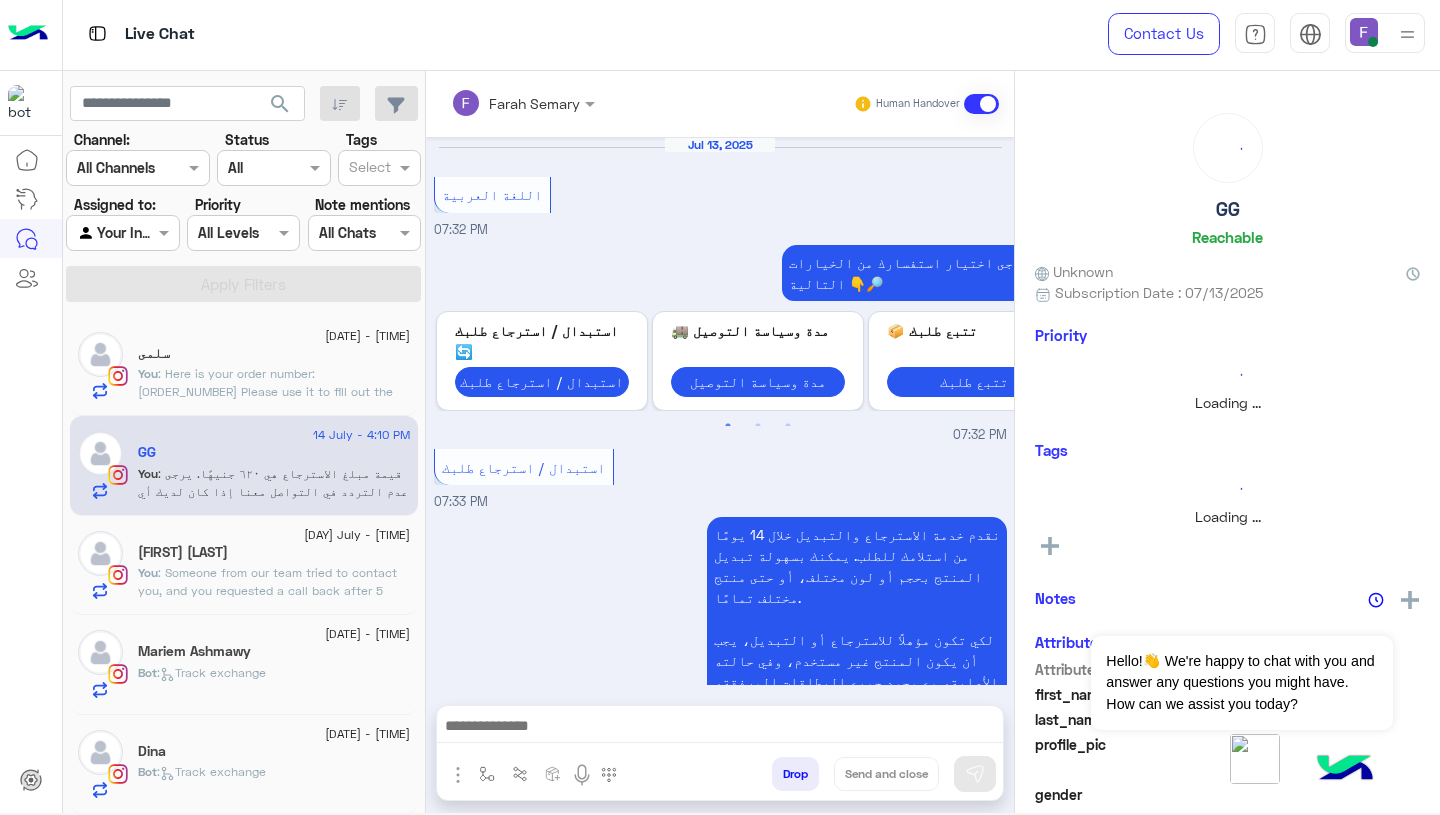scroll, scrollTop: 1699, scrollLeft: 0, axis: vertical 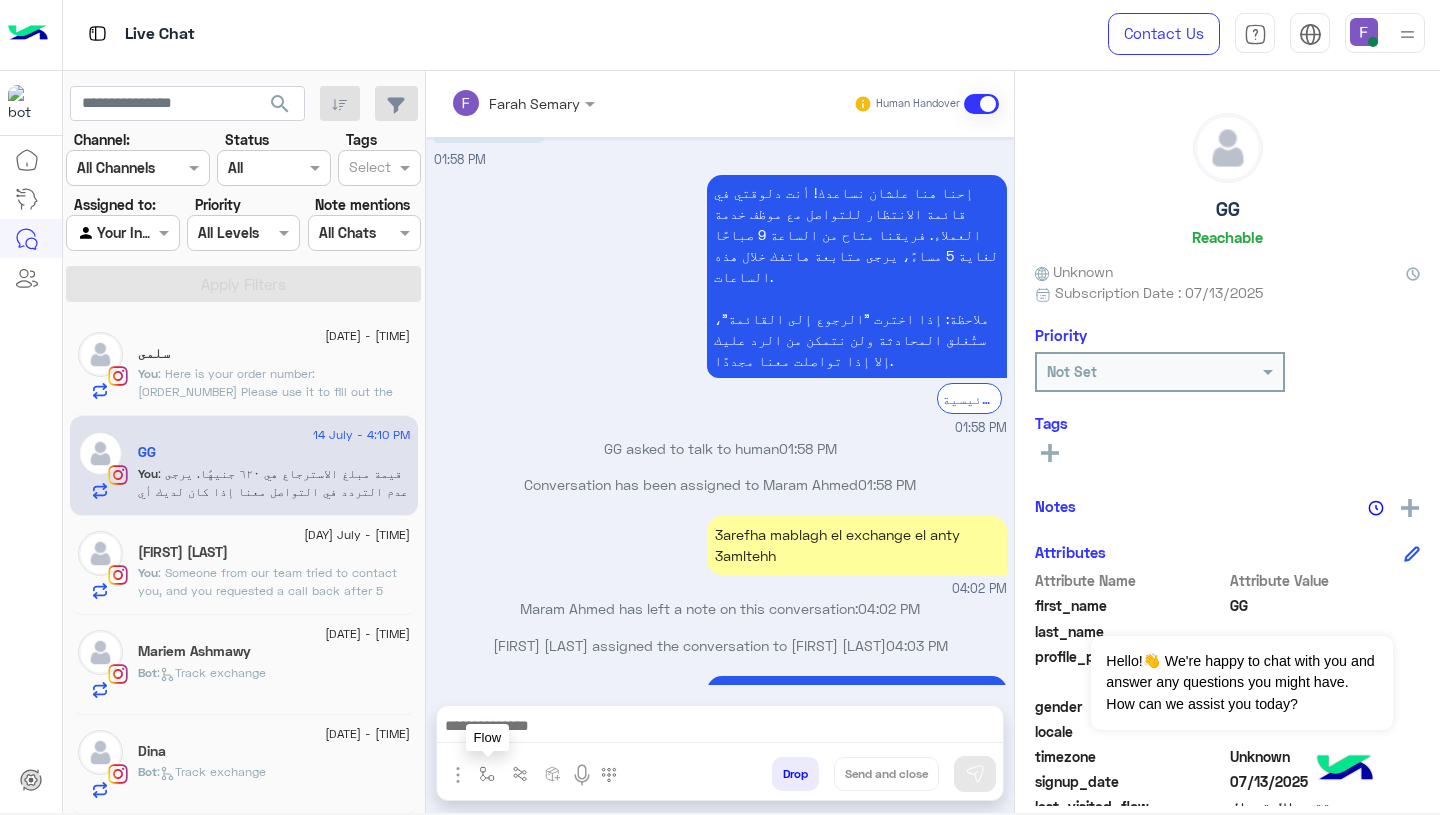 click at bounding box center (487, 774) 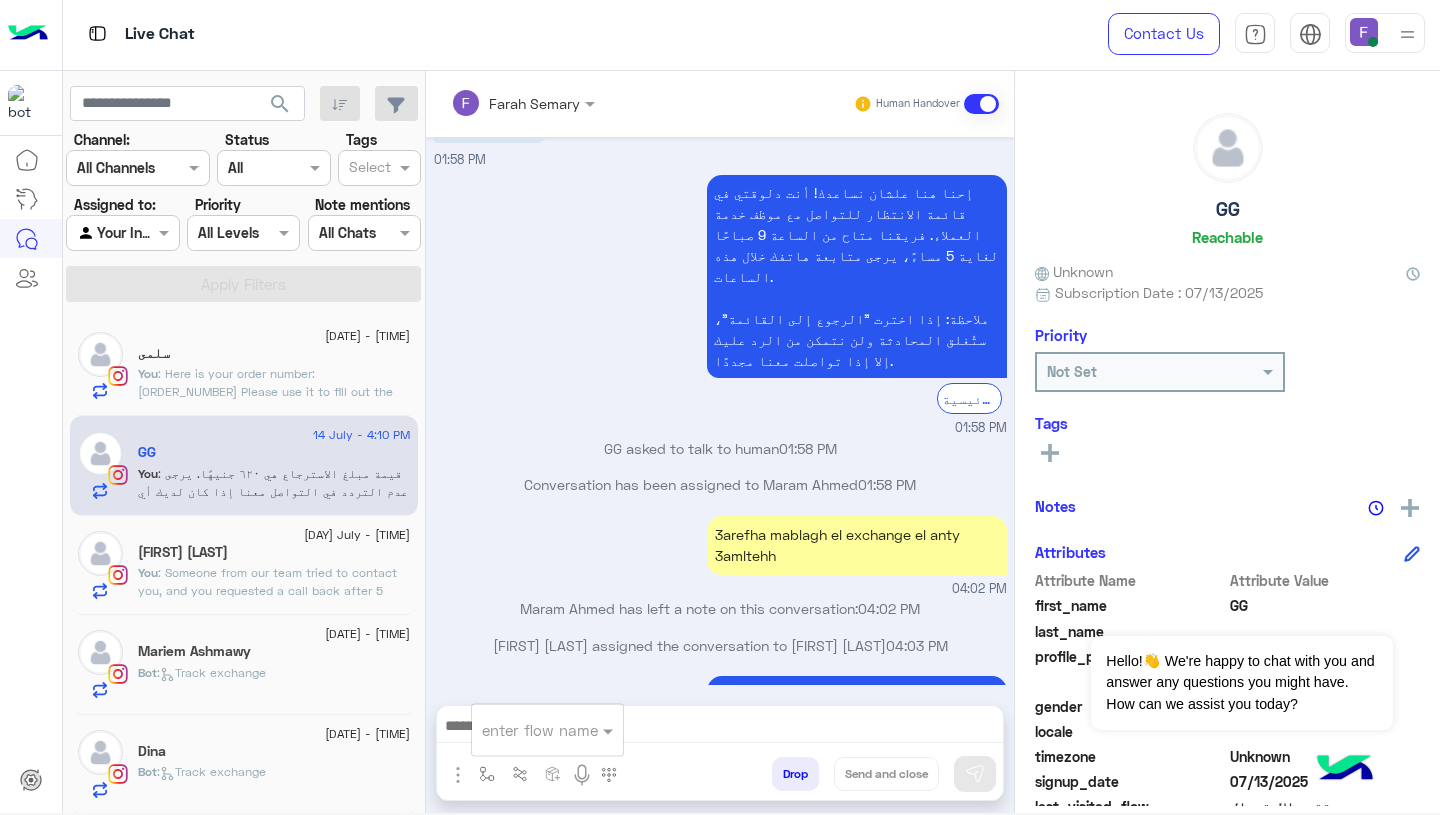 click at bounding box center (523, 730) 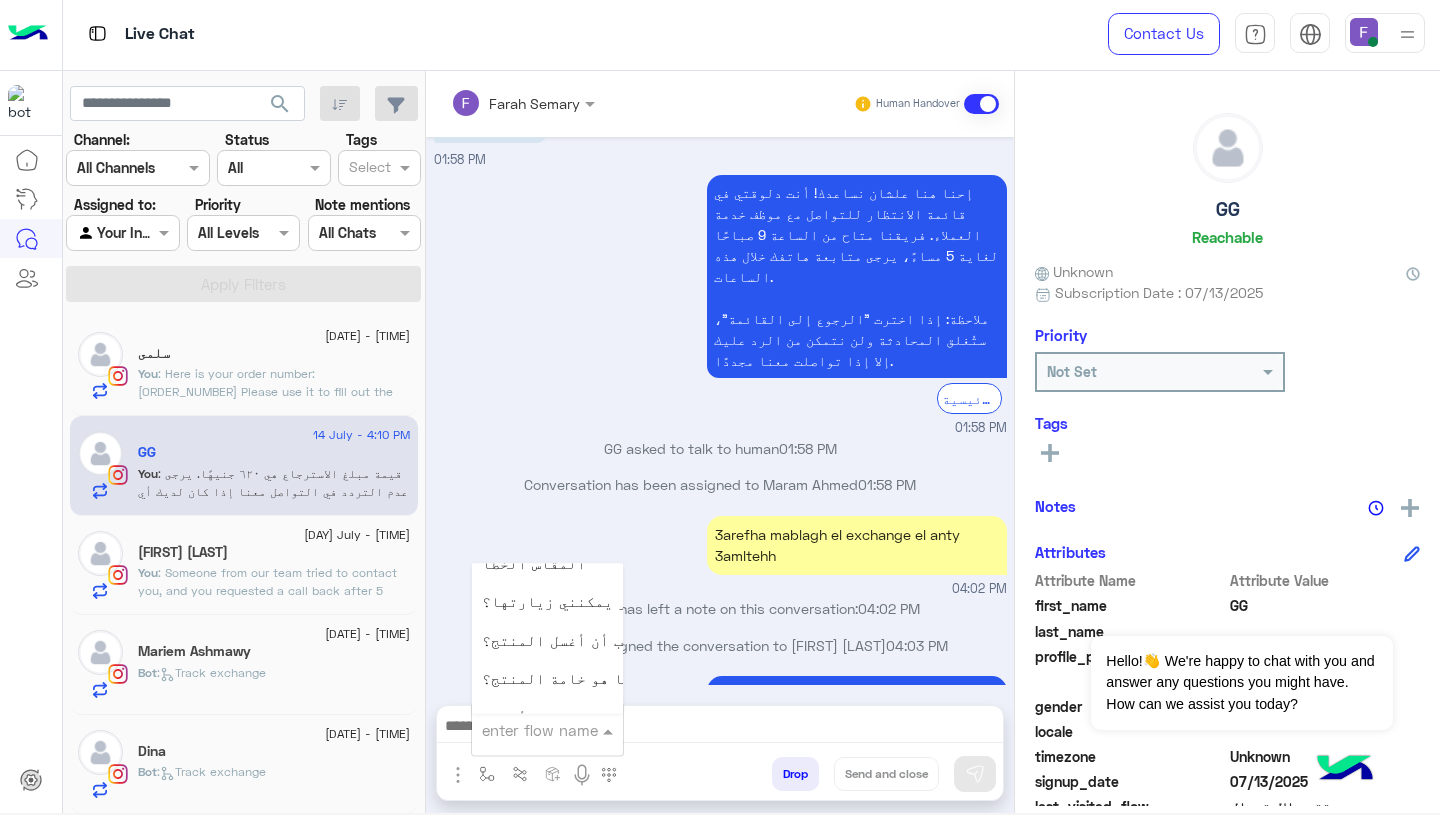 scroll, scrollTop: 2660, scrollLeft: 0, axis: vertical 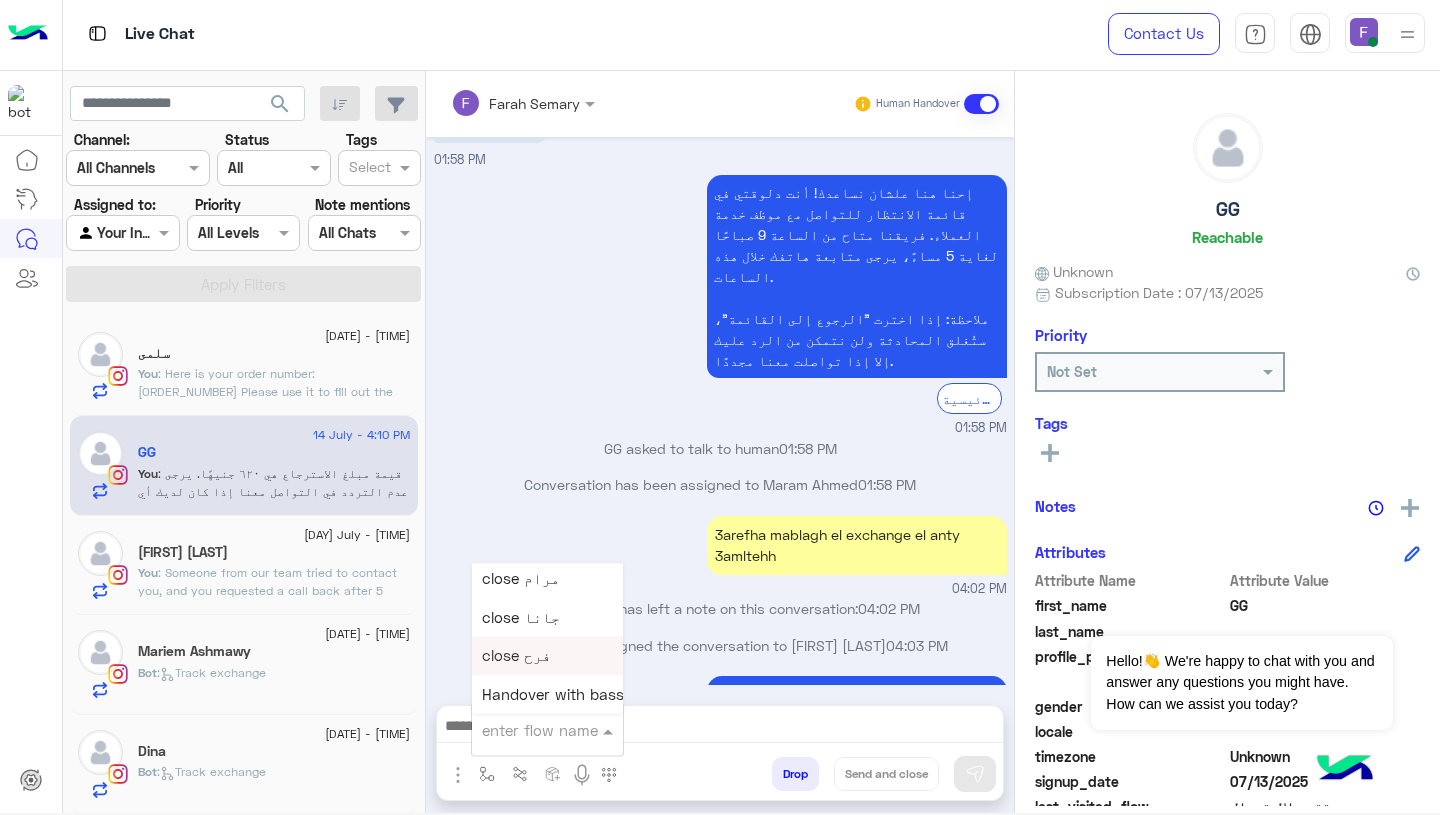 click on "close فرح" at bounding box center [516, 656] 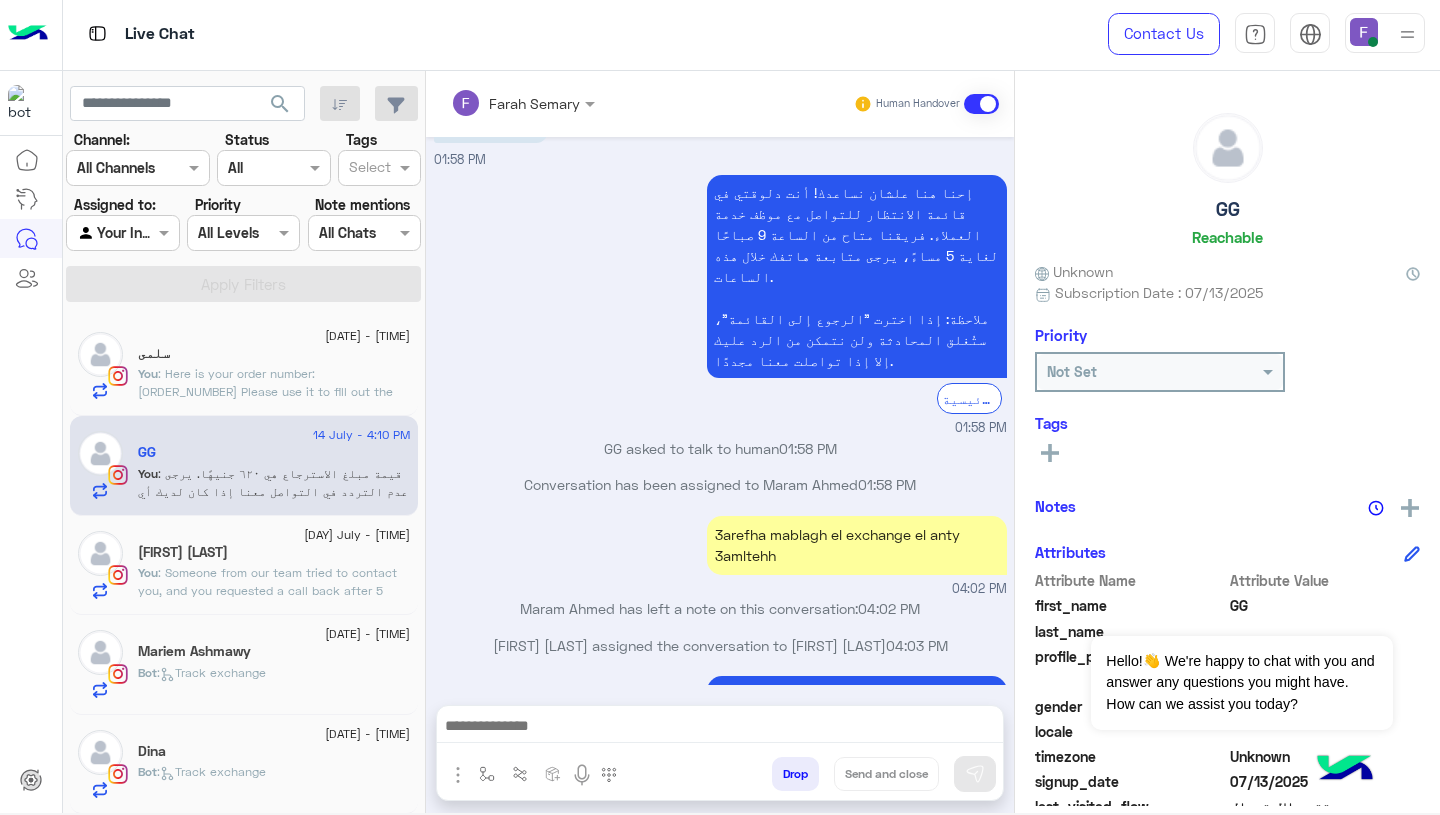 type on "*********" 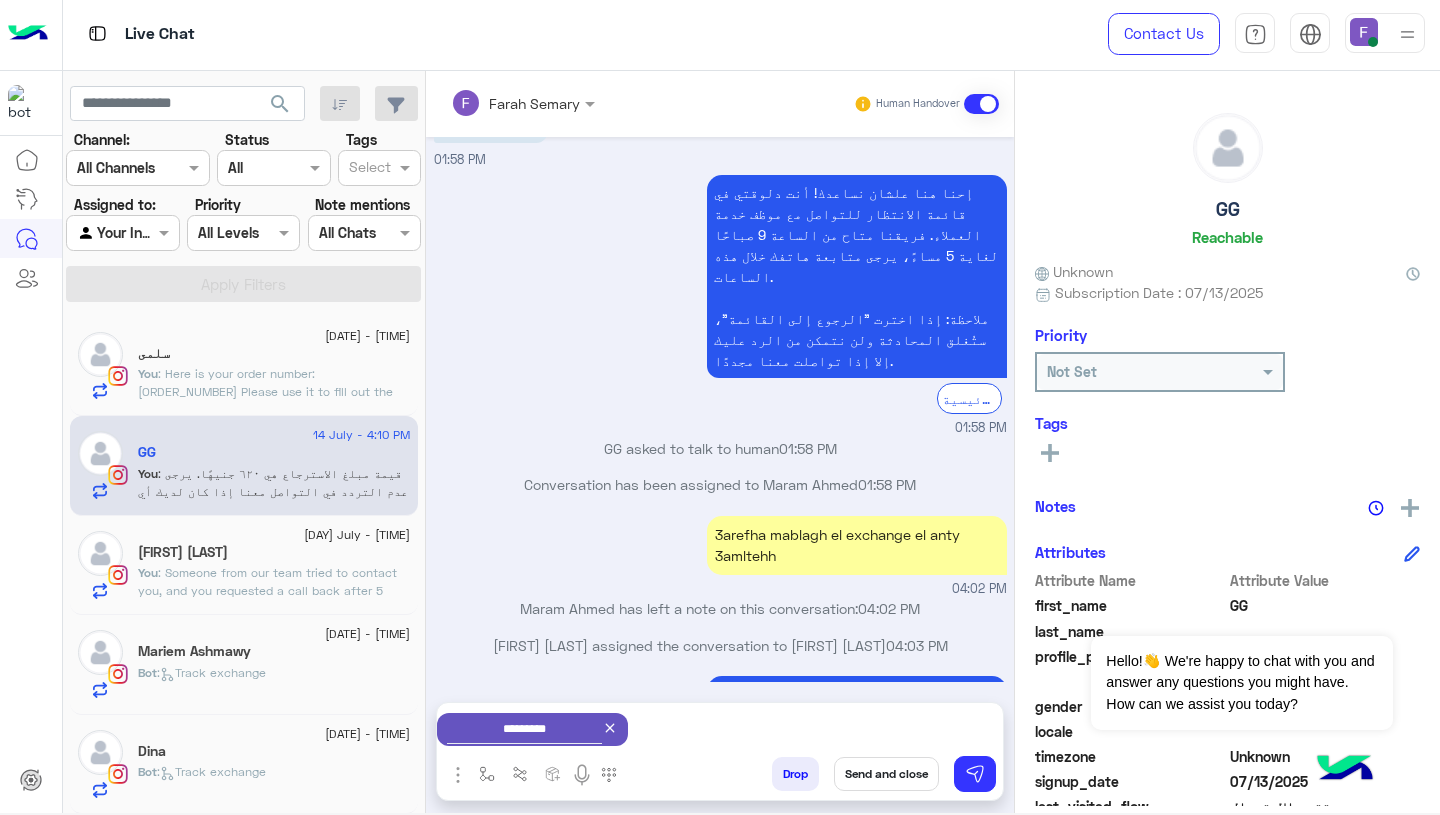 click on "Send and close" at bounding box center [886, 774] 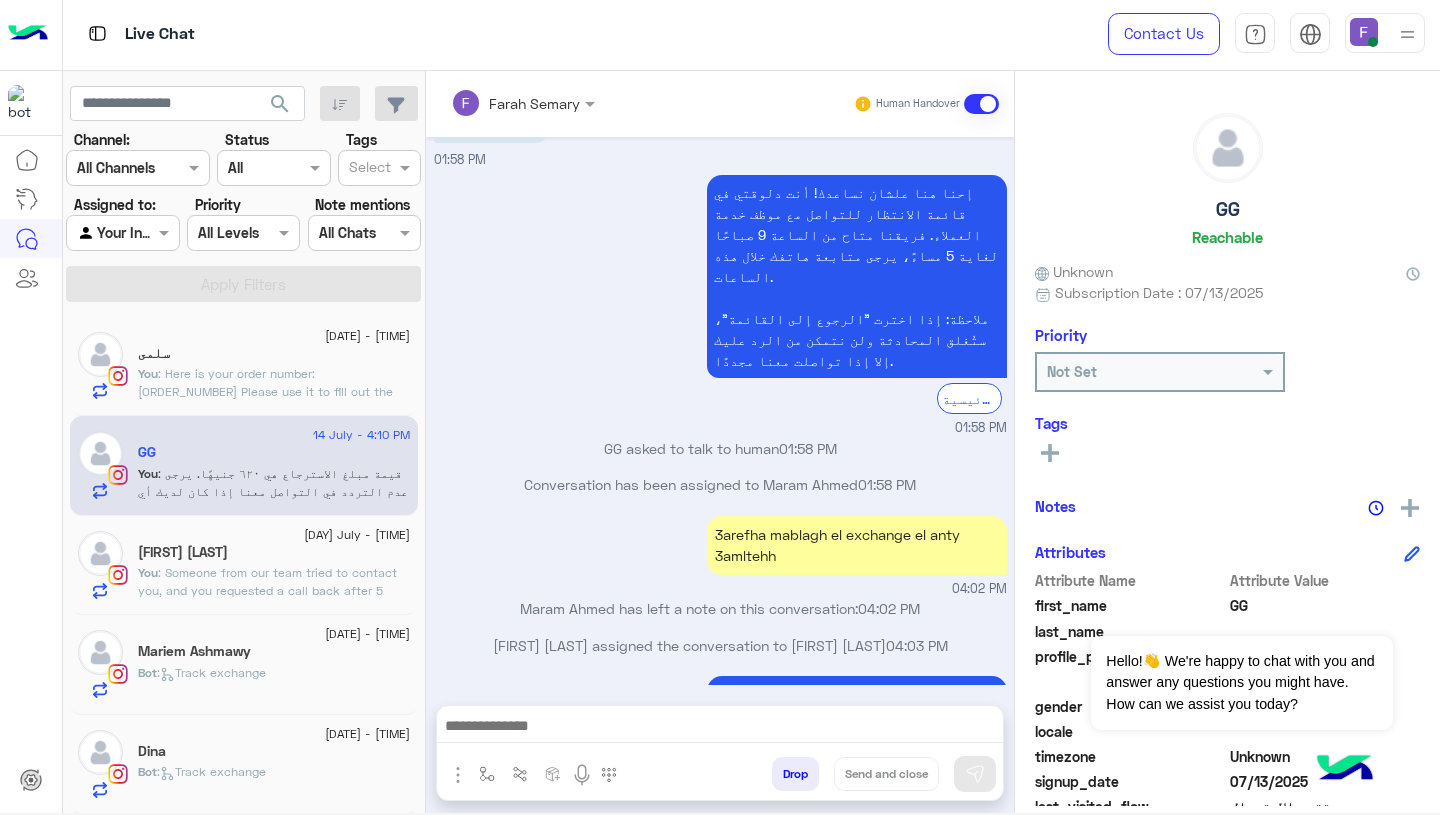 scroll, scrollTop: 1736, scrollLeft: 0, axis: vertical 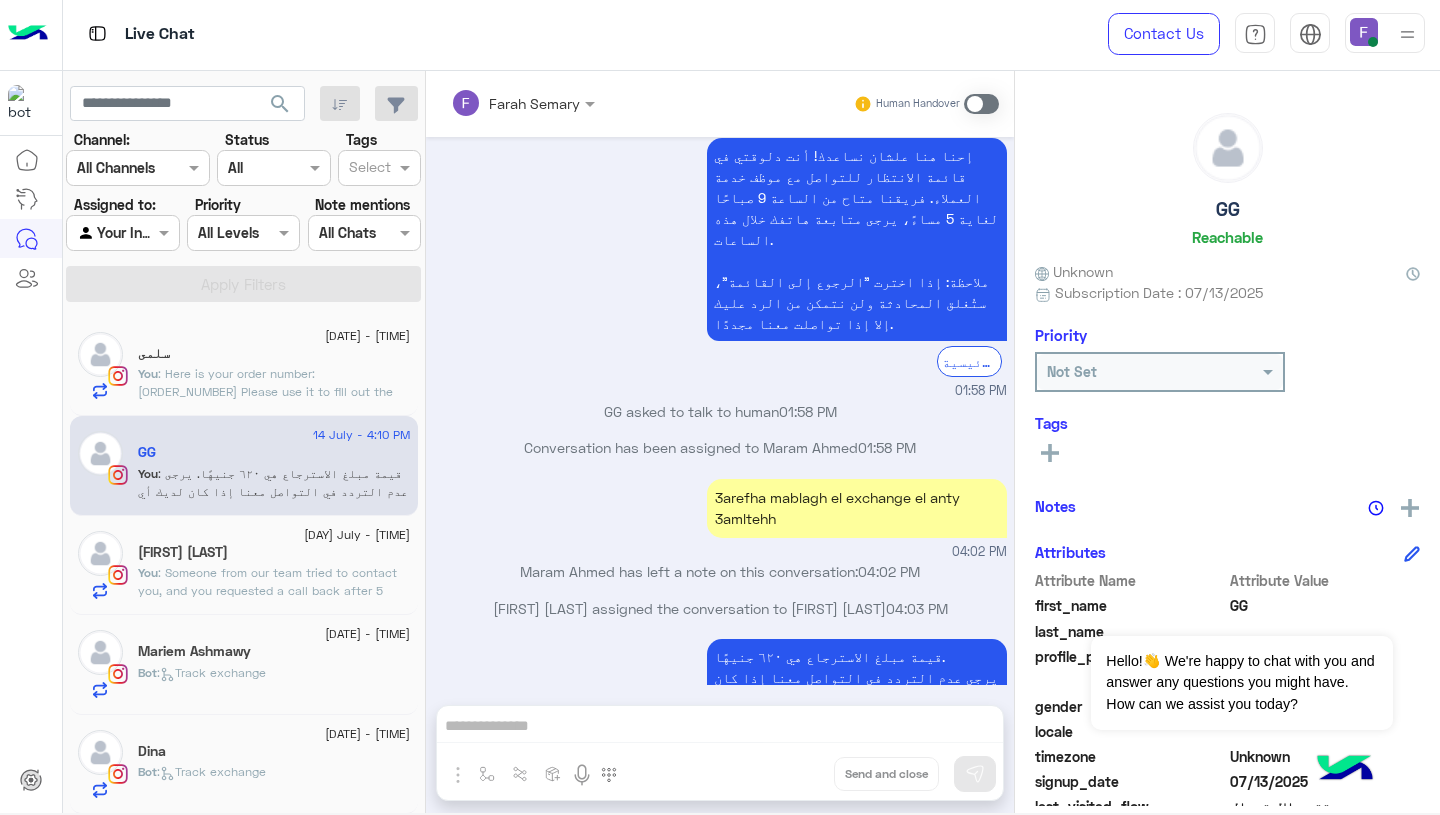 click on ": Here is your order number: 102869
Please use it to fill out the exchange form on our website: https://cloud.e-stebdal.com/returns Let us know if you need any help!" 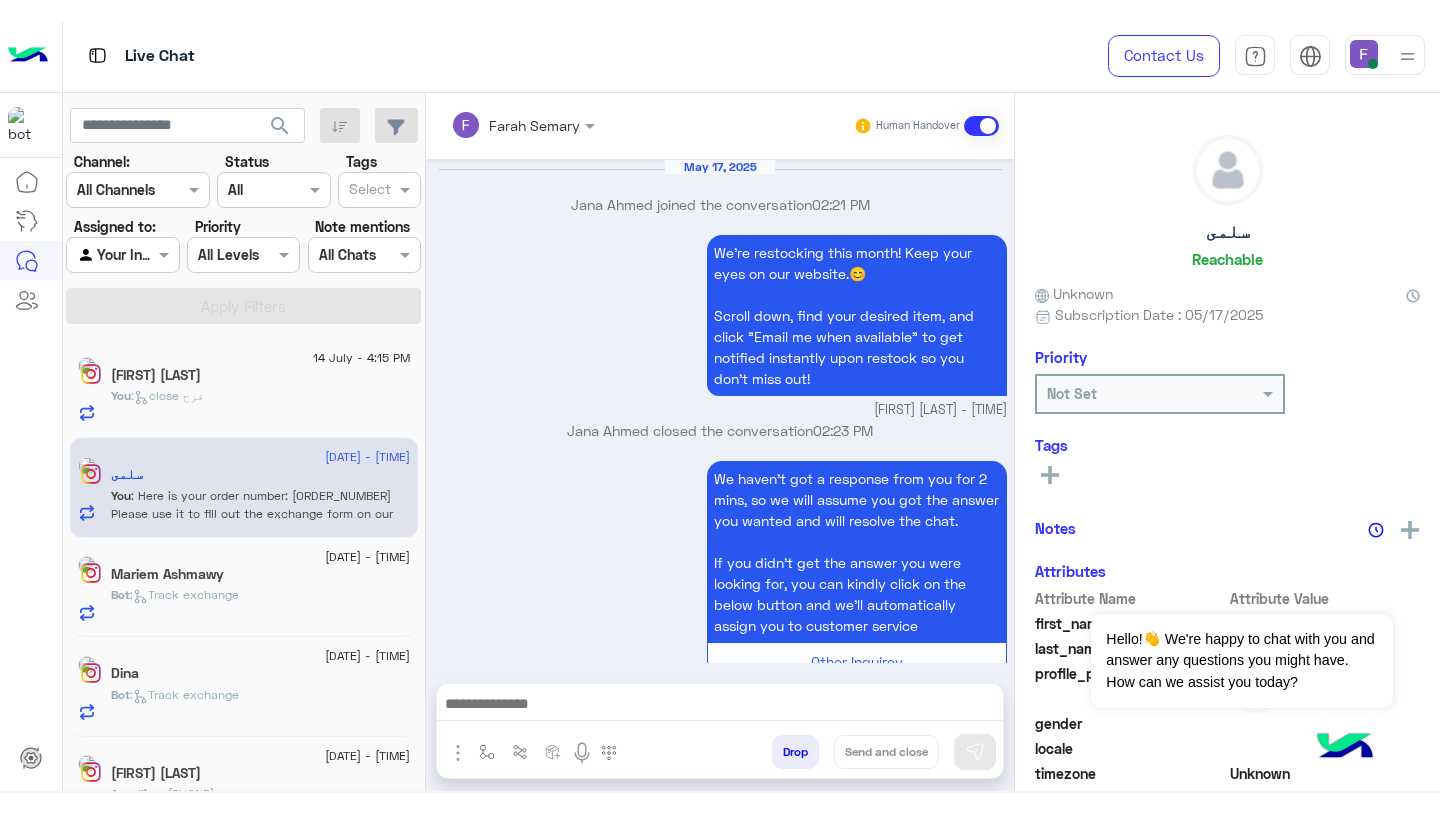 scroll, scrollTop: 1699, scrollLeft: 0, axis: vertical 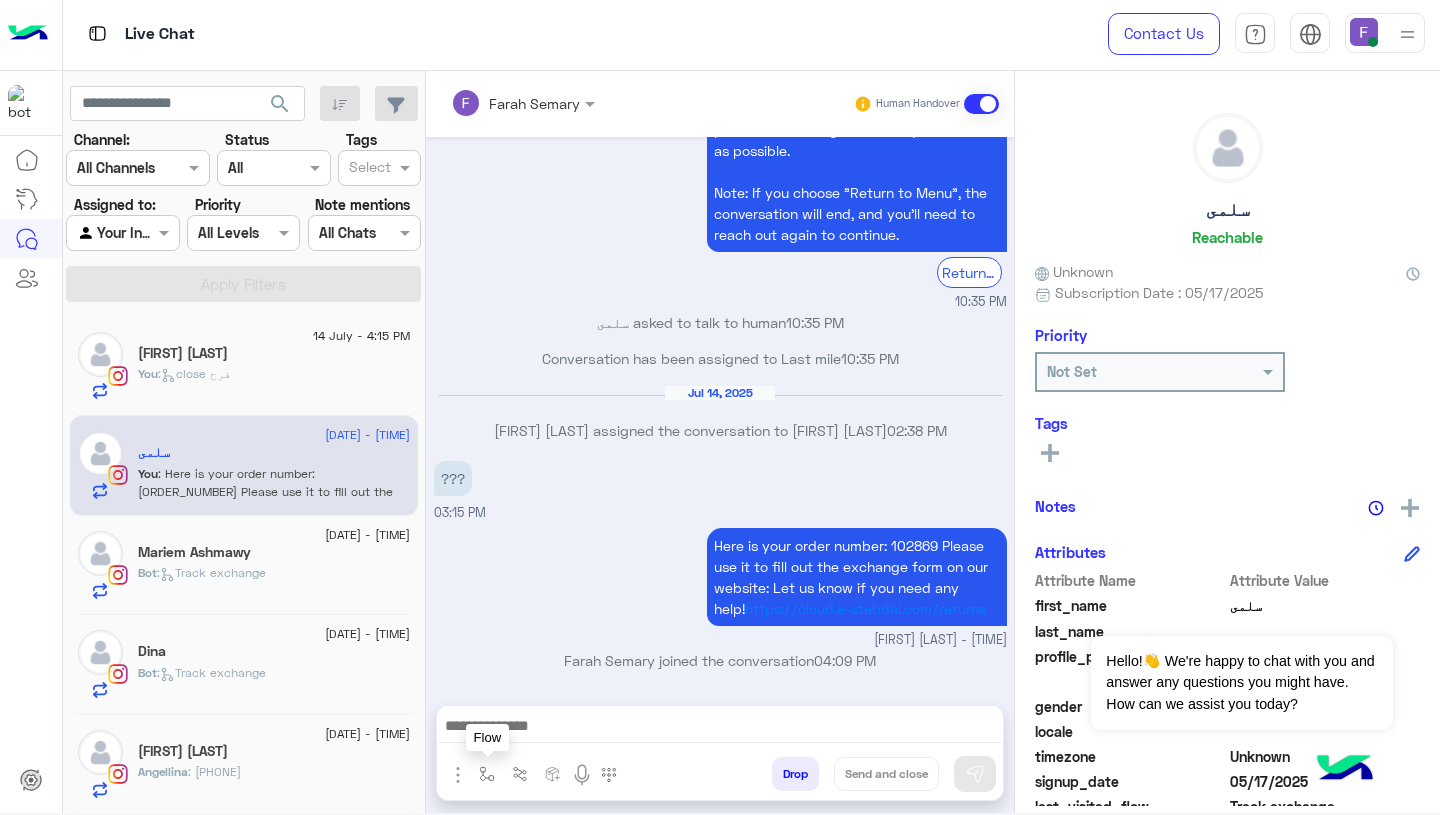 click at bounding box center (487, 774) 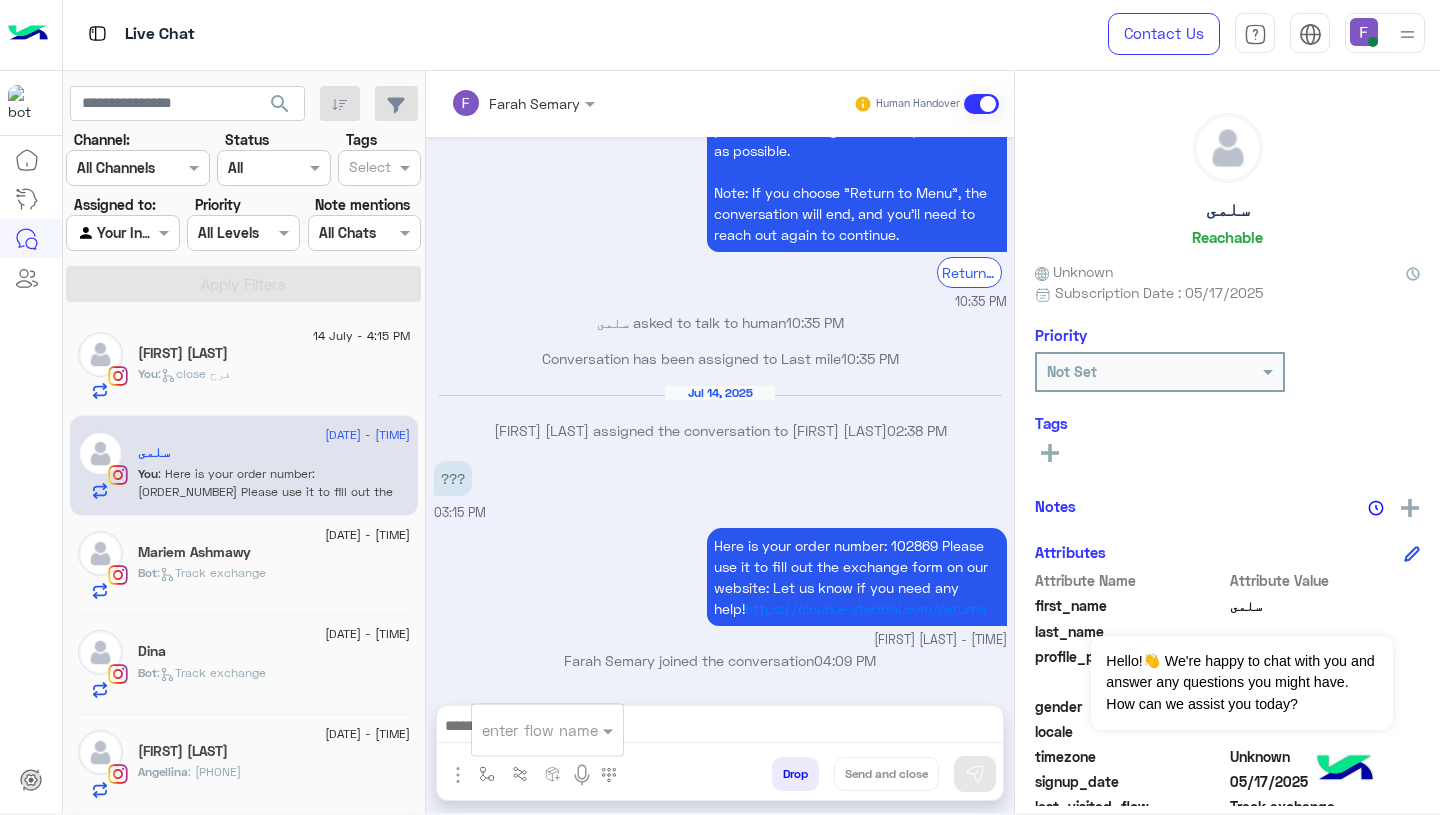 click at bounding box center [523, 730] 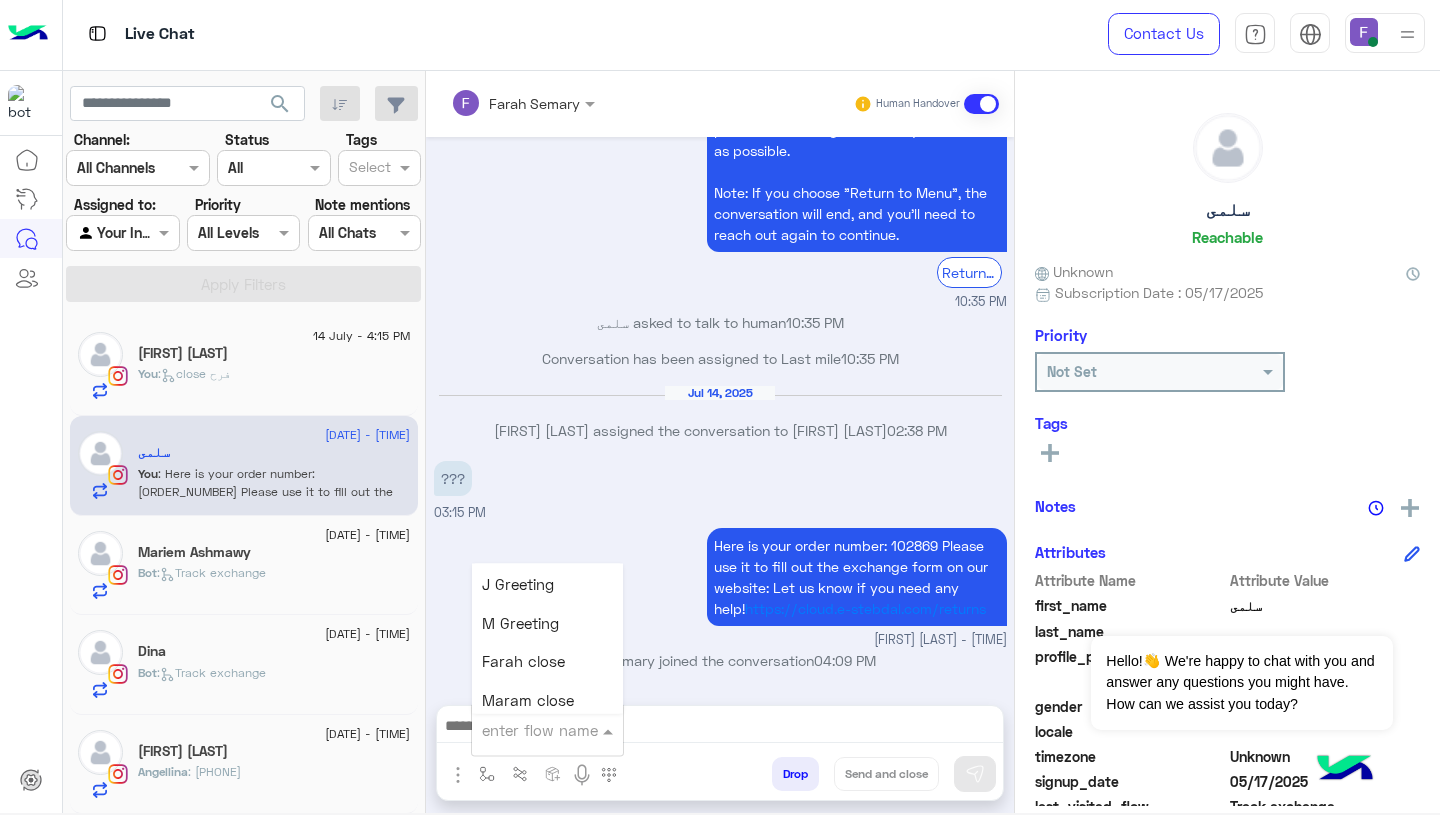 scroll, scrollTop: 2344, scrollLeft: 0, axis: vertical 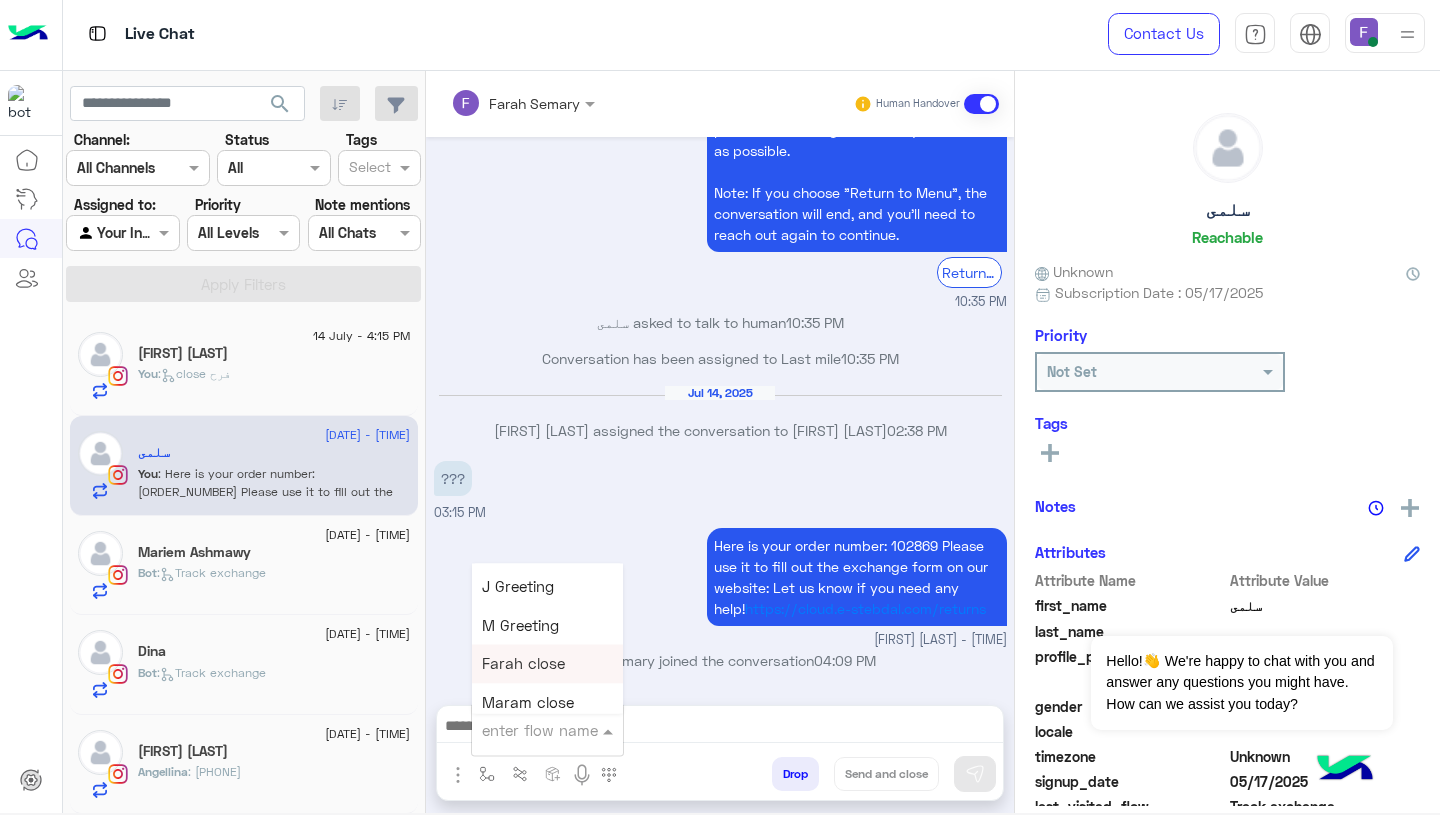 click on "Farah close" at bounding box center (523, 664) 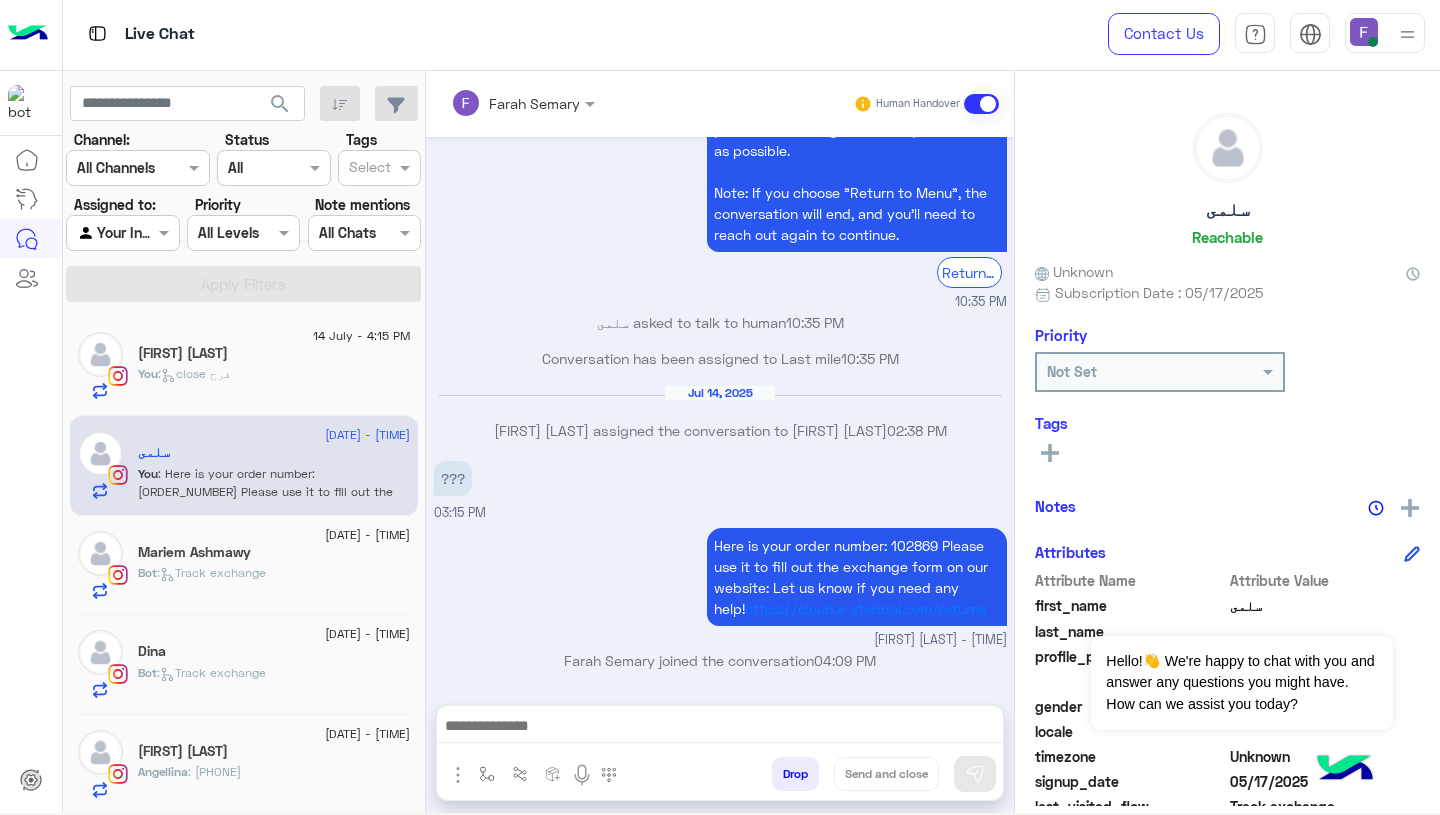 type on "**********" 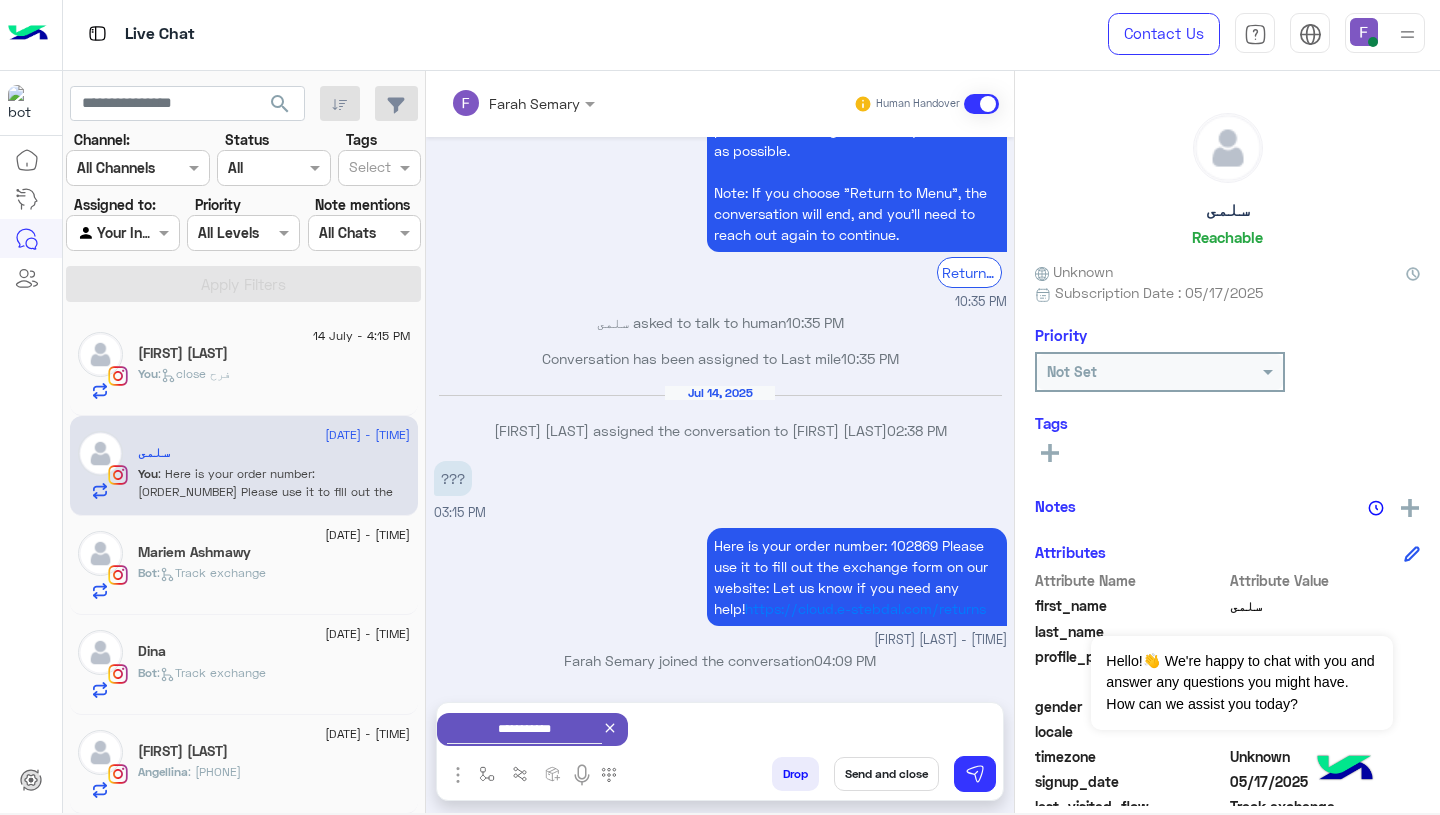 click on "Send and close" at bounding box center (886, 774) 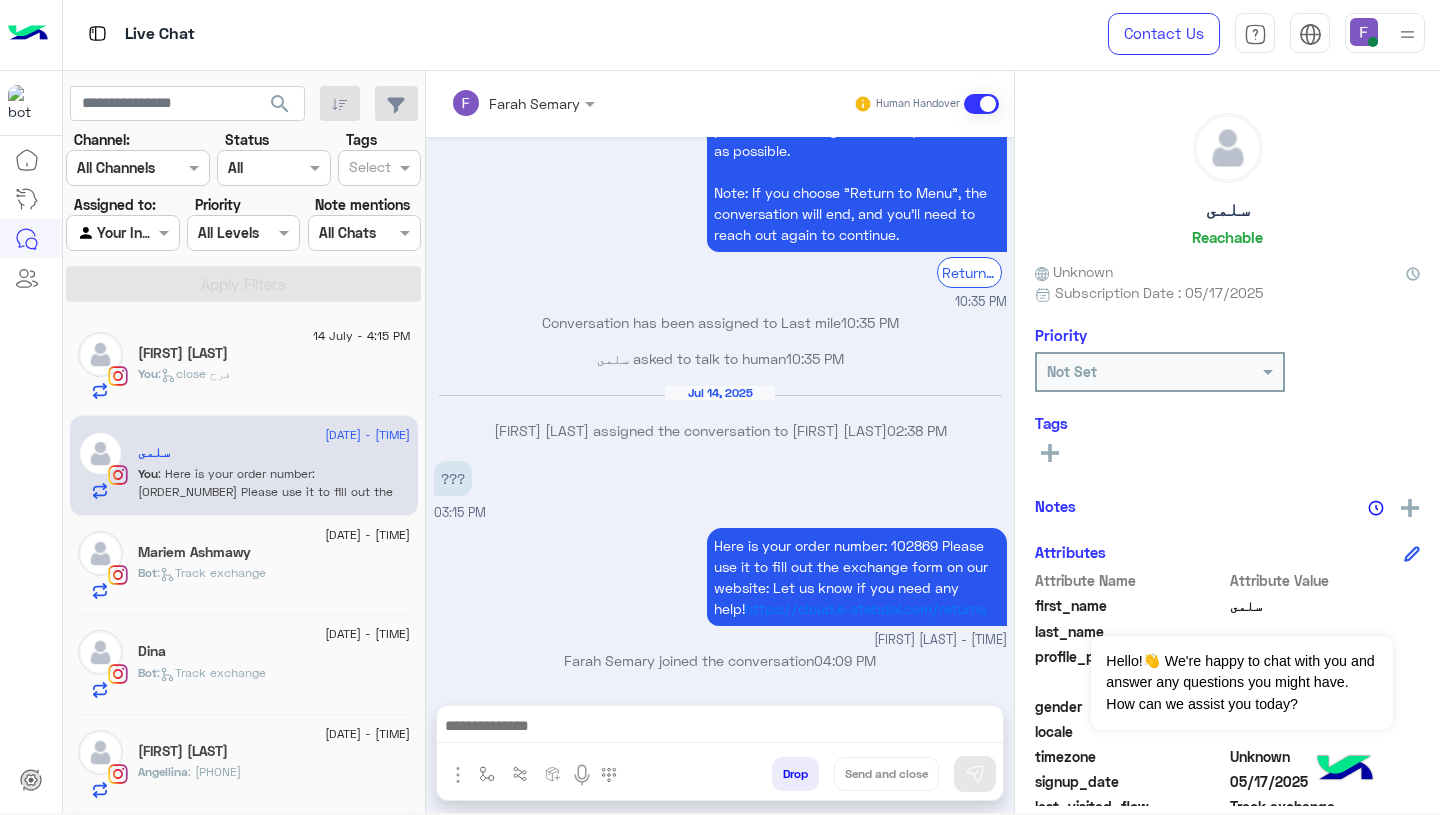 scroll, scrollTop: 1735, scrollLeft: 0, axis: vertical 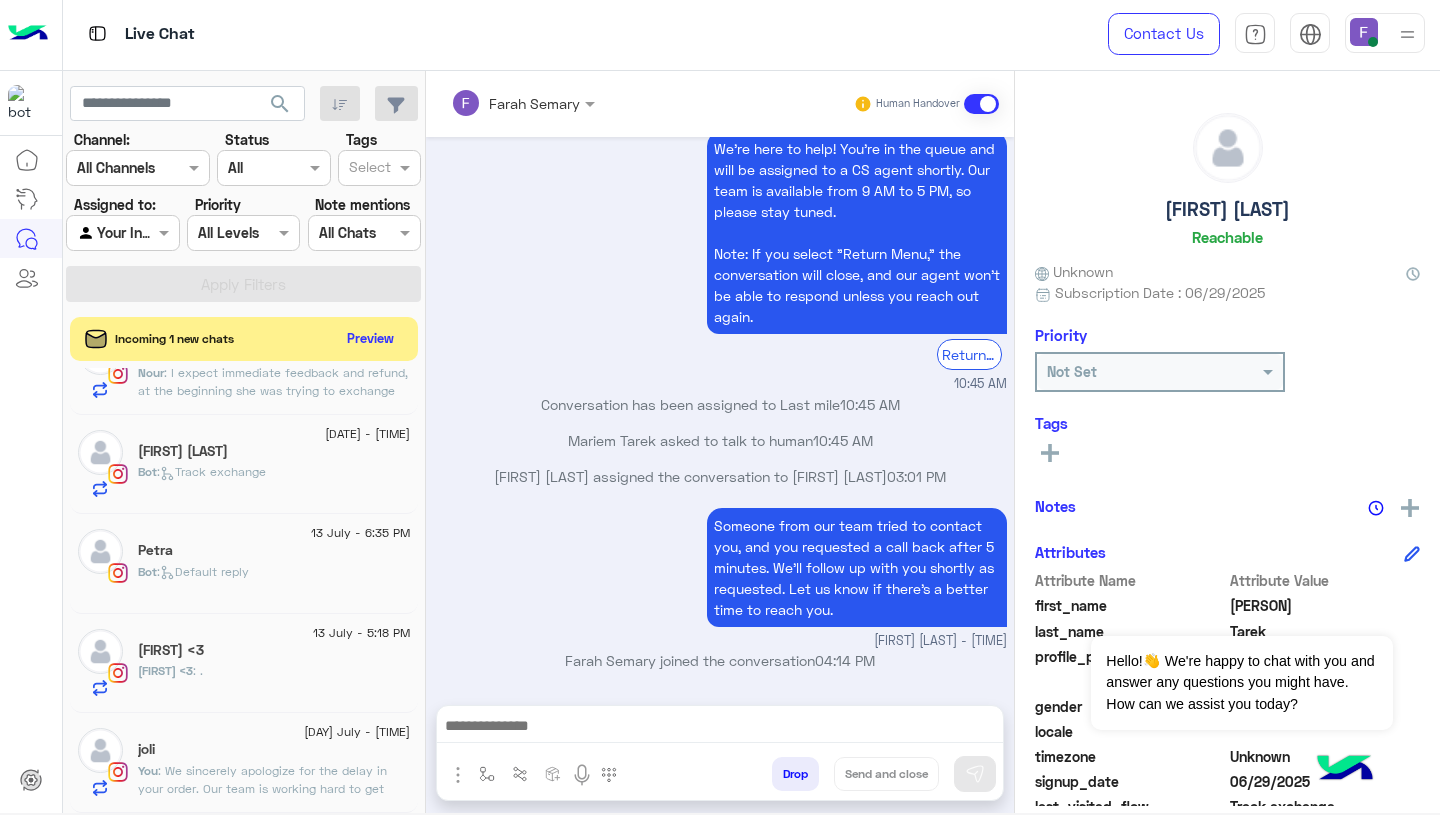 click on ": We sincerely apologize for the delay in your order.
Our team is working hard to get everything back on track, and we truly appreciate your patience during this time.
You will receive an update from us very soon regarding your order.
Thank you for your understanding and continued support ,we're here for any questions you may have." 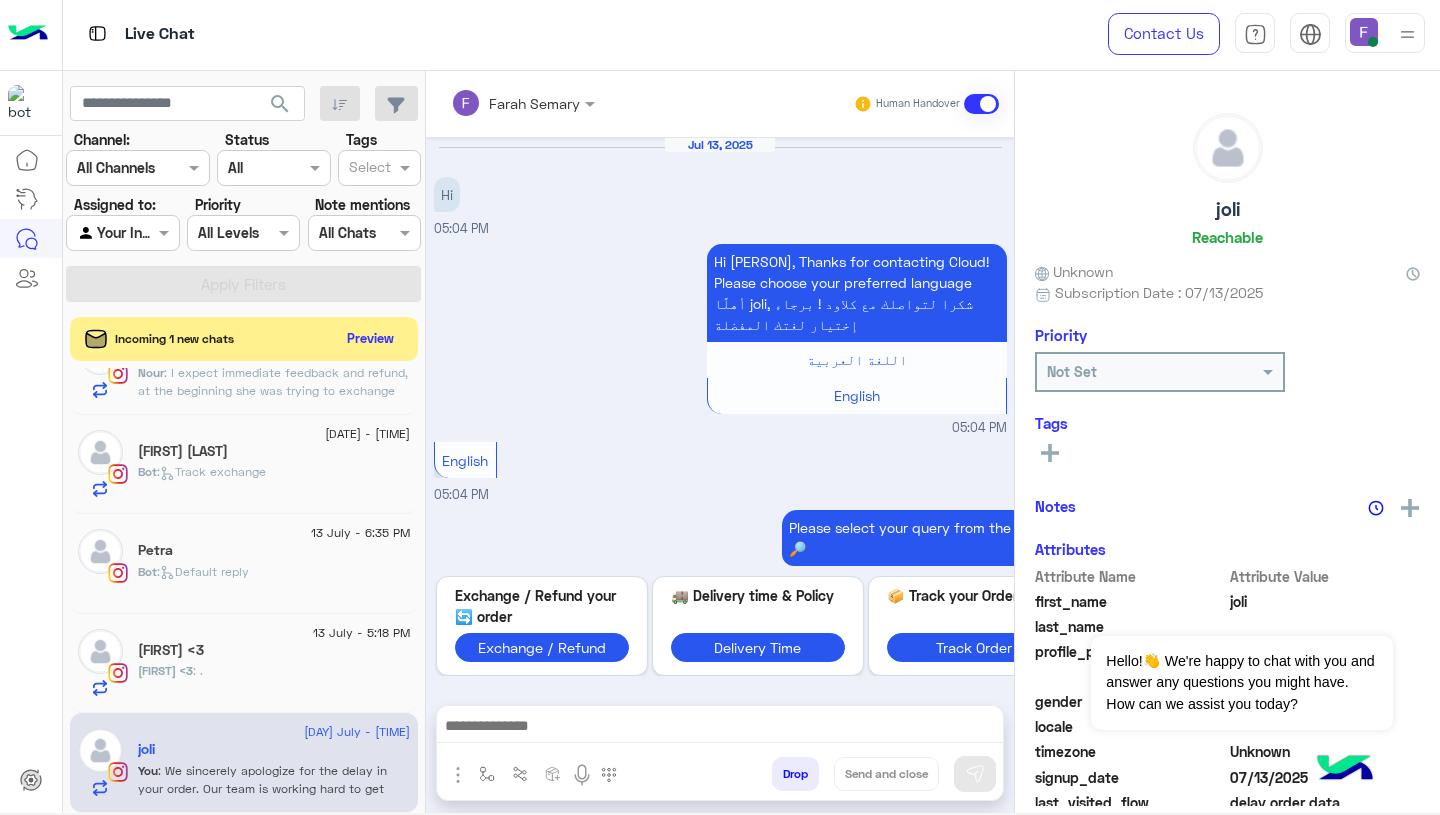 scroll, scrollTop: 1597, scrollLeft: 0, axis: vertical 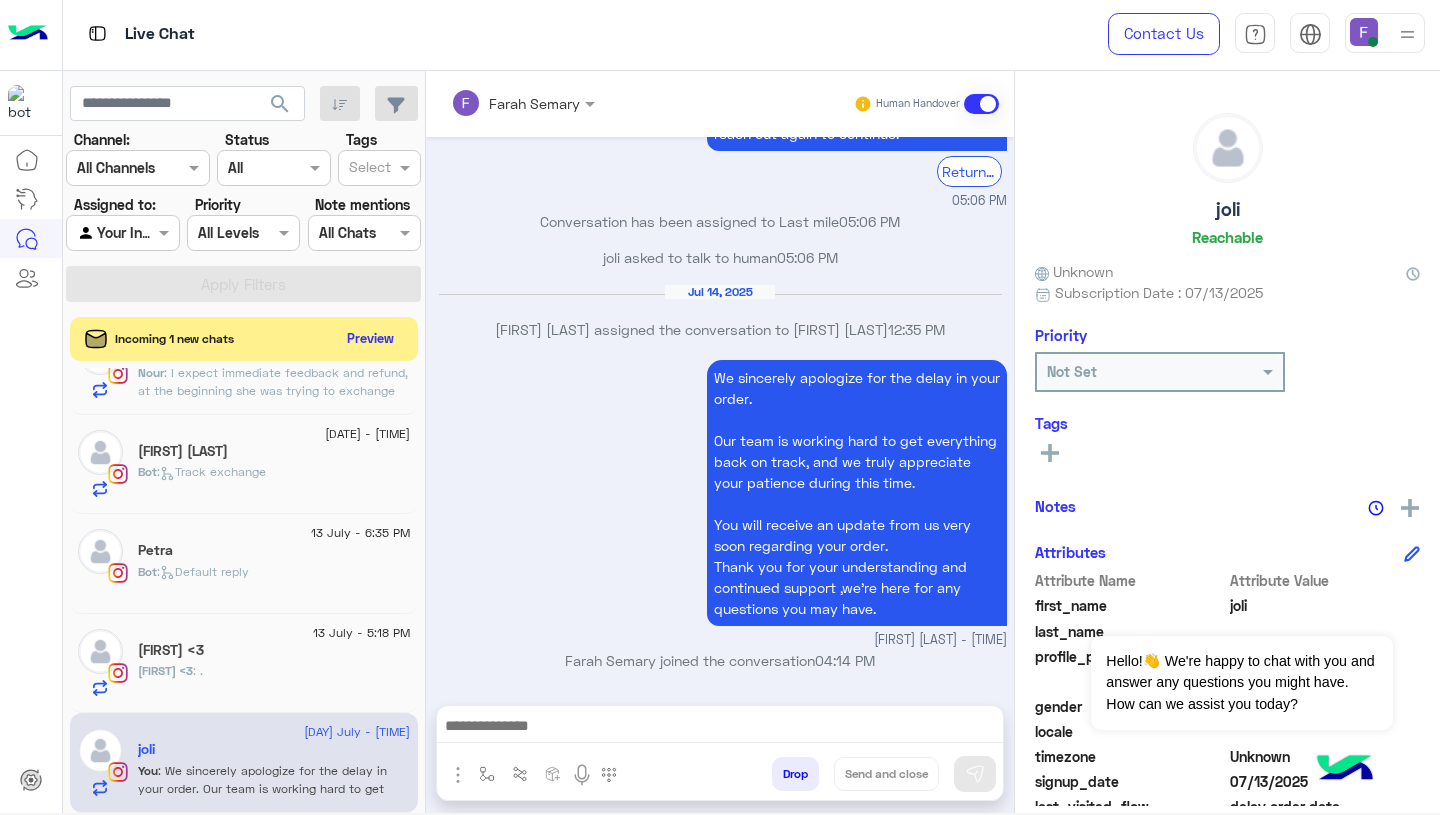 click on "13 July - 5:18 PM" 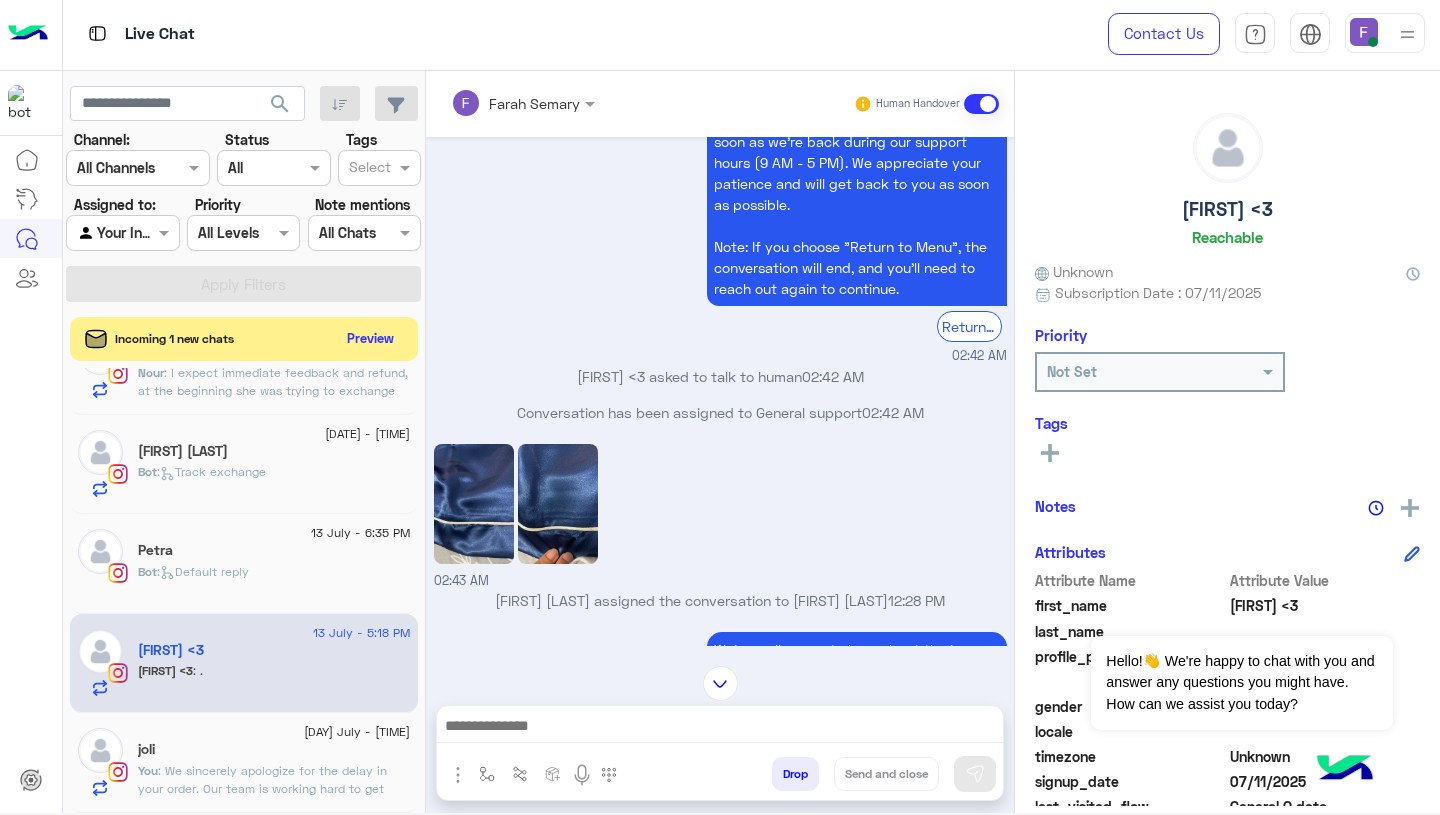 scroll, scrollTop: 1045, scrollLeft: 0, axis: vertical 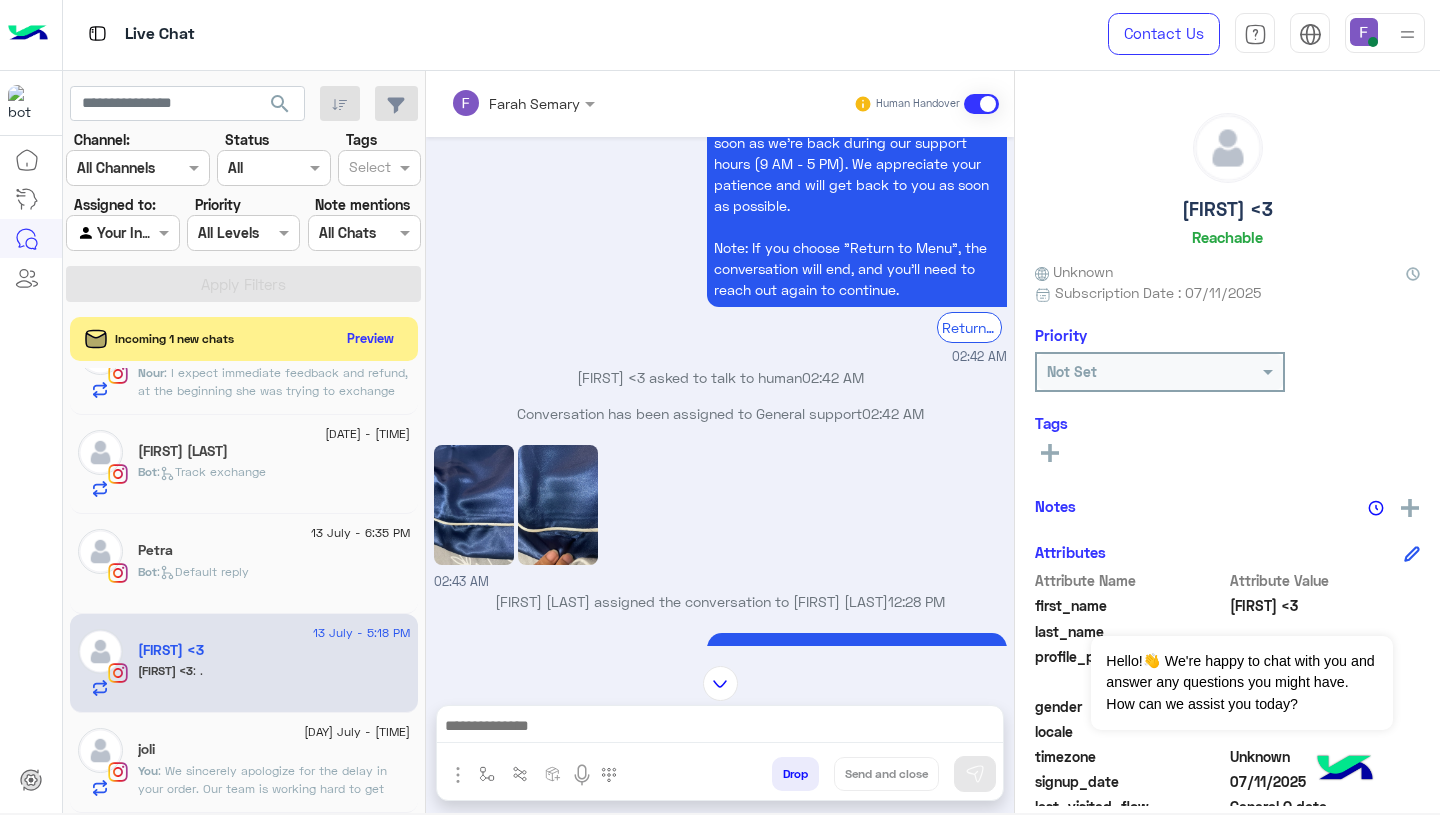 click 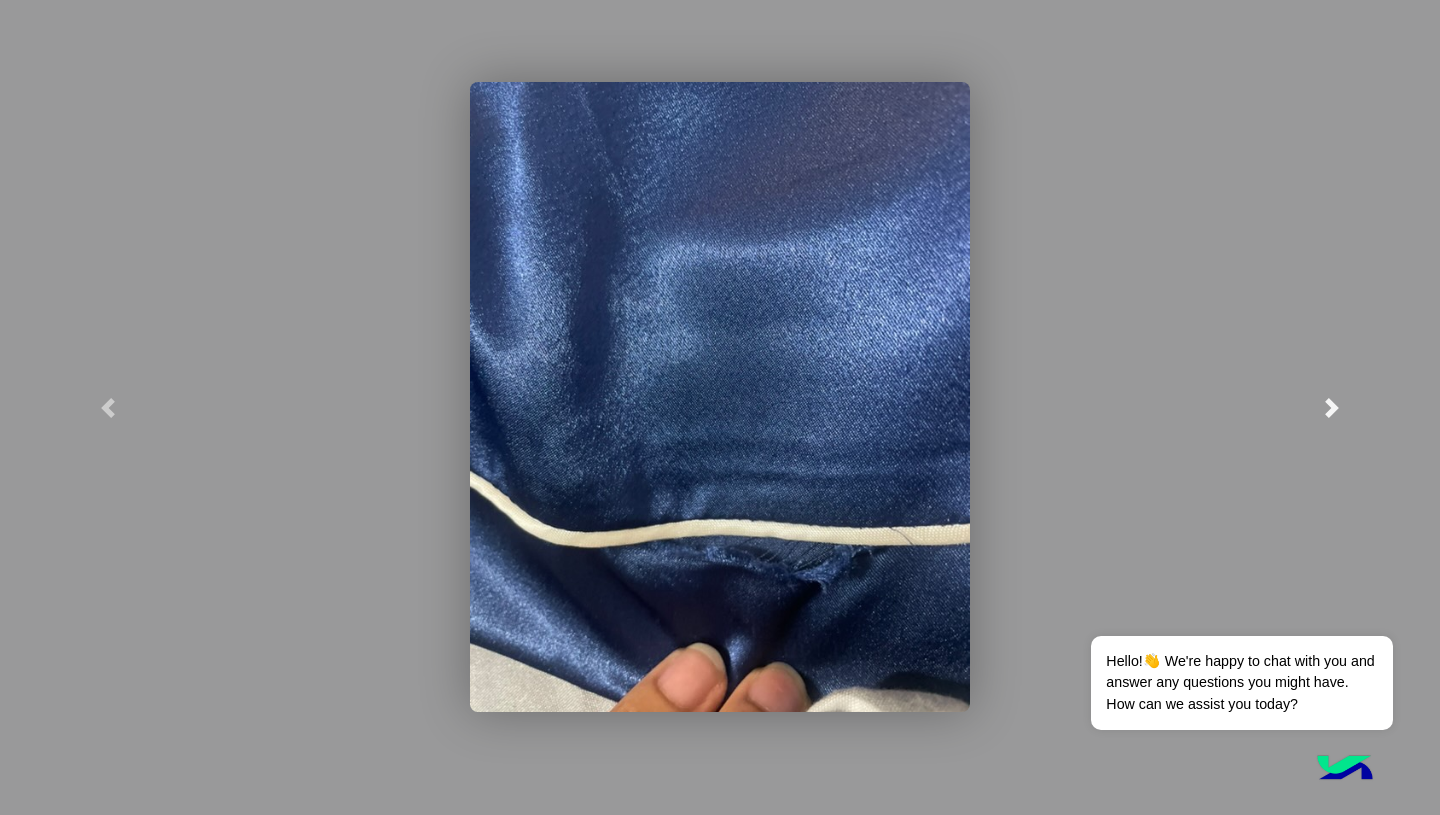 click at bounding box center [1332, 407] 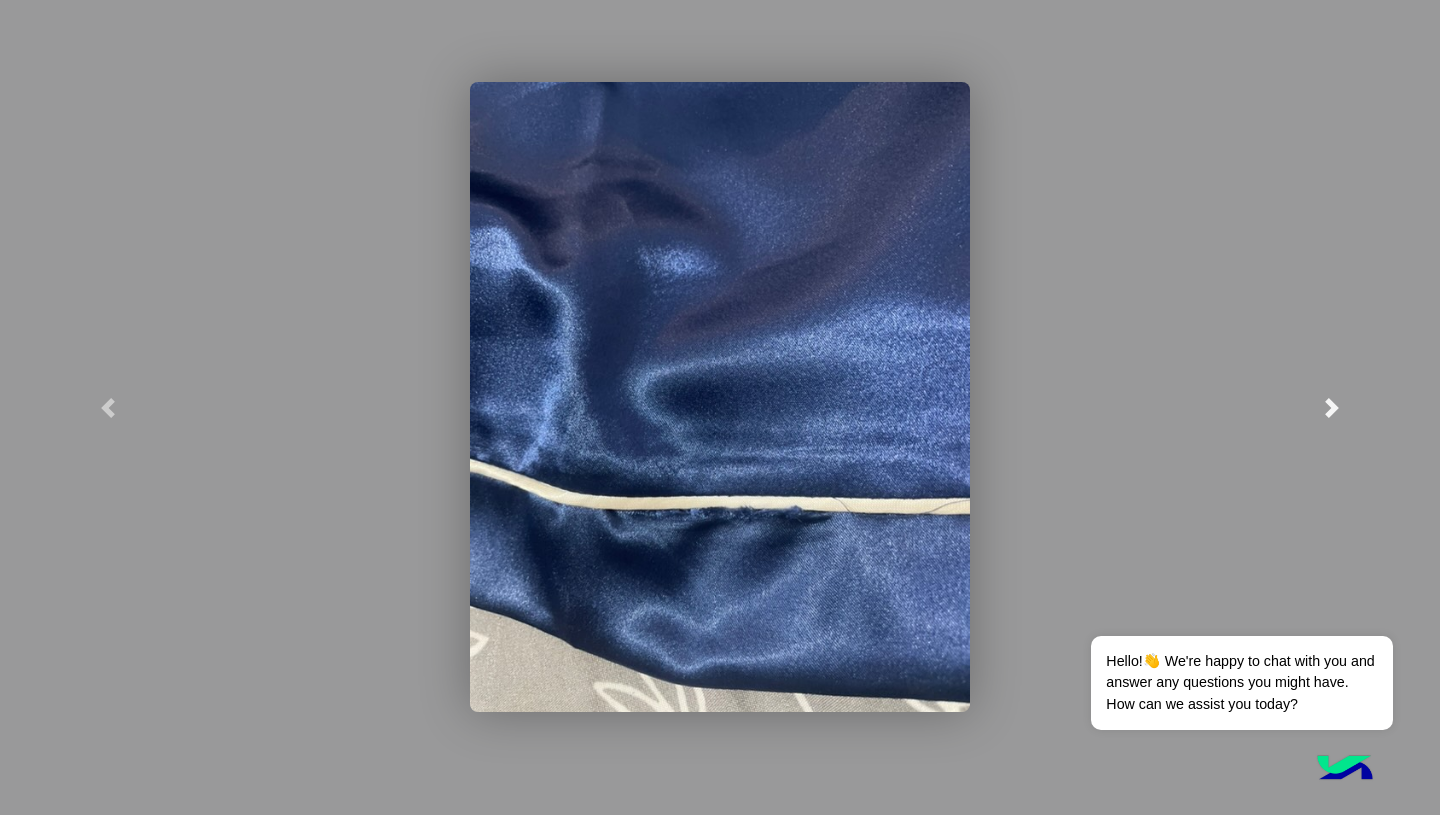 click at bounding box center [1332, 407] 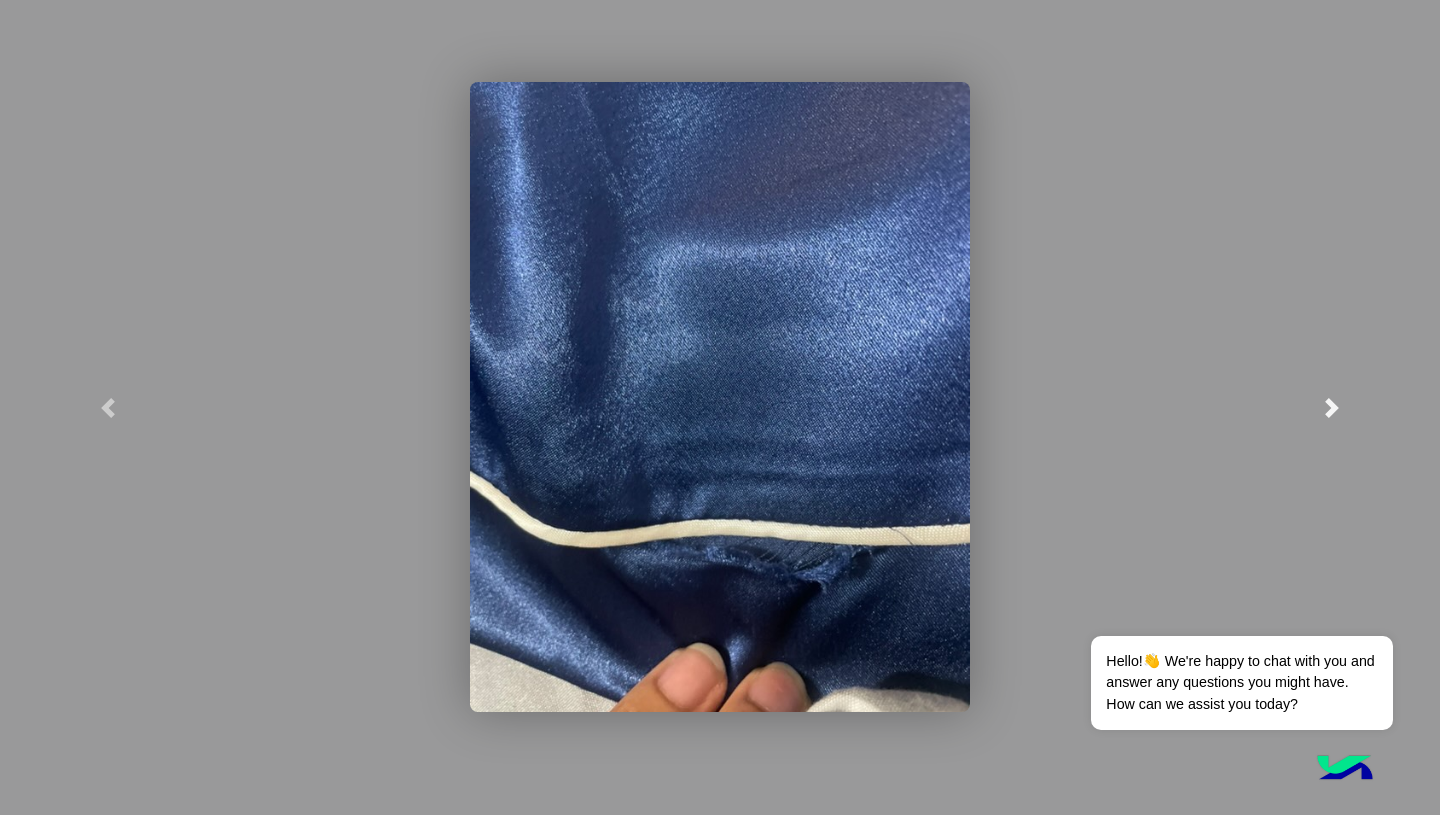 click at bounding box center [1332, 407] 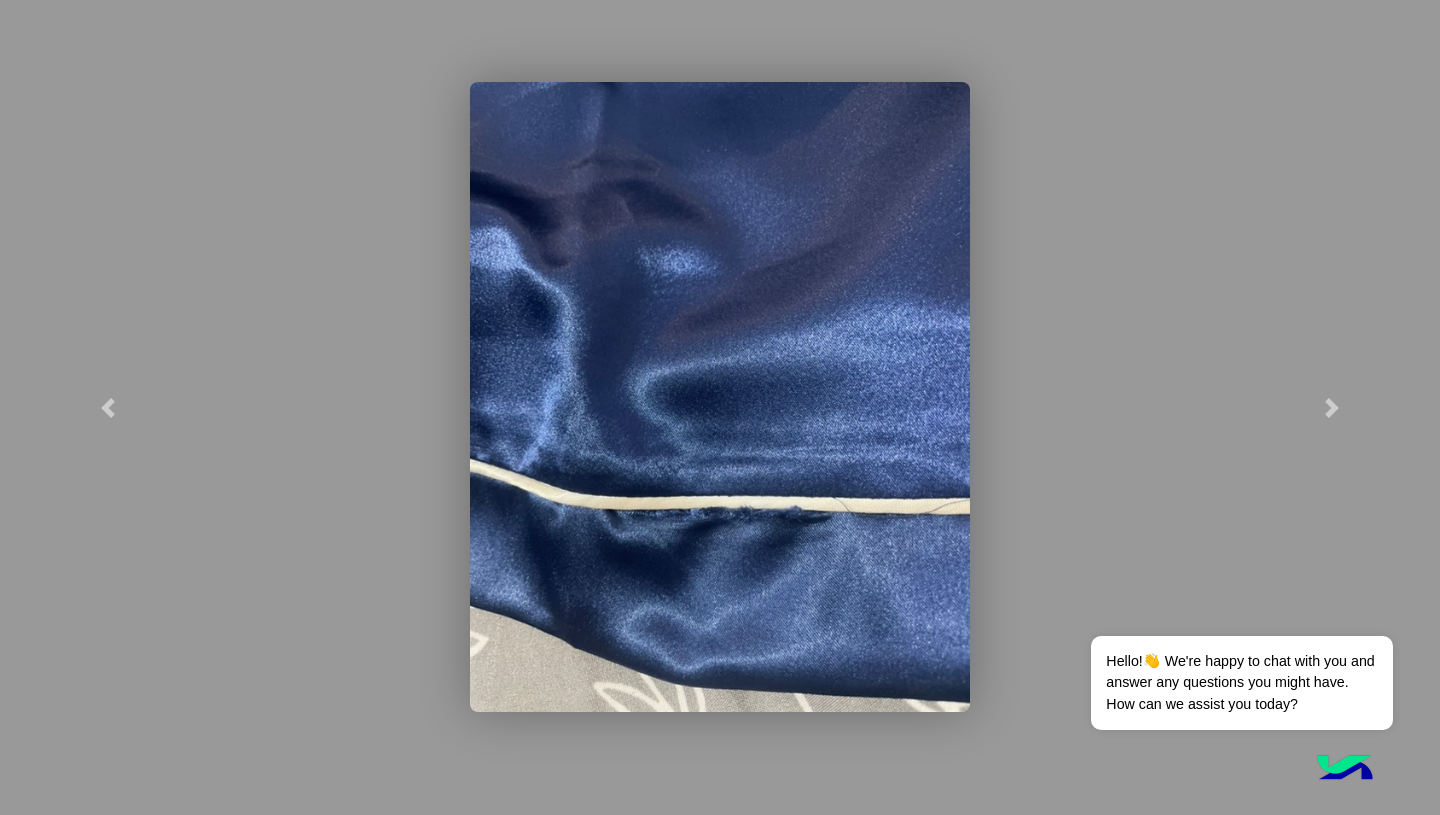 click 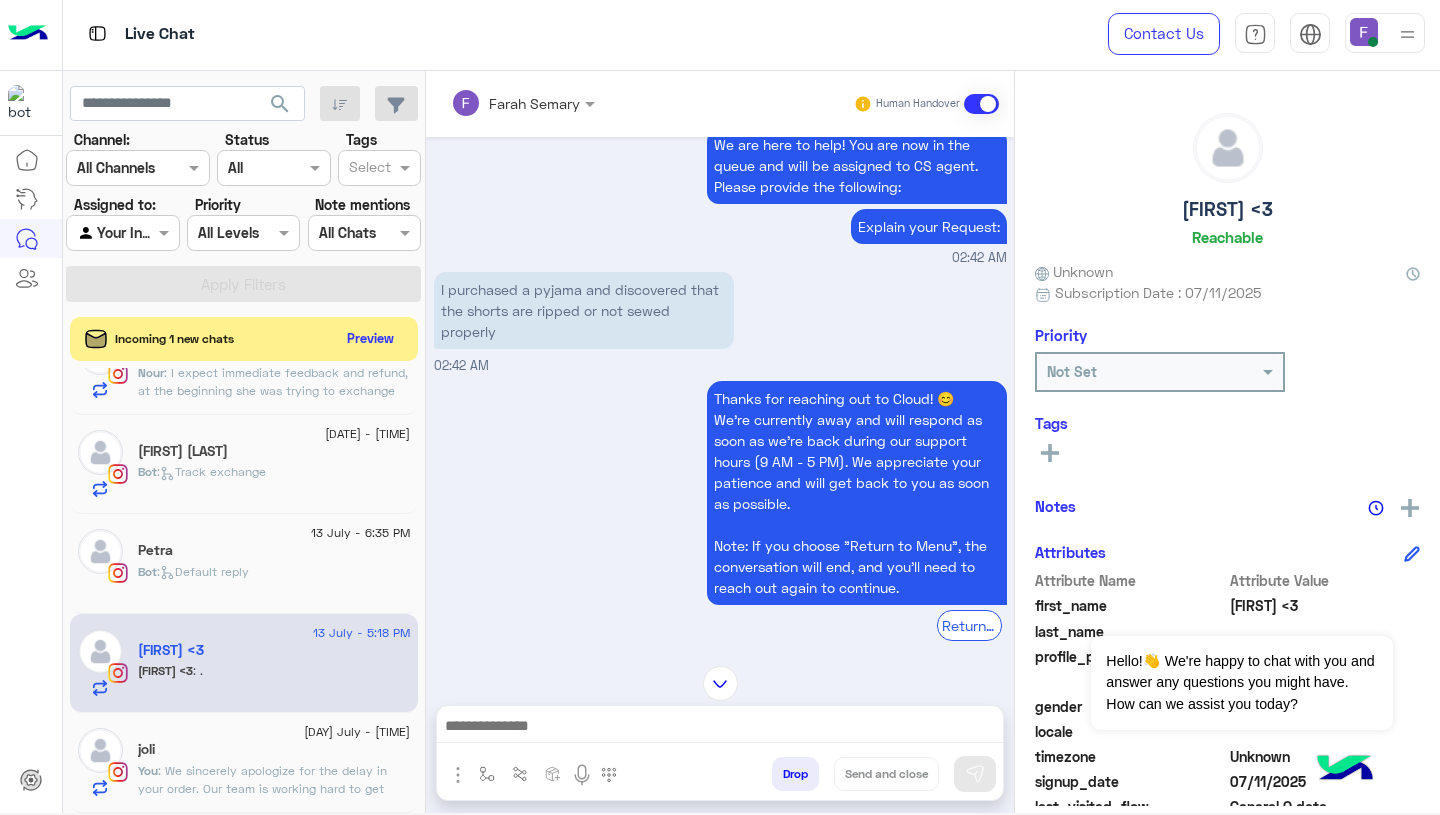 scroll, scrollTop: 641, scrollLeft: 0, axis: vertical 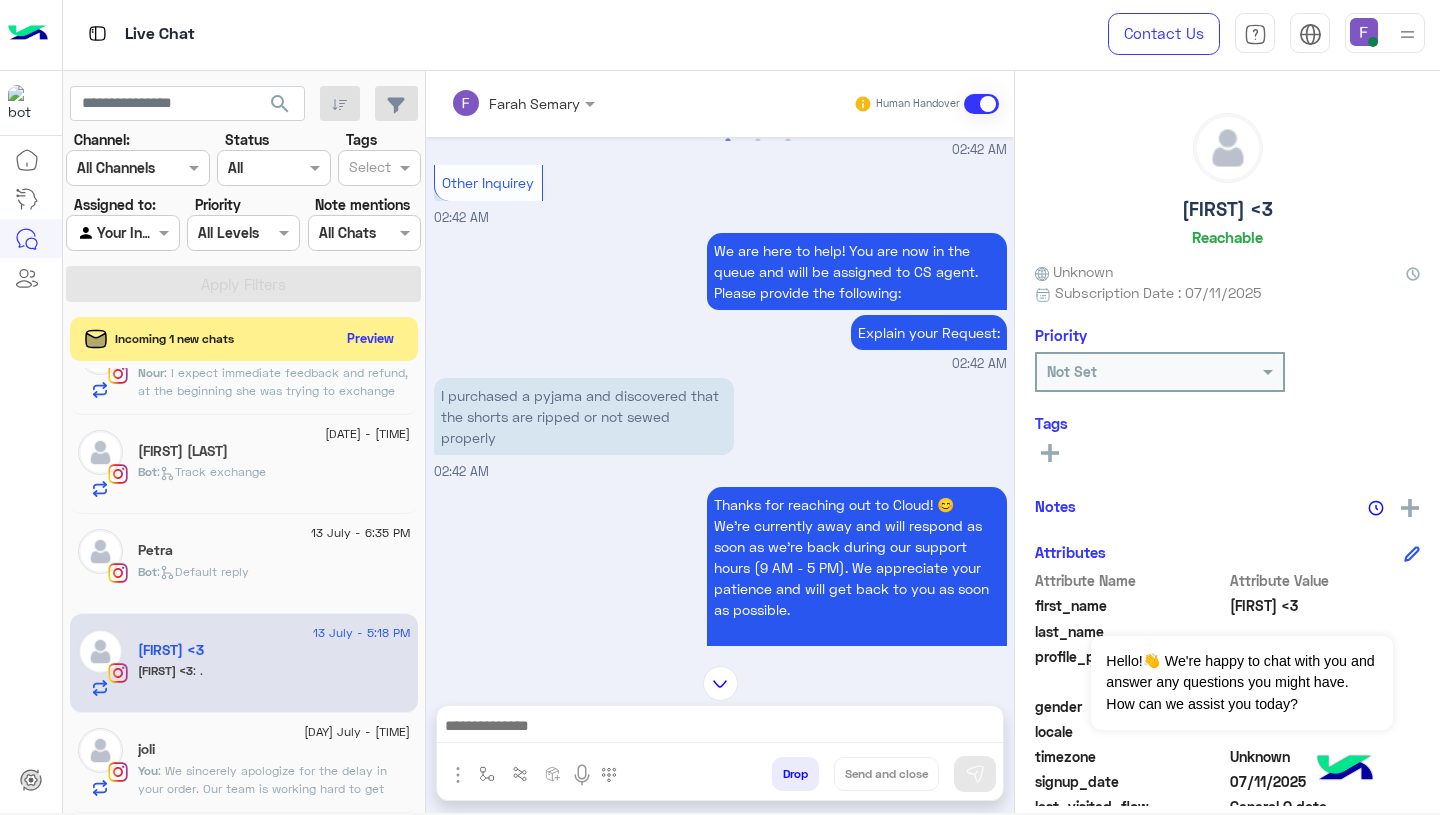 click on "I purchased a pyjama and discovered that the shorts are ripped or not sewed properly" at bounding box center (584, 416) 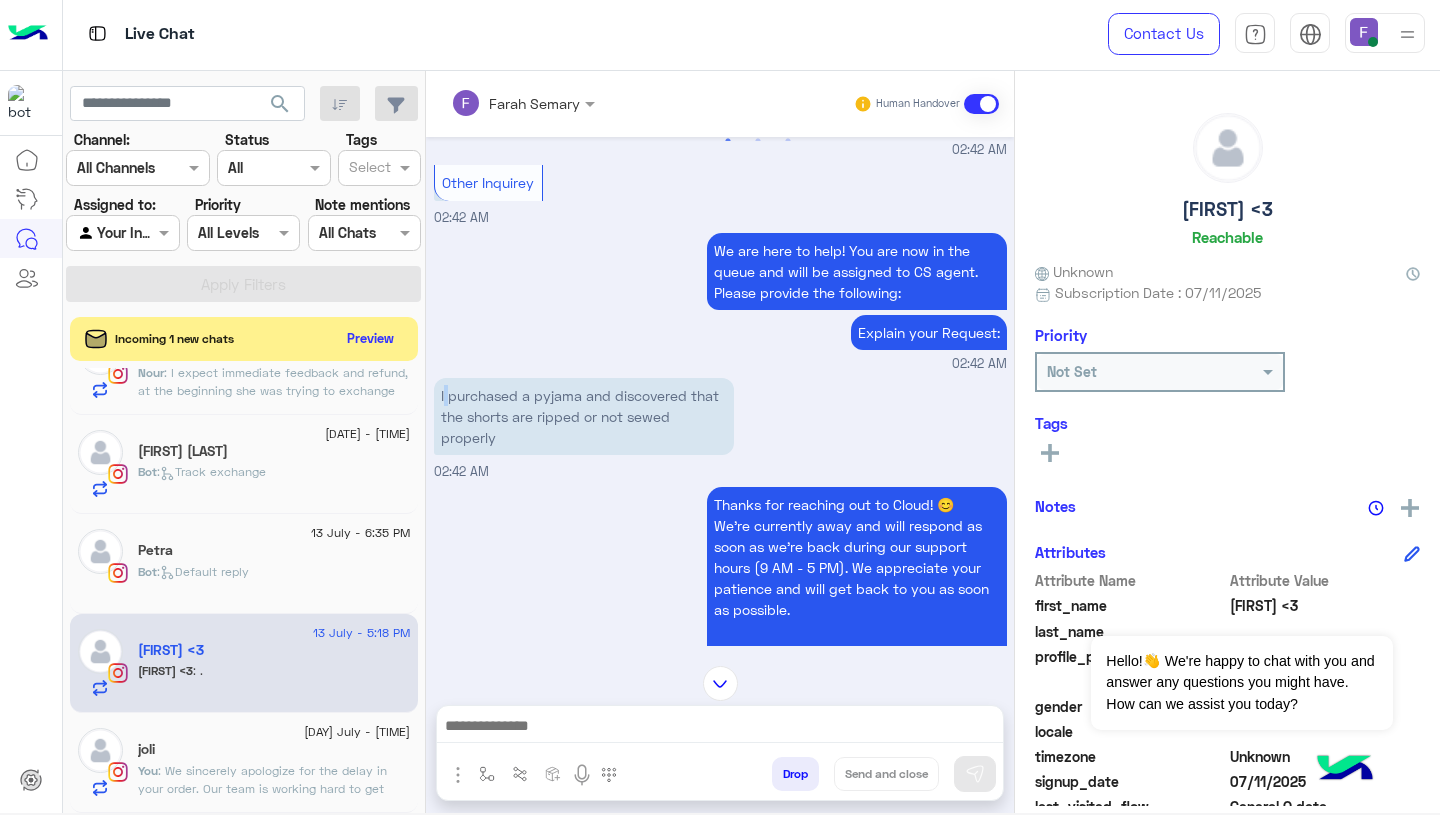 click on "I purchased a pyjama and discovered that the shorts are ripped or not sewed properly" at bounding box center [584, 416] 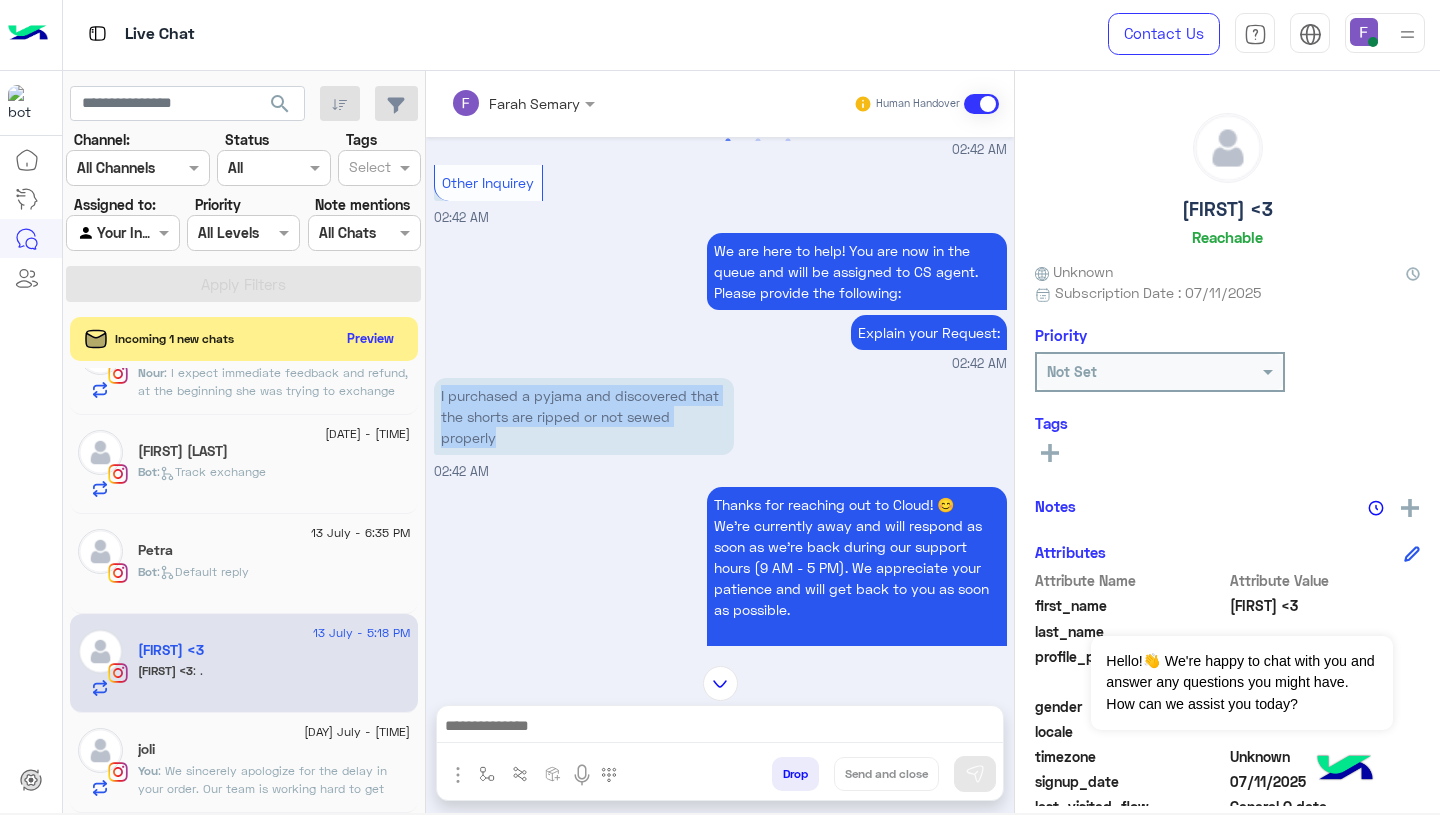 click on "I purchased a pyjama and discovered that the shorts are ripped or not sewed properly" at bounding box center [584, 416] 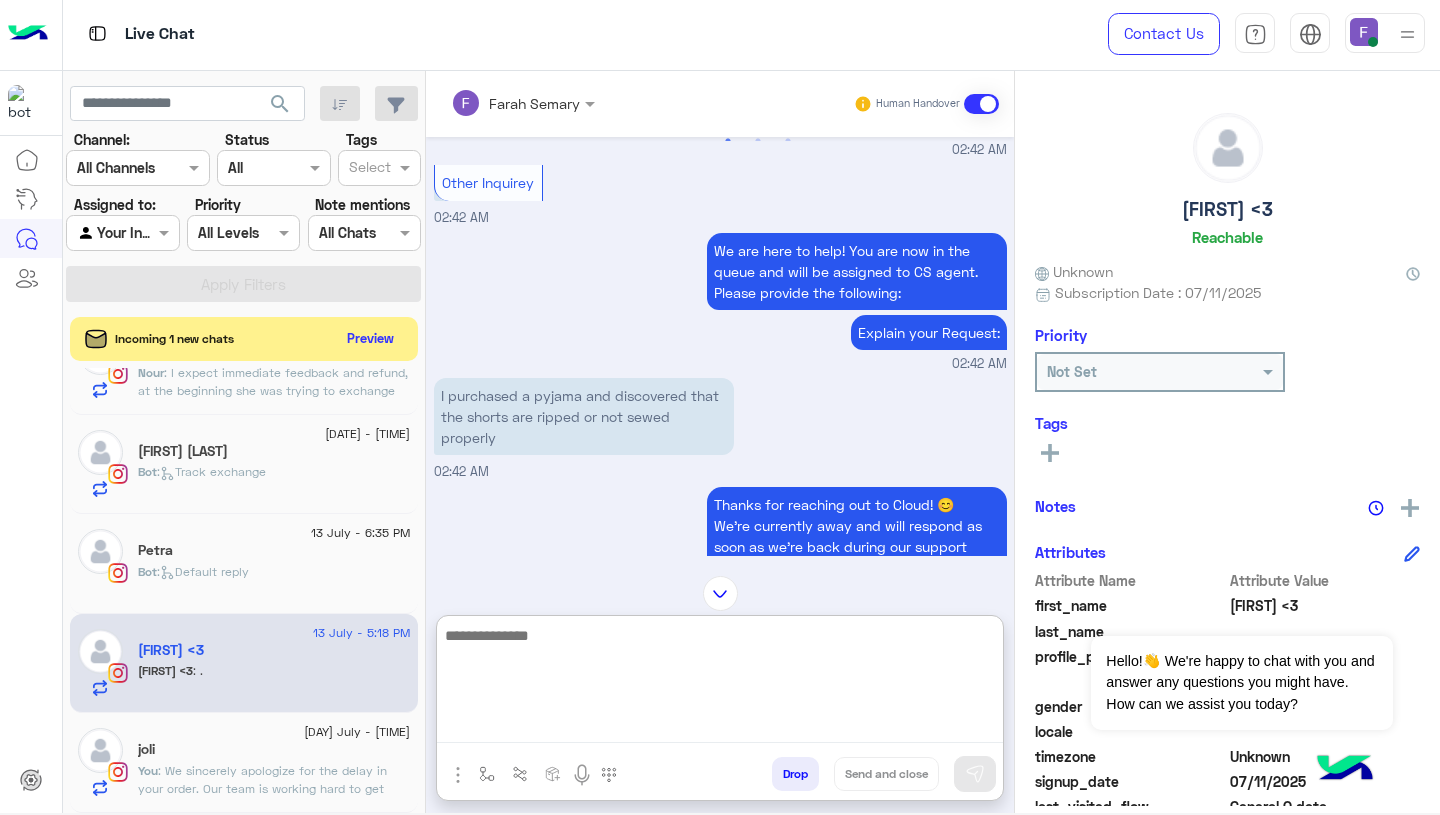 paste on "**********" 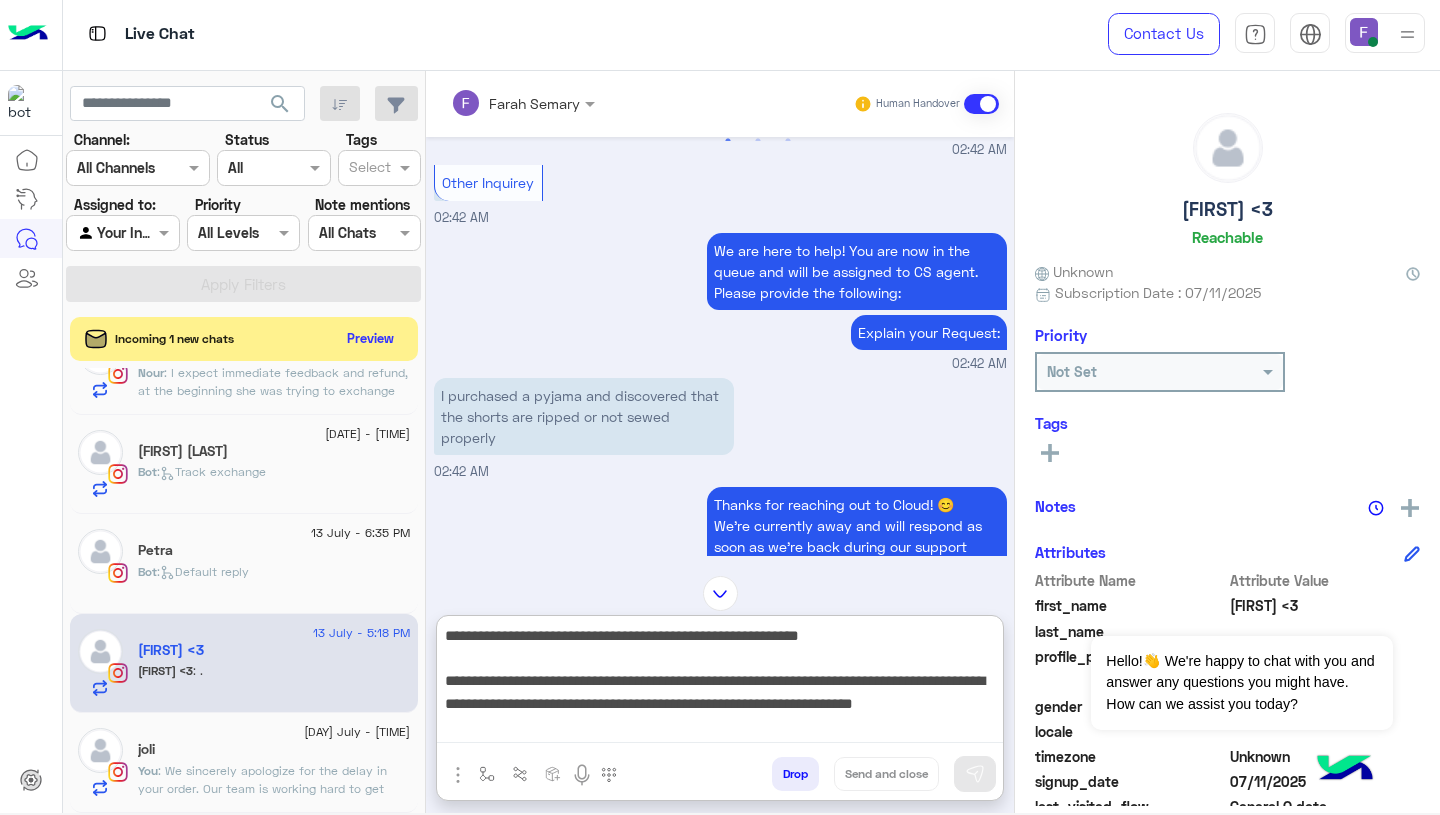 scroll, scrollTop: 173, scrollLeft: 0, axis: vertical 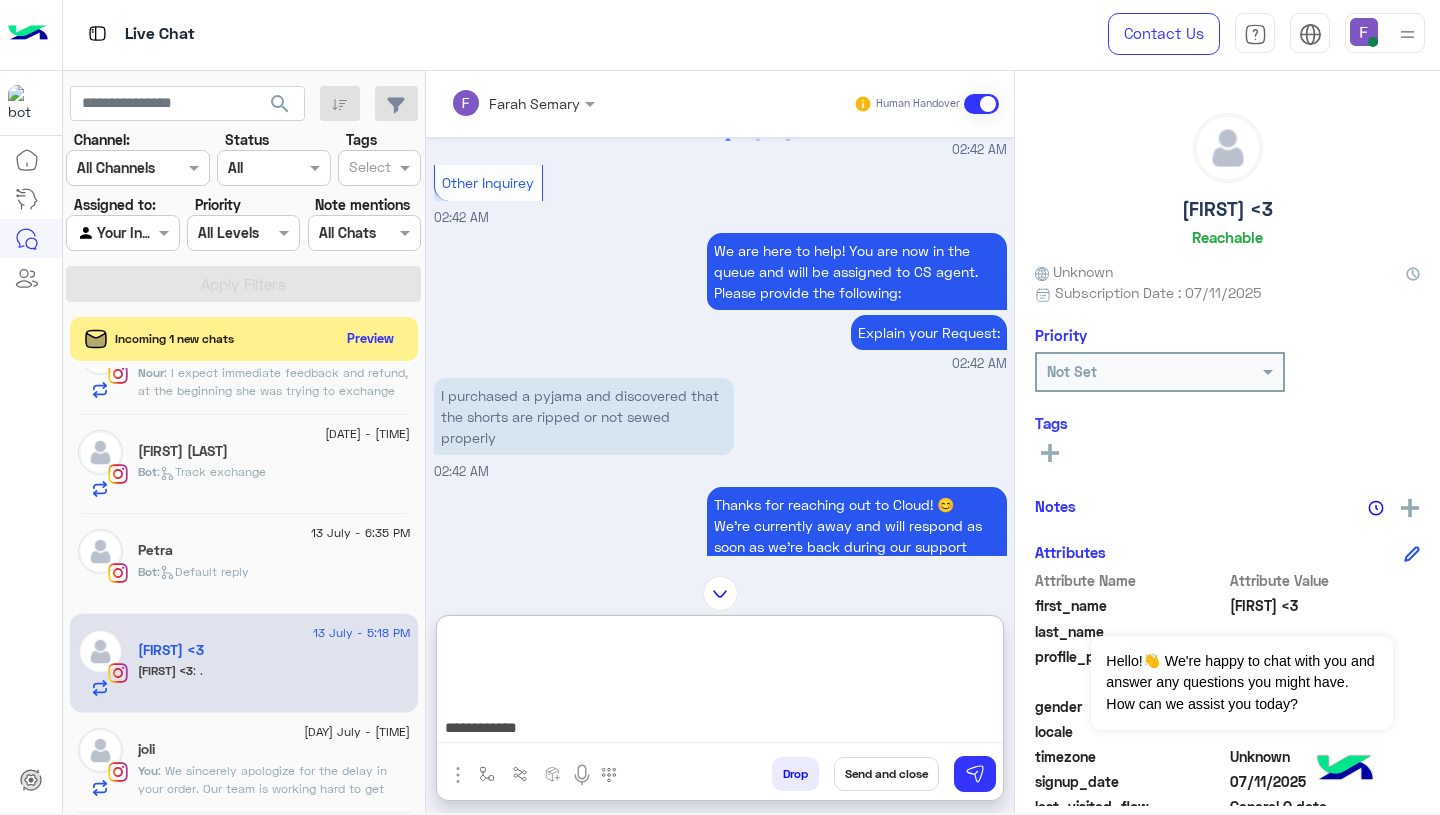 click on "**********" at bounding box center (720, 683) 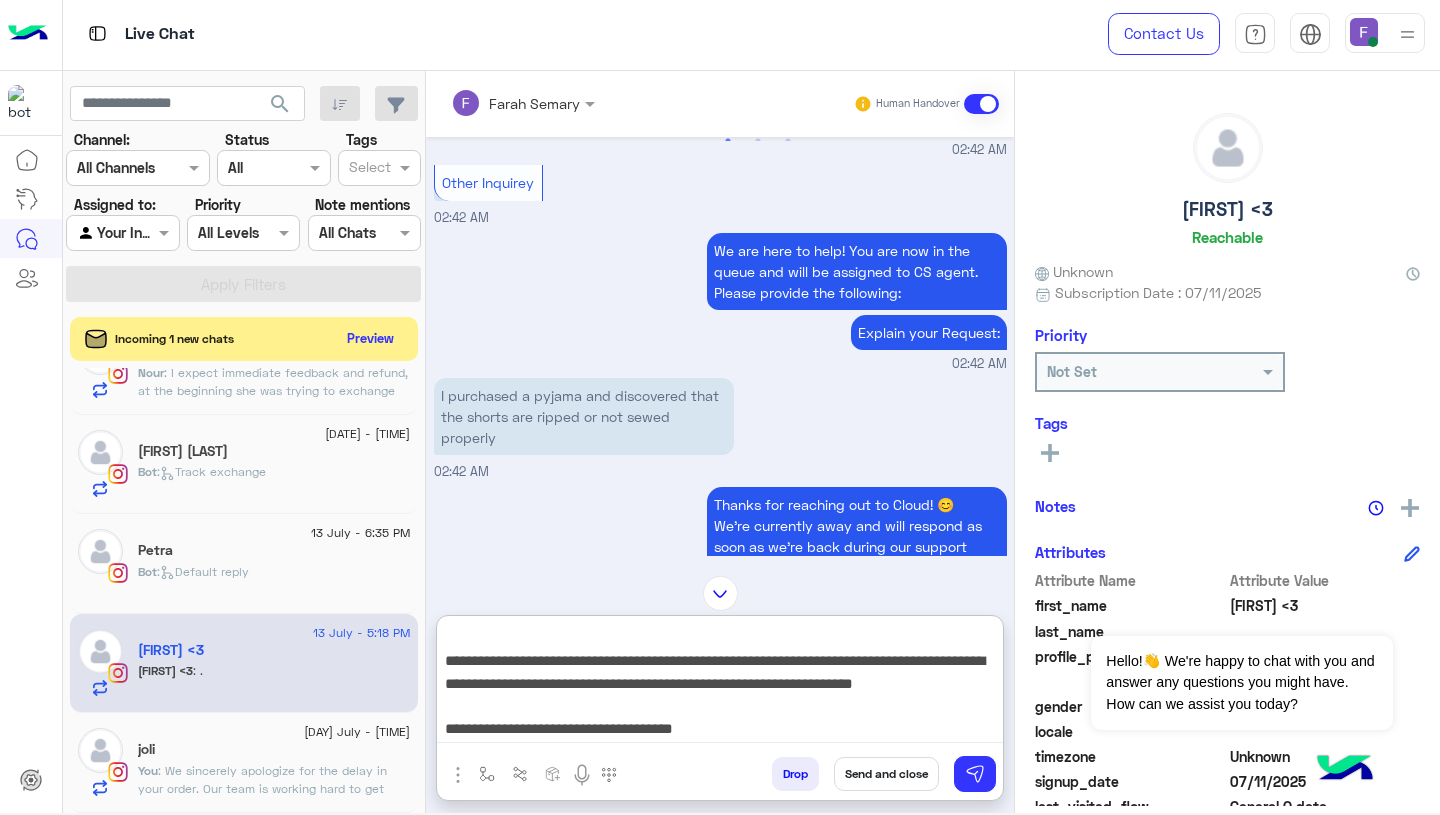 scroll, scrollTop: 140, scrollLeft: 0, axis: vertical 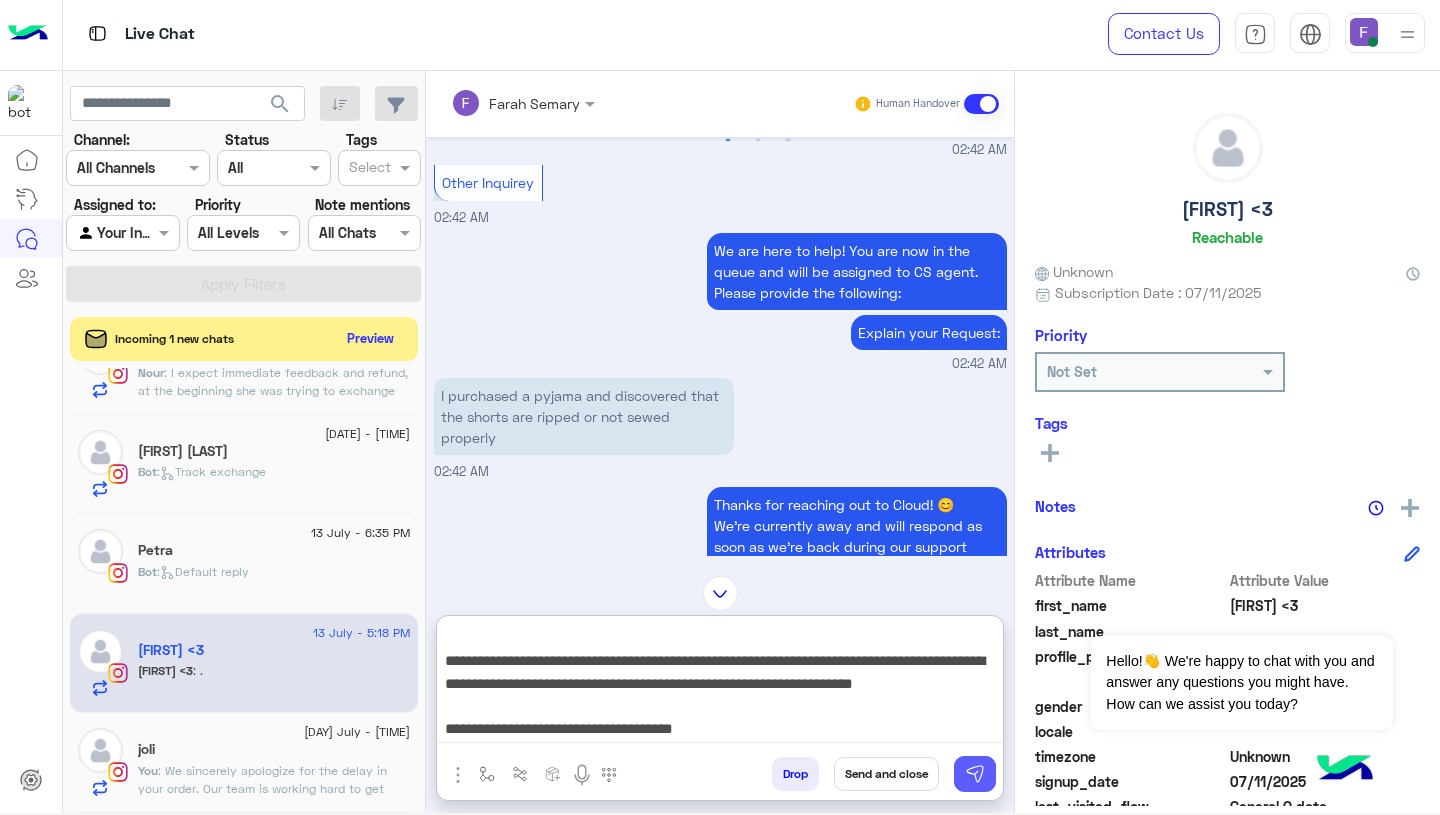 type on "**********" 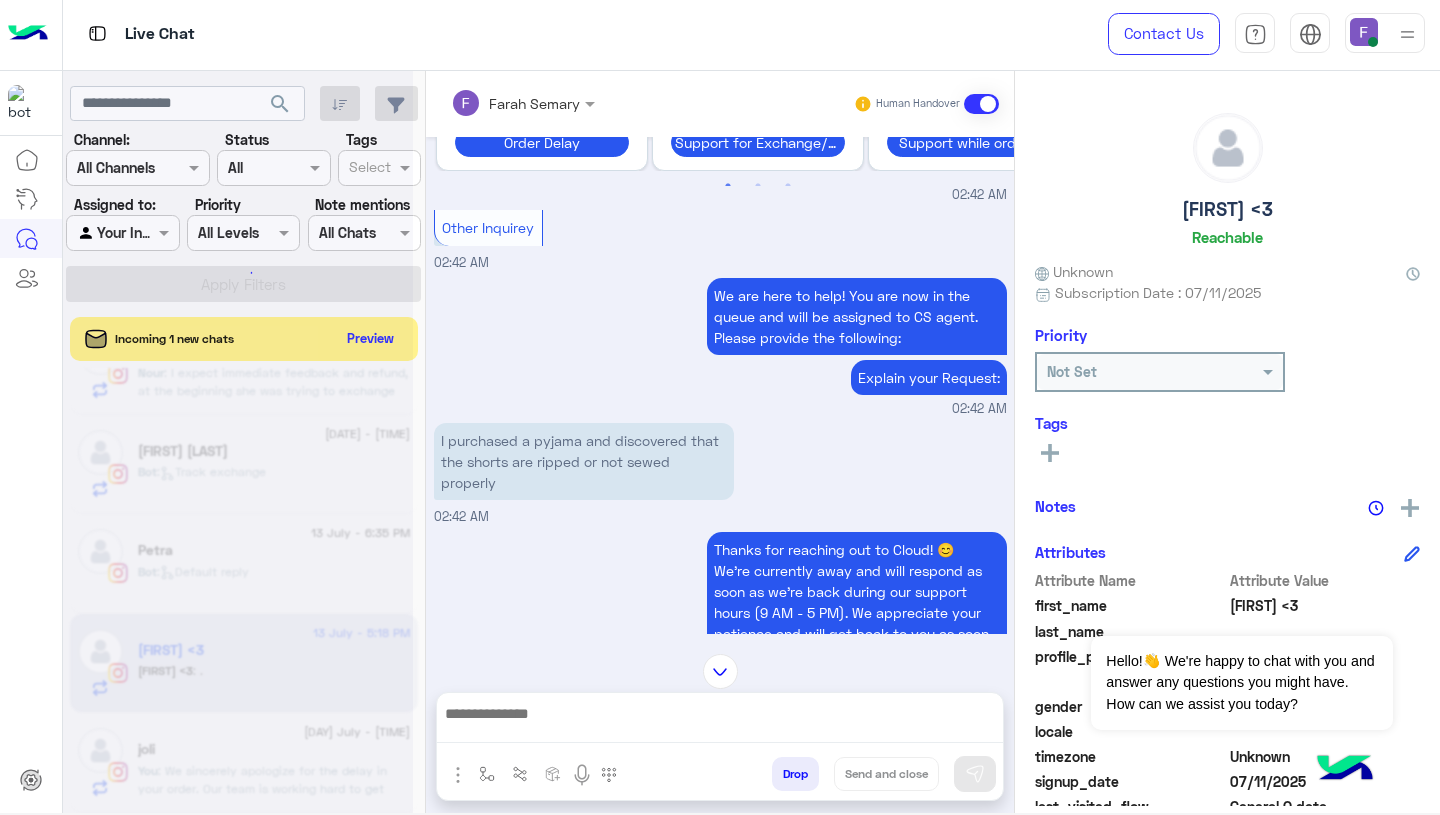 scroll, scrollTop: 0, scrollLeft: 0, axis: both 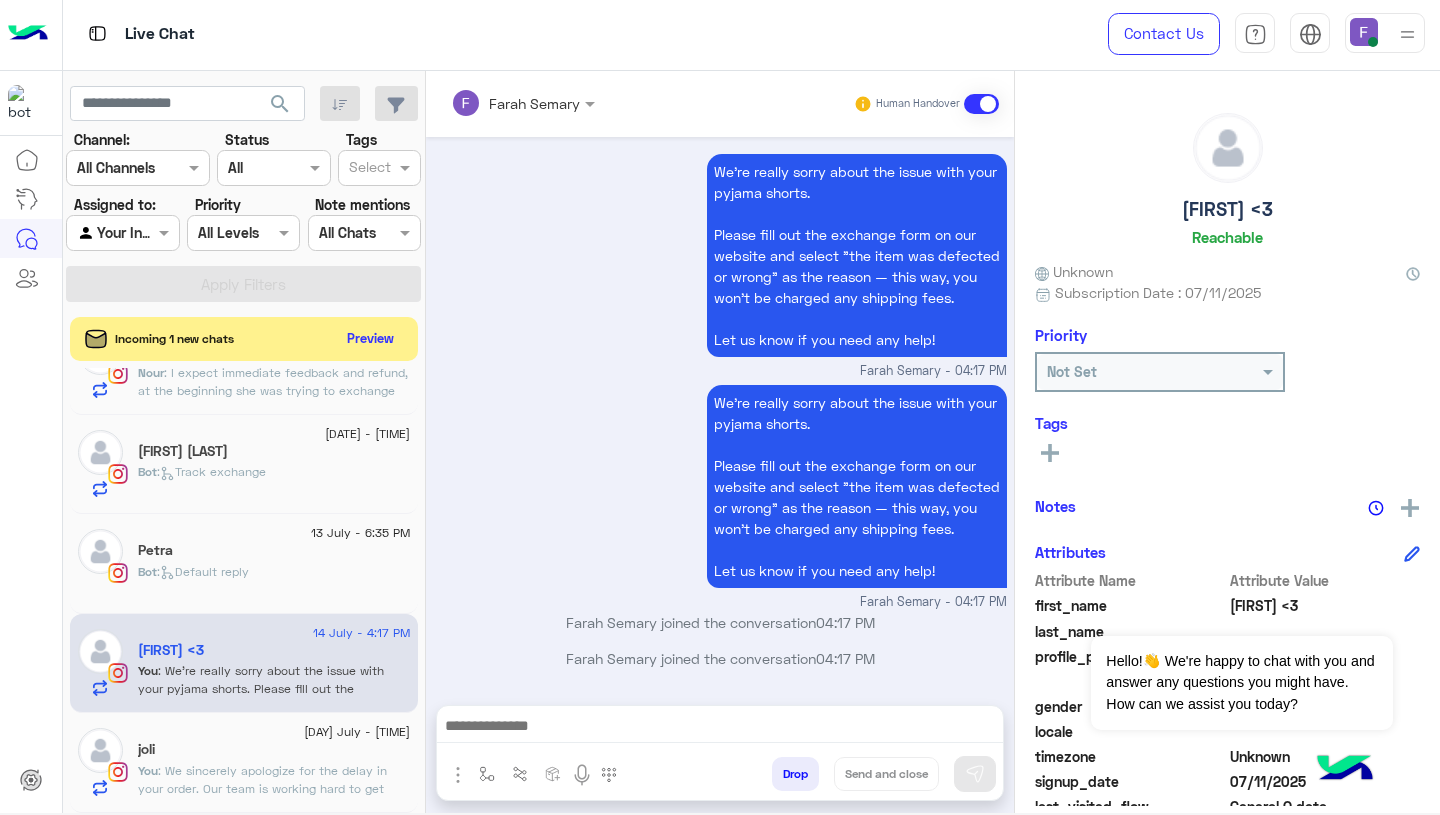 click on "Bot :   Default reply" 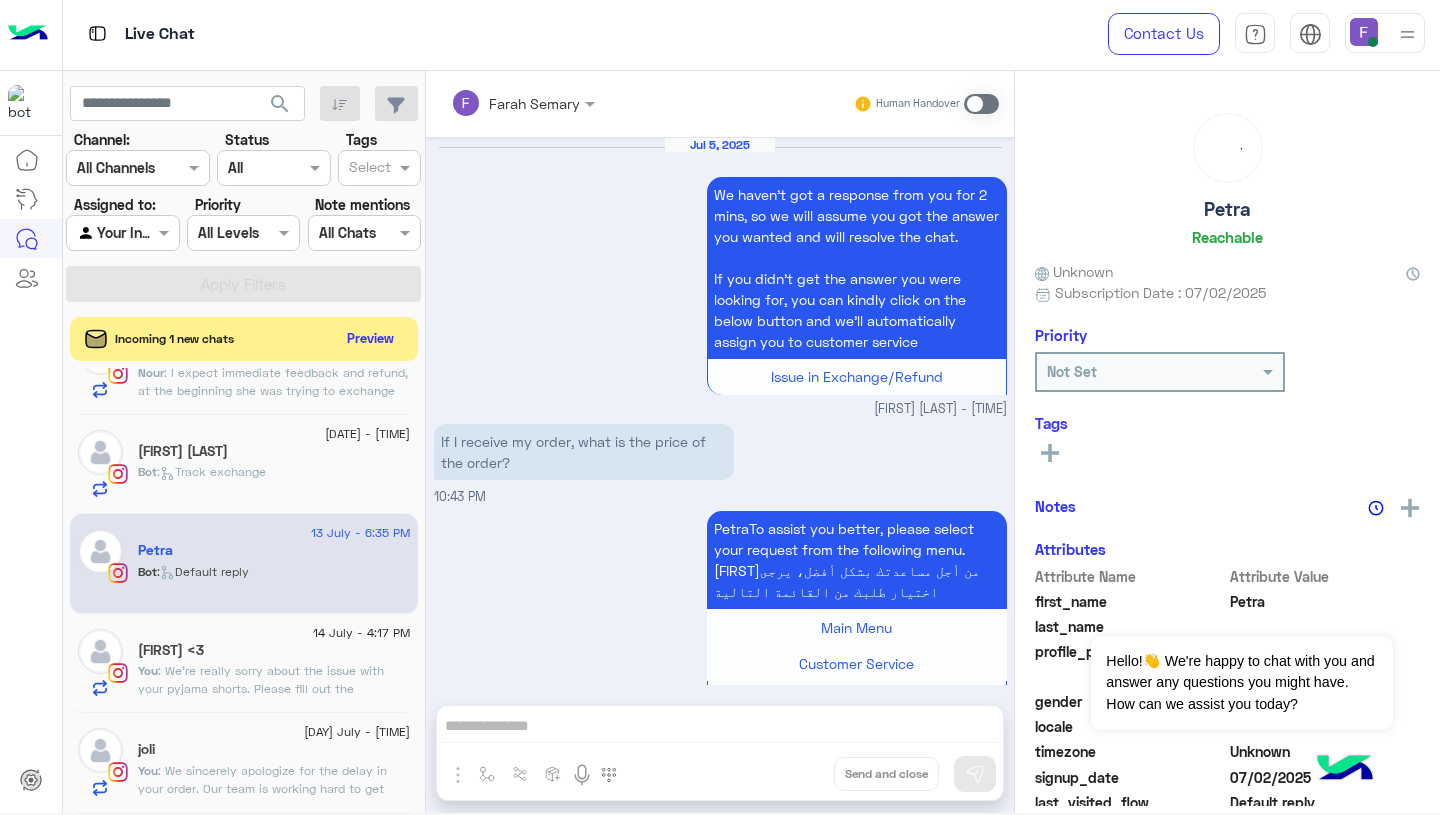 scroll, scrollTop: 2158, scrollLeft: 0, axis: vertical 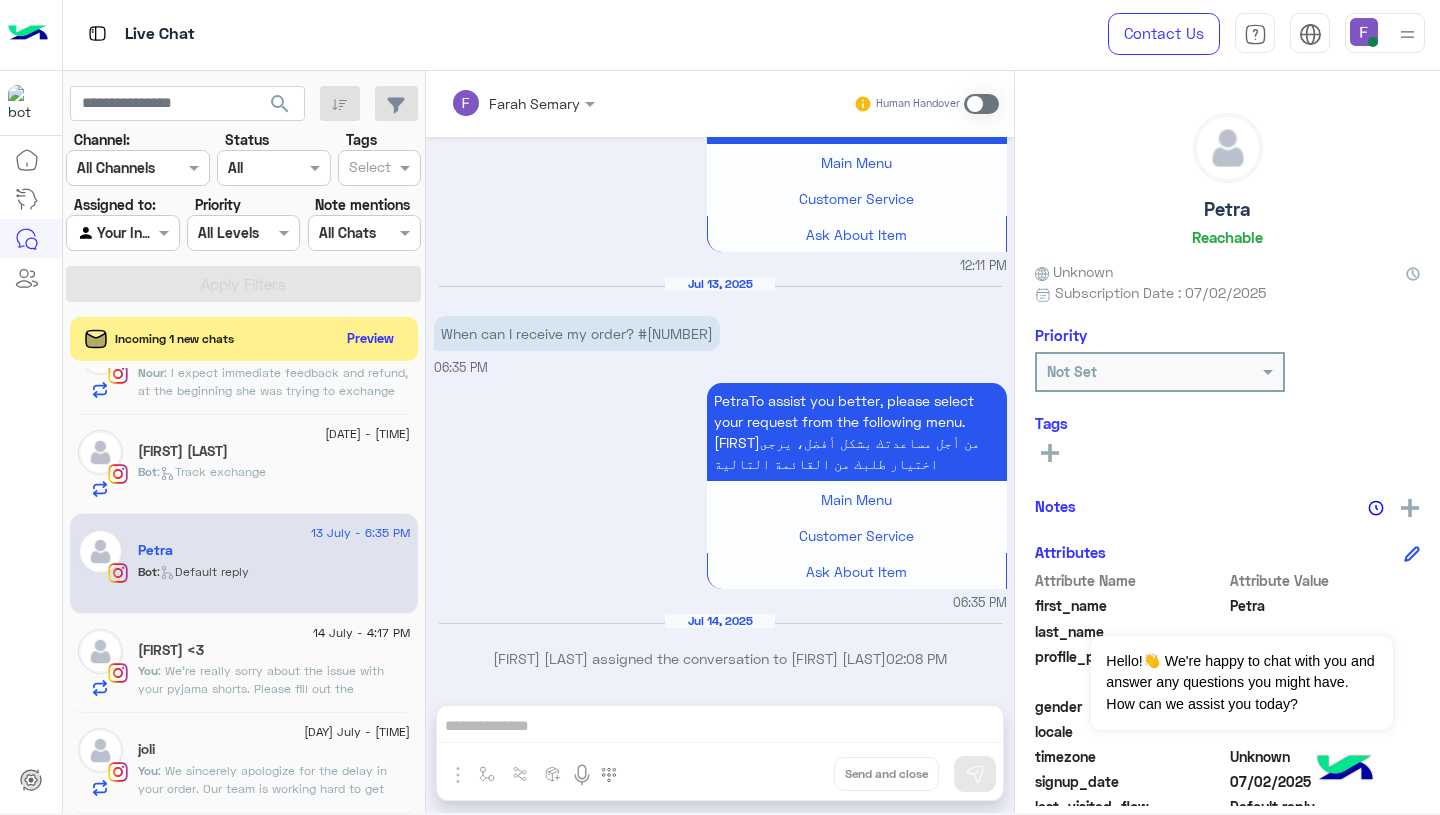 click on "When can I receive my order? #107955" at bounding box center (577, 333) 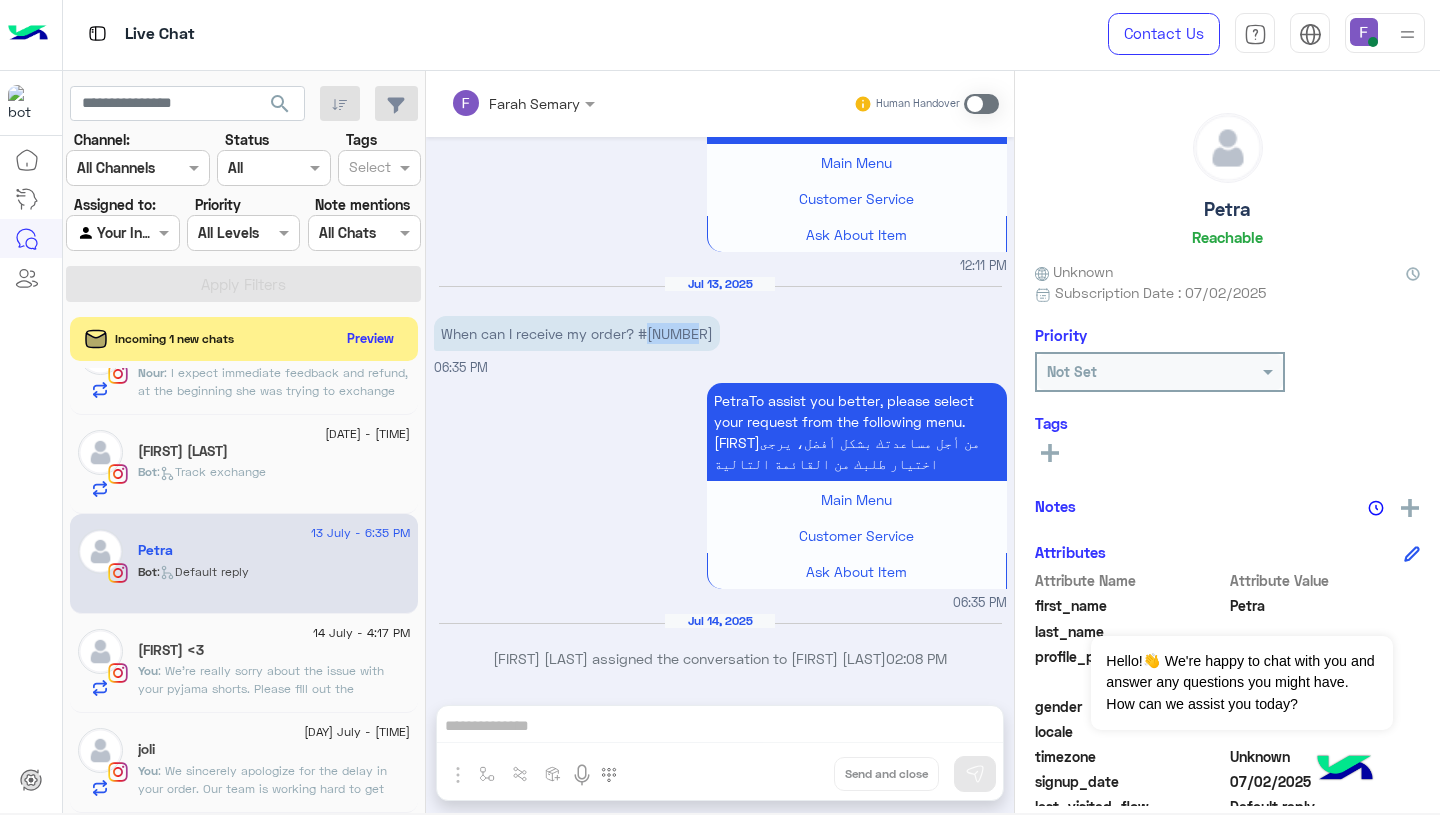 click on "When can I receive my order? #107955" at bounding box center [577, 333] 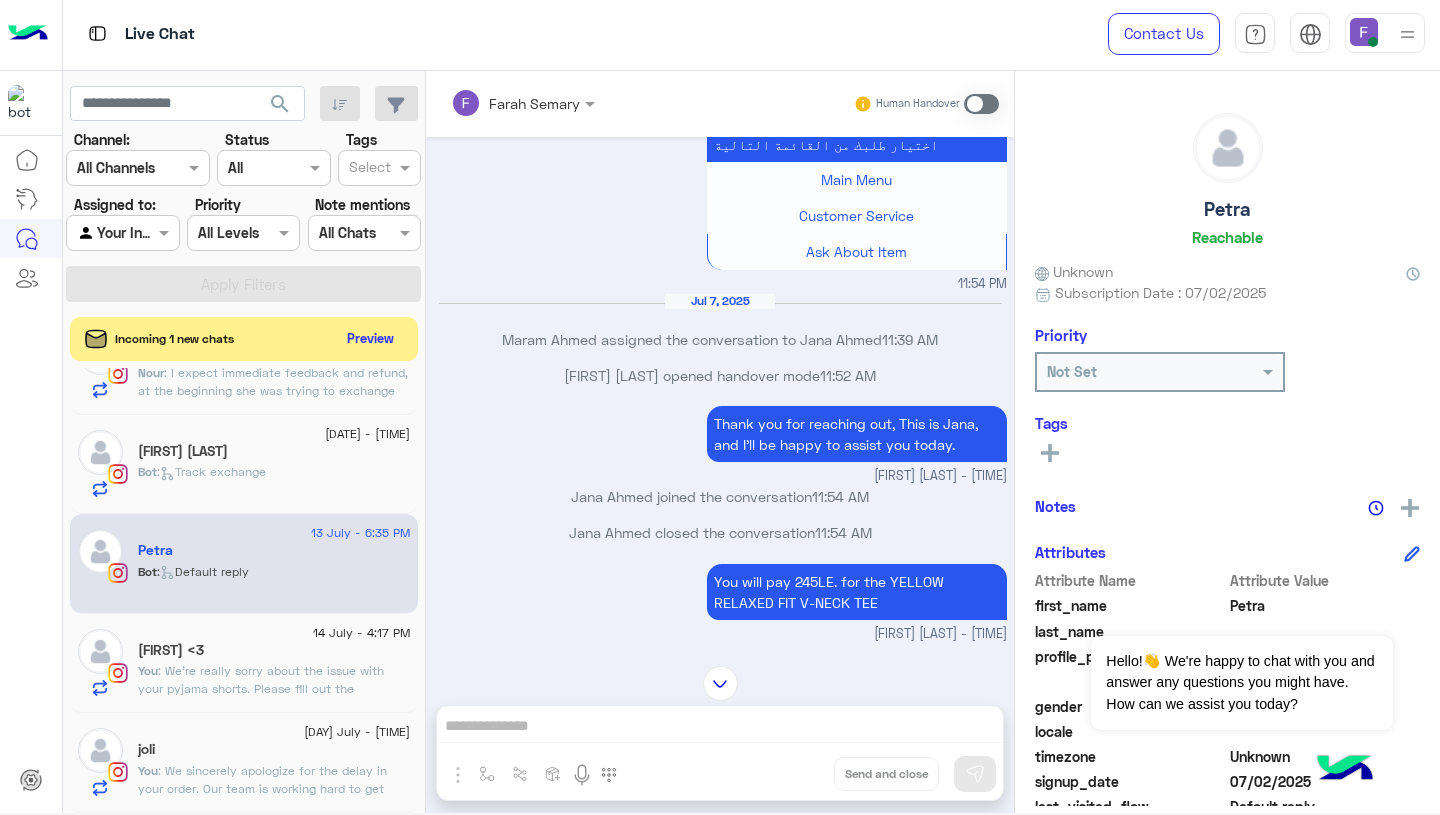 scroll, scrollTop: 2158, scrollLeft: 0, axis: vertical 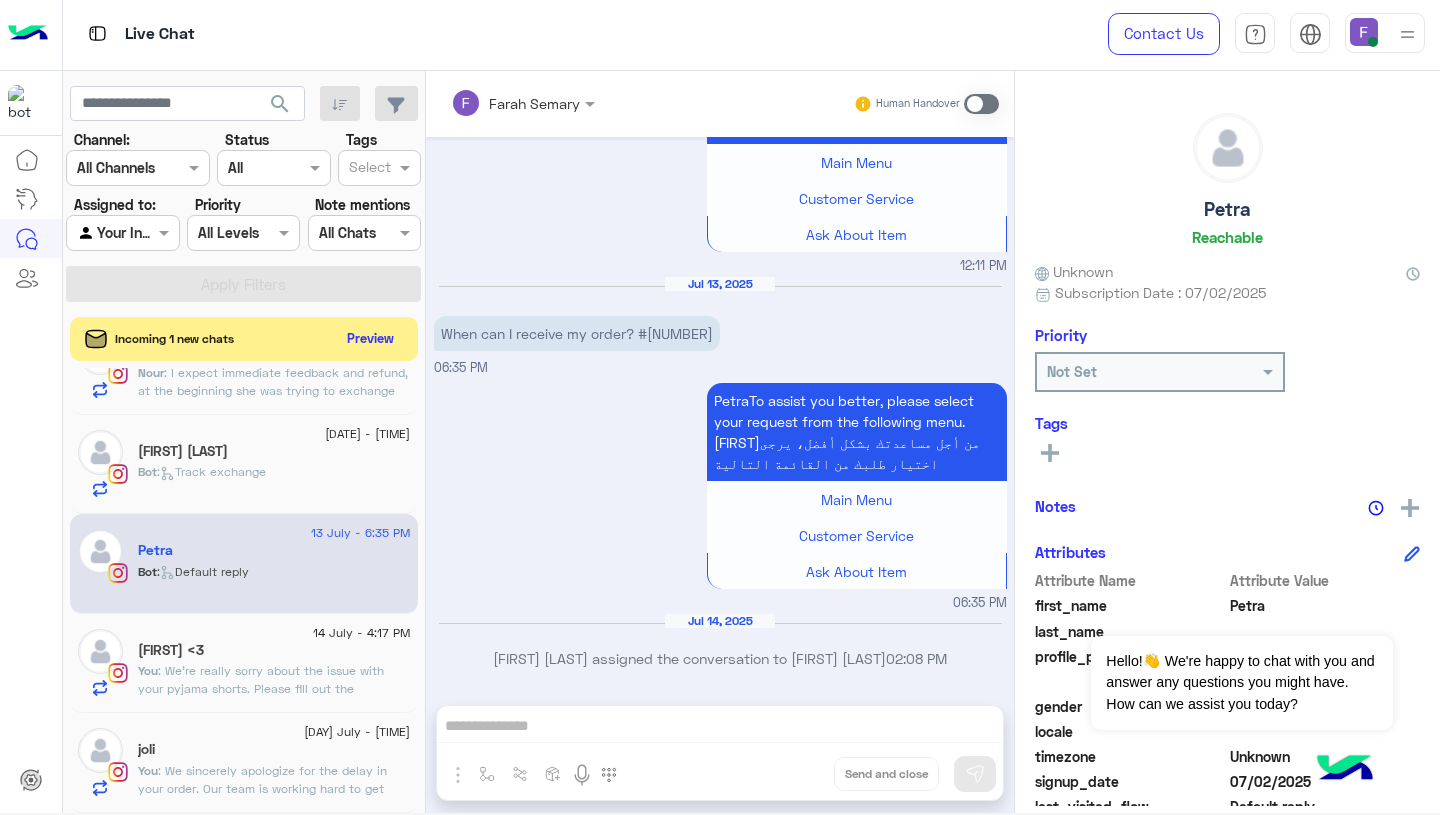 click on "When can I receive my order? #107955" at bounding box center (577, 333) 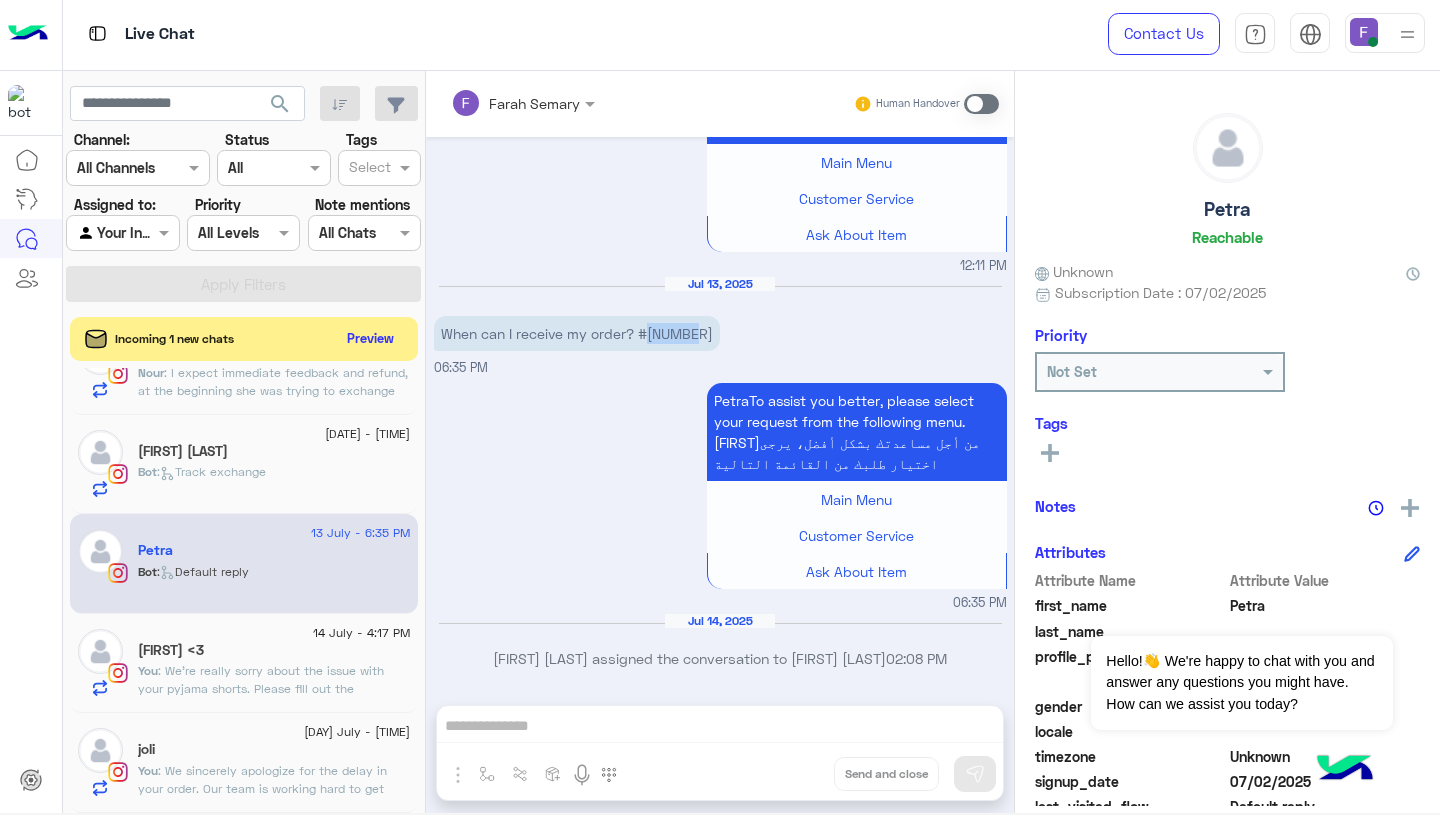 copy on "107955" 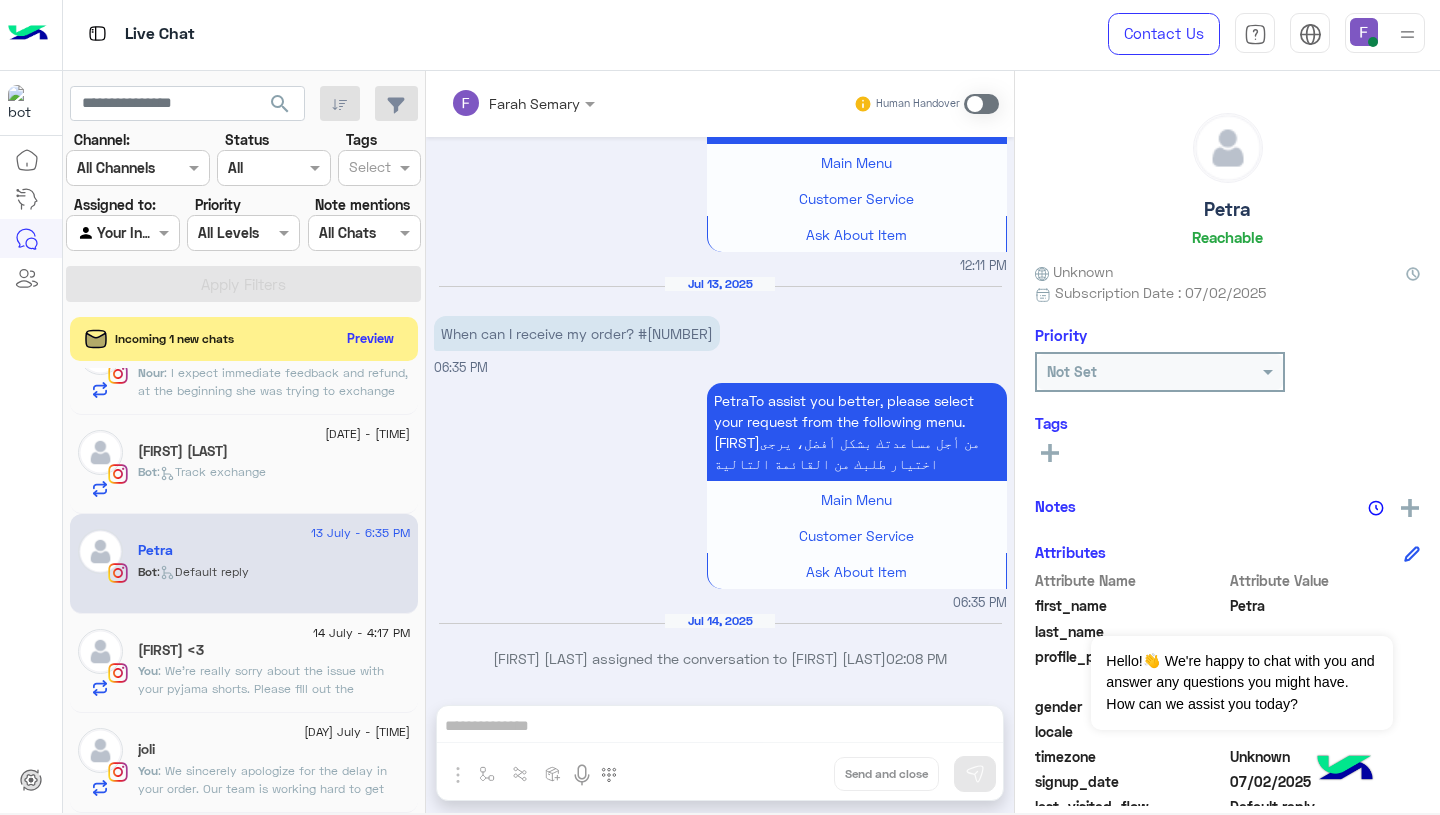 click at bounding box center [981, 104] 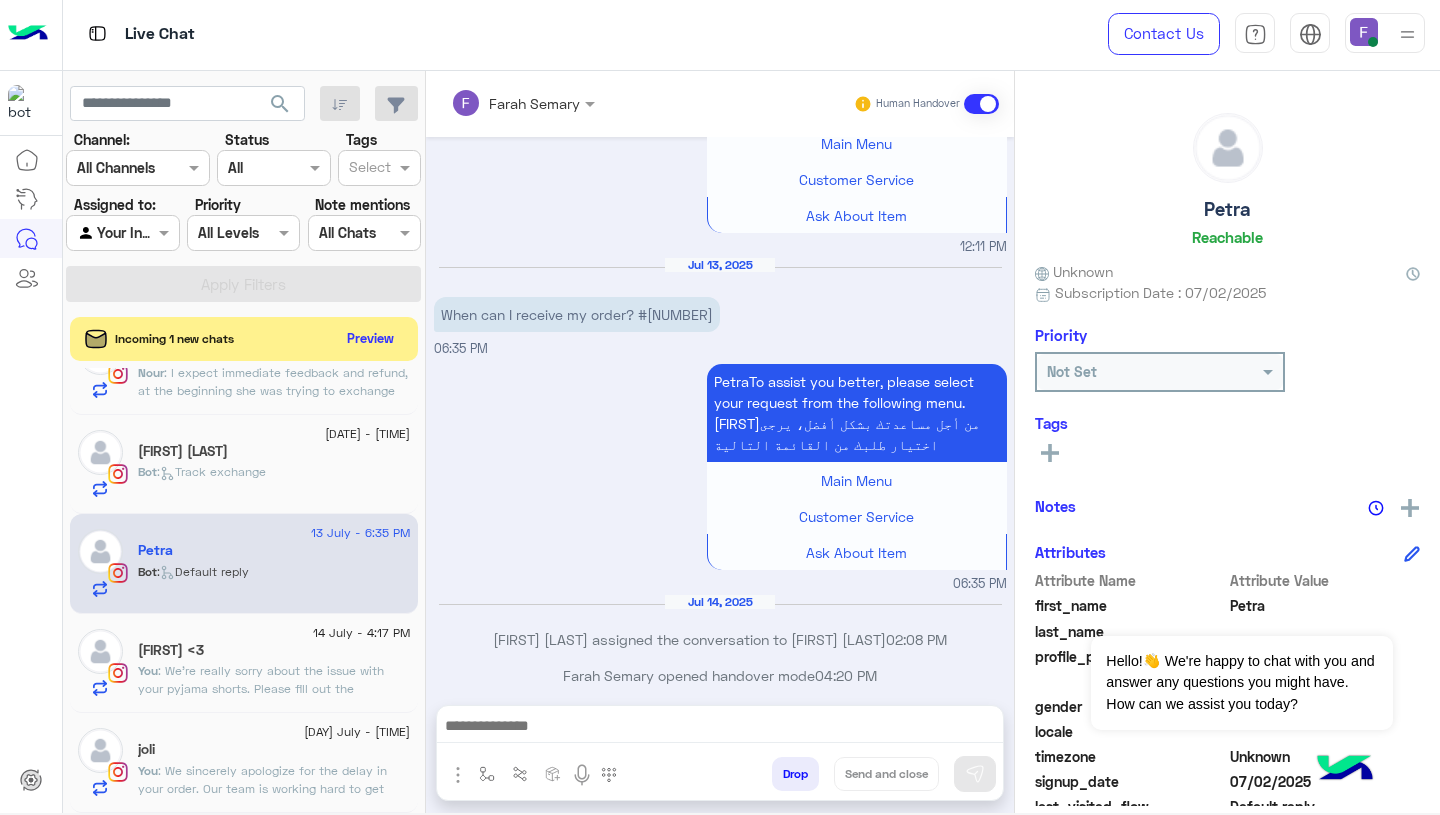 scroll, scrollTop: 2195, scrollLeft: 0, axis: vertical 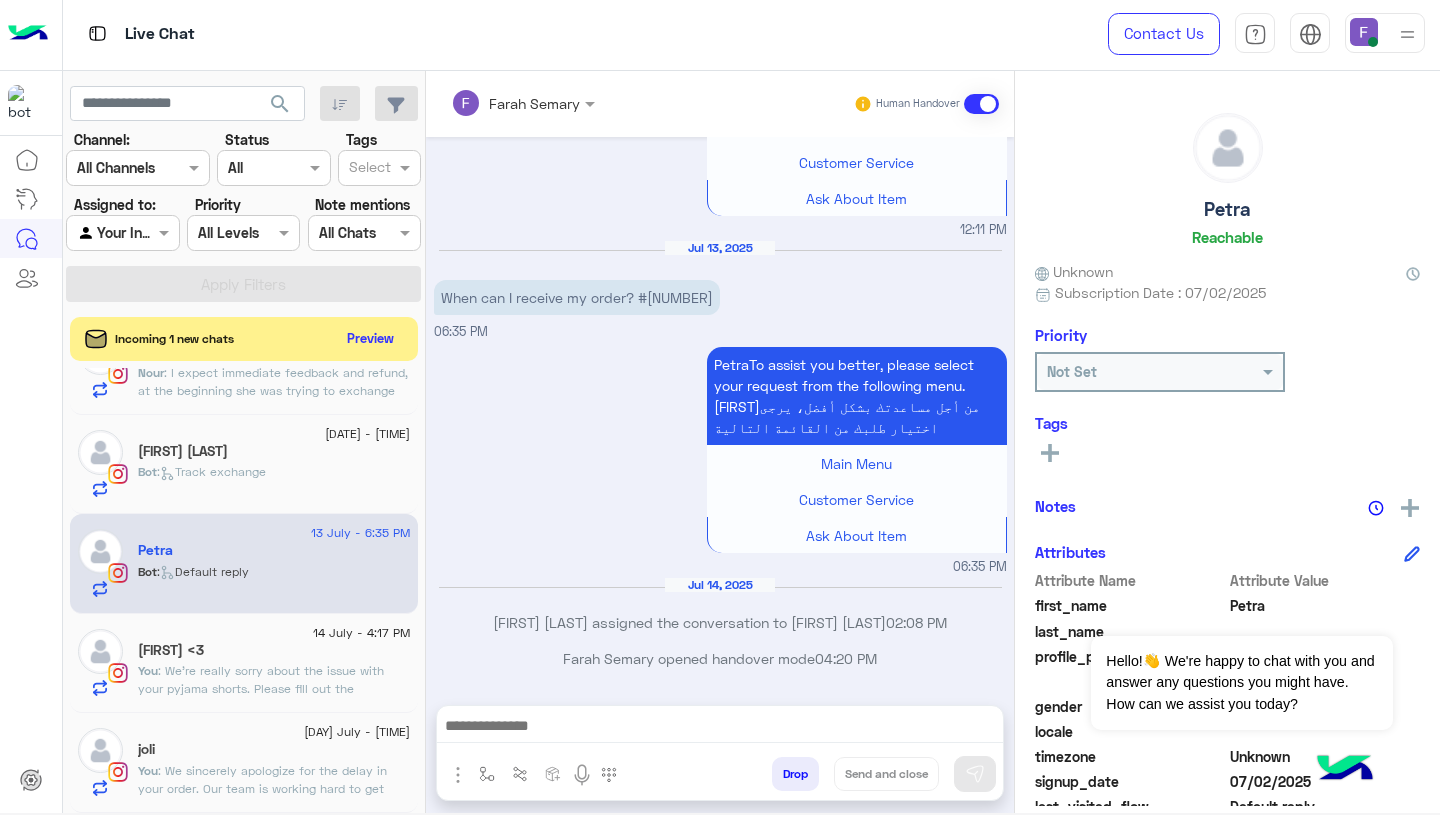 click at bounding box center (720, 728) 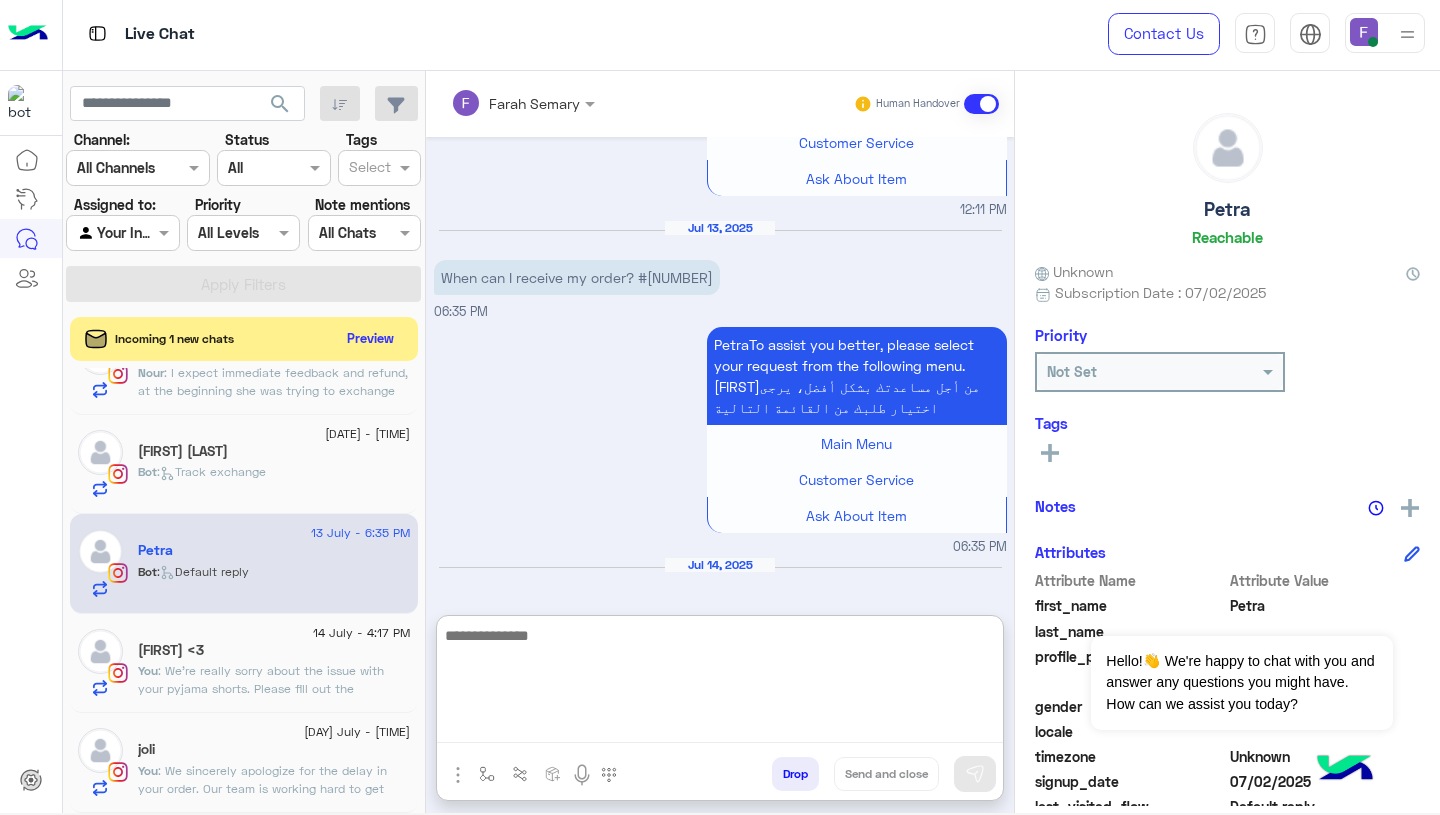 paste on "**********" 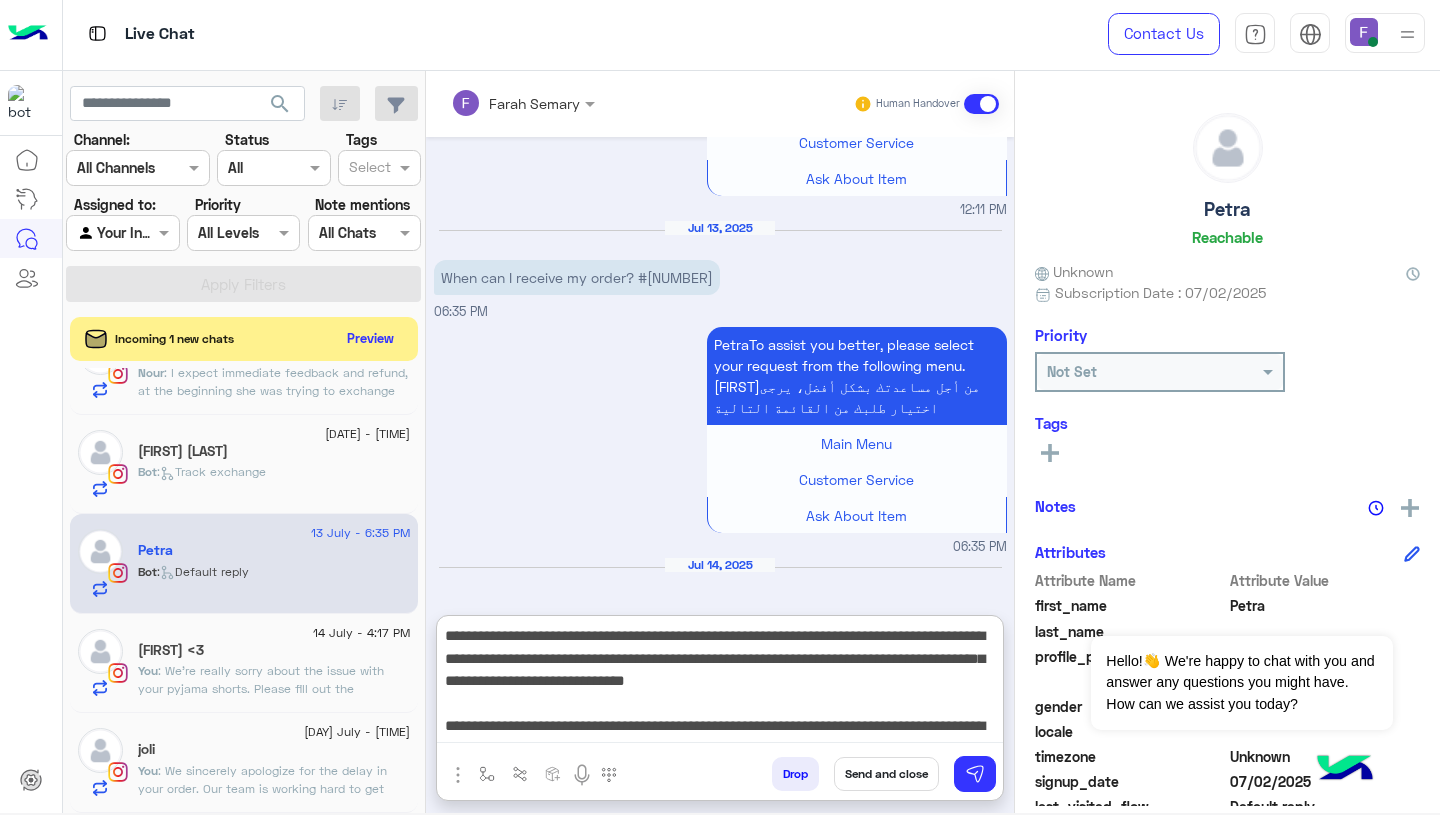 scroll, scrollTop: 173, scrollLeft: 0, axis: vertical 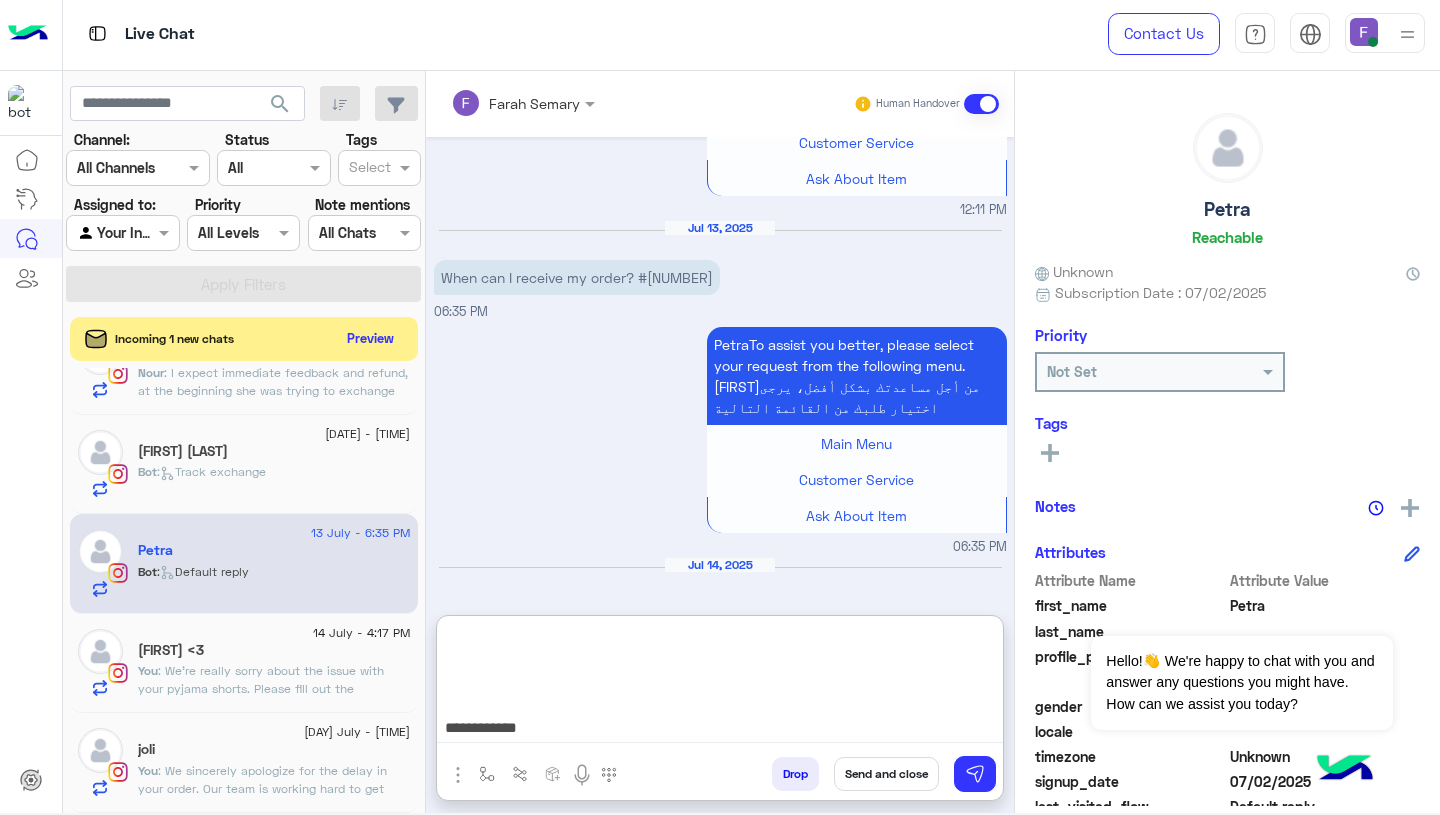 click on "**********" at bounding box center (720, 683) 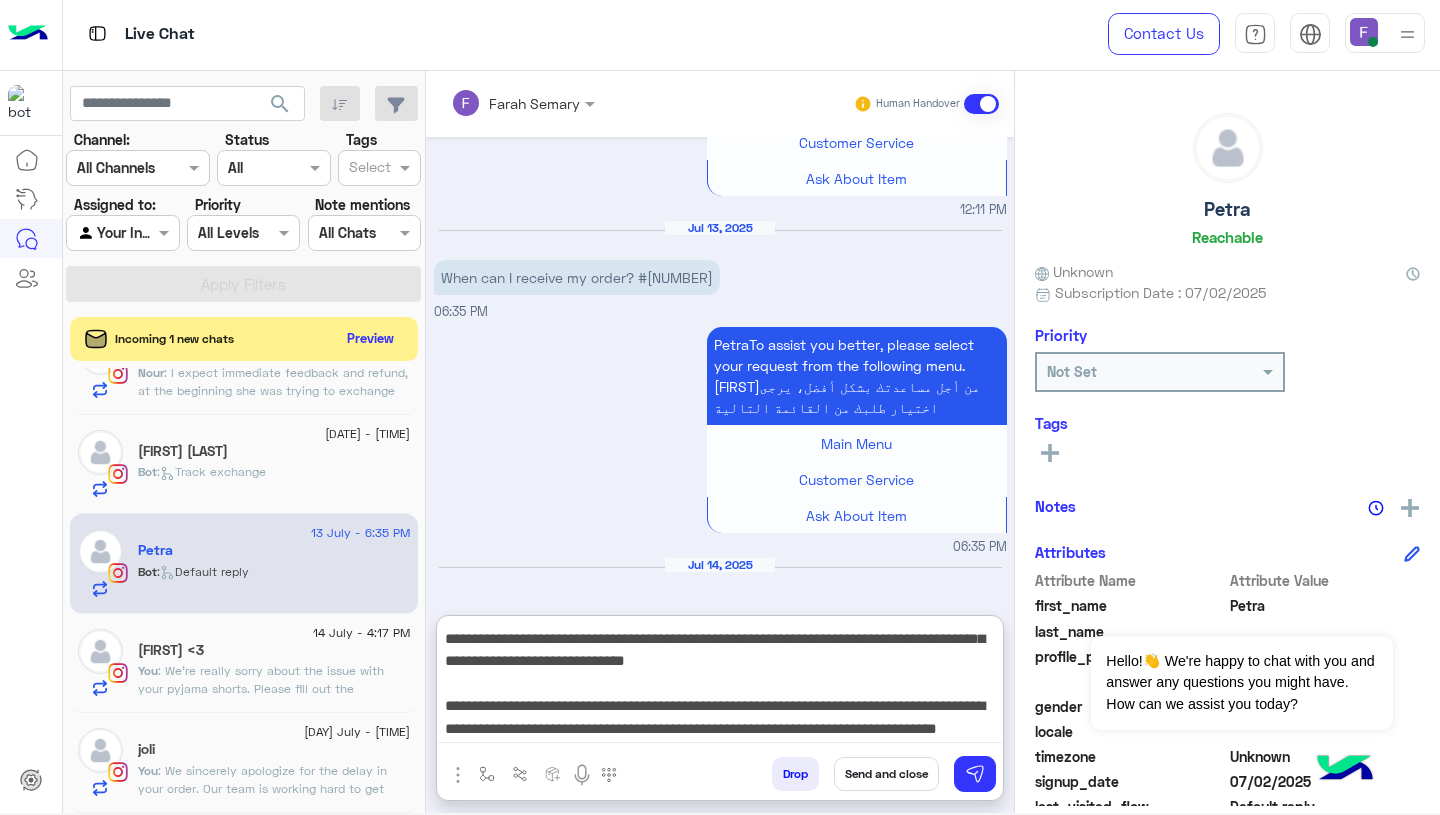 scroll, scrollTop: 0, scrollLeft: 0, axis: both 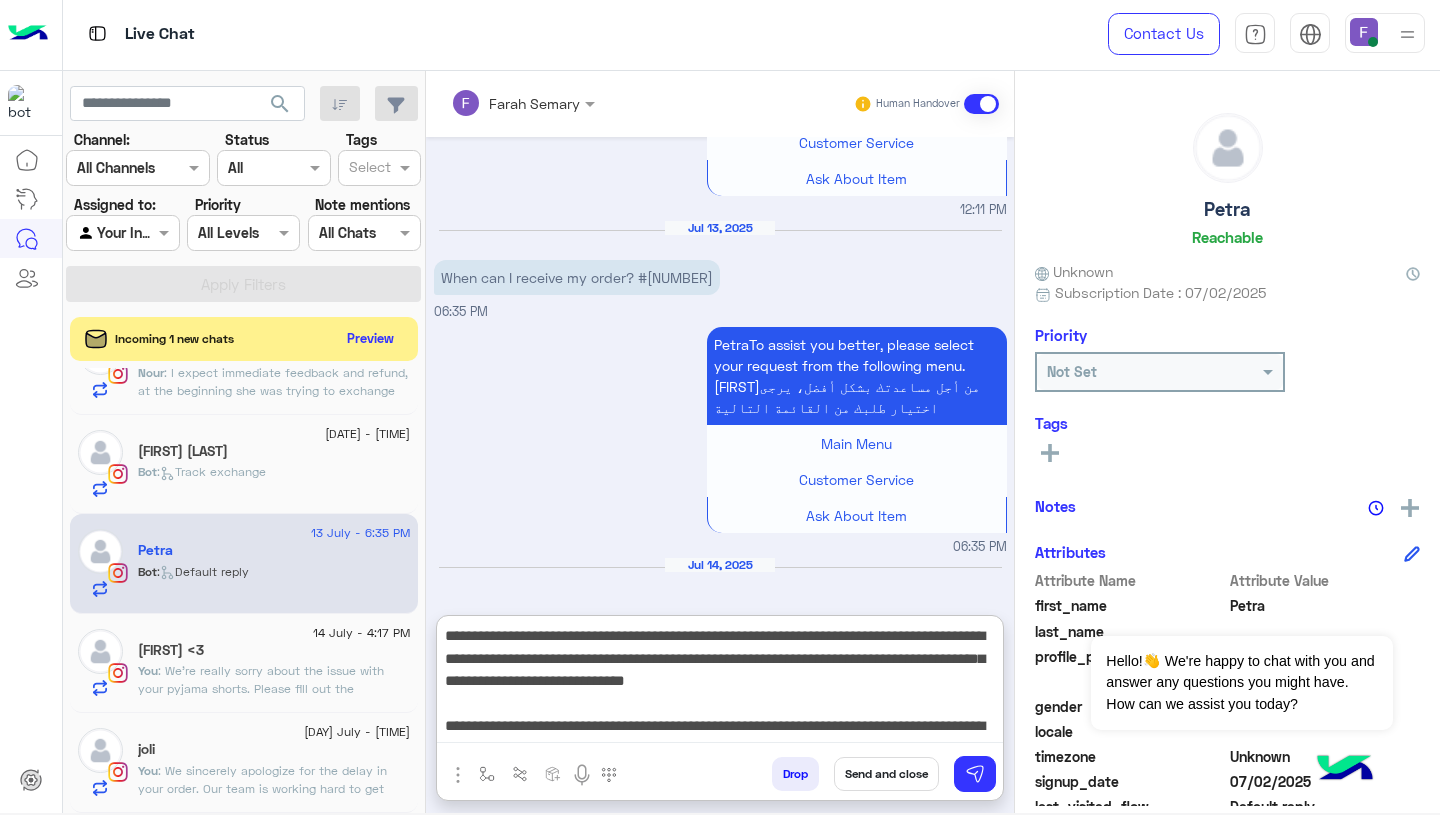 click on "**********" at bounding box center [720, 683] 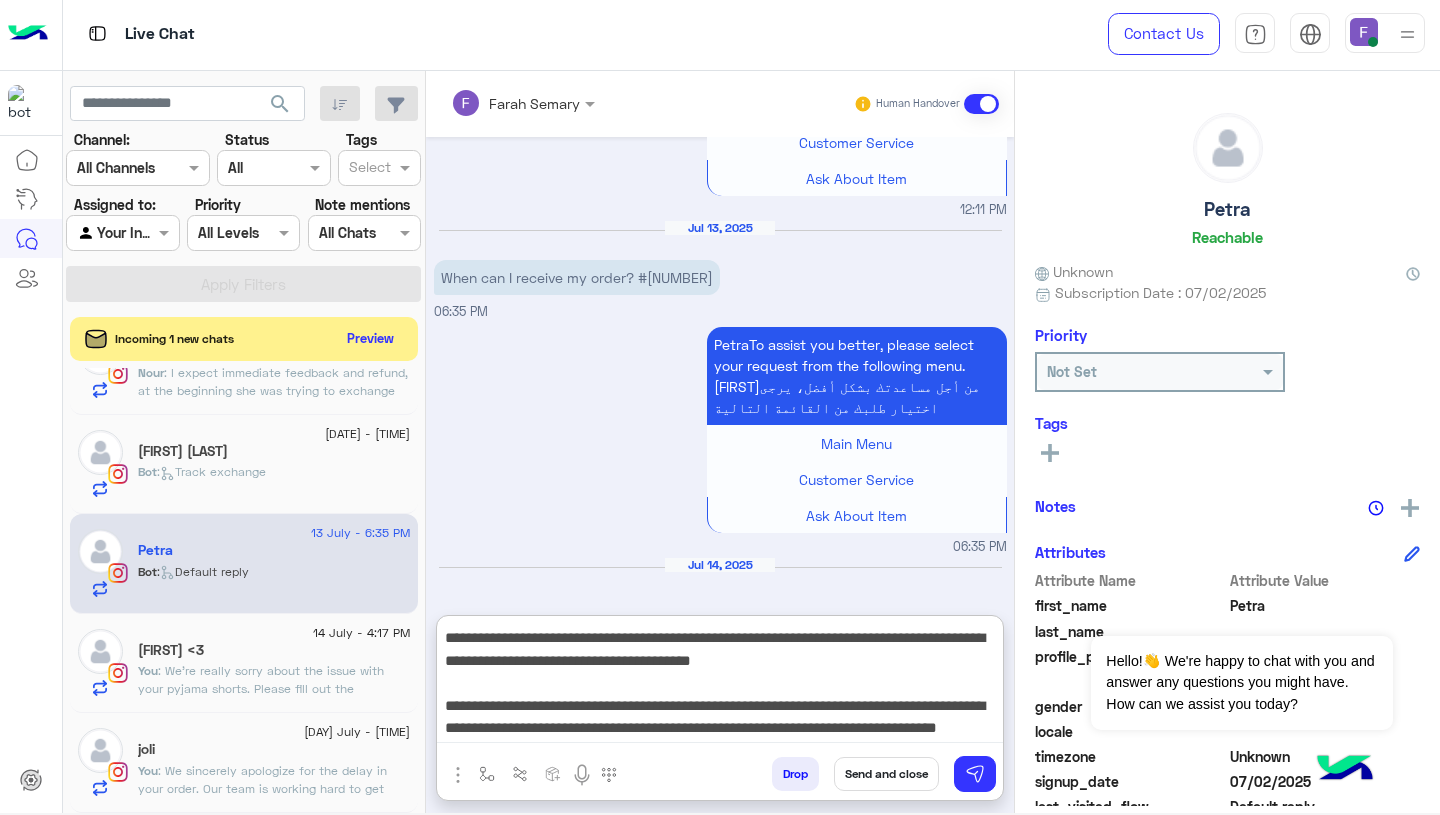 scroll, scrollTop: 127, scrollLeft: 0, axis: vertical 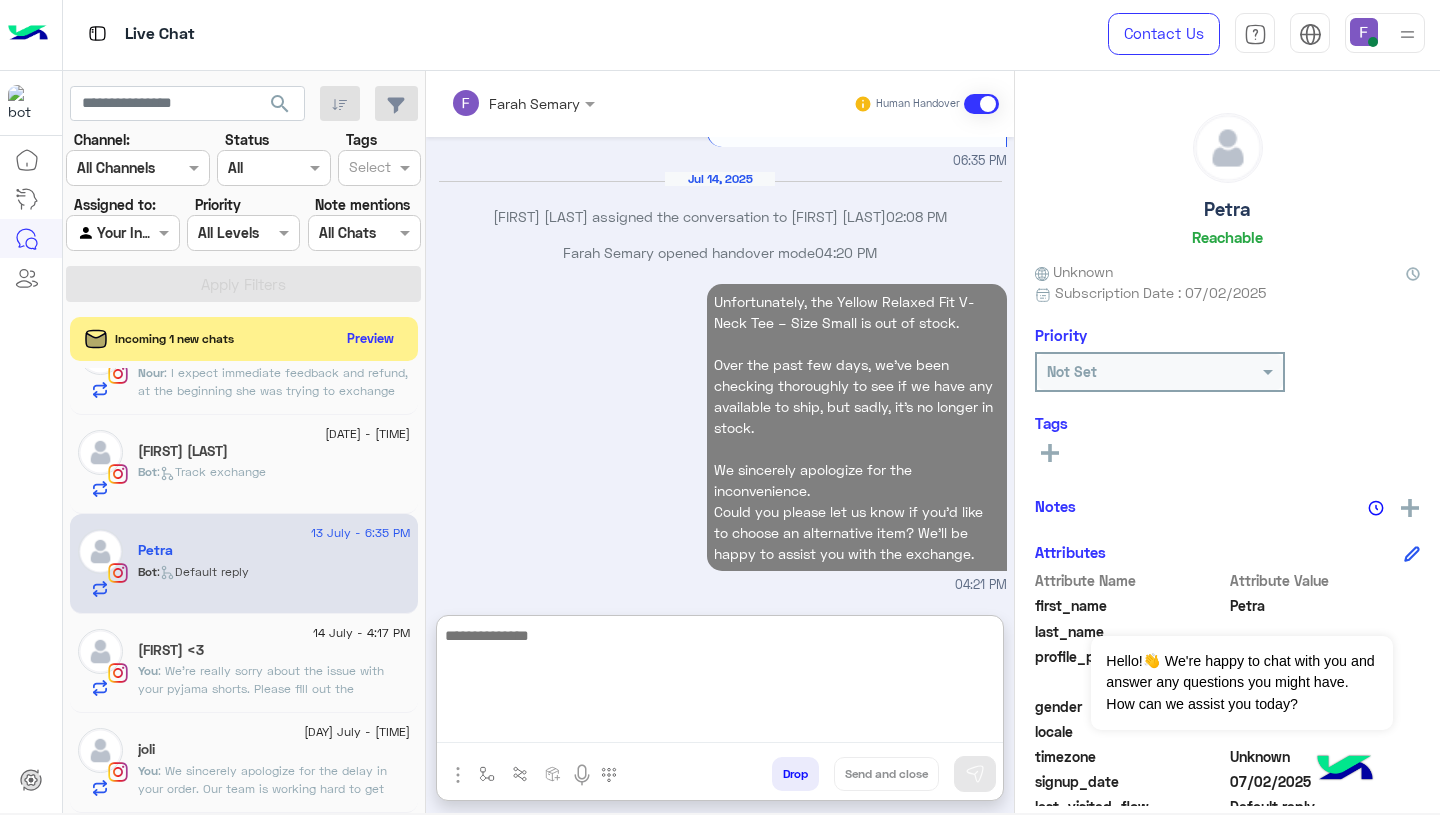 click on "Unfortunately, the Yellow Relaxed Fit V-Neck Tee – Size Small is out of stock.  Over the past few days, we’ve been checking thoroughly to see if we have any available to ship, but sadly, it’s no longer in stock. We sincerely apologize for the inconvenience.  Could you please let us know if you’d like to choose an alternative item? We’ll be happy to assist you with the exchange.   04:21 PM" at bounding box center [720, 437] 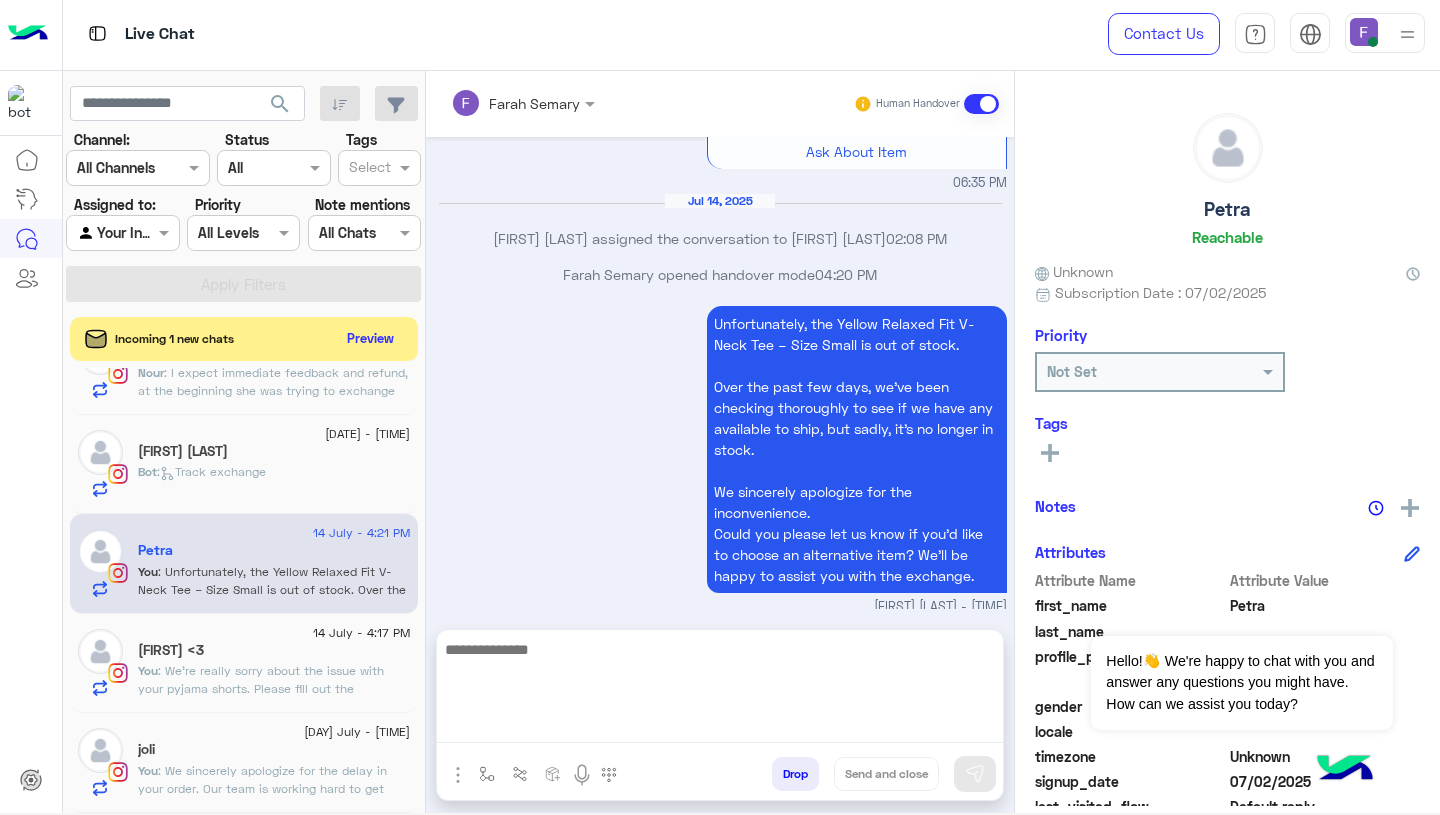 scroll, scrollTop: 2547, scrollLeft: 0, axis: vertical 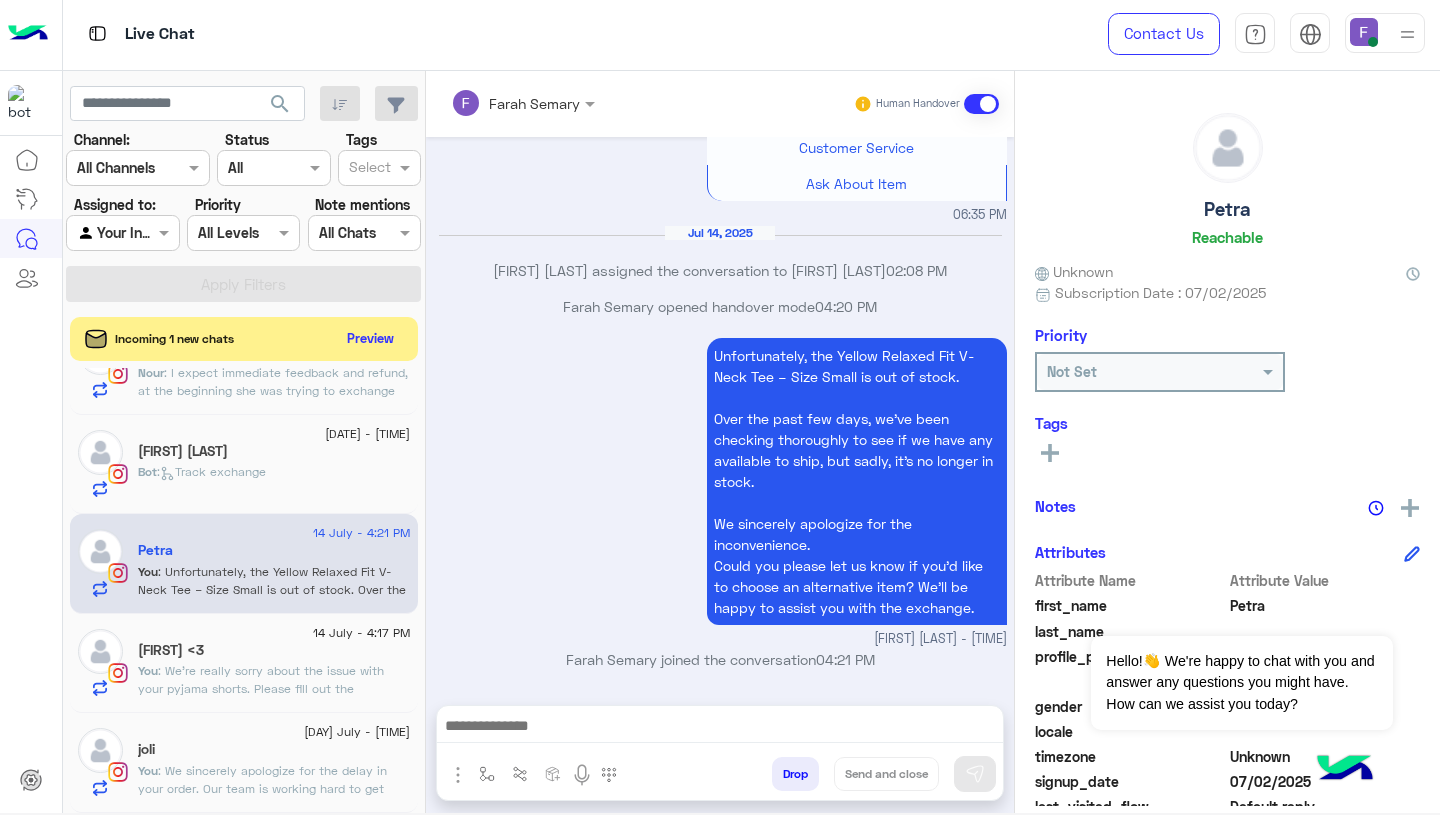 click on ": We sincerely apologize for the delay in your order.
Our team is working hard to get everything back on track, and we truly appreciate your patience during this time.
You will receive an update from us very soon regarding your order.
Thank you for your understanding and continued support ,we're here for any questions you may have." 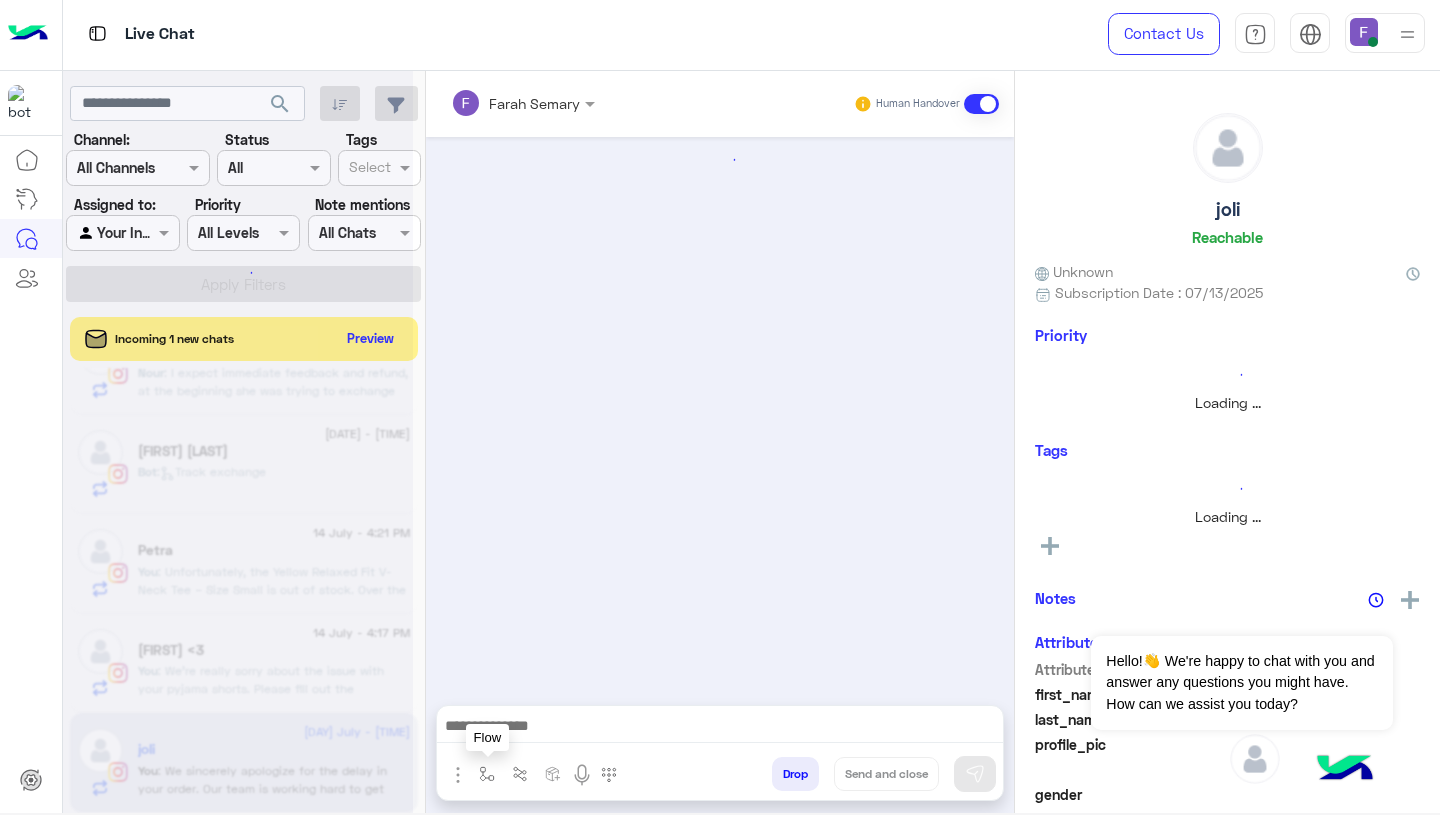 click at bounding box center [487, 774] 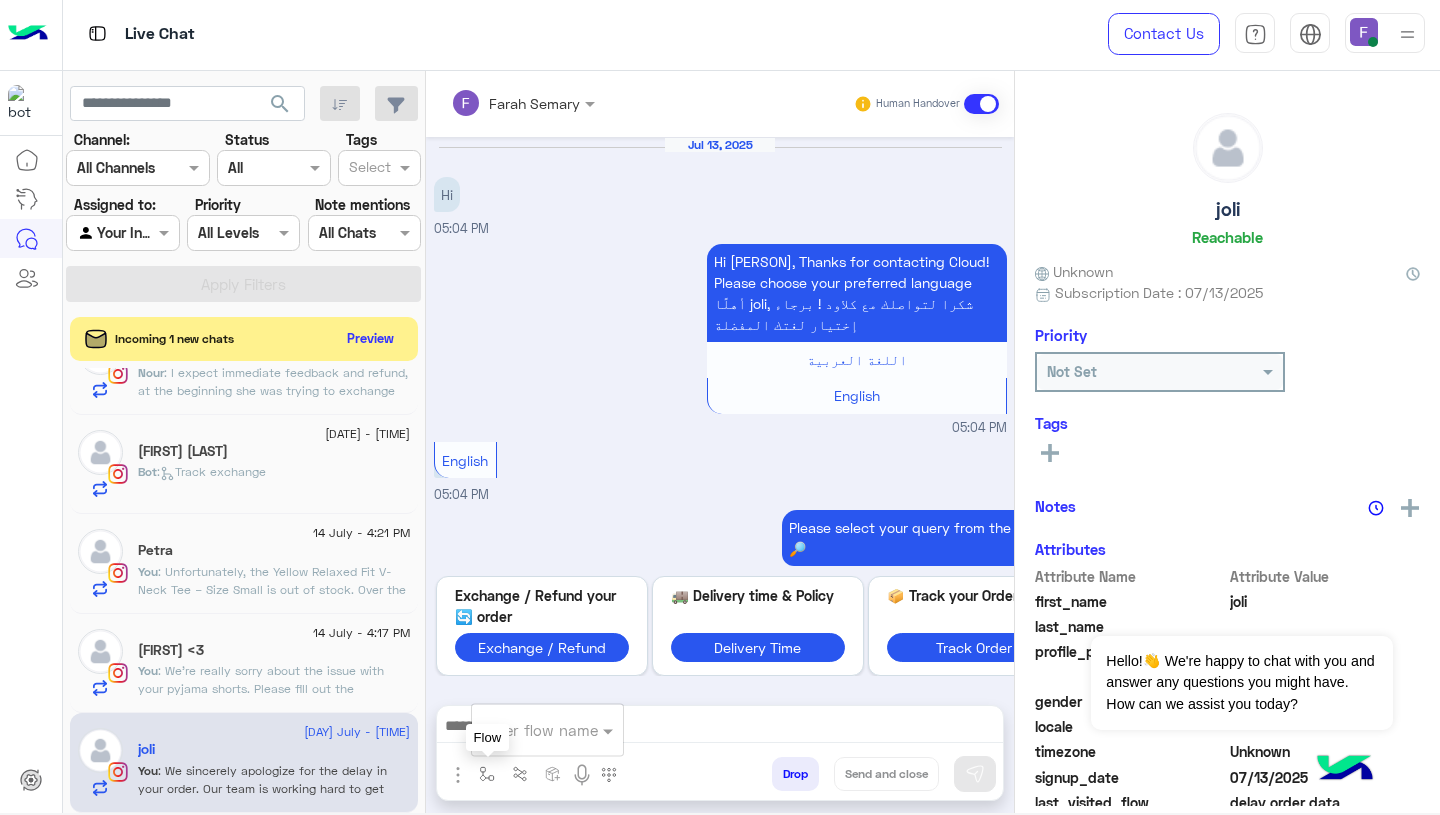 scroll, scrollTop: 1597, scrollLeft: 0, axis: vertical 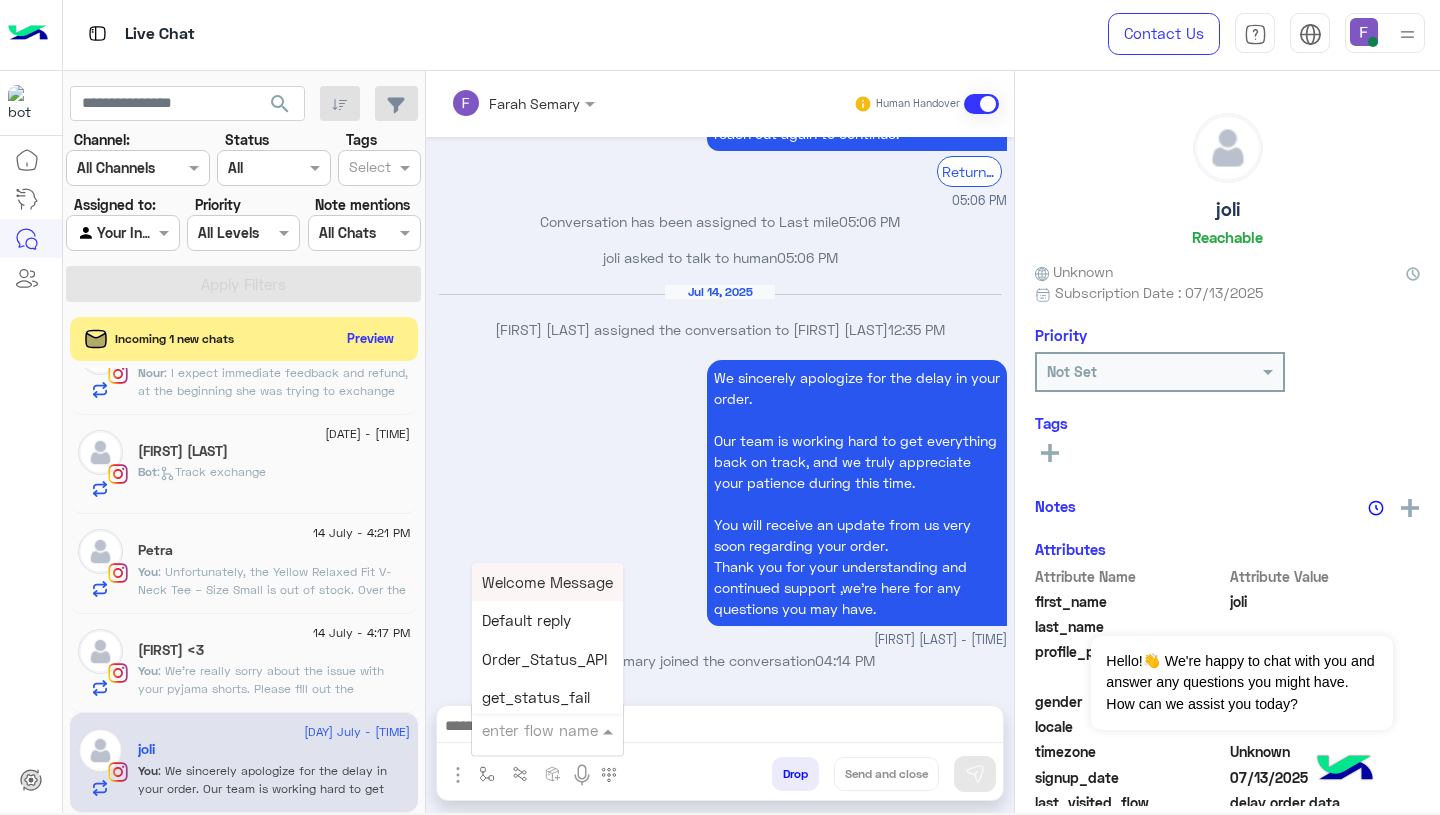 click at bounding box center [523, 730] 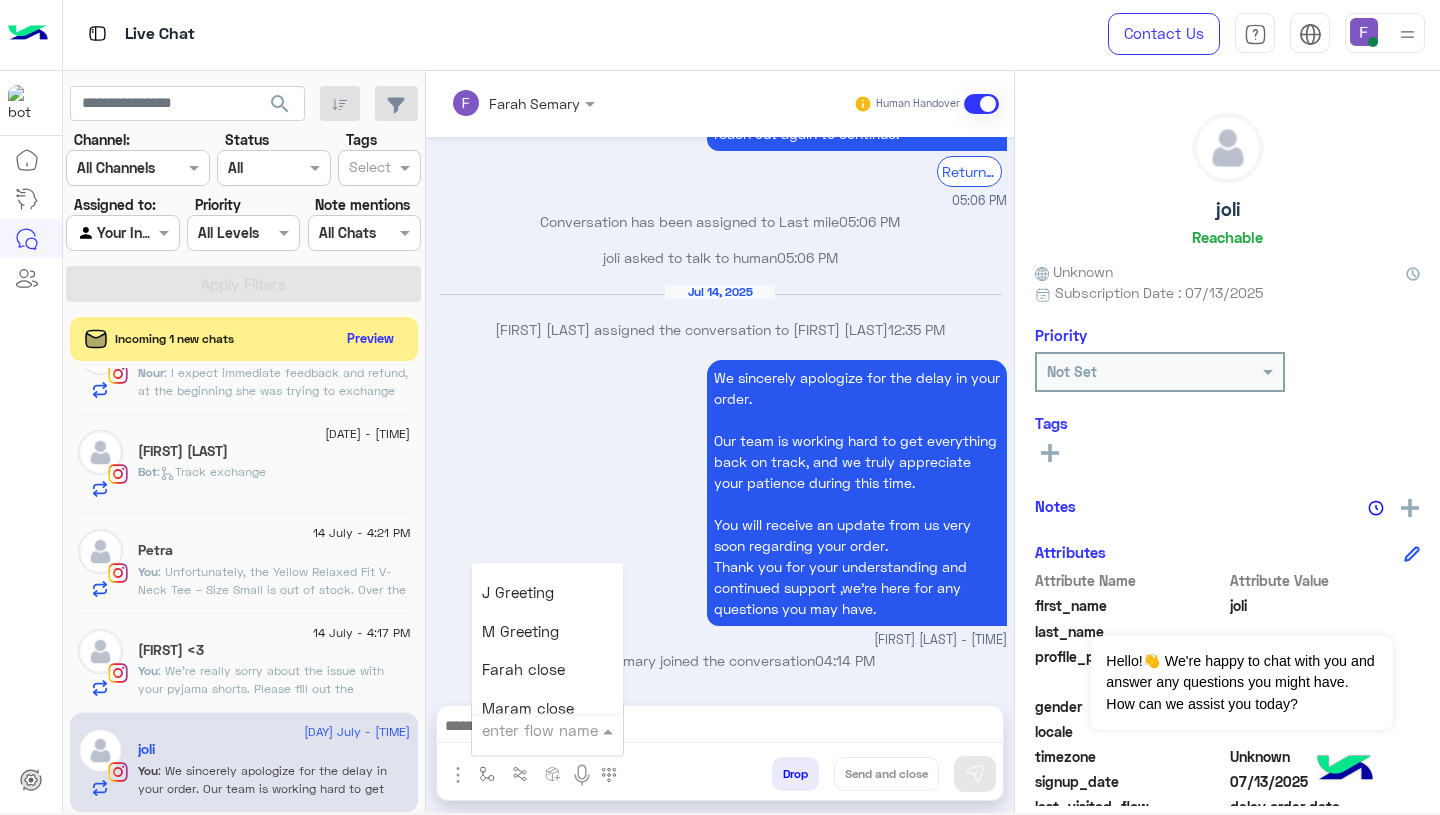 scroll, scrollTop: 2320, scrollLeft: 0, axis: vertical 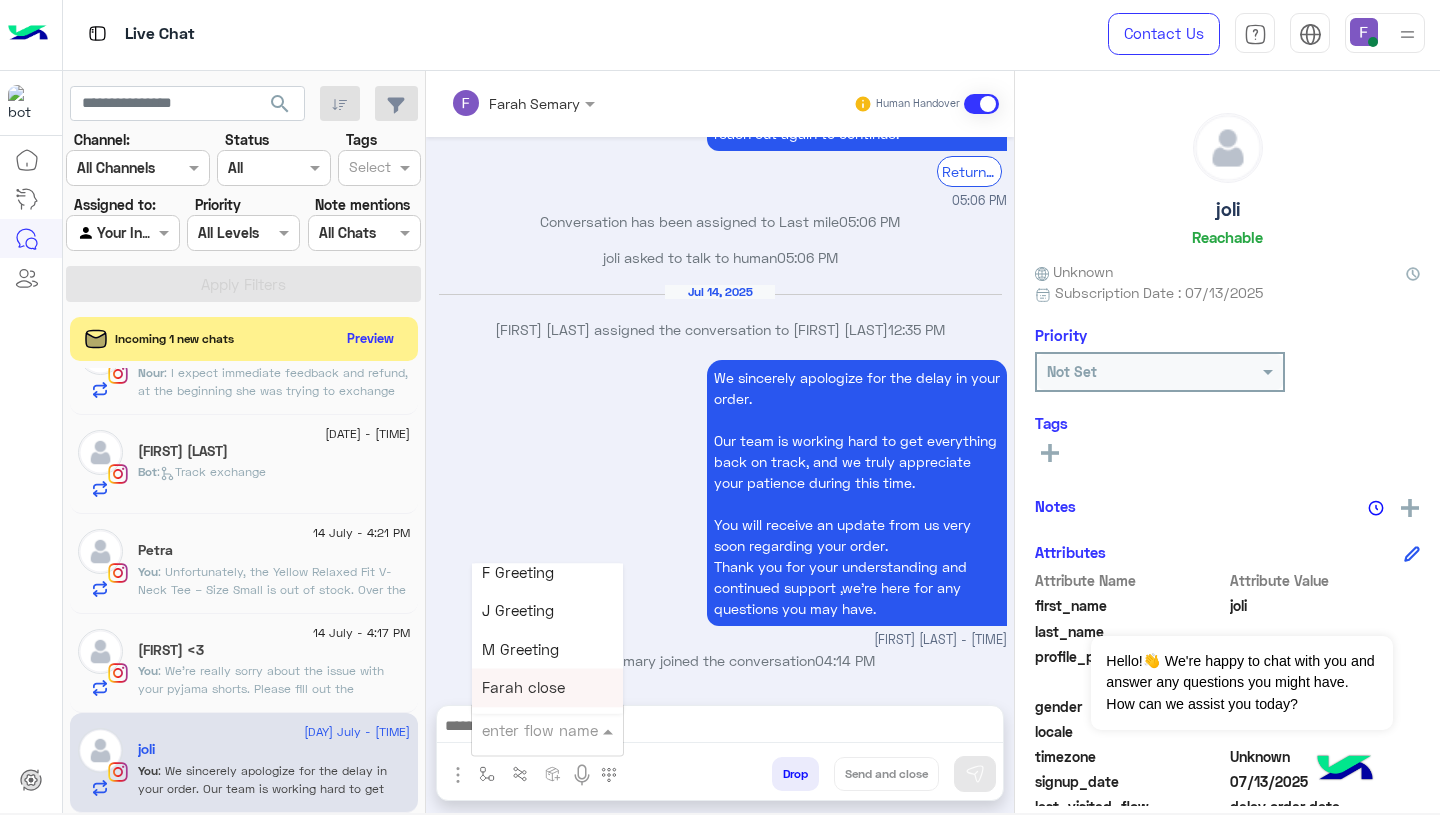 click on "Farah close" at bounding box center [523, 688] 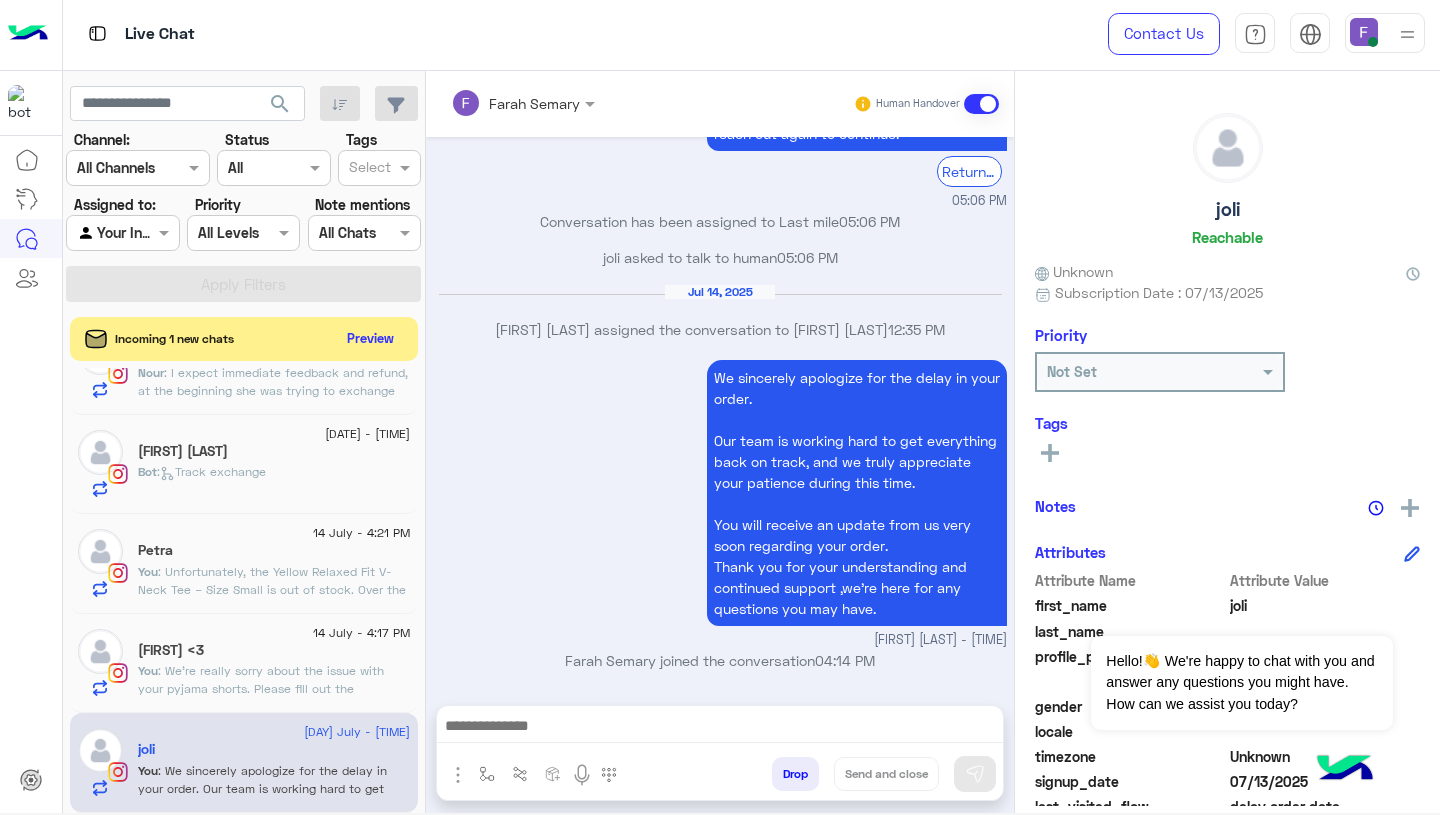 type on "**********" 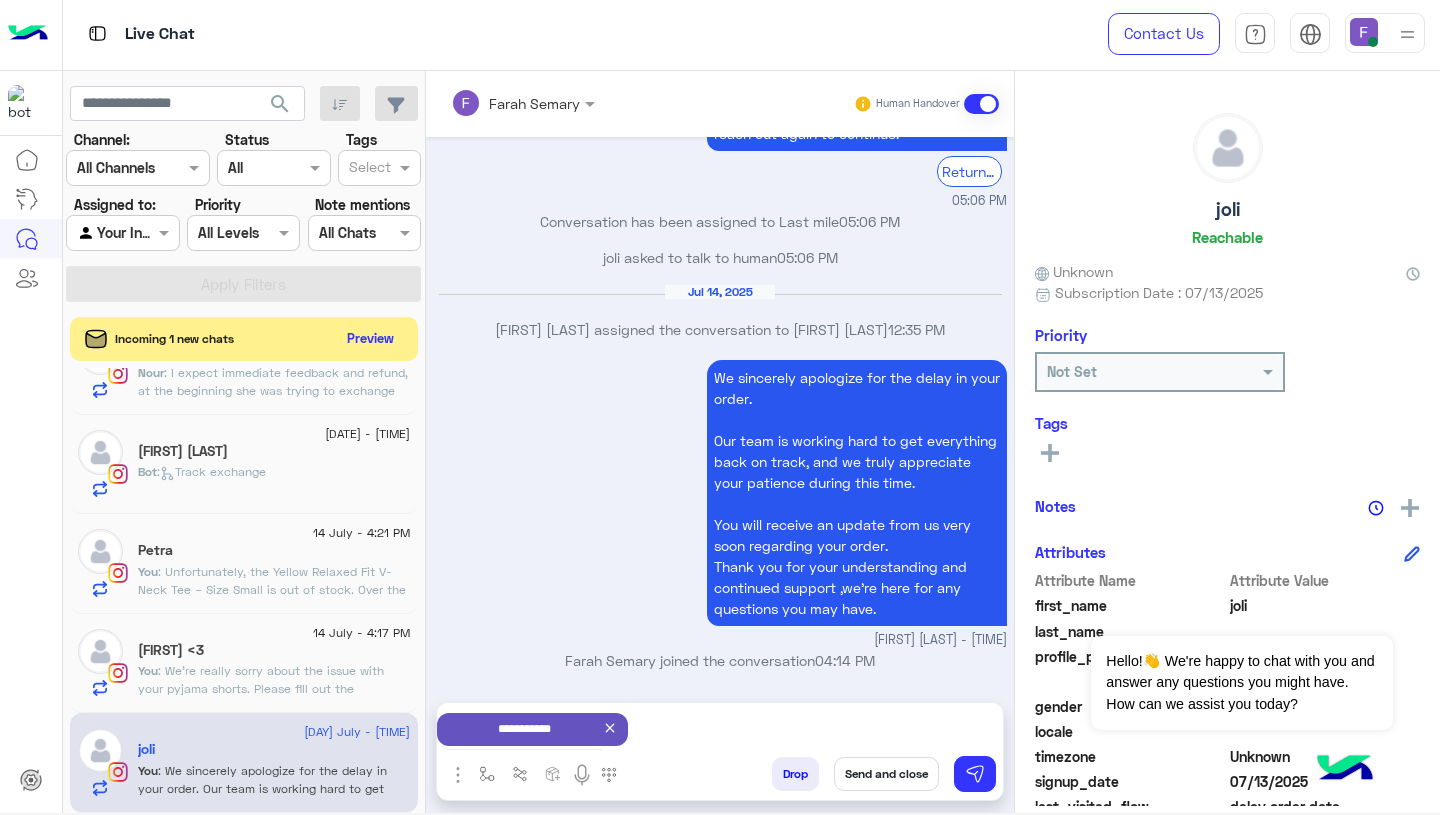 click on "Send and close" at bounding box center [886, 774] 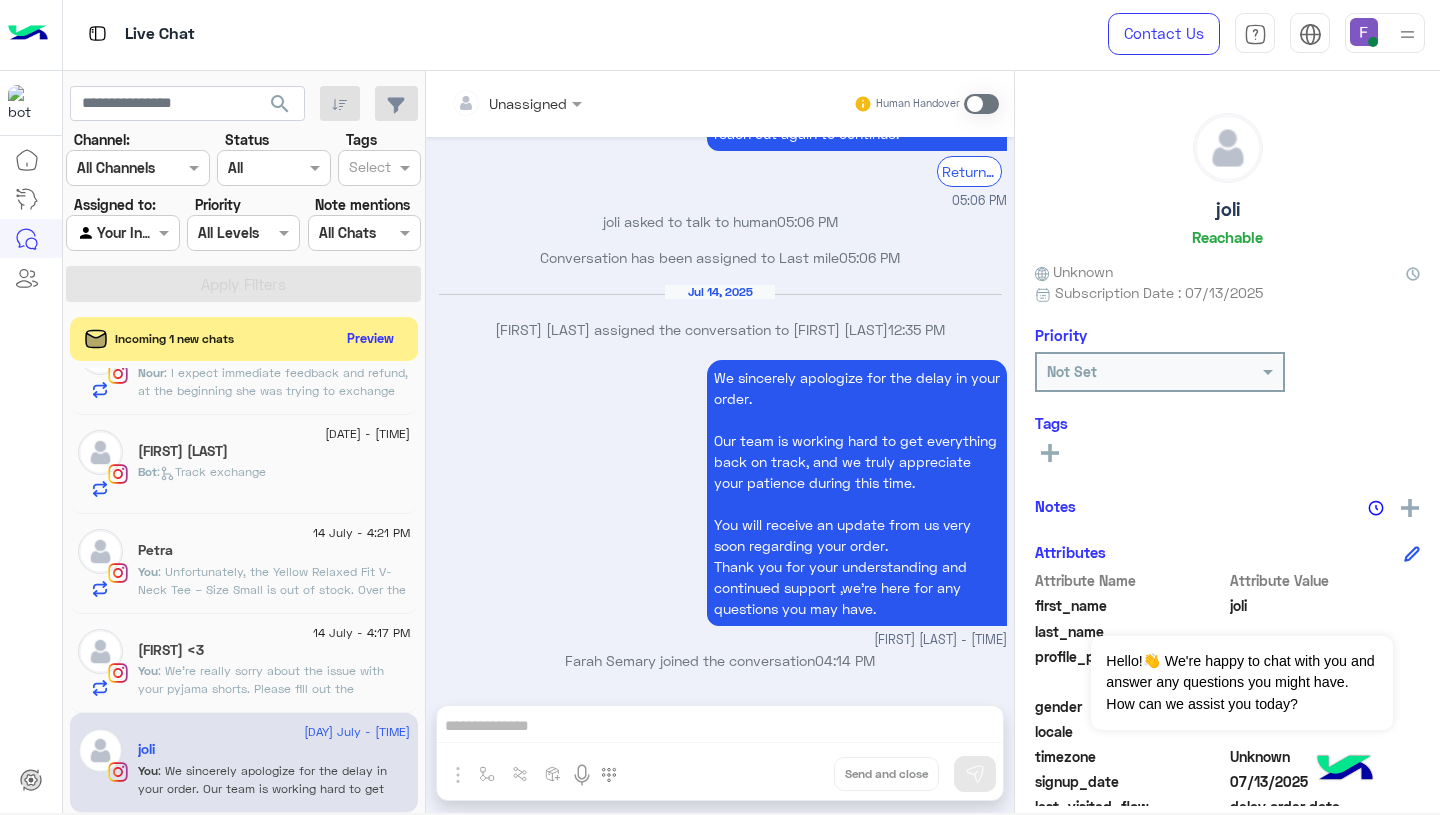 scroll, scrollTop: 1634, scrollLeft: 0, axis: vertical 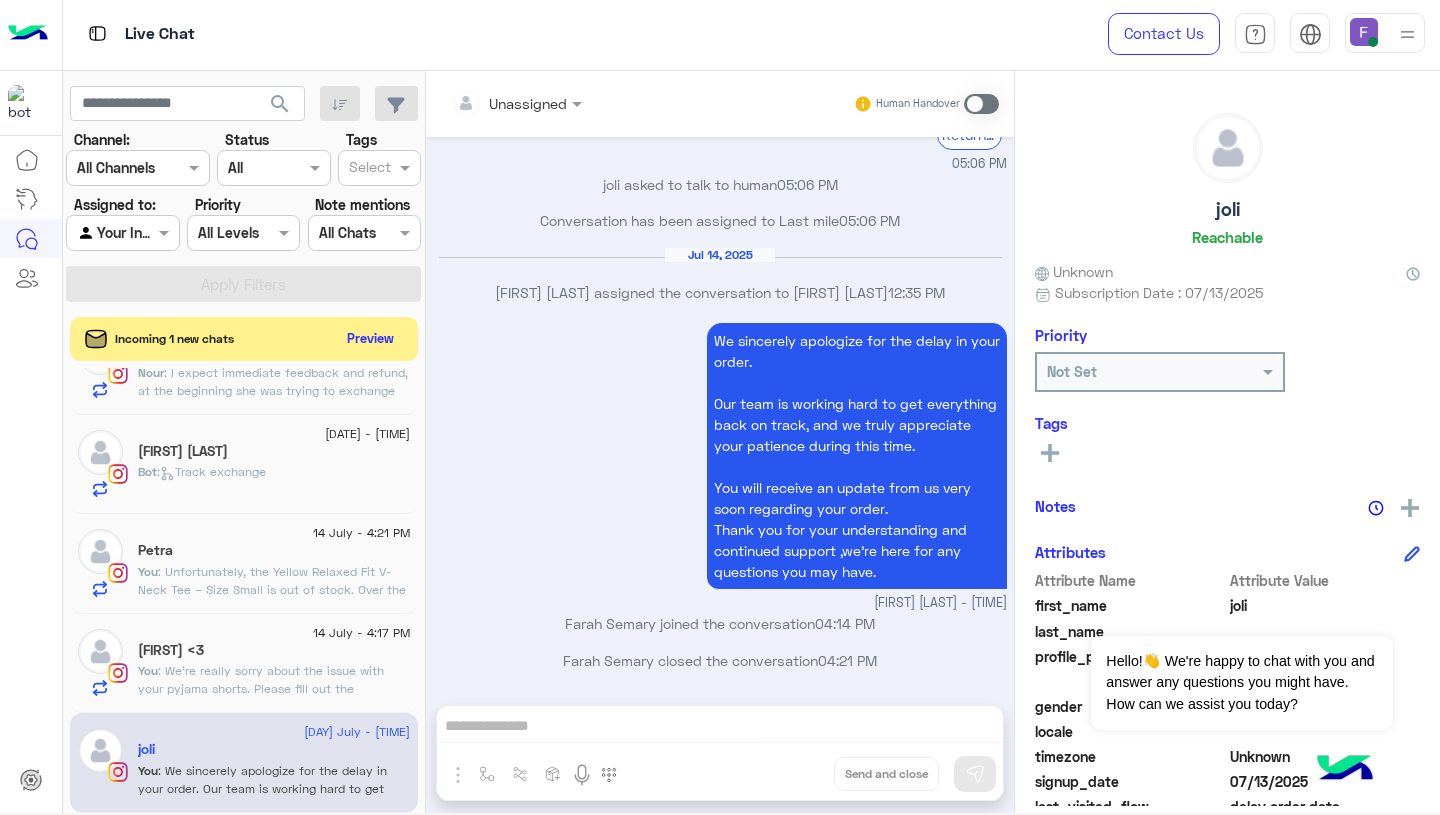 click on ": We're really sorry about the issue with your pyjama shorts.
Please fill out the exchange form on our website and select "the item was defected or wrong" as the reason — this way, you won’t be charged any shipping fees.
Let us know if you need any help!" 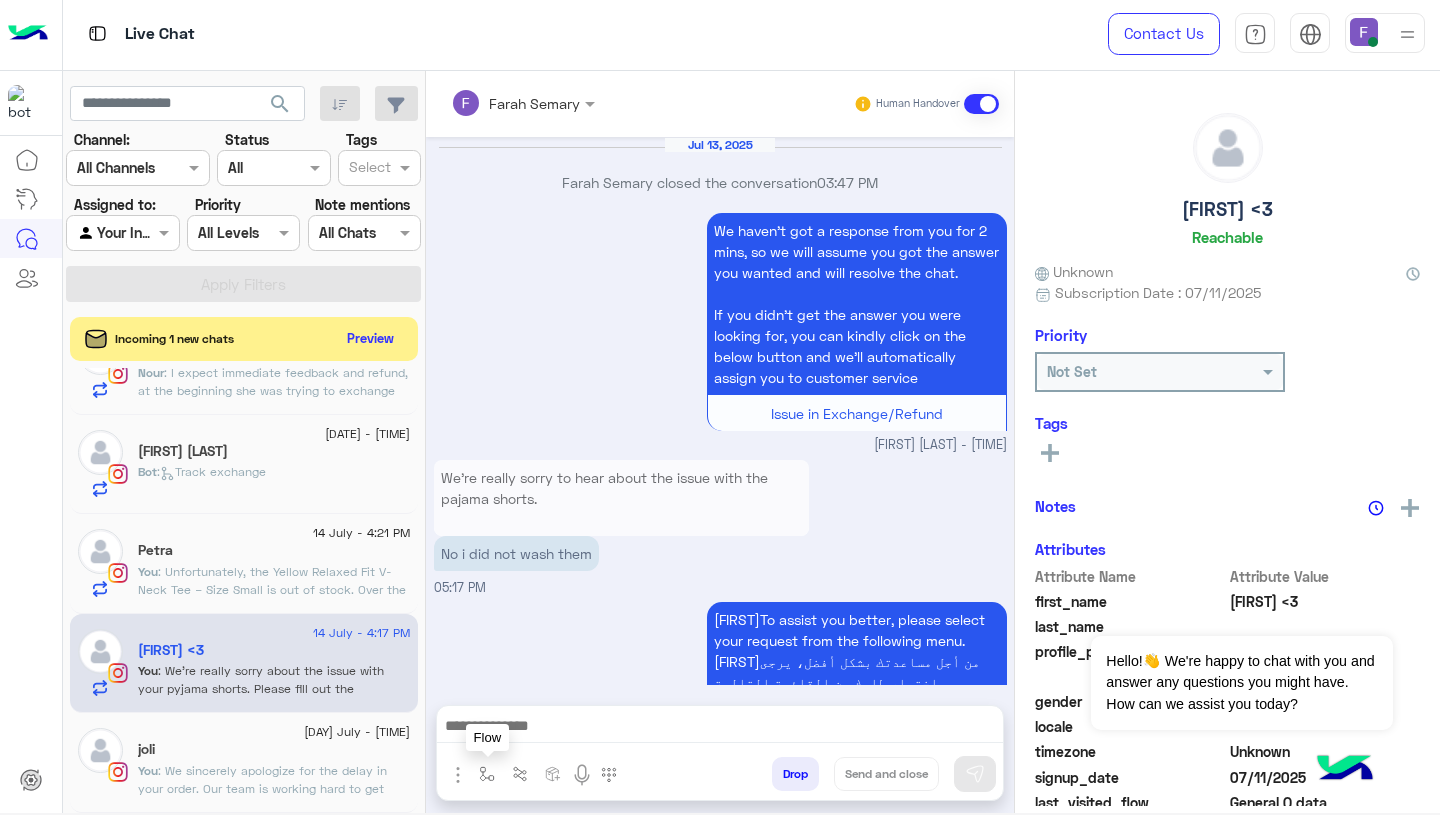 scroll, scrollTop: 2006, scrollLeft: 0, axis: vertical 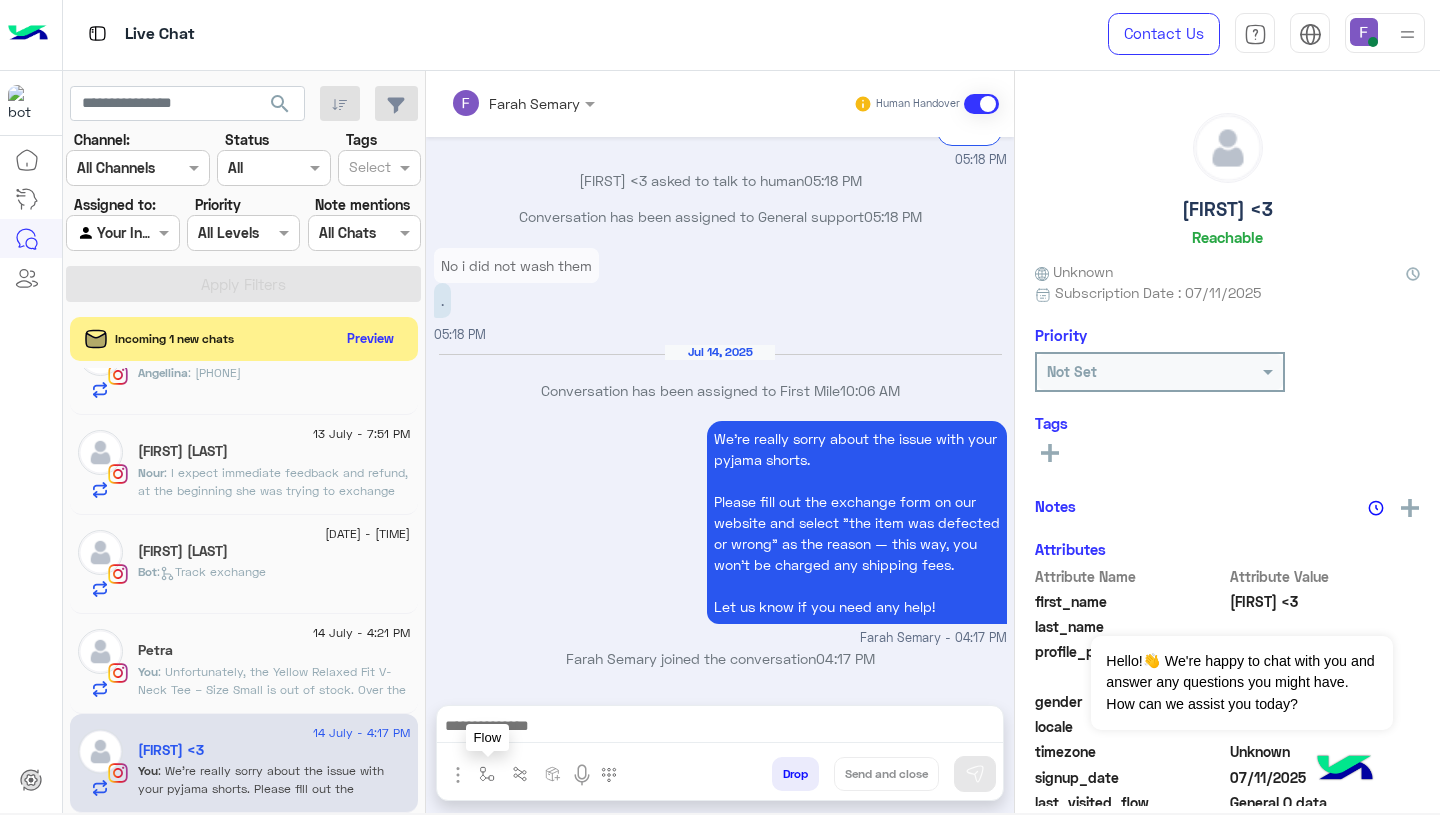 click at bounding box center (487, 774) 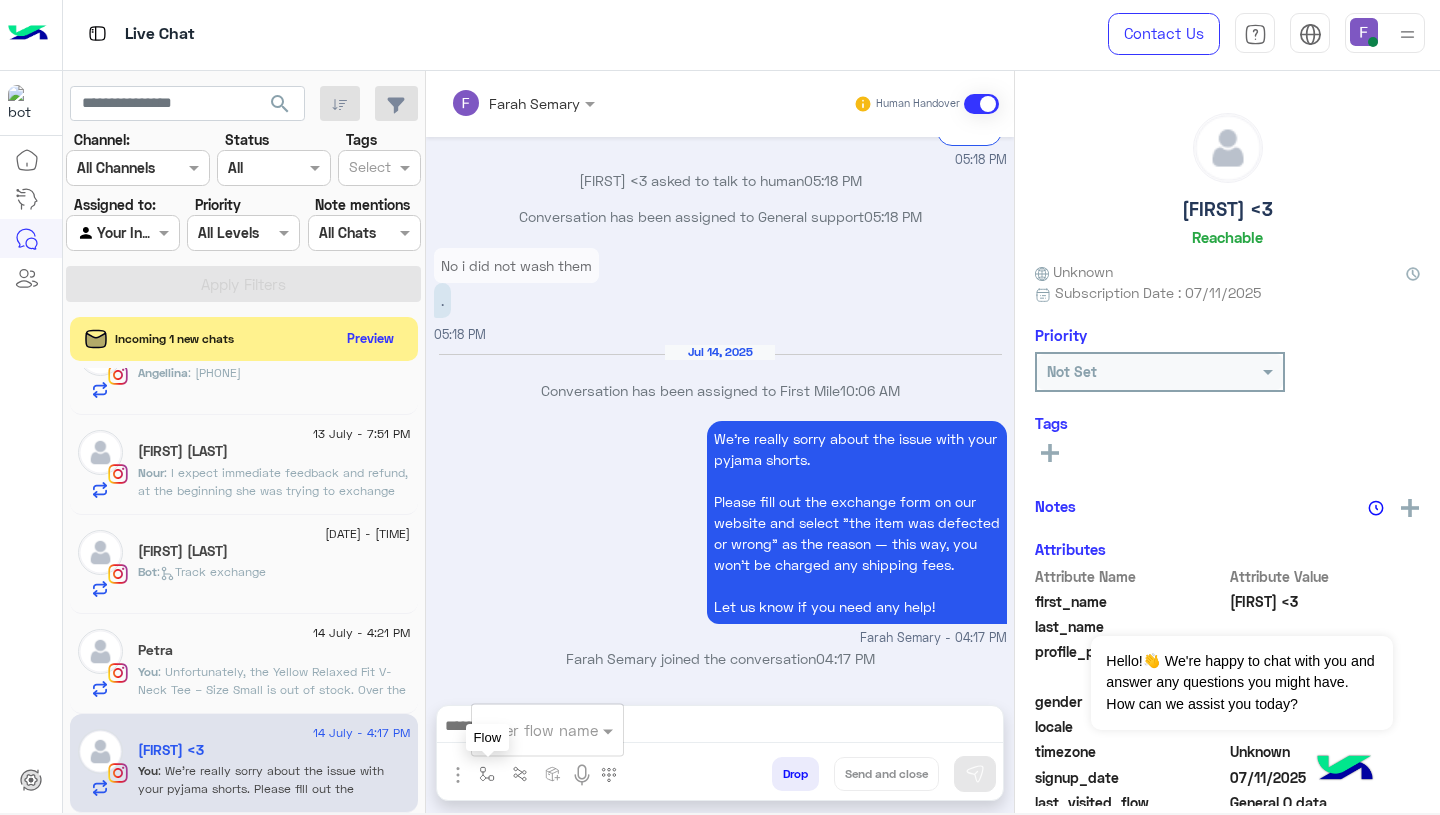 click at bounding box center (523, 730) 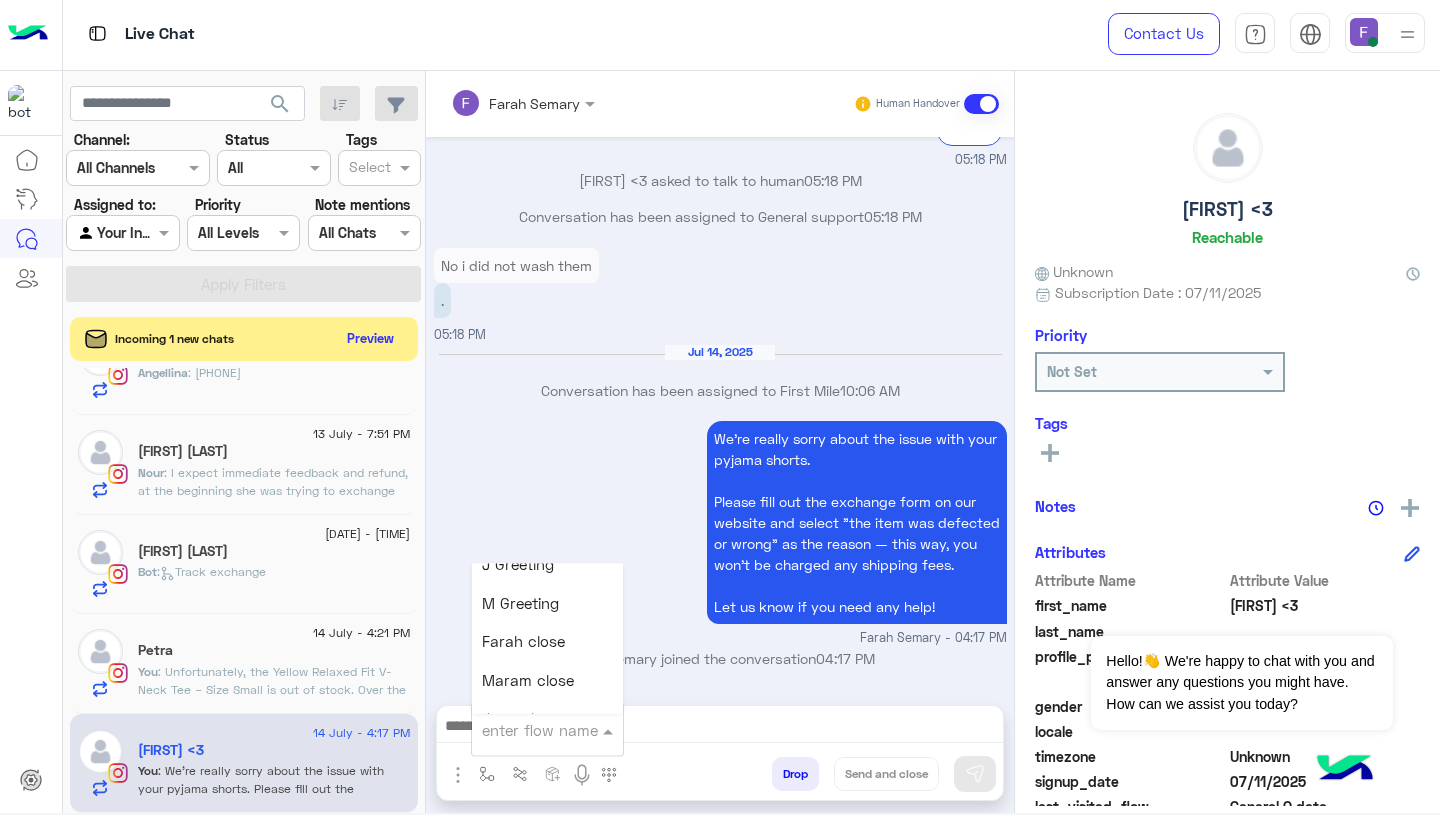 scroll, scrollTop: 2365, scrollLeft: 0, axis: vertical 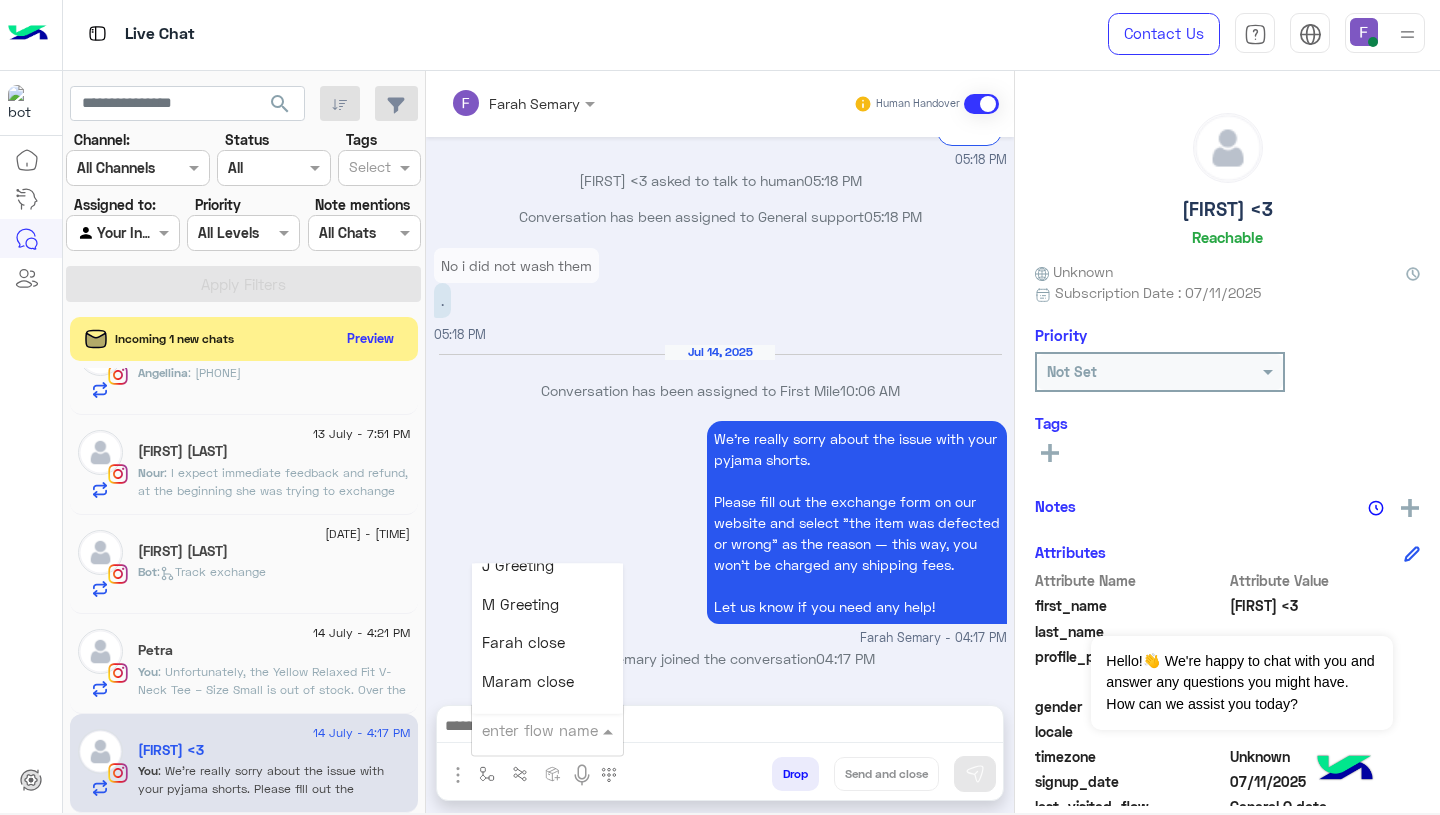 click on "Farah close" at bounding box center [523, 643] 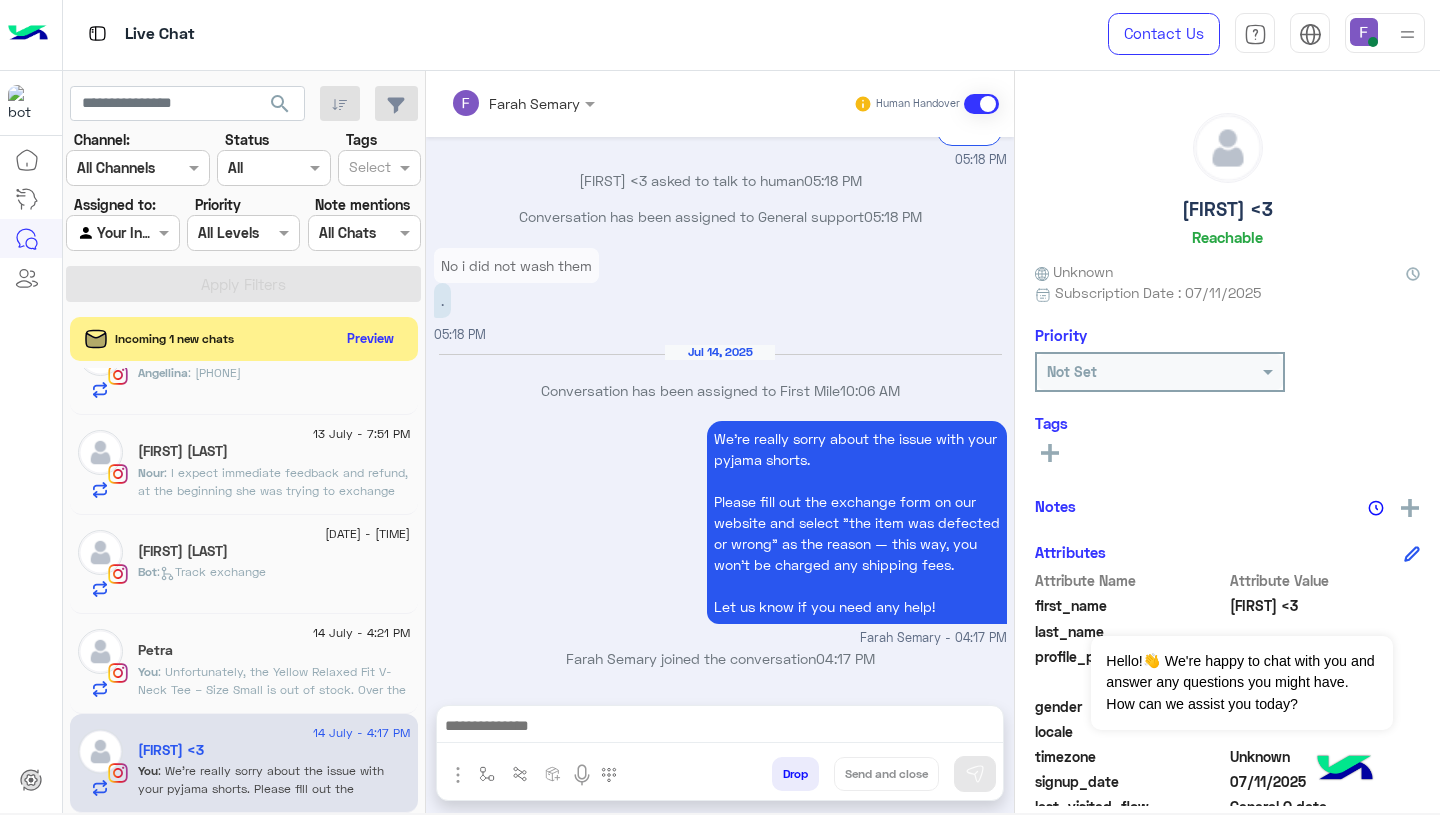 type on "**********" 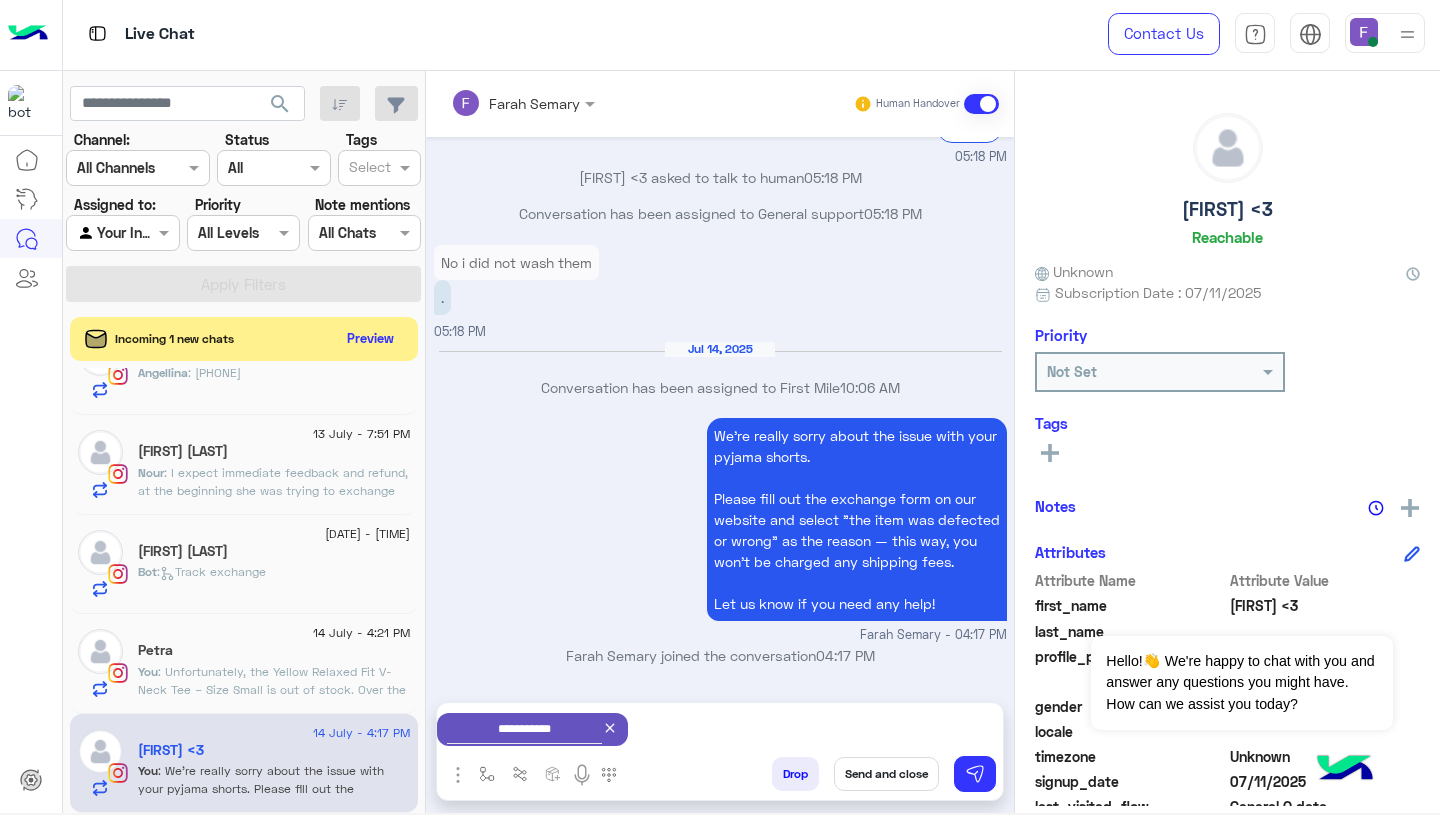 click on "Send and close" at bounding box center [886, 774] 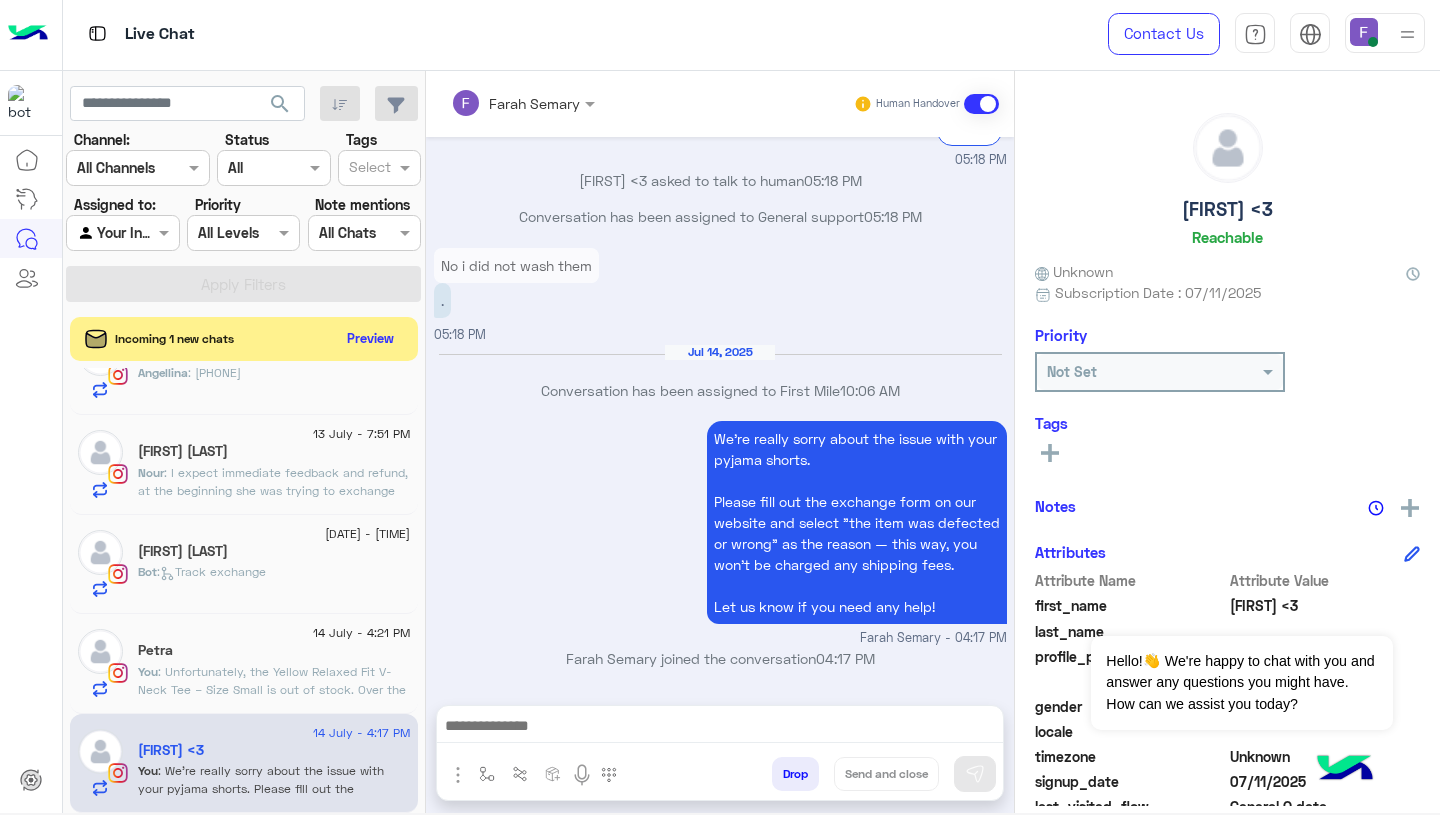 scroll, scrollTop: 2042, scrollLeft: 0, axis: vertical 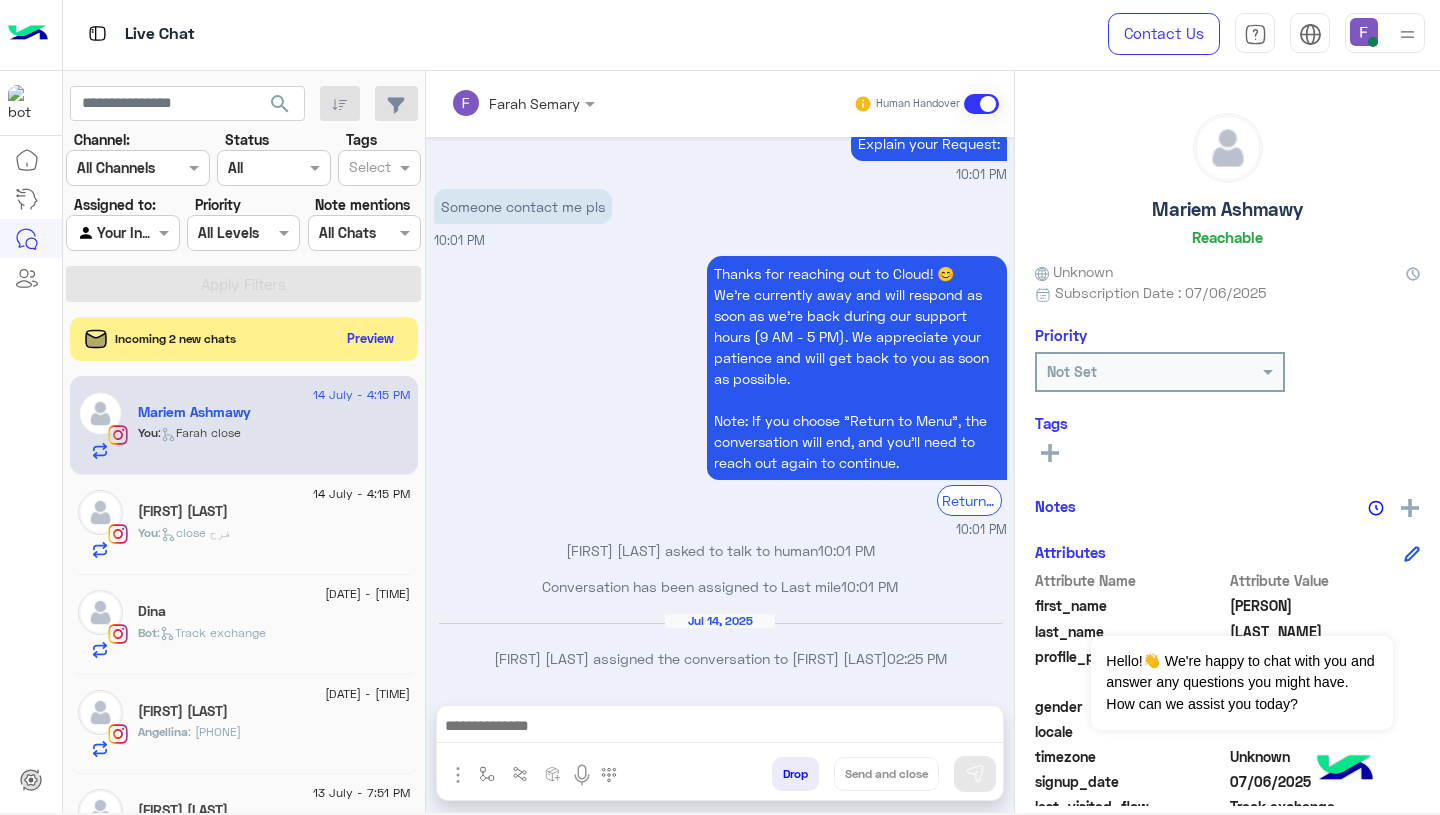 click on "You  :   close [FIRST]" 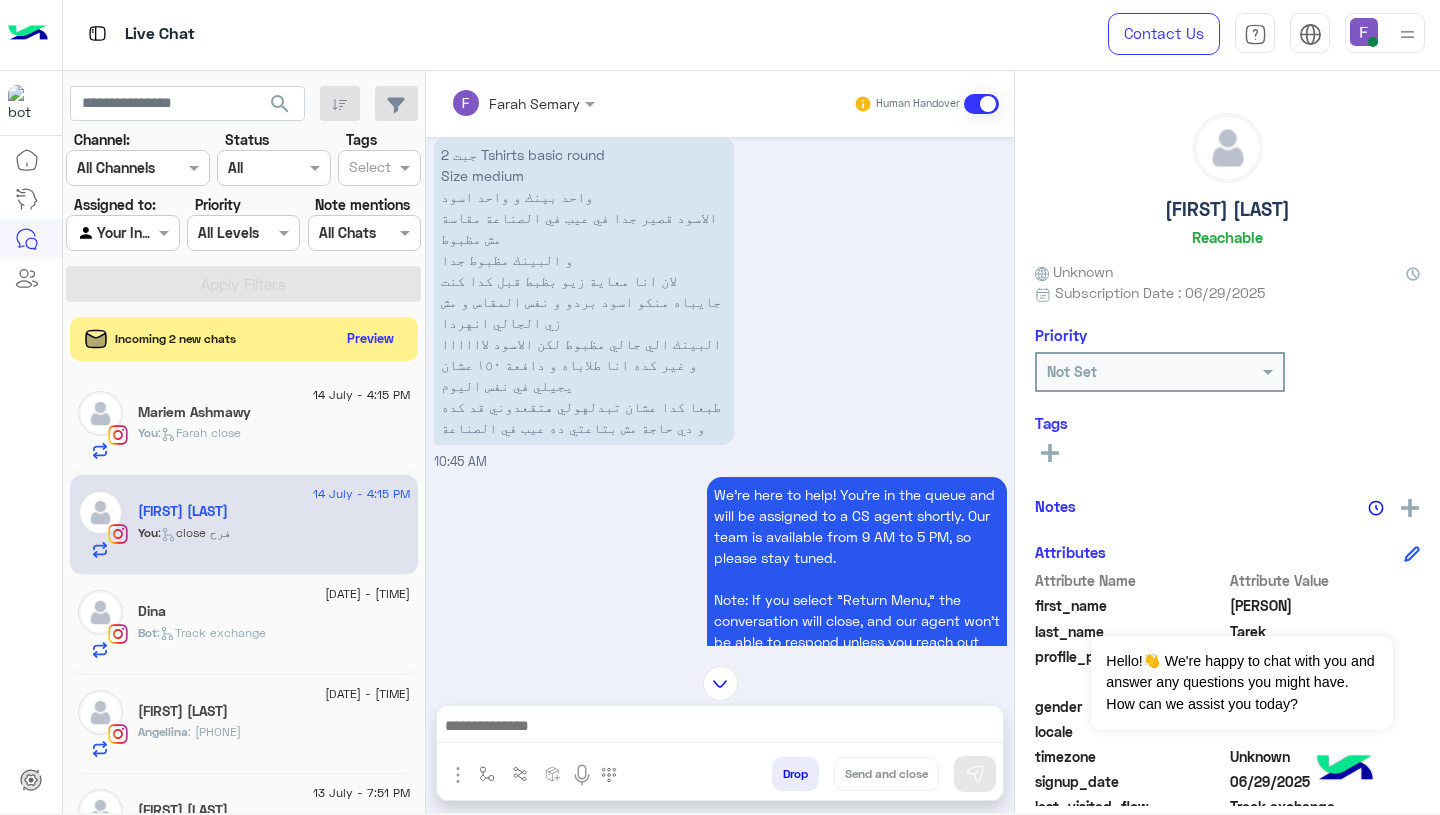 scroll, scrollTop: 2054, scrollLeft: 0, axis: vertical 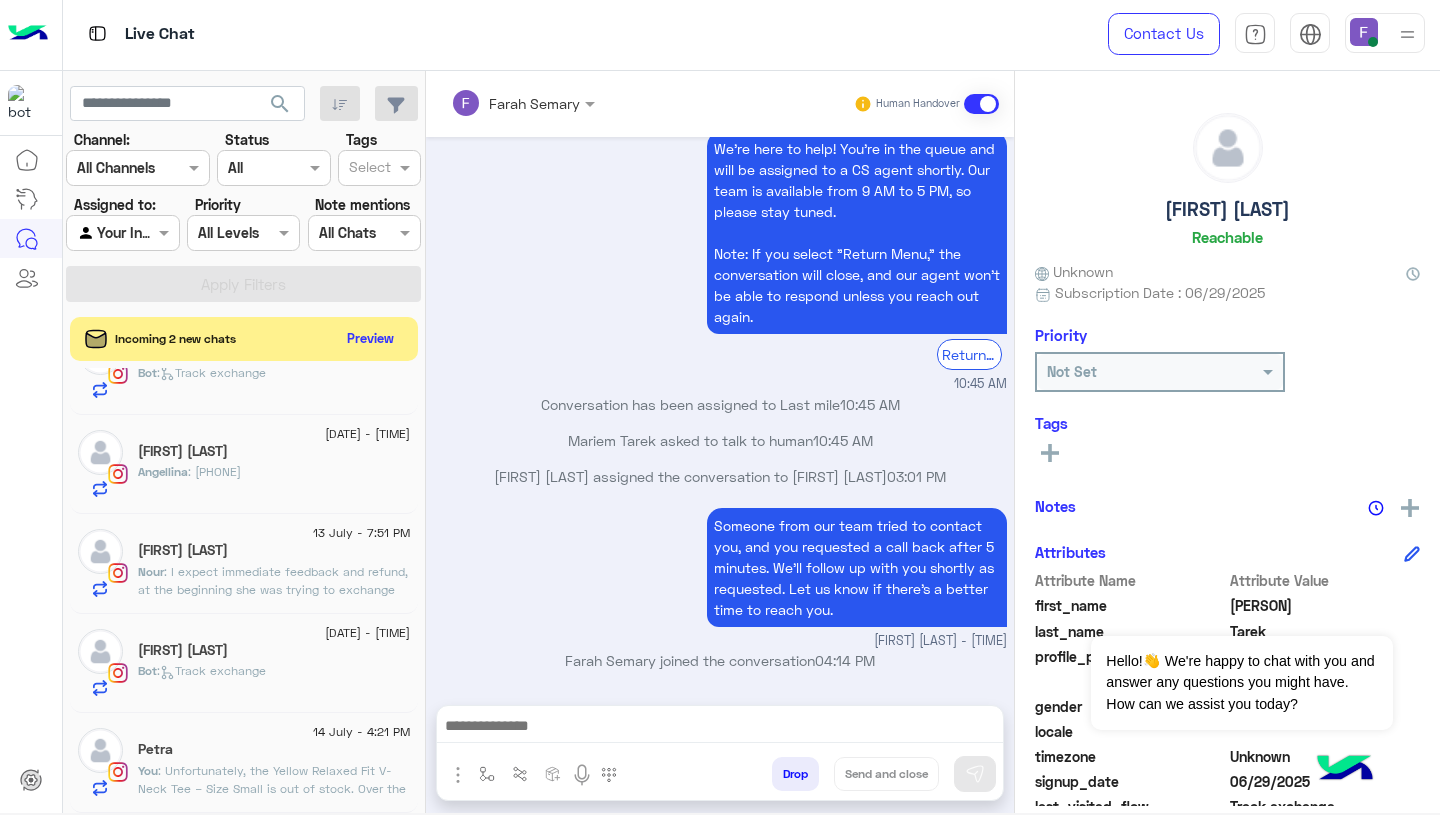 click on ":   Track exchange" 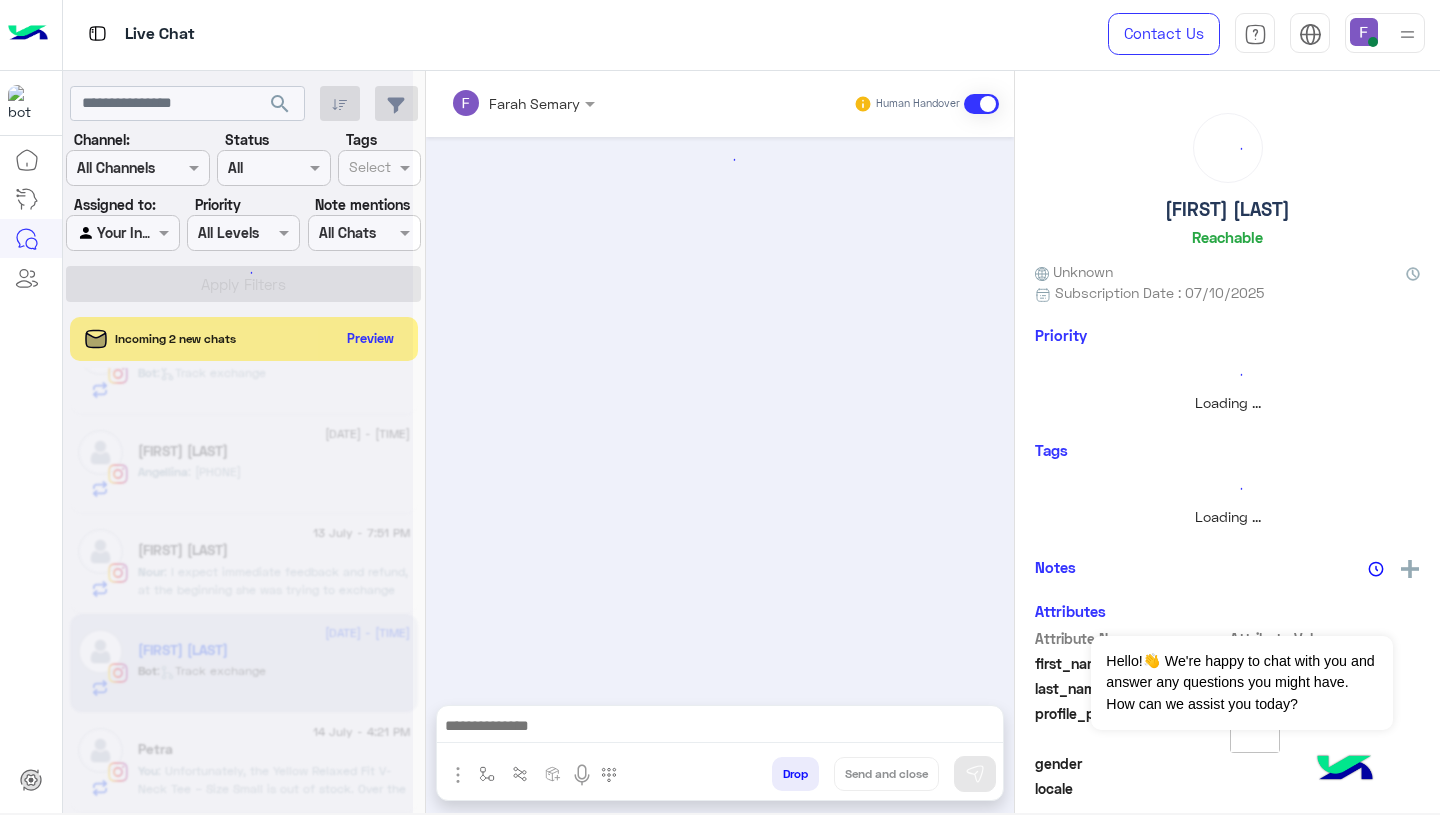 scroll 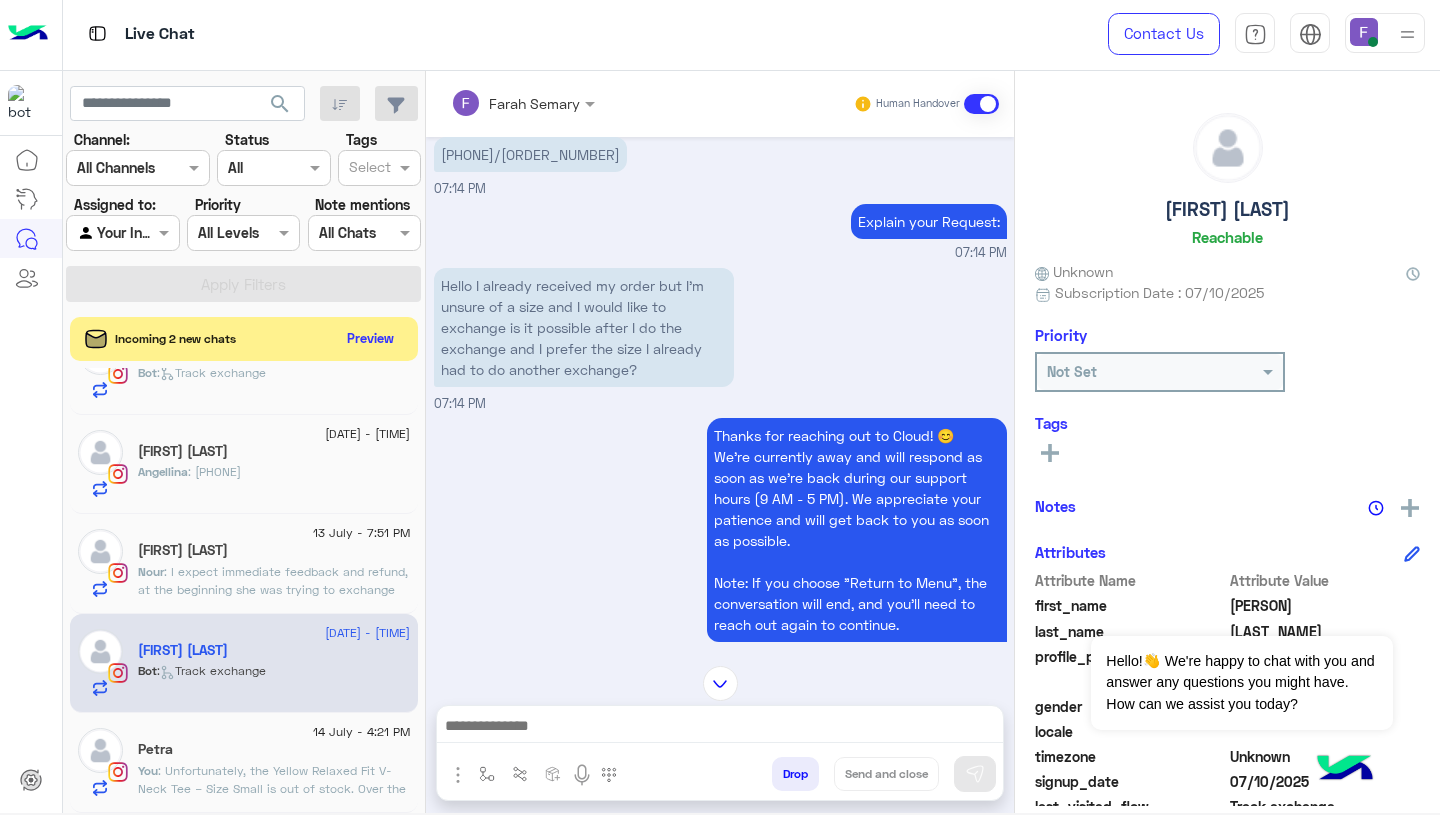 click on "01033072868/110293" at bounding box center (530, 154) 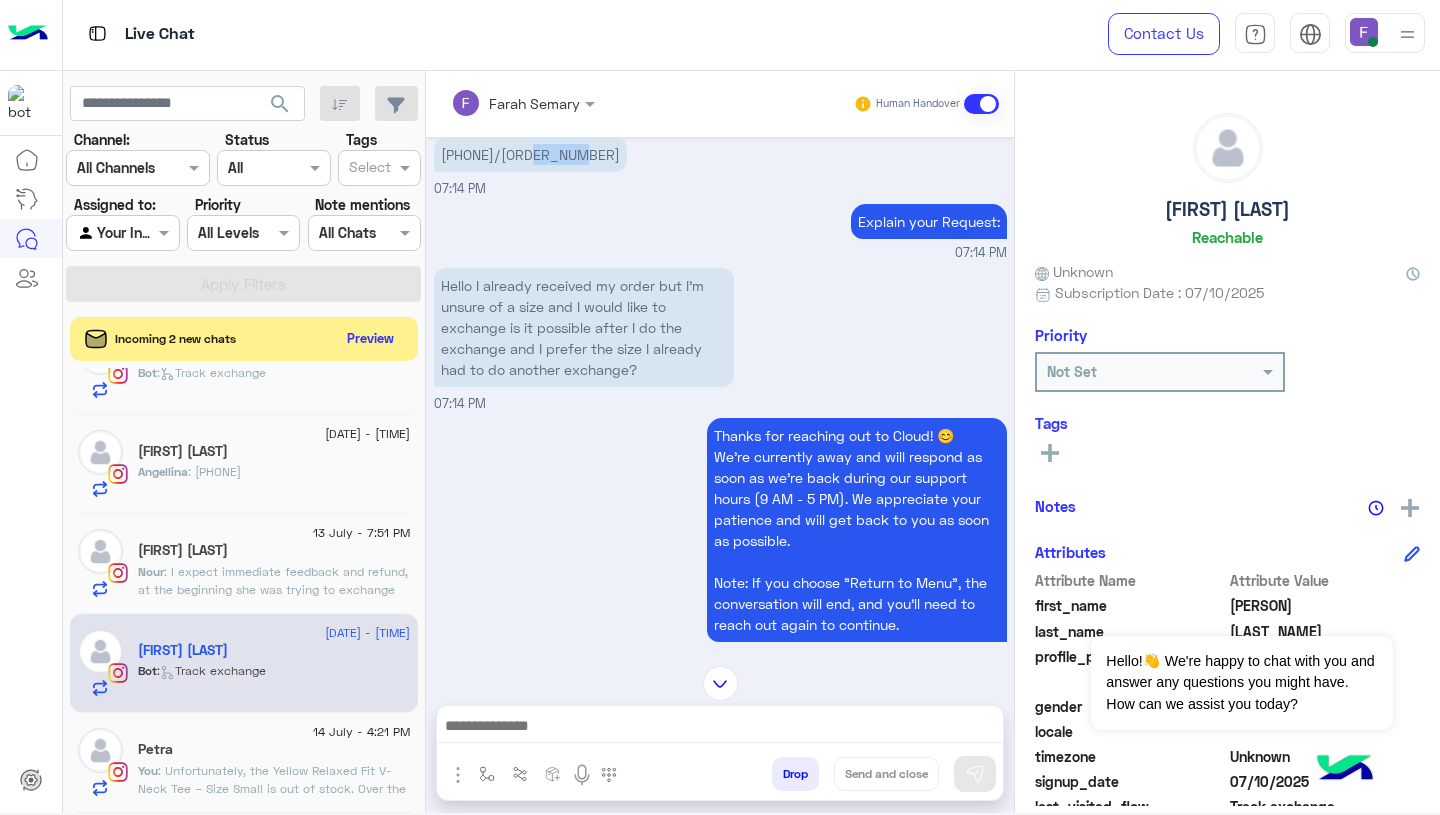 click on "01033072868/110293" at bounding box center [530, 154] 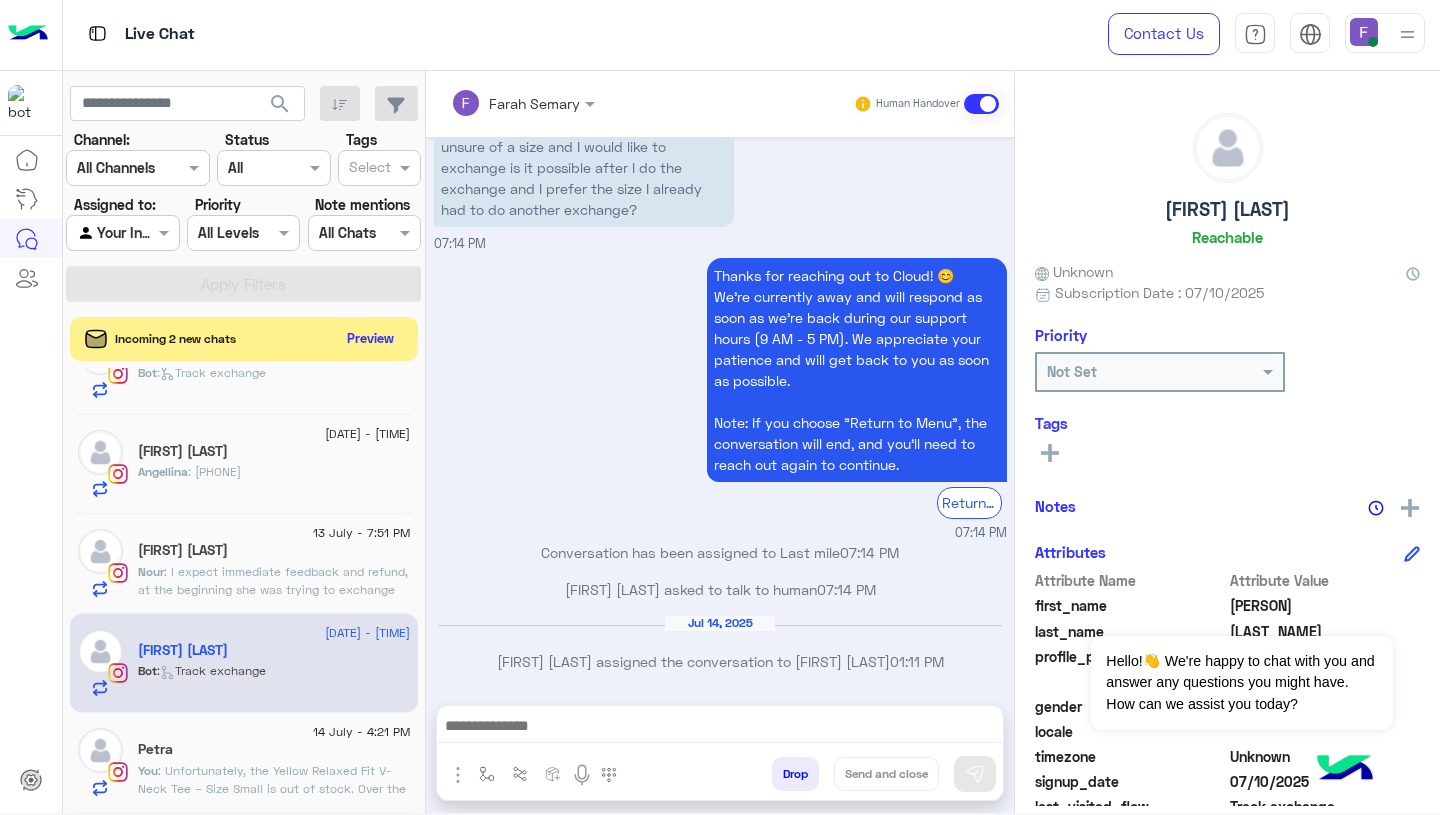 scroll, scrollTop: 1682, scrollLeft: 0, axis: vertical 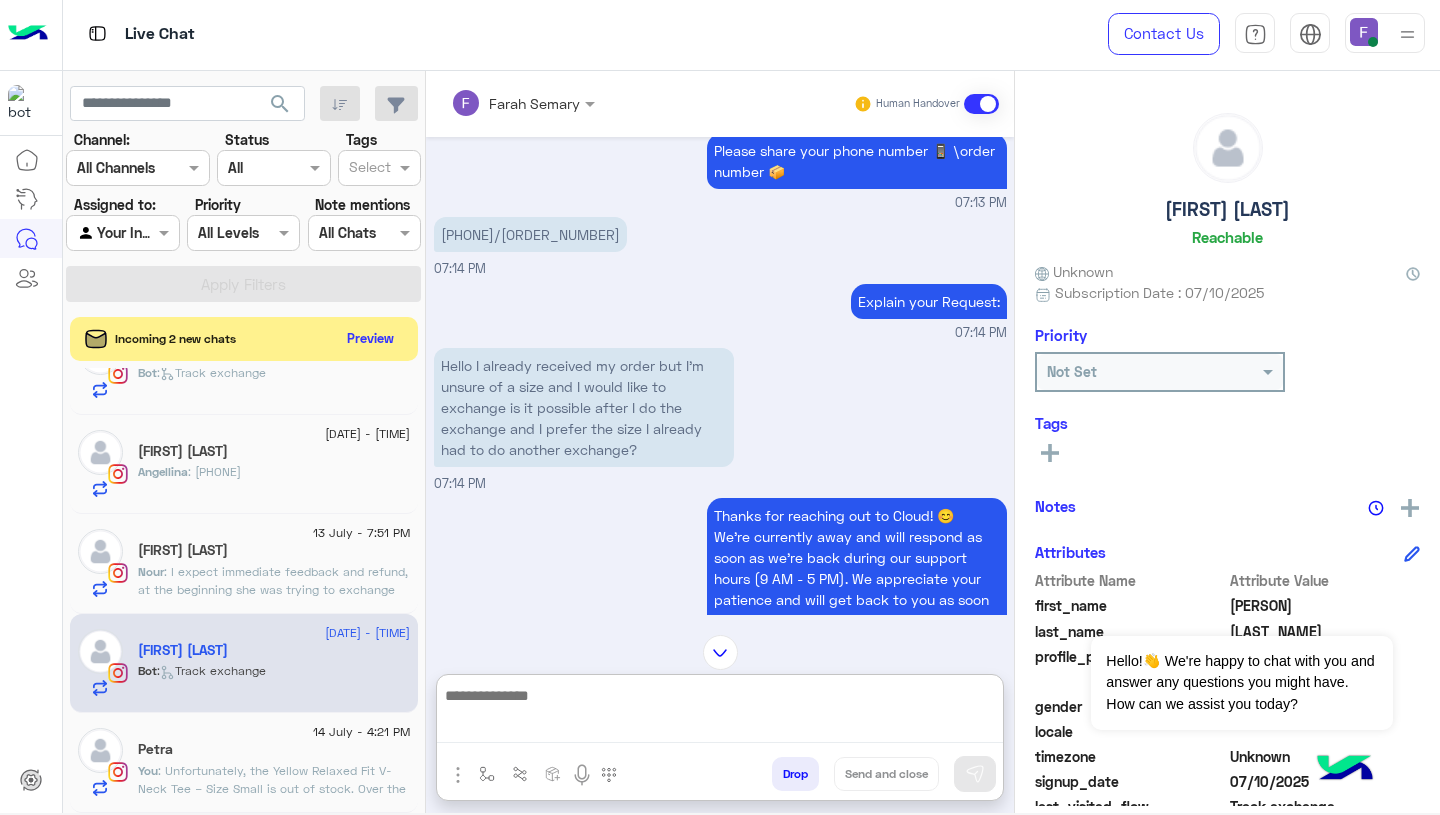 click at bounding box center (720, 713) 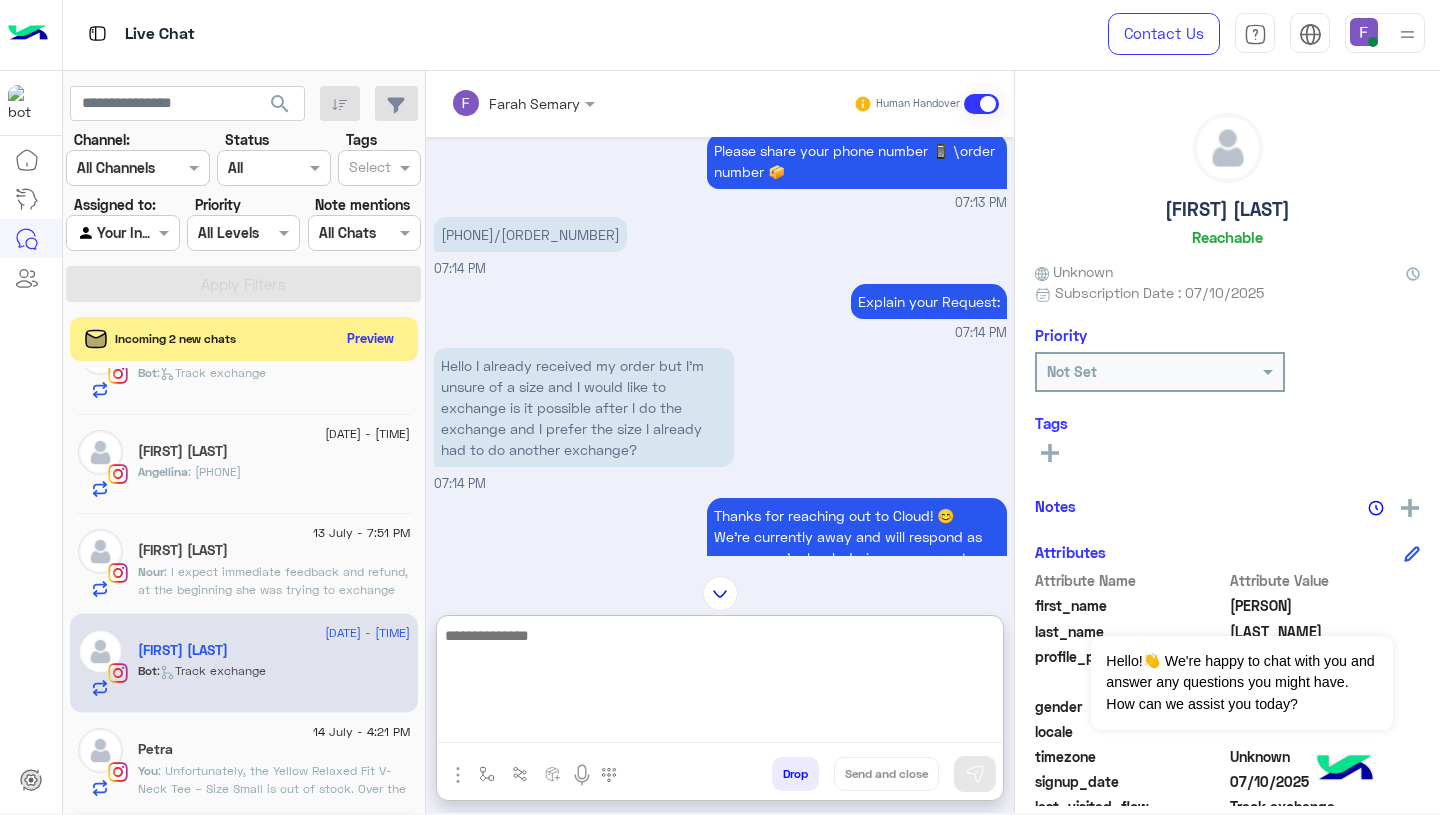 paste on "**********" 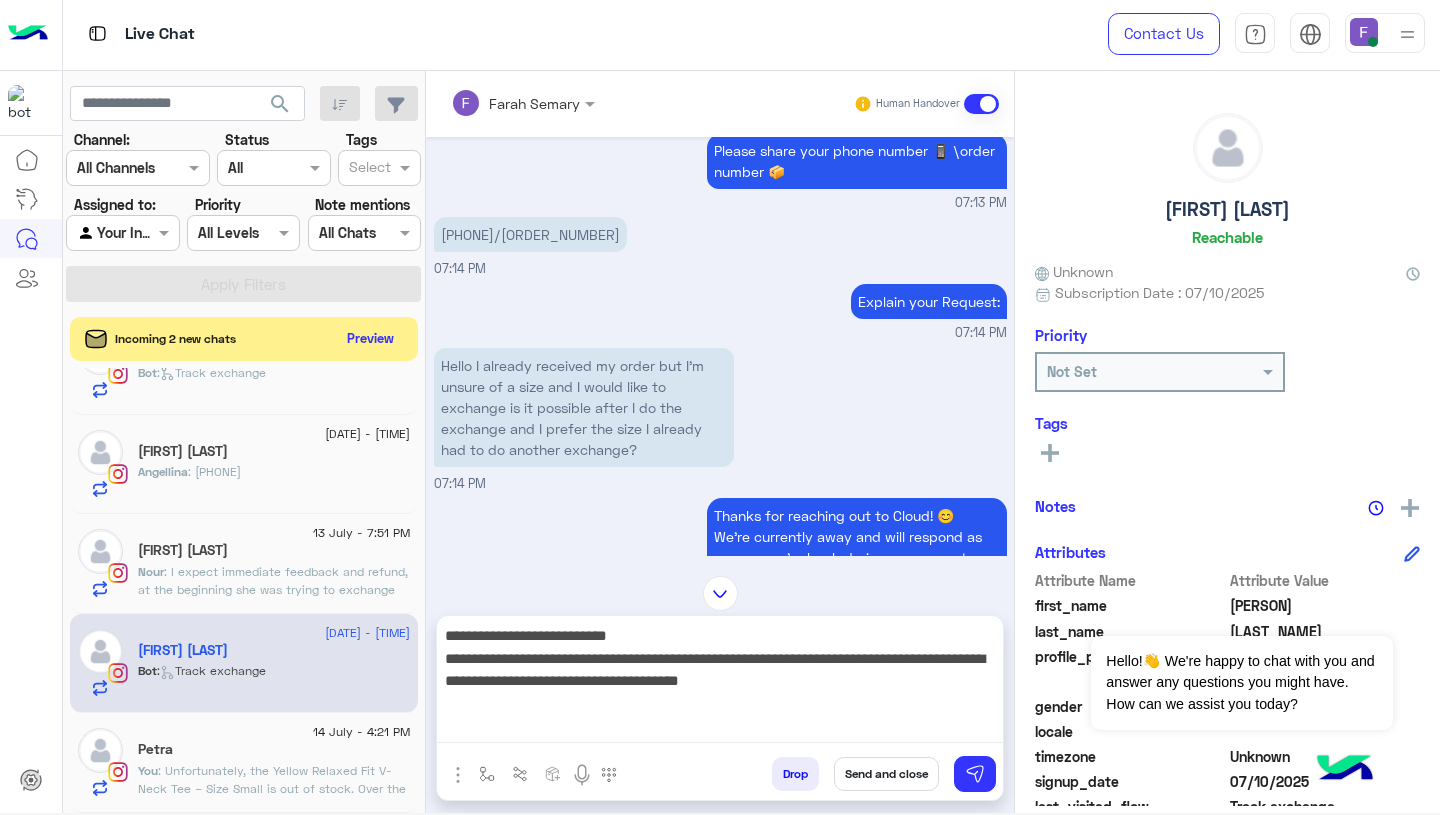 click on "01033072868/110293" at bounding box center [530, 234] 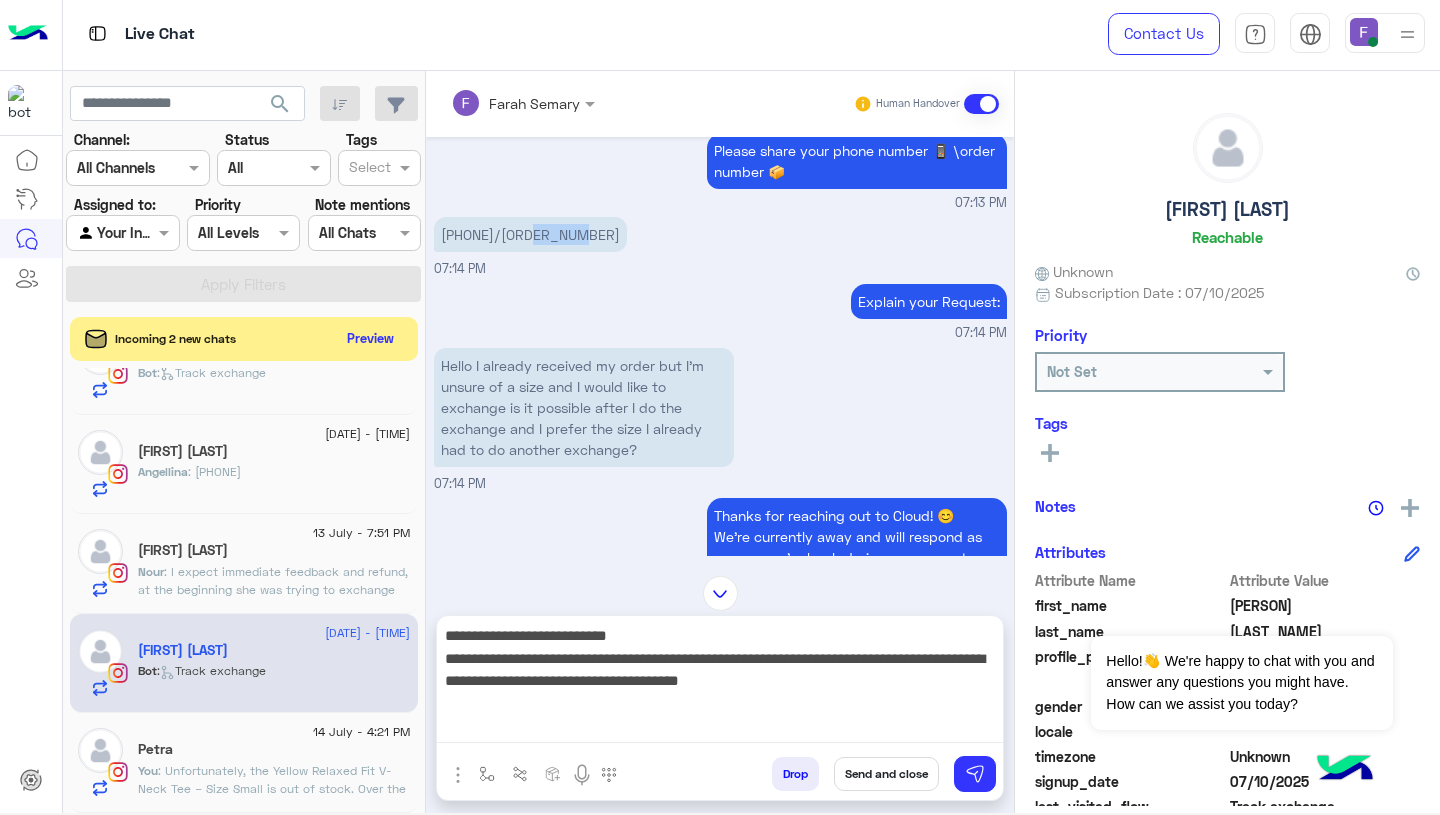 click on "01033072868/110293" at bounding box center (530, 234) 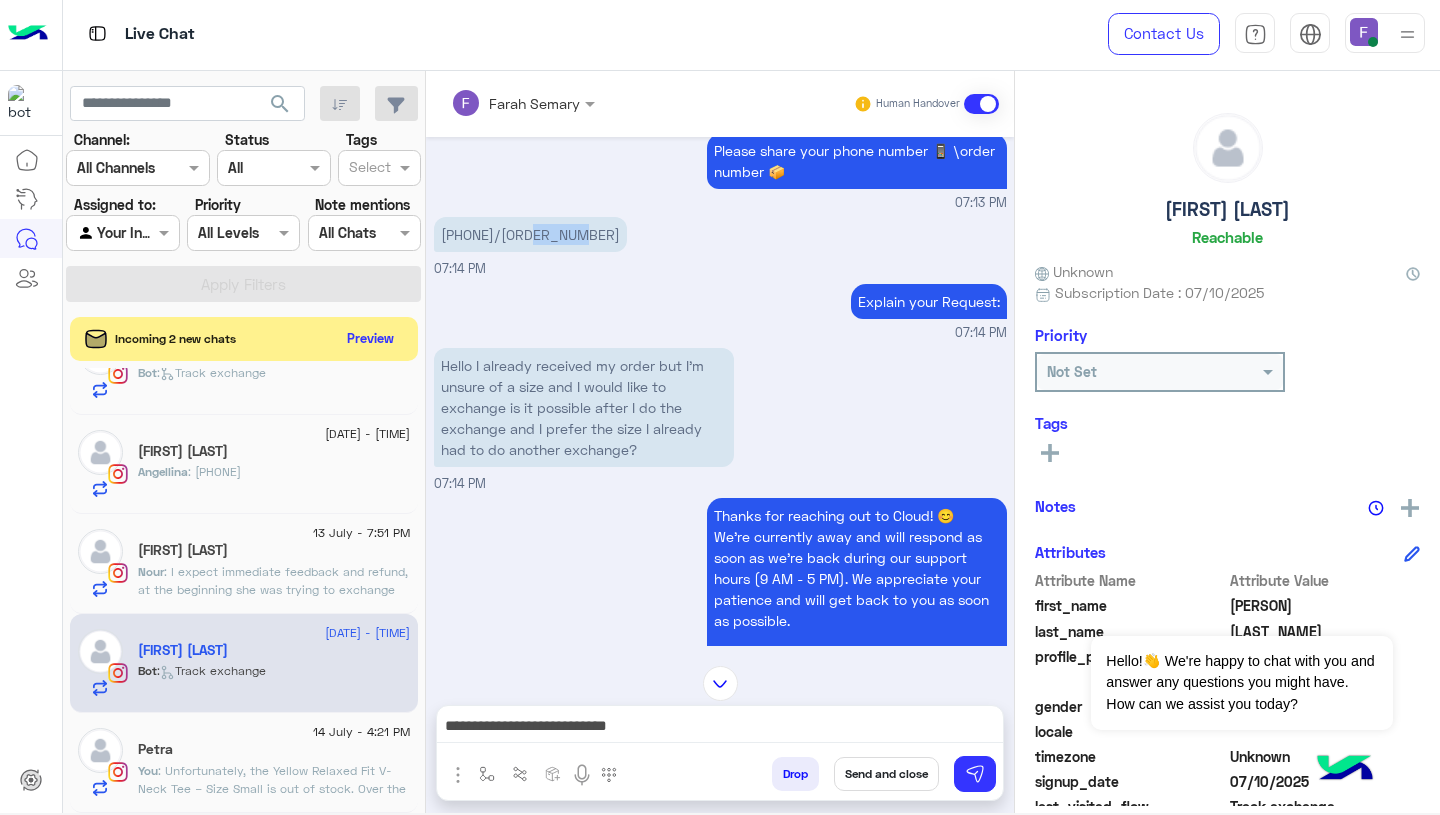 copy on "110293" 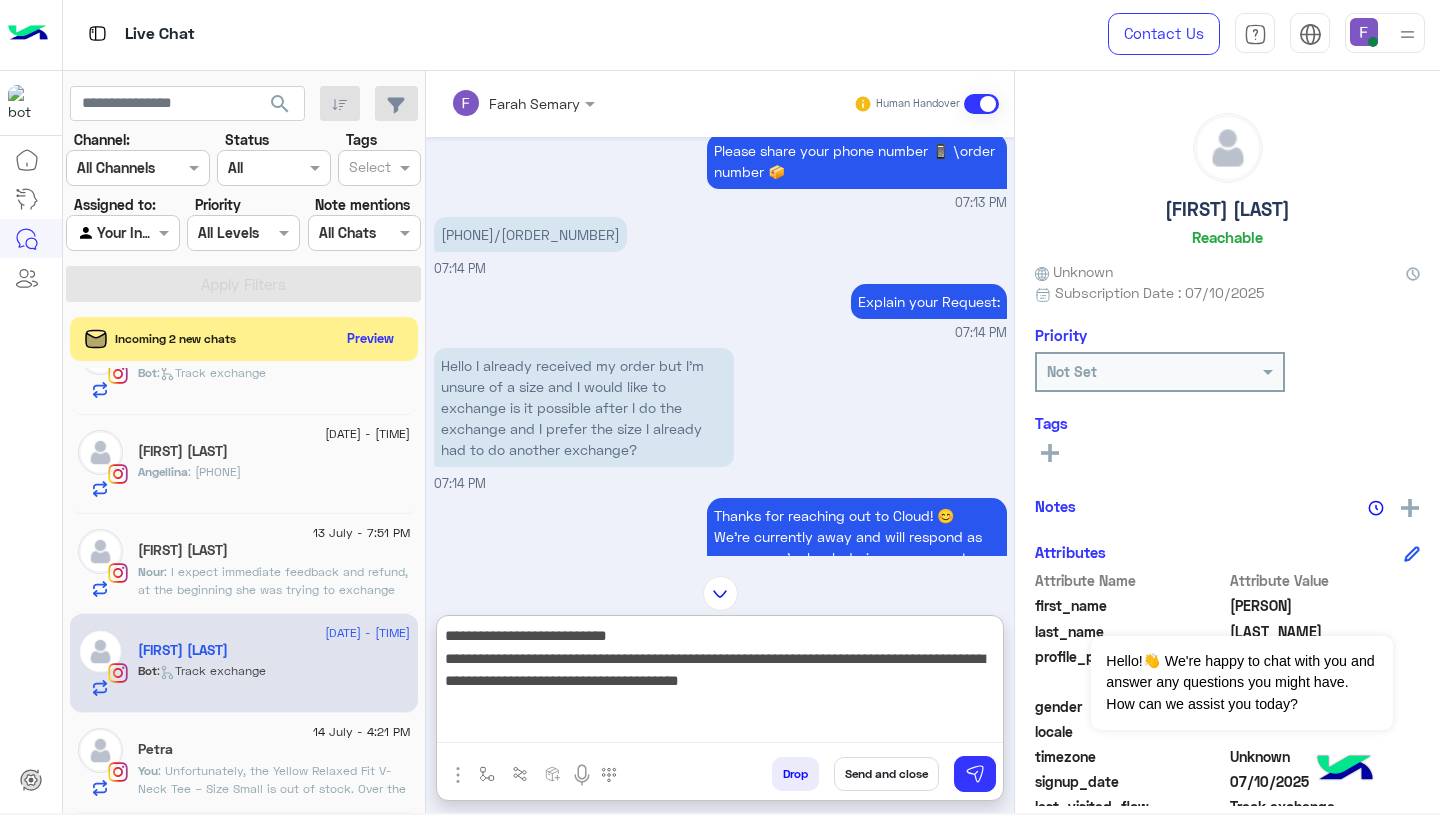 paste on "******" 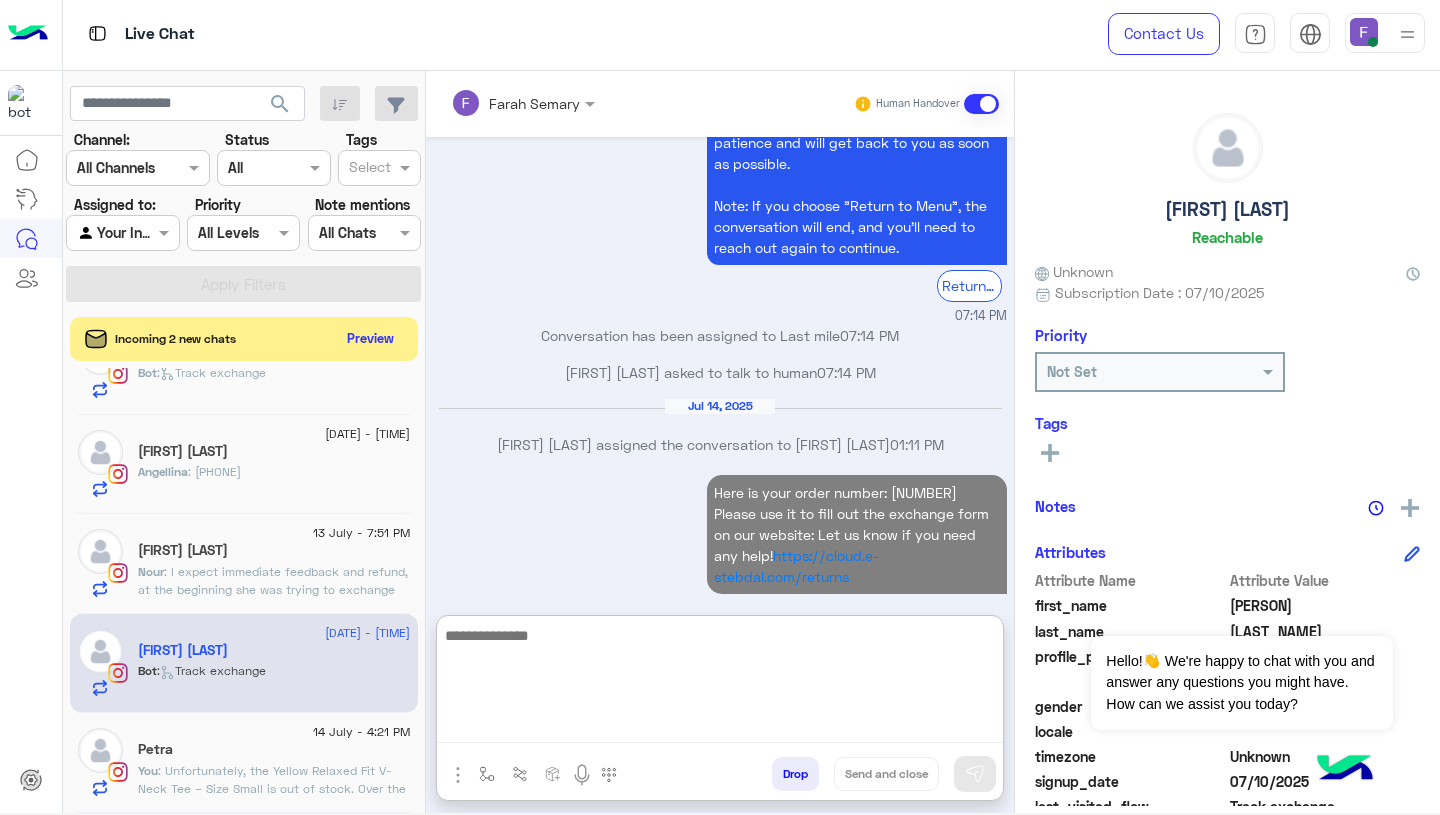 scroll, scrollTop: 2175, scrollLeft: 0, axis: vertical 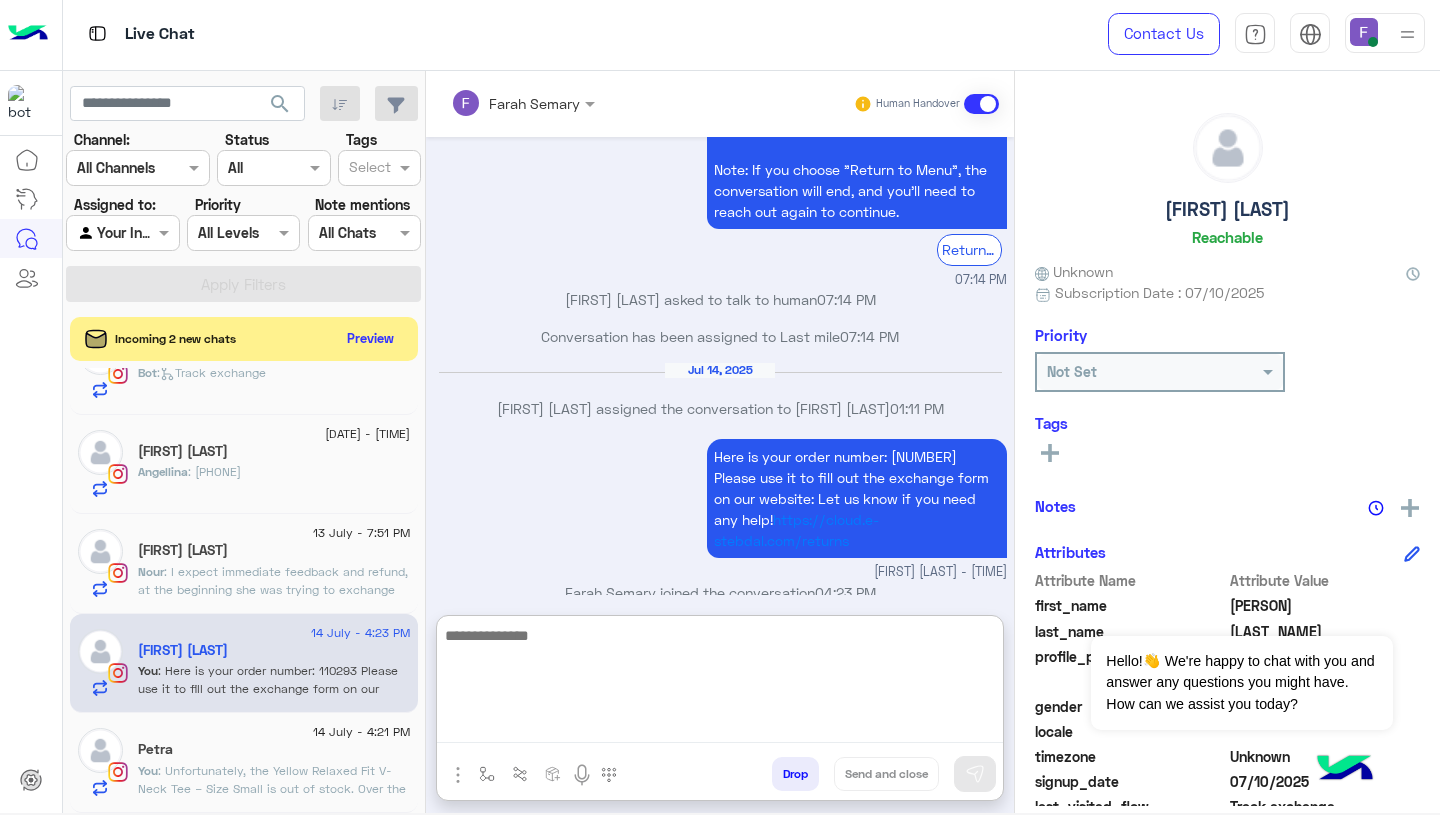 click on "Nour : I expect immediate feedback and refund, at the beginning she was trying to exchange but now I request a refund" 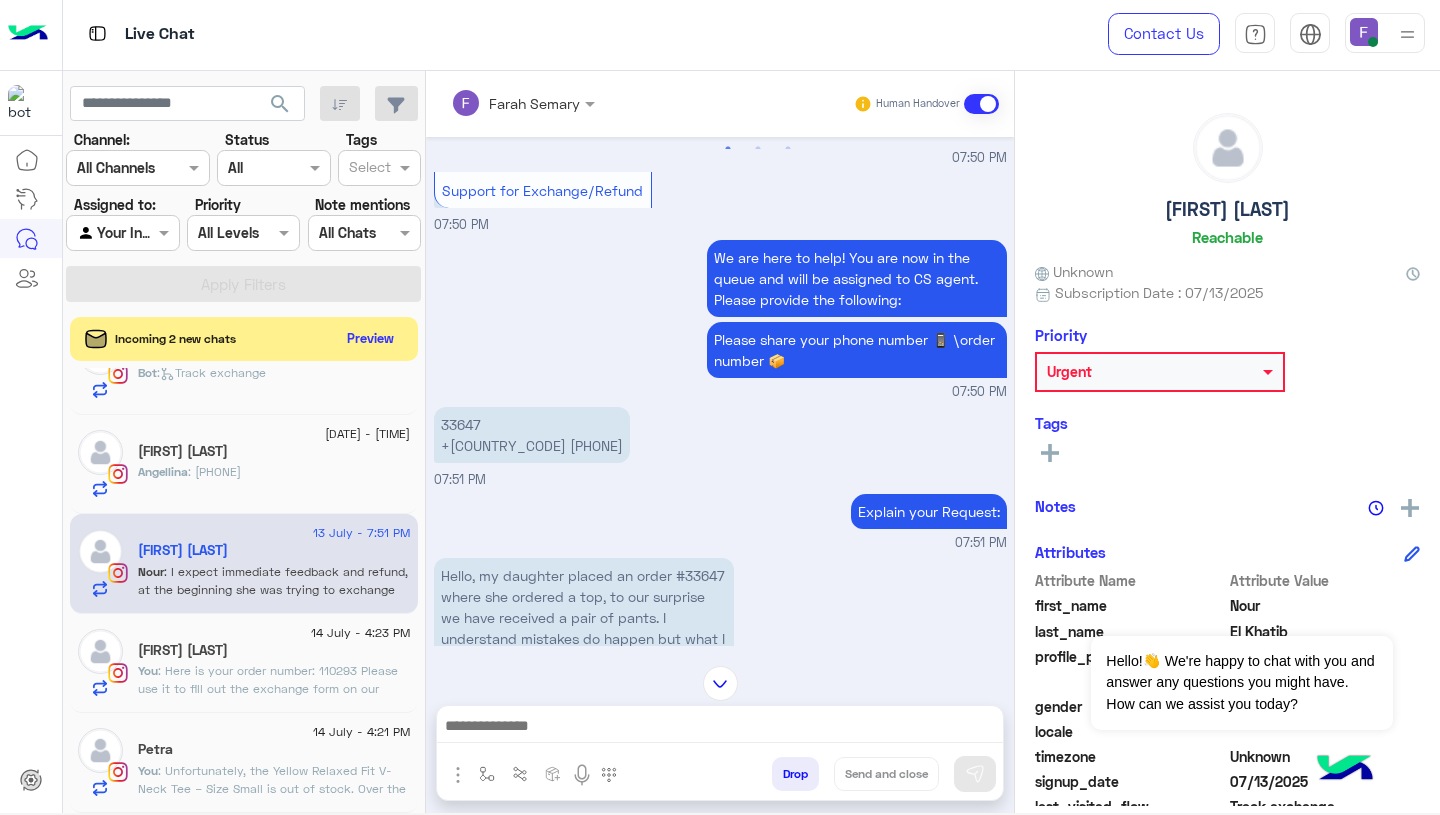 scroll, scrollTop: 1127, scrollLeft: 0, axis: vertical 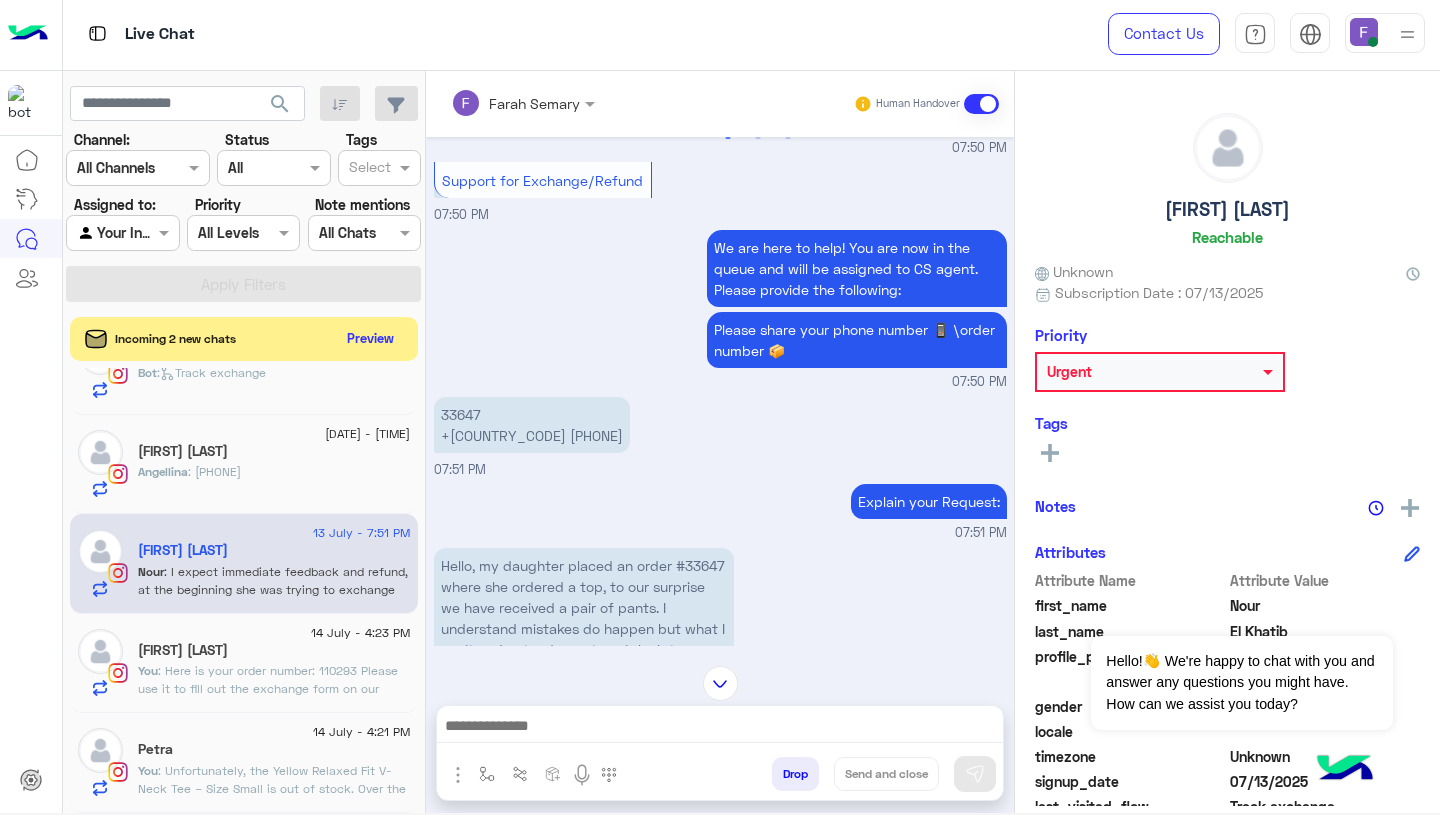 click on "33647 +20 115 1094469" at bounding box center [532, 425] 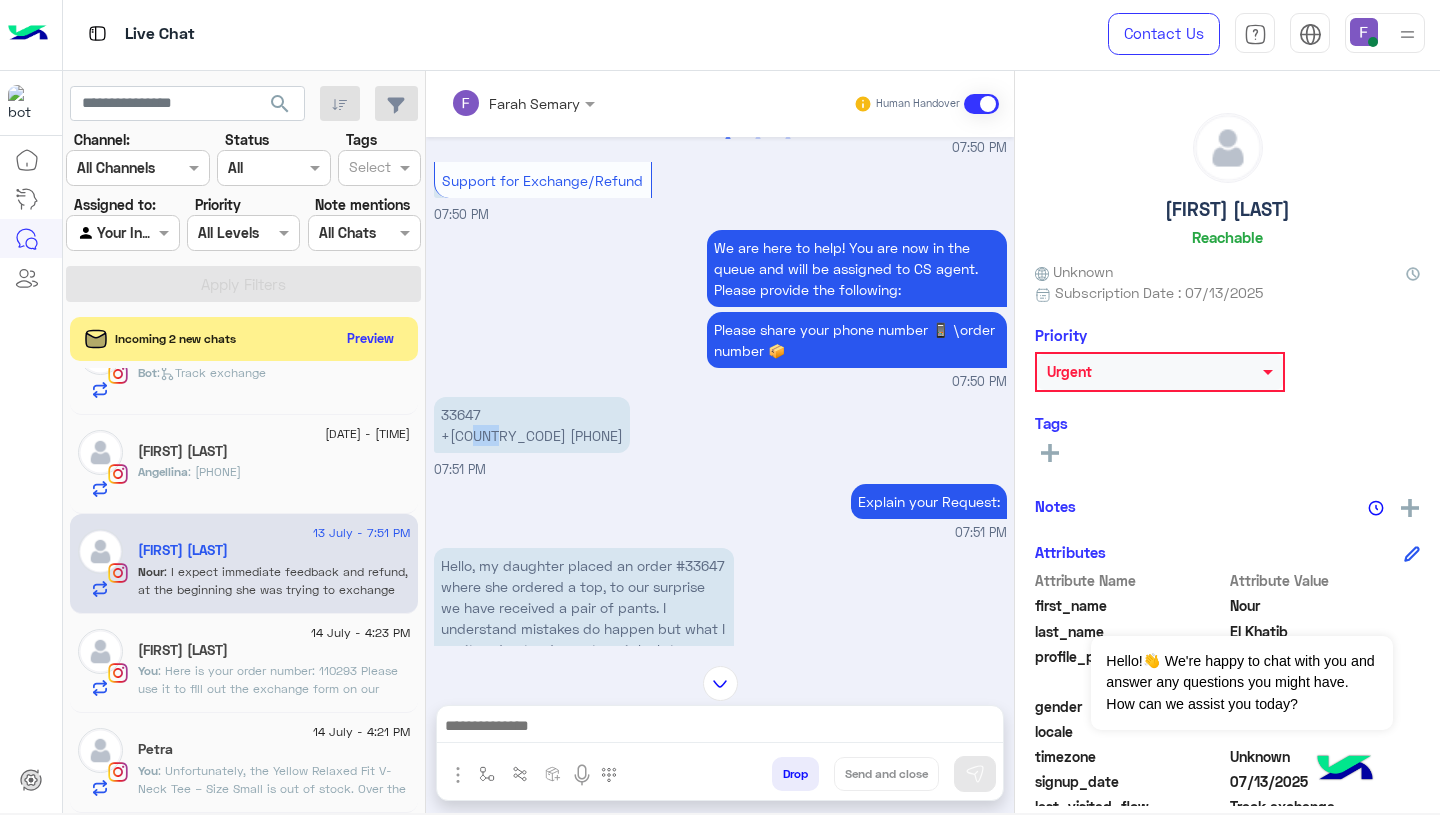 click on "33647 +20 115 1094469" at bounding box center (532, 425) 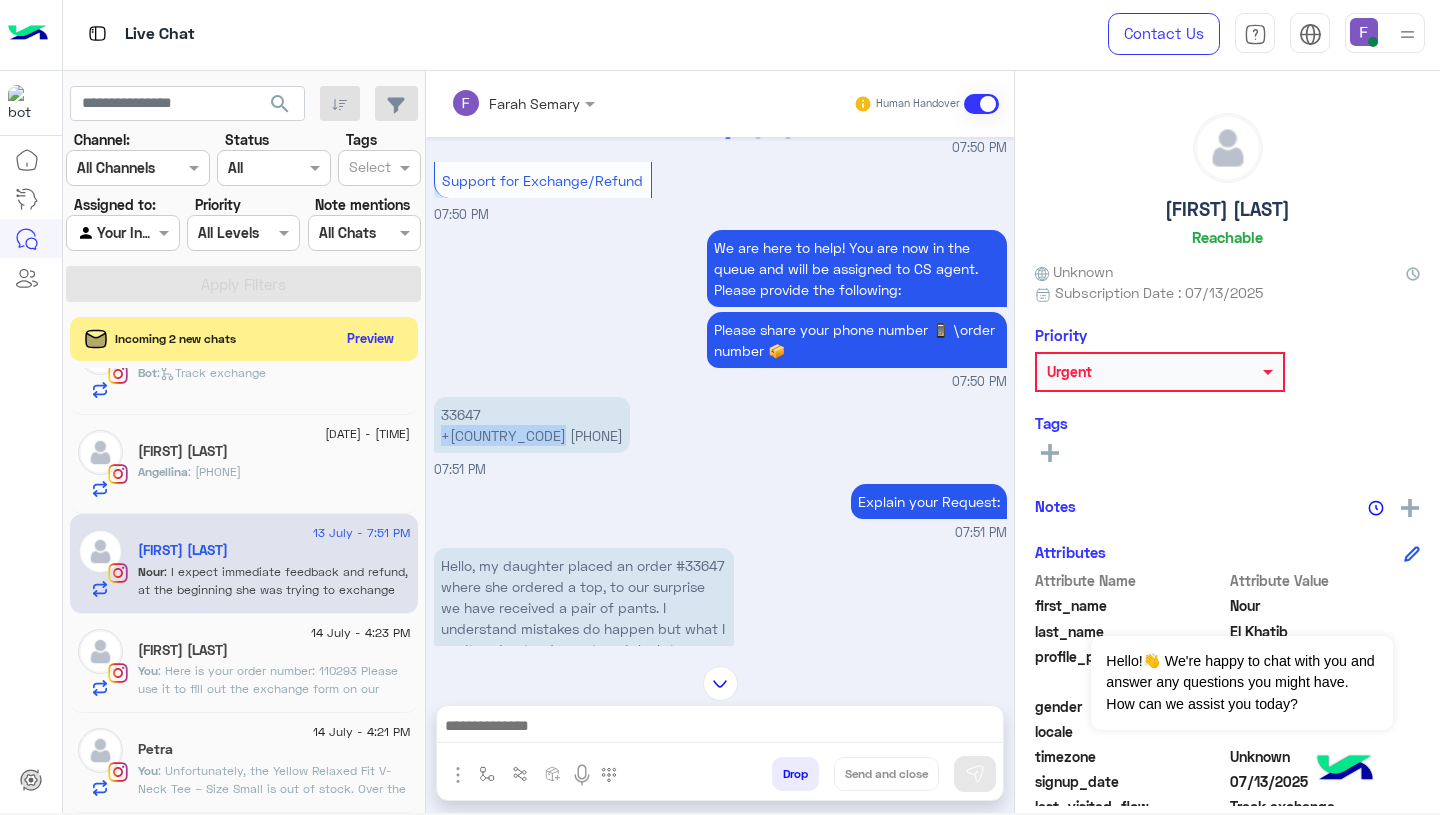 click on "33647 +20 115 1094469" at bounding box center (532, 425) 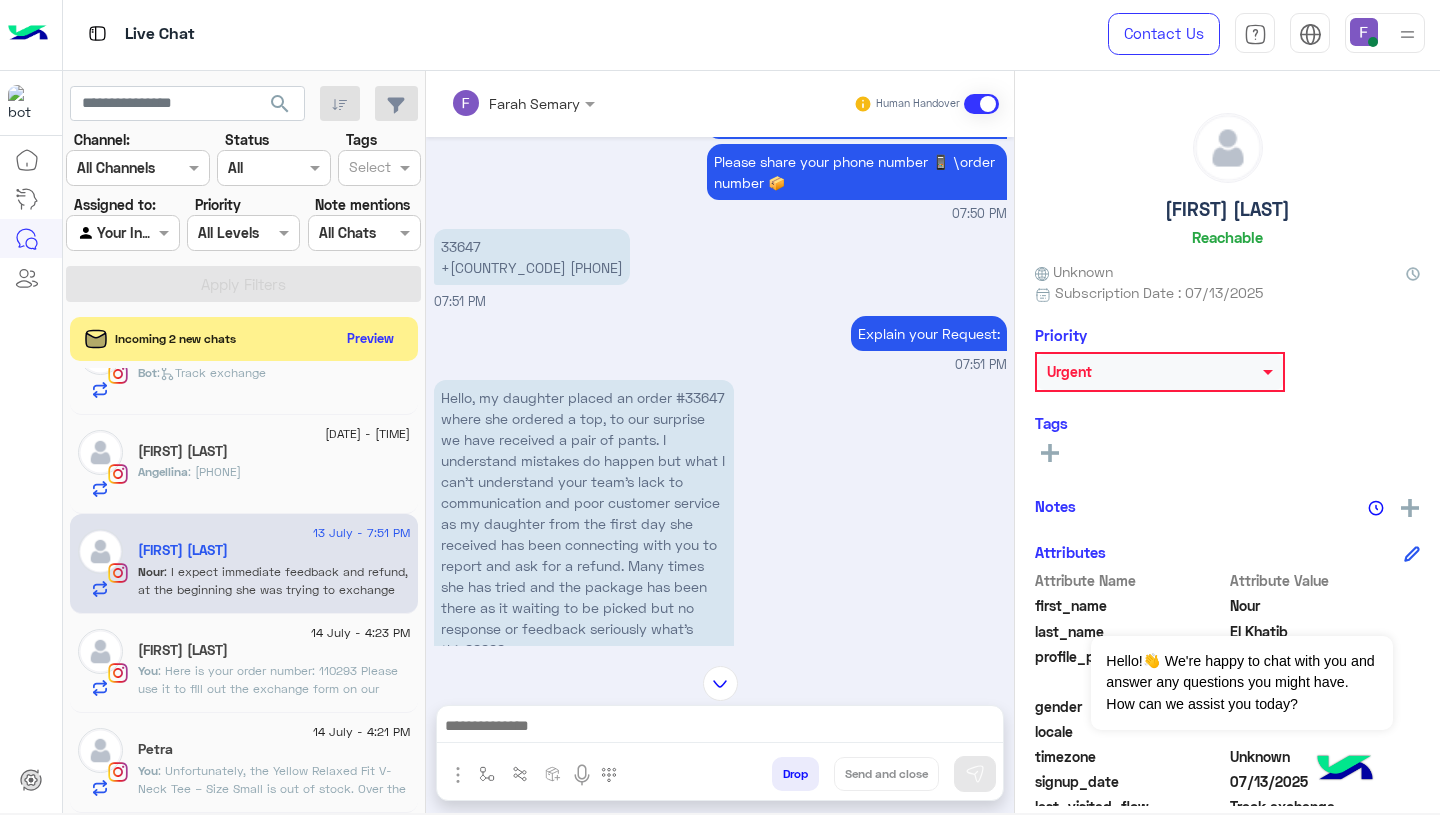 scroll, scrollTop: 1845, scrollLeft: 0, axis: vertical 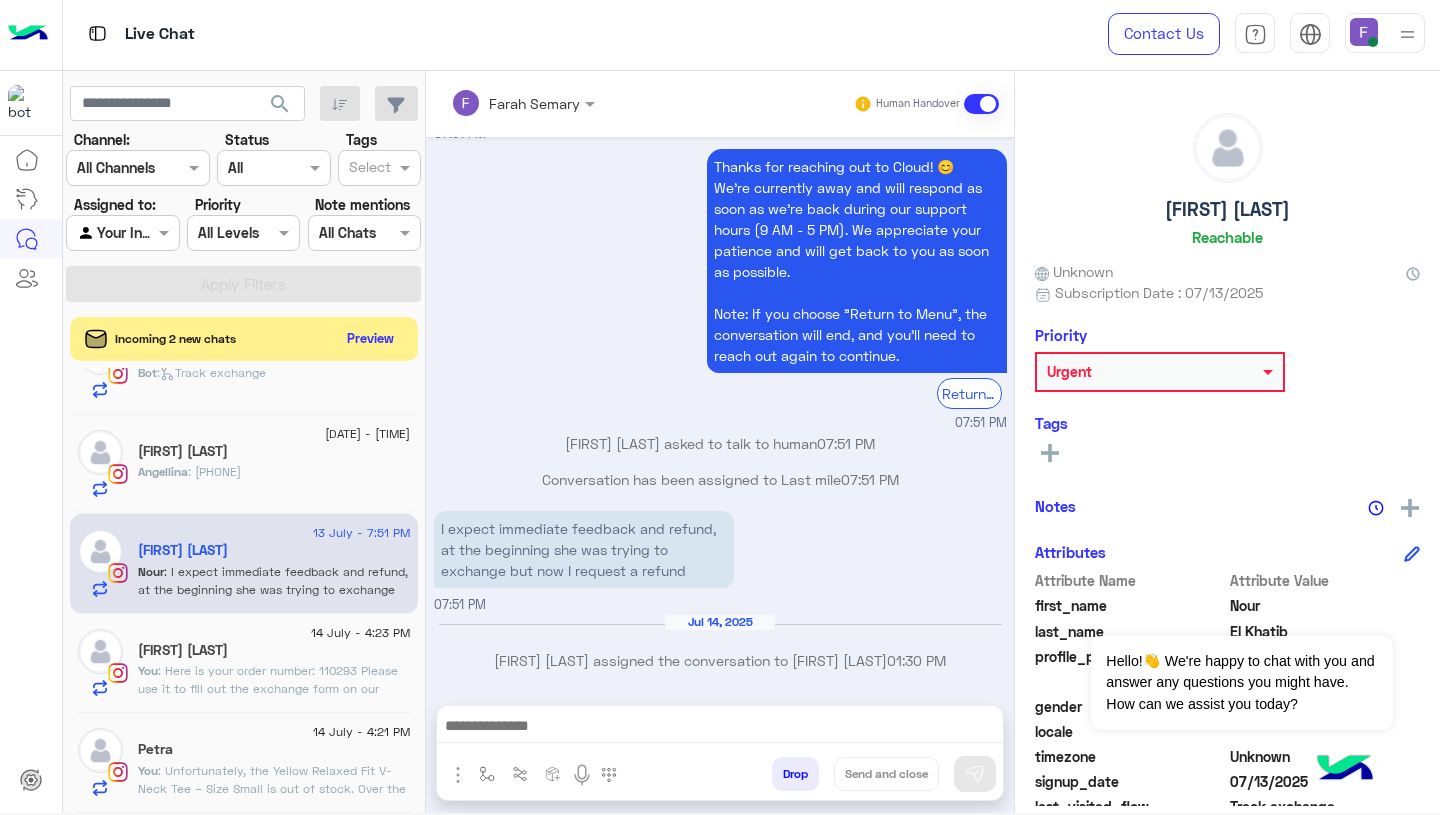 click at bounding box center (720, 728) 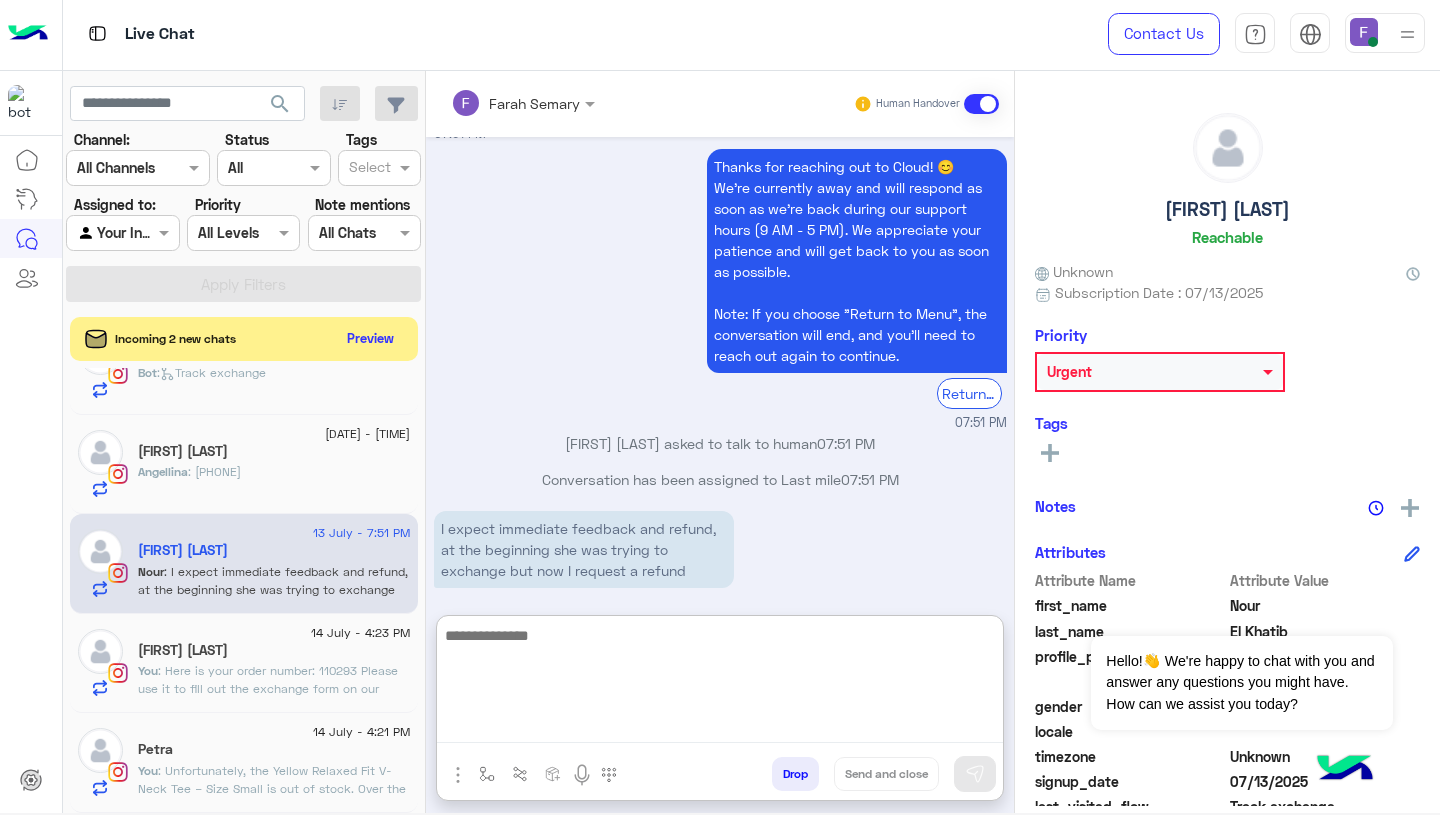 paste on "**********" 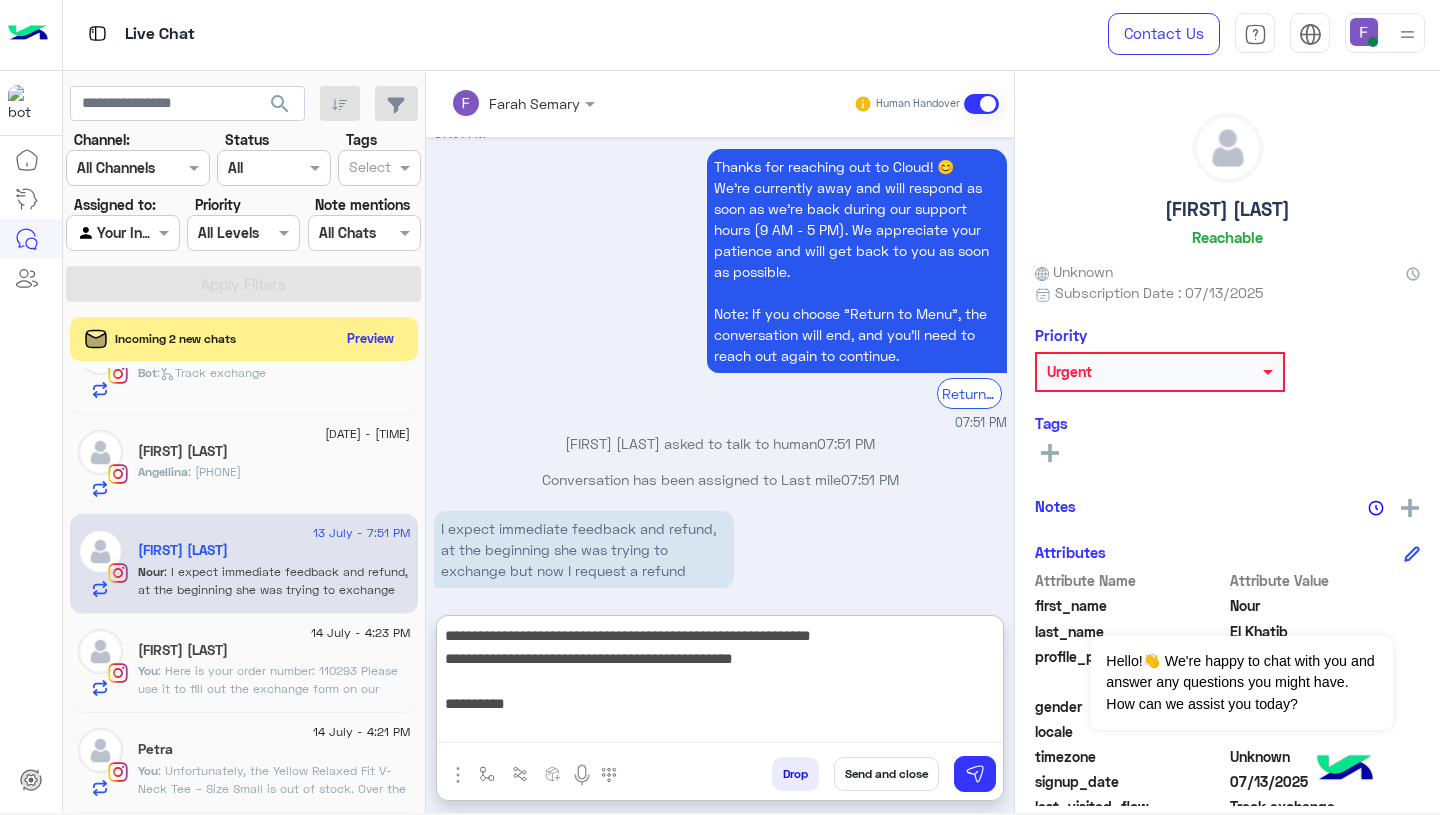 drag, startPoint x: 670, startPoint y: 638, endPoint x: 802, endPoint y: 638, distance: 132 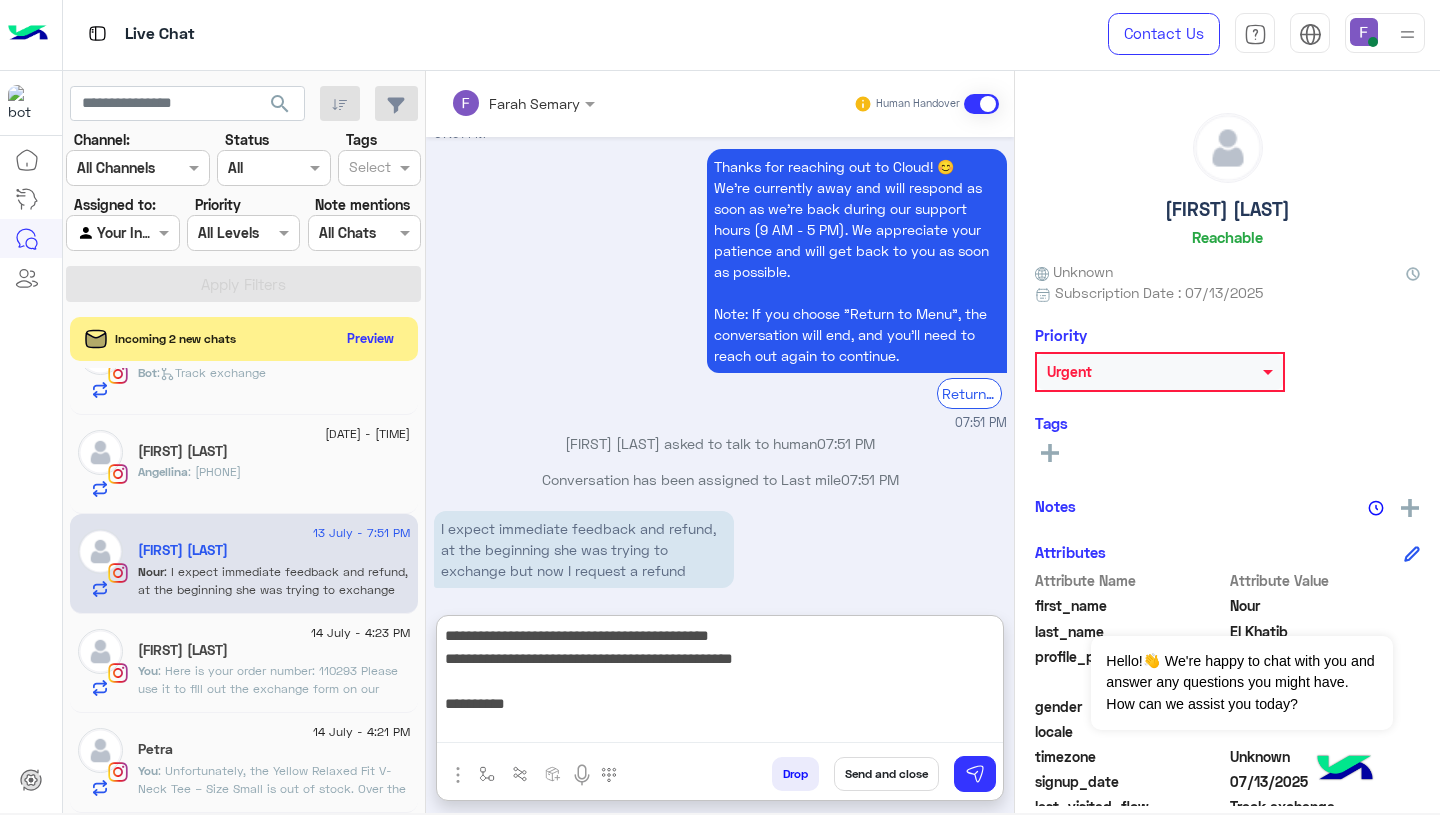 click on "**********" at bounding box center (720, 683) 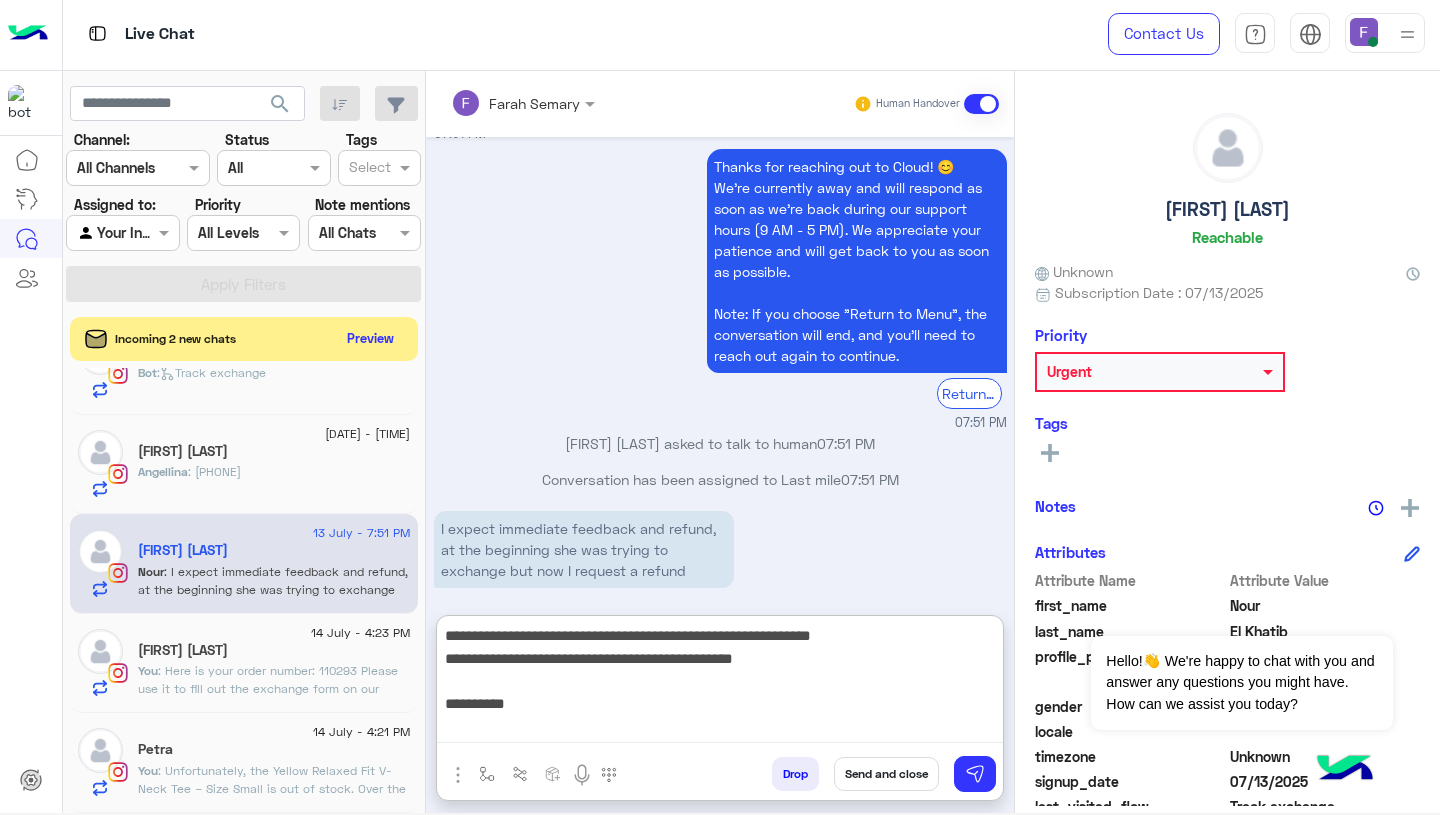 type on "**********" 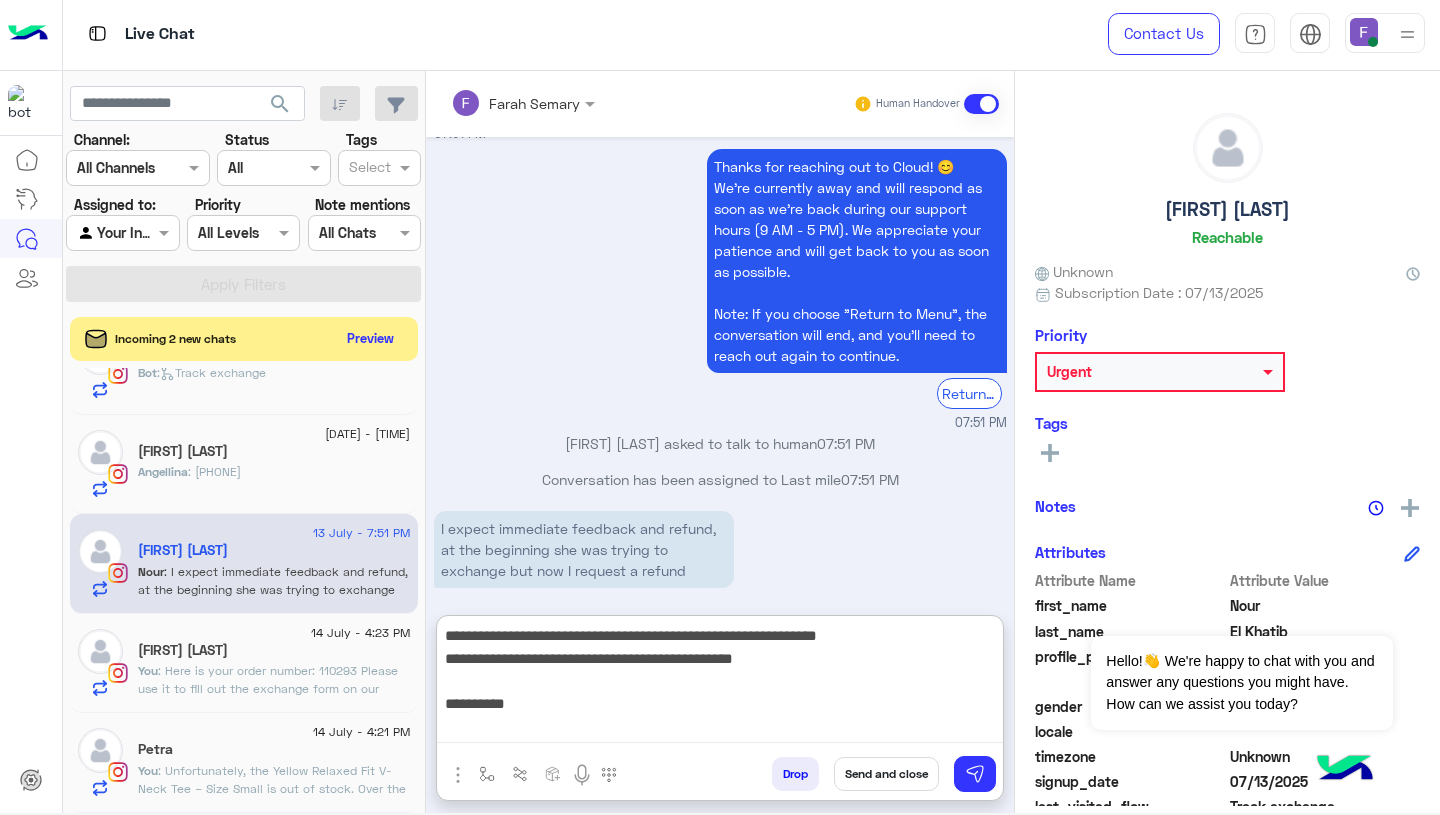 click on "**********" at bounding box center (720, 683) 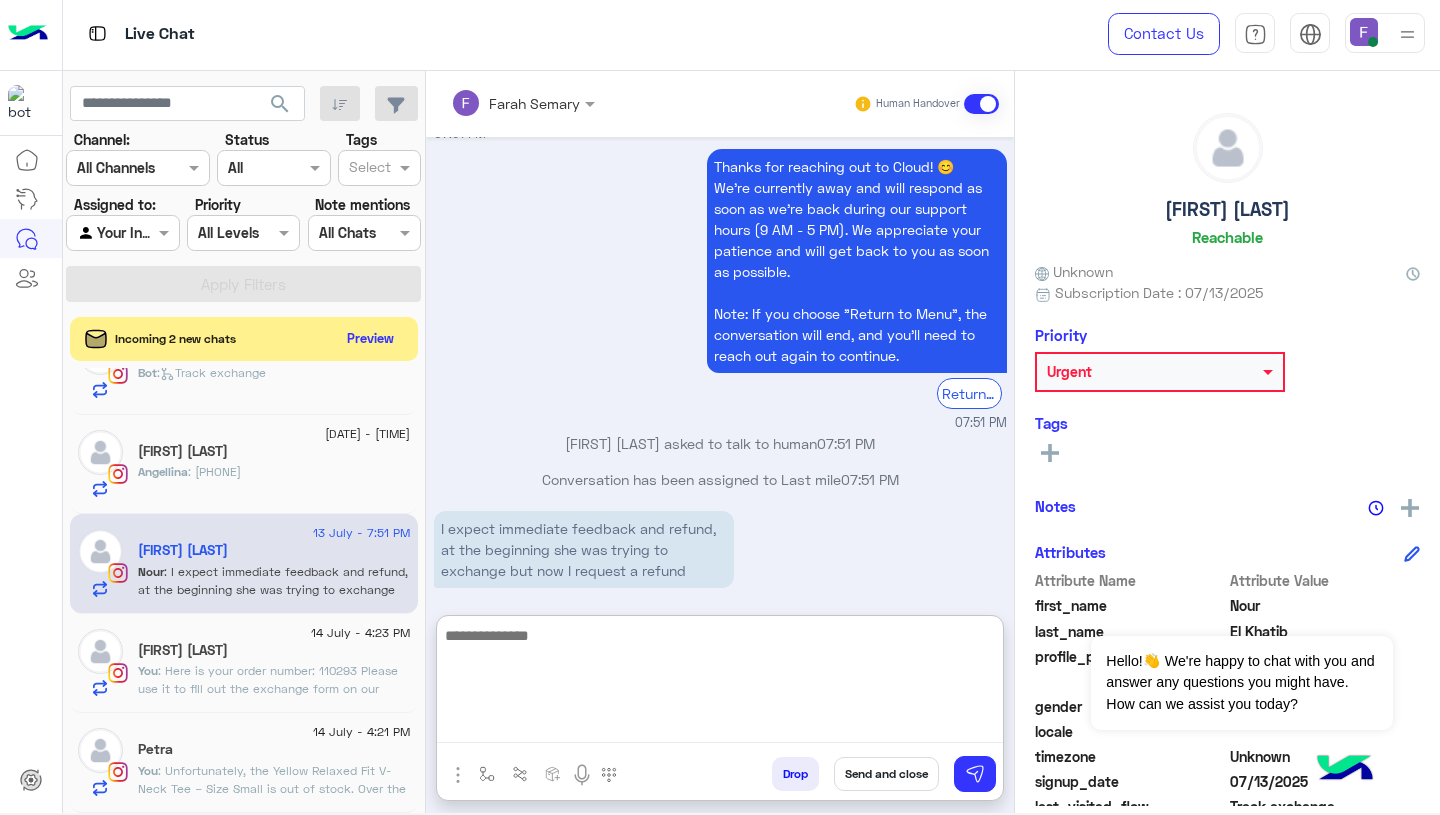 scroll, scrollTop: 2103, scrollLeft: 0, axis: vertical 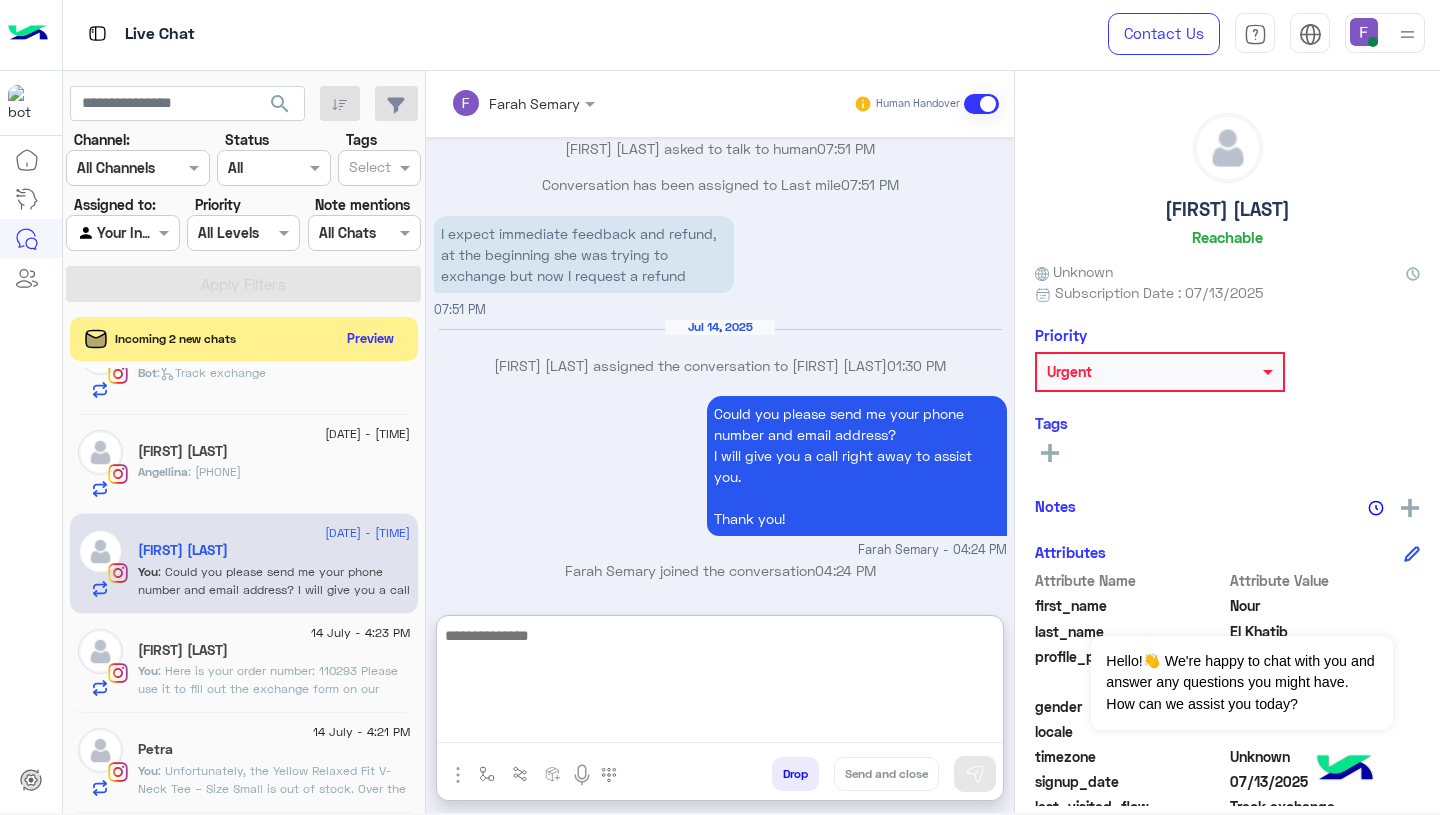 click on "Jul 14, 2025   Maram Ahmed assigned the conversation to Farah Semary  01:30 PM" at bounding box center [720, 355] 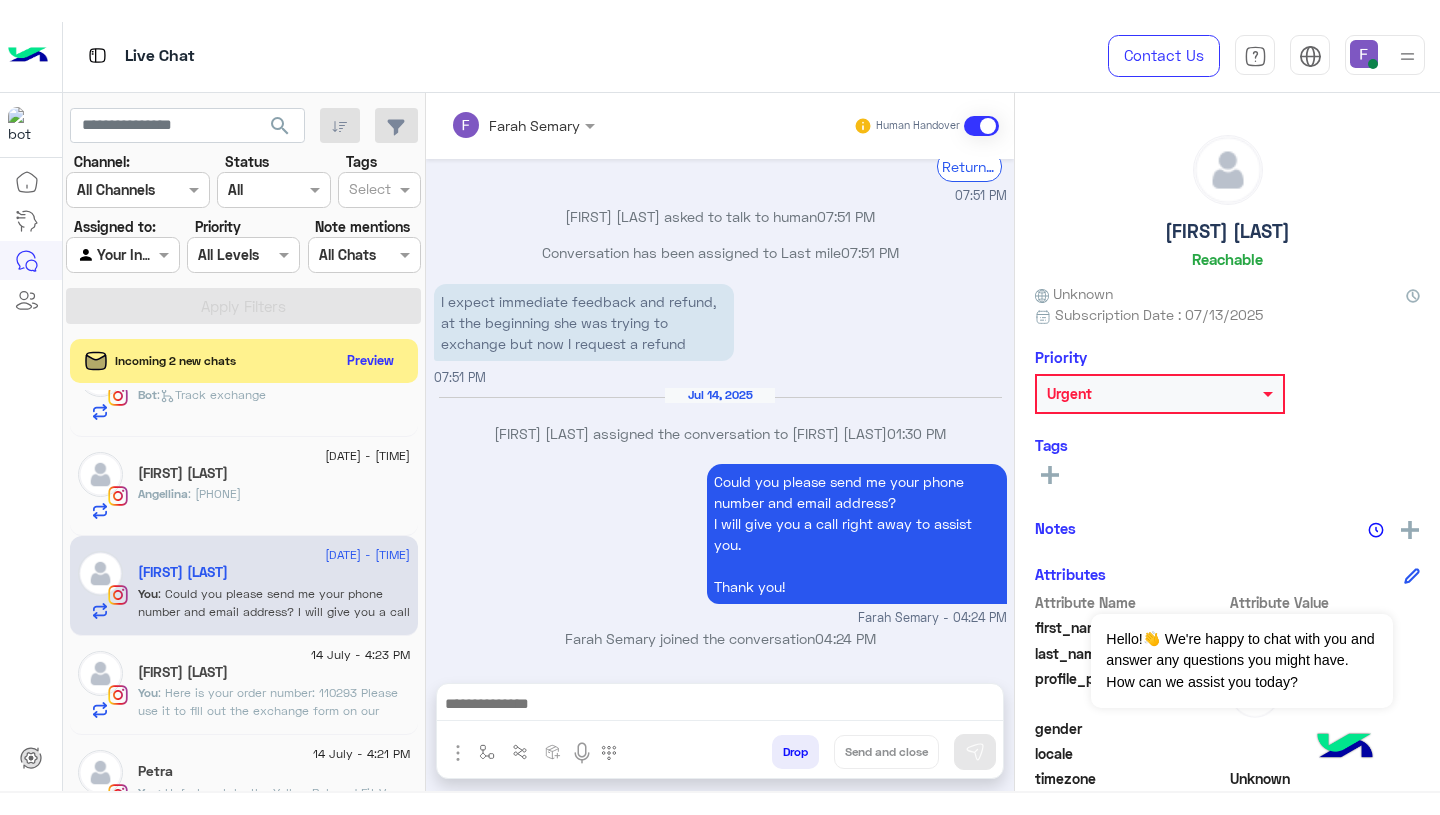 scroll, scrollTop: 2050, scrollLeft: 0, axis: vertical 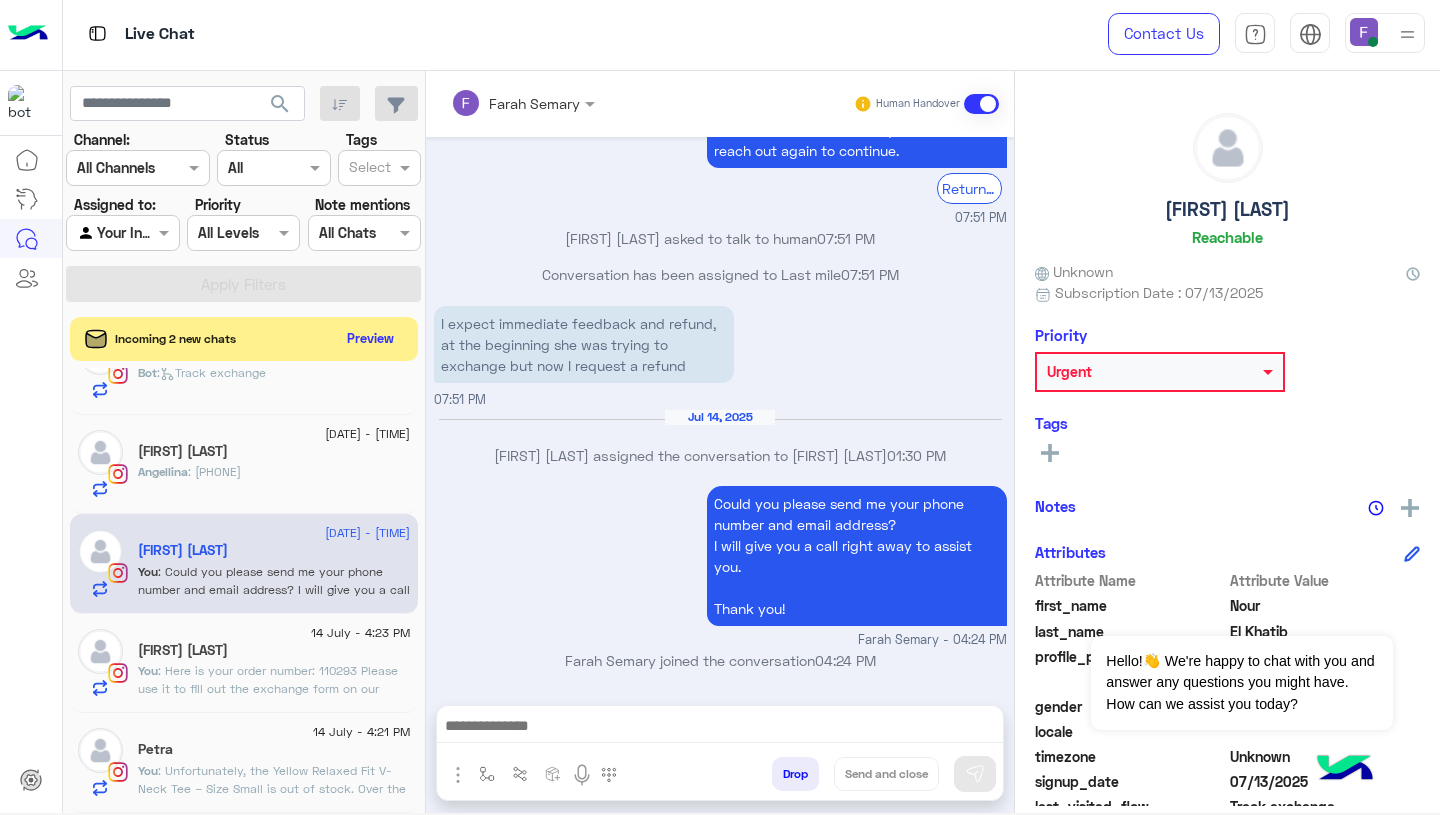 click on ": Unfortunately, the Yellow Relaxed Fit V-Neck Tee – Size Small is out of stock.
Over the past few days, we’ve been checking thoroughly to see if we have any available to ship, but sadly, it’s no longer in stock.
We sincerely apologize for the inconvenience.
Could you please let us know if you’d like to choose an alternative item? We’ll be happy to assist you with the exchange." 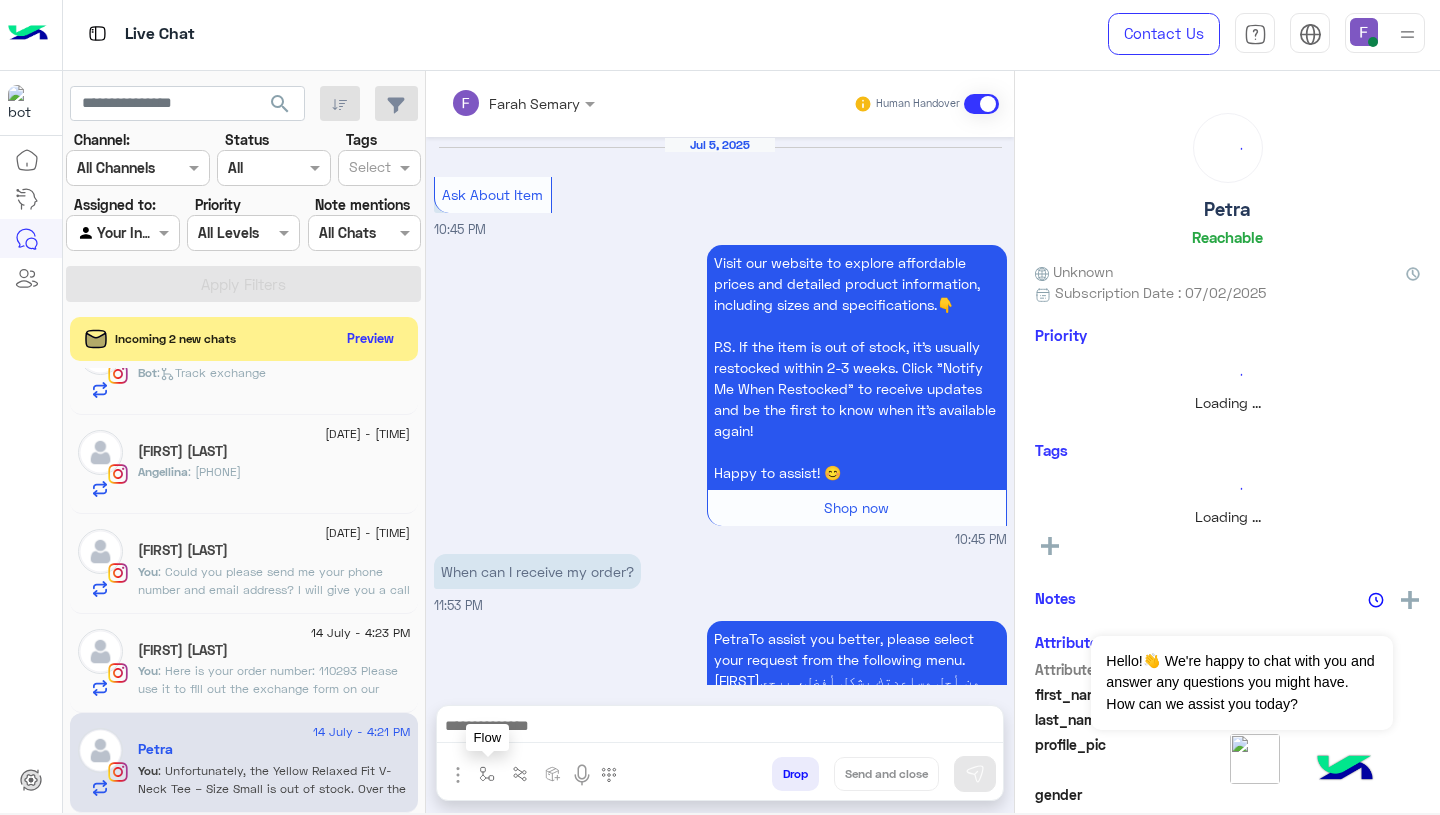 scroll, scrollTop: 1957, scrollLeft: 0, axis: vertical 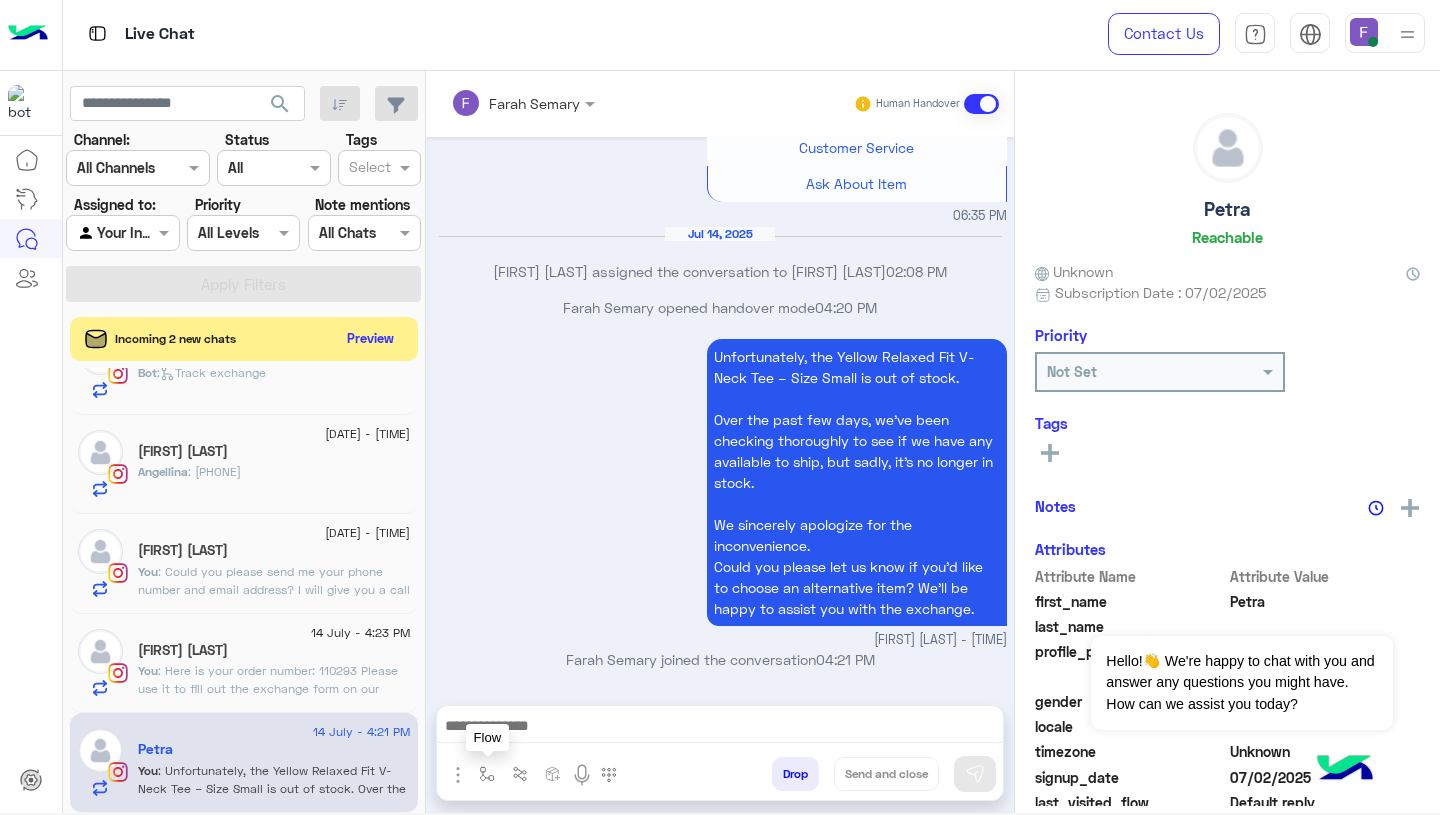 click at bounding box center (487, 774) 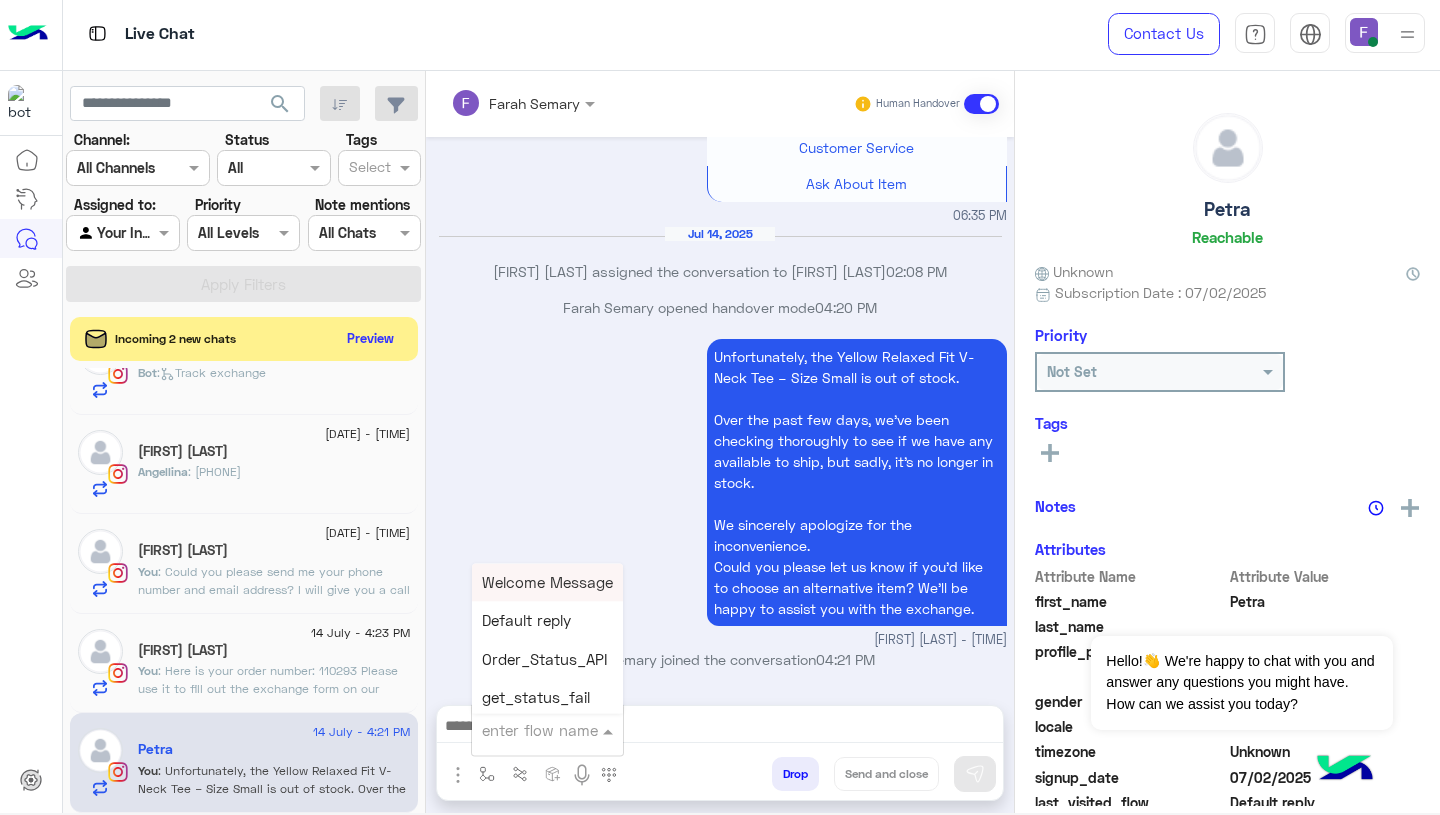 click at bounding box center (523, 730) 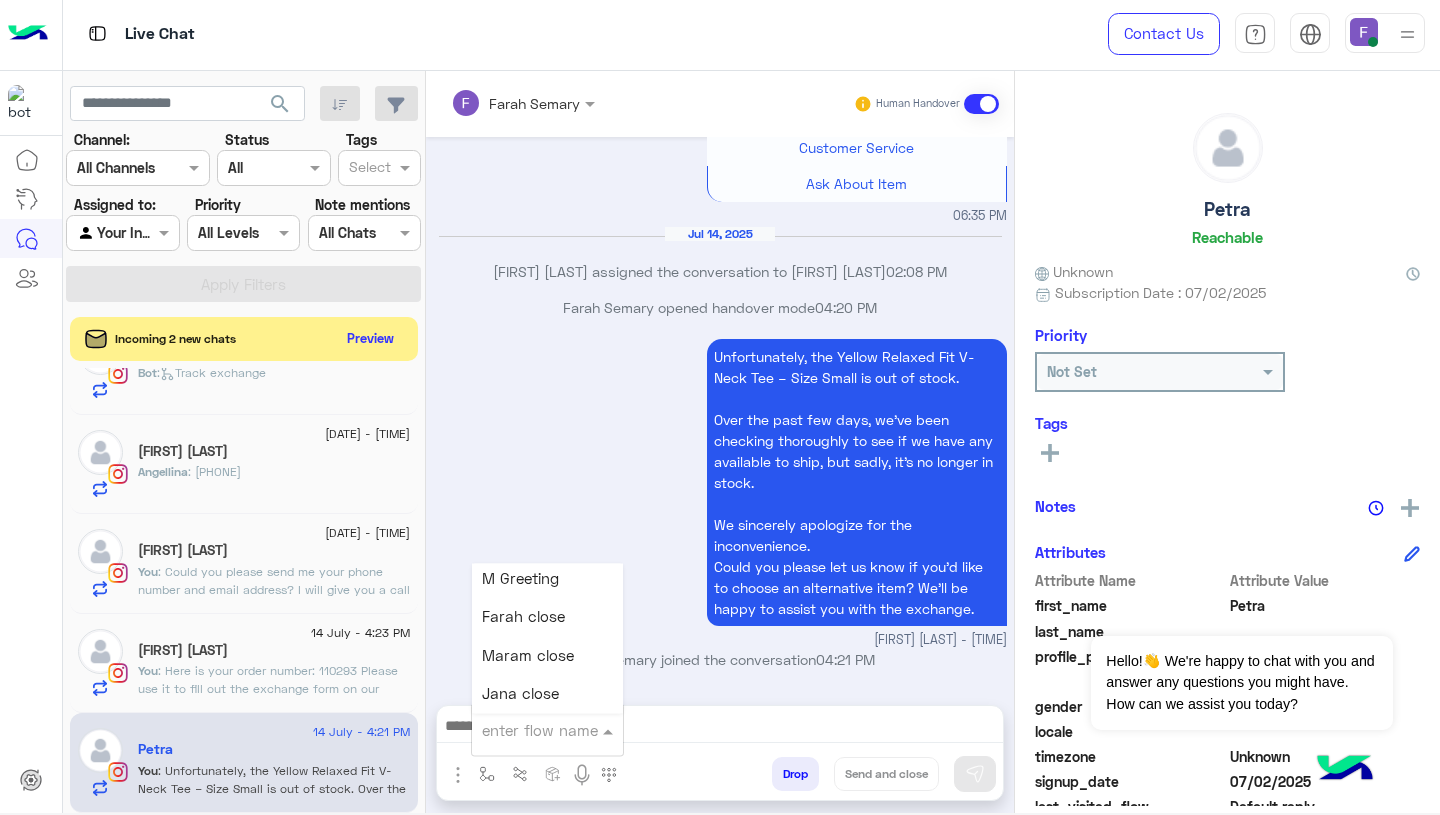 scroll, scrollTop: 2389, scrollLeft: 0, axis: vertical 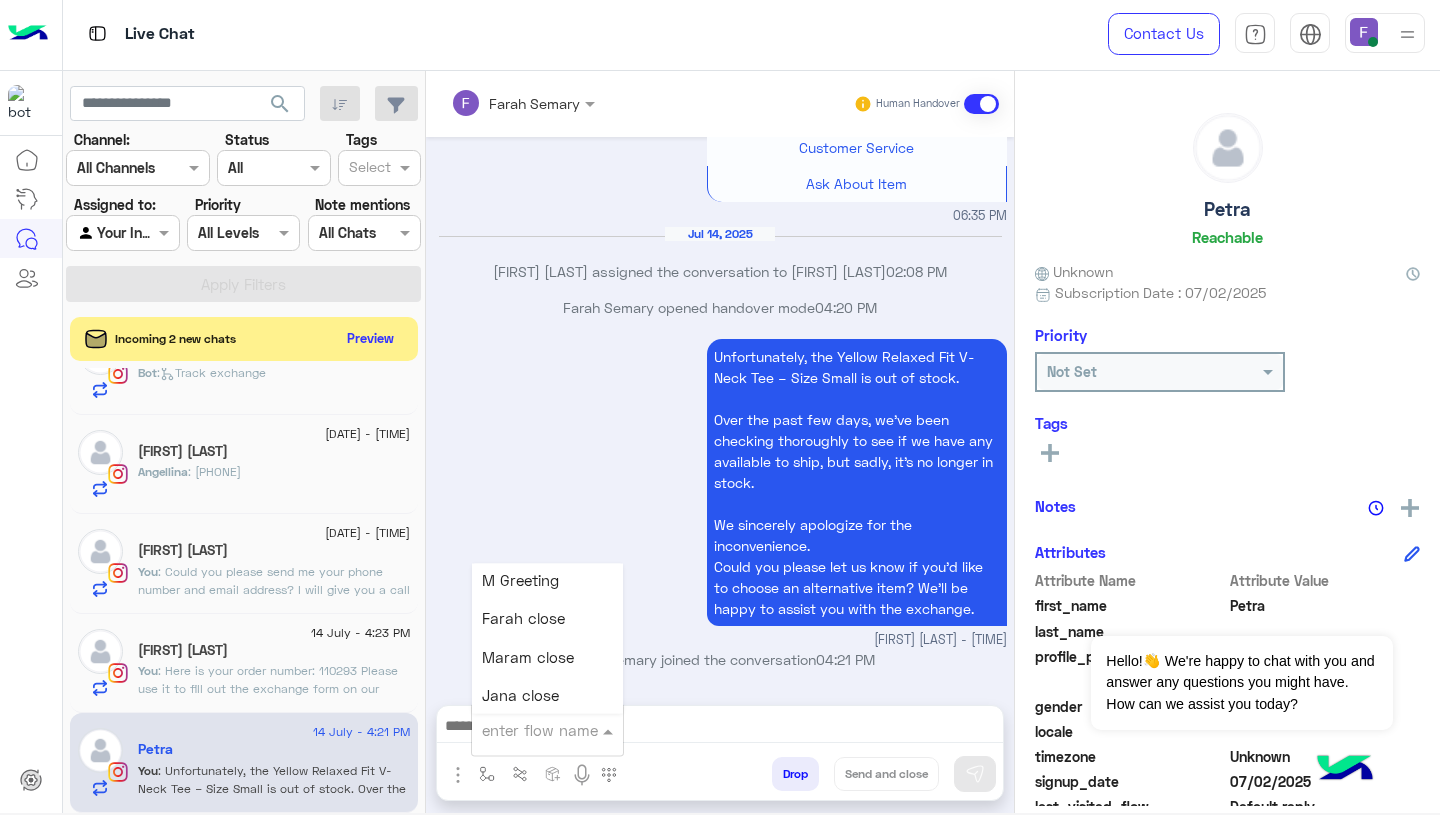click on "Farah close" at bounding box center [547, 619] 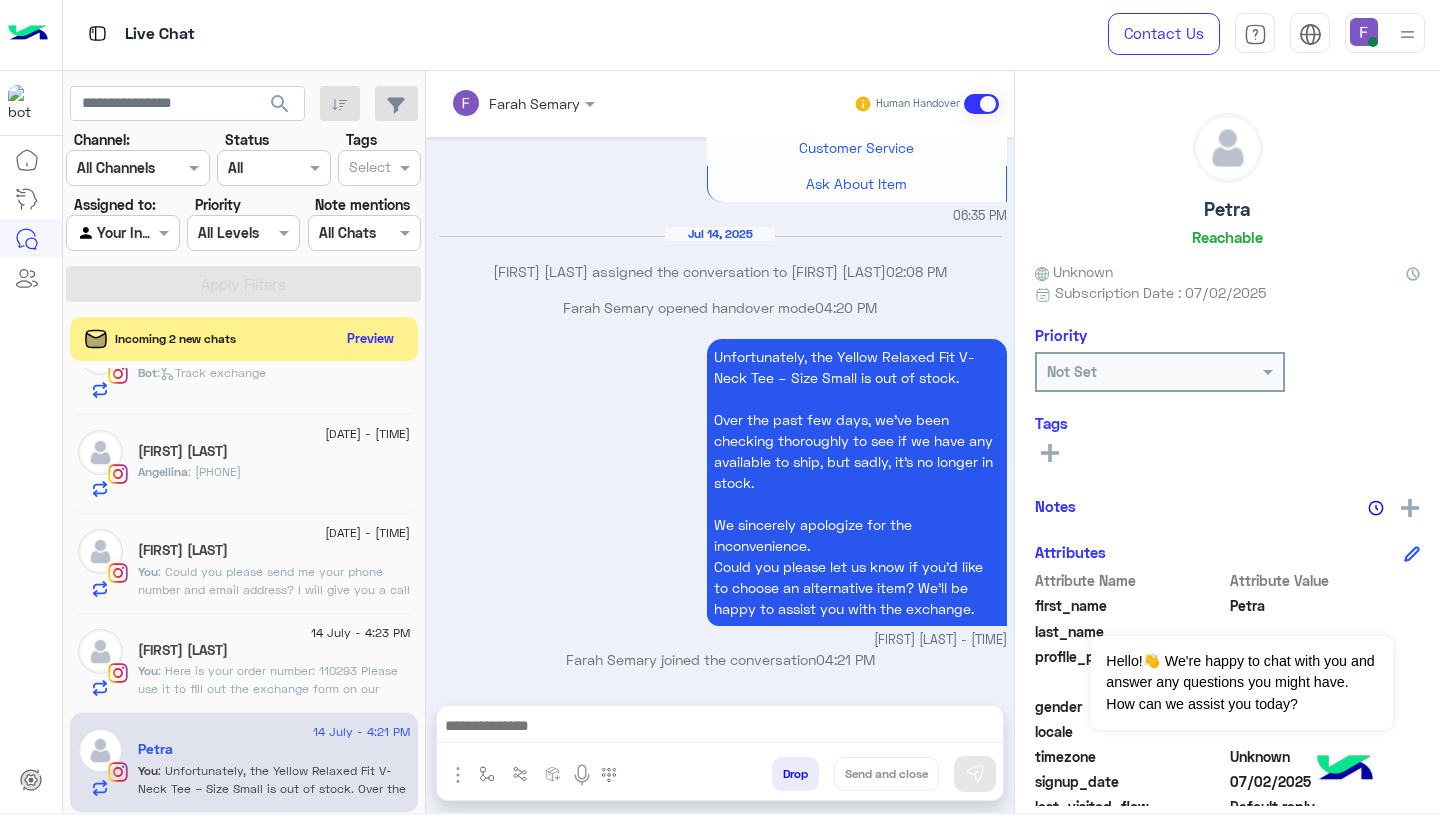 type on "**********" 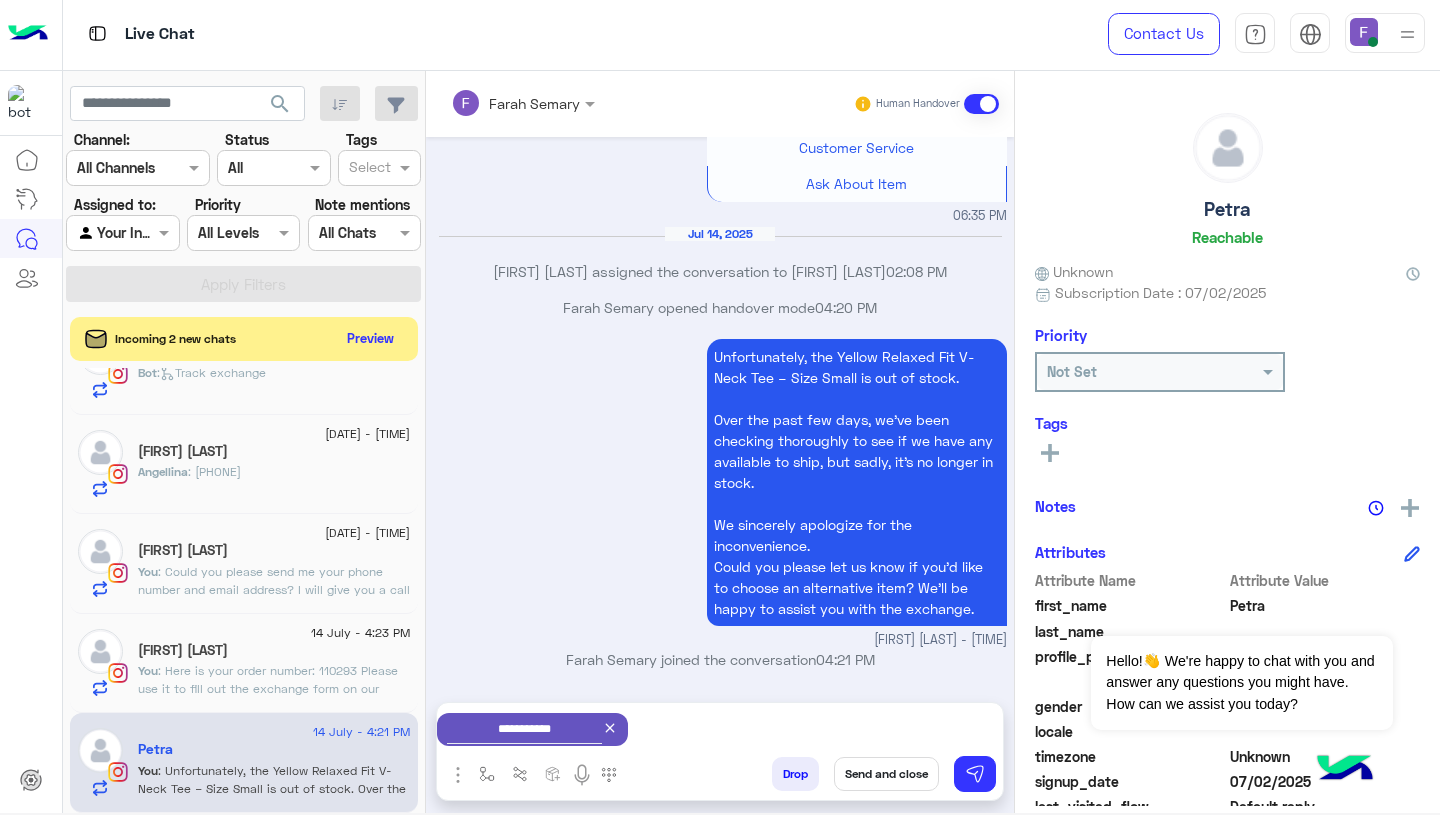 click on "Send and close" at bounding box center (886, 774) 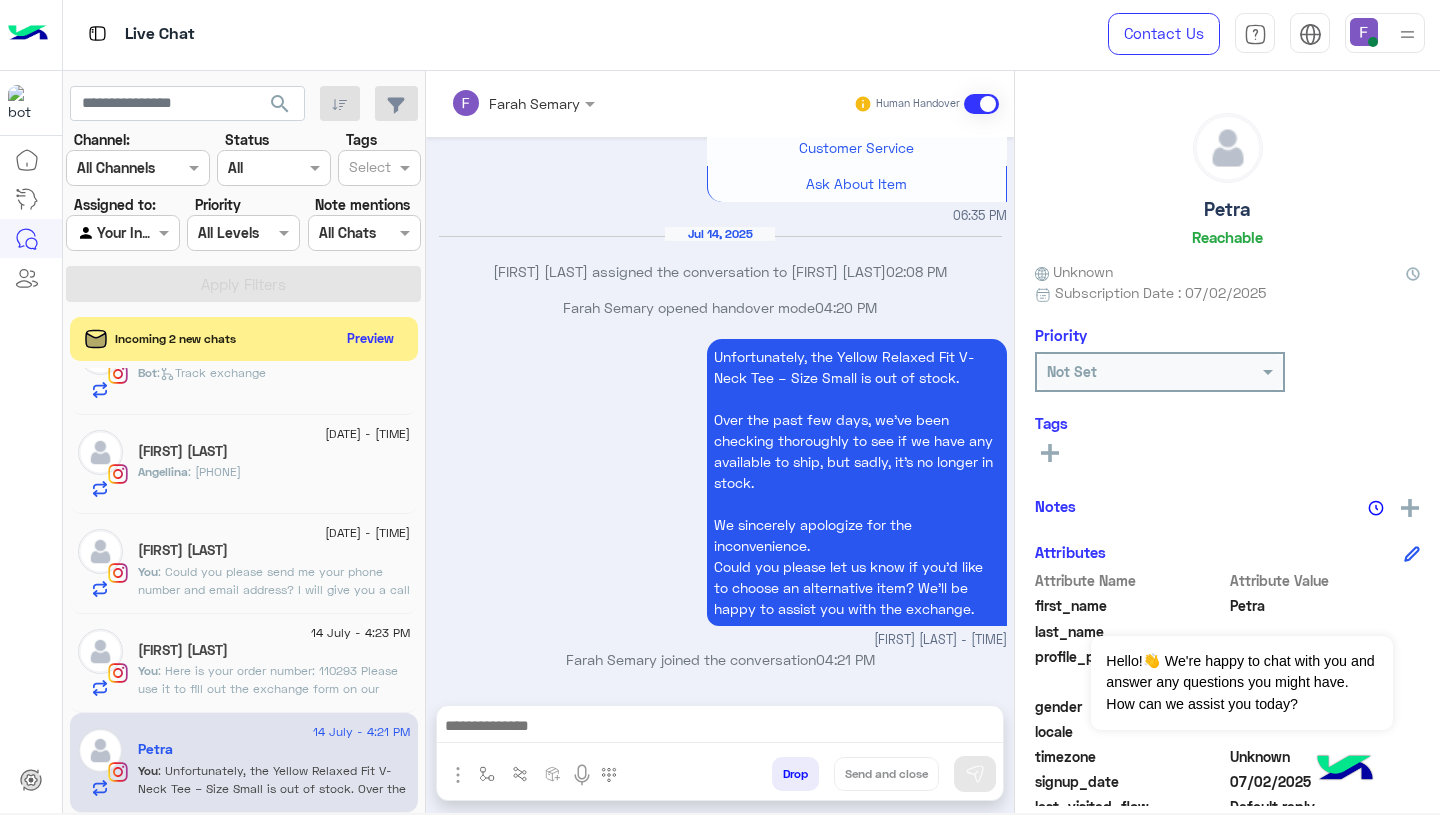 scroll, scrollTop: 1993, scrollLeft: 0, axis: vertical 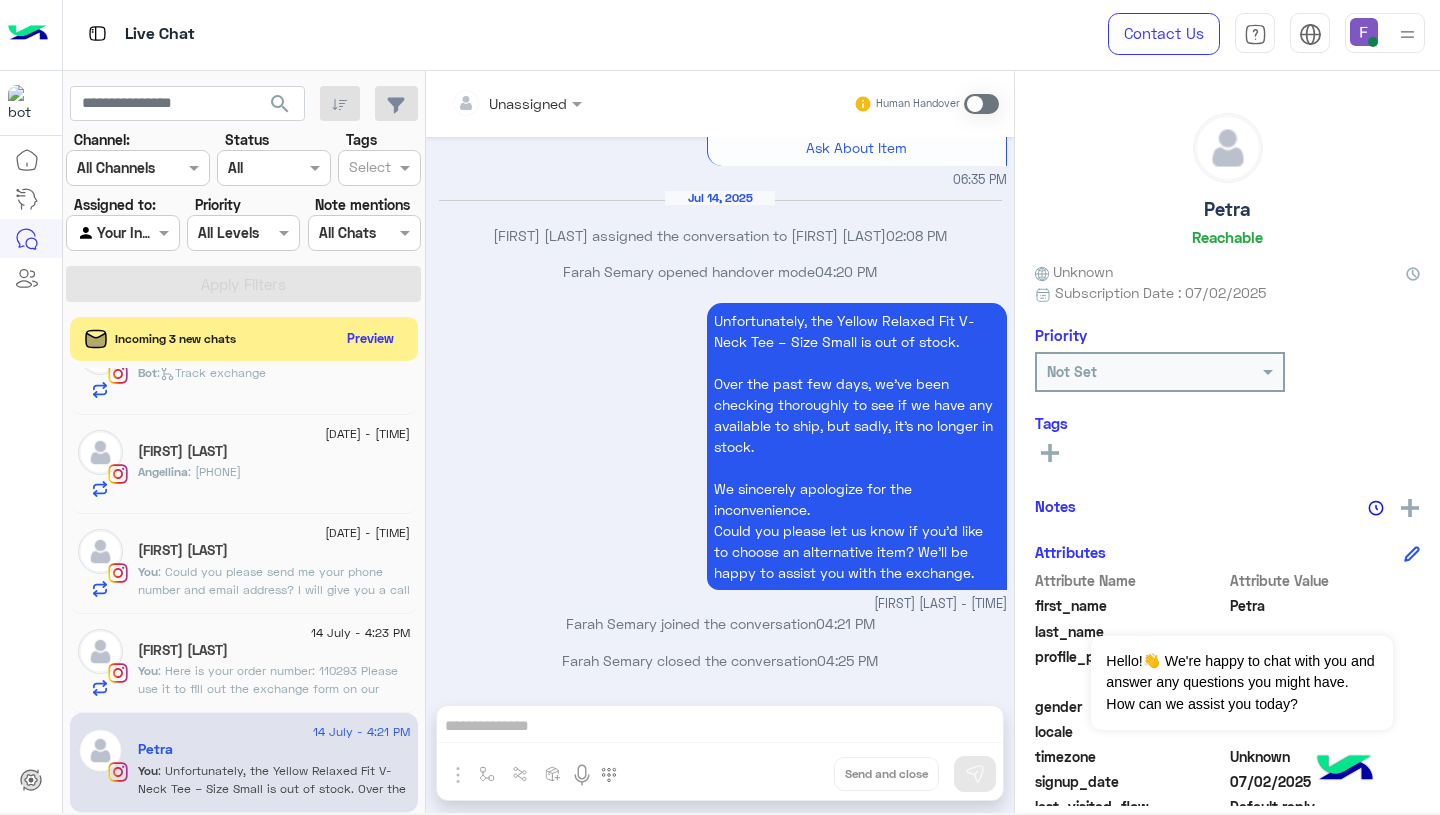 click on "You  : Here is your order number: 110293
Please use it to fill out the exchange form on our website: https://cloud.e-stebdal.com/returns Let us know if you need any help!" 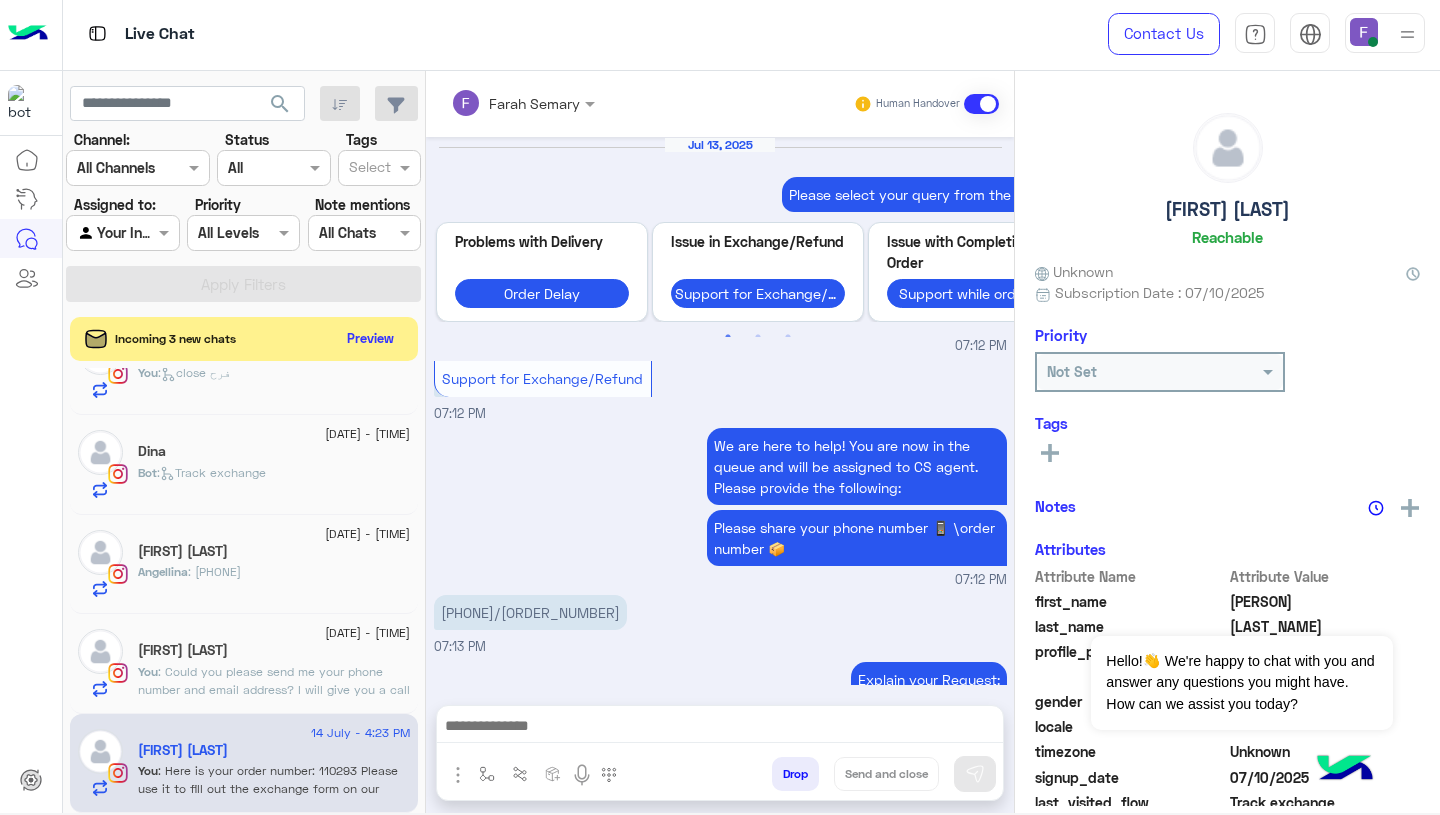 scroll, scrollTop: 1783, scrollLeft: 0, axis: vertical 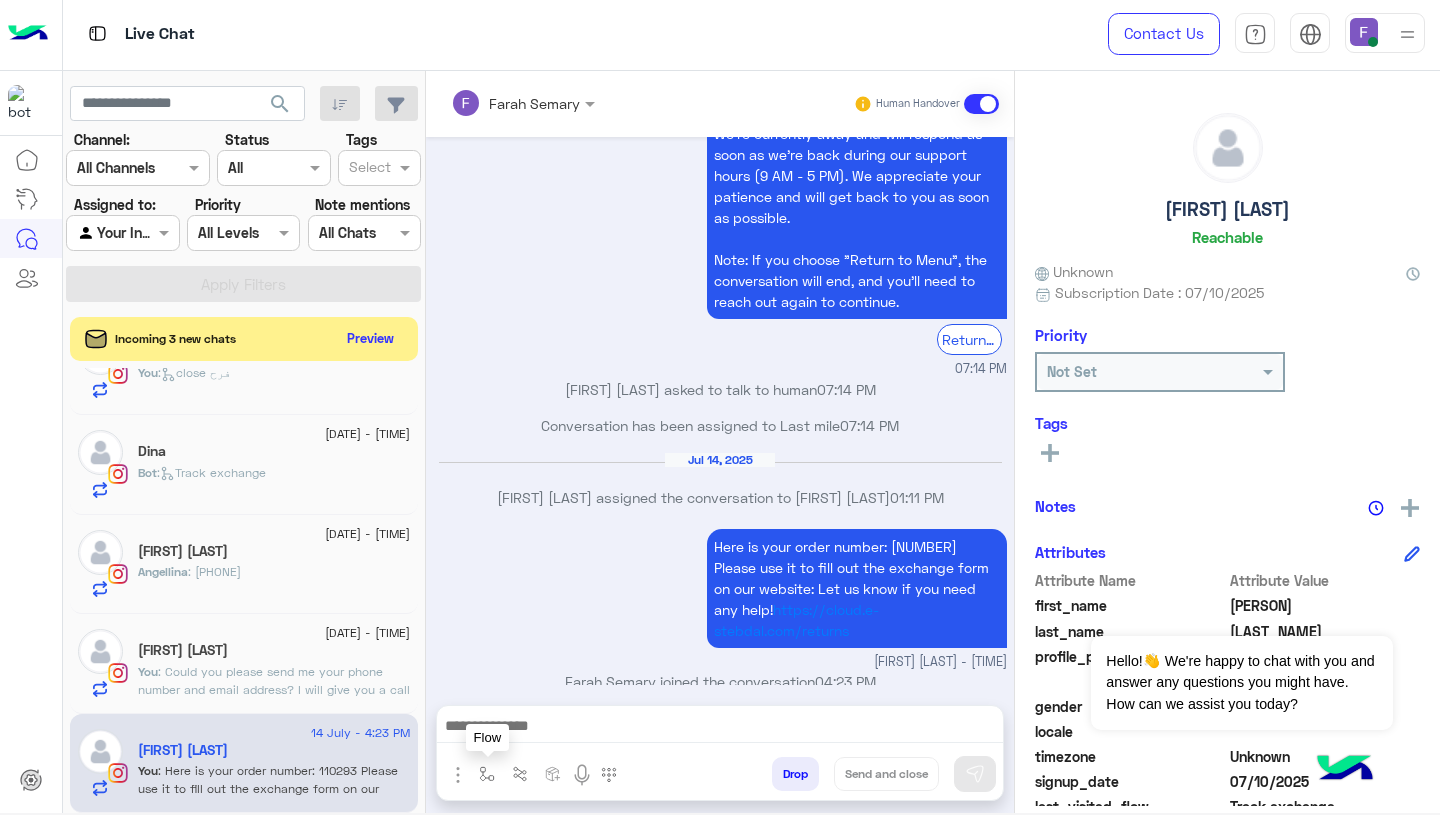 click at bounding box center (487, 774) 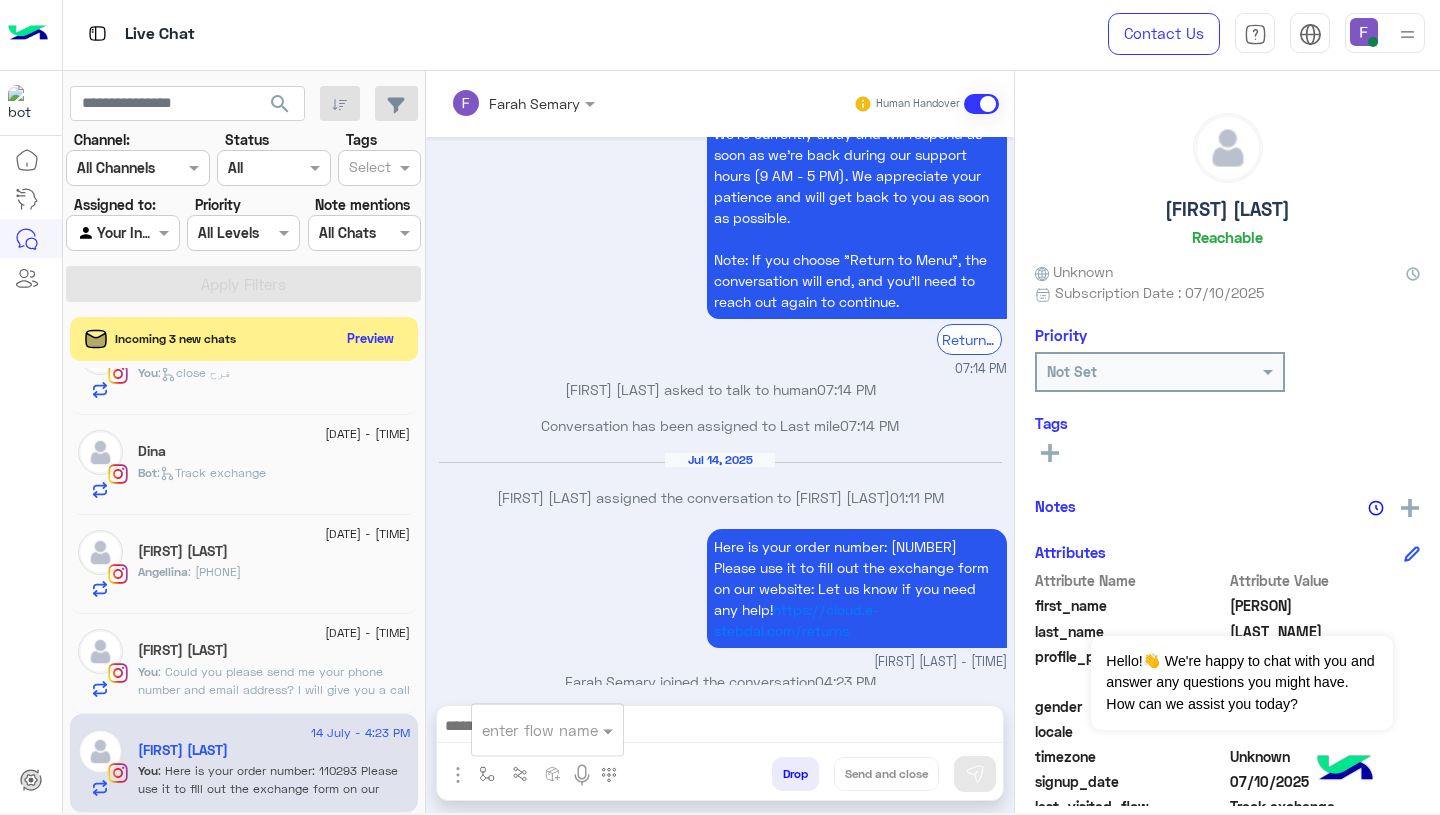 click at bounding box center (523, 730) 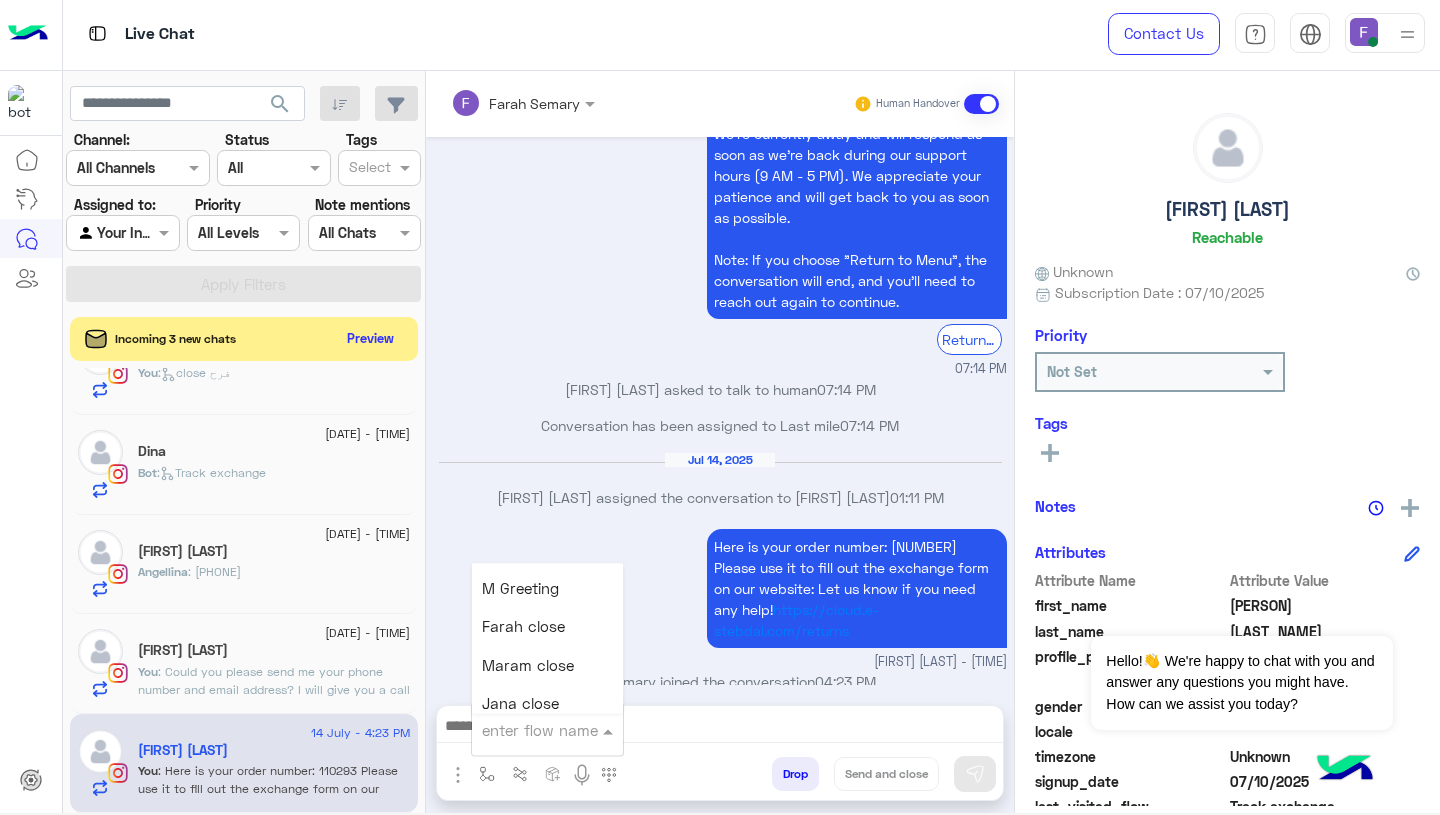 scroll, scrollTop: 2377, scrollLeft: 0, axis: vertical 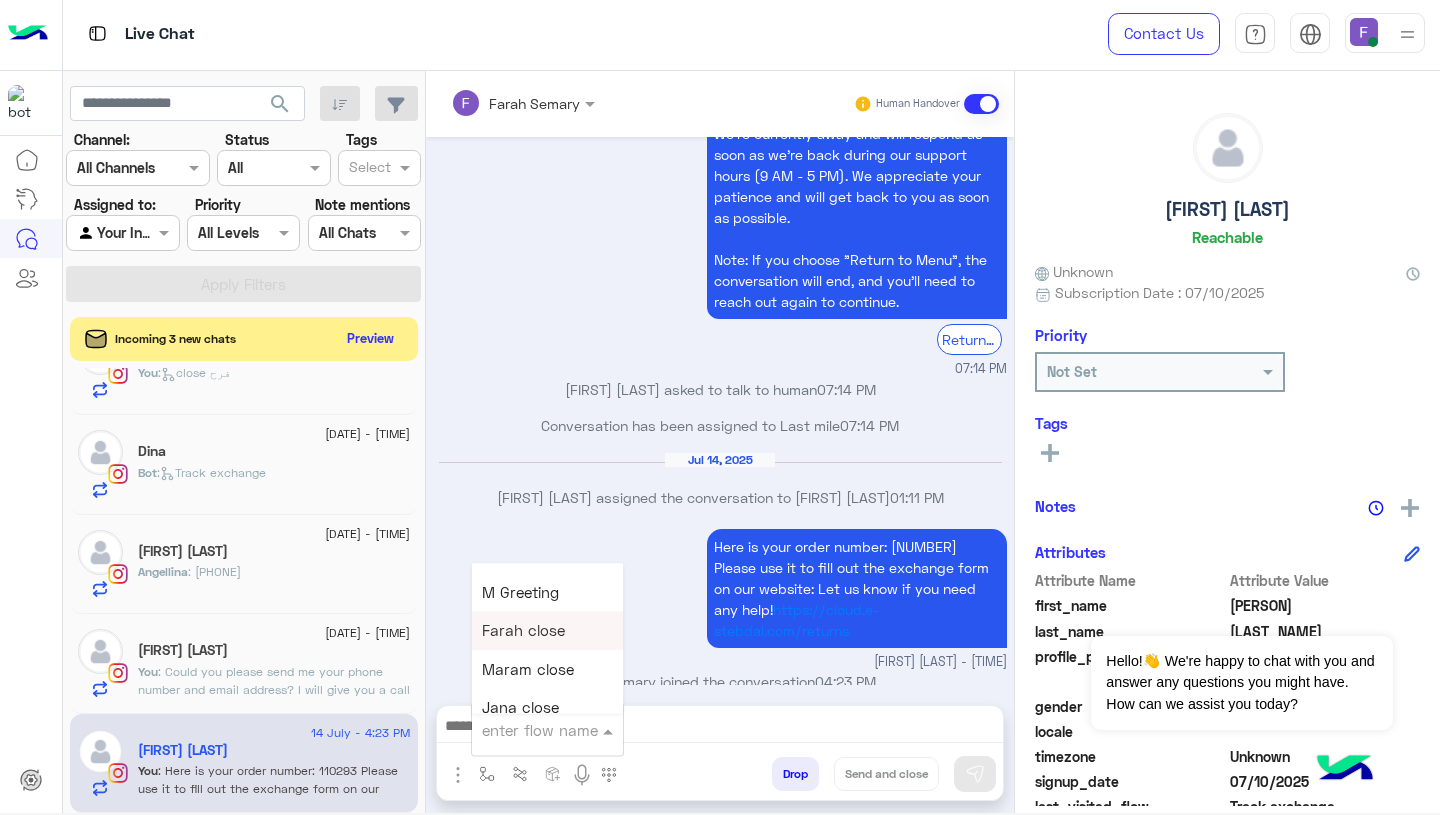 click on "Farah close" at bounding box center [547, 631] 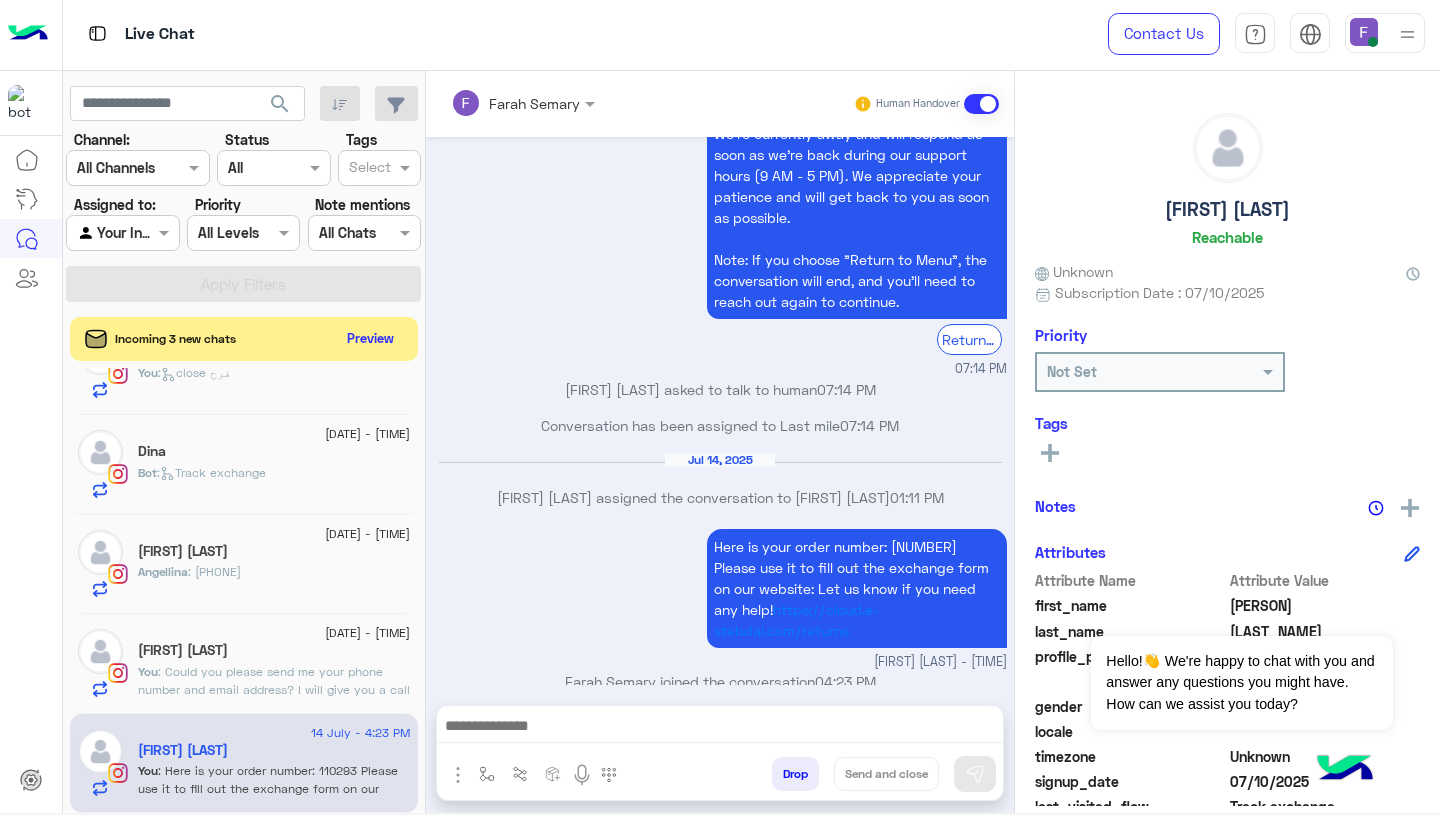 type on "**********" 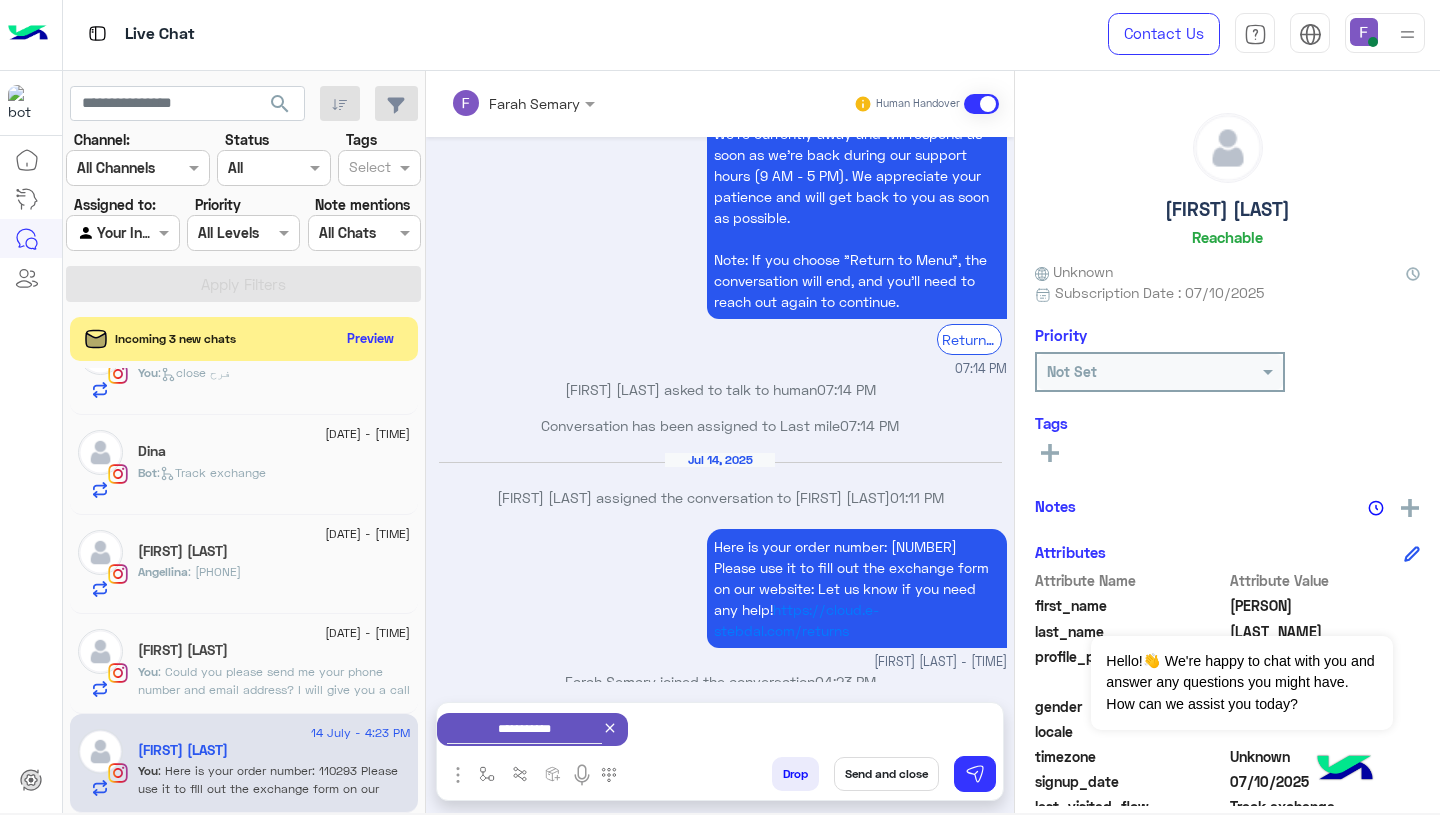 click on "Send and close" at bounding box center [886, 774] 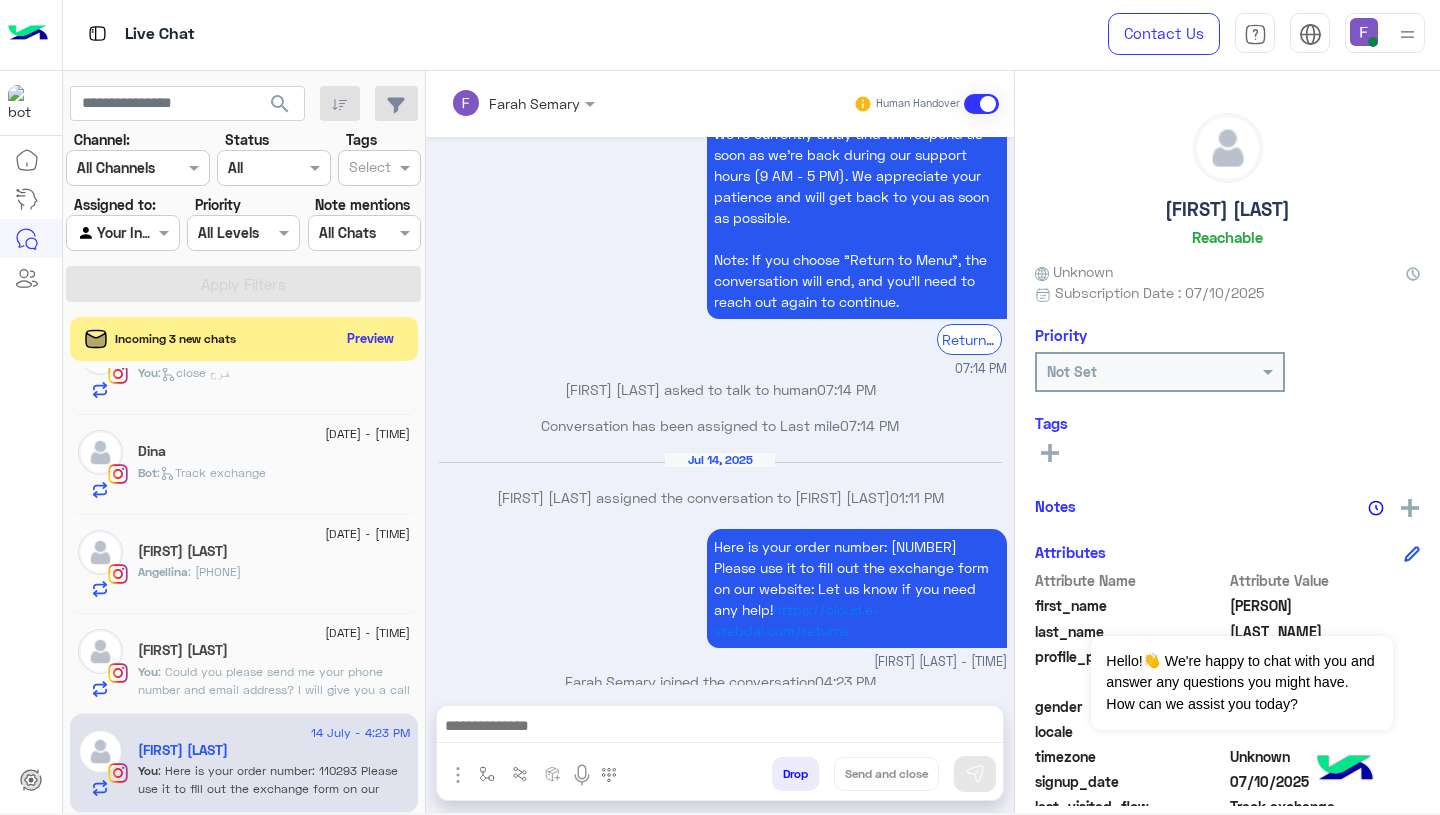 scroll, scrollTop: 1820, scrollLeft: 0, axis: vertical 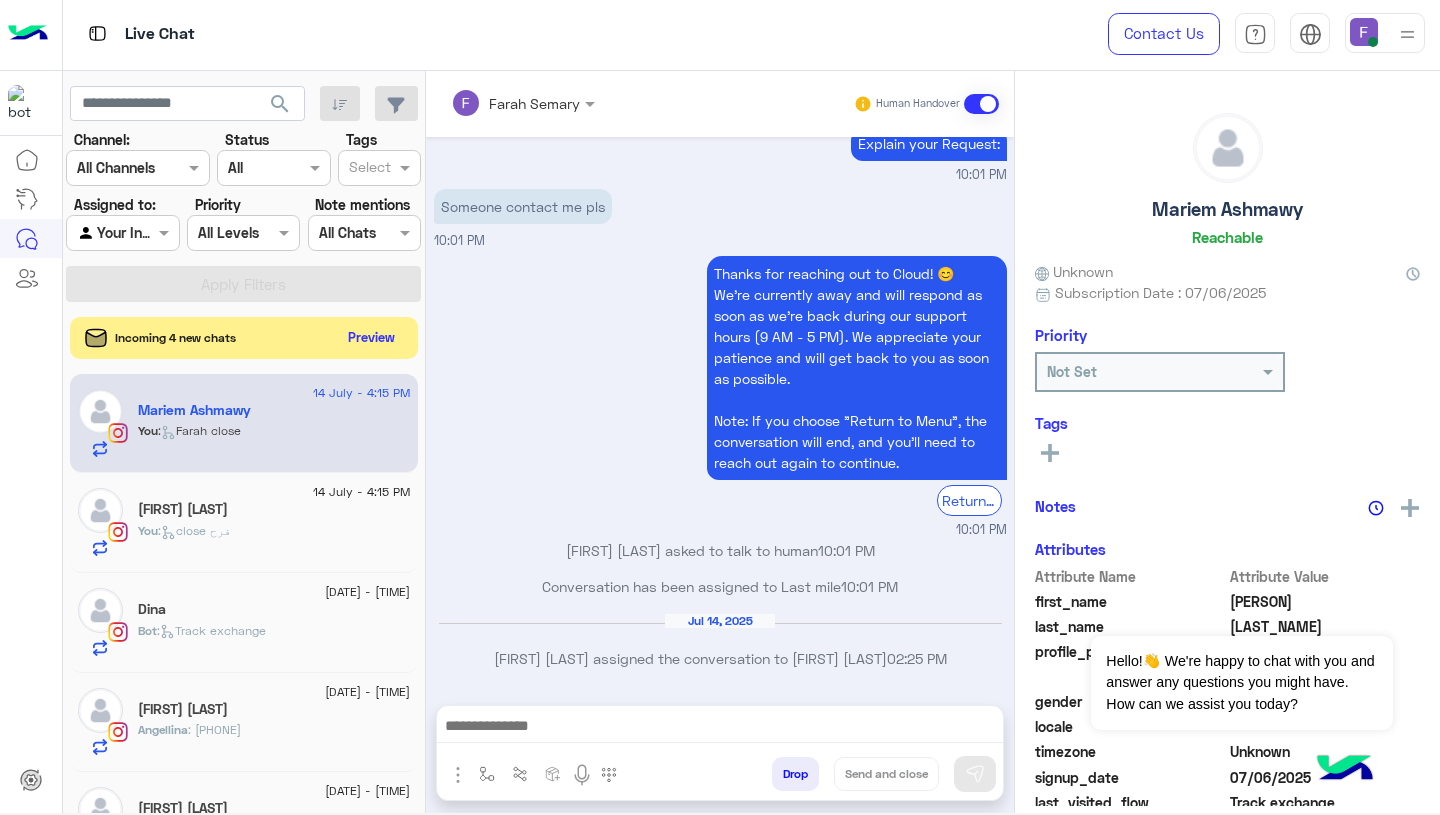 click on "Preview" 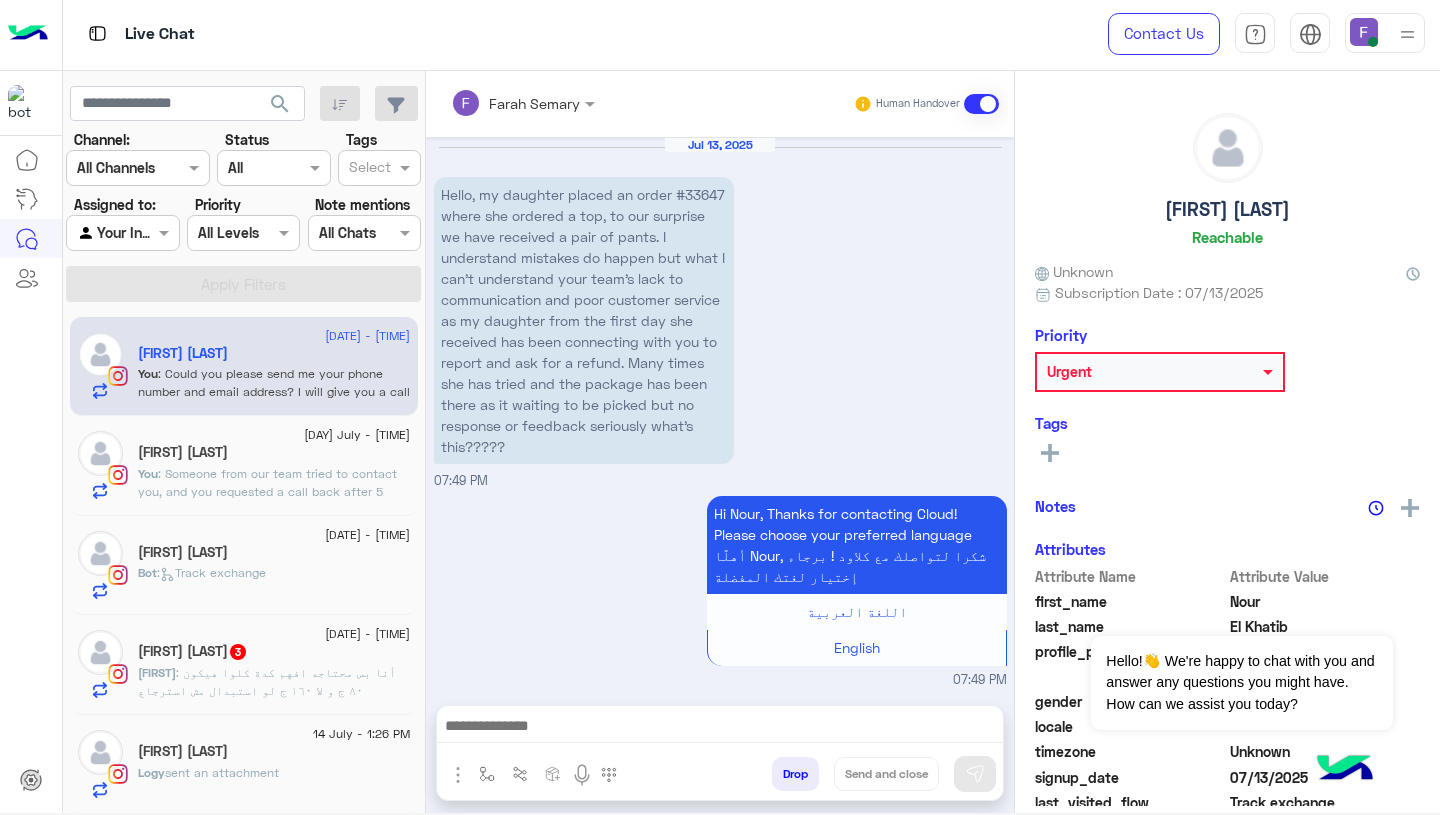 scroll, scrollTop: 2050, scrollLeft: 0, axis: vertical 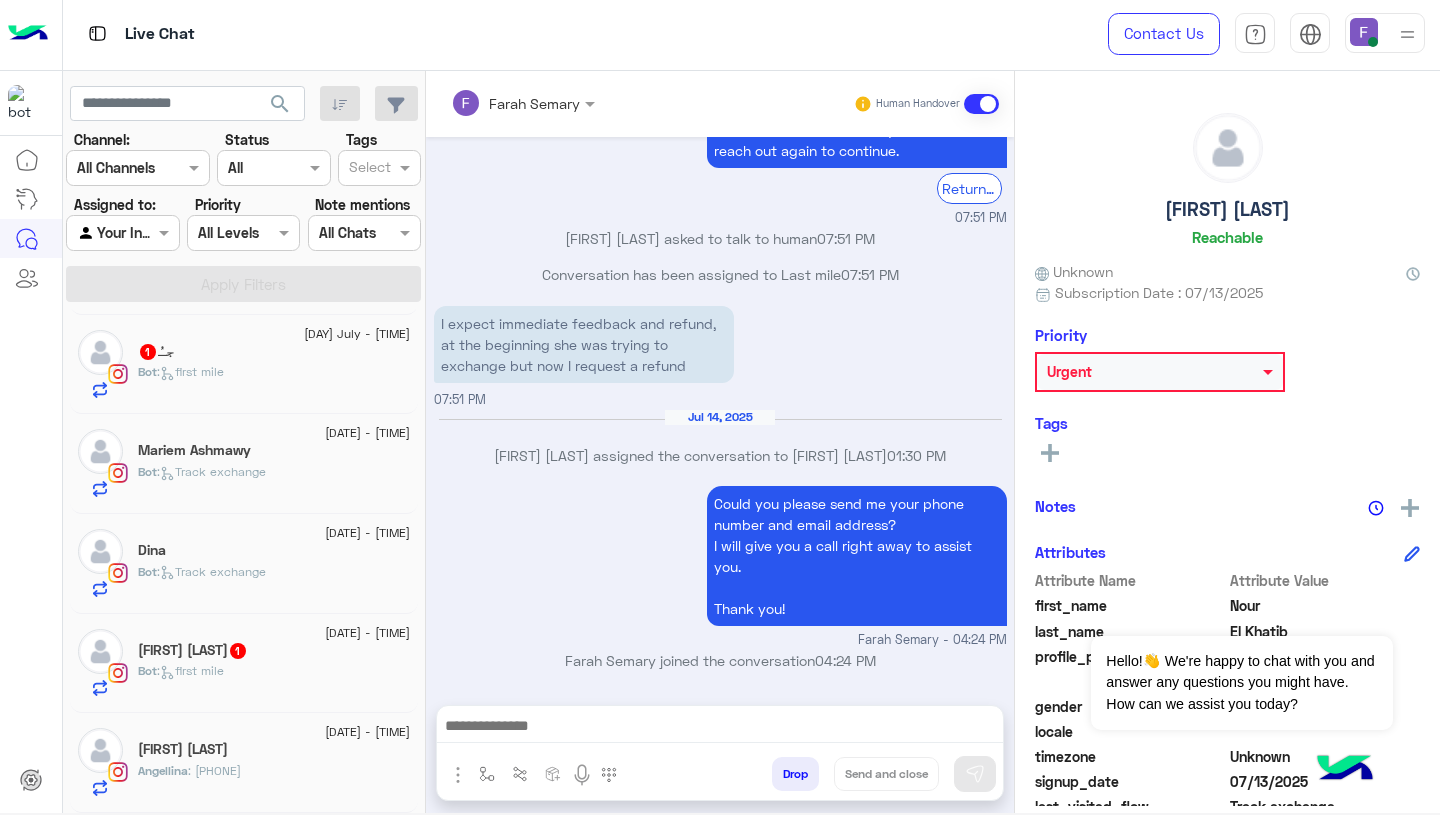 click on "Angellina : 01207157414" 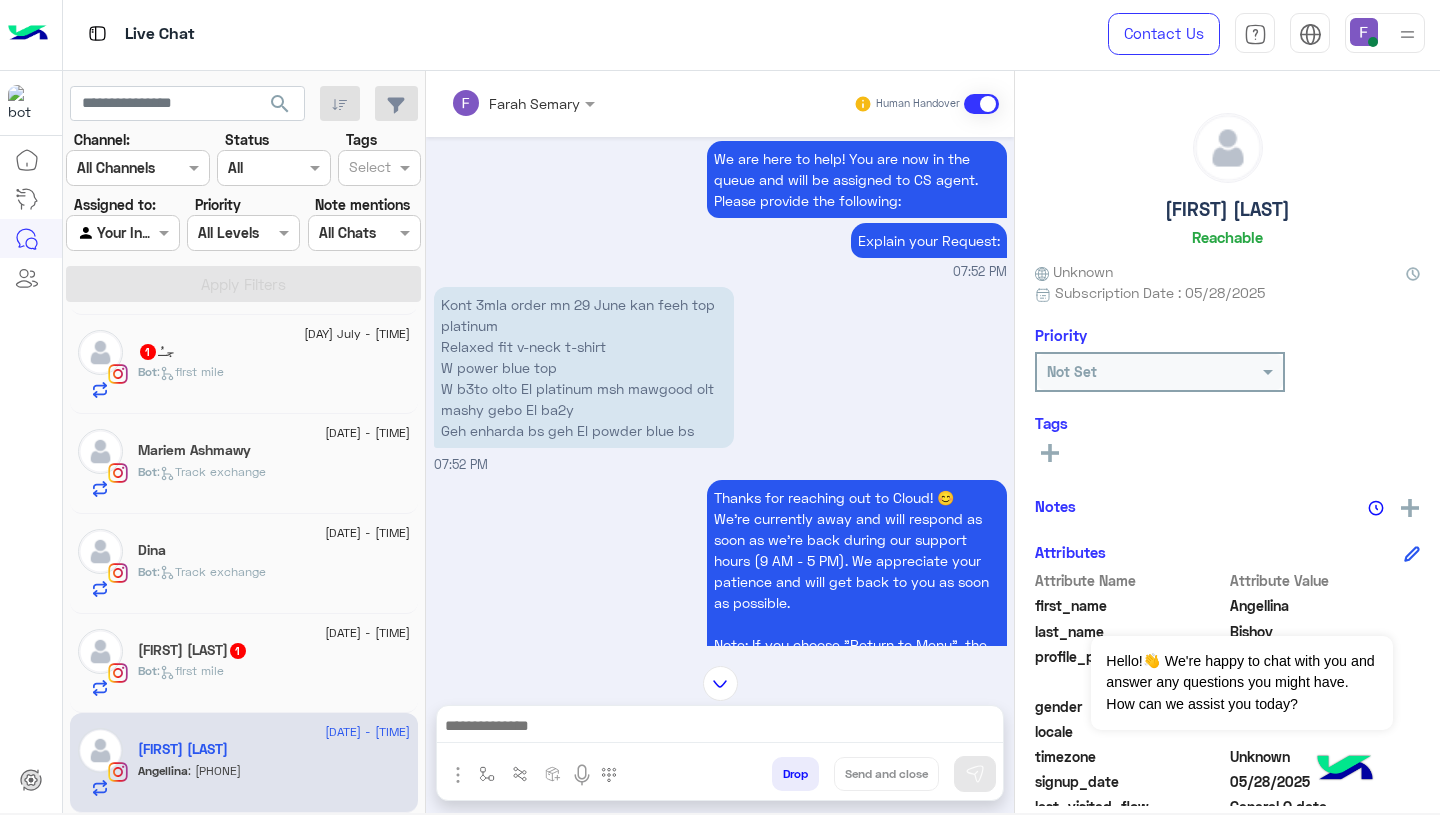 scroll, scrollTop: 1825, scrollLeft: 0, axis: vertical 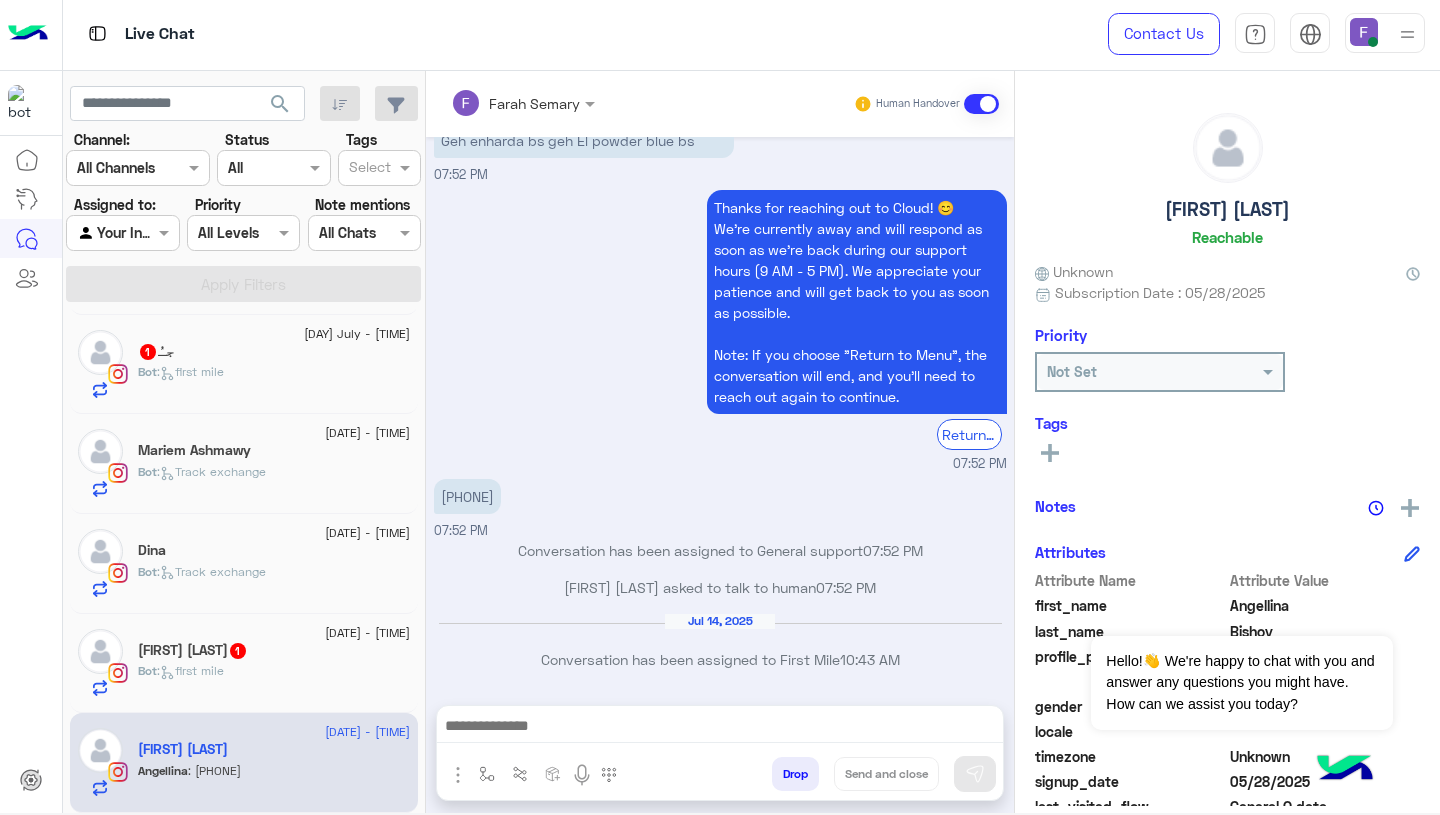 click on "Bot :   first mile" 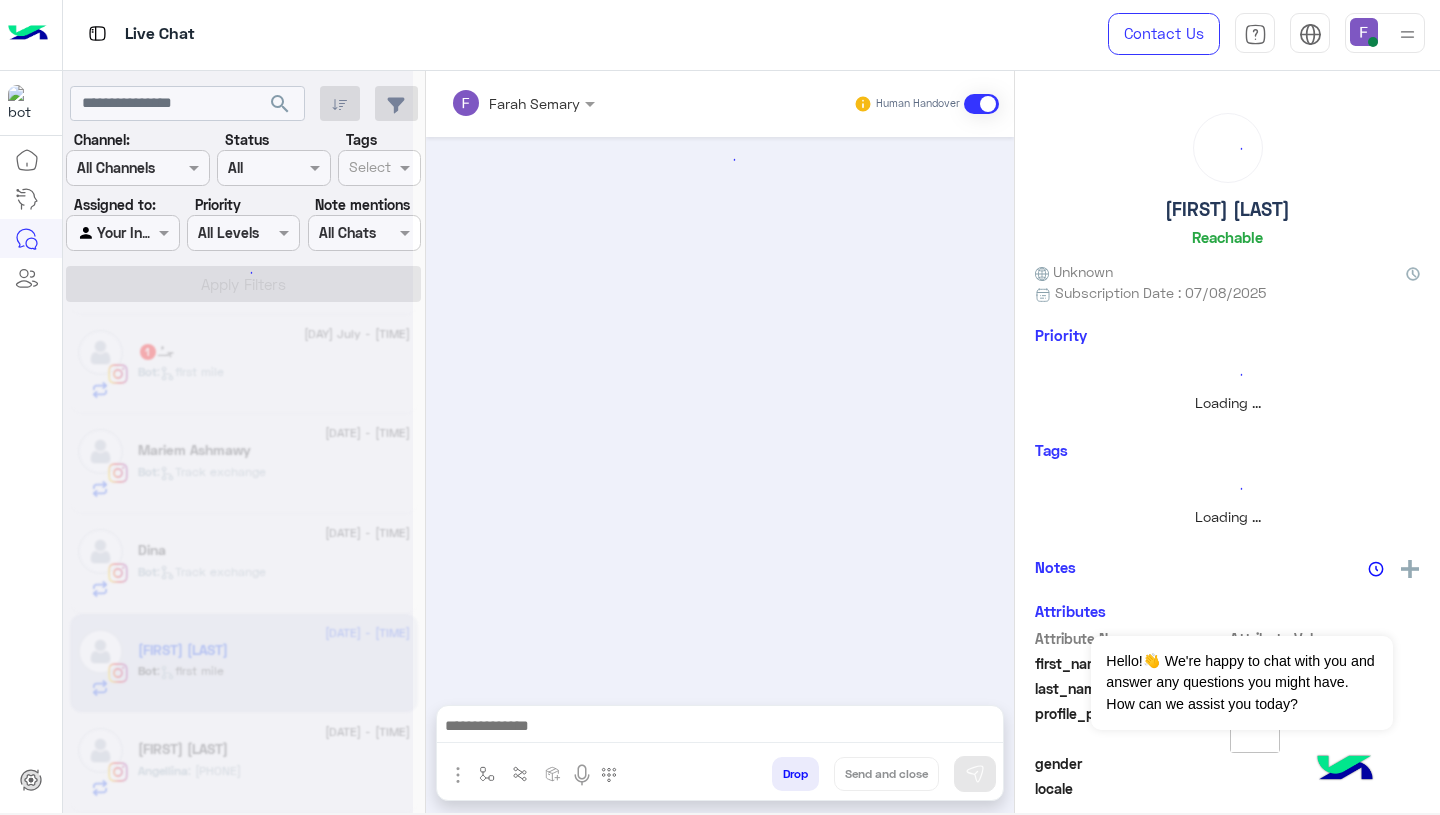 scroll, scrollTop: 500, scrollLeft: 0, axis: vertical 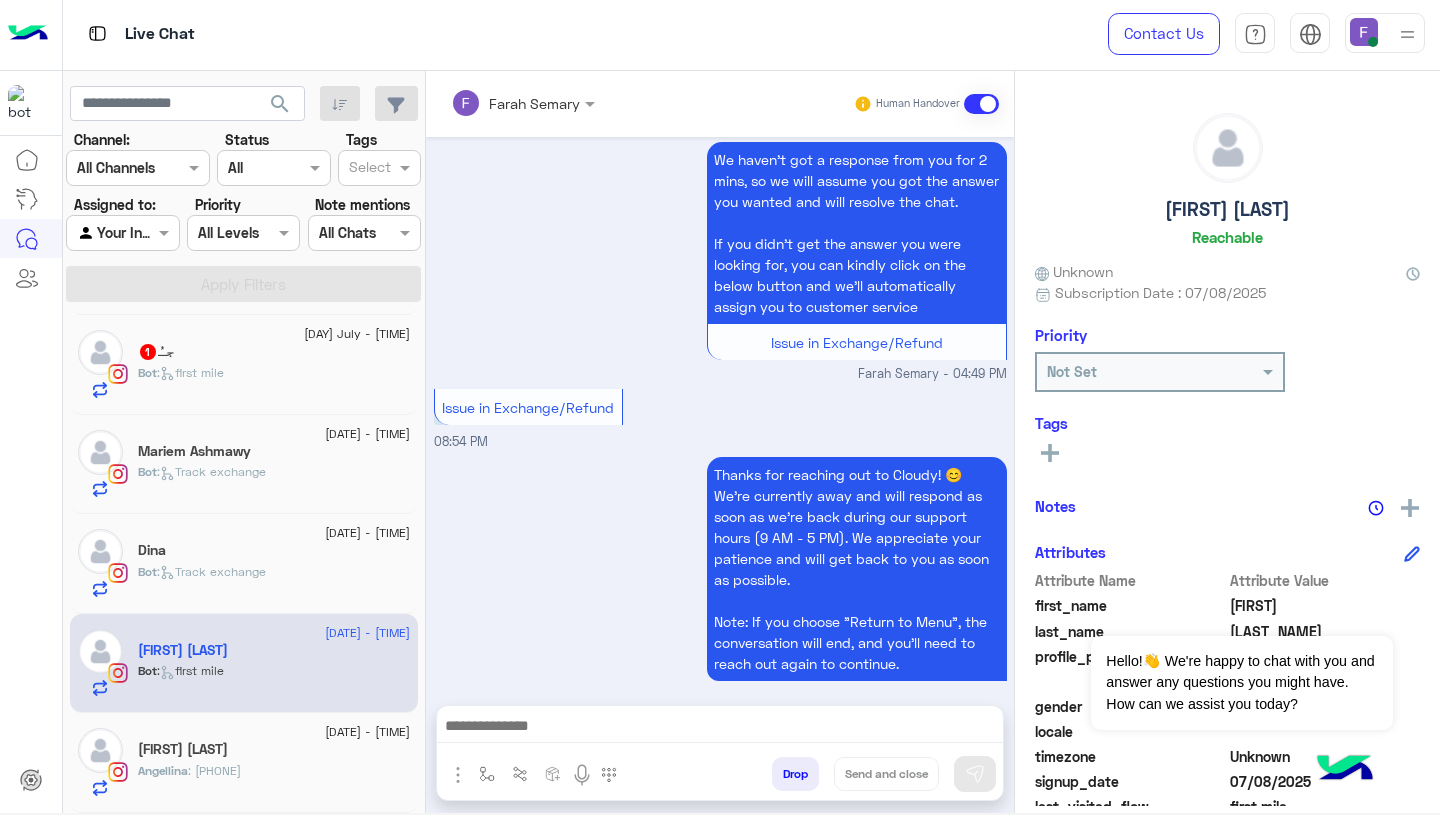 click on "Bot :   Track exchange" 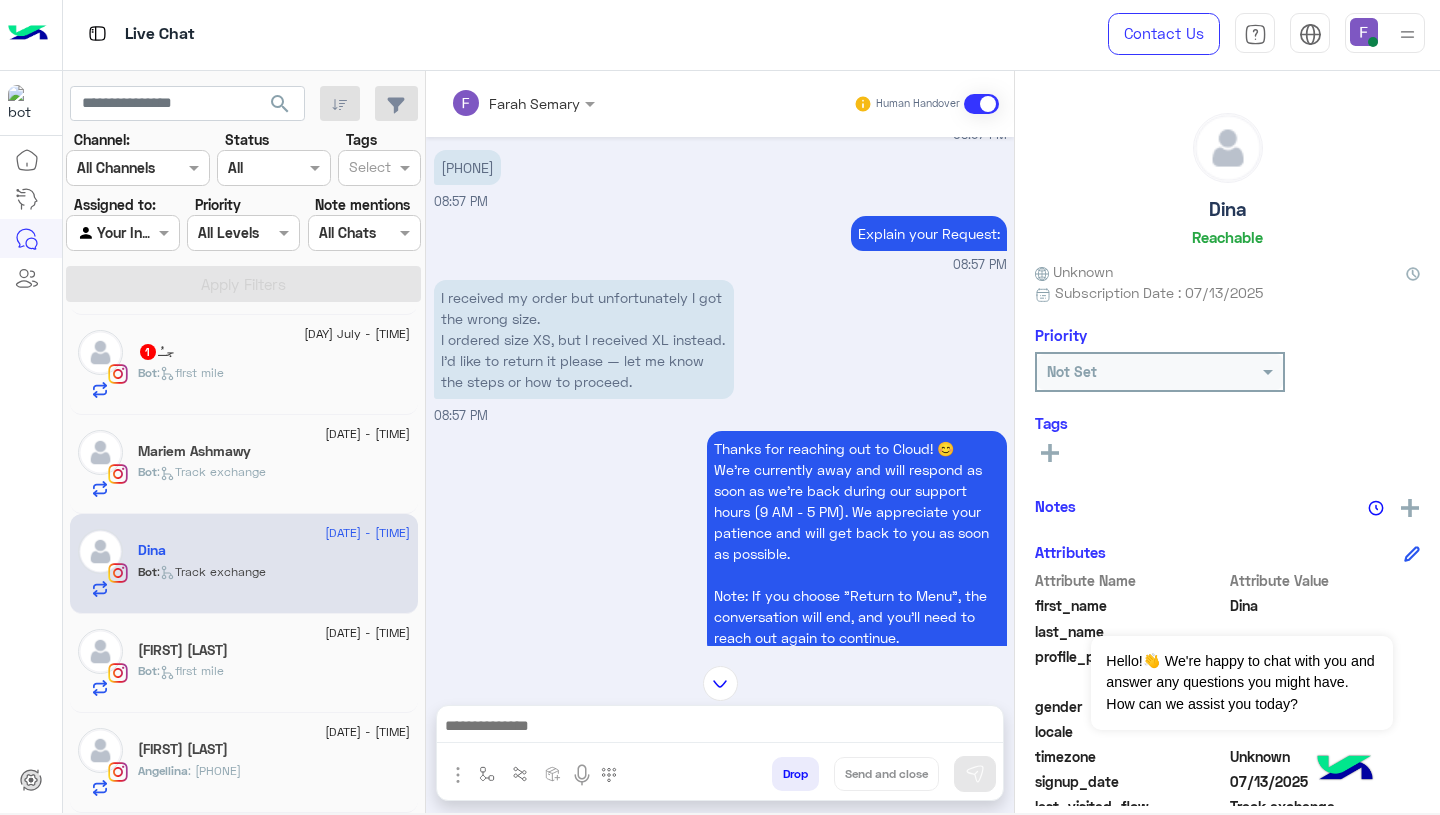click on "01110981113" at bounding box center [467, 167] 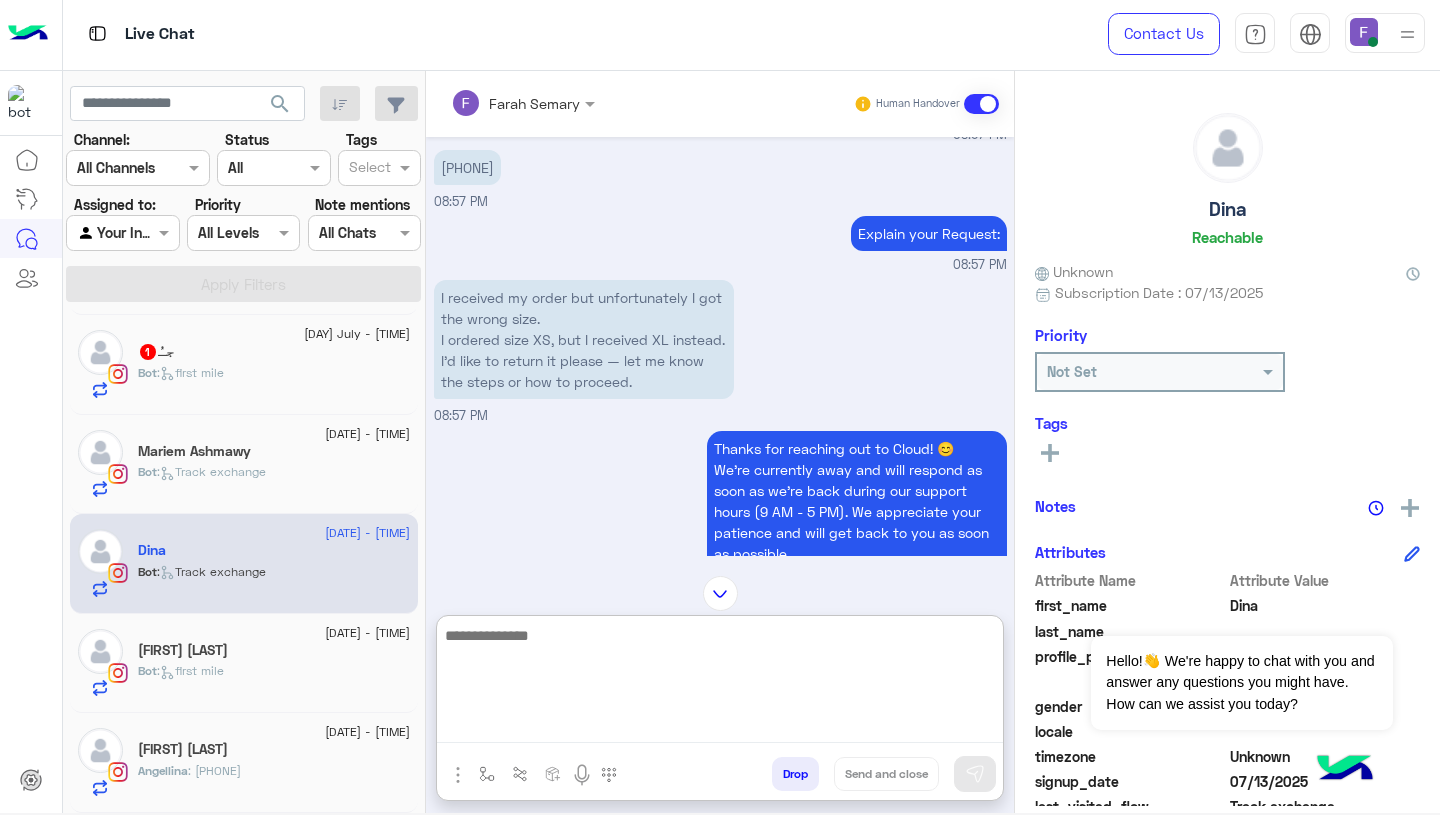 click at bounding box center [720, 593] 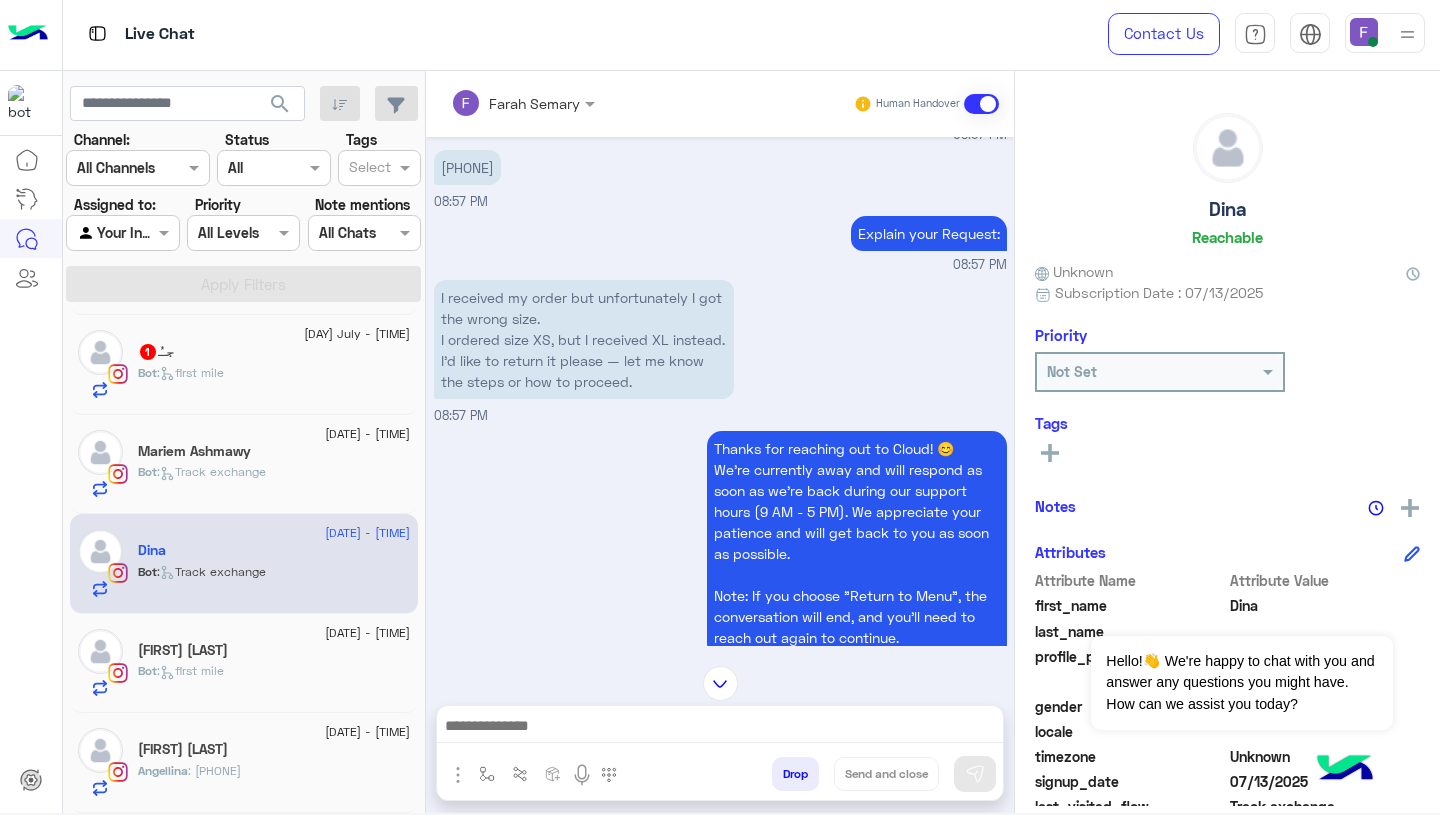 click on "I received my order but unfortunately I got the wrong size. I ordered size XS, but I received XL instead. I’d like to return it please — let me know the steps or how to proceed." at bounding box center [584, 339] 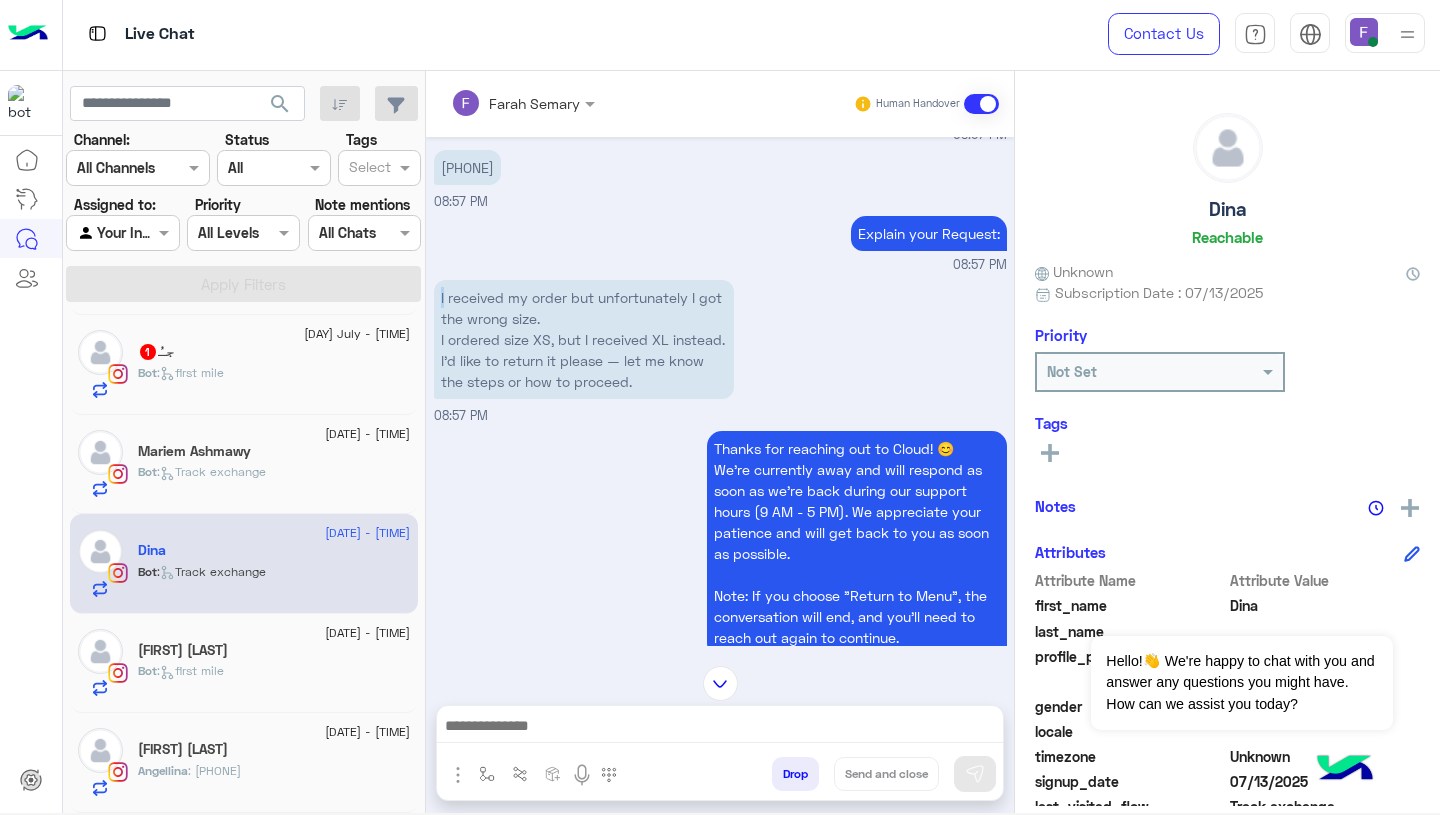 click on "I received my order but unfortunately I got the wrong size. I ordered size XS, but I received XL instead. I’d like to return it please — let me know the steps or how to proceed." at bounding box center (584, 339) 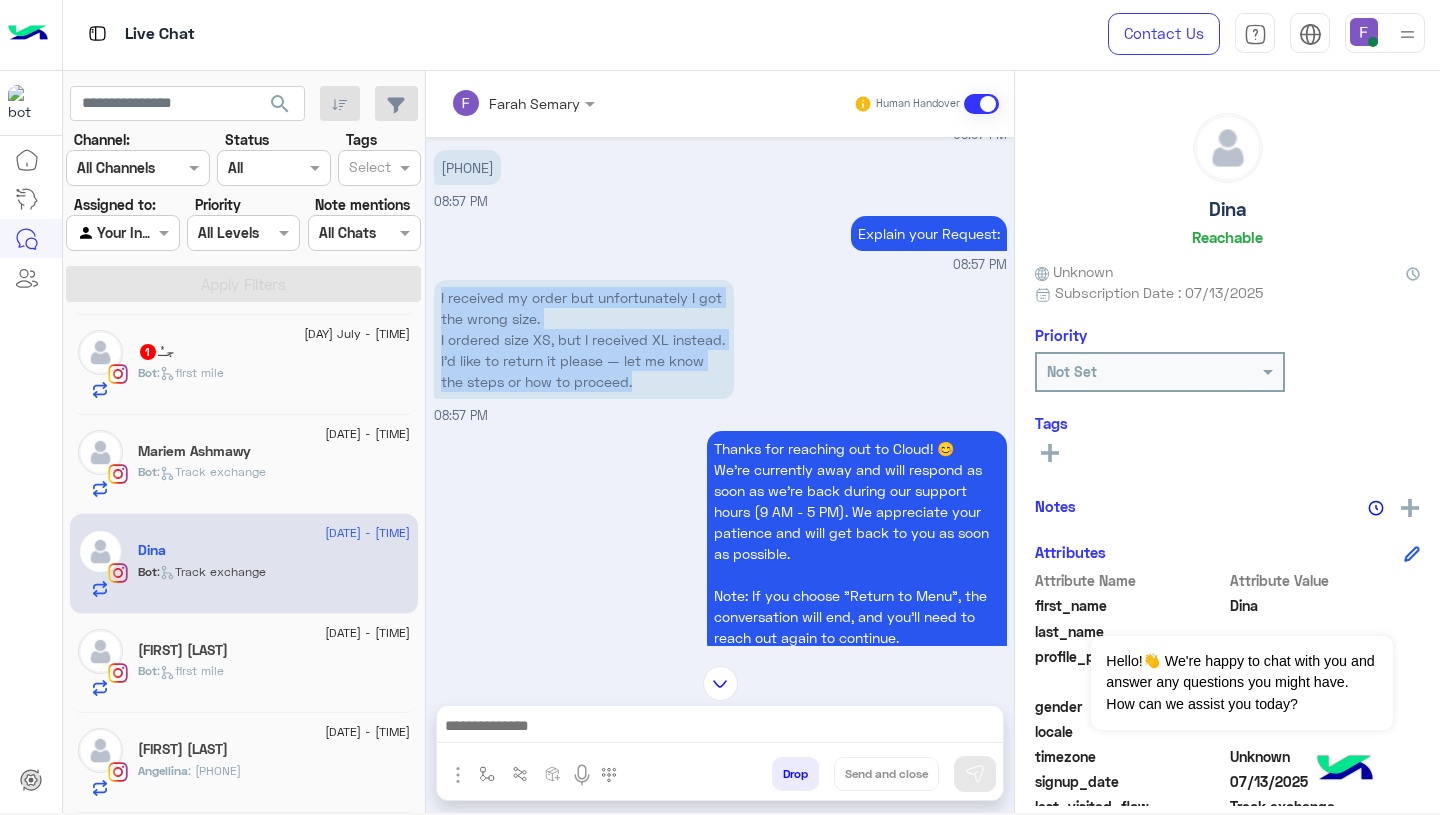 drag, startPoint x: 436, startPoint y: 300, endPoint x: 448, endPoint y: 372, distance: 72.99315 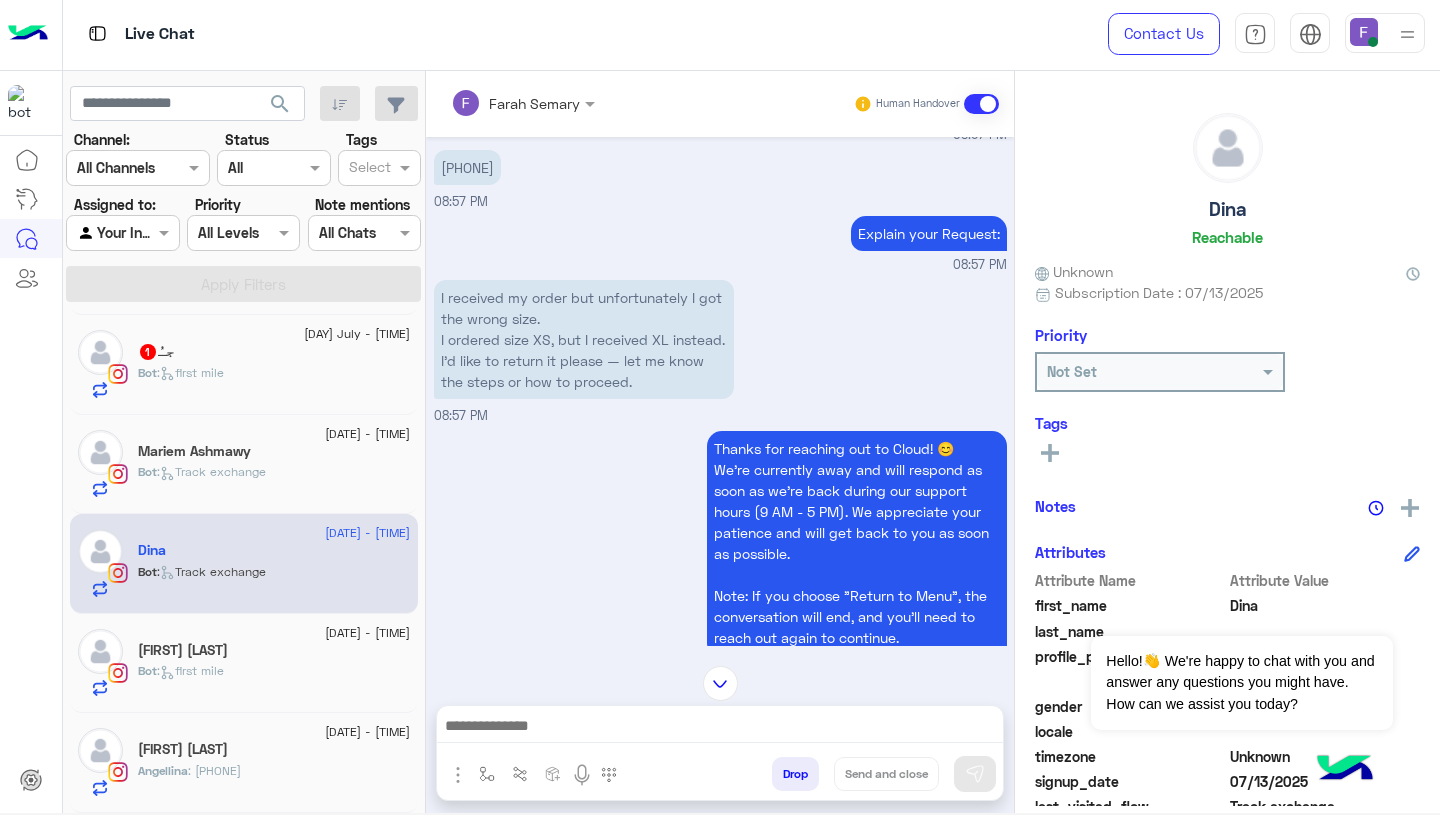 click at bounding box center (720, 728) 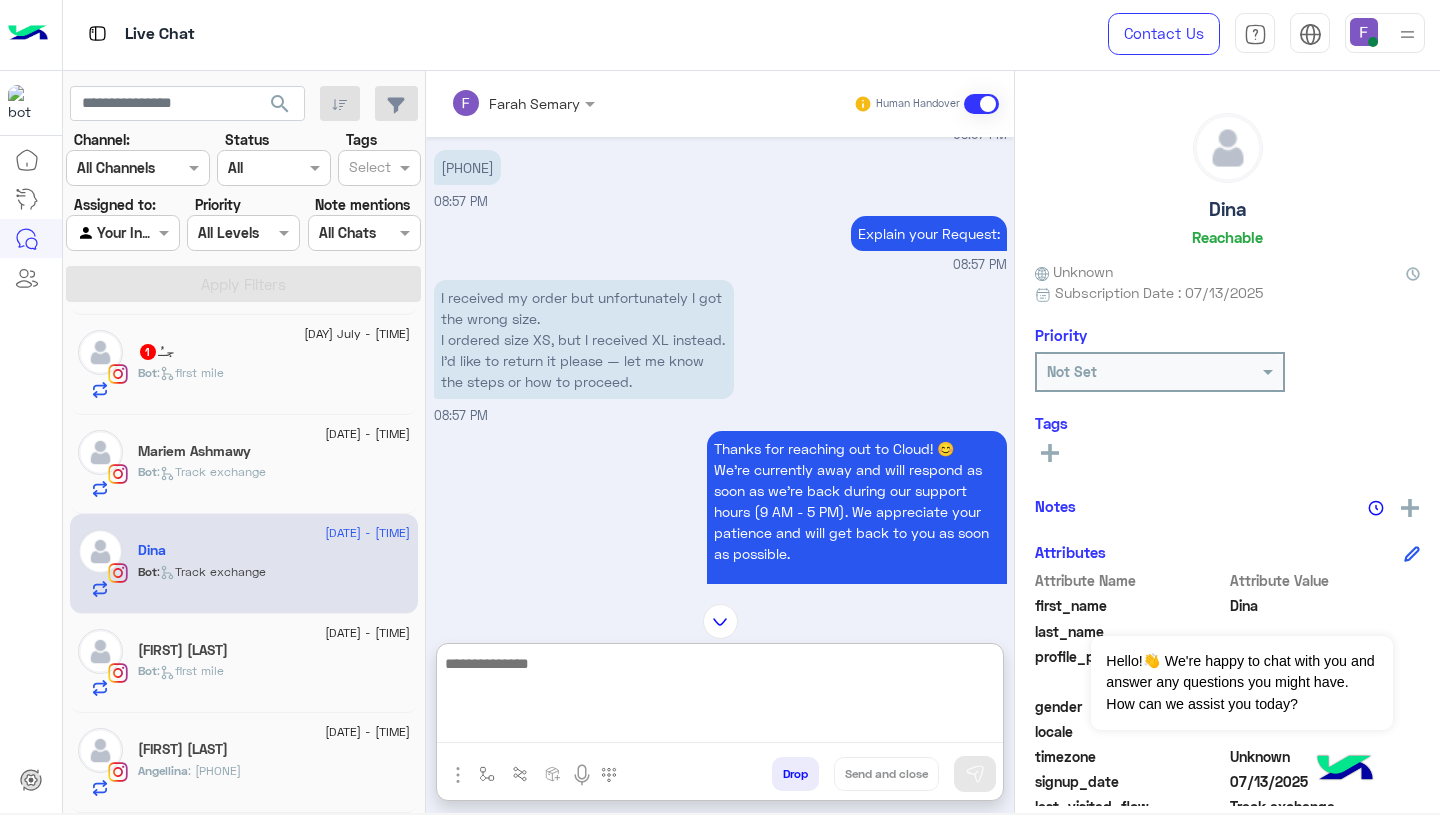 paste on "**********" 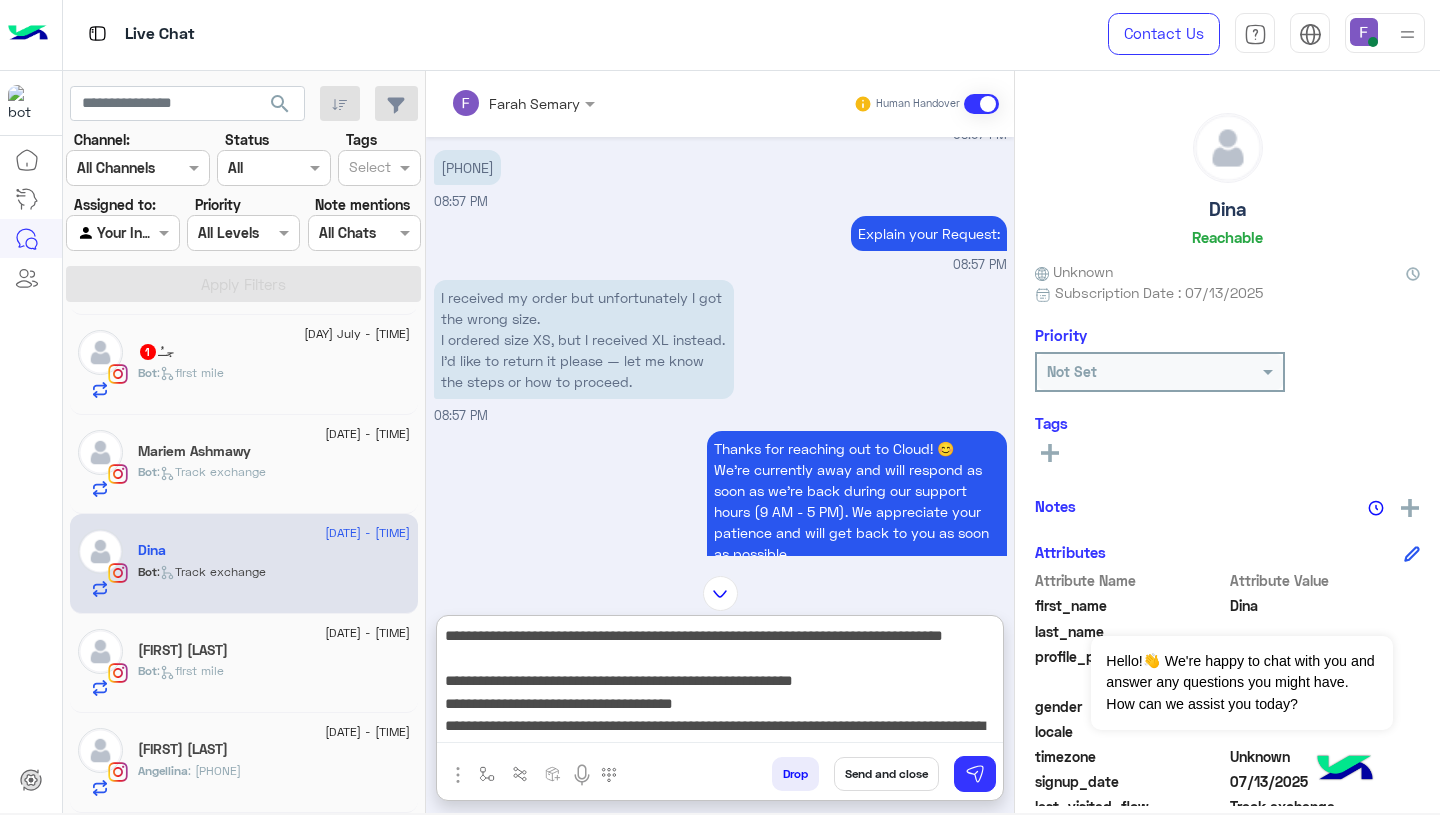 scroll, scrollTop: 218, scrollLeft: 0, axis: vertical 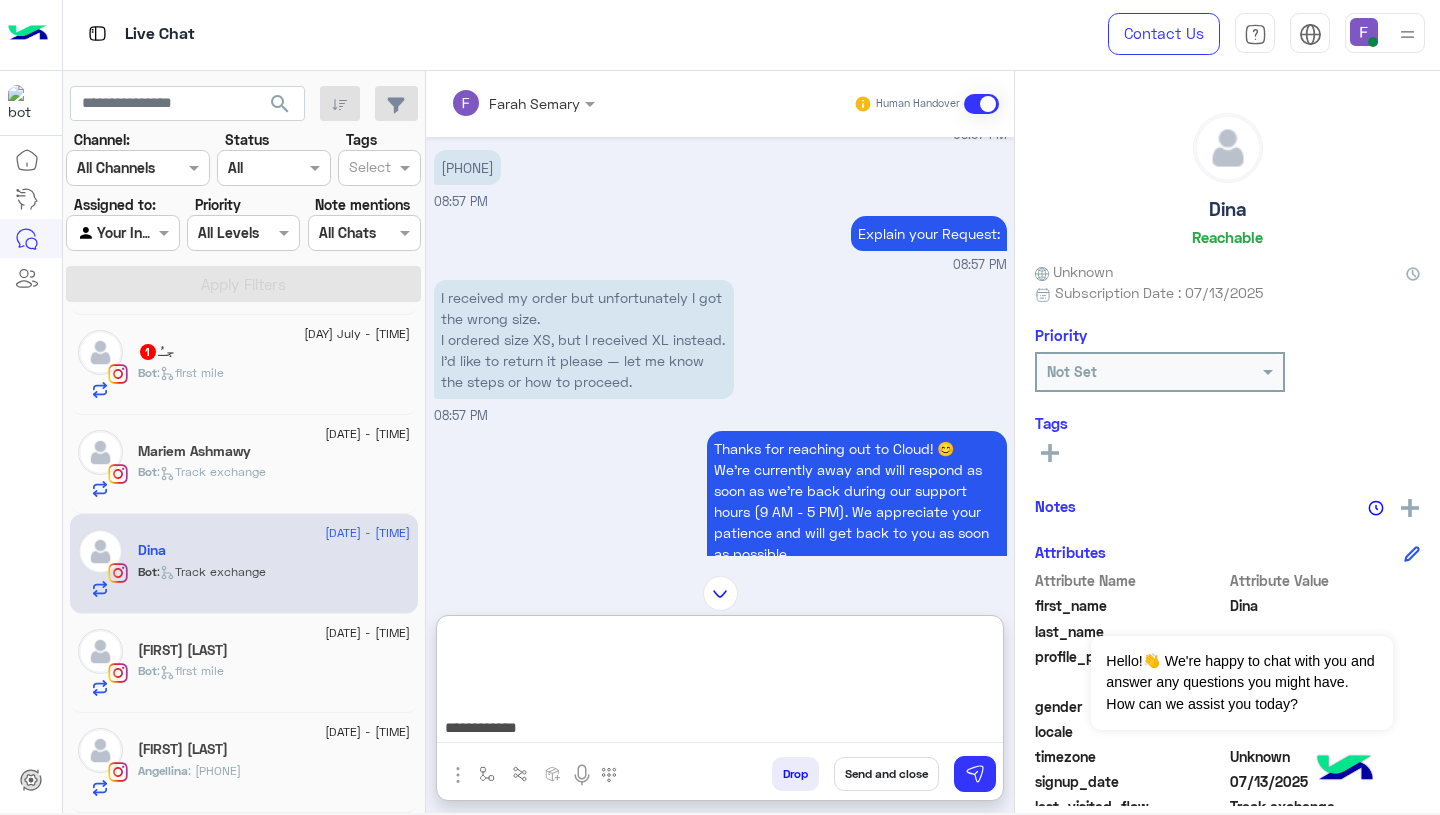 click on "**********" at bounding box center (720, 683) 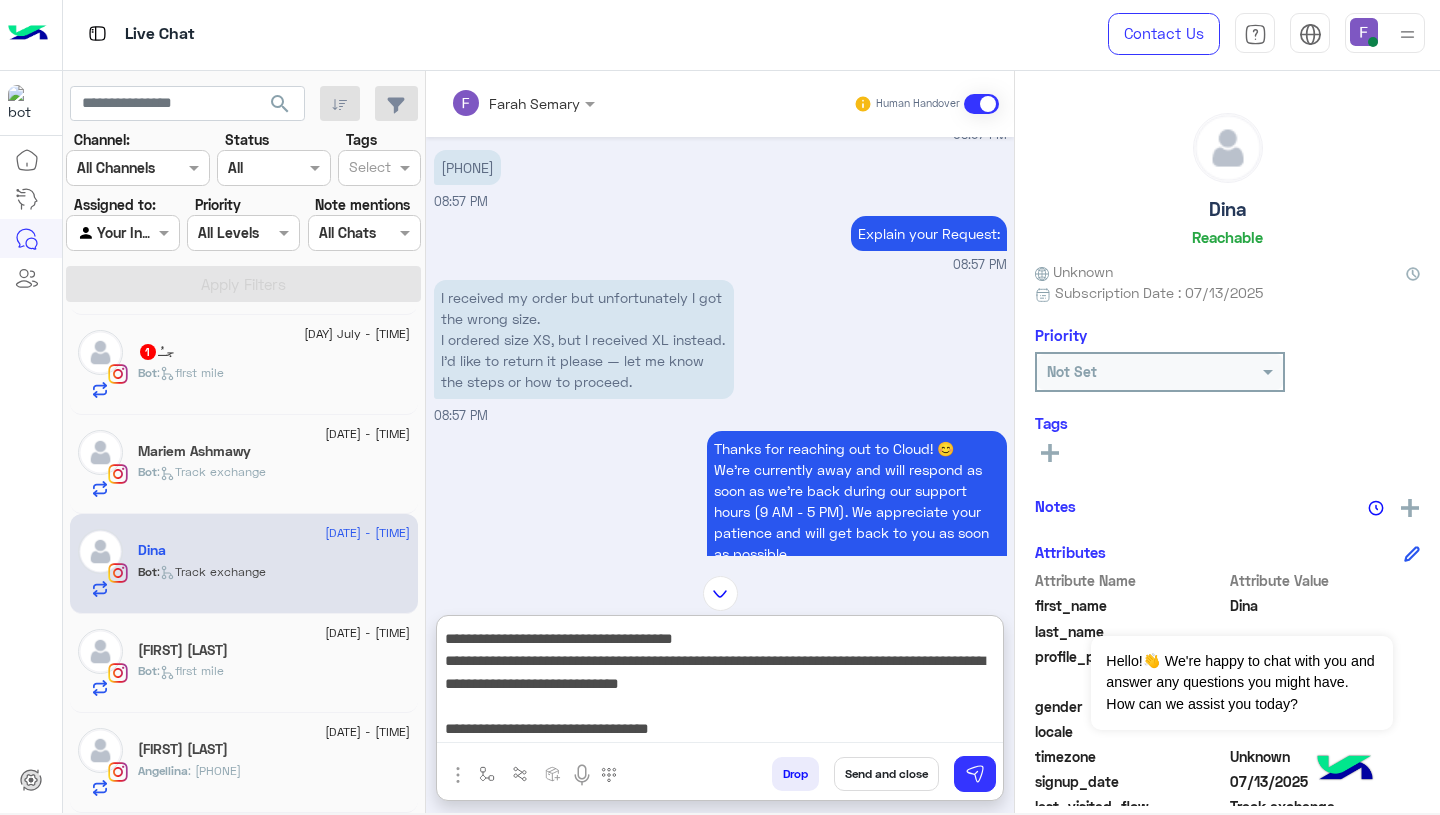 type on "**********" 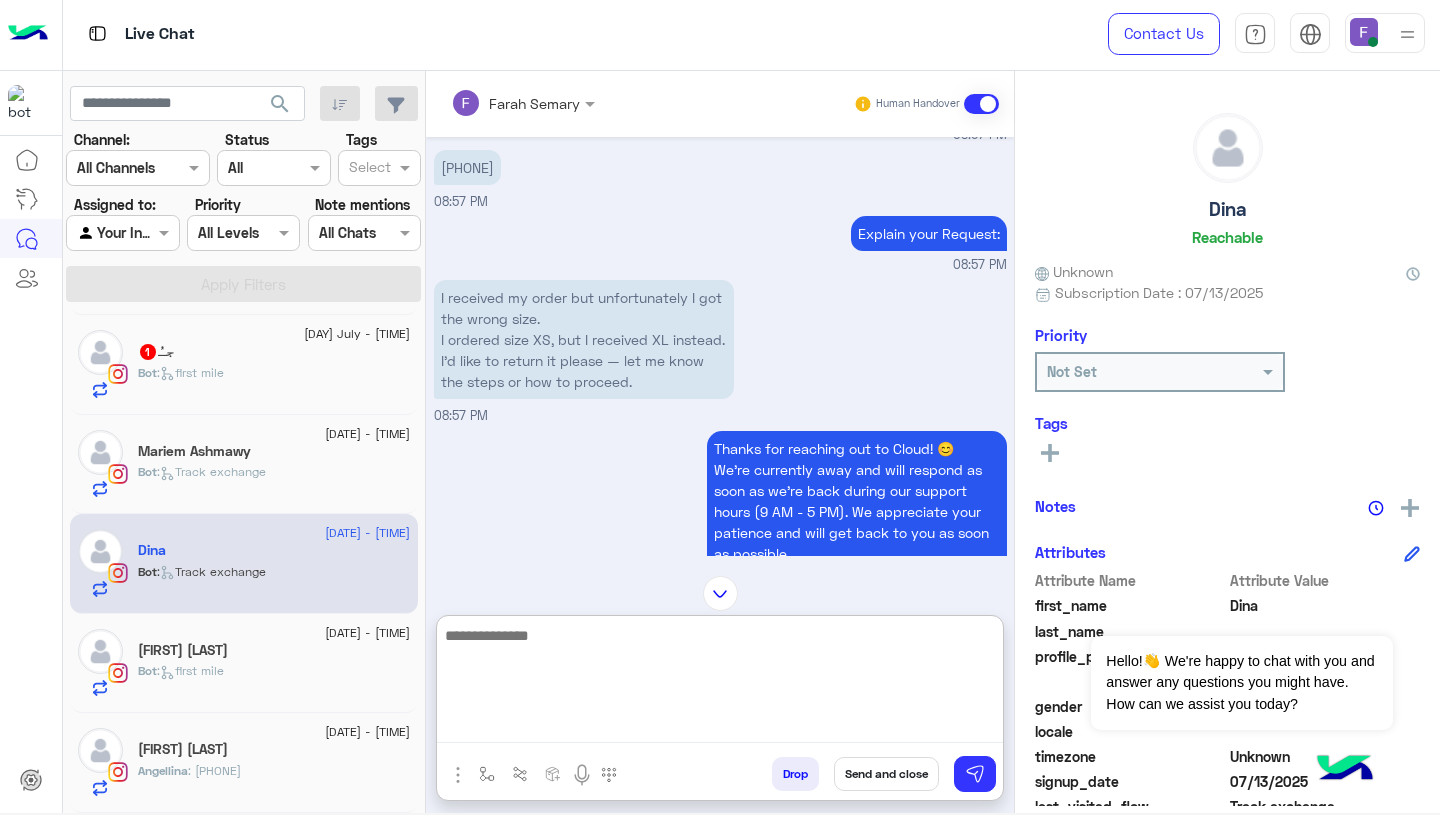 scroll, scrollTop: 0, scrollLeft: 0, axis: both 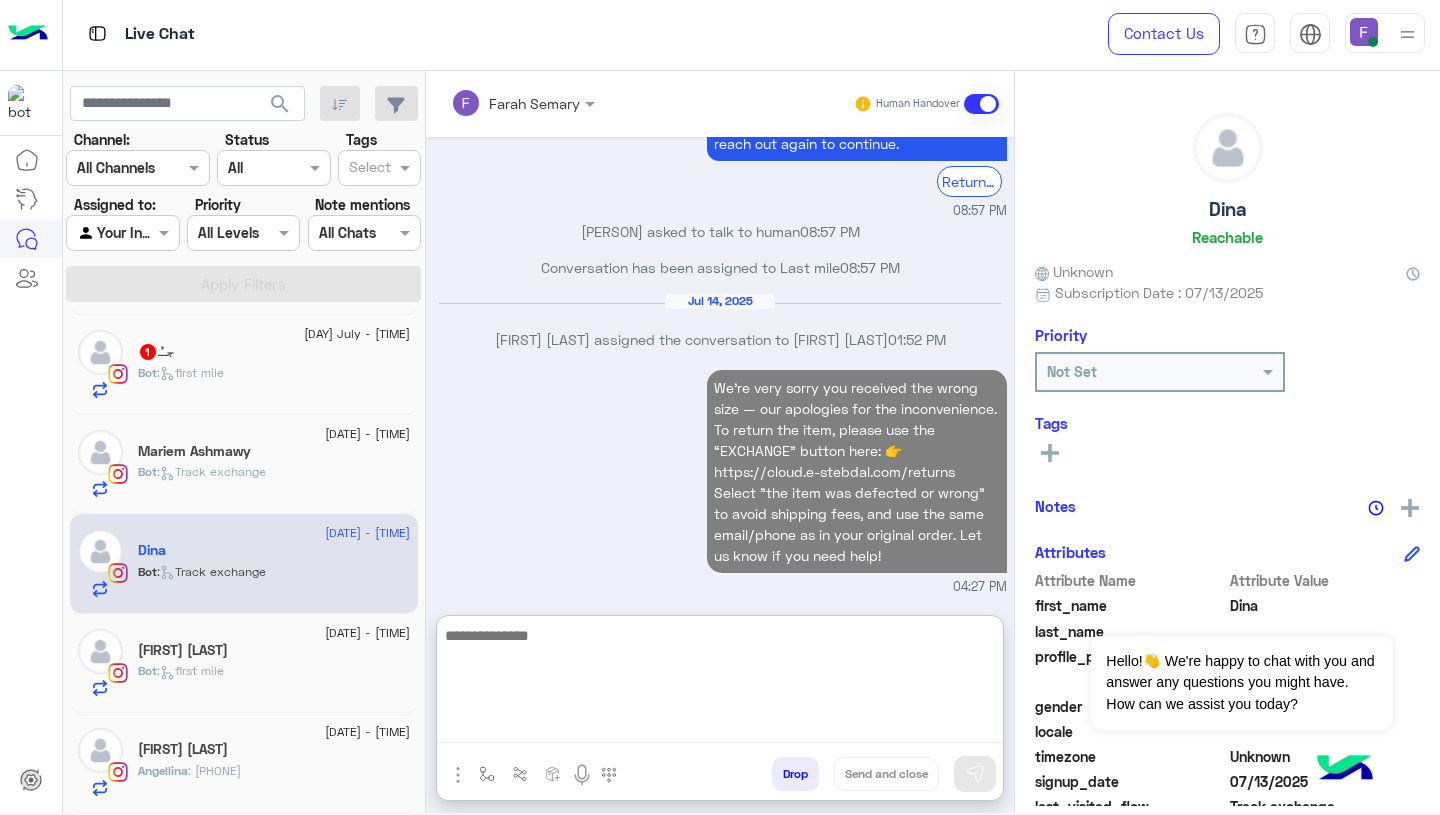 click on "We’re very sorry you received the wrong size — our apologies for the inconvenience.
To return the item, please use the “EXCHANGE” button here:
👉 https://cloud.e-stebdal.com/returns
Select "the item was defected or wrong" to avoid shipping fees, and use the same email/phone as in your original order.
Let us know if you need help!      04:27 PM" at bounding box center (720, 481) 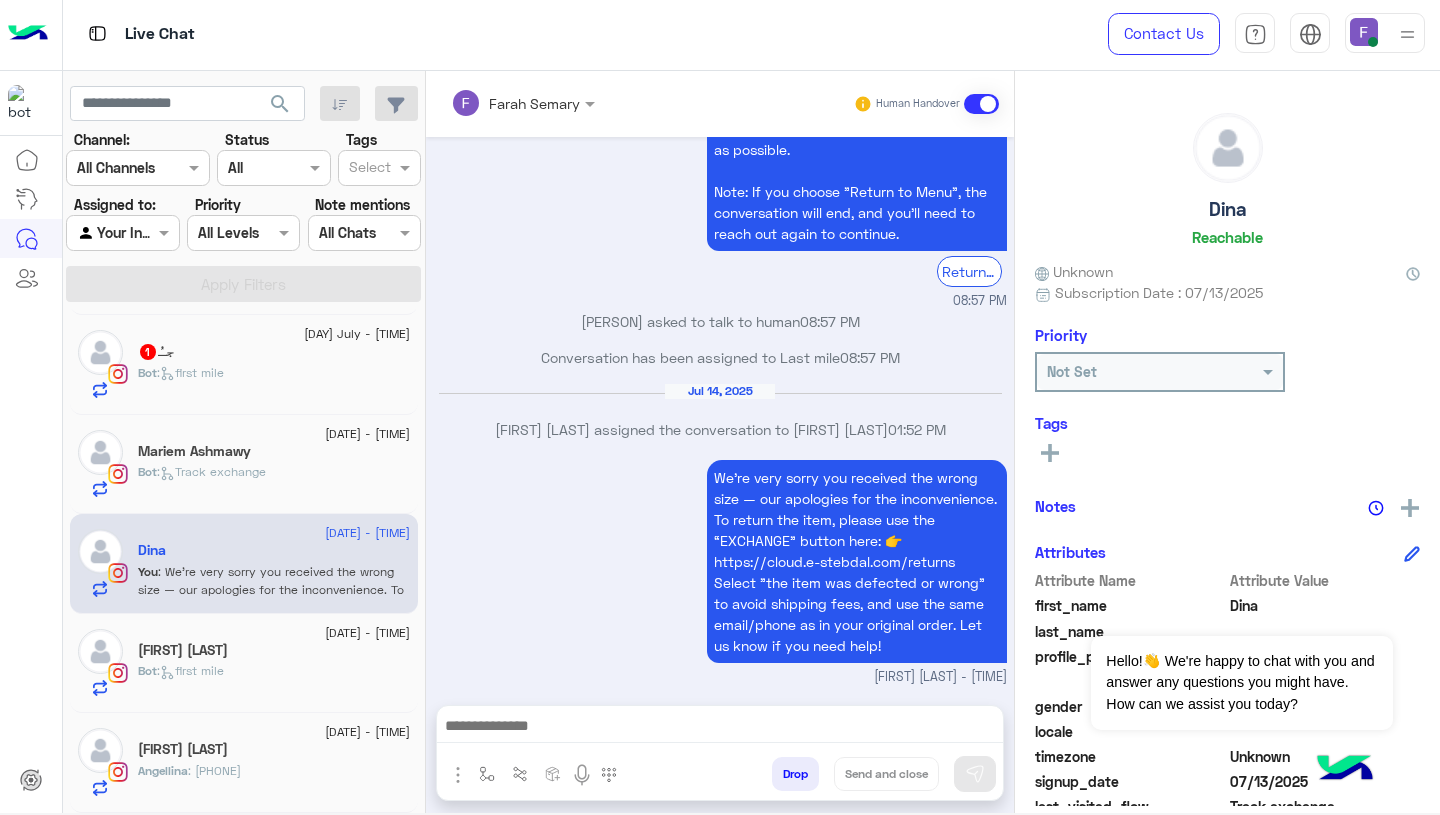 scroll, scrollTop: 1868, scrollLeft: 0, axis: vertical 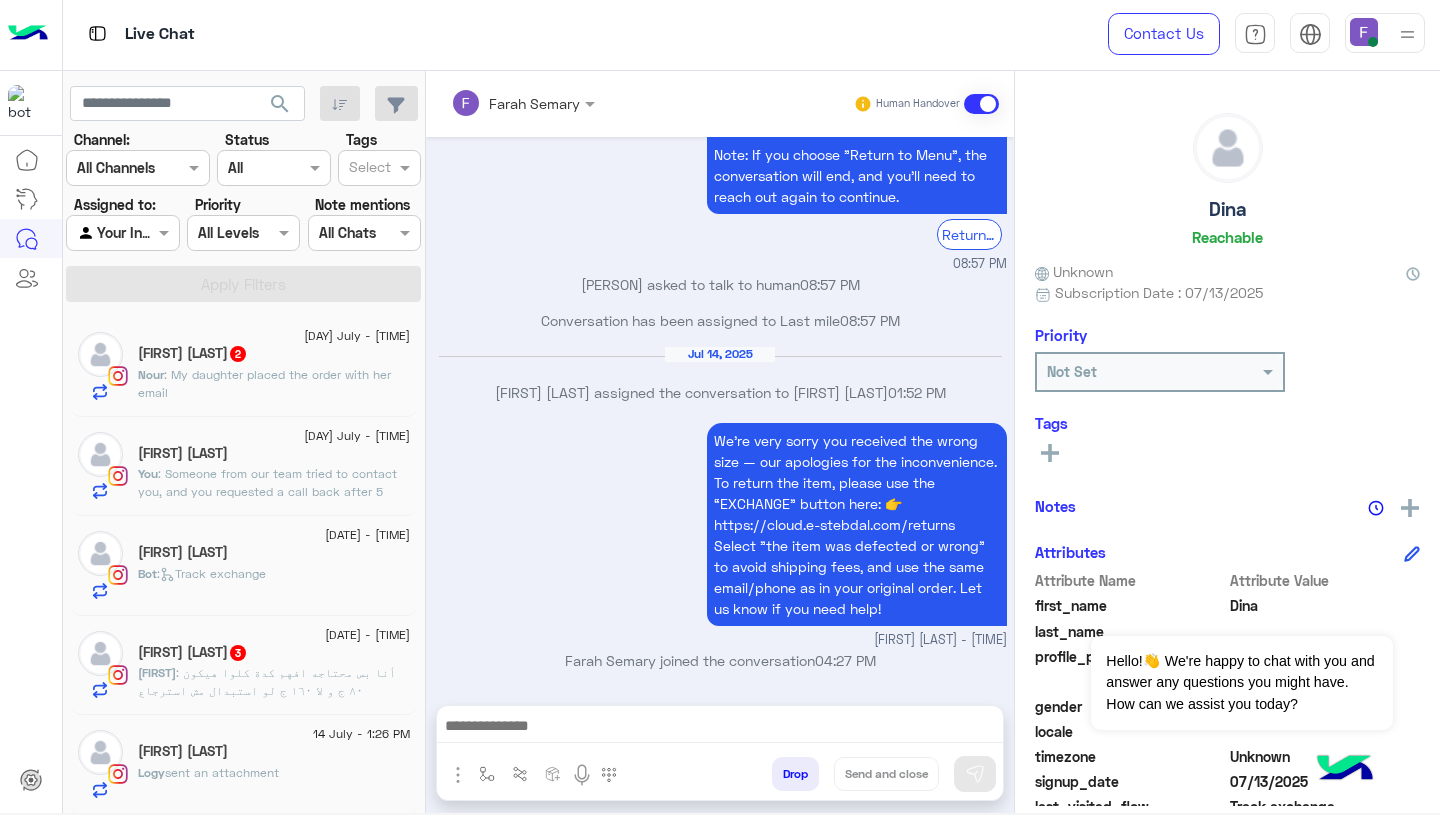 click on "You  : Someone from our team tried to contact you, and you requested a call back after 5 minutes. We’ll follow up with you shortly as requested. Let us know if there’s a better time to reach you." 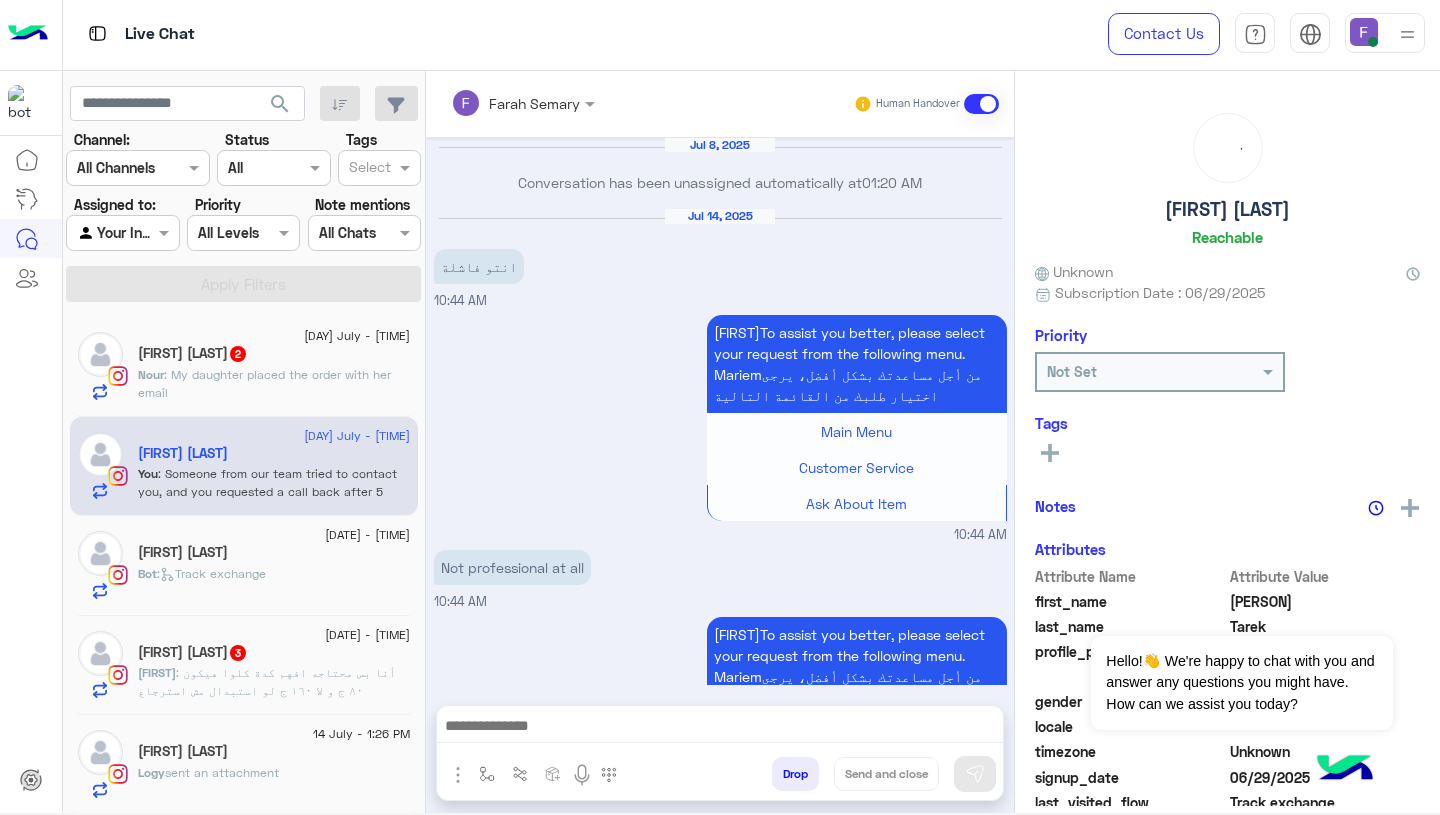 scroll, scrollTop: 2054, scrollLeft: 0, axis: vertical 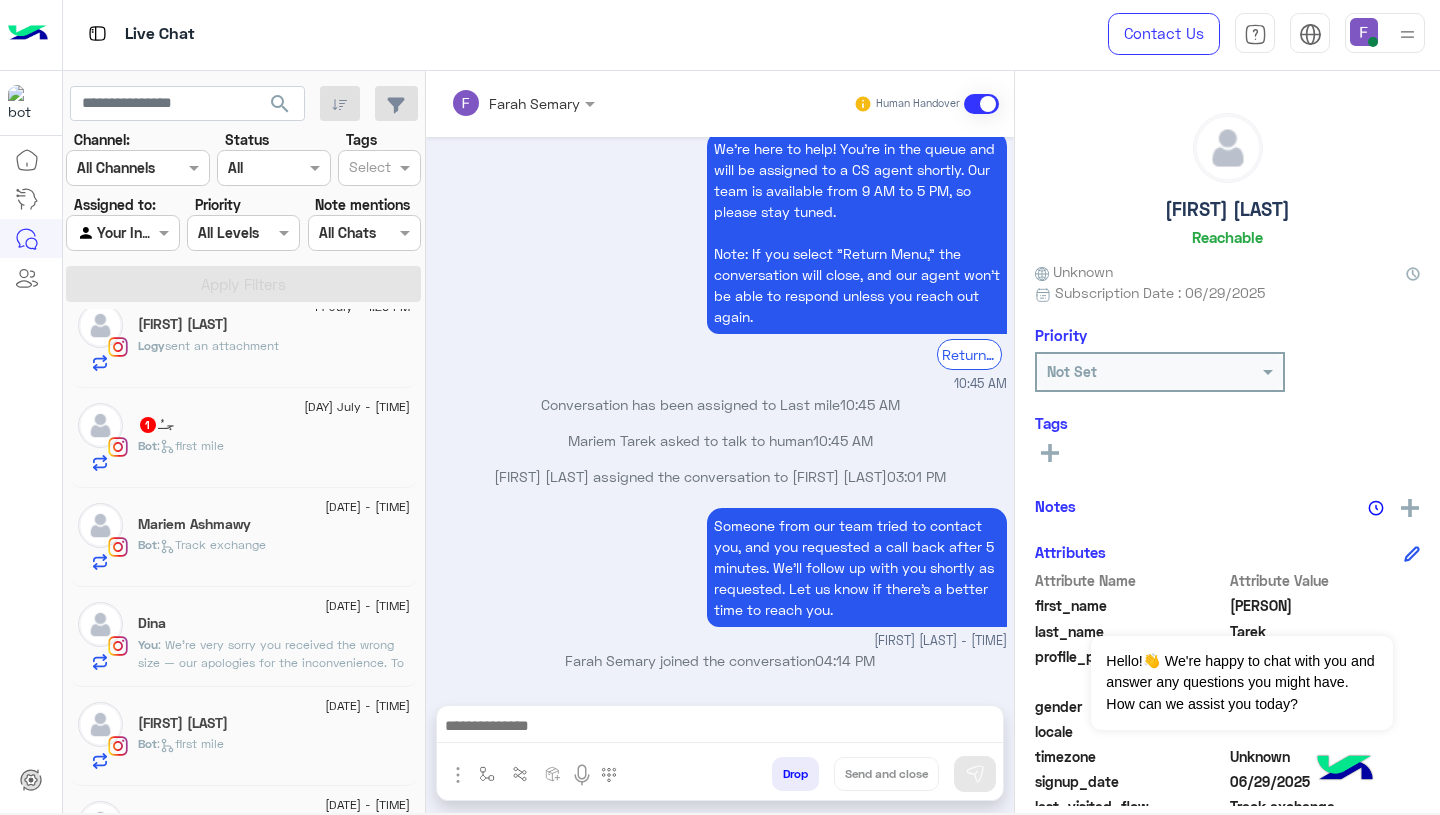 click on ": We’re very sorry you received the wrong size — our apologies for the inconvenience.
To return the item, please use the “EXCHANGE” button here:
👉 https://cloud.e-stebdal.com/returns
Select "the item was defected or wrong" to avoid shipping fees, and use the same email/phone as in your original order.
Let us know if you need help!" 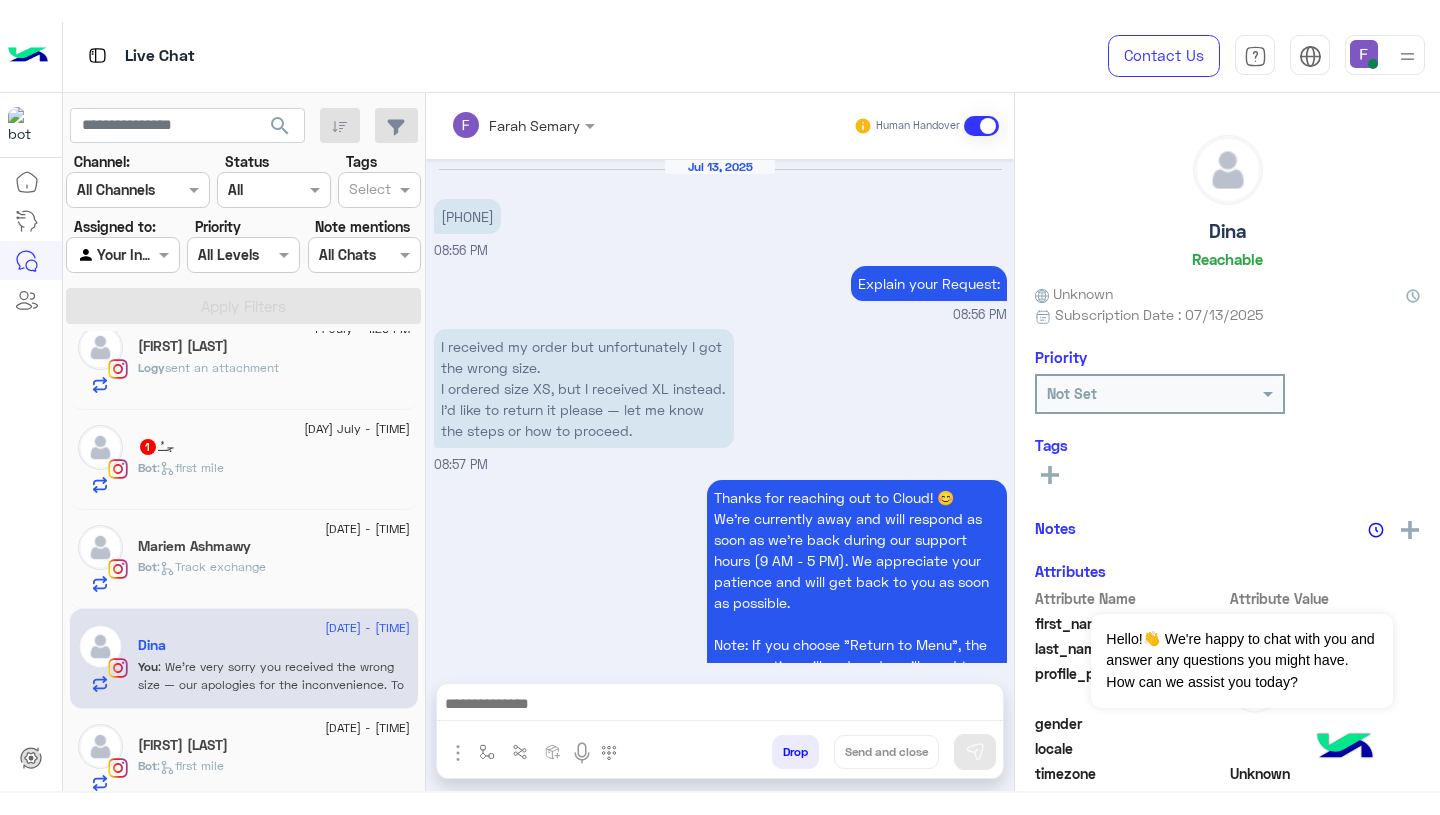 scroll, scrollTop: 1634, scrollLeft: 0, axis: vertical 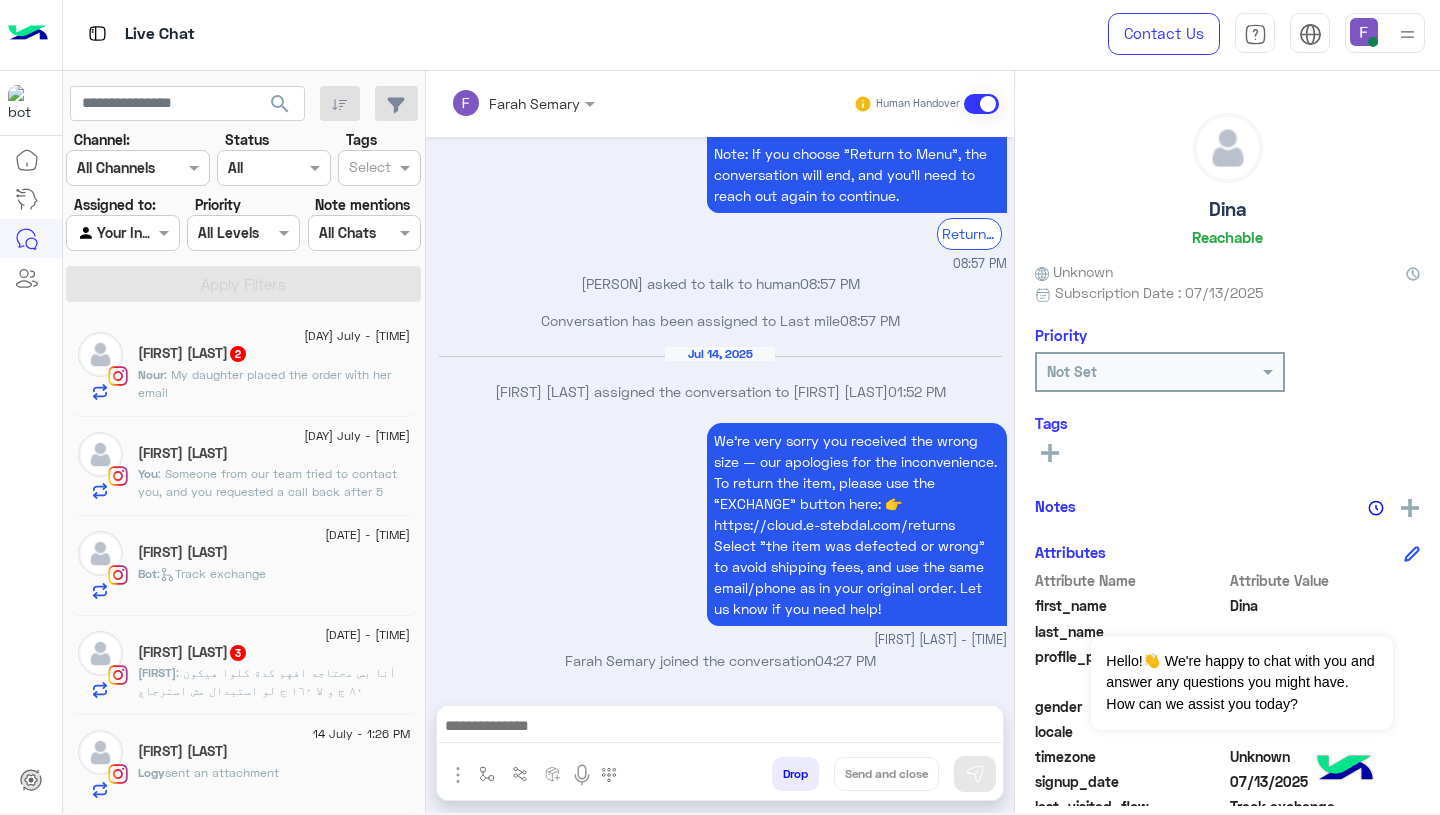 click on "Nour : My daughter placed the order with her email" 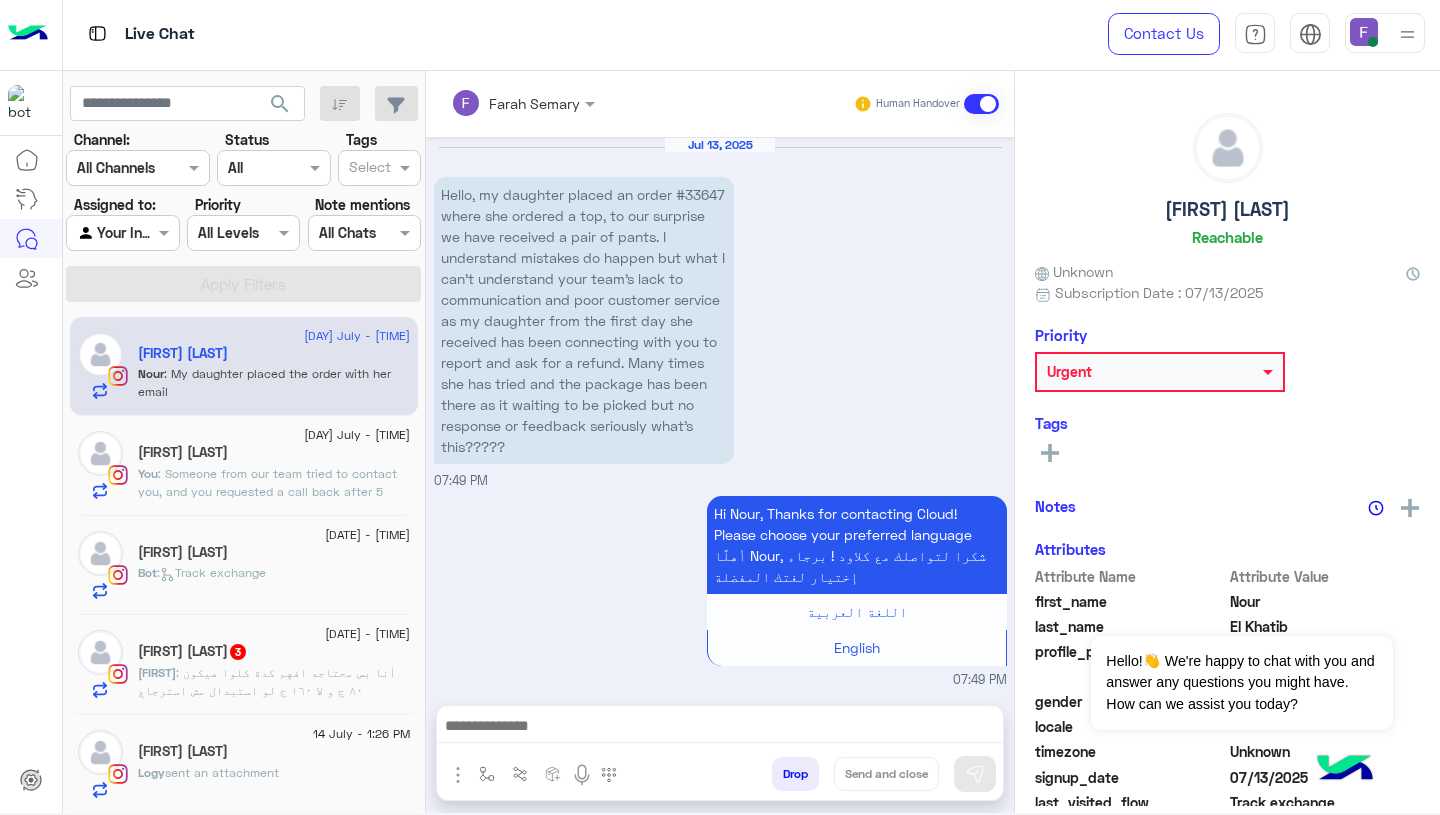 scroll, scrollTop: 2203, scrollLeft: 0, axis: vertical 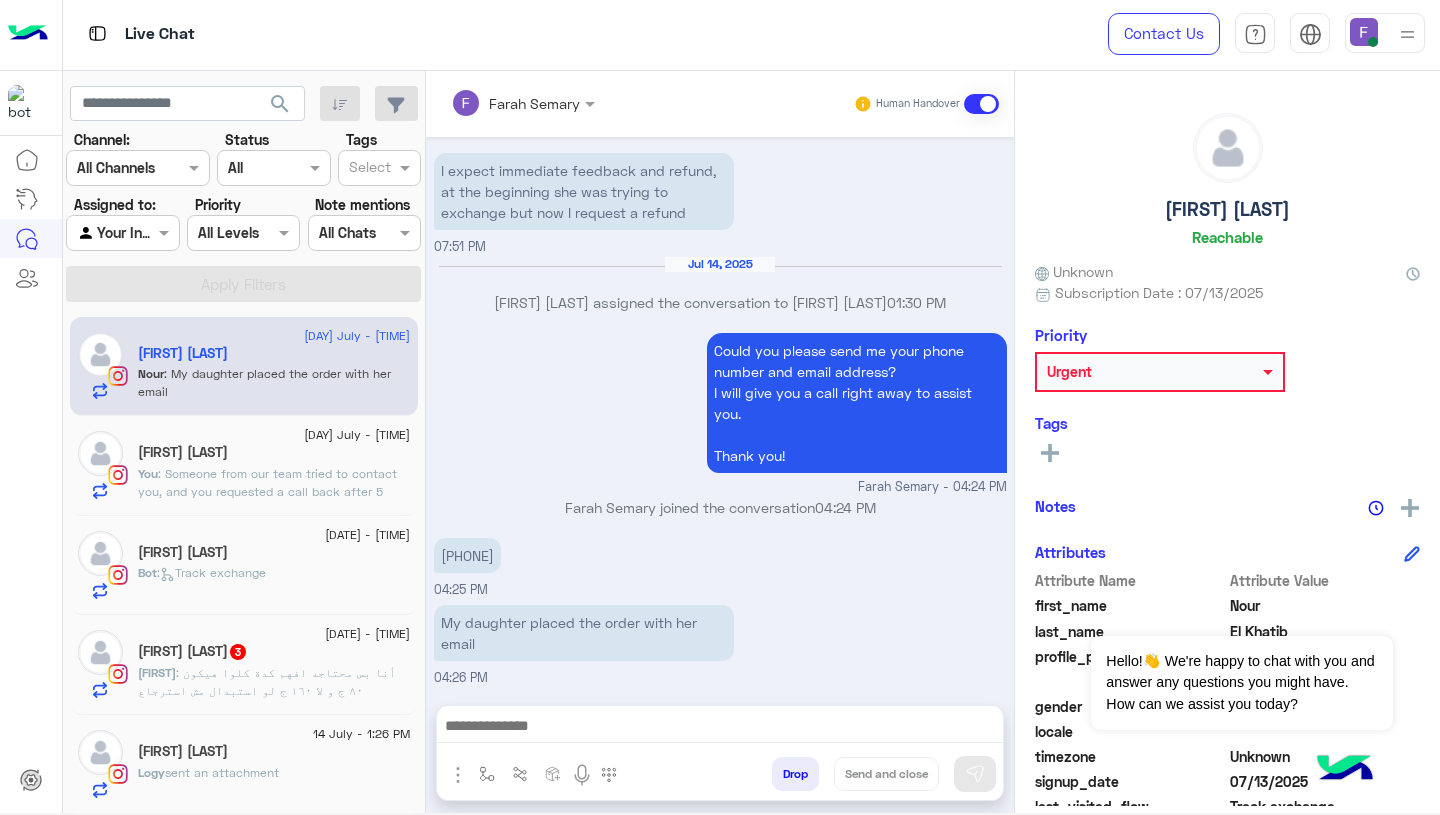 click on "My daughter placed the order with her email" at bounding box center [584, 633] 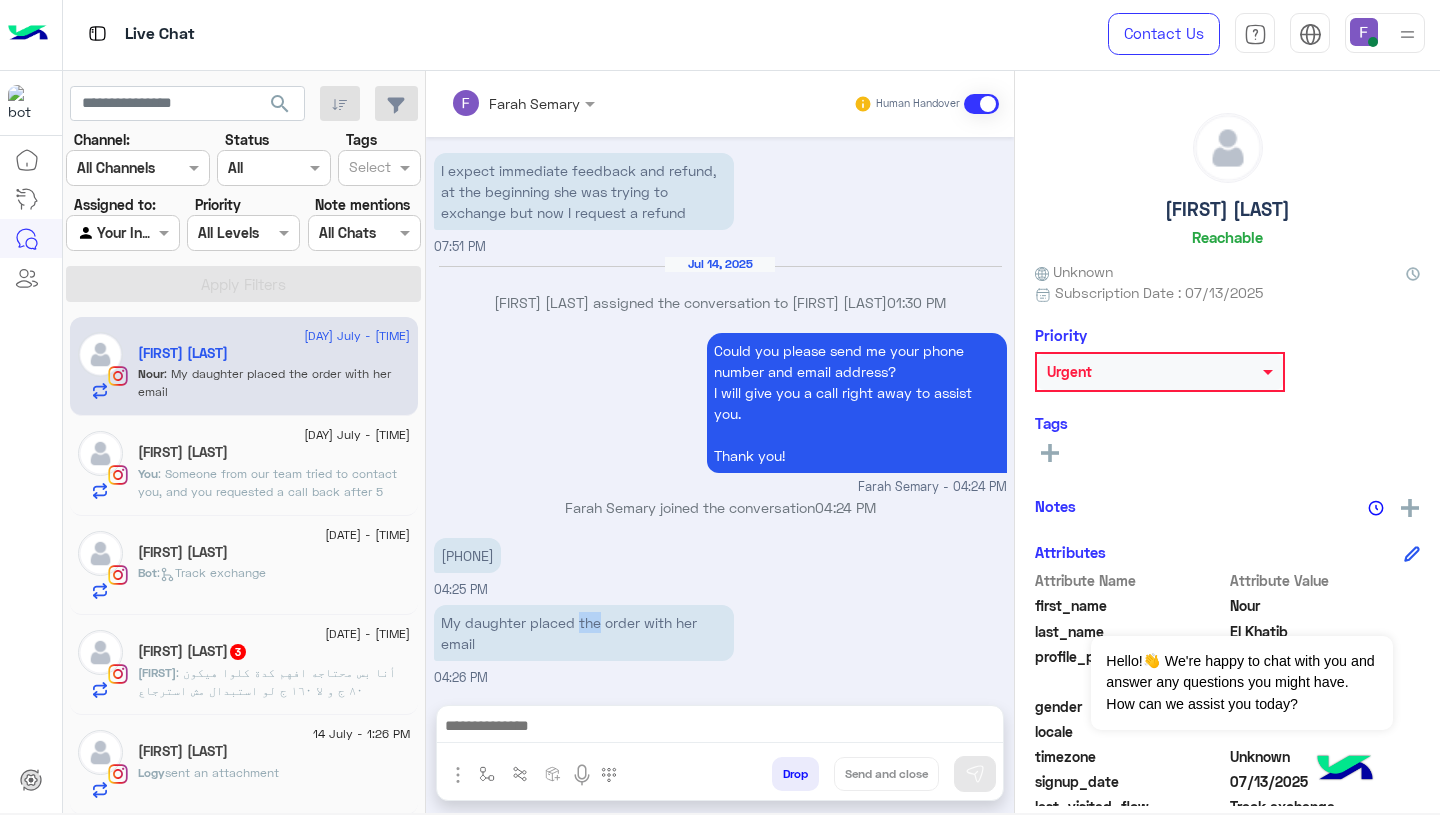 click on "My daughter placed the order with her email" at bounding box center (584, 633) 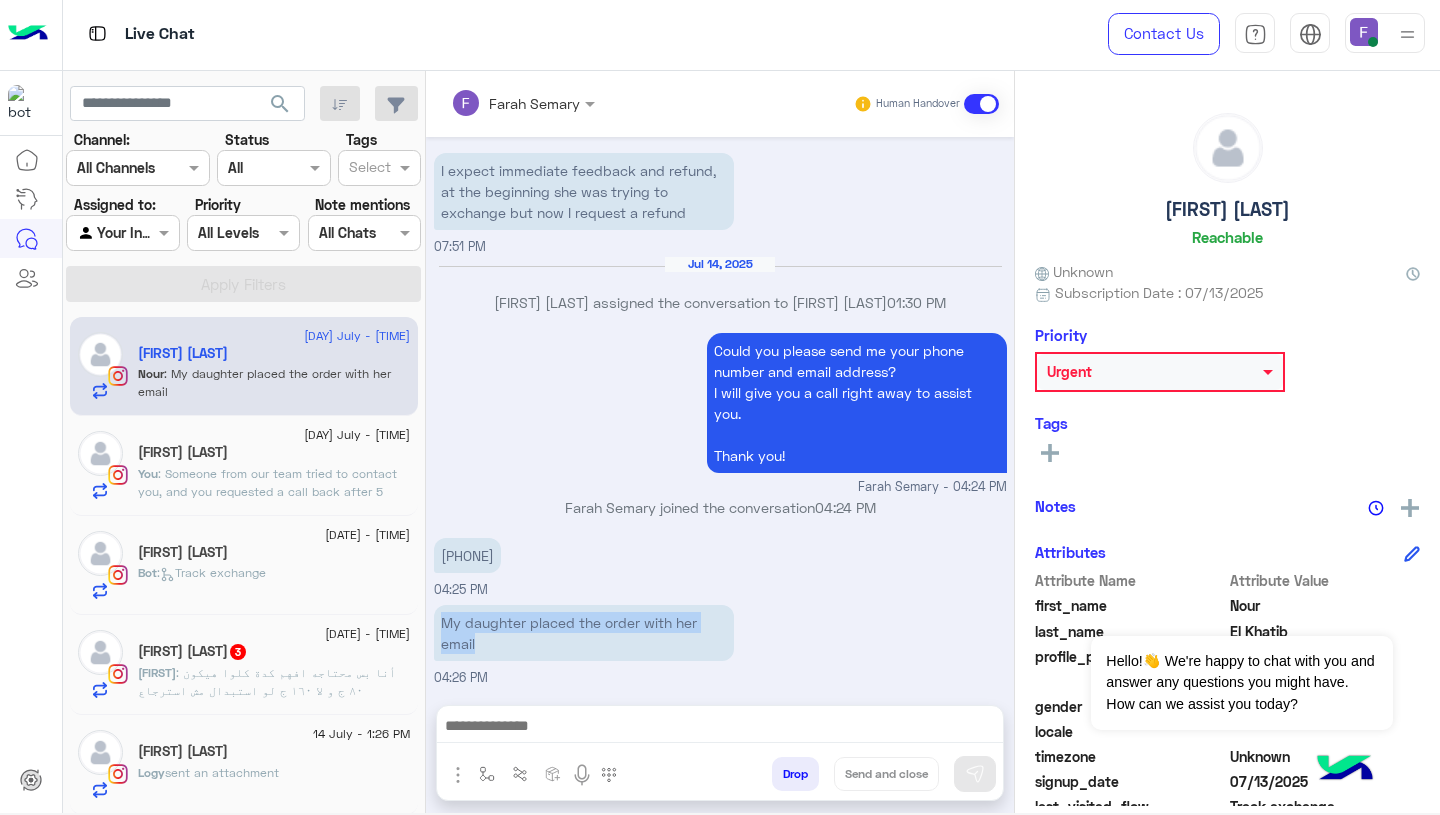 click on "My daughter placed the order with her email" at bounding box center [584, 633] 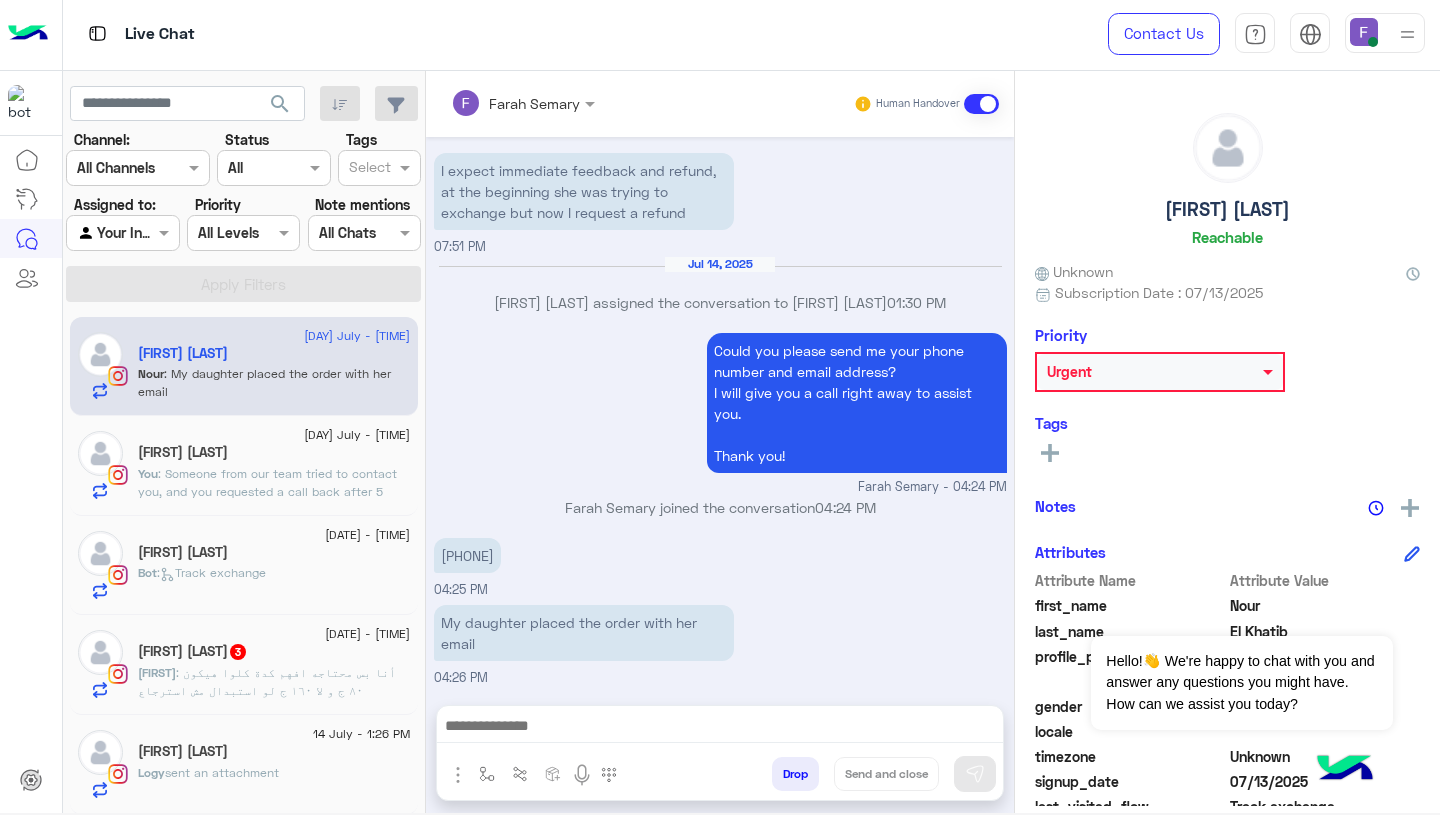 click on "[PHONE]" at bounding box center [467, 555] 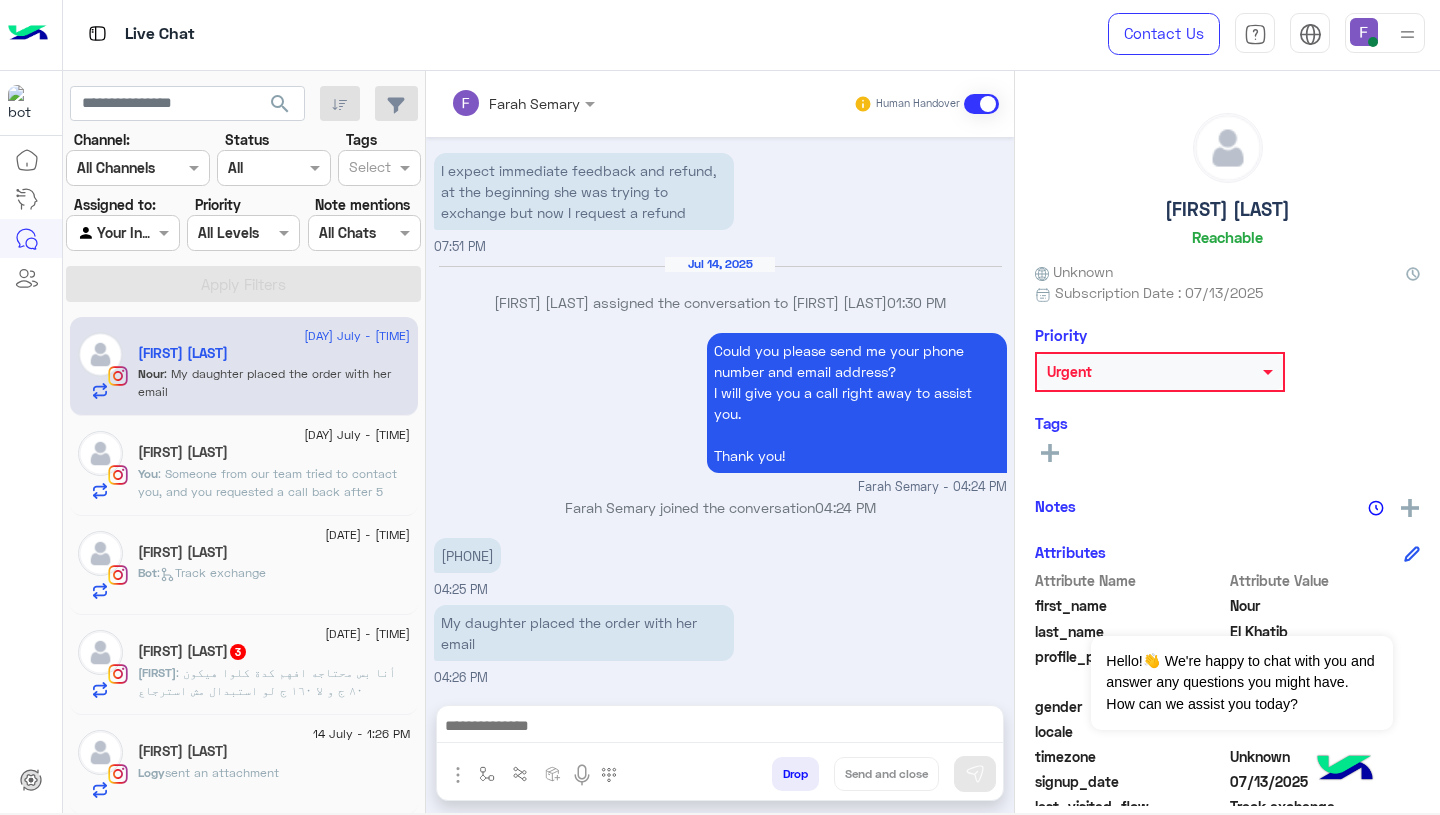 click on "My daughter placed the order with her email" at bounding box center (584, 633) 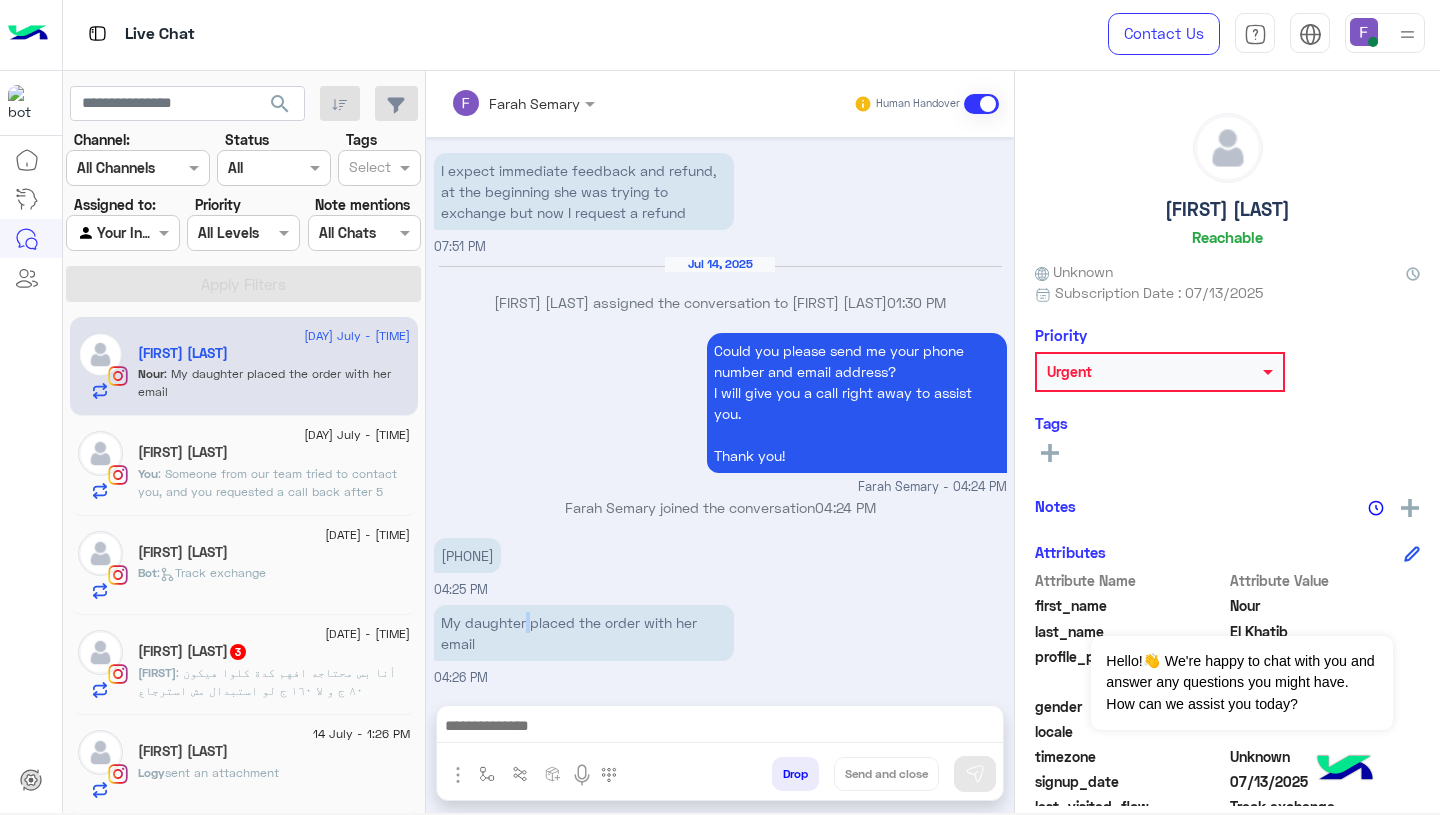 click on "My daughter placed the order with her email" at bounding box center [584, 633] 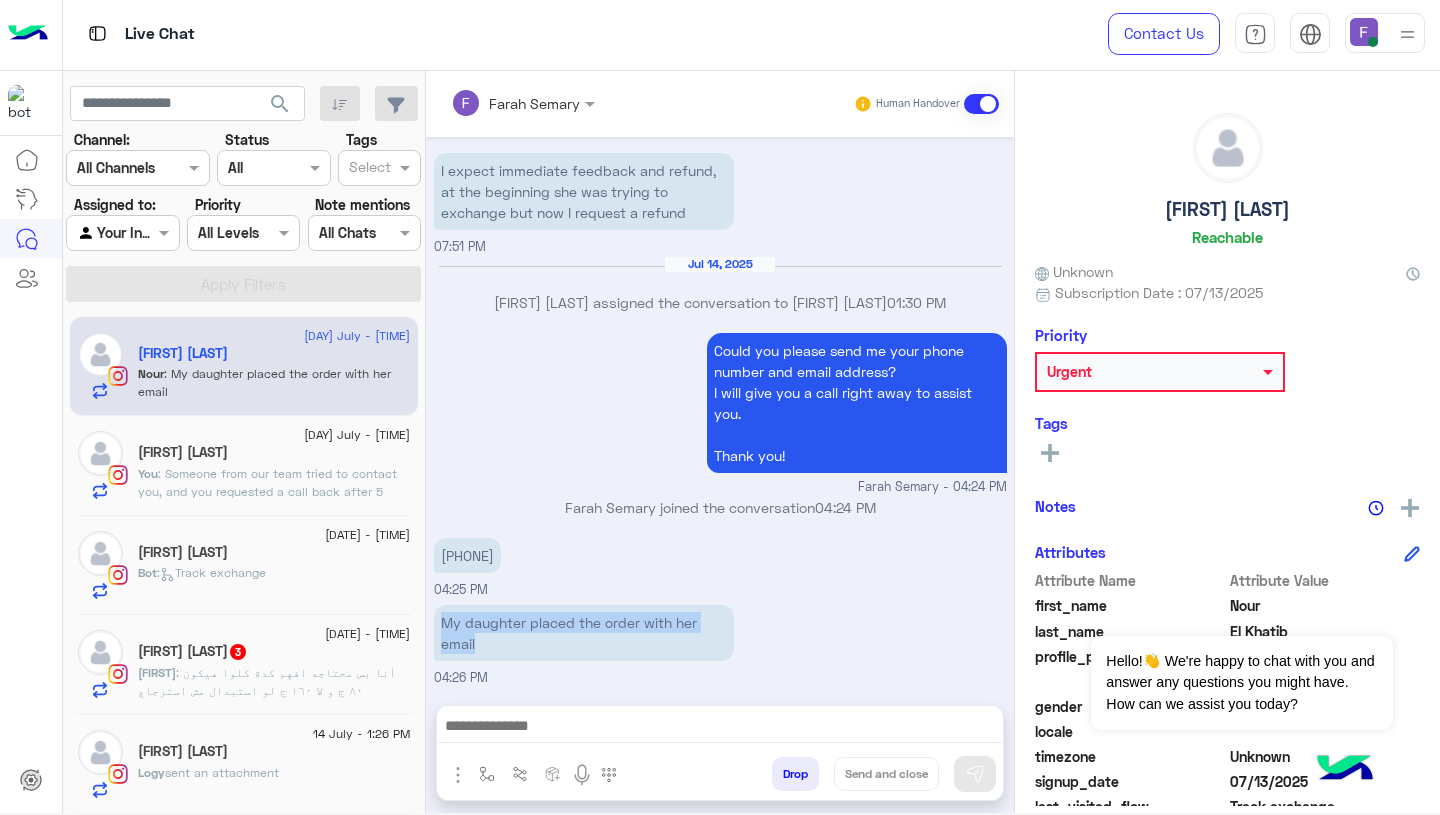 click on "My daughter placed the order with her email" at bounding box center [584, 633] 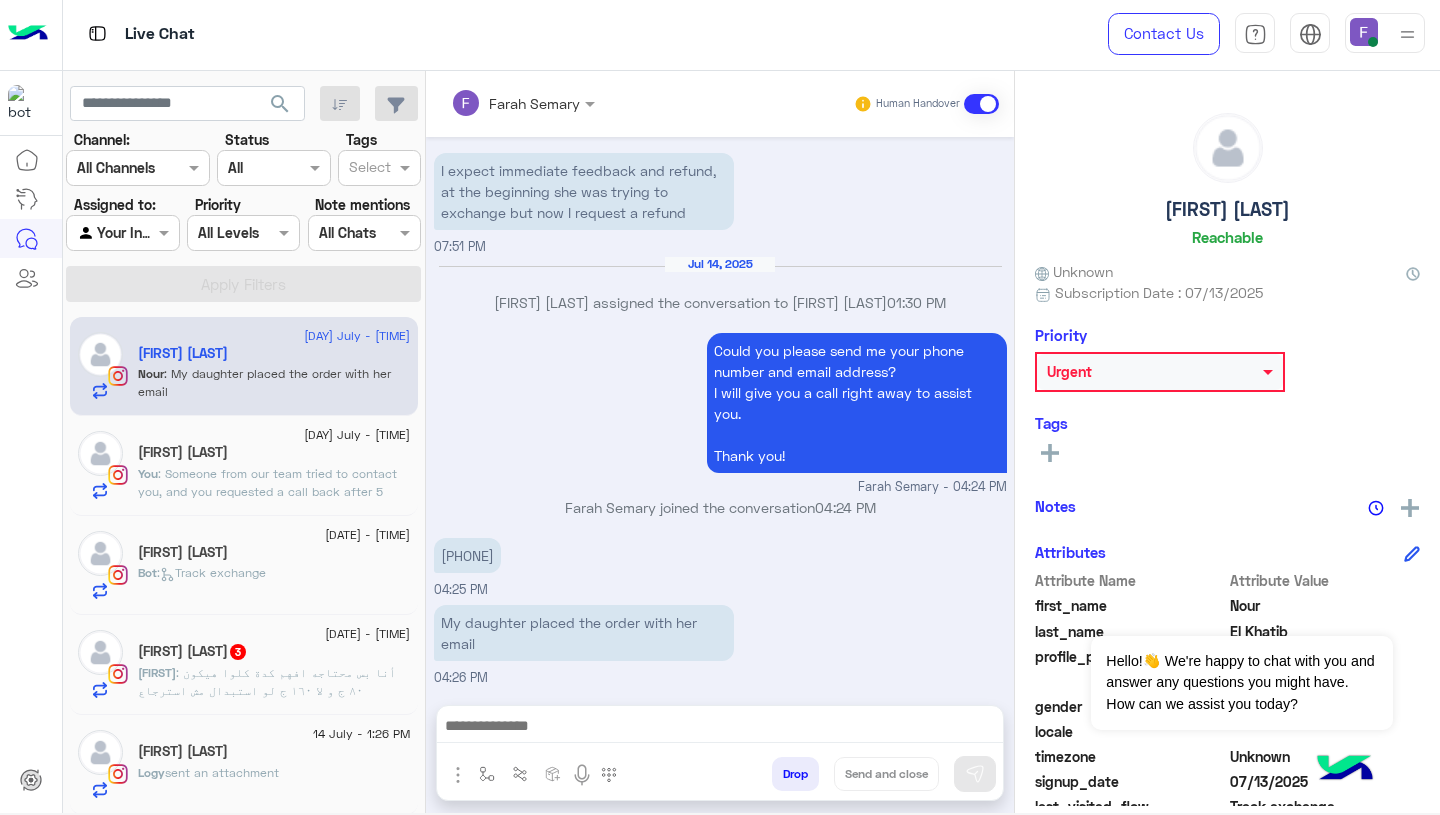 click at bounding box center (720, 728) 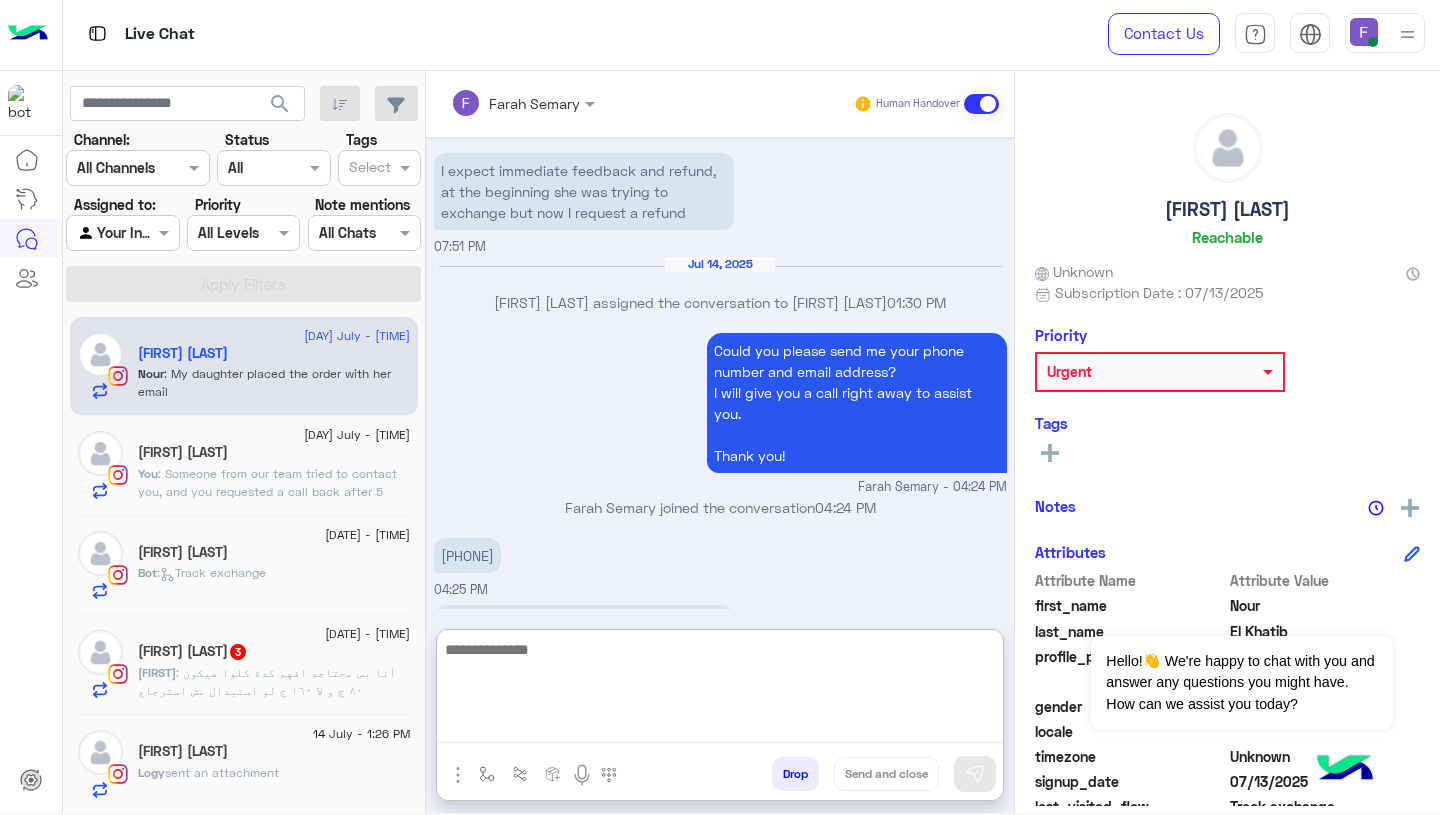 paste on "**********" 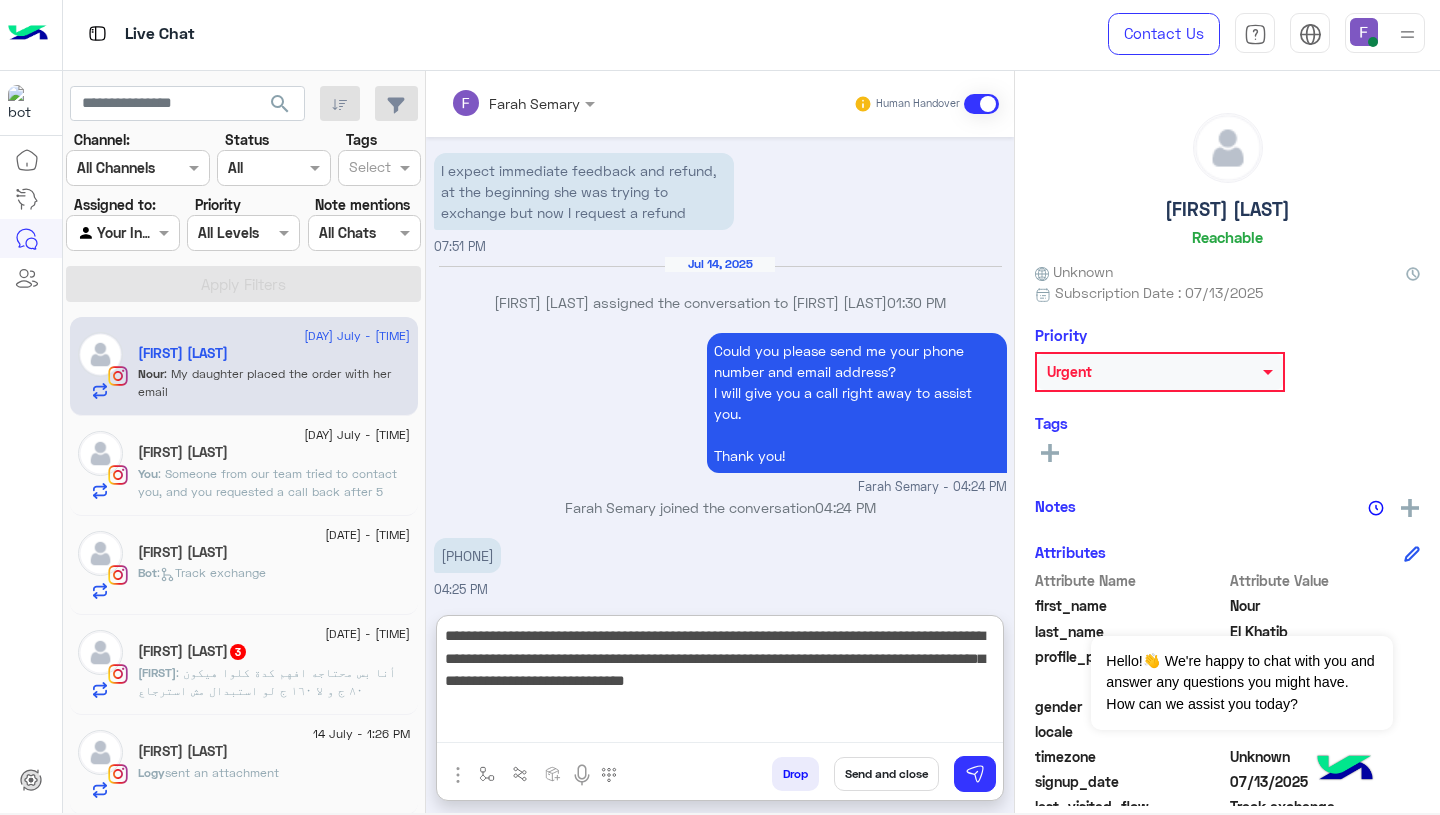 scroll, scrollTop: 83, scrollLeft: 0, axis: vertical 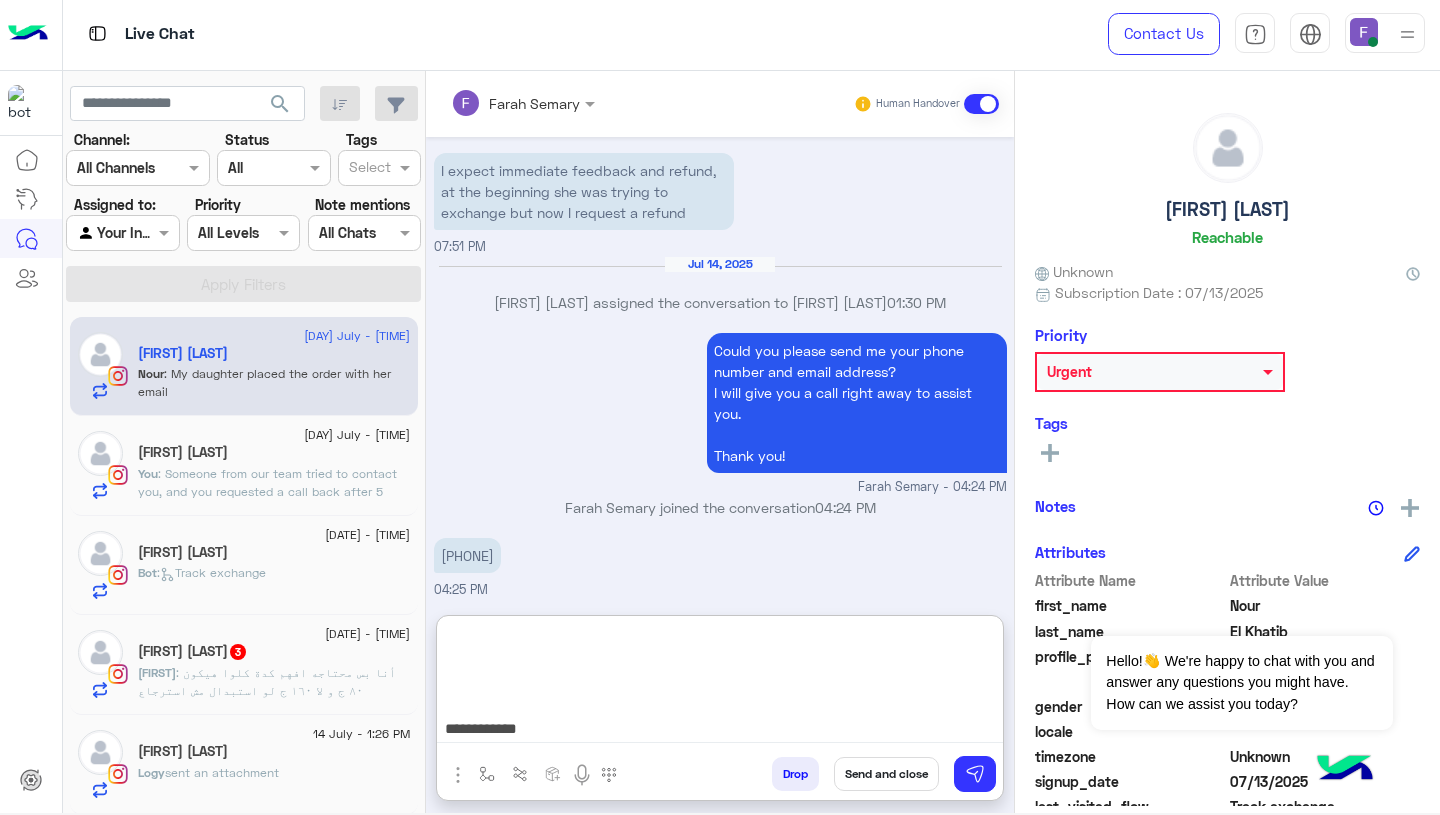 click on "**********" at bounding box center [720, 683] 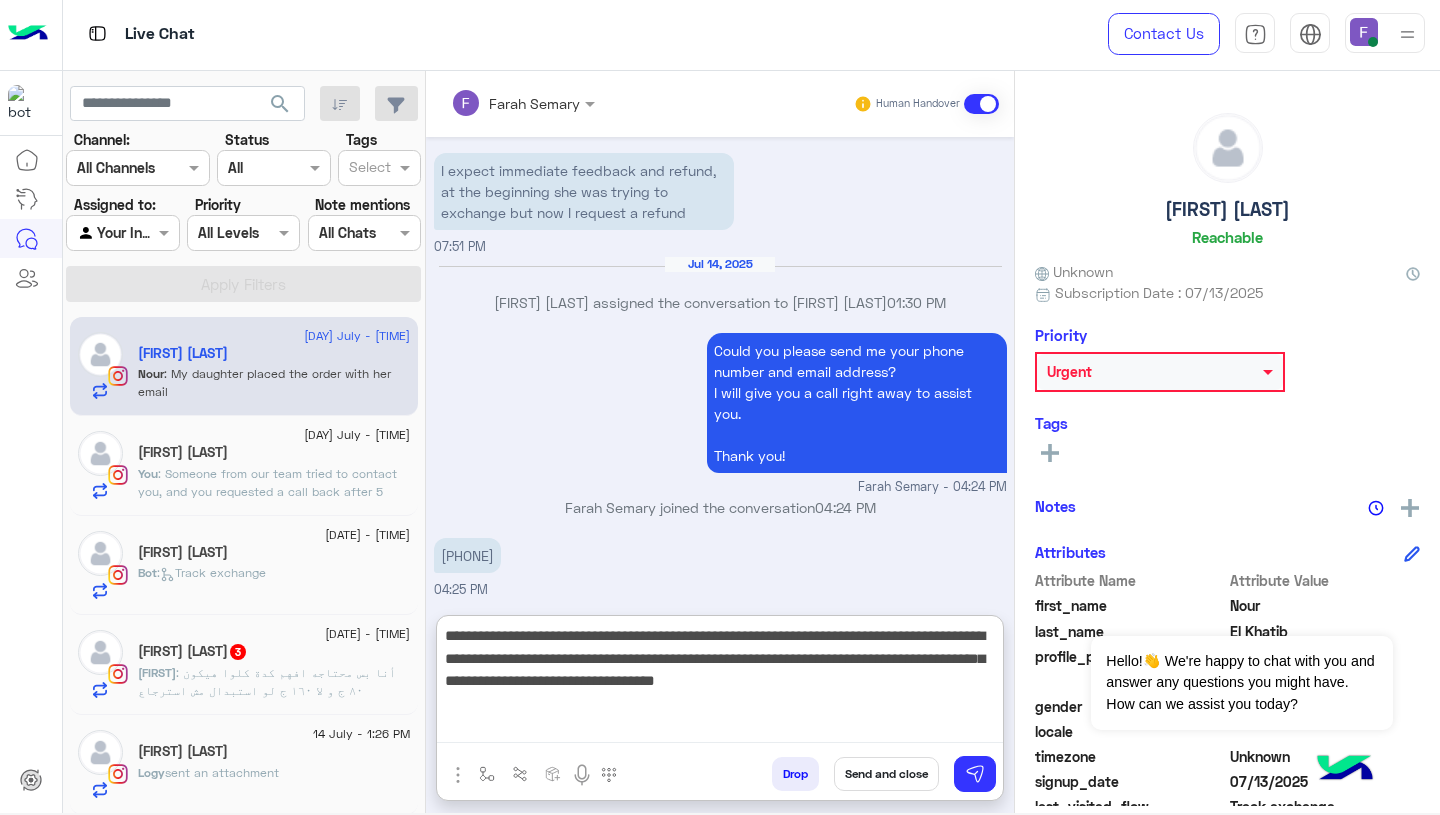 scroll, scrollTop: 0, scrollLeft: 0, axis: both 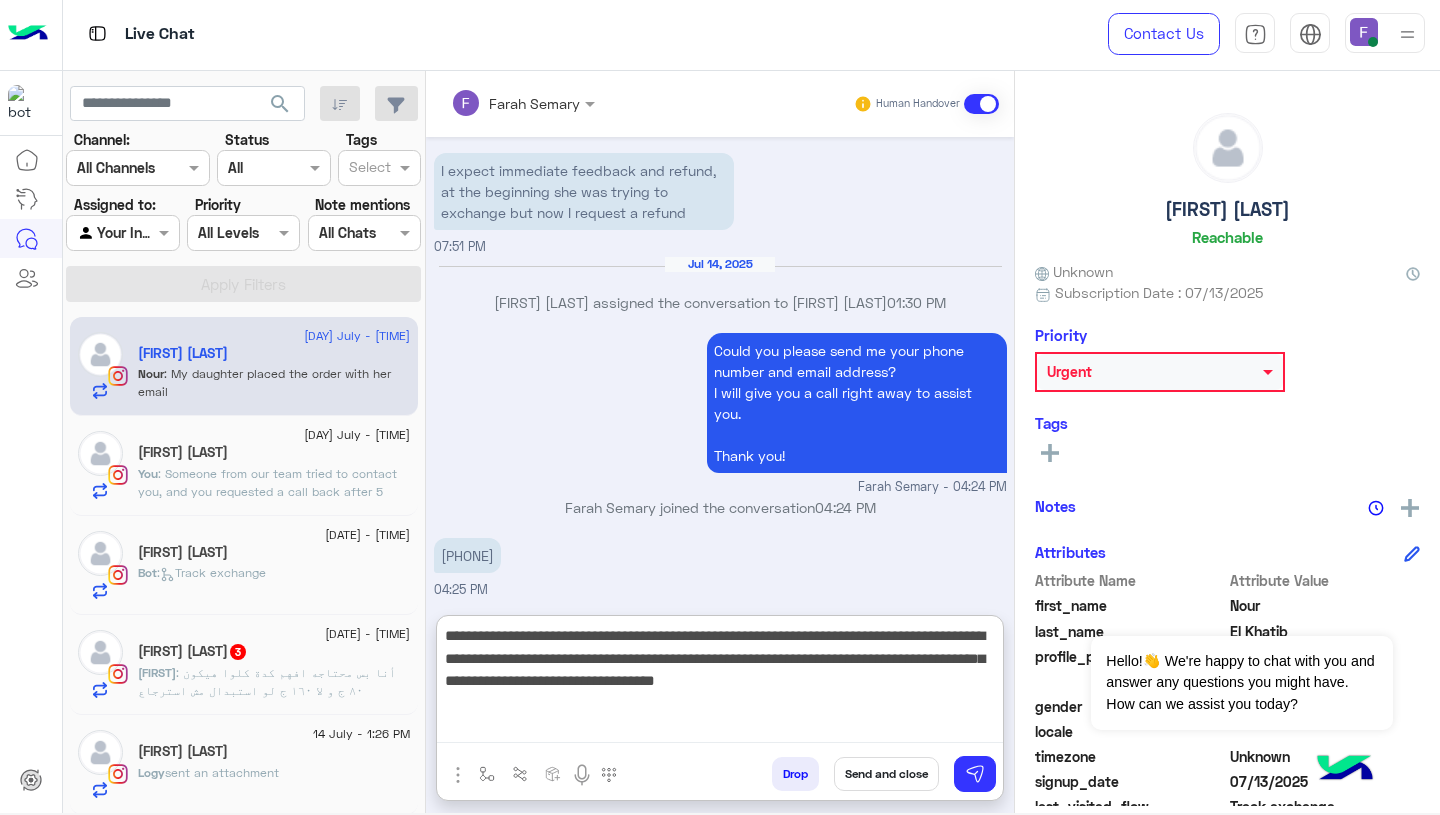 click on "**********" at bounding box center [720, 683] 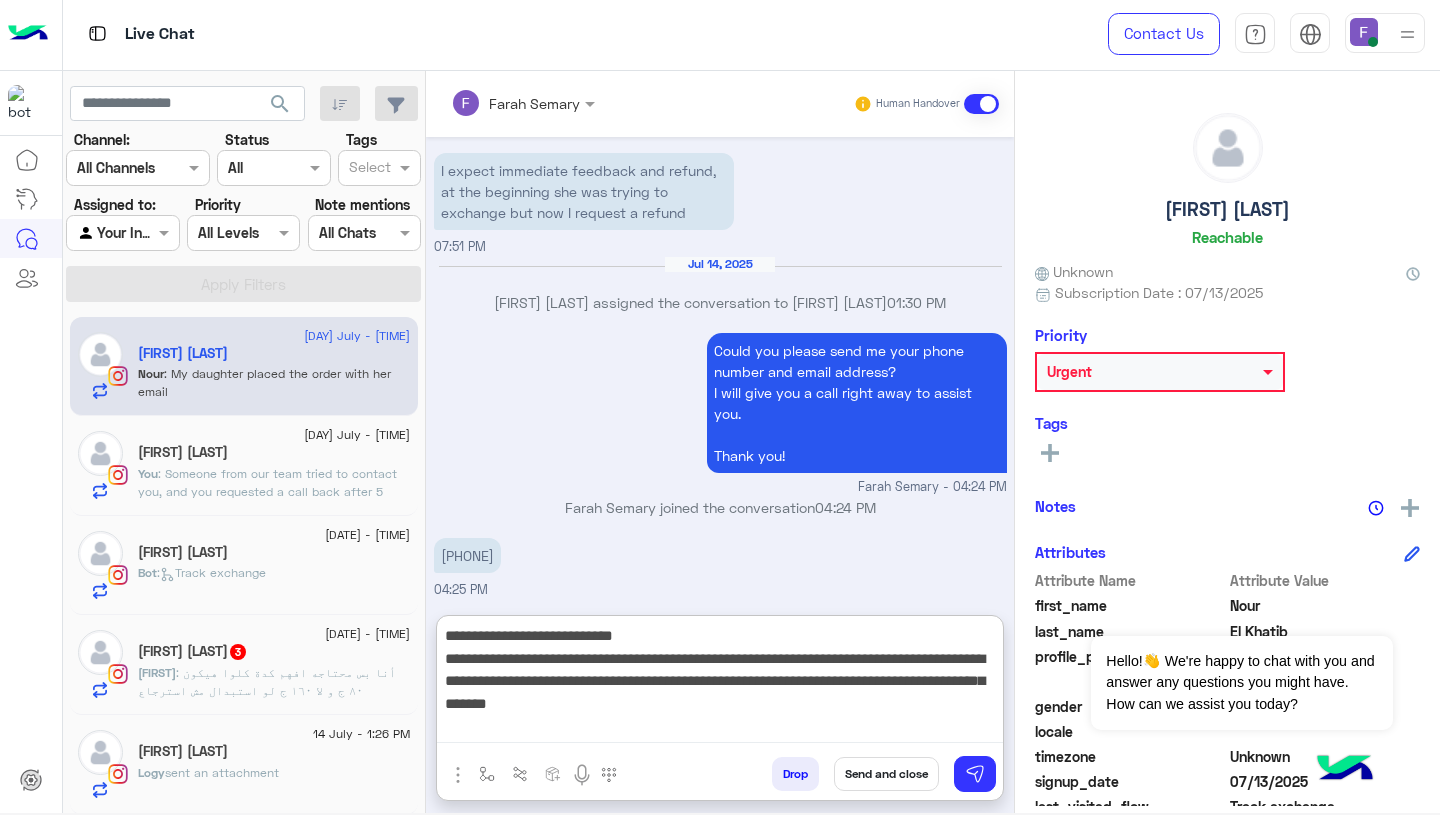 click on "**********" at bounding box center (720, 683) 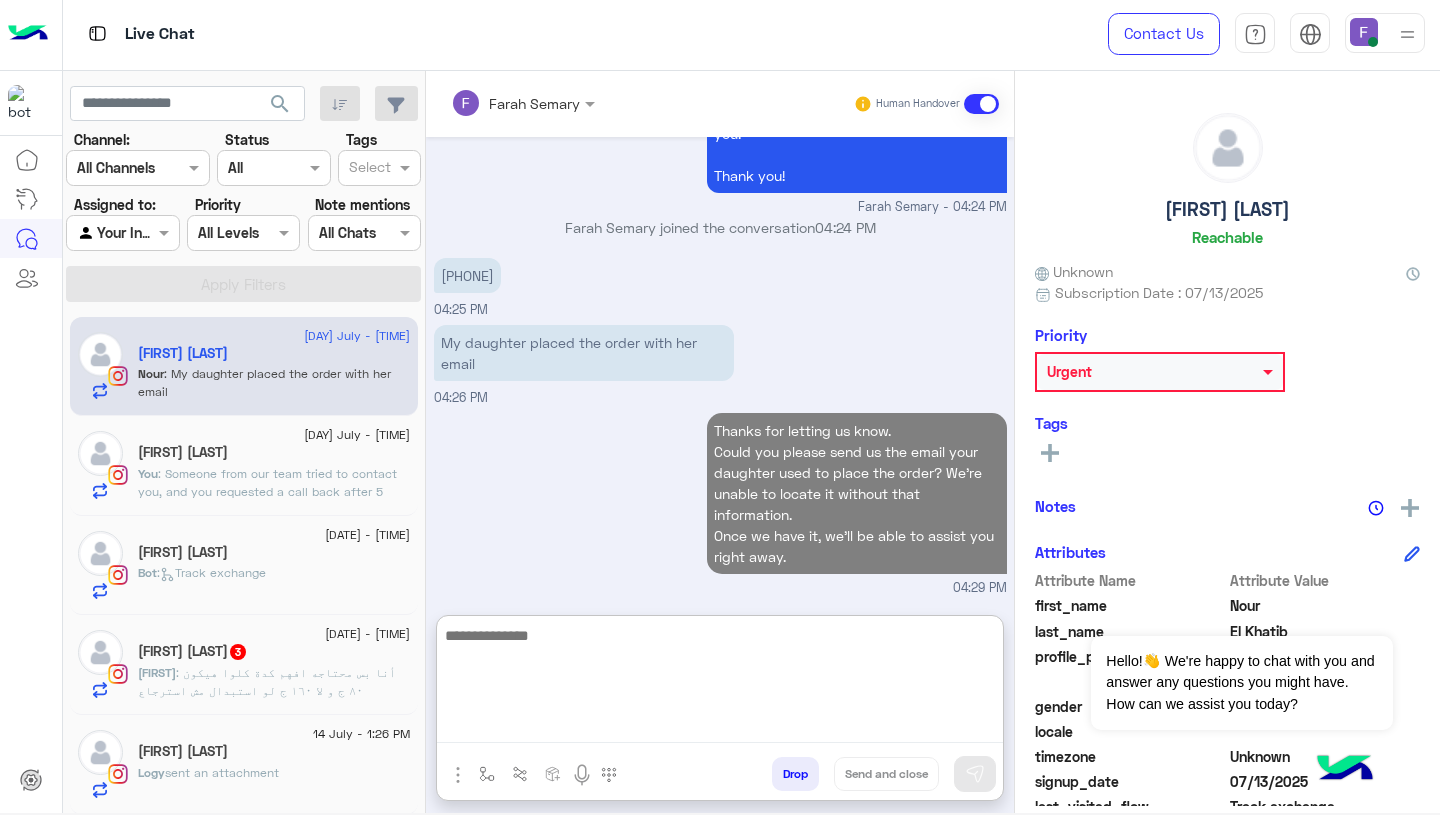 click on "Thanks for letting us know.  Could you please send us the email your daughter used to place the order? We’re unable to locate it without that information.  Once we have it, we’ll be able to assist you right away.   04:29 PM" at bounding box center (720, 503) 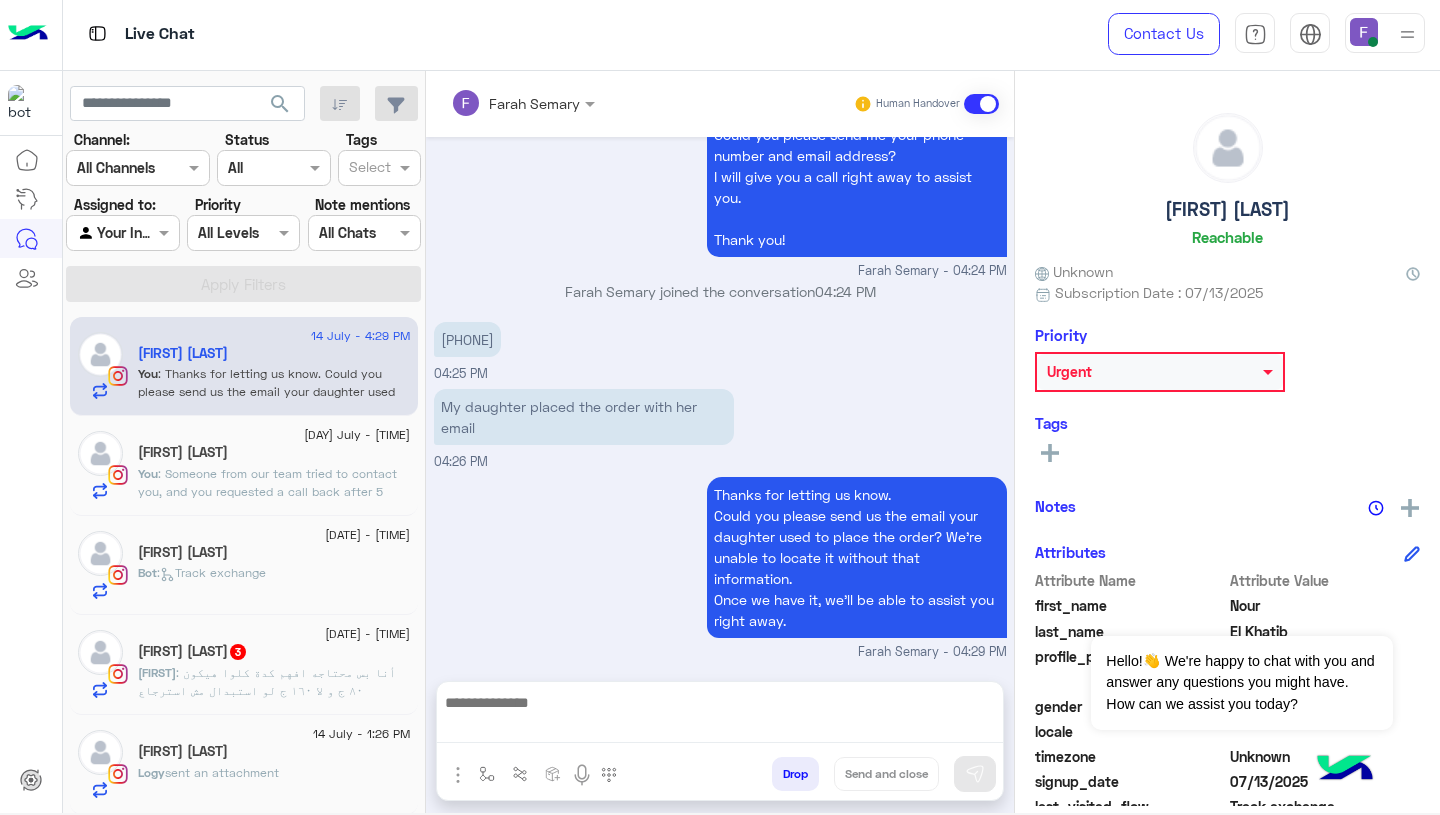 scroll, scrollTop: 2393, scrollLeft: 0, axis: vertical 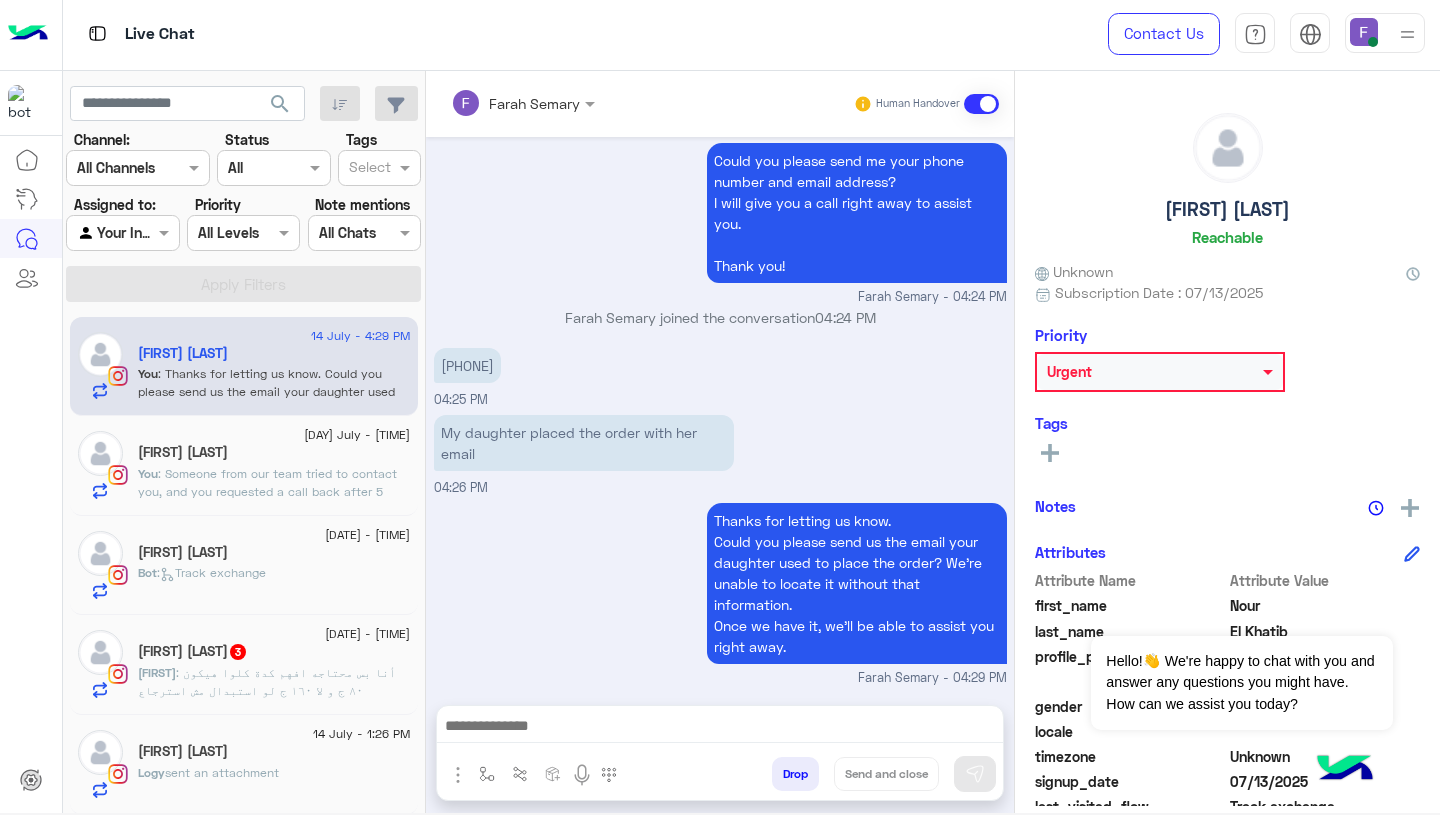 click on "Asmaa Gamal" 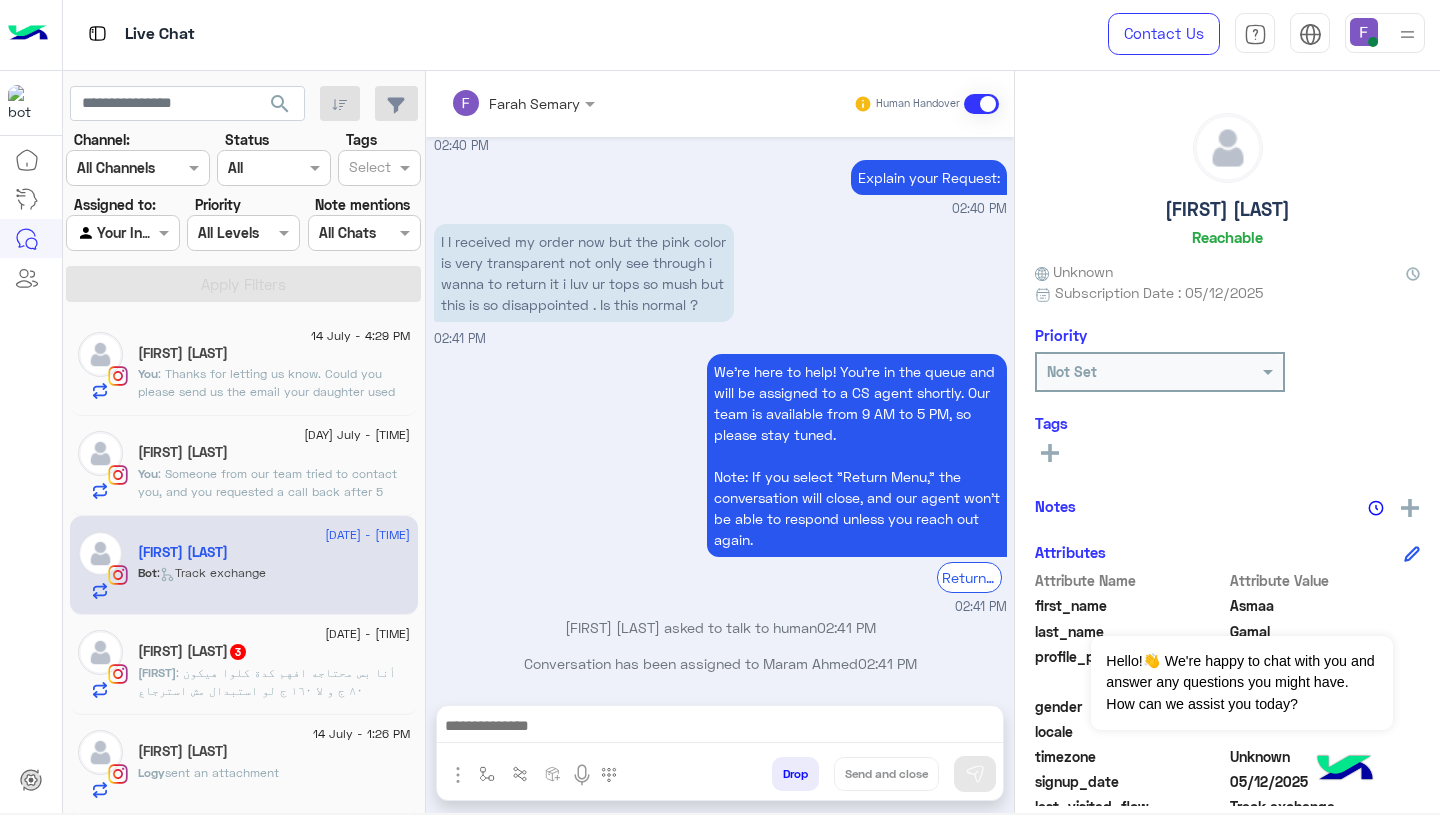 scroll, scrollTop: 1450, scrollLeft: 0, axis: vertical 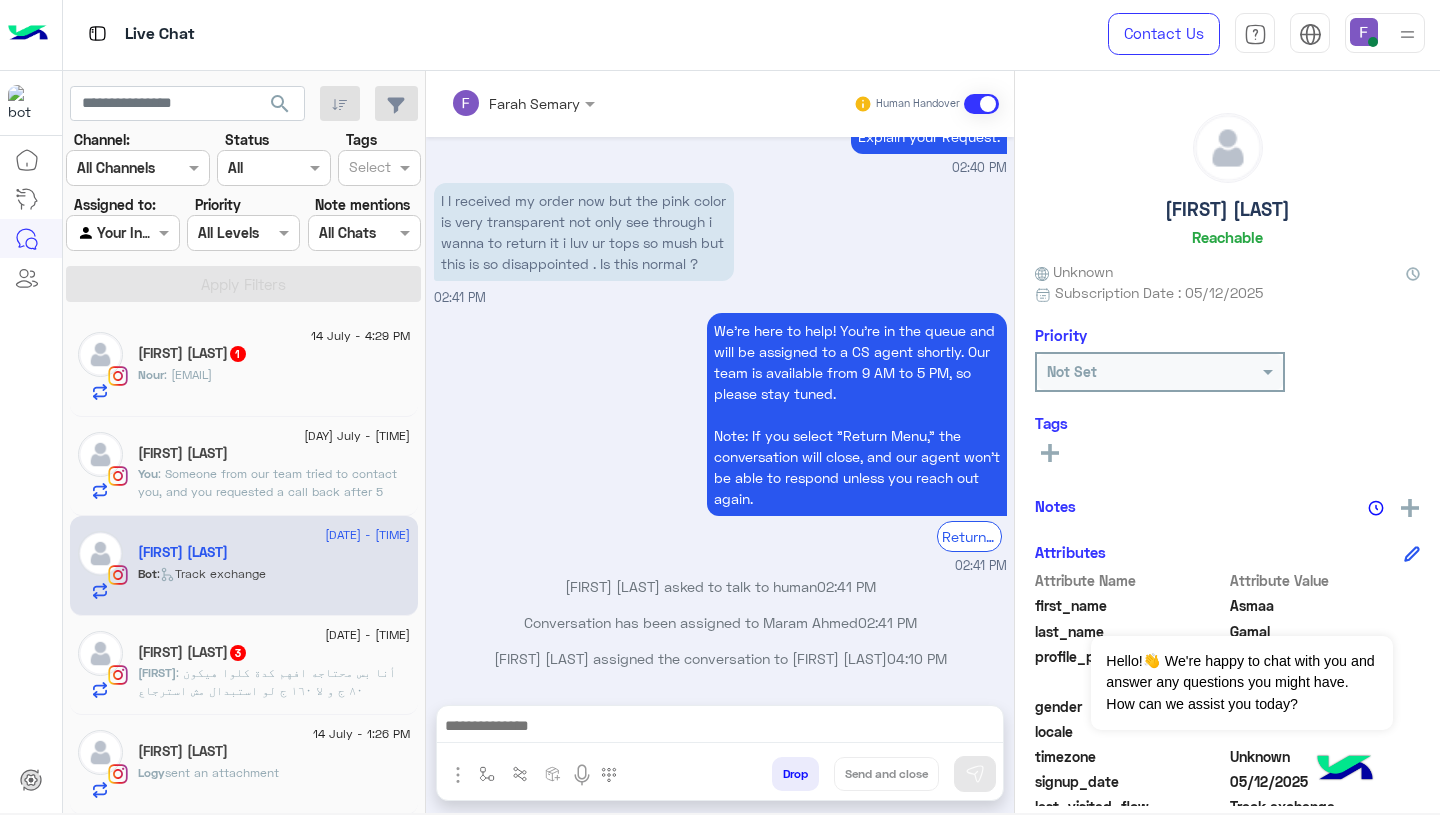 click on "I I received my order now but the pink color is very transparent not only see through i wanna to return it i luv ur tops so mush but this is so disappointed . Is this normal ?" at bounding box center (584, 232) 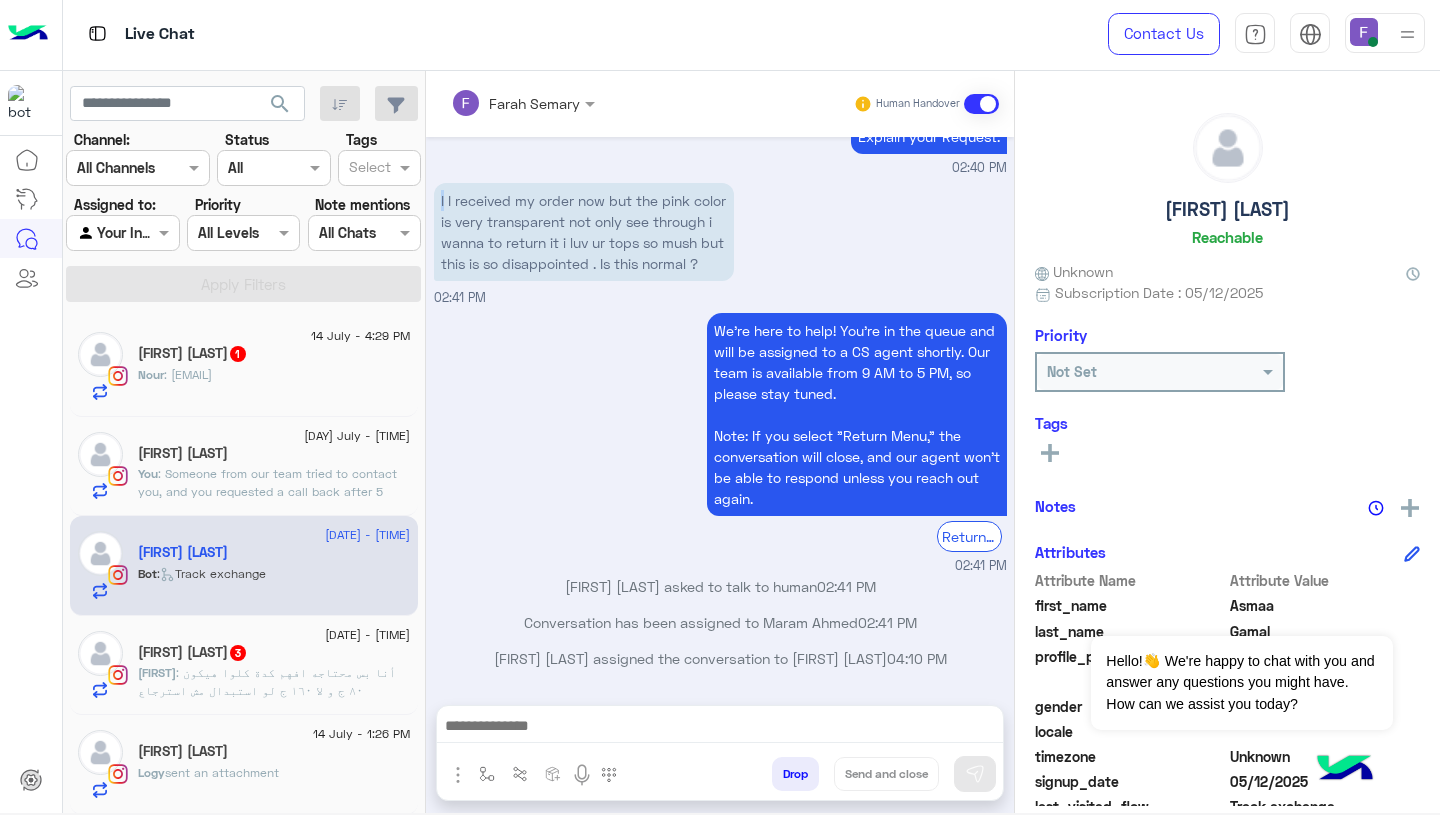 click on "I I received my order now but the pink color is very transparent not only see through i wanna to return it i luv ur tops so mush but this is so disappointed . Is this normal ?" at bounding box center [584, 232] 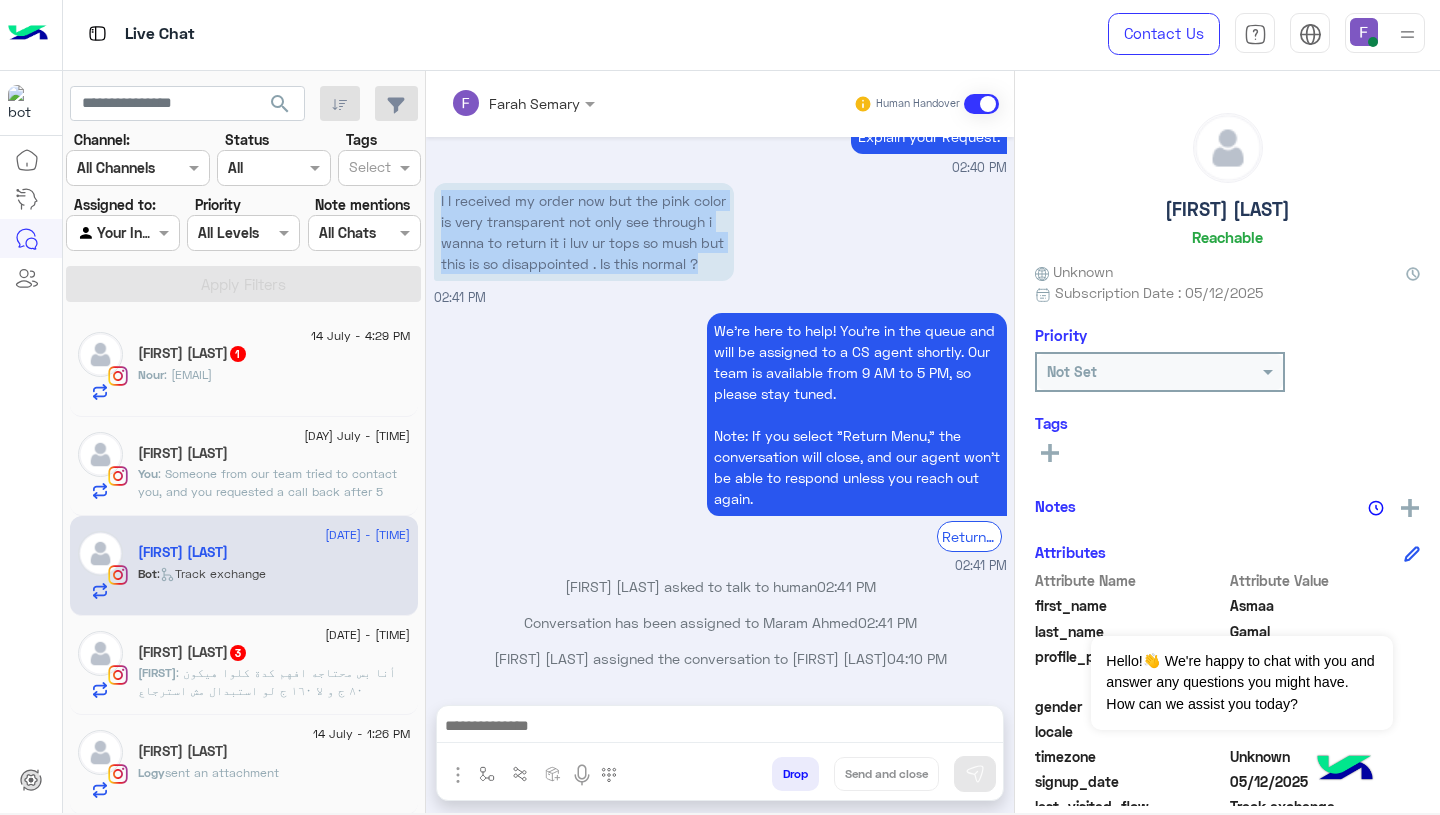 click on "I I received my order now but the pink color is very transparent not only see through i wanna to return it i luv ur tops so mush but this is so disappointed . Is this normal ?" at bounding box center (584, 232) 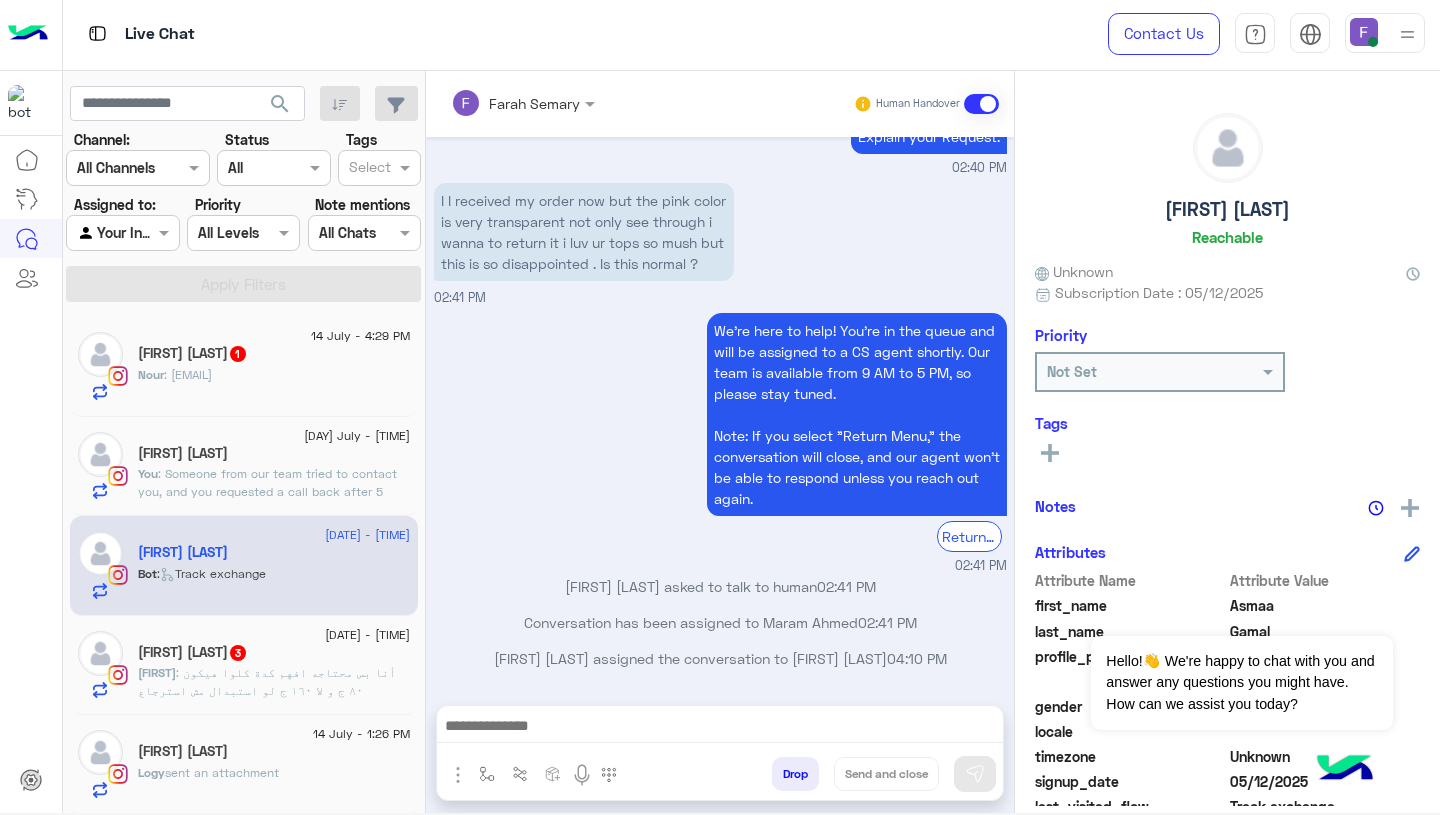 click at bounding box center [720, 728] 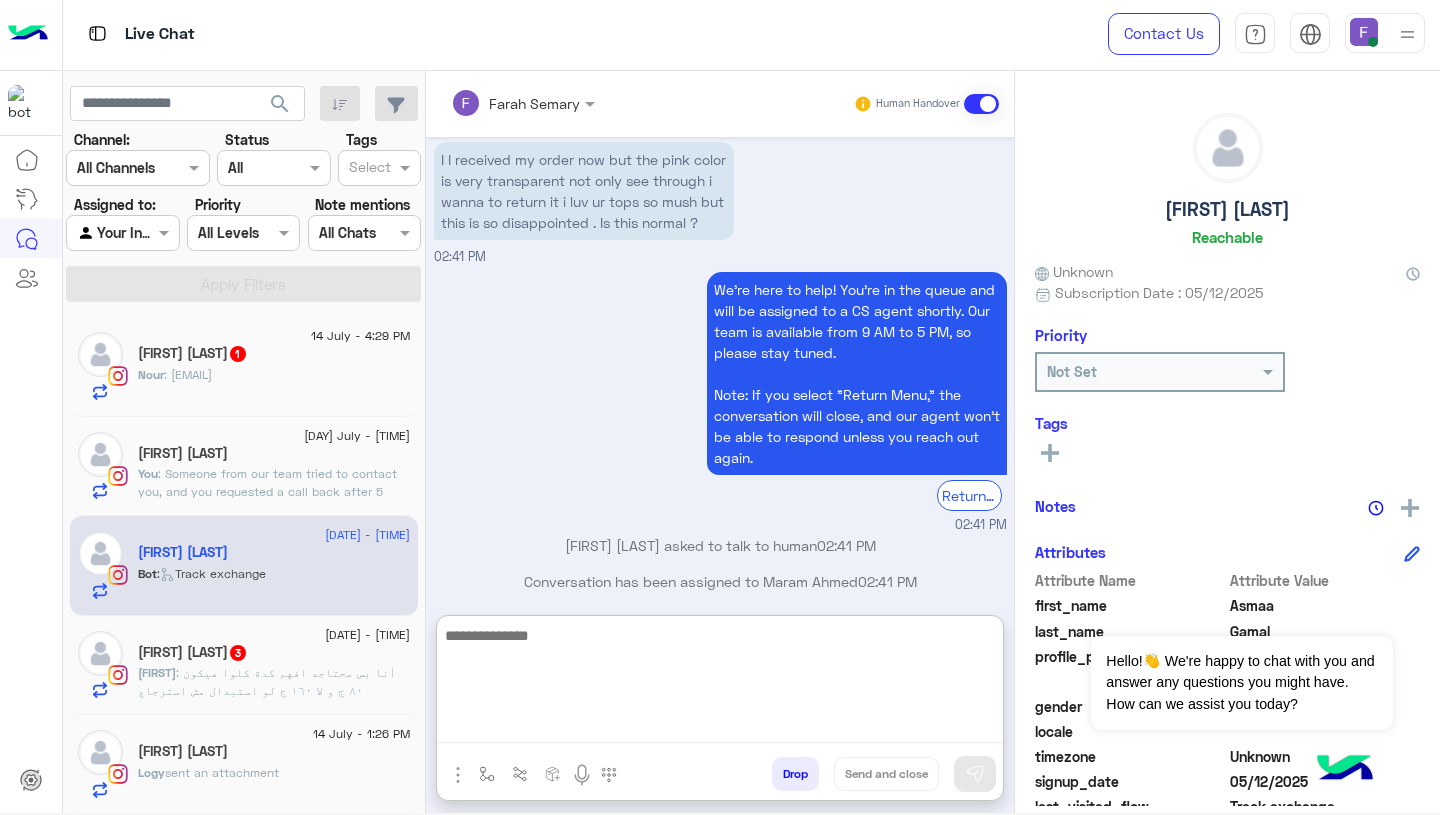 paste on "**********" 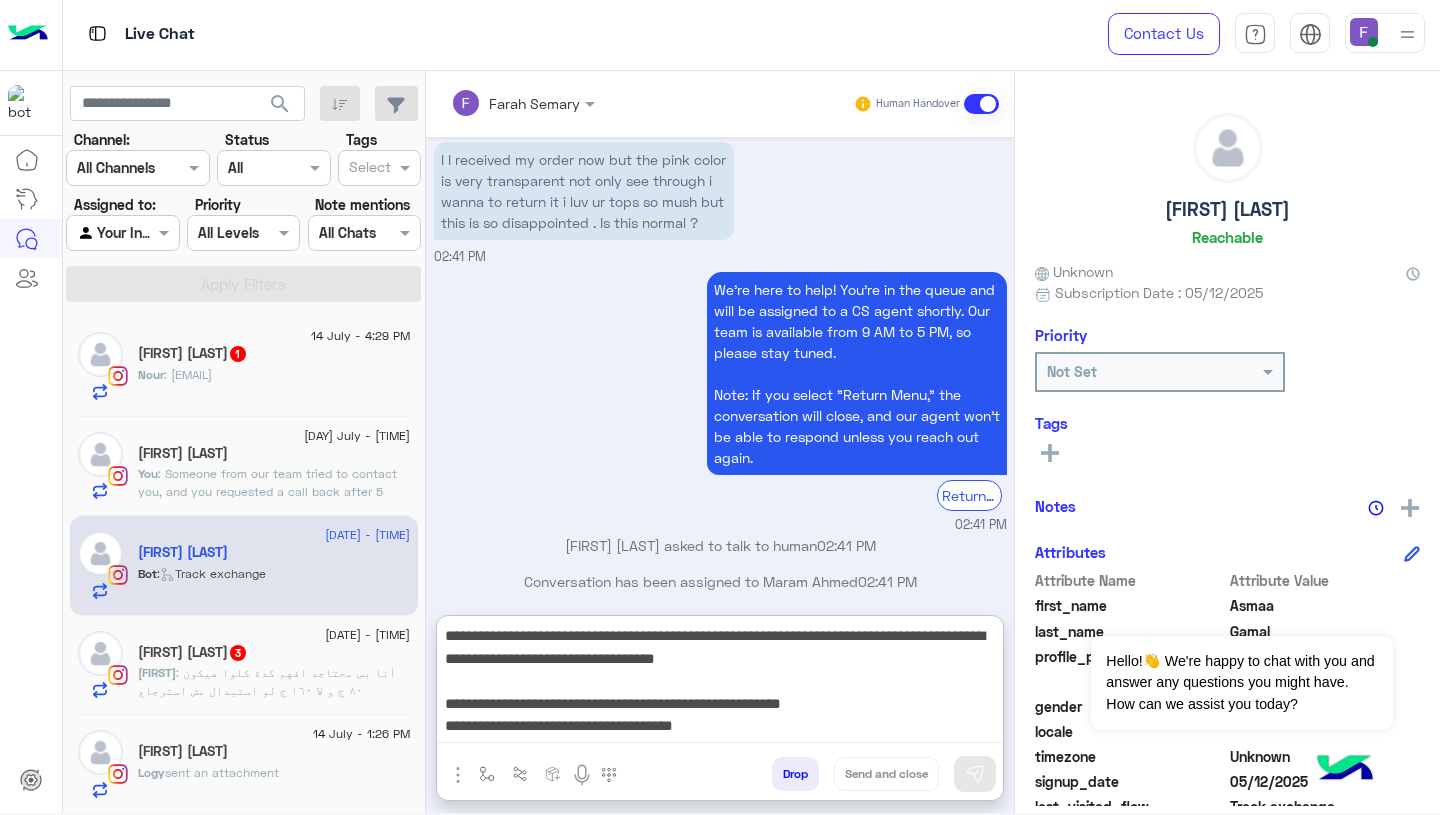 scroll, scrollTop: 241, scrollLeft: 0, axis: vertical 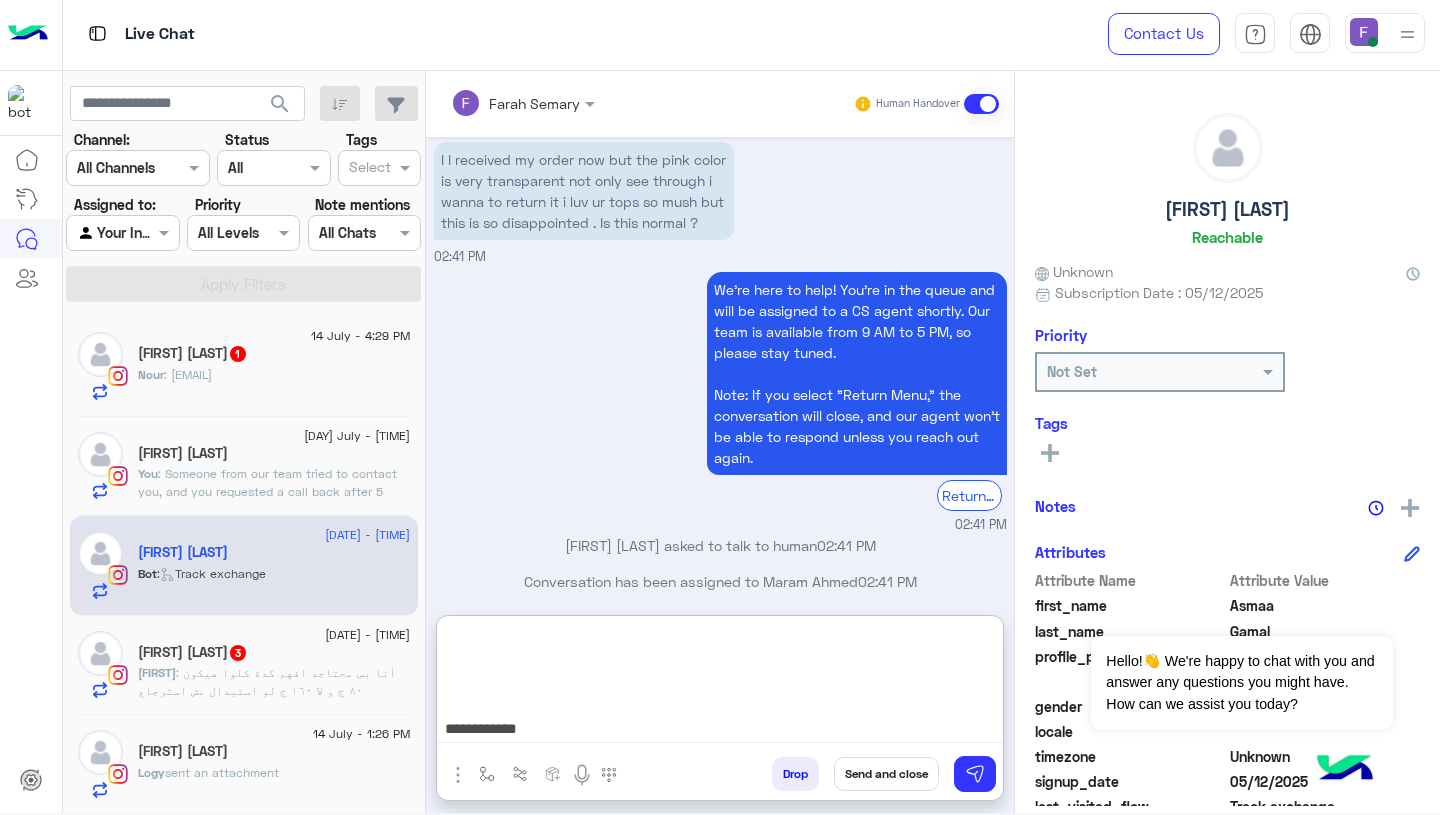 click on "**********" at bounding box center (720, 683) 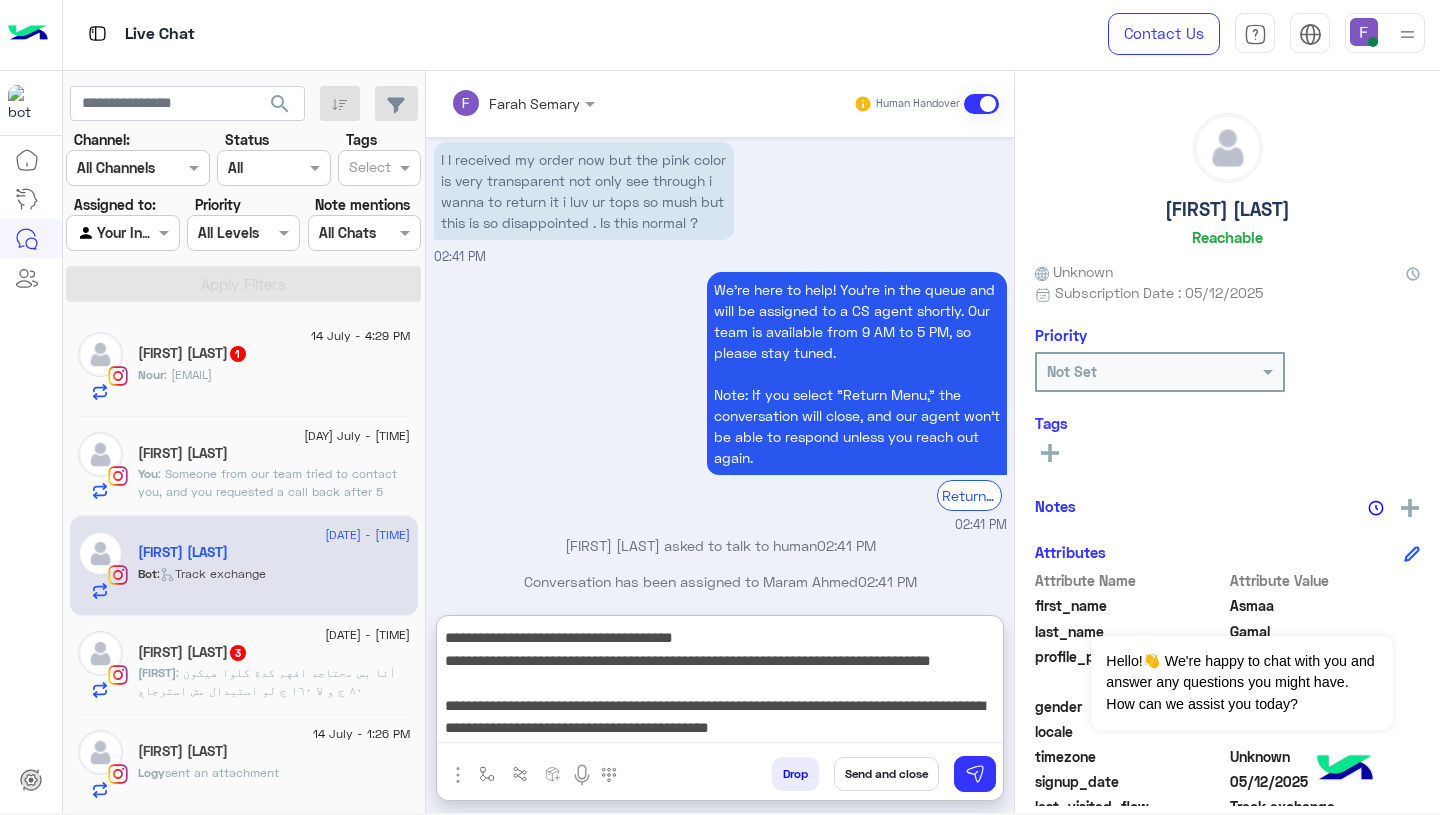 scroll, scrollTop: 222, scrollLeft: 0, axis: vertical 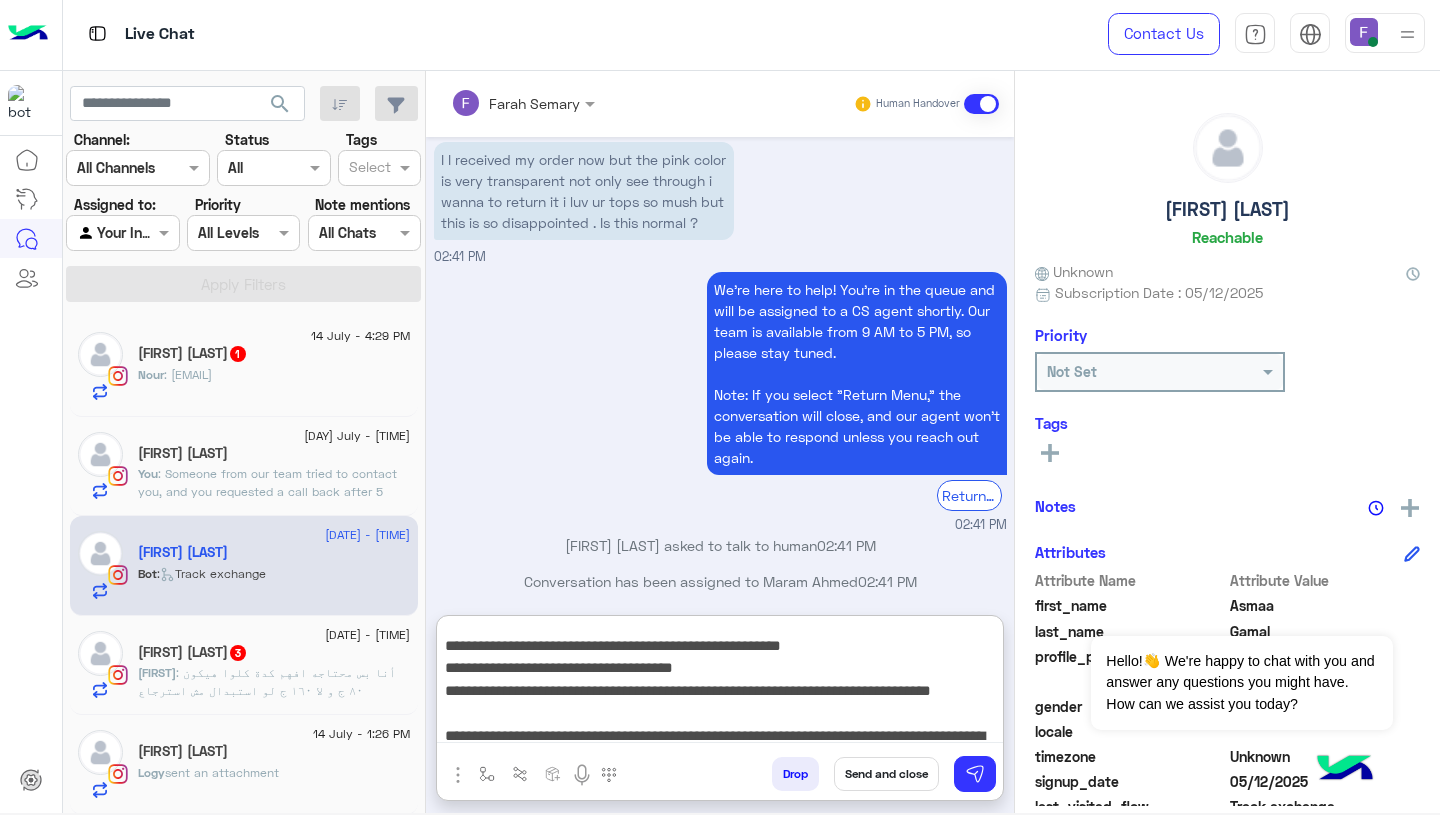 drag, startPoint x: 446, startPoint y: 692, endPoint x: 578, endPoint y: 725, distance: 136.06248 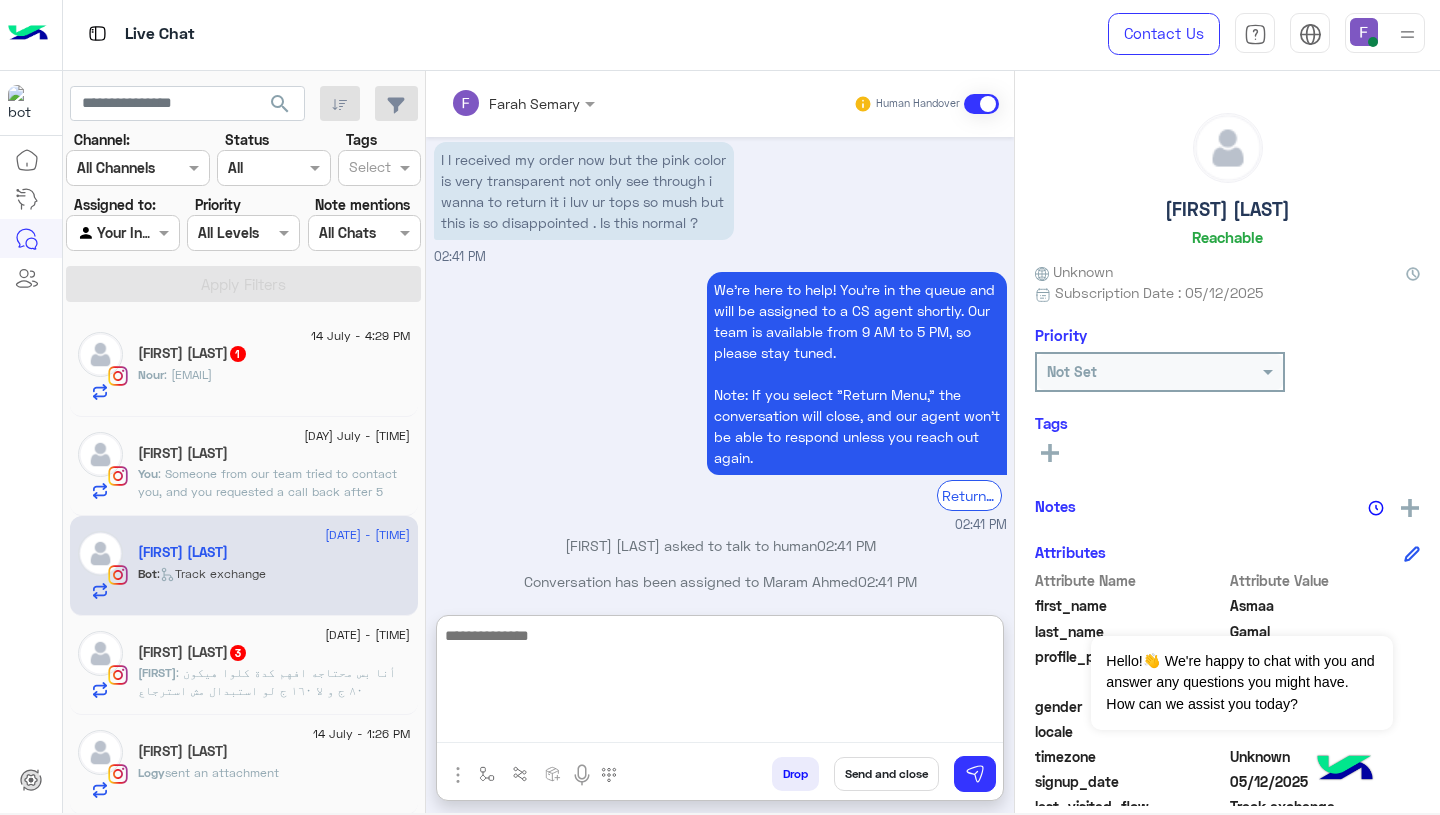 scroll, scrollTop: 0, scrollLeft: 0, axis: both 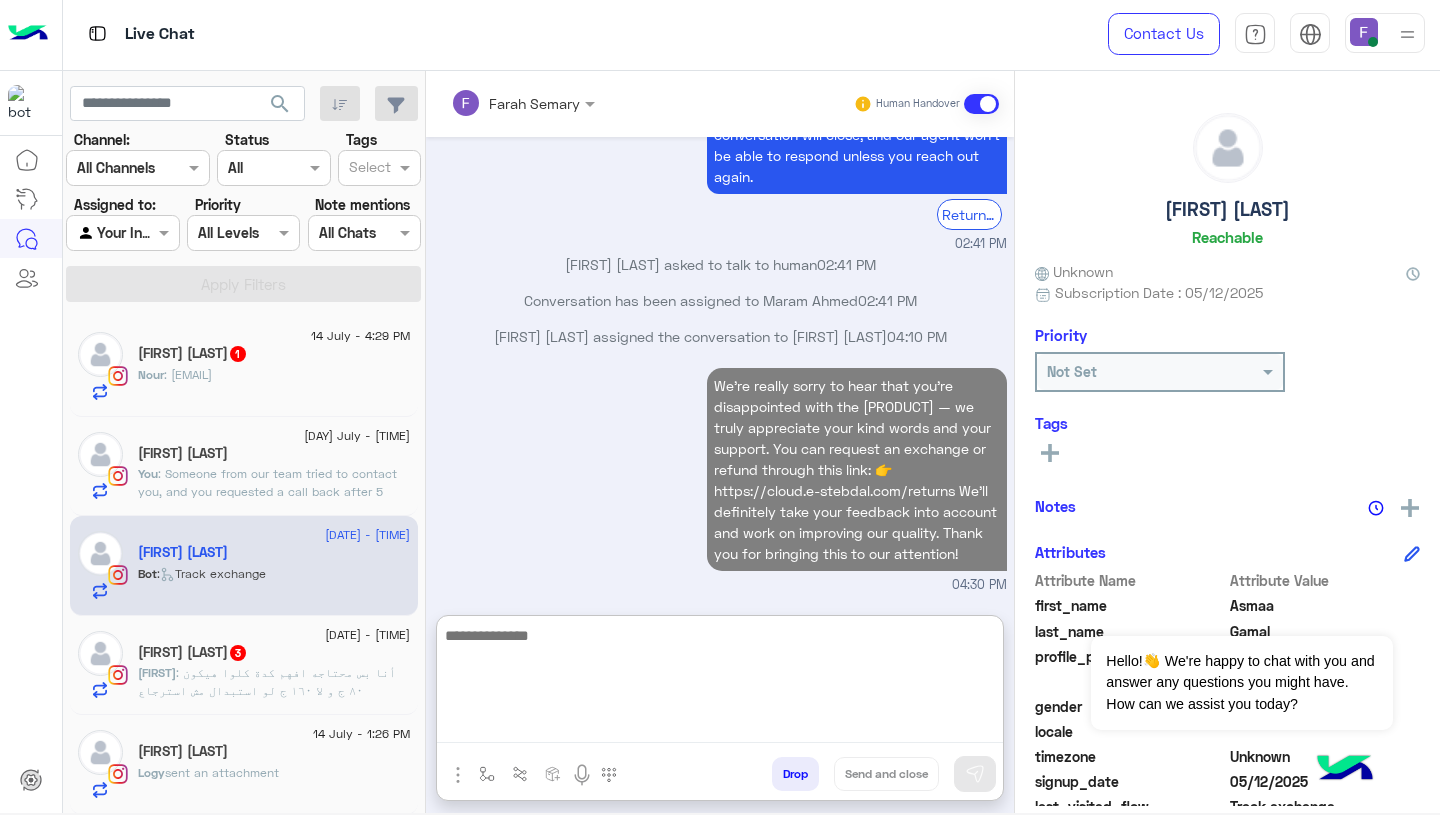 click on "We’re really sorry to hear that you’re disappointed with the pink top — we truly appreciate your kind words and your support.
You can request an exchange or refund through this link:
👉 https://cloud.e-stebdal.com/returns
We’ll definitely take your feedback into account and work on improving our quality. Thank you for bringing this to our attention!      04:30 PM" at bounding box center [720, 479] 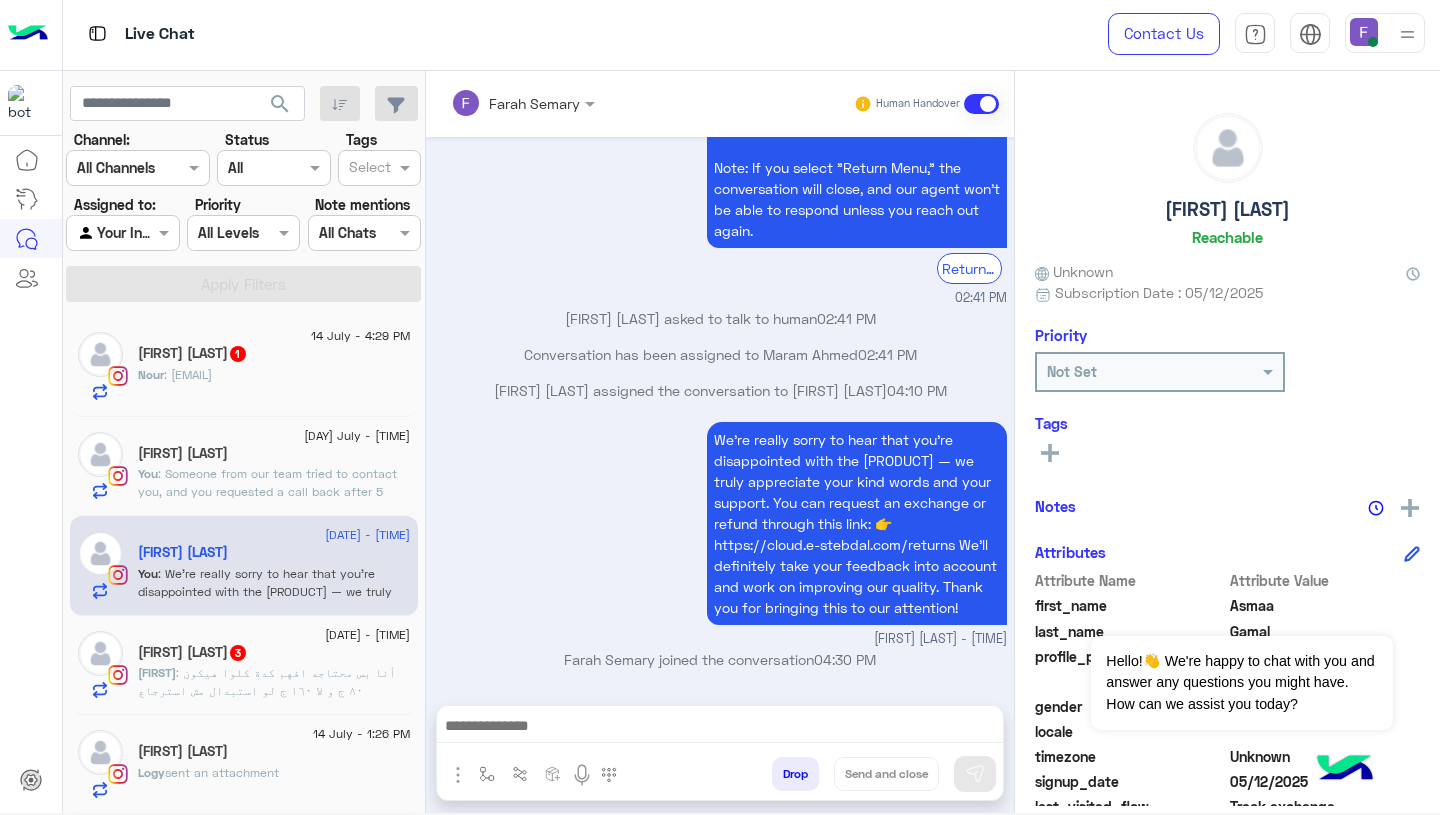 scroll, scrollTop: 1718, scrollLeft: 0, axis: vertical 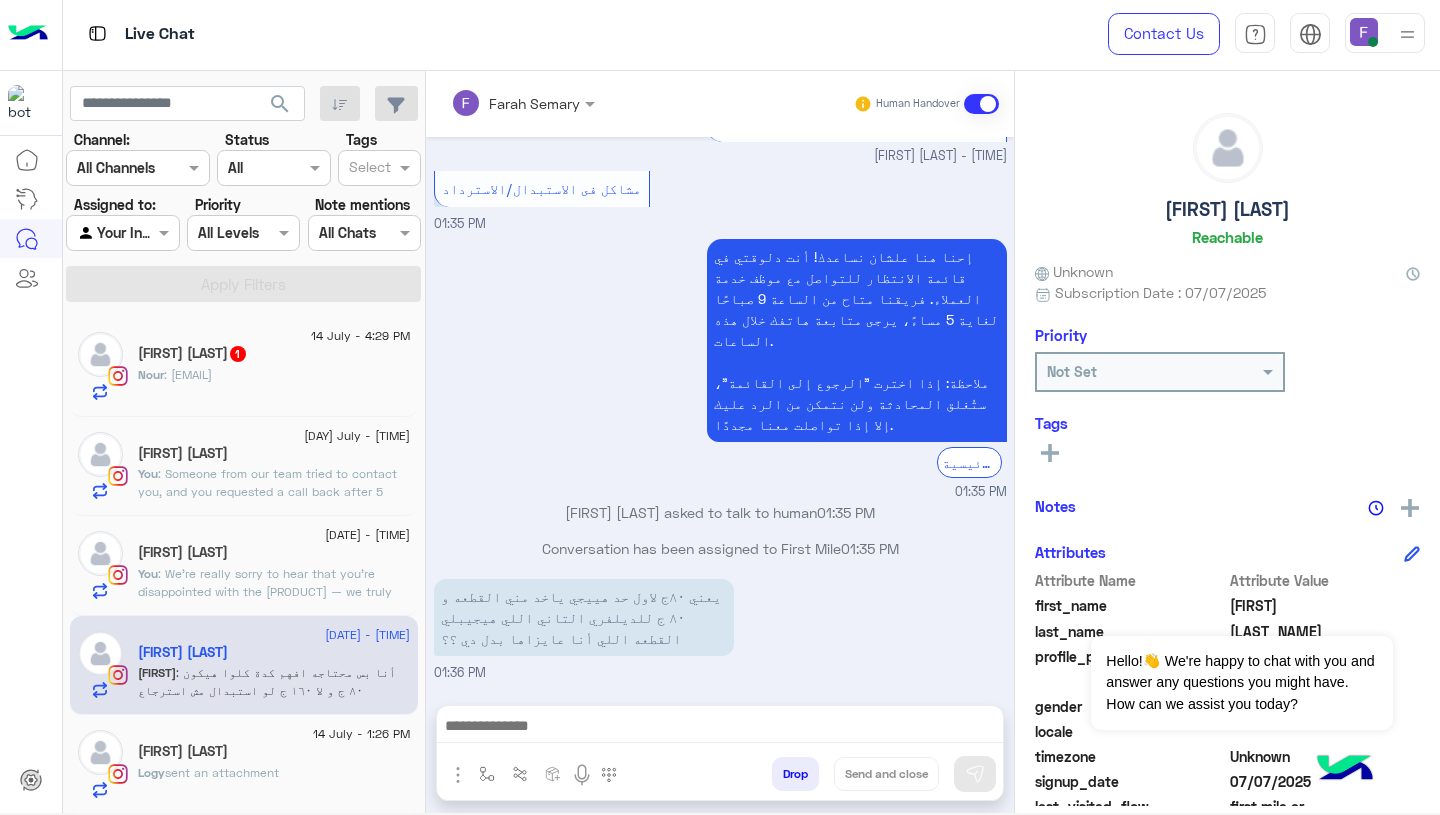 click on "يعني ٨٠ج لاول حد هييجي ياخد مني القطعه و ٨٠ ج للديلفري التاني اللي هيجيبلي القطعه اللي أنا عايزاها بدل دي ؟؟" at bounding box center (584, 617) 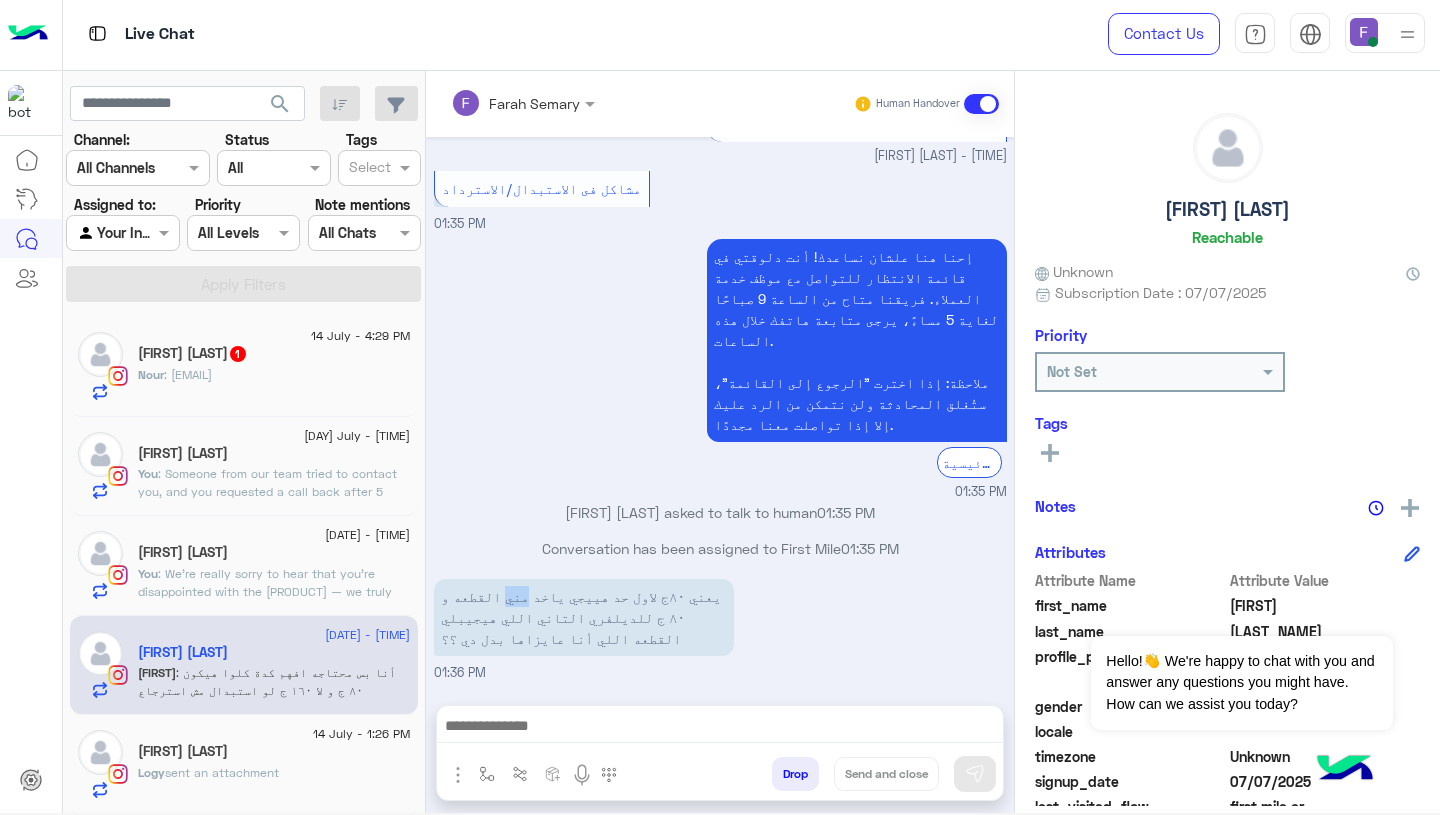 click on "يعني ٨٠ج لاول حد هييجي ياخد مني القطعه و ٨٠ ج للديلفري التاني اللي هيجيبلي القطعه اللي أنا عايزاها بدل دي ؟؟" at bounding box center [584, 617] 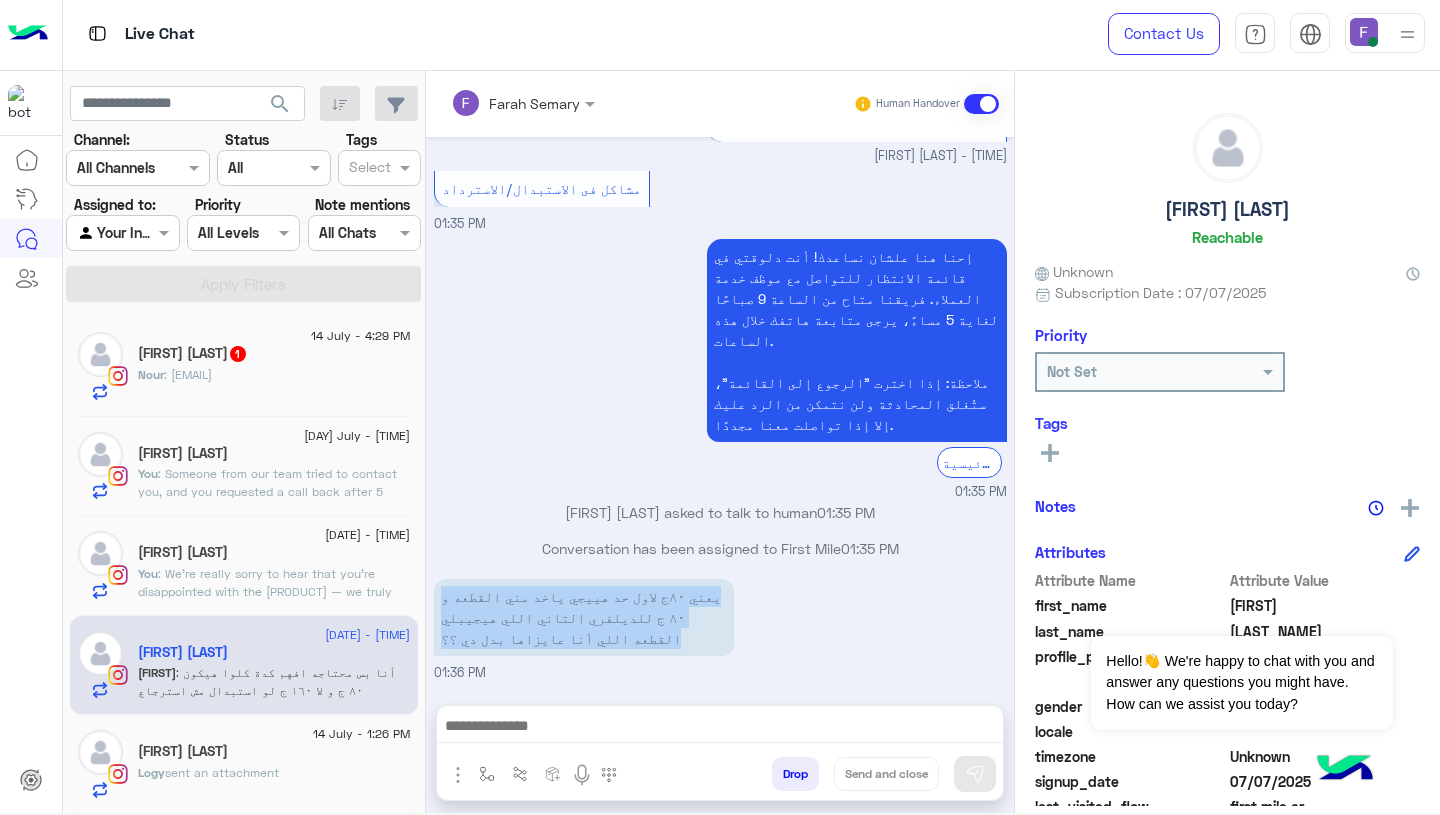 click on "يعني ٨٠ج لاول حد هييجي ياخد مني القطعه و ٨٠ ج للديلفري التاني اللي هيجيبلي القطعه اللي أنا عايزاها بدل دي ؟؟" at bounding box center [584, 617] 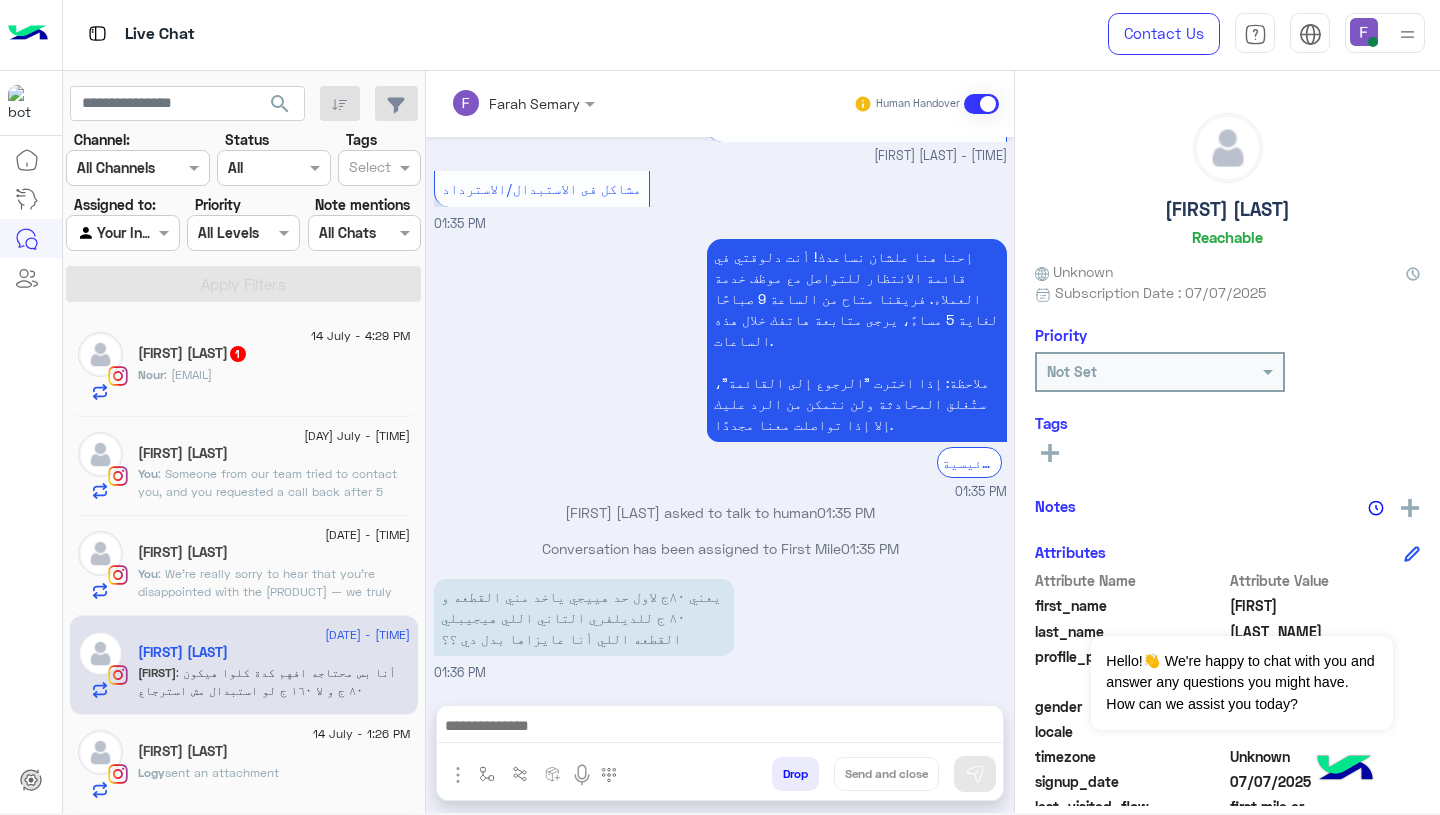 click at bounding box center [720, 728] 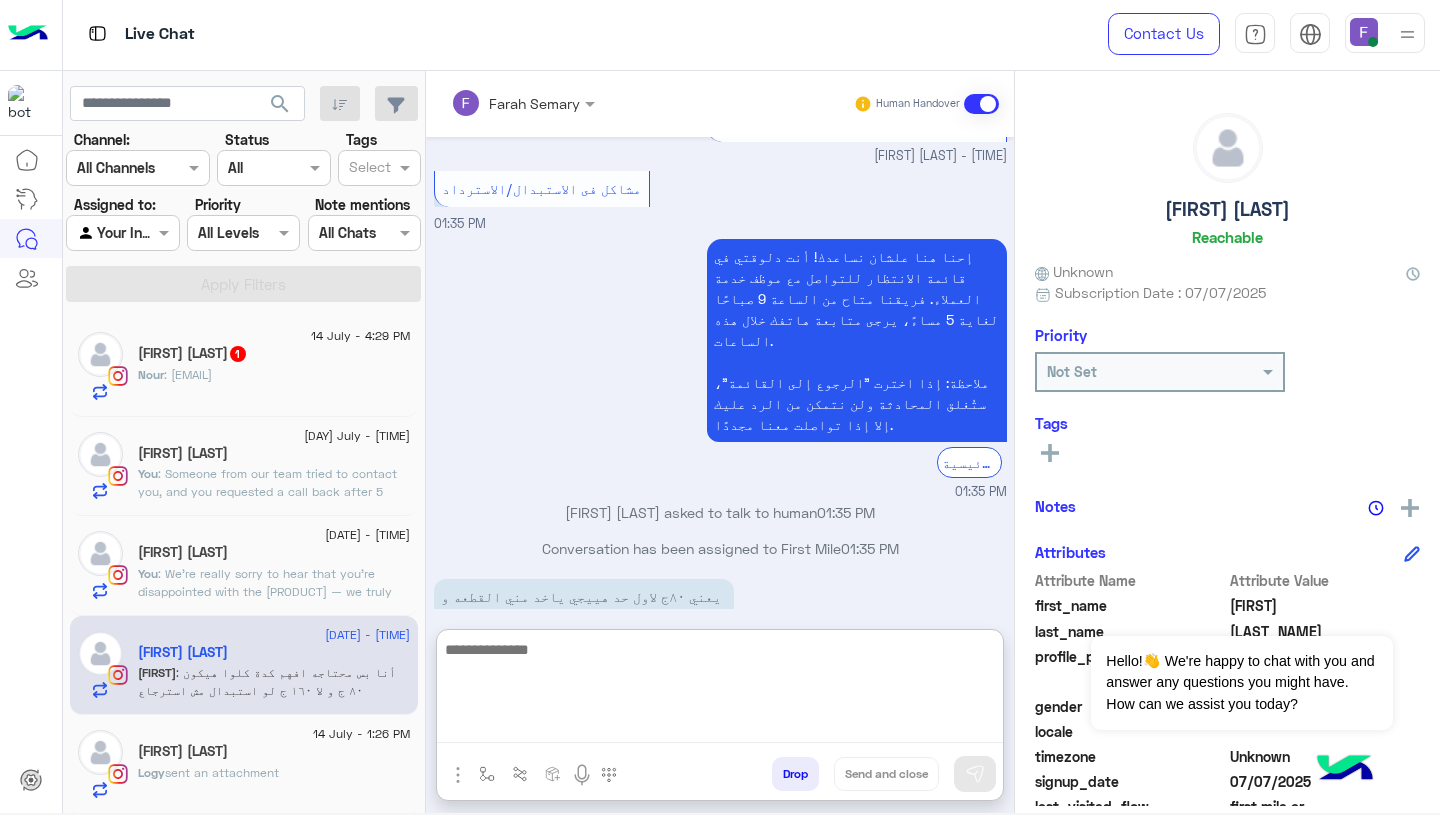 paste on "**********" 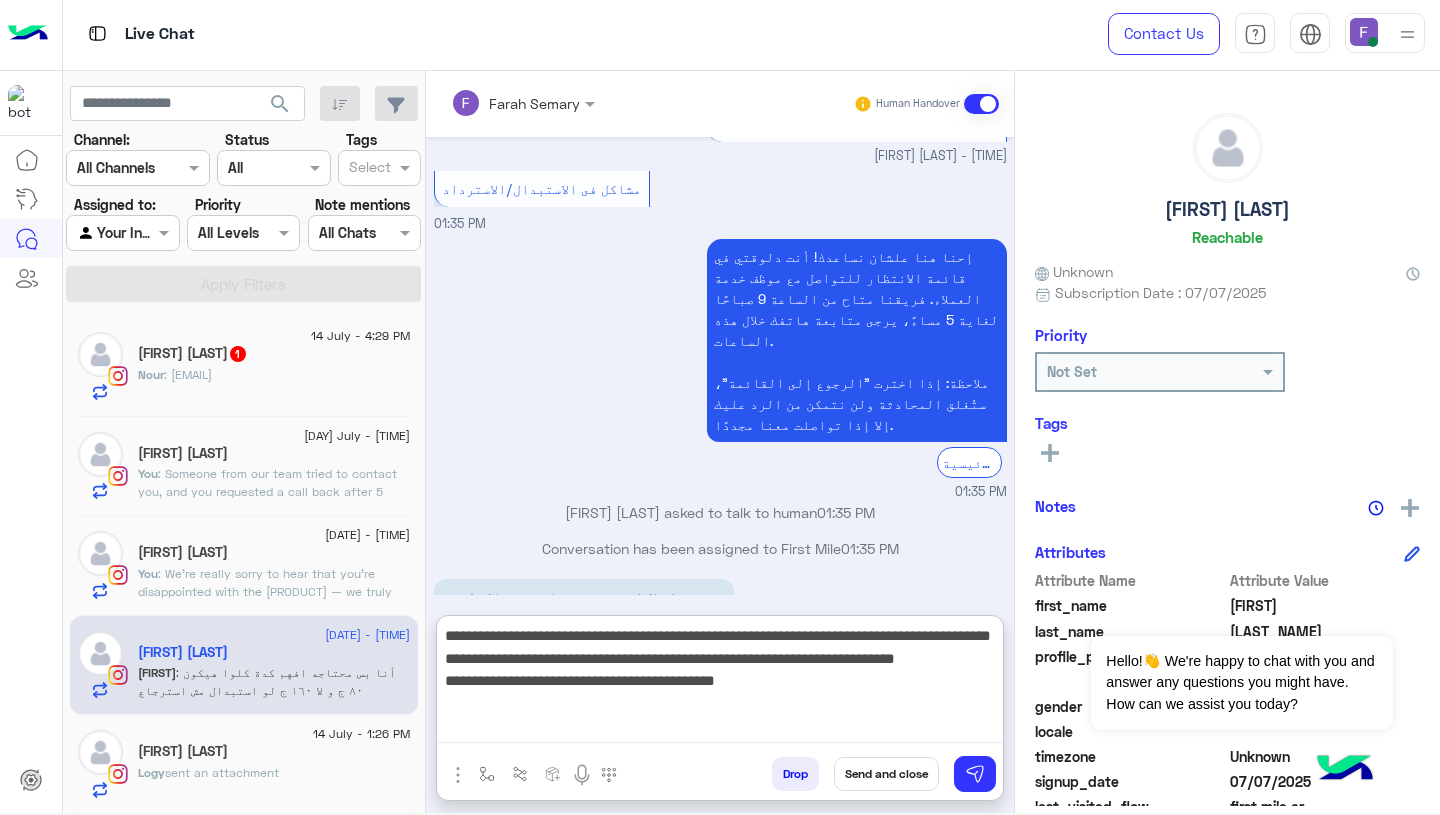 scroll, scrollTop: 106, scrollLeft: 0, axis: vertical 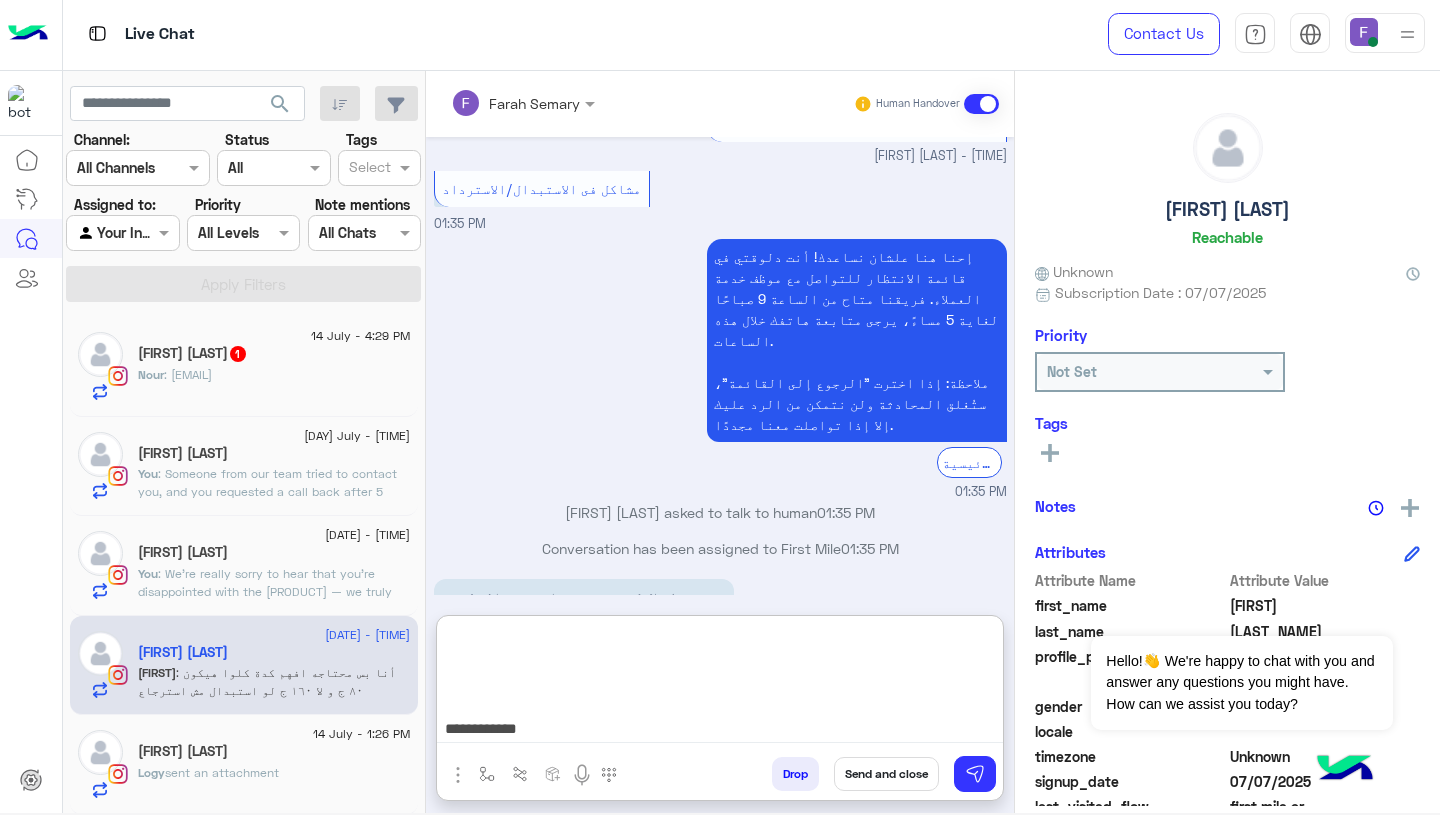 click on "**********" at bounding box center (720, 683) 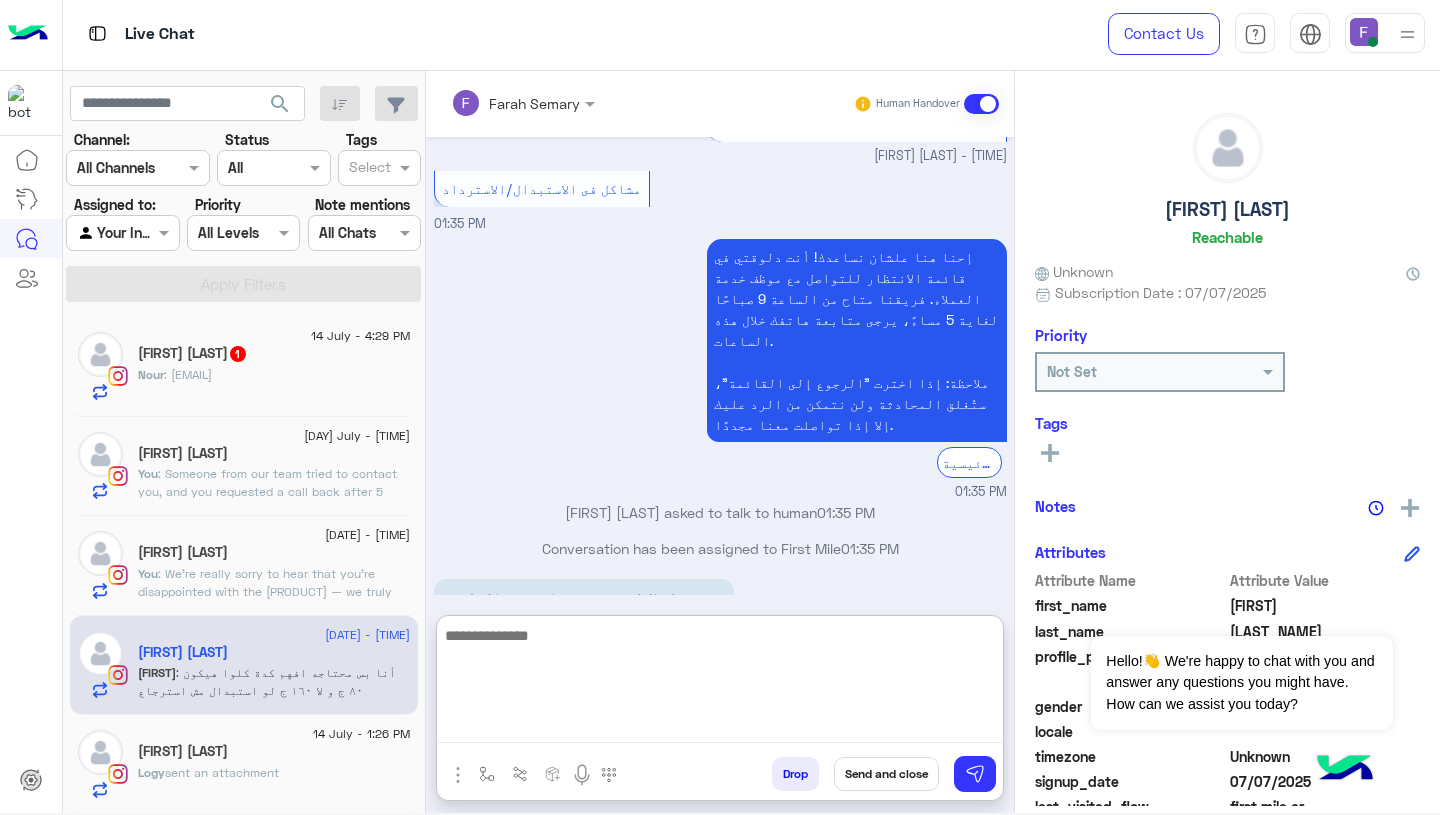 scroll, scrollTop: 0, scrollLeft: 0, axis: both 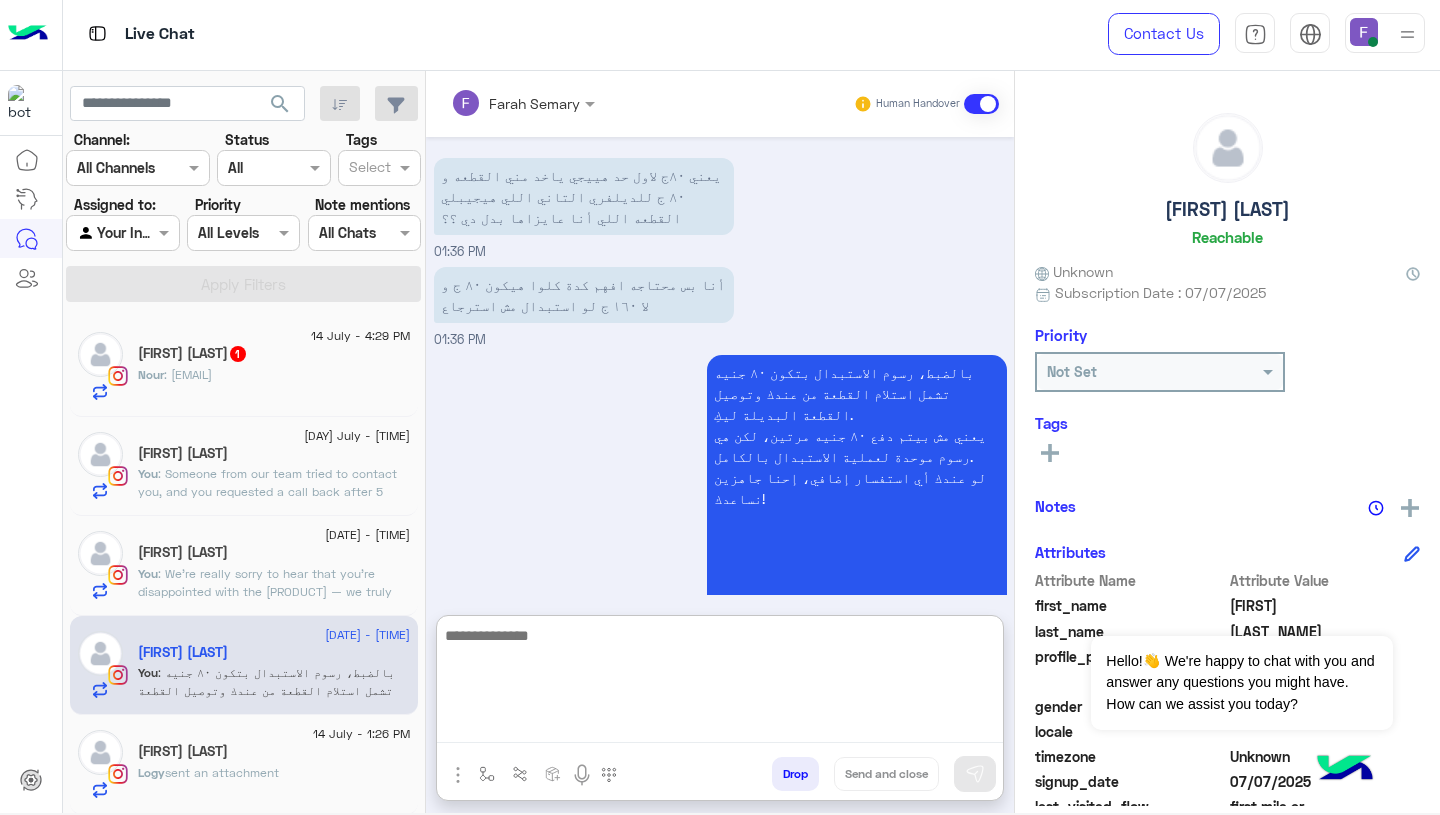 click on "[FIRST] [LAST] -  [TIME]" at bounding box center (720, 635) 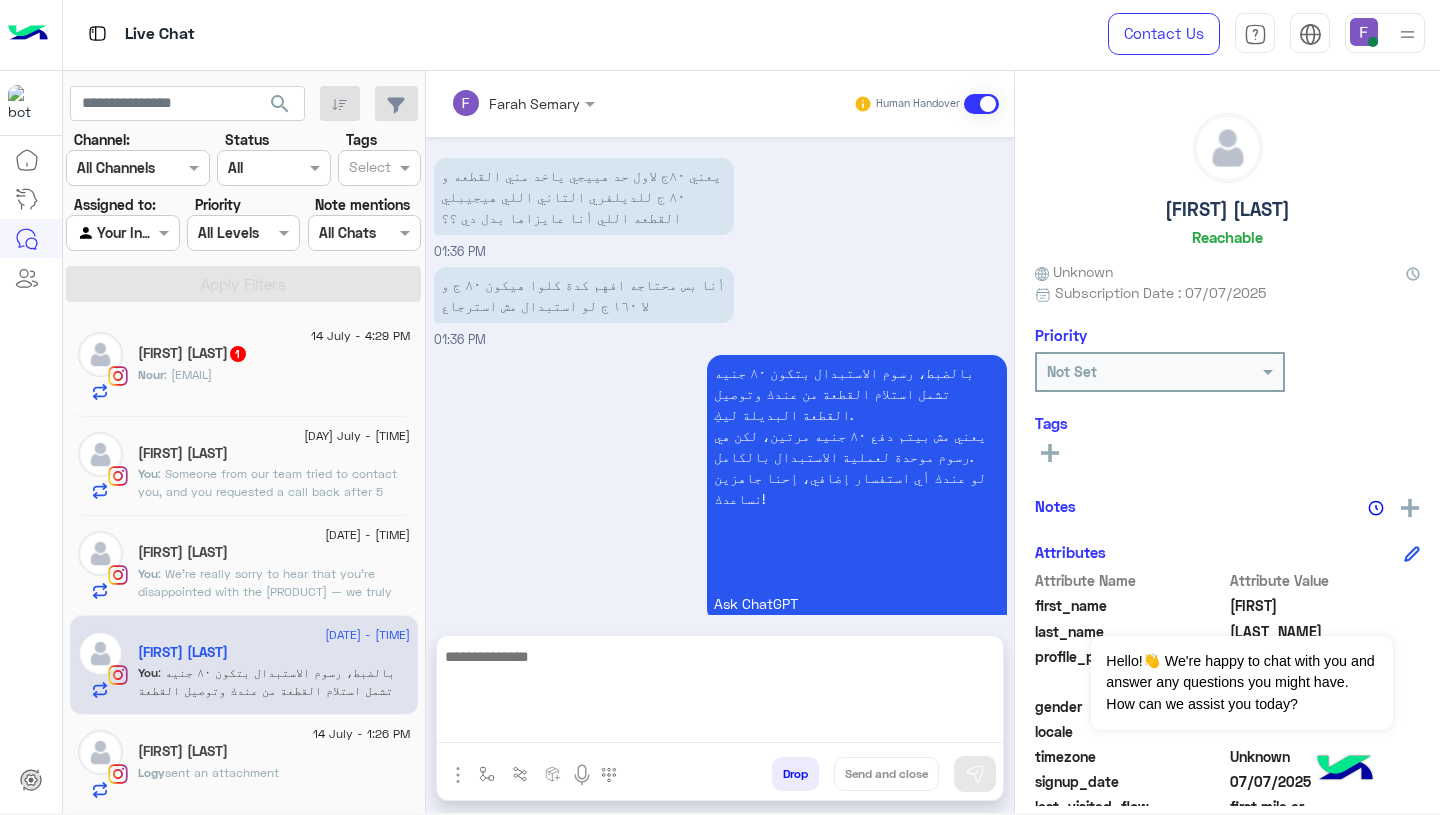scroll, scrollTop: 1796, scrollLeft: 0, axis: vertical 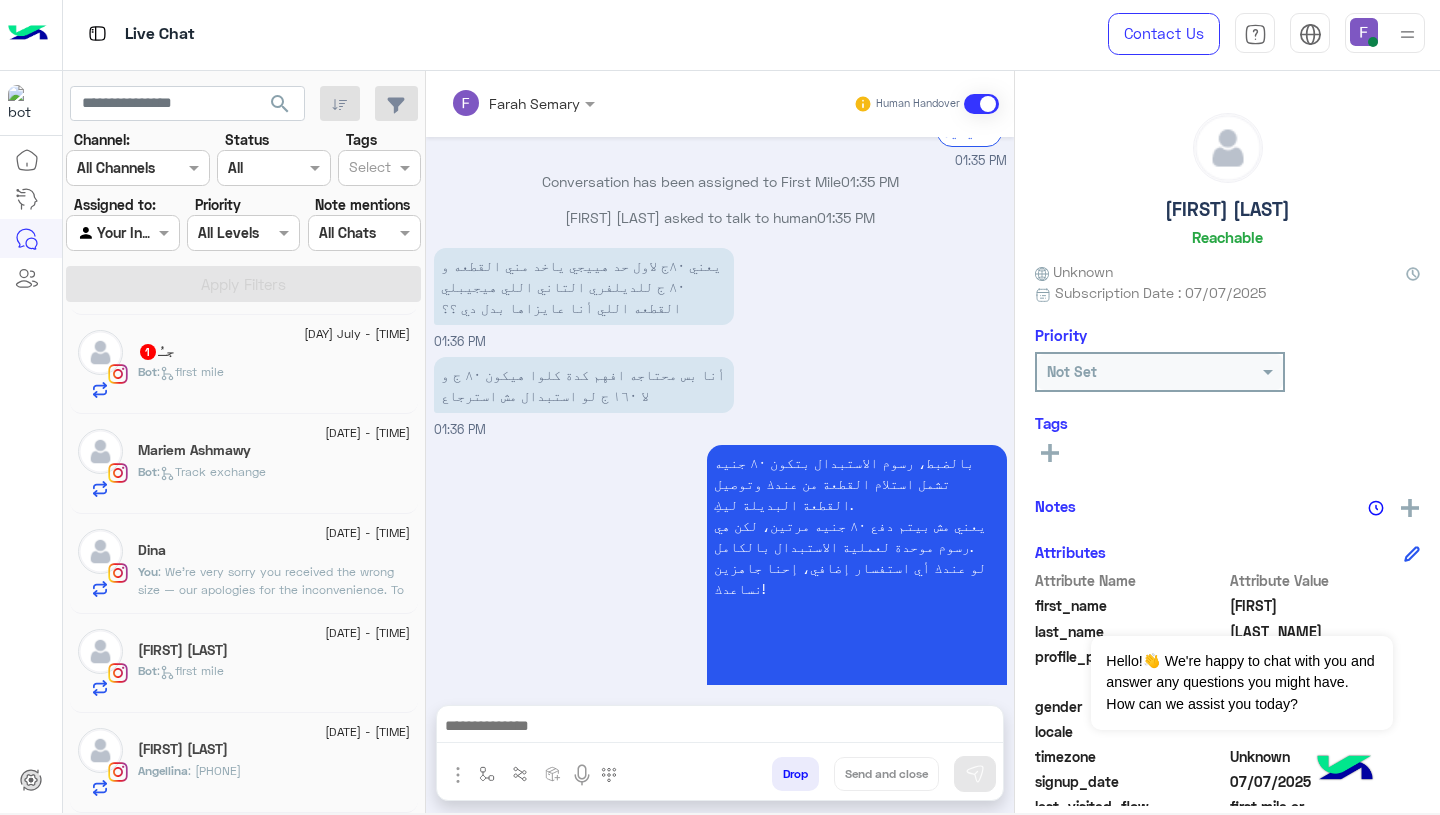 click on ": We’re very sorry you received the wrong size — our apologies for the inconvenience.
To return the item, please use the “EXCHANGE” button here:
👉 https://cloud.e-stebdal.com/returns
Select "the item was defected or wrong" to avoid shipping fees, and use the same email/phone as in your original order.
Let us know if you need help!" 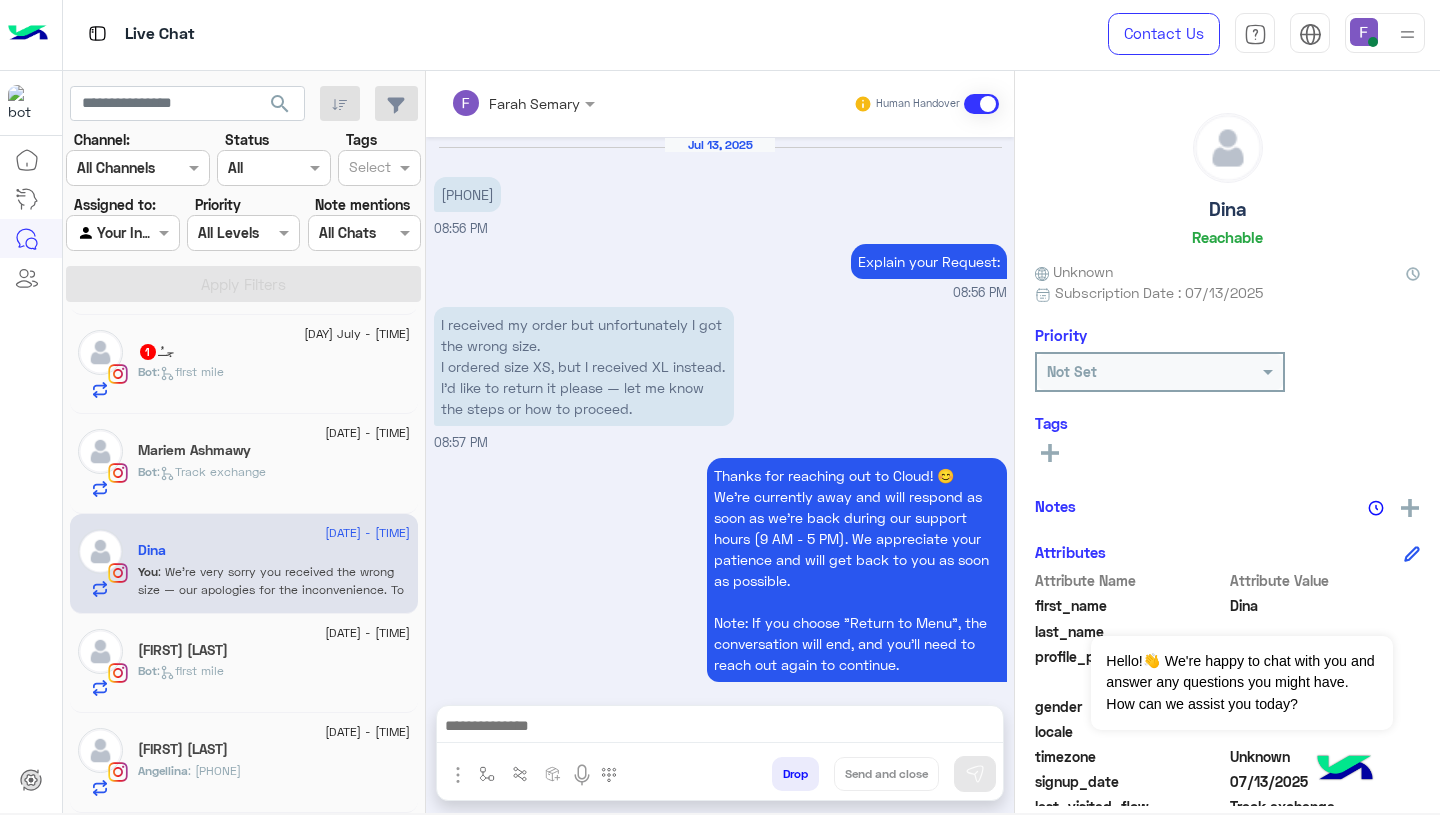 scroll, scrollTop: 1634, scrollLeft: 0, axis: vertical 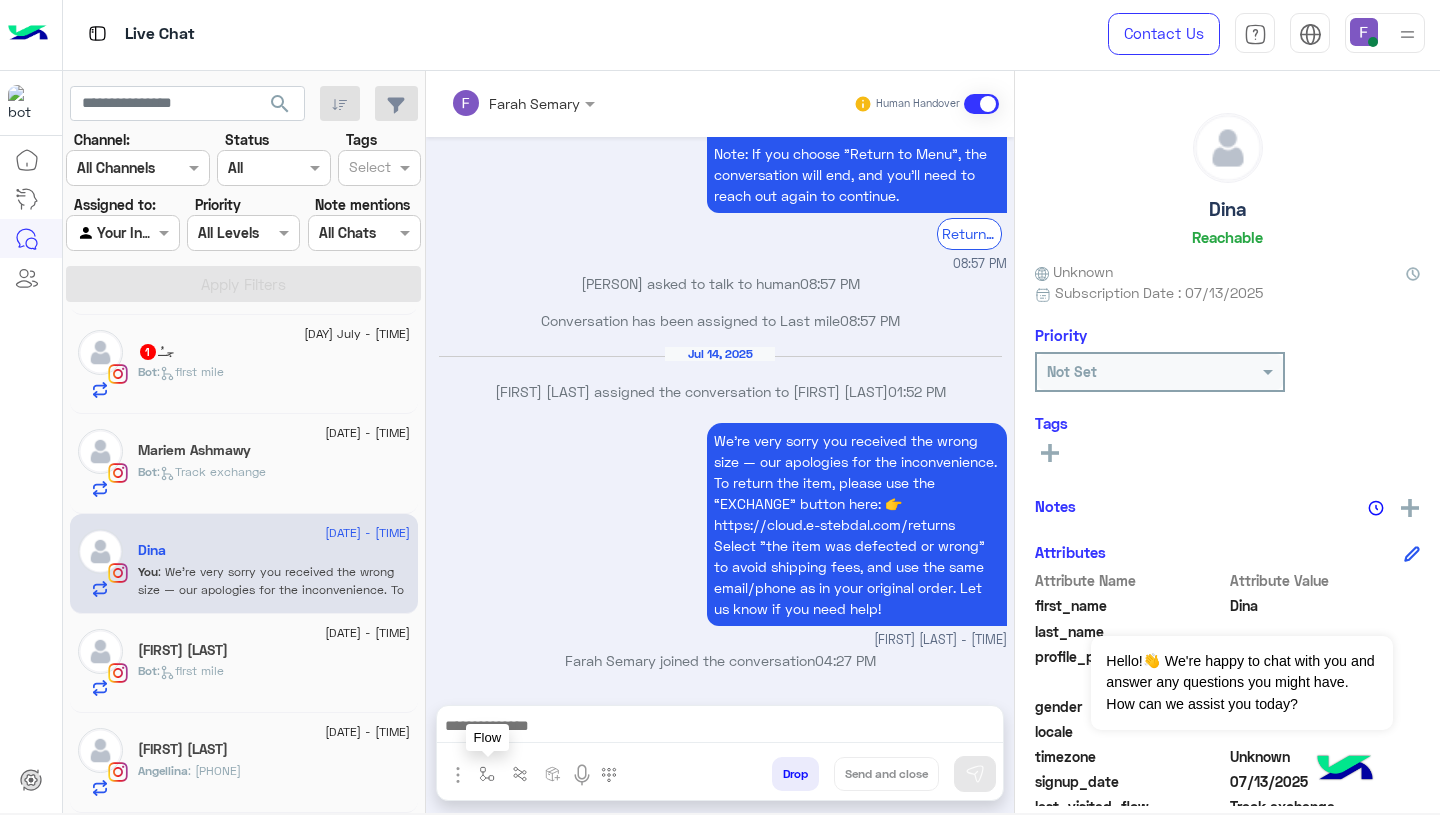 click at bounding box center (487, 774) 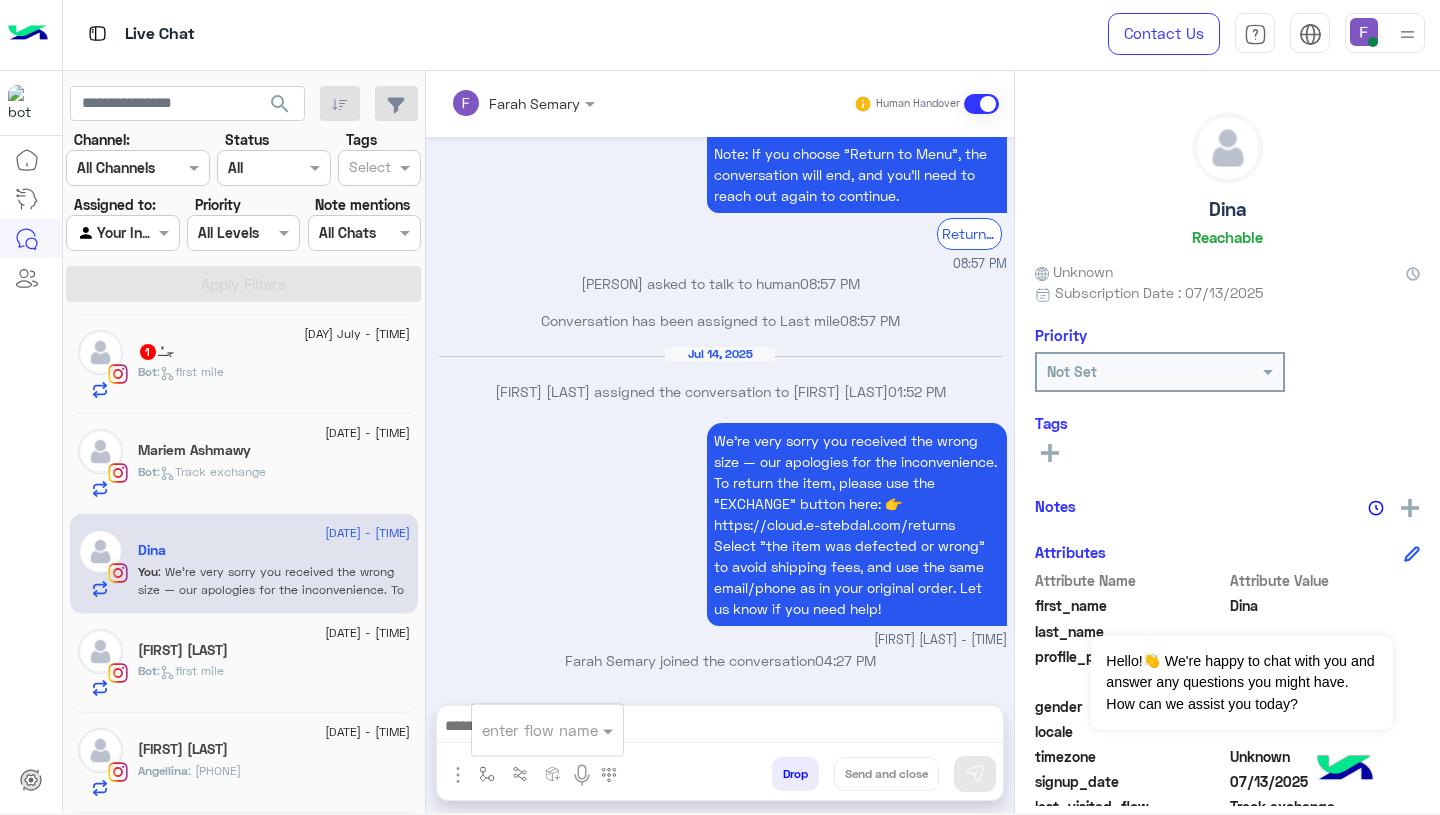 click at bounding box center [523, 730] 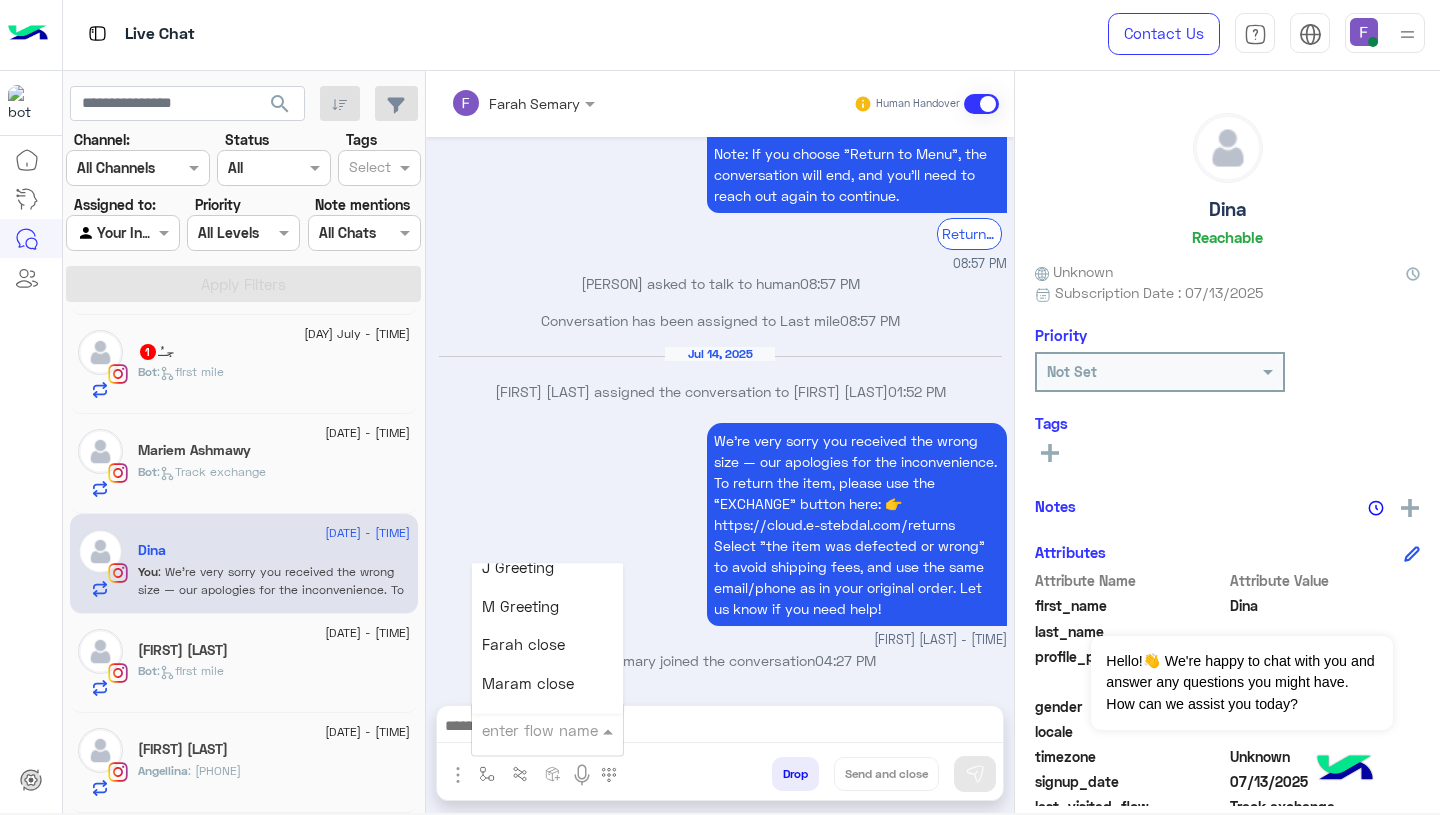 scroll, scrollTop: 2358, scrollLeft: 0, axis: vertical 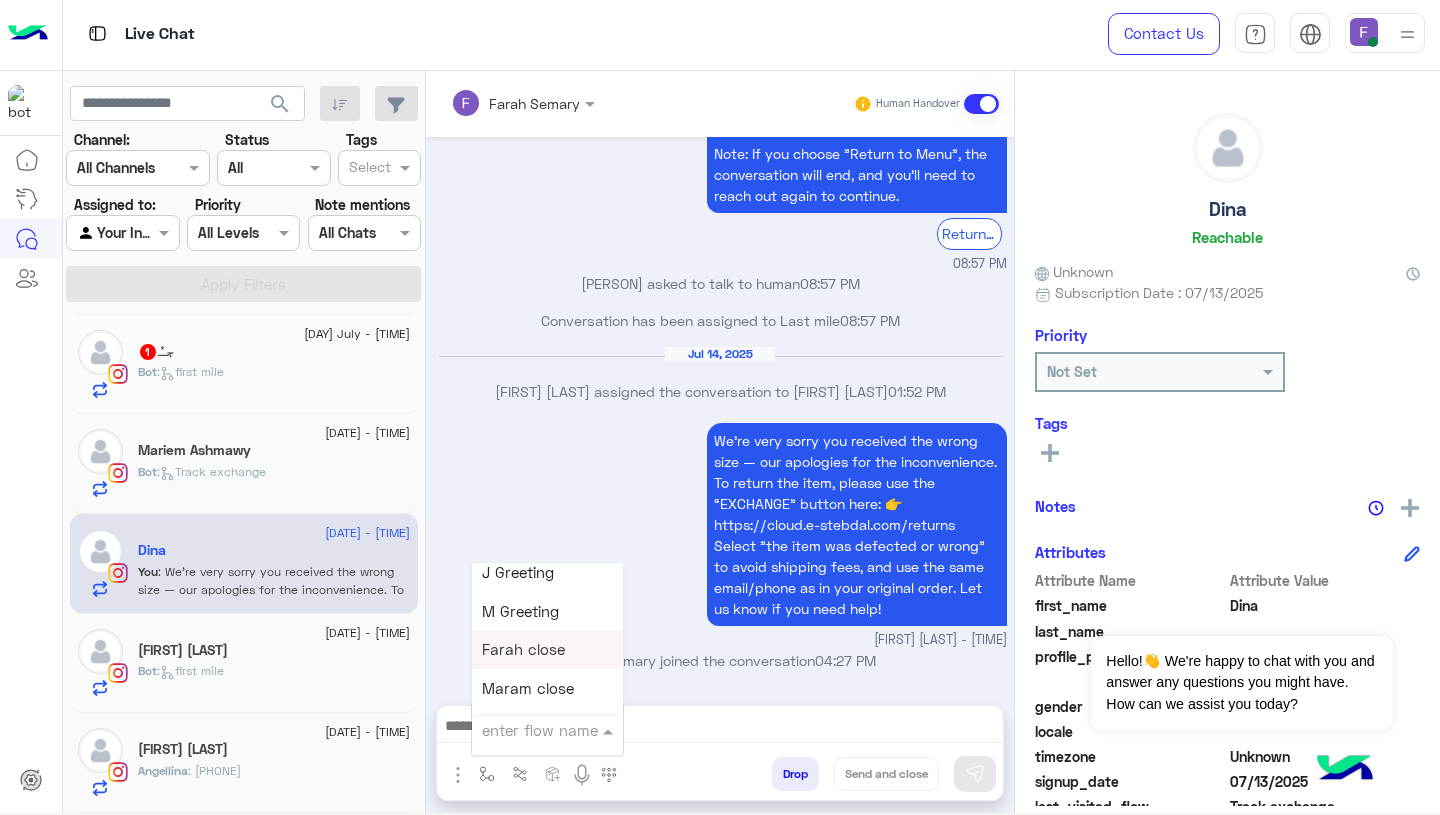 click on "Farah close" at bounding box center [523, 650] 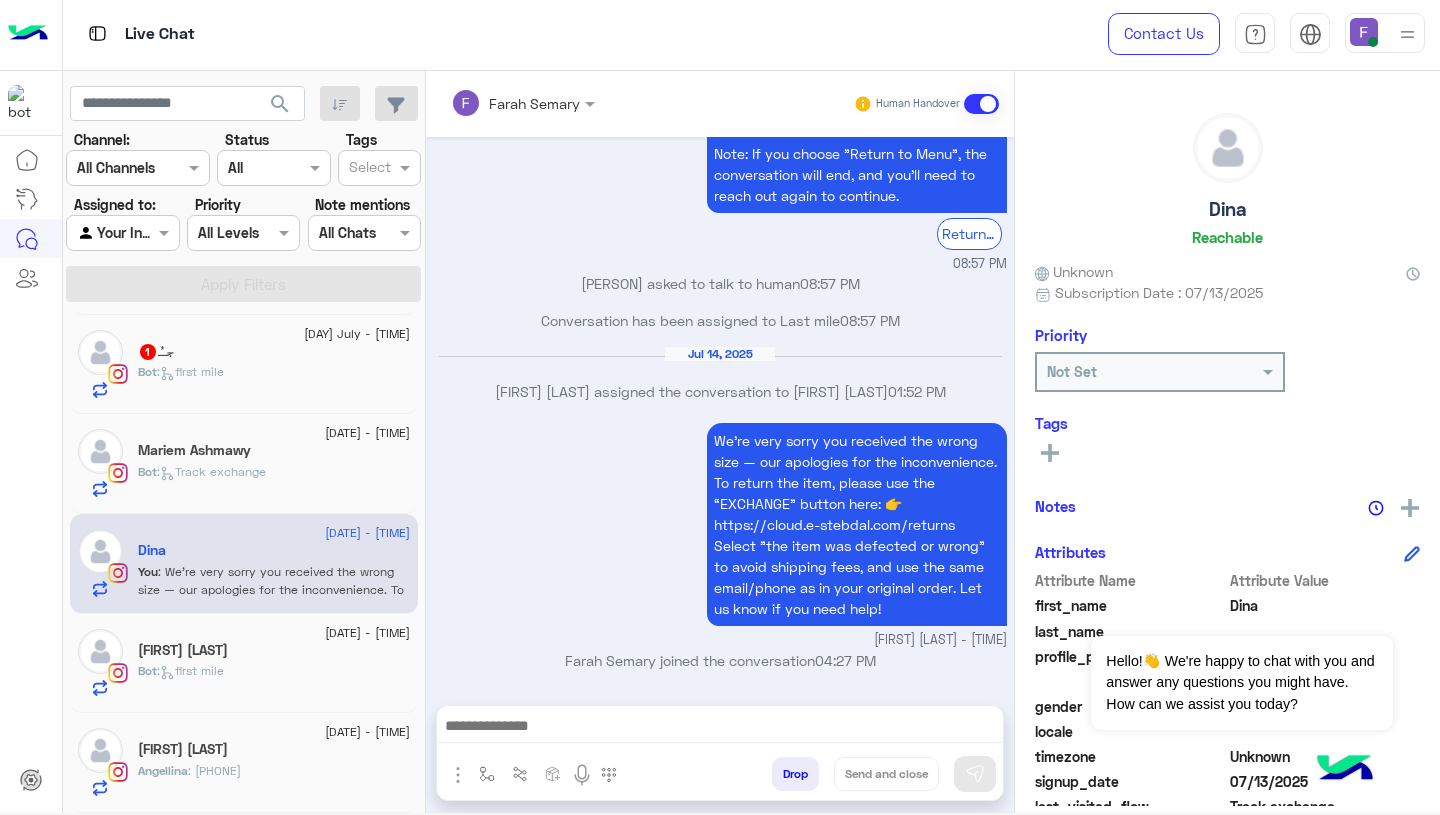 type on "**********" 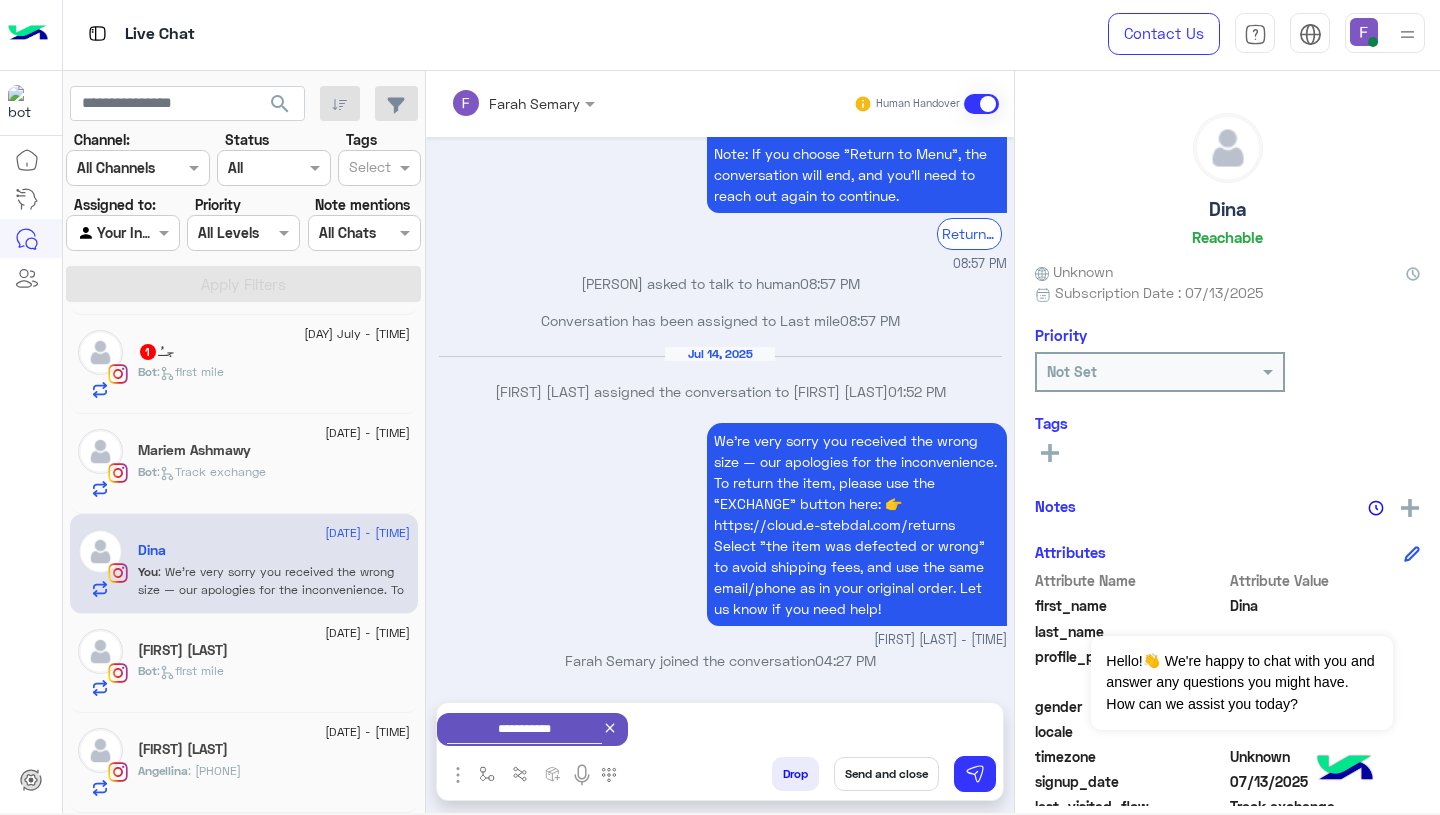 click on "Send and close" at bounding box center (886, 774) 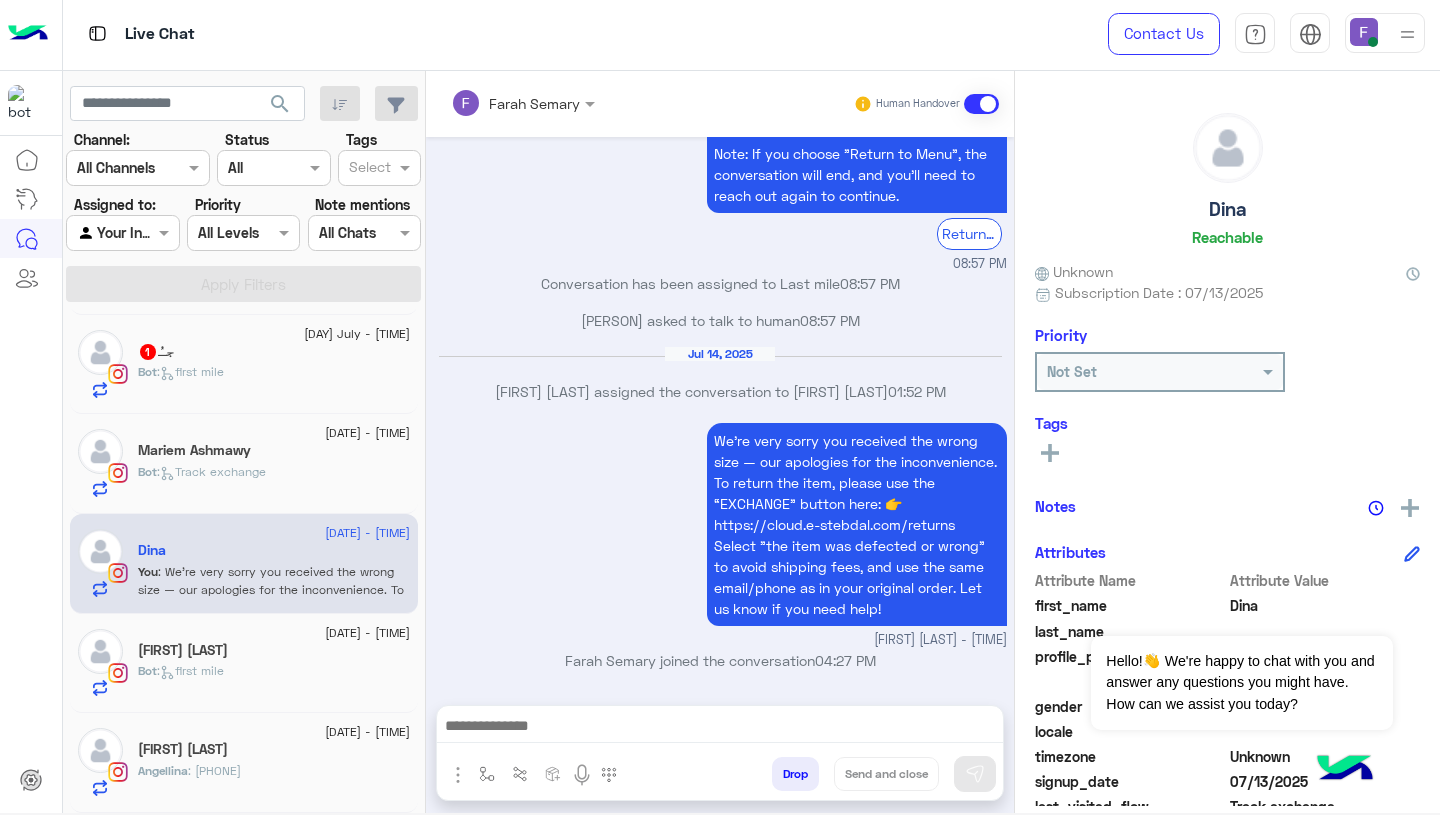 scroll, scrollTop: 1670, scrollLeft: 0, axis: vertical 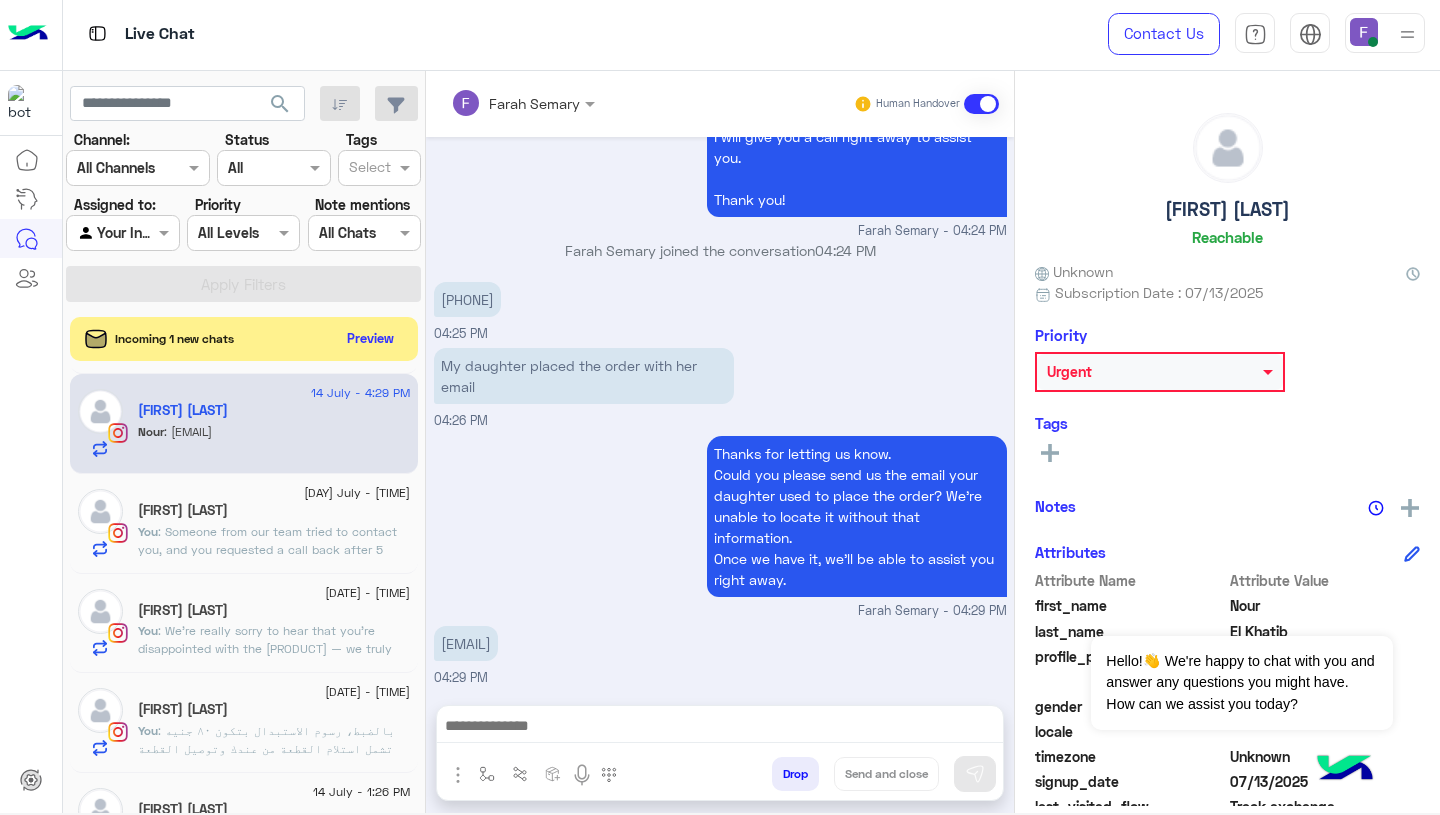 click on ": We’re really sorry to hear that you’re disappointed with the pink top — we truly appreciate your kind words and your support.
You can request an exchange or refund through this link:
👉 https://cloud.e-stebdal.com/returns
We’ll definitely take your feedback into account and work on improving our quality. Thank you for bringing this to our attention!" 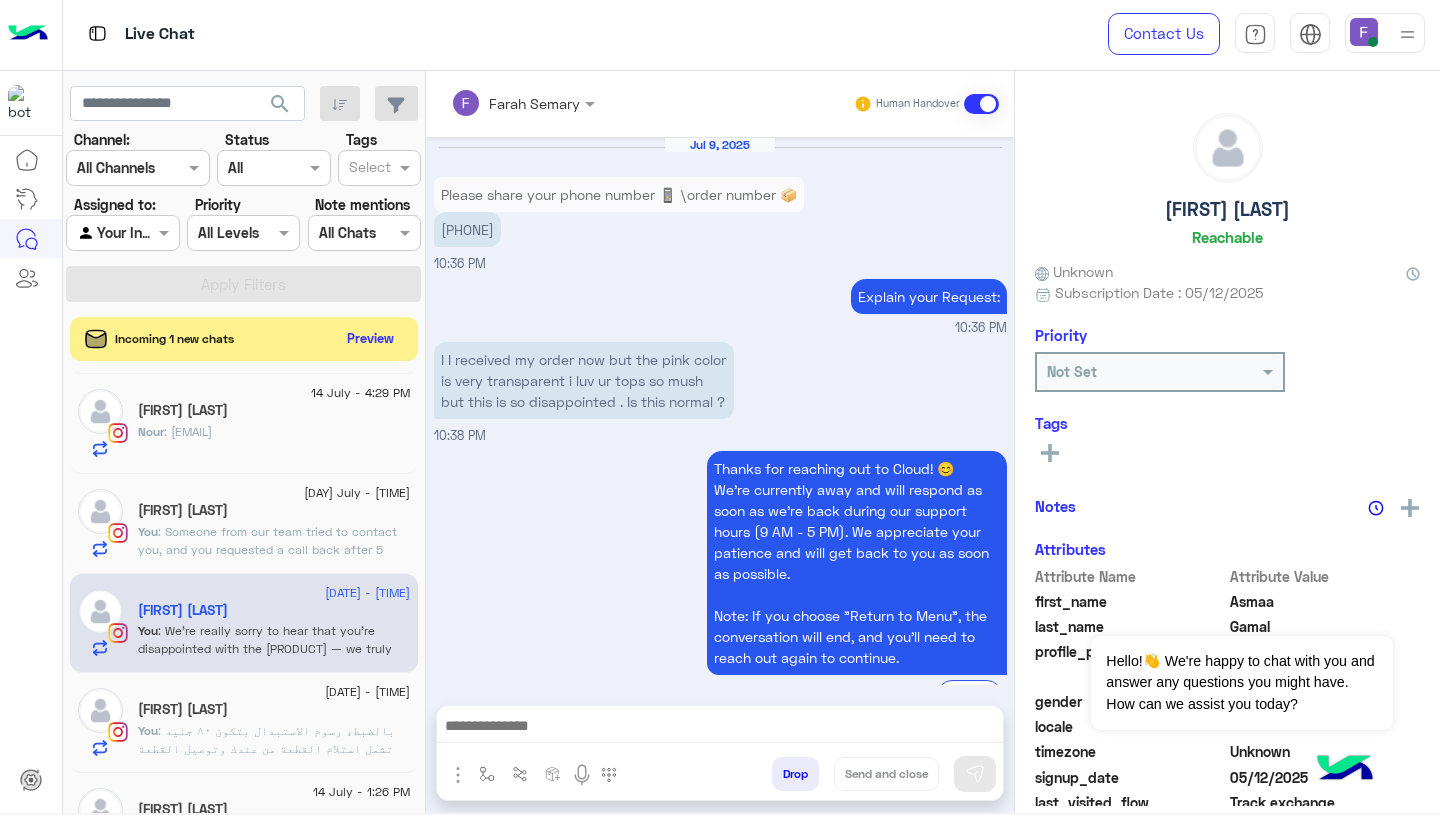 scroll, scrollTop: 1484, scrollLeft: 0, axis: vertical 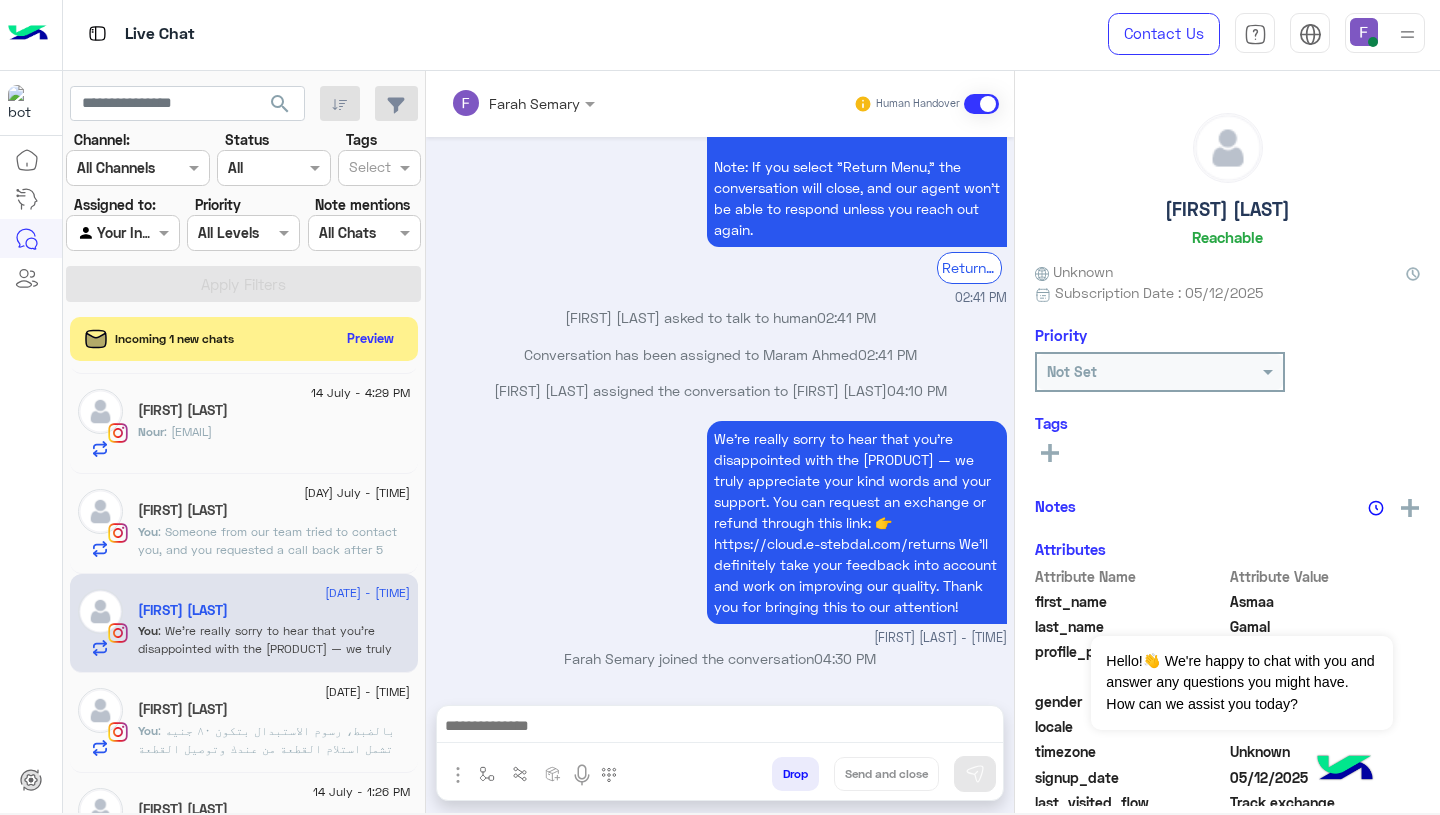 click at bounding box center (487, 774) 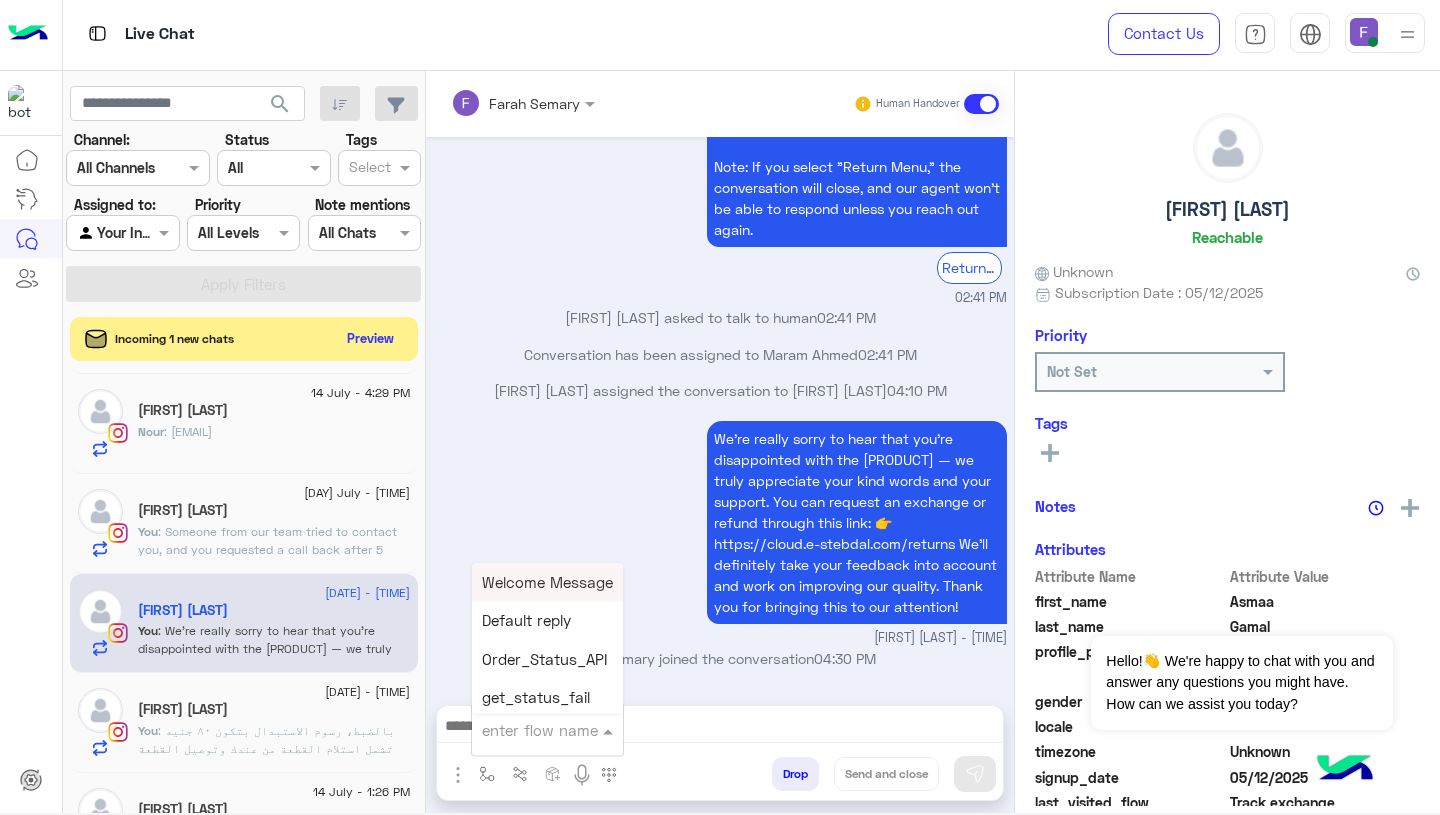 click at bounding box center [523, 730] 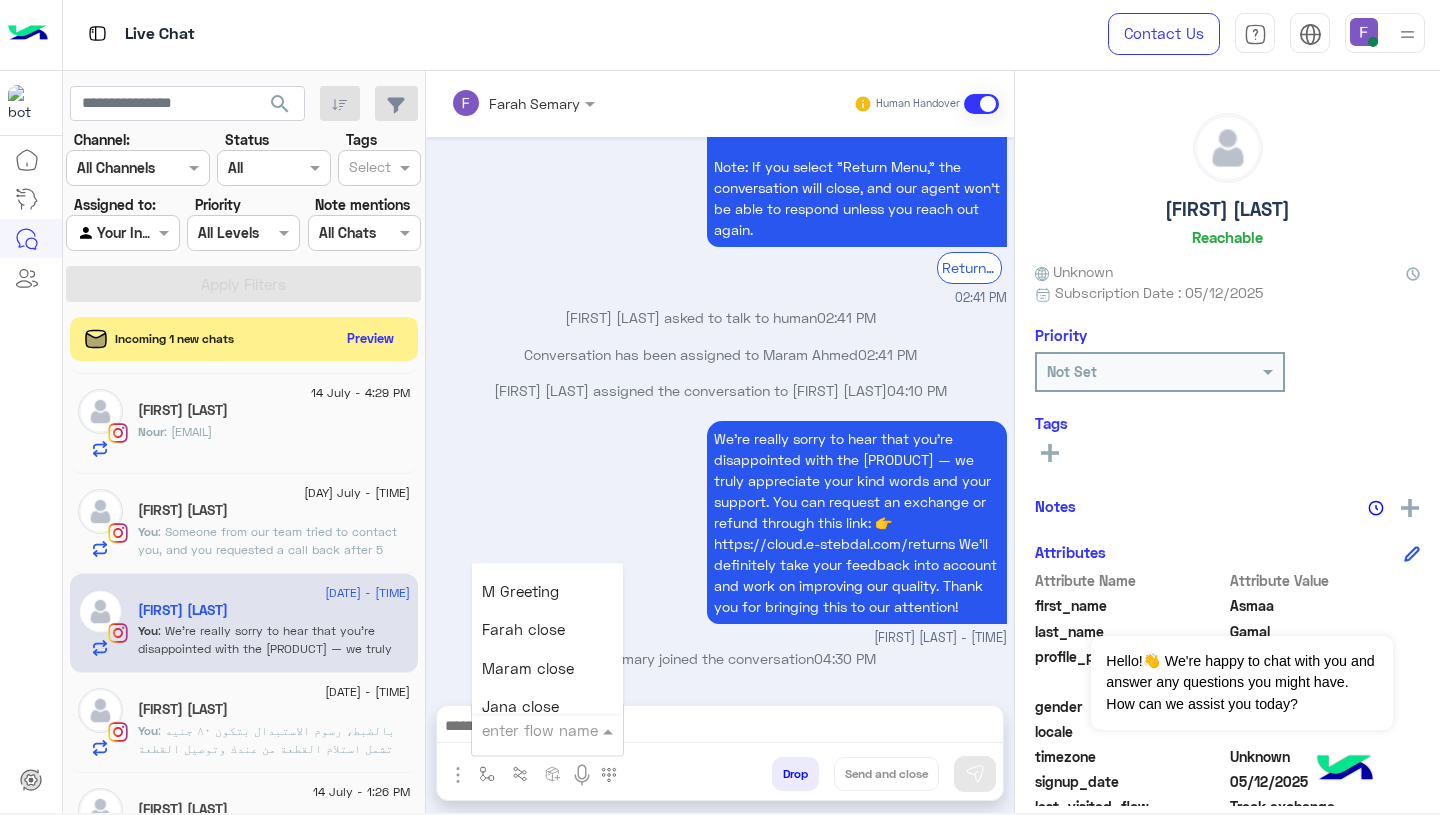 scroll, scrollTop: 2360, scrollLeft: 0, axis: vertical 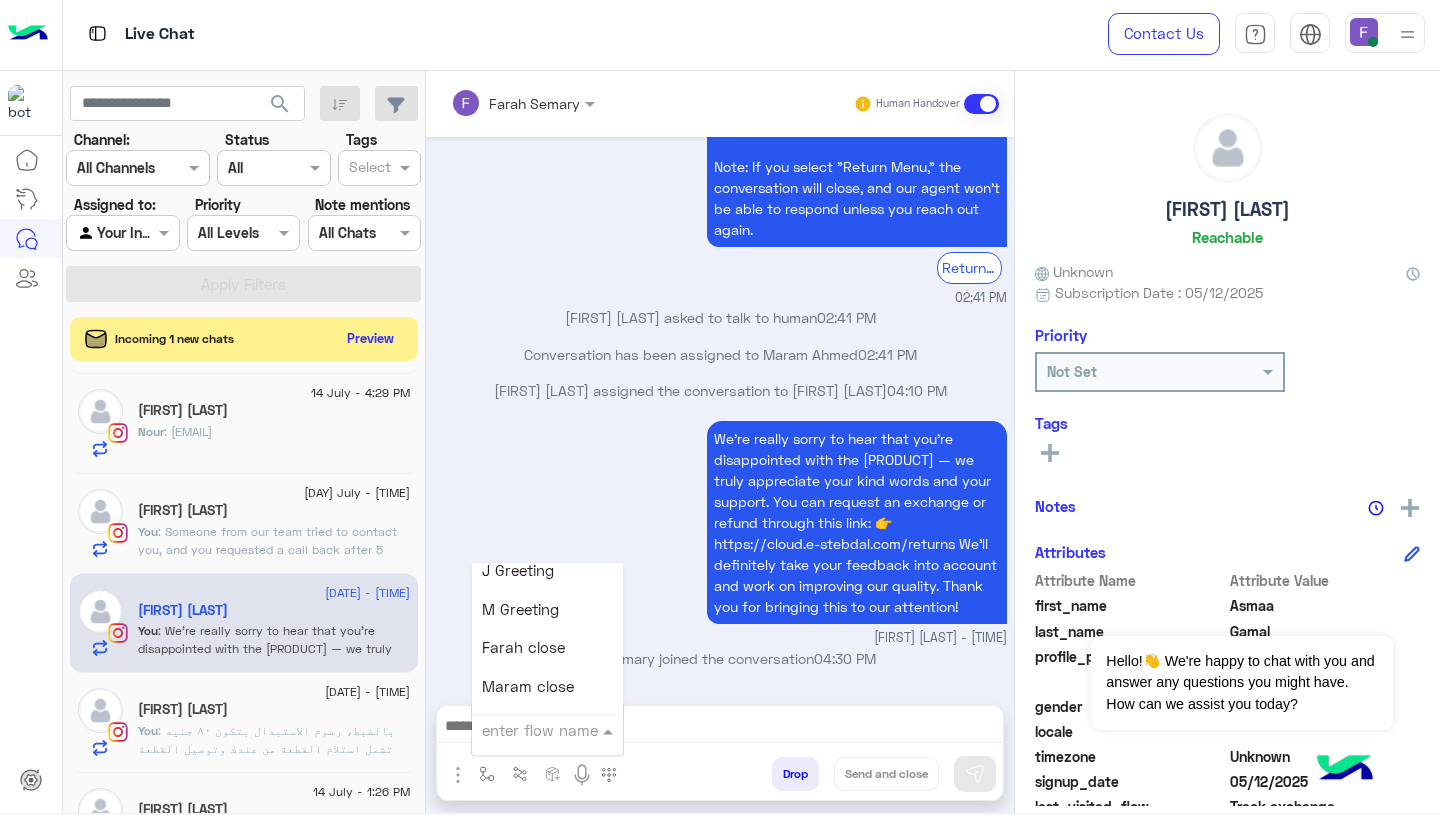 click on "Farah close" at bounding box center (523, 648) 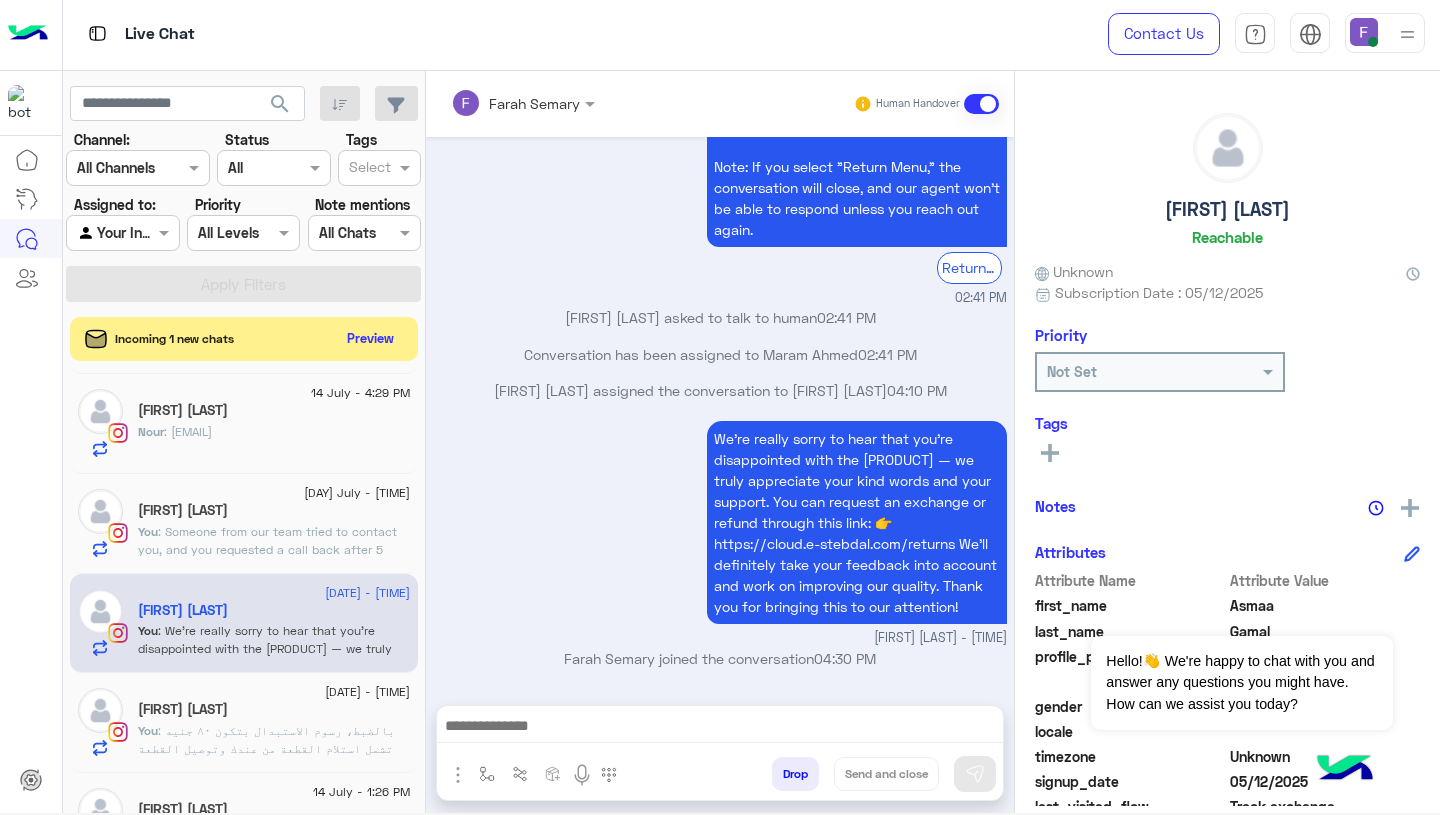 type on "**********" 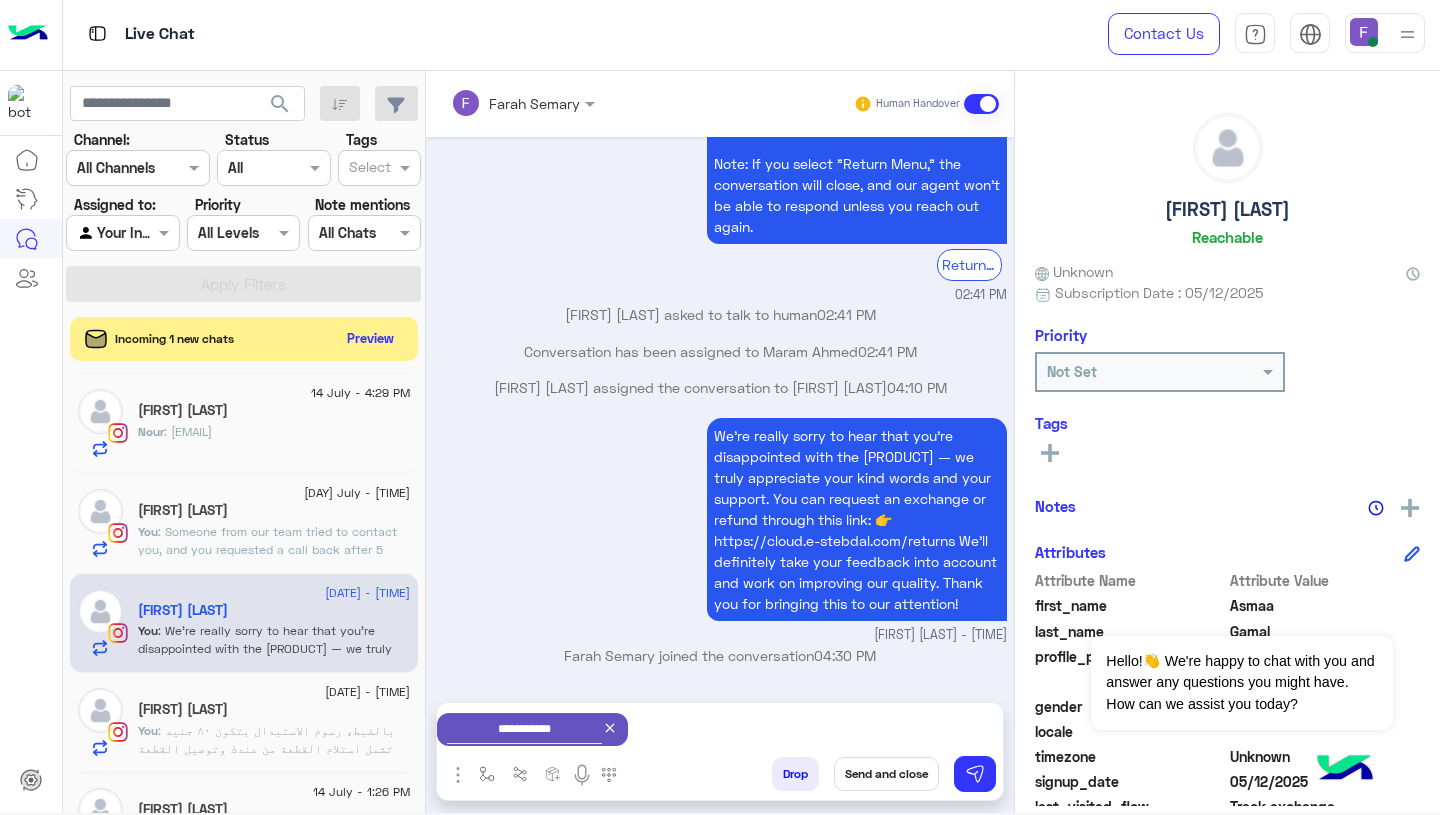 click on "Send and close" at bounding box center [886, 774] 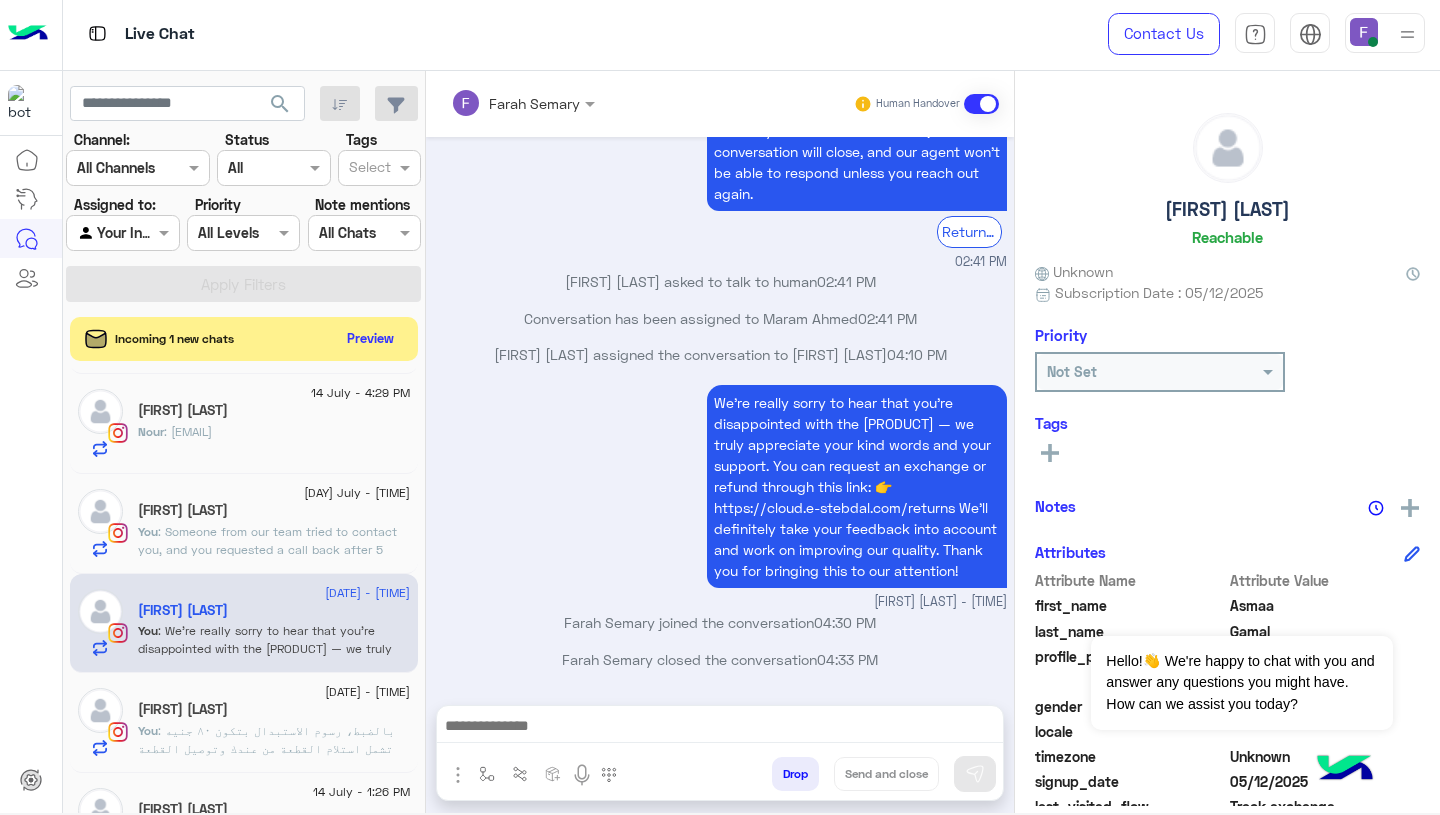 scroll, scrollTop: 1520, scrollLeft: 0, axis: vertical 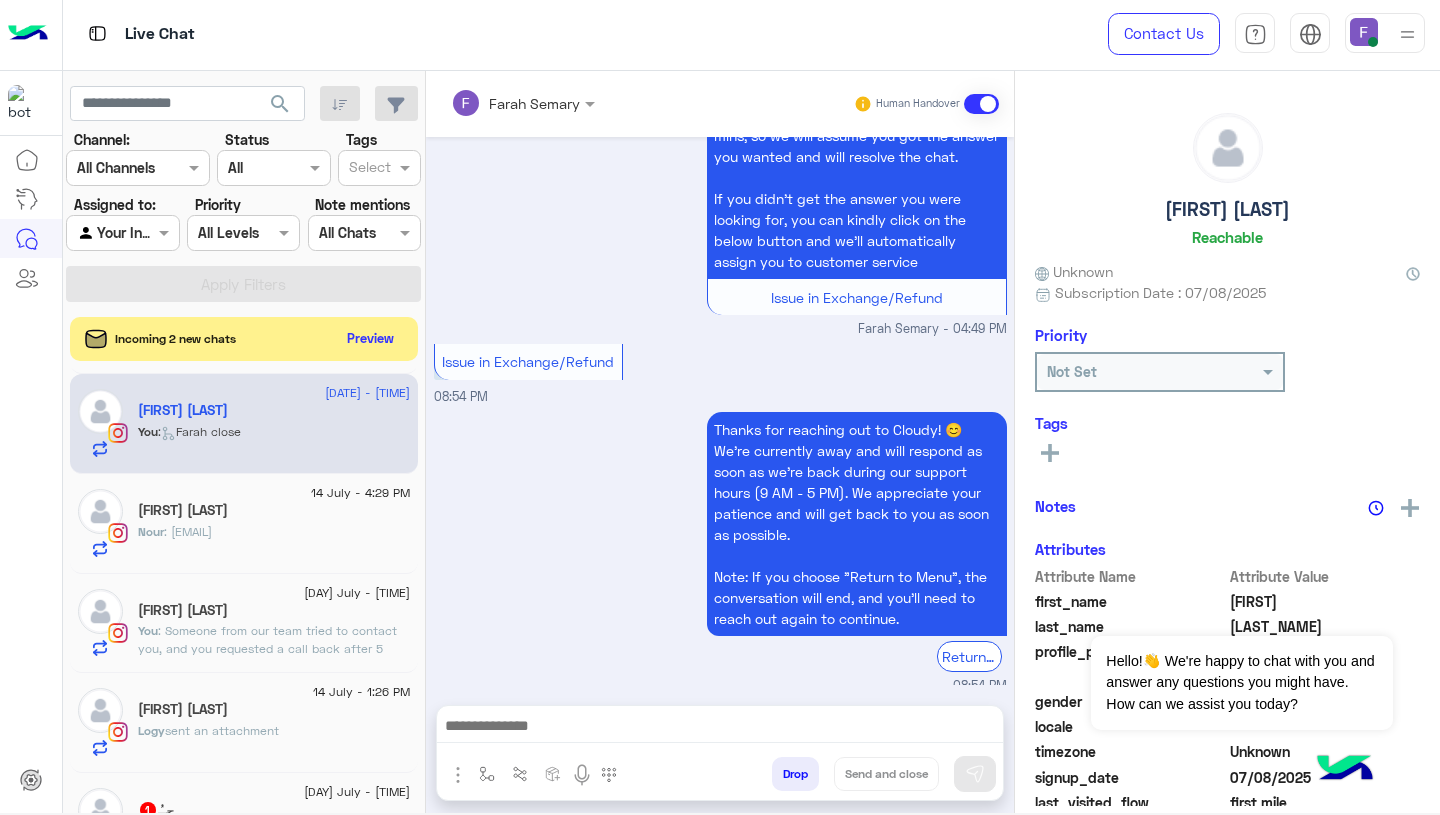 click on "Nour : jayaneosama9@gmail.com" 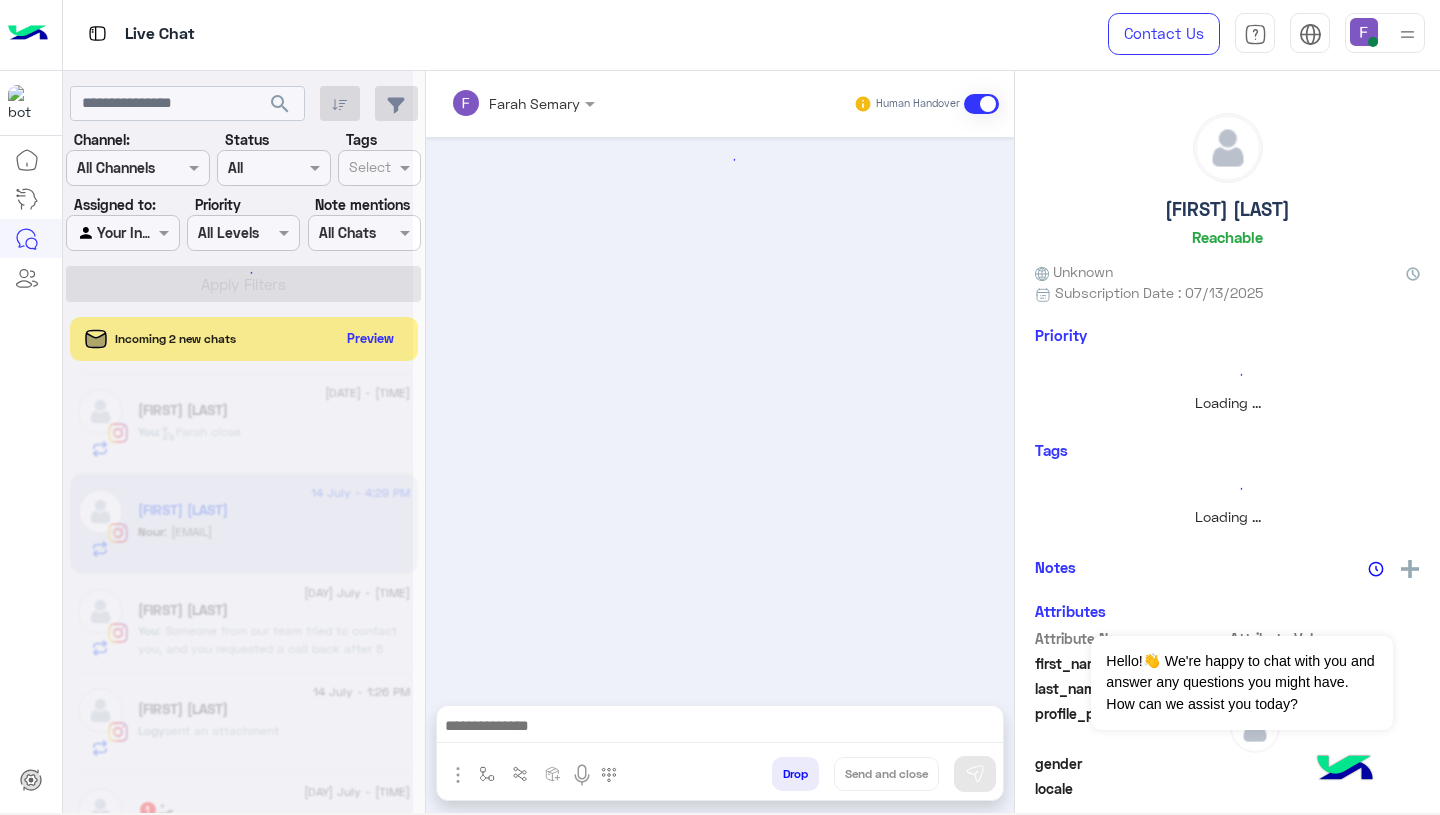 scroll, scrollTop: 1942, scrollLeft: 0, axis: vertical 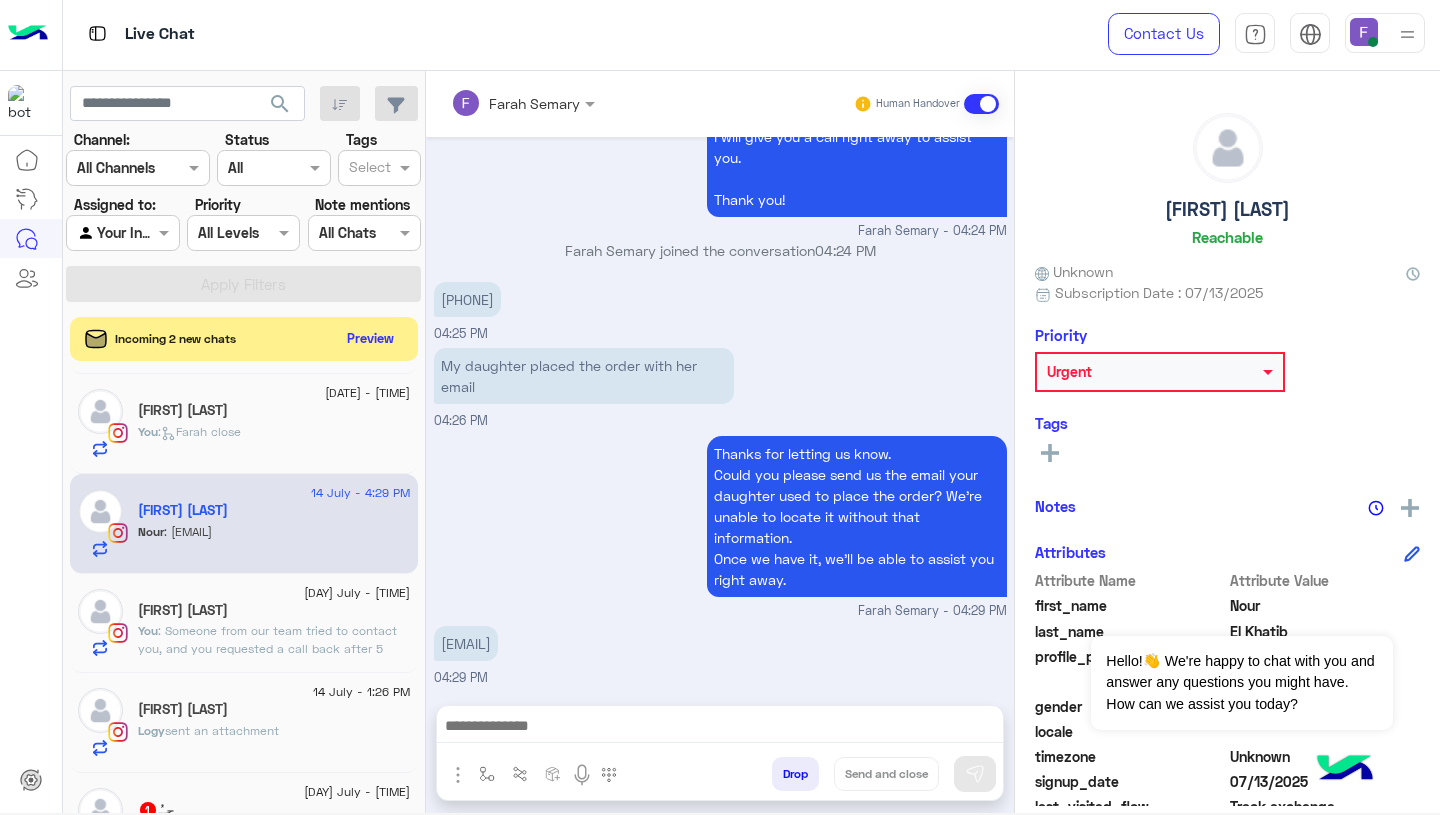 click on ": Someone from our team tried to contact you, and you requested a call back after 5 minutes. We’ll follow up with you shortly as requested. Let us know if there’s a better time to reach you." 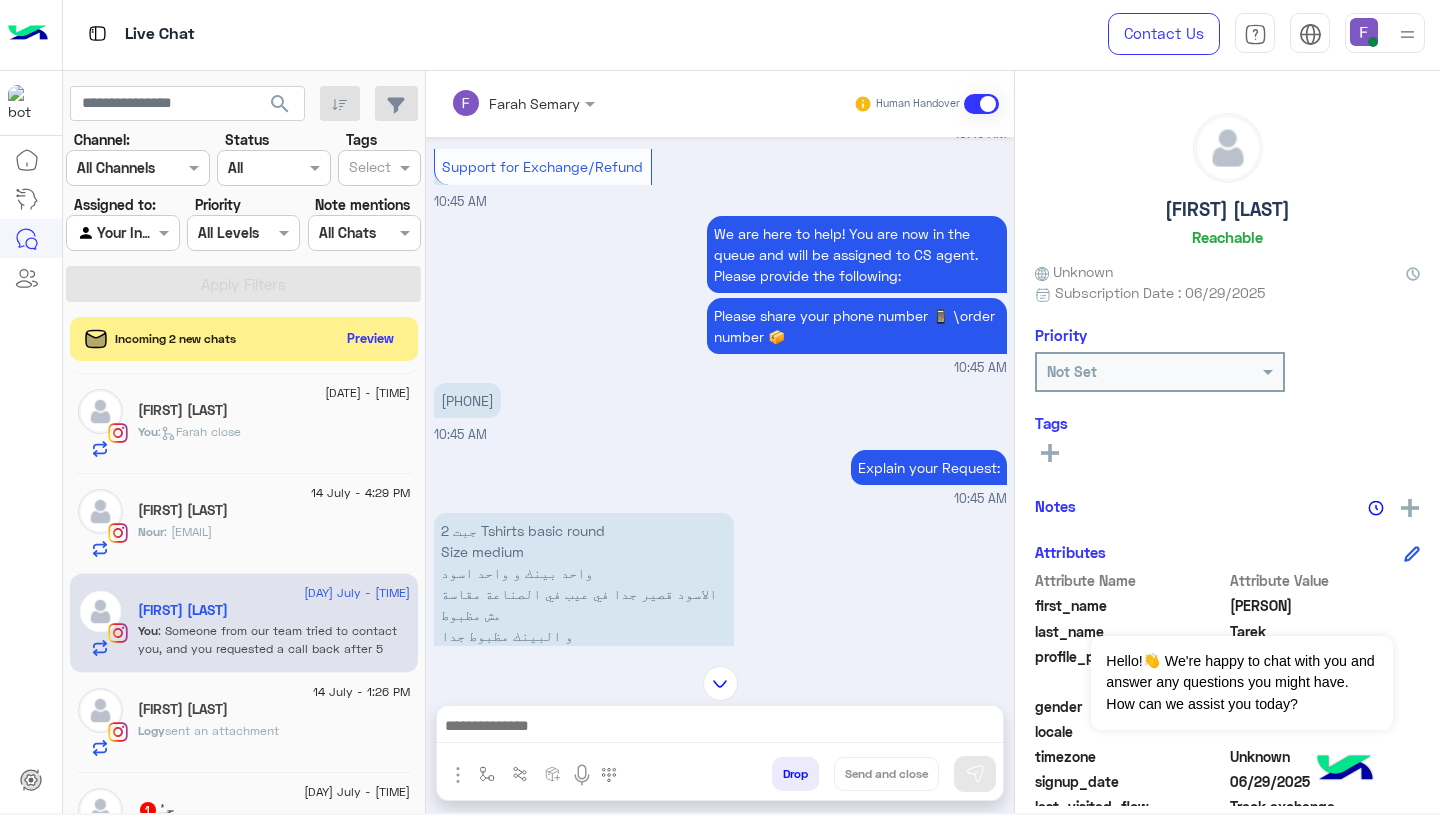 scroll, scrollTop: 4197, scrollLeft: 0, axis: vertical 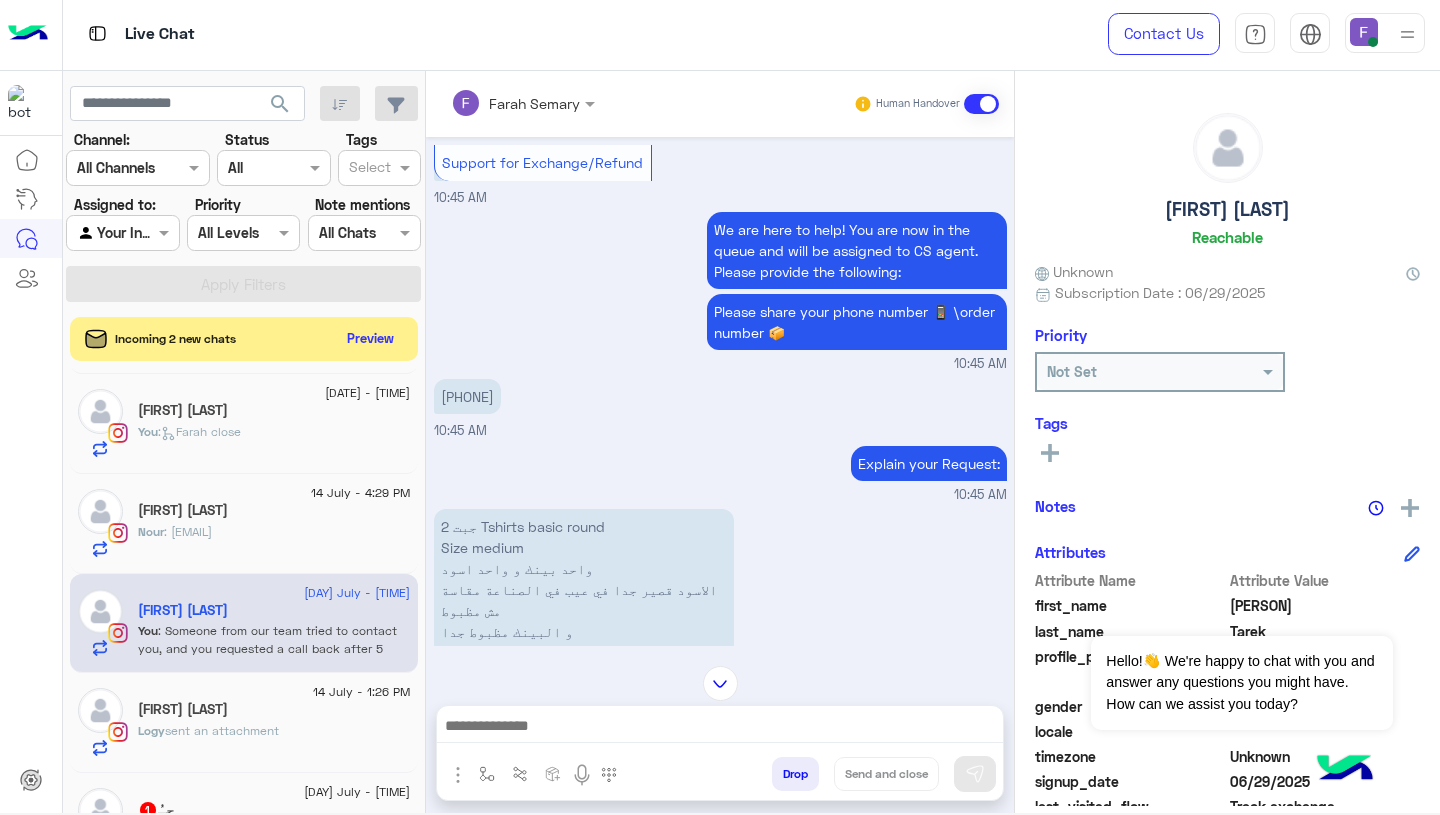 click on "[NUMBER]" at bounding box center [467, 396] 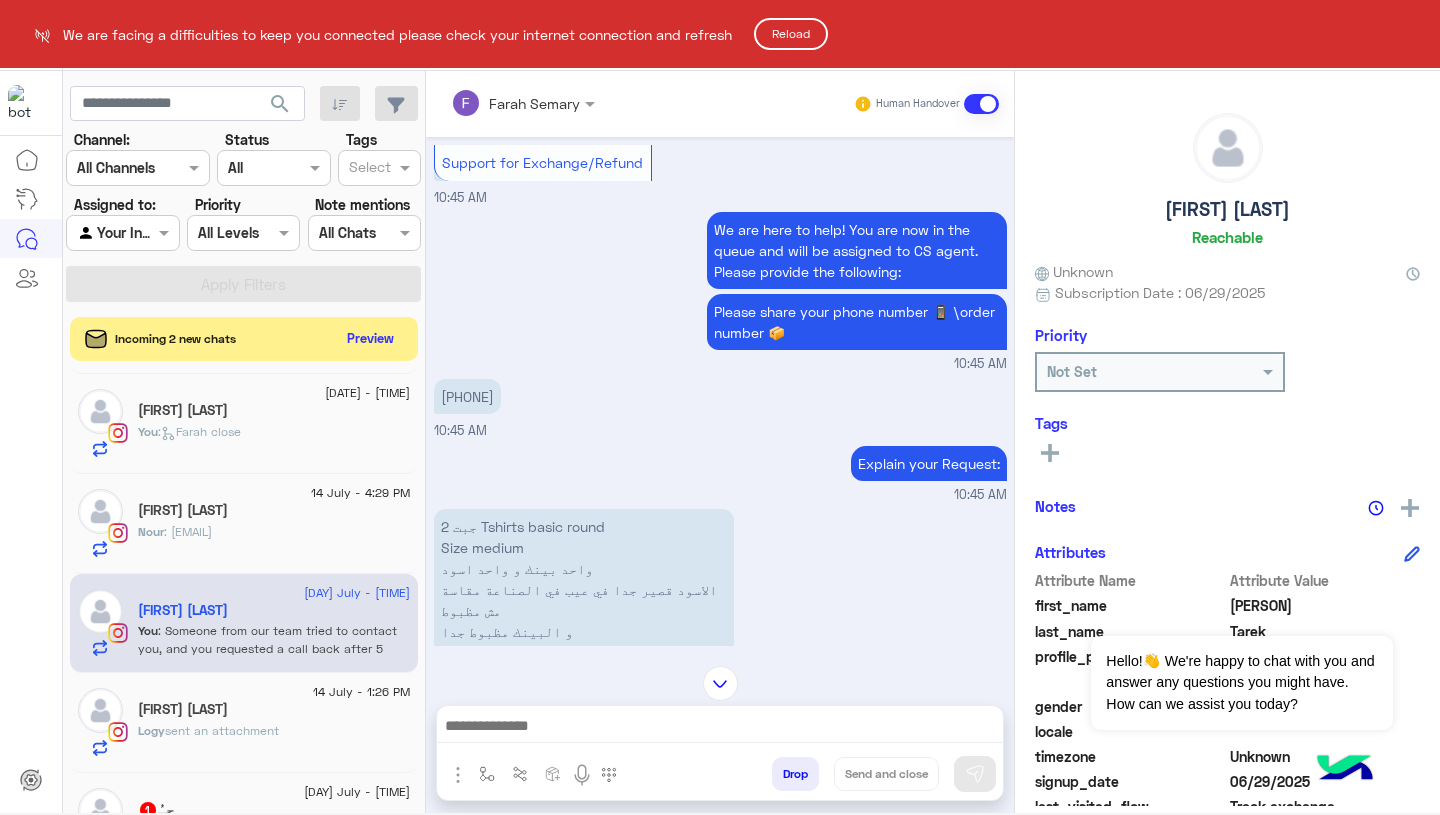 click on "Reload" 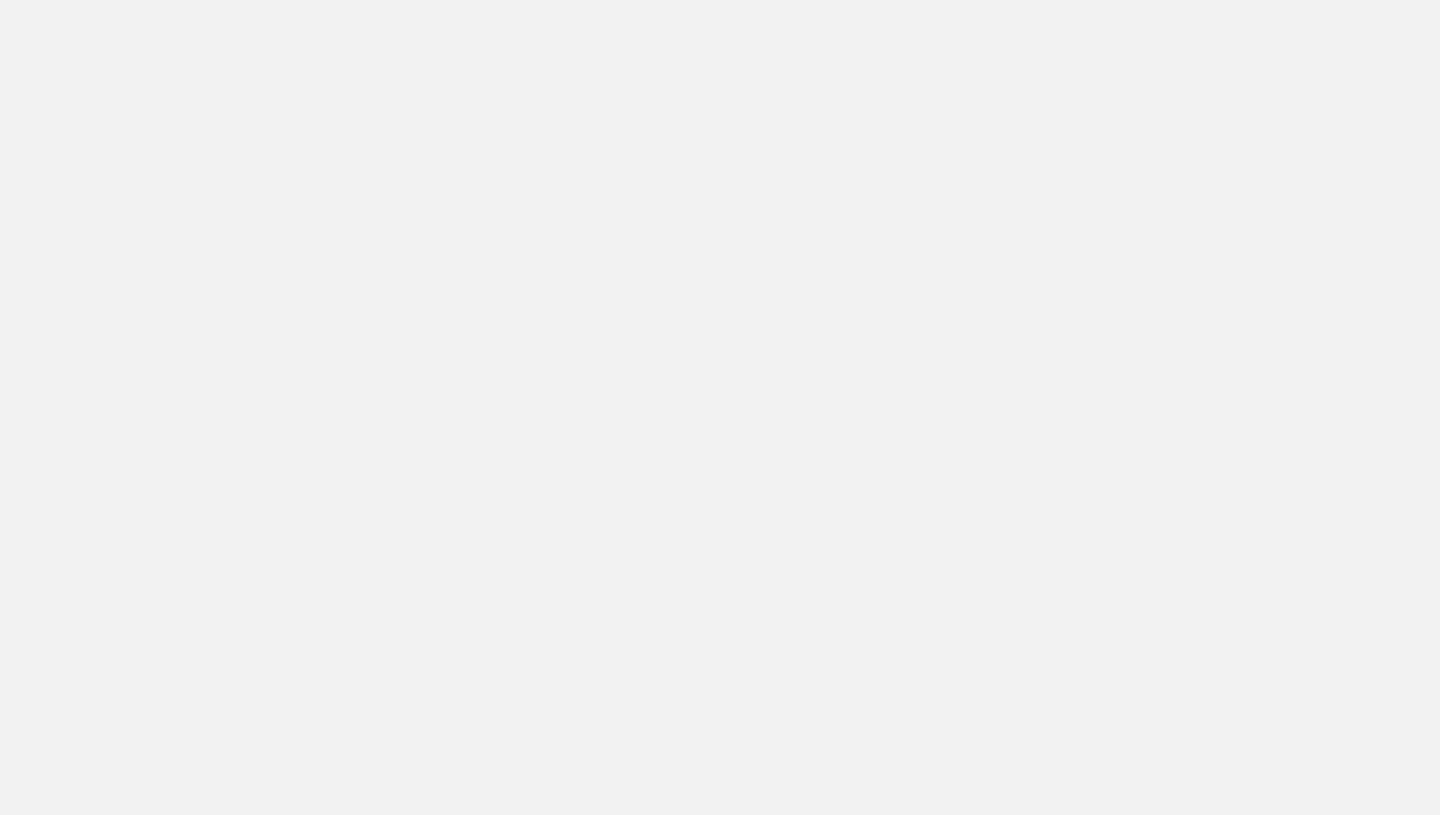 scroll, scrollTop: 0, scrollLeft: 0, axis: both 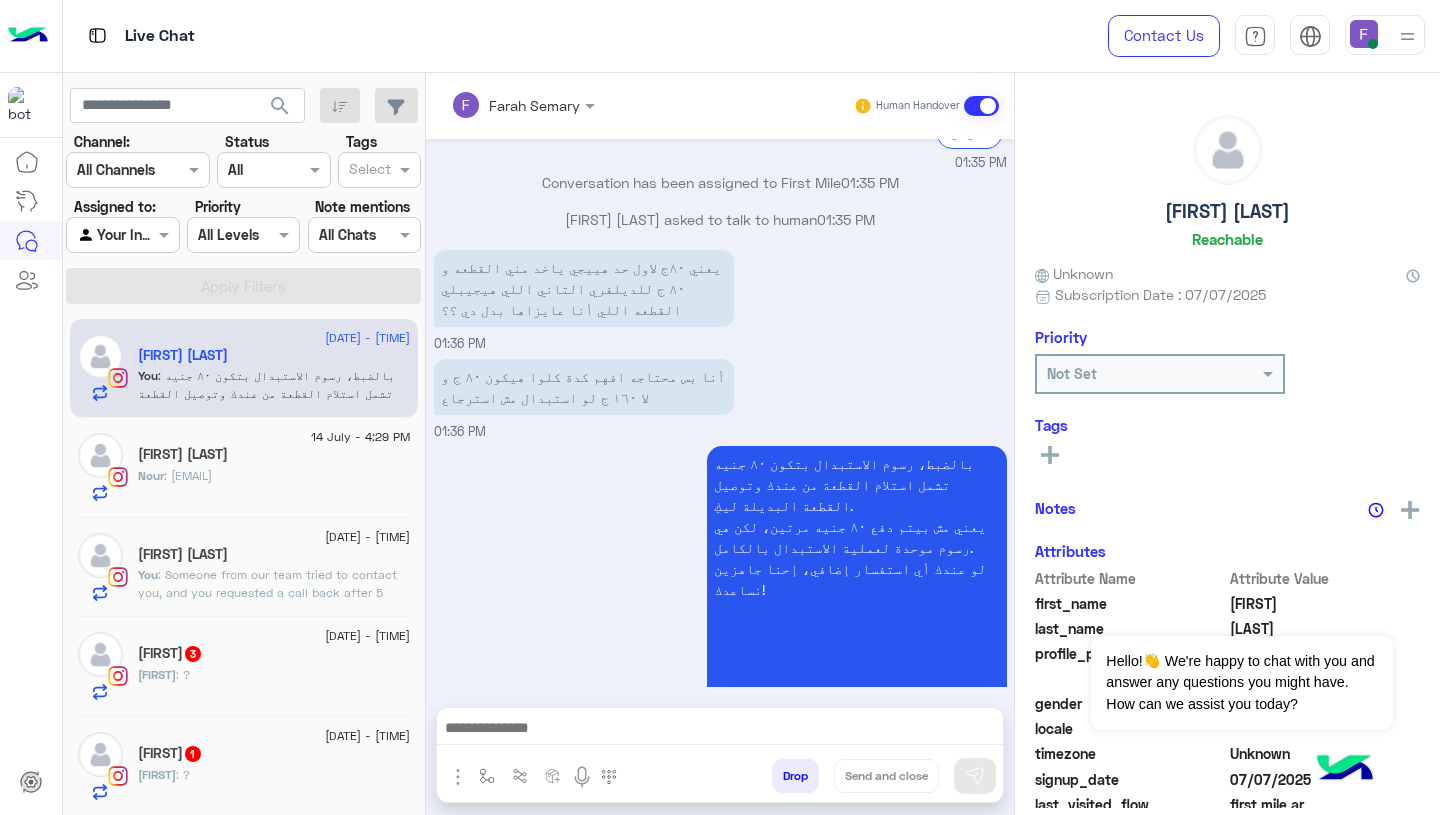 click on "[FIRST] [LAST]" 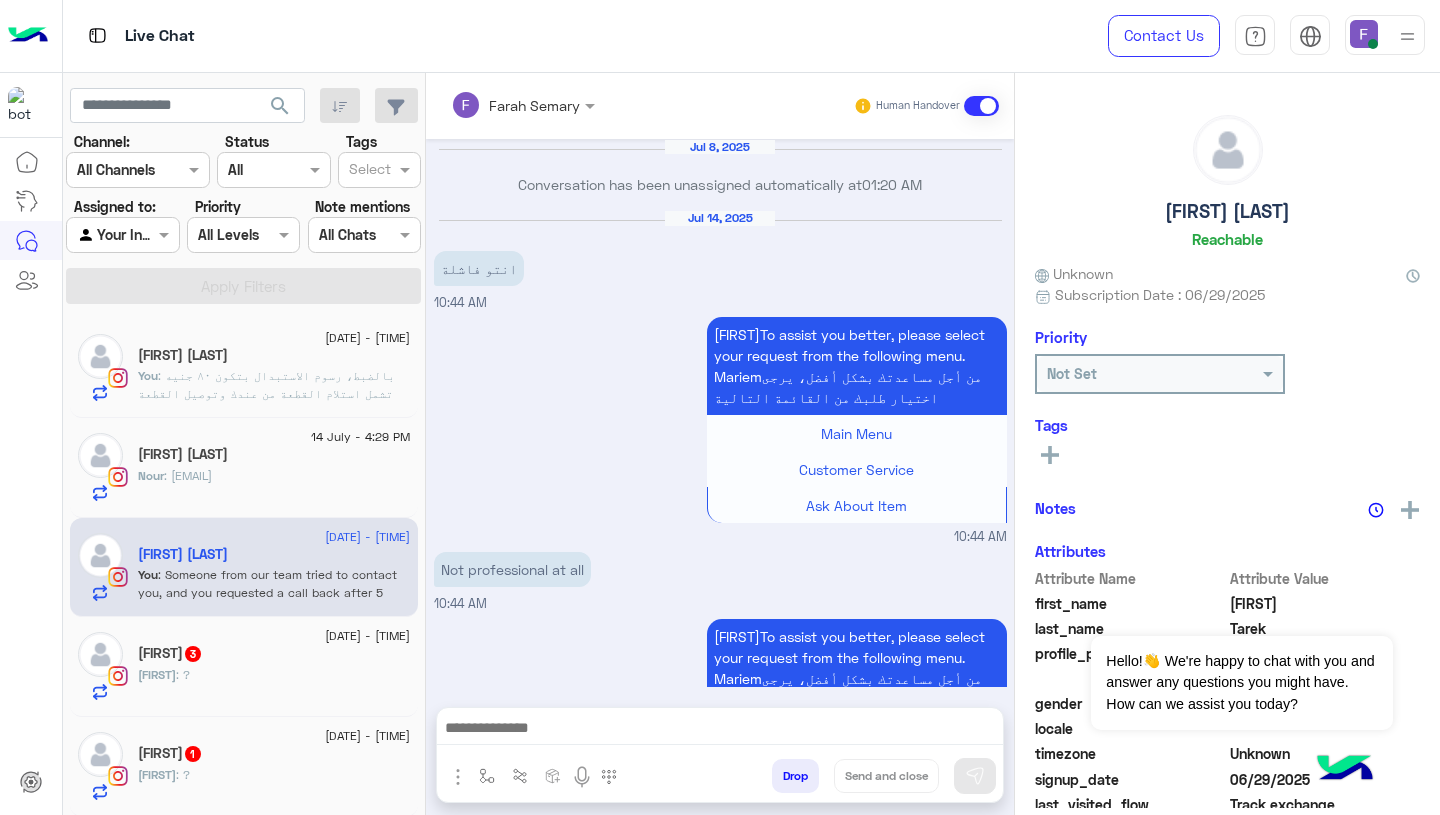 scroll, scrollTop: 2054, scrollLeft: 0, axis: vertical 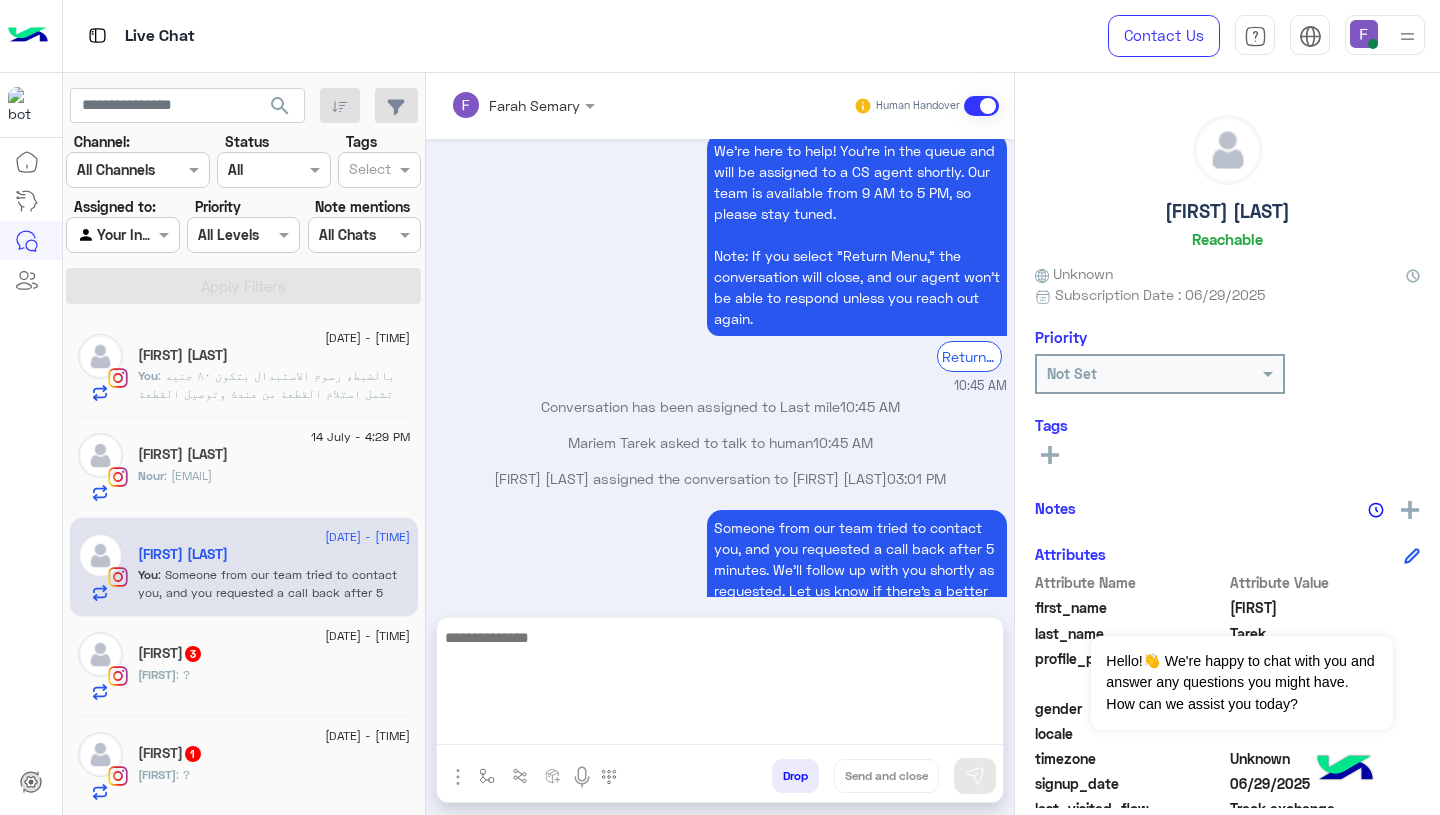 click at bounding box center [720, 685] 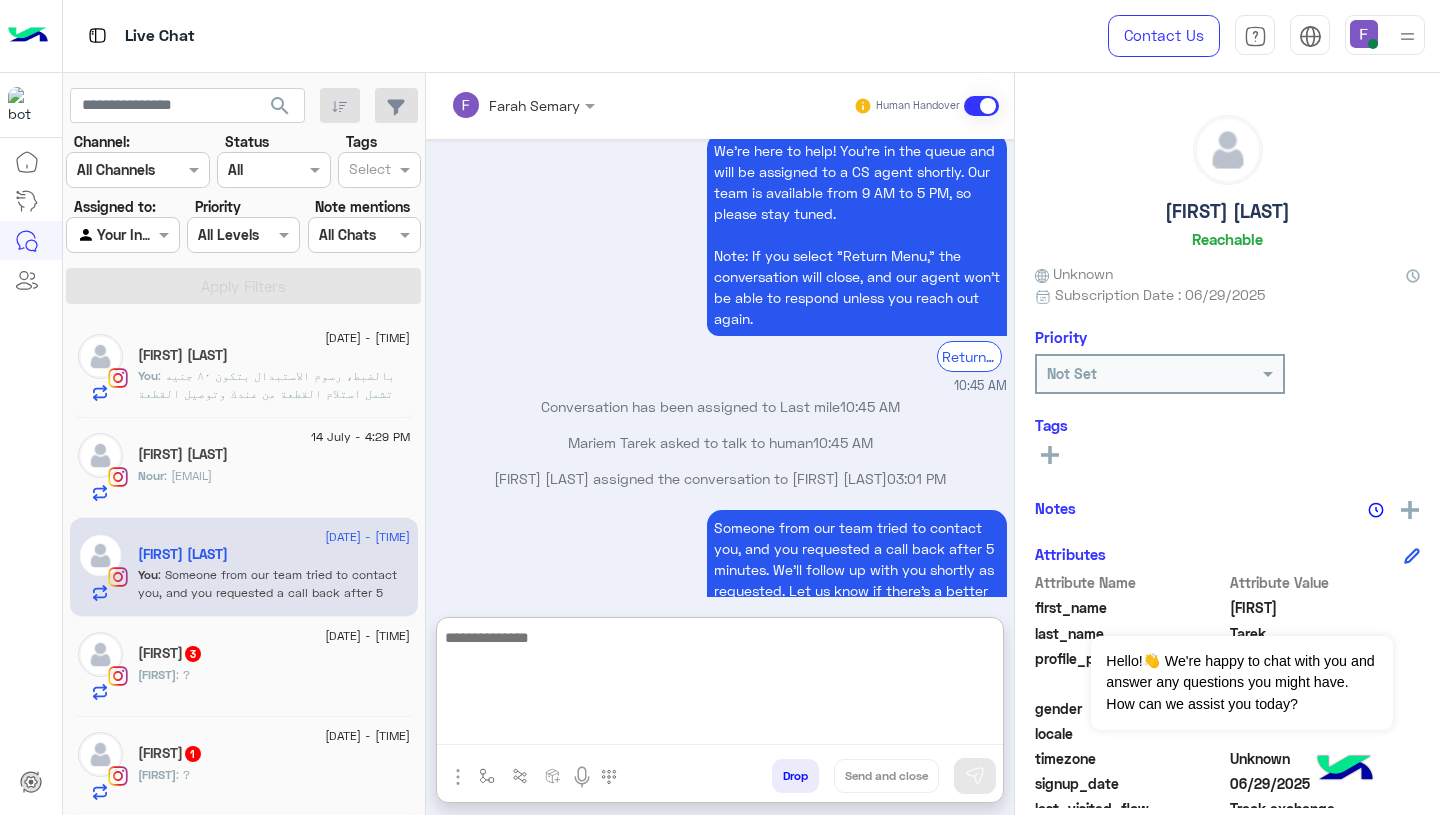 paste on "**********" 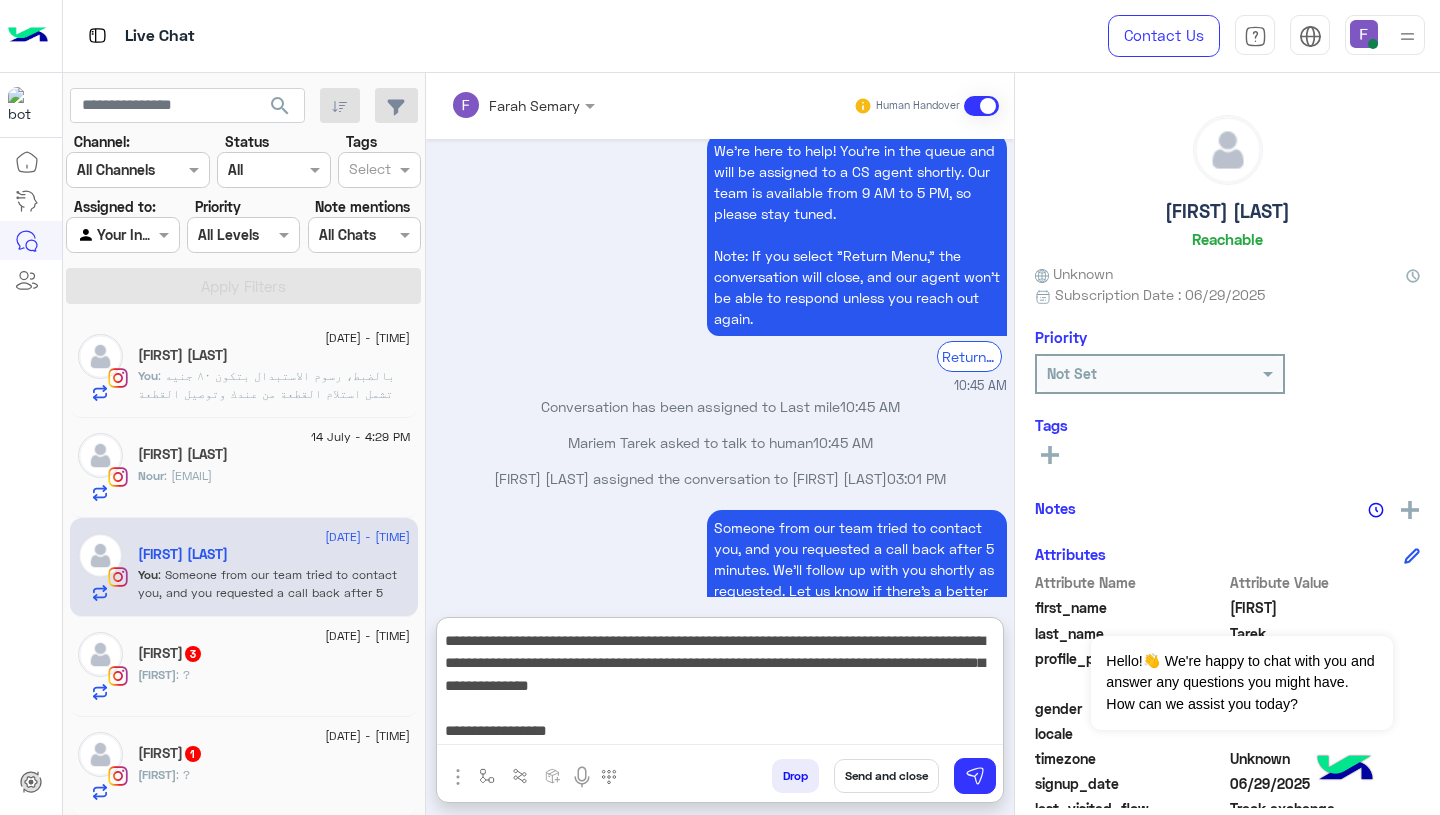 scroll, scrollTop: 0, scrollLeft: 0, axis: both 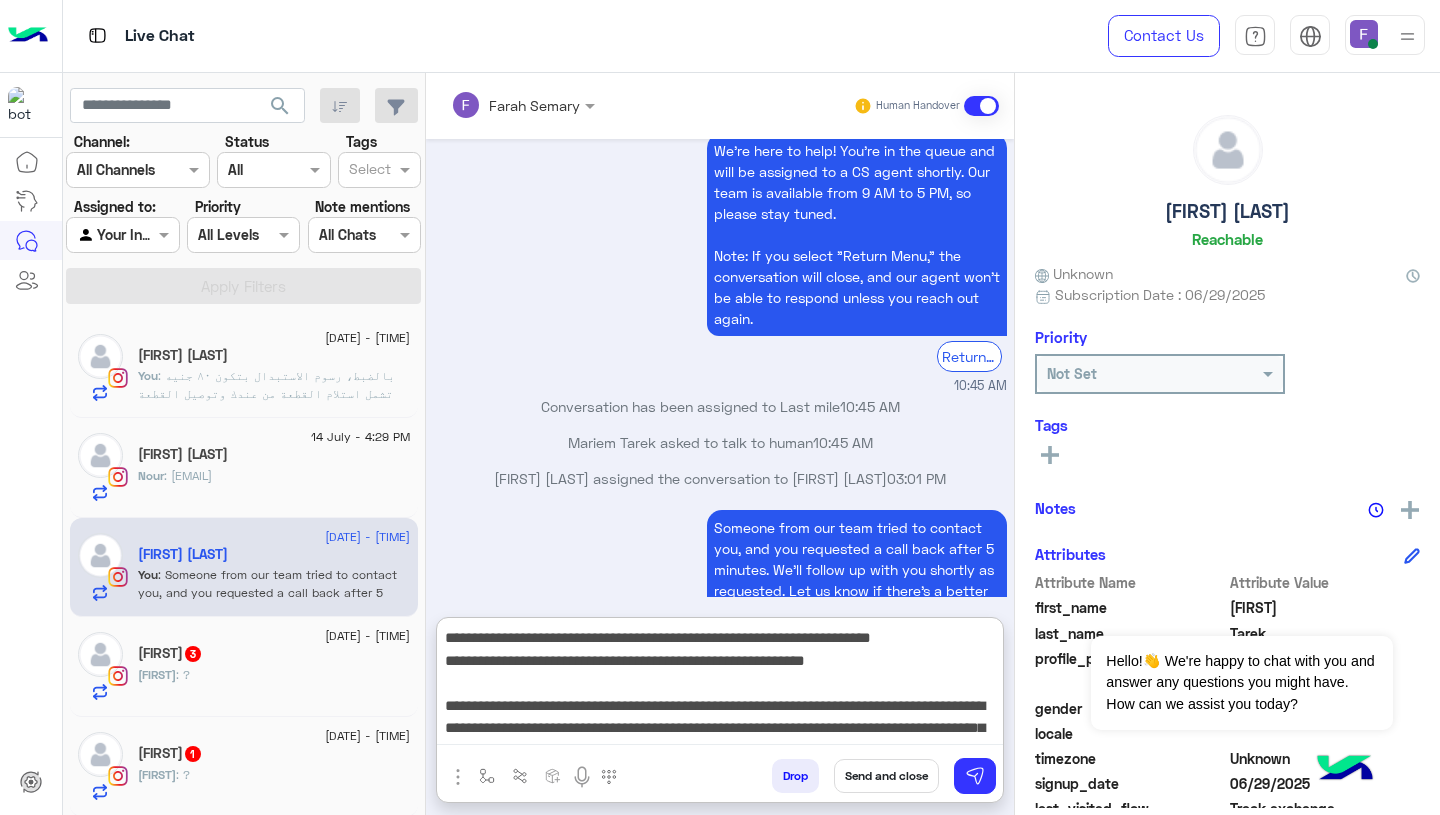 click on "**********" at bounding box center [720, 685] 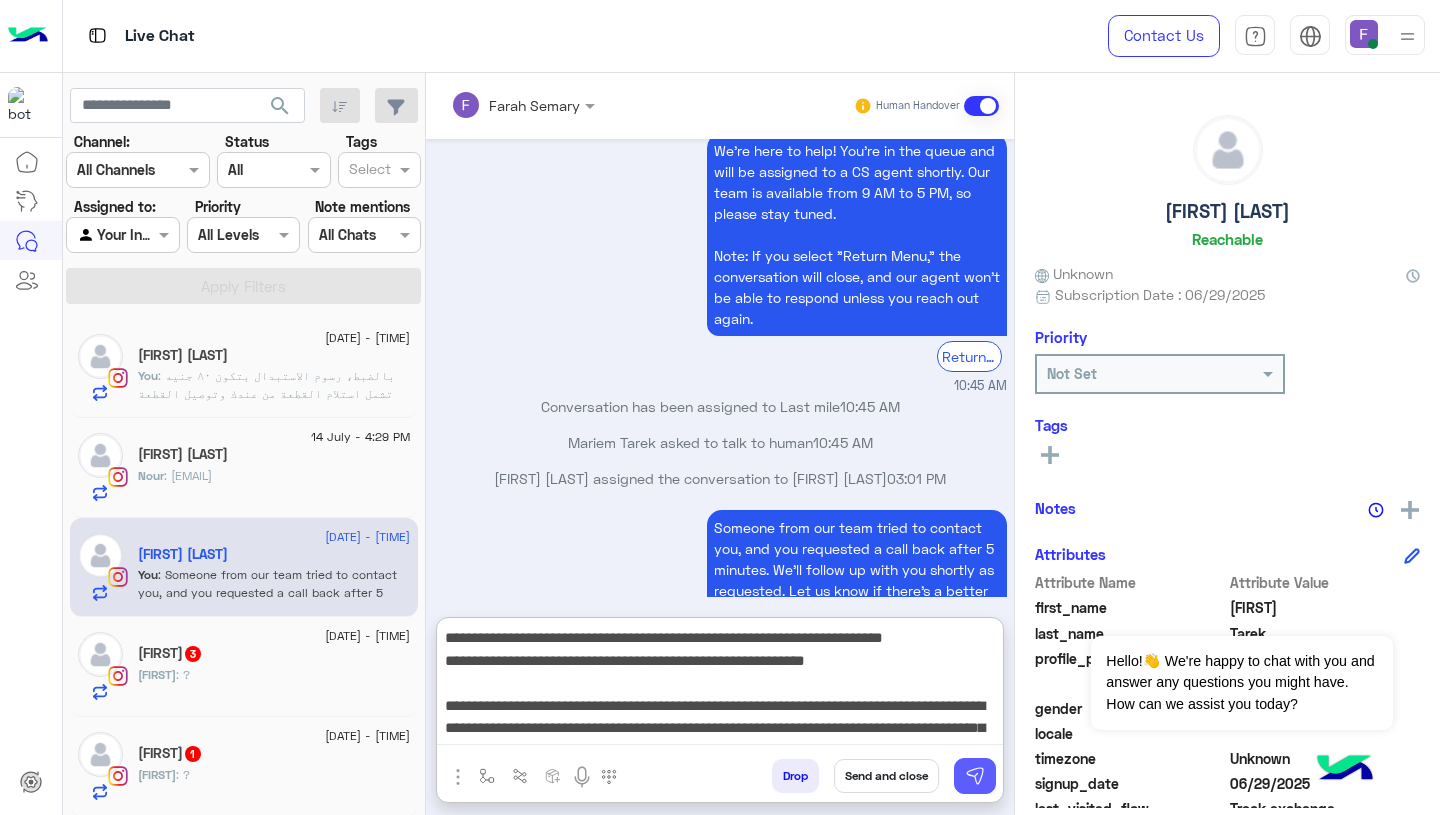 type on "**********" 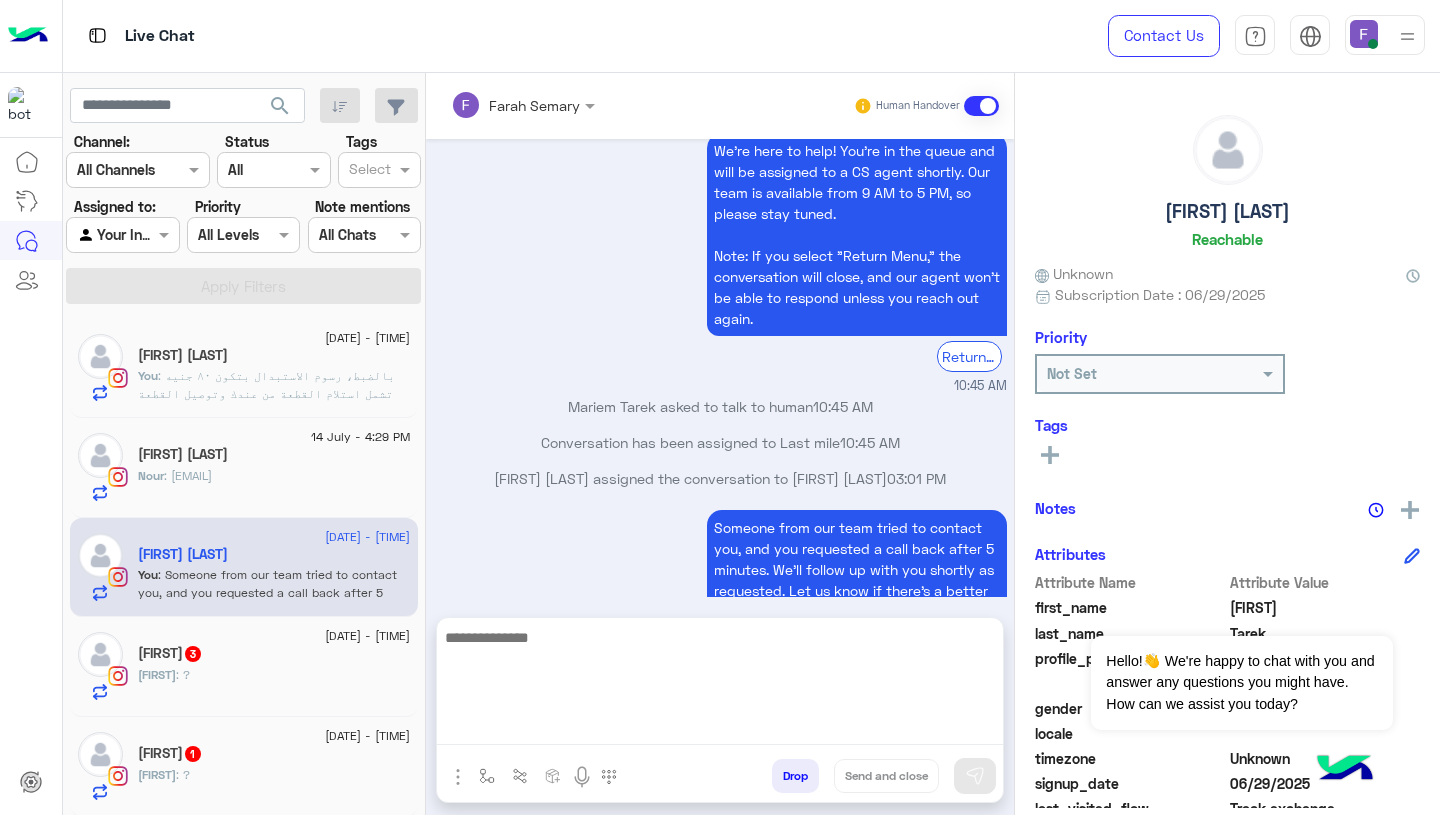 scroll, scrollTop: 2349, scrollLeft: 0, axis: vertical 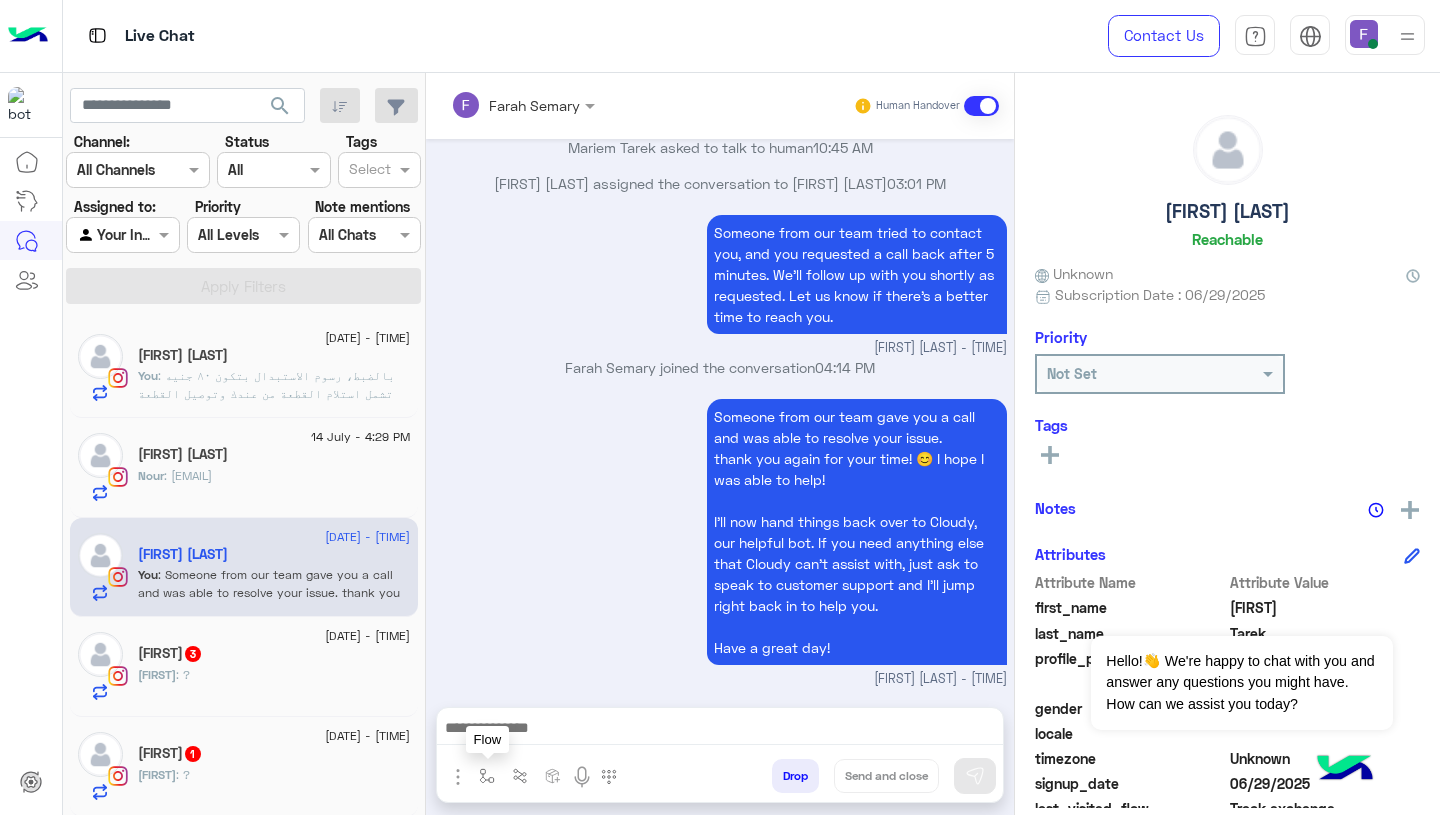 click at bounding box center [487, 776] 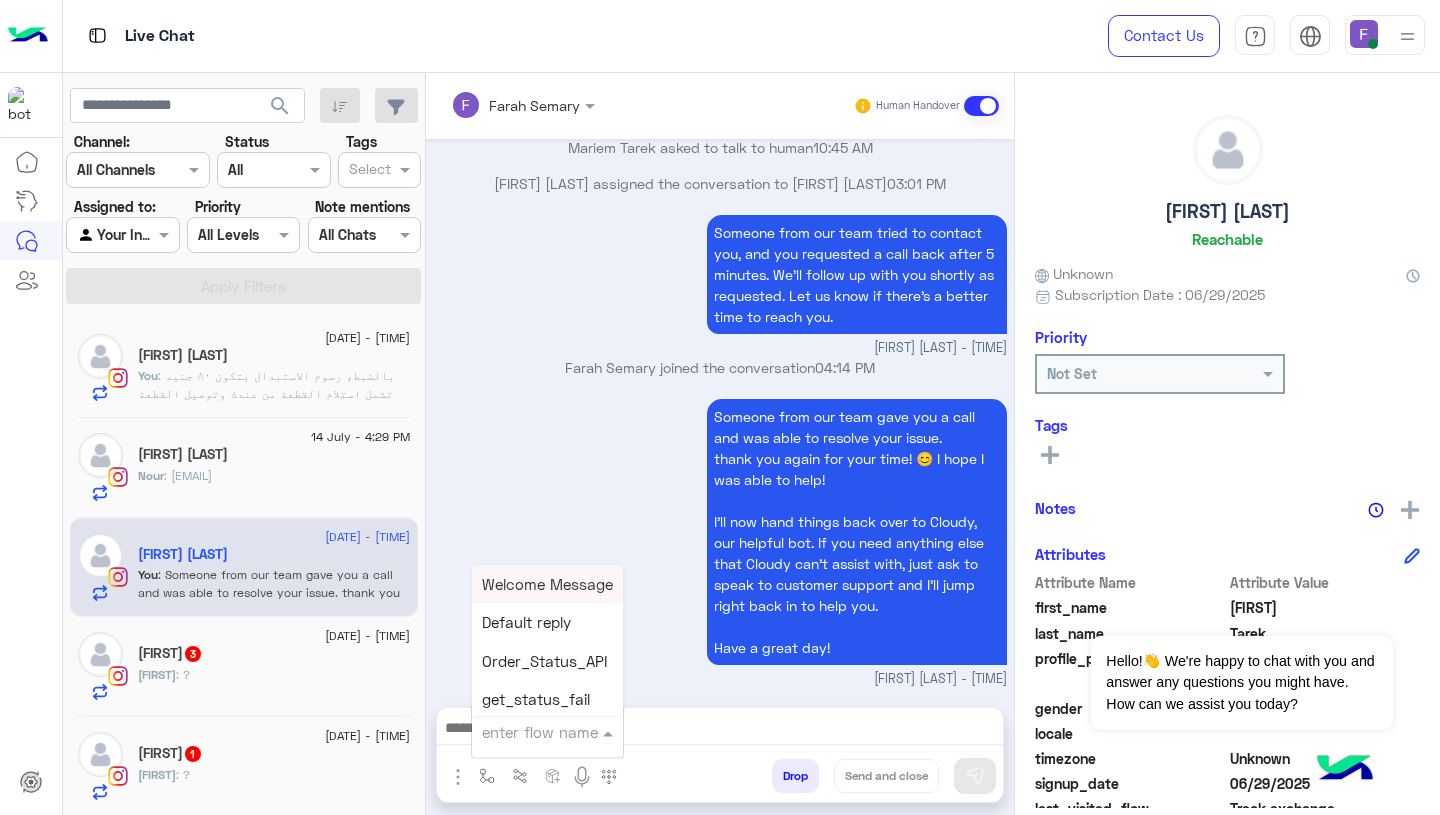 click at bounding box center (523, 732) 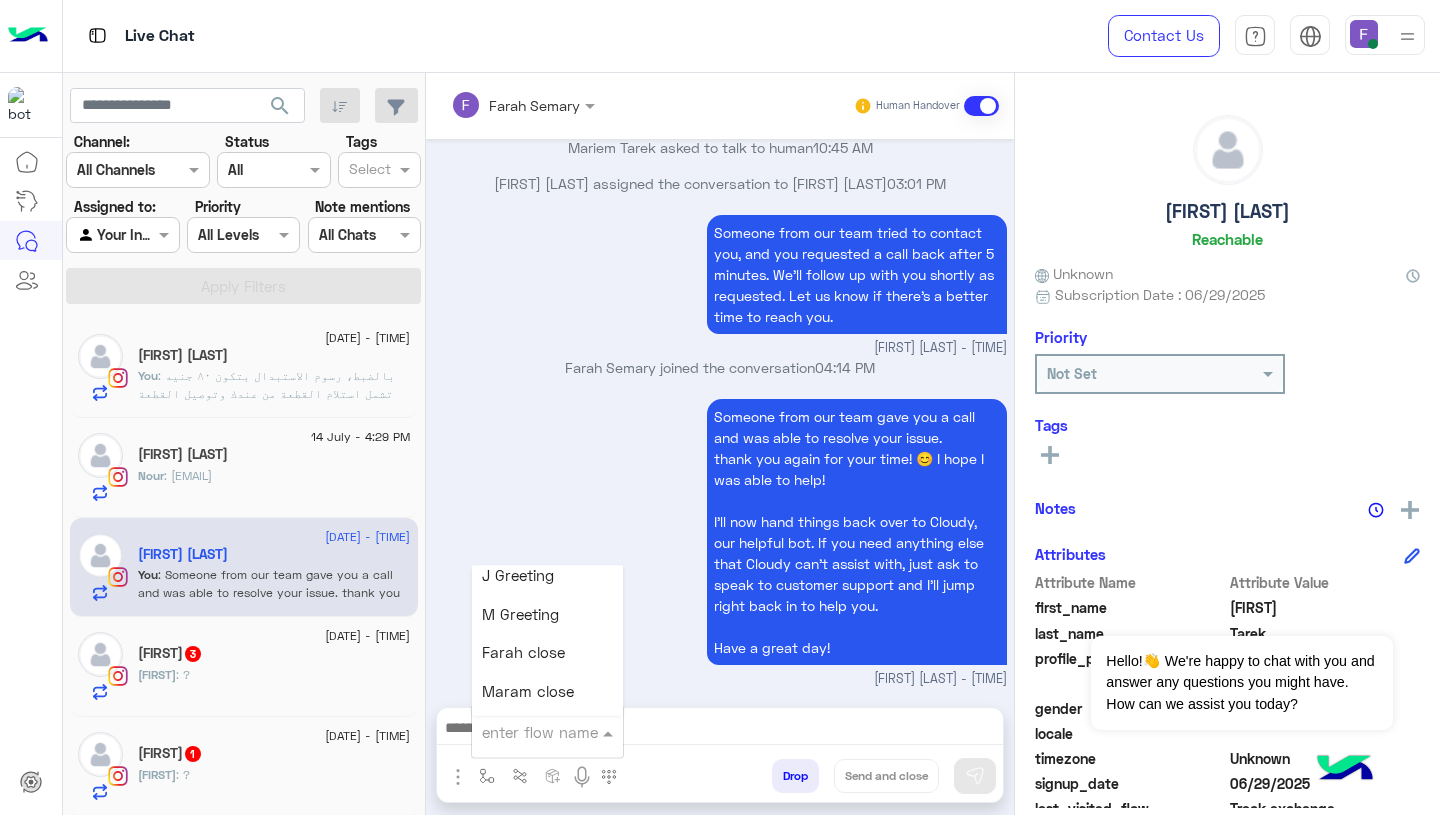 scroll, scrollTop: 2344, scrollLeft: 0, axis: vertical 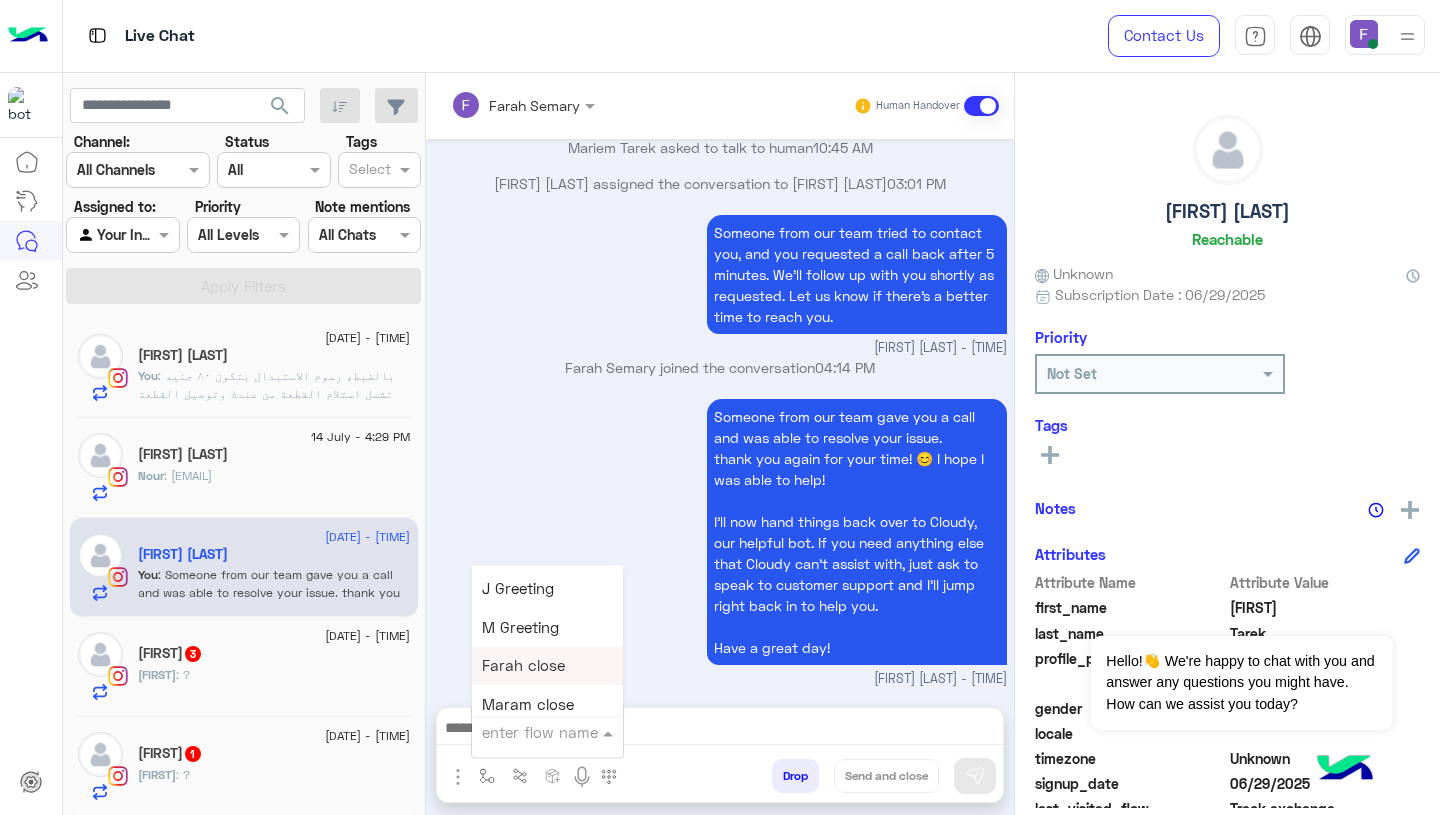 click on "Farah close" at bounding box center (523, 666) 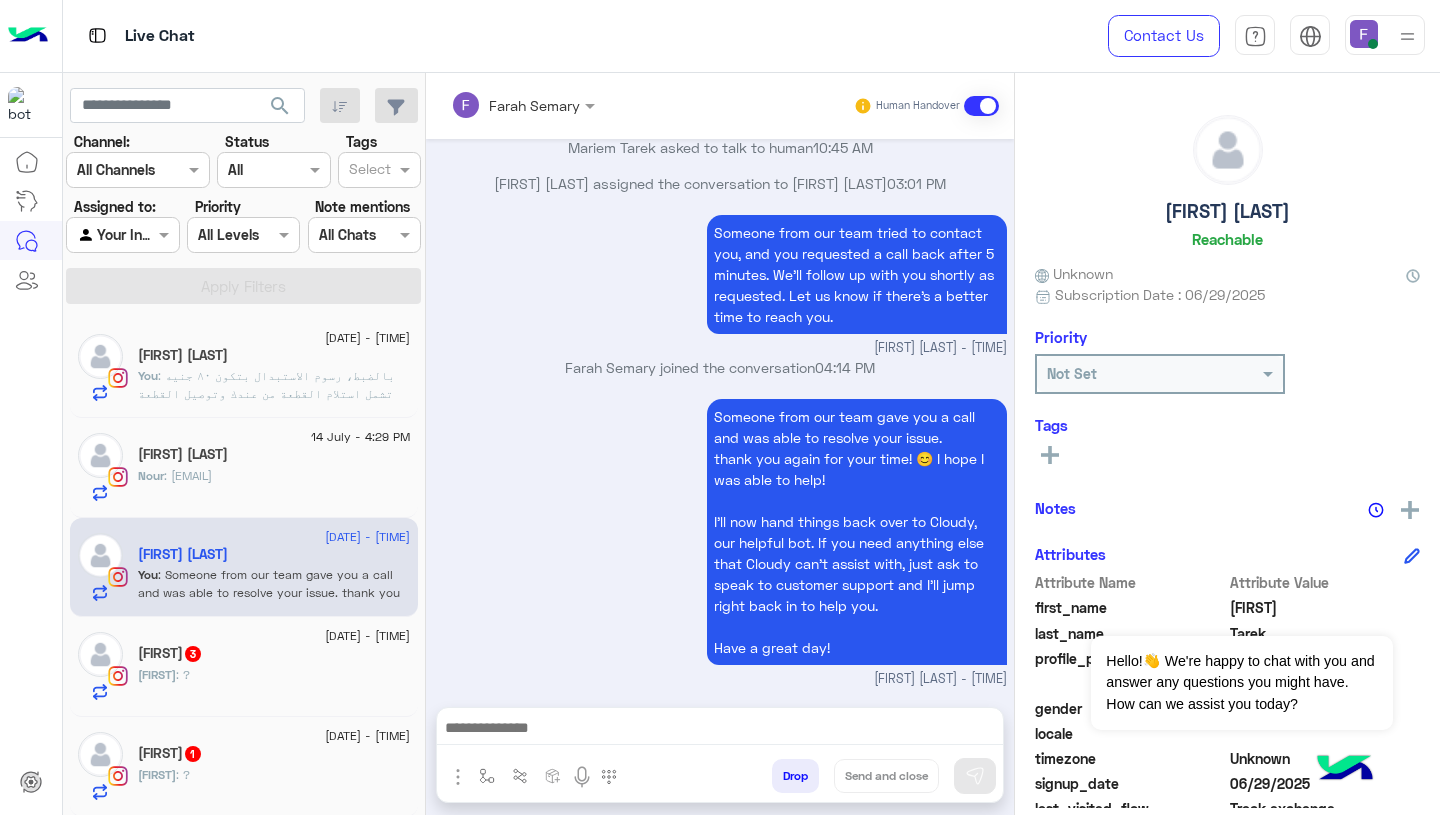 type on "**********" 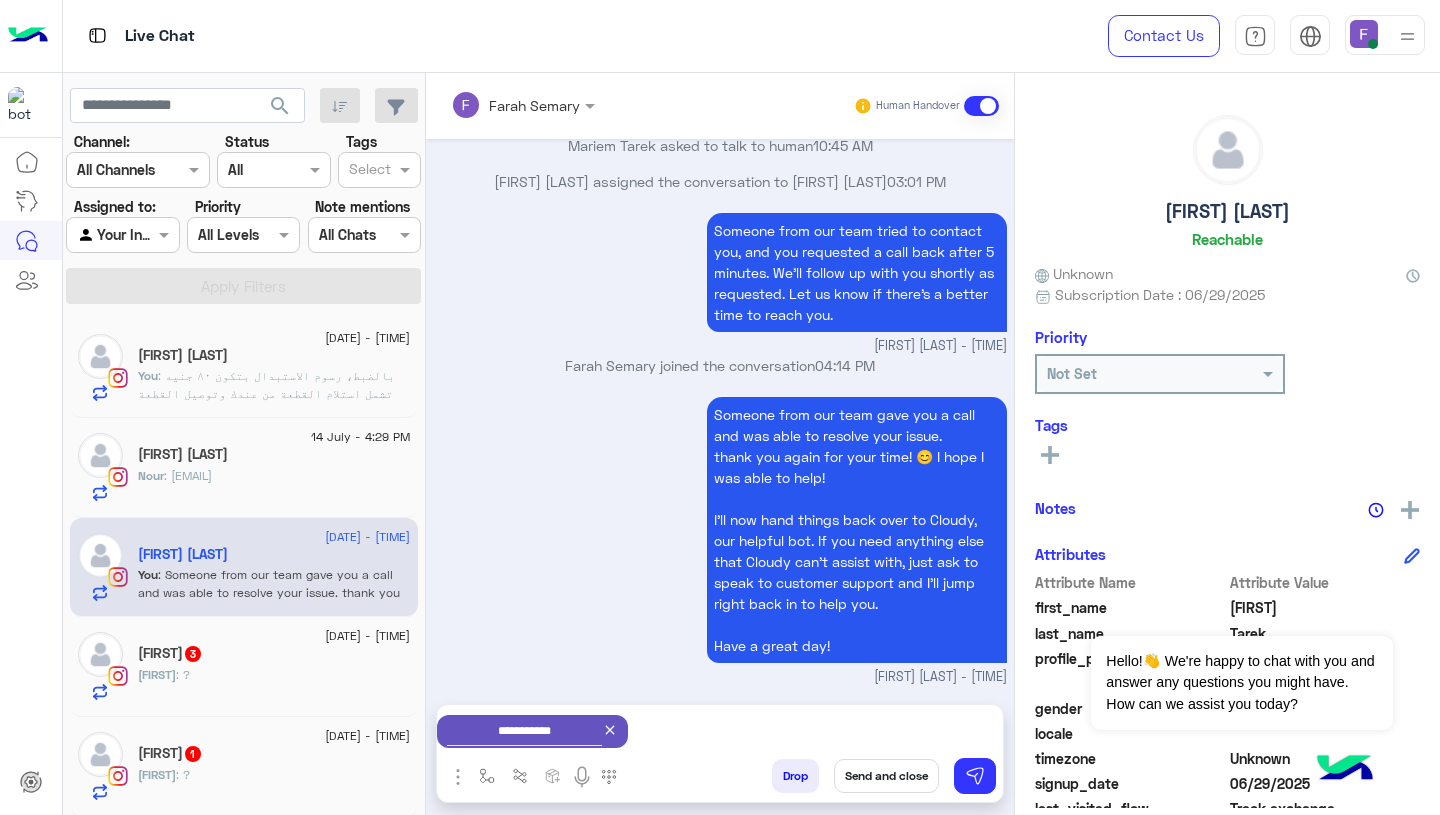 click on "Send and close" at bounding box center [886, 776] 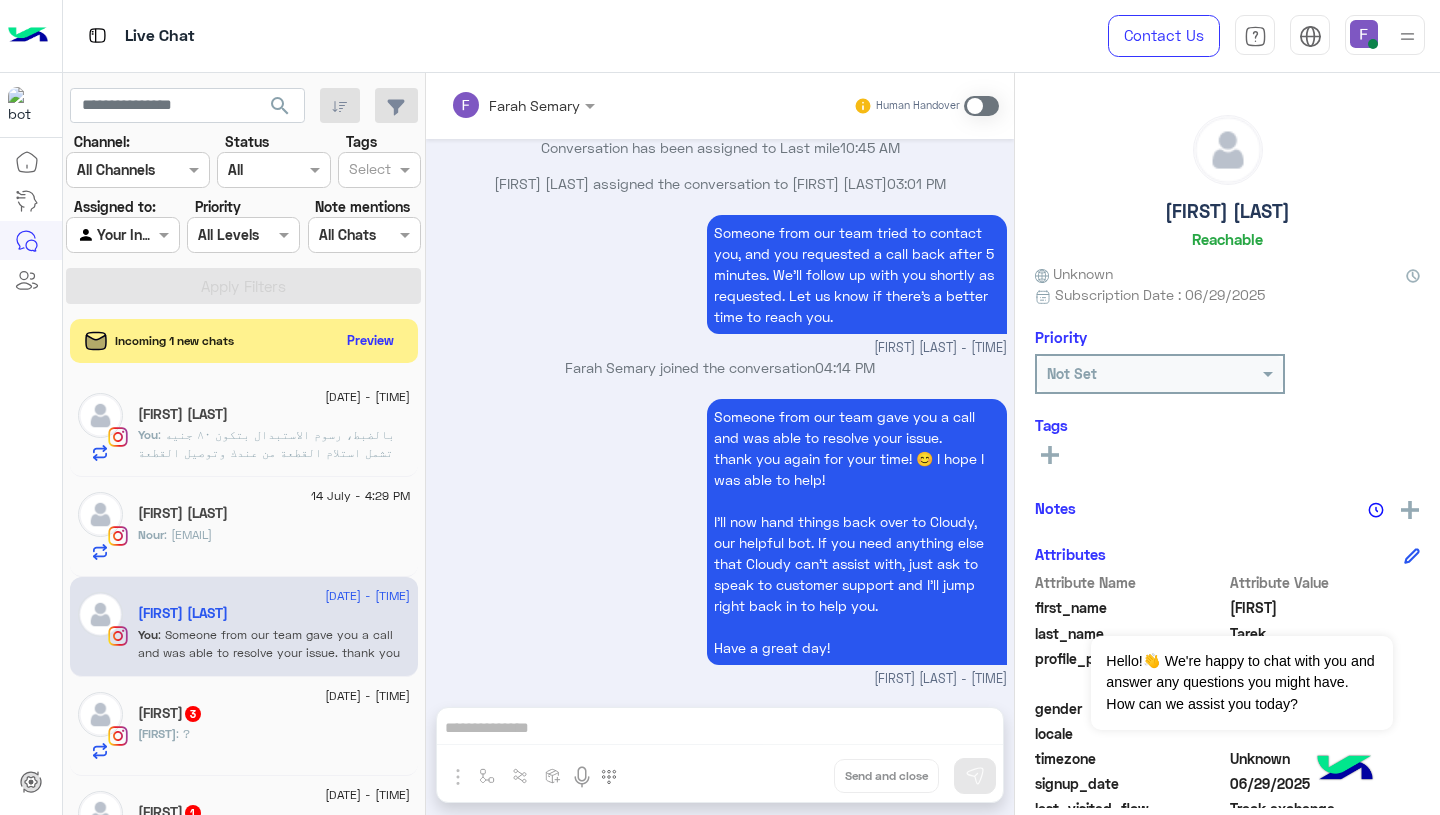 scroll, scrollTop: 2385, scrollLeft: 0, axis: vertical 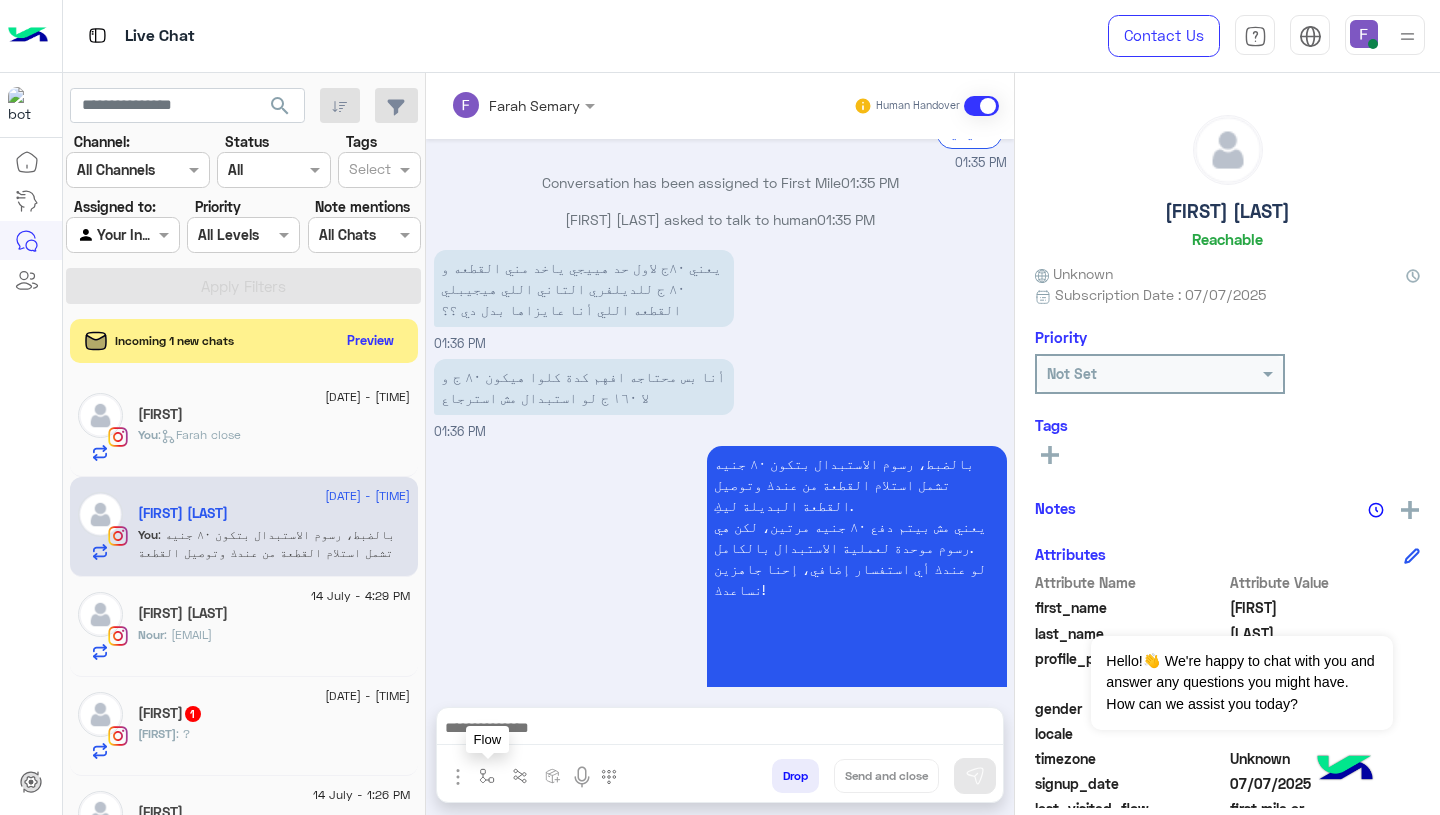 click at bounding box center (487, 776) 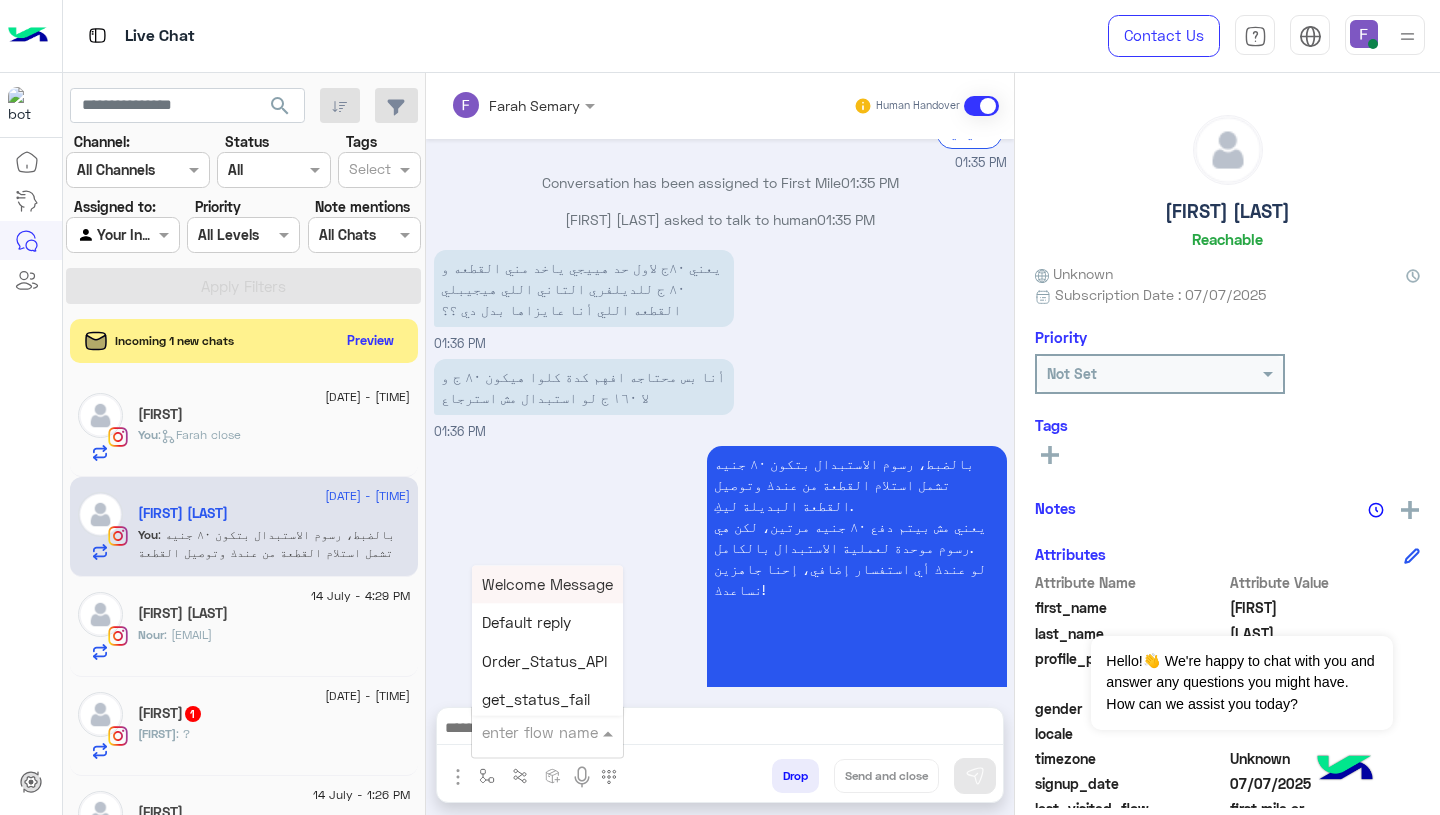 click at bounding box center (523, 732) 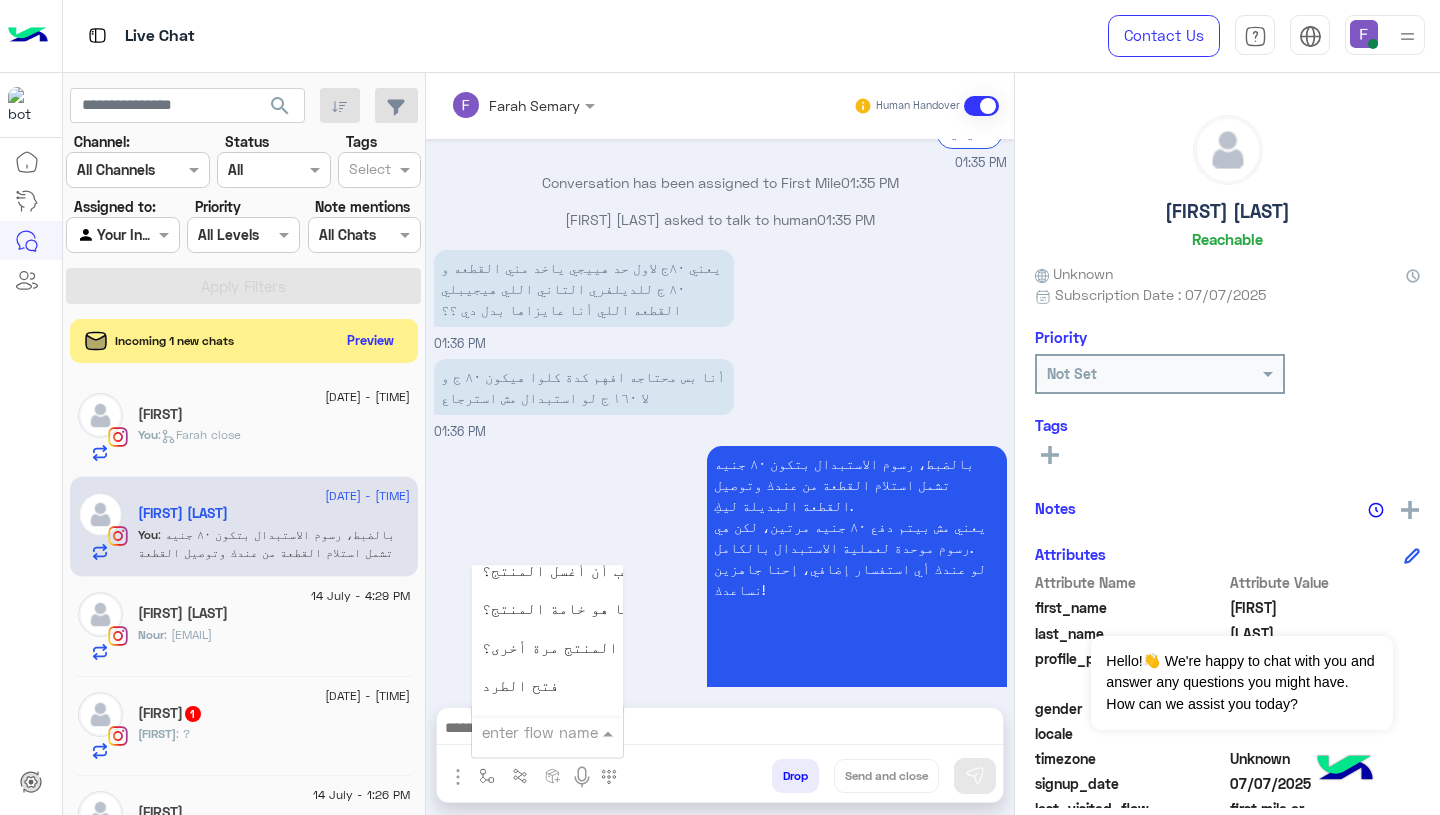scroll, scrollTop: 2660, scrollLeft: 0, axis: vertical 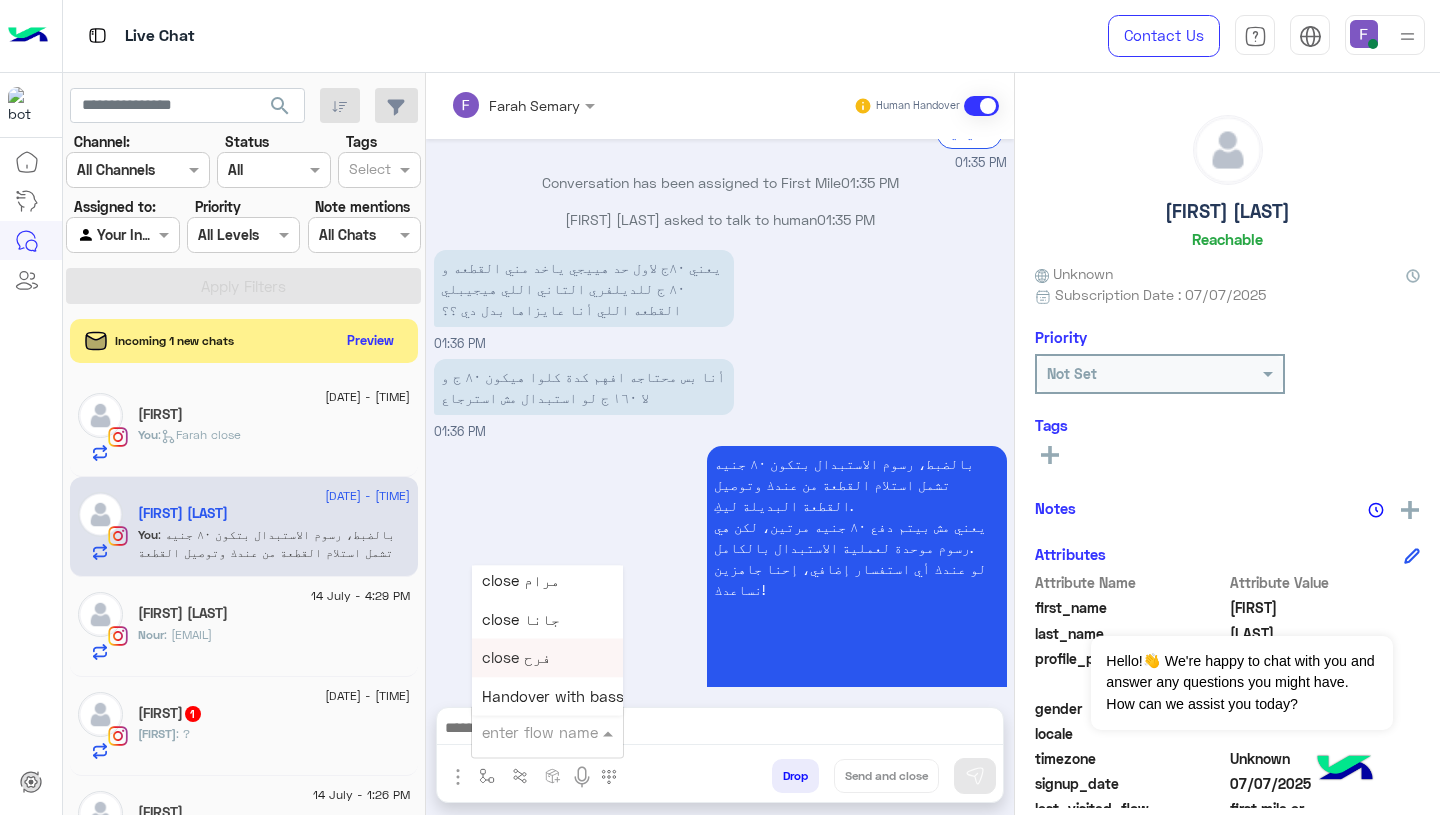 click on "close فرح" at bounding box center (516, 658) 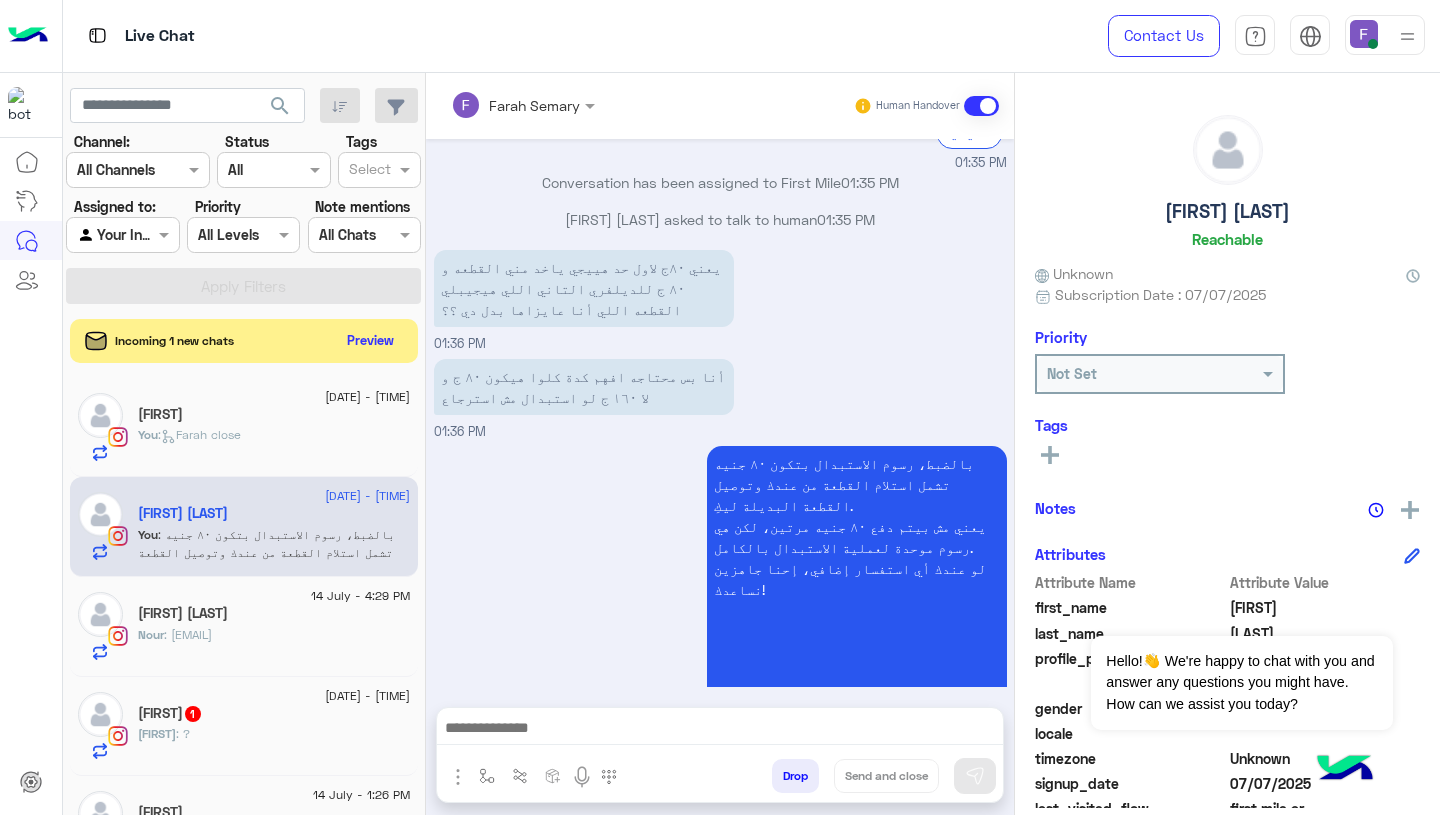 type on "*********" 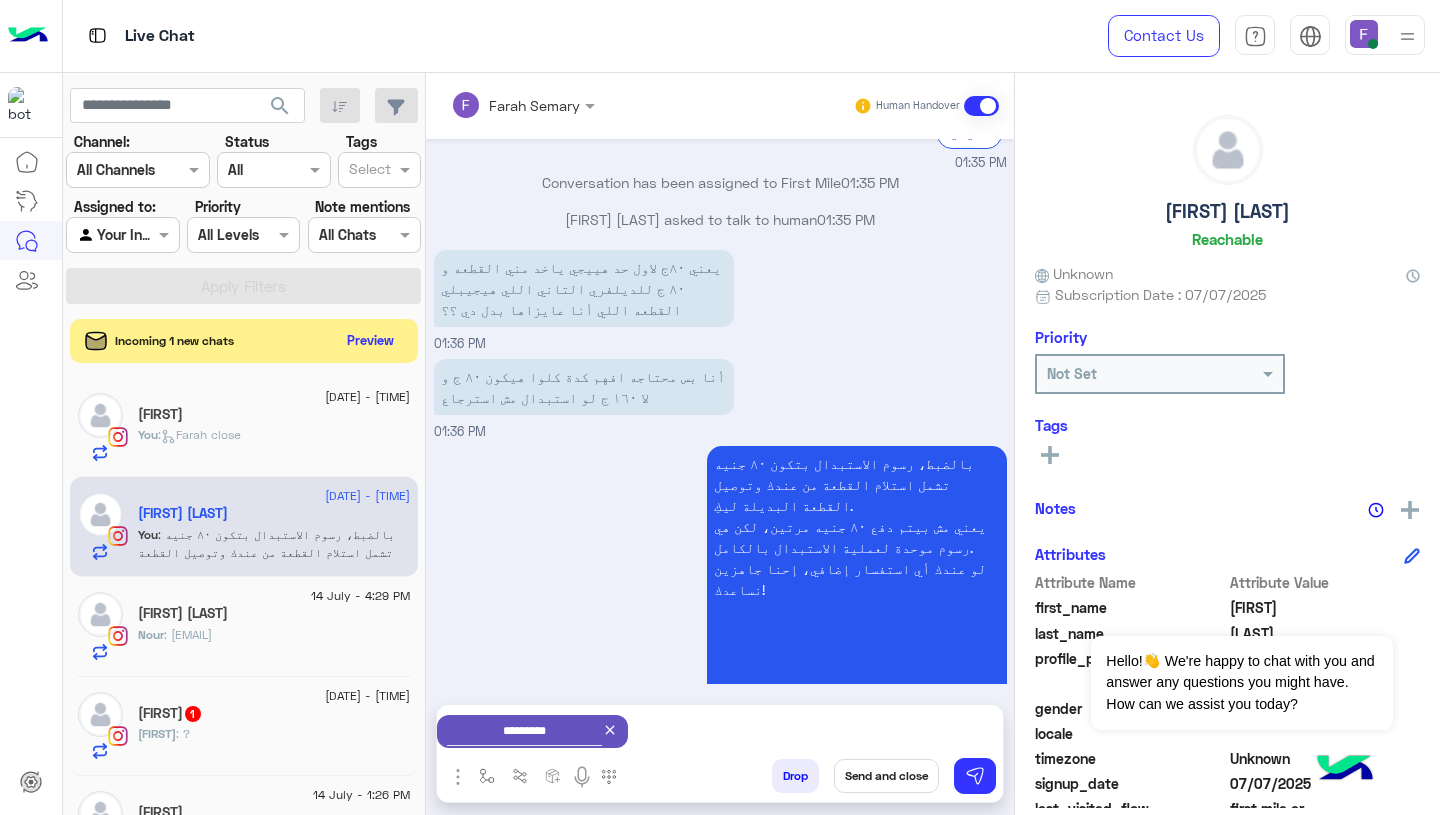 click on "Send and close" at bounding box center (886, 776) 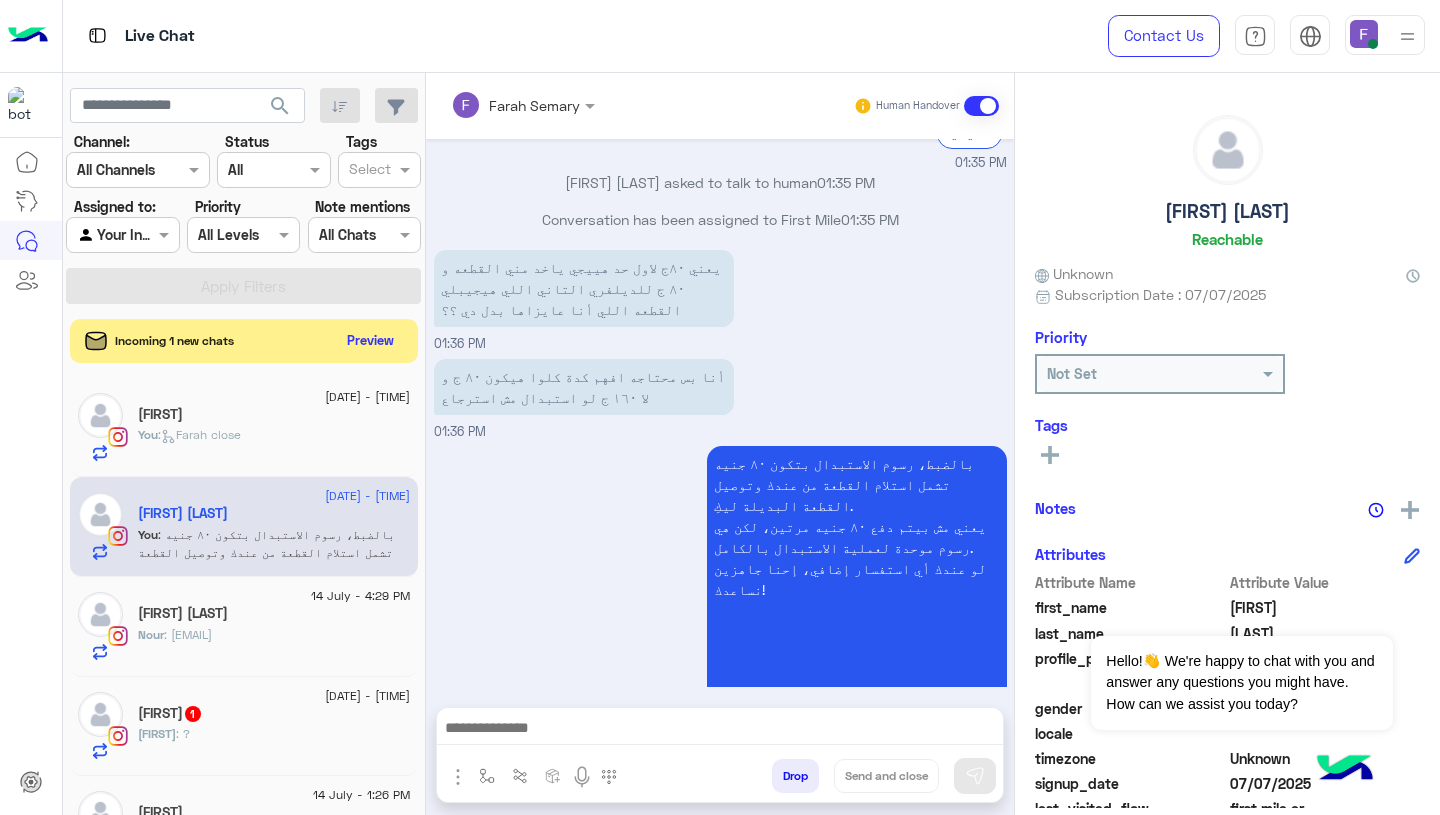 scroll, scrollTop: 1681, scrollLeft: 0, axis: vertical 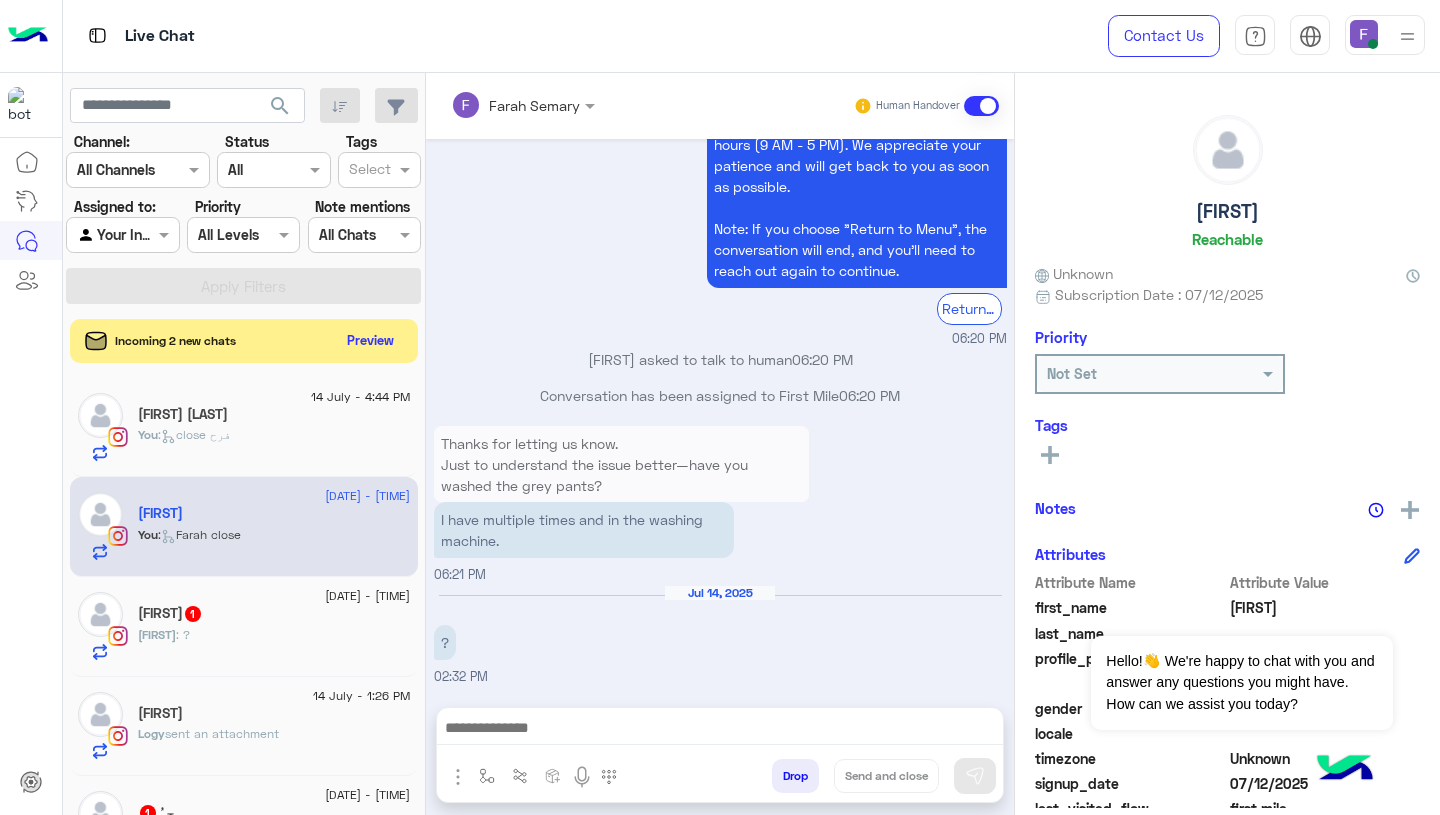 click on "You  :   close [FIRST]" 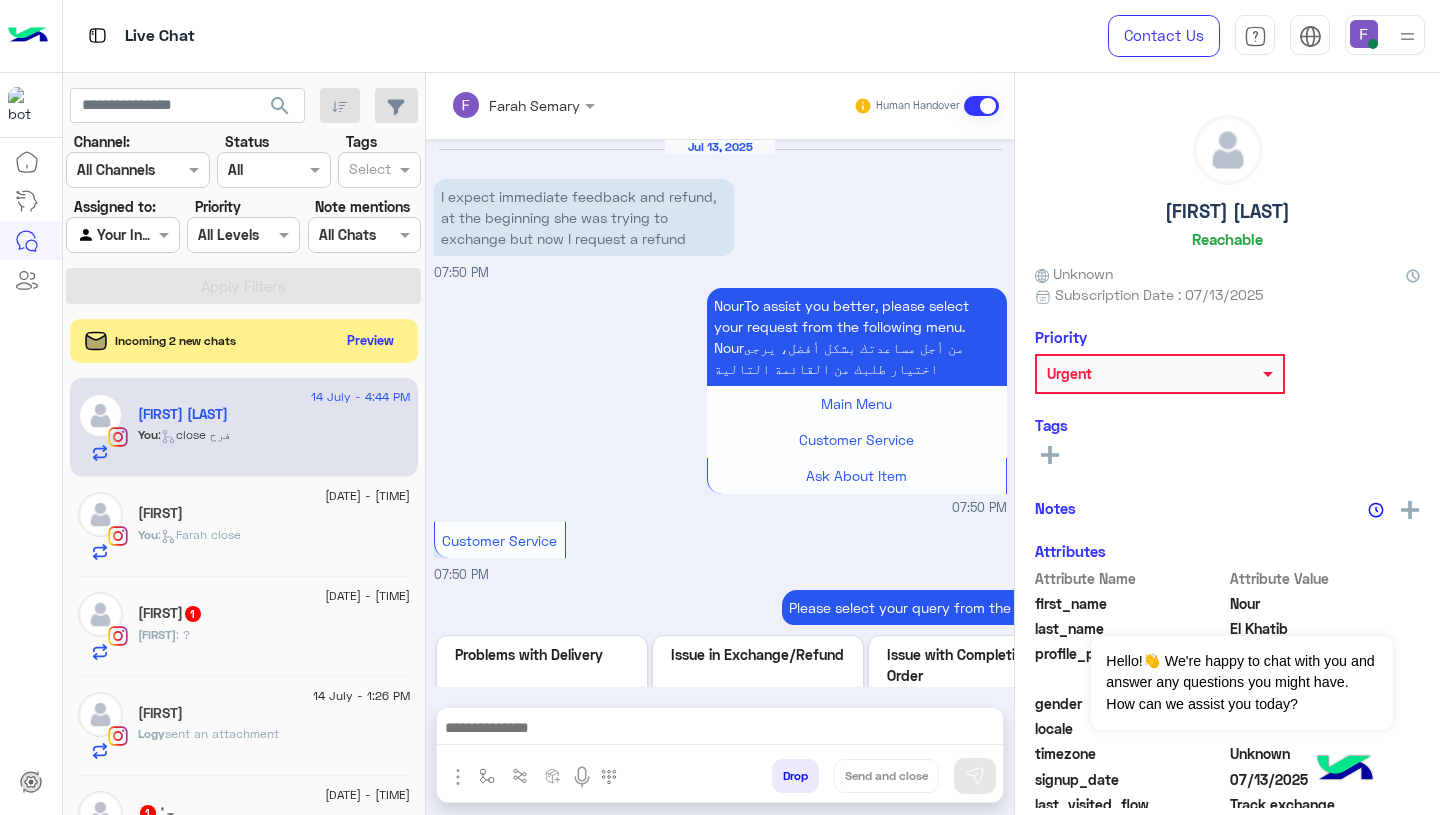 scroll, scrollTop: 1942, scrollLeft: 0, axis: vertical 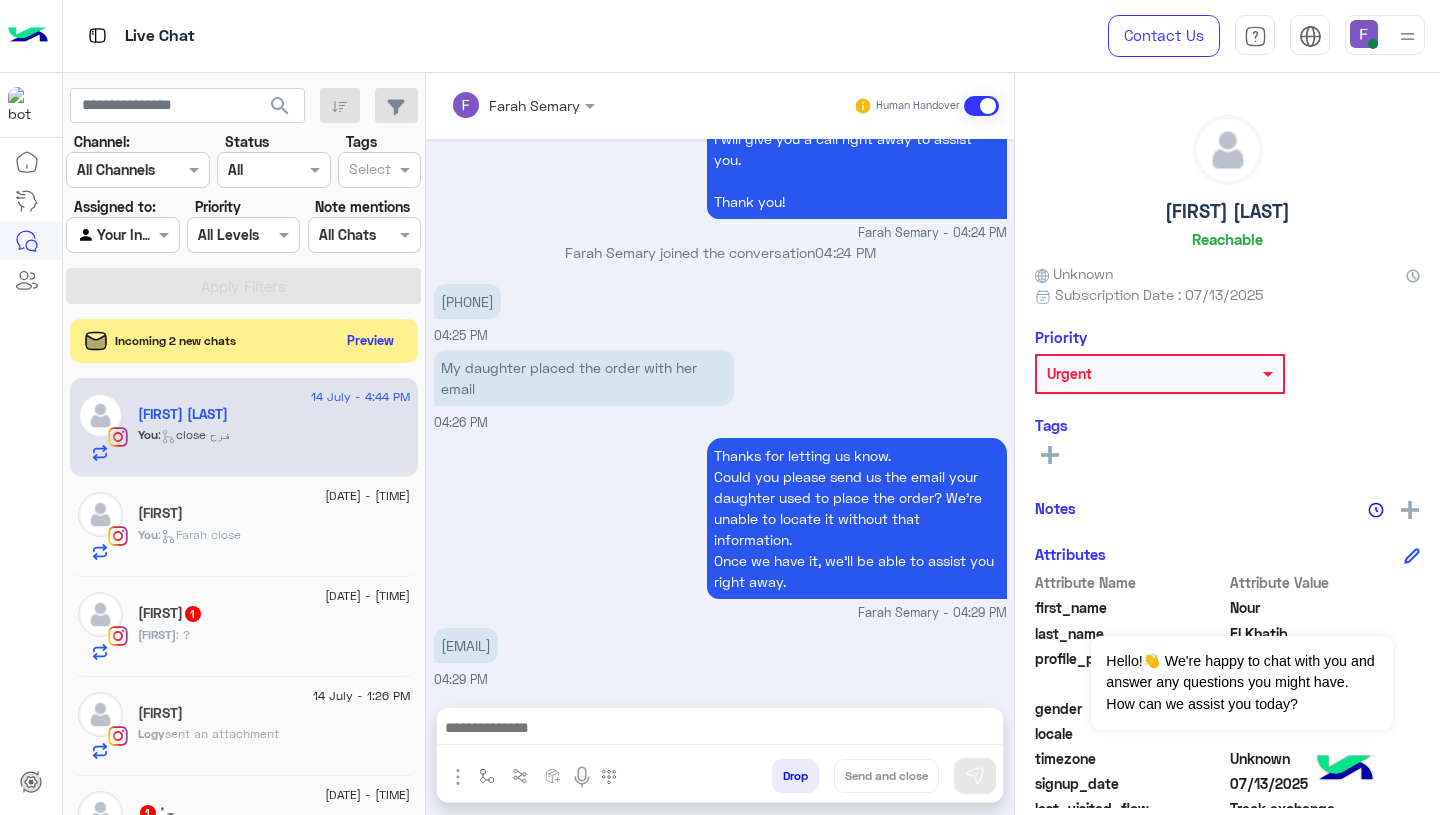 click on "[EMAIL]" at bounding box center [466, 645] 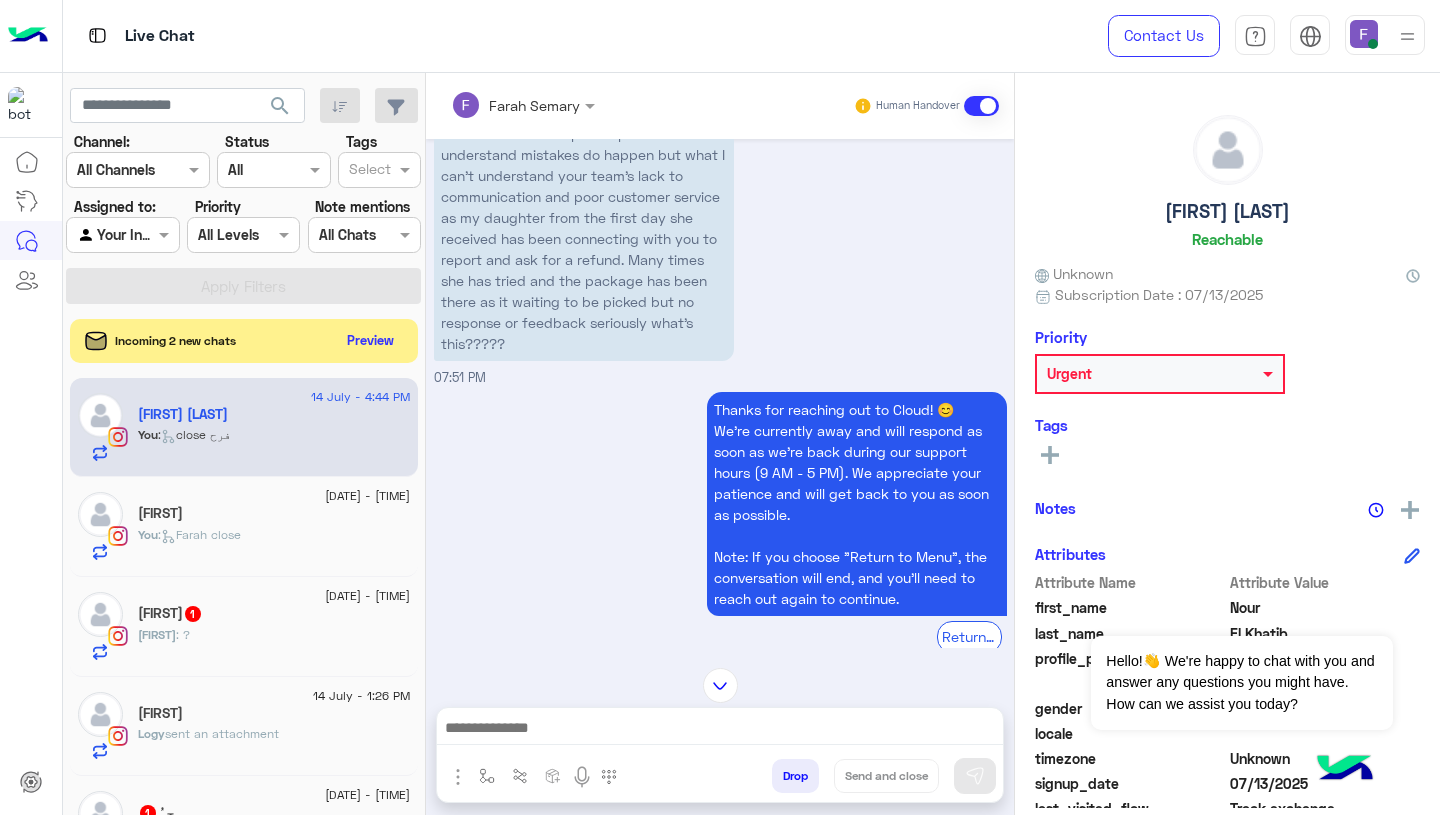 scroll, scrollTop: 1069, scrollLeft: 0, axis: vertical 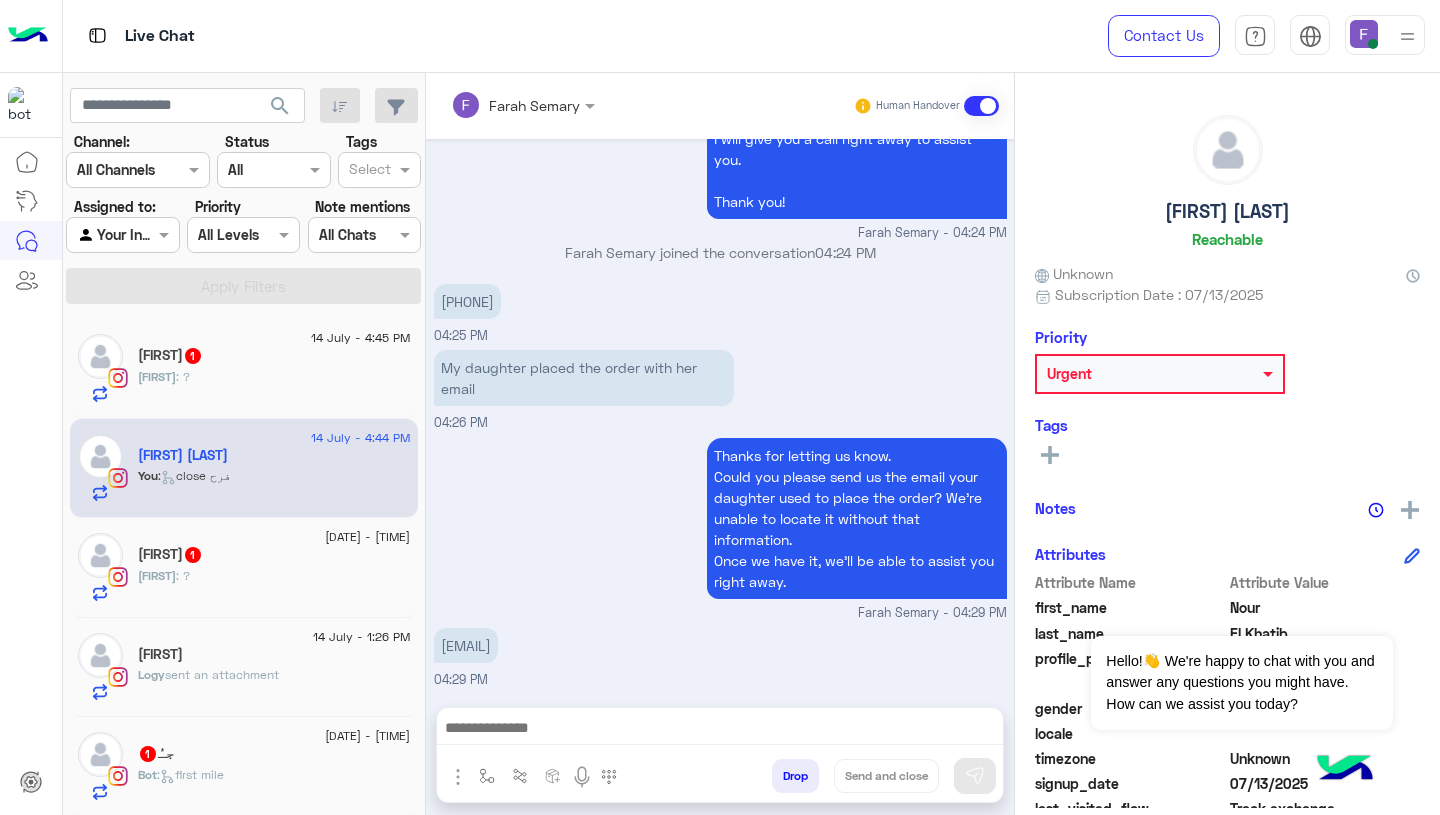 click at bounding box center (1373, 44) 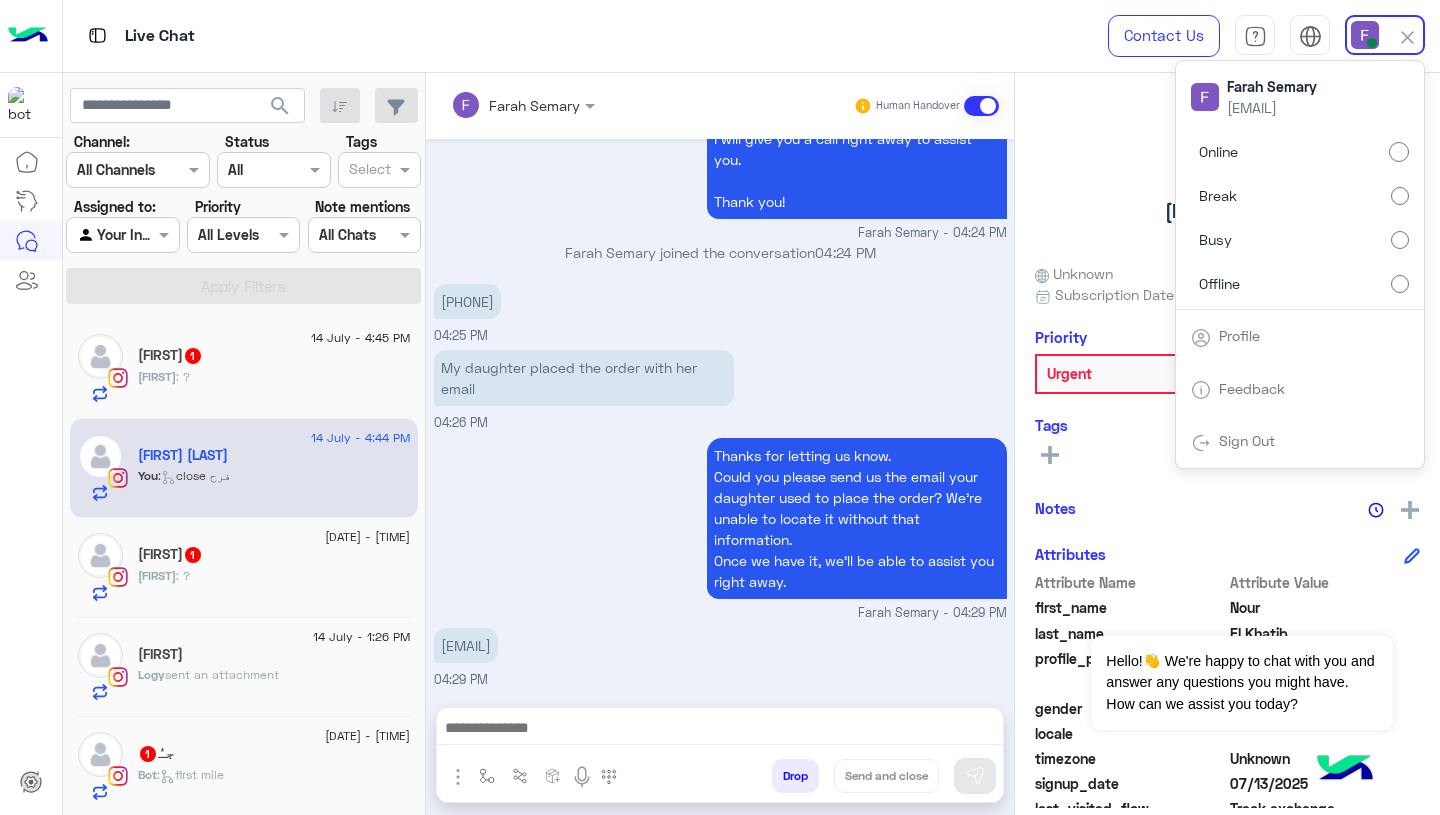 click on "Offline" at bounding box center (1300, 283) 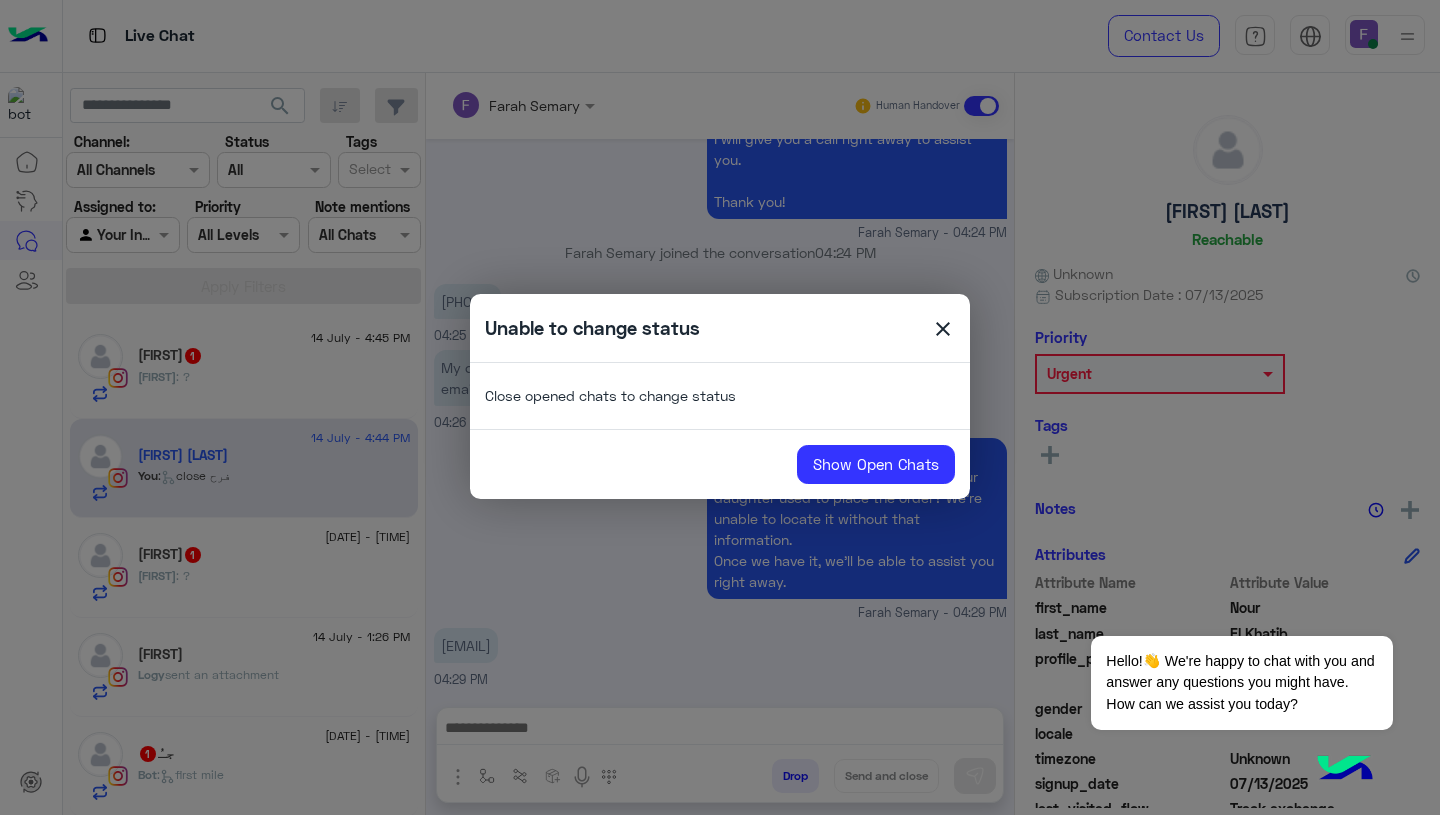 click on "close" 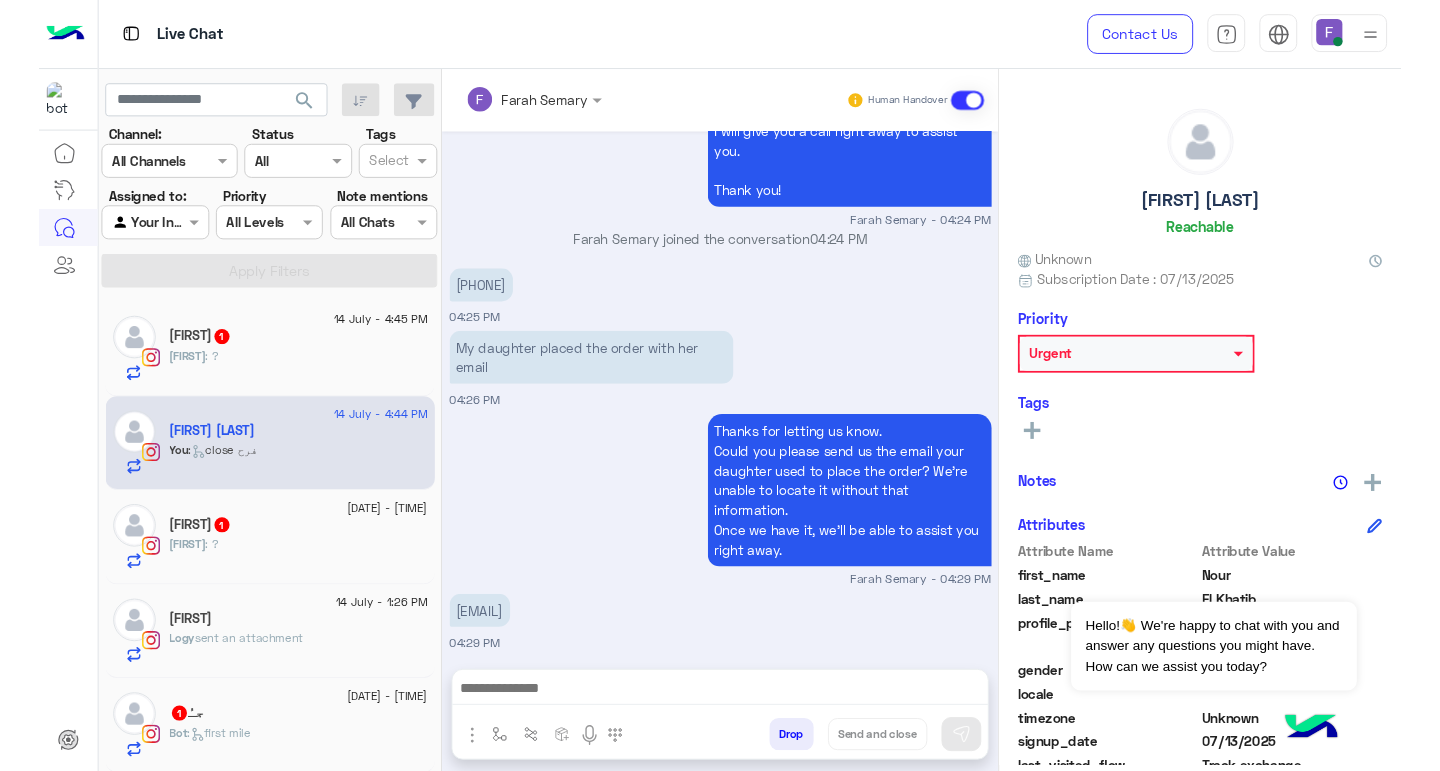 scroll, scrollTop: 302, scrollLeft: 0, axis: vertical 